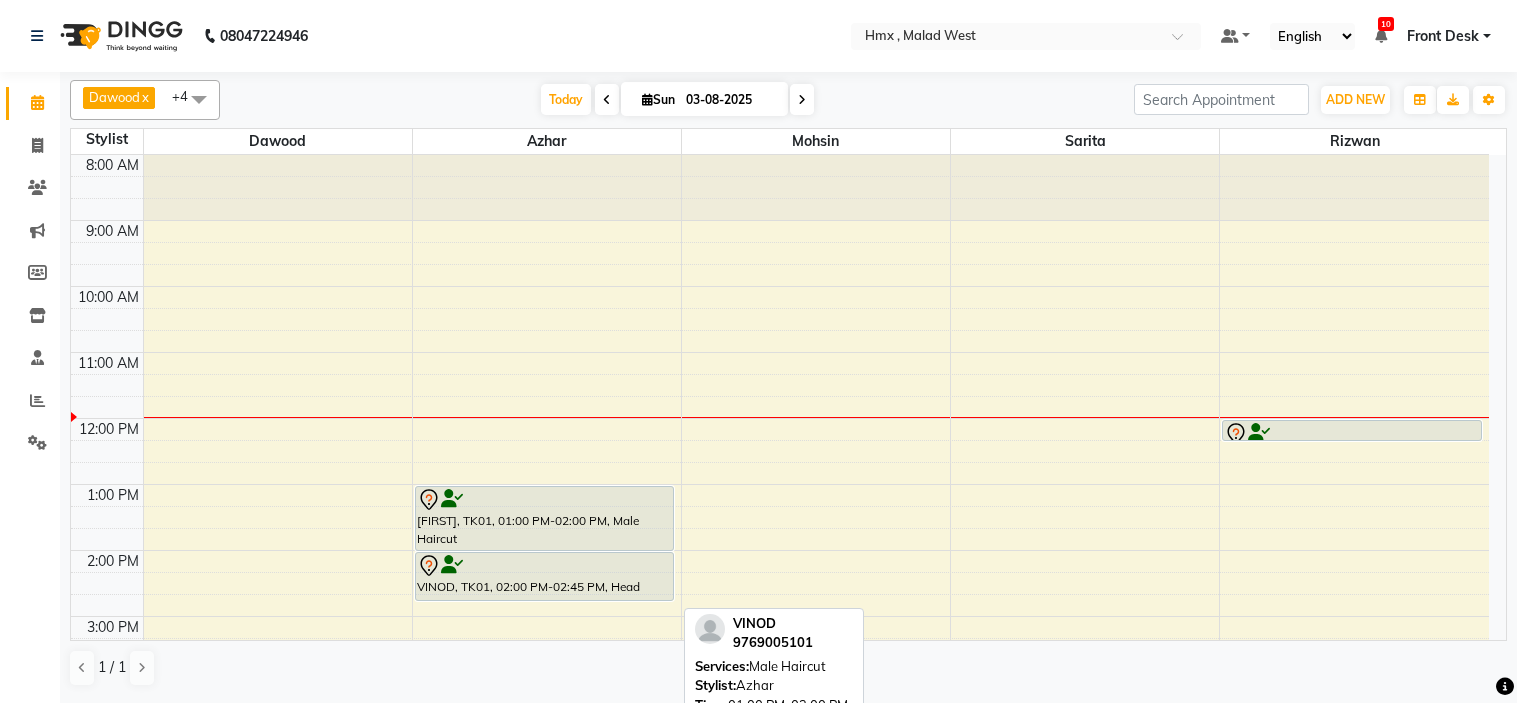 scroll, scrollTop: 0, scrollLeft: 0, axis: both 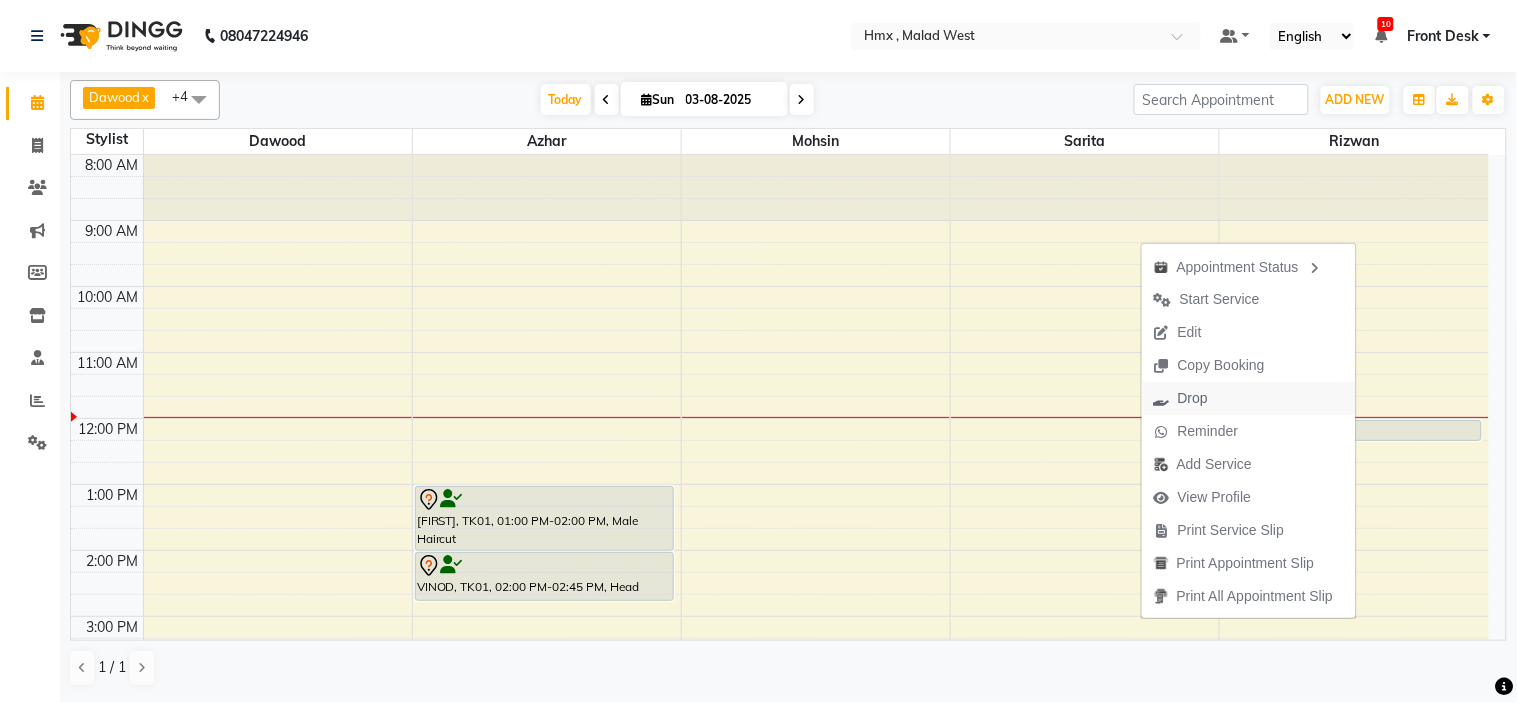 click on "Drop" at bounding box center (1181, 398) 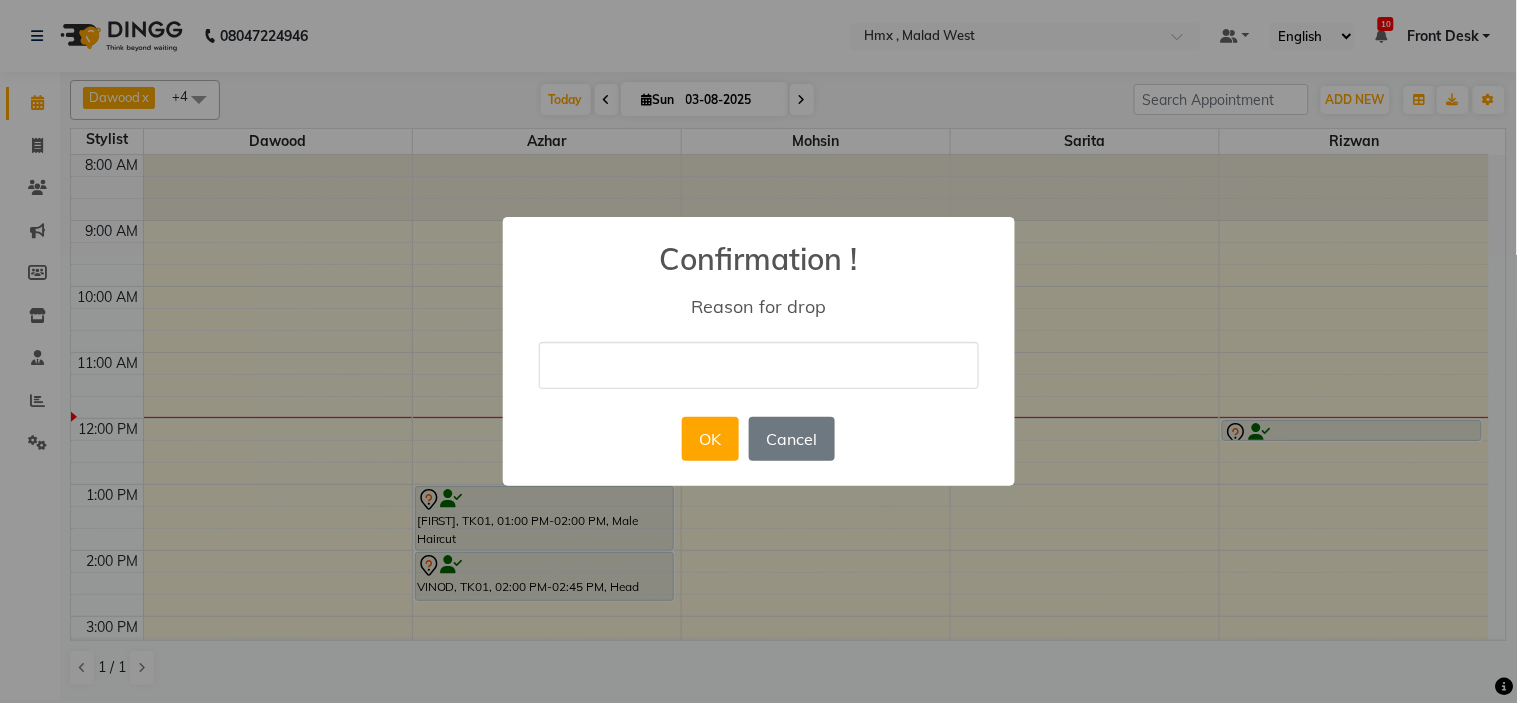drag, startPoint x: 680, startPoint y: 358, endPoint x: 698, endPoint y: 385, distance: 32.449963 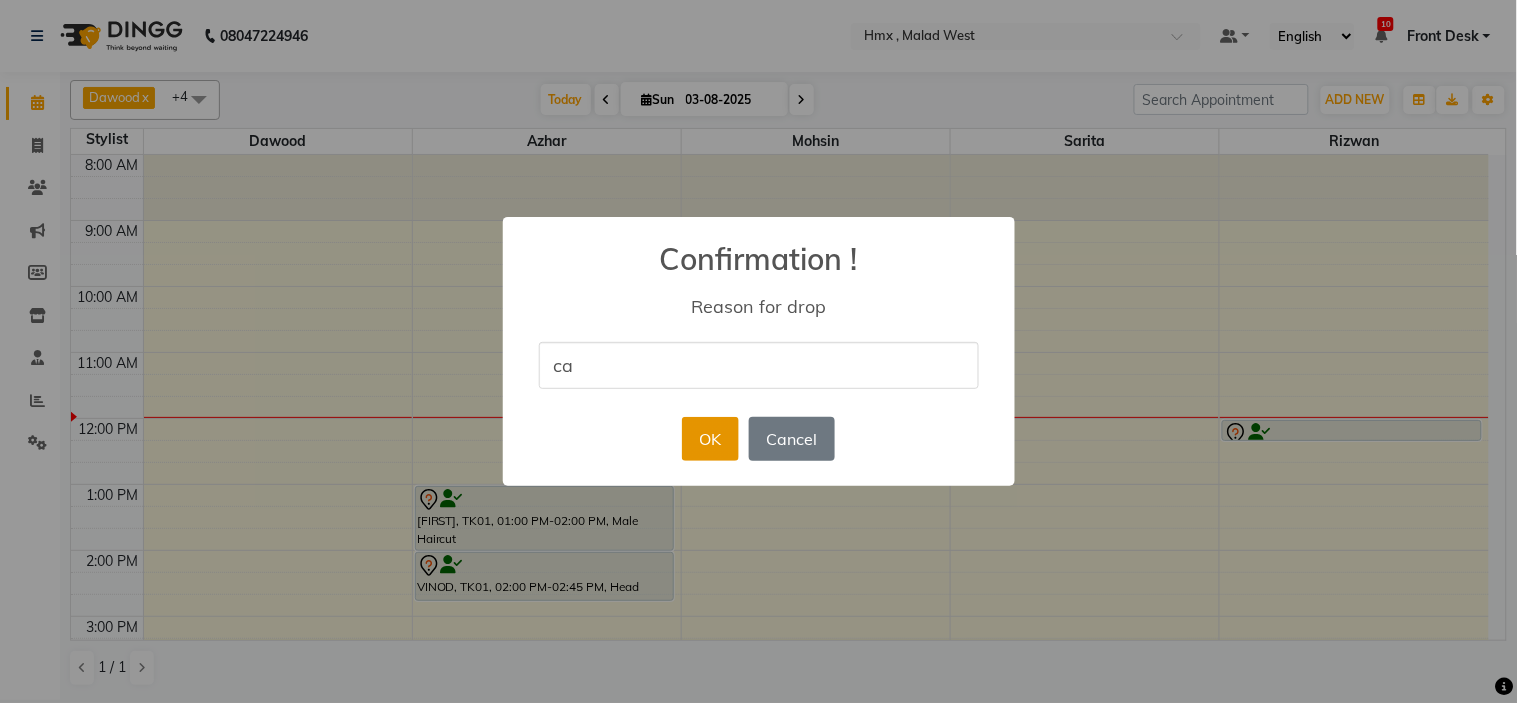 click on "OK" at bounding box center [710, 439] 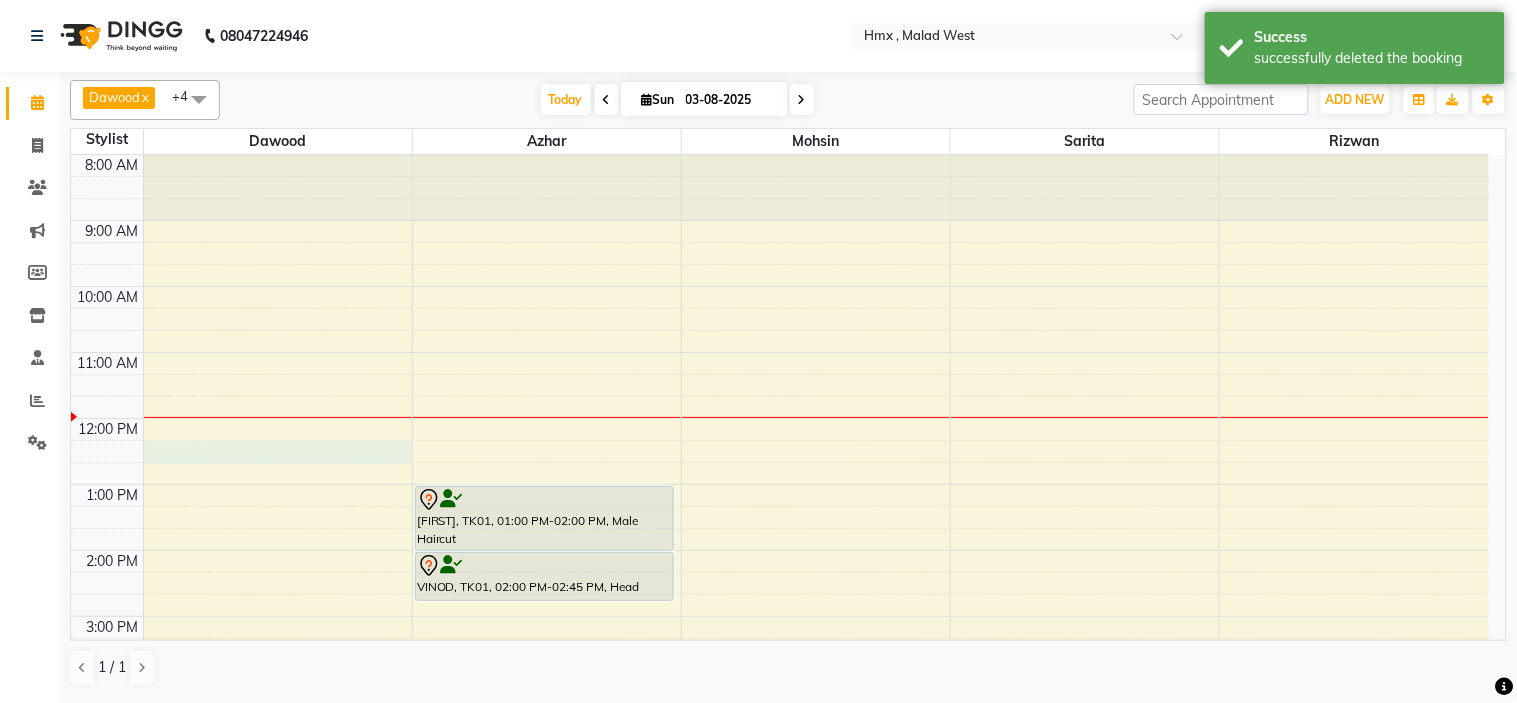 click on "8:00 AM 9:00 AM 10:00 AM 11:00 AM 12:00 PM 1:00 PM 2:00 PM 3:00 PM 4:00 PM 5:00 PM 6:00 PM 7:00 PM 8:00 PM 9:00 PM             VINOD, TK01, 01:00 PM-02:00 PM, Male Haircut             VINOD, TK01, 02:00 PM-02:45 PM, Head Massage-Head Massage With Coconut Oil" at bounding box center (780, 616) 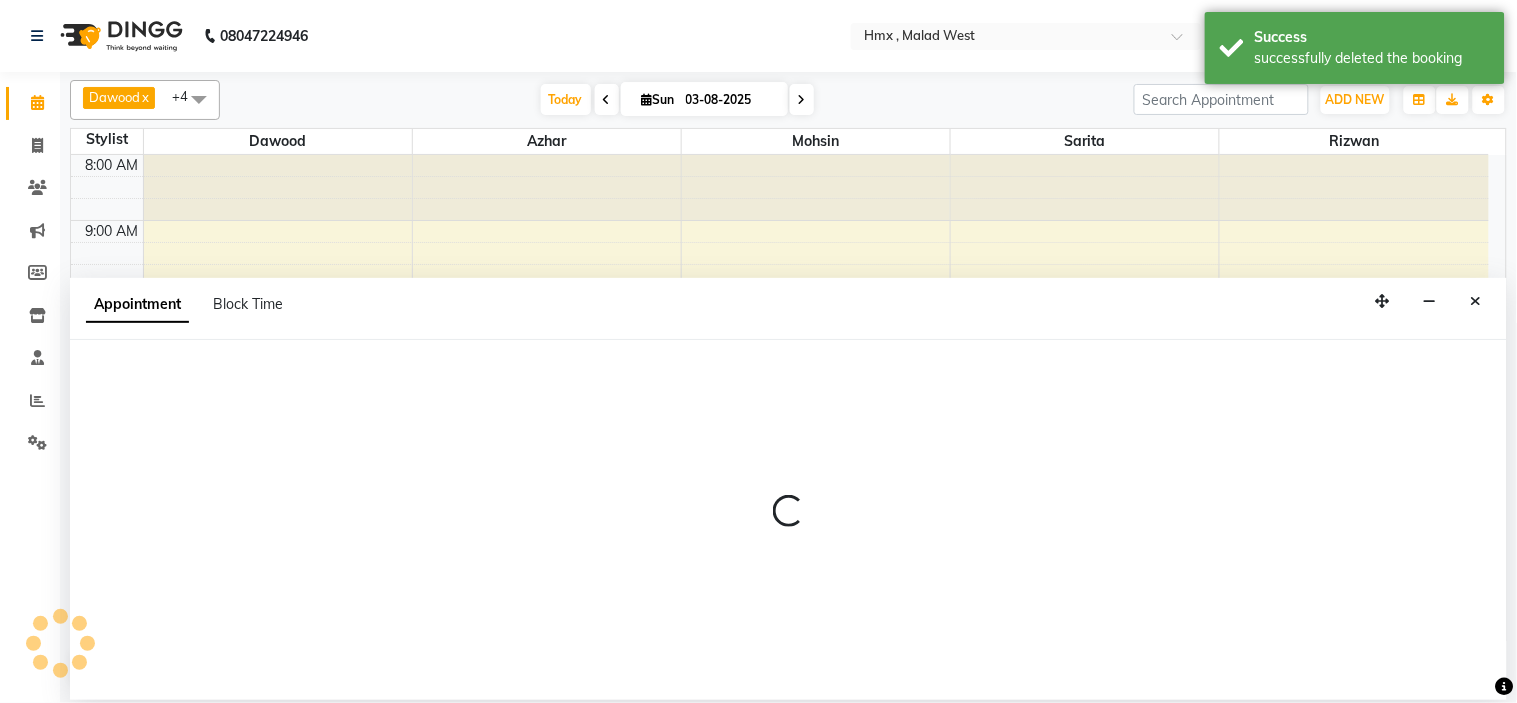 select on "39095" 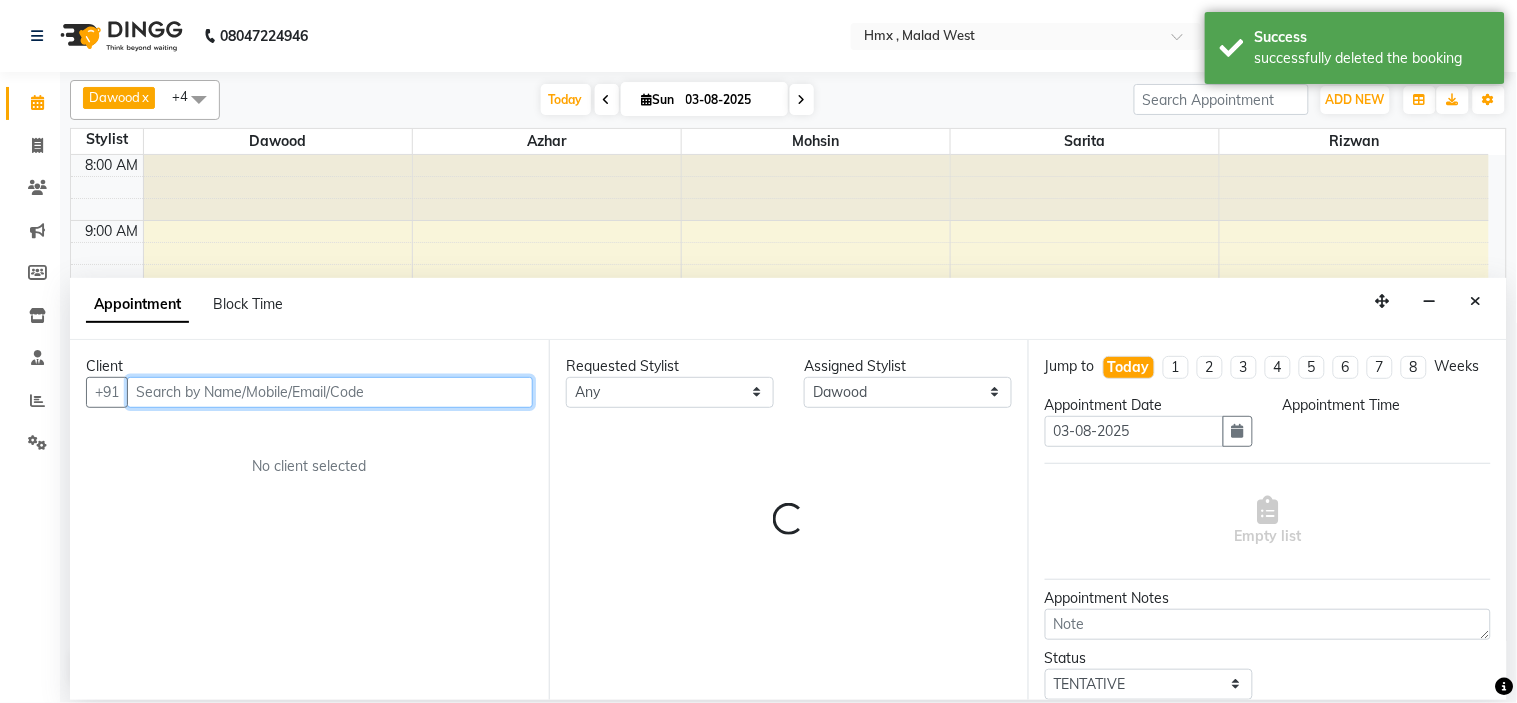 select on "735" 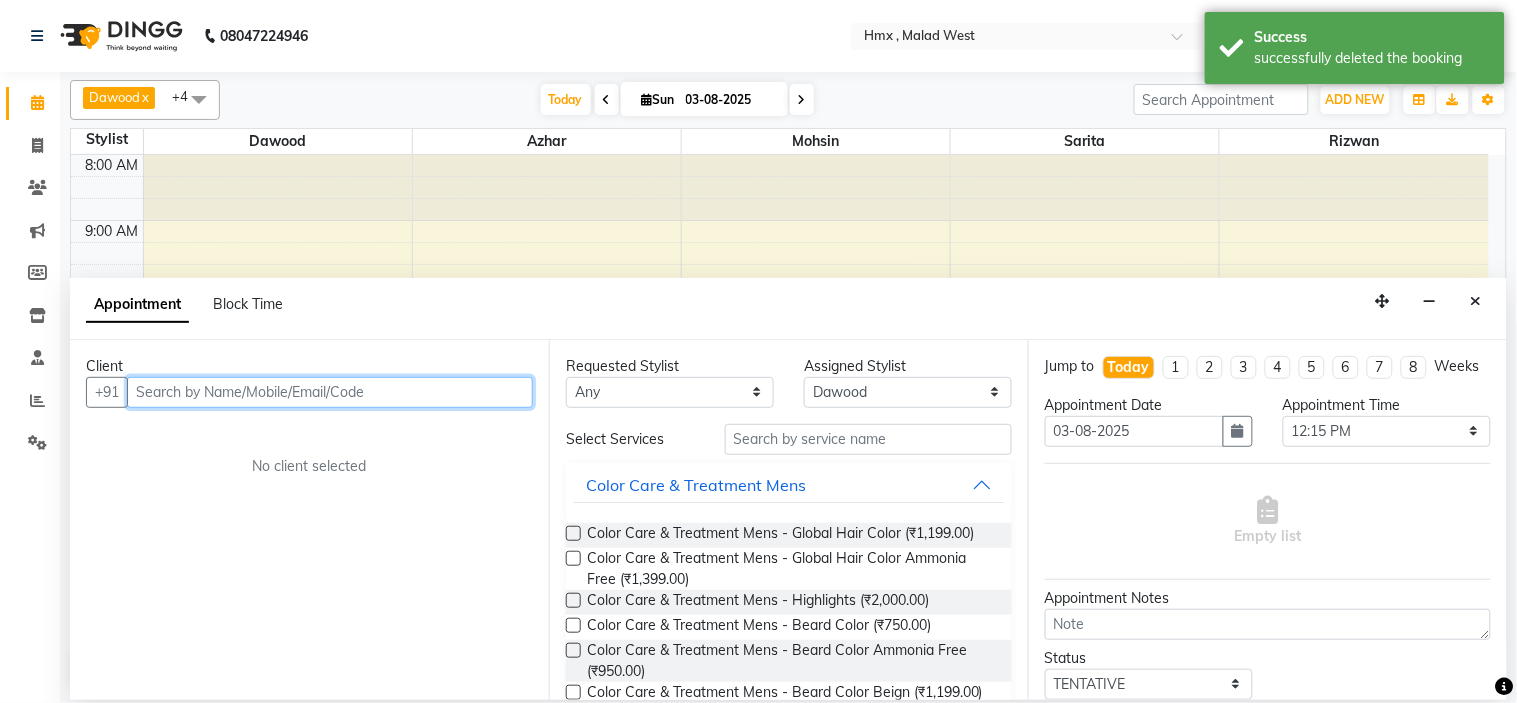 click at bounding box center (330, 392) 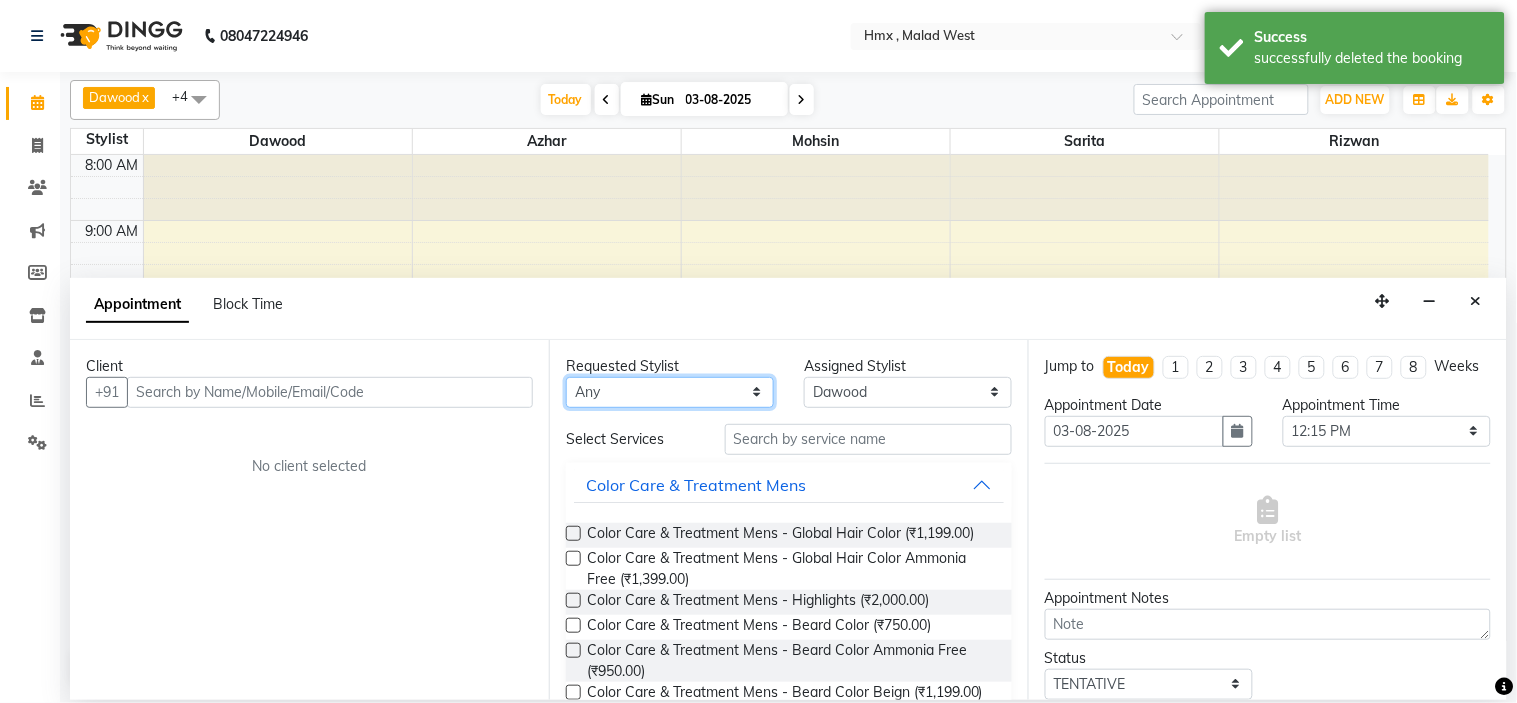 click on "Any Azhar Bilal Dawood Mohsin Rizwan Sarita Suman swapnali Uzair Yash Padrath" at bounding box center [670, 392] 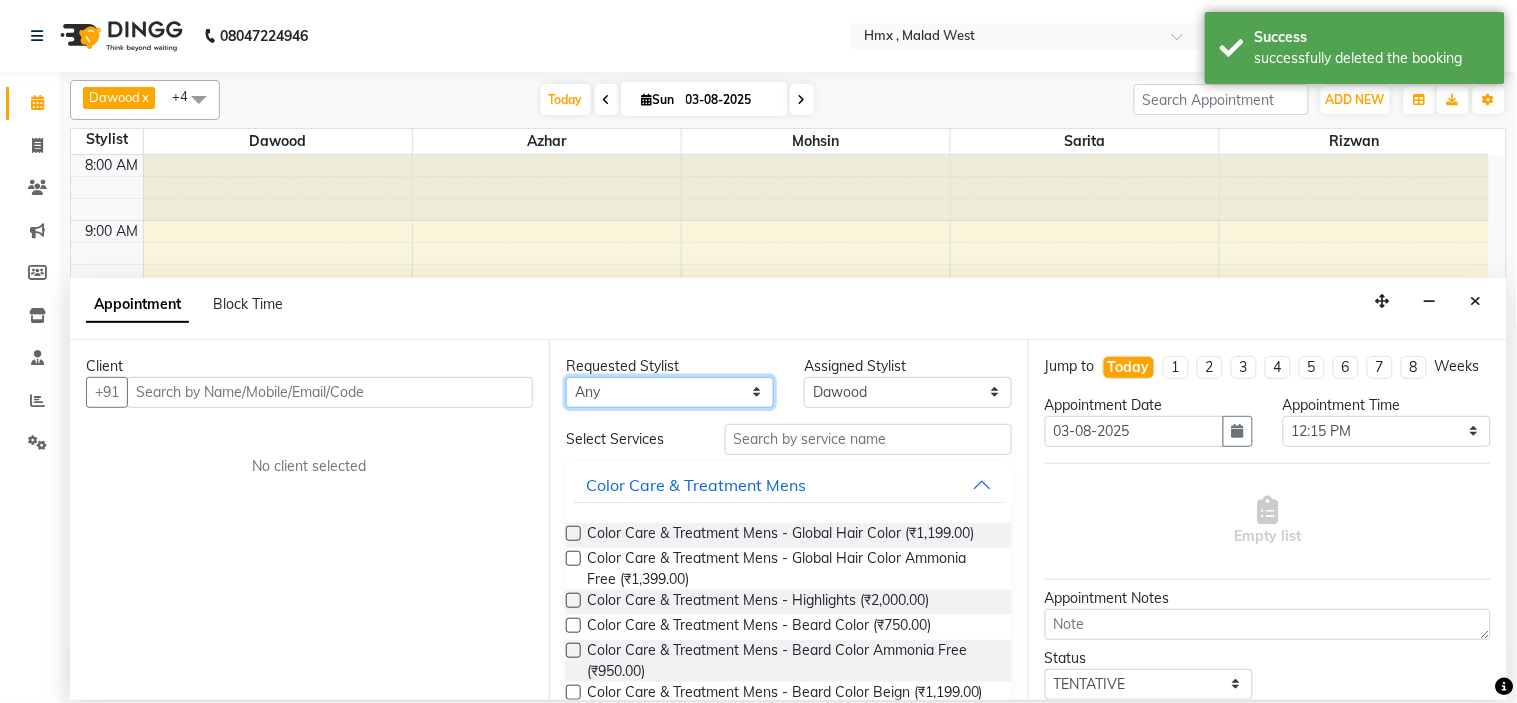select on "39095" 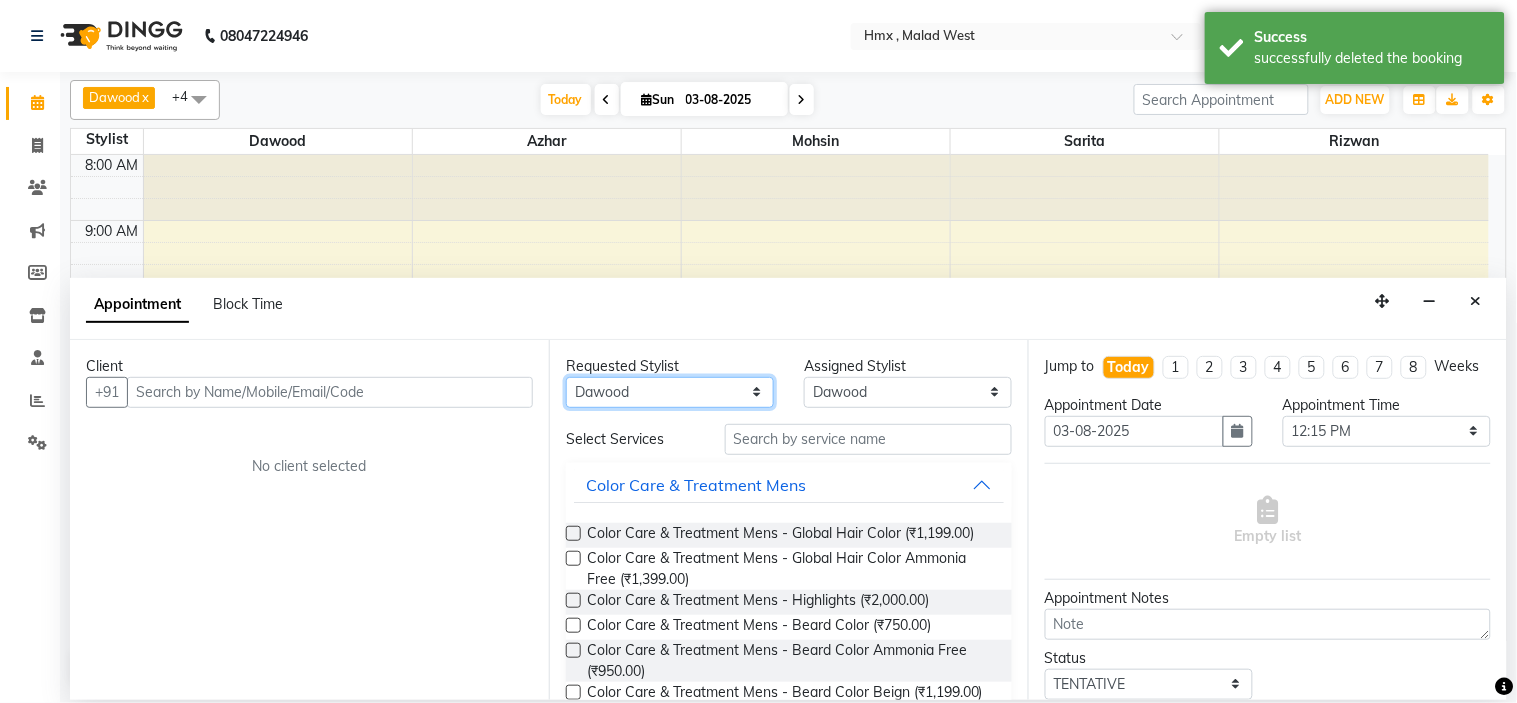 click on "Any Azhar Bilal Dawood Mohsin Rizwan Sarita Suman swapnali Uzair Yash Padrath" at bounding box center (670, 392) 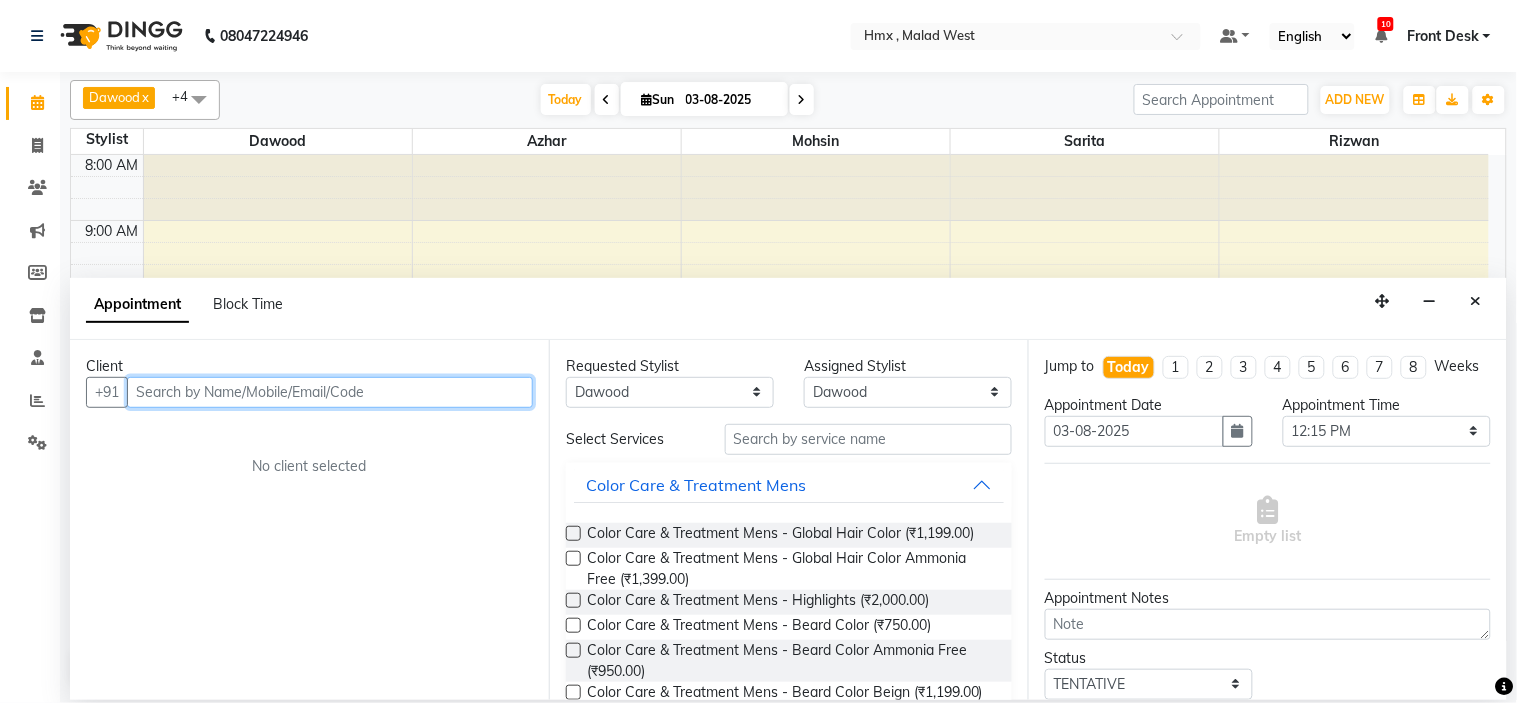 click at bounding box center [330, 392] 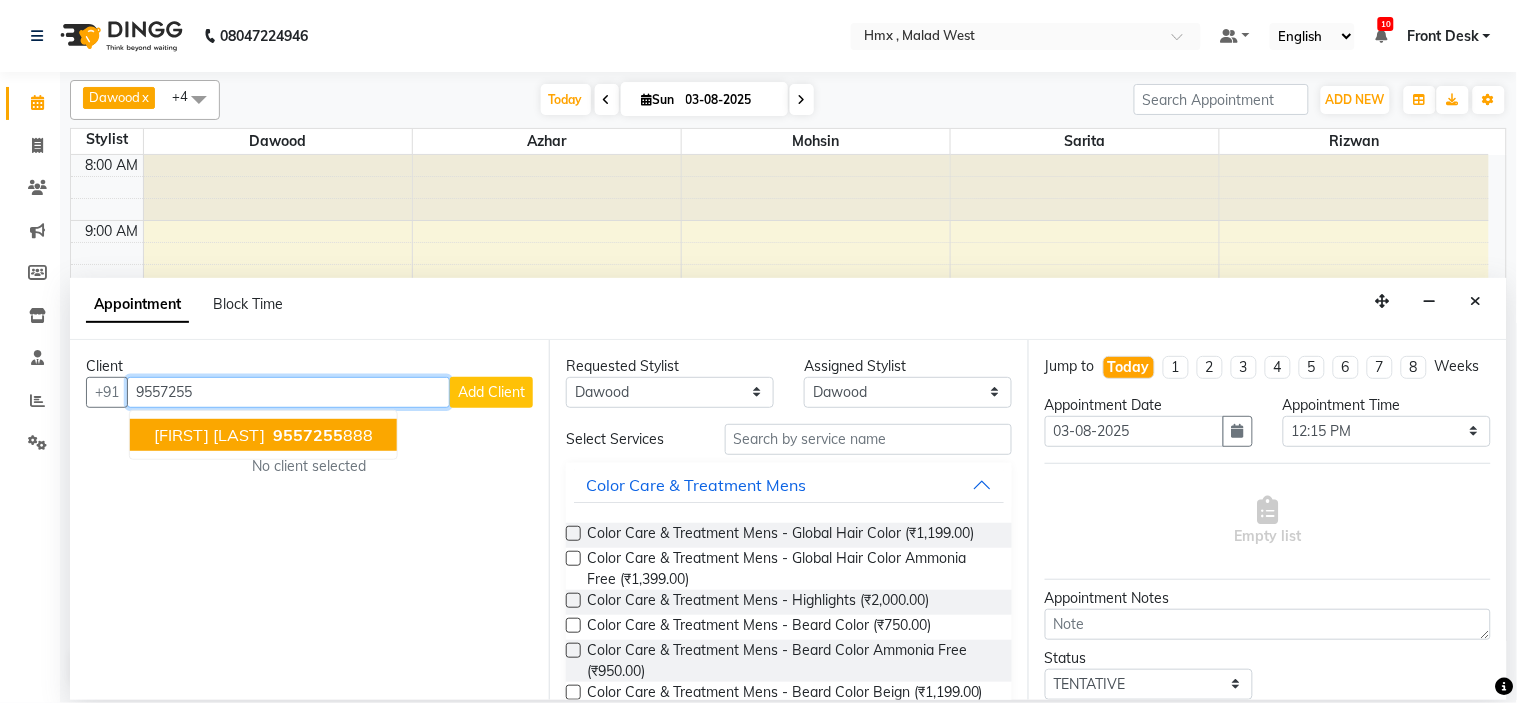 drag, startPoint x: 270, startPoint y: 443, endPoint x: 801, endPoint y: 402, distance: 532.5805 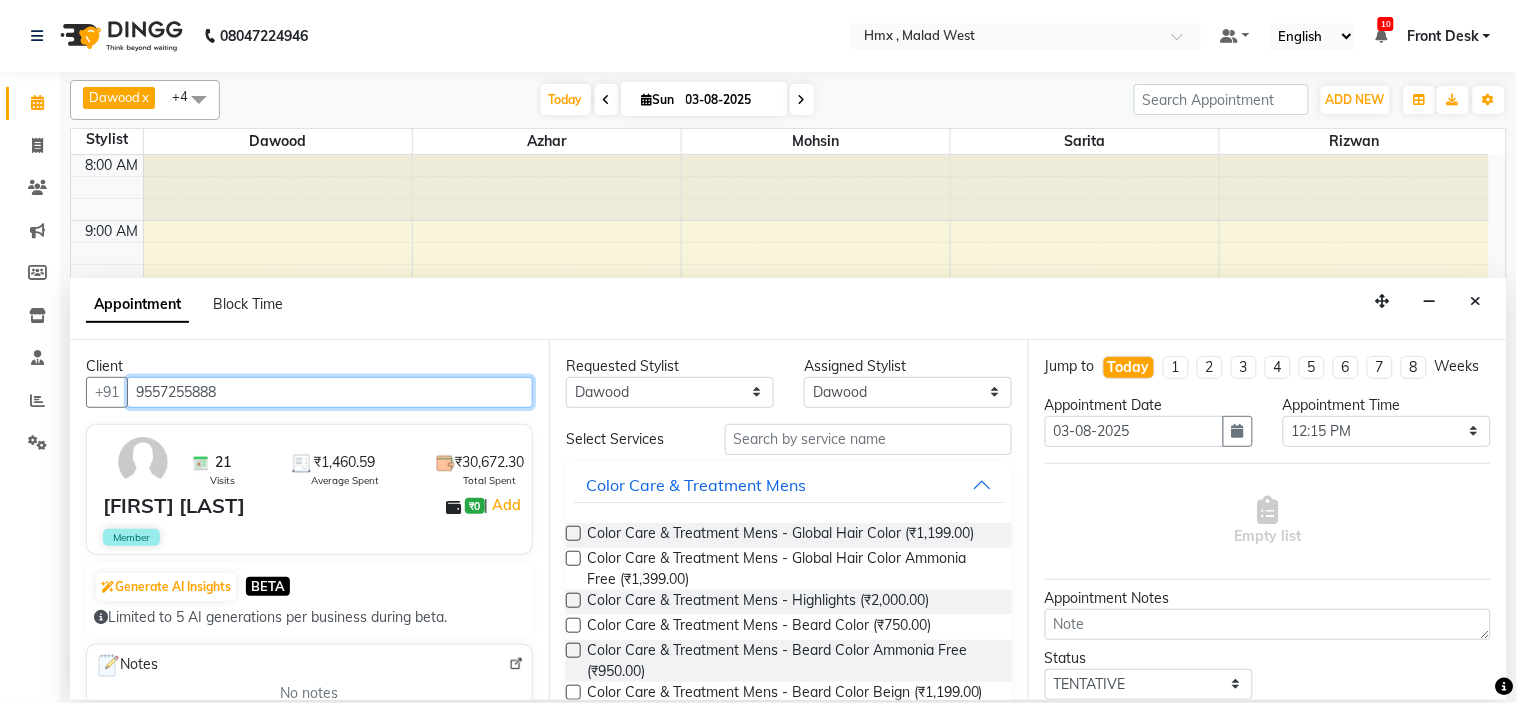 type on "9557255888" 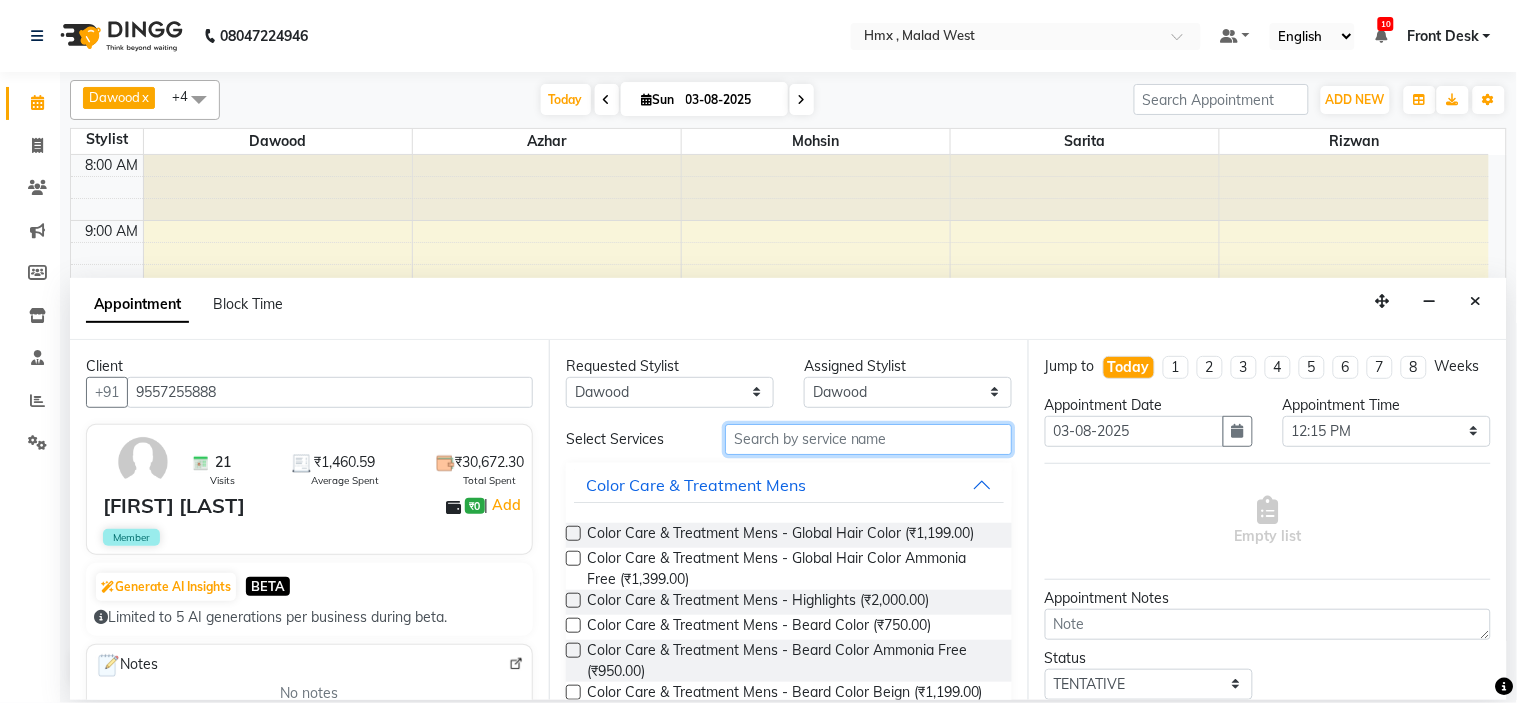 click at bounding box center (868, 439) 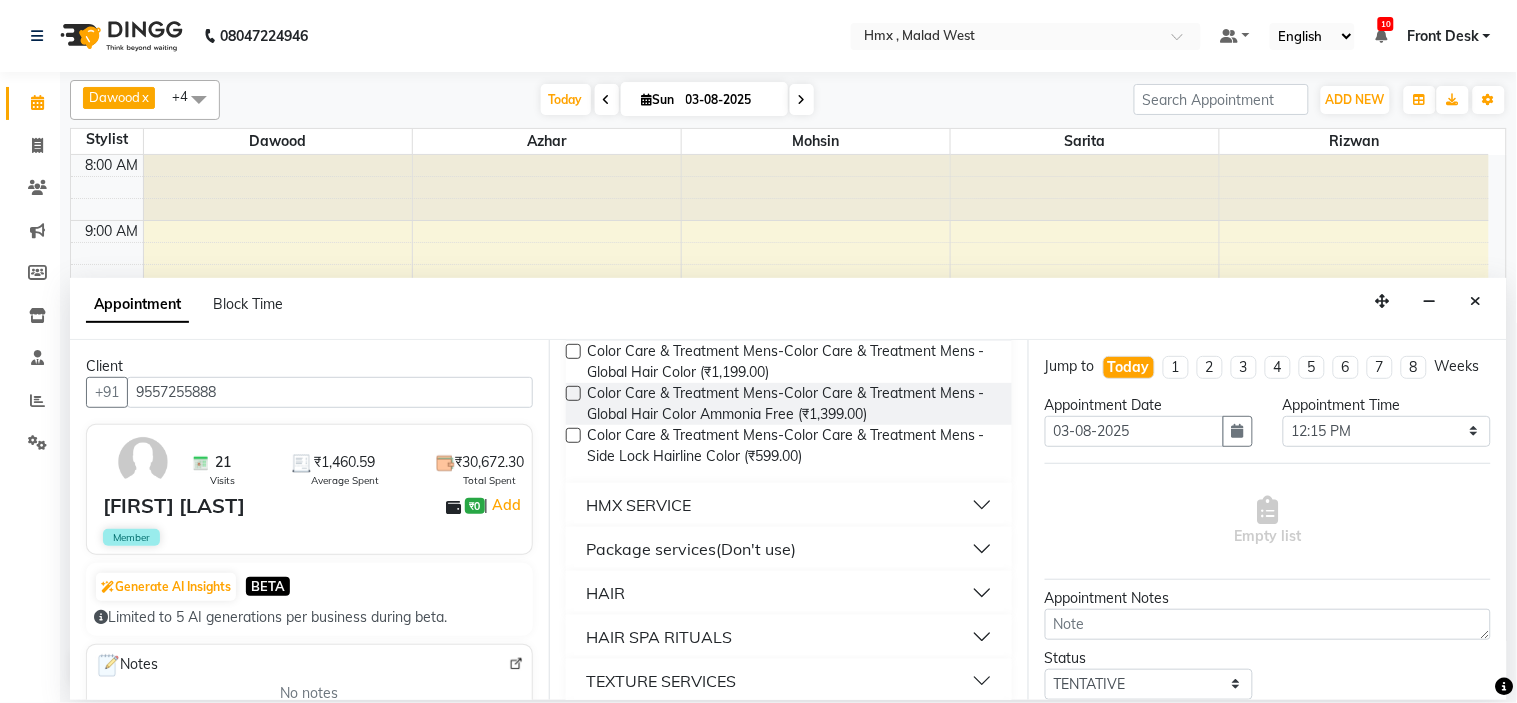 scroll, scrollTop: 302, scrollLeft: 0, axis: vertical 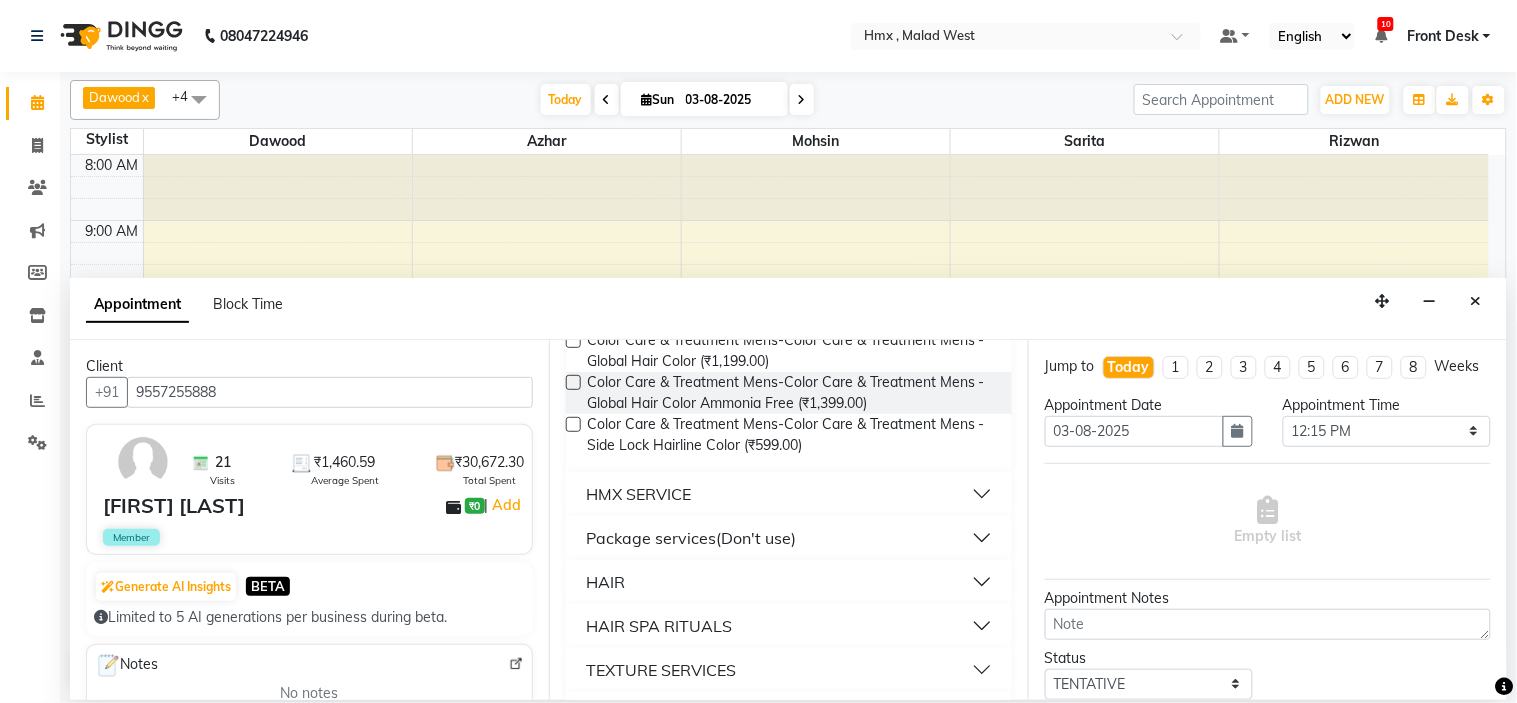 type on "hair c" 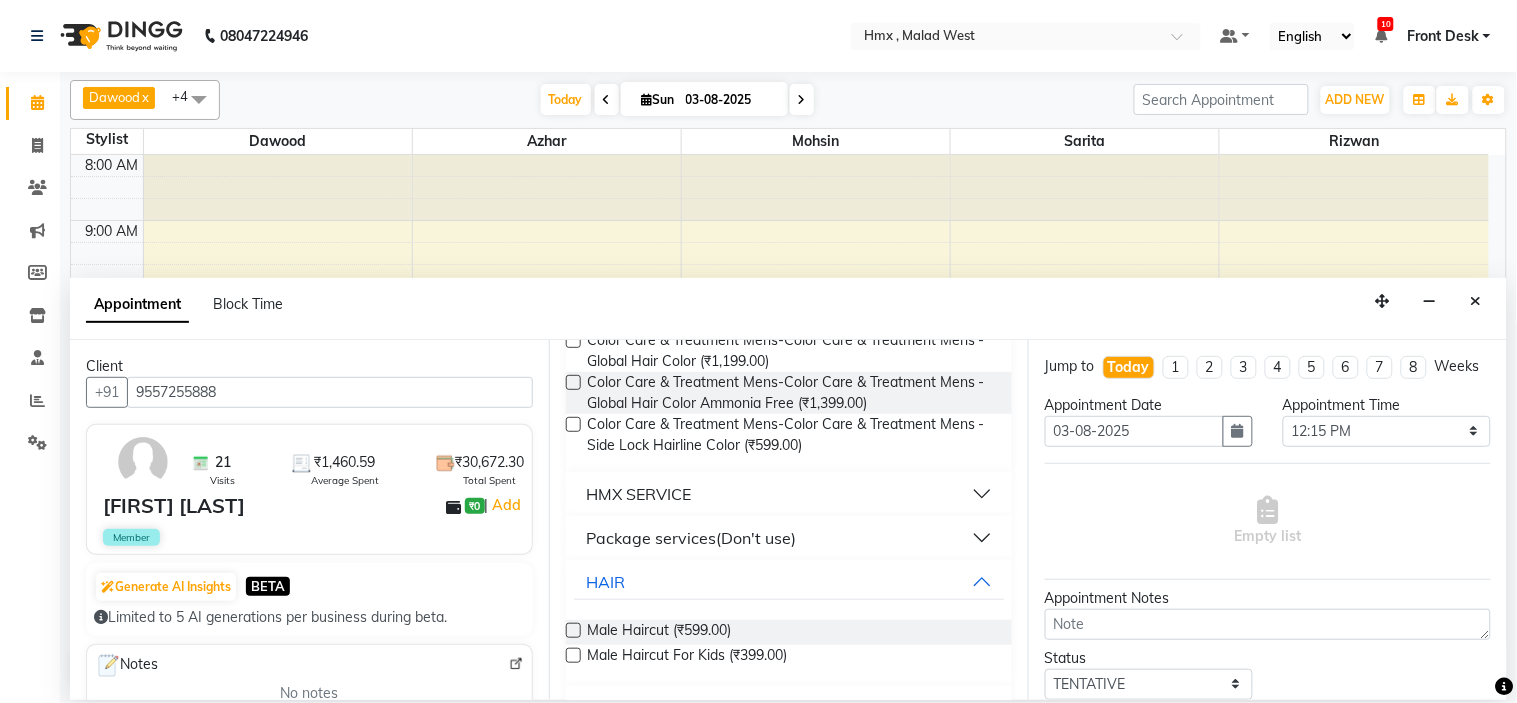 click at bounding box center (573, 630) 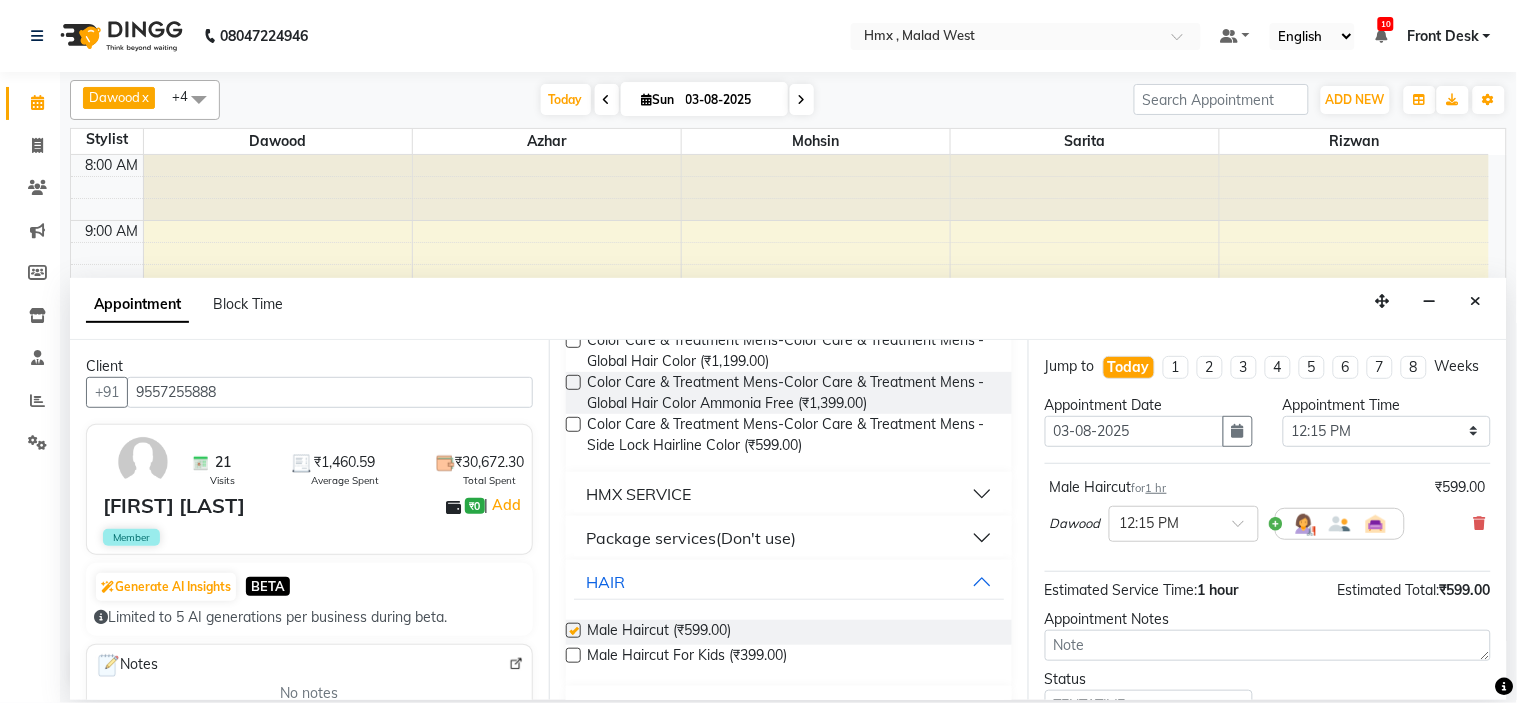 checkbox on "false" 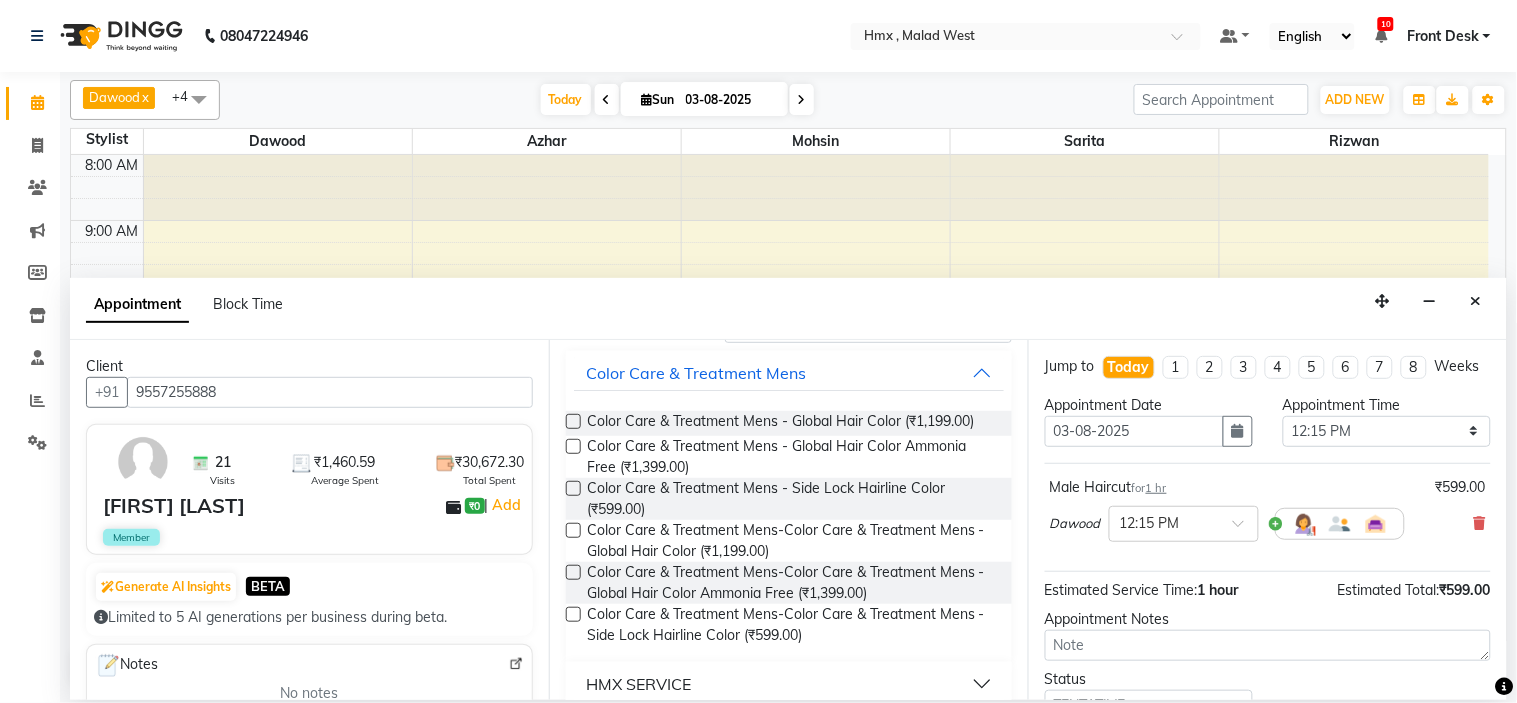 scroll, scrollTop: 0, scrollLeft: 0, axis: both 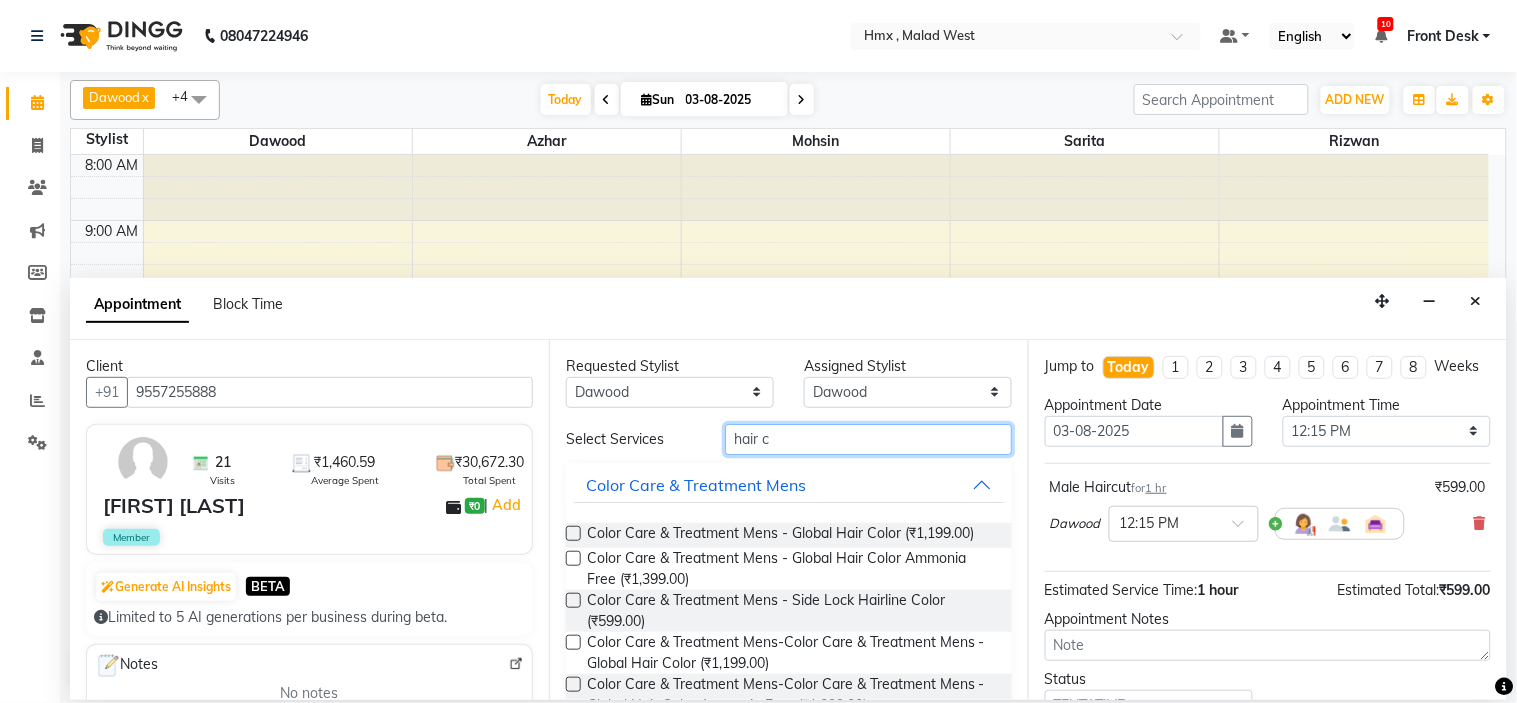 click on "hair c" at bounding box center (868, 439) 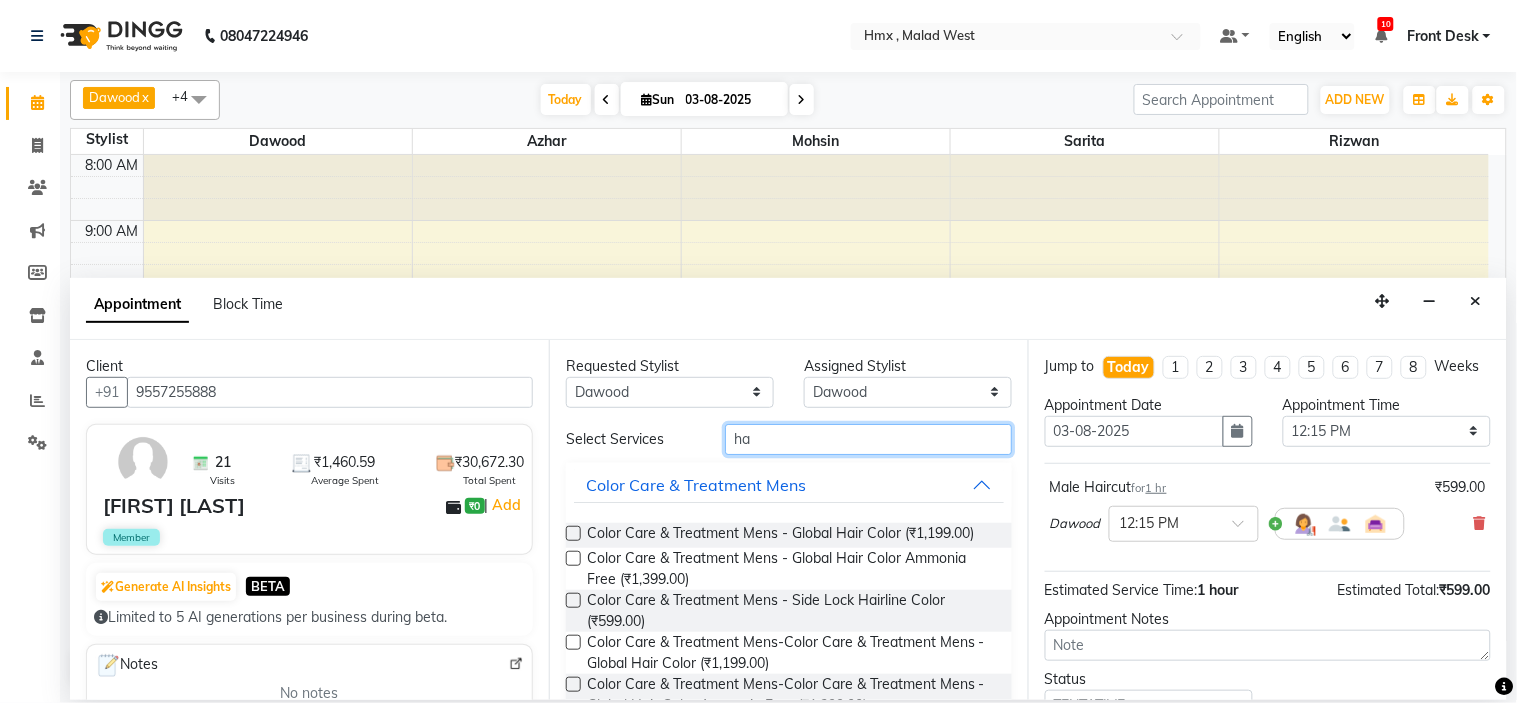 type on "h" 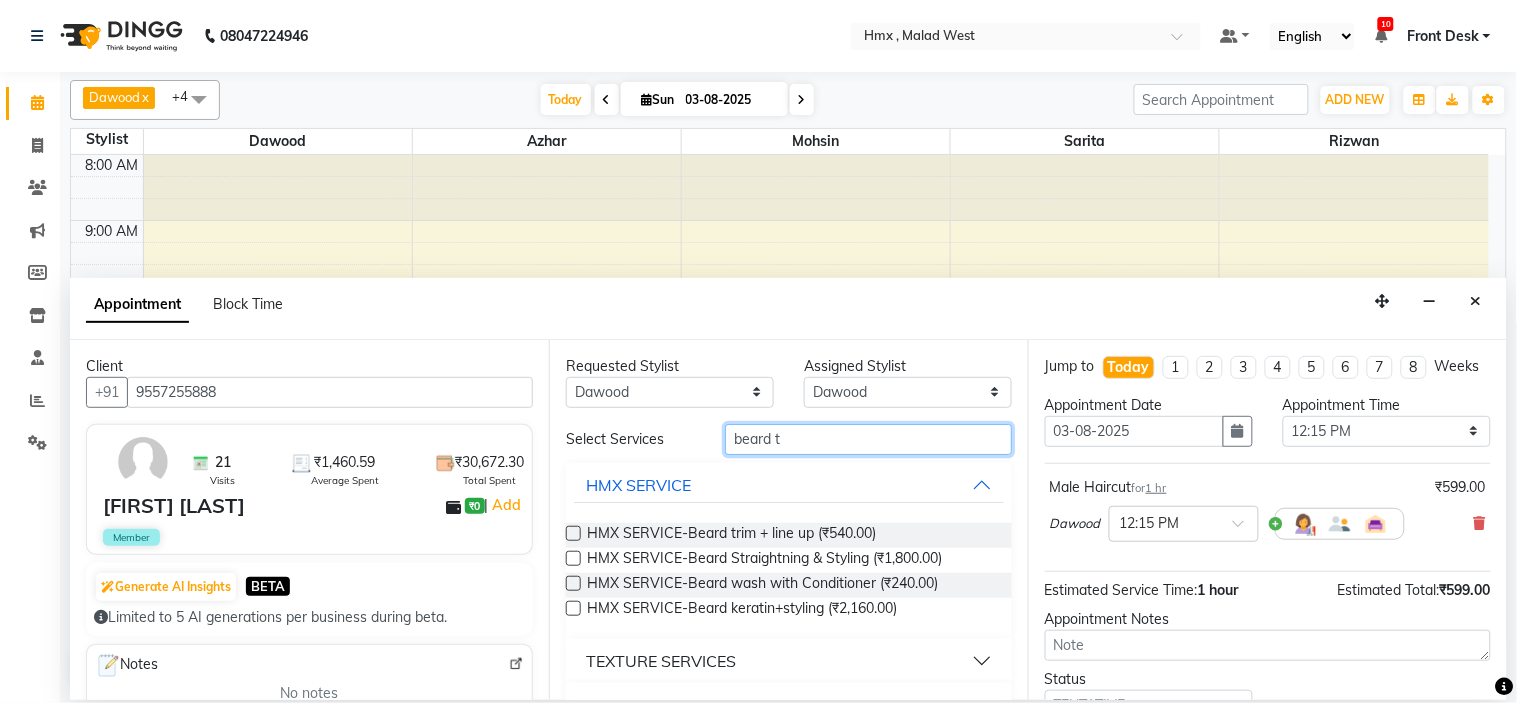 type on "beard t" 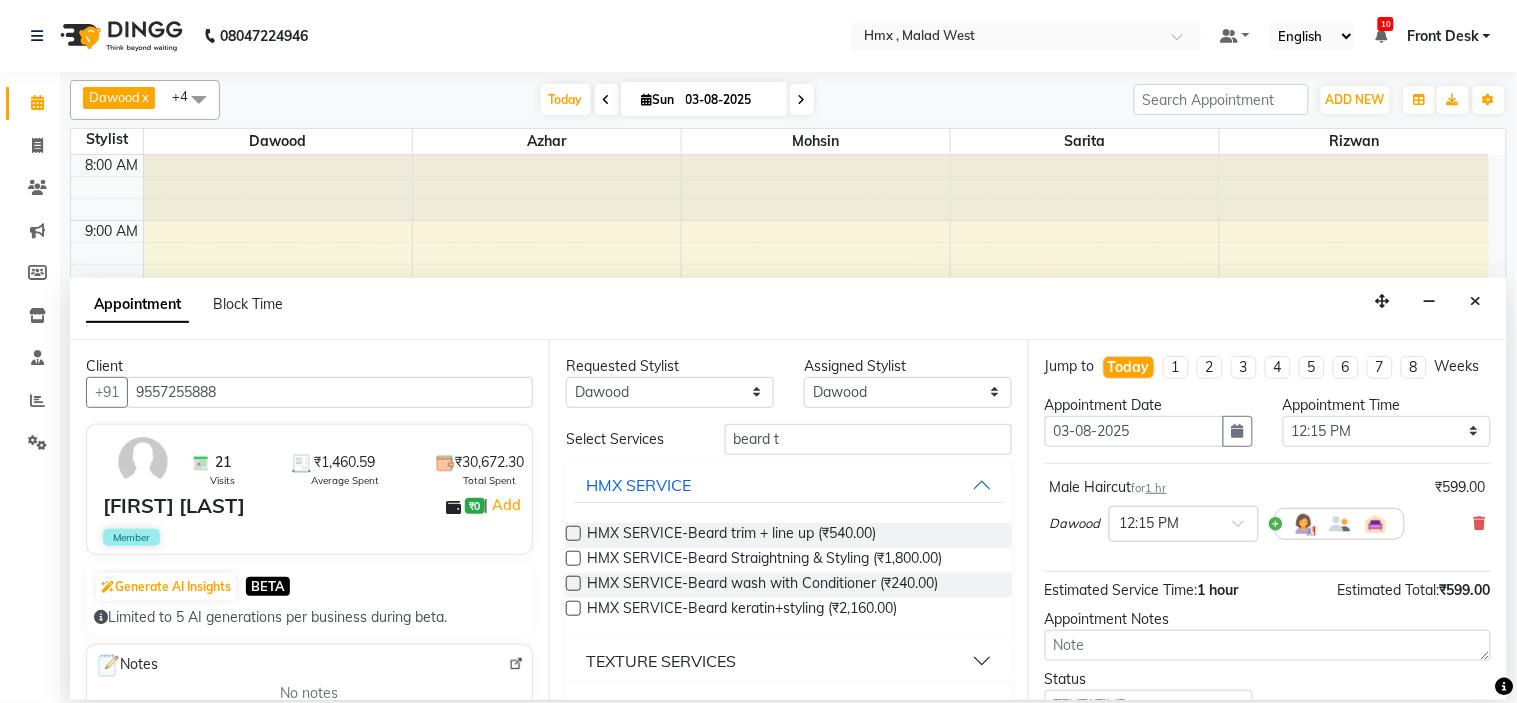 click at bounding box center (572, 537) 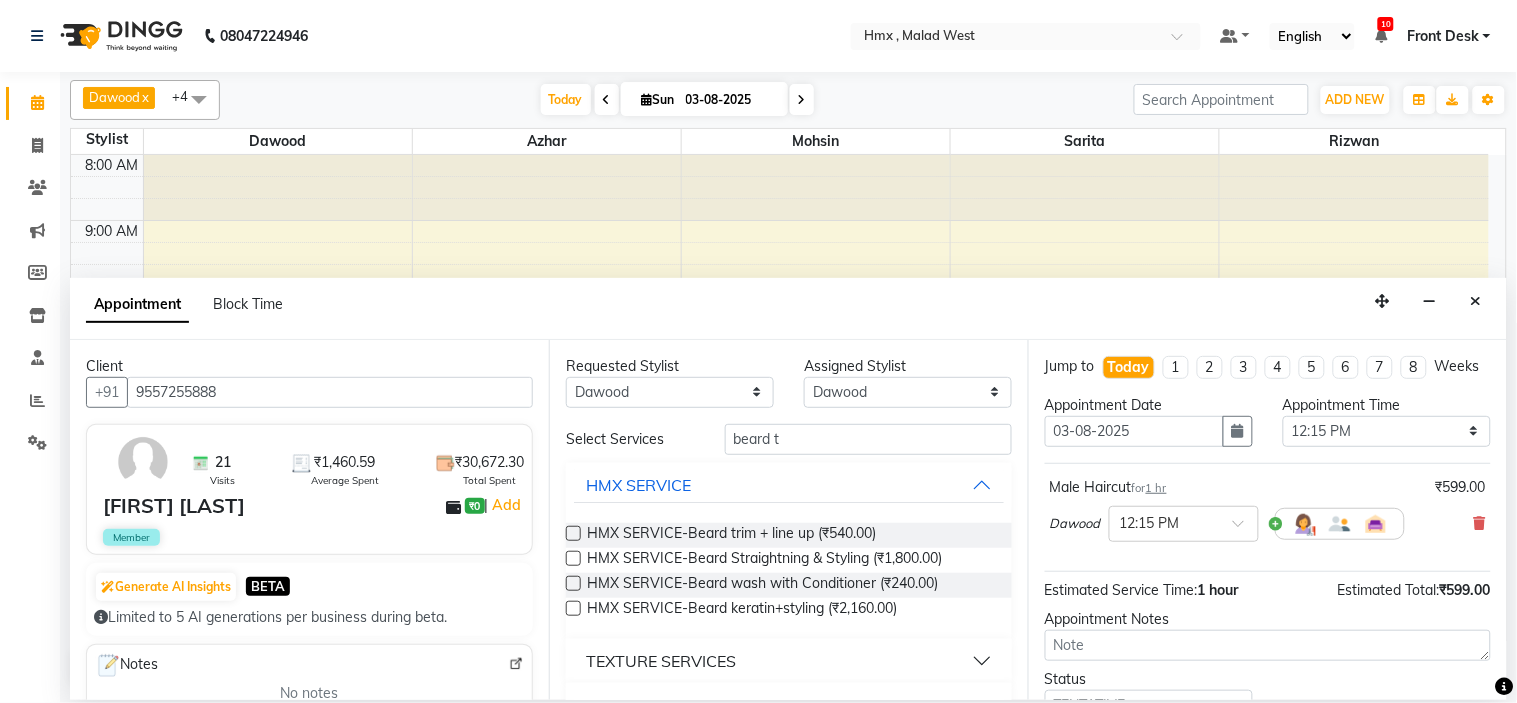 click at bounding box center [573, 533] 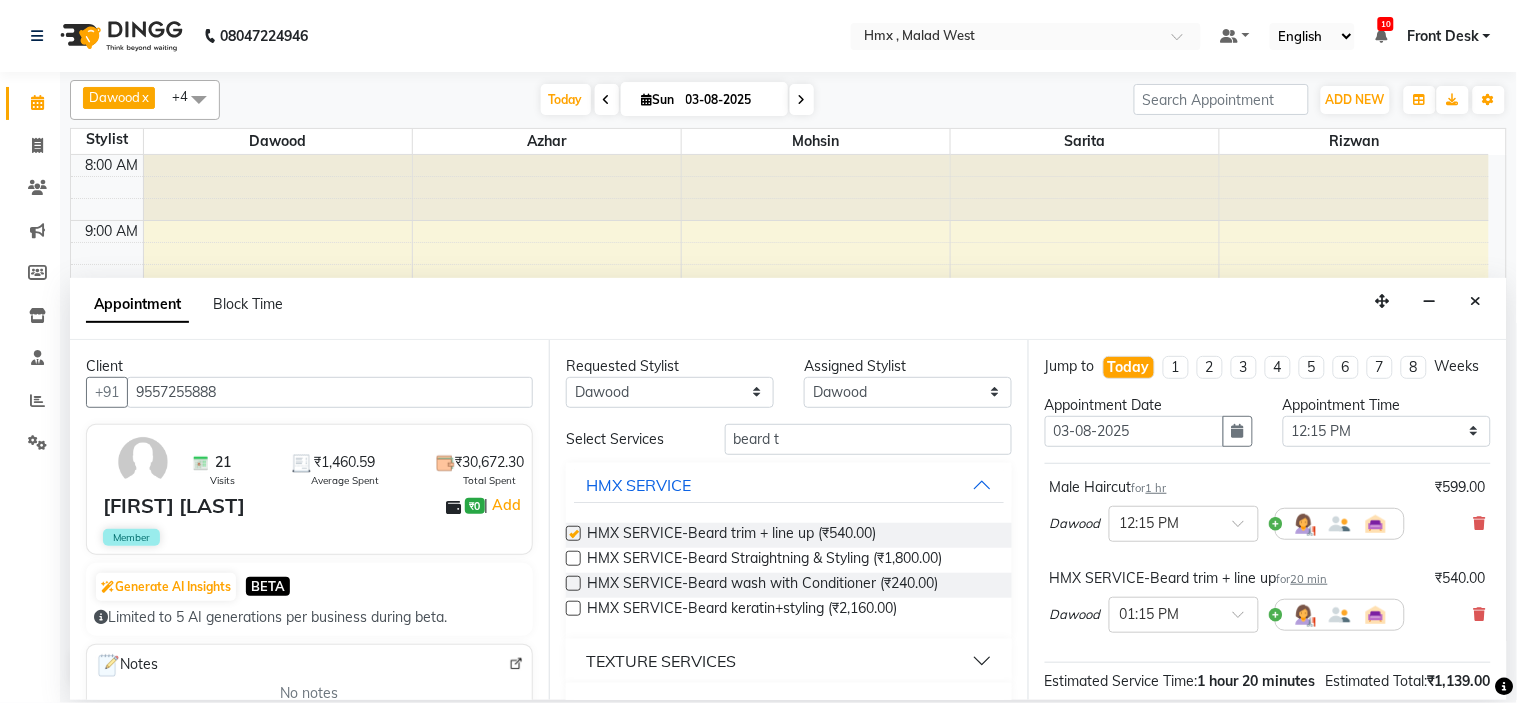 checkbox on "false" 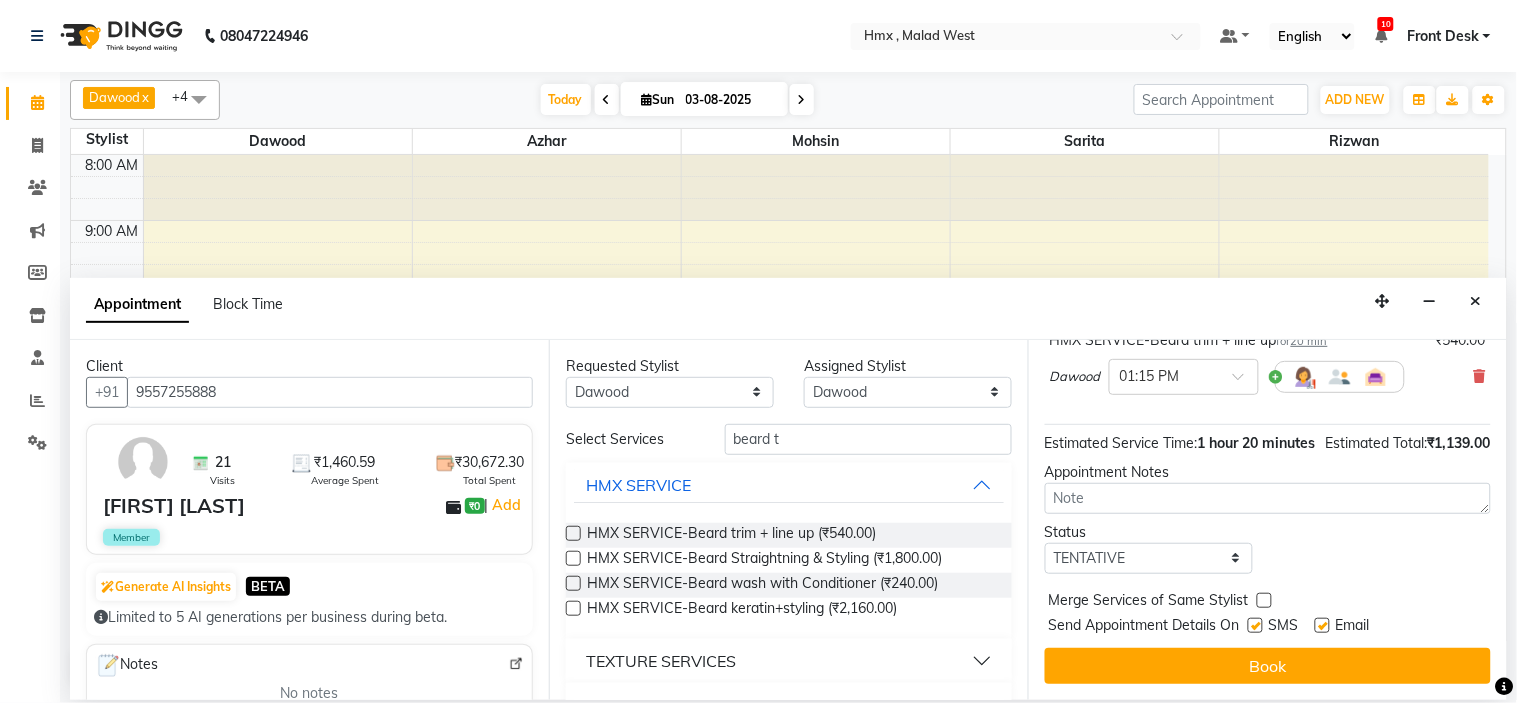 scroll, scrollTop: 277, scrollLeft: 0, axis: vertical 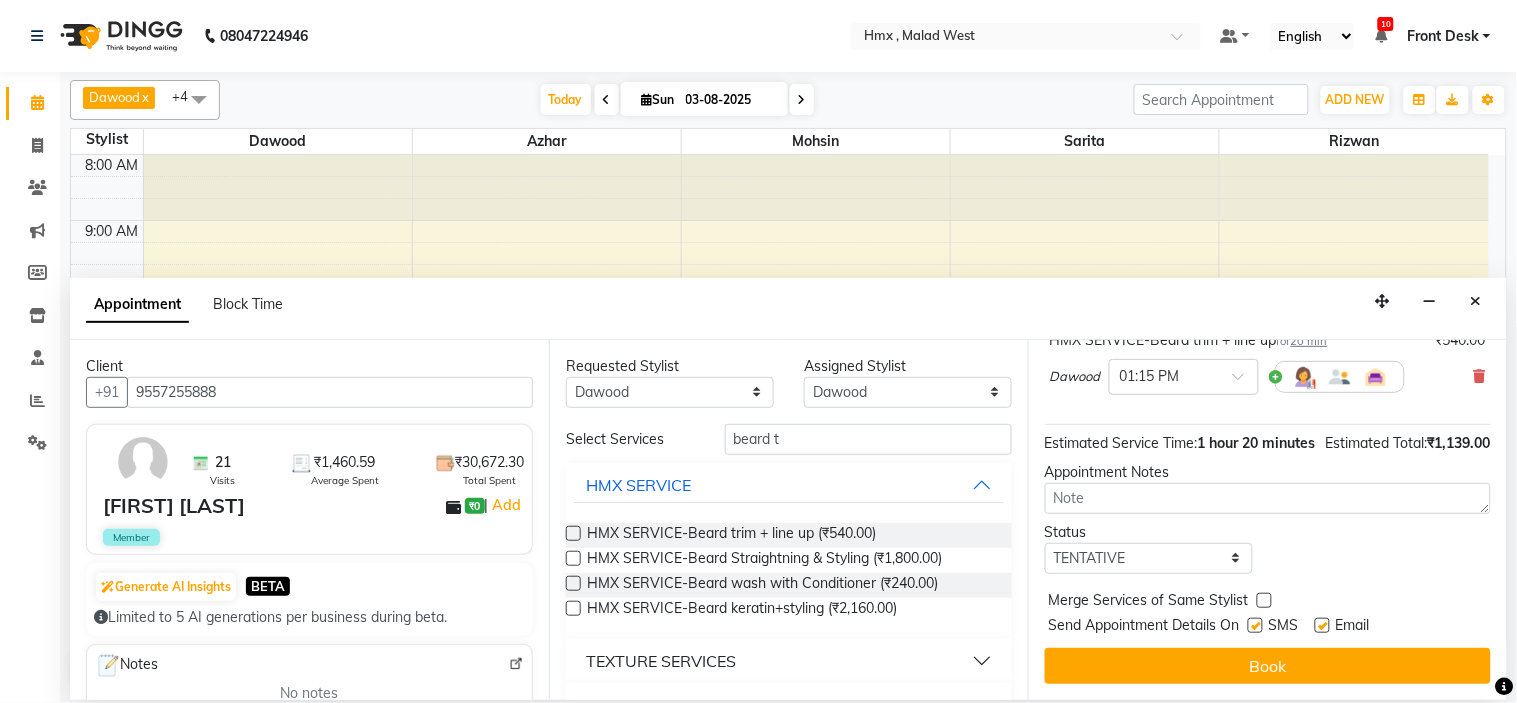 click on "Book" at bounding box center (1268, 666) 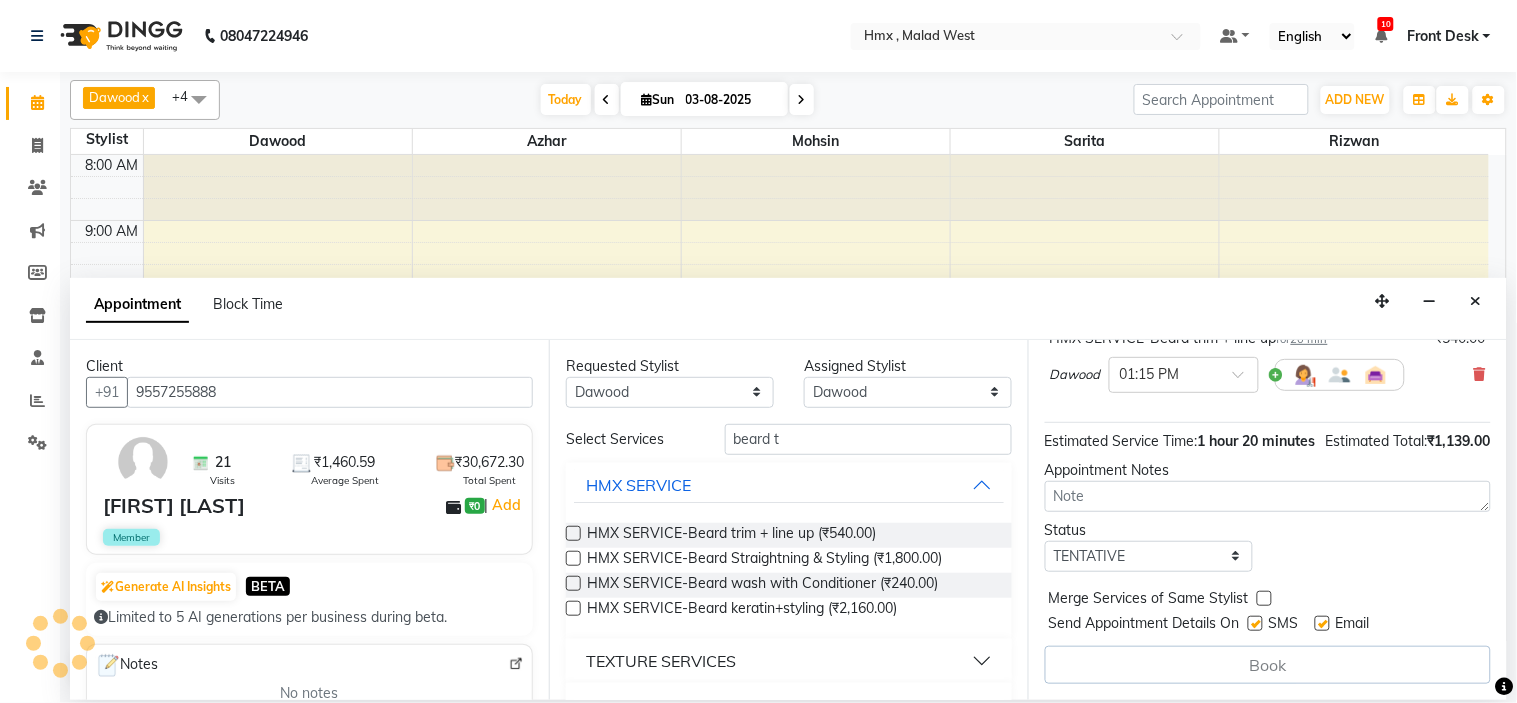 scroll, scrollTop: 280, scrollLeft: 0, axis: vertical 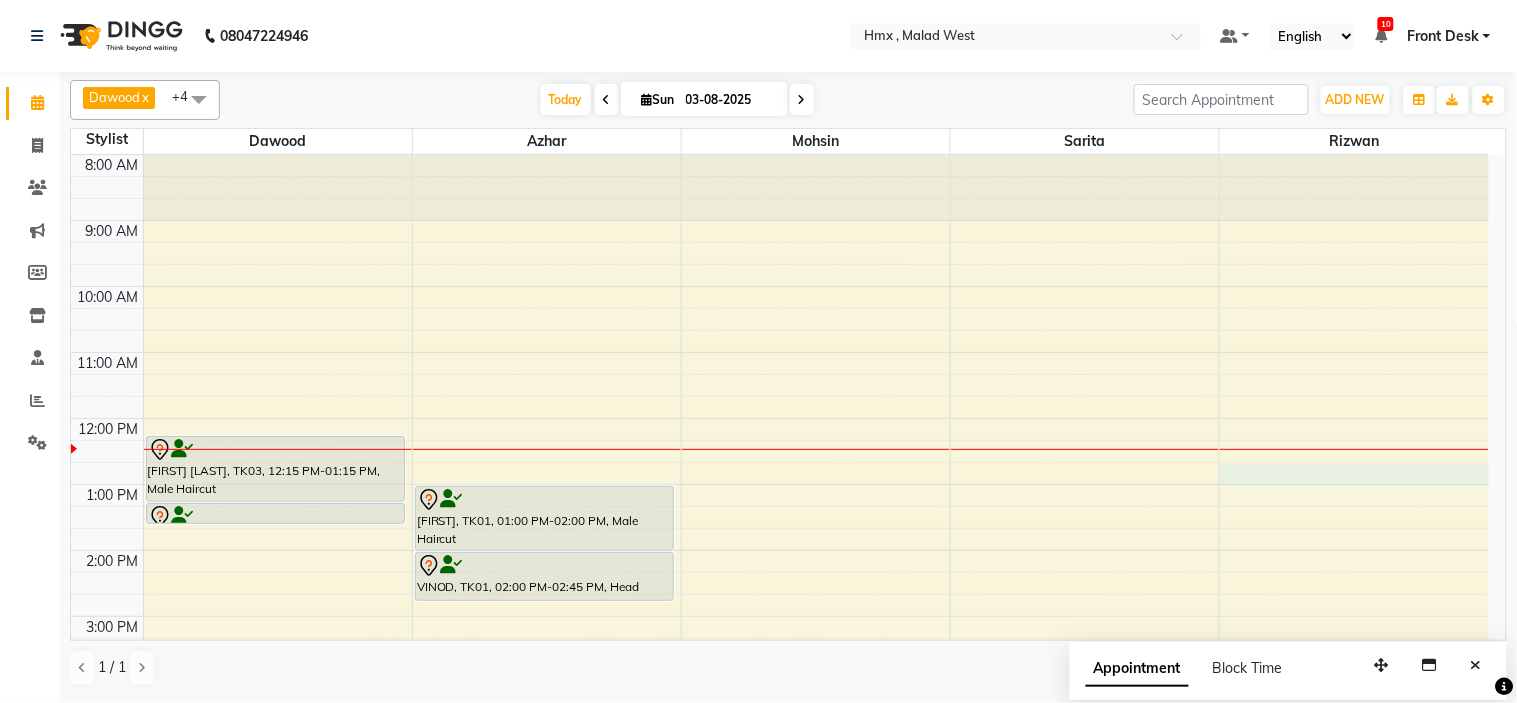 click on "8:00 AM 9:00 AM 10:00 AM 11:00 AM 12:00 PM 1:00 PM 2:00 PM 3:00 PM 4:00 PM 5:00 PM 6:00 PM 7:00 PM 8:00 PM 9:00 PM             sandeep jairath, TK03, 12:15 PM-01:15 PM, Male Haircut             sandeep jairath, TK03, 01:15 PM-01:35 PM, HMX SERVICE-Beard trim + line up             VINOD, TK01, 01:00 PM-02:00 PM, Male Haircut             VINOD, TK01, 02:00 PM-02:45 PM, Head Massage-Head Massage With Coconut Oil" at bounding box center [780, 616] 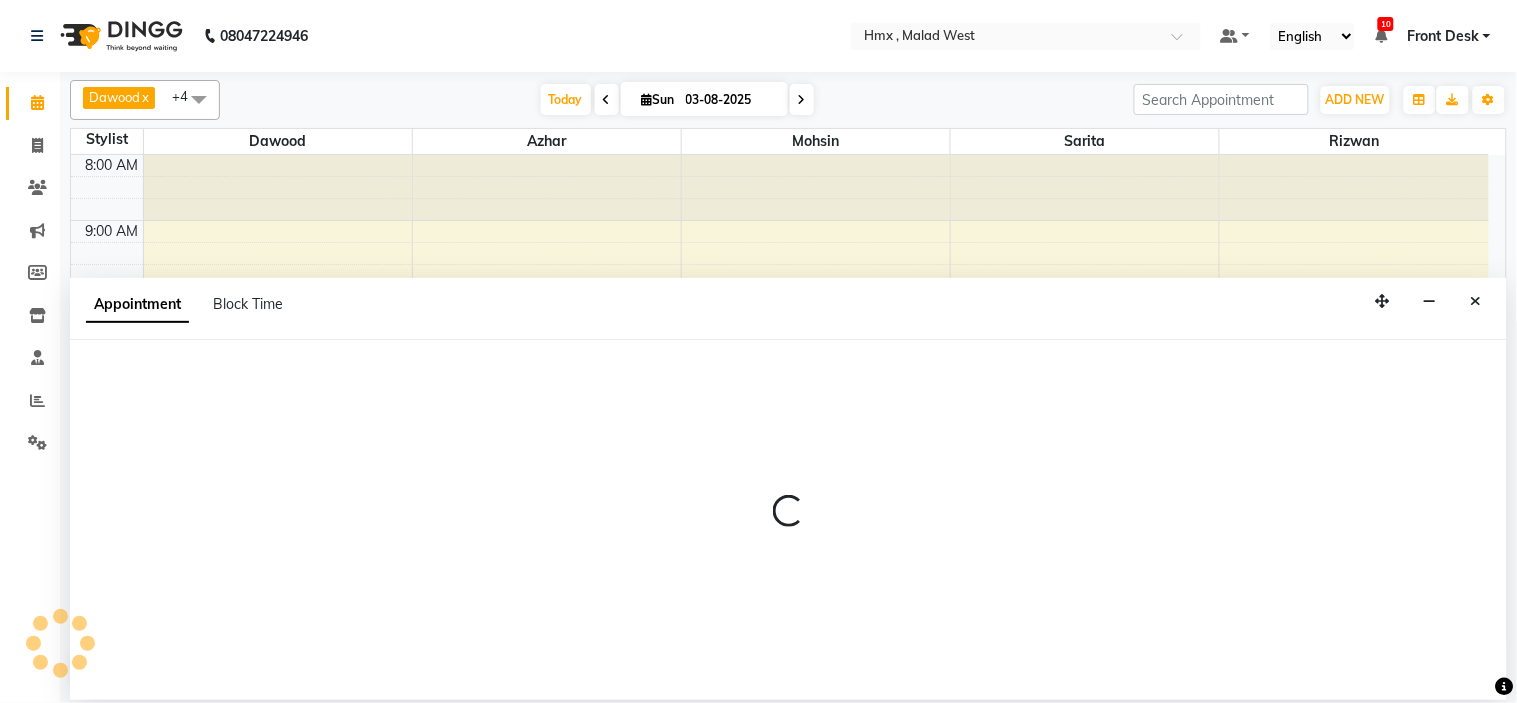 select on "76837" 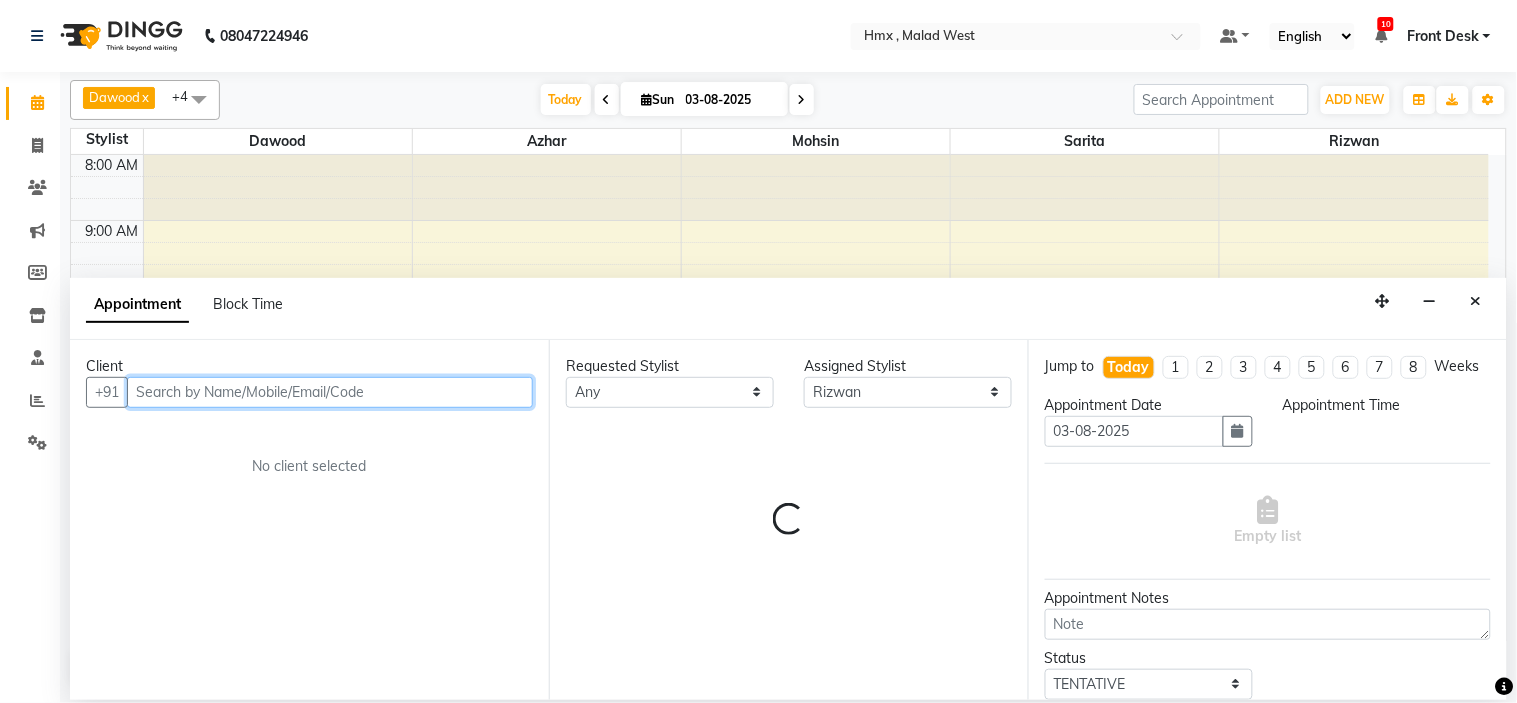 select on "765" 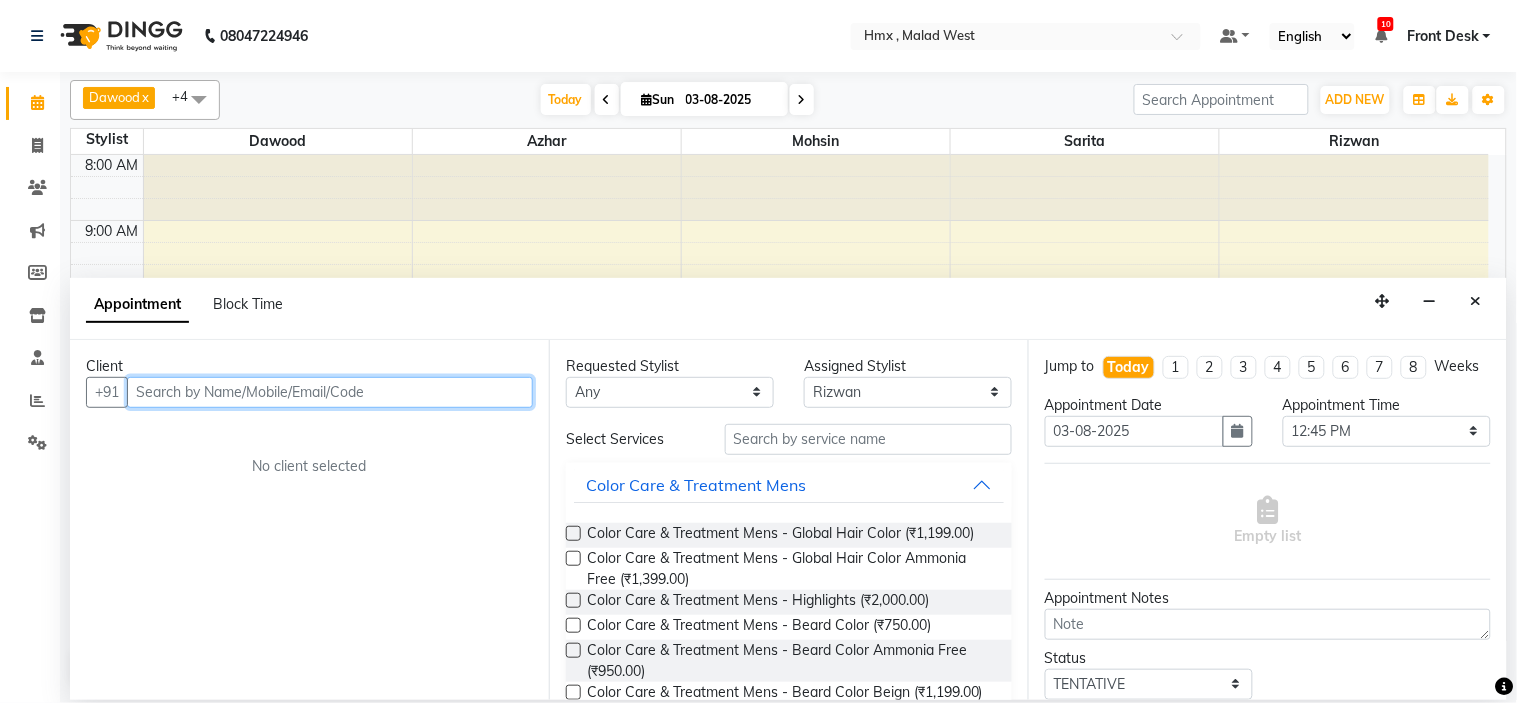 click at bounding box center [330, 392] 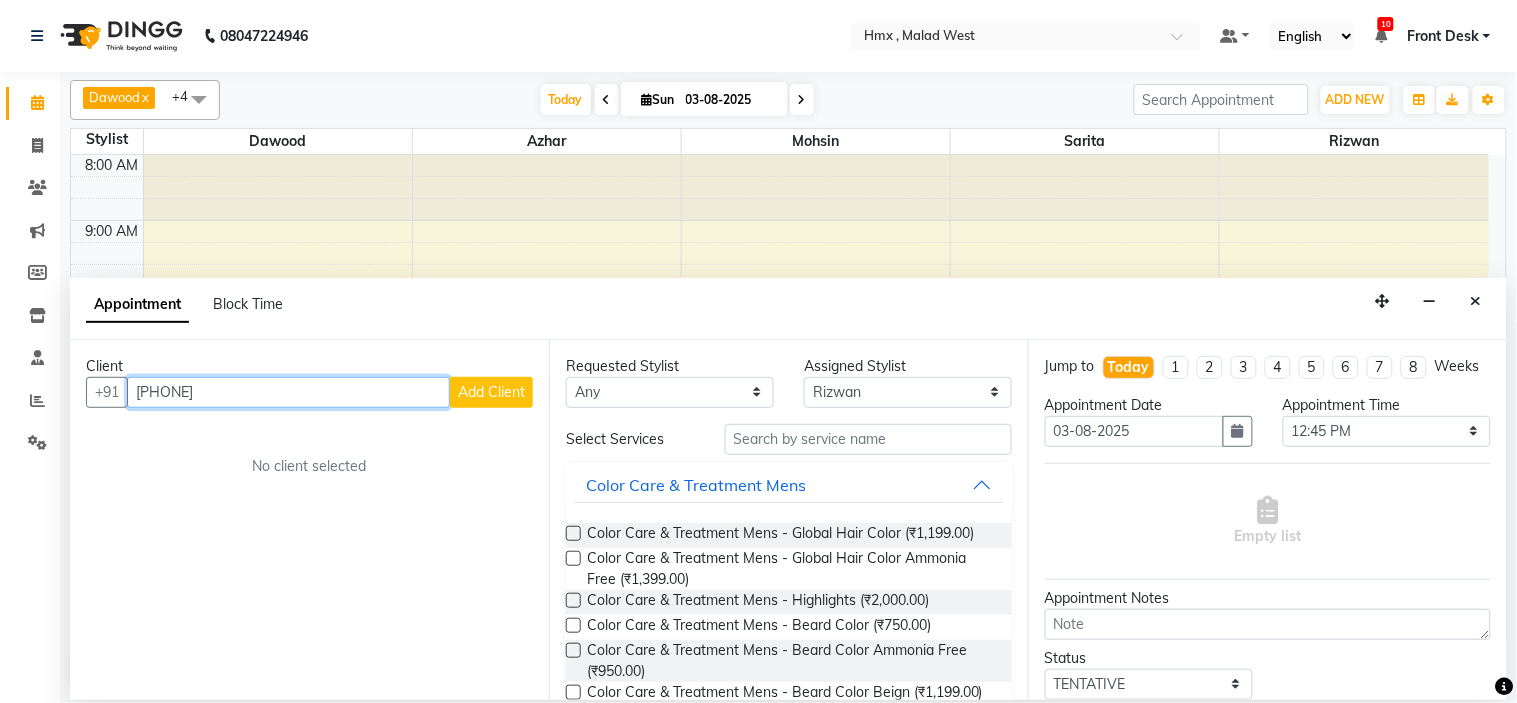 type on "7073775666" 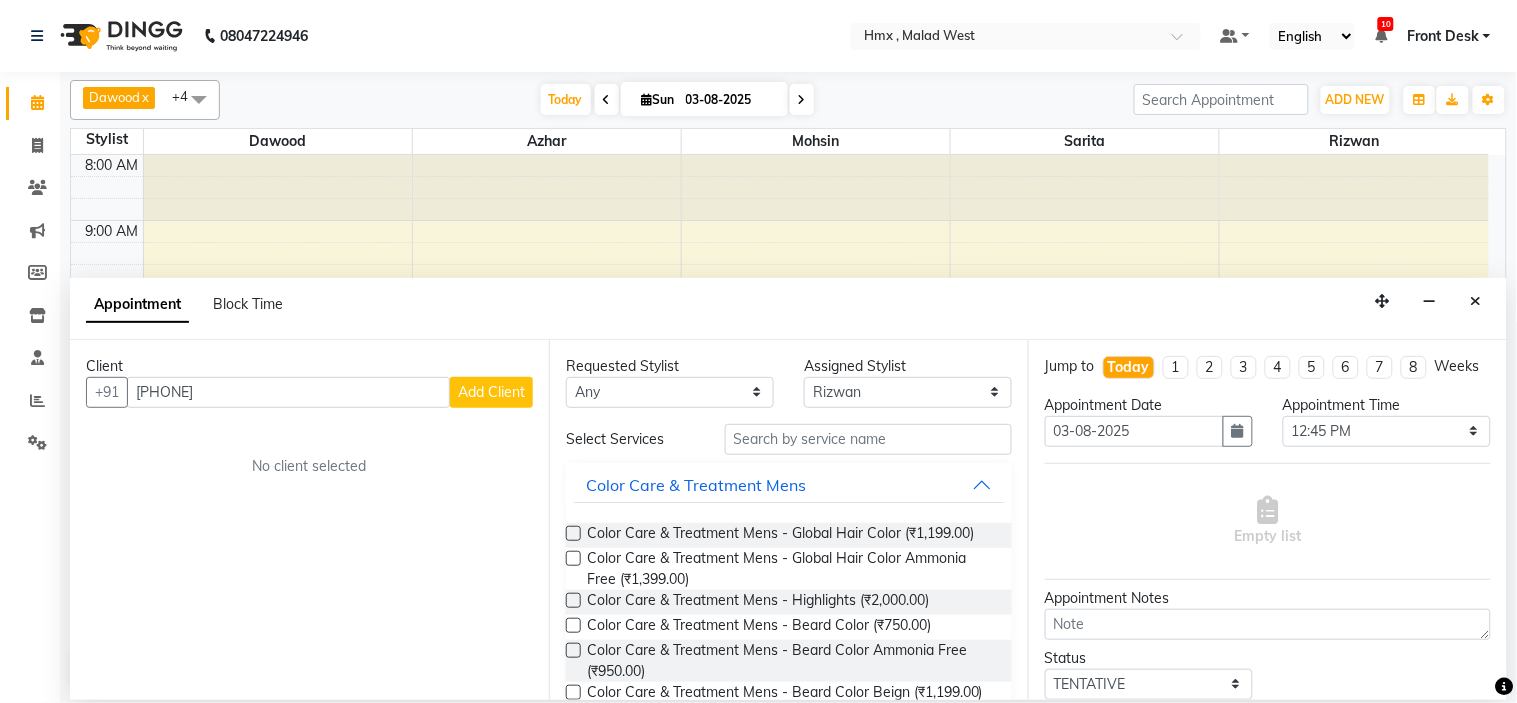 click on "Add Client" at bounding box center [491, 392] 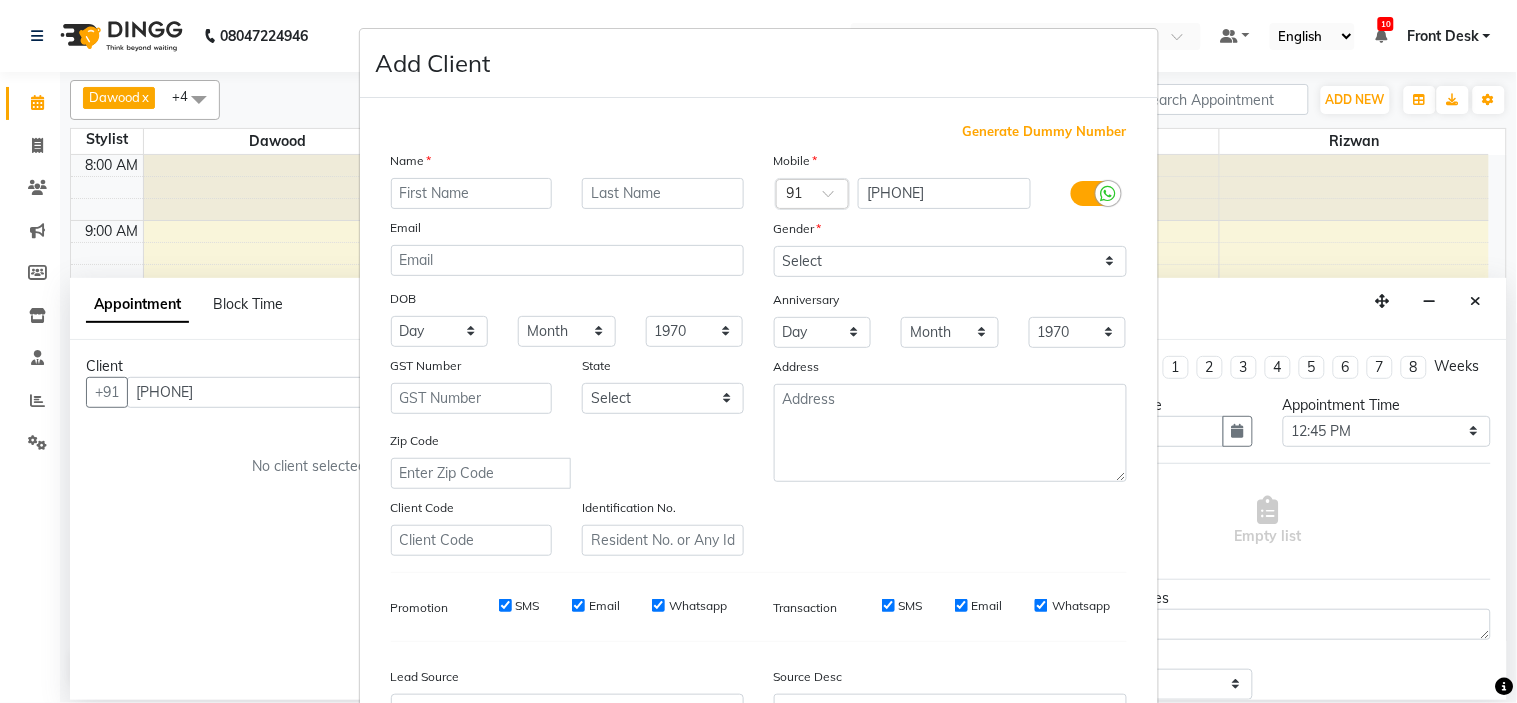 click at bounding box center [472, 193] 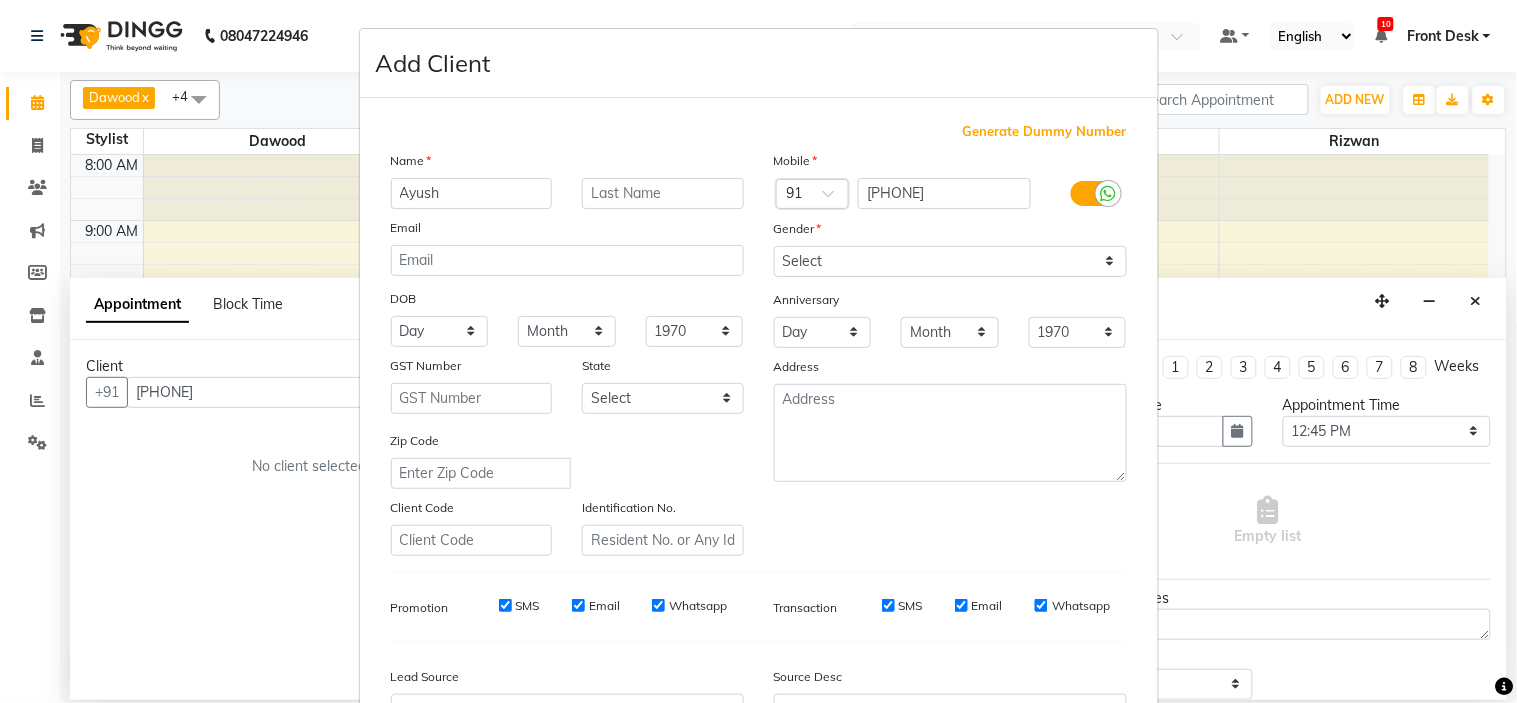 type on "Ayush" 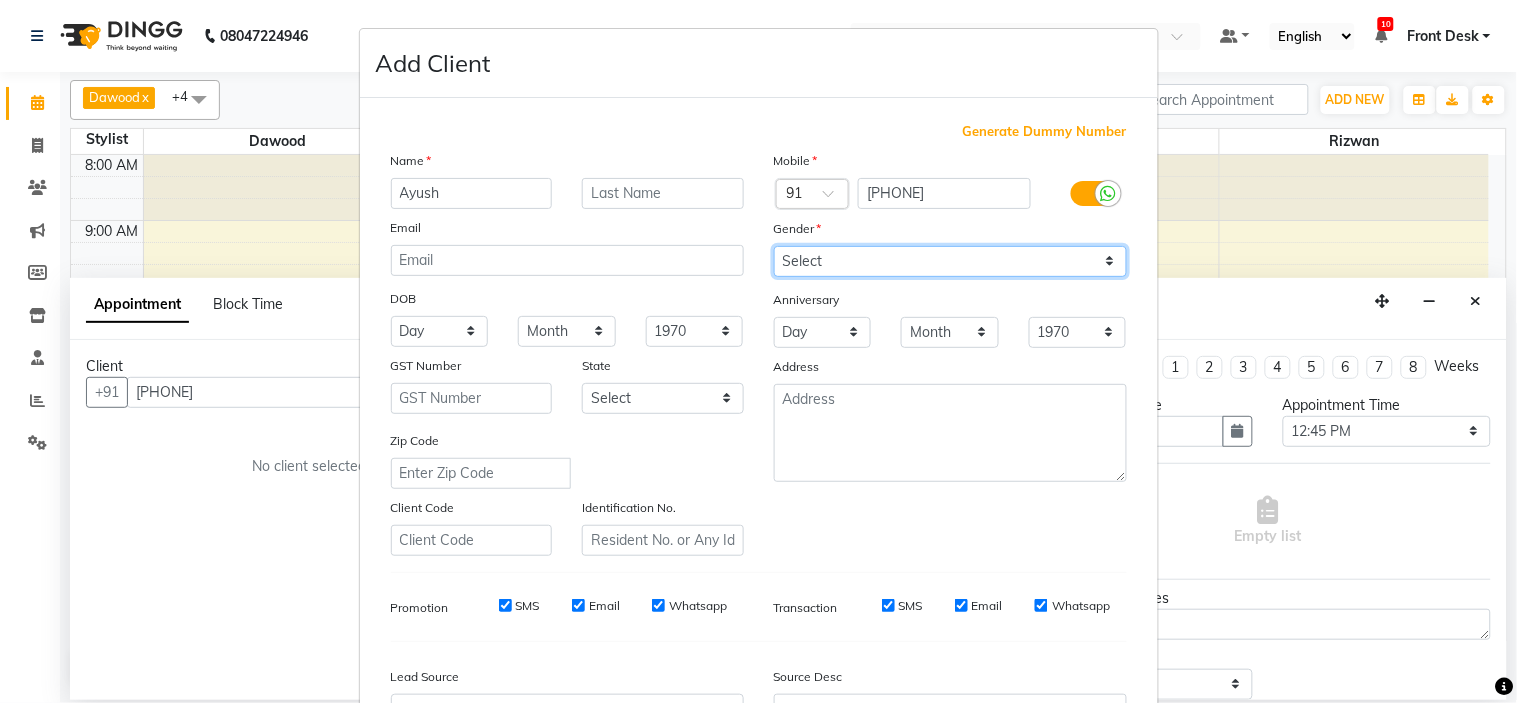 click on "Select Male Female Other Prefer Not To Say" at bounding box center (950, 261) 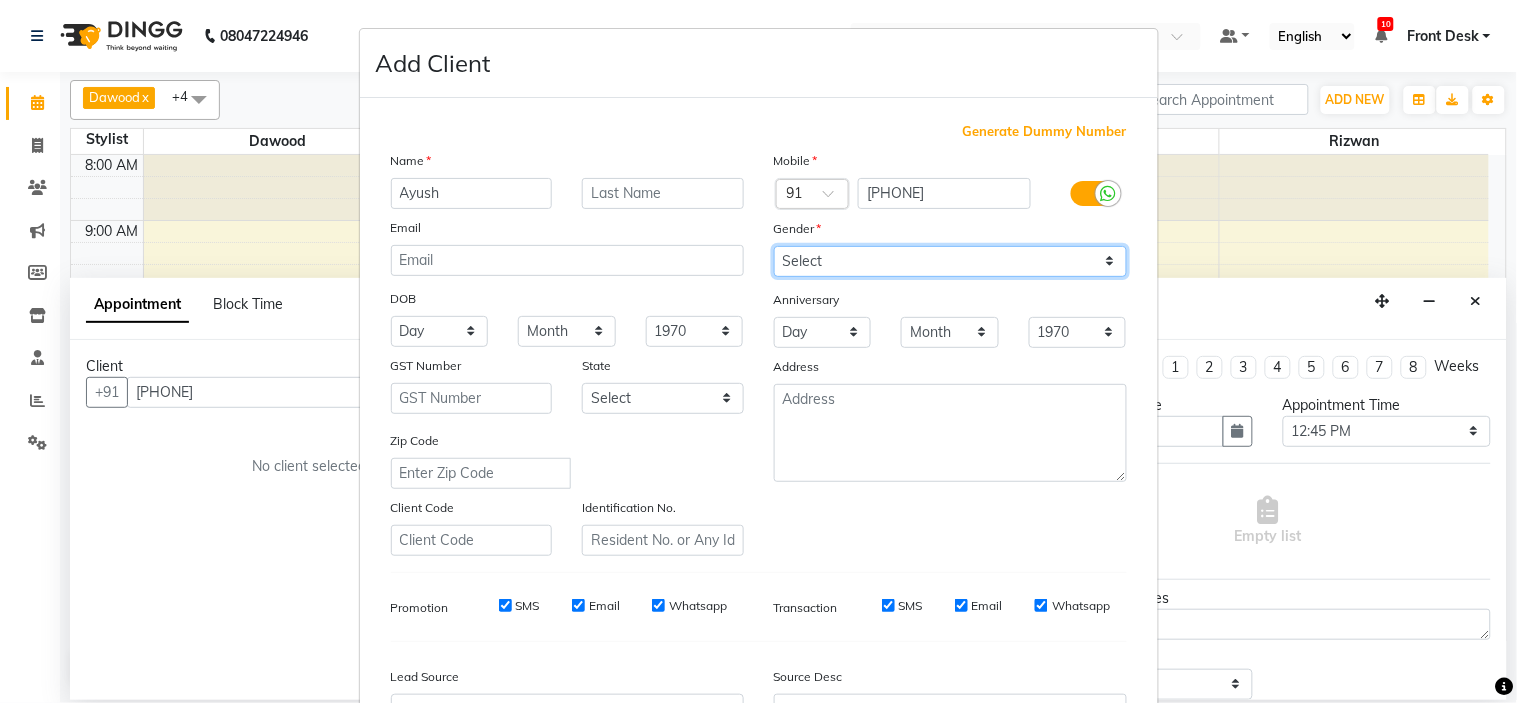 select on "male" 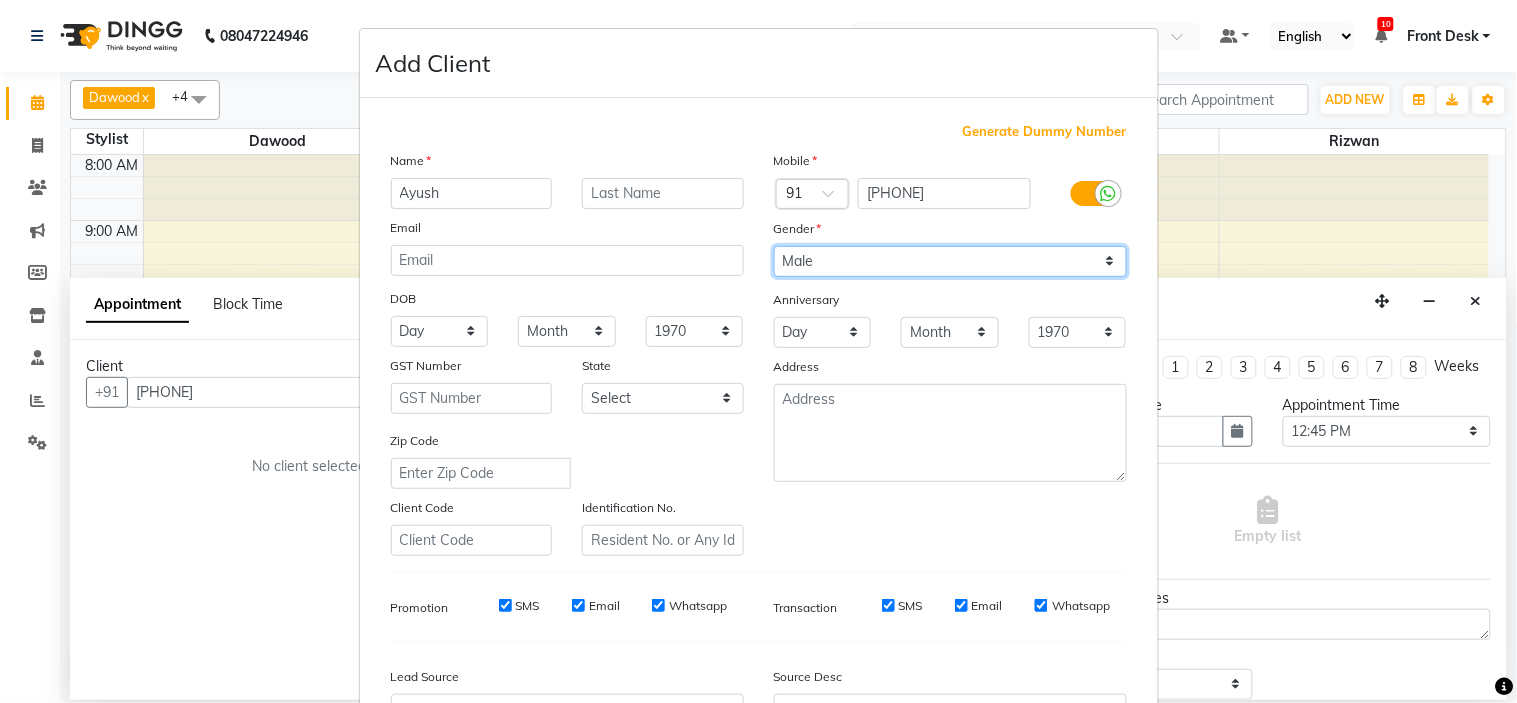click on "Select Male Female Other Prefer Not To Say" at bounding box center [950, 261] 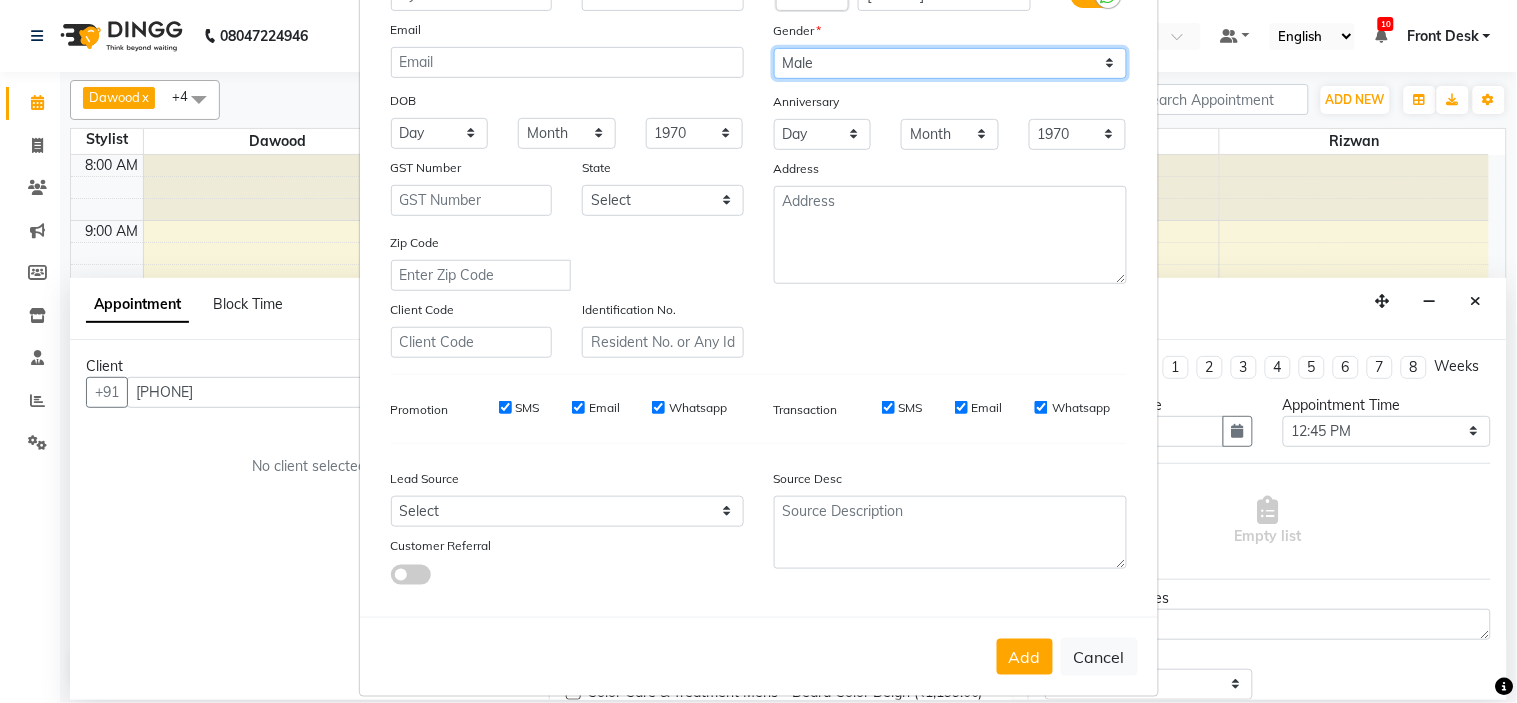 scroll, scrollTop: 221, scrollLeft: 0, axis: vertical 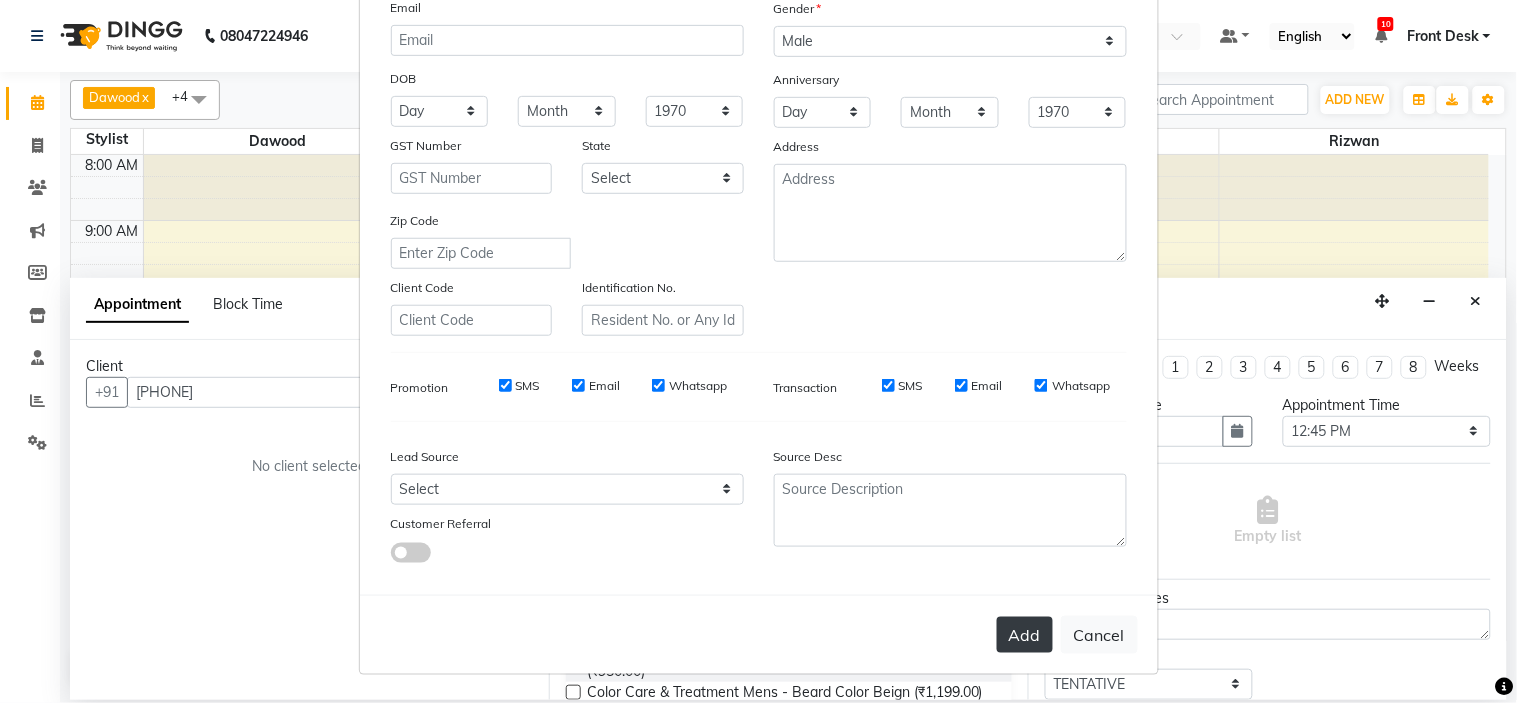 click on "Add" at bounding box center [1025, 635] 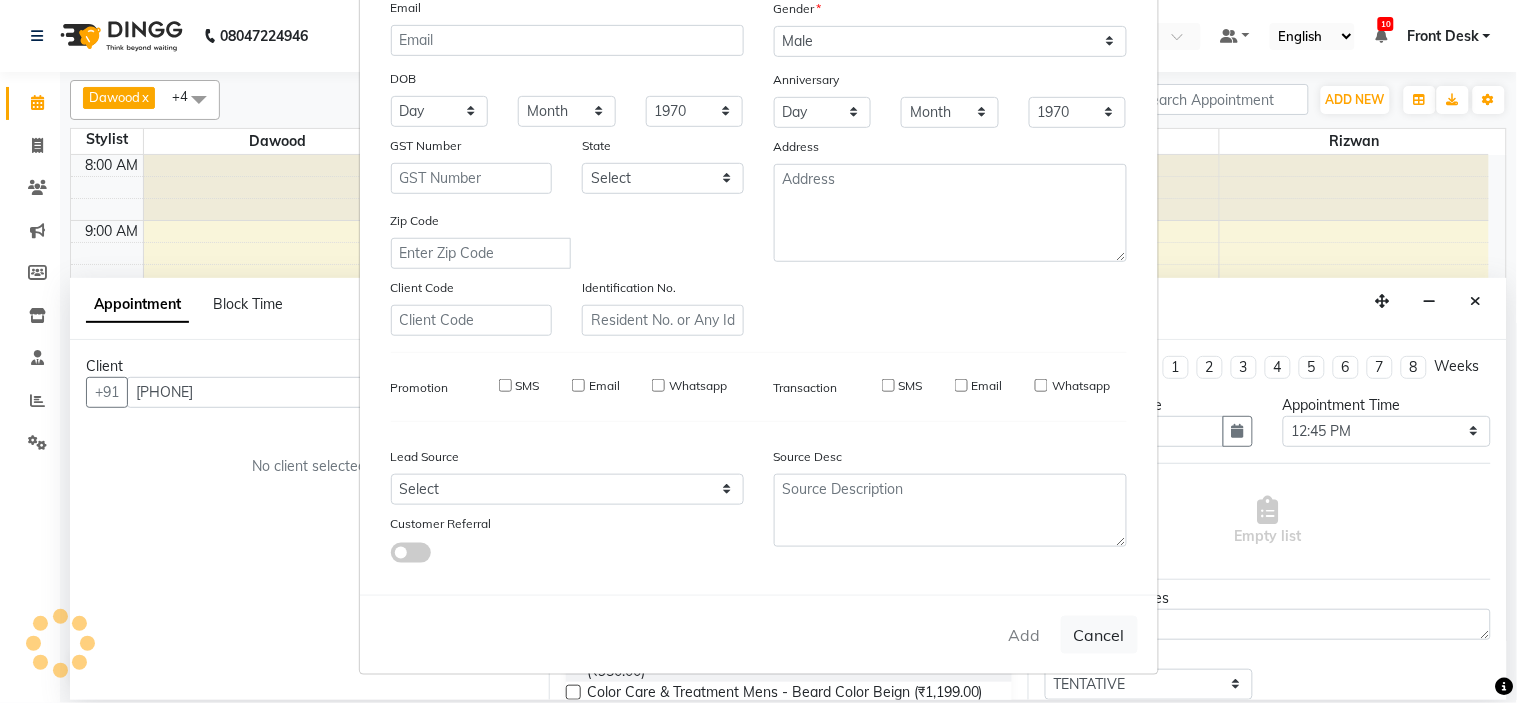 type 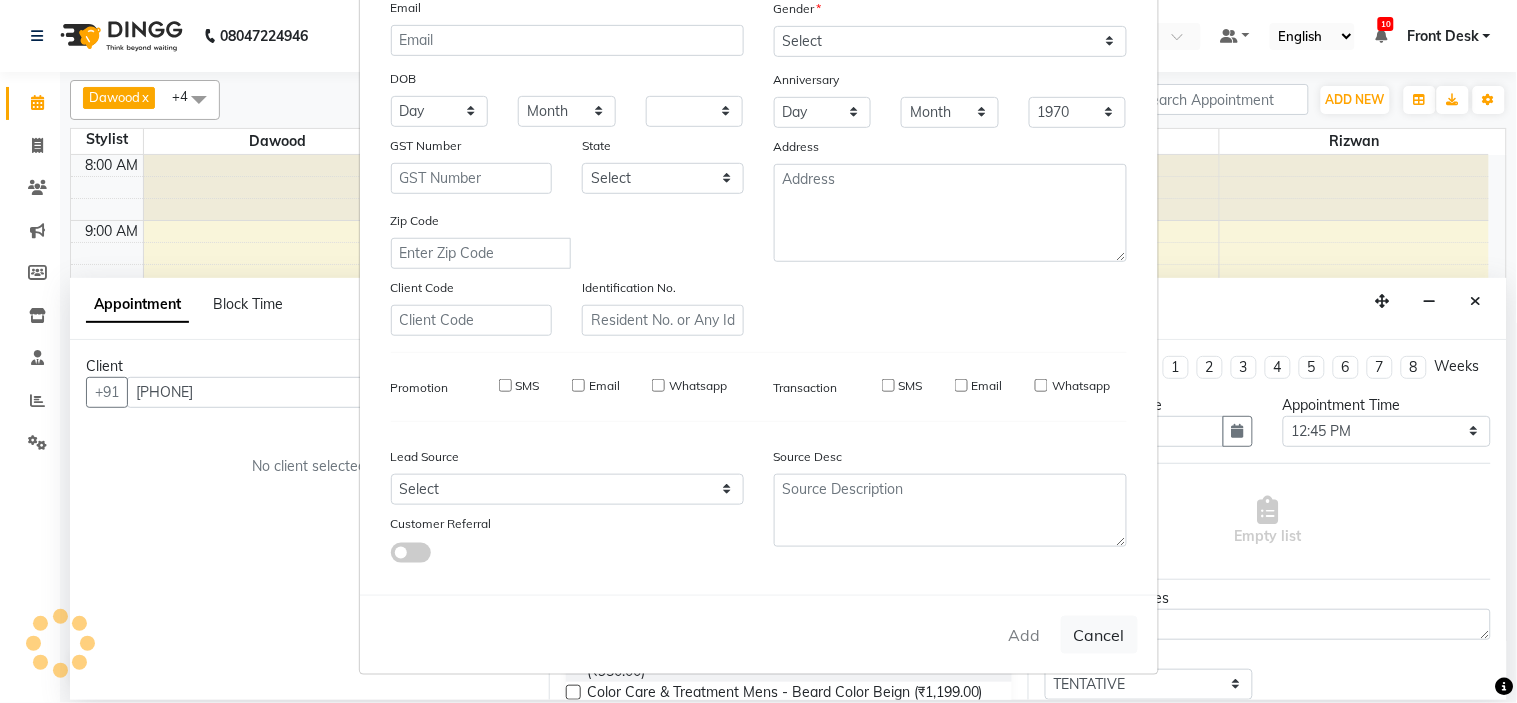 select 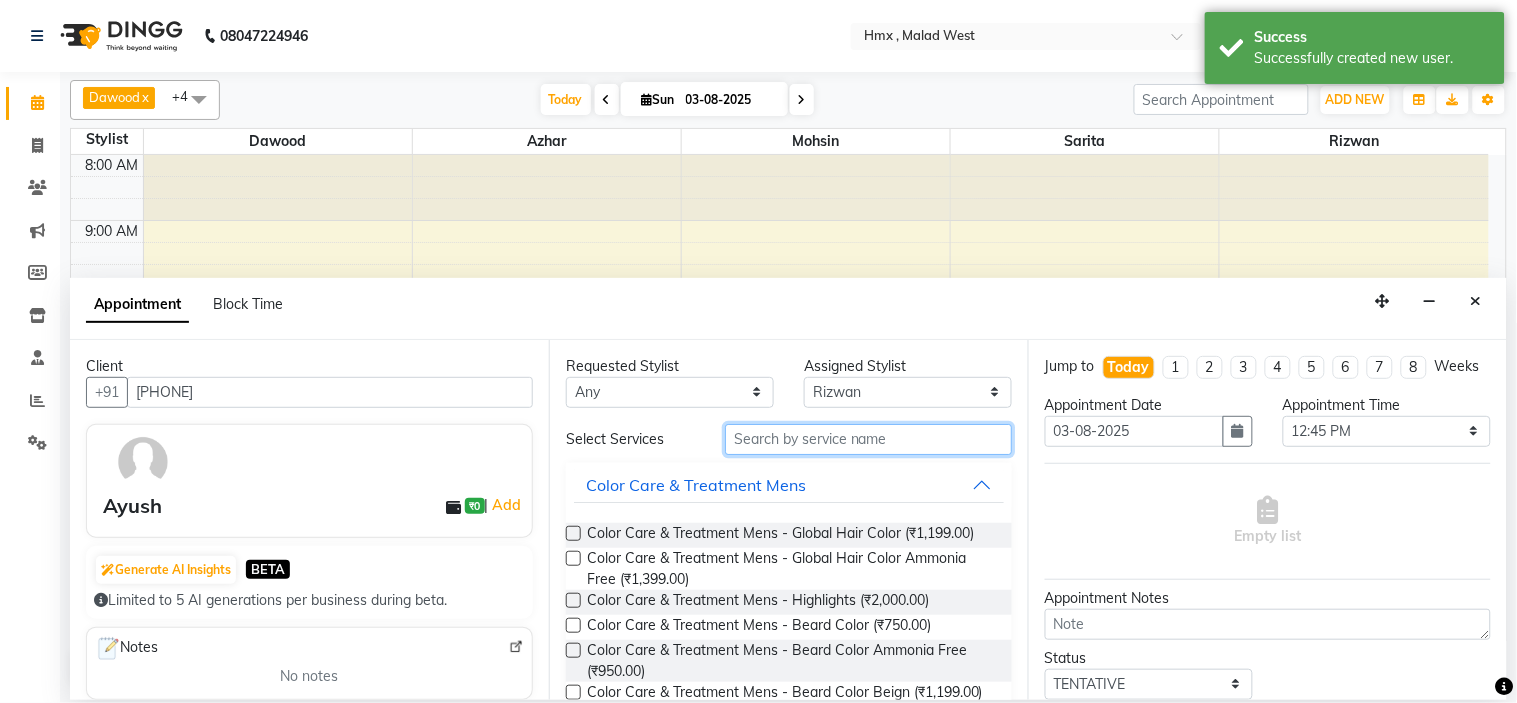 click at bounding box center (868, 439) 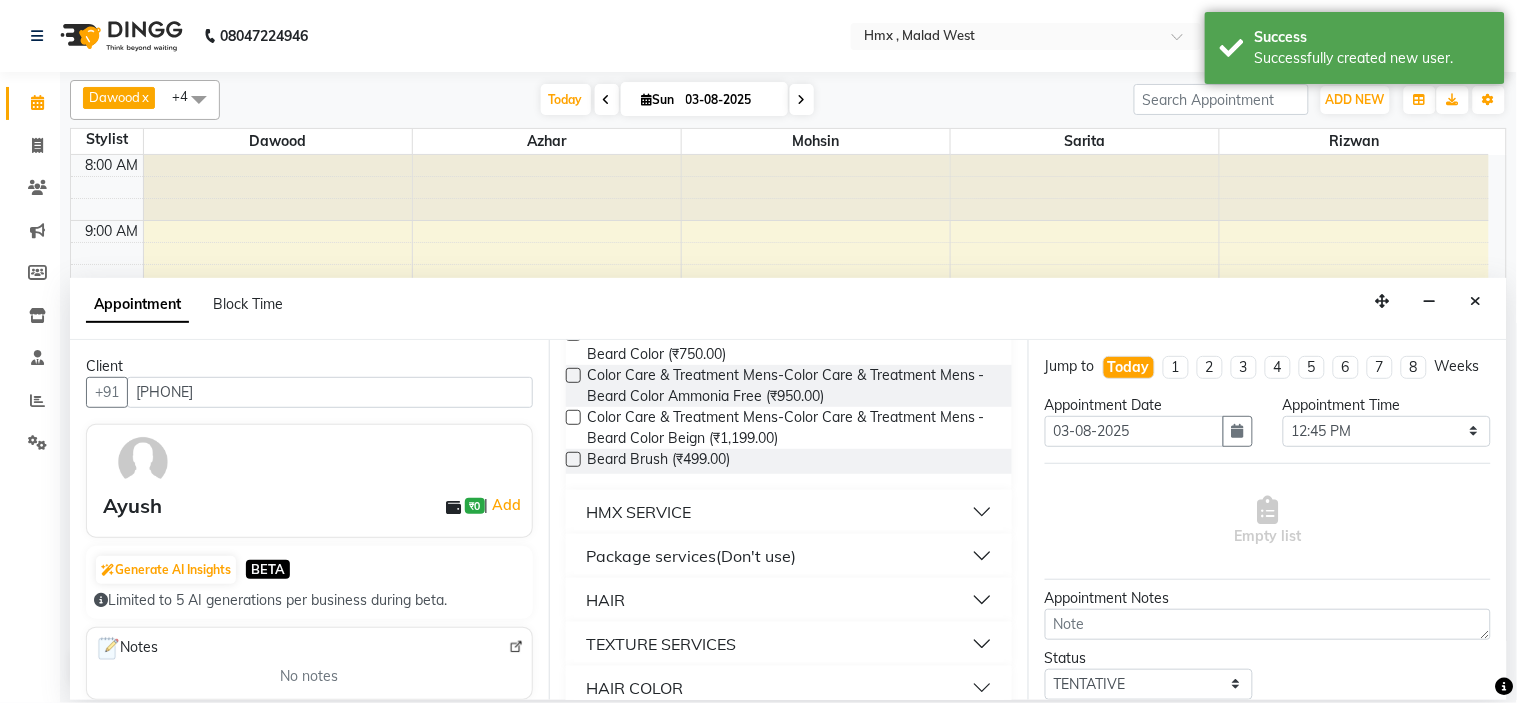 scroll, scrollTop: 294, scrollLeft: 0, axis: vertical 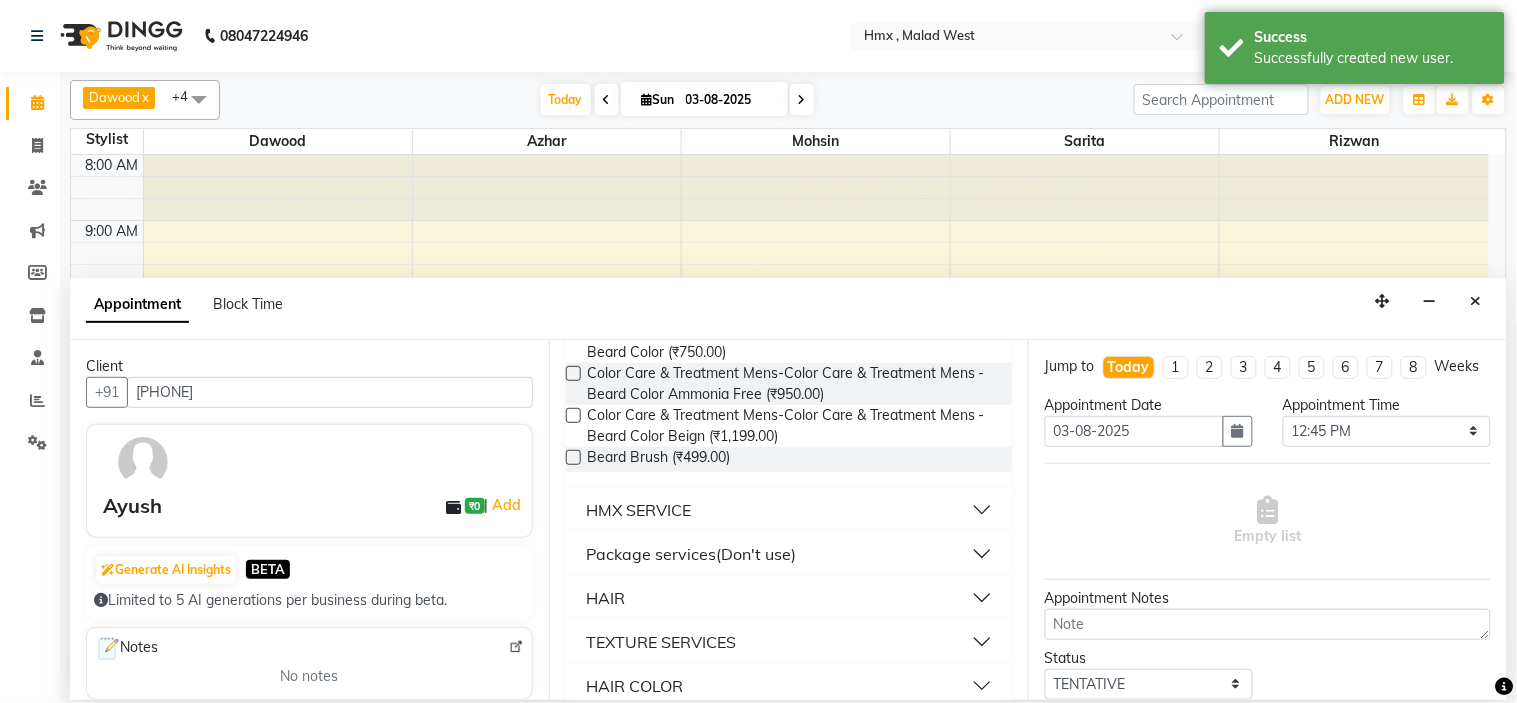 type on "beard" 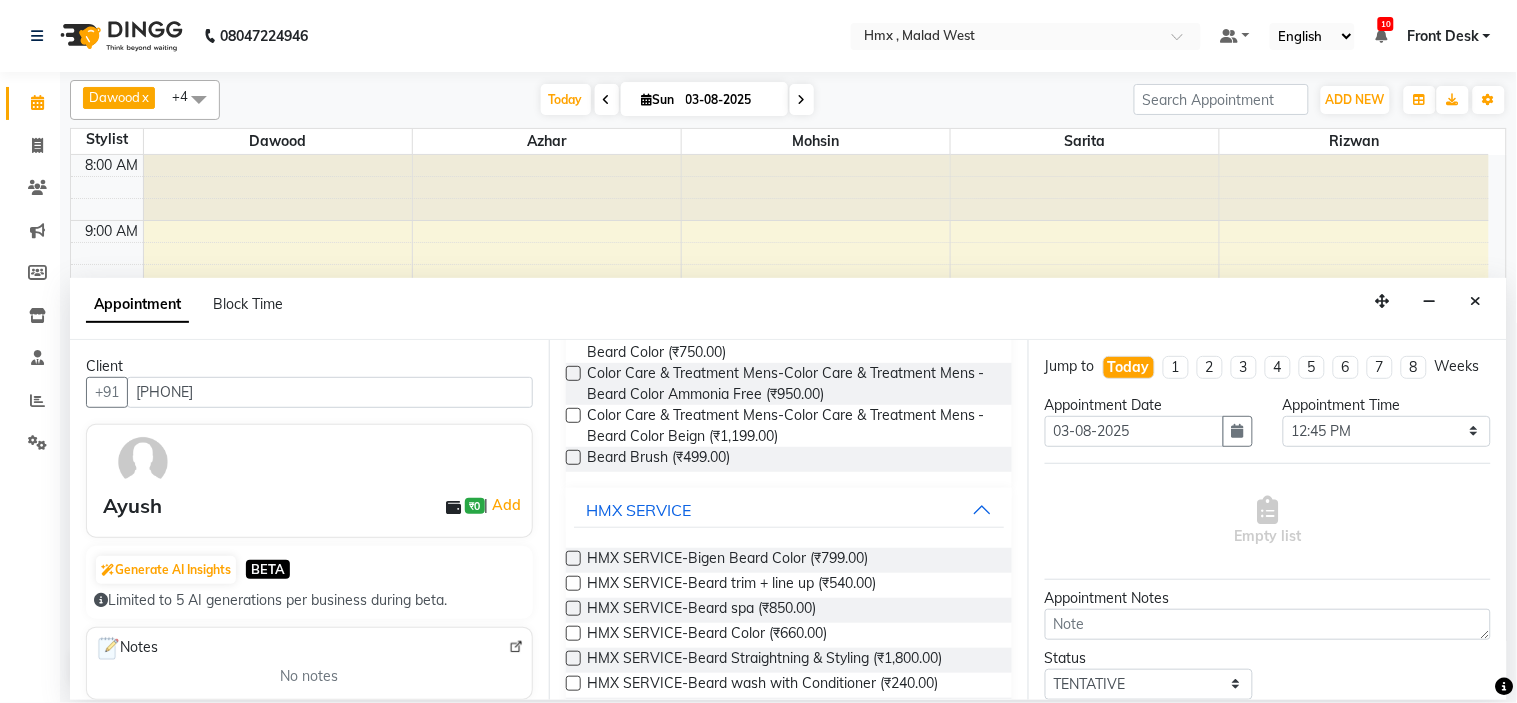 click at bounding box center (573, 583) 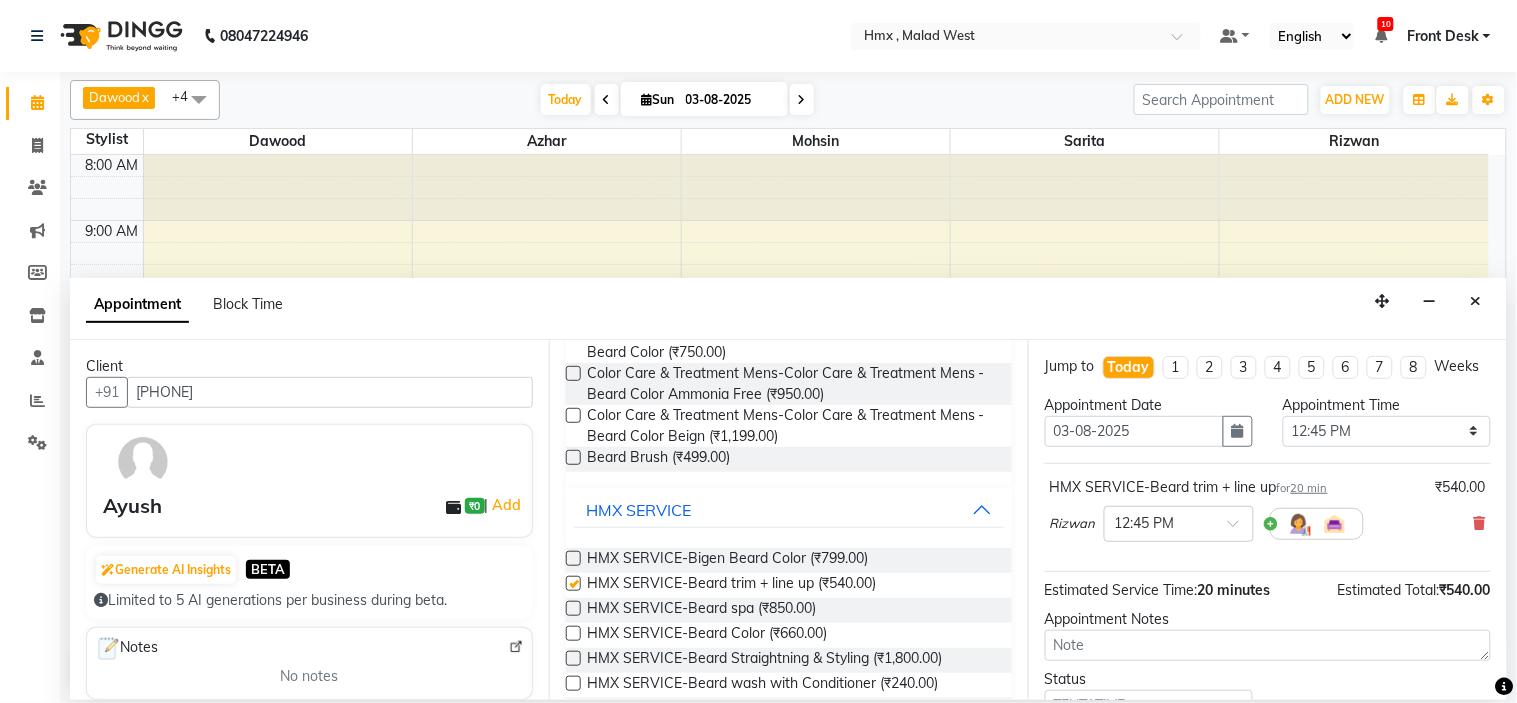 checkbox on "false" 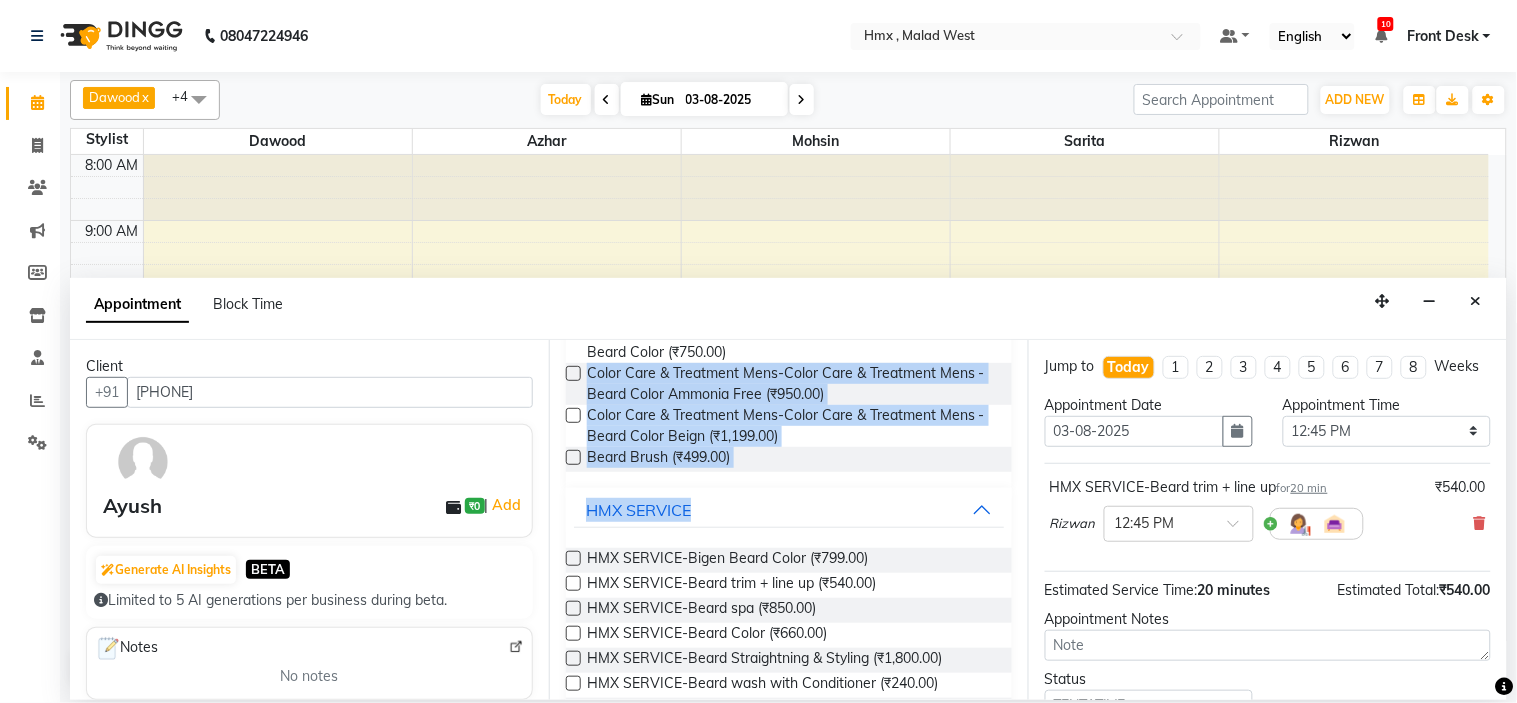 drag, startPoint x: 1011, startPoint y: 528, endPoint x: 1010, endPoint y: 367, distance: 161.00311 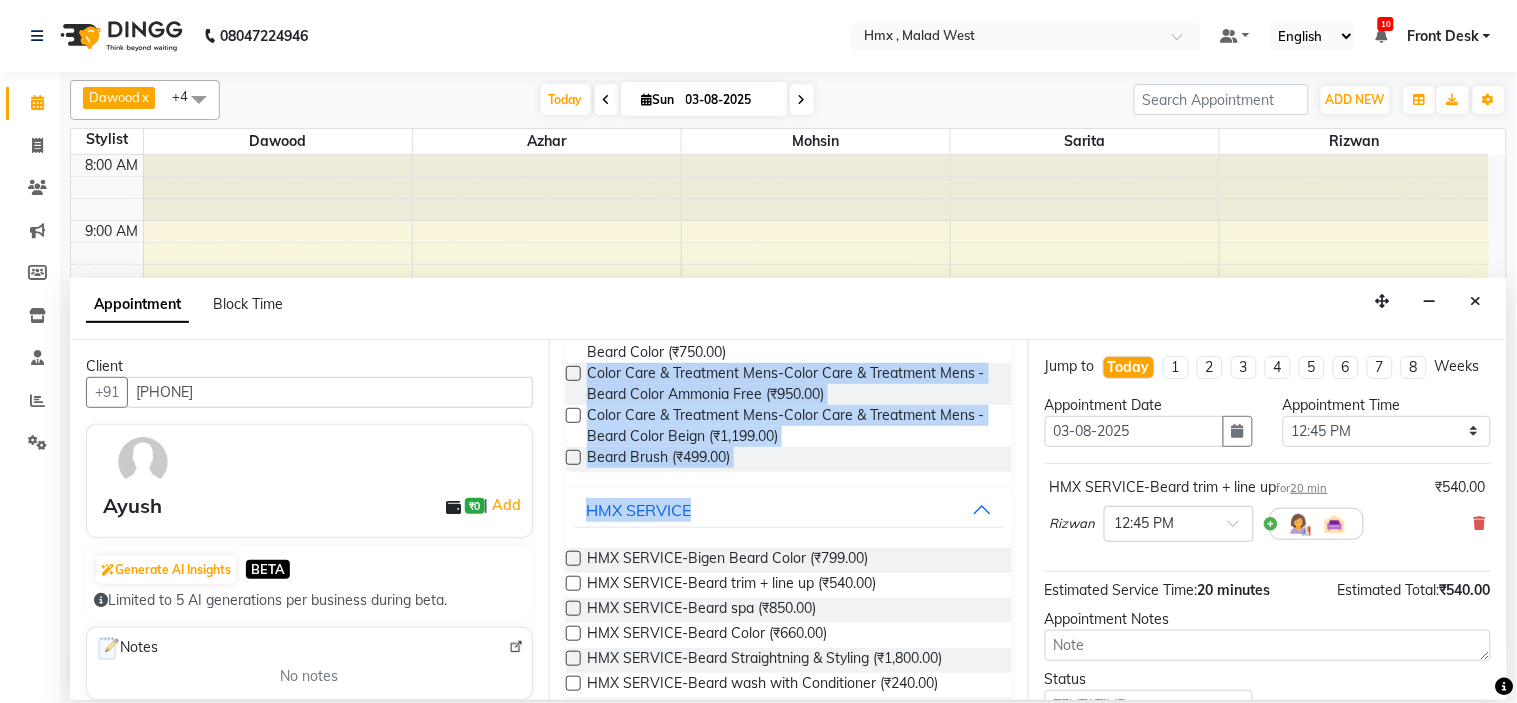scroll, scrollTop: 0, scrollLeft: 0, axis: both 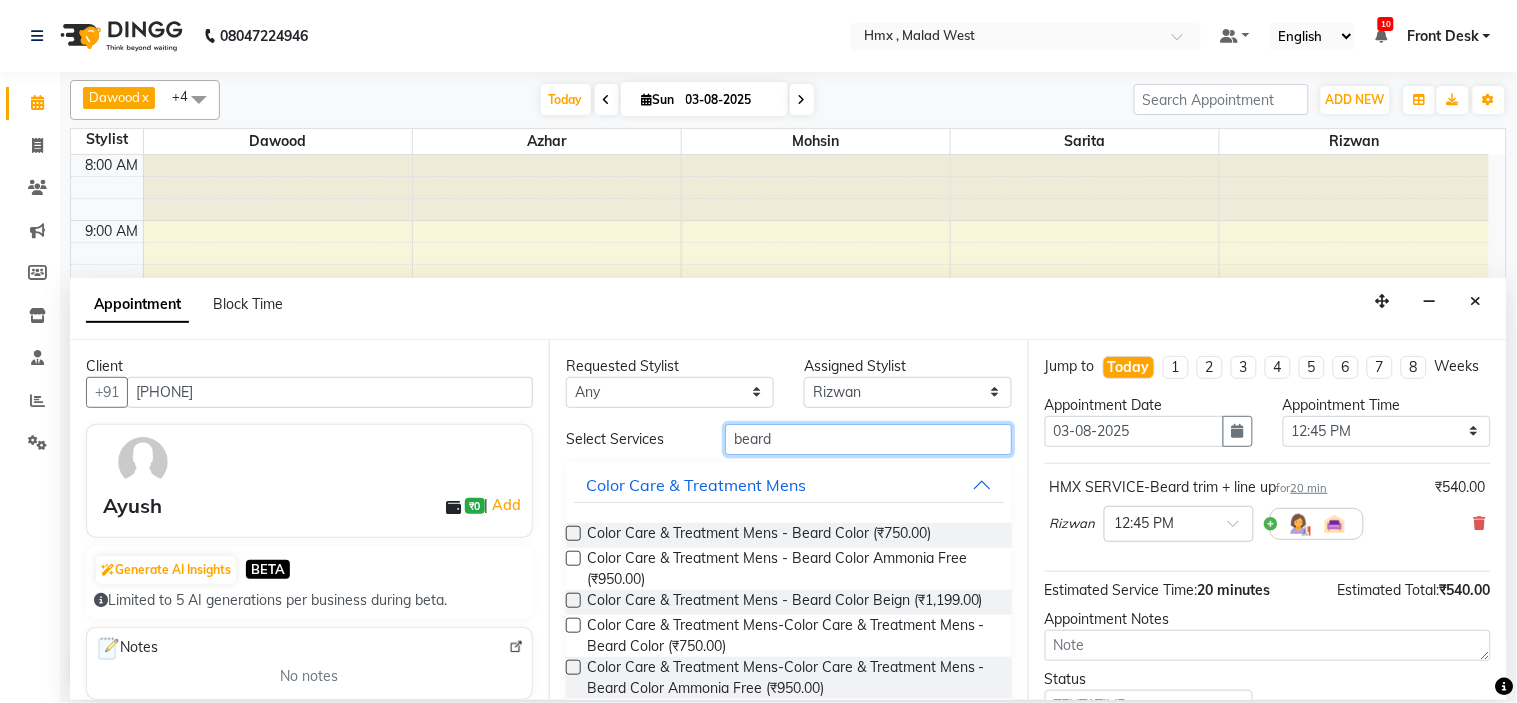 click on "beard" at bounding box center (868, 439) 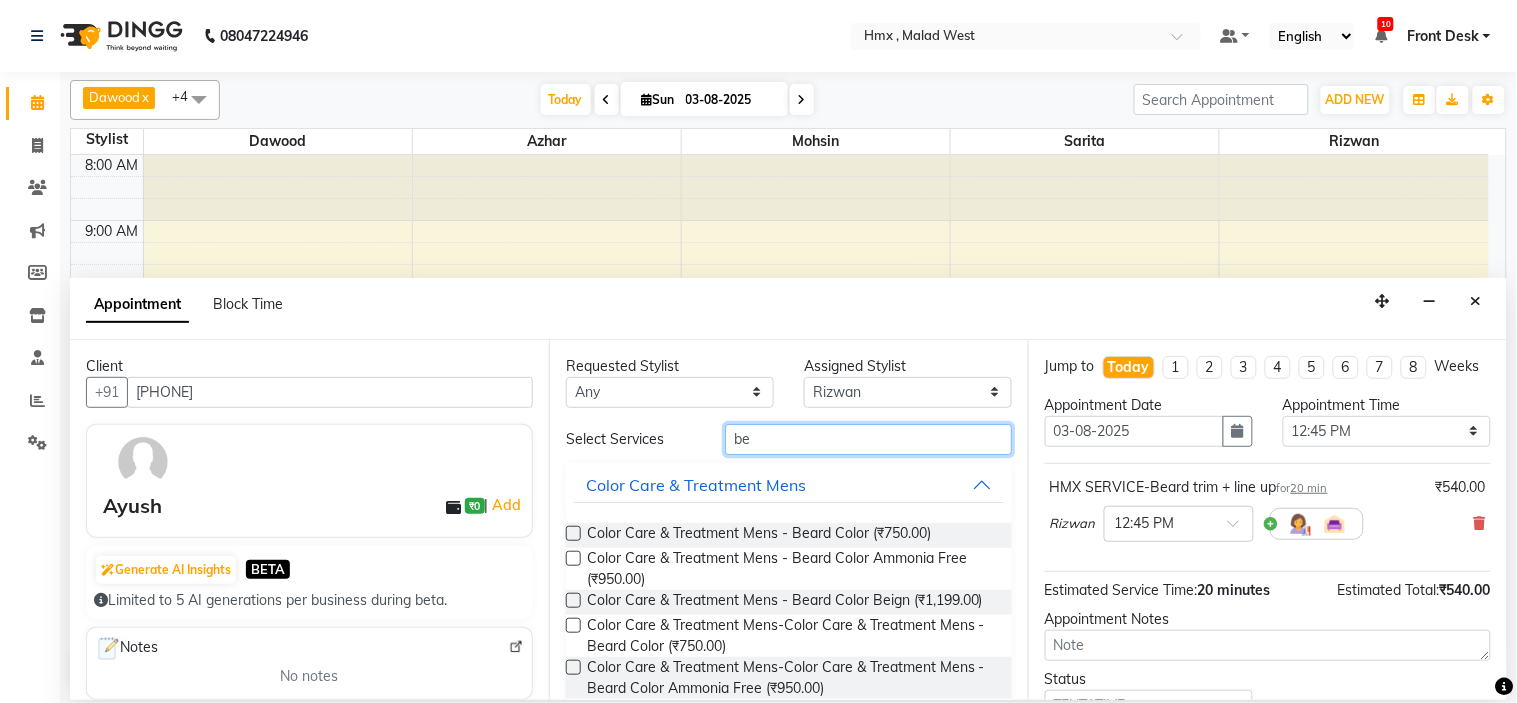 type on "b" 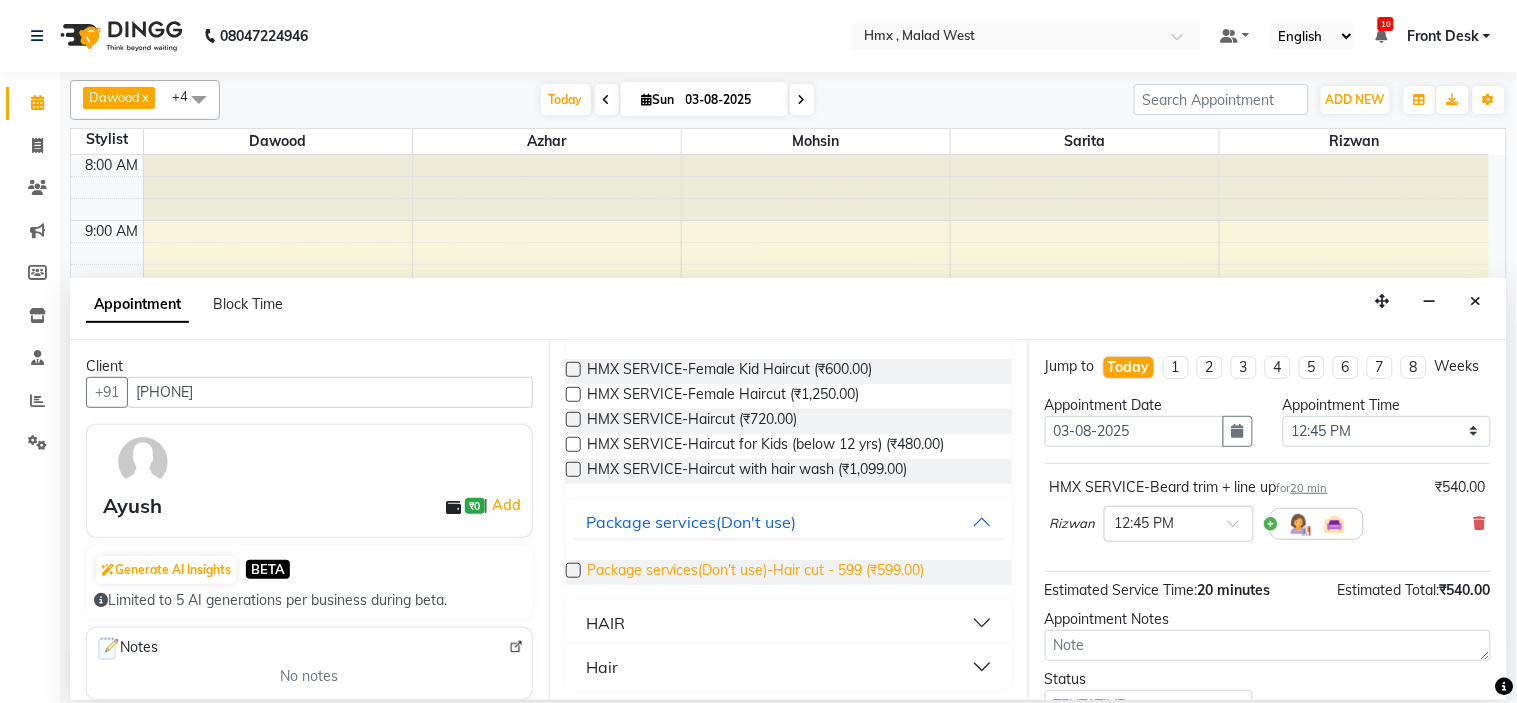 scroll, scrollTop: 168, scrollLeft: 0, axis: vertical 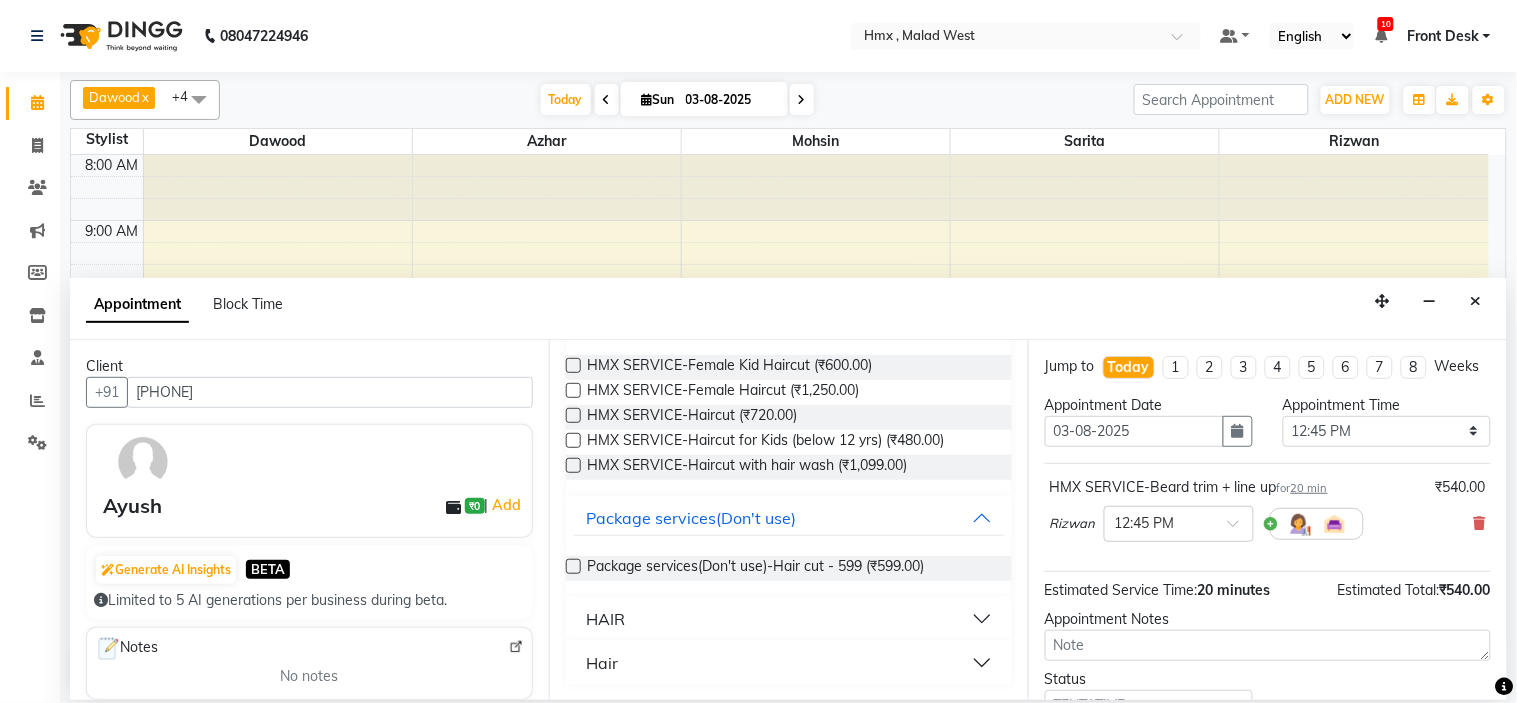 type on "hair cut" 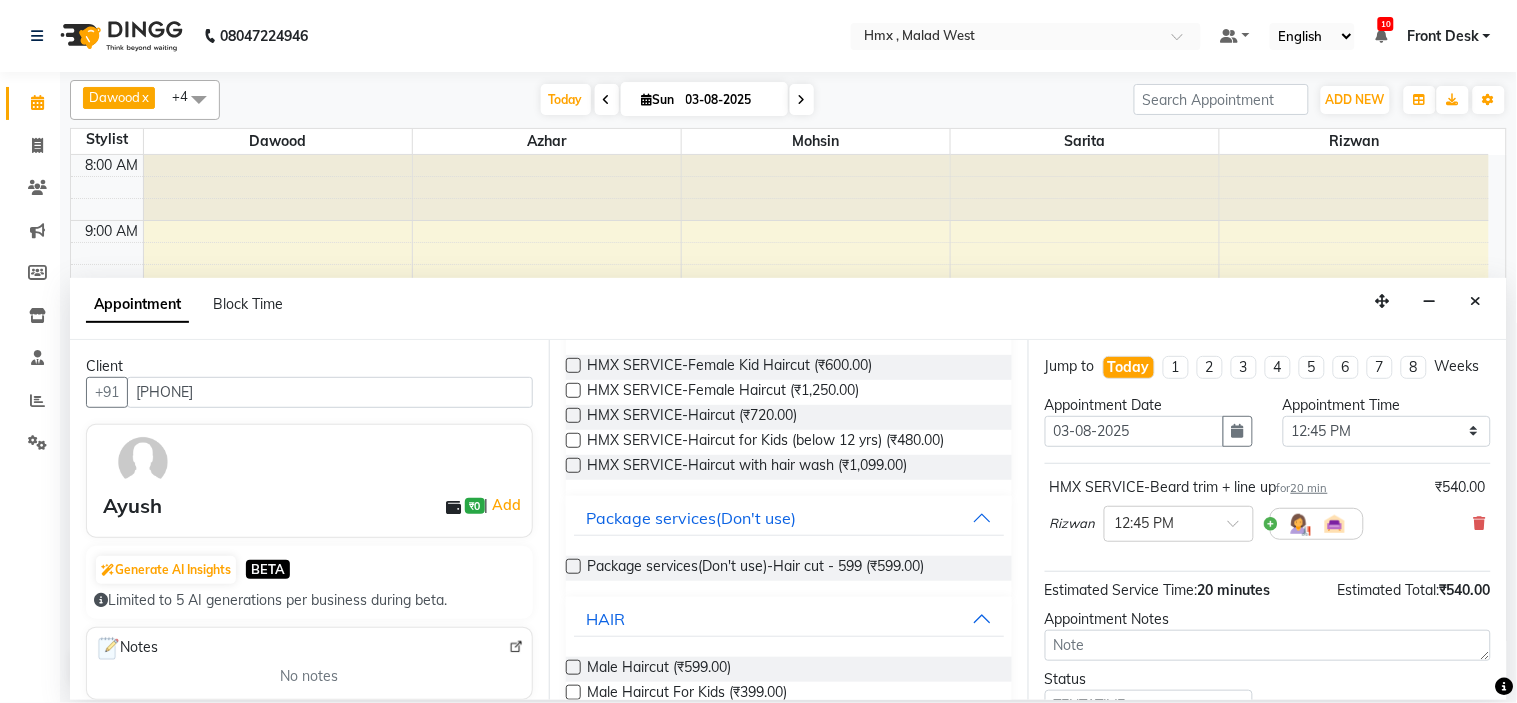 click at bounding box center (573, 667) 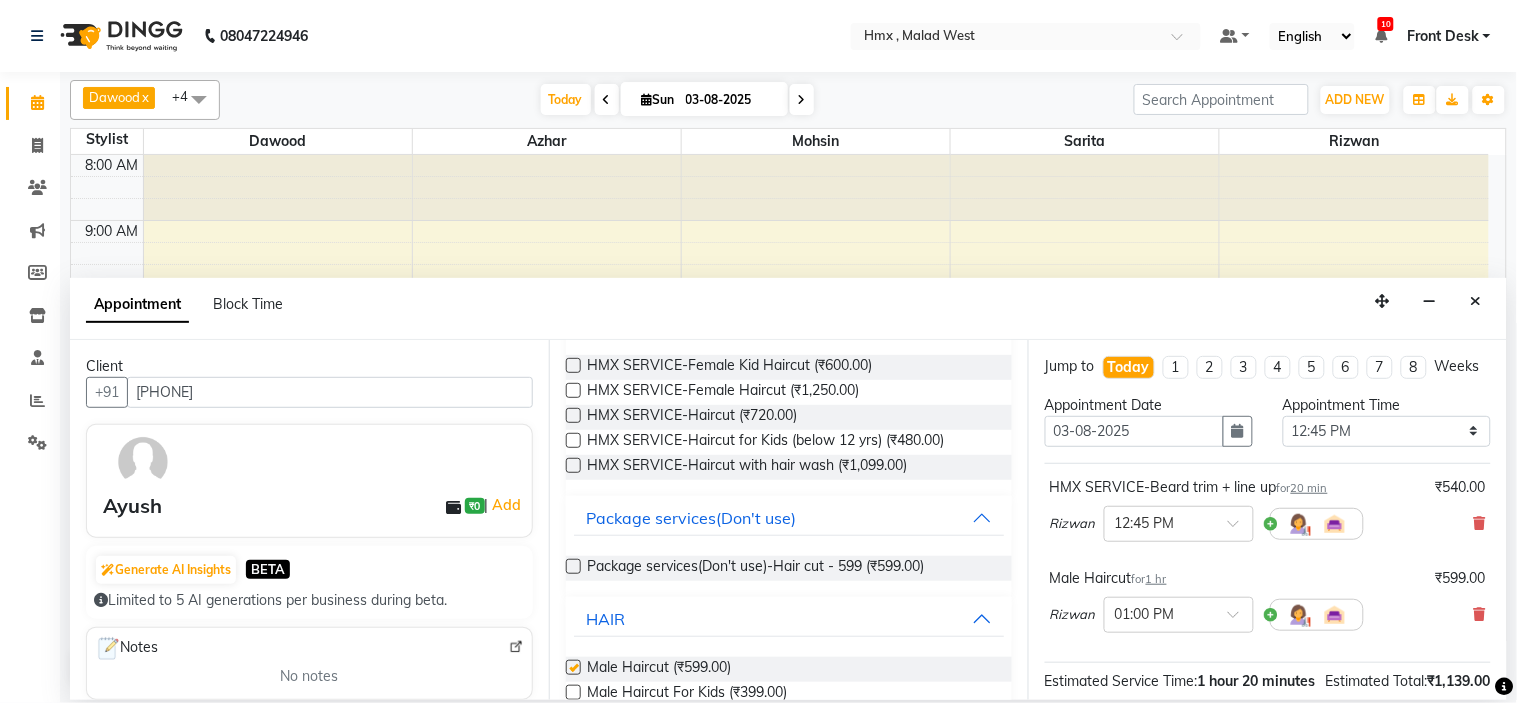 checkbox on "false" 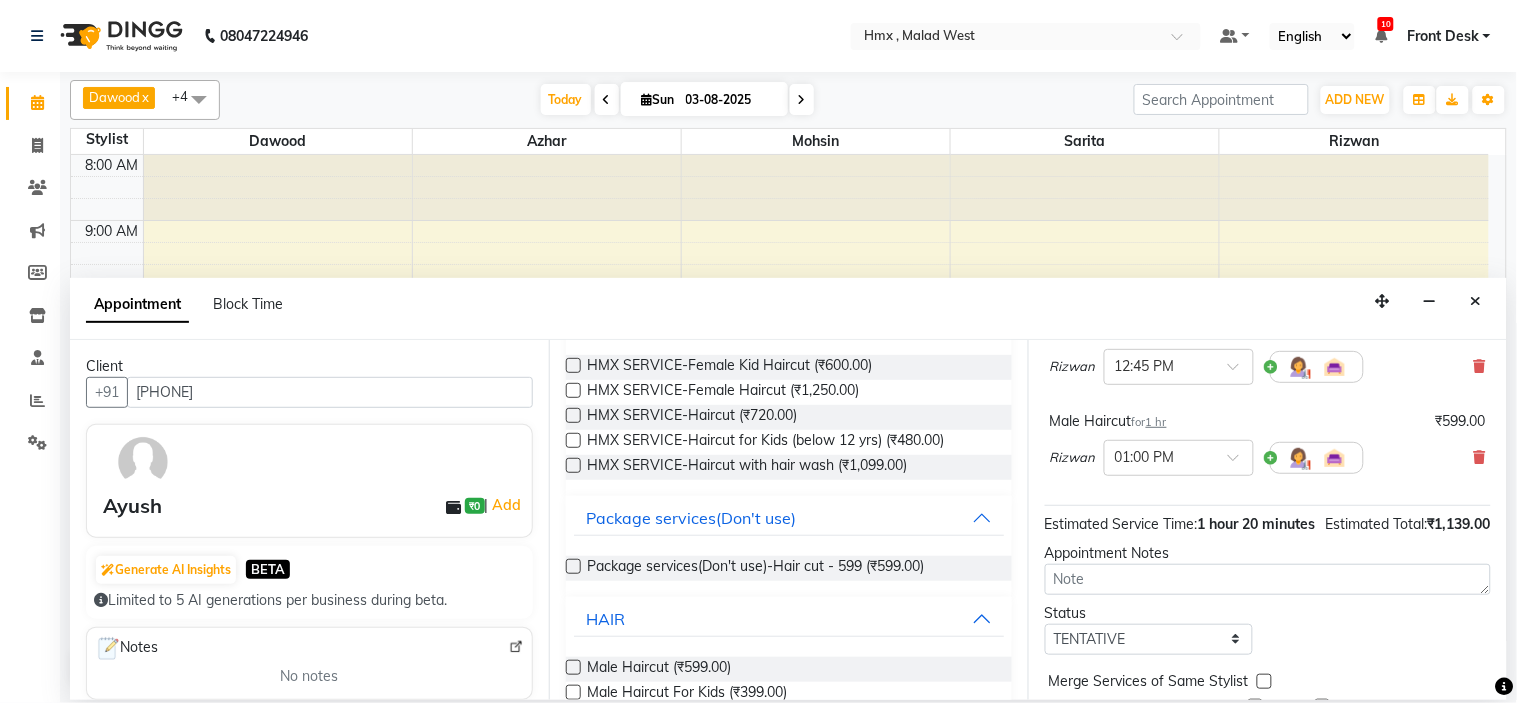 scroll, scrollTop: 277, scrollLeft: 0, axis: vertical 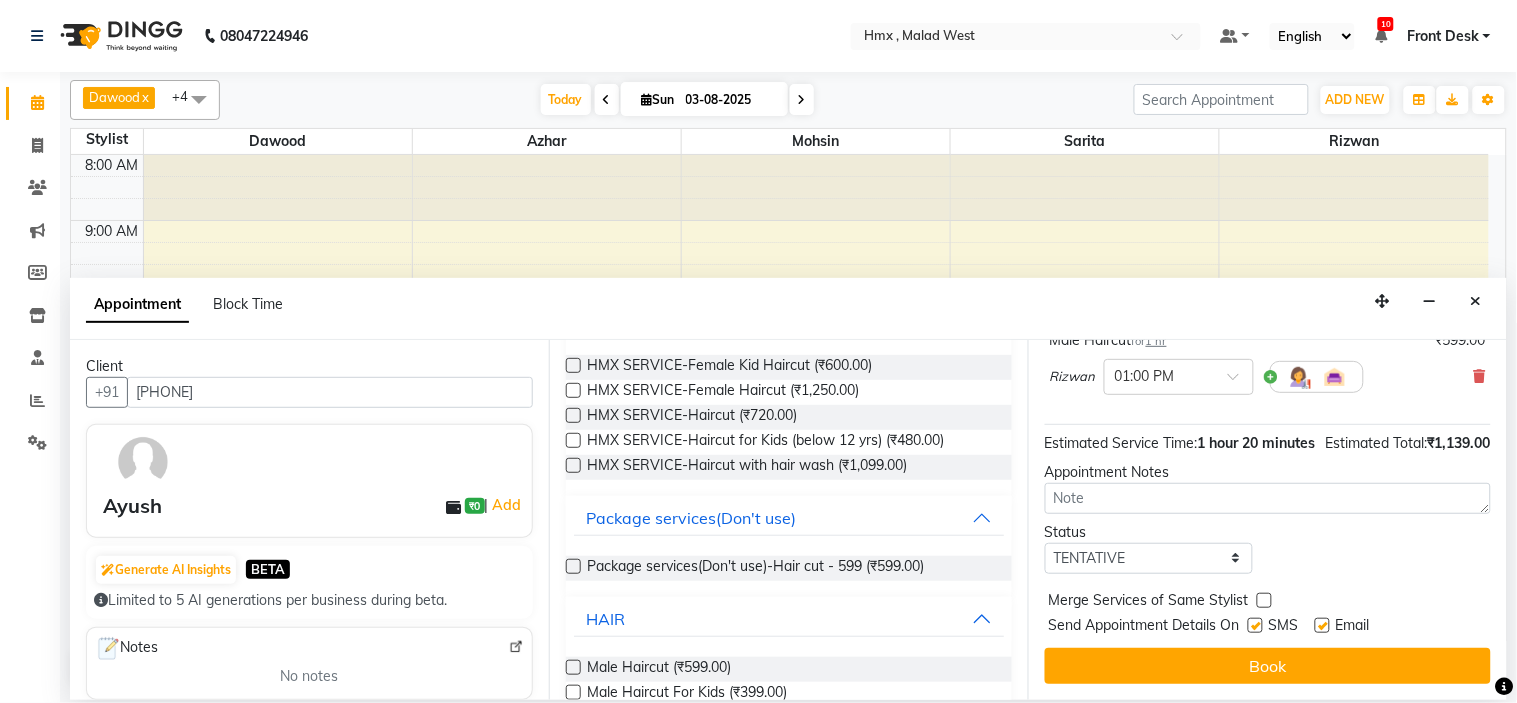 click on "Book" at bounding box center [1268, 666] 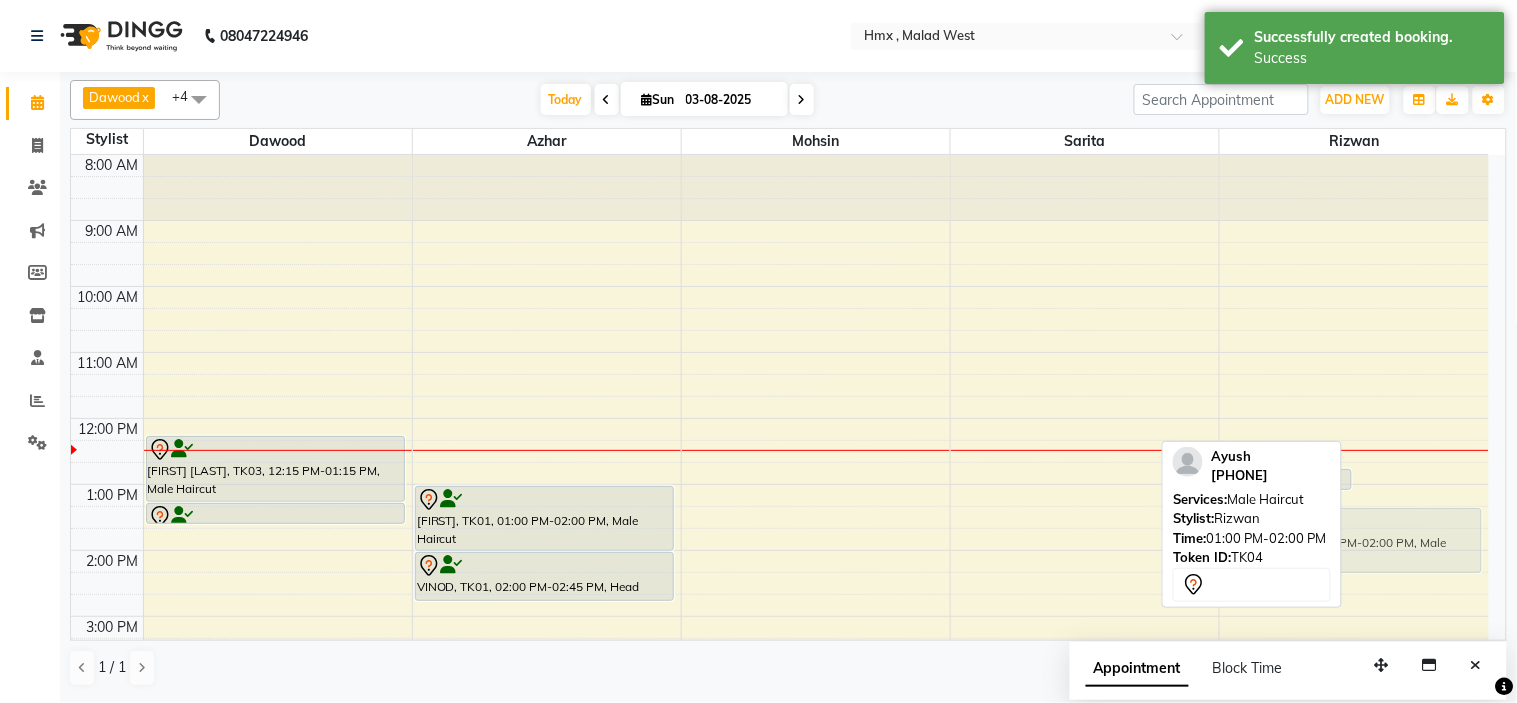 drag, startPoint x: 1390, startPoint y: 506, endPoint x: 1403, endPoint y: 524, distance: 22.203604 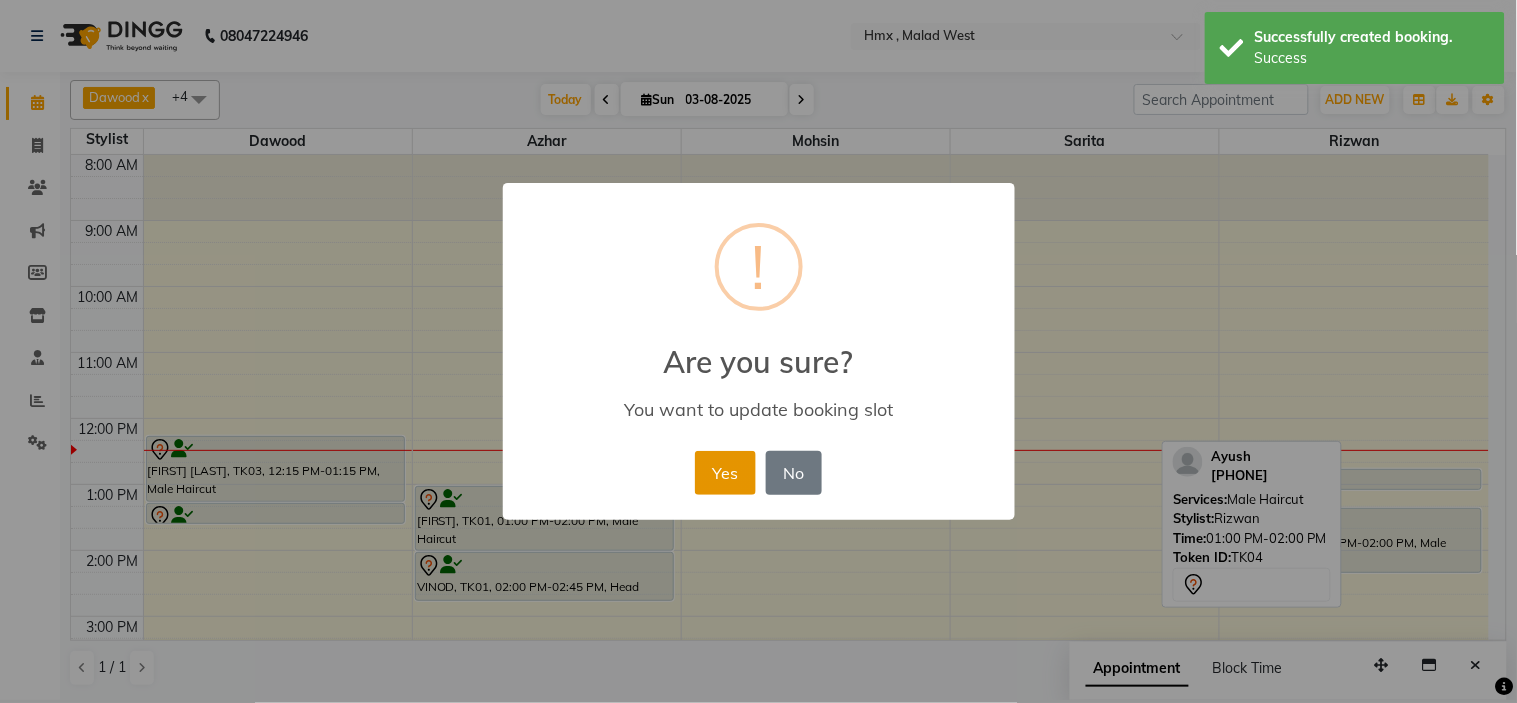 click on "Yes" at bounding box center [725, 473] 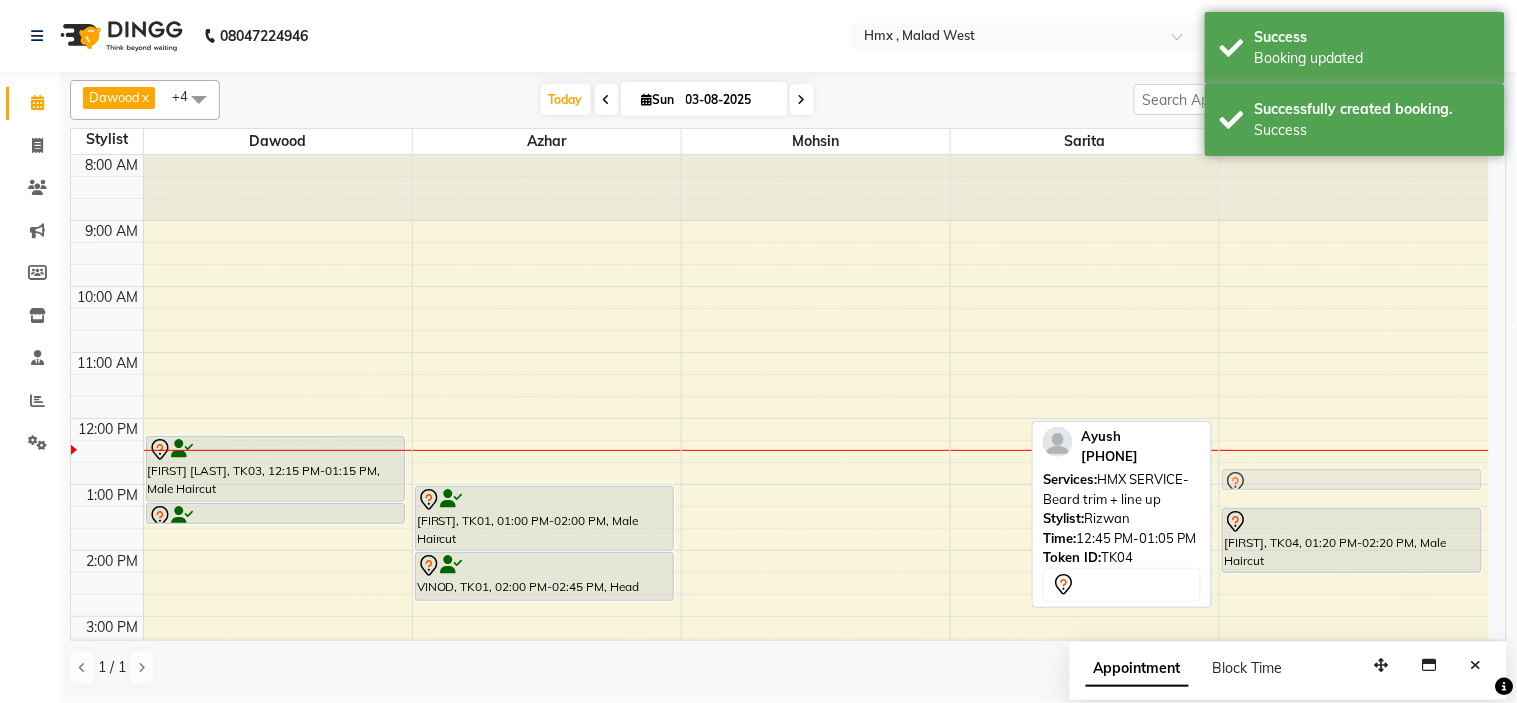 drag, startPoint x: 1378, startPoint y: 483, endPoint x: 1387, endPoint y: 471, distance: 15 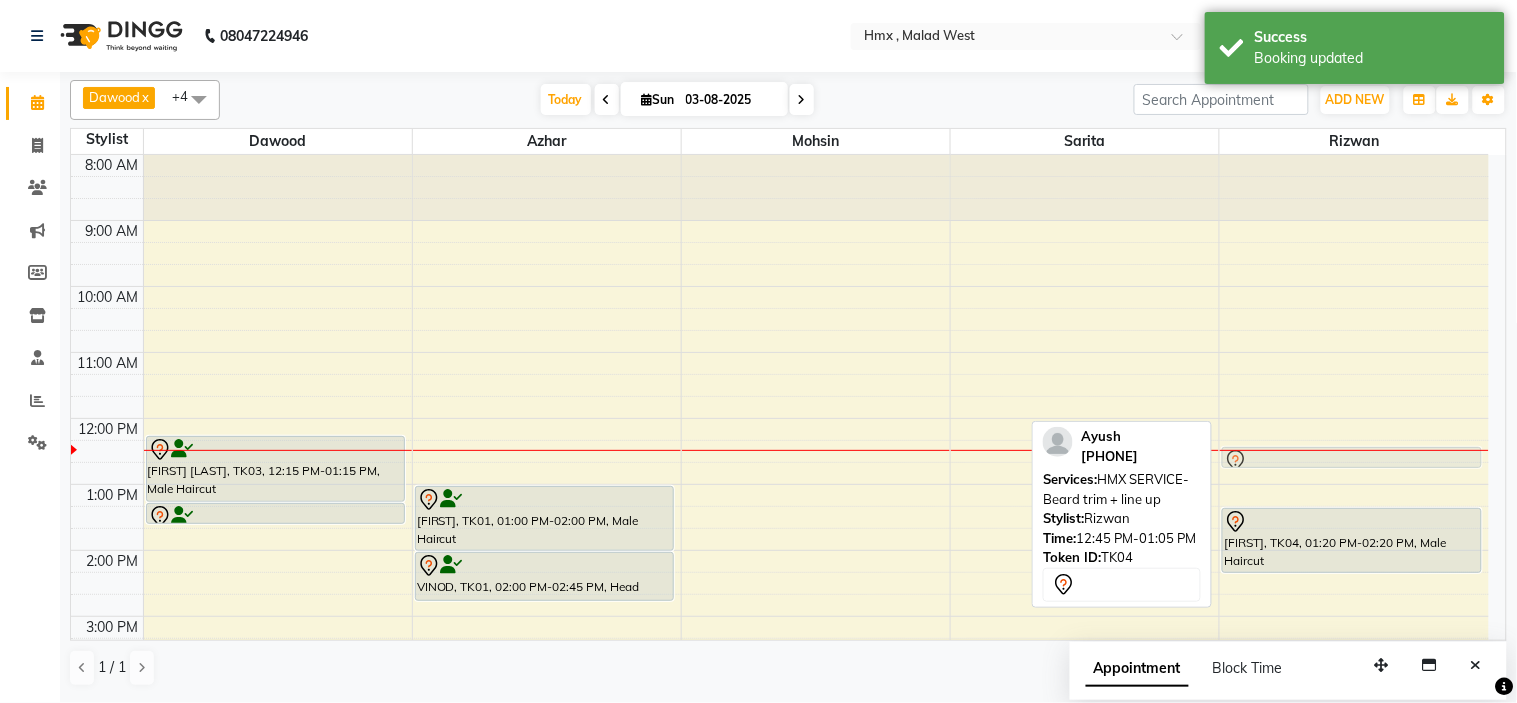 drag, startPoint x: 1366, startPoint y: 478, endPoint x: 1366, endPoint y: 464, distance: 14 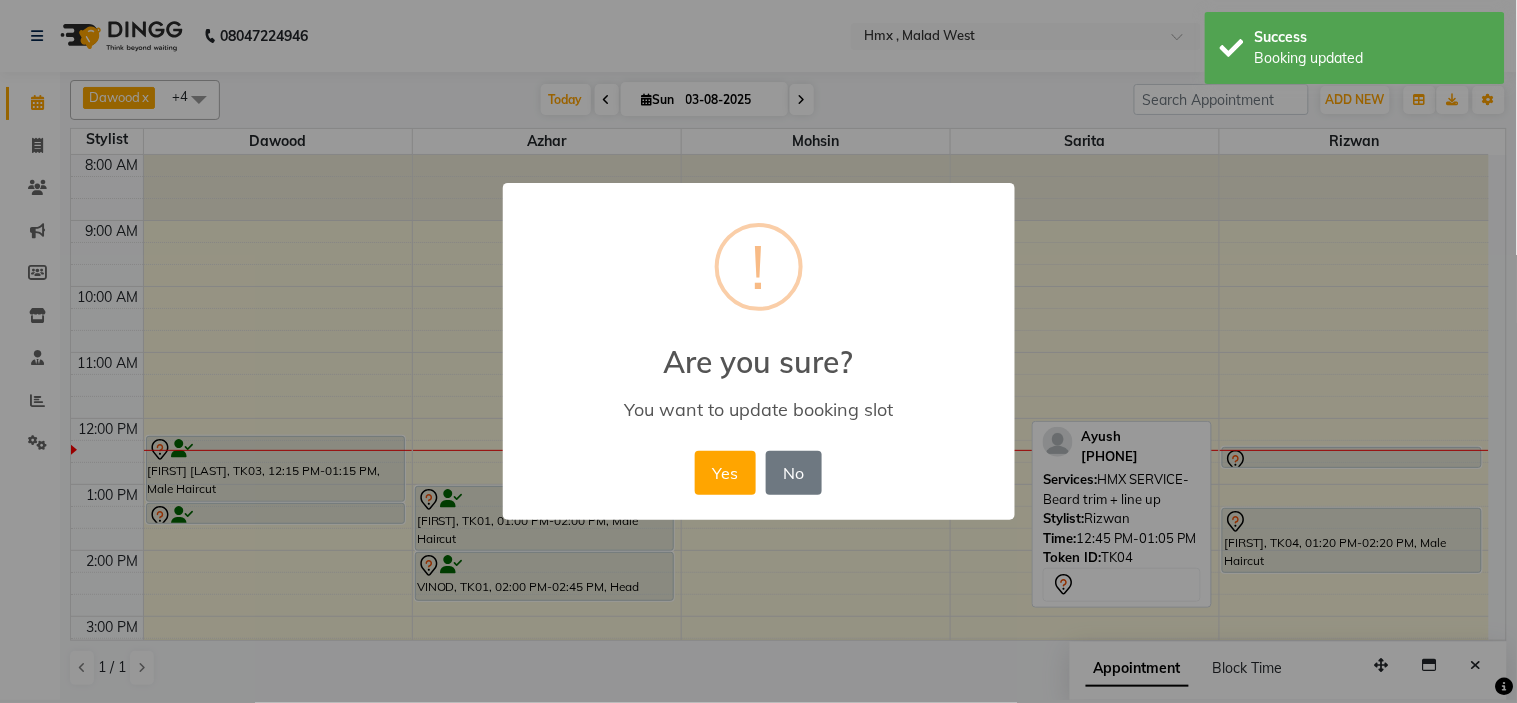 click on "Yes" at bounding box center [725, 473] 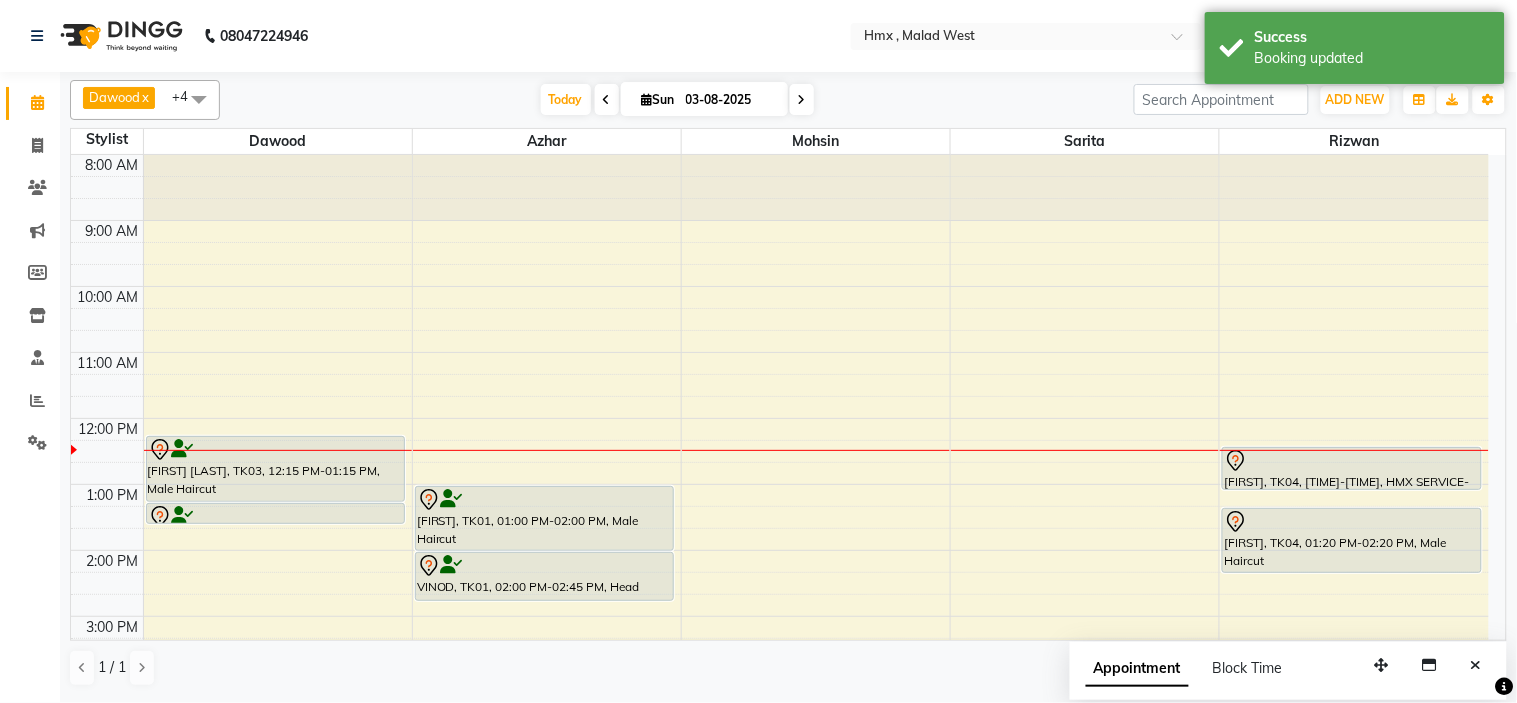 drag, startPoint x: 1328, startPoint y: 468, endPoint x: 1332, endPoint y: 496, distance: 28.284271 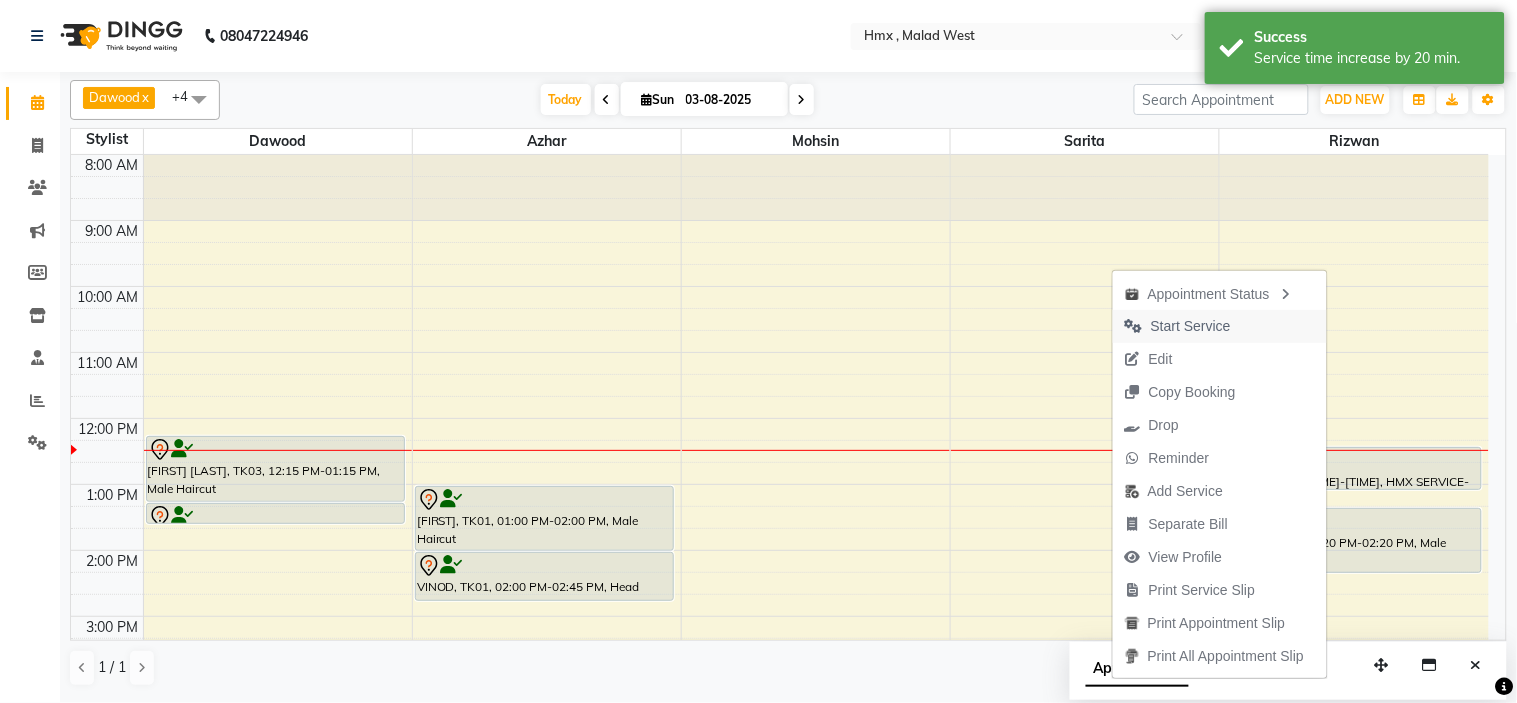 click on "Start Service" at bounding box center [1191, 326] 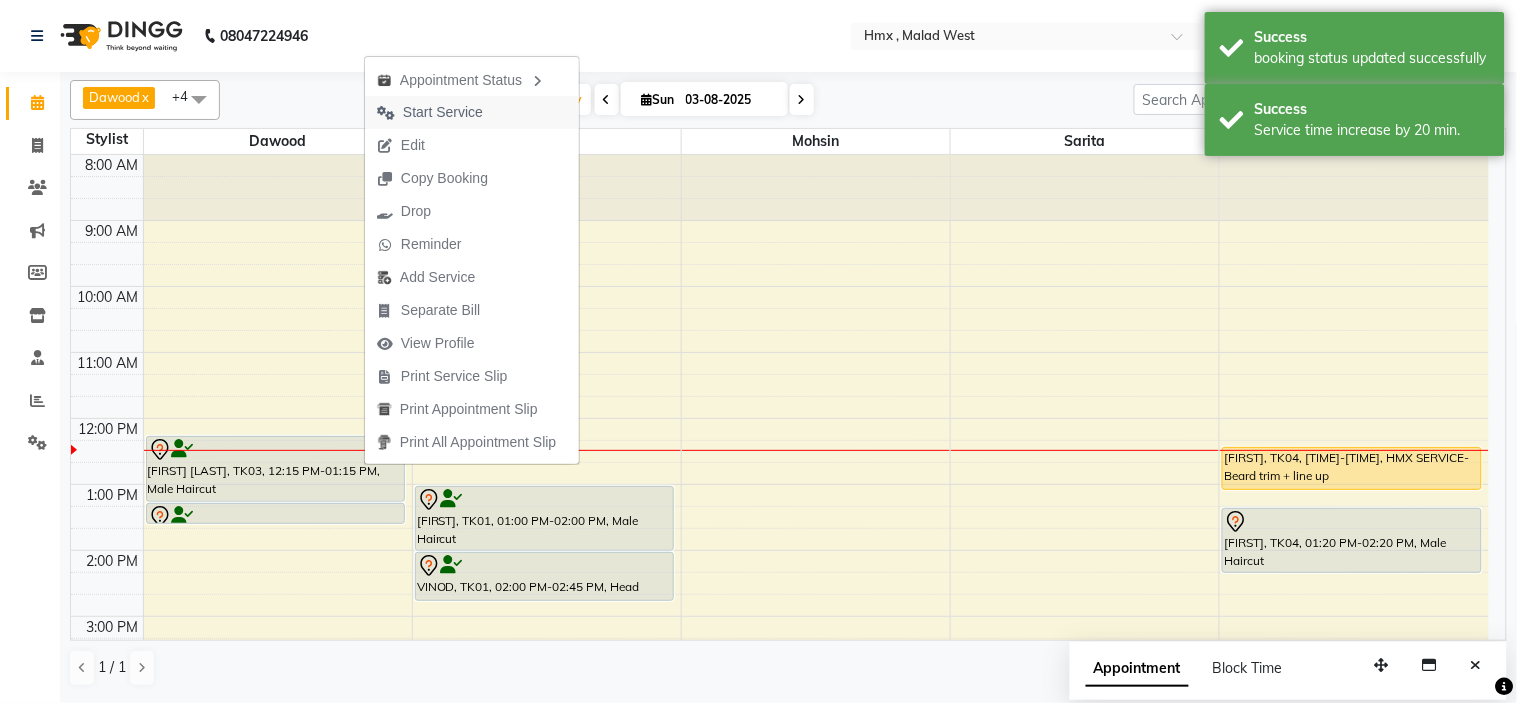 click on "Start Service" at bounding box center (443, 112) 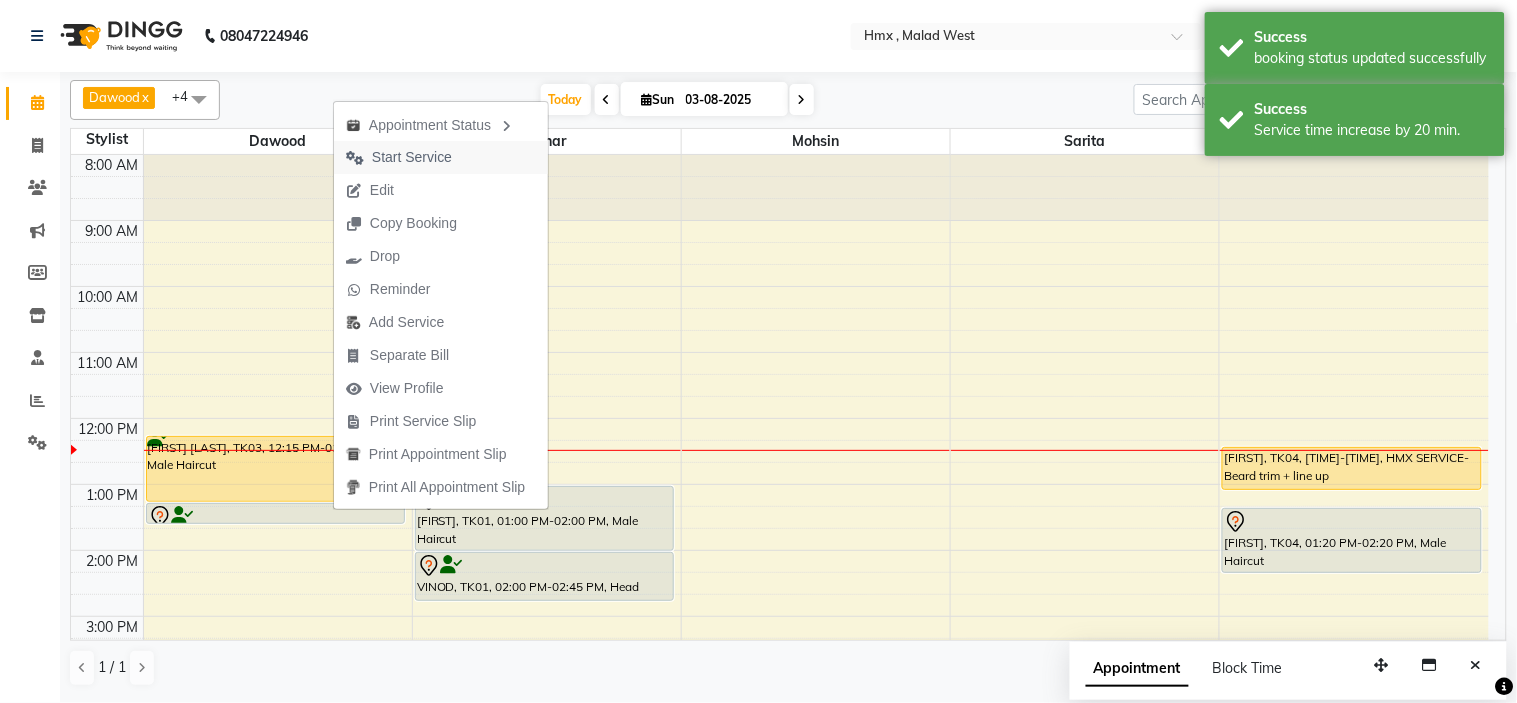 click on "Start Service" at bounding box center [412, 157] 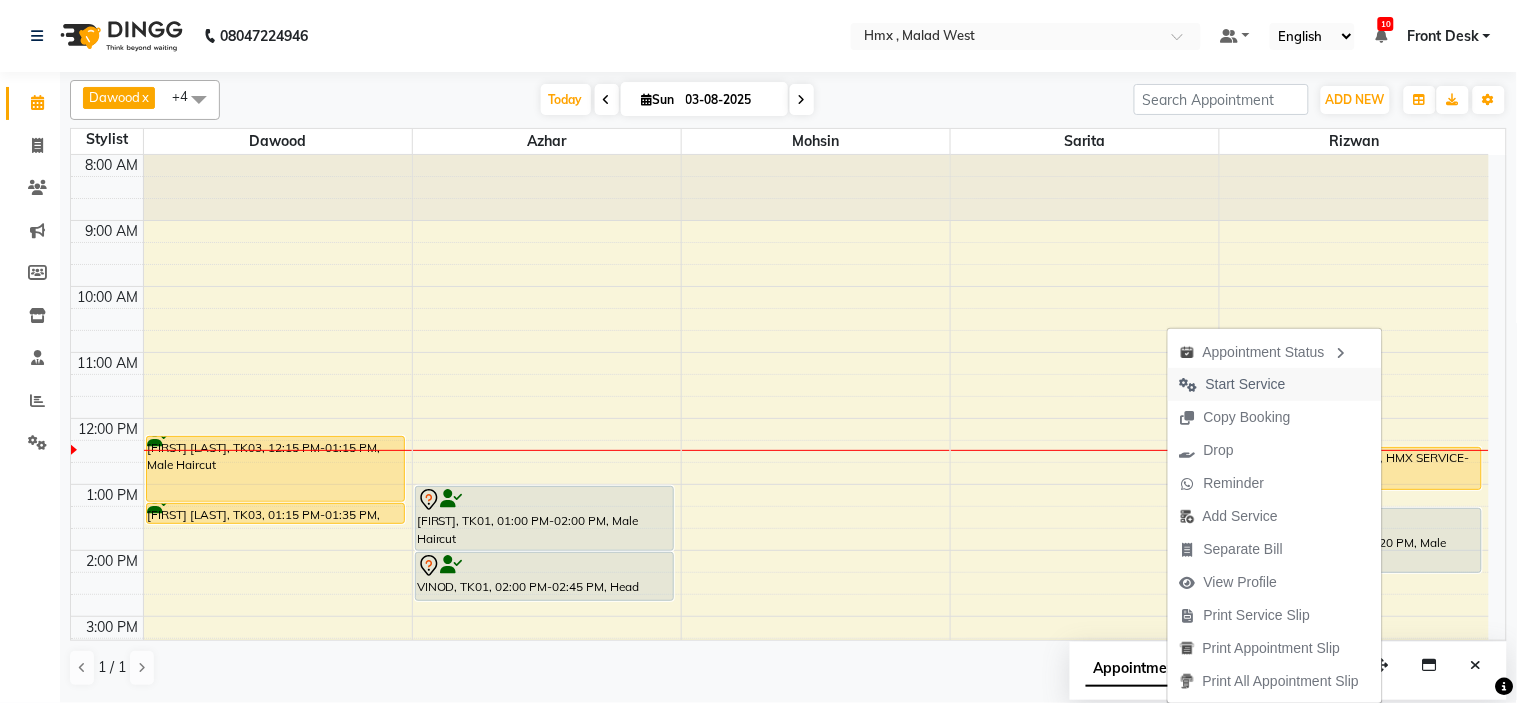click on "Start Service" at bounding box center (1246, 384) 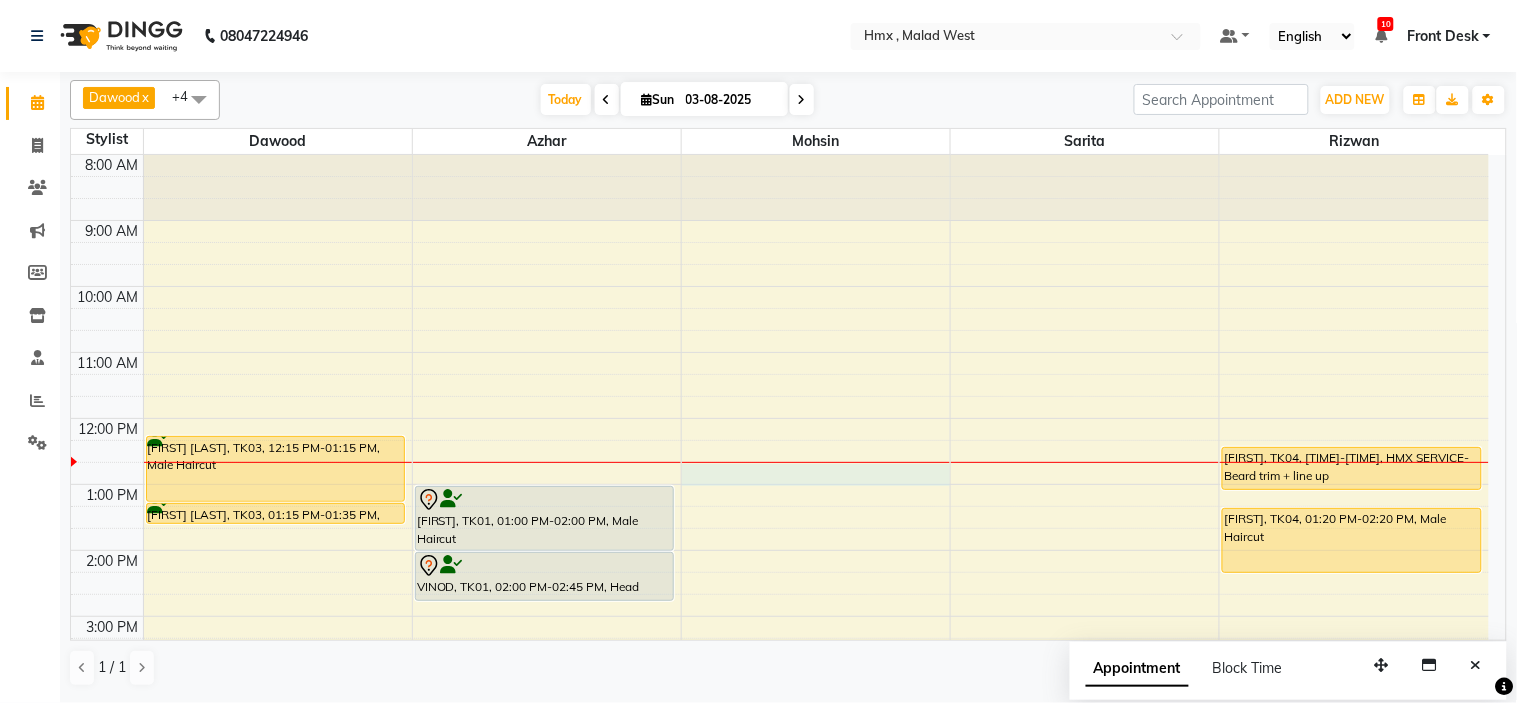 click on "8:00 AM 9:00 AM 10:00 AM 11:00 AM 12:00 PM 1:00 PM 2:00 PM 3:00 PM 4:00 PM 5:00 PM 6:00 PM 7:00 PM 8:00 PM 9:00 PM     sandeep jairath, TK03, 12:15 PM-01:15 PM, Male Haircut     sandeep jairath, TK03, 01:15 PM-01:35 PM, HMX SERVICE-Beard trim + line up             VINOD, TK01, 01:00 PM-02:00 PM, Male Haircut             VINOD, TK01, 02:00 PM-02:45 PM, Head Massage-Head Massage With Coconut Oil    Ayush, TK04, 12:25 PM-01:05 PM, HMX SERVICE-Beard trim + line up    Ayush, TK04, 01:20 PM-02:20 PM, Male Haircut" at bounding box center [780, 616] 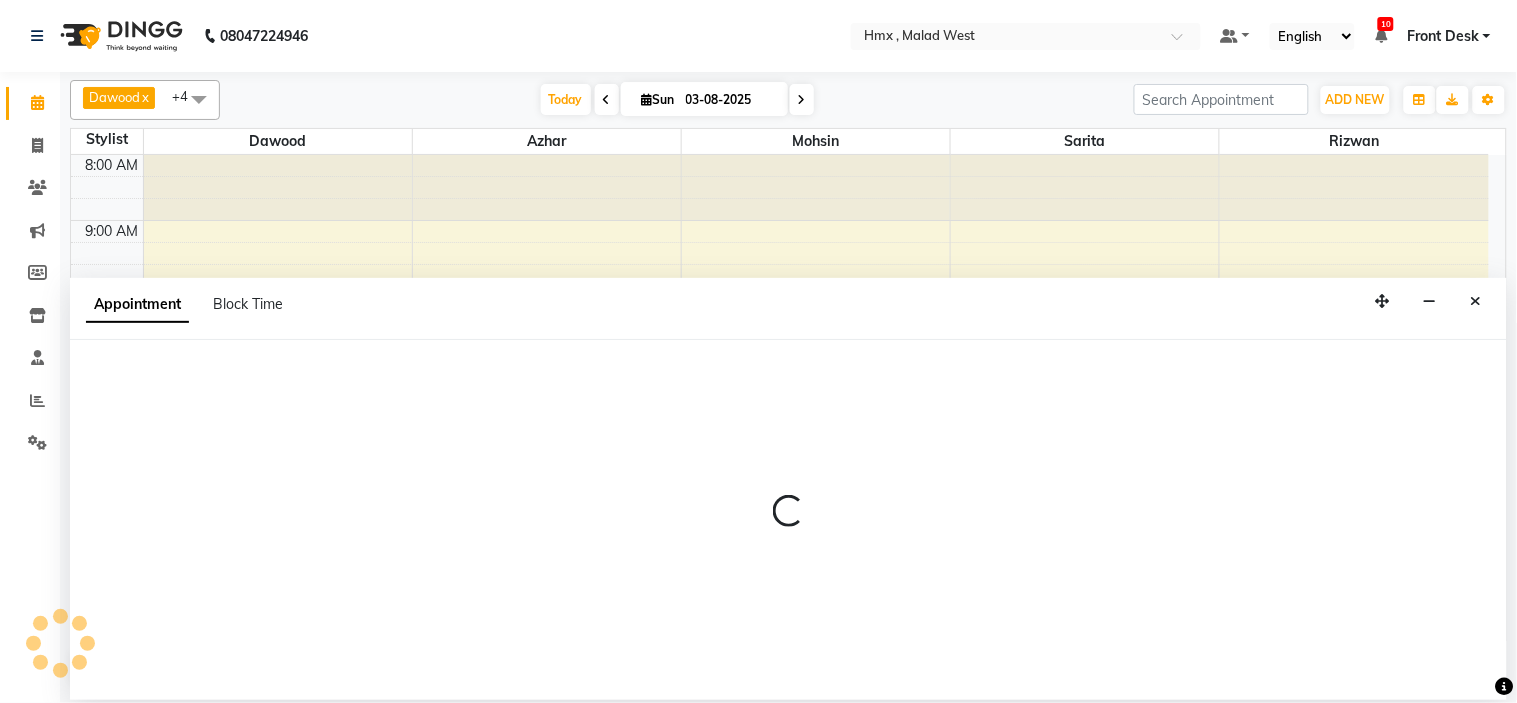 select on "39110" 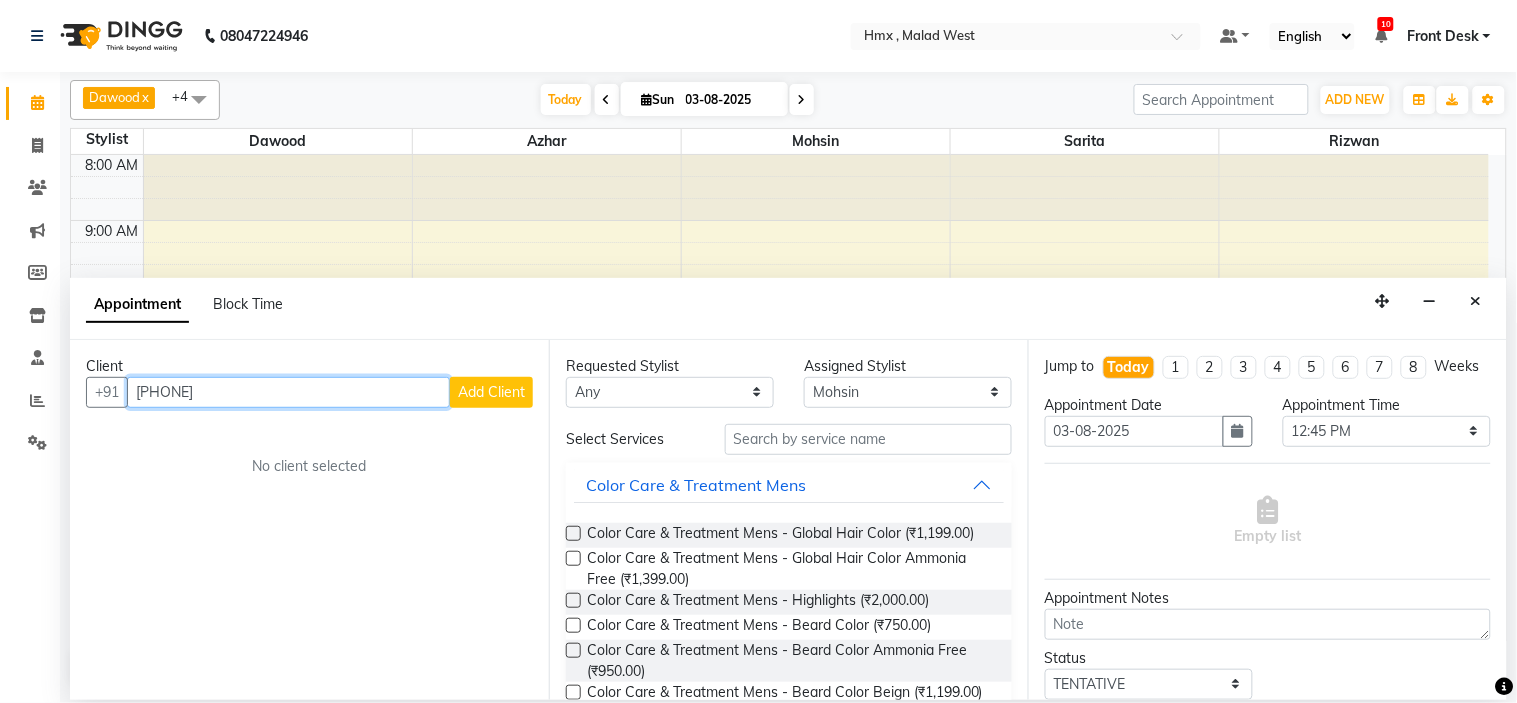 type on "[PHONE]" 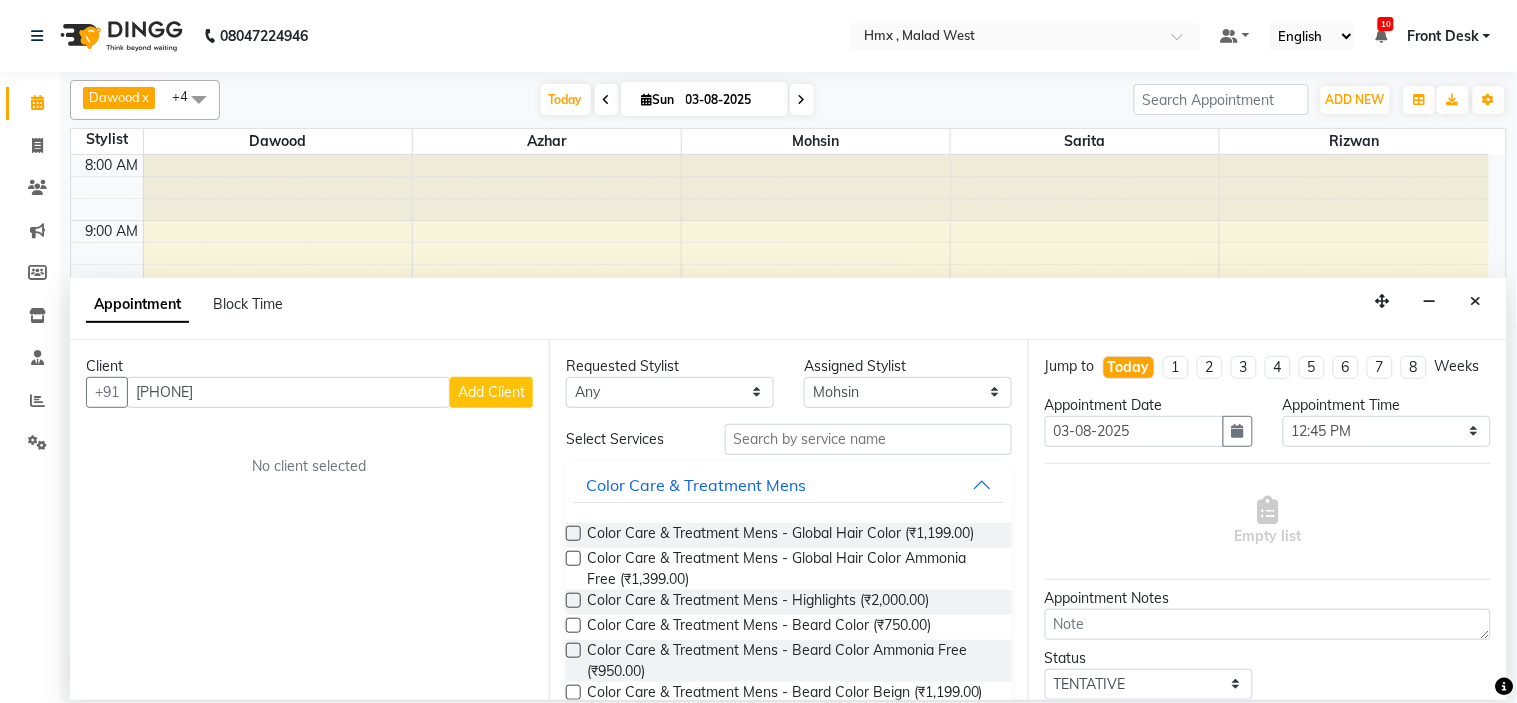 click on "Add Client" at bounding box center [491, 392] 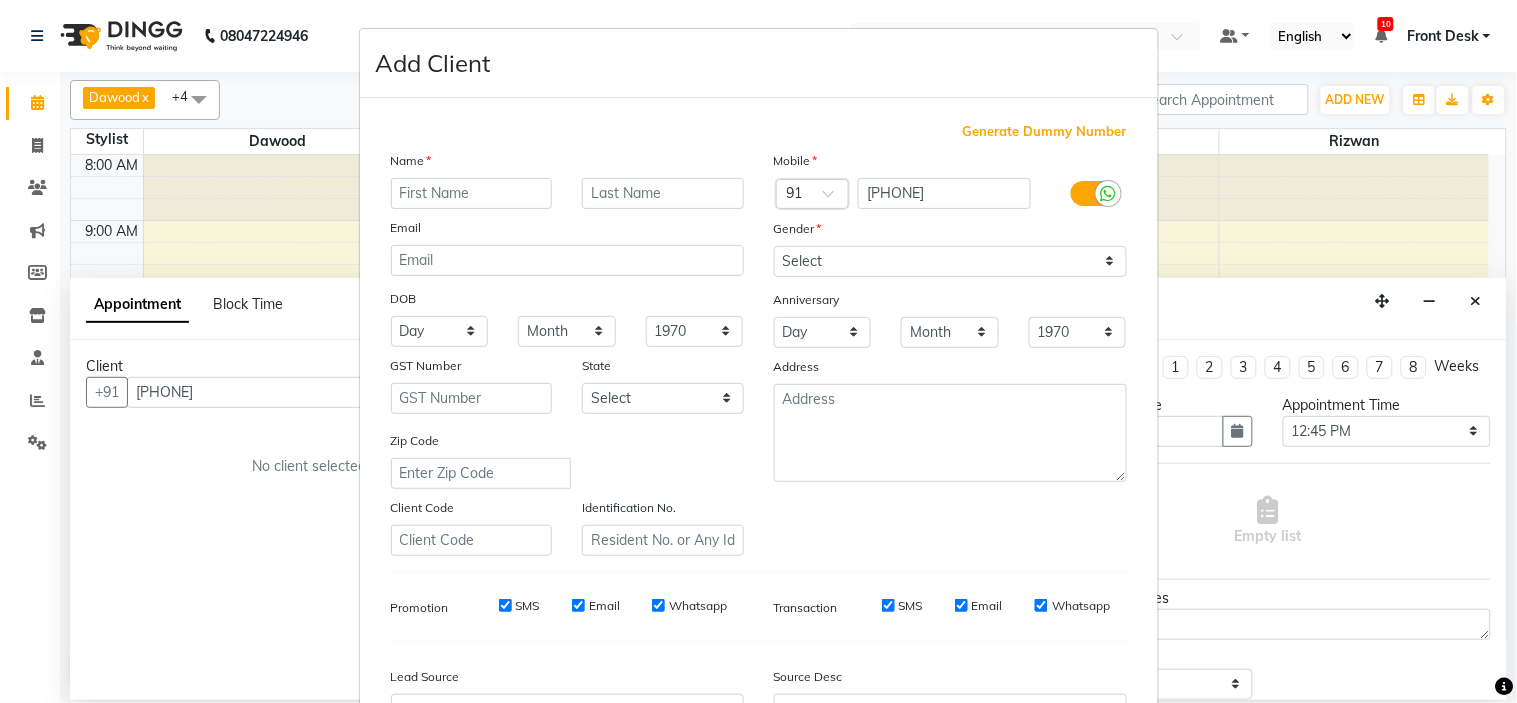 click at bounding box center (472, 193) 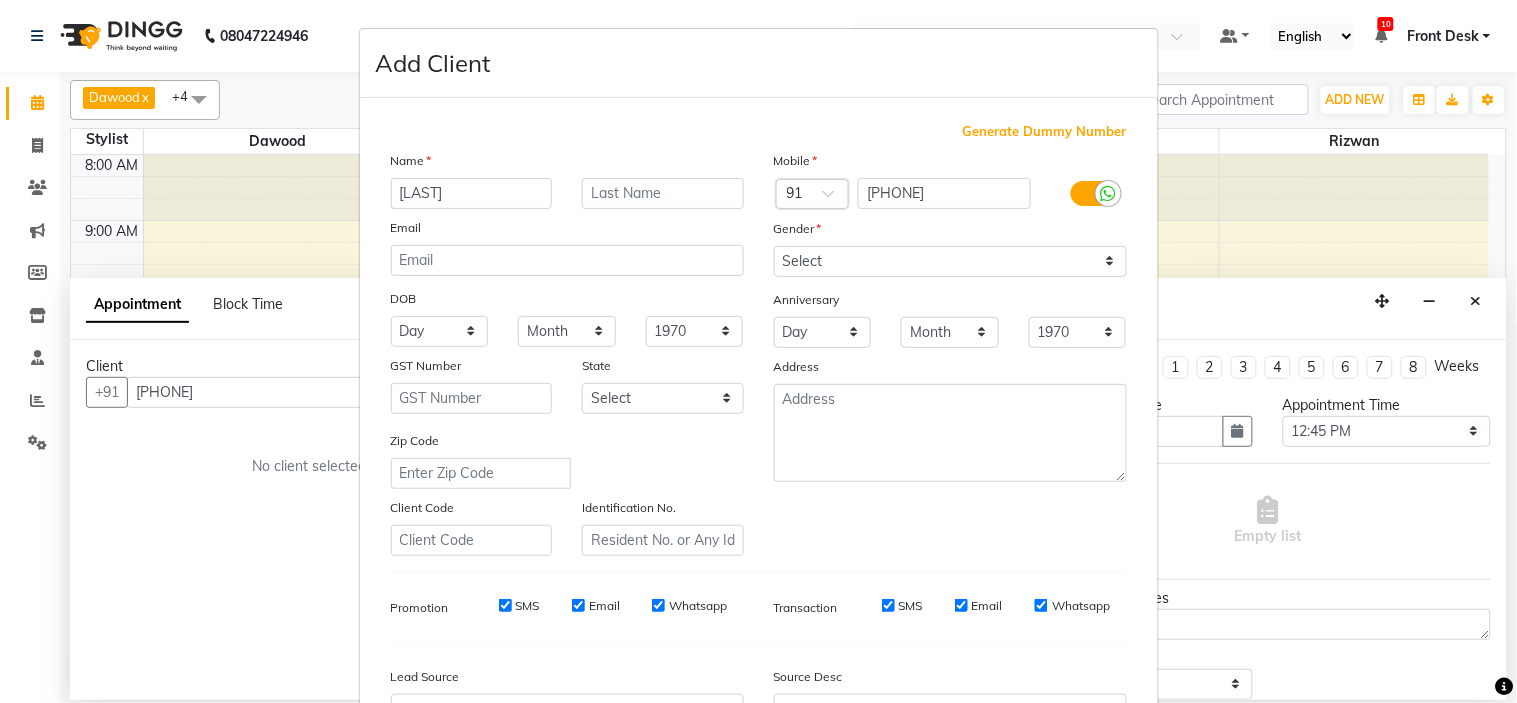 type on "[FIRST]" 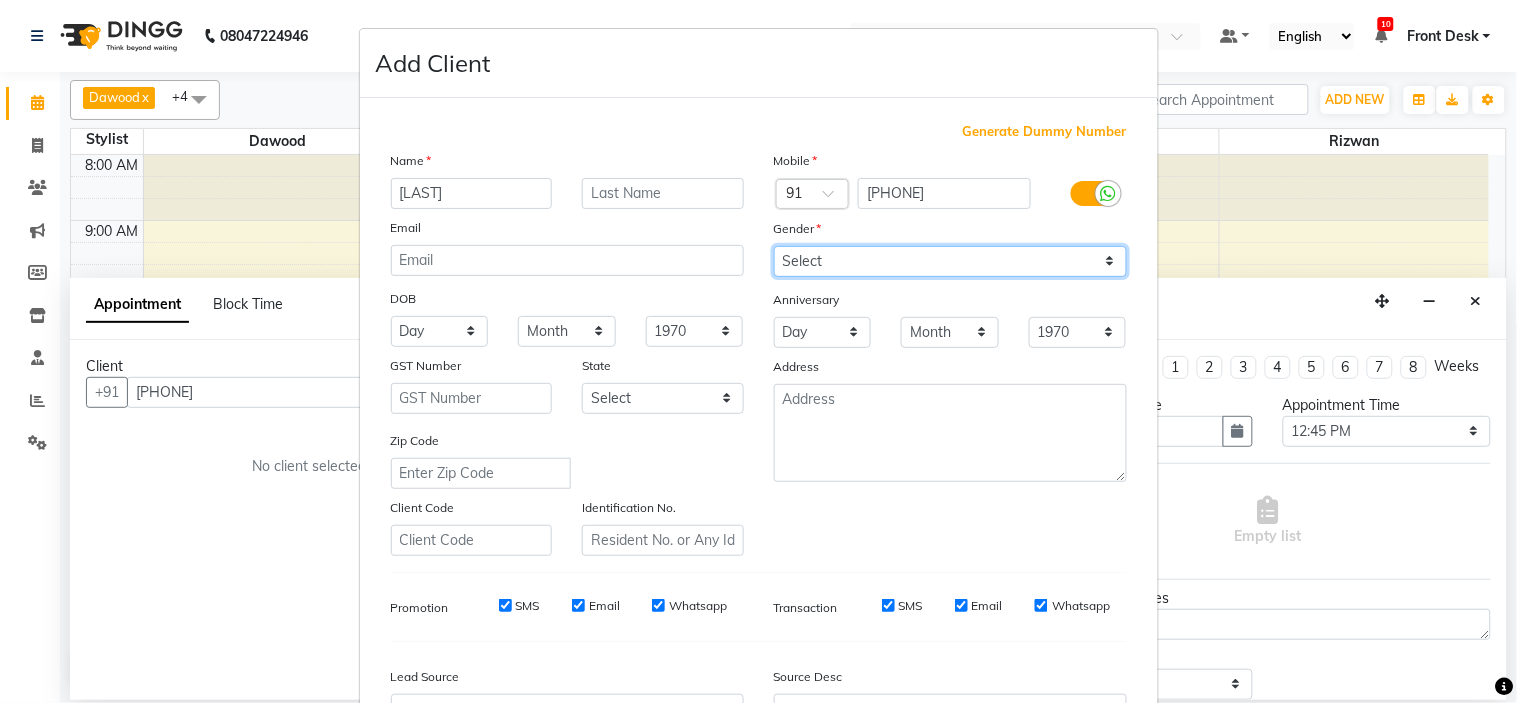 click on "Select Male Female Other Prefer Not To Say" at bounding box center [950, 261] 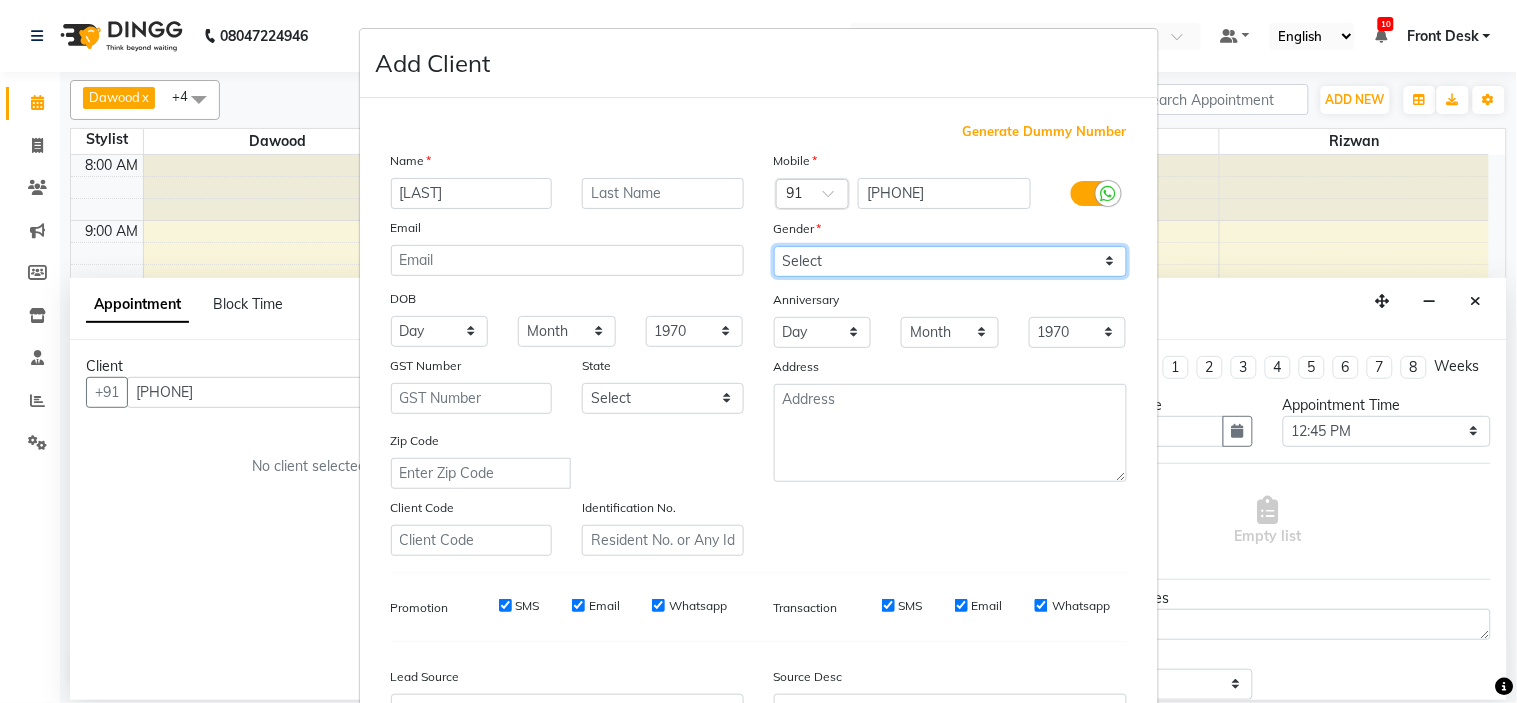 select on "male" 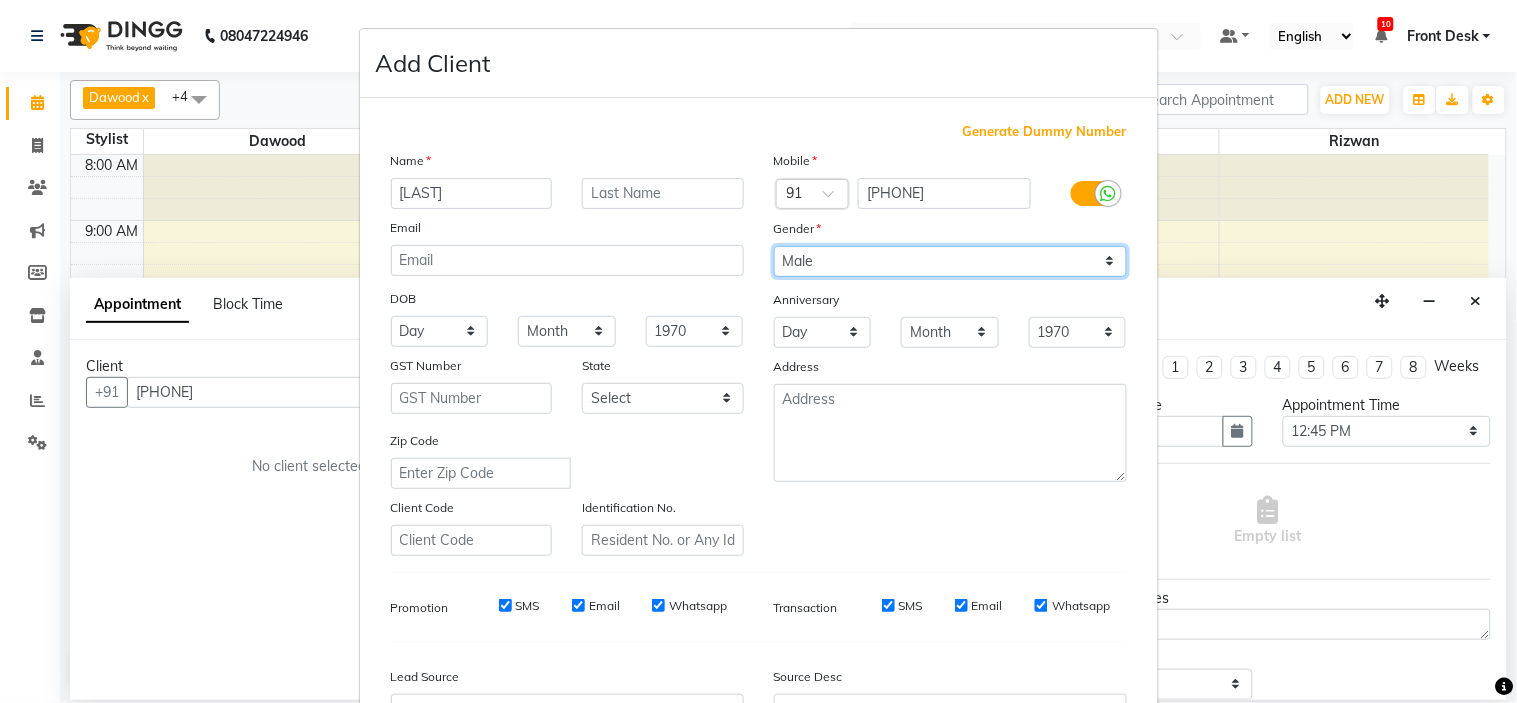 click on "Select Male Female Other Prefer Not To Say" at bounding box center (950, 261) 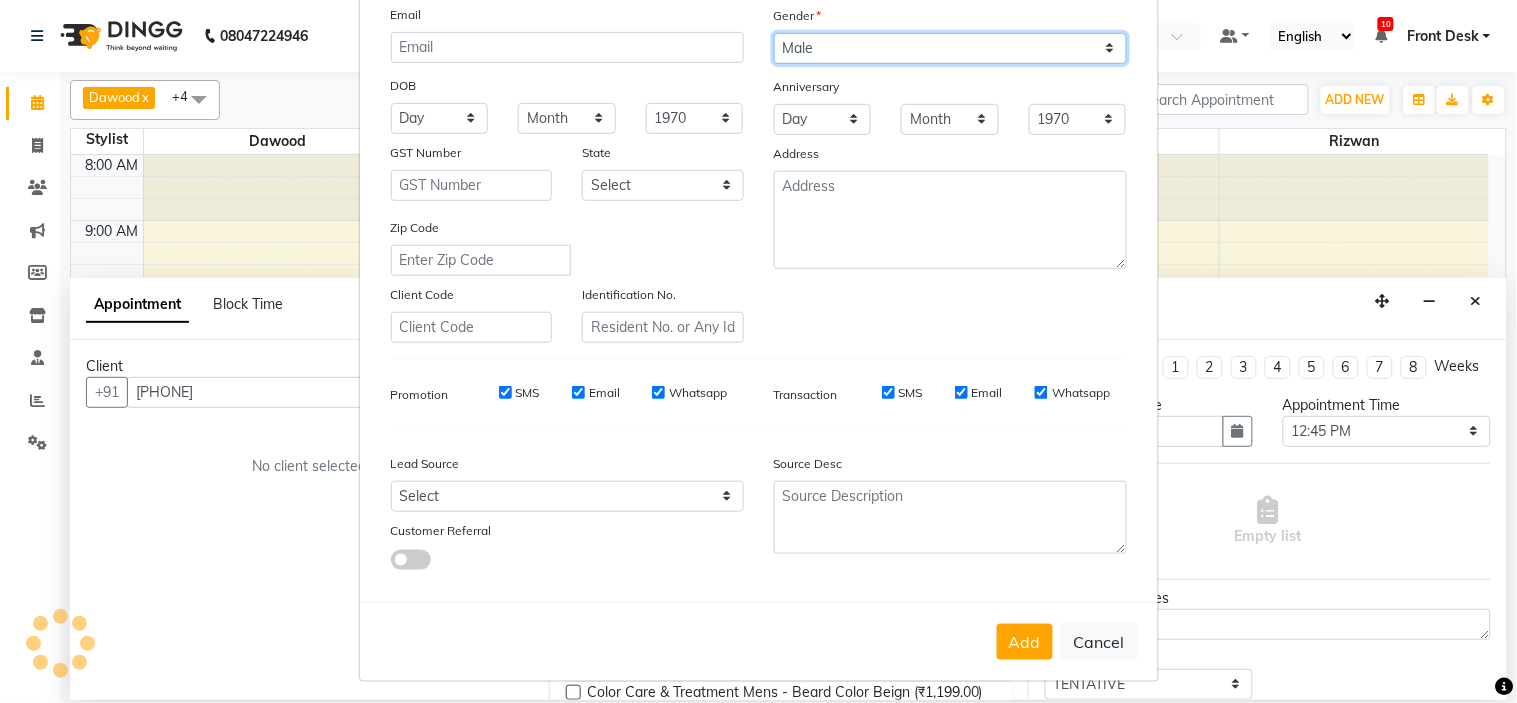scroll, scrollTop: 221, scrollLeft: 0, axis: vertical 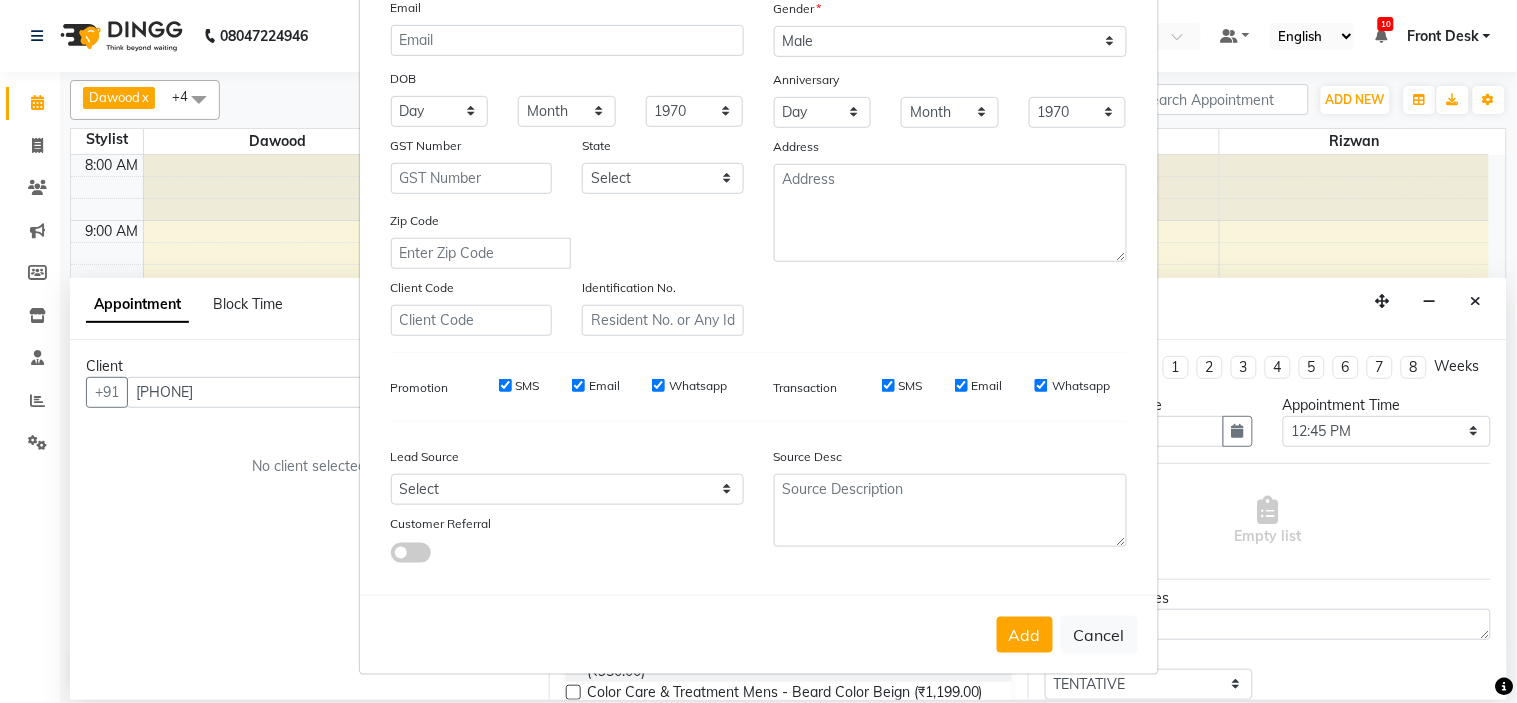 click on "Add" at bounding box center [1025, 635] 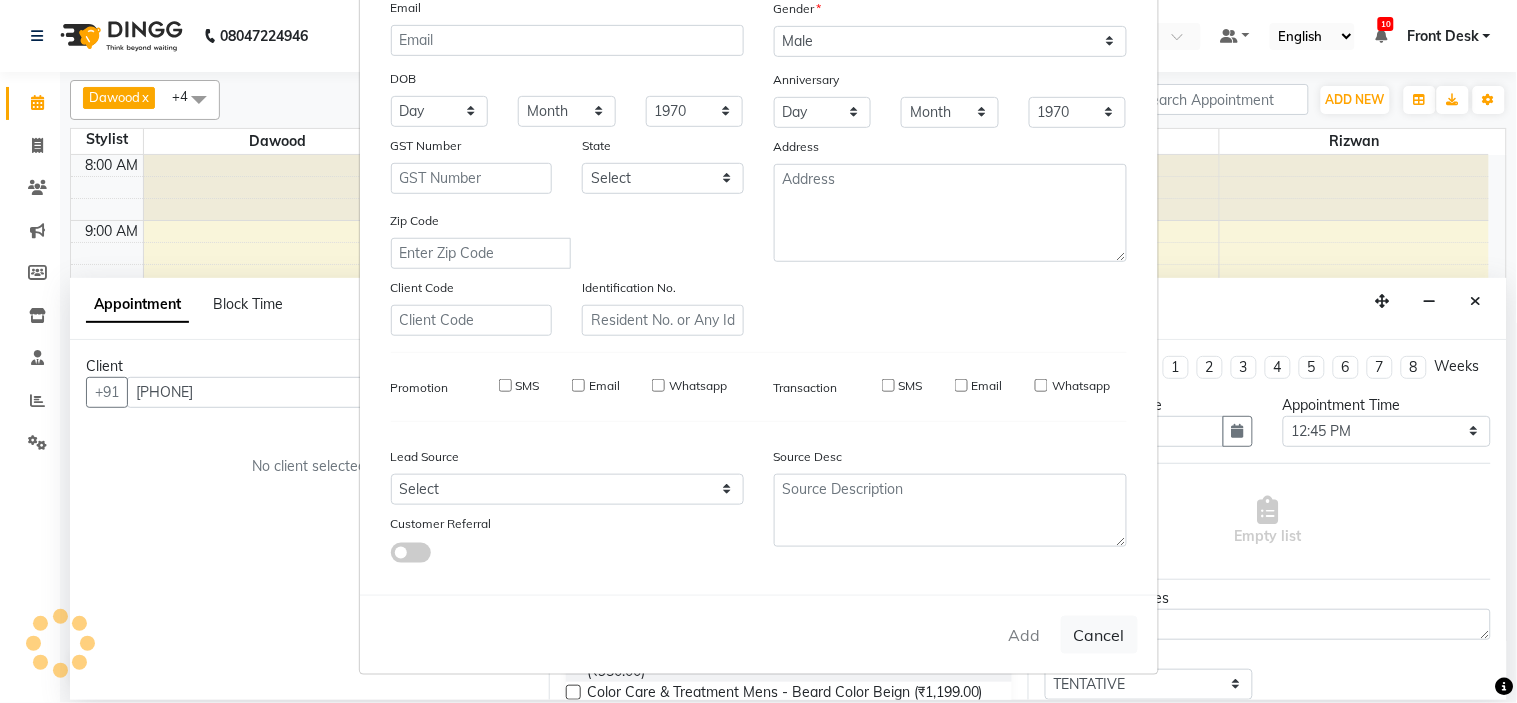 type 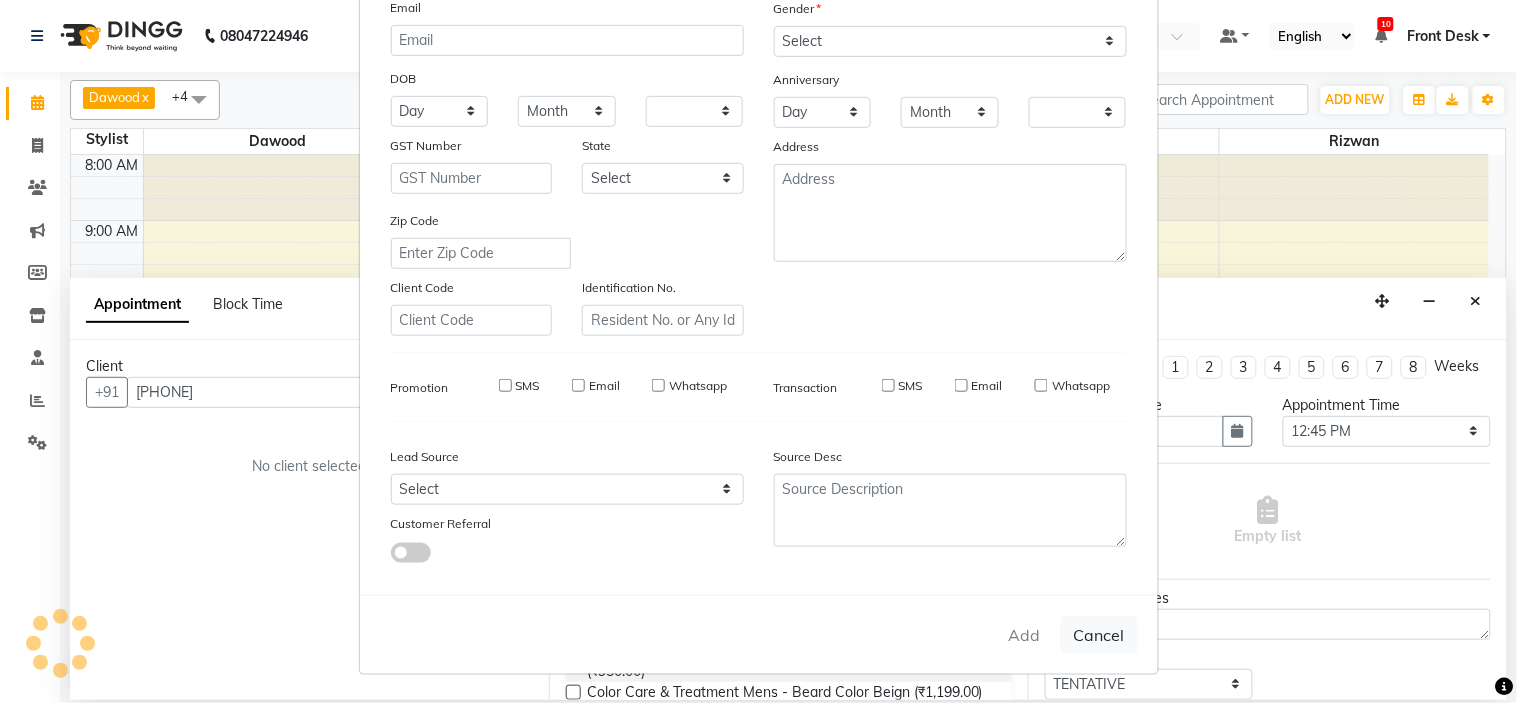 checkbox on "false" 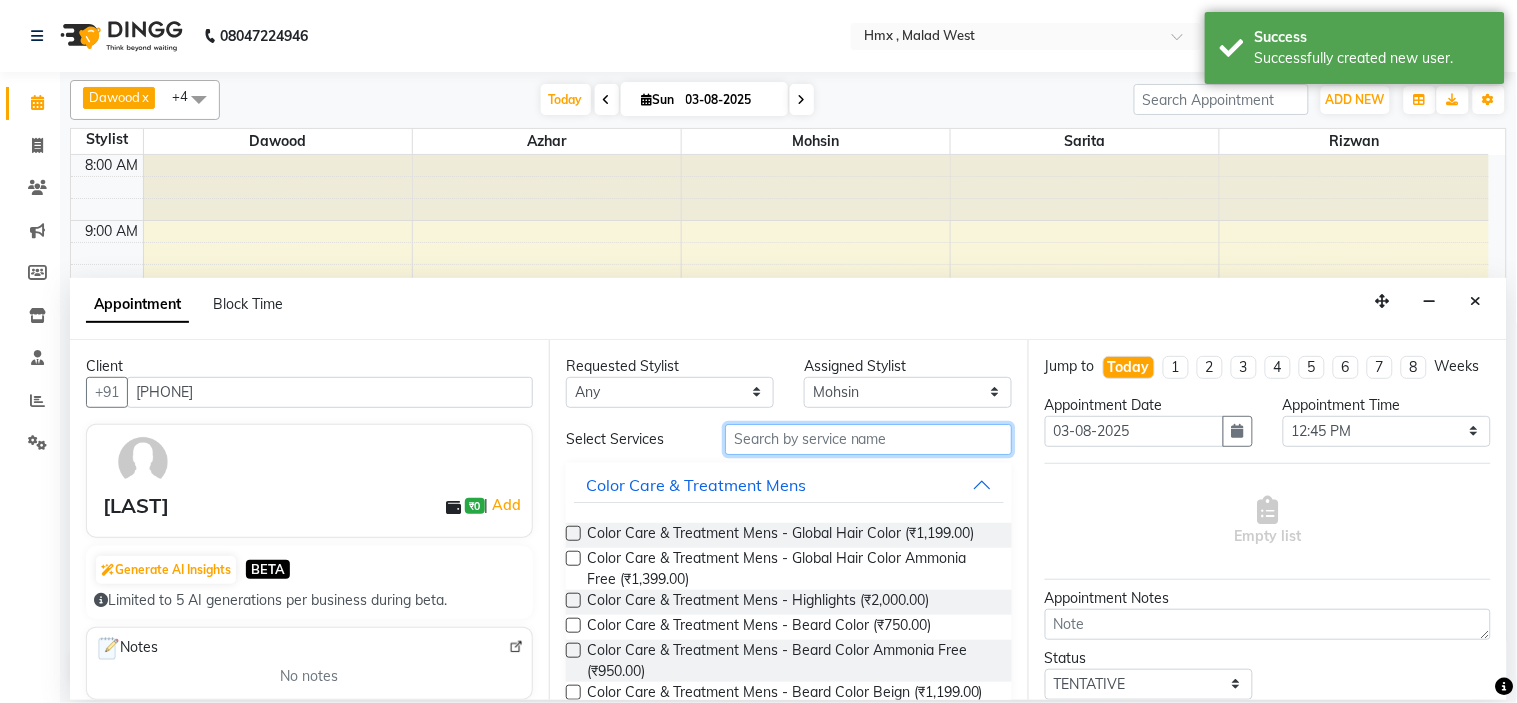 click at bounding box center [868, 439] 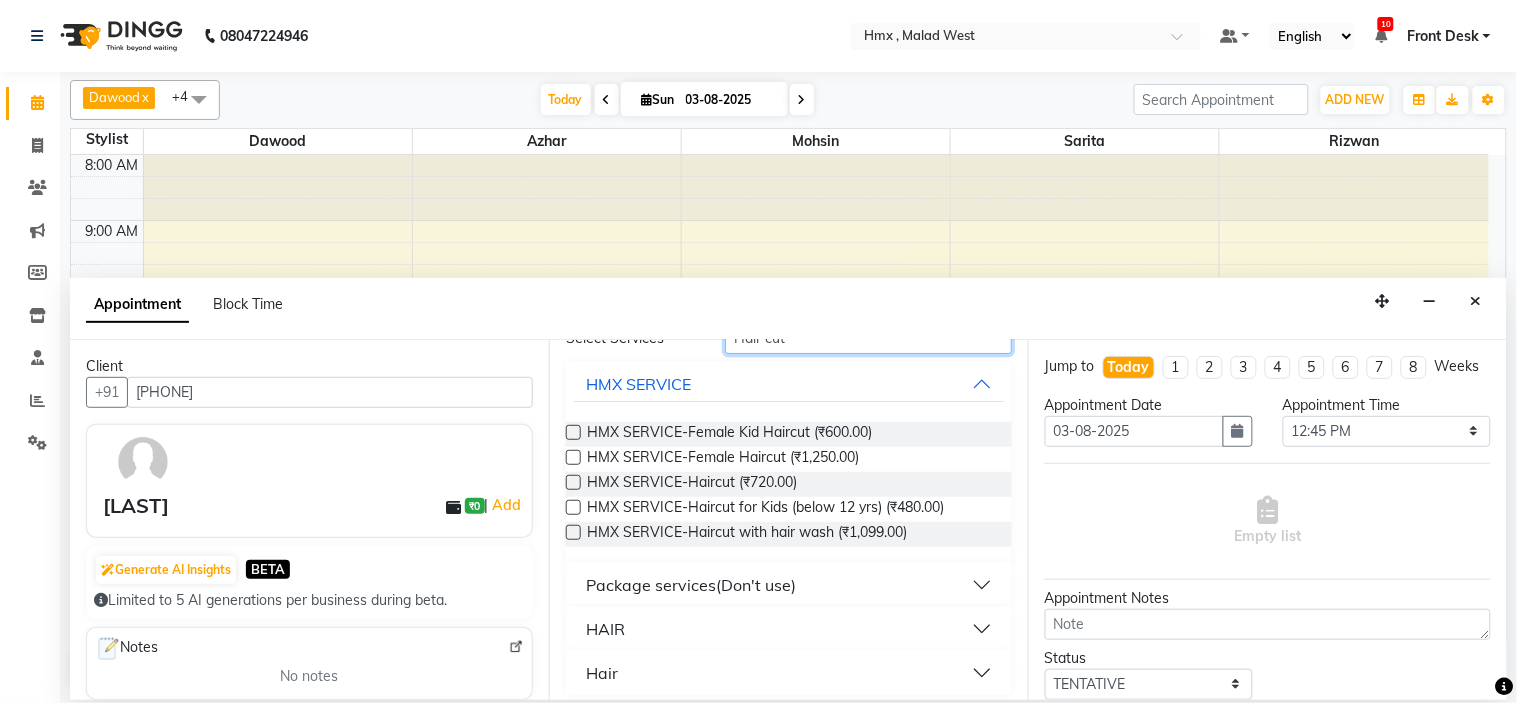 scroll, scrollTop: 112, scrollLeft: 0, axis: vertical 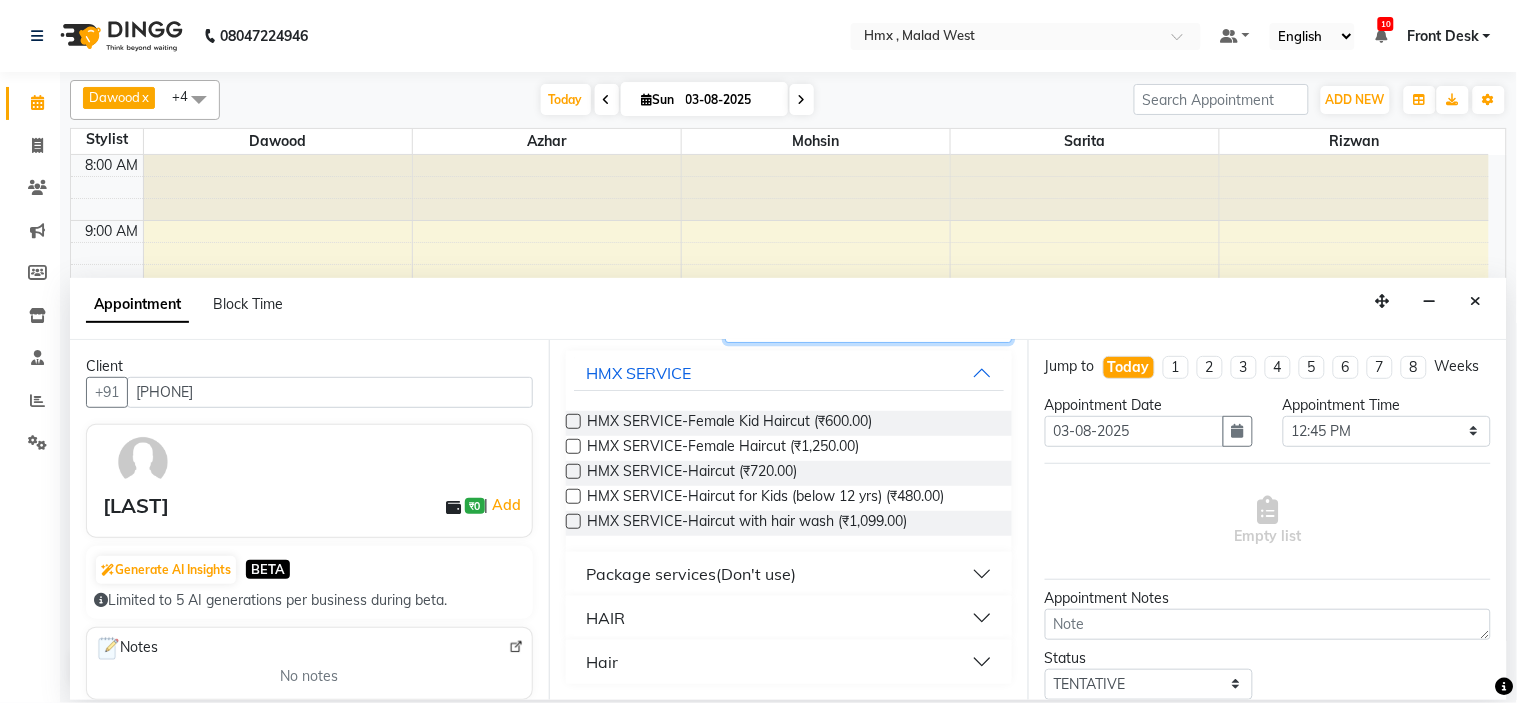 type on "Hair cut" 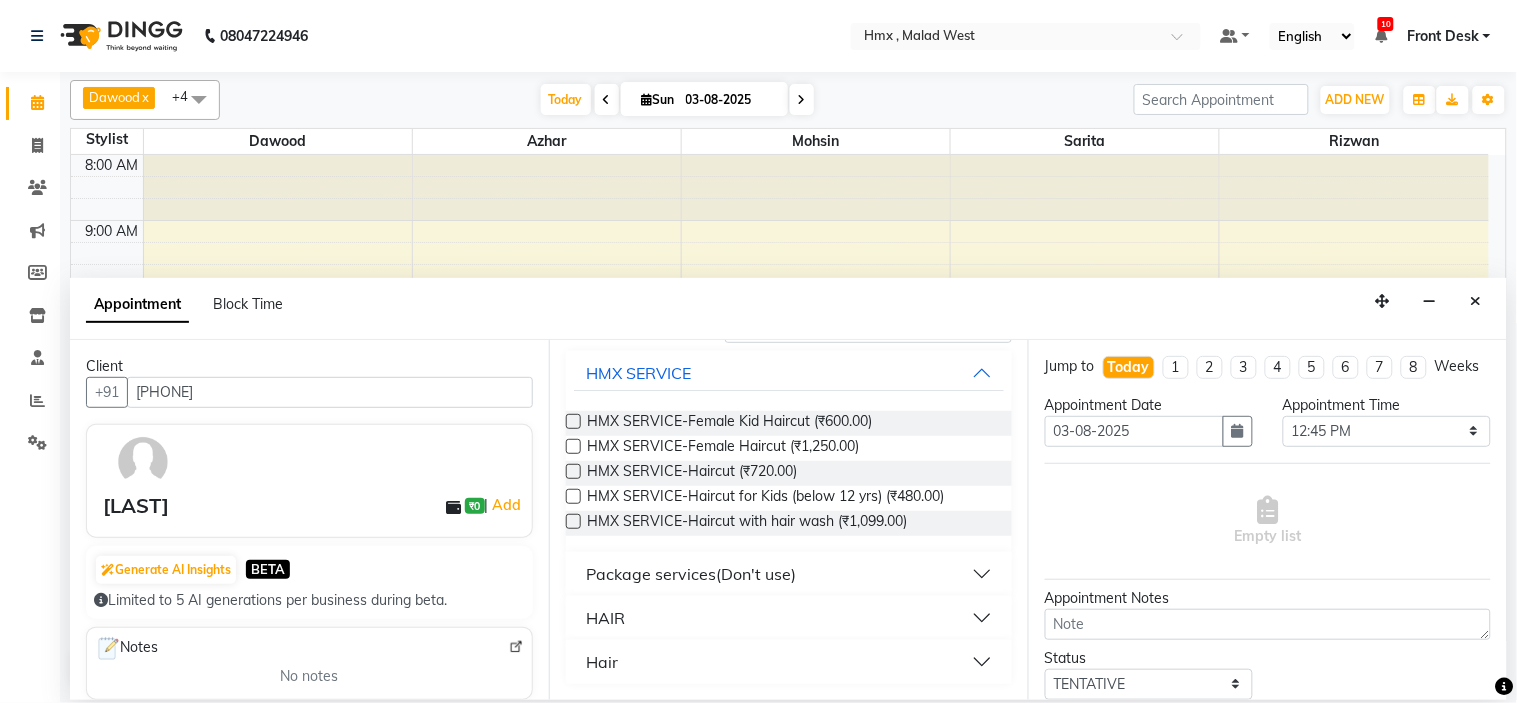 click on "HAIR" at bounding box center (605, 618) 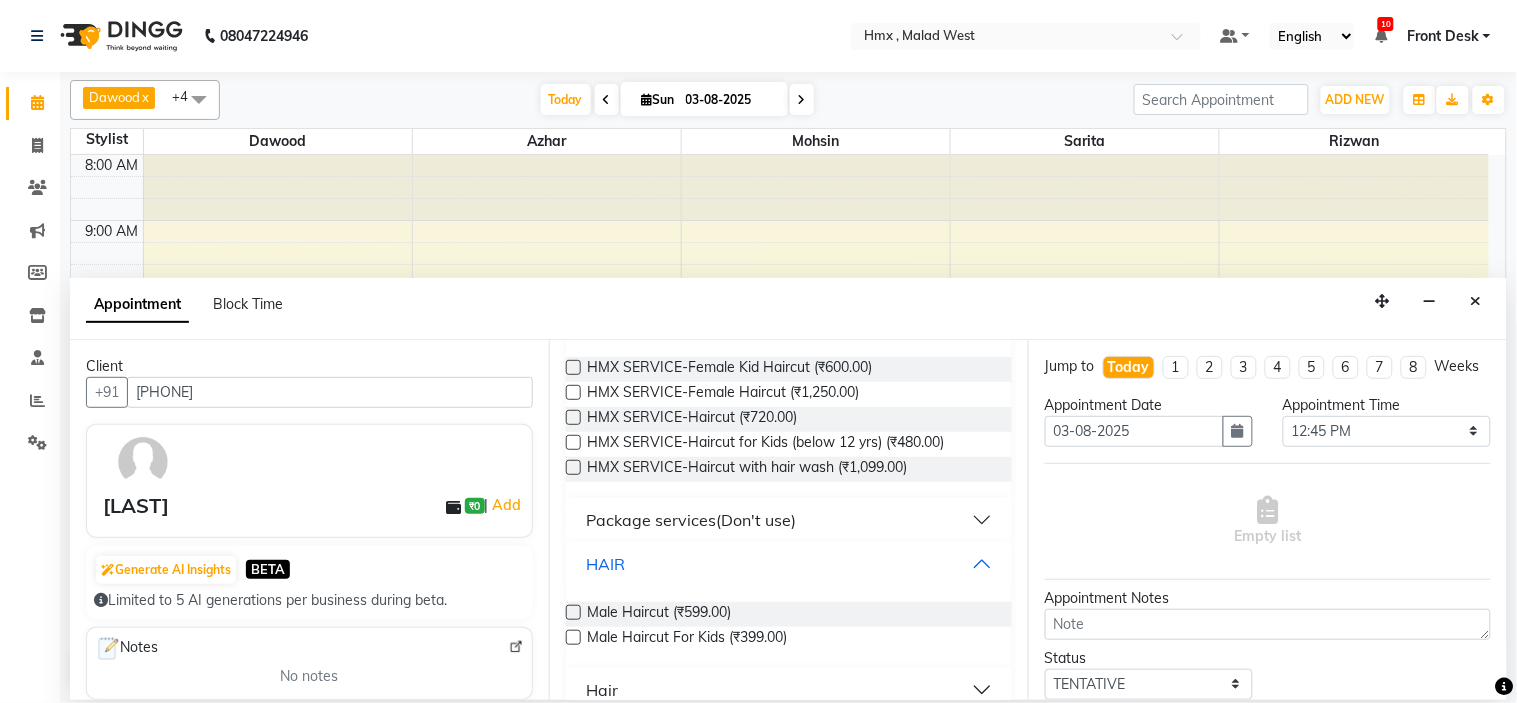 scroll, scrollTop: 193, scrollLeft: 0, axis: vertical 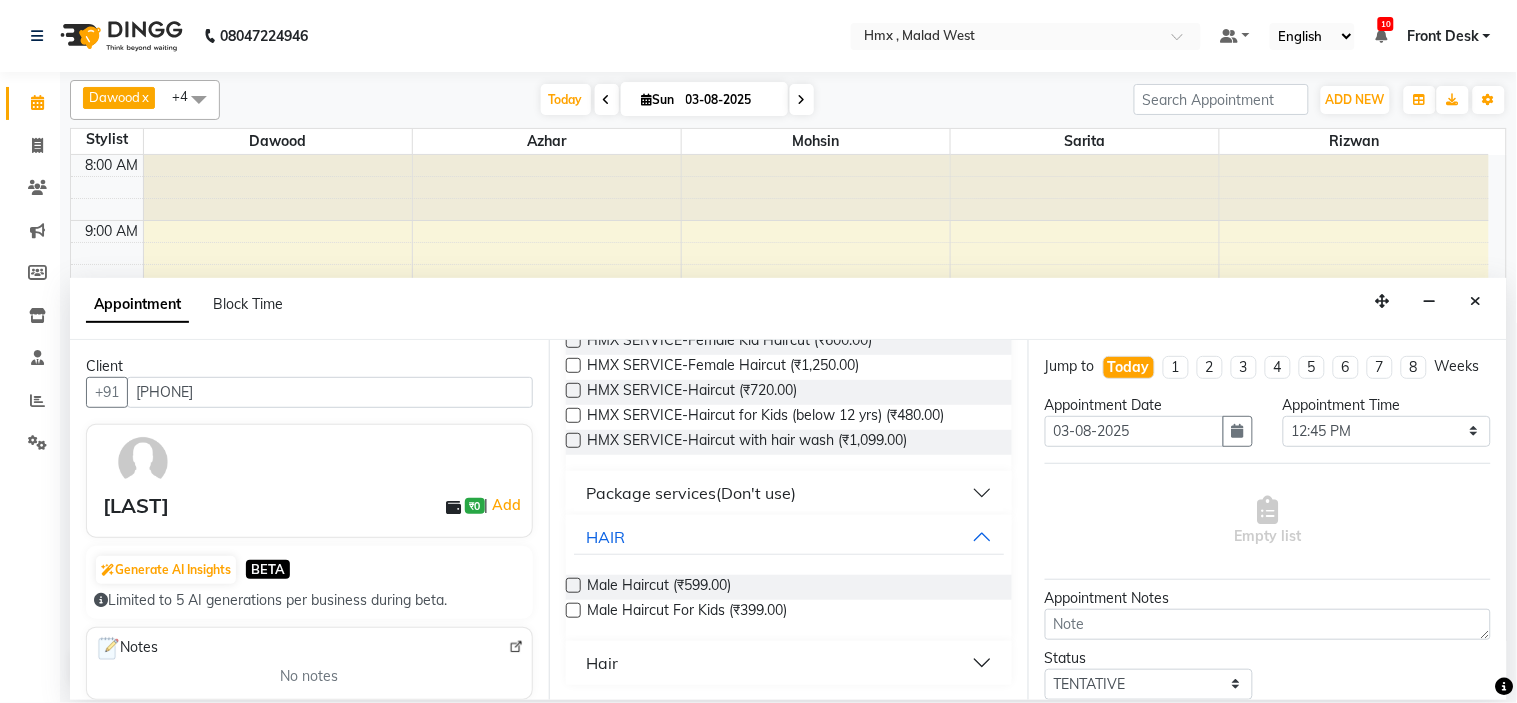 click at bounding box center [573, 585] 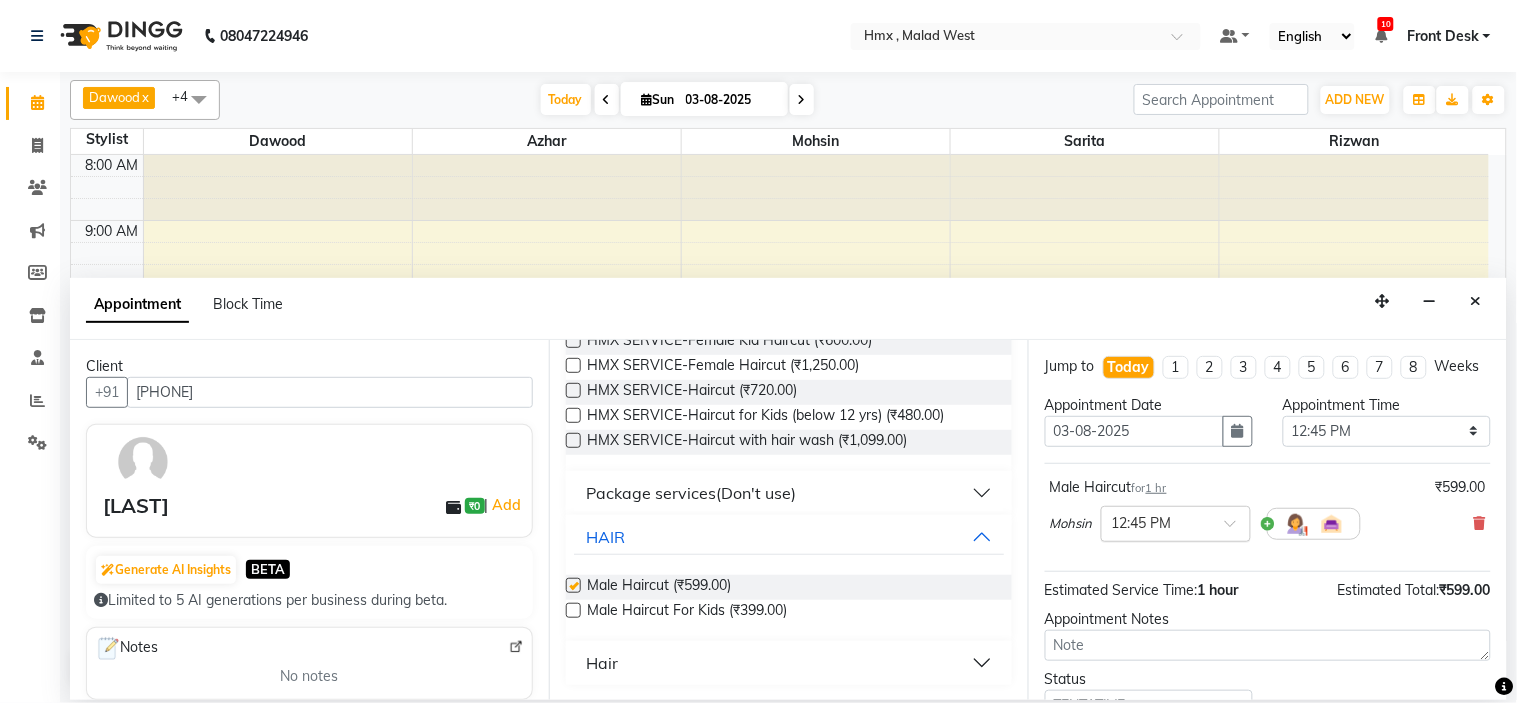 checkbox on "false" 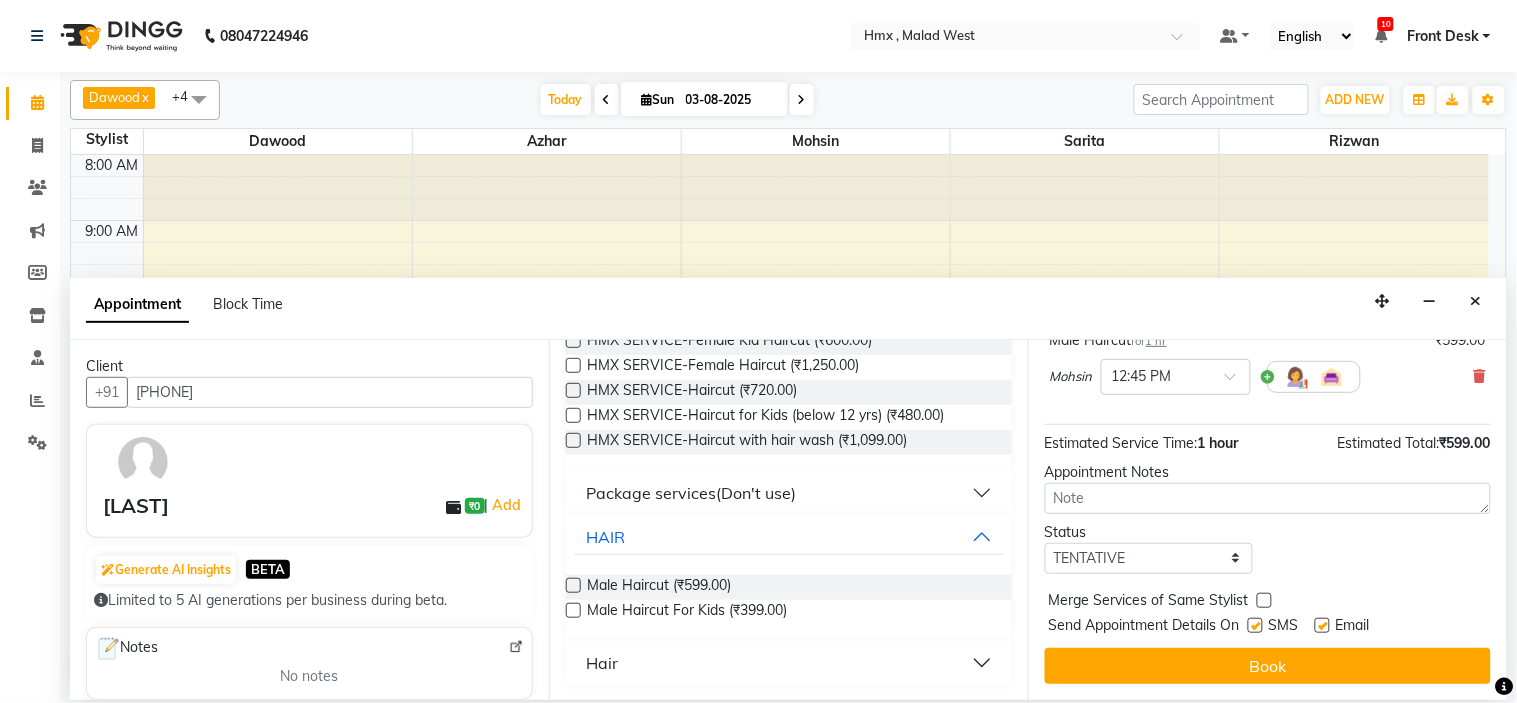 scroll, scrollTop: 166, scrollLeft: 0, axis: vertical 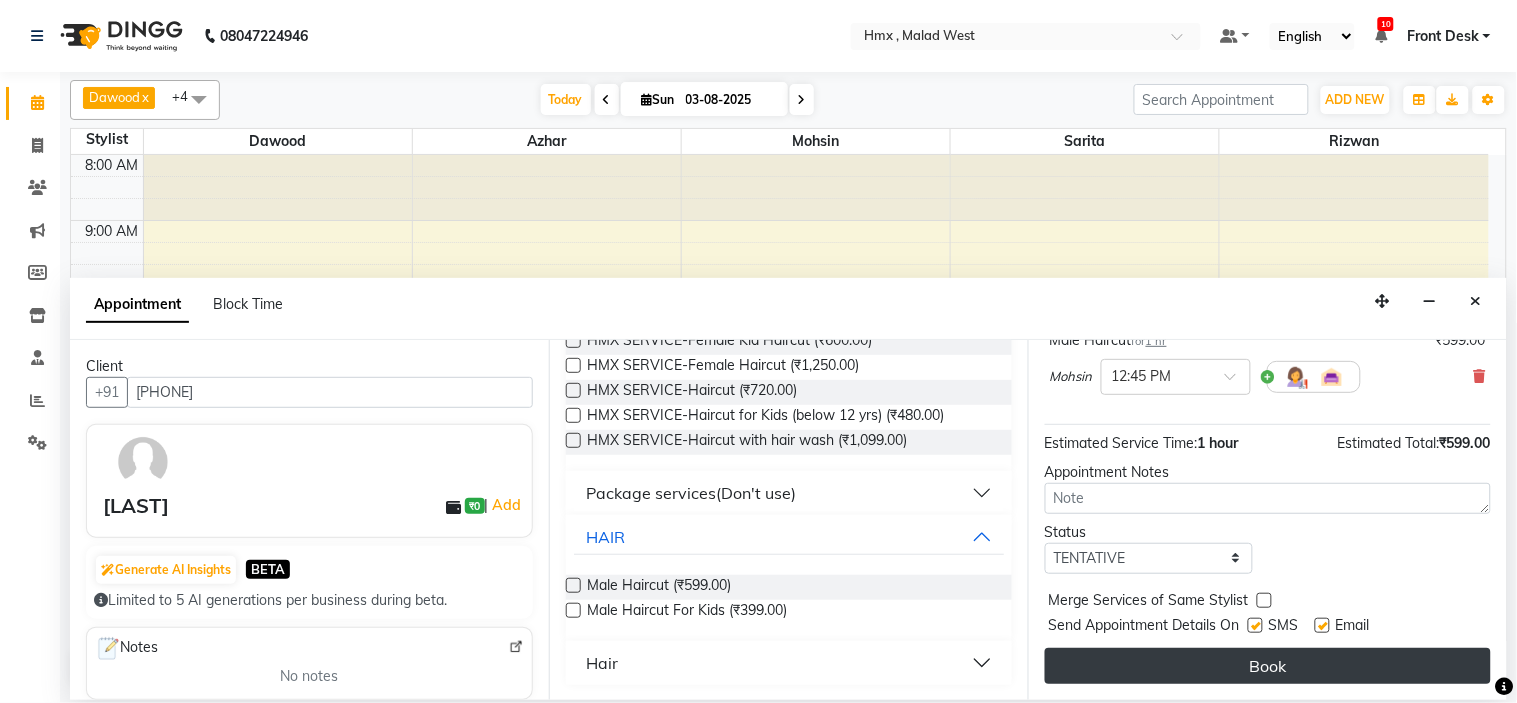 click on "Book" at bounding box center (1268, 666) 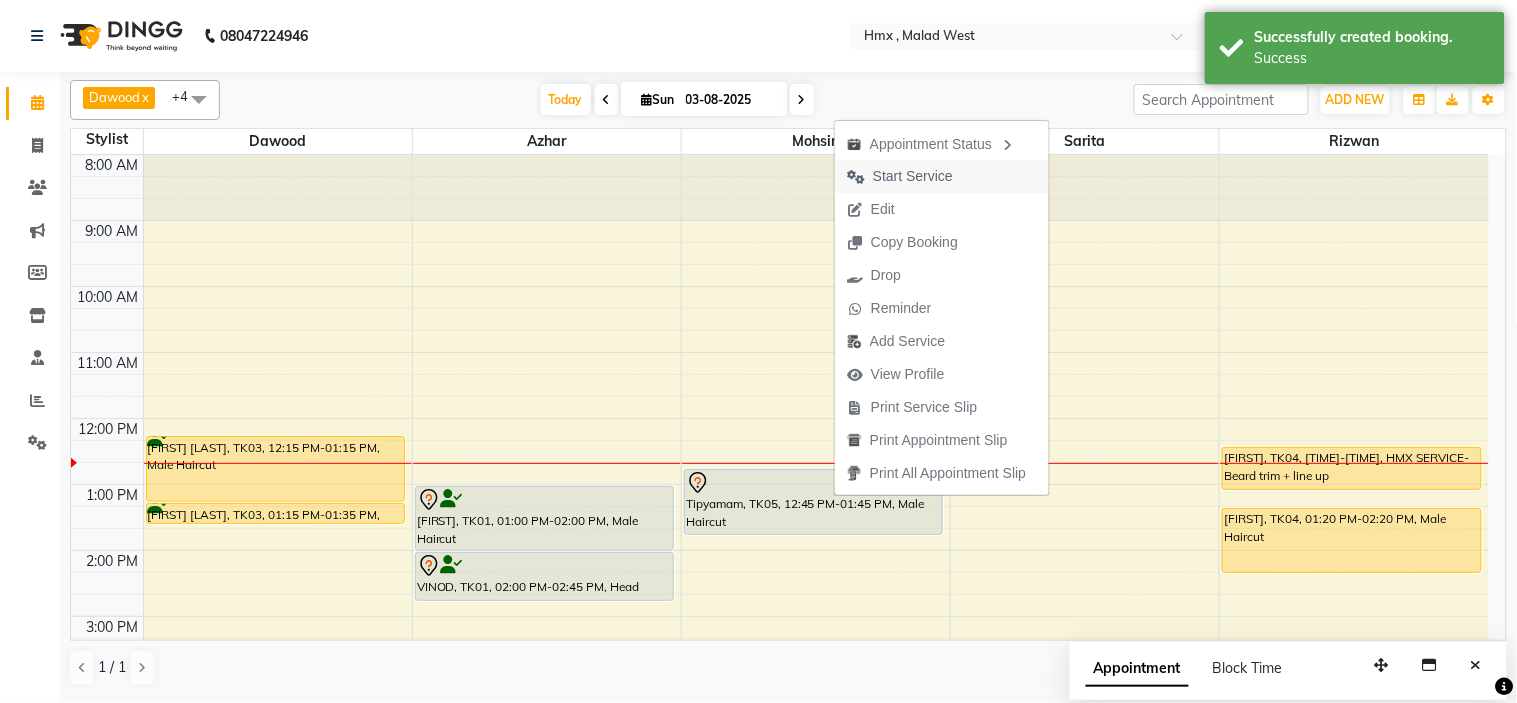 click on "Start Service" at bounding box center (913, 176) 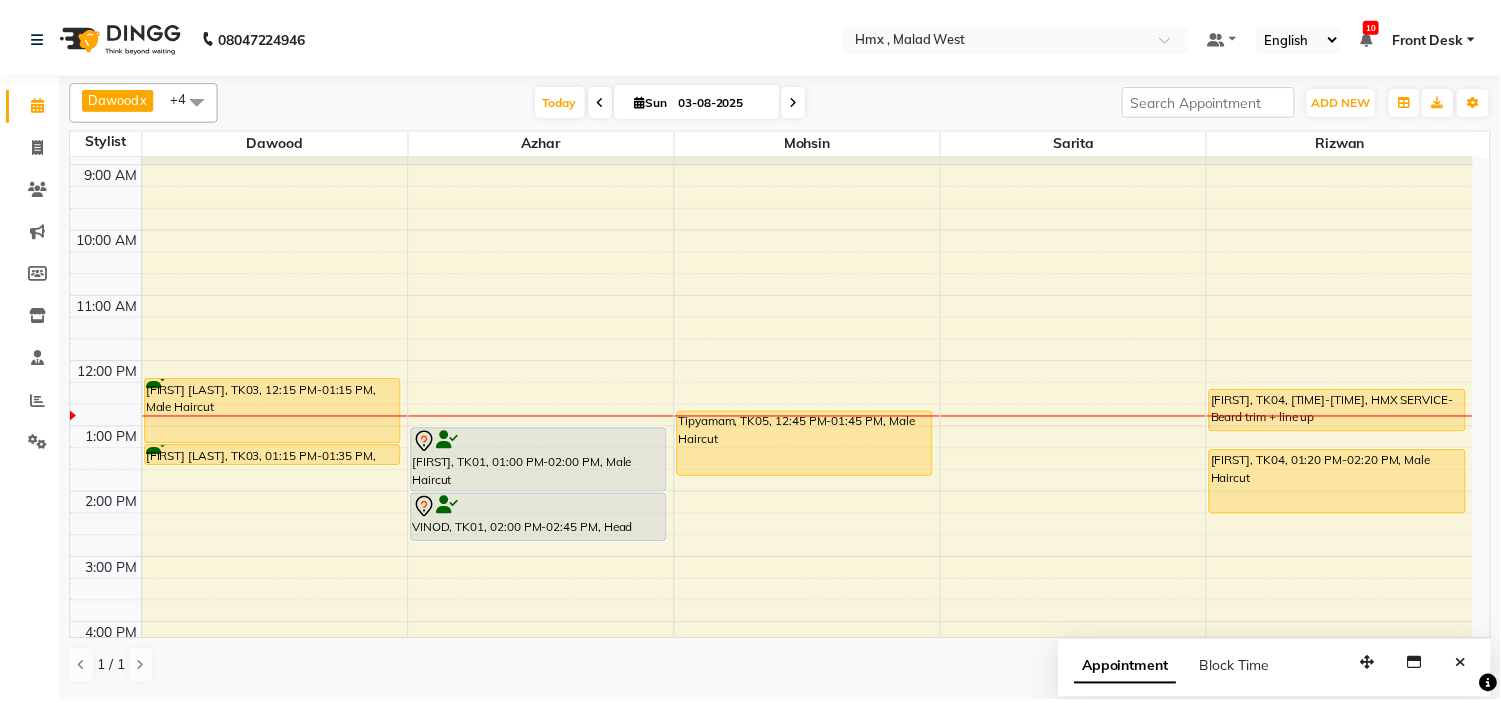 scroll, scrollTop: 222, scrollLeft: 0, axis: vertical 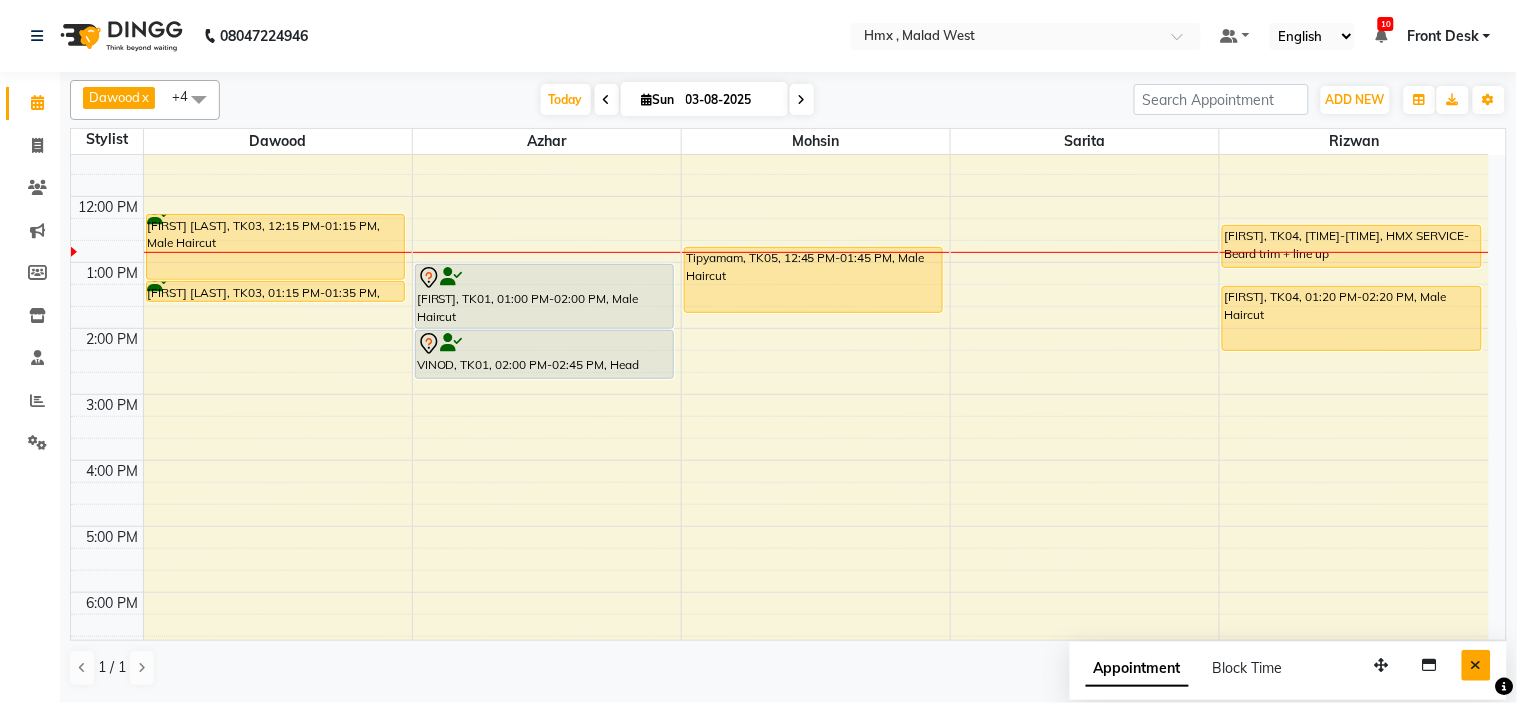 click at bounding box center (1476, 665) 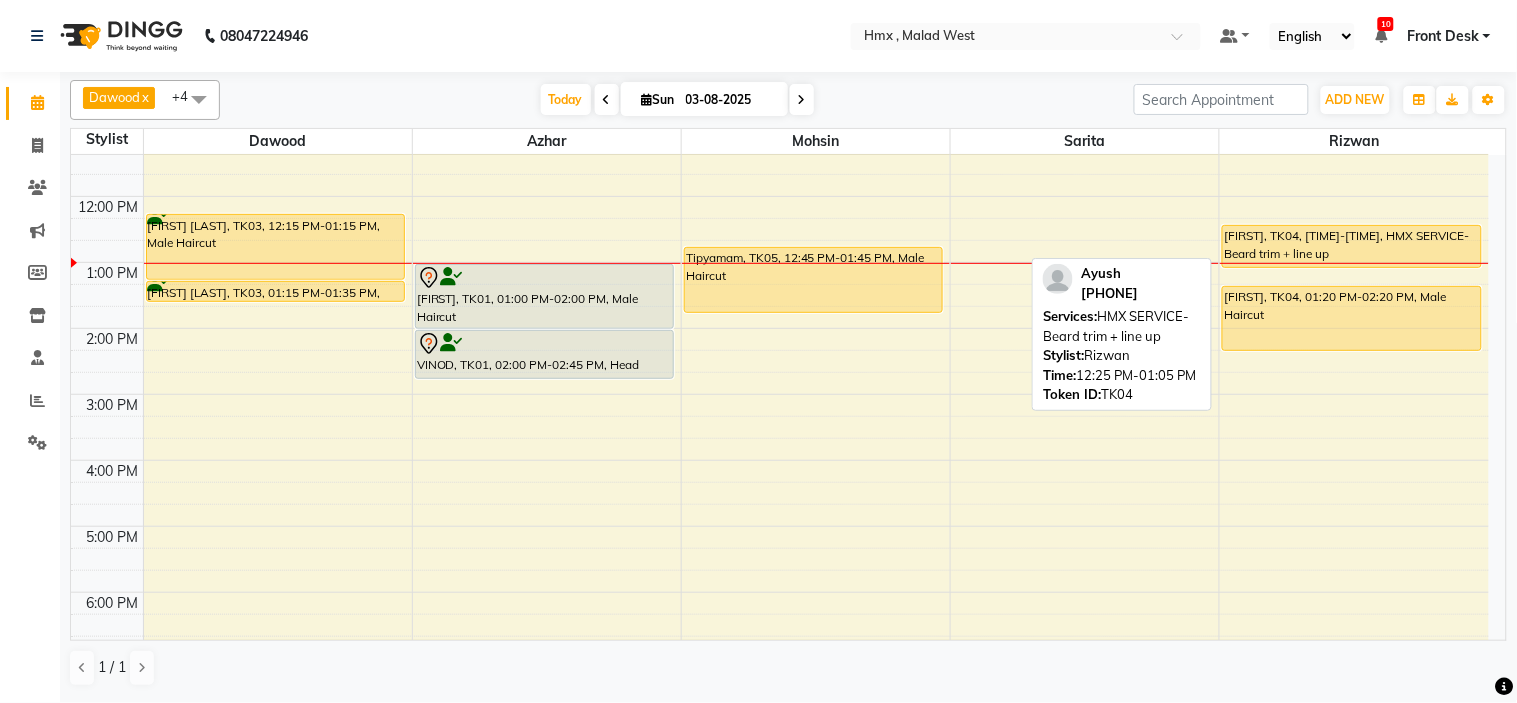 click on "Ayush, TK04, 12:25 PM-01:05 PM, HMX SERVICE-Beard trim + line up" at bounding box center [1352, 246] 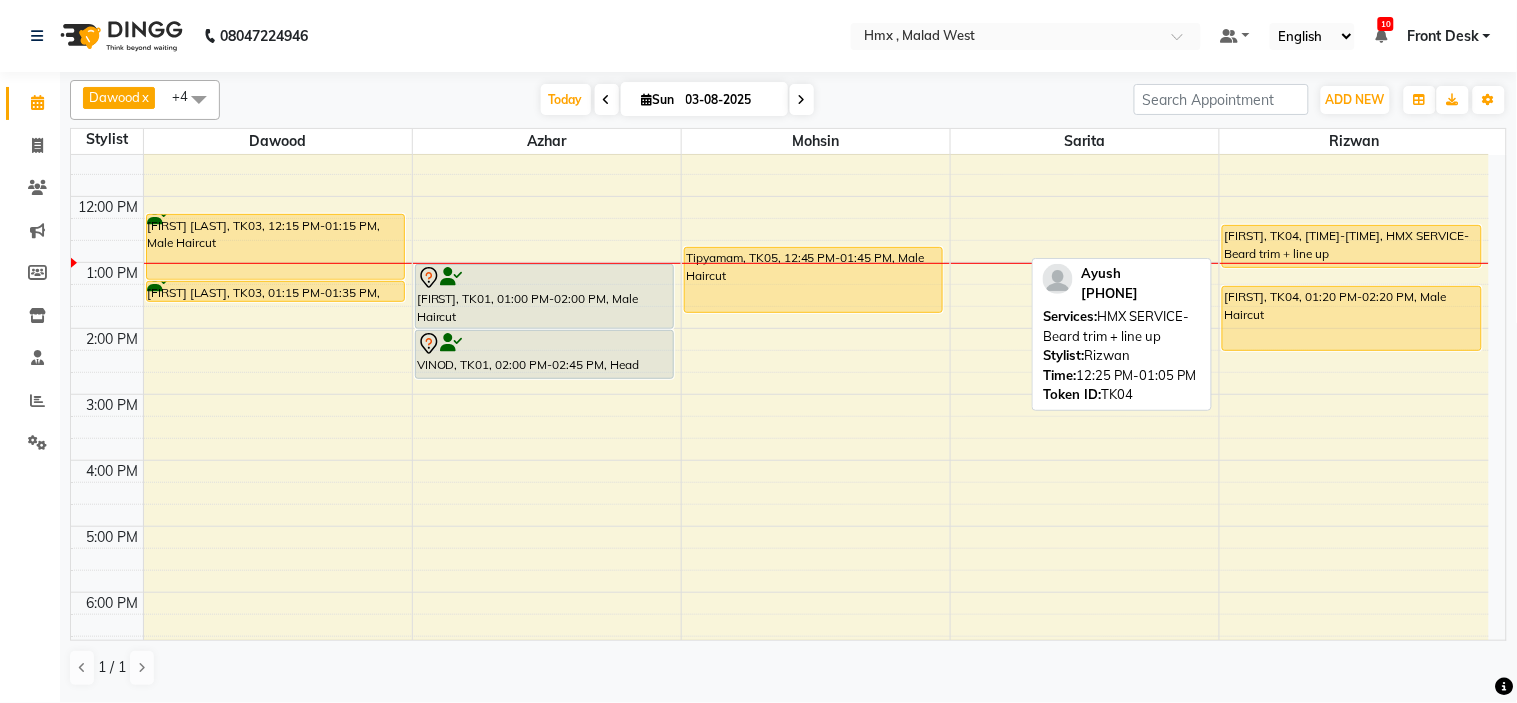 click on "Ayush, TK04, 12:25 PM-01:05 PM, HMX SERVICE-Beard trim + line up" at bounding box center (1352, 246) 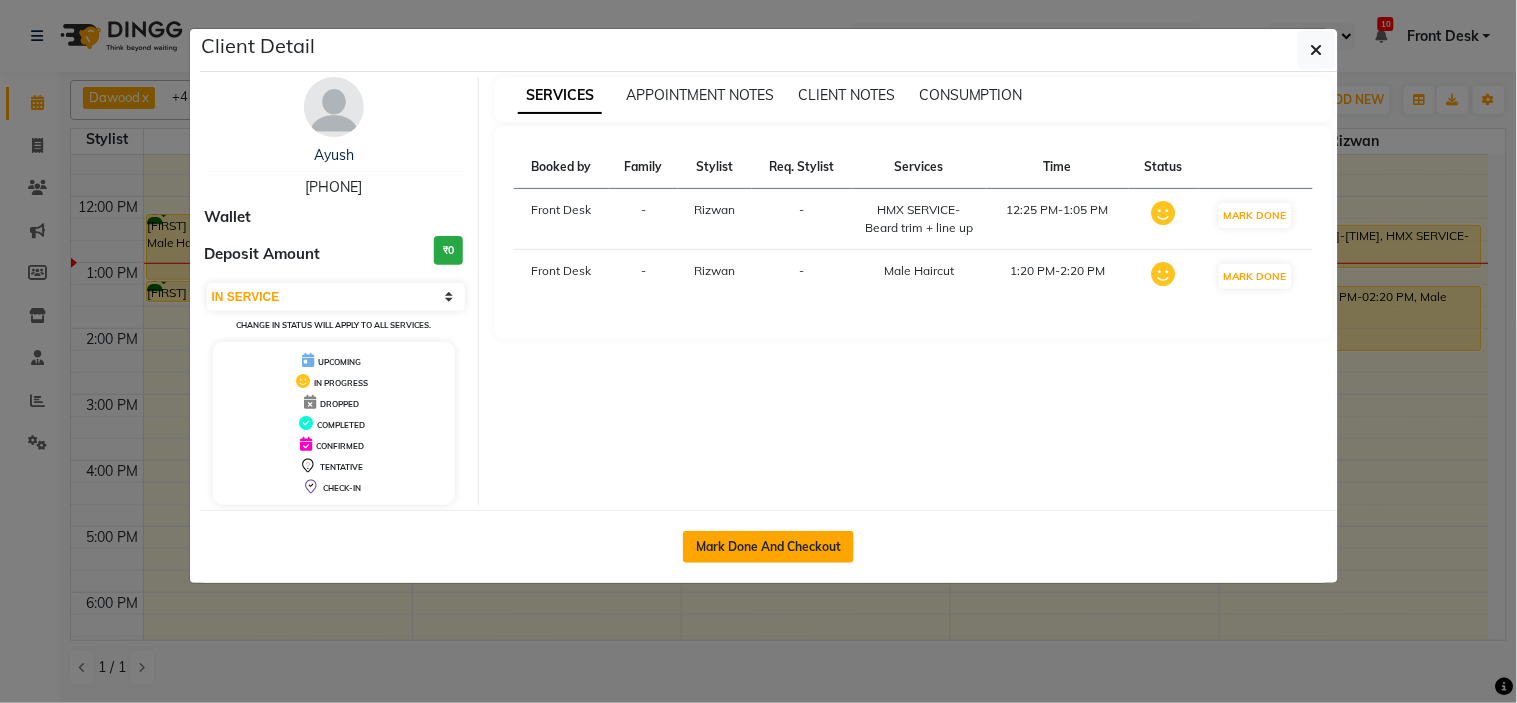 click on "Mark Done And Checkout" 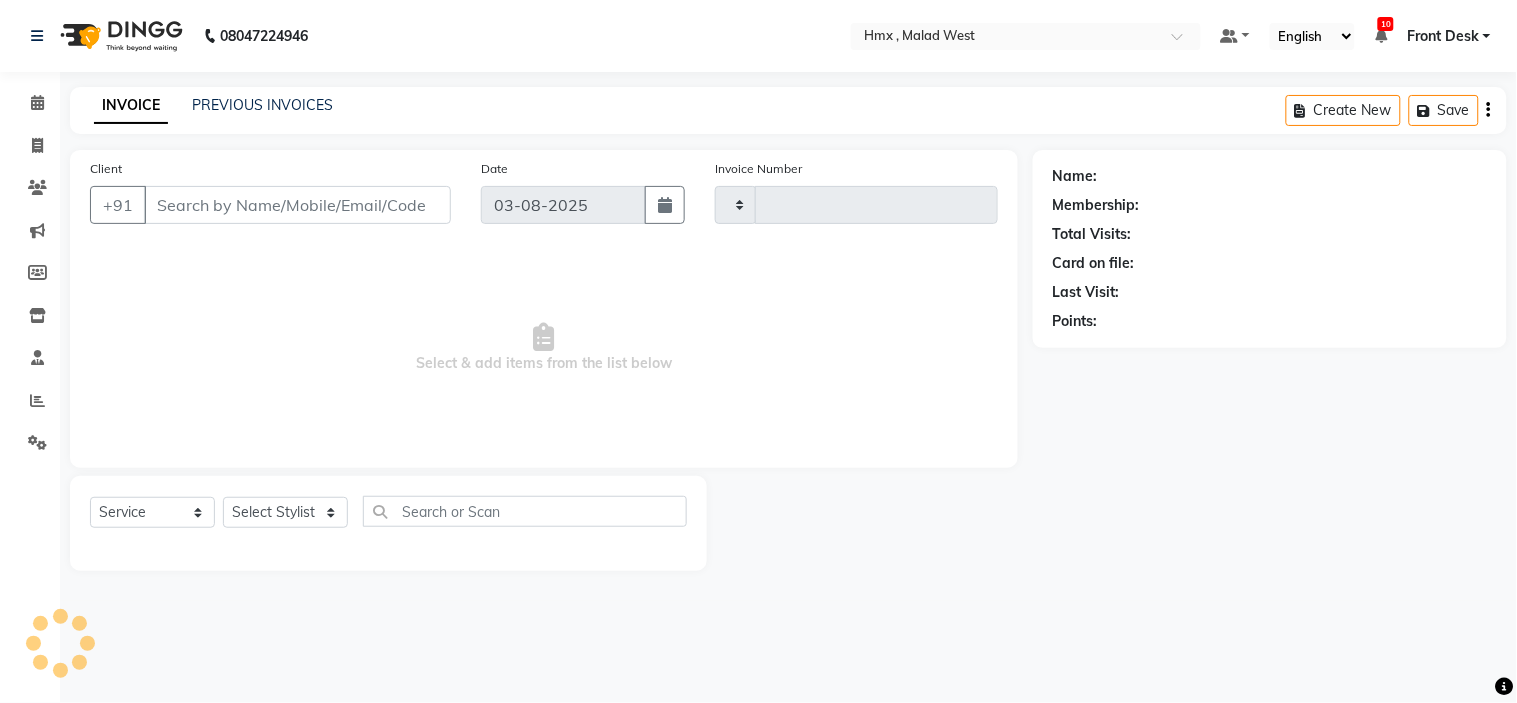 type on "1567" 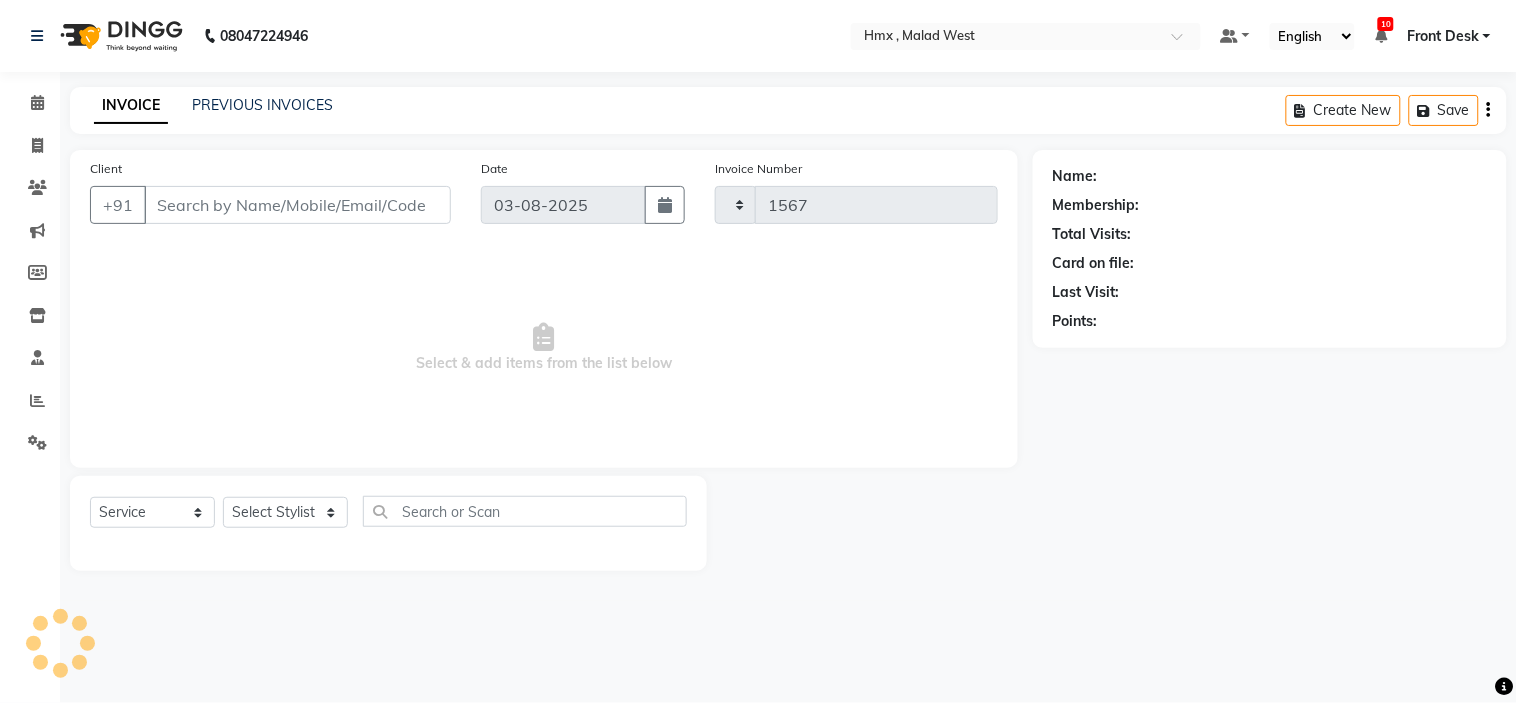 select on "5711" 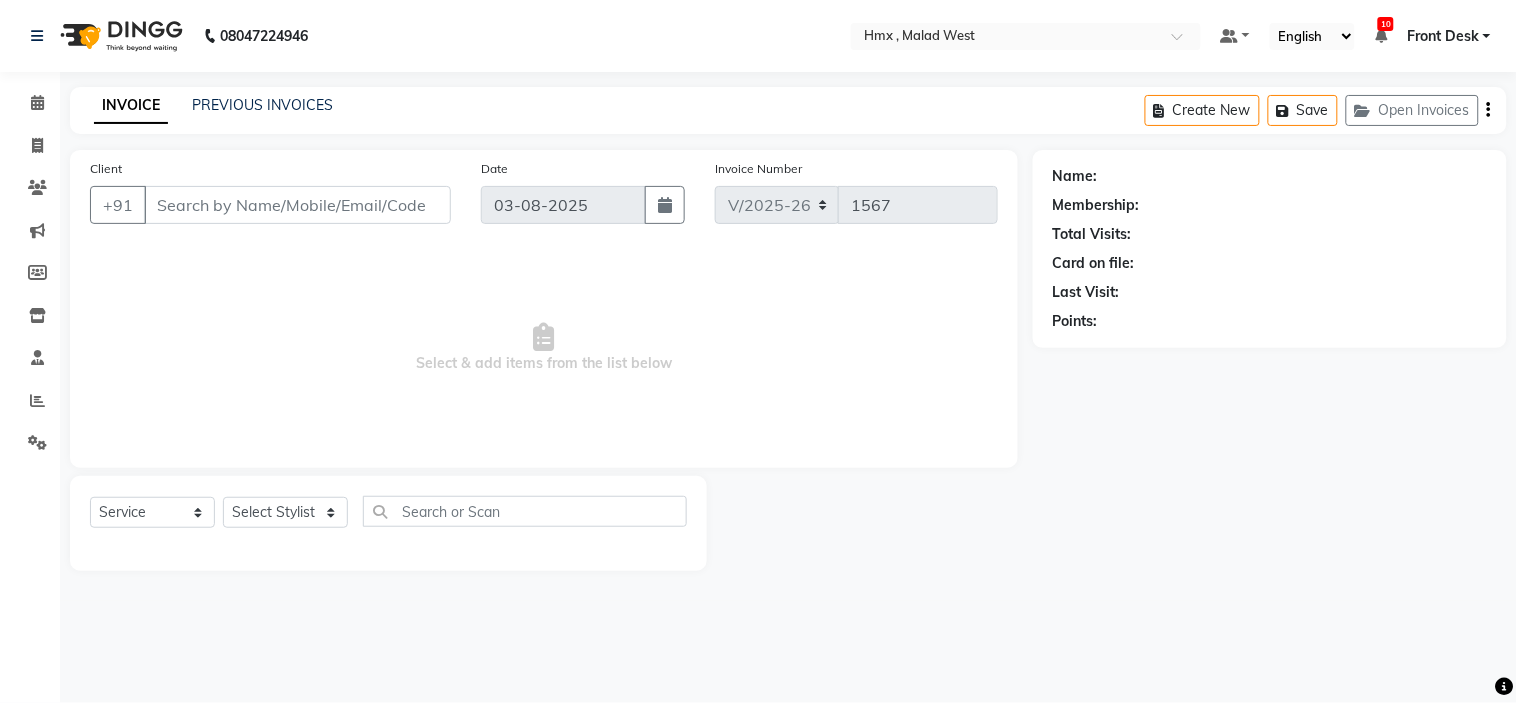 type on "7073775666" 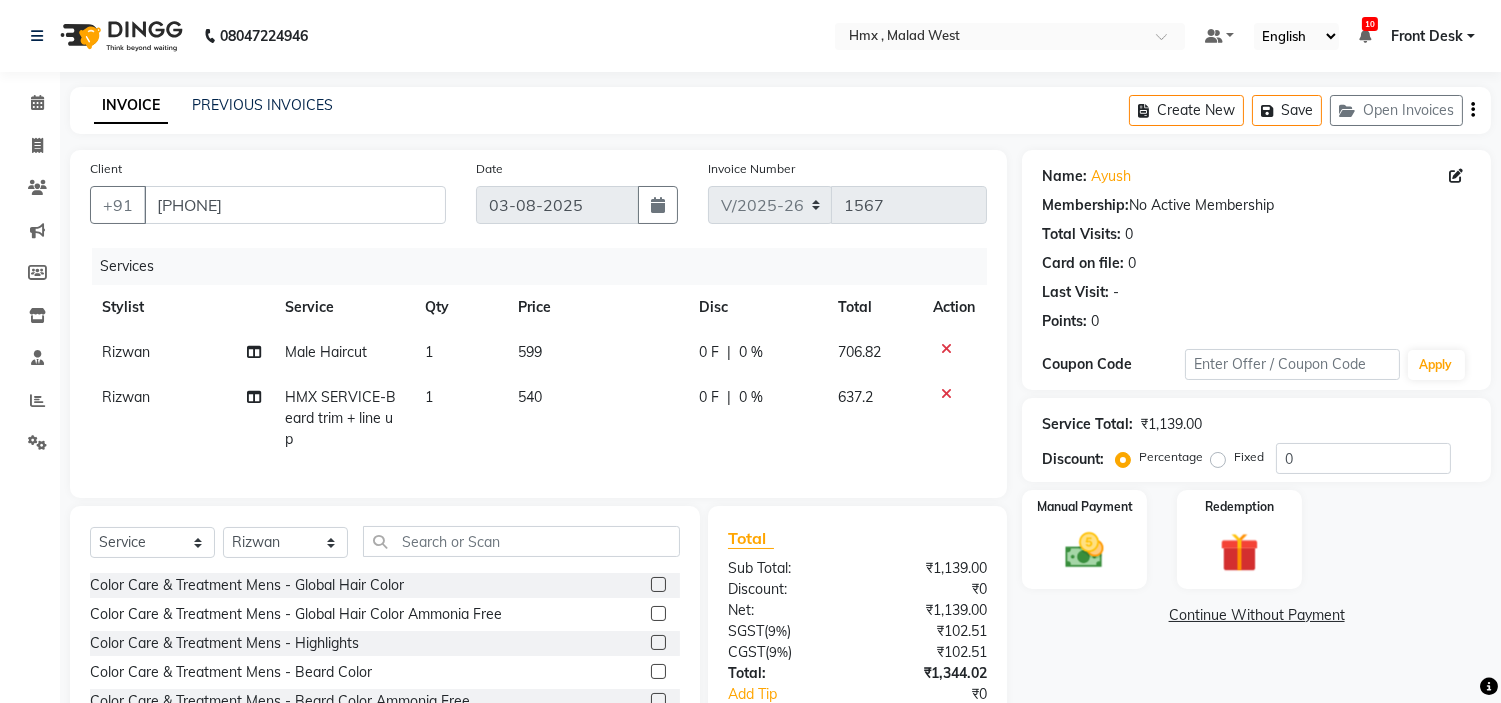 click 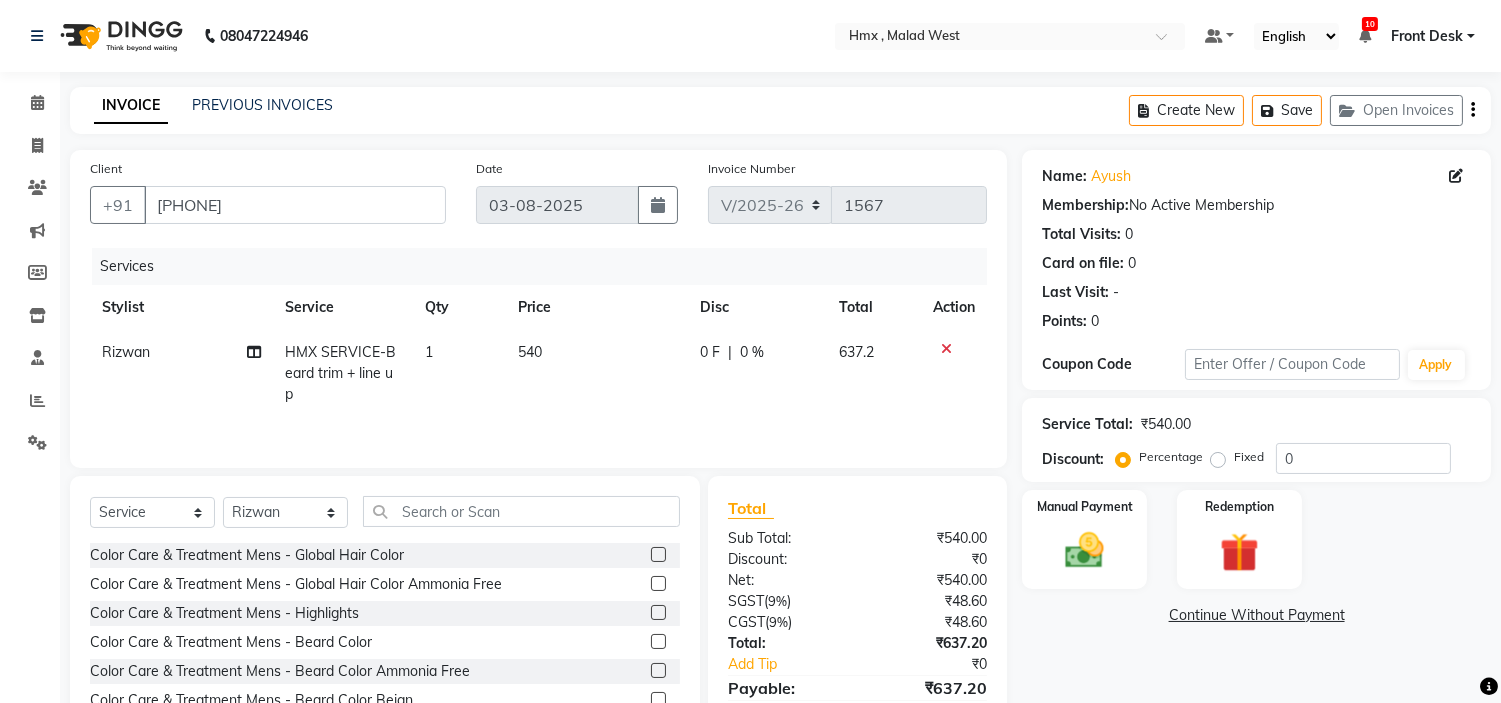 click on "HMX SERVICE-Beard trim + line up" 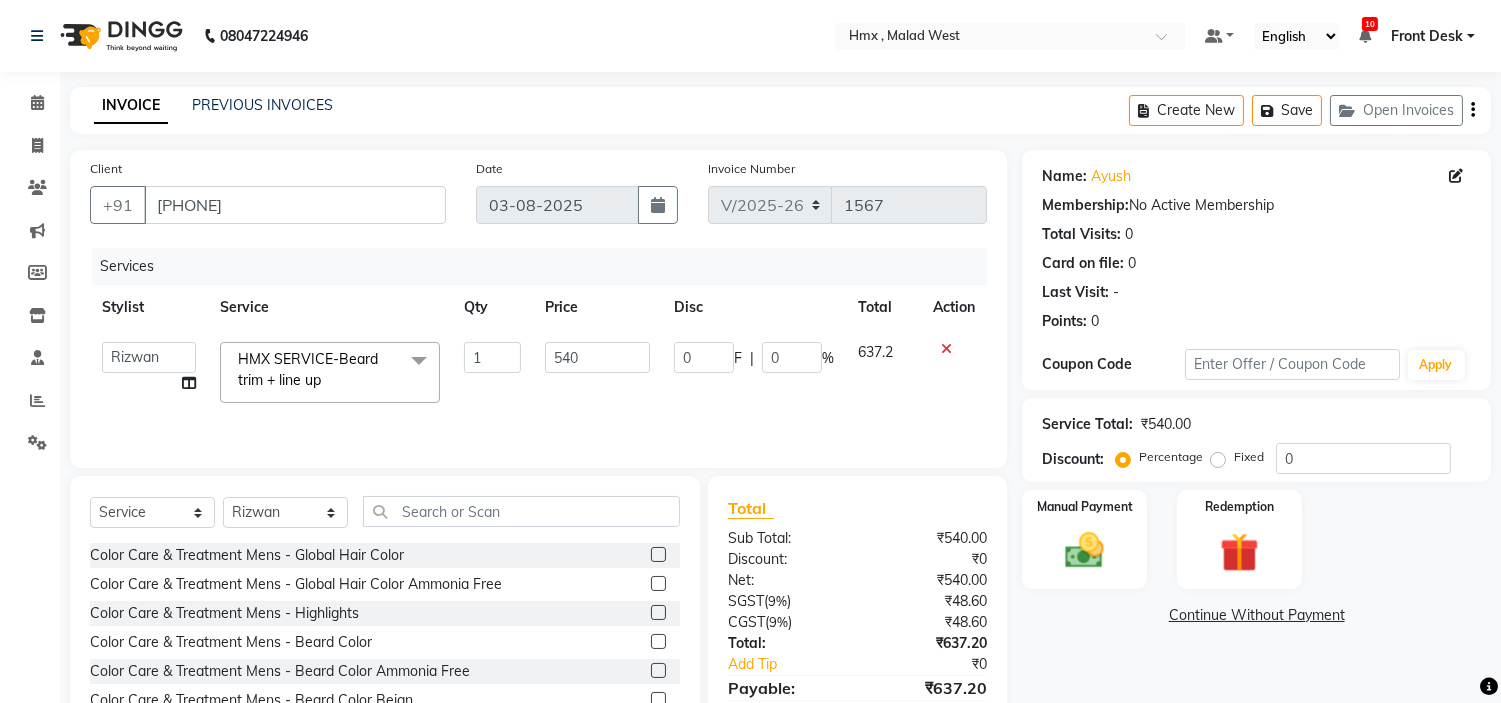 click on "HMX SERVICE-Beard trim + line up  x" 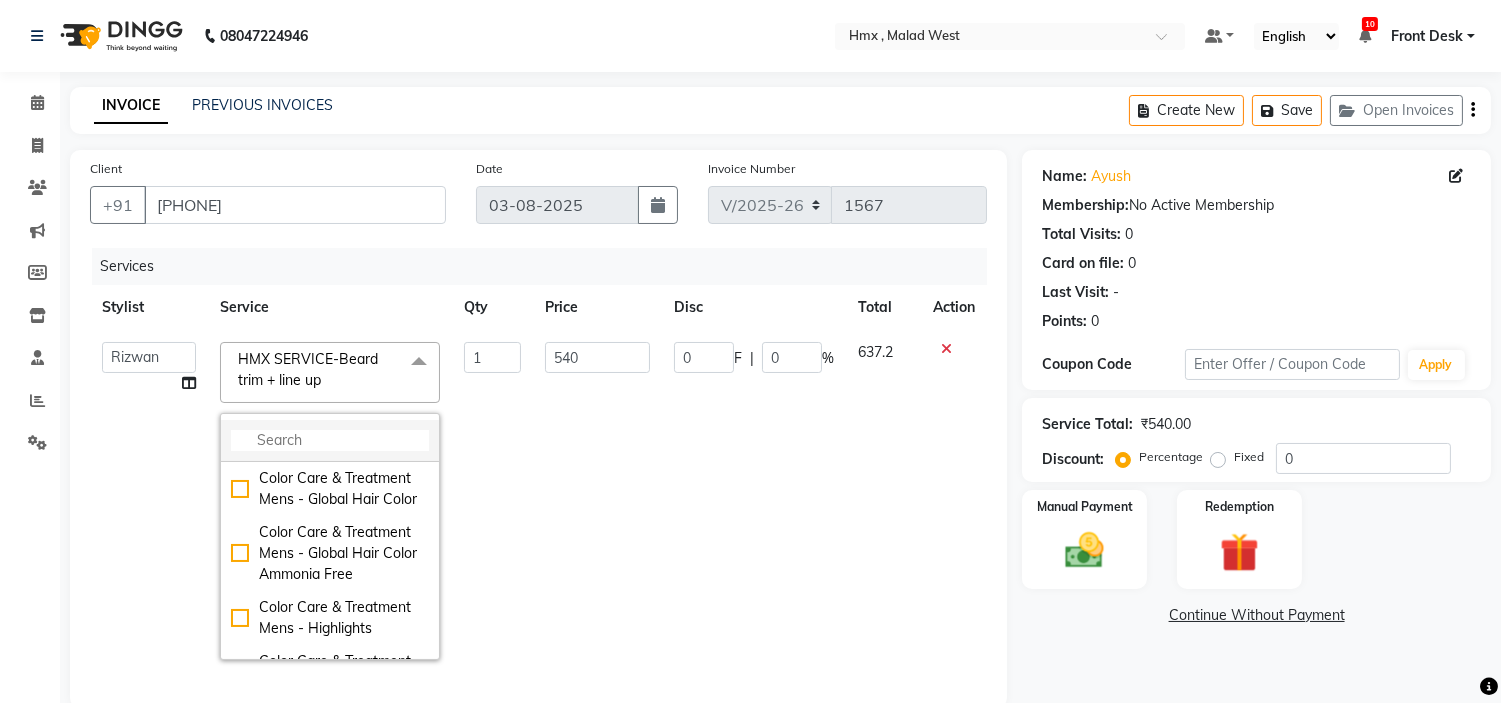 click 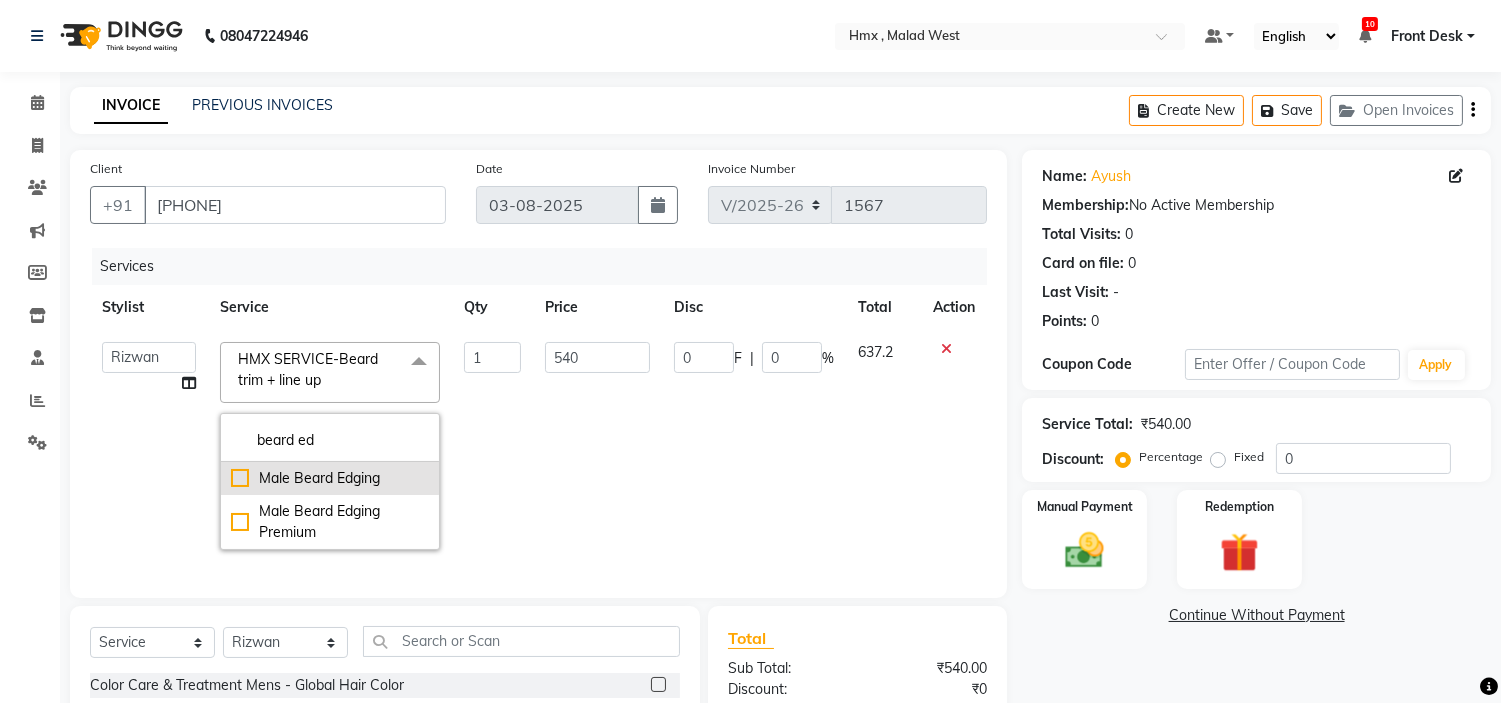 type on "beard ed" 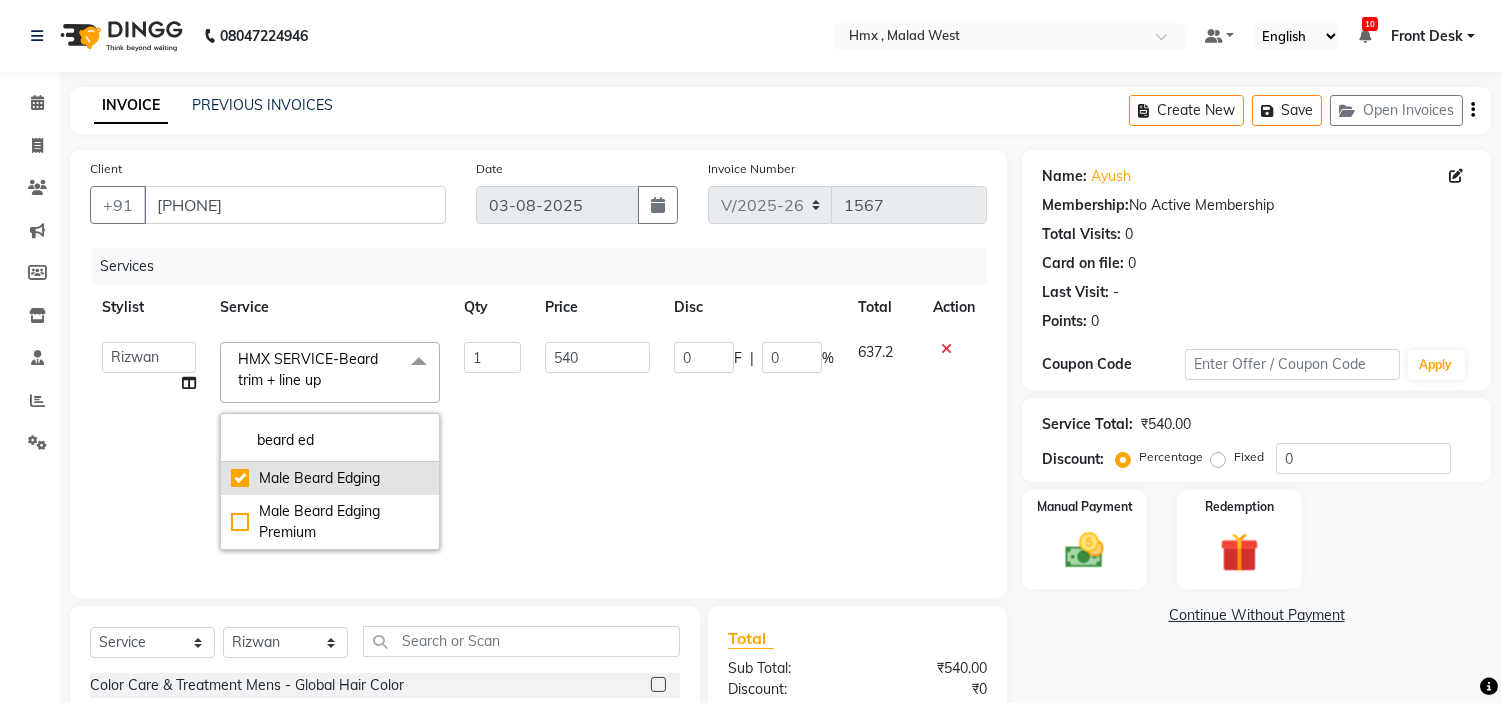 checkbox on "true" 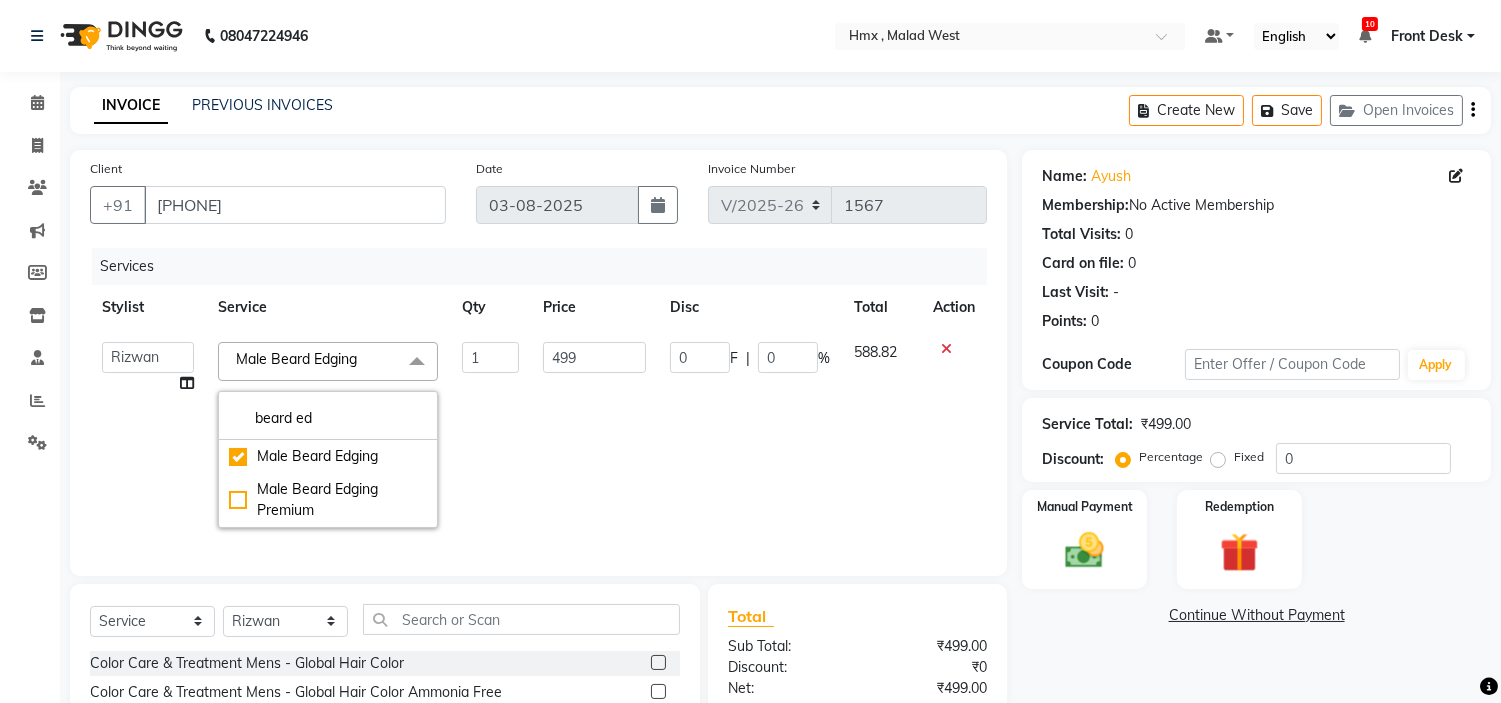click on "499" 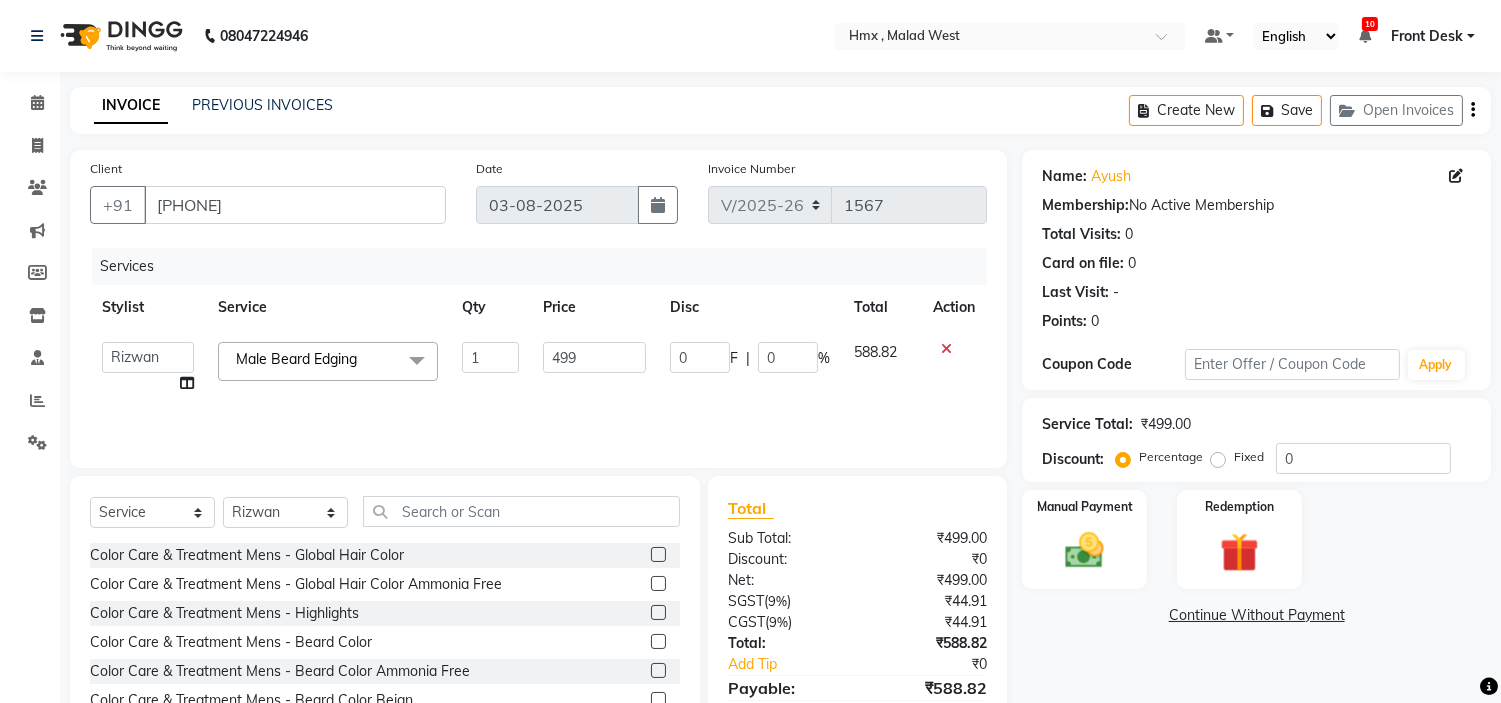 scroll, scrollTop: 97, scrollLeft: 0, axis: vertical 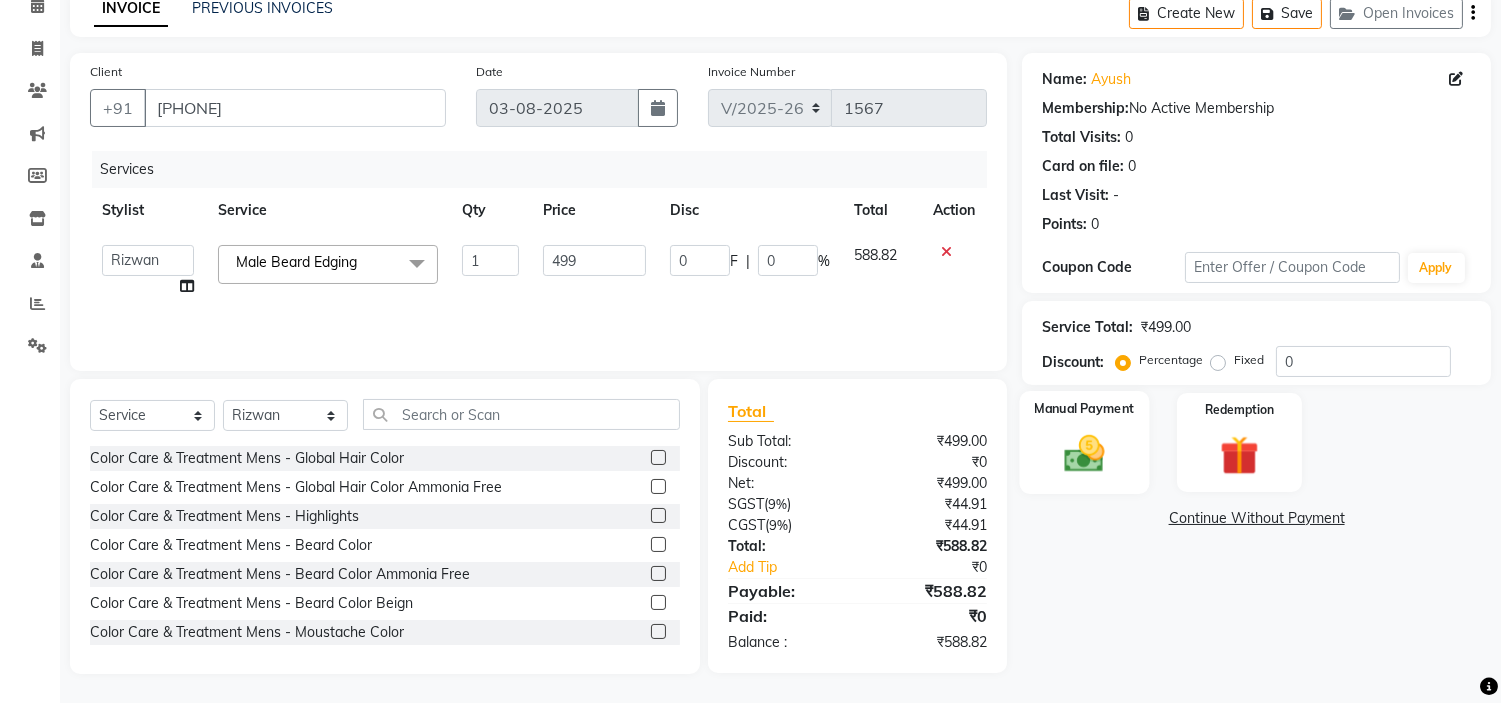 click 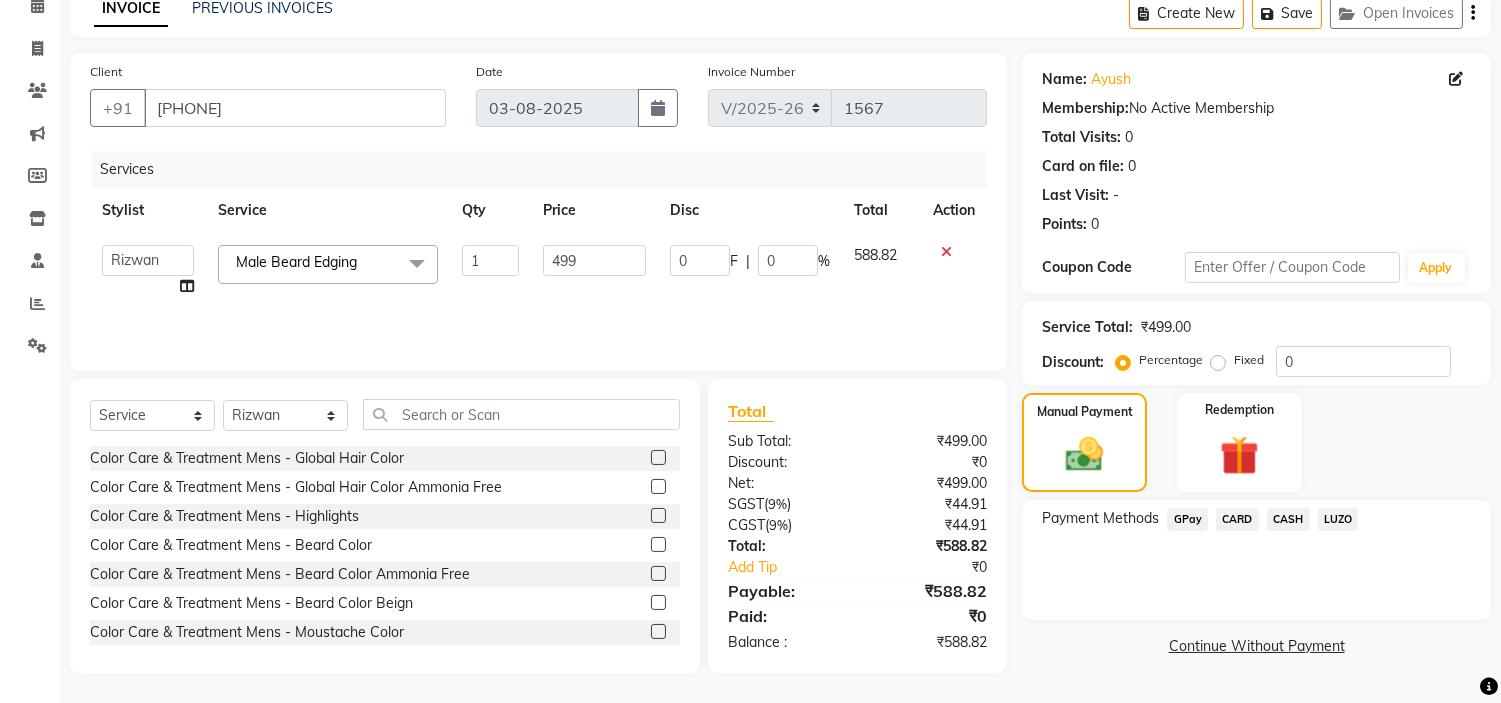 click on "GPay" 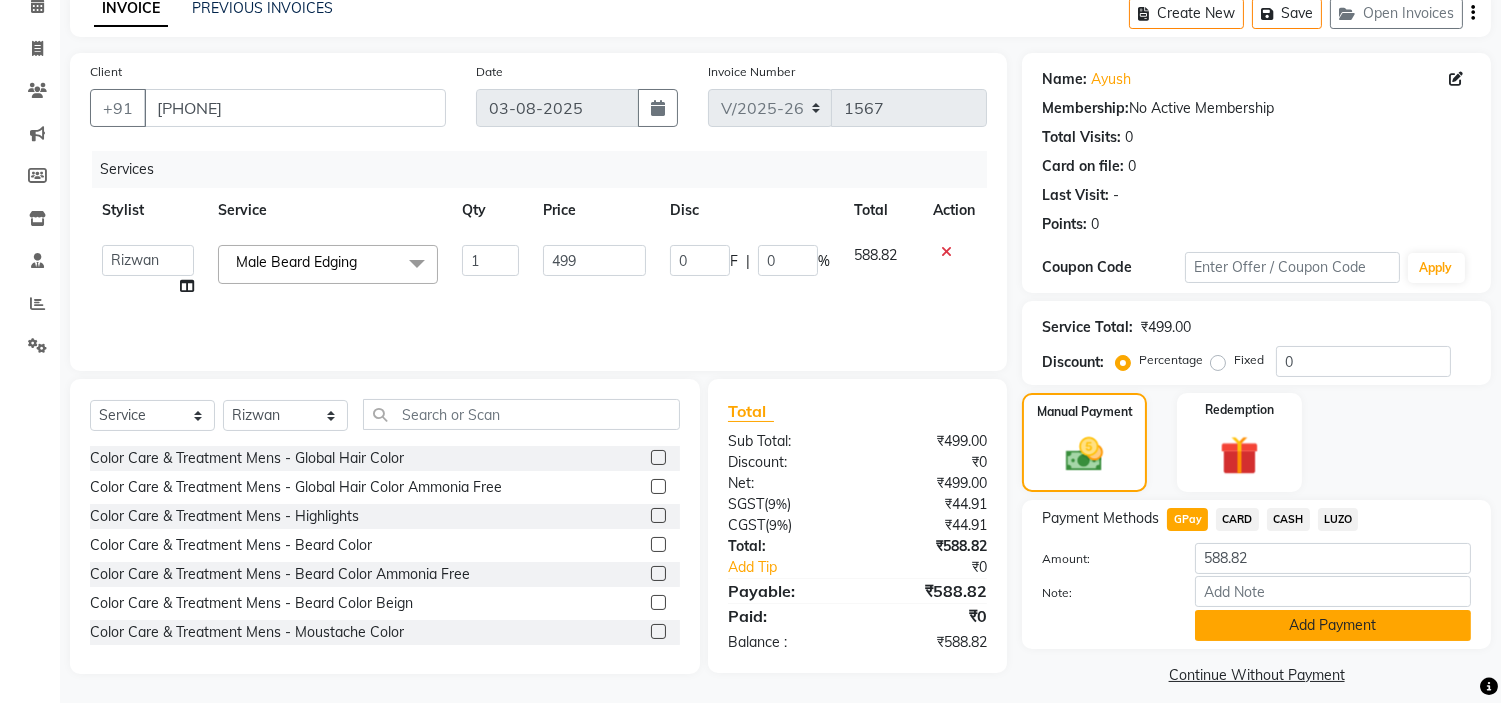 click on "Add Payment" 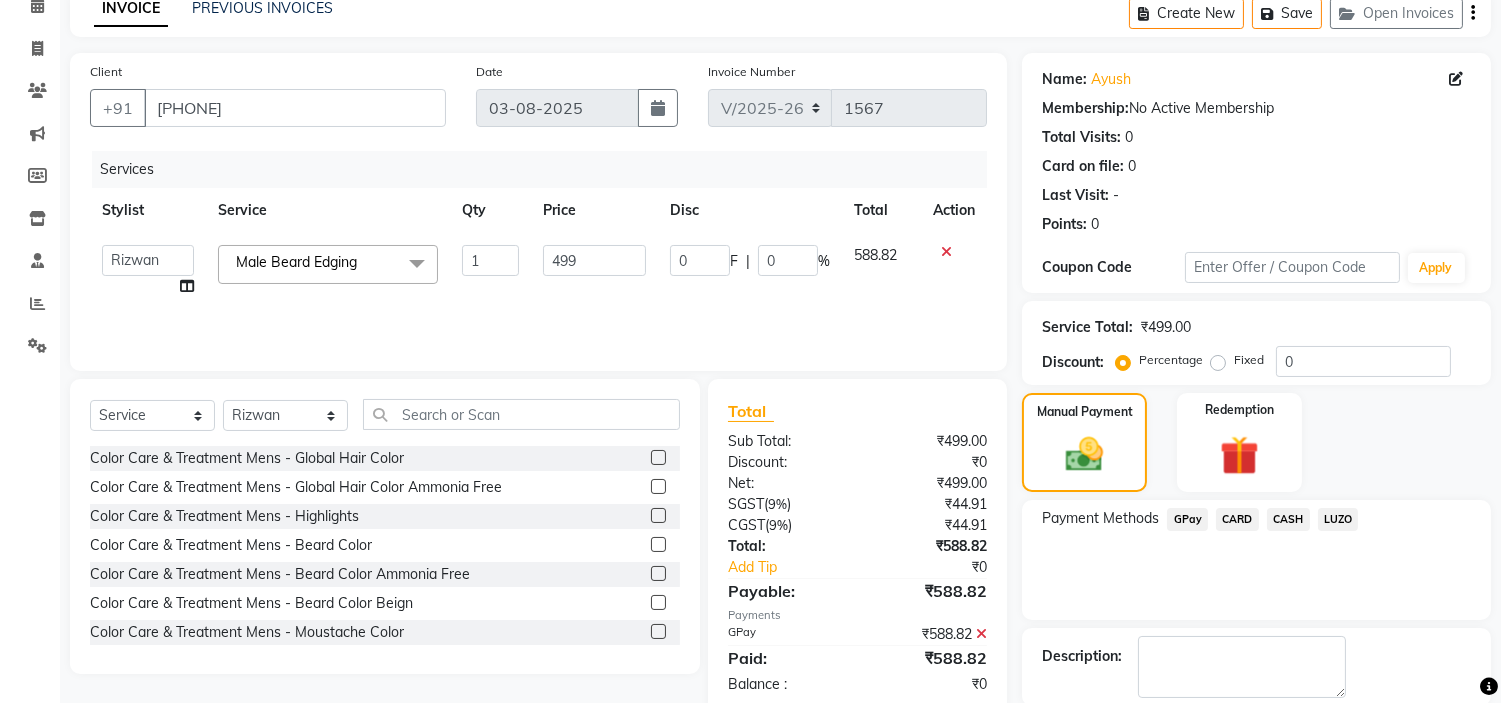 scroll, scrollTop: 196, scrollLeft: 0, axis: vertical 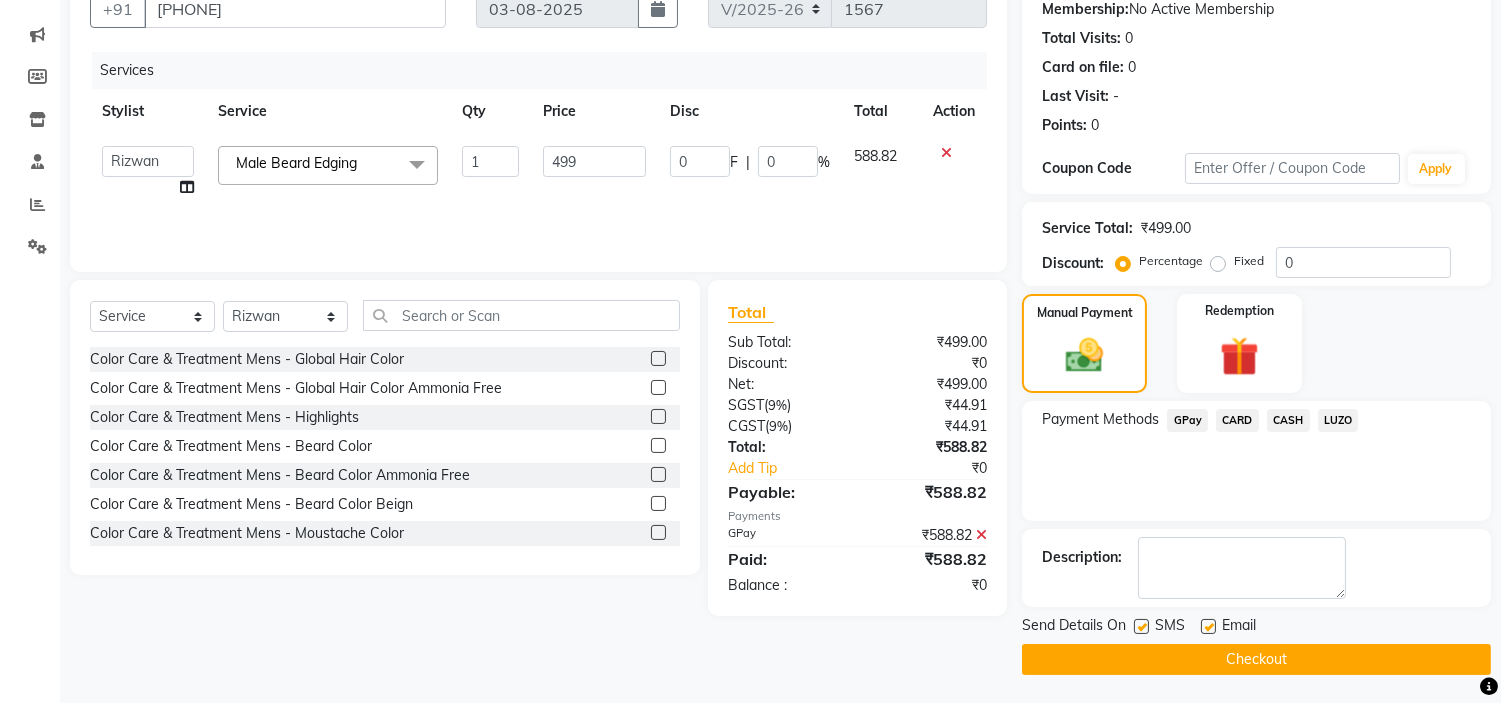 click on "Checkout" 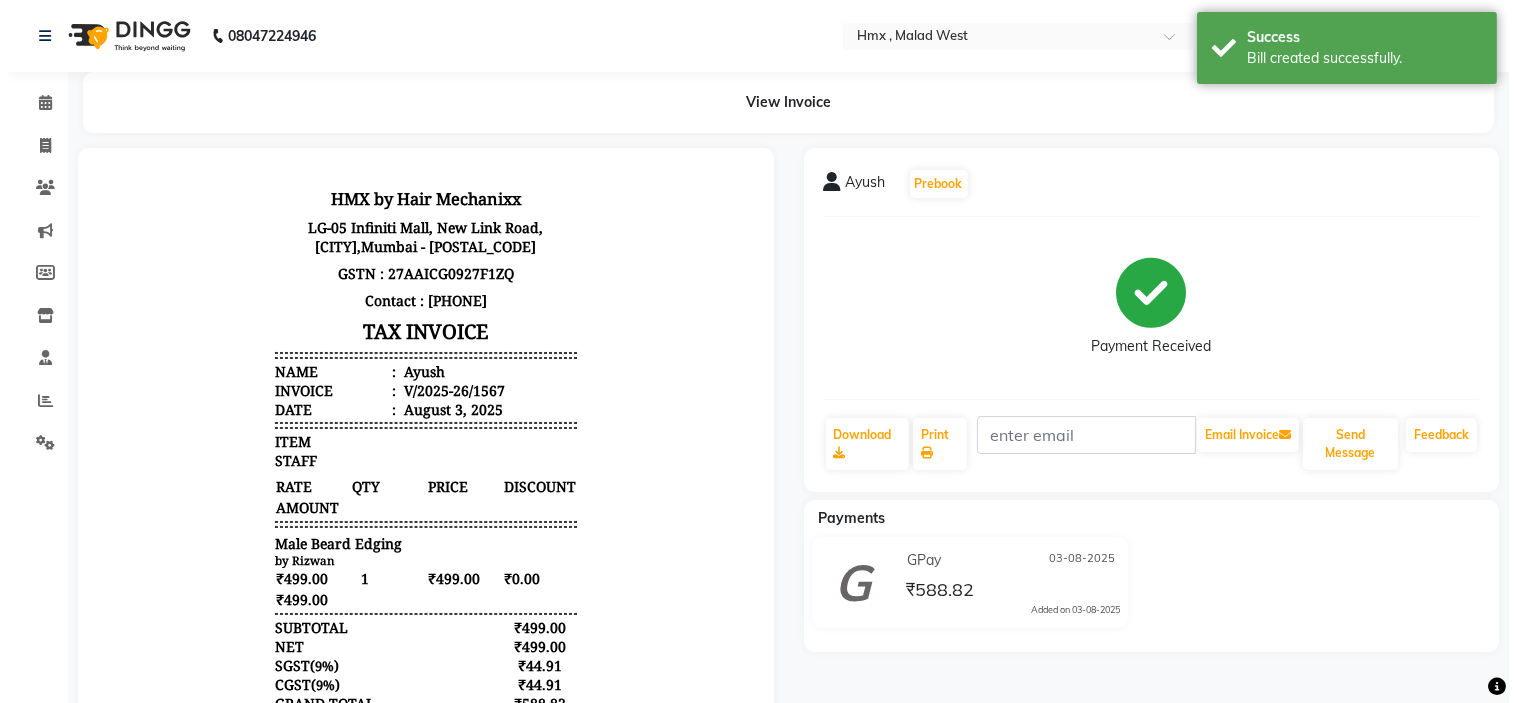scroll, scrollTop: 0, scrollLeft: 0, axis: both 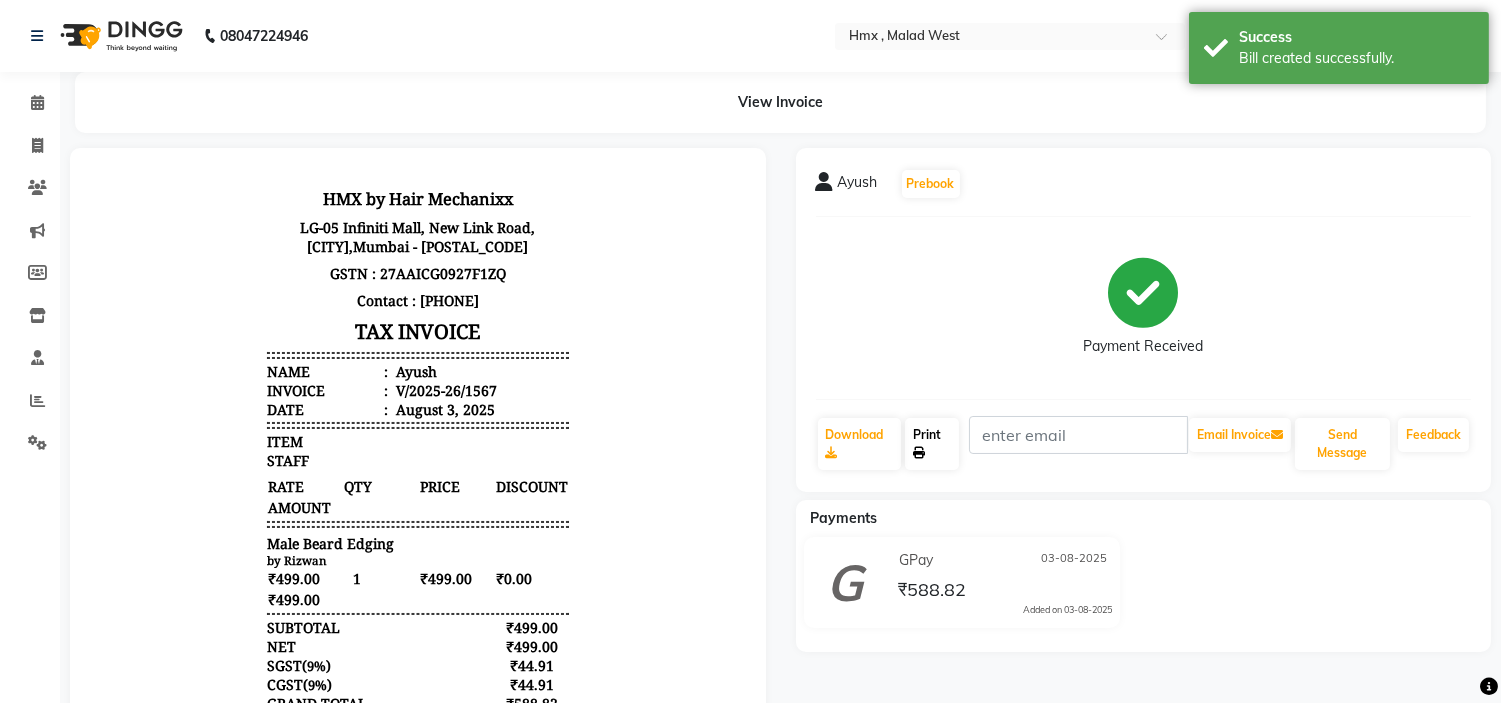 click on "Print" 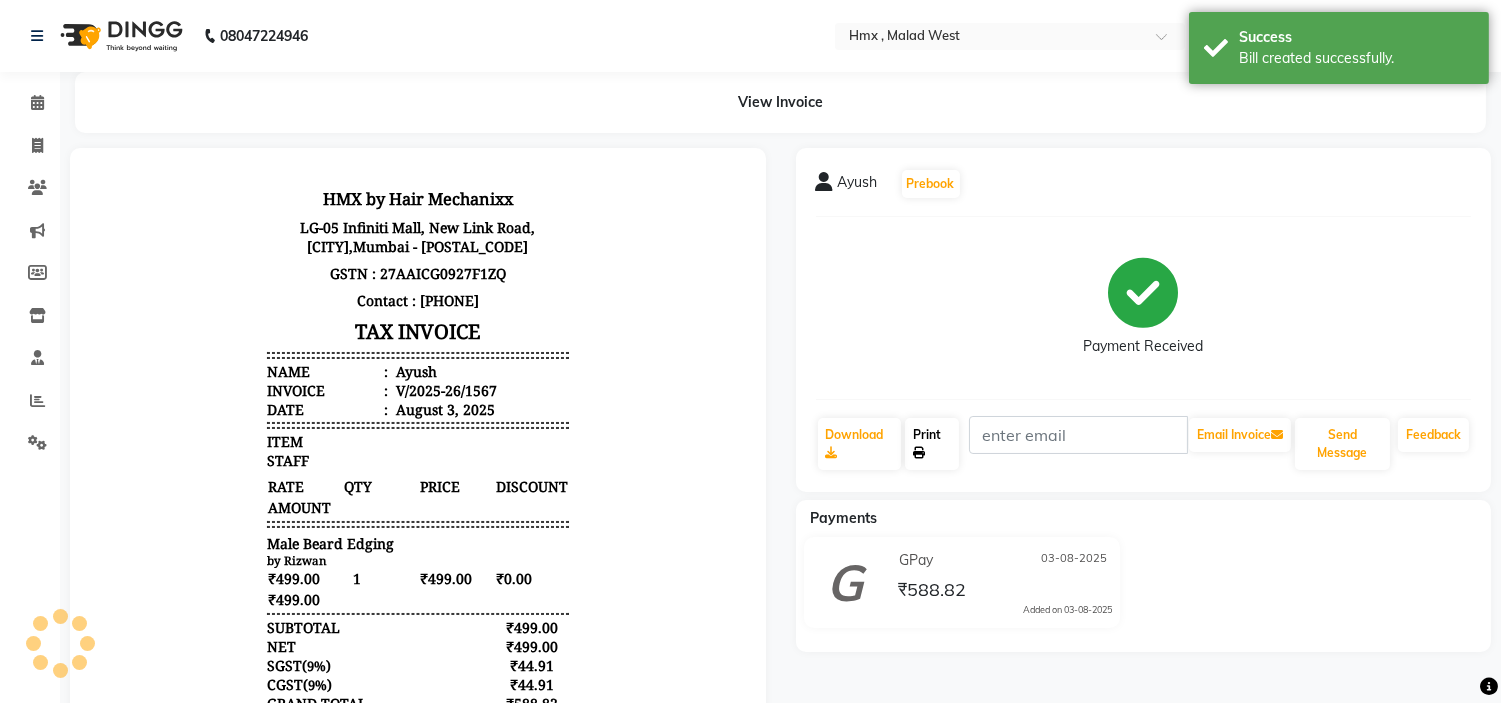 click on "Print" 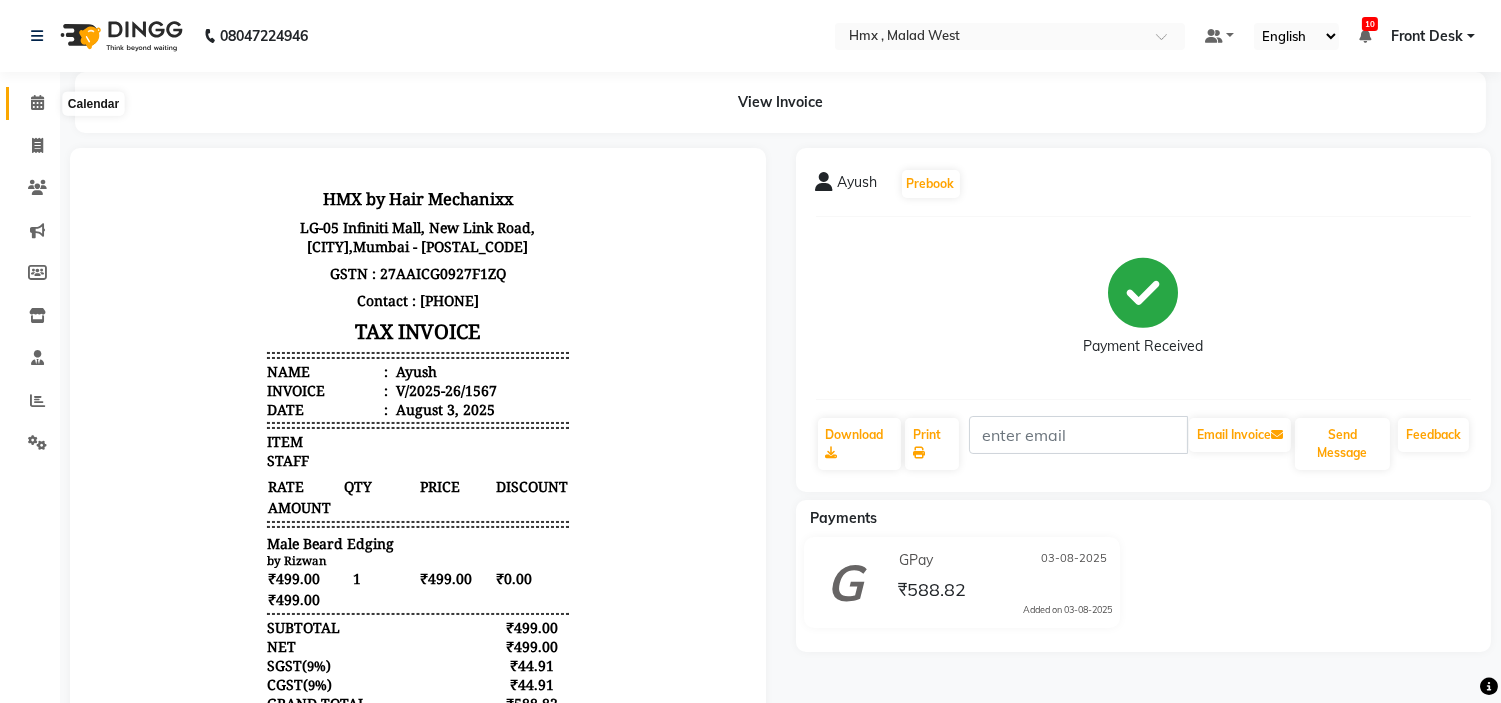 click 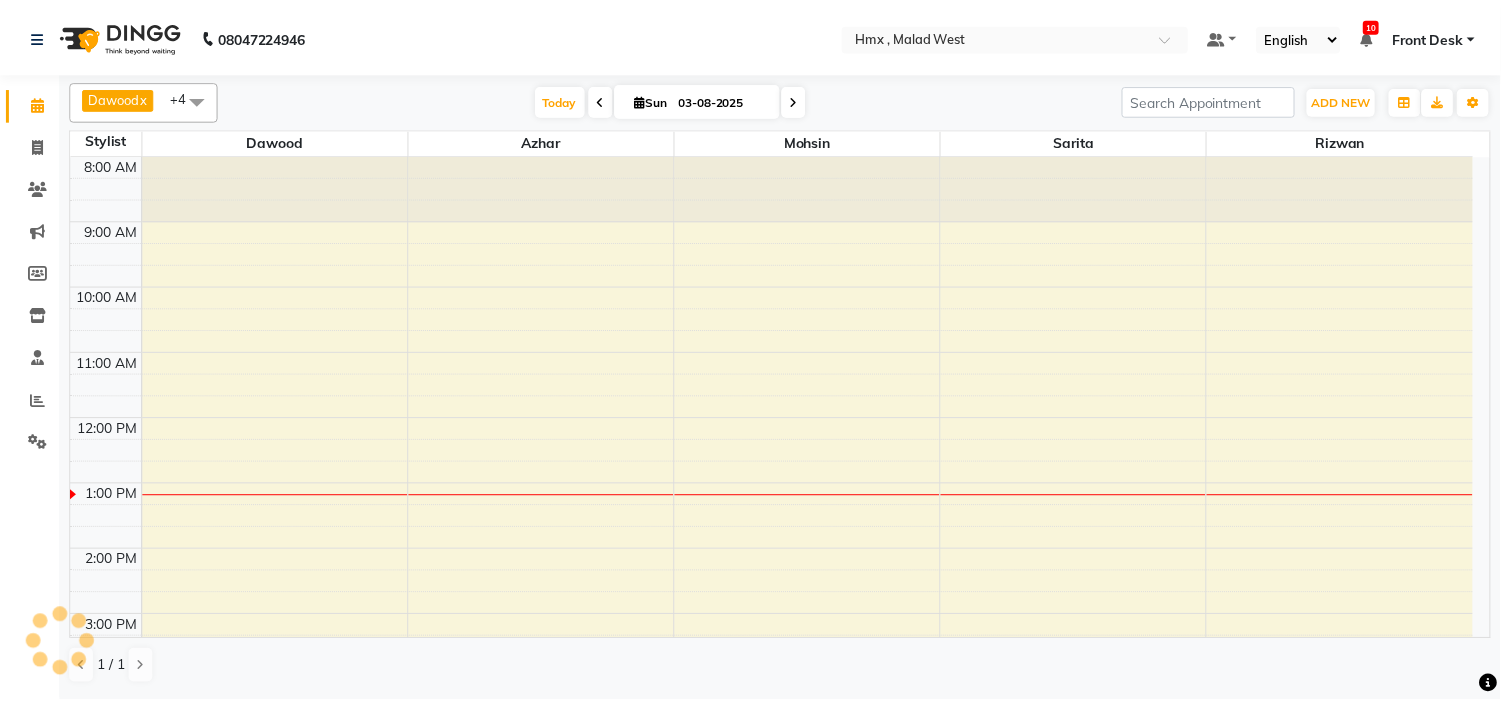 scroll, scrollTop: 0, scrollLeft: 0, axis: both 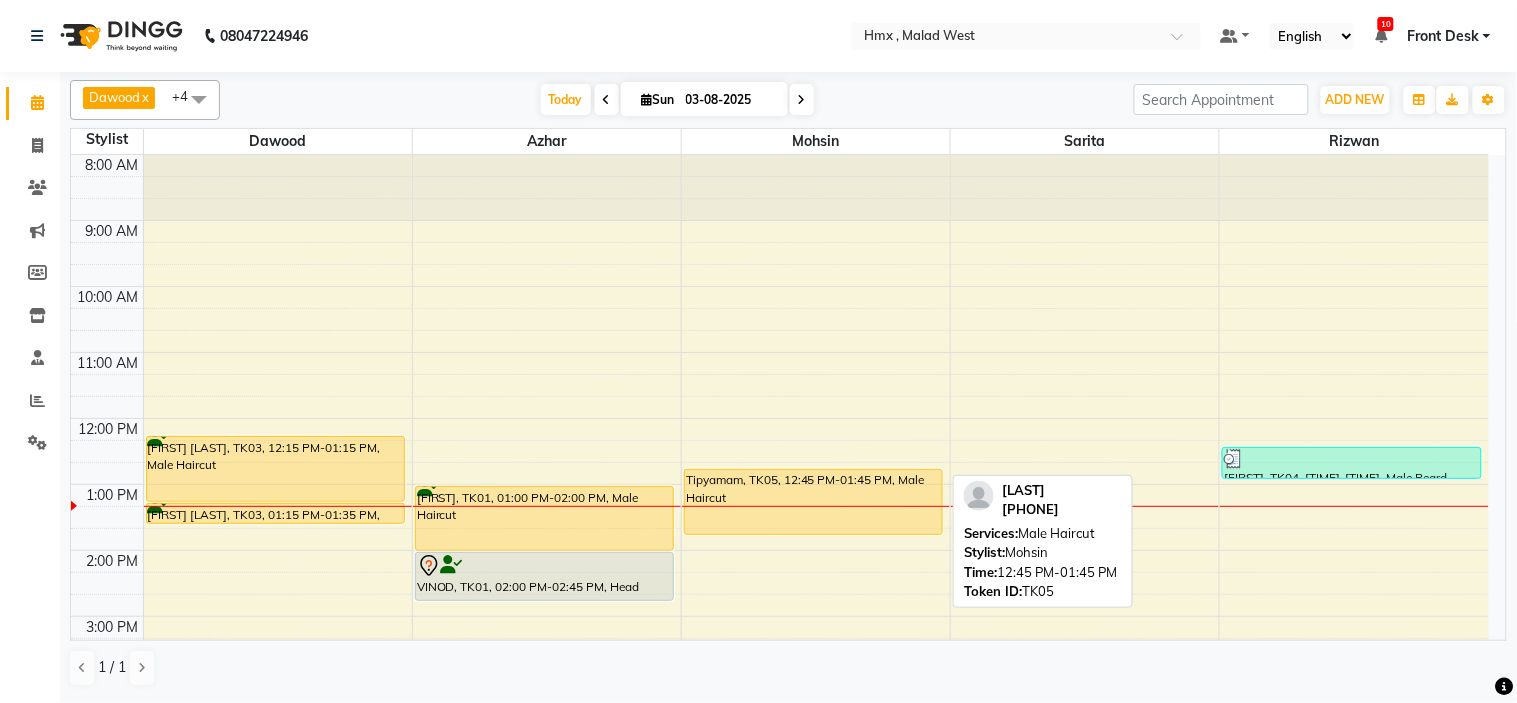 click on "Tipyamam, TK05, 12:45 PM-01:45 PM, Male Haircut" at bounding box center [813, 502] 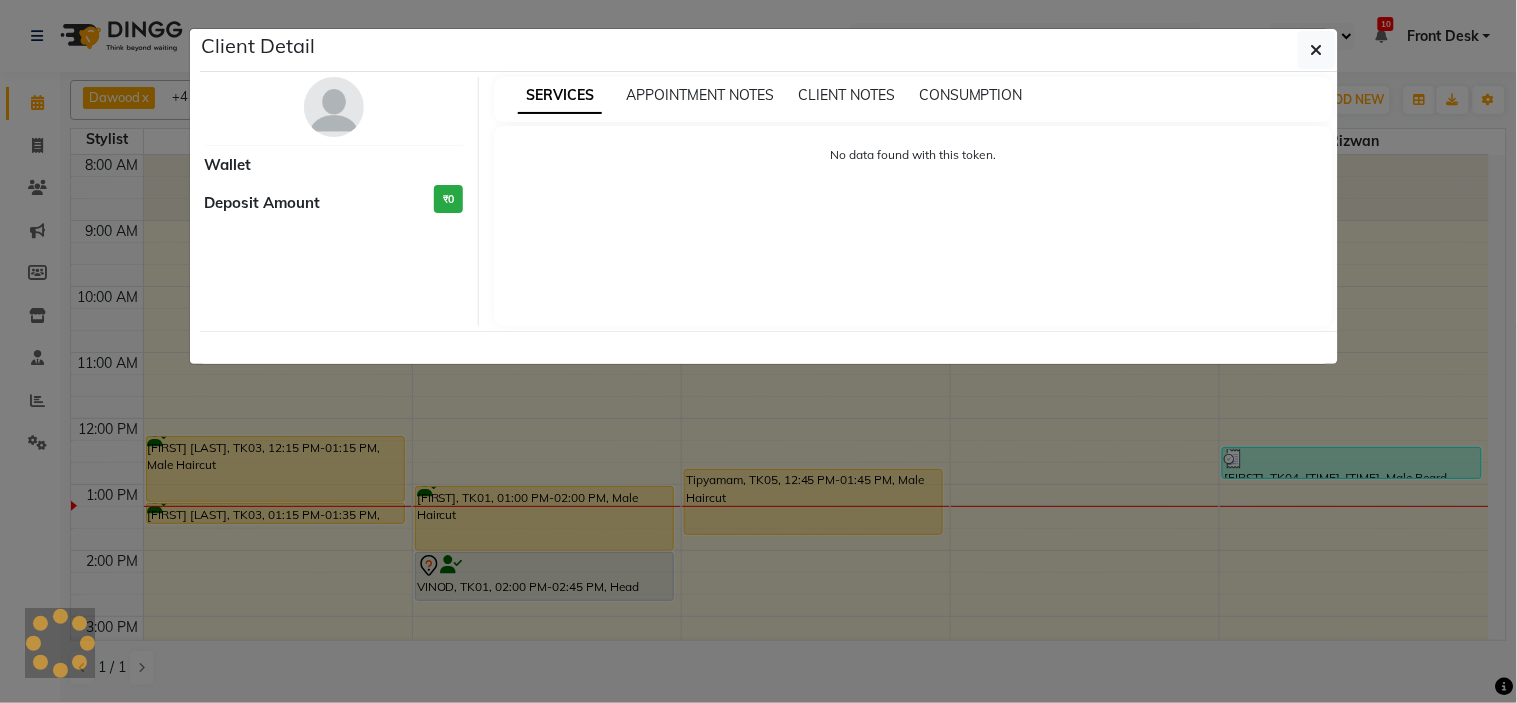 select on "1" 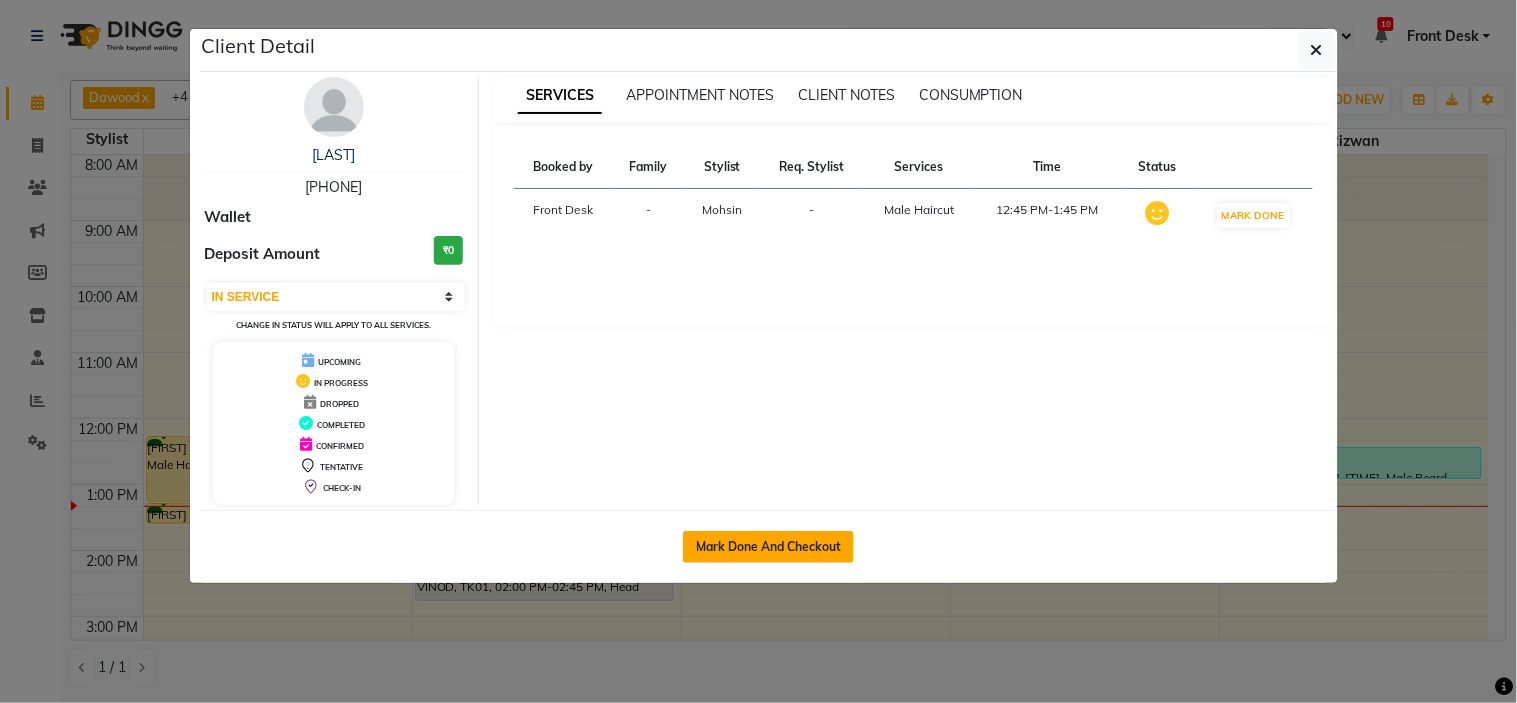 click on "Mark Done And Checkout" 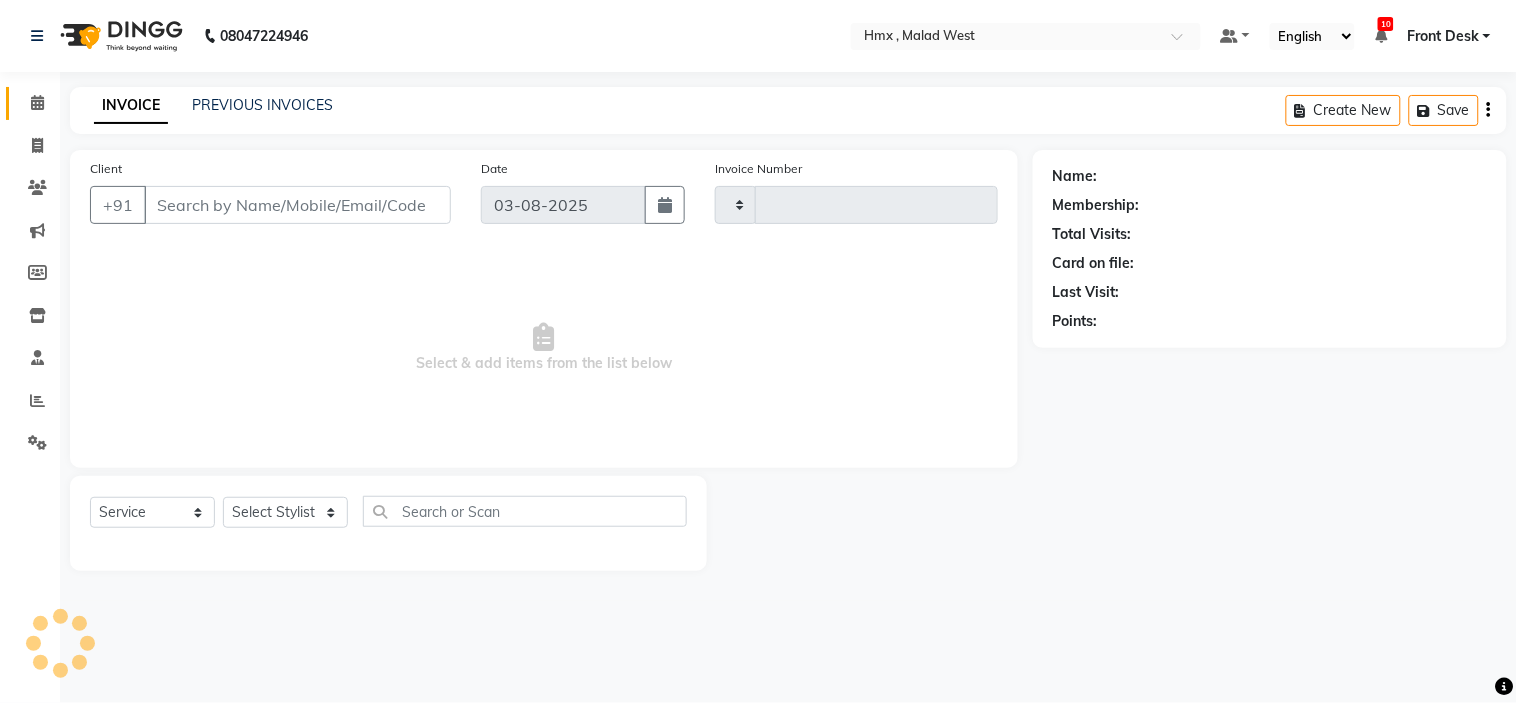 type on "1568" 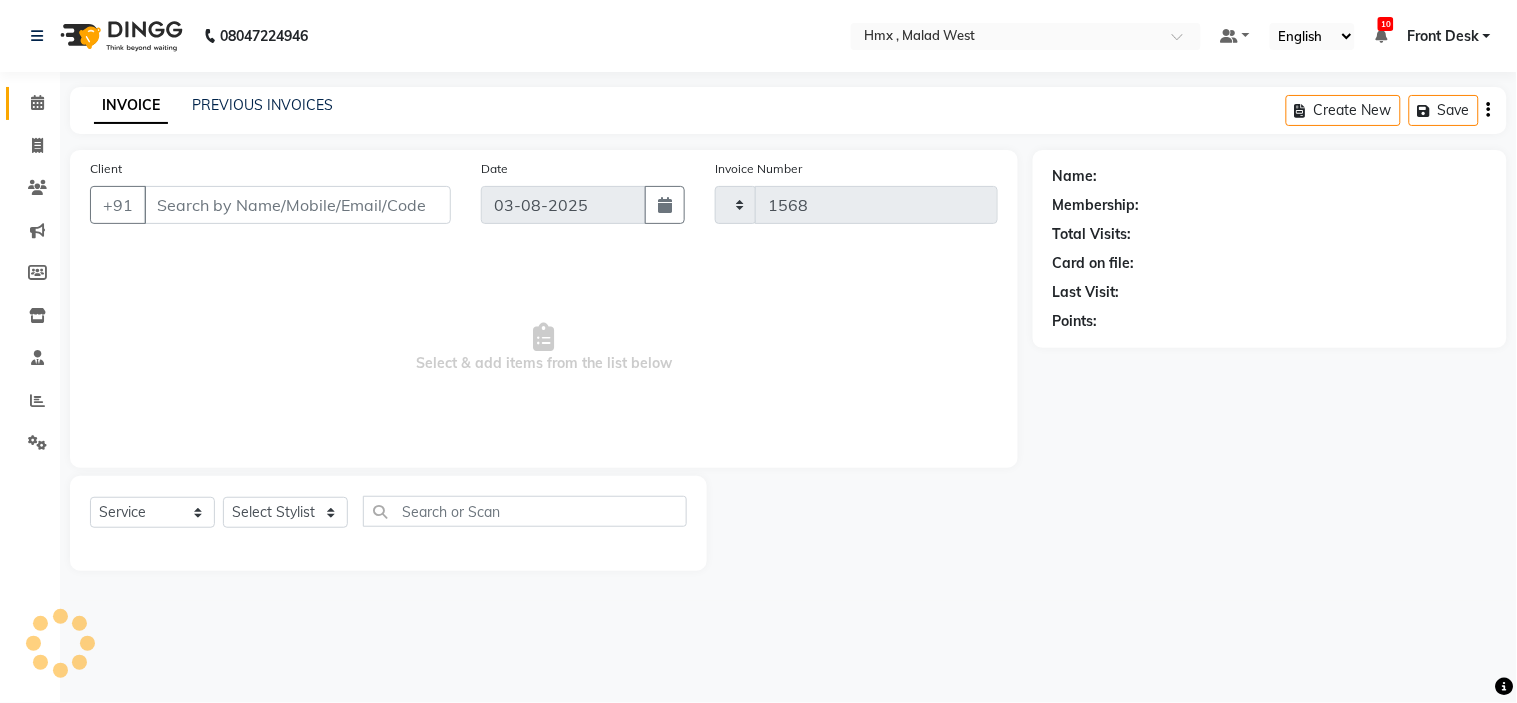 select on "5711" 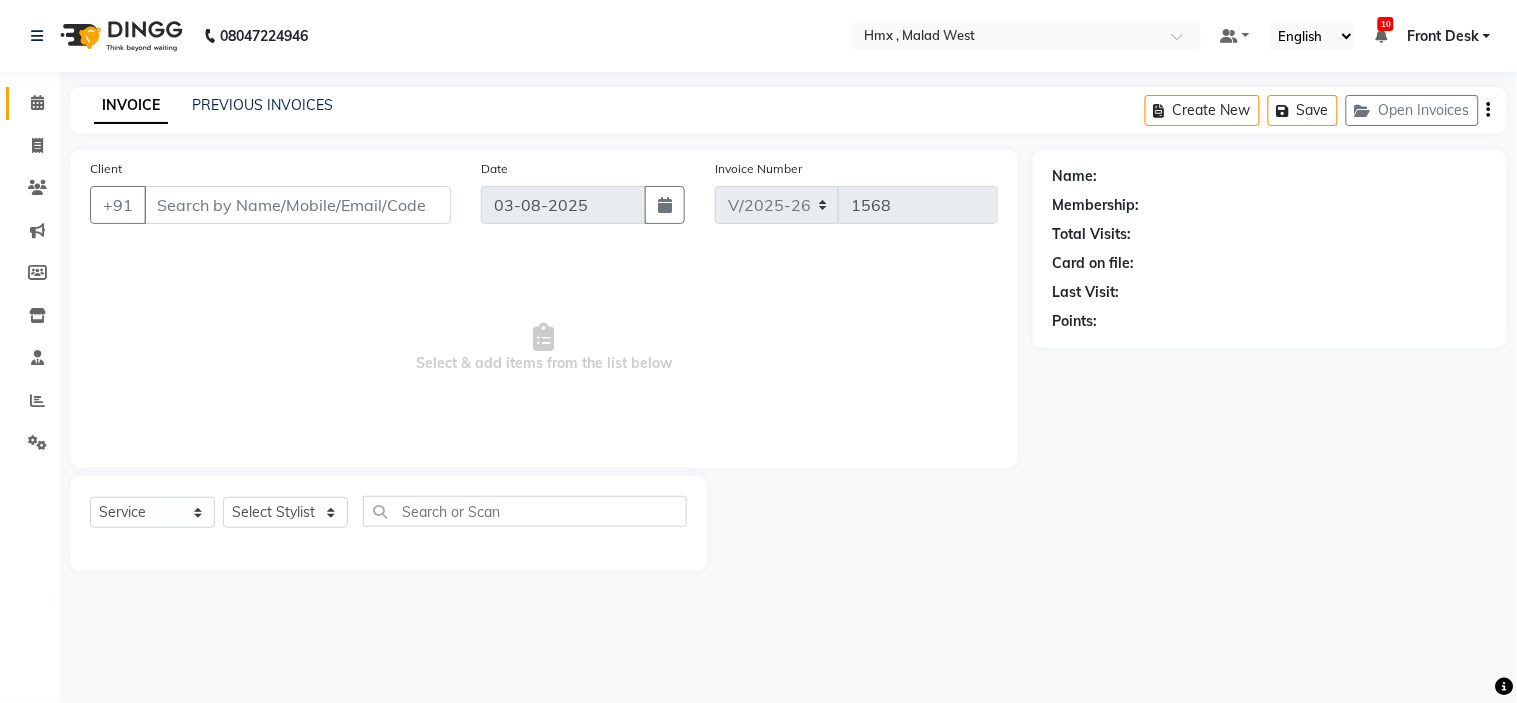 type on "[PHONE]" 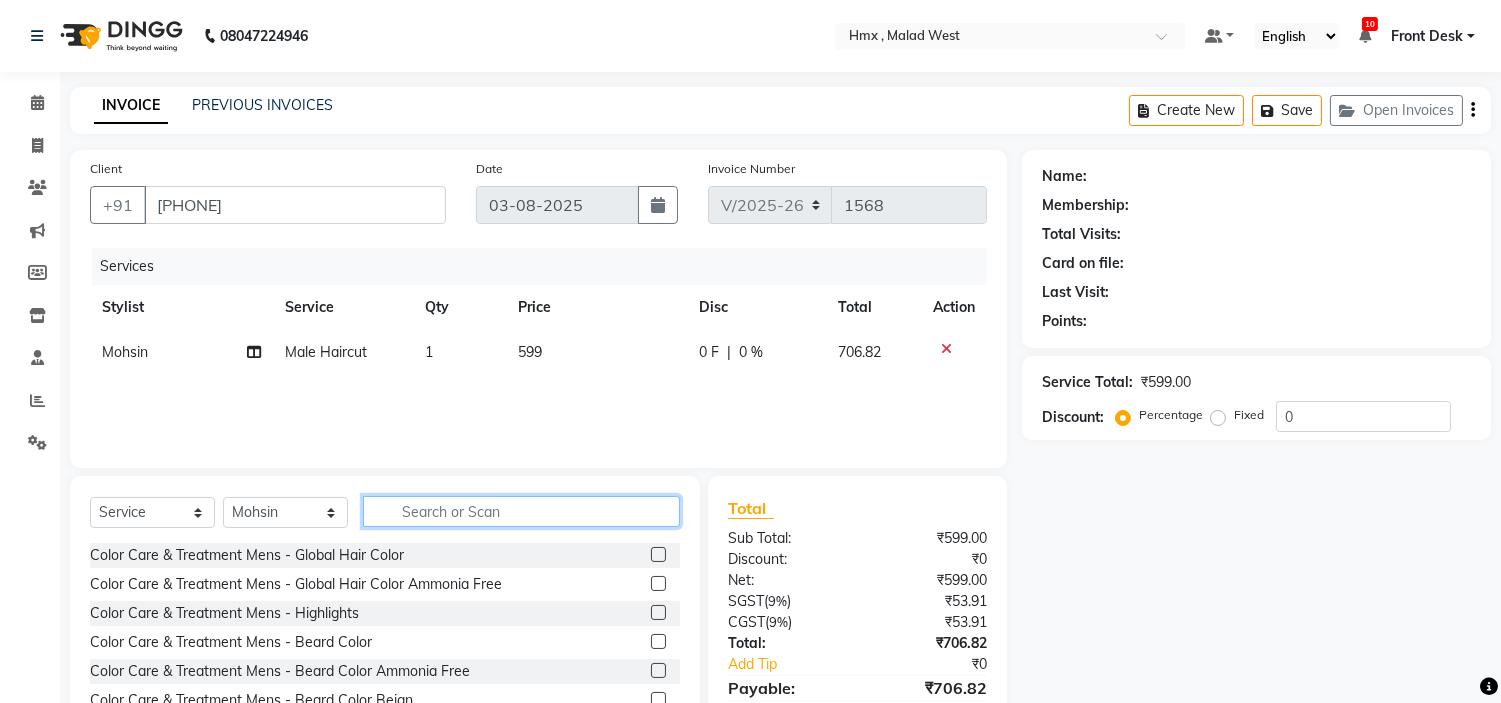 click 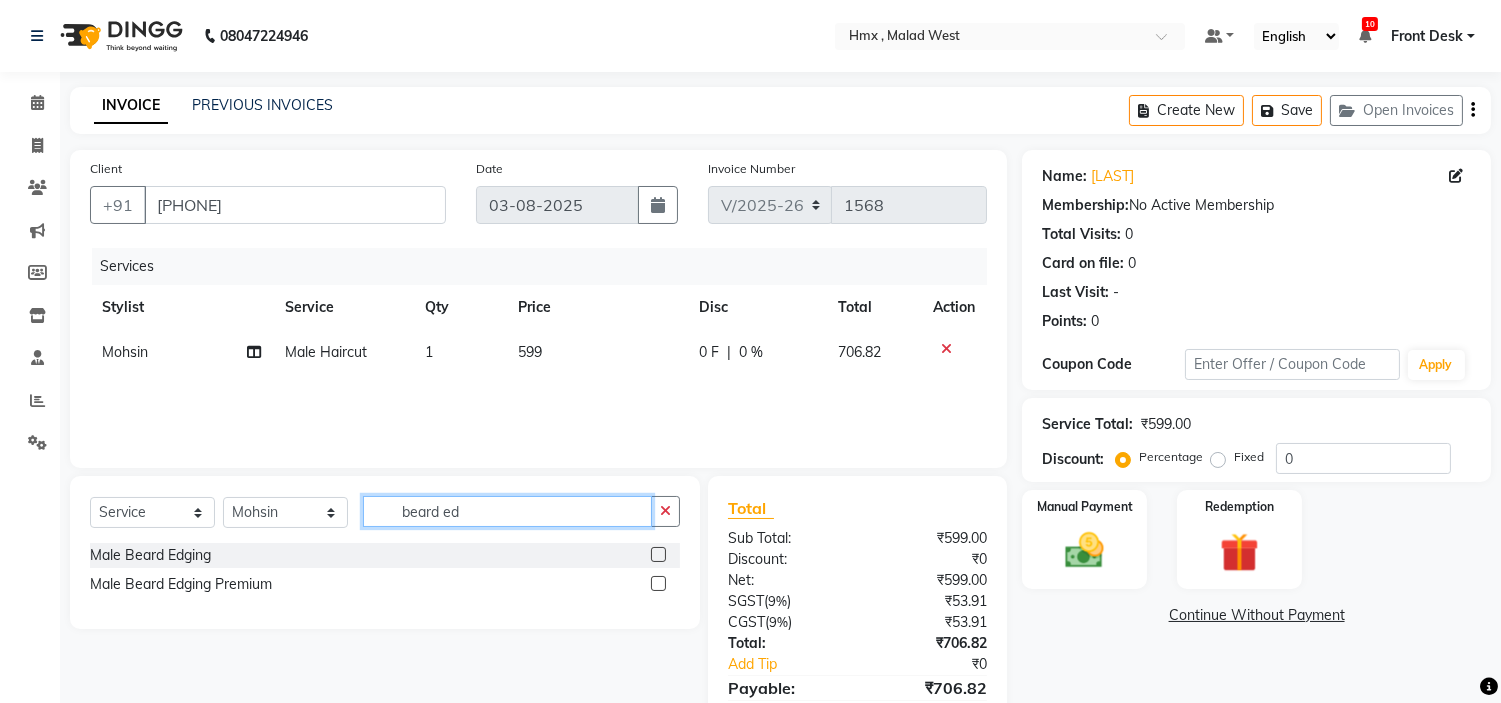type on "beard ed" 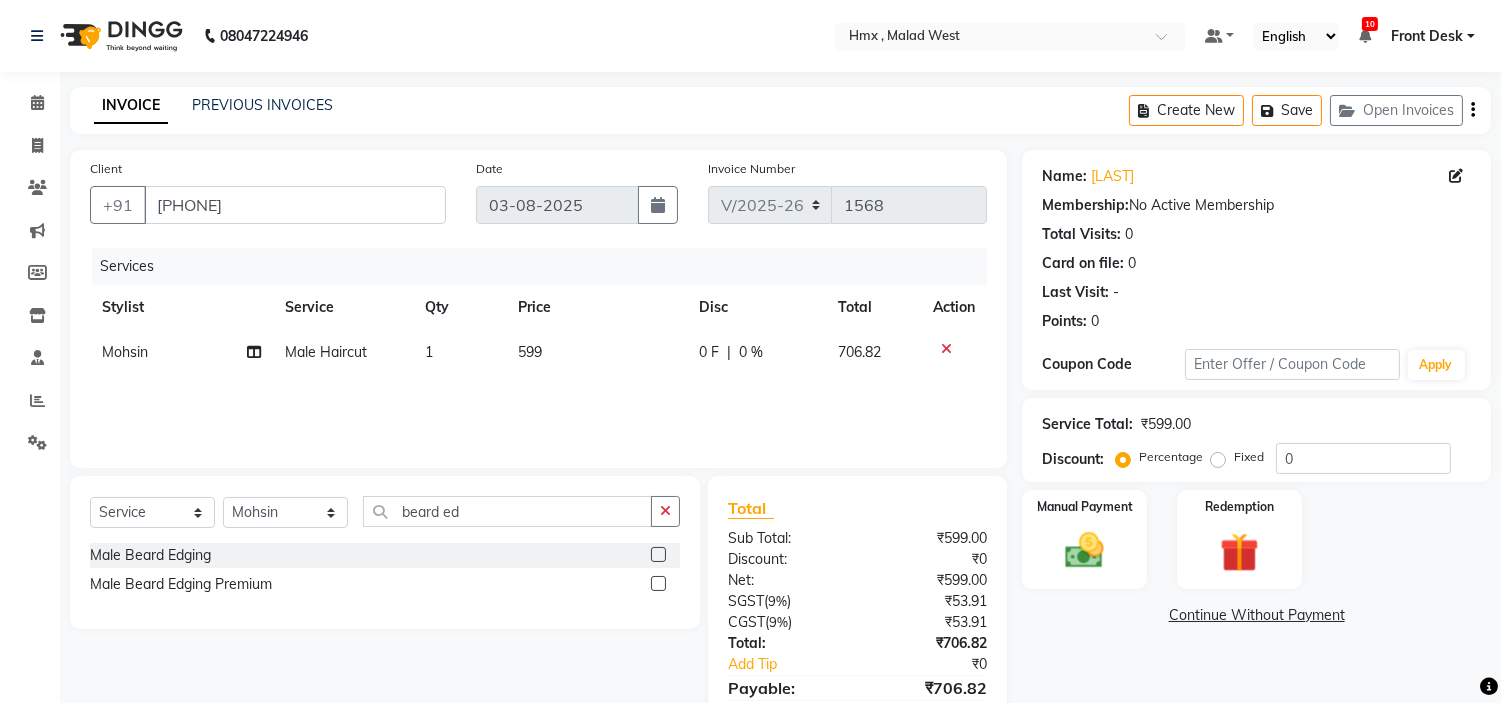 click 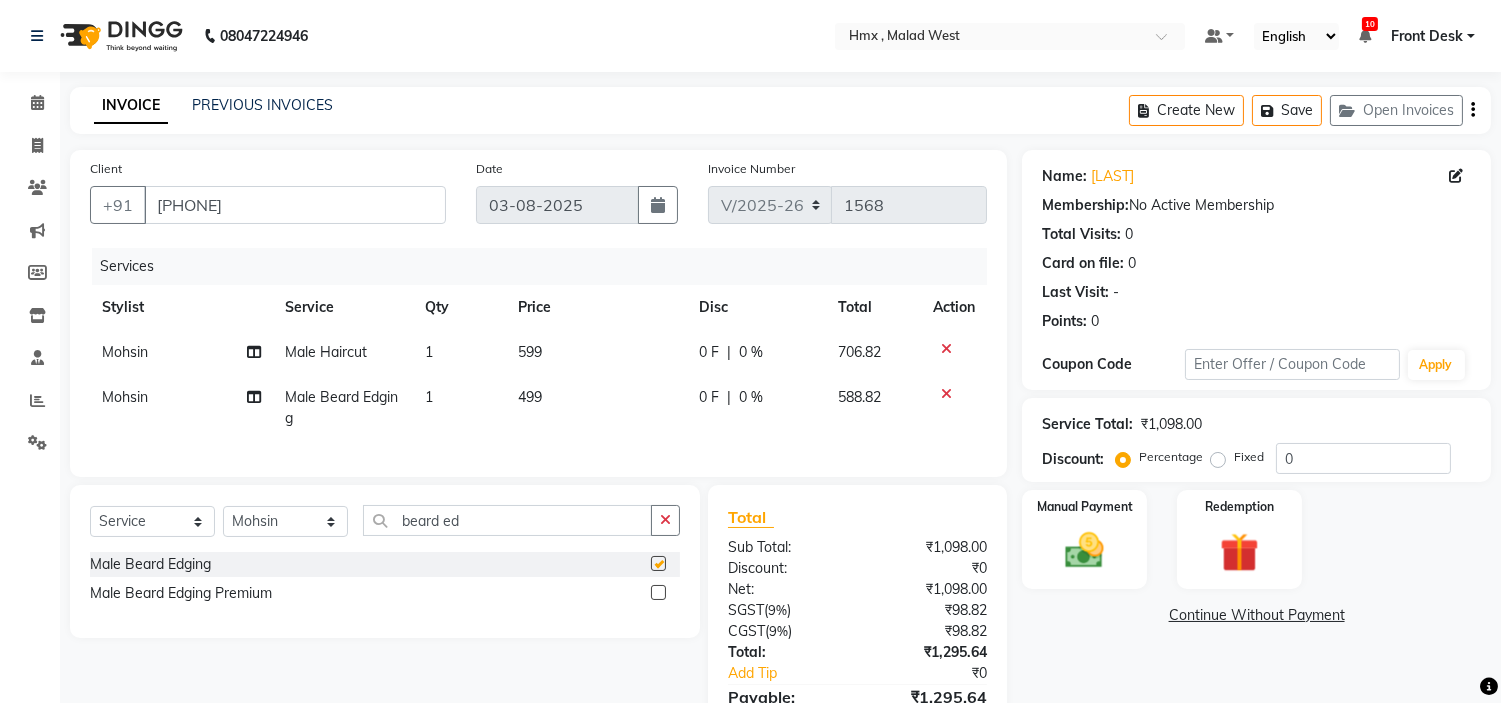 checkbox on "false" 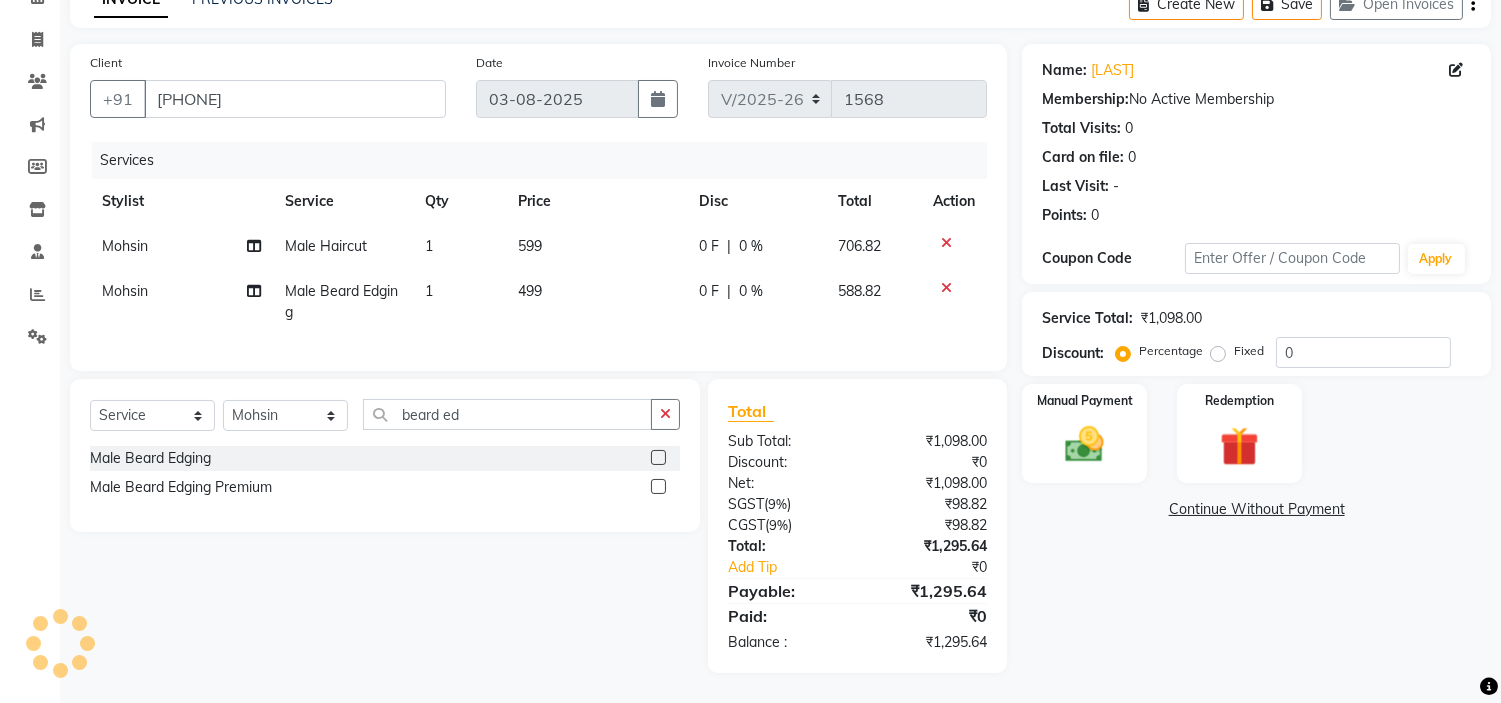 scroll, scrollTop: 122, scrollLeft: 0, axis: vertical 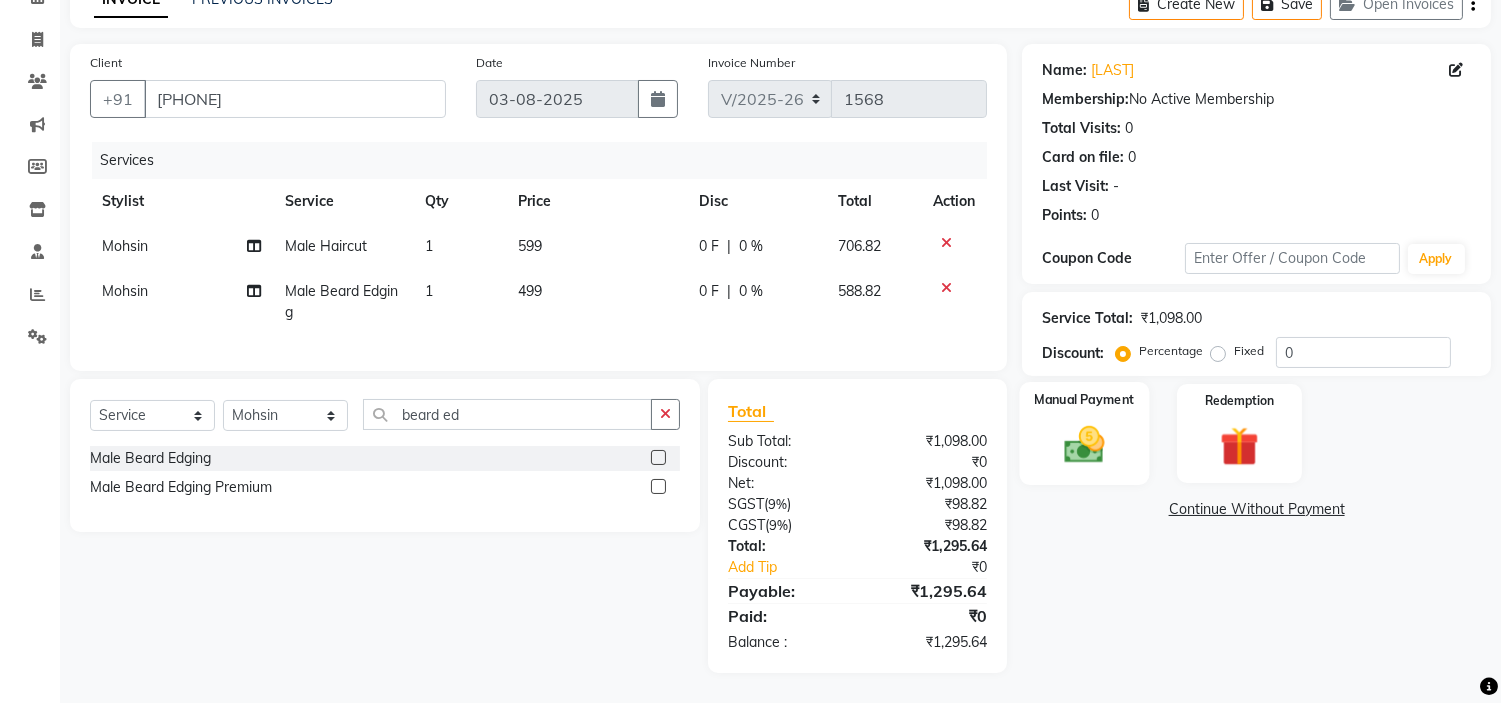 click on "Manual Payment" 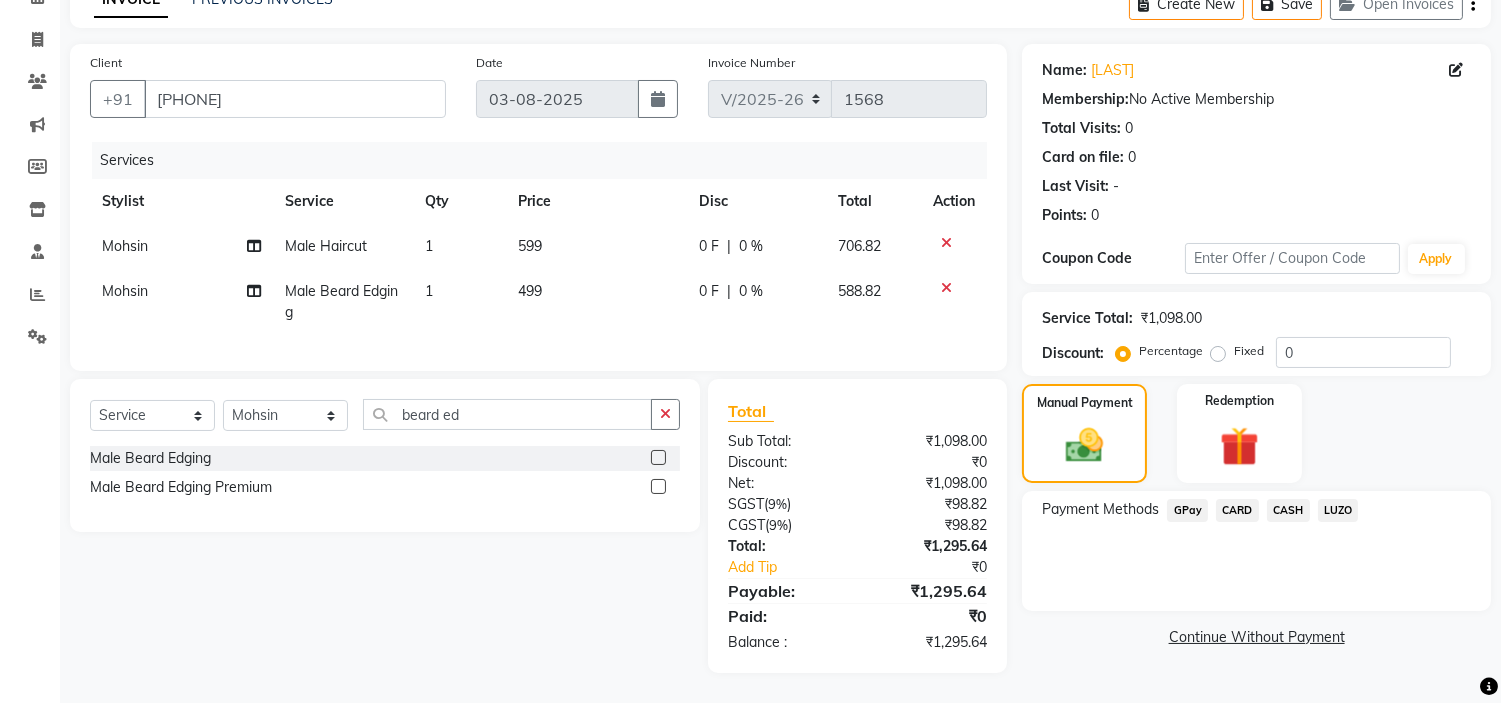 click on "CARD" 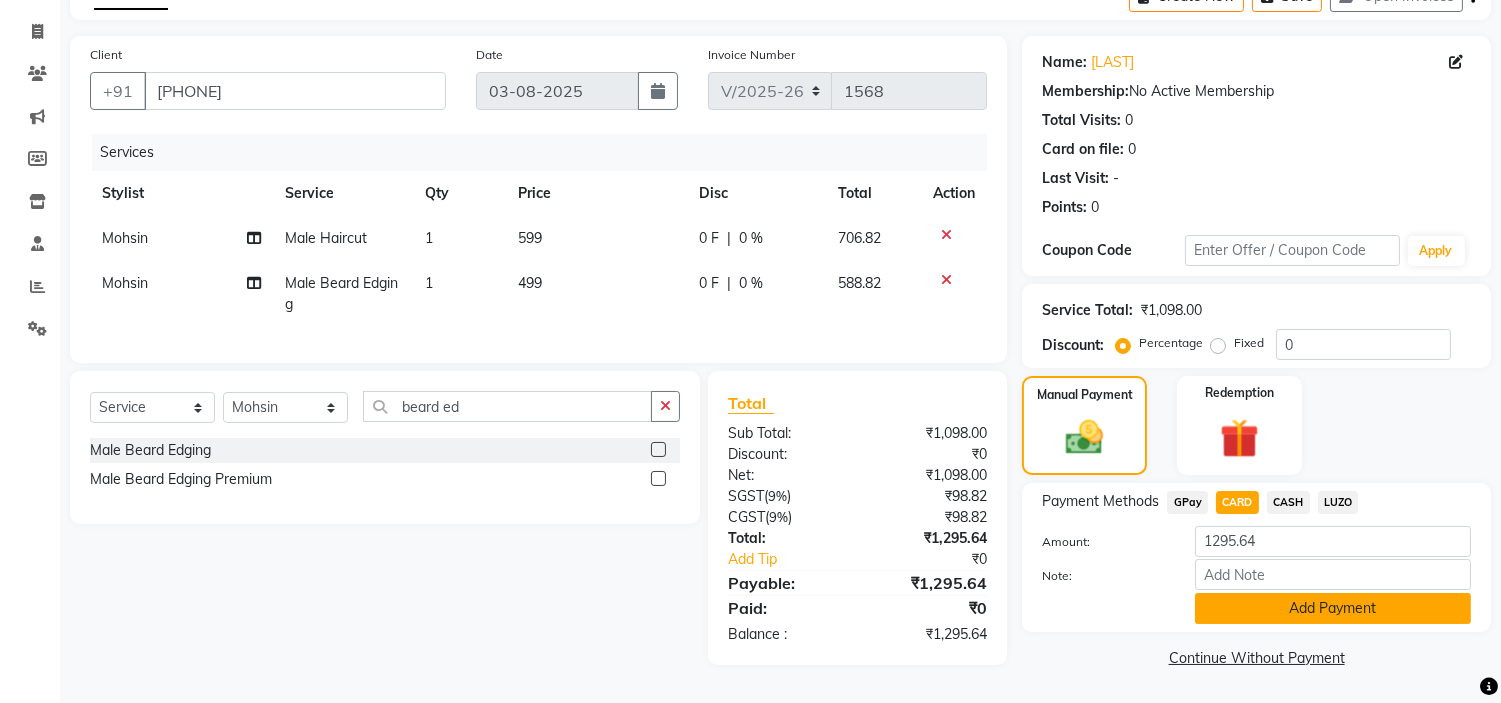 click on "Add Payment" 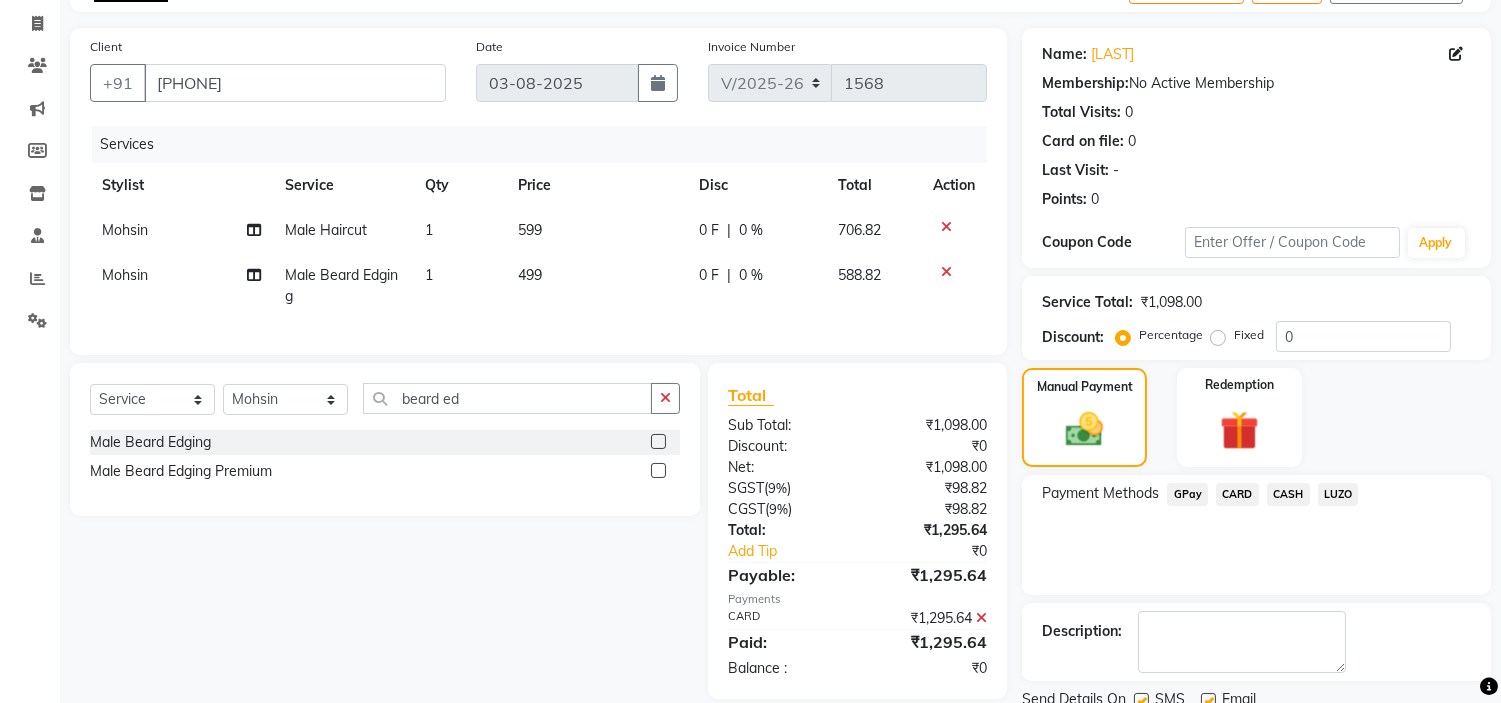 scroll, scrollTop: 196, scrollLeft: 0, axis: vertical 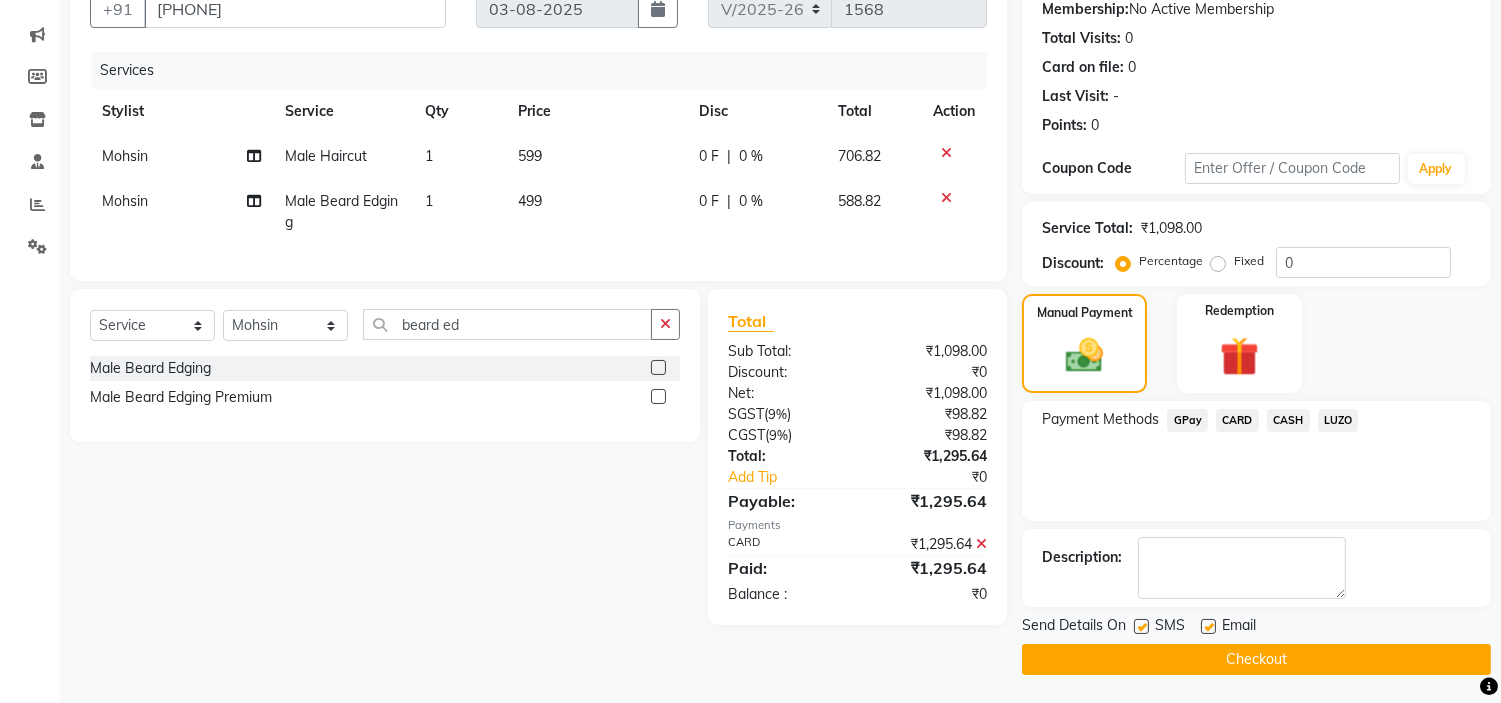 click on "Checkout" 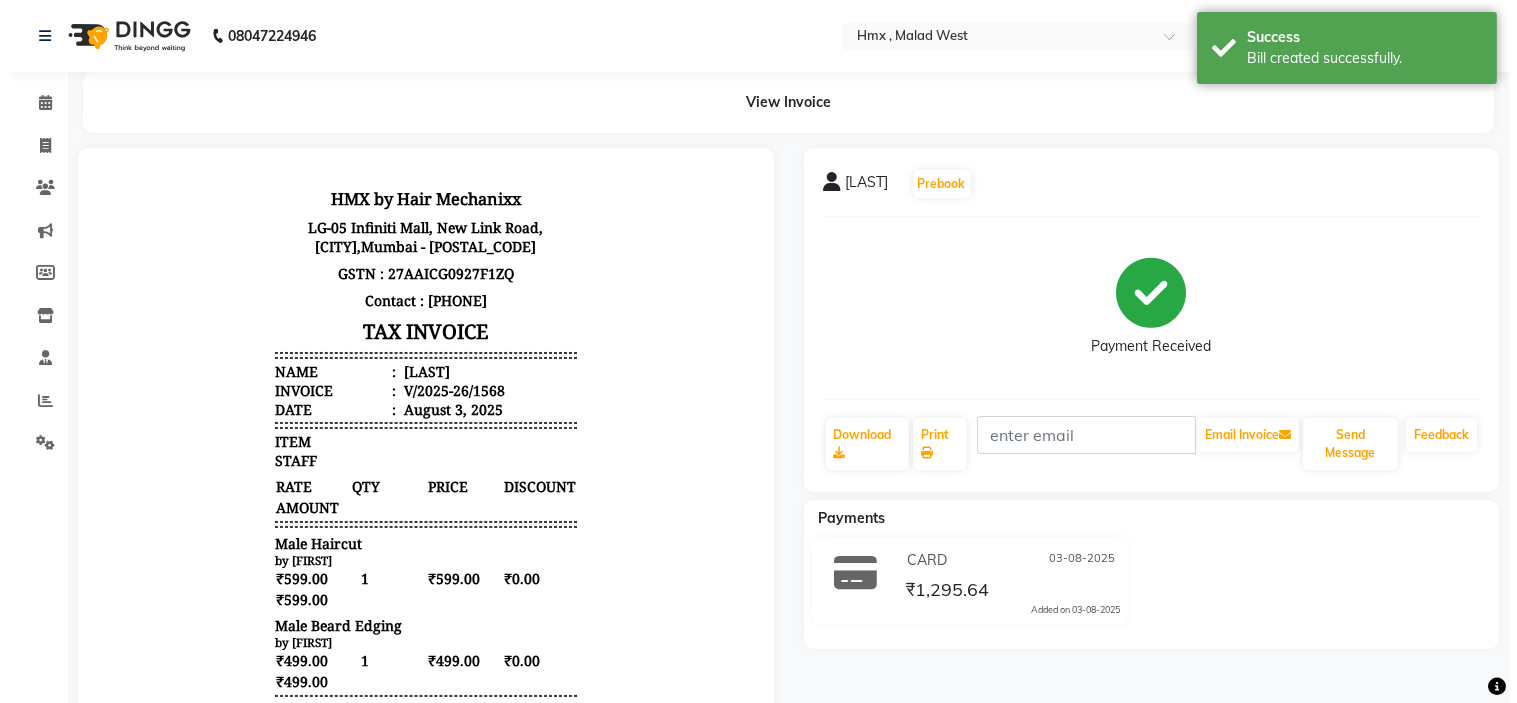 scroll, scrollTop: 0, scrollLeft: 0, axis: both 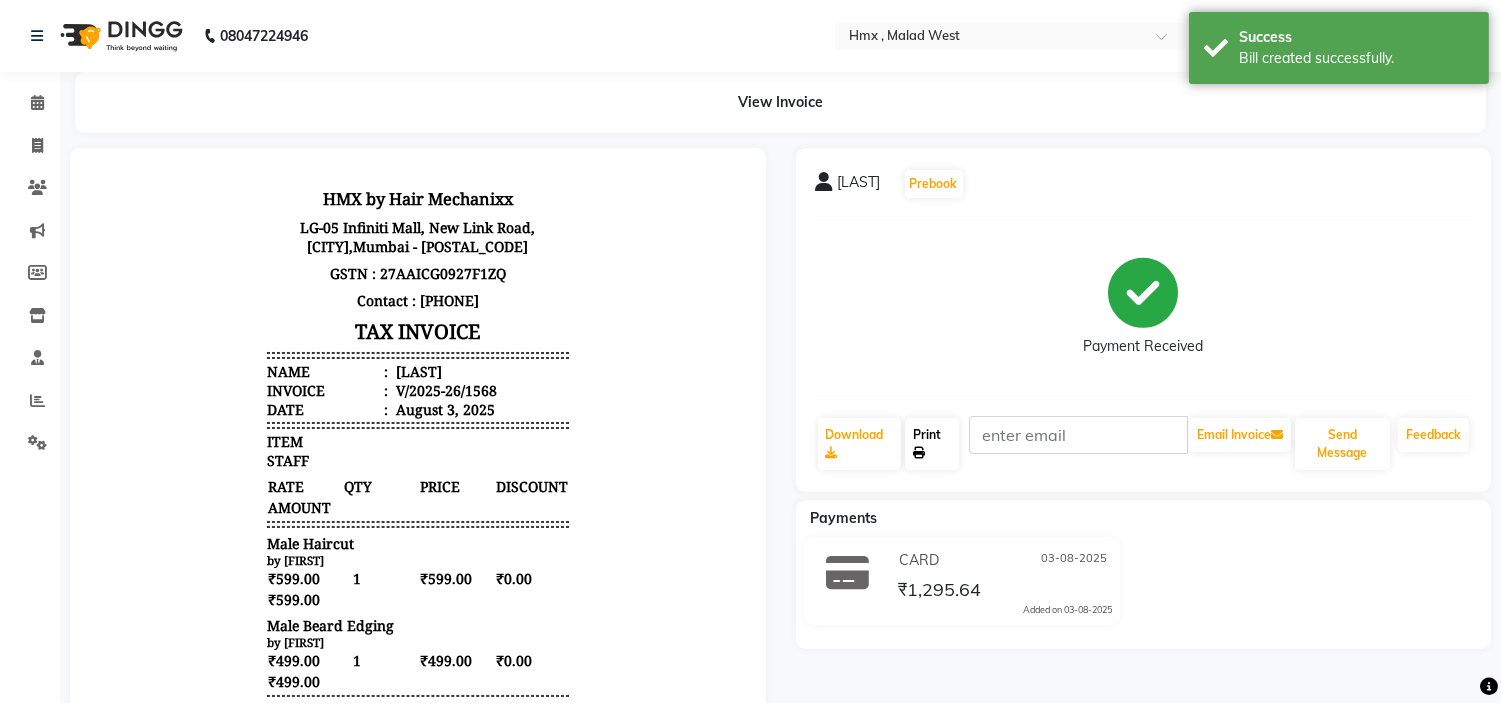 click on "Print" 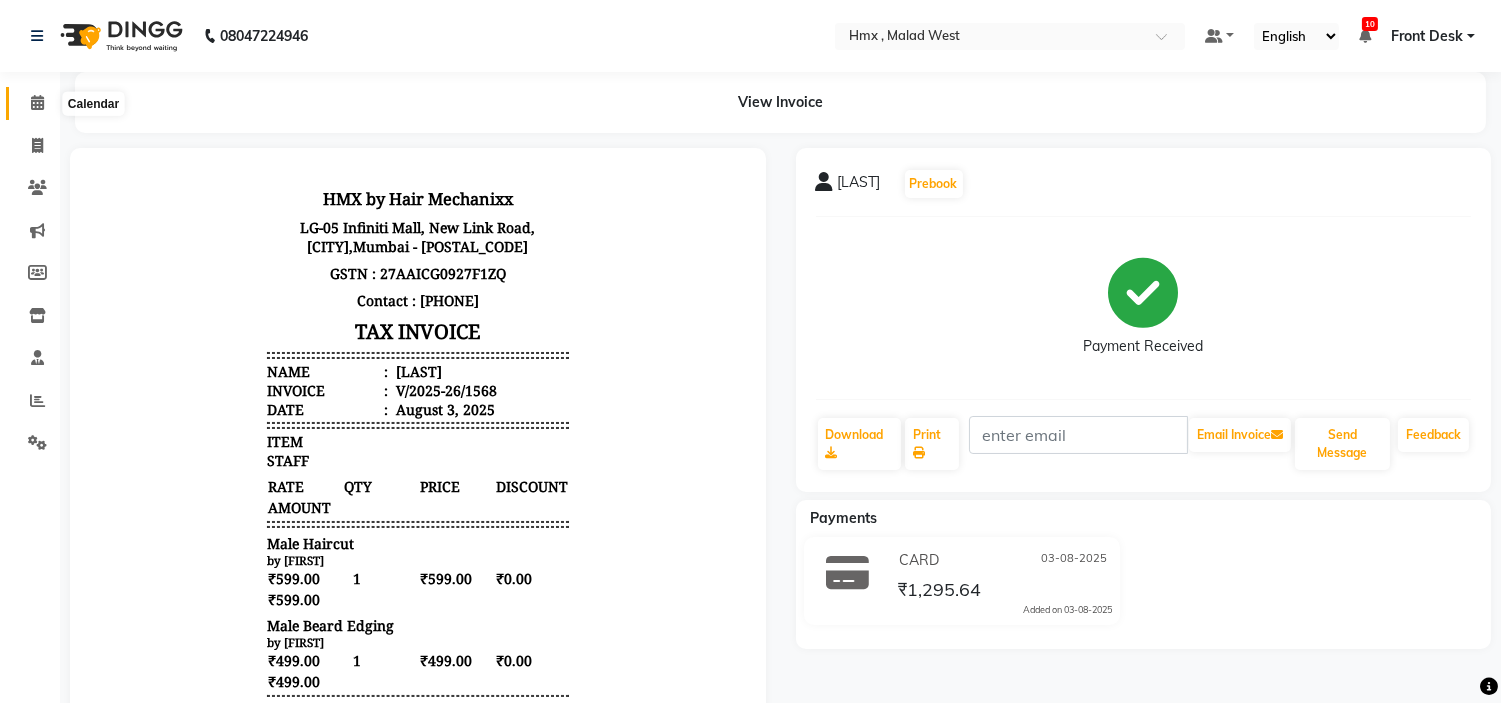 click 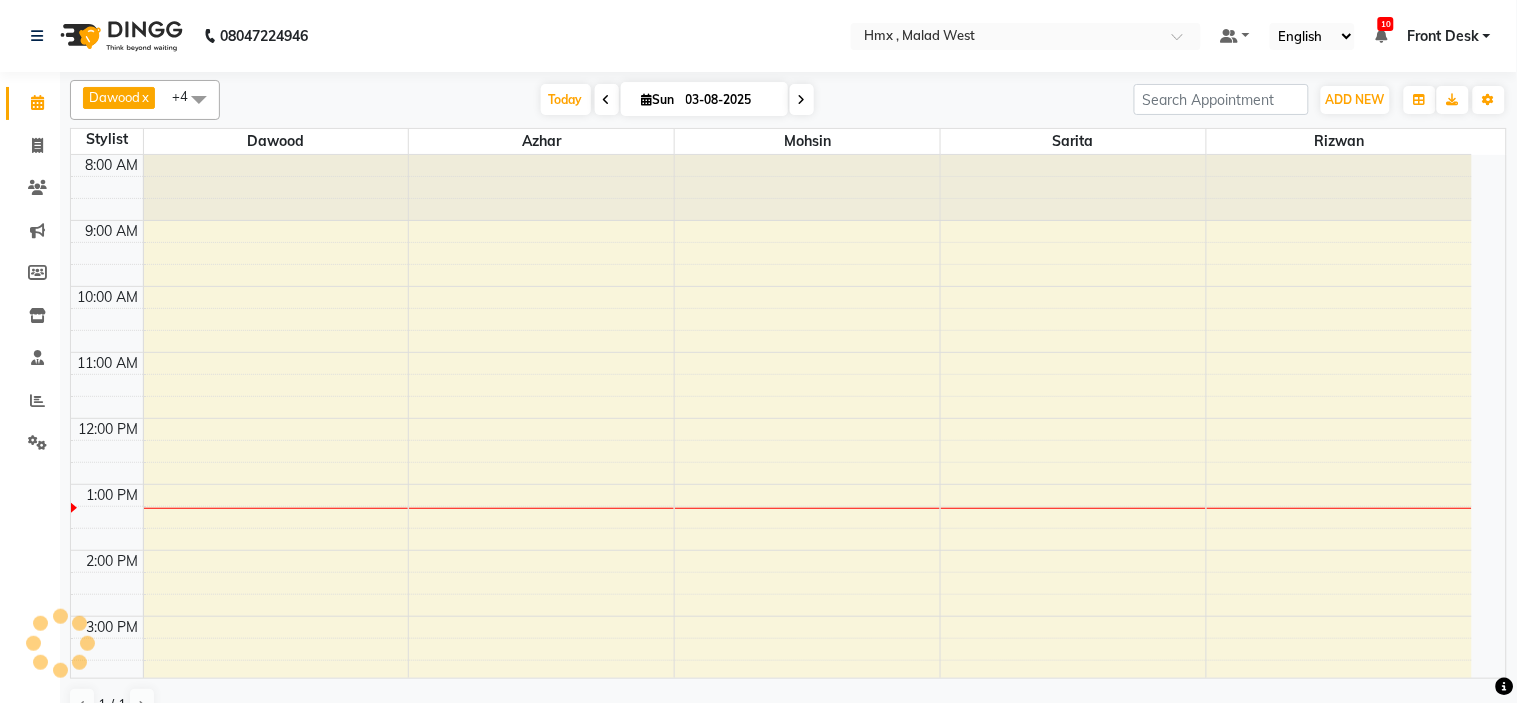 scroll, scrollTop: 0, scrollLeft: 0, axis: both 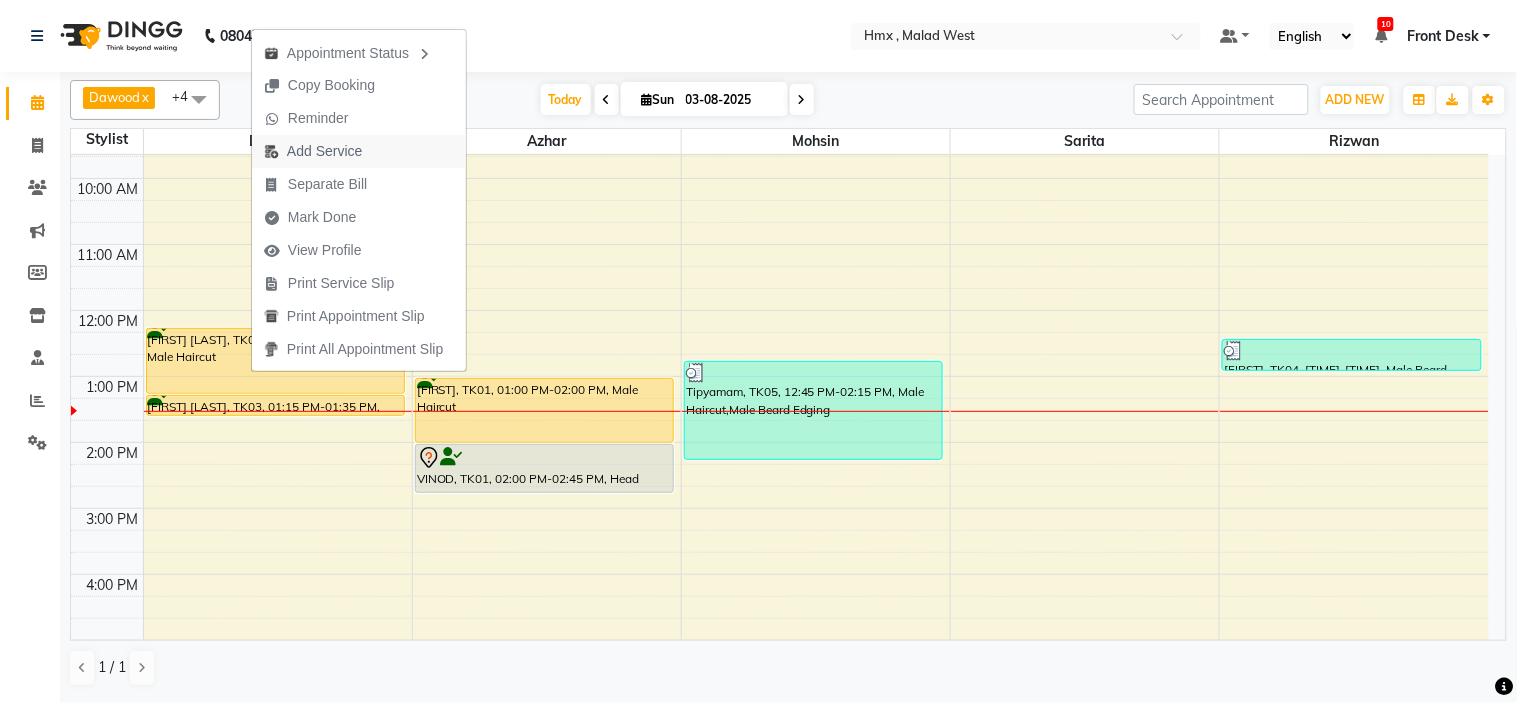 click on "Add Service" at bounding box center [324, 151] 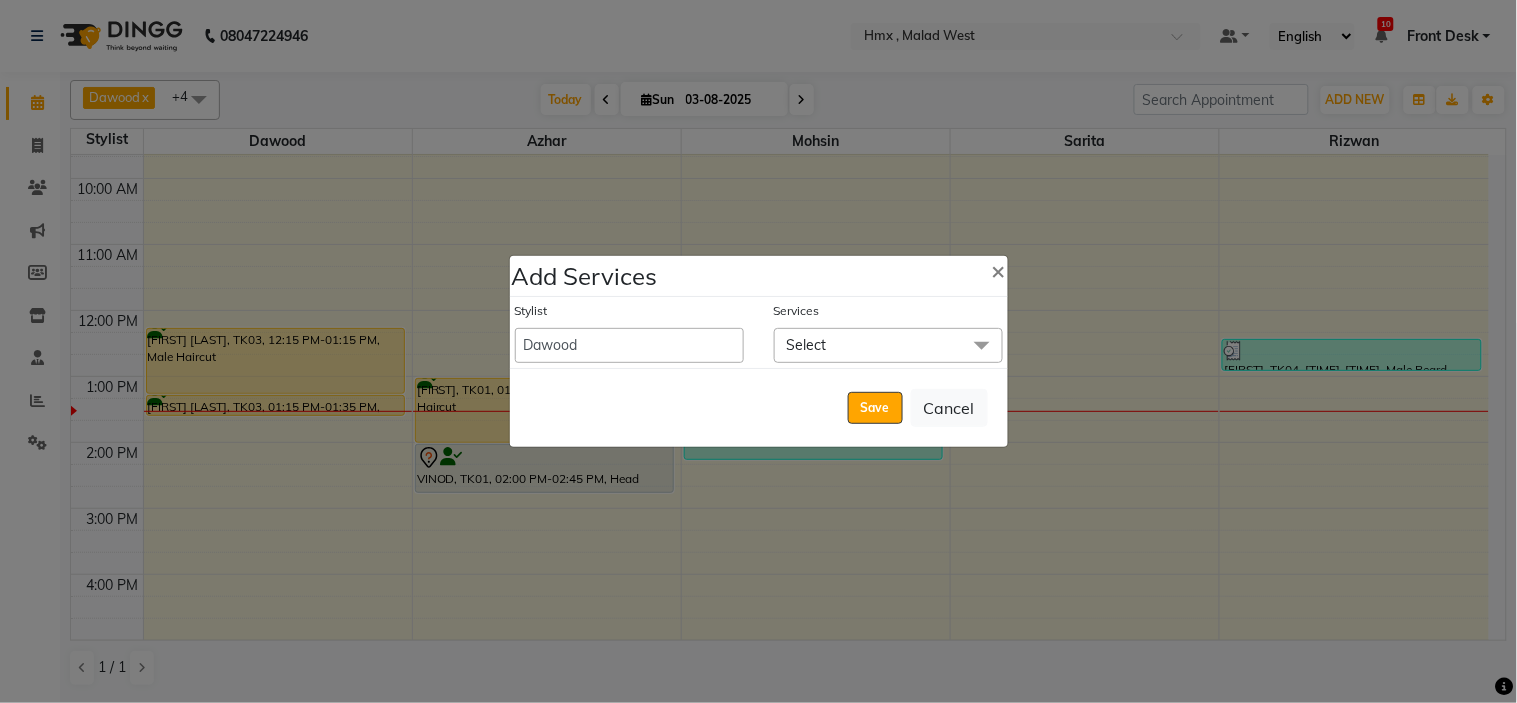 click on "Select" 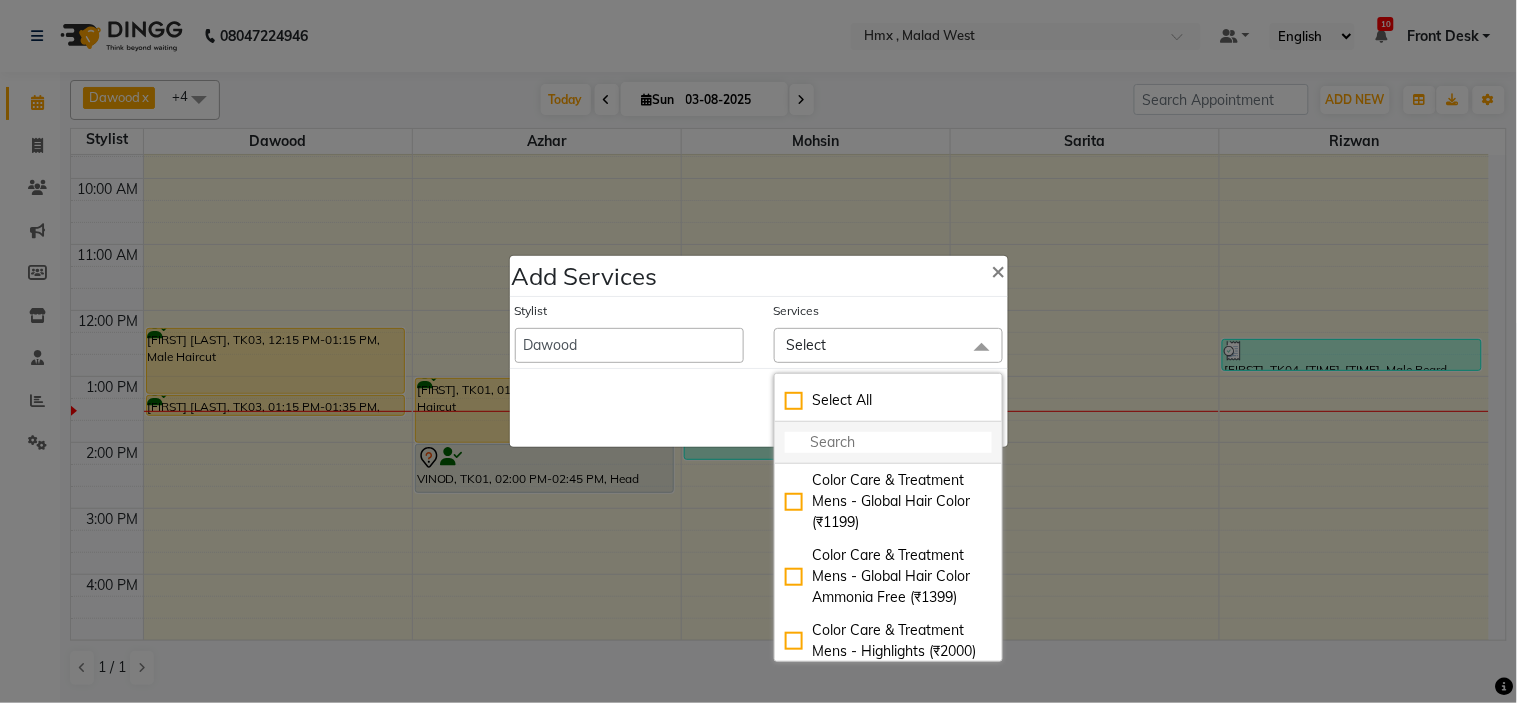 click 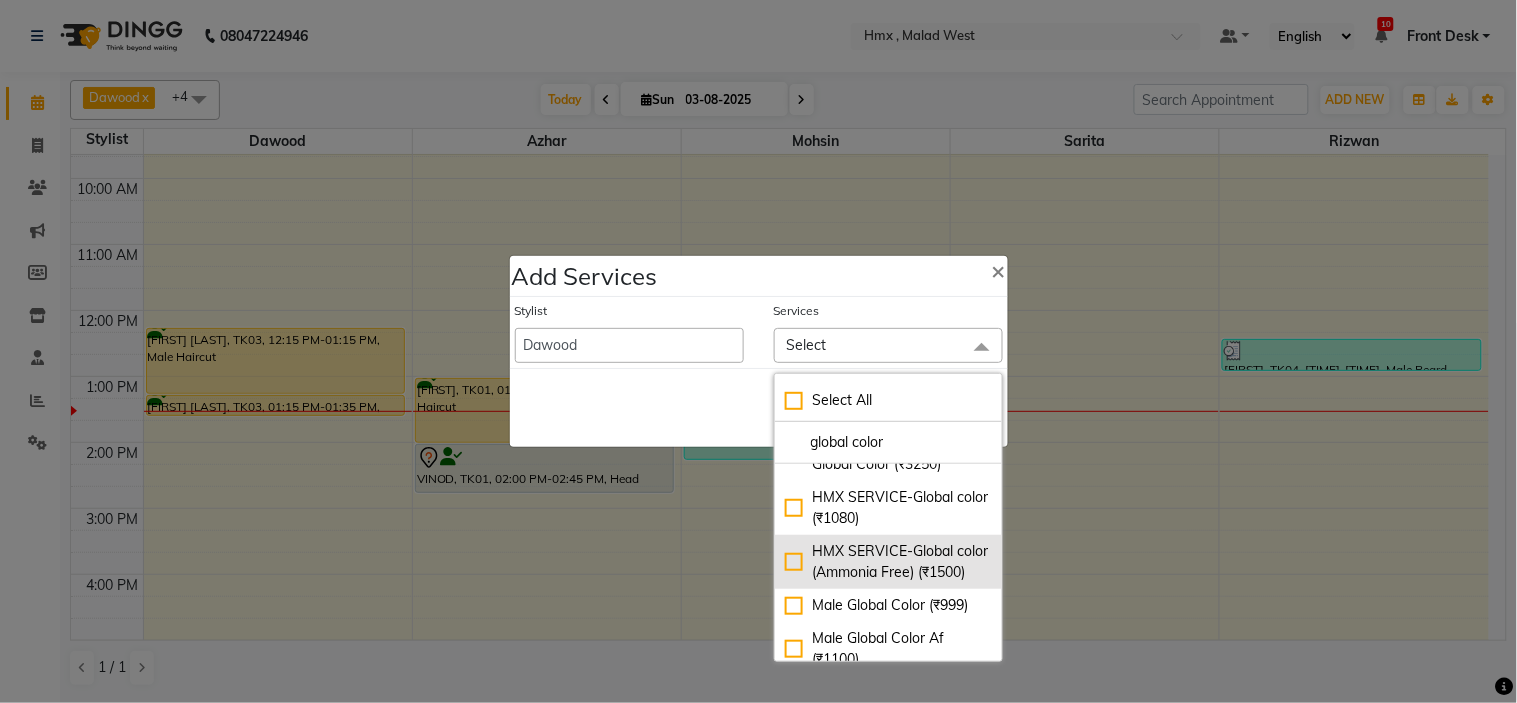 scroll, scrollTop: 73, scrollLeft: 0, axis: vertical 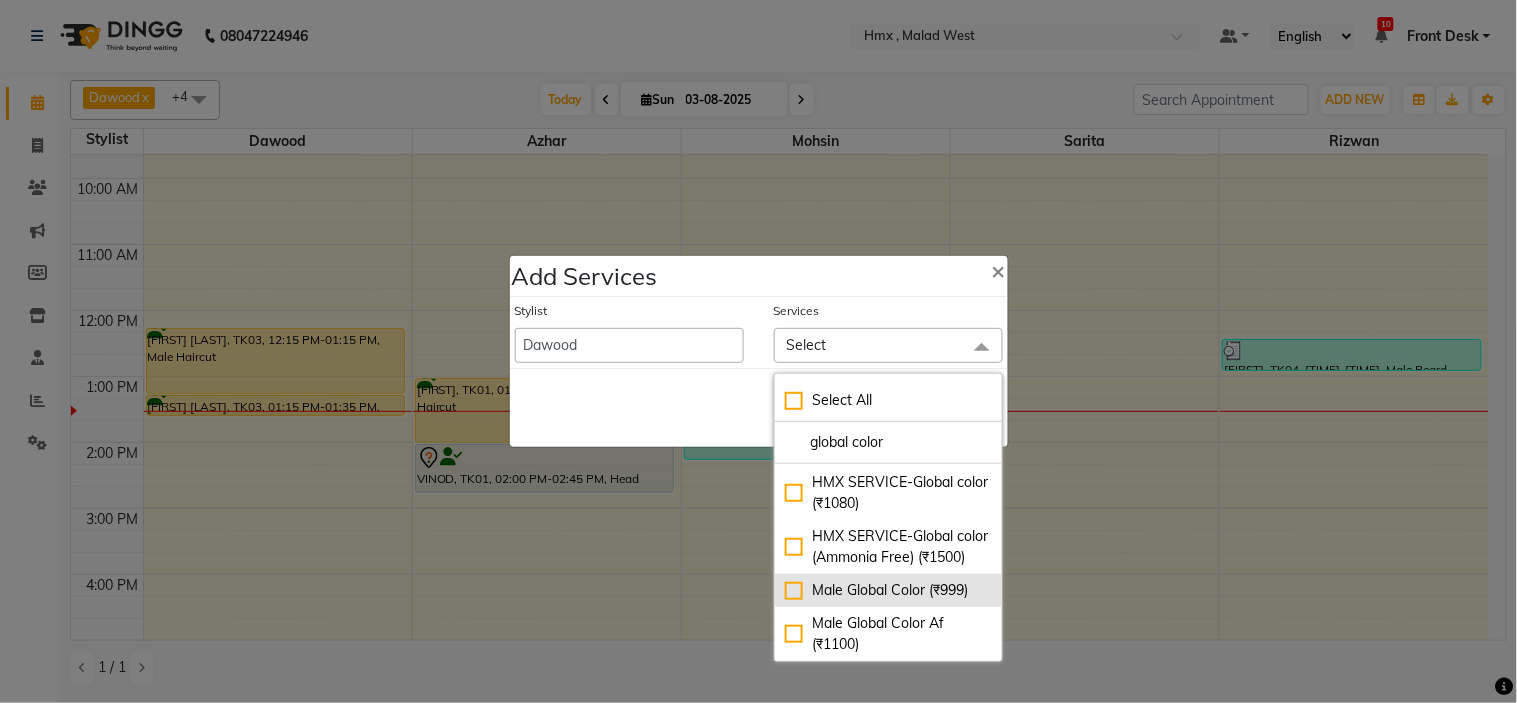 type on "global color" 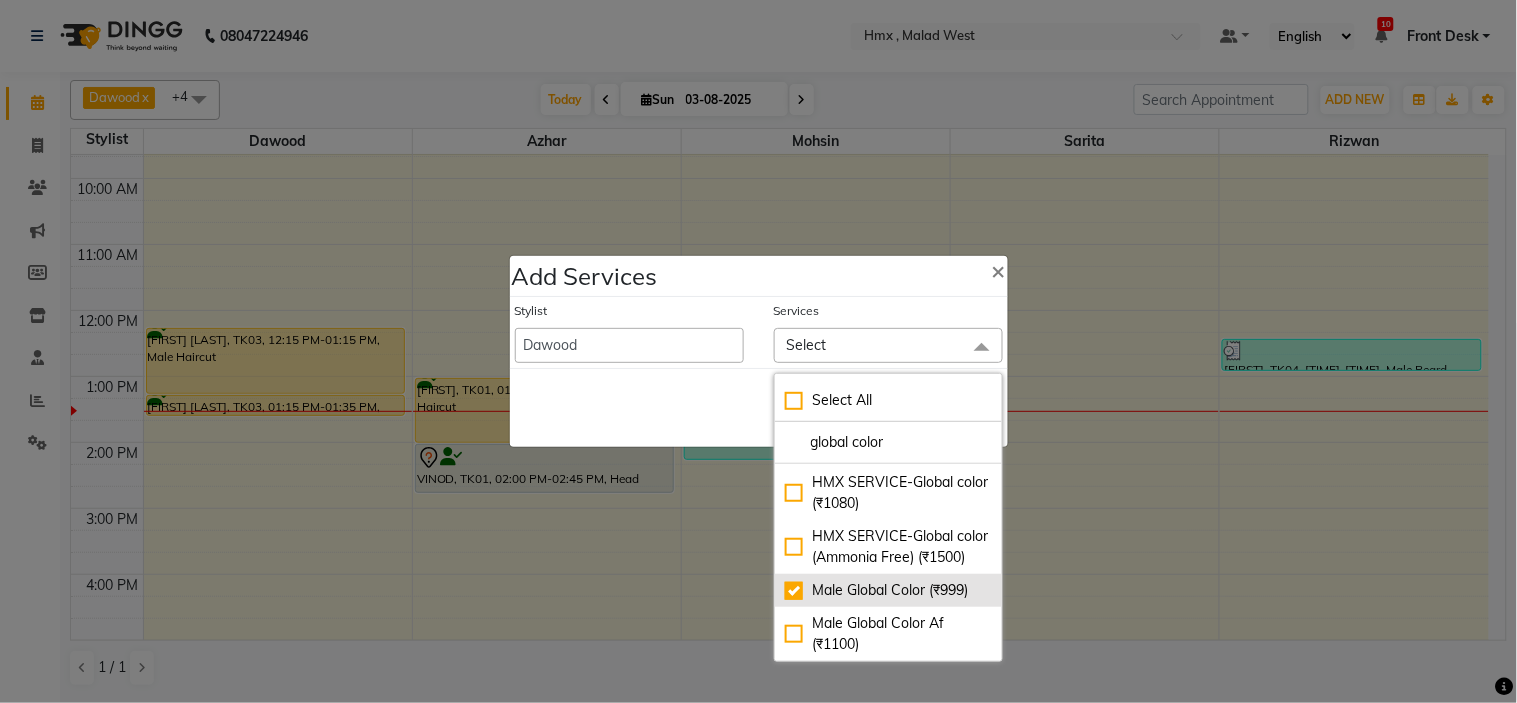 checkbox on "true" 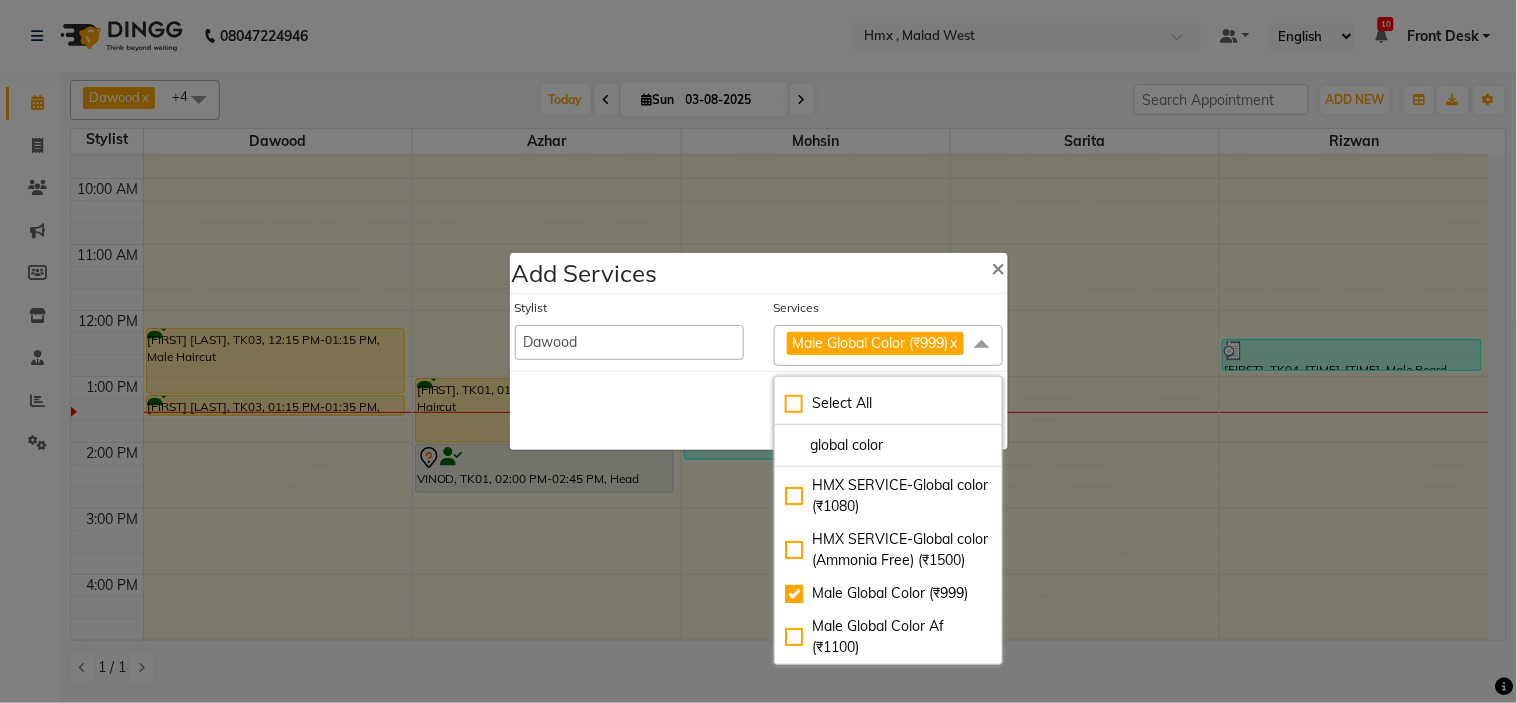 click on "Stylist  Aakash   Azhar   Bilal   Dawood   Front Desk   Kaikasha Shaikh   Mohsin   Rizwan   Sanjay   Sarita   Suman   swapnali   Uzair   Vinita   Yash Padrath" 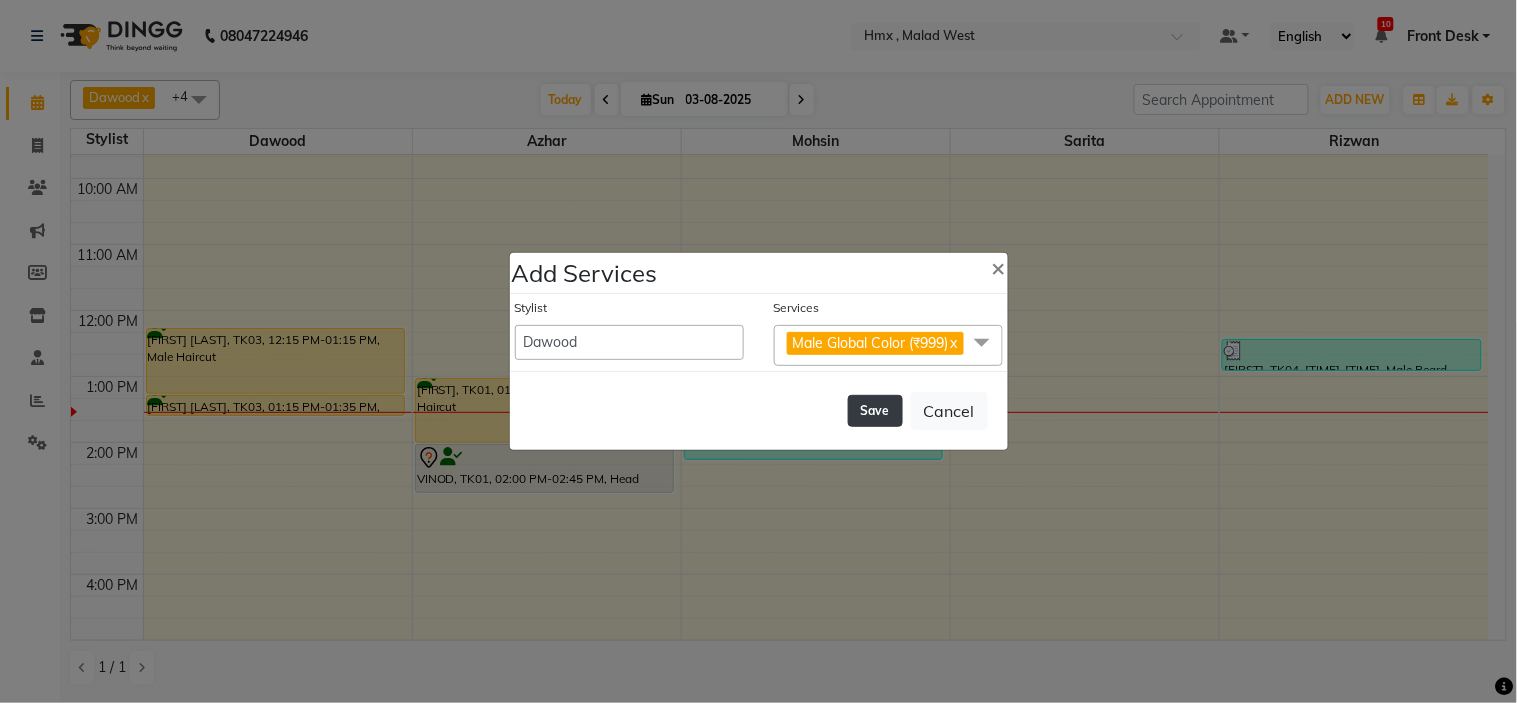 click on "Save" 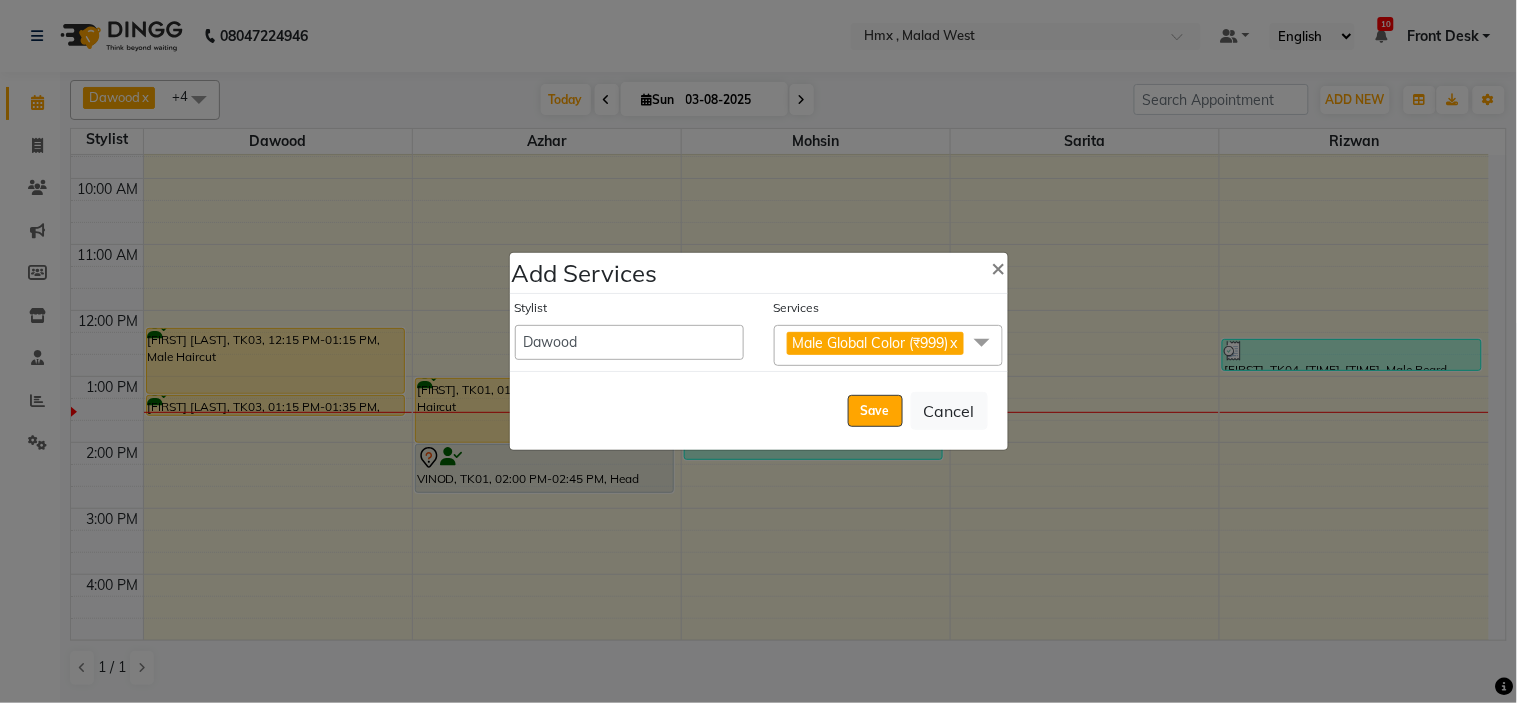 select on "81996" 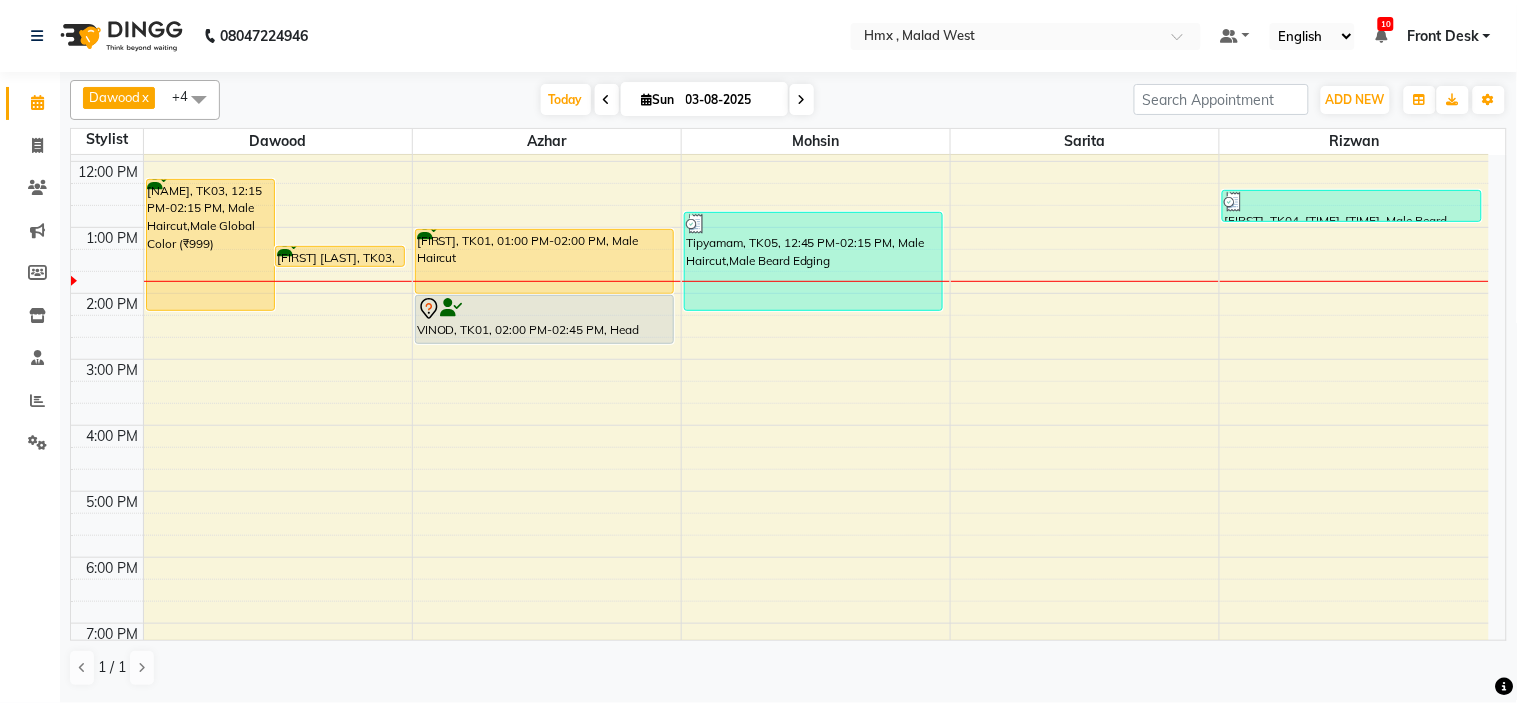 scroll, scrollTop: 220, scrollLeft: 0, axis: vertical 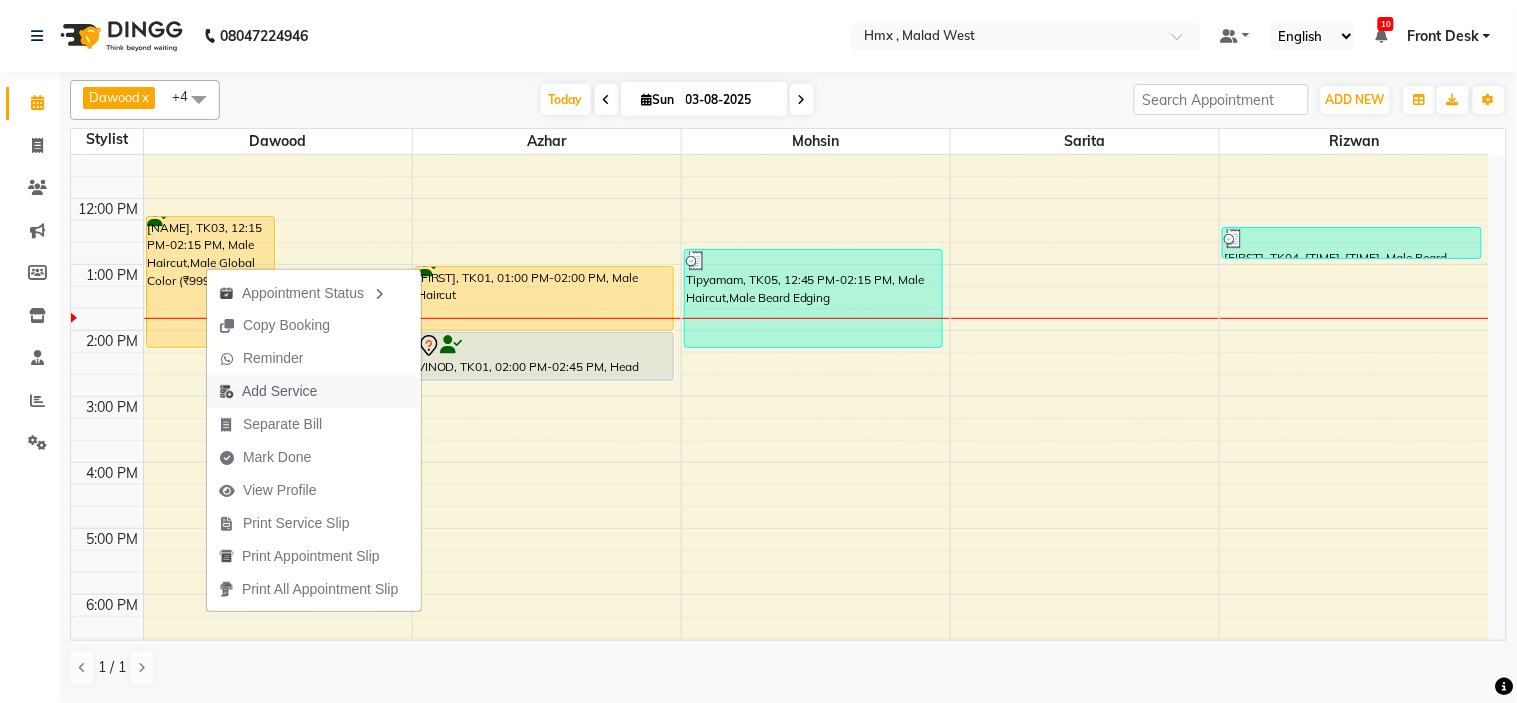 click on "Add Service" at bounding box center [279, 391] 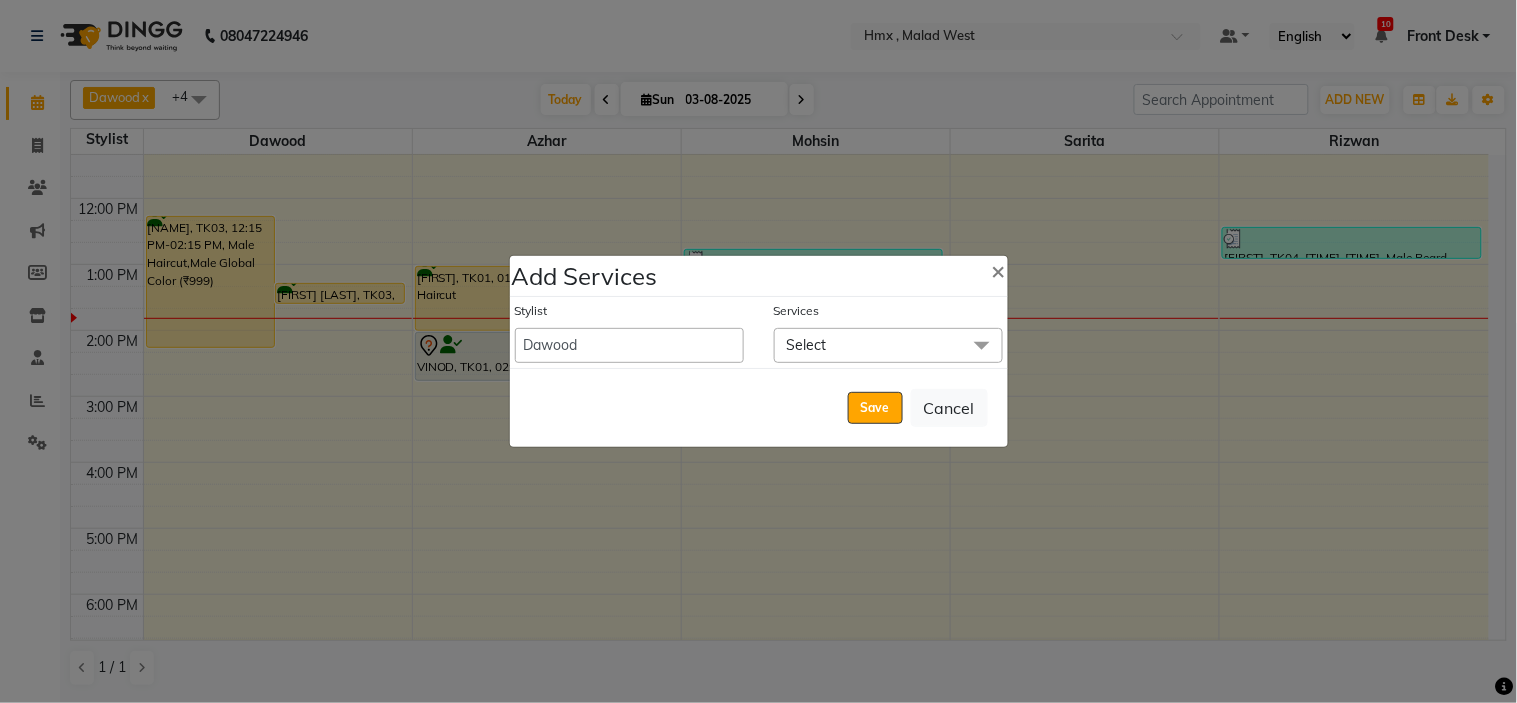 click on "Select" 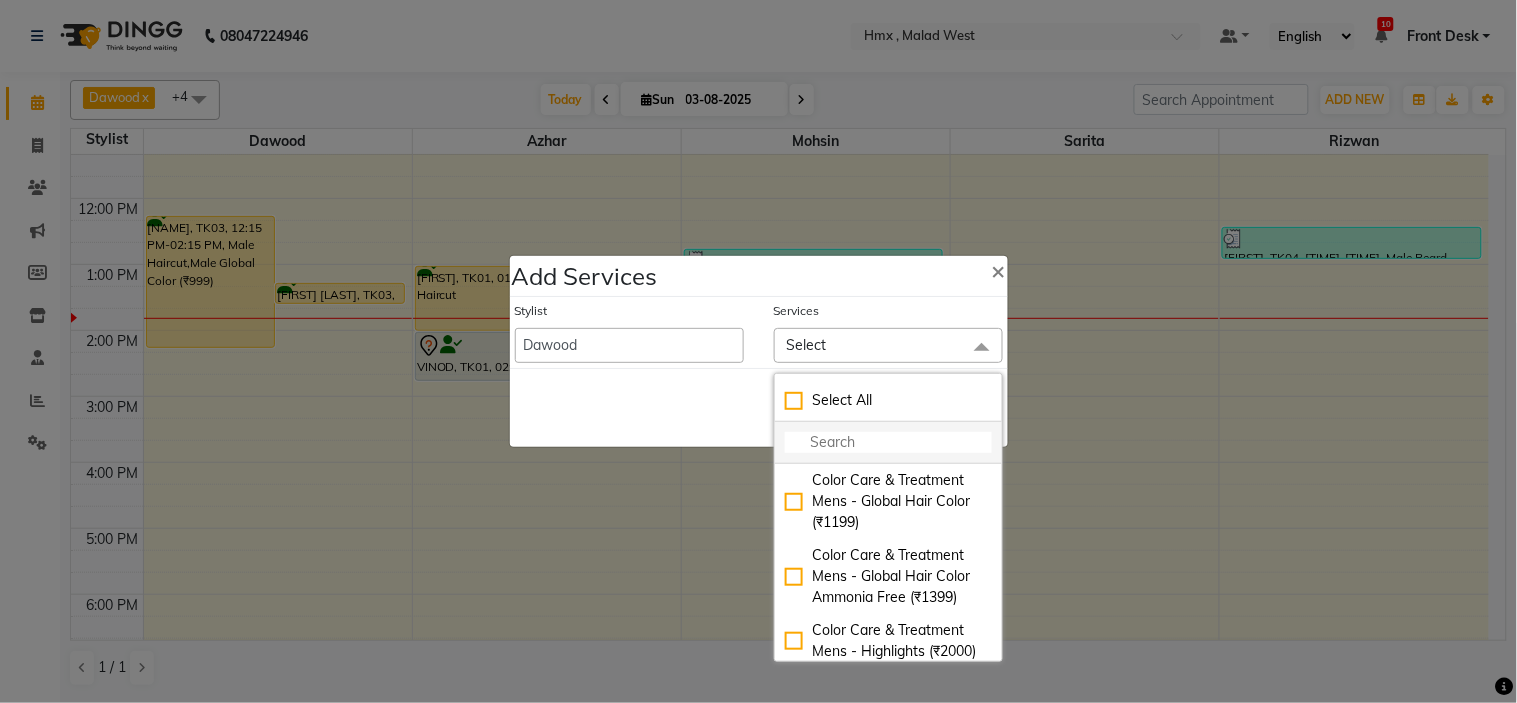 click 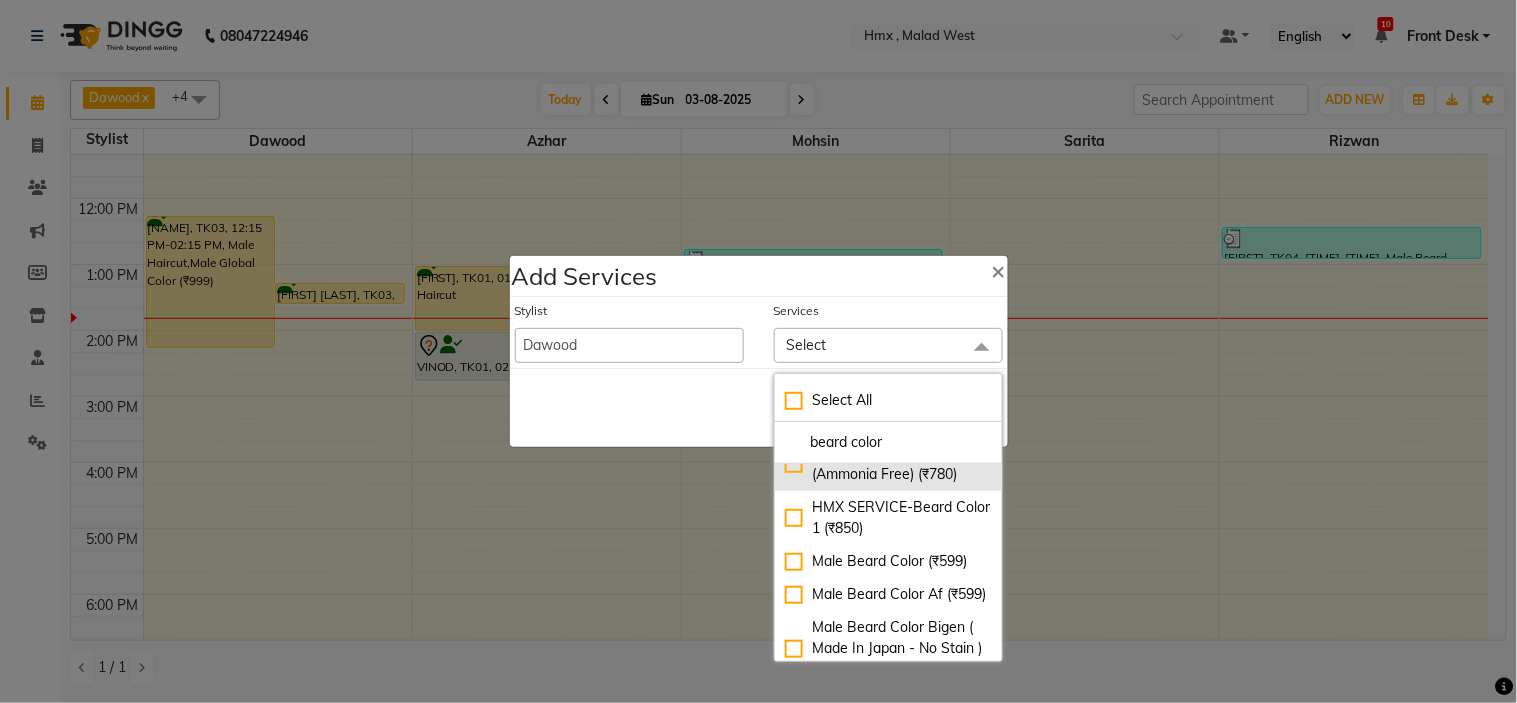 scroll, scrollTop: 666, scrollLeft: 0, axis: vertical 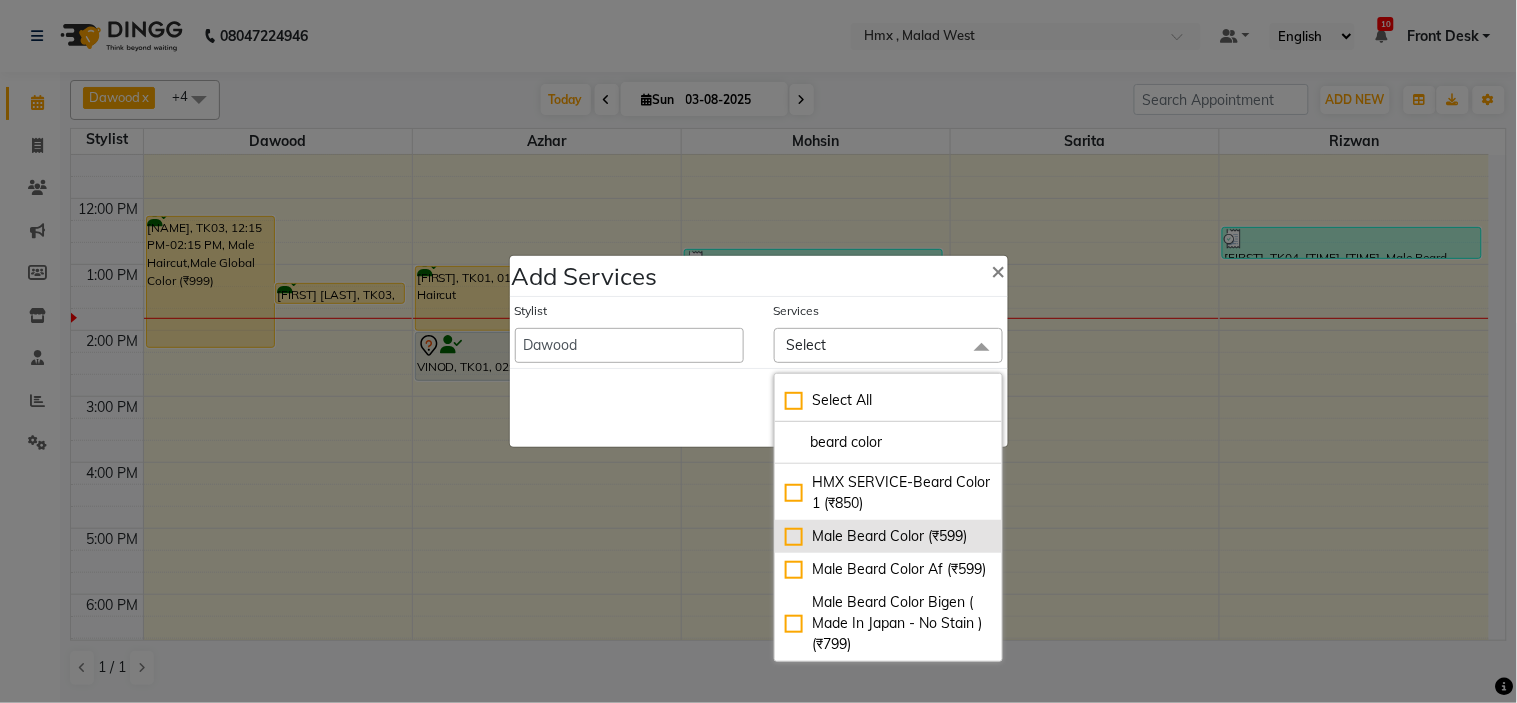 type on "beard color" 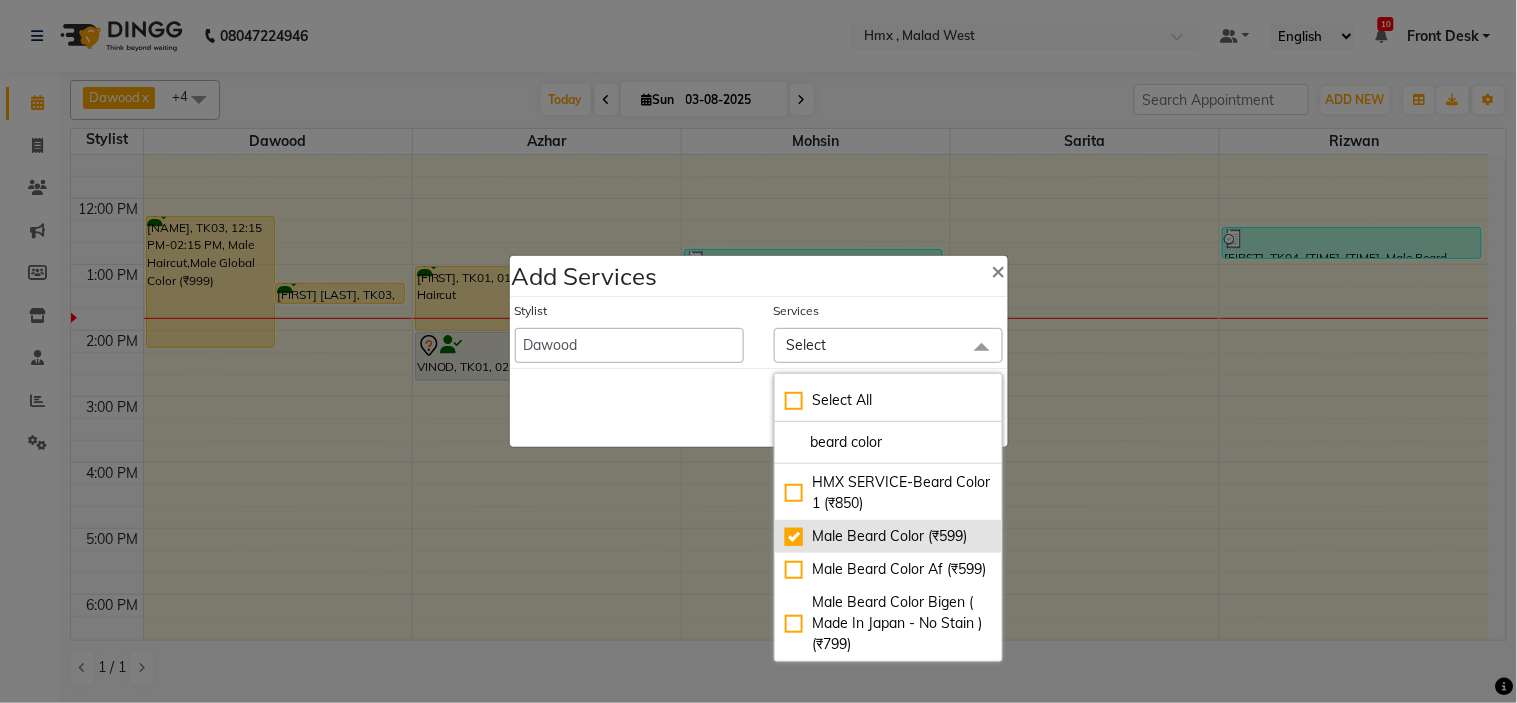 checkbox on "true" 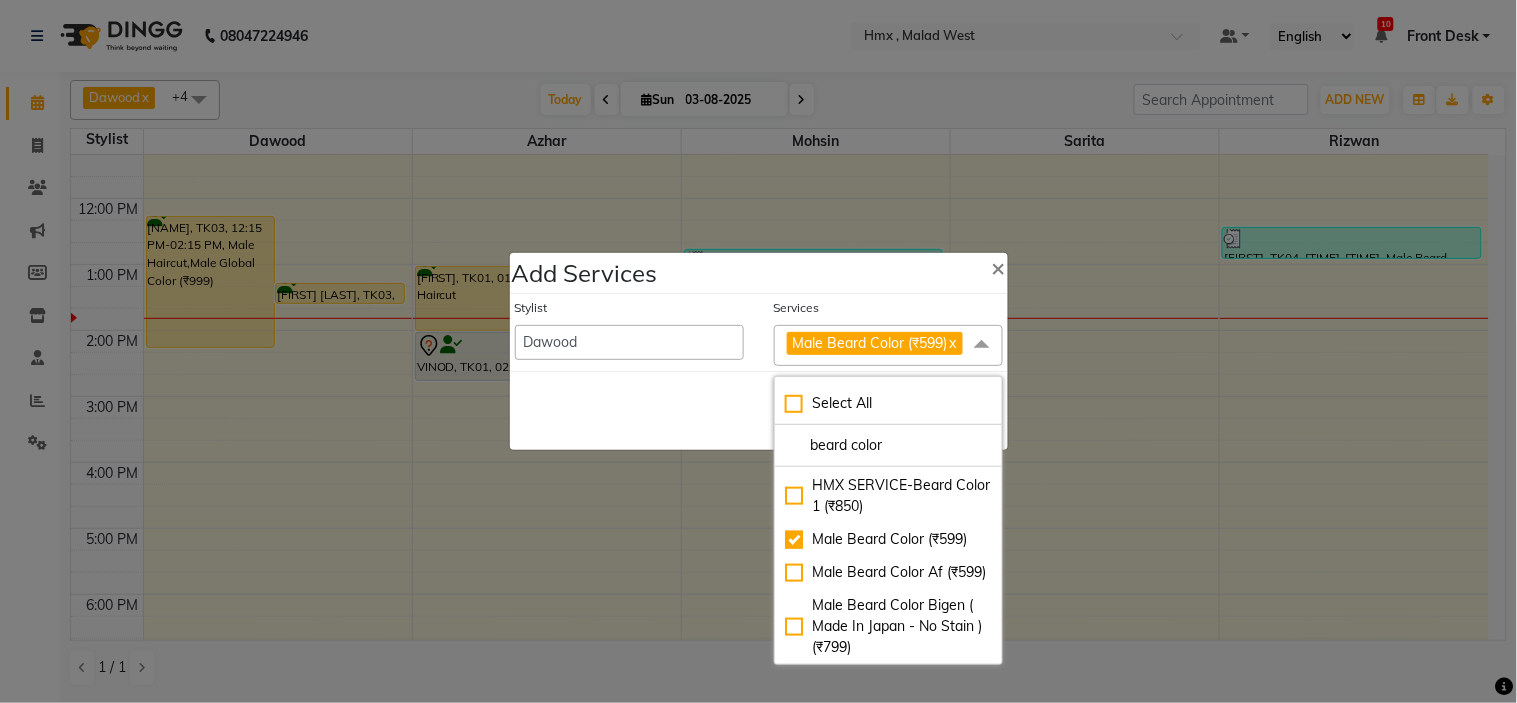 click on "Save   Cancel" 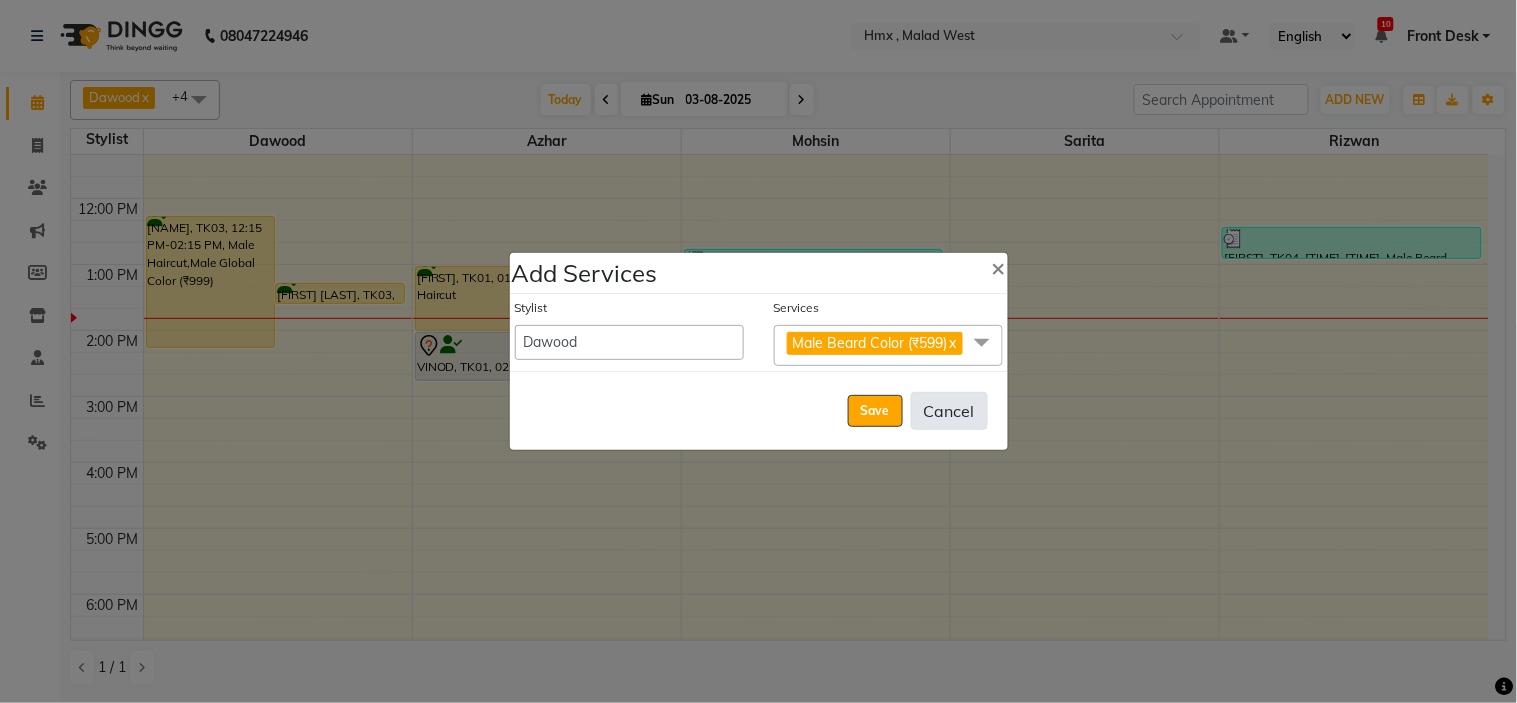 drag, startPoint x: 868, startPoint y: 416, endPoint x: 915, endPoint y: 412, distance: 47.169907 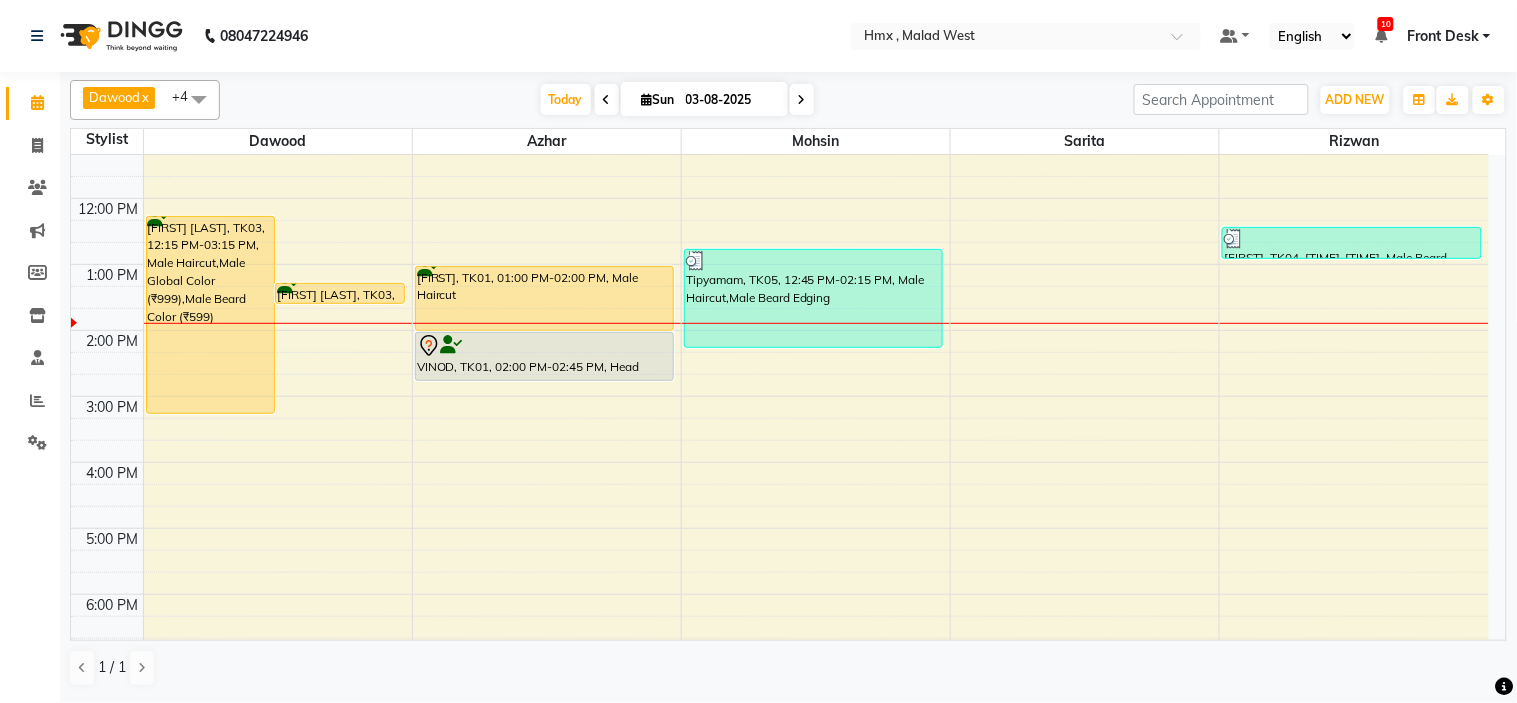 click on "8:00 AM 9:00 AM 10:00 AM 11:00 AM 12:00 PM 1:00 PM 2:00 PM 3:00 PM 4:00 PM 5:00 PM 6:00 PM 7:00 PM 8:00 PM 9:00 PM     sandeep jairath, TK03, 12:15 PM-03:15 PM, Male Haircut,Male Global Color (₹999),Male Beard Color (₹599)     sandeep jairath, TK03, 01:15 PM-01:35 PM, HMX SERVICE-Beard trim + line up     VINOD, TK01, 01:00 PM-02:00 PM, Male Haircut             VINOD, TK01, 02:00 PM-02:45 PM, Head Massage-Head Massage With Coconut Oil             Vinay, TK06, 08:00 PM-09:00 PM, Male Haircut             Vinay, TK06, 09:00 PM-09:30 PM, Male Beard Edging     Tipyamam, TK05, 12:45 PM-02:15 PM, Male Haircut,Male Beard Edging     Ayush, TK04, 12:25 PM-12:55 PM, Male Beard Edging" at bounding box center [780, 396] 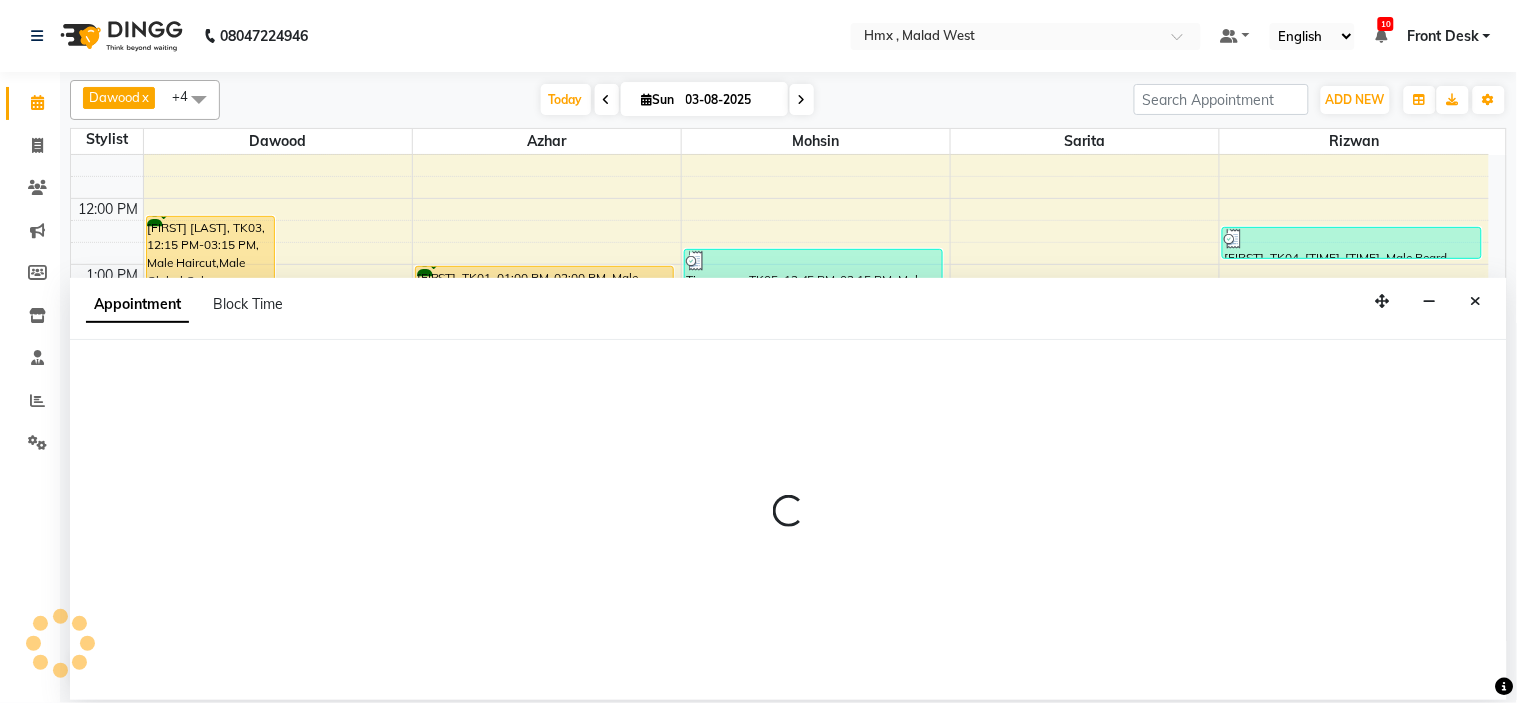 select on "39112" 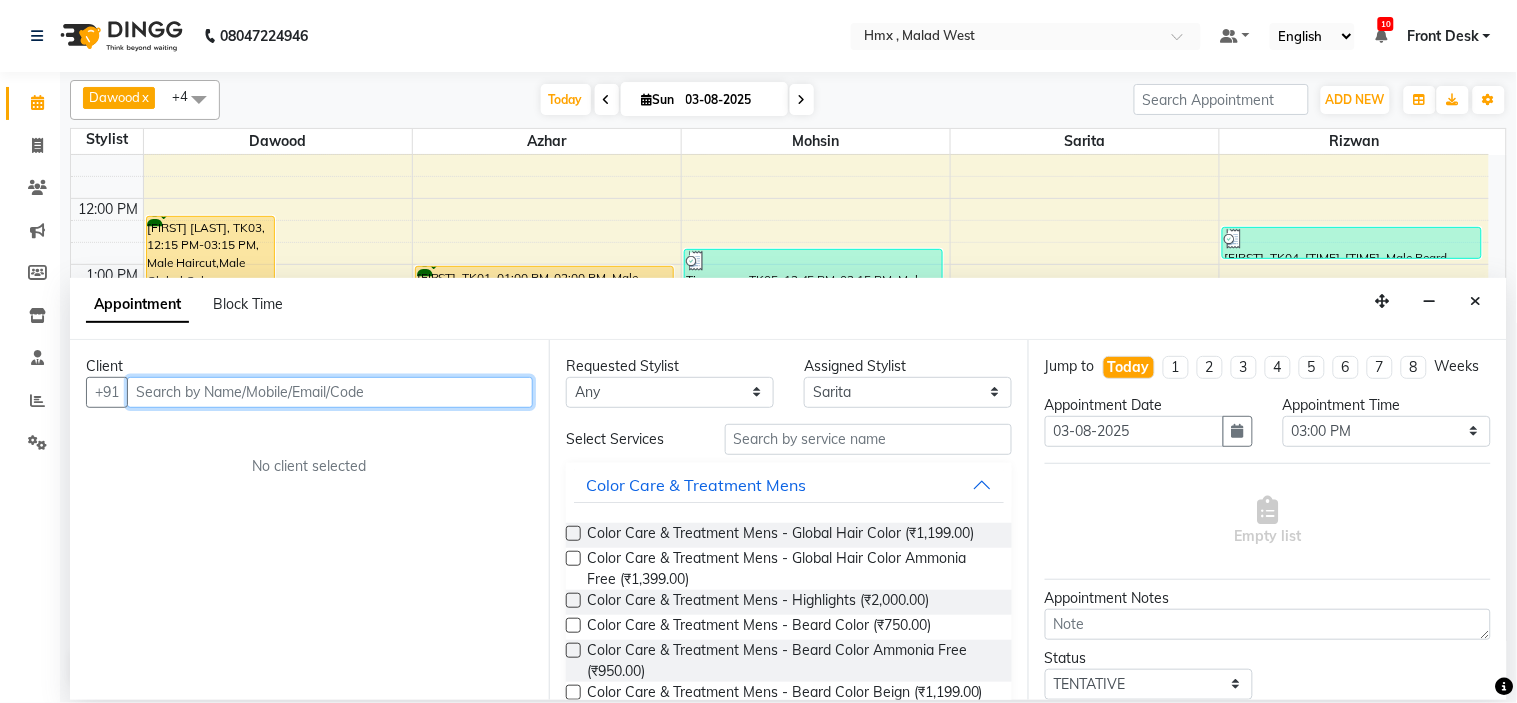 click at bounding box center (330, 392) 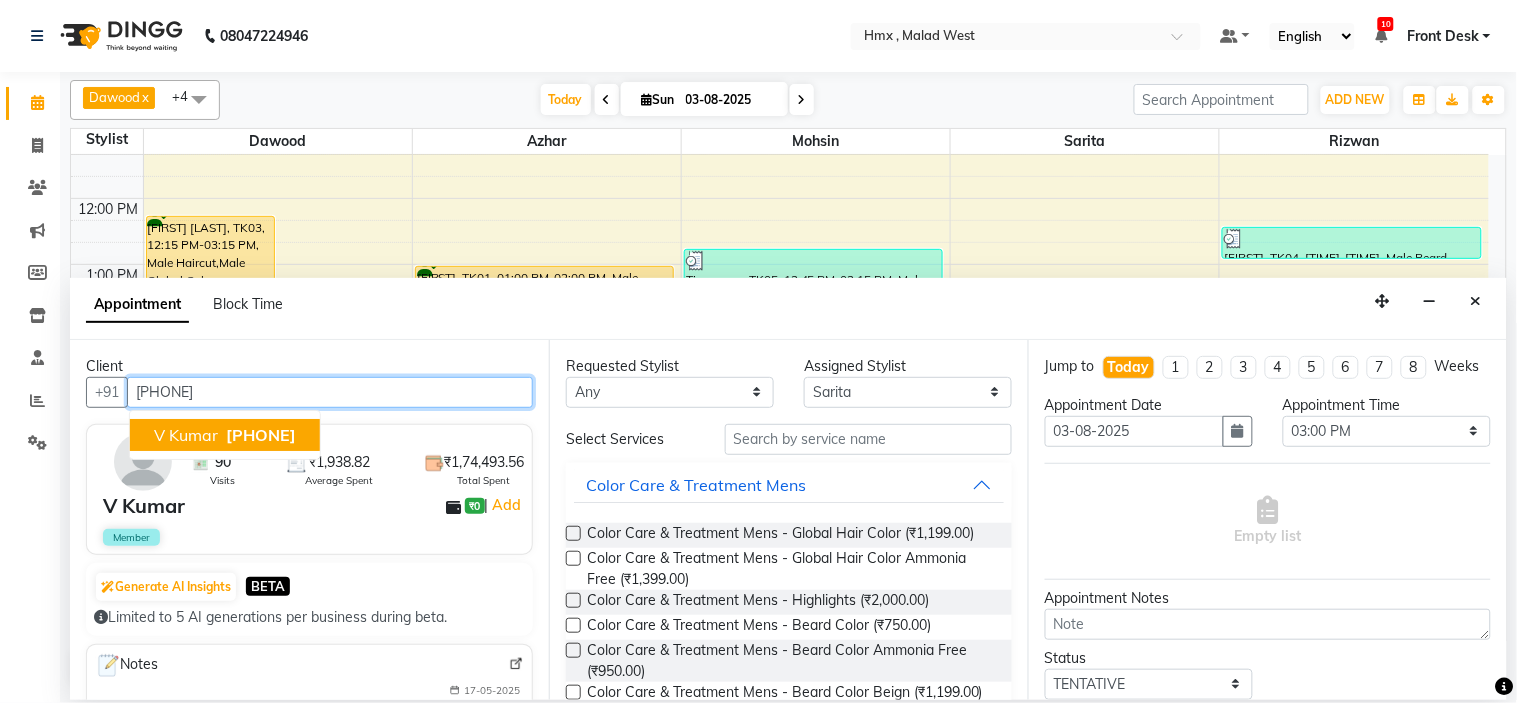 click on "[PHONE]" at bounding box center [261, 435] 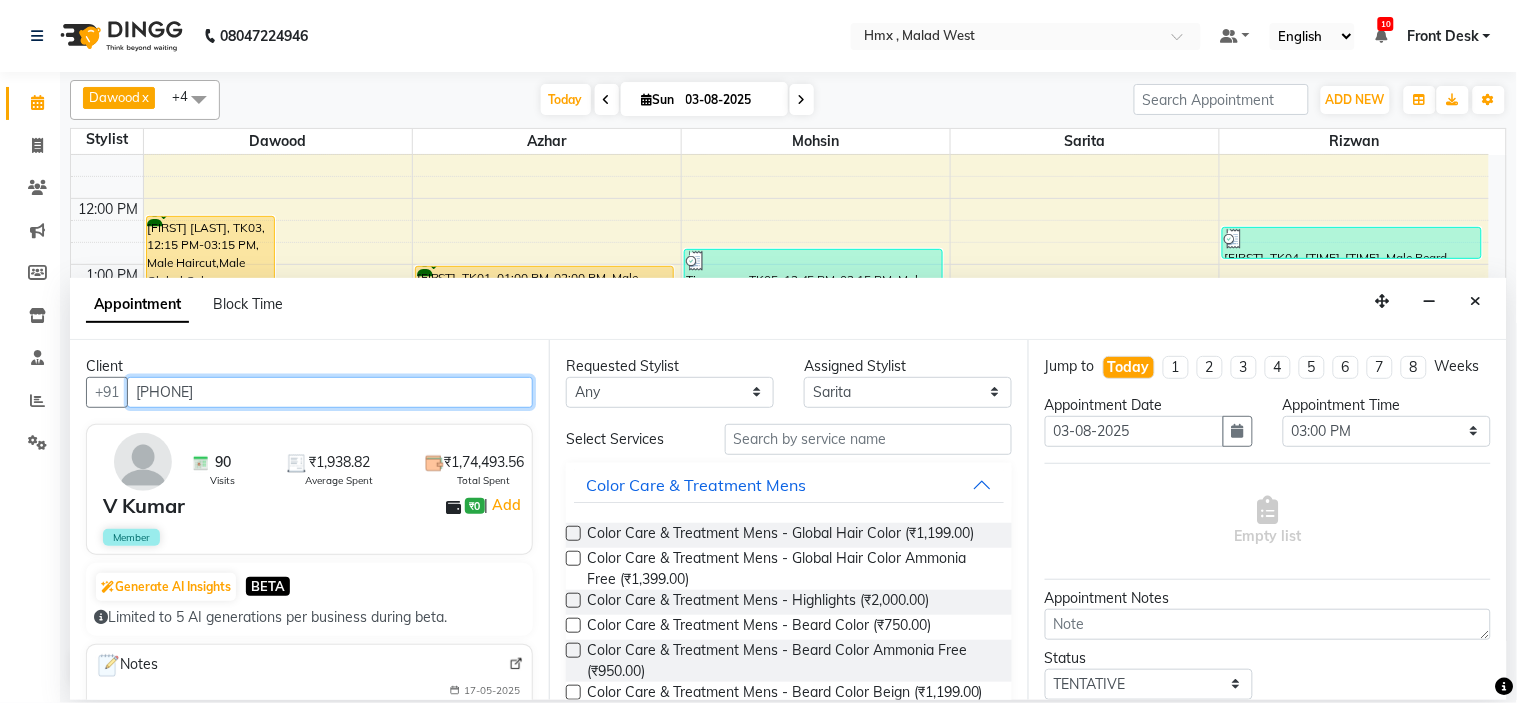 type on "[PHONE]" 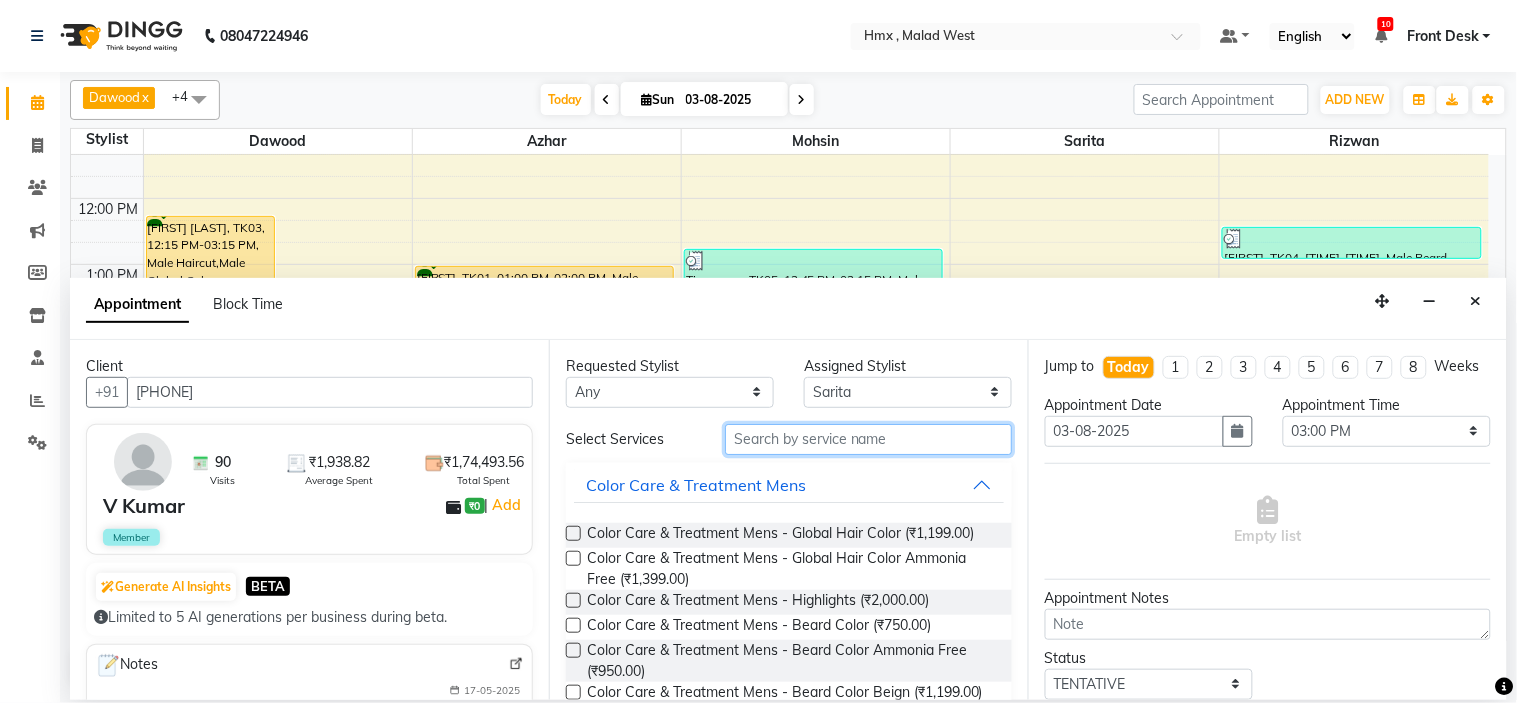 click at bounding box center [868, 439] 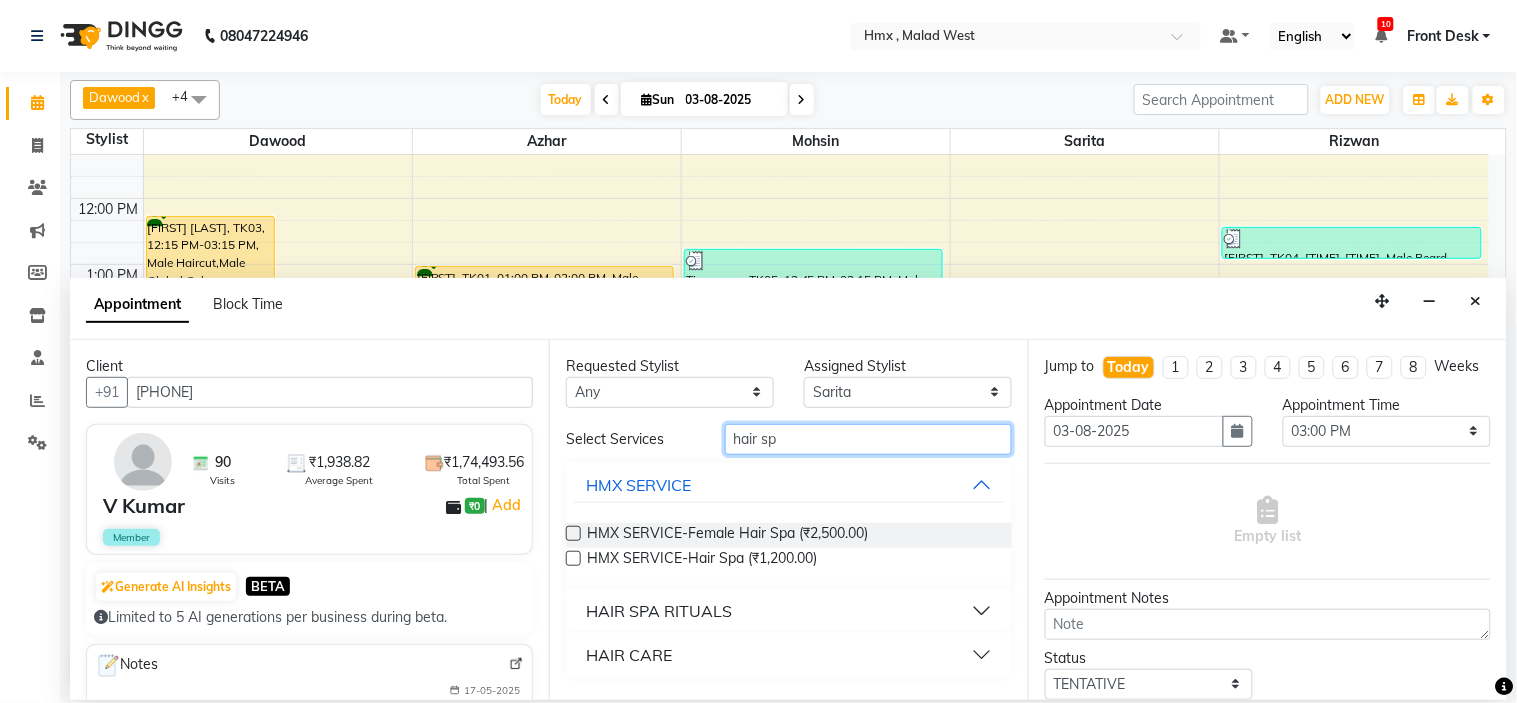 type on "hair sp" 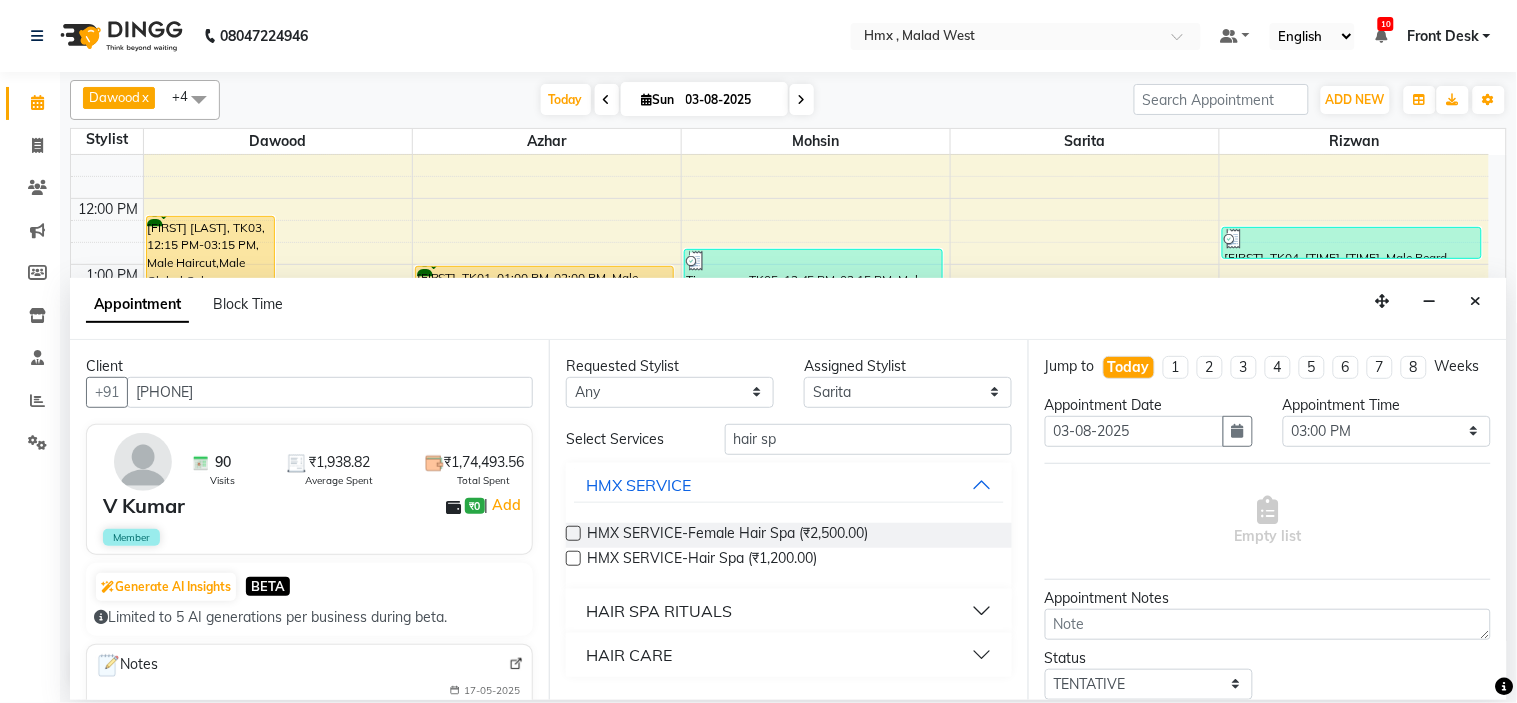 click at bounding box center (573, 533) 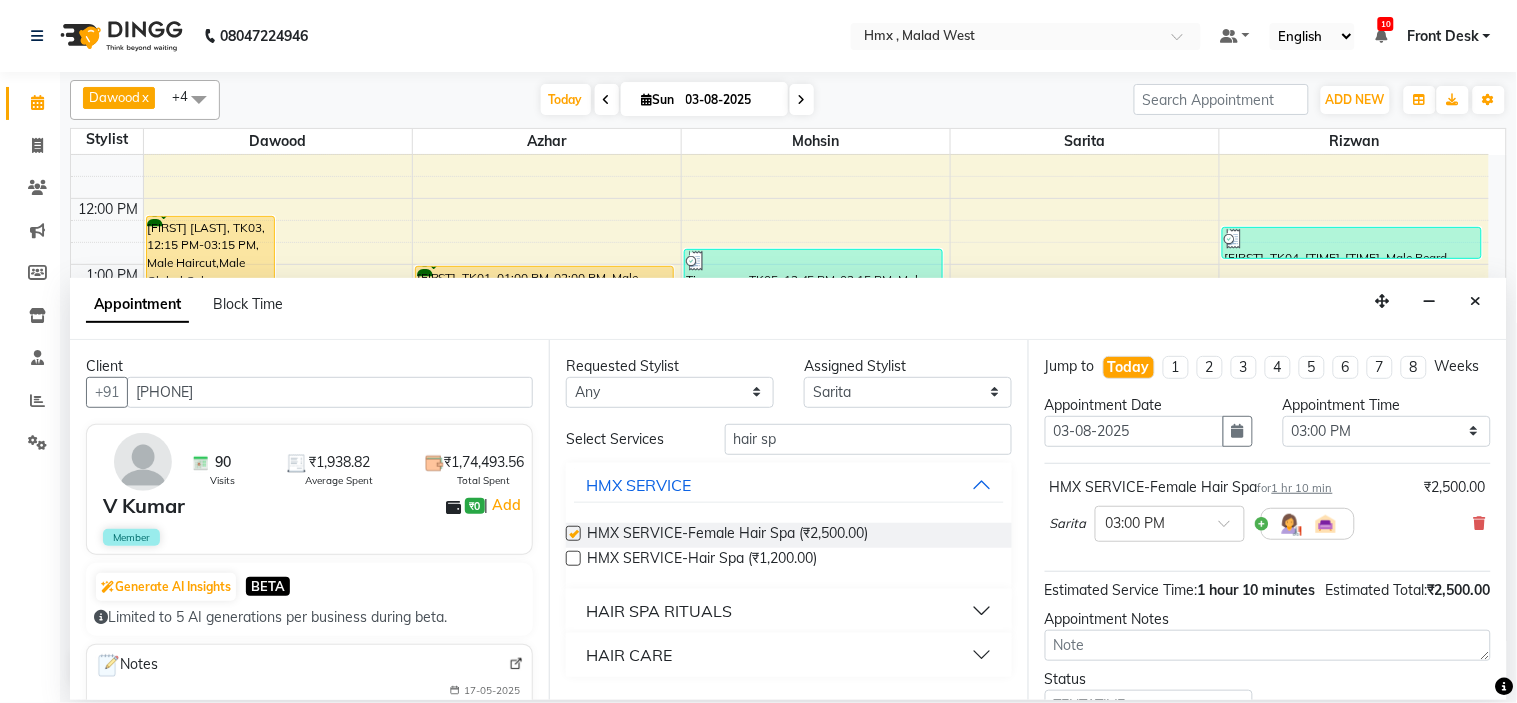 checkbox on "false" 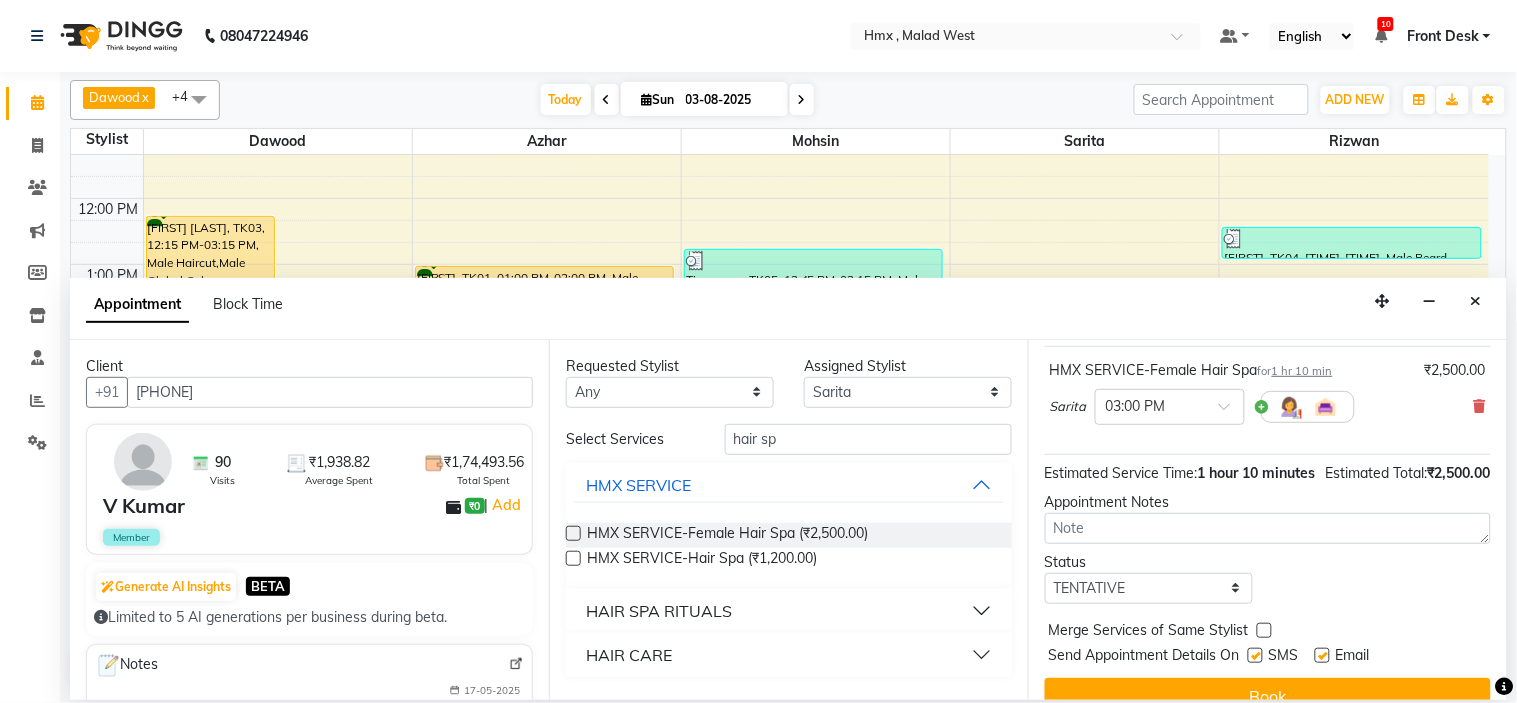 scroll, scrollTop: 187, scrollLeft: 0, axis: vertical 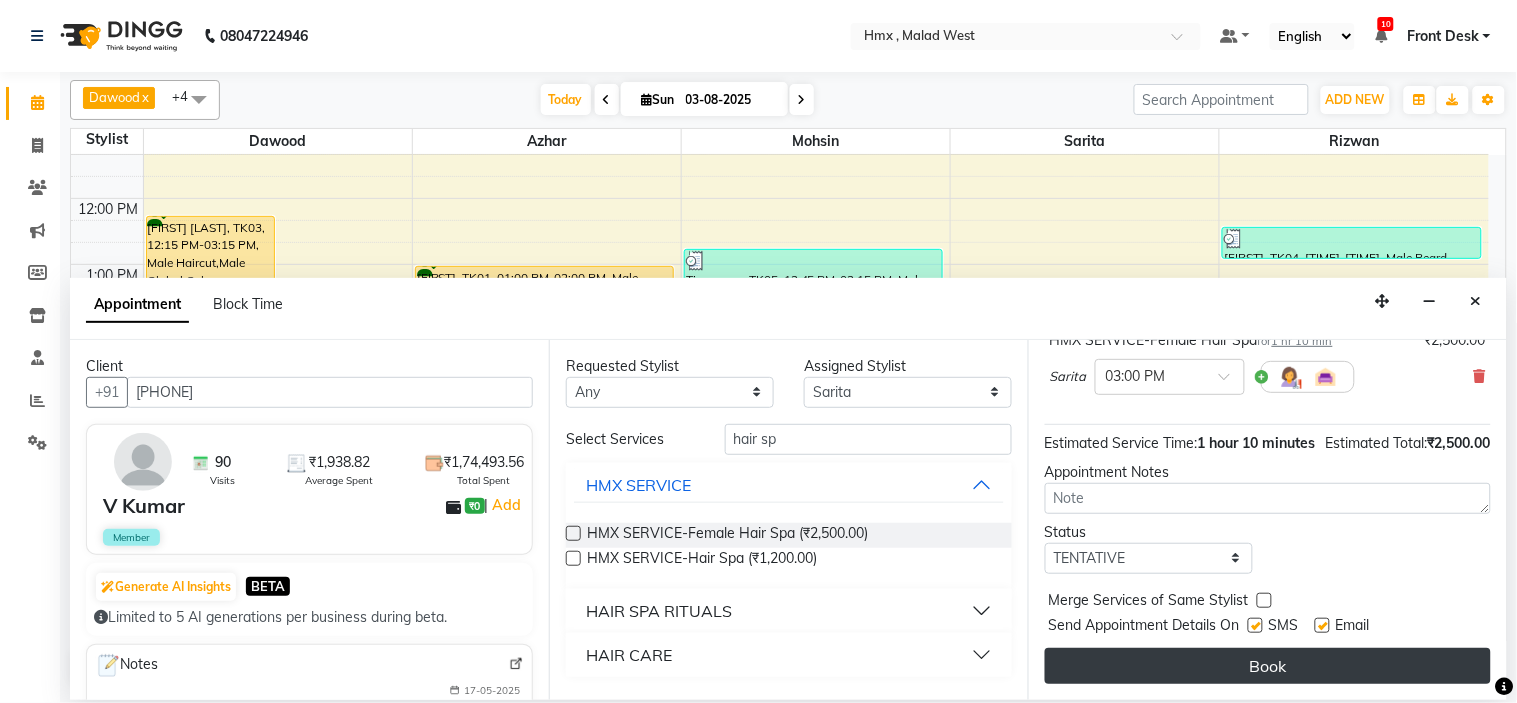click on "Book" at bounding box center [1268, 666] 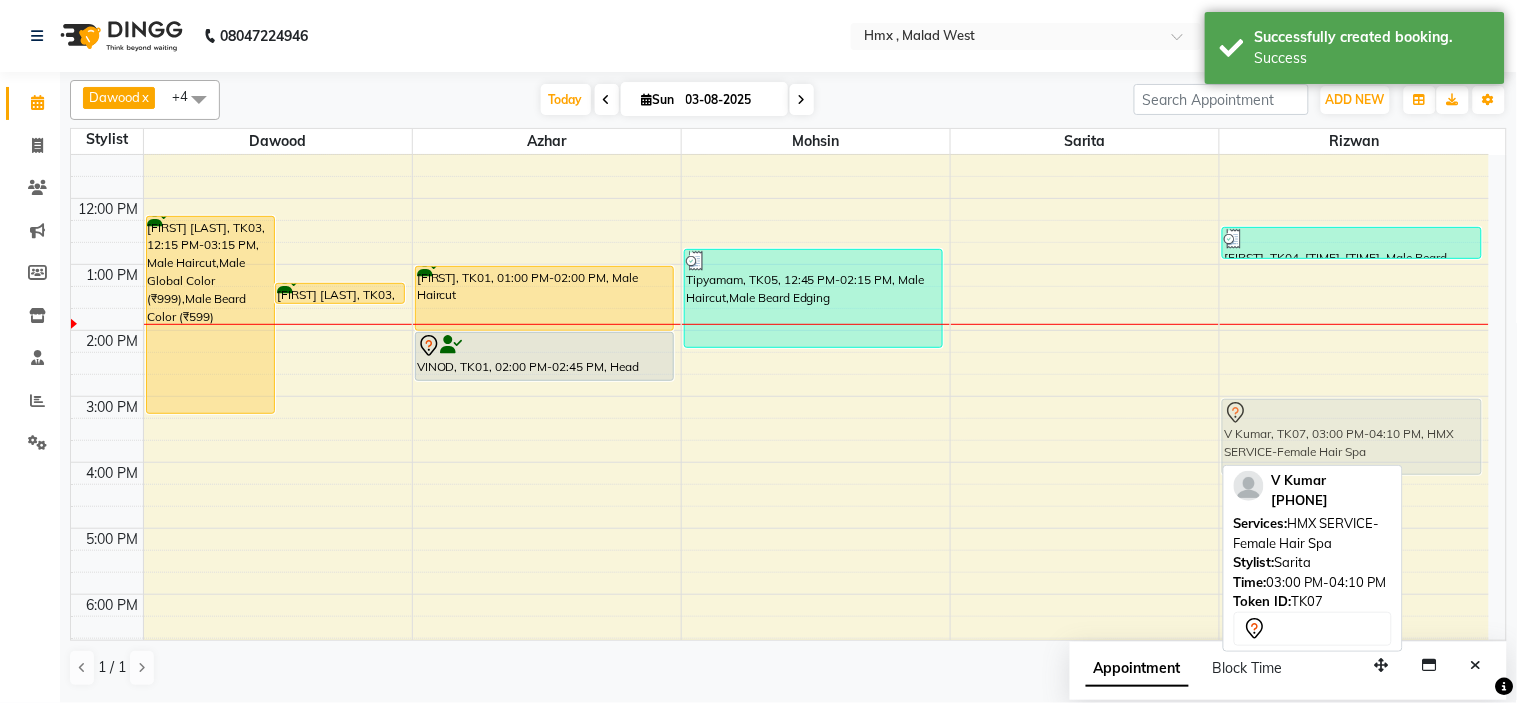 drag, startPoint x: 1148, startPoint y: 437, endPoint x: 1411, endPoint y: 433, distance: 263.03043 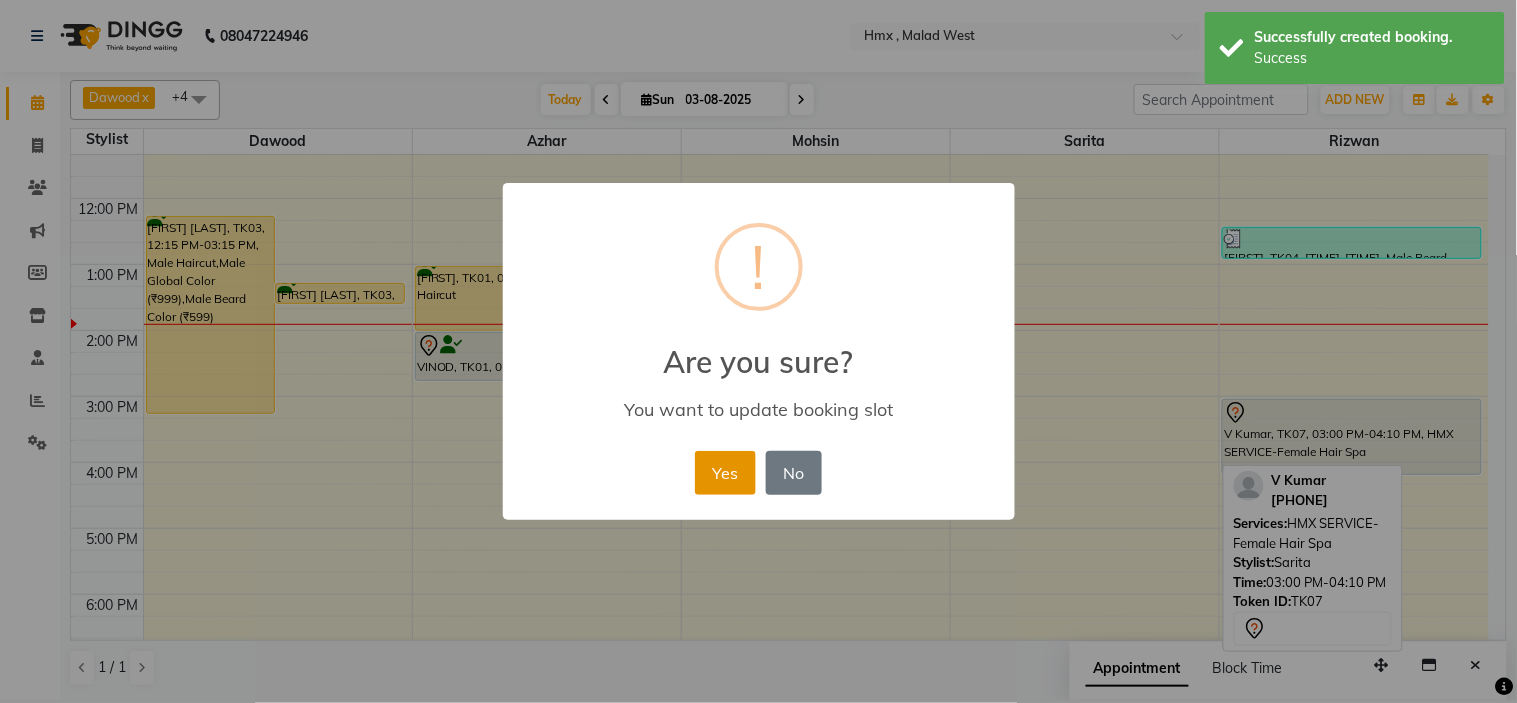 click on "Yes" at bounding box center [725, 473] 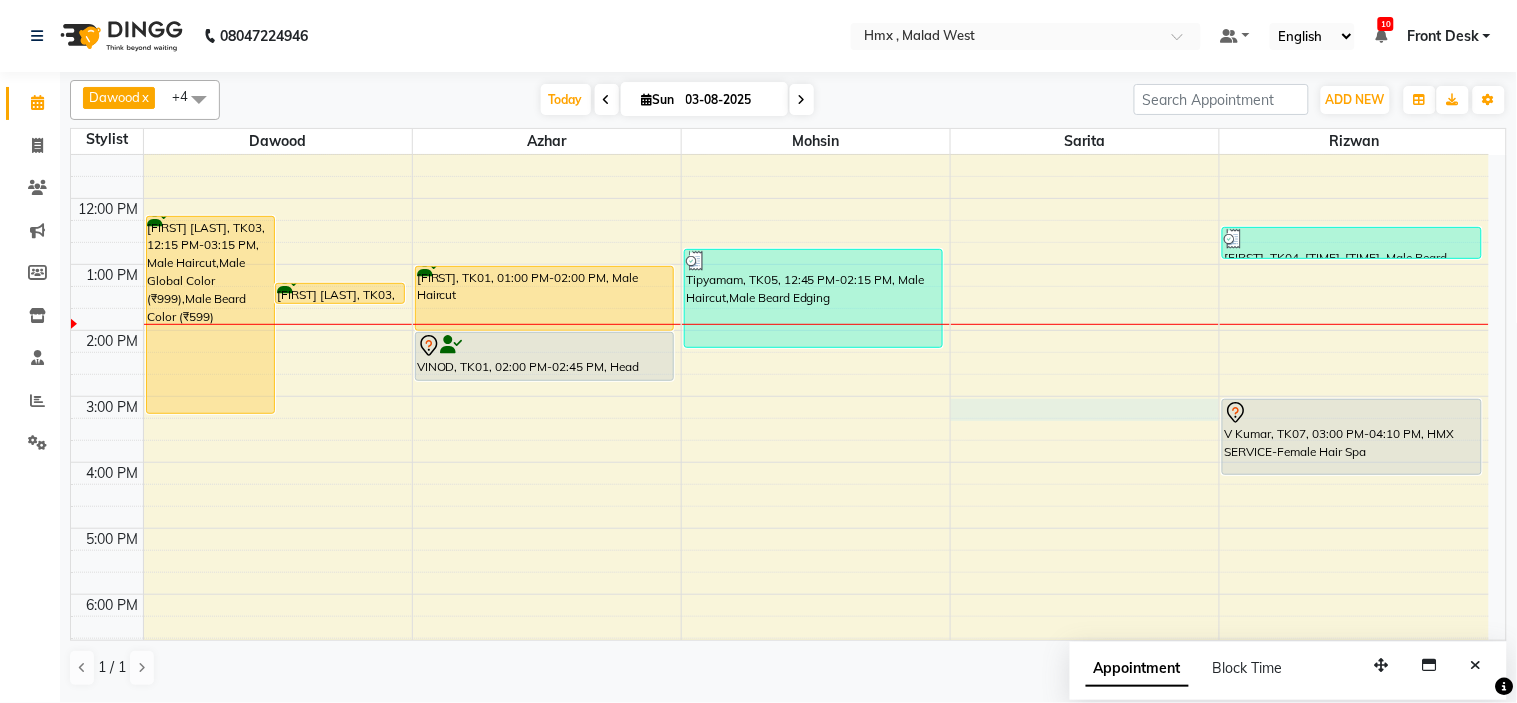 click on "8:00 AM 9:00 AM 10:00 AM 11:00 AM 12:00 PM 1:00 PM 2:00 PM 3:00 PM 4:00 PM 5:00 PM 6:00 PM 7:00 PM 8:00 PM 9:00 PM     sandeep jairath, TK03, 12:15 PM-03:15 PM, Male Haircut,Male Global Color (₹999),Male Beard Color (₹599)     sandeep jairath, TK03, 01:15 PM-01:35 PM, HMX SERVICE-Beard trim + line up     VINOD, TK01, 01:00 PM-02:00 PM, Male Haircut             VINOD, TK01, 02:00 PM-02:45 PM, Head Massage-Head Massage With Coconut Oil             Vinay, TK06, 08:00 PM-09:00 PM, Male Haircut             Vinay, TK06, 09:00 PM-09:30 PM, Male Beard Edging     Tipyamam, TK05, 12:45 PM-02:15 PM, Male Haircut,Male Beard Edging     Ayush, TK04, 12:25 PM-12:55 PM, Male Beard Edging             V Kumar, TK07, 03:00 PM-04:10 PM, HMX SERVICE-Female Hair Spa" at bounding box center (780, 396) 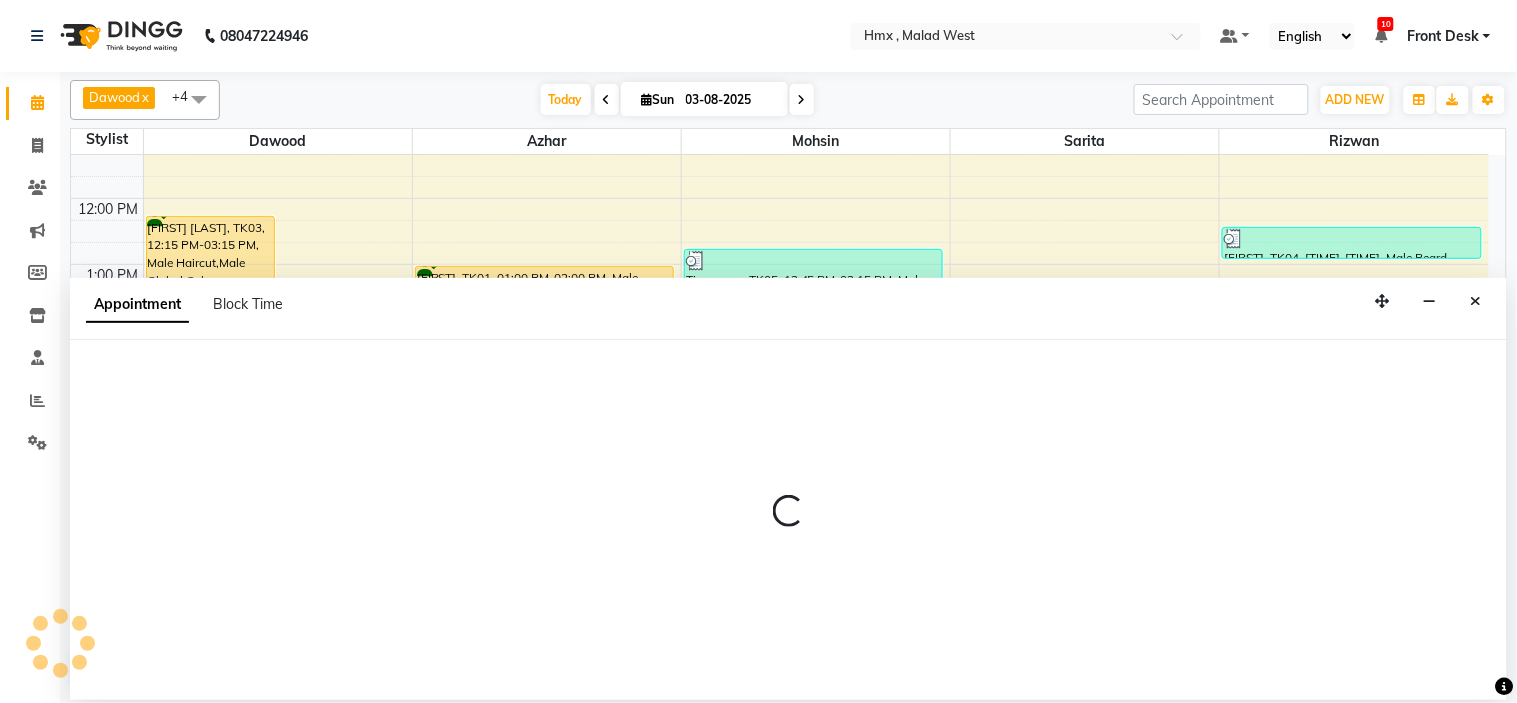 select on "39112" 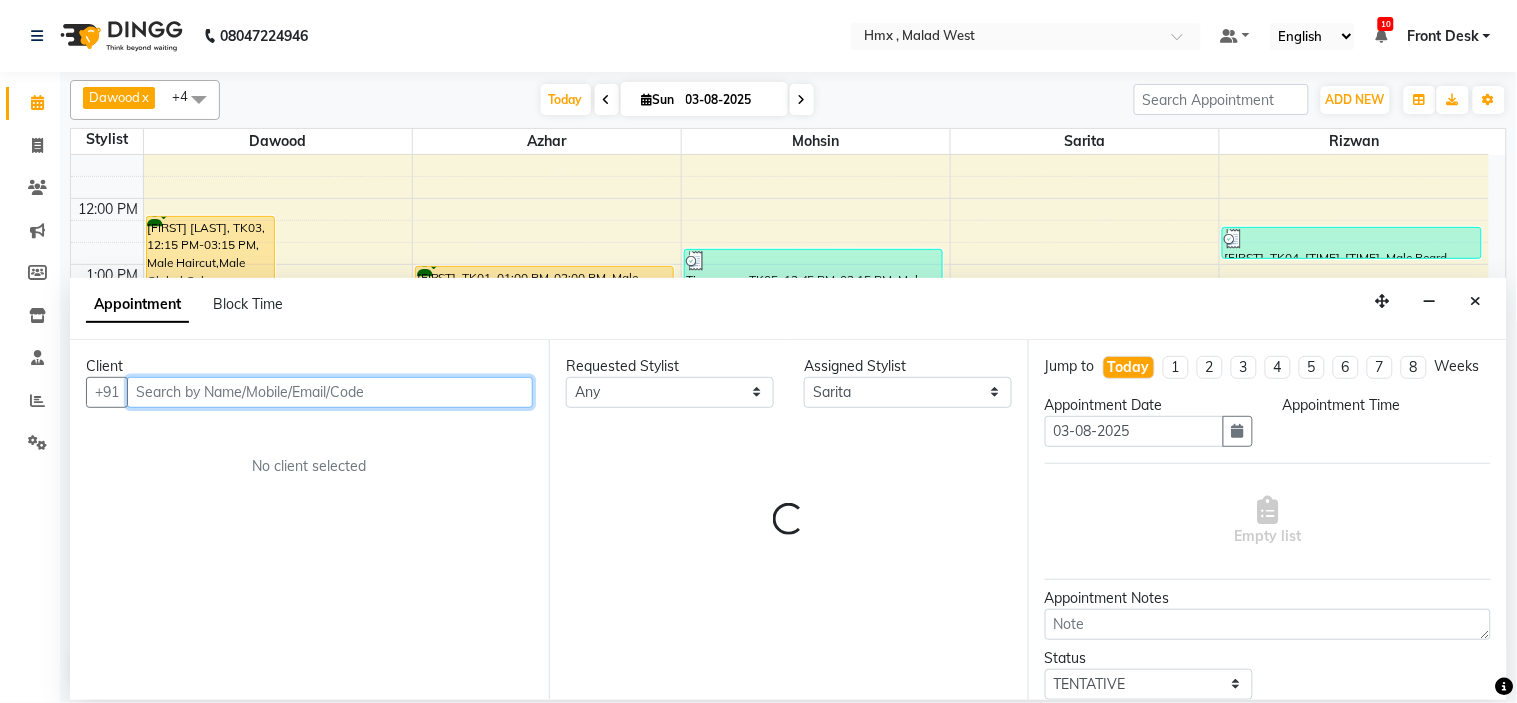 select on "900" 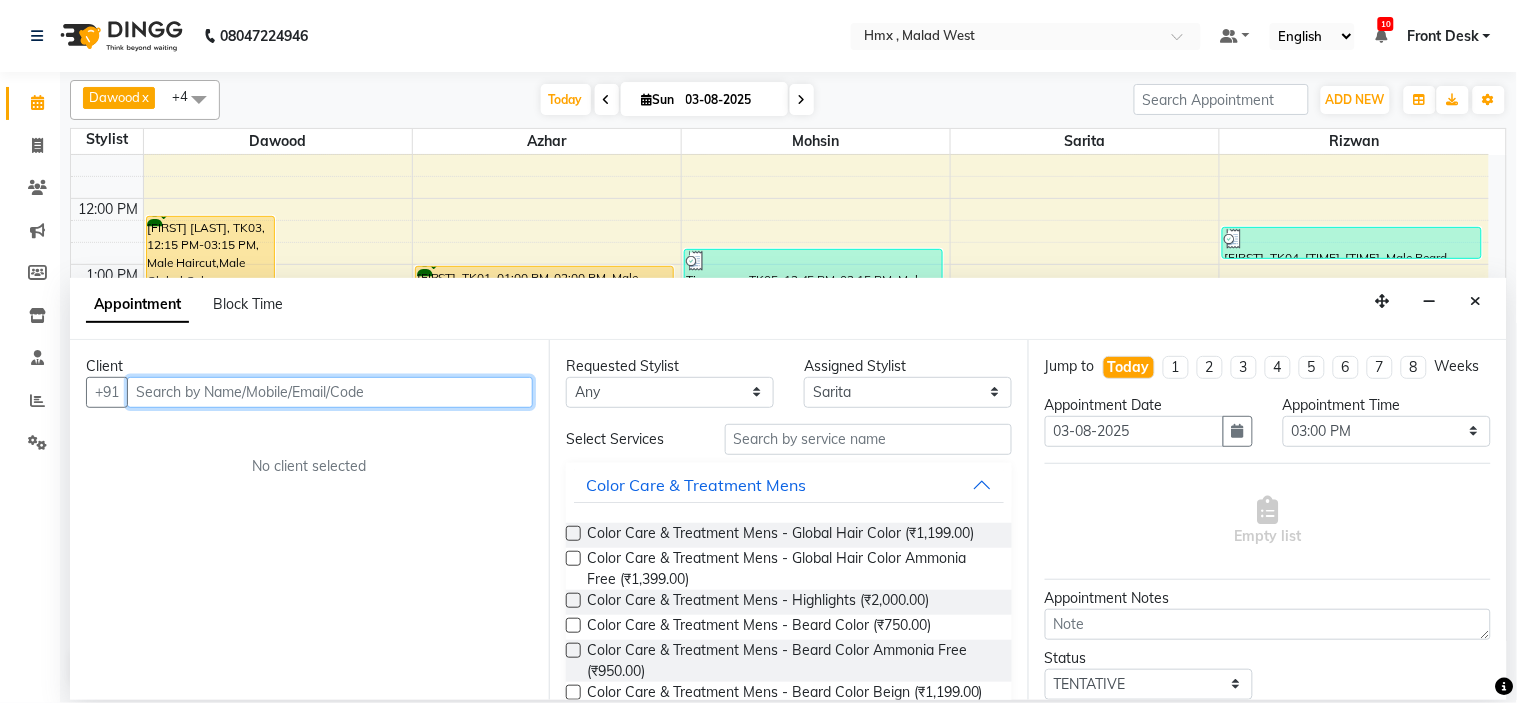 click at bounding box center (330, 392) 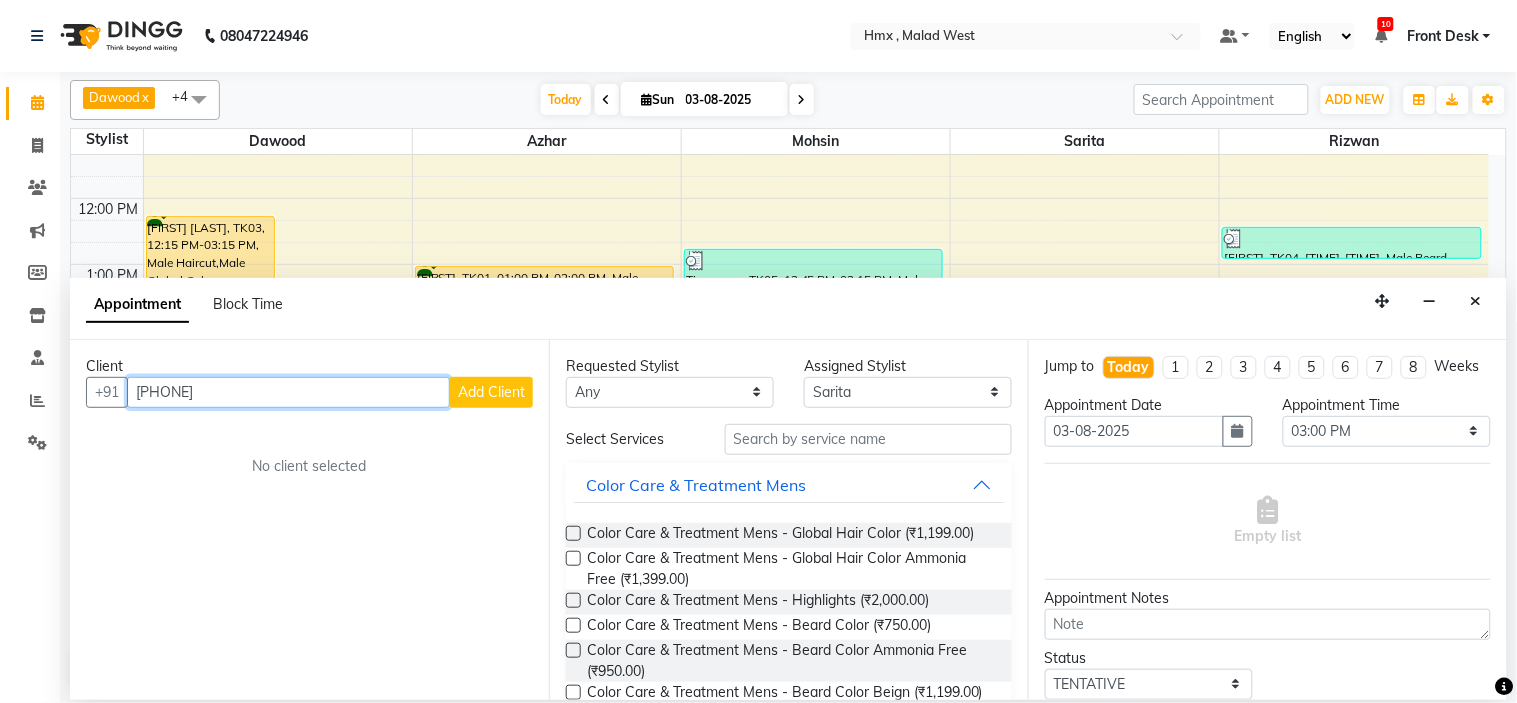 type on "[PHONE]" 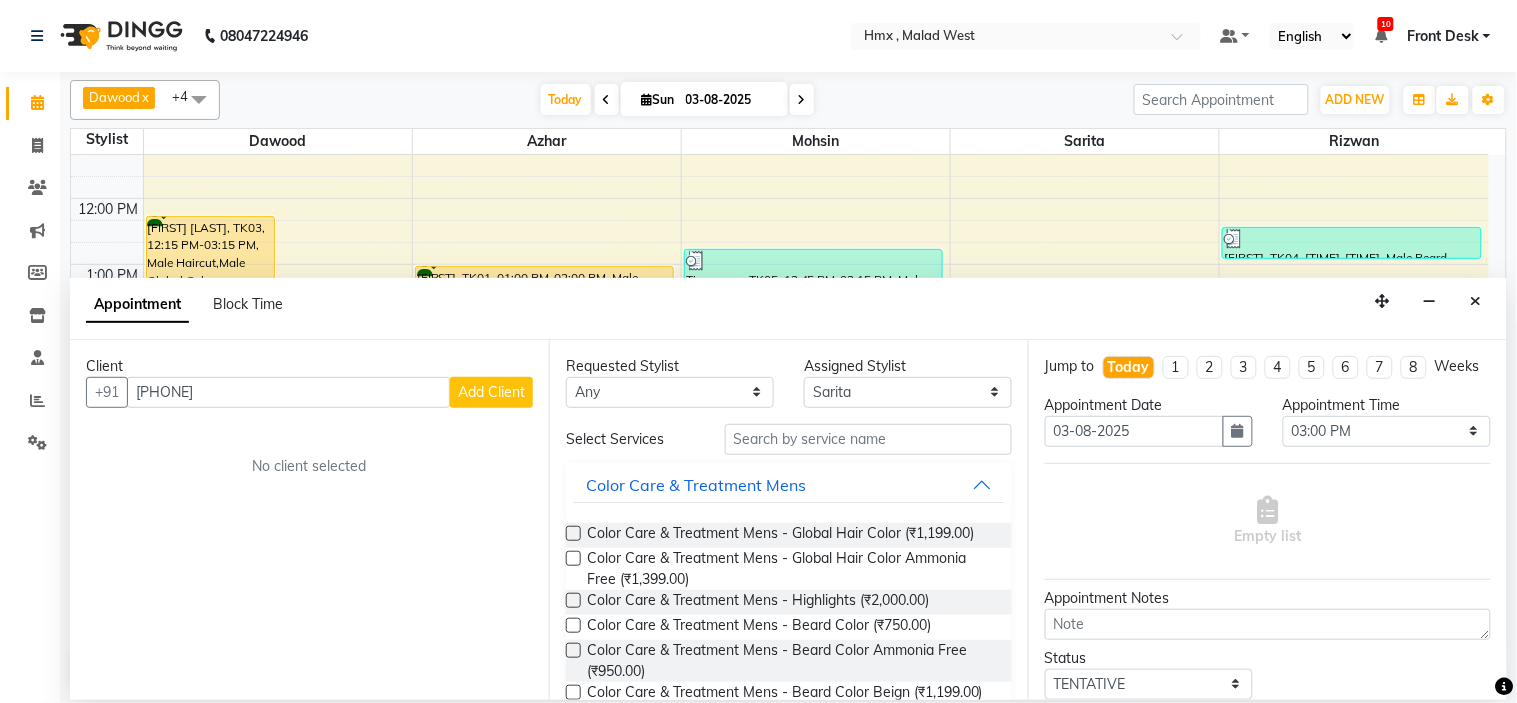 click on "Add Client" at bounding box center (491, 392) 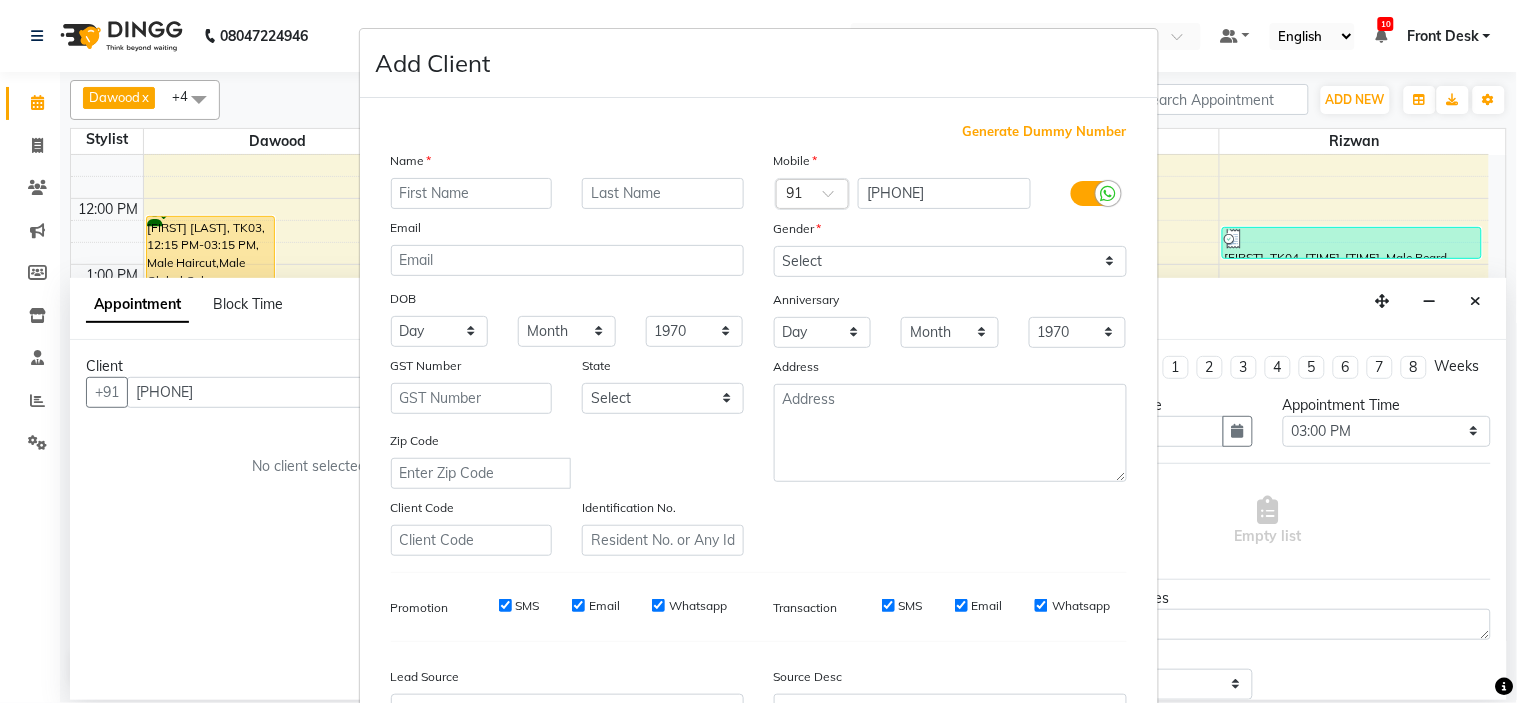 click at bounding box center (472, 193) 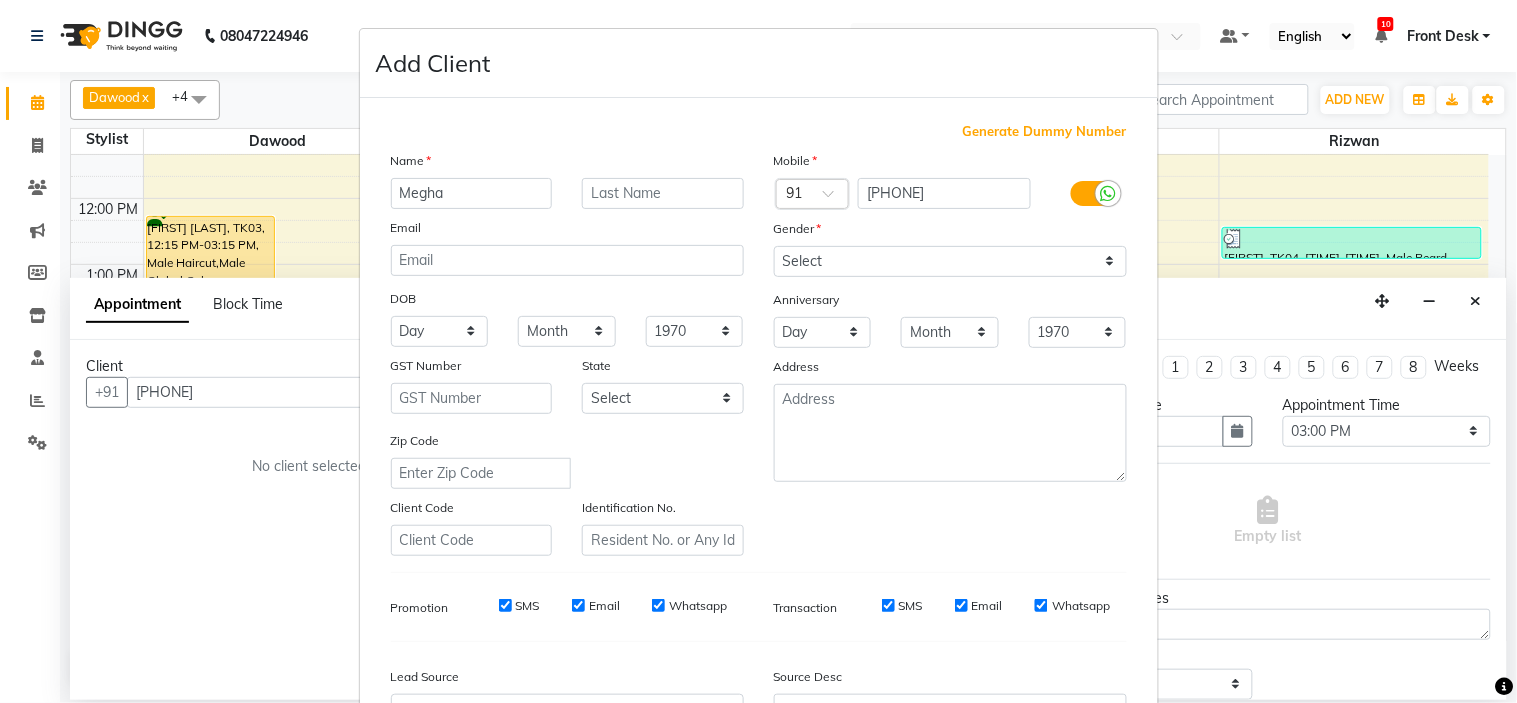 type on "Megha" 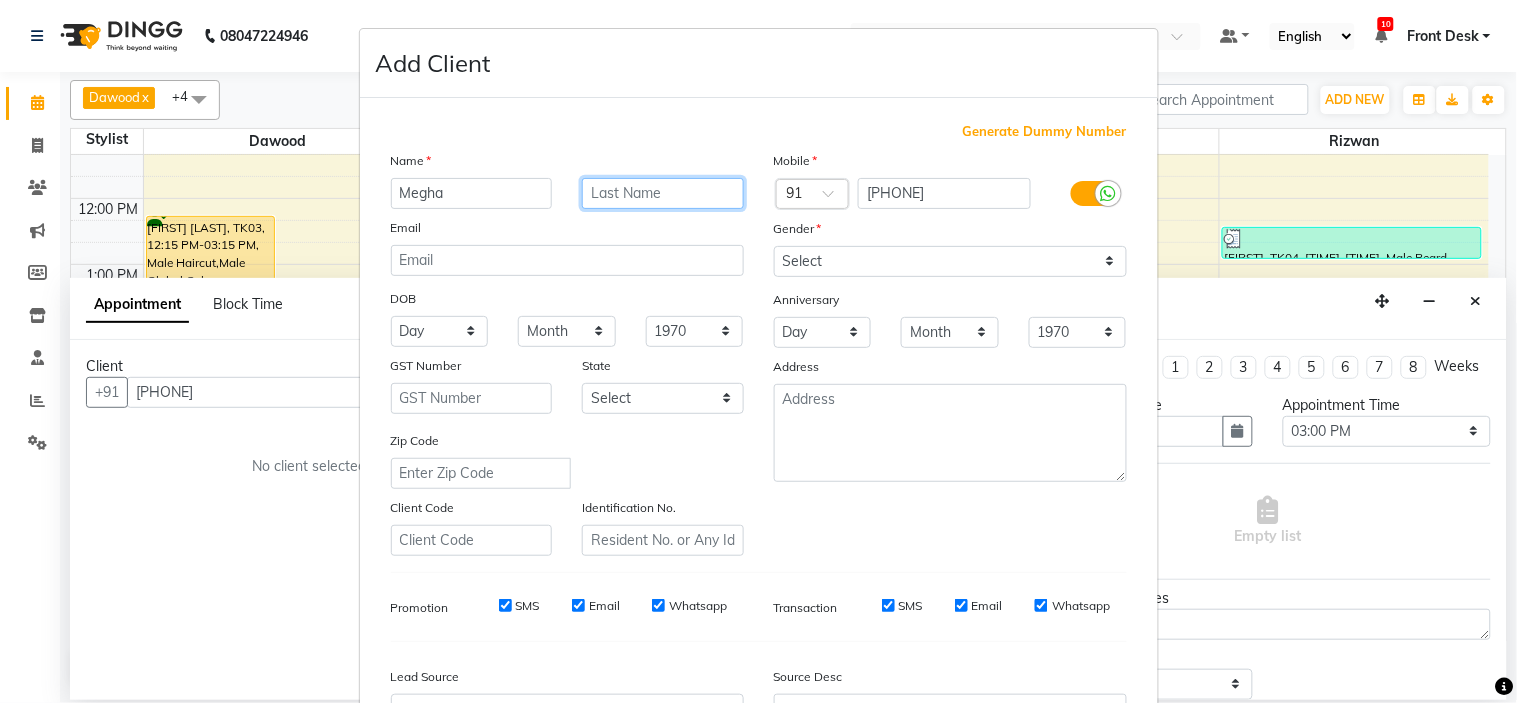 click at bounding box center [663, 193] 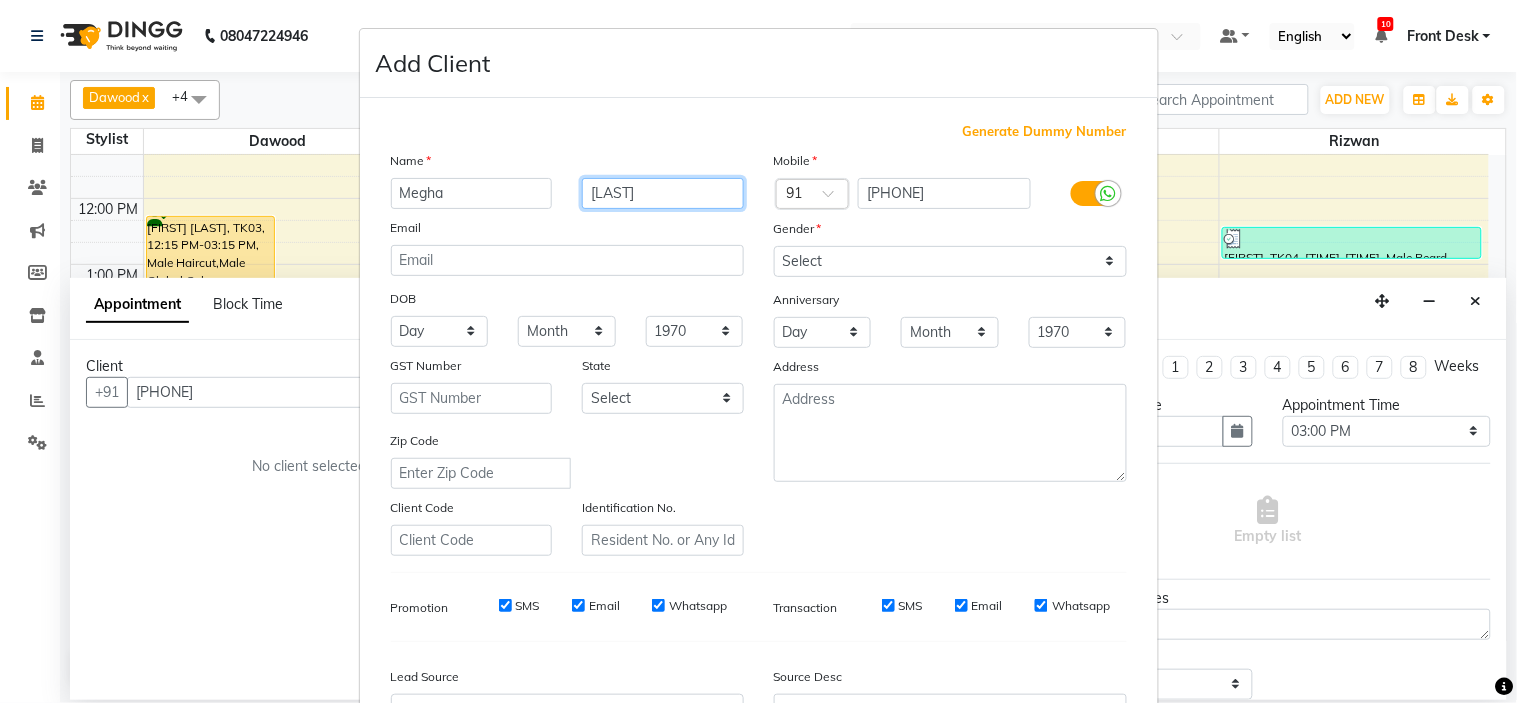 type on "Sidhiki" 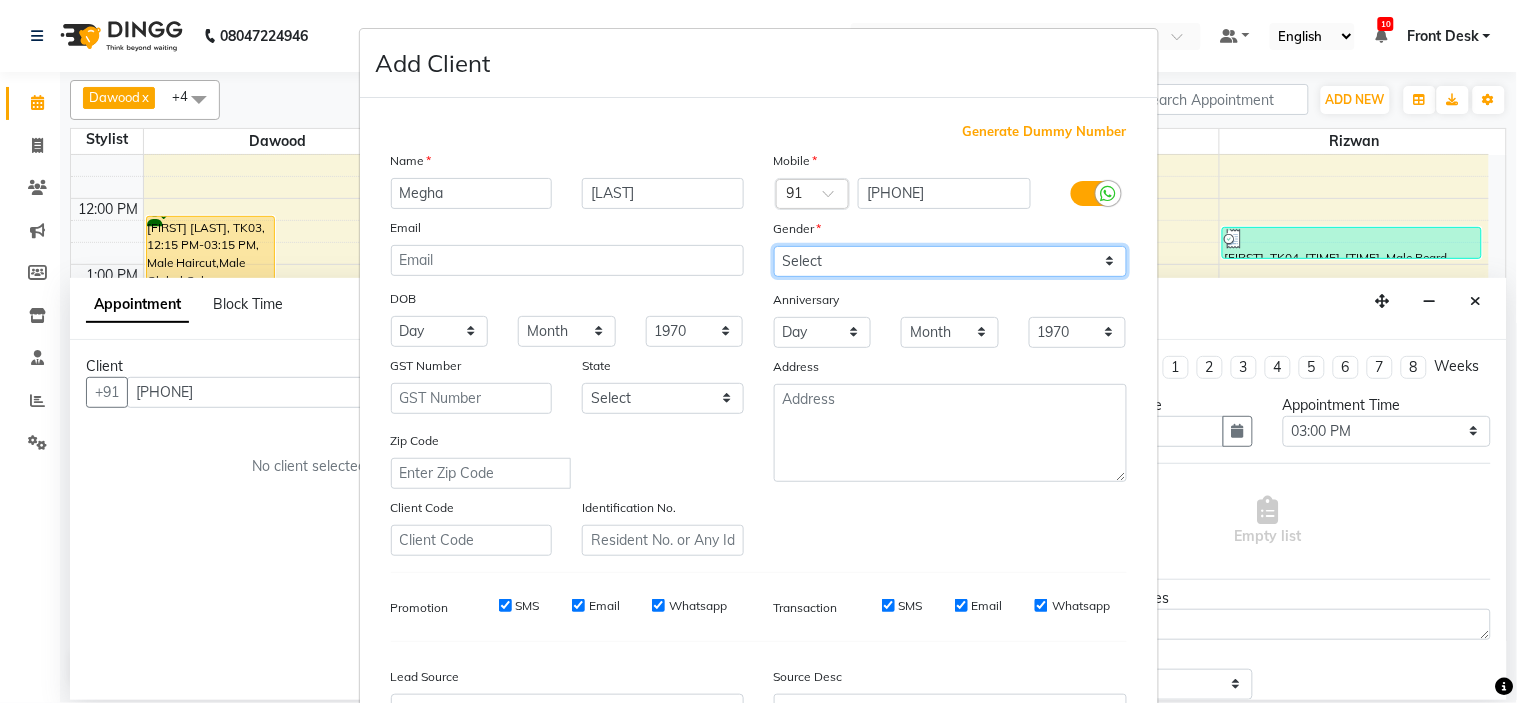 click on "Select Male Female Other Prefer Not To Say" at bounding box center (950, 261) 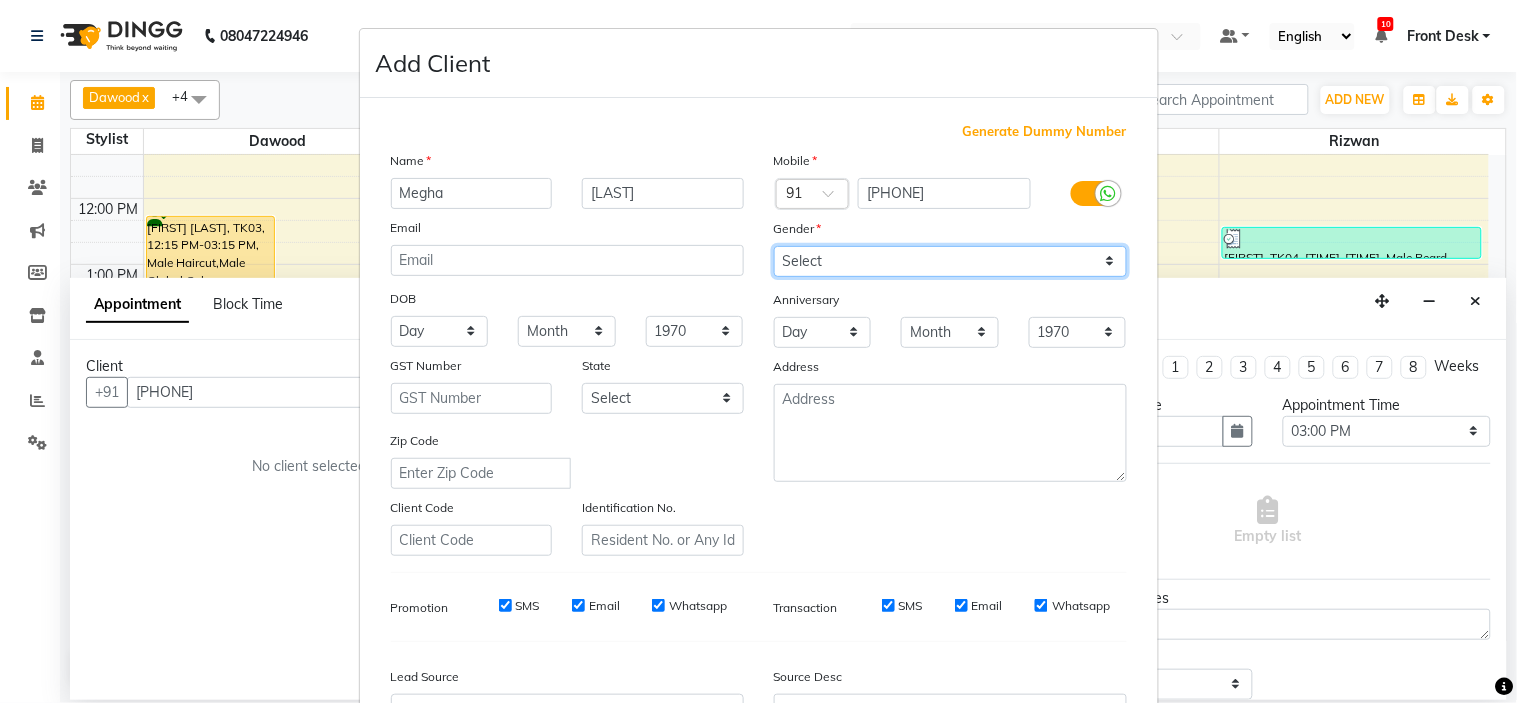 select on "female" 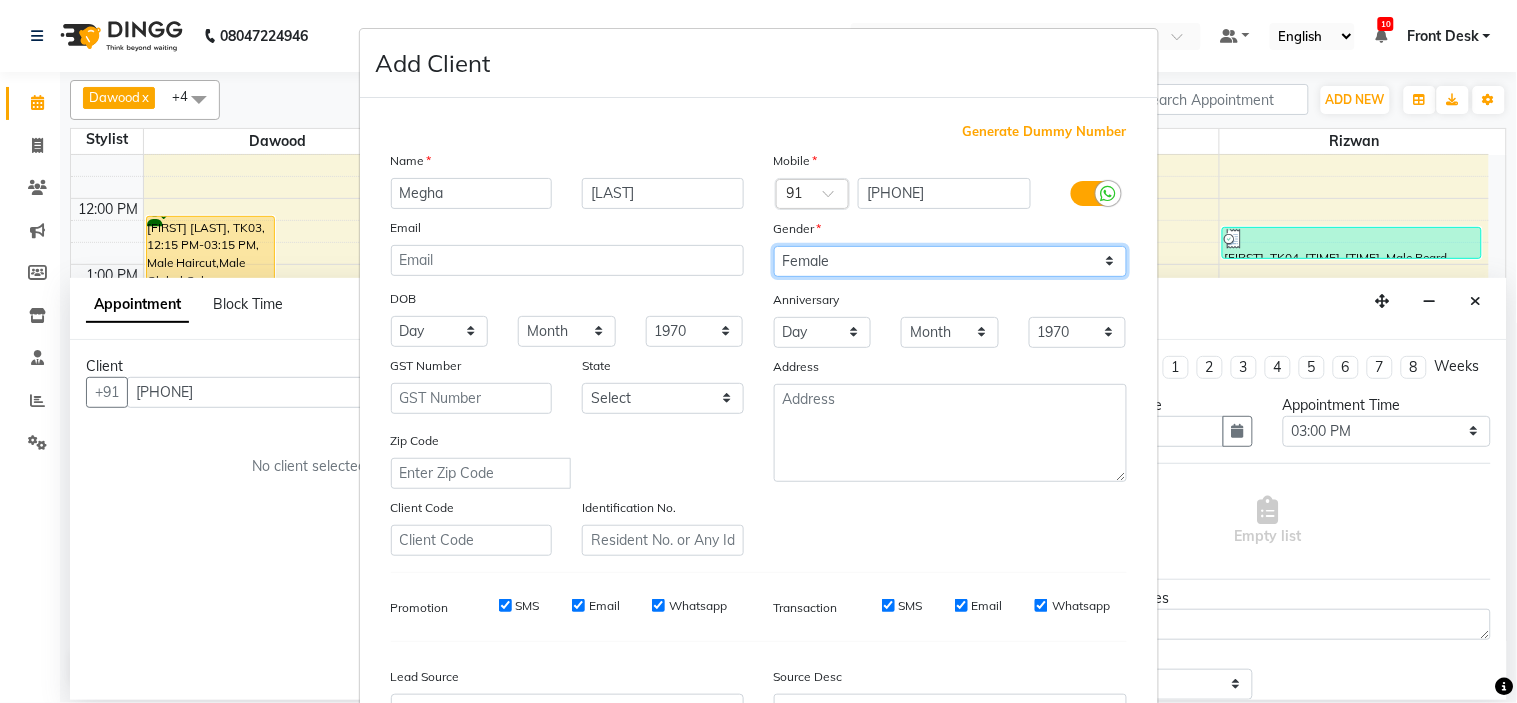 click on "Select Male Female Other Prefer Not To Say" at bounding box center (950, 261) 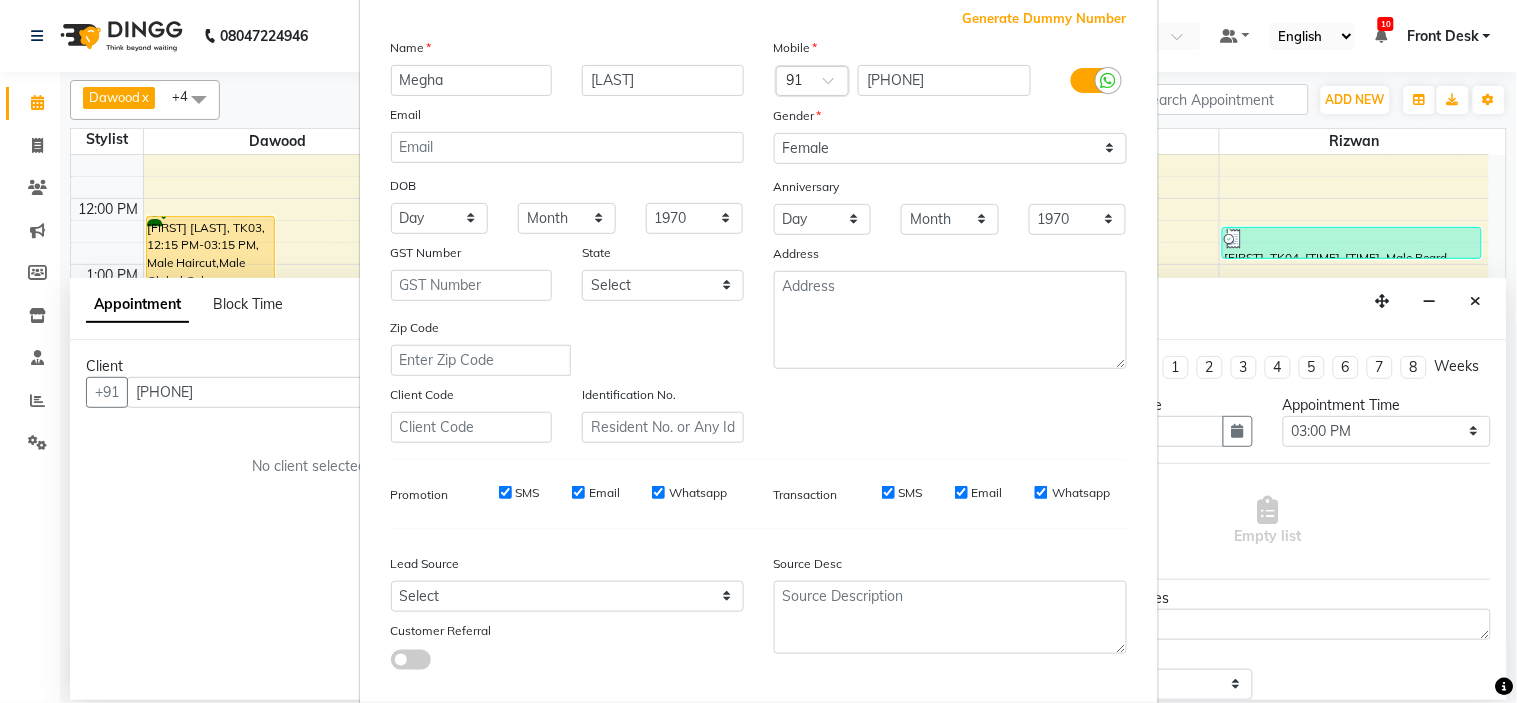 scroll, scrollTop: 221, scrollLeft: 0, axis: vertical 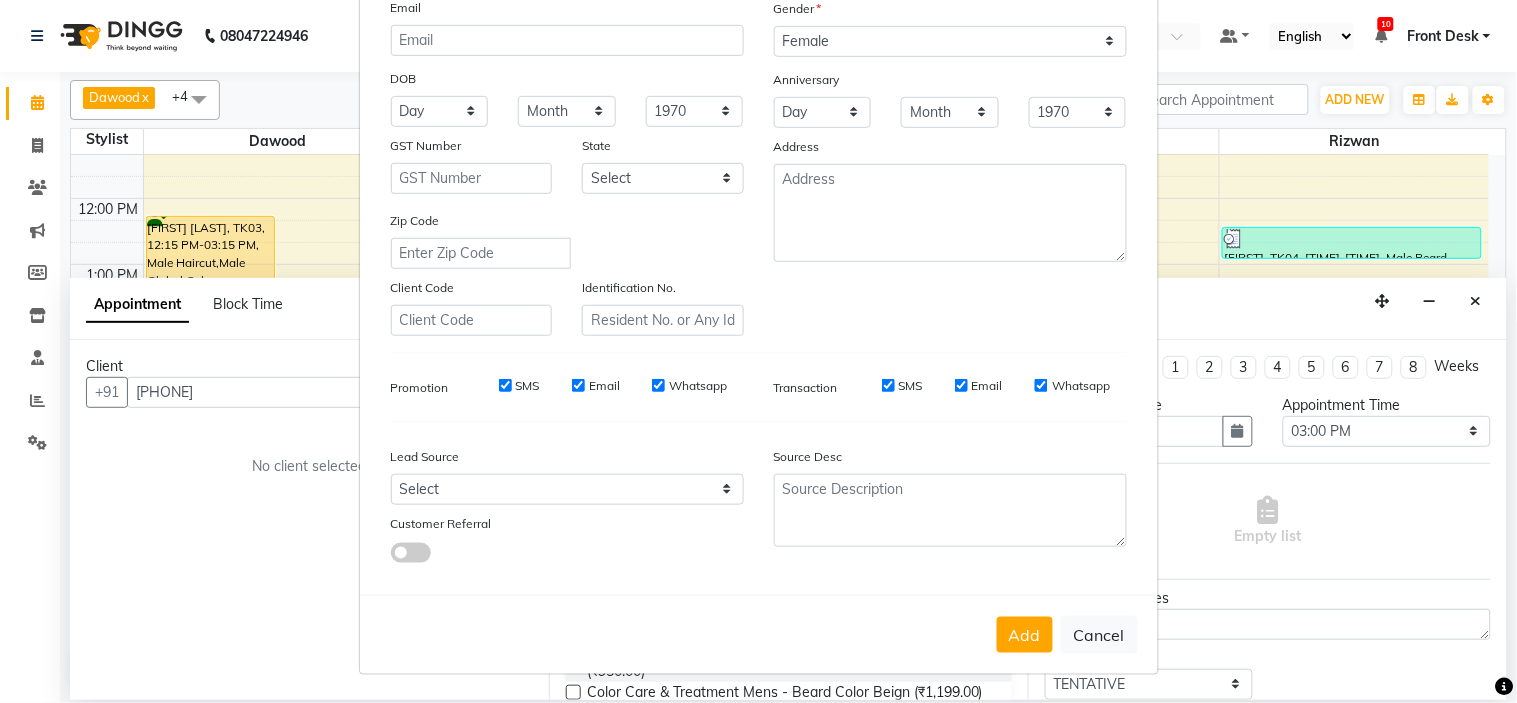 click on "Add" at bounding box center [1025, 635] 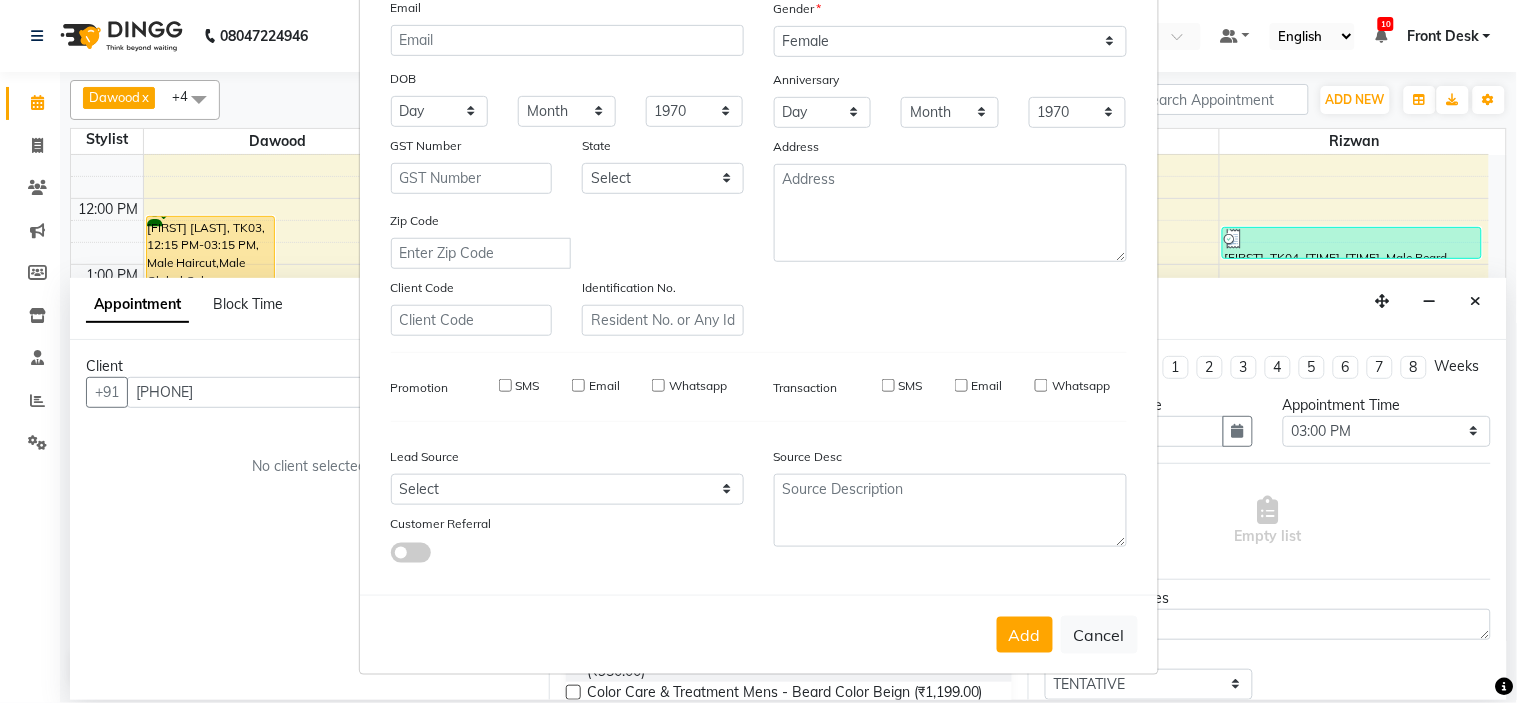 type 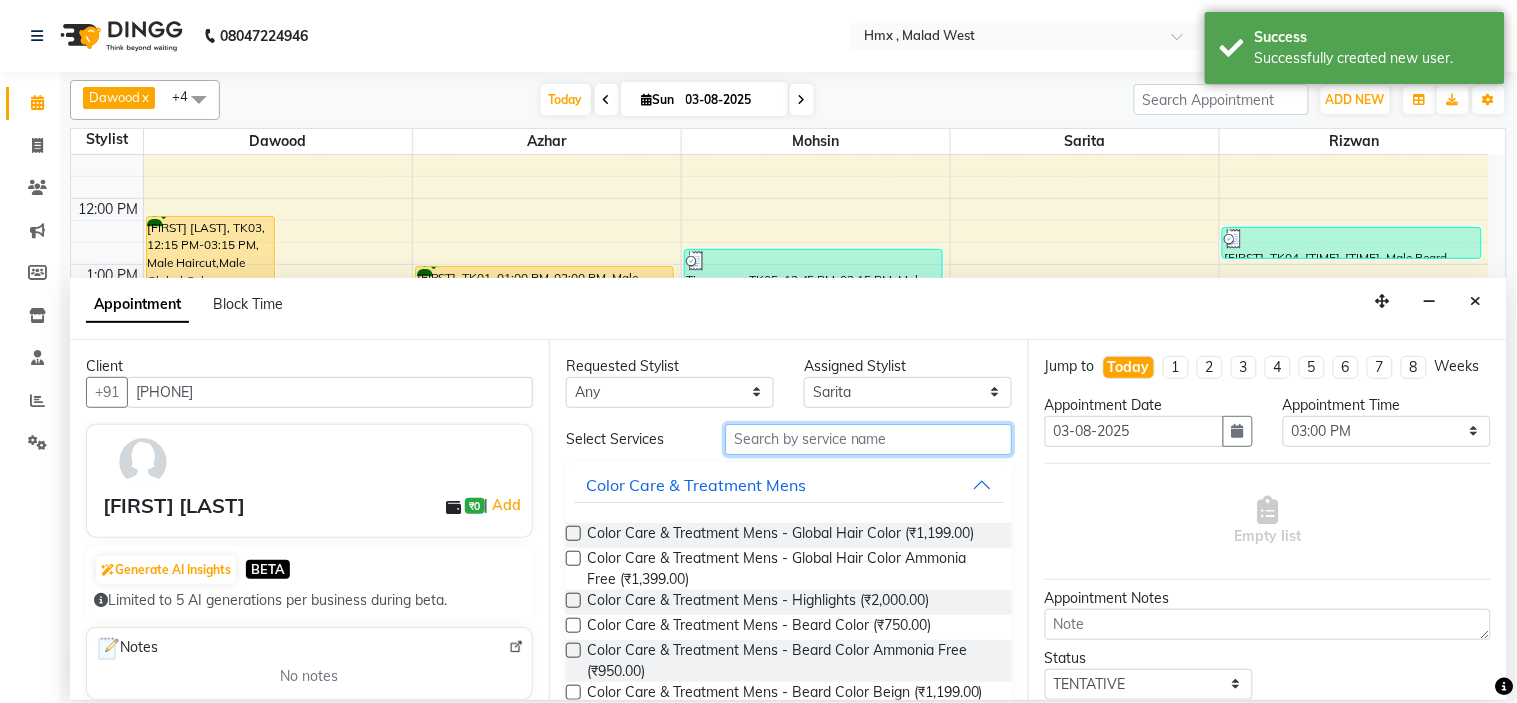 click at bounding box center (868, 439) 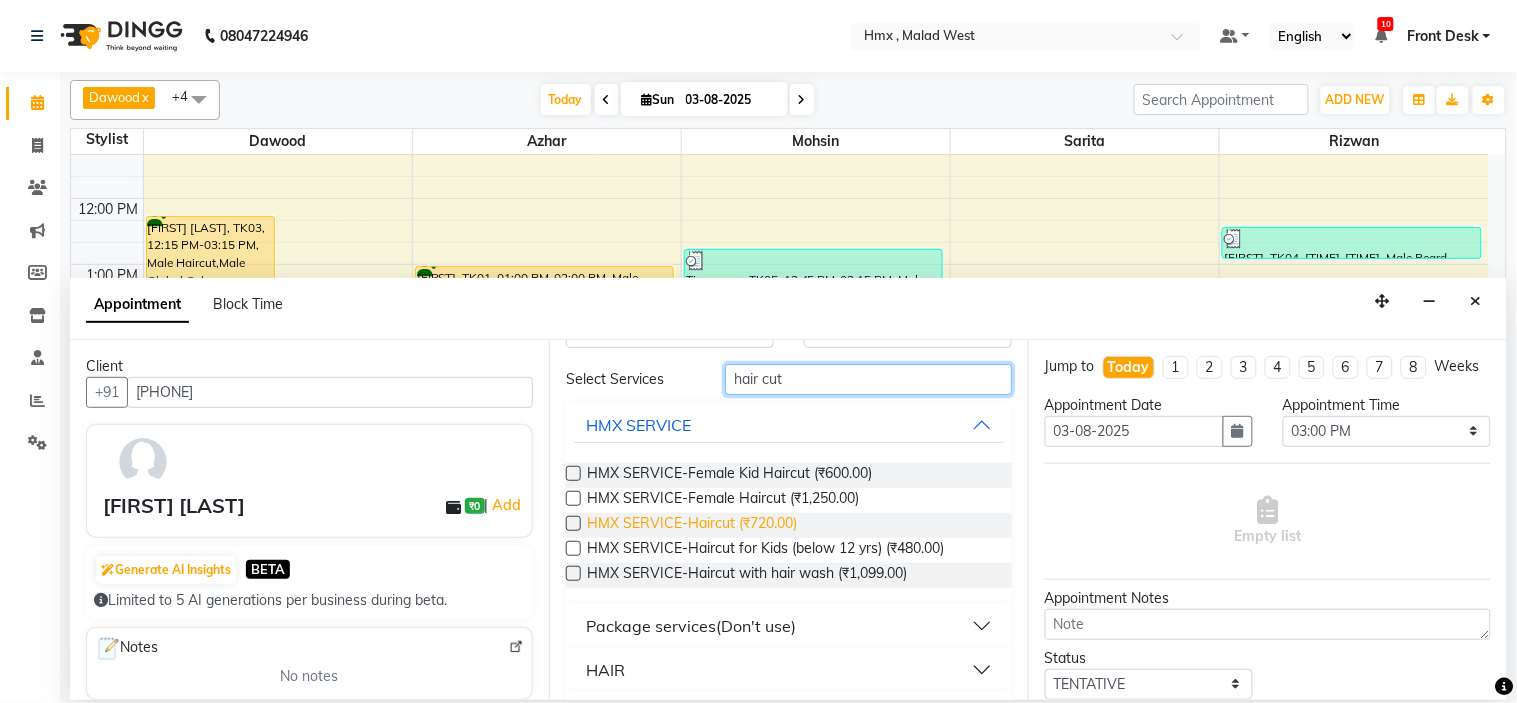 scroll, scrollTop: 112, scrollLeft: 0, axis: vertical 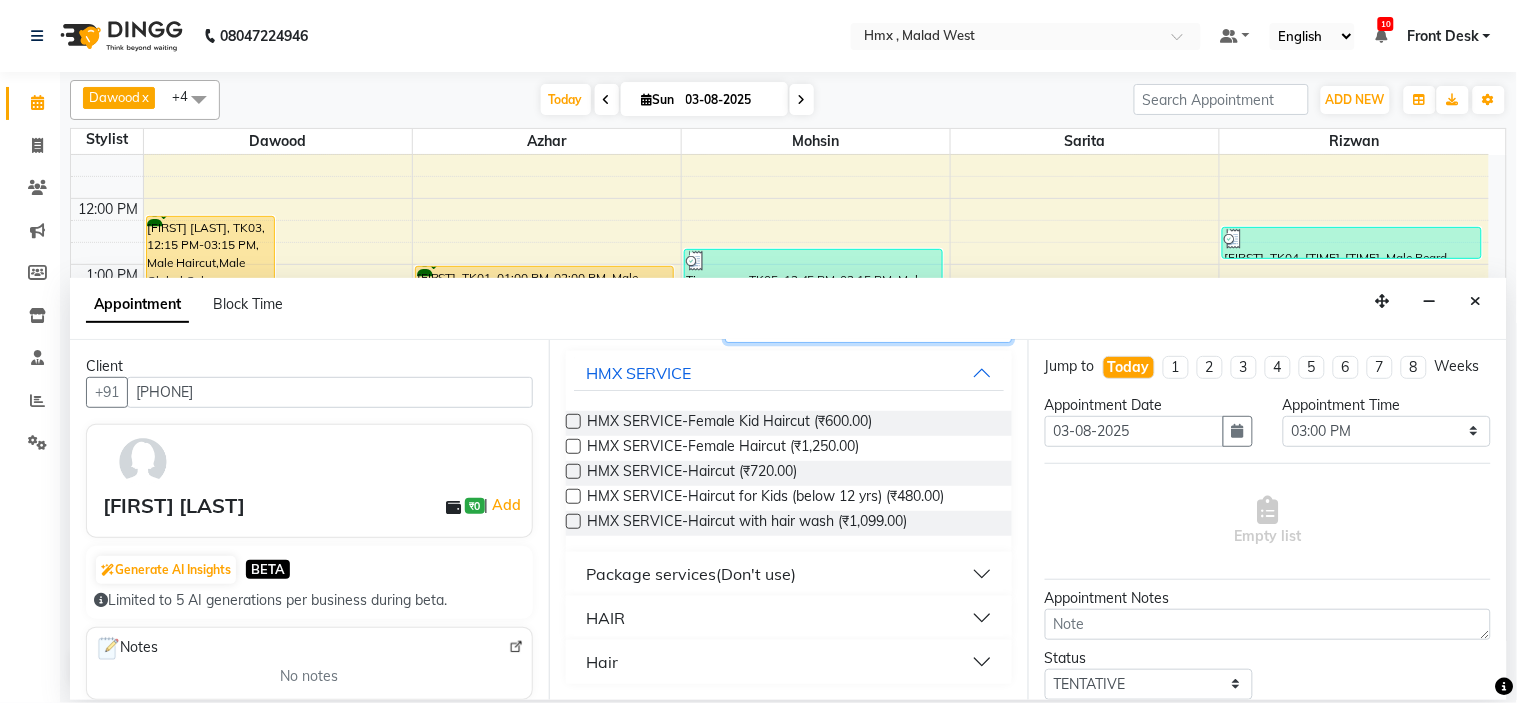 type on "hair cut" 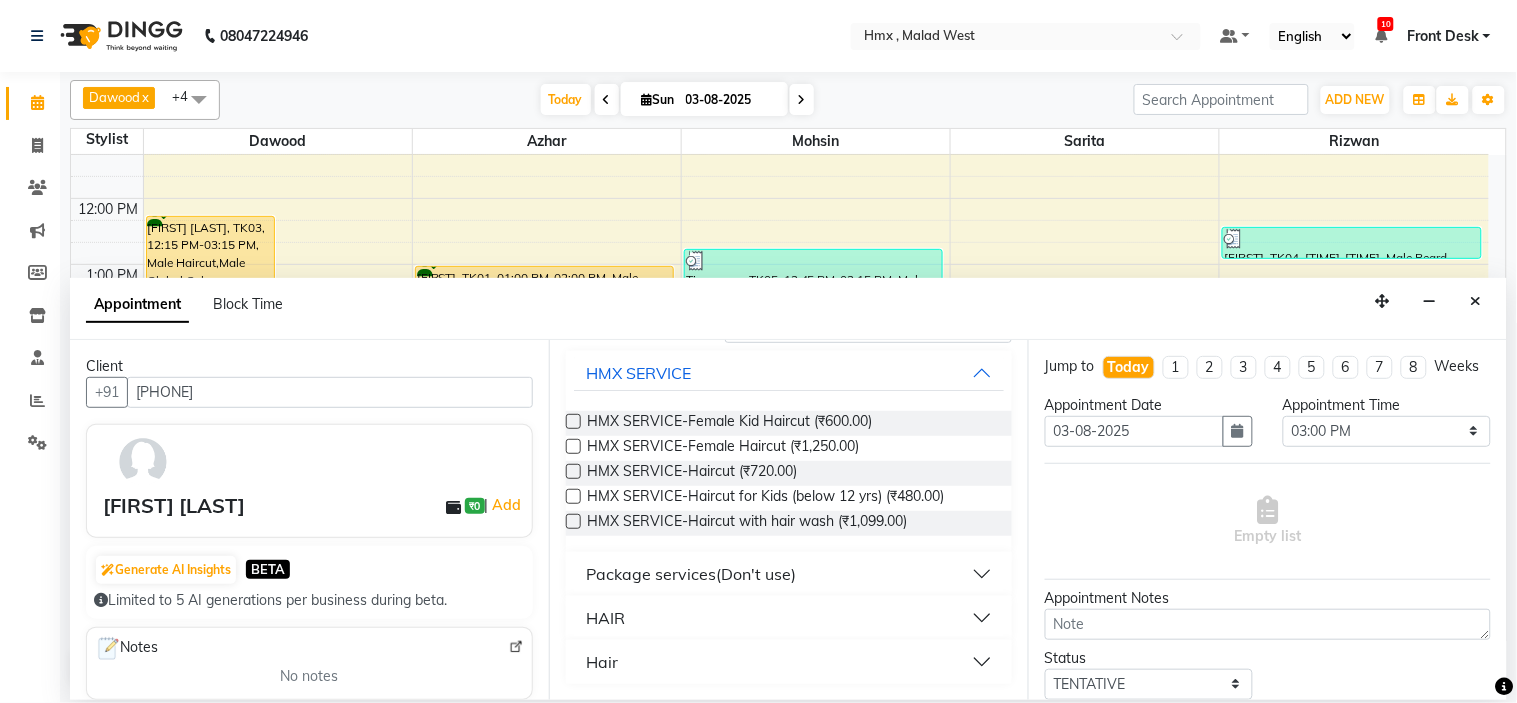 click on "HAIR" at bounding box center [789, 618] 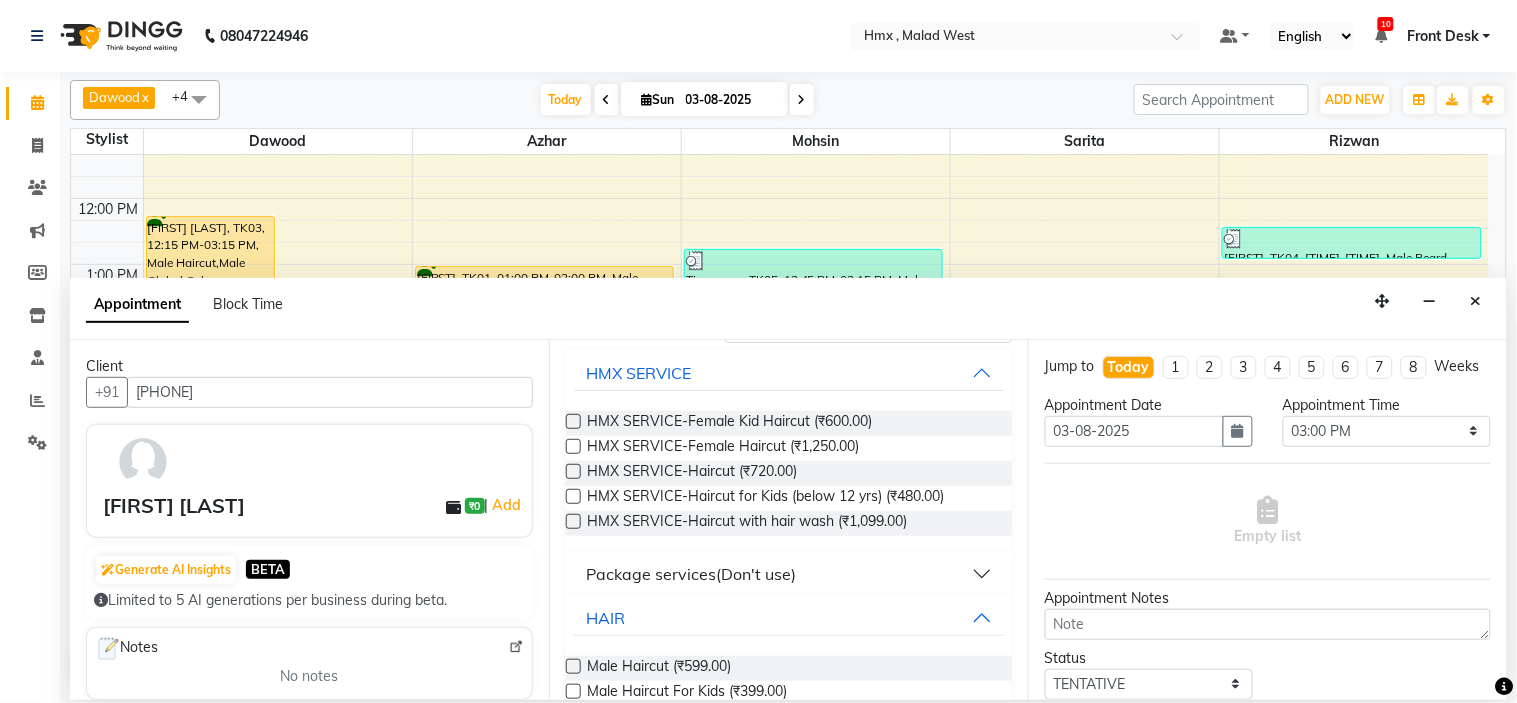 click at bounding box center [573, 471] 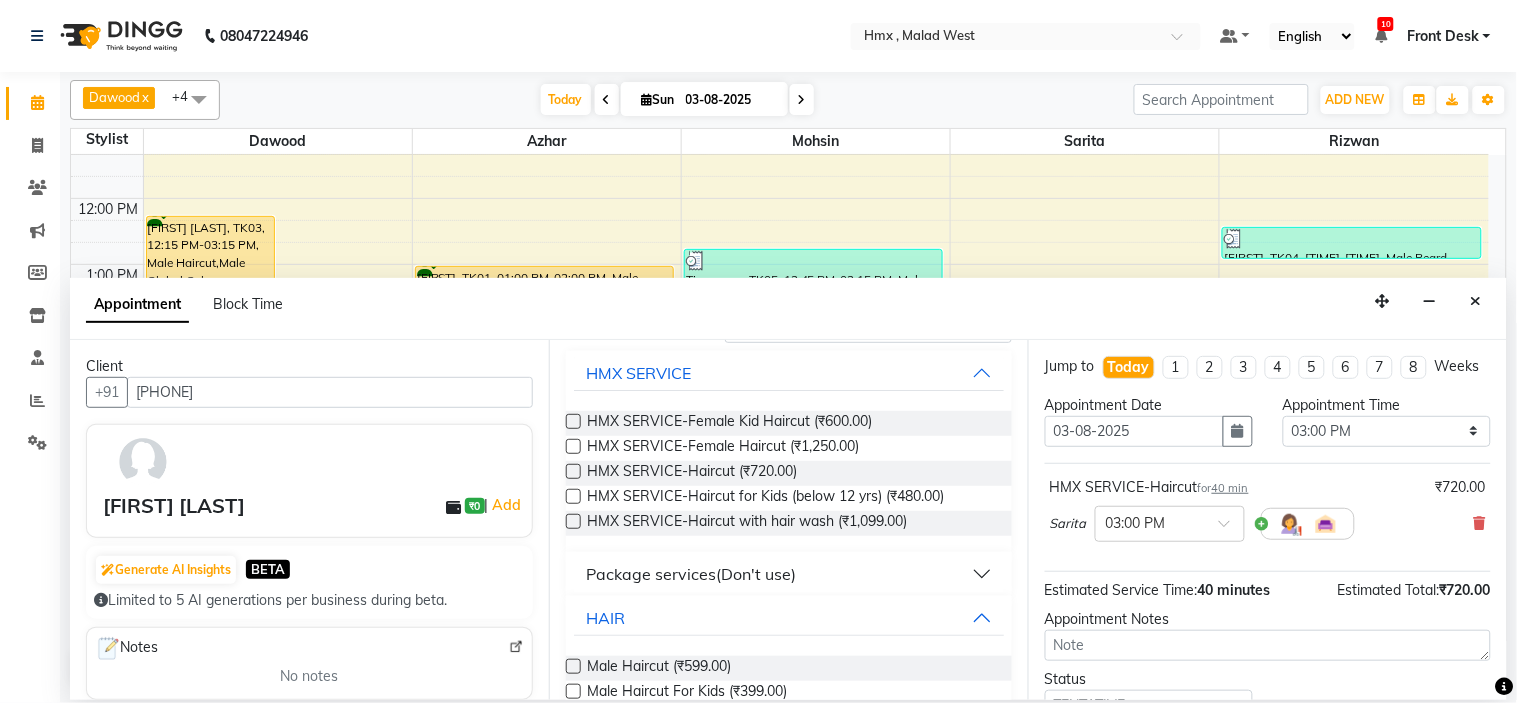 click at bounding box center (573, 471) 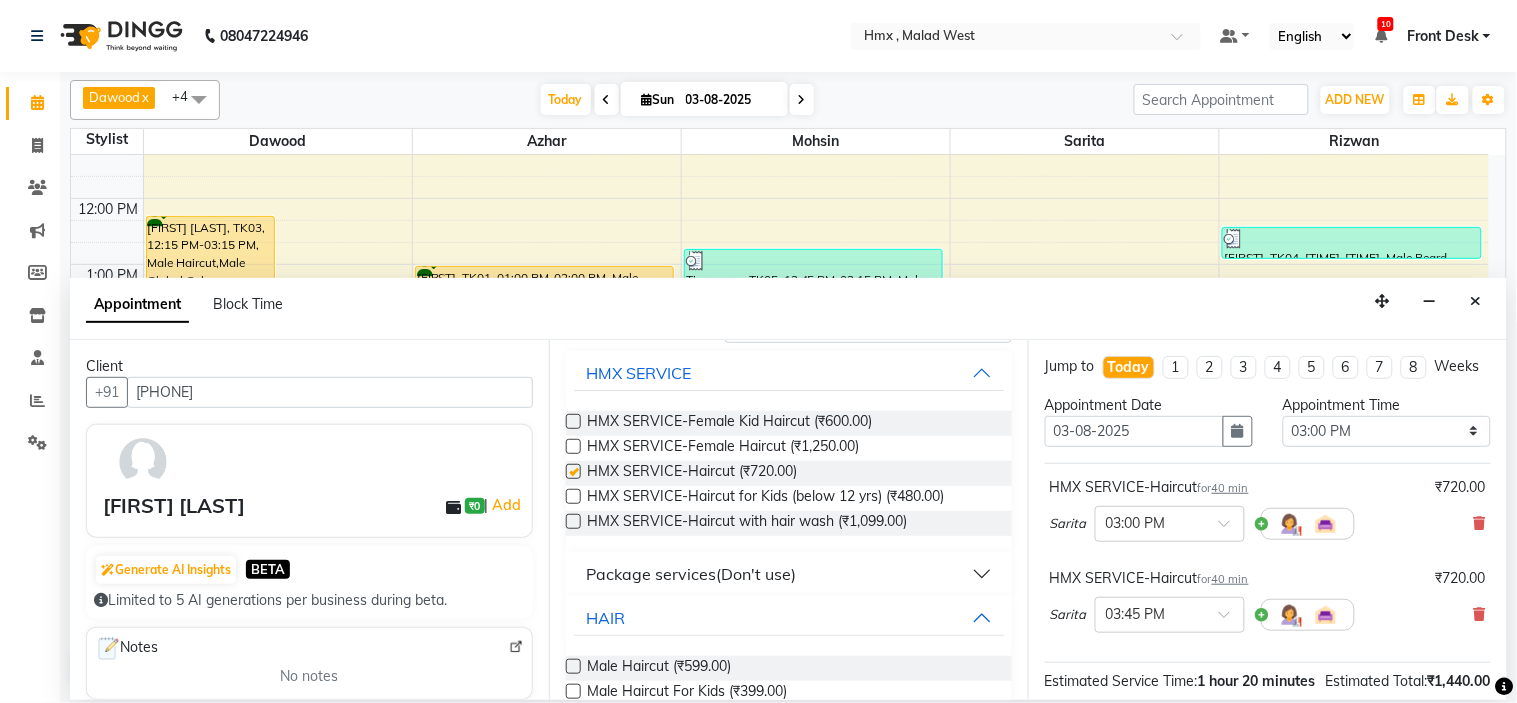 checkbox on "false" 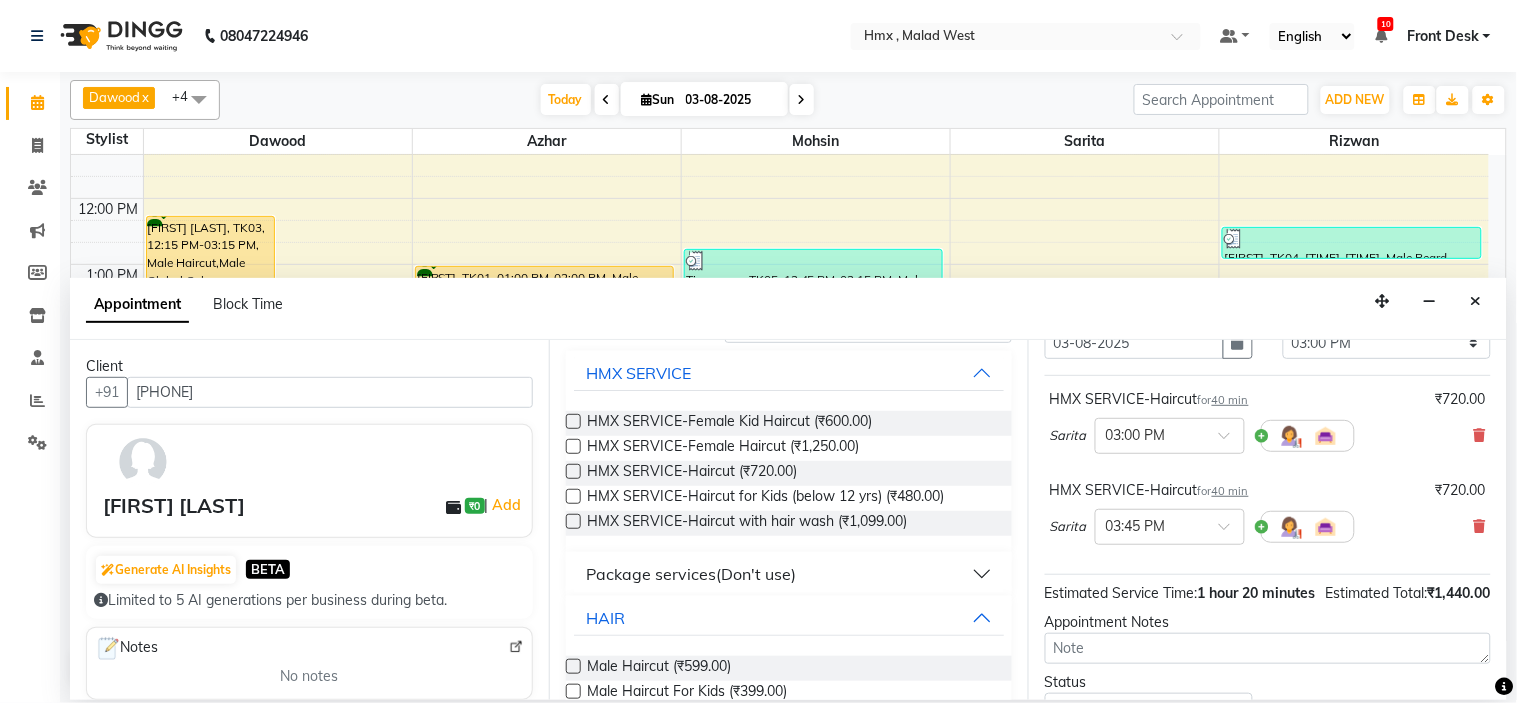 scroll, scrollTop: 277, scrollLeft: 0, axis: vertical 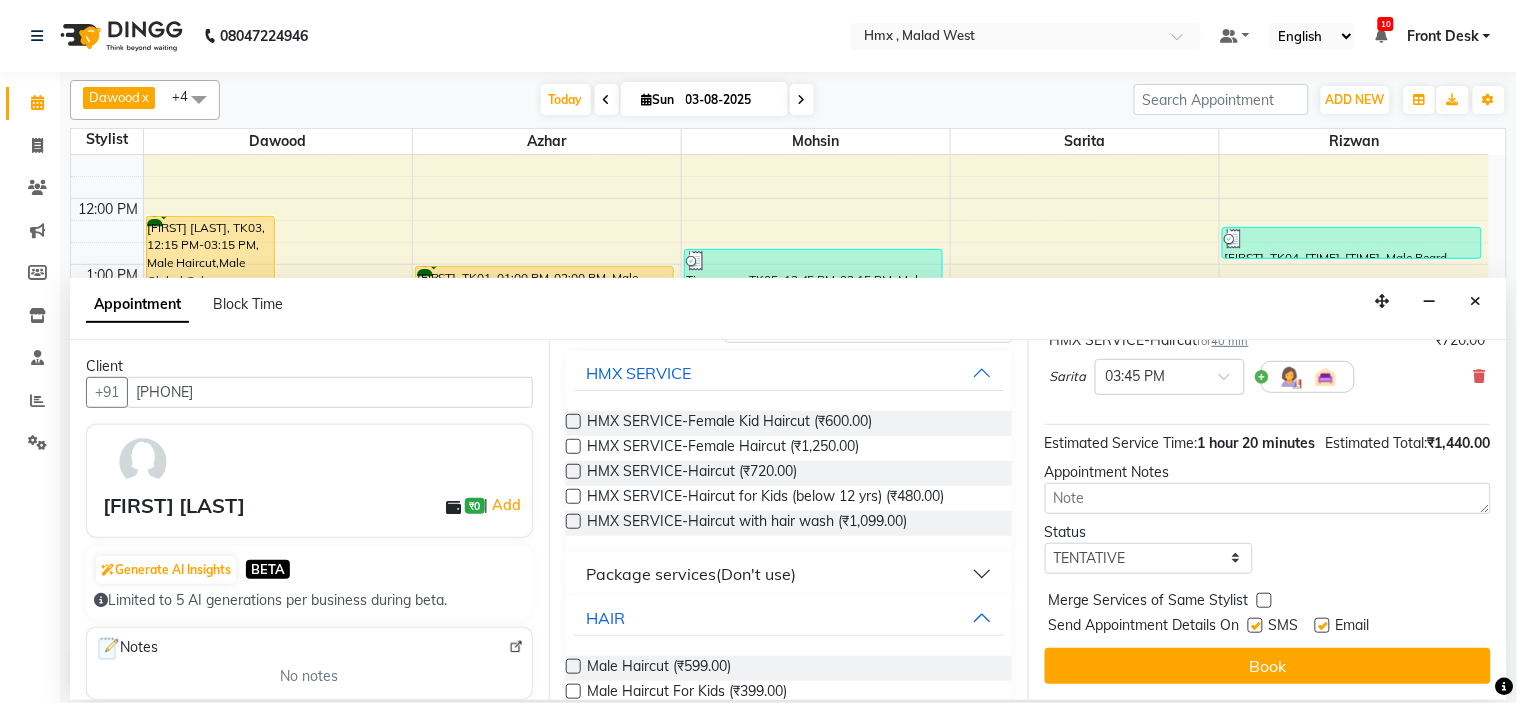 click on "Jump to Today 1 2 3 4 5 6 7 8 Weeks Appointment Date 03-08-2025 Appointment Time Select 09:00 AM 09:15 AM 09:30 AM 09:45 AM 10:00 AM 10:15 AM 10:30 AM 10:45 AM 11:00 AM 11:15 AM 11:30 AM 11:45 AM 12:00 PM 12:15 PM 12:30 PM 12:45 PM 01:00 PM 01:15 PM 01:30 PM 01:45 PM 02:00 PM 02:15 PM 02:30 PM 02:45 PM 03:00 PM 03:15 PM 03:30 PM 03:45 PM 04:00 PM 04:15 PM 04:30 PM 04:45 PM 05:00 PM 05:15 PM 05:30 PM 05:45 PM 06:00 PM 06:15 PM 06:30 PM 06:45 PM 07:00 PM 07:15 PM 07:30 PM 07:45 PM 08:00 PM 08:15 PM 08:30 PM 08:45 PM 09:00 PM HMX SERVICE-Haircut   for  40 min ₹720.00 Sarita × 03:00 PM HMX SERVICE-Haircut   for  40 min ₹720.00 Sarita × 03:45 PM Estimated Service Time:  1 hour 20 minutes Estimated Total:  ₹1,440.00 Appointment Notes Status Select TENTATIVE CONFIRM CHECK-IN UPCOMING Merge Services of Same Stylist Send Appointment Details On SMS Email  Book" at bounding box center (1267, 520) 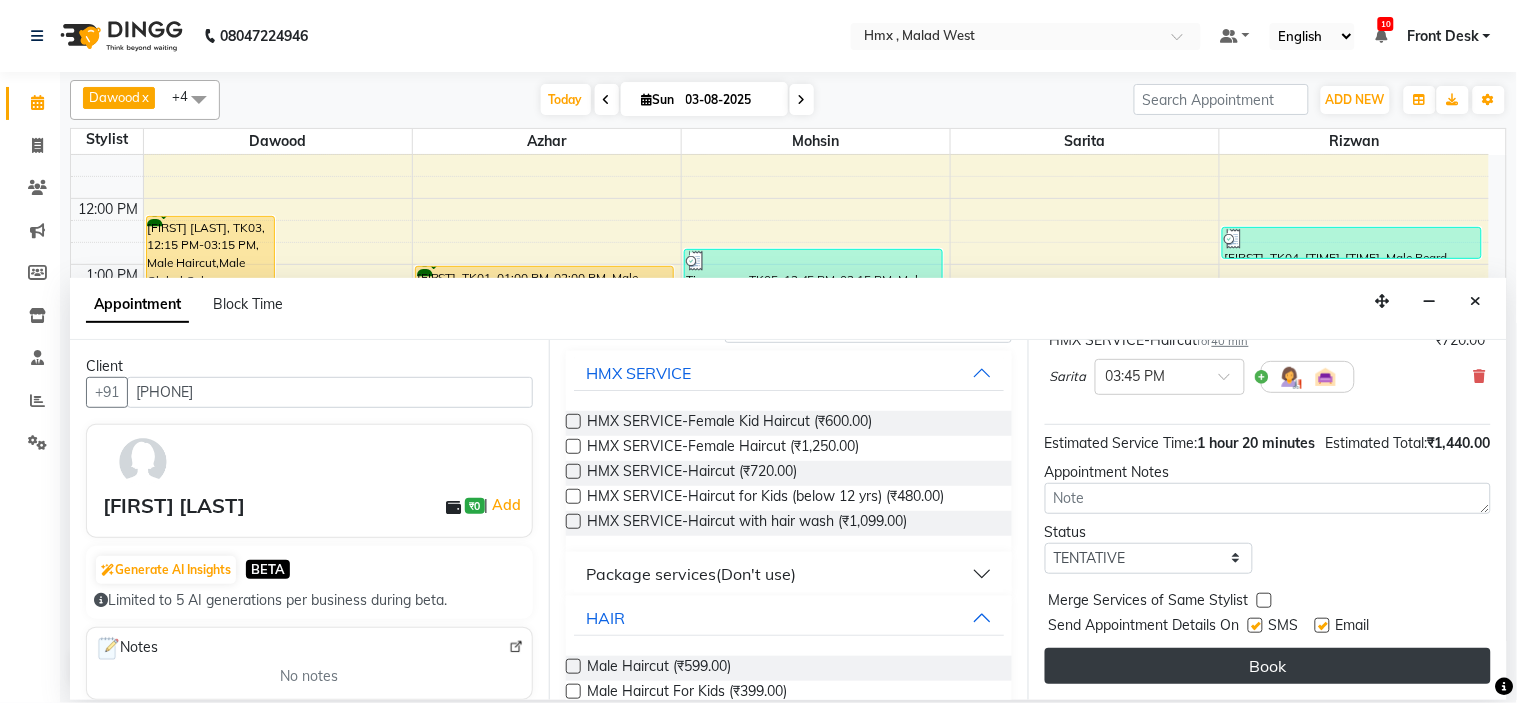 click on "Book" at bounding box center [1268, 666] 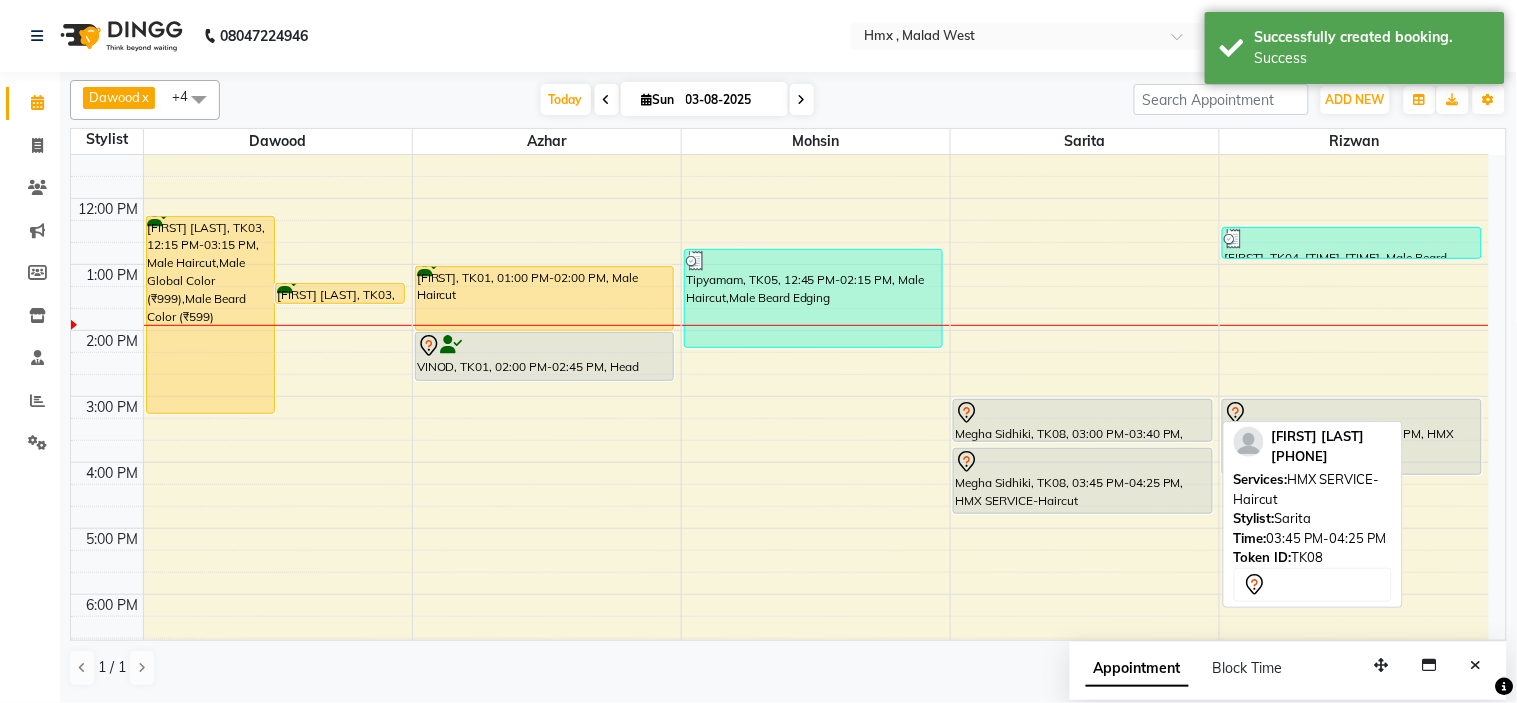 drag, startPoint x: 1080, startPoint y: 487, endPoint x: 1083, endPoint y: 506, distance: 19.235384 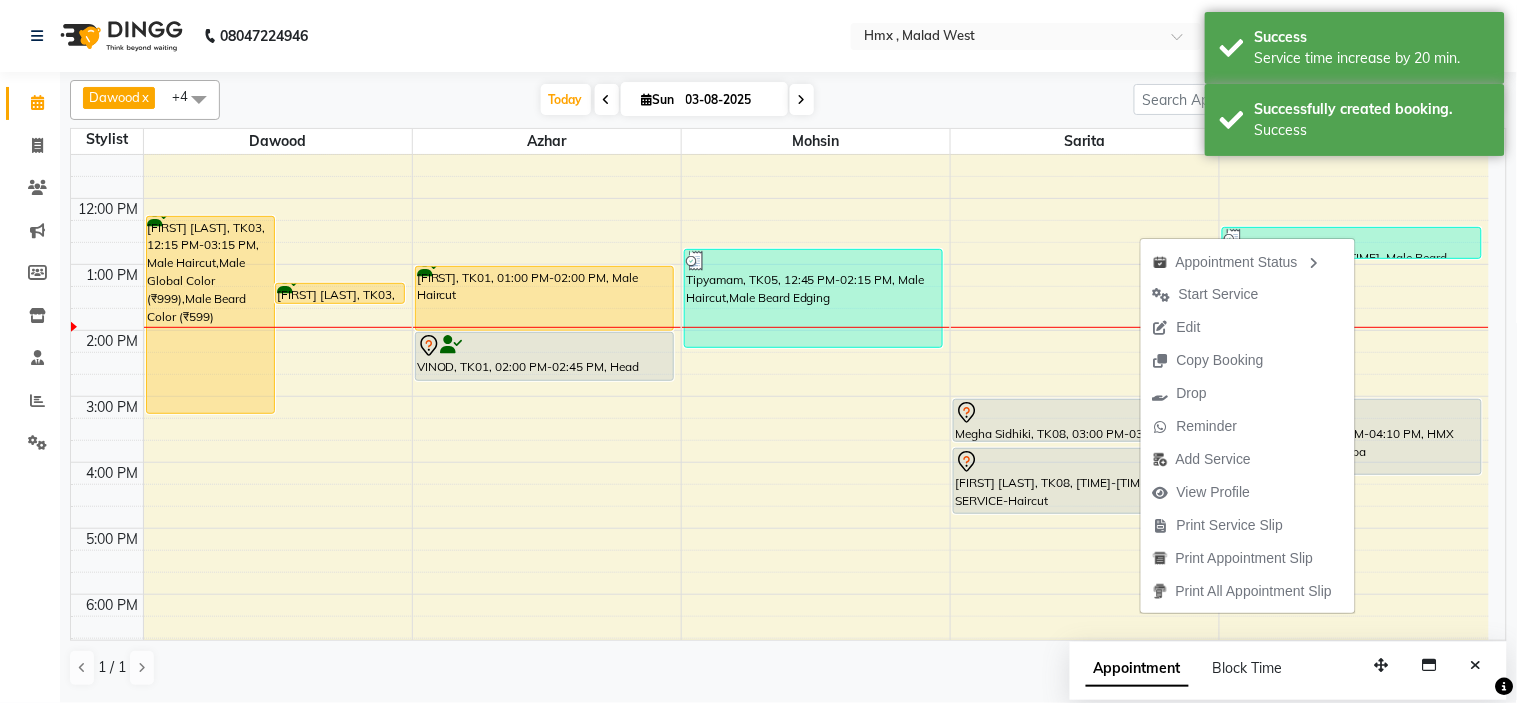 click on "Edit" at bounding box center [1248, 327] 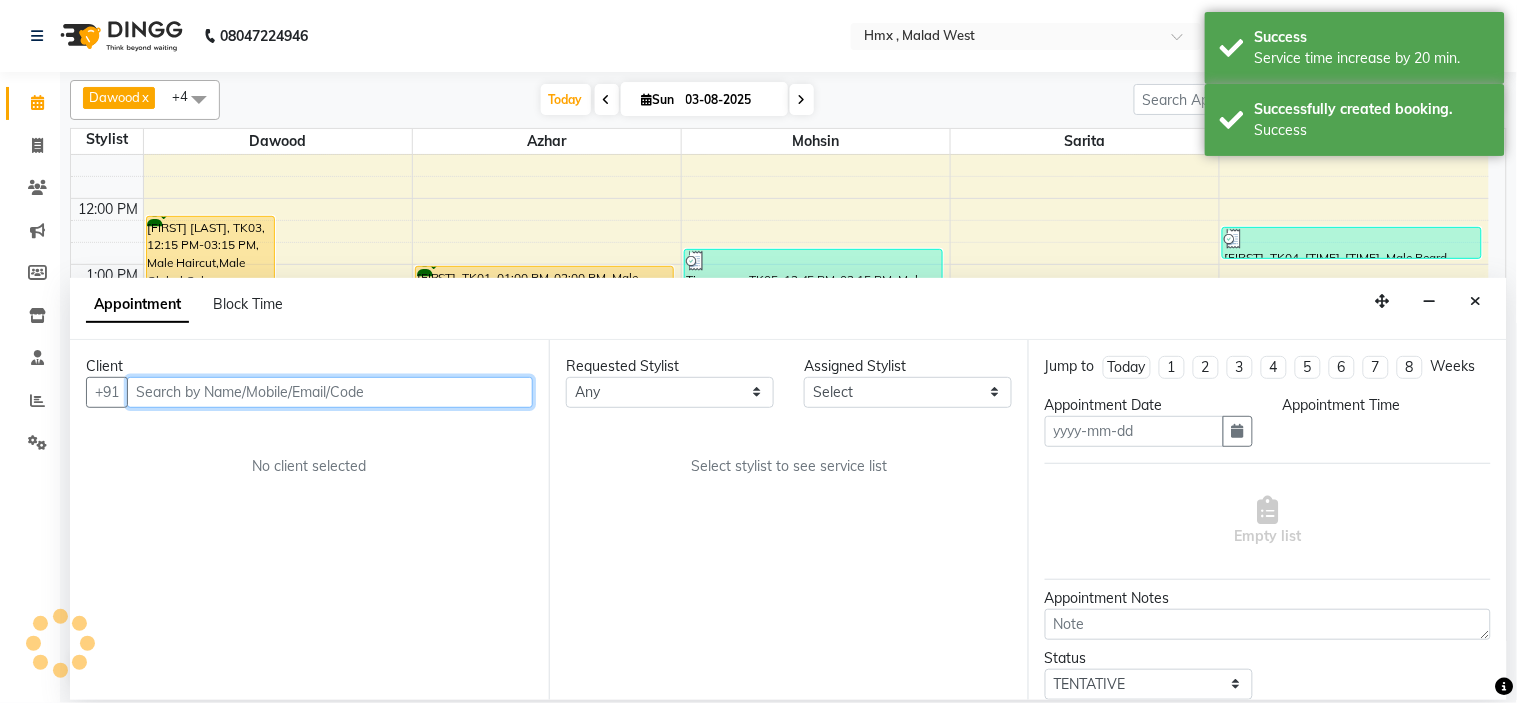 type on "03-08-2025" 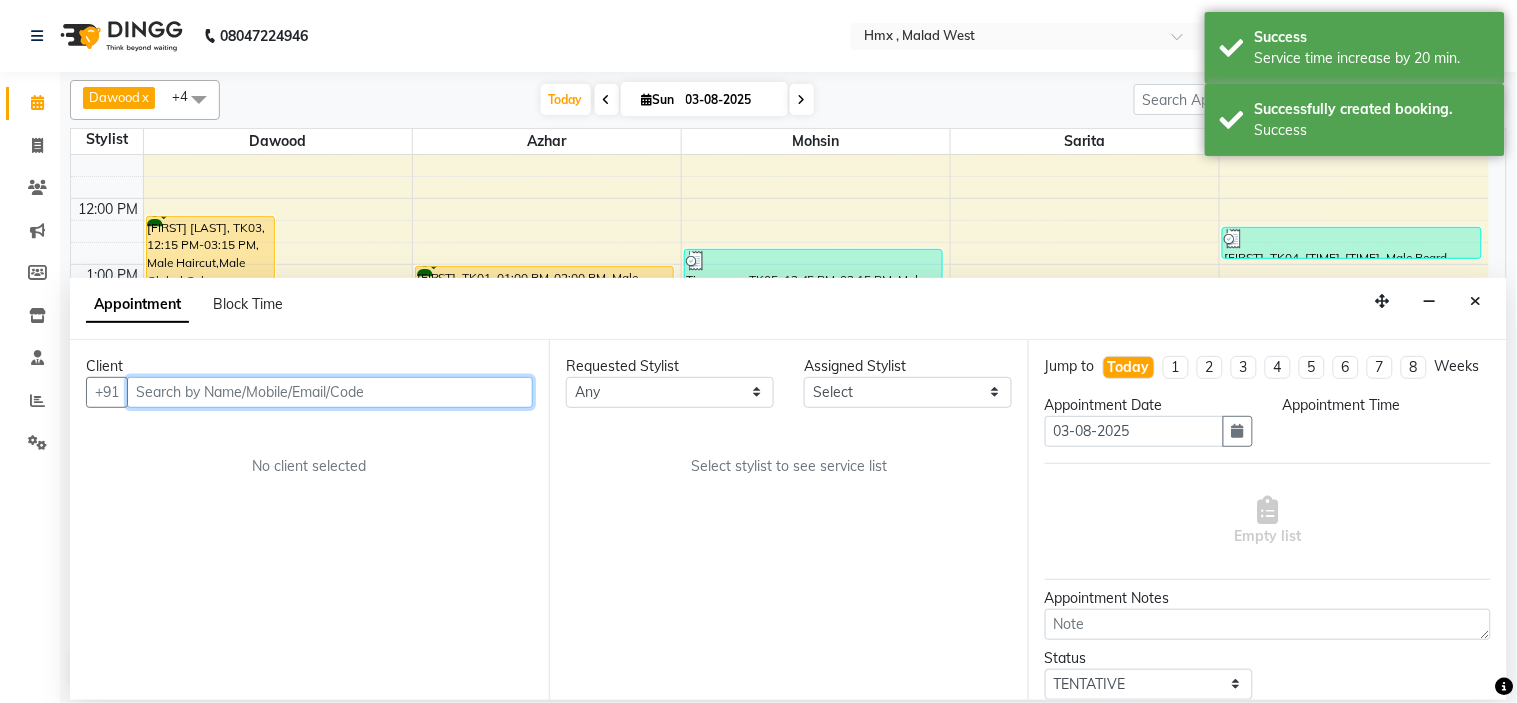 select on "76837" 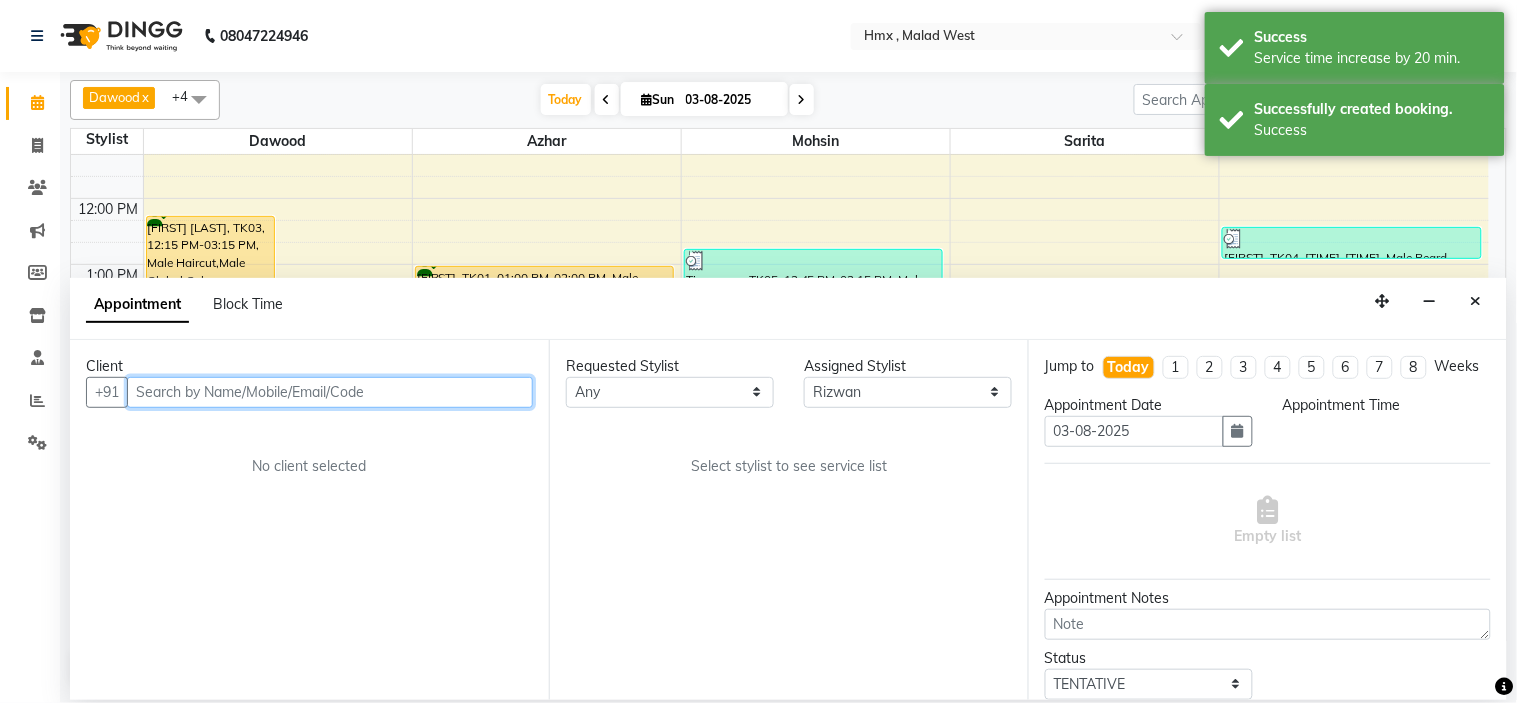 scroll, scrollTop: 0, scrollLeft: 0, axis: both 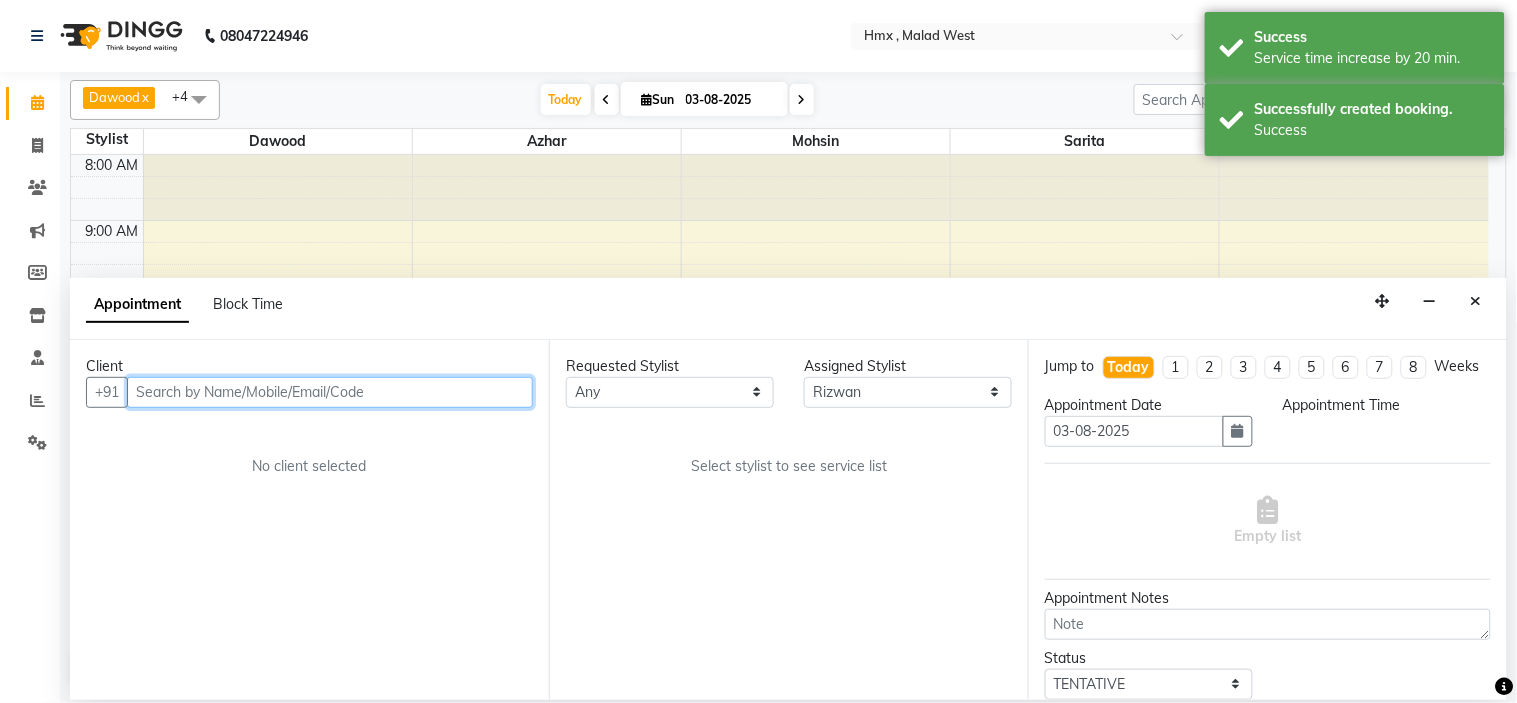 select on "900" 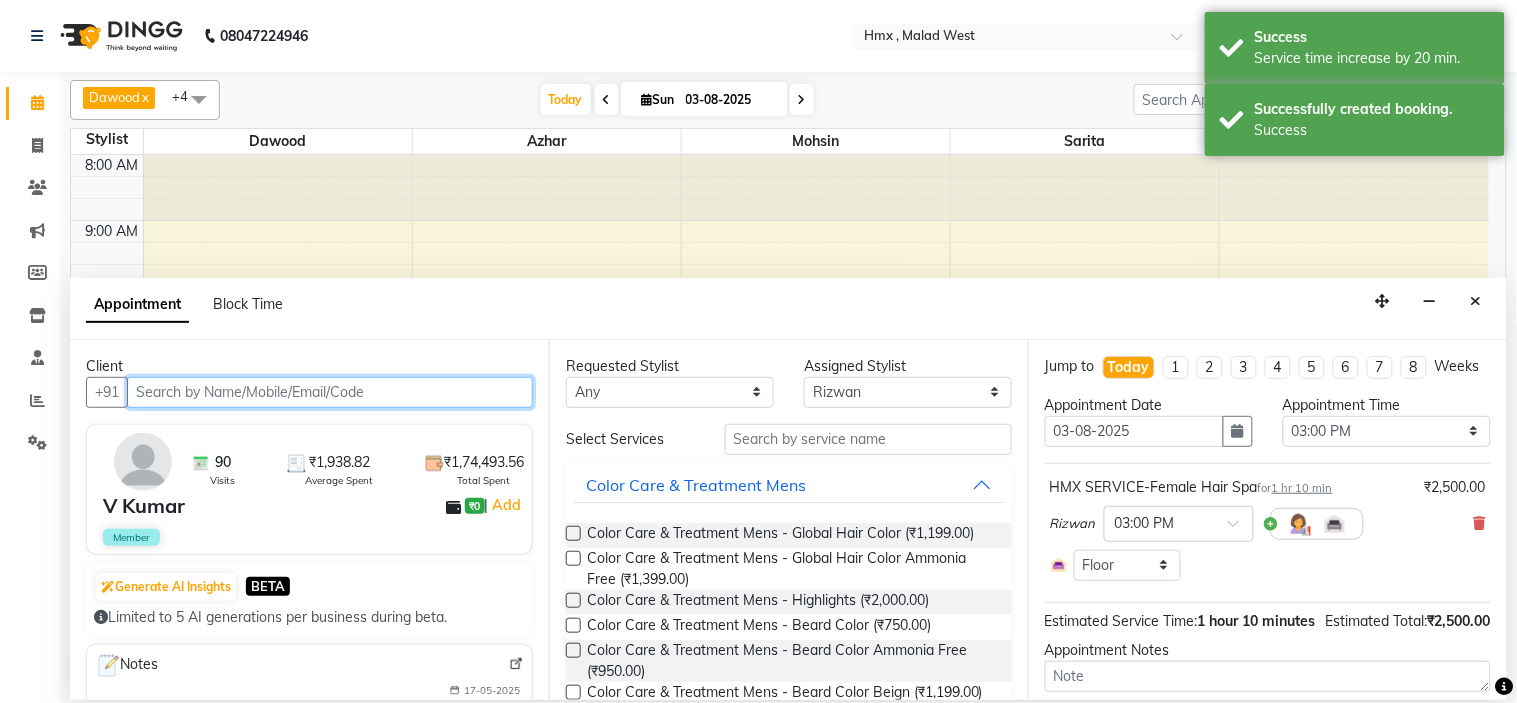 scroll, scrollTop: 332, scrollLeft: 0, axis: vertical 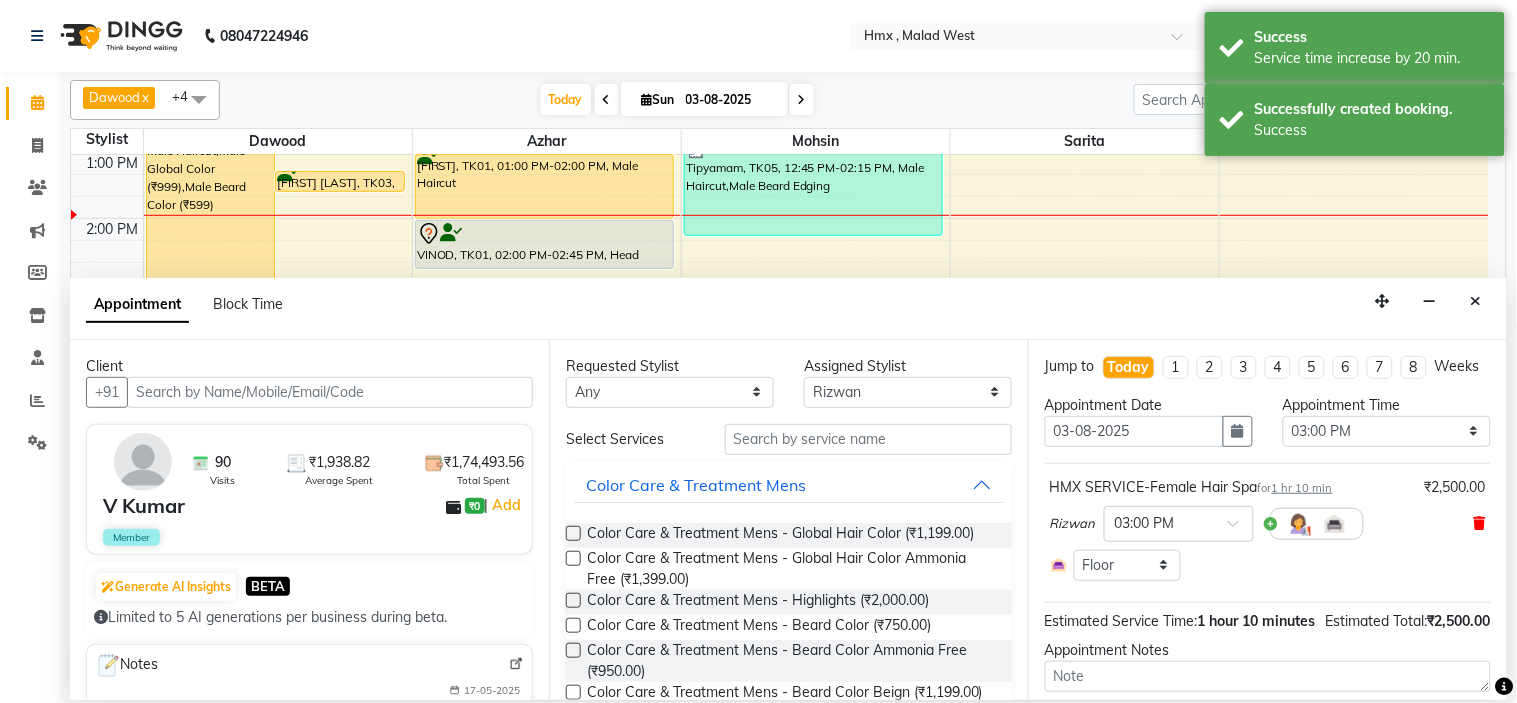 click at bounding box center [1480, 523] 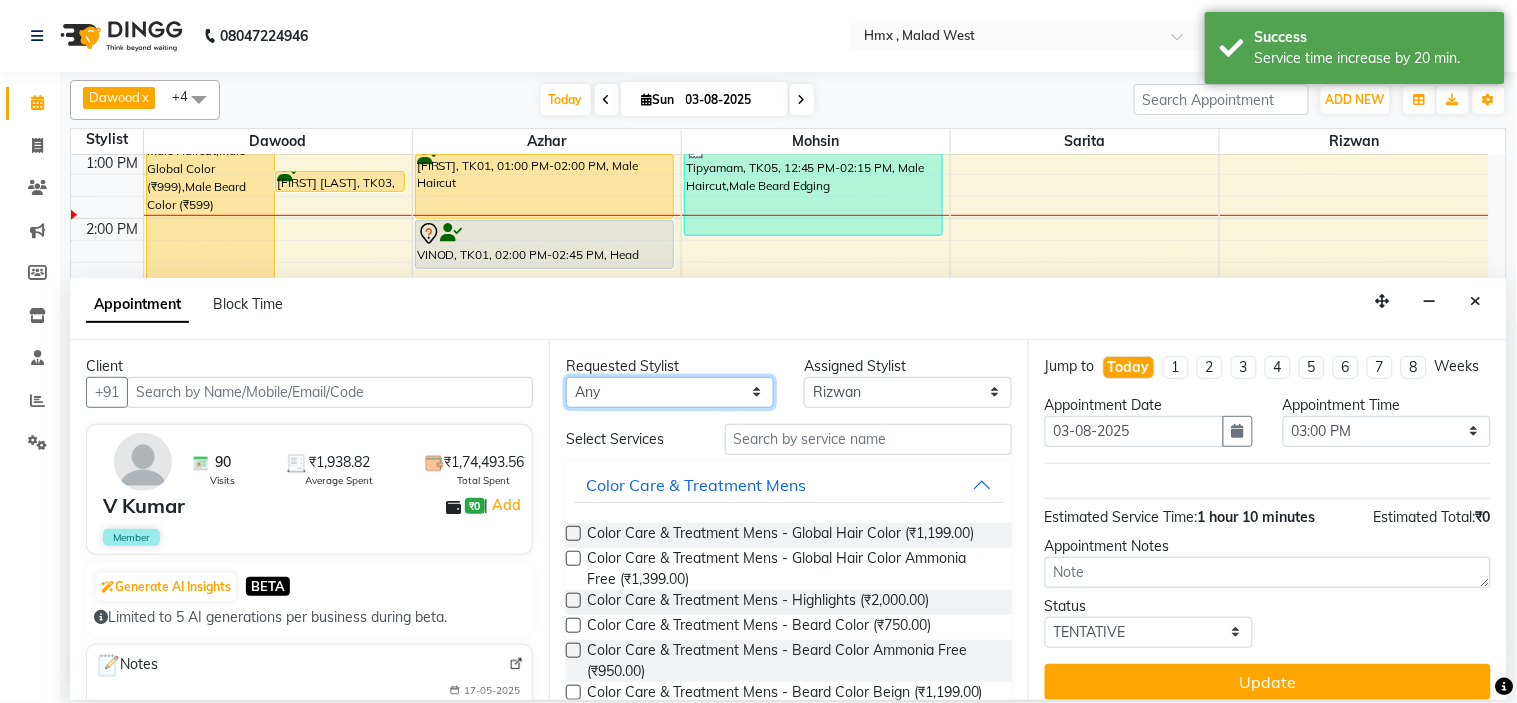 drag, startPoint x: 748, startPoint y: 396, endPoint x: 751, endPoint y: 406, distance: 10.440307 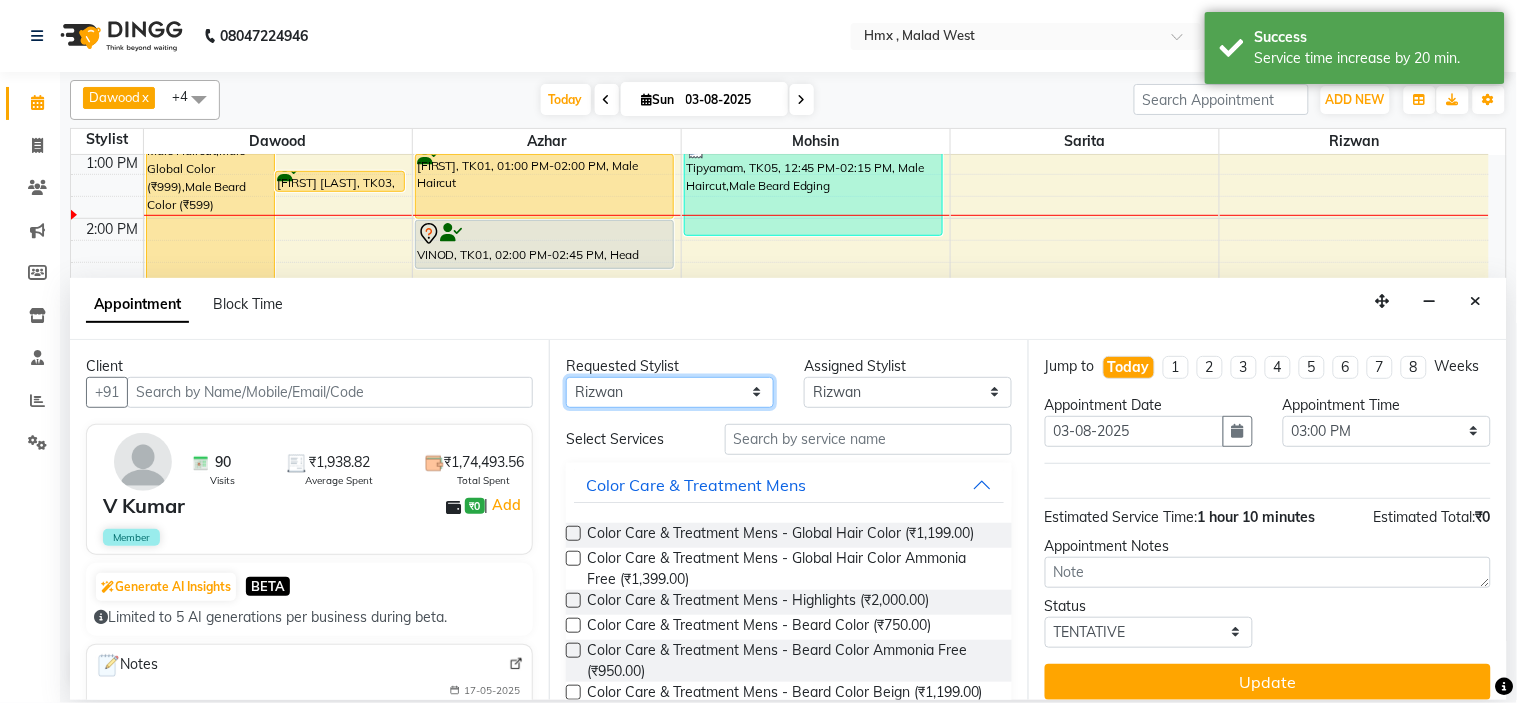 click on "Any Azhar Bilal Dawood Mohsin Rizwan Sarita Suman swapnali Uzair Yash Padrath" at bounding box center [670, 392] 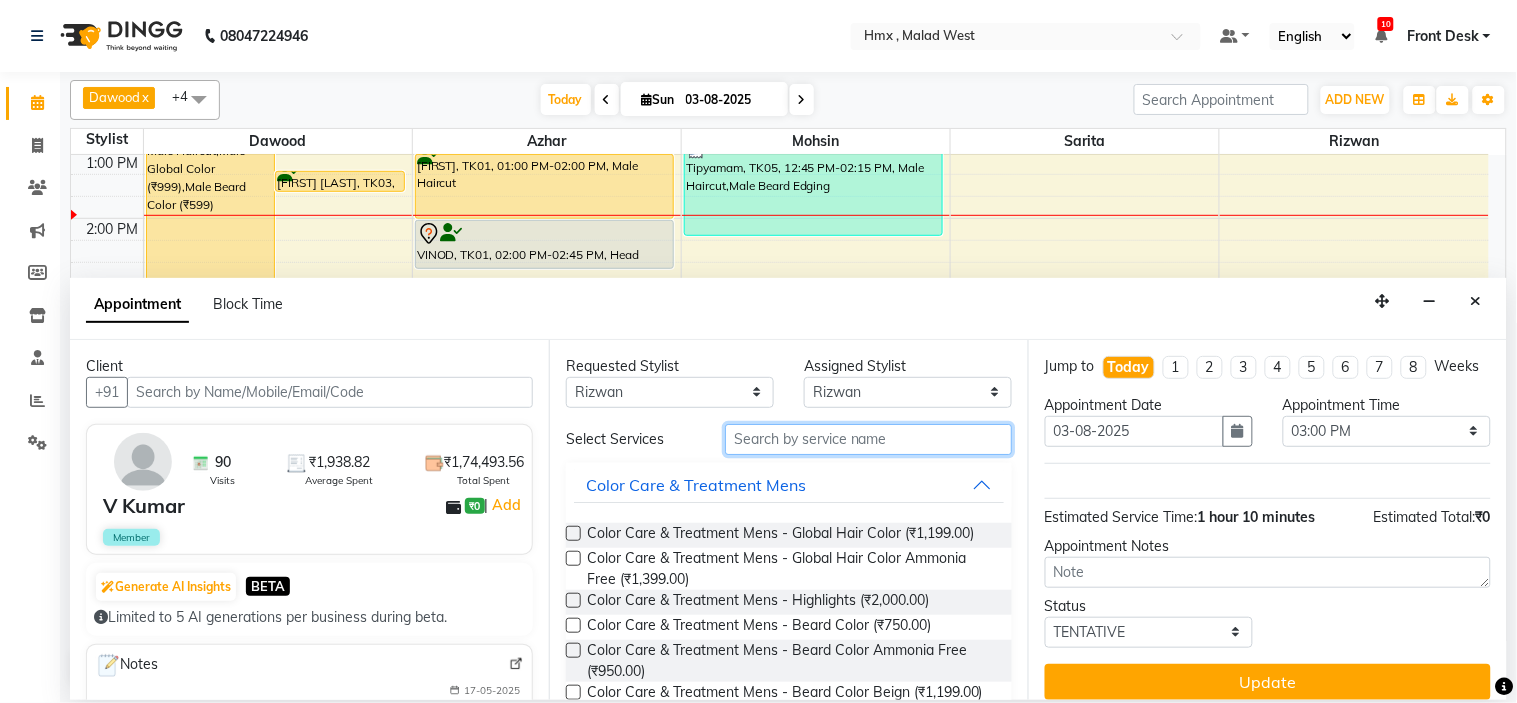 click at bounding box center (868, 439) 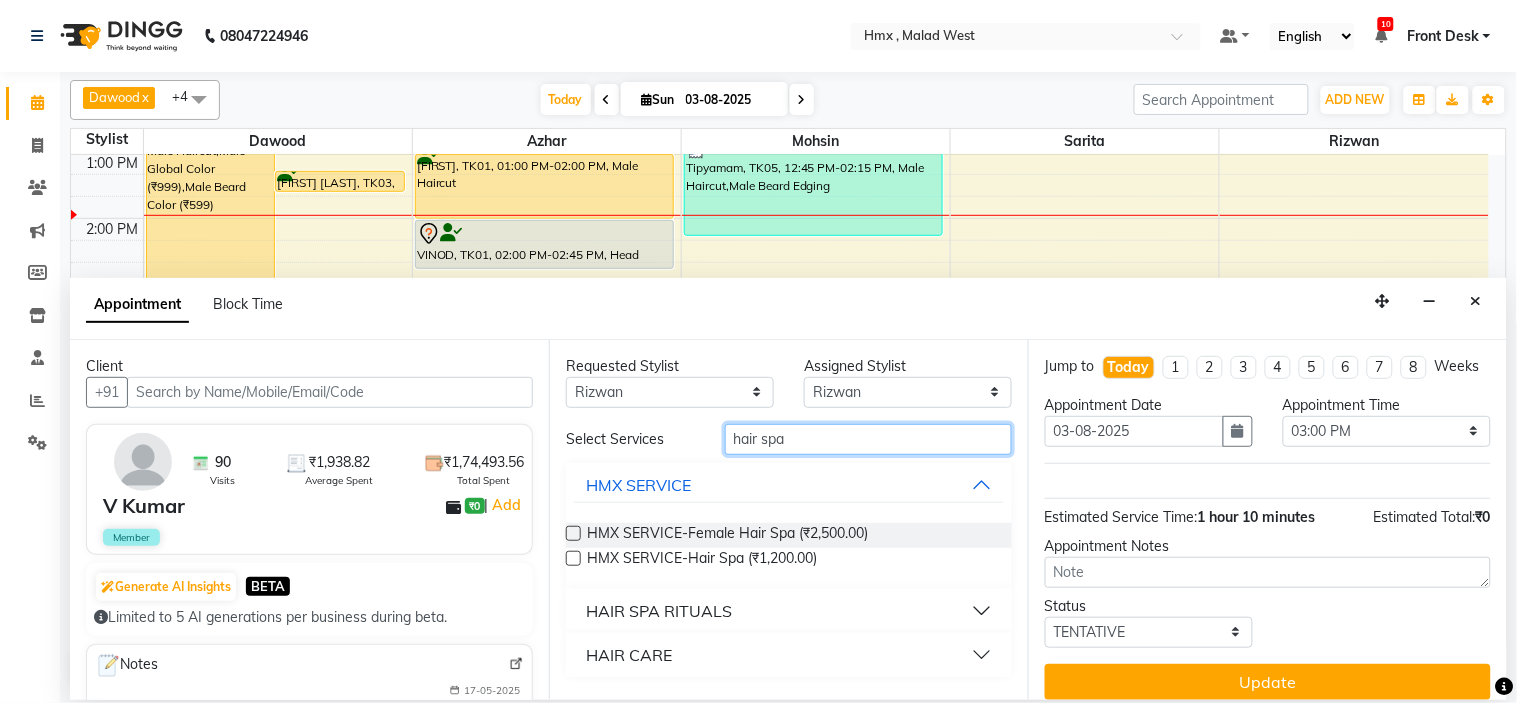 type on "hair spa" 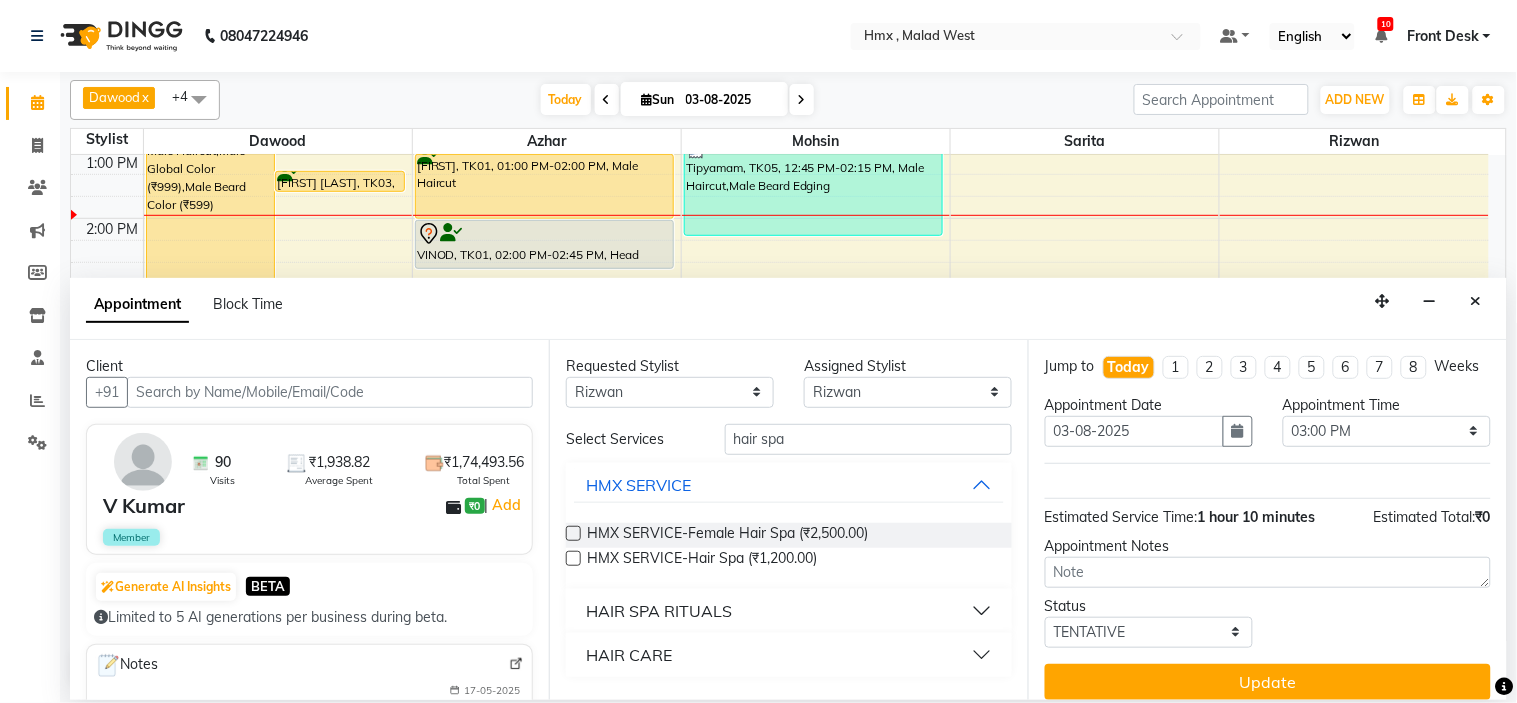 click at bounding box center (573, 558) 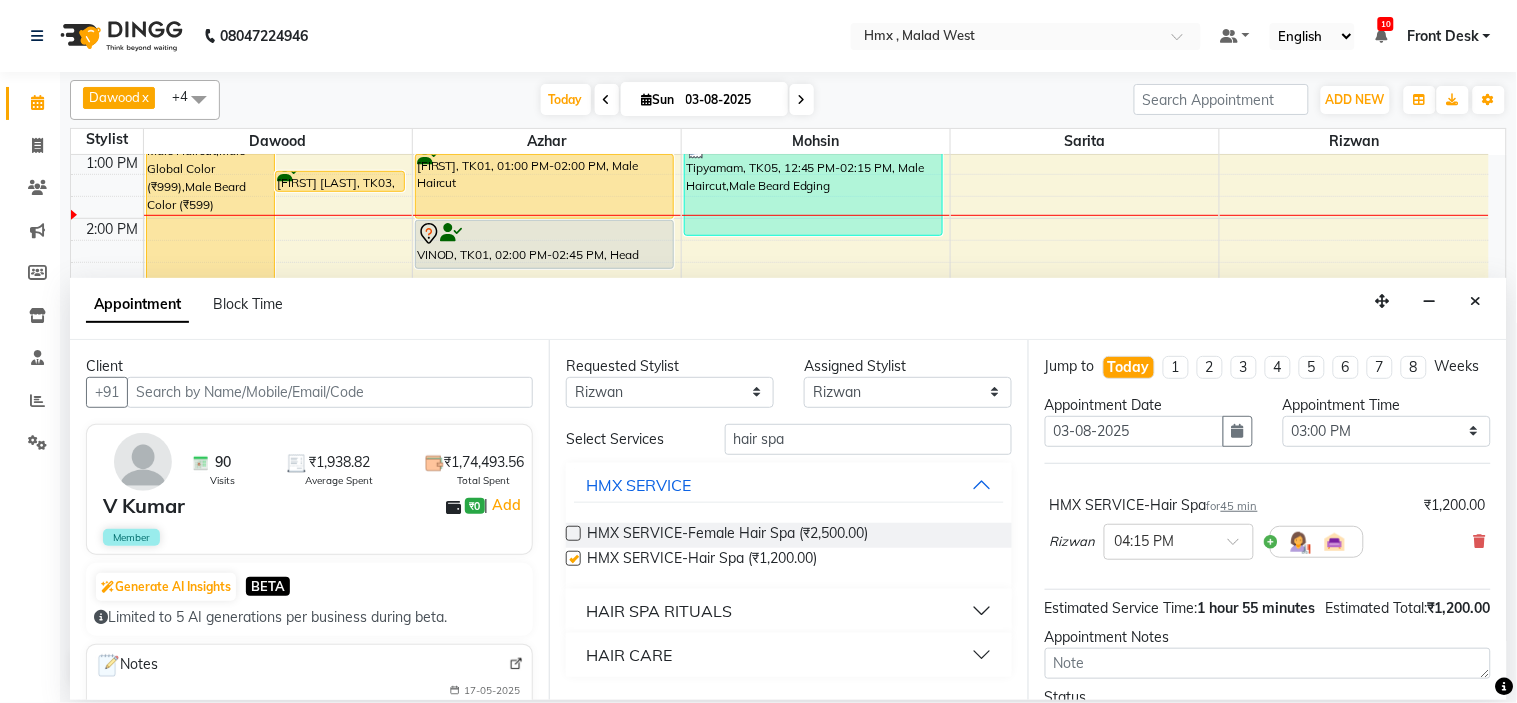 checkbox on "false" 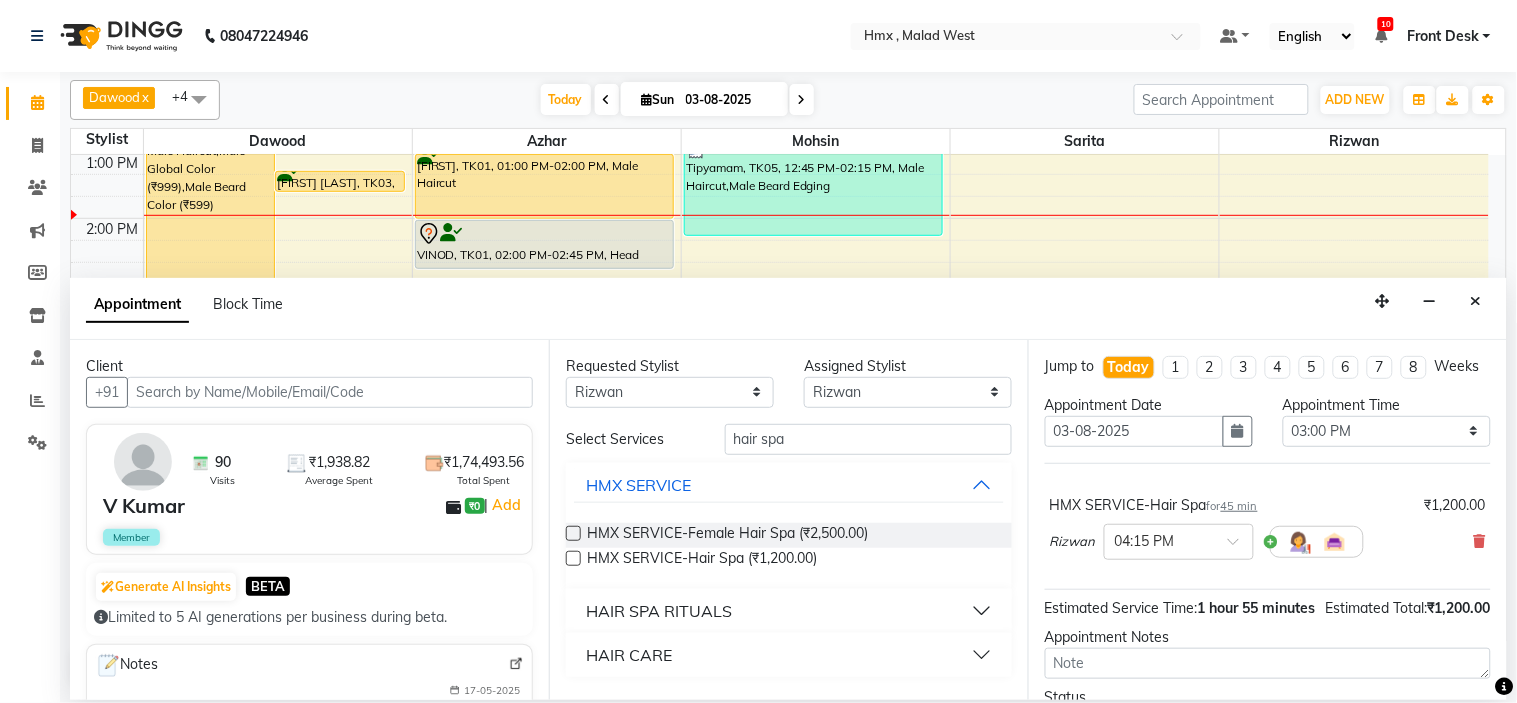 scroll, scrollTop: 147, scrollLeft: 0, axis: vertical 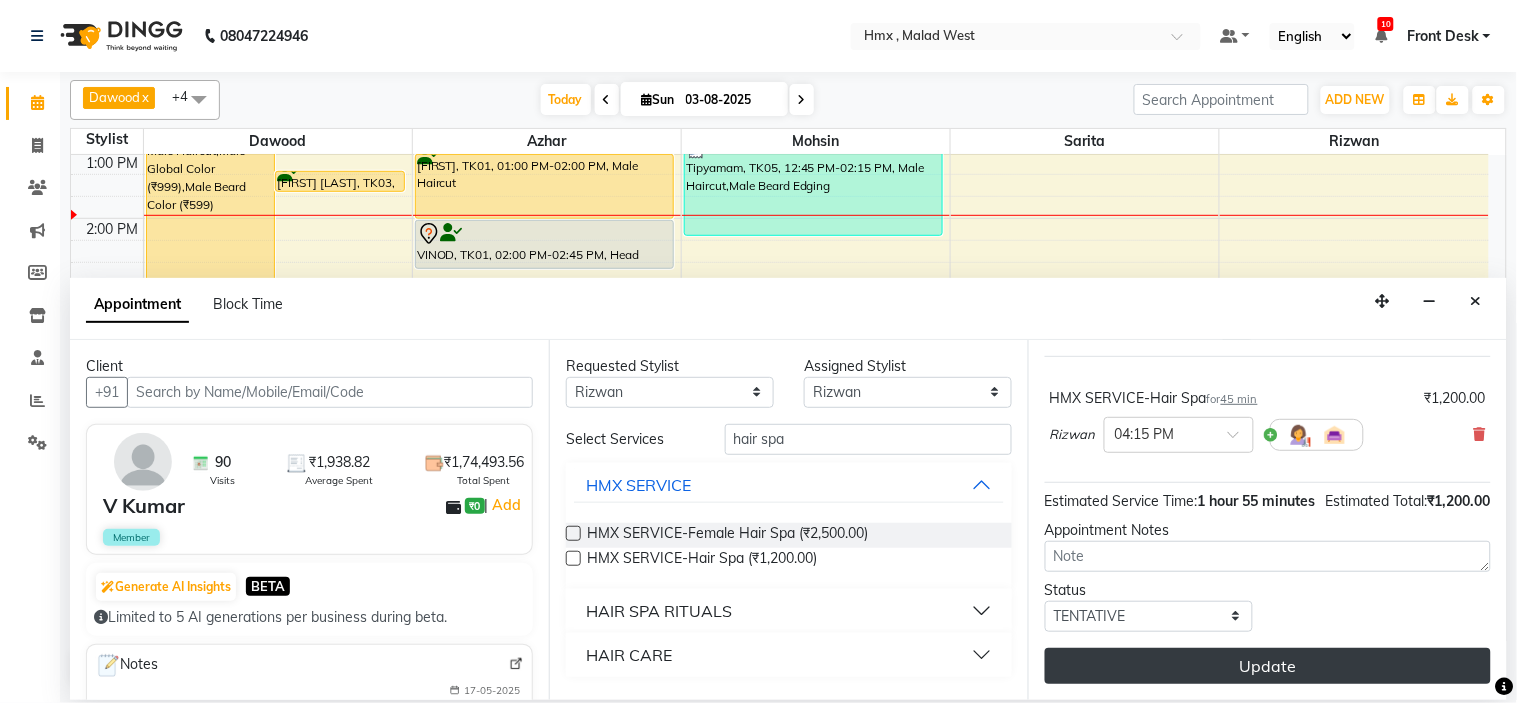 click on "Update" at bounding box center [1268, 666] 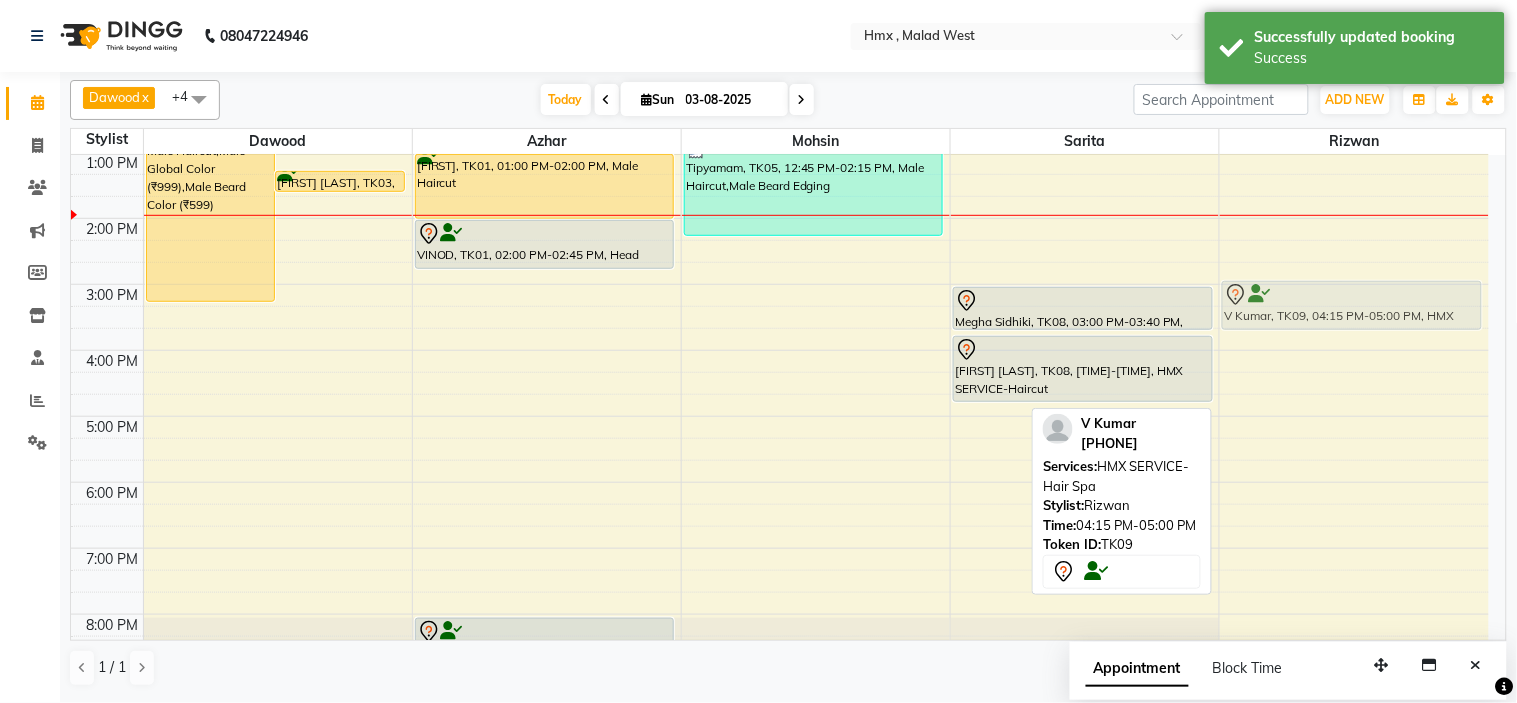 drag, startPoint x: 1334, startPoint y: 386, endPoint x: 1332, endPoint y: 295, distance: 91.02197 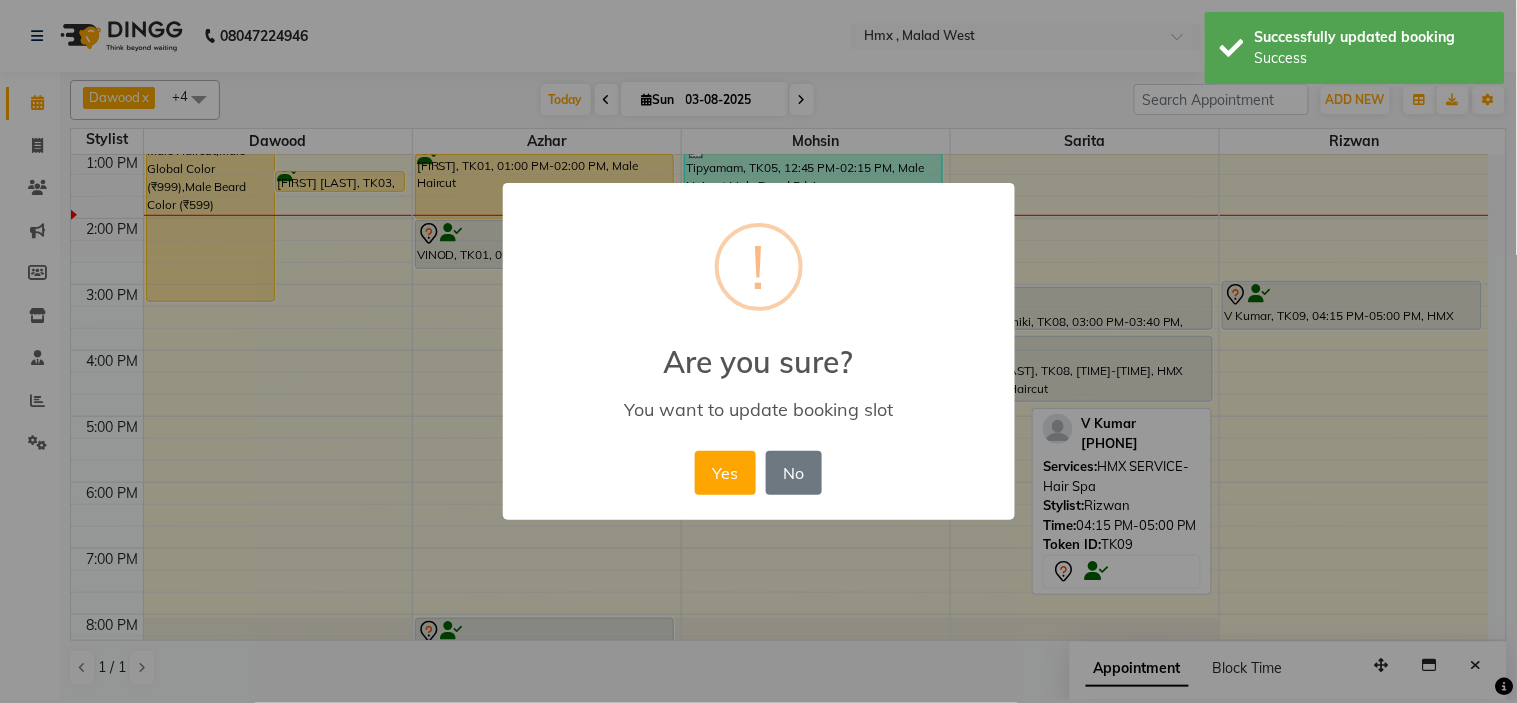drag, startPoint x: 742, startPoint y: 461, endPoint x: 743, endPoint y: 477, distance: 16.03122 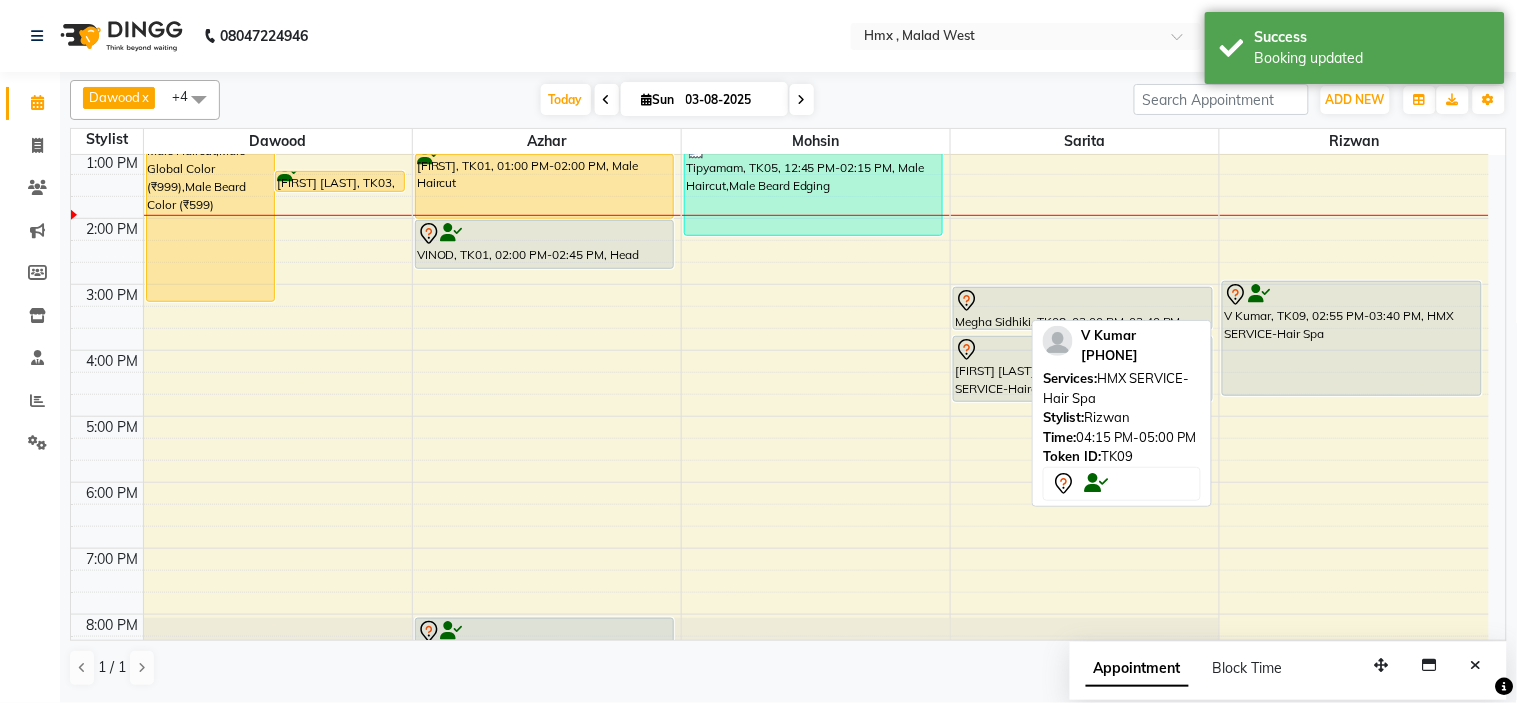drag, startPoint x: 1346, startPoint y: 328, endPoint x: 1358, endPoint y: 382, distance: 55.31727 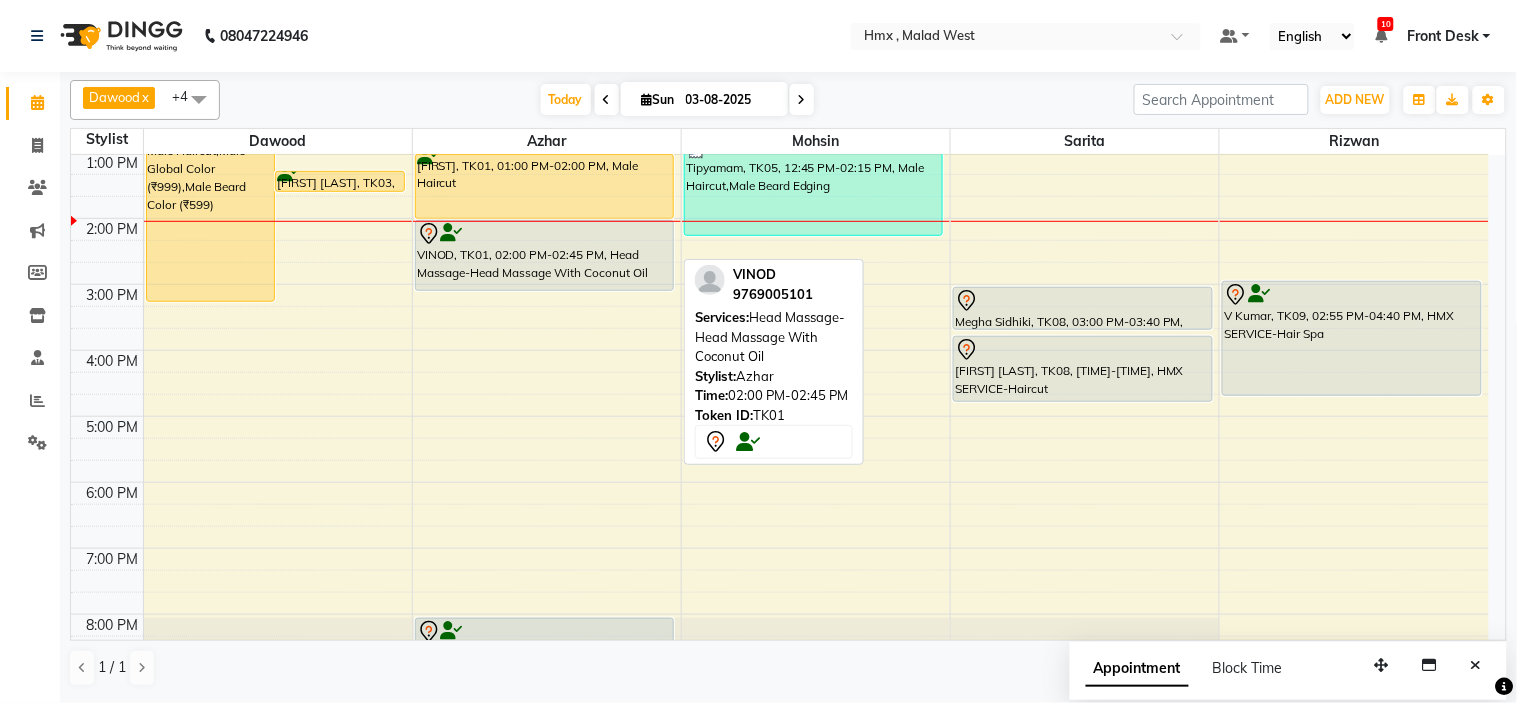 drag, startPoint x: 540, startPoint y: 265, endPoint x: 558, endPoint y: 295, distance: 34.98571 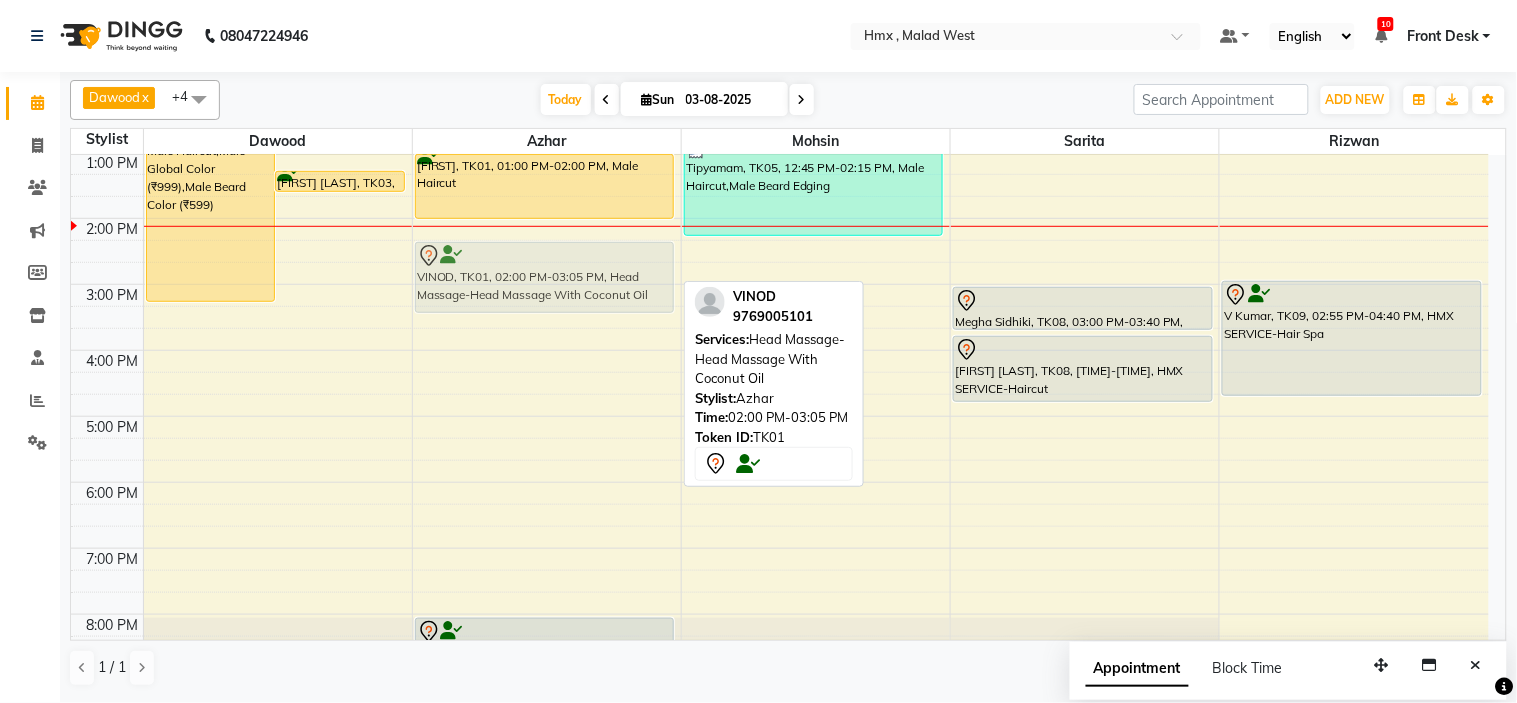 drag, startPoint x: 533, startPoint y: 241, endPoint x: 532, endPoint y: 257, distance: 16.03122 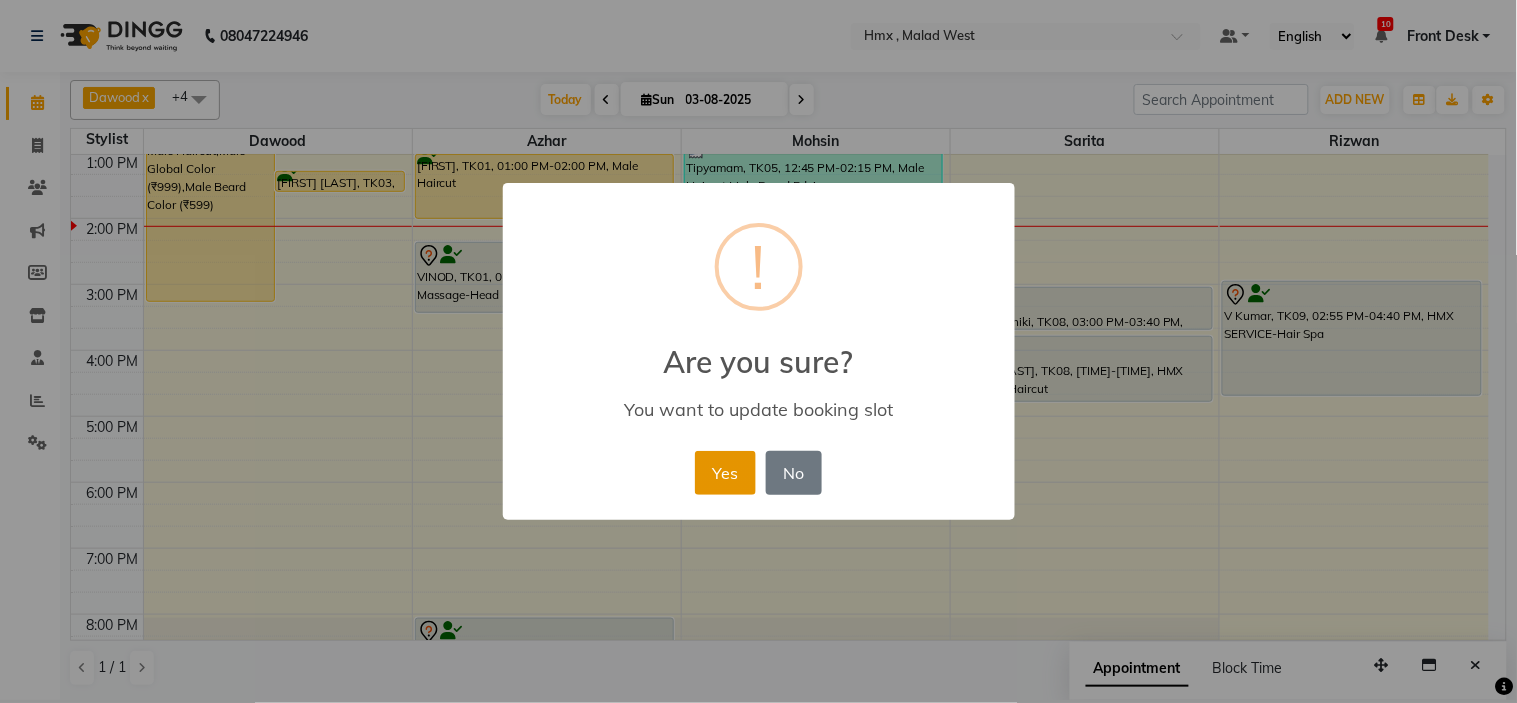 click on "Yes" at bounding box center [725, 473] 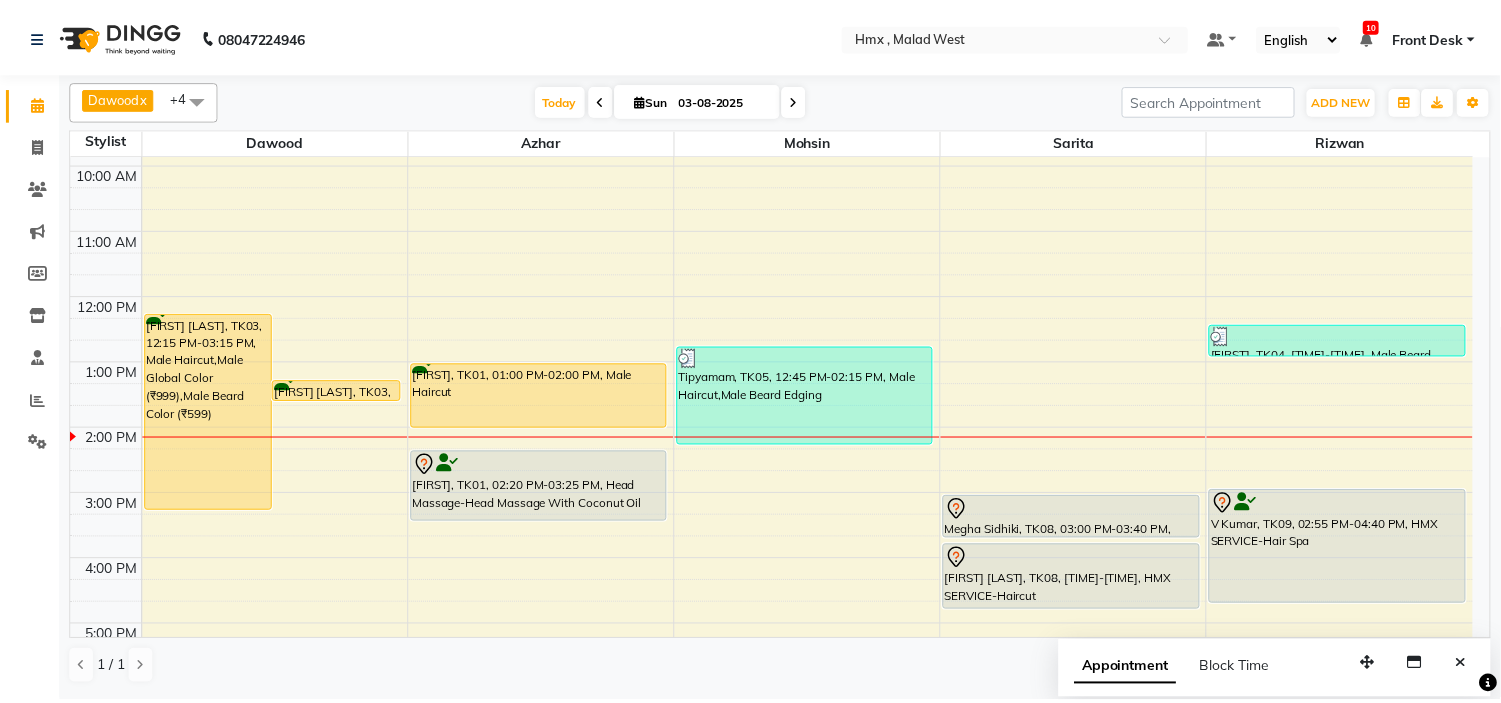 scroll, scrollTop: 110, scrollLeft: 0, axis: vertical 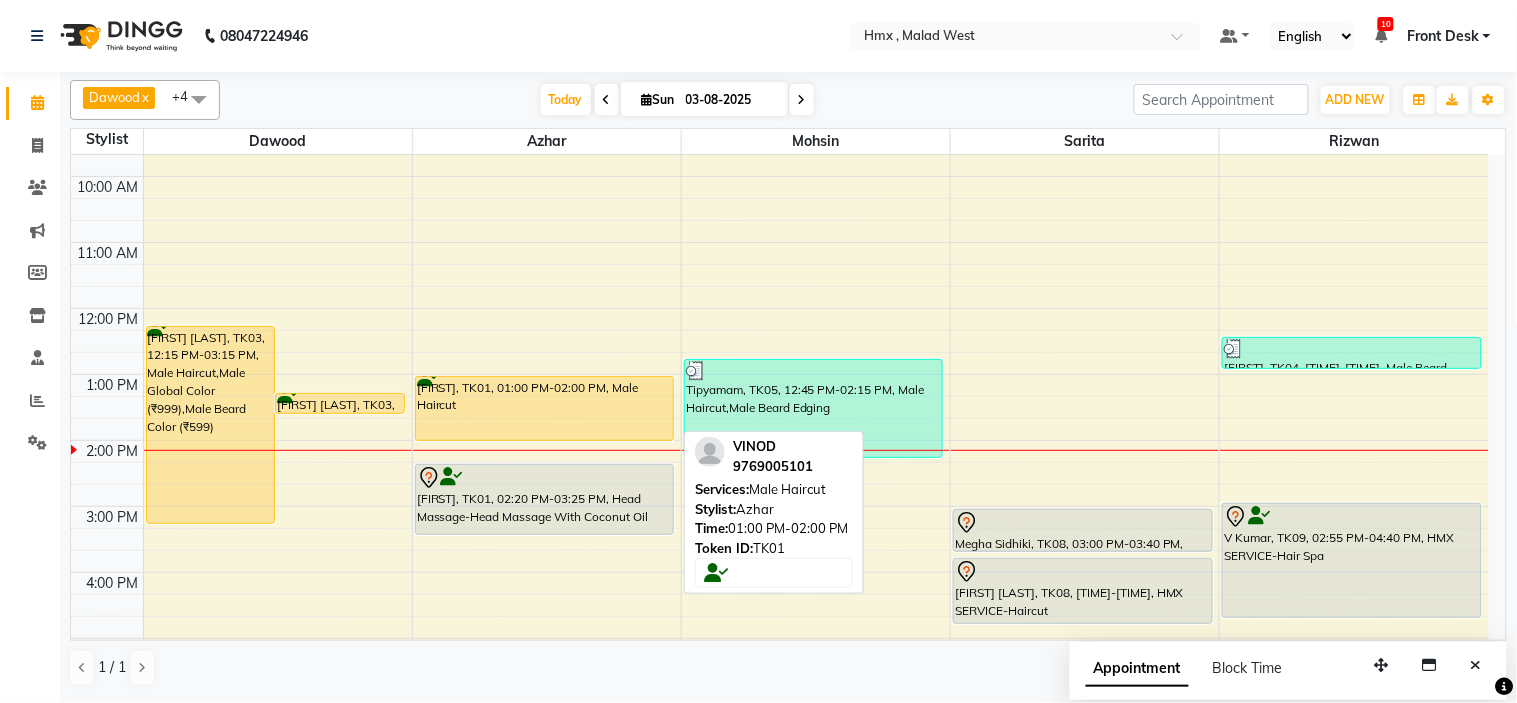 click on "[FIRST], TK01, 01:00 PM-02:00 PM, Male Haircut" at bounding box center [544, 408] 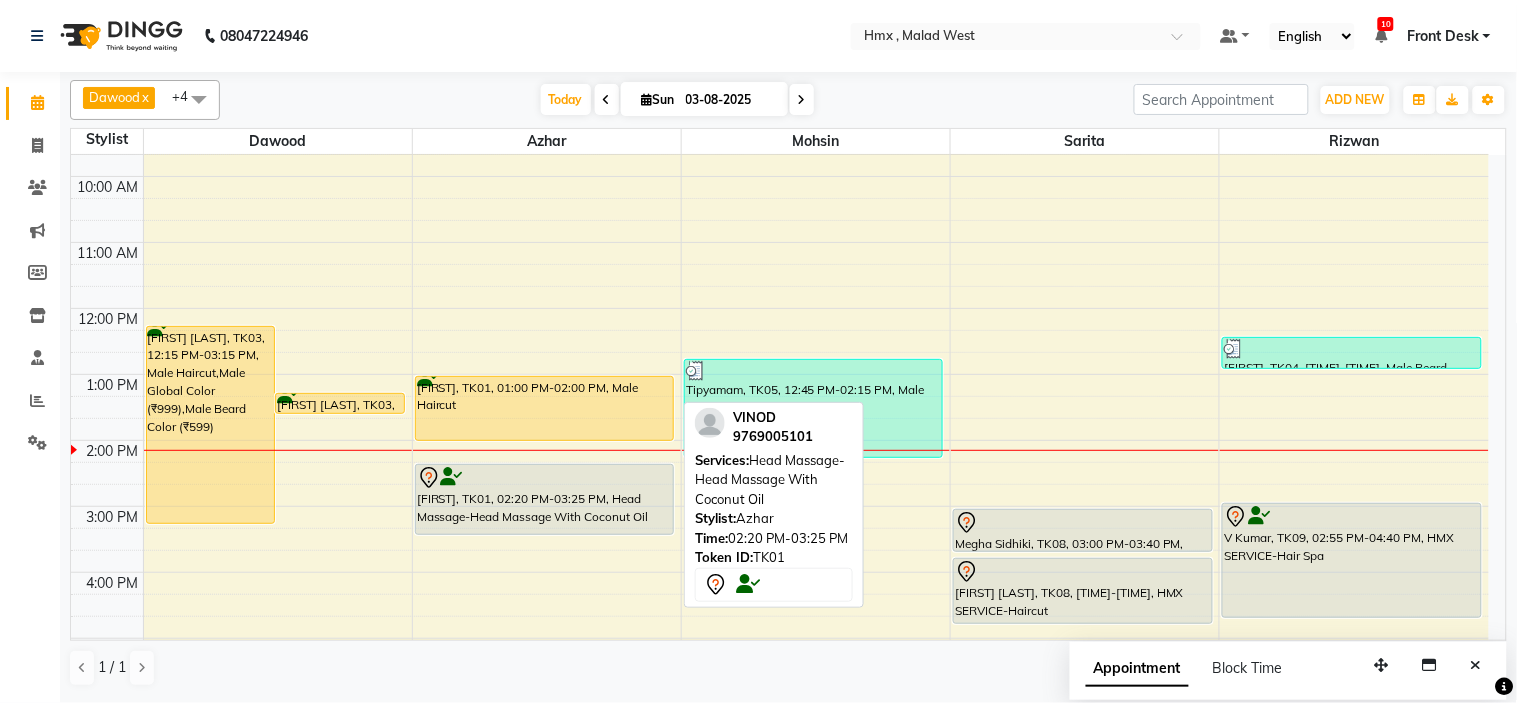 click on "[FIRST], TK01, 02:20 PM-03:25 PM, Head Massage-Head Massage With Coconut Oil" at bounding box center (544, 499) 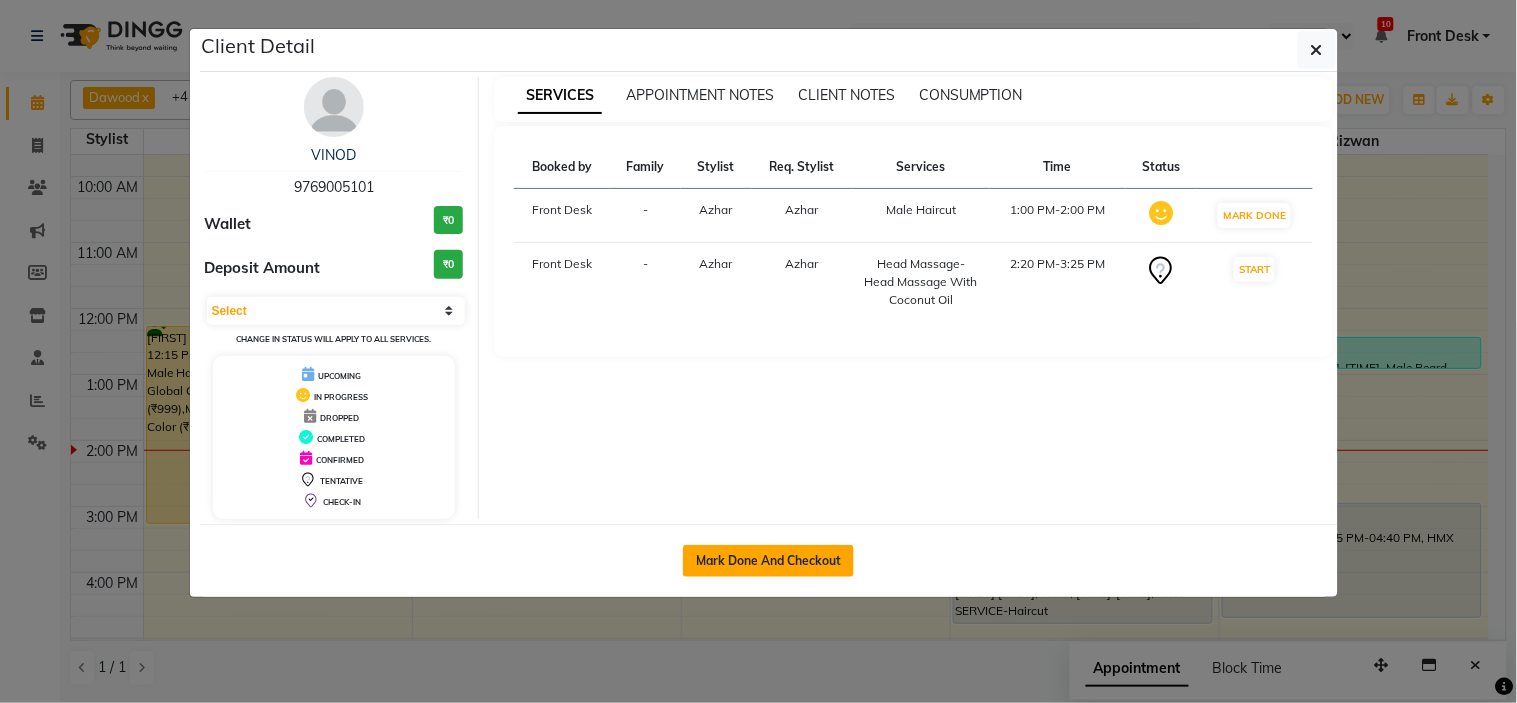 click on "Mark Done And Checkout" 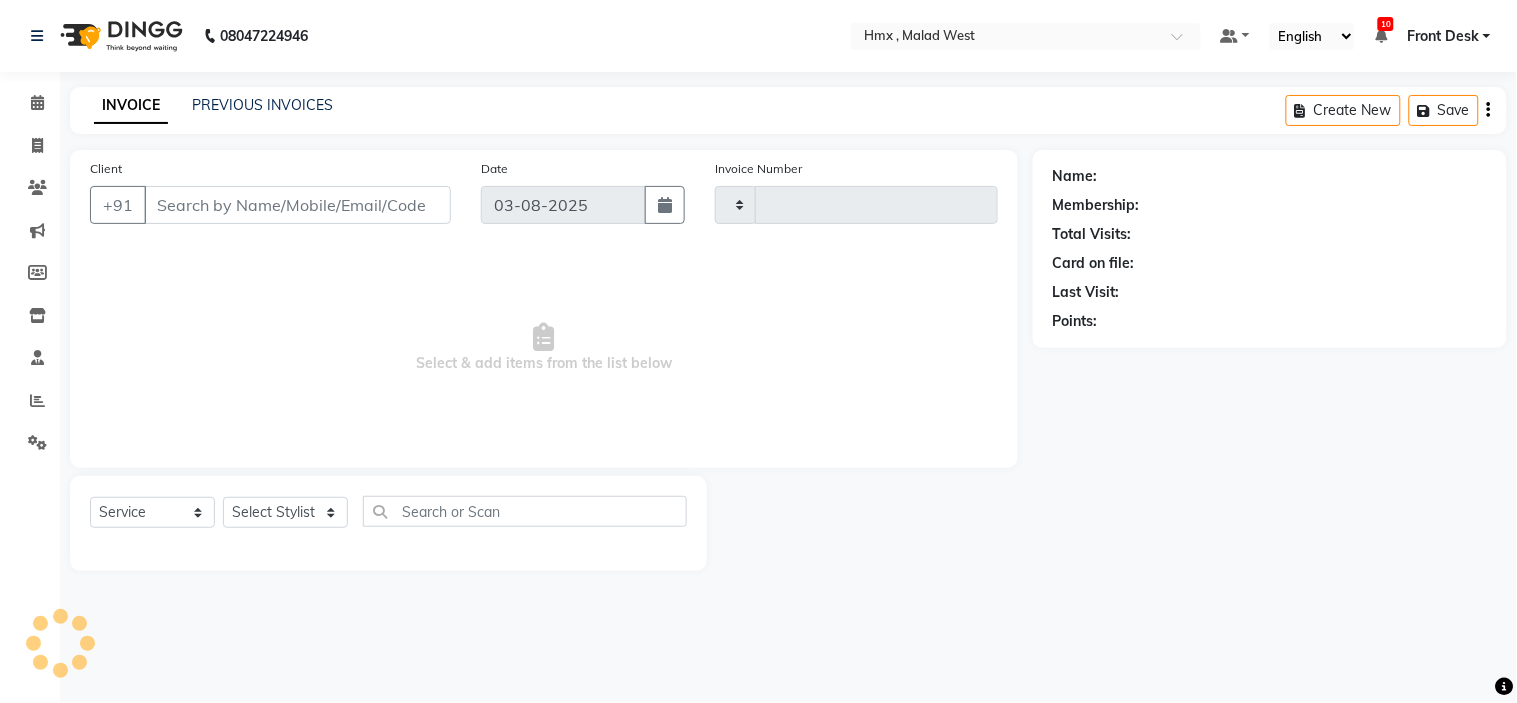 type on "1569" 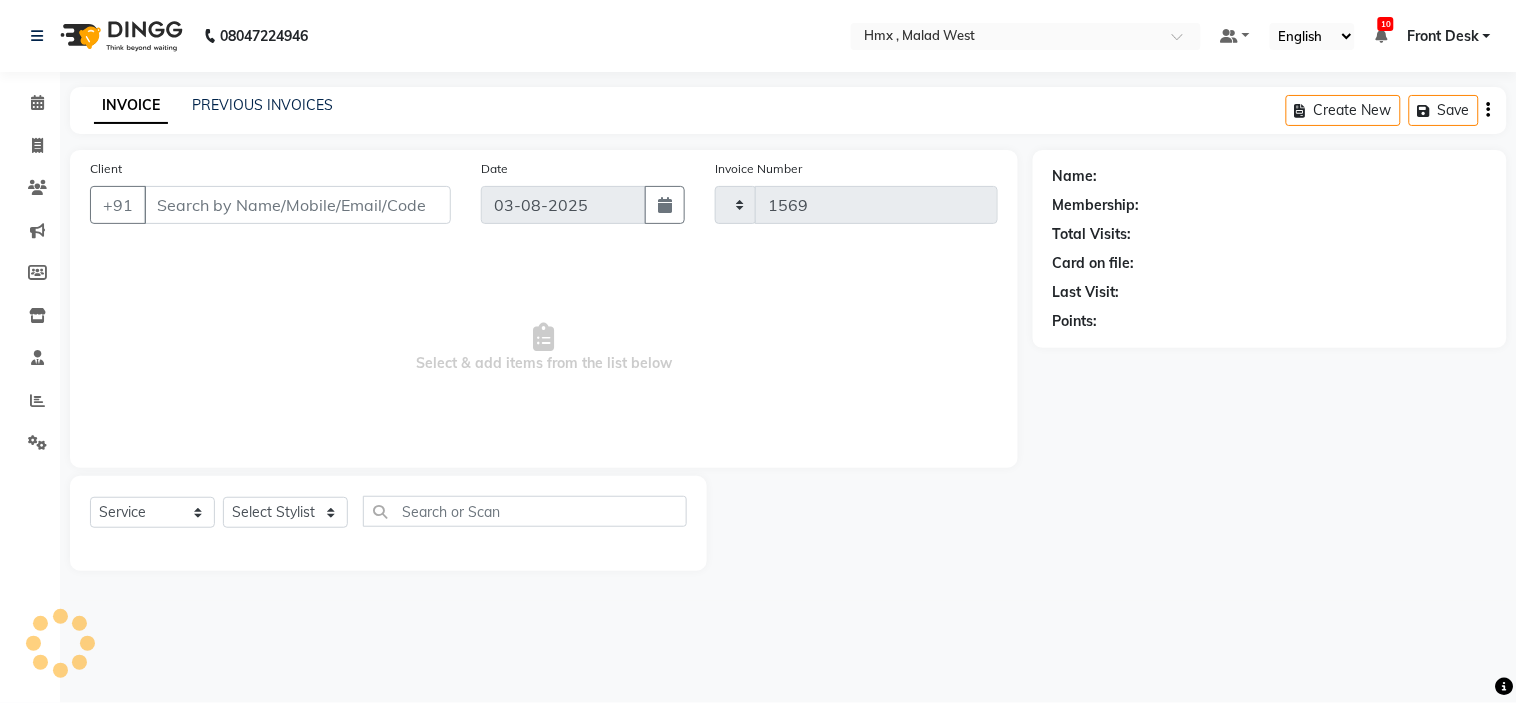 select on "5711" 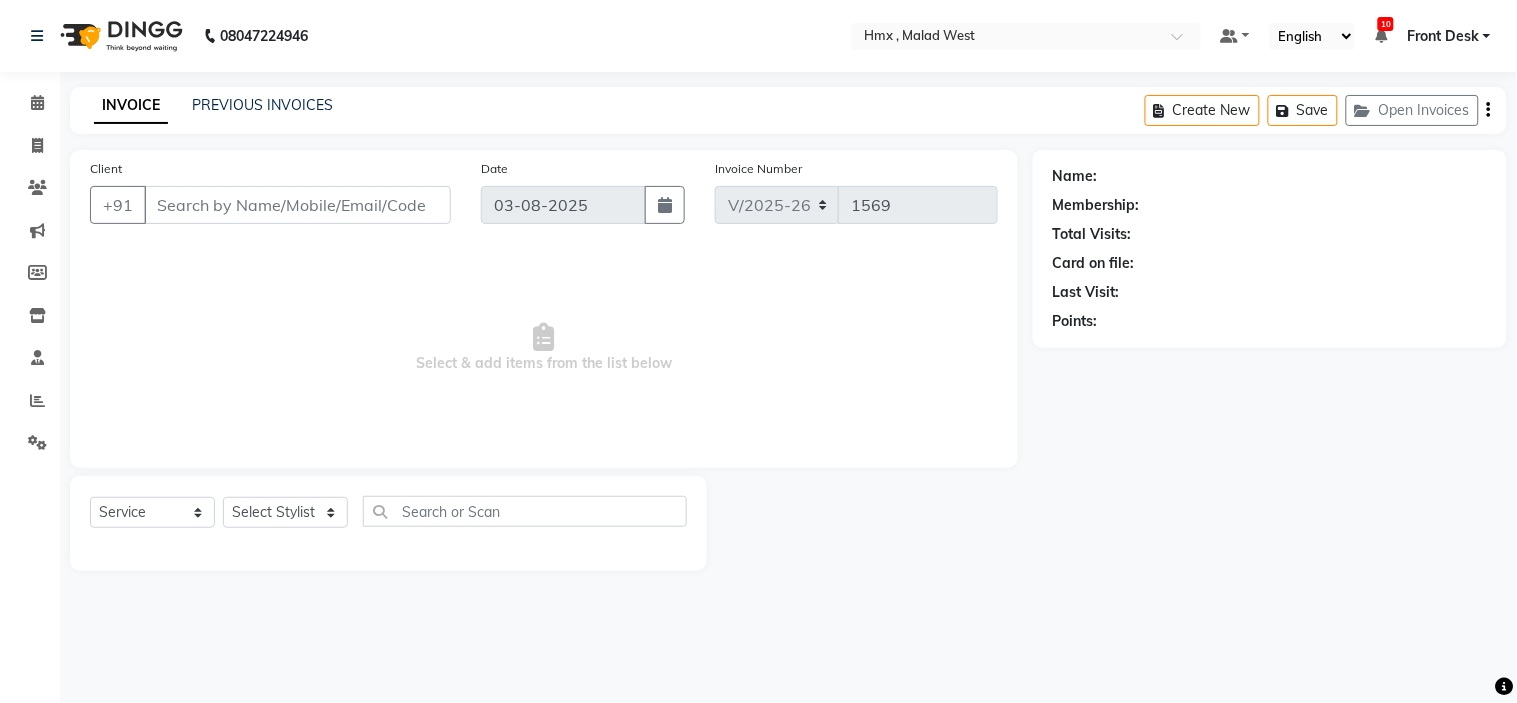 type on "9769005101" 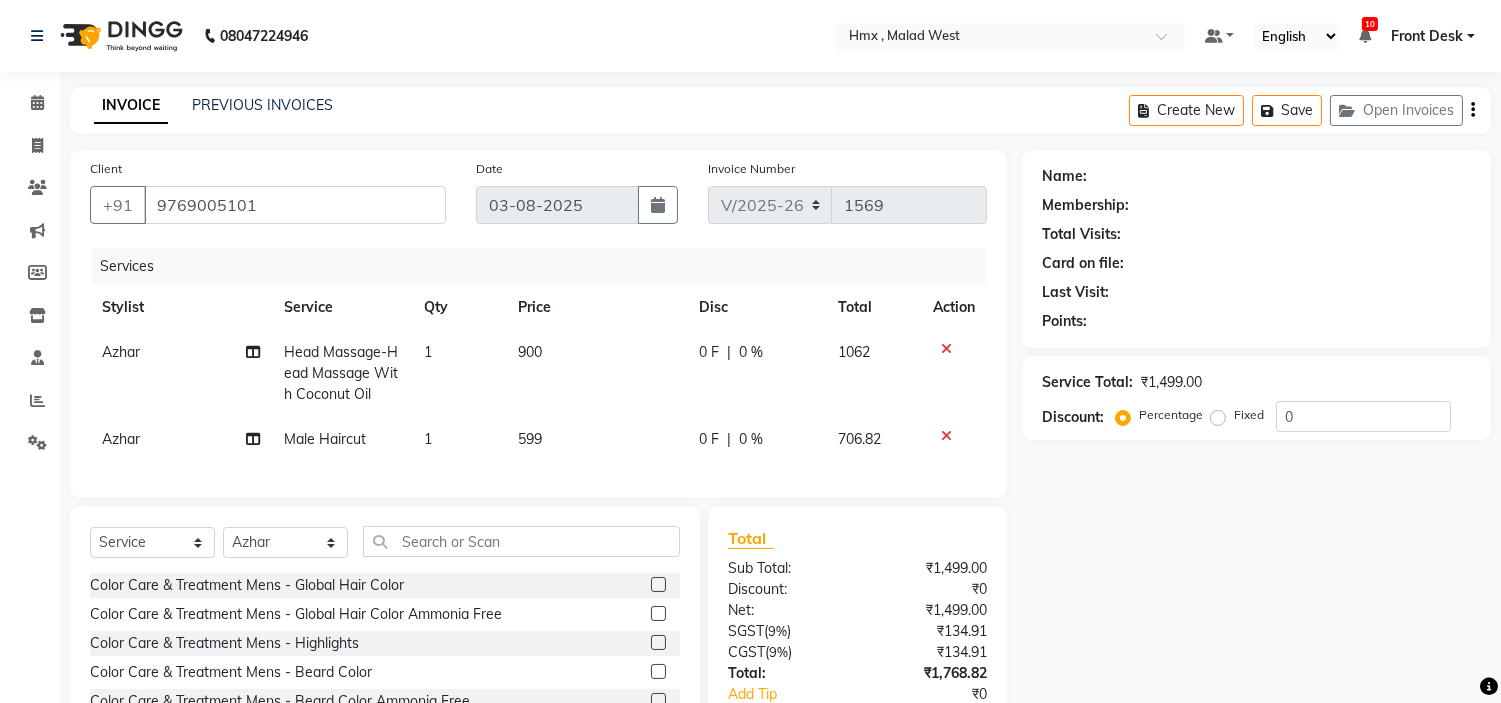 select on "1: Object" 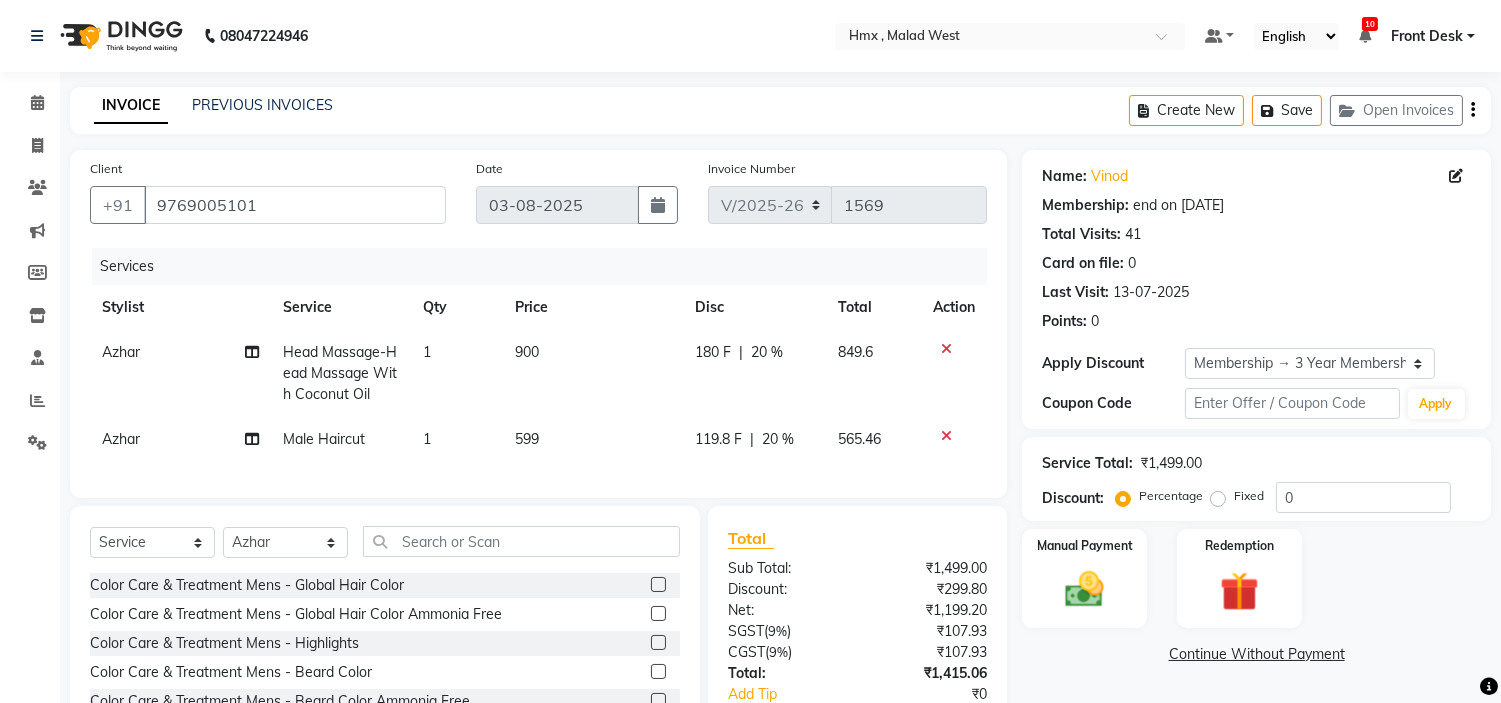 type on "20" 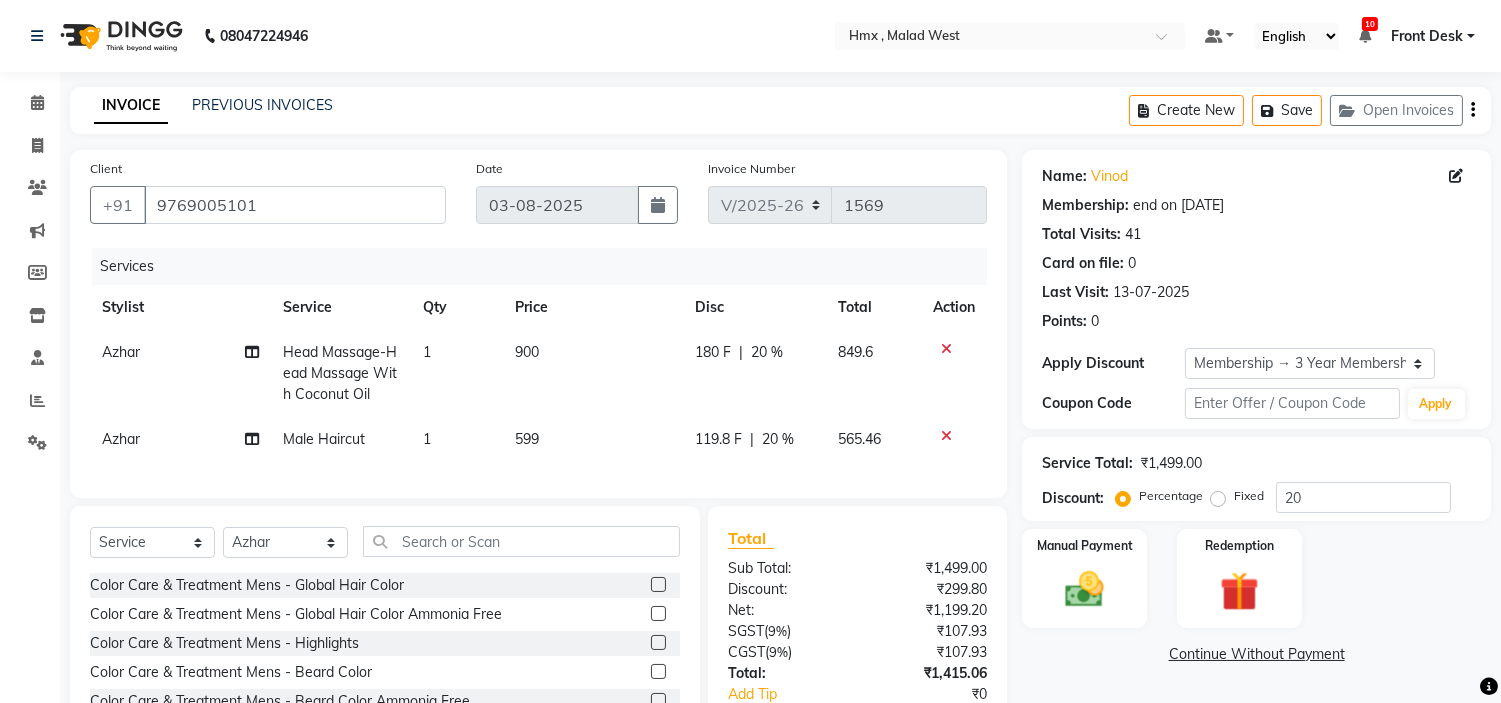 click on "599" 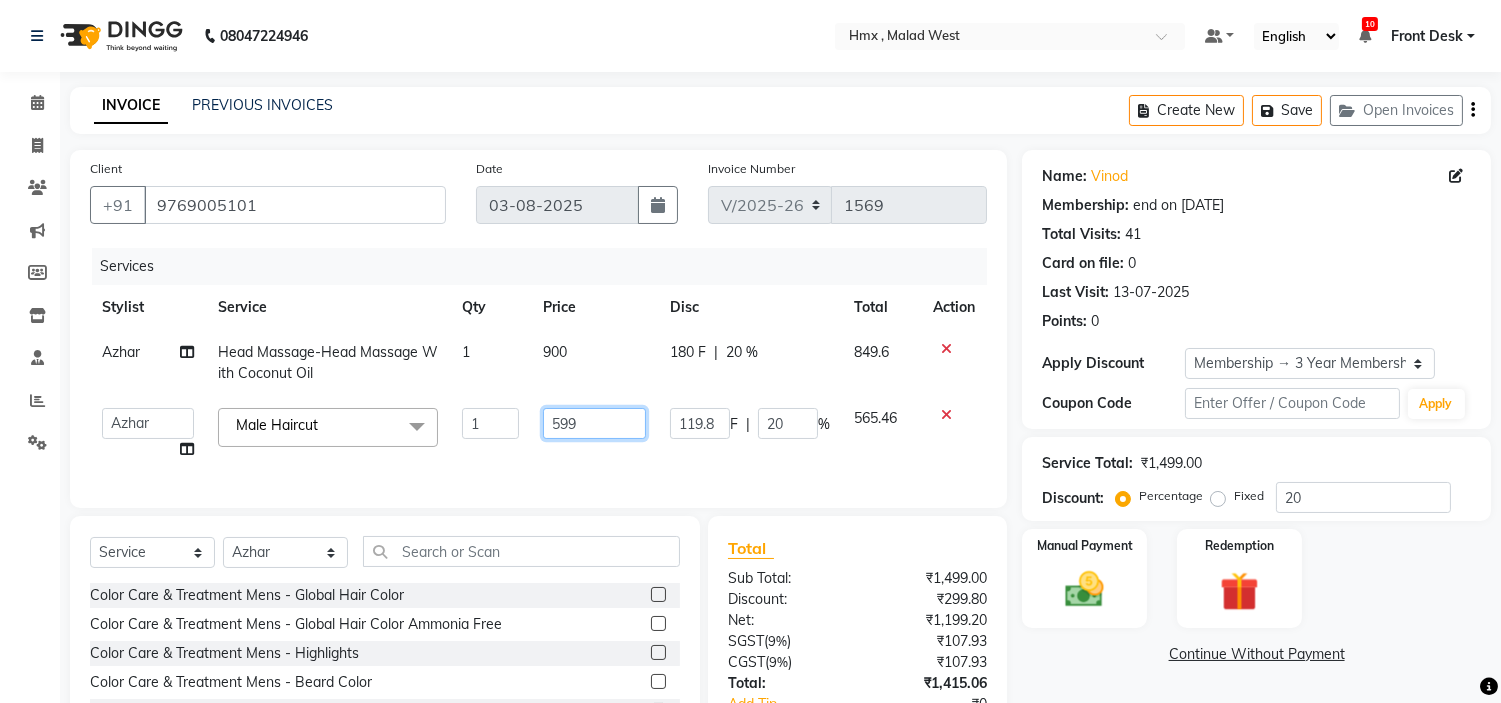 click on "599" 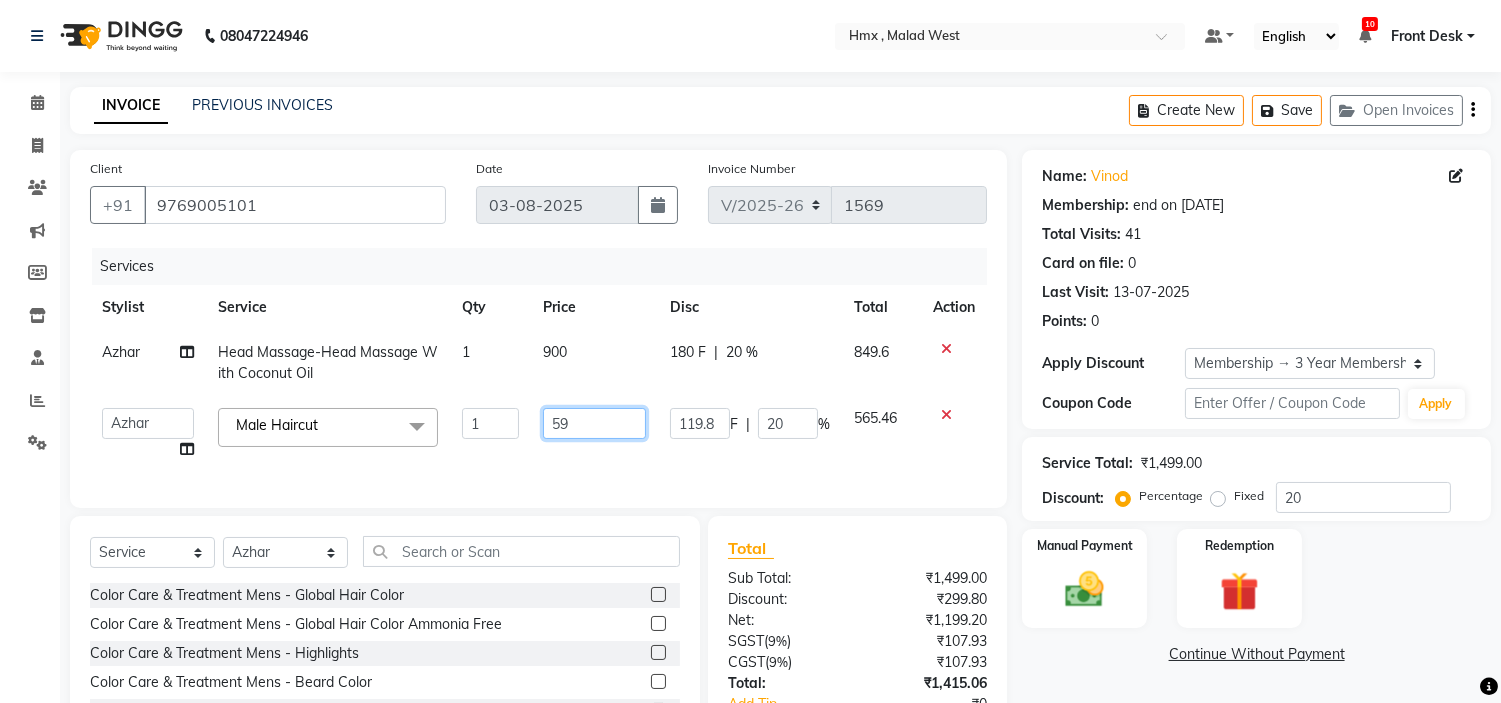type on "5" 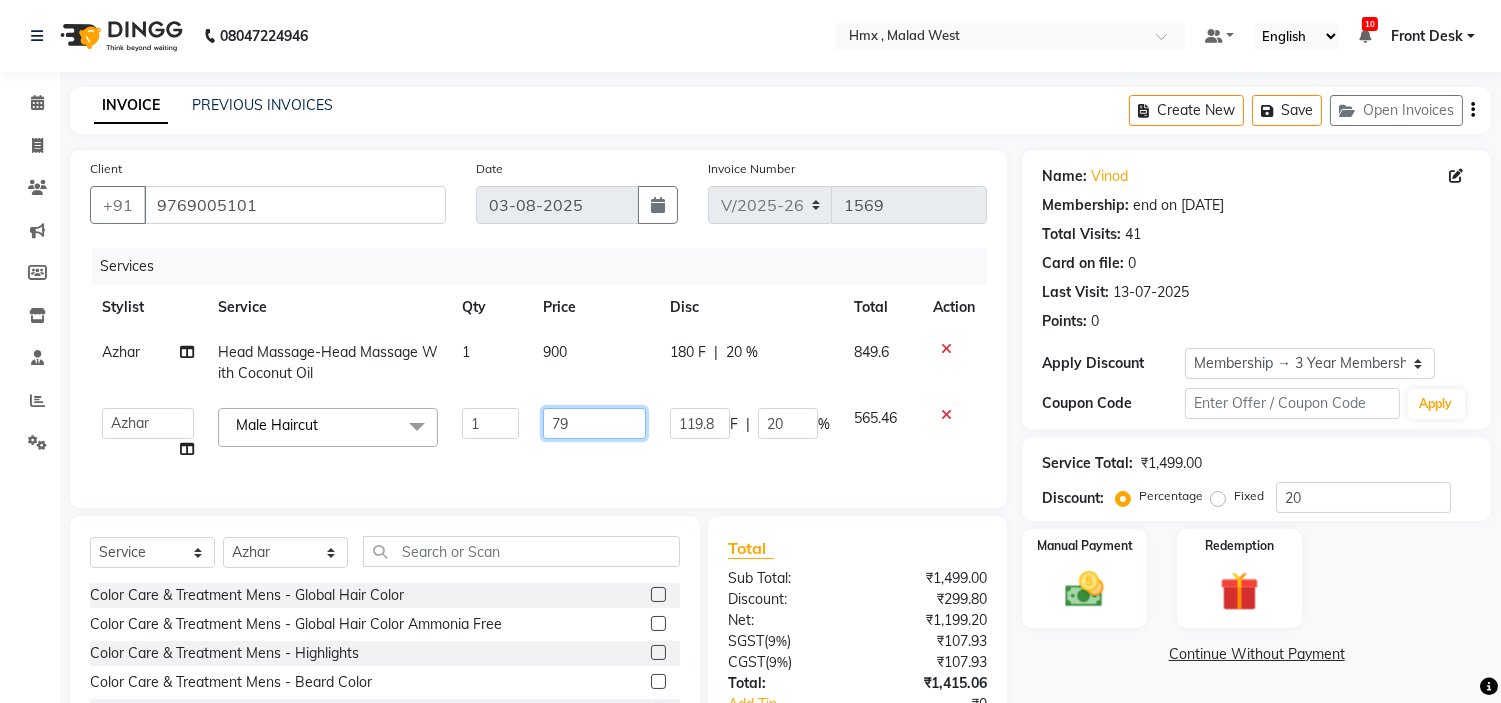 type on "799" 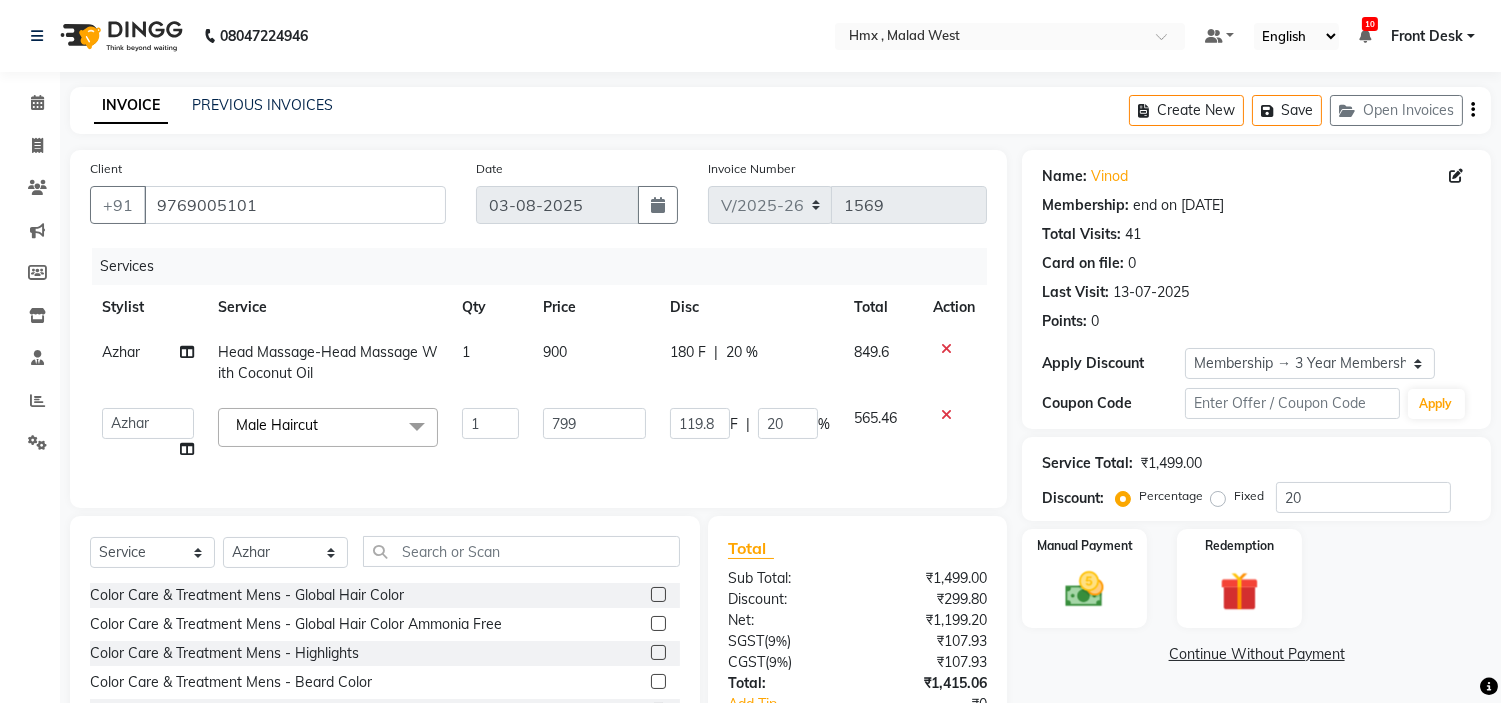 click on "900" 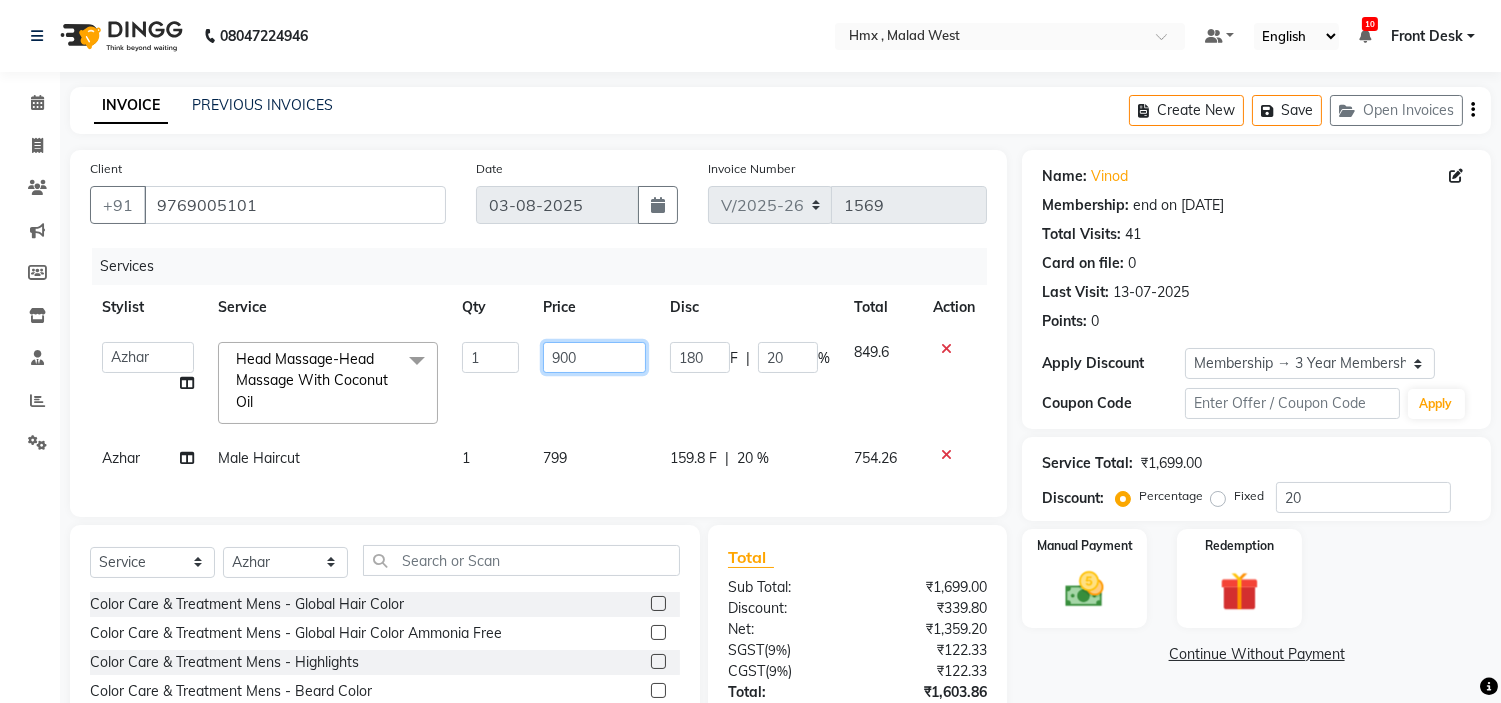 click on "900" 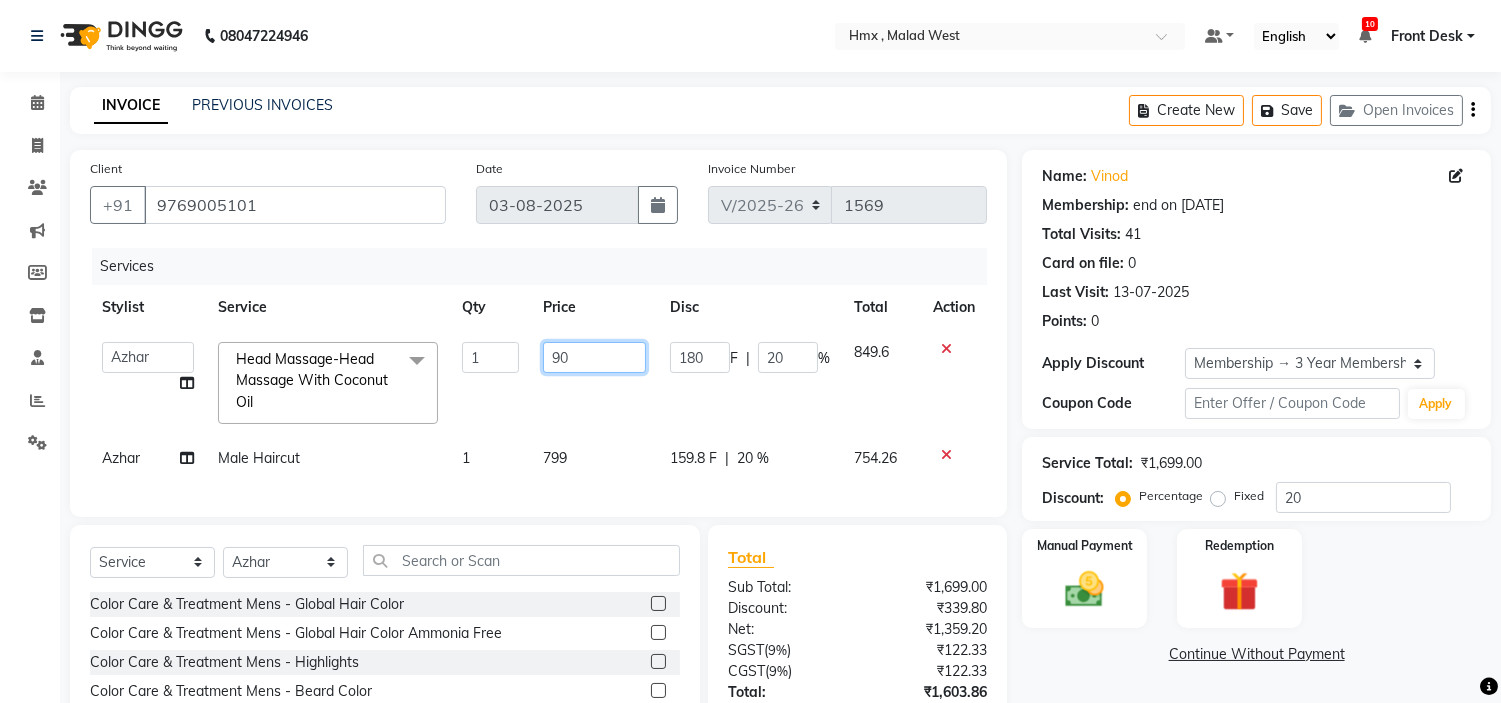 type on "9" 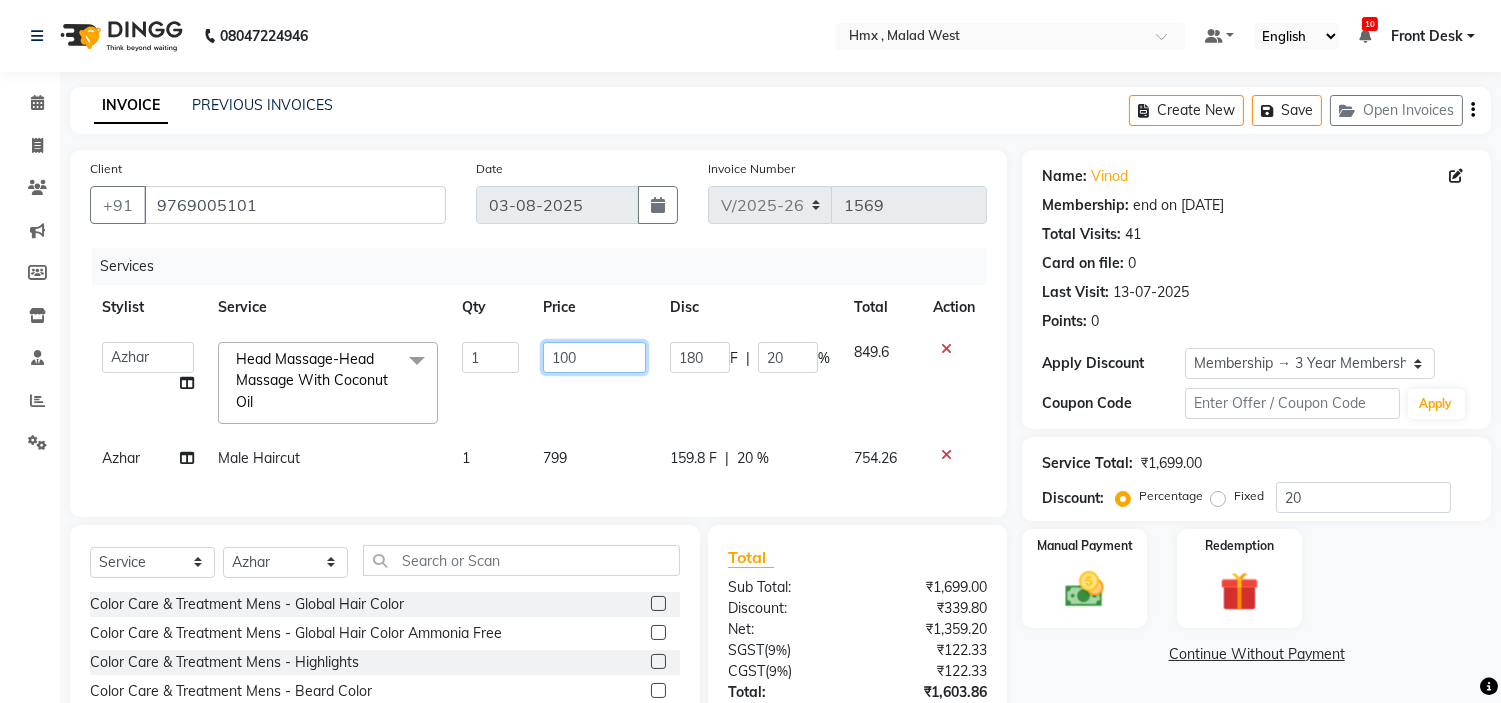 type on "1000" 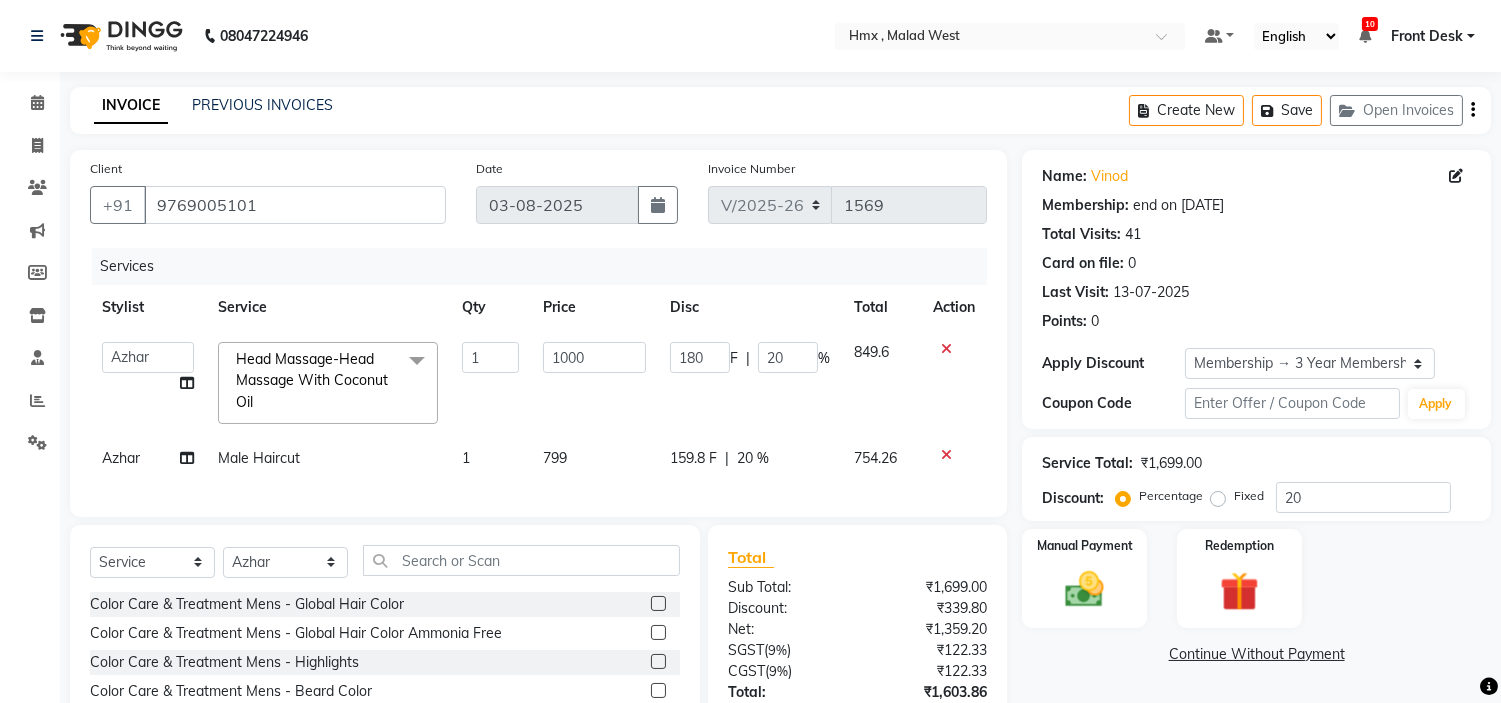 click on "180 F | 20 %" 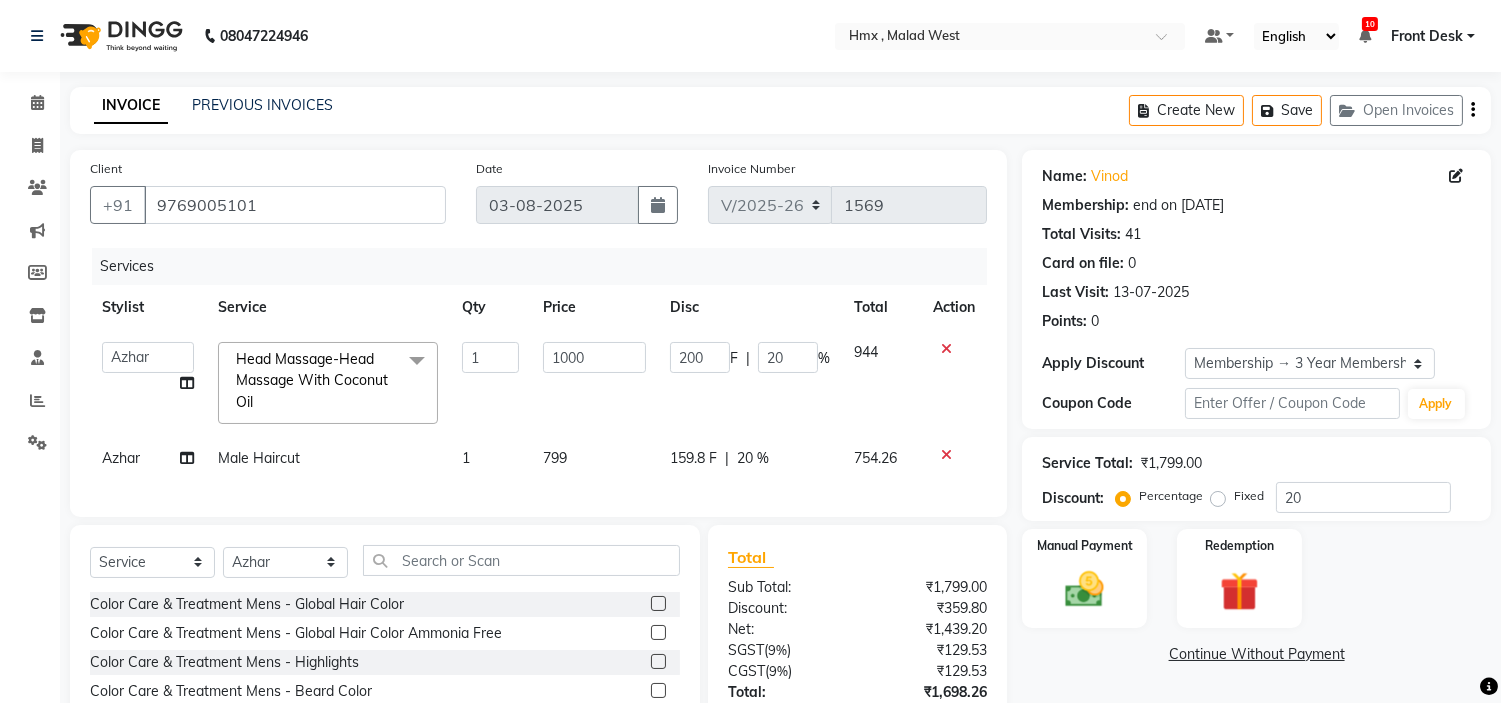 scroll, scrollTop: 163, scrollLeft: 0, axis: vertical 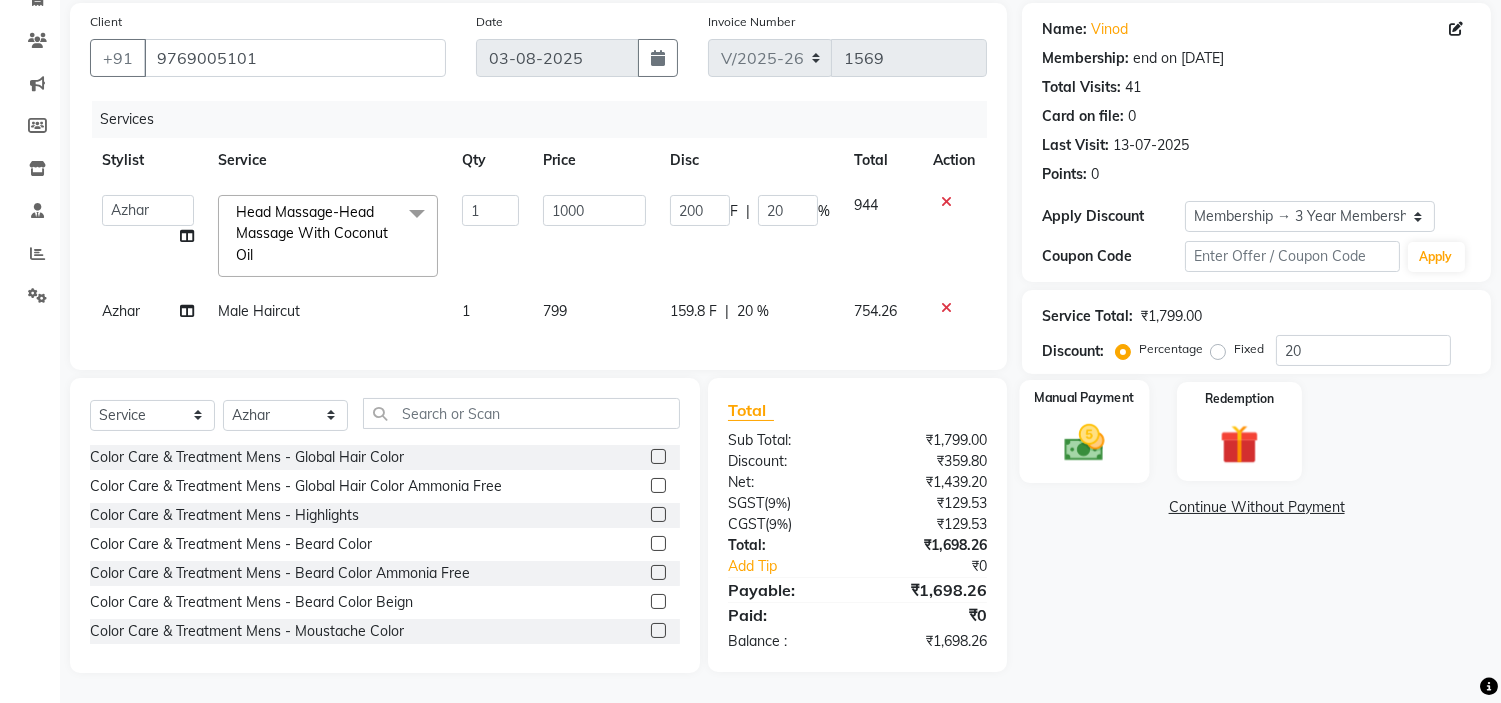 click 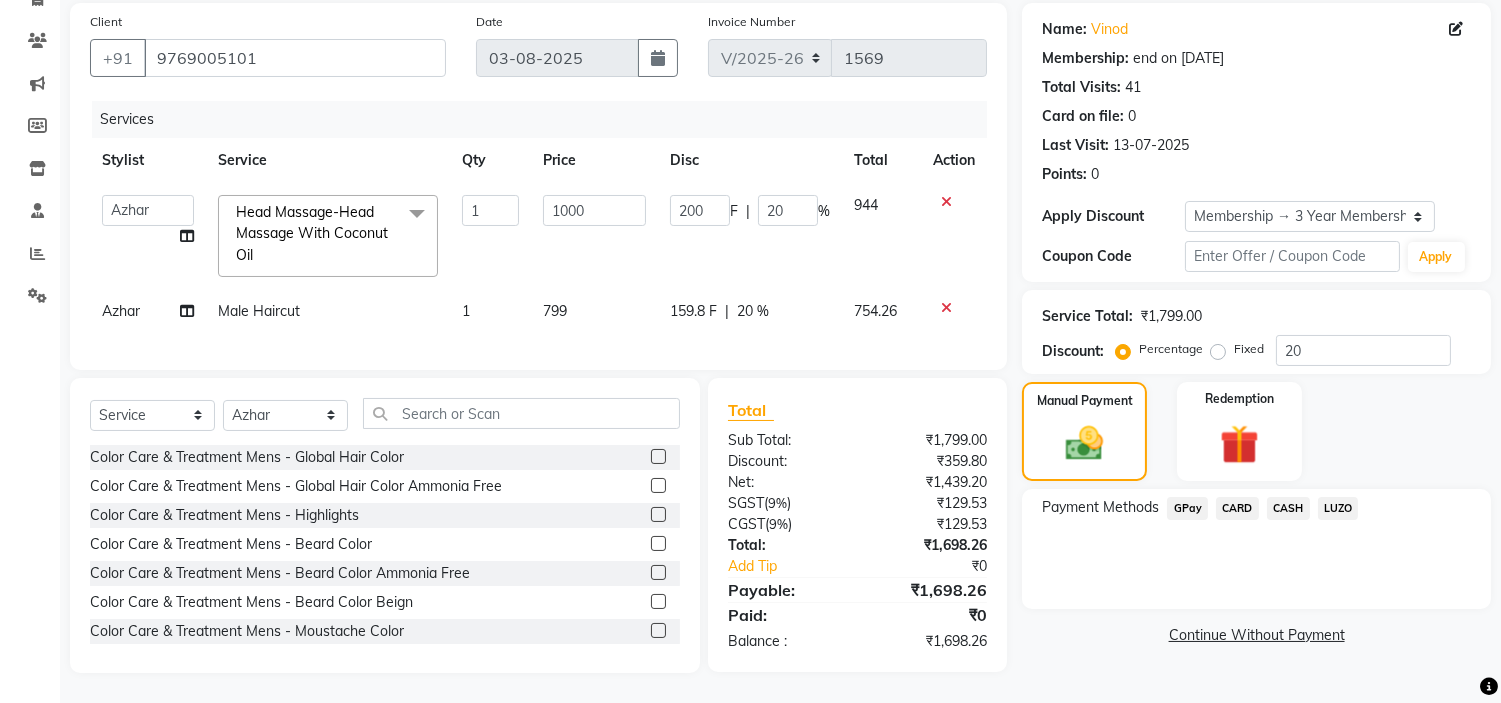 click on "CARD" 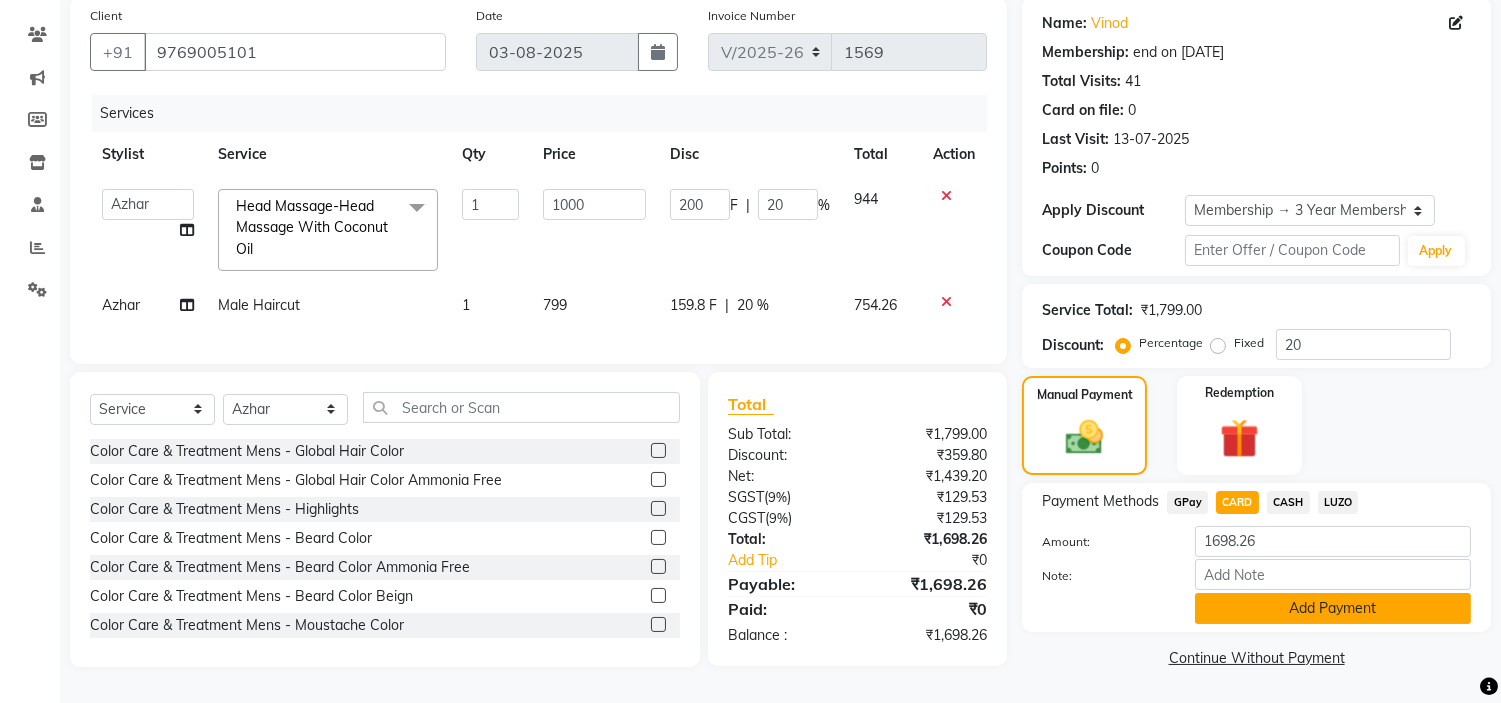click on "Add Payment" 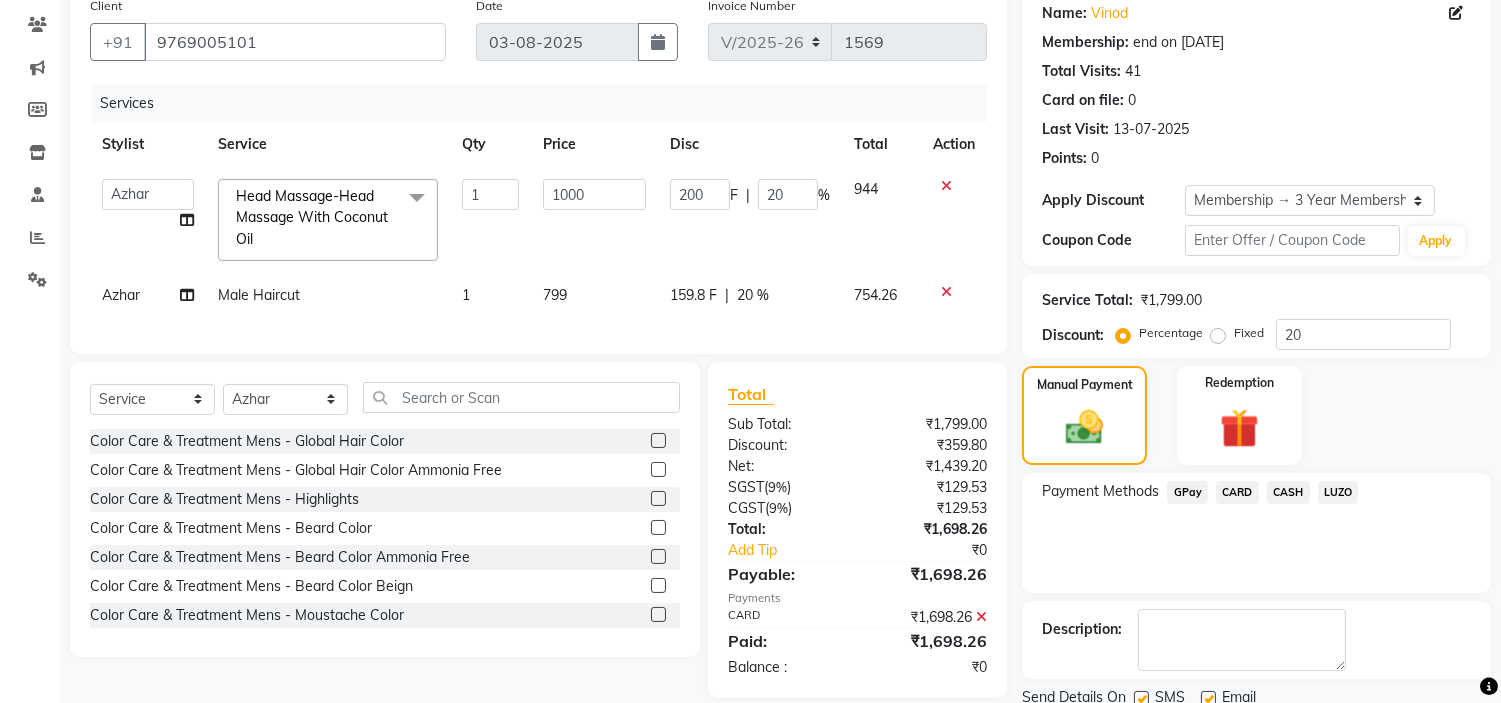 scroll, scrollTop: 236, scrollLeft: 0, axis: vertical 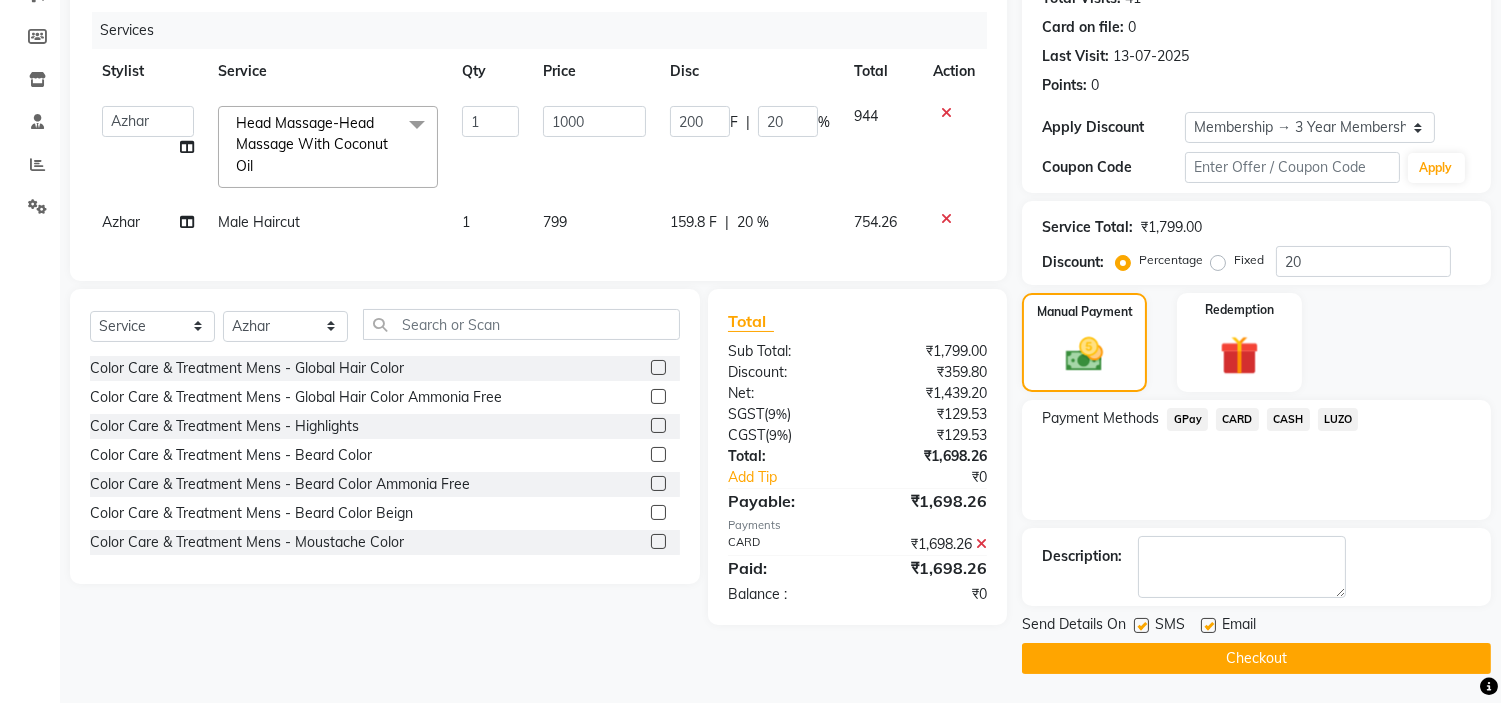 click on "Checkout" 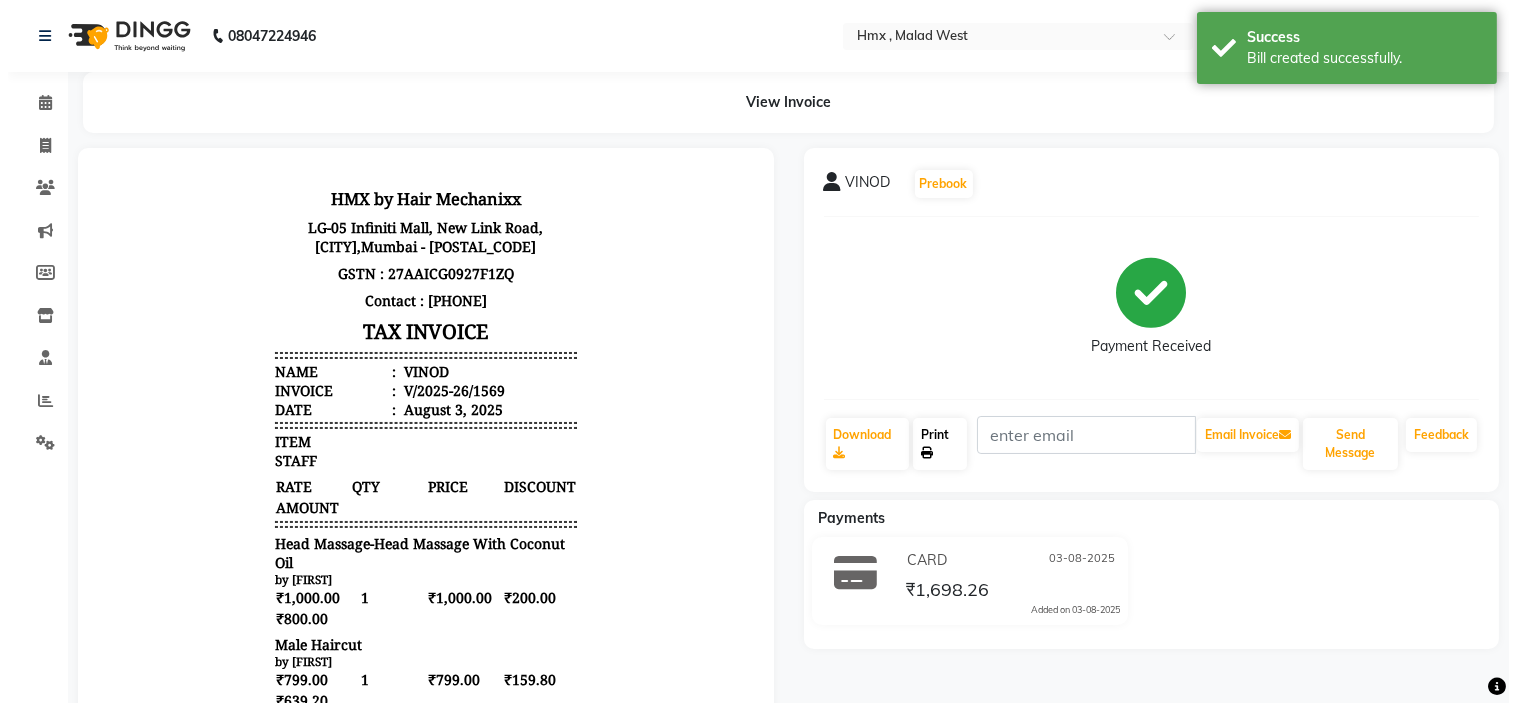 scroll, scrollTop: 0, scrollLeft: 0, axis: both 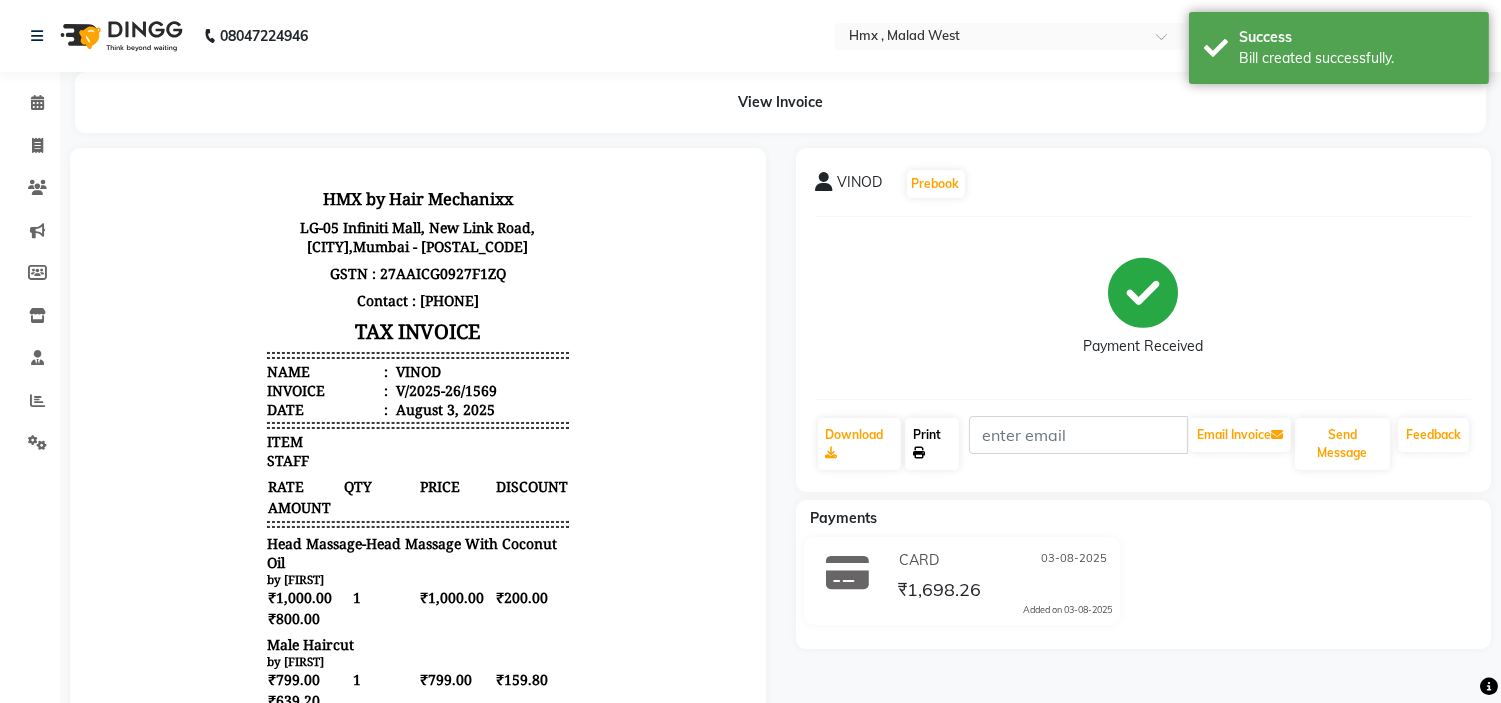 click on "Print" 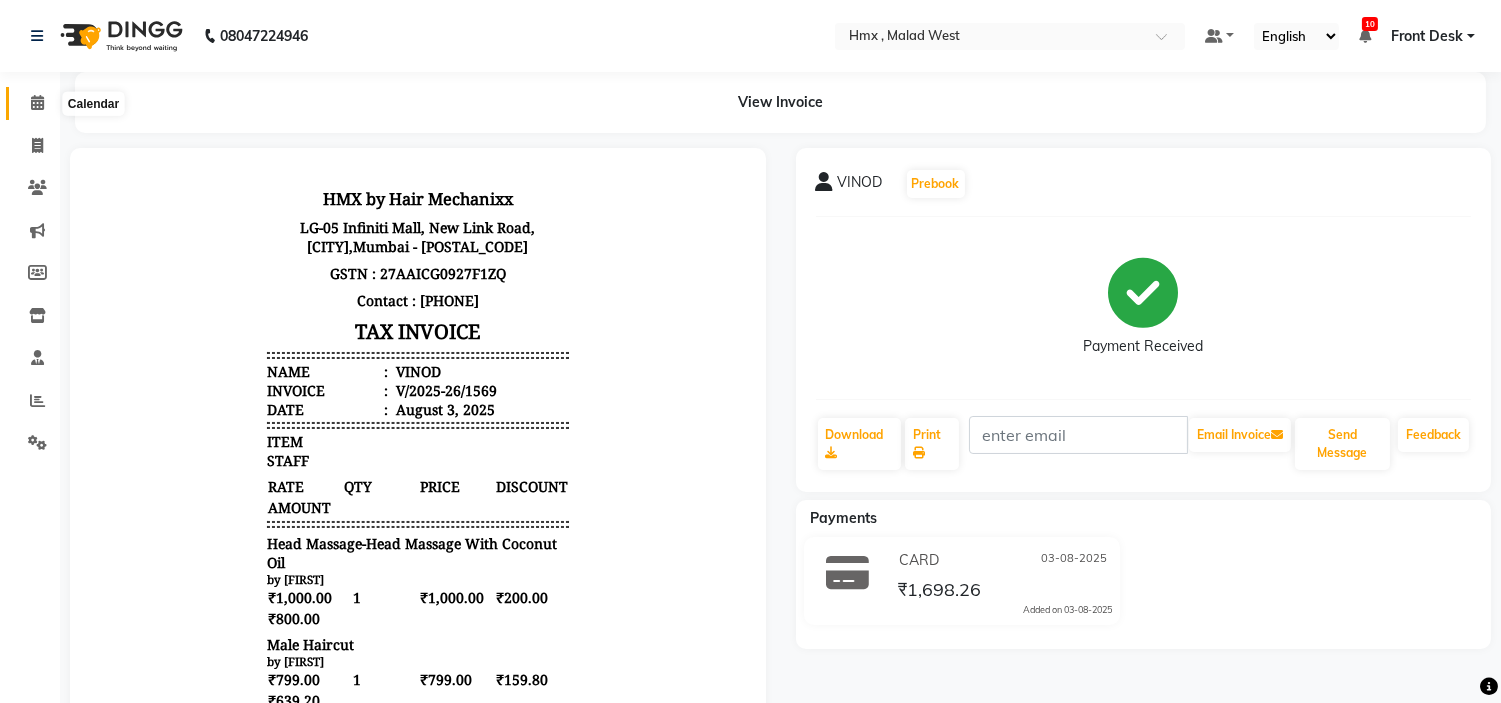 click 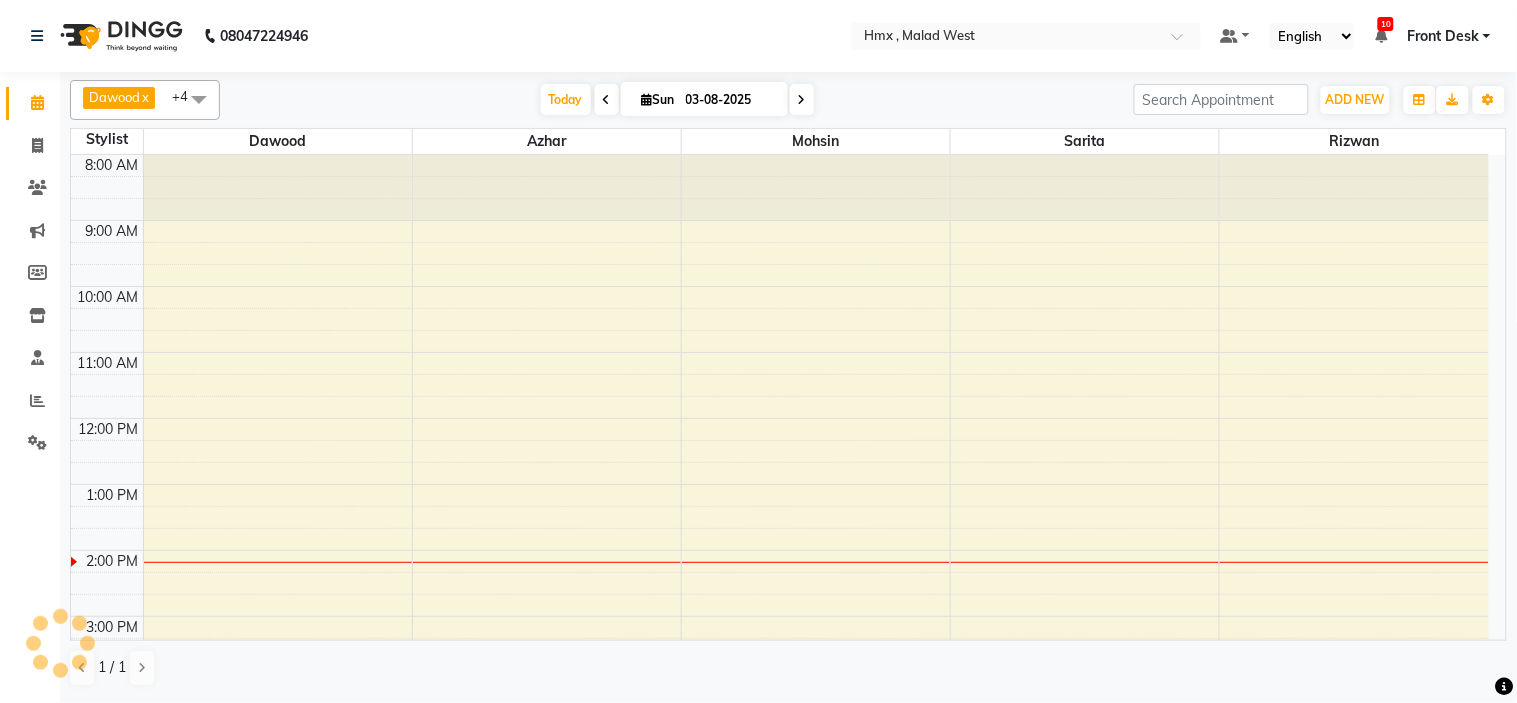 scroll, scrollTop: 0, scrollLeft: 0, axis: both 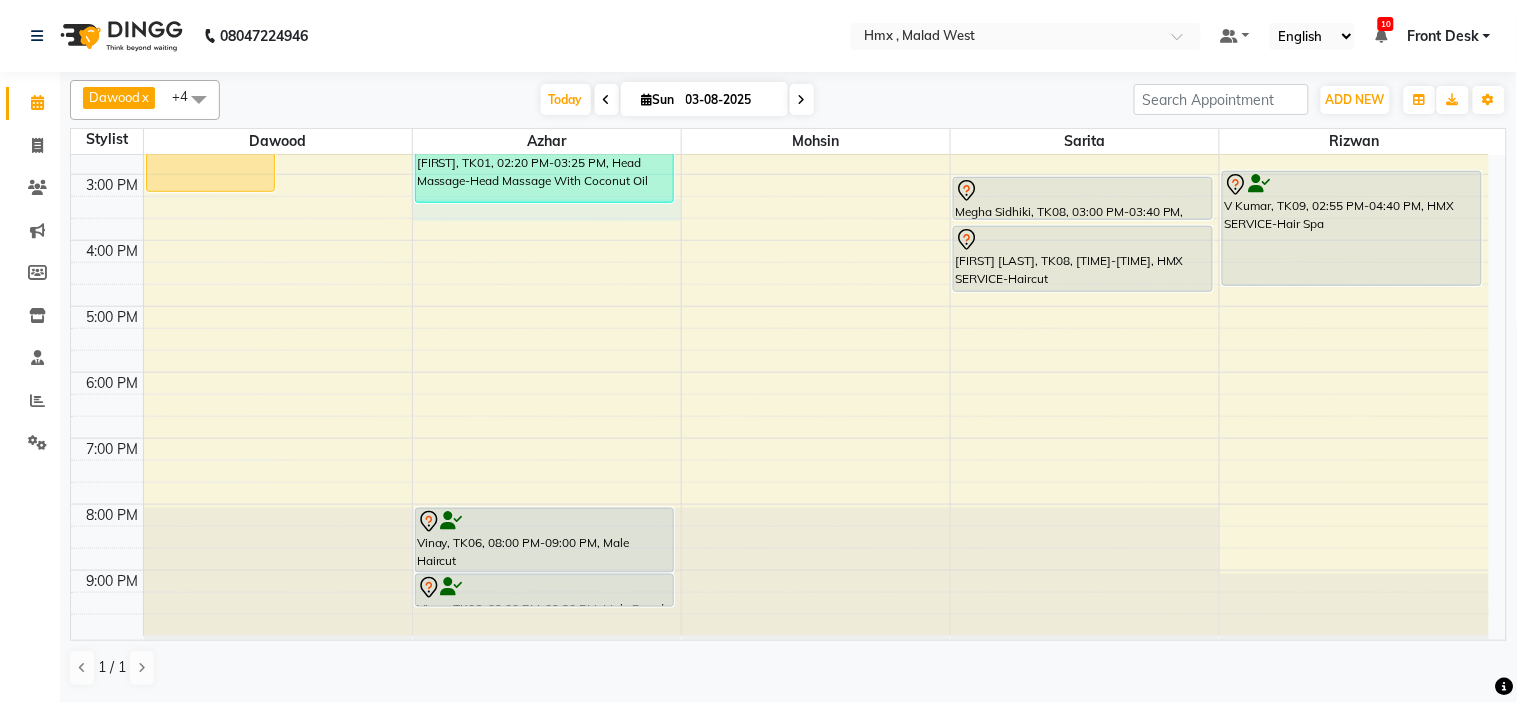 click on "8:00 AM 9:00 AM 10:00 AM 11:00 AM 12:00 PM 1:00 PM 2:00 PM 3:00 PM 4:00 PM 5:00 PM 6:00 PM 7:00 PM 8:00 PM 9:00 PM     sandeep jairath, TK03, 12:15 PM-03:15 PM, Male Haircut,Male Global Color (₹999),Male Beard Color (₹599)     sandeep jairath, TK03, 01:15 PM-01:35 PM, HMX SERVICE-Beard trim + line up     VINOD, TK01, 01:00 PM-02:00 PM, Male Haircut     VINOD, TK01, 02:20 PM-03:25 PM, Head Massage-Head Massage With Coconut Oil             Vinay, TK06, 08:00 PM-09:00 PM, Male Haircut             Vinay, TK06, 09:00 PM-09:30 PM, Male Beard Edging     Tipyamam, TK05, 12:45 PM-02:15 PM, Male Haircut,Male Beard Edging             Megha Sidhiki, TK08, 03:00 PM-03:40 PM, HMX SERVICE-Haircut             Megha Sidhiki, TK08, 03:45 PM-04:45 PM, HMX SERVICE-Haircut     Ayush, TK04, 12:25 PM-12:55 PM, Male Beard Edging             V Kumar, TK09, 02:55 PM-04:40 PM, HMX SERVICE-Hair Spa" at bounding box center (780, 174) 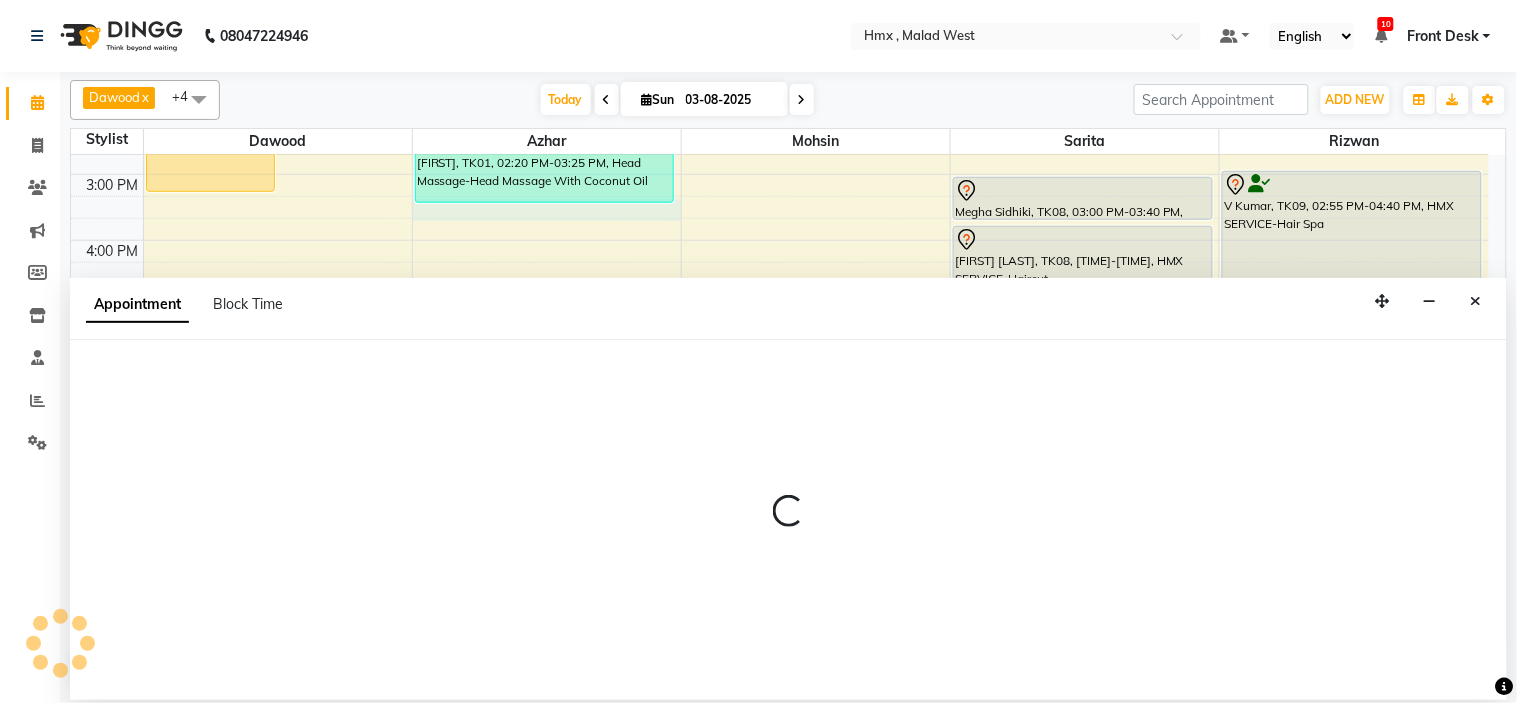 select on "39098" 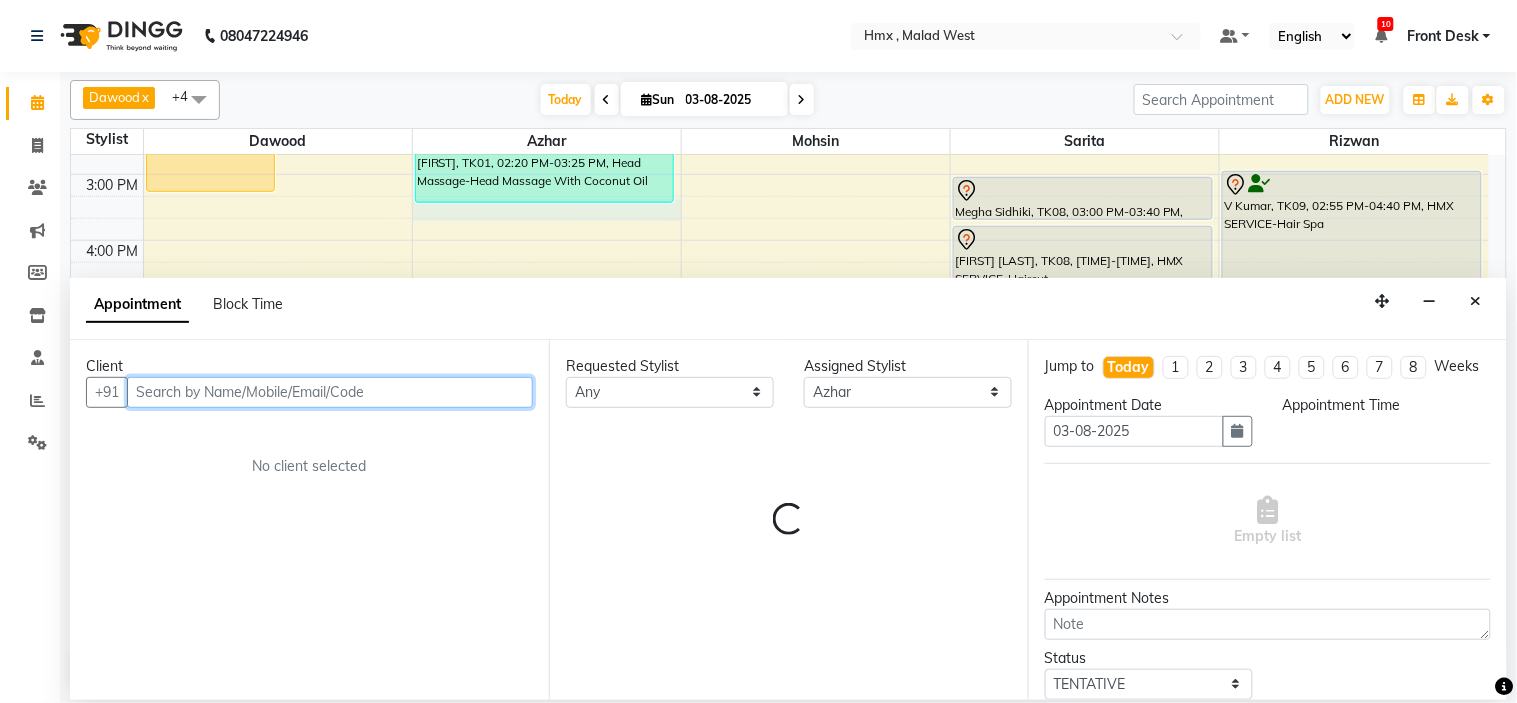 select on "915" 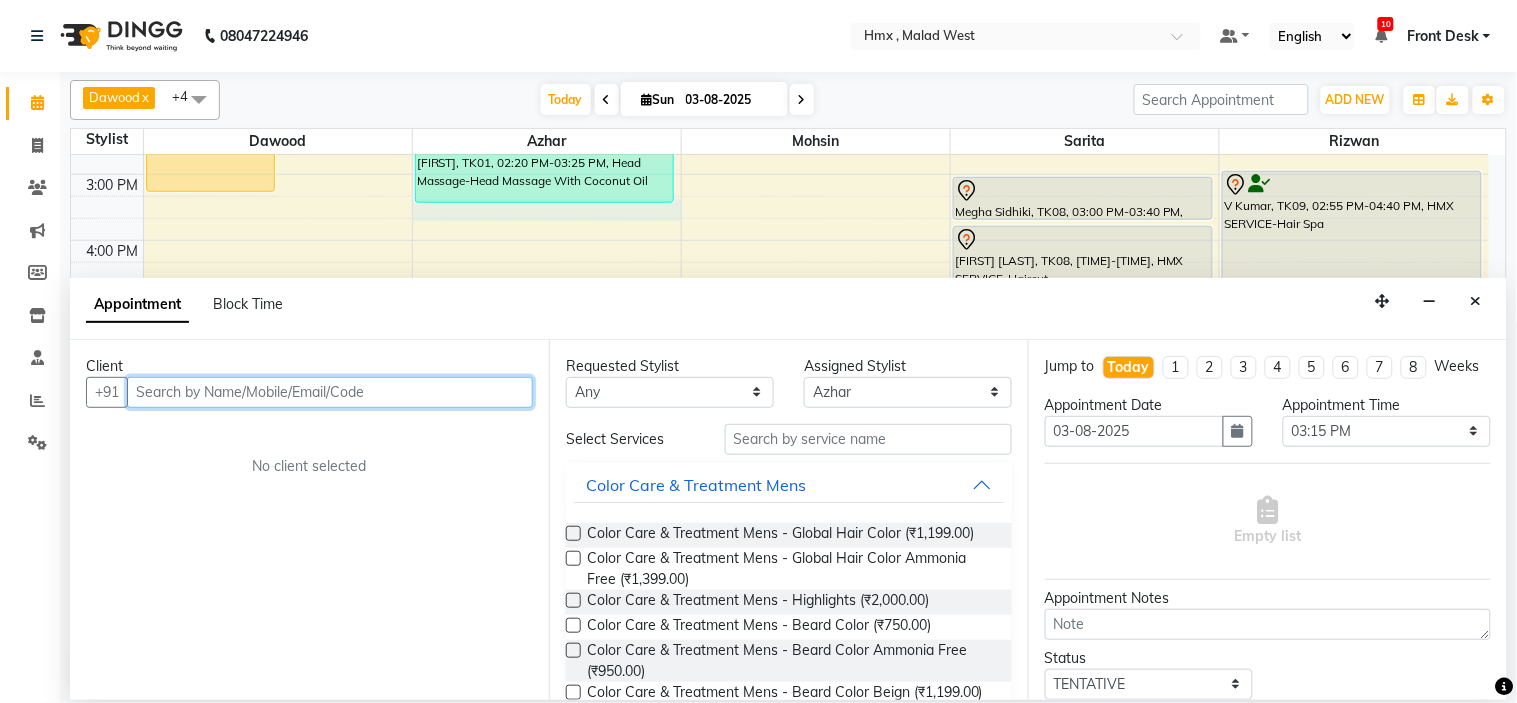 click at bounding box center [330, 392] 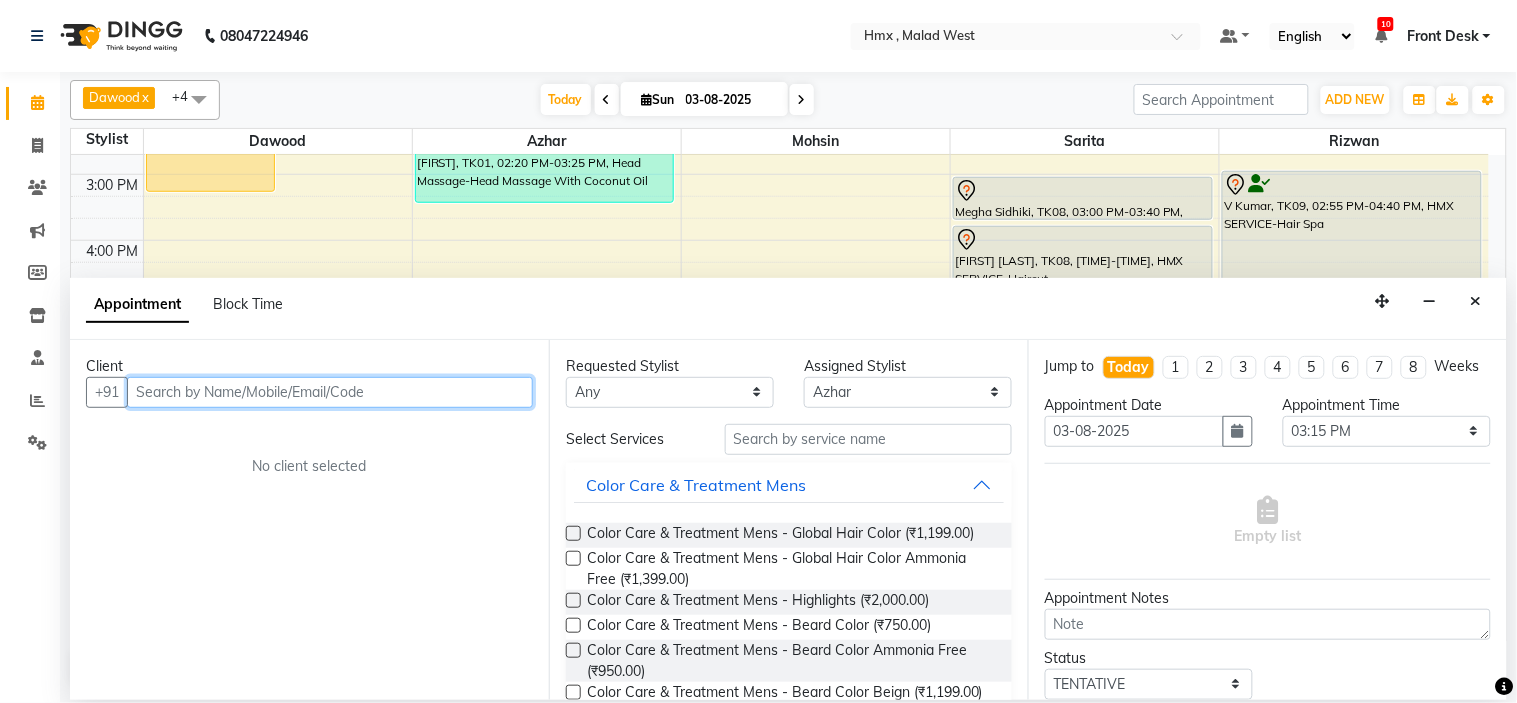 click at bounding box center (330, 392) 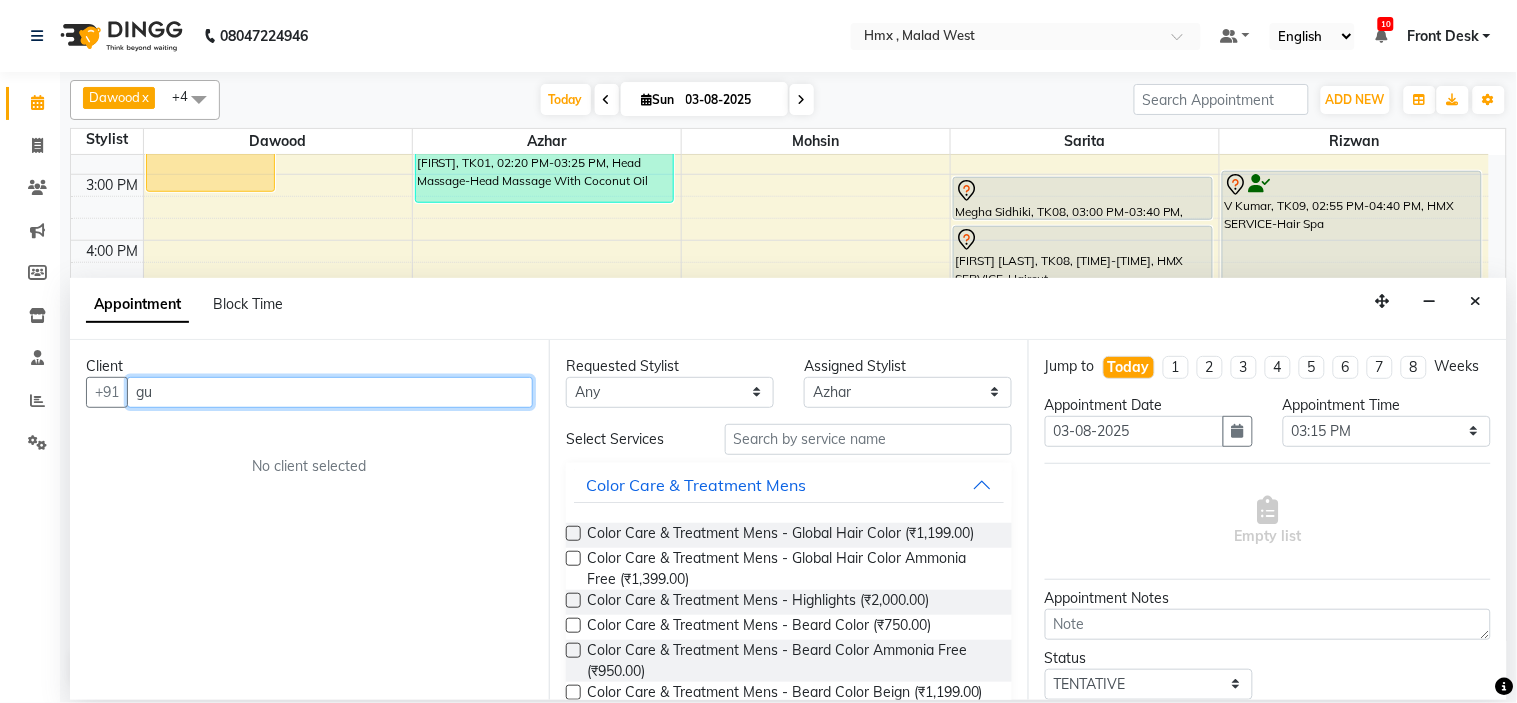 type on "g" 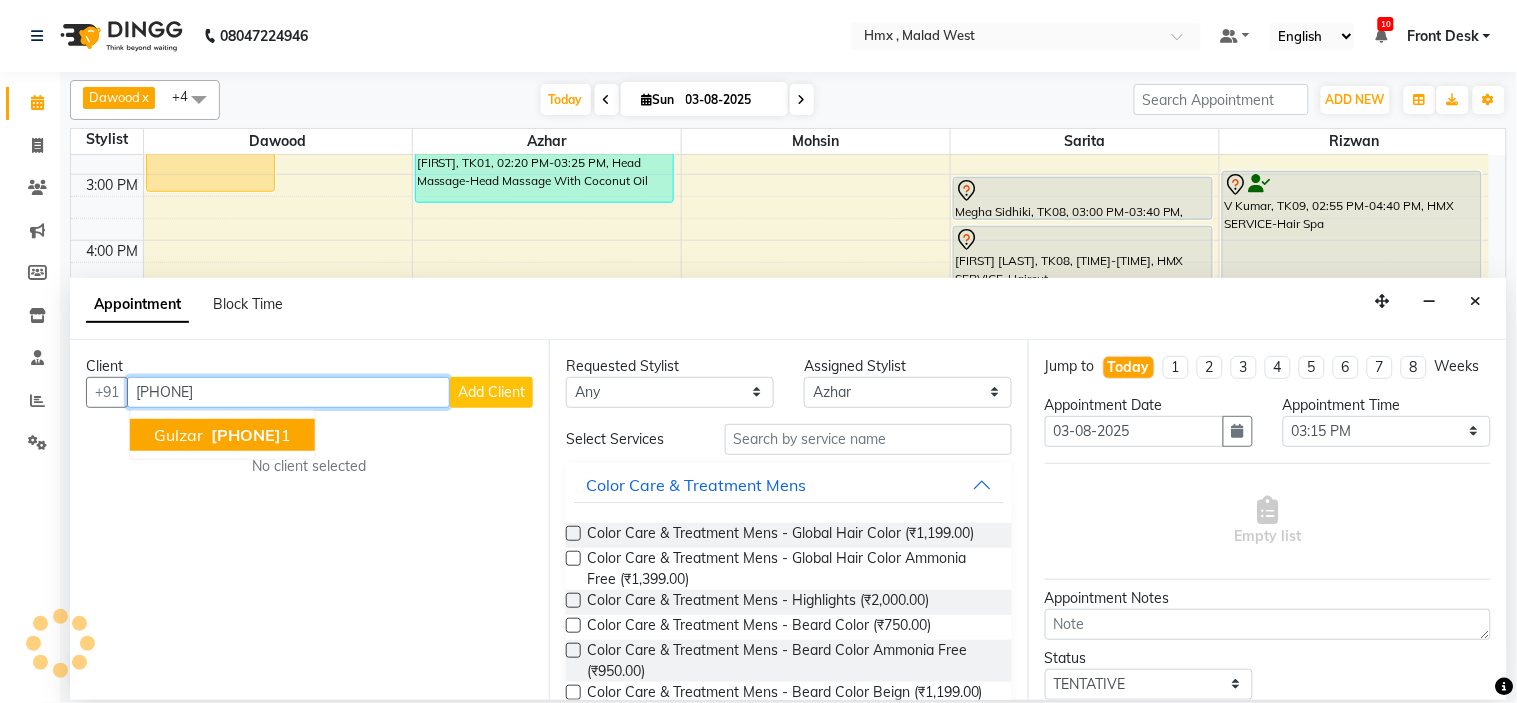 click on "996759000" at bounding box center (246, 435) 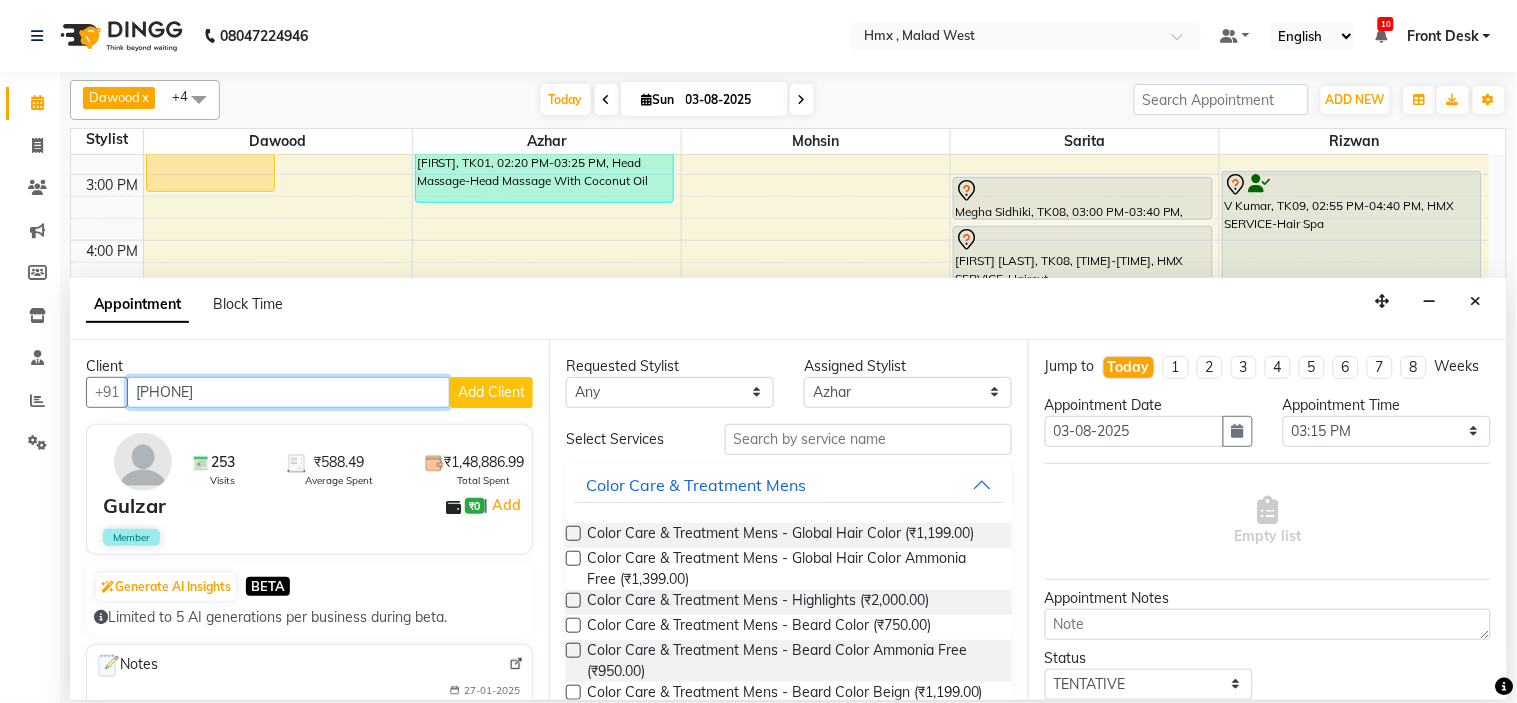 type on "9967590001" 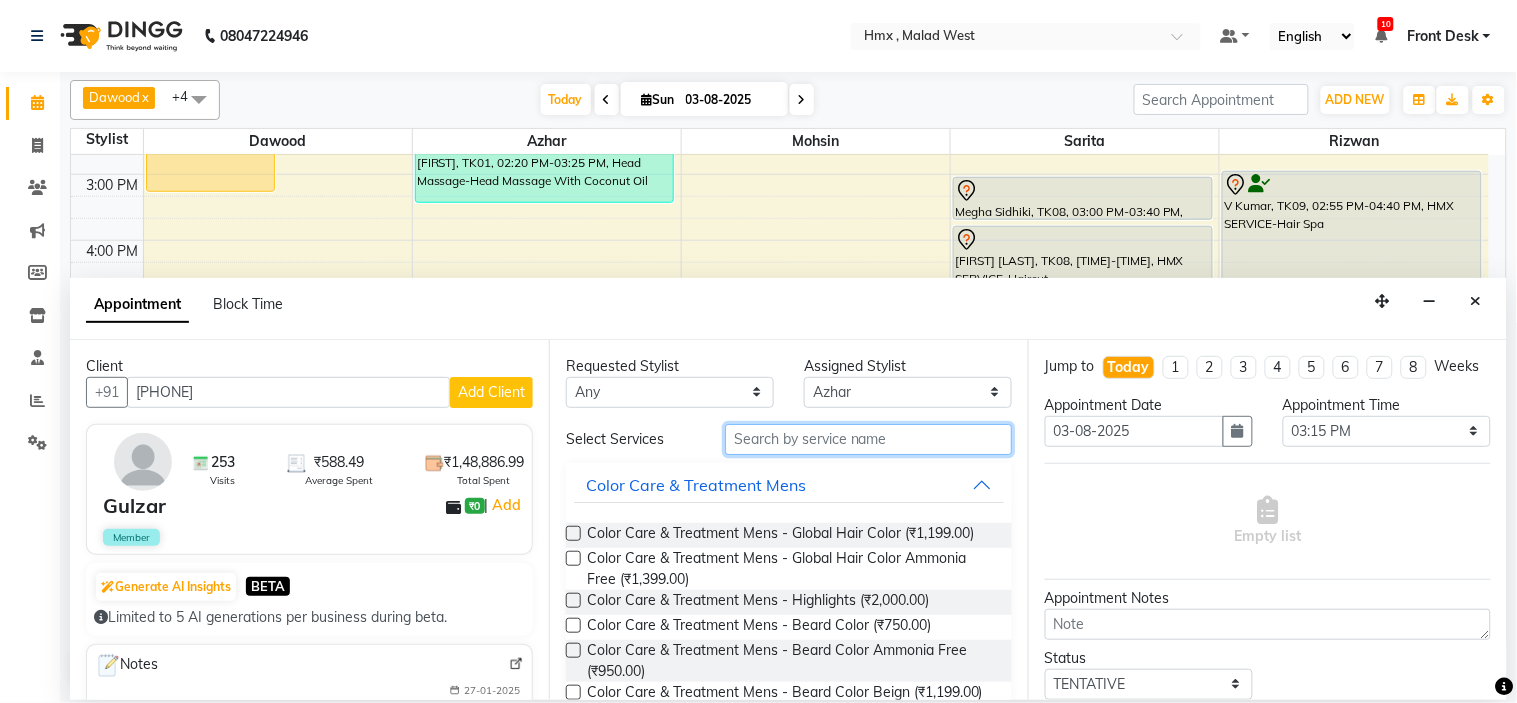 click at bounding box center [868, 439] 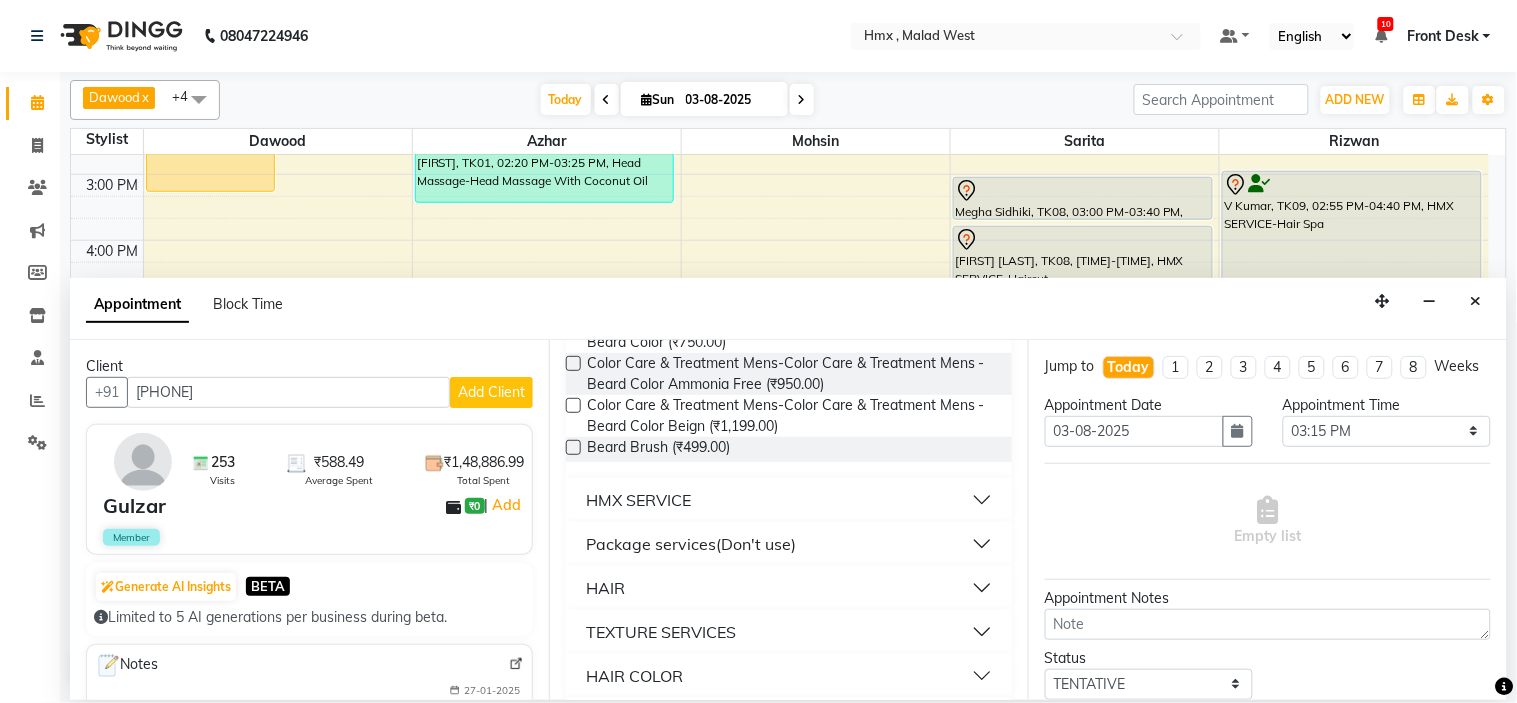 scroll, scrollTop: 306, scrollLeft: 0, axis: vertical 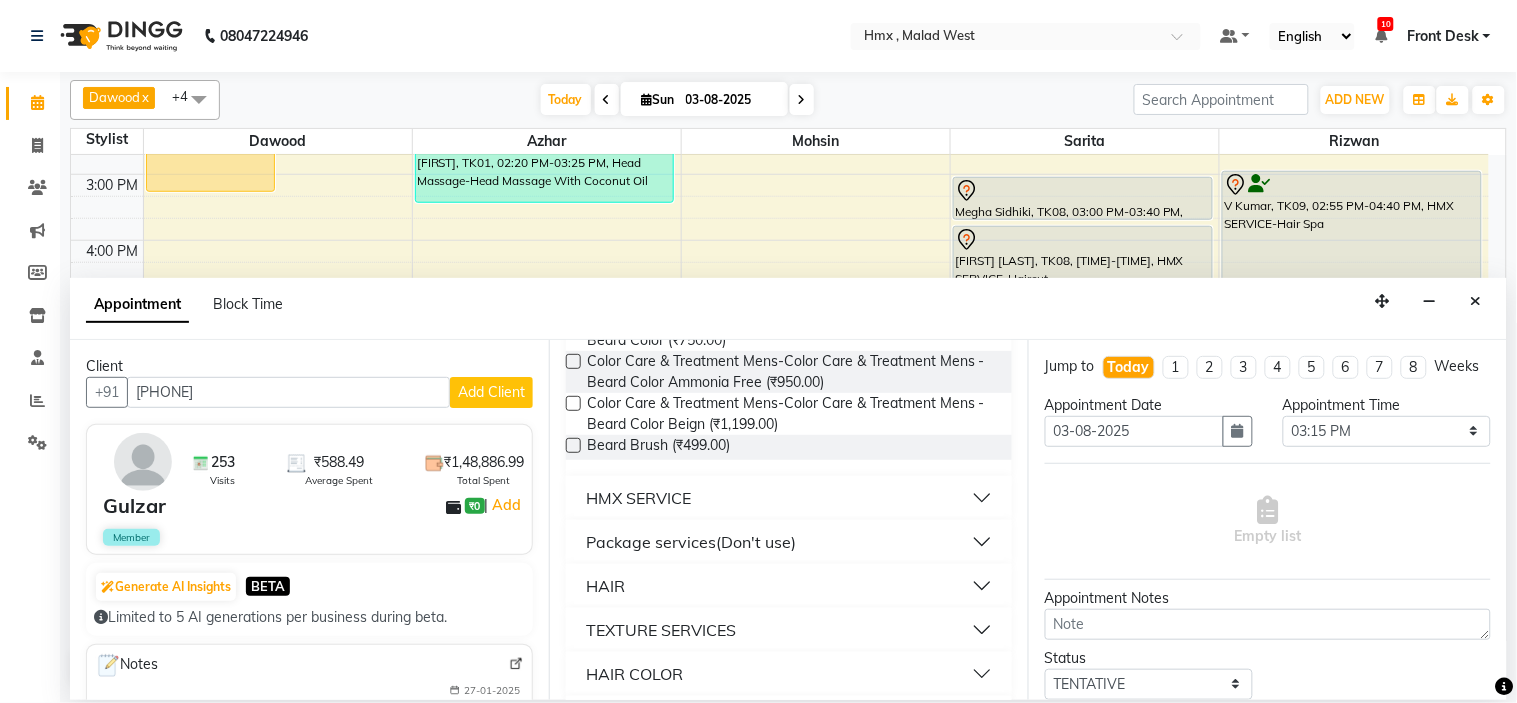type on "beard" 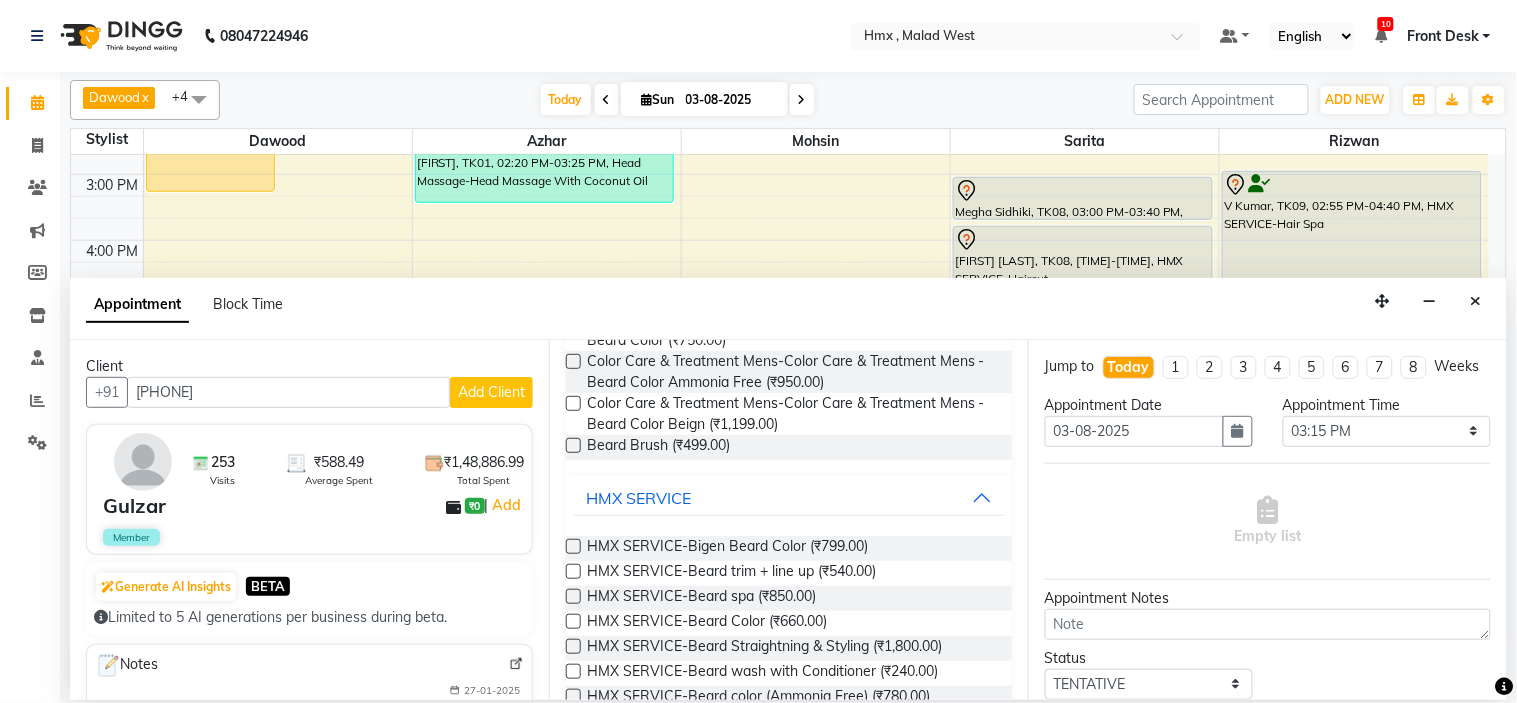click at bounding box center [573, 571] 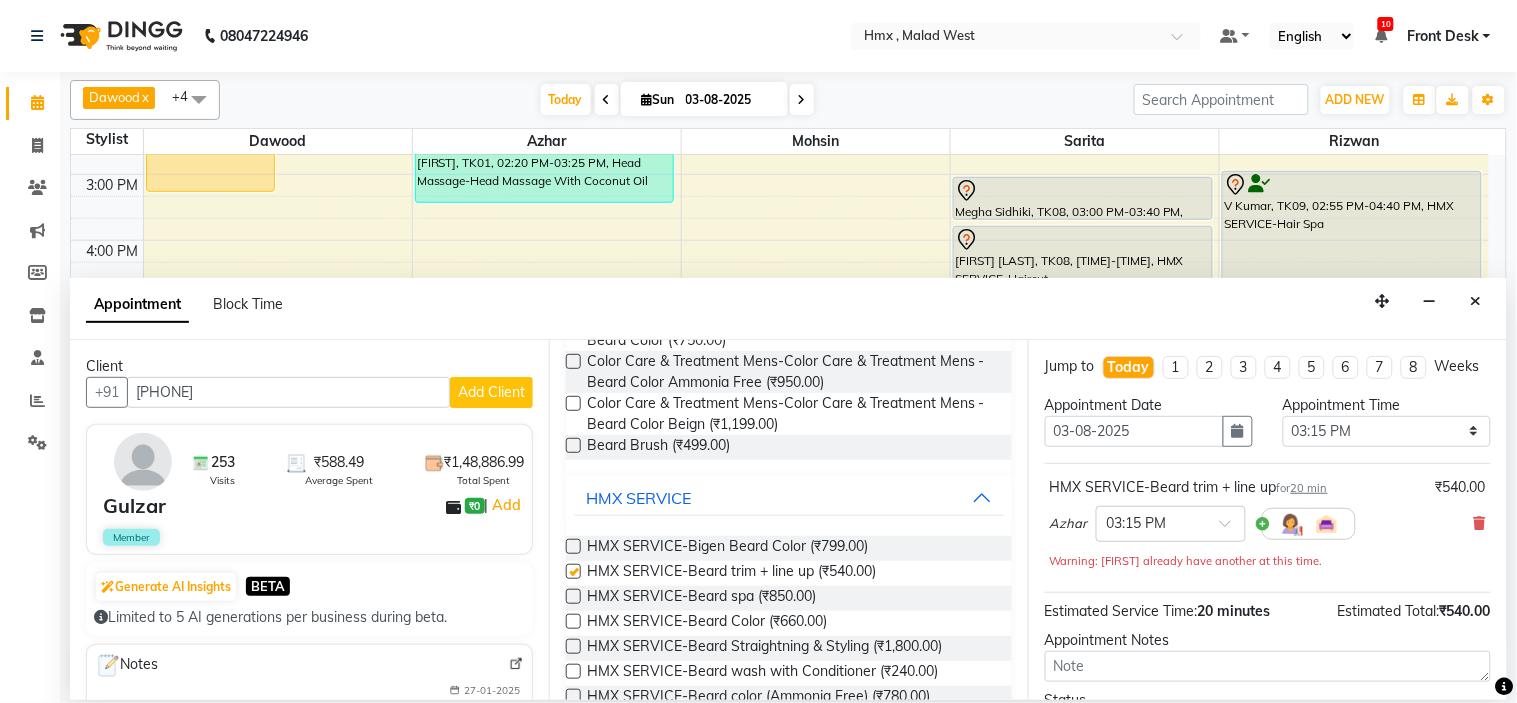 checkbox on "false" 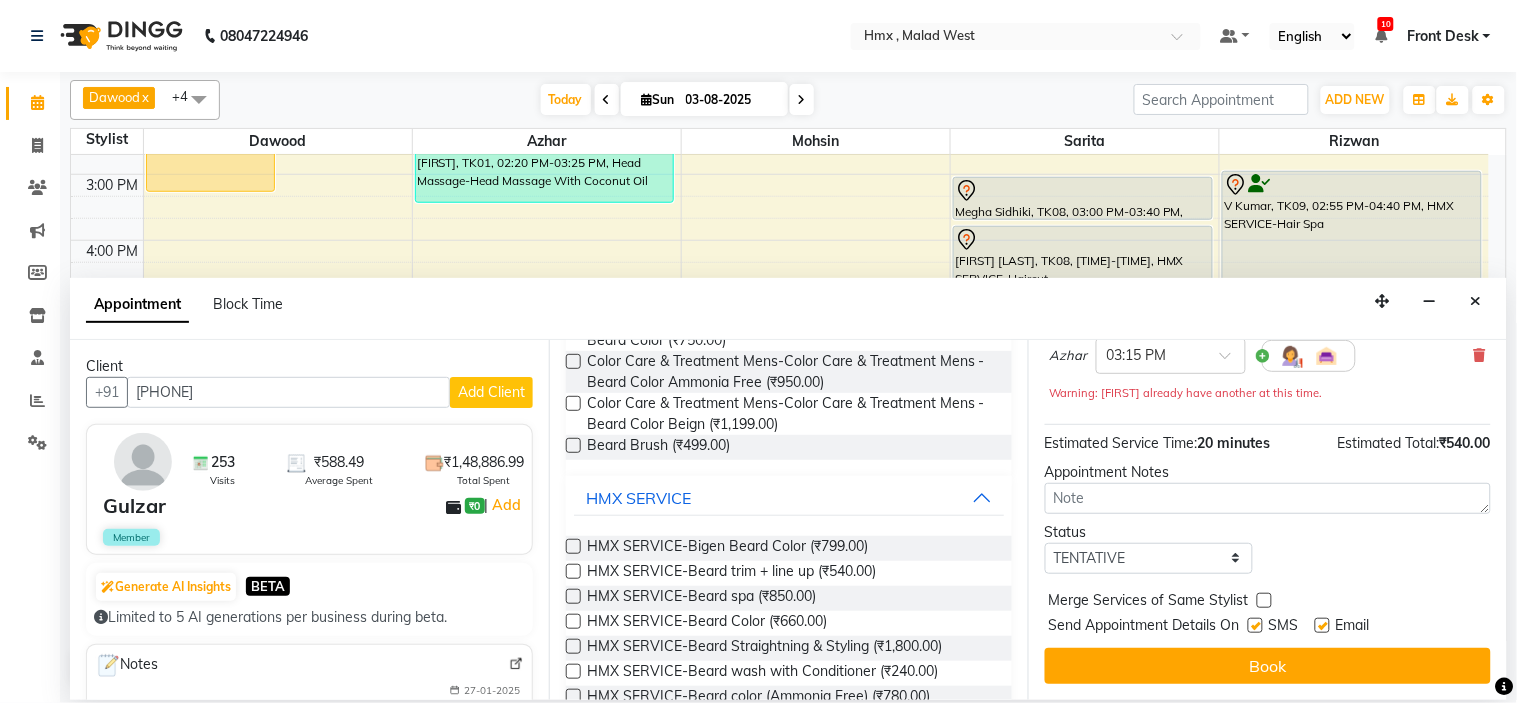 scroll, scrollTop: 187, scrollLeft: 0, axis: vertical 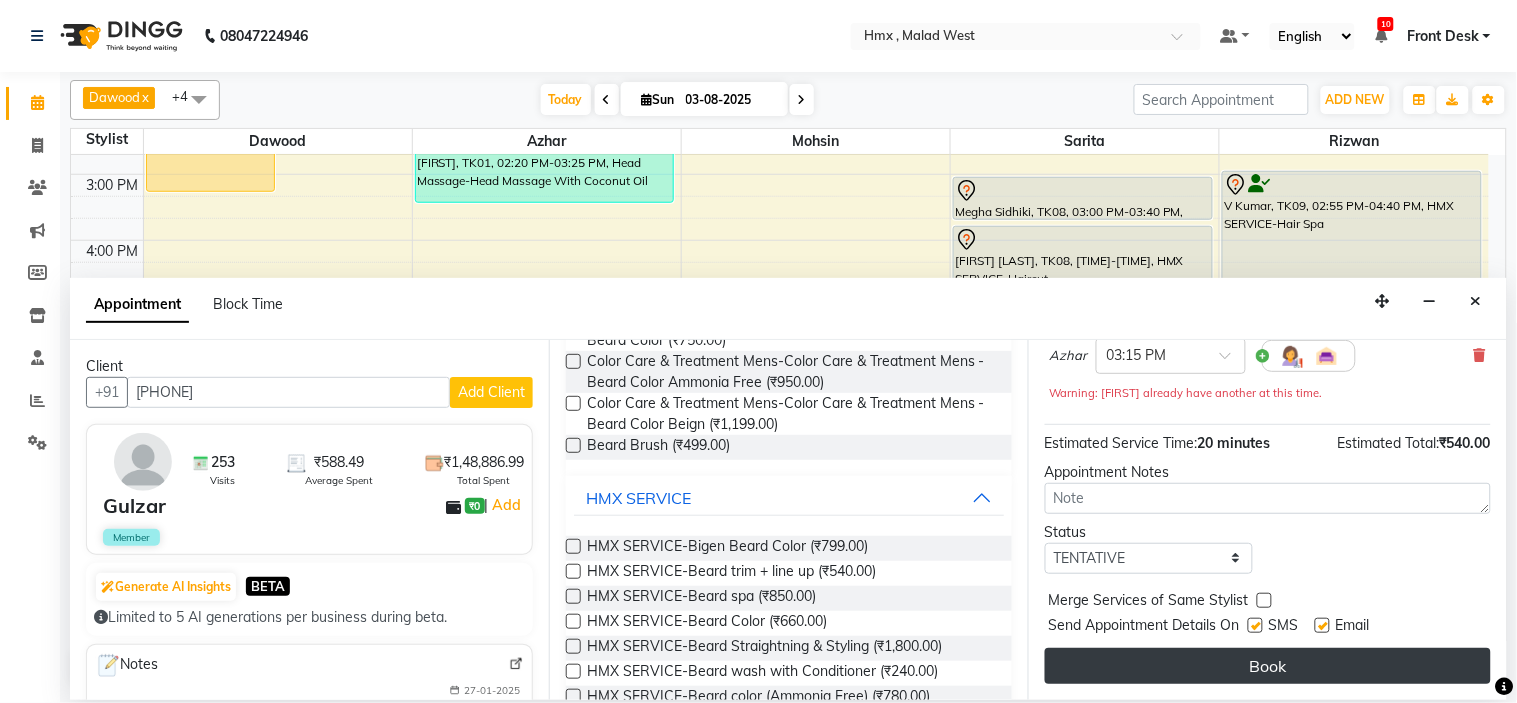 click on "Book" at bounding box center (1268, 666) 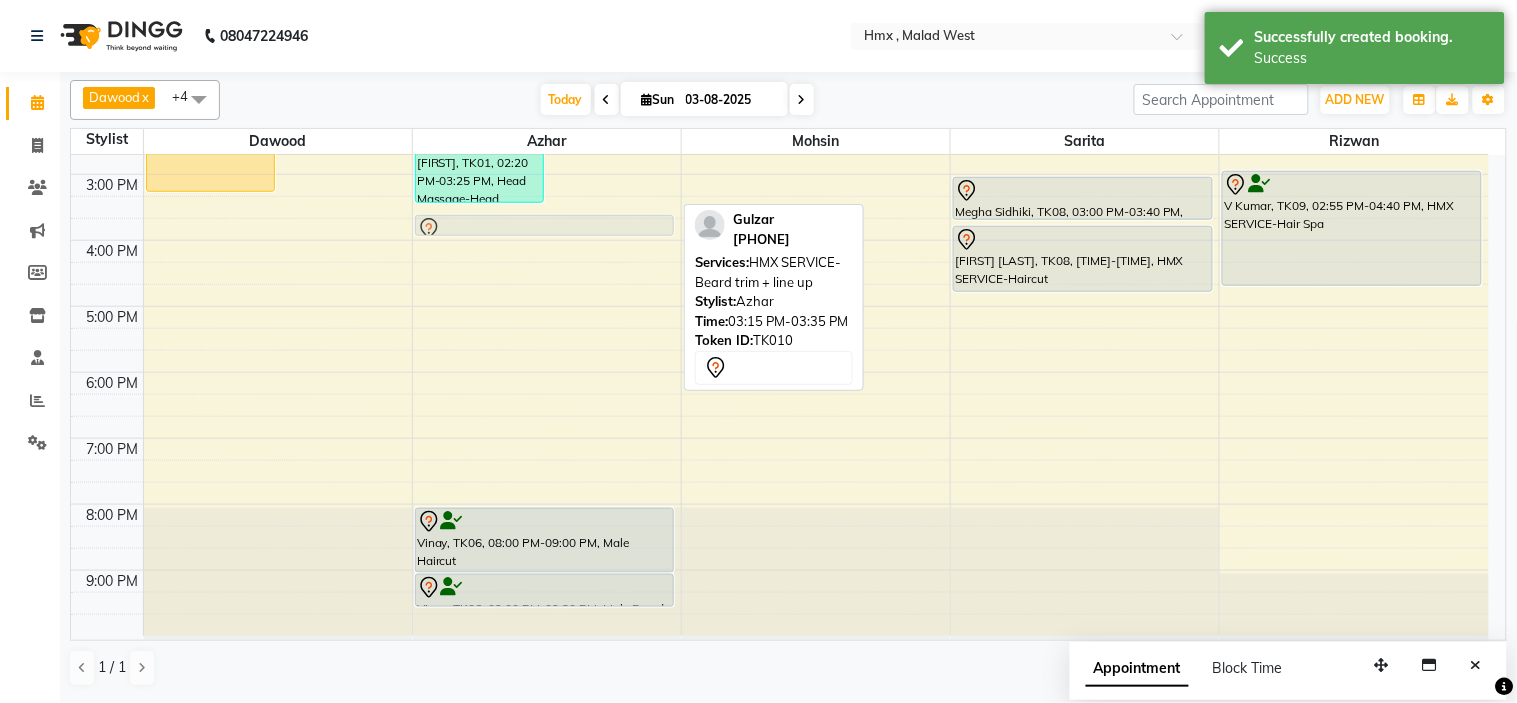 drag, startPoint x: 607, startPoint y: 206, endPoint x: 607, endPoint y: 224, distance: 18 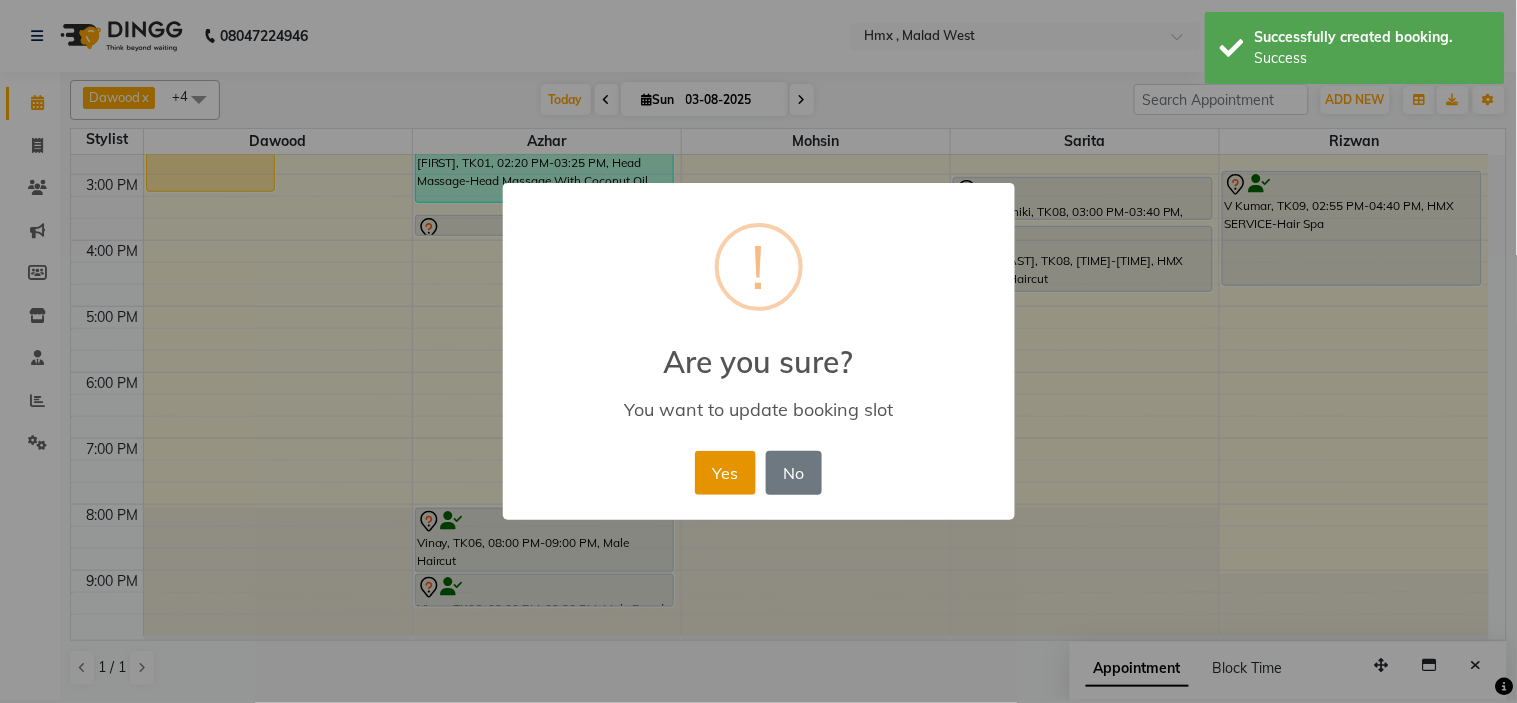 click on "Yes" at bounding box center [725, 473] 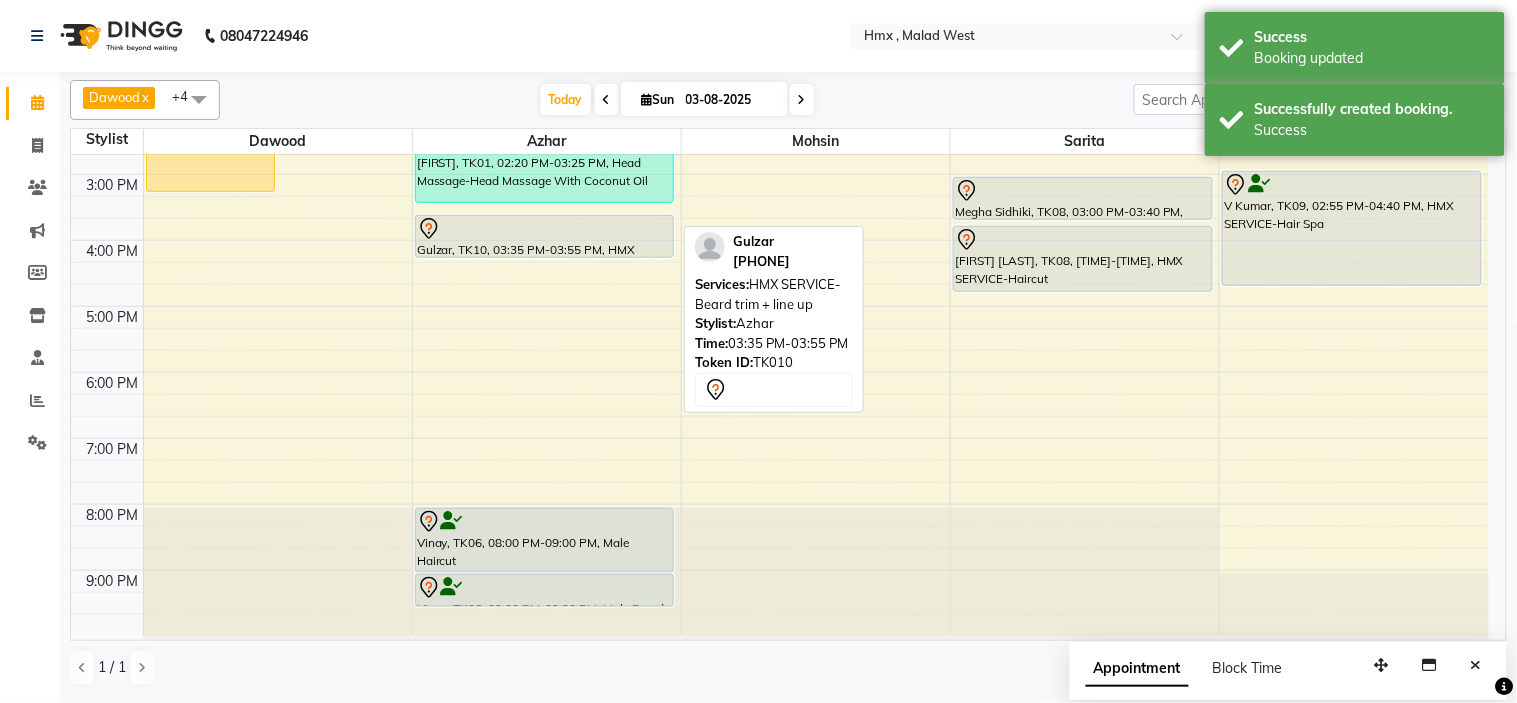 drag, startPoint x: 557, startPoint y: 232, endPoint x: 553, endPoint y: 248, distance: 16.492422 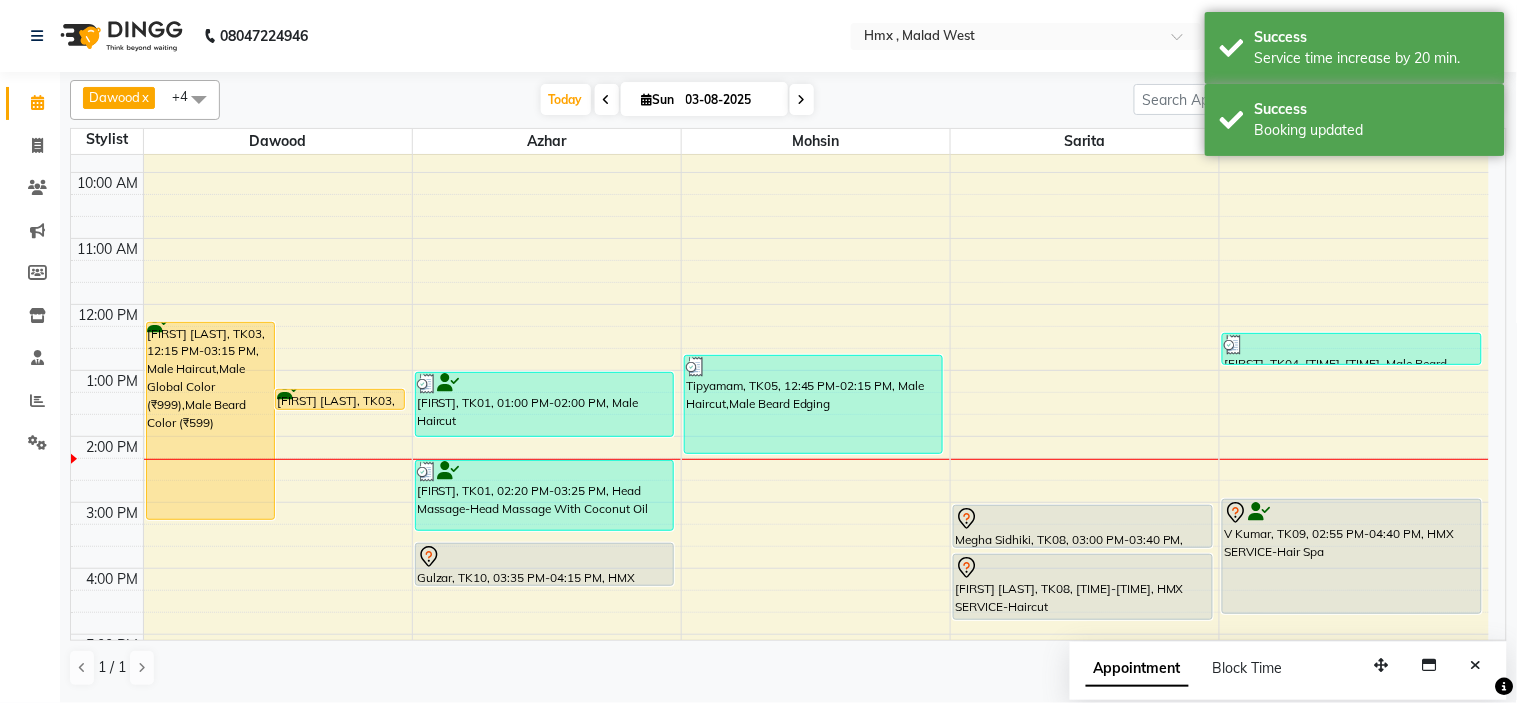 scroll, scrollTop: 108, scrollLeft: 0, axis: vertical 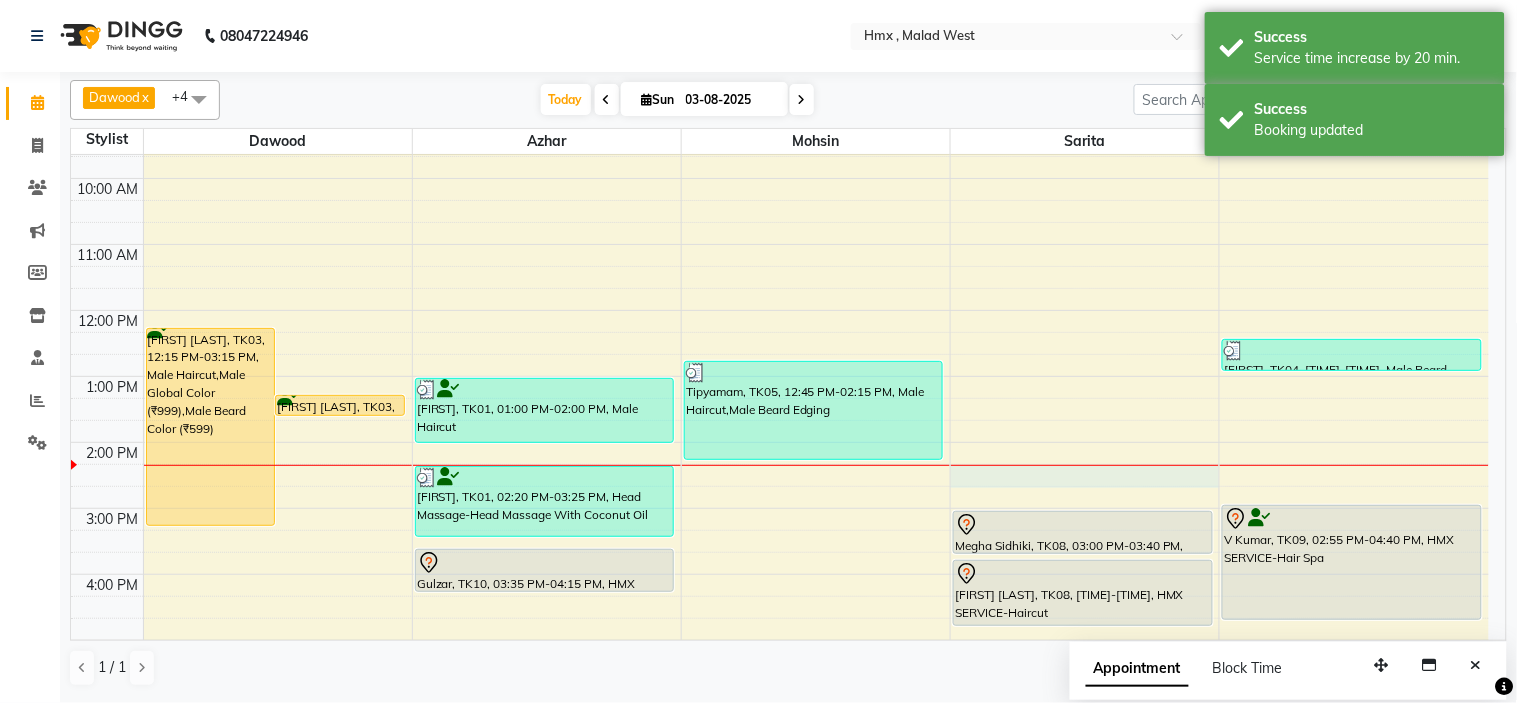 click on "8:00 AM 9:00 AM 10:00 AM 11:00 AM 12:00 PM 1:00 PM 2:00 PM 3:00 PM 4:00 PM 5:00 PM 6:00 PM 7:00 PM 8:00 PM 9:00 PM     sandeep jairath, TK03, 12:15 PM-03:15 PM, Male Haircut,Male Global Color (₹999),Male Beard Color (₹599)     sandeep jairath, TK03, 01:15 PM-01:35 PM, HMX SERVICE-Beard trim + line up     VINOD, TK01, 01:00 PM-02:00 PM, Male Haircut     VINOD, TK01, 02:20 PM-03:25 PM, Head Massage-Head Massage With Coconut Oil             Gulzar, TK10, 03:35 PM-04:15 PM, HMX SERVICE-Beard trim + line up             Vinay, TK06, 08:00 PM-09:00 PM, Male Haircut             Vinay, TK06, 09:00 PM-09:30 PM, Male Beard Edging     Tipyamam, TK05, 12:45 PM-02:15 PM, Male Haircut,Male Beard Edging             Megha Sidhiki, TK08, 03:00 PM-03:40 PM, HMX SERVICE-Haircut             Megha Sidhiki, TK08, 03:45 PM-04:45 PM, HMX SERVICE-Haircut     Ayush, TK04, 12:25 PM-12:55 PM, Male Beard Edging             V Kumar, TK09, 02:55 PM-04:40 PM, HMX SERVICE-Hair Spa" at bounding box center [780, 508] 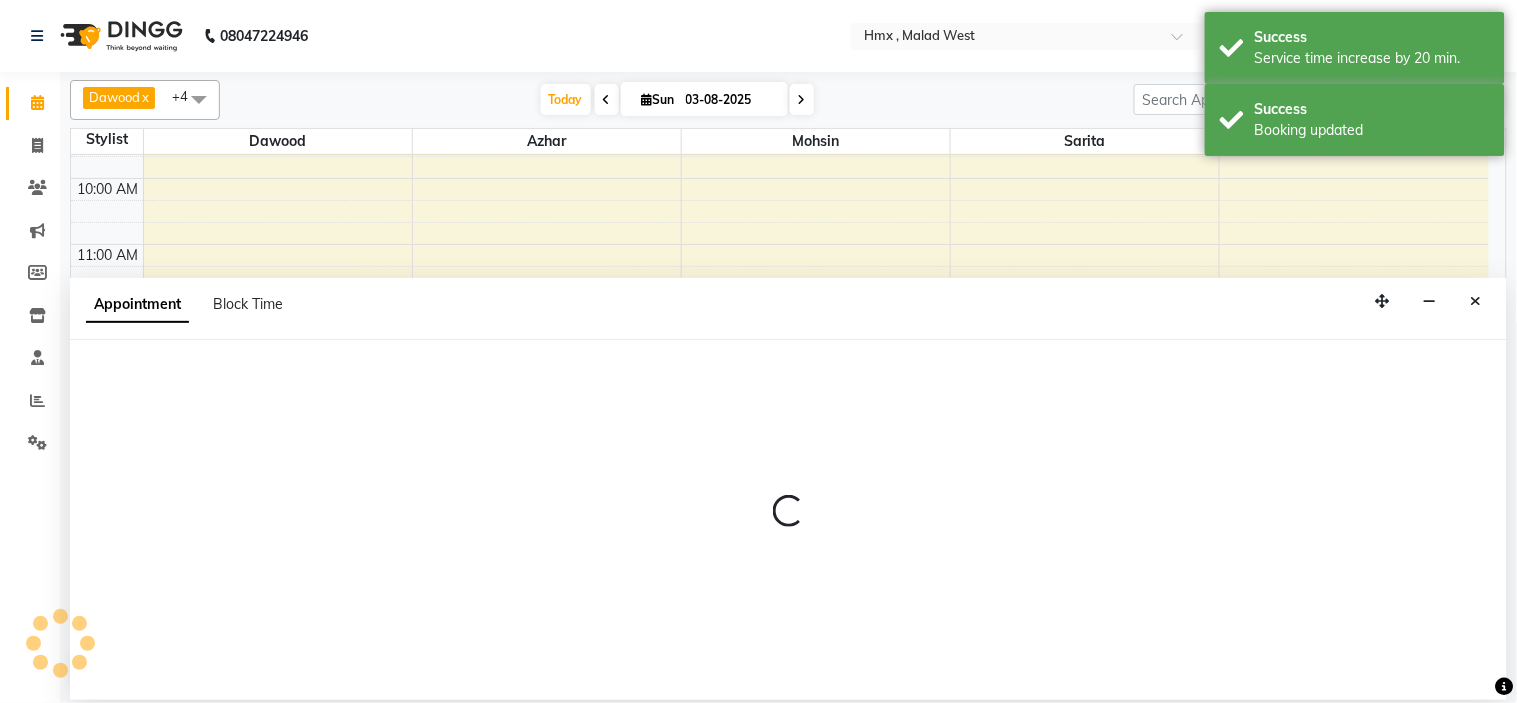 select on "39112" 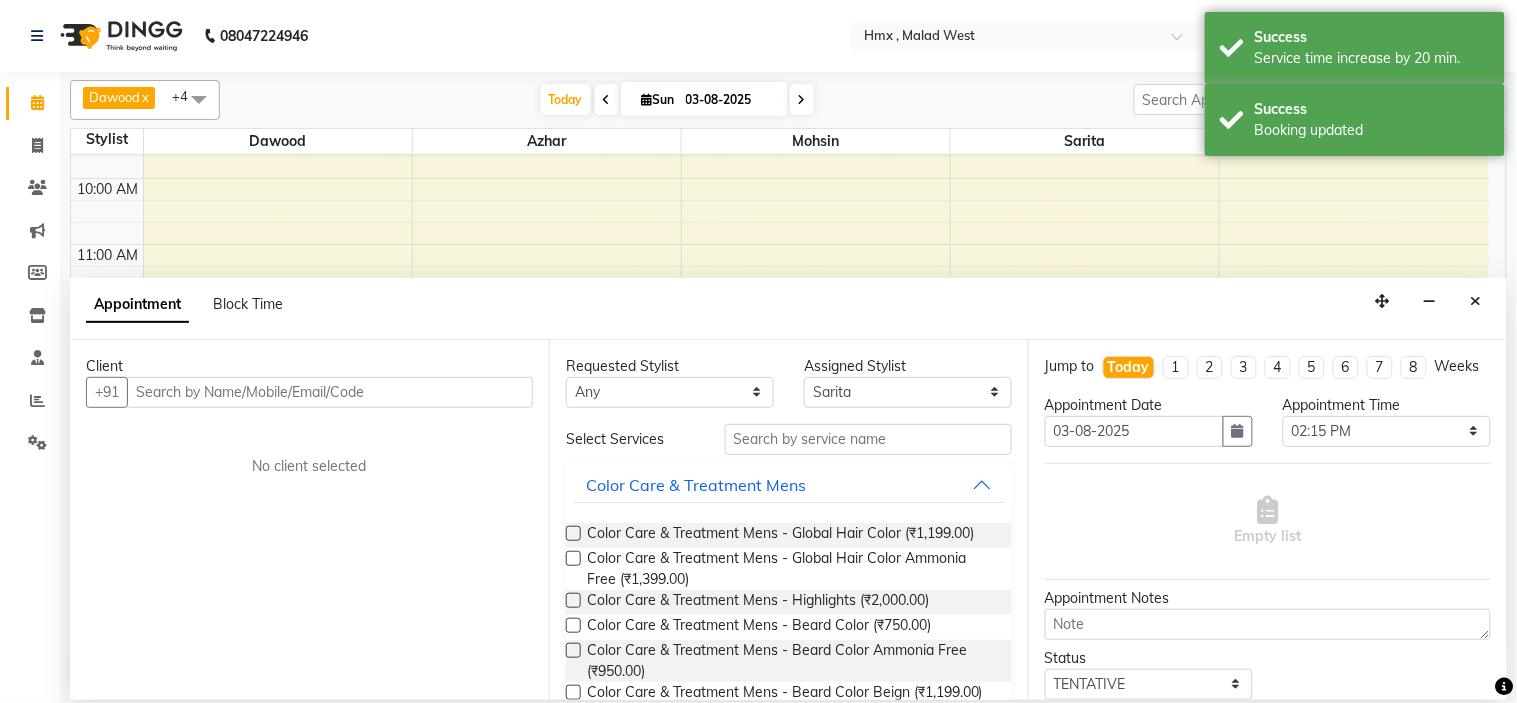 click at bounding box center [330, 392] 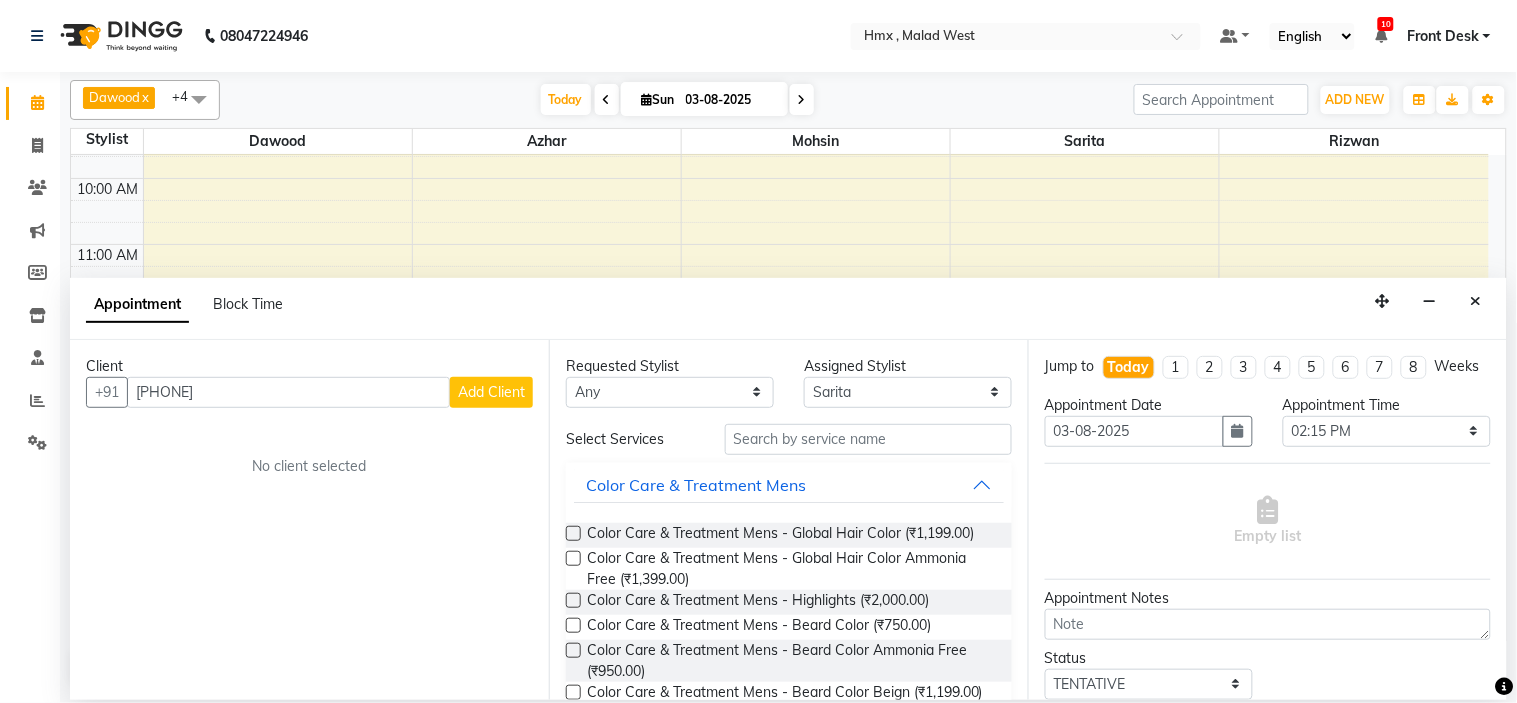 type on "8105232828" 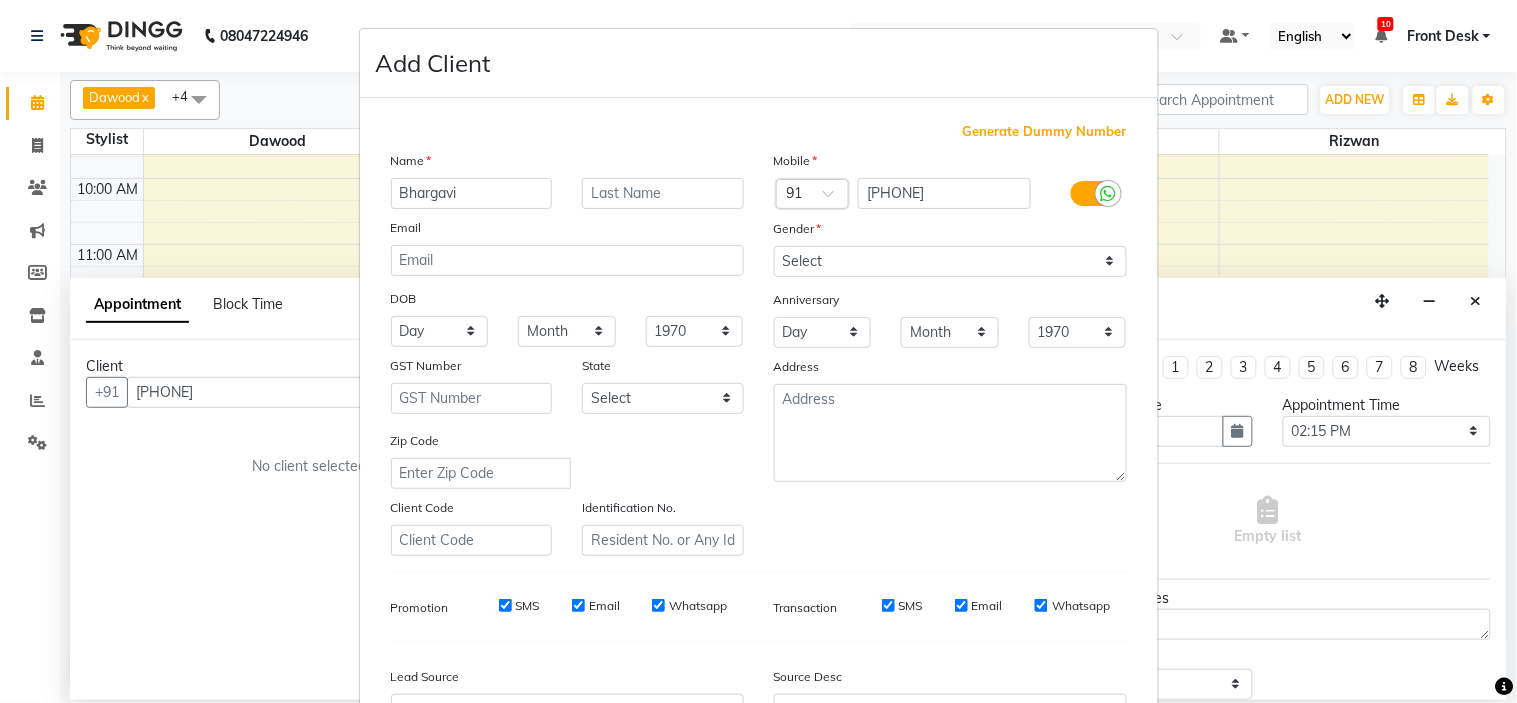 type on "Bhargavi" 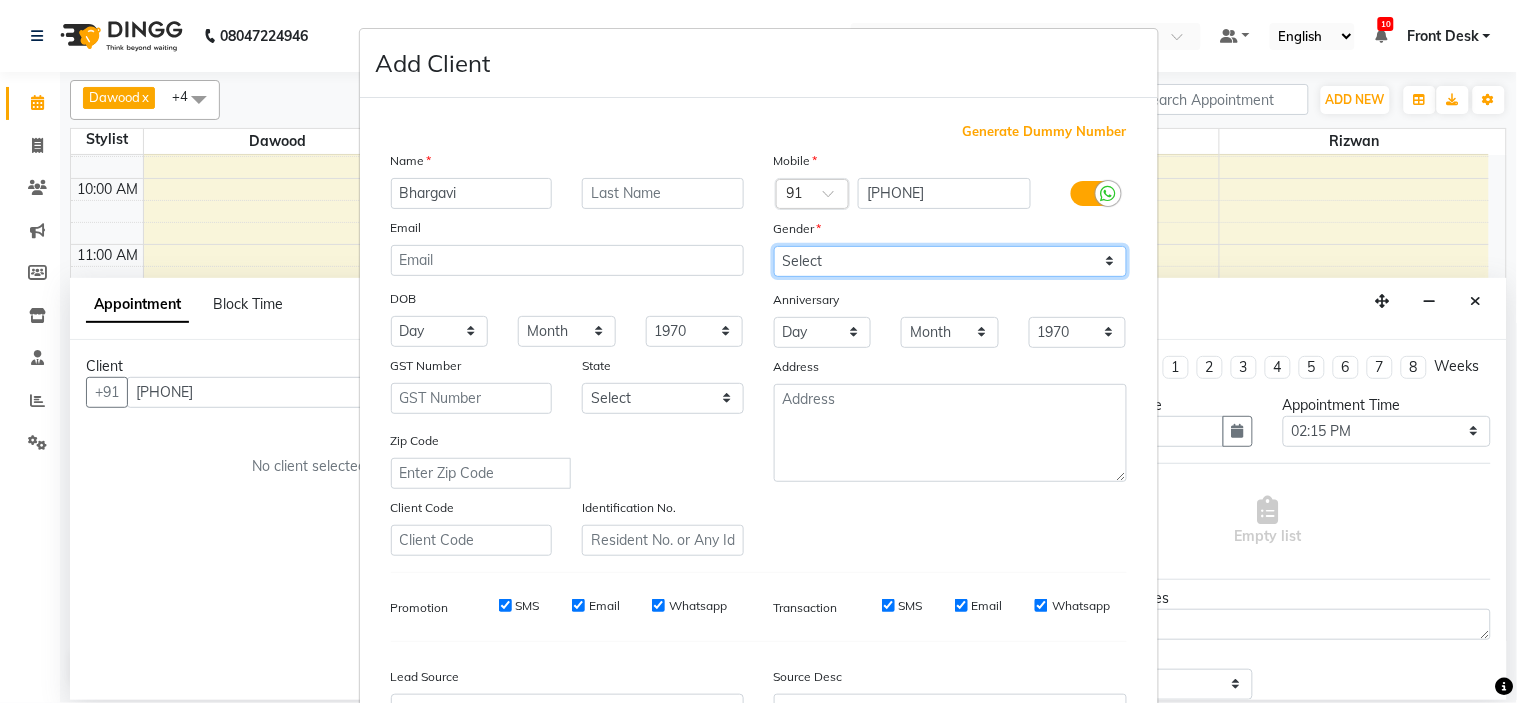 click on "Select Male Female Other Prefer Not To Say" at bounding box center [950, 261] 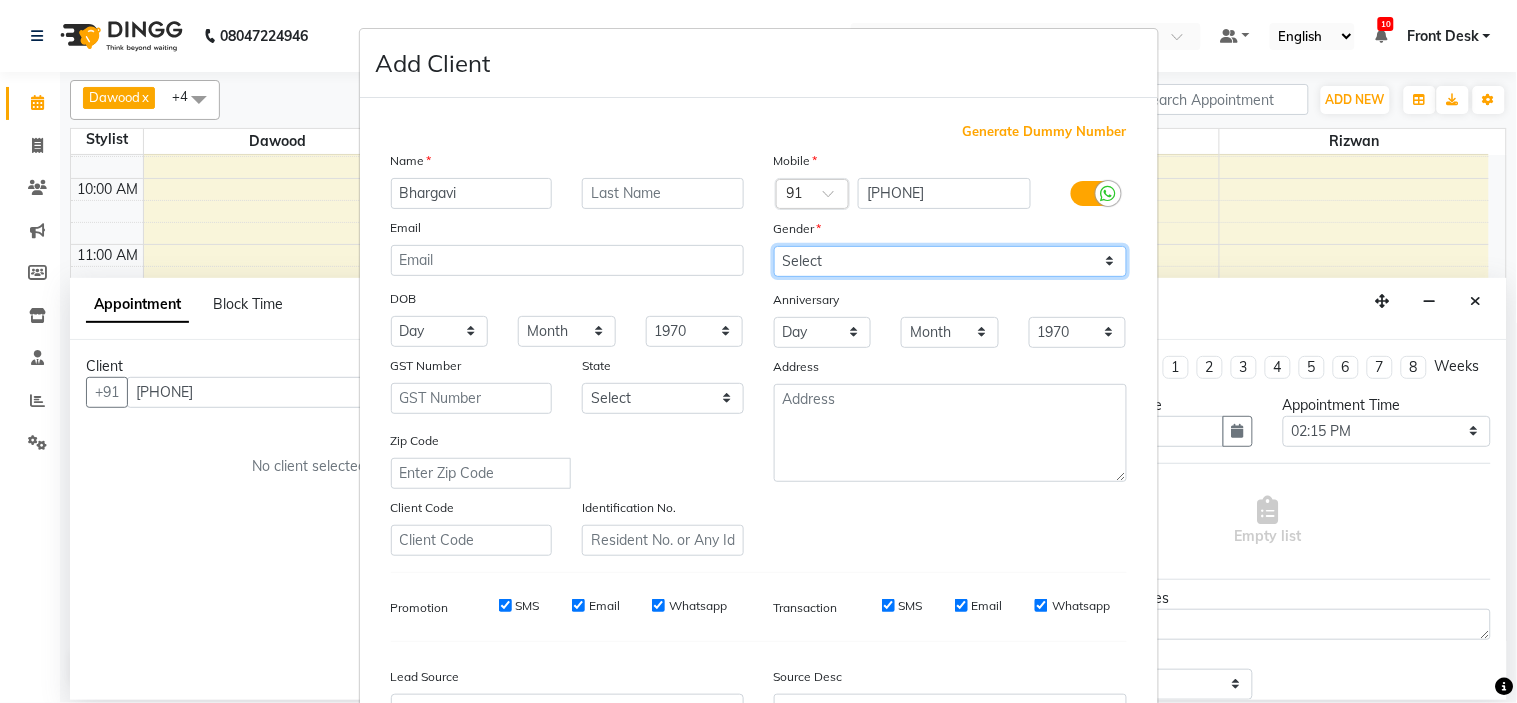 select on "female" 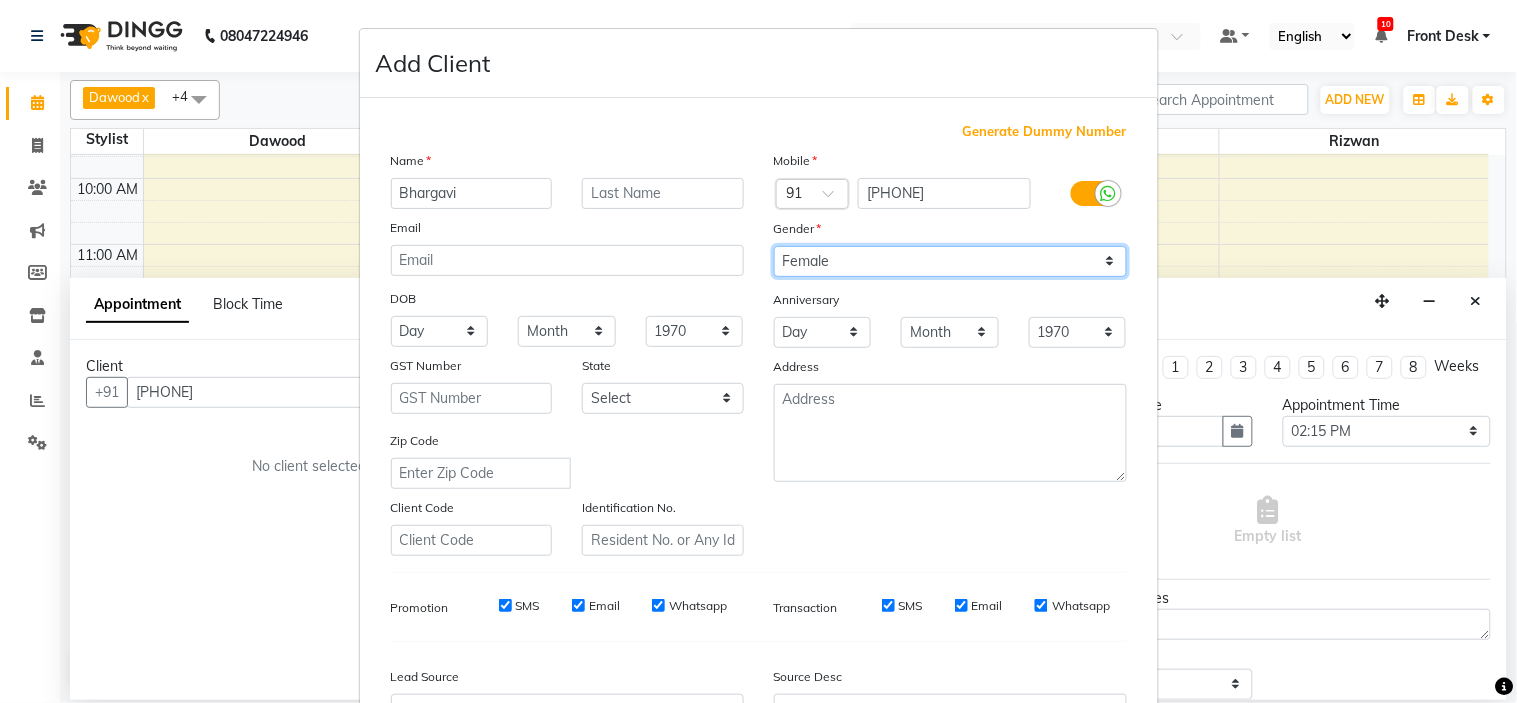click on "Select Male Female Other Prefer Not To Say" at bounding box center [950, 261] 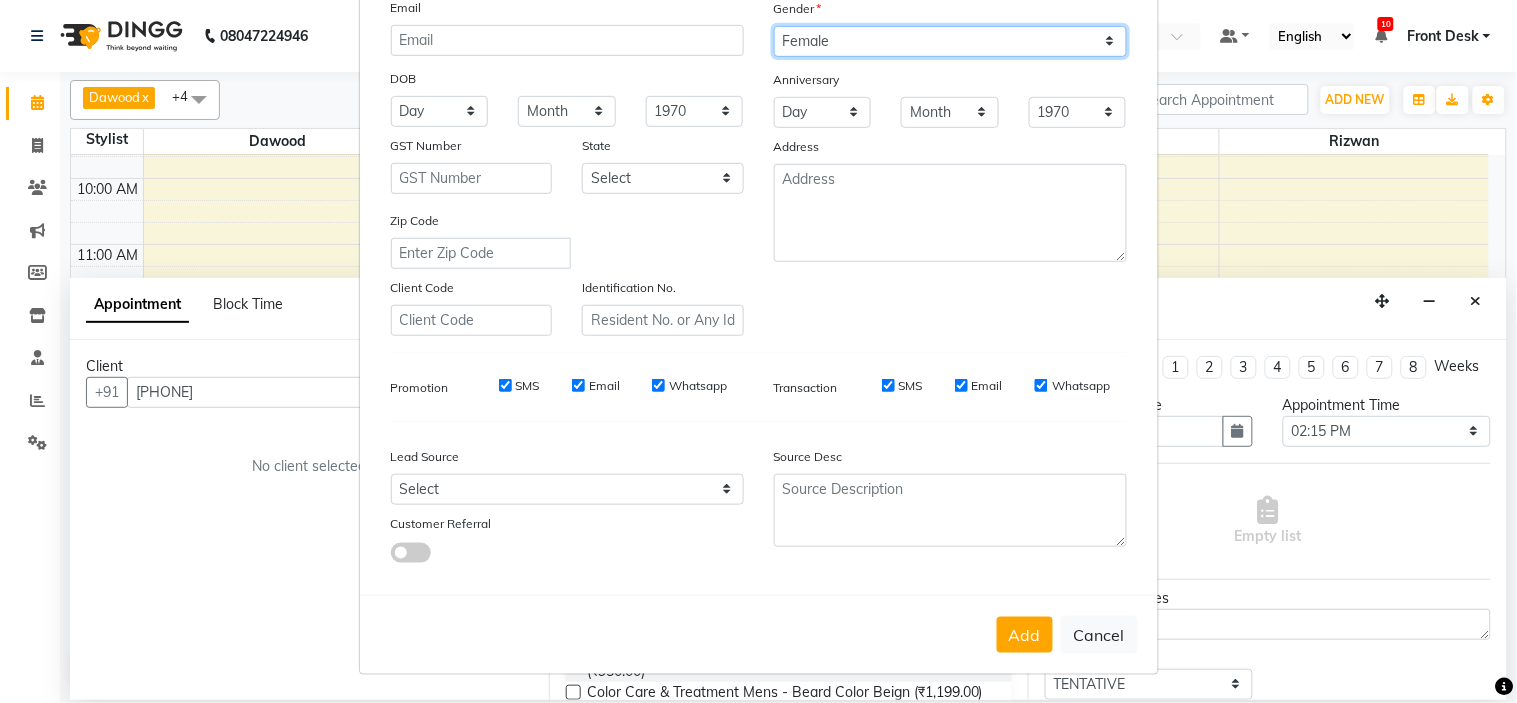 scroll, scrollTop: 221, scrollLeft: 0, axis: vertical 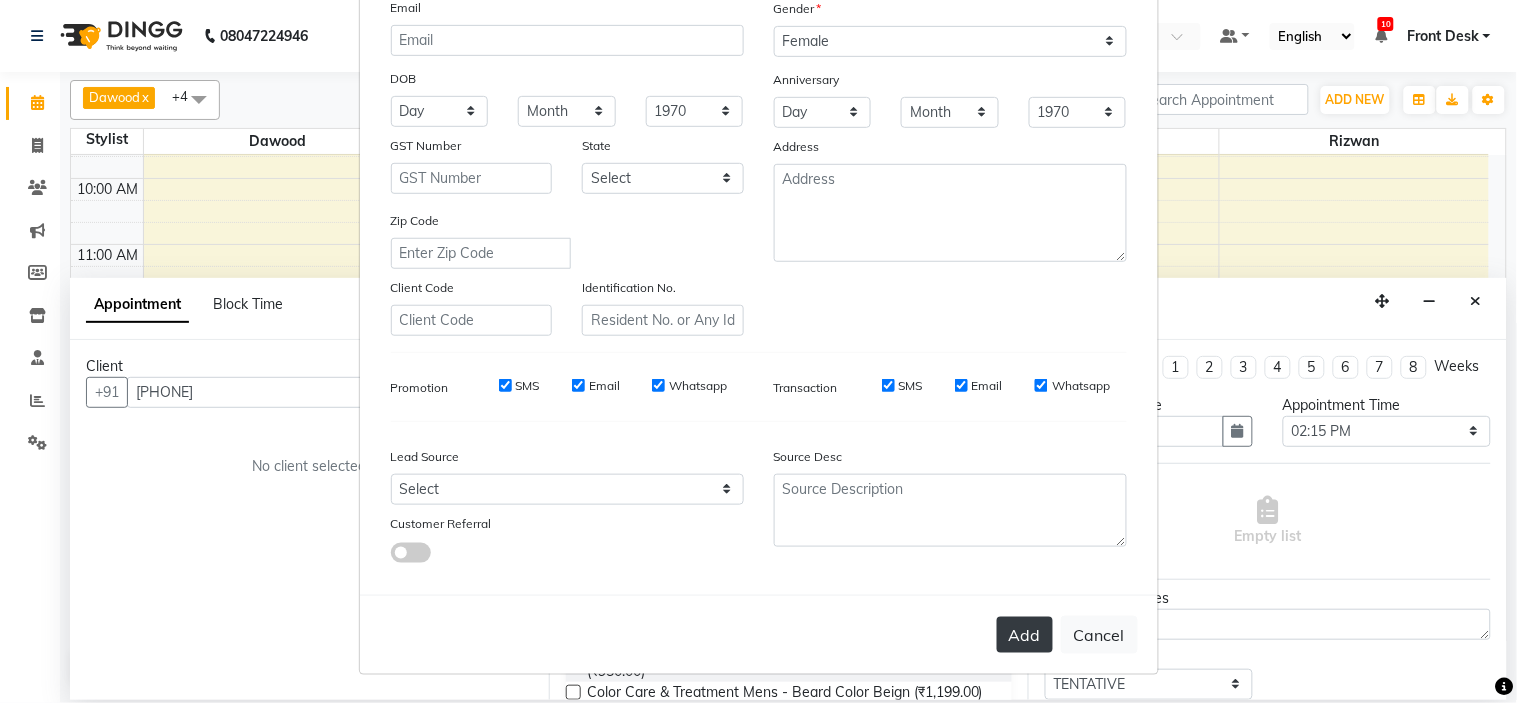 click on "Add" at bounding box center (1025, 635) 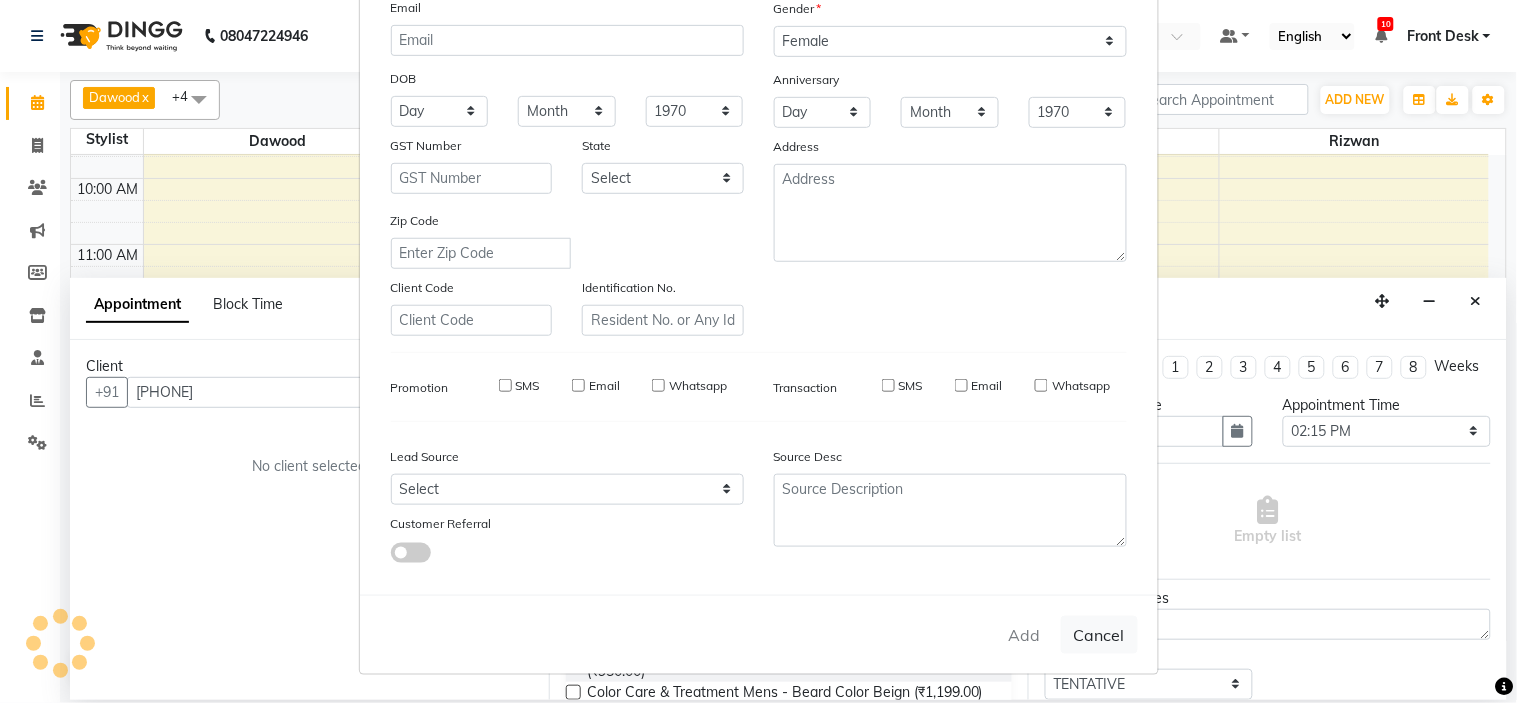 type 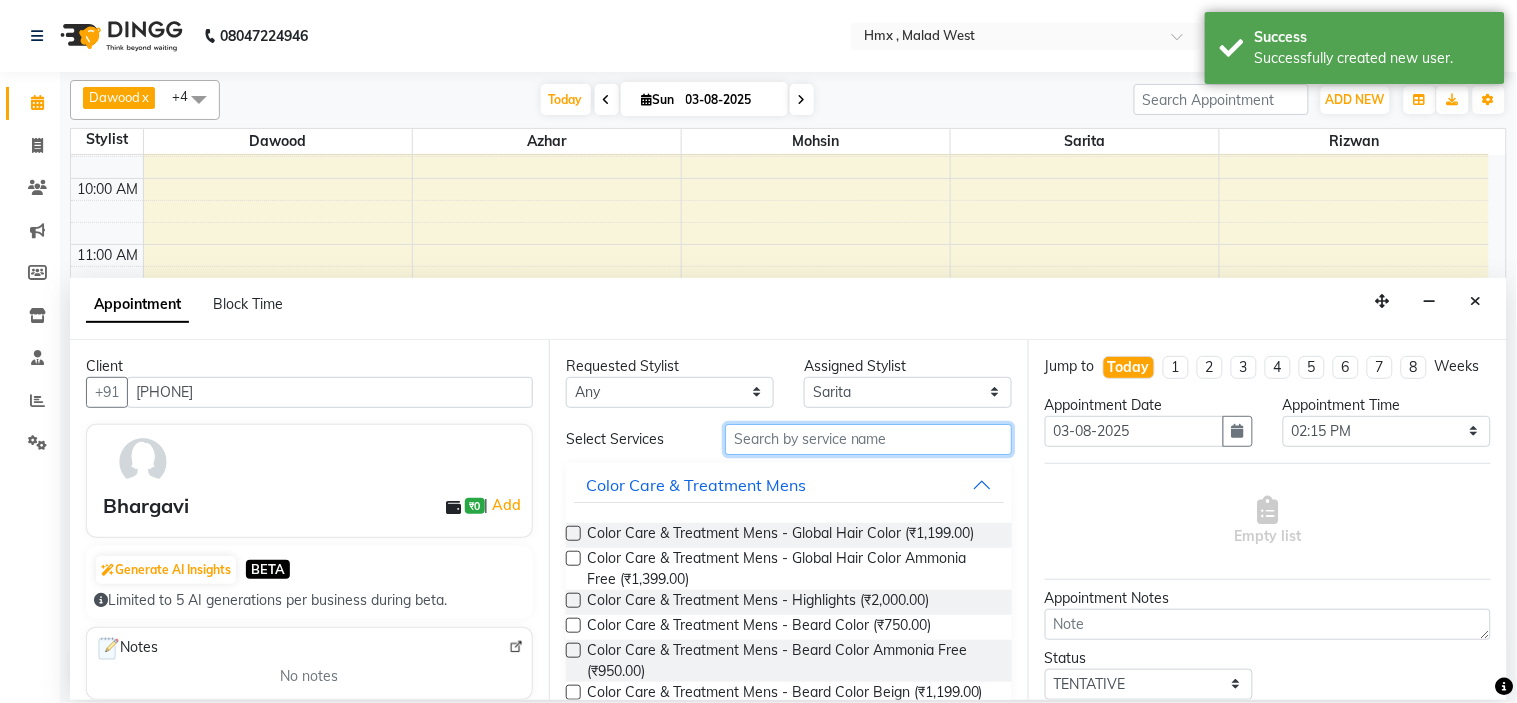 click at bounding box center (868, 439) 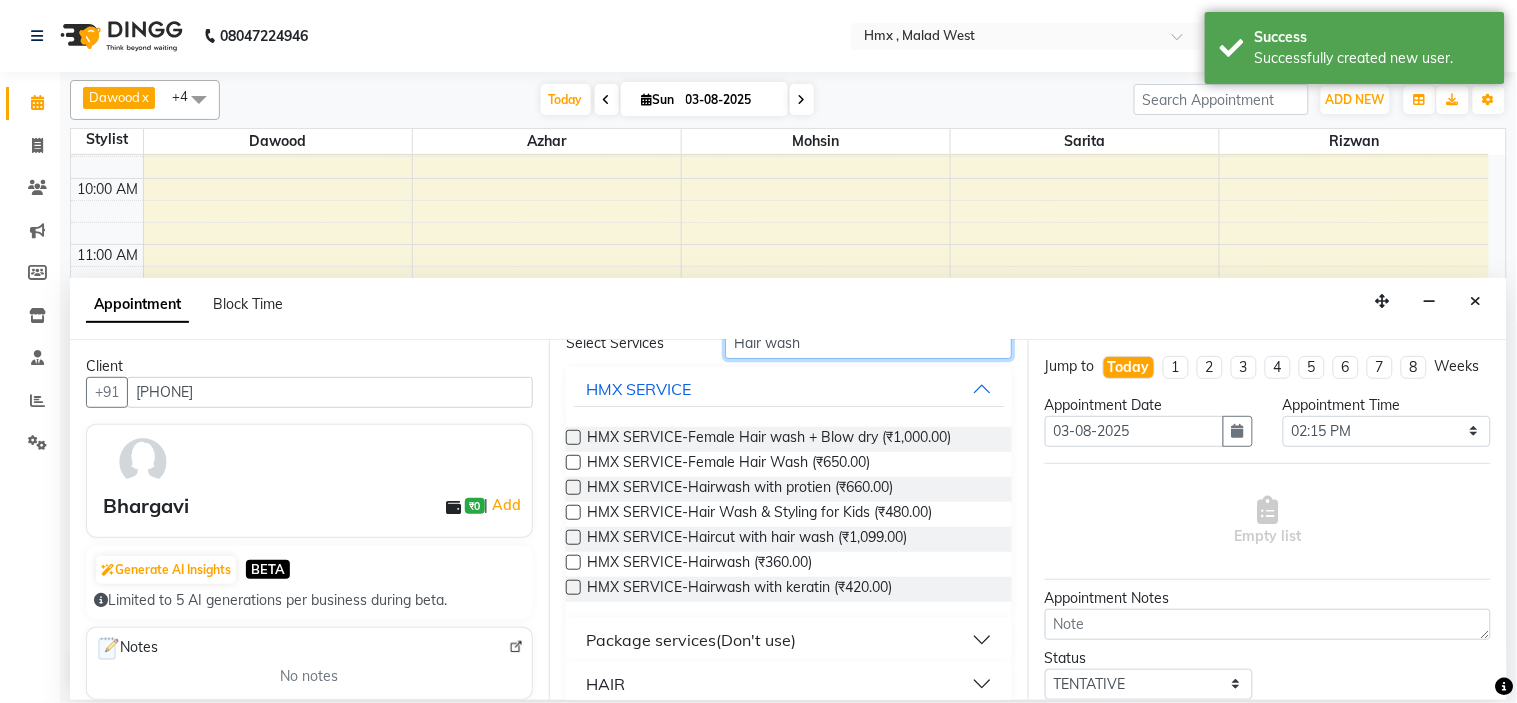 scroll, scrollTop: 162, scrollLeft: 0, axis: vertical 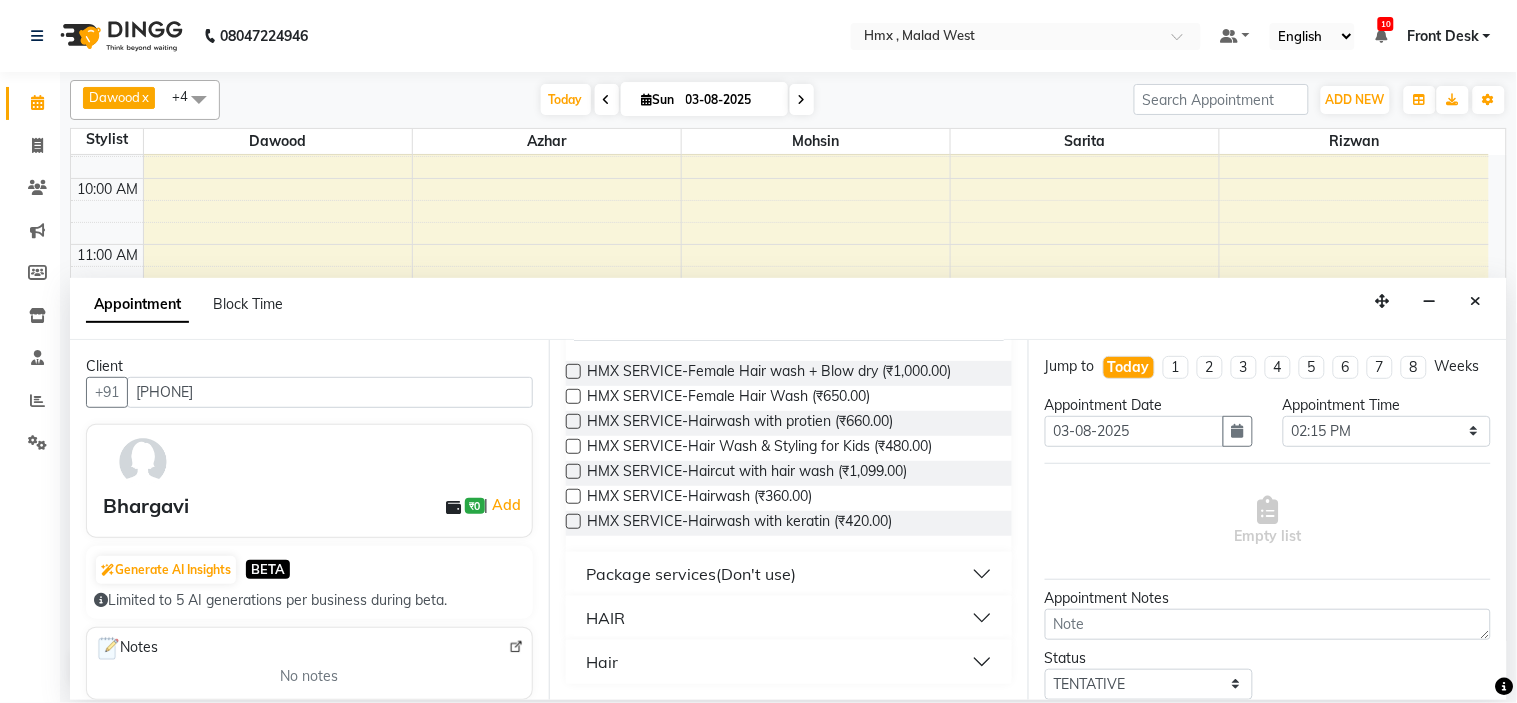type on "Hair wash" 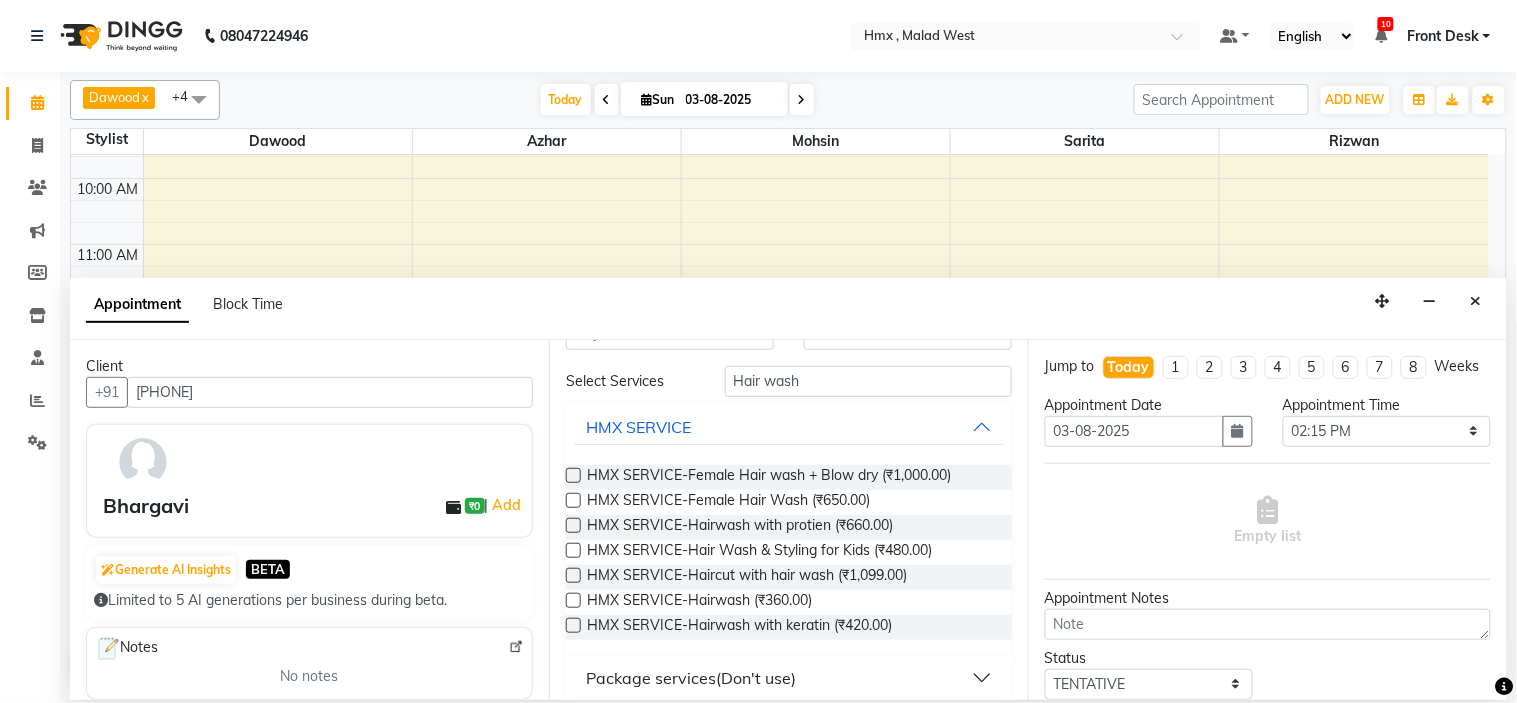 scroll, scrollTop: 0, scrollLeft: 0, axis: both 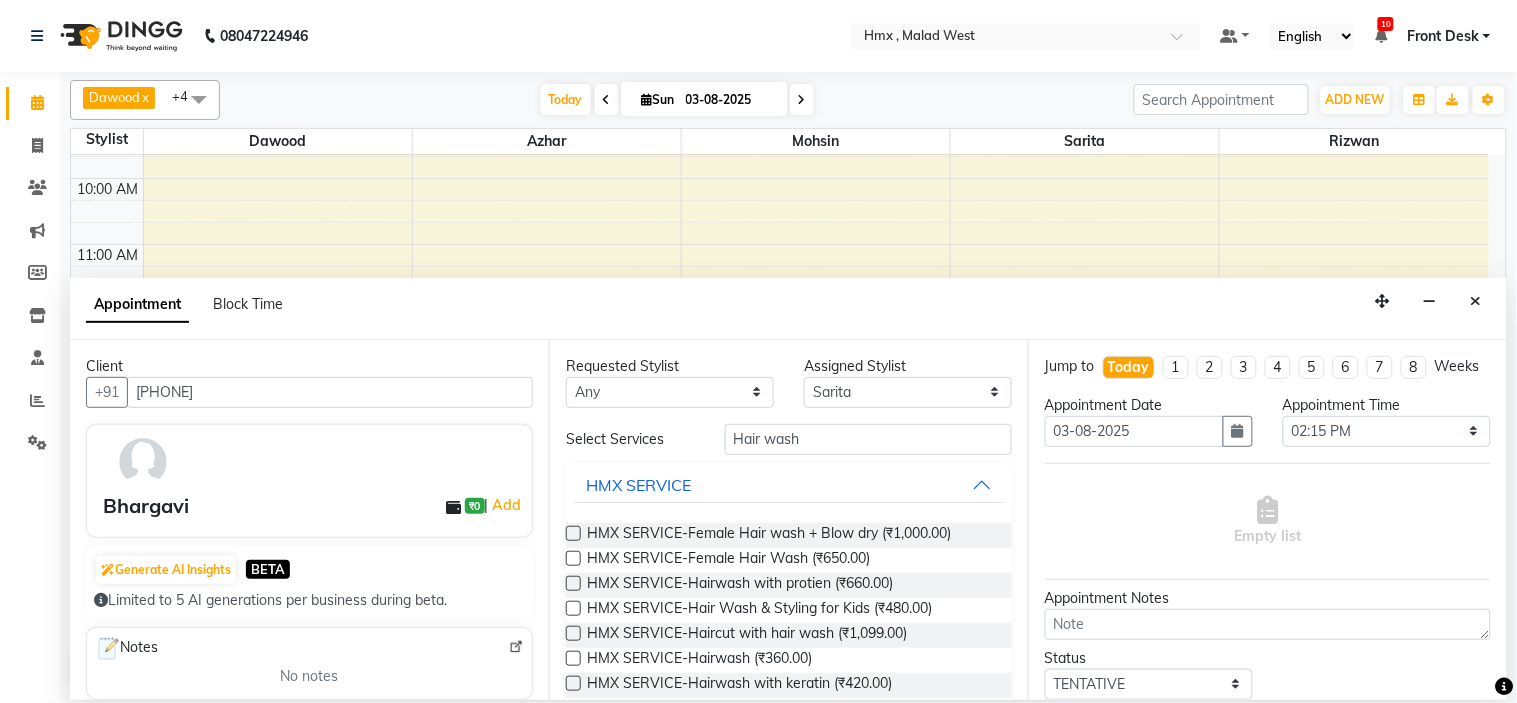 click at bounding box center [573, 533] 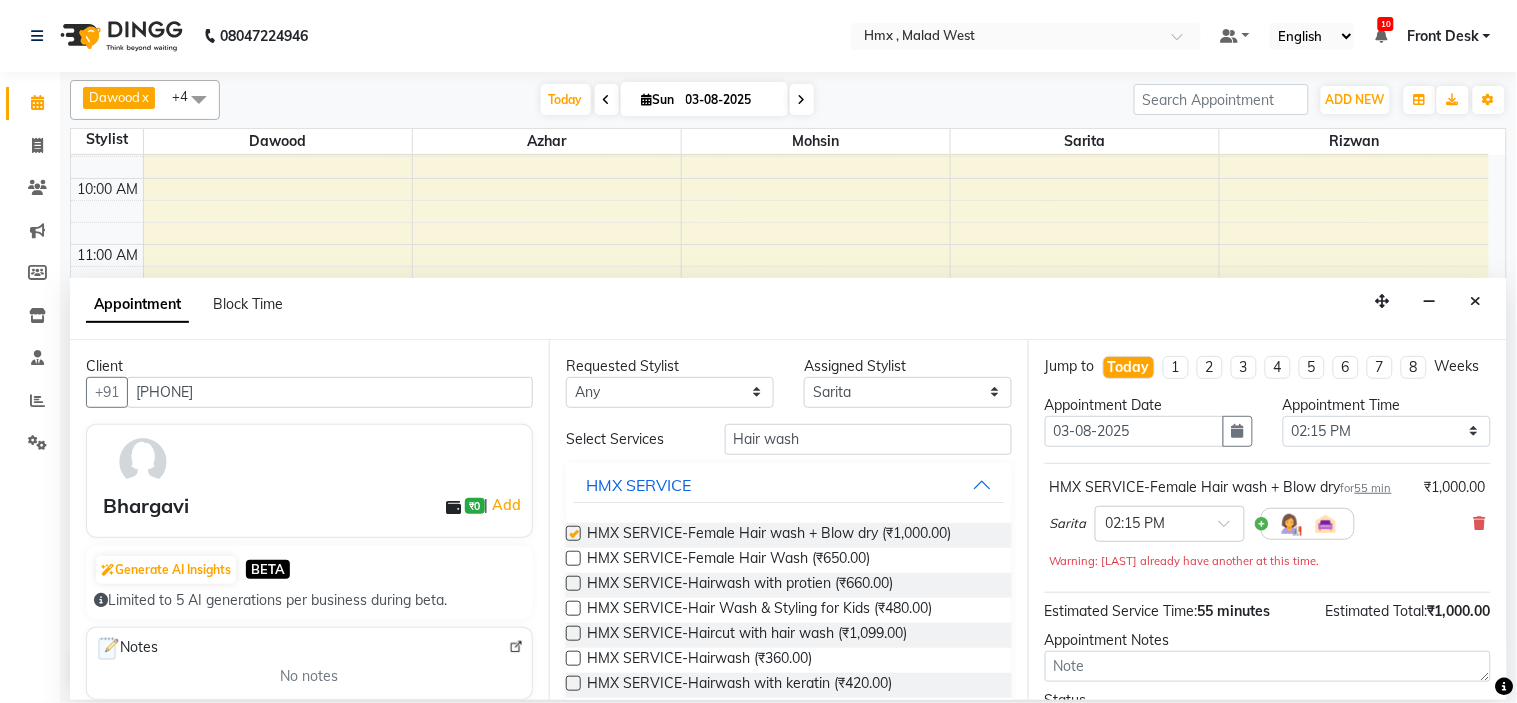 checkbox on "false" 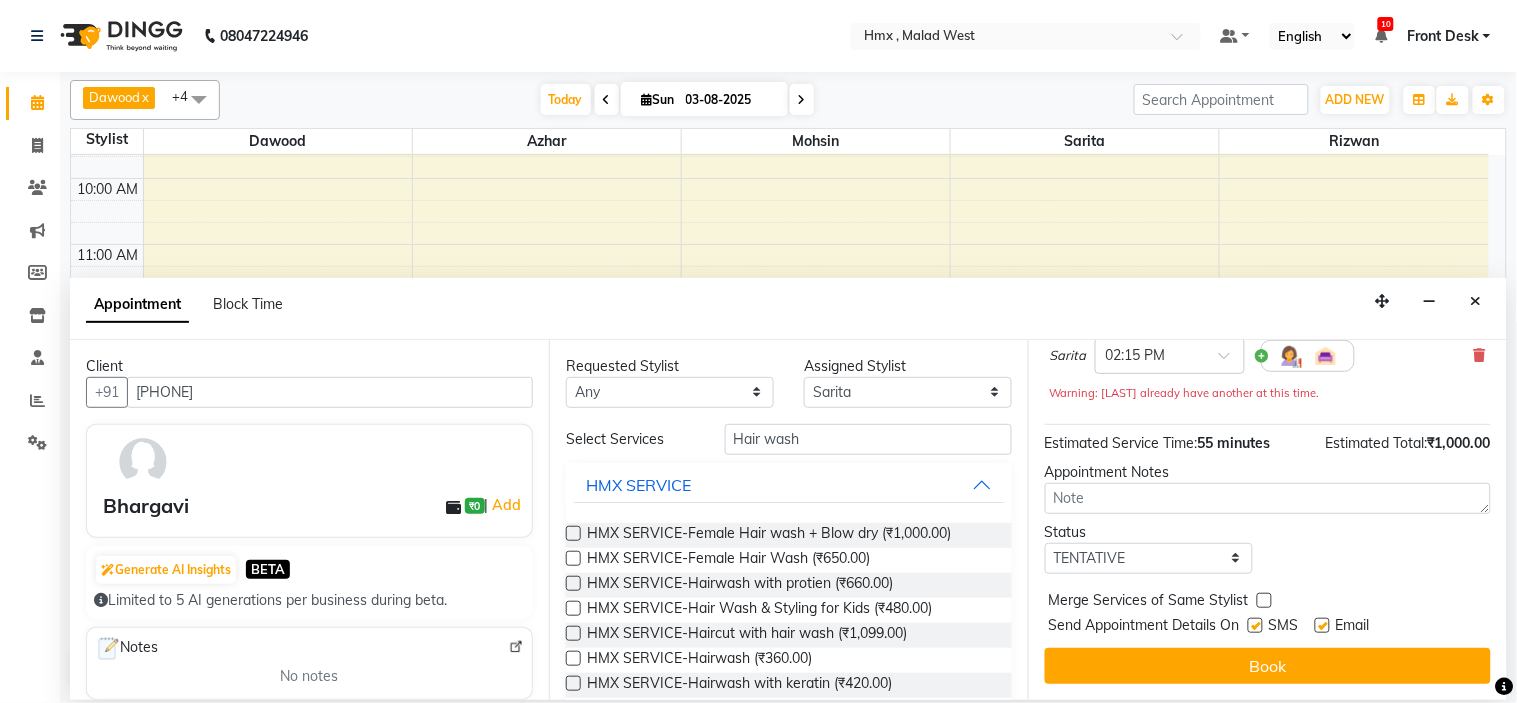 scroll, scrollTop: 207, scrollLeft: 0, axis: vertical 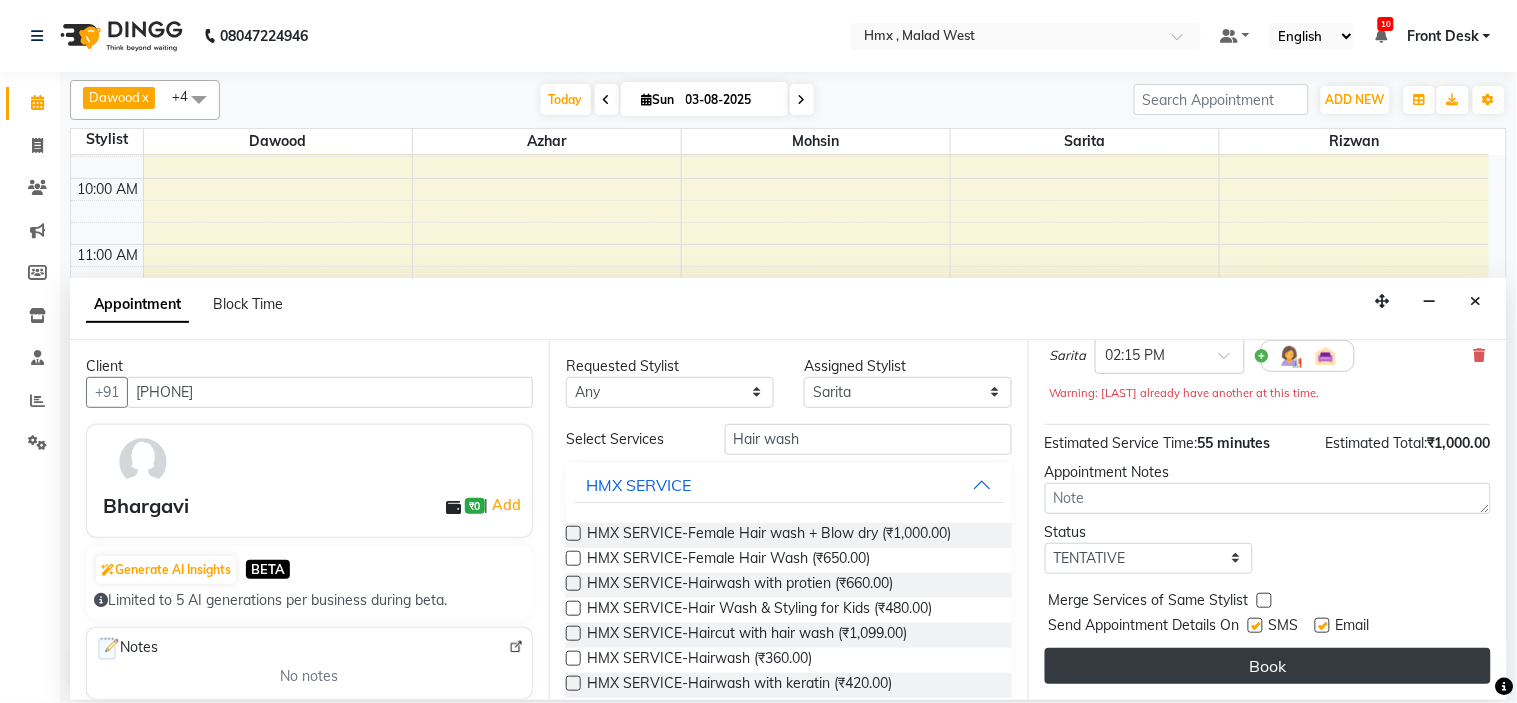 drag, startPoint x: 1274, startPoint y: 657, endPoint x: 1270, endPoint y: 668, distance: 11.7046995 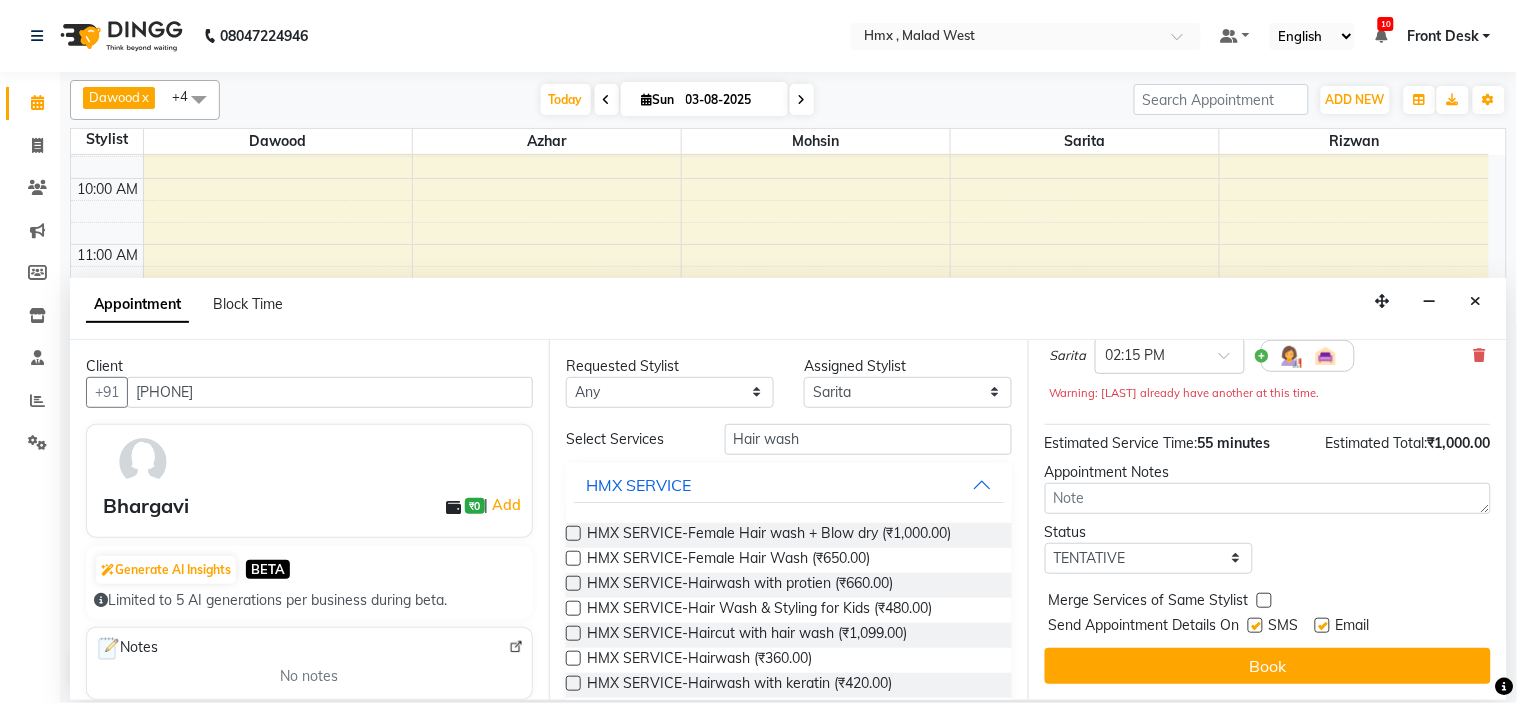 click on "Book" at bounding box center (1268, 666) 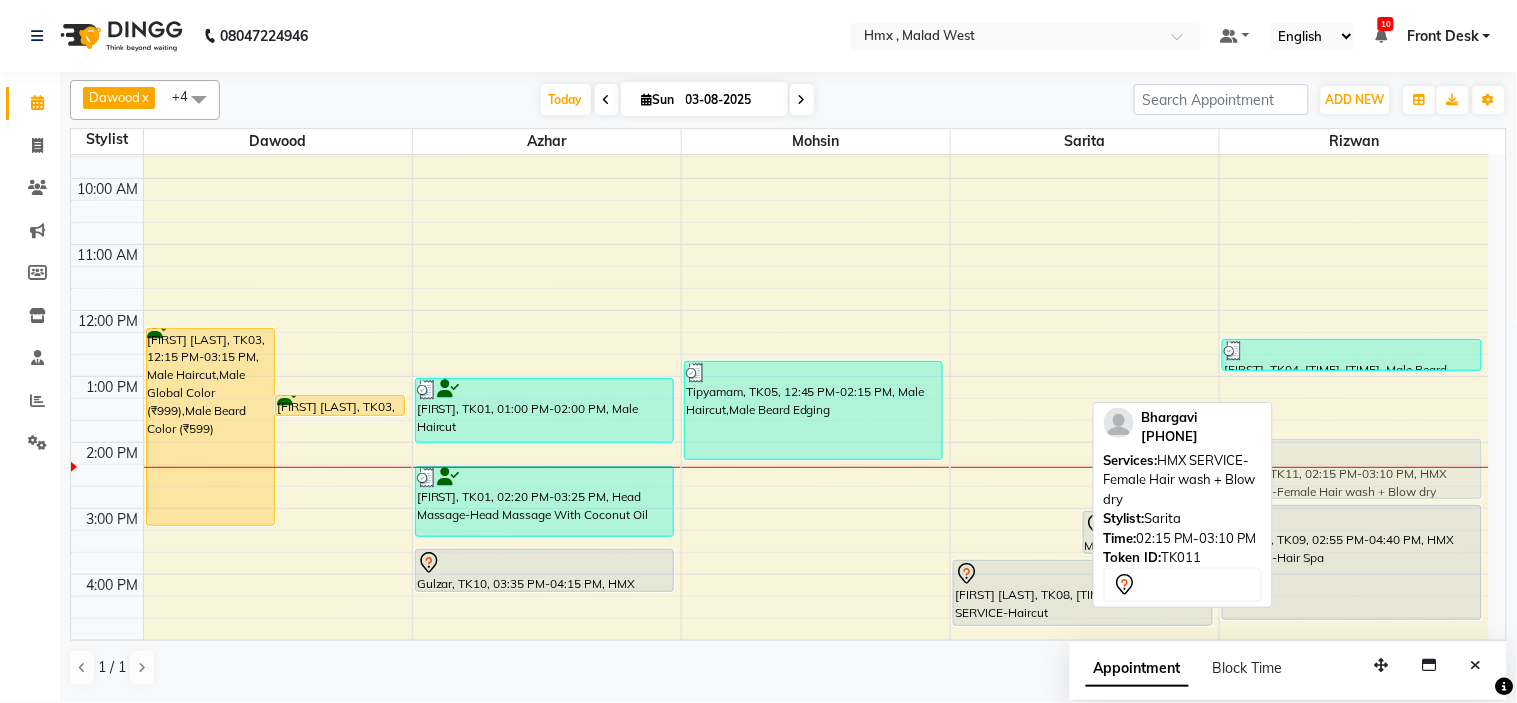 drag, startPoint x: 1058, startPoint y: 492, endPoint x: 1403, endPoint y: 488, distance: 345.0232 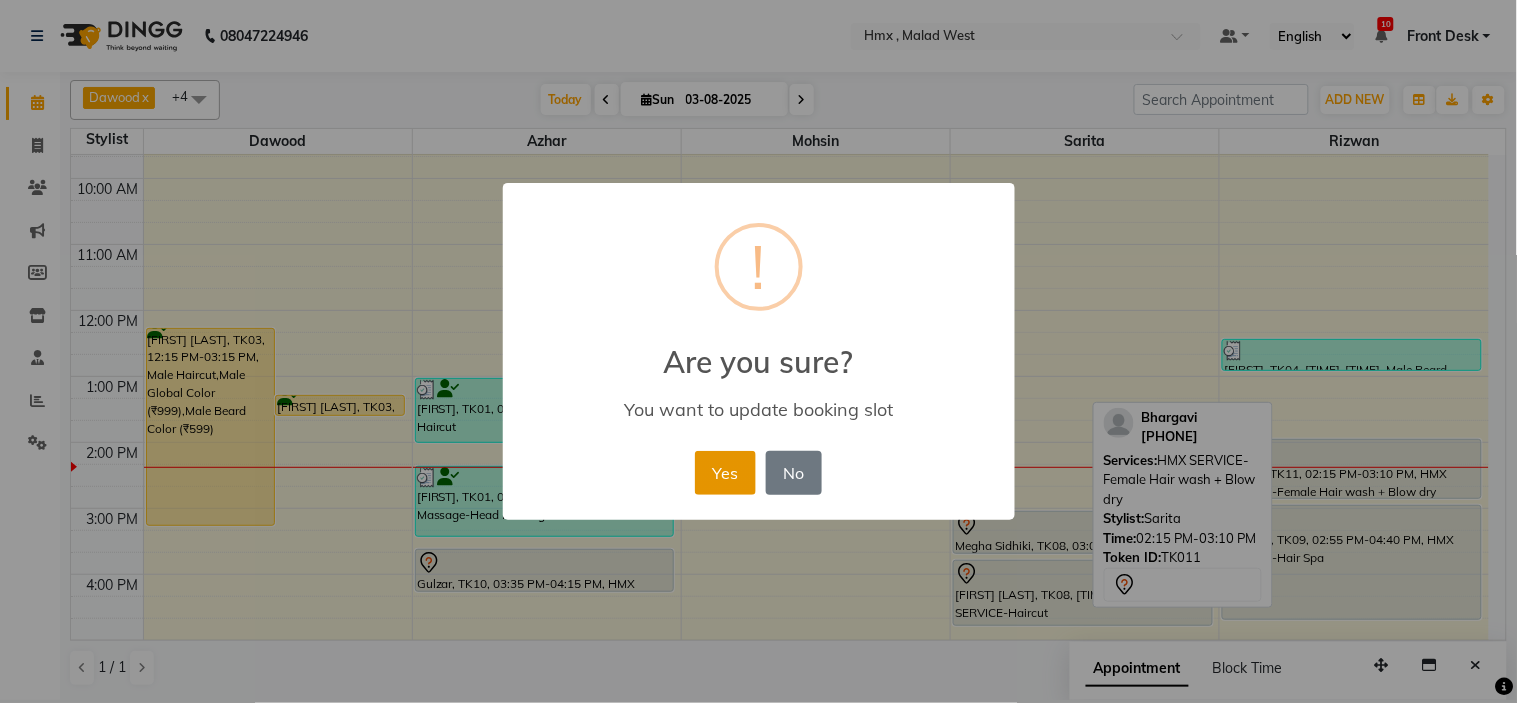 click on "Yes" at bounding box center (725, 473) 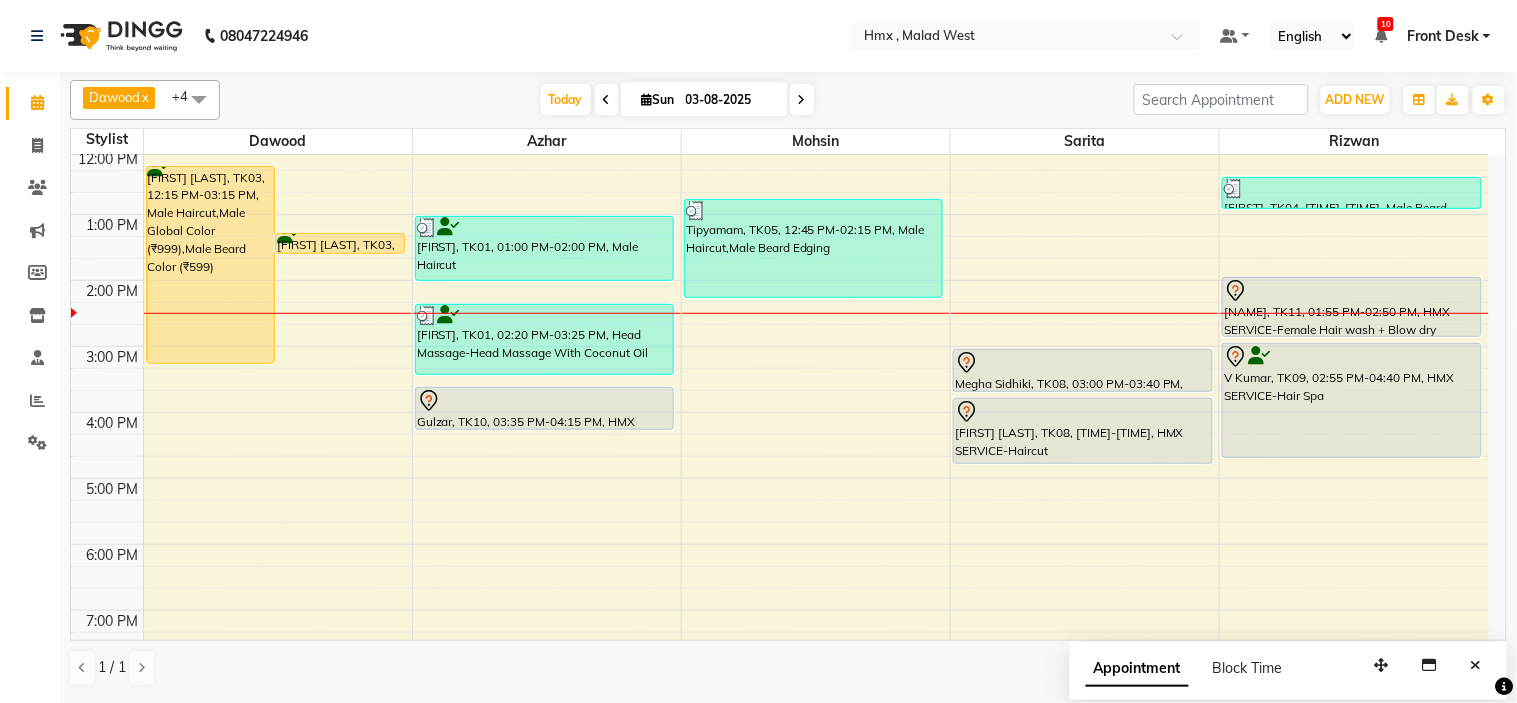 scroll, scrollTop: 220, scrollLeft: 0, axis: vertical 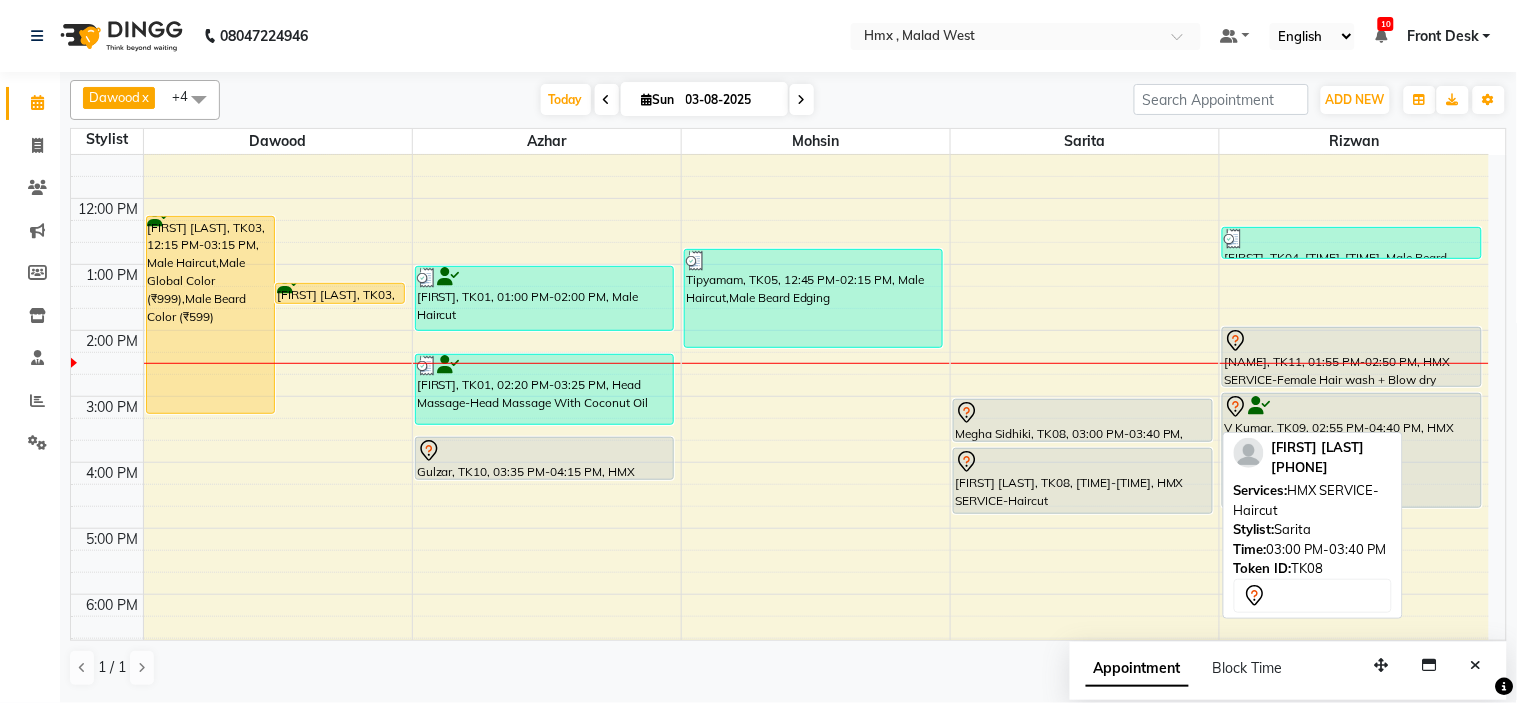click on "Megha Sidhiki, TK08, 03:00 PM-03:40 PM, HMX SERVICE-Haircut" at bounding box center (1082, 420) 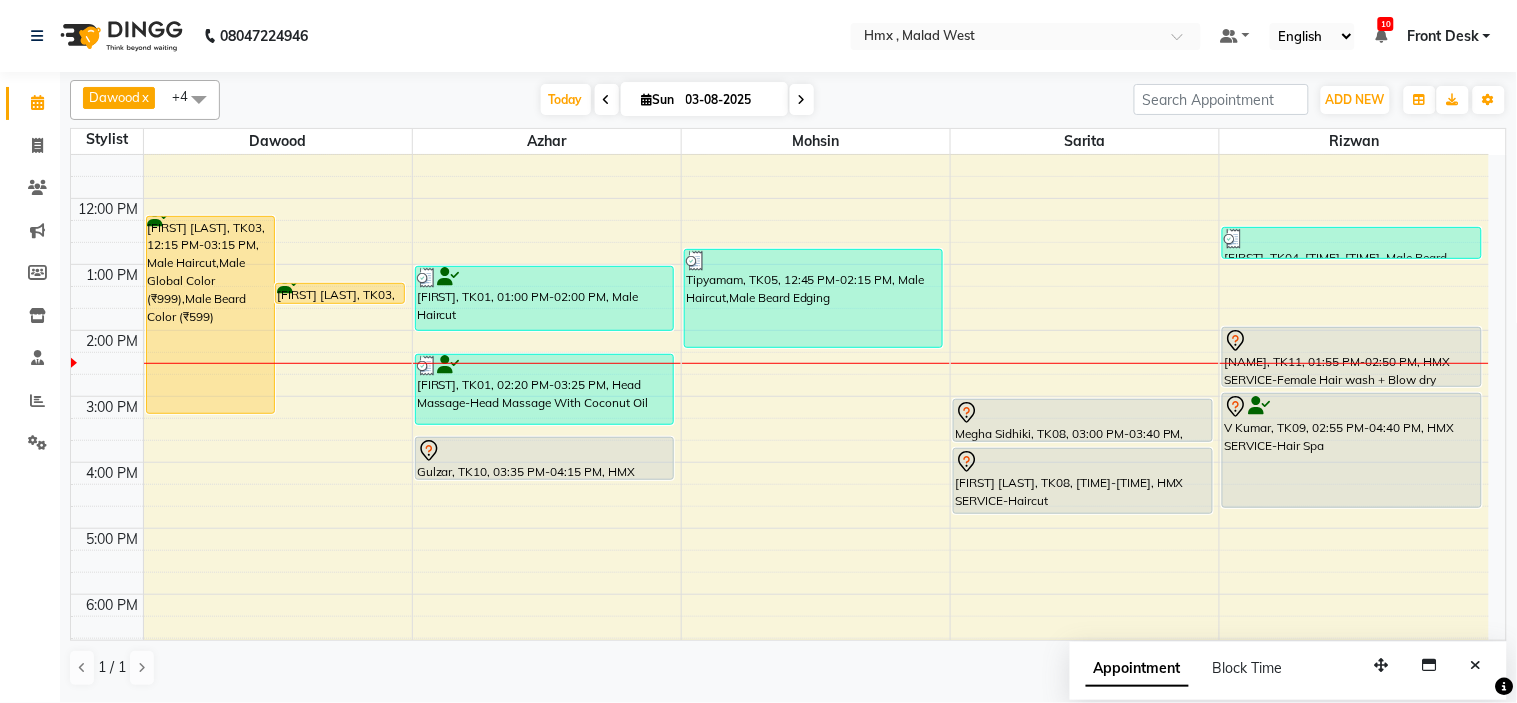 scroll, scrollTop: 0, scrollLeft: 0, axis: both 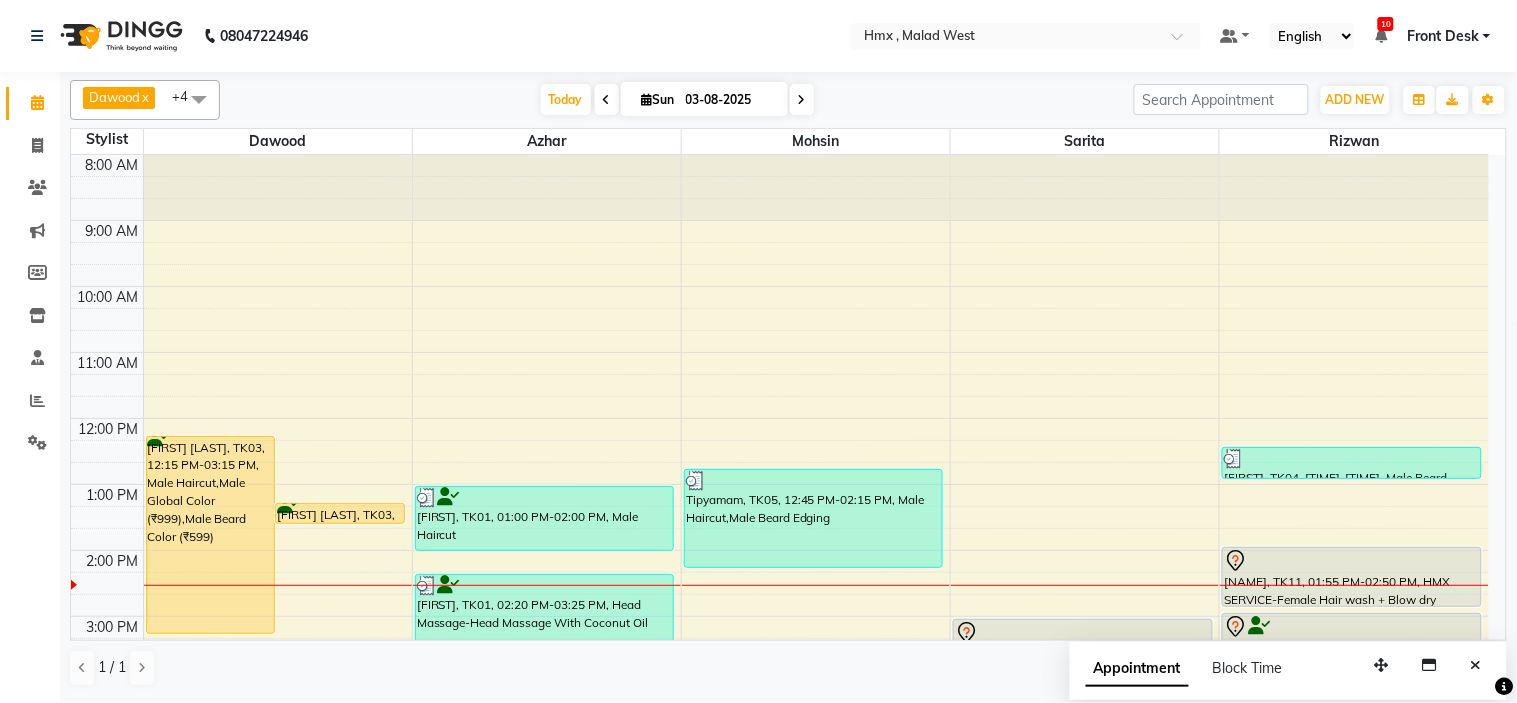 drag, startPoint x: 88, startPoint y: 484, endPoint x: 911, endPoint y: 755, distance: 866.46985 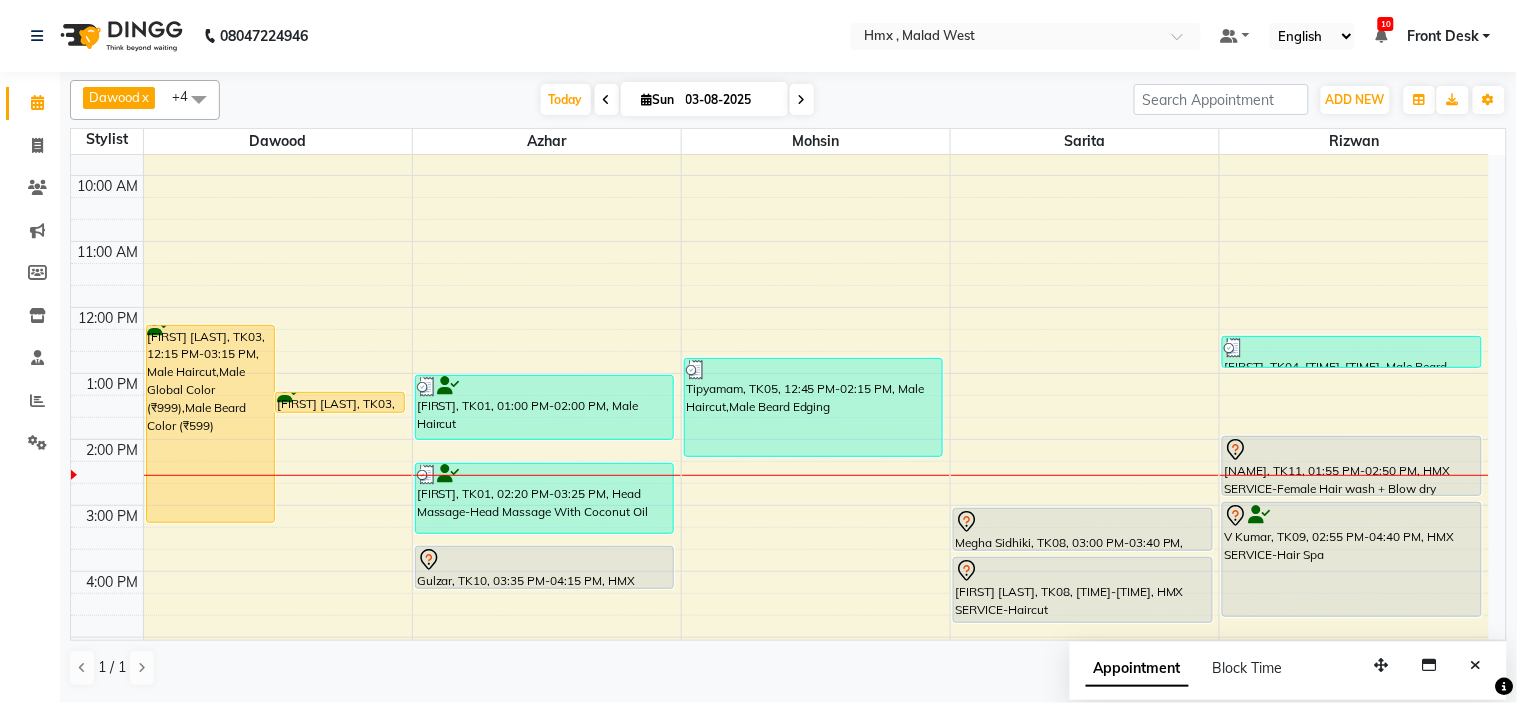 scroll, scrollTop: 222, scrollLeft: 0, axis: vertical 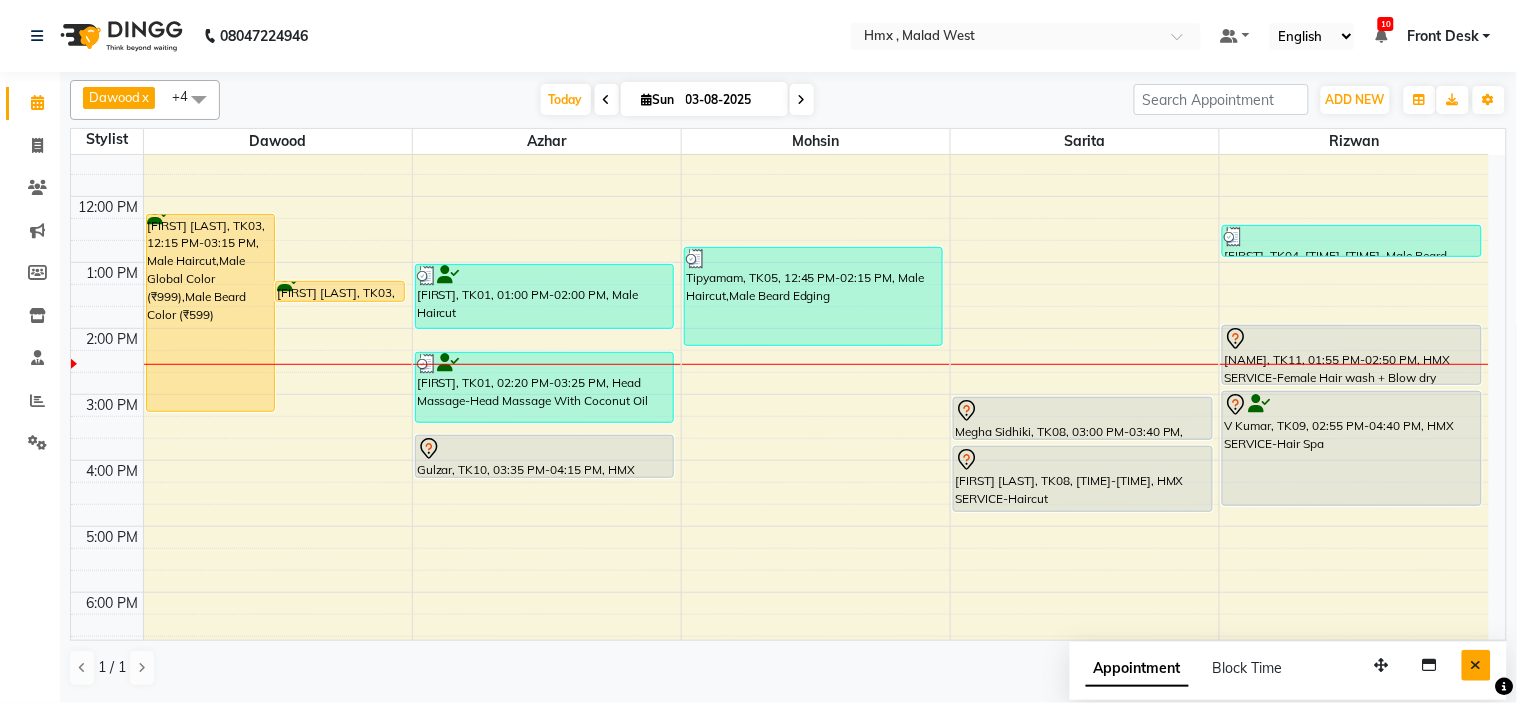 drag, startPoint x: 1484, startPoint y: 668, endPoint x: 1496, endPoint y: 683, distance: 19.209373 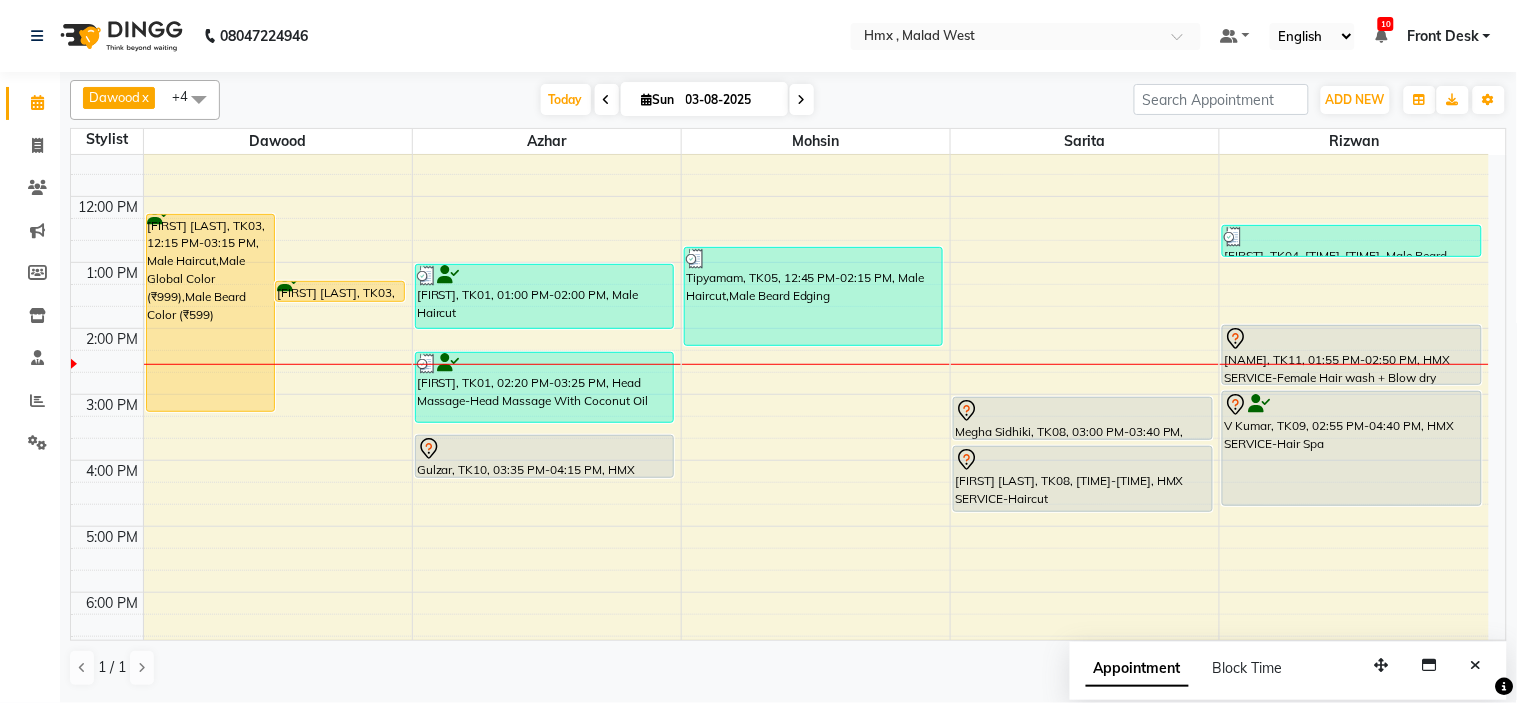 click at bounding box center (1476, 665) 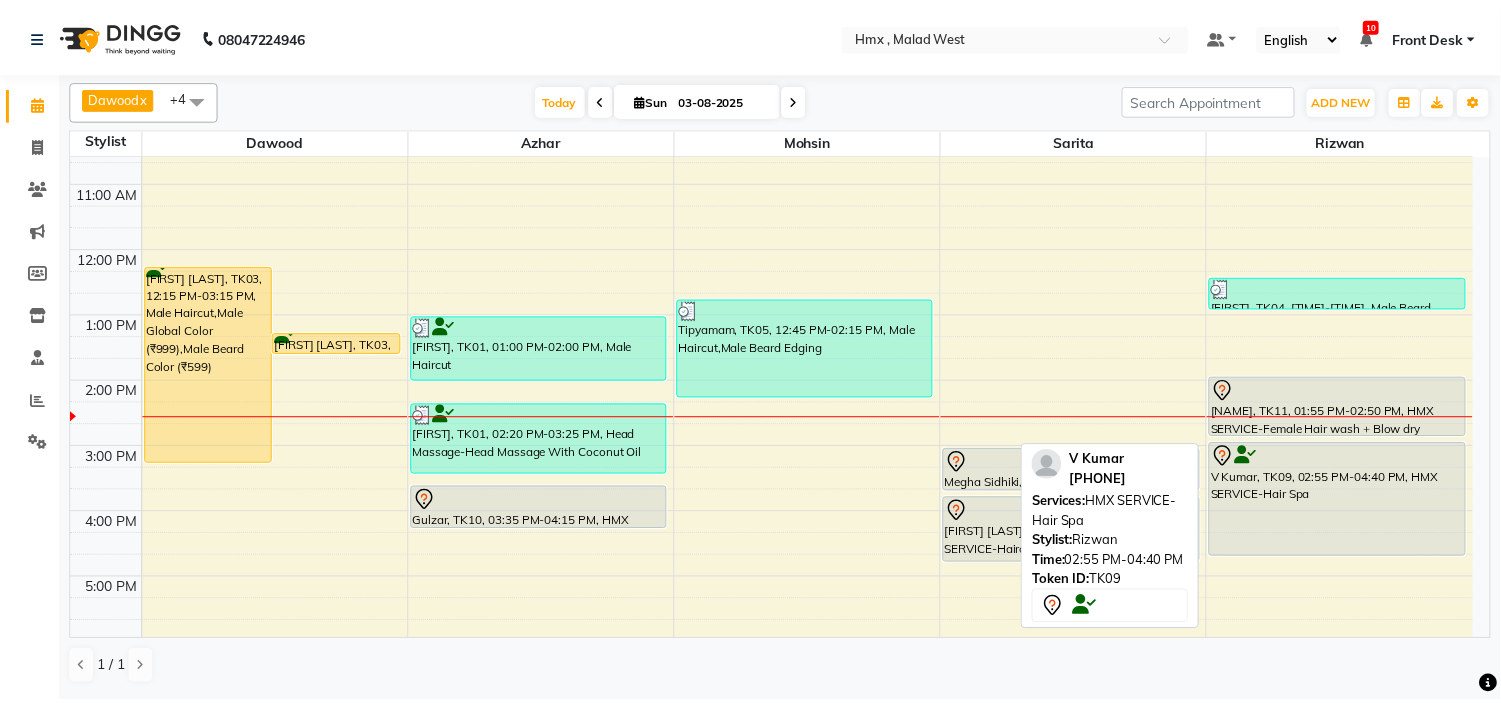 scroll, scrollTop: 222, scrollLeft: 0, axis: vertical 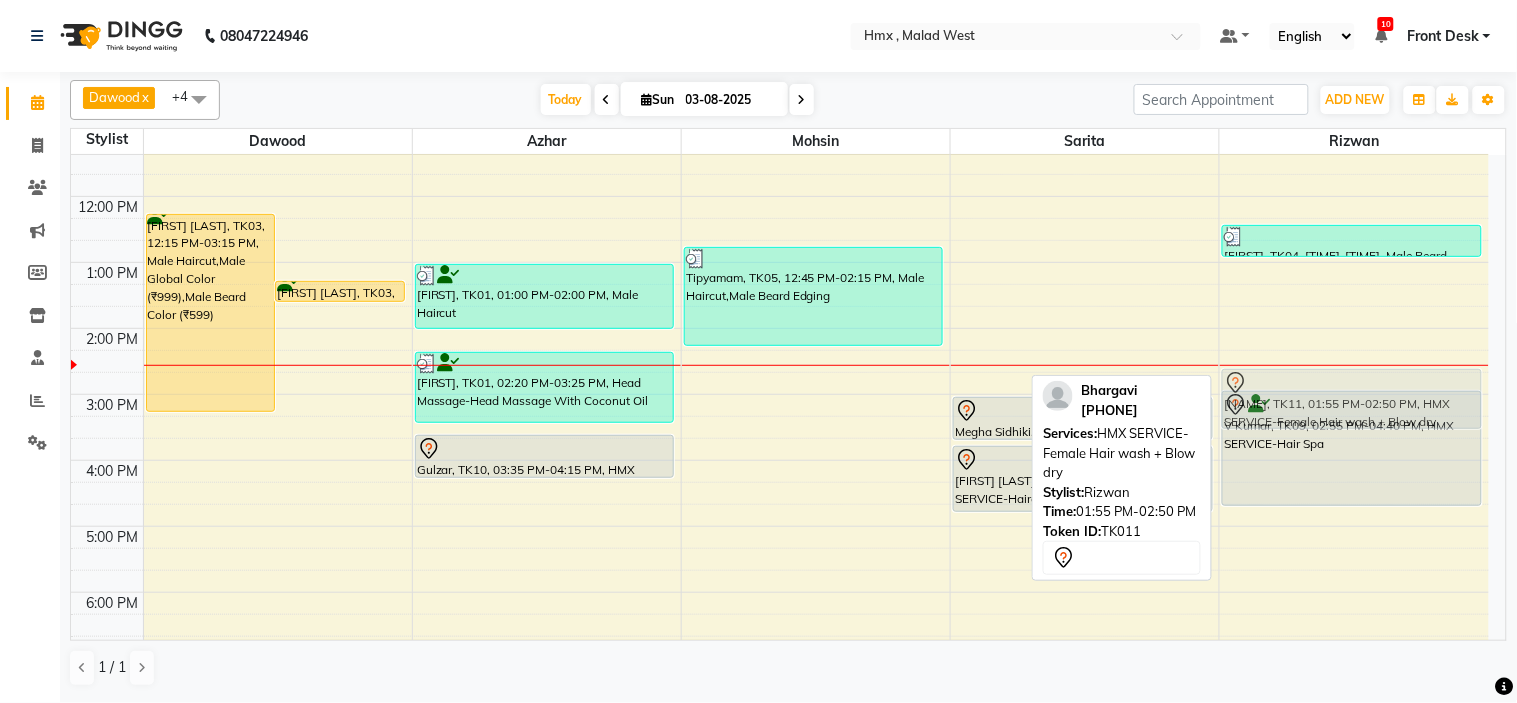 drag, startPoint x: 1355, startPoint y: 332, endPoint x: 1358, endPoint y: 367, distance: 35.128338 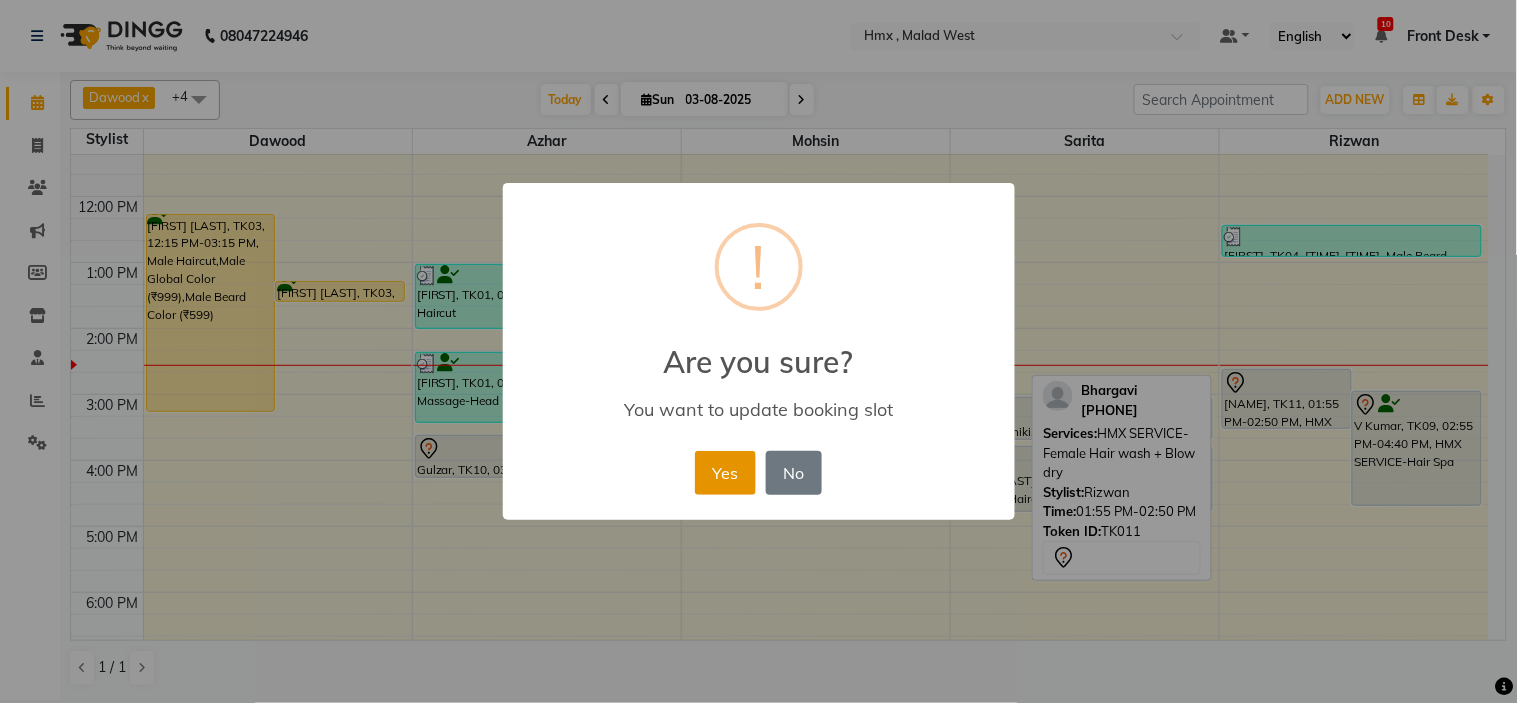 click on "Yes" at bounding box center [725, 473] 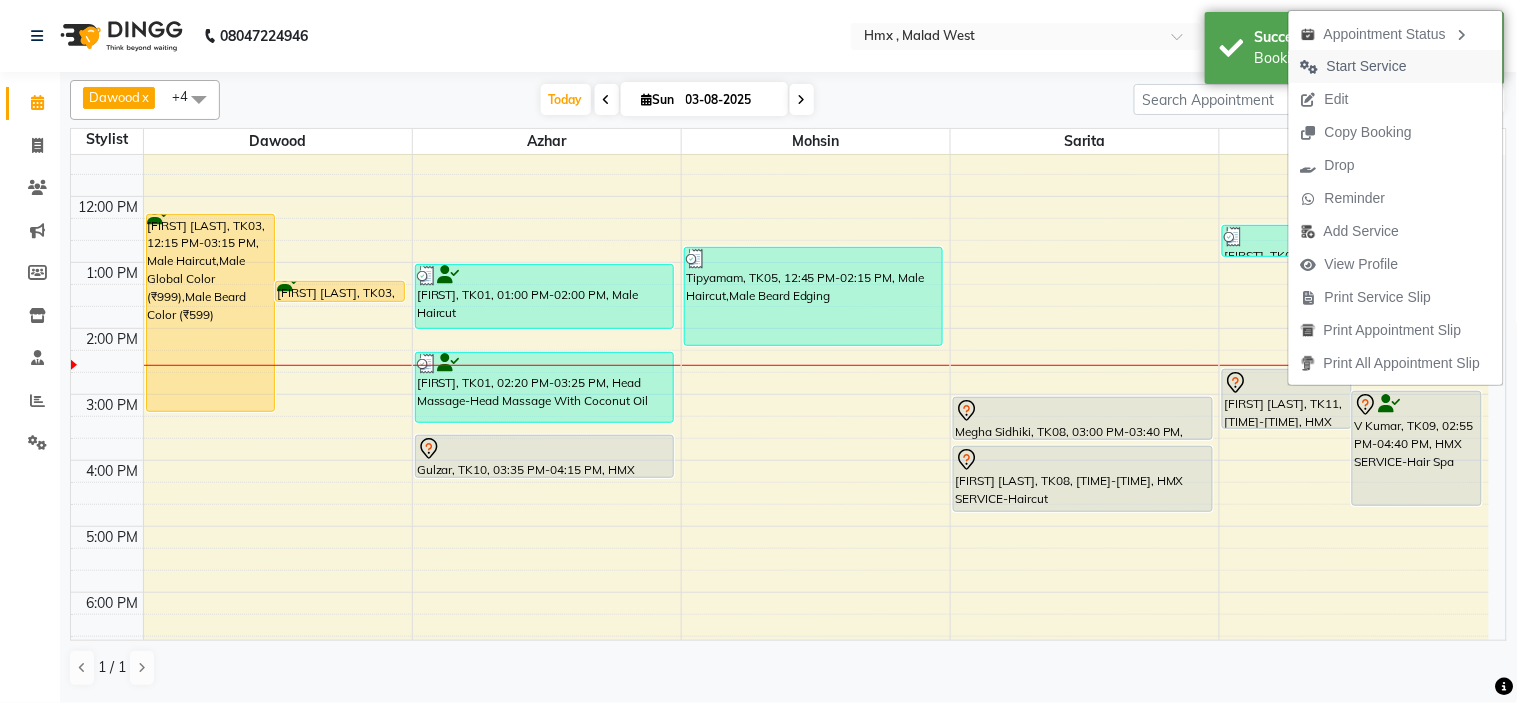 click on "Start Service" at bounding box center (1367, 66) 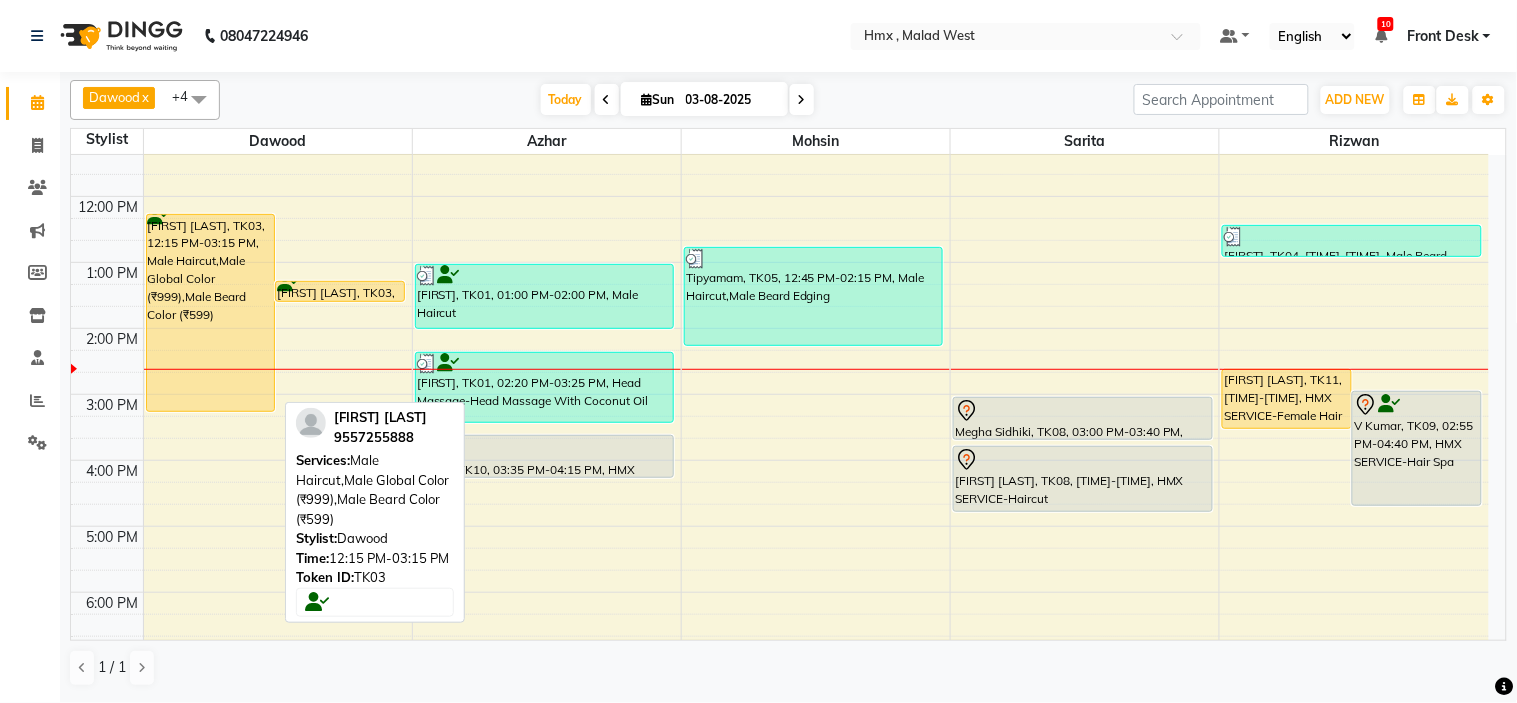 drag, startPoint x: 243, startPoint y: 227, endPoint x: 258, endPoint y: 232, distance: 15.811388 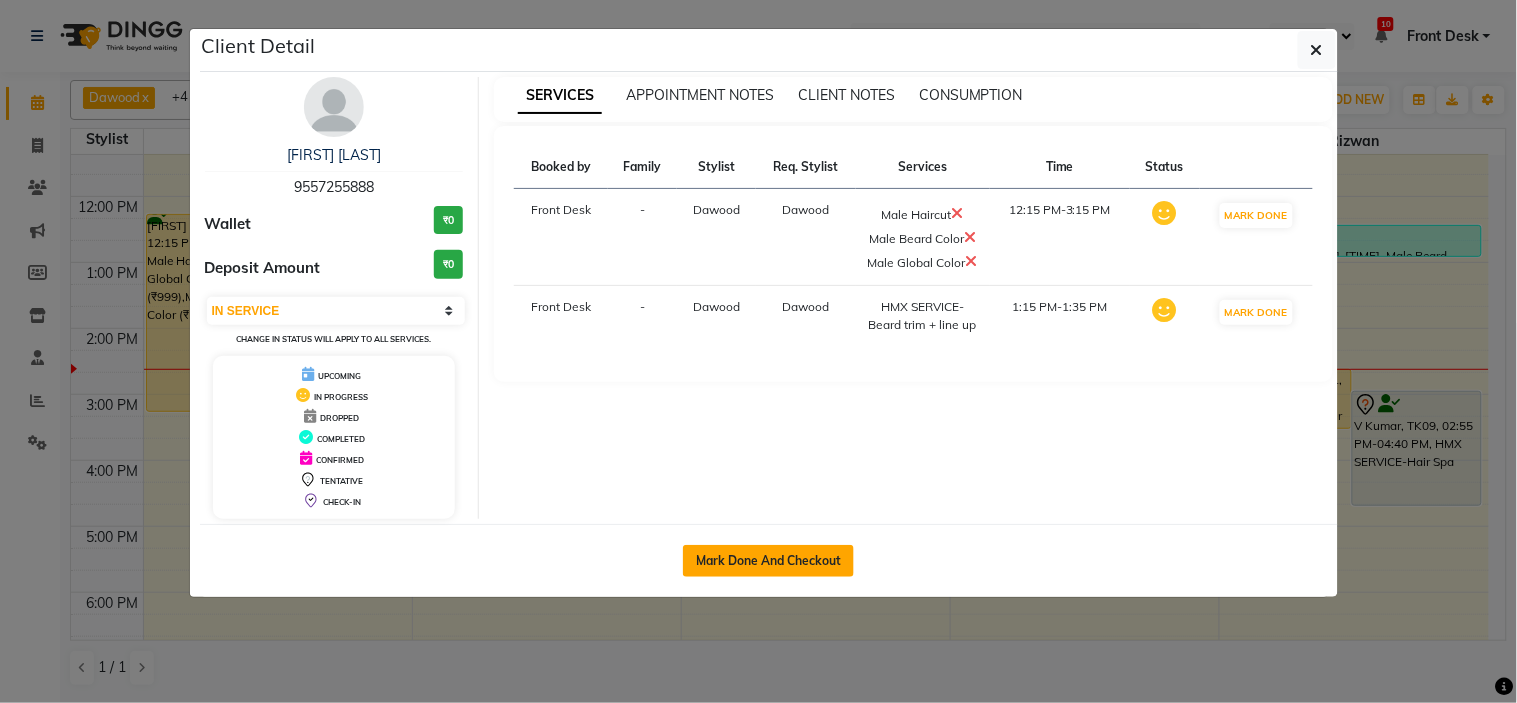 click on "Mark Done And Checkout" 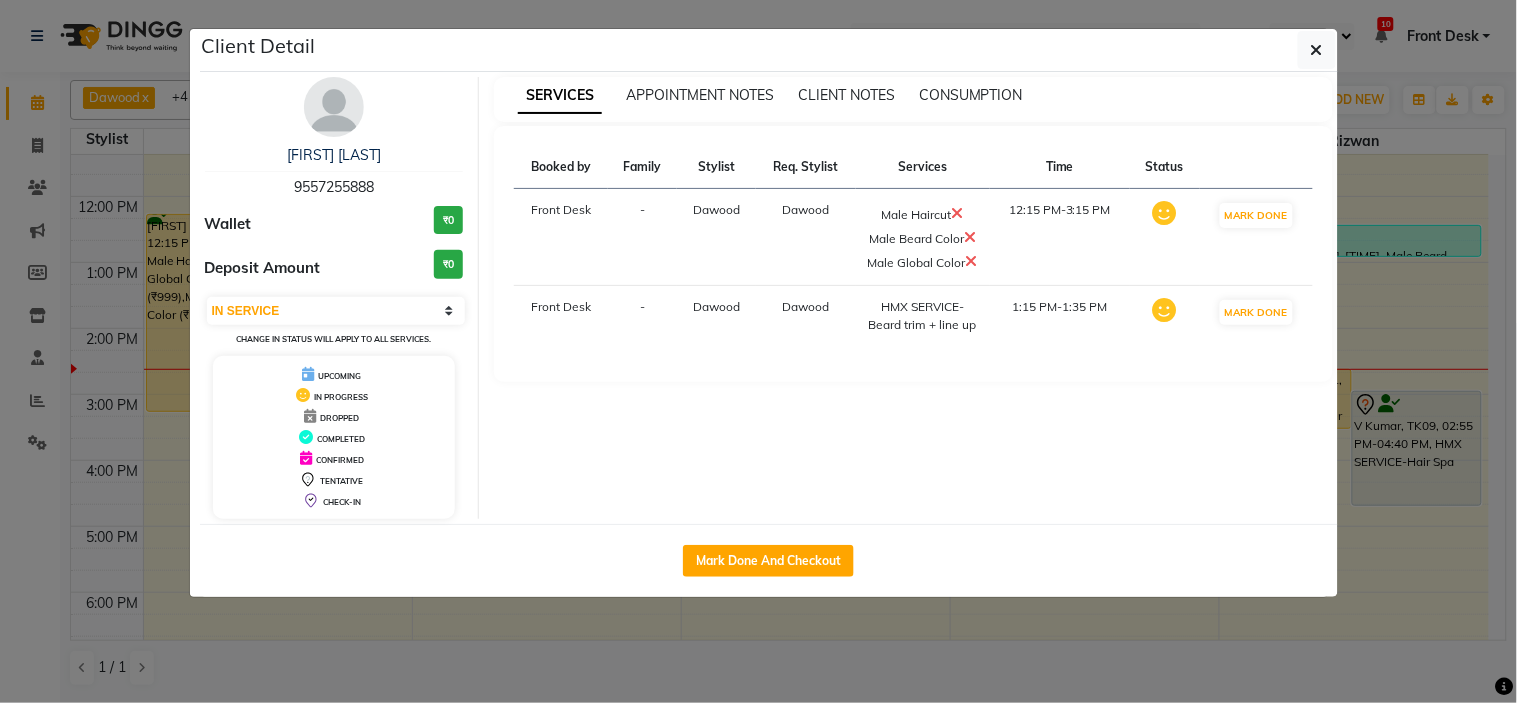 select on "service" 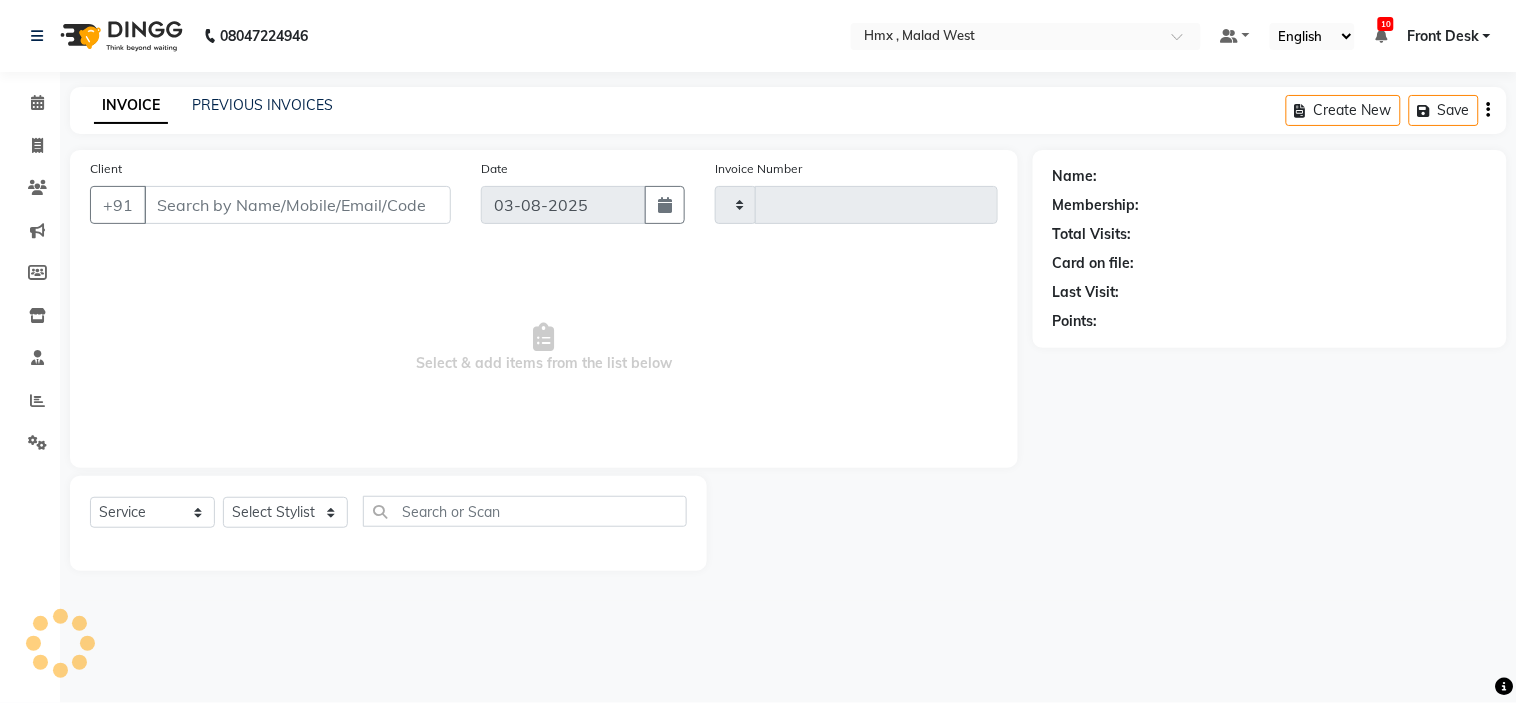 type on "1570" 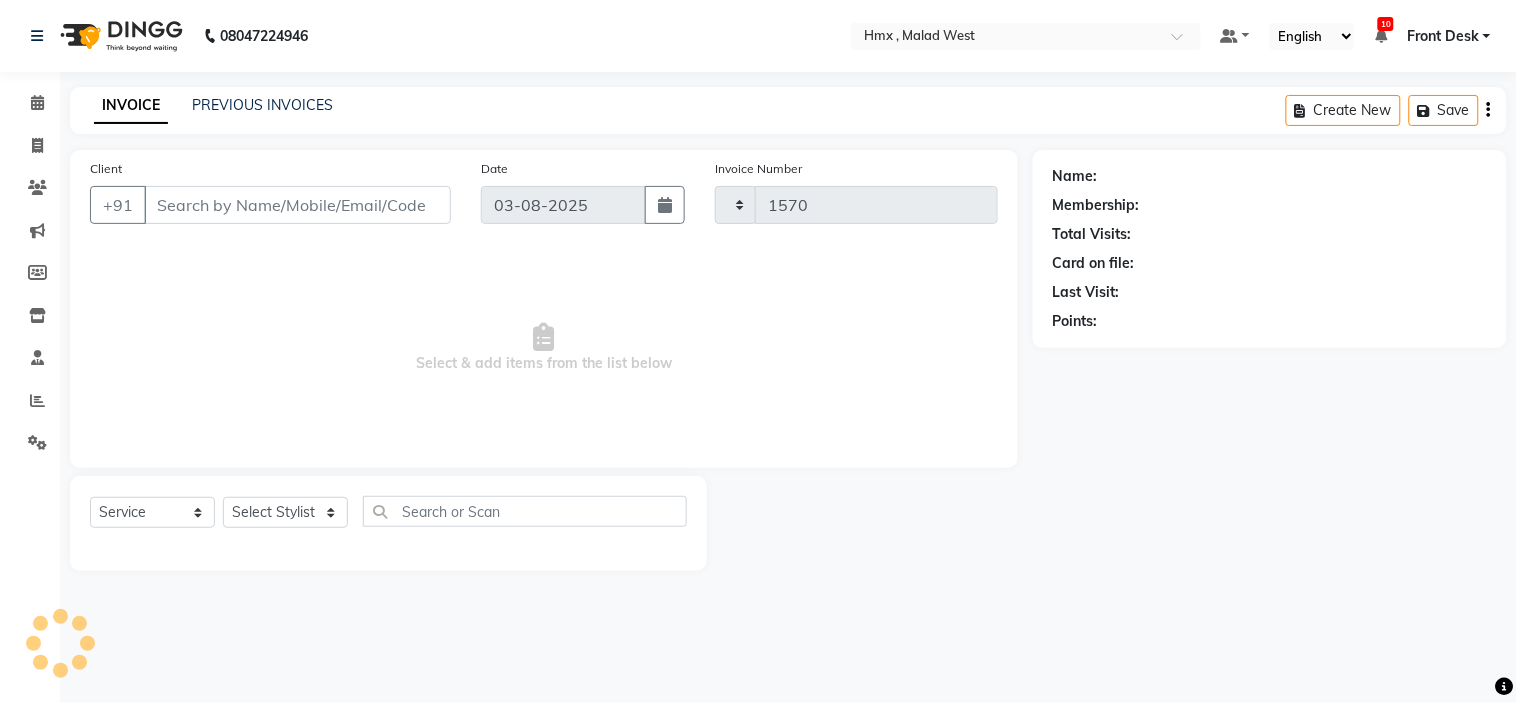 select on "5711" 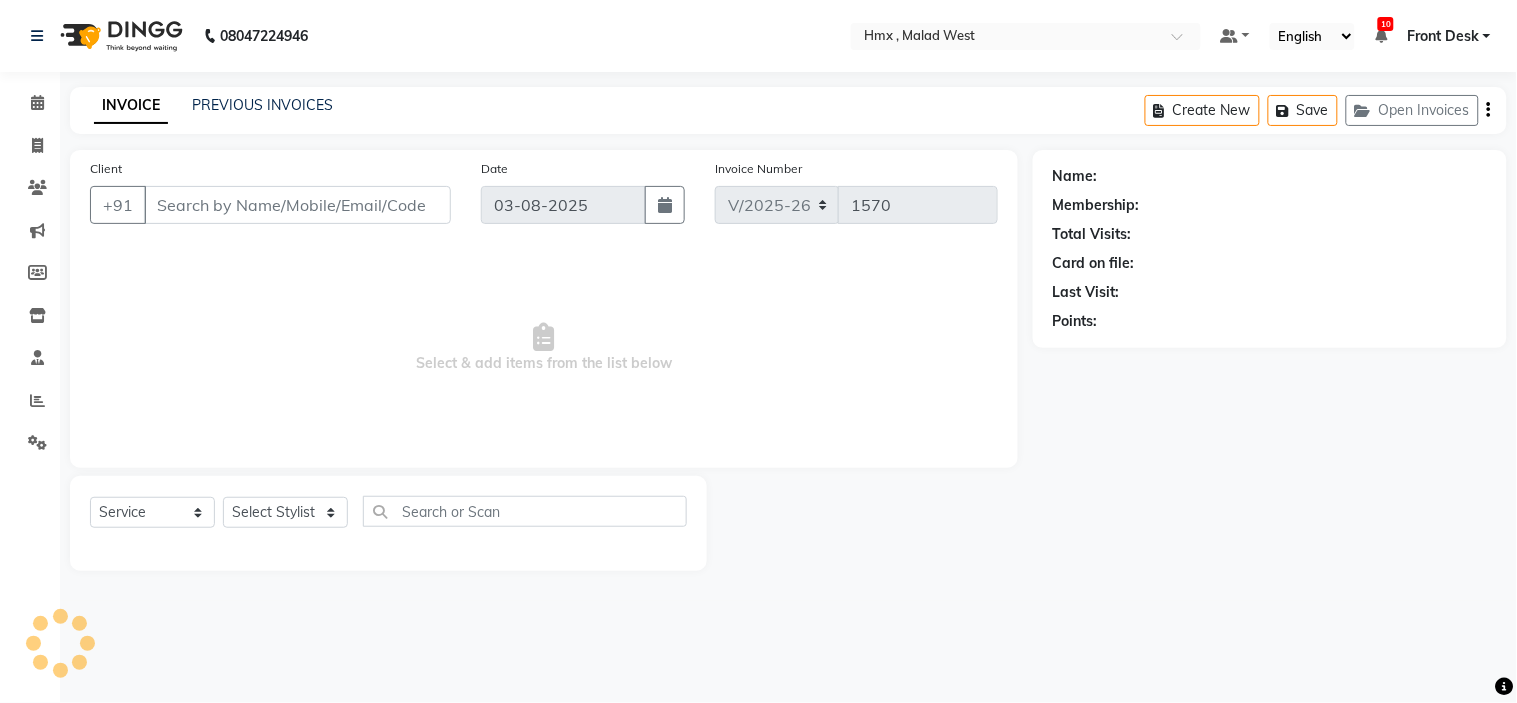 type on "9557255888" 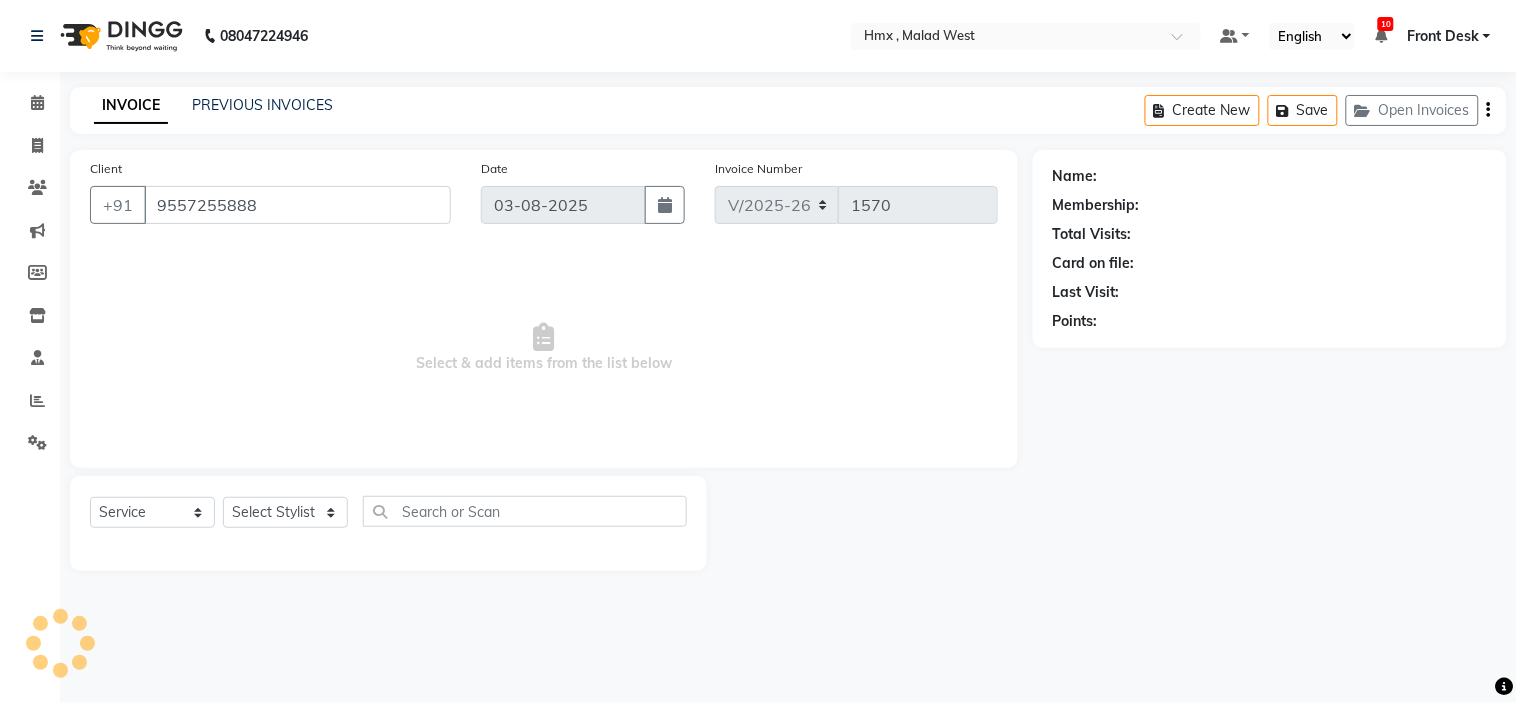 select on "39095" 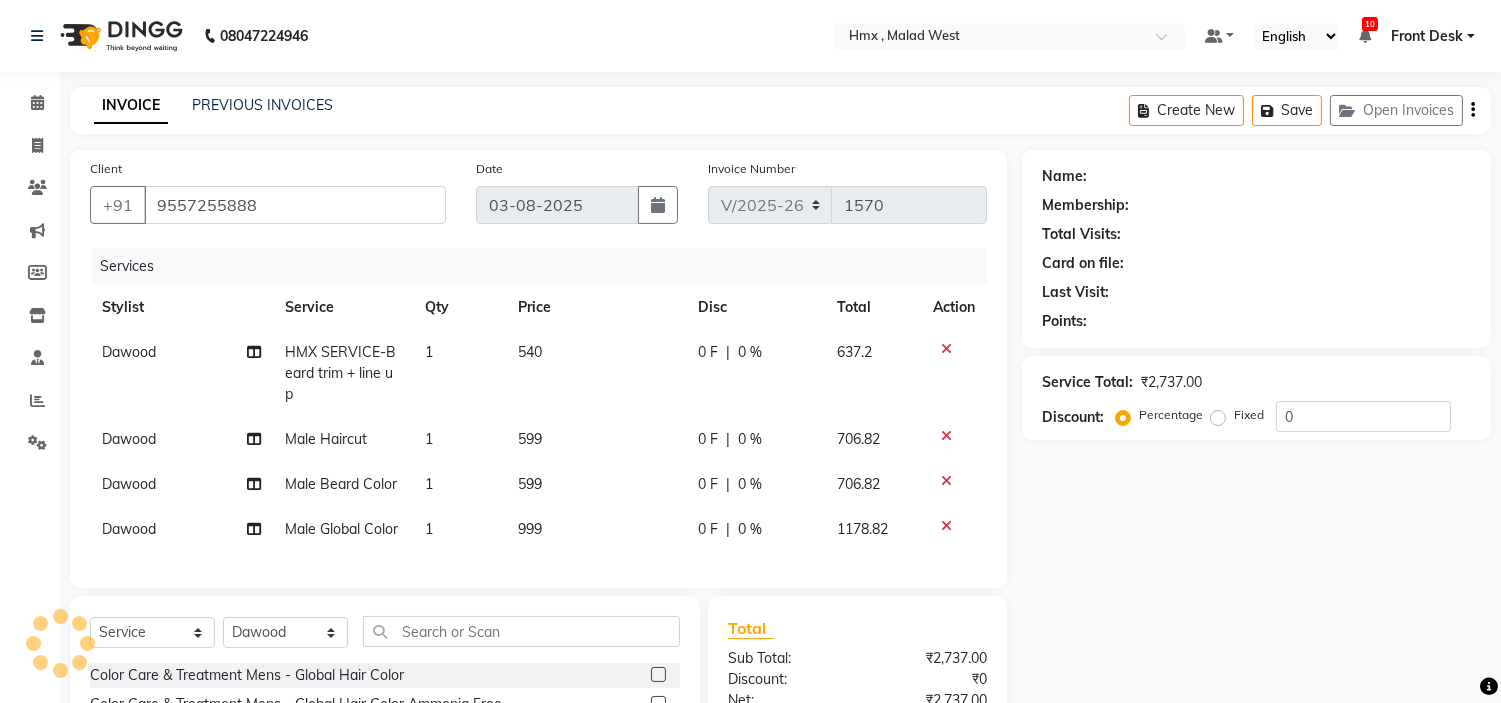 select on "1: Object" 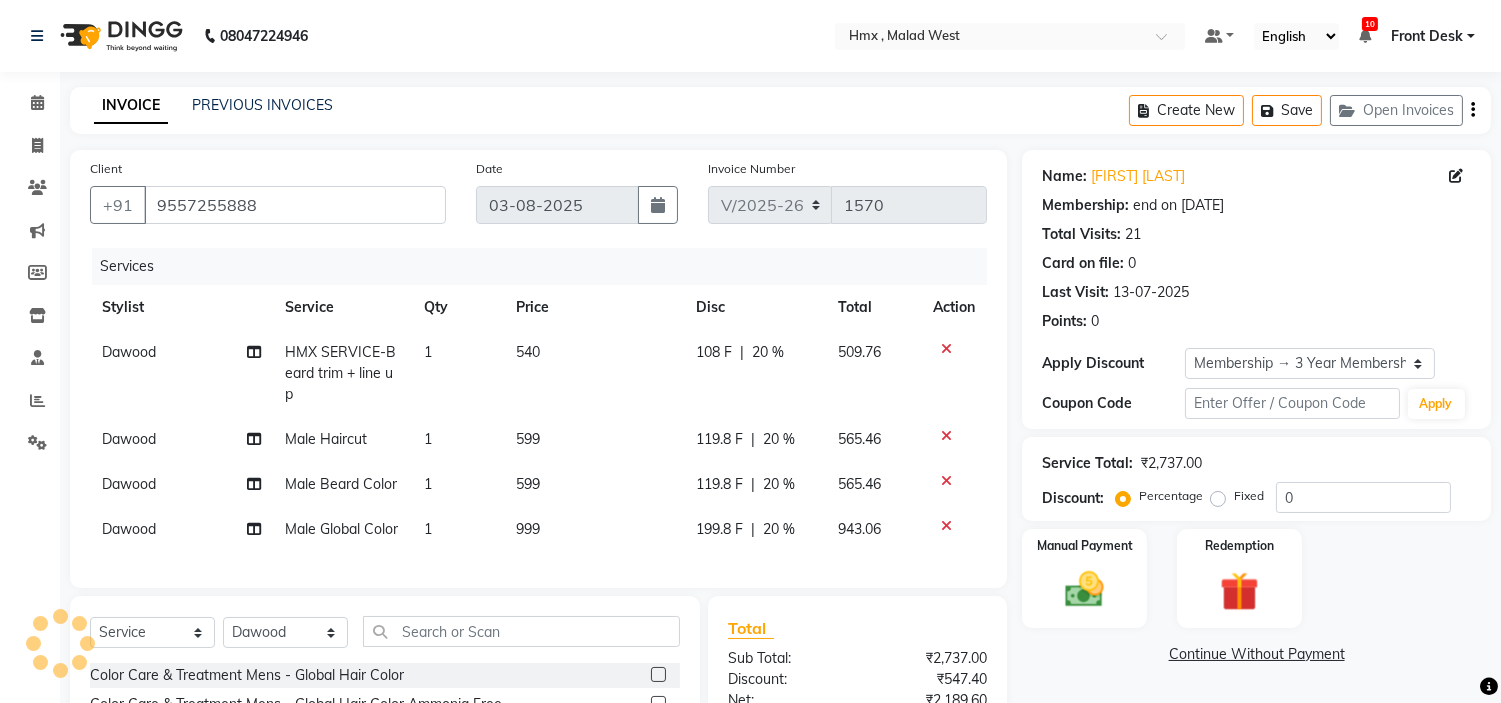 type on "20" 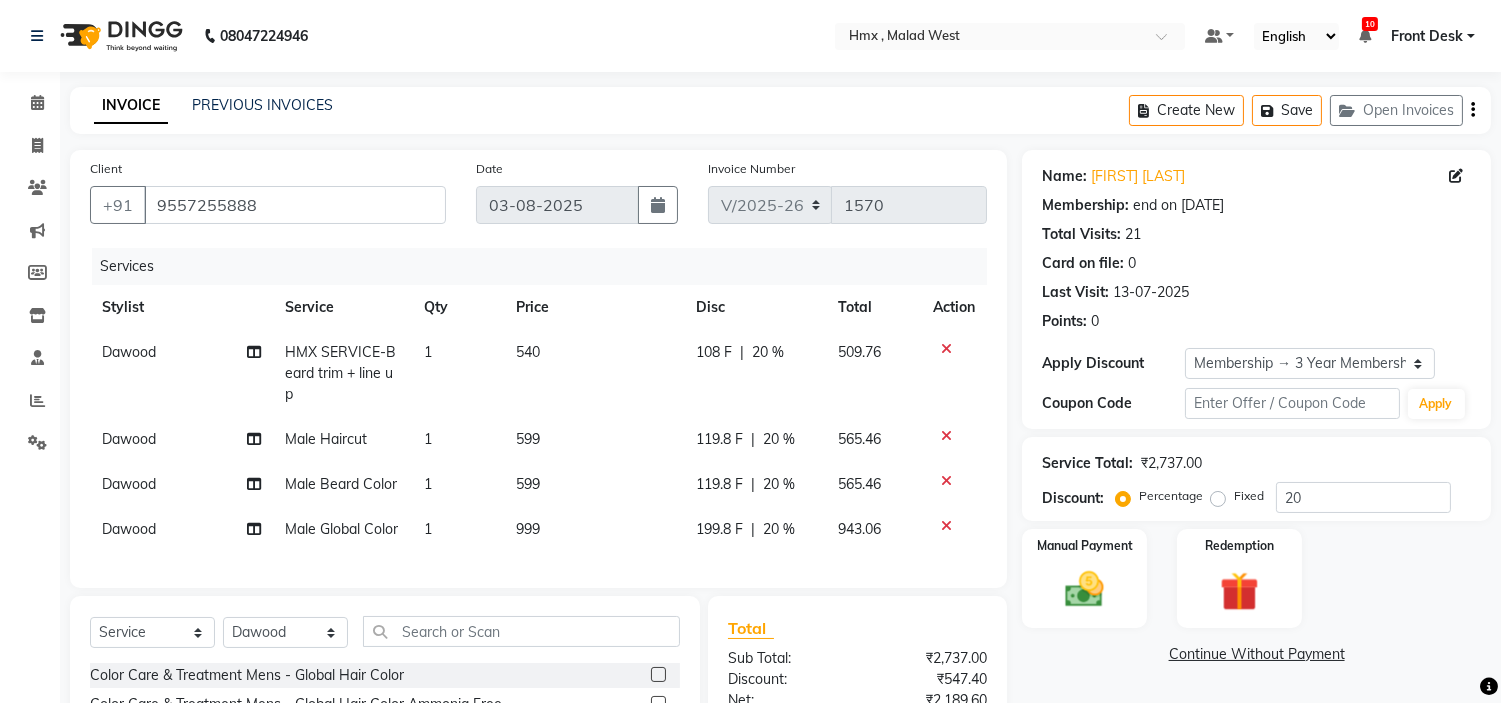click on "HMX SERVICE-Beard trim + line up" 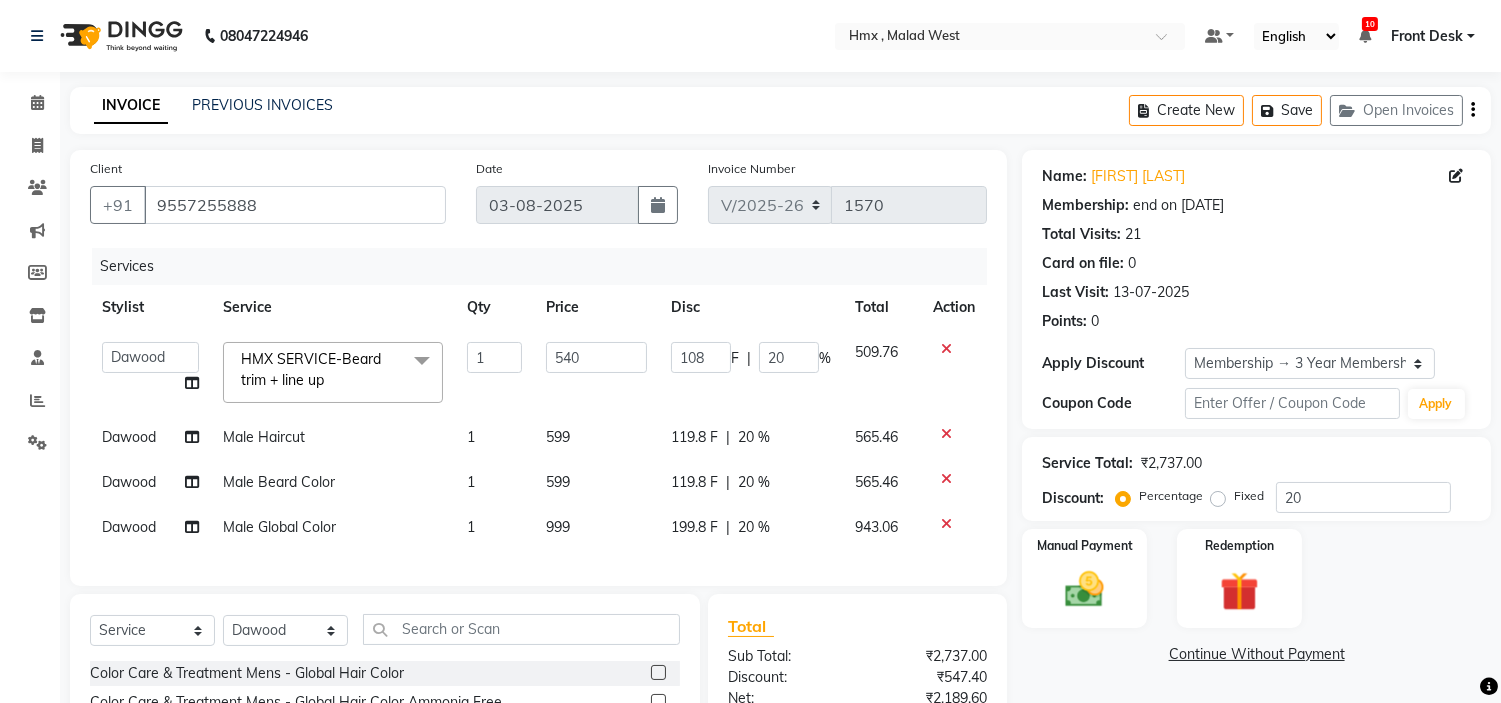 click on "HMX SERVICE-Beard trim + line up  x" 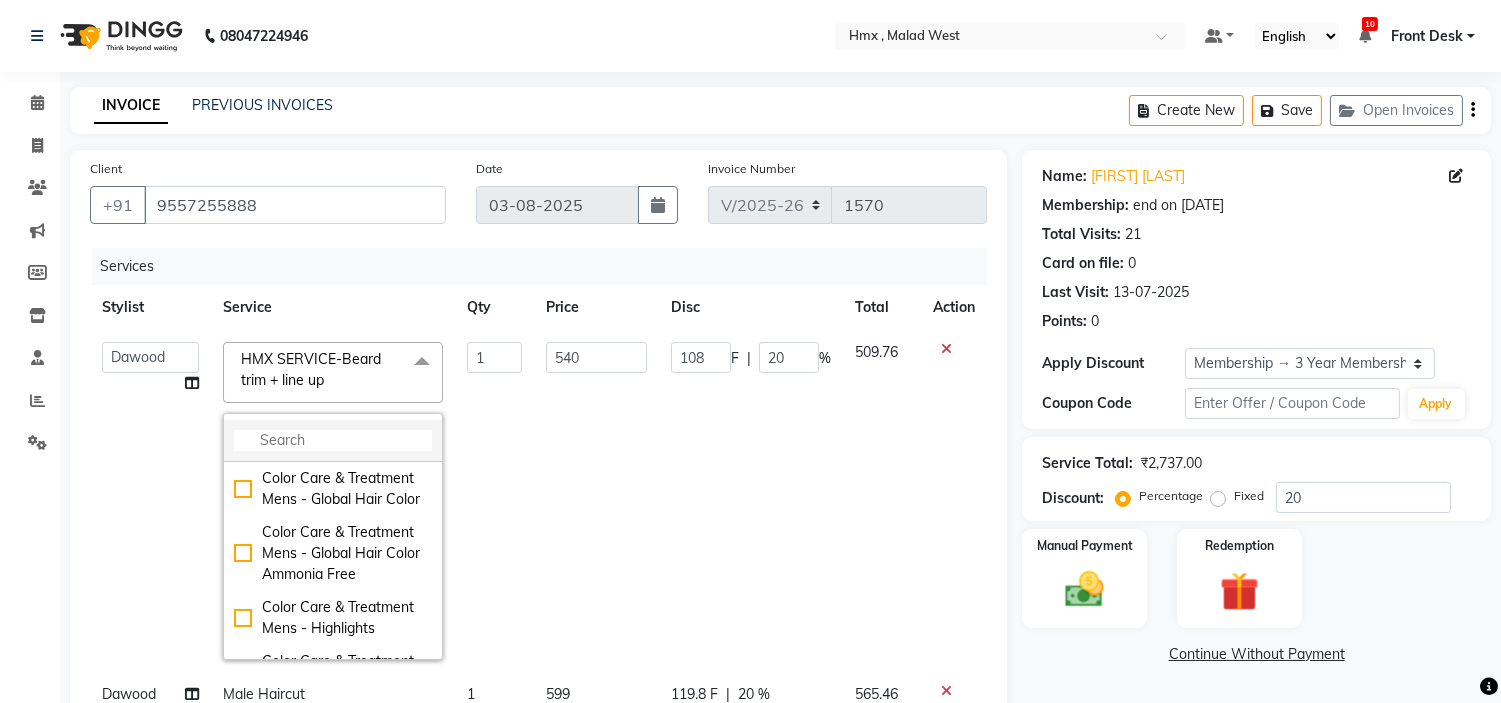 click 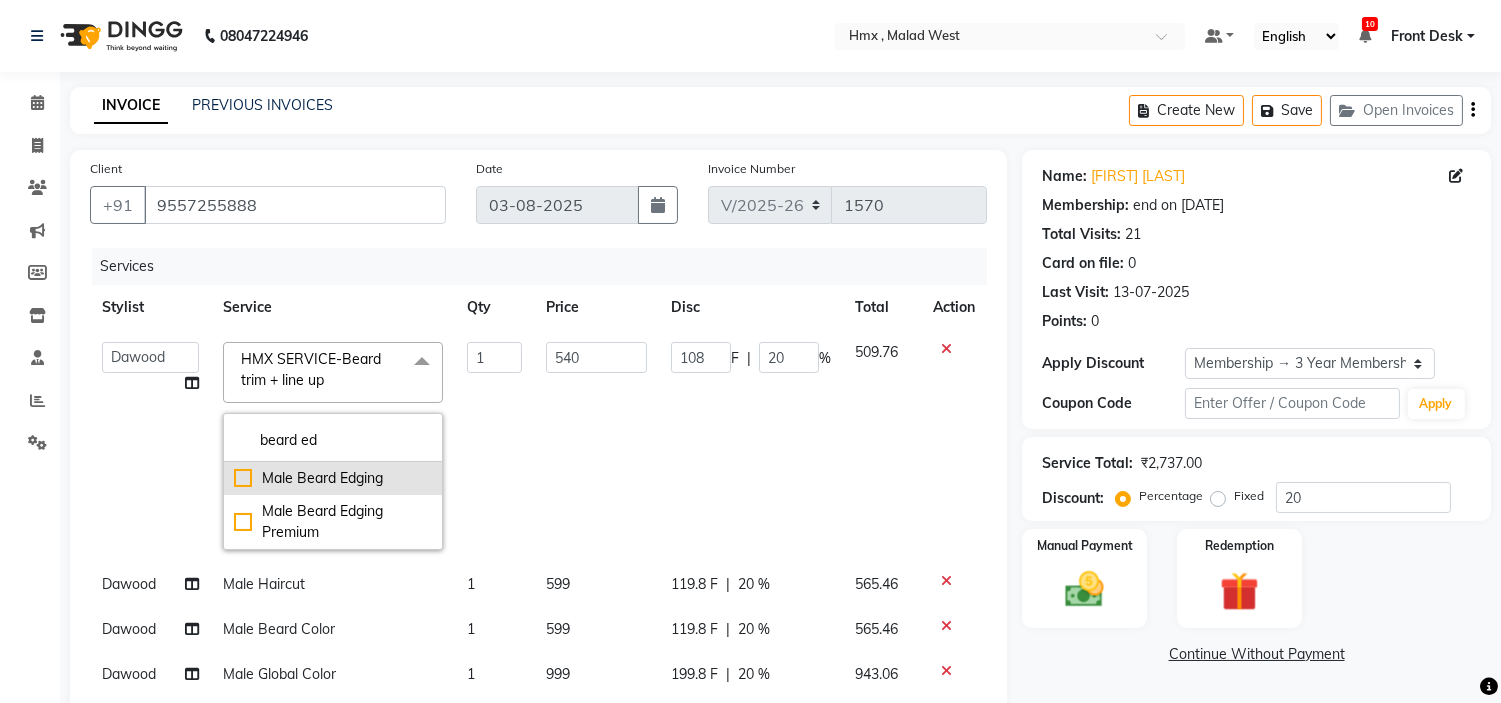 type on "beard ed" 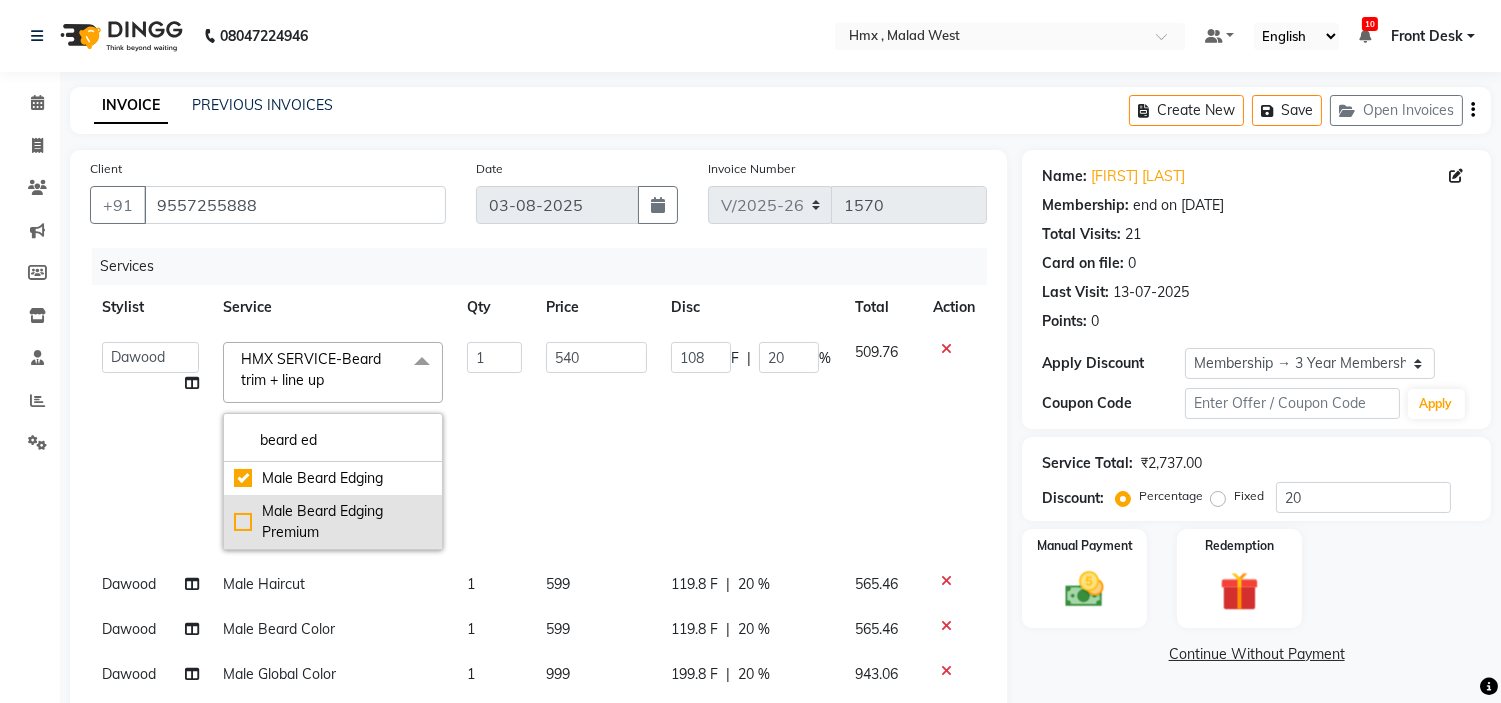 checkbox on "true" 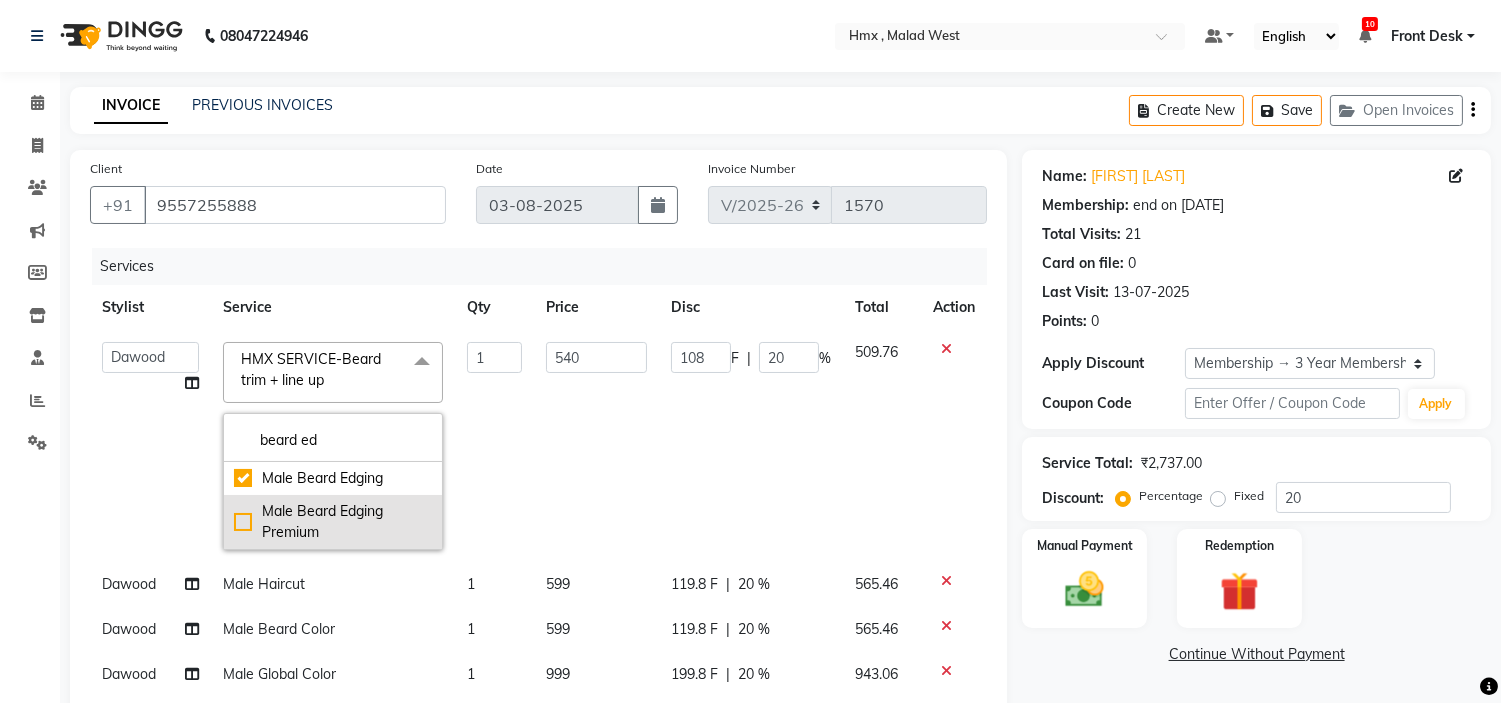 type on "499" 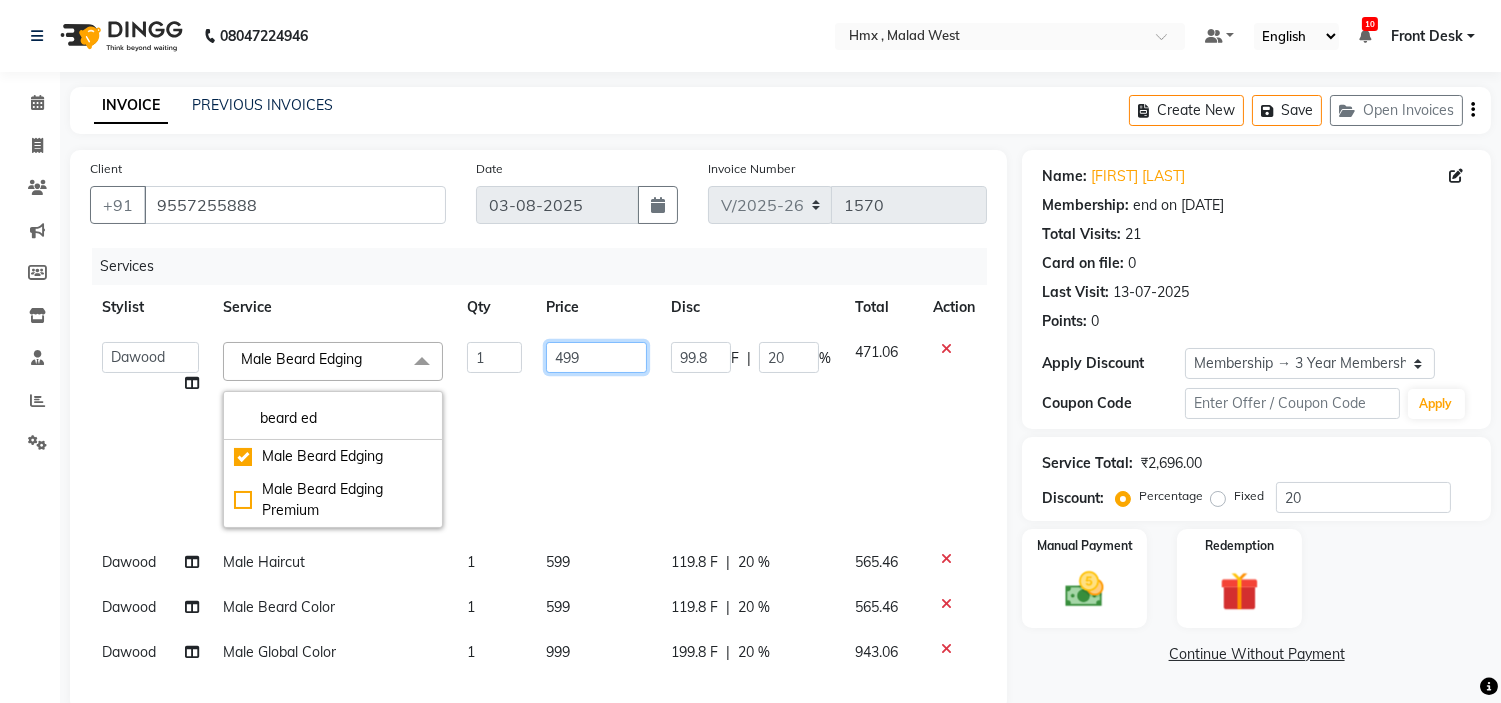 drag, startPoint x: 605, startPoint y: 422, endPoint x: 643, endPoint y: 428, distance: 38.470768 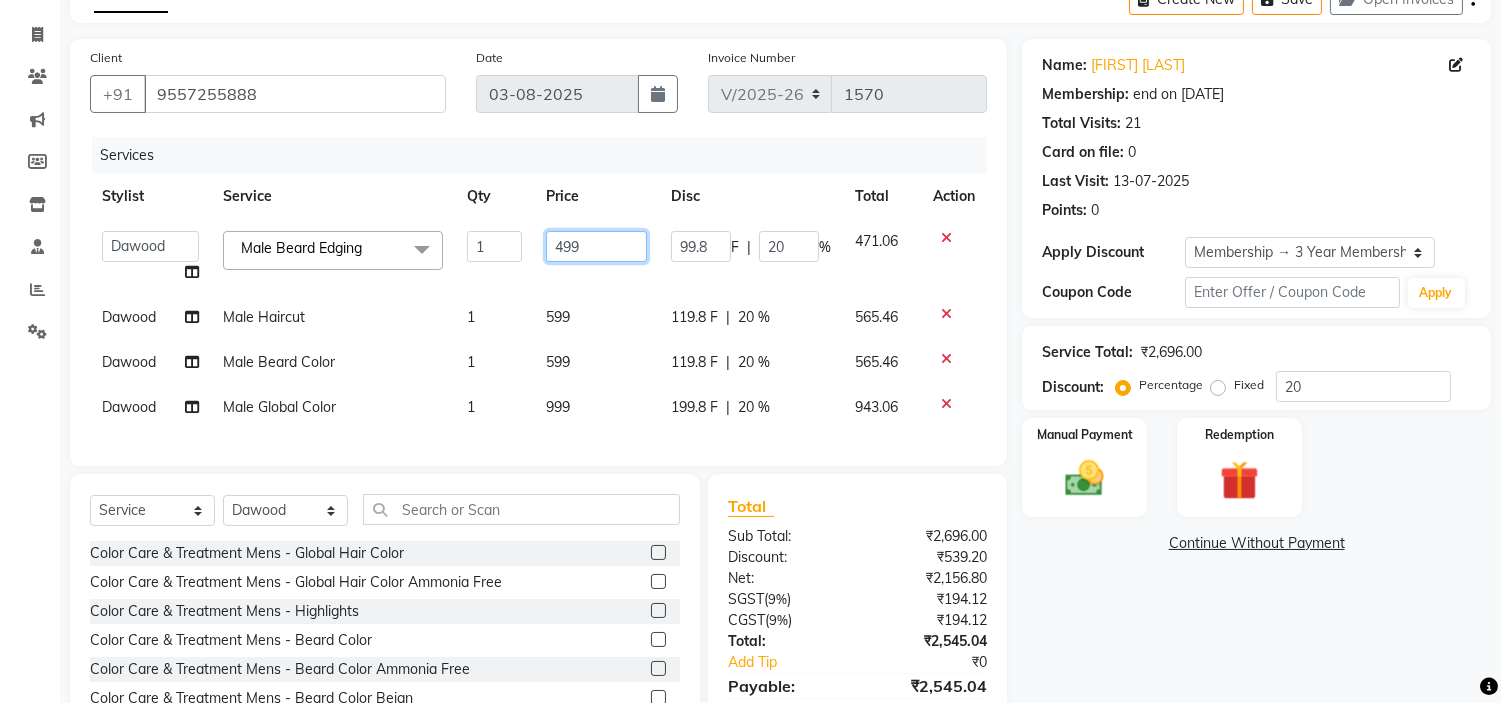 scroll, scrollTop: 223, scrollLeft: 0, axis: vertical 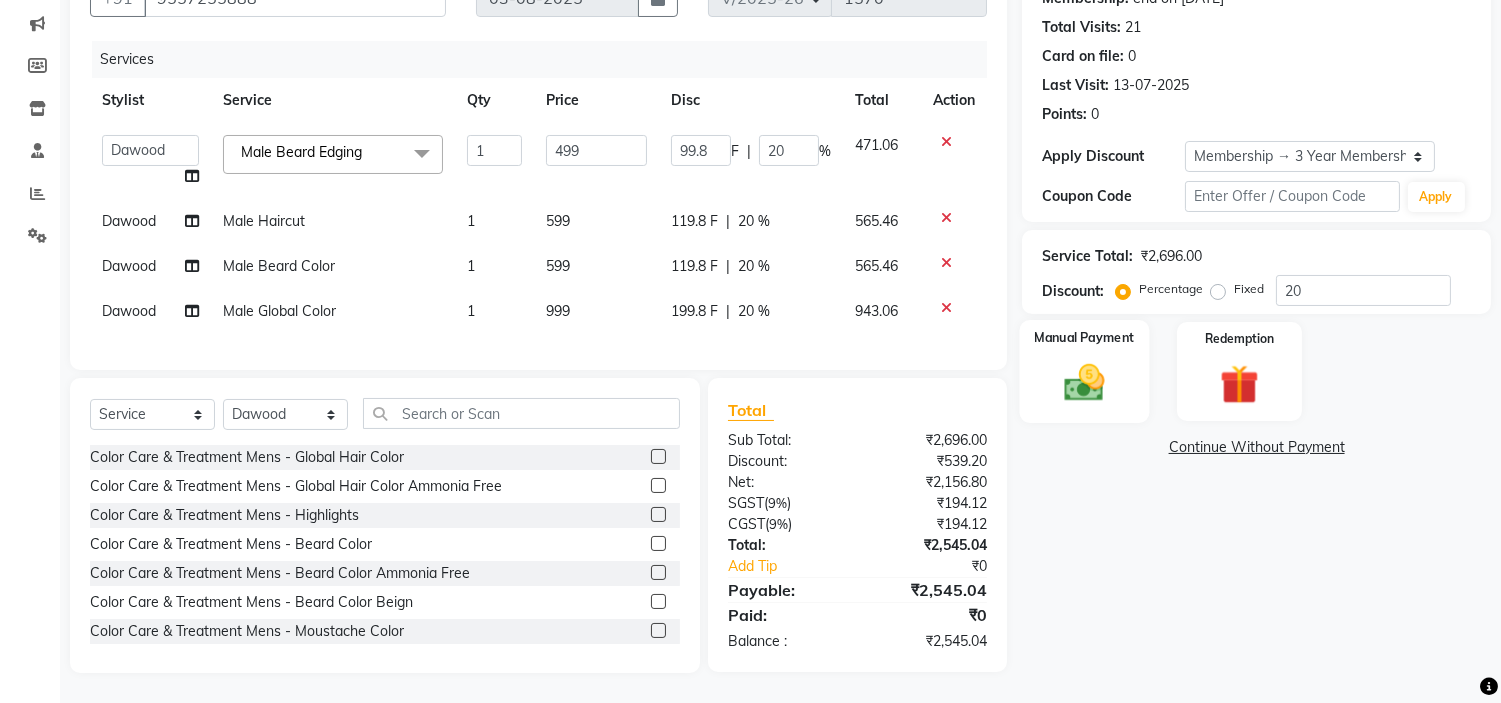 click on "Manual Payment" 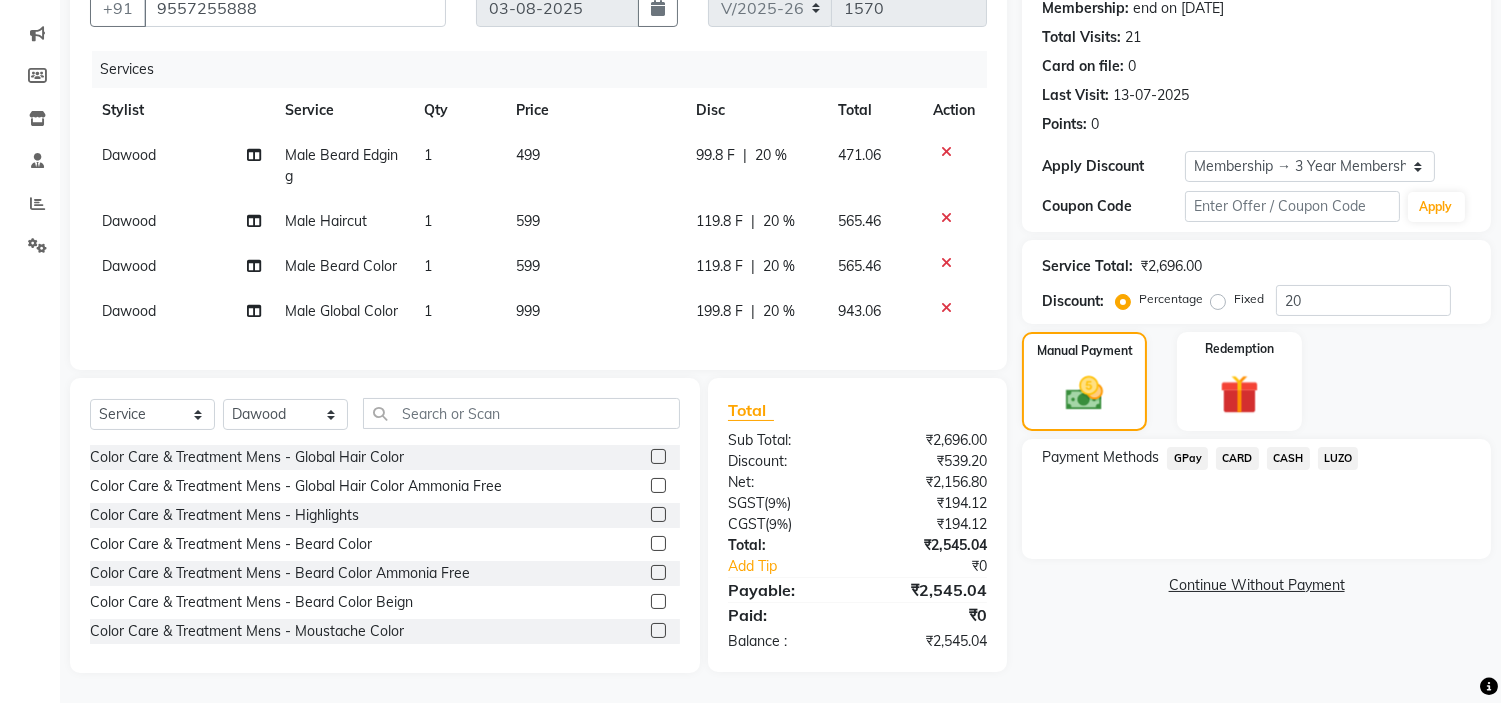 scroll, scrollTop: 213, scrollLeft: 0, axis: vertical 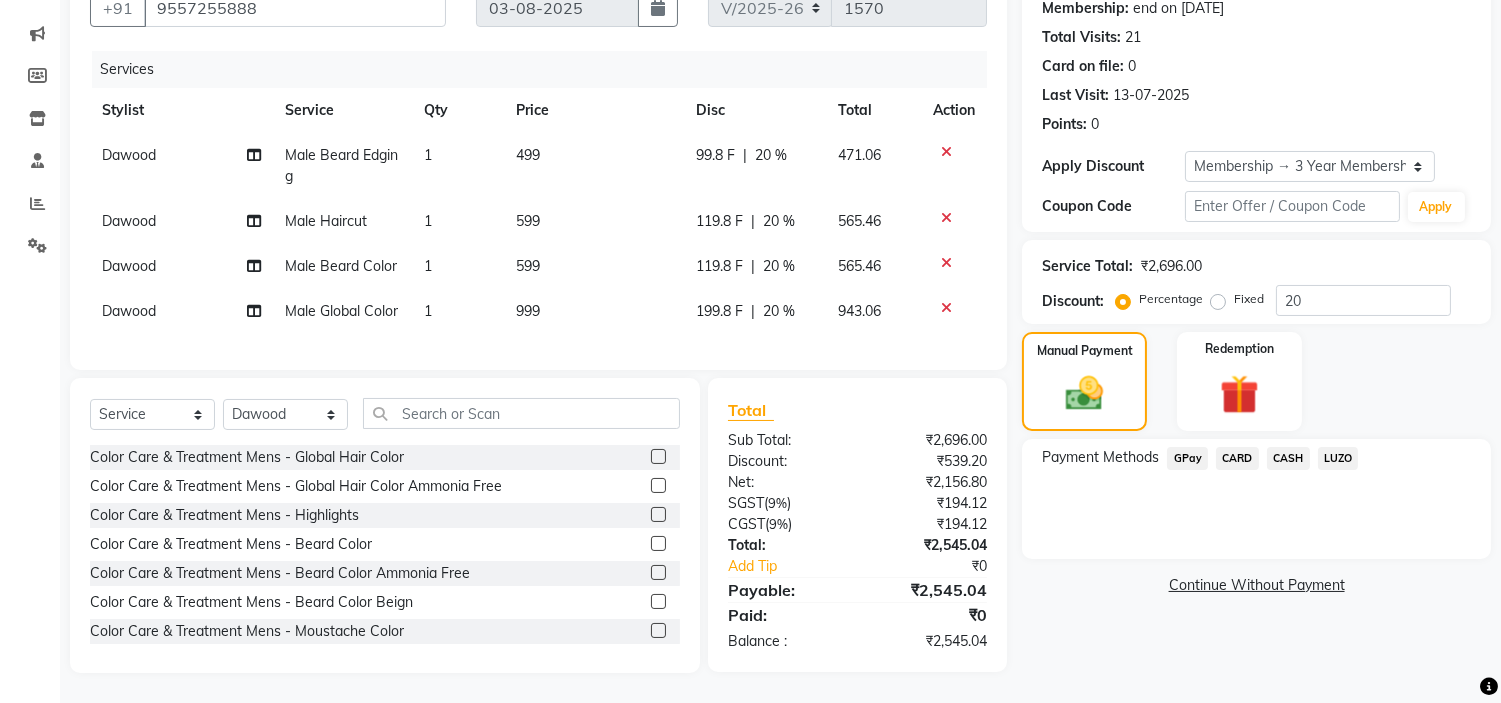 drag, startPoint x: 1191, startPoint y: 445, endPoint x: 1183, endPoint y: 453, distance: 11.313708 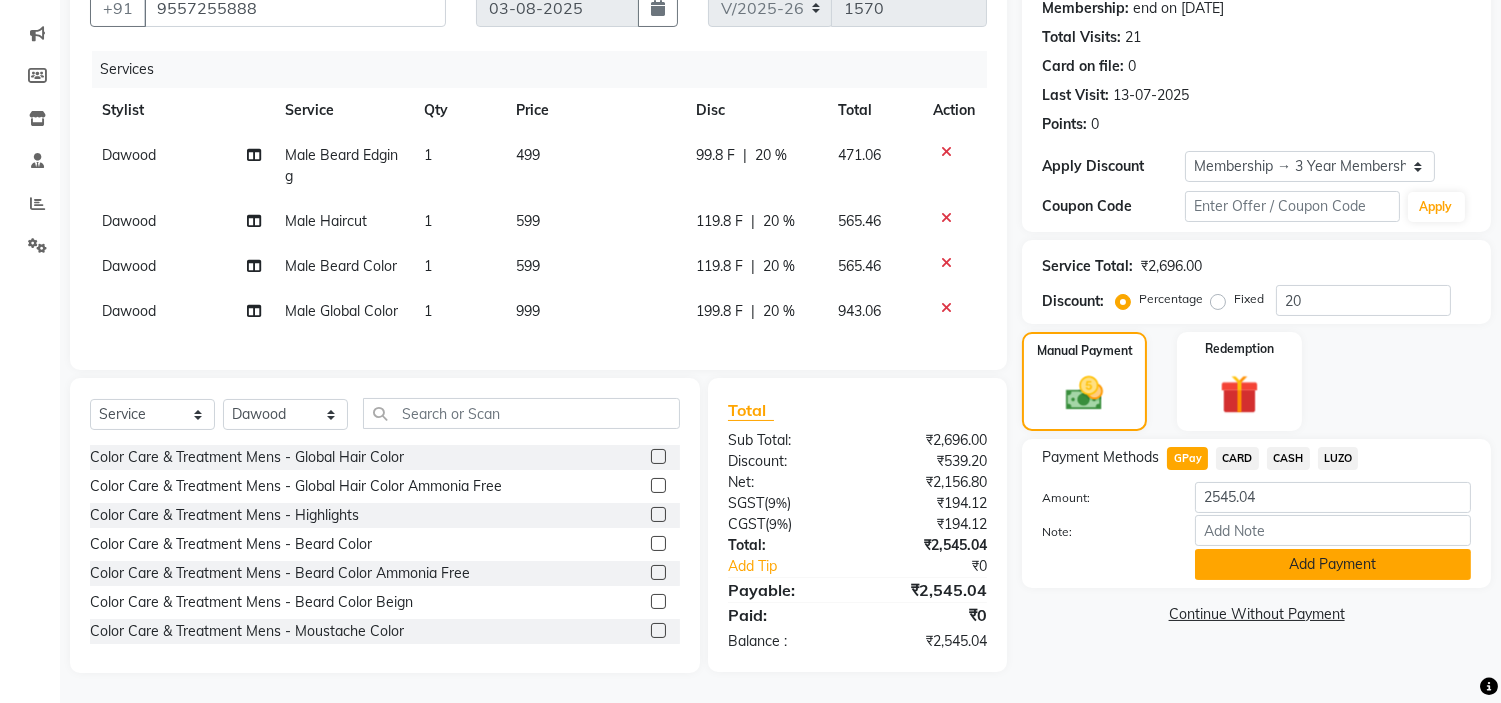 click on "Add Payment" 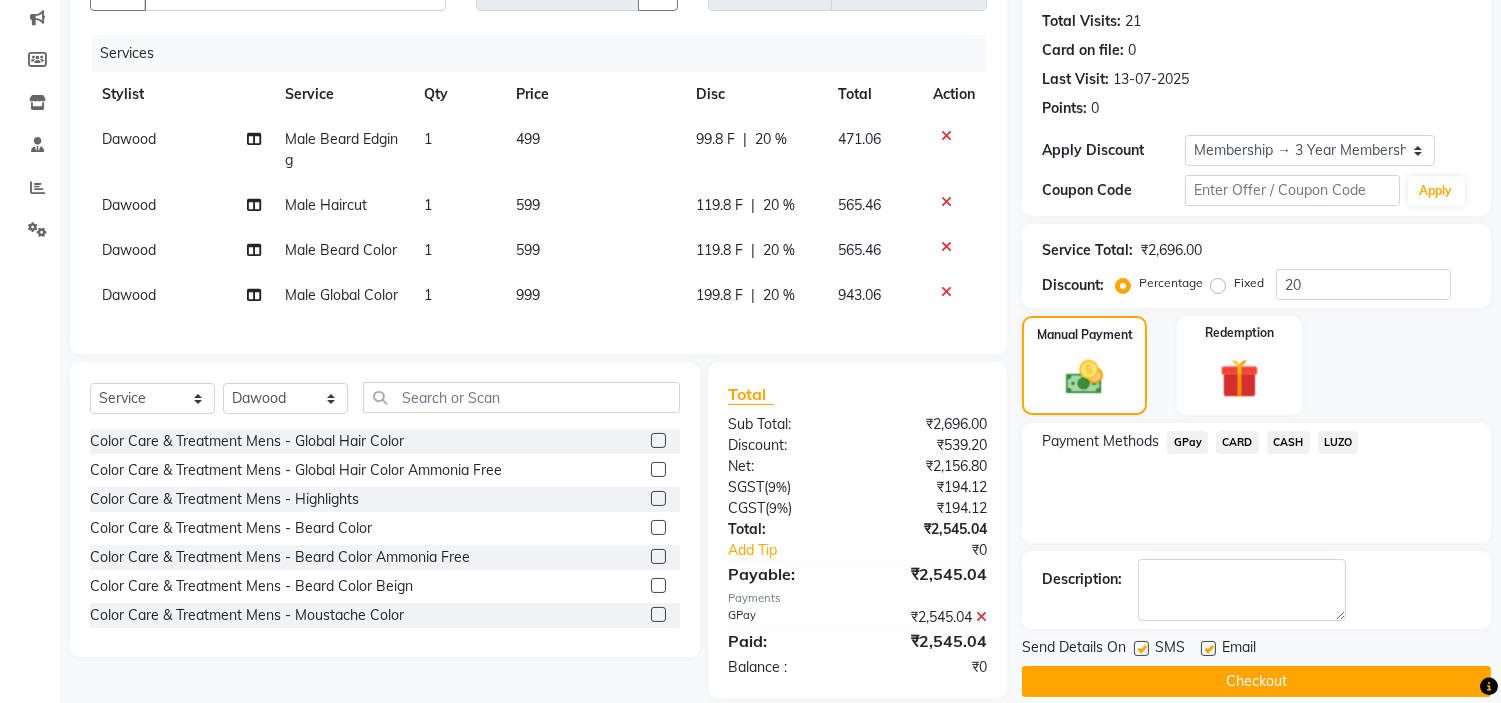 scroll, scrollTop: 254, scrollLeft: 0, axis: vertical 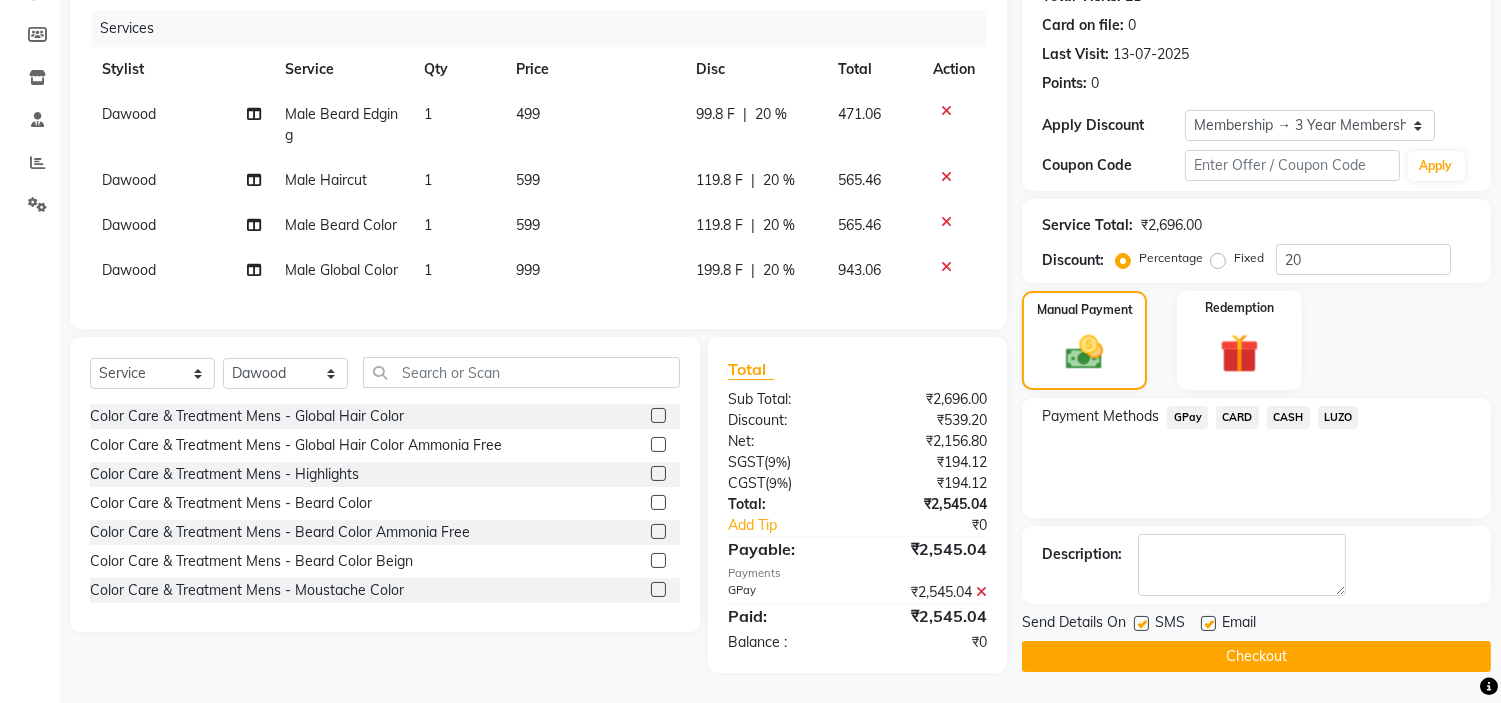 click on "Checkout" 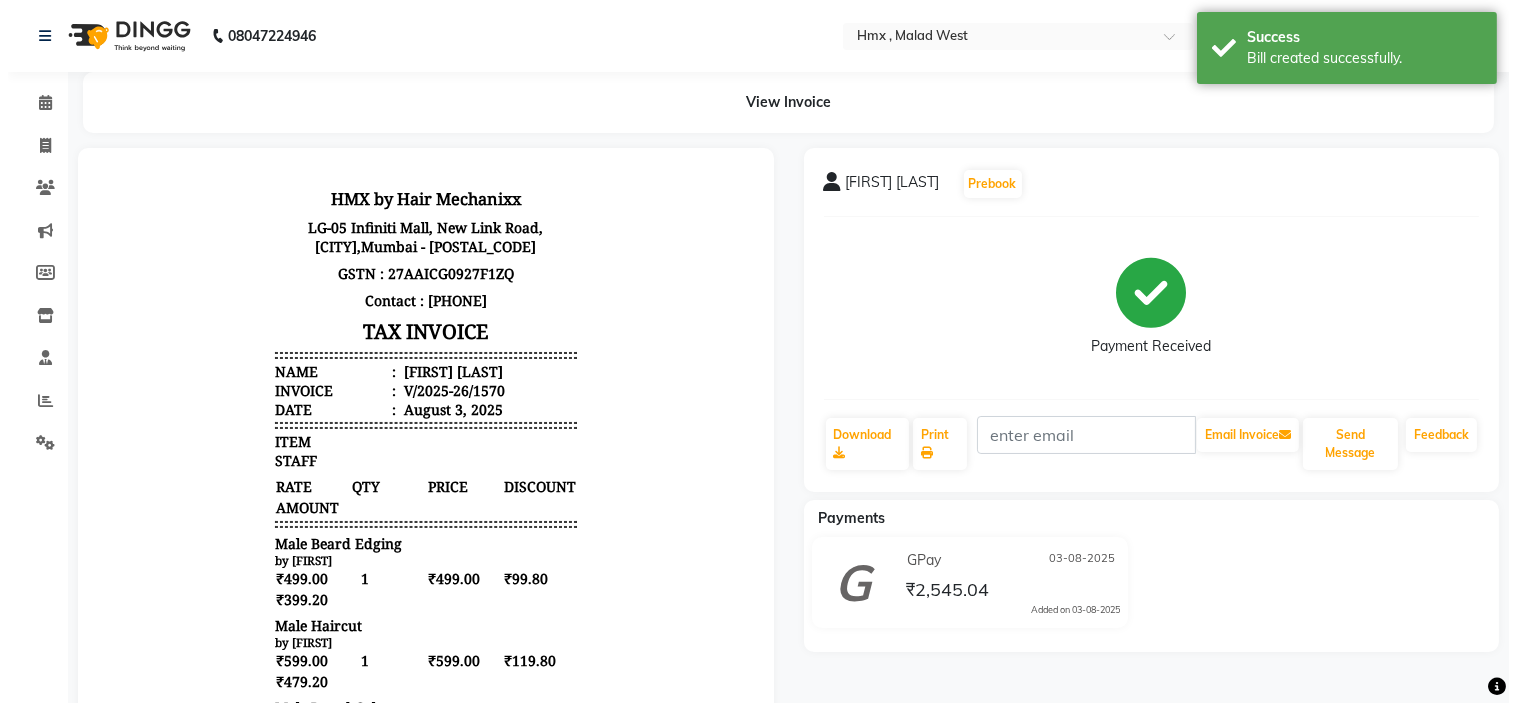 scroll, scrollTop: 0, scrollLeft: 0, axis: both 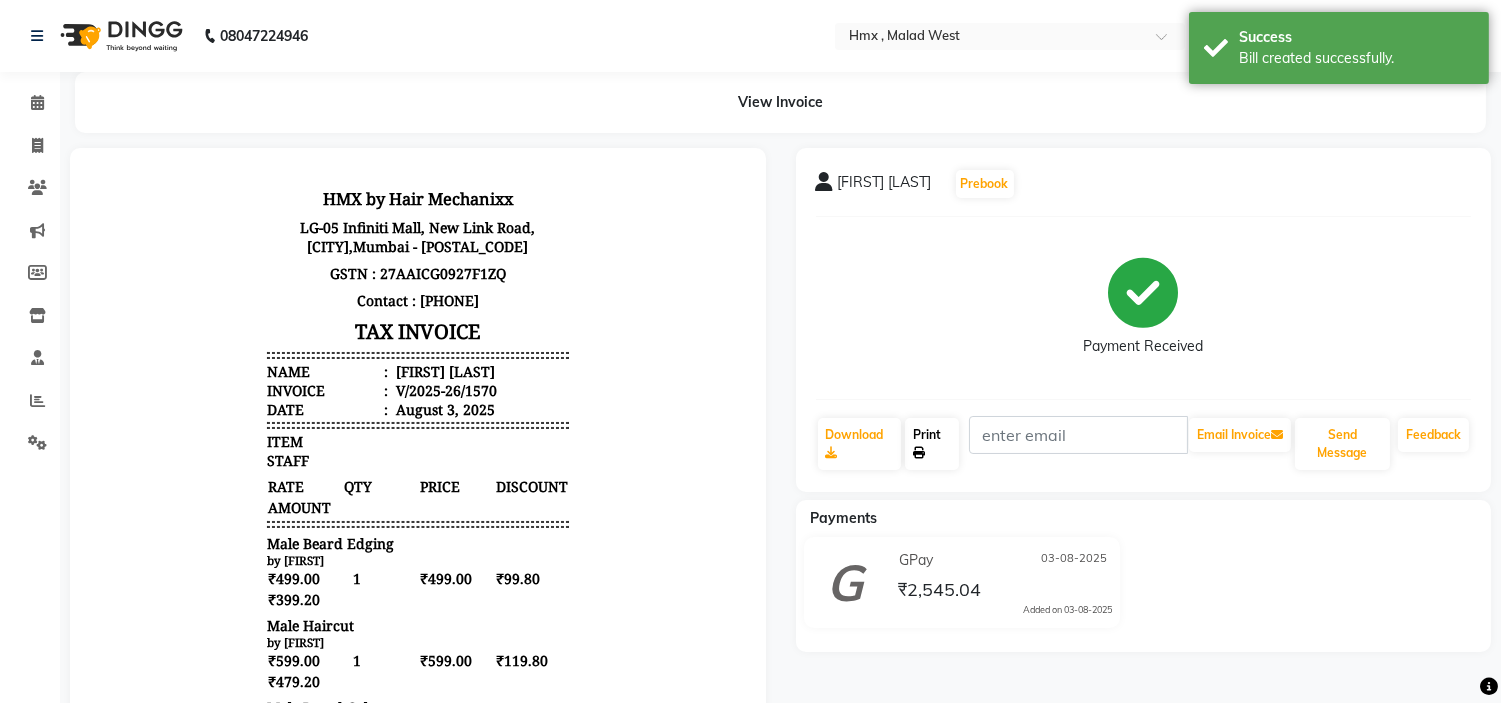 click on "Print" 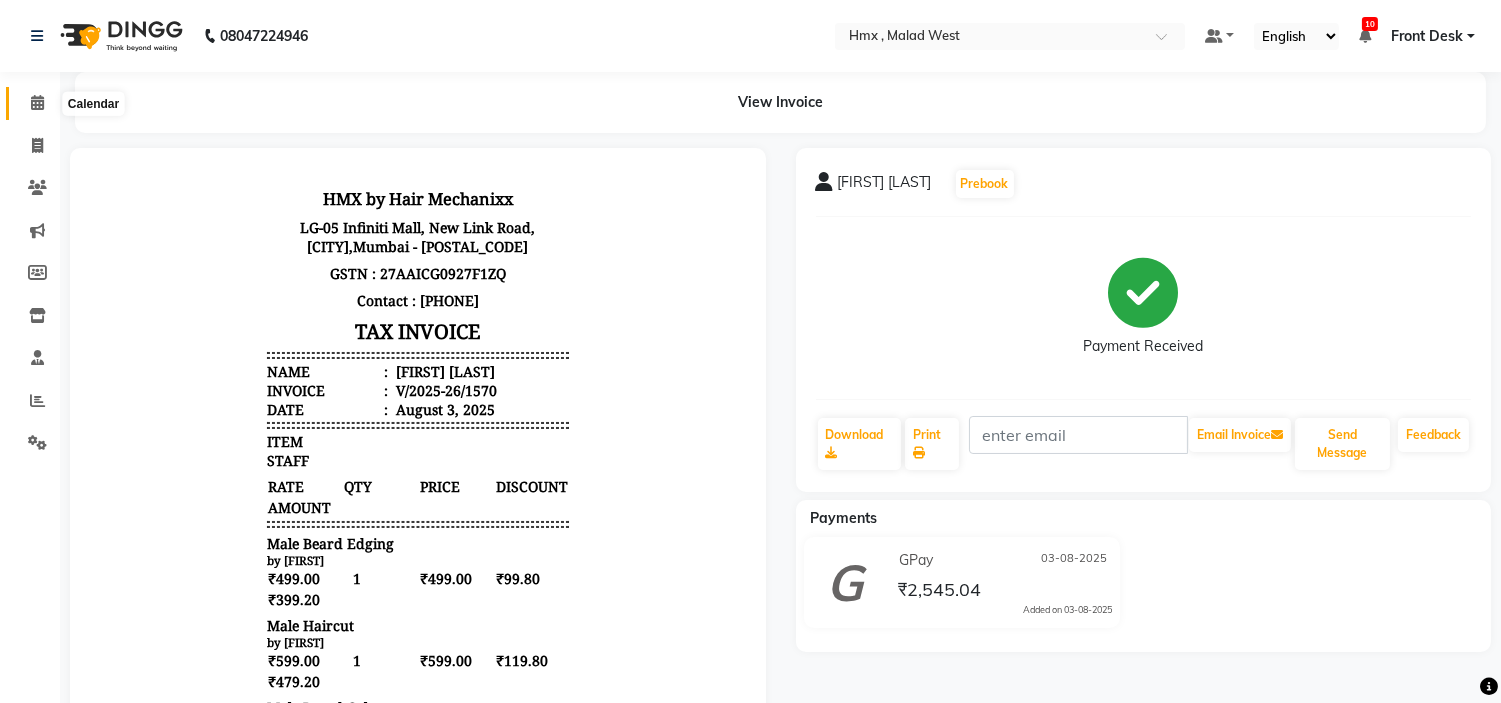 click 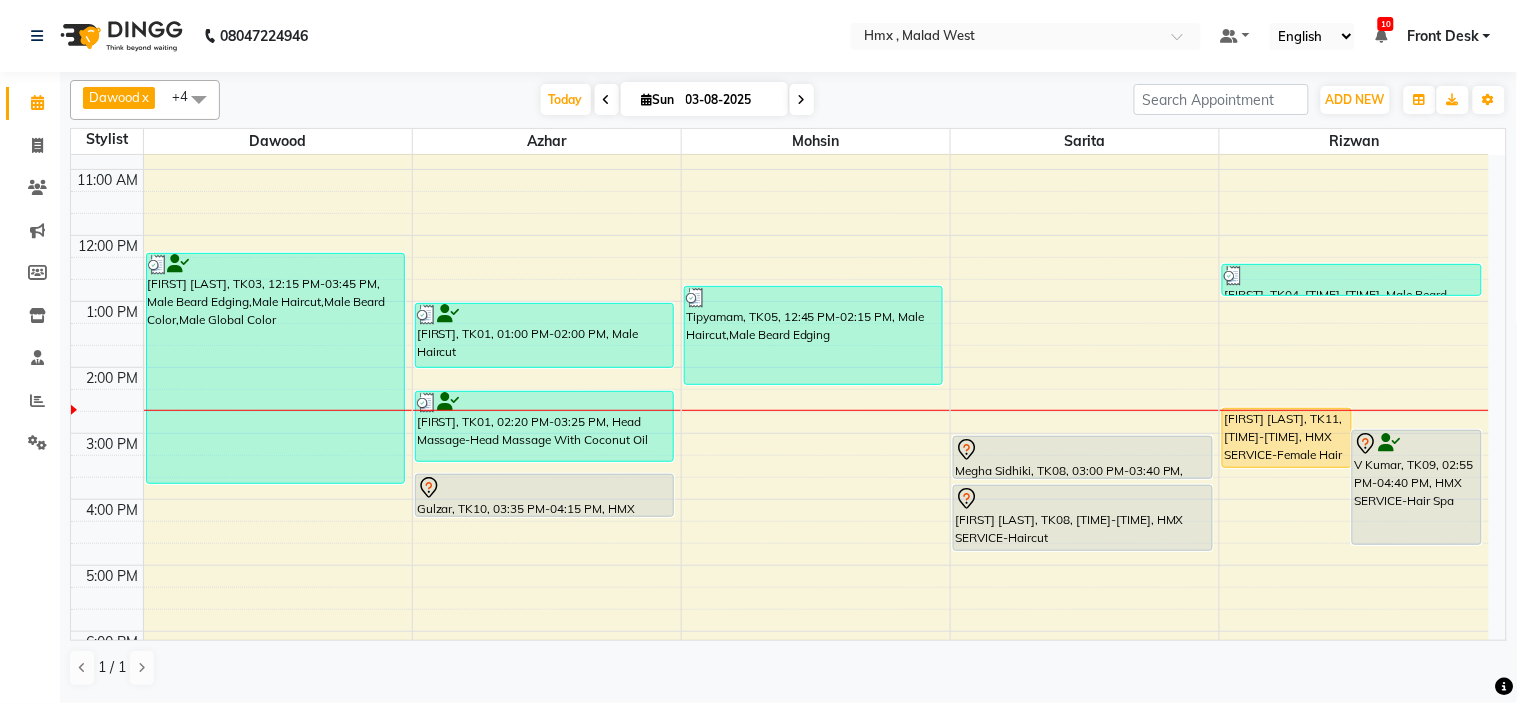 scroll, scrollTop: 222, scrollLeft: 0, axis: vertical 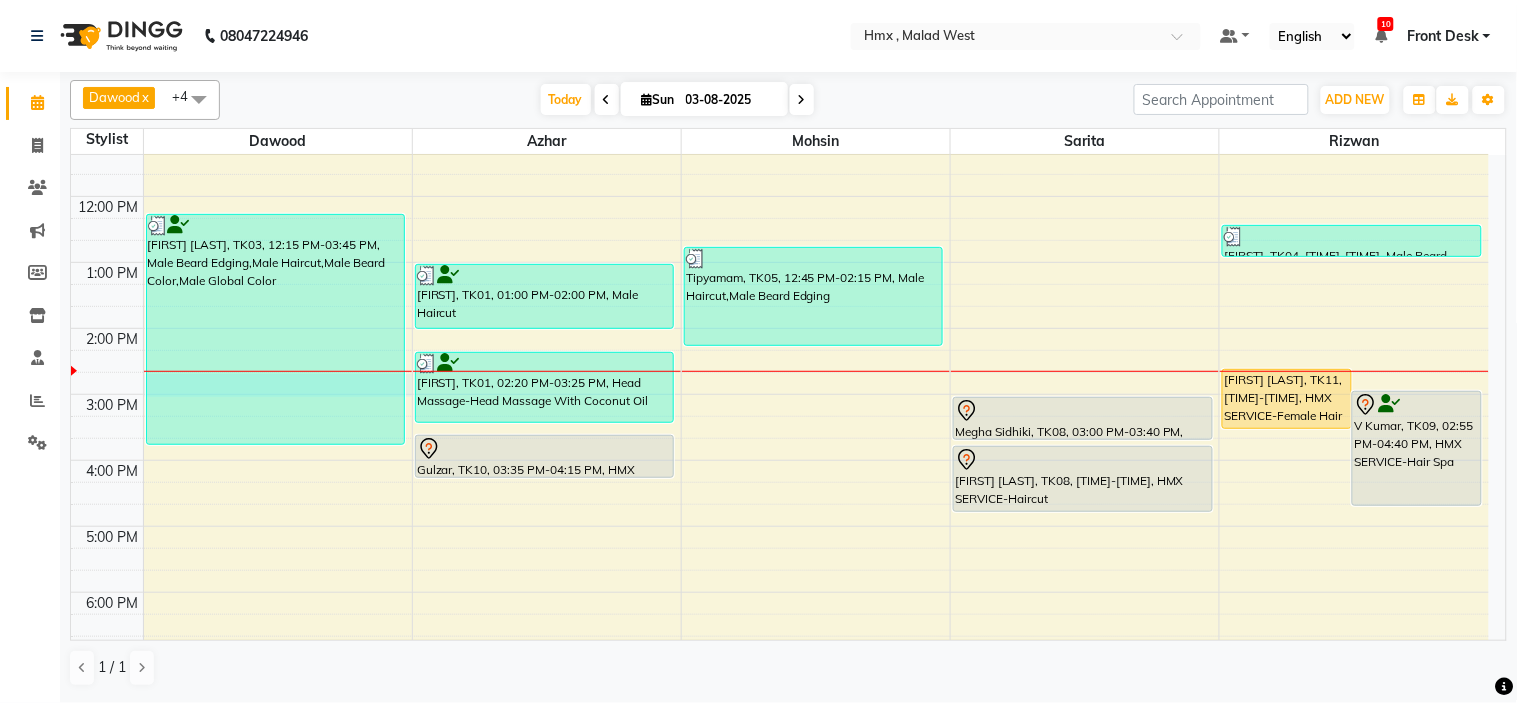 click on "8:00 AM 9:00 AM 10:00 AM 11:00 AM 12:00 PM 1:00 PM 2:00 PM 3:00 PM 4:00 PM 5:00 PM 6:00 PM 7:00 PM 8:00 PM 9:00 PM     sandeep jairath, TK03, 12:15 PM-03:45 PM, Male Beard Edging,Male Haircut,Male Beard Color,Male Global Color     VINOD, TK01, 01:00 PM-02:00 PM, Male Haircut     VINOD, TK01, 02:20 PM-03:25 PM, Head Massage-Head Massage With Coconut Oil             Gulzar, TK10, 03:35 PM-04:15 PM, HMX SERVICE-Beard trim + line up             Vinay, TK06, 08:00 PM-09:00 PM, Male Haircut             Vinay, TK06, 09:00 PM-09:30 PM, Male Beard Edging     Tipyamam, TK05, 12:45 PM-02:15 PM, Male Haircut,Male Beard Edging             Megha Sidhiki, TK08, 03:00 PM-03:40 PM, HMX SERVICE-Haircut             Megha Sidhiki, TK08, 03:45 PM-04:45 PM, HMX SERVICE-Haircut    Bhargavi, TK11, 02:35 PM-03:30 PM, HMX SERVICE-Female Hair wash + Blow dry             V Kumar, TK09, 02:55 PM-04:40 PM, HMX SERVICE-Hair Spa     Ayush, TK04, 12:25 PM-12:55 PM, Male Beard Edging" at bounding box center [780, 394] 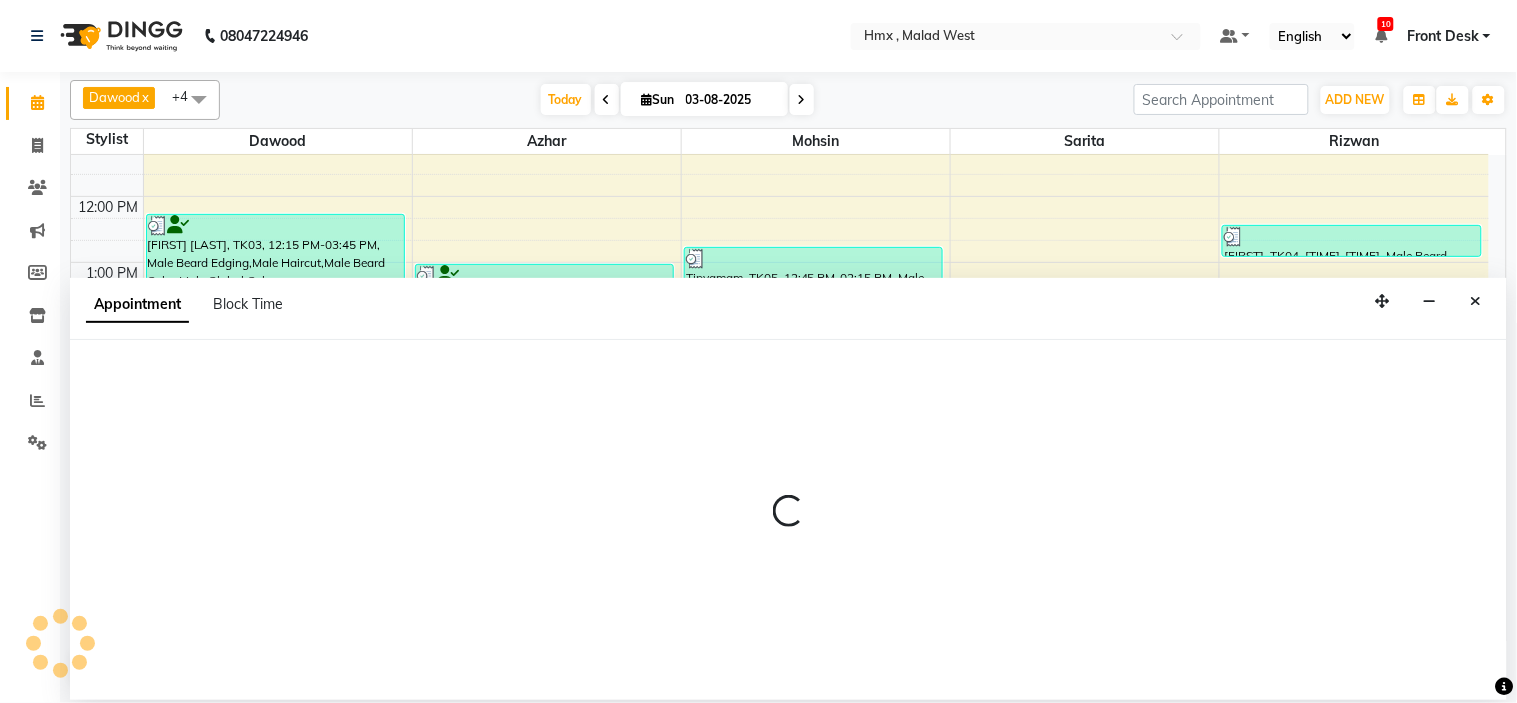 select on "39095" 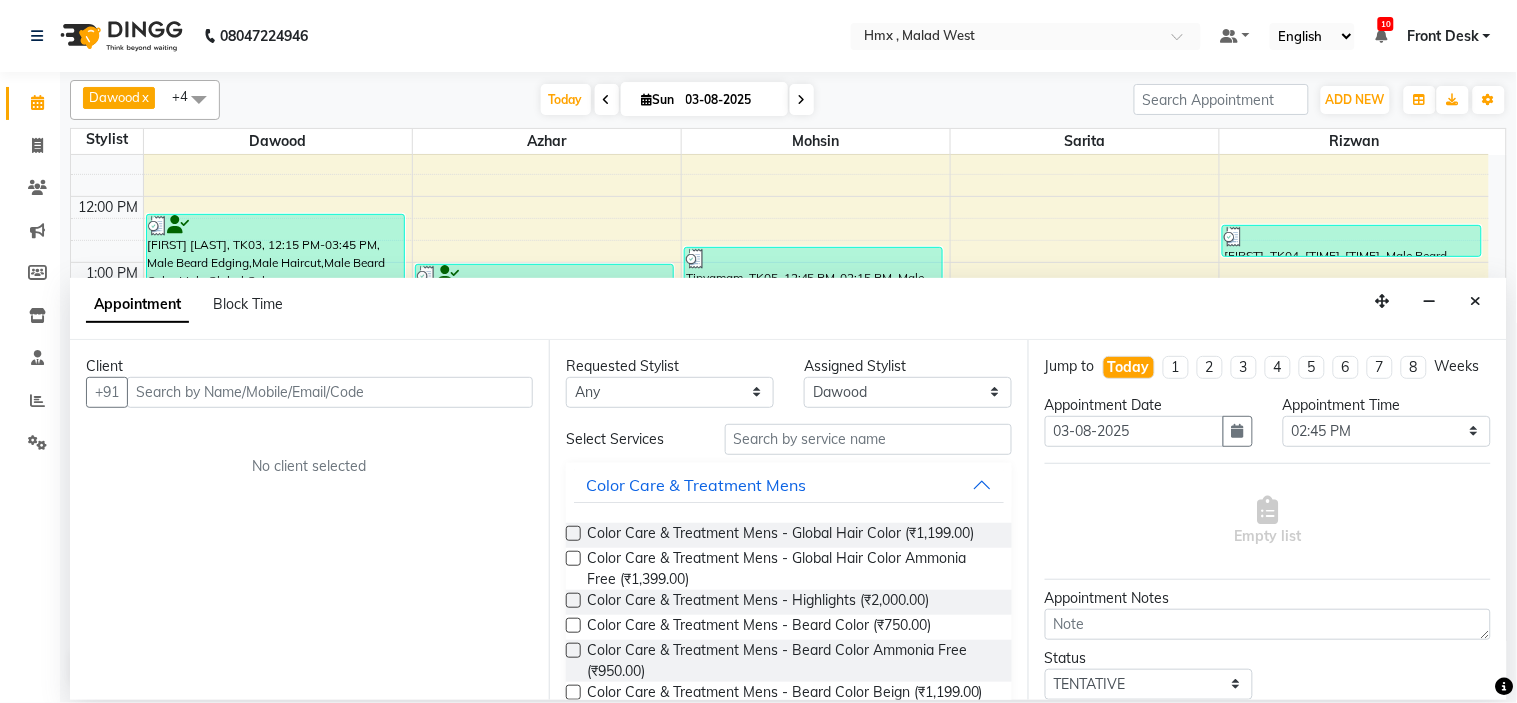 click at bounding box center [330, 392] 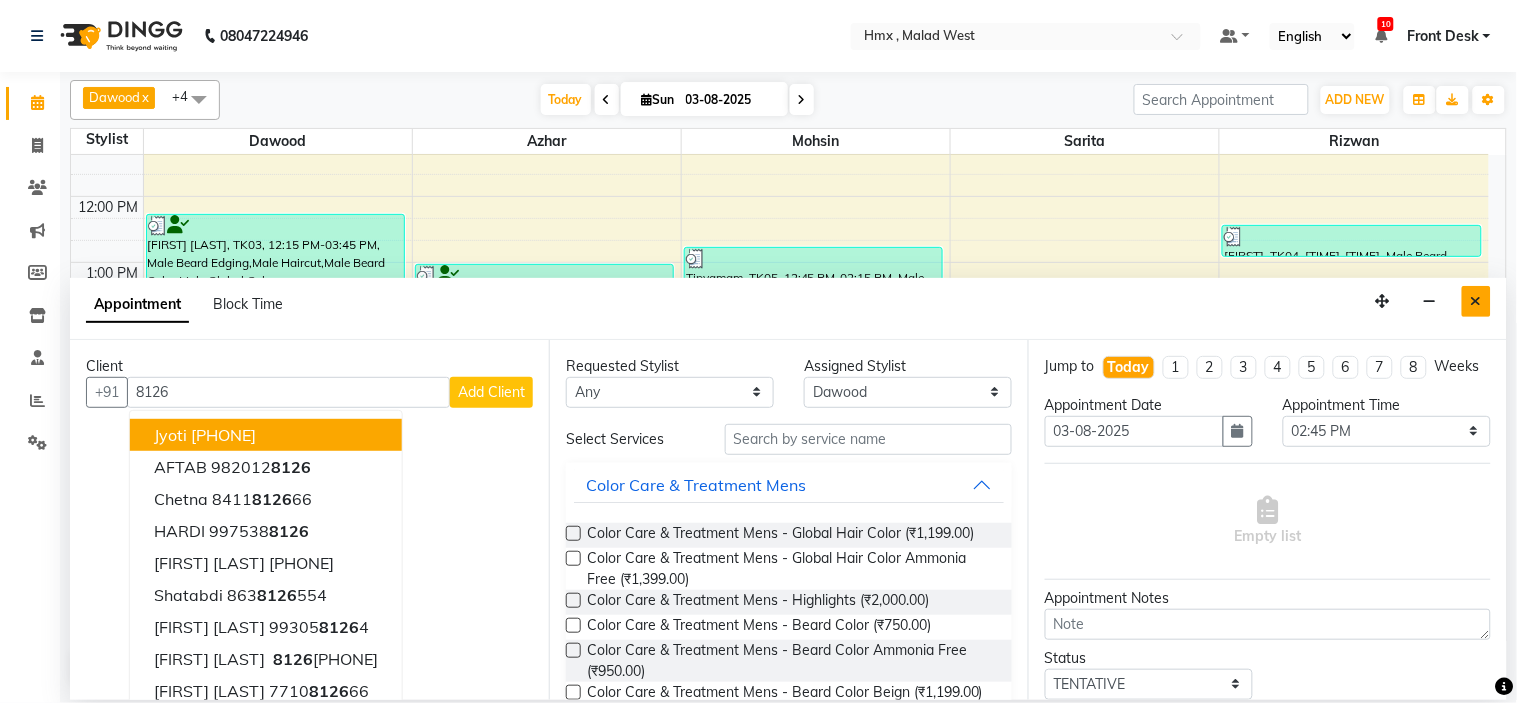 type on "8126" 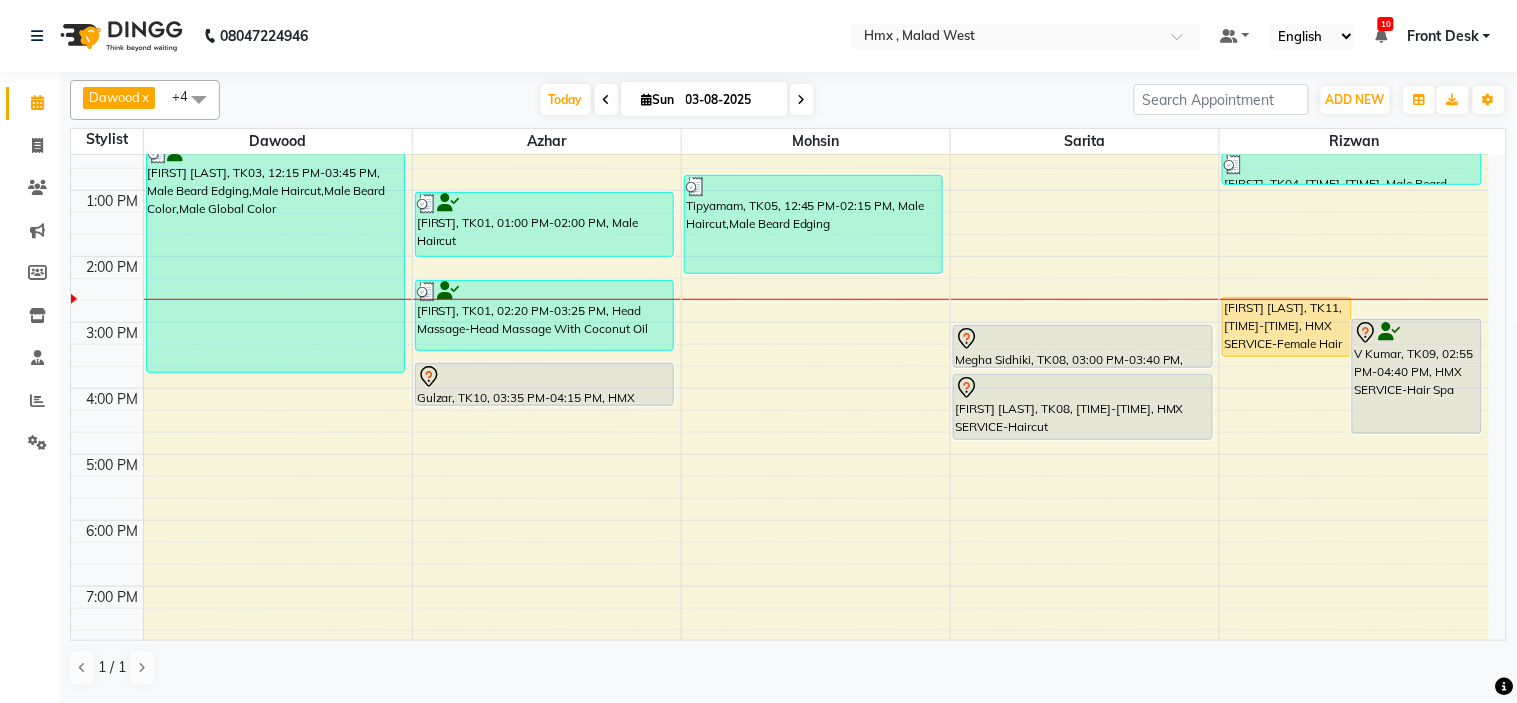 scroll, scrollTop: 333, scrollLeft: 0, axis: vertical 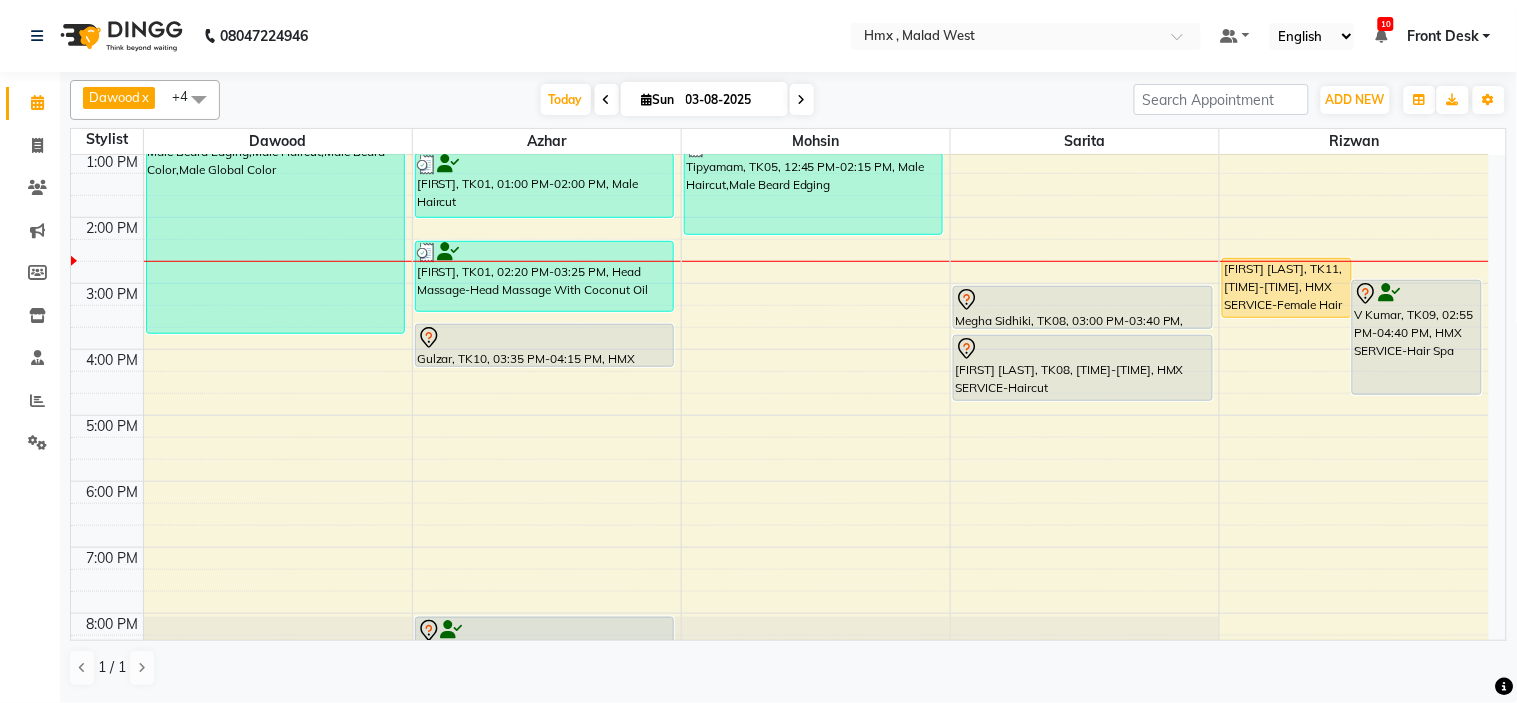 click on "8:00 AM 9:00 AM 10:00 AM 11:00 AM 12:00 PM 1:00 PM 2:00 PM 3:00 PM 4:00 PM 5:00 PM 6:00 PM 7:00 PM 8:00 PM 9:00 PM     sandeep jairath, TK03, 12:15 PM-03:45 PM, Male Beard Edging,Male Haircut,Male Beard Color,Male Global Color     VINOD, TK01, 01:00 PM-02:00 PM, Male Haircut     VINOD, TK01, 02:20 PM-03:25 PM, Head Massage-Head Massage With Coconut Oil             Gulzar, TK10, 03:35 PM-04:15 PM, HMX SERVICE-Beard trim + line up             Vinay, TK06, 08:00 PM-09:00 PM, Male Haircut             Vinay, TK06, 09:00 PM-09:30 PM, Male Beard Edging     Tipyamam, TK05, 12:45 PM-02:15 PM, Male Haircut,Male Beard Edging             Megha Sidhiki, TK08, 03:00 PM-03:40 PM, HMX SERVICE-Haircut             Megha Sidhiki, TK08, 03:45 PM-04:45 PM, HMX SERVICE-Haircut    Bhargavi, TK11, 02:35 PM-03:30 PM, HMX SERVICE-Female Hair wash + Blow dry             V Kumar, TK09, 02:55 PM-04:40 PM, HMX SERVICE-Hair Spa     Ayush, TK04, 12:25 PM-12:55 PM, Male Beard Edging" at bounding box center (780, 283) 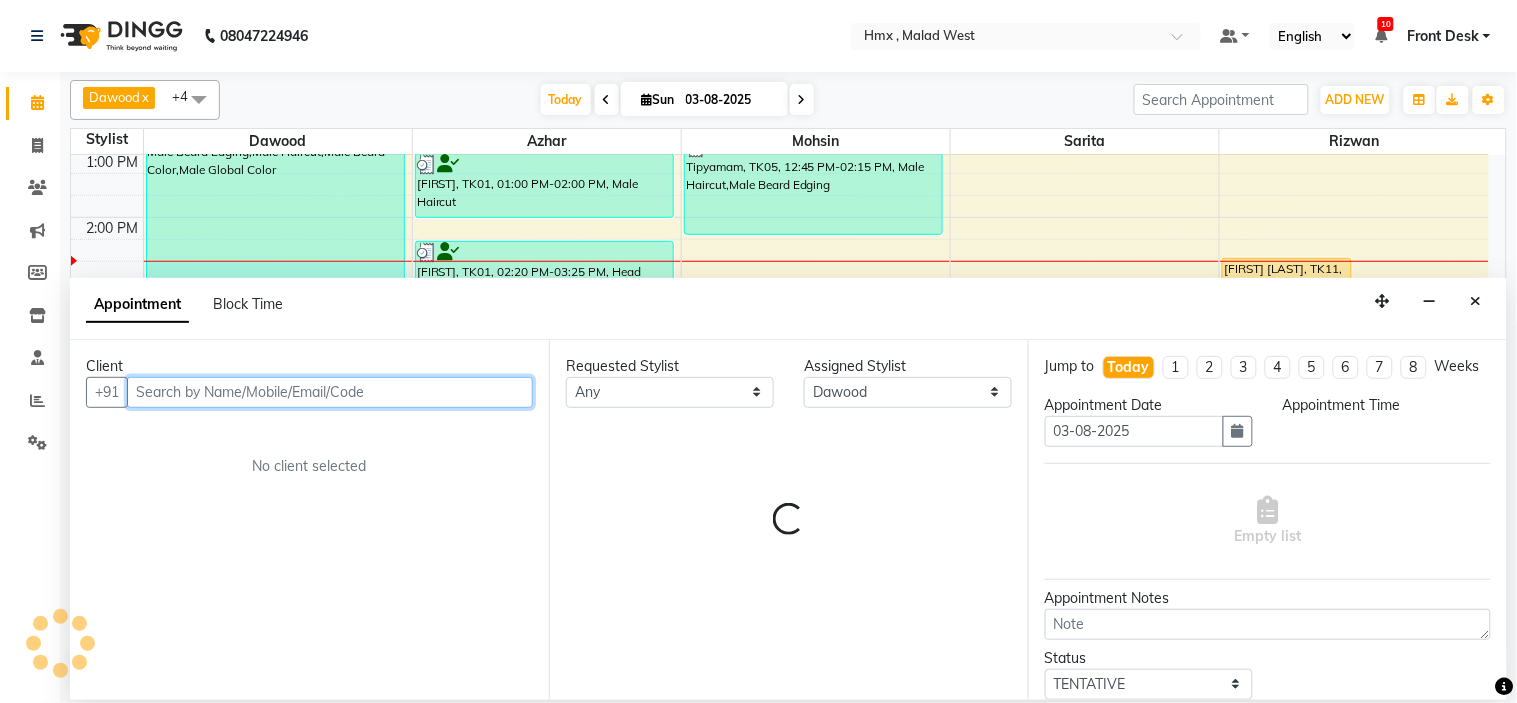 select on "885" 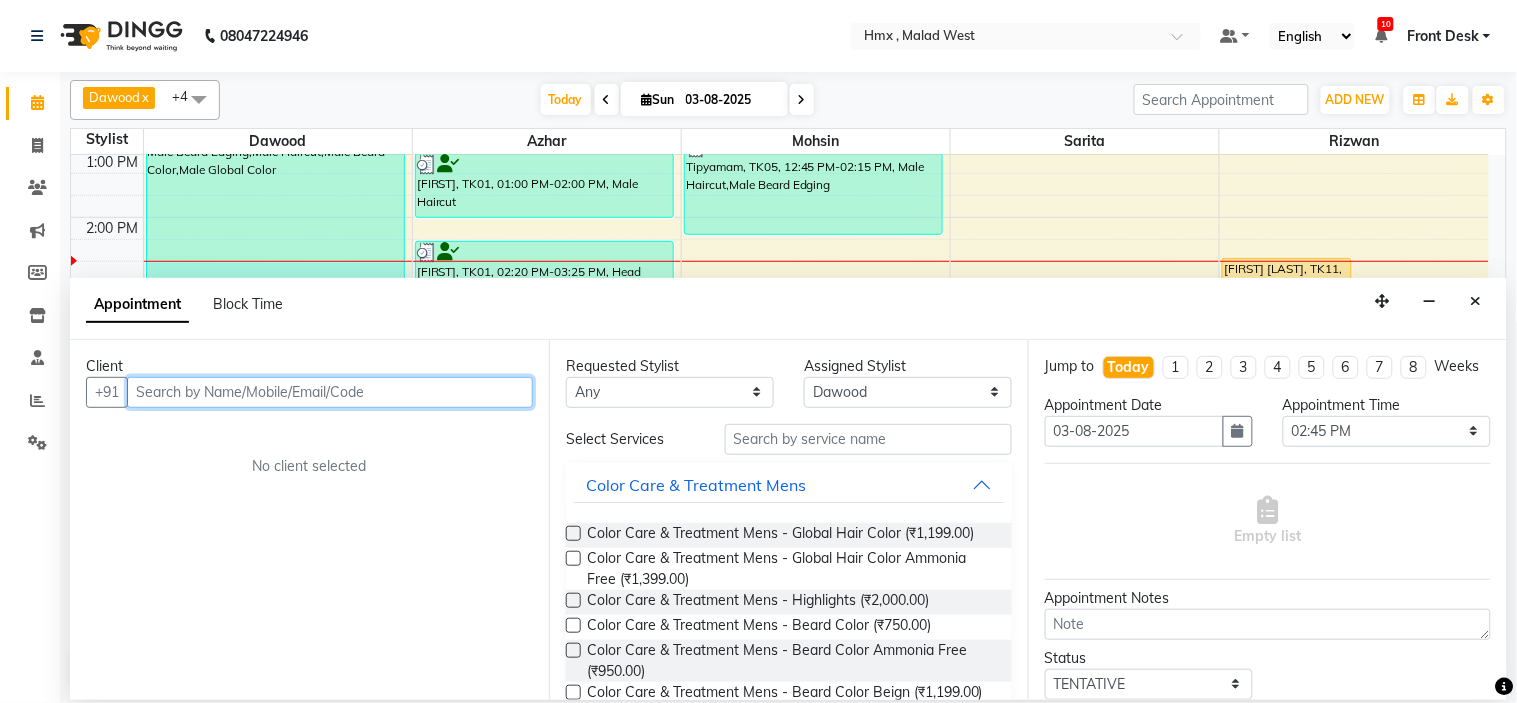 click at bounding box center (330, 392) 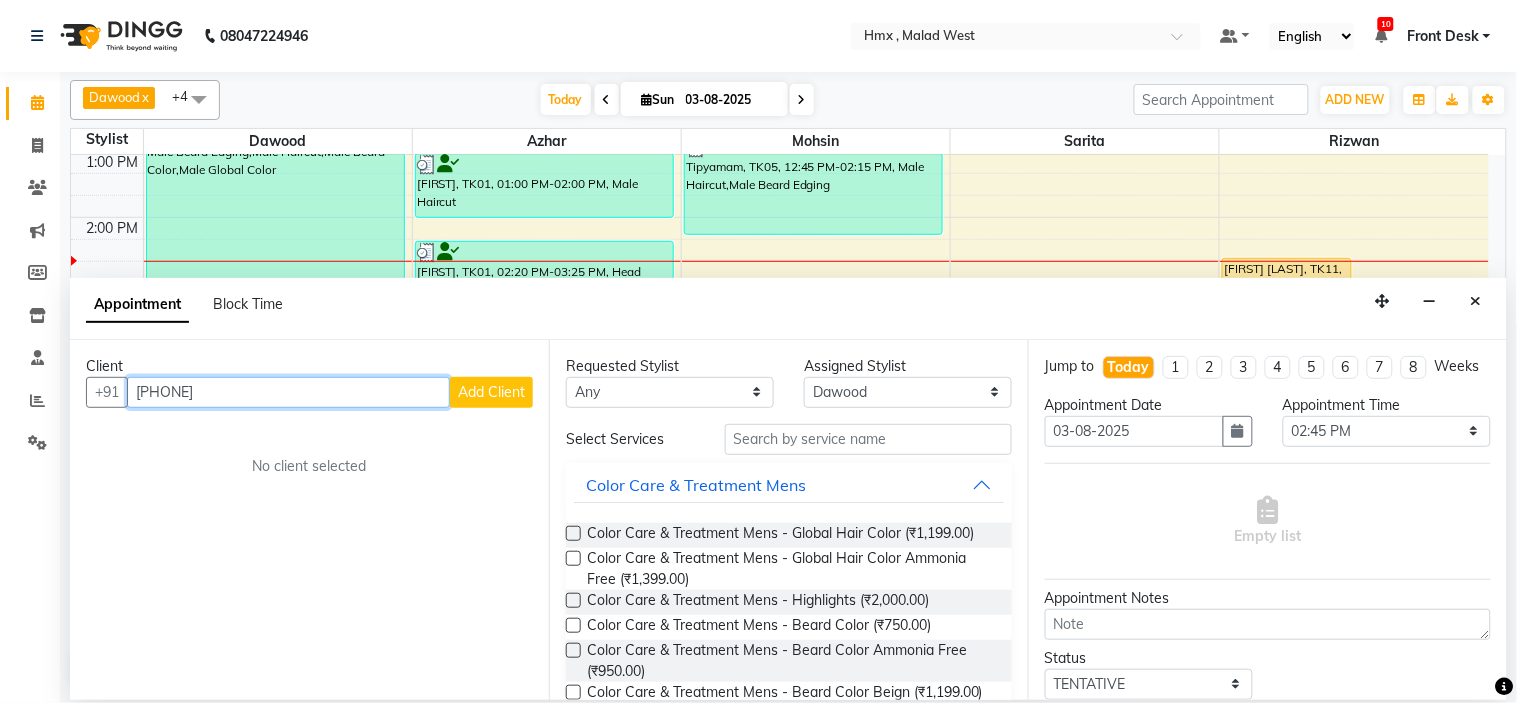 type on "8126357092" 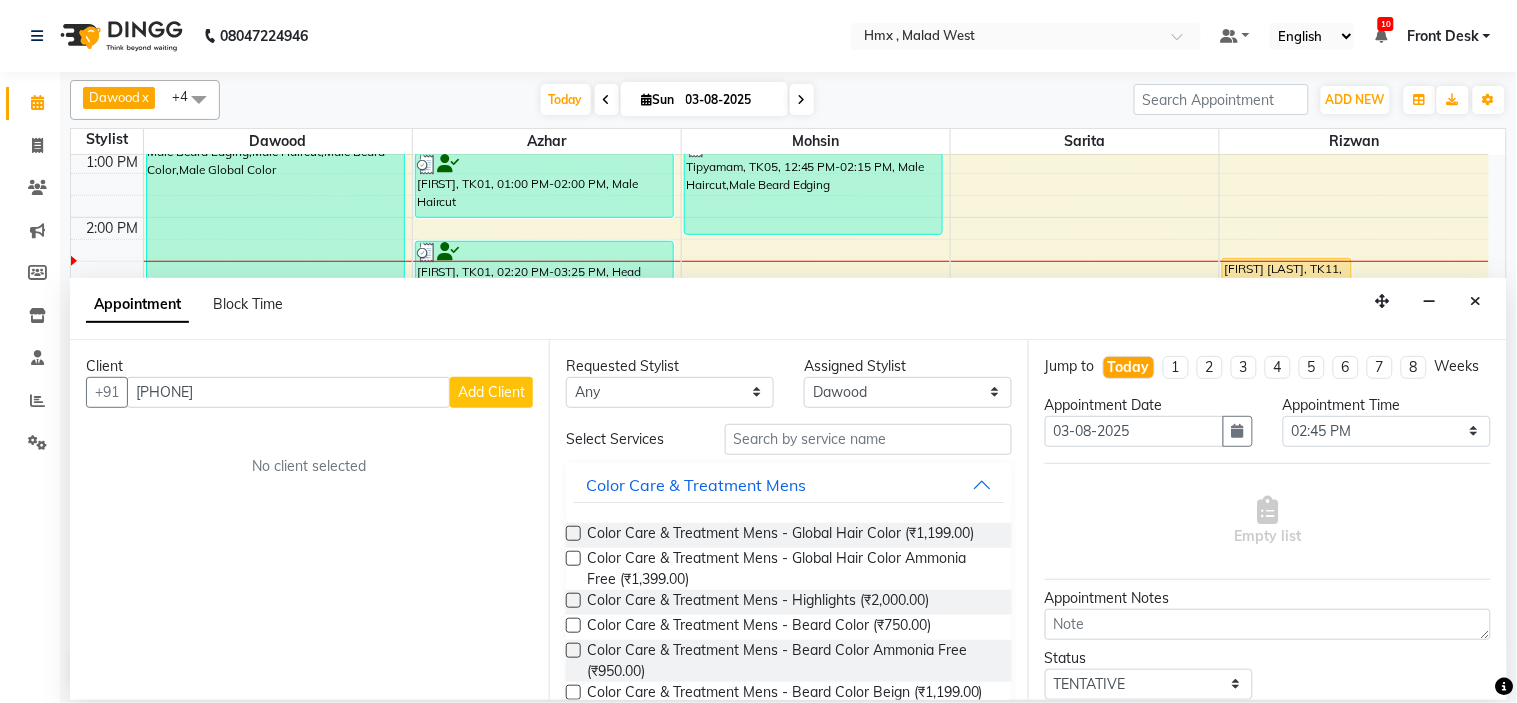 click on "Add Client" at bounding box center (491, 392) 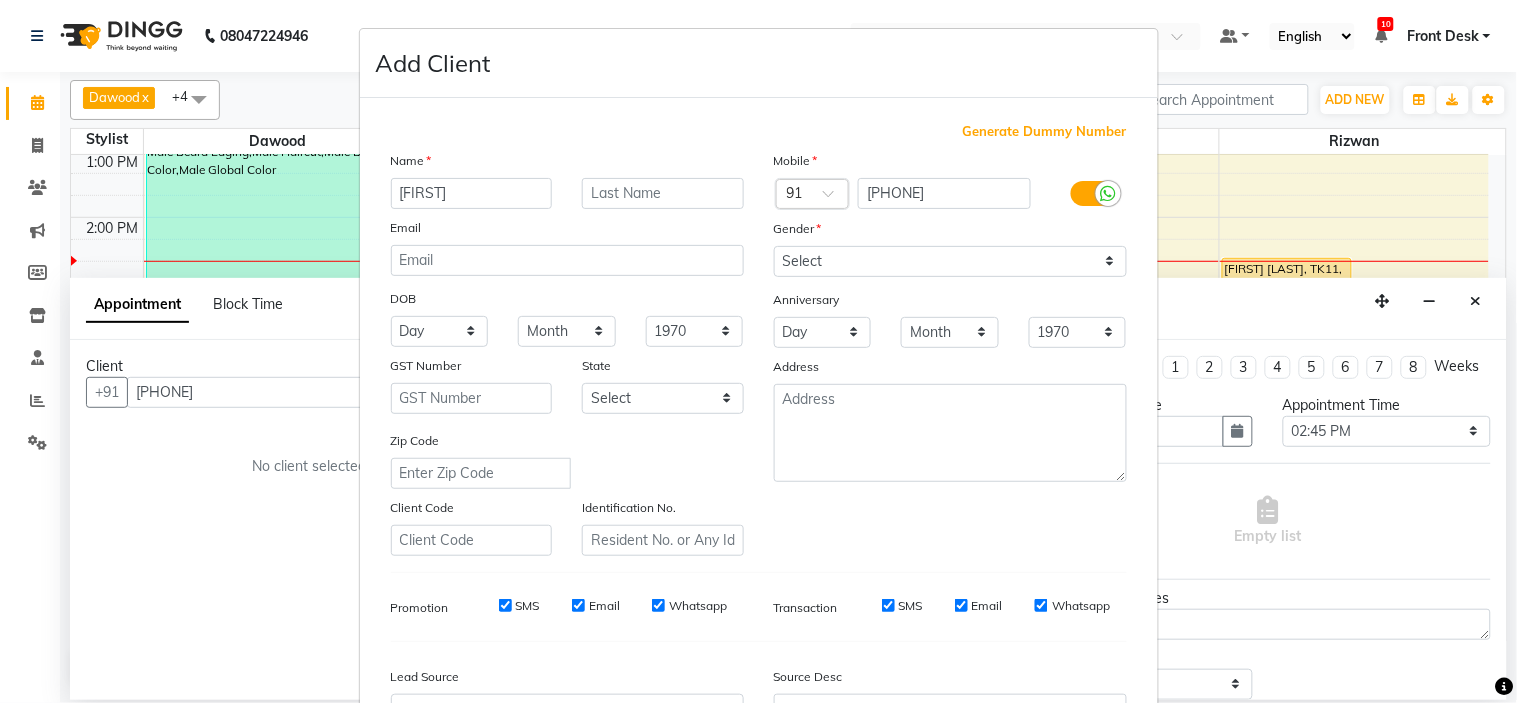type on "Jeewan" 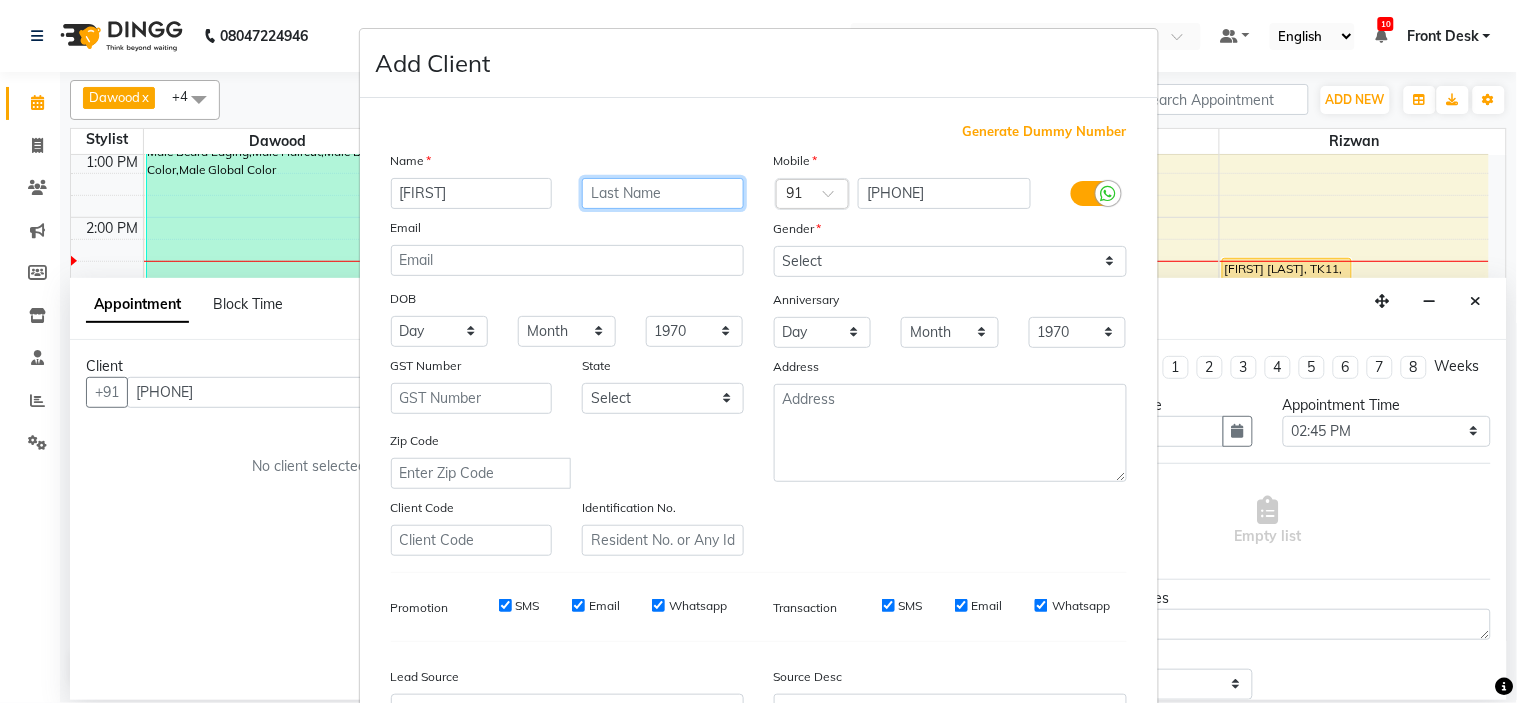 click at bounding box center [663, 193] 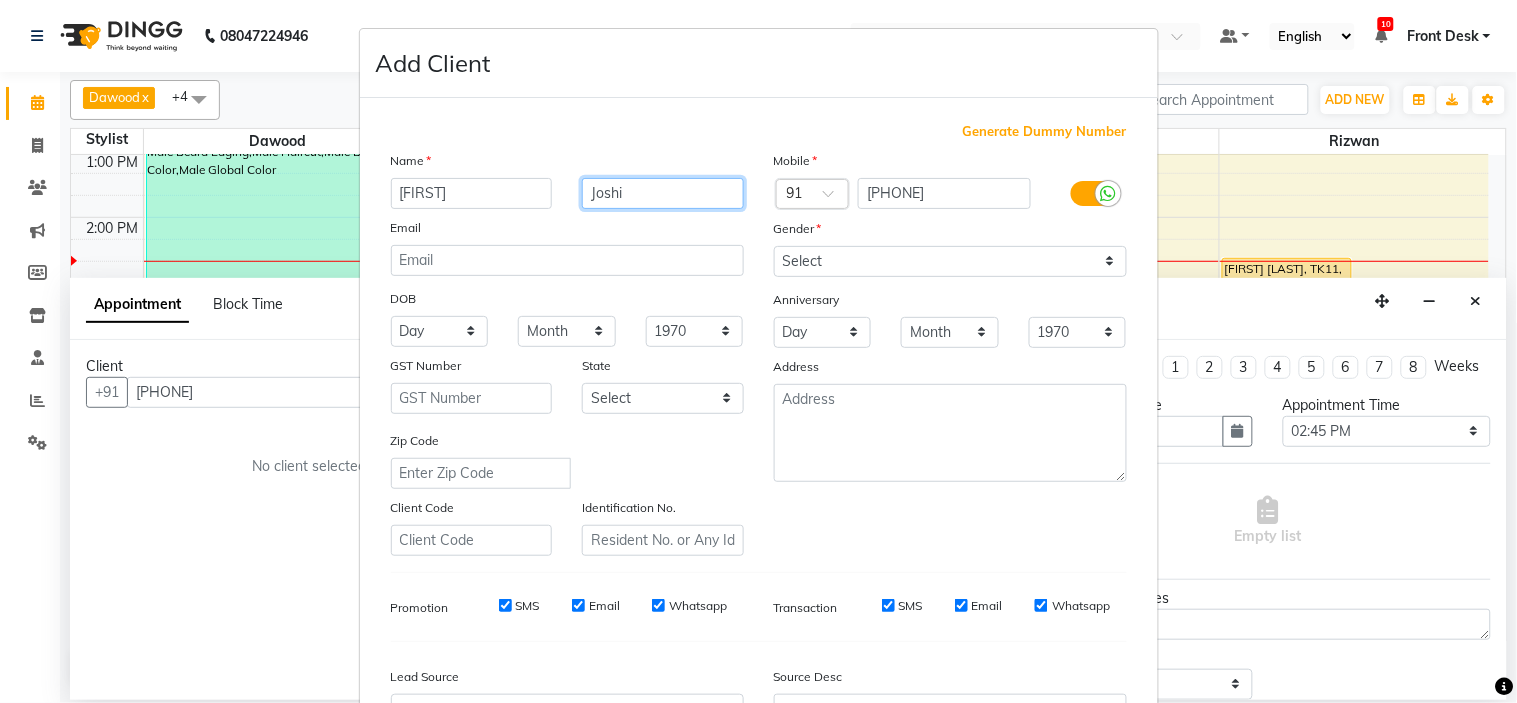 type on "Joshi" 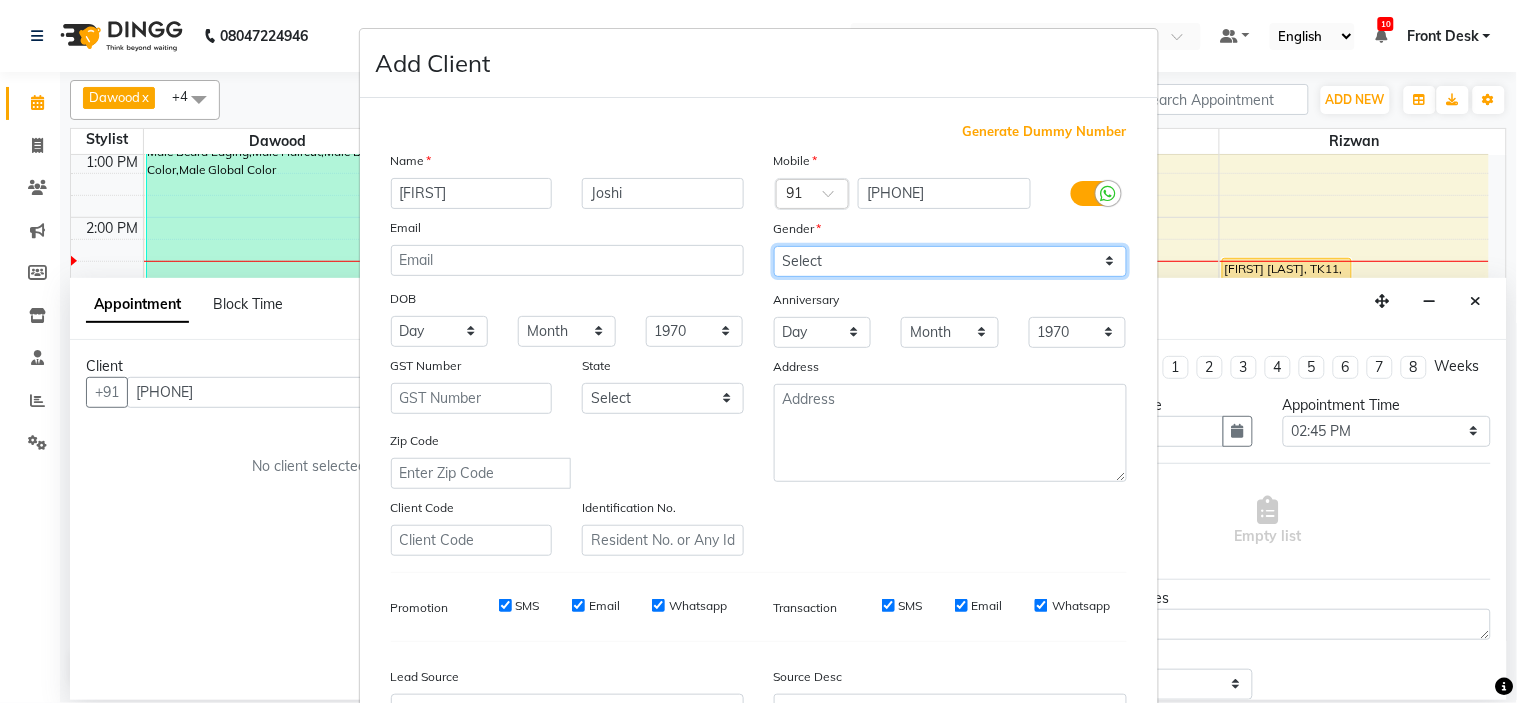 click on "Select Male Female Other Prefer Not To Say" at bounding box center (950, 261) 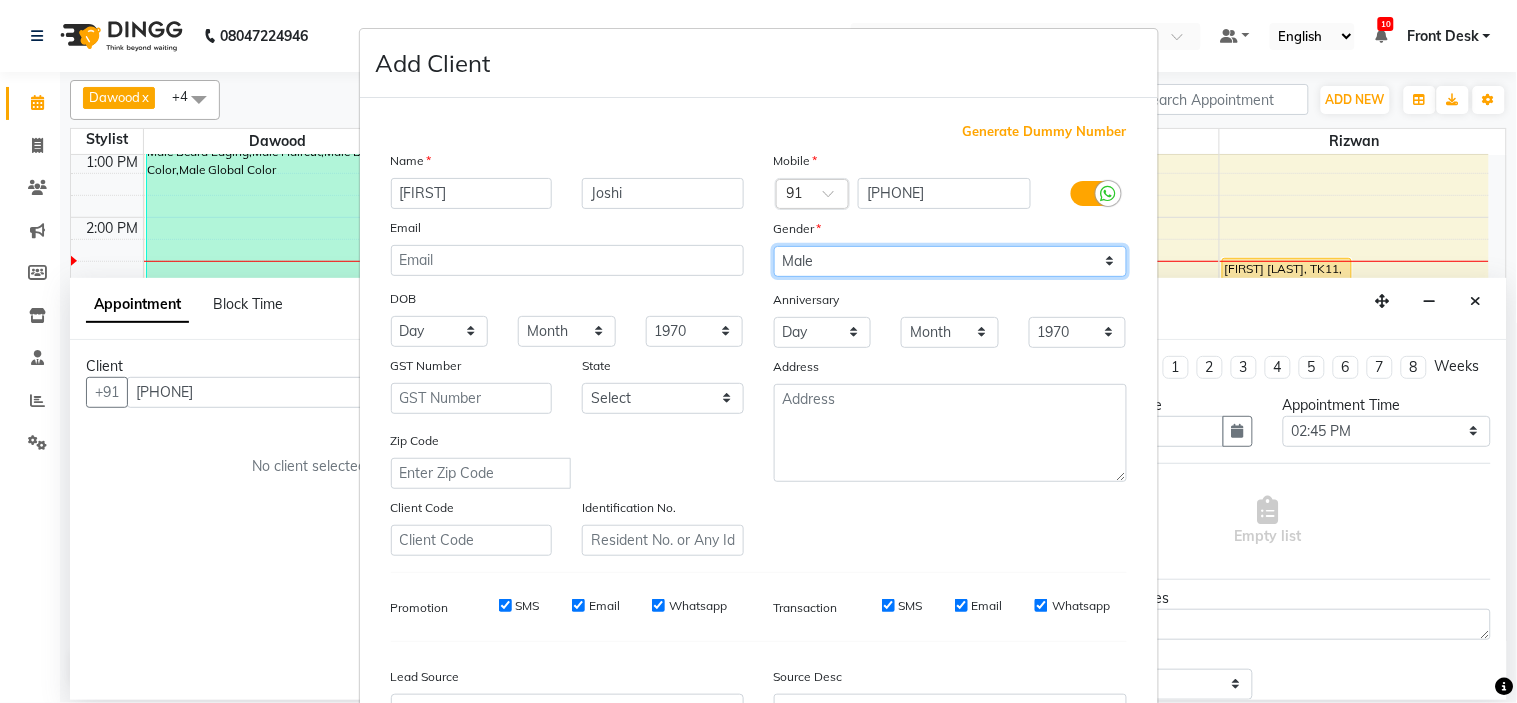 click on "Select Male Female Other Prefer Not To Say" at bounding box center [950, 261] 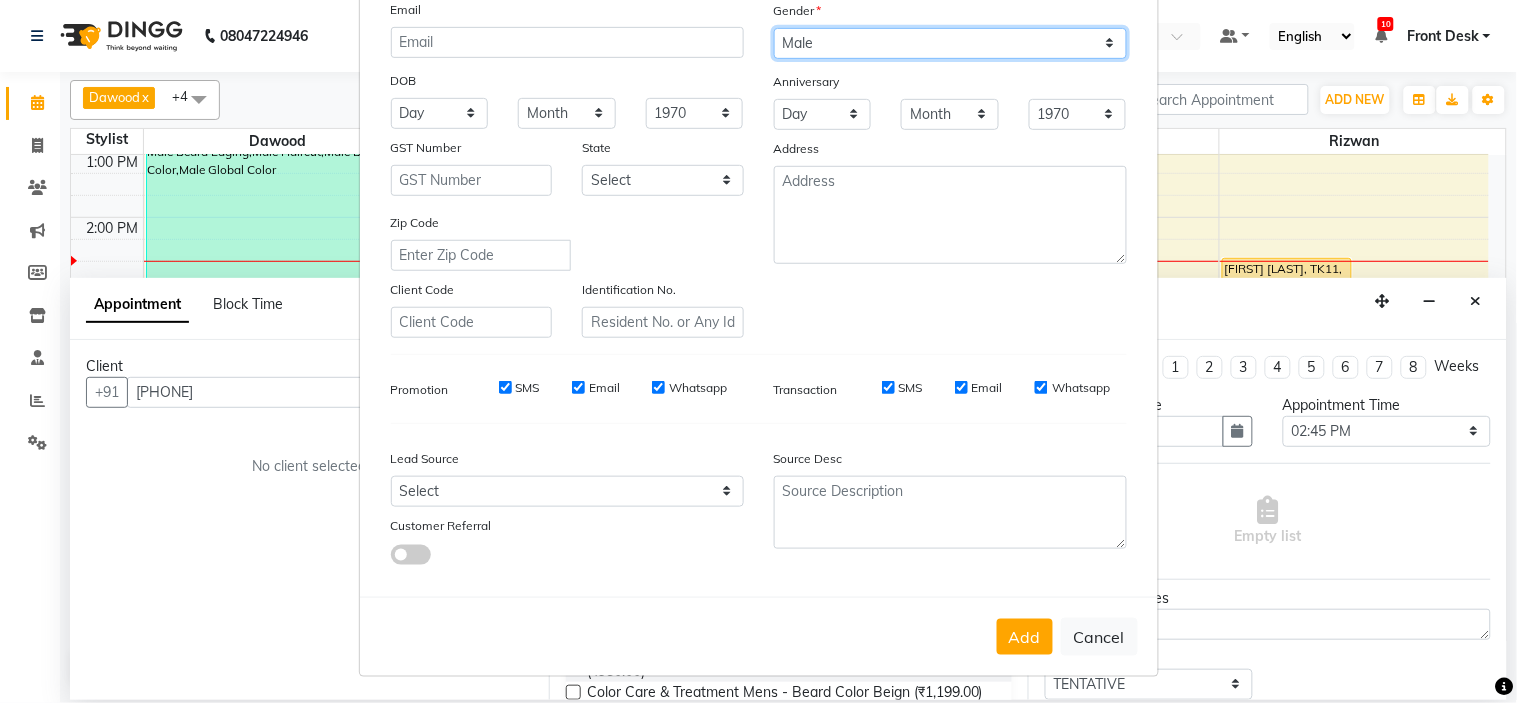 scroll, scrollTop: 221, scrollLeft: 0, axis: vertical 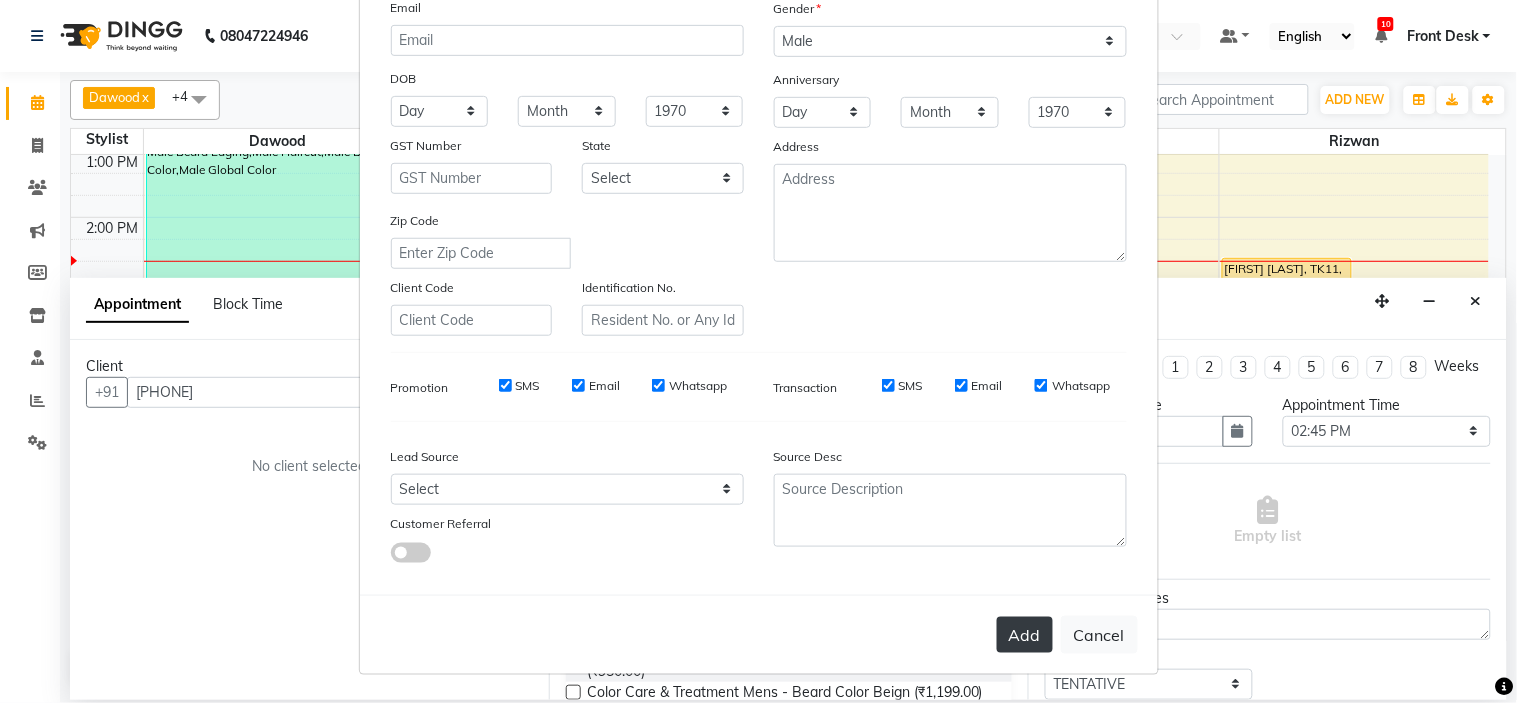 click on "Add" at bounding box center (1025, 635) 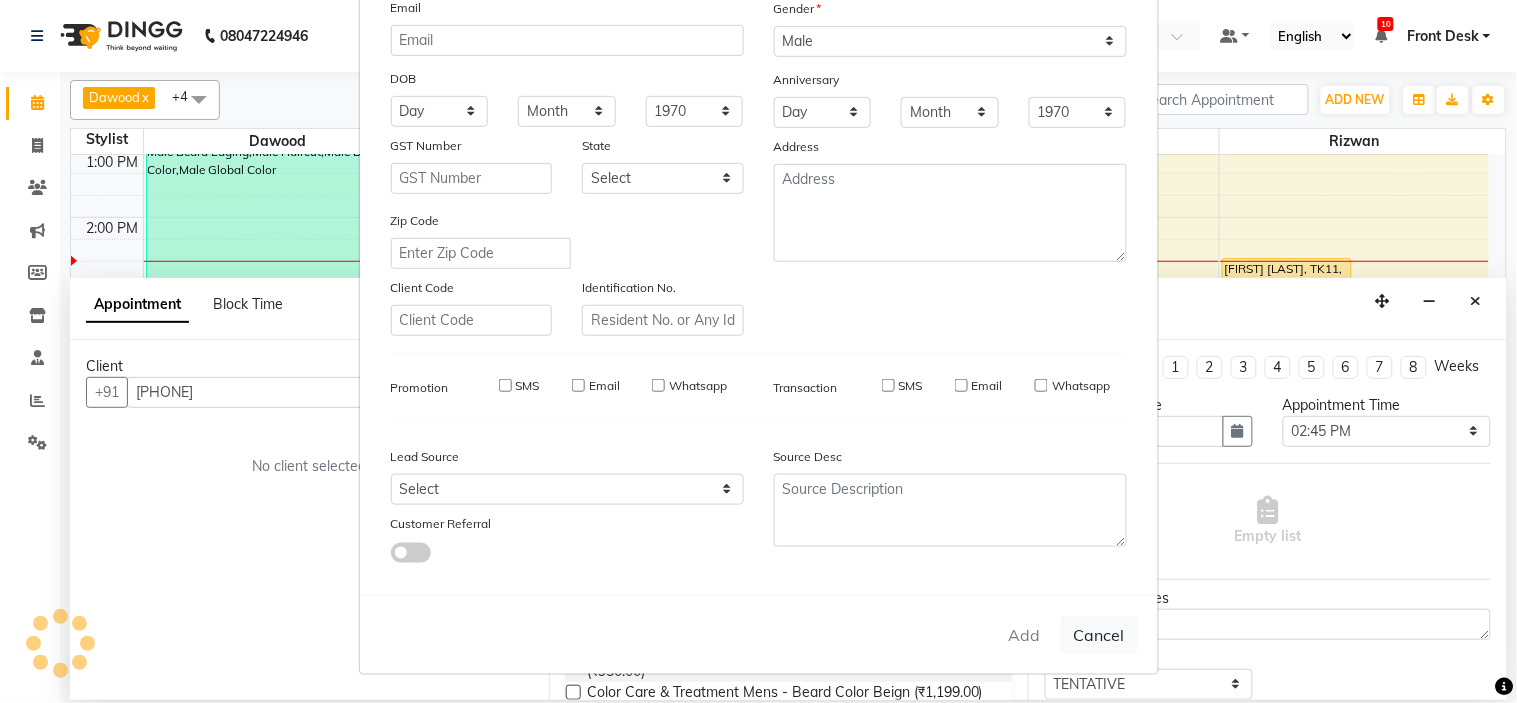 type 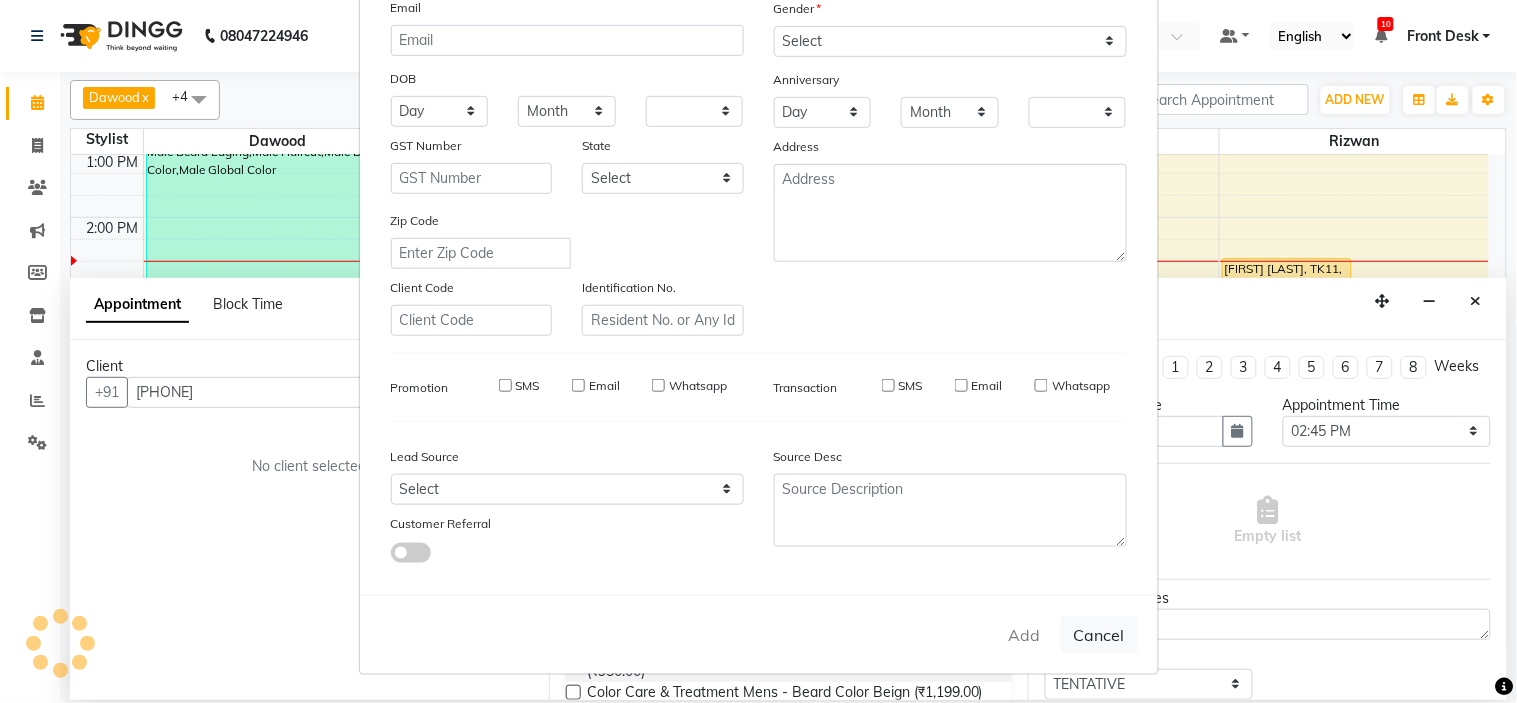 checkbox on "false" 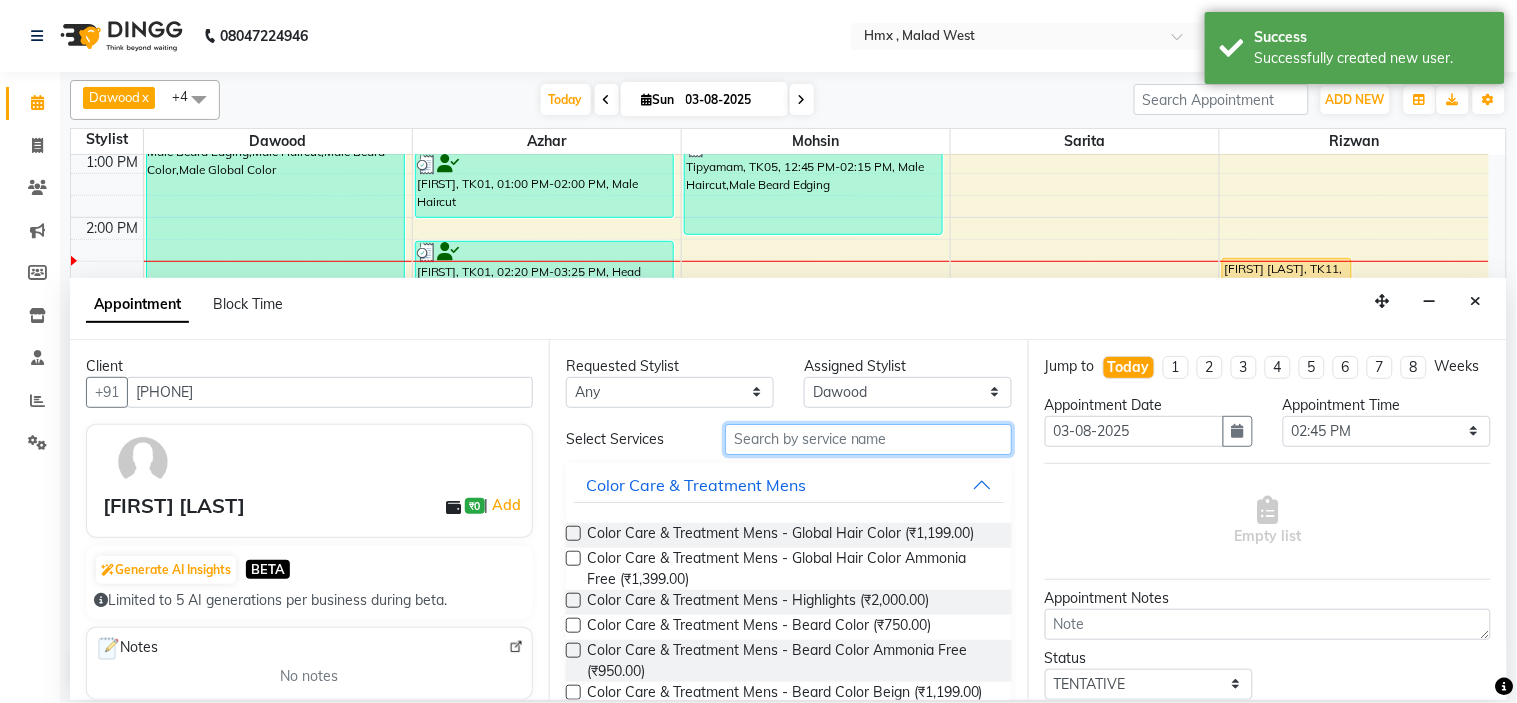 click at bounding box center (868, 439) 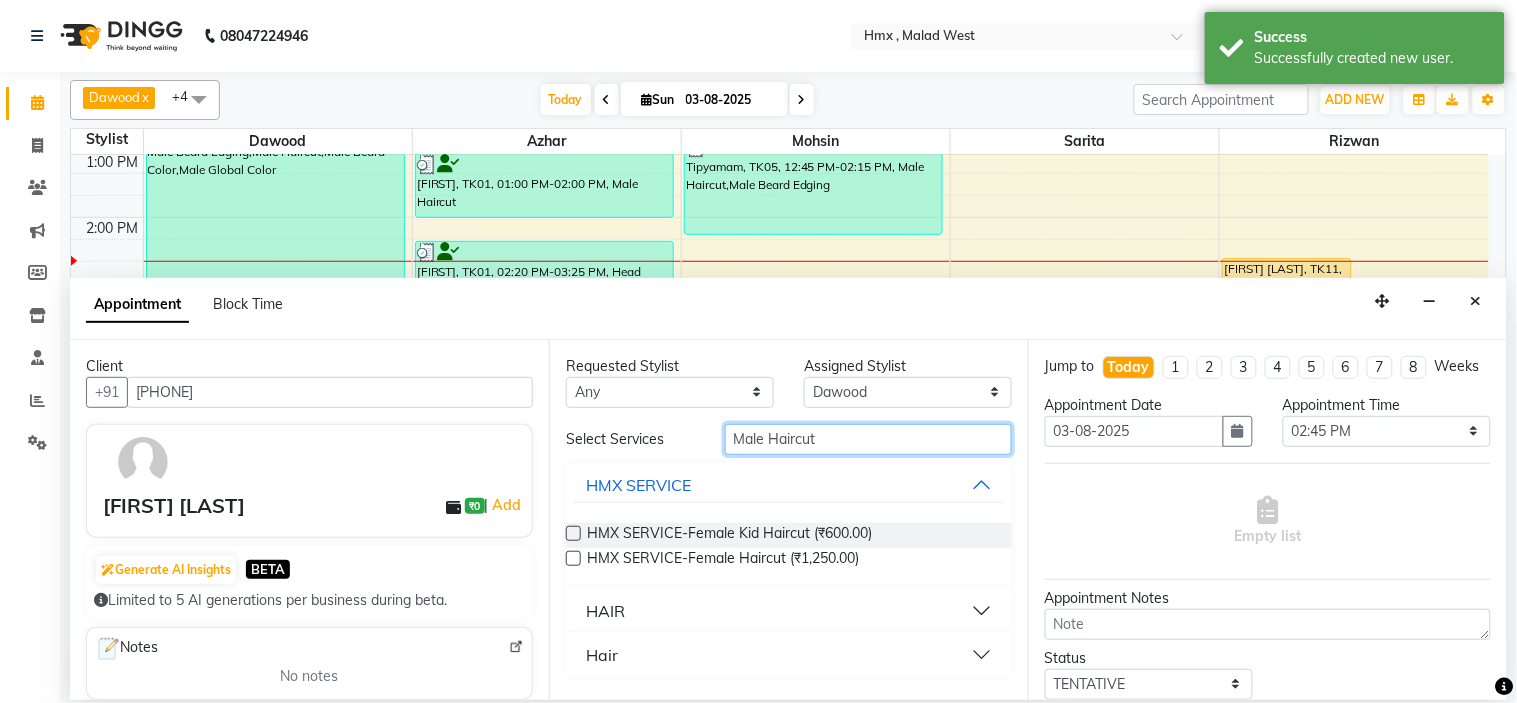 type on "Male Haircut" 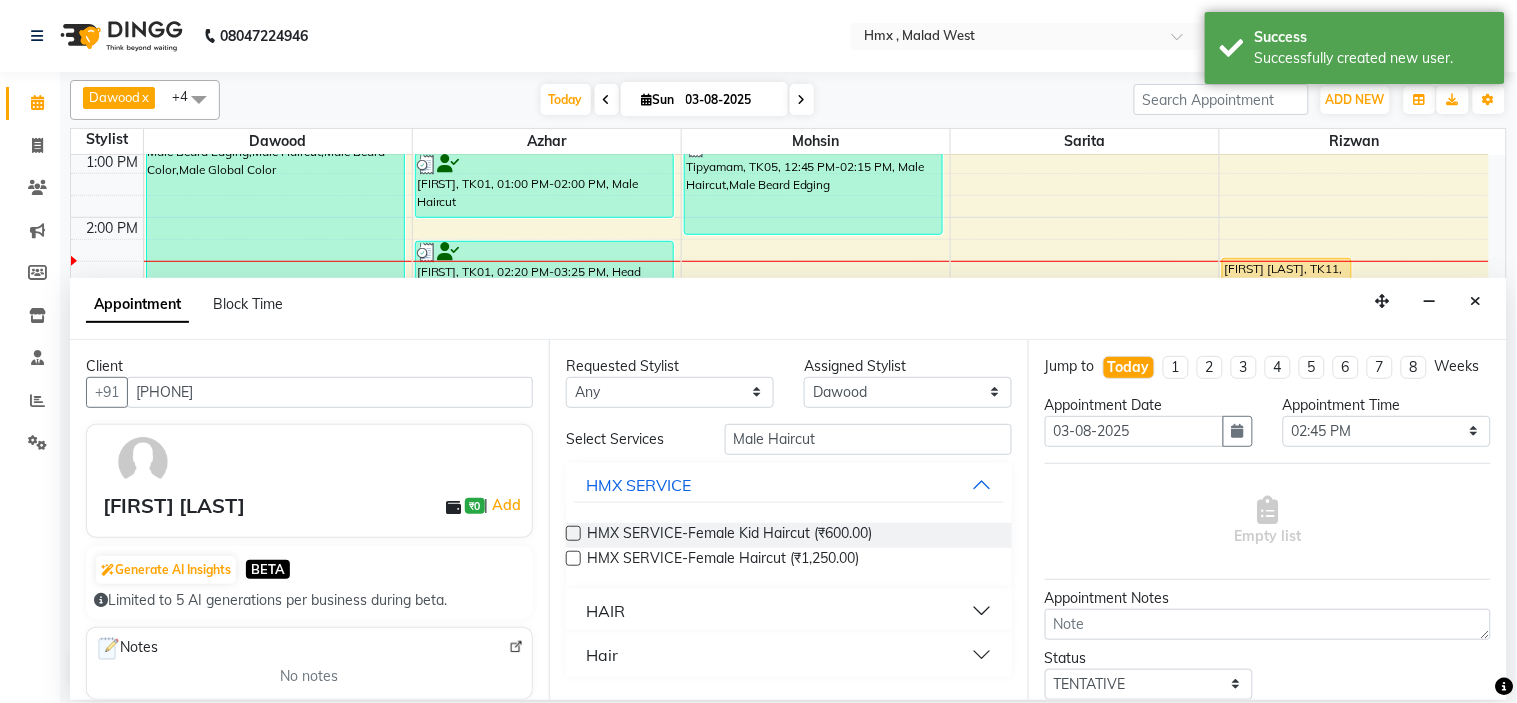 click on "HAIR" at bounding box center (789, 611) 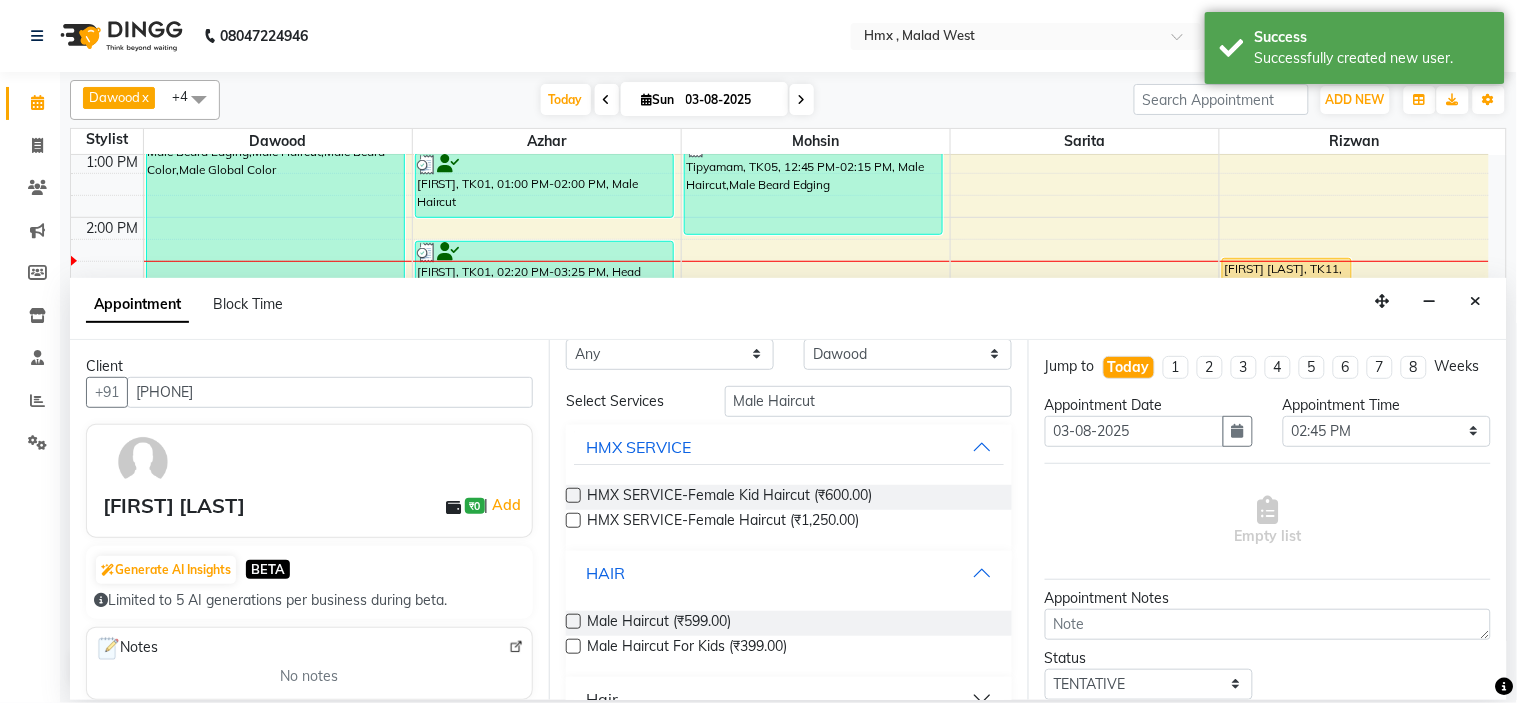 scroll, scrollTop: 74, scrollLeft: 0, axis: vertical 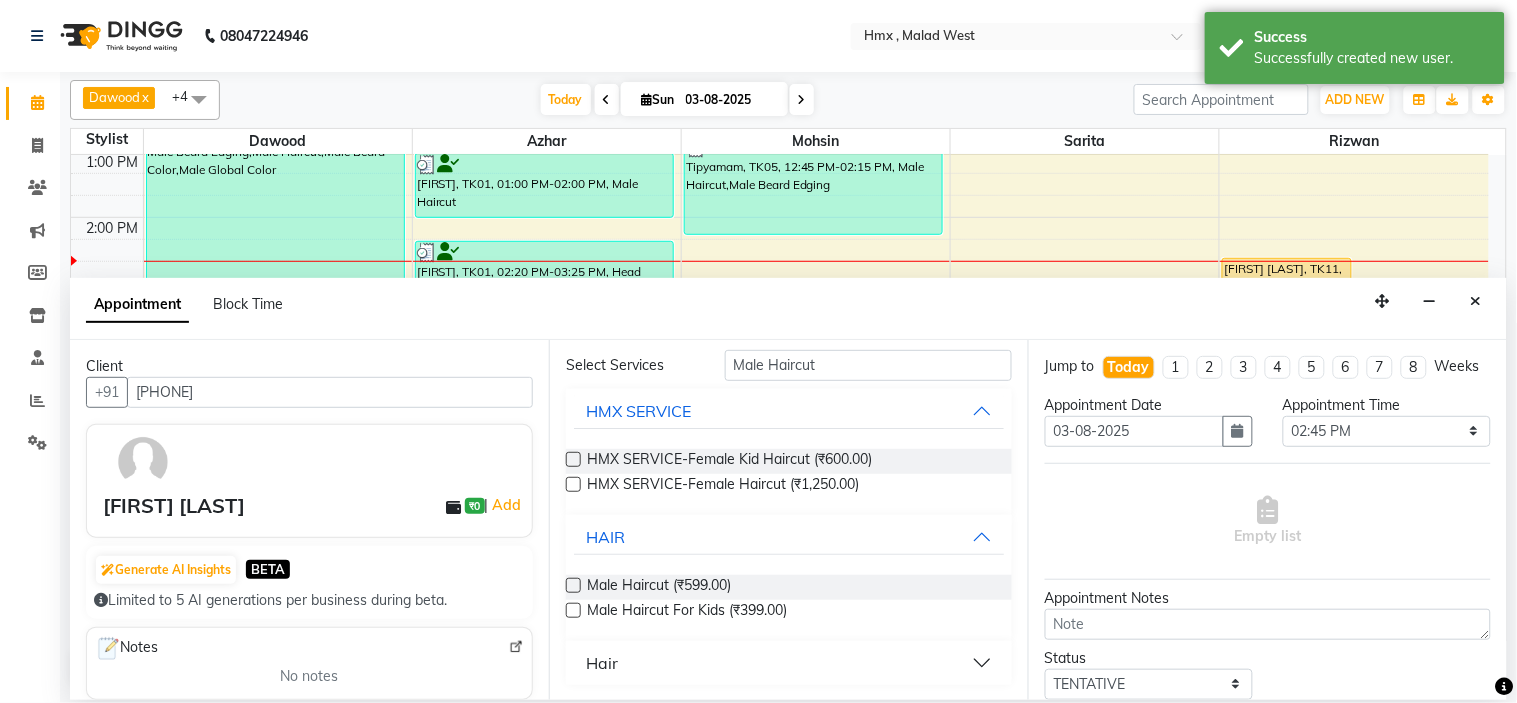 click at bounding box center (573, 585) 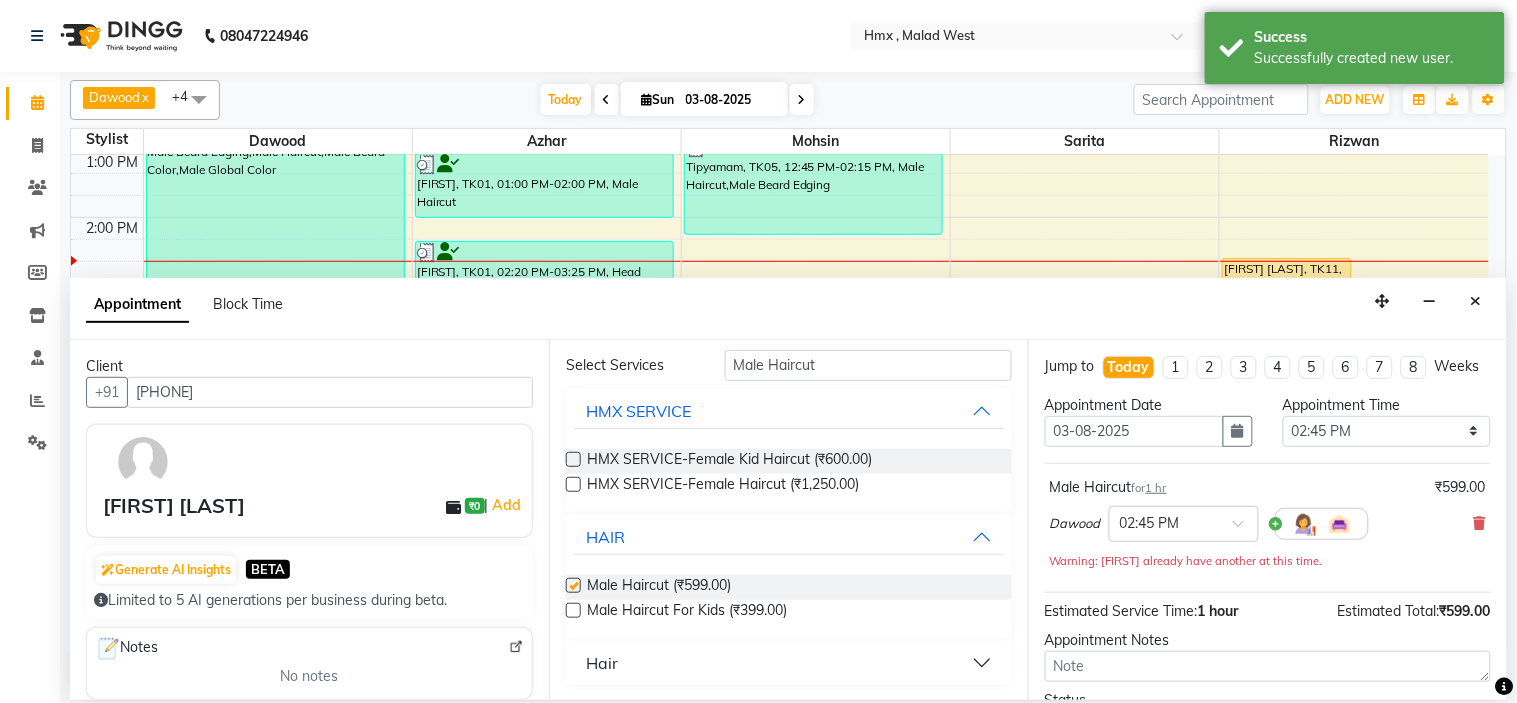 type 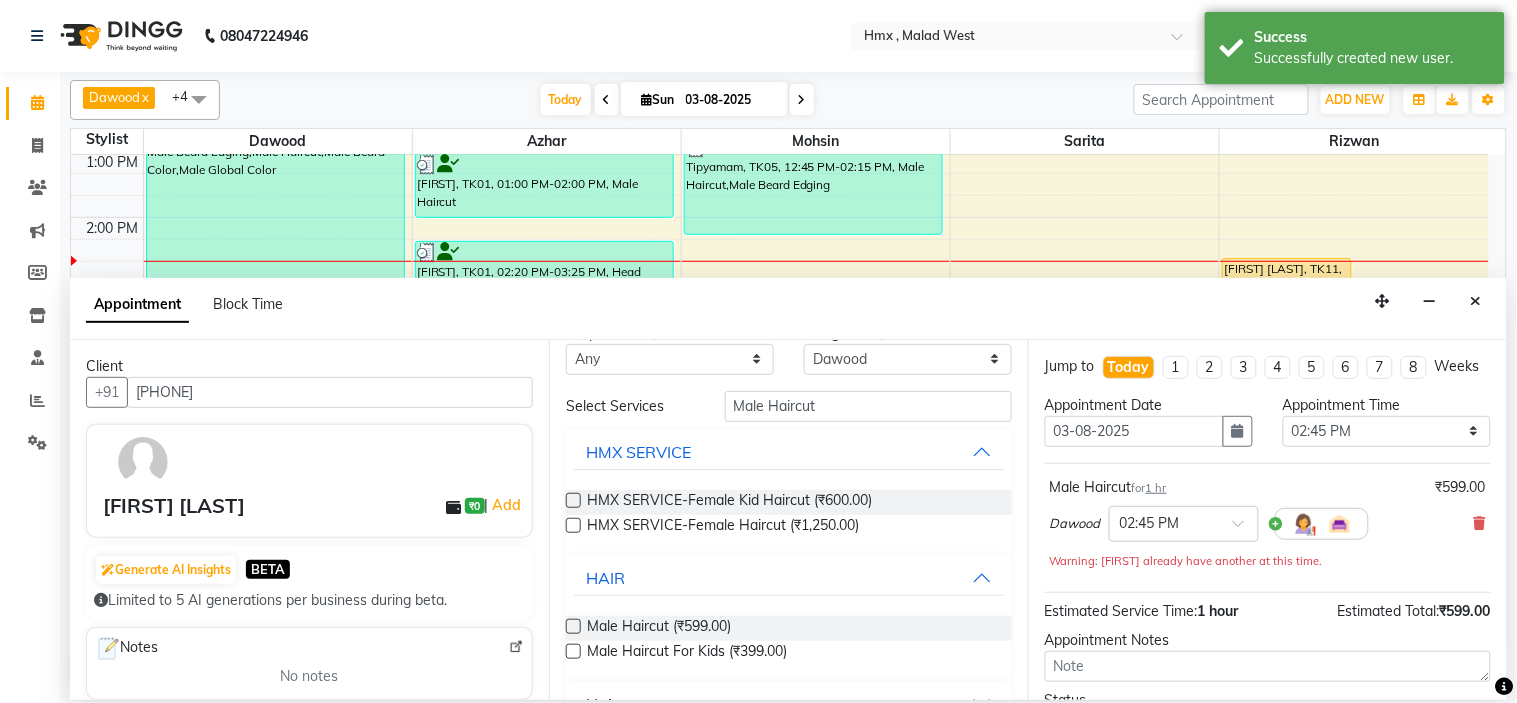 scroll, scrollTop: 0, scrollLeft: 0, axis: both 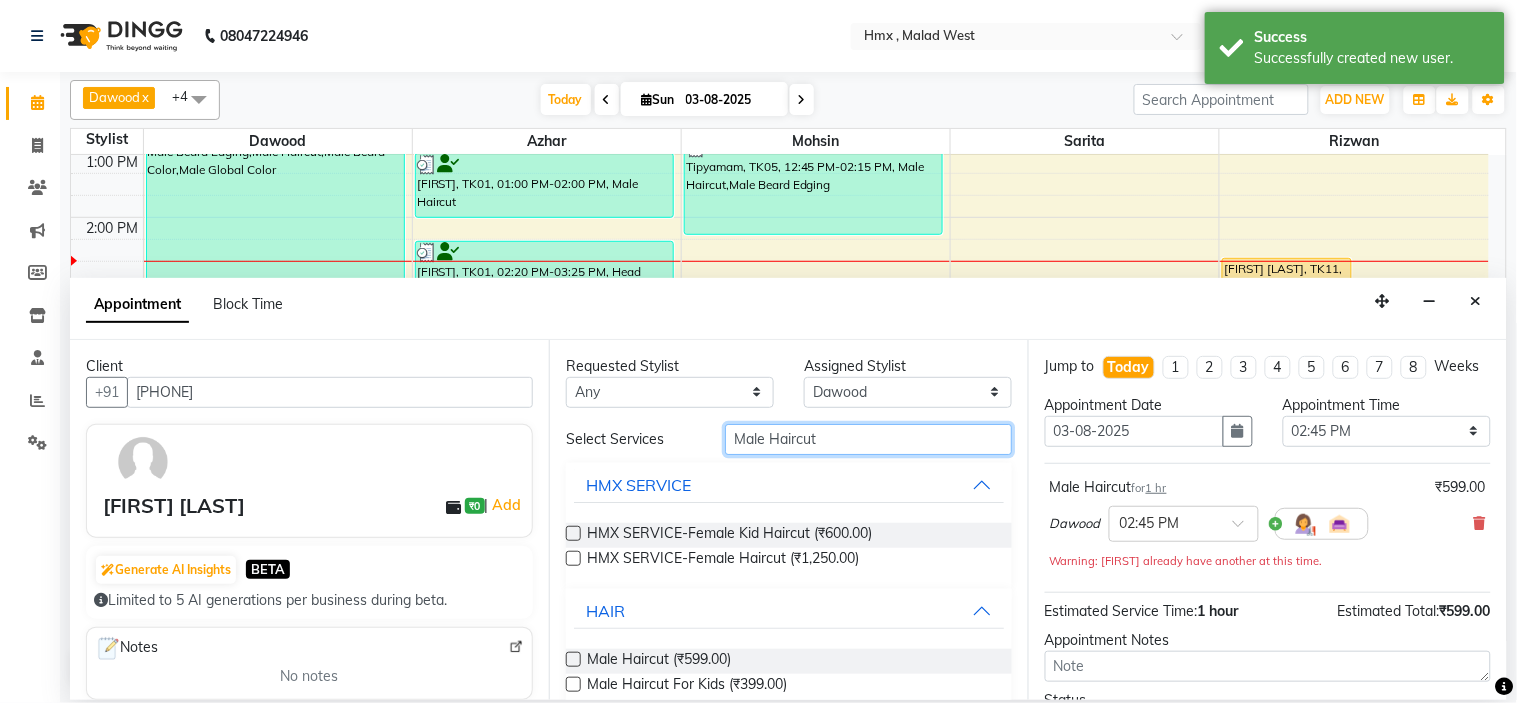 drag, startPoint x: 850, startPoint y: 446, endPoint x: 702, endPoint y: 458, distance: 148.48569 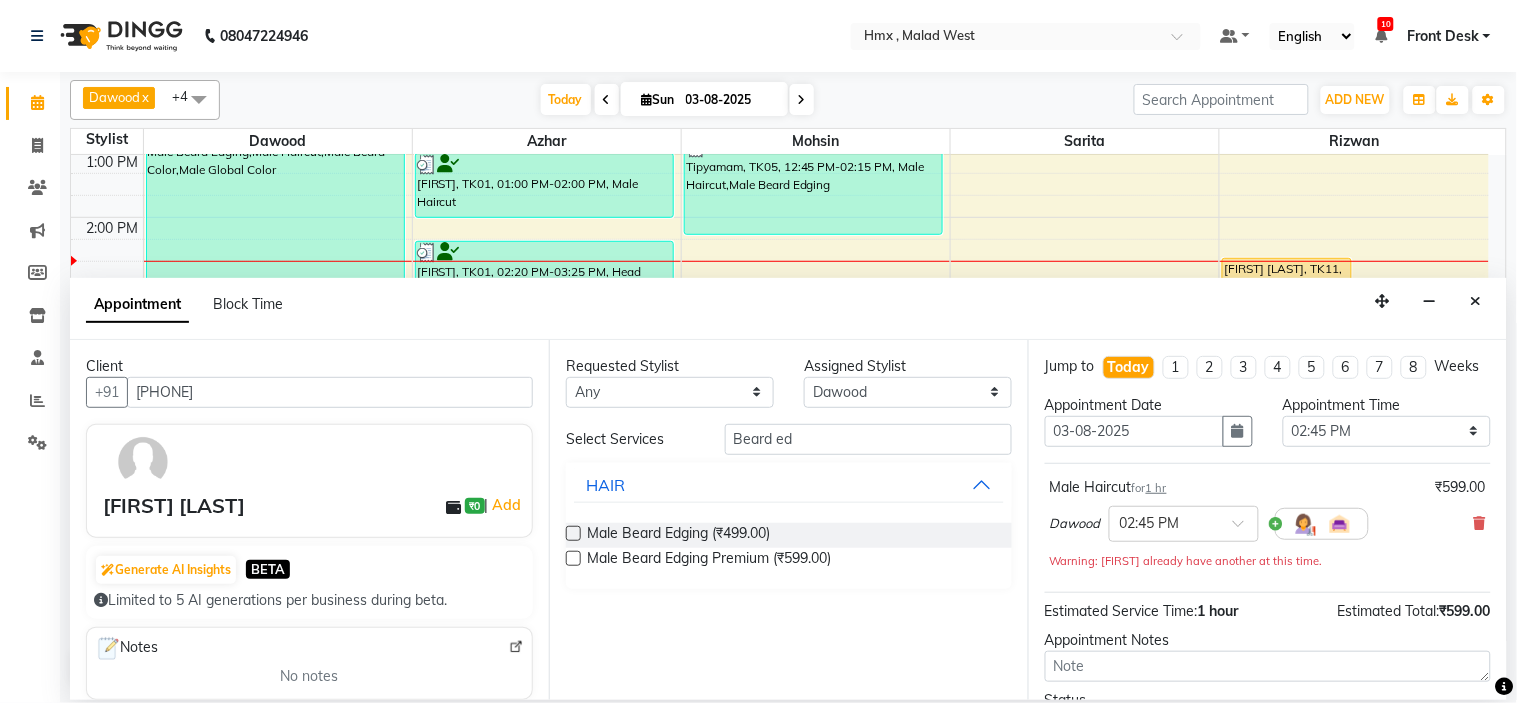 click at bounding box center (573, 533) 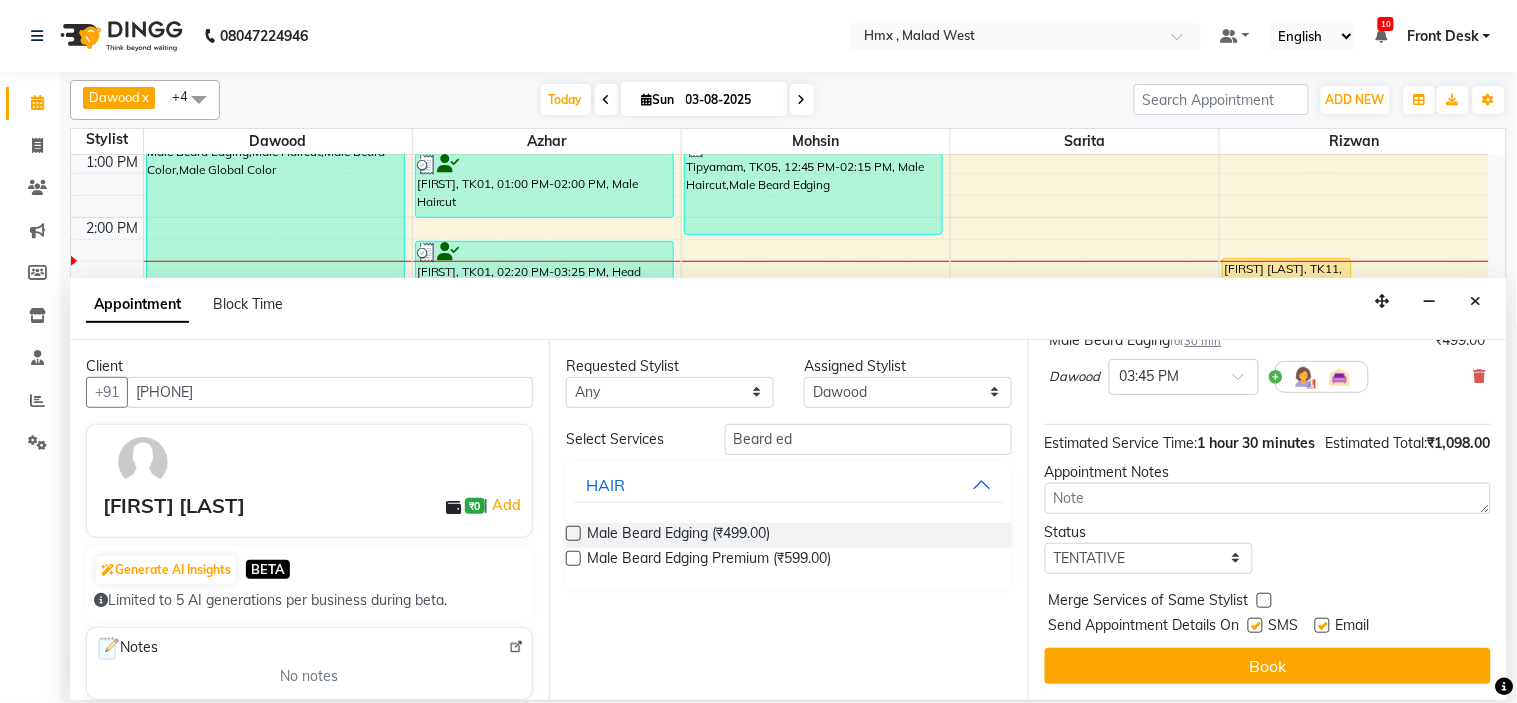 scroll, scrollTop: 298, scrollLeft: 0, axis: vertical 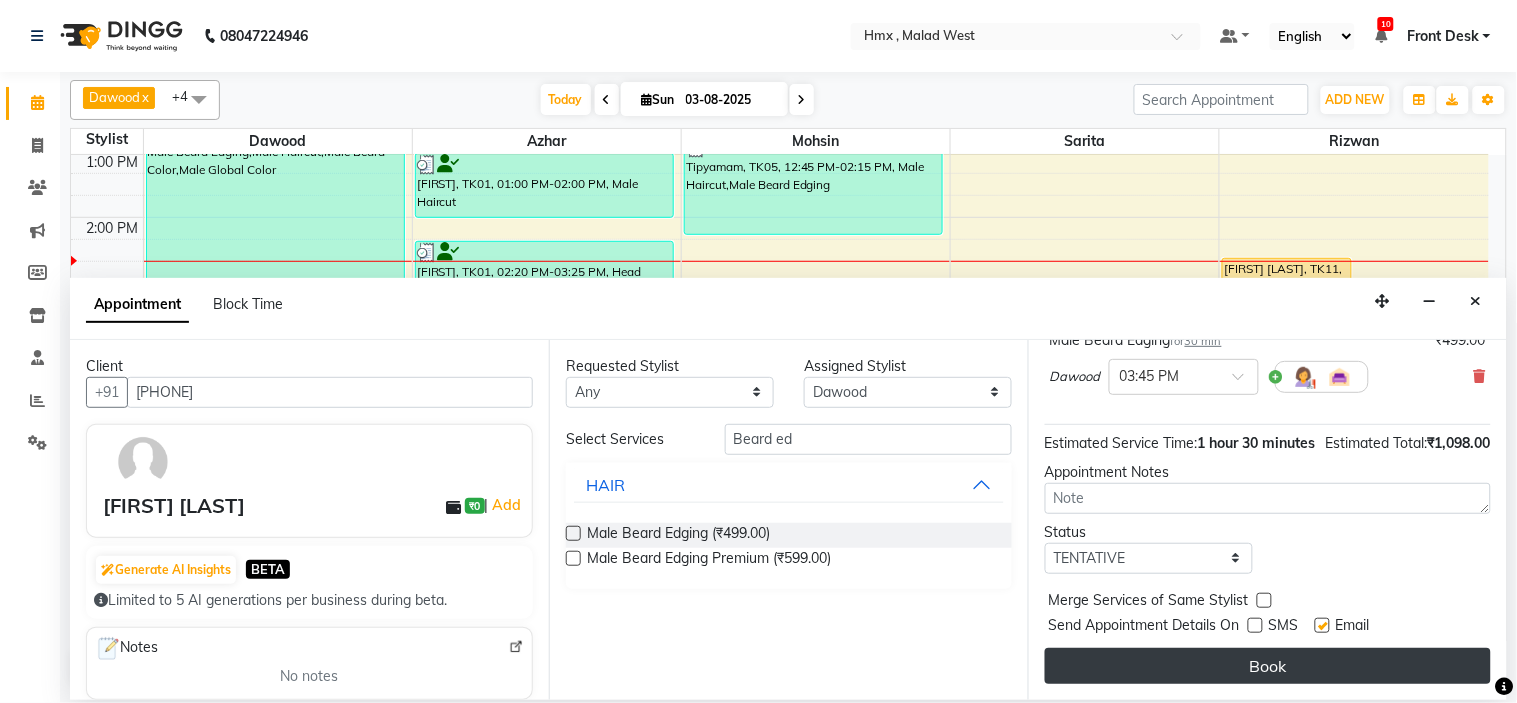 click on "Book" at bounding box center [1268, 666] 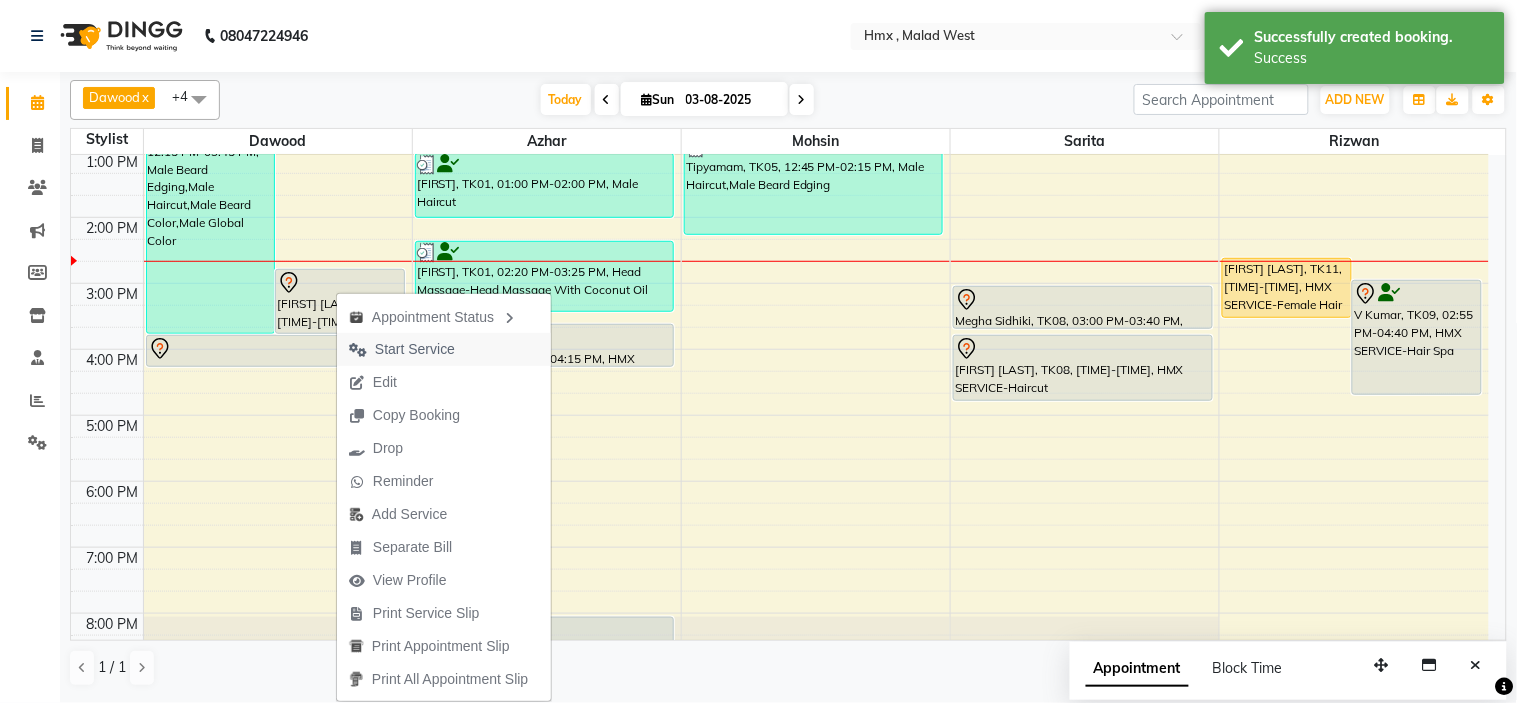 click on "Start Service" at bounding box center [415, 349] 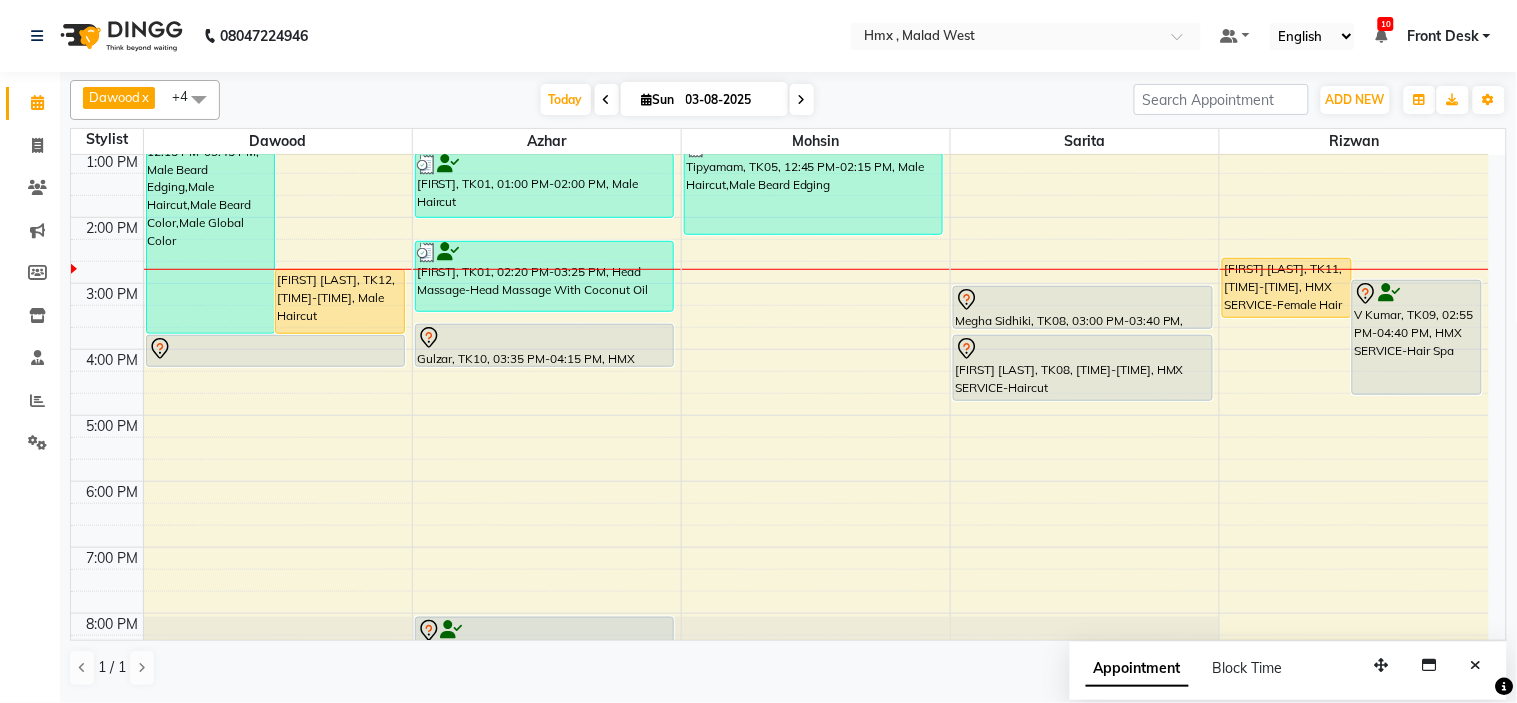 scroll, scrollTop: 442, scrollLeft: 0, axis: vertical 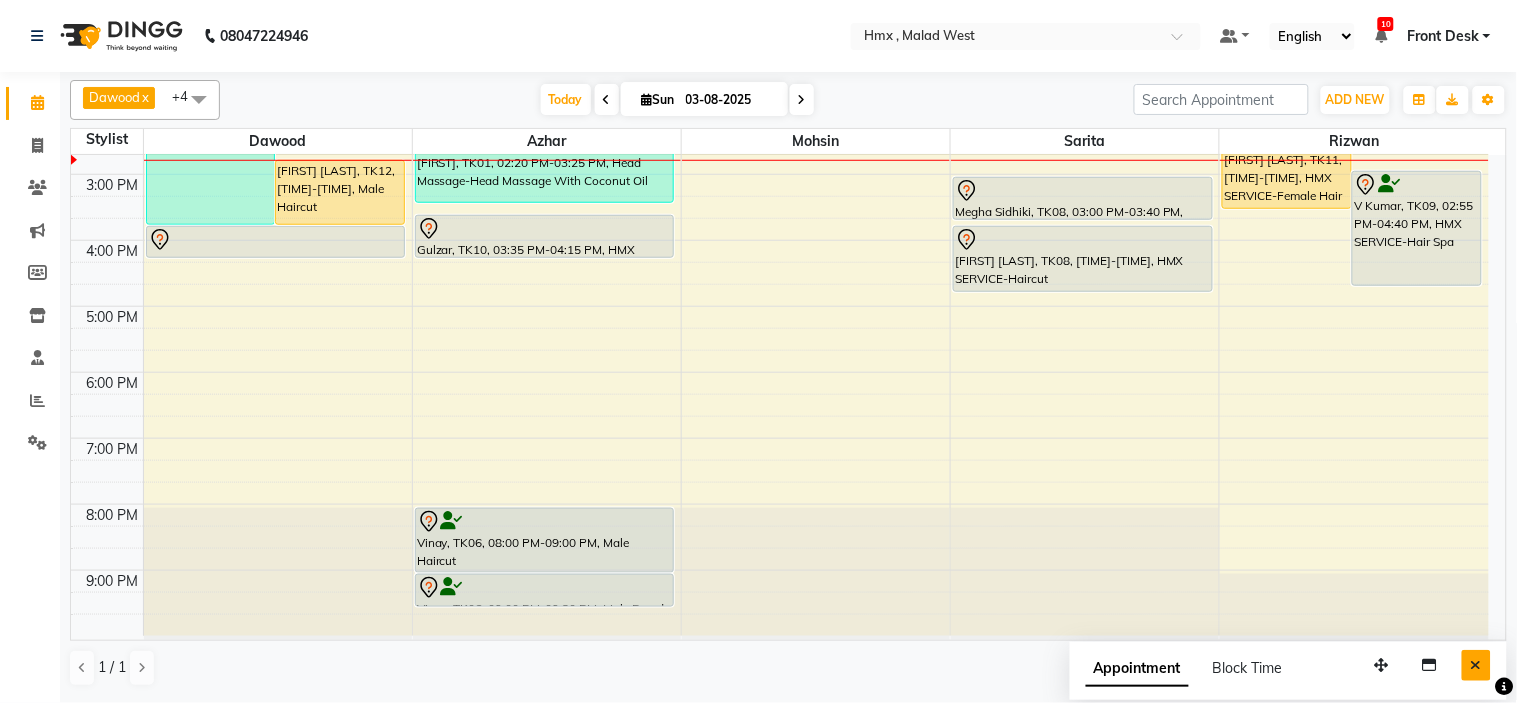 click at bounding box center [1476, 665] 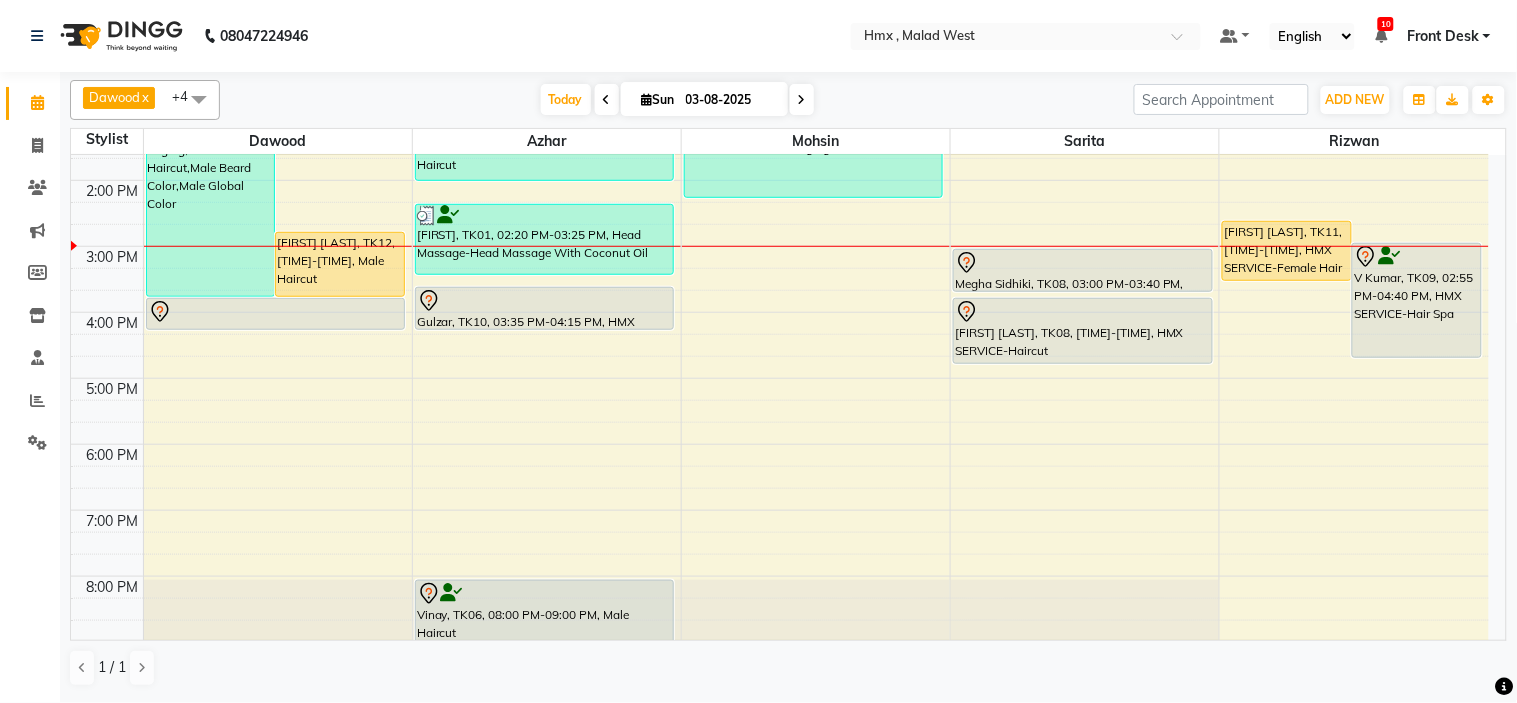 scroll, scrollTop: 331, scrollLeft: 0, axis: vertical 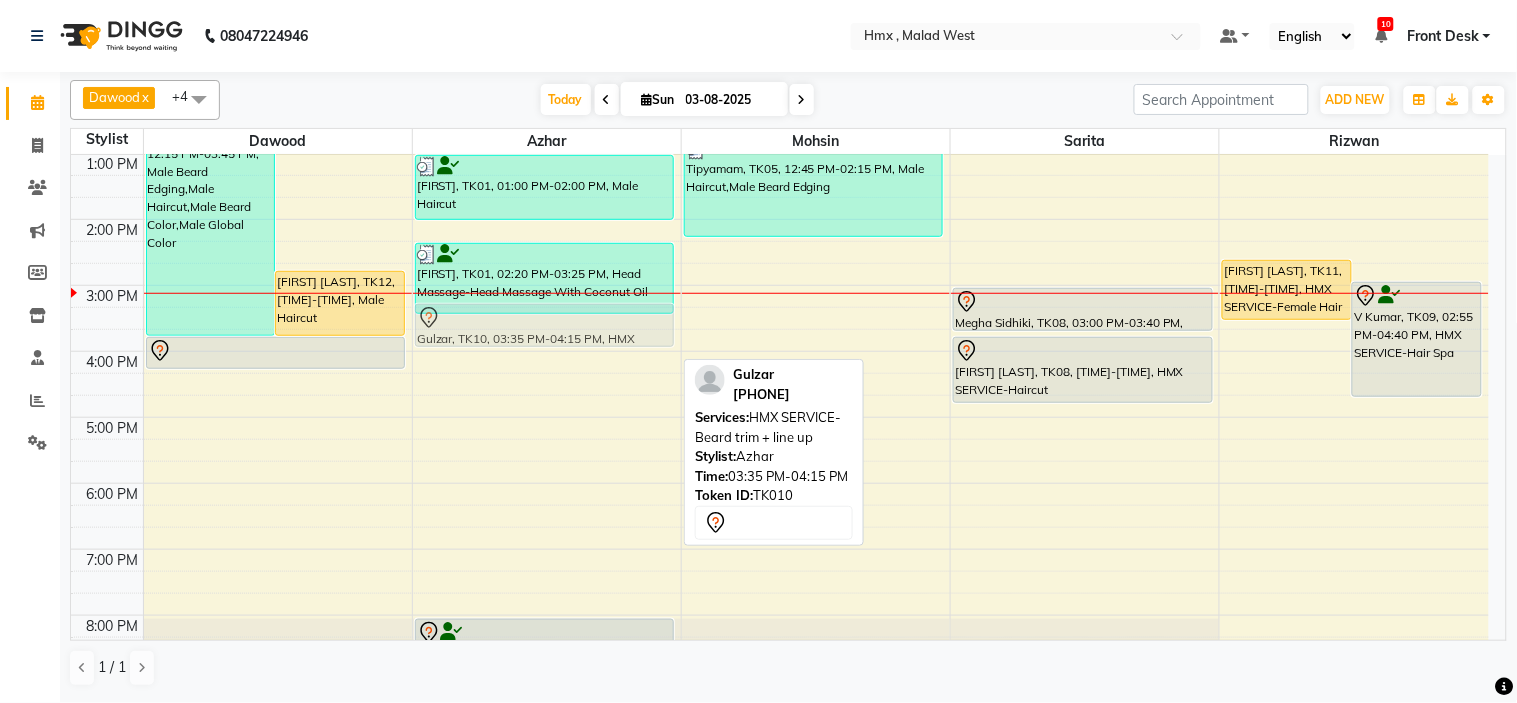 drag, startPoint x: 482, startPoint y: 335, endPoint x: 510, endPoint y: 298, distance: 46.400433 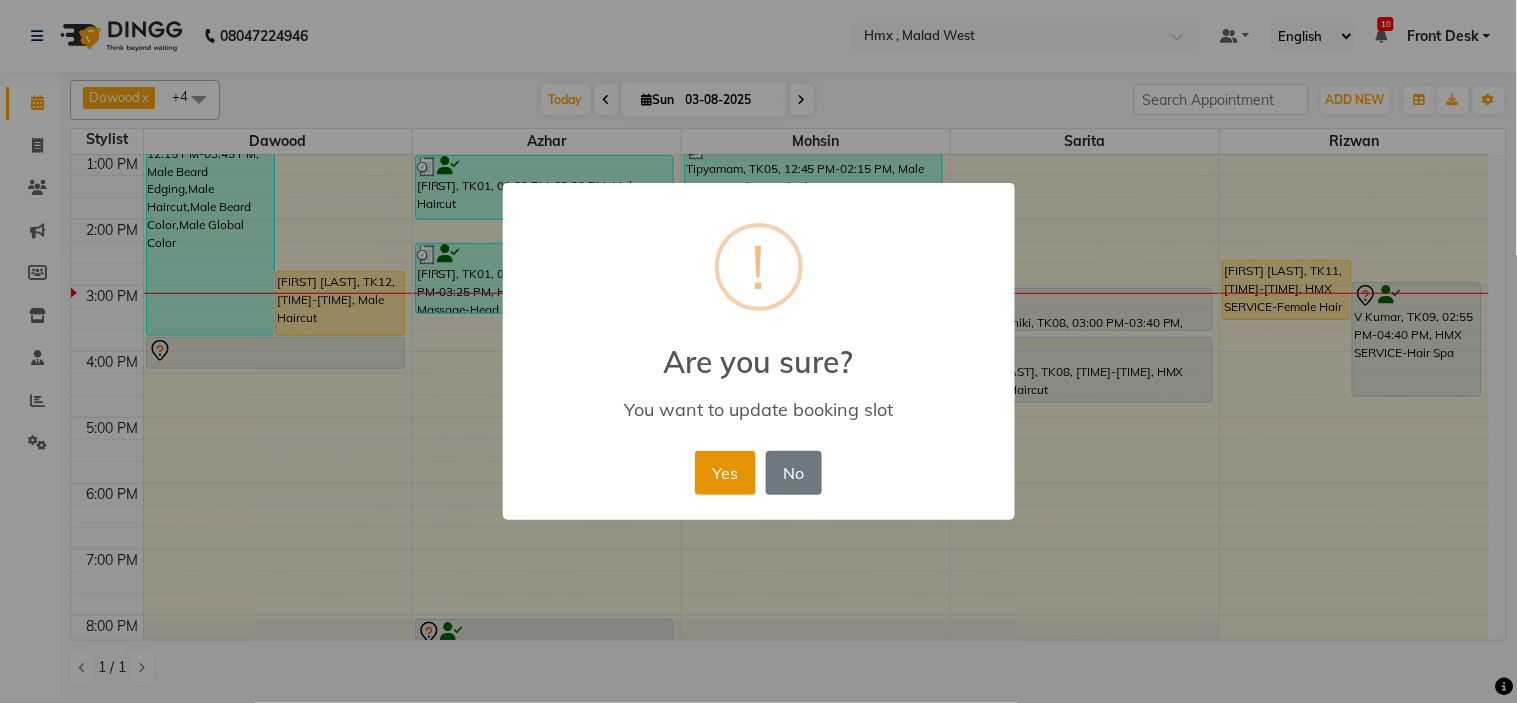 click on "Yes" at bounding box center (725, 473) 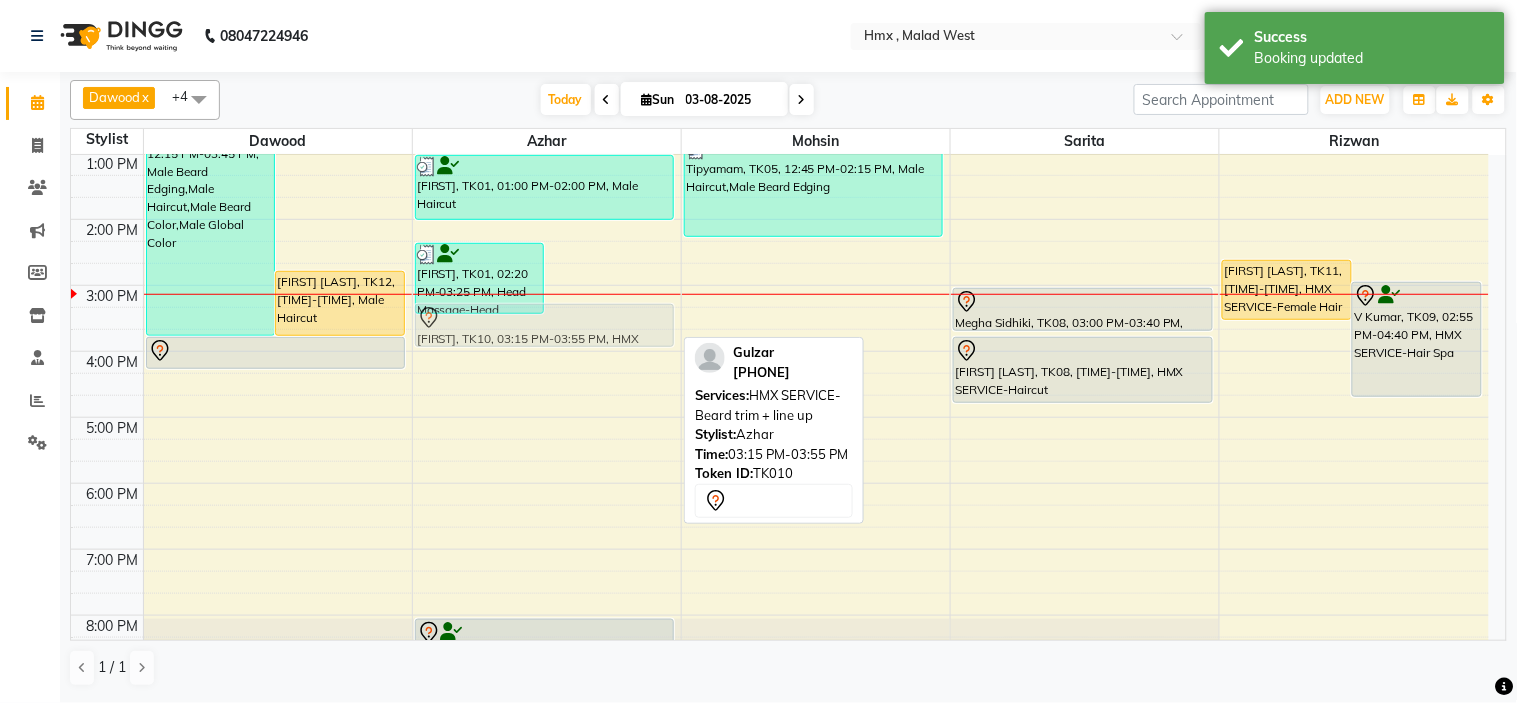 drag, startPoint x: 600, startPoint y: 312, endPoint x: 611, endPoint y: 304, distance: 13.601471 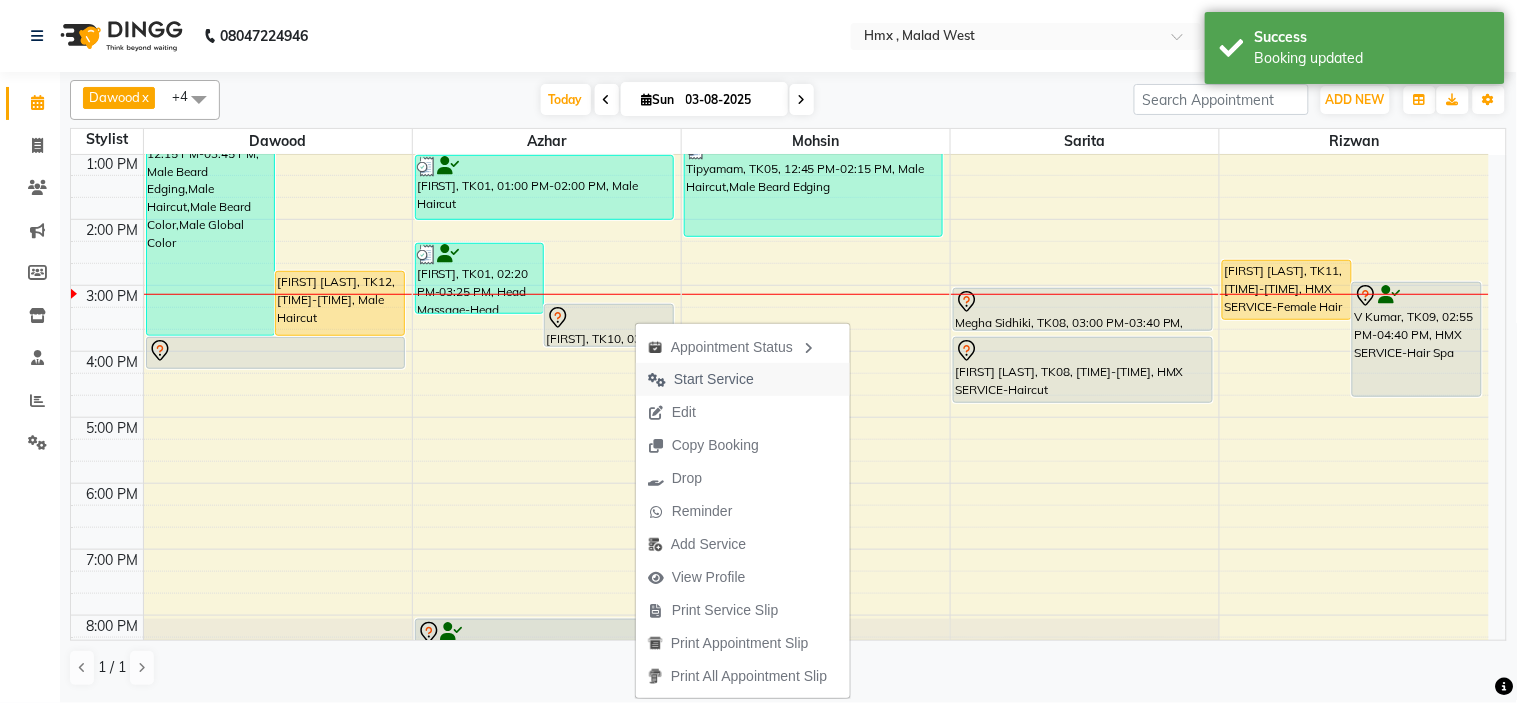 click on "Start Service" at bounding box center [714, 379] 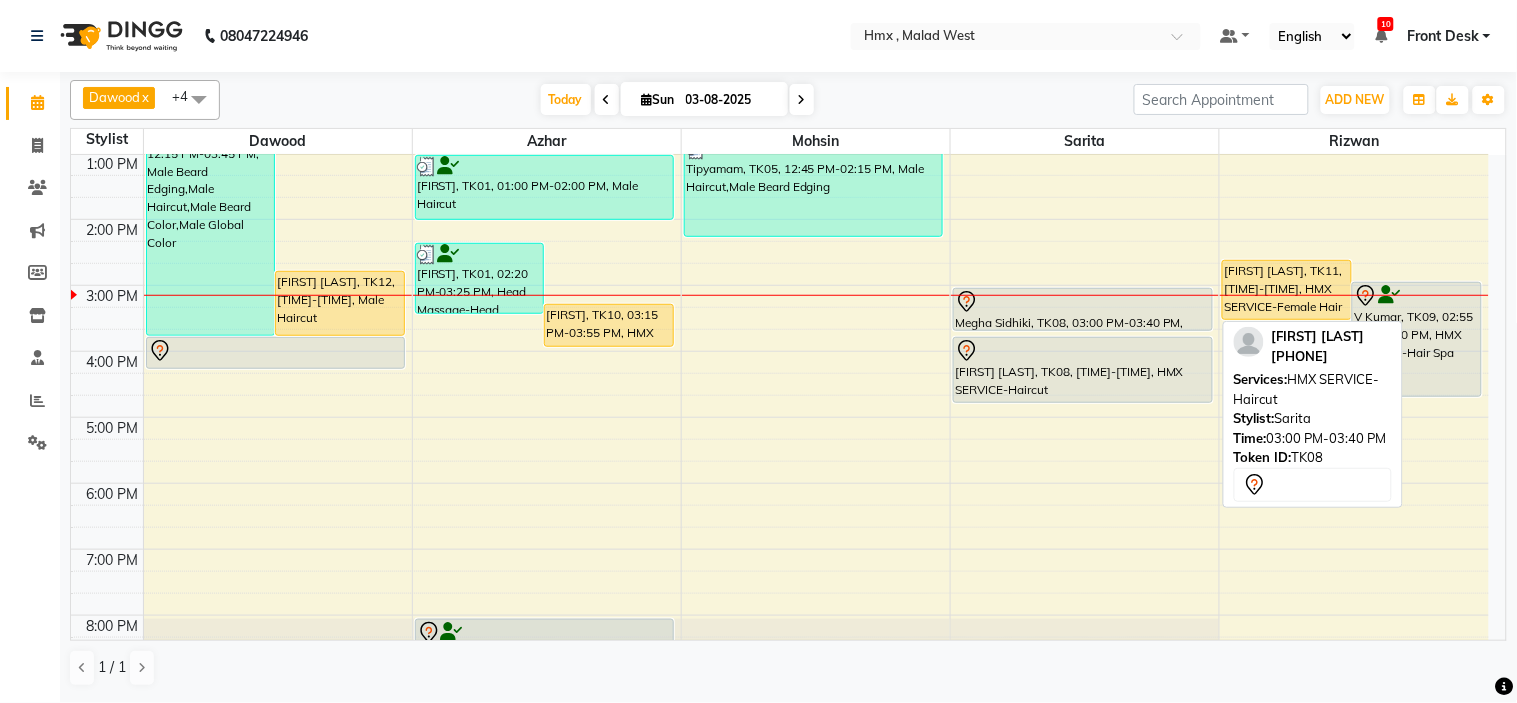 click on "Megha Sidhiki, TK08, 03:00 PM-03:40 PM, HMX SERVICE-Haircut" at bounding box center (1082, 309) 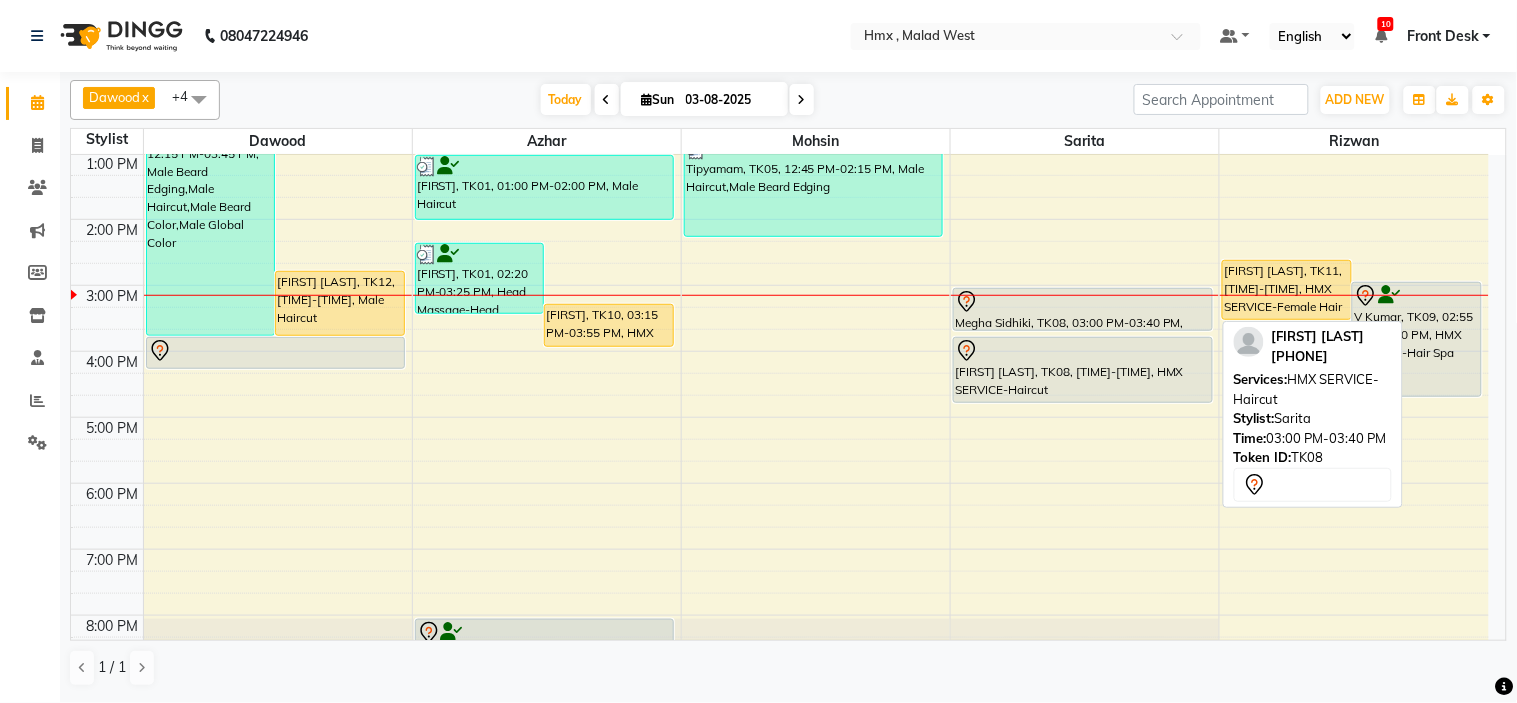 click at bounding box center [1082, 302] 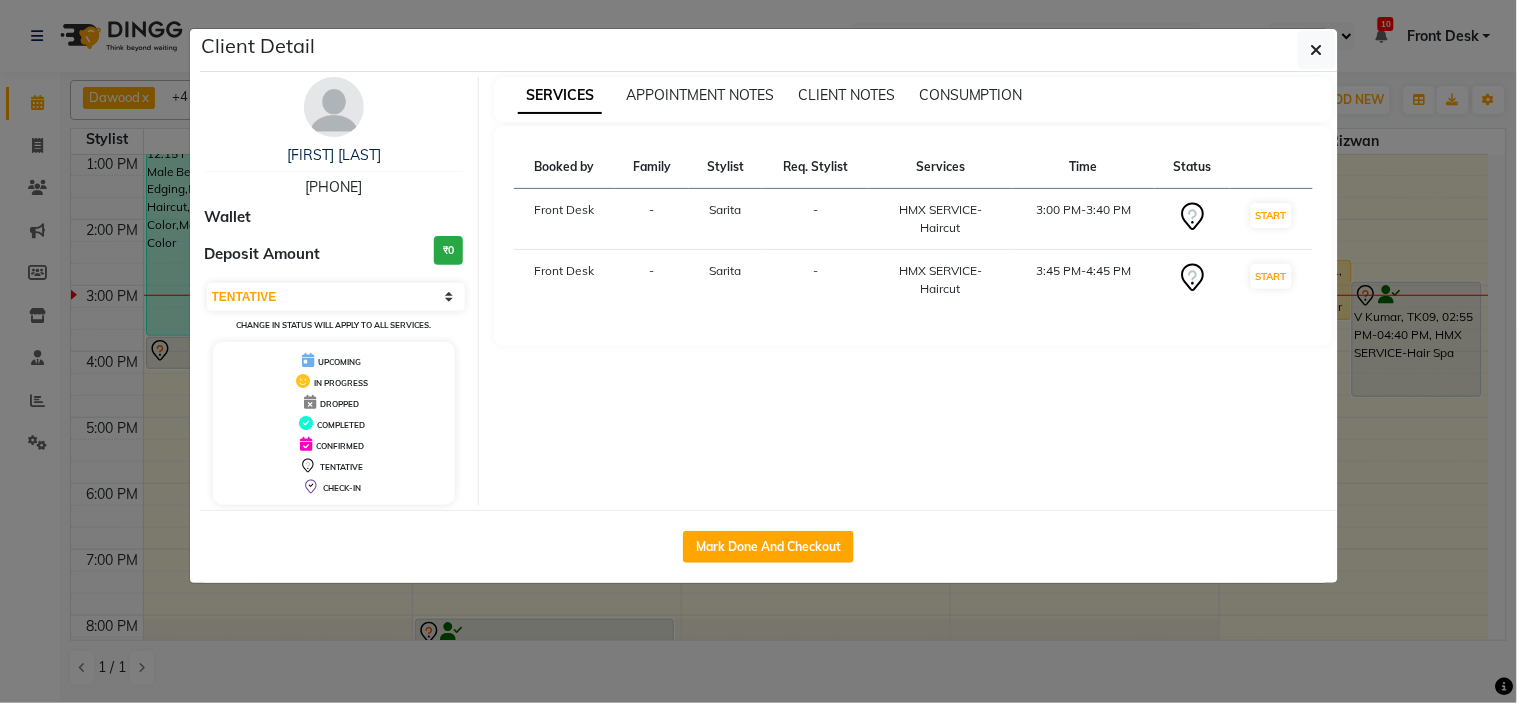 click at bounding box center [334, 107] 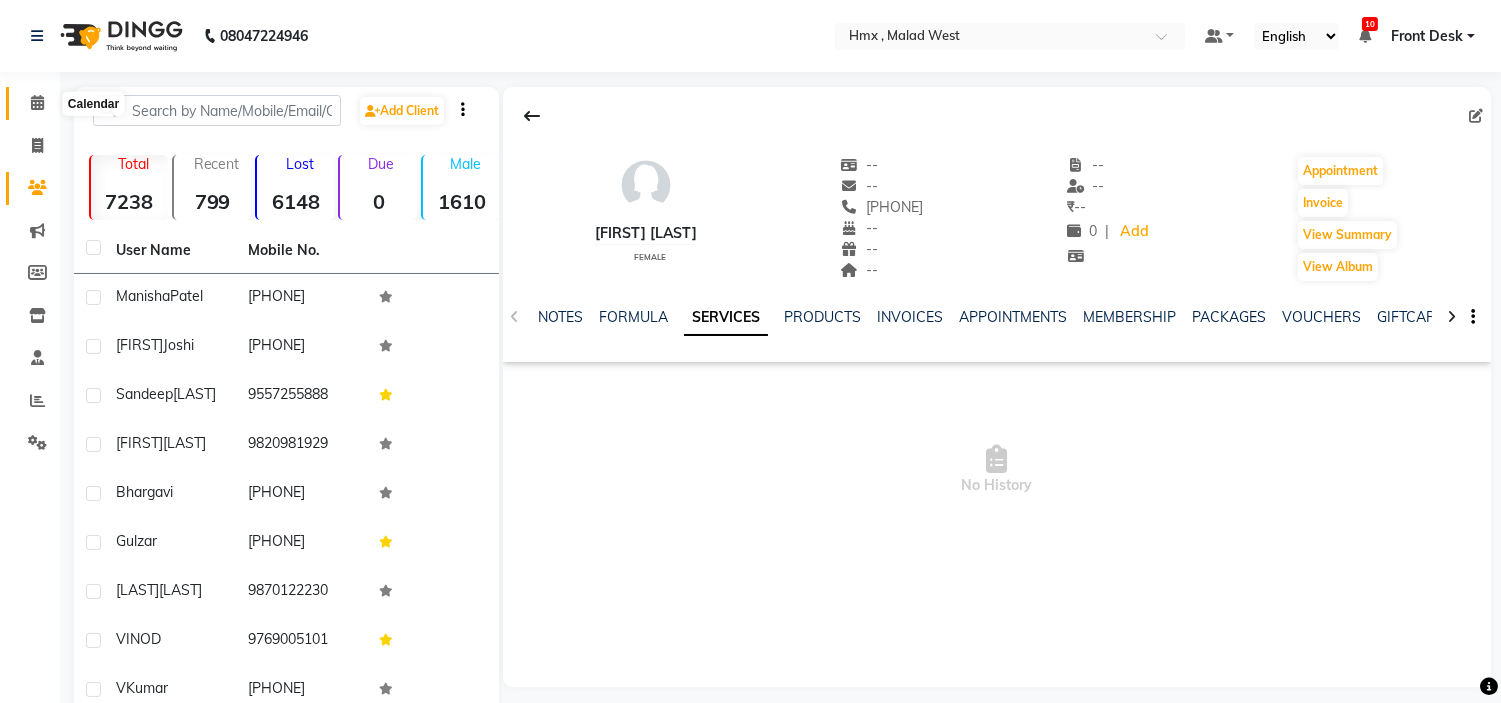 click 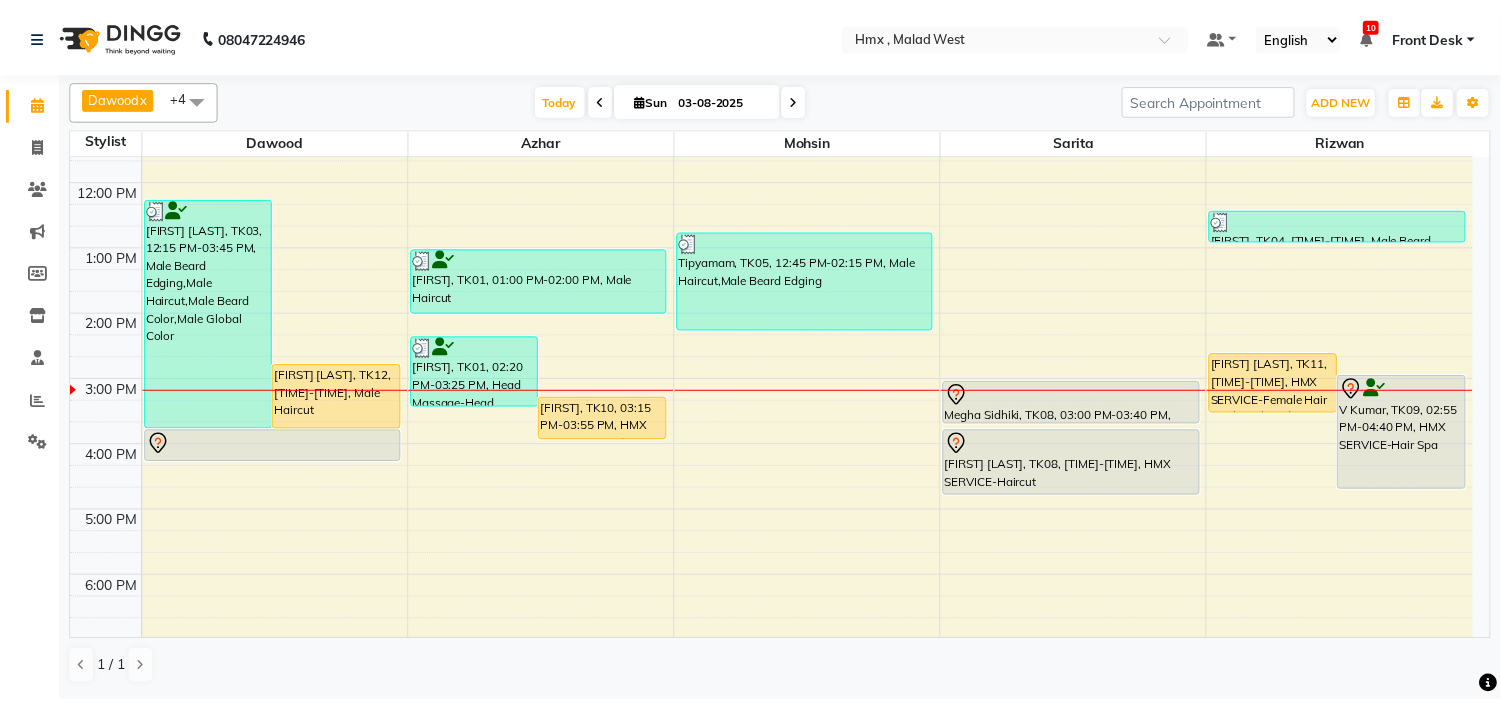 scroll, scrollTop: 222, scrollLeft: 0, axis: vertical 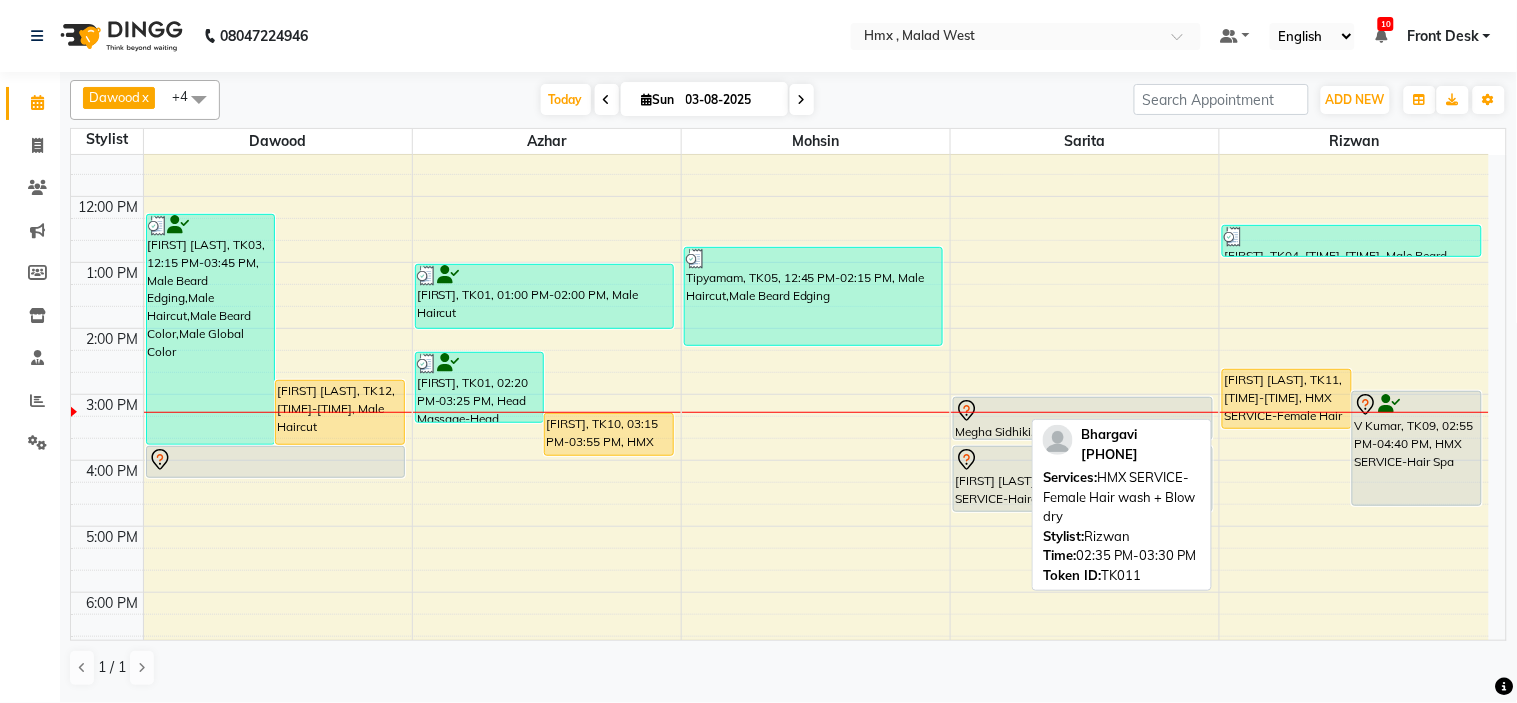 click on "[FIRST], TK11, 02:35 PM-03:30 PM, HMX SERVICE-Female Hair wash + Blow dry" at bounding box center (1287, 399) 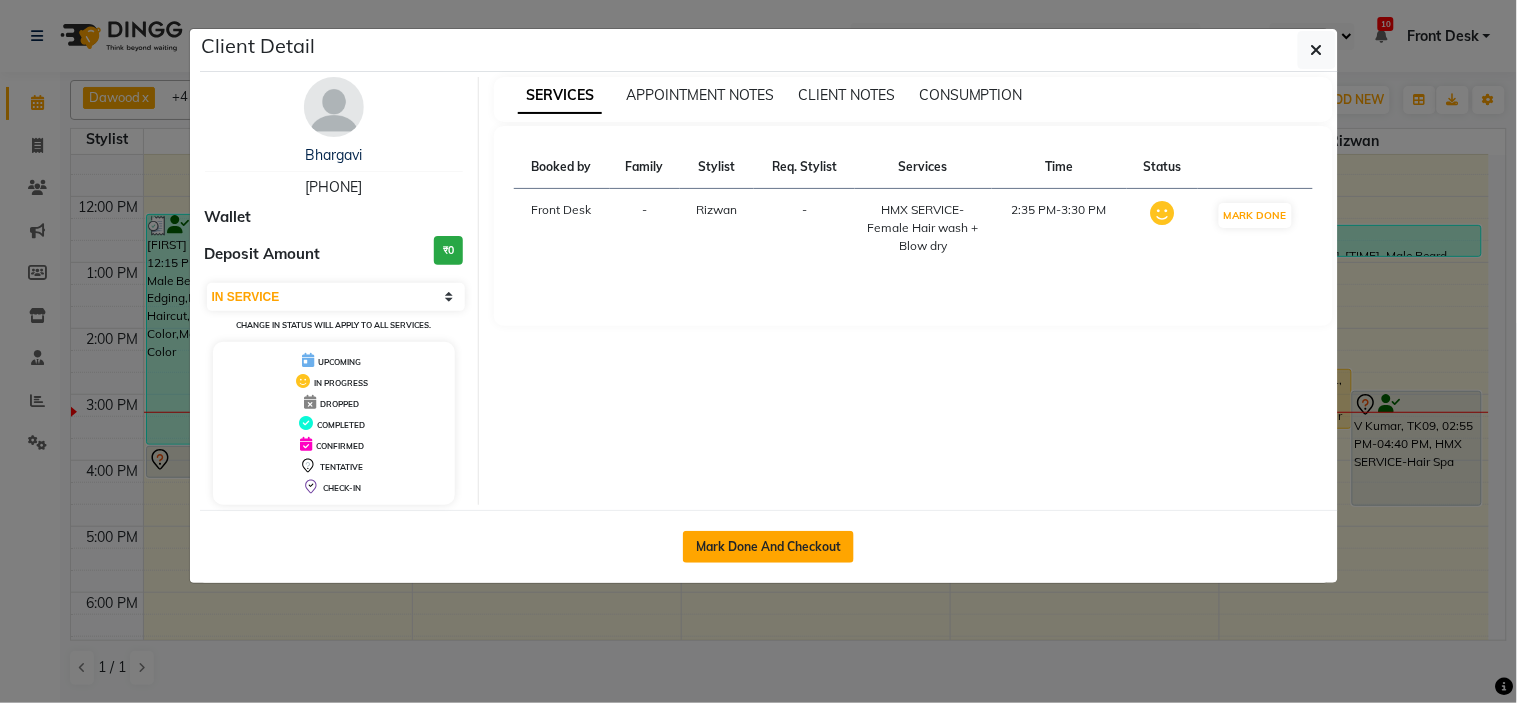 click on "Mark Done And Checkout" 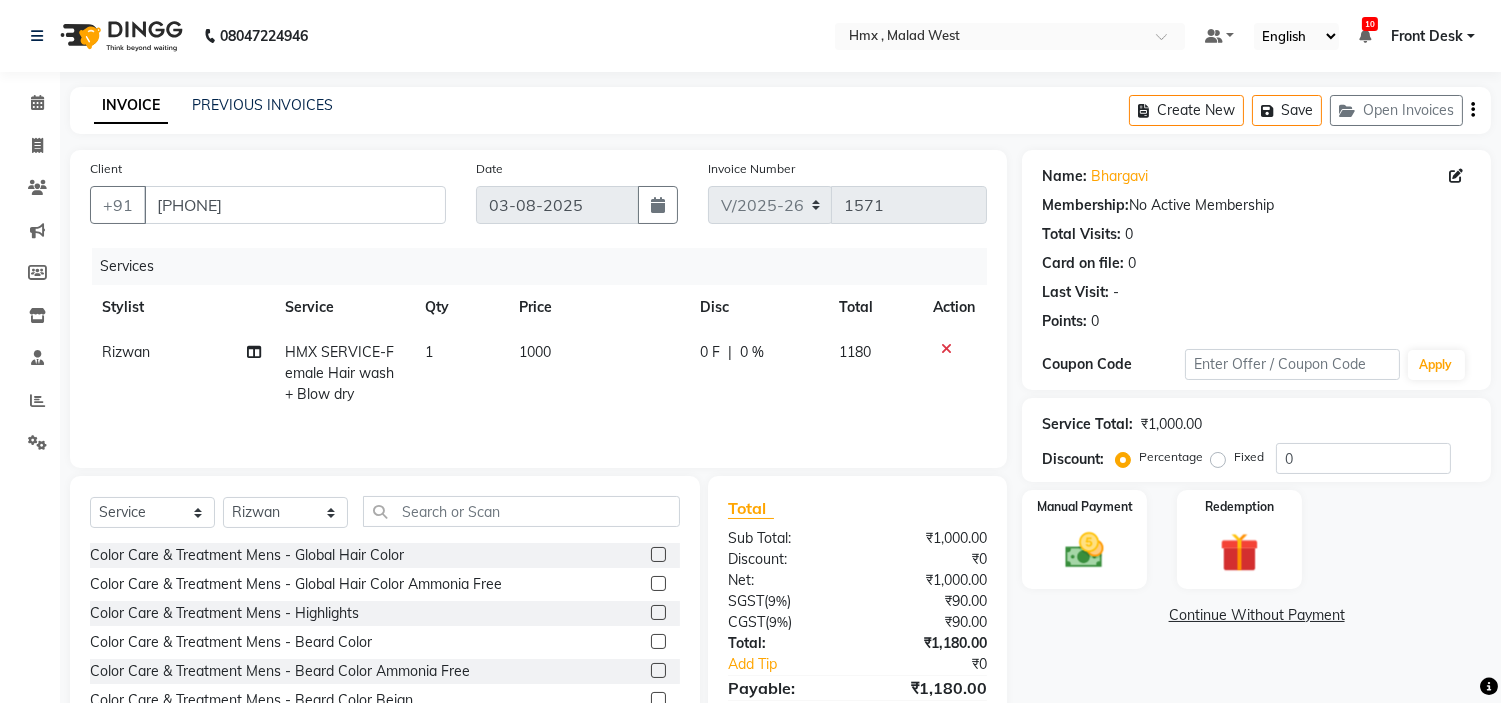 click on "1000" 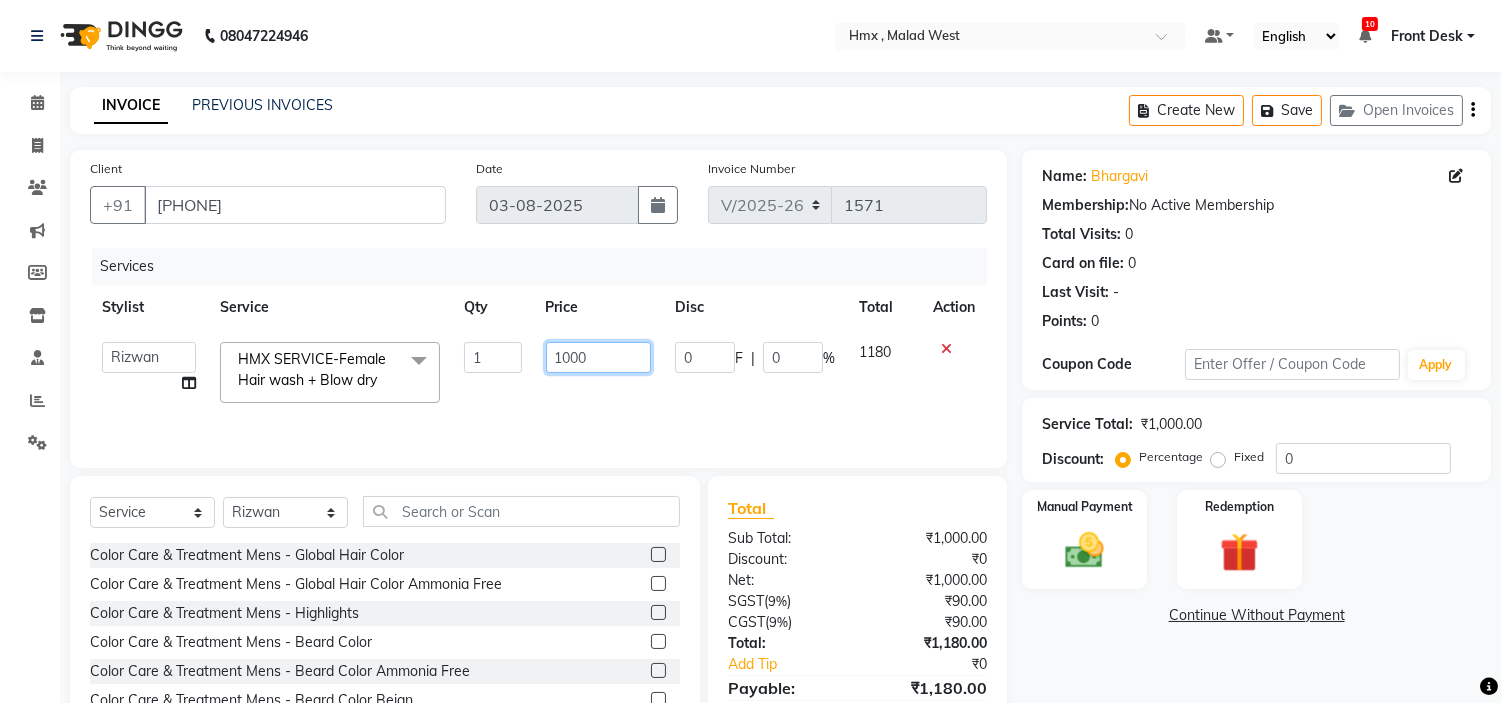 click on "1000" 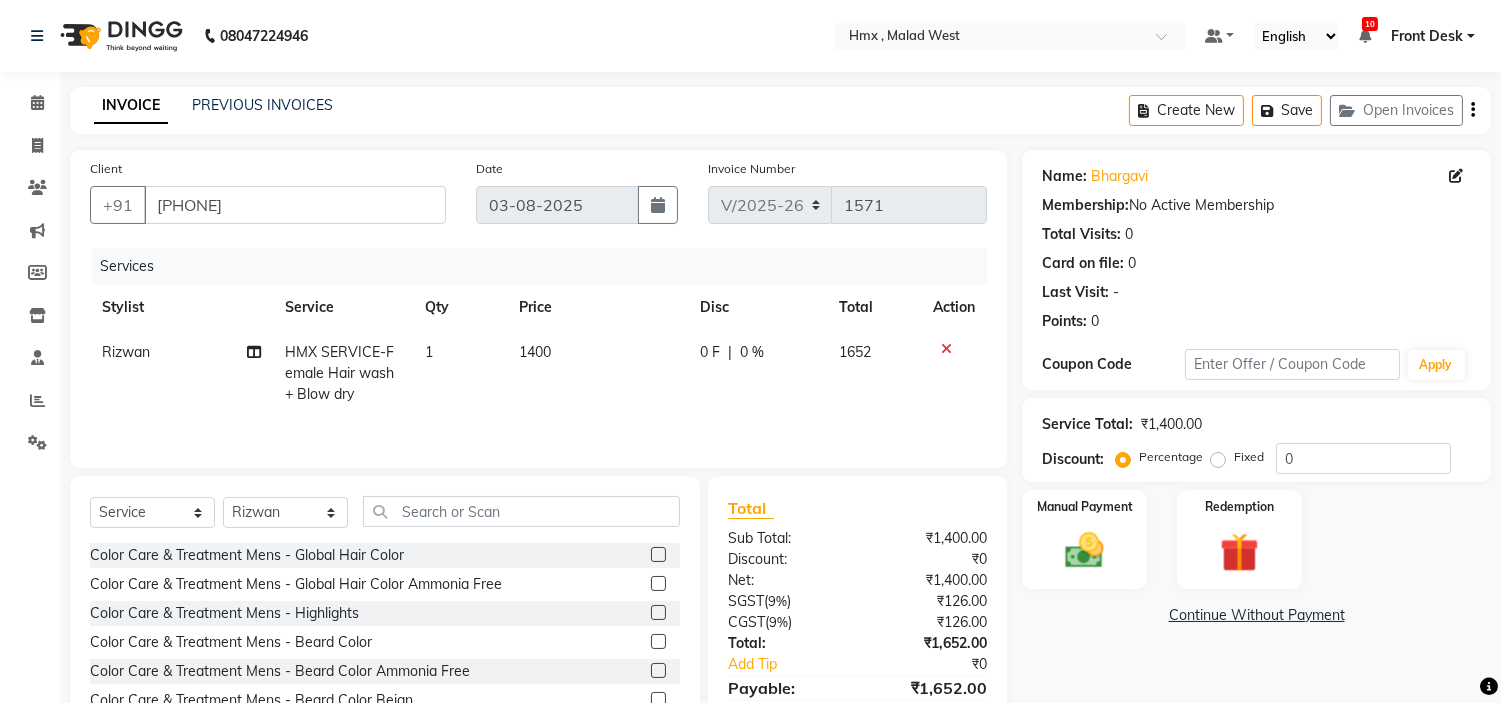 scroll, scrollTop: 100, scrollLeft: 0, axis: vertical 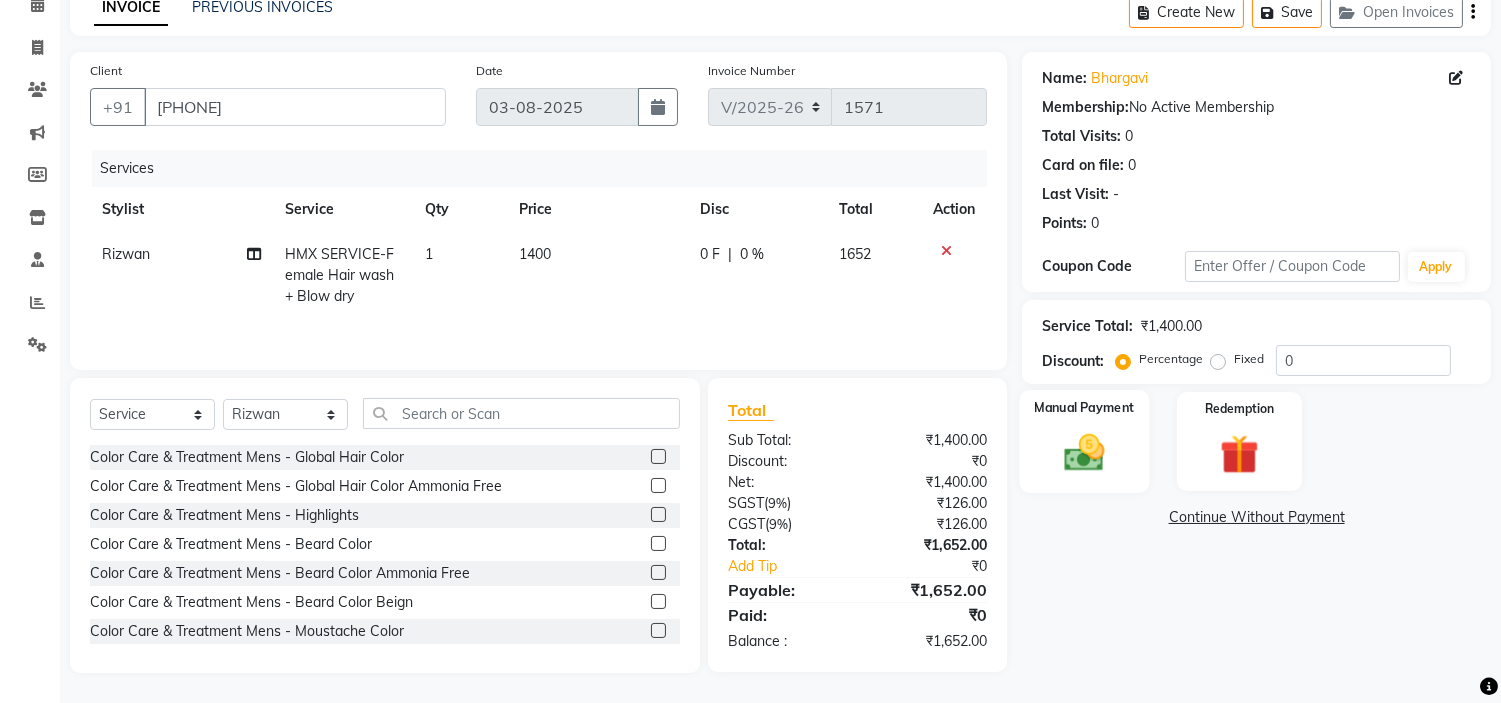 click on "Manual Payment" 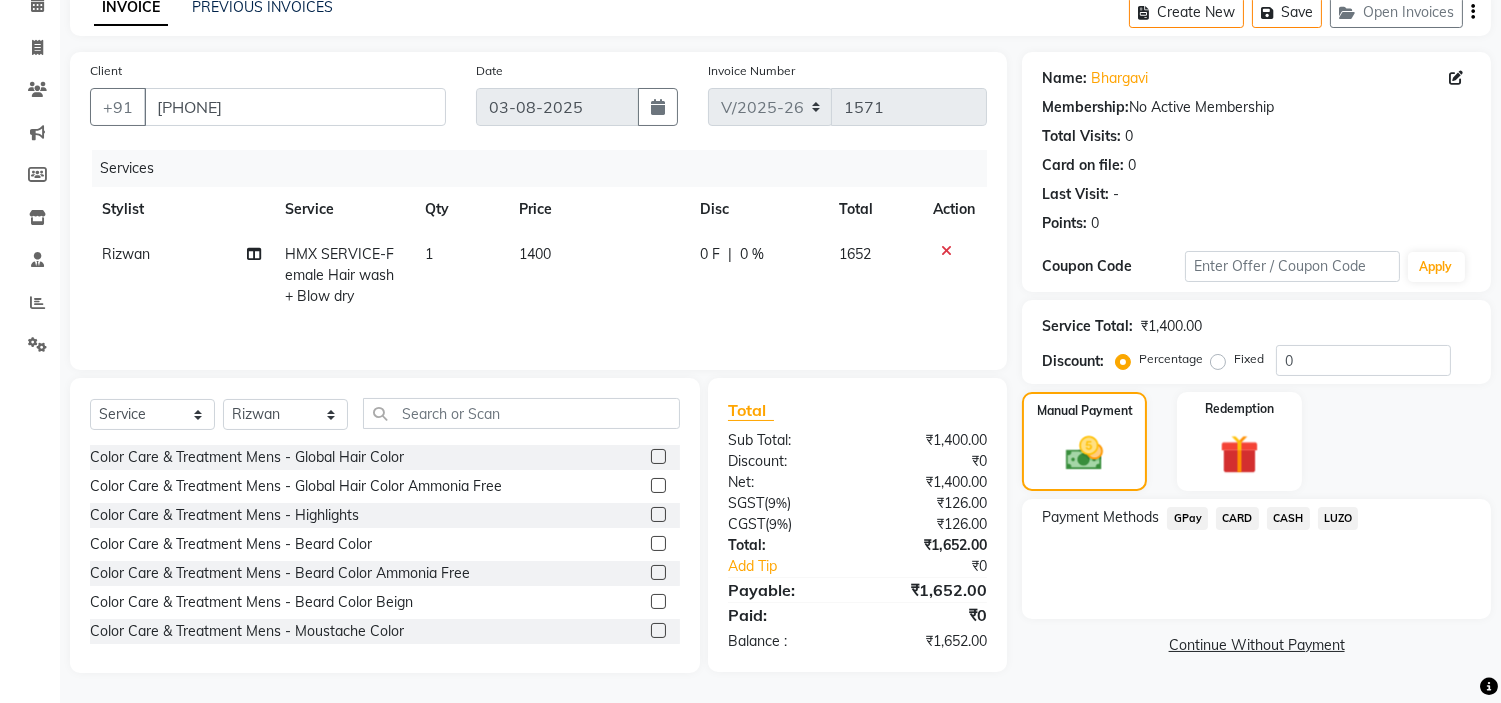 click on "GPay" 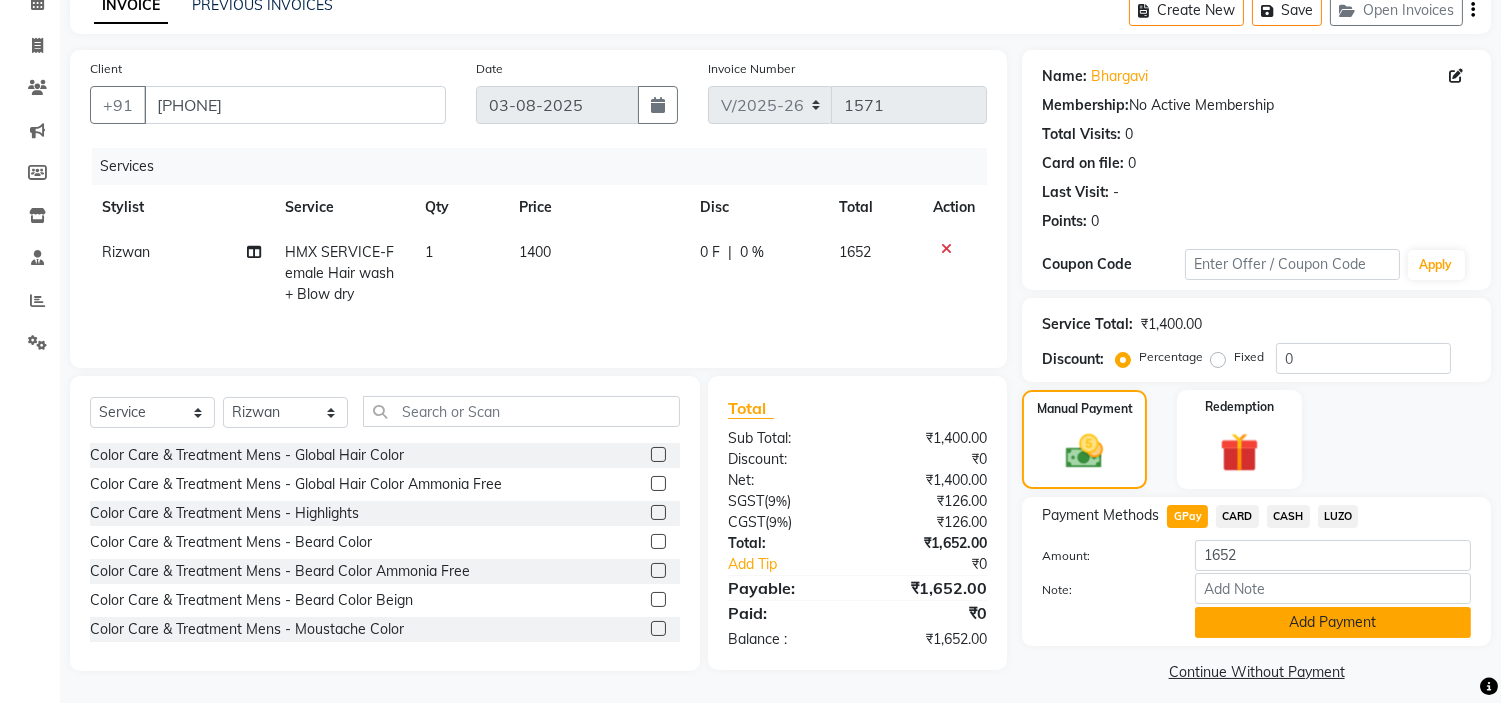 click on "Add Payment" 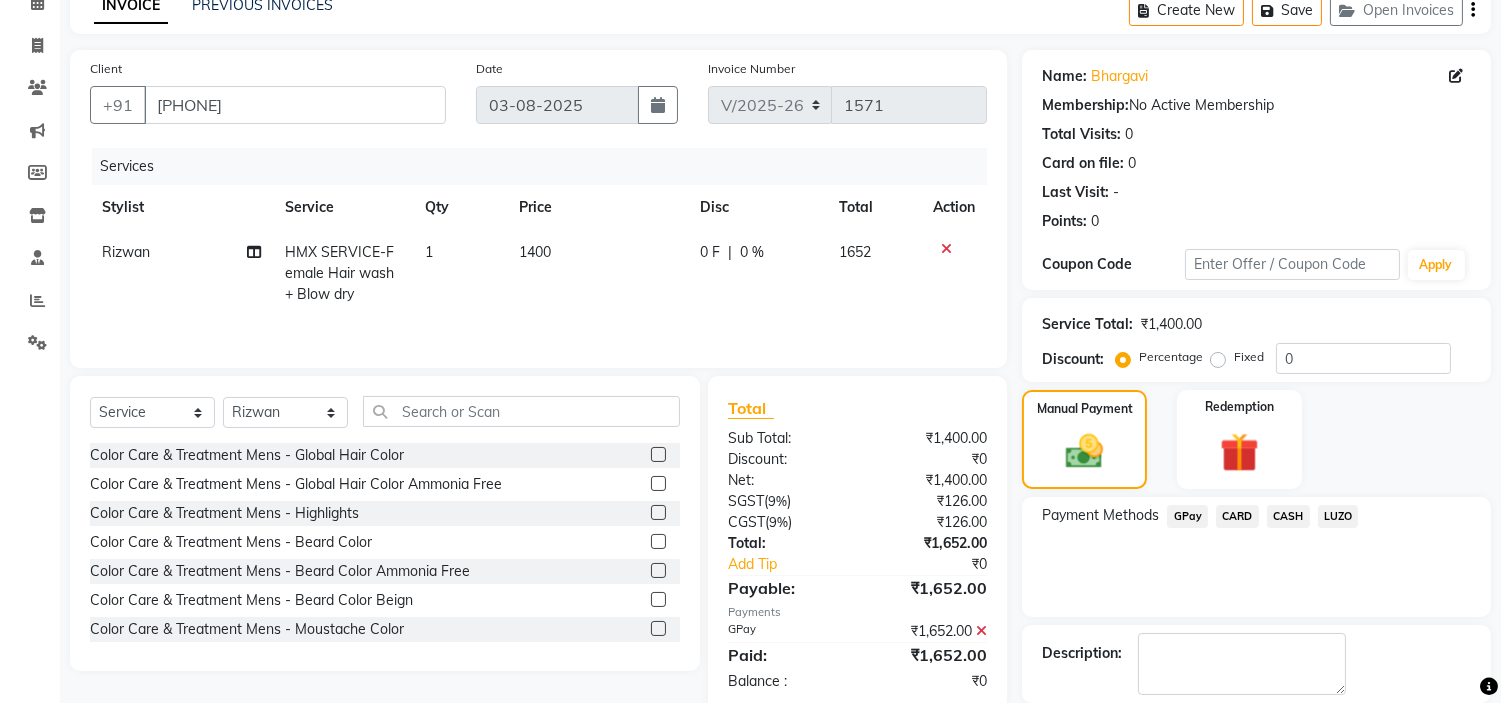 scroll, scrollTop: 196, scrollLeft: 0, axis: vertical 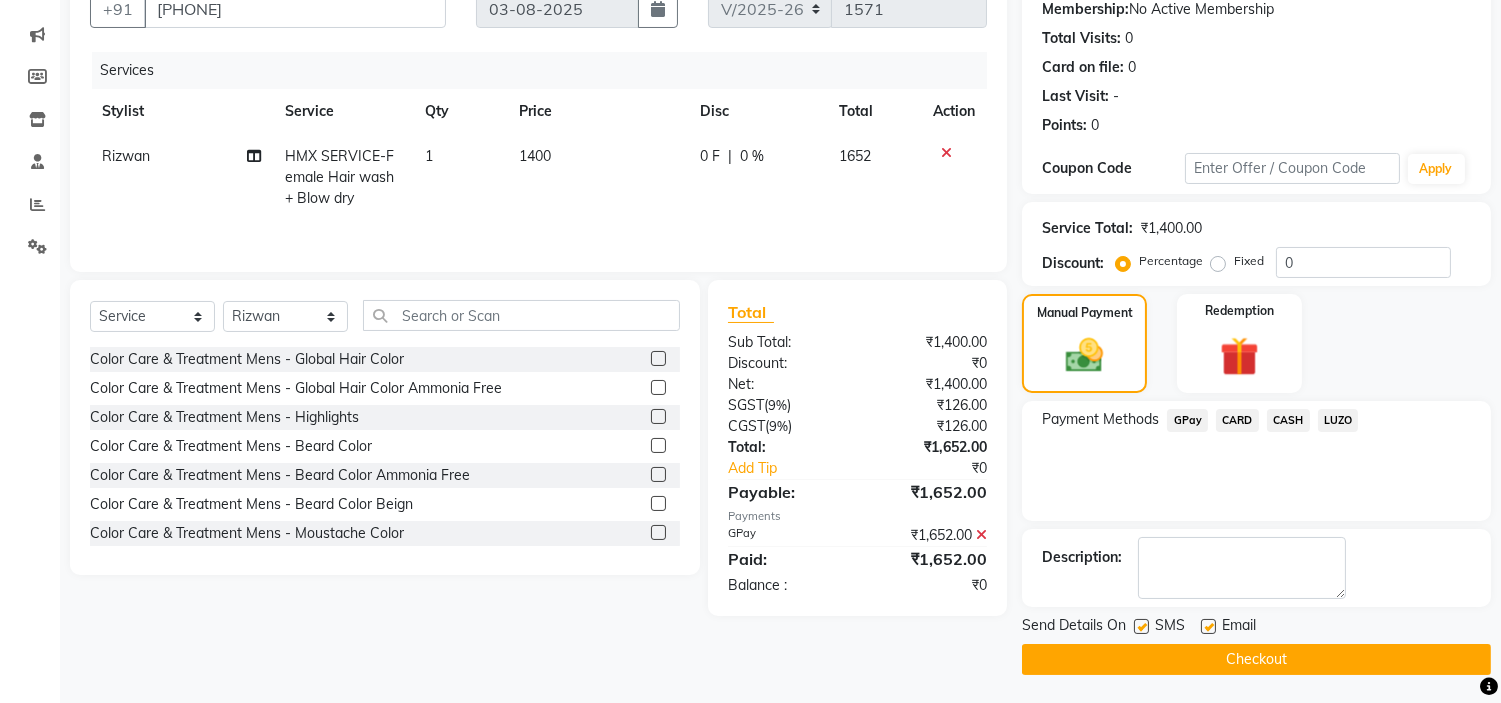 click on "Checkout" 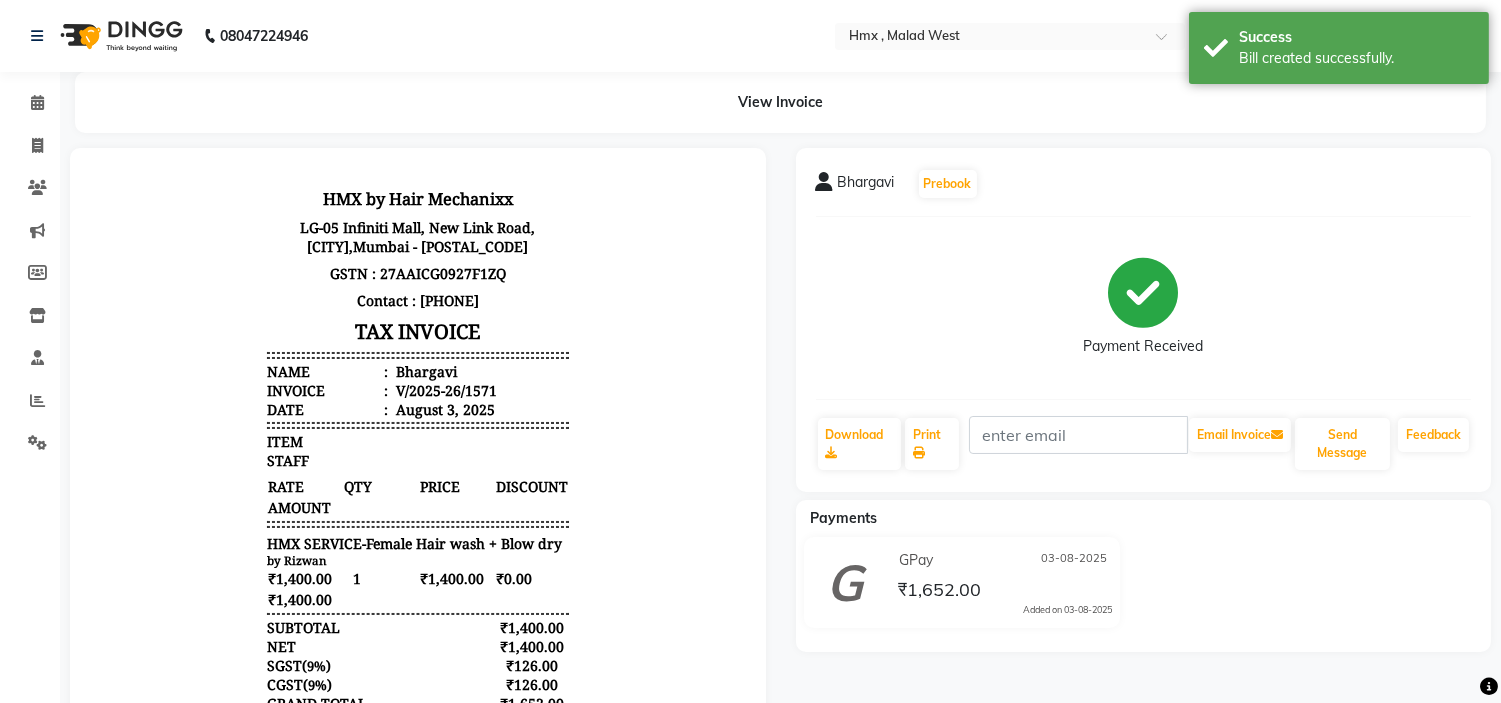 scroll, scrollTop: 0, scrollLeft: 0, axis: both 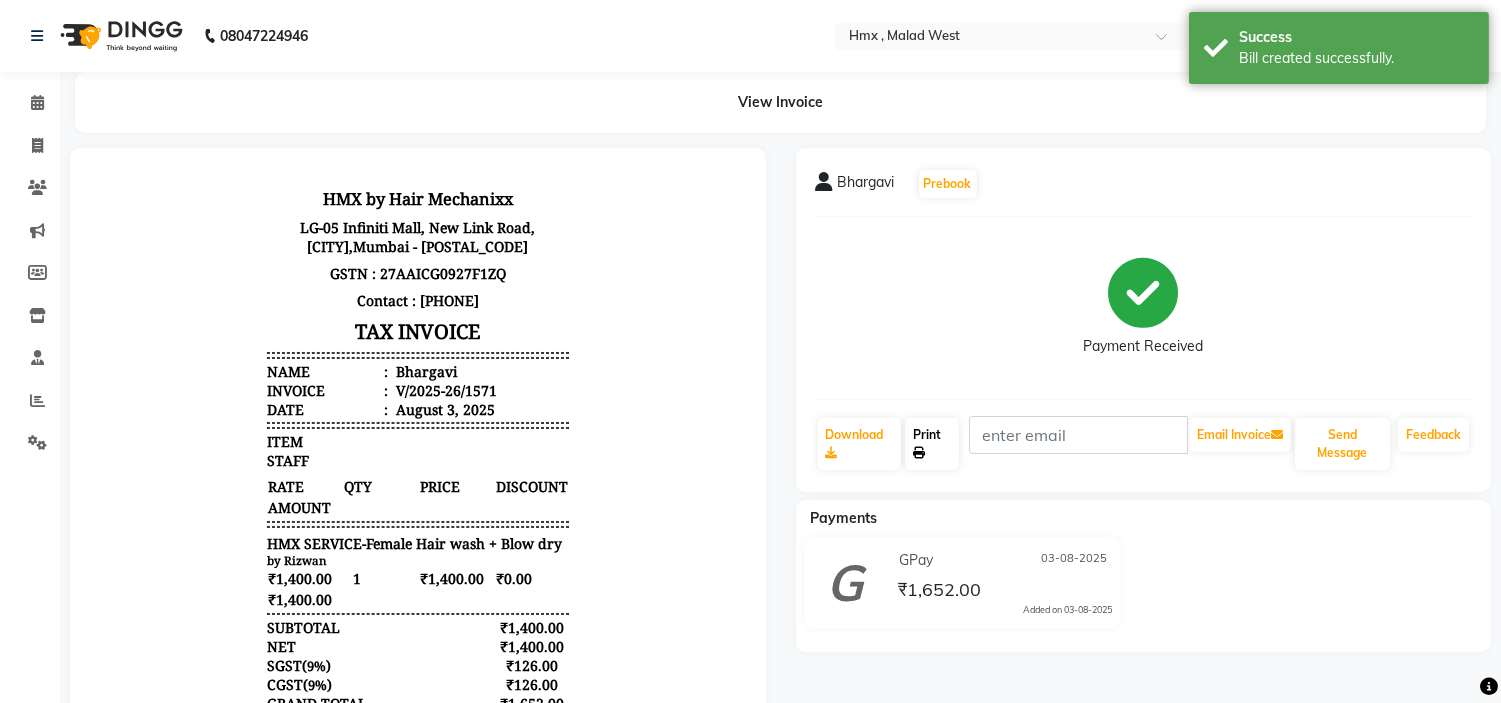 click on "Print" 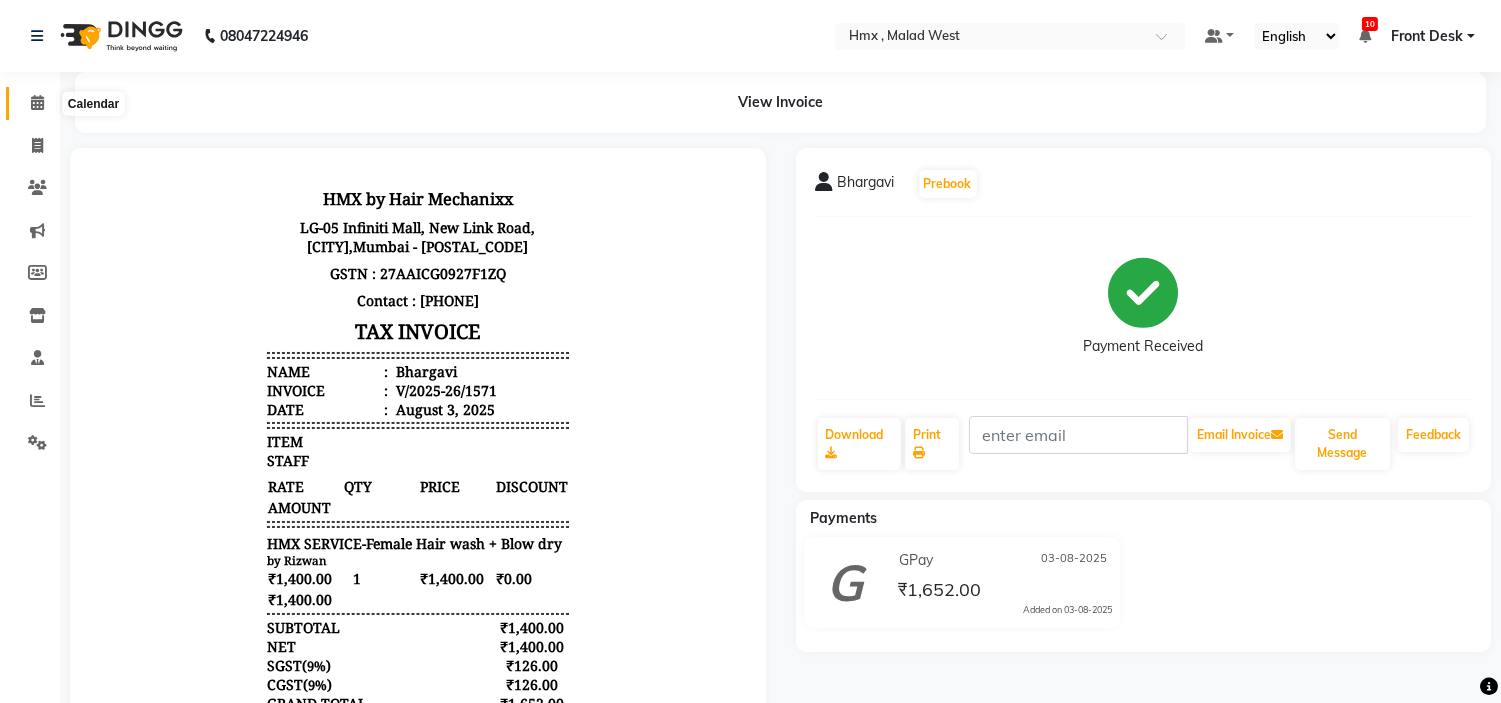 click 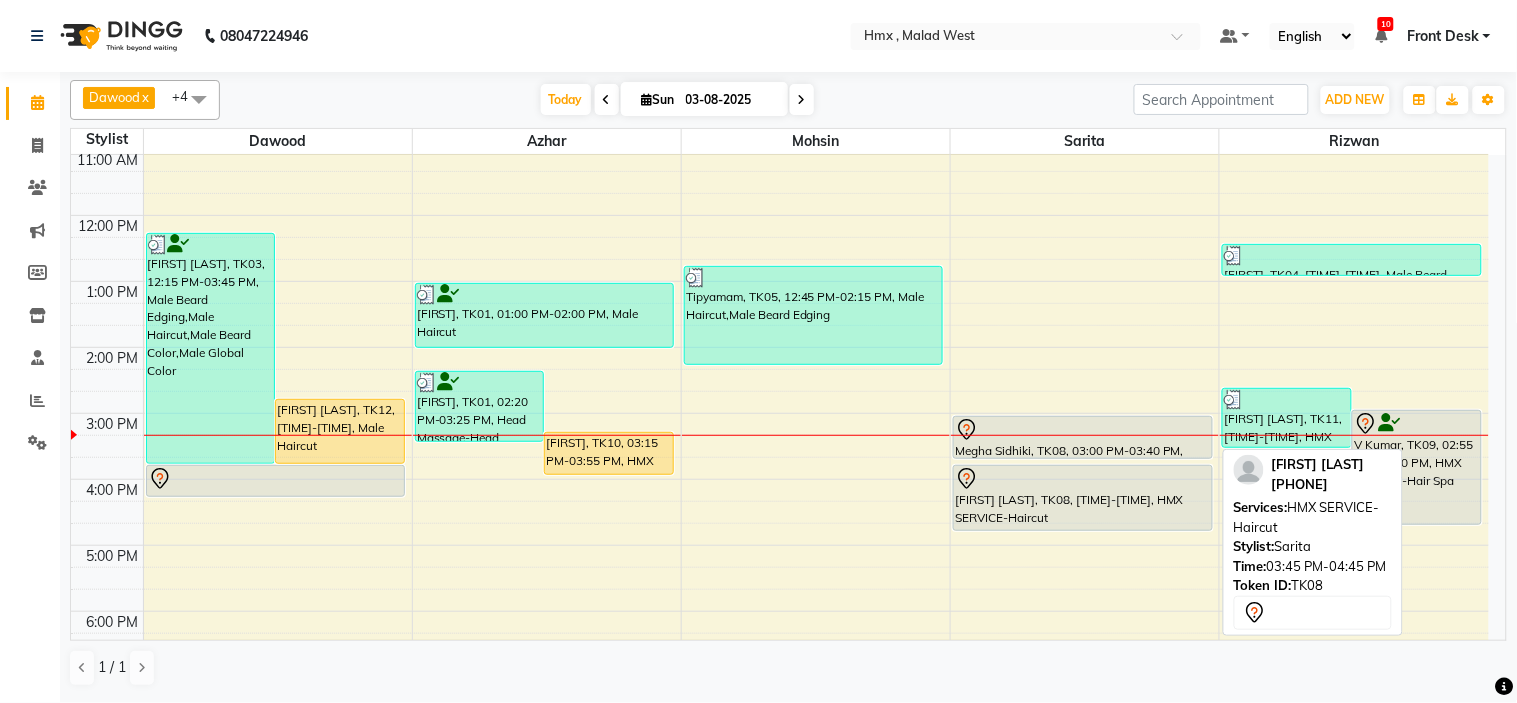 scroll, scrollTop: 222, scrollLeft: 0, axis: vertical 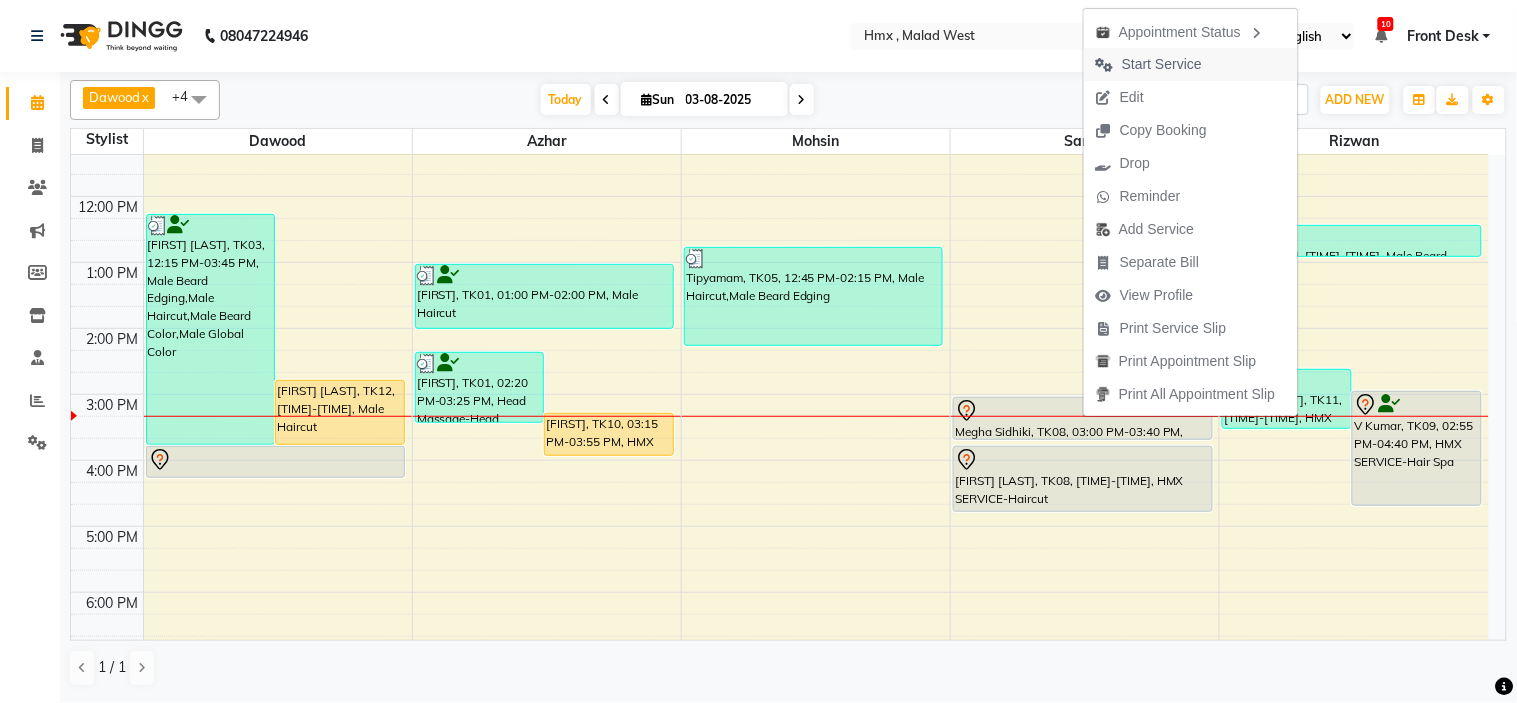 click on "Start Service" at bounding box center [1162, 64] 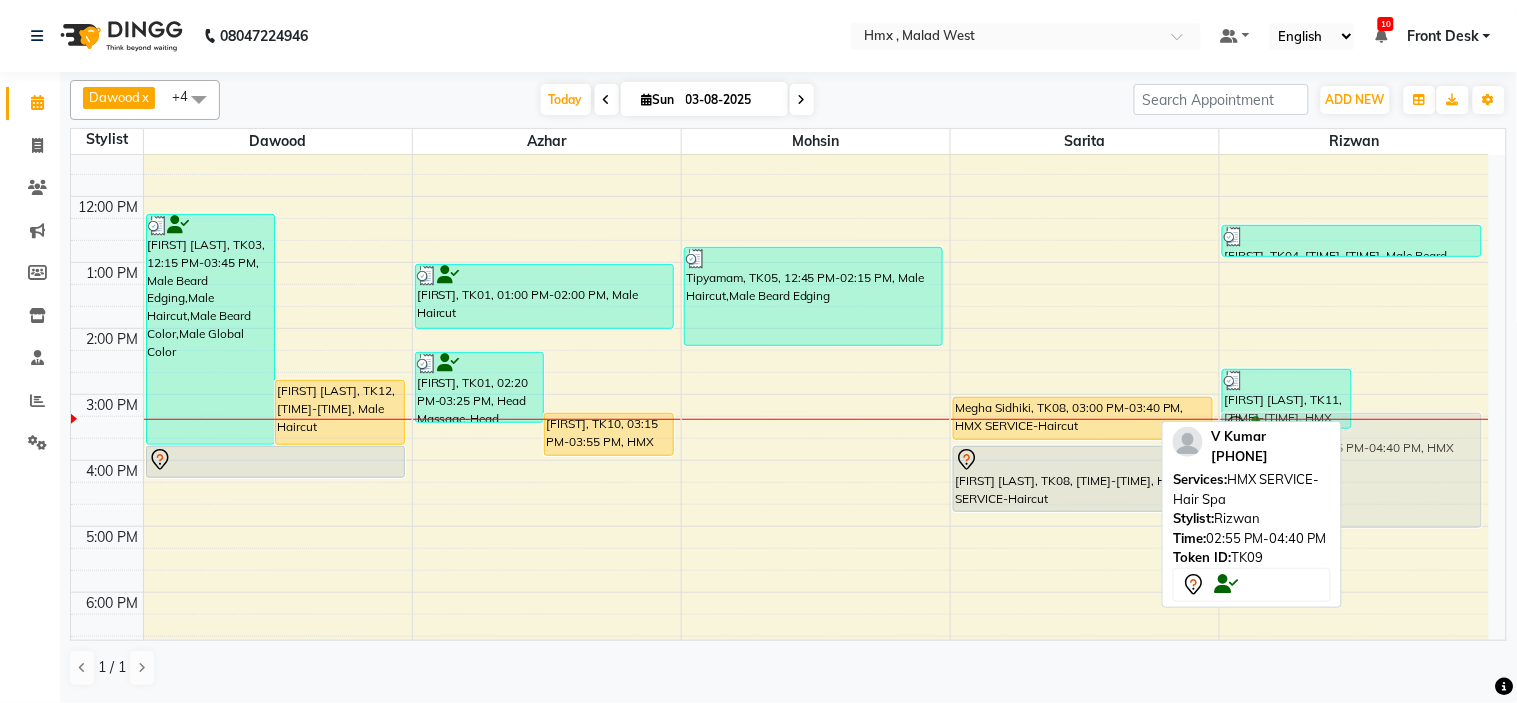 drag, startPoint x: 1400, startPoint y: 398, endPoint x: 1401, endPoint y: 416, distance: 18.027756 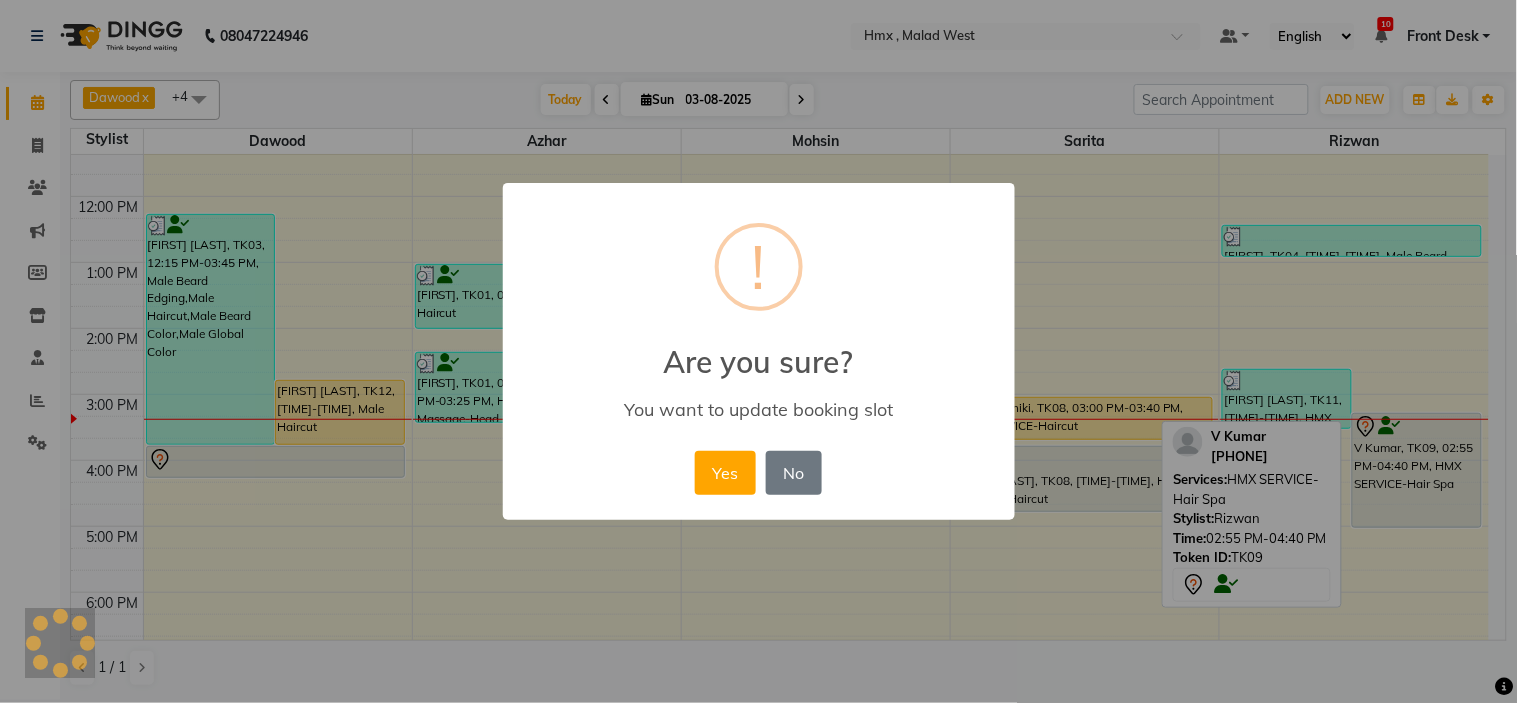 click on "Yes No No" at bounding box center (758, 473) 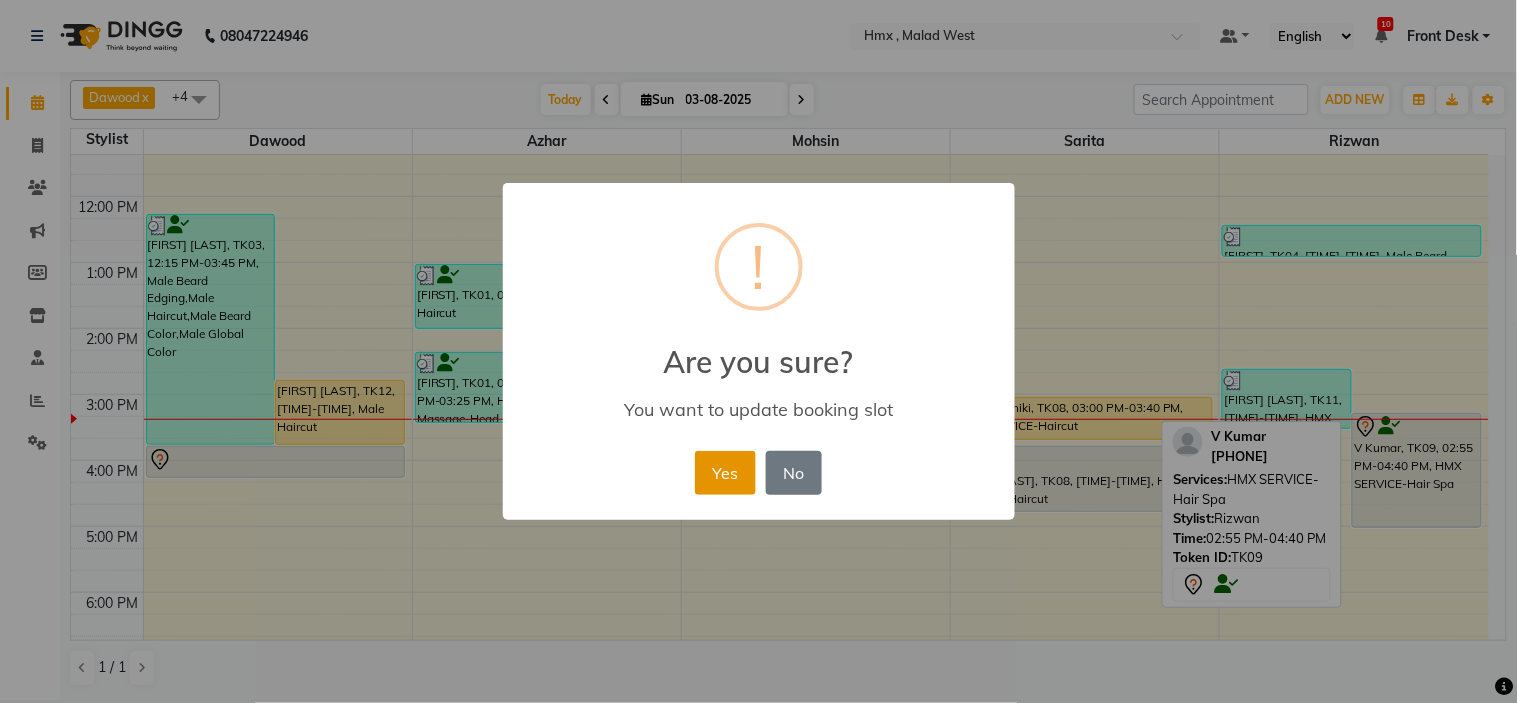 click on "Yes" at bounding box center (725, 473) 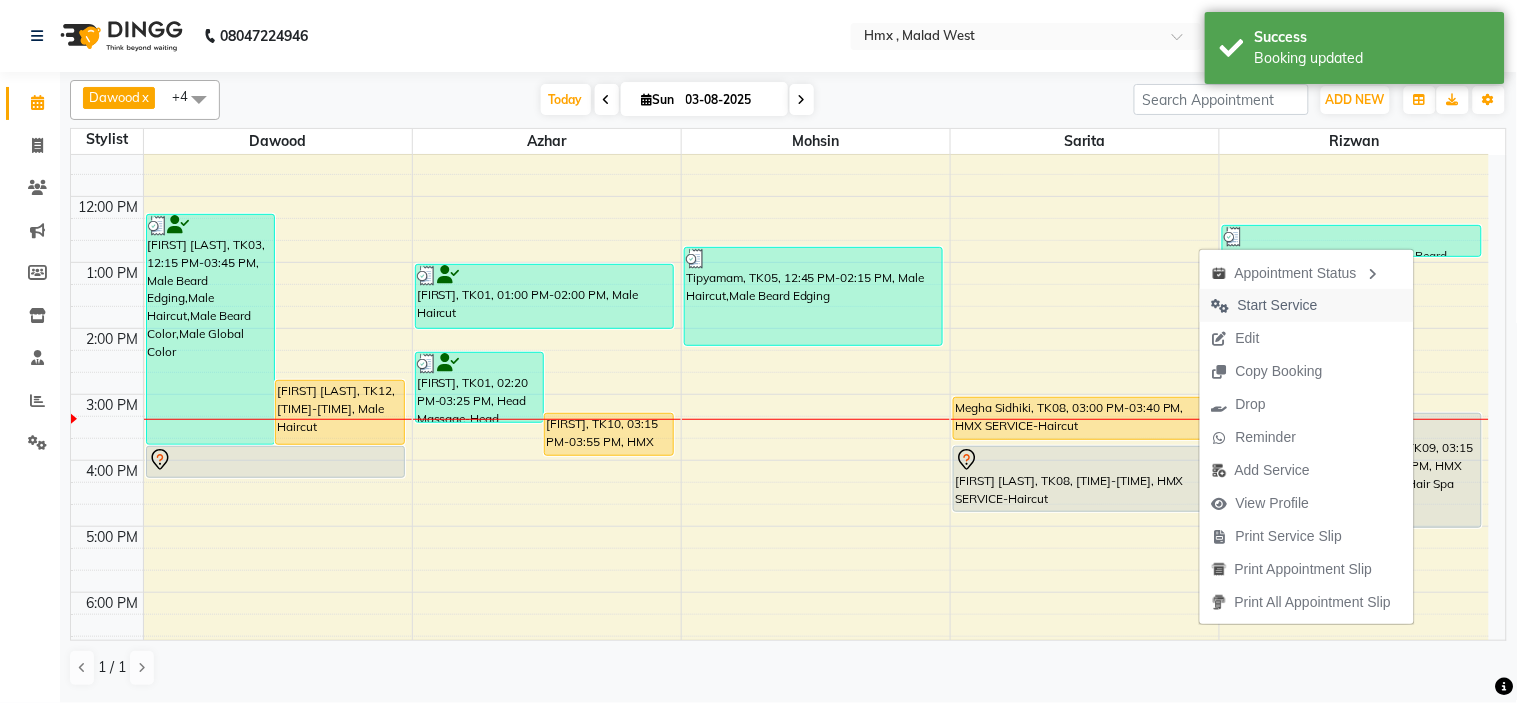 click on "Start Service" at bounding box center (1278, 305) 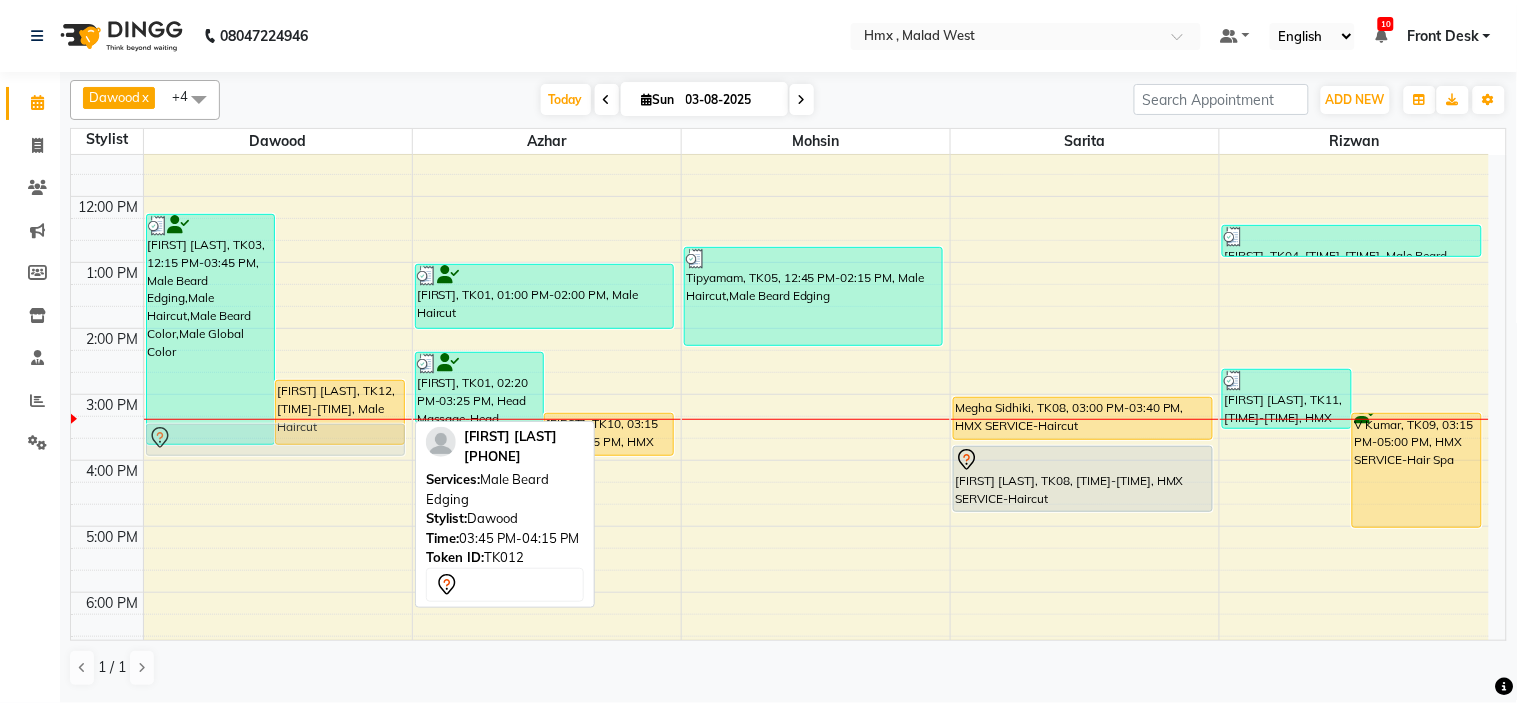 drag, startPoint x: 278, startPoint y: 454, endPoint x: 300, endPoint y: 421, distance: 39.661064 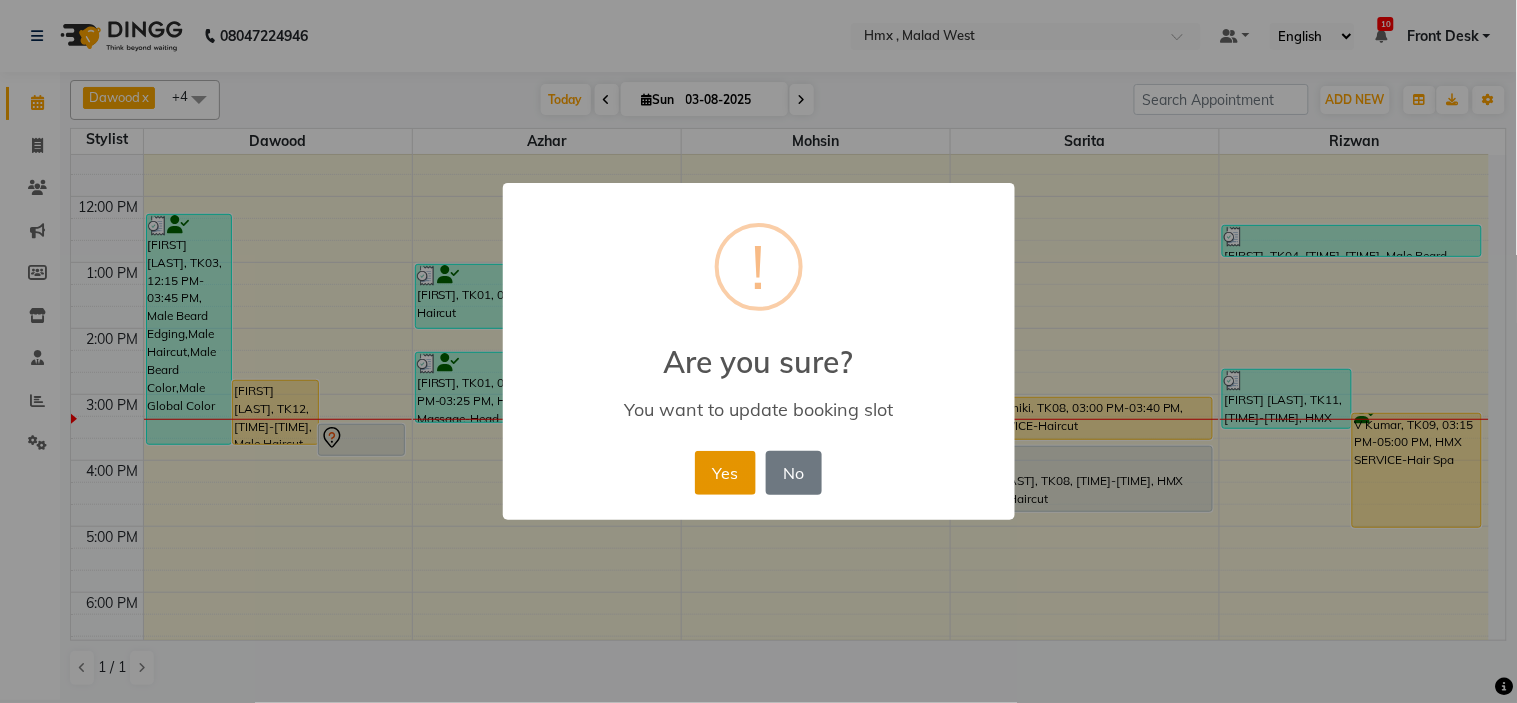 click on "Yes" at bounding box center [725, 473] 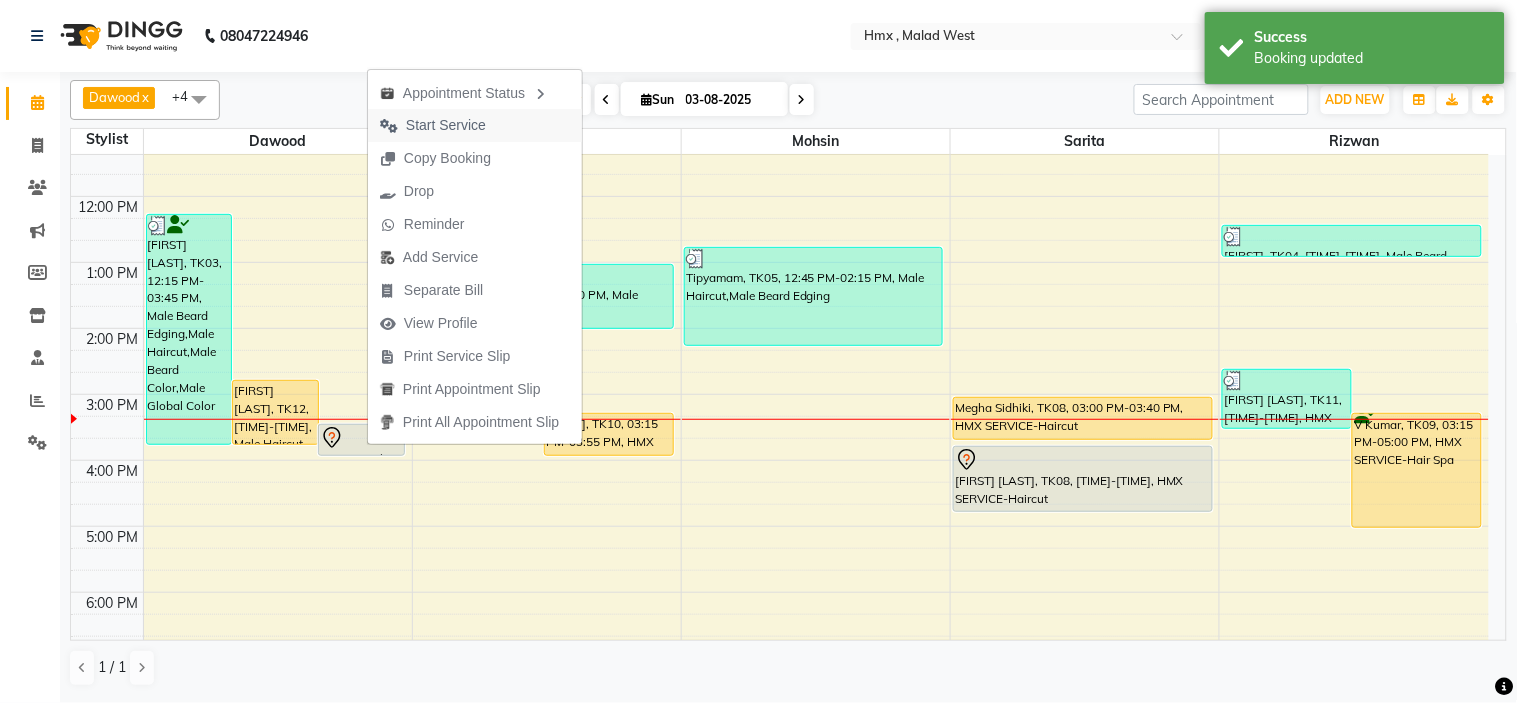 click on "Start Service" at bounding box center (446, 125) 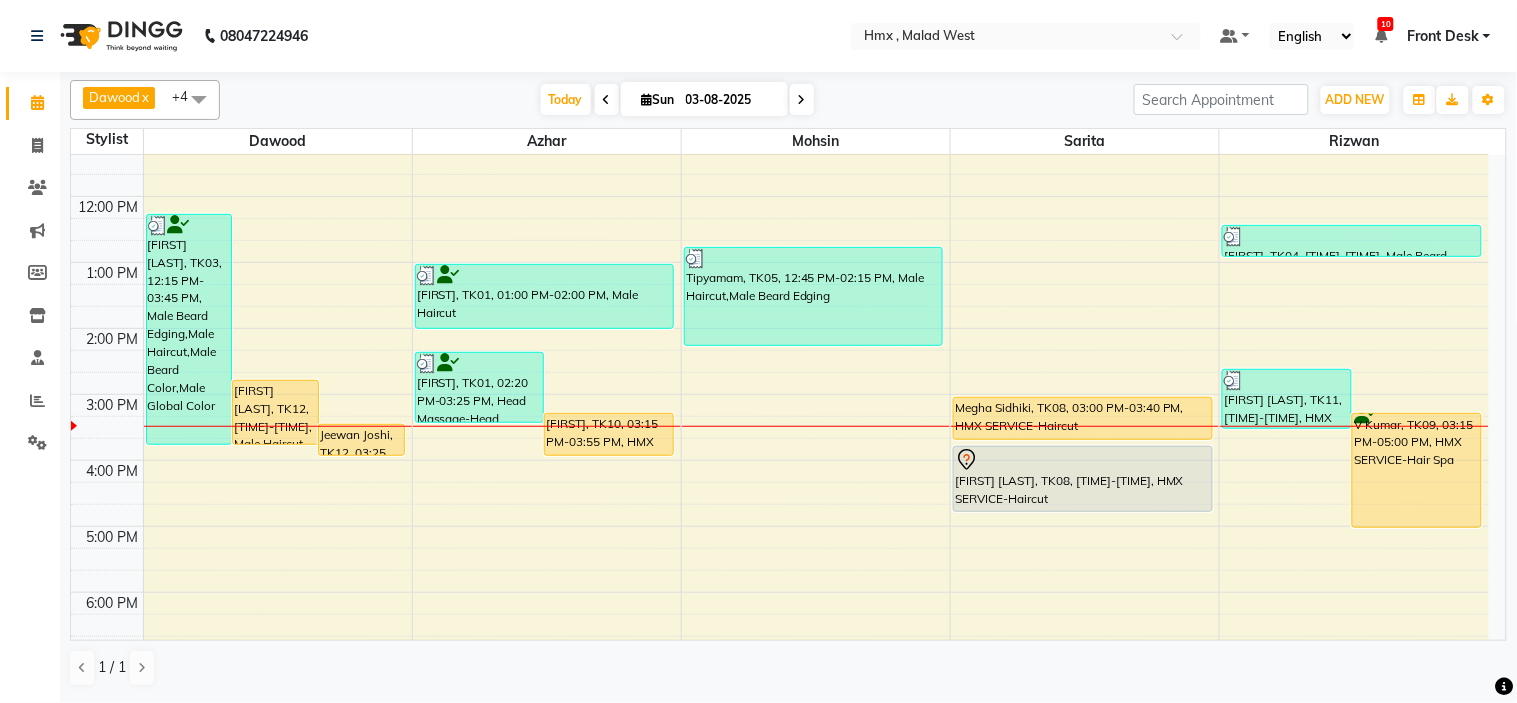click on "8:00 AM 9:00 AM 10:00 AM 11:00 AM 12:00 PM 1:00 PM 2:00 PM 3:00 PM 4:00 PM 5:00 PM 6:00 PM 7:00 PM 8:00 PM 9:00 PM     sandeep jairath, TK03, 12:15 PM-03:45 PM, Male Beard Edging,Male Haircut,Male Beard Color,Male Global Color    Jeewan Joshi, TK12, 02:45 PM-03:45 PM, Male Haircut    Jeewan Joshi, TK12, 03:25 PM-03:55 PM, Male Beard Edging     VINOD, TK01, 02:20 PM-03:25 PM, Head Massage-Head Massage With Coconut Oil    Gulzar, TK10, 03:15 PM-03:55 PM, HMX SERVICE-Beard trim + line up     VINOD, TK01, 01:00 PM-02:00 PM, Male Haircut             Vinay, TK06, 08:00 PM-09:00 PM, Male Haircut             Vinay, TK06, 09:00 PM-09:30 PM, Male Beard Edging     Tipyamam, TK05, 12:45 PM-02:15 PM, Male Haircut,Male Beard Edging    Megha Sidhiki, TK08, 03:00 PM-03:40 PM, HMX SERVICE-Haircut             Megha Sidhiki, TK08, 03:45 PM-04:45 PM, HMX SERVICE-Haircut     Bhargavi, TK11, 02:35 PM-03:30 PM, HMX SERVICE-Female Hair wash + Blow dry     V Kumar, TK09, 03:15 PM-05:00 PM, HMX SERVICE-Hair Spa" at bounding box center [780, 394] 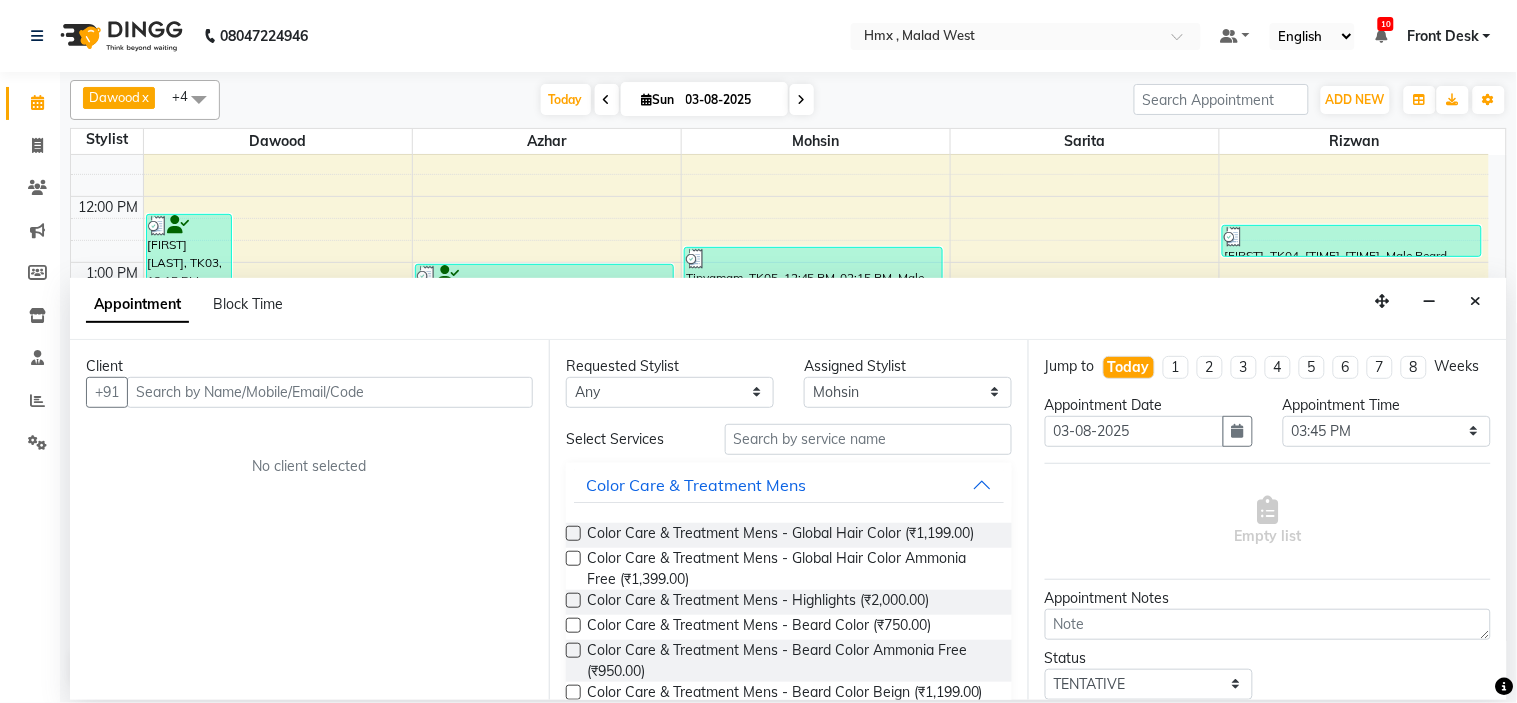 click at bounding box center (330, 392) 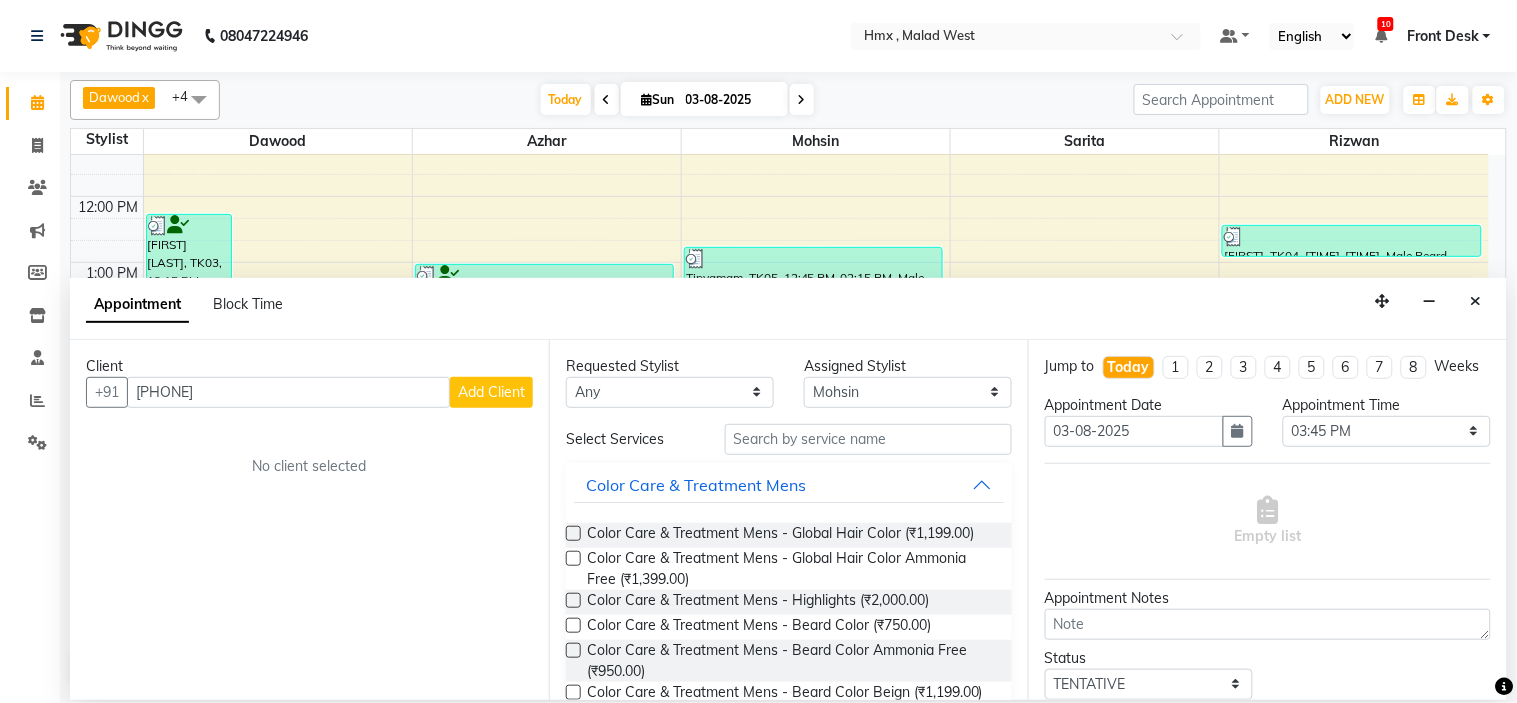 click on "Add Client" at bounding box center (491, 392) 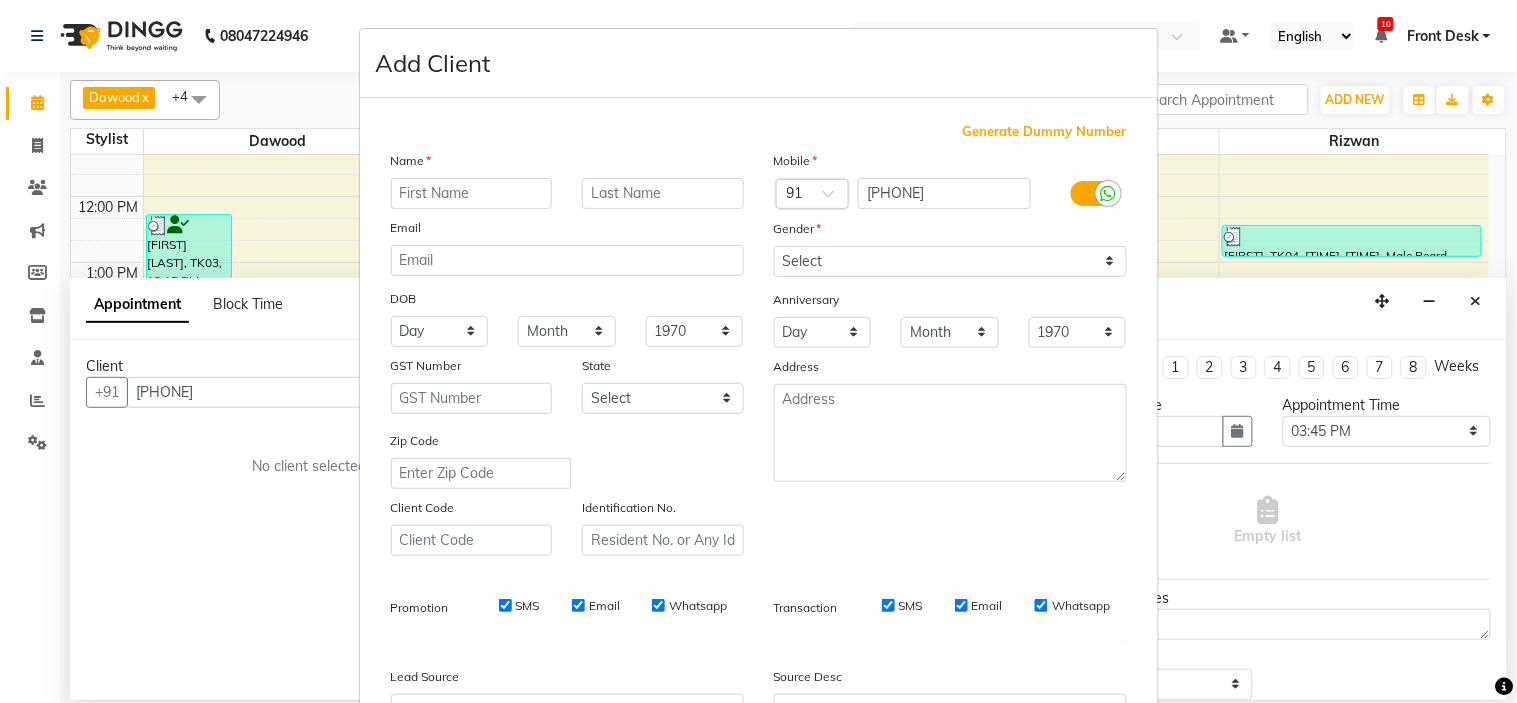 click at bounding box center [472, 193] 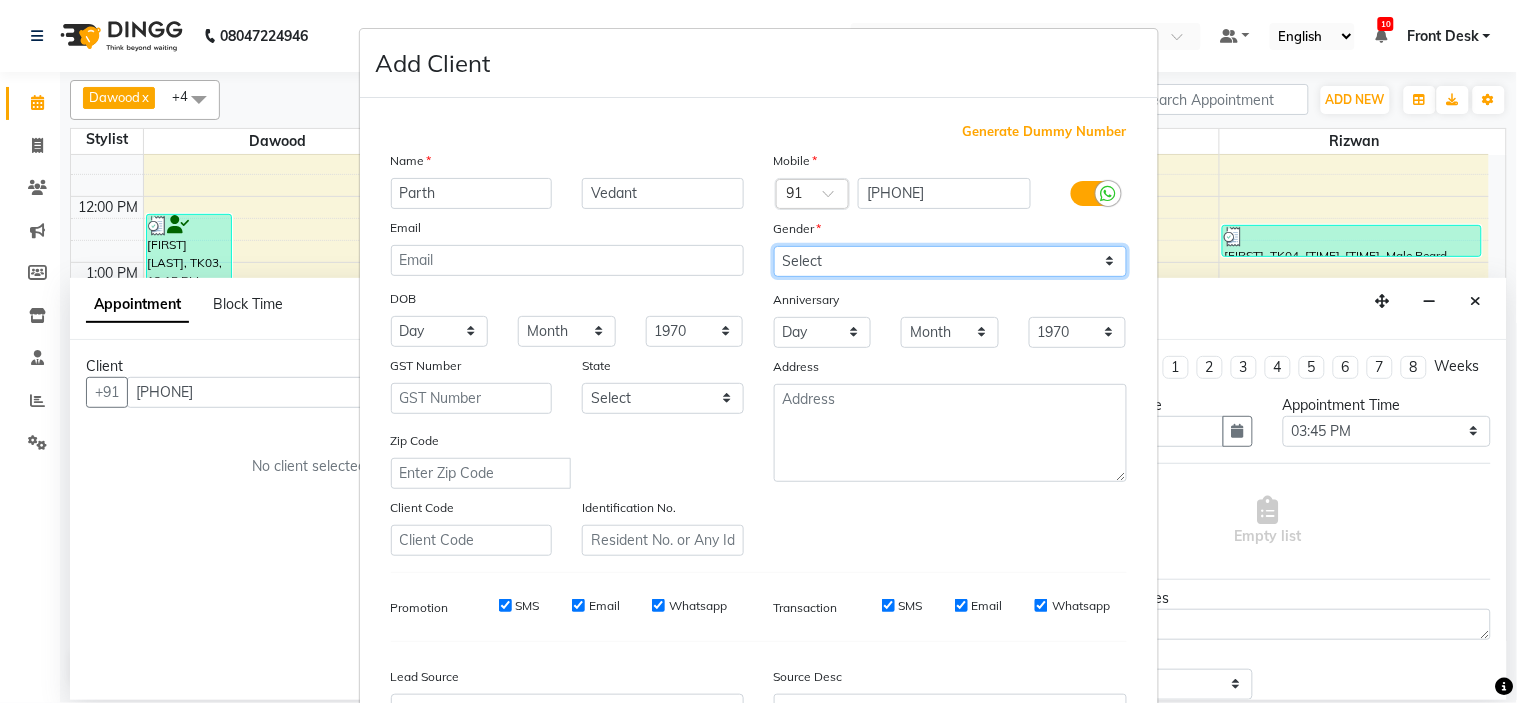 click on "Select Male Female Other Prefer Not To Say" at bounding box center [950, 261] 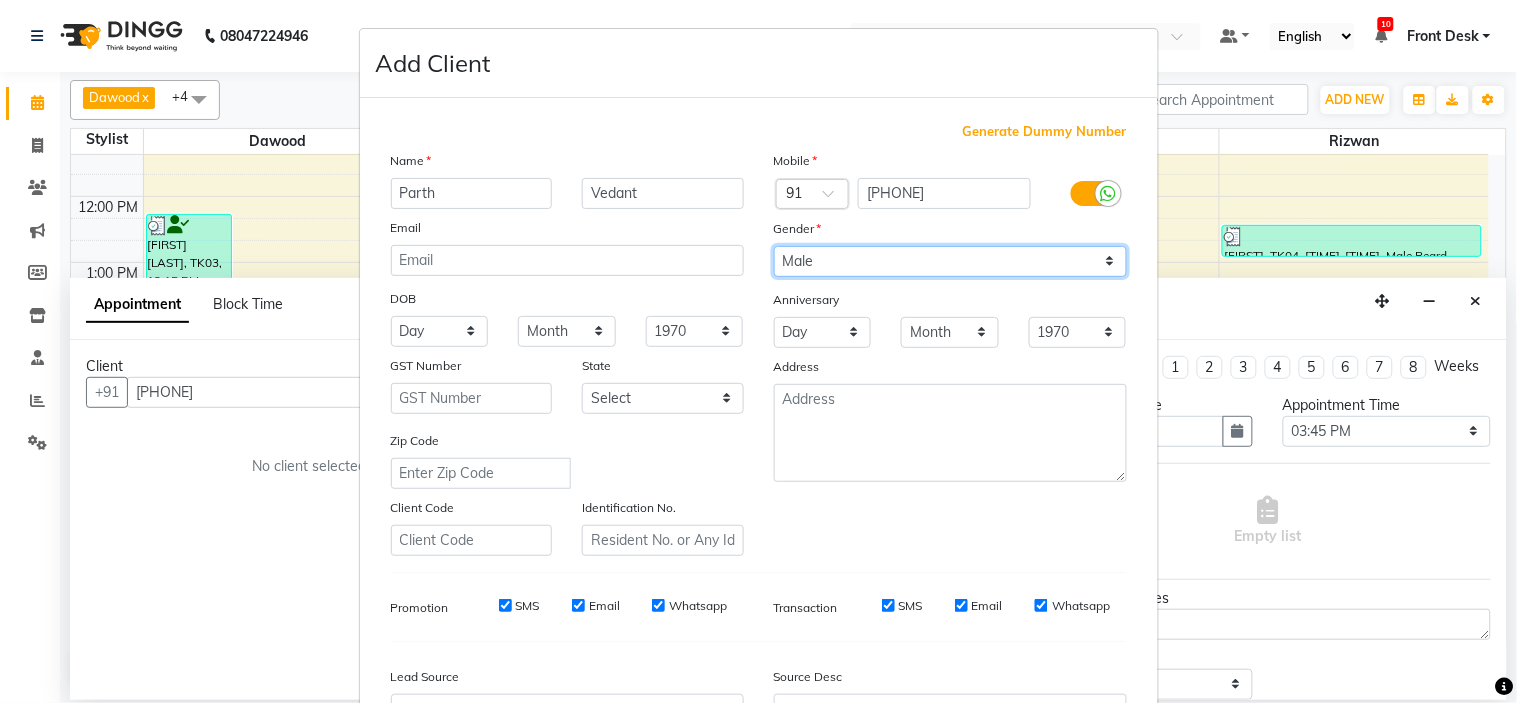 click on "Select Male Female Other Prefer Not To Say" at bounding box center [950, 261] 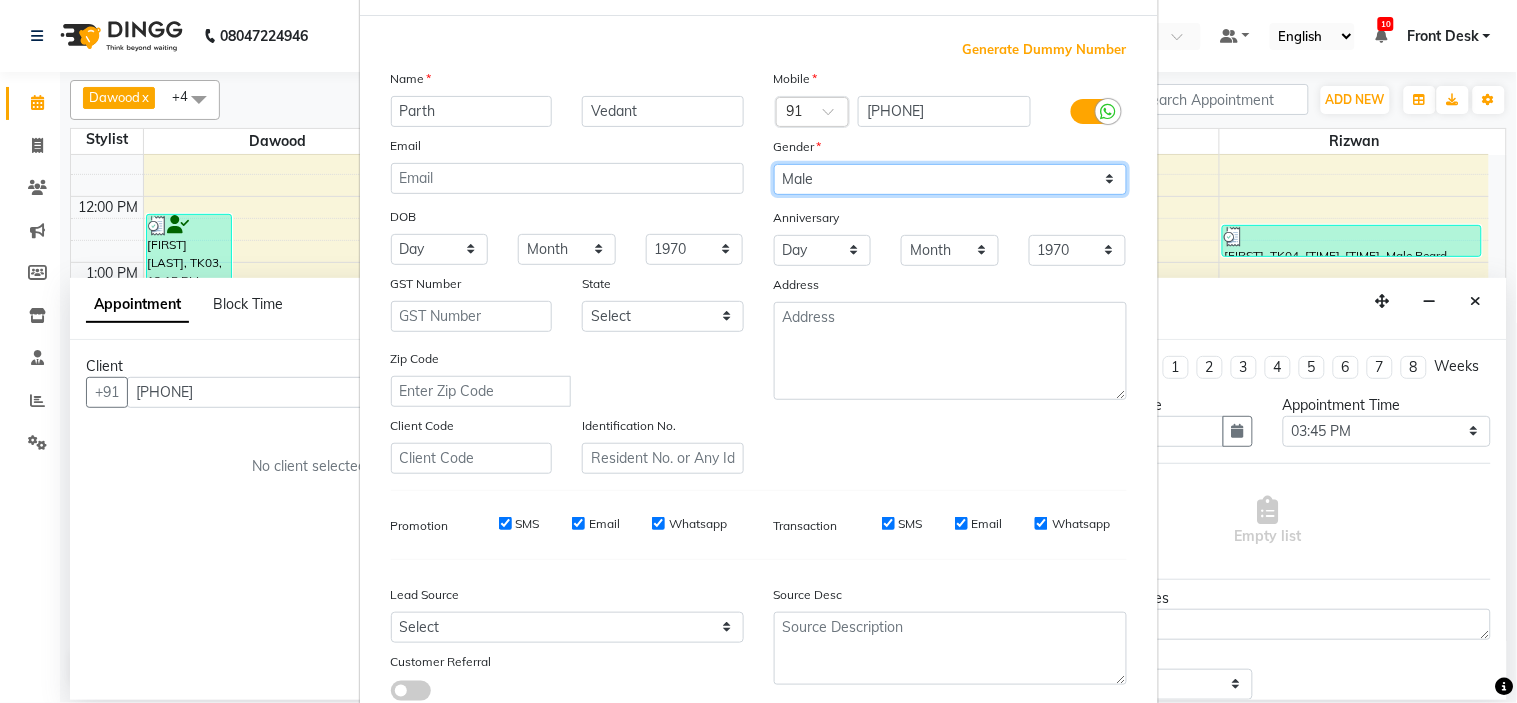 scroll, scrollTop: 221, scrollLeft: 0, axis: vertical 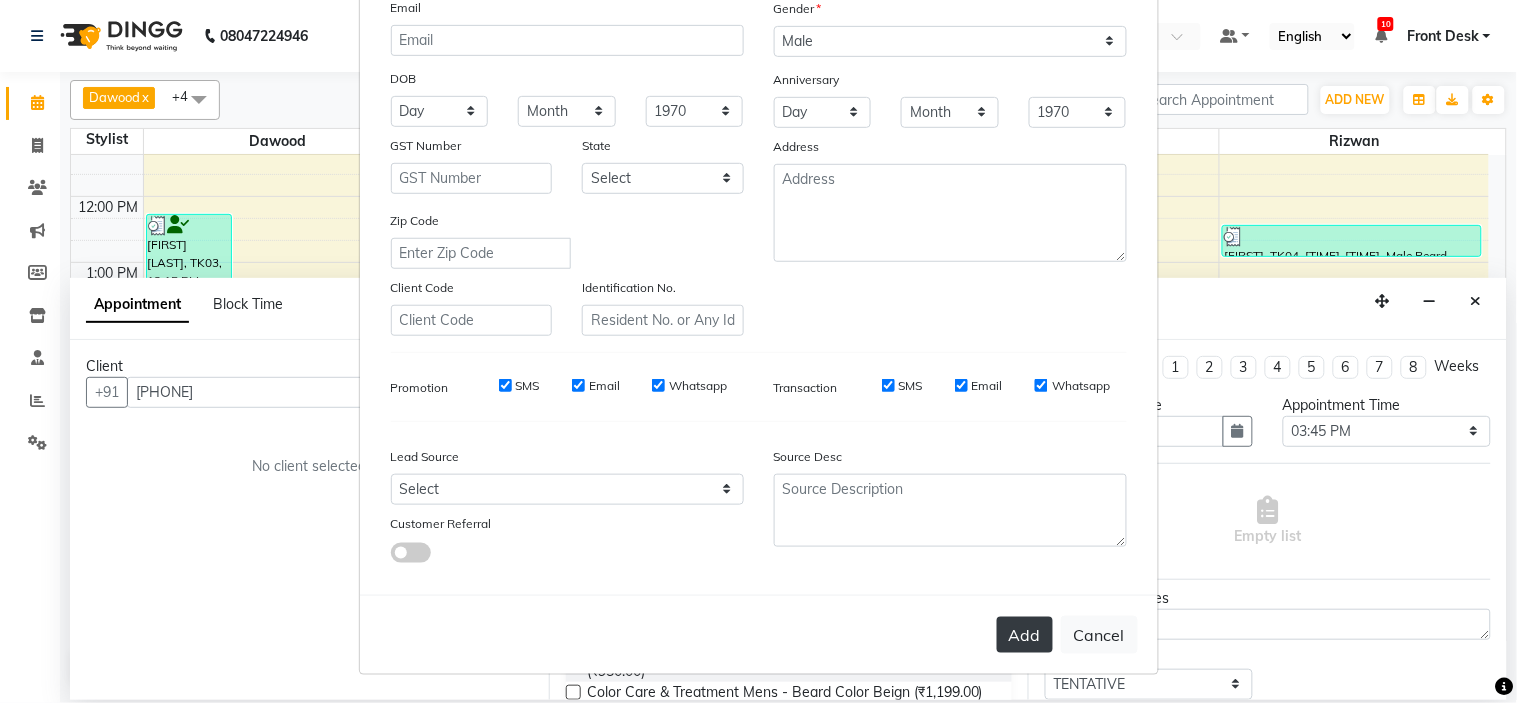 click on "Add" at bounding box center [1025, 635] 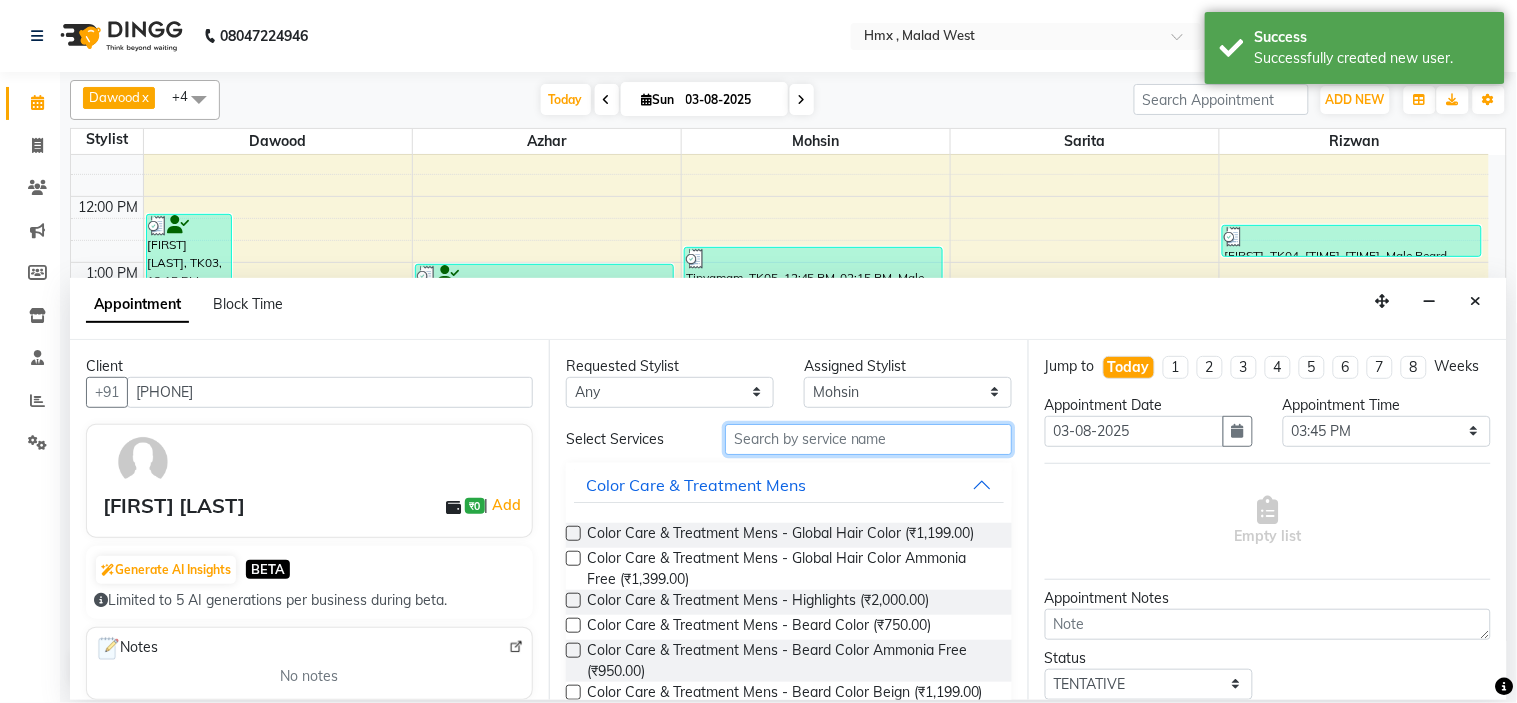 click at bounding box center [868, 439] 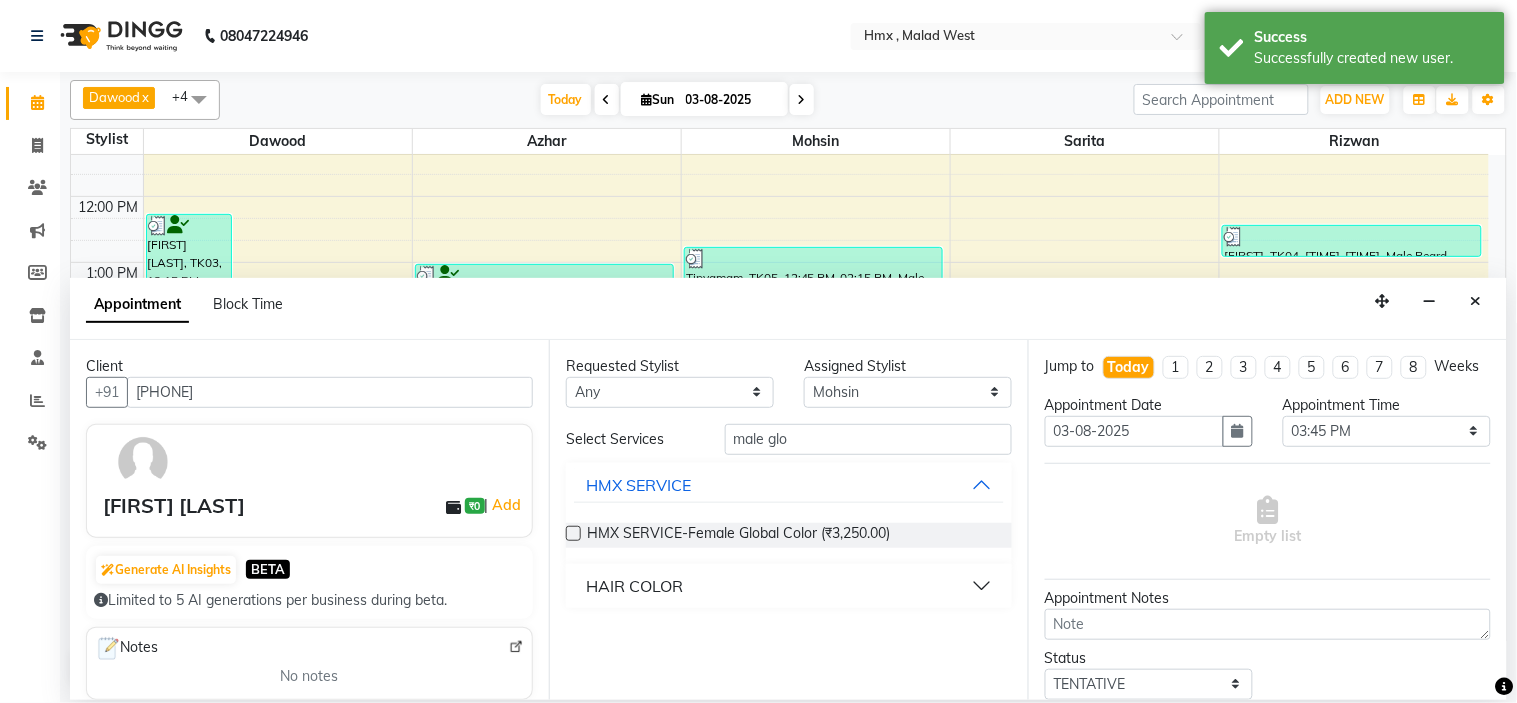 click on "HAIR COLOR" at bounding box center (789, 586) 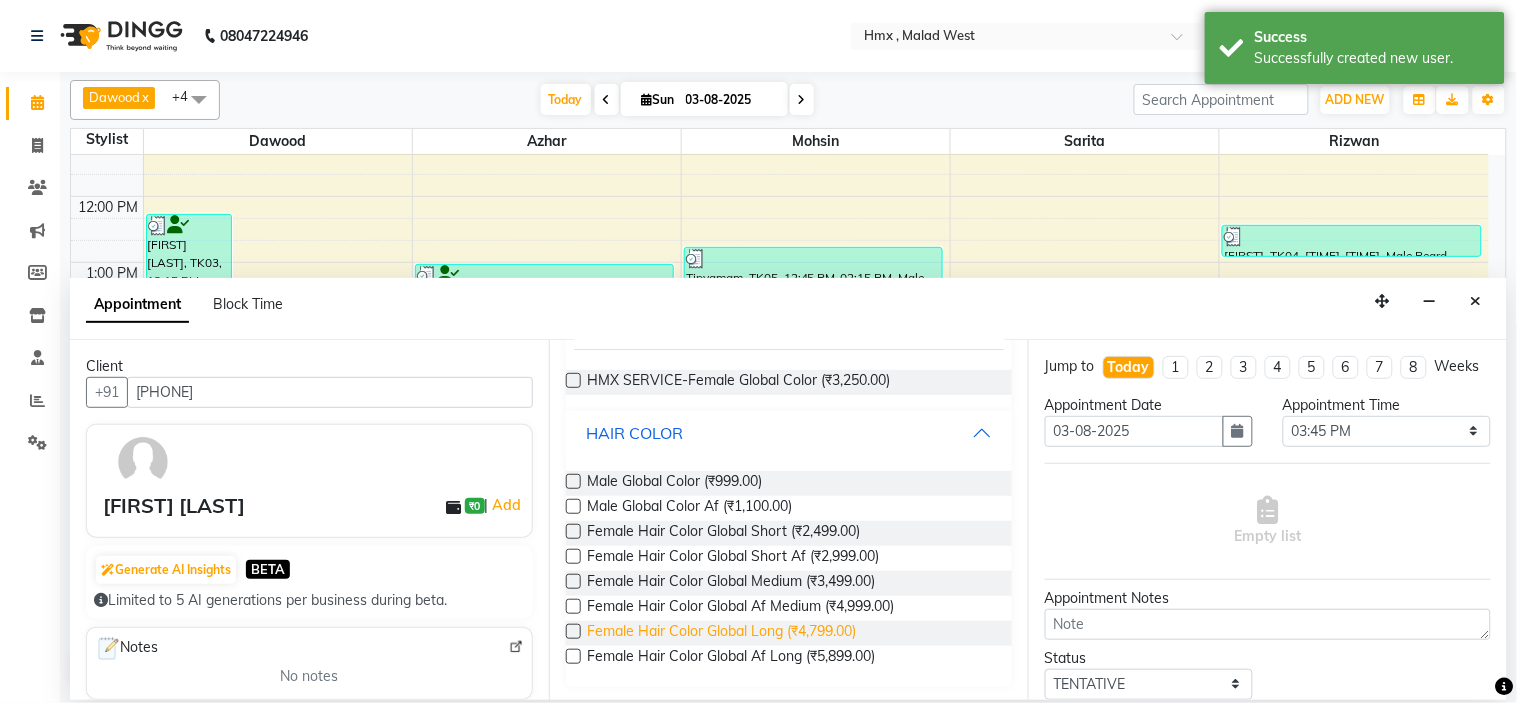 scroll, scrollTop: 155, scrollLeft: 0, axis: vertical 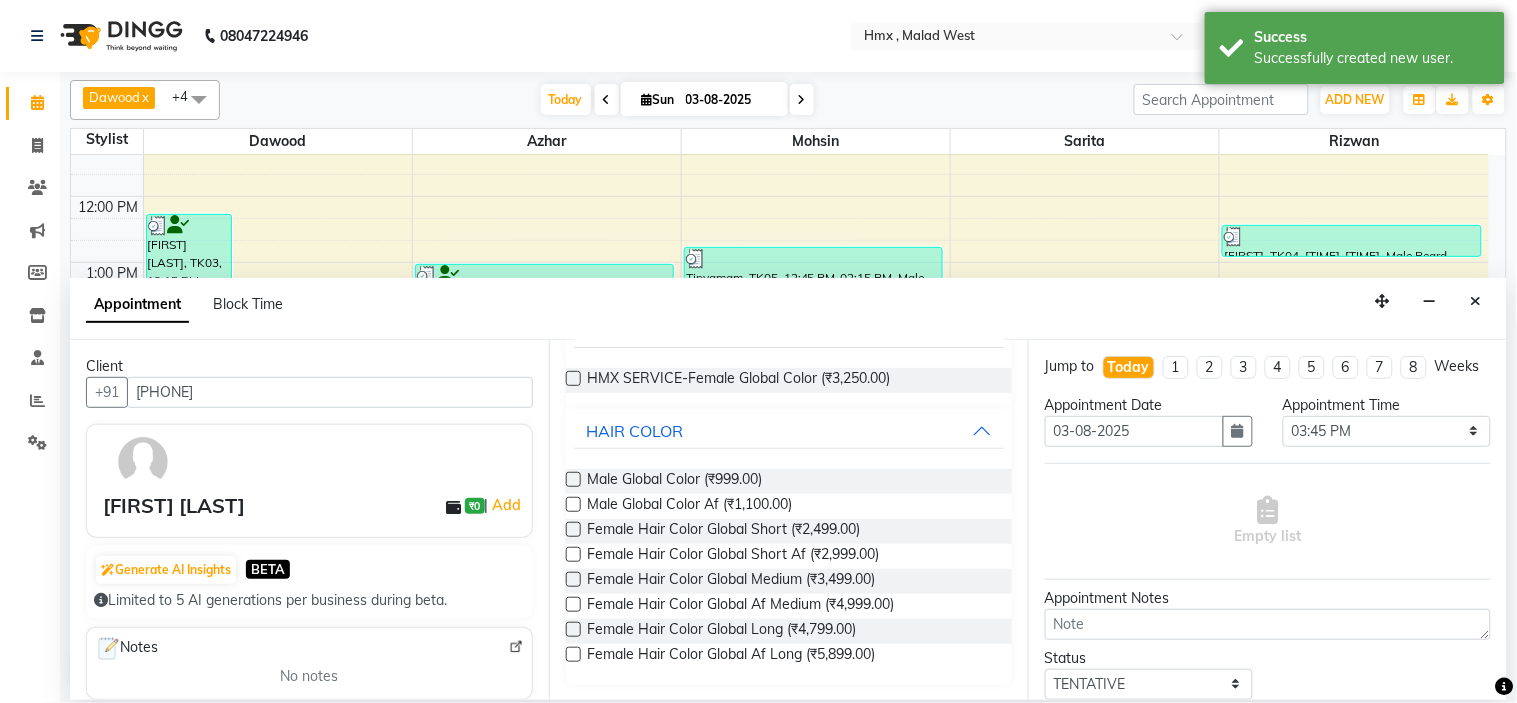 click at bounding box center (573, 479) 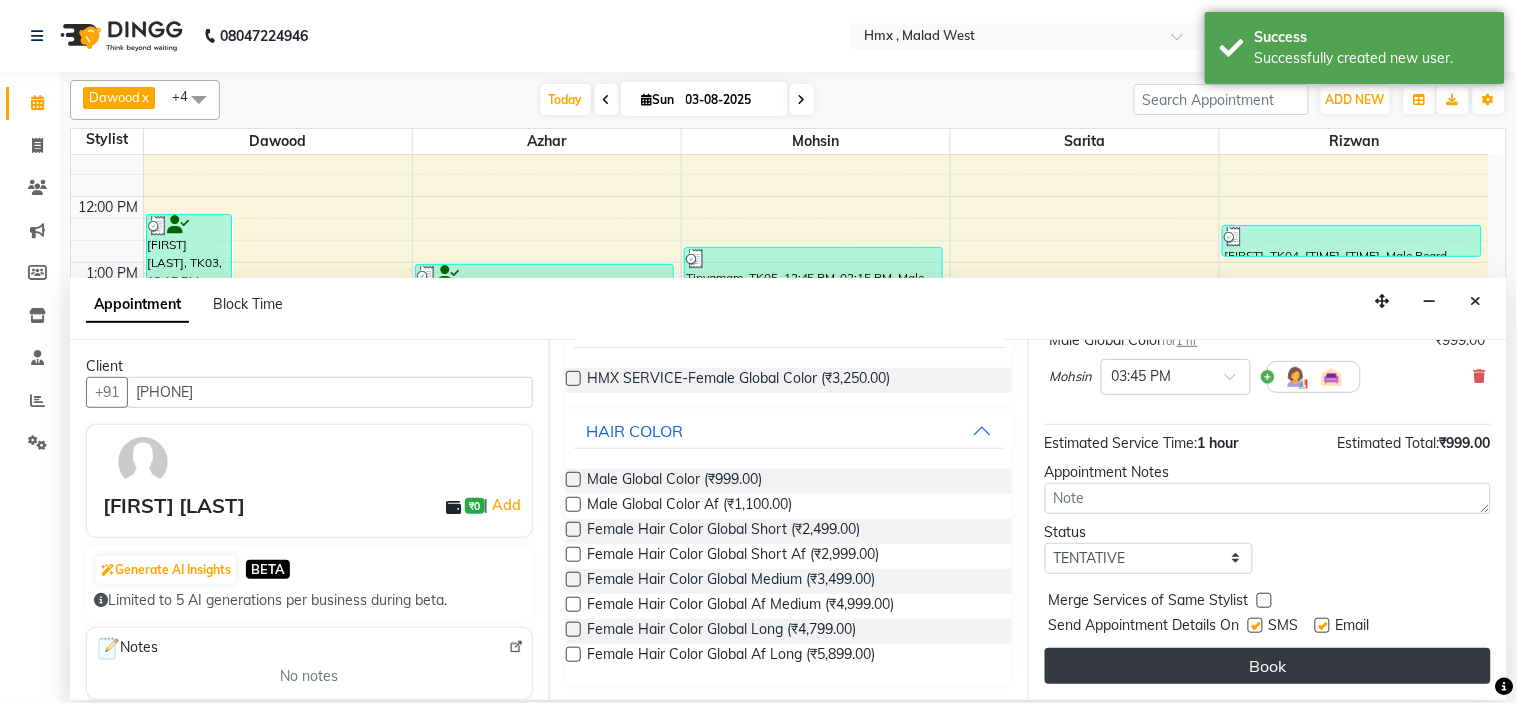 scroll, scrollTop: 166, scrollLeft: 0, axis: vertical 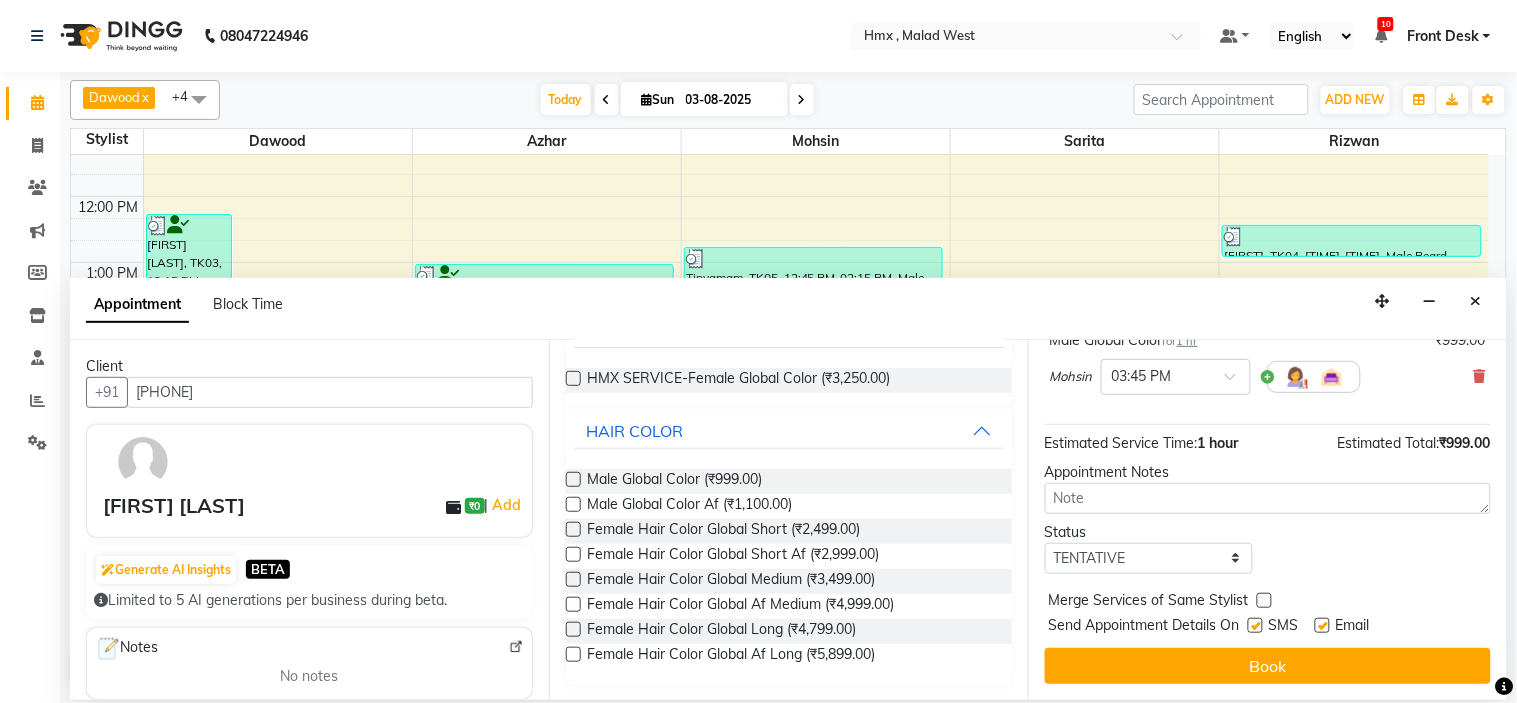 click at bounding box center (1255, 625) 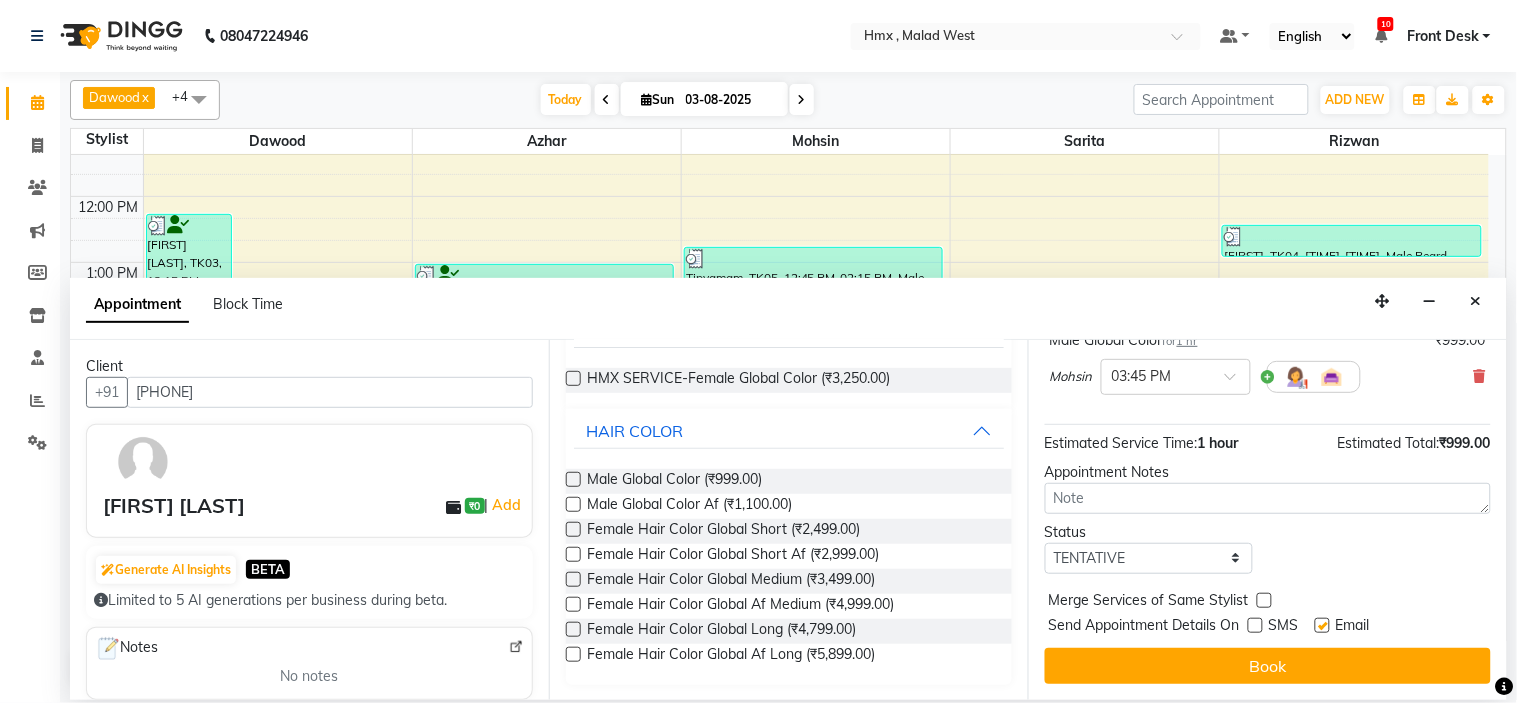 click on "Book" at bounding box center (1268, 666) 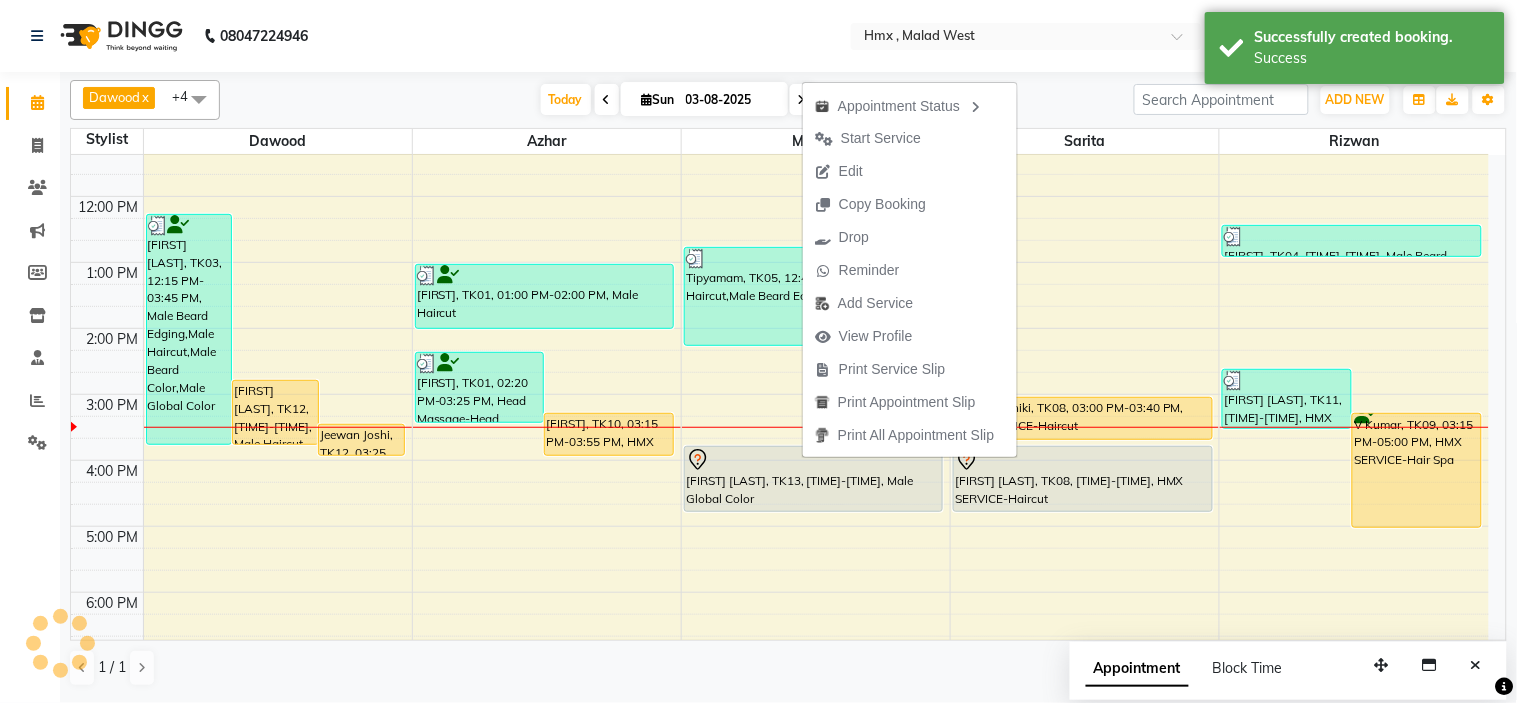 click on "Start Service" at bounding box center [881, 138] 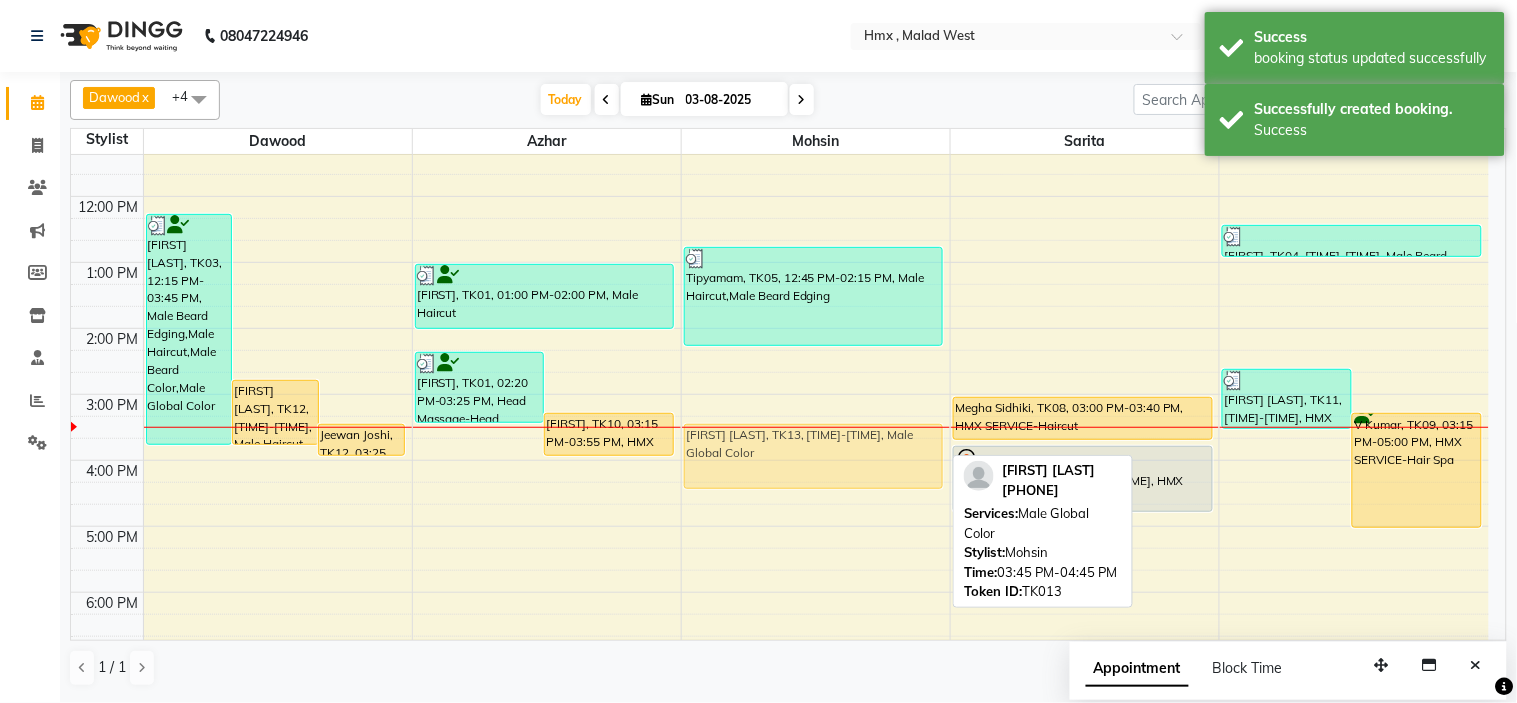 drag, startPoint x: 806, startPoint y: 450, endPoint x: 805, endPoint y: 428, distance: 22.022715 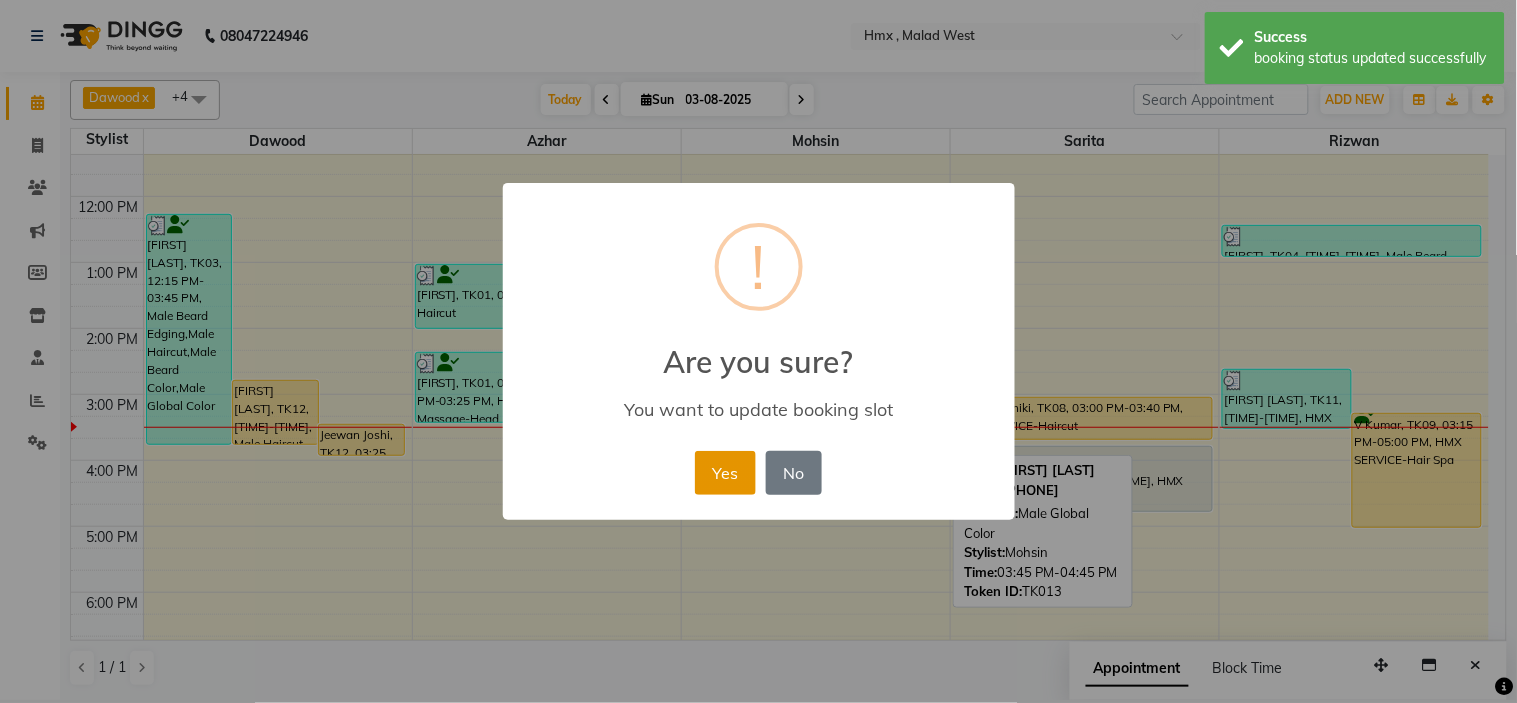 click on "Yes" at bounding box center (725, 473) 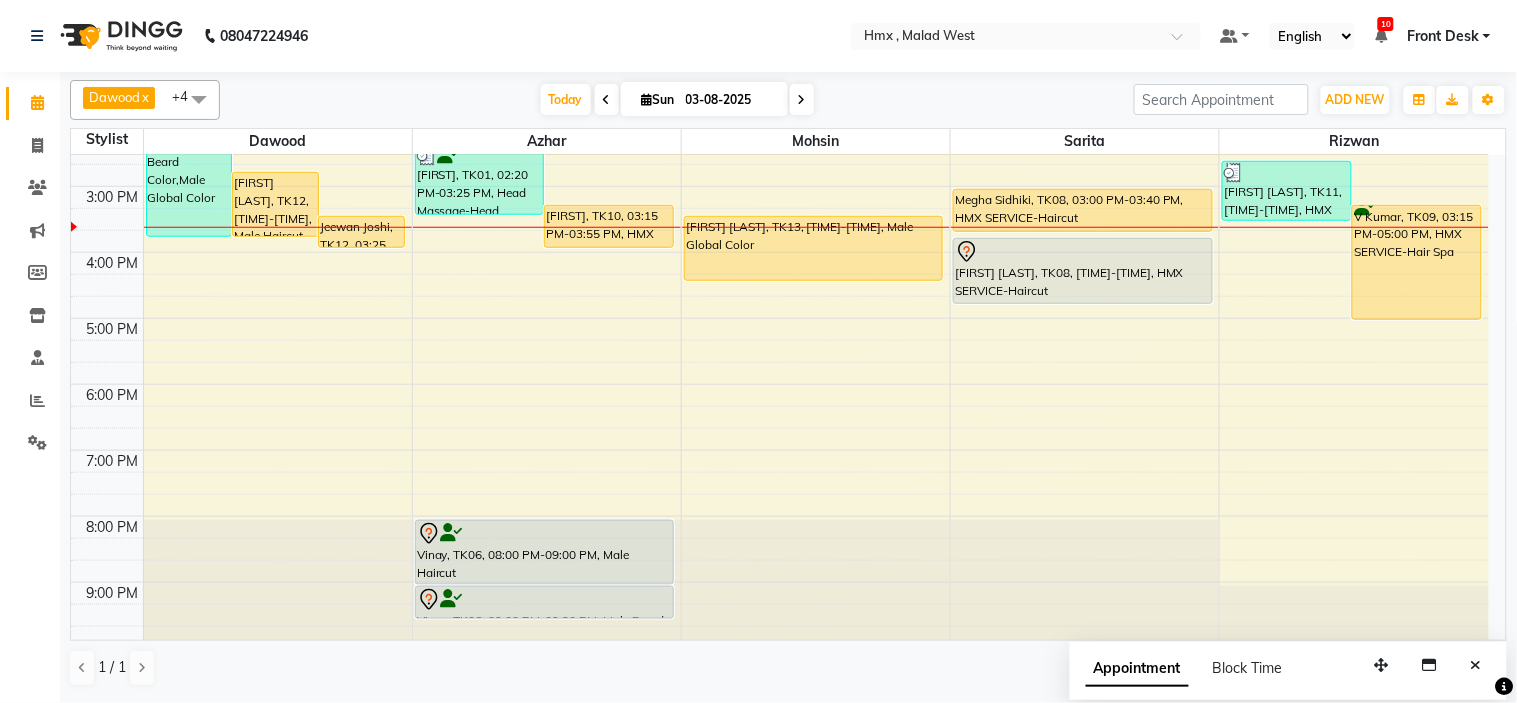scroll, scrollTop: 442, scrollLeft: 0, axis: vertical 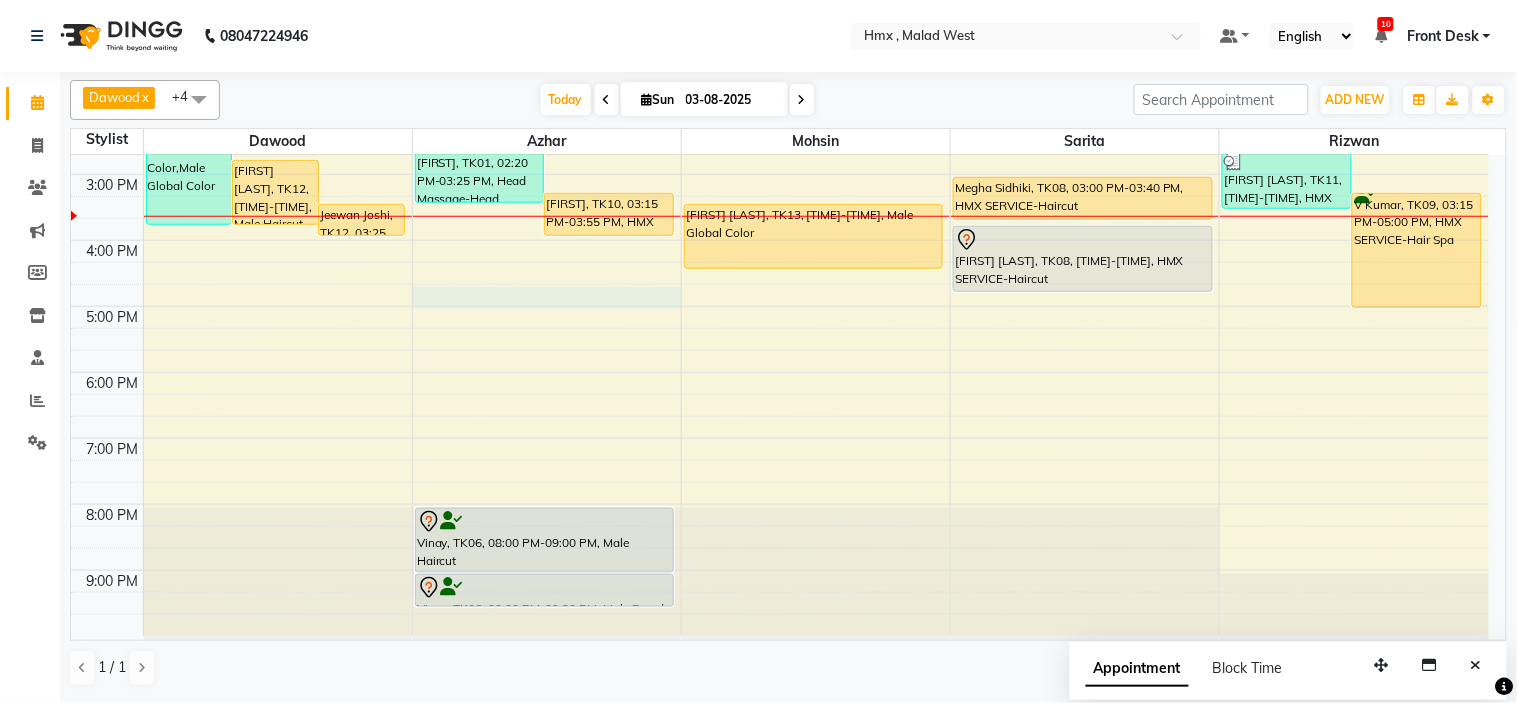 click on "8:00 AM 9:00 AM 10:00 AM 11:00 AM 12:00 PM 1:00 PM 2:00 PM 3:00 PM 4:00 PM 5:00 PM 6:00 PM 7:00 PM 8:00 PM 9:00 PM     sandeep jairath, TK03, 12:15 PM-03:45 PM, Male Beard Edging,Male Haircut,Male Beard Color,Male Global Color    Jeewan Joshi, TK12, 02:45 PM-03:45 PM, Male Haircut    Jeewan Joshi, TK12, 03:25 PM-03:55 PM, Male Beard Edging     VINOD, TK01, 02:20 PM-03:25 PM, Head Massage-Head Massage With Coconut Oil    Gulzar, TK10, 03:15 PM-03:55 PM, HMX SERVICE-Beard trim + line up     VINOD, TK01, 01:00 PM-02:00 PM, Male Haircut             Vinay, TK06, 08:00 PM-09:00 PM, Male Haircut             Vinay, TK06, 09:00 PM-09:30 PM, Male Beard Edging     Tipyamam, TK05, 12:45 PM-02:15 PM, Male Haircut,Male Beard Edging    Parth Vedant, TK13, 03:25 PM-04:25 PM, Male Global Color    Megha Sidhiki, TK08, 03:00 PM-03:40 PM, HMX SERVICE-Haircut             Megha Sidhiki, TK08, 03:45 PM-04:45 PM, HMX SERVICE-Haircut     Bhargavi, TK11, 02:35 PM-03:30 PM, HMX SERVICE-Female Hair wash + Blow dry" at bounding box center (780, 174) 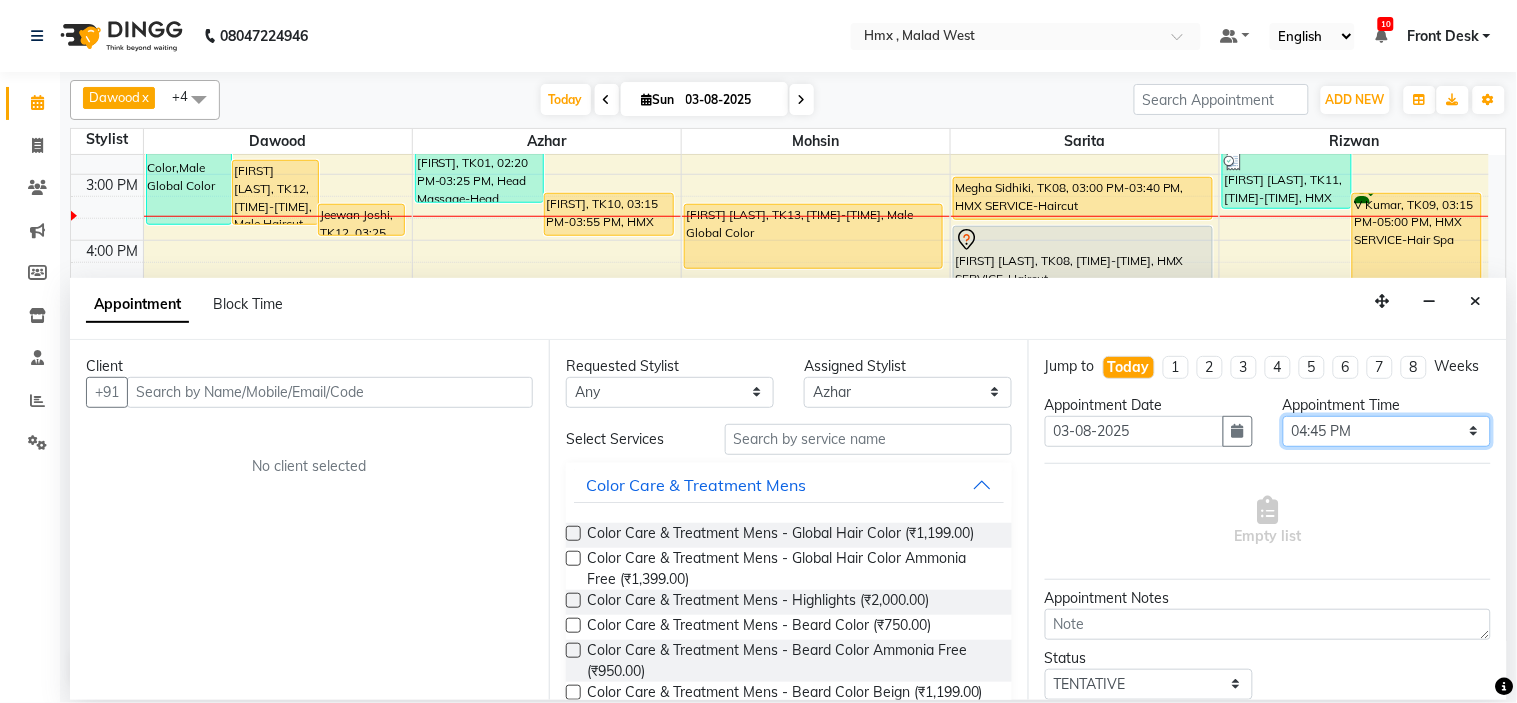 click on "Select 09:00 AM 09:15 AM 09:30 AM 09:45 AM 10:00 AM 10:15 AM 10:30 AM 10:45 AM 11:00 AM 11:15 AM 11:30 AM 11:45 AM 12:00 PM 12:15 PM 12:30 PM 12:45 PM 01:00 PM 01:15 PM 01:30 PM 01:45 PM 02:00 PM 02:15 PM 02:30 PM 02:45 PM 03:00 PM 03:15 PM 03:30 PM 03:45 PM 04:00 PM 04:15 PM 04:30 PM 04:45 PM 05:00 PM 05:15 PM 05:30 PM 05:45 PM 06:00 PM 06:15 PM 06:30 PM 06:45 PM 07:00 PM 07:15 PM 07:30 PM 07:45 PM 08:00 PM 08:15 PM 08:30 PM 08:45 PM 09:00 PM" at bounding box center [1387, 431] 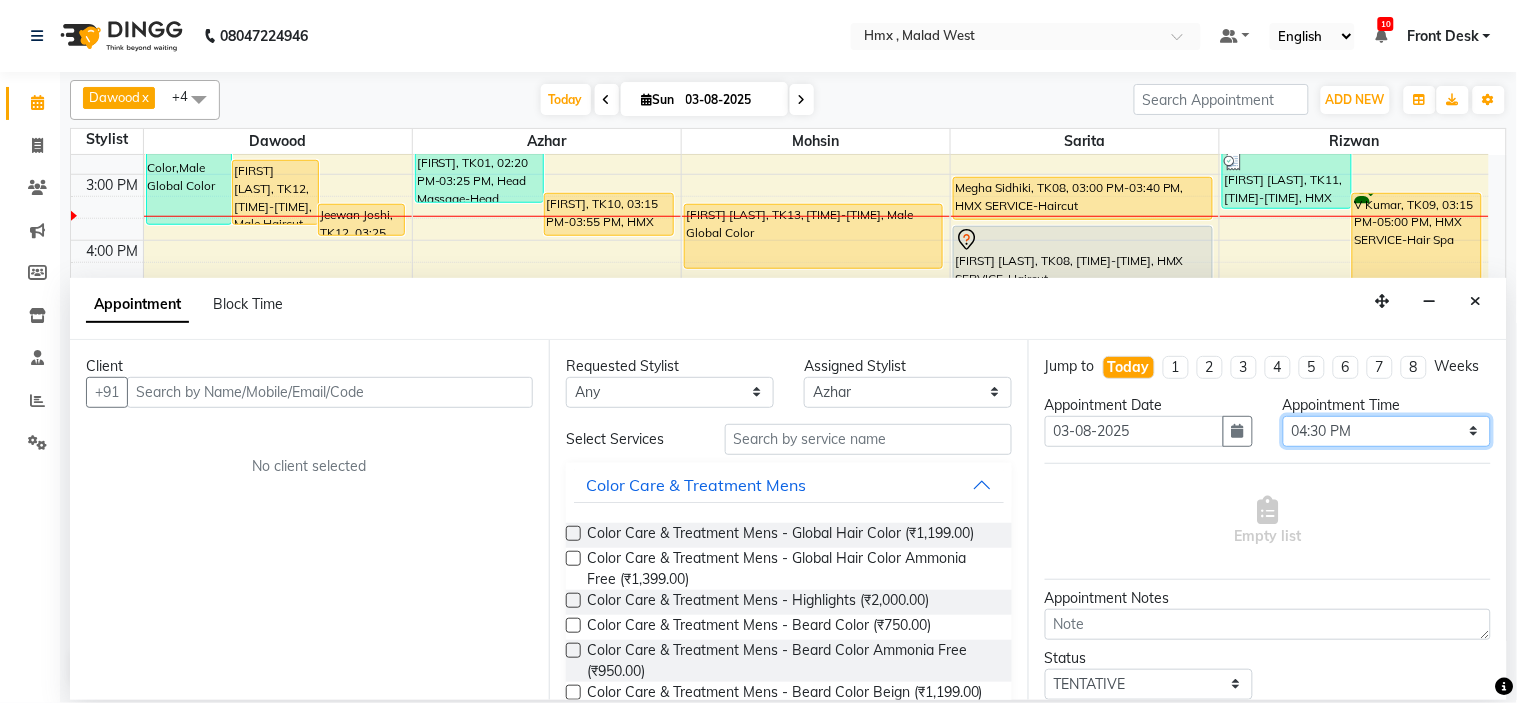 click on "Select 09:00 AM 09:15 AM 09:30 AM 09:45 AM 10:00 AM 10:15 AM 10:30 AM 10:45 AM 11:00 AM 11:15 AM 11:30 AM 11:45 AM 12:00 PM 12:15 PM 12:30 PM 12:45 PM 01:00 PM 01:15 PM 01:30 PM 01:45 PM 02:00 PM 02:15 PM 02:30 PM 02:45 PM 03:00 PM 03:15 PM 03:30 PM 03:45 PM 04:00 PM 04:15 PM 04:30 PM 04:45 PM 05:00 PM 05:15 PM 05:30 PM 05:45 PM 06:00 PM 06:15 PM 06:30 PM 06:45 PM 07:00 PM 07:15 PM 07:30 PM 07:45 PM 08:00 PM 08:15 PM 08:30 PM 08:45 PM 09:00 PM" at bounding box center (1387, 431) 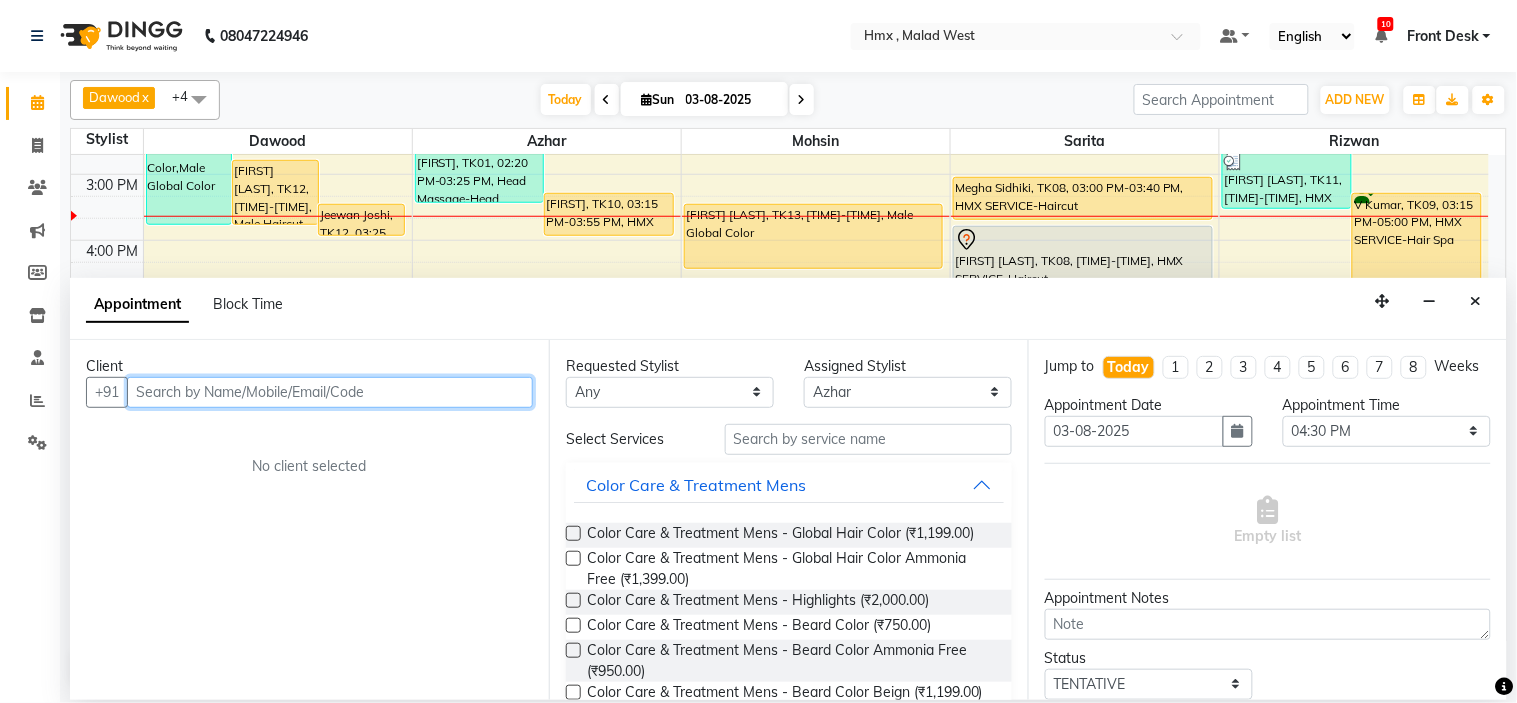 click at bounding box center [330, 392] 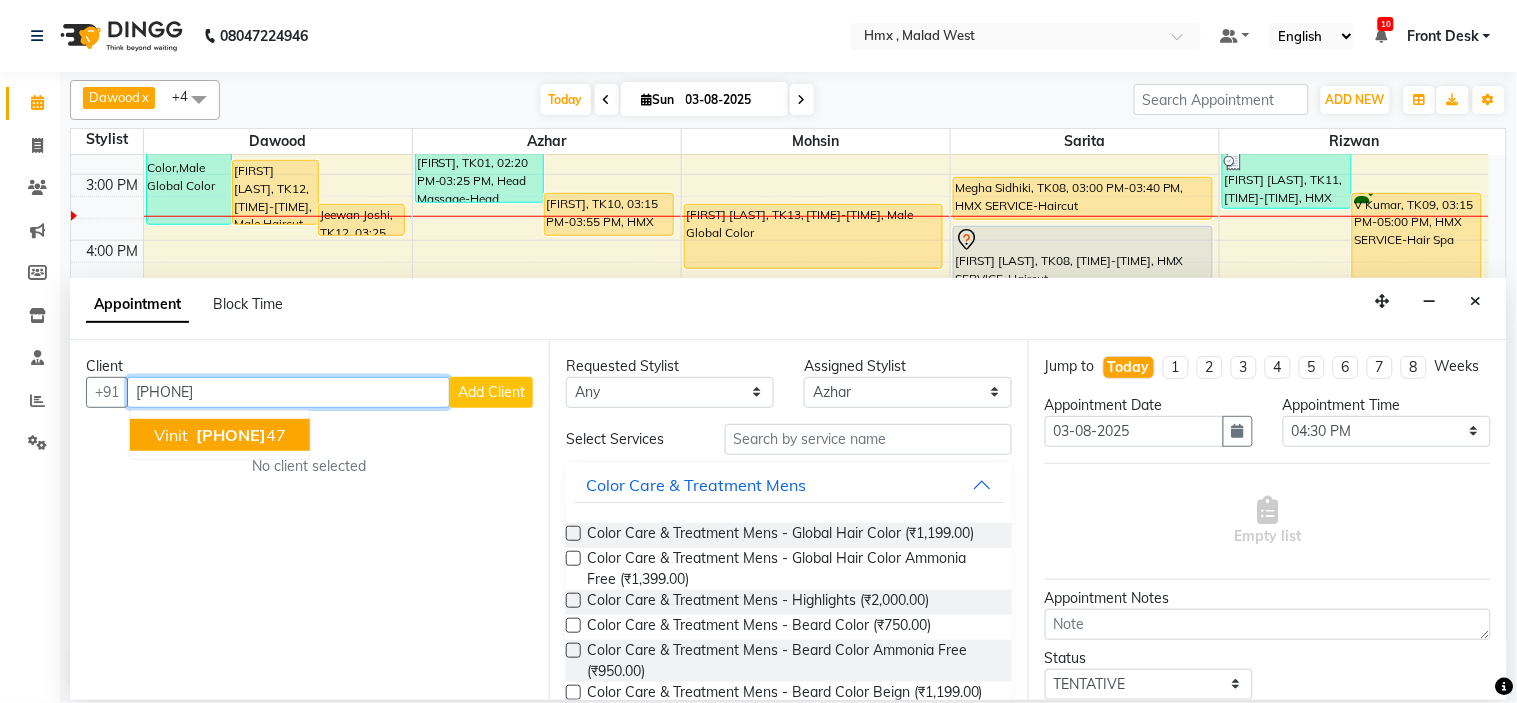 click on "Vinit" at bounding box center (171, 435) 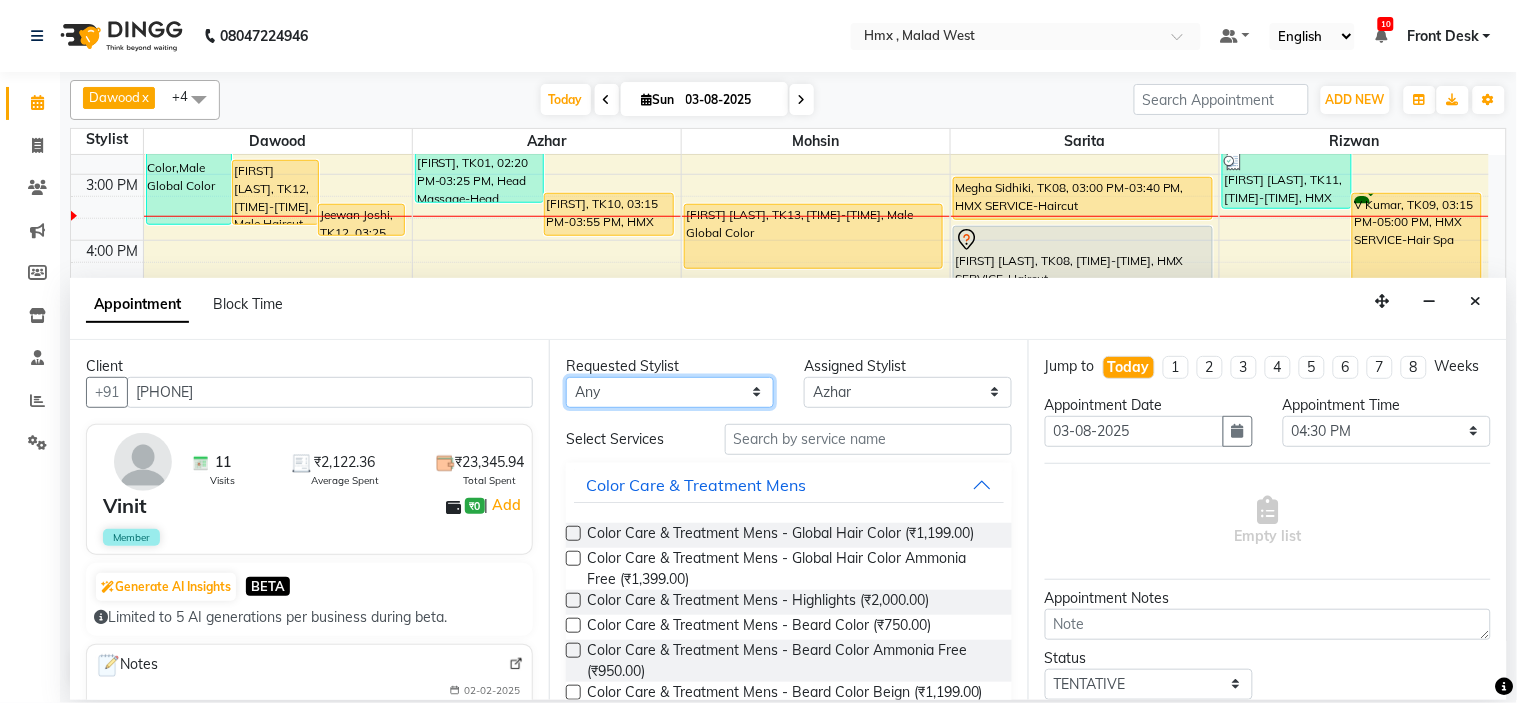 click on "Any Azhar Bilal Dawood Mohsin Rizwan Sarita Suman swapnali Uzair Yash Padrath" at bounding box center [670, 392] 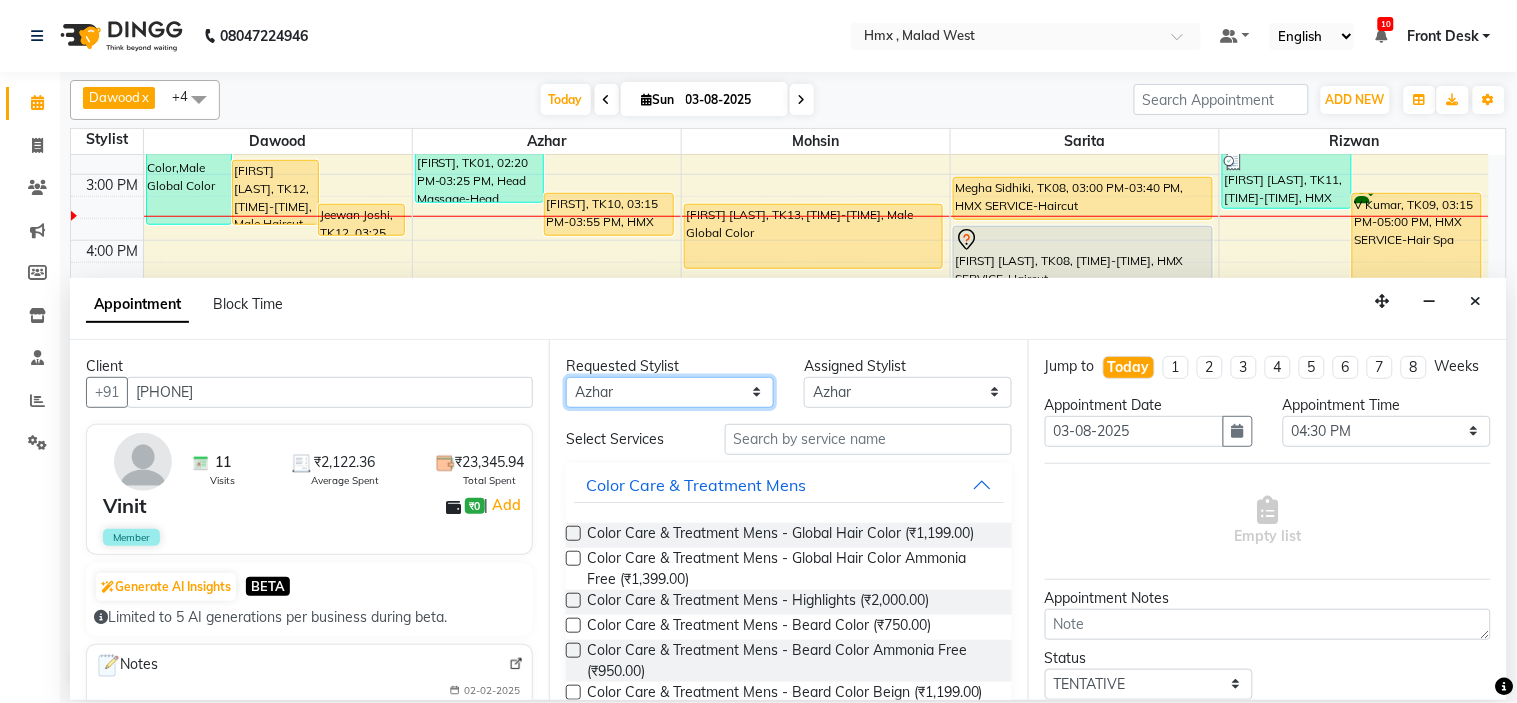 click on "Any Azhar Bilal Dawood Mohsin Rizwan Sarita Suman swapnali Uzair Yash Padrath" at bounding box center (670, 392) 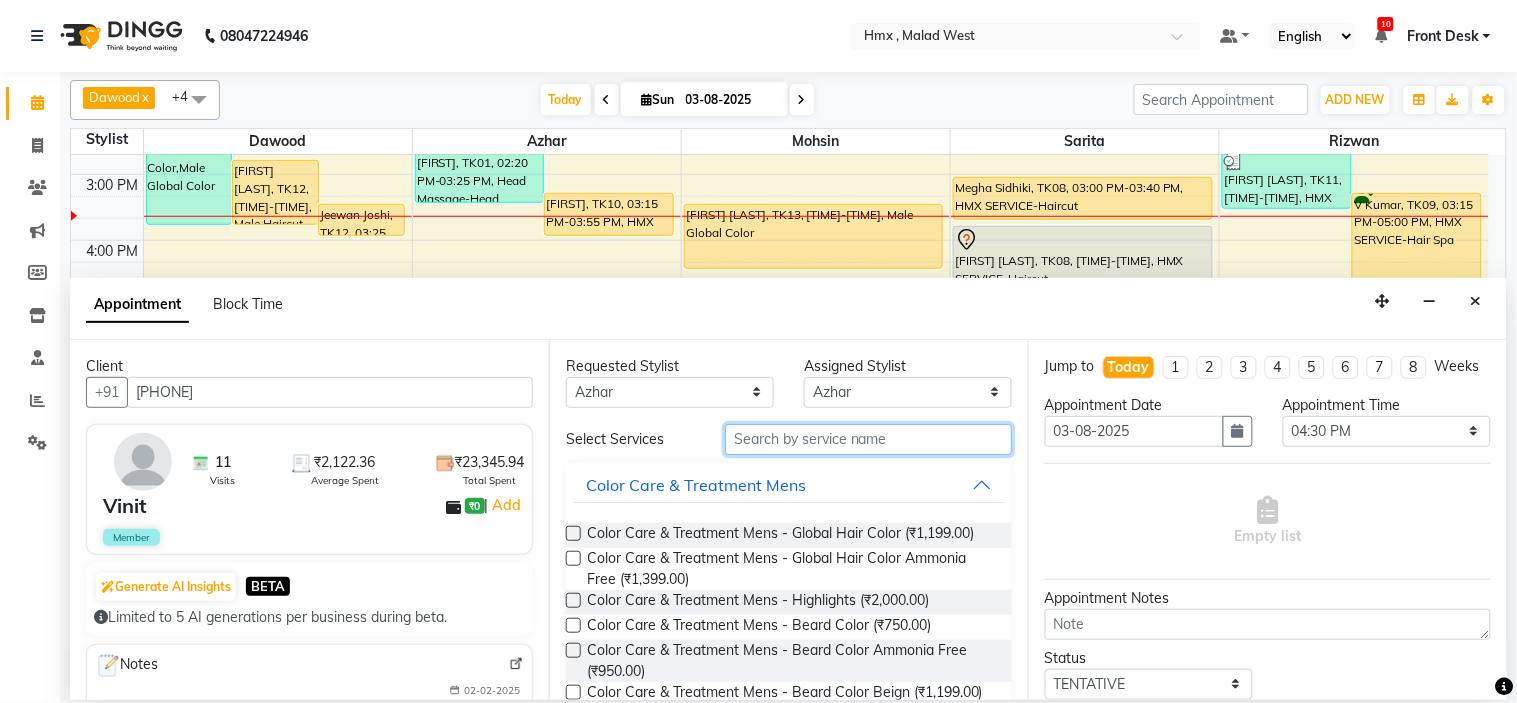 click at bounding box center [868, 439] 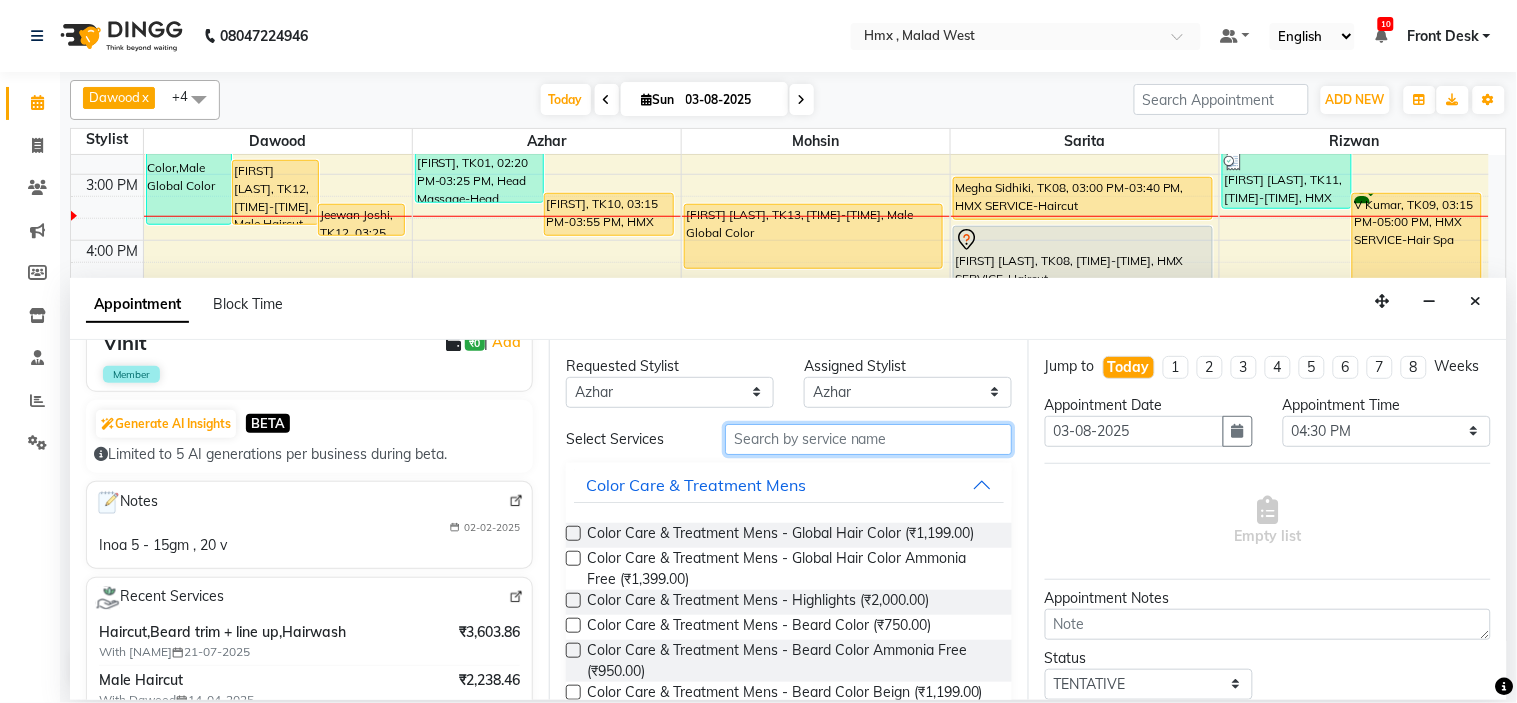 scroll, scrollTop: 111, scrollLeft: 0, axis: vertical 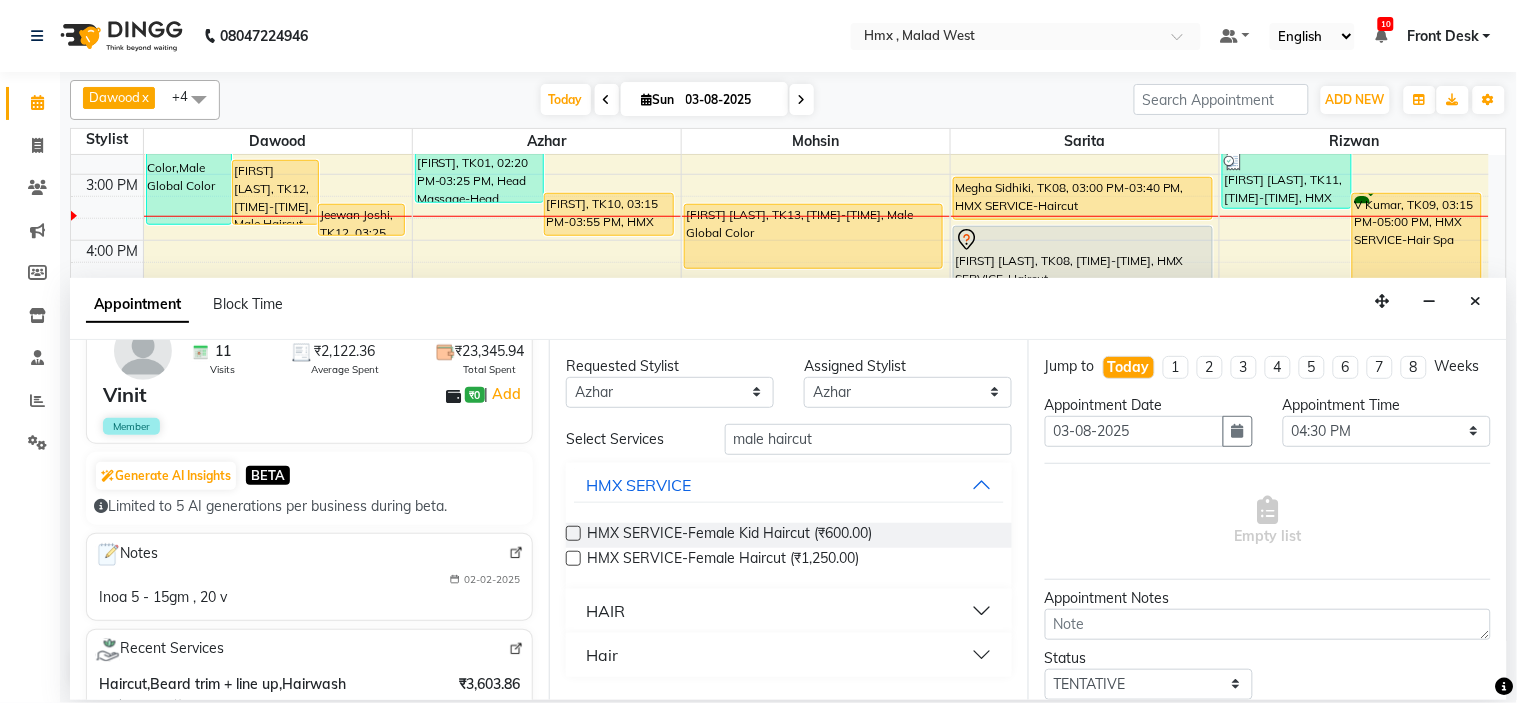 click on "Hair" at bounding box center (789, 655) 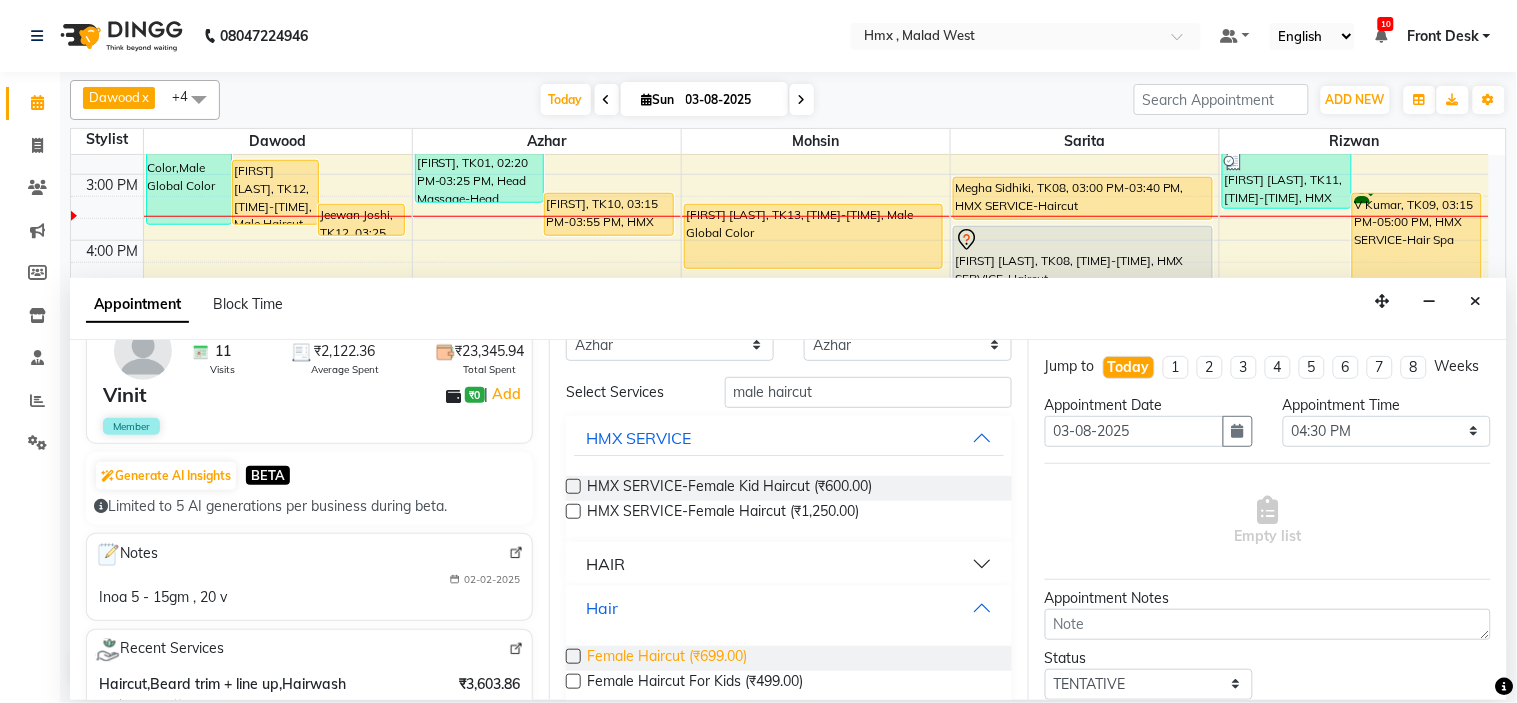 scroll, scrollTop: 74, scrollLeft: 0, axis: vertical 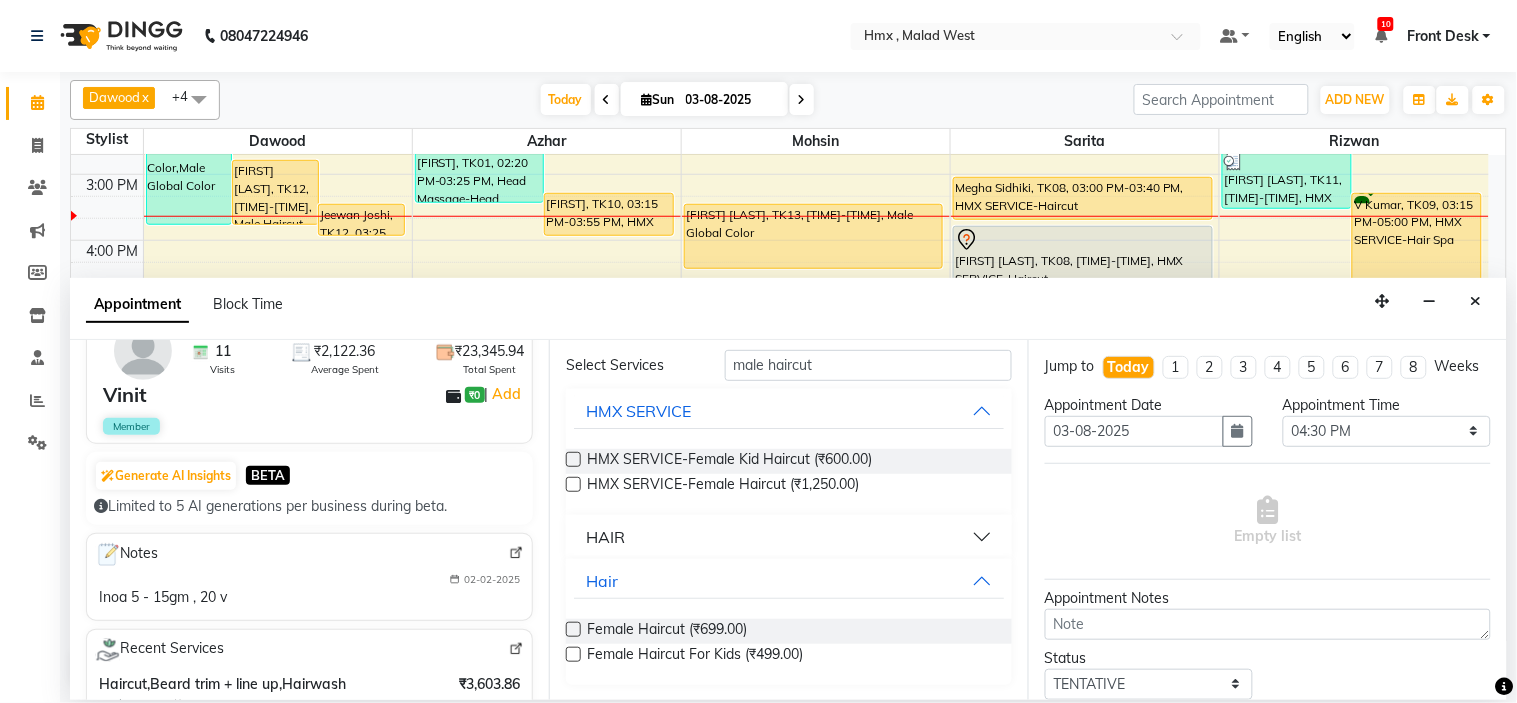 click on "HAIR" at bounding box center (789, 537) 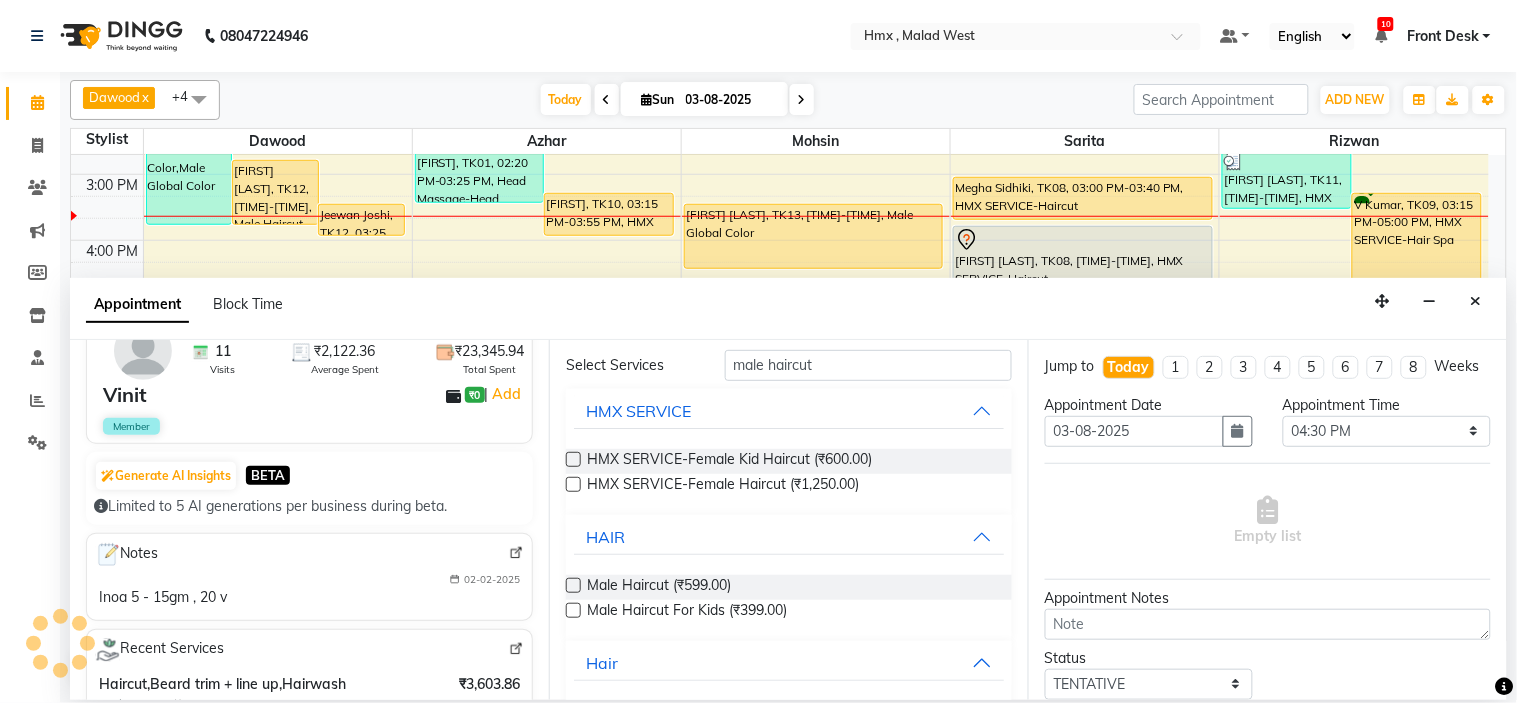 click at bounding box center [573, 585] 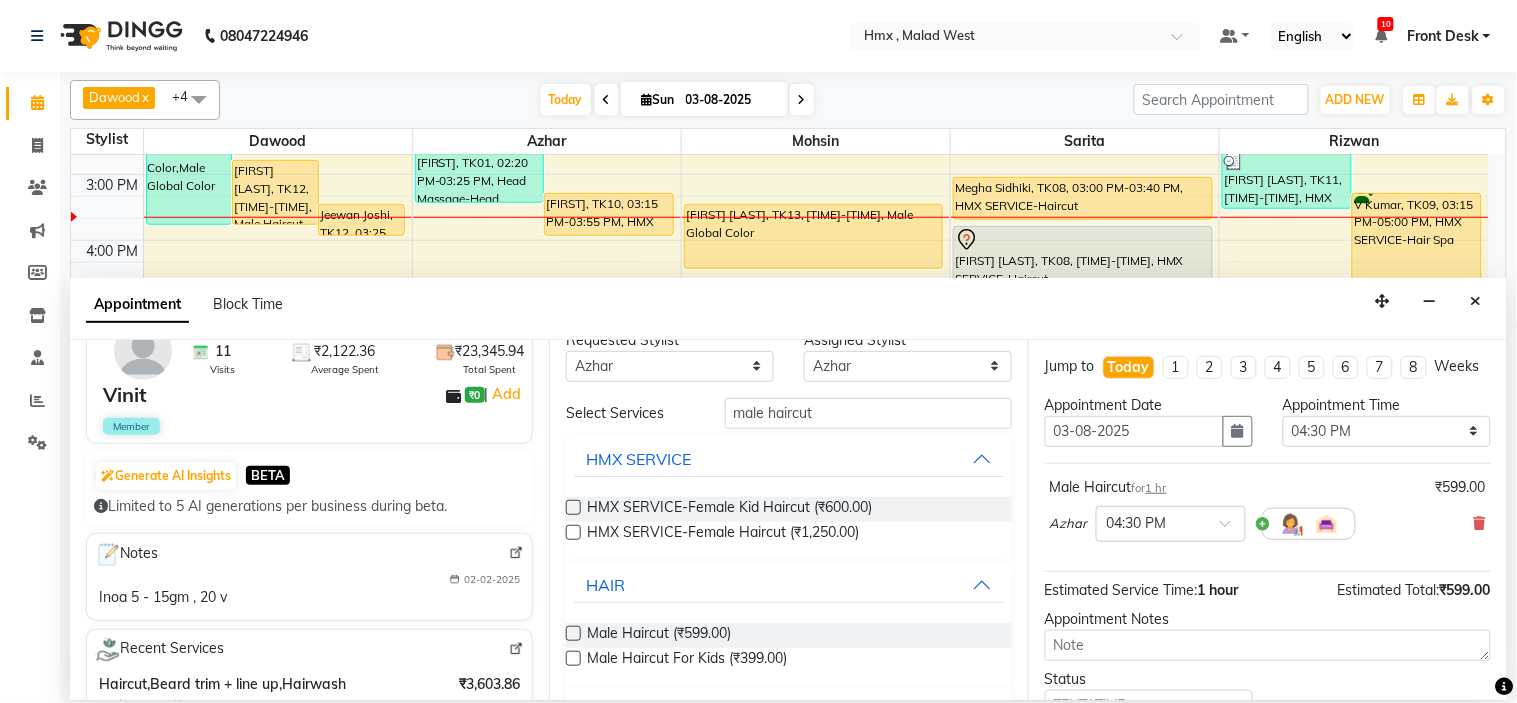 scroll, scrollTop: 0, scrollLeft: 0, axis: both 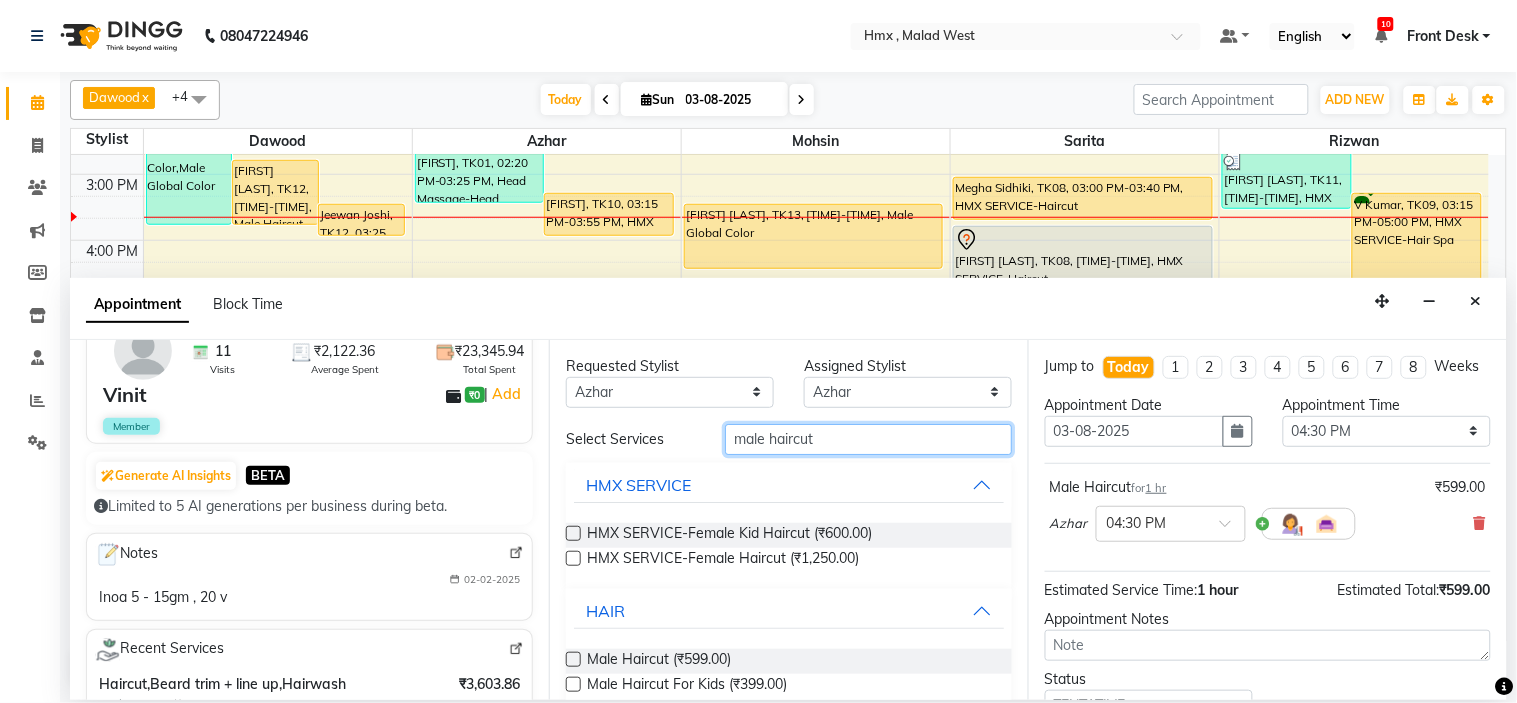 drag, startPoint x: 825, startPoint y: 438, endPoint x: 638, endPoint y: 438, distance: 187 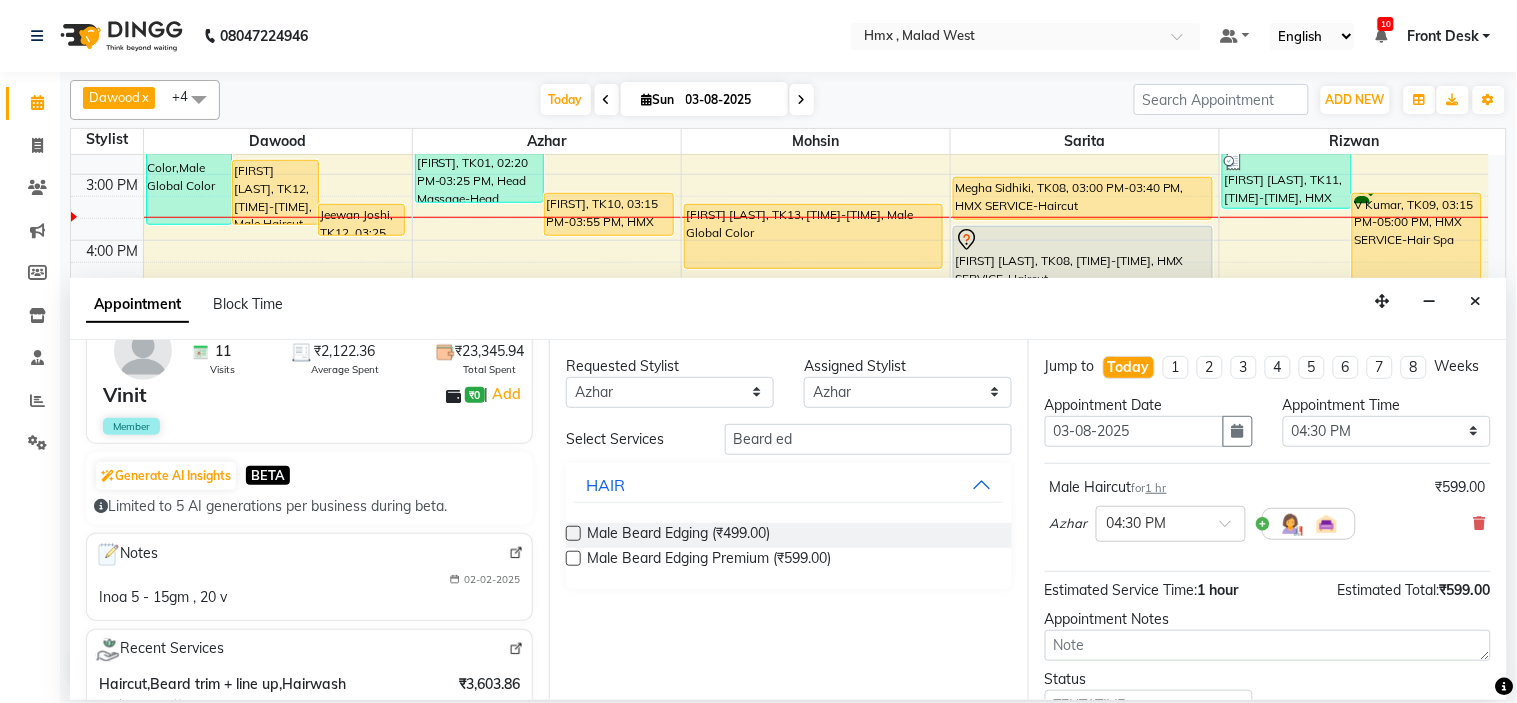 click at bounding box center (573, 533) 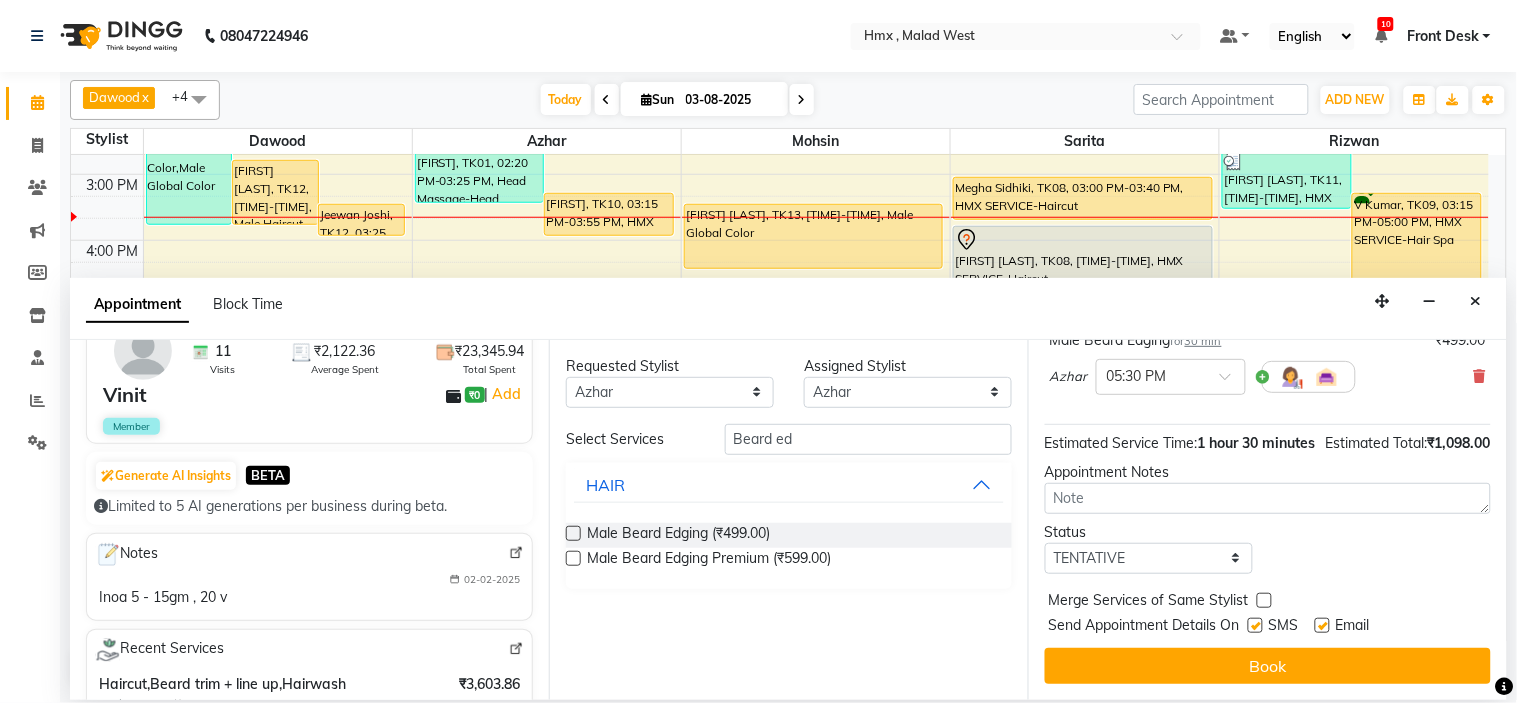 scroll, scrollTop: 277, scrollLeft: 0, axis: vertical 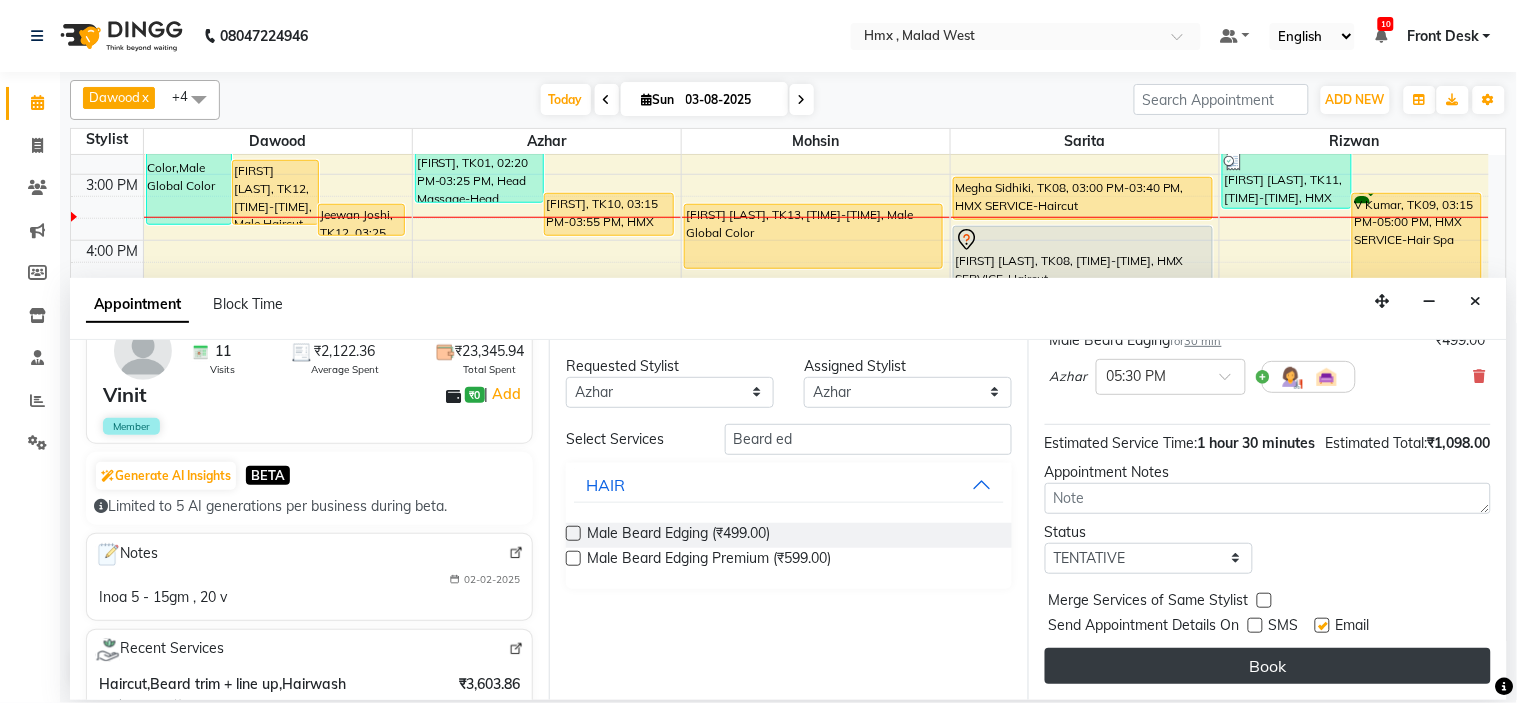 click on "Book" at bounding box center (1268, 666) 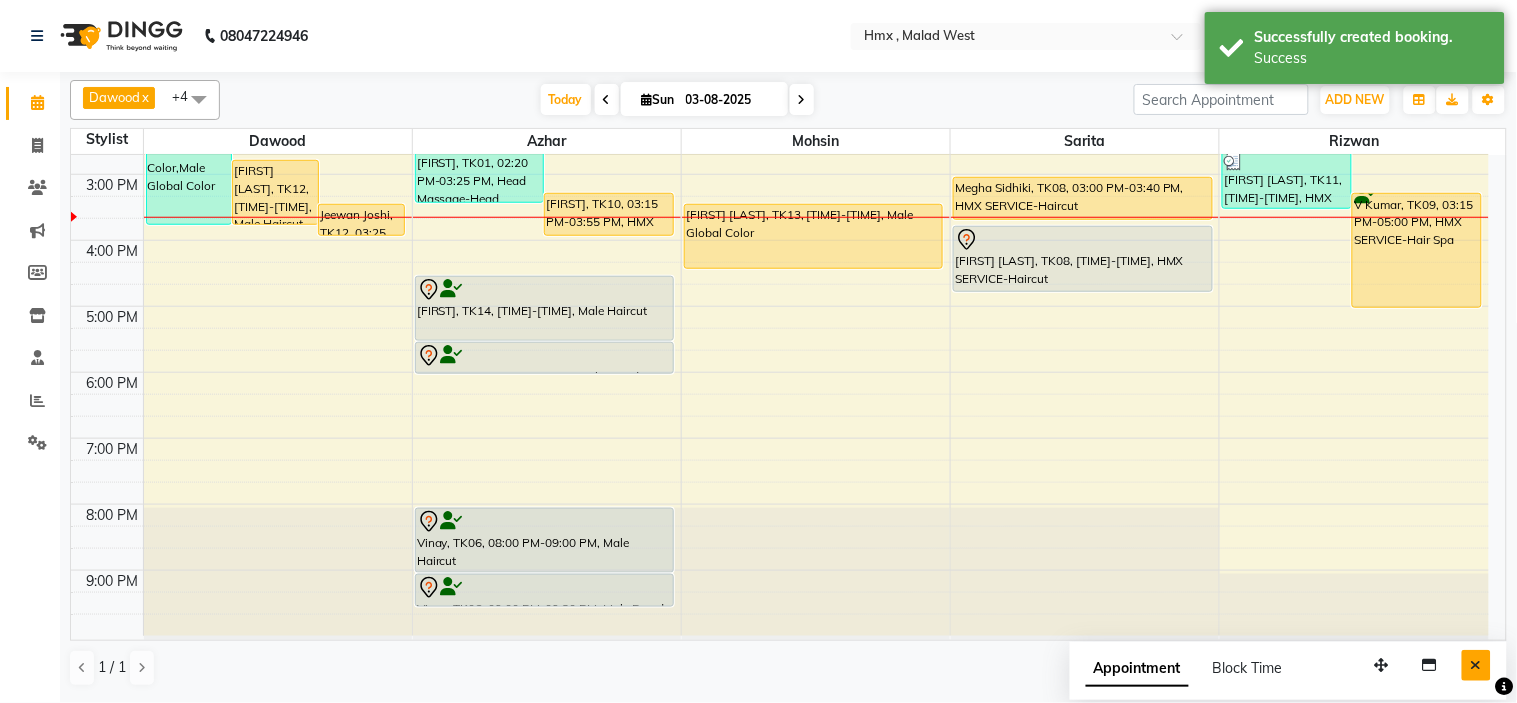 click at bounding box center [1476, 665] 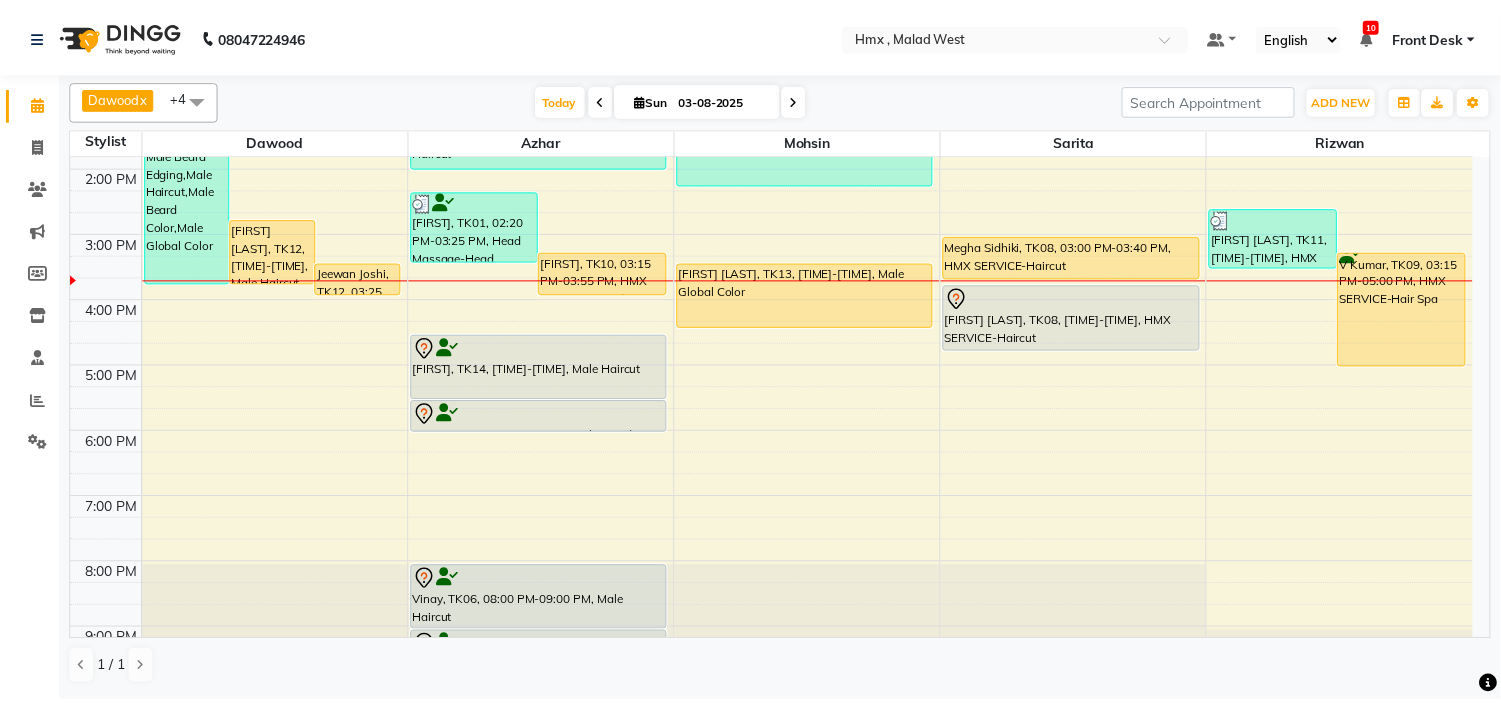 scroll, scrollTop: 331, scrollLeft: 0, axis: vertical 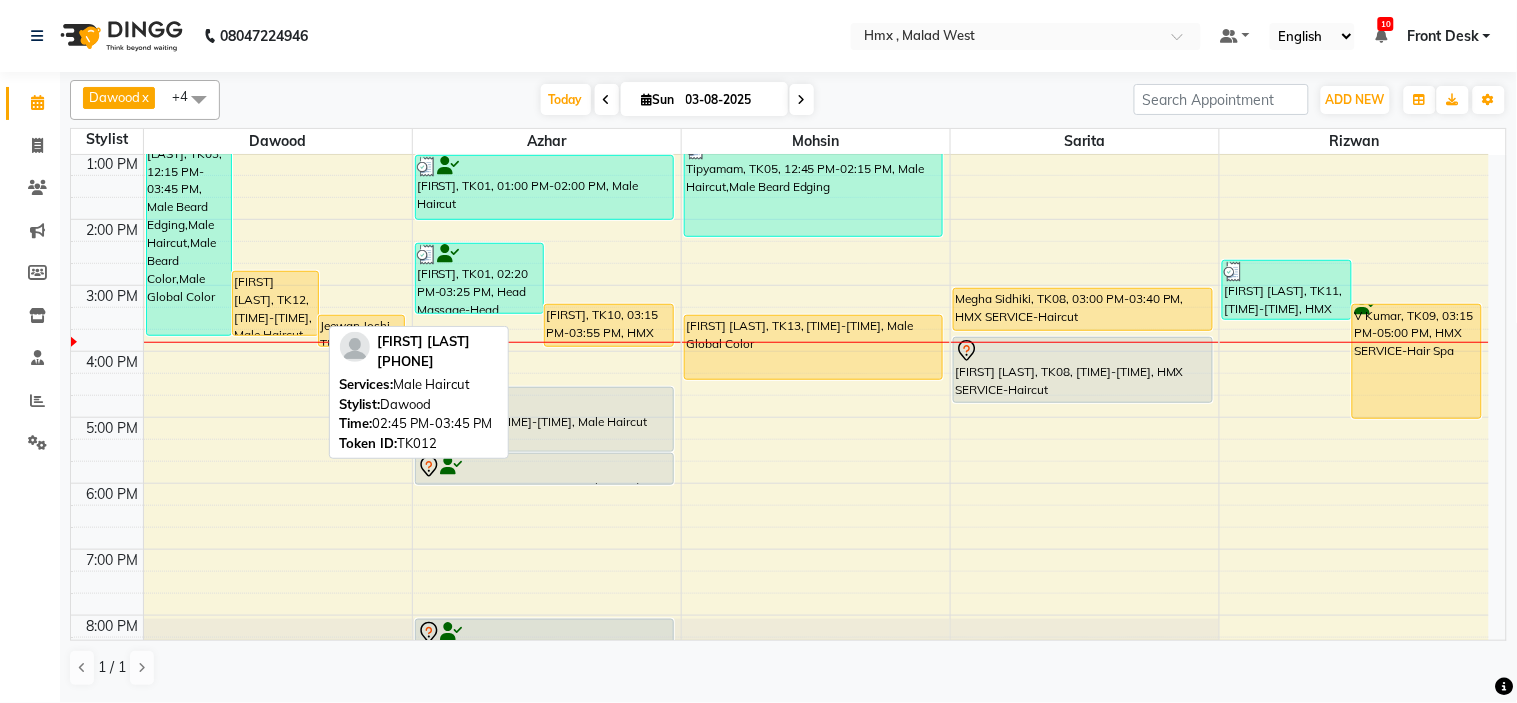 click on "[FIRST] [LAST], TK12, 02:45 PM-03:45 PM, Male Haircut" at bounding box center [275, 303] 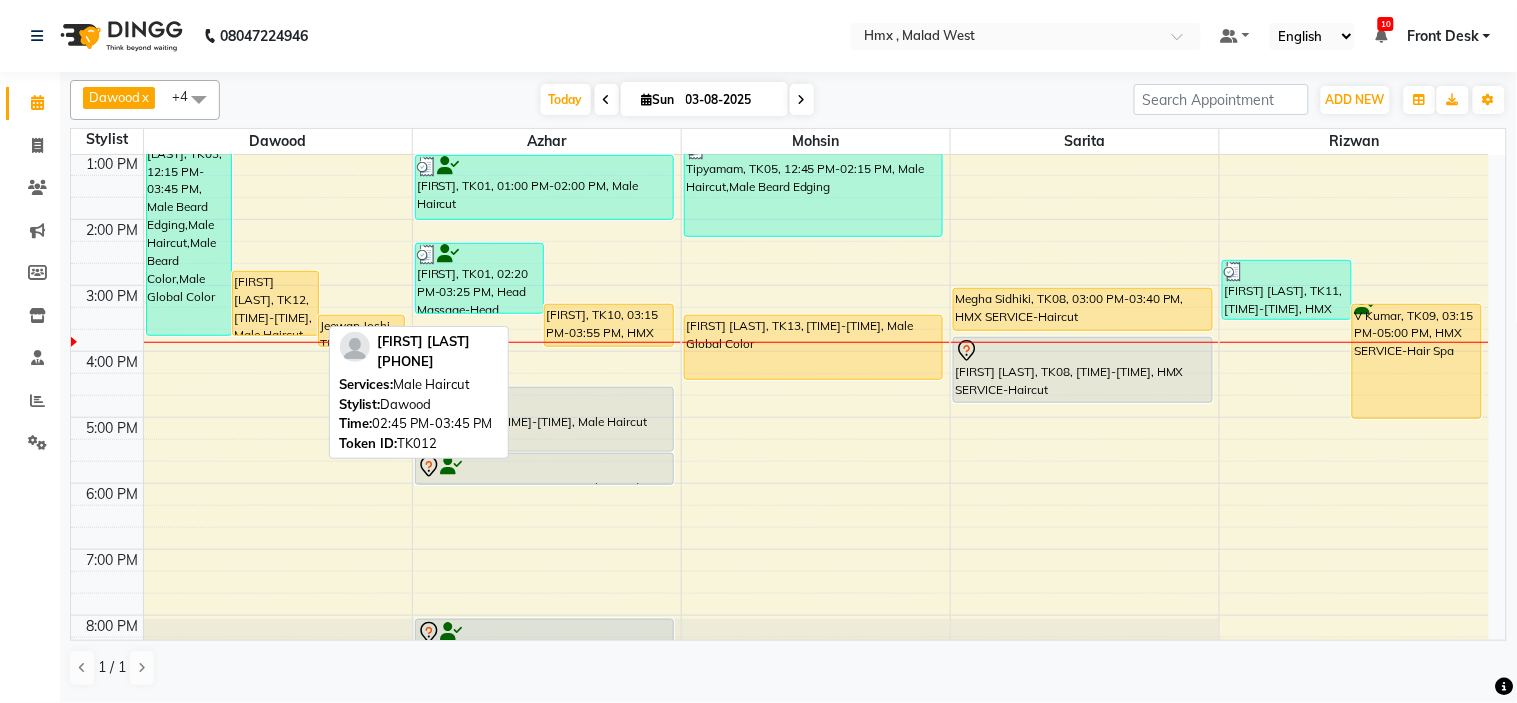 click on "[FIRST] [LAST], TK12, 02:45 PM-03:45 PM, Male Haircut" at bounding box center [275, 303] 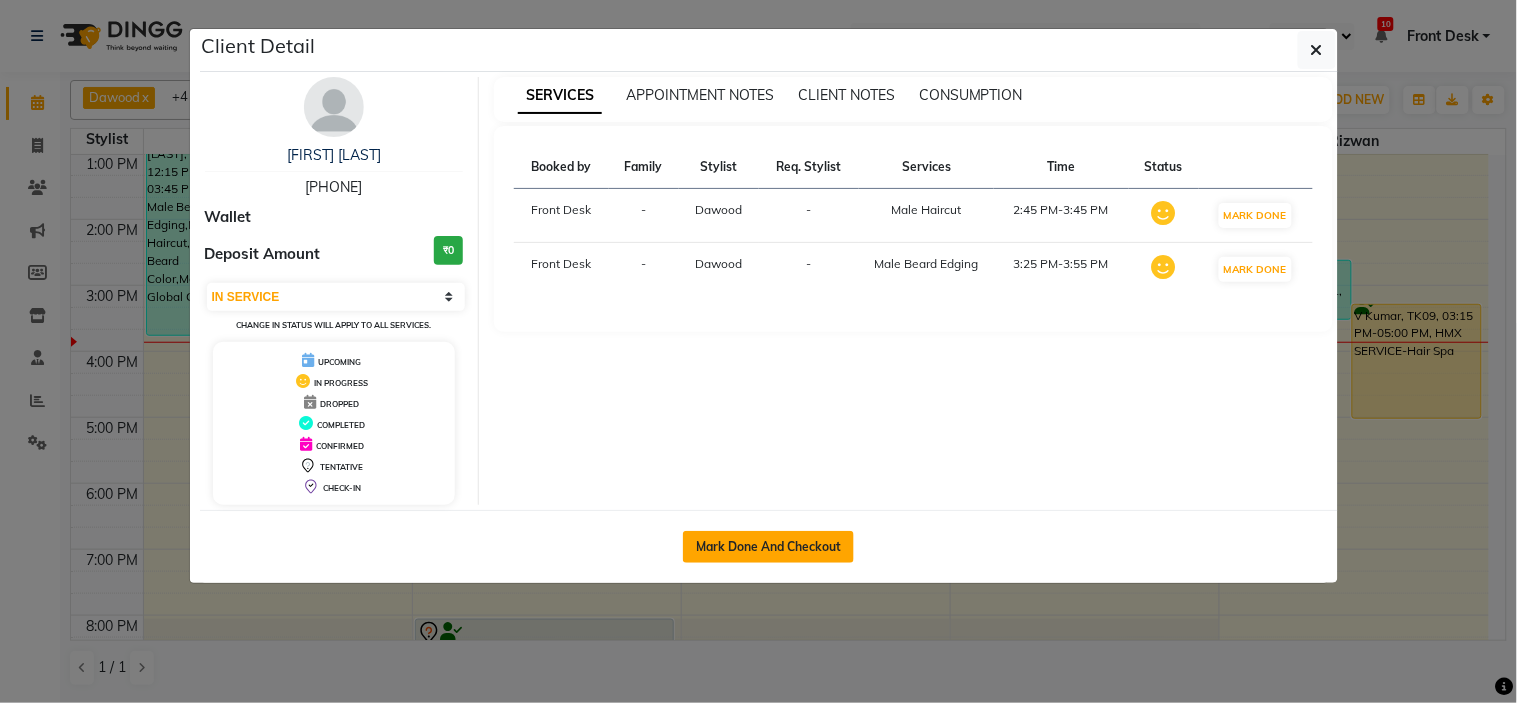 click on "Mark Done And Checkout" 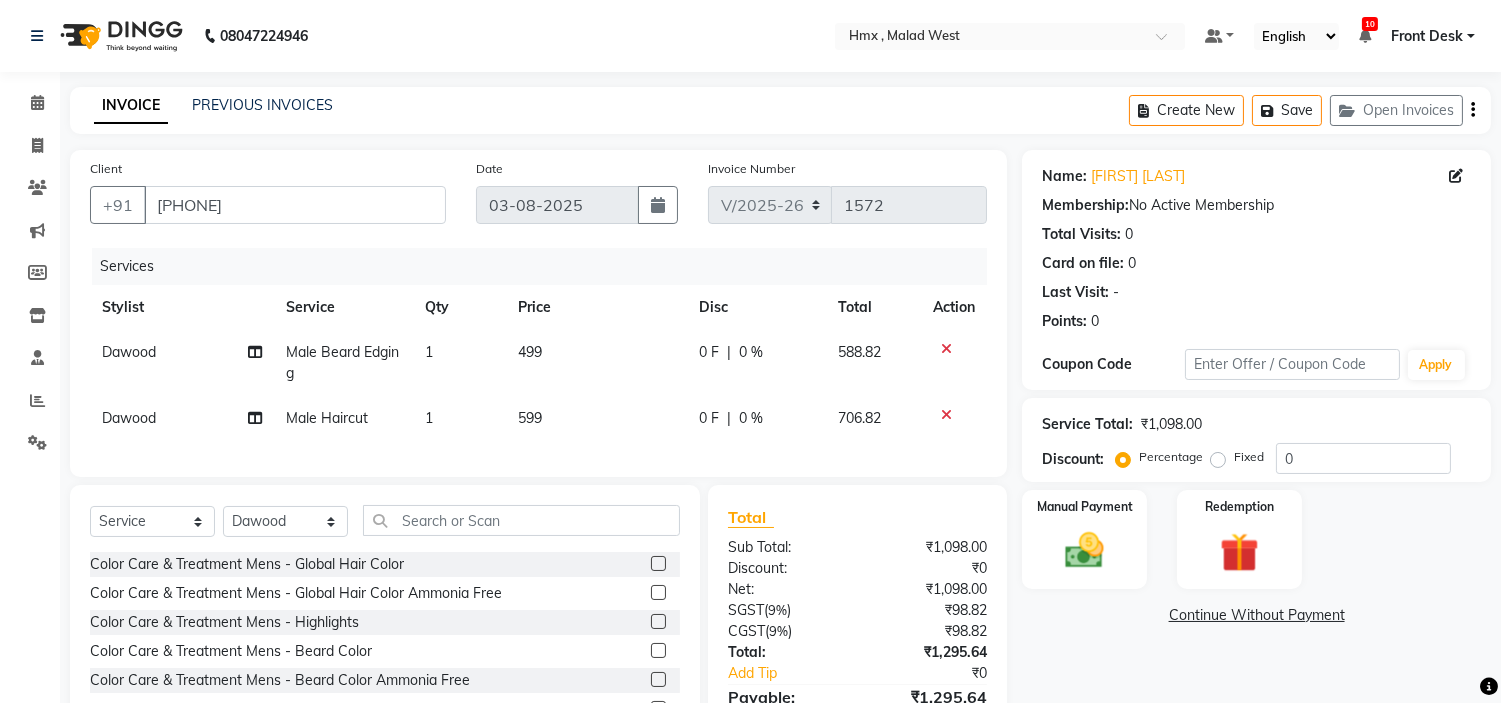 click on "599" 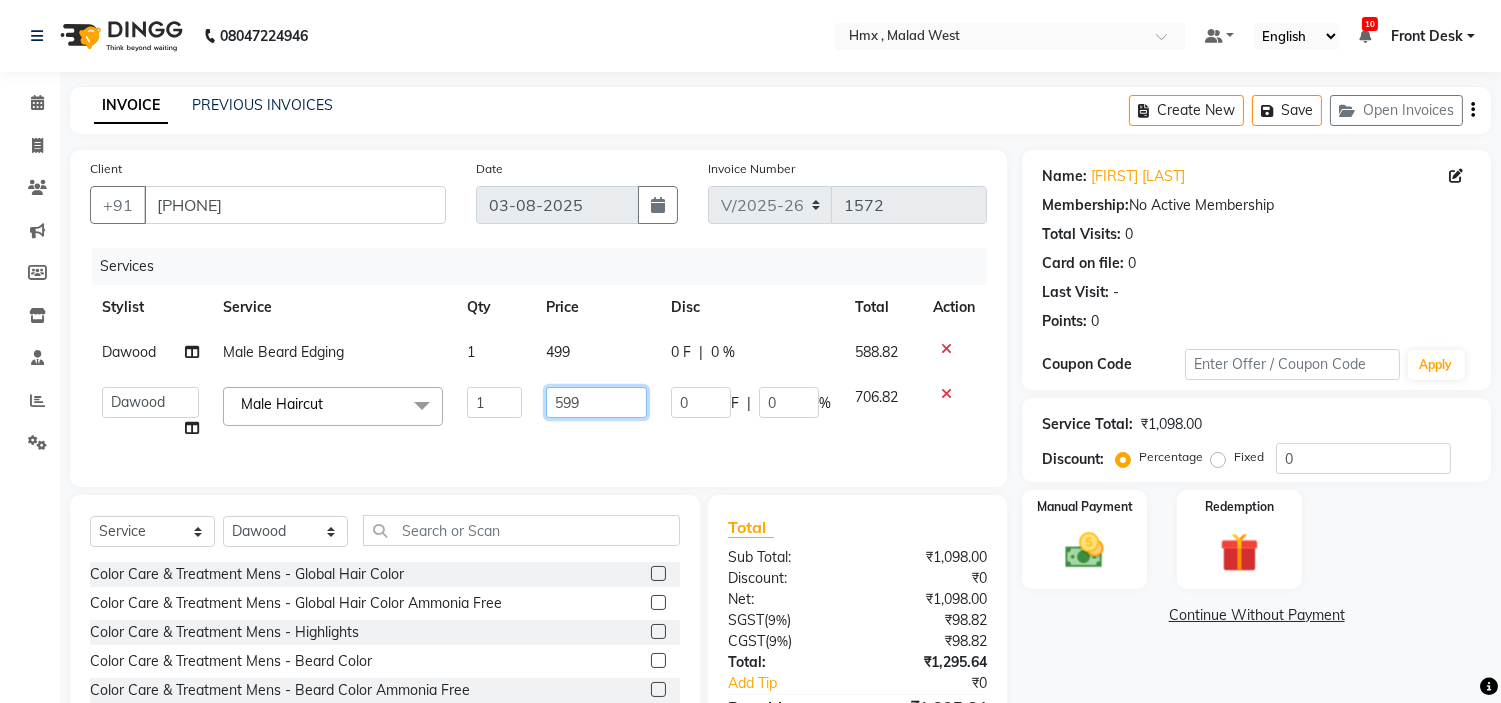 click on "599" 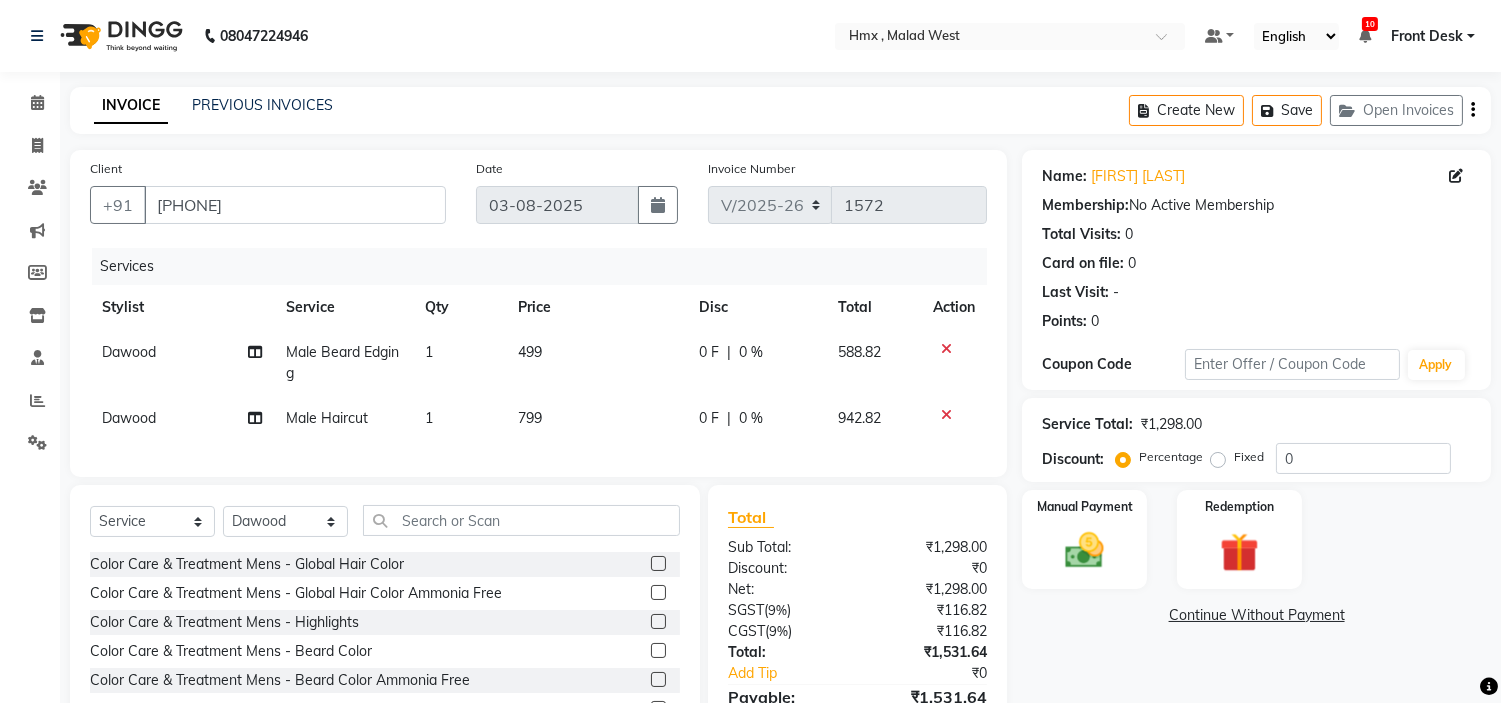 scroll, scrollTop: 123, scrollLeft: 0, axis: vertical 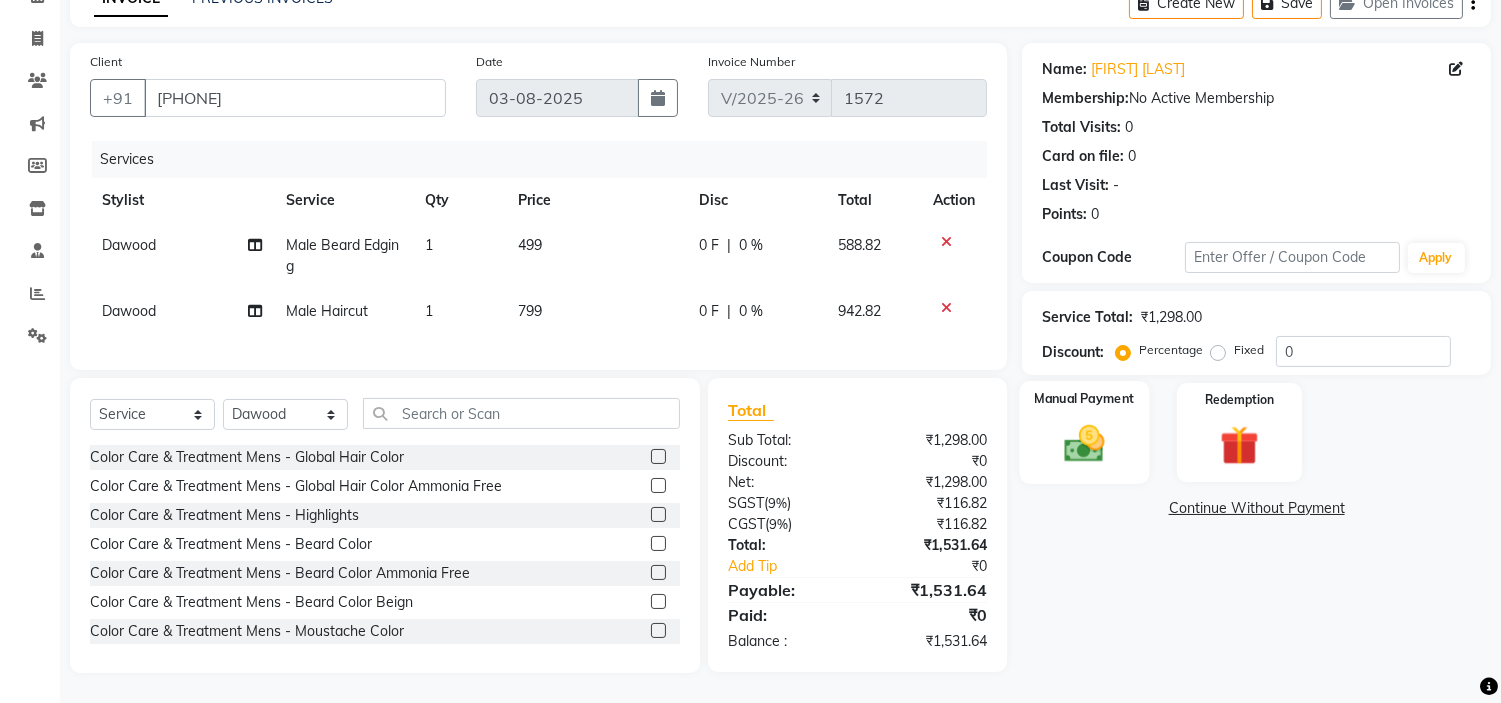 drag, startPoint x: 1080, startPoint y: 421, endPoint x: 1126, endPoint y: 431, distance: 47.07441 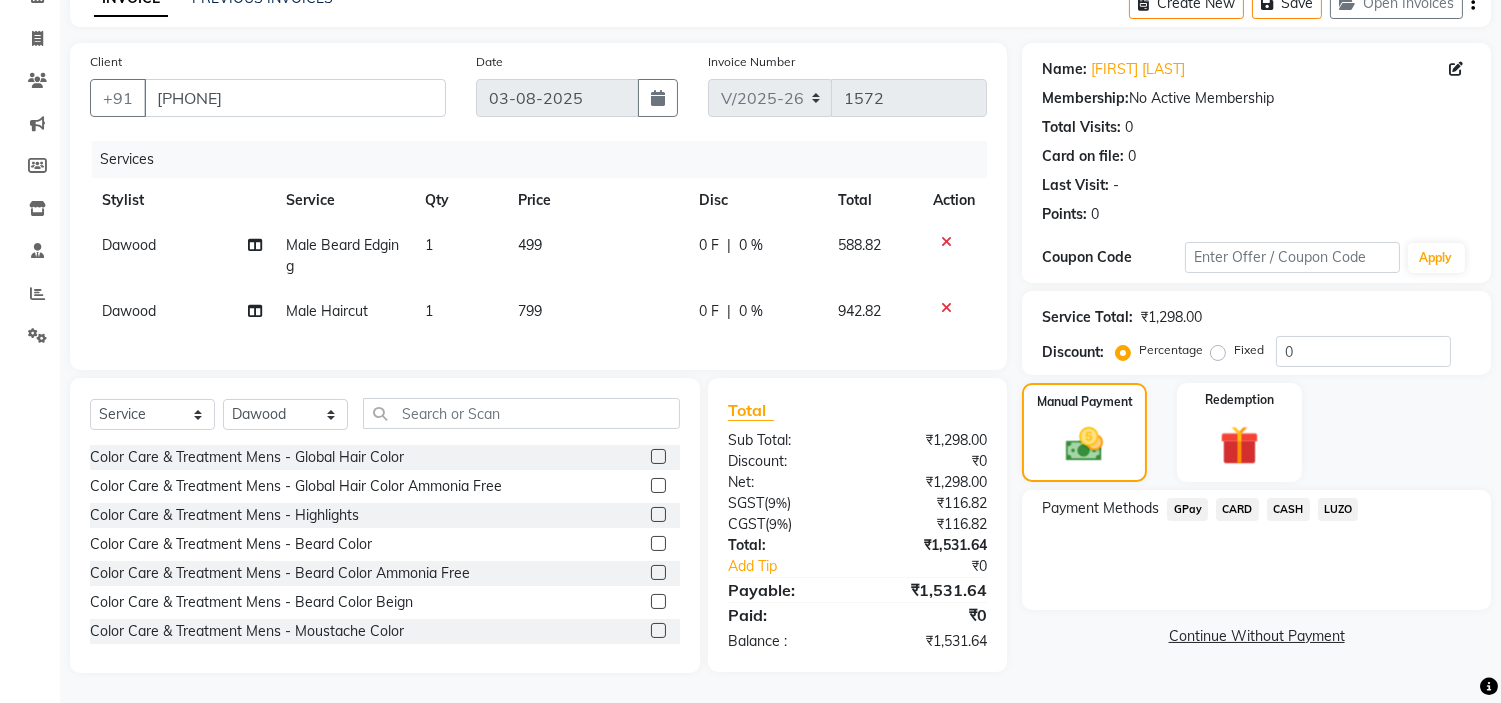 click on "CARD" 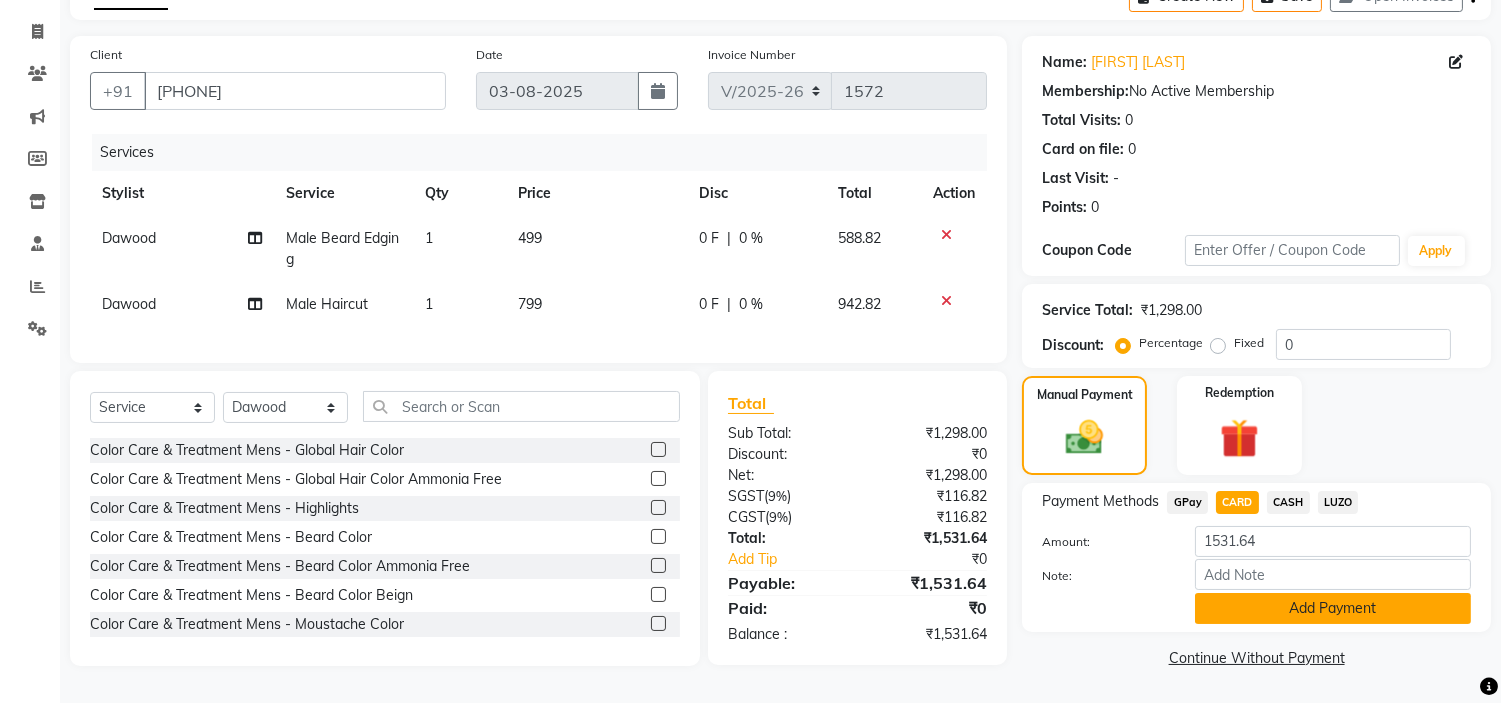 click on "Add Payment" 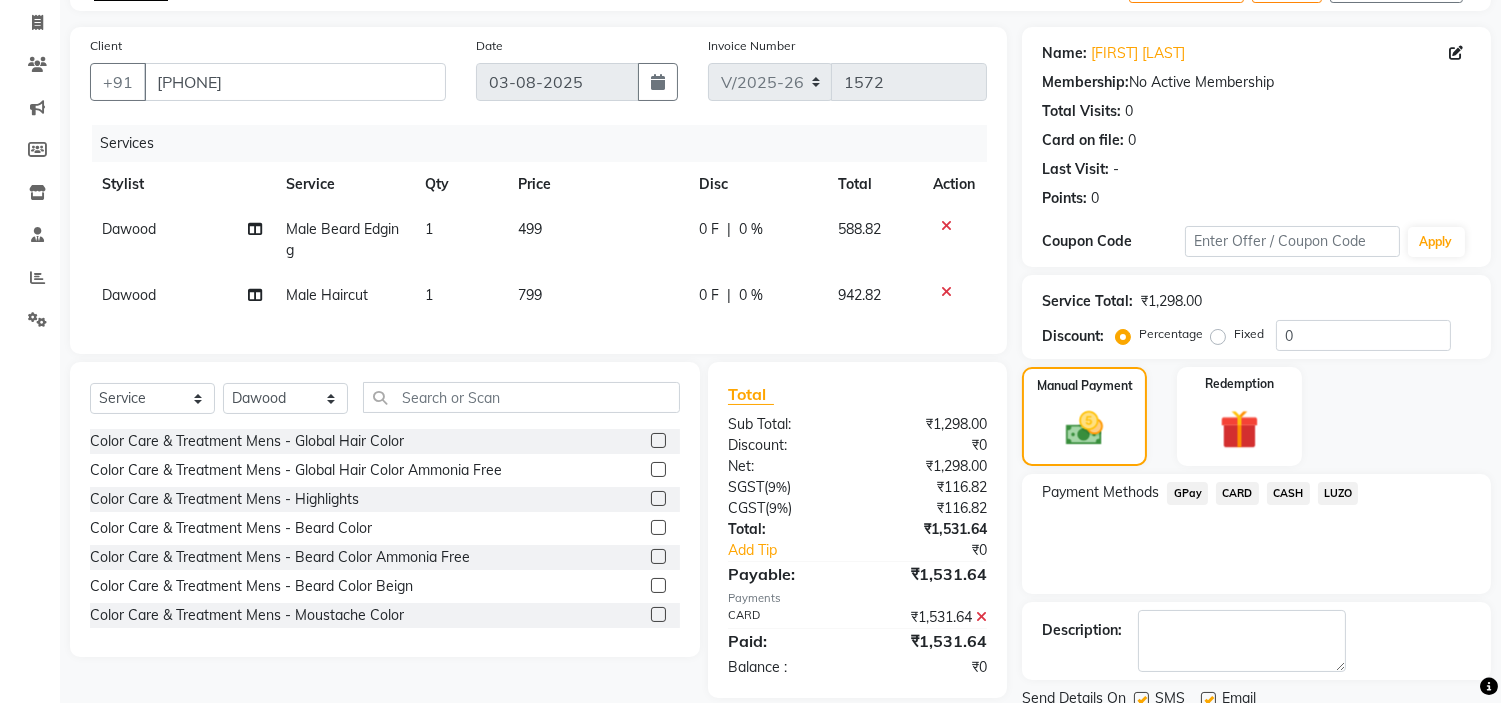 scroll, scrollTop: 196, scrollLeft: 0, axis: vertical 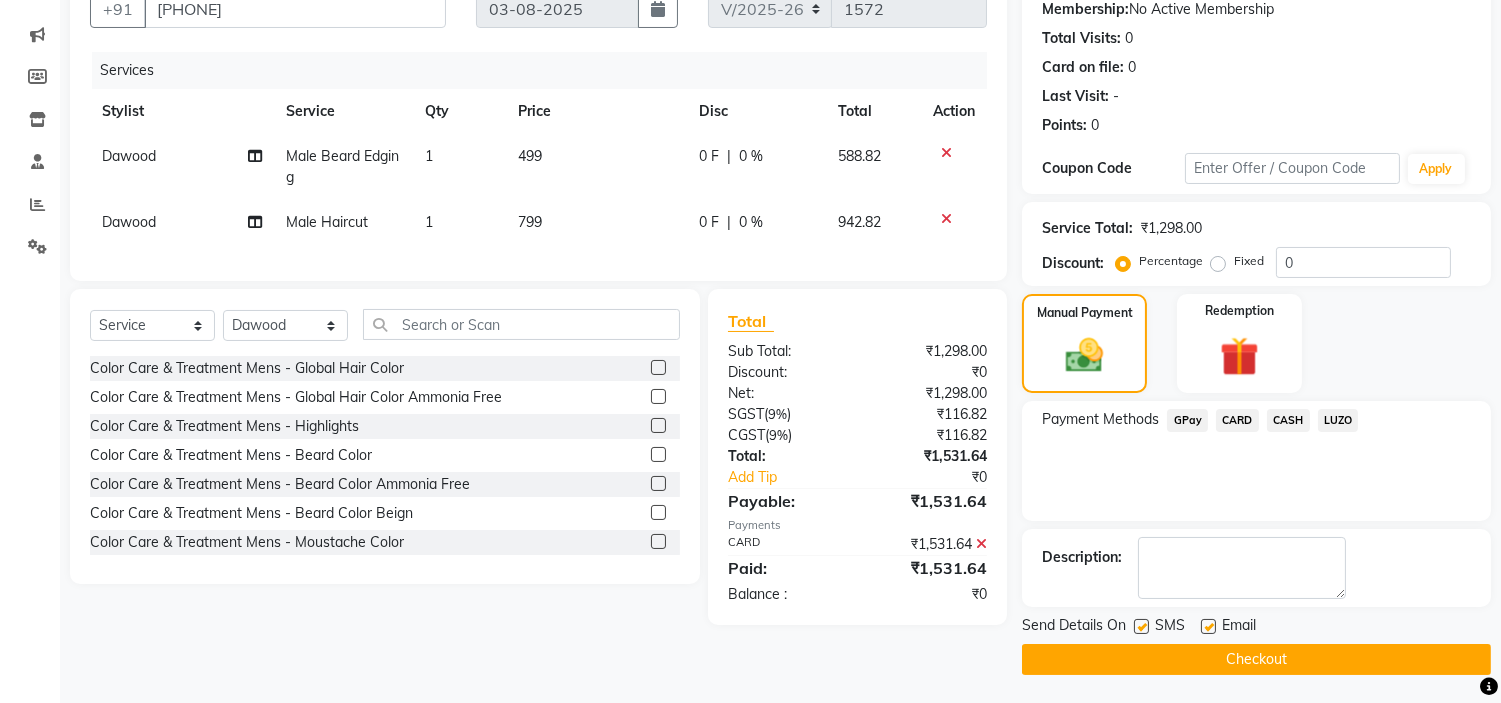 click on "Checkout" 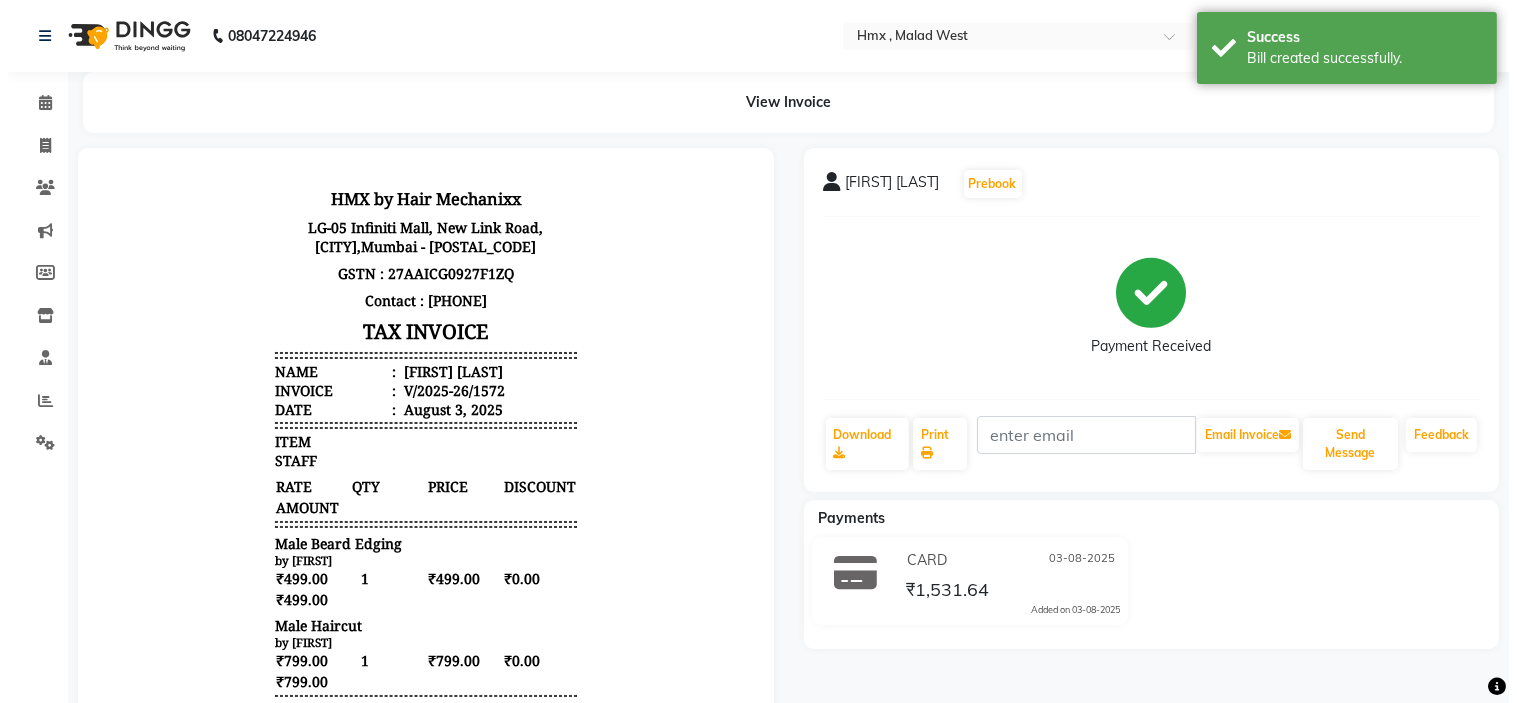 scroll, scrollTop: 0, scrollLeft: 0, axis: both 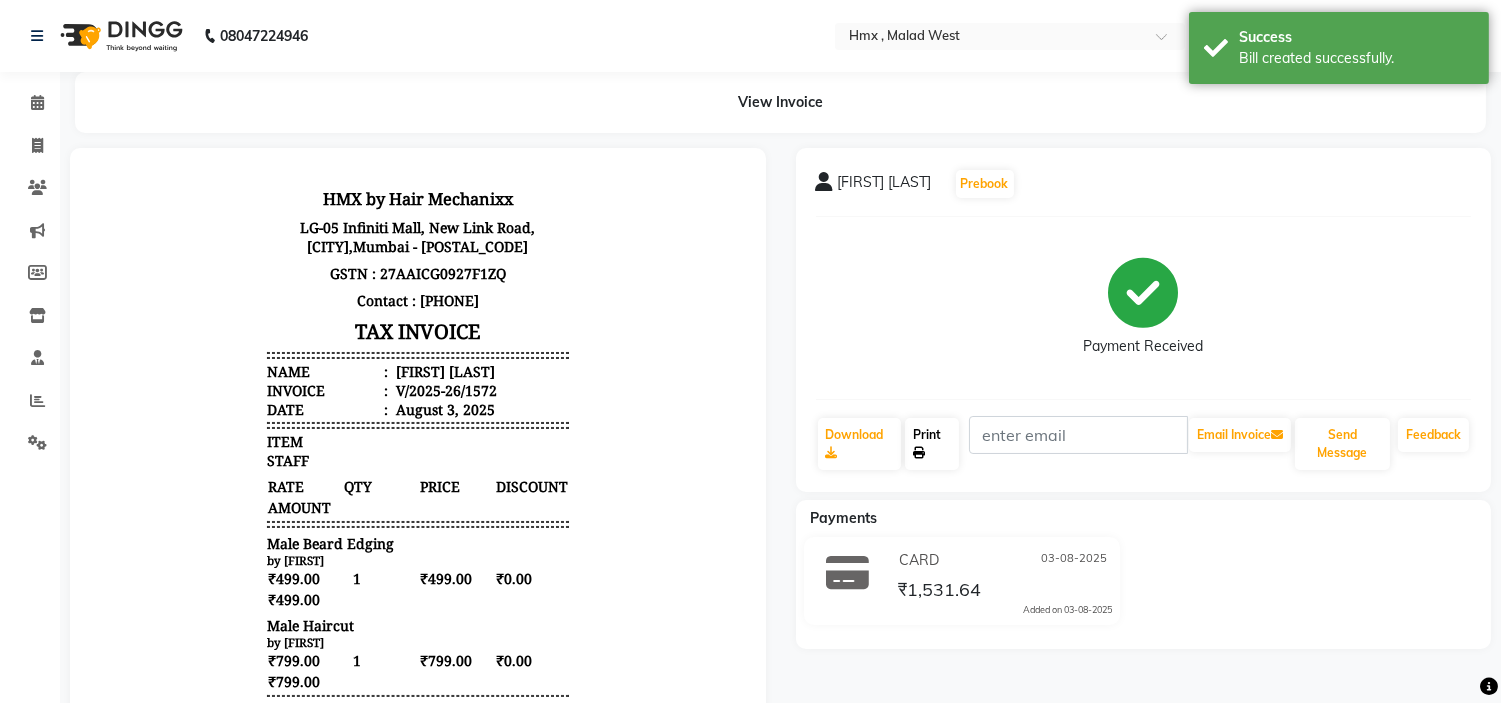 click on "Print" 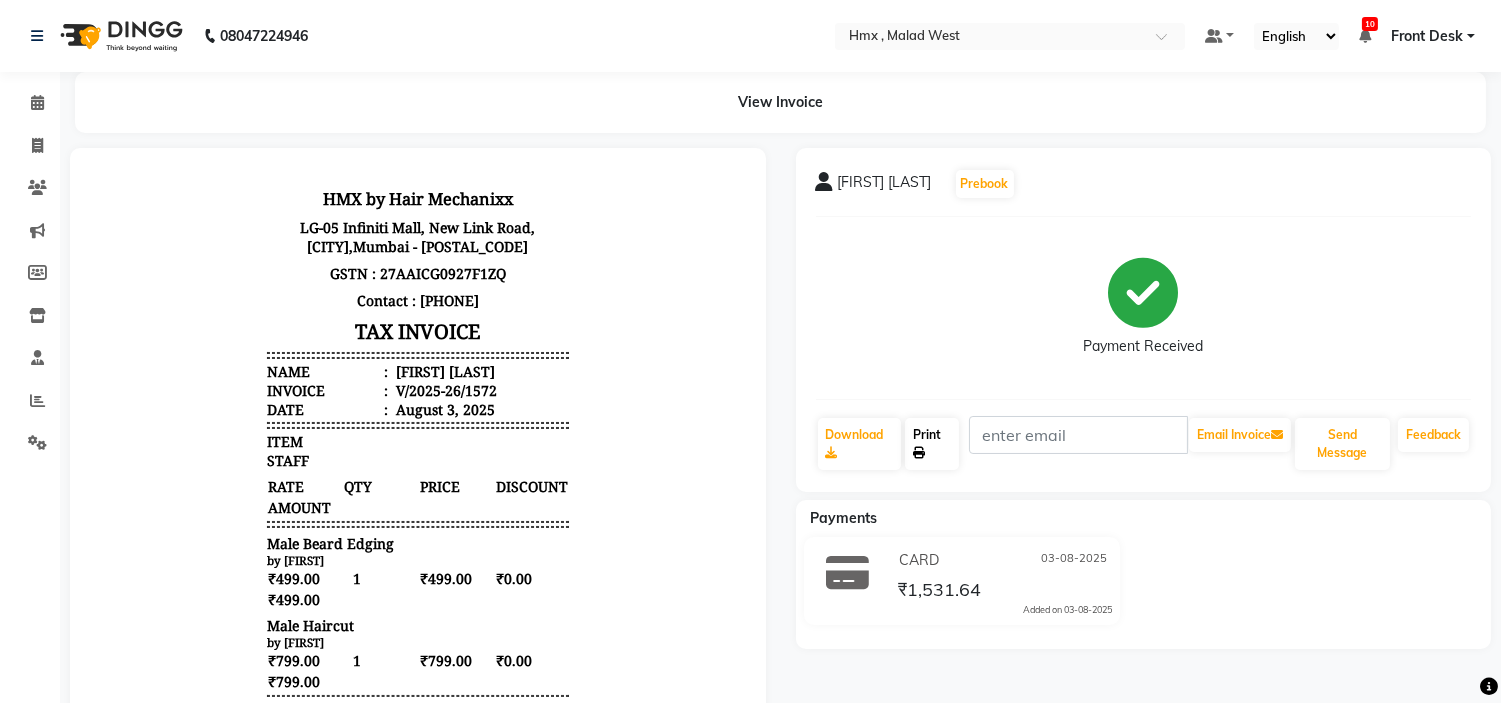 click on "Print" 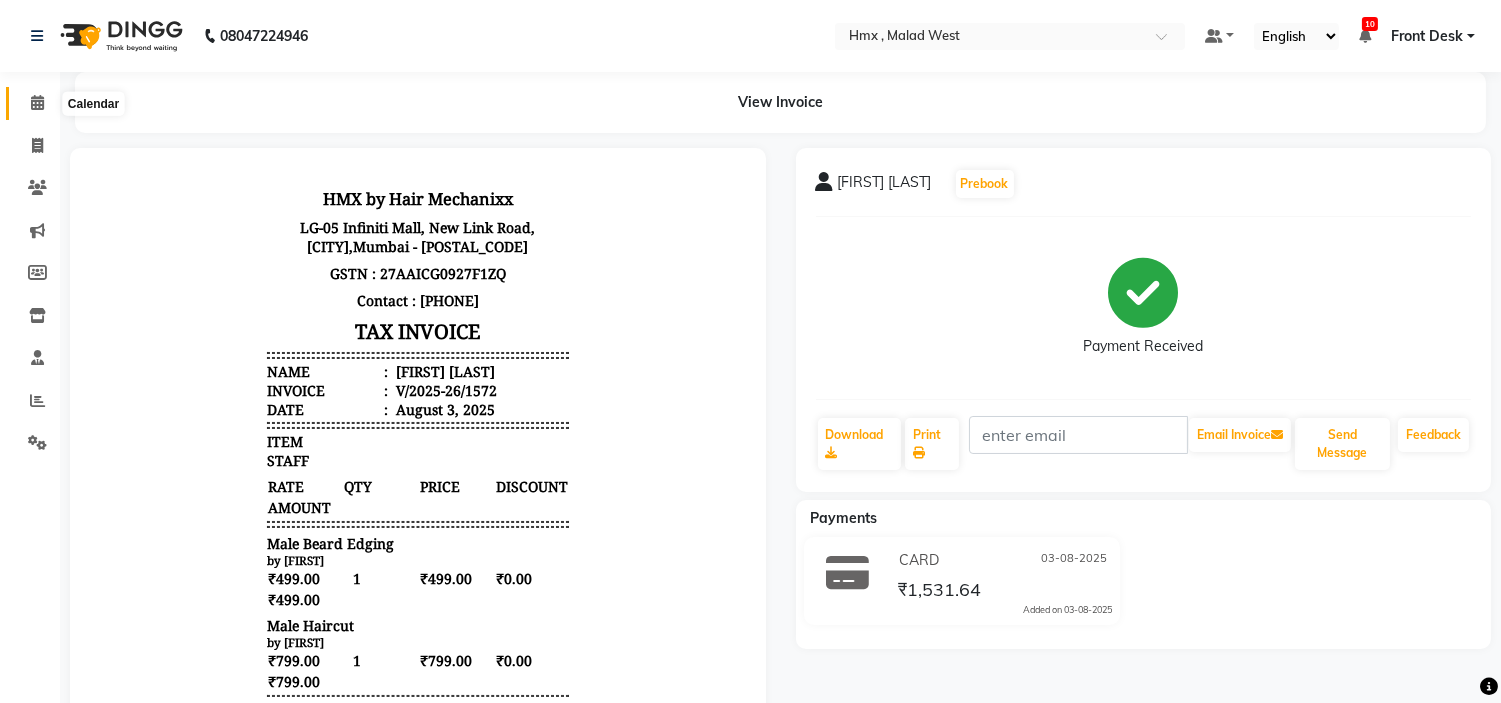 drag, startPoint x: 36, startPoint y: 106, endPoint x: 0, endPoint y: 98, distance: 36.878178 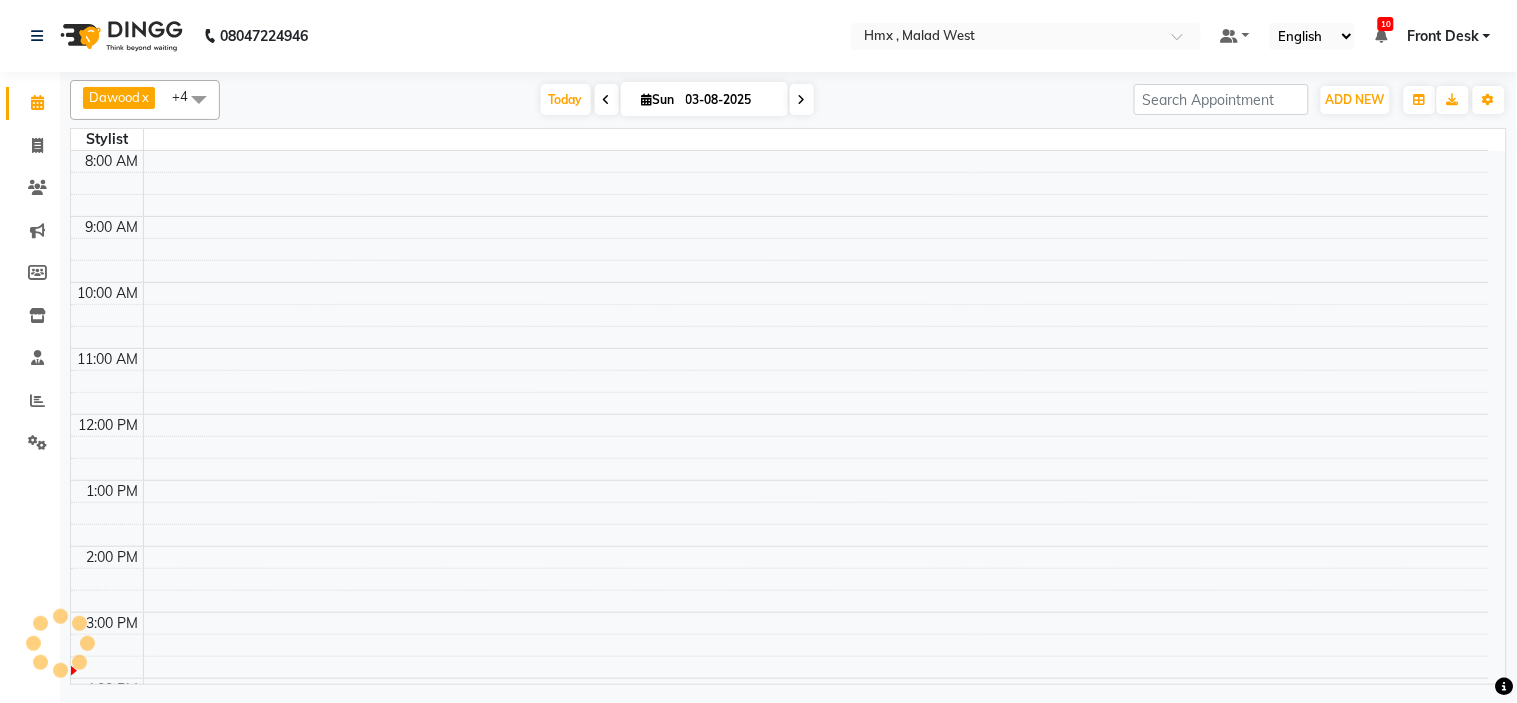scroll, scrollTop: 0, scrollLeft: 0, axis: both 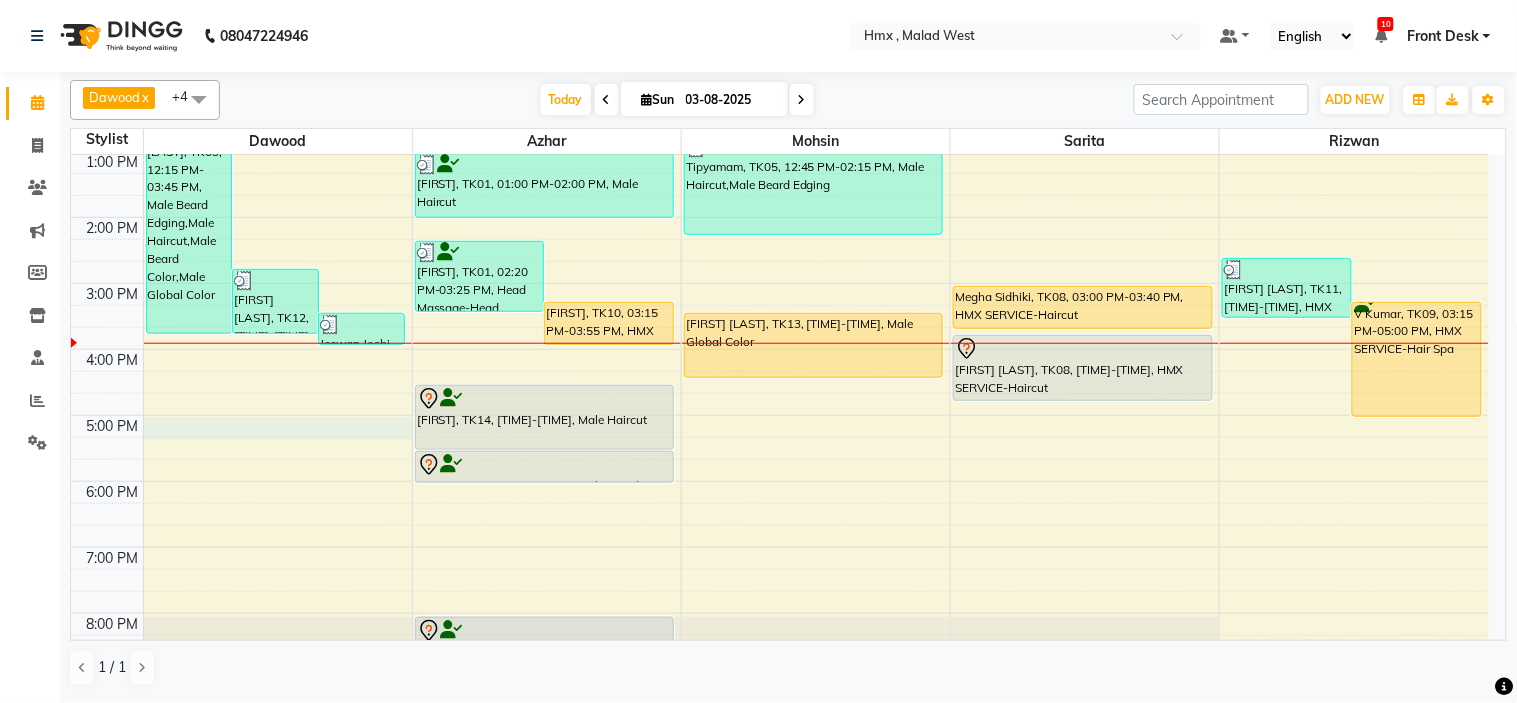 click on "8:00 AM 9:00 AM 10:00 AM 11:00 AM 12:00 PM 1:00 PM 2:00 PM 3:00 PM 4:00 PM 5:00 PM 6:00 PM 7:00 PM 8:00 PM 9:00 PM     sandeep jairath, TK03, 12:15 PM-03:45 PM, Male Beard Edging,Male Haircut,Male Beard Color,Male Global Color     Jeewan Joshi, TK12, 02:45 PM-03:45 PM, Male Haircut     Jeewan Joshi, TK12, 03:25 PM-03:55 PM, Male Beard Edging     VINOD, TK01, 02:20 PM-03:25 PM, Head Massage-Head Massage With Coconut Oil    Gulzar, TK10, 03:15 PM-03:55 PM, HMX SERVICE-Beard trim + line up     VINOD, TK01, 01:00 PM-02:00 PM, Male Haircut             Vinit, TK14, 04:30 PM-05:30 PM, Male Haircut             Vinit, TK14, 05:30 PM-06:00 PM, Male Beard Edging             Vinay, TK06, 08:00 PM-09:00 PM, Male Haircut             Vinay, TK06, 09:00 PM-09:30 PM, Male Beard Edging     Tipyamam, TK05, 12:45 PM-02:15 PM, Male Haircut,Male Beard Edging    Parth Vedant, TK13, 03:25 PM-04:25 PM, Male Global Color    Megha Sidhiki, TK08, 03:00 PM-03:40 PM, HMX SERVICE-Haircut" at bounding box center (780, 283) 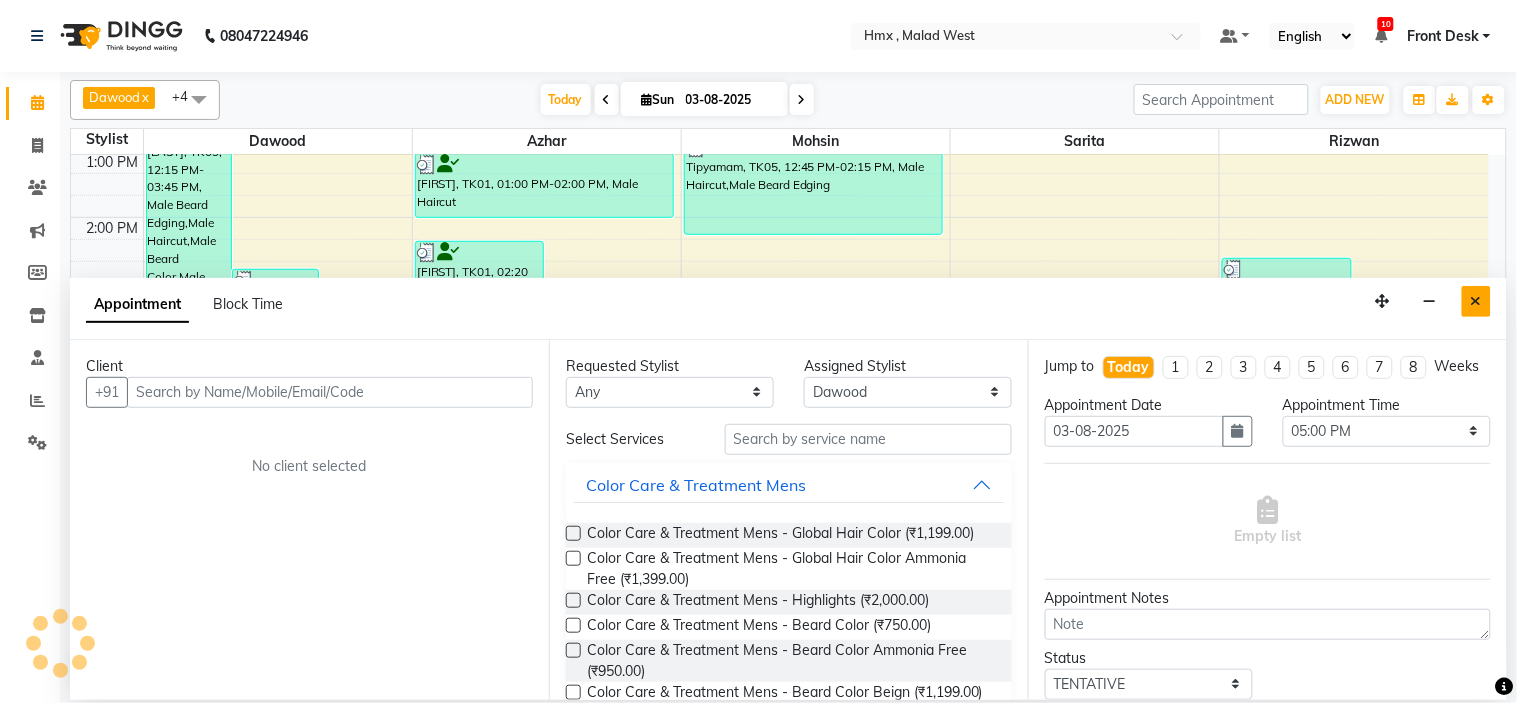click at bounding box center (1476, 301) 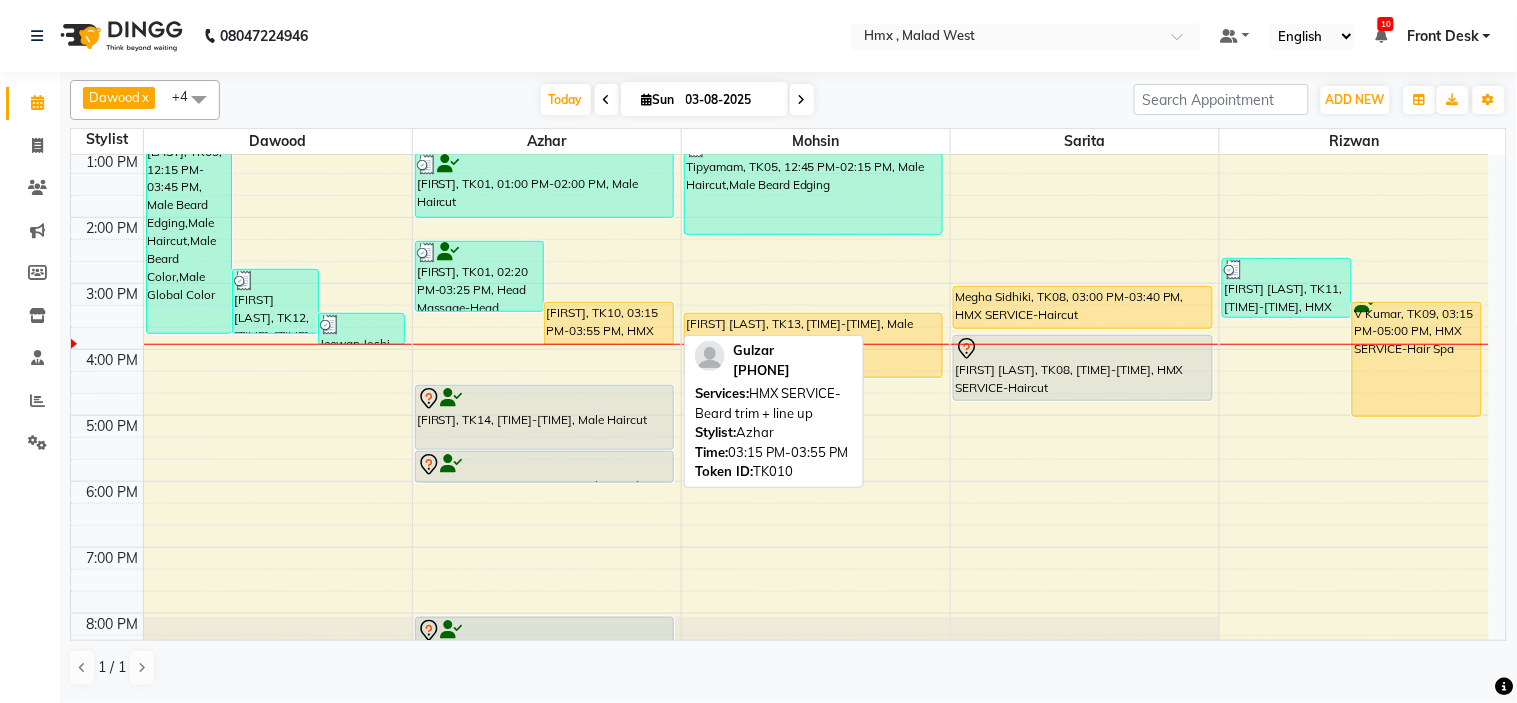 click on "Gulzar, TK10, 03:15 PM-03:55 PM, HMX SERVICE-Beard trim + line up" at bounding box center [609, 323] 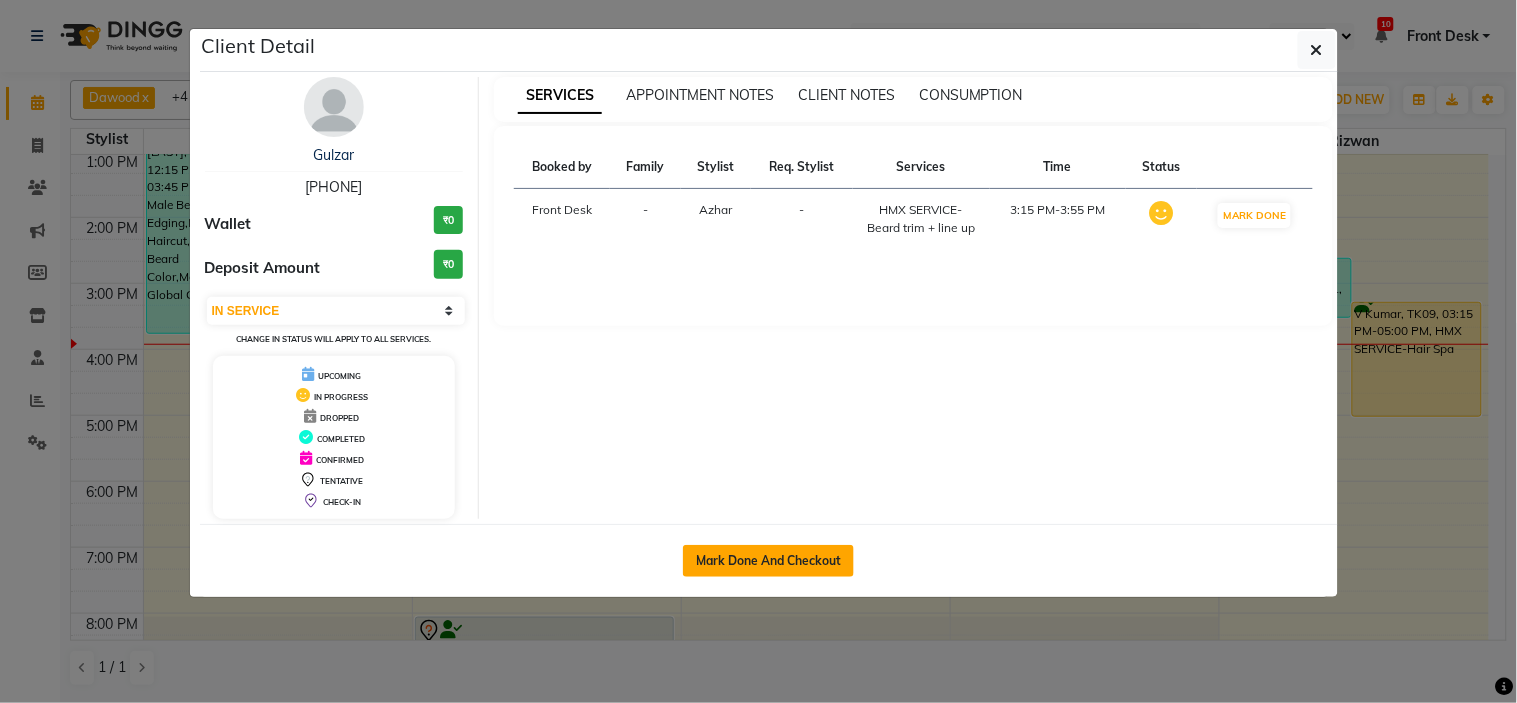 click on "Mark Done And Checkout" 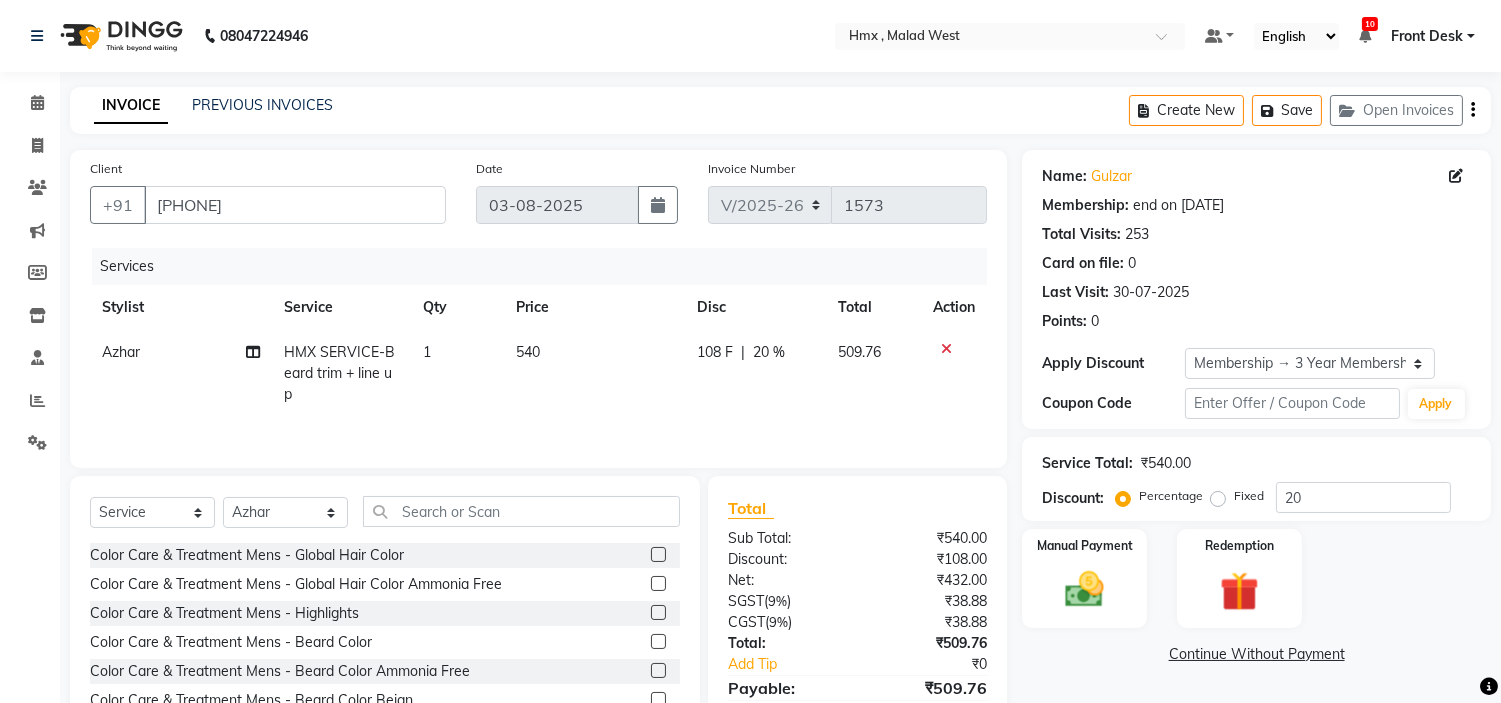 click on "HMX SERVICE-Beard trim + line up" 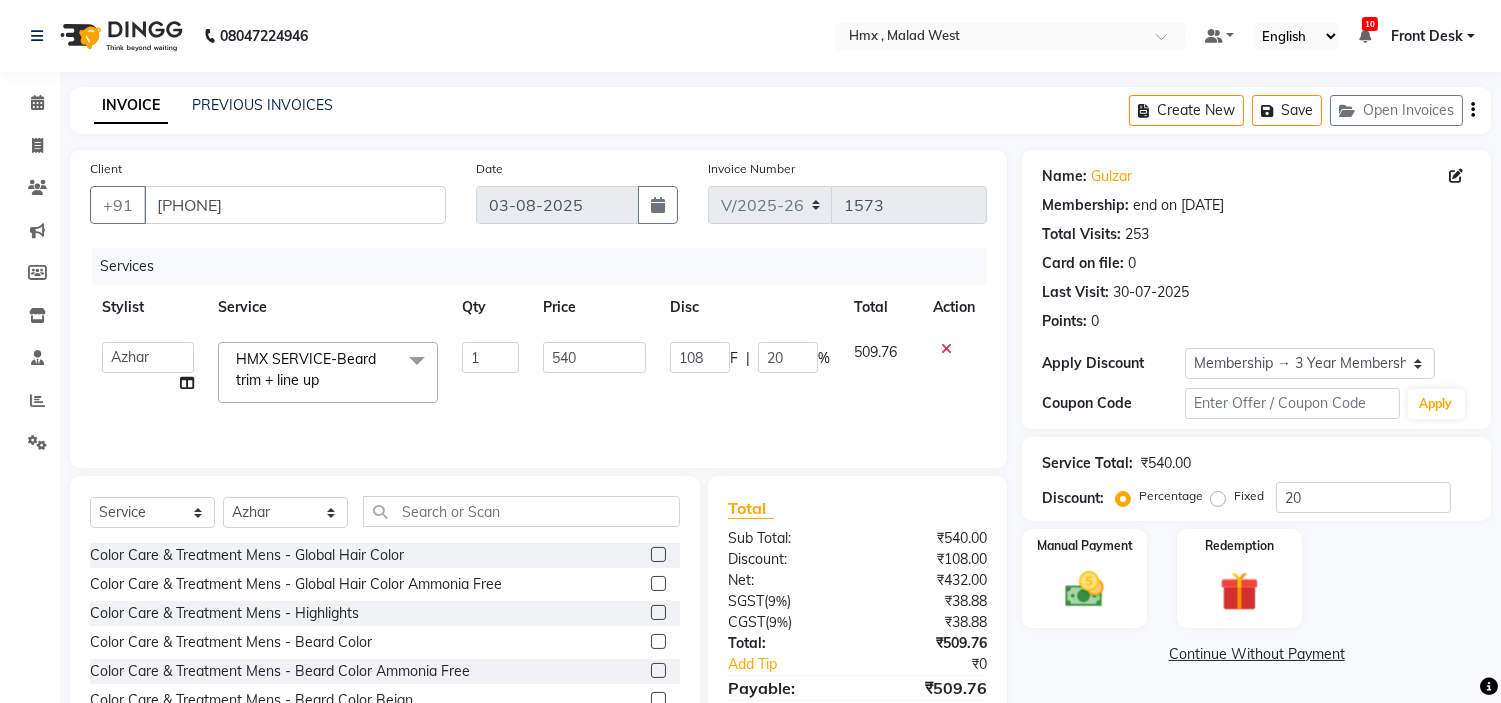 click on "HMX SERVICE-Beard trim + line up" 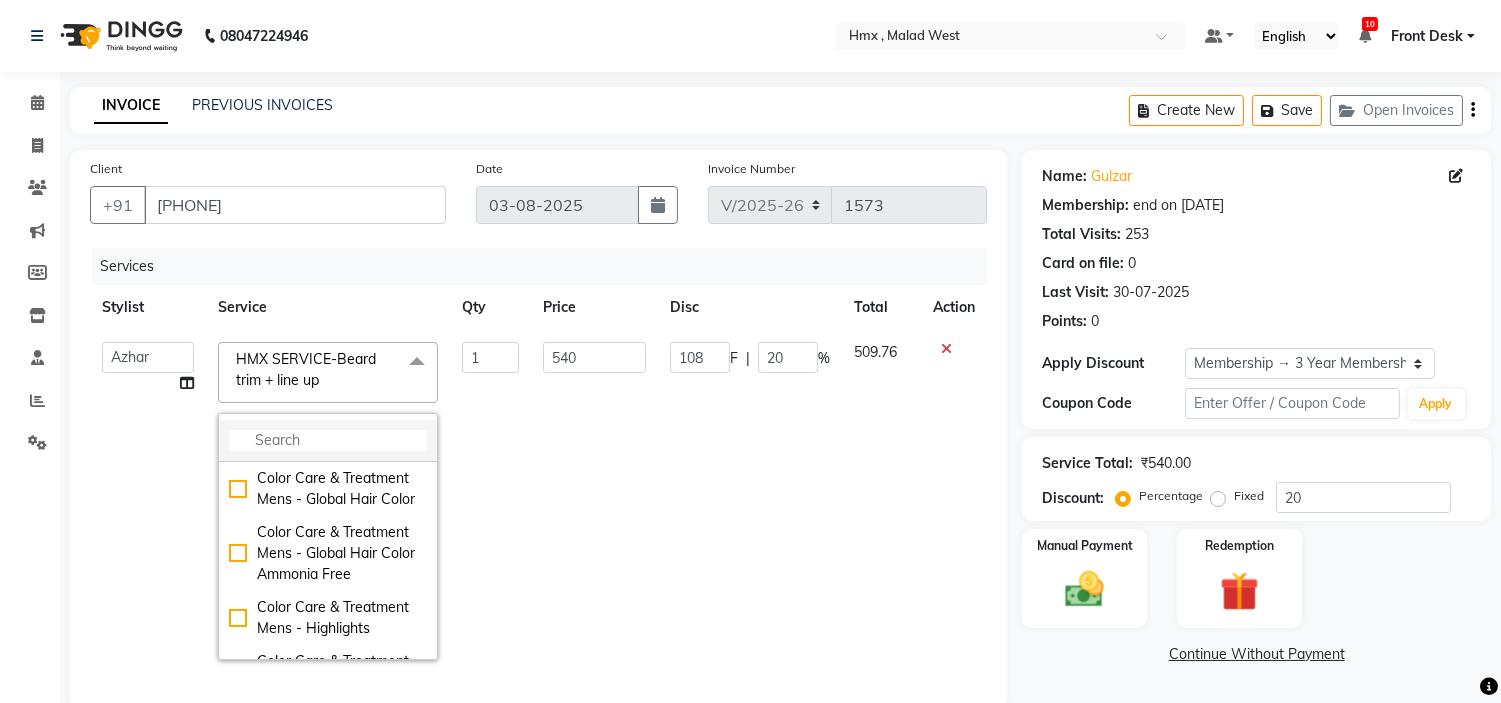 click 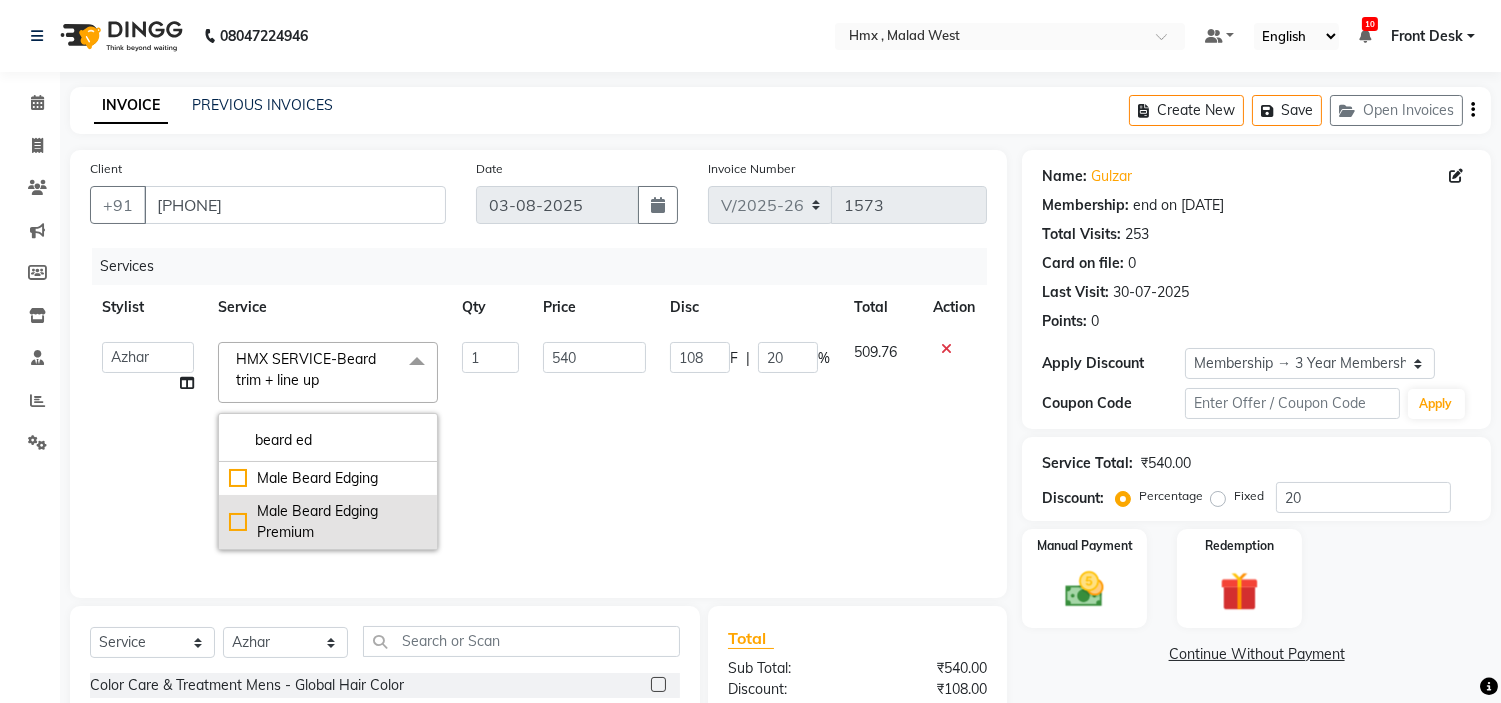 drag, startPoint x: 241, startPoint y: 481, endPoint x: 292, endPoint y: 478, distance: 51.088158 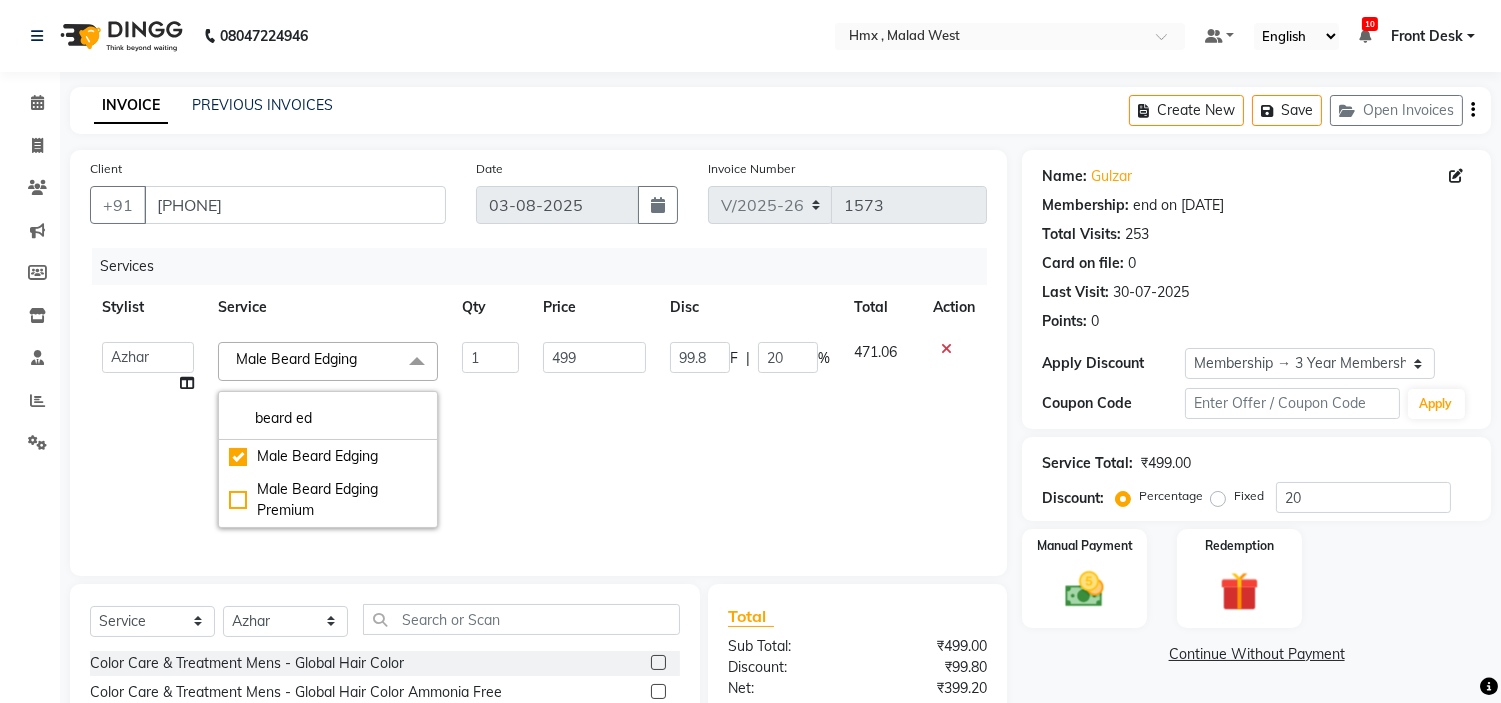scroll, scrollTop: 223, scrollLeft: 0, axis: vertical 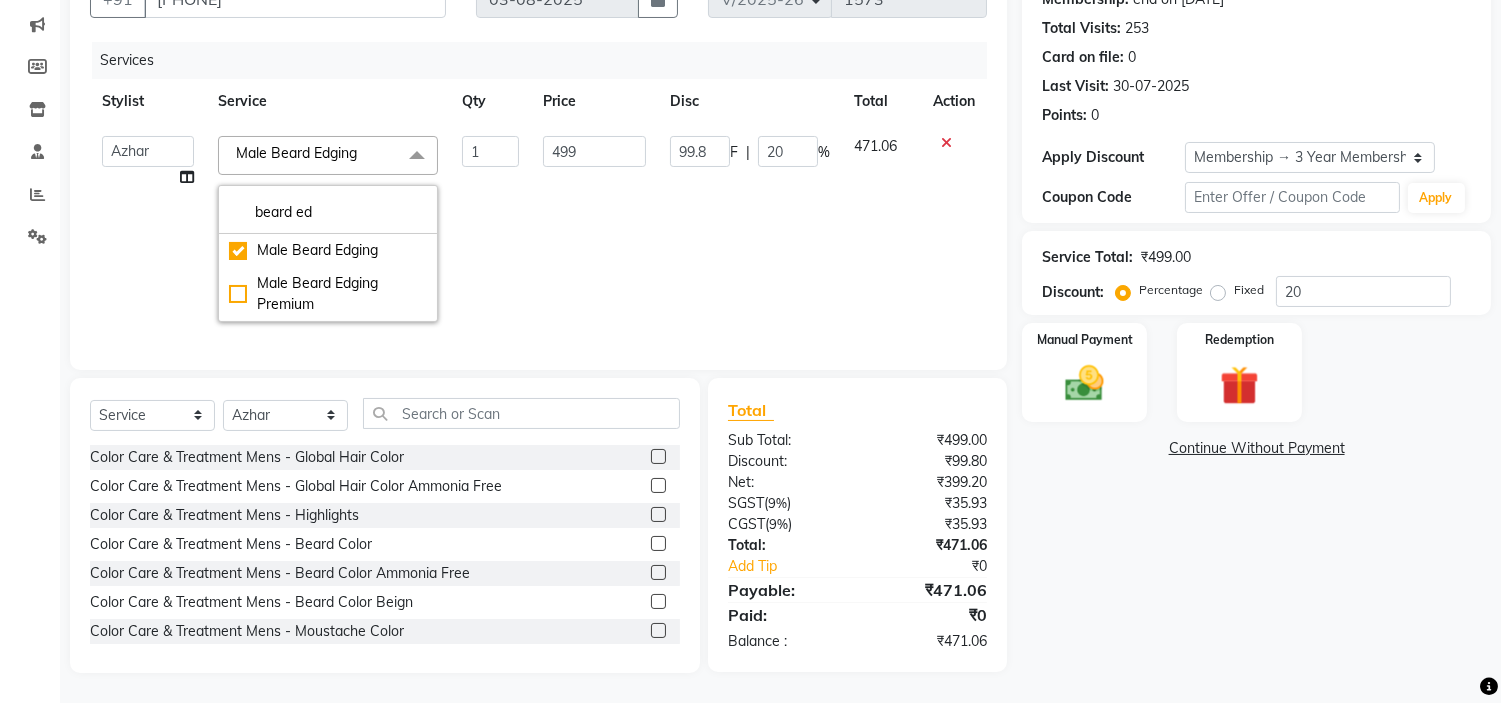 drag, startPoint x: 1098, startPoint y: 365, endPoint x: 1137, endPoint y: 388, distance: 45.276924 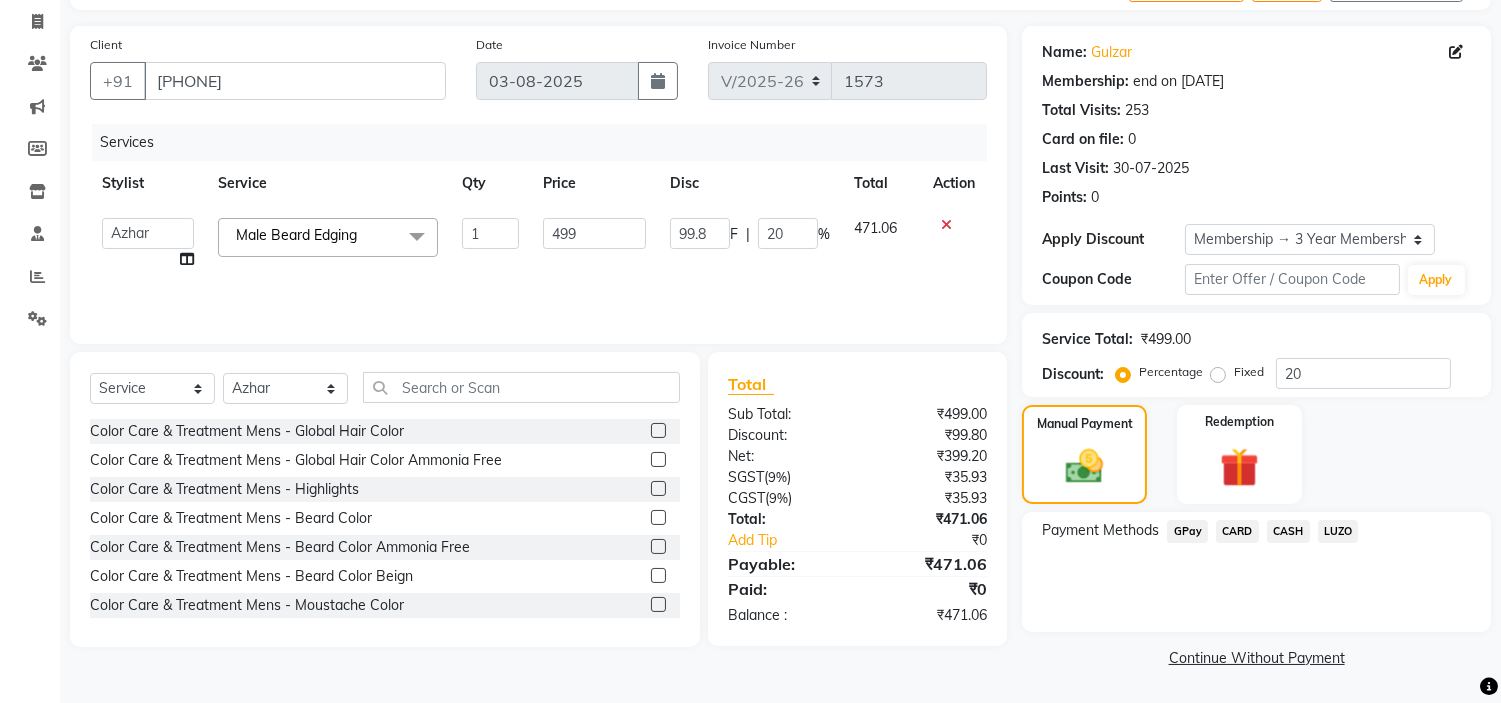 scroll, scrollTop: 123, scrollLeft: 0, axis: vertical 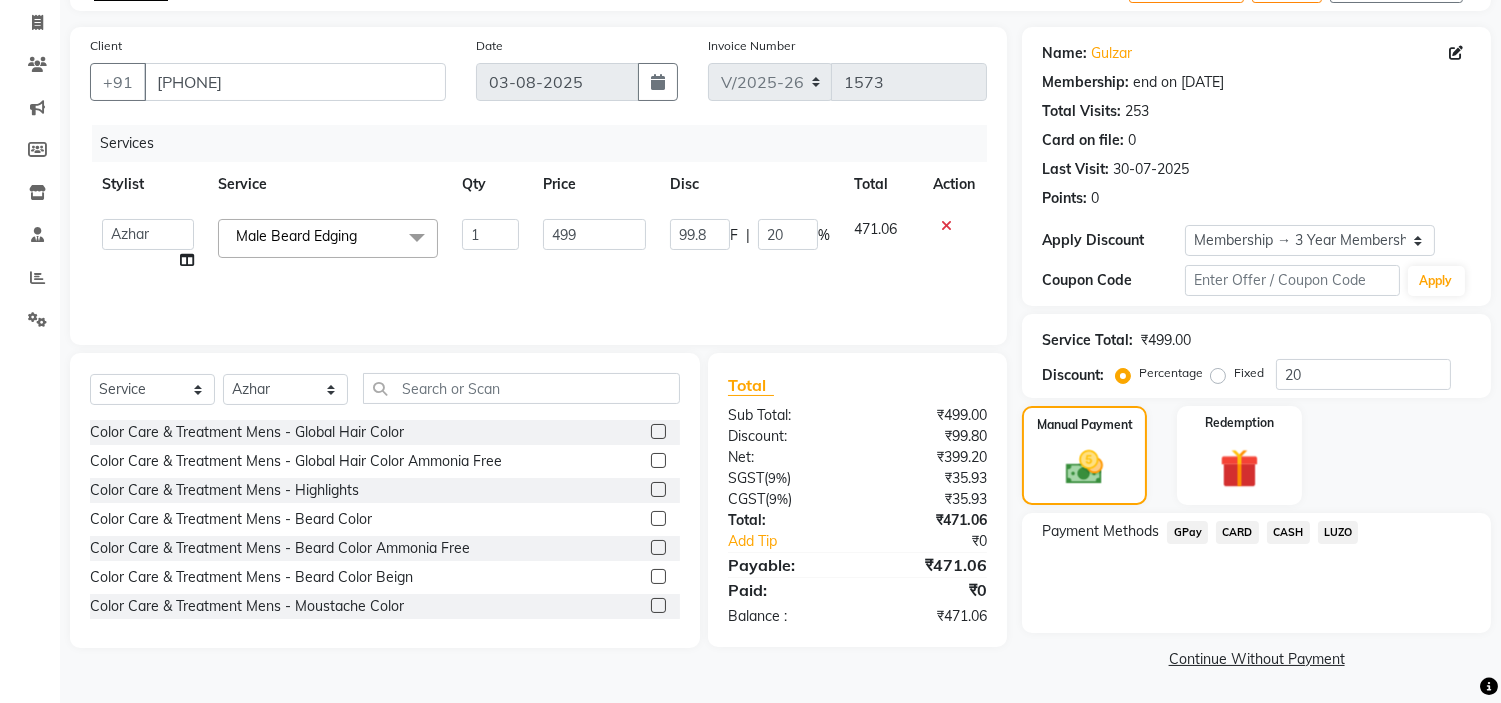 click on "GPay" 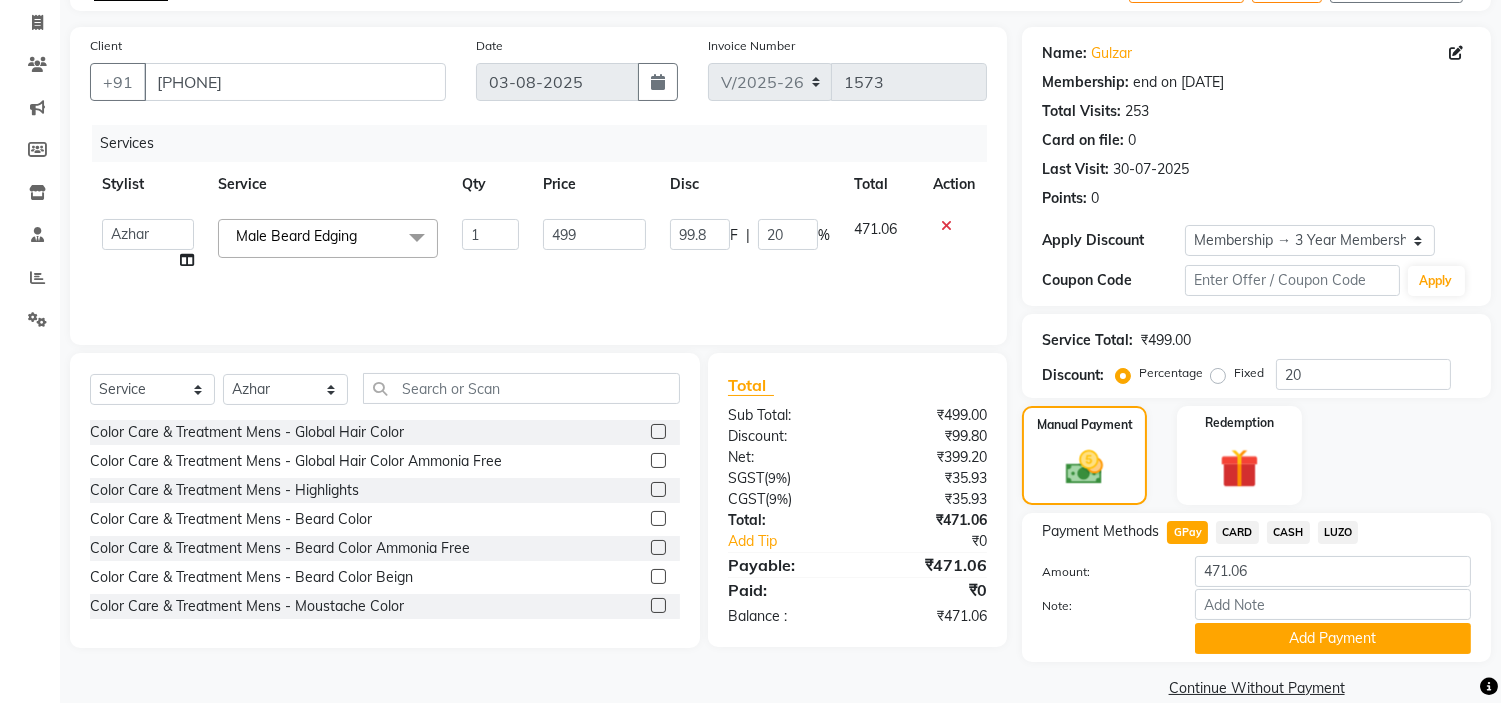 scroll, scrollTop: 152, scrollLeft: 0, axis: vertical 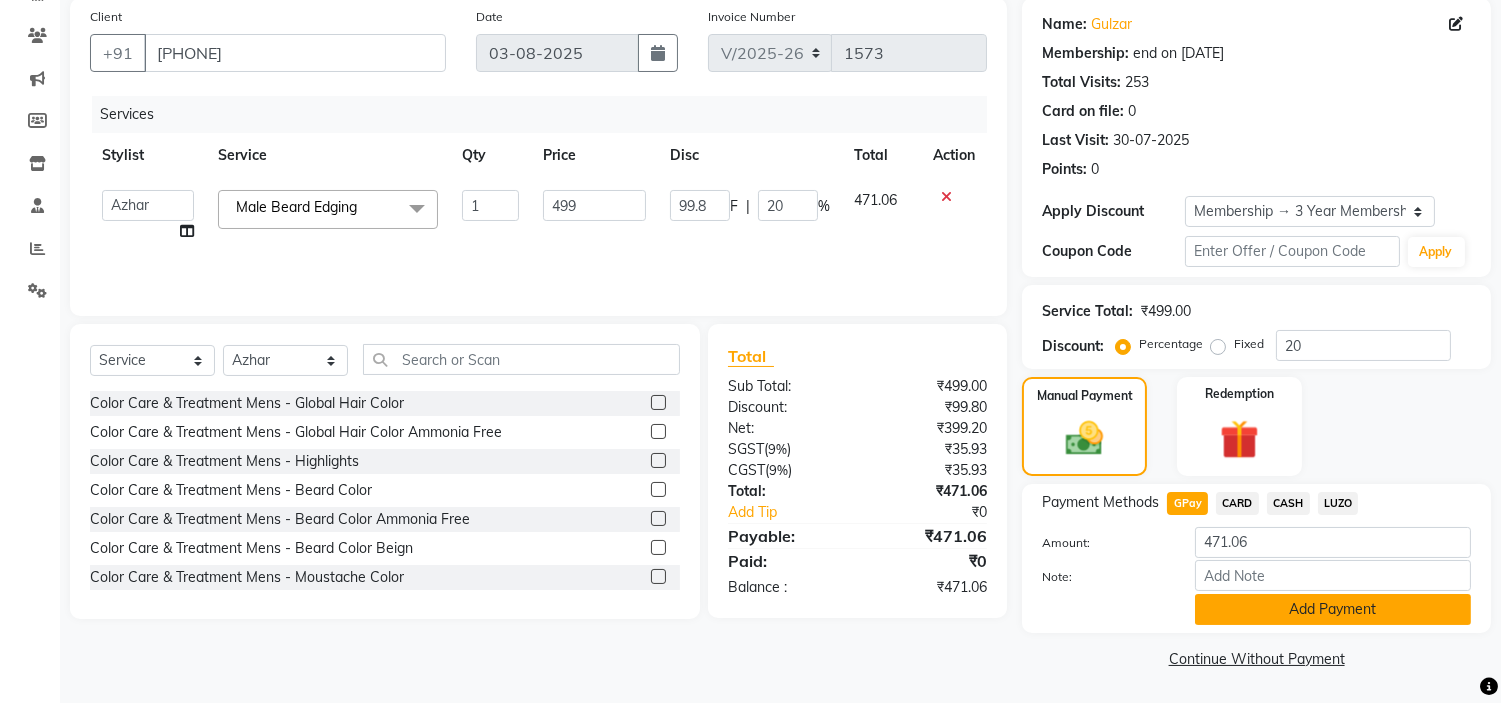click on "Add Payment" 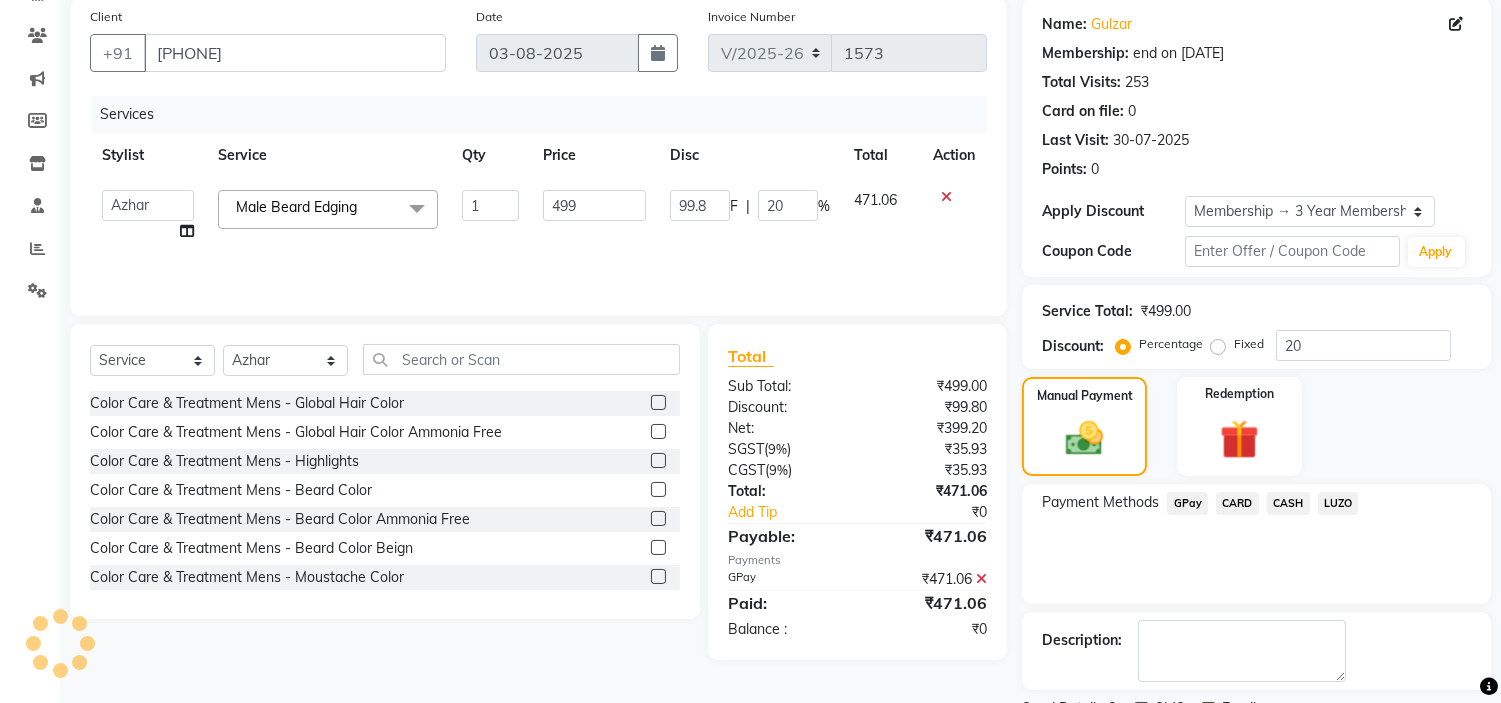 scroll, scrollTop: 236, scrollLeft: 0, axis: vertical 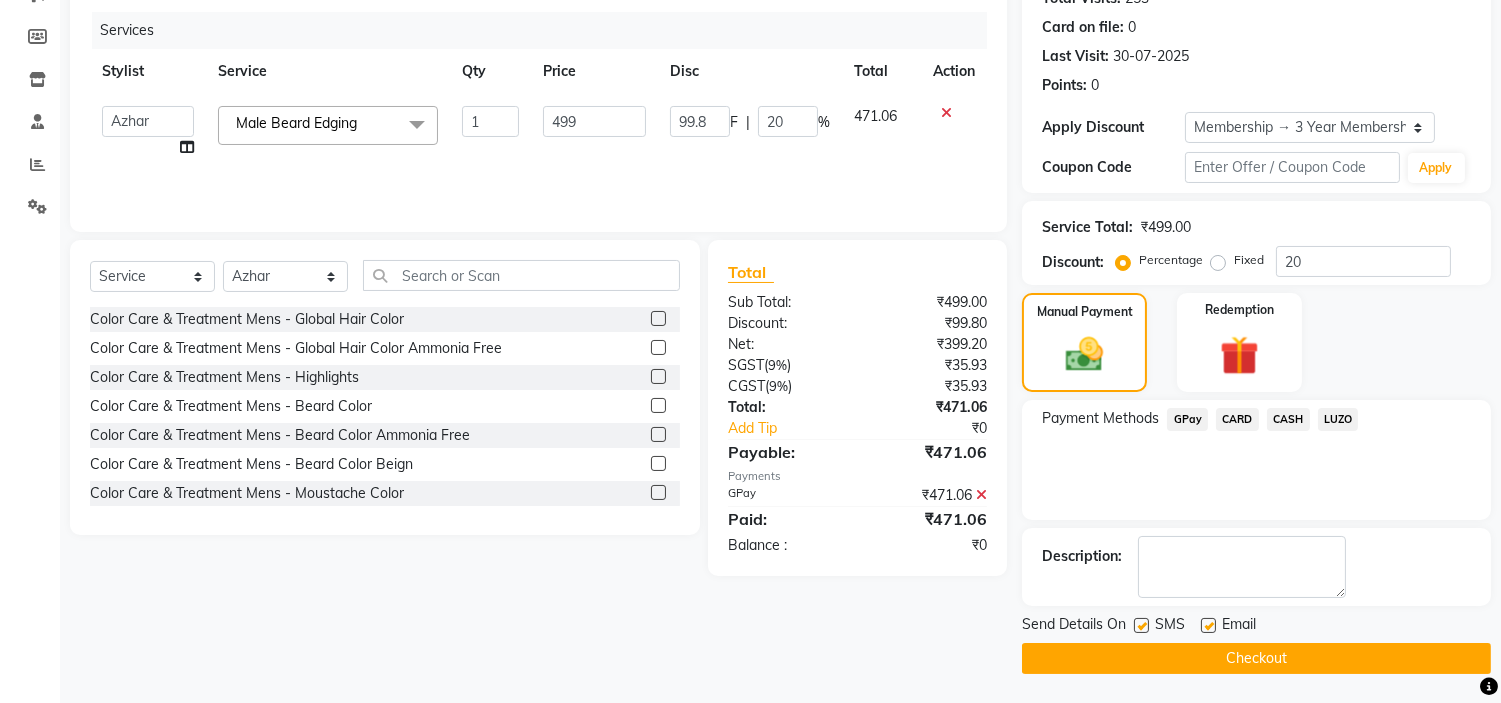 click on "Checkout" 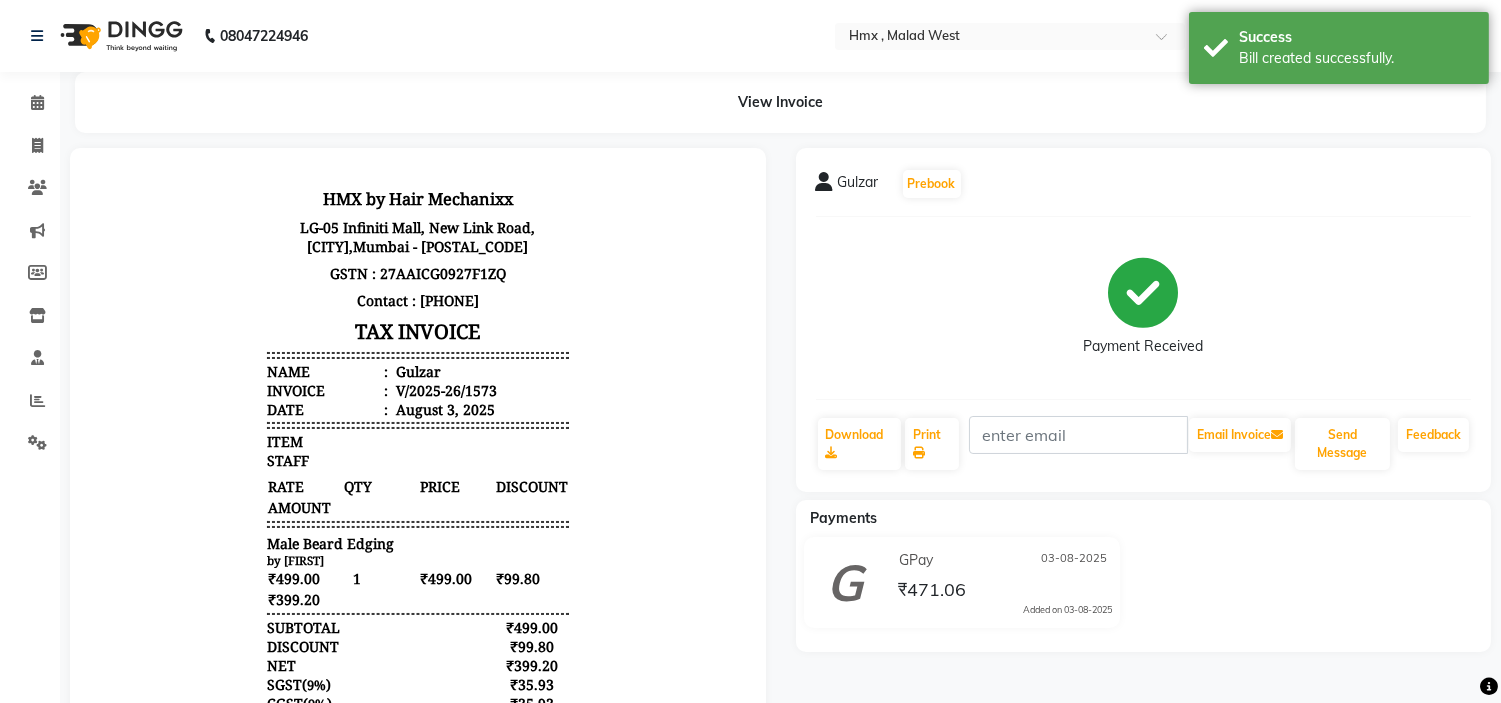 scroll, scrollTop: 0, scrollLeft: 0, axis: both 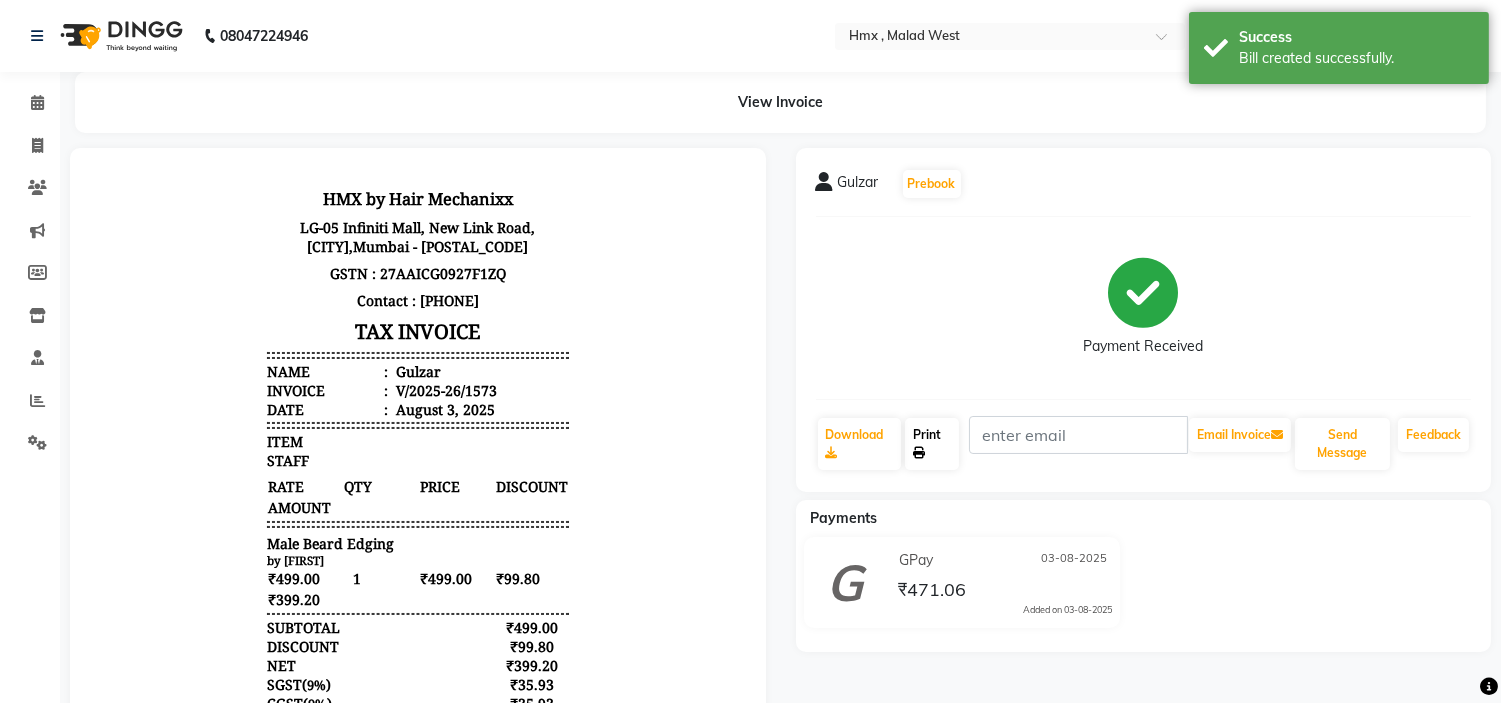 click on "Print" 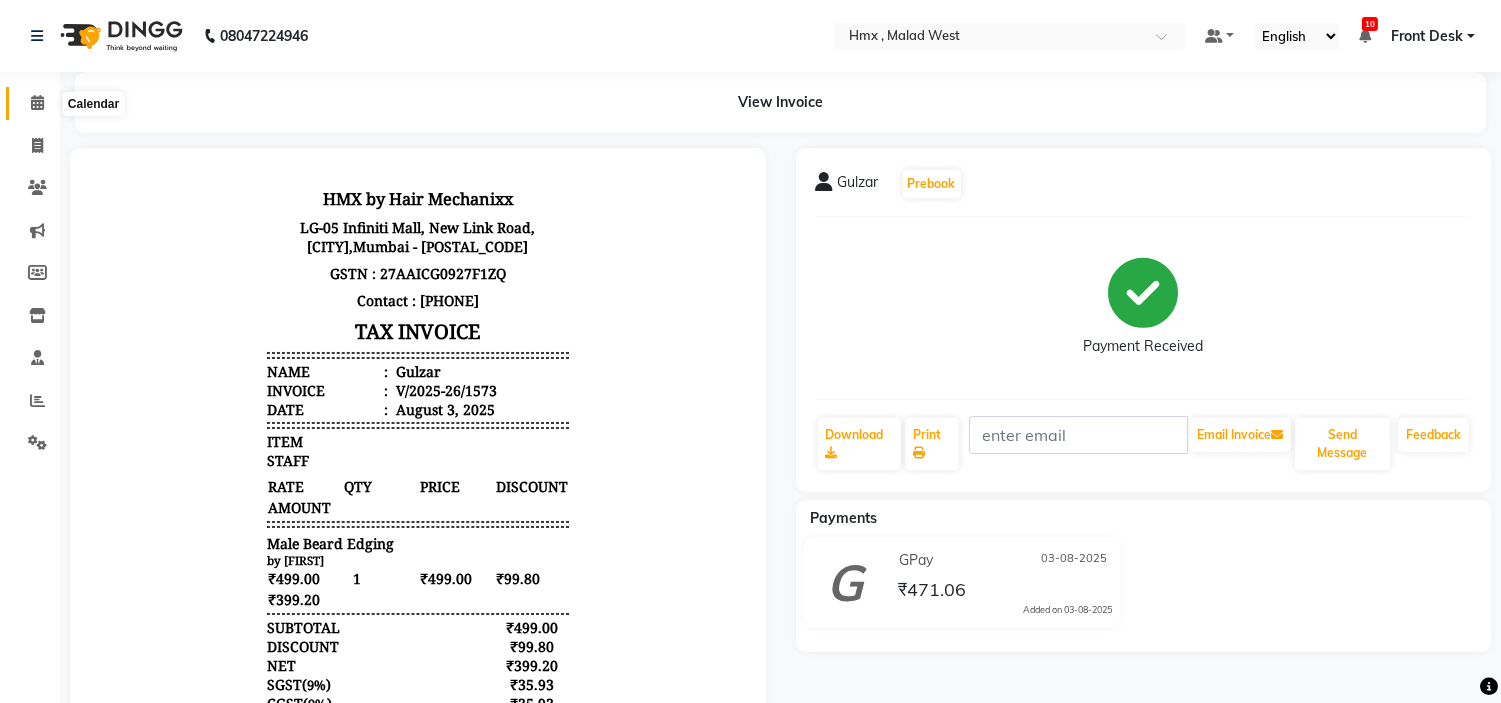 click 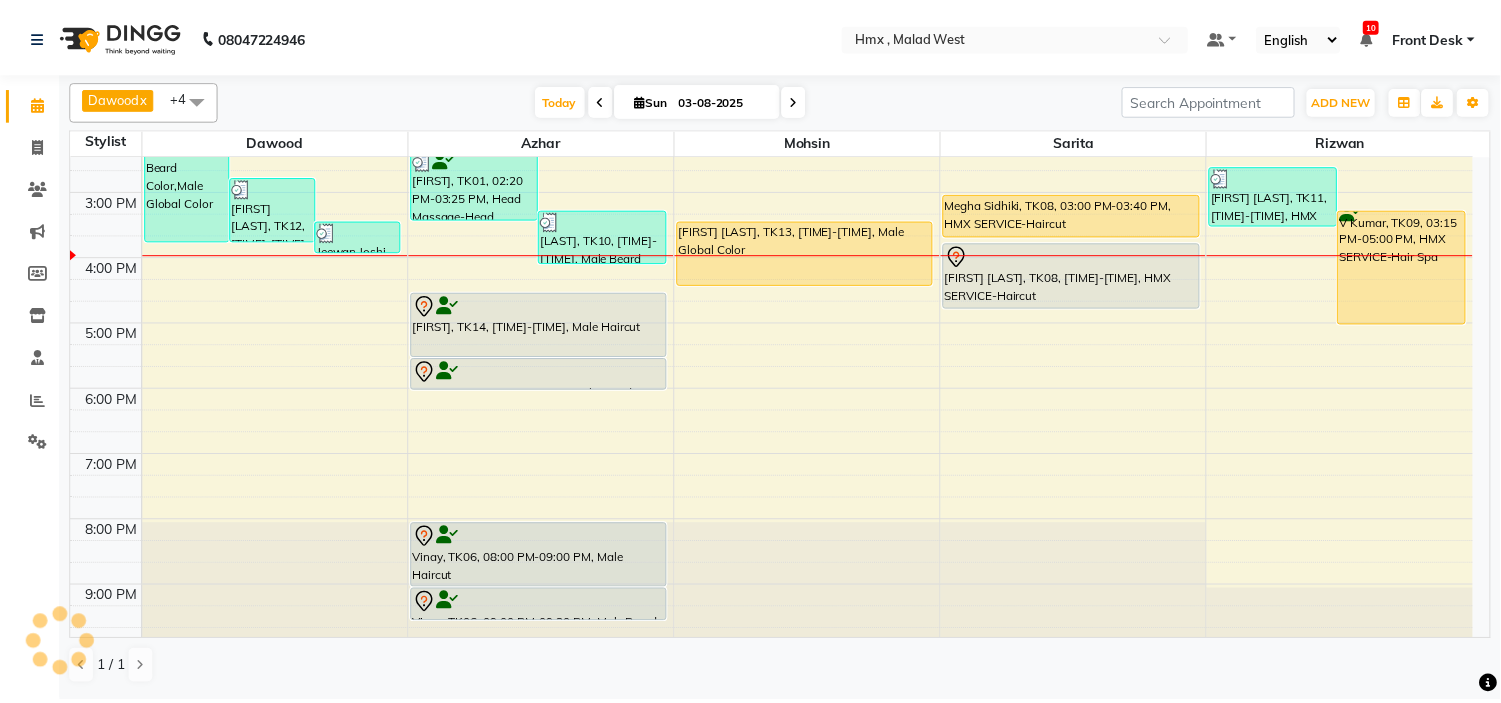 scroll, scrollTop: 442, scrollLeft: 0, axis: vertical 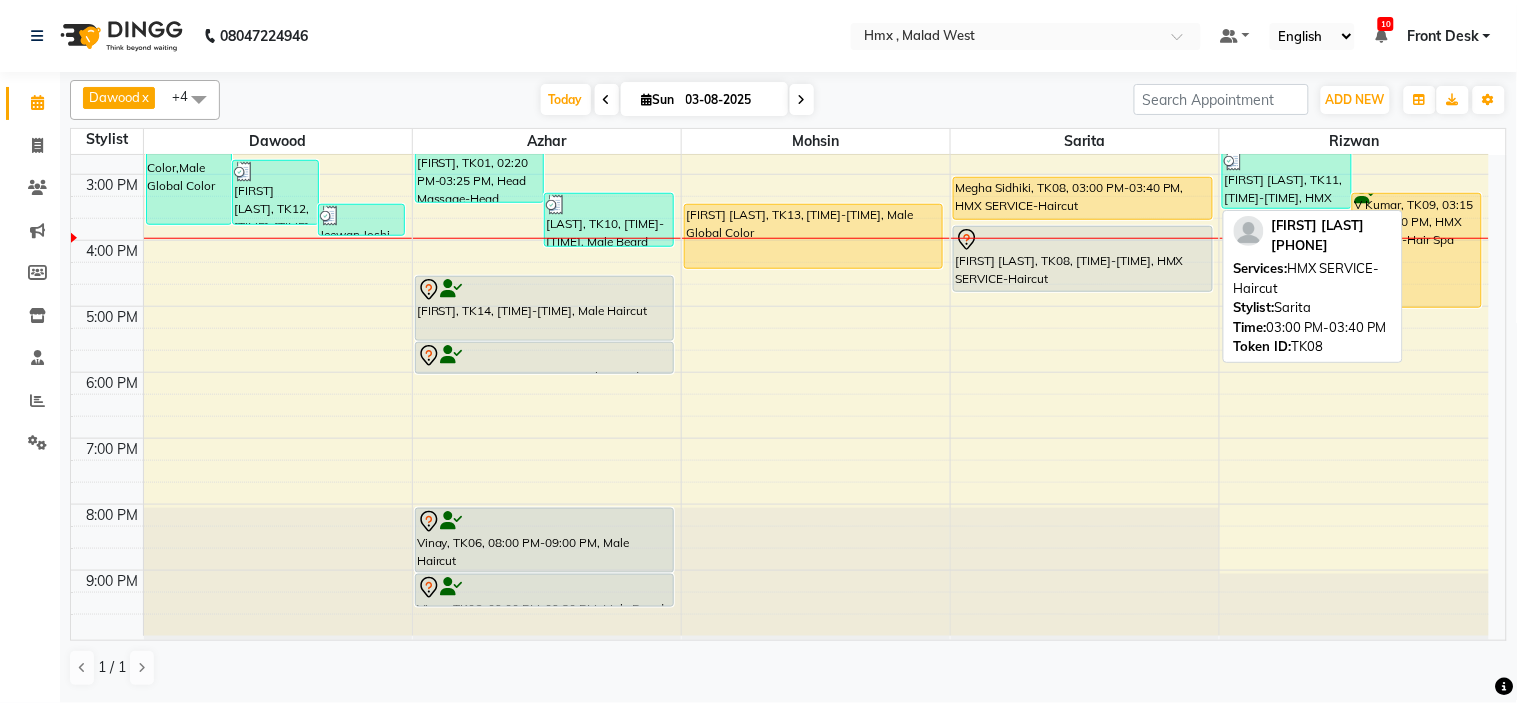 click on "Megha Sidhiki, TK08, 03:00 PM-03:40 PM, HMX SERVICE-Haircut" at bounding box center [1082, 198] 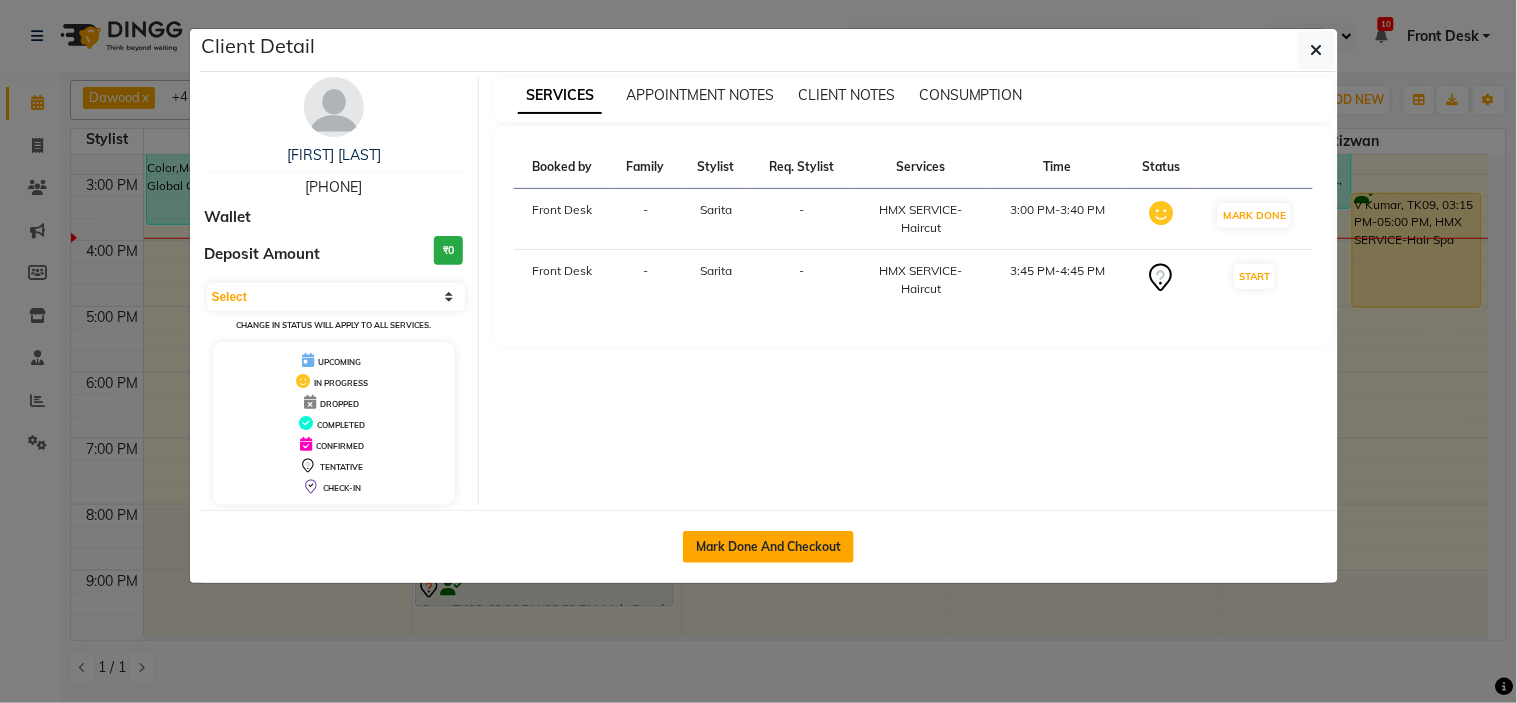 click on "Mark Done And Checkout" 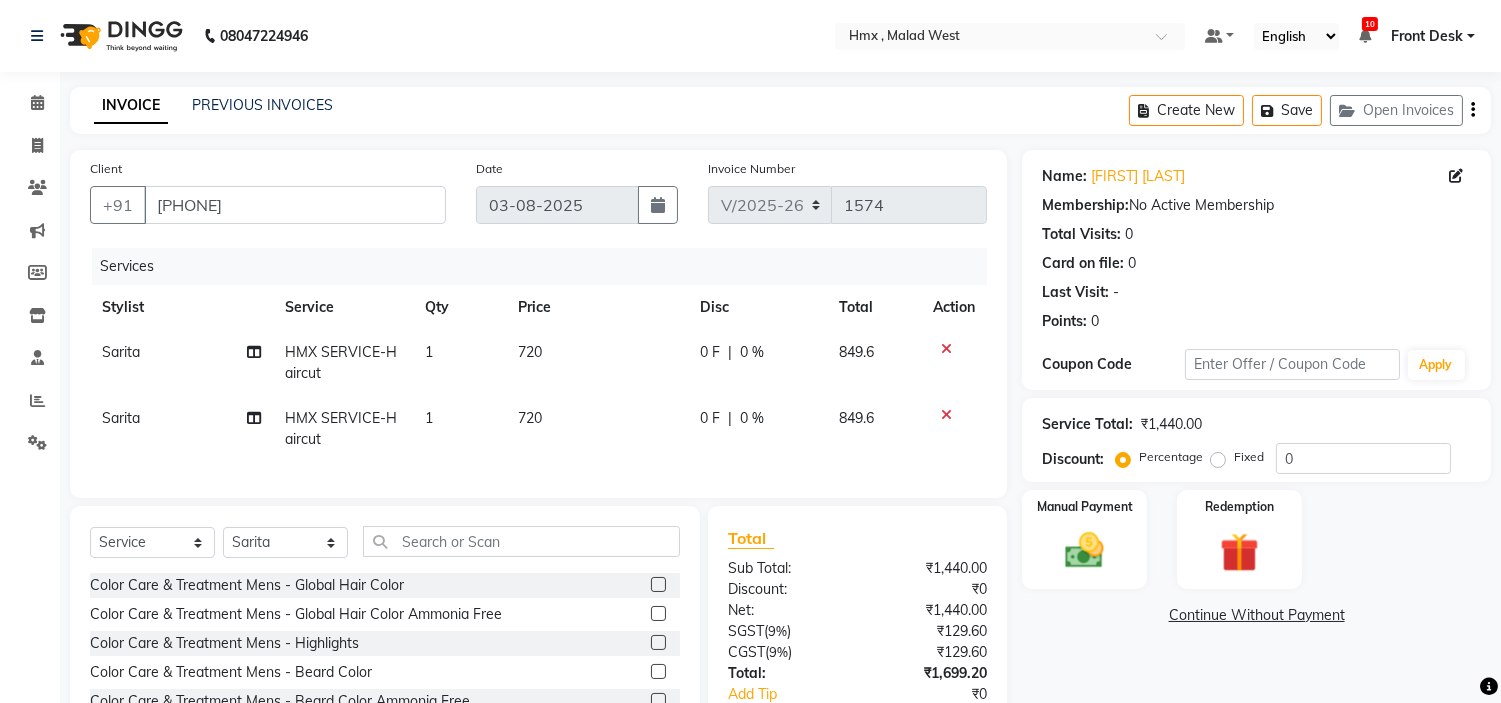 click 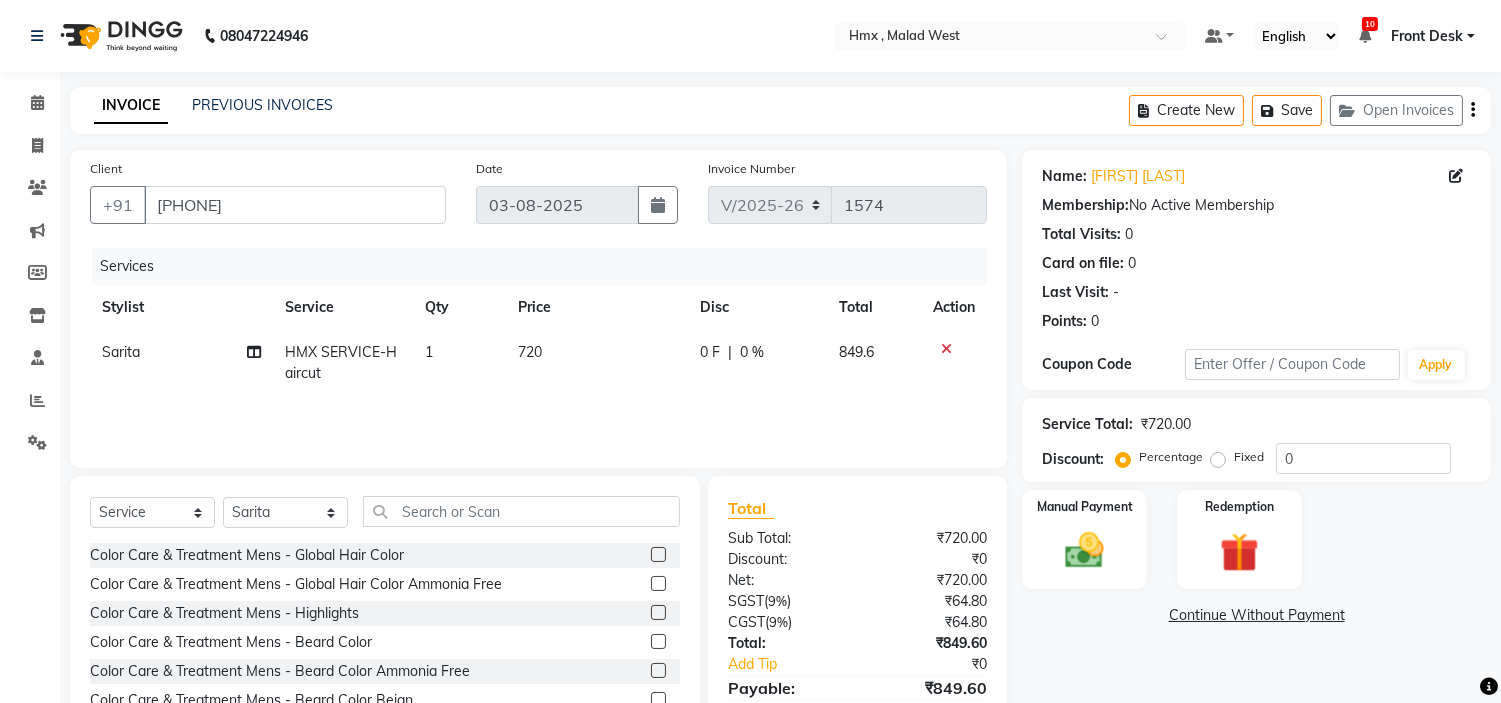 click on "HMX SERVICE-Haircut" 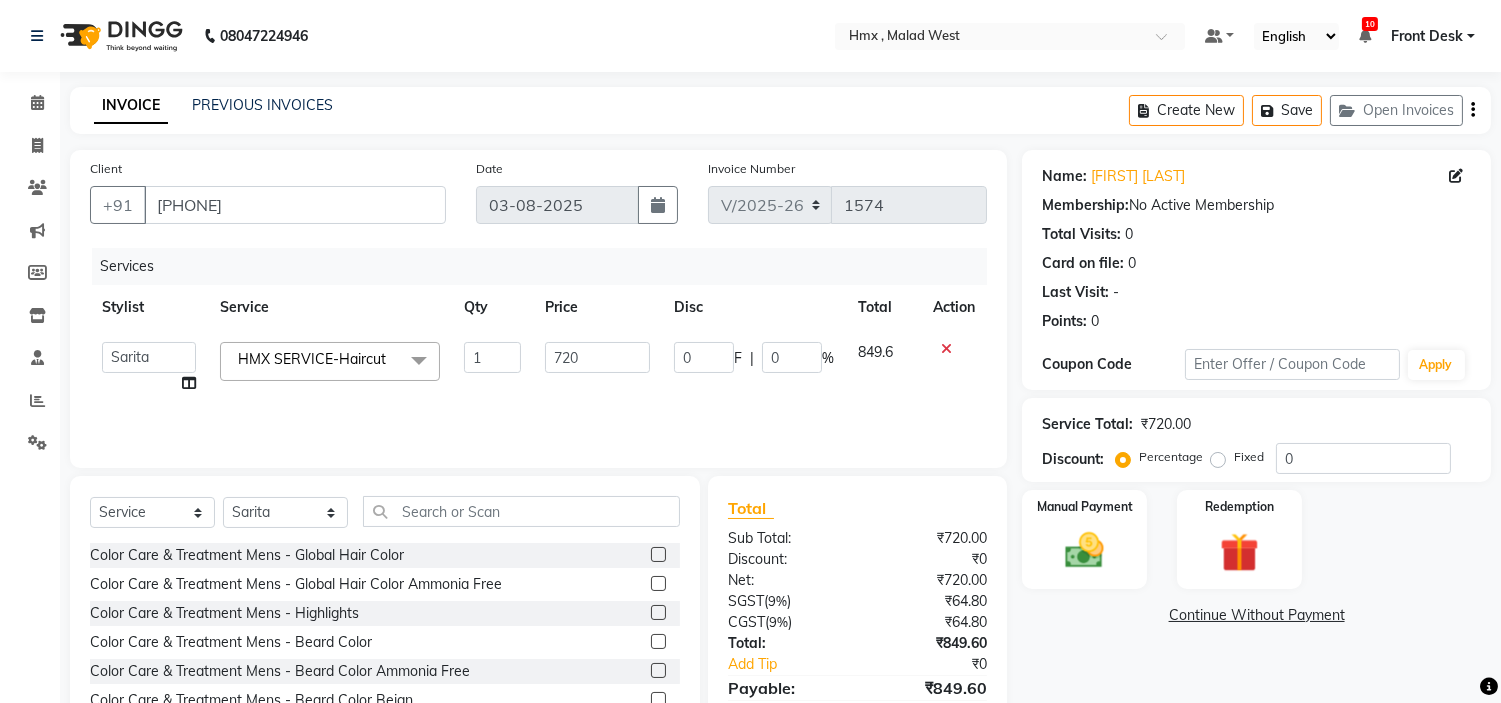 click on "HMX SERVICE-Haircut" 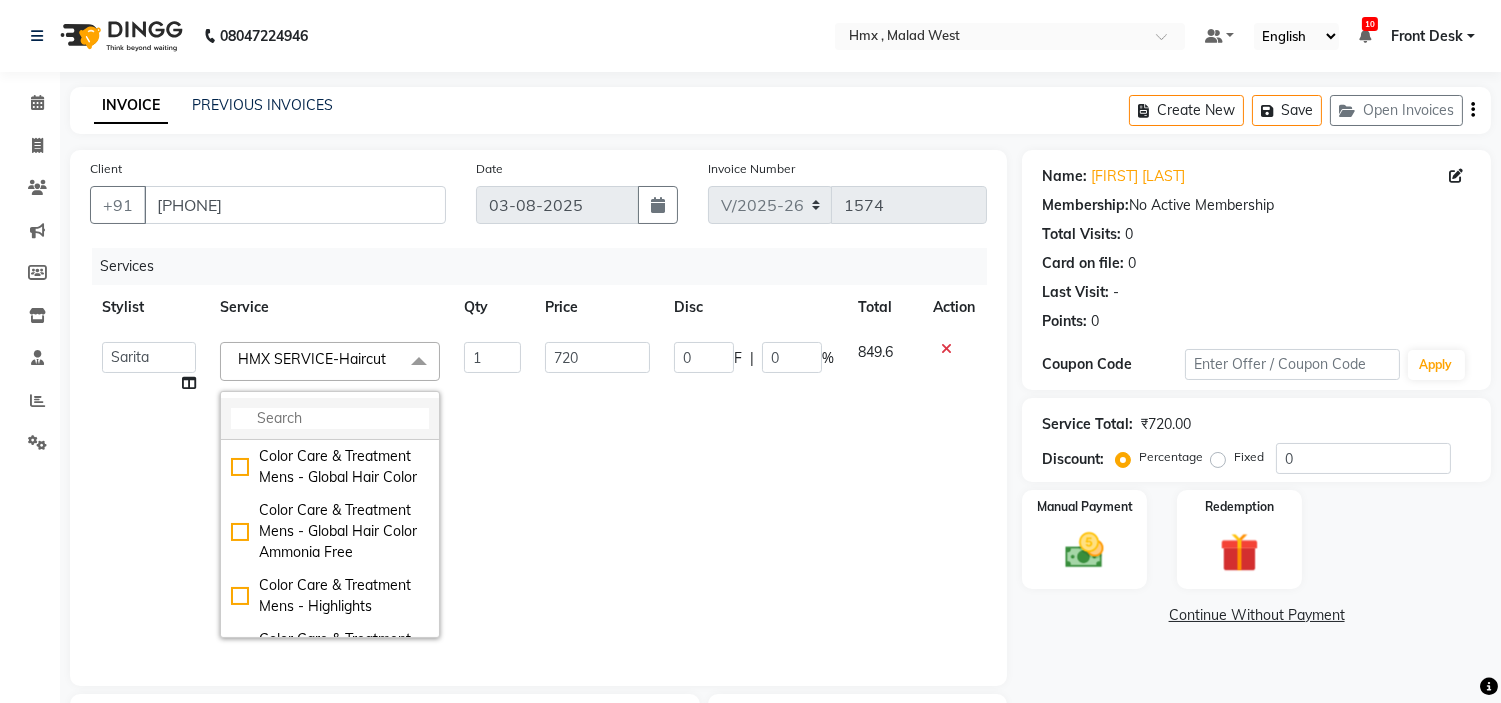 click 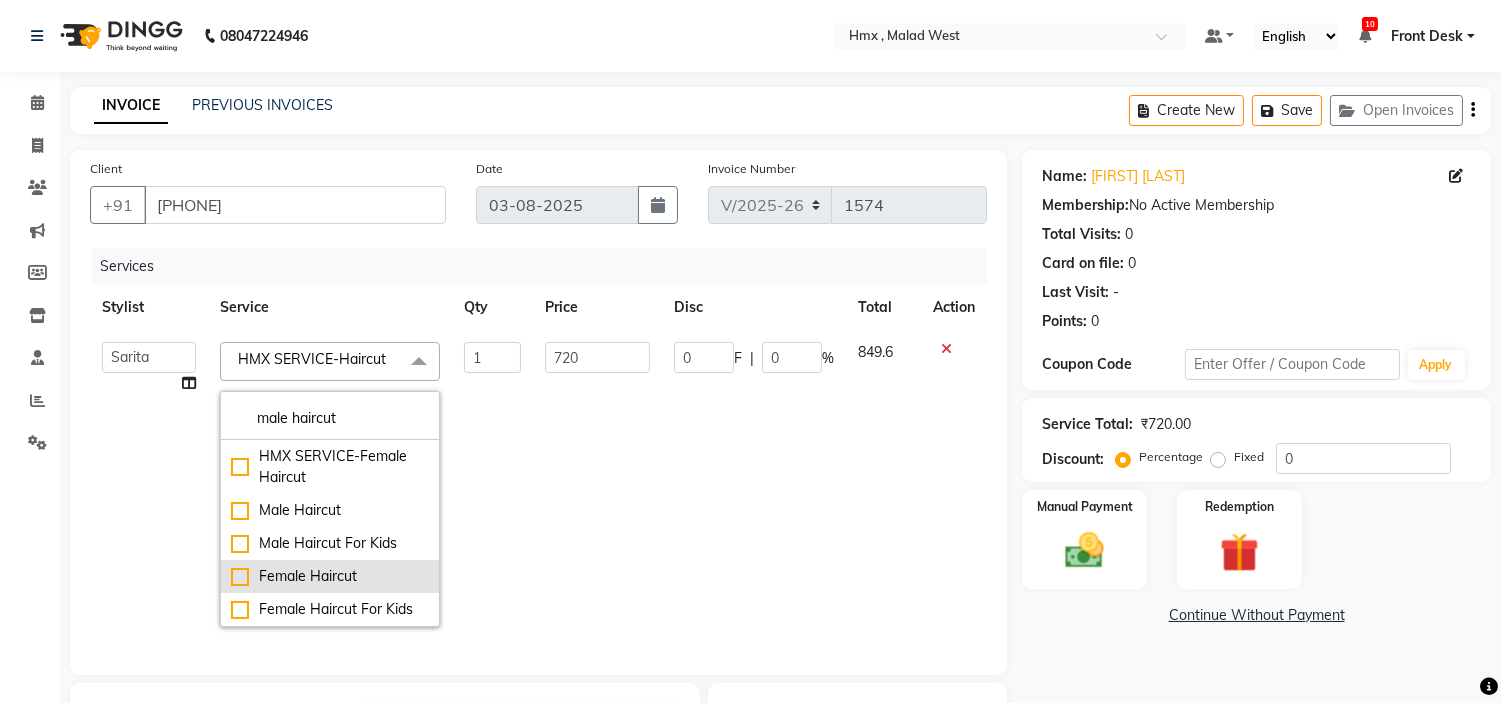 click on "Female Haircut" 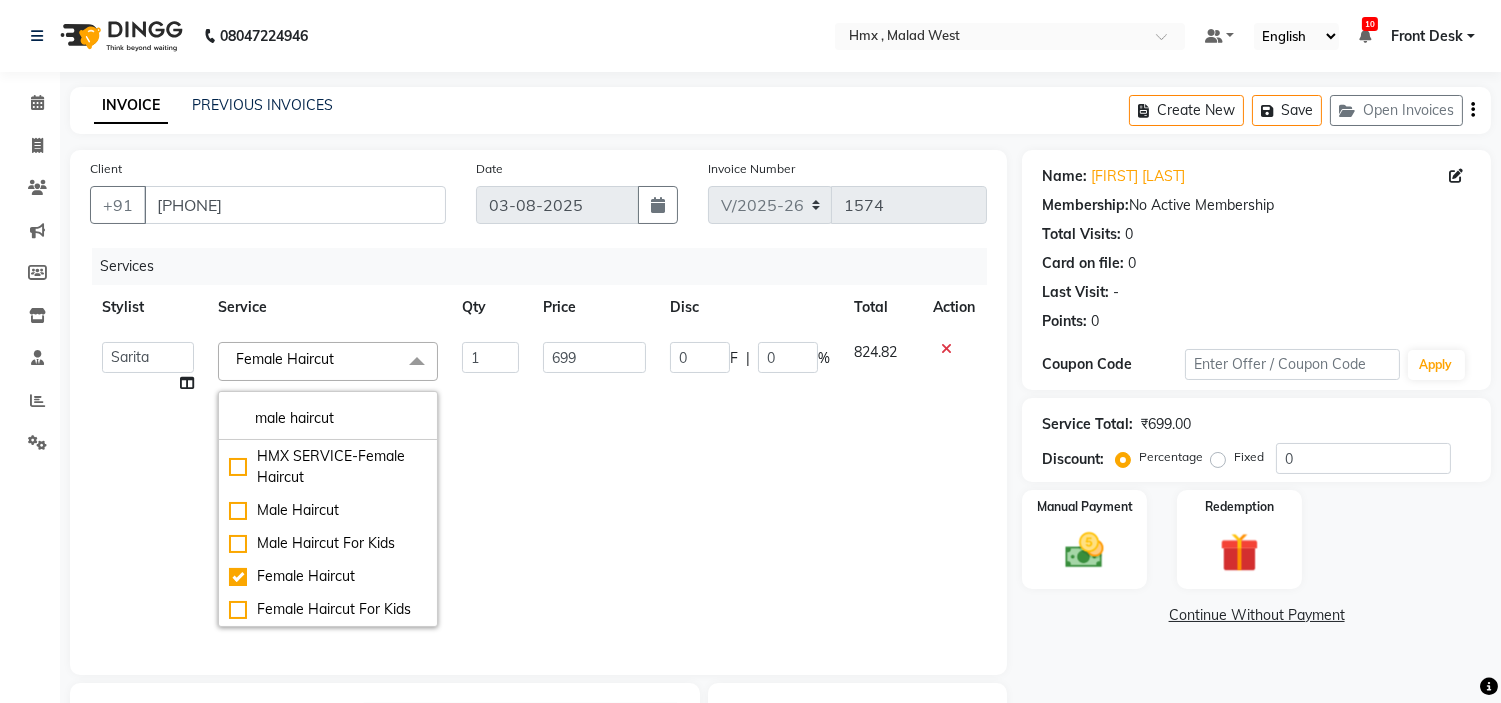 click on "699" 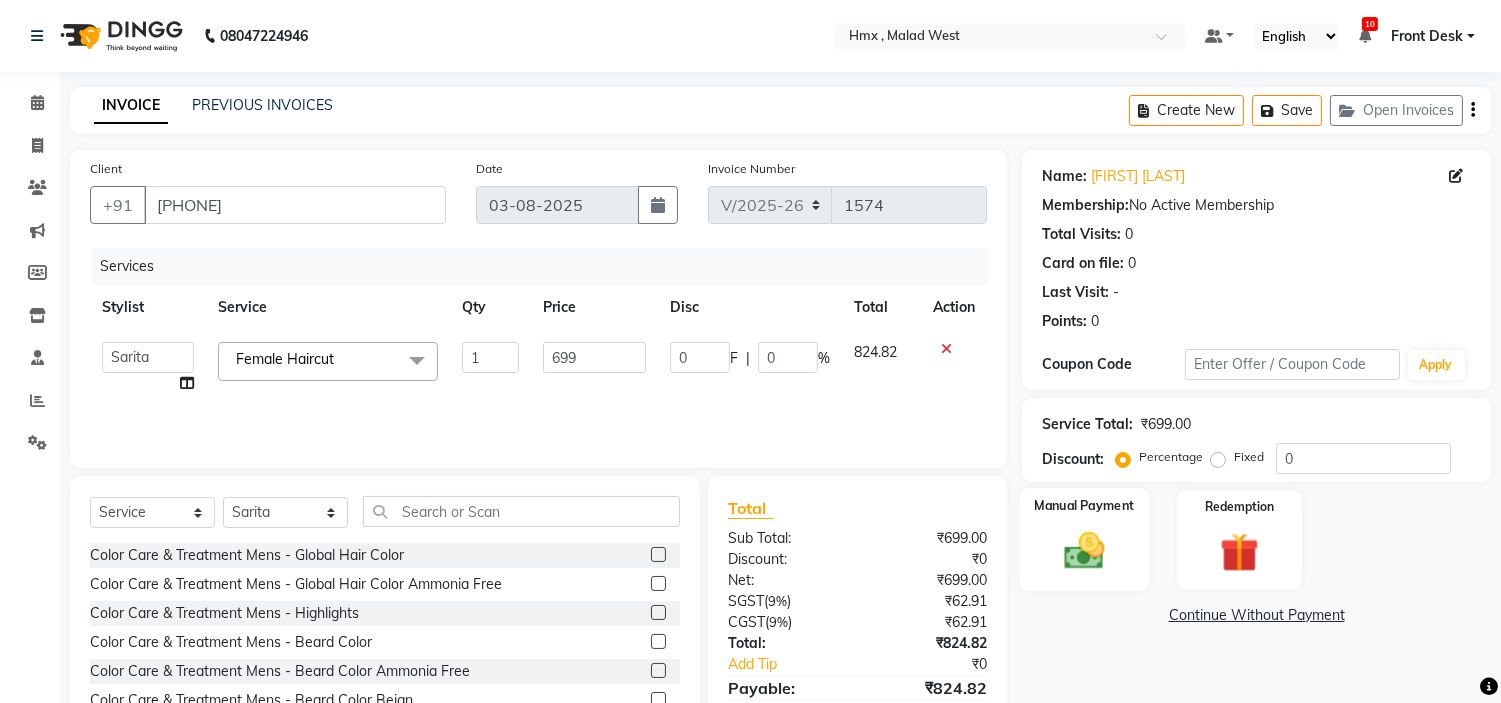 scroll, scrollTop: 97, scrollLeft: 0, axis: vertical 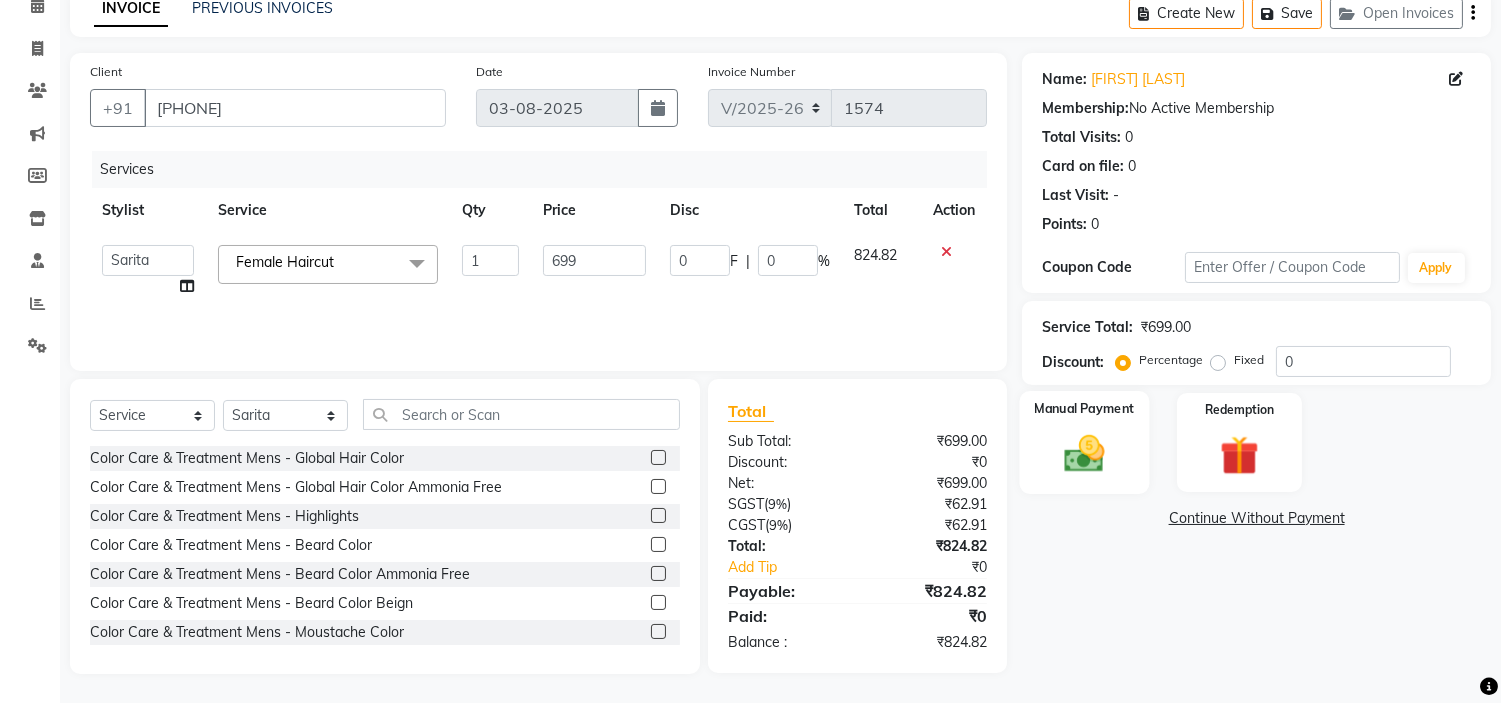click 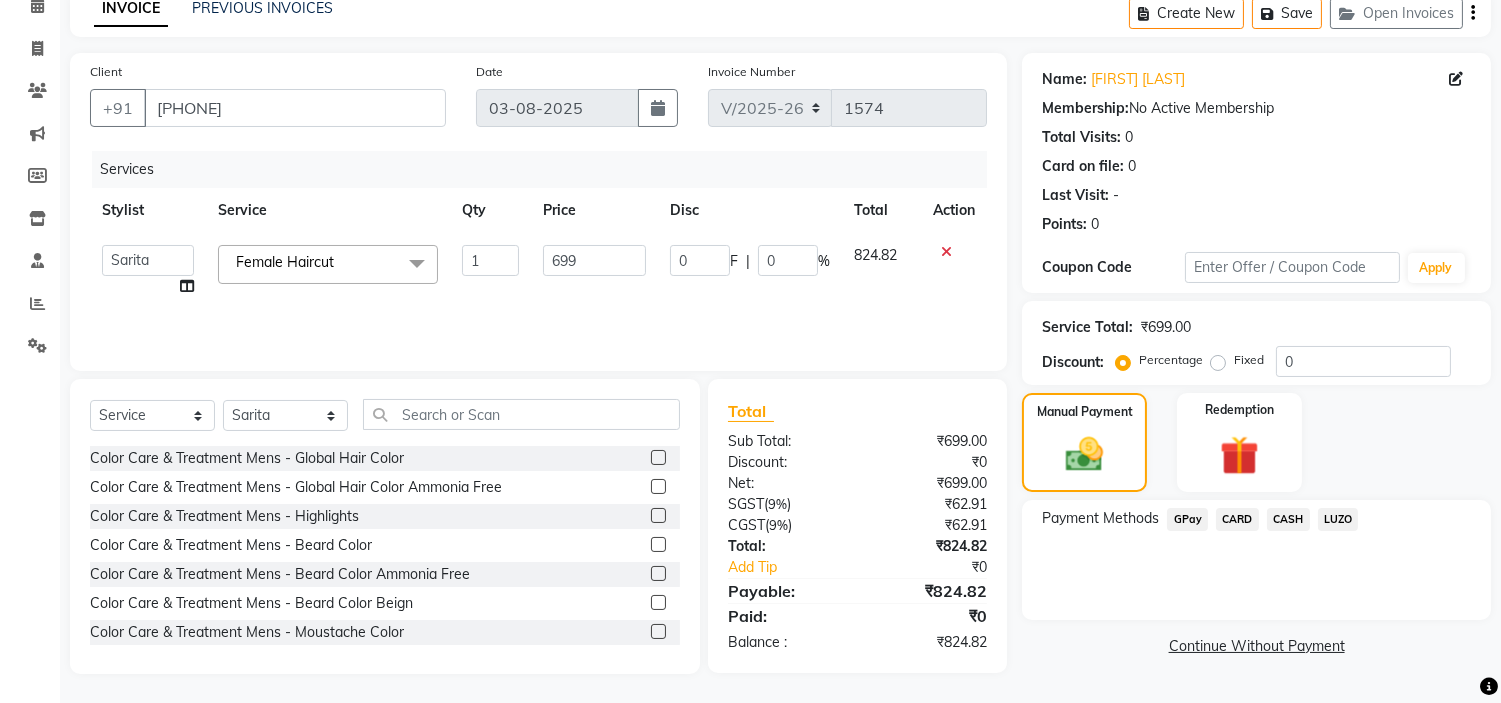click on "CARD" 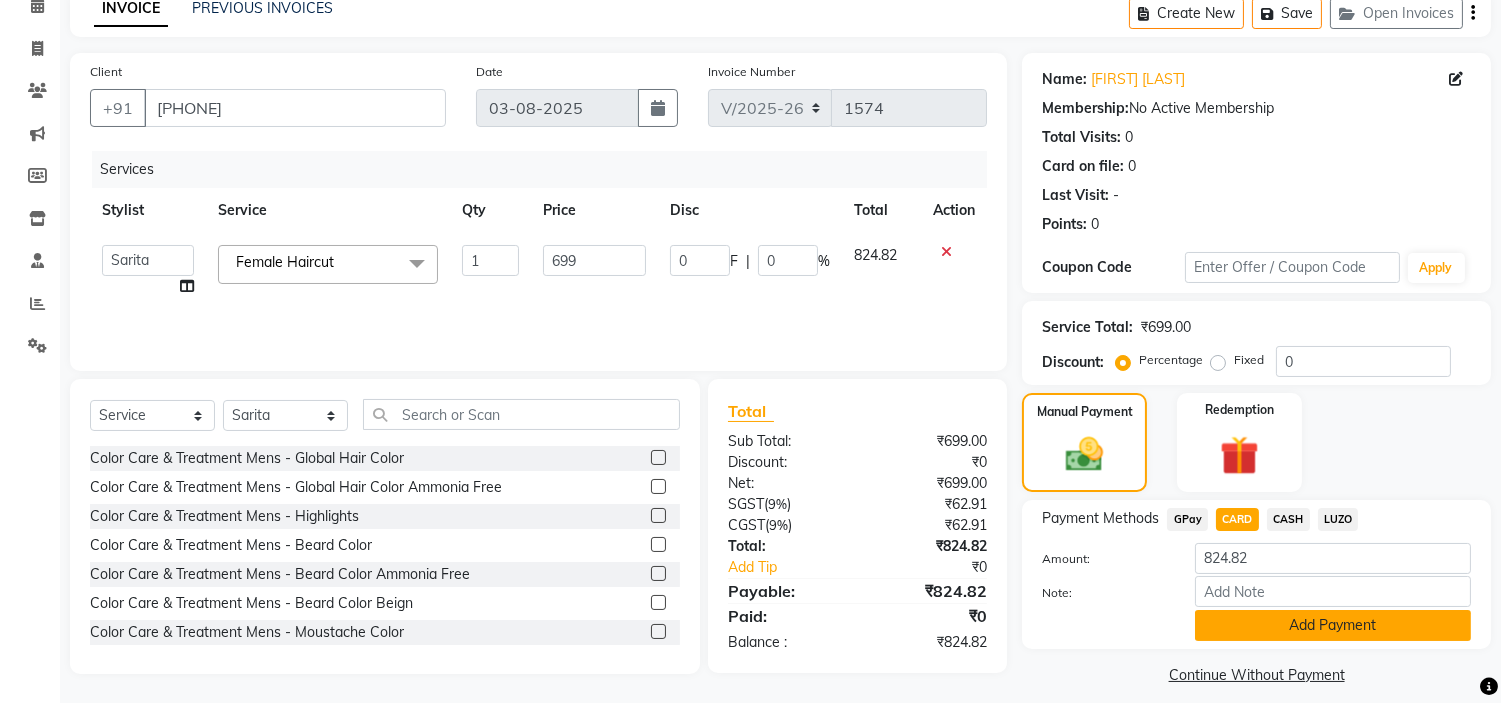 click on "Add Payment" 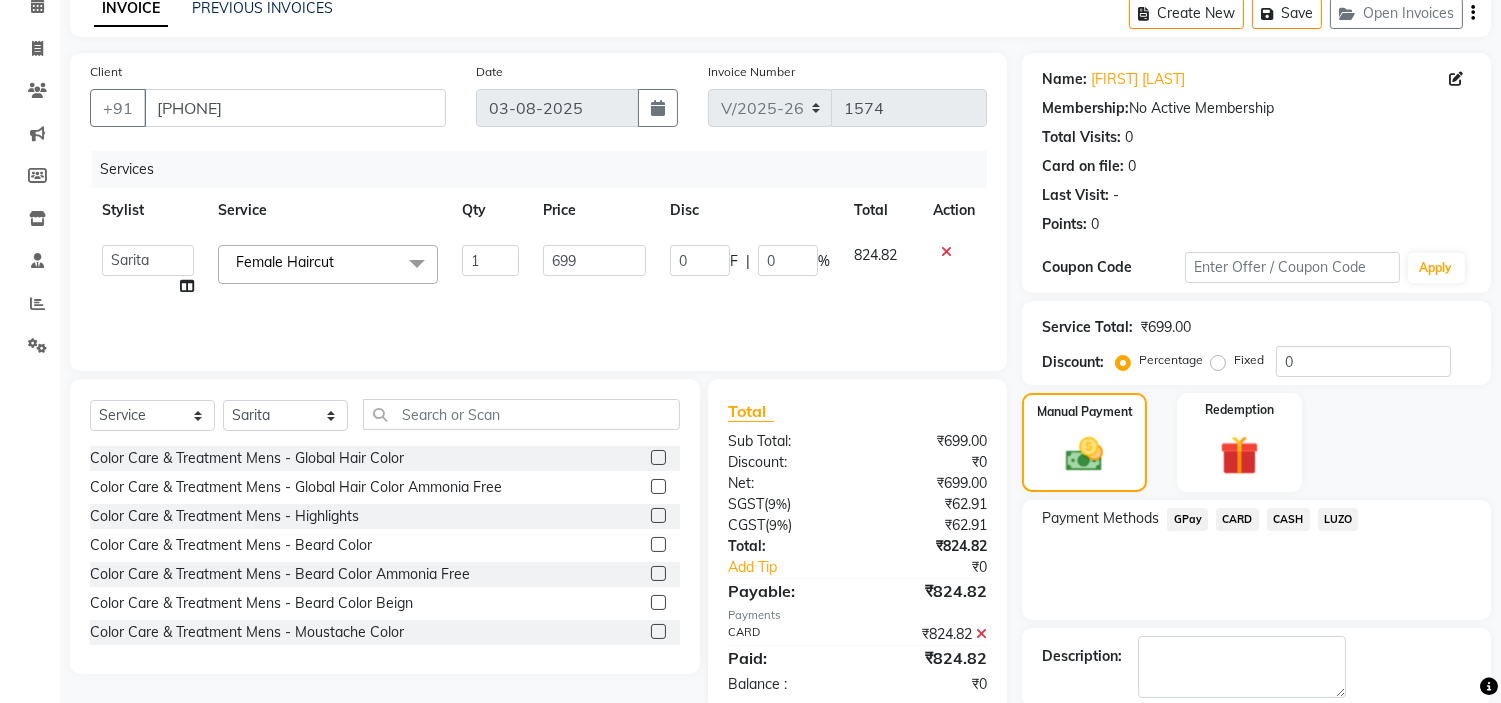 scroll, scrollTop: 196, scrollLeft: 0, axis: vertical 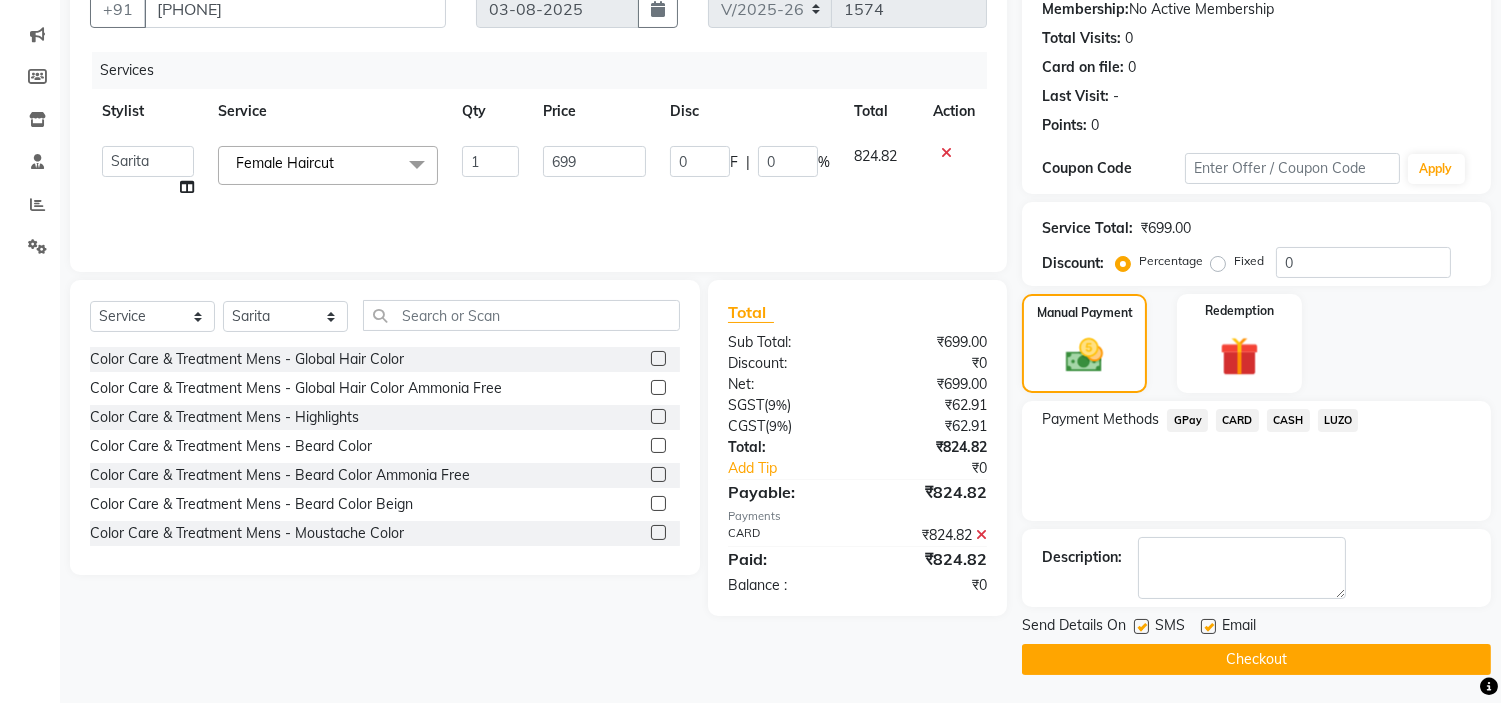 click on "Checkout" 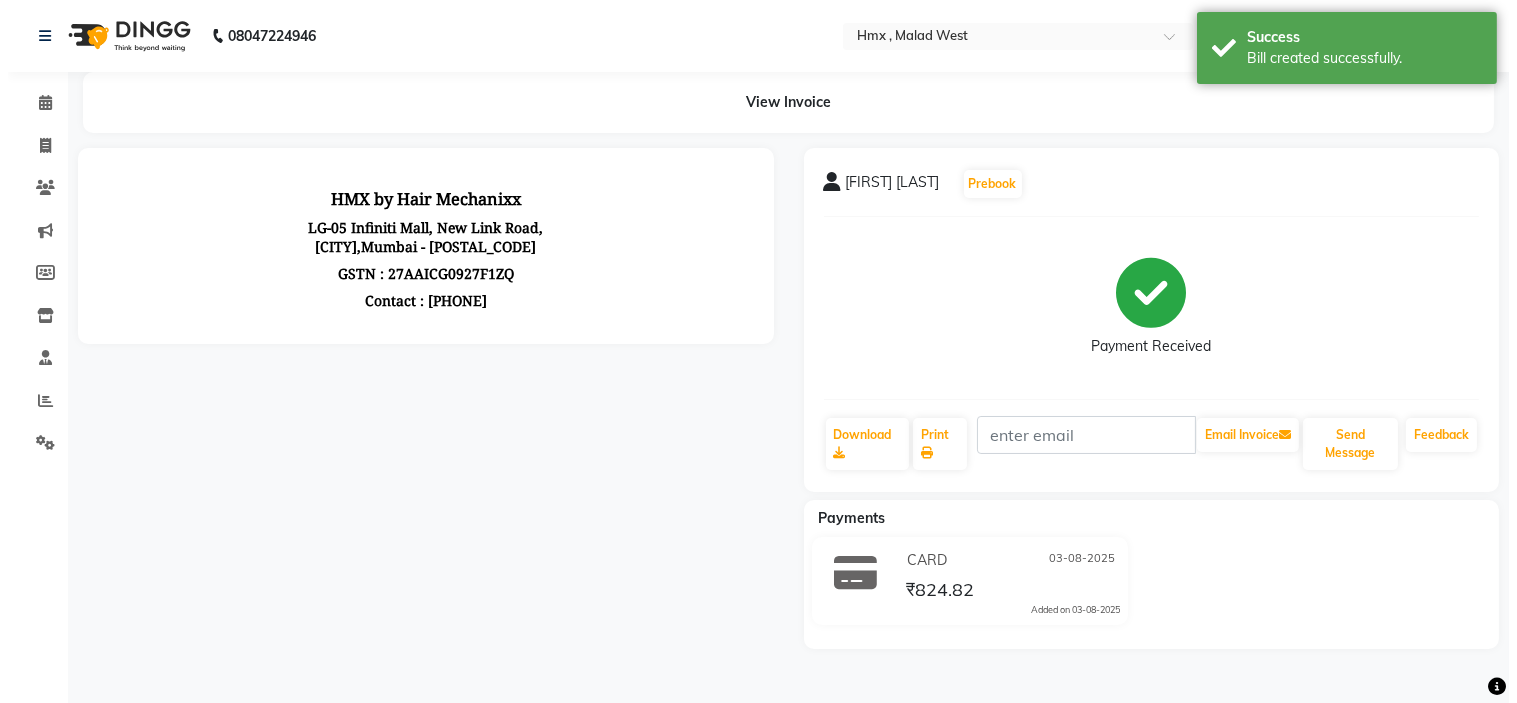 scroll, scrollTop: 0, scrollLeft: 0, axis: both 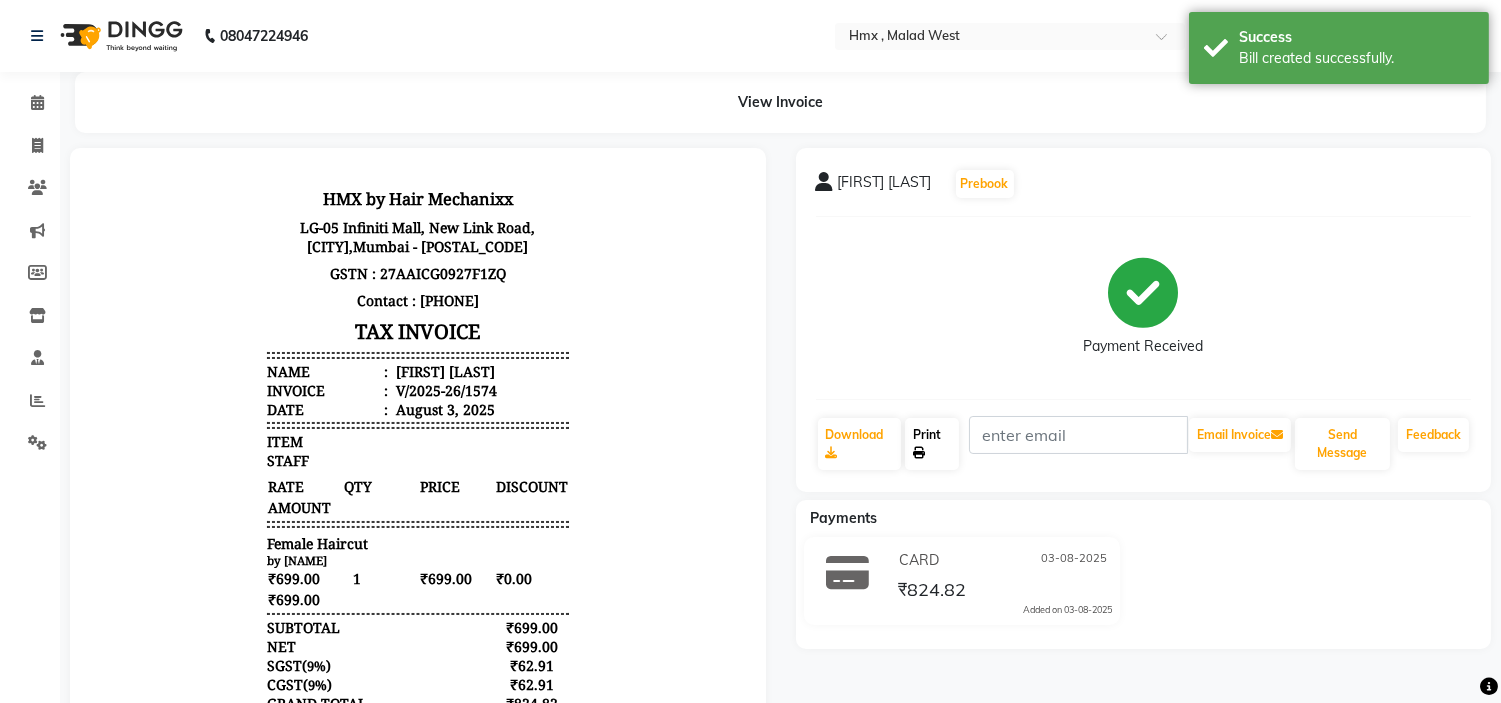 click on "Print" 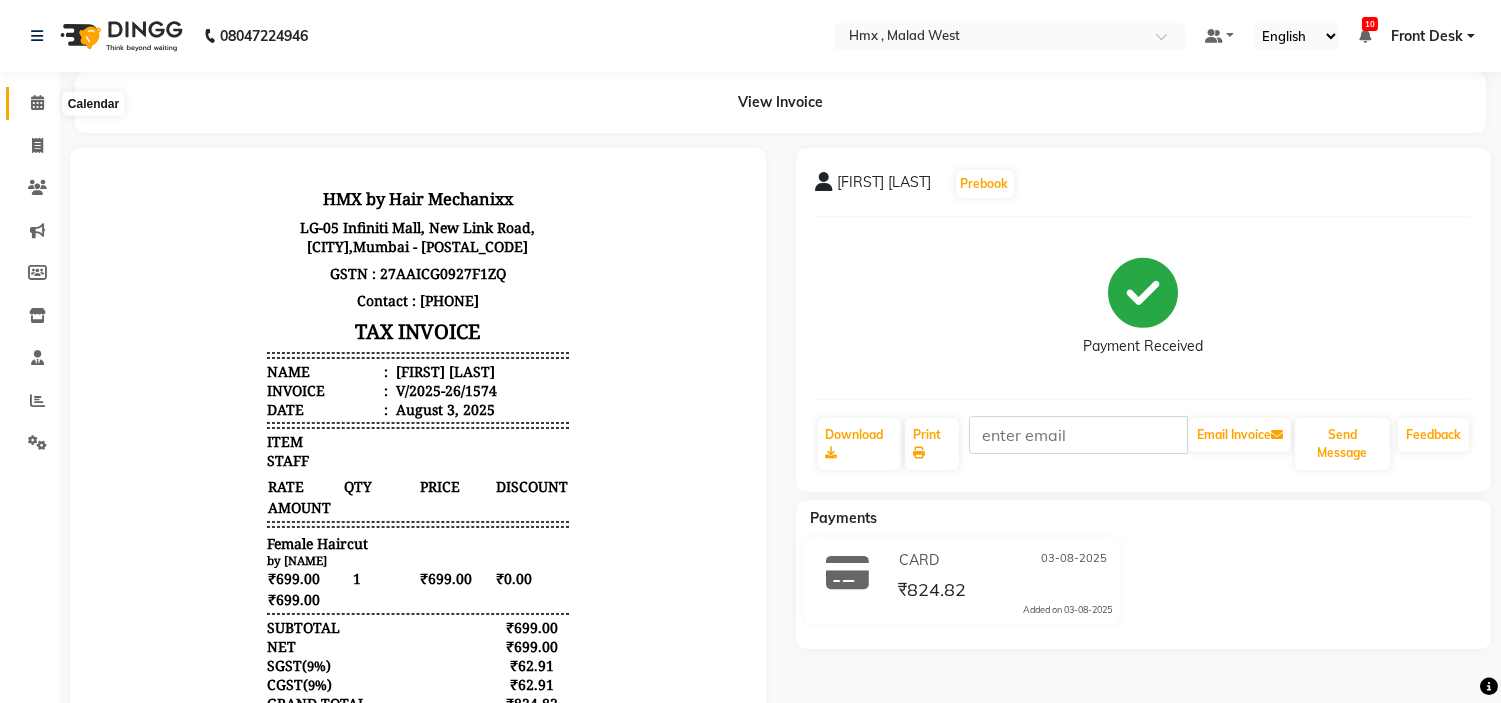 click 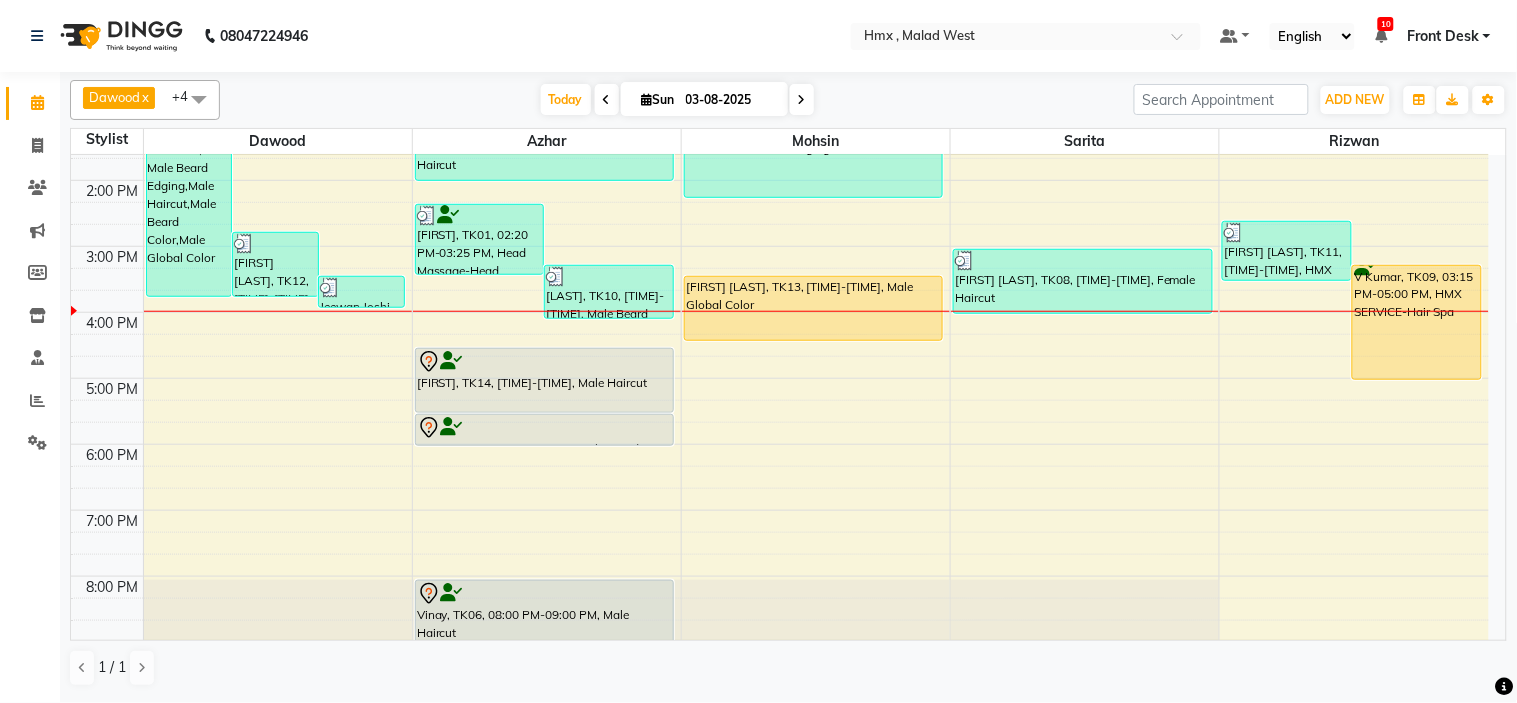 scroll, scrollTop: 442, scrollLeft: 0, axis: vertical 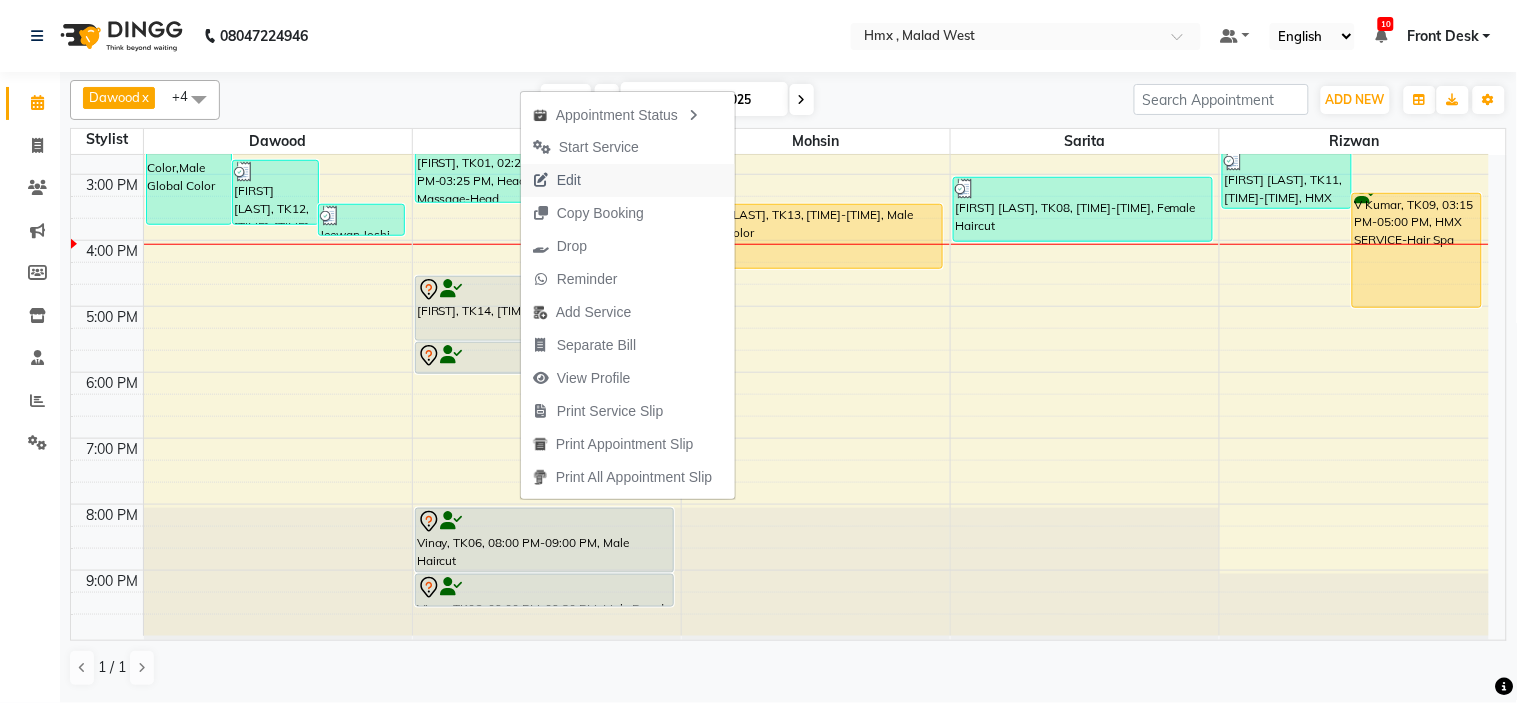 click on "Edit" at bounding box center [569, 180] 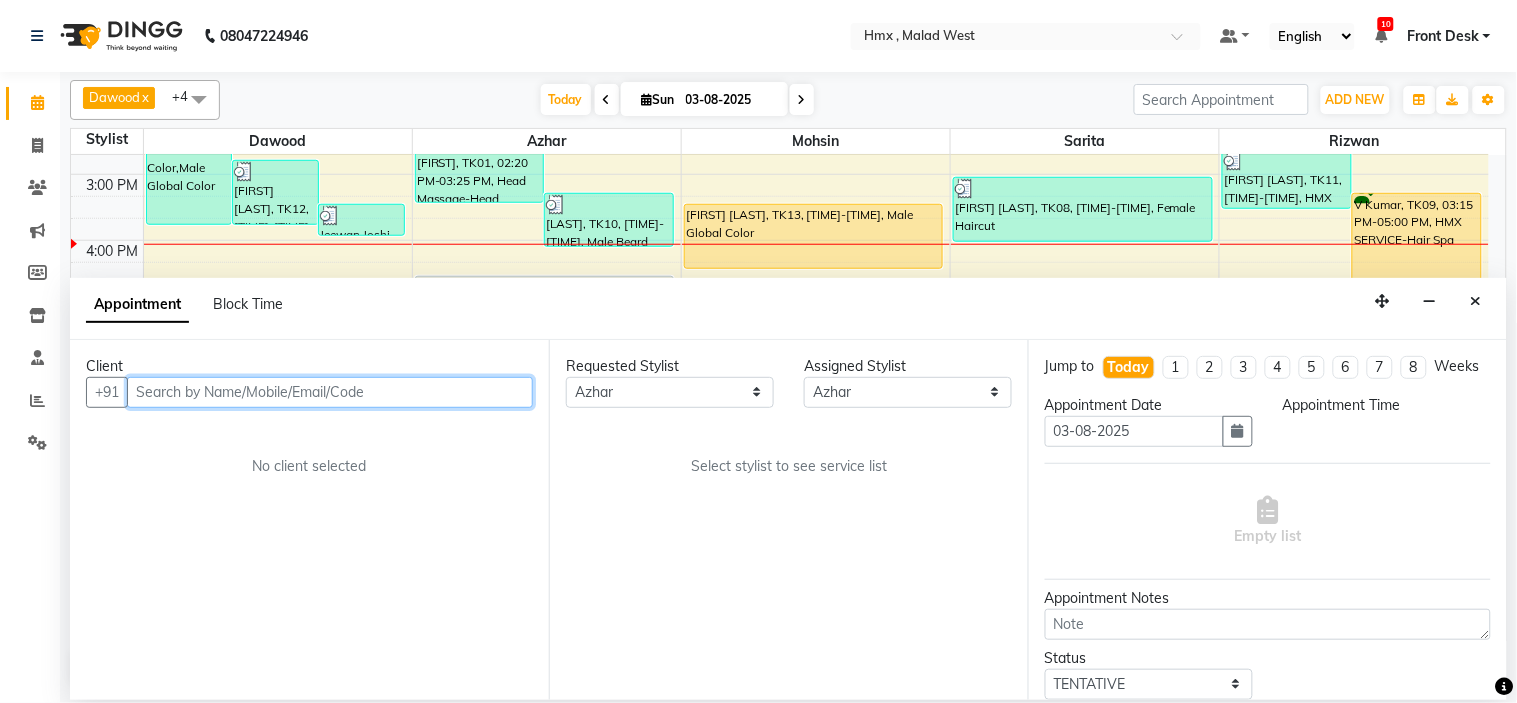 scroll, scrollTop: 442, scrollLeft: 0, axis: vertical 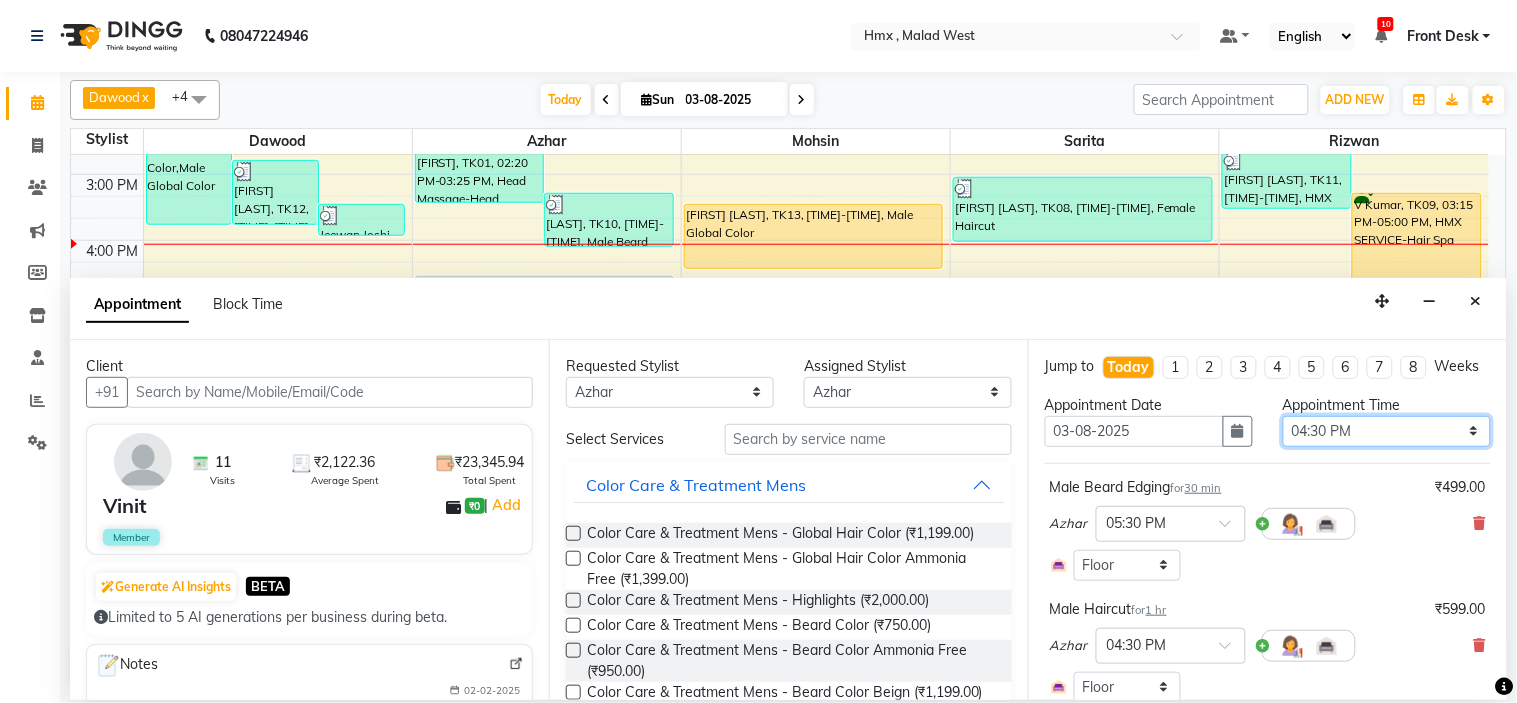 click on "Select 09:00 AM 09:15 AM 09:30 AM 09:45 AM 10:00 AM 10:15 AM 10:30 AM 10:45 AM 11:00 AM 11:15 AM 11:30 AM 11:45 AM 12:00 PM 12:15 PM 12:30 PM 12:45 PM 01:00 PM 01:15 PM 01:30 PM 01:45 PM 02:00 PM 02:15 PM 02:30 PM 02:45 PM 03:00 PM 03:15 PM 03:30 PM 03:45 PM 04:00 PM 04:15 PM 04:30 PM 04:45 PM 05:00 PM 05:15 PM 05:30 PM 05:45 PM 06:00 PM 06:15 PM 06:30 PM 06:45 PM 07:00 PM 07:15 PM 07:30 PM 07:45 PM 08:00 PM 08:15 PM 08:30 PM 08:45 PM 09:00 PM" at bounding box center (1387, 431) 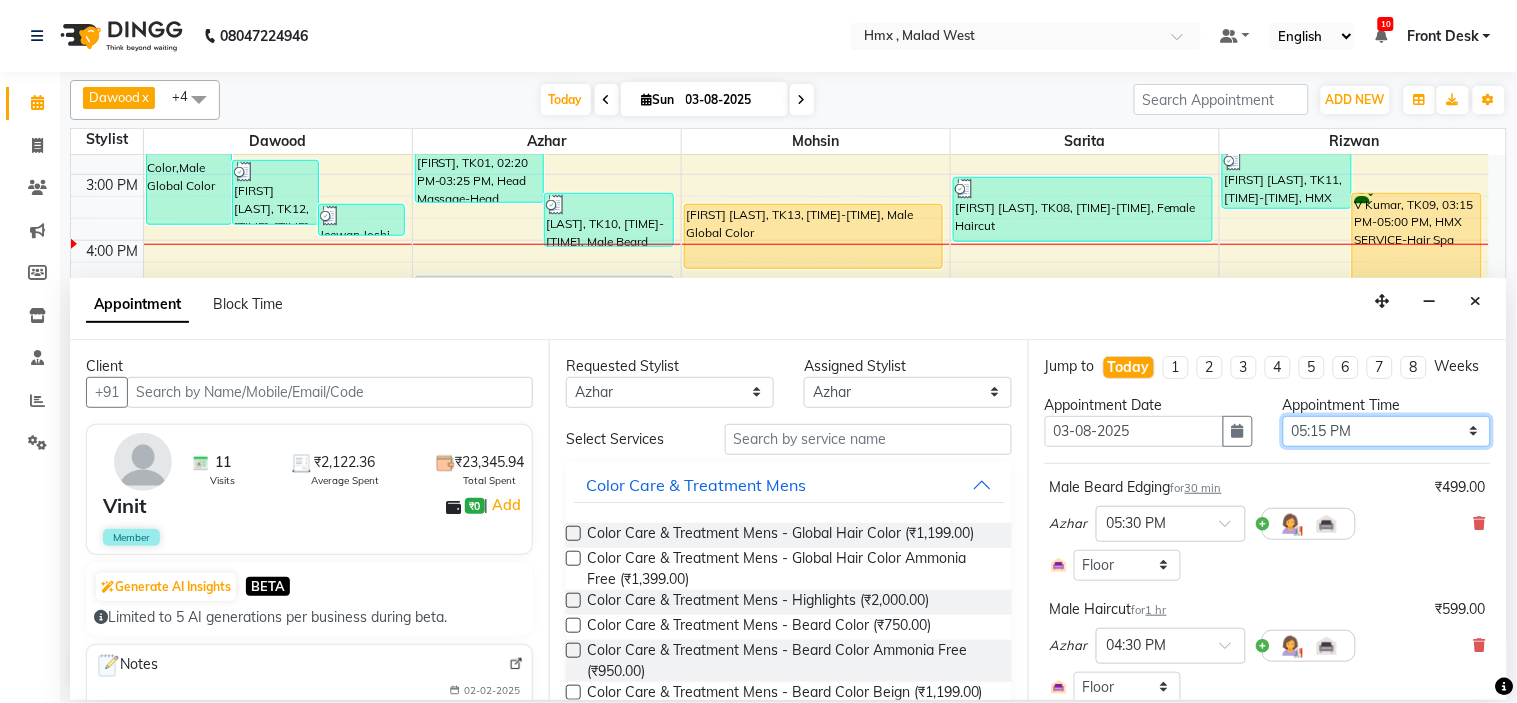 click on "Select 09:00 AM 09:15 AM 09:30 AM 09:45 AM 10:00 AM 10:15 AM 10:30 AM 10:45 AM 11:00 AM 11:15 AM 11:30 AM 11:45 AM 12:00 PM 12:15 PM 12:30 PM 12:45 PM 01:00 PM 01:15 PM 01:30 PM 01:45 PM 02:00 PM 02:15 PM 02:30 PM 02:45 PM 03:00 PM 03:15 PM 03:30 PM 03:45 PM 04:00 PM 04:15 PM 04:30 PM 04:45 PM 05:00 PM 05:15 PM 05:30 PM 05:45 PM 06:00 PM 06:15 PM 06:30 PM 06:45 PM 07:00 PM 07:15 PM 07:30 PM 07:45 PM 08:00 PM 08:15 PM 08:30 PM 08:45 PM 09:00 PM" at bounding box center (1387, 431) 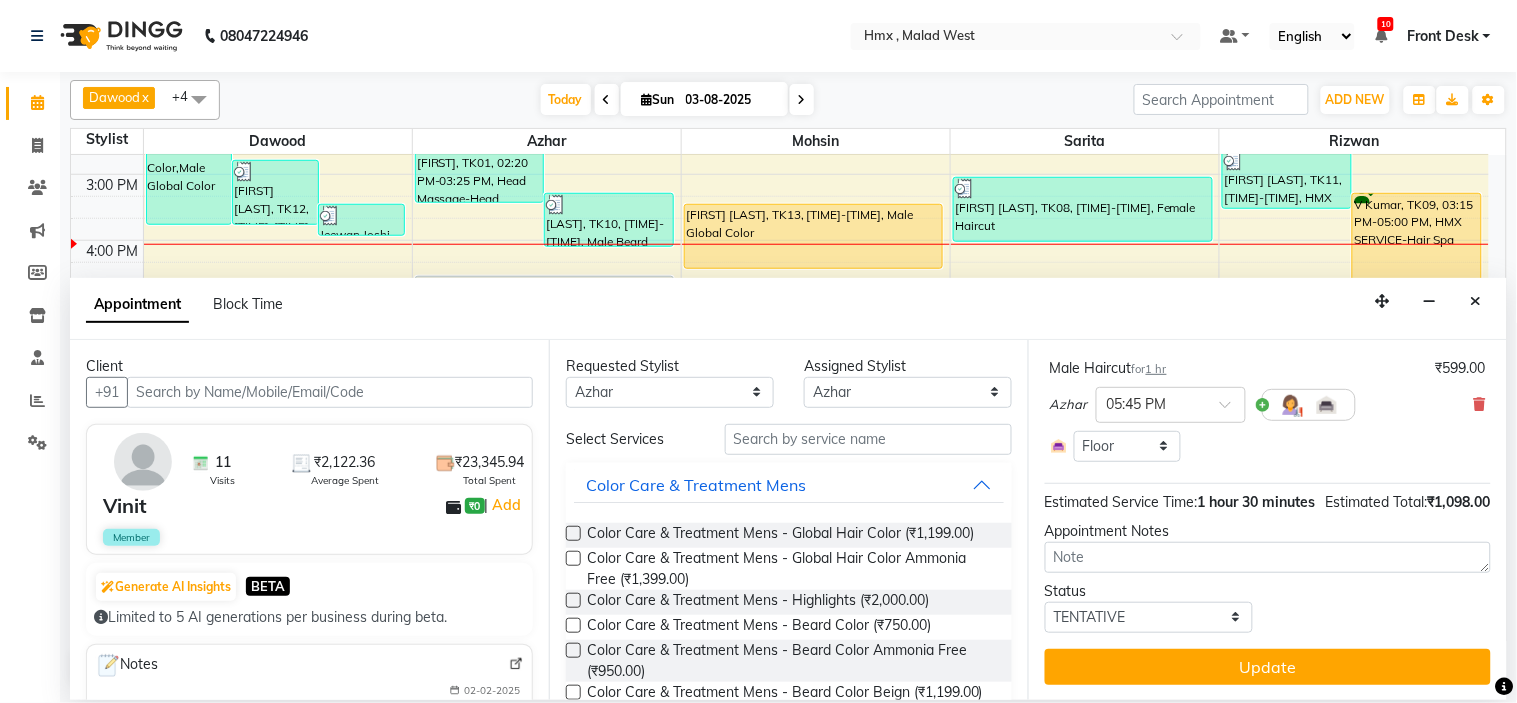 scroll, scrollTop: 282, scrollLeft: 0, axis: vertical 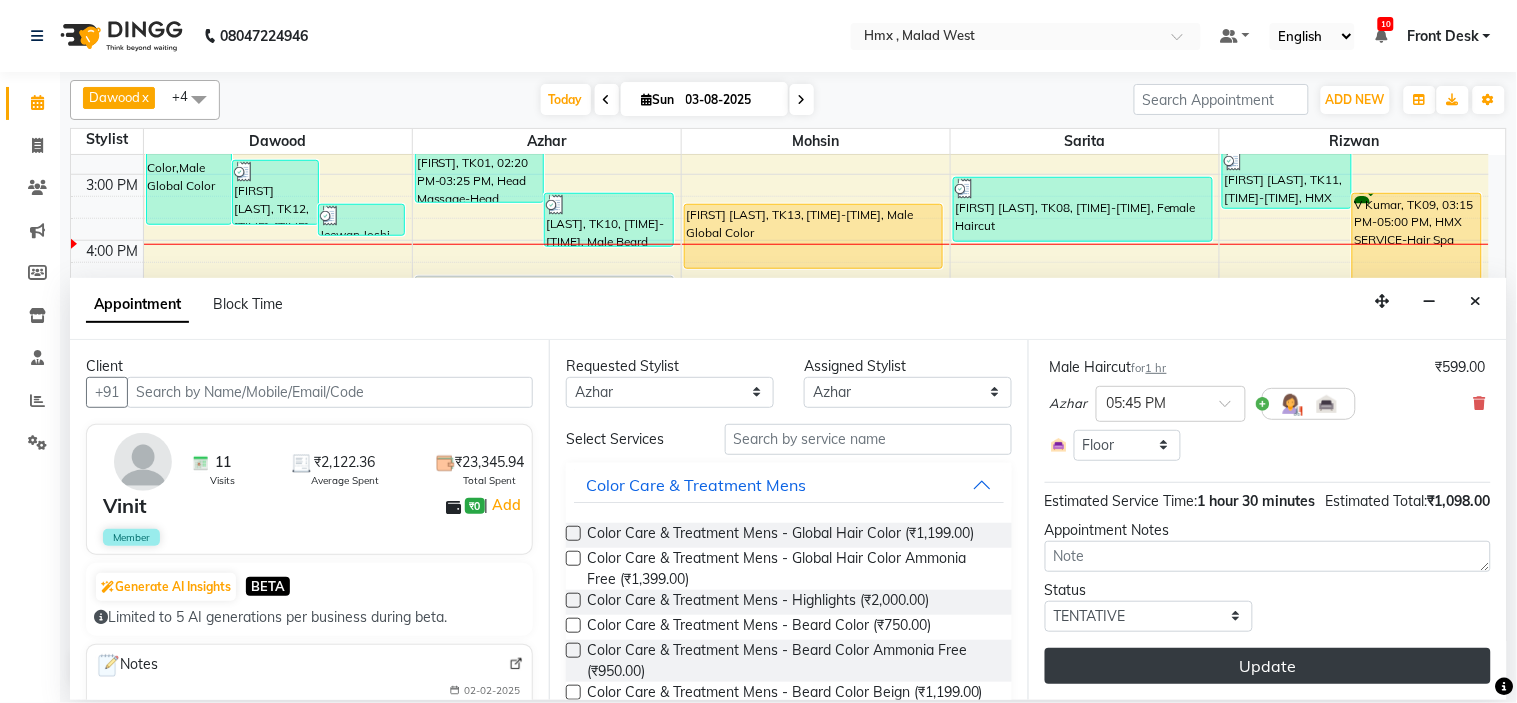 click on "Update" at bounding box center [1268, 666] 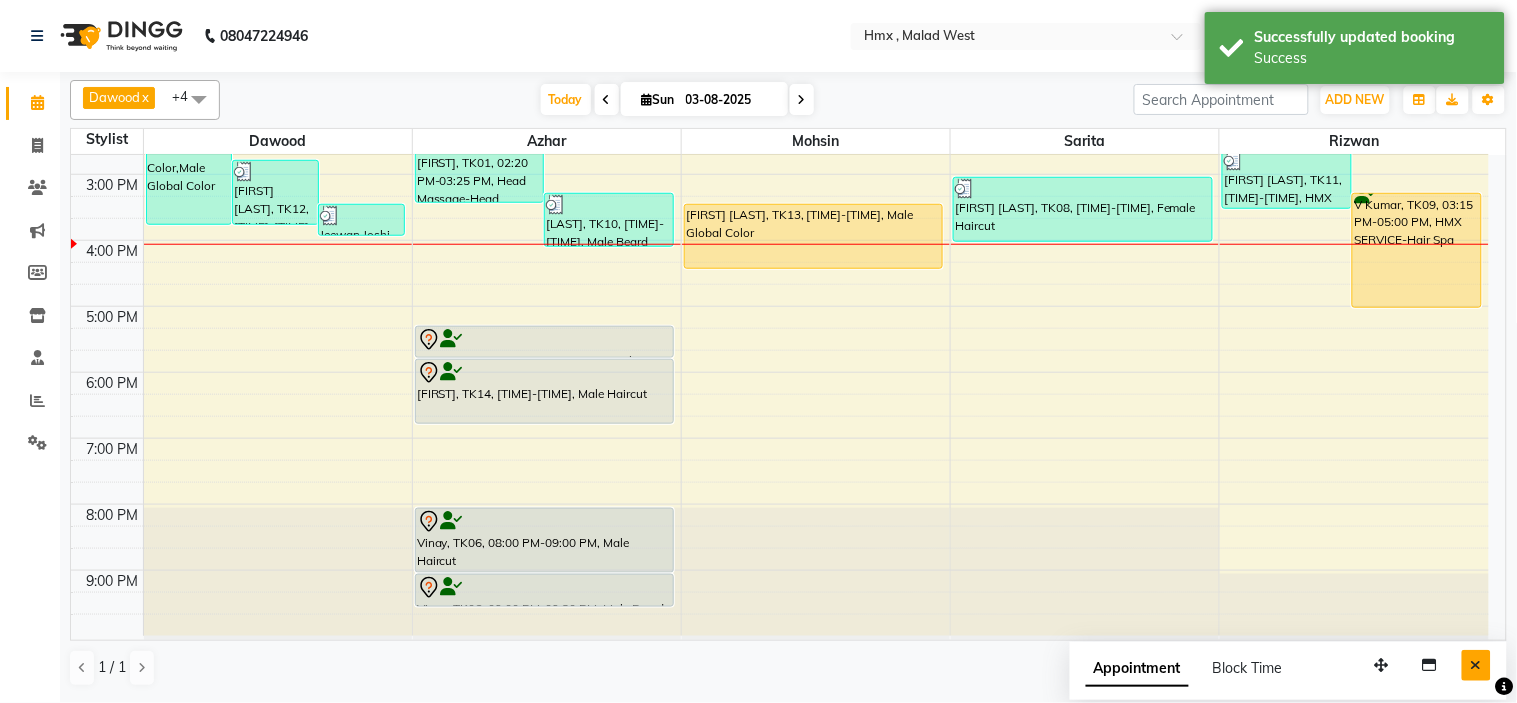 click at bounding box center (1476, 665) 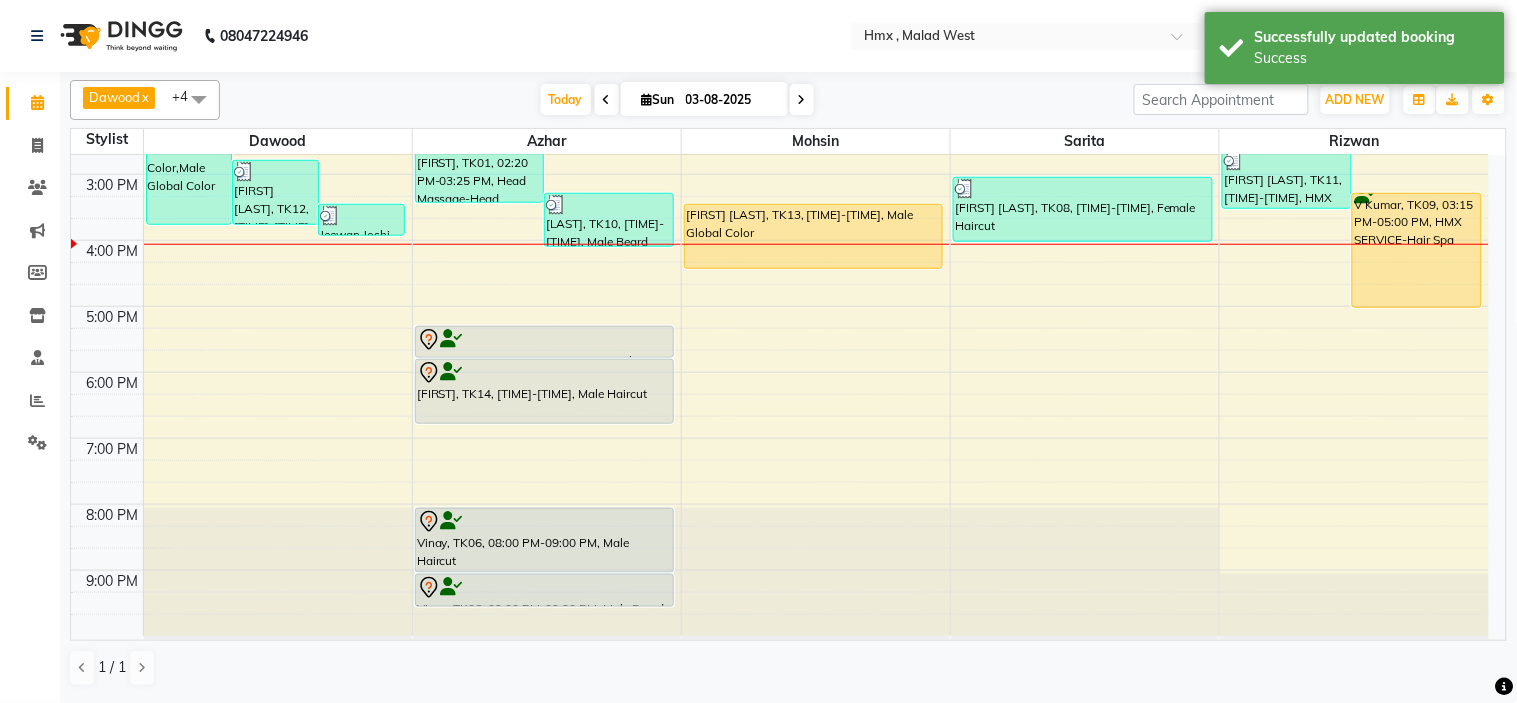 click on "8:00 AM 9:00 AM 10:00 AM 11:00 AM 12:00 PM 1:00 PM 2:00 PM 3:00 PM 4:00 PM 5:00 PM 6:00 PM 7:00 PM 8:00 PM 9:00 PM     sandeep jairath, TK03, 12:15 PM-03:45 PM, Male Beard Edging,Male Haircut,Male Beard Color,Male Global Color     Jeewan Joshi, TK12, 02:45 PM-03:45 PM, Male Haircut     Jeewan Joshi, TK12, 03:25 PM-03:55 PM, Male Beard Edging     VINOD, TK01, 02:20 PM-03:25 PM, Head Massage-Head Massage With Coconut Oil     Gulzar, TK10, 03:15 PM-04:05 PM, Male Beard Edging     VINOD, TK01, 01:00 PM-02:00 PM, Male Haircut             Vinit, TK14, 05:15 PM-05:45 PM, Male Beard Edging             Vinit, TK14, 05:45 PM-06:45 PM, Male Haircut             Vinay, TK06, 08:00 PM-09:00 PM, Male Haircut             Vinay, TK06, 09:00 PM-09:30 PM, Male Beard Edging     Tipyamam, TK05, 12:45 PM-02:15 PM, Male Haircut,Male Beard Edging    Parth Vedant, TK13, 03:25 PM-04:25 PM, Male Global Color     Megha Sidhiki, TK08, 03:00 PM-04:00 PM, Female Haircut         V Kumar, TK09, 03:15 PM-05:00 PM, HMX SERVICE-Hair Spa" at bounding box center [780, 174] 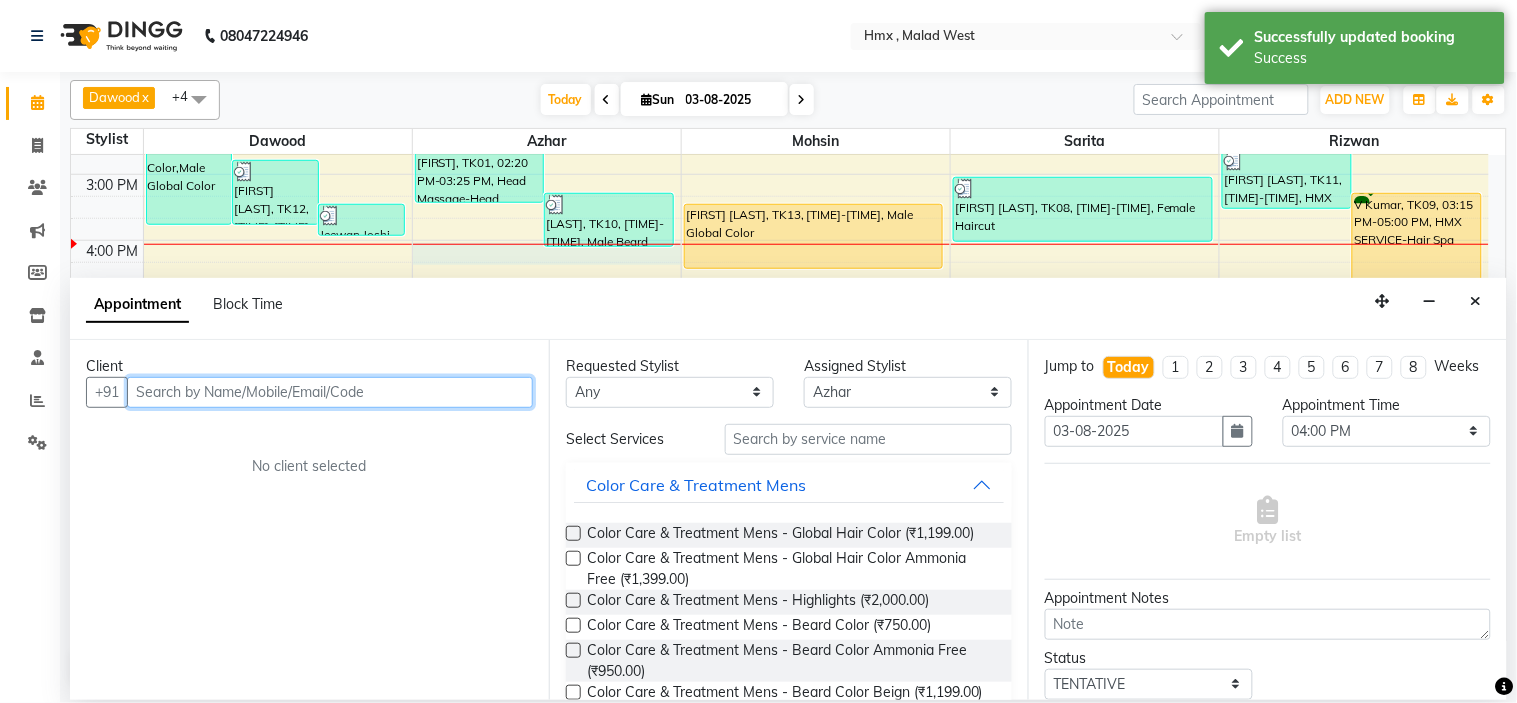 click at bounding box center (330, 392) 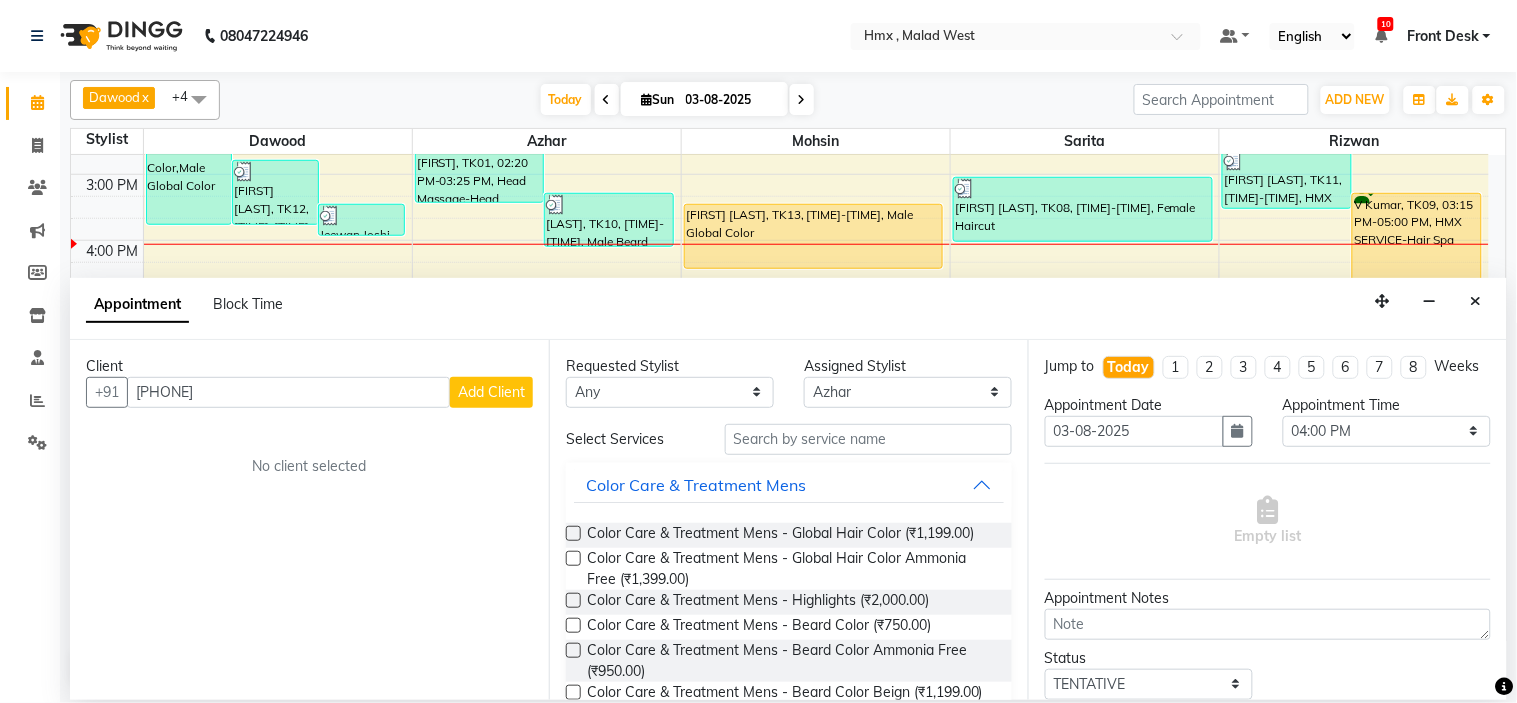 click on "Add Client" at bounding box center [491, 392] 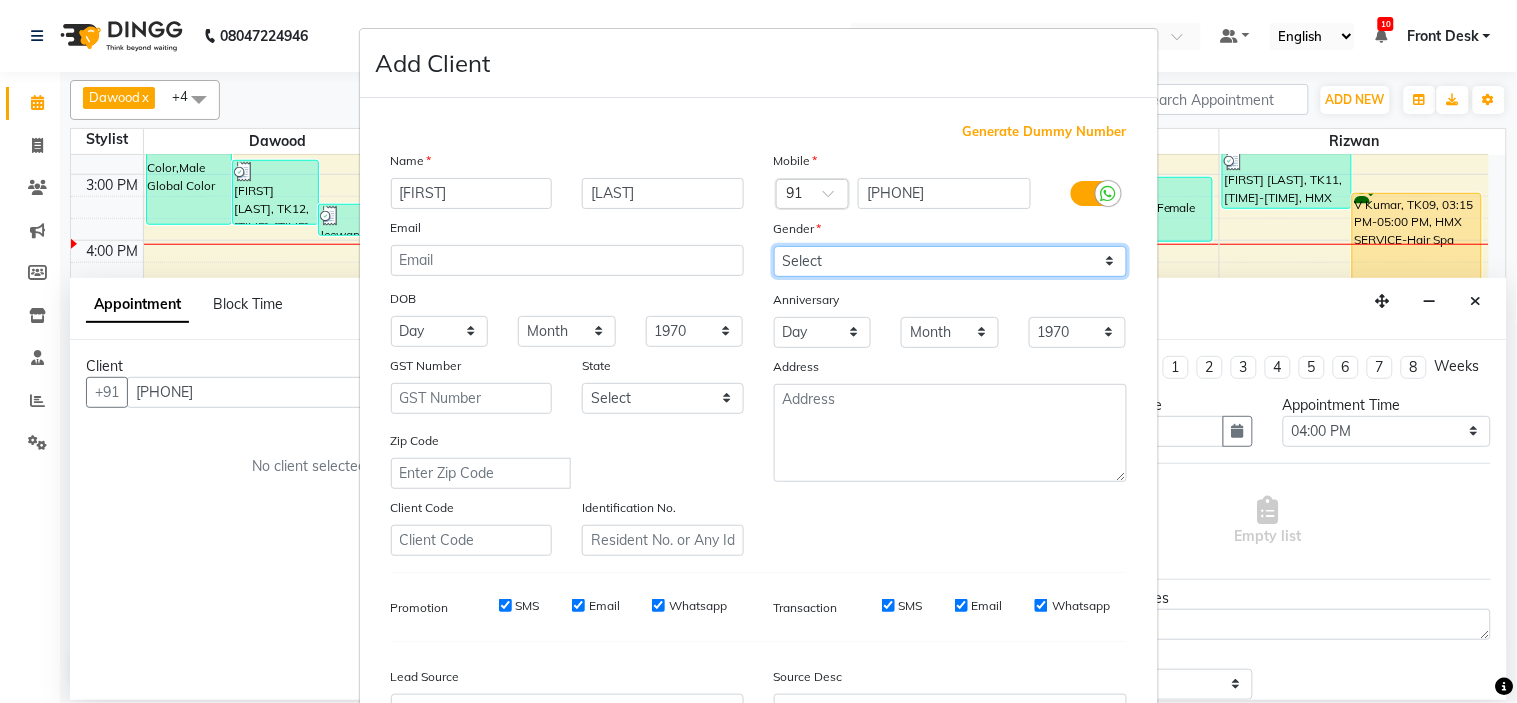 click on "Select Male Female Other Prefer Not To Say" at bounding box center [950, 261] 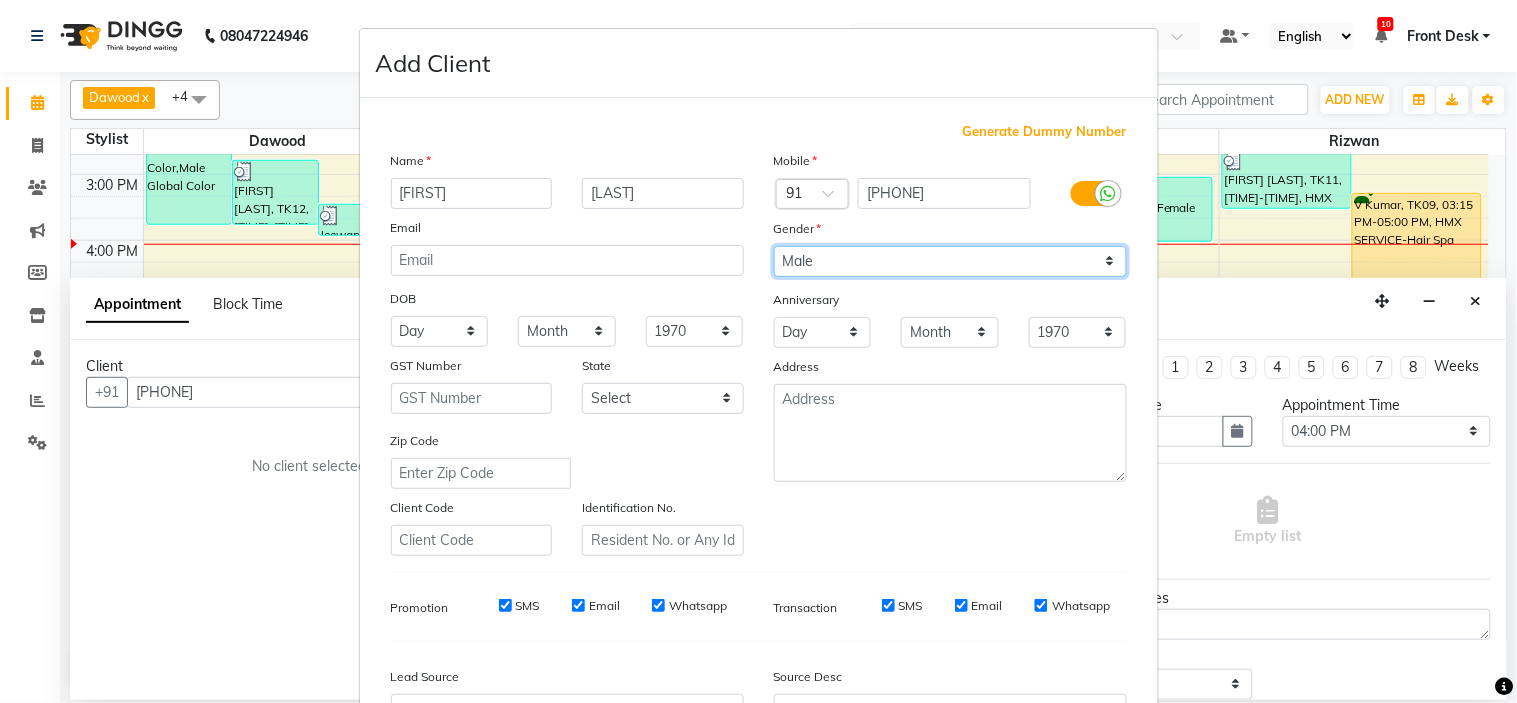 click on "Select Male Female Other Prefer Not To Say" at bounding box center (950, 261) 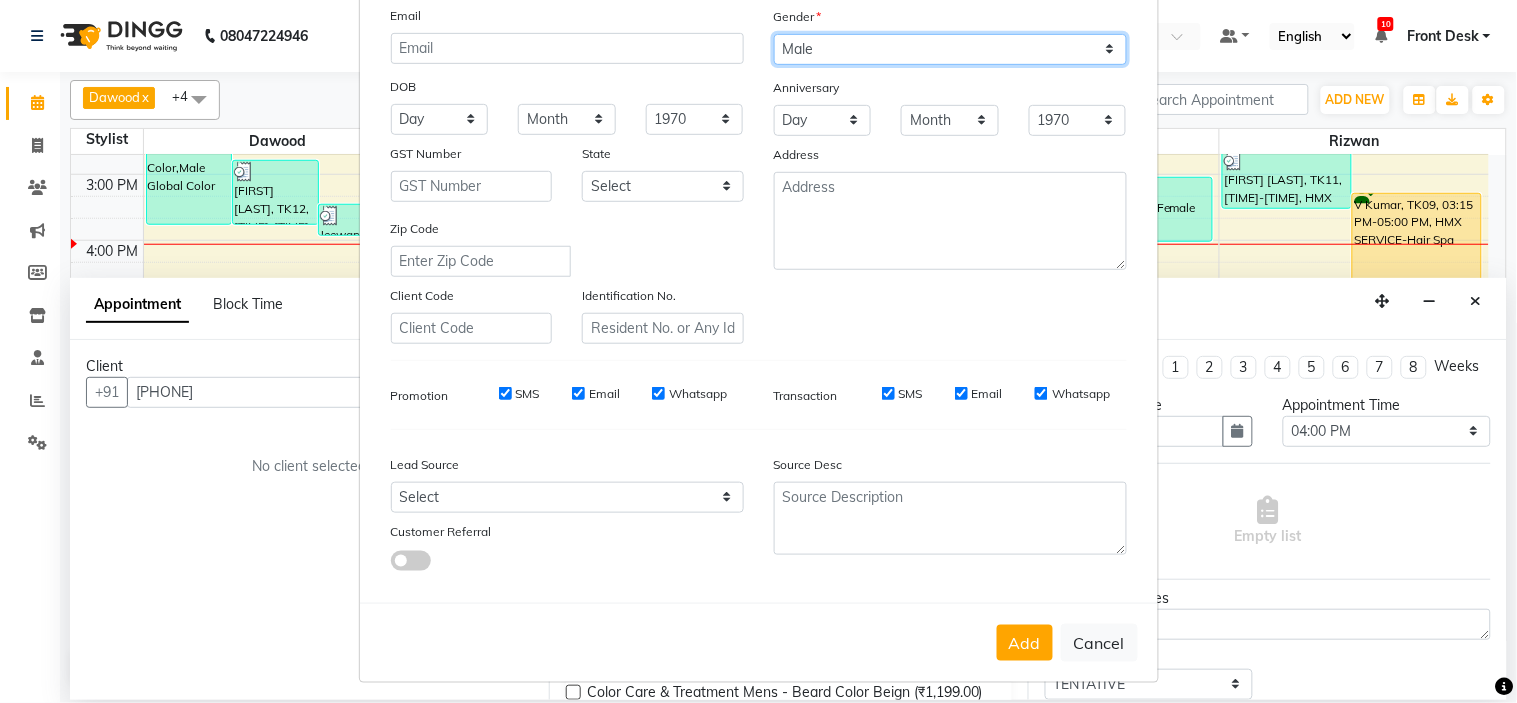 scroll, scrollTop: 221, scrollLeft: 0, axis: vertical 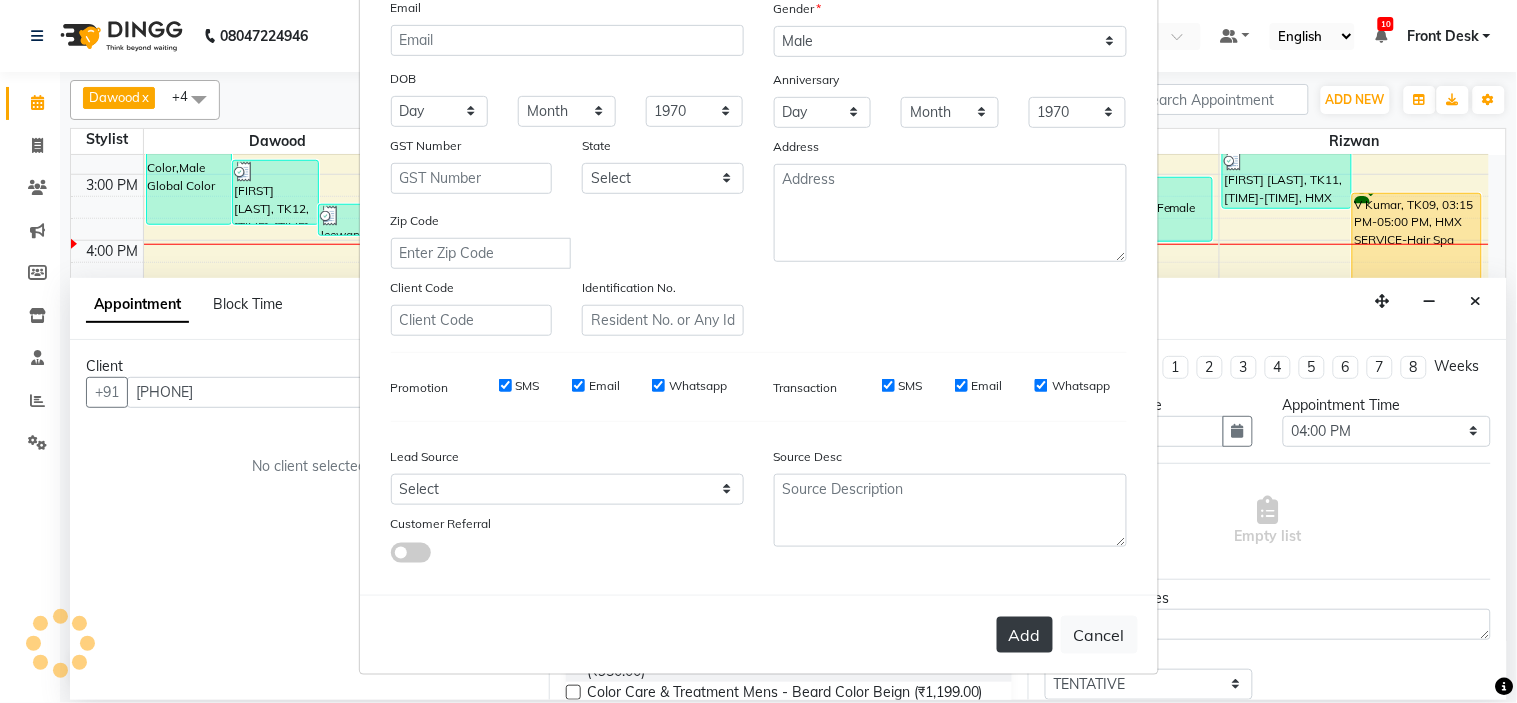 click on "Add" at bounding box center (1025, 635) 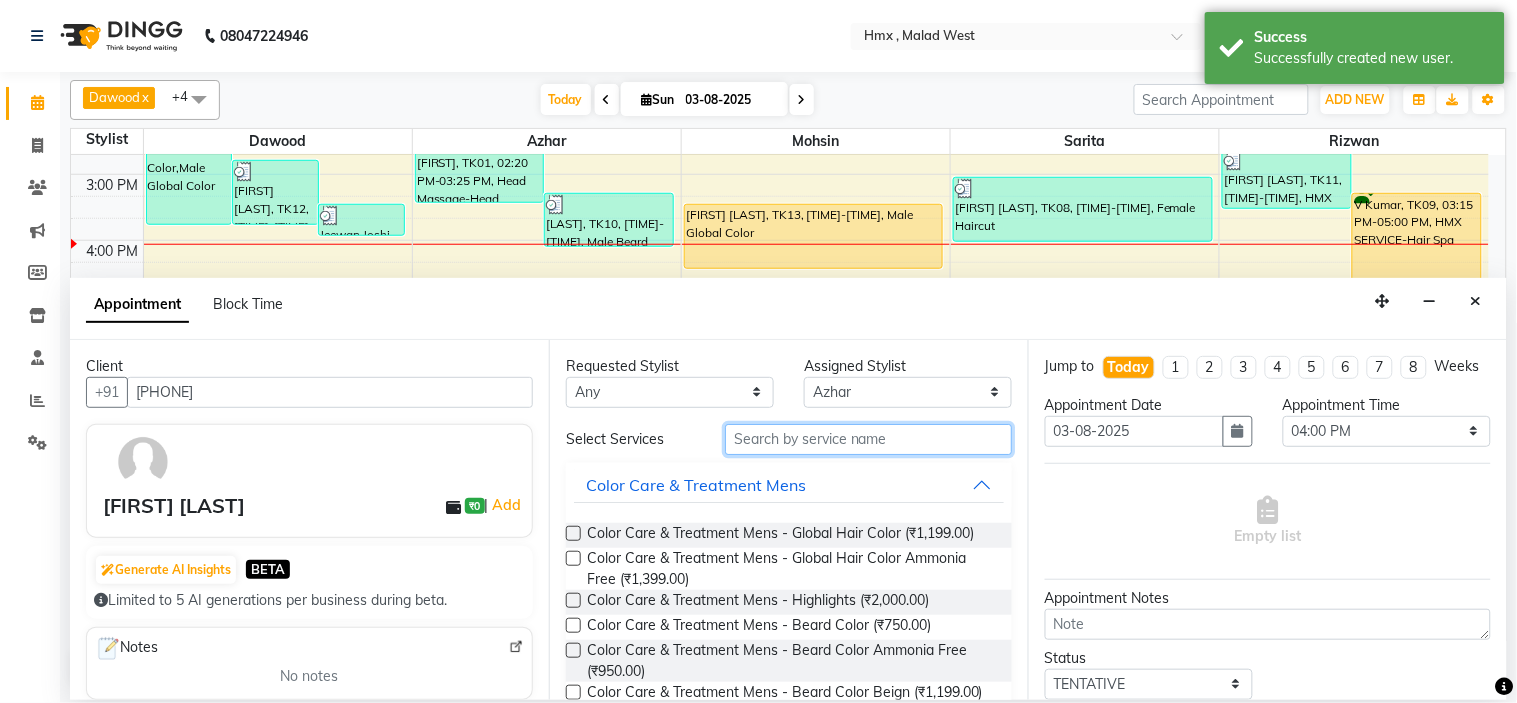 click at bounding box center (868, 439) 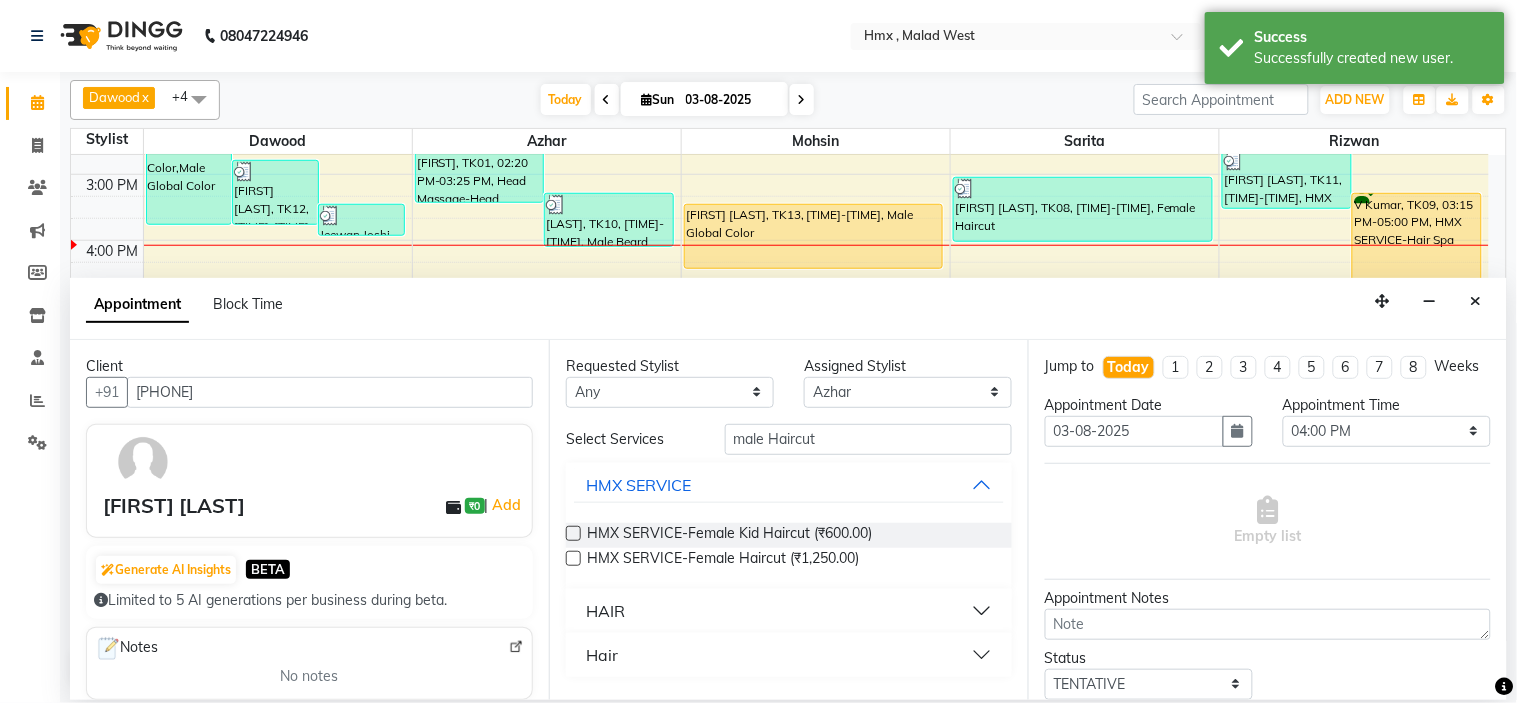 click on "HAIR" at bounding box center (789, 611) 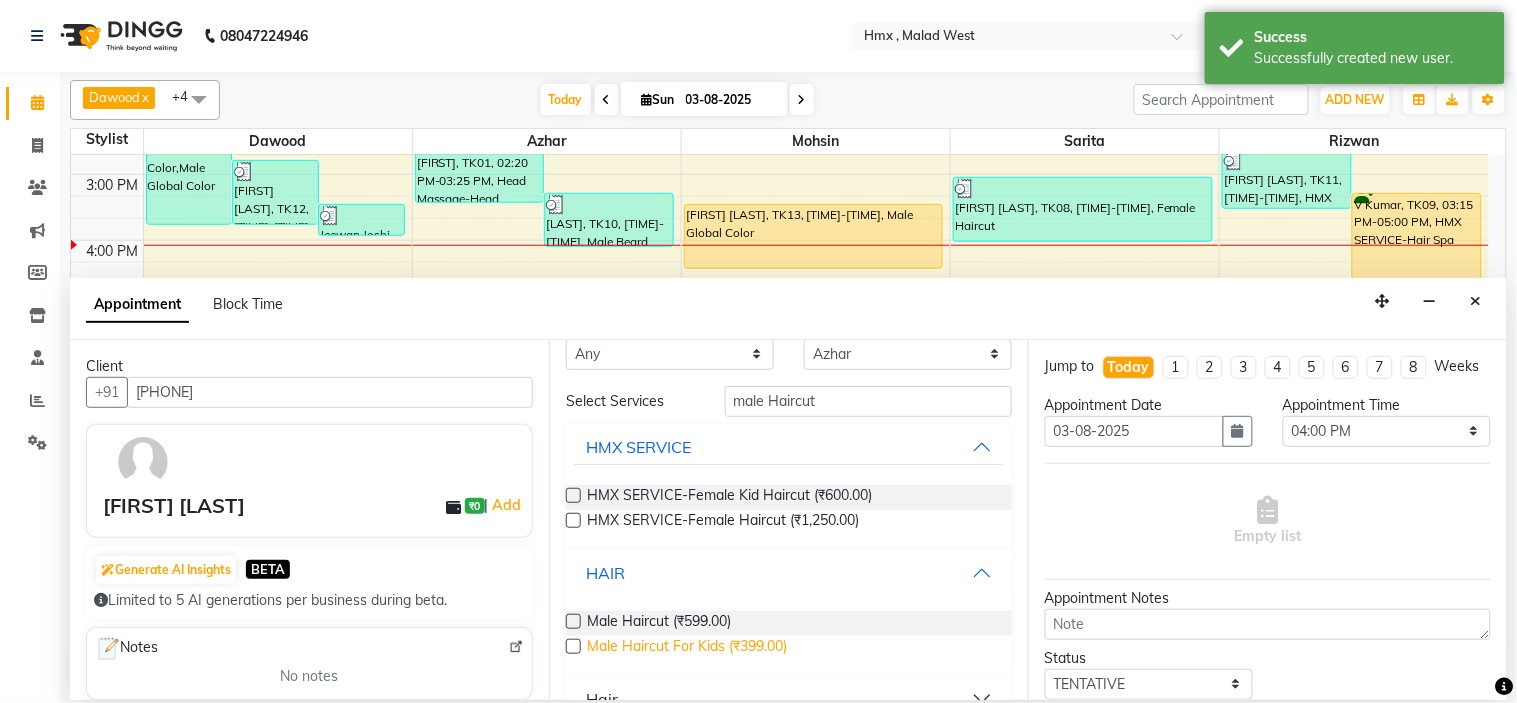 scroll, scrollTop: 74, scrollLeft: 0, axis: vertical 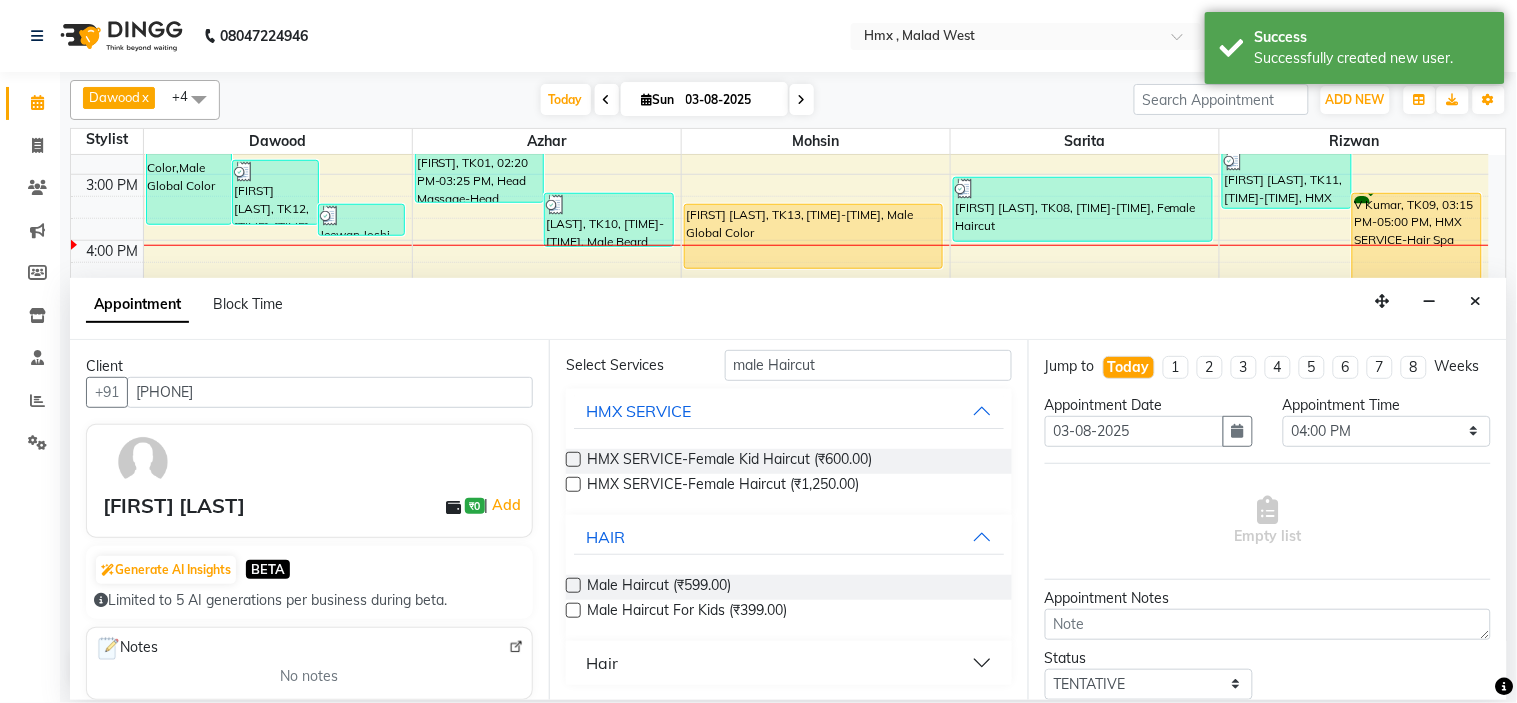 click at bounding box center [573, 585] 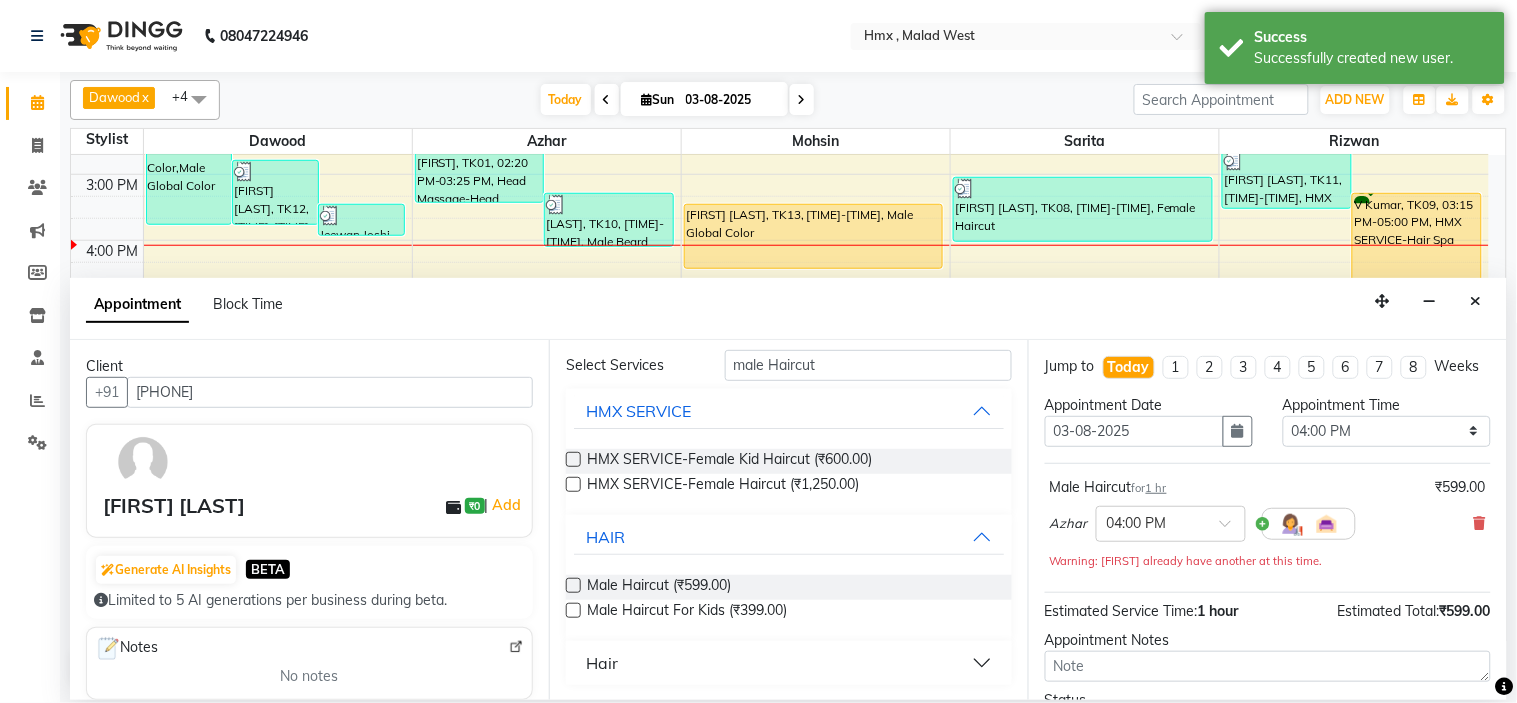scroll, scrollTop: 0, scrollLeft: 0, axis: both 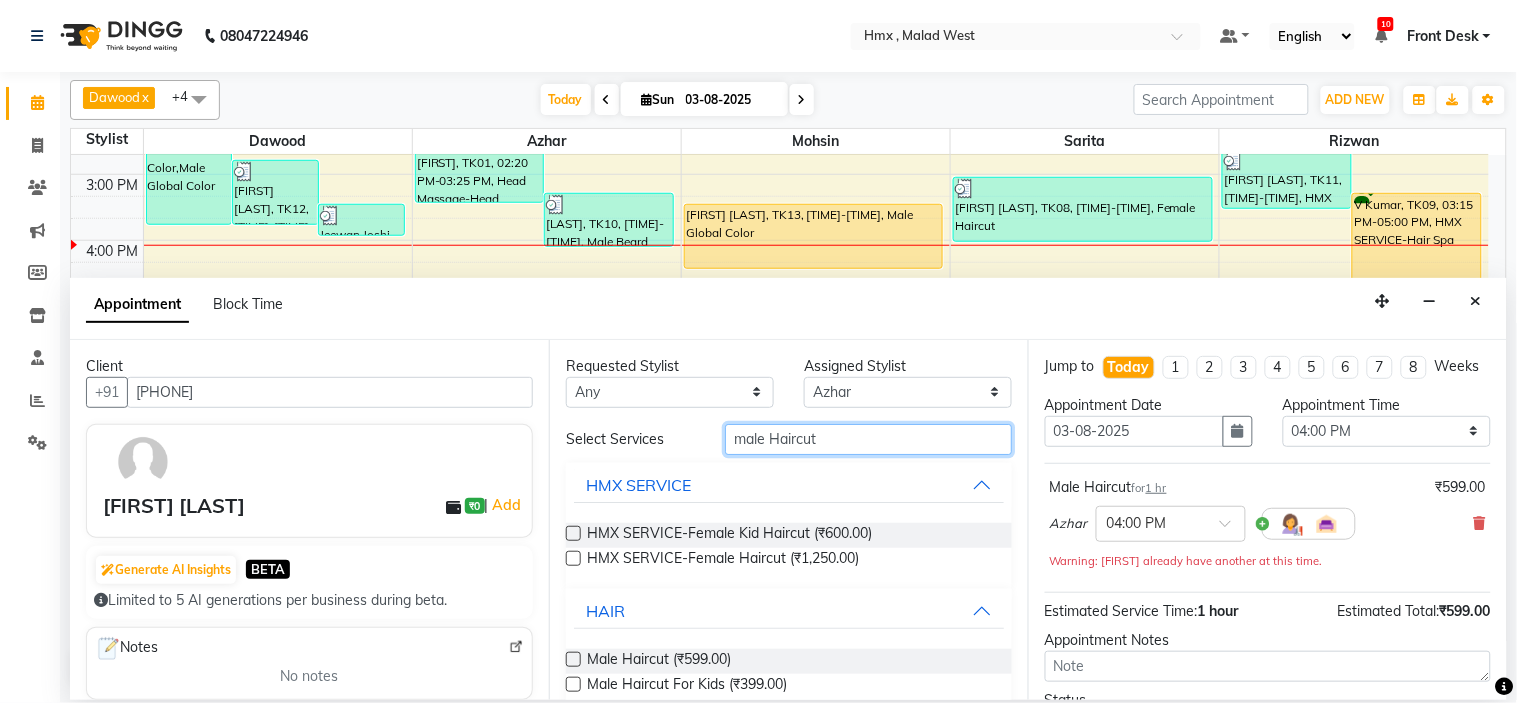 drag, startPoint x: 835, startPoint y: 454, endPoint x: 716, endPoint y: 461, distance: 119.2057 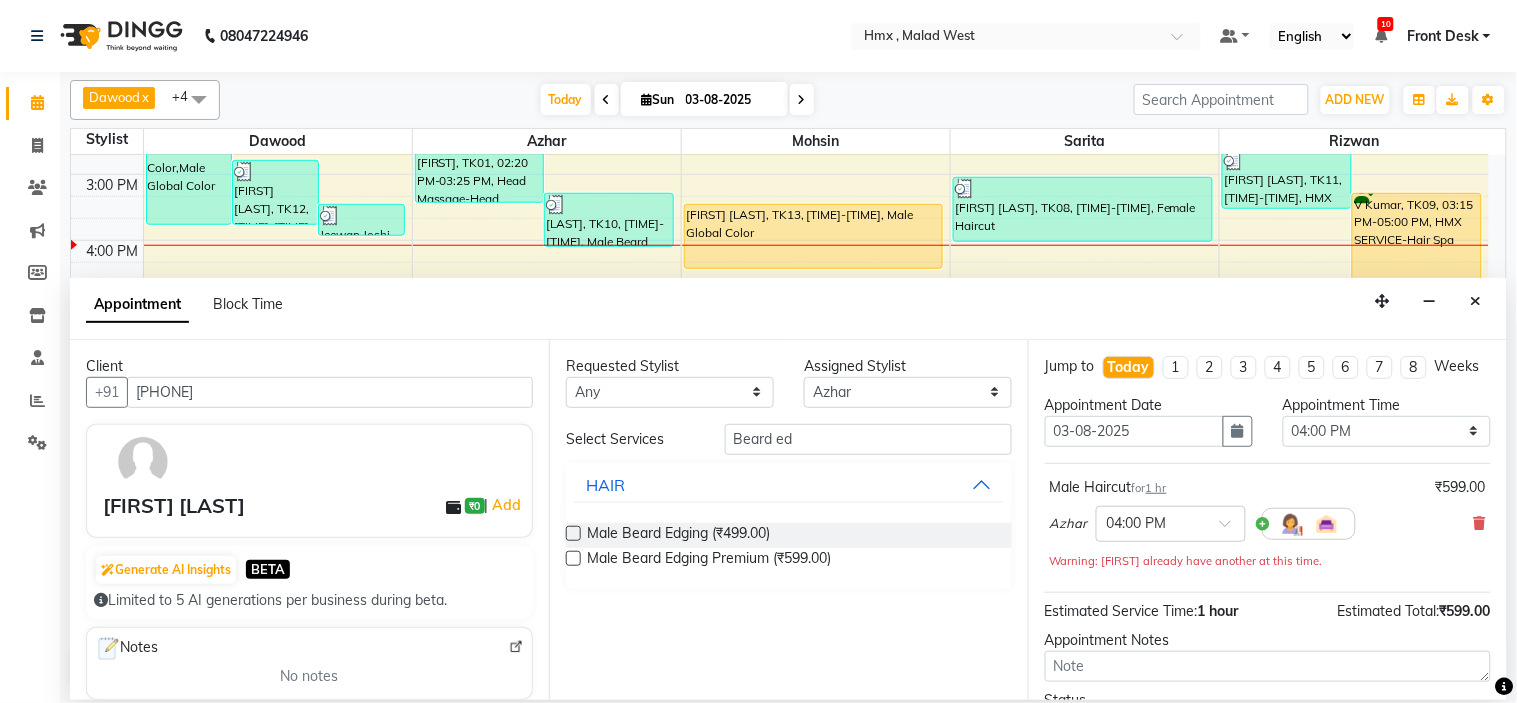 click at bounding box center [573, 533] 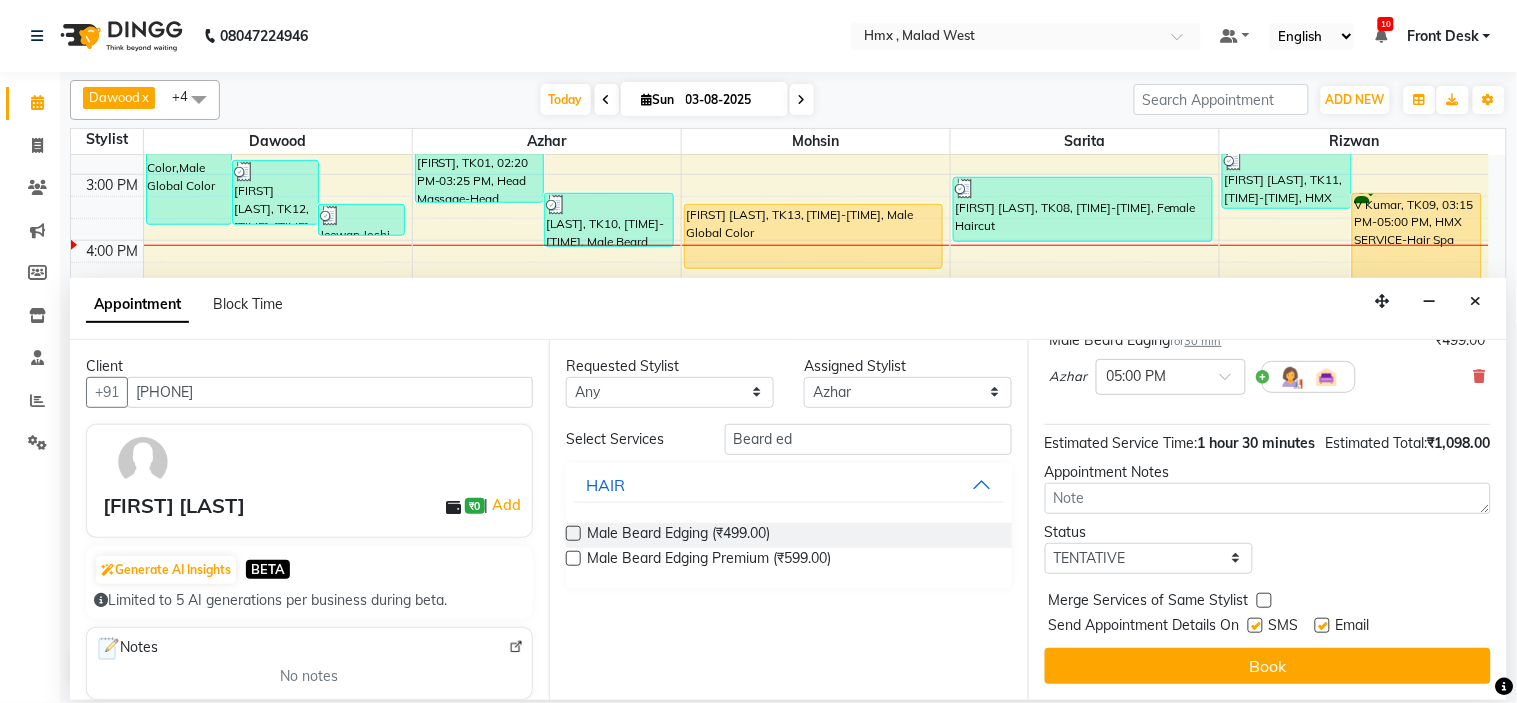 scroll, scrollTop: 298, scrollLeft: 0, axis: vertical 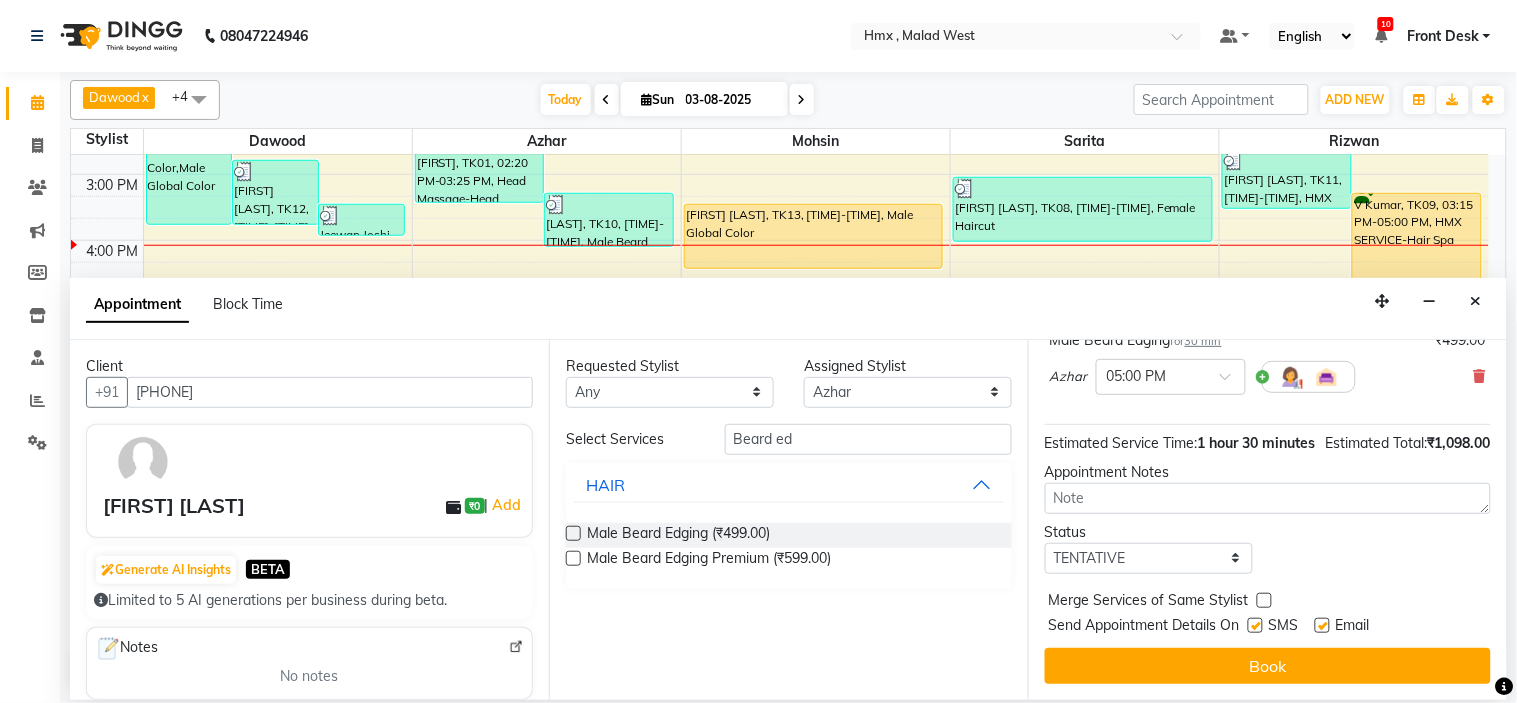 click at bounding box center (1255, 625) 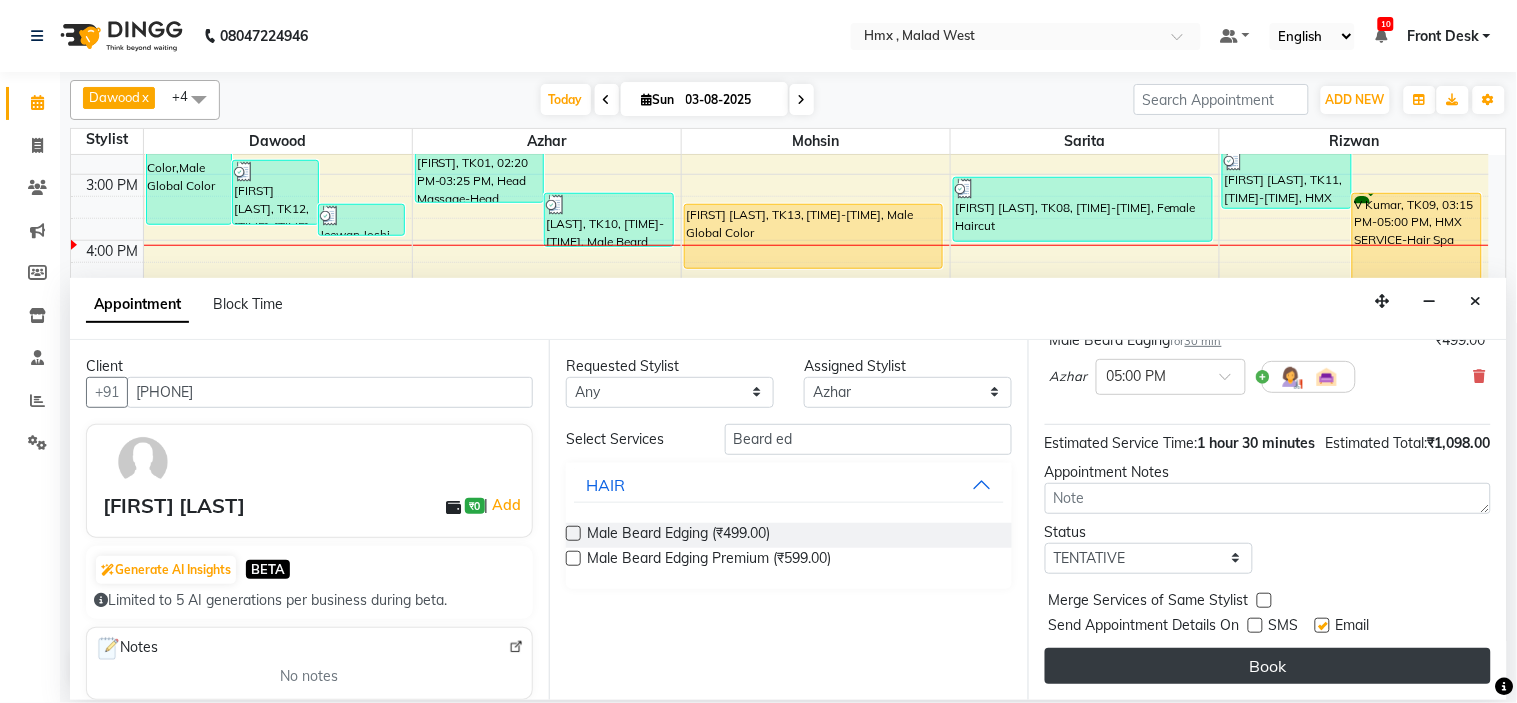 click on "Book" at bounding box center (1268, 666) 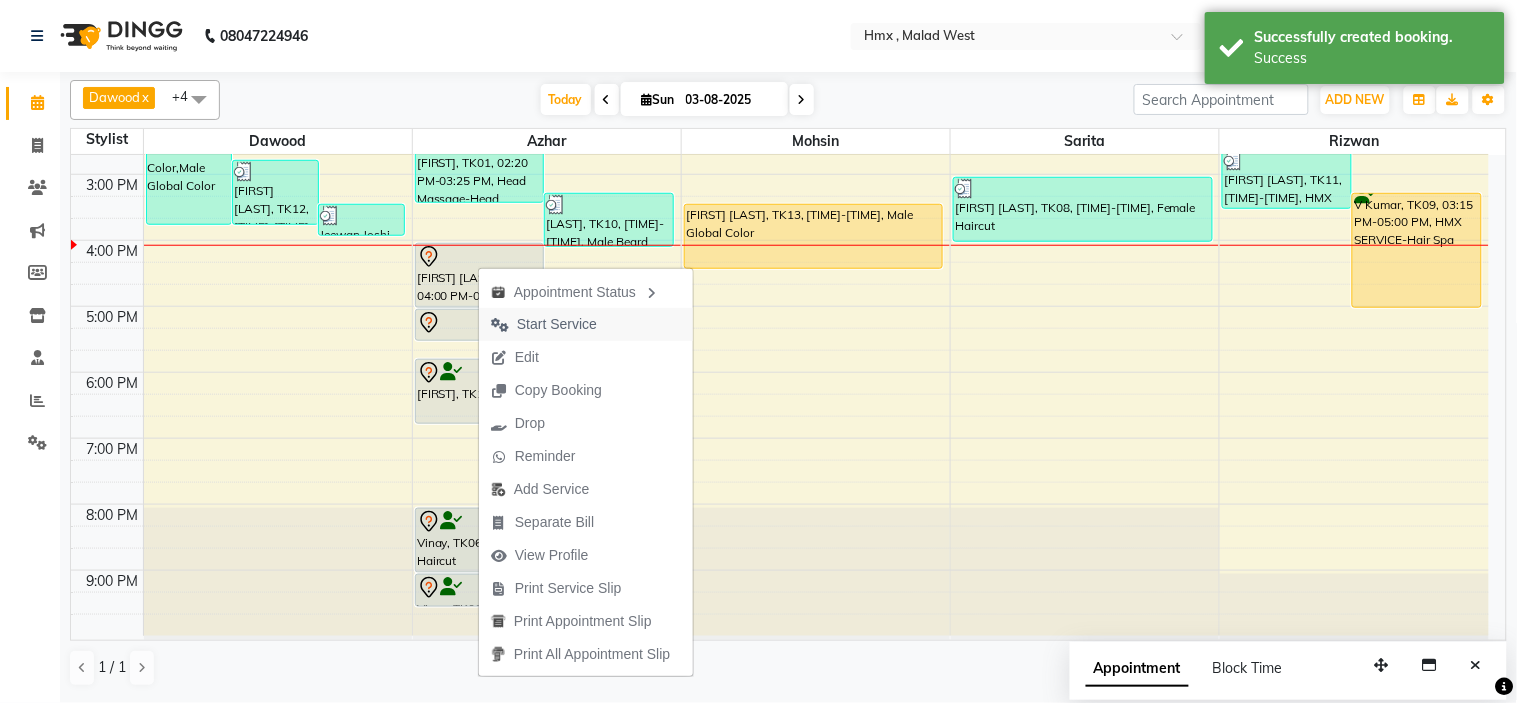 click on "Start Service" at bounding box center [557, 324] 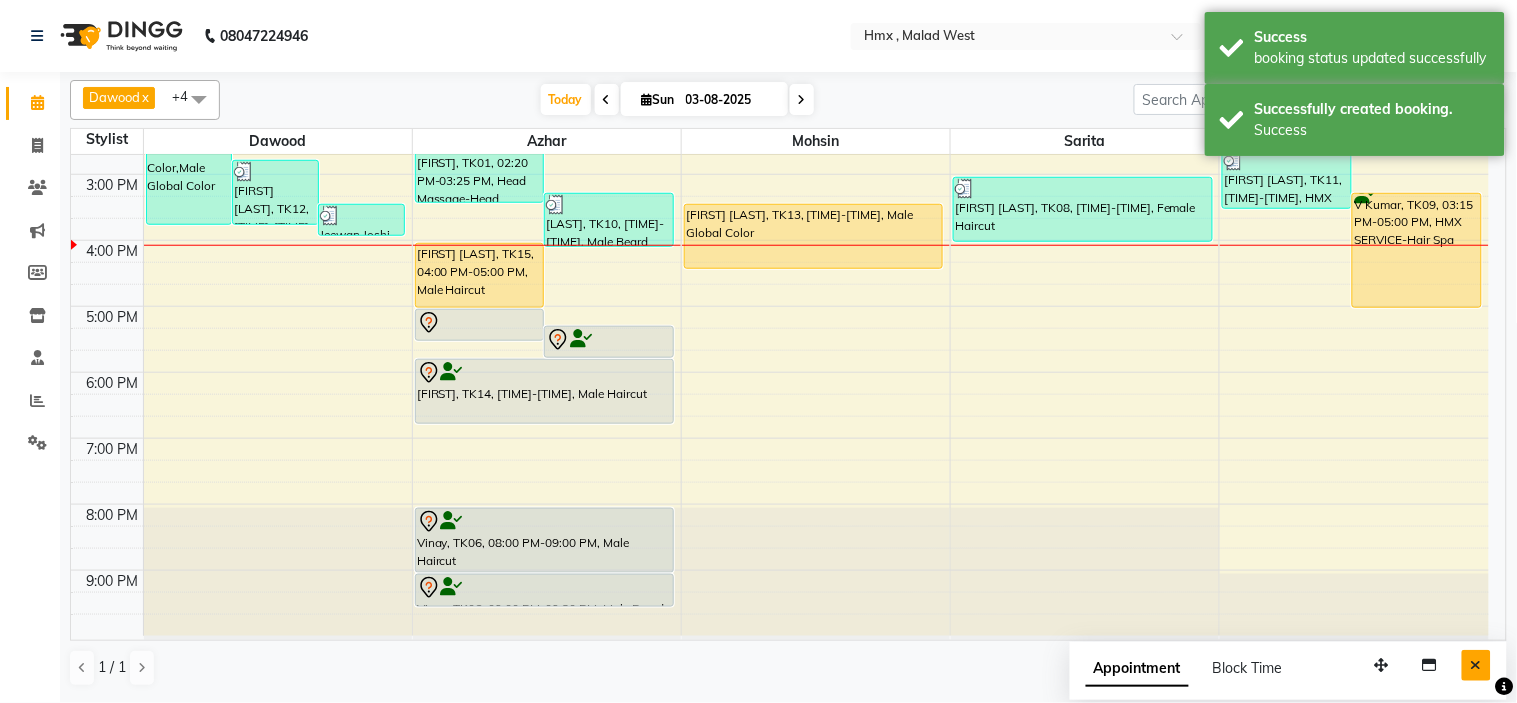 click at bounding box center (1476, 665) 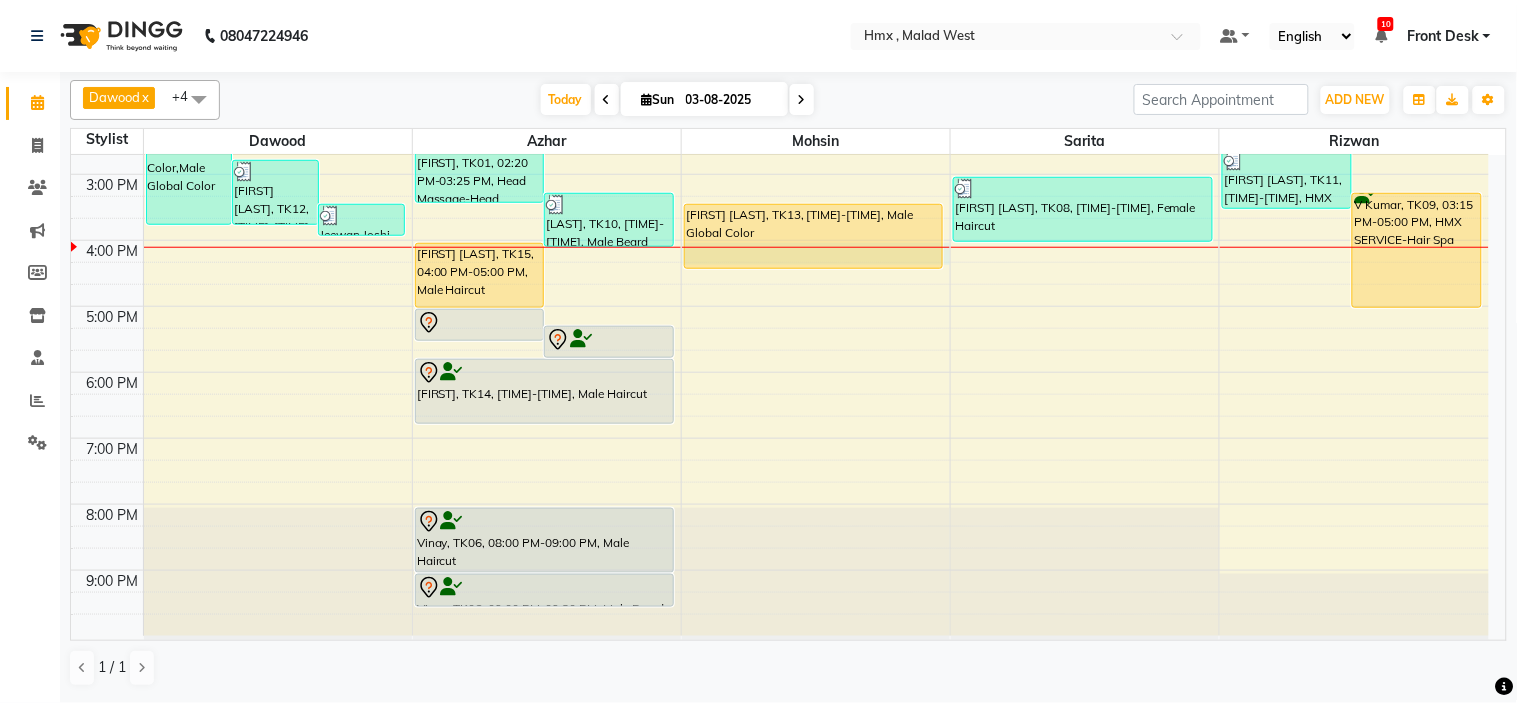 click on "8:00 AM 9:00 AM 10:00 AM 11:00 AM 12:00 PM 1:00 PM 2:00 PM 3:00 PM 4:00 PM 5:00 PM 6:00 PM 7:00 PM 8:00 PM 9:00 PM     sandeep jairath, TK03, 12:15 PM-03:45 PM, Male Beard Edging,Male Haircut,Male Beard Color,Male Global Color     Jeewan Joshi, TK12, 02:45 PM-03:45 PM, Male Haircut     Jeewan Joshi, TK12, 03:25 PM-03:55 PM, Male Beard Edging     VINOD, TK01, 02:20 PM-03:25 PM, Head Massage-Head Massage With Coconut Oil     Gulzar, TK10, 03:15 PM-04:05 PM, Male Beard Edging    Gabiliel Solvate, TK15, 04:00 PM-05:00 PM, Male Haircut             Gabiliel Solvate, TK15, 05:00 PM-05:30 PM, Male Beard Edging             Vinit, TK14, 05:15 PM-05:45 PM, Male Beard Edging     VINOD, TK01, 01:00 PM-02:00 PM, Male Haircut             Vinit, TK14, 05:45 PM-06:45 PM, Male Haircut             Vinay, TK06, 08:00 PM-09:00 PM, Male Haircut             Vinay, TK06, 09:00 PM-09:30 PM, Male Beard Edging     Tipyamam, TK05, 12:45 PM-02:15 PM, Male Haircut,Male Beard Edging" at bounding box center (780, 174) 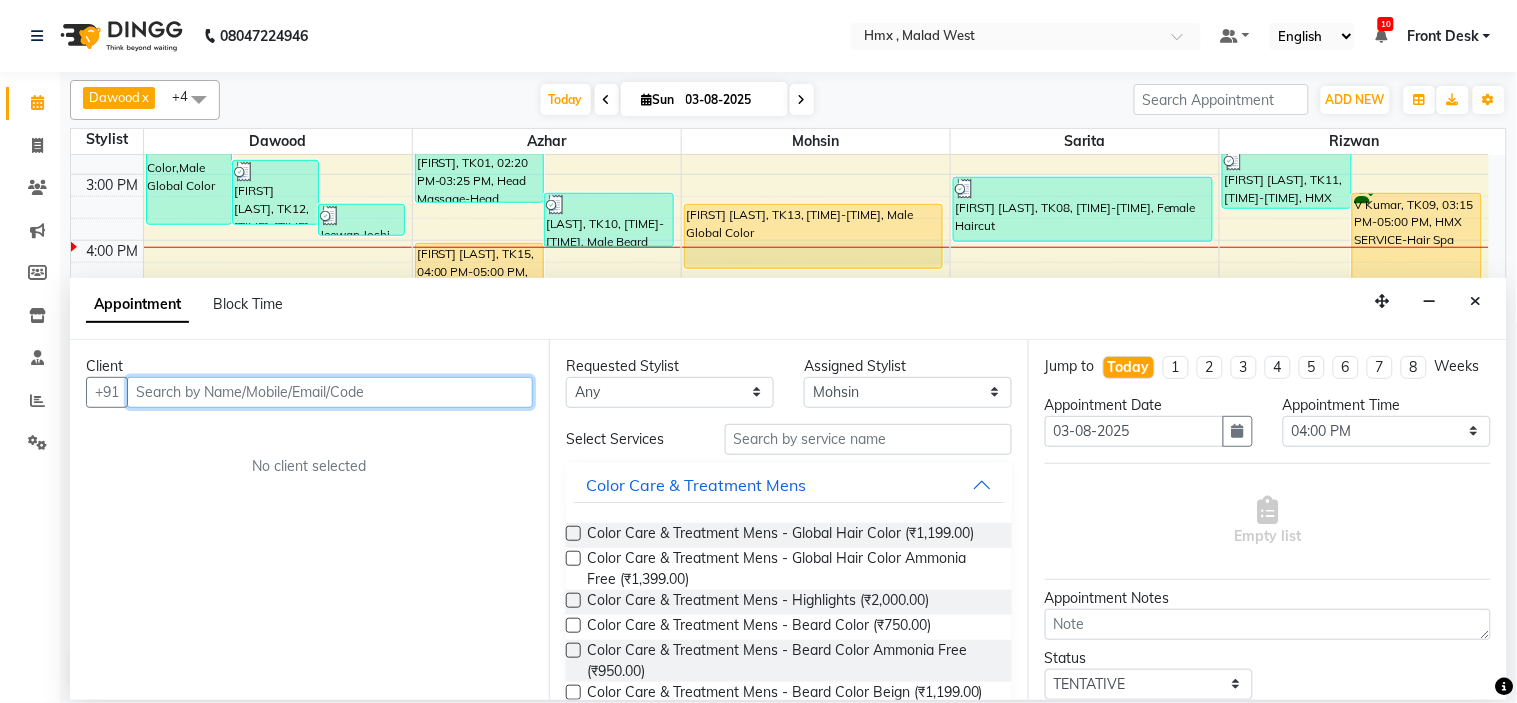 click at bounding box center (330, 392) 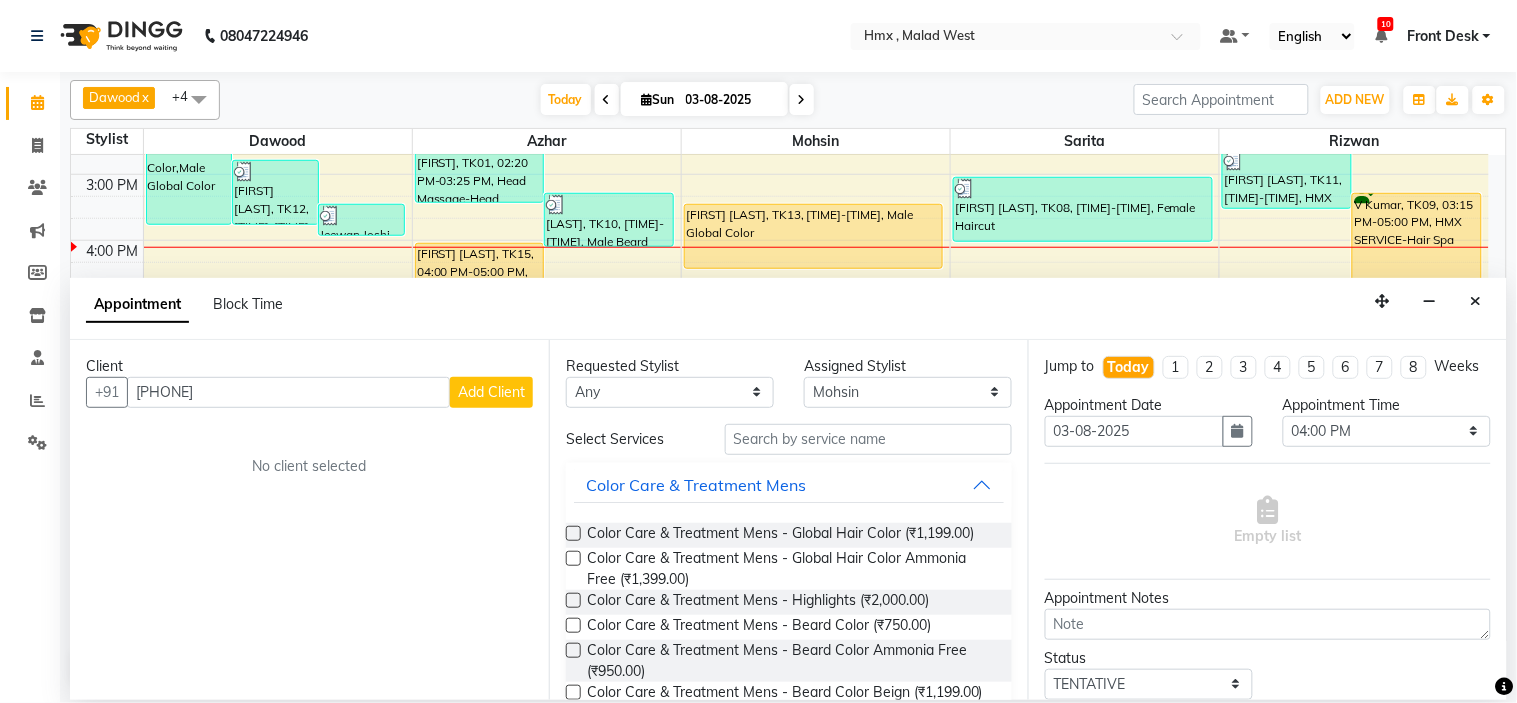 click on "Add Client" at bounding box center (491, 392) 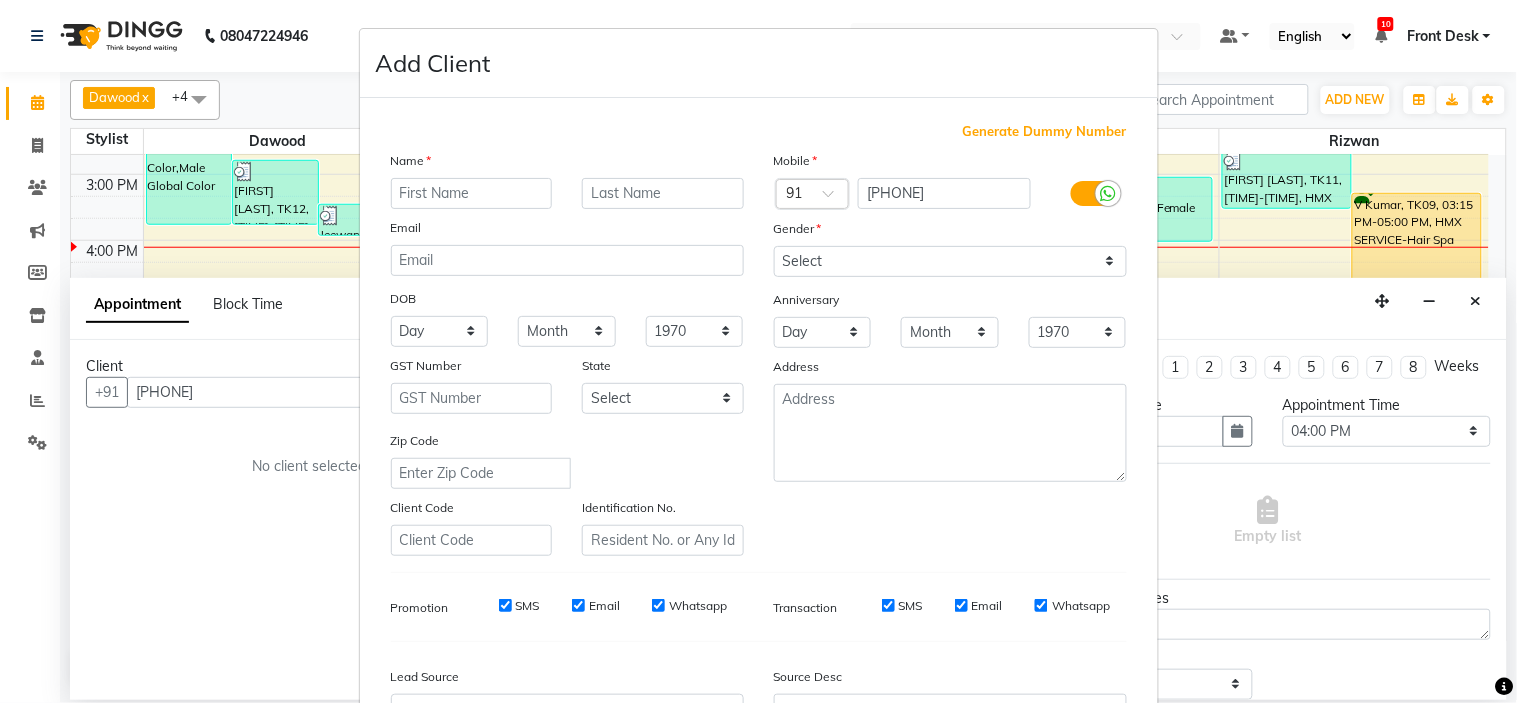 click at bounding box center (472, 193) 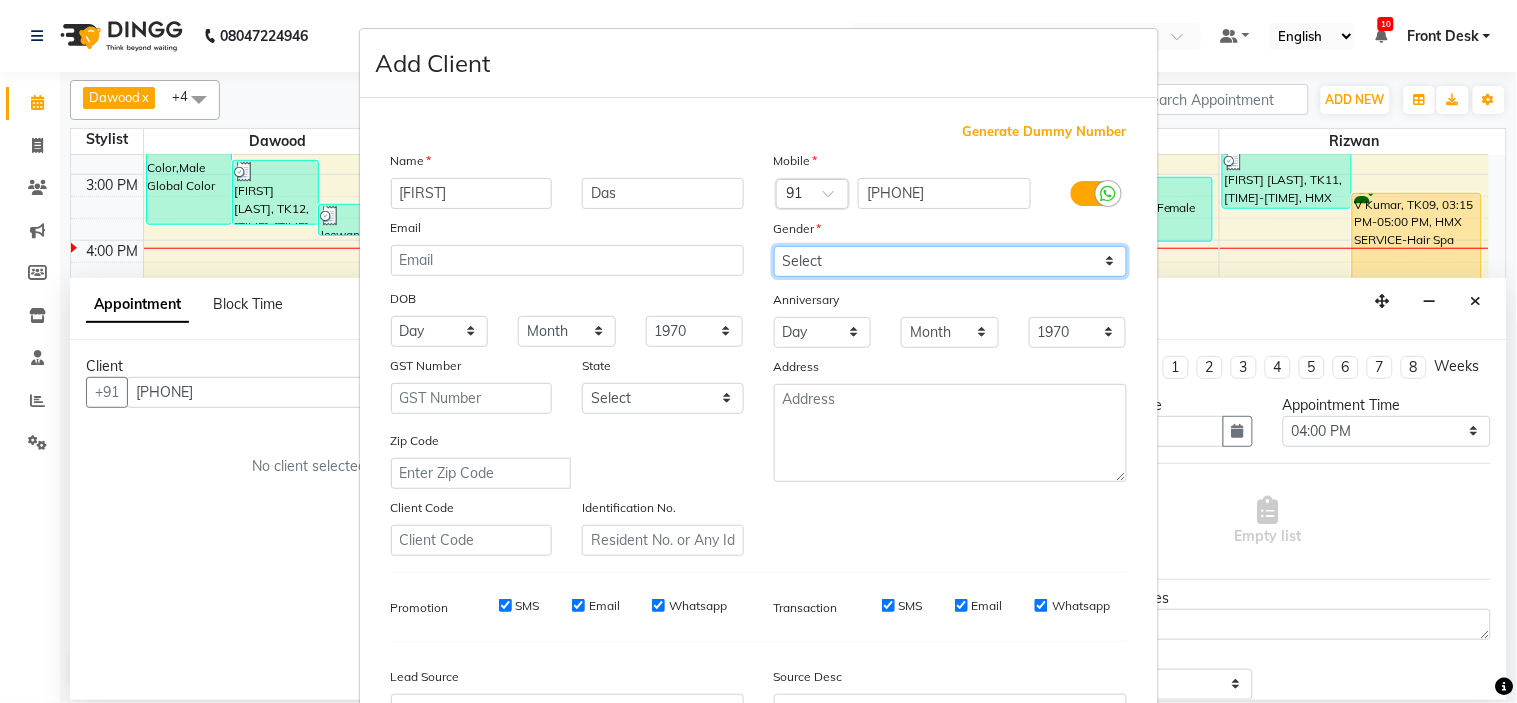 click on "Select Male Female Other Prefer Not To Say" at bounding box center [950, 261] 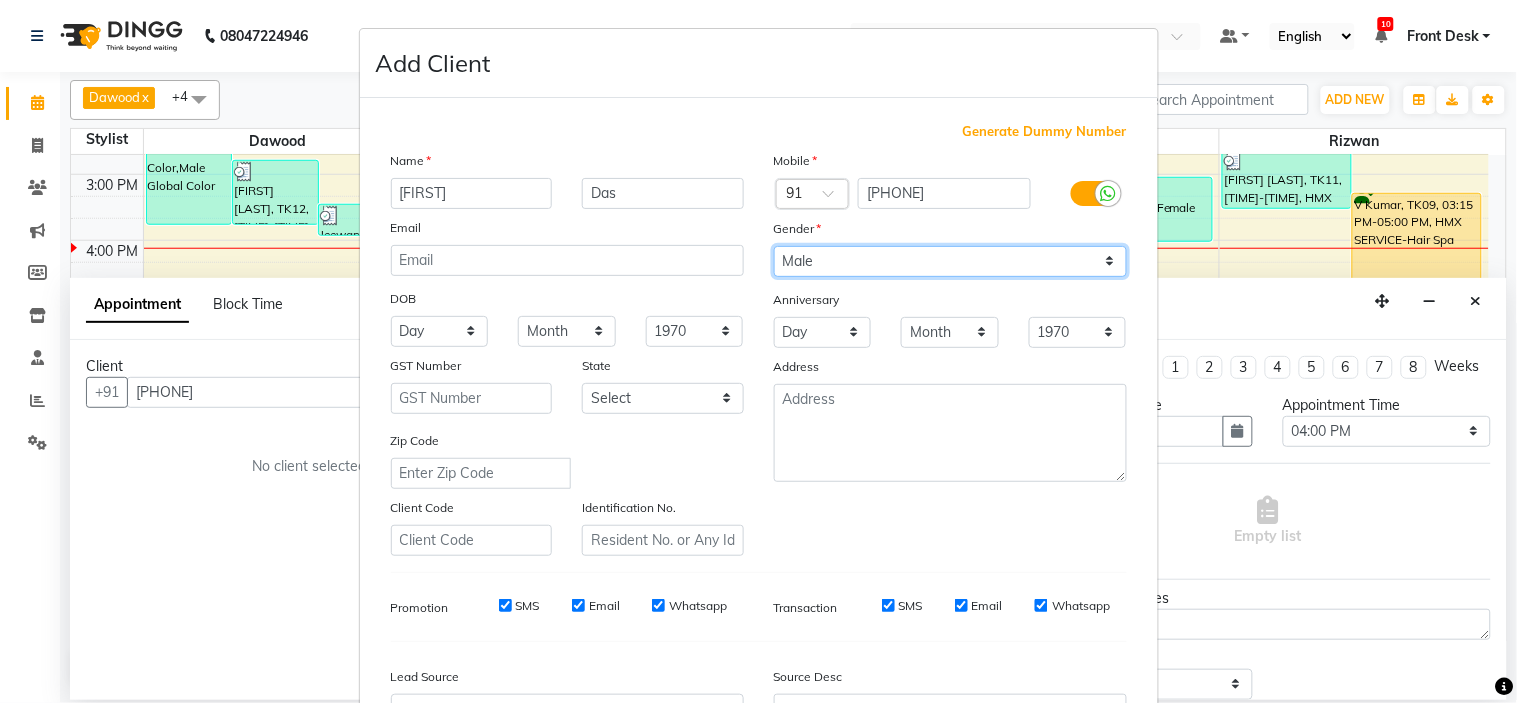 click on "Select Male Female Other Prefer Not To Say" at bounding box center [950, 261] 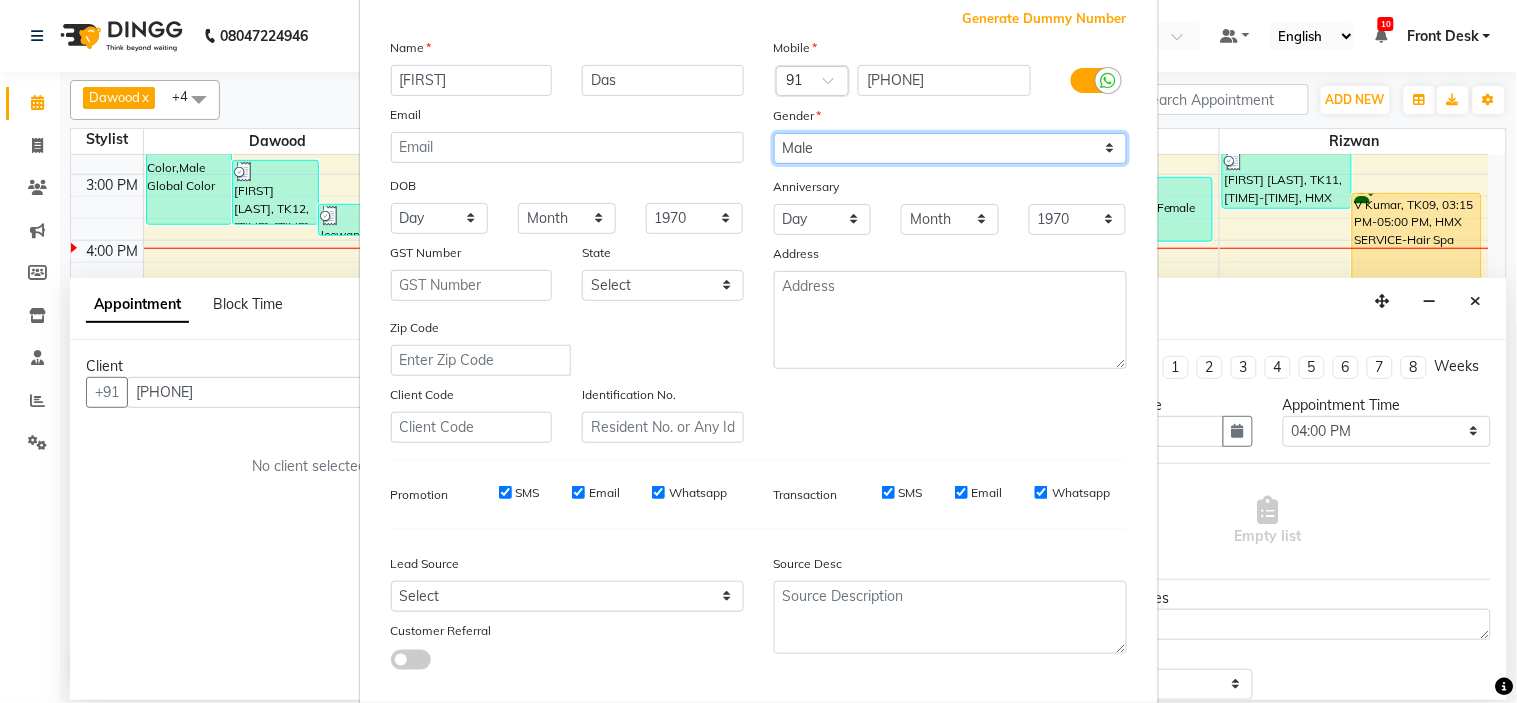 scroll, scrollTop: 221, scrollLeft: 0, axis: vertical 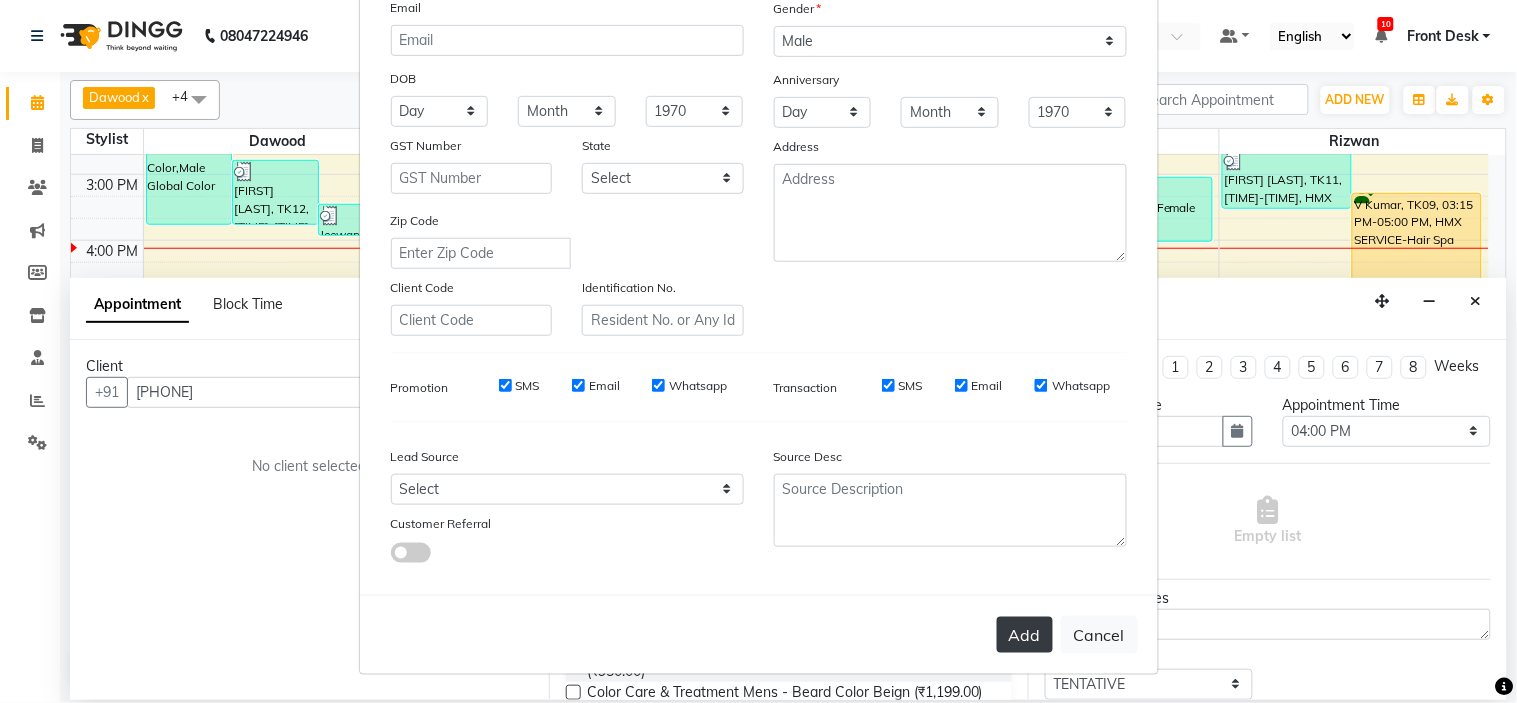 click on "Add" at bounding box center [1025, 635] 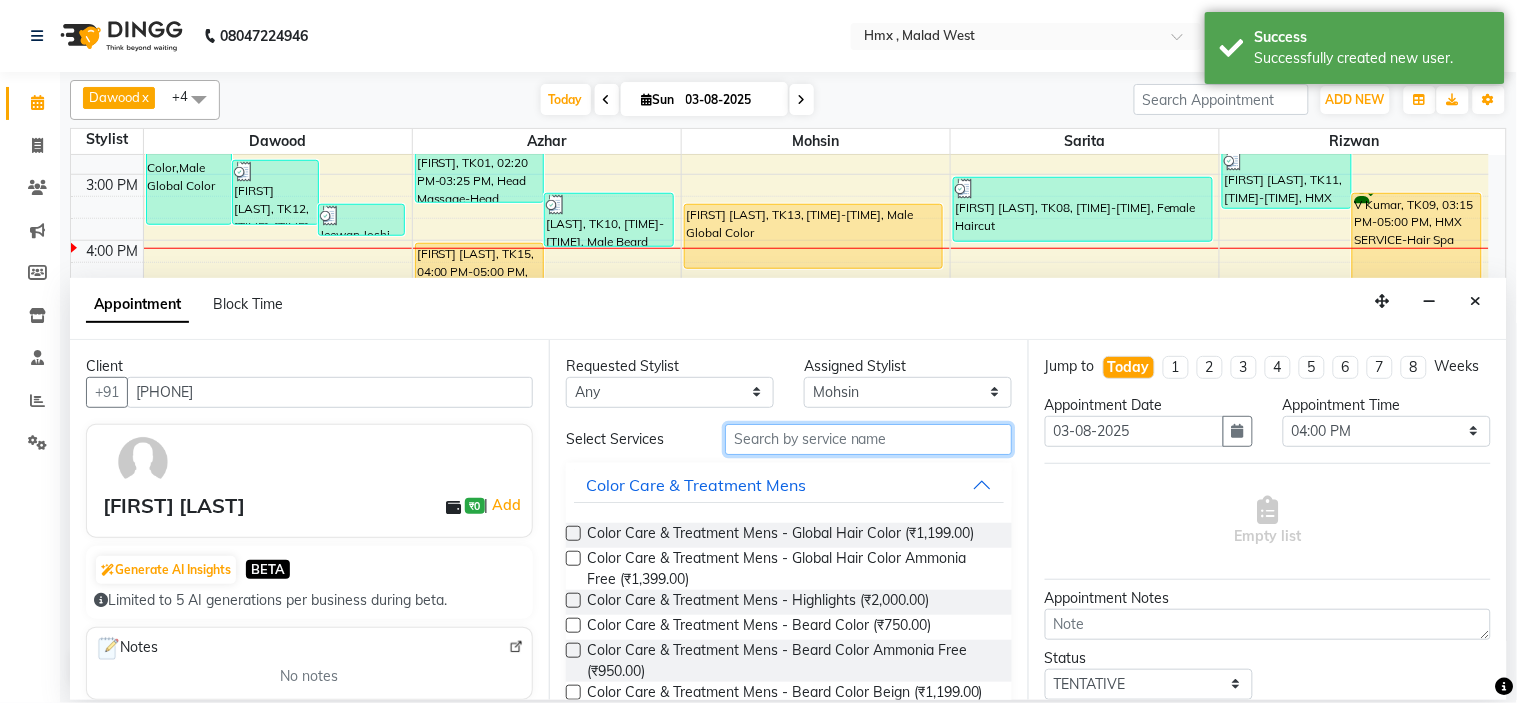 click at bounding box center [868, 439] 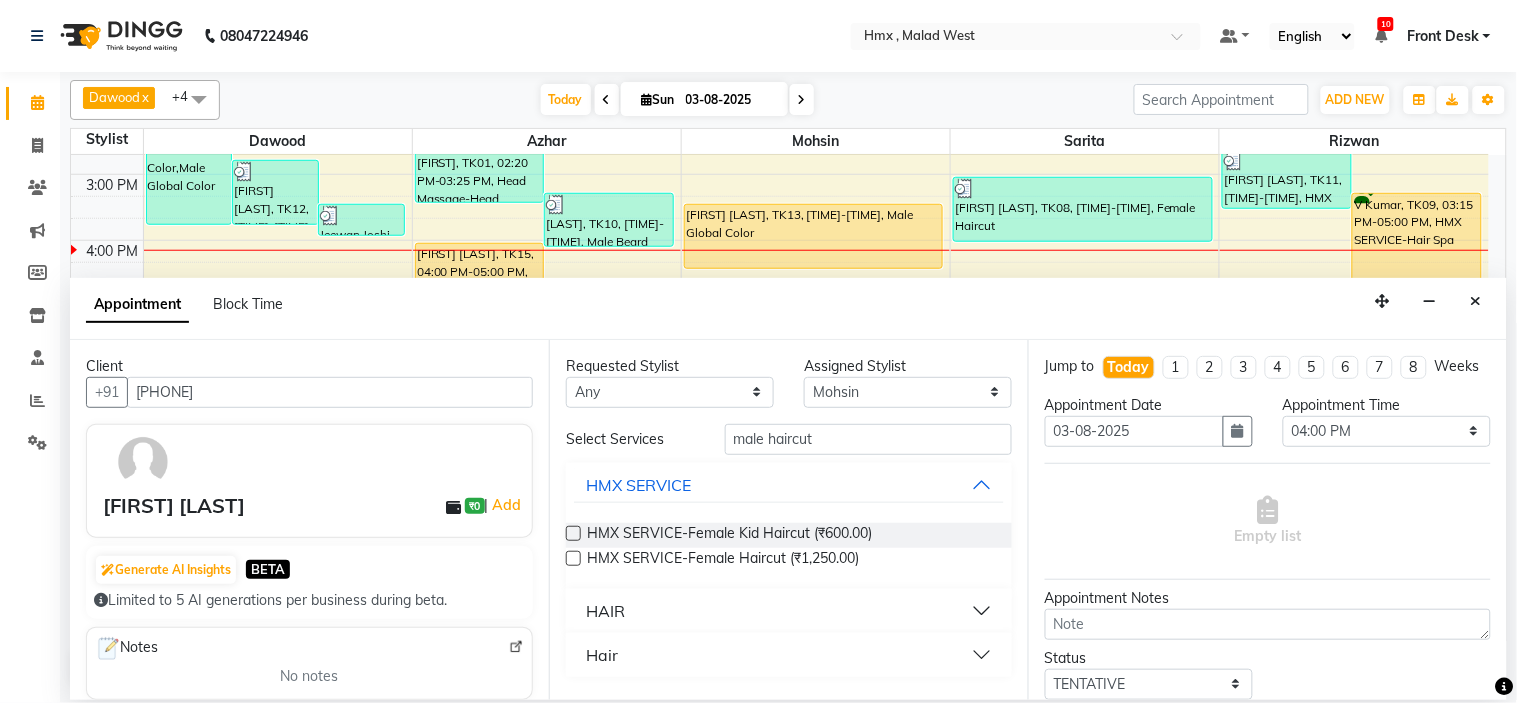 click on "HAIR" at bounding box center (789, 611) 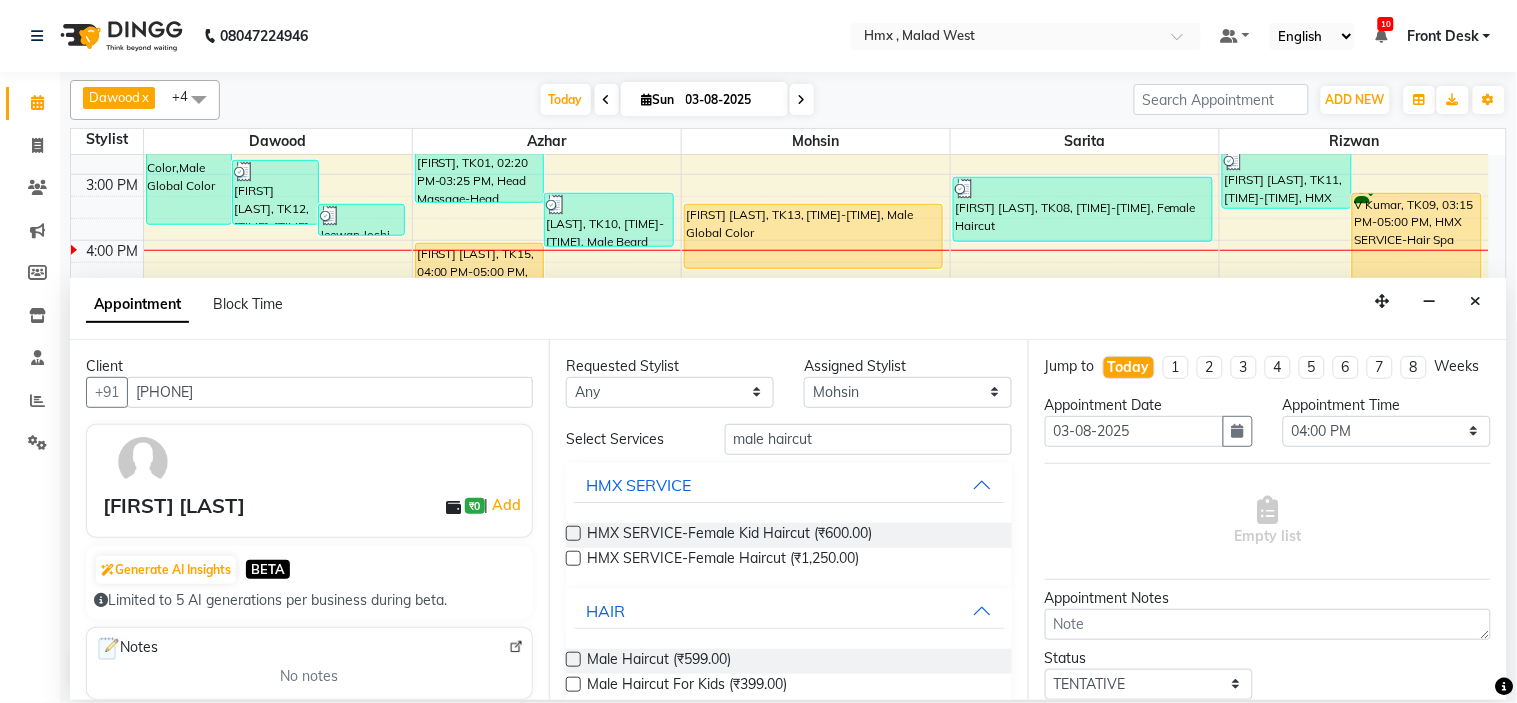 click at bounding box center [573, 659] 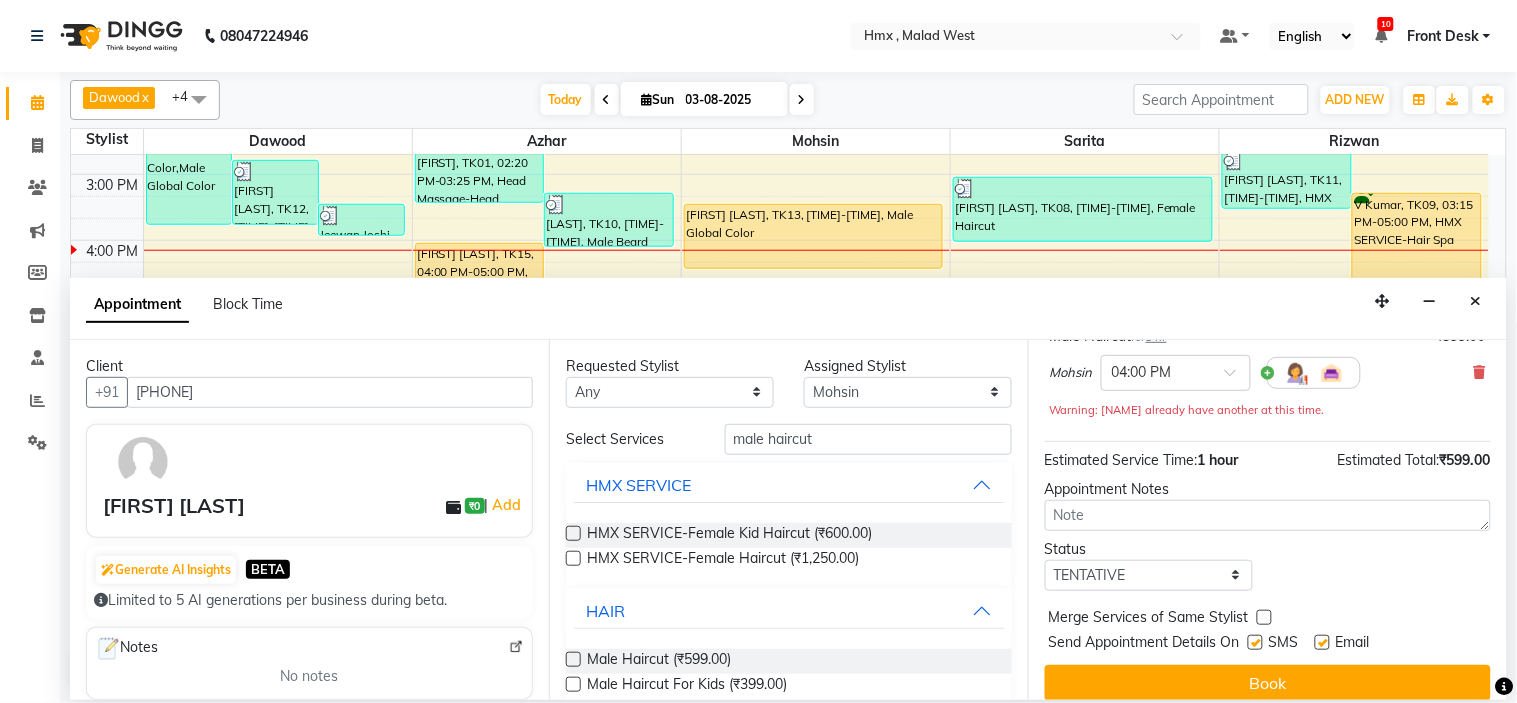 scroll, scrollTop: 187, scrollLeft: 0, axis: vertical 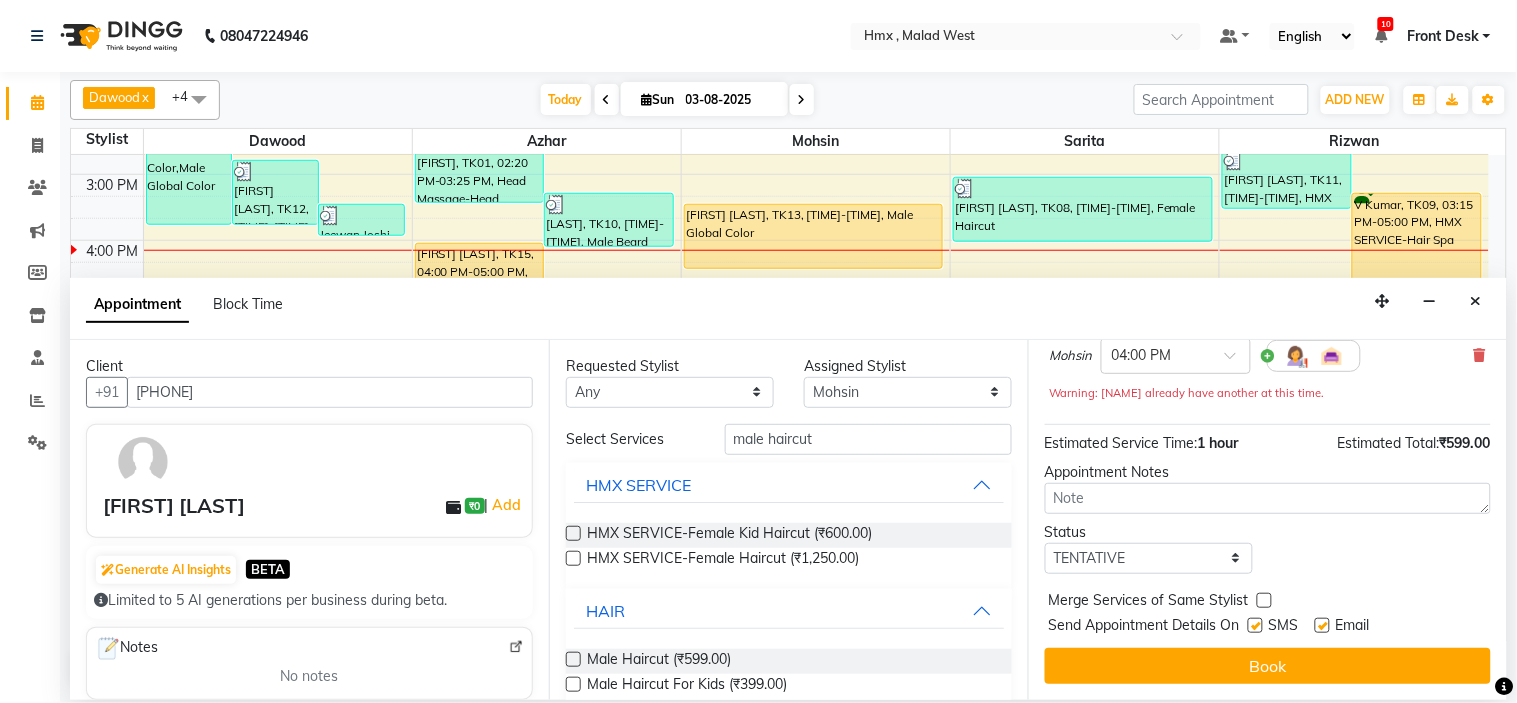 click at bounding box center (1255, 625) 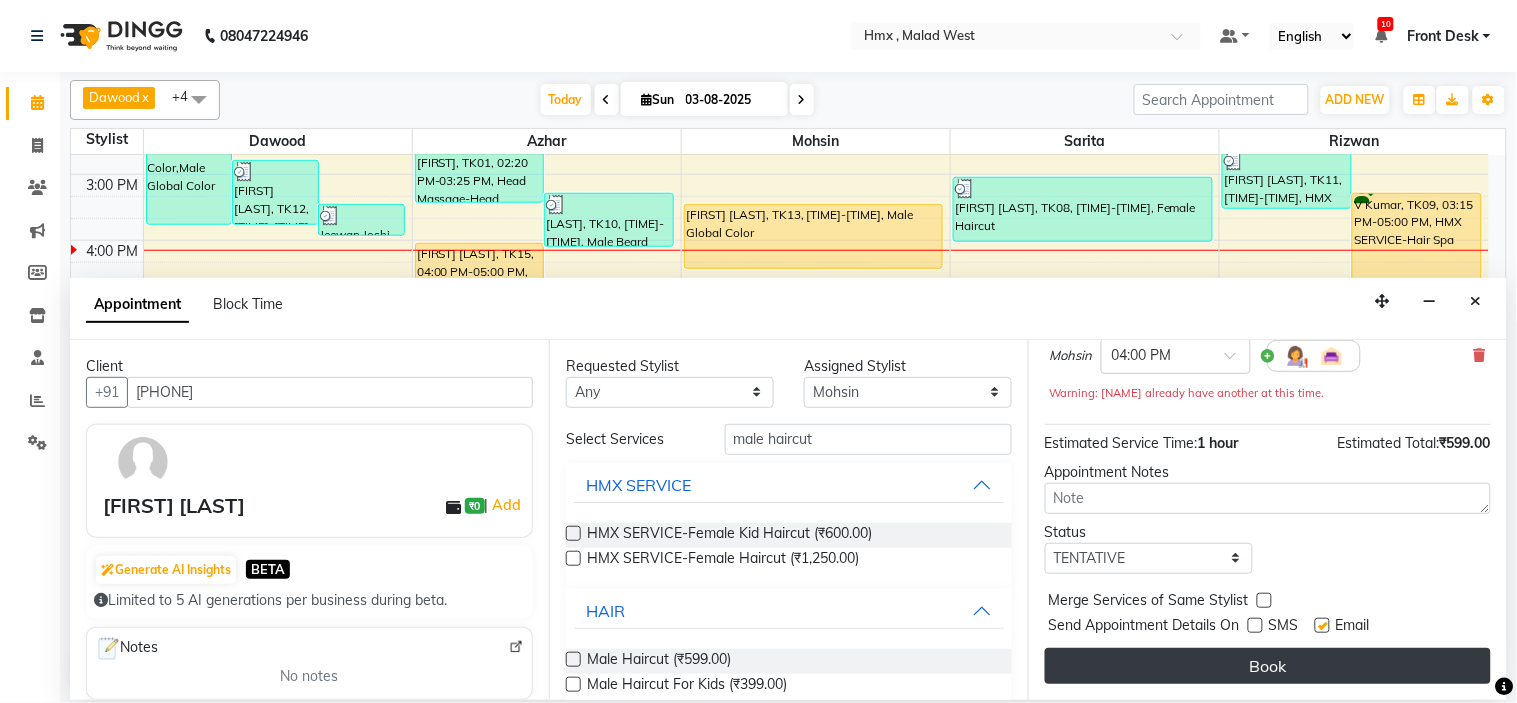 click on "Book" at bounding box center [1268, 666] 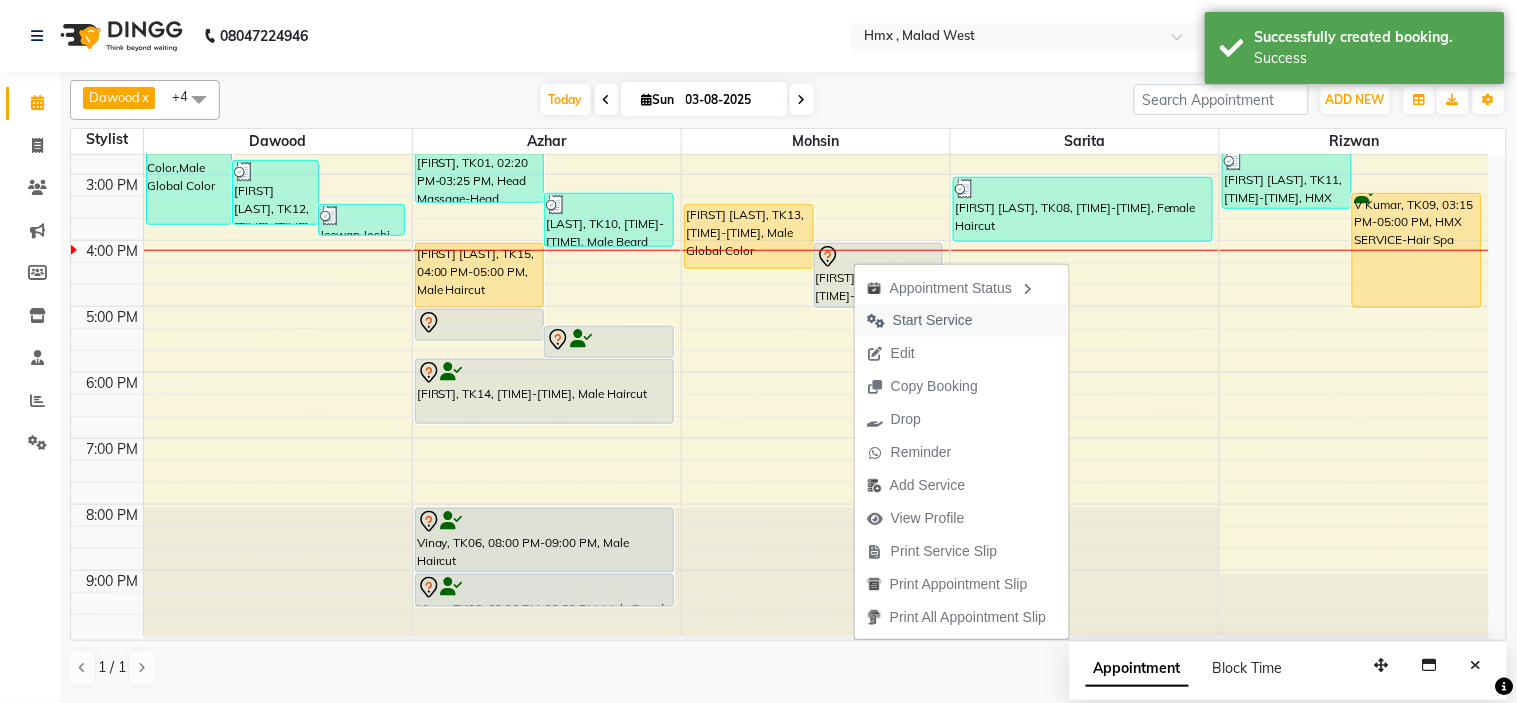 click on "Start Service" at bounding box center (933, 320) 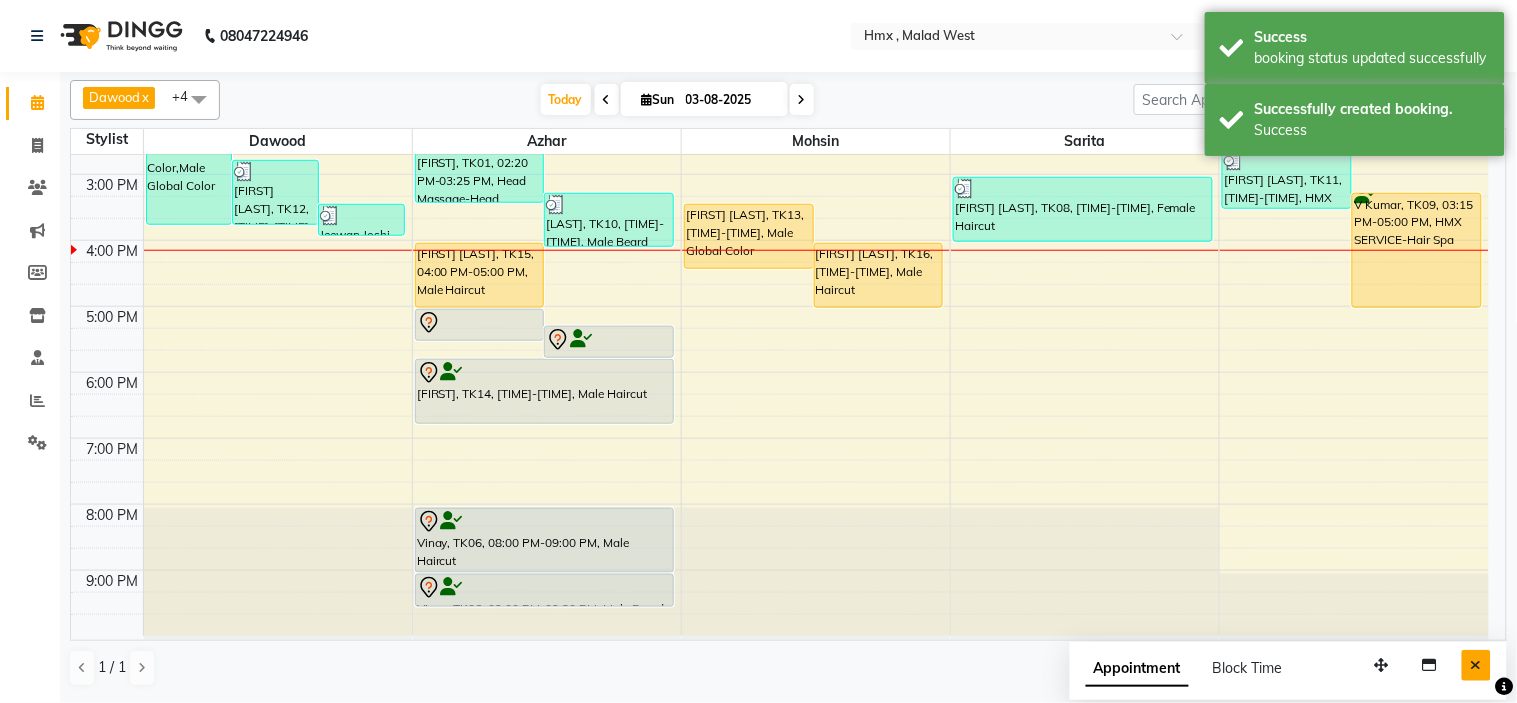 click at bounding box center (1476, 665) 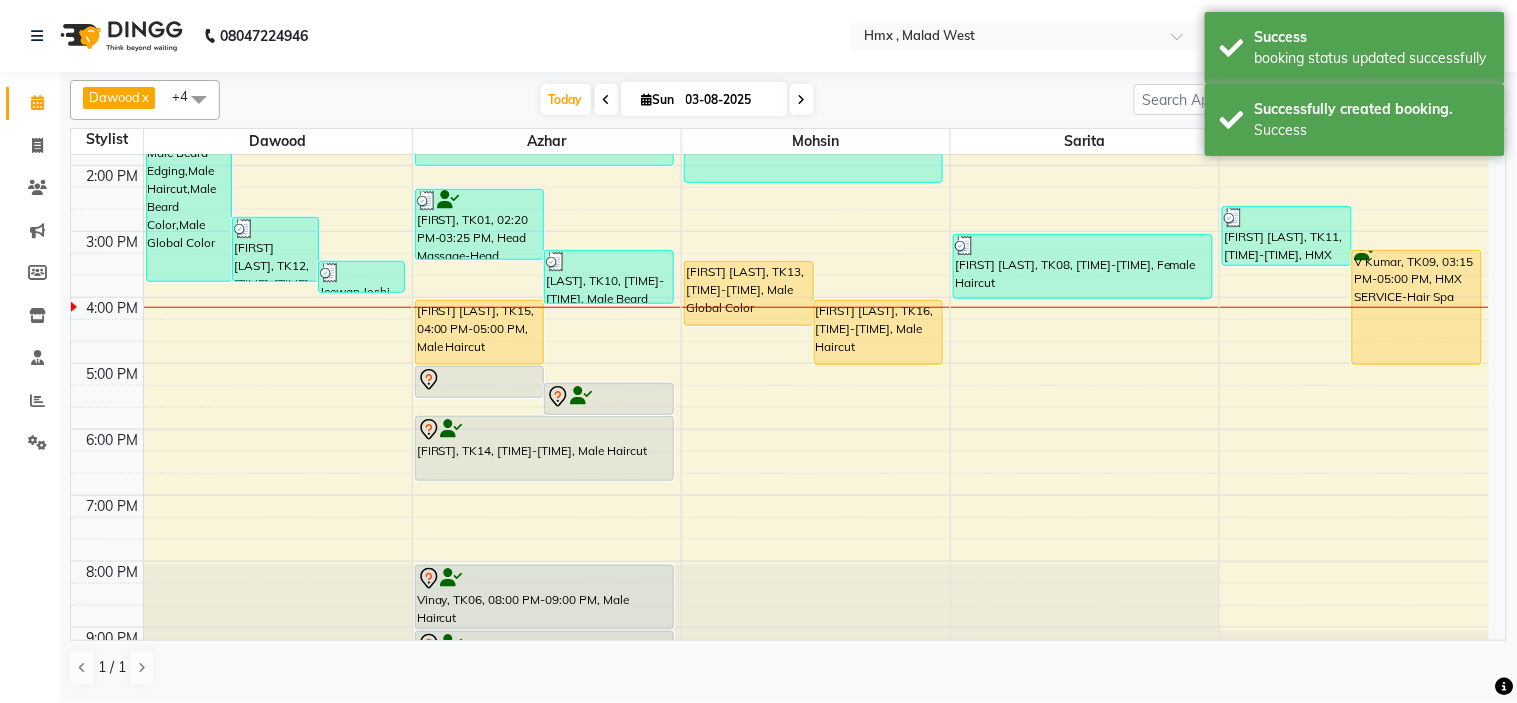 scroll, scrollTop: 331, scrollLeft: 0, axis: vertical 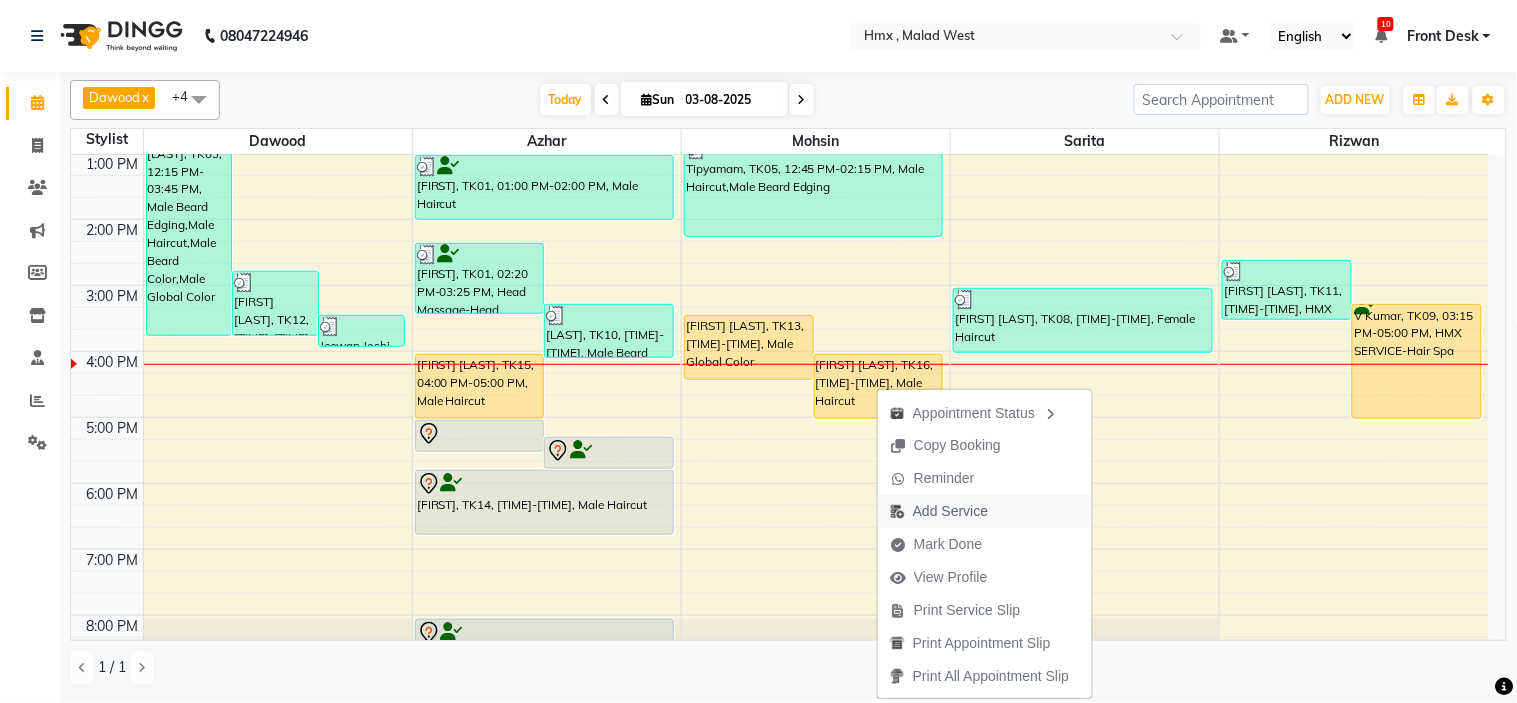 click on "Add Service" at bounding box center [950, 511] 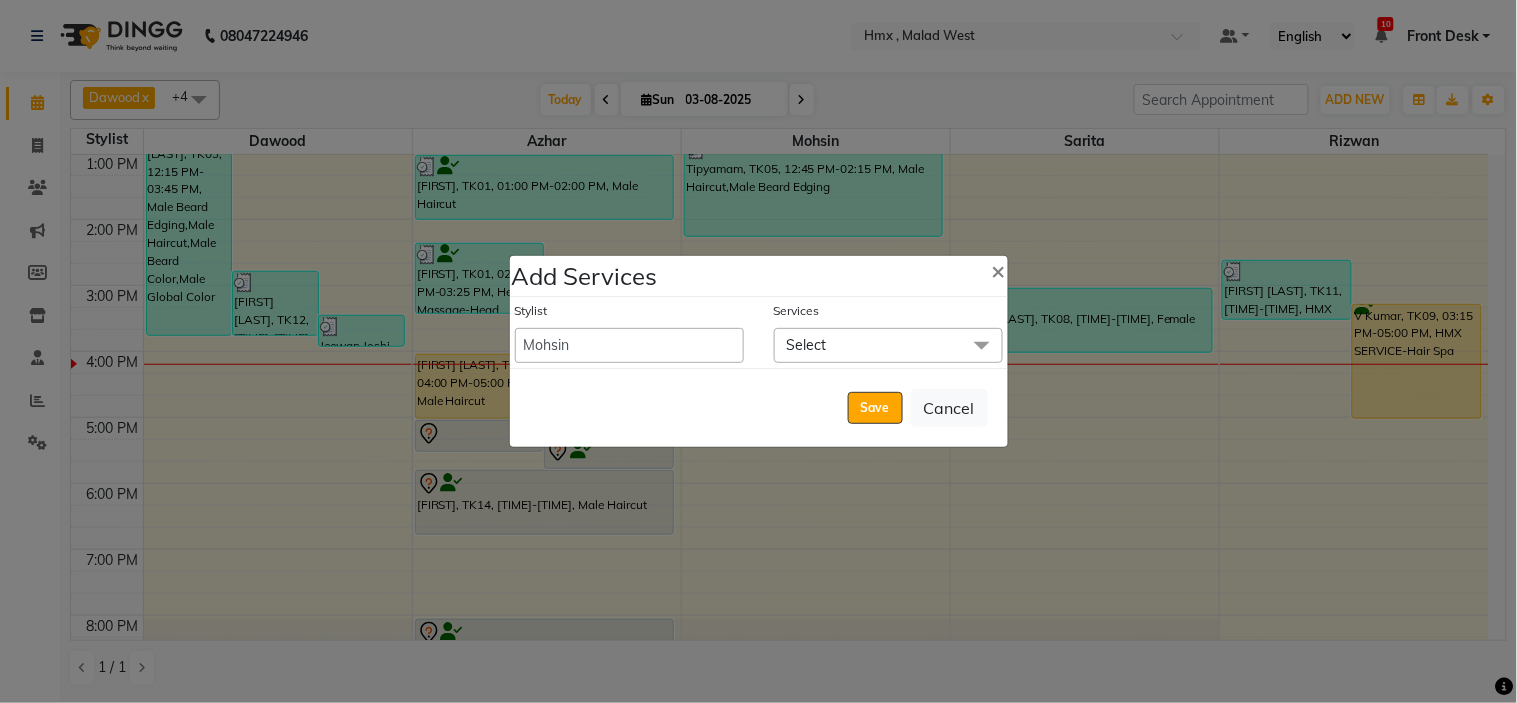 click on "Select" 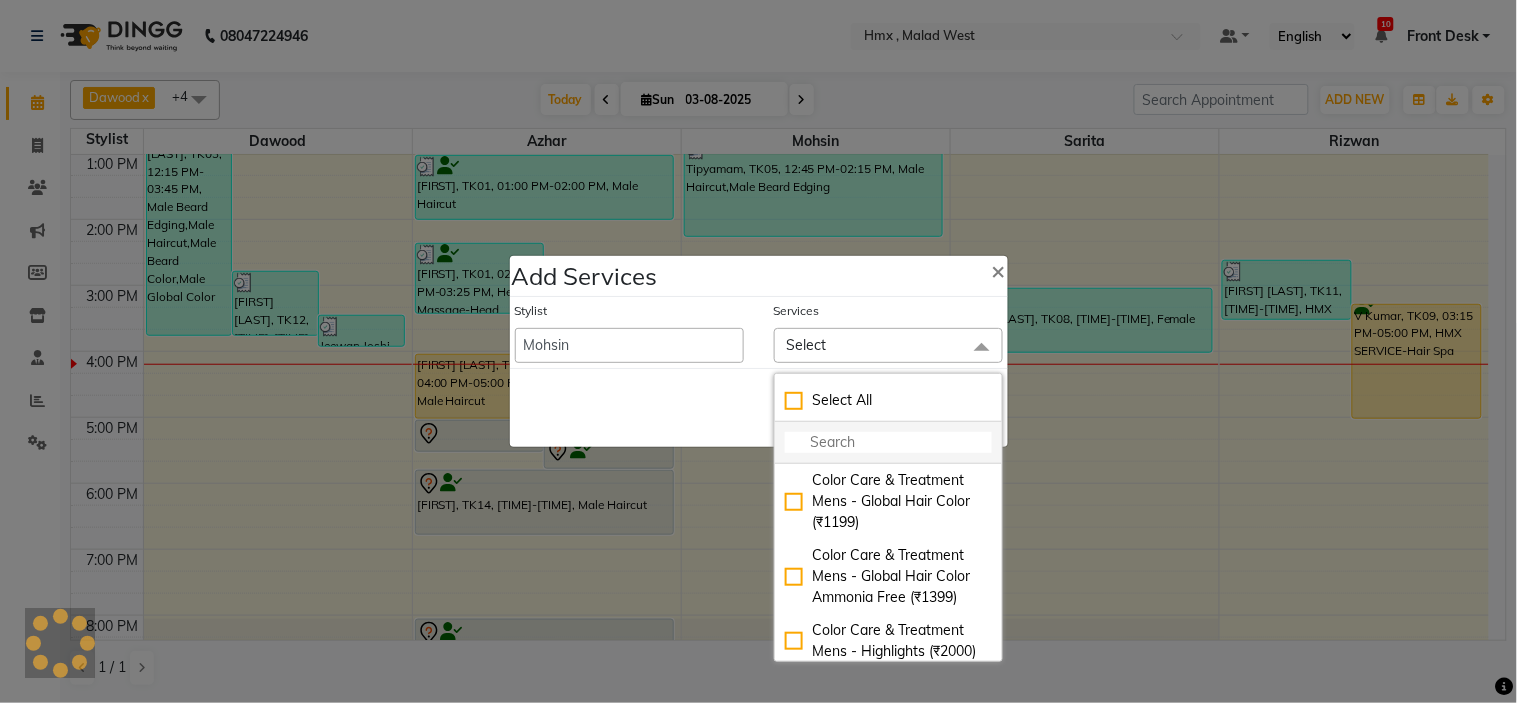 click 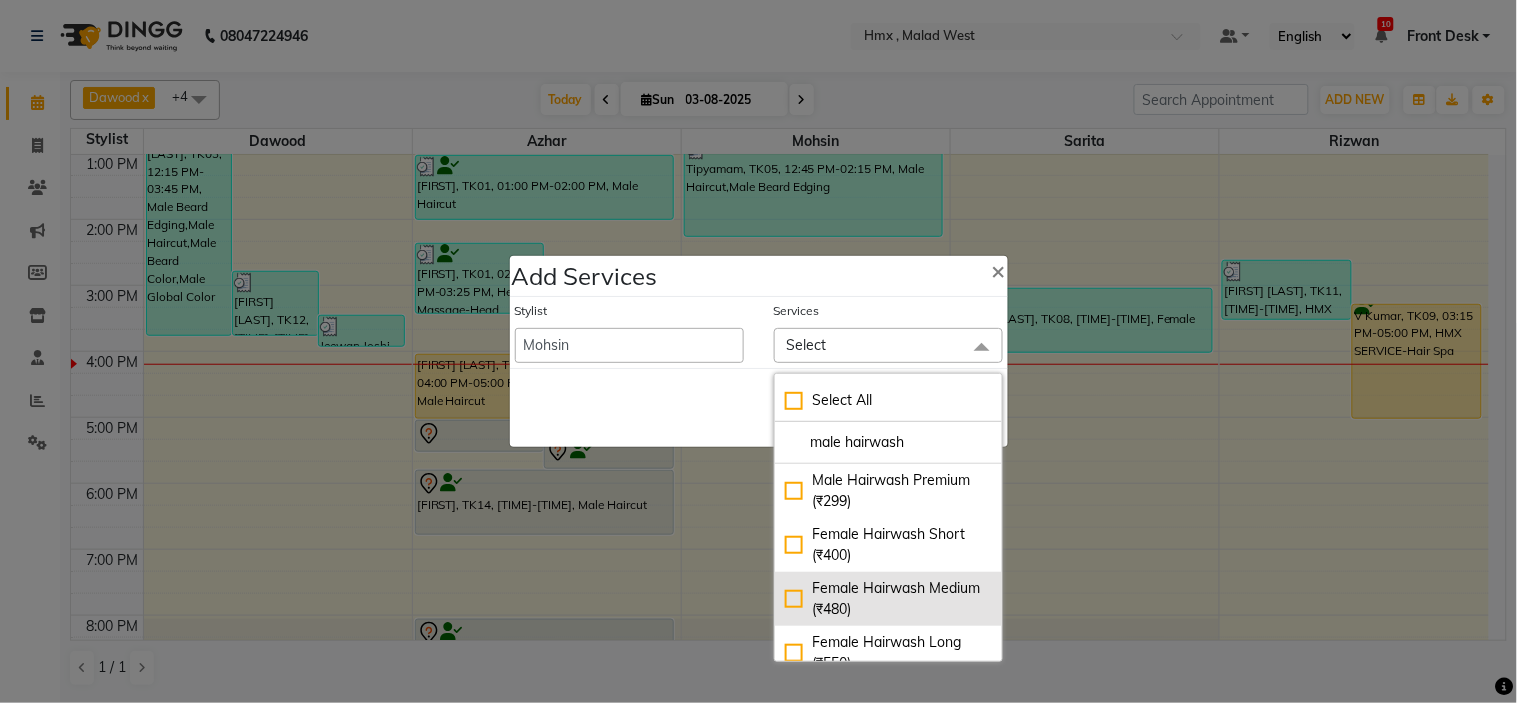 scroll, scrollTop: 18, scrollLeft: 0, axis: vertical 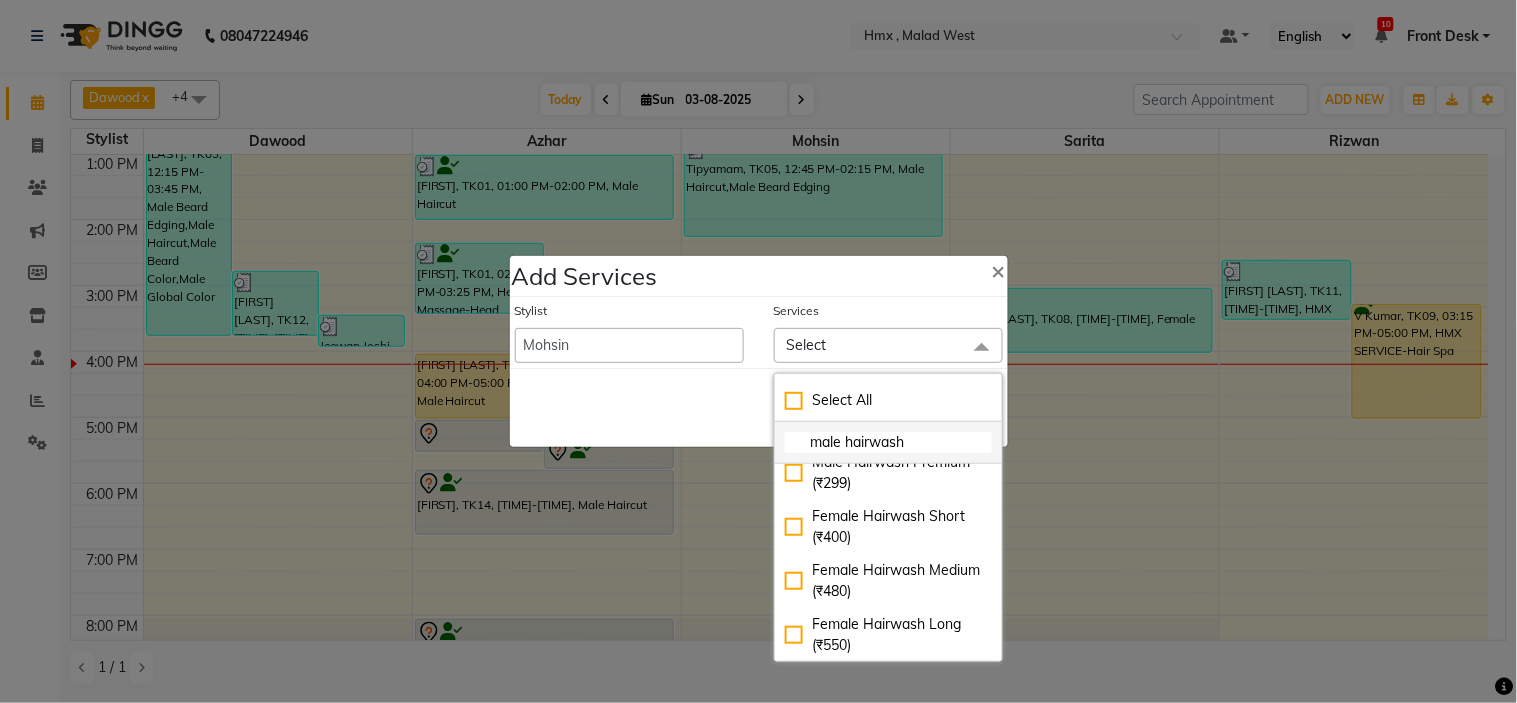 click on "male hairwash" 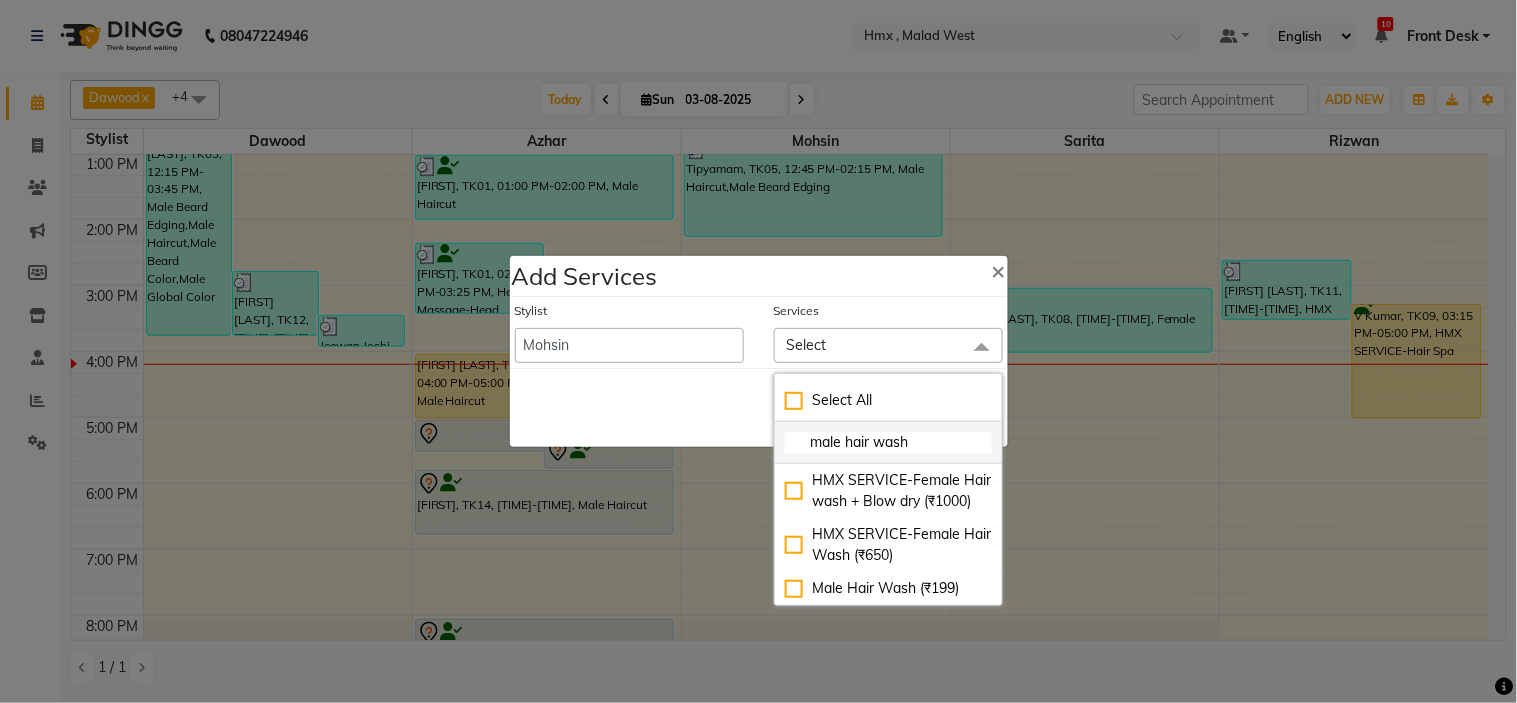 scroll, scrollTop: 0, scrollLeft: 0, axis: both 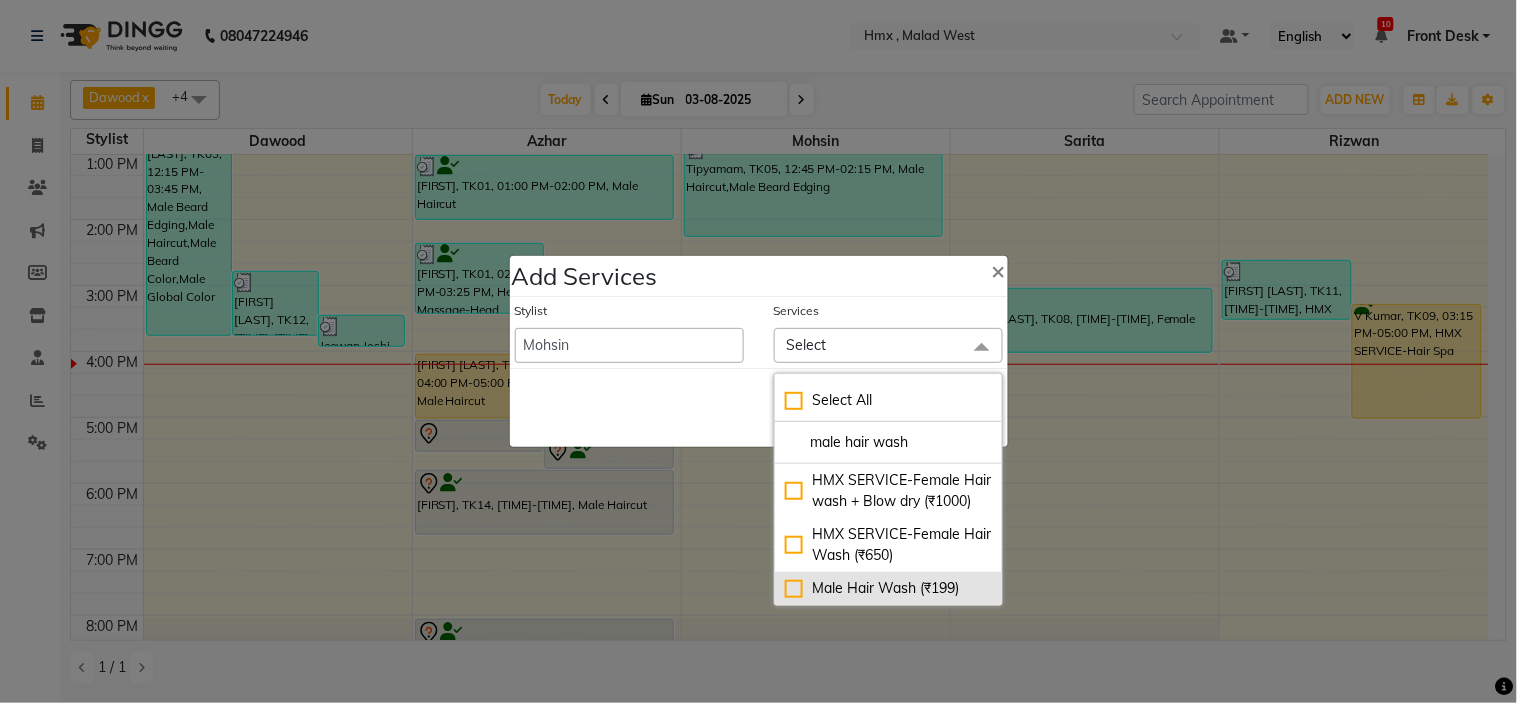 click on "Male Hair Wash (₹199)" 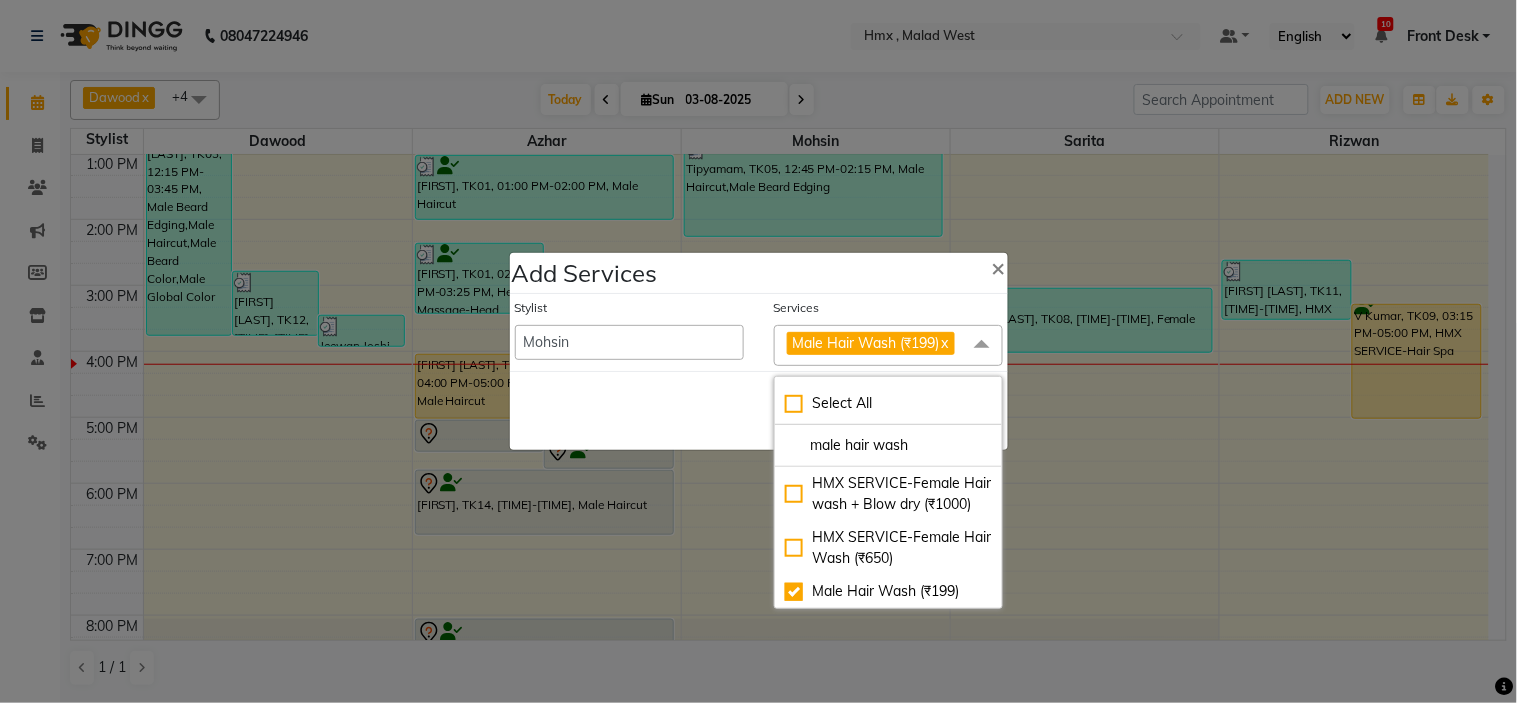 click on "Save   Cancel" 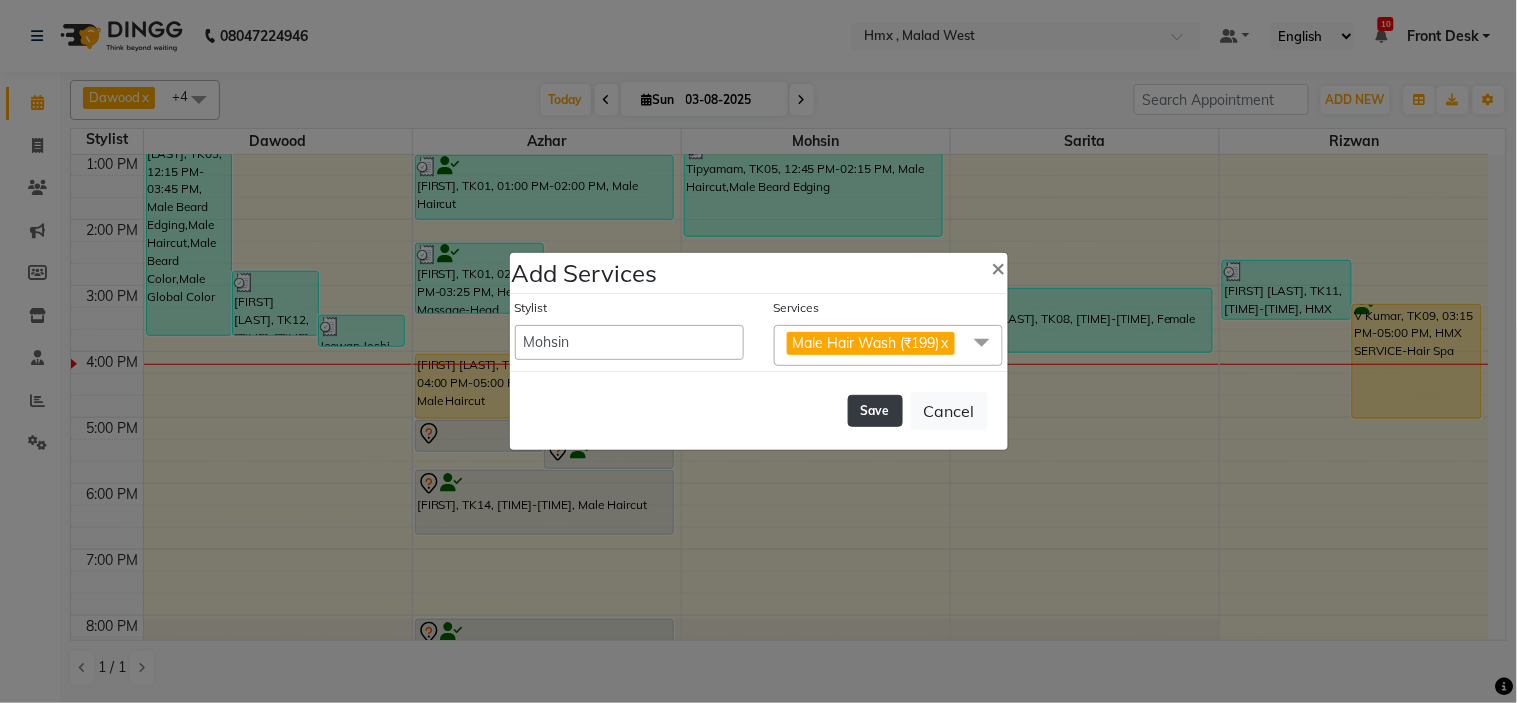 click on "Save" 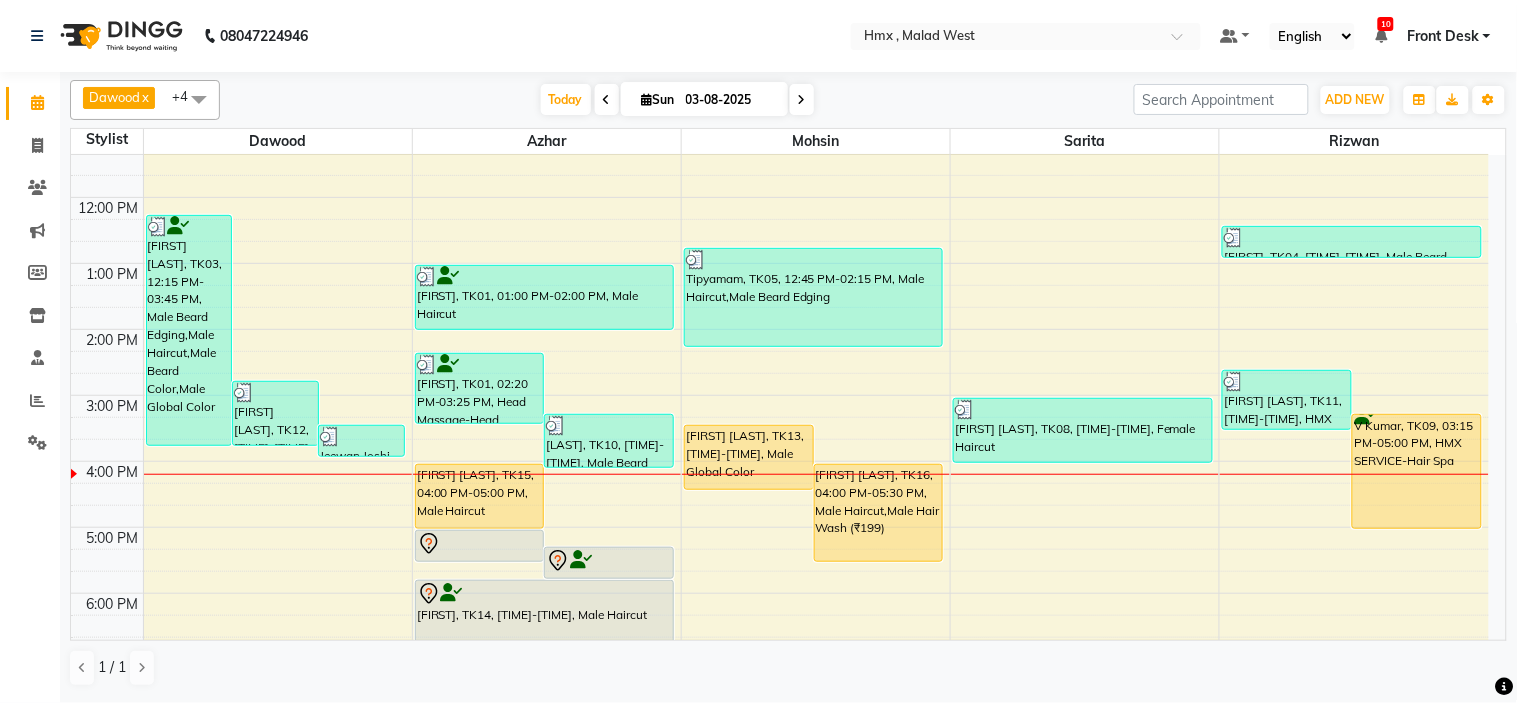scroll, scrollTop: 333, scrollLeft: 0, axis: vertical 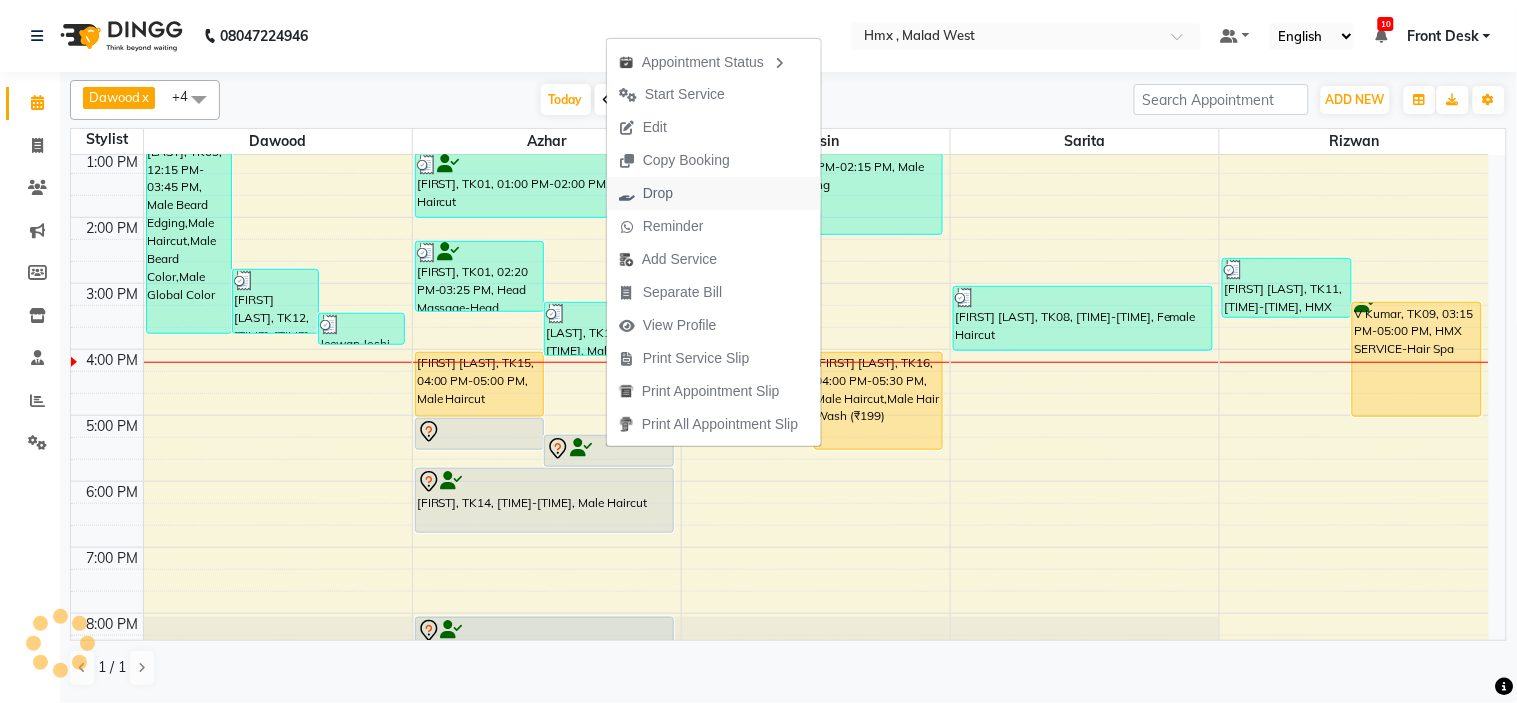 click on "Drop" at bounding box center [646, 193] 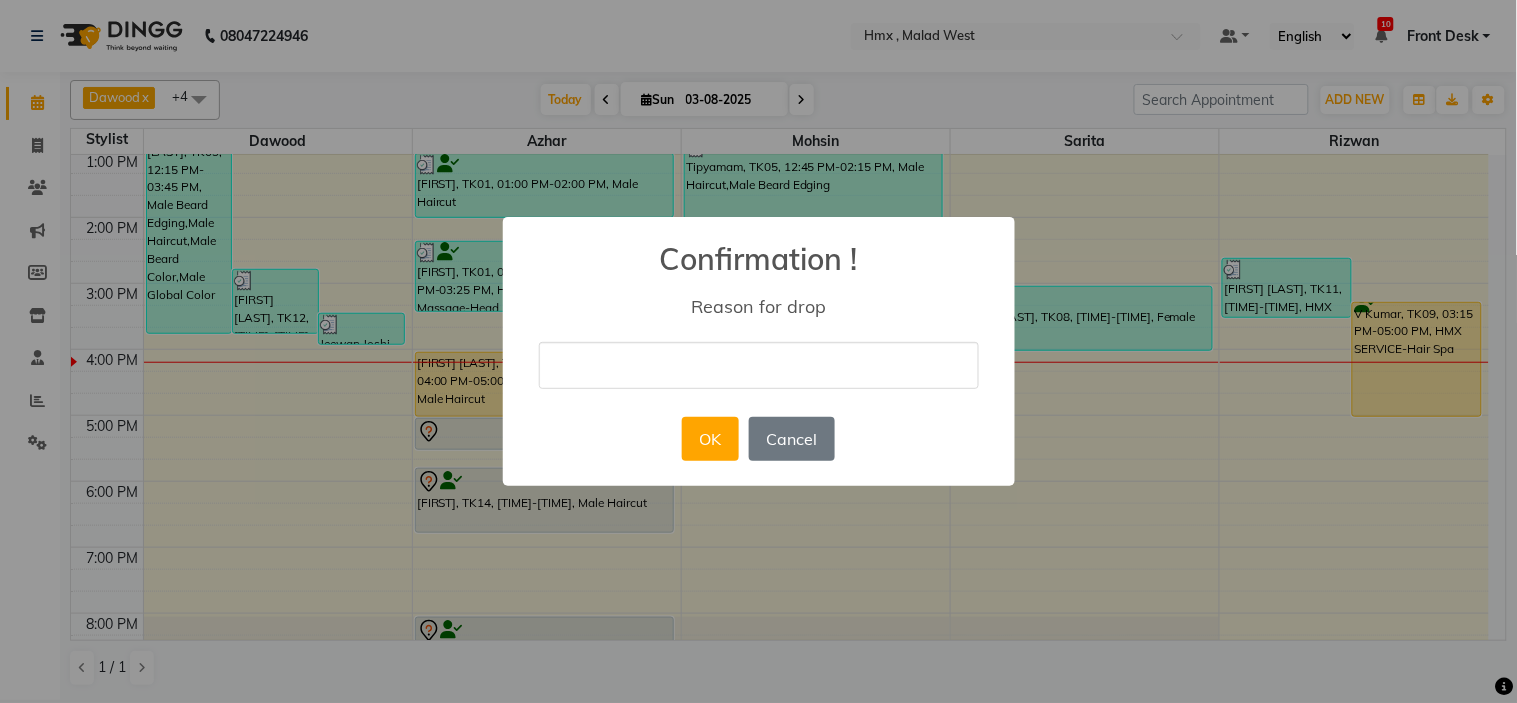click at bounding box center (759, 365) 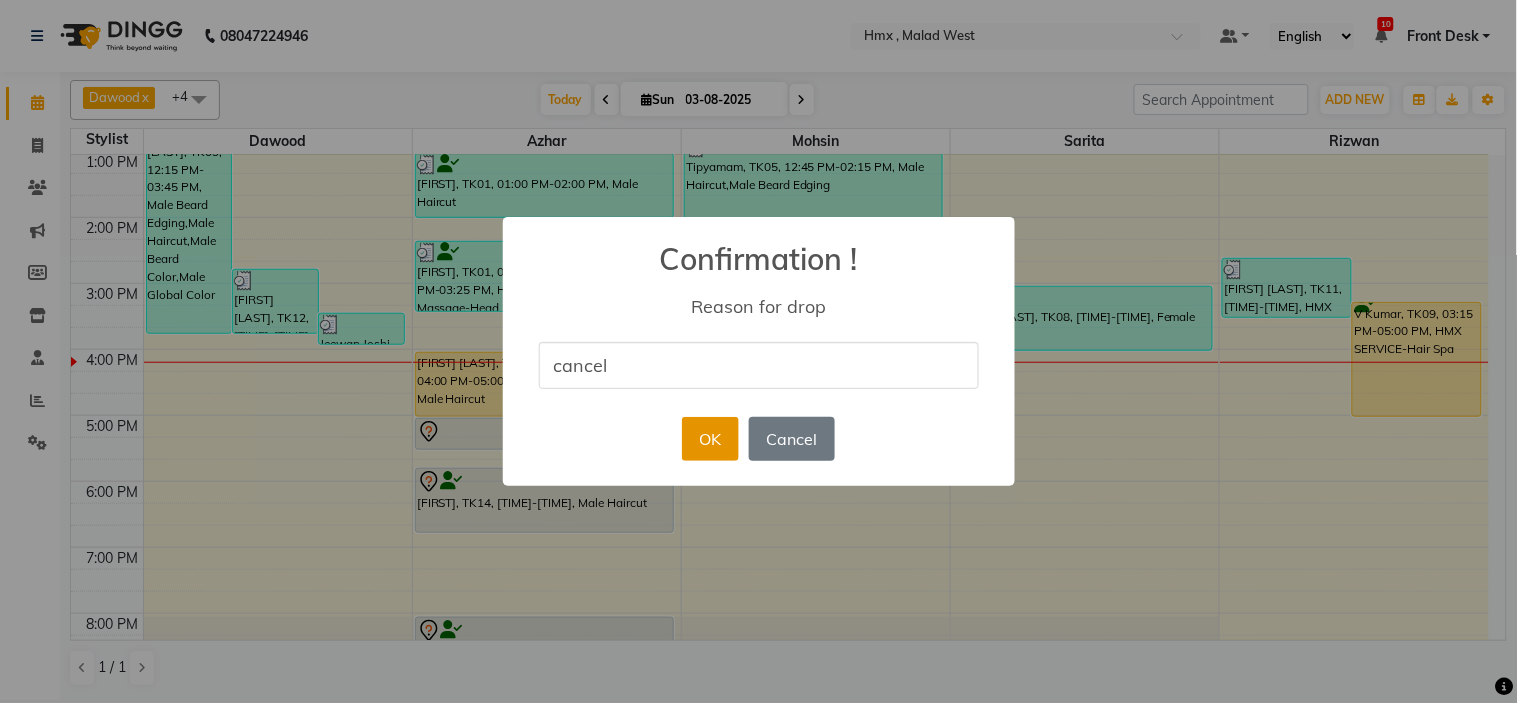 click on "OK" at bounding box center (710, 439) 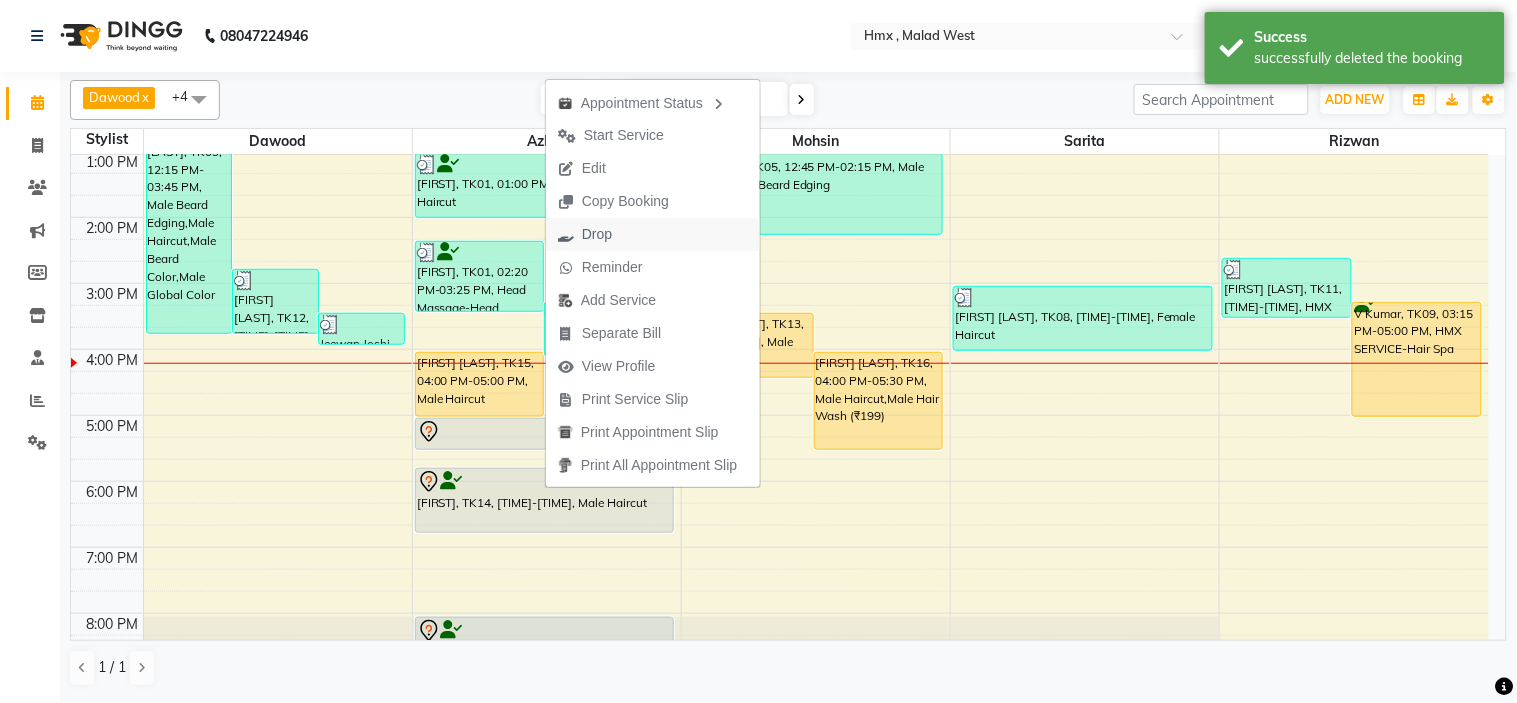 click on "Drop" at bounding box center [597, 234] 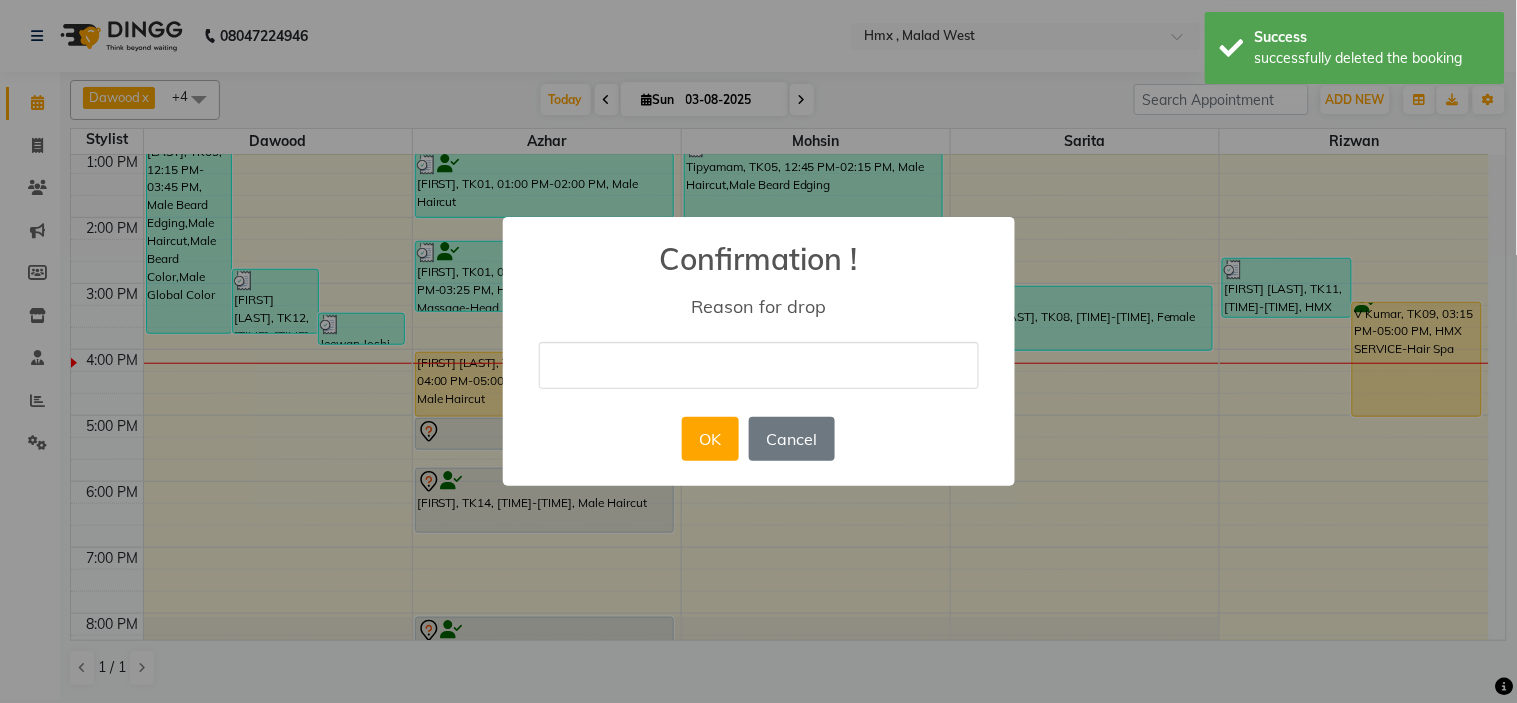 drag, startPoint x: 718, startPoint y: 346, endPoint x: 678, endPoint y: 366, distance: 44.72136 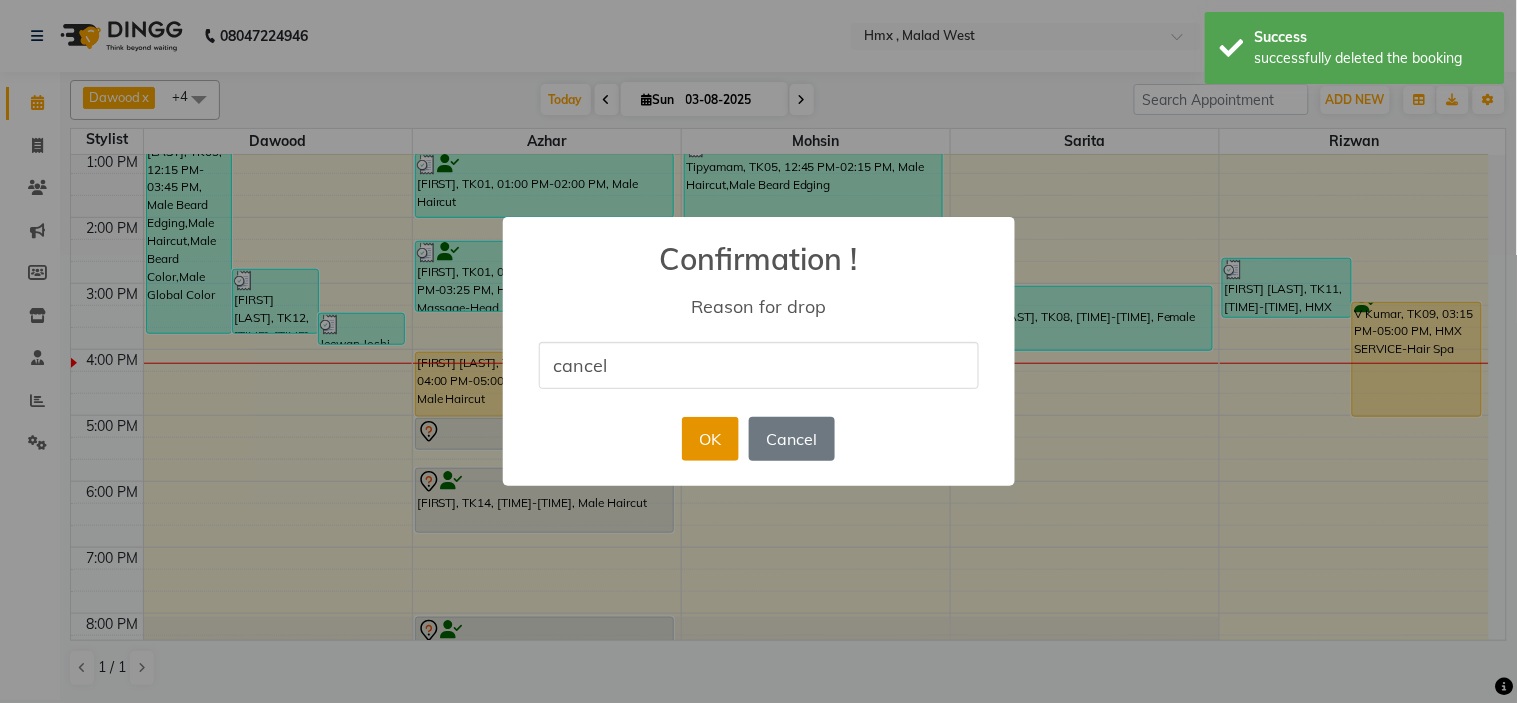 click on "OK" at bounding box center (710, 439) 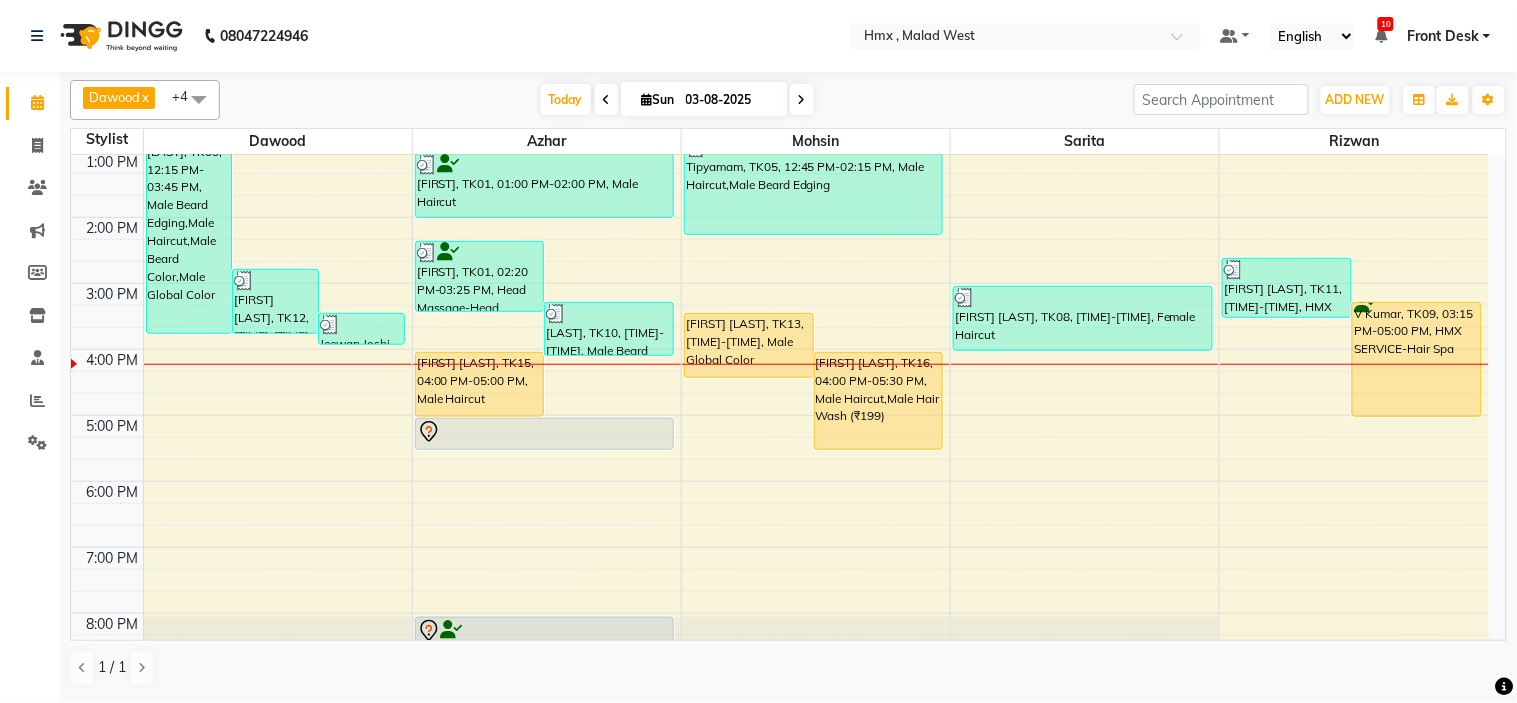 click on "8:00 AM 9:00 AM 10:00 AM 11:00 AM 12:00 PM 1:00 PM 2:00 PM 3:00 PM 4:00 PM 5:00 PM 6:00 PM 7:00 PM 8:00 PM 9:00 PM     sandeep jairath, TK03, 12:15 PM-03:45 PM, Male Beard Edging,Male Haircut,Male Beard Color,Male Global Color     Jeewan Joshi, TK12, 02:45 PM-03:45 PM, Male Haircut     Jeewan Joshi, TK12, 03:25 PM-03:55 PM, Male Beard Edging     VINOD, TK01, 02:20 PM-03:25 PM, Head Massage-Head Massage With Coconut Oil     Gulzar, TK10, 03:15 PM-04:05 PM, Male Beard Edging    Gabiliel Solvate, TK15, 04:00 PM-05:00 PM, Male Haircut     VINOD, TK01, 01:00 PM-02:00 PM, Male Haircut             Gabiliel Solvate, TK15, 05:00 PM-05:30 PM, Male Beard Edging             Vinay, TK06, 08:00 PM-09:00 PM, Male Haircut             Vinay, TK06, 09:00 PM-09:30 PM, Male Beard Edging    Parth Vedant, TK13, 03:25 PM-04:25 PM, Male Global Color    Arnan Das, TK16, 04:00 PM-05:30 PM, Male Haircut,Male Hair Wash (₹199)     Tipyamam, TK05, 12:45 PM-02:15 PM, Male Haircut,Male Beard Edging" at bounding box center (780, 283) 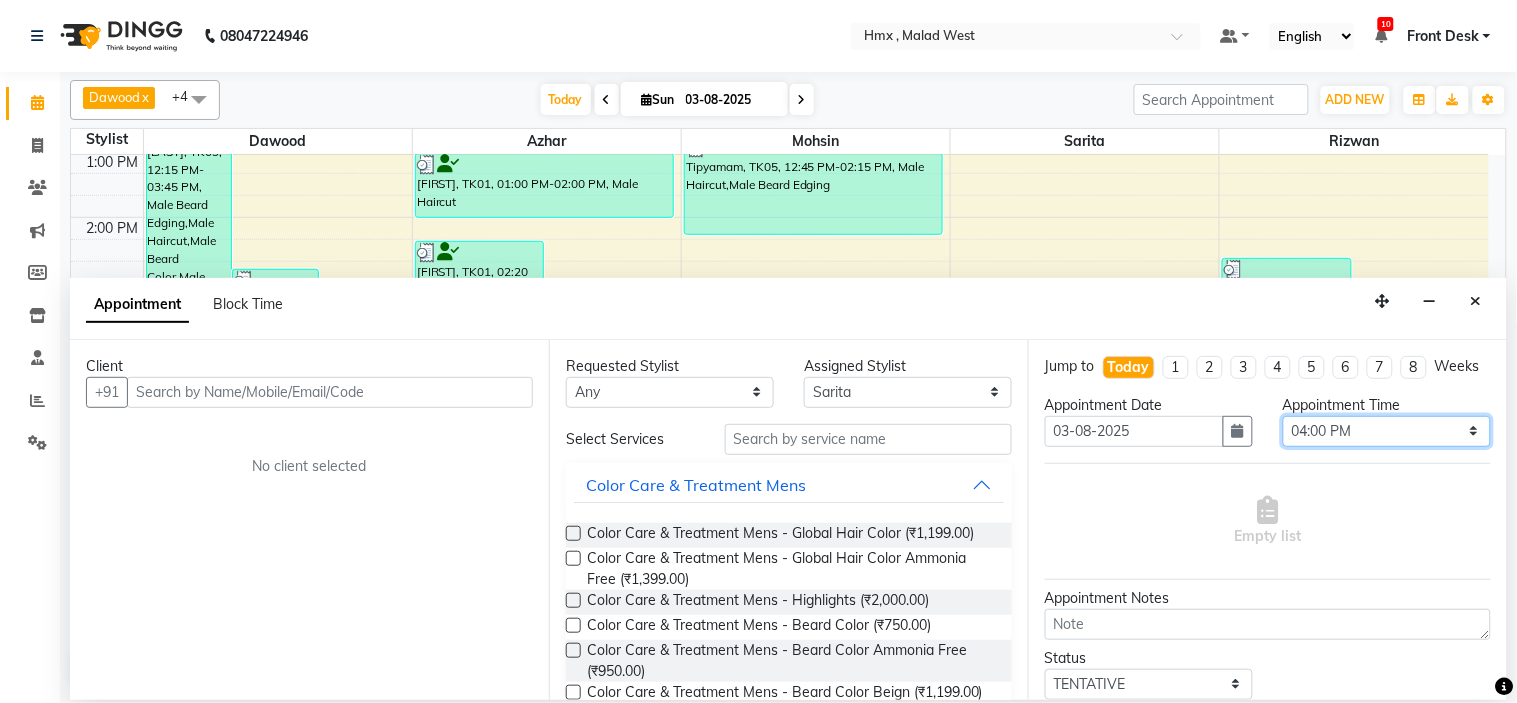 click on "Select 09:00 AM 09:15 AM 09:30 AM 09:45 AM 10:00 AM 10:15 AM 10:30 AM 10:45 AM 11:00 AM 11:15 AM 11:30 AM 11:45 AM 12:00 PM 12:15 PM 12:30 PM 12:45 PM 01:00 PM 01:15 PM 01:30 PM 01:45 PM 02:00 PM 02:15 PM 02:30 PM 02:45 PM 03:00 PM 03:15 PM 03:30 PM 03:45 PM 04:00 PM 04:15 PM 04:30 PM 04:45 PM 05:00 PM 05:15 PM 05:30 PM 05:45 PM 06:00 PM 06:15 PM 06:30 PM 06:45 PM 07:00 PM 07:15 PM 07:30 PM 07:45 PM 08:00 PM 08:15 PM 08:30 PM 08:45 PM 09:00 PM" at bounding box center (1387, 431) 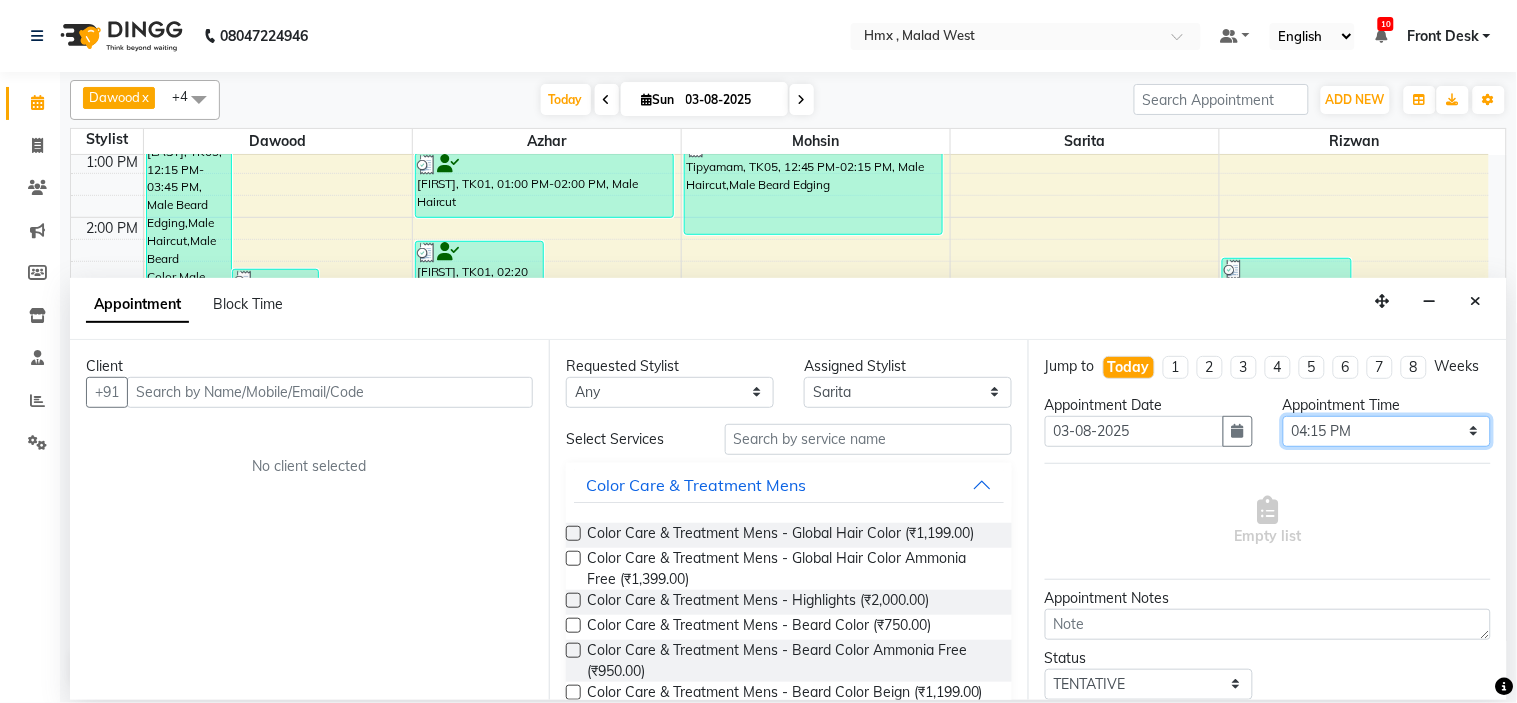 click on "Select 09:00 AM 09:15 AM 09:30 AM 09:45 AM 10:00 AM 10:15 AM 10:30 AM 10:45 AM 11:00 AM 11:15 AM 11:30 AM 11:45 AM 12:00 PM 12:15 PM 12:30 PM 12:45 PM 01:00 PM 01:15 PM 01:30 PM 01:45 PM 02:00 PM 02:15 PM 02:30 PM 02:45 PM 03:00 PM 03:15 PM 03:30 PM 03:45 PM 04:00 PM 04:15 PM 04:30 PM 04:45 PM 05:00 PM 05:15 PM 05:30 PM 05:45 PM 06:00 PM 06:15 PM 06:30 PM 06:45 PM 07:00 PM 07:15 PM 07:30 PM 07:45 PM 08:00 PM 08:15 PM 08:30 PM 08:45 PM 09:00 PM" at bounding box center (1387, 431) 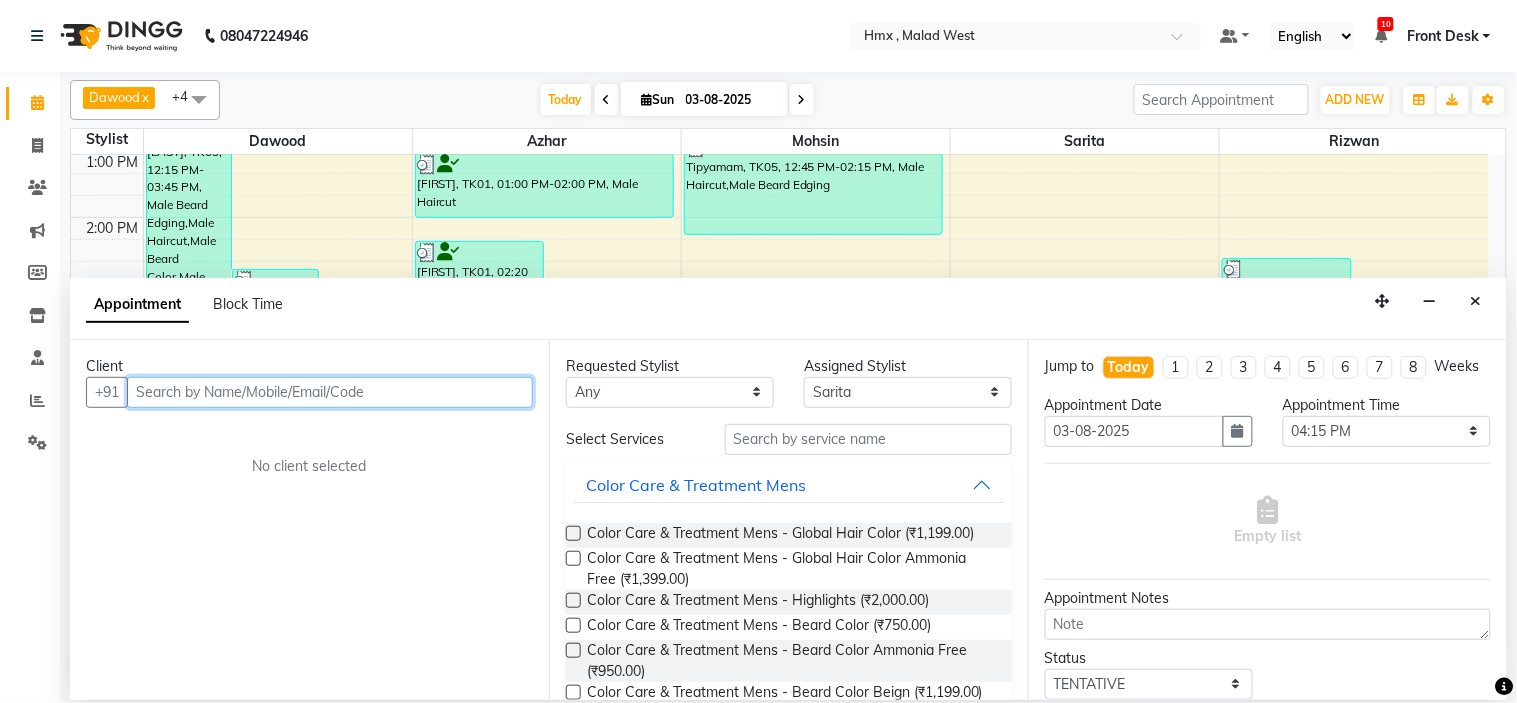 click at bounding box center (330, 392) 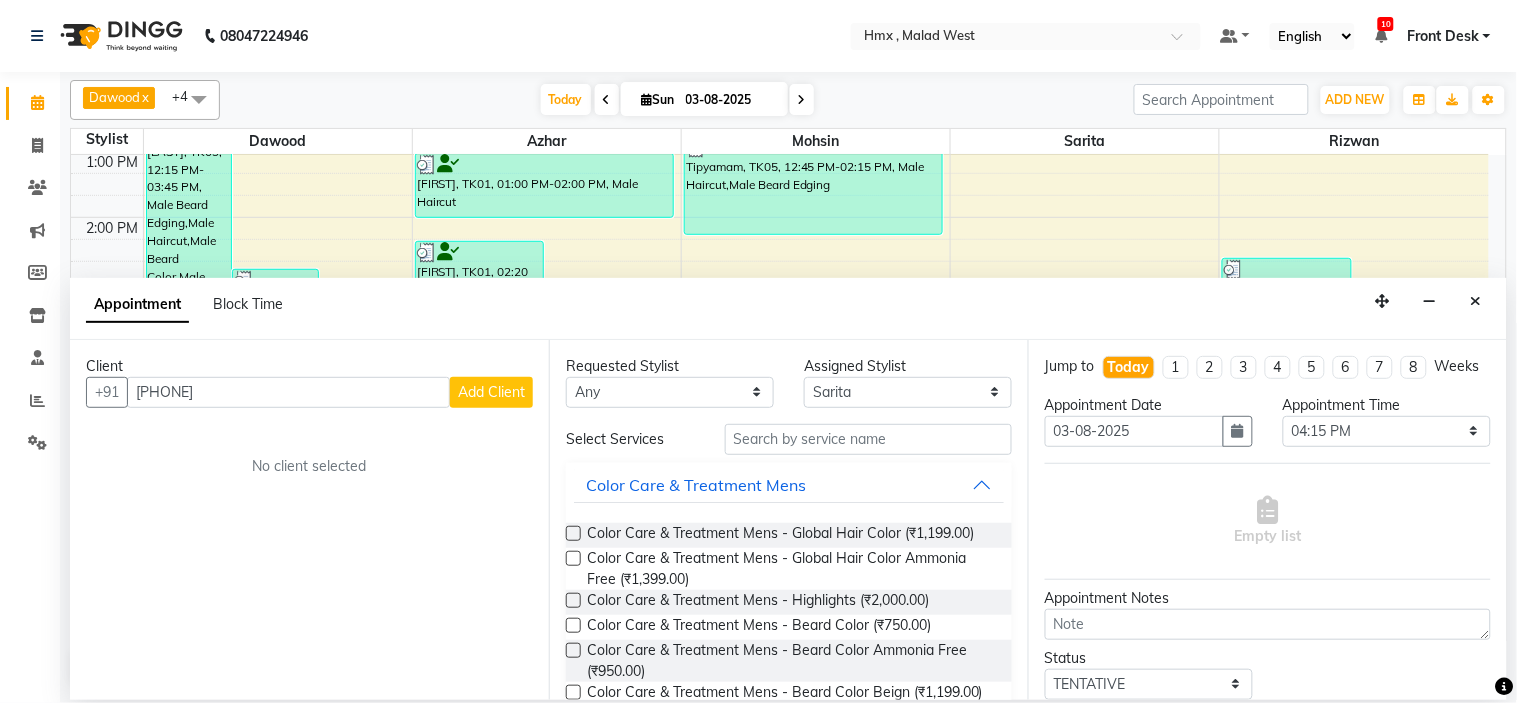 click on "Add Client" at bounding box center [491, 392] 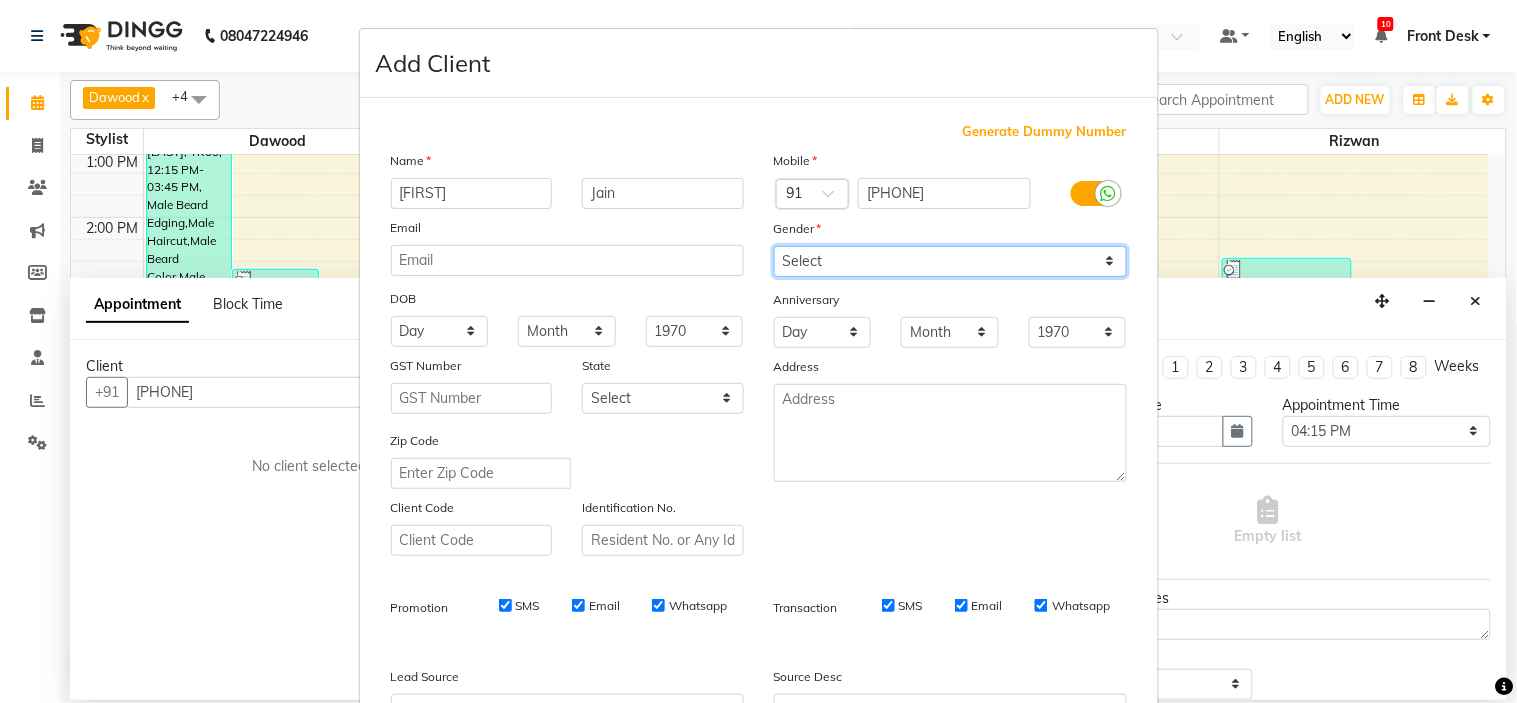 drag, startPoint x: 823, startPoint y: 265, endPoint x: 828, endPoint y: 275, distance: 11.18034 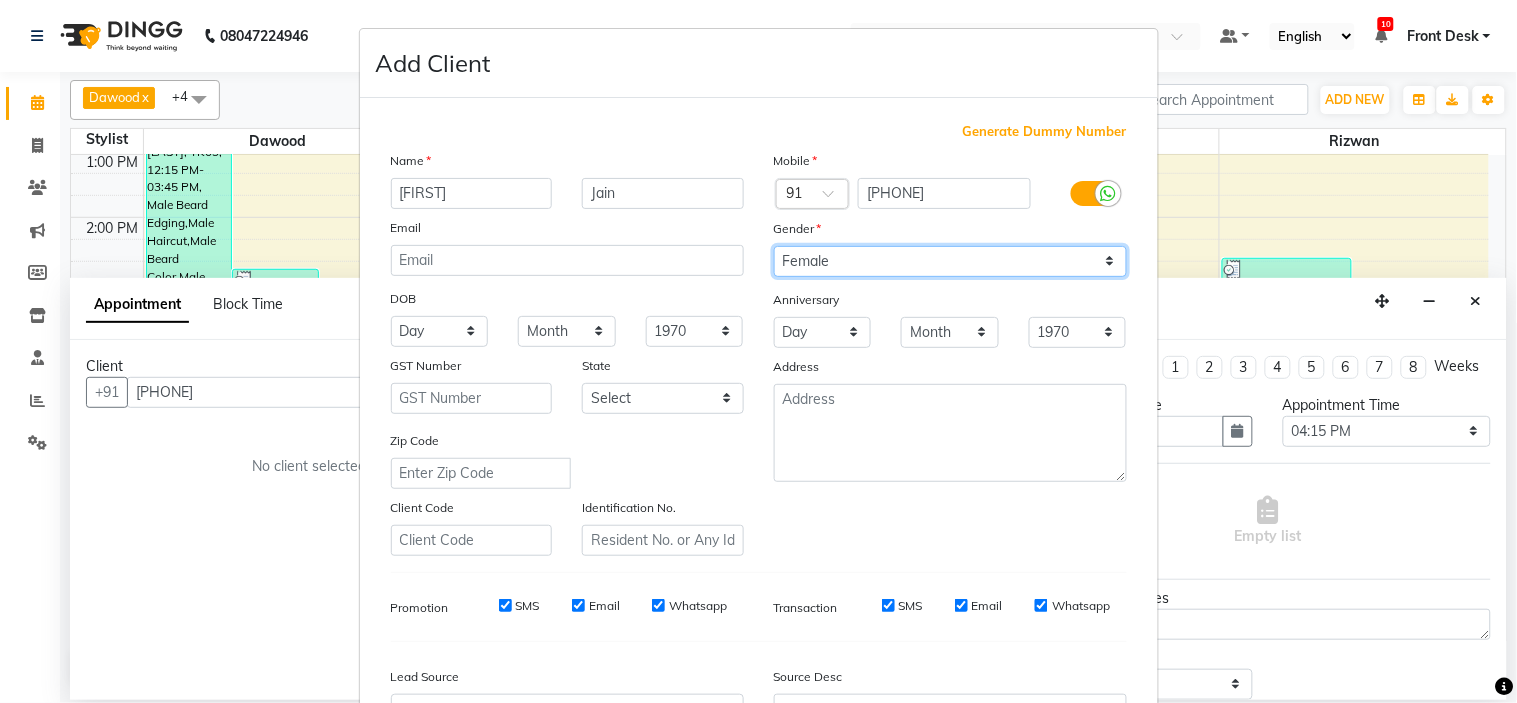 click on "Select Male Female Other Prefer Not To Say" at bounding box center (950, 261) 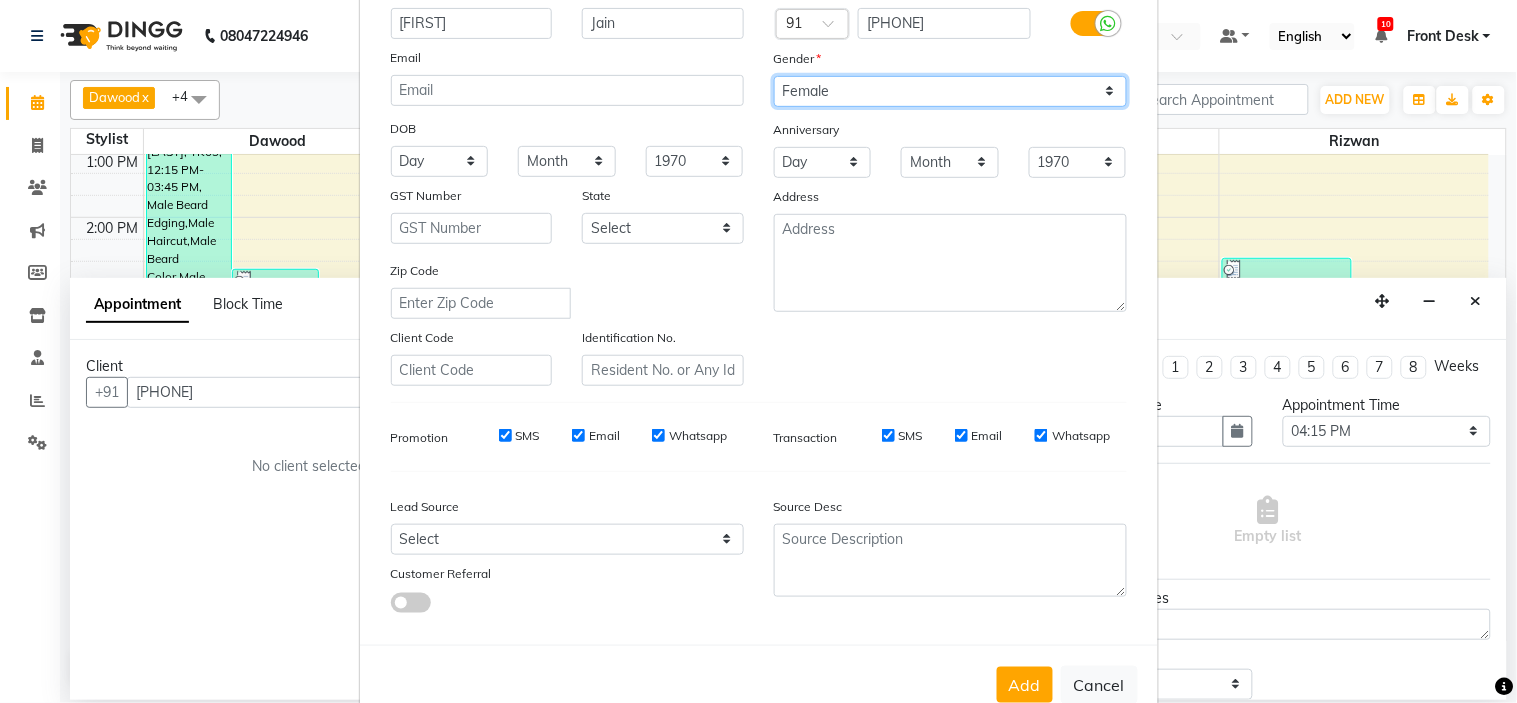 scroll, scrollTop: 221, scrollLeft: 0, axis: vertical 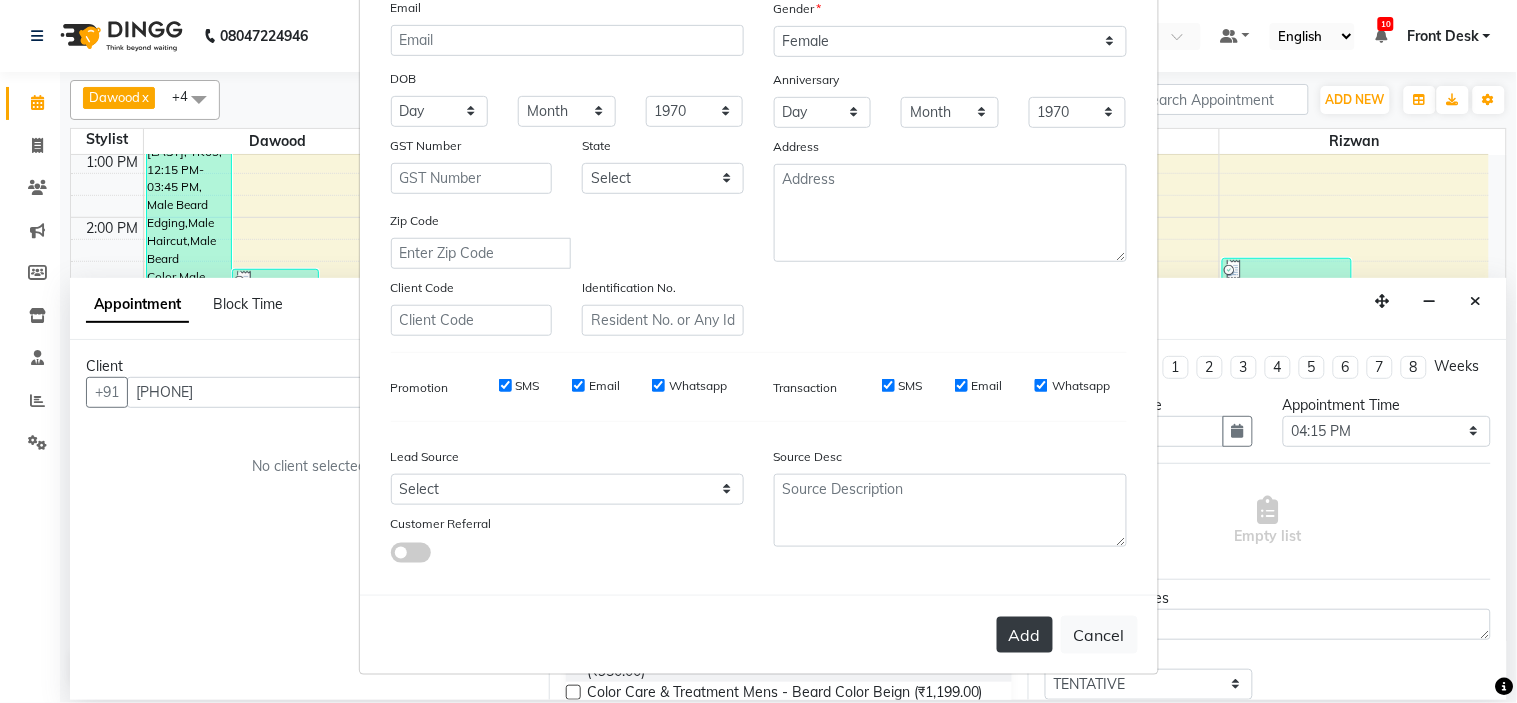 click on "Add" at bounding box center [1025, 635] 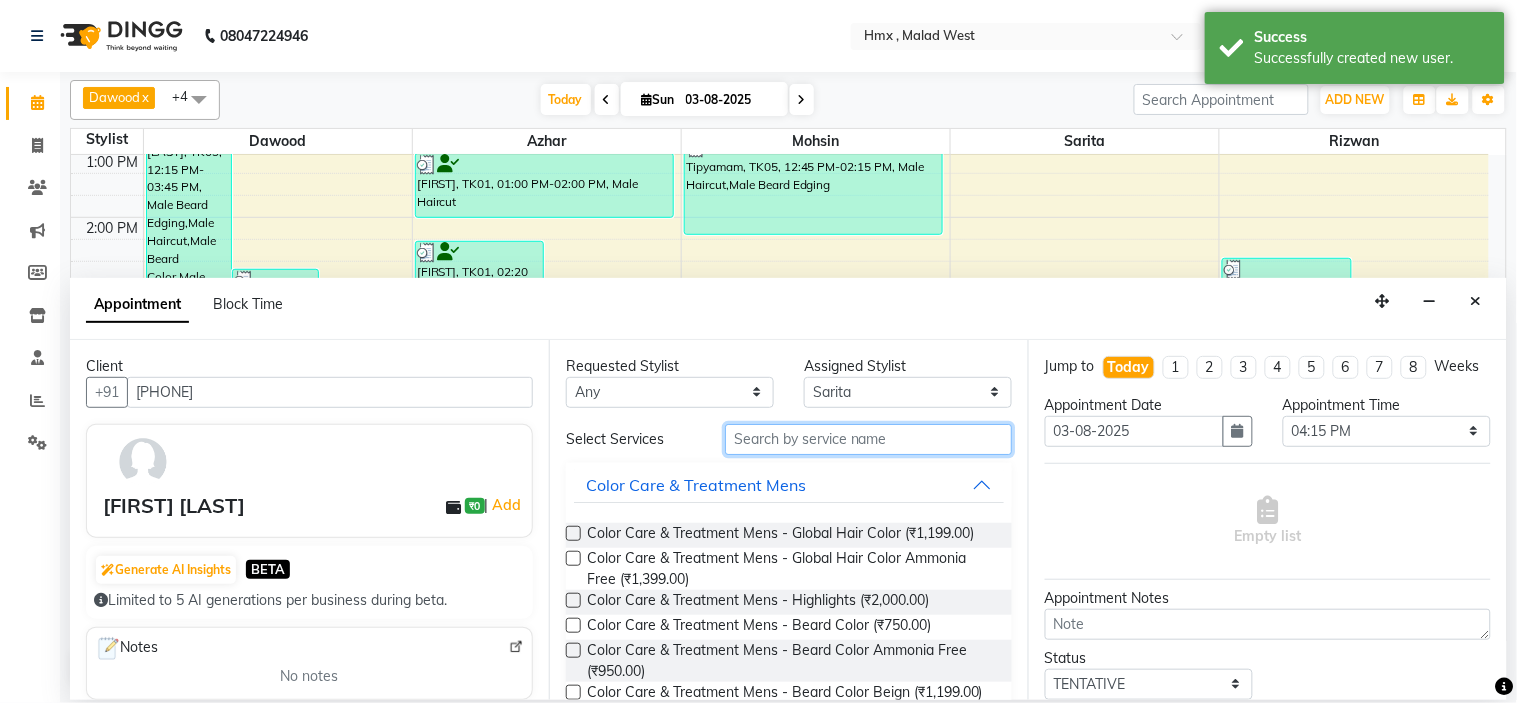 click at bounding box center (868, 439) 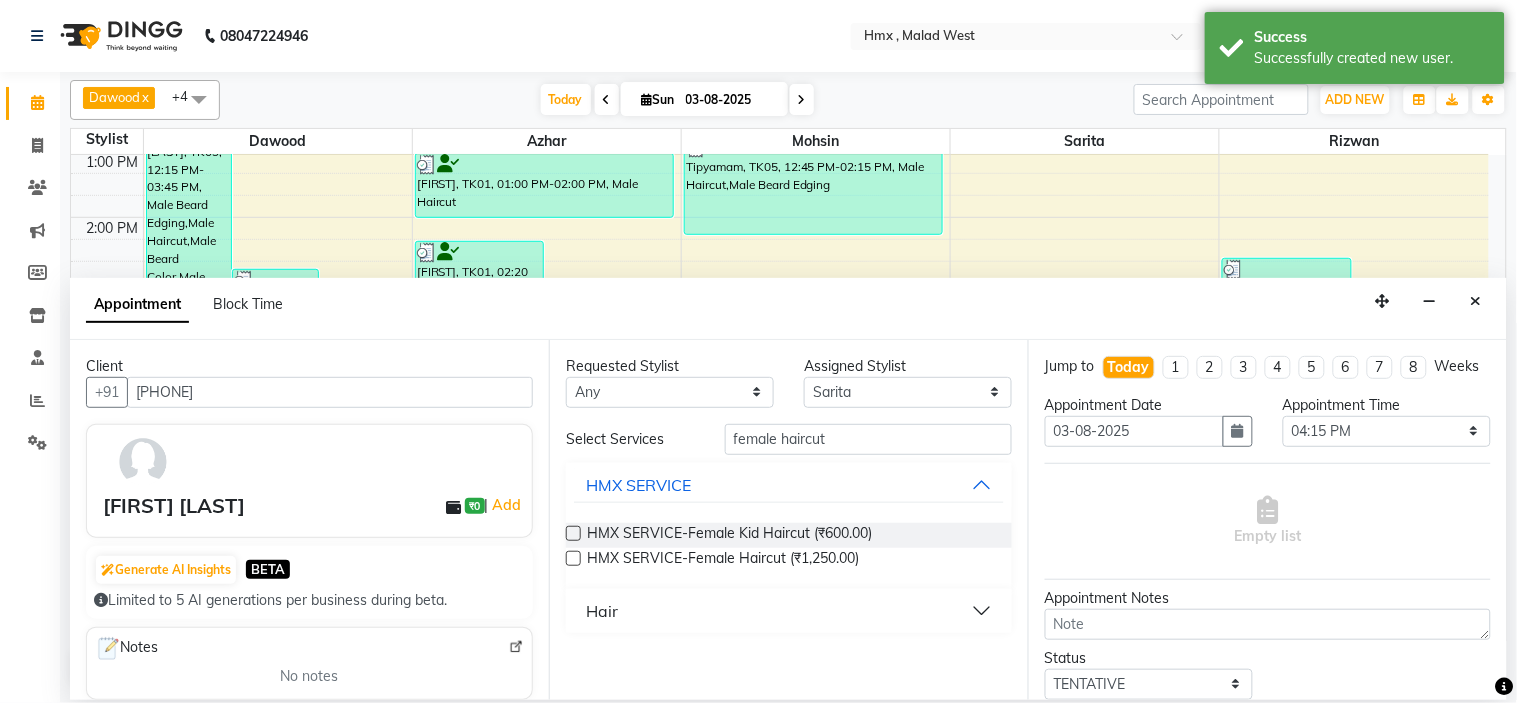 click on "Hair" at bounding box center [789, 611] 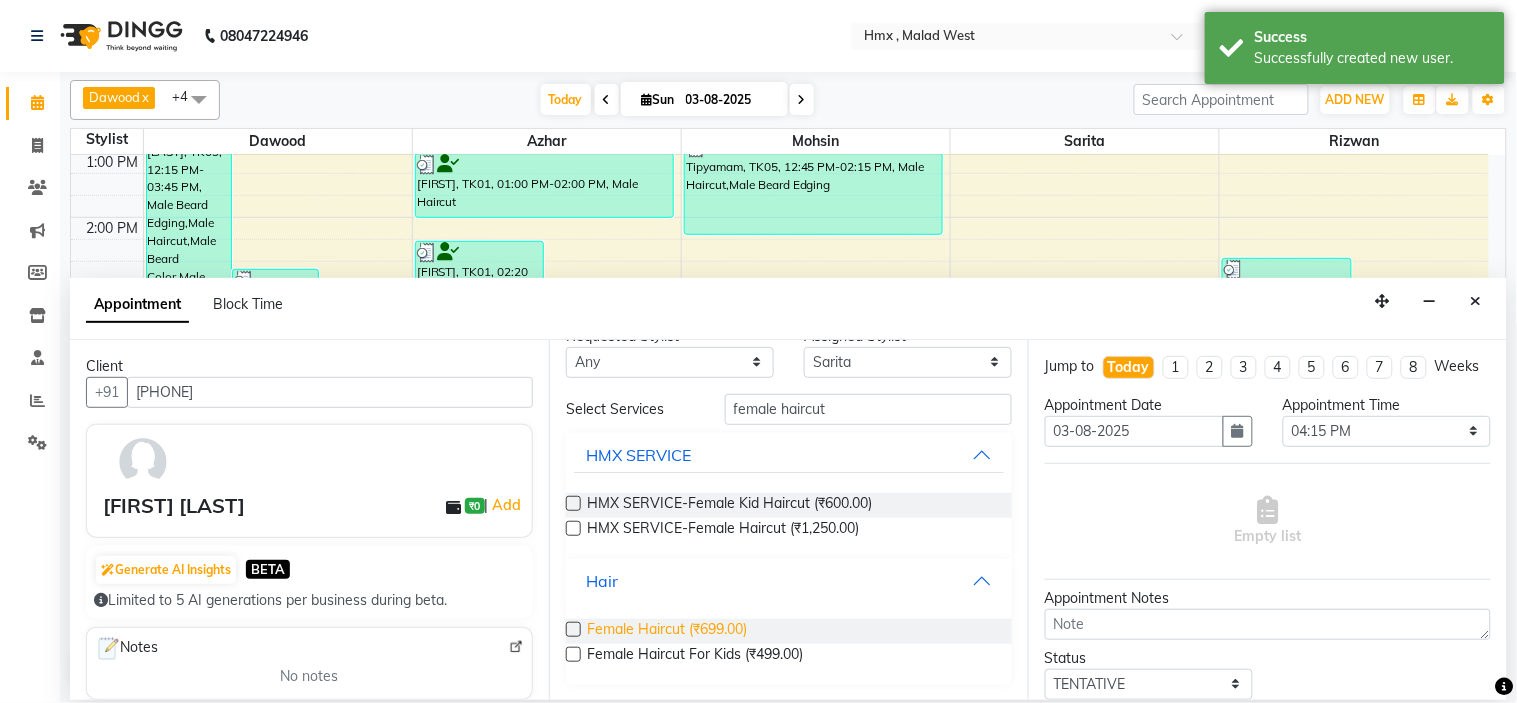 scroll, scrollTop: 31, scrollLeft: 0, axis: vertical 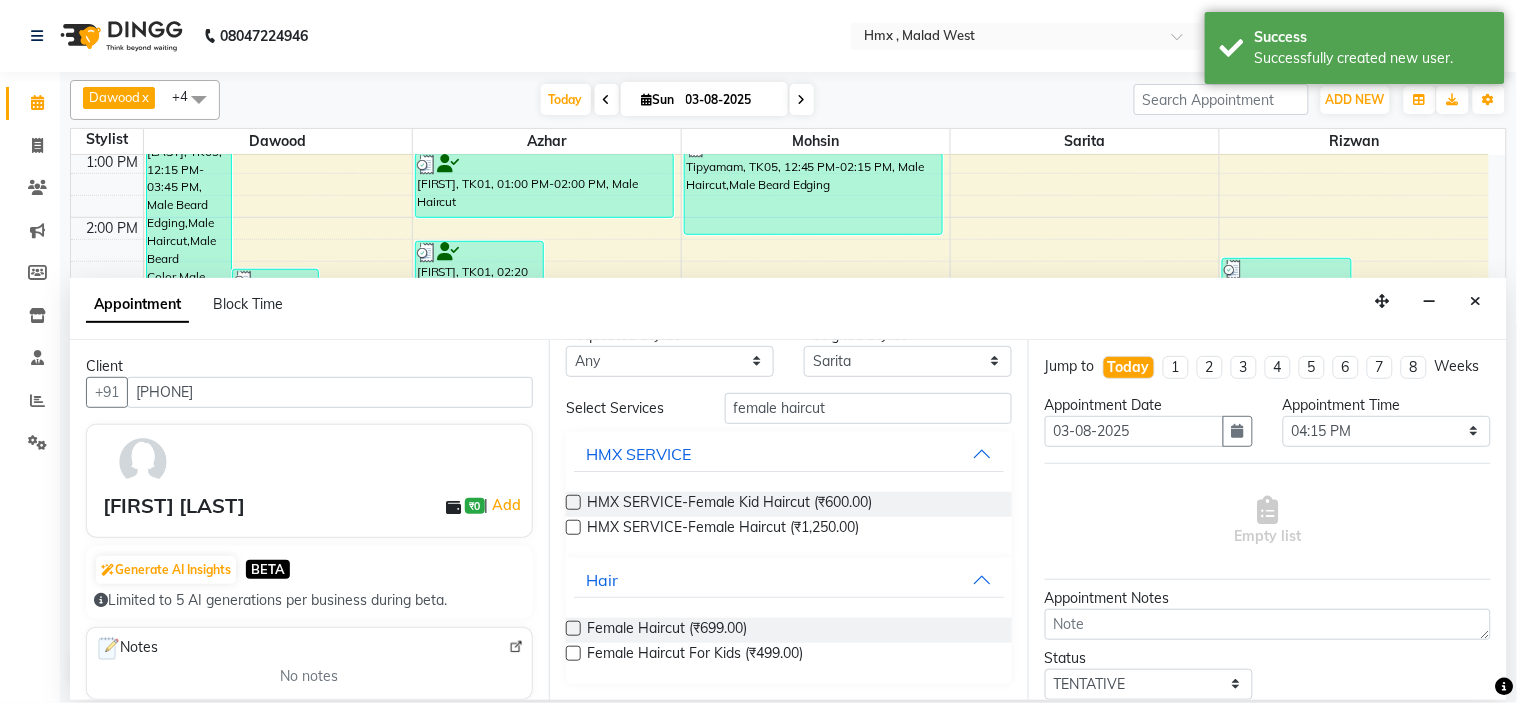 click at bounding box center (573, 628) 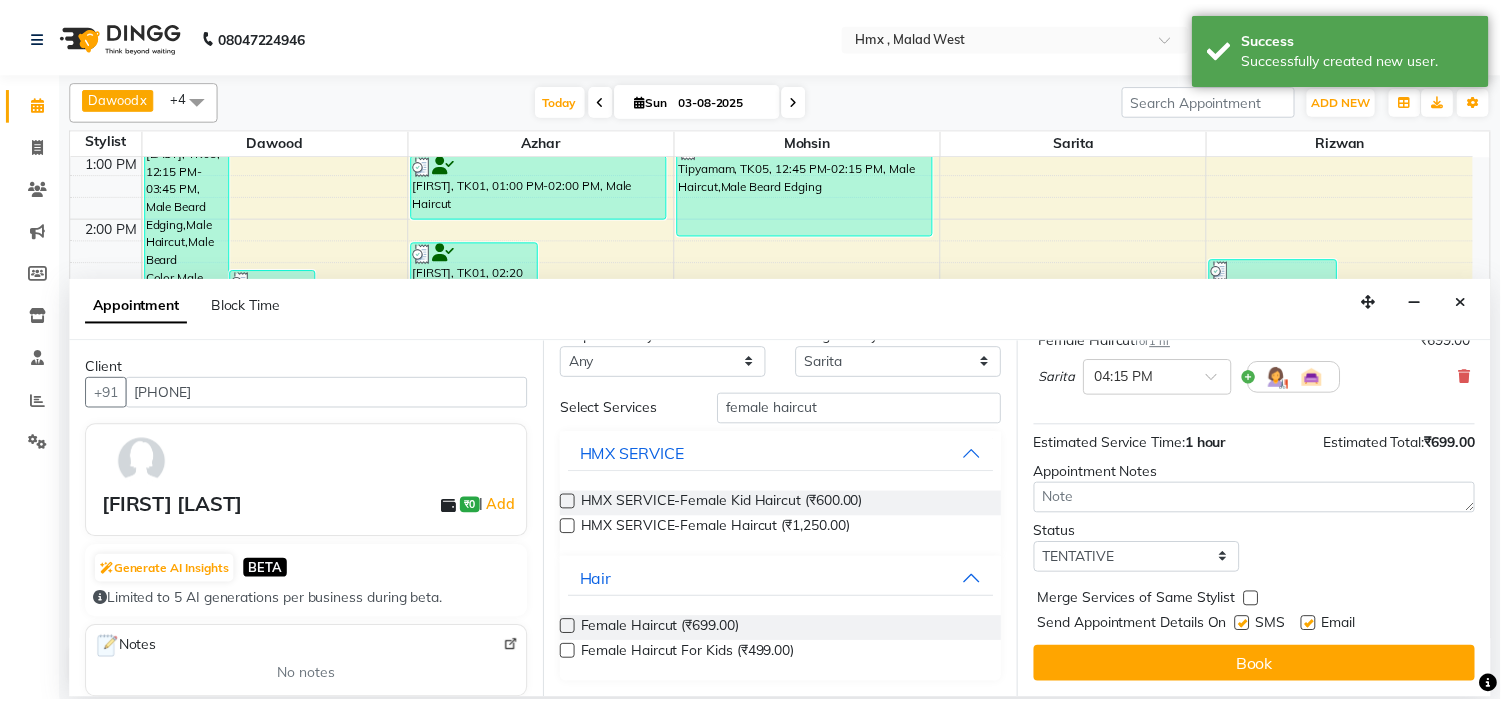 scroll, scrollTop: 166, scrollLeft: 0, axis: vertical 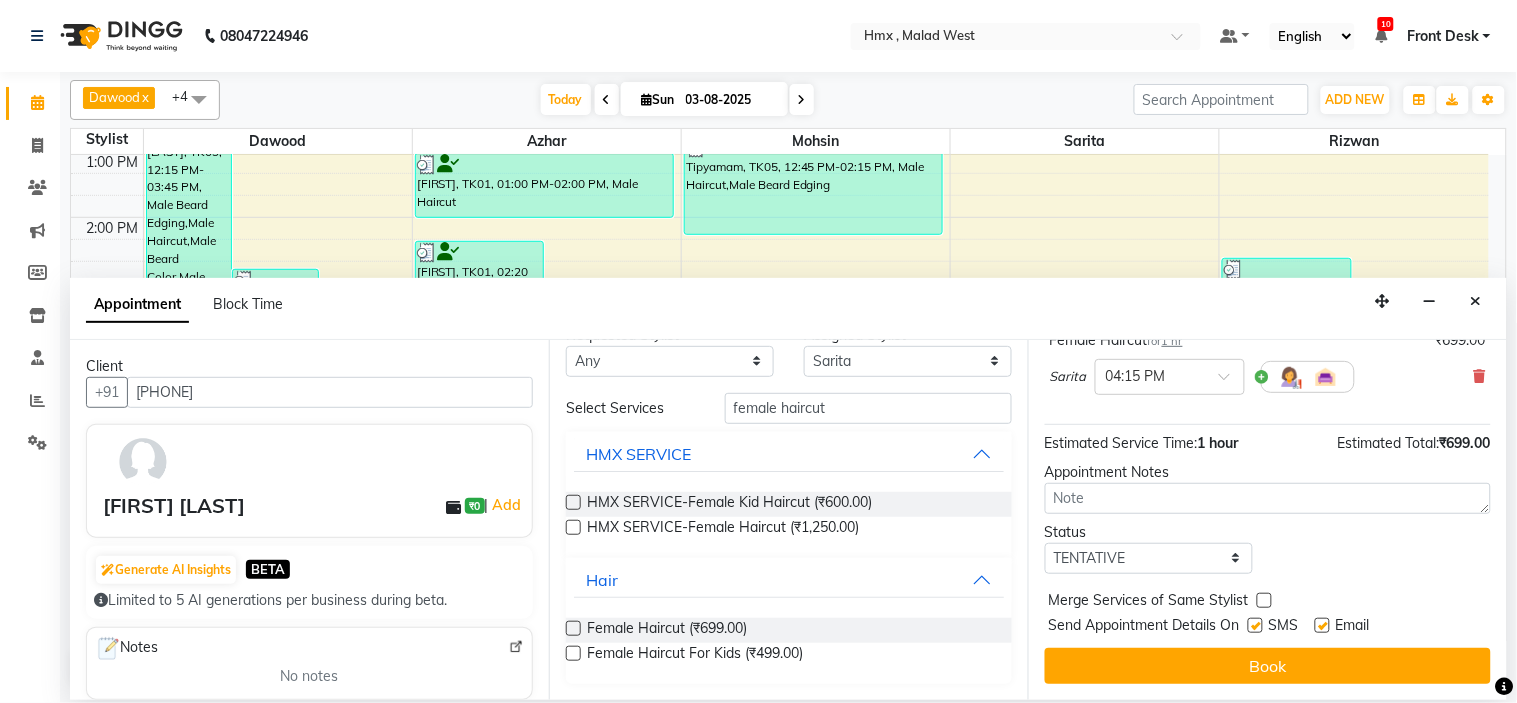 click at bounding box center (1255, 625) 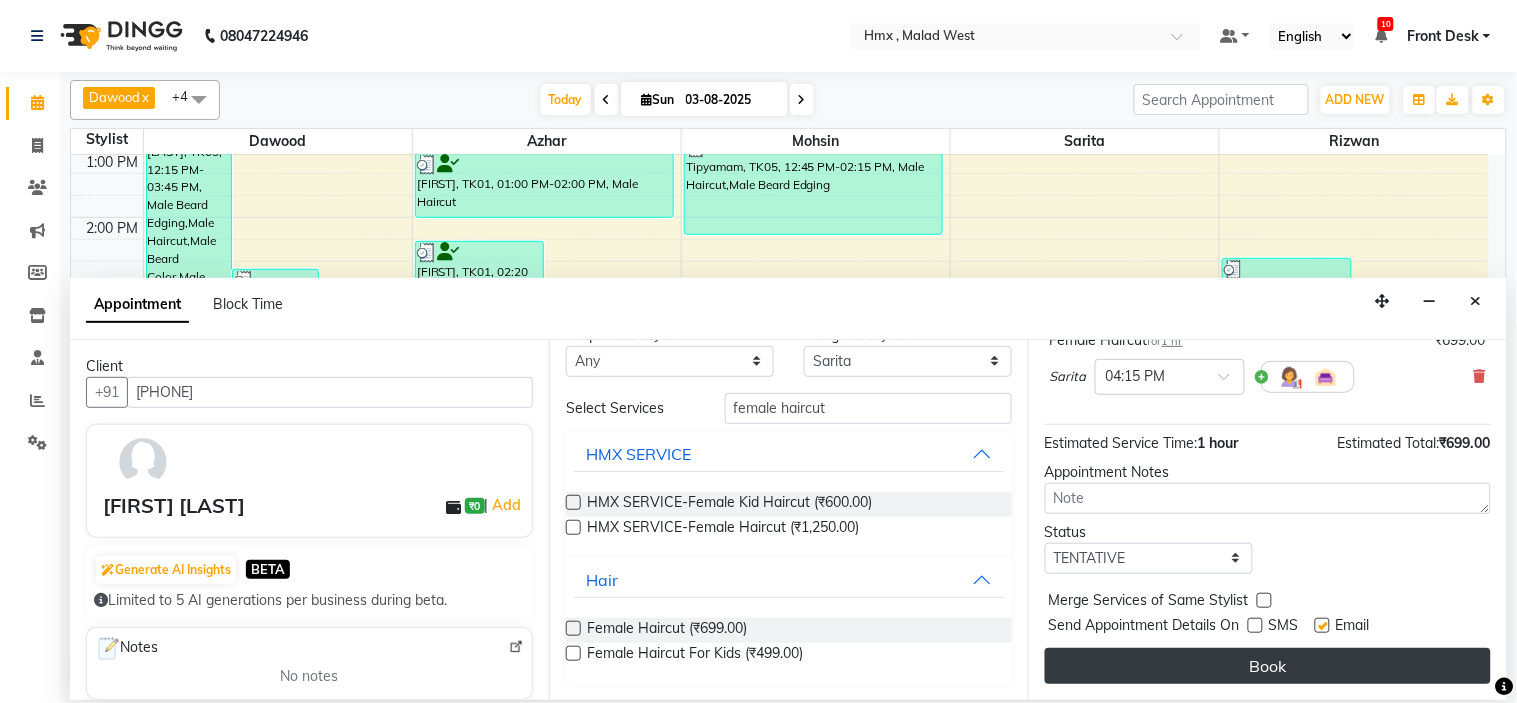 click on "Book" at bounding box center (1268, 666) 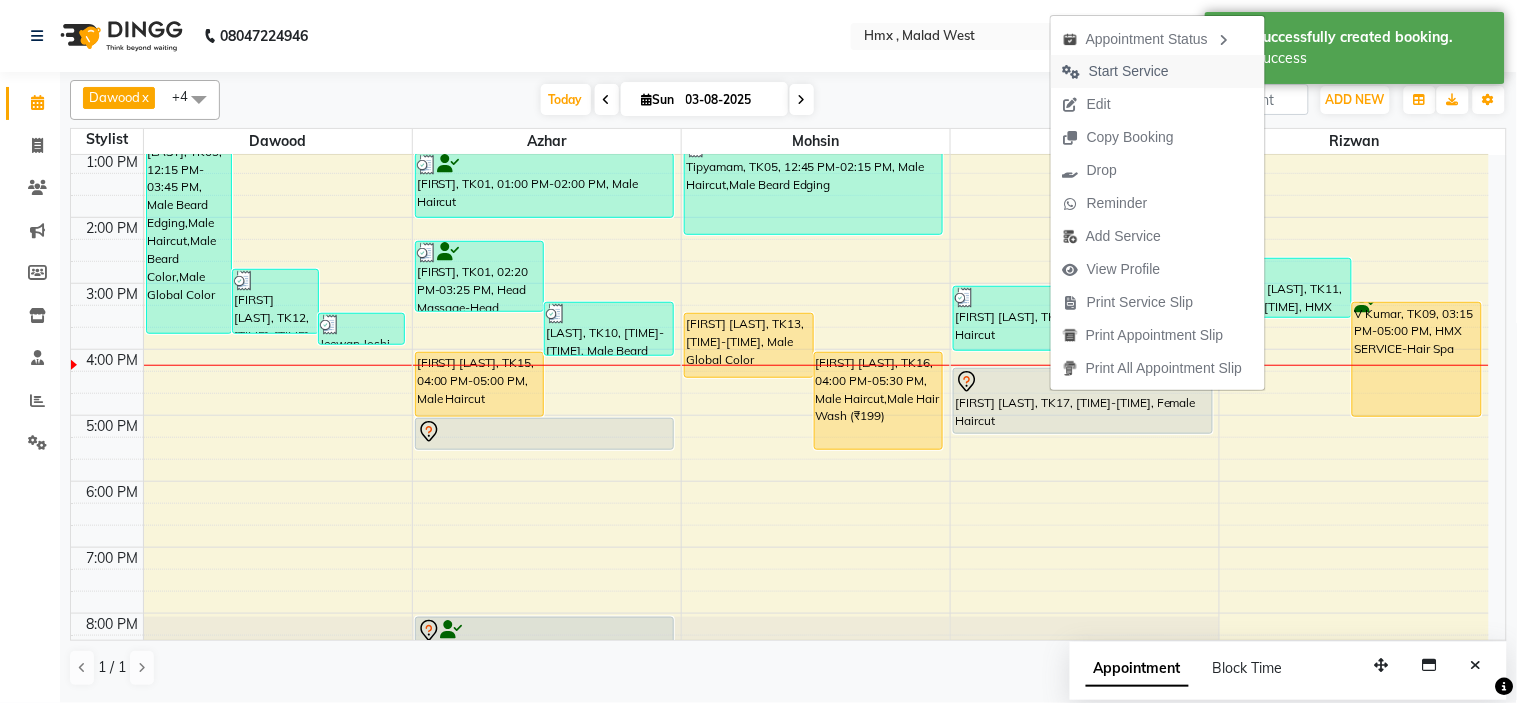 click on "Start Service" at bounding box center (1129, 71) 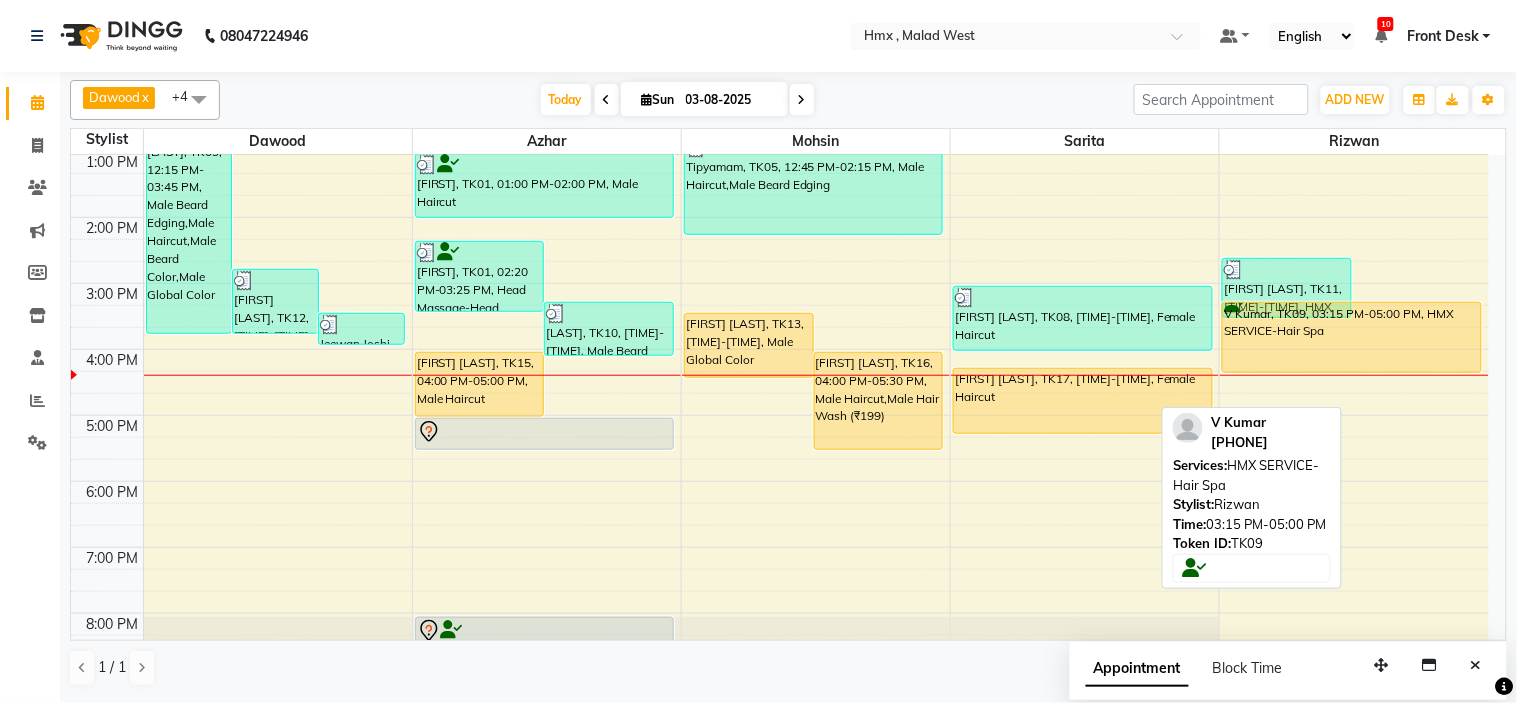 drag, startPoint x: 1372, startPoint y: 413, endPoint x: 1365, endPoint y: 368, distance: 45.54119 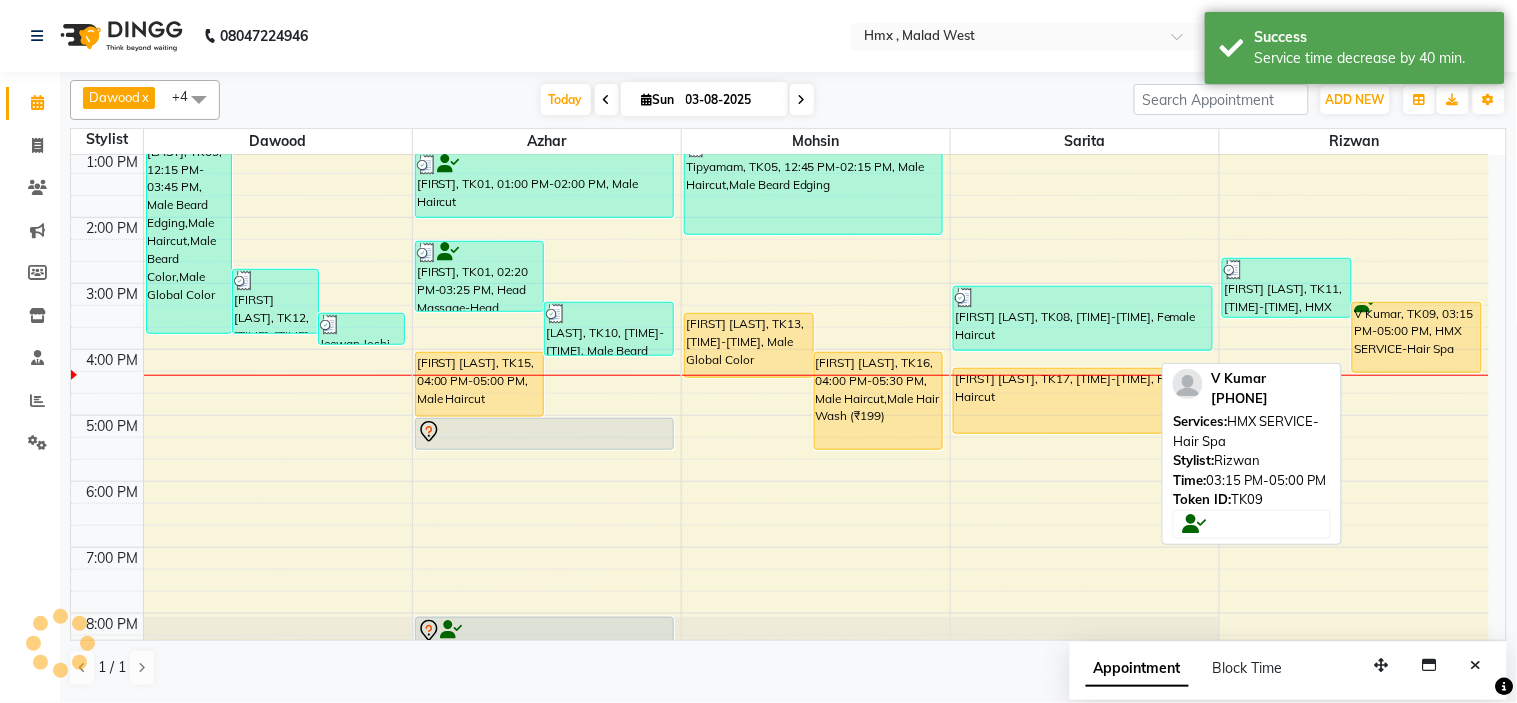 click on "V Kumar, TK09, 03:15 PM-05:00 PM, HMX SERVICE-Hair Spa" at bounding box center (1417, 337) 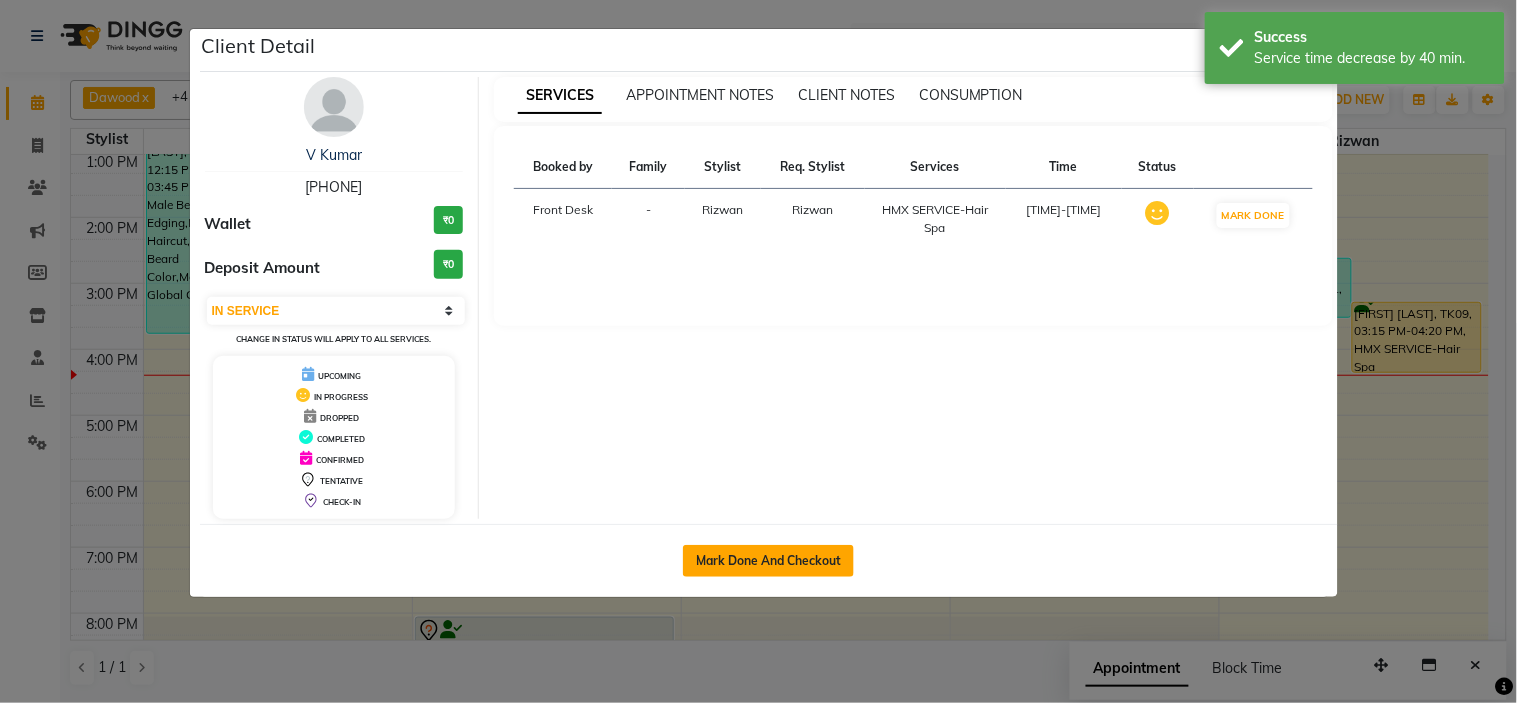click on "Mark Done And Checkout" 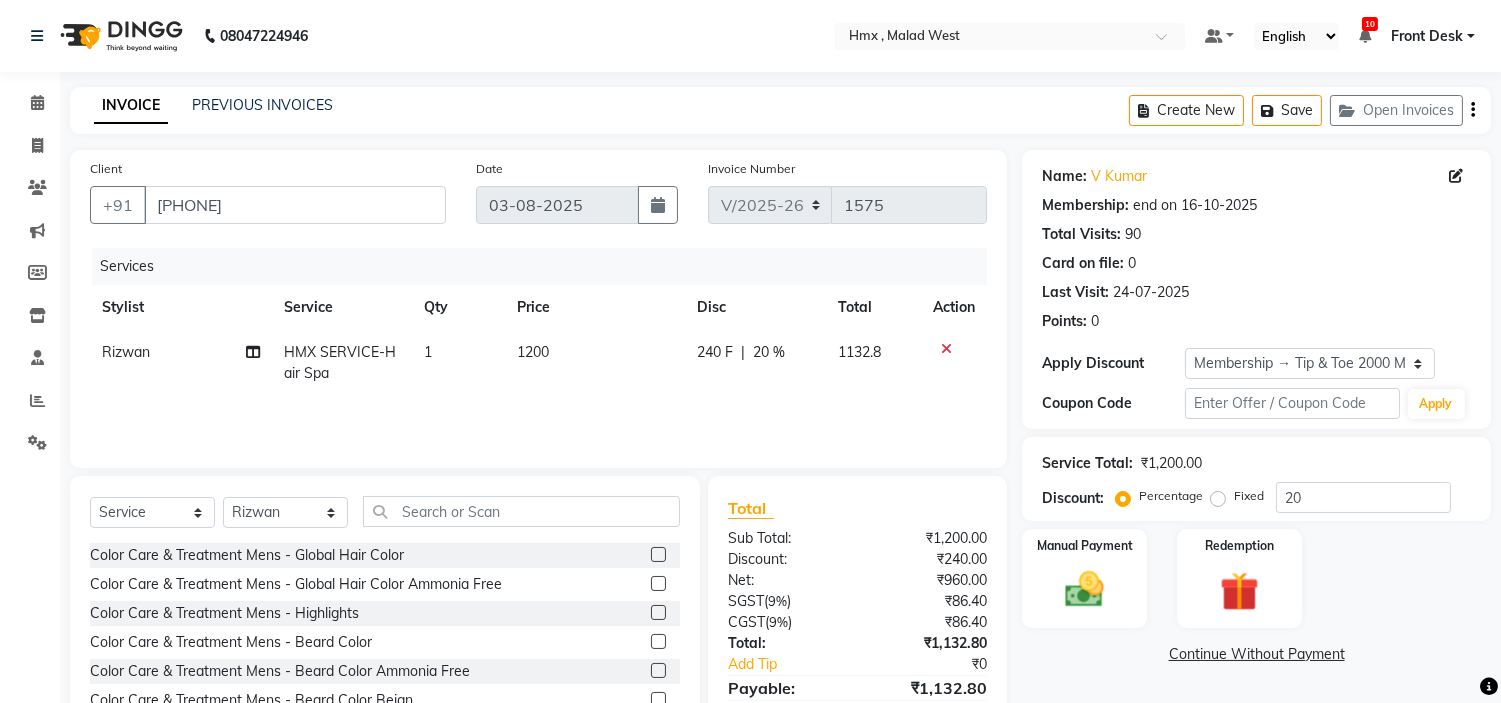 scroll, scrollTop: 97, scrollLeft: 0, axis: vertical 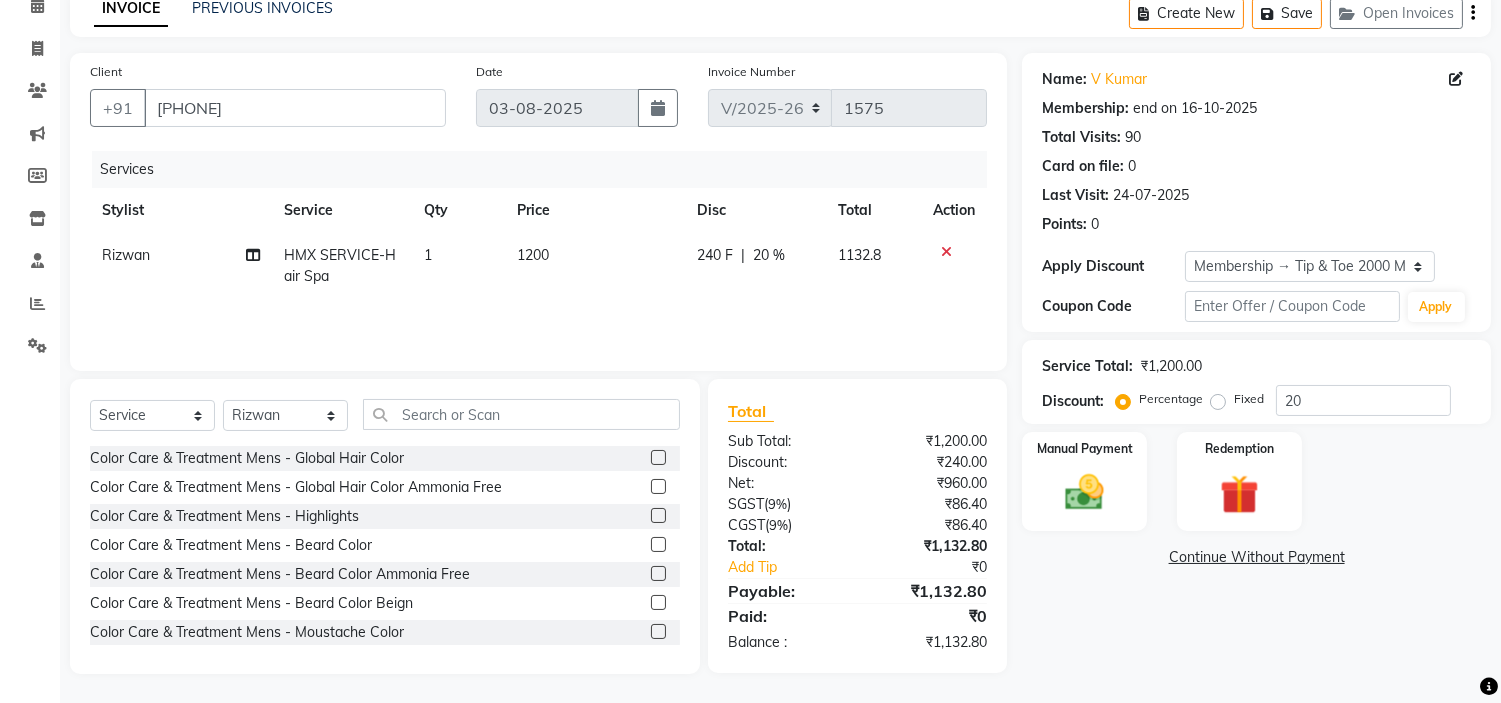 click on "HMX SERVICE-Hair Spa" 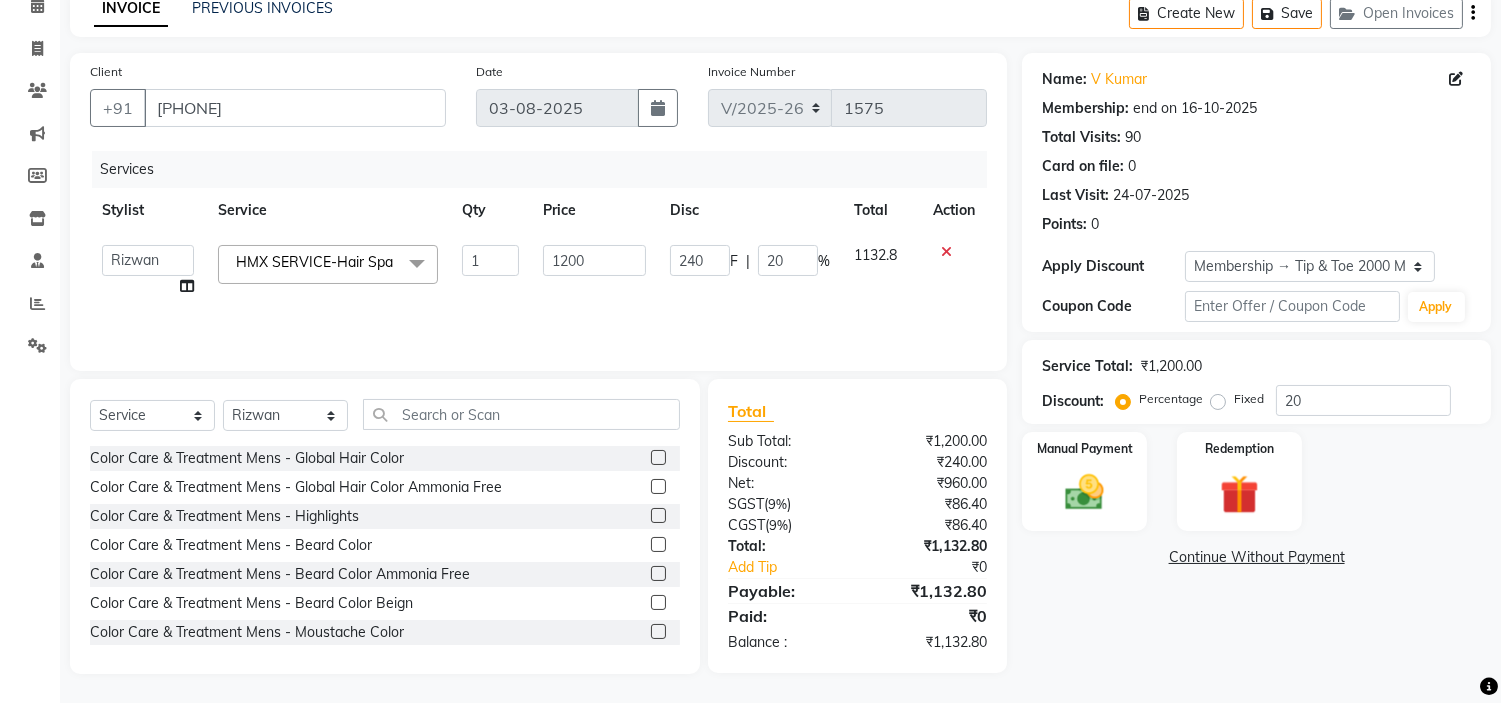 click on "HMX SERVICE-Hair Spa" 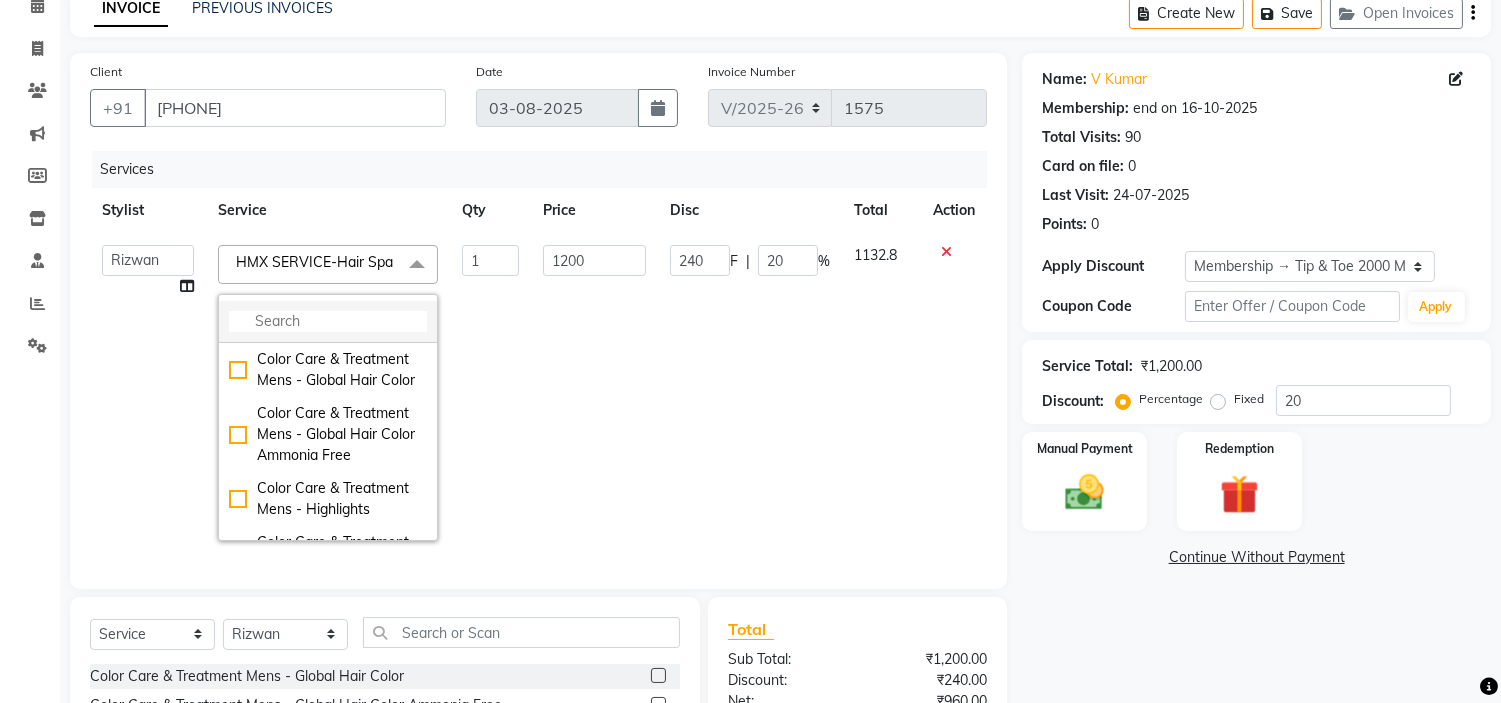 click 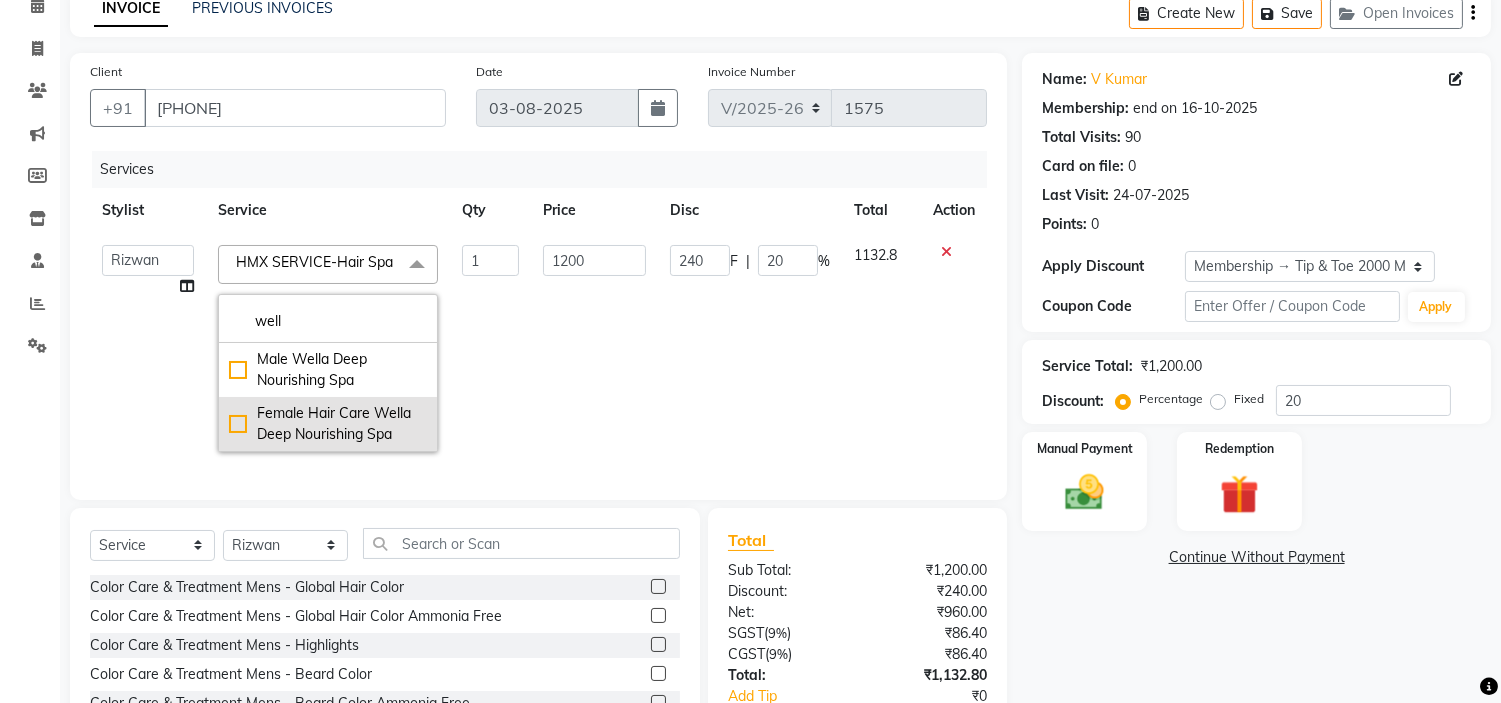 click on "Female Hair Care Wella Deep Nourishing Spa" 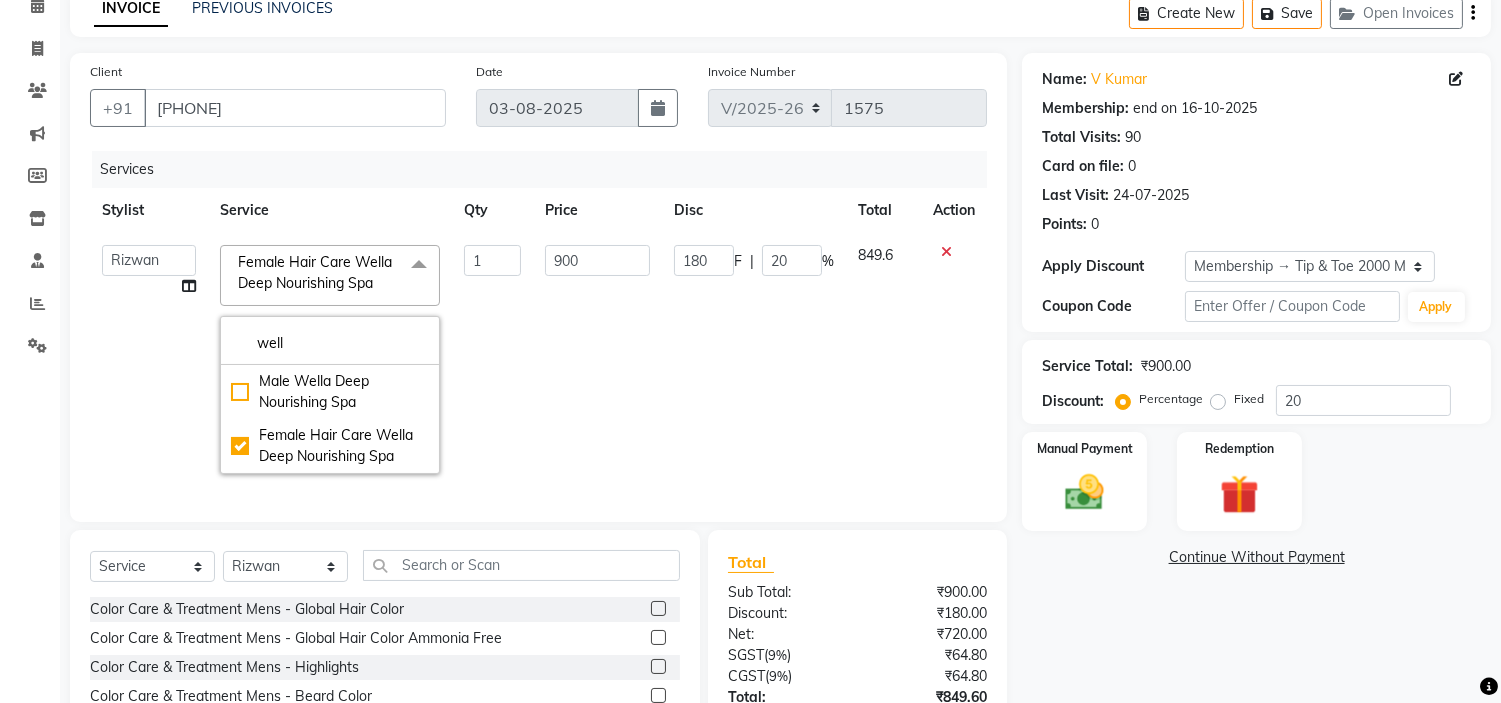 click on "1" 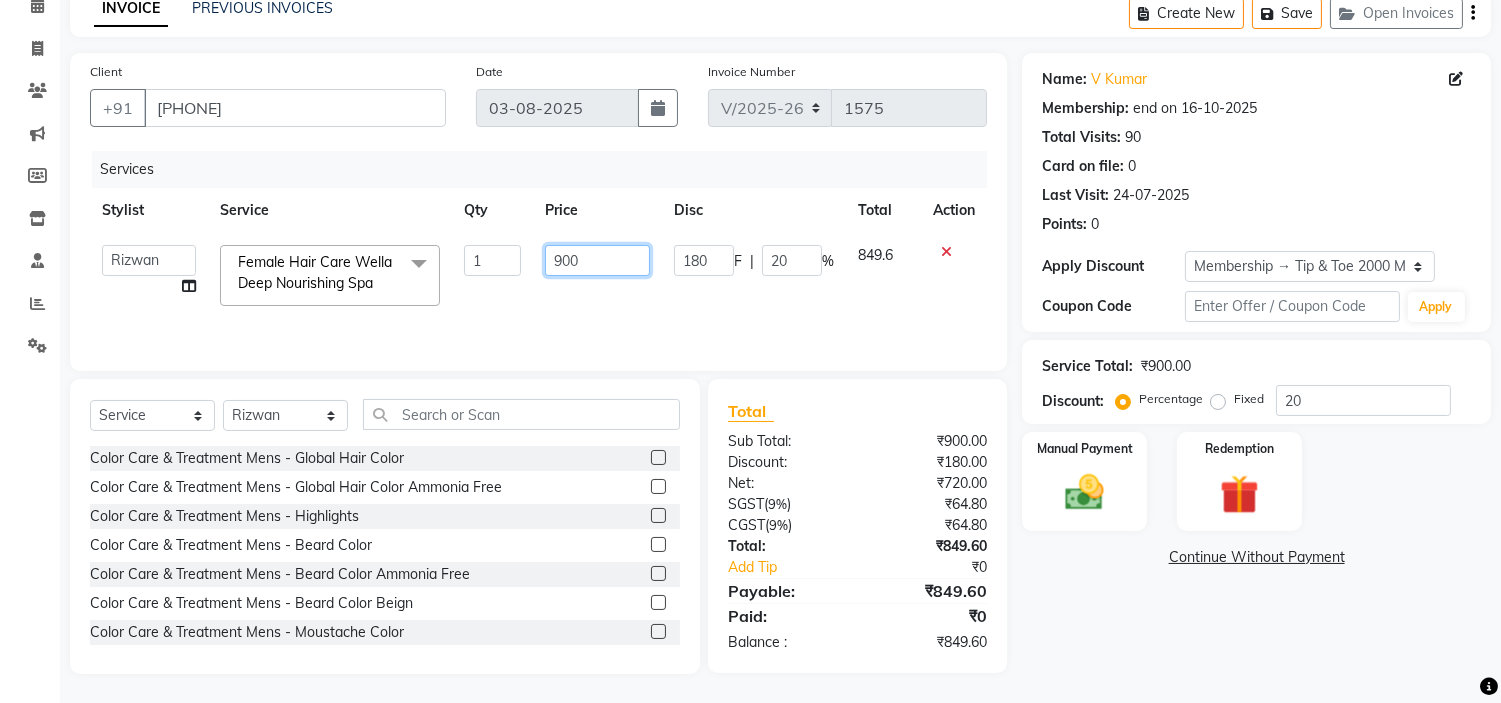 click on "900" 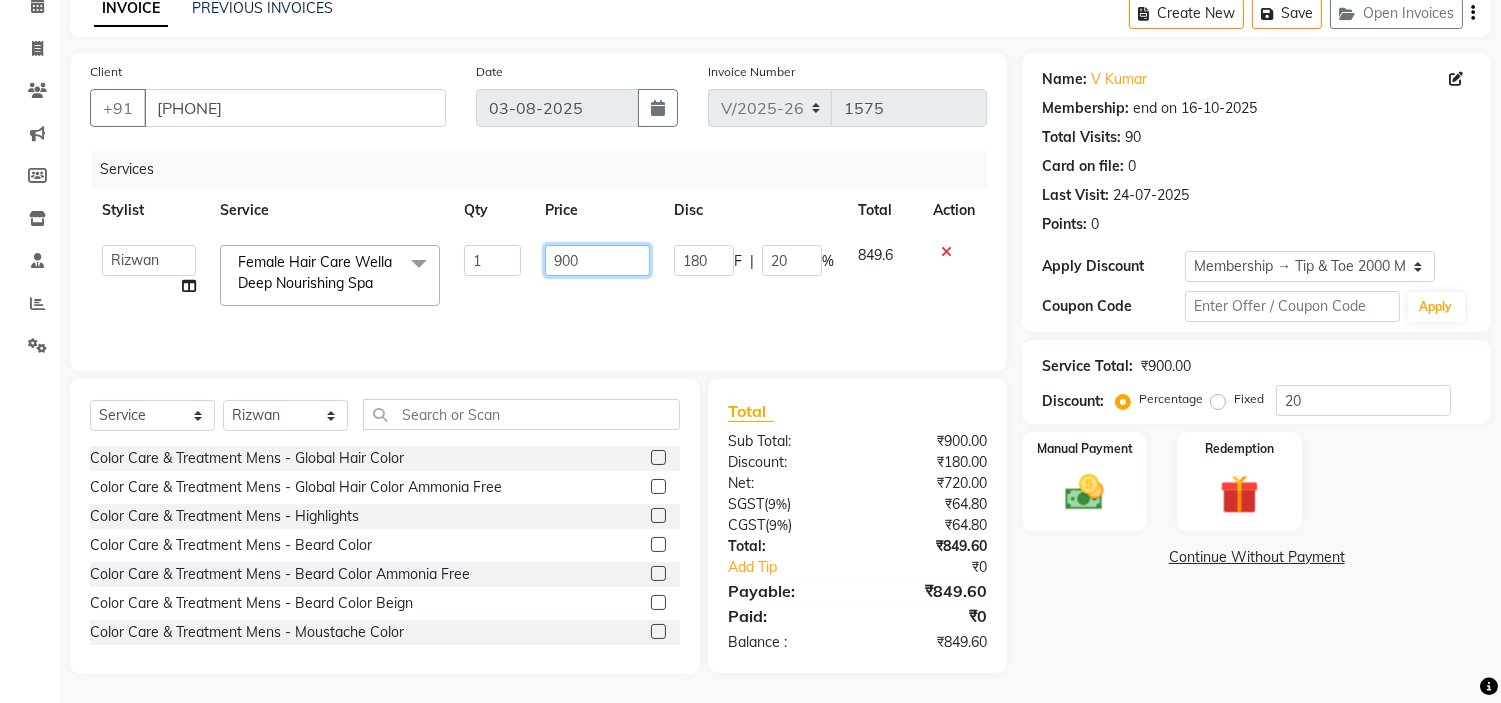 click on "900" 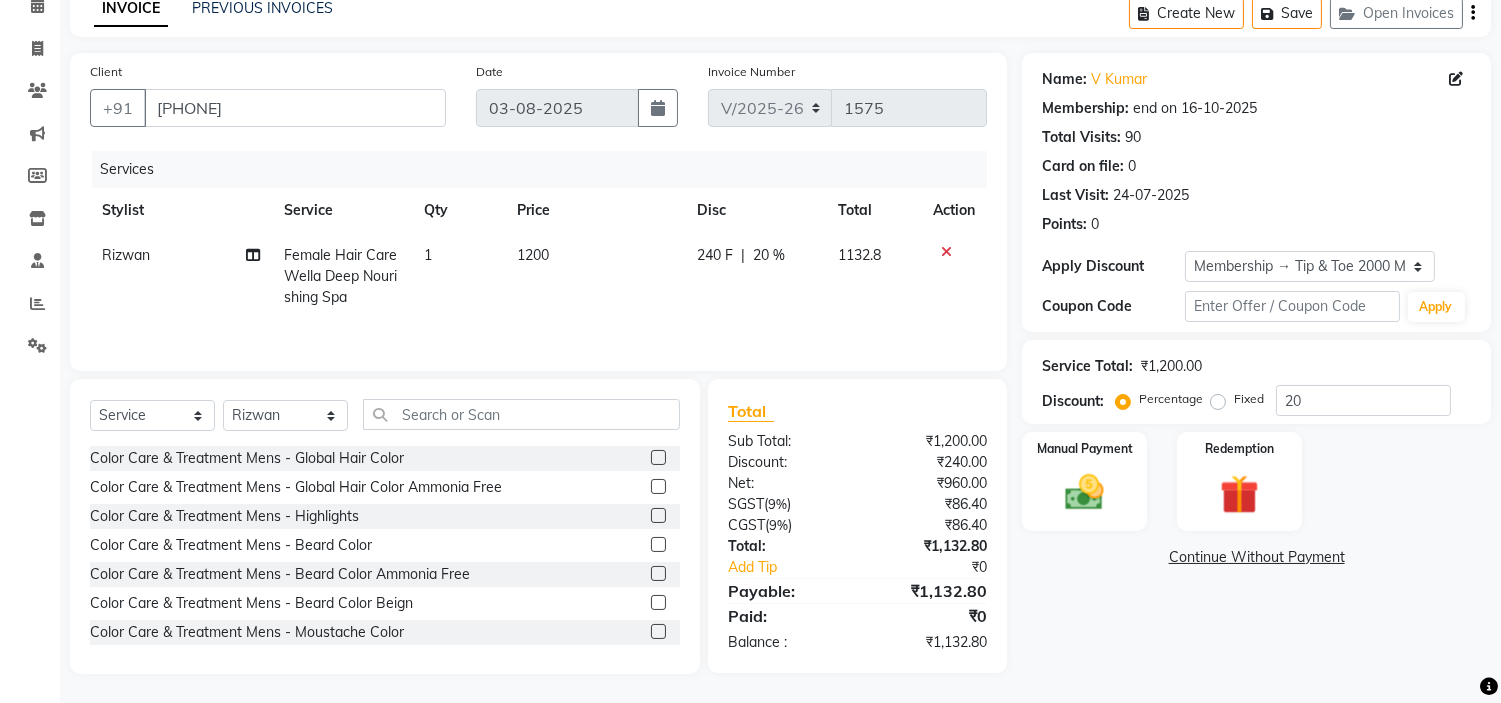 scroll, scrollTop: 100, scrollLeft: 0, axis: vertical 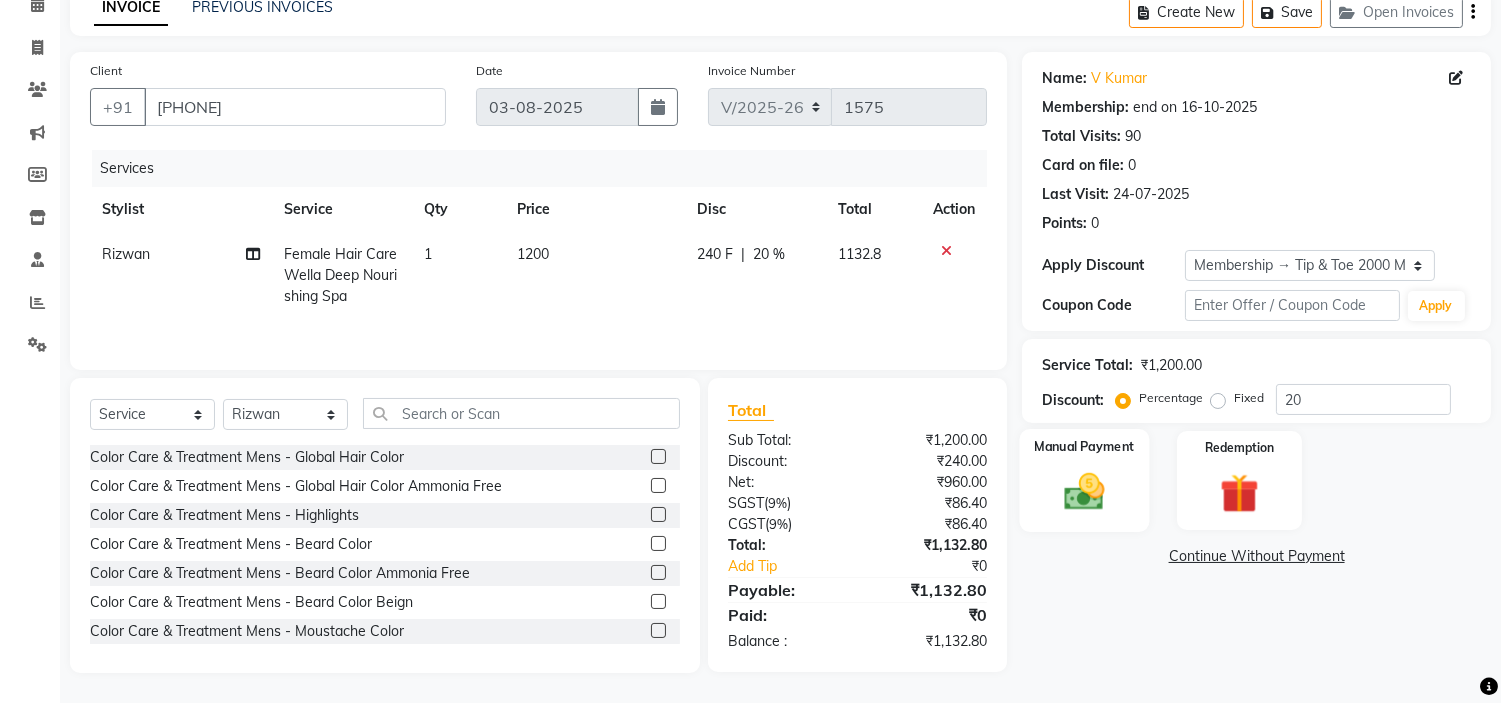 click 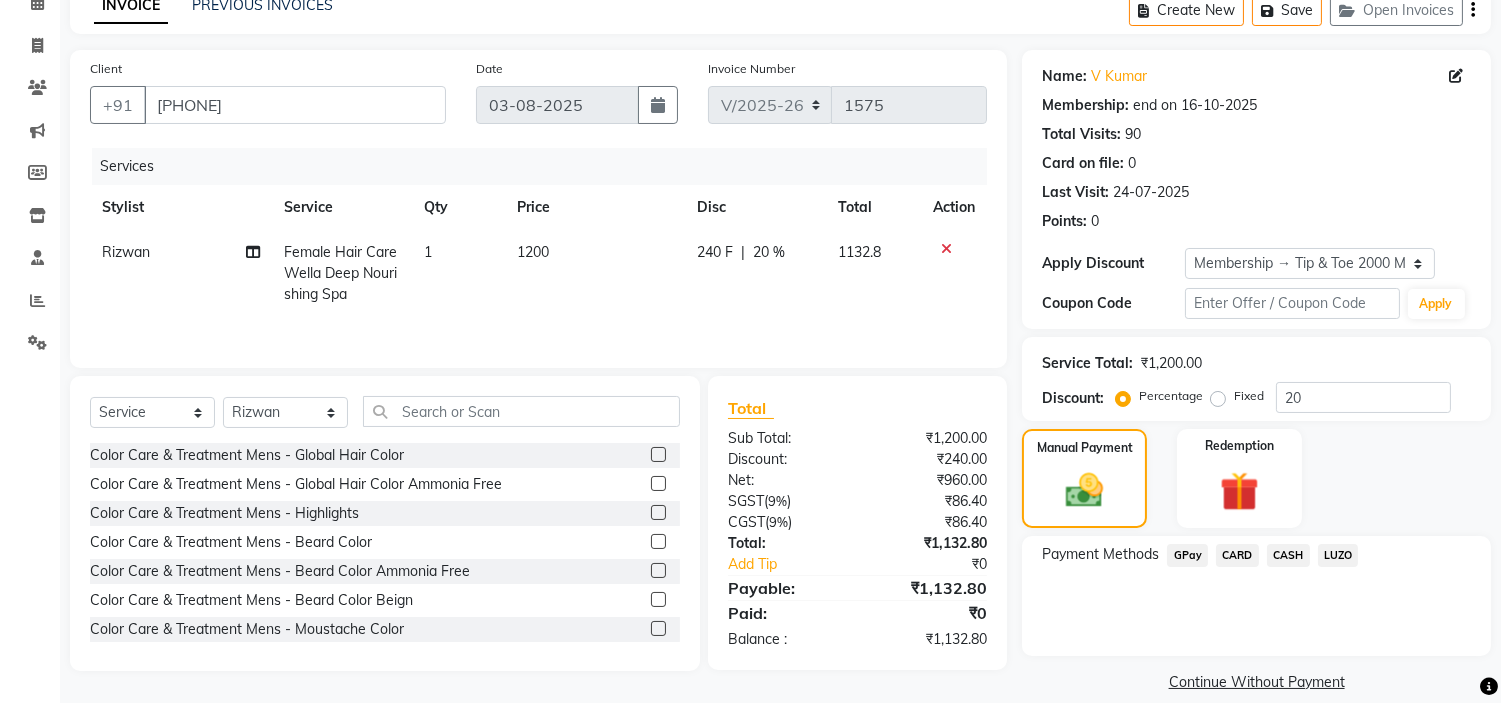 click on "CARD" 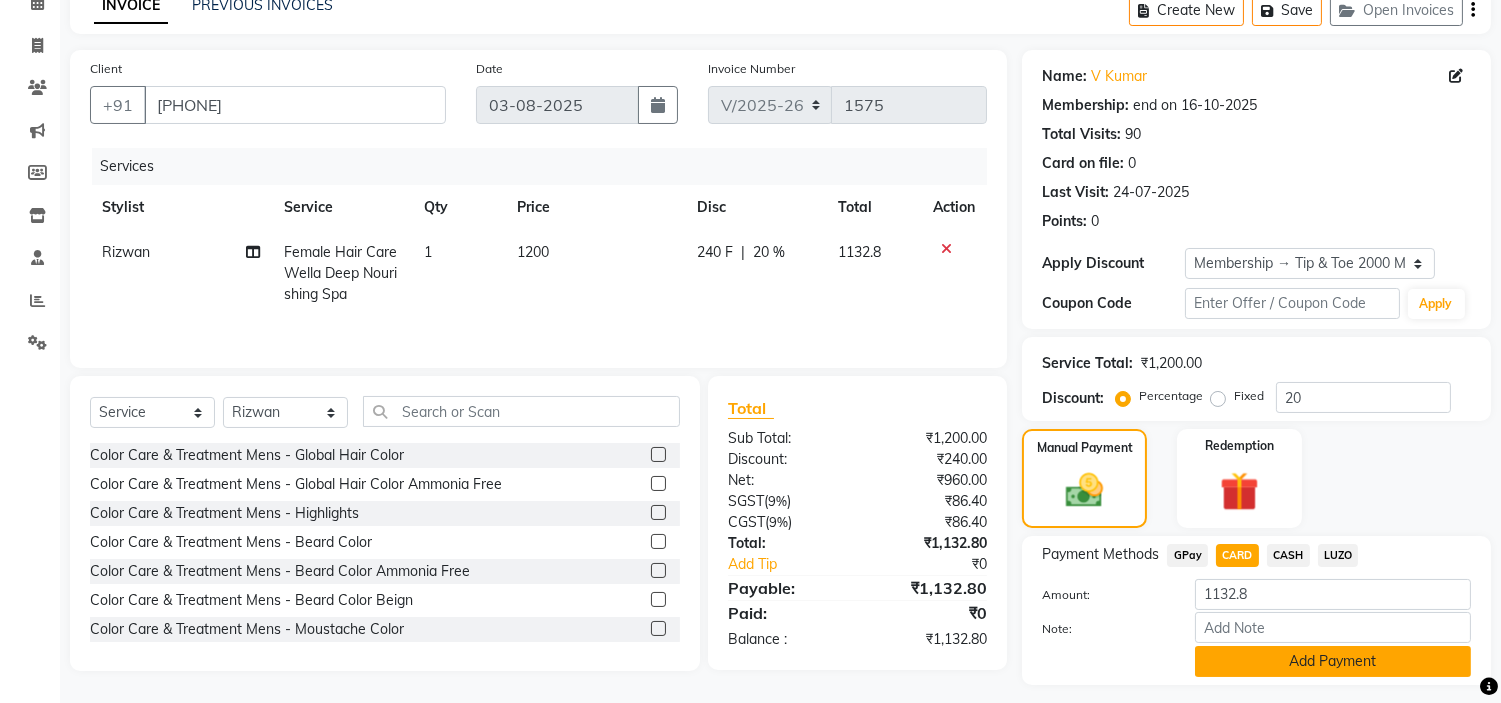 click on "Add Payment" 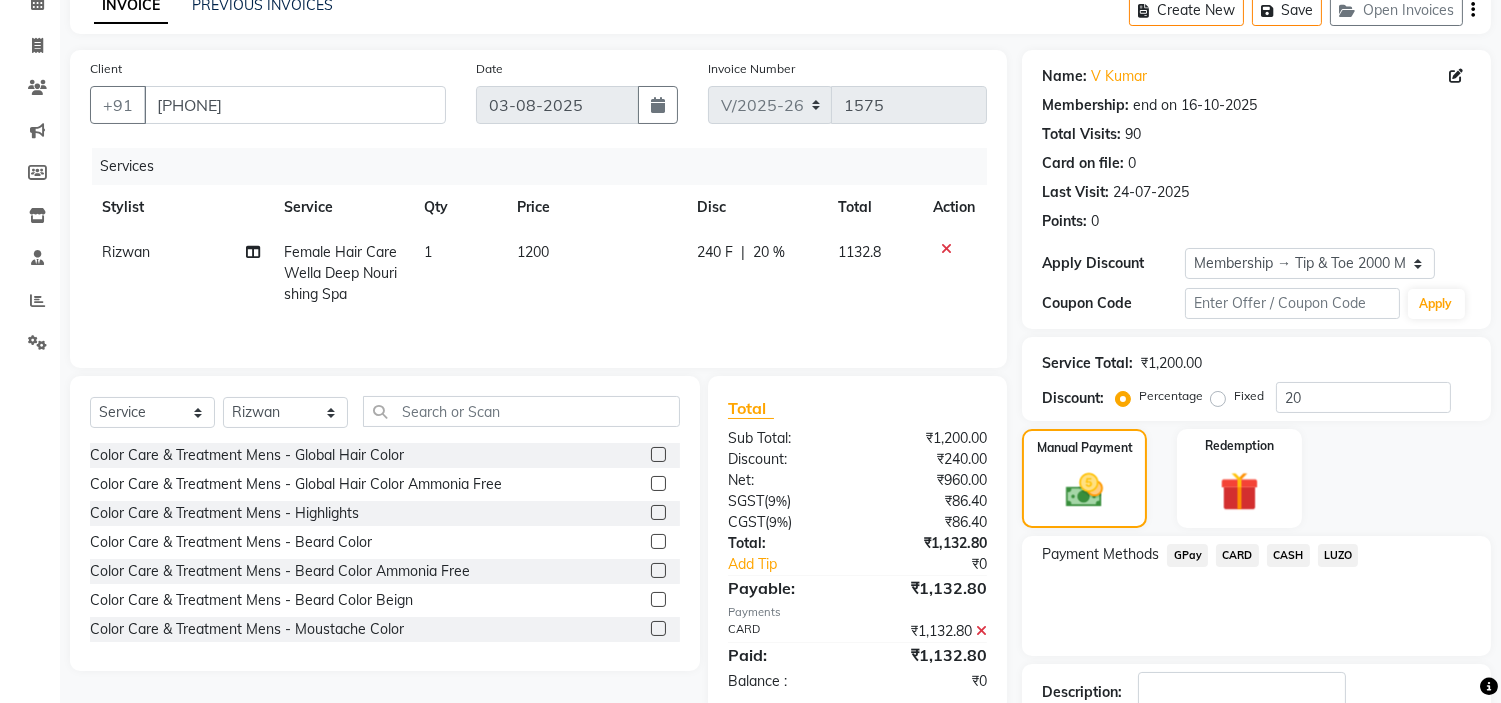 scroll, scrollTop: 236, scrollLeft: 0, axis: vertical 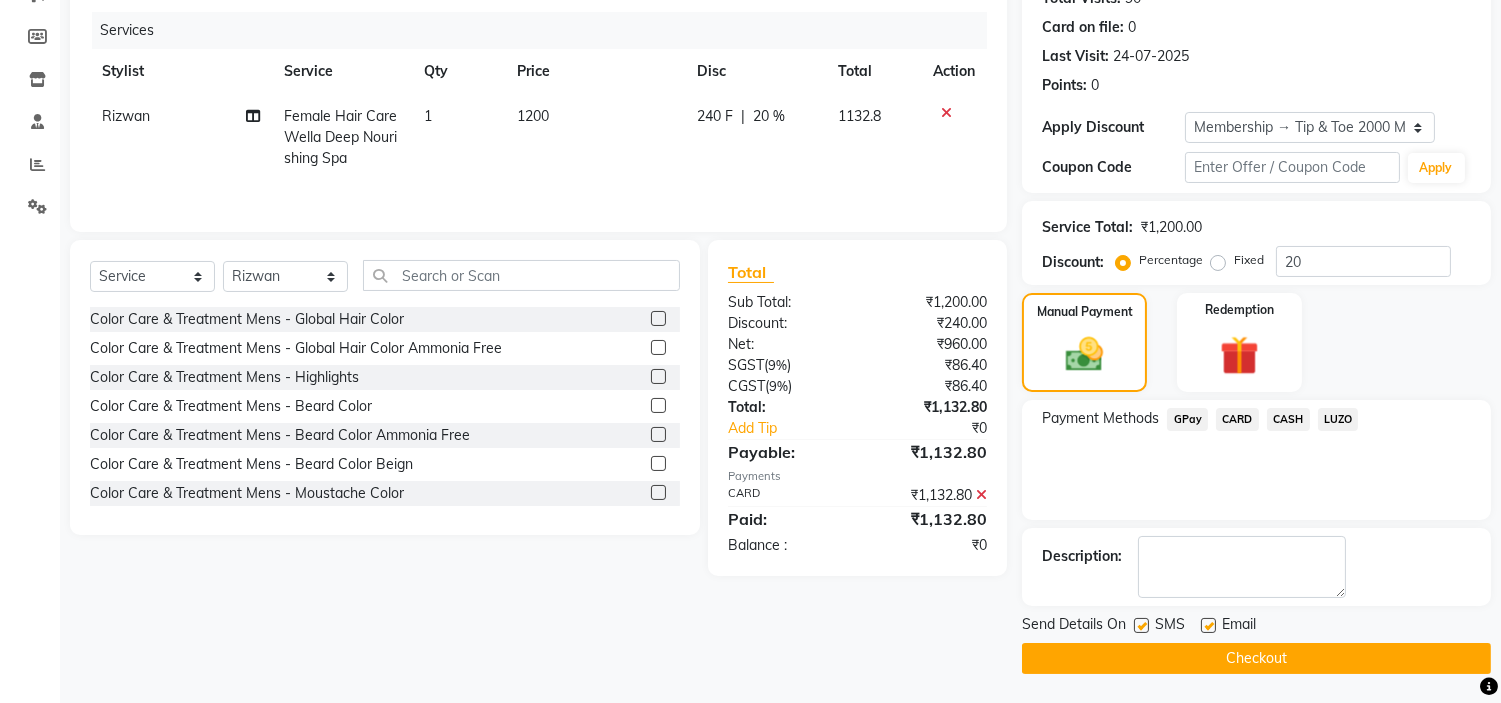 click on "Checkout" 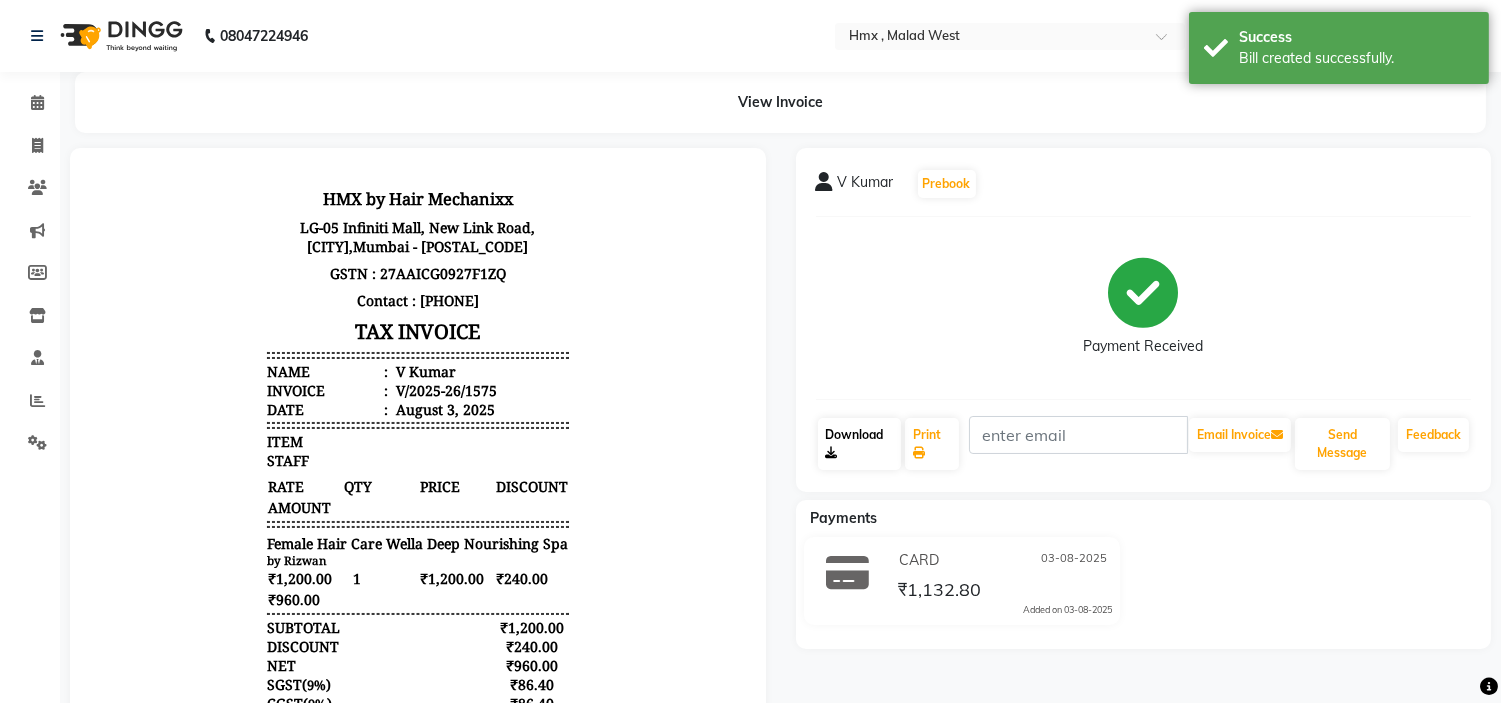 scroll, scrollTop: 0, scrollLeft: 0, axis: both 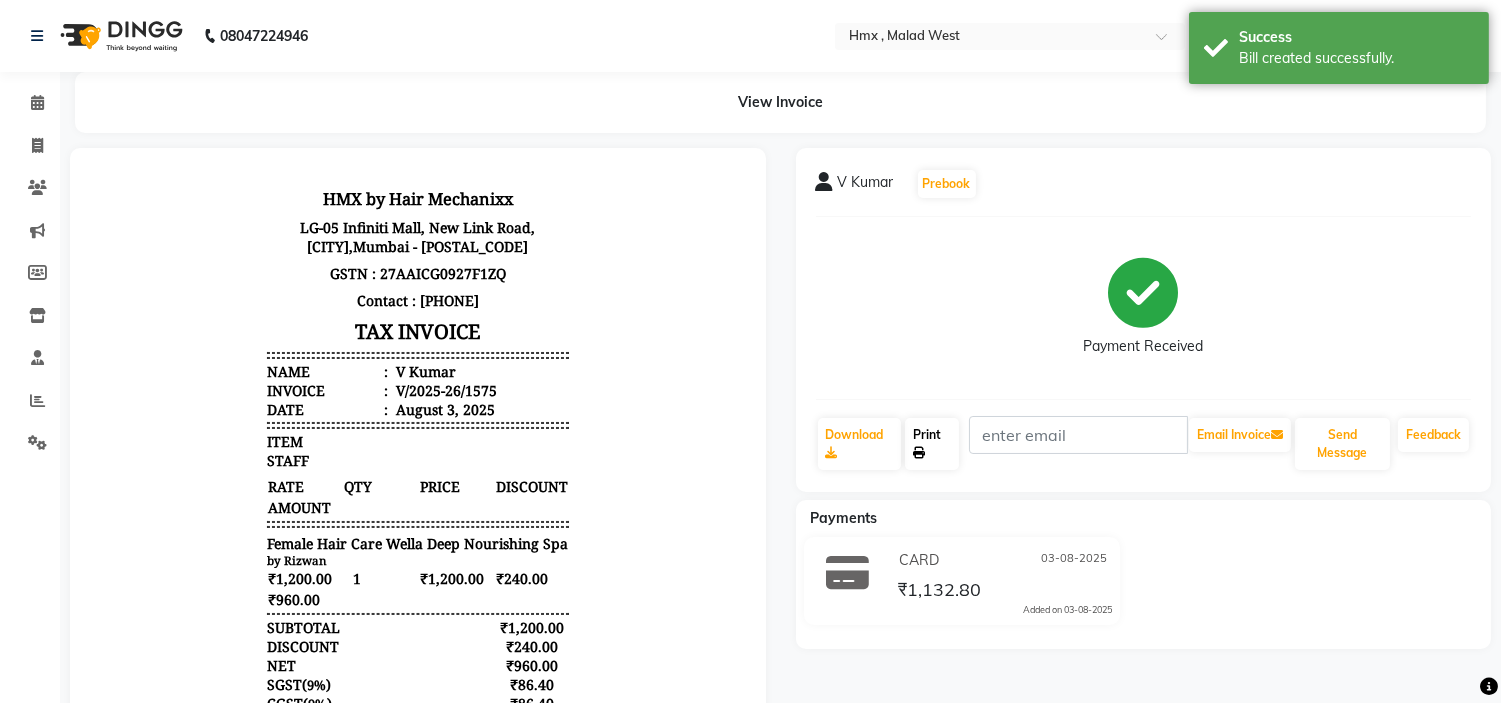 click on "Print" 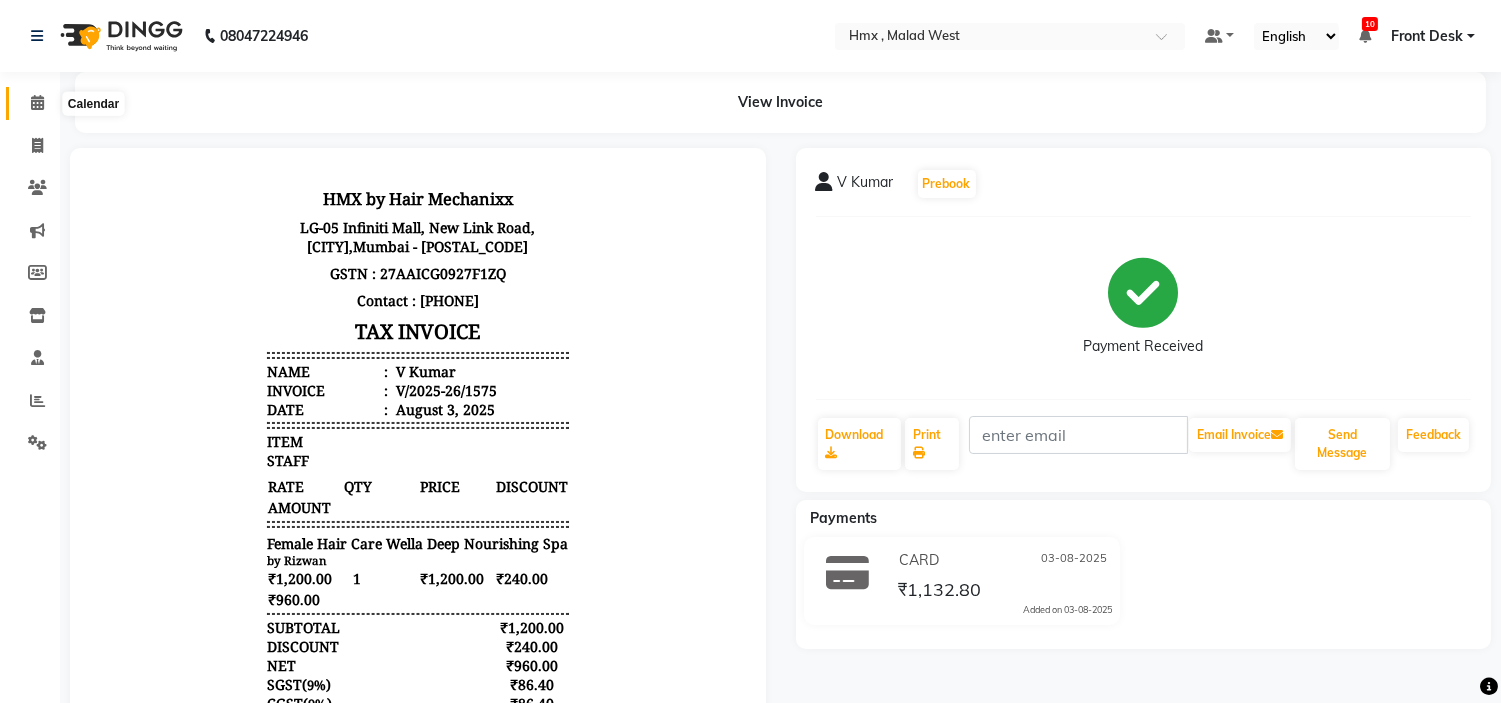 click 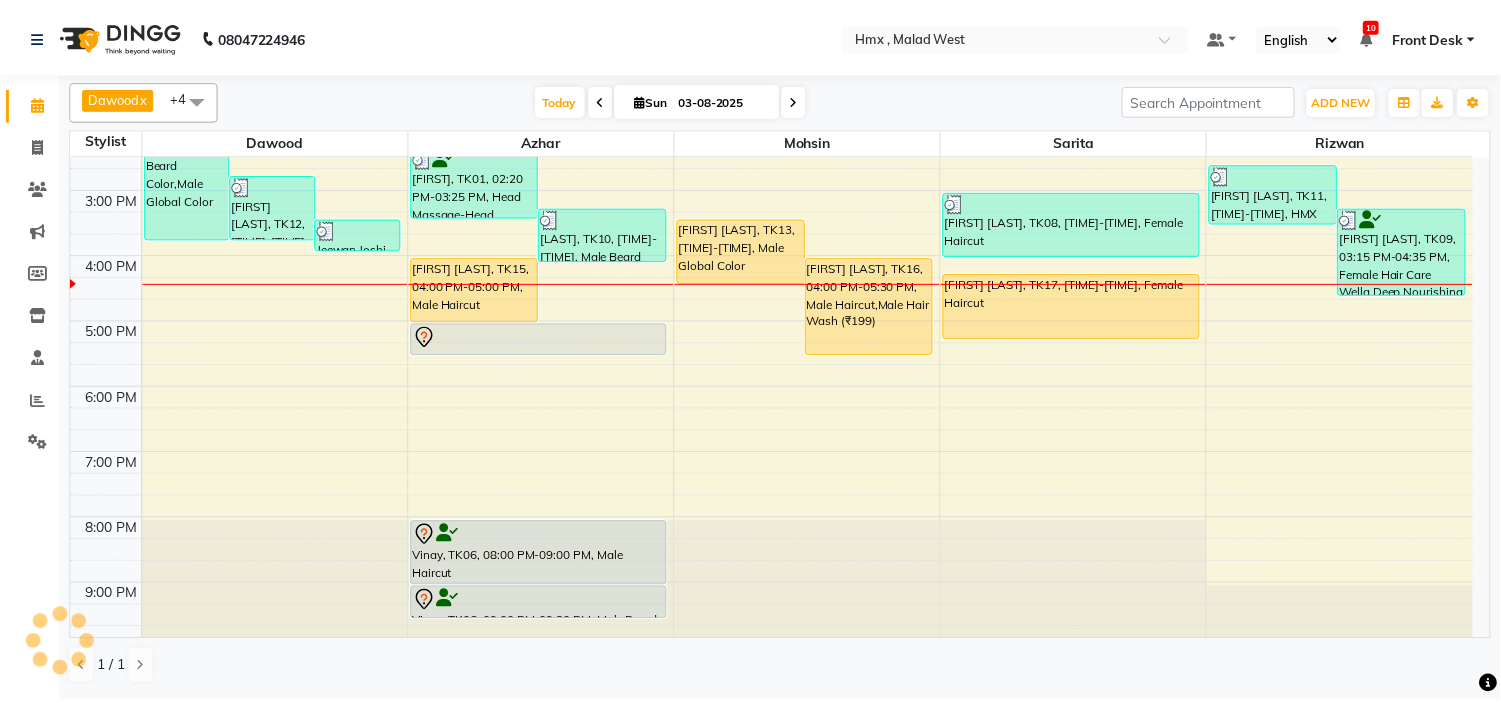 scroll, scrollTop: 442, scrollLeft: 0, axis: vertical 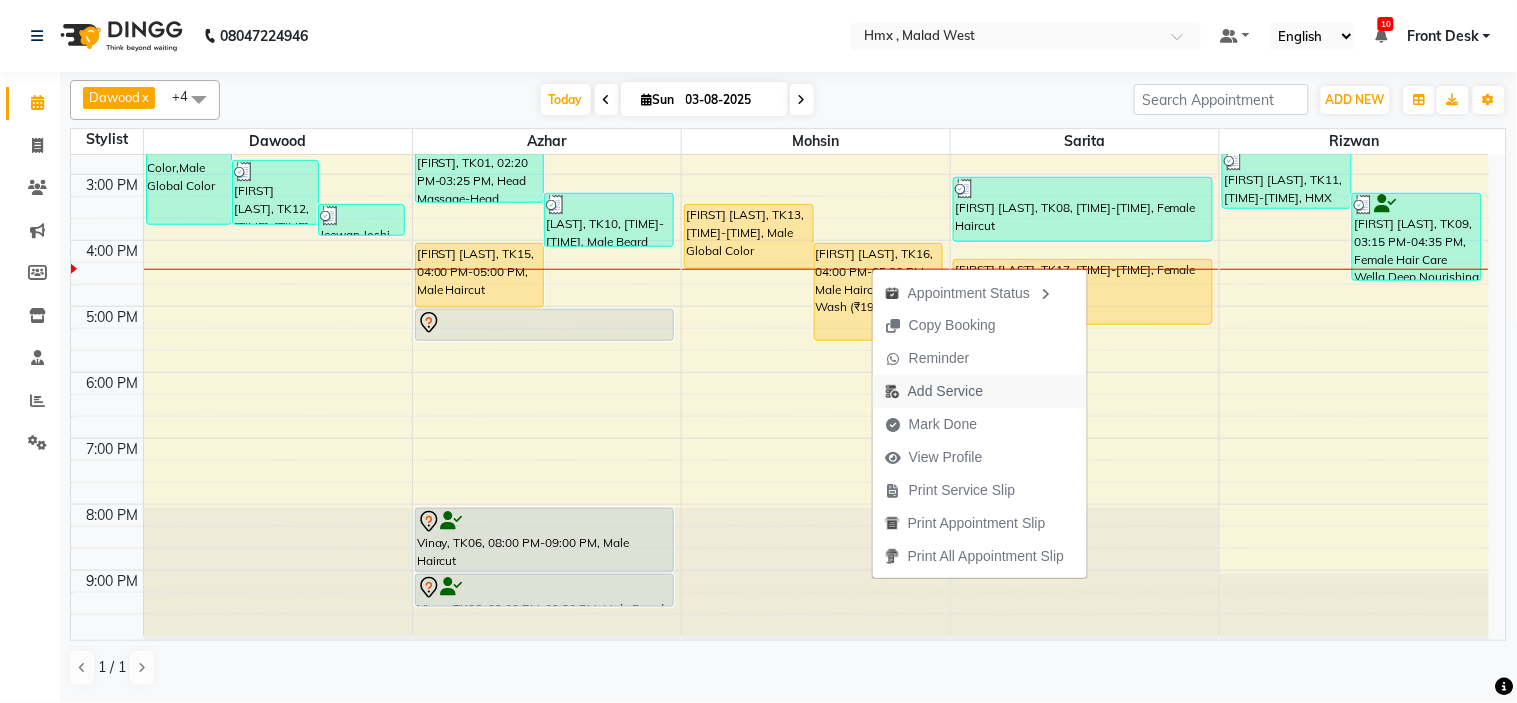 click on "Add Service" at bounding box center [945, 391] 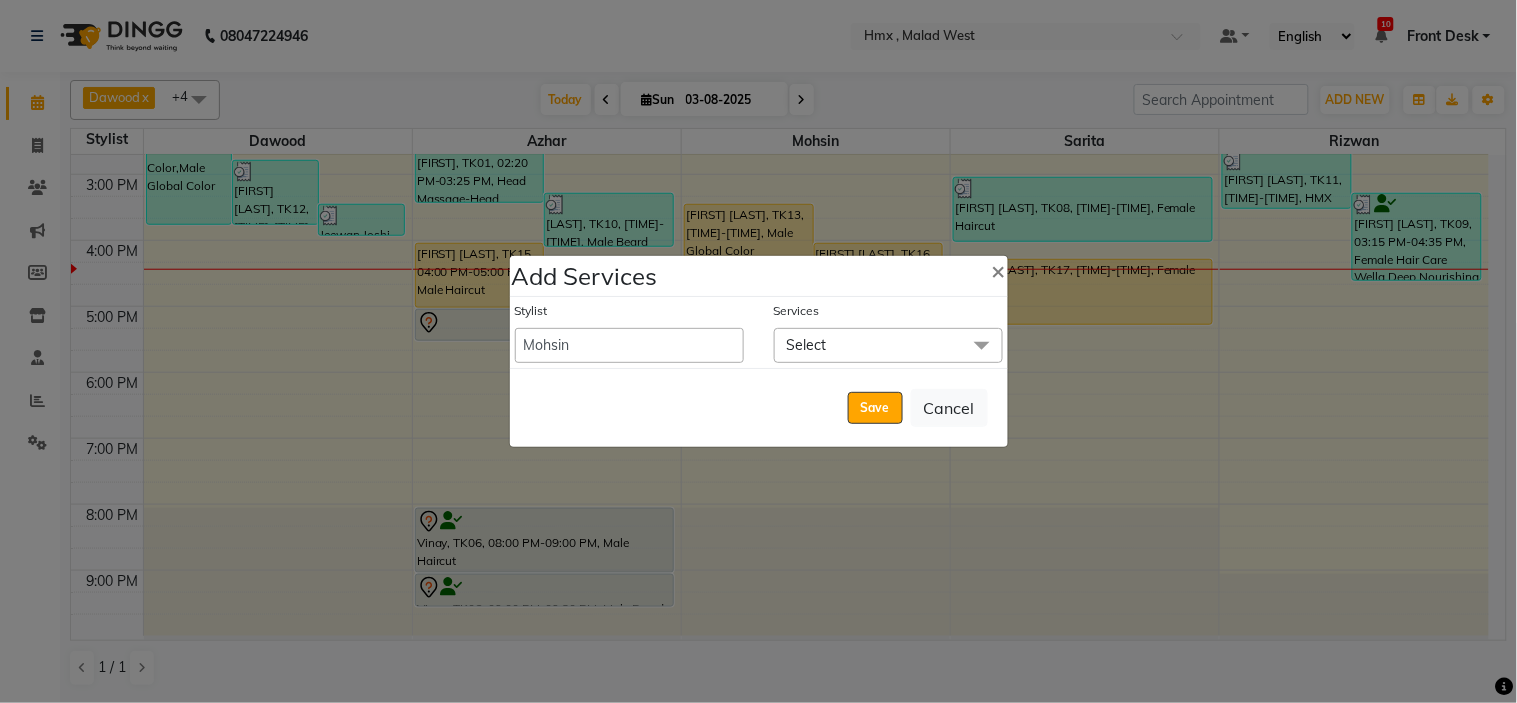 click on "Select" 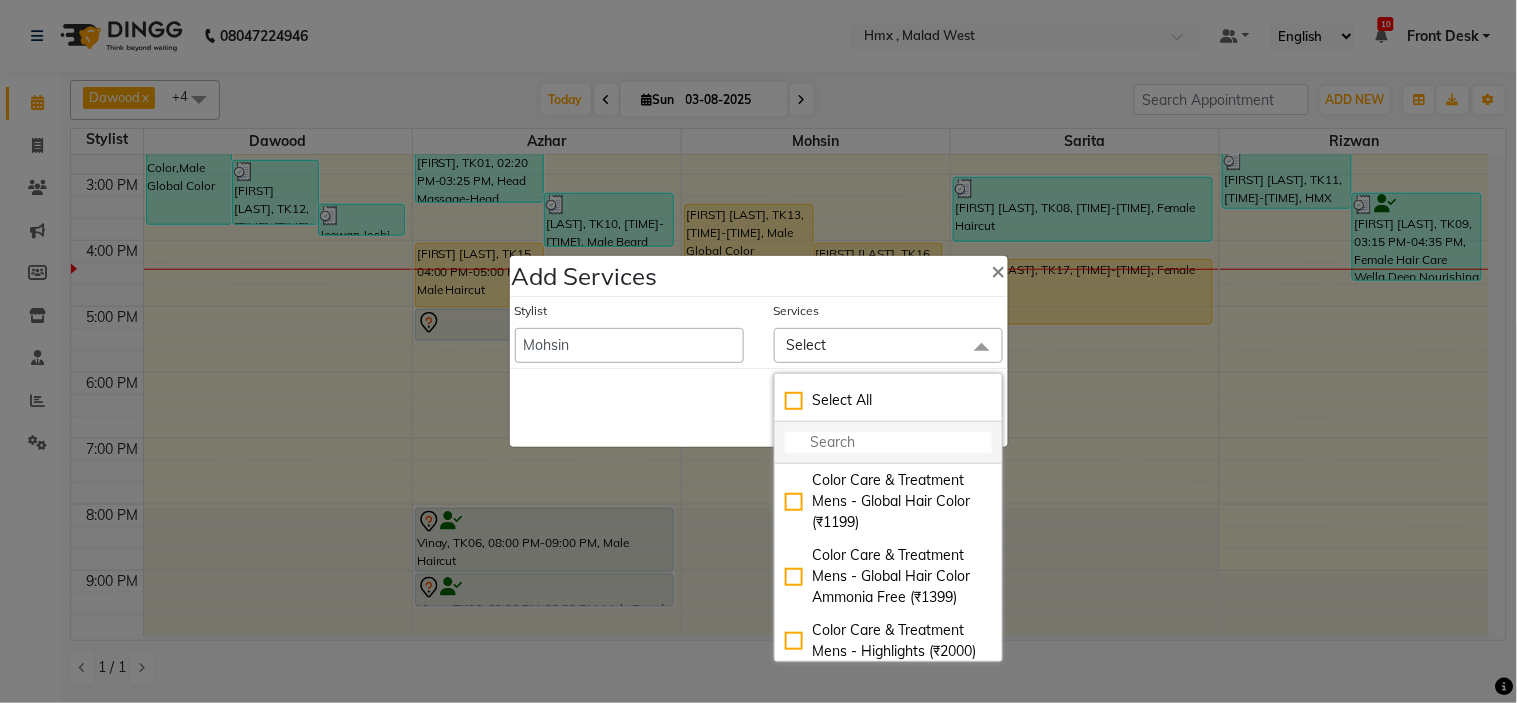 click 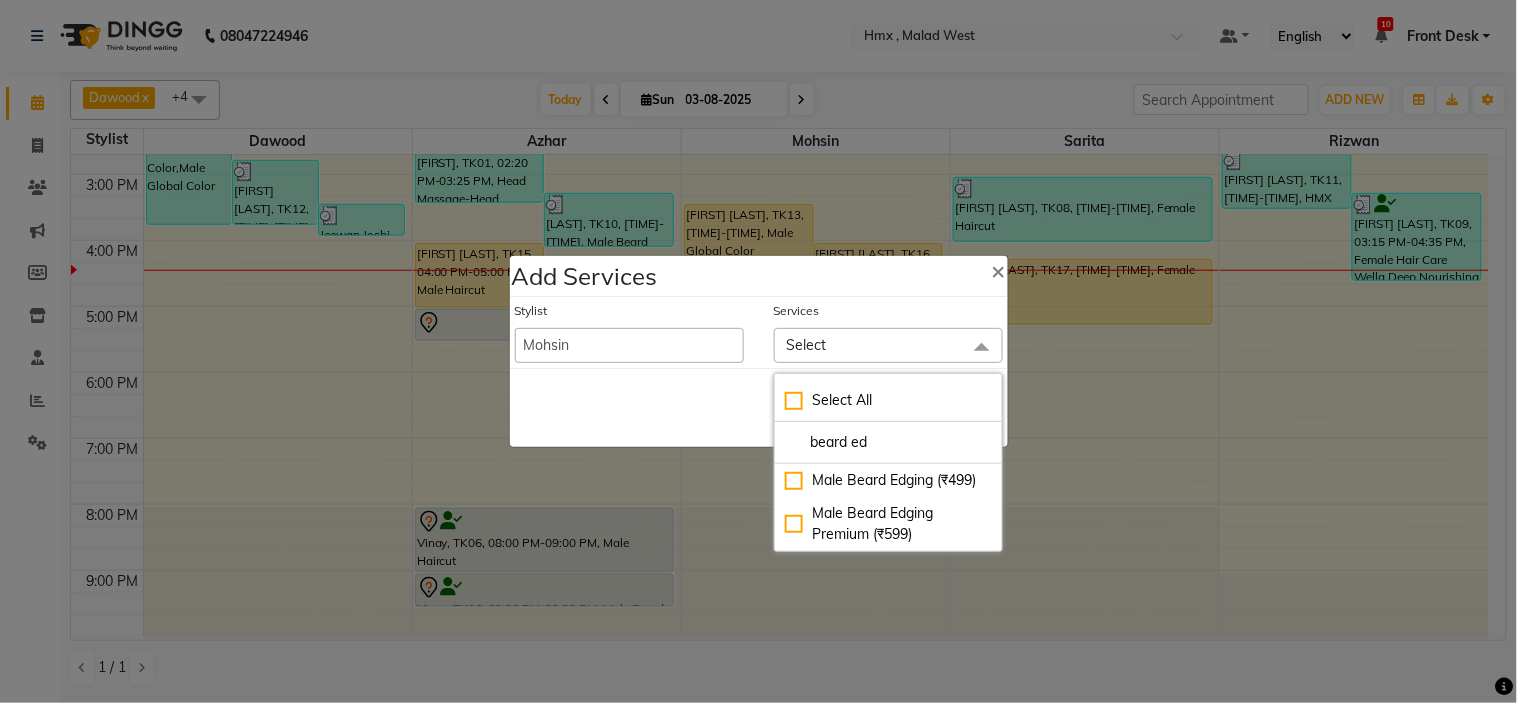 drag, startPoint x: 791, startPoint y: 480, endPoint x: 724, endPoint y: 472, distance: 67.47592 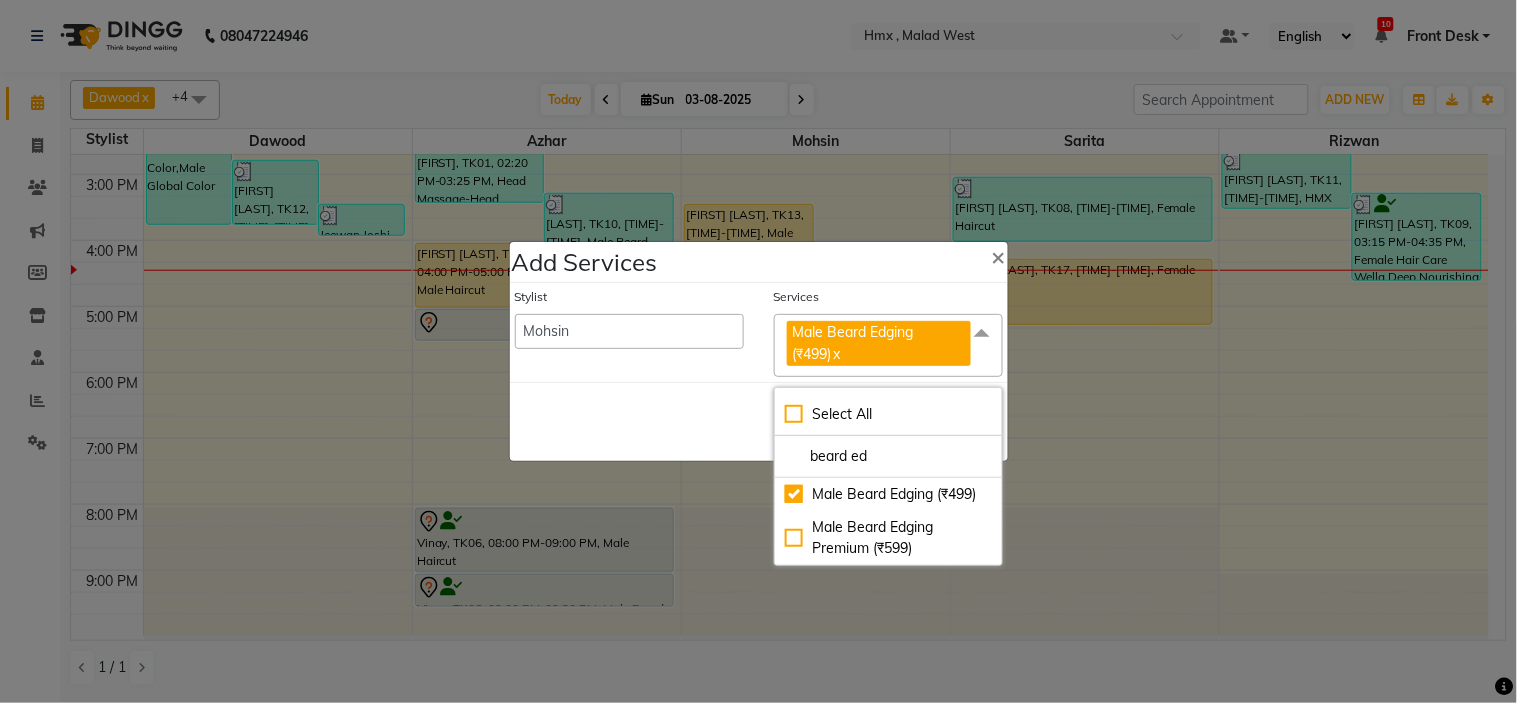 click on "Save   Cancel" 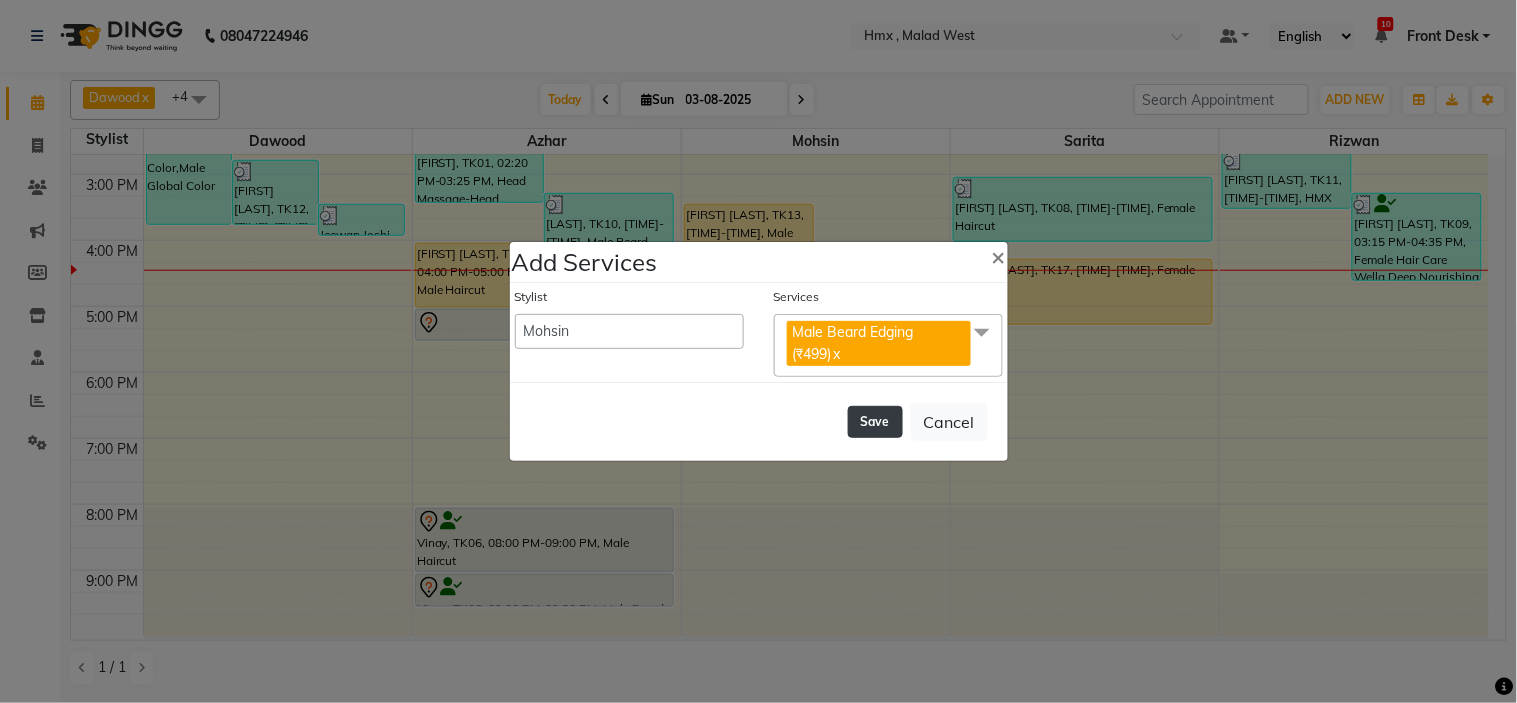 click on "Save" 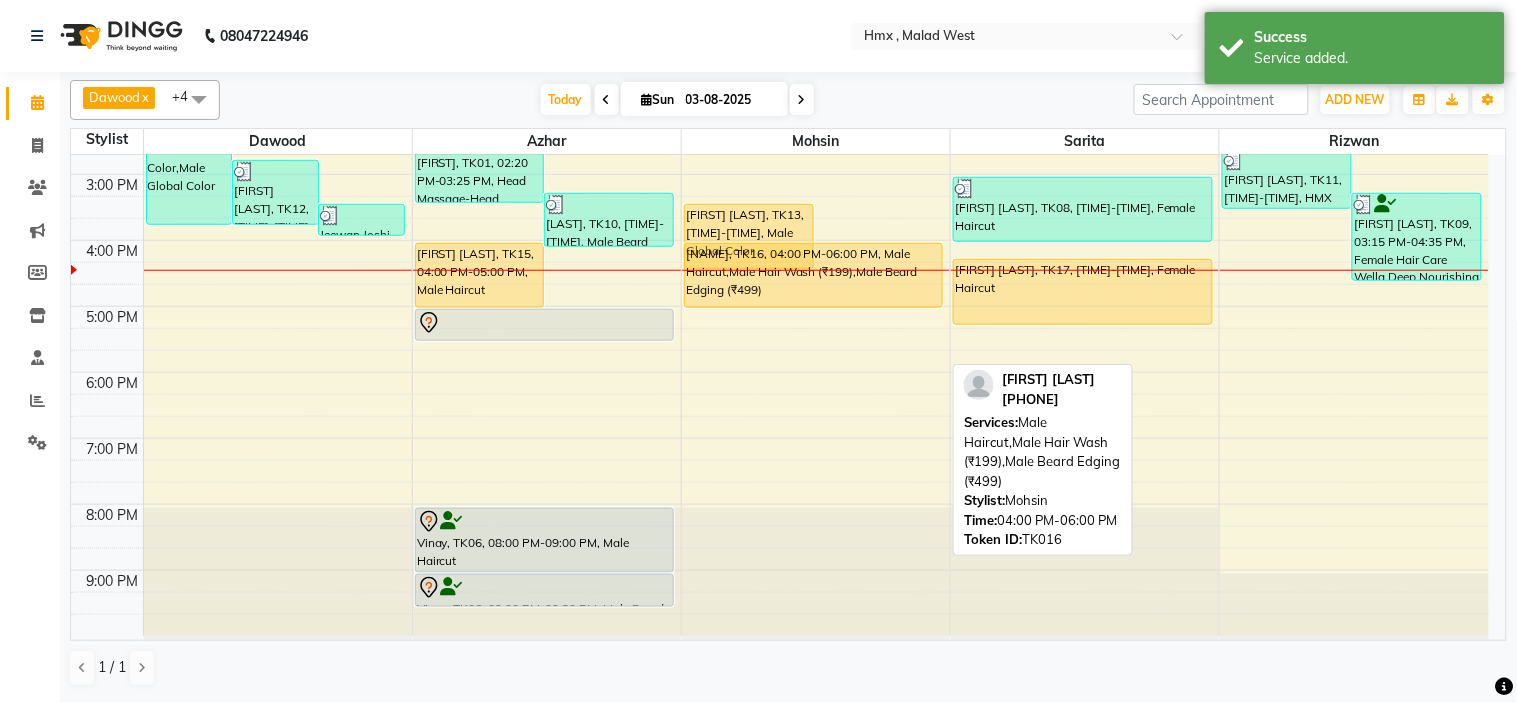 drag, startPoint x: 852, startPoint y: 368, endPoint x: 881, endPoint y: 301, distance: 73.00685 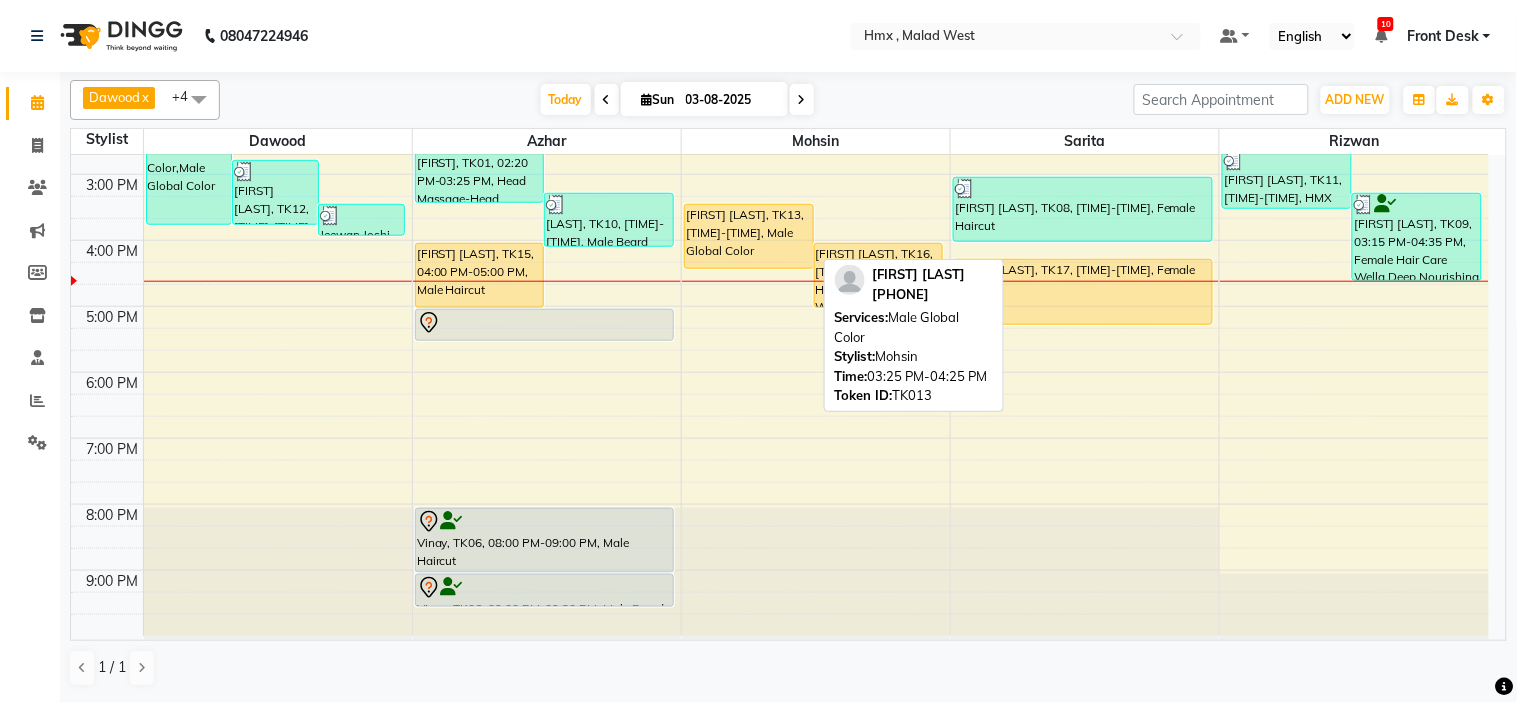 click on "Parth Vedant, TK13, 03:25 PM-04:25 PM, Male Global Color" at bounding box center (749, 236) 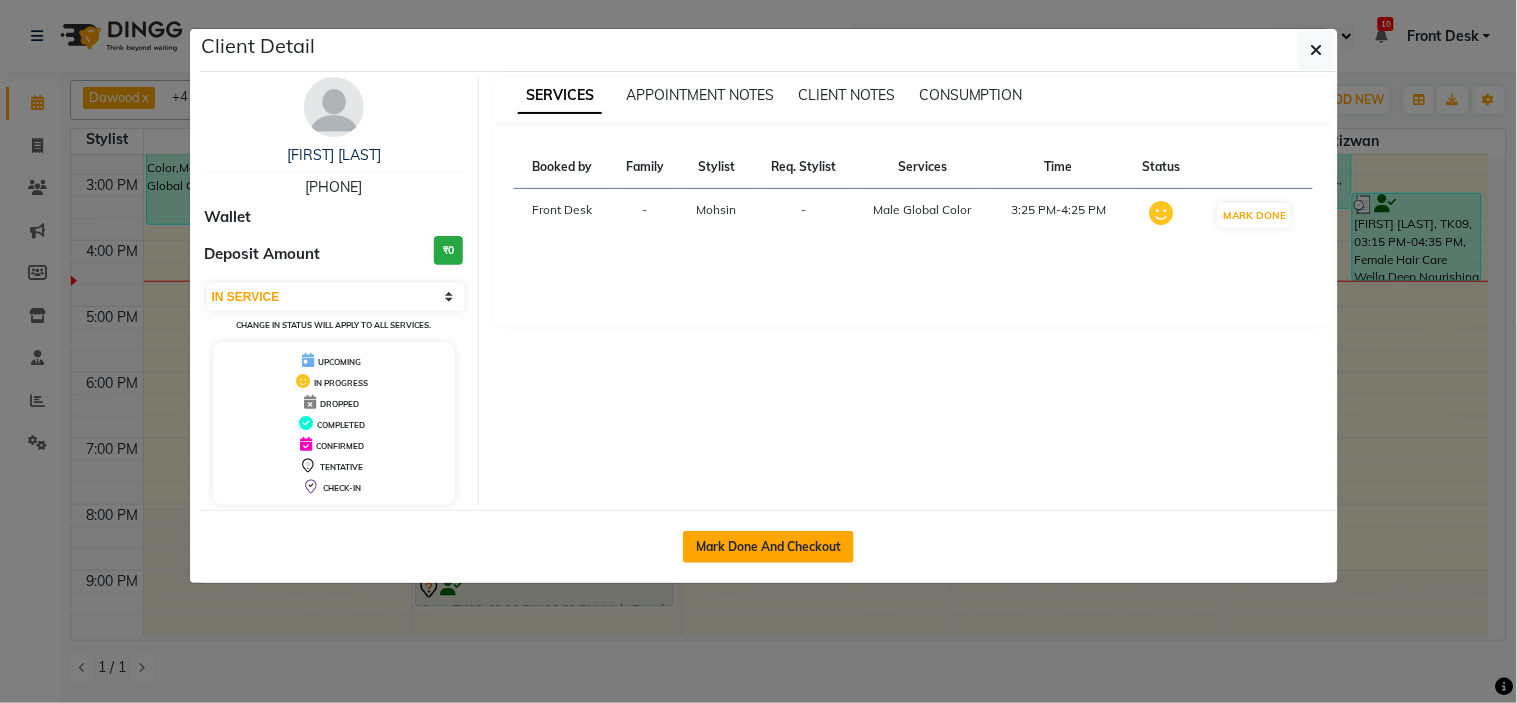click on "Mark Done And Checkout" 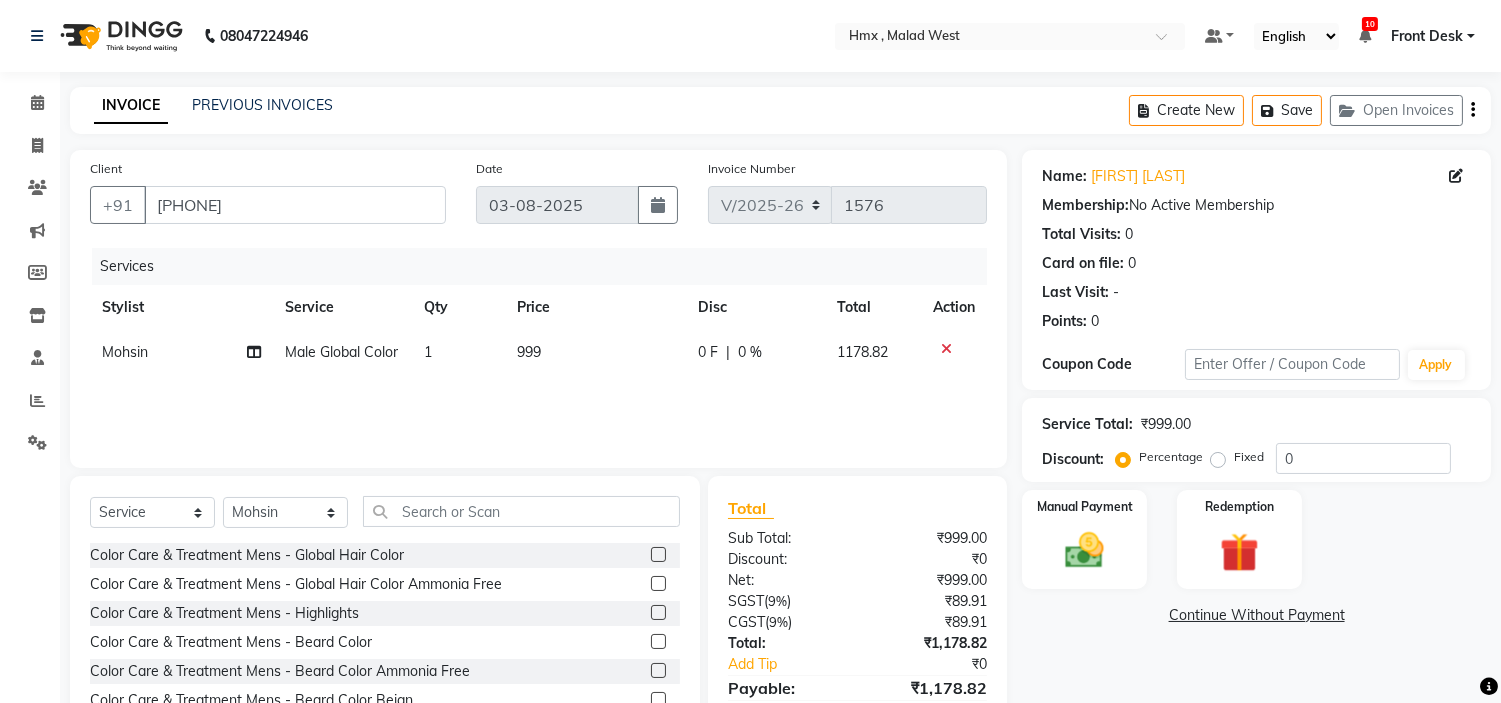 click on "999" 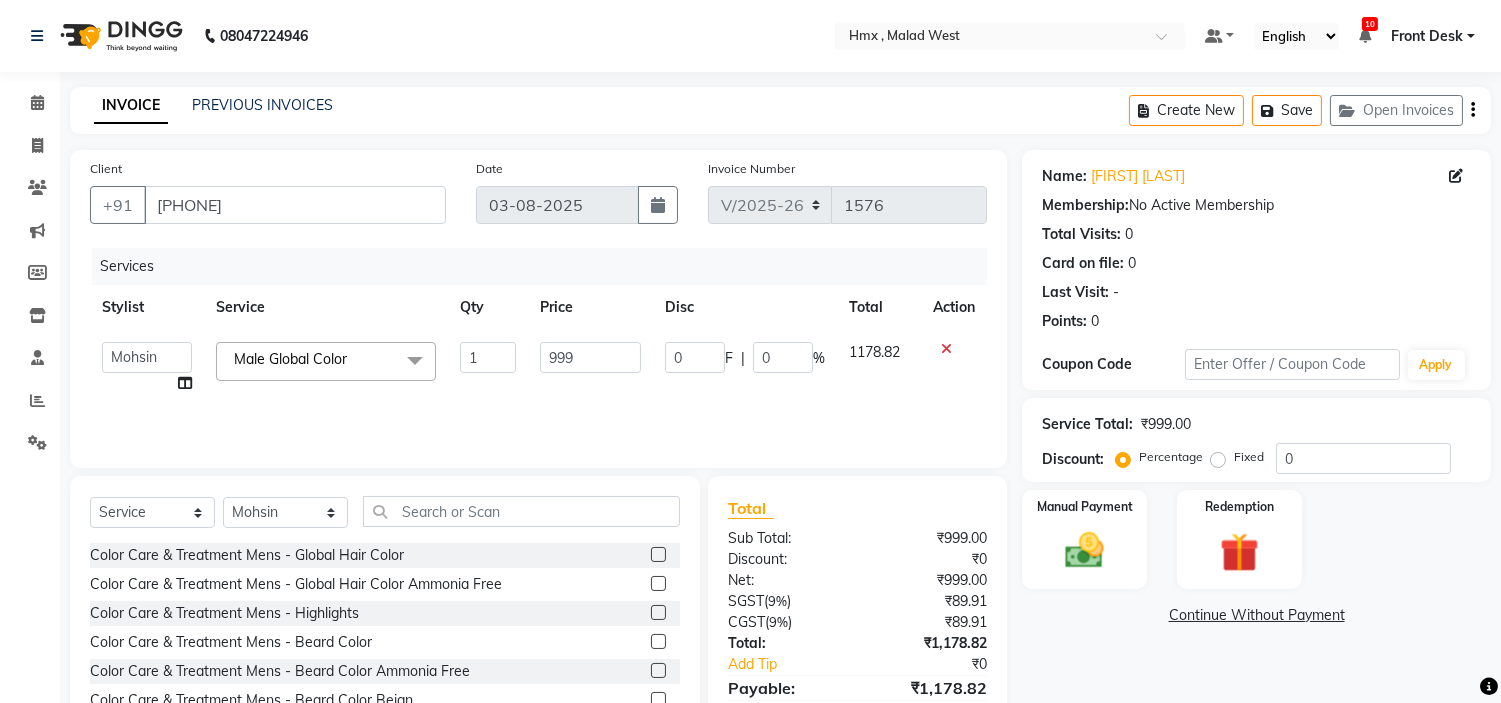 click 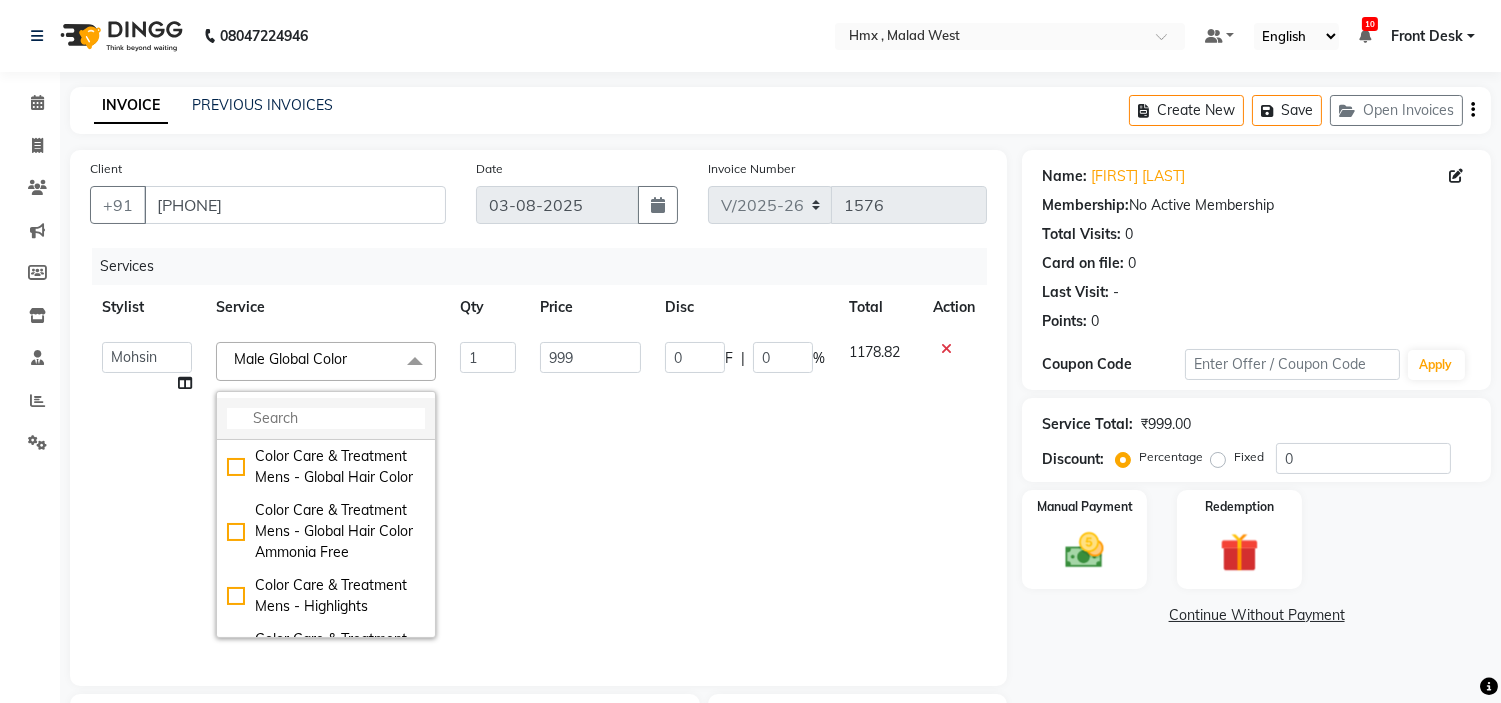 click 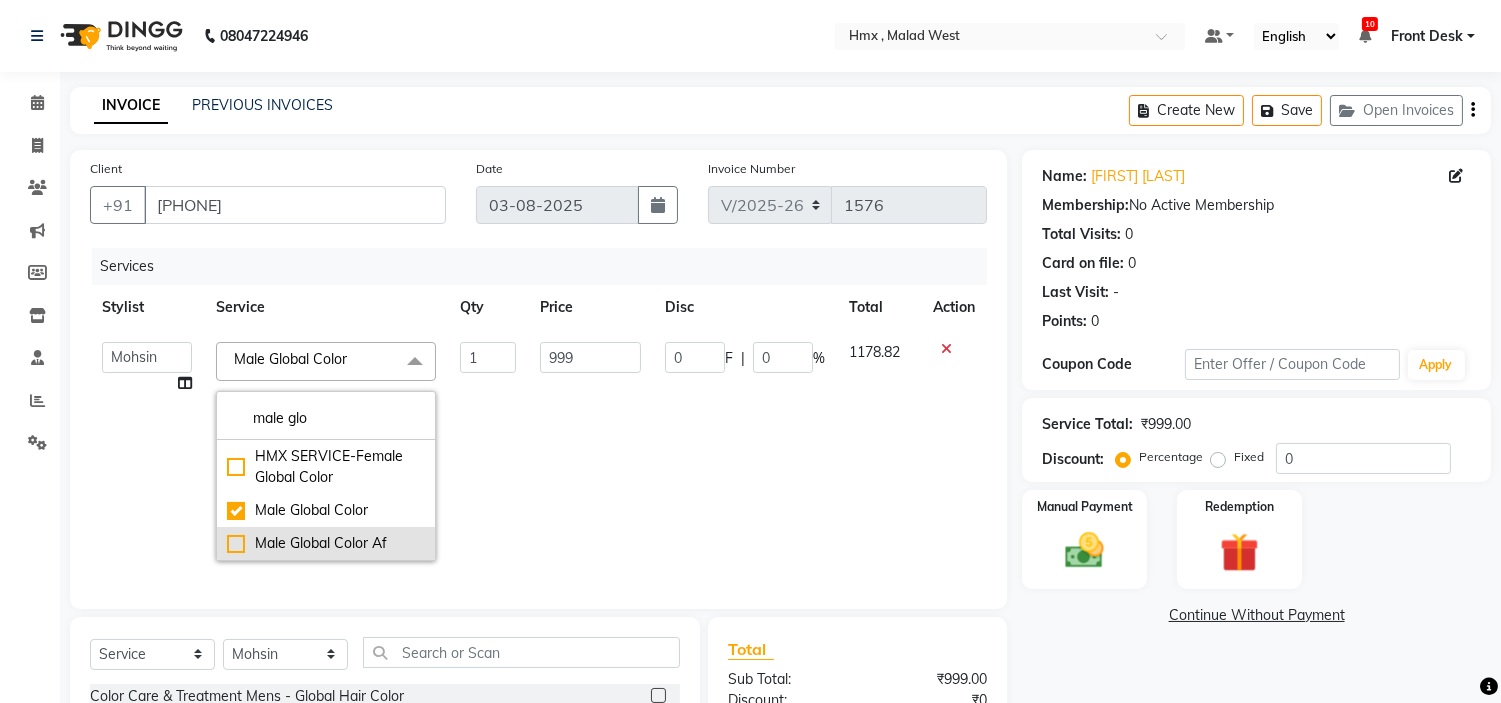 click on "Male Global Color Af" 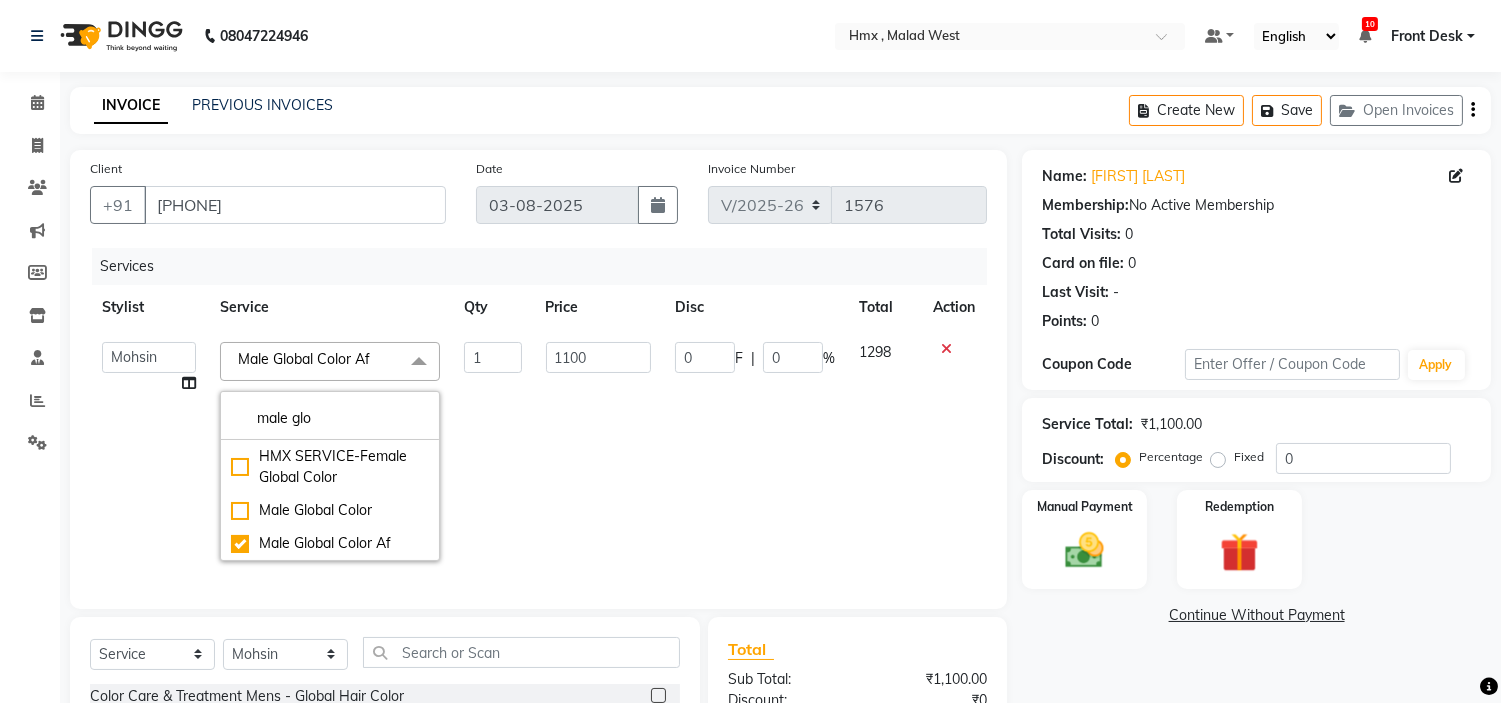 click on "1100" 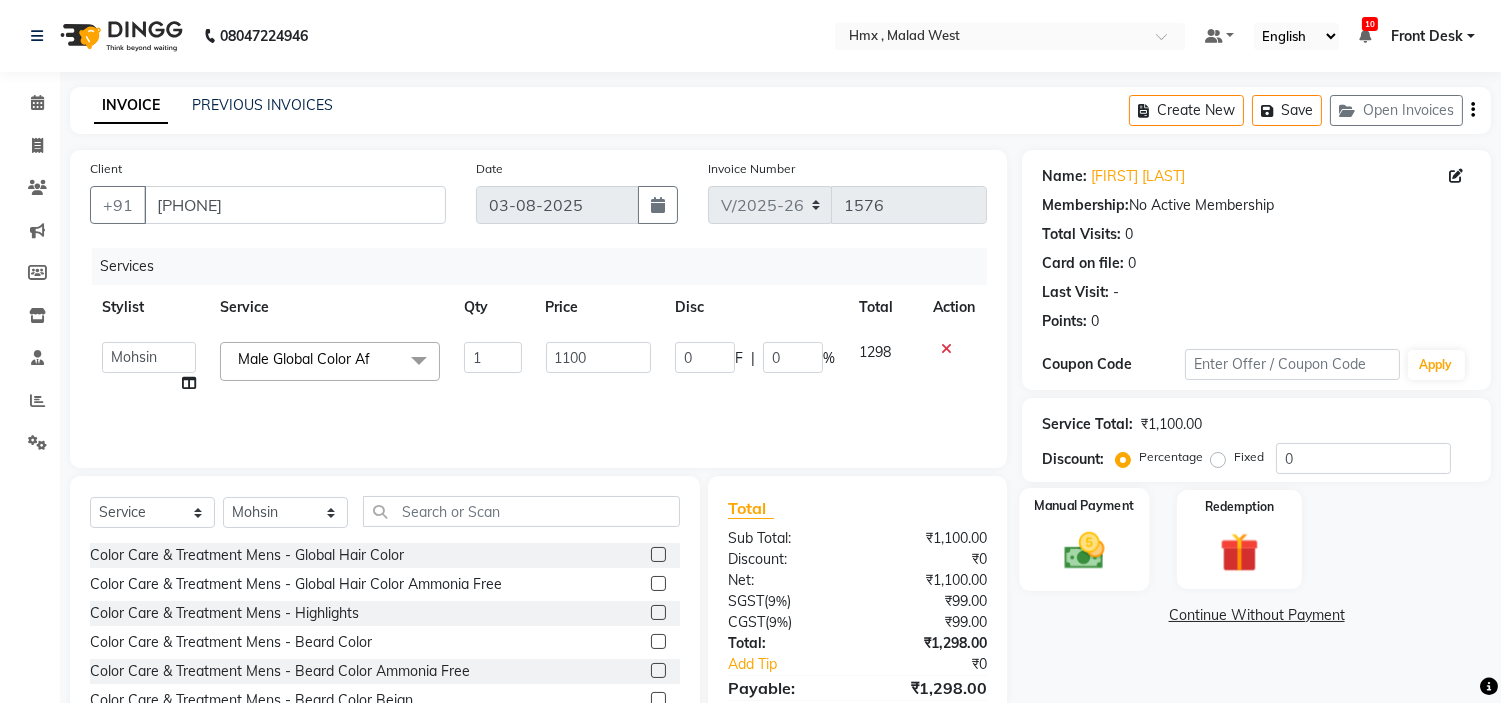 scroll, scrollTop: 97, scrollLeft: 0, axis: vertical 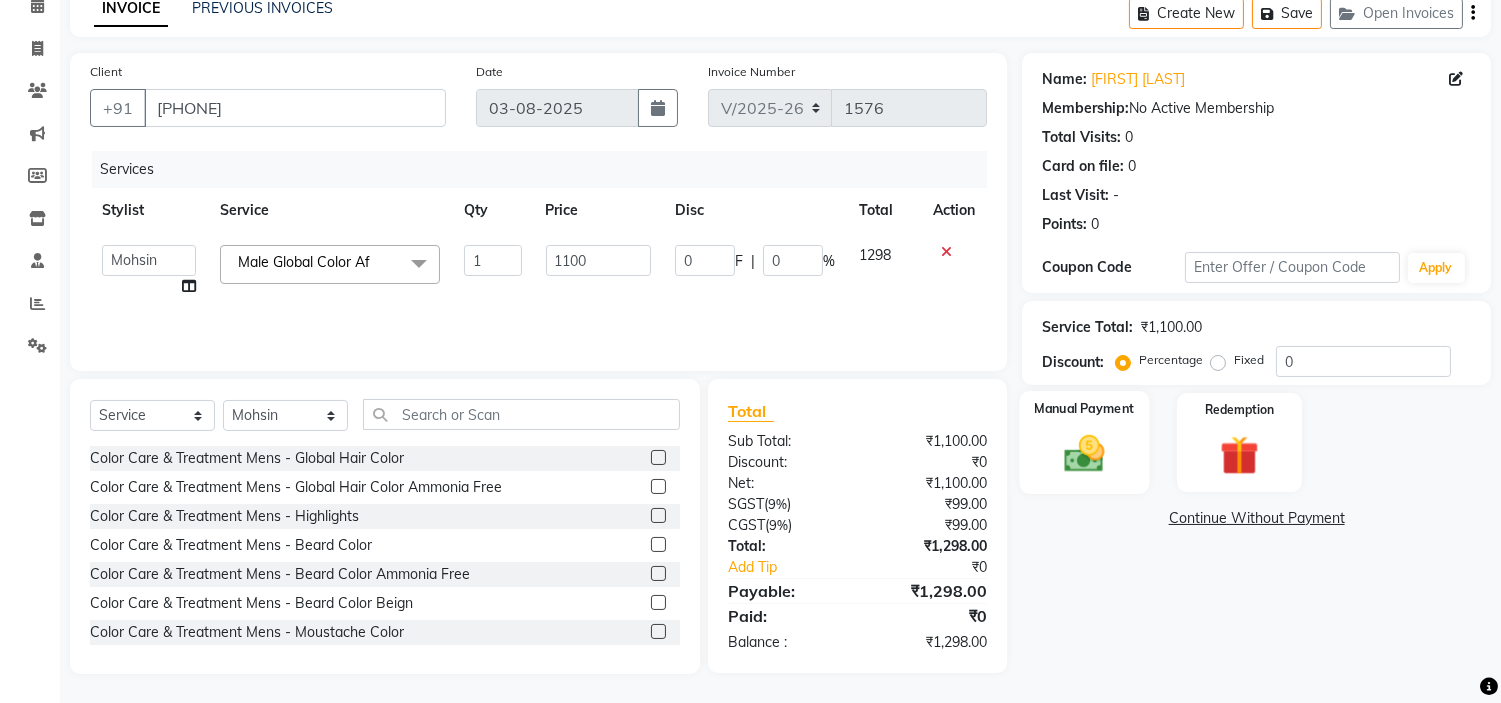 click 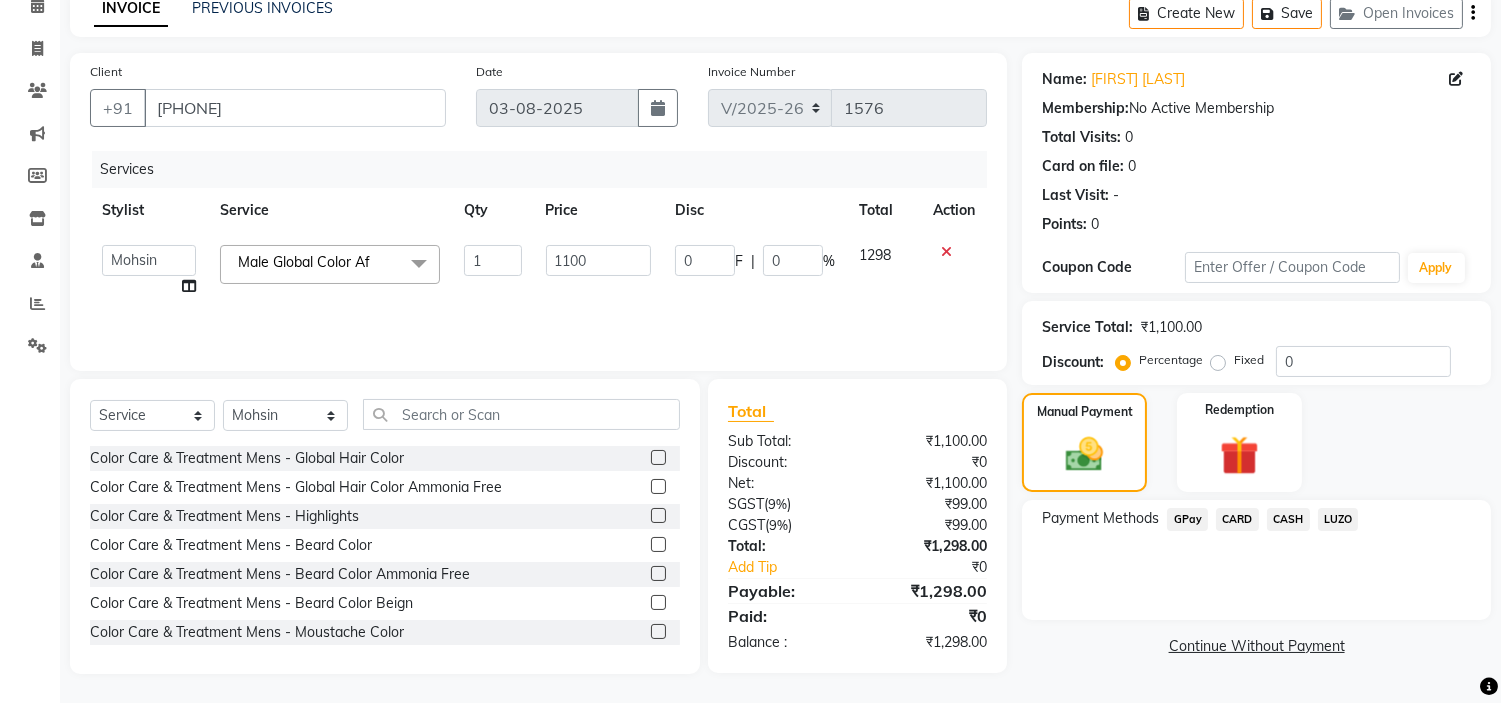click on "GPay" 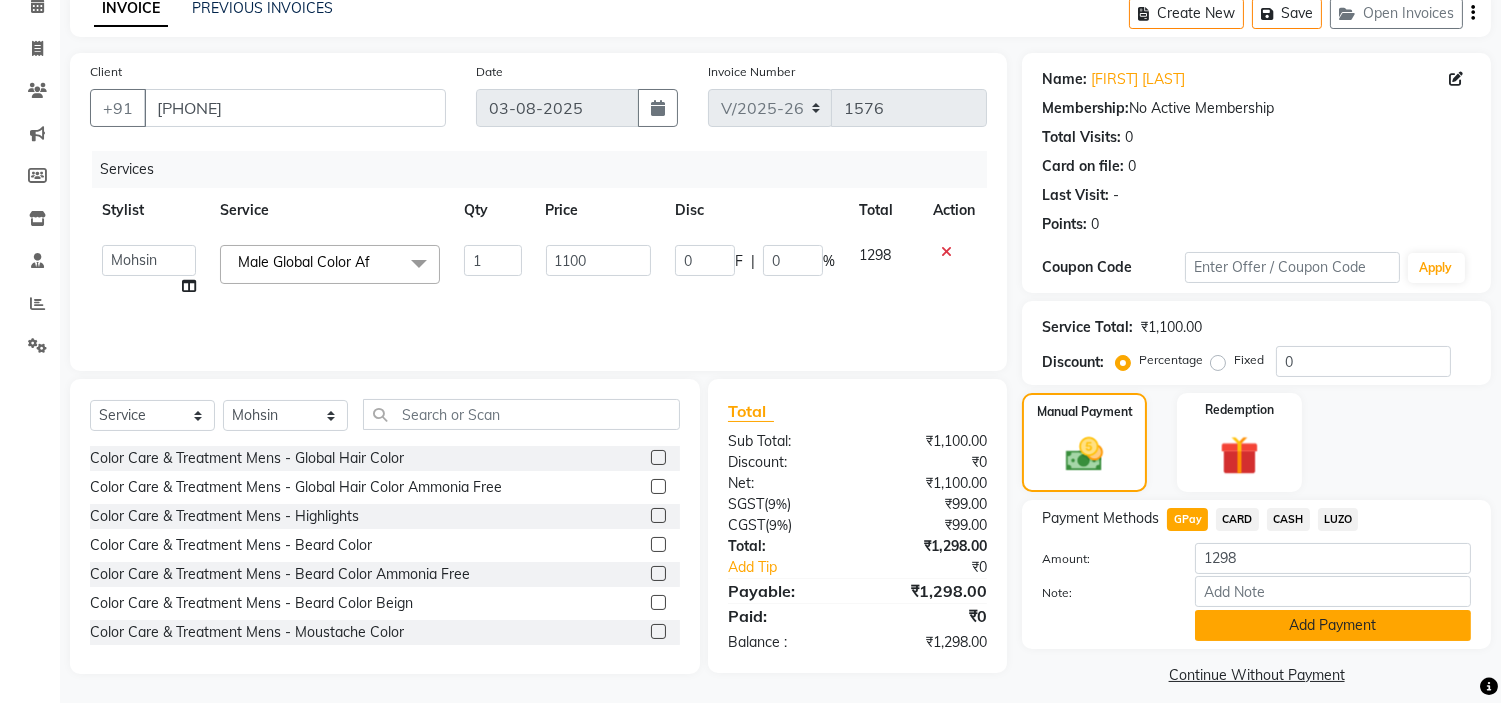 click on "Add Payment" 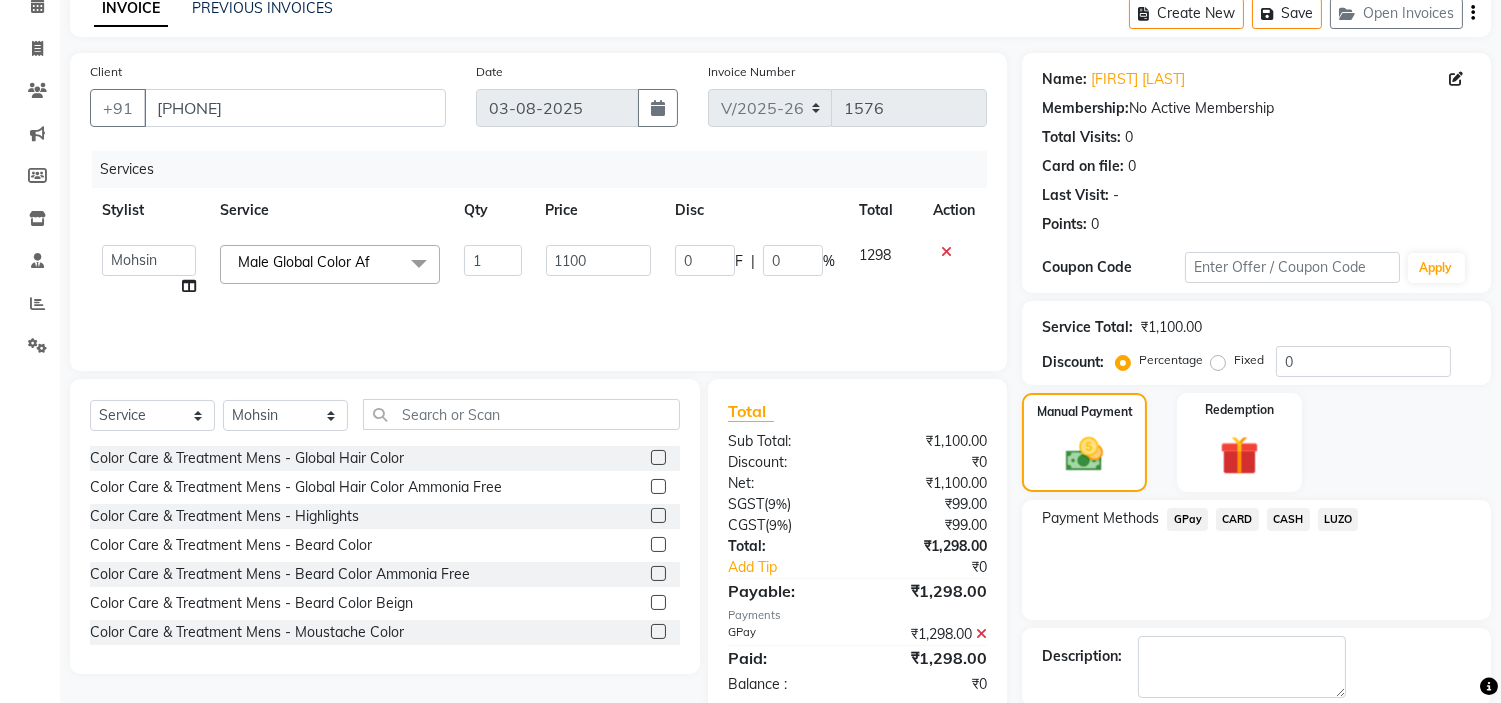 click on "Checkout" 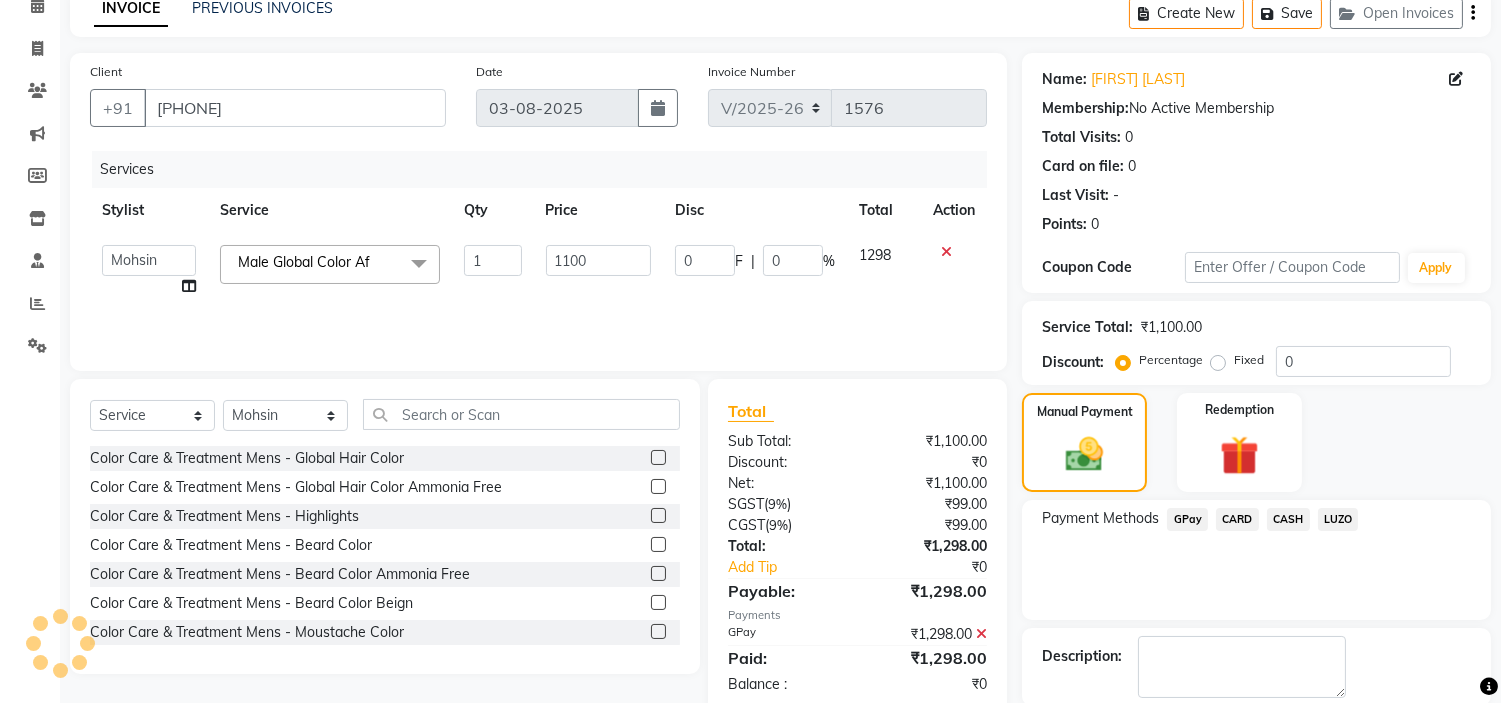 scroll, scrollTop: 196, scrollLeft: 0, axis: vertical 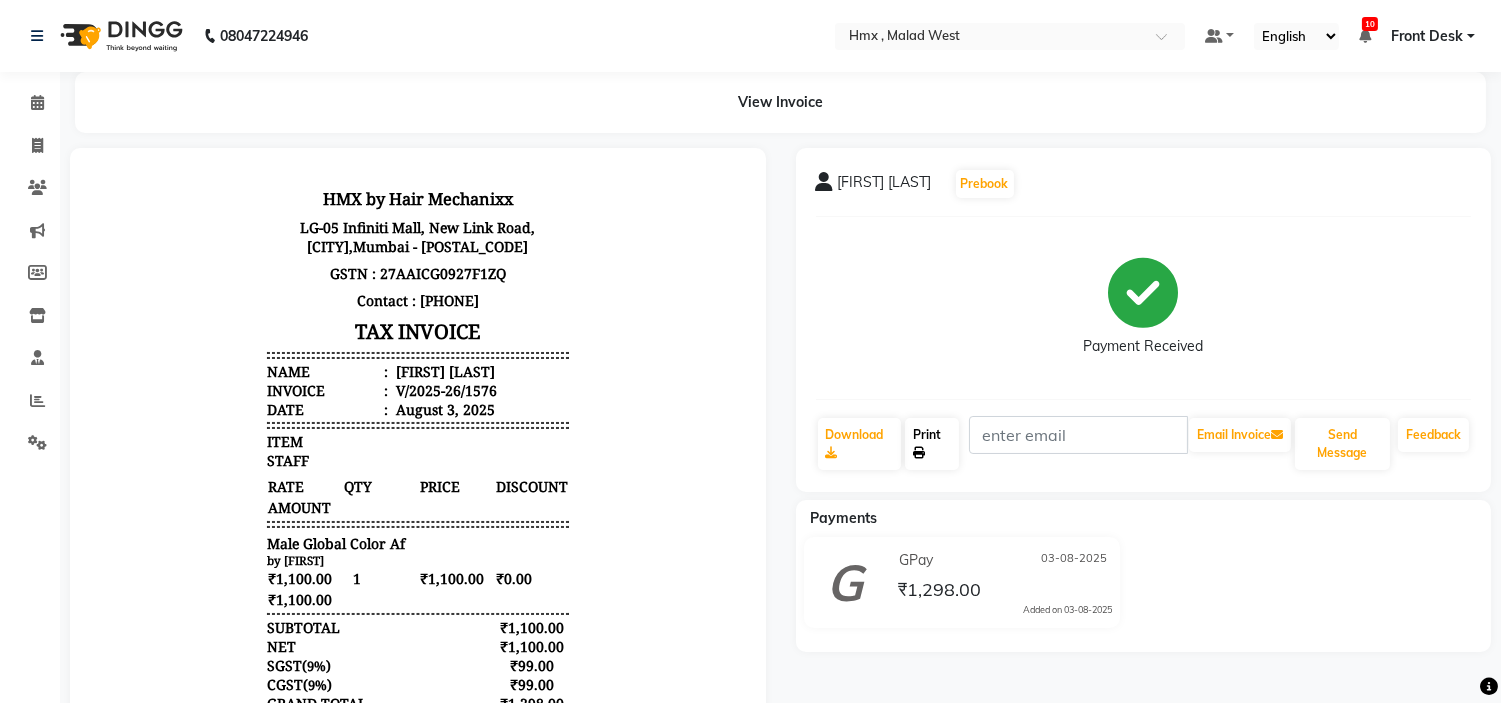 click on "Print" 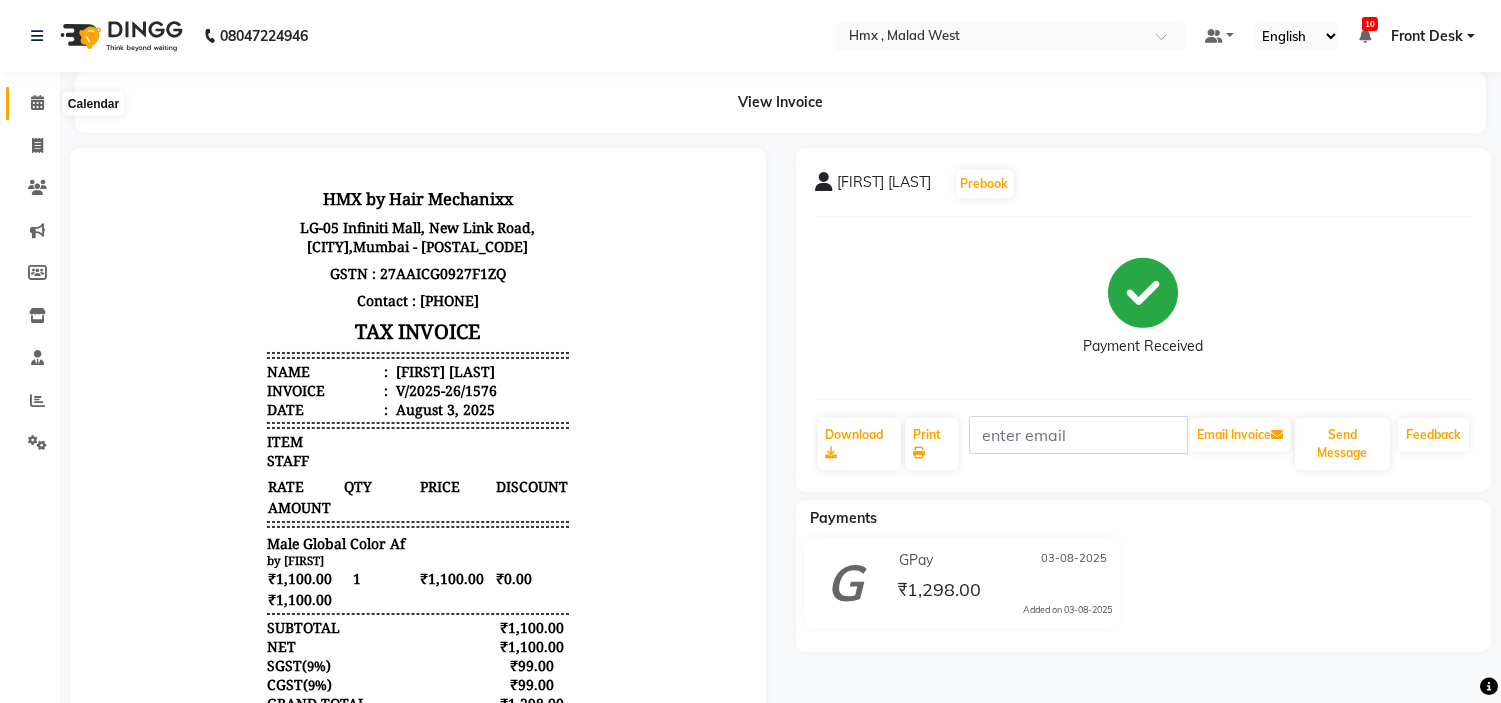 click 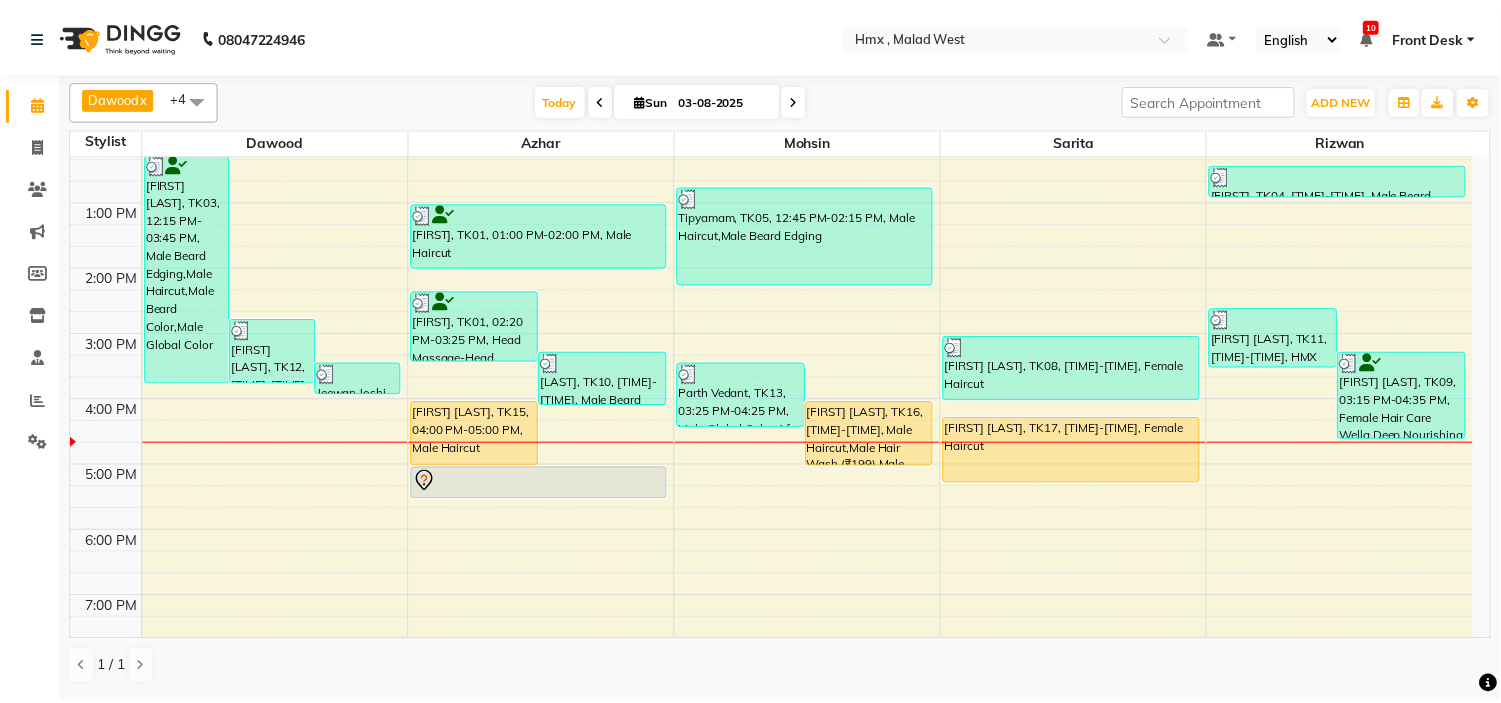 scroll, scrollTop: 333, scrollLeft: 0, axis: vertical 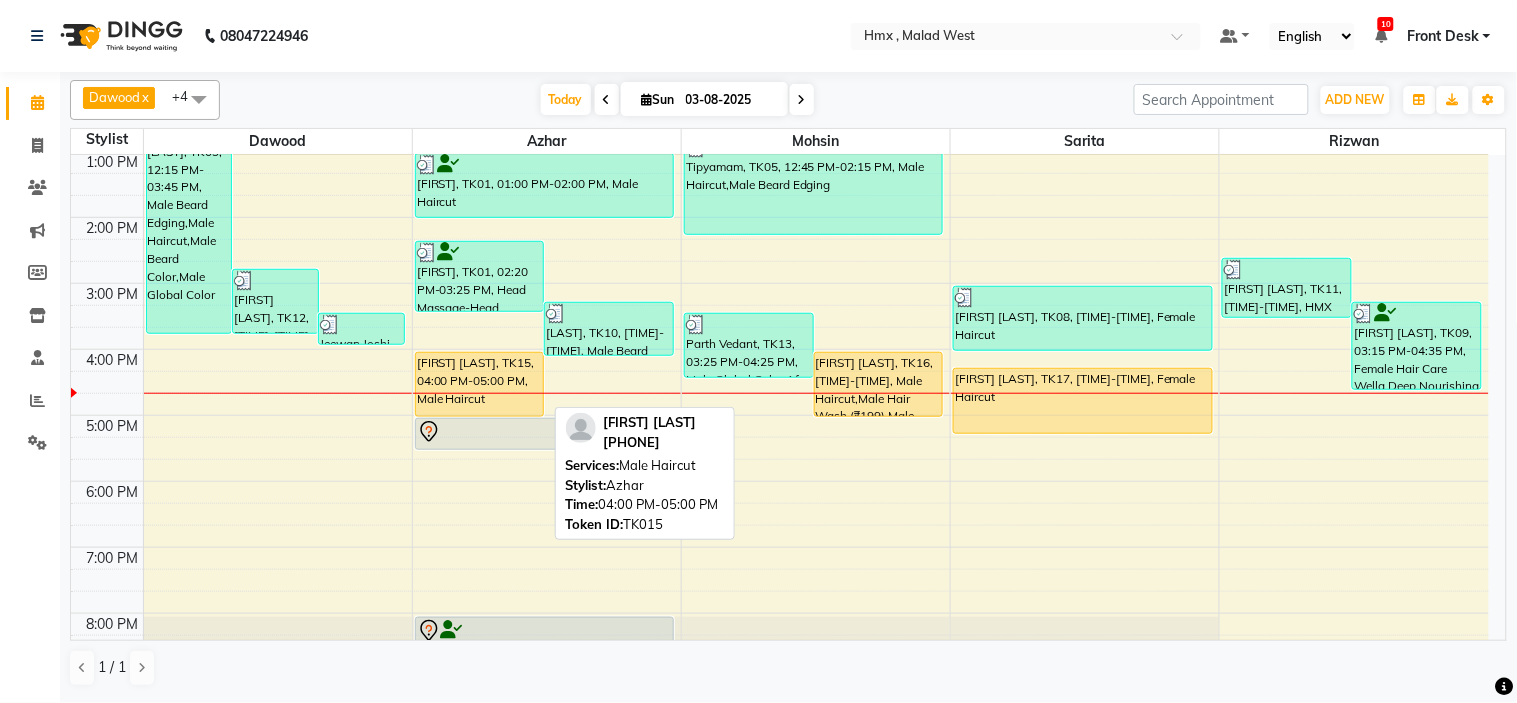 click on "[FIRST] [LAST], TK15, 04:00 PM-05:00 PM, Male Haircut" at bounding box center (480, 384) 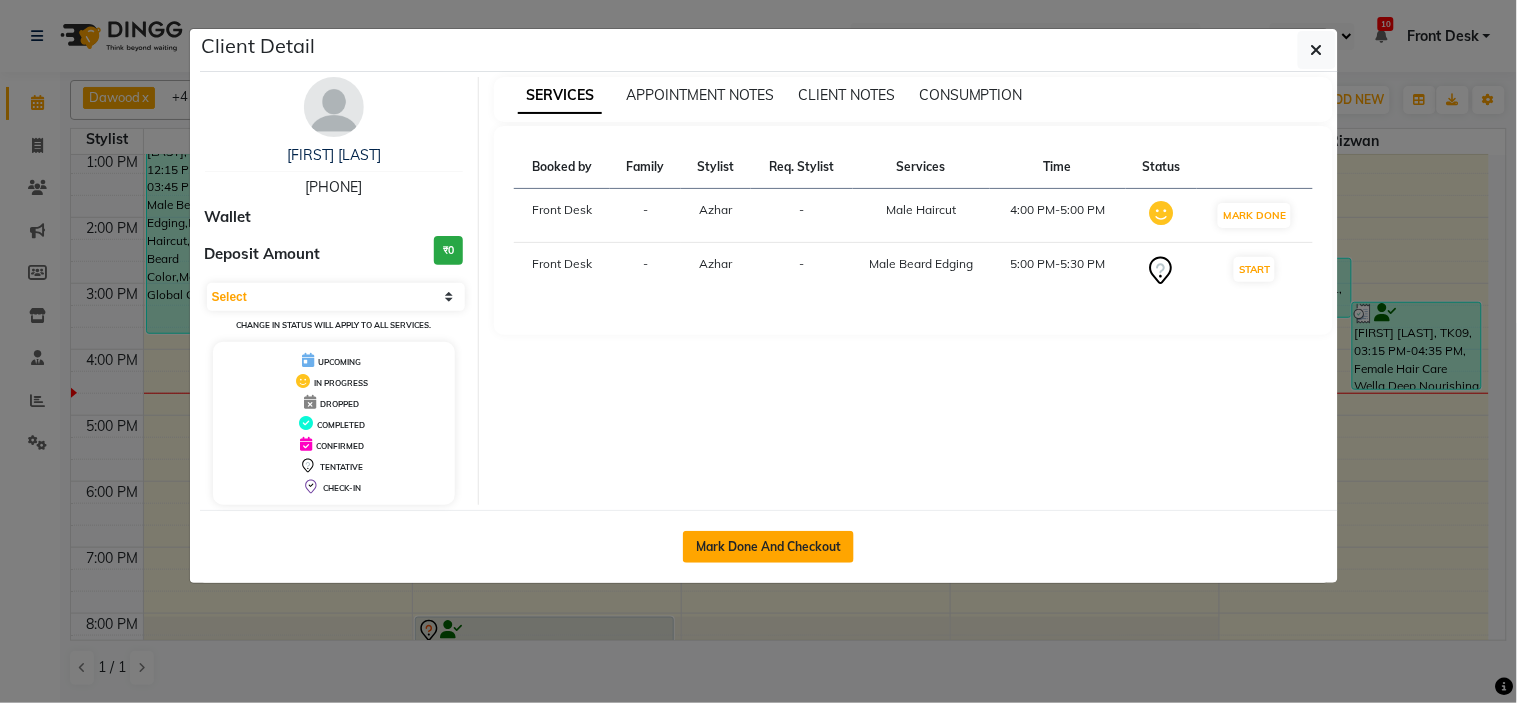 click on "Mark Done And Checkout" 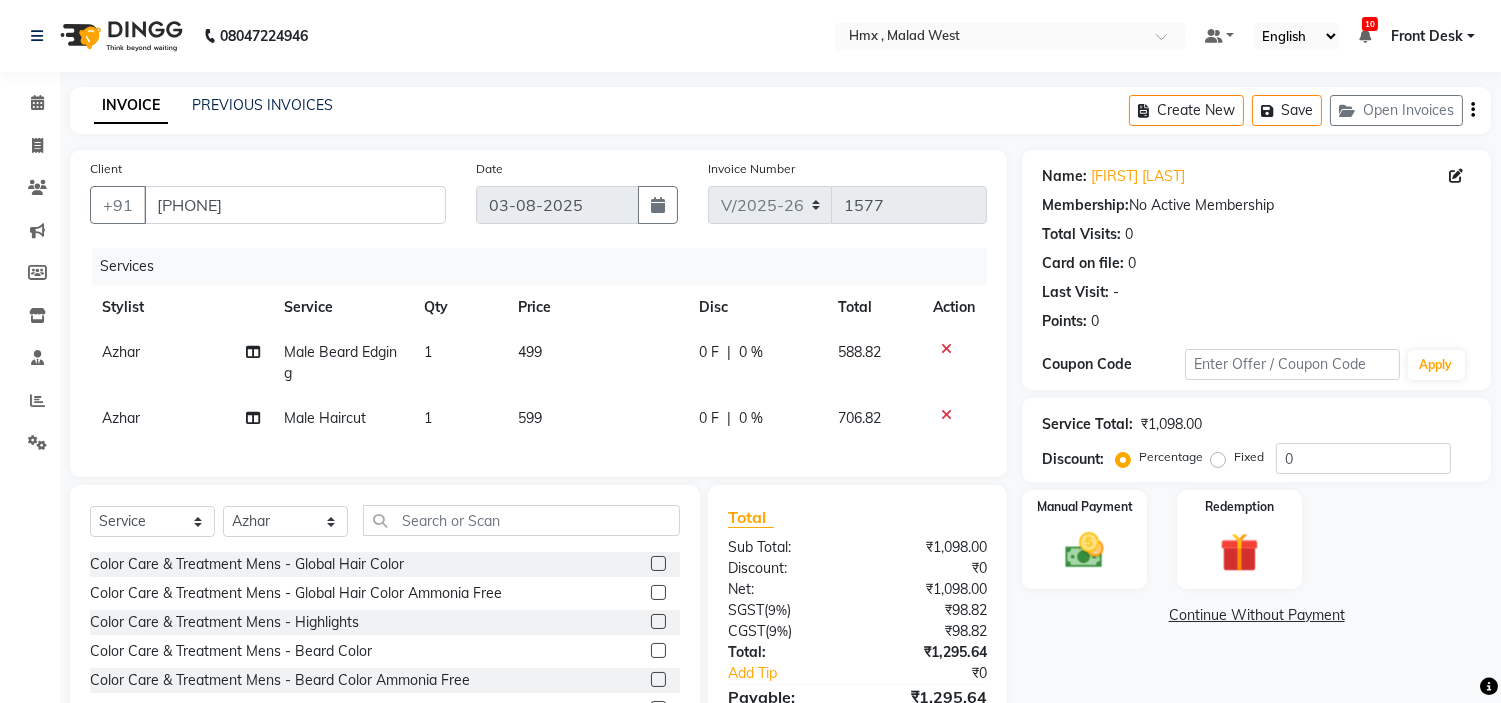 click on "599" 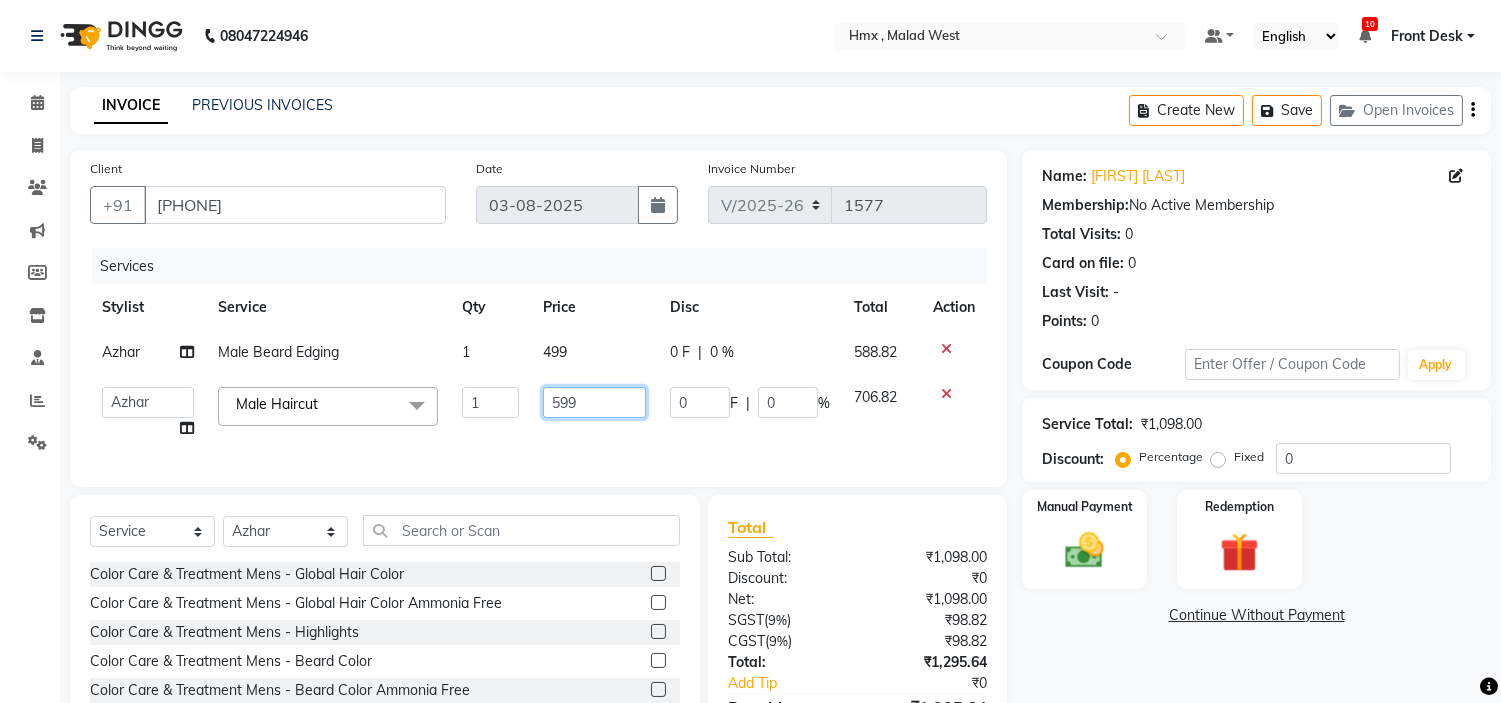 click on "599" 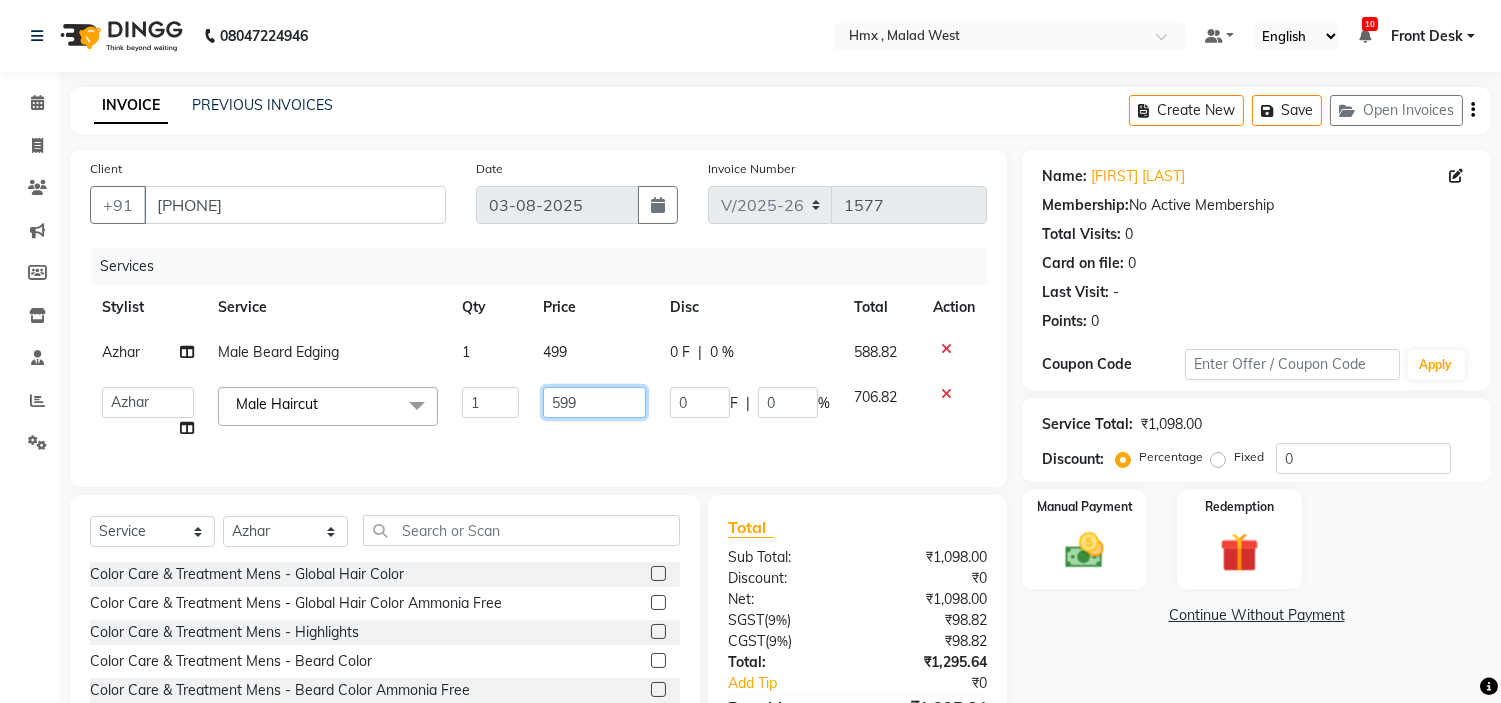 click on "599" 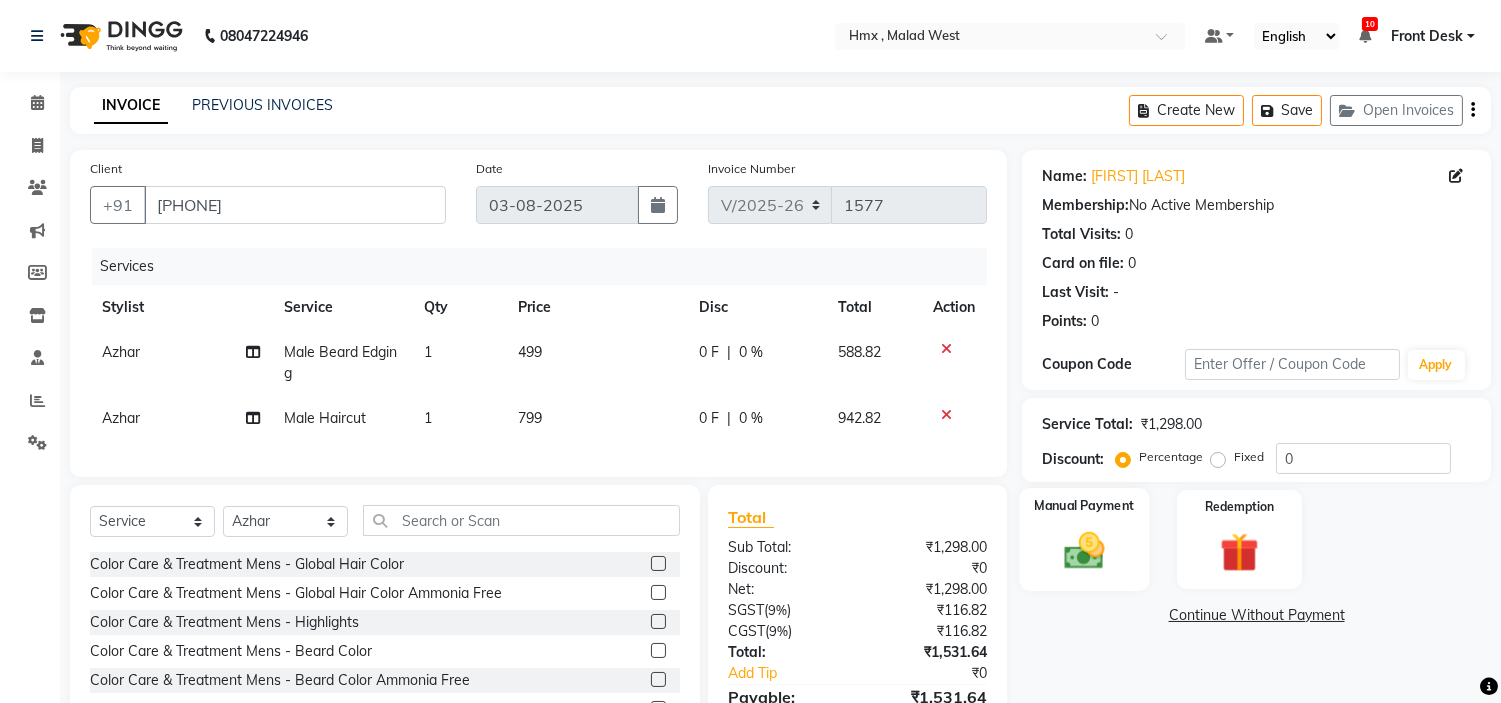 scroll, scrollTop: 123, scrollLeft: 0, axis: vertical 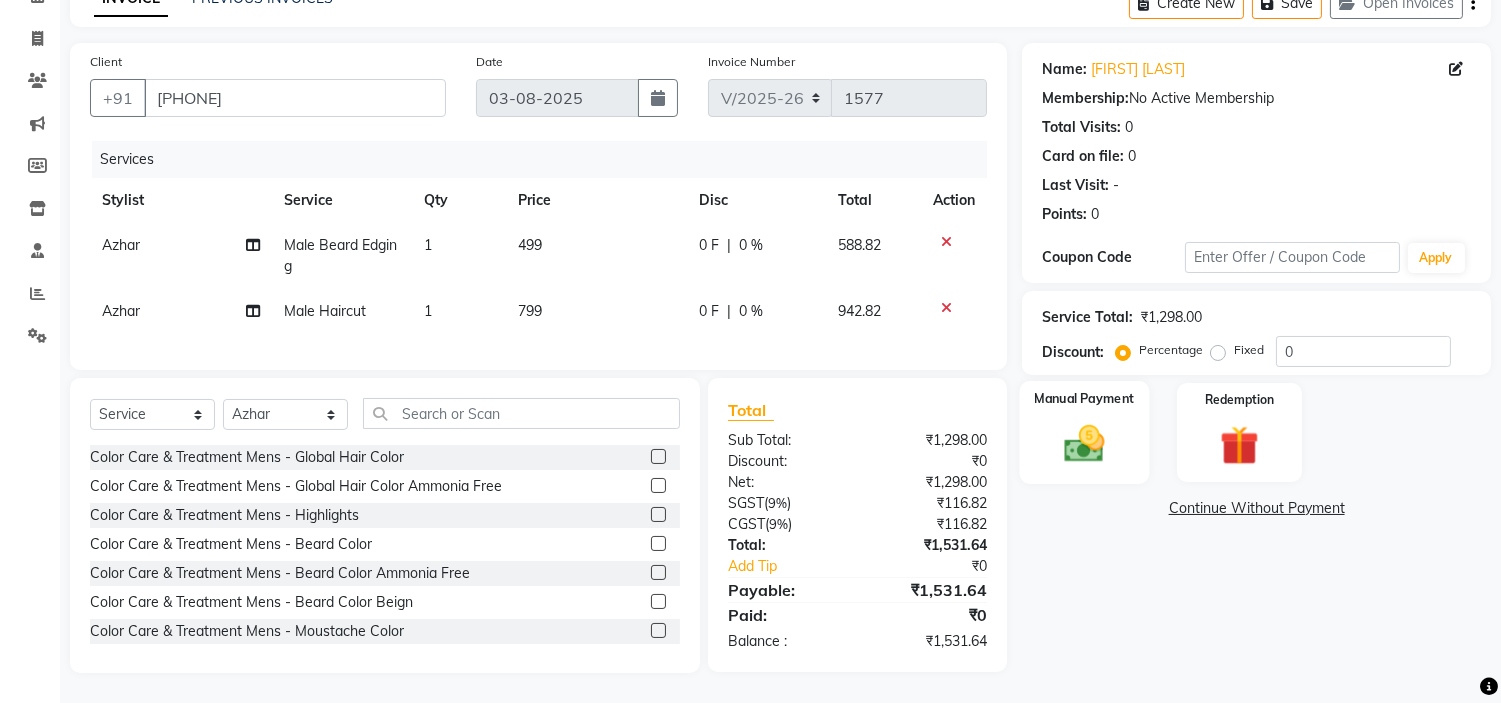 click 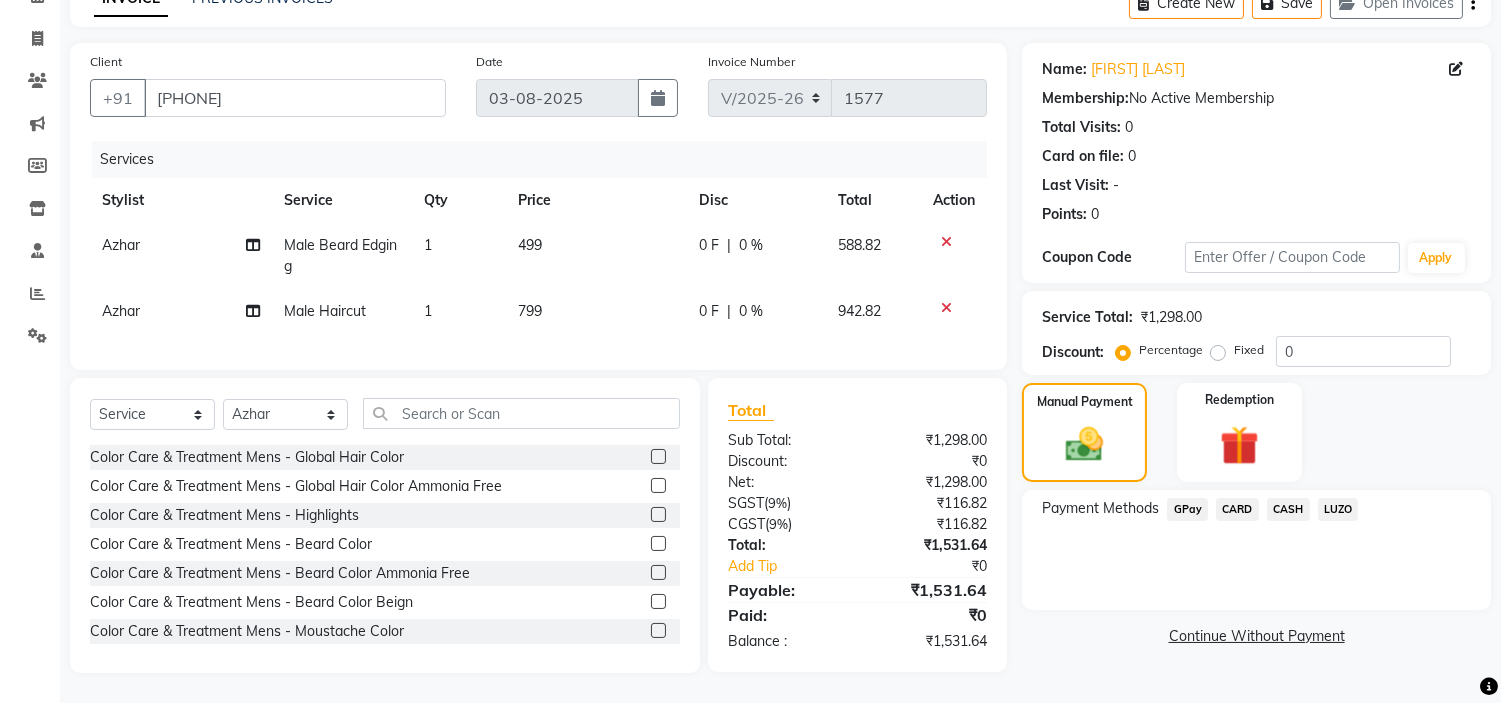 click on "CARD" 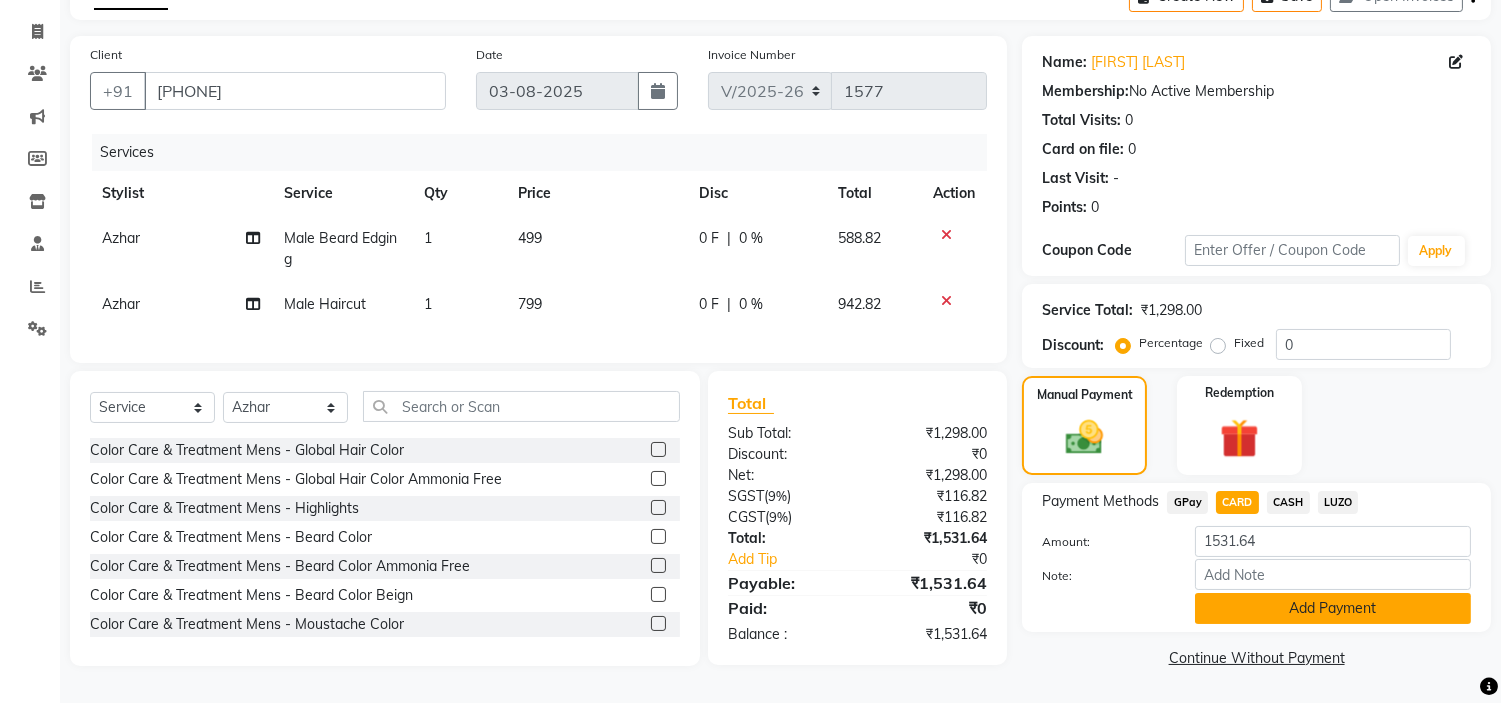 click on "Add Payment" 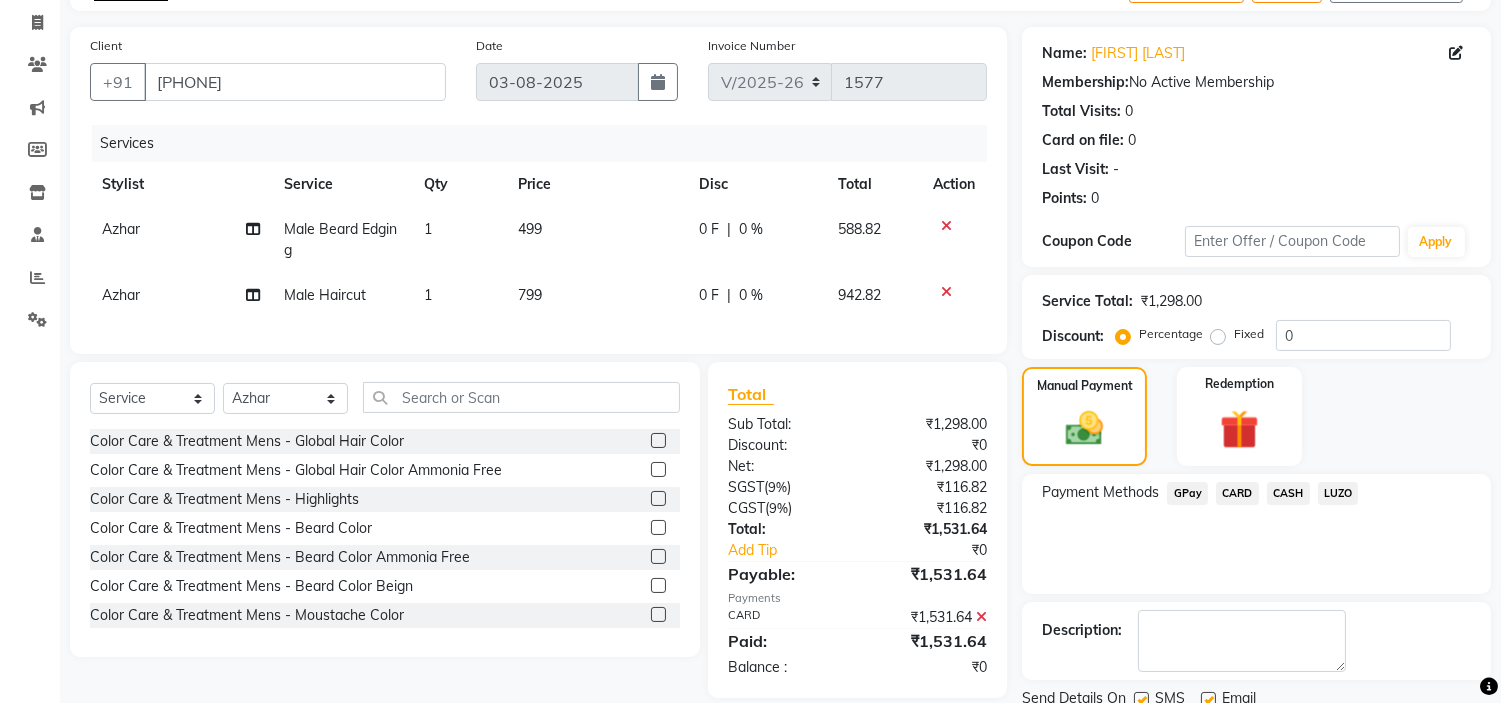 scroll, scrollTop: 196, scrollLeft: 0, axis: vertical 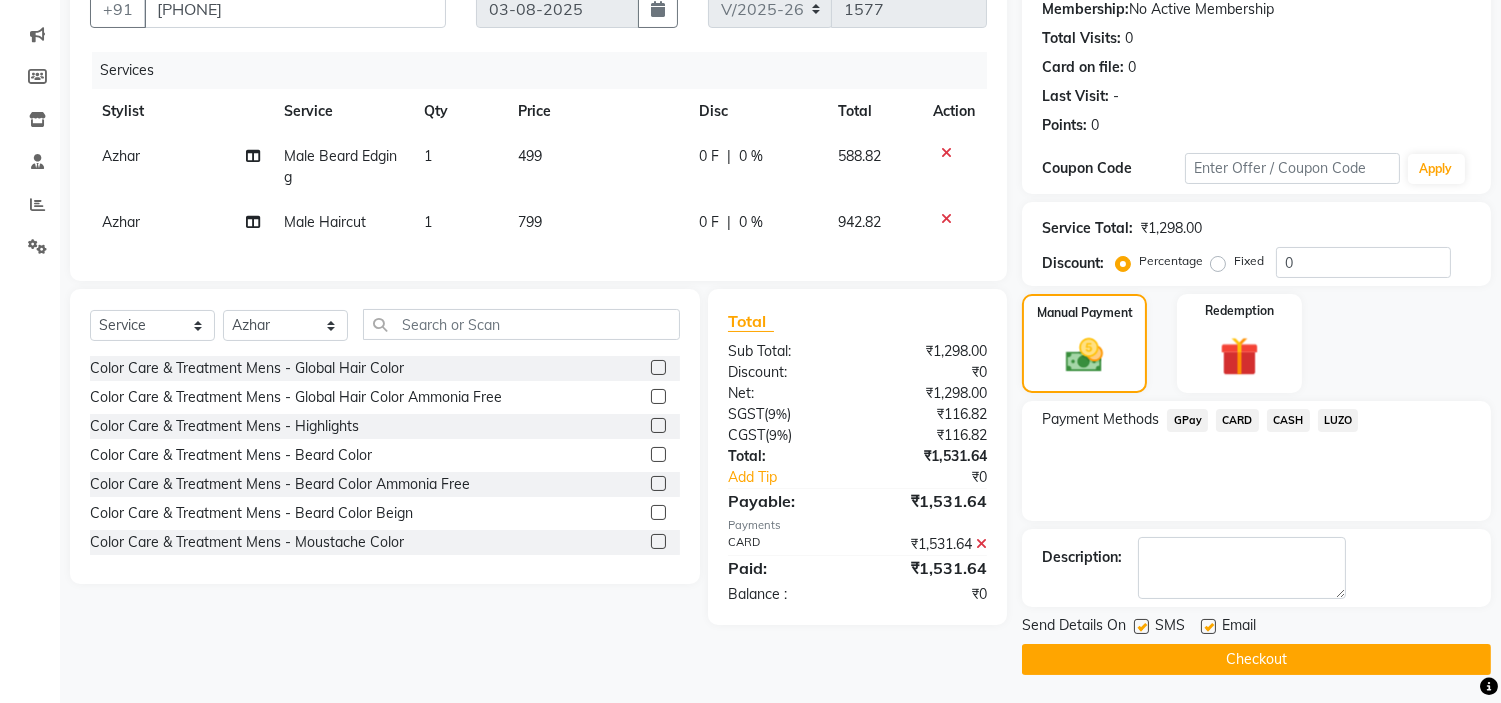 drag, startPoint x: 1117, startPoint y: 656, endPoint x: 1157, endPoint y: 694, distance: 55.17246 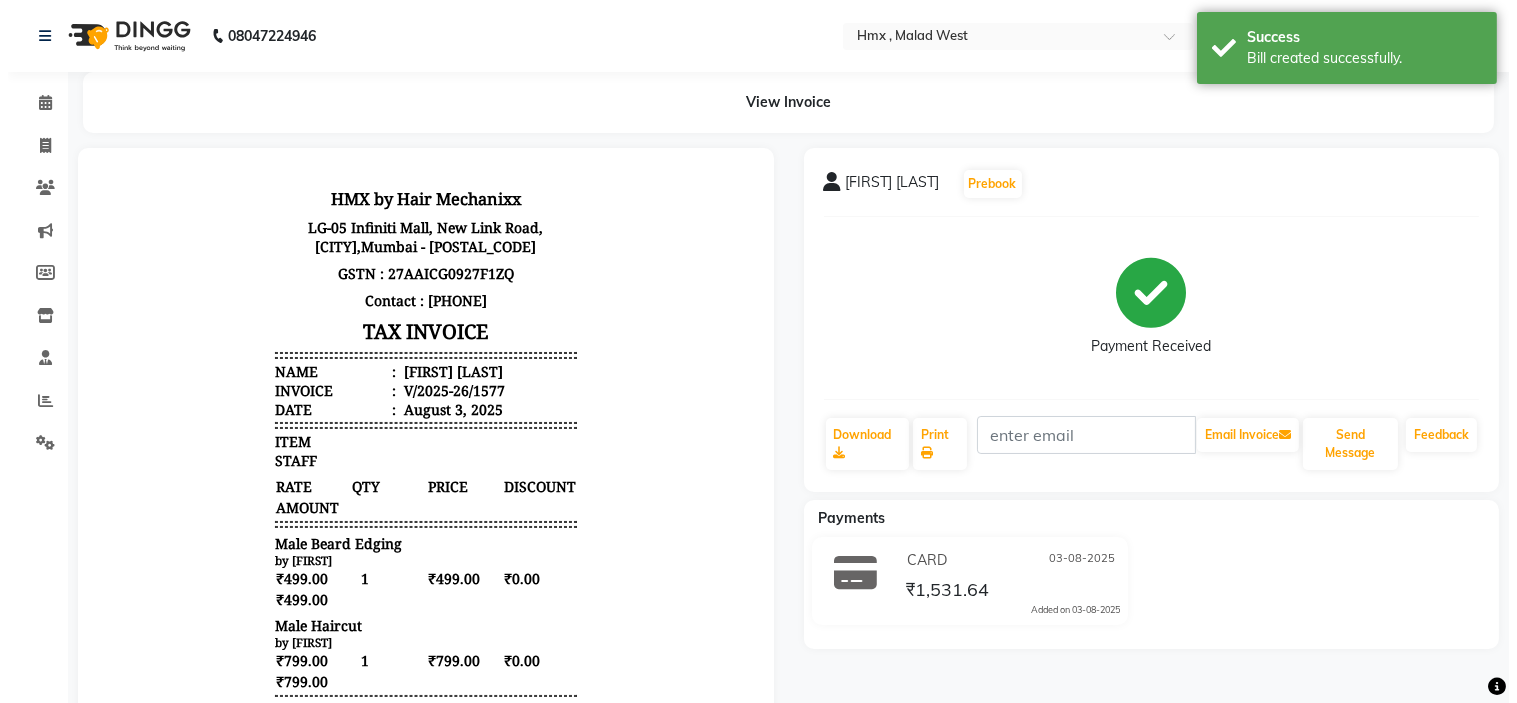 scroll, scrollTop: 16, scrollLeft: 0, axis: vertical 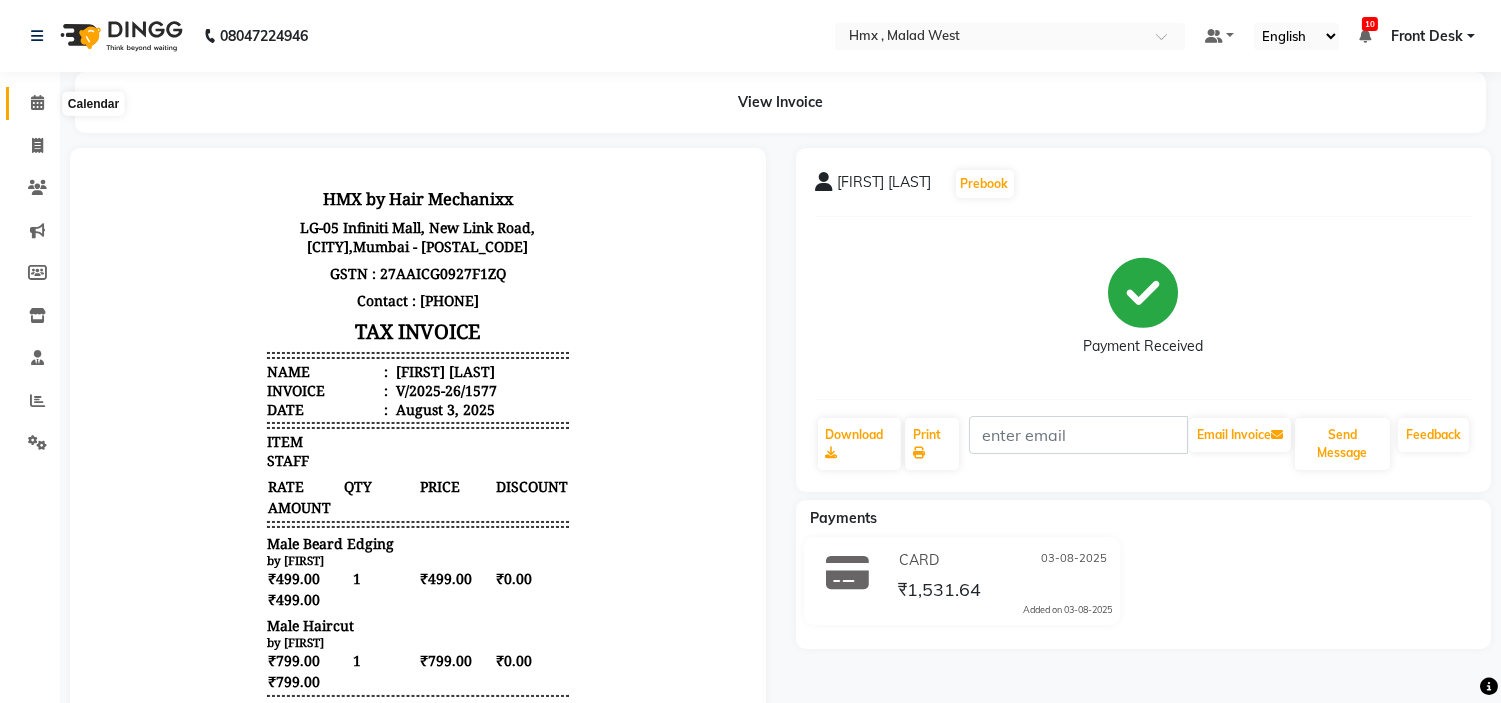click 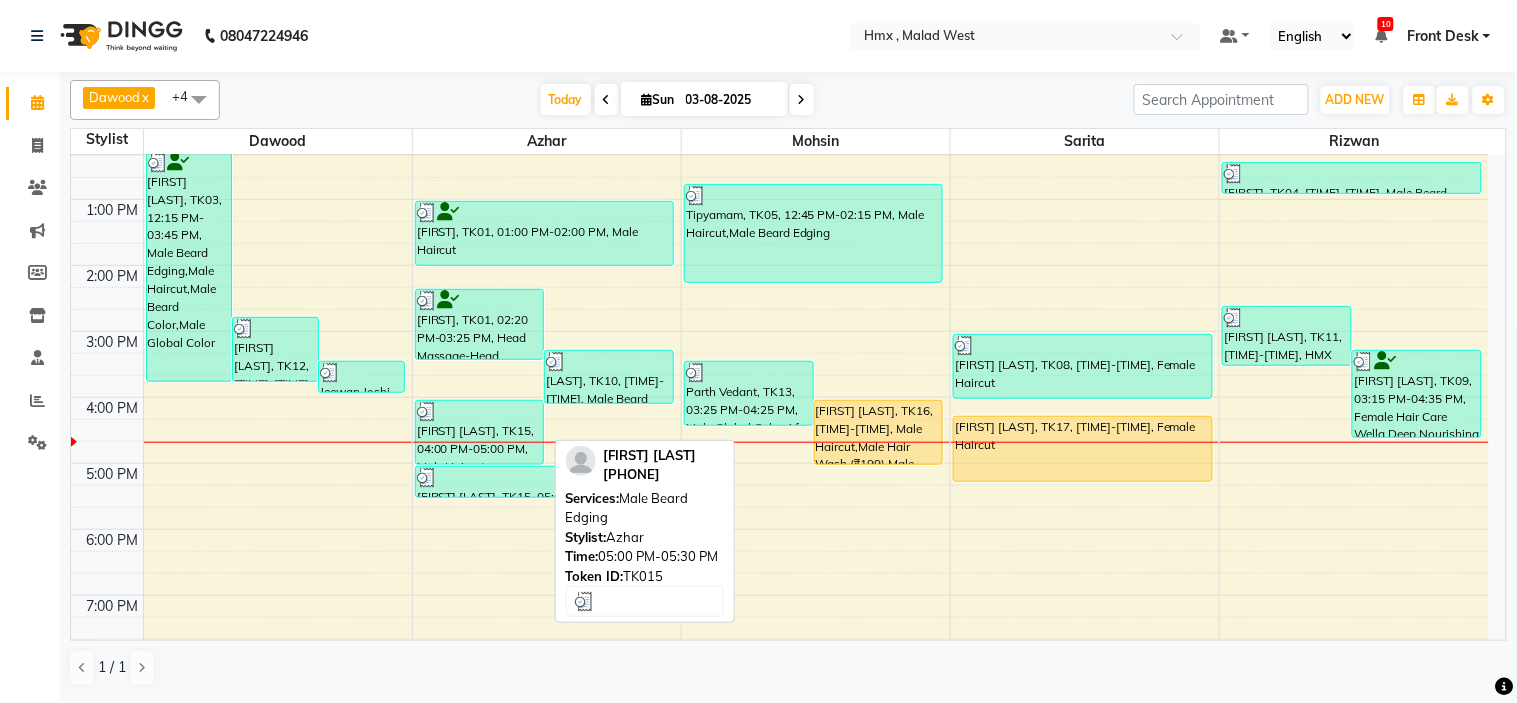 scroll, scrollTop: 442, scrollLeft: 0, axis: vertical 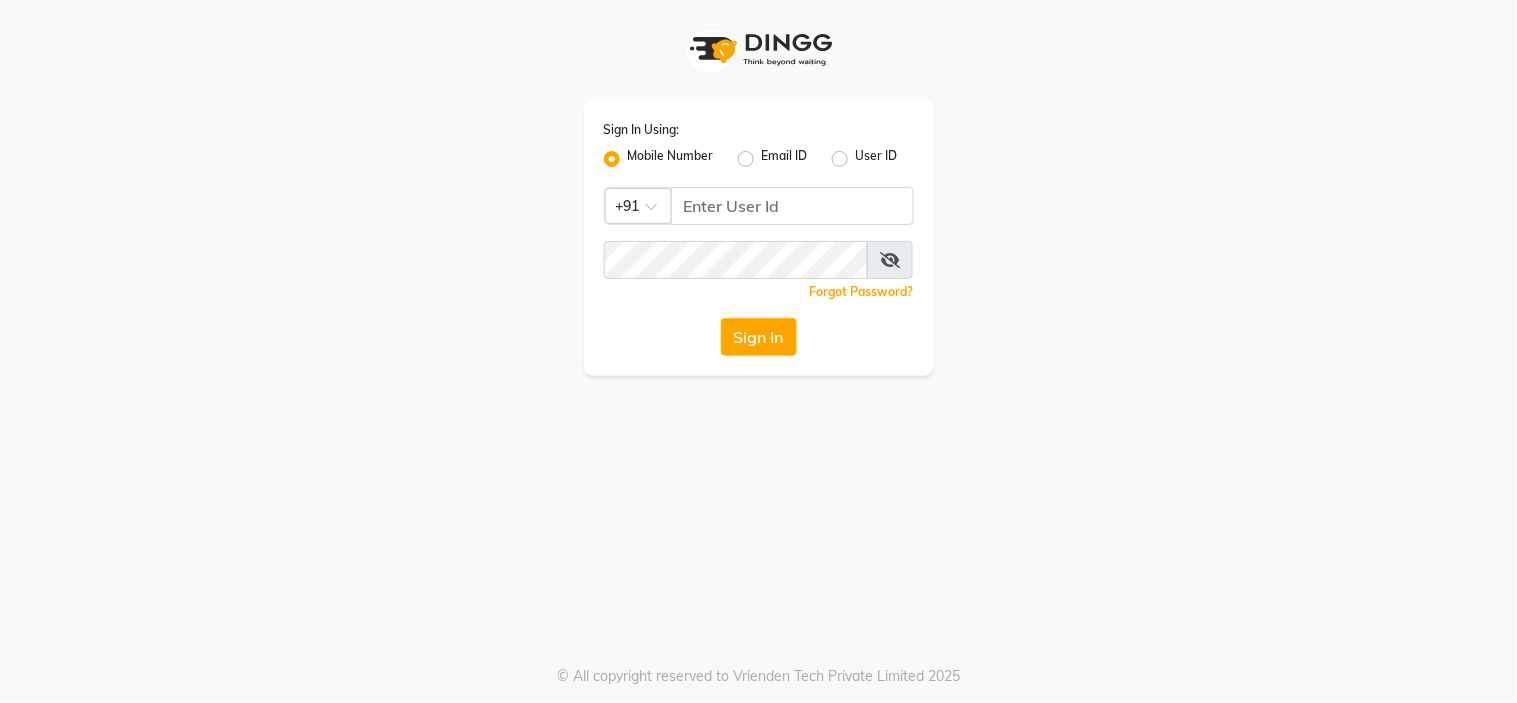 select on "ec" 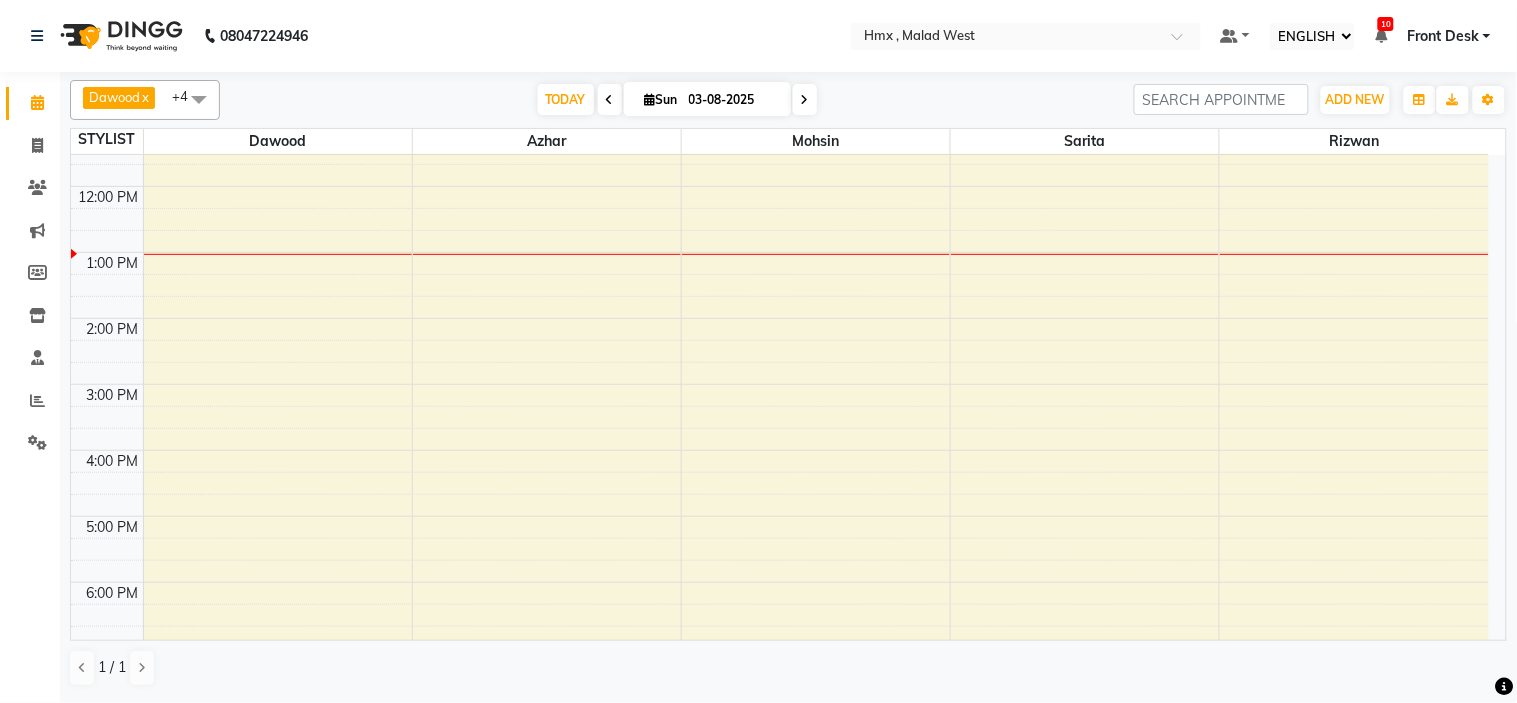 scroll, scrollTop: 431, scrollLeft: 0, axis: vertical 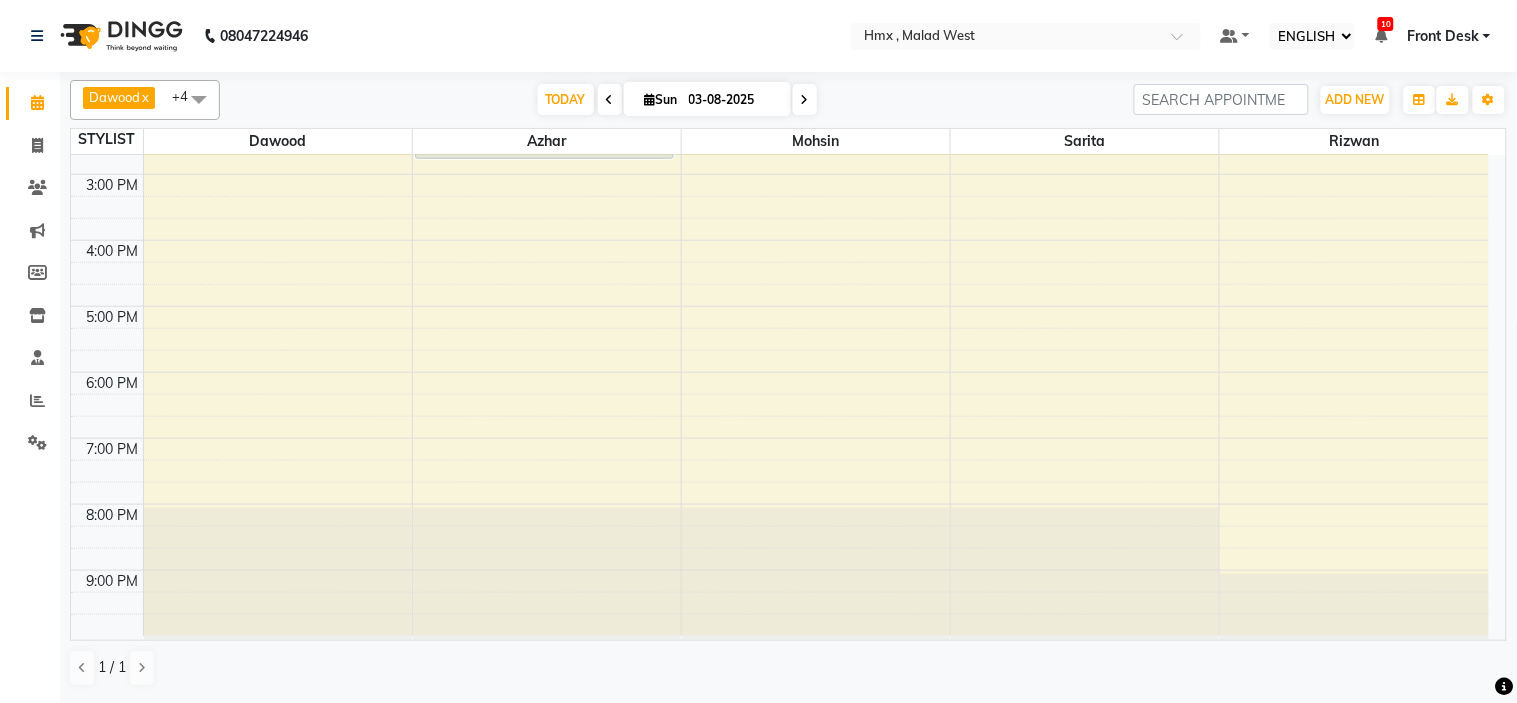 click at bounding box center (547, -287) 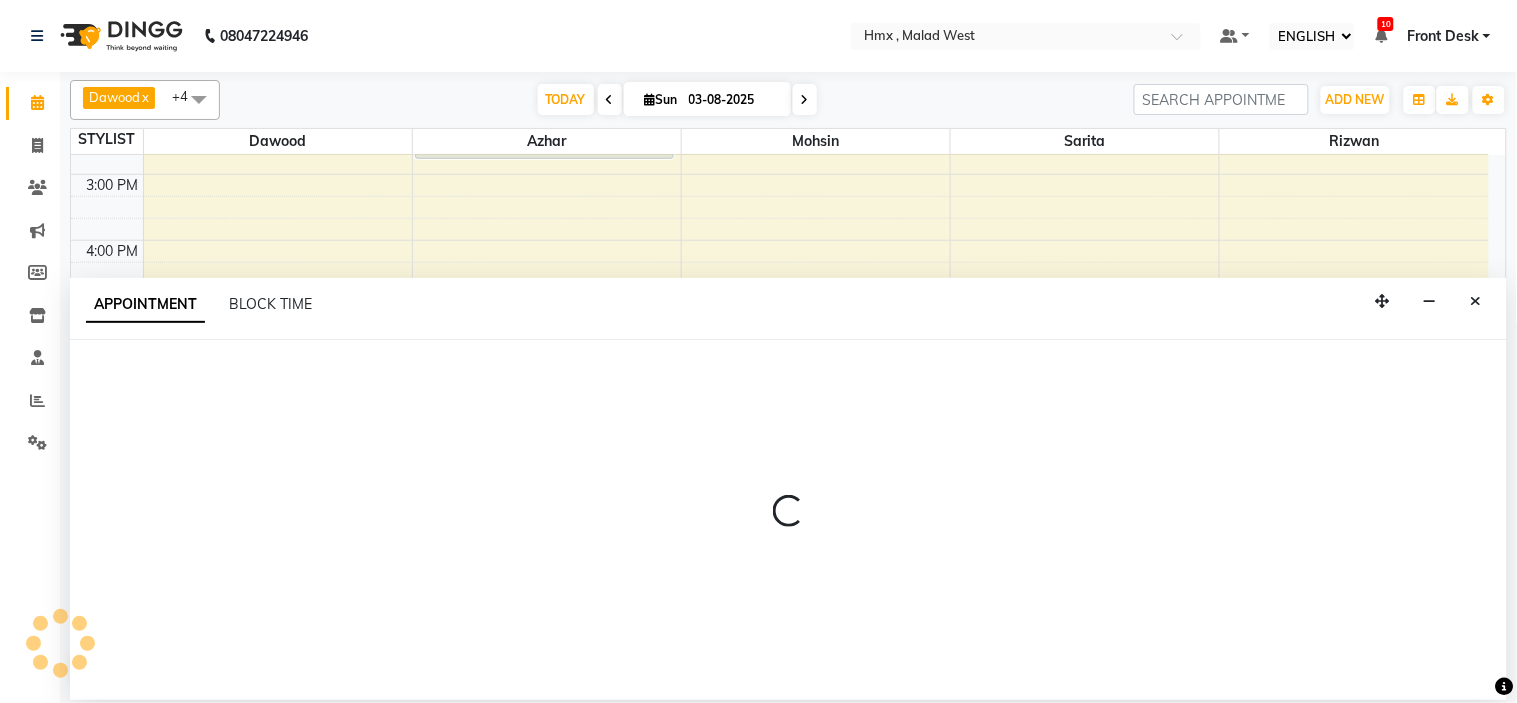 select on "39098" 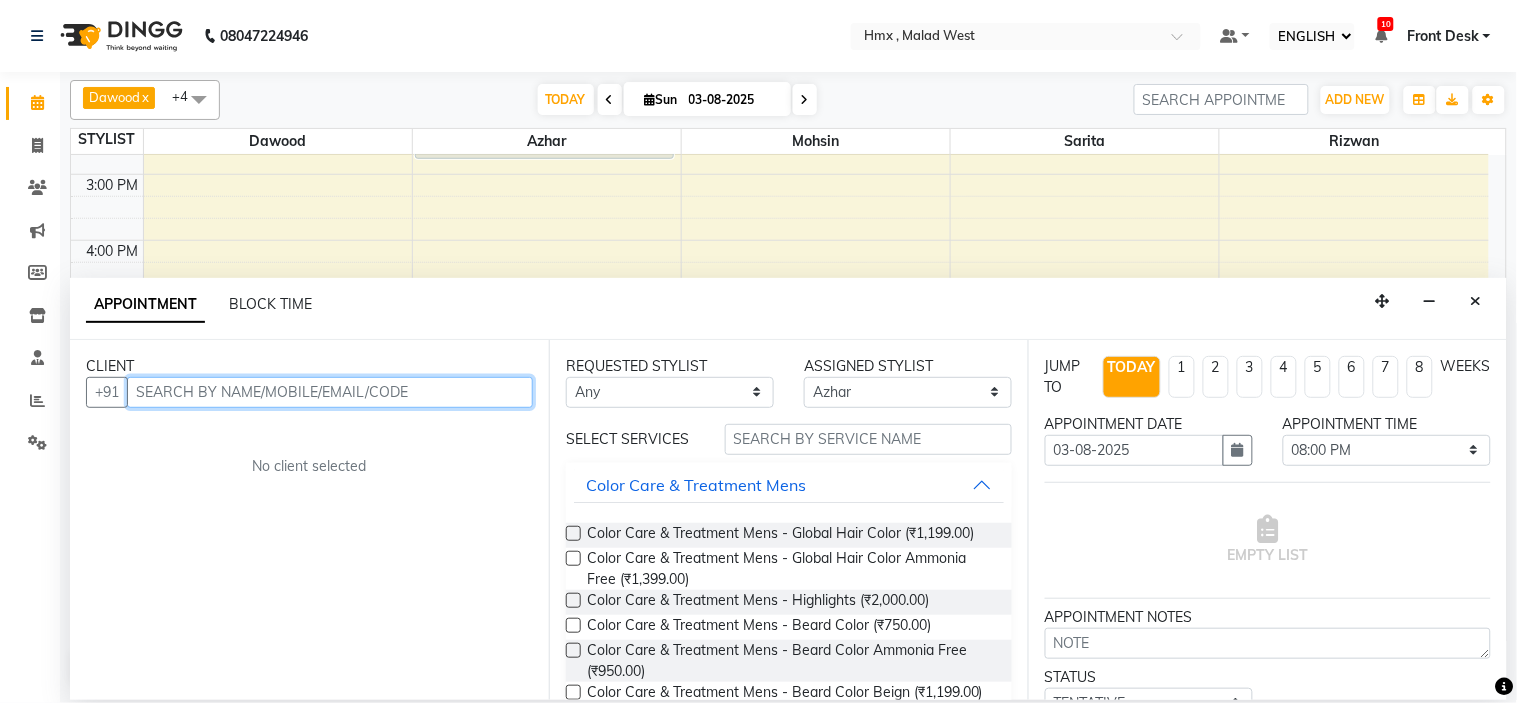 drag, startPoint x: 202, startPoint y: 406, endPoint x: 216, endPoint y: 401, distance: 14.866069 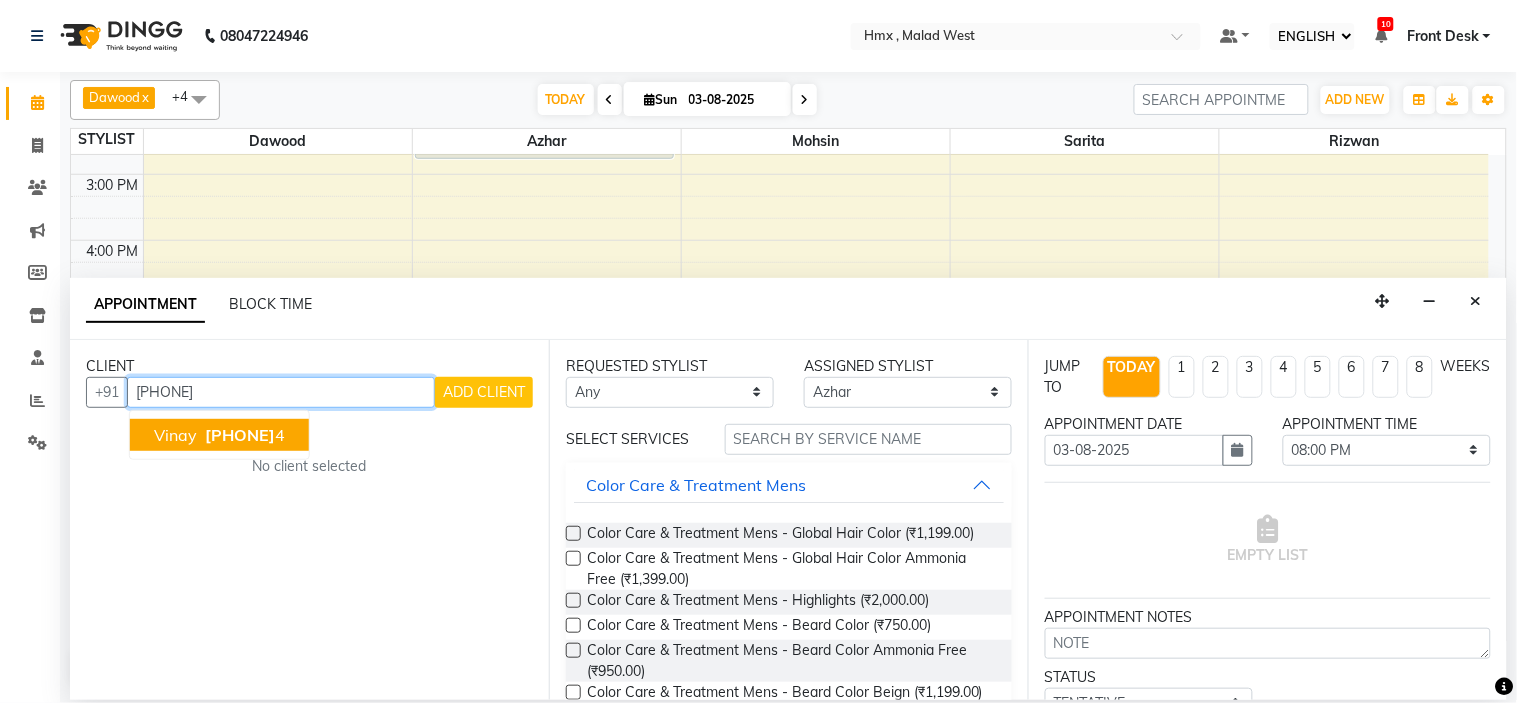 click on "976966442" at bounding box center (240, 435) 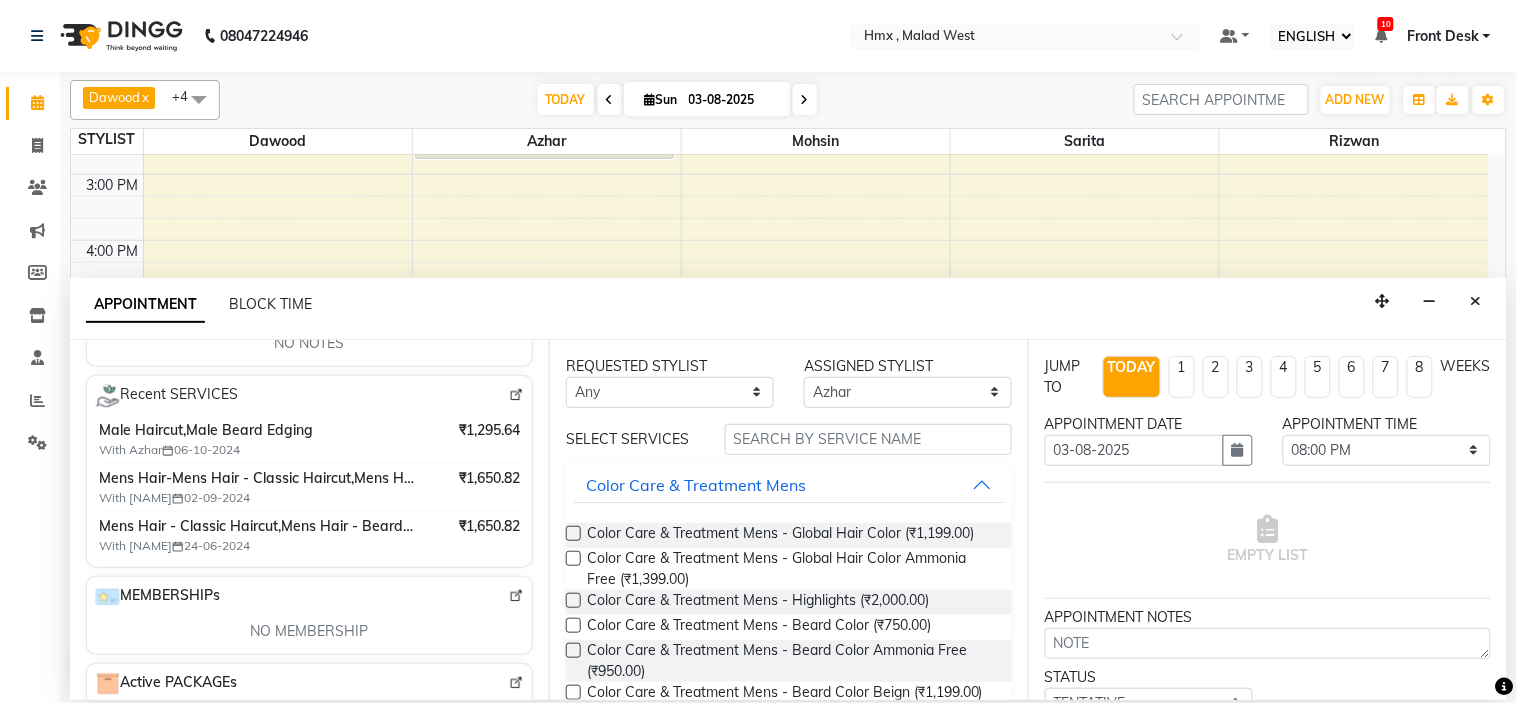 scroll, scrollTop: 222, scrollLeft: 0, axis: vertical 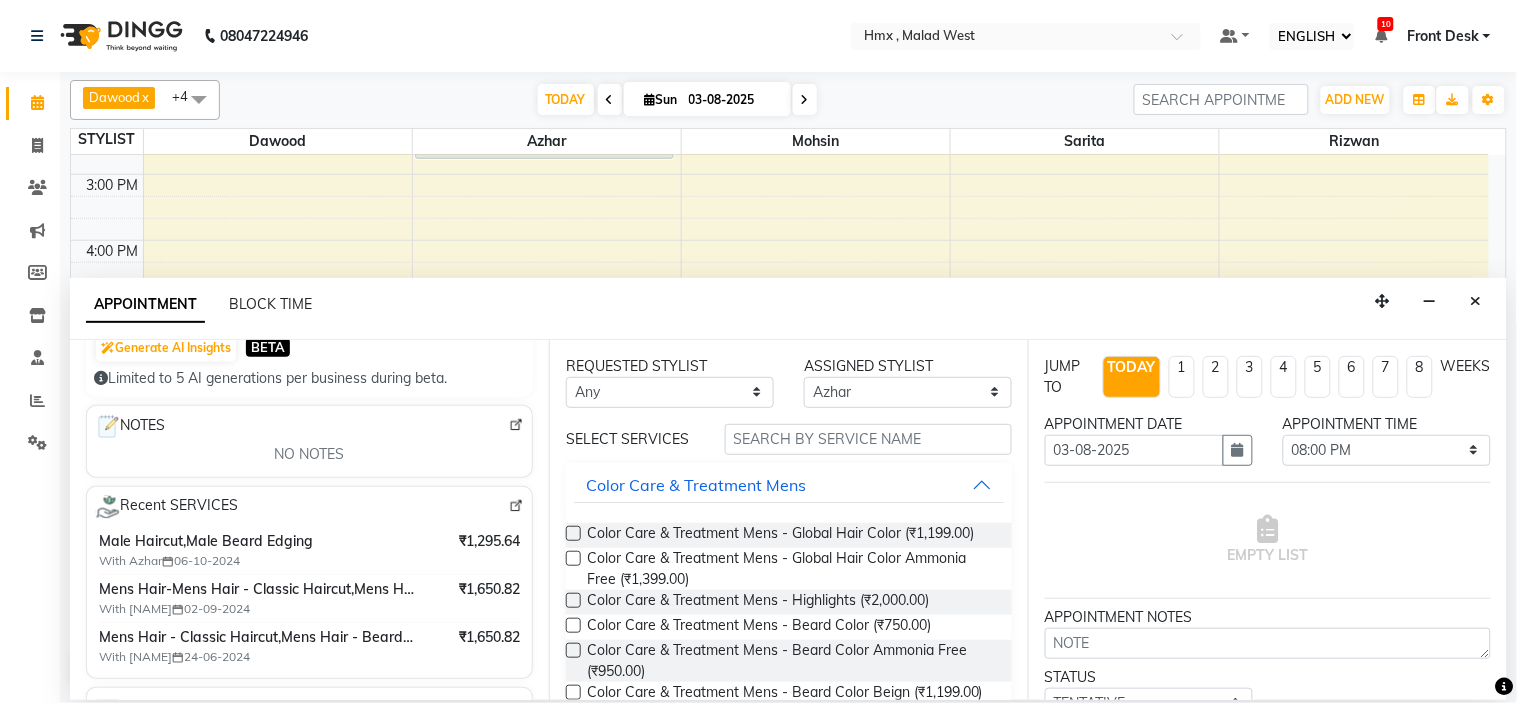 type on "[PHONE]" 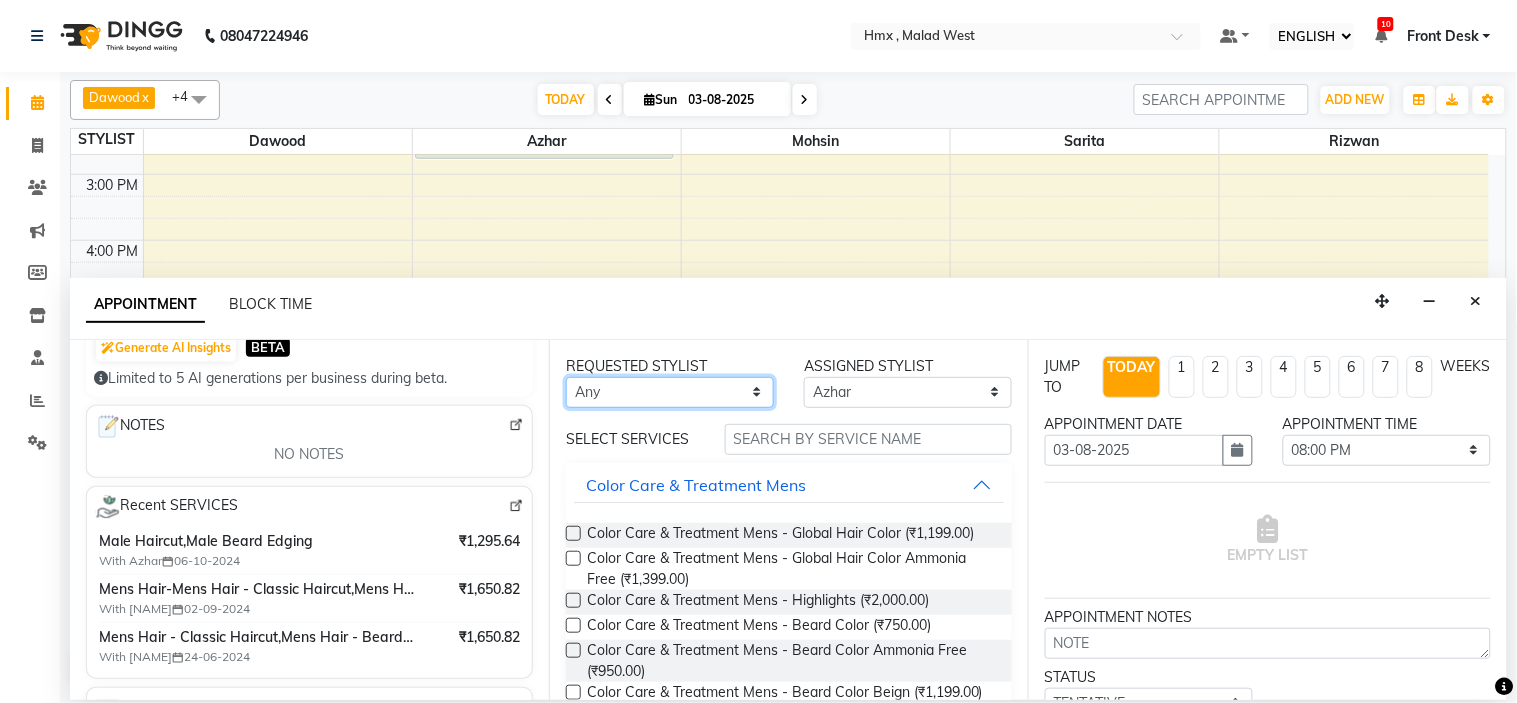 click on "Any Azhar Bilal Dawood Mohsin Rizwan Sarita Suman swapnali Uzair Yash Padrath" at bounding box center [670, 392] 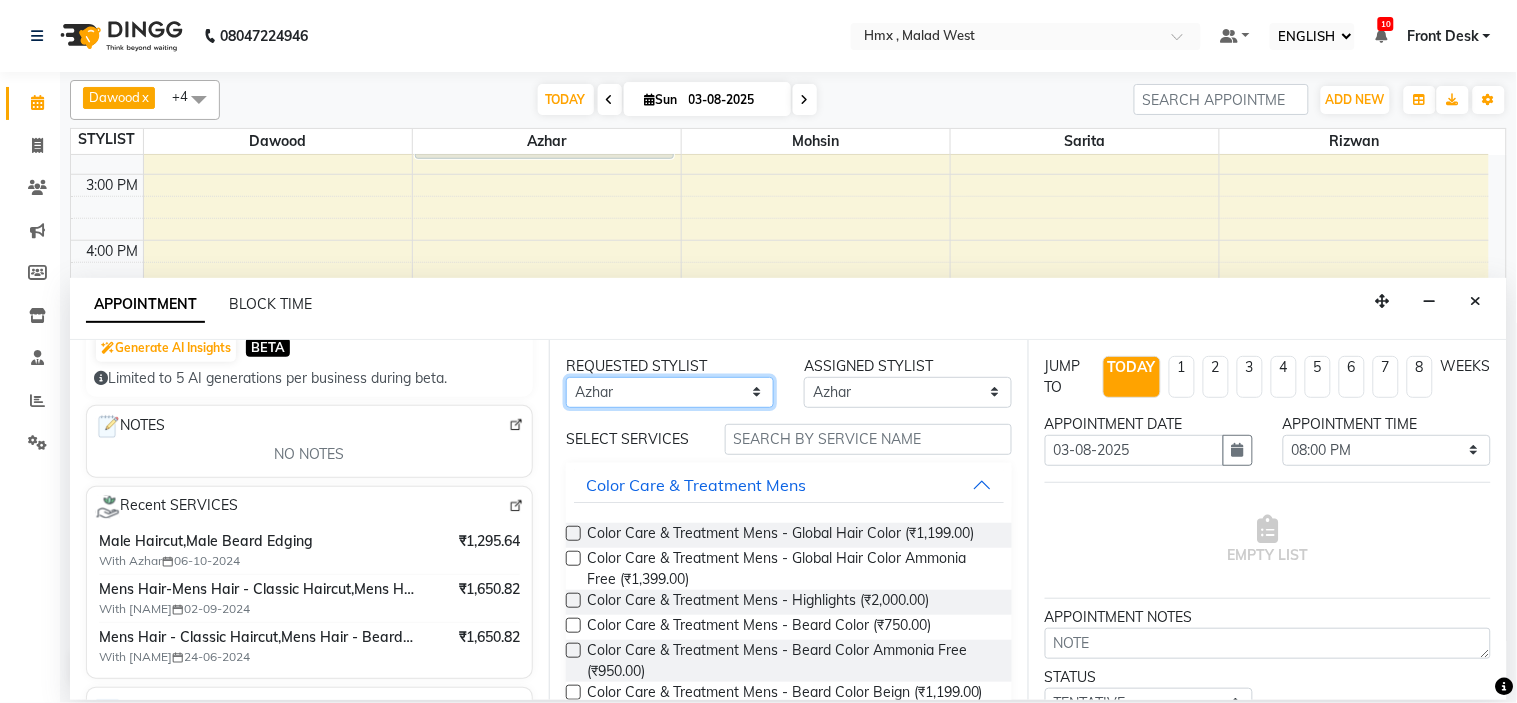 click on "Any Azhar Bilal Dawood Mohsin Rizwan Sarita Suman swapnali Uzair Yash Padrath" at bounding box center (670, 392) 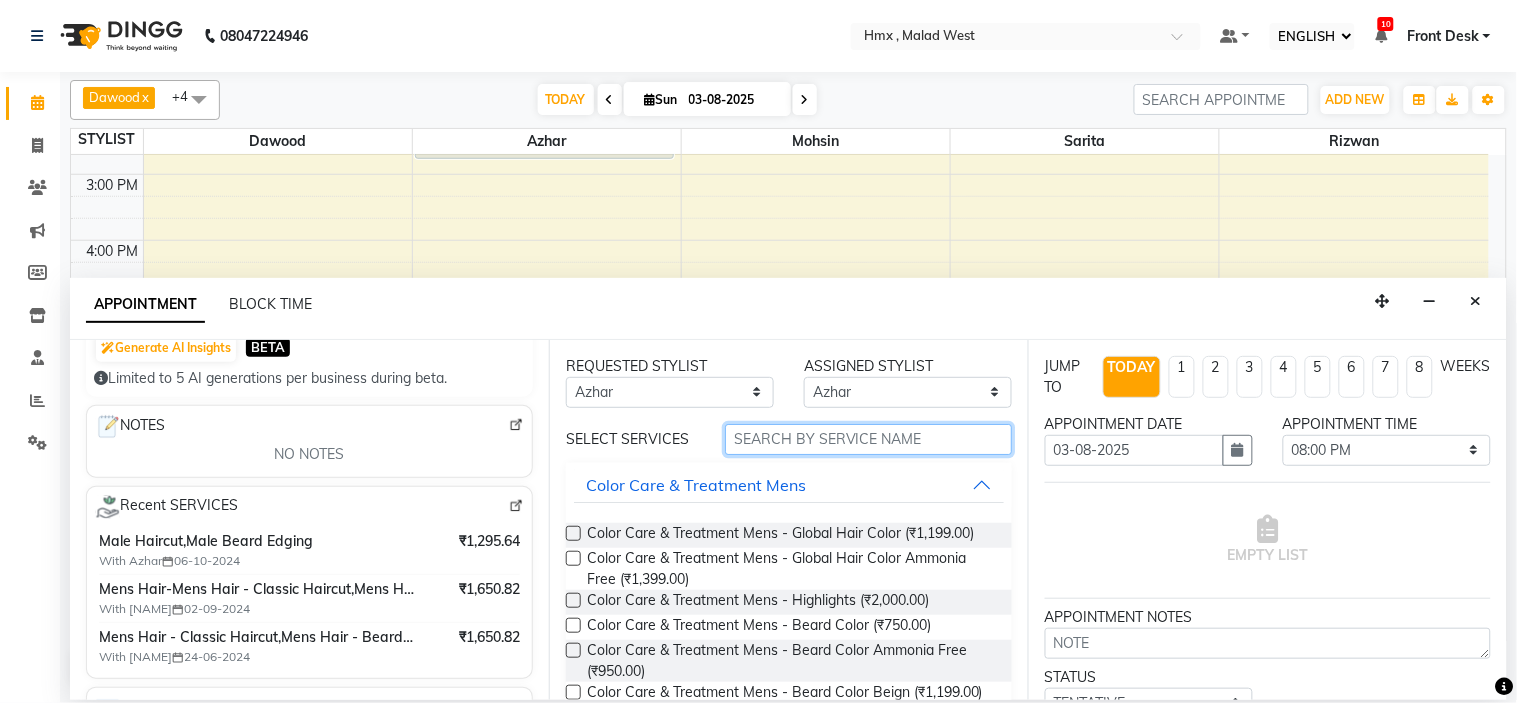 click at bounding box center [868, 439] 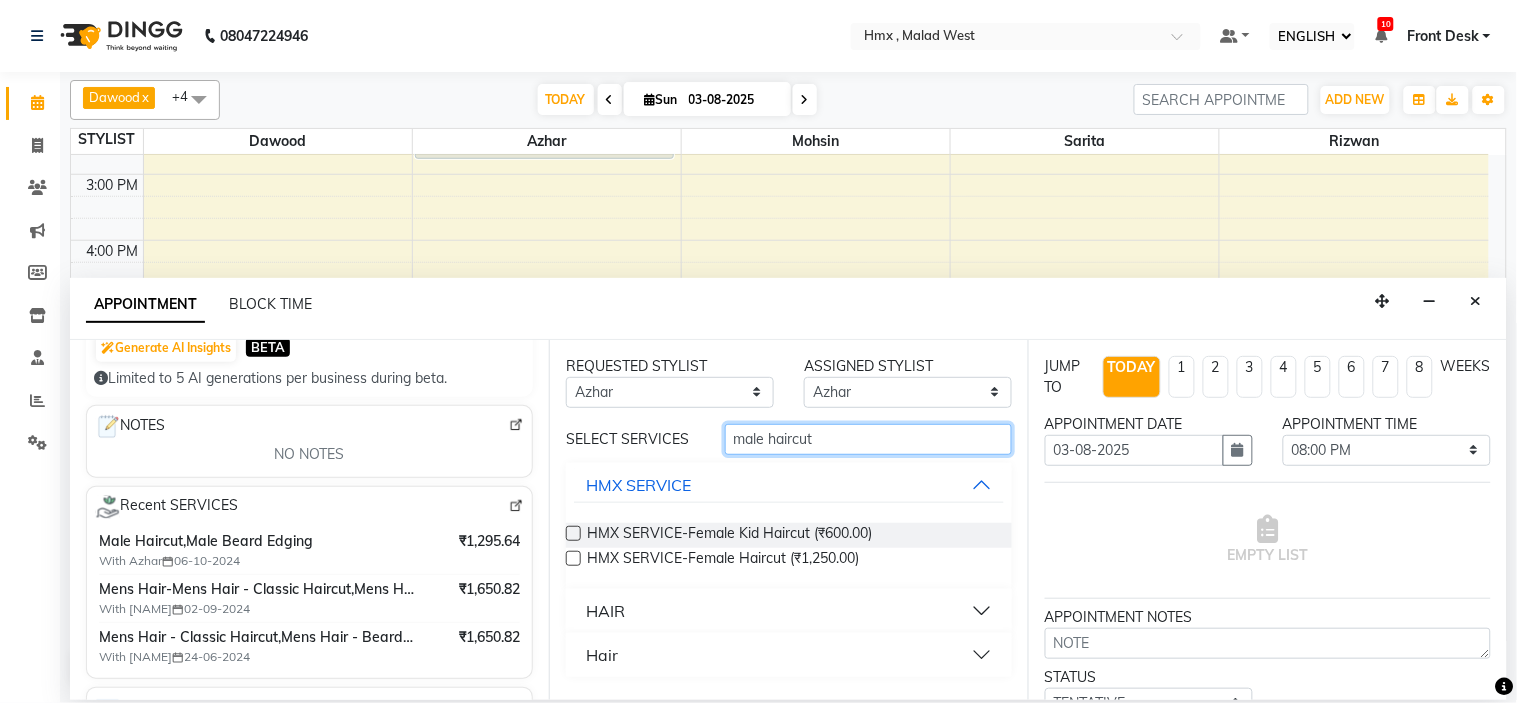 type on "male haircut" 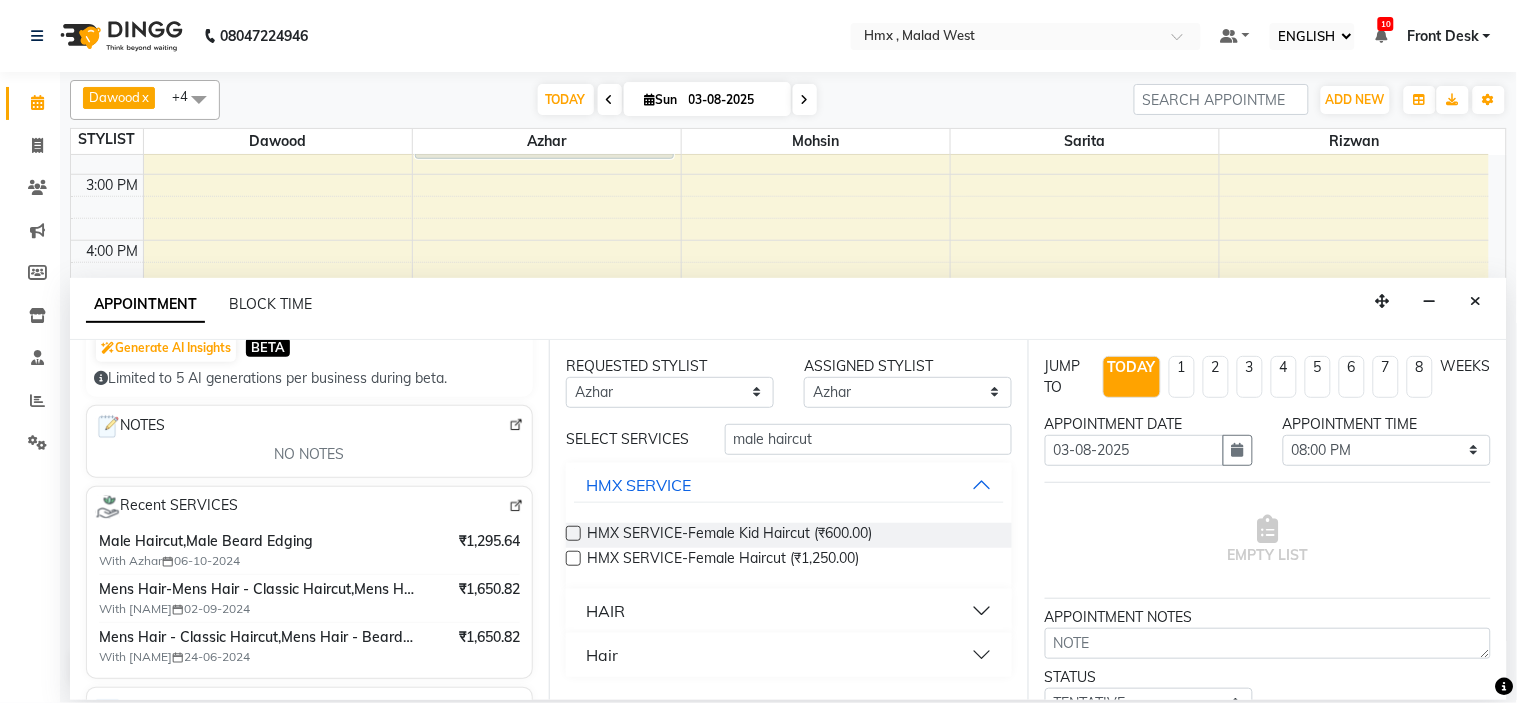click on "HAIR" at bounding box center (789, 611) 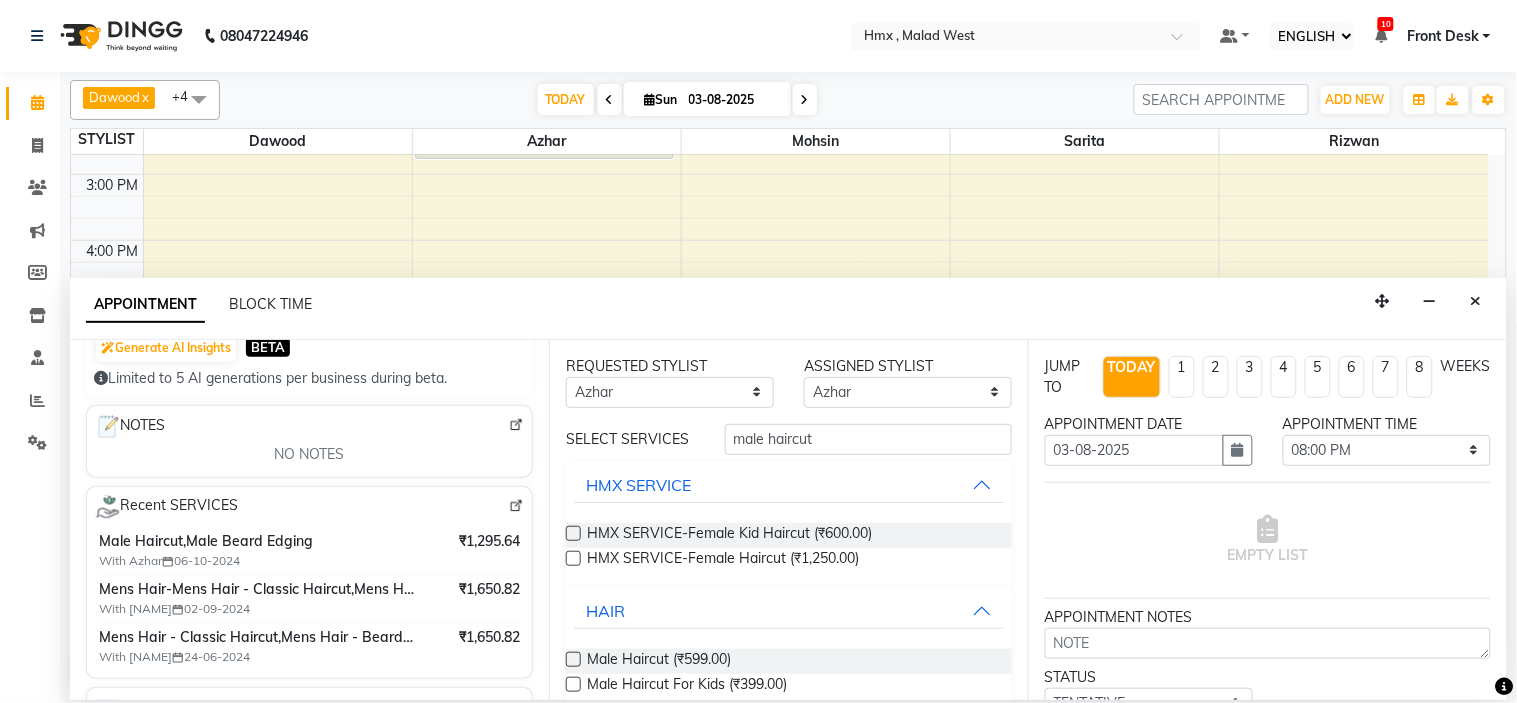 click at bounding box center (573, 659) 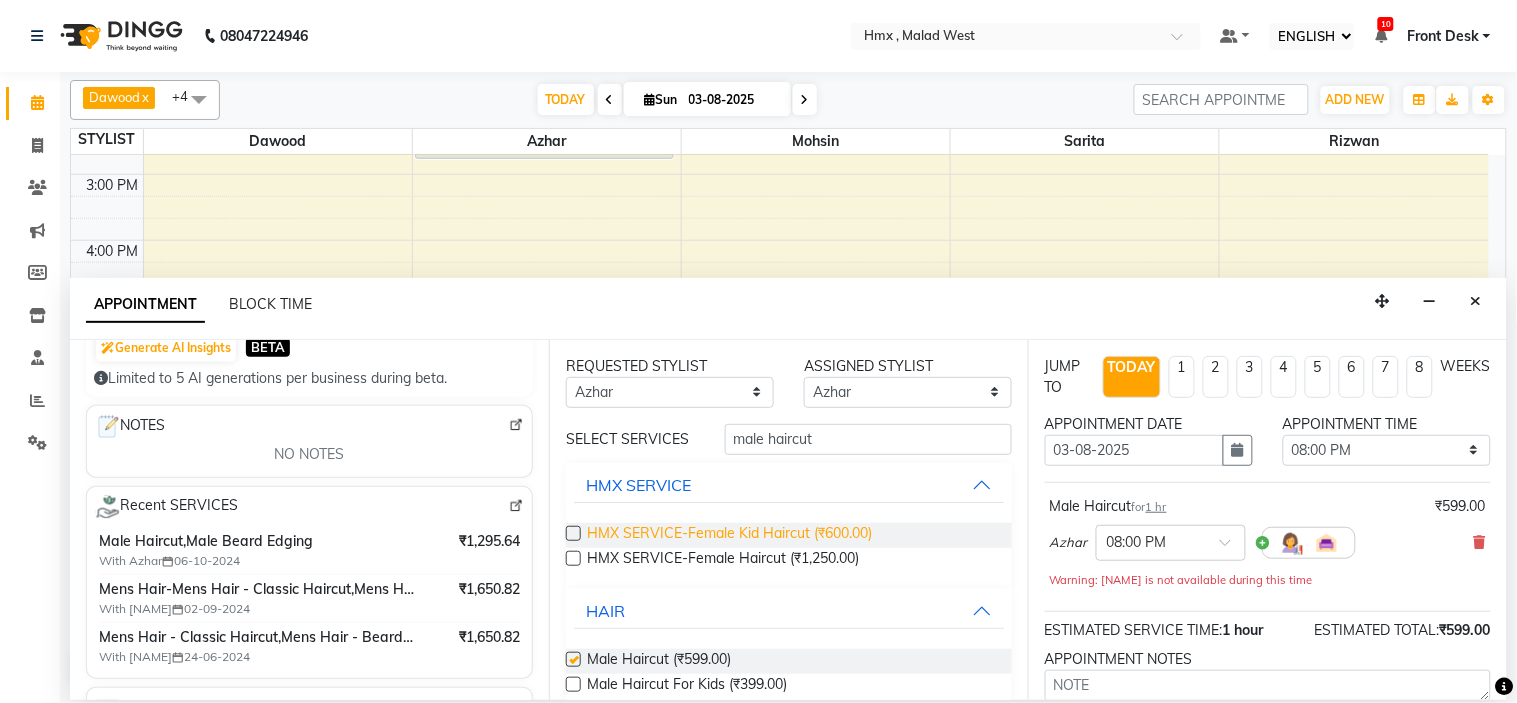 checkbox on "false" 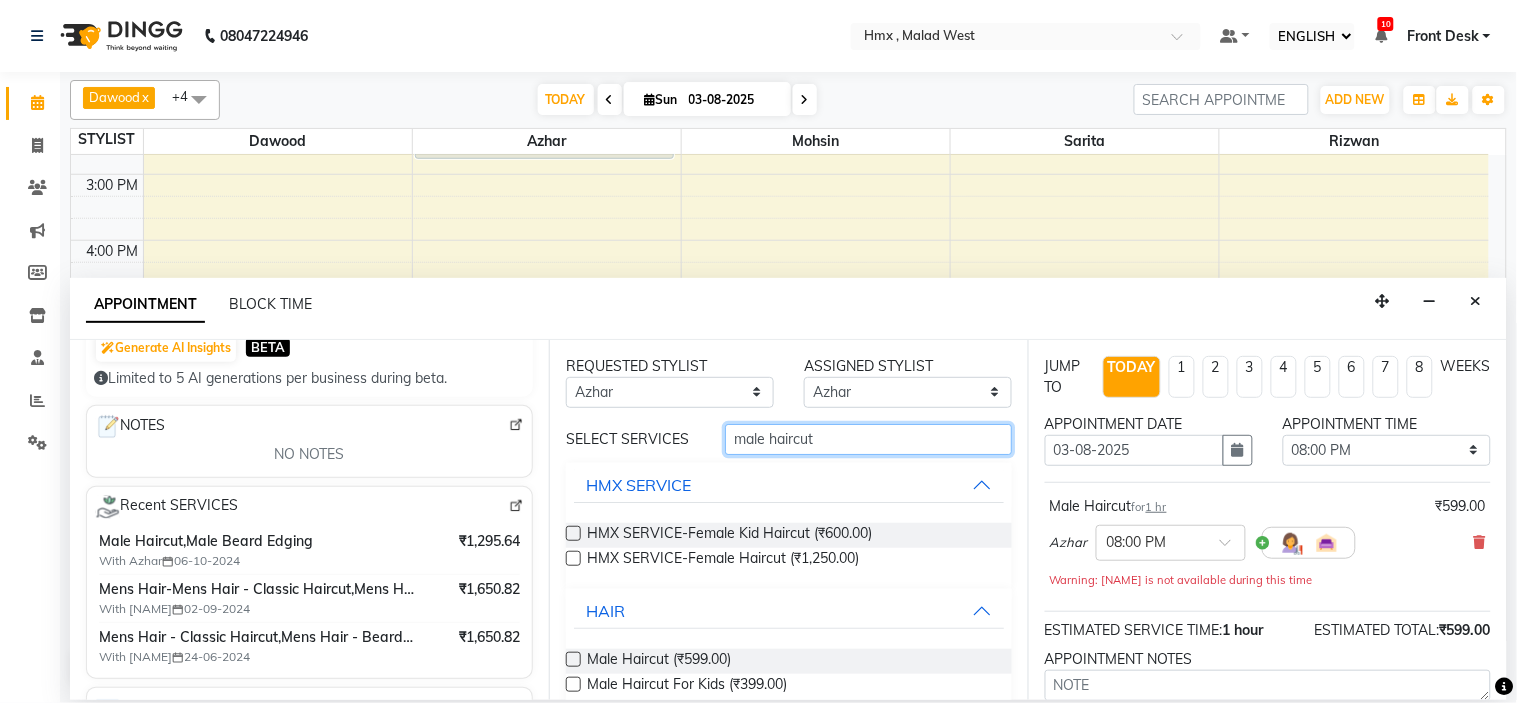 drag, startPoint x: 833, startPoint y: 441, endPoint x: 691, endPoint y: 452, distance: 142.42542 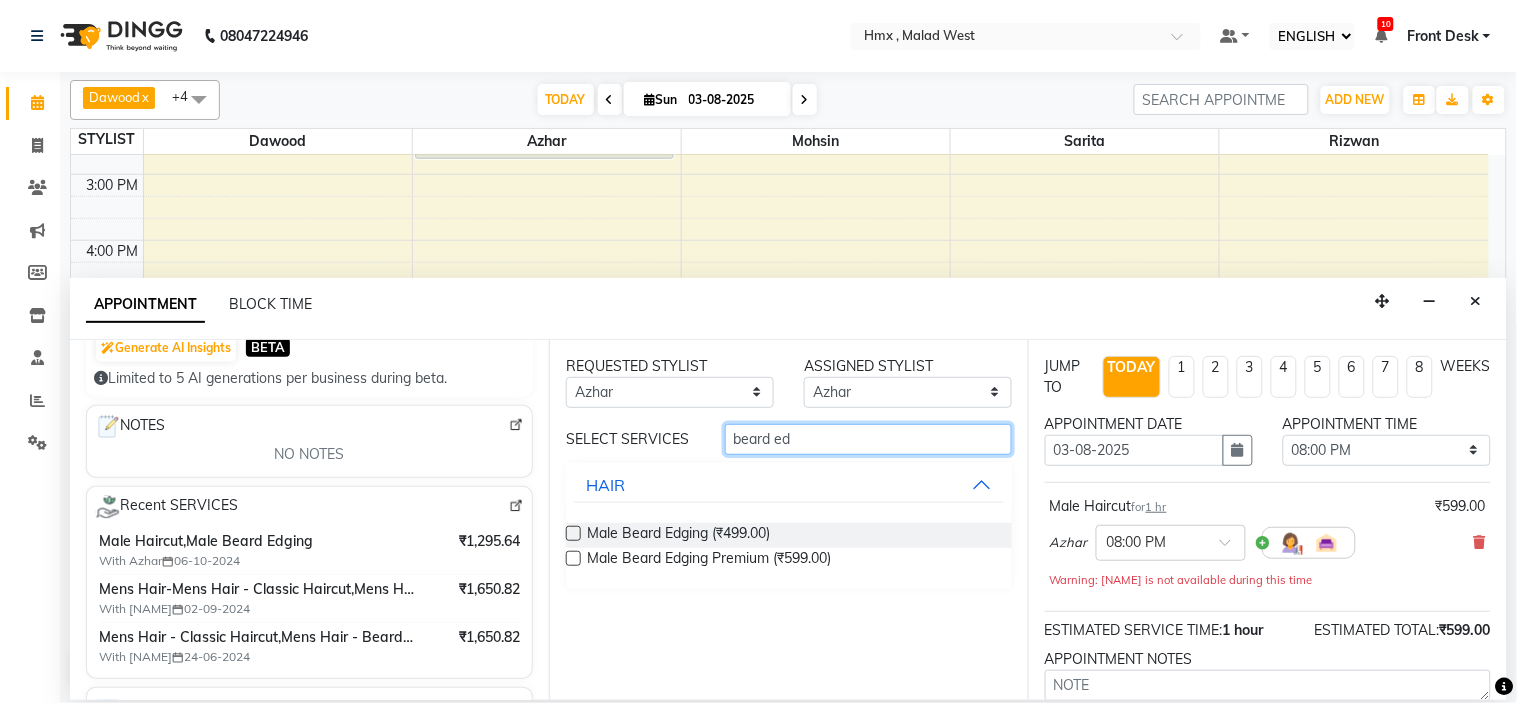 type on "beard ed" 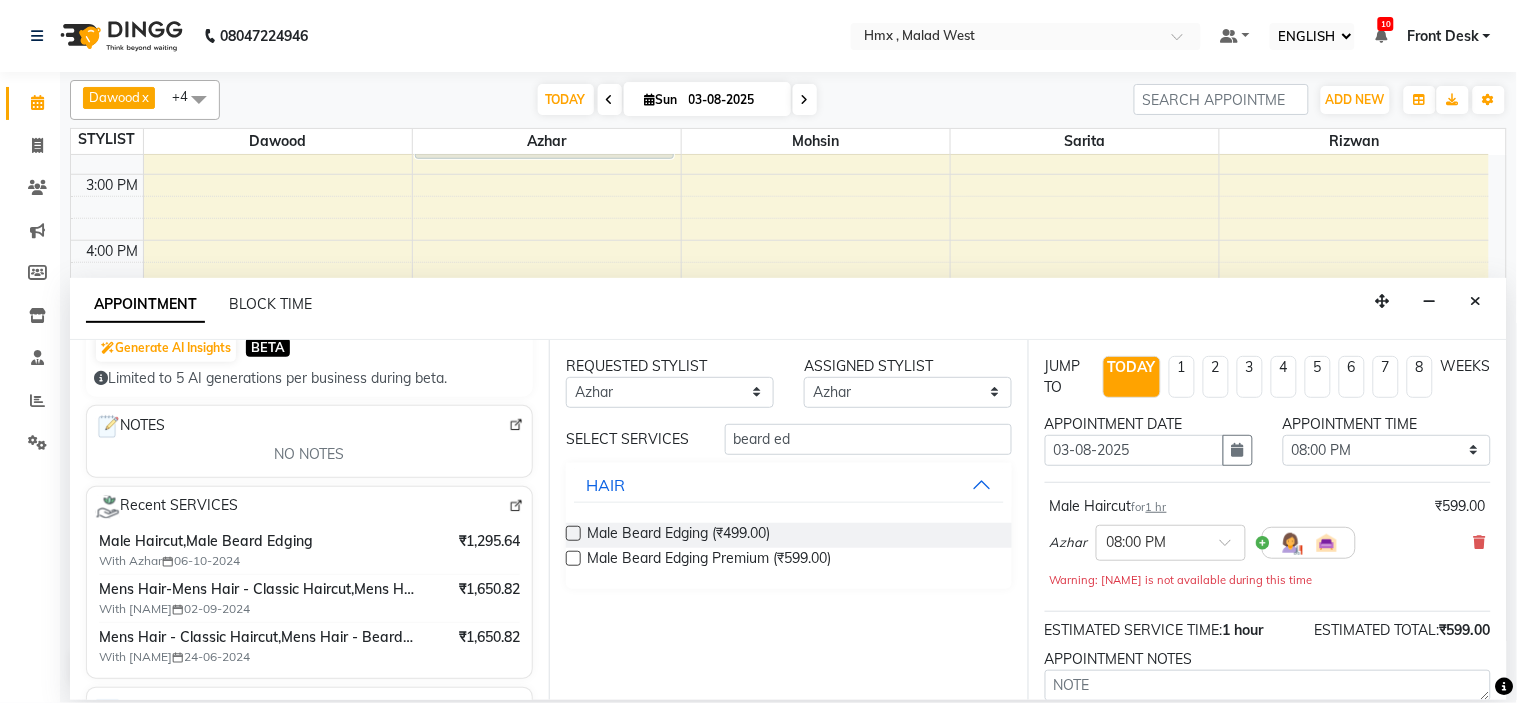 click at bounding box center [573, 533] 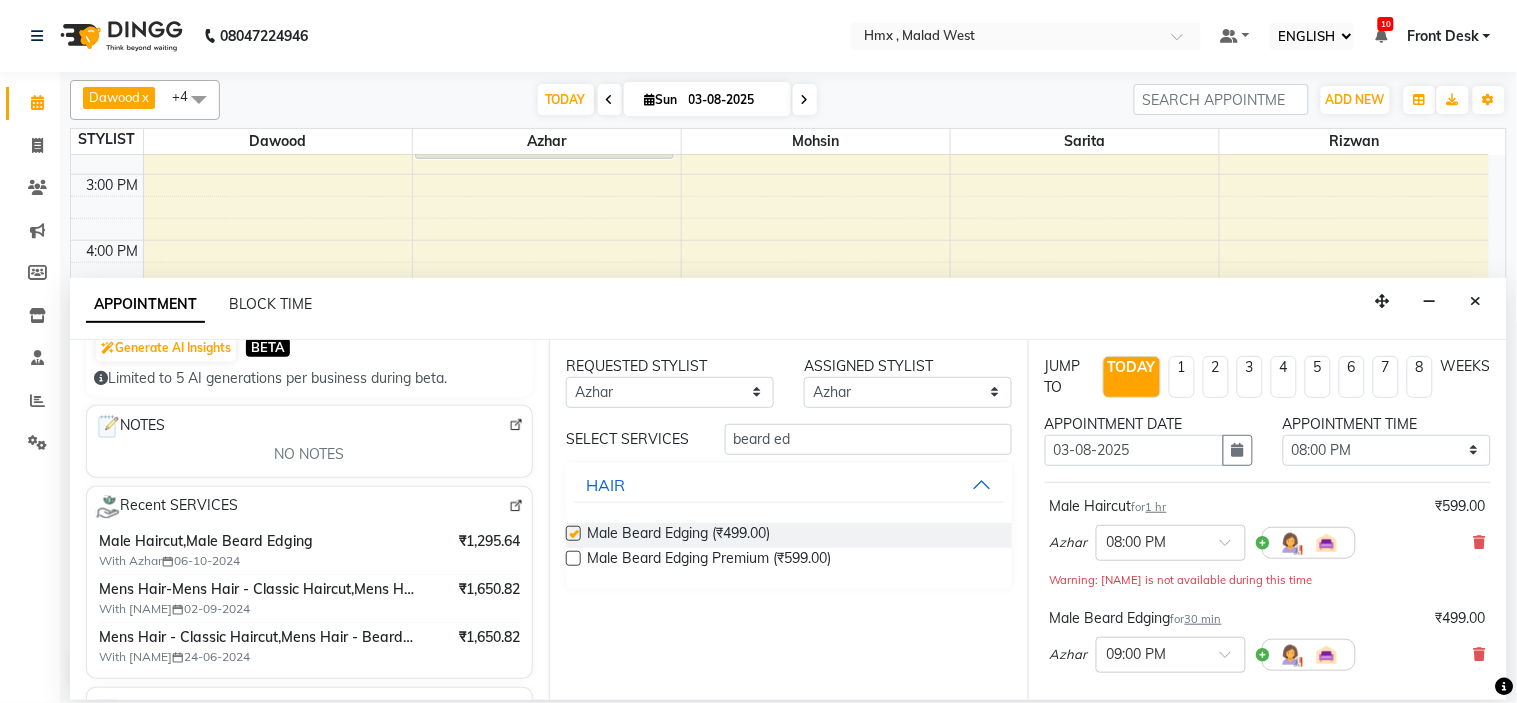 checkbox on "false" 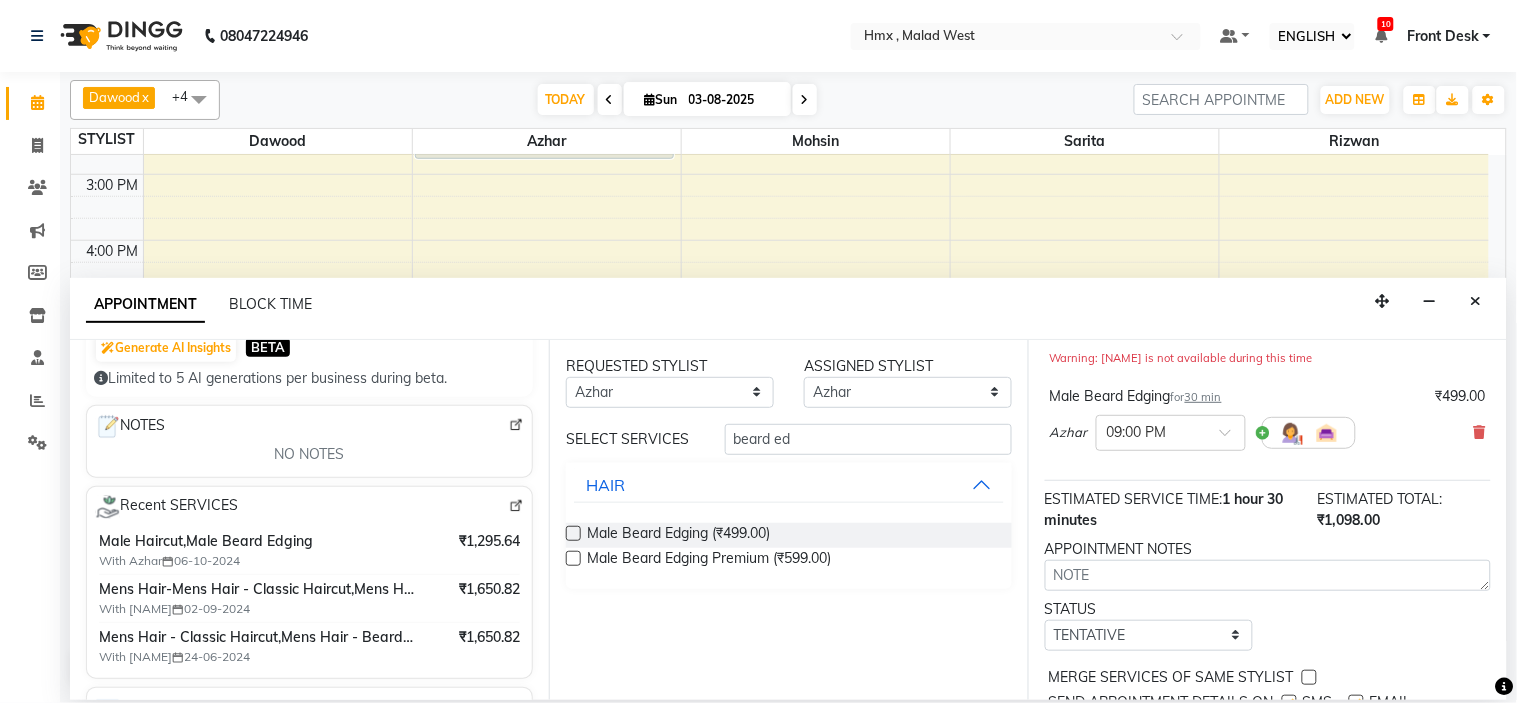 scroll, scrollTop: 298, scrollLeft: 0, axis: vertical 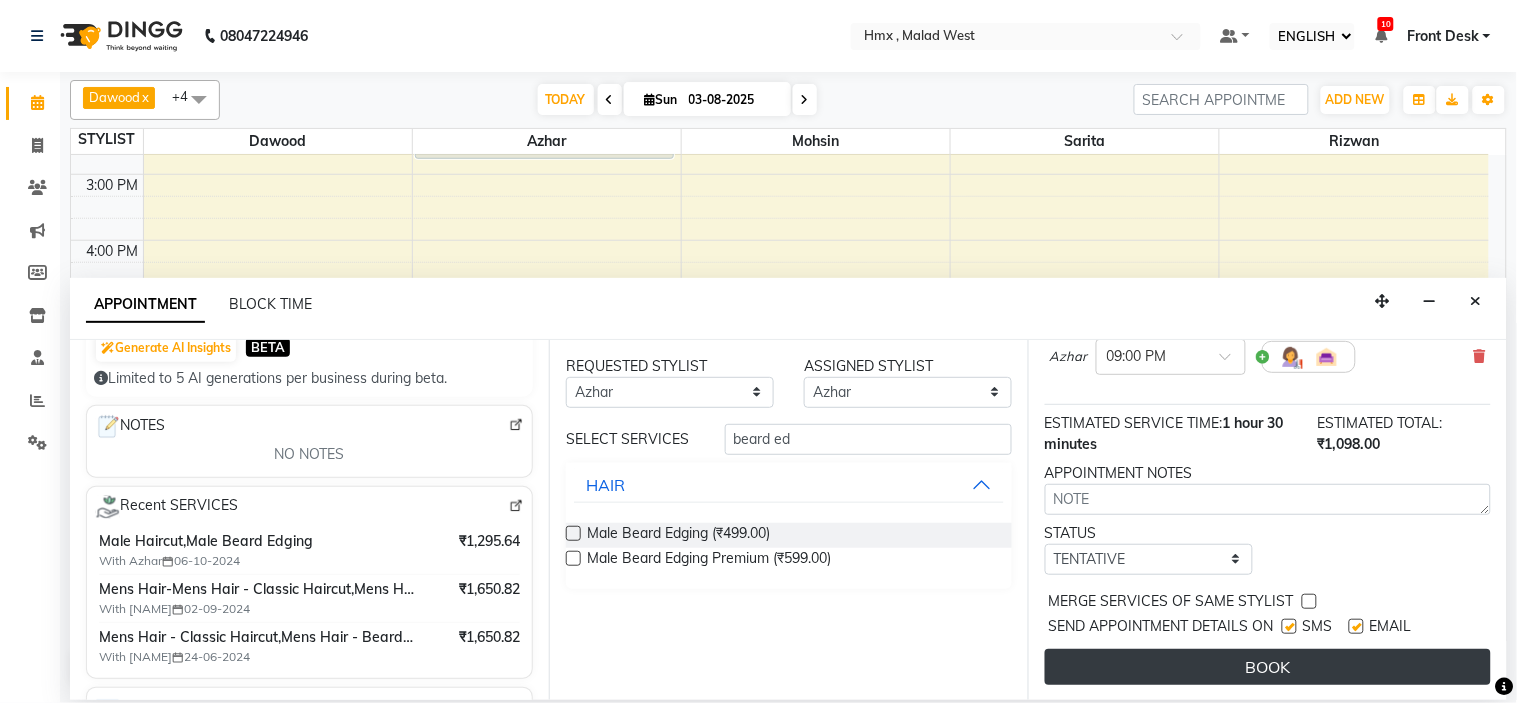 click on "BOOK" at bounding box center (1268, 667) 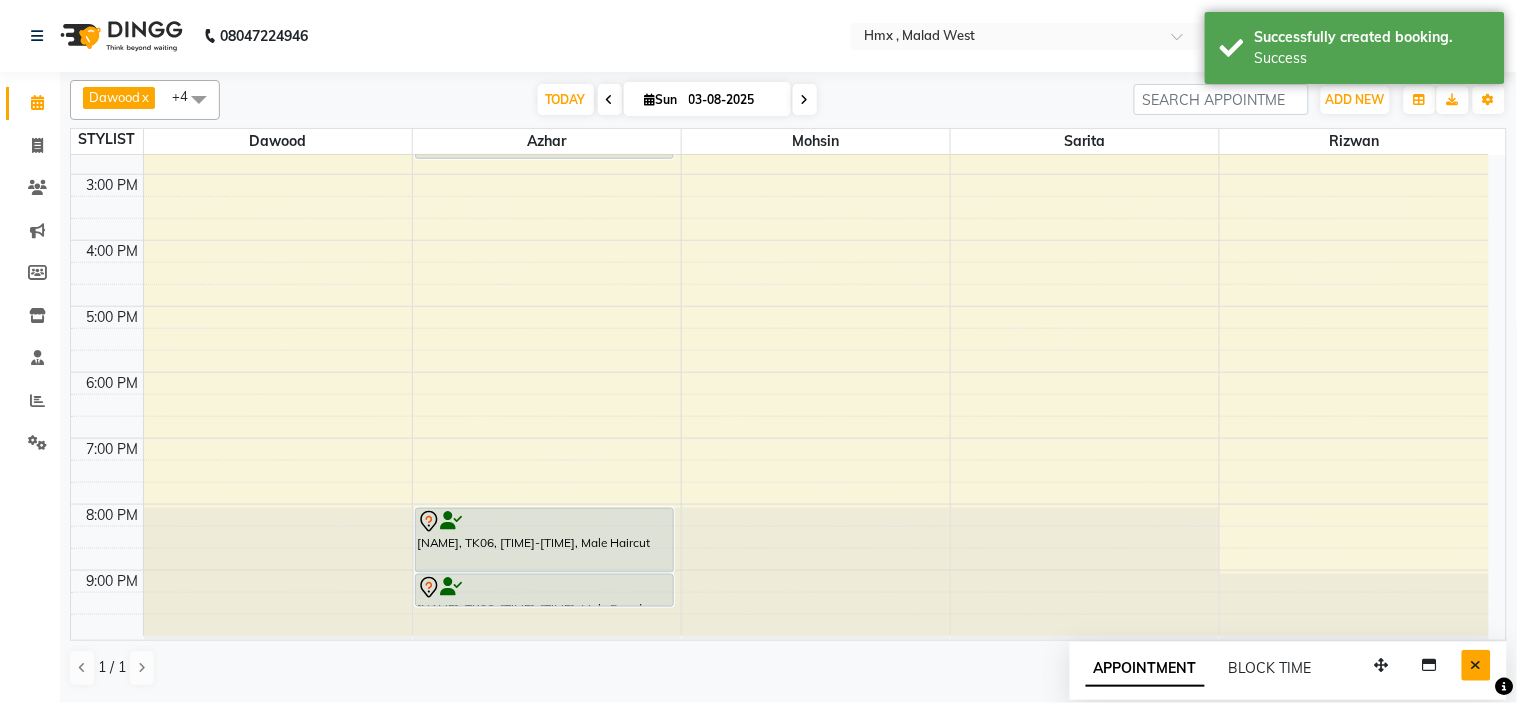 click at bounding box center [1476, 665] 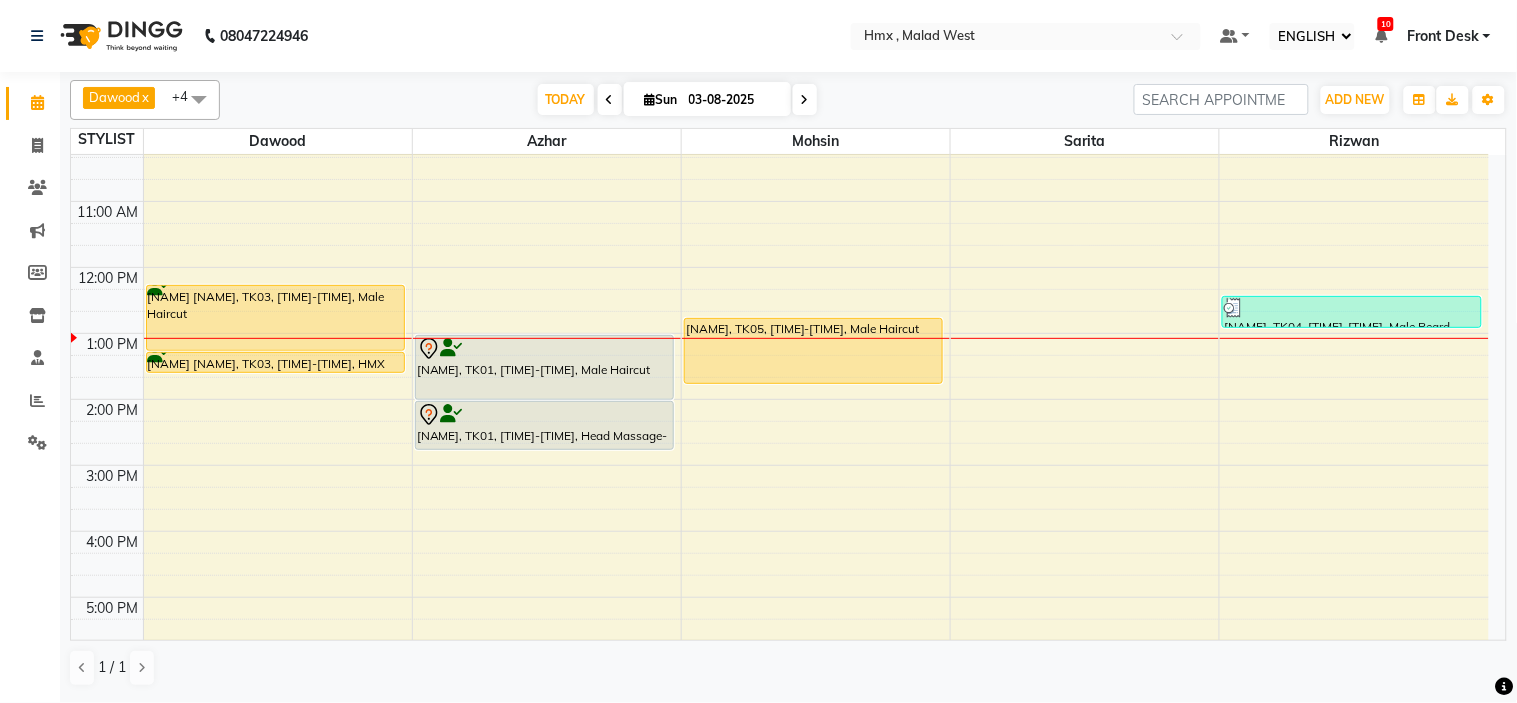 scroll, scrollTop: 220, scrollLeft: 0, axis: vertical 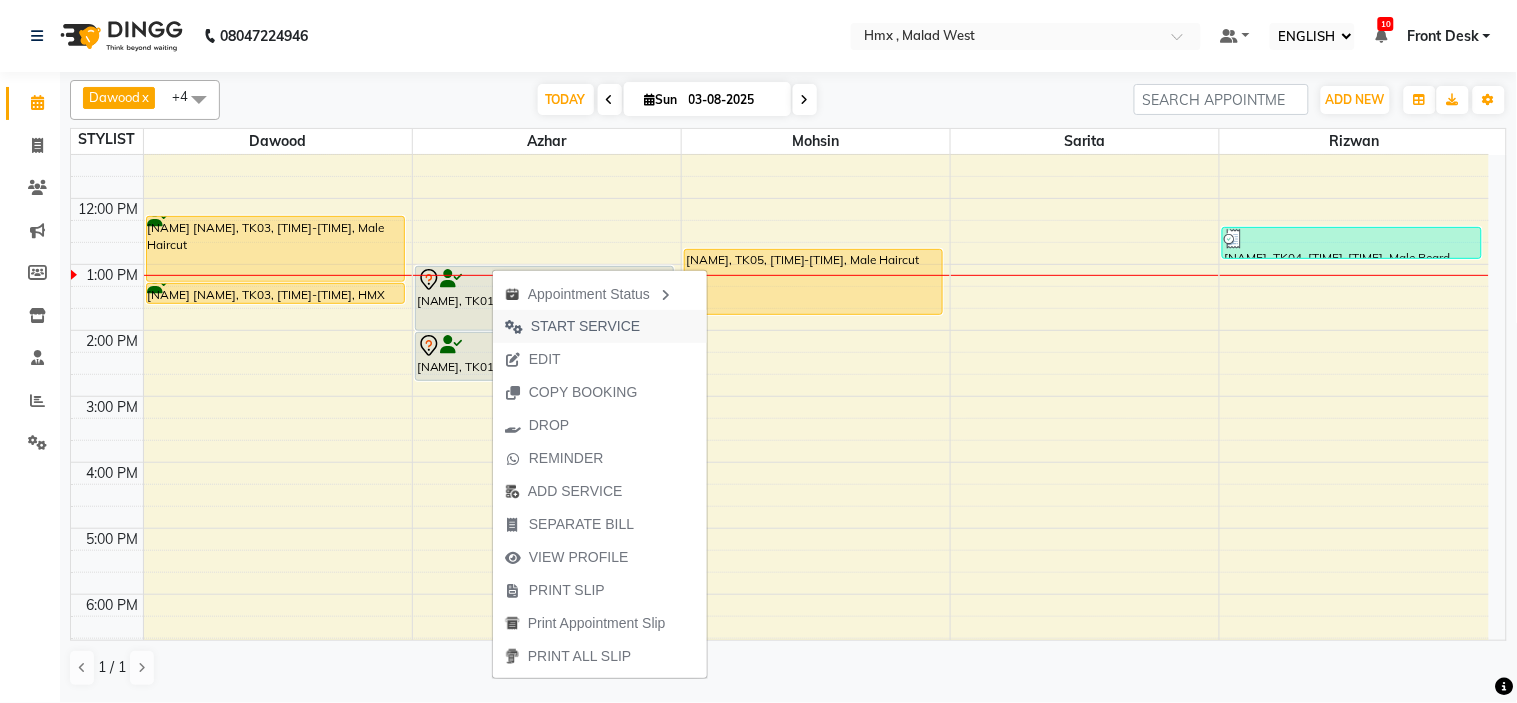 click on "START SERVICE" at bounding box center (585, 326) 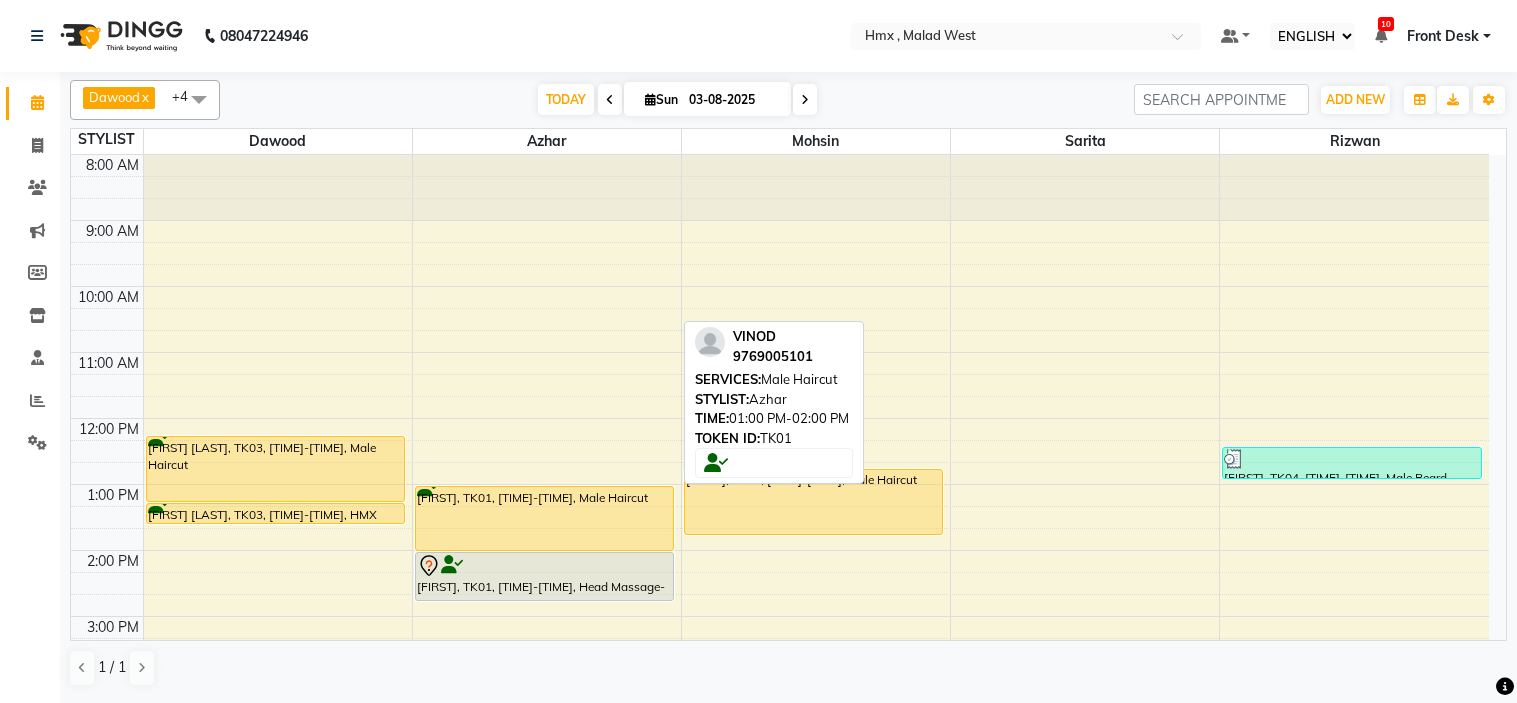 select on "ec" 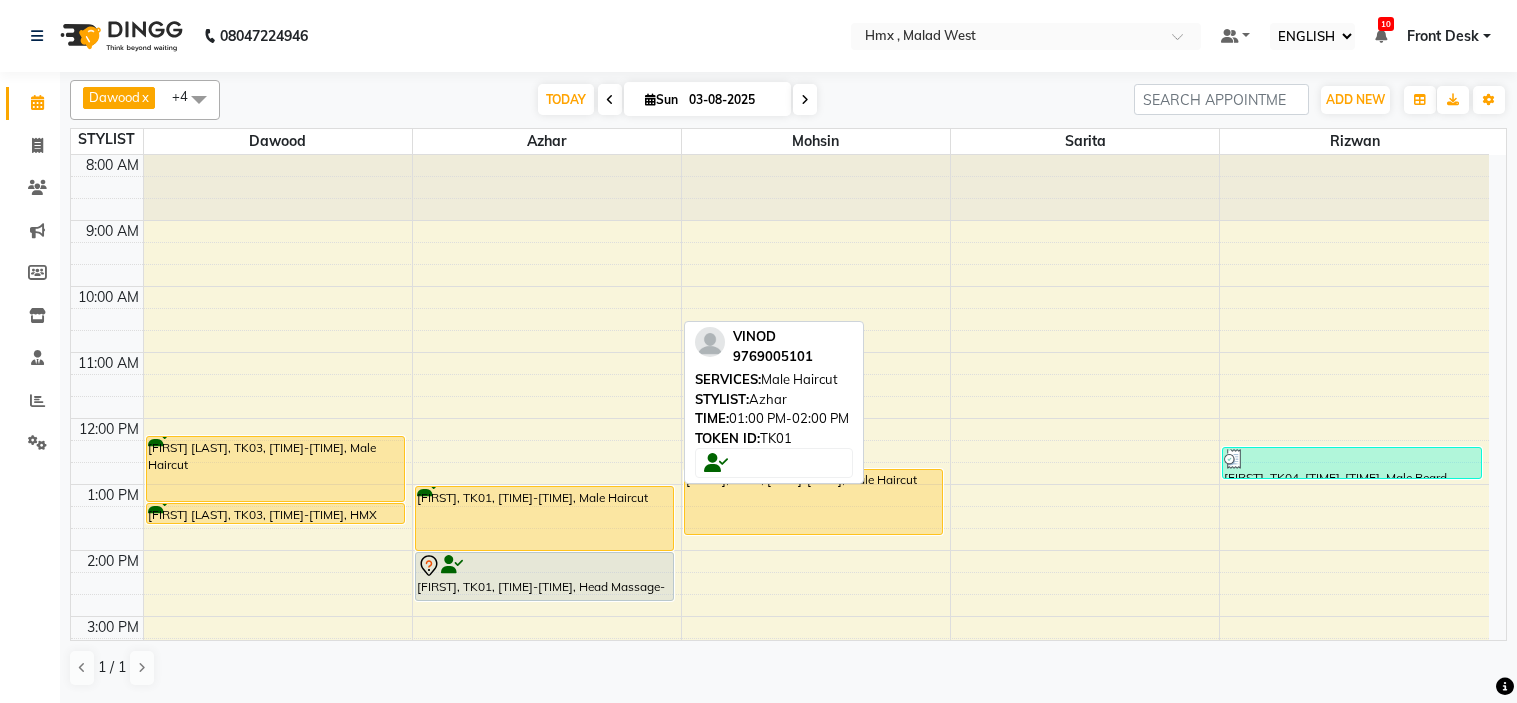scroll, scrollTop: 0, scrollLeft: 0, axis: both 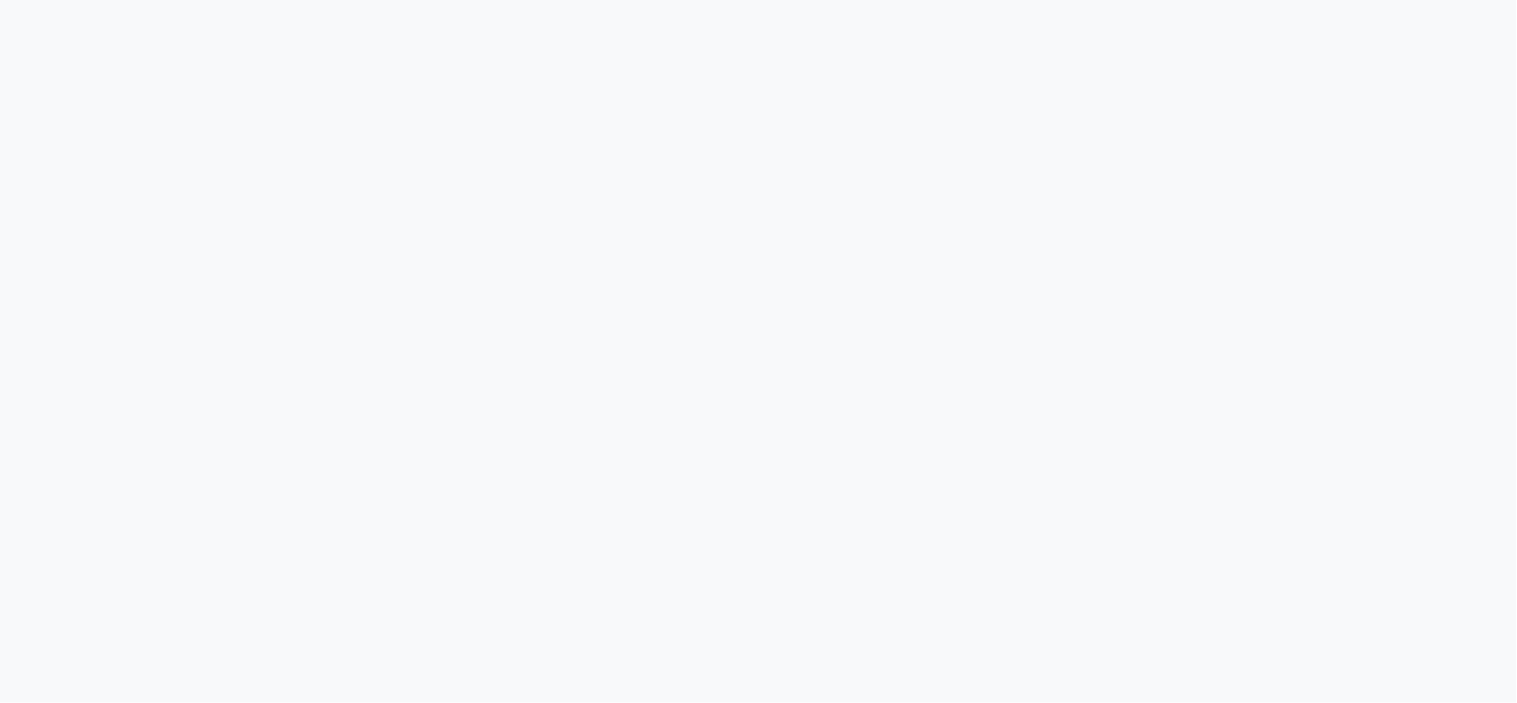 select on "ec" 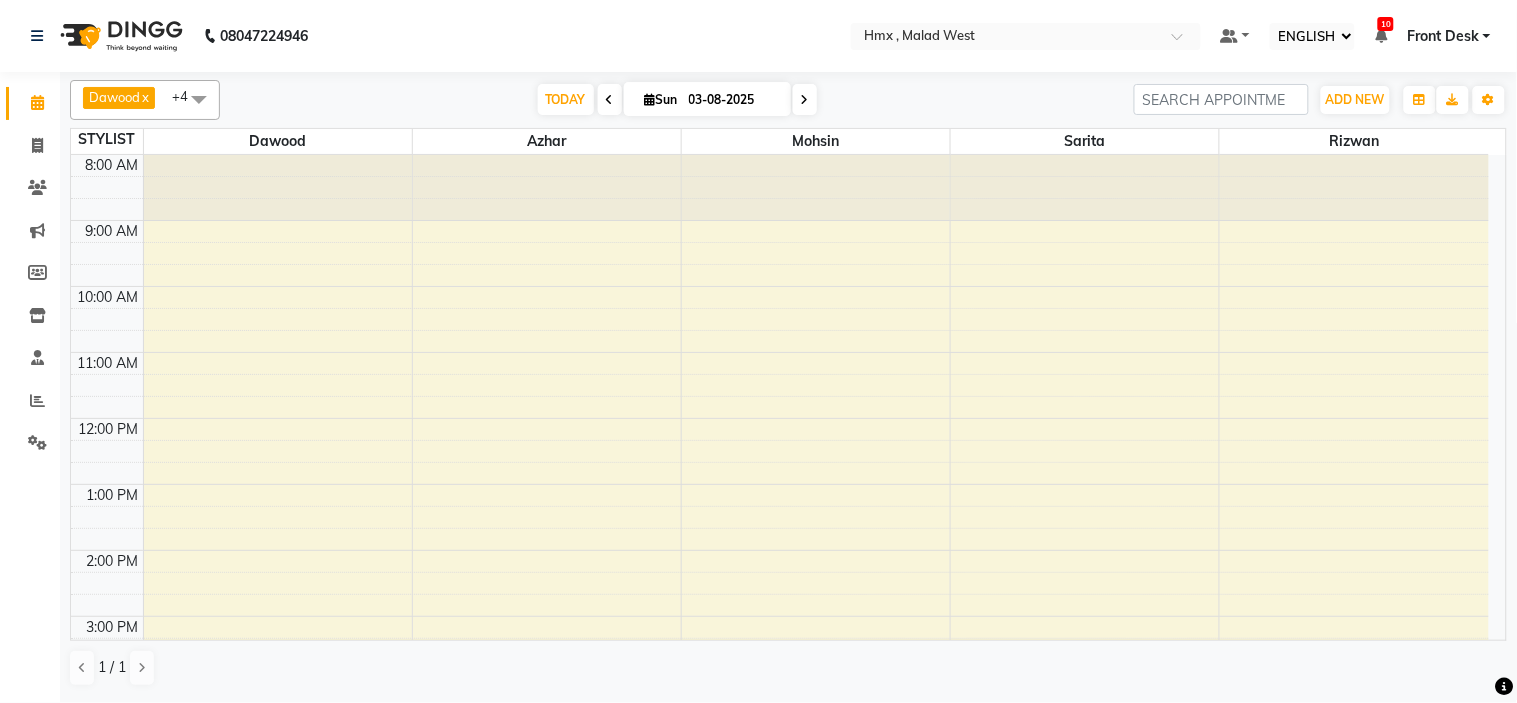 scroll, scrollTop: 0, scrollLeft: 0, axis: both 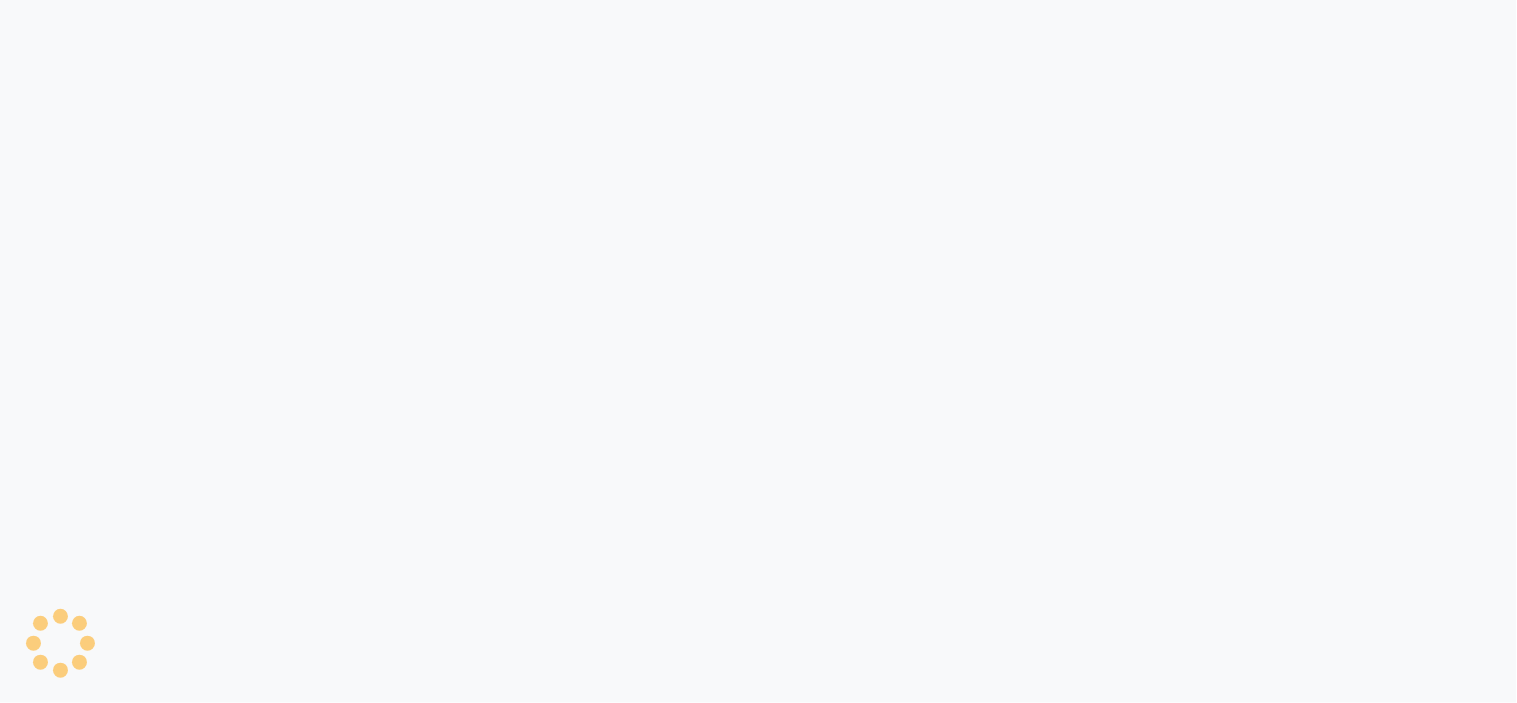 select on "ec" 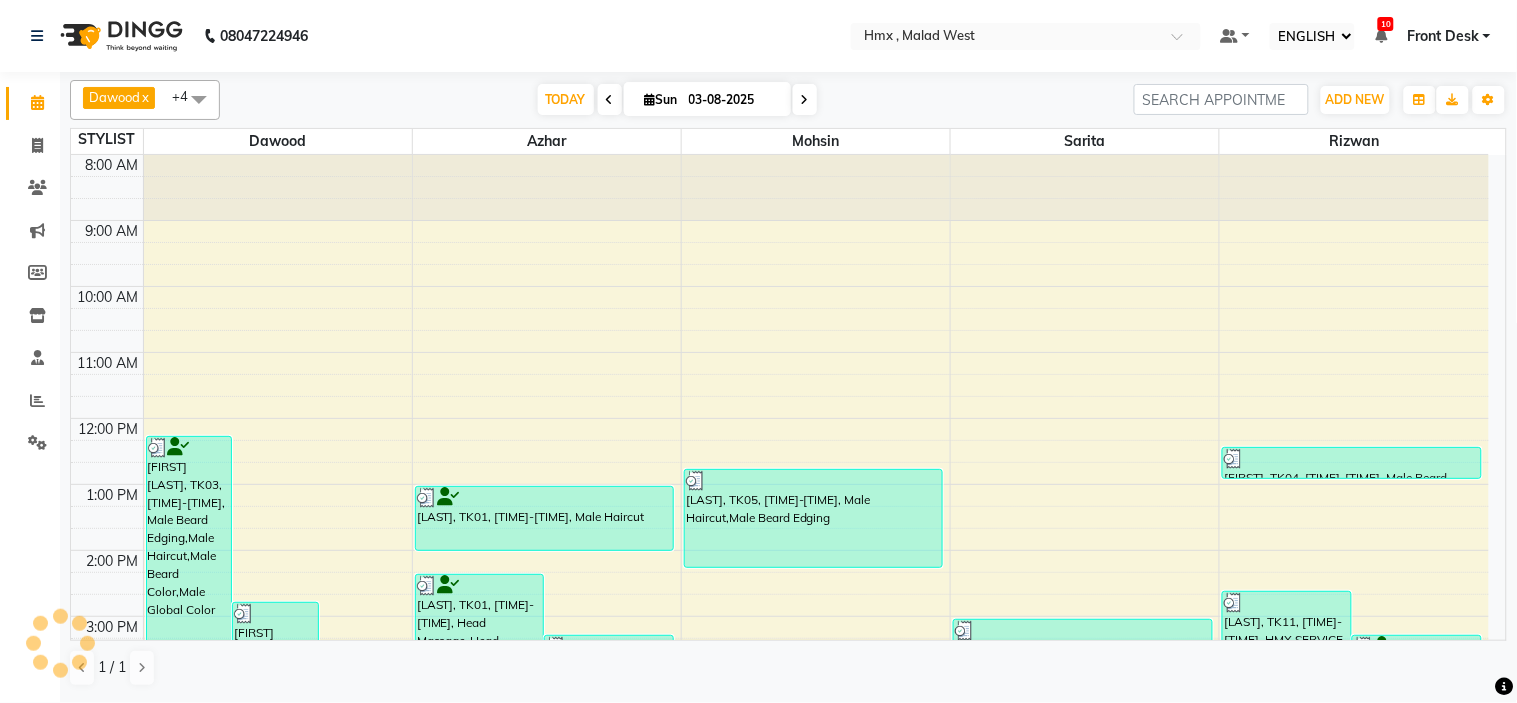scroll, scrollTop: 0, scrollLeft: 0, axis: both 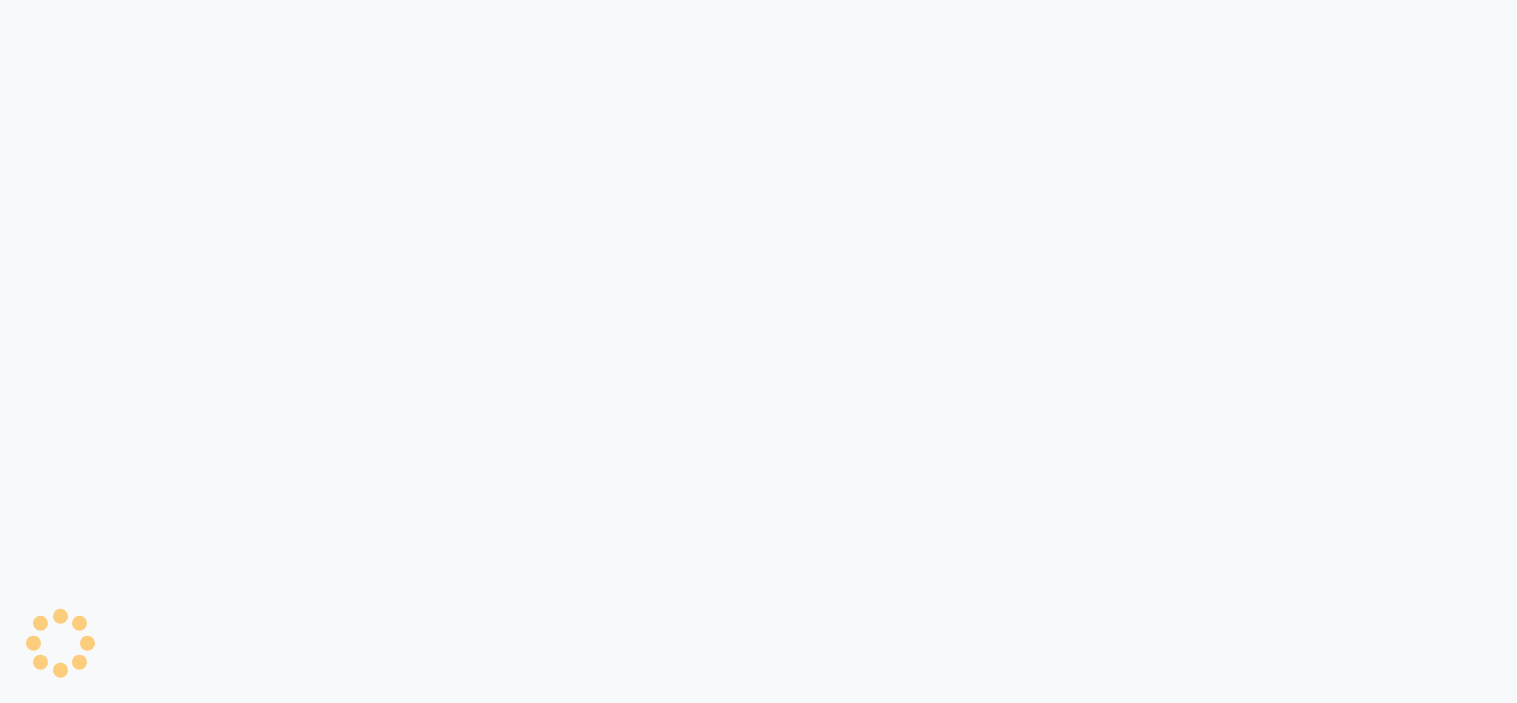 select on "ec" 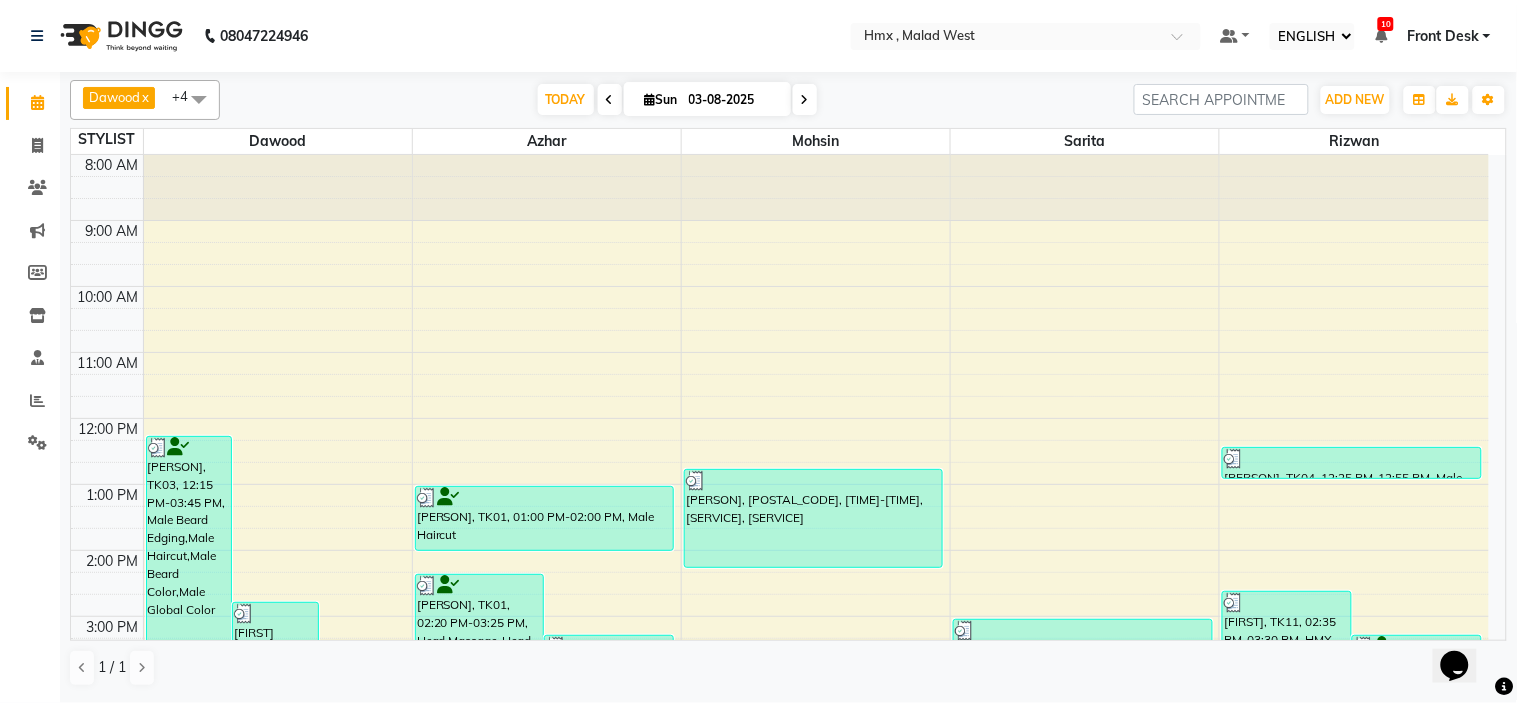 scroll, scrollTop: 0, scrollLeft: 0, axis: both 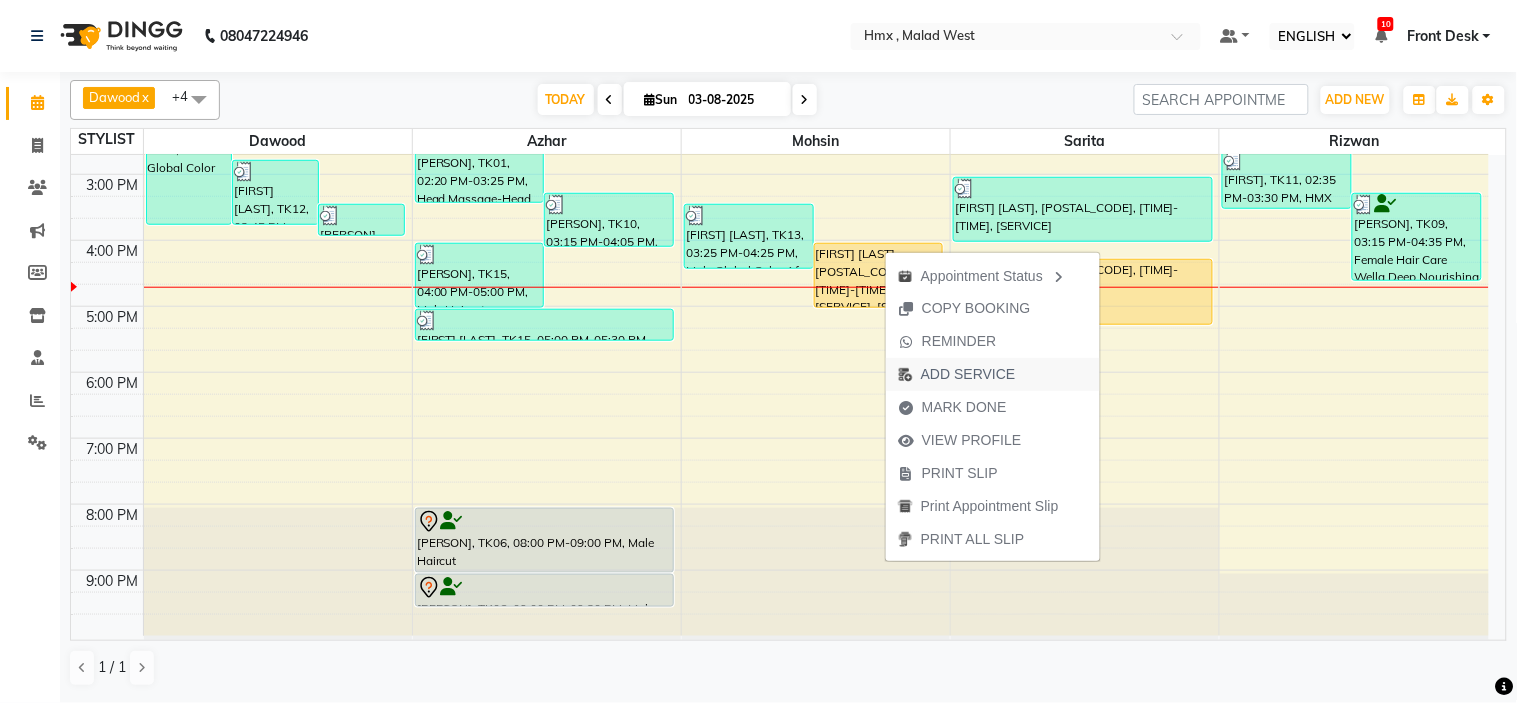 click on "ADD SERVICE" at bounding box center (968, 374) 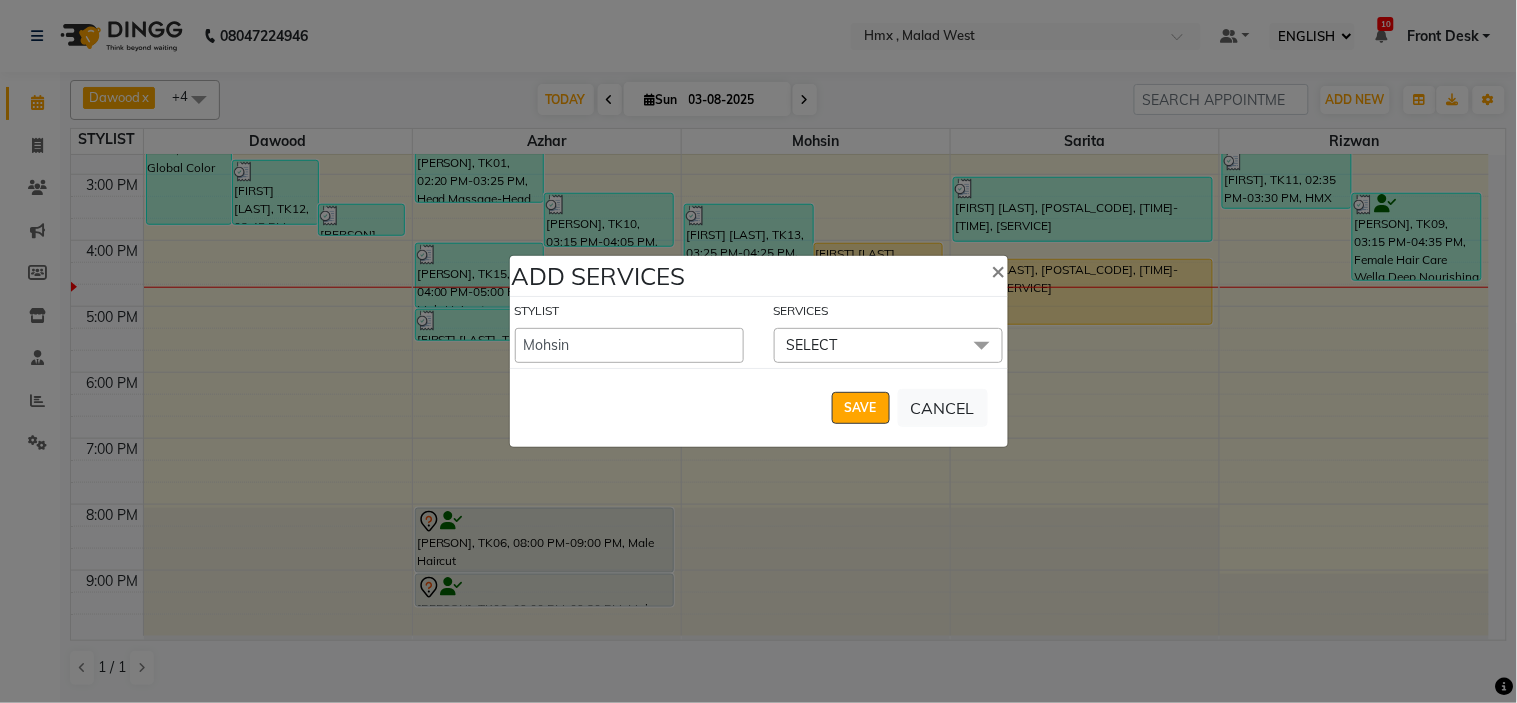 click on "SELECT" 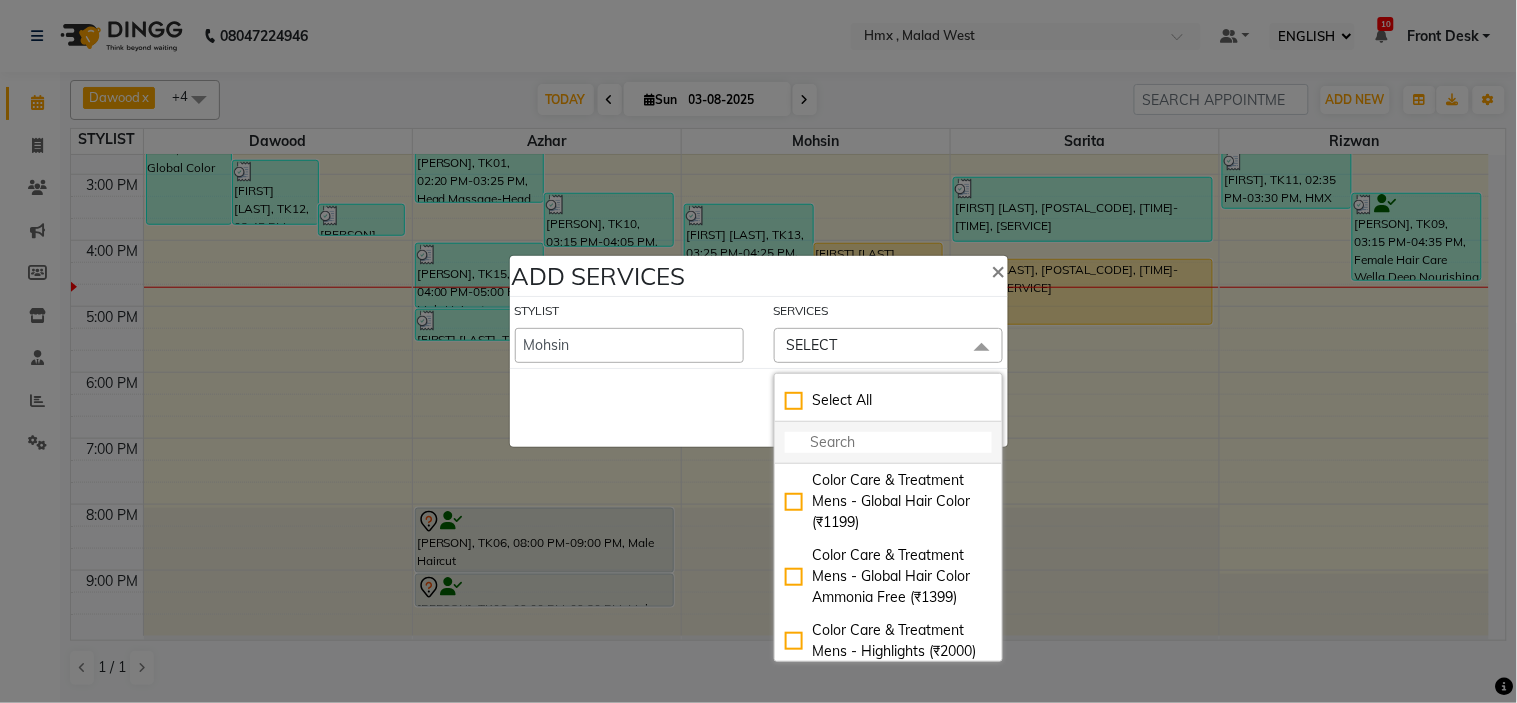 drag, startPoint x: 817, startPoint y: 438, endPoint x: 821, endPoint y: 448, distance: 10.770329 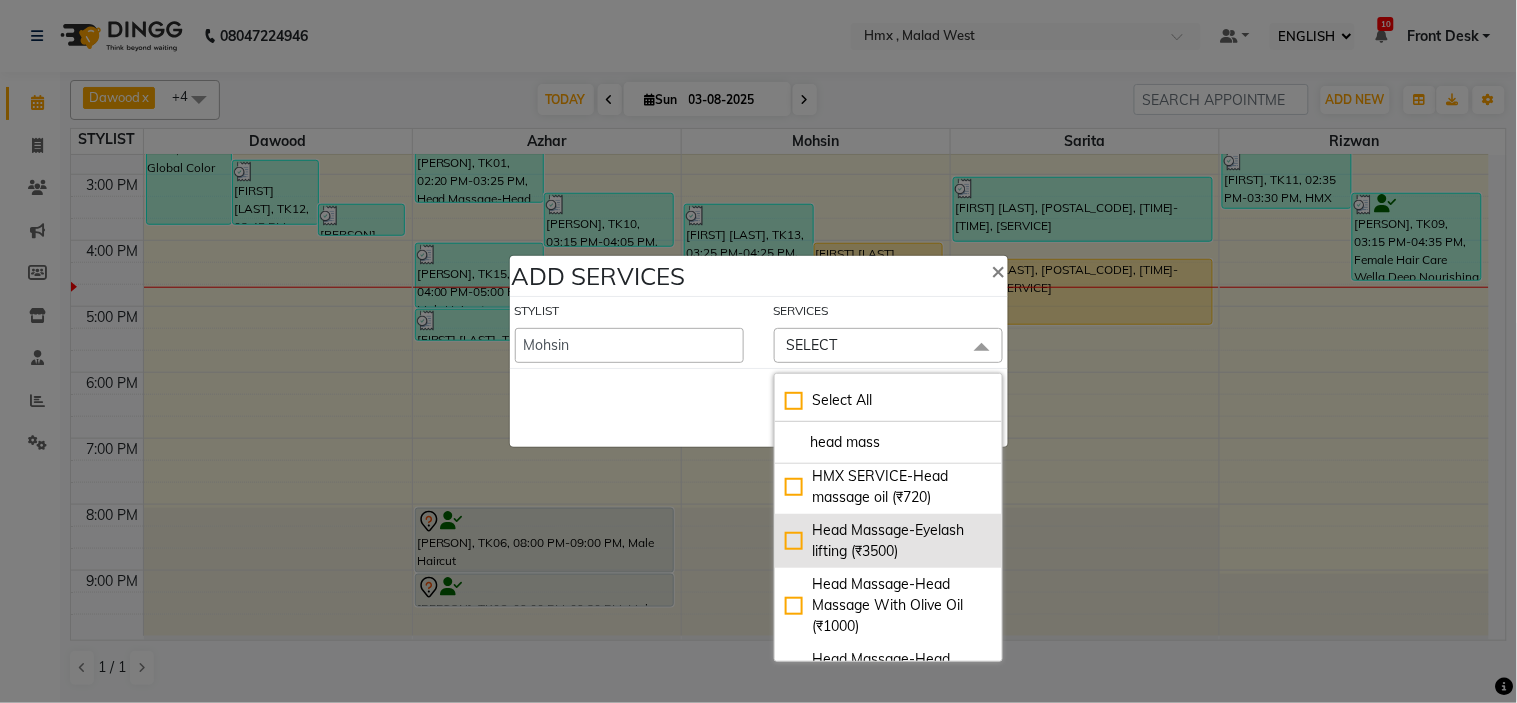 scroll, scrollTop: 111, scrollLeft: 0, axis: vertical 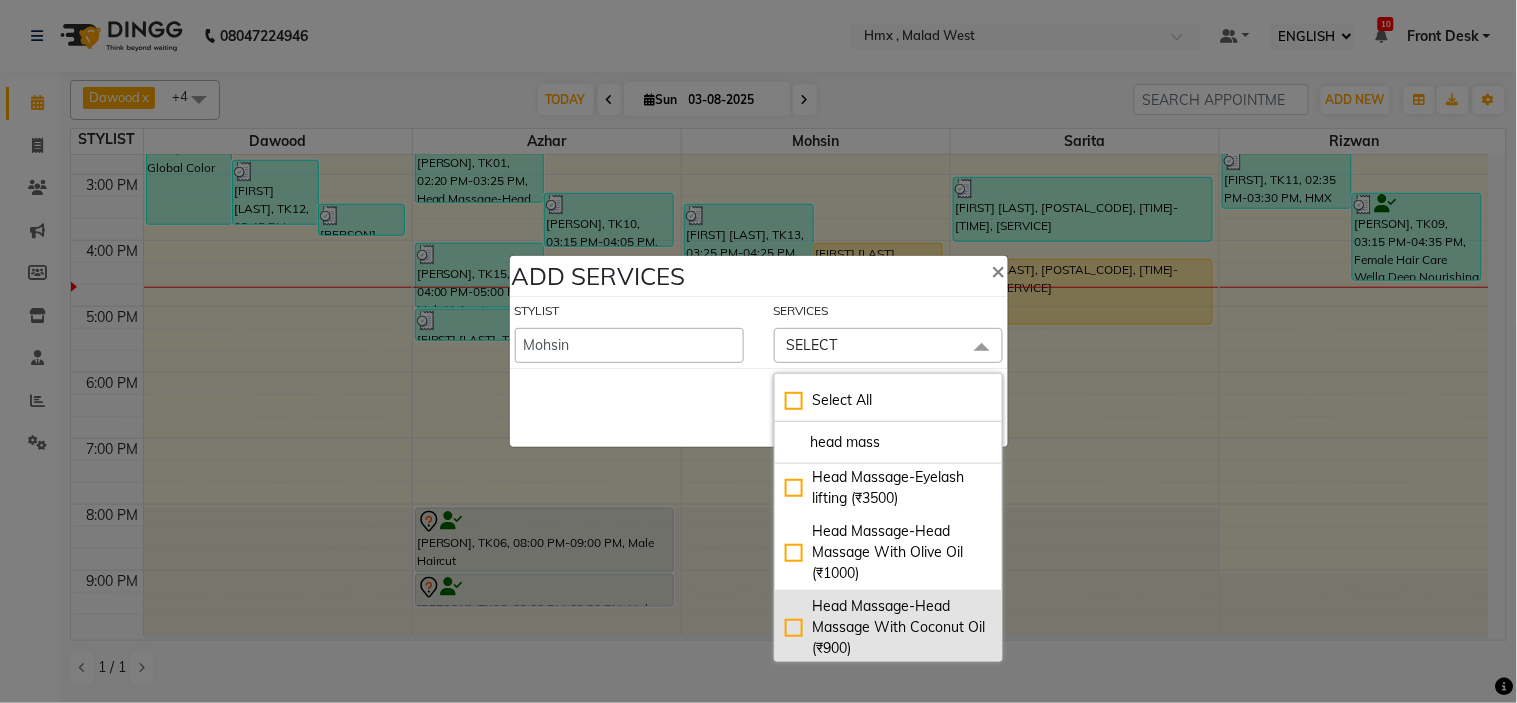type on "head mass" 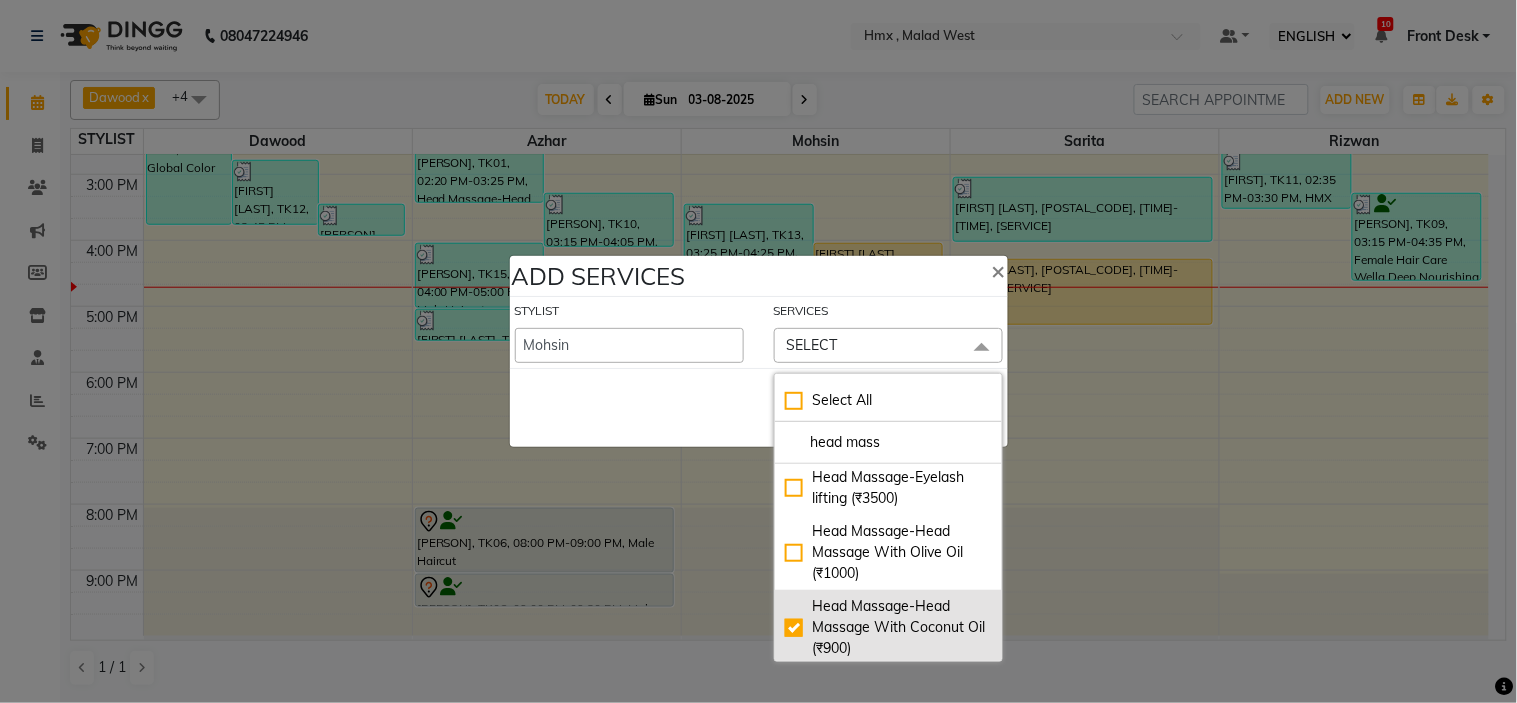 checkbox on "true" 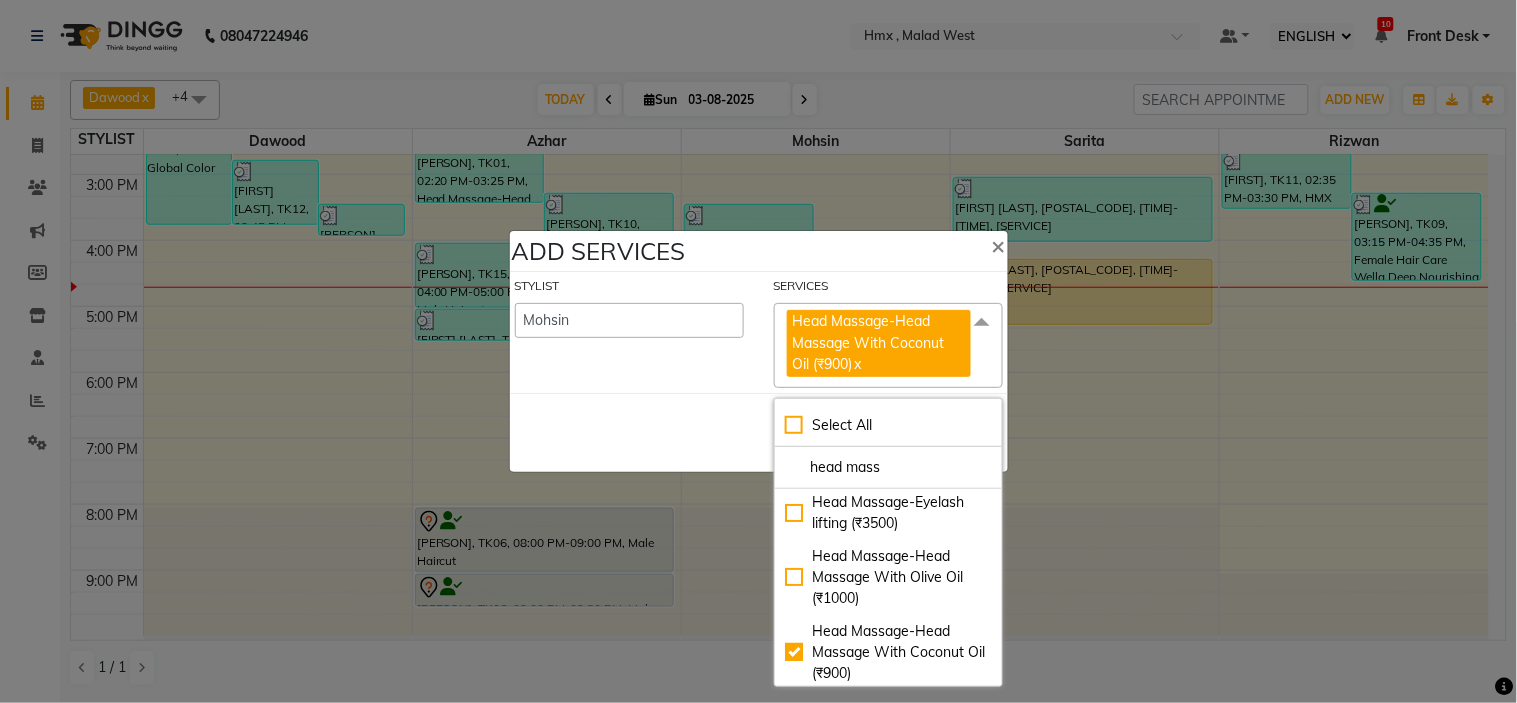 click on "SAVE   CANCEL" 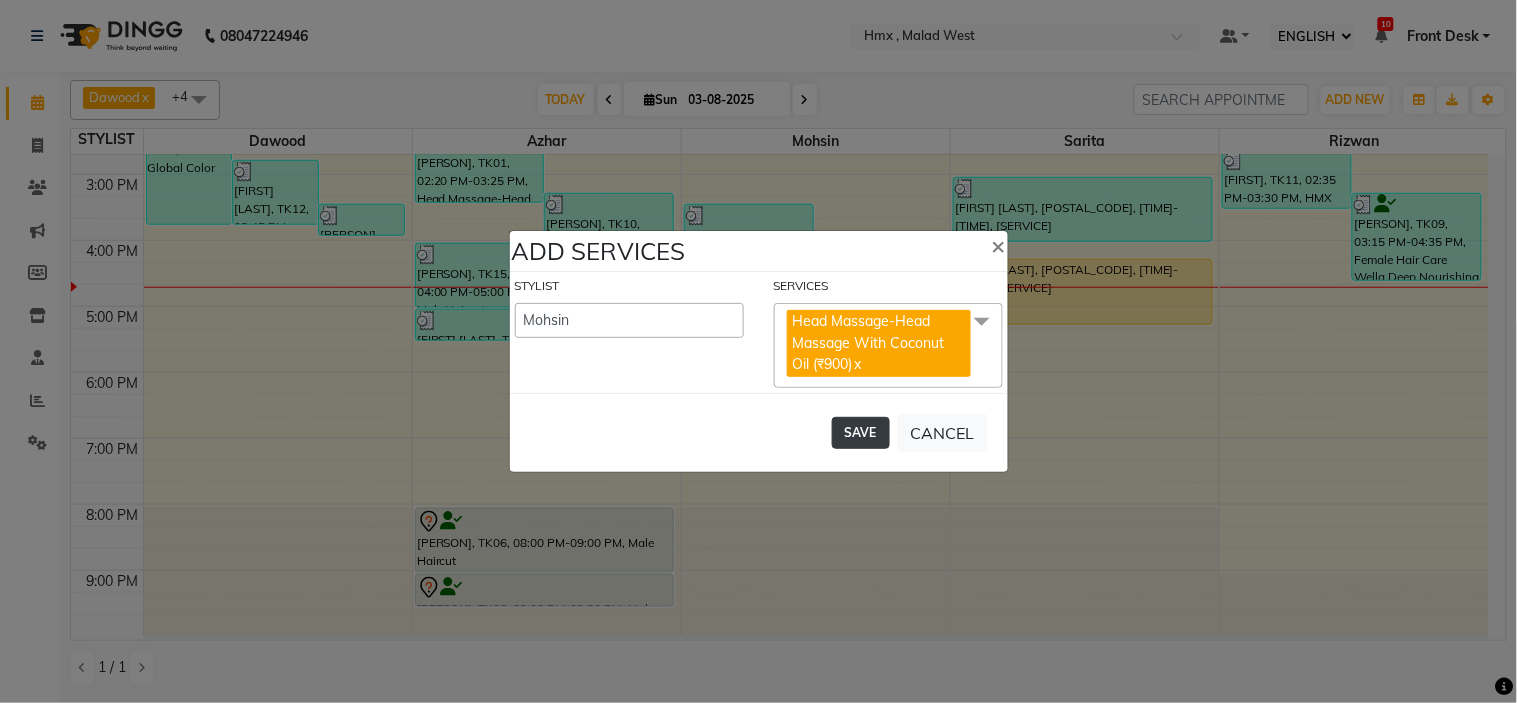 click on "SAVE" 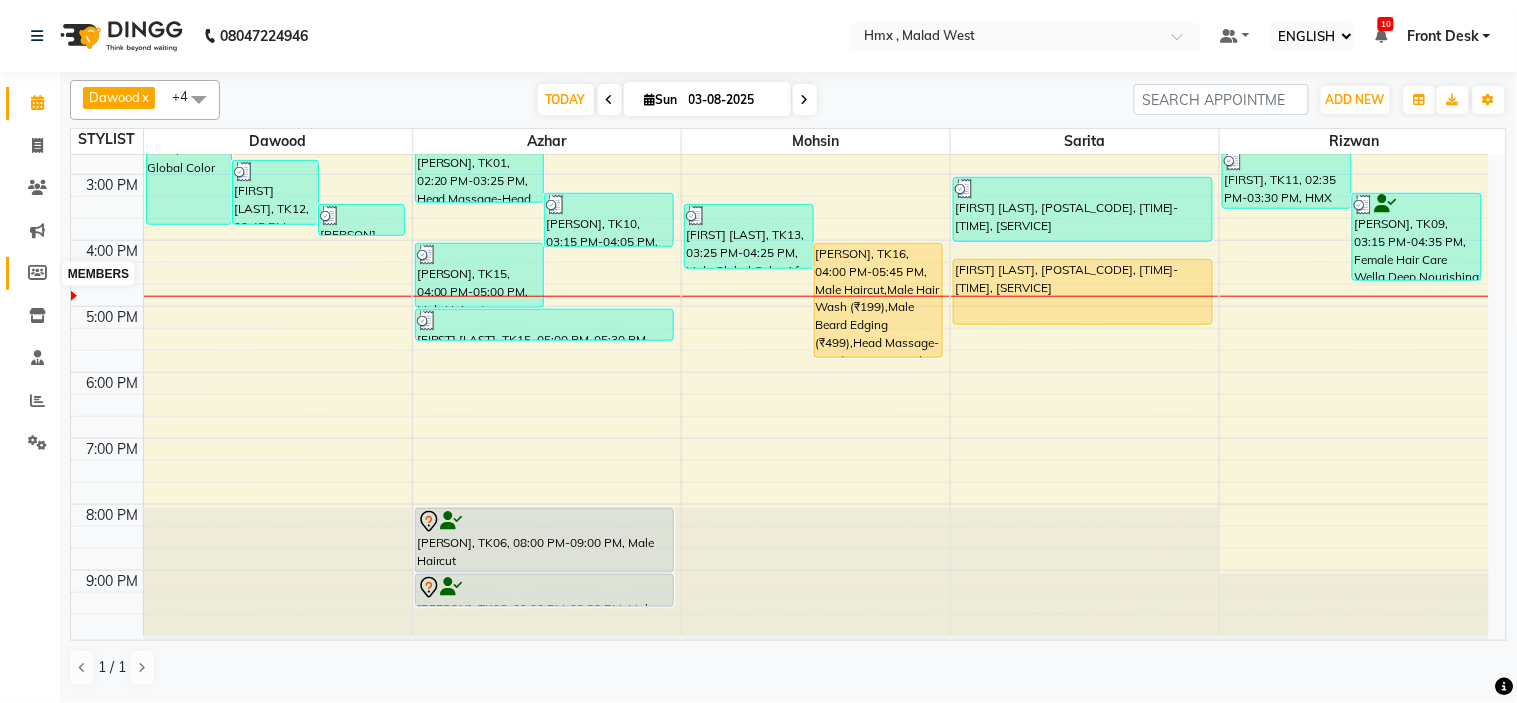 click 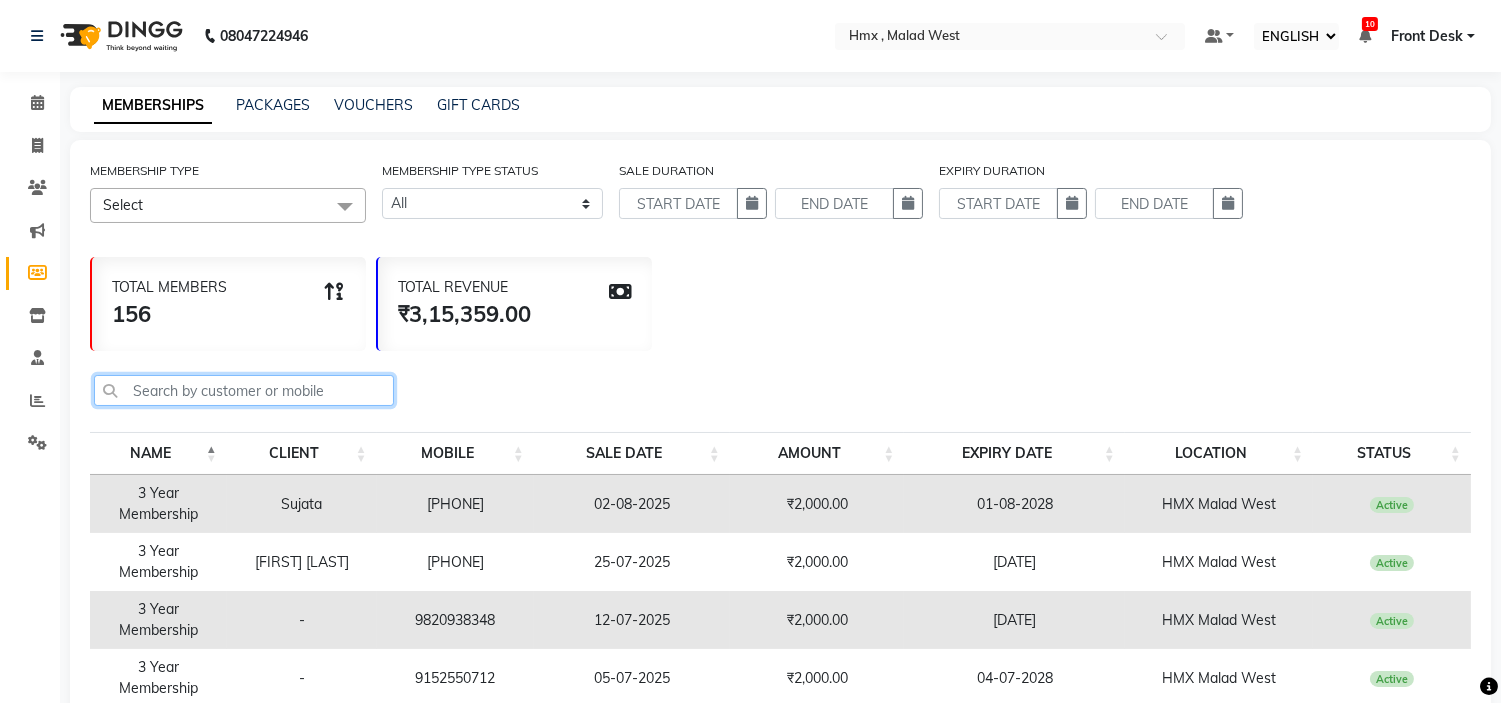 click 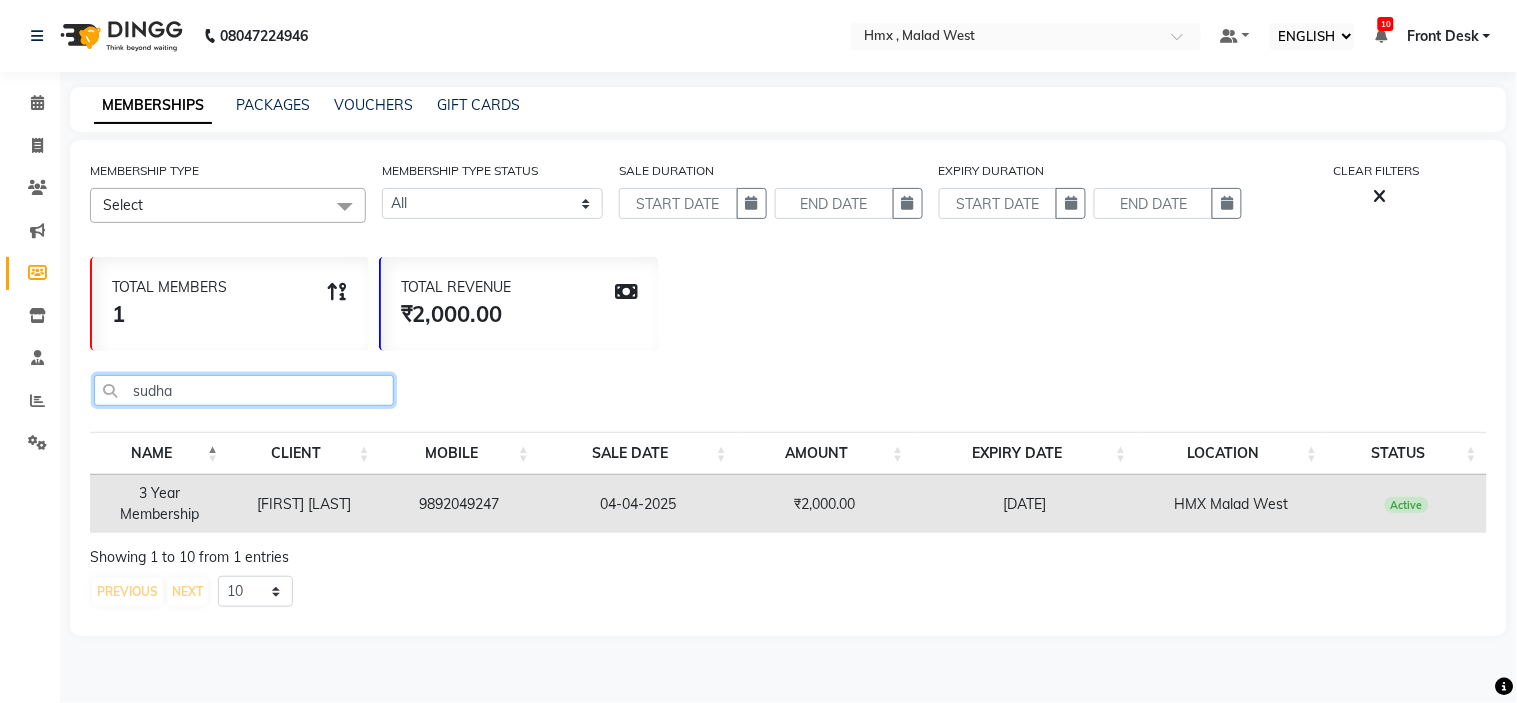 type on "sudha" 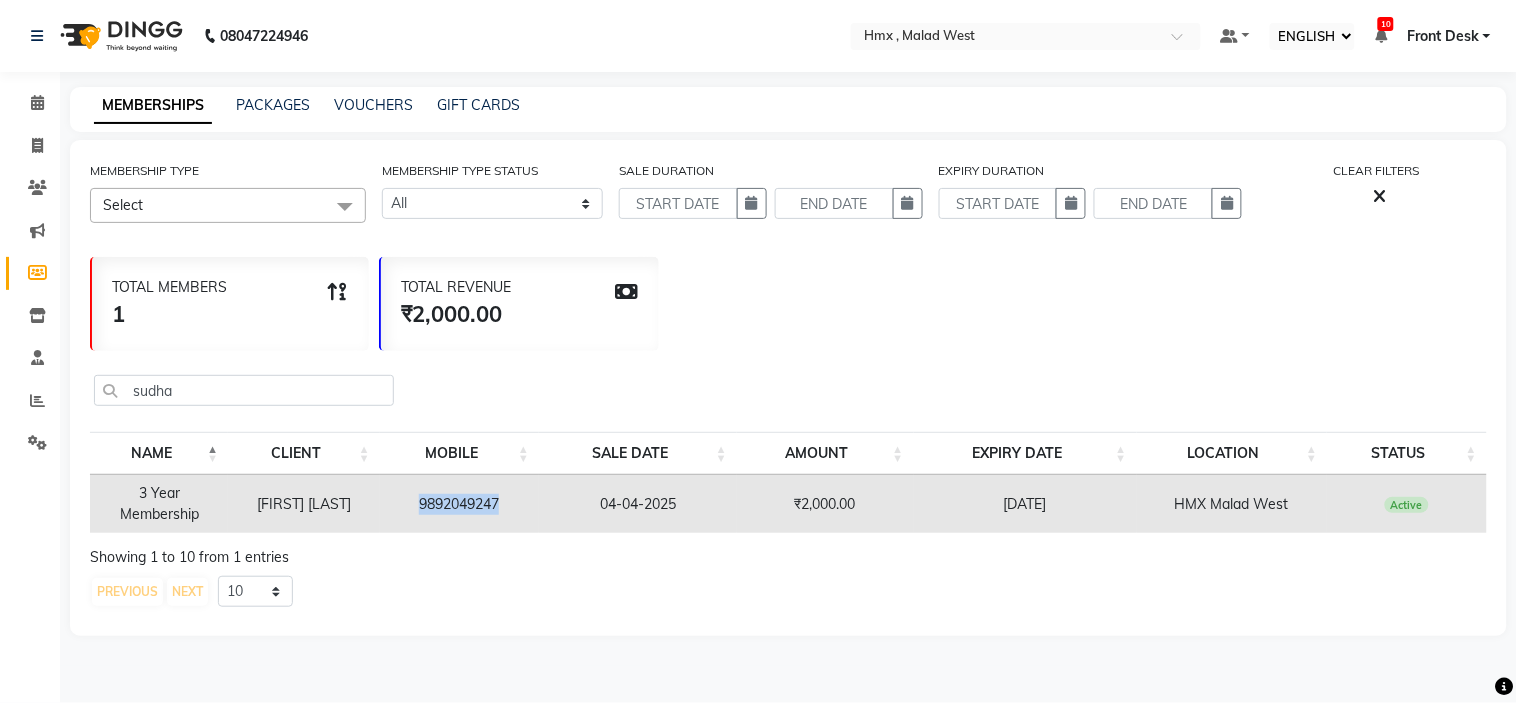 drag, startPoint x: 437, startPoint y: 511, endPoint x: 507, endPoint y: 514, distance: 70.064255 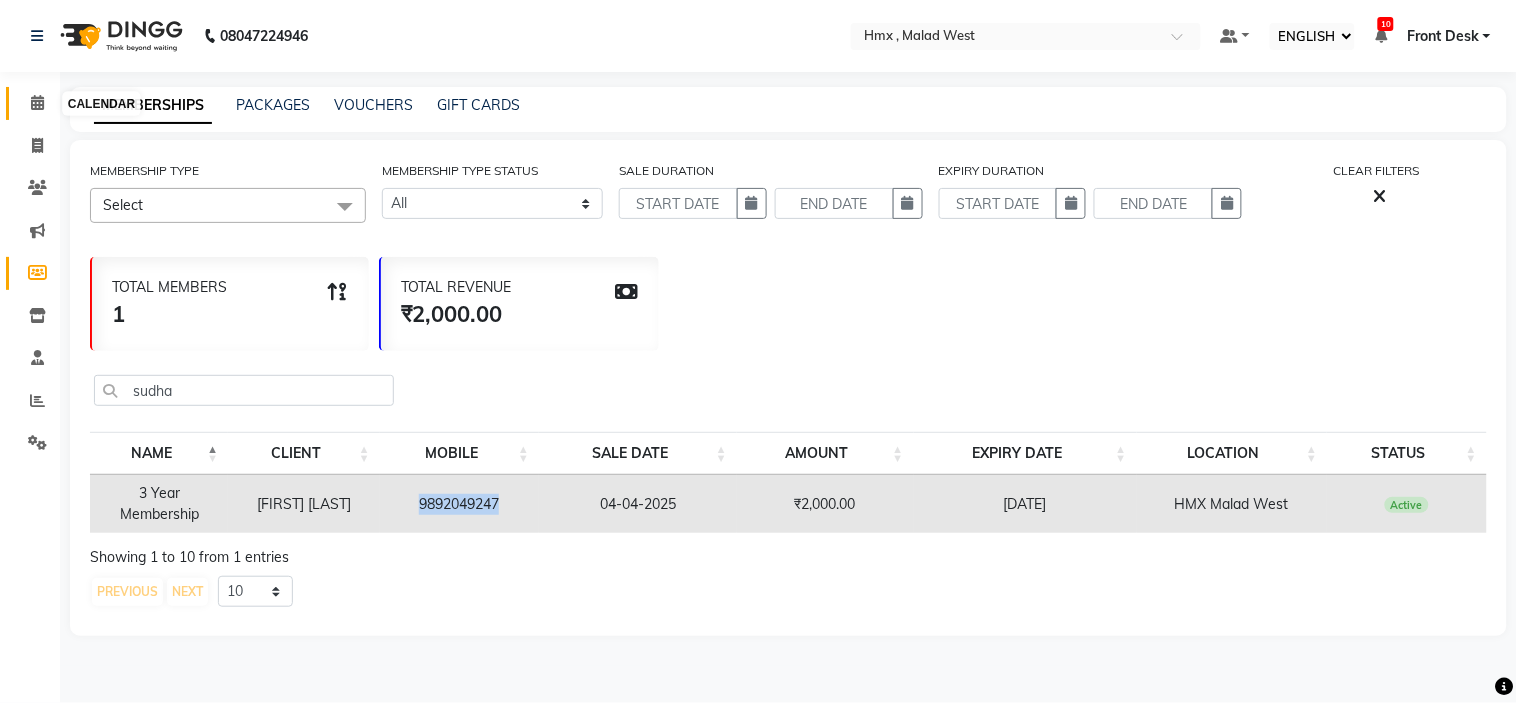 click 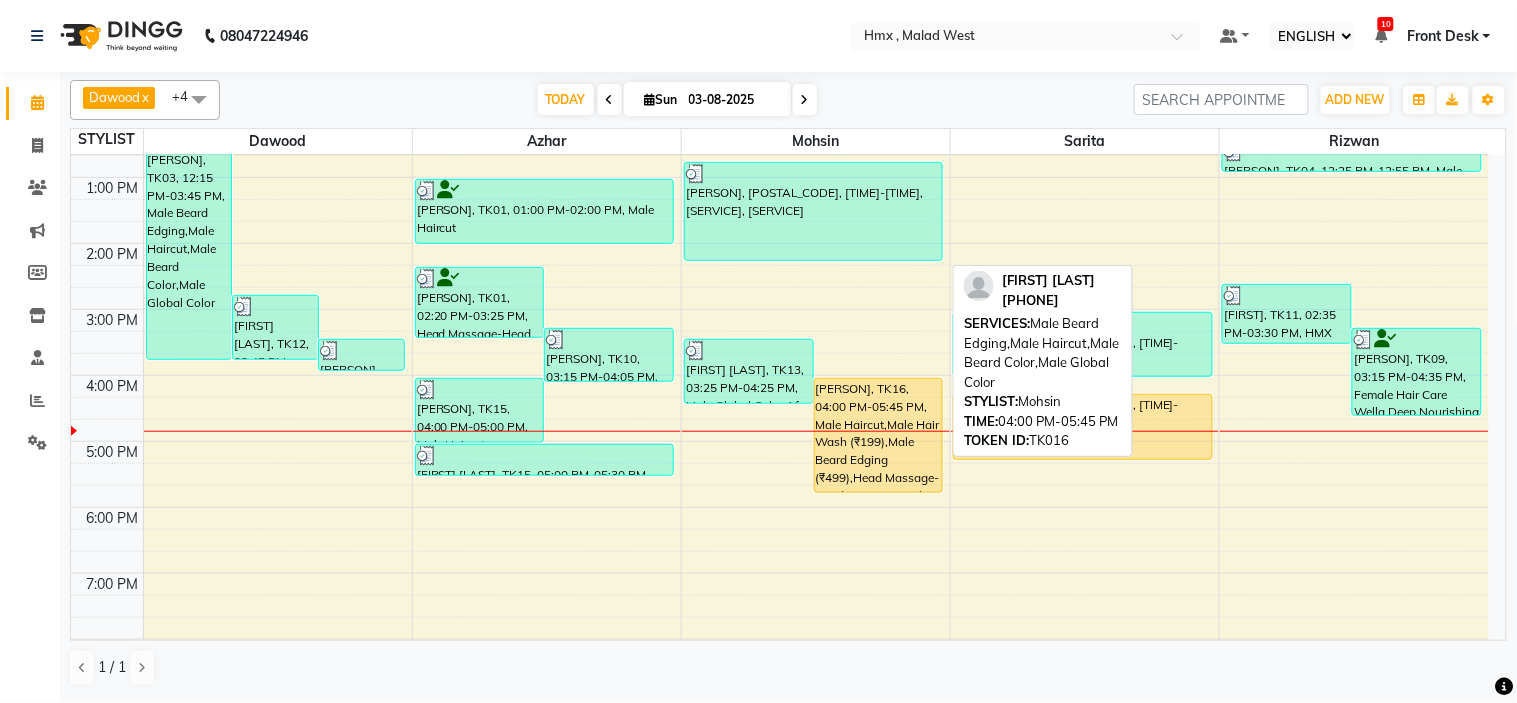 scroll, scrollTop: 442, scrollLeft: 0, axis: vertical 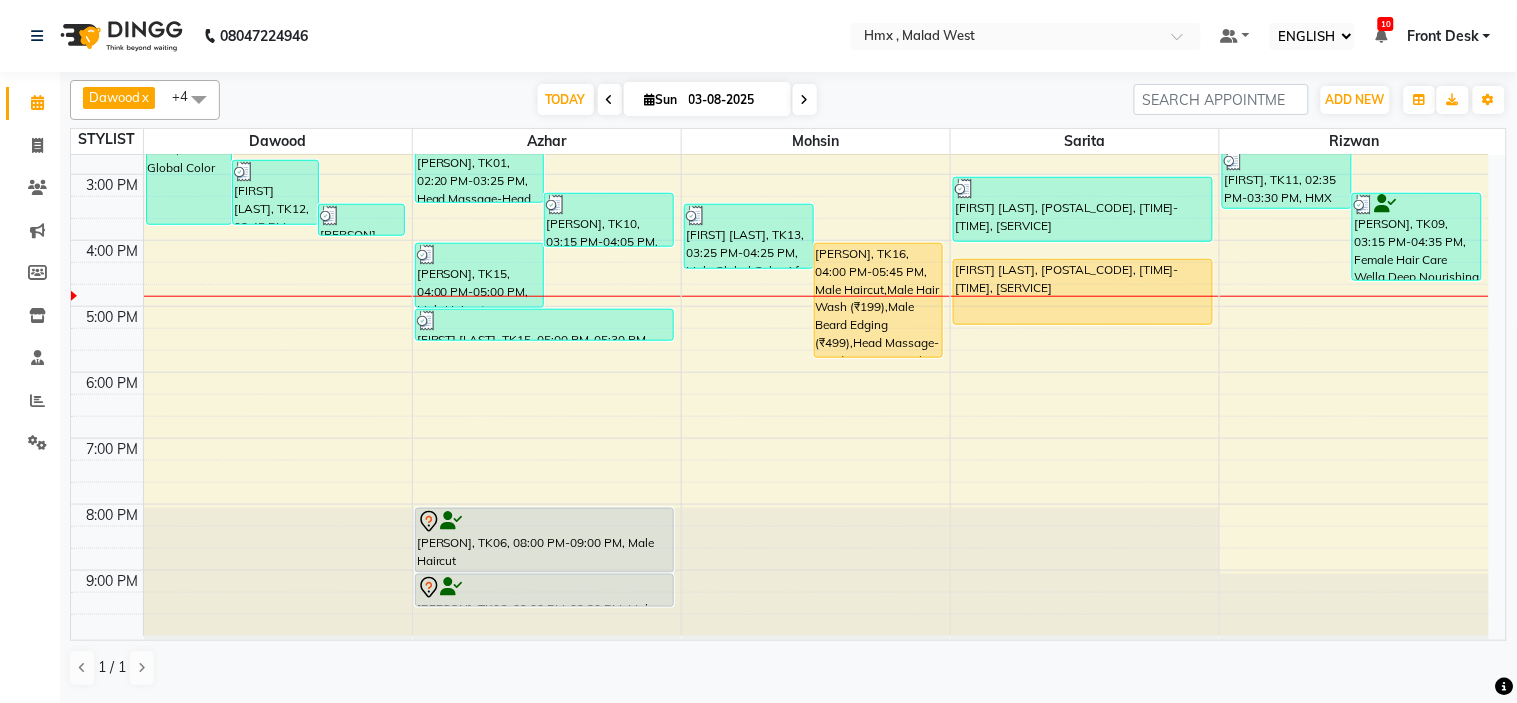 click on "8:00 AM 9:00 AM 10:00 AM 11:00 AM 12:00 PM 1:00 PM 2:00 PM 3:00 PM 4:00 PM 5:00 PM 6:00 PM 7:00 PM 8:00 PM 9:00 PM     sandeep jairath, TK03, 12:15 PM-03:45 PM, Male Beard Edging,Male Haircut,Male Beard Color,Male Global Color     Jeewan Joshi, TK12, 02:45 PM-03:45 PM, Male Haircut     Jeewan Joshi, TK12, 03:25 PM-03:55 PM, Male Beard Edging     VINOD, TK01, 02:20 PM-03:25 PM, Head Massage-Head Massage With Coconut Oil     Gulzar, TK10, 03:15 PM-04:05 PM, Male Beard Edging     Gabiliel Solvate, TK15, 04:00 PM-05:00 PM, Male Haircut     VINOD, TK01, 01:00 PM-02:00 PM, Male Haircut     Gabiliel Solvate, TK15, 05:00 PM-05:30 PM, Male Beard Edging             Vinay, TK06, 08:00 PM-09:00 PM, Male Haircut             Vinay, TK06, 09:00 PM-09:30 PM, Male Beard Edging     Parth Vedant, TK13, 03:25 PM-04:25 PM, Male Global Color Af    Arnan Das, TK16, 04:00 PM-05:45 PM, Male Haircut,Male Hair Wash (₹199),Male Beard Edging (₹499),Head Massage-Head Massage With Coconut Oil (₹900)" at bounding box center [780, 174] 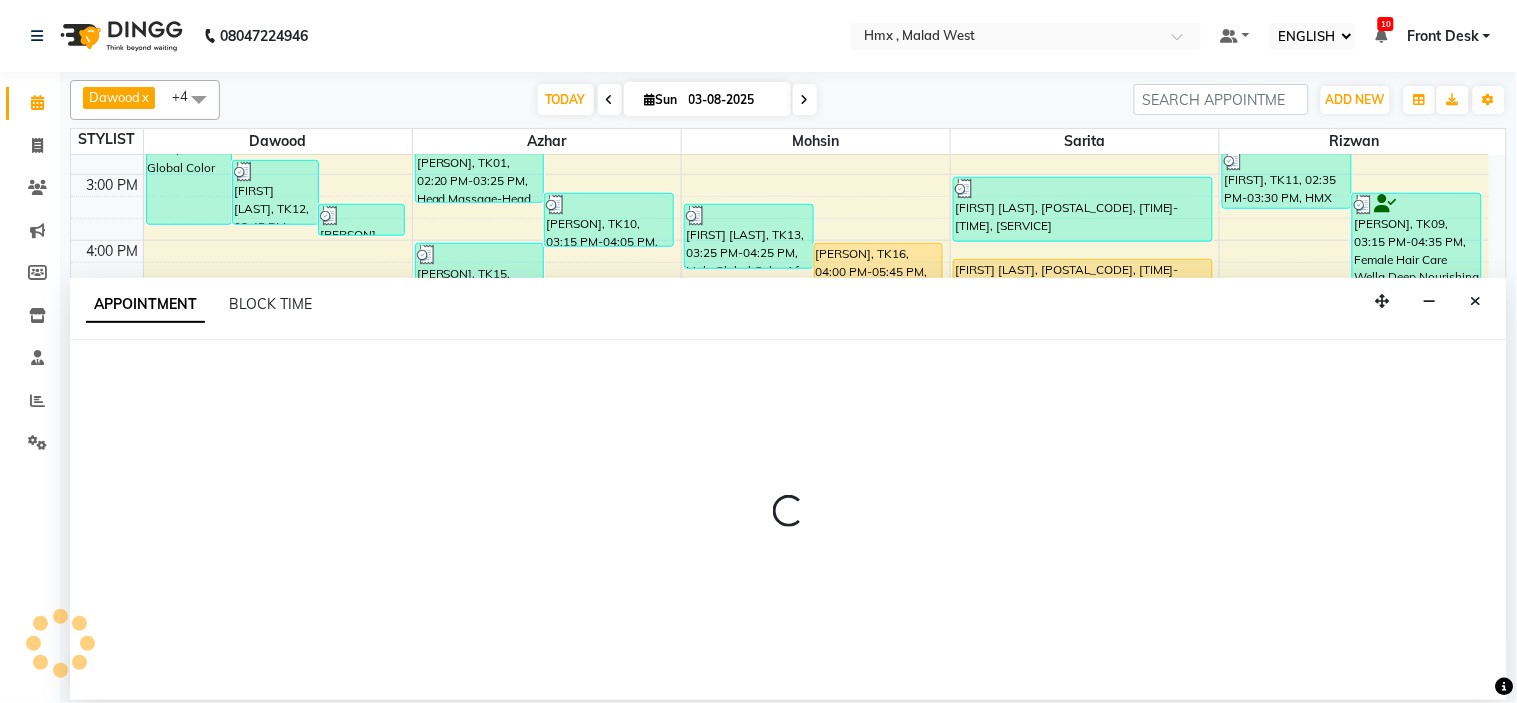 select on "39098" 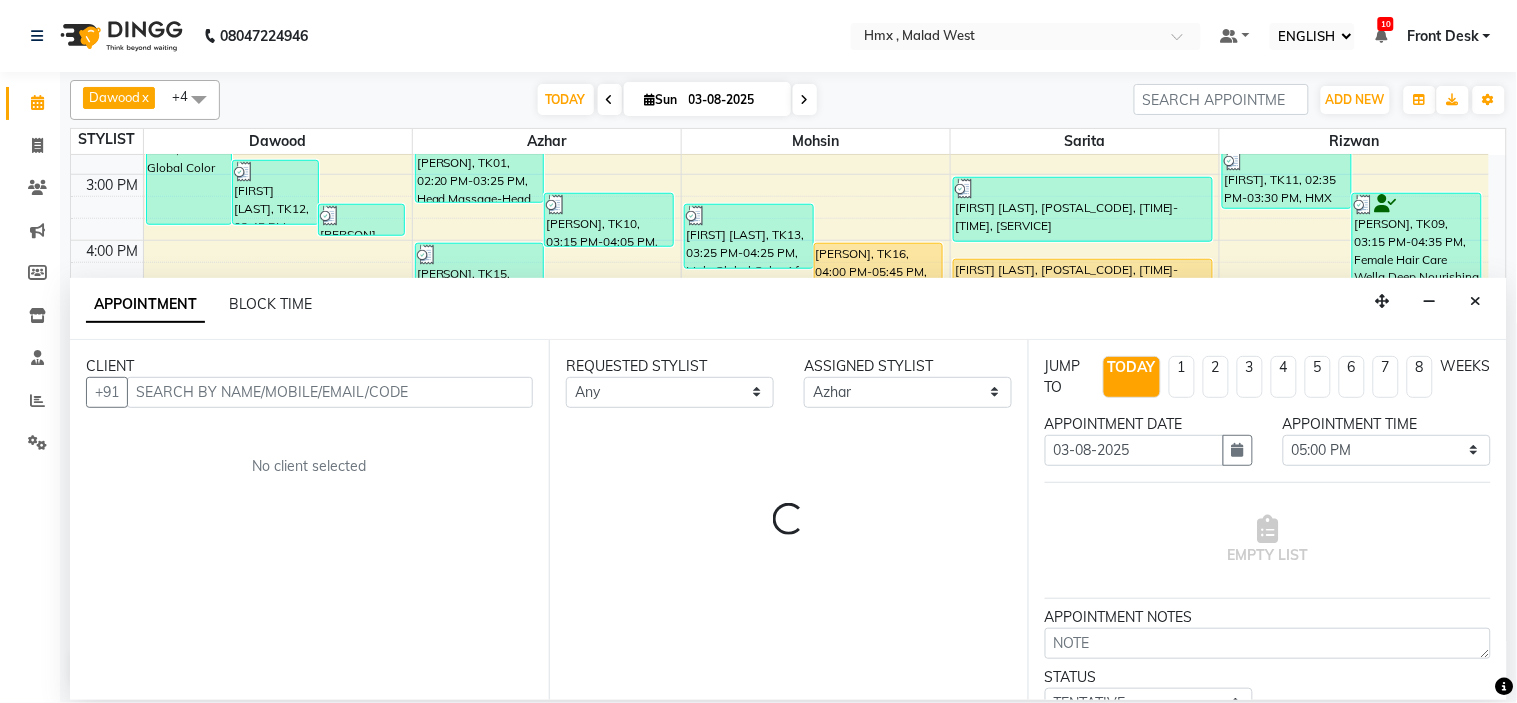 click at bounding box center [330, 392] 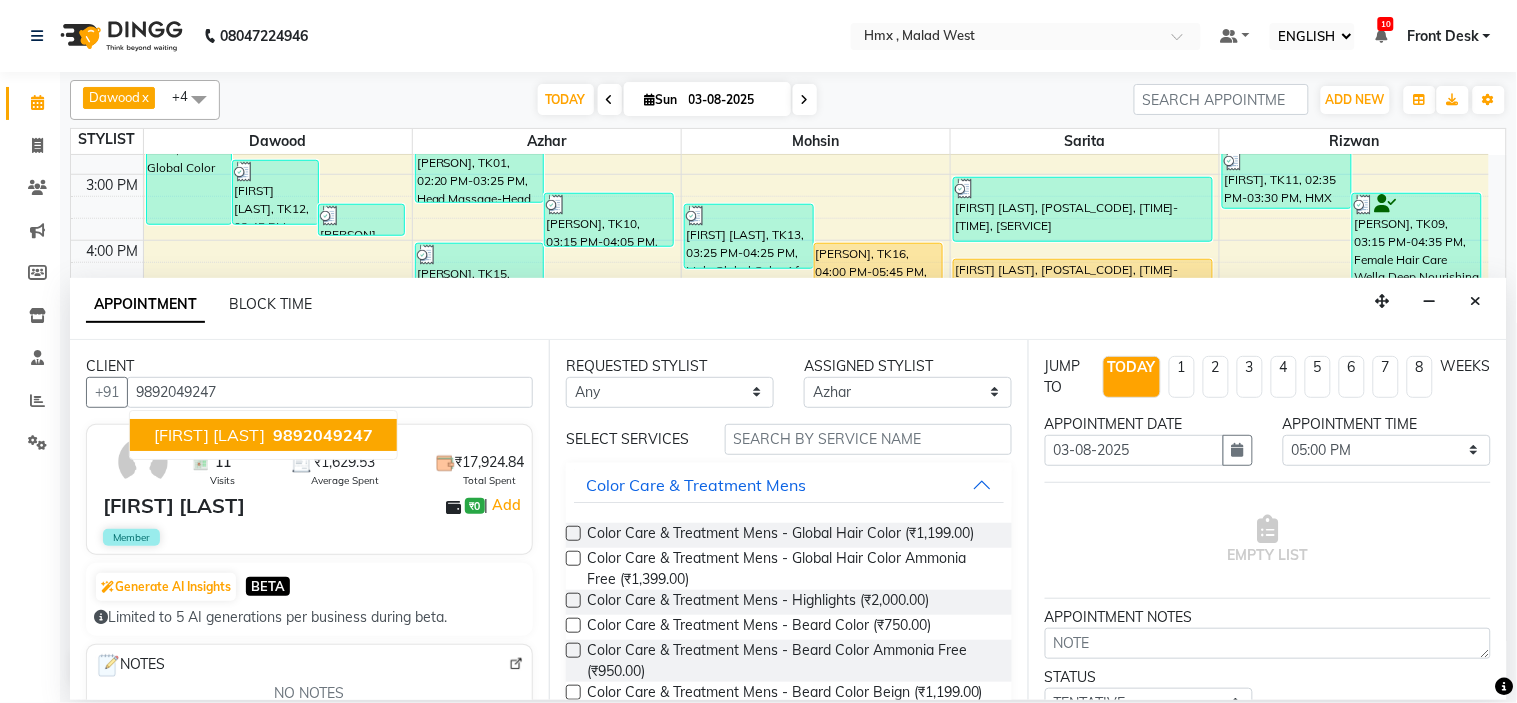 type on "9892049247" 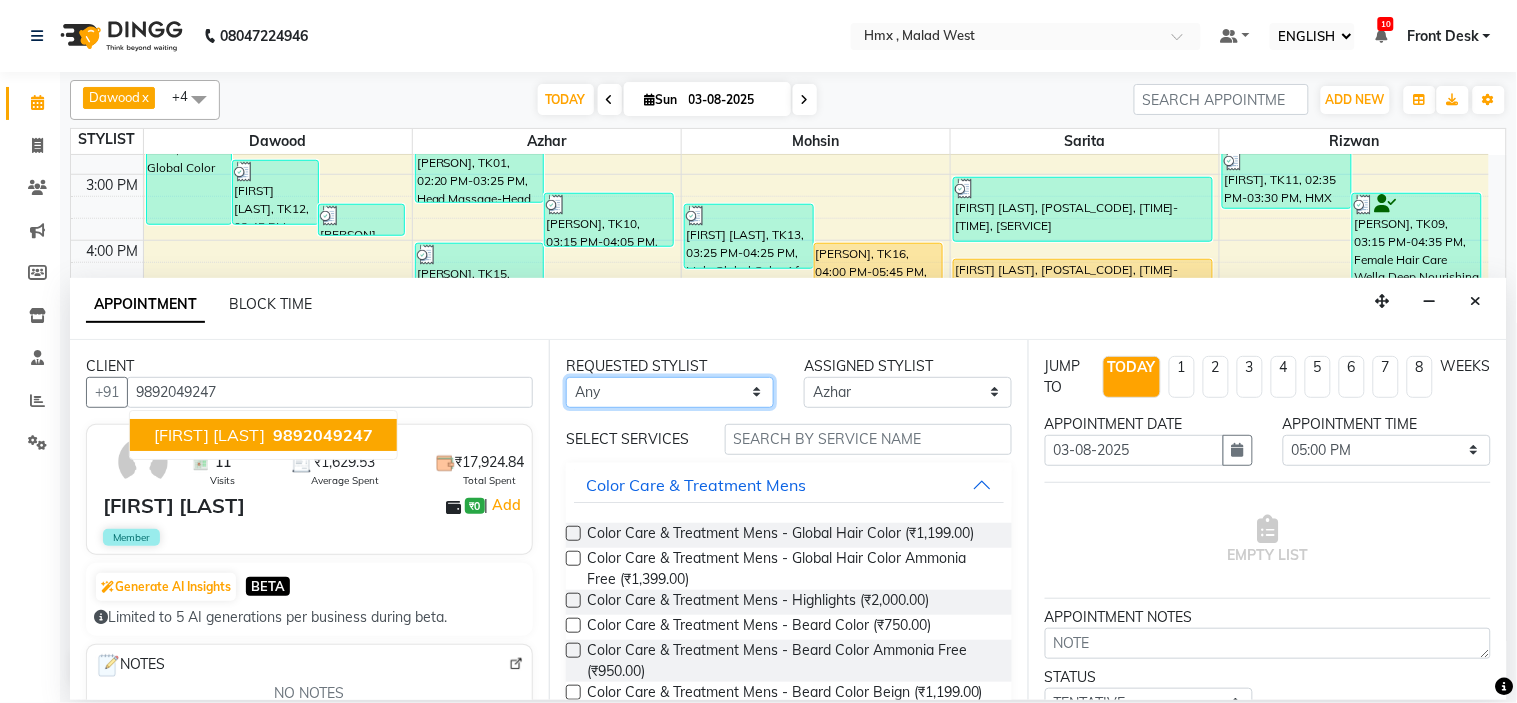 click on "Any Azhar Bilal Dawood Mohsin Rizwan Sarita Suman swapnali Uzair Yash Padrath" at bounding box center (670, 392) 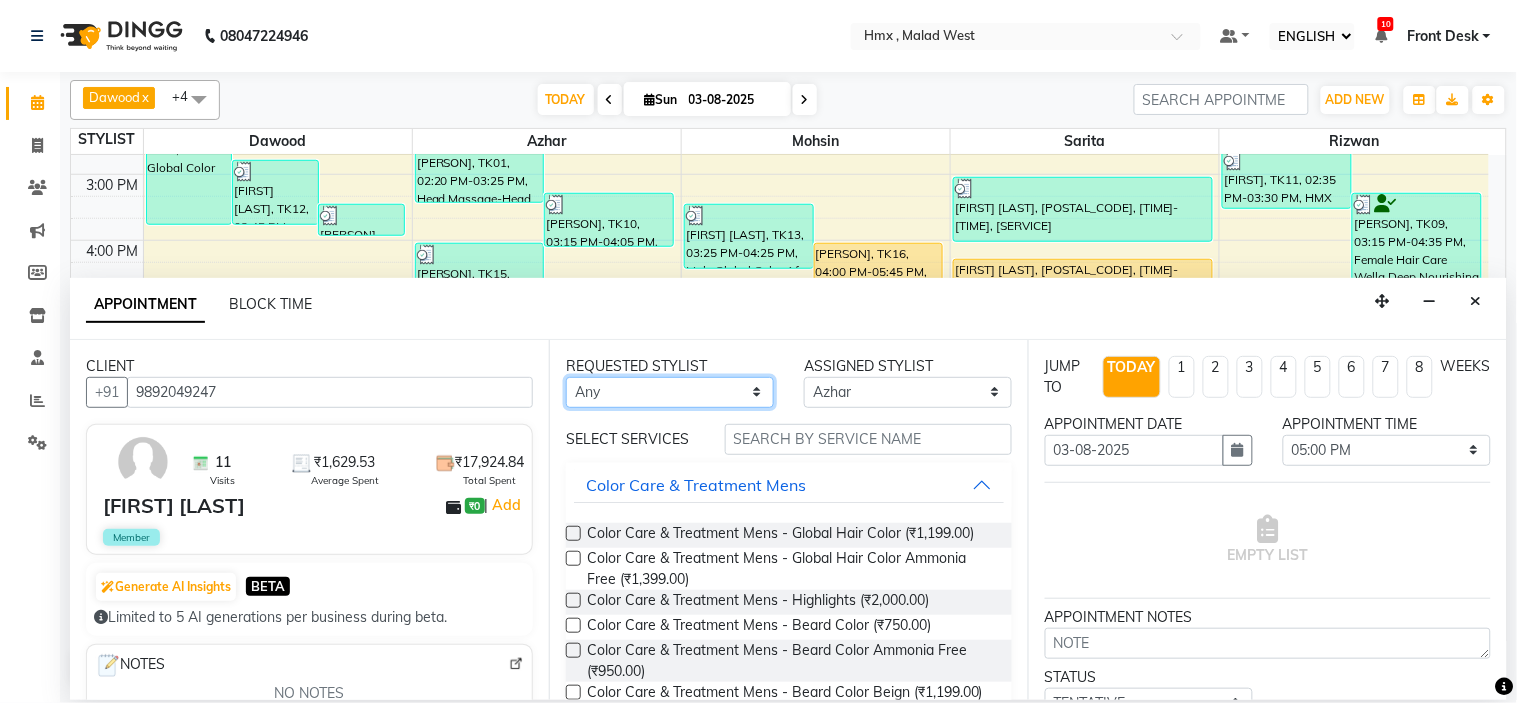 select on "39098" 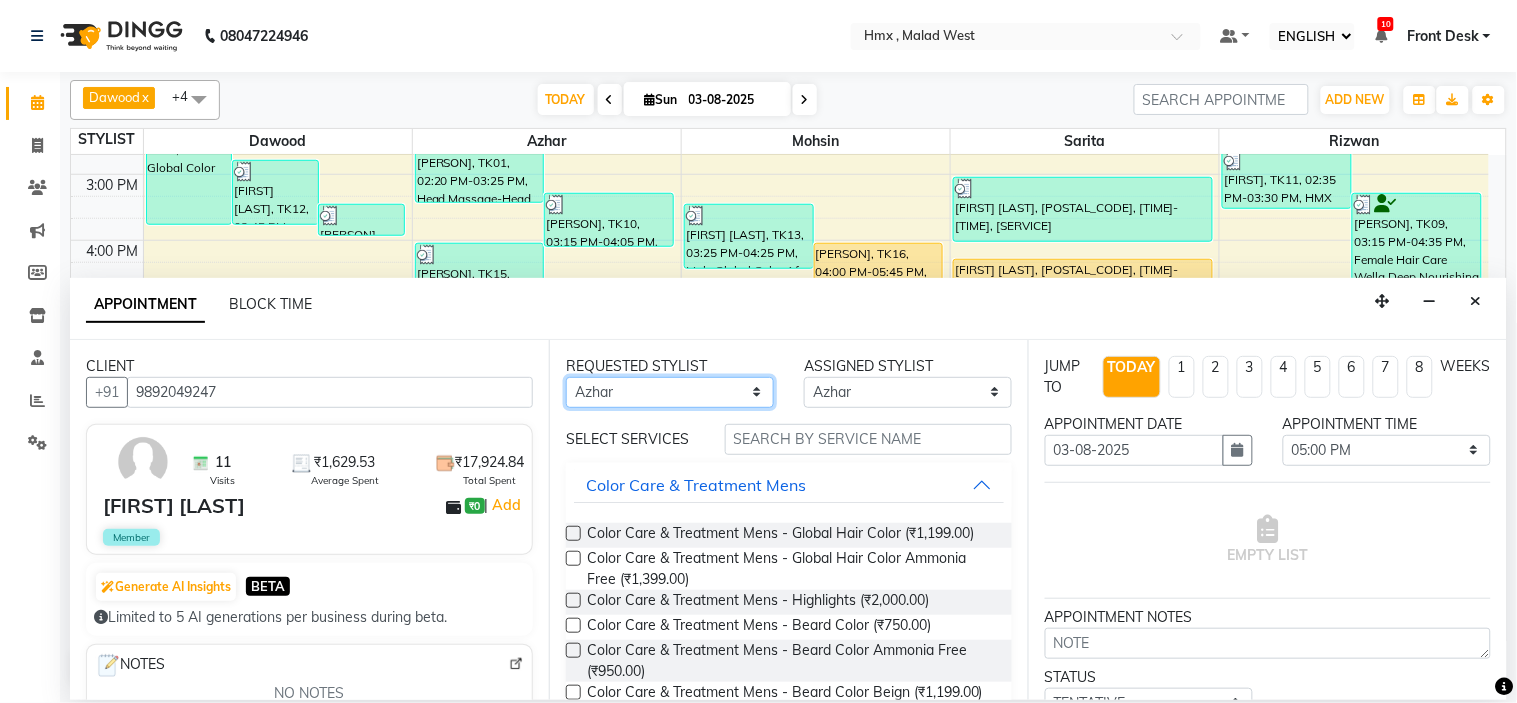 click on "Any Azhar Bilal Dawood Mohsin Rizwan Sarita Suman swapnali Uzair Yash Padrath" at bounding box center (670, 392) 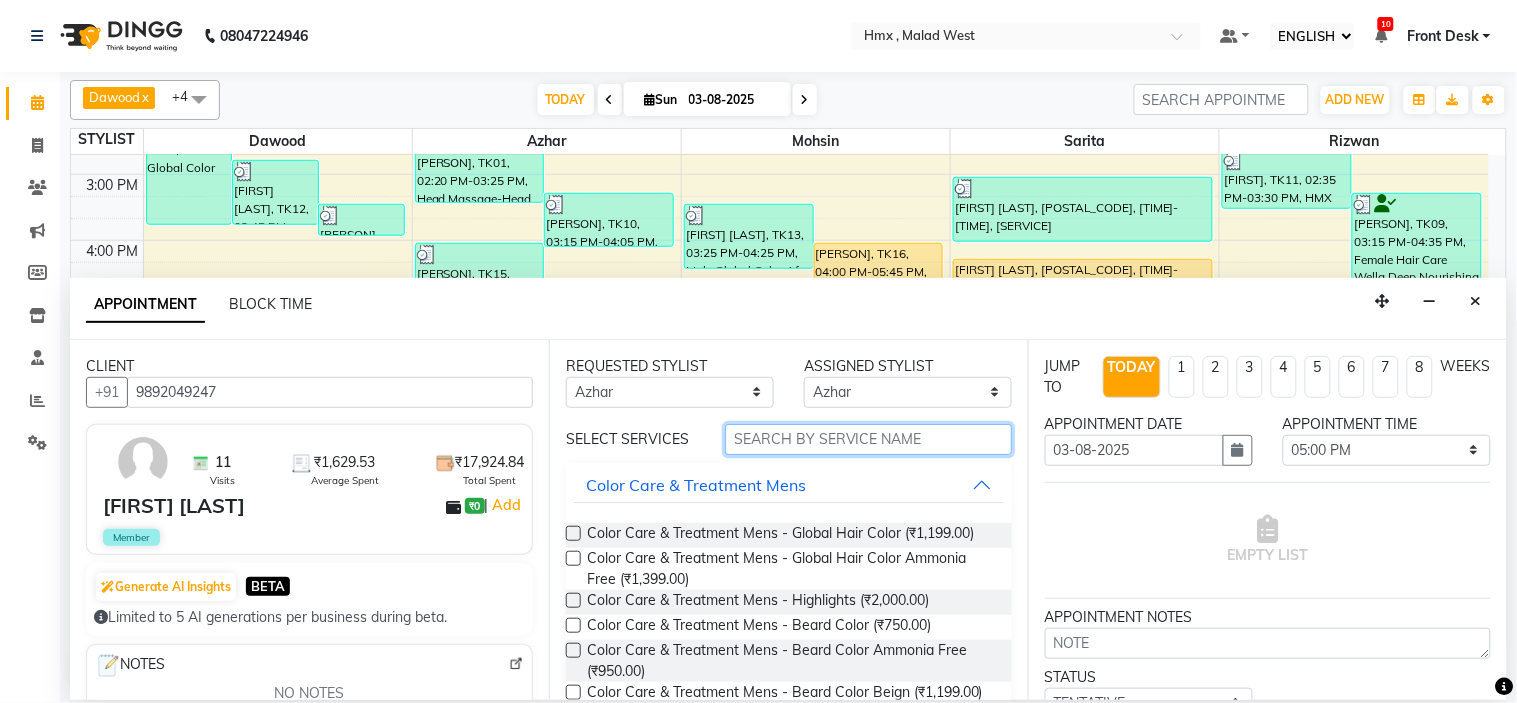 click at bounding box center (868, 439) 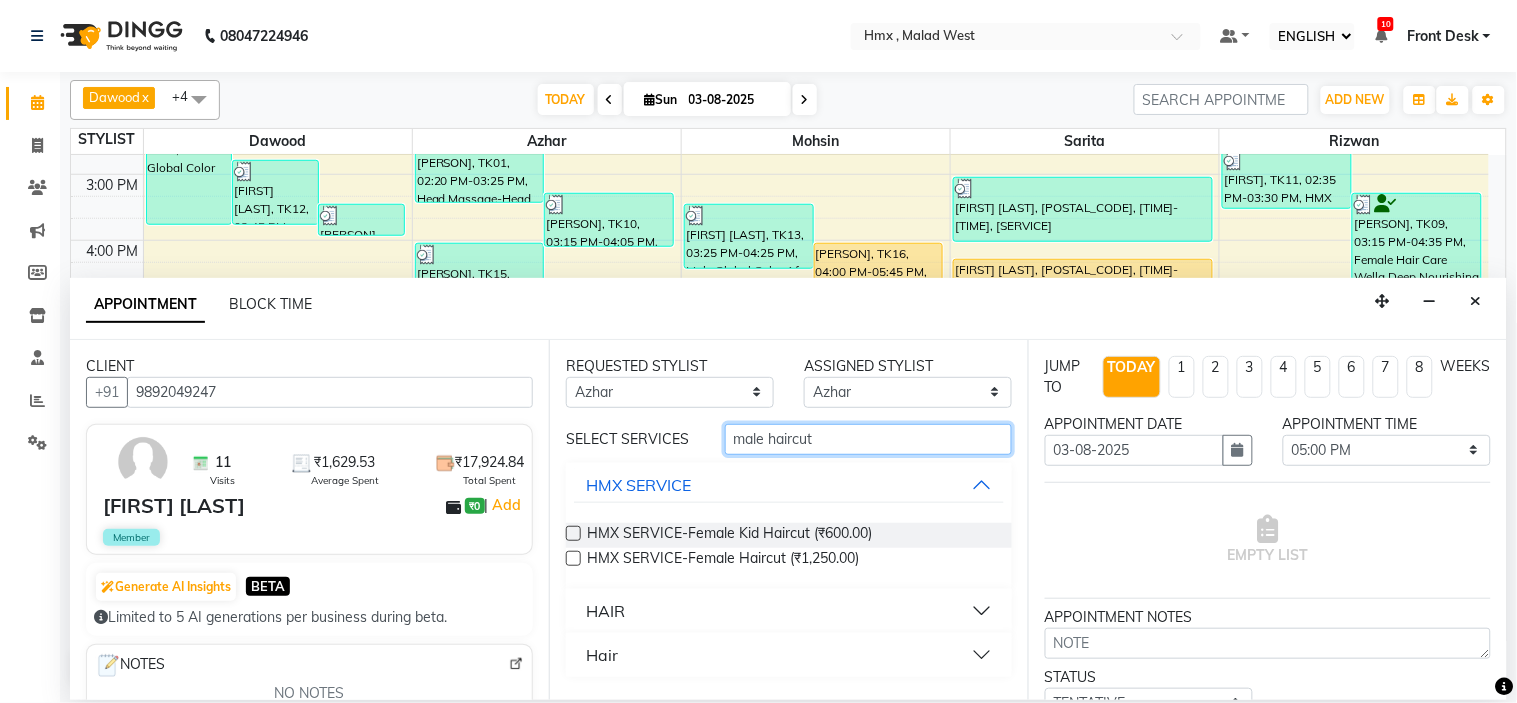 type on "male haircut" 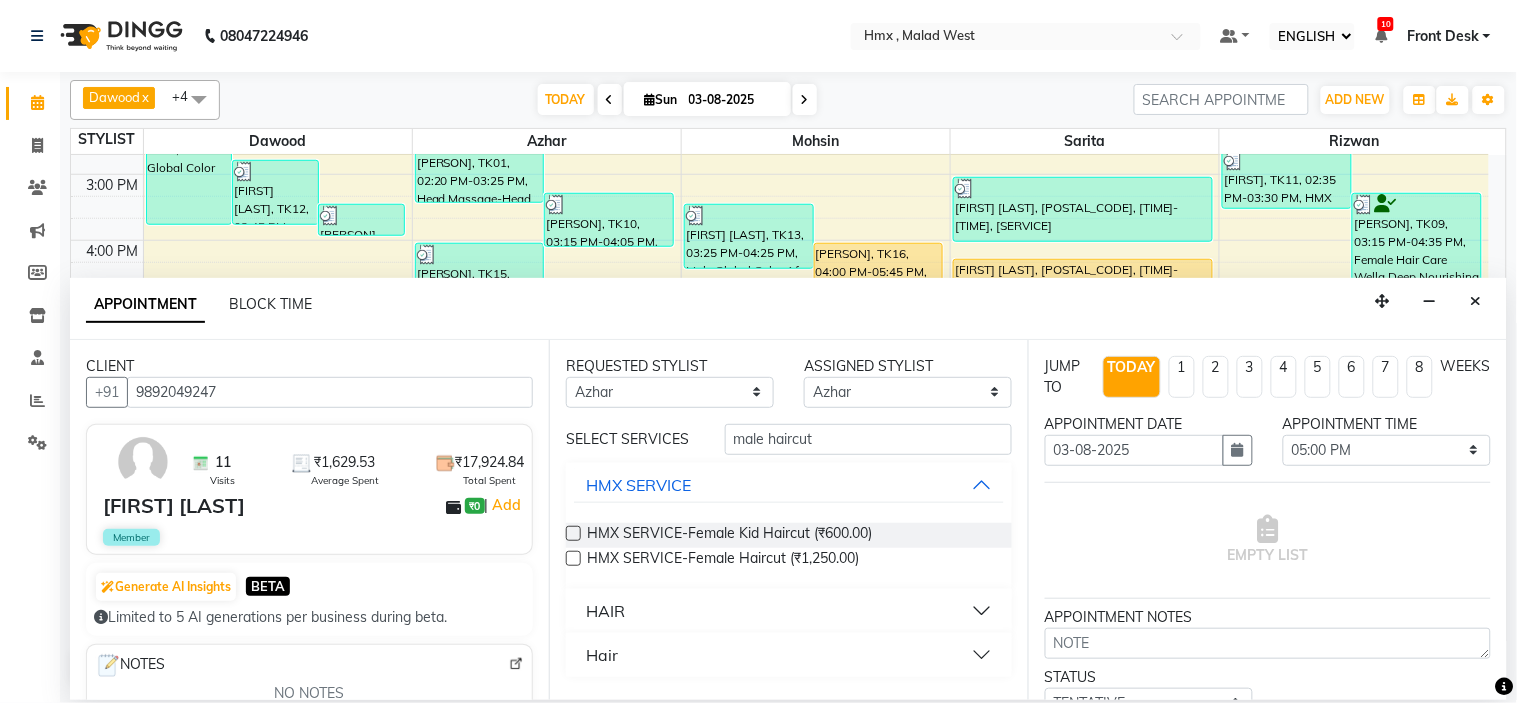 click on "HAIR" at bounding box center [789, 611] 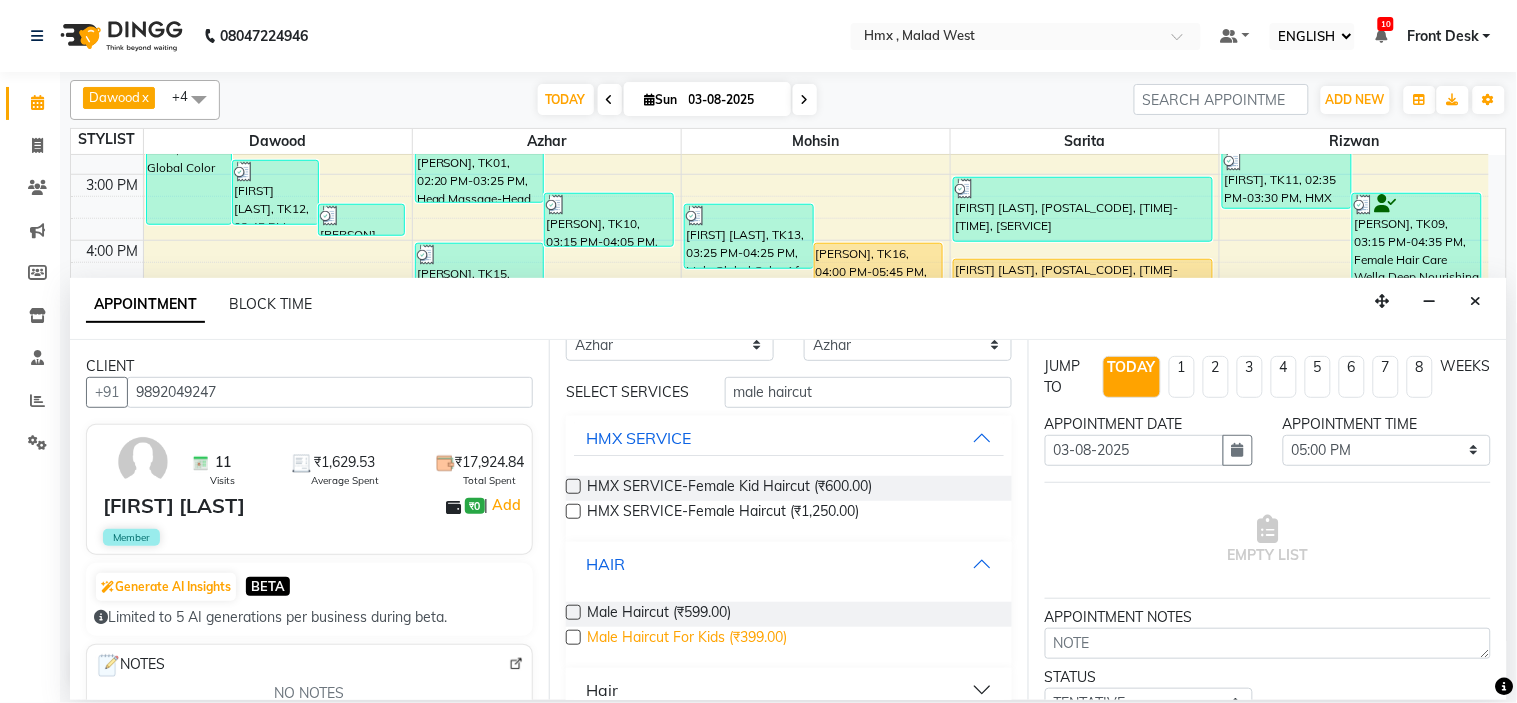 scroll, scrollTop: 73, scrollLeft: 0, axis: vertical 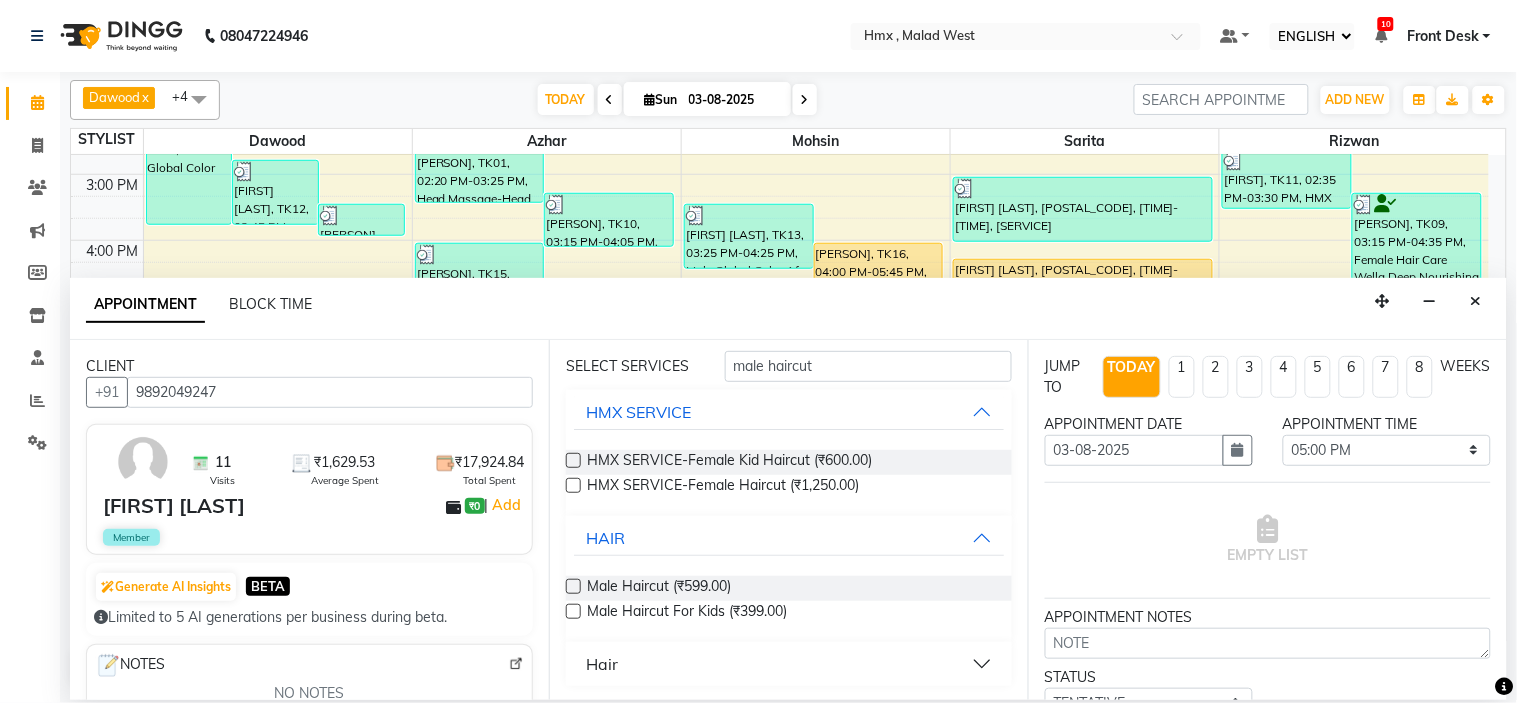 click at bounding box center [573, 586] 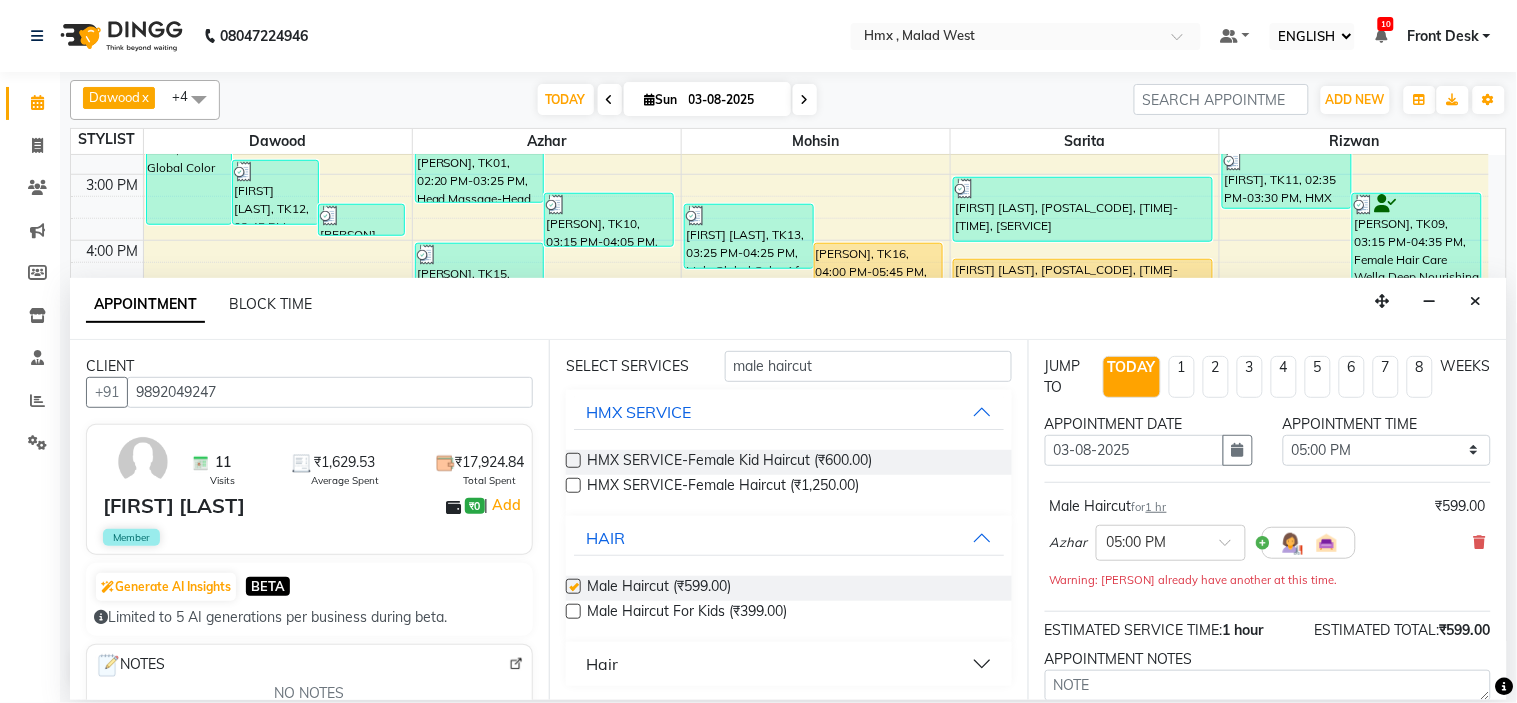 checkbox on "false" 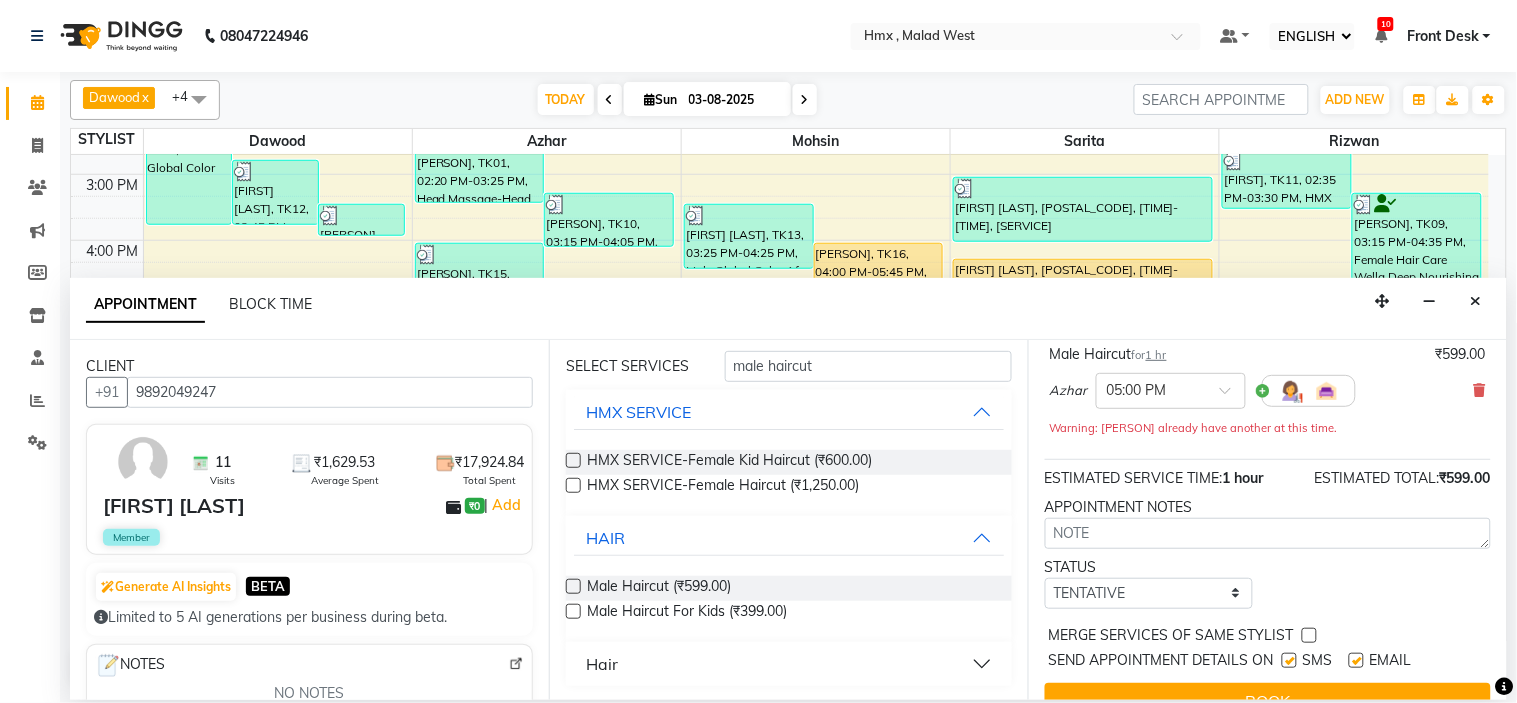 scroll, scrollTop: 187, scrollLeft: 0, axis: vertical 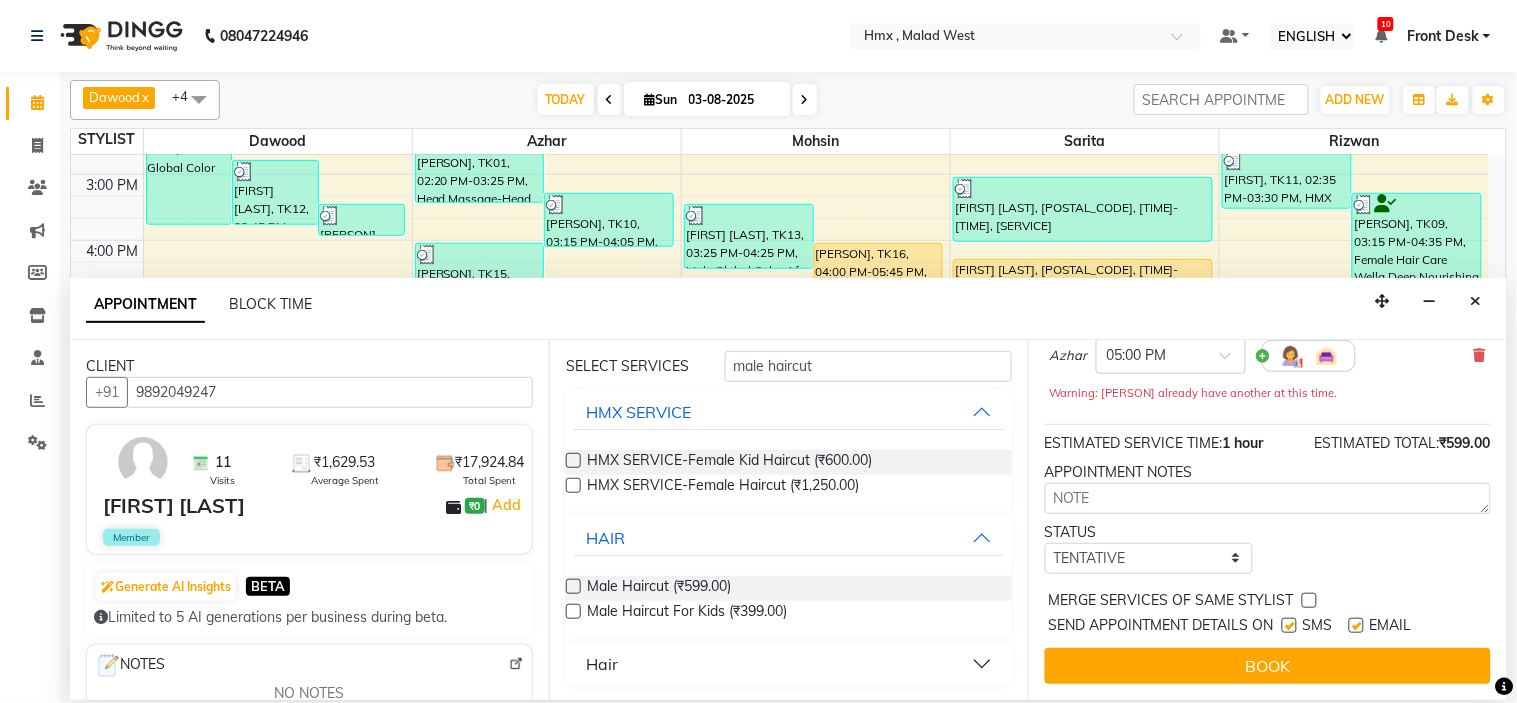 click at bounding box center [1289, 625] 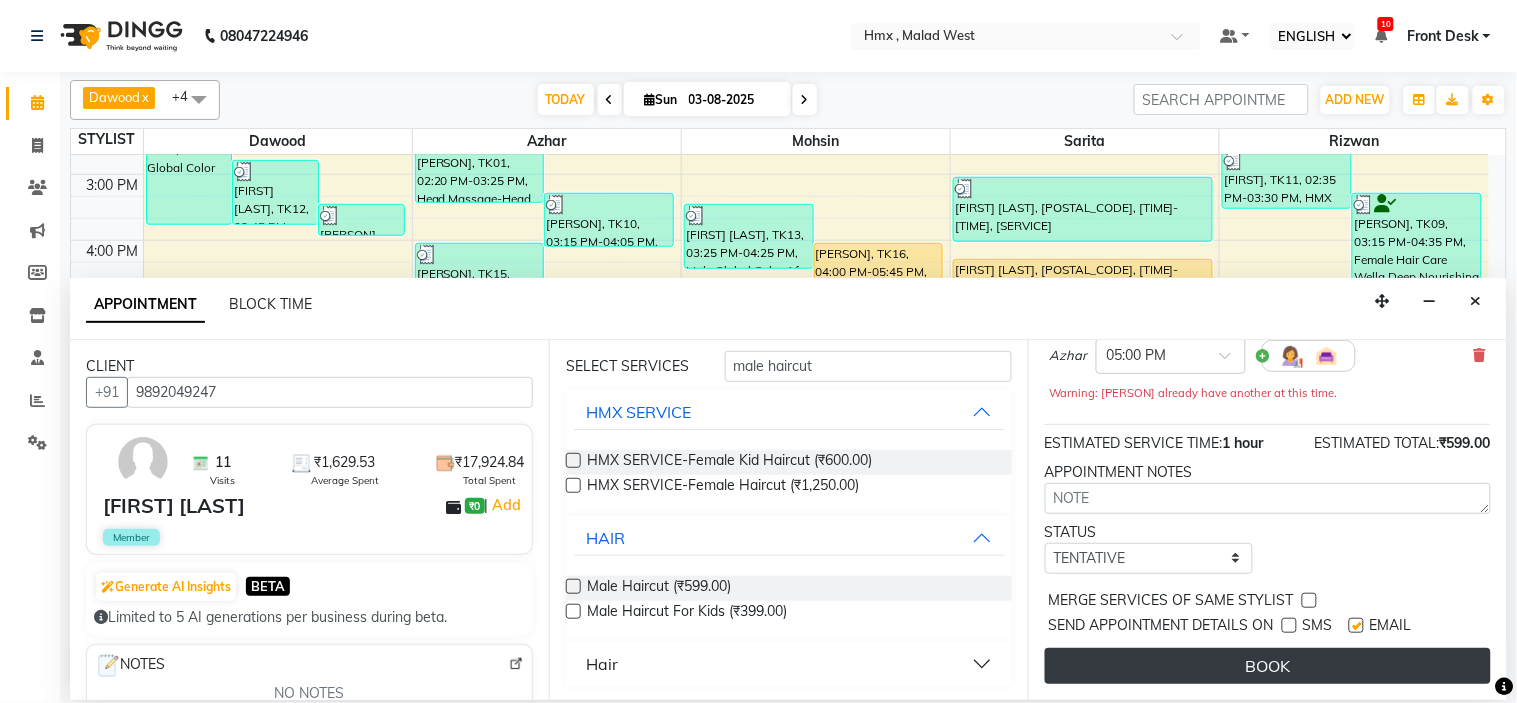click on "BOOK" at bounding box center (1268, 666) 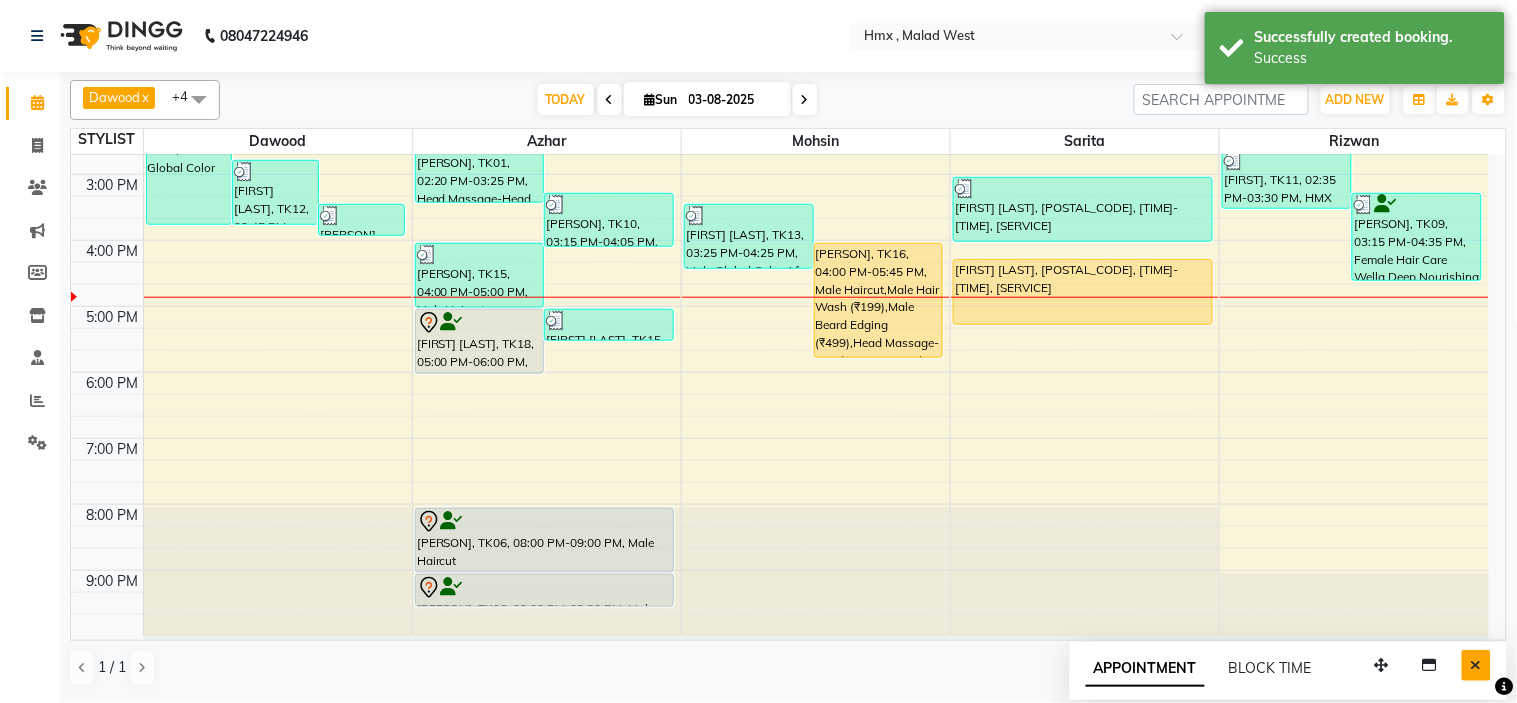 click at bounding box center [1476, 665] 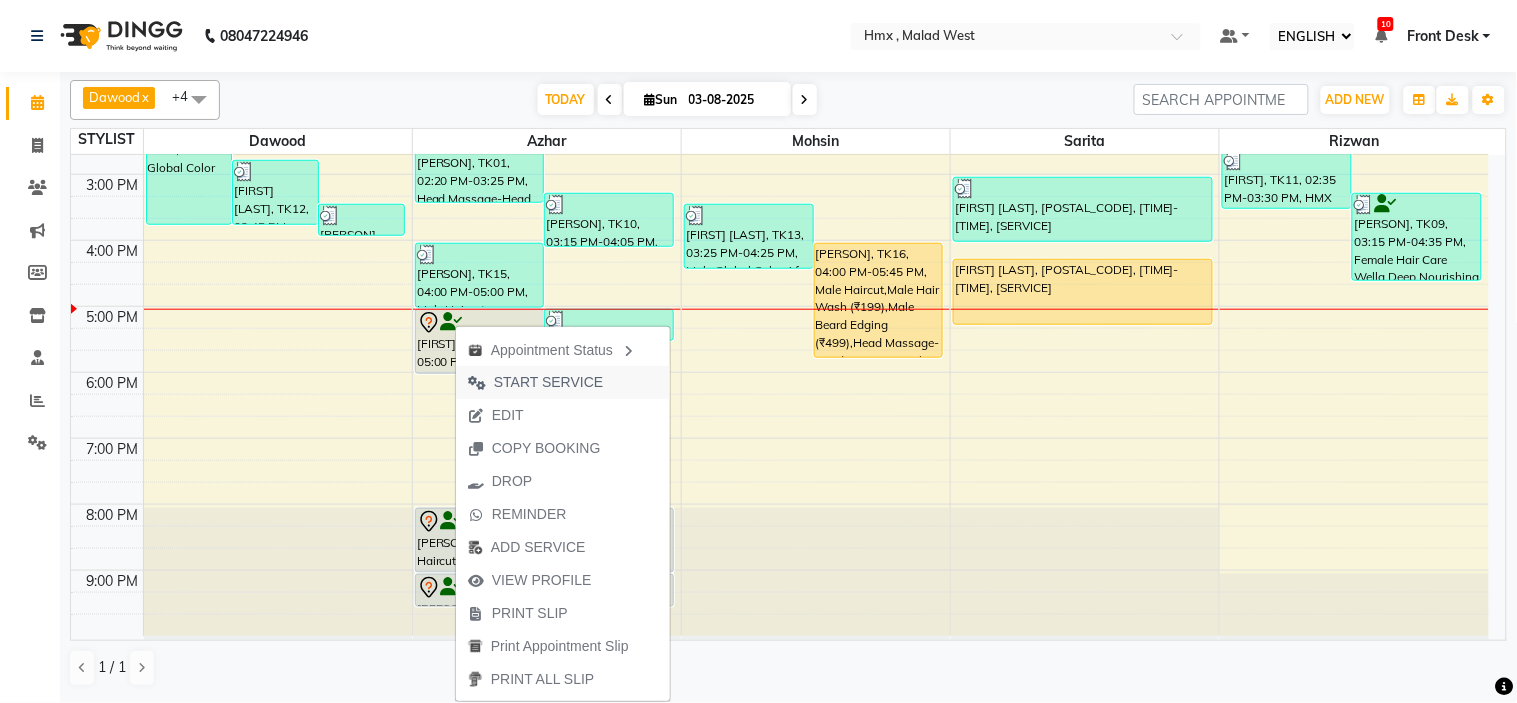 click on "START SERVICE" at bounding box center [548, 382] 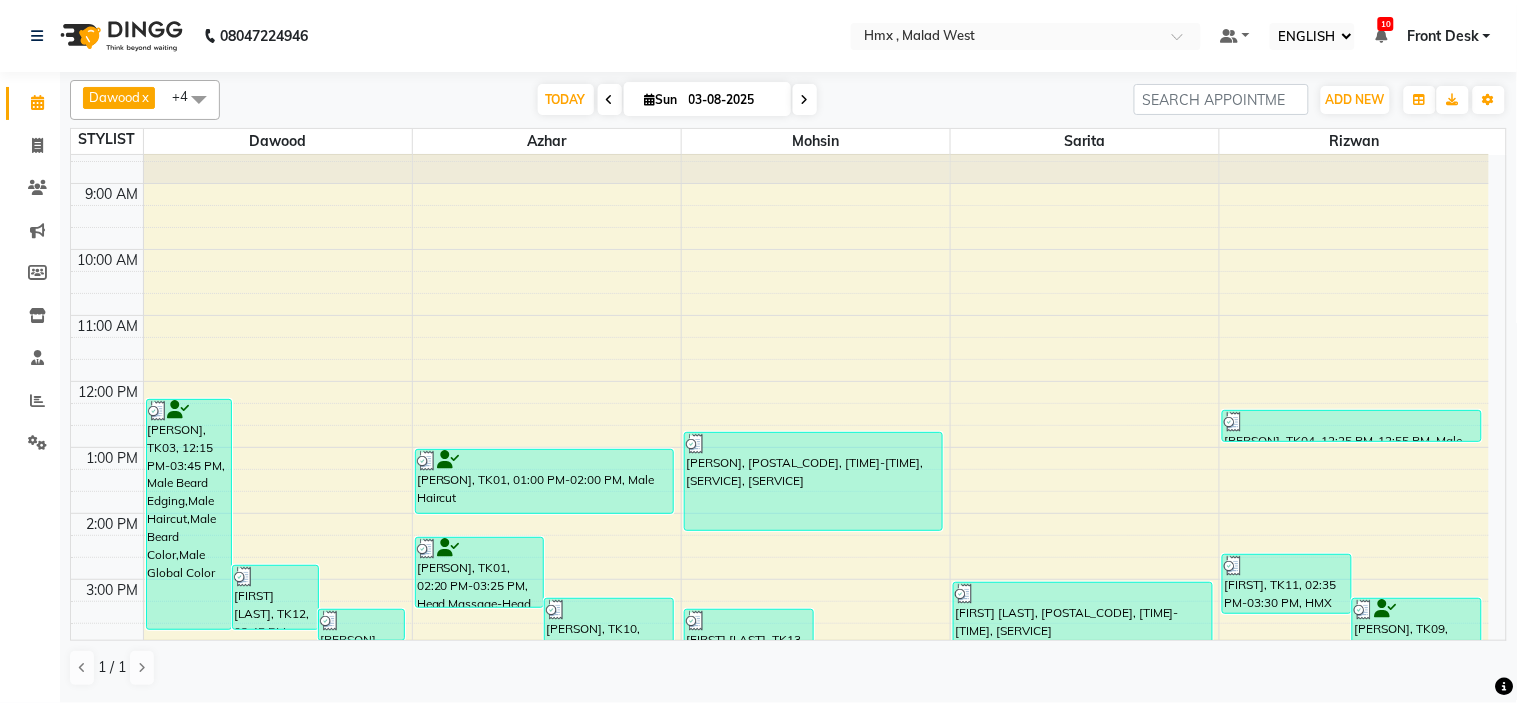 scroll, scrollTop: 18, scrollLeft: 0, axis: vertical 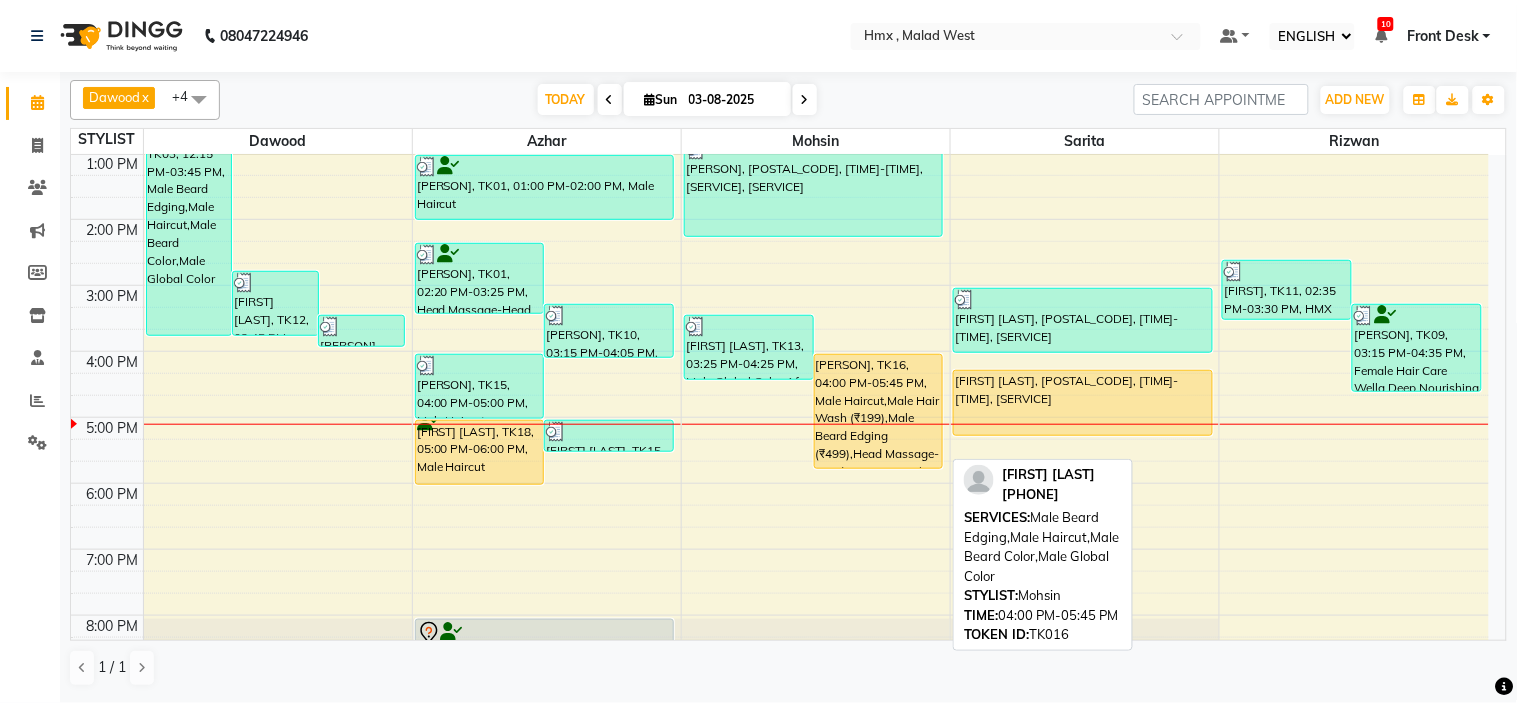 click on "Arnan Das, TK16, 04:00 PM-05:45 PM, Male Haircut,Male Hair Wash (₹199),Male Beard Edging (₹499),Head Massage-Head Massage With Coconut Oil (₹900)" at bounding box center [879, 411] 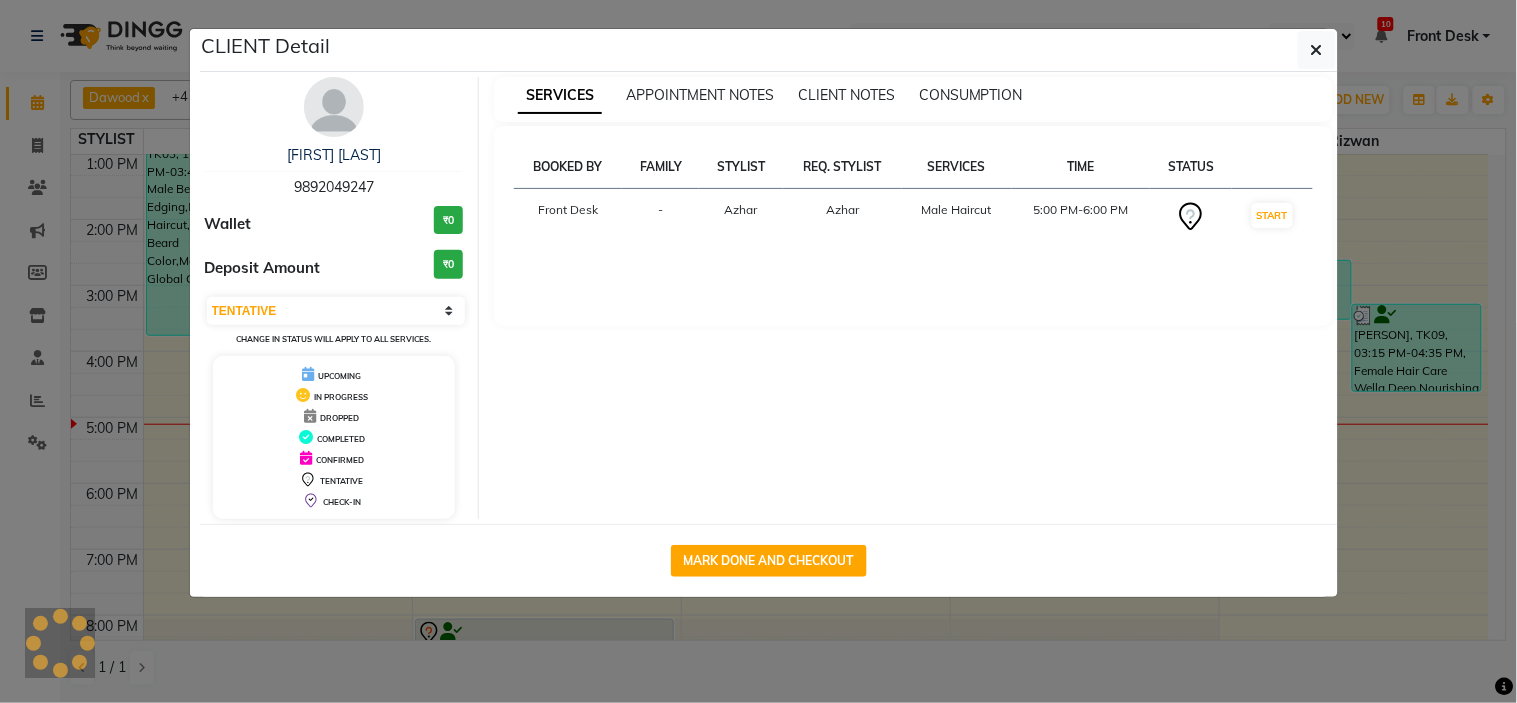 select on "1" 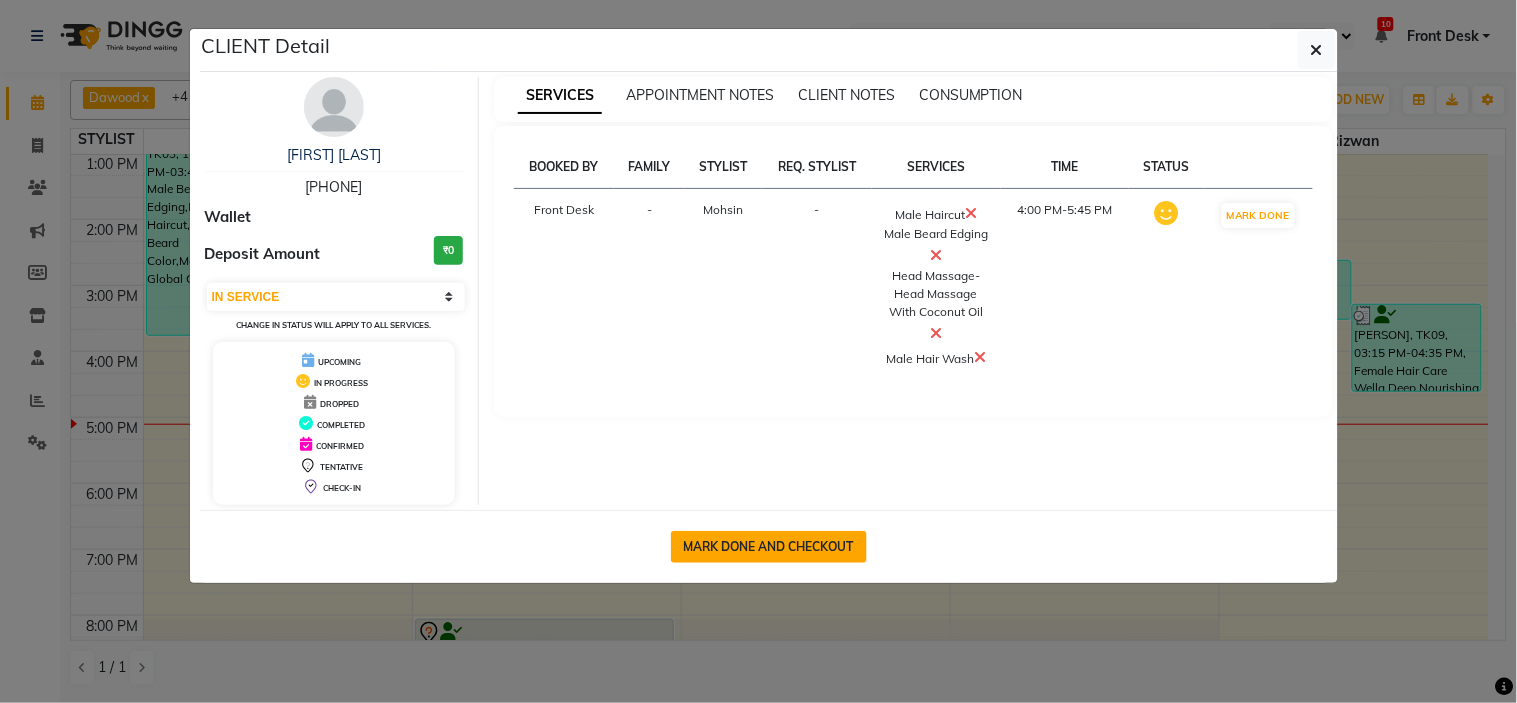 click on "MARK DONE AND CHECKOUT" 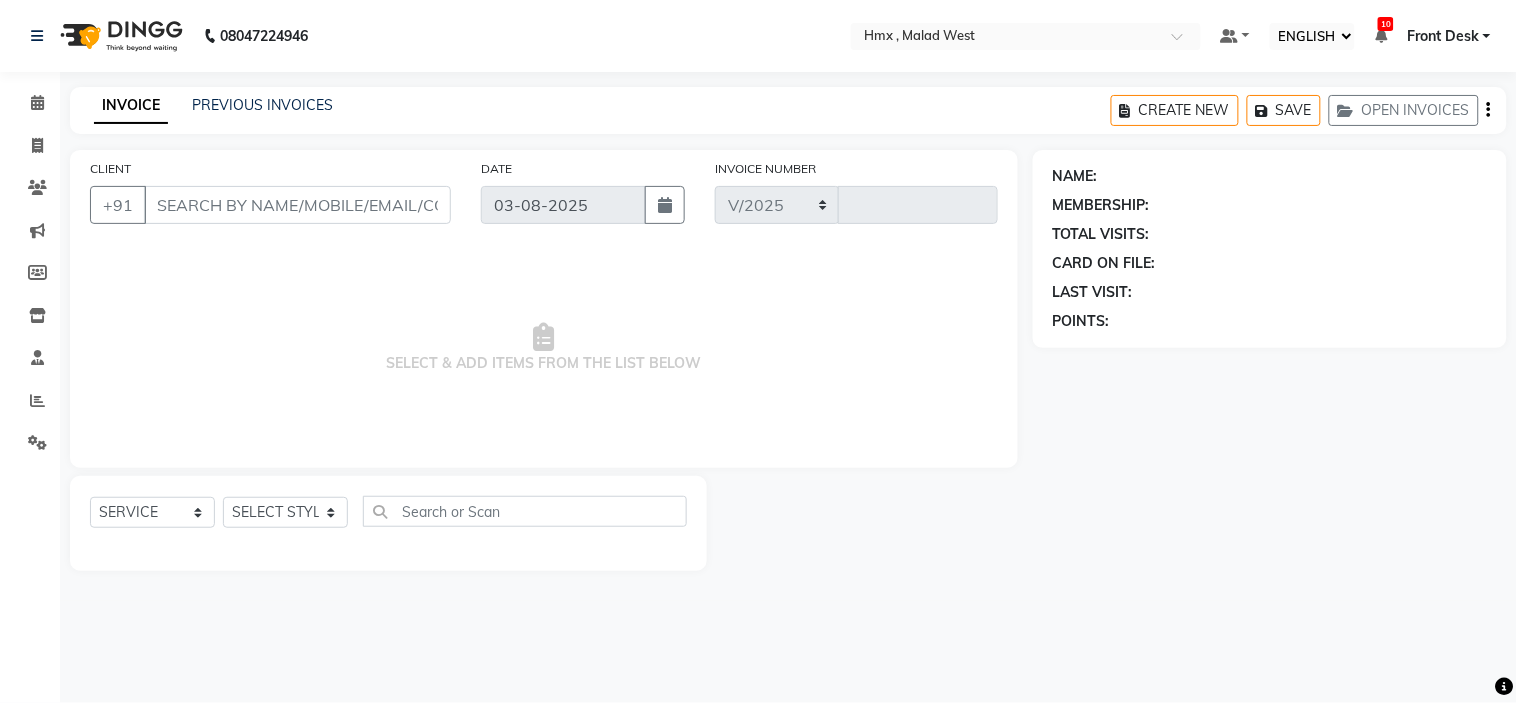 select on "5711" 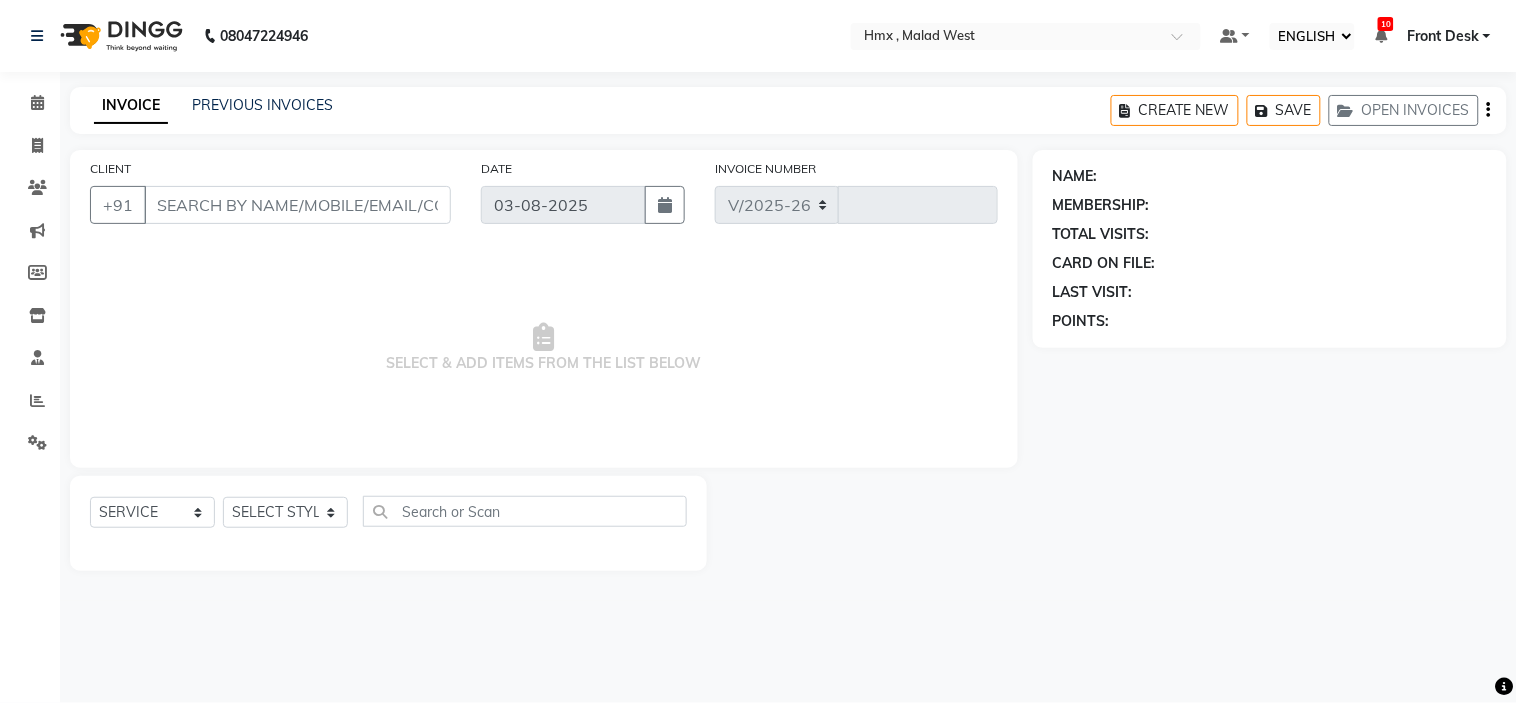 type on "1578" 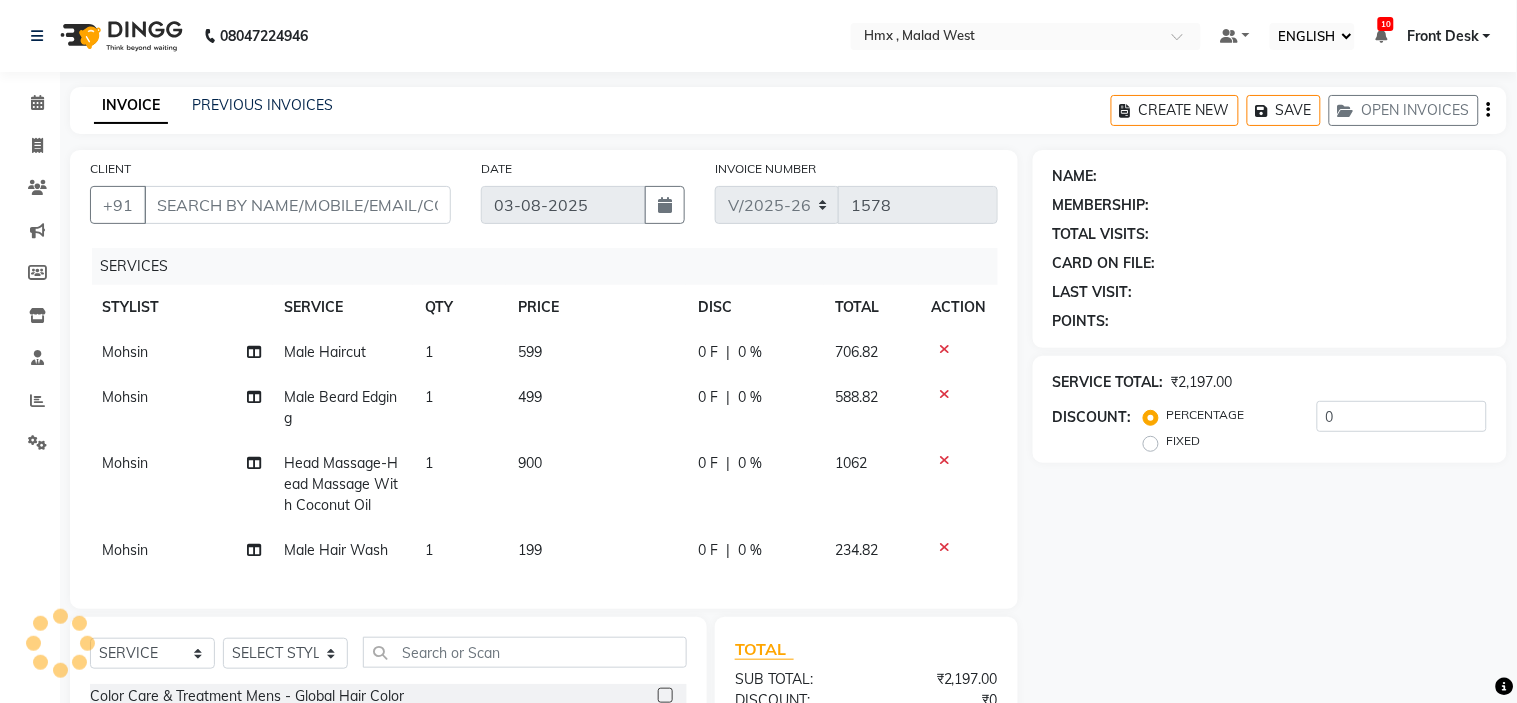 type on "8779494868" 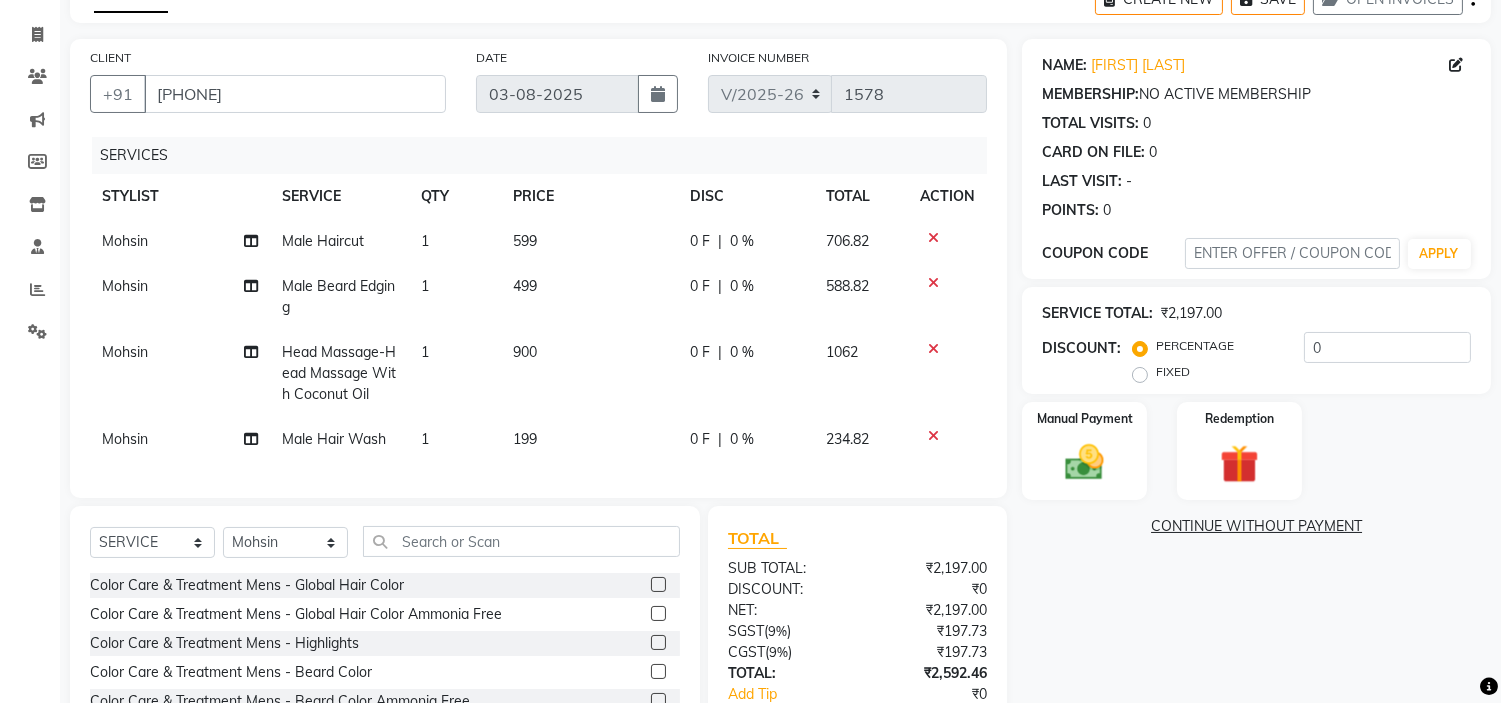 scroll, scrollTop: 222, scrollLeft: 0, axis: vertical 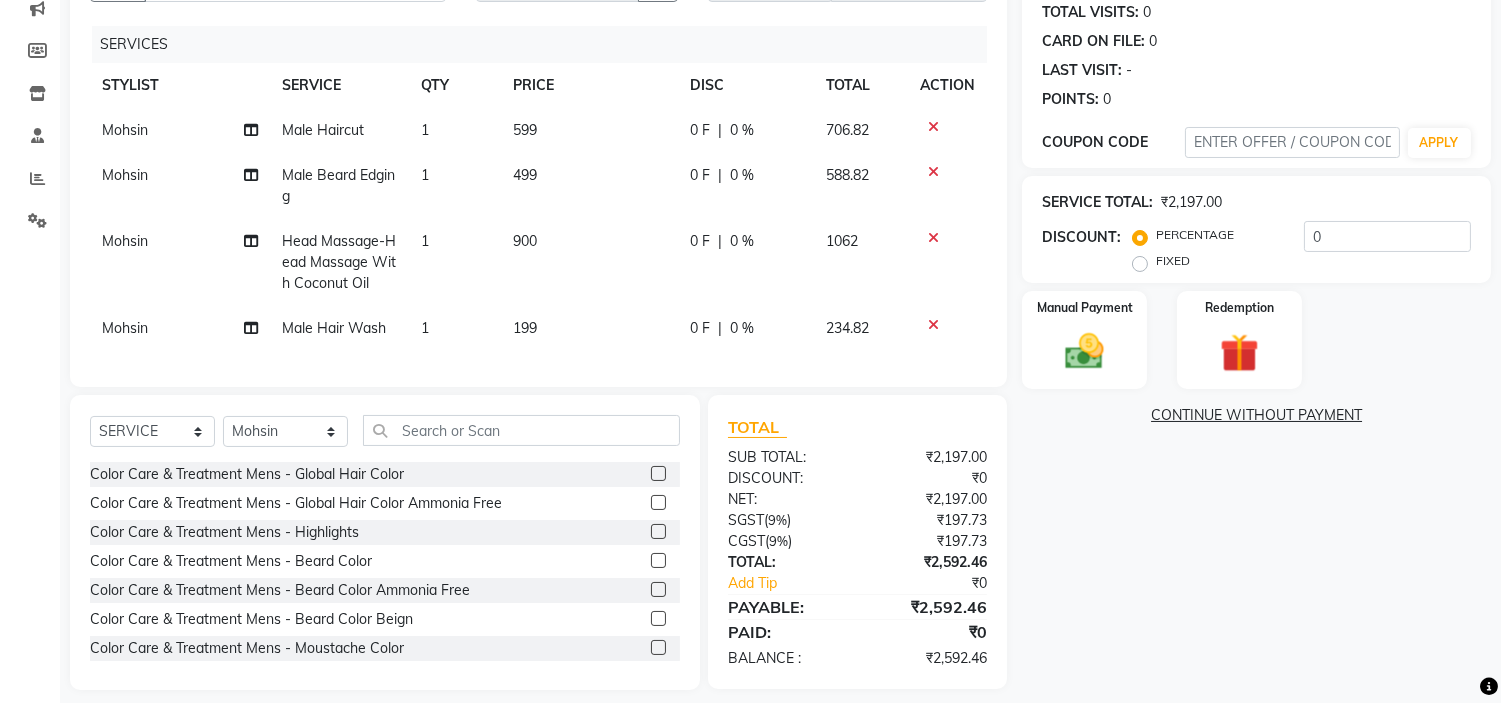 click on "900" 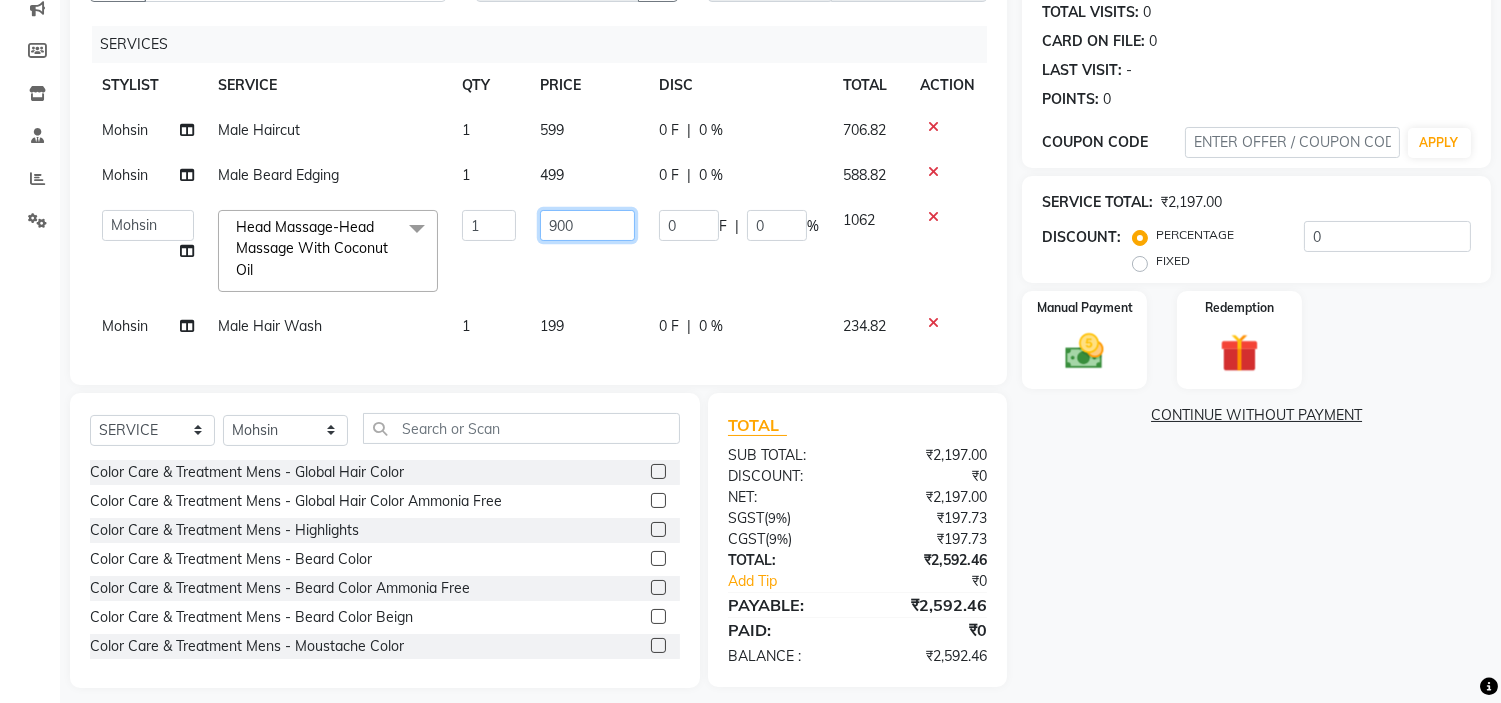 click on "900" 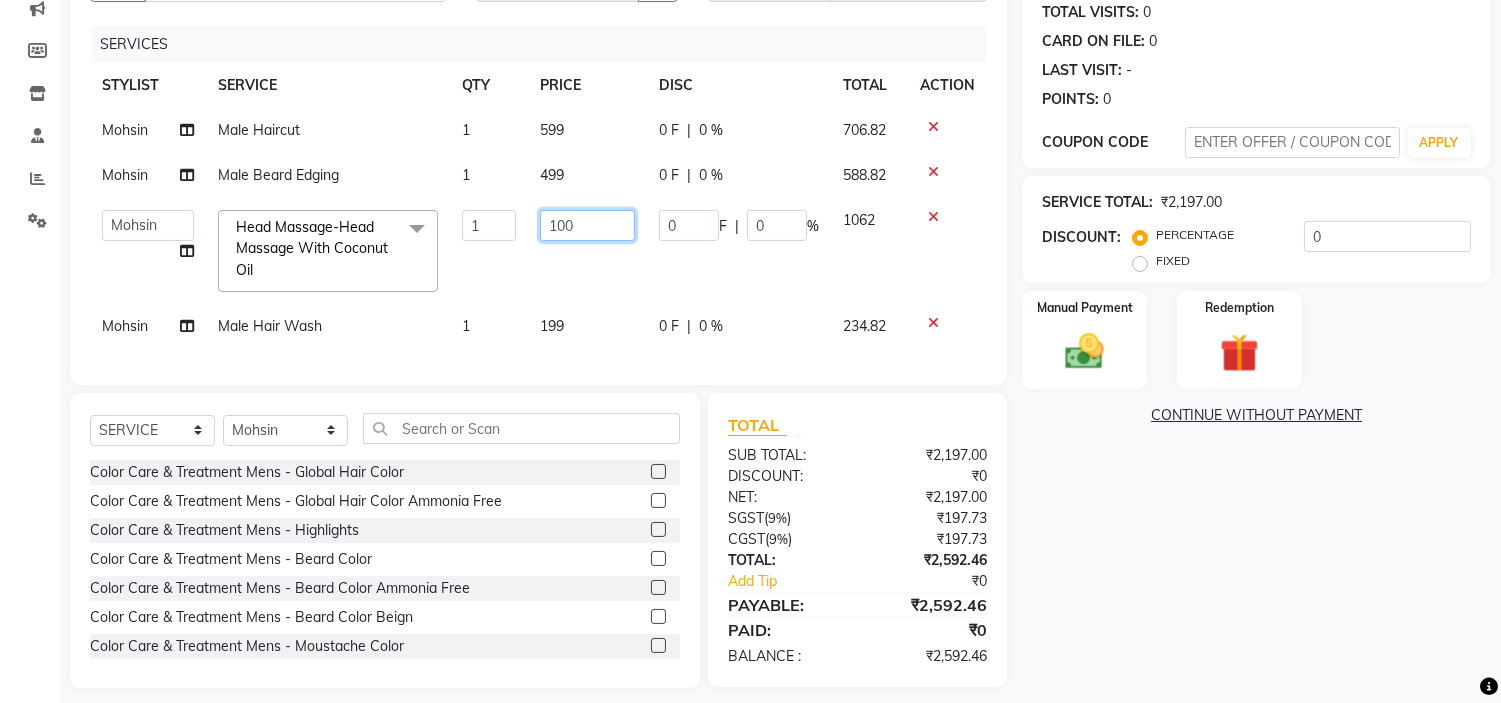 type on "1000" 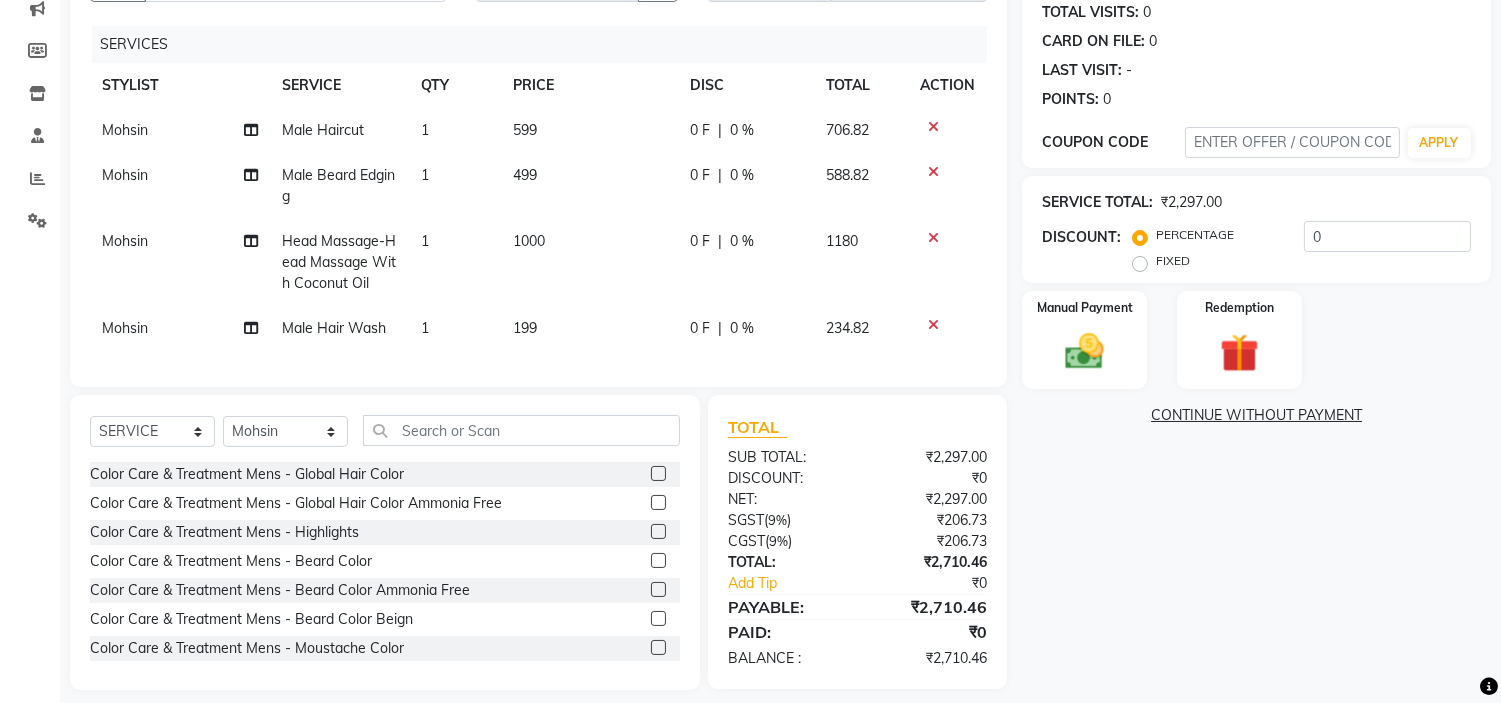 drag, startPoint x: 430, startPoint y: 337, endPoint x: 442, endPoint y: 338, distance: 12.0415945 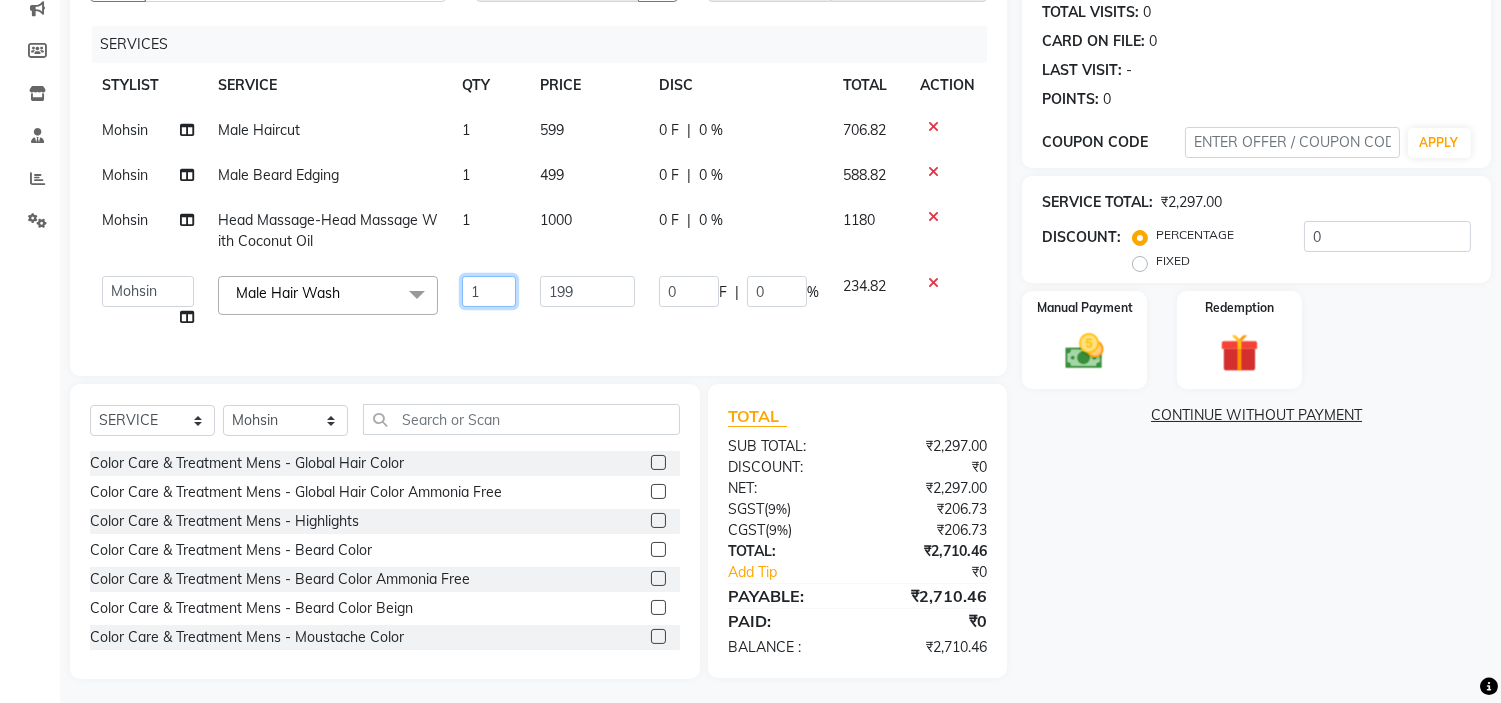 click on "1" 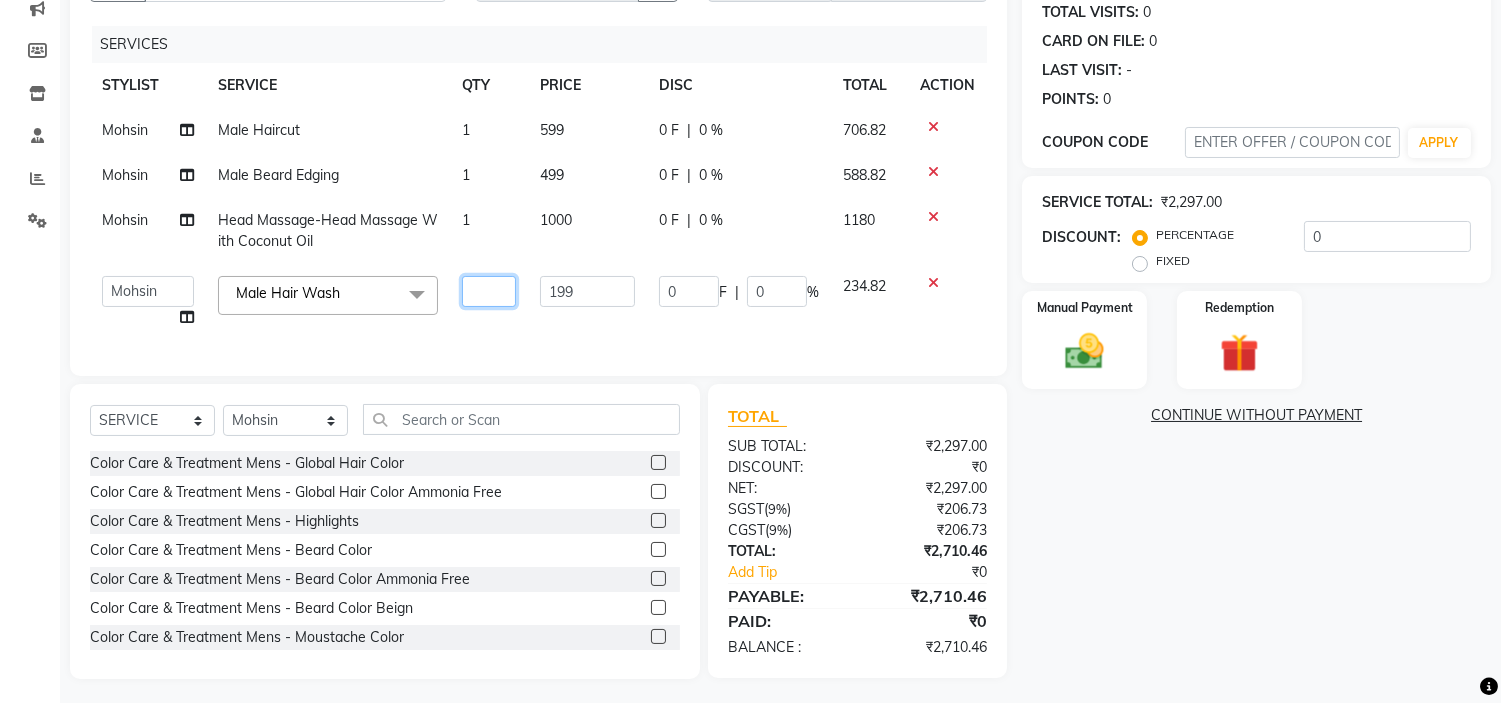type on "2" 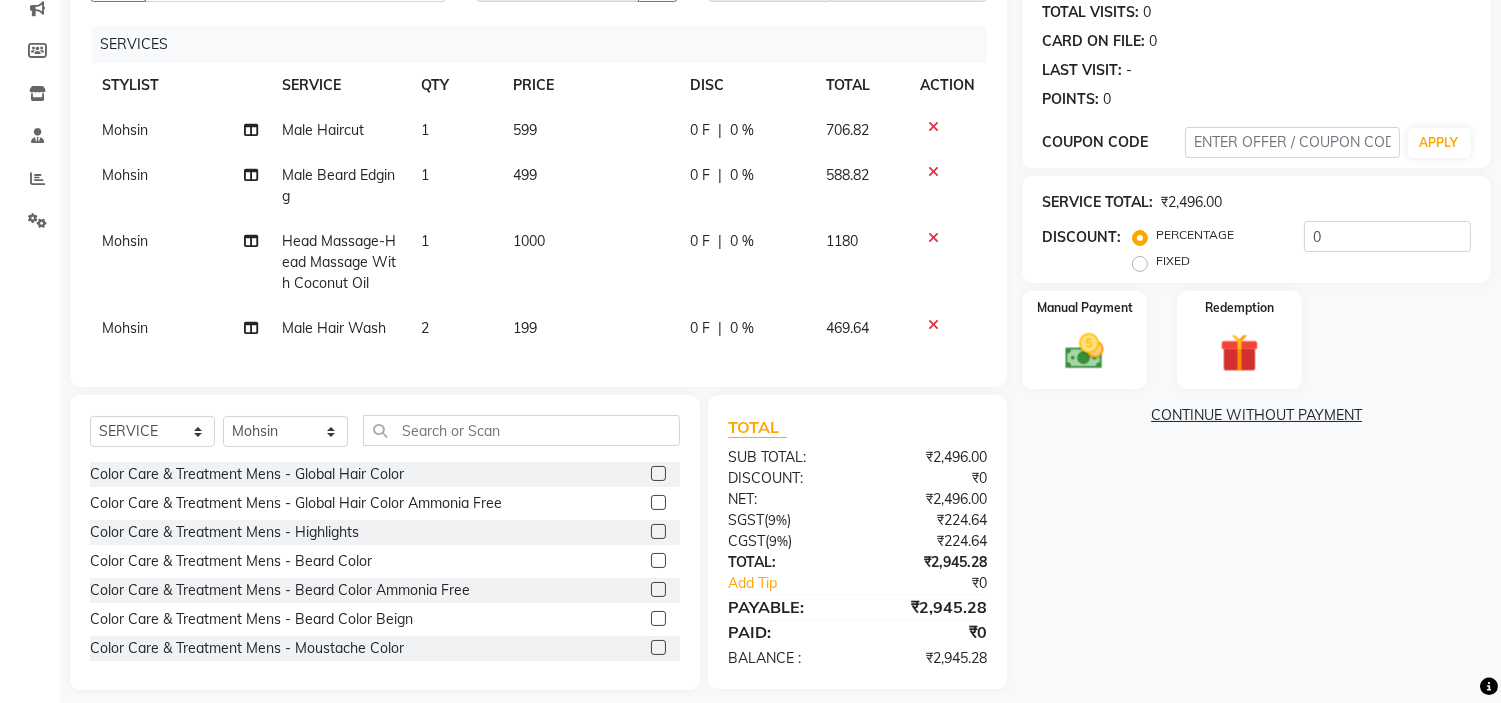 click on "1" 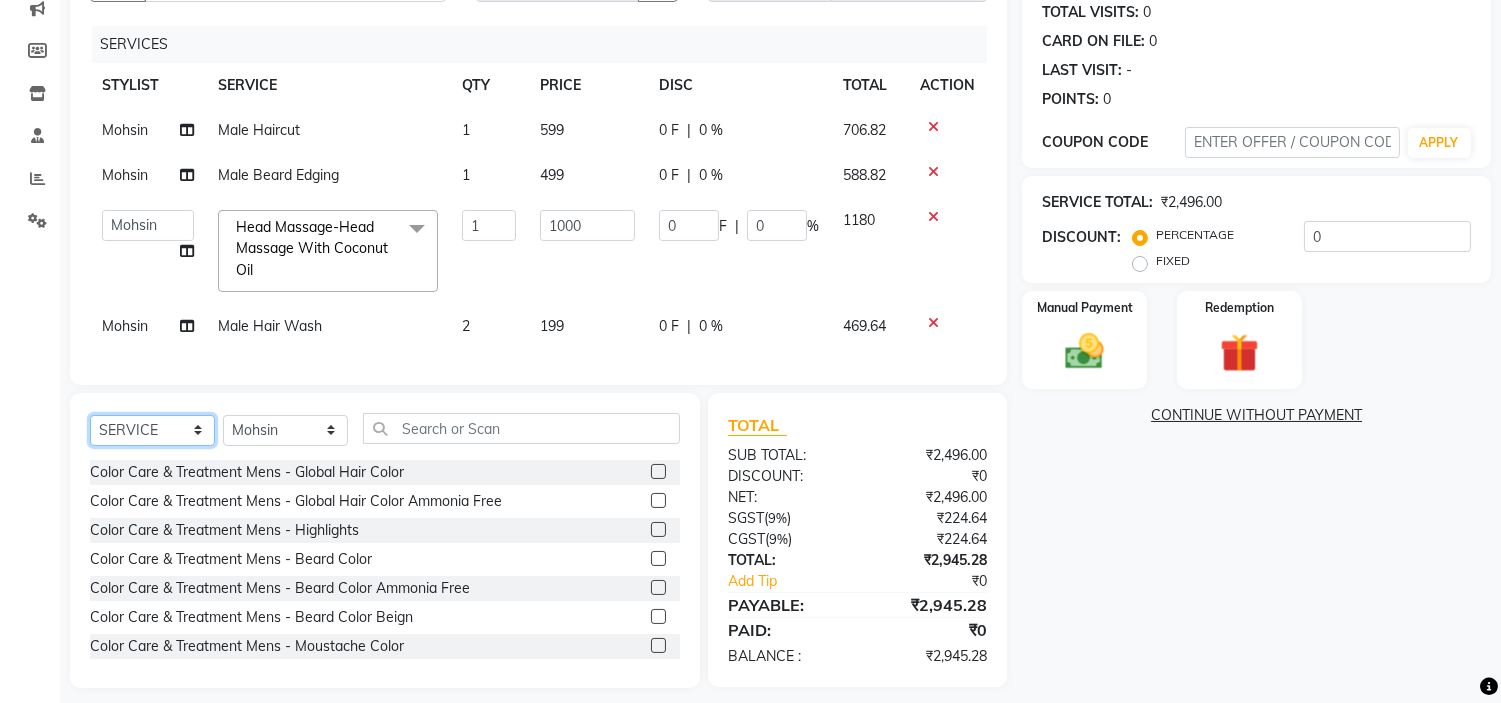 click on "SELECT  SERVICE  PRODUCT  MEMBERSHIP  PACKAGE VOUCHER PREPAID GIFT CARD" 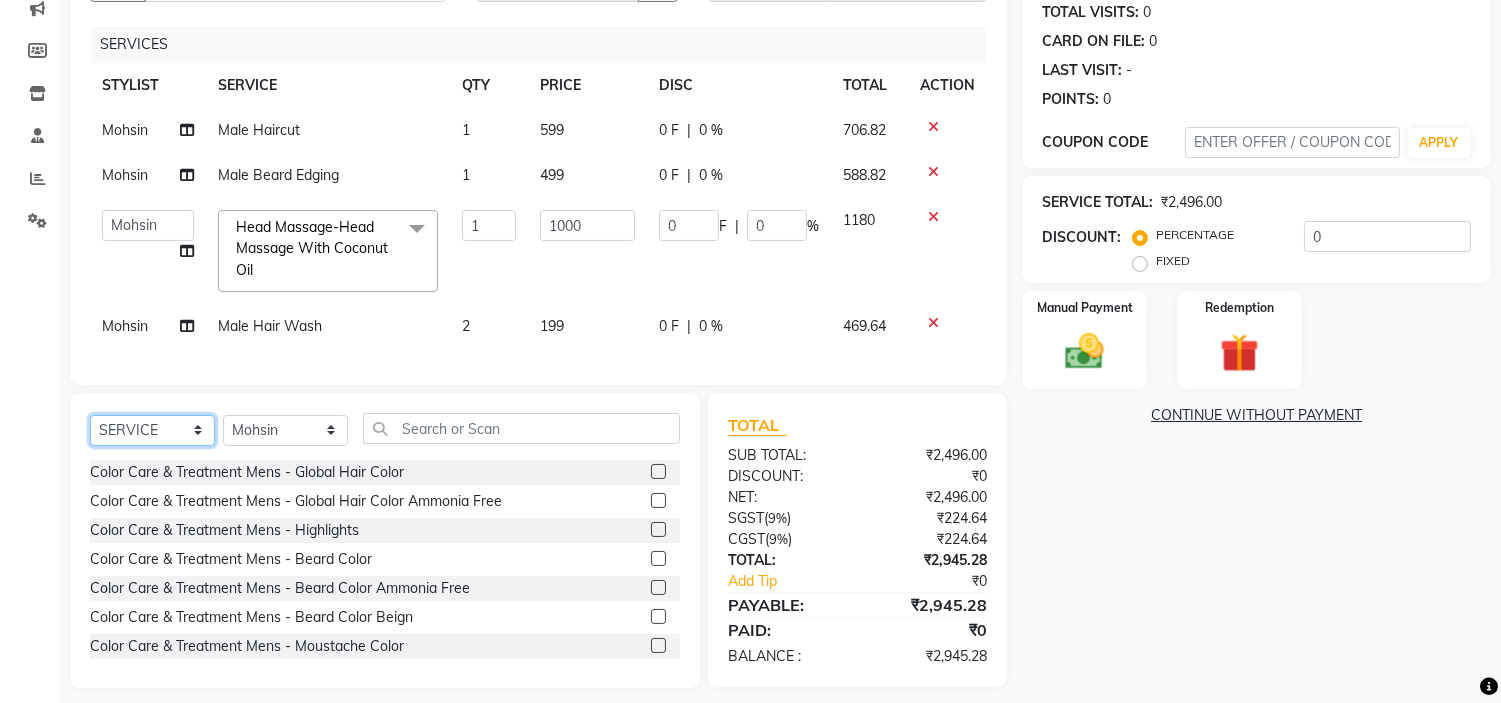 select on "product" 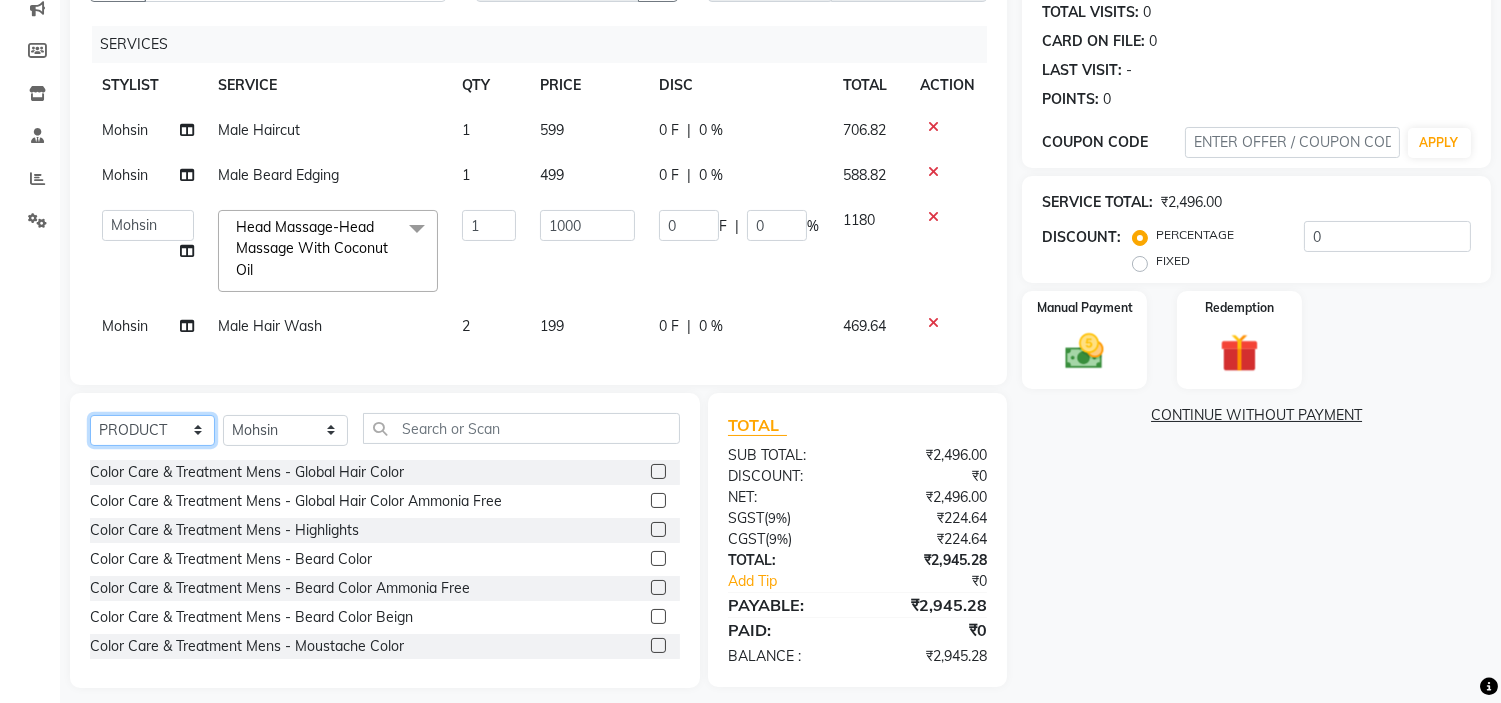 click on "SELECT  SERVICE  PRODUCT  MEMBERSHIP  PACKAGE VOUCHER PREPAID GIFT CARD" 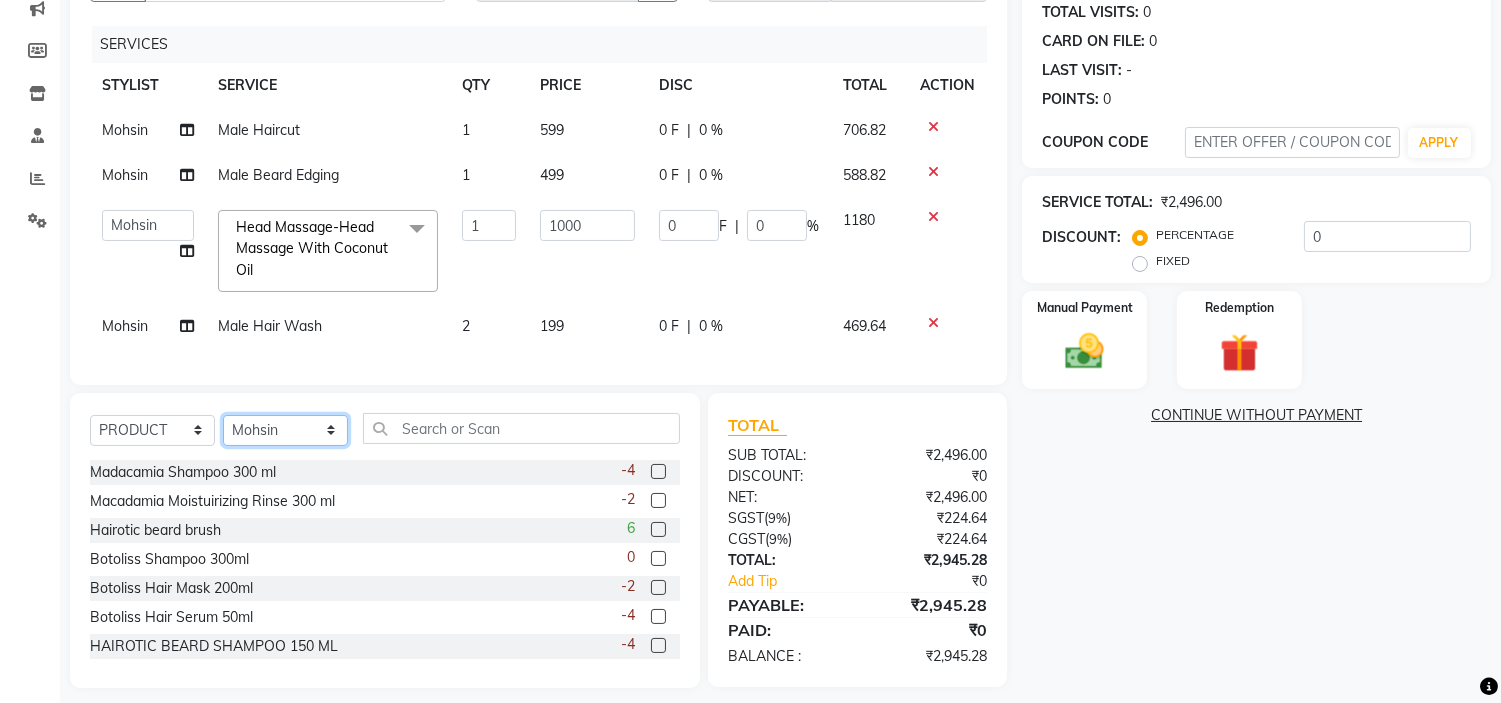 click on "SELECT STYLIST Aakash Azhar Bilal Dawood Front Desk Kaikasha Shaikh Mohsin Rizwan Sanjay Sarita Suman swapnali Uzair Vinita Yash Padrath" 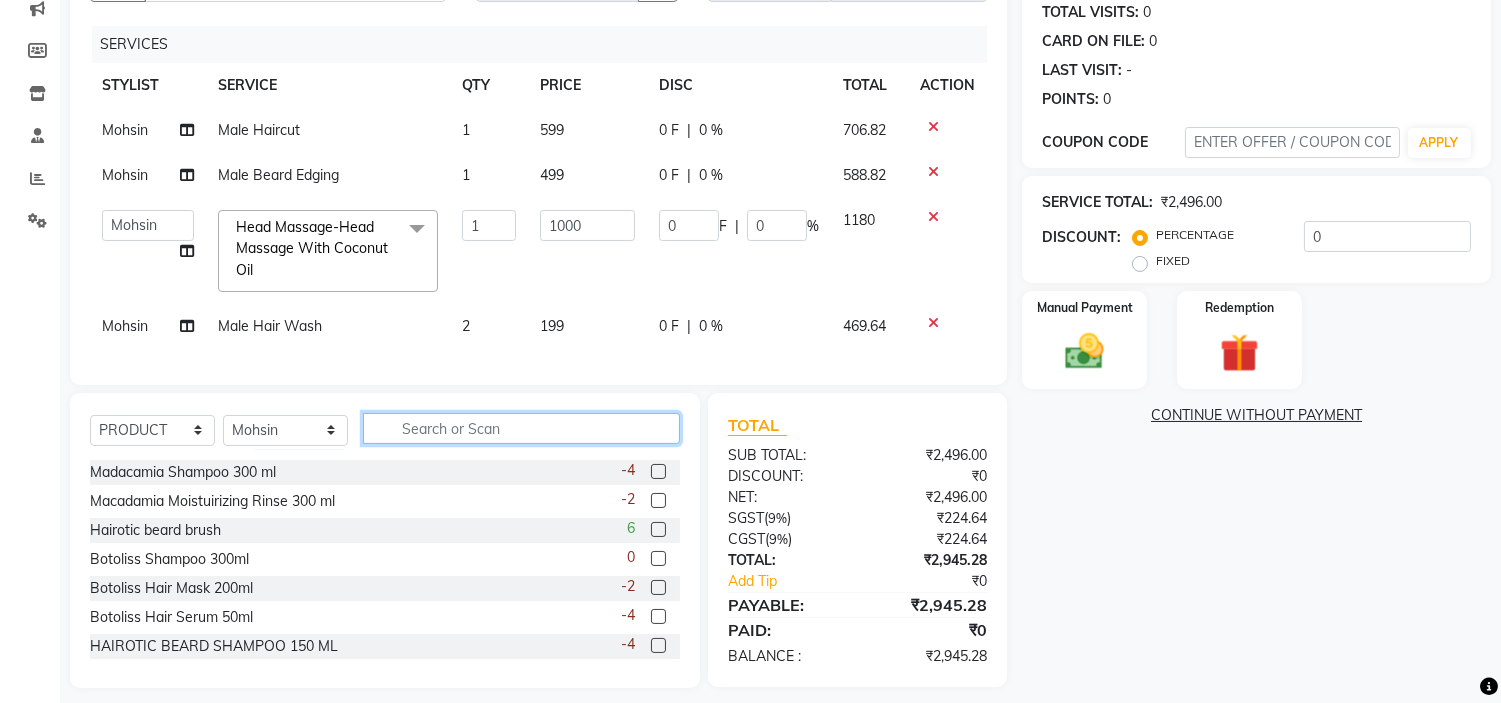drag, startPoint x: 407, startPoint y: 458, endPoint x: 476, endPoint y: 438, distance: 71.8401 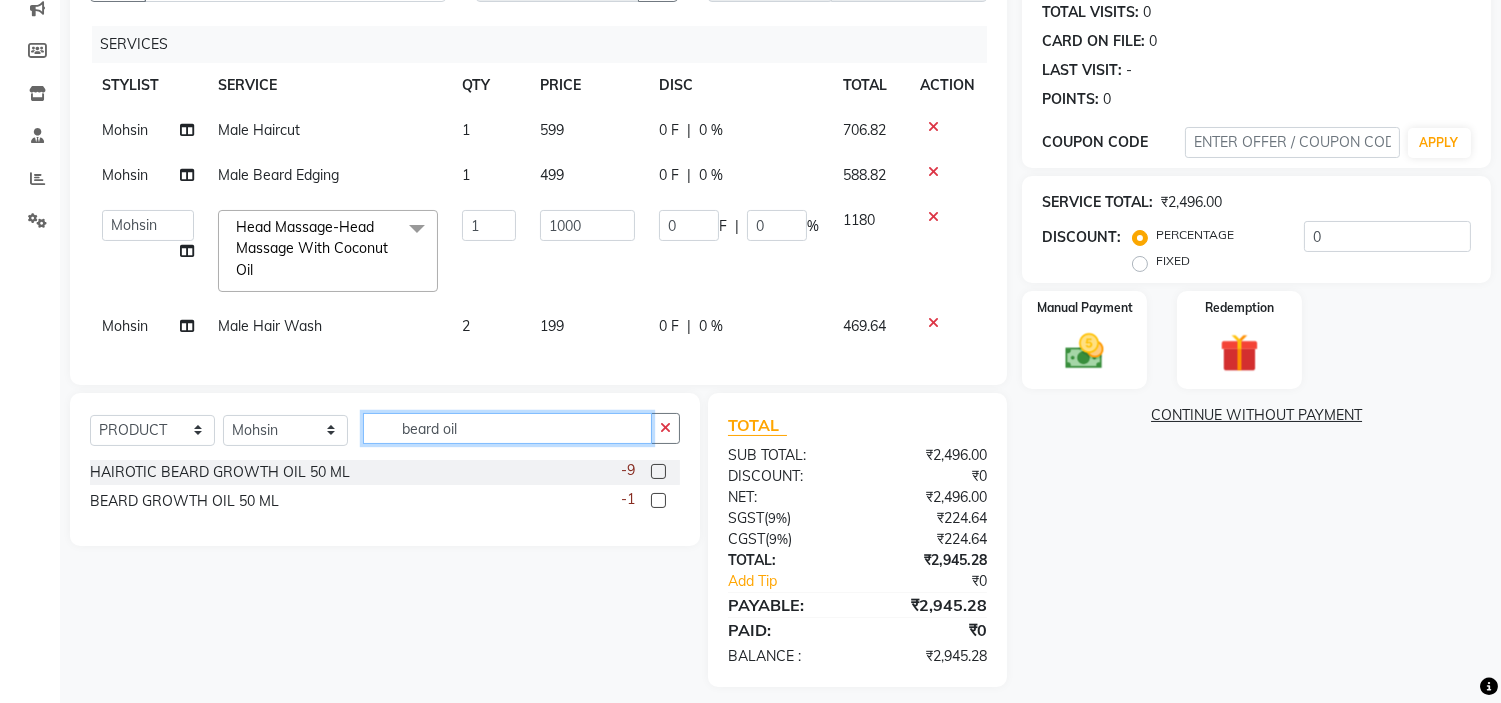 type on "beard oil" 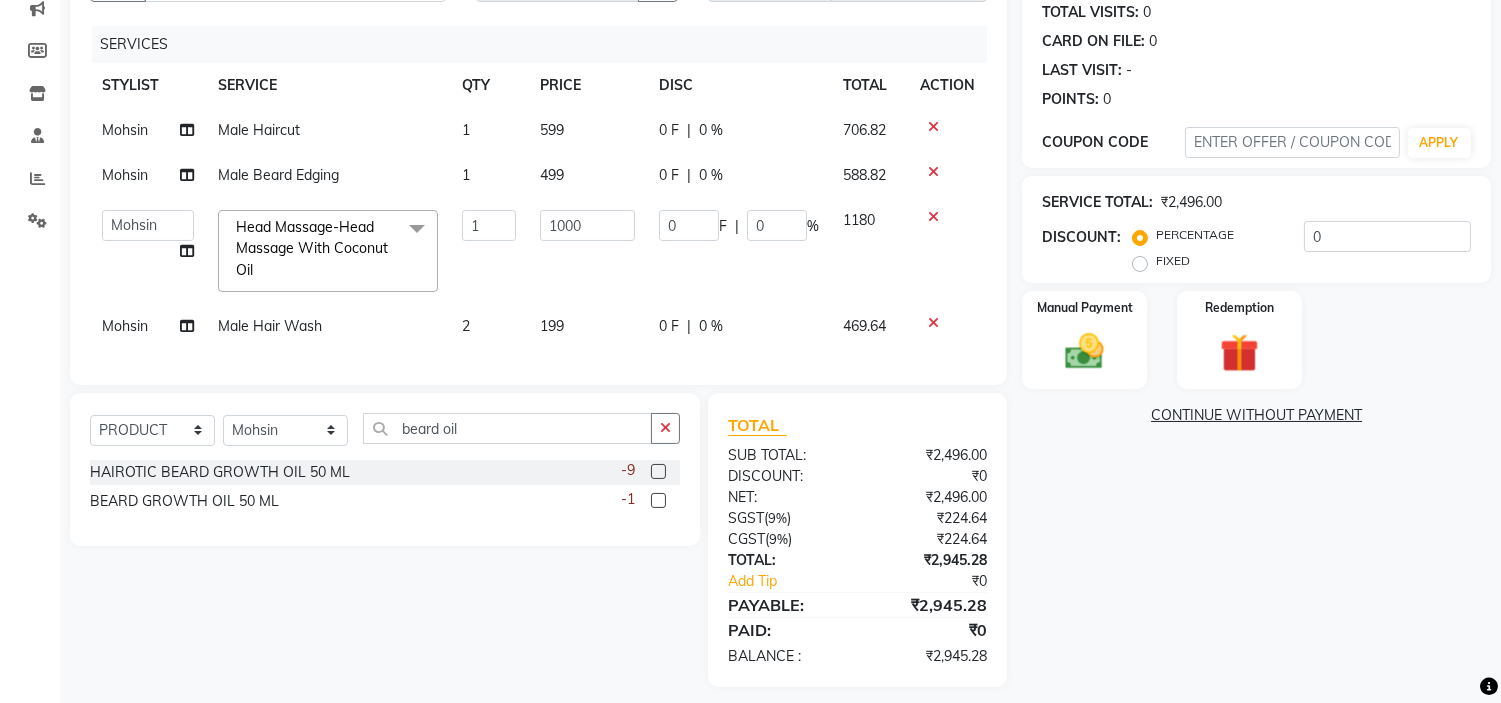 click 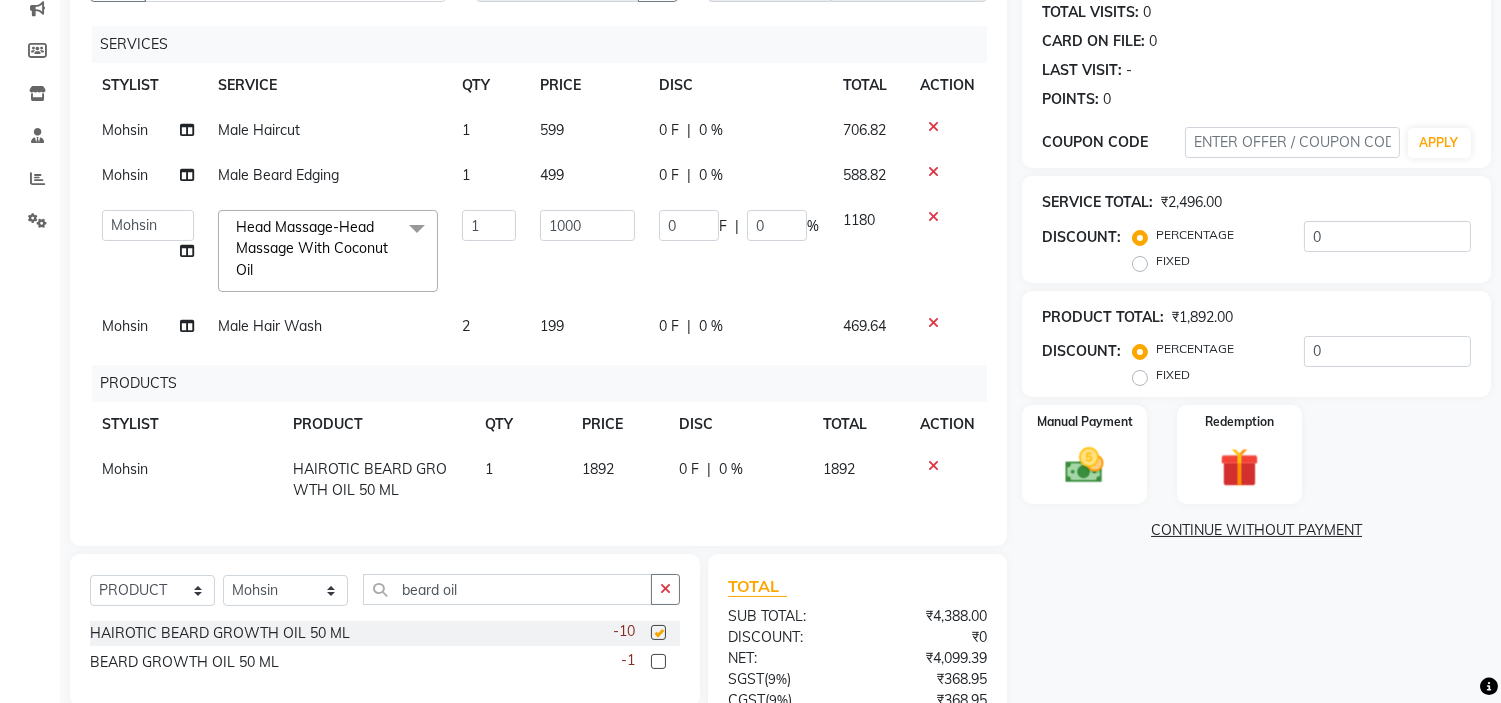 checkbox on "false" 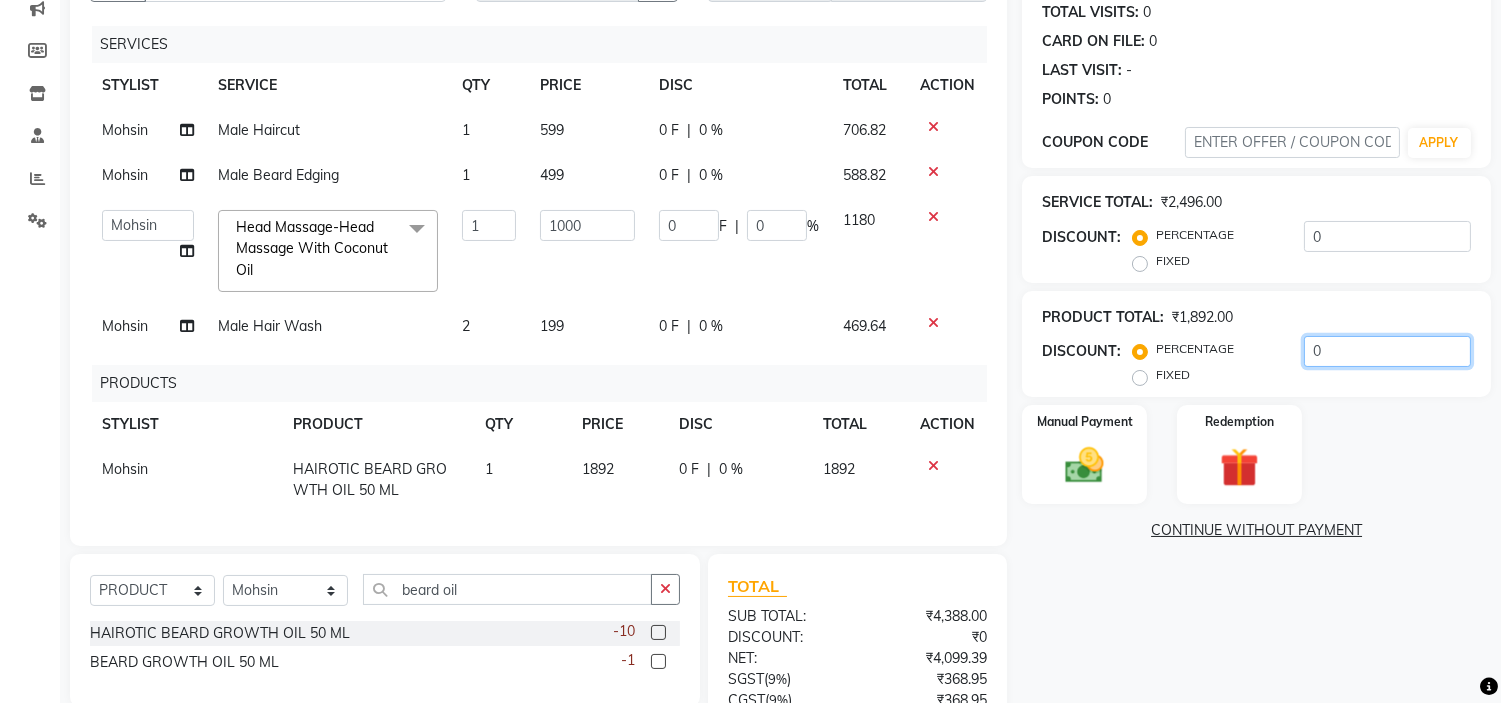 click on "0" 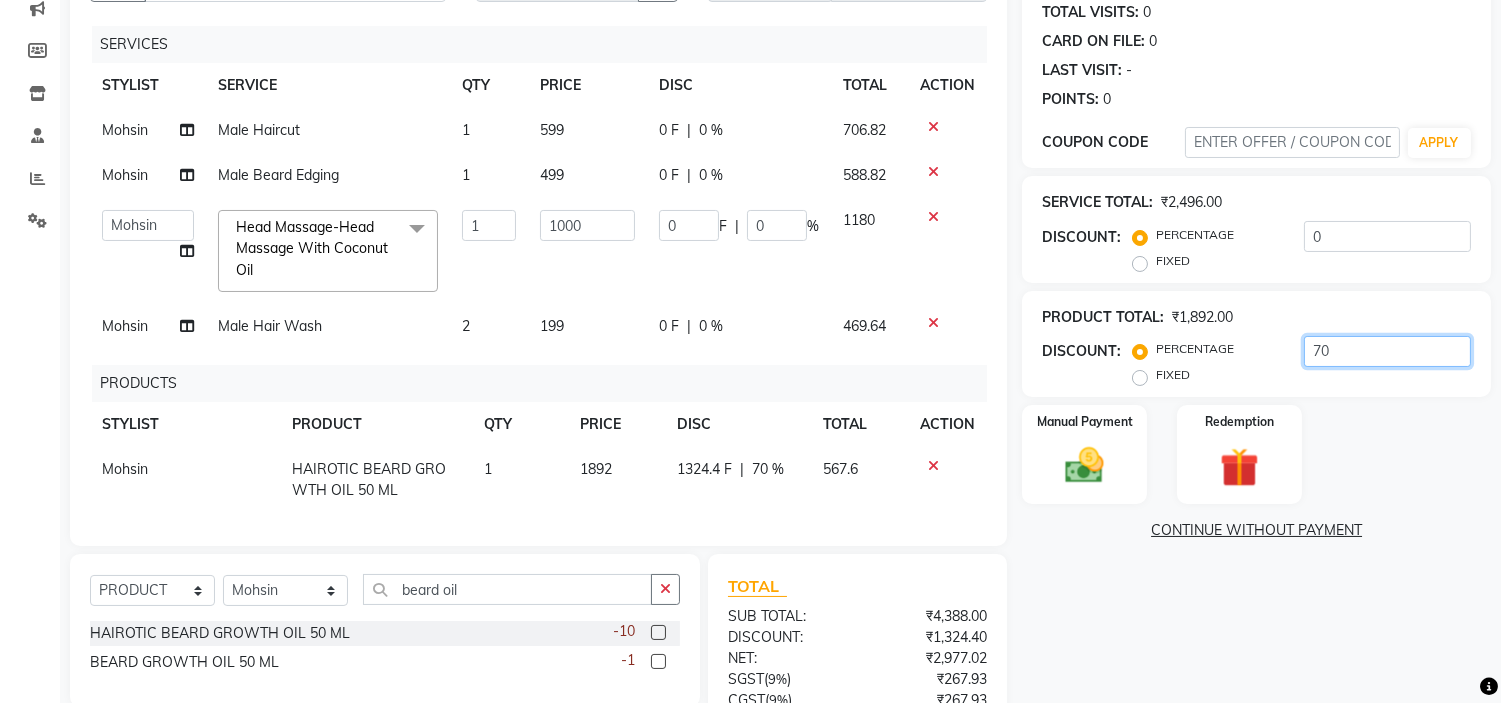 type on "70" 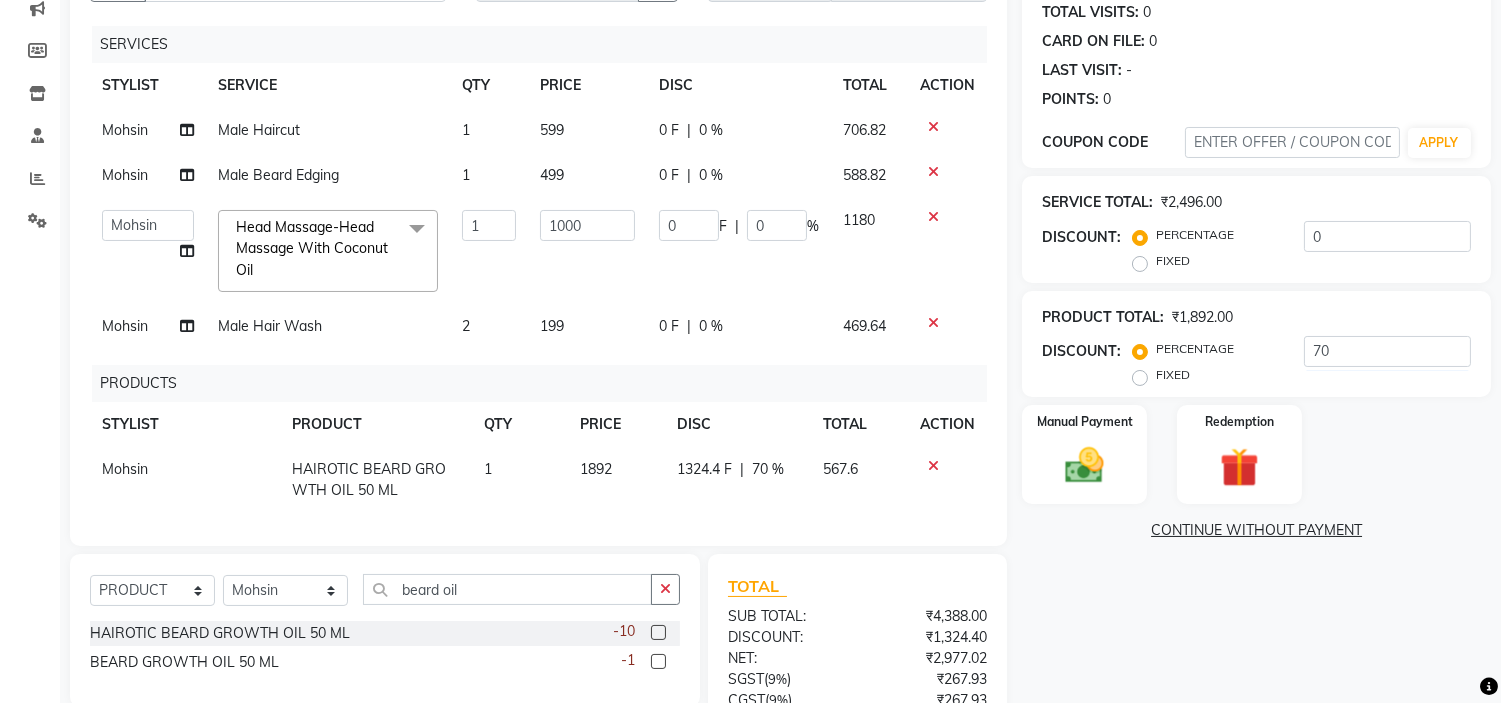 click on "CLIENT +91 8779494868 DATE 03-08-2025 INVOICE NUMBER V/2025 V/2025-26 1578 SERVICES STYLIST SERVICE QTY PRICE DISC TOTAL ACTION Mohsin Male Haircut 1 599 0 F | 0 % 706.82 Mohsin Male Beard Edging 1 499 0 F | 0 % 588.82  Aakash   Azhar   Bilal   Dawood   Front Desk   Kaikasha Shaikh   Mohsin   Rizwan   Sanjay   Sarita   Suman   swapnali   Uzair   Vinita   Yash Padrath  Head Massage-Head Massage With Coconut Oil  x Color Care & Treatment Mens  - Global Hair Color Color Care & Treatment Mens  - Global Hair Color Ammonia Free Color Care & Treatment Mens  - Highlights Color Care & Treatment Mens  - Beard Color Color Care & Treatment Mens  - Beard Color Ammonia Free Color Care & Treatment Mens  - Beard Color Beign Color Care & Treatment Mens  - Moustache Color Color Care & Treatment Mens  - Side Lock Hairline Color Color Care & Treatment Mens-Color Care & Treatment Mens  - Global Hair Color Color Care & Treatment Mens-Color Care & Treatment Mens  - Global Hair Color Ammonia Free Beard Brush HMX SERVICE-D-TAN 1 0 F" 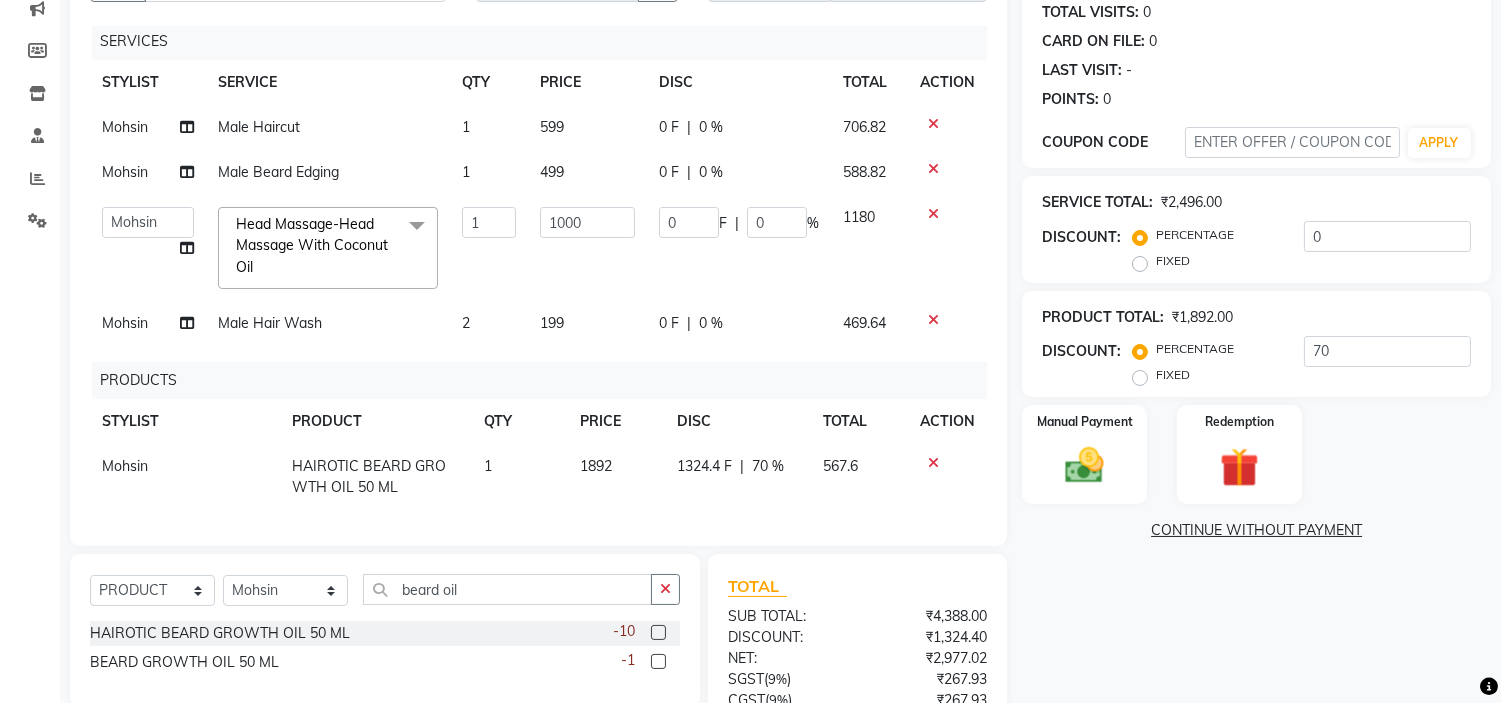 scroll, scrollTop: 20, scrollLeft: 0, axis: vertical 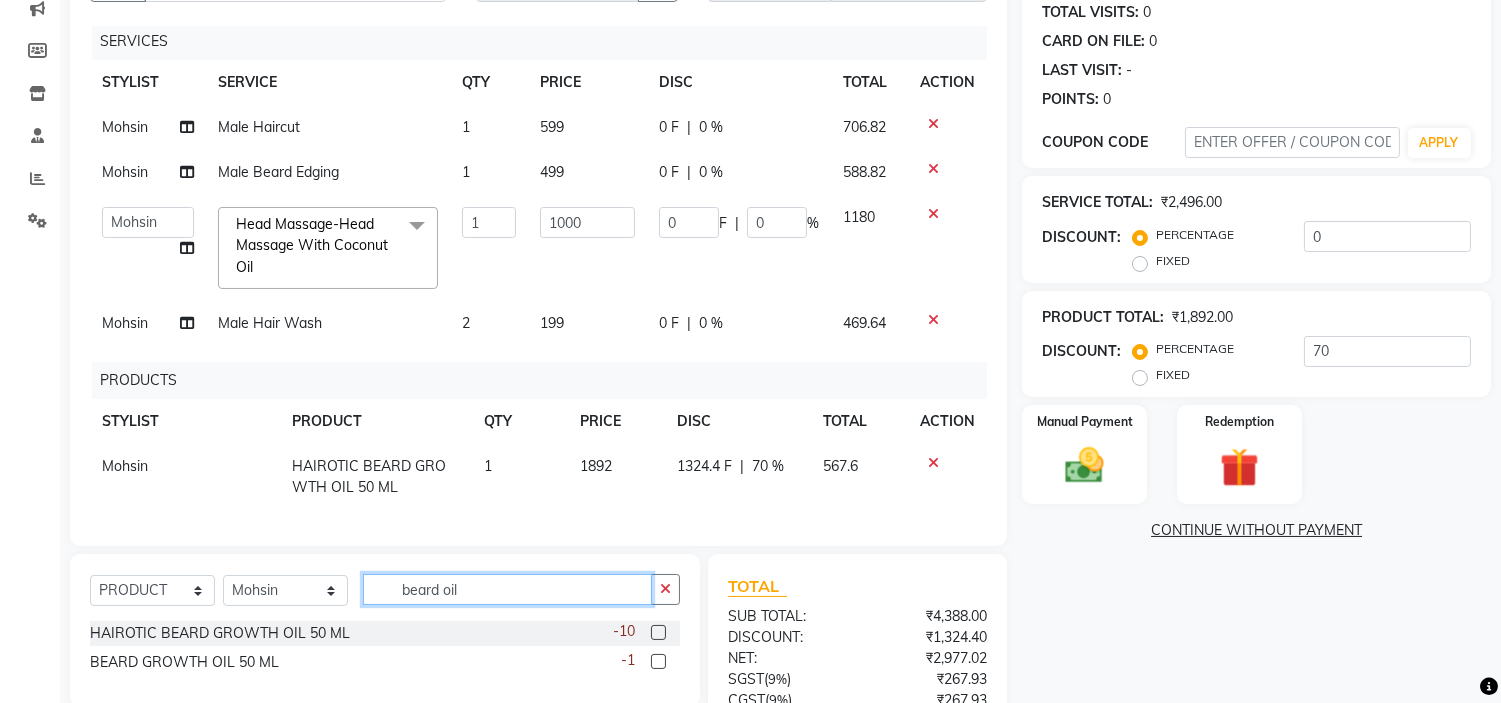 drag, startPoint x: 526, startPoint y: 585, endPoint x: 386, endPoint y: 618, distance: 143.83672 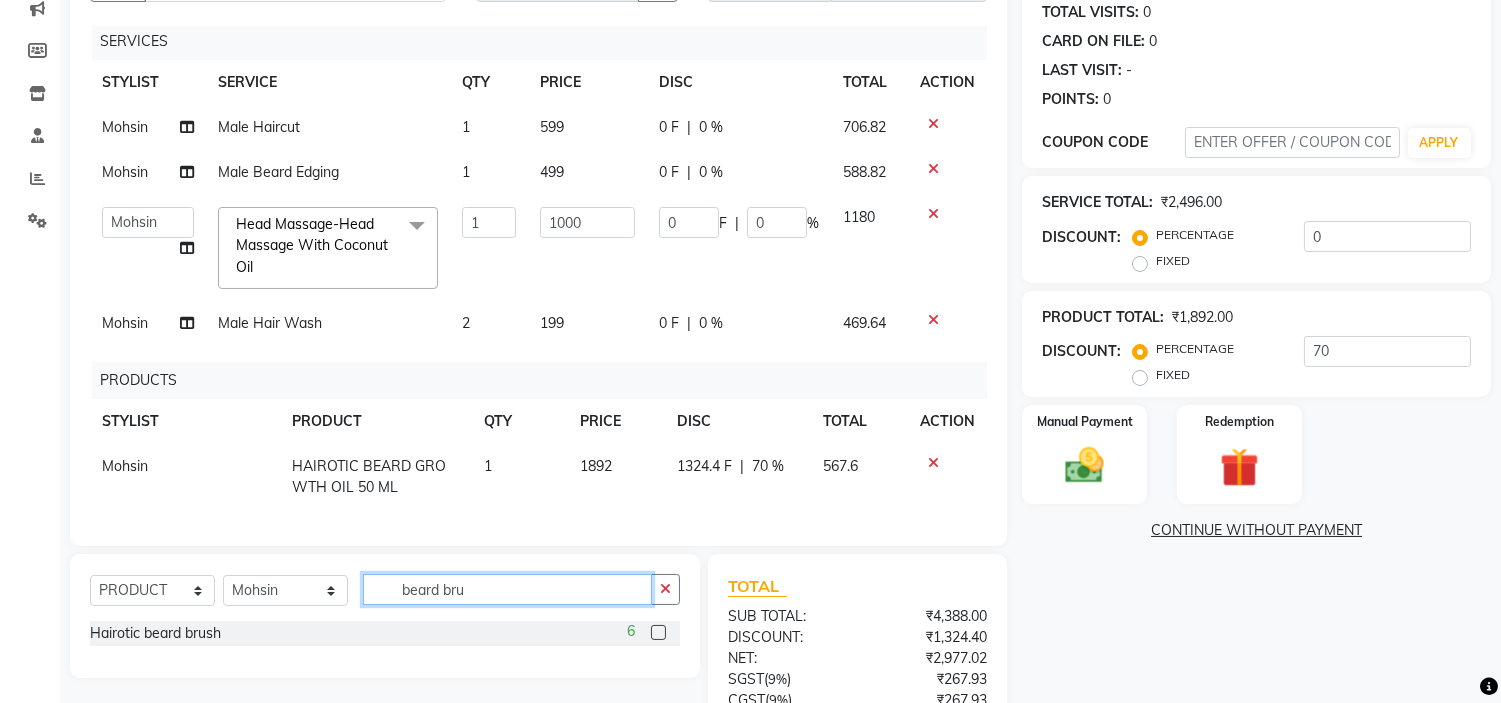 type on "beard bru" 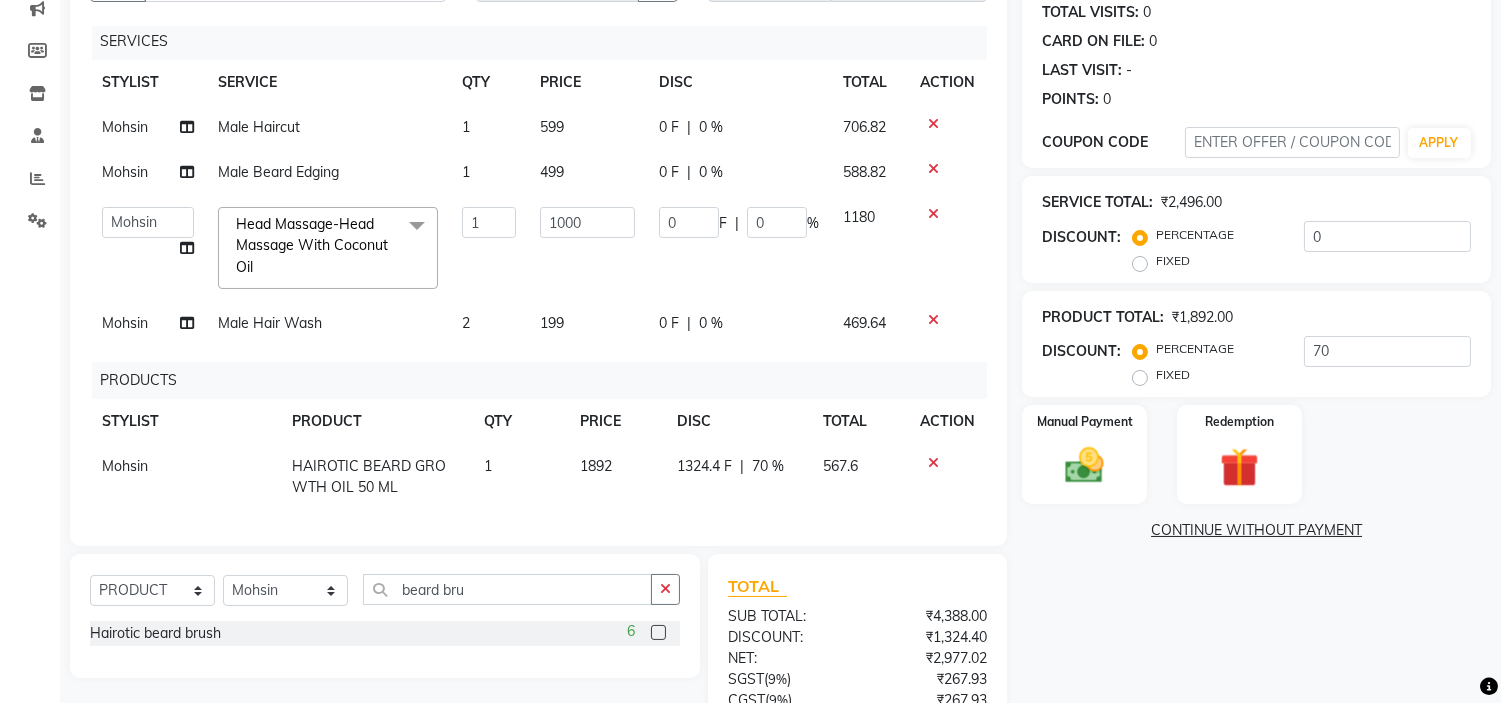 click 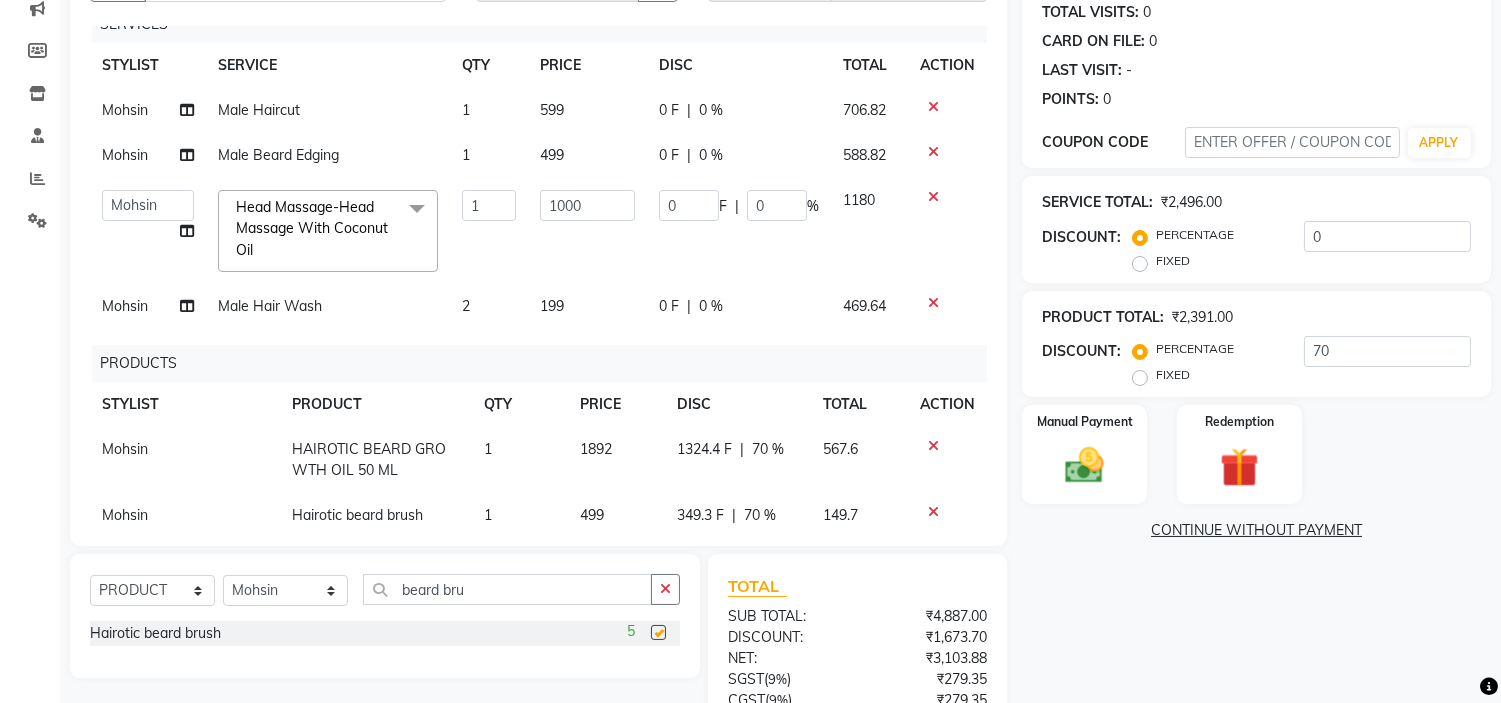 checkbox on "false" 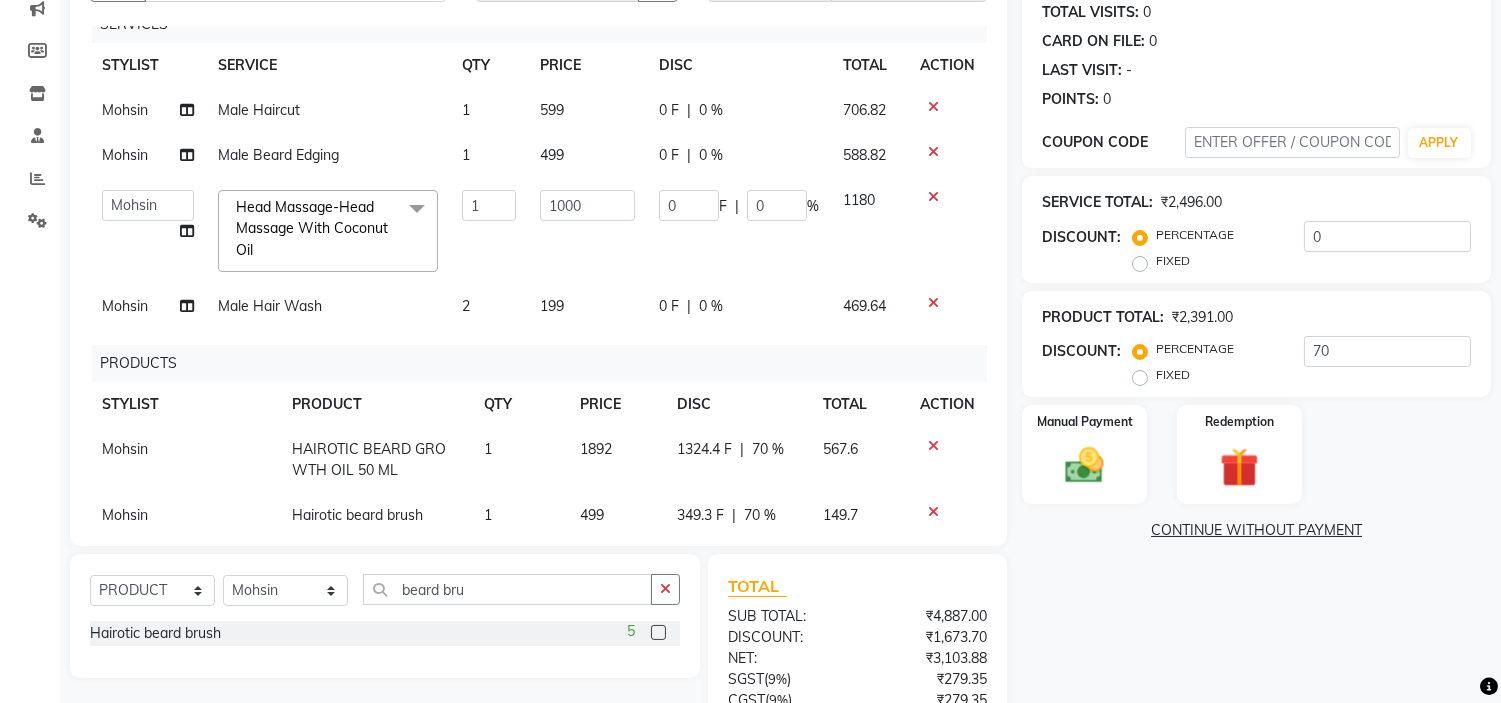 click on "567.6" 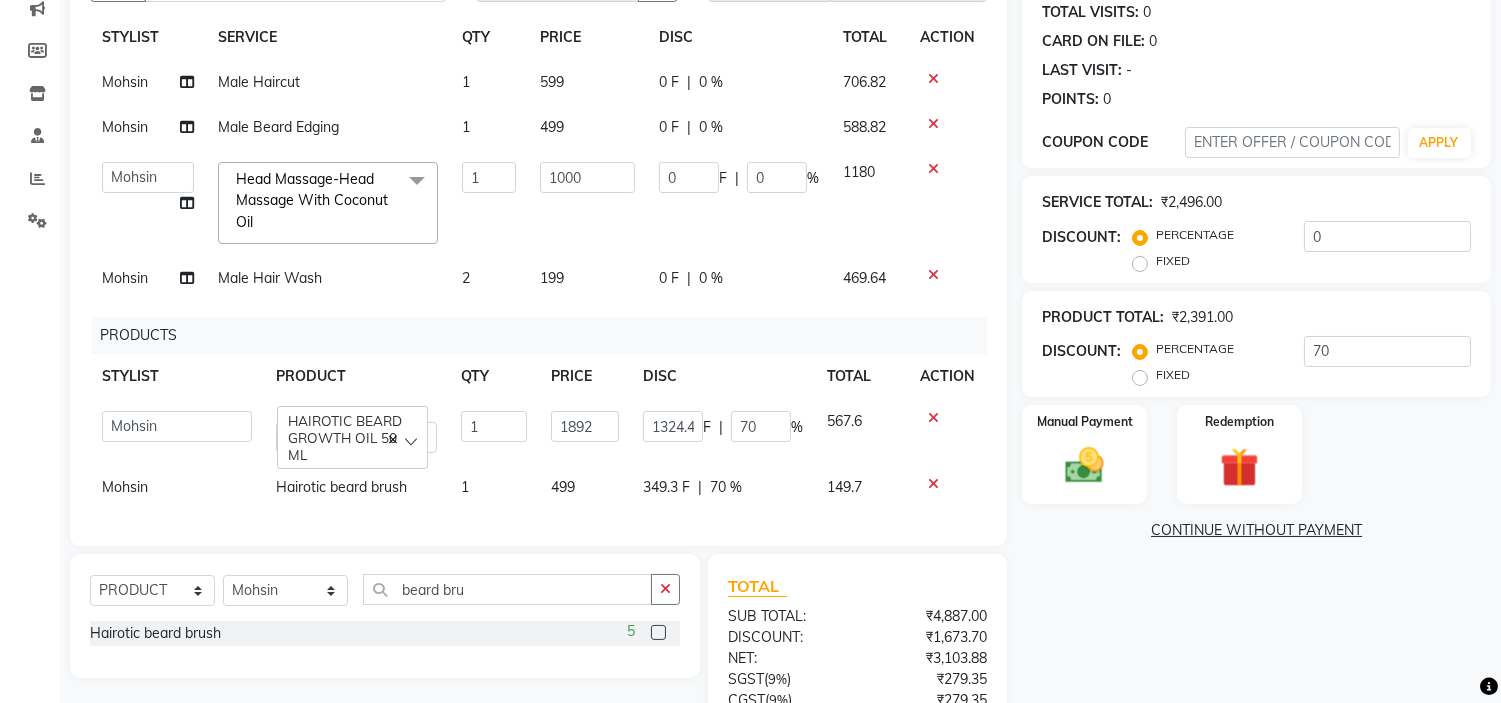 scroll, scrollTop: 65, scrollLeft: 0, axis: vertical 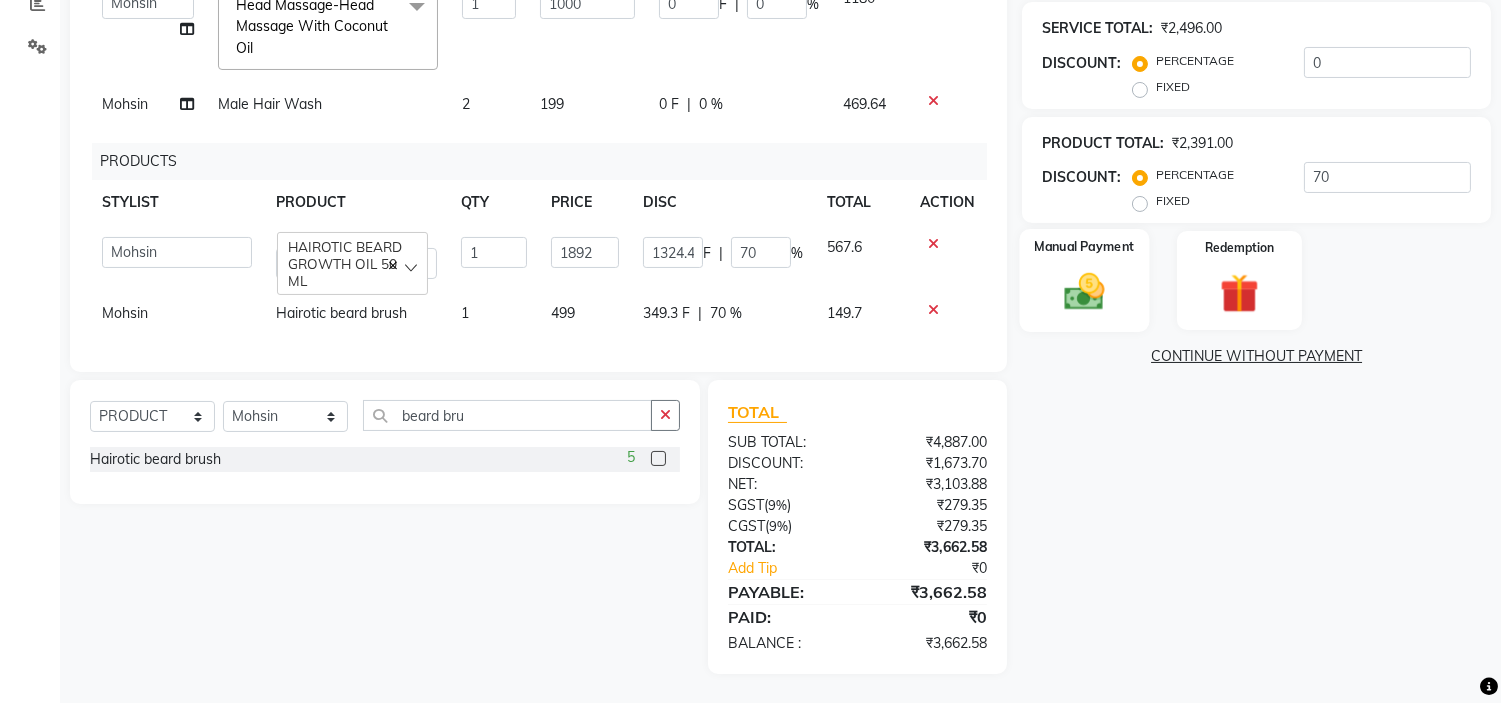 click 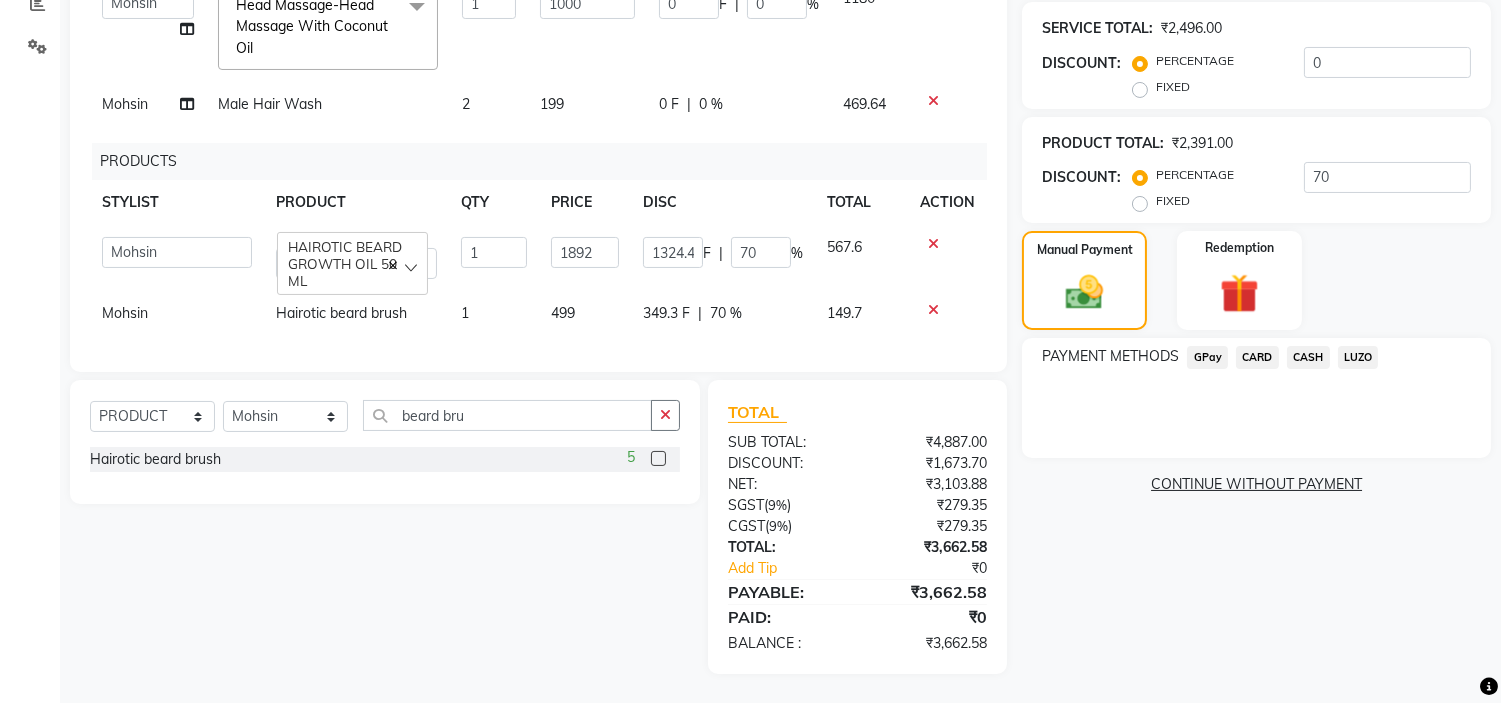 click on "CASH" 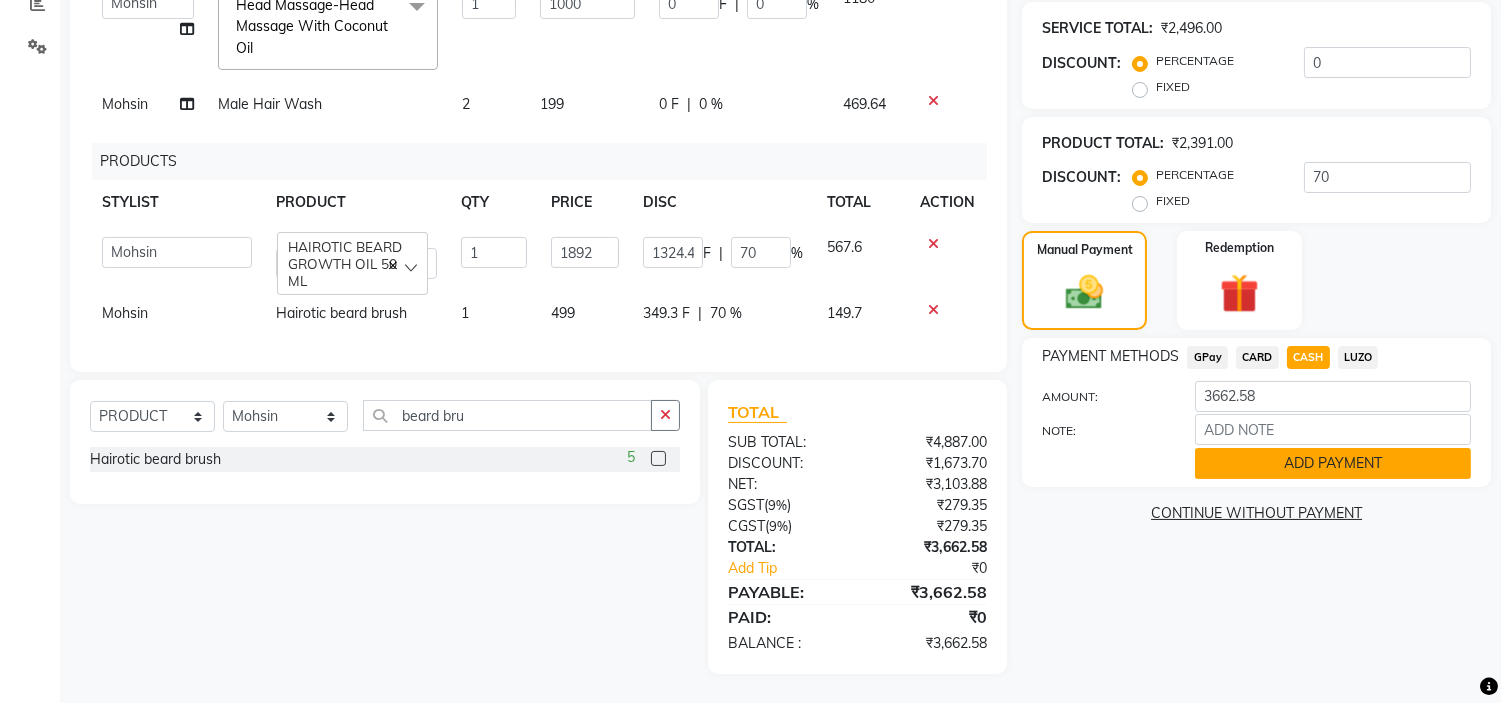 click on "ADD PAYMENT" 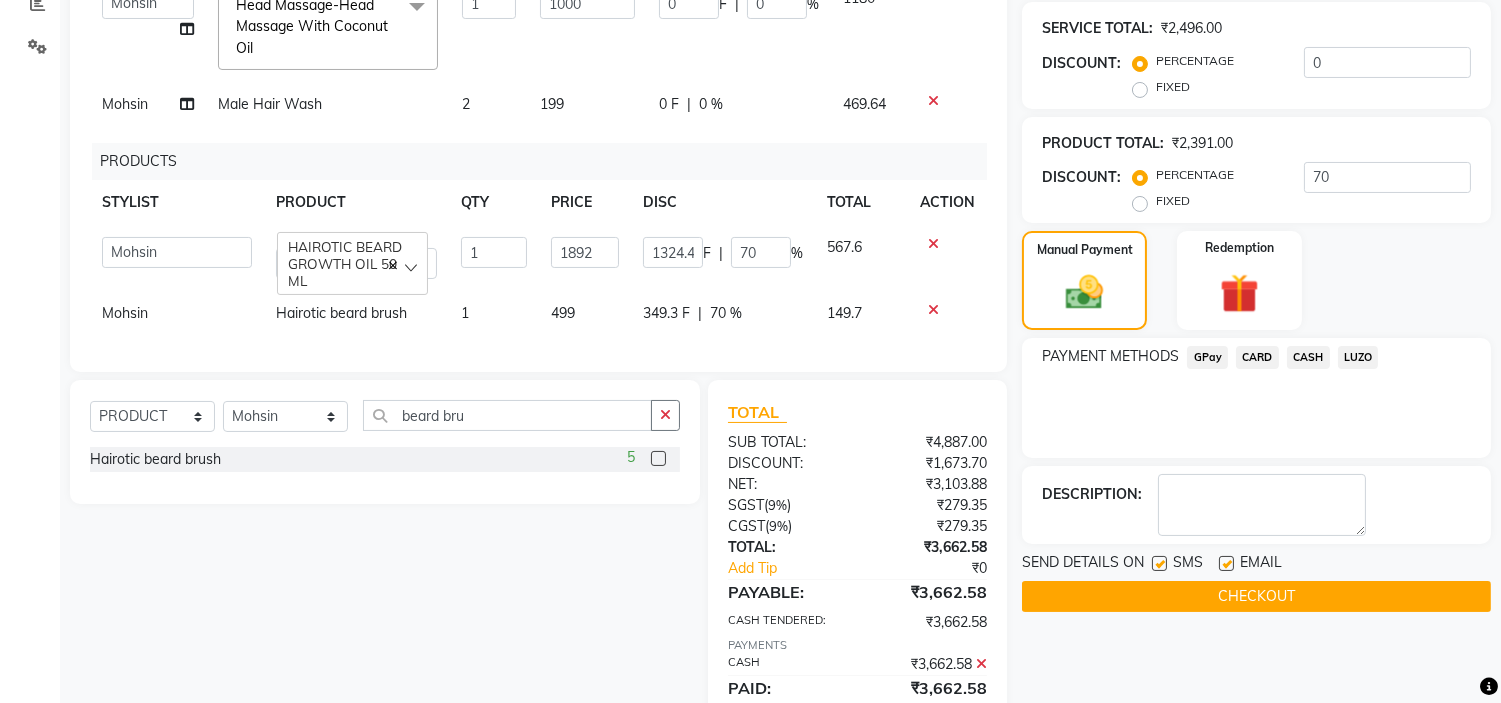 scroll, scrollTop: 467, scrollLeft: 0, axis: vertical 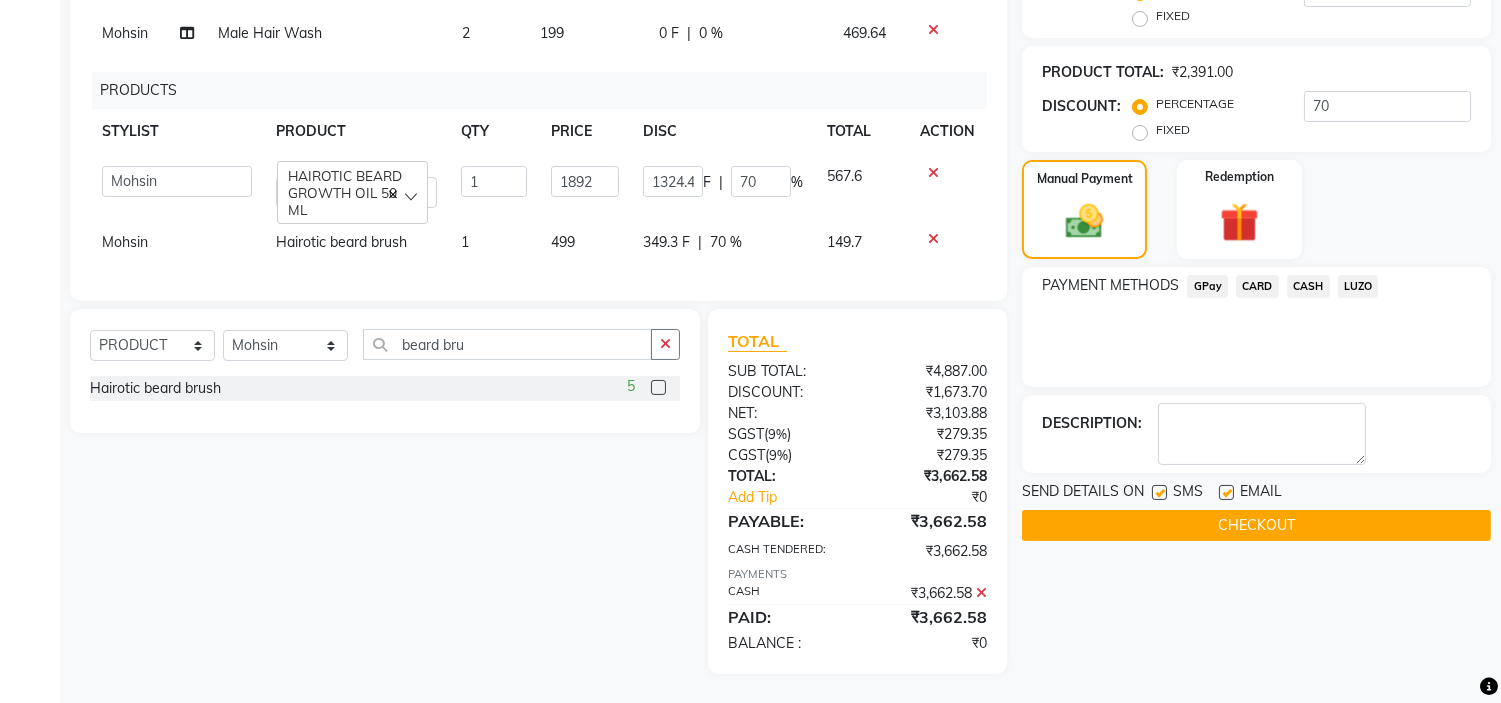 click on "CHECKOUT" 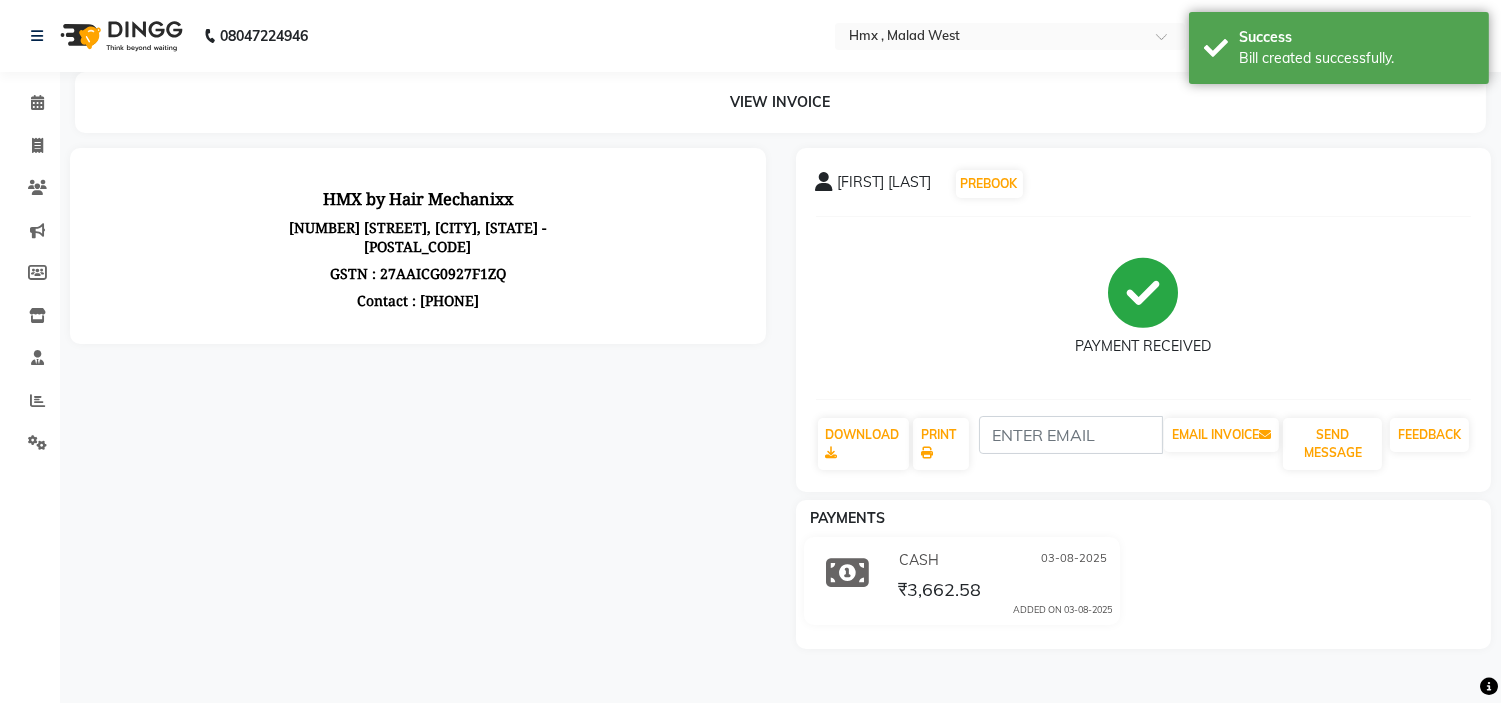scroll, scrollTop: 0, scrollLeft: 0, axis: both 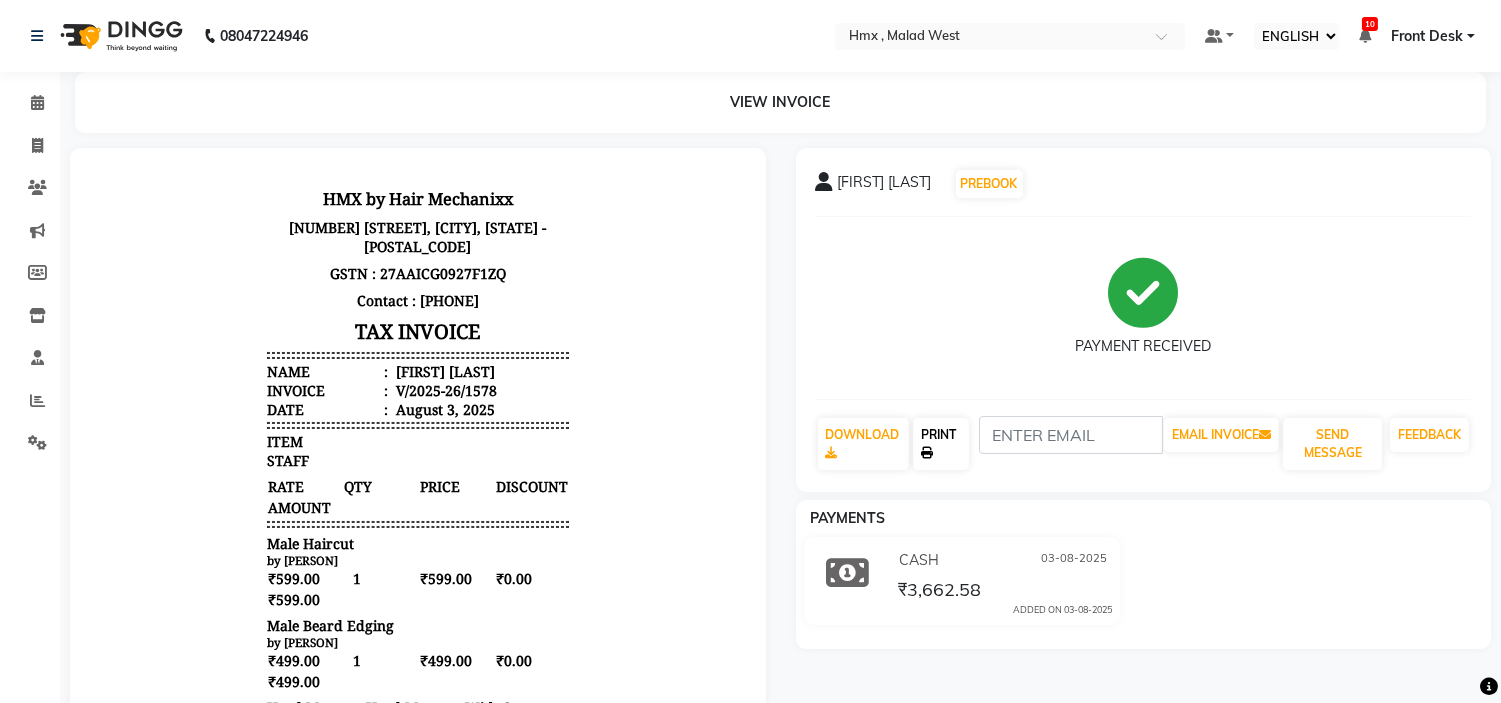 click on "PRINT" 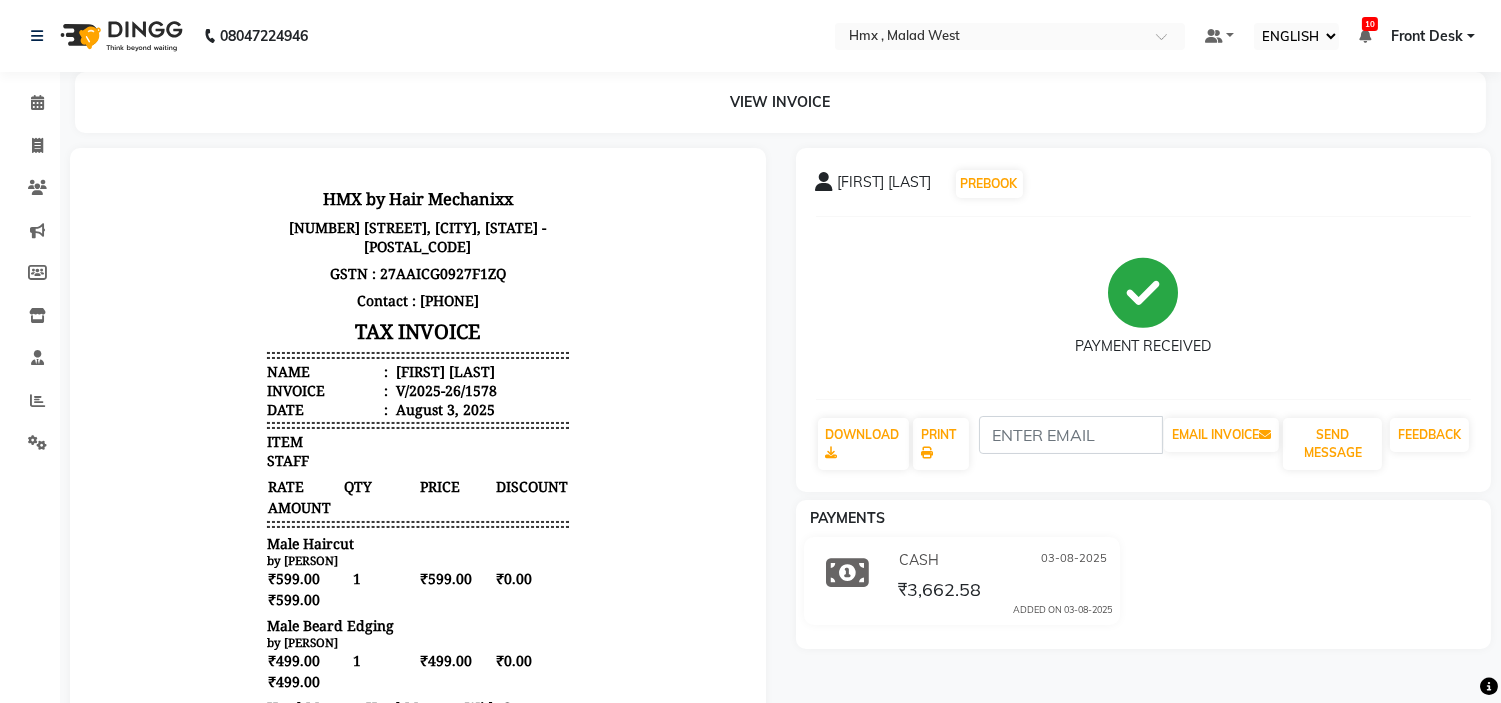 click on "CALENDAR" 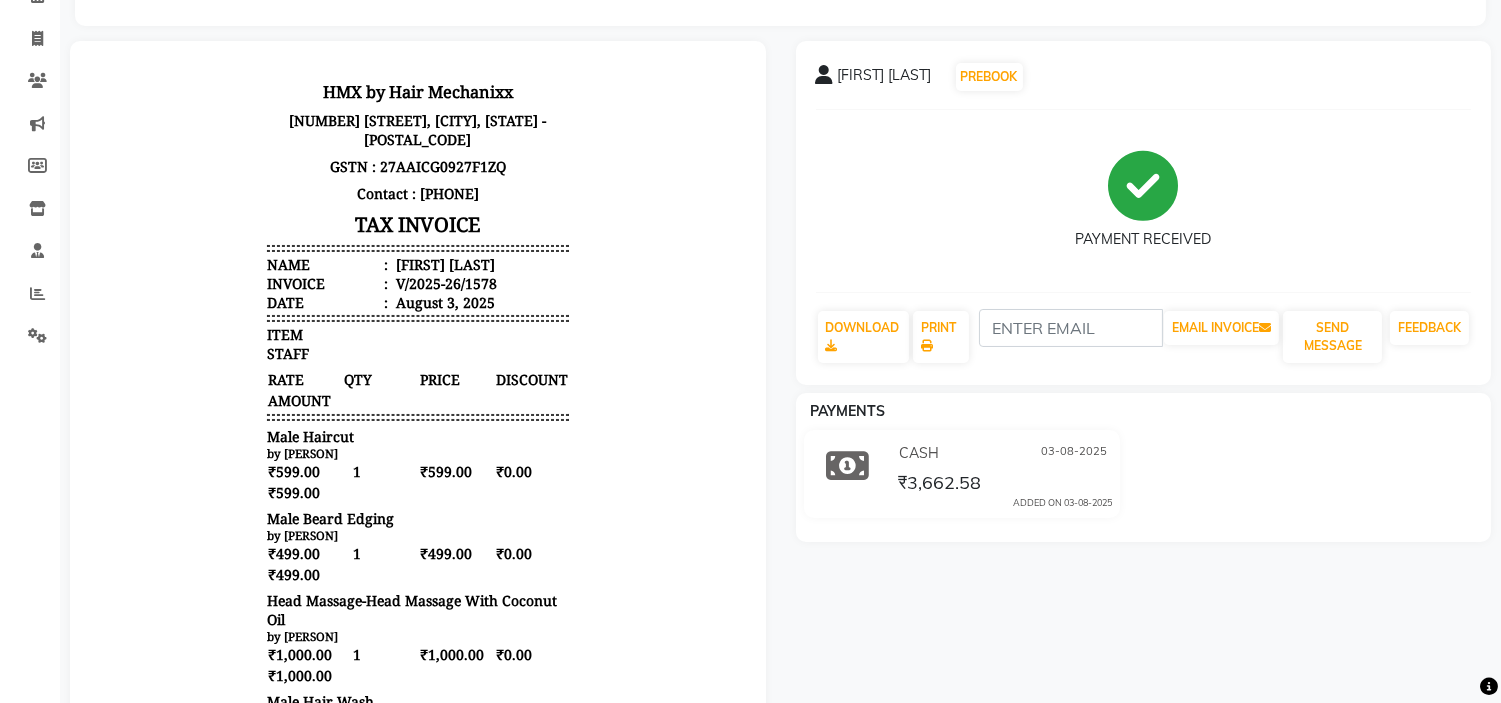 scroll, scrollTop: 111, scrollLeft: 0, axis: vertical 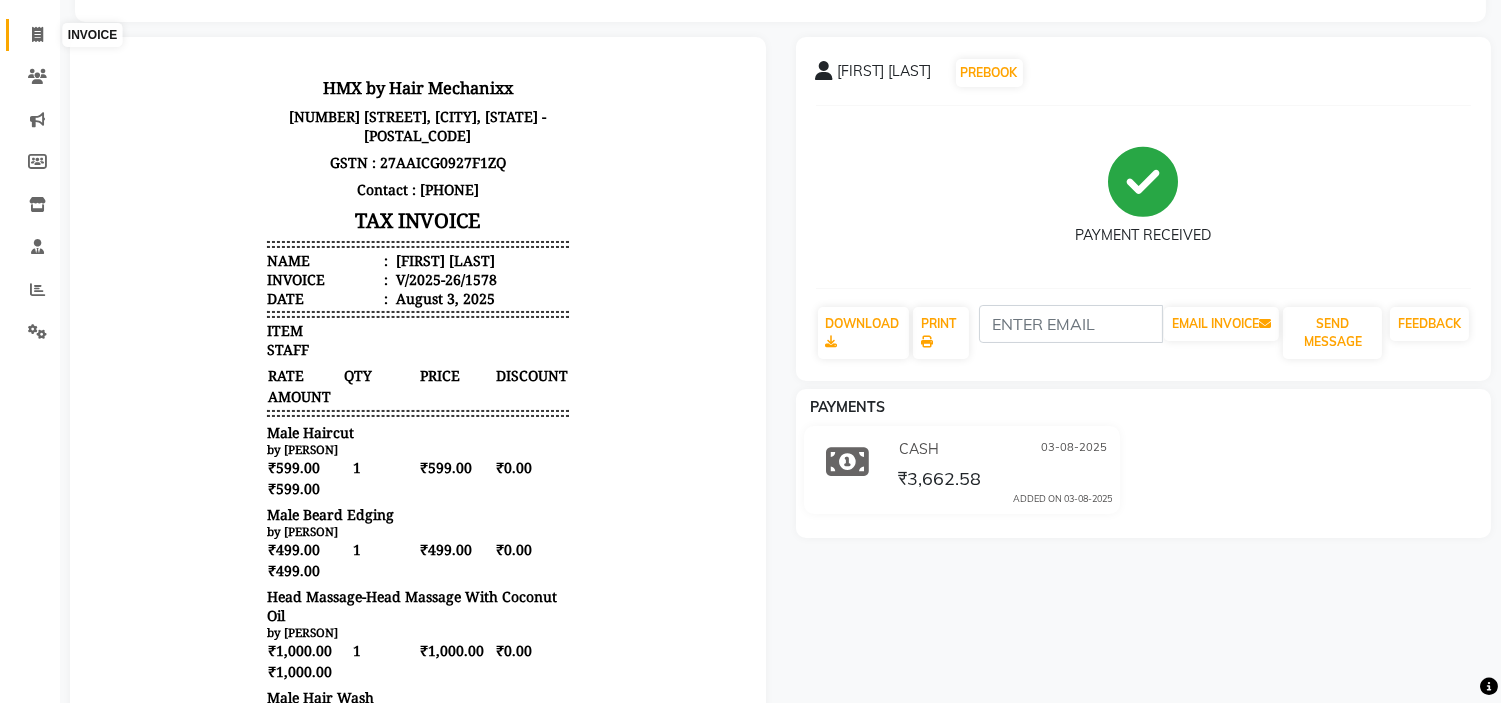 click 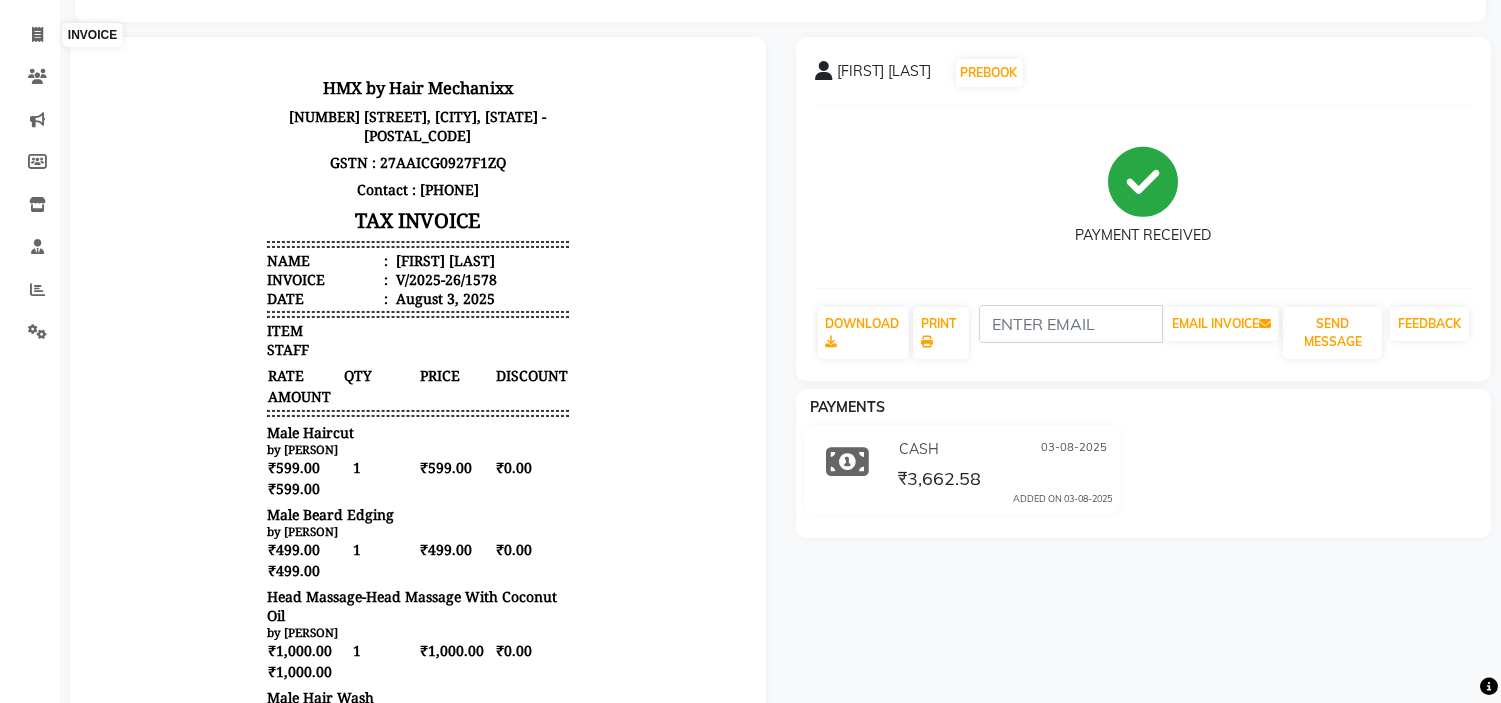 scroll, scrollTop: 0, scrollLeft: 0, axis: both 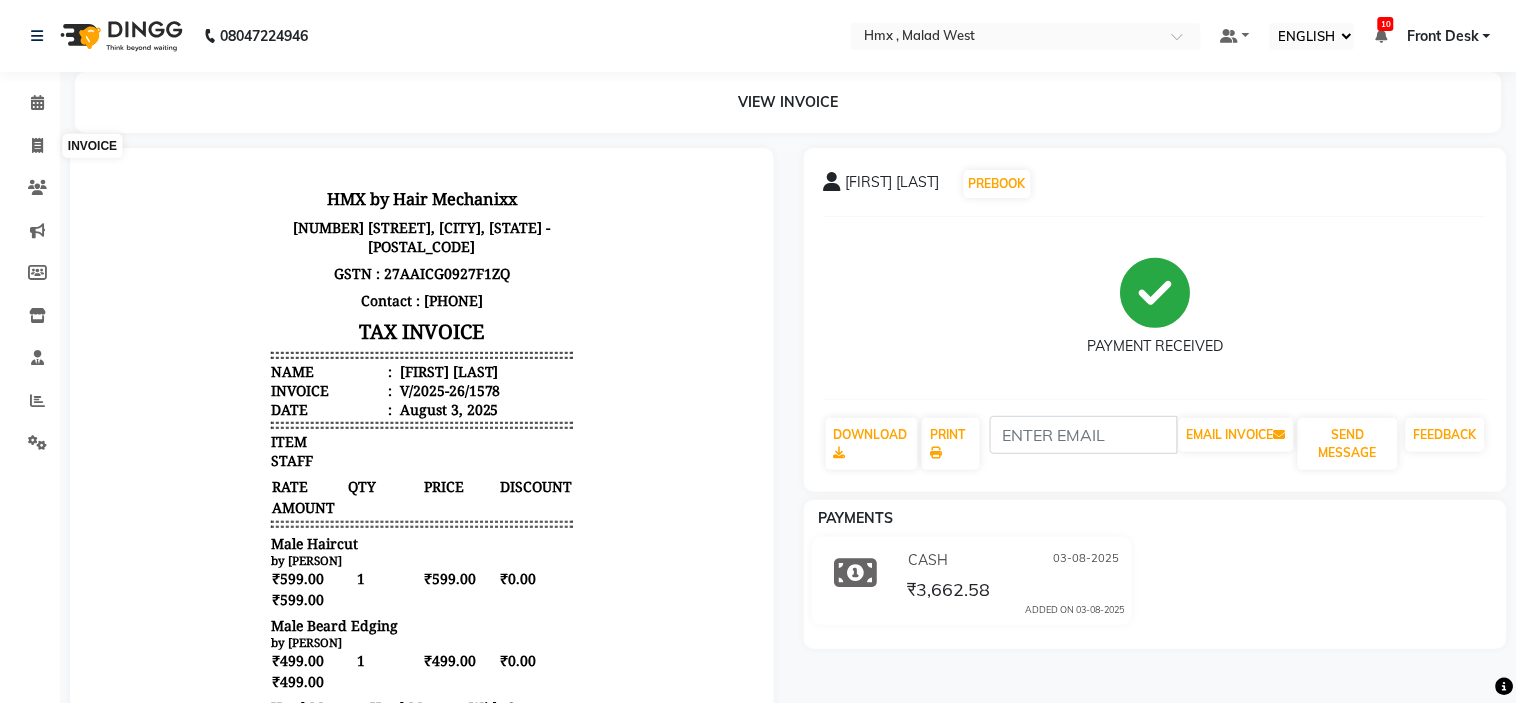 select on "service" 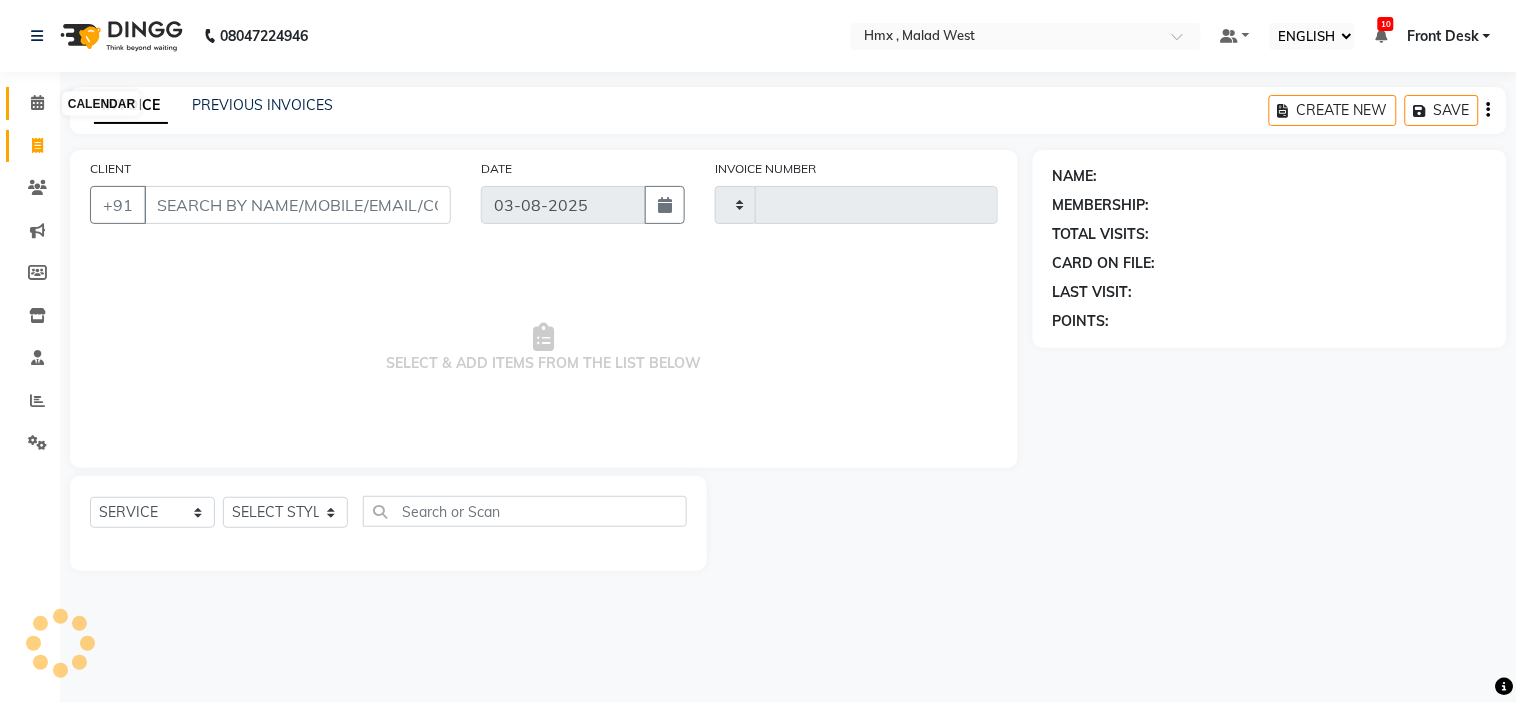 click 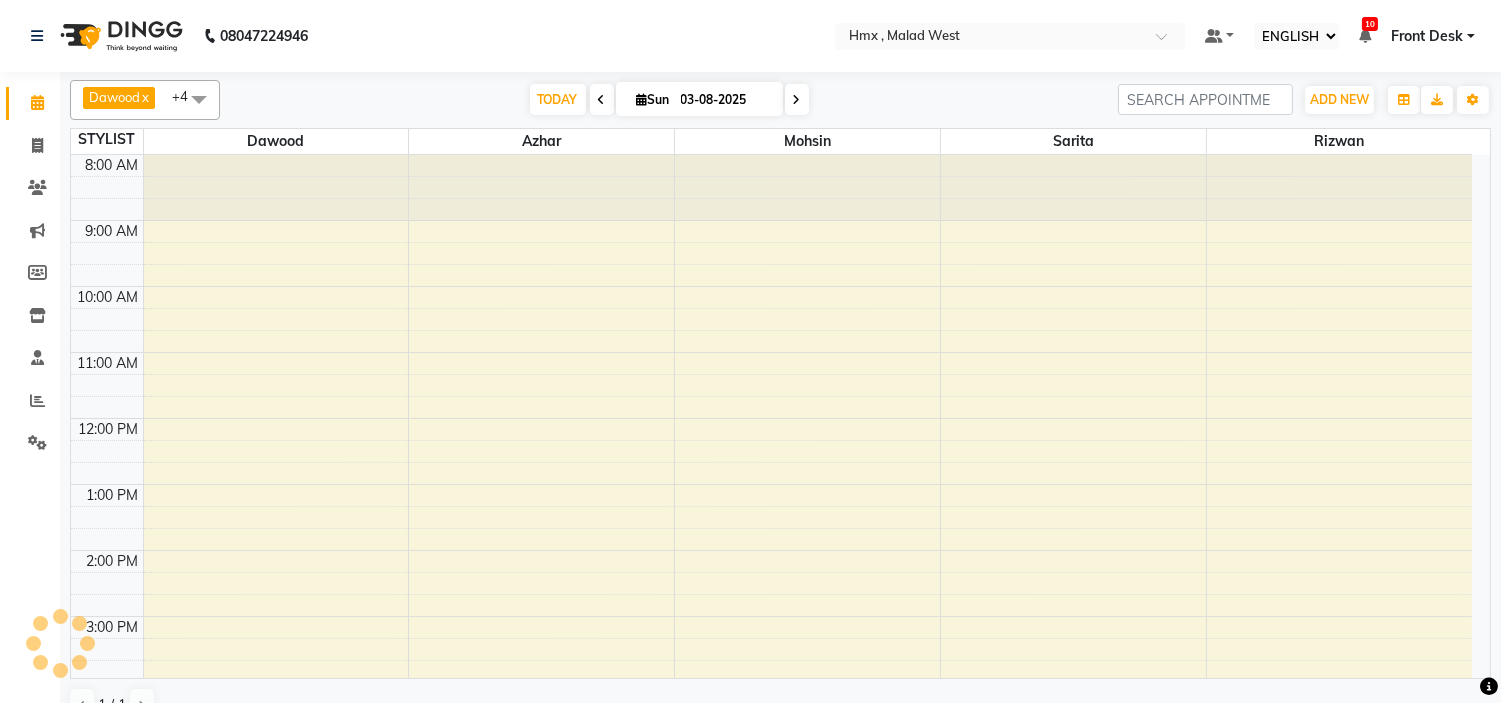 scroll, scrollTop: 0, scrollLeft: 0, axis: both 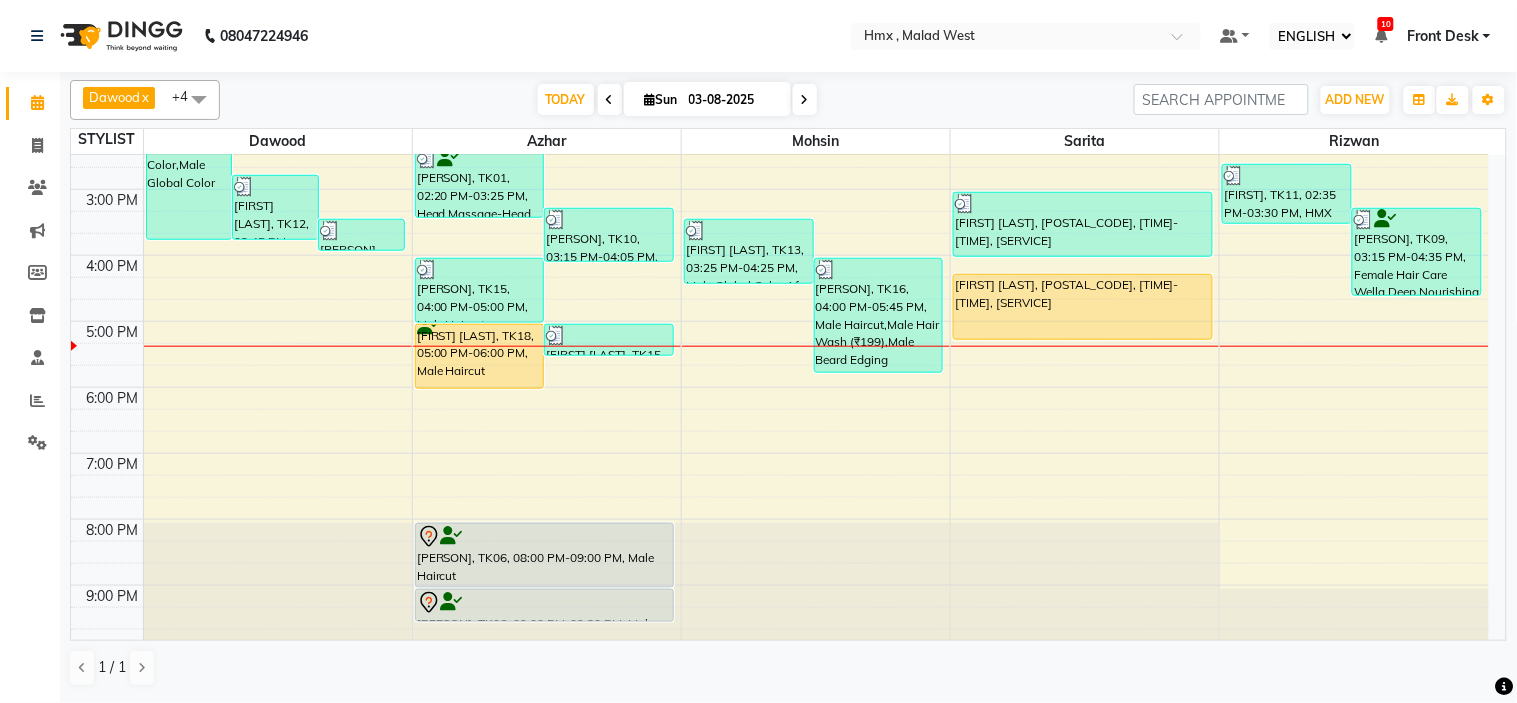 click on "8:00 AM 9:00 AM 10:00 AM 11:00 AM 12:00 PM 1:00 PM 2:00 PM 3:00 PM 4:00 PM 5:00 PM 6:00 PM 7:00 PM 8:00 PM 9:00 PM     sandeep jairath, TK03, 12:15 PM-03:45 PM, Male Beard Edging,Male Haircut,Male Beard Color,Male Global Color     Jeewan Joshi, TK12, 02:45 PM-03:45 PM, Male Haircut     Jeewan Joshi, TK12, 03:25 PM-03:55 PM, Male Beard Edging     VINOD, TK01, 02:20 PM-03:25 PM, Head Massage-Head Massage With Coconut Oil     Gulzar, TK10, 03:15 PM-04:05 PM, Male Beard Edging     Gabiliel Solvate, TK15, 04:00 PM-05:00 PM, Male Haircut     Sudhakar Saraswat, TK18, 05:00 PM-06:00 PM, Male Haircut     Gabiliel Solvate, TK15, 05:00 PM-05:30 PM, Male Beard Edging     VINOD, TK01, 01:00 PM-02:00 PM, Male Haircut             Vinay, TK06, 08:00 PM-09:00 PM, Male Haircut             Vinay, TK06, 09:00 PM-09:30 PM, Male Beard Edging     Parth Vedant, TK13, 03:25 PM-04:25 PM, Male Global Color Af         Tipyamam, TK05, 12:45 PM-02:15 PM, Male Haircut,Male Beard Edging" at bounding box center (780, 189) 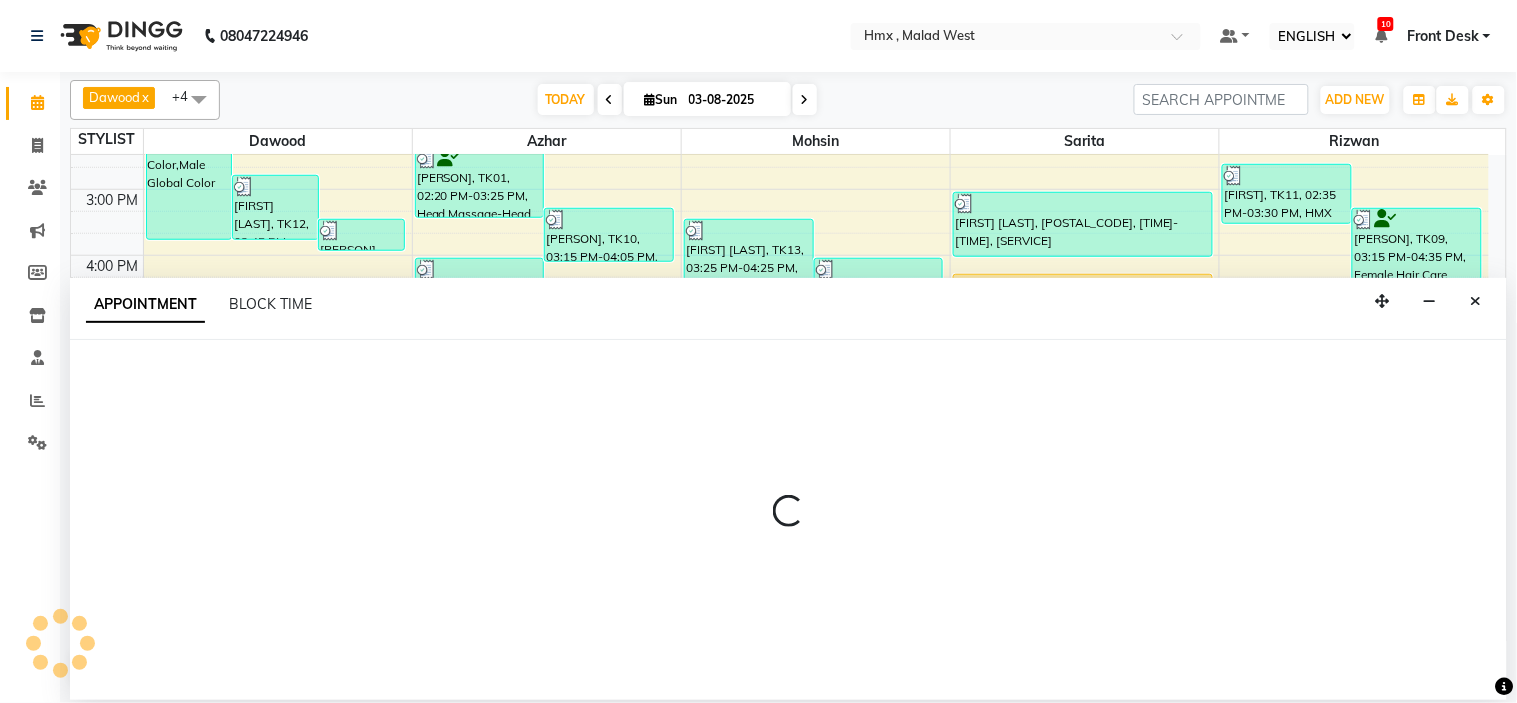 select on "39112" 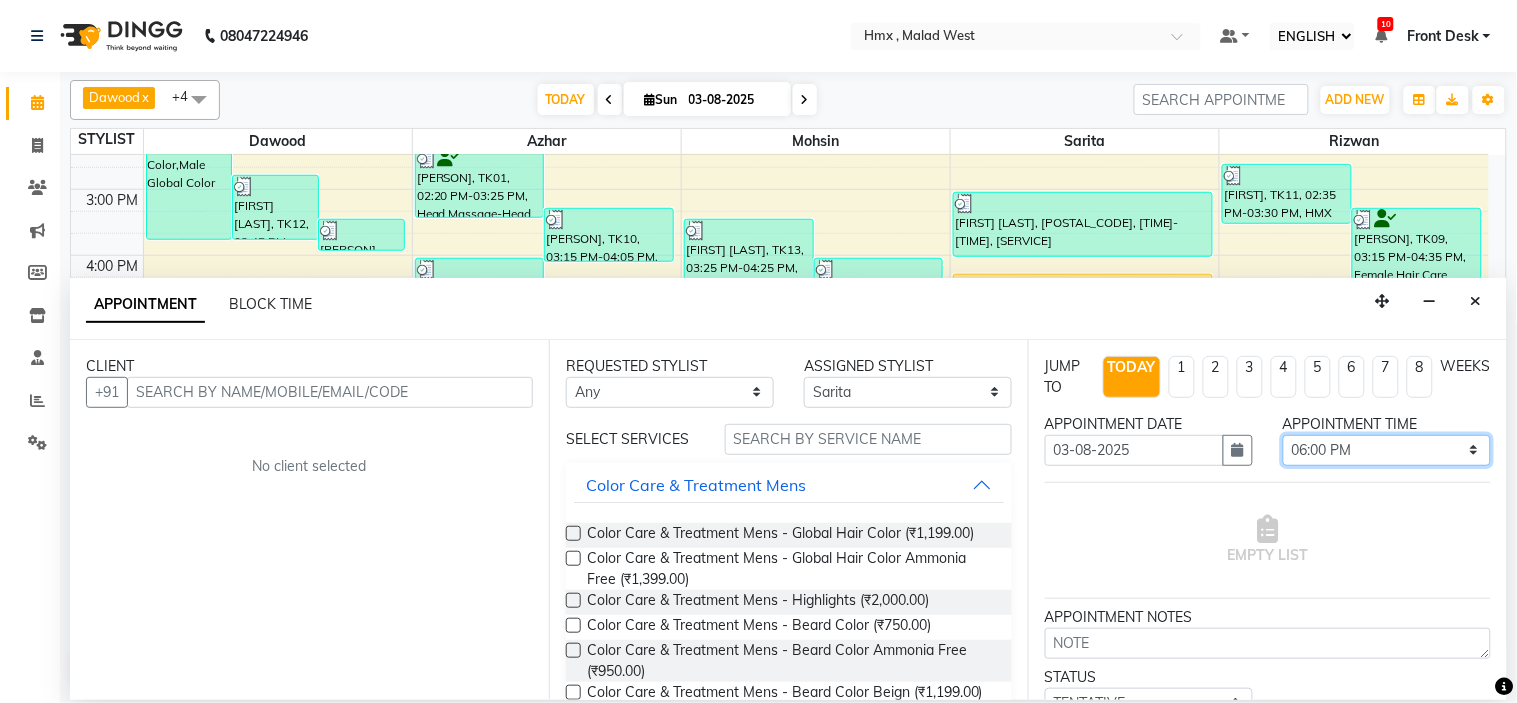 click on "SELECT 09:00 AM 09:15 AM 09:30 AM 09:45 AM 10:00 AM 10:15 AM 10:30 AM 10:45 AM 11:00 AM 11:15 AM 11:30 AM 11:45 AM 12:00 PM 12:15 PM 12:30 PM 12:45 PM 01:00 PM 01:15 PM 01:30 PM 01:45 PM 02:00 PM 02:15 PM 02:30 PM 02:45 PM 03:00 PM 03:15 PM 03:30 PM 03:45 PM 04:00 PM 04:15 PM 04:30 PM 04:45 PM 05:00 PM 05:15 PM 05:30 PM 05:45 PM 06:00 PM 06:15 PM 06:30 PM 06:45 PM 07:00 PM 07:15 PM 07:30 PM 07:45 PM 08:00 PM 08:15 PM 08:30 PM 08:45 PM 09:00 PM" at bounding box center (1387, 450) 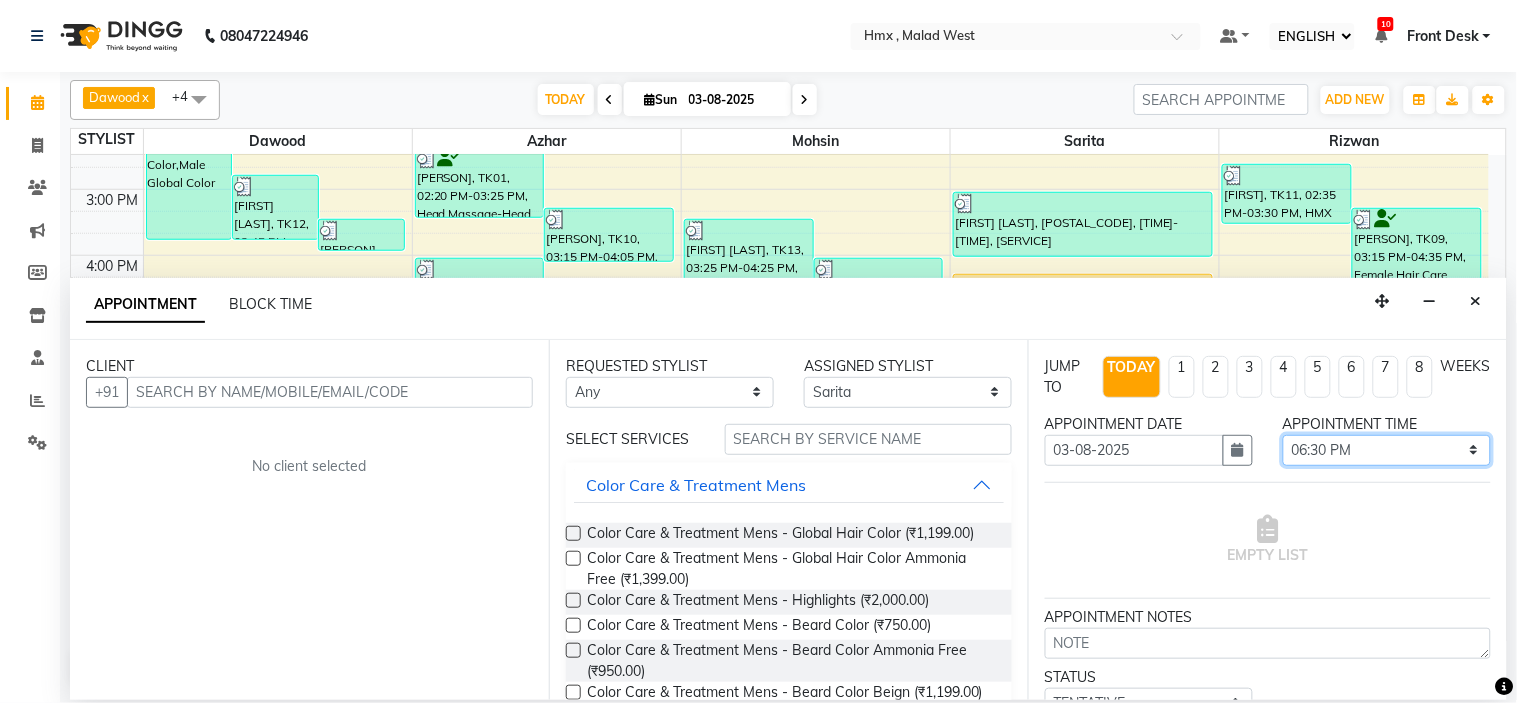 click on "SELECT 09:00 AM 09:15 AM 09:30 AM 09:45 AM 10:00 AM 10:15 AM 10:30 AM 10:45 AM 11:00 AM 11:15 AM 11:30 AM 11:45 AM 12:00 PM 12:15 PM 12:30 PM 12:45 PM 01:00 PM 01:15 PM 01:30 PM 01:45 PM 02:00 PM 02:15 PM 02:30 PM 02:45 PM 03:00 PM 03:15 PM 03:30 PM 03:45 PM 04:00 PM 04:15 PM 04:30 PM 04:45 PM 05:00 PM 05:15 PM 05:30 PM 05:45 PM 06:00 PM 06:15 PM 06:30 PM 06:45 PM 07:00 PM 07:15 PM 07:30 PM 07:45 PM 08:00 PM 08:15 PM 08:30 PM 08:45 PM 09:00 PM" at bounding box center [1387, 450] 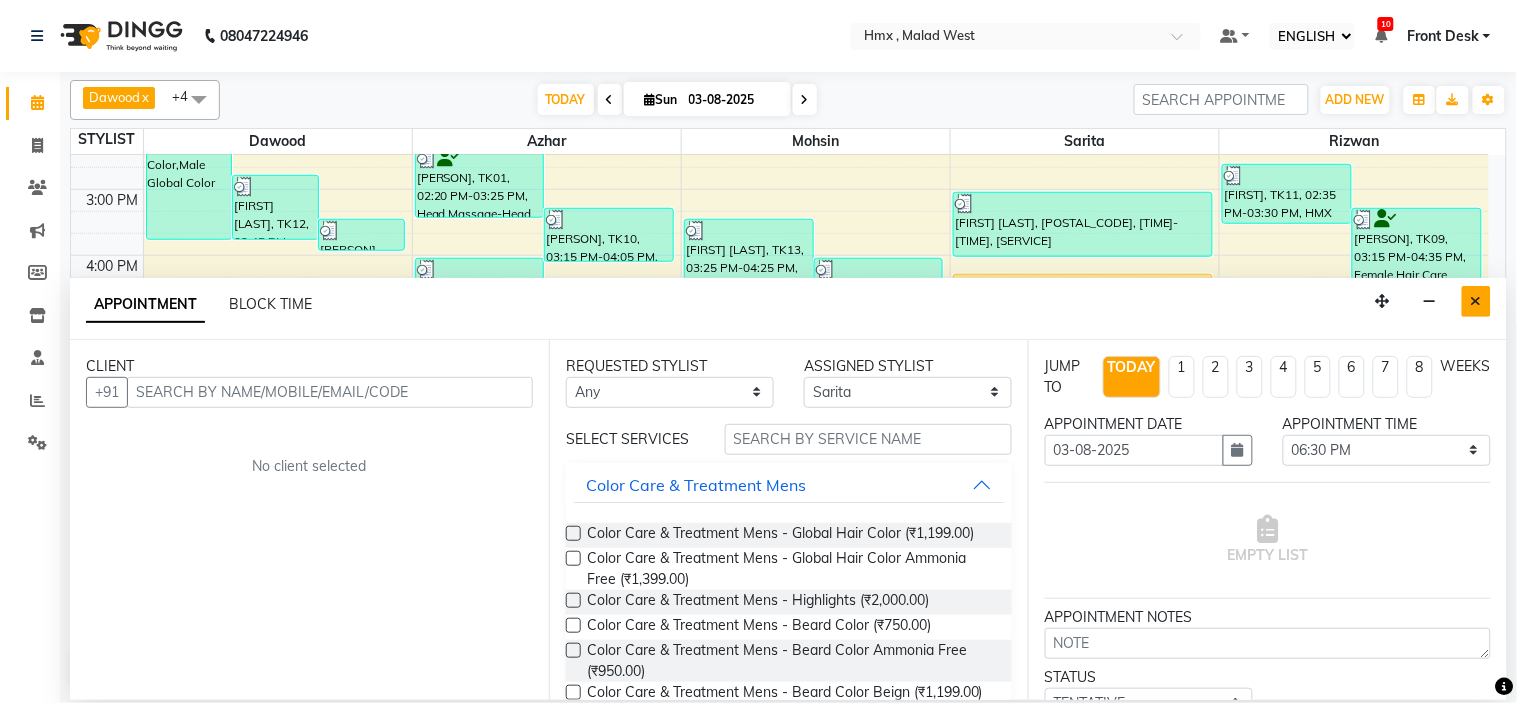 click at bounding box center [1476, 301] 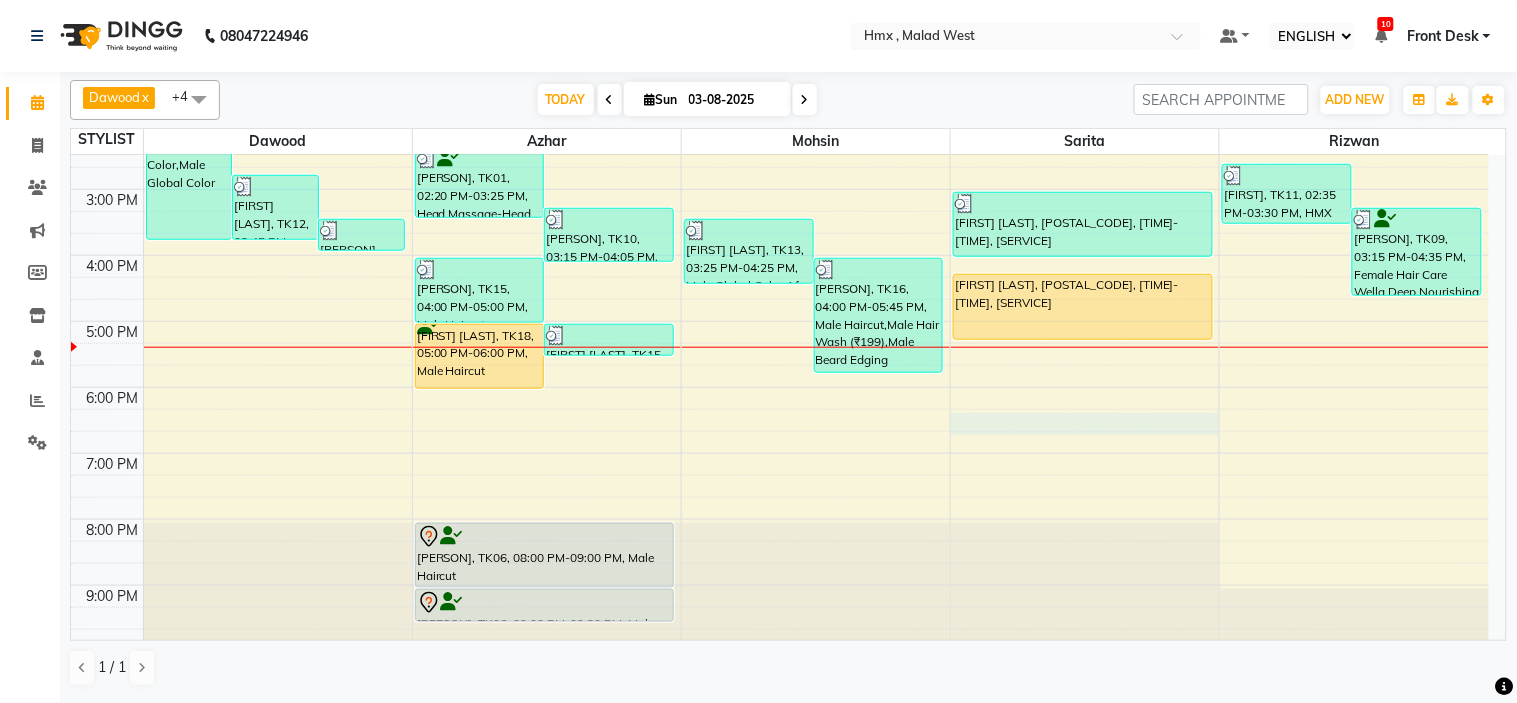 click on "8:00 AM 9:00 AM 10:00 AM 11:00 AM 12:00 PM 1:00 PM 2:00 PM 3:00 PM 4:00 PM 5:00 PM 6:00 PM 7:00 PM 8:00 PM 9:00 PM     sandeep jairath, TK03, 12:15 PM-03:45 PM, Male Beard Edging,Male Haircut,Male Beard Color,Male Global Color     Jeewan Joshi, TK12, 02:45 PM-03:45 PM, Male Haircut     Jeewan Joshi, TK12, 03:25 PM-03:55 PM, Male Beard Edging     VINOD, TK01, 02:20 PM-03:25 PM, Head Massage-Head Massage With Coconut Oil     Gulzar, TK10, 03:15 PM-04:05 PM, Male Beard Edging     Gabiliel Solvate, TK15, 04:00 PM-05:00 PM, Male Haircut     Sudhakar Saraswat, TK18, 05:00 PM-06:00 PM, Male Haircut     Gabiliel Solvate, TK15, 05:00 PM-05:30 PM, Male Beard Edging     VINOD, TK01, 01:00 PM-02:00 PM, Male Haircut             Vinay, TK06, 08:00 PM-09:00 PM, Male Haircut             Vinay, TK06, 09:00 PM-09:30 PM, Male Beard Edging     Parth Vedant, TK13, 03:25 PM-04:25 PM, Male Global Color Af         Tipyamam, TK05, 12:45 PM-02:15 PM, Male Haircut,Male Beard Edging" at bounding box center [780, 189] 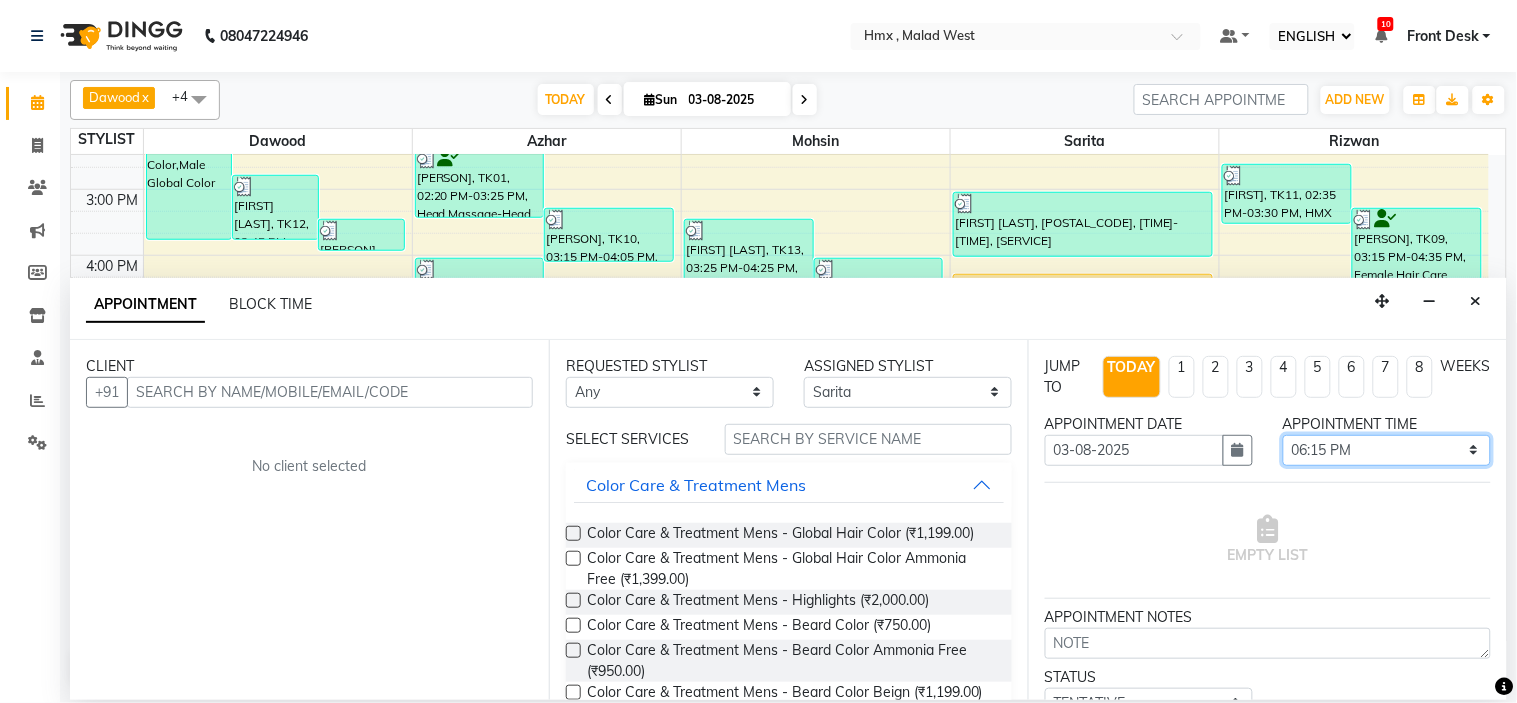 click on "SELECT 09:00 AM 09:15 AM 09:30 AM 09:45 AM 10:00 AM 10:15 AM 10:30 AM 10:45 AM 11:00 AM 11:15 AM 11:30 AM 11:45 AM 12:00 PM 12:15 PM 12:30 PM 12:45 PM 01:00 PM 01:15 PM 01:30 PM 01:45 PM 02:00 PM 02:15 PM 02:30 PM 02:45 PM 03:00 PM 03:15 PM 03:30 PM 03:45 PM 04:00 PM 04:15 PM 04:30 PM 04:45 PM 05:00 PM 05:15 PM 05:30 PM 05:45 PM 06:00 PM 06:15 PM 06:30 PM 06:45 PM 07:00 PM 07:15 PM 07:30 PM 07:45 PM 08:00 PM 08:15 PM 08:30 PM 08:45 PM 09:00 PM" at bounding box center [1387, 450] 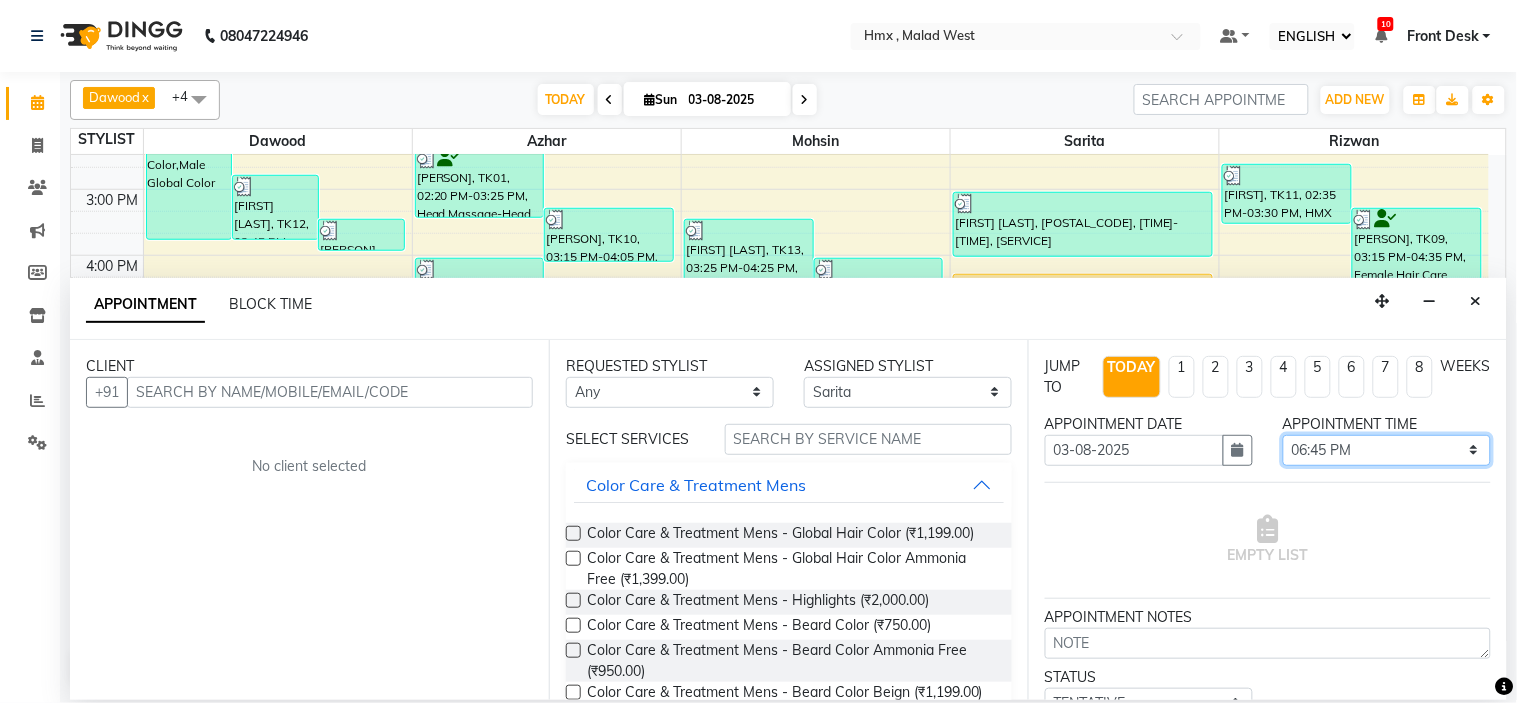 click on "SELECT 09:00 AM 09:15 AM 09:30 AM 09:45 AM 10:00 AM 10:15 AM 10:30 AM 10:45 AM 11:00 AM 11:15 AM 11:30 AM 11:45 AM 12:00 PM 12:15 PM 12:30 PM 12:45 PM 01:00 PM 01:15 PM 01:30 PM 01:45 PM 02:00 PM 02:15 PM 02:30 PM 02:45 PM 03:00 PM 03:15 PM 03:30 PM 03:45 PM 04:00 PM 04:15 PM 04:30 PM 04:45 PM 05:00 PM 05:15 PM 05:30 PM 05:45 PM 06:00 PM 06:15 PM 06:30 PM 06:45 PM 07:00 PM 07:15 PM 07:30 PM 07:45 PM 08:00 PM 08:15 PM 08:30 PM 08:45 PM 09:00 PM" at bounding box center (1387, 450) 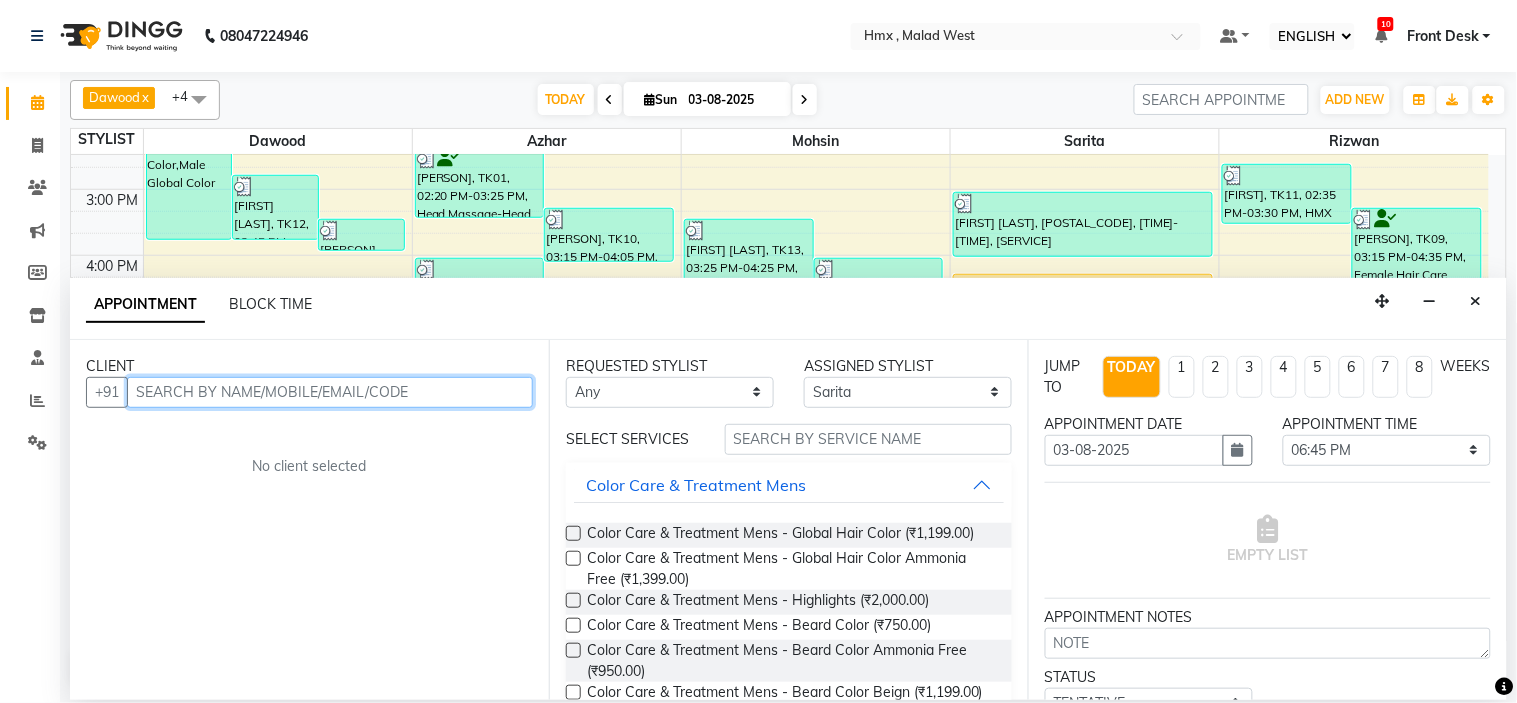 click at bounding box center (330, 392) 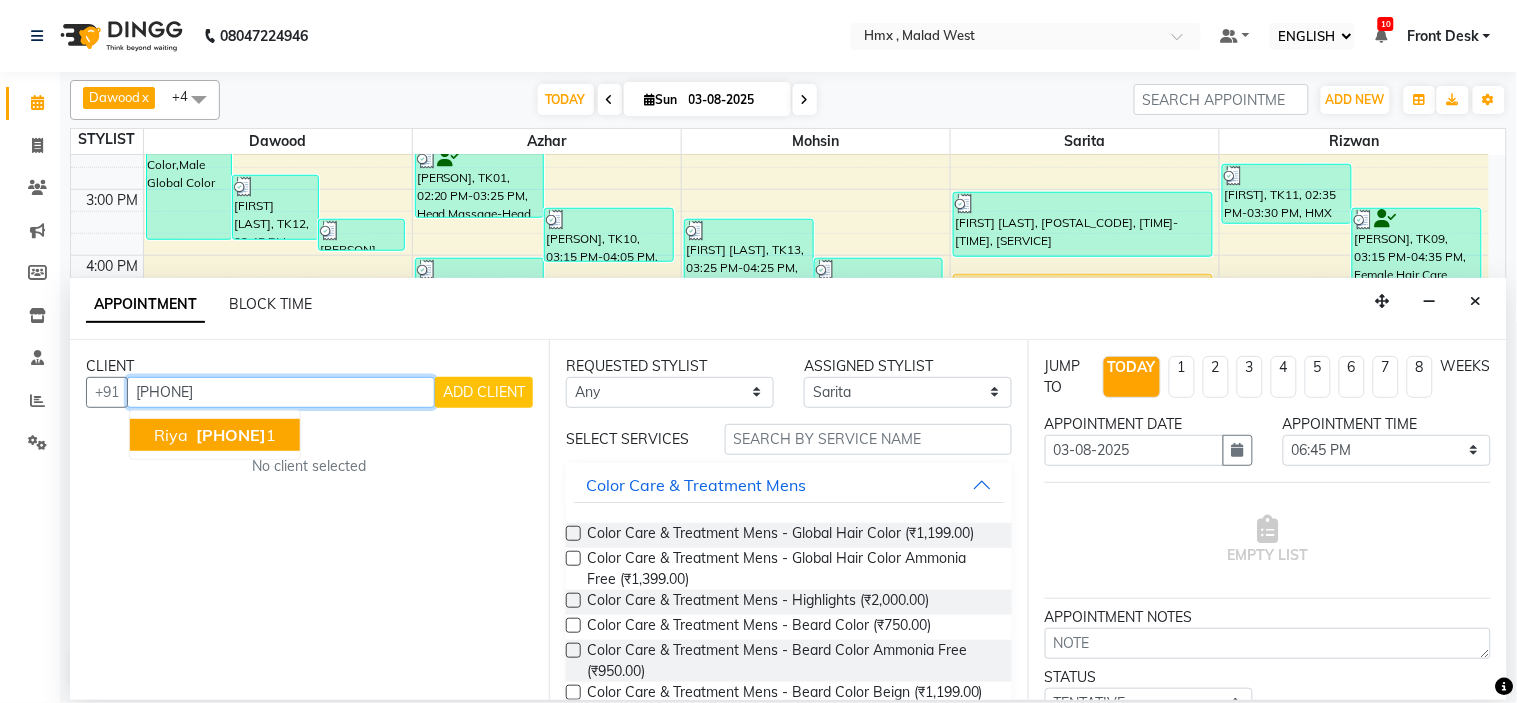 click on "883763610 1" at bounding box center [234, 435] 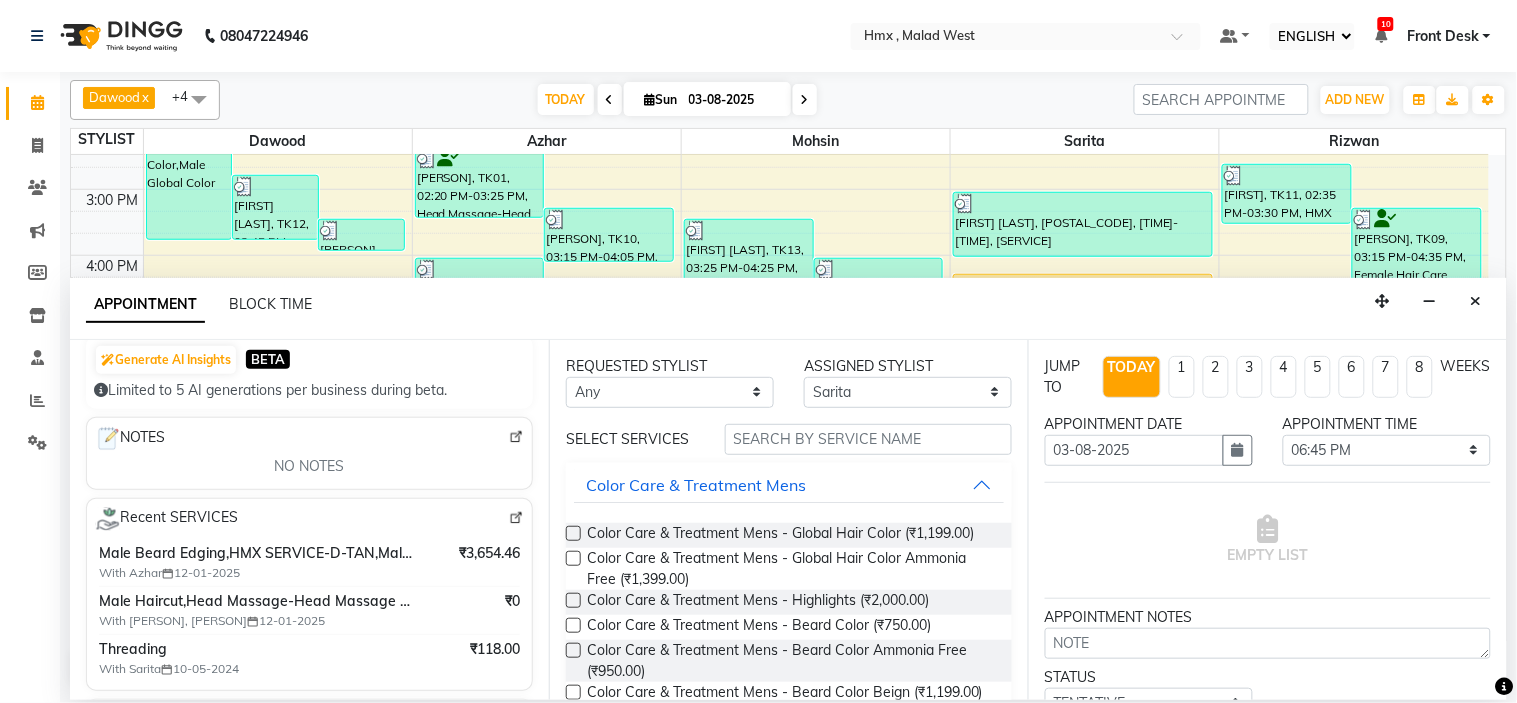 scroll, scrollTop: 222, scrollLeft: 0, axis: vertical 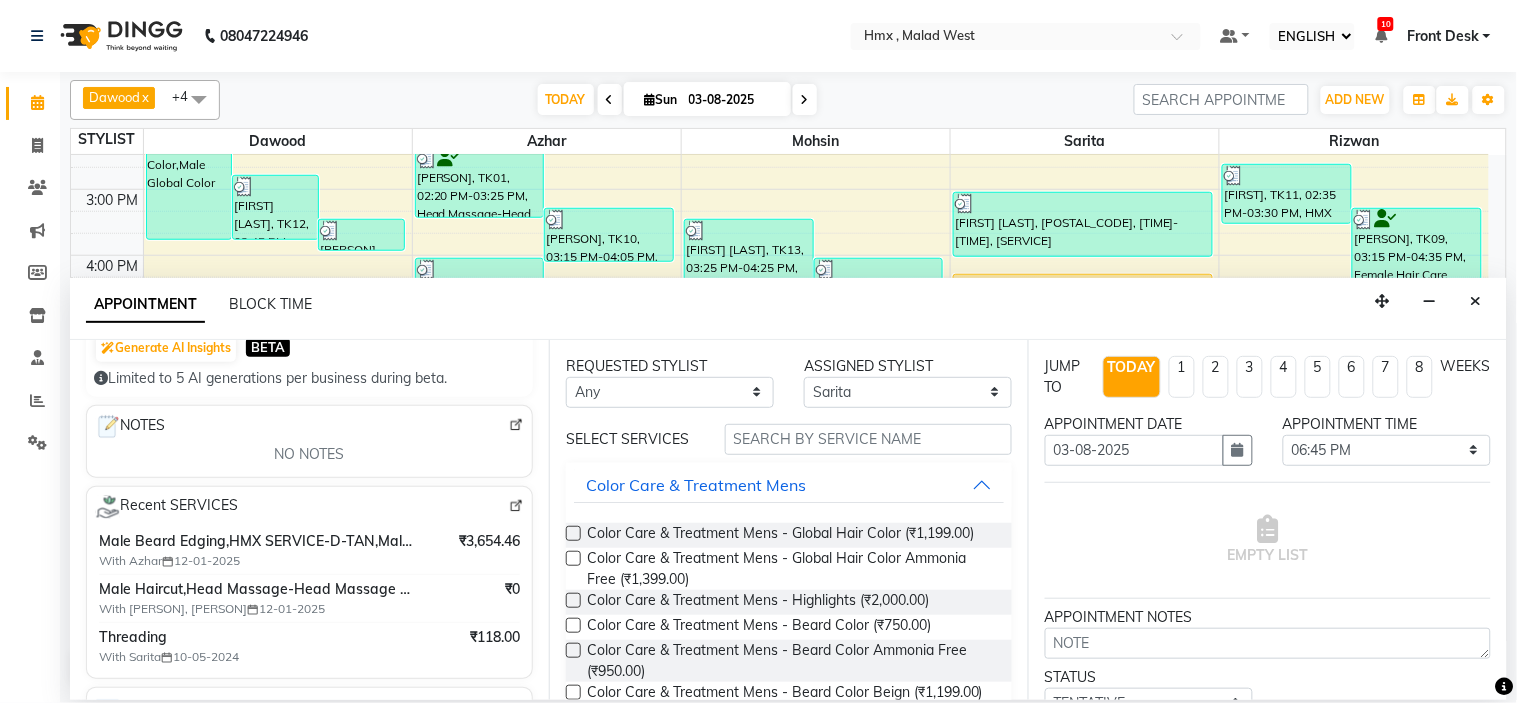 type on "8837636101" 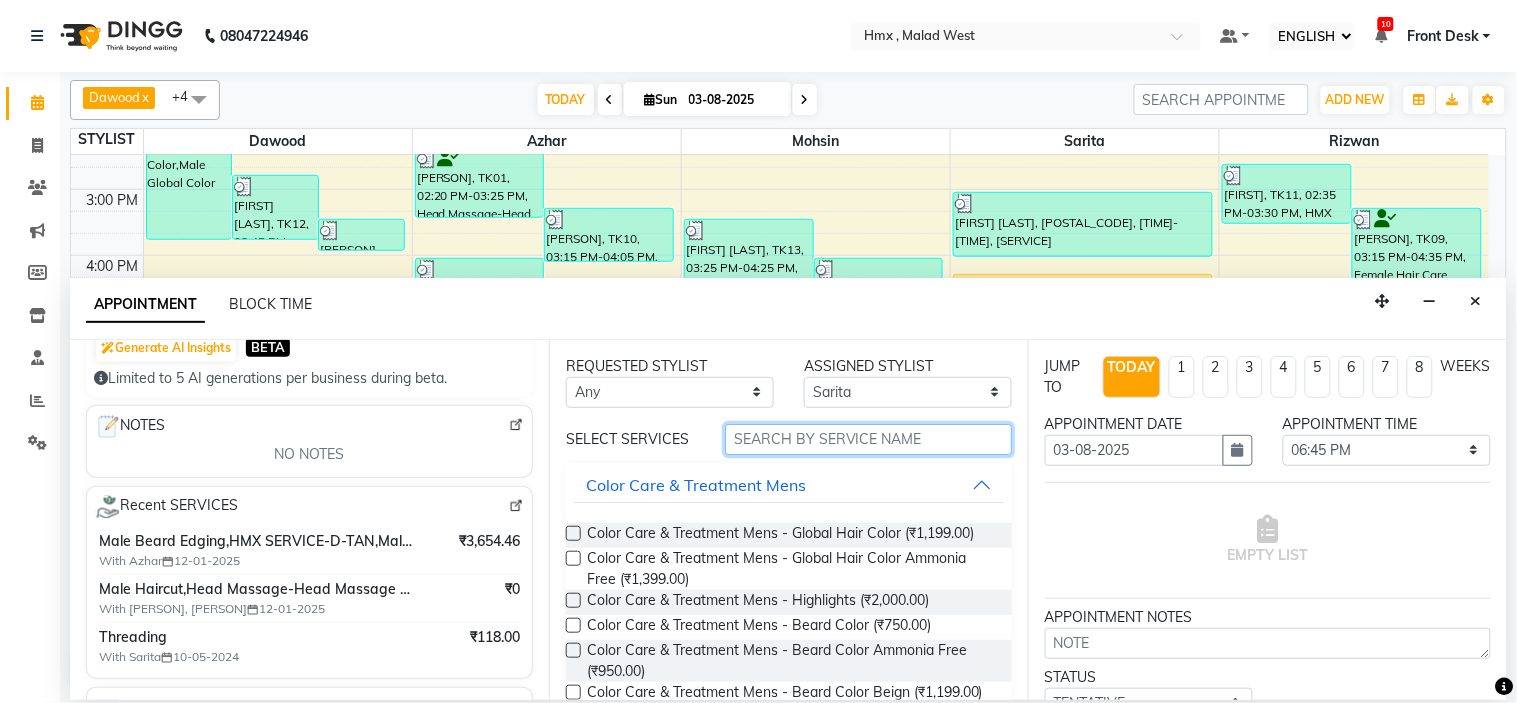 click at bounding box center (868, 439) 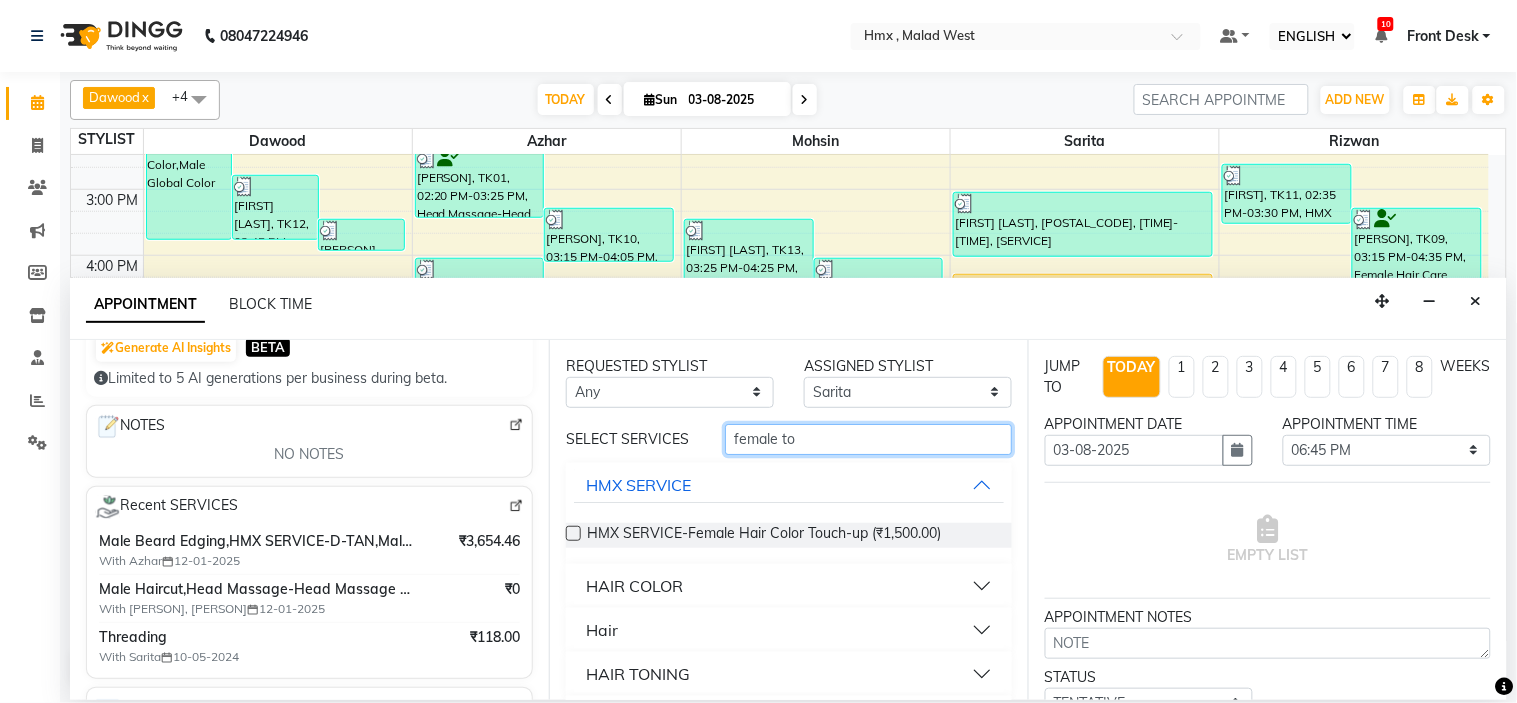 type on "female to" 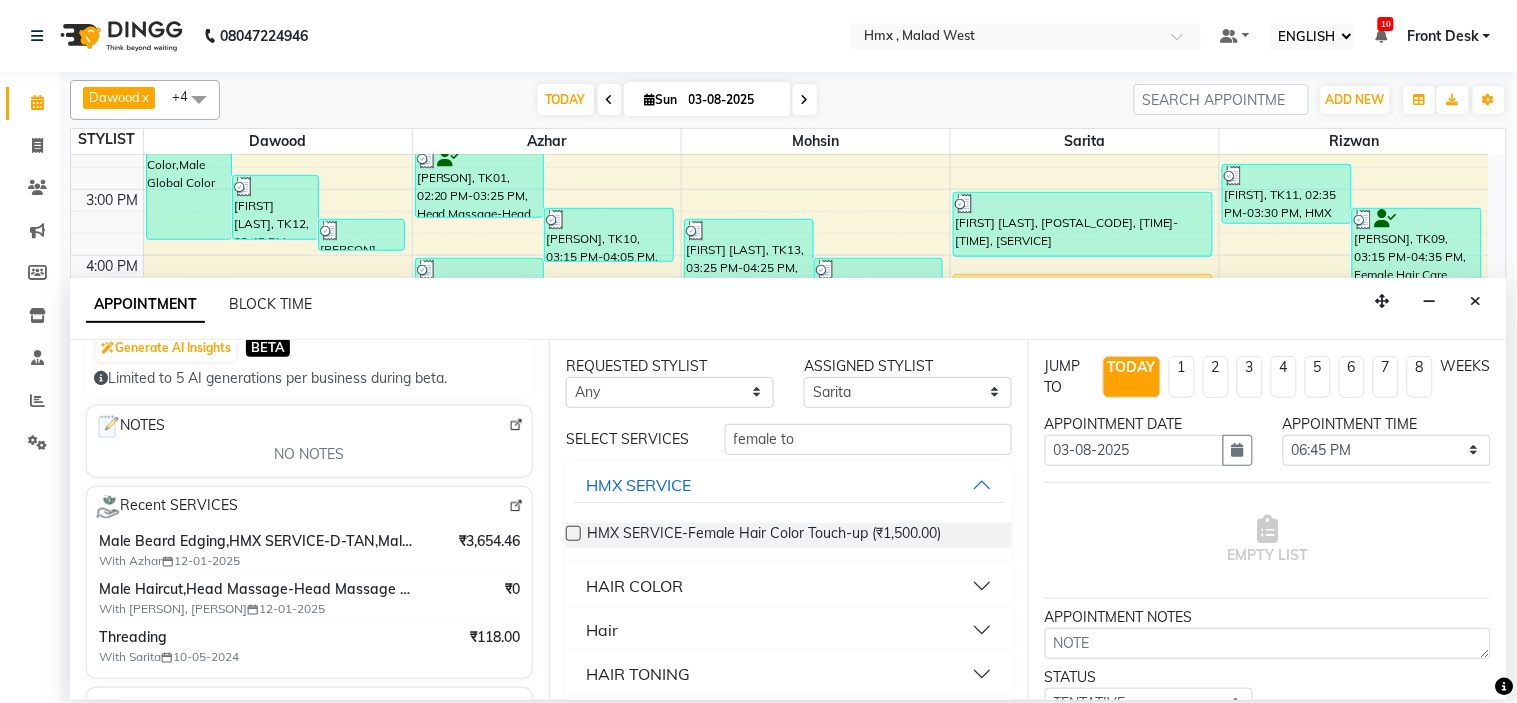 click at bounding box center [573, 533] 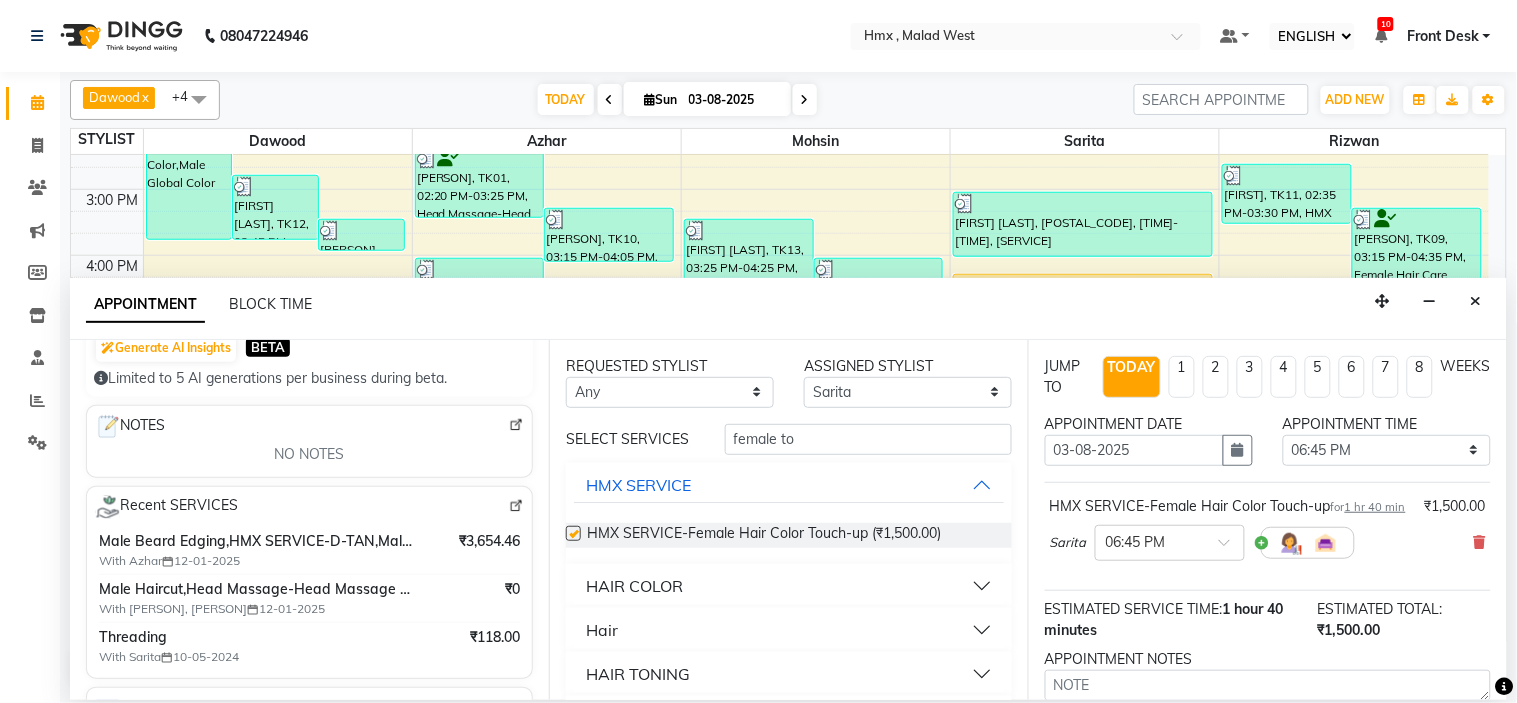 checkbox on "false" 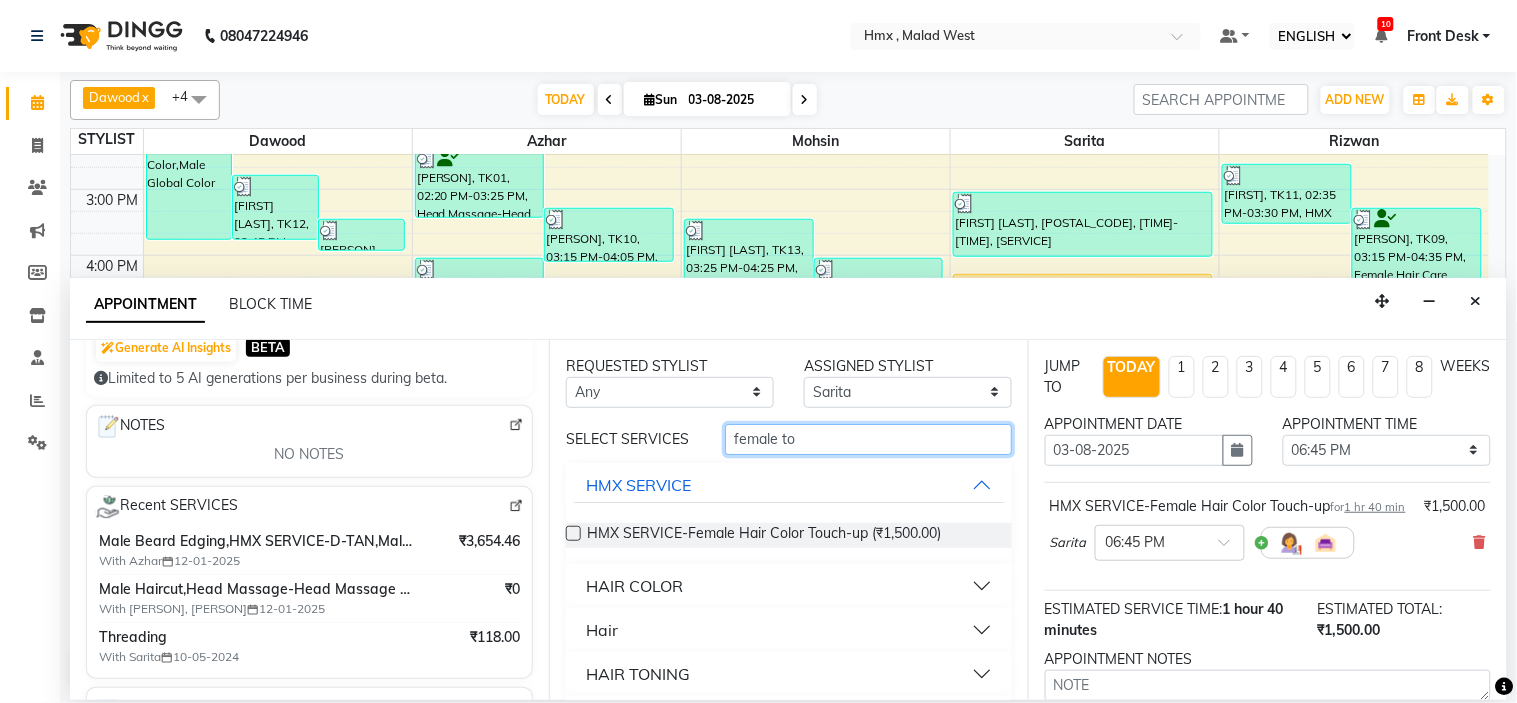 drag, startPoint x: 823, startPoint y: 436, endPoint x: 682, endPoint y: 465, distance: 143.95139 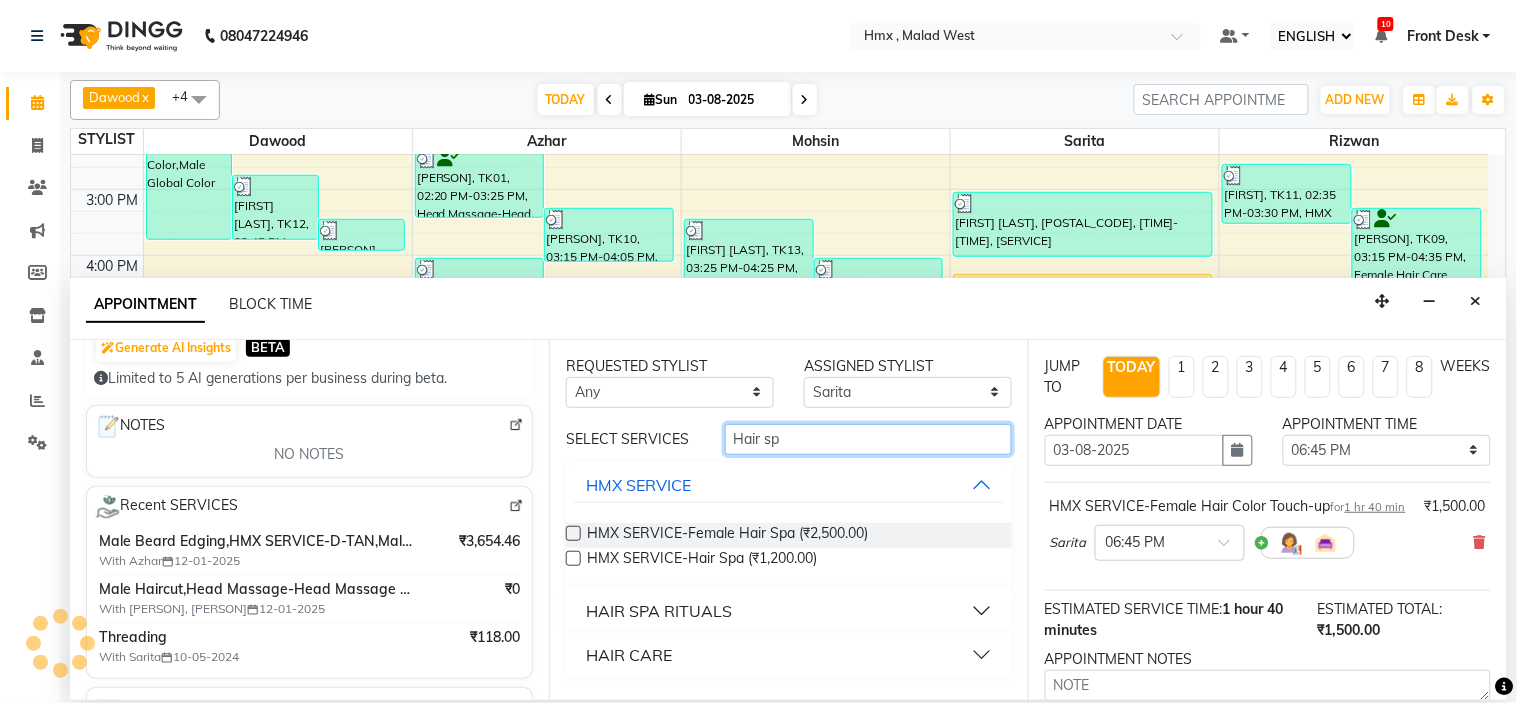 type on "Hair sp" 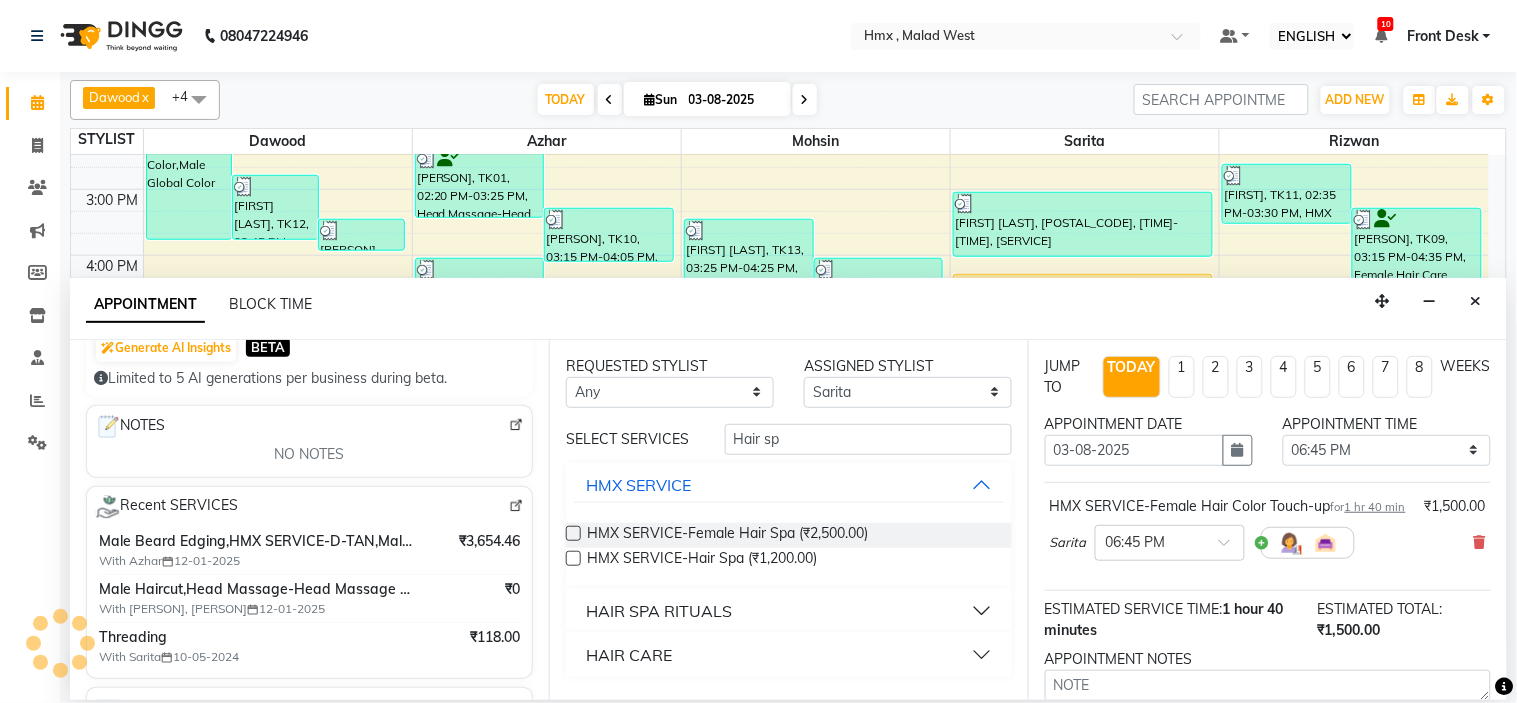 click at bounding box center (573, 533) 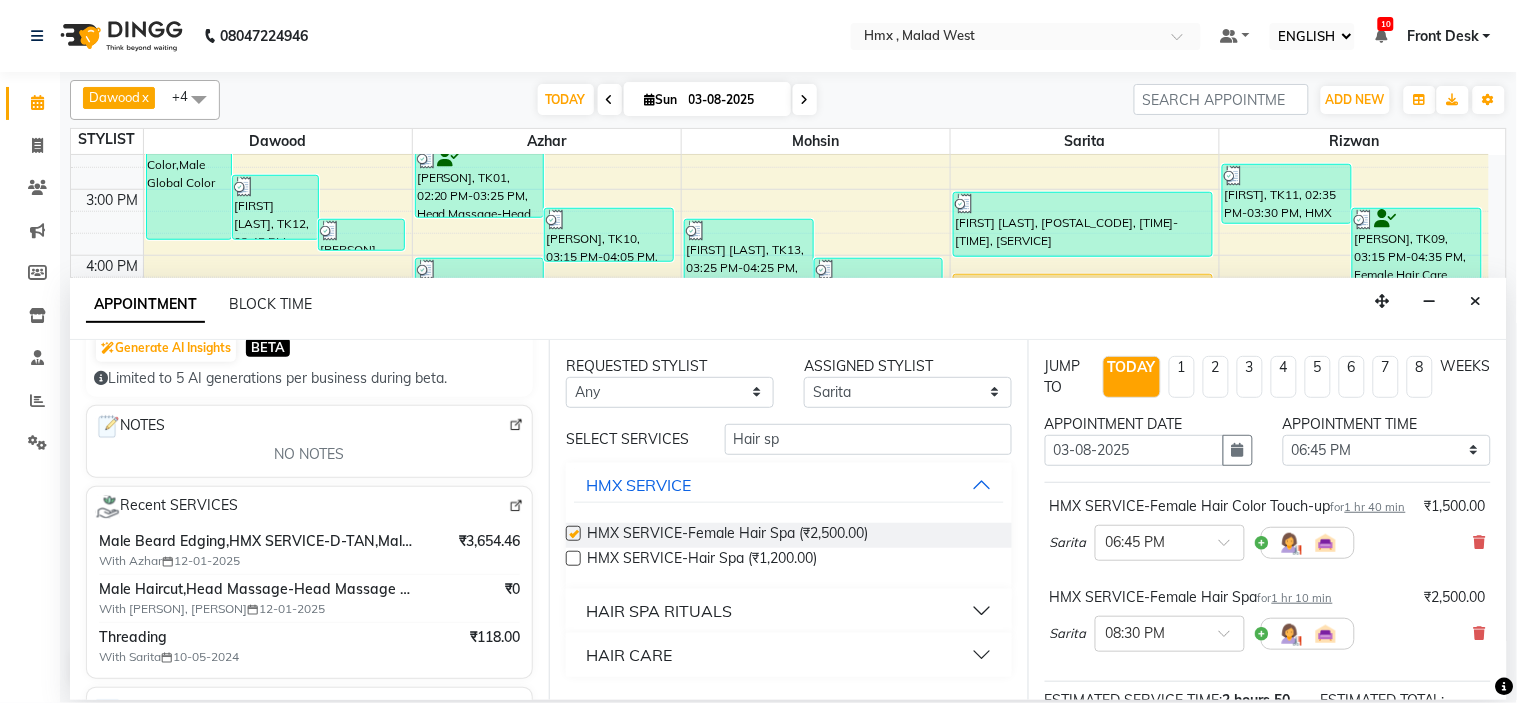checkbox on "false" 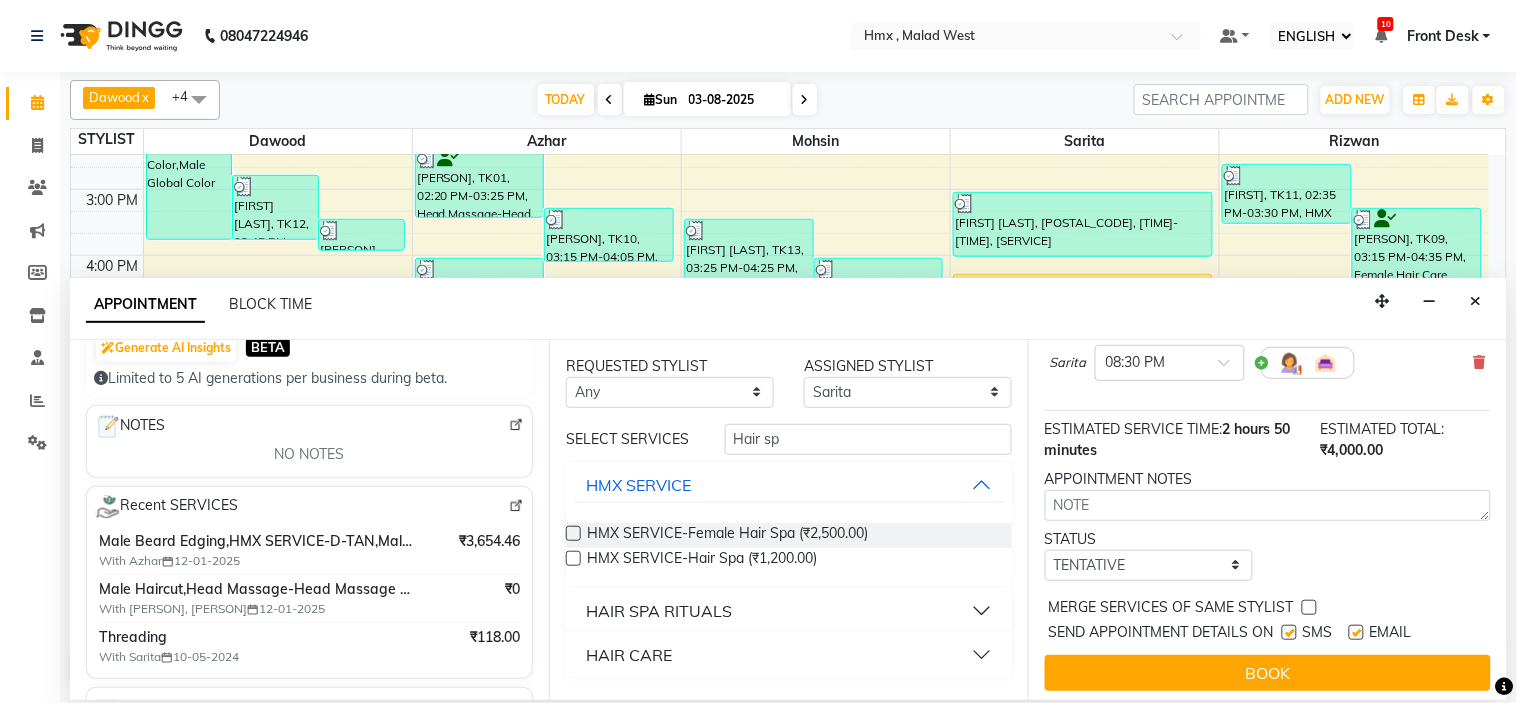 scroll, scrollTop: 298, scrollLeft: 0, axis: vertical 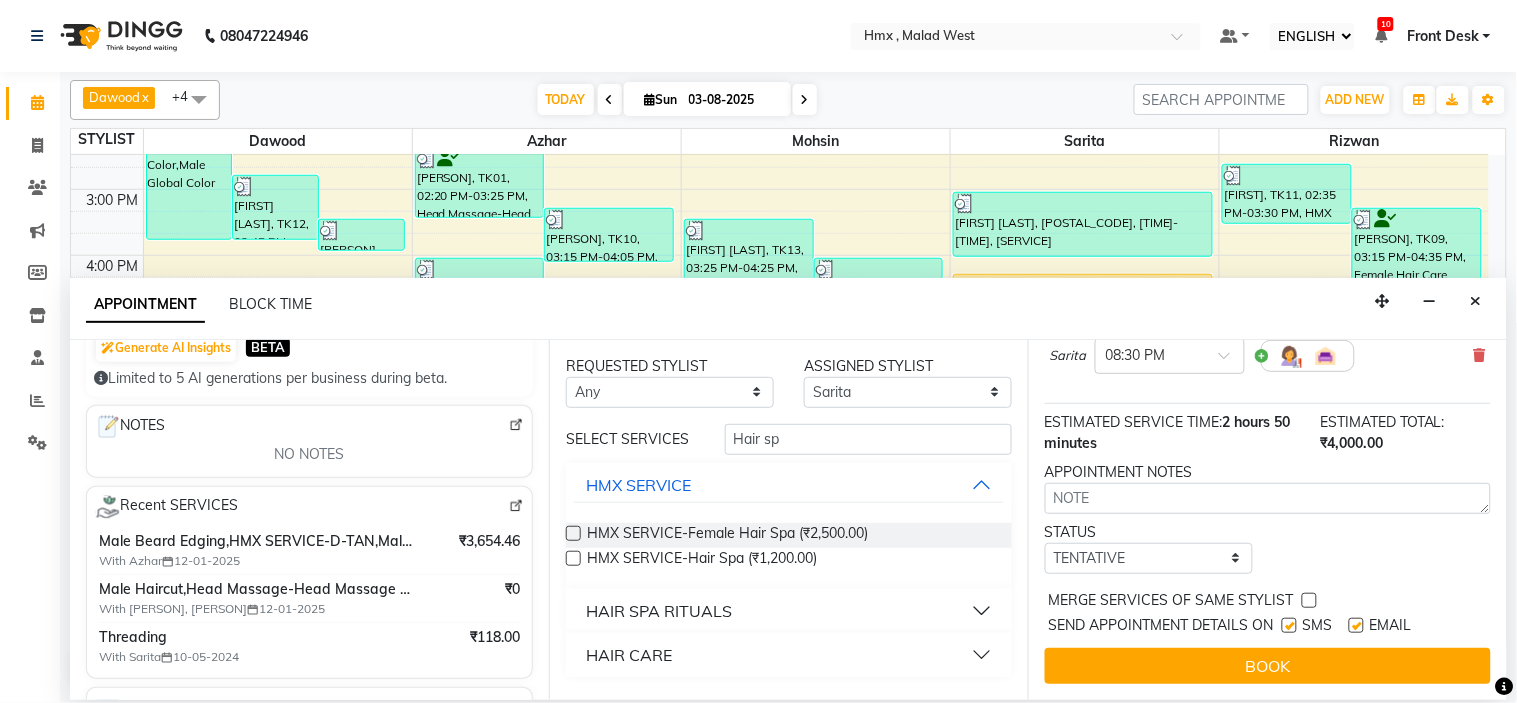 click at bounding box center [1289, 625] 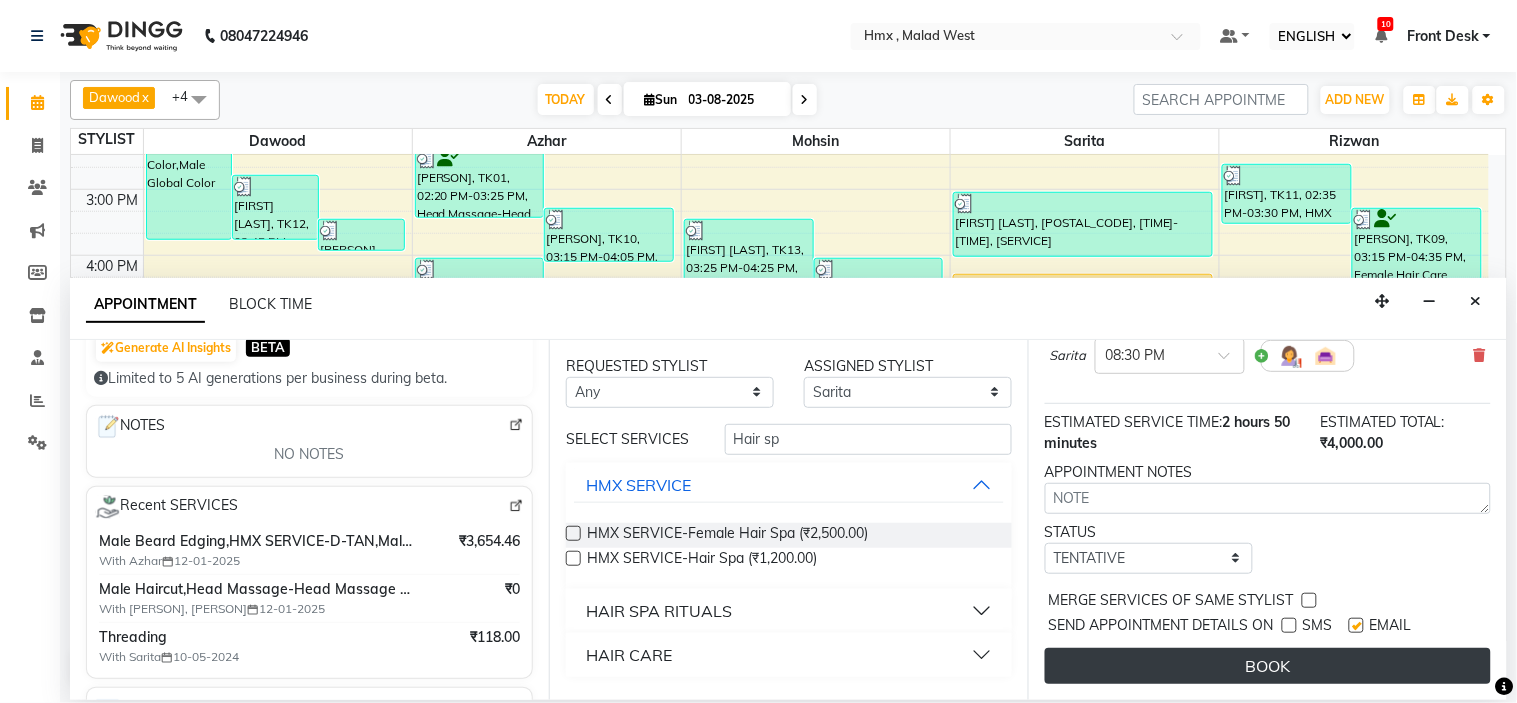 click on "BOOK" at bounding box center [1268, 666] 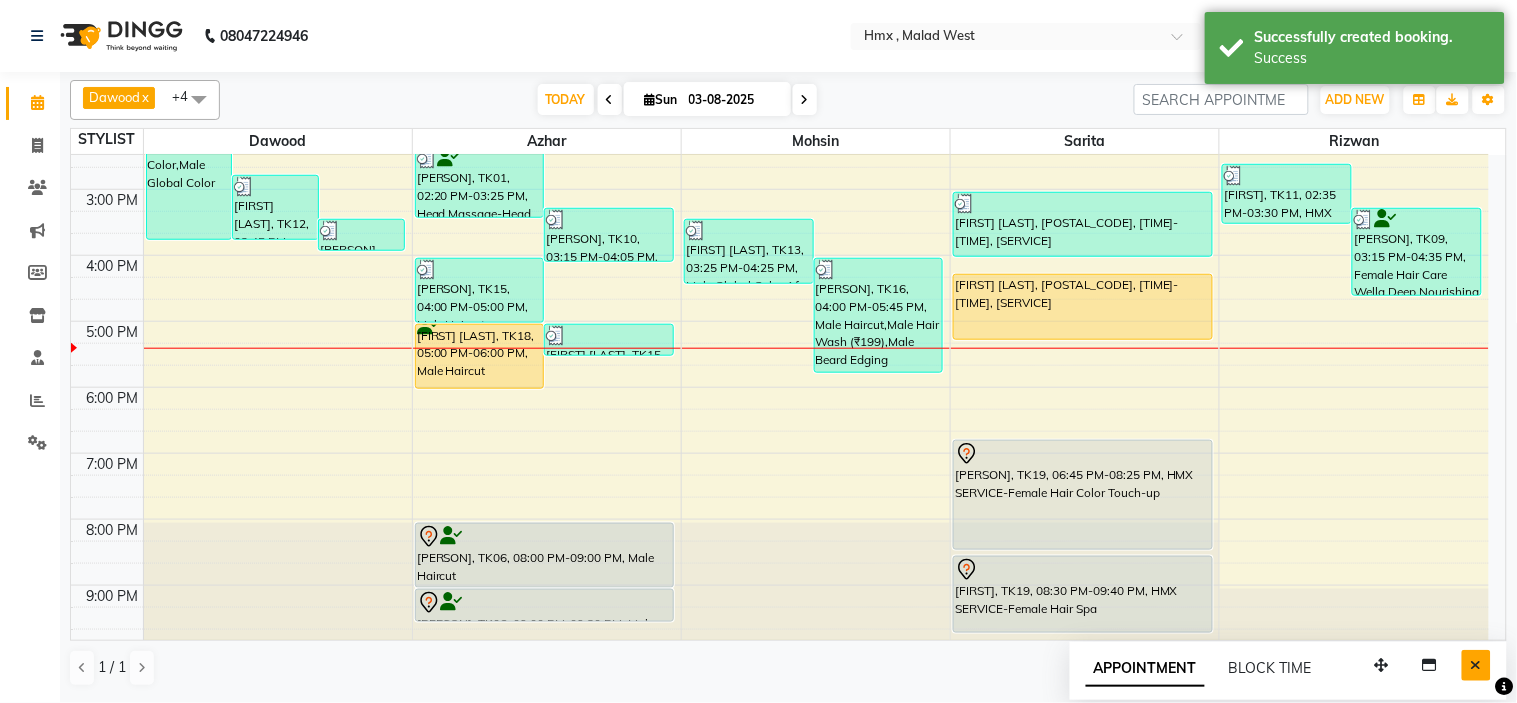 click at bounding box center [1476, 665] 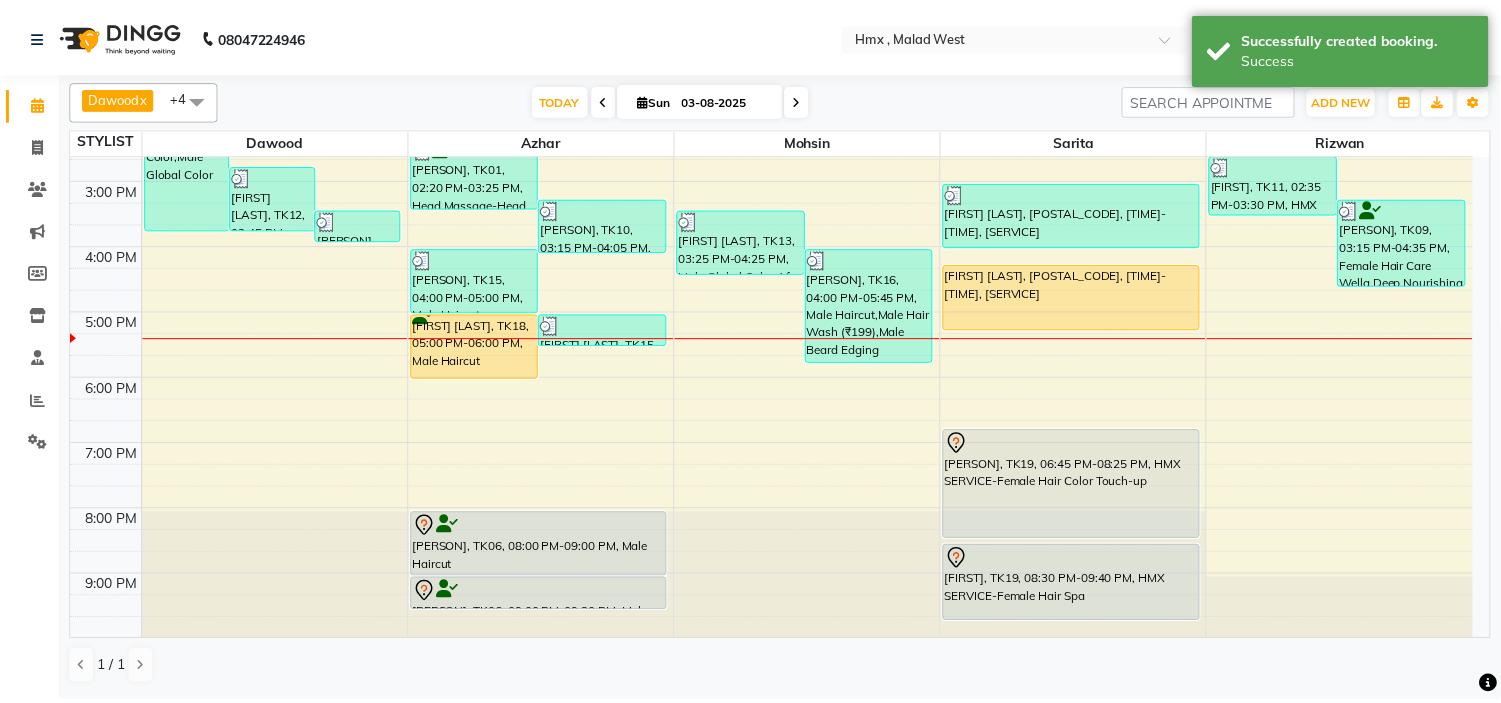 scroll, scrollTop: 442, scrollLeft: 0, axis: vertical 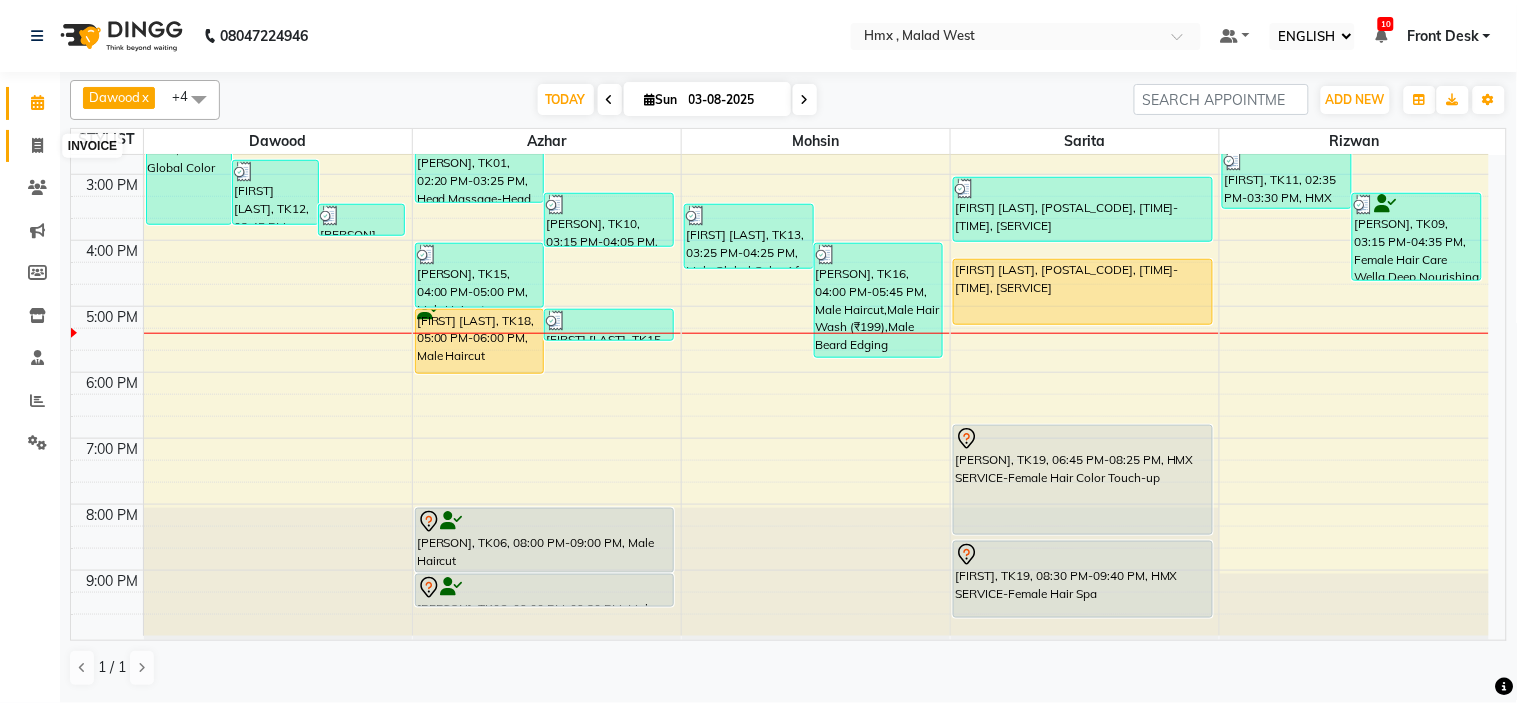 click 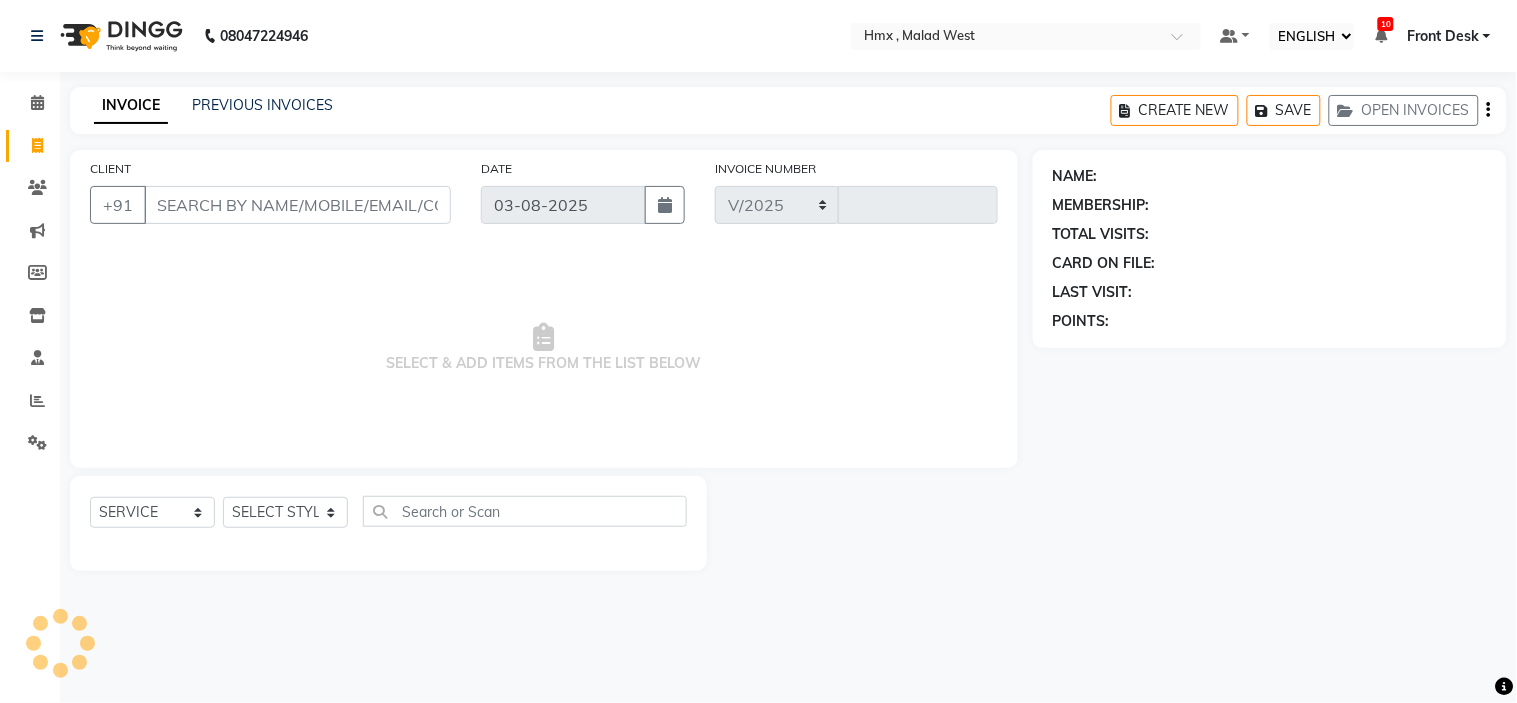 select on "5711" 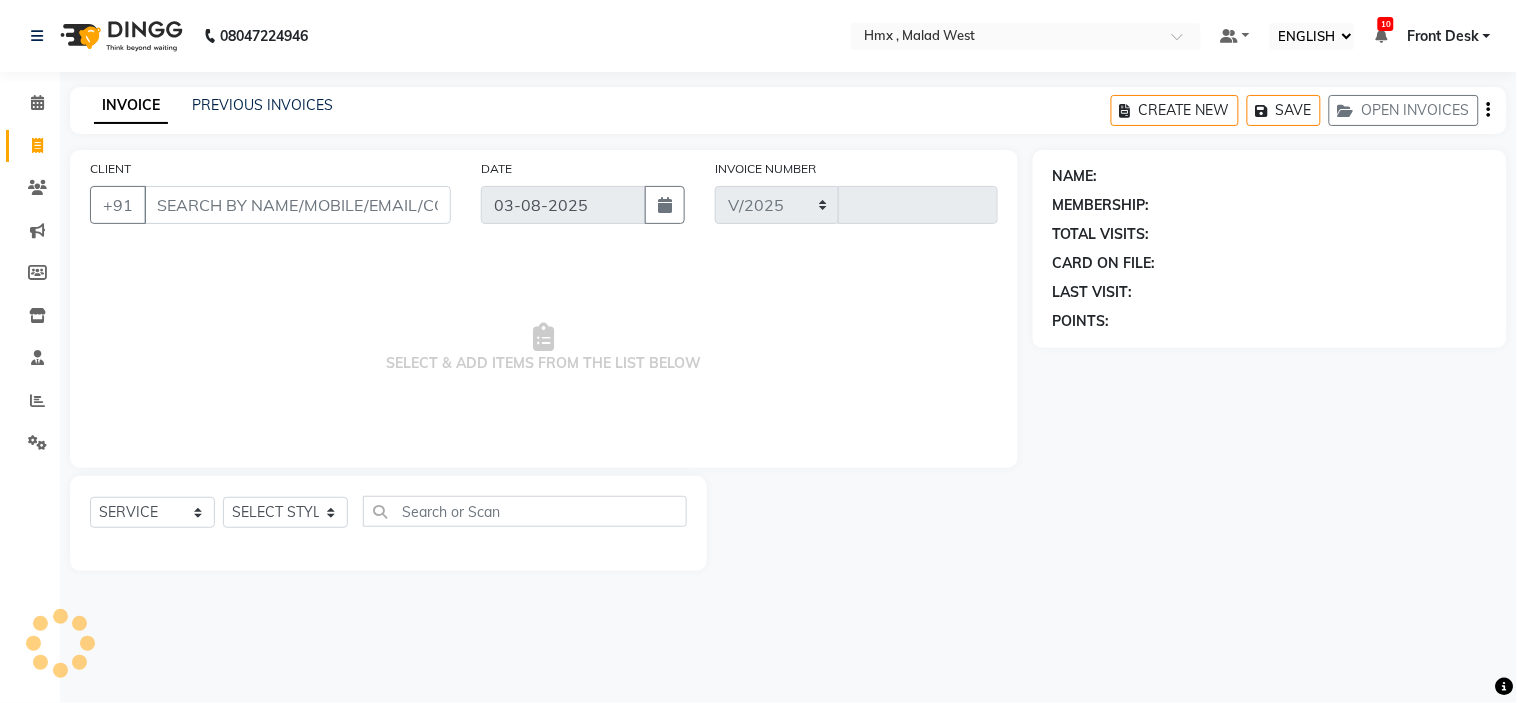 type on "1579" 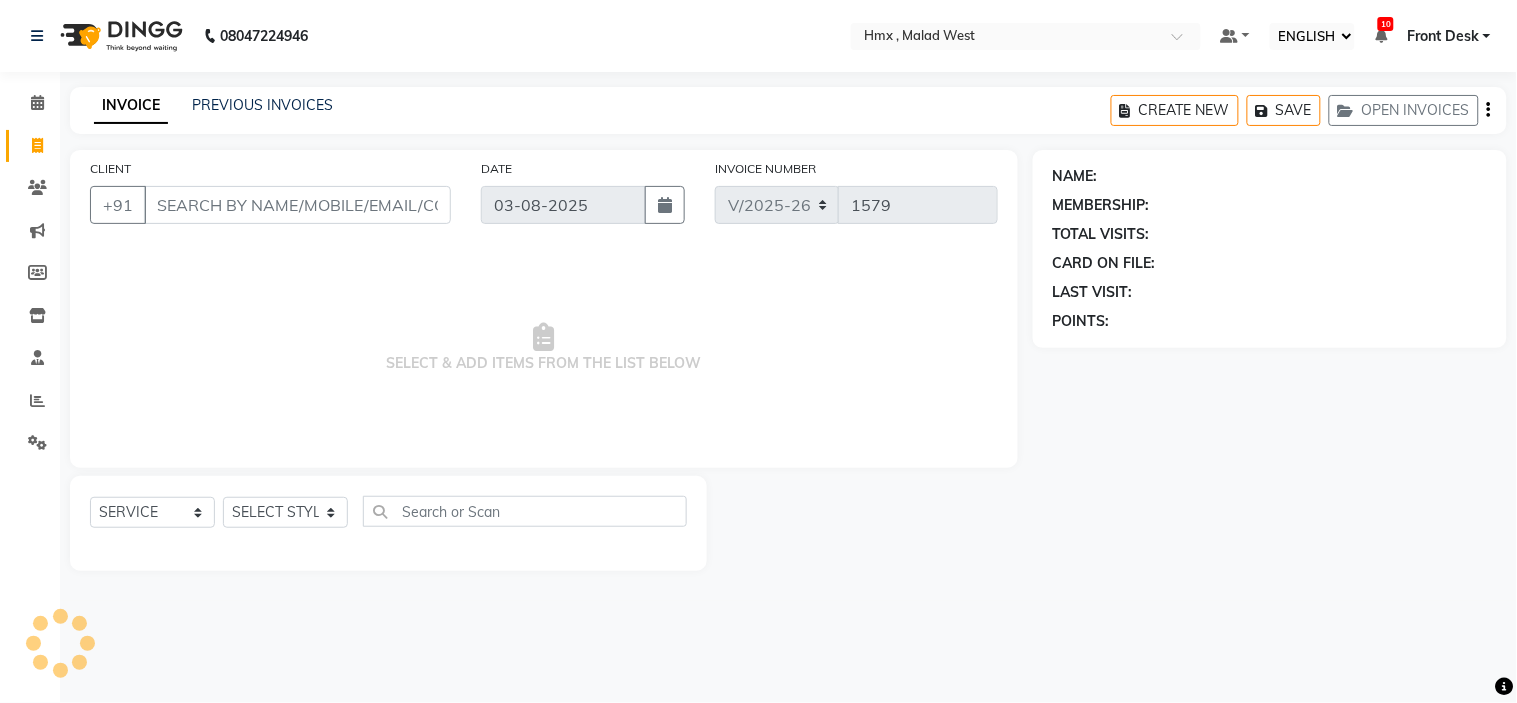 click on "CLIENT" at bounding box center (297, 205) 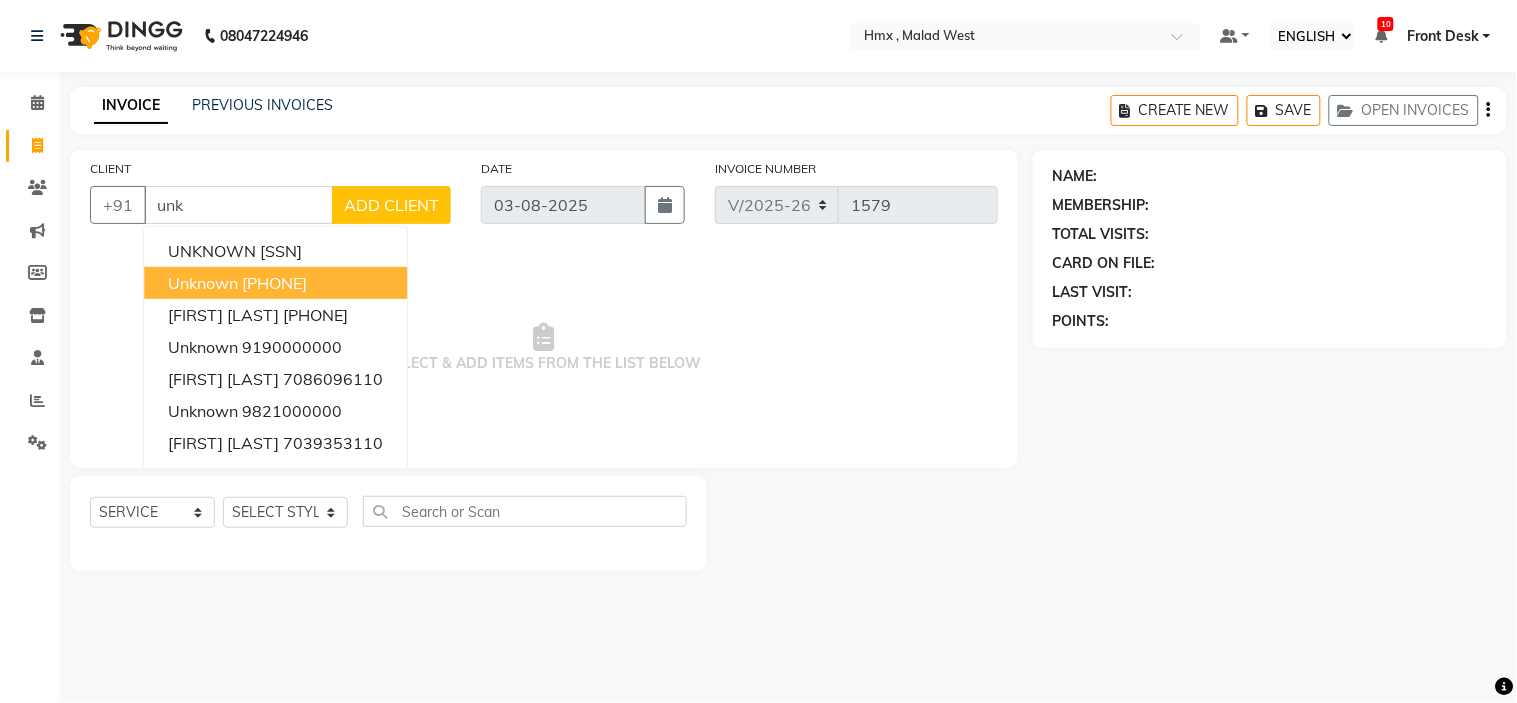 click on "Unknown  0000000006" at bounding box center (275, 283) 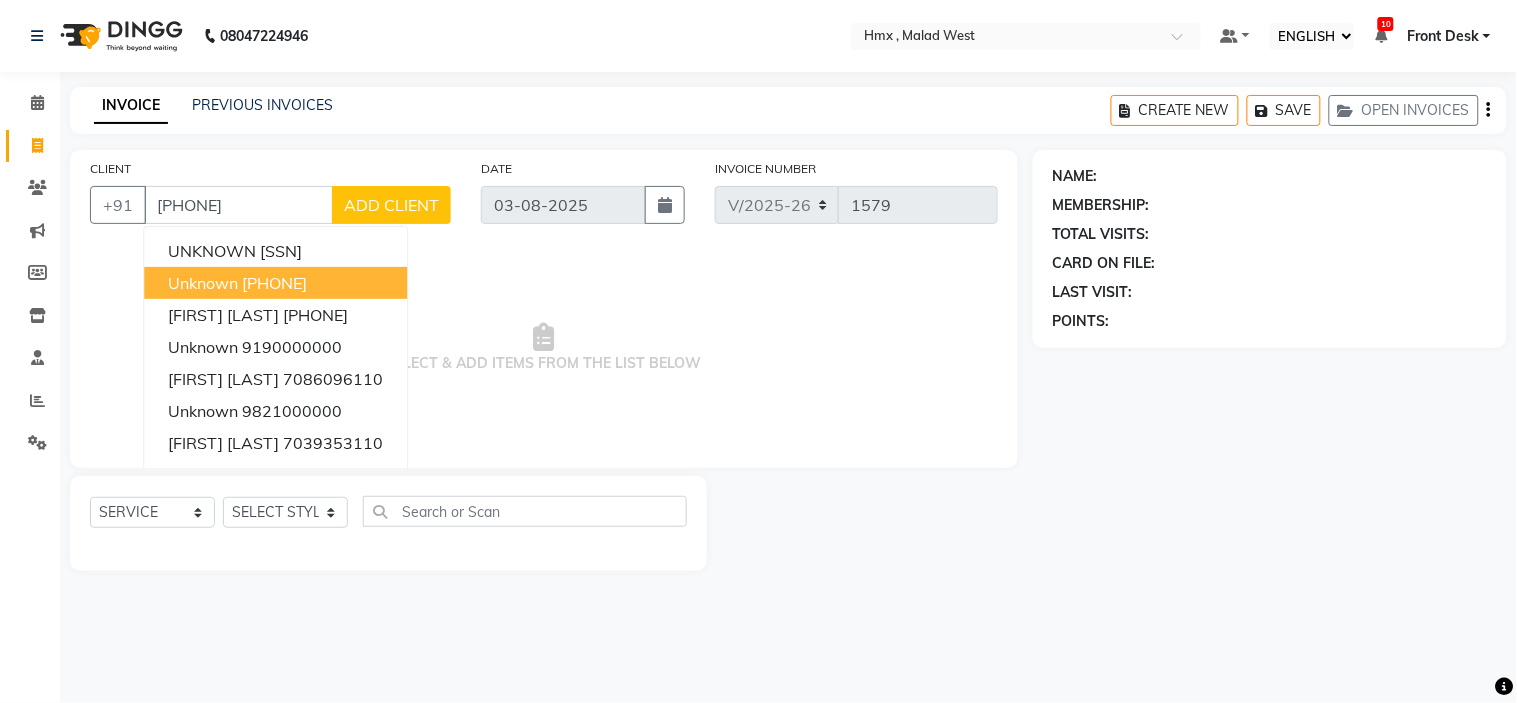 type on "0000000006" 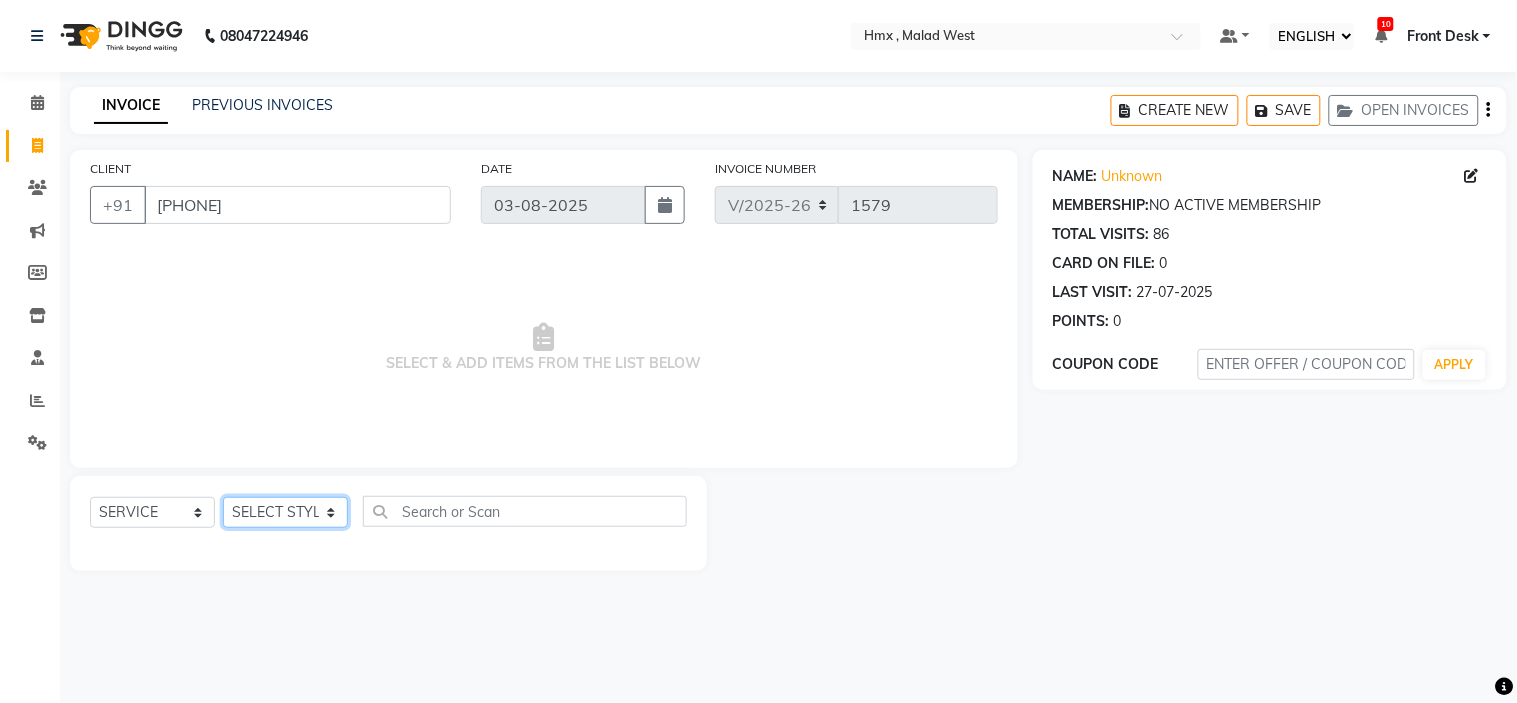 click on "SELECT STYLIST Aakash Azhar Bilal Dawood Front Desk Kaikasha Shaikh Mohsin Rizwan Sanjay Sarita Suman swapnali Uzair Vinita Yash Padrath" 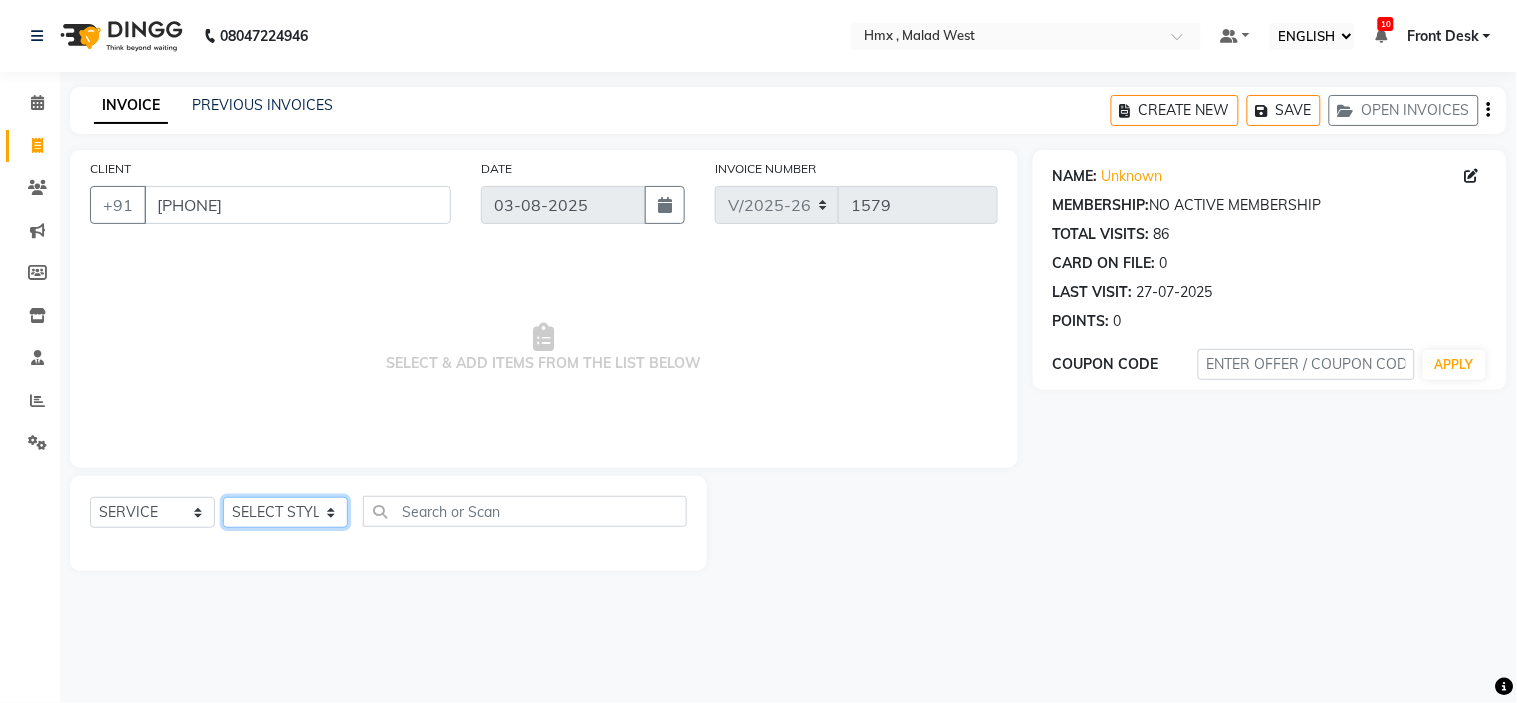 select on "39095" 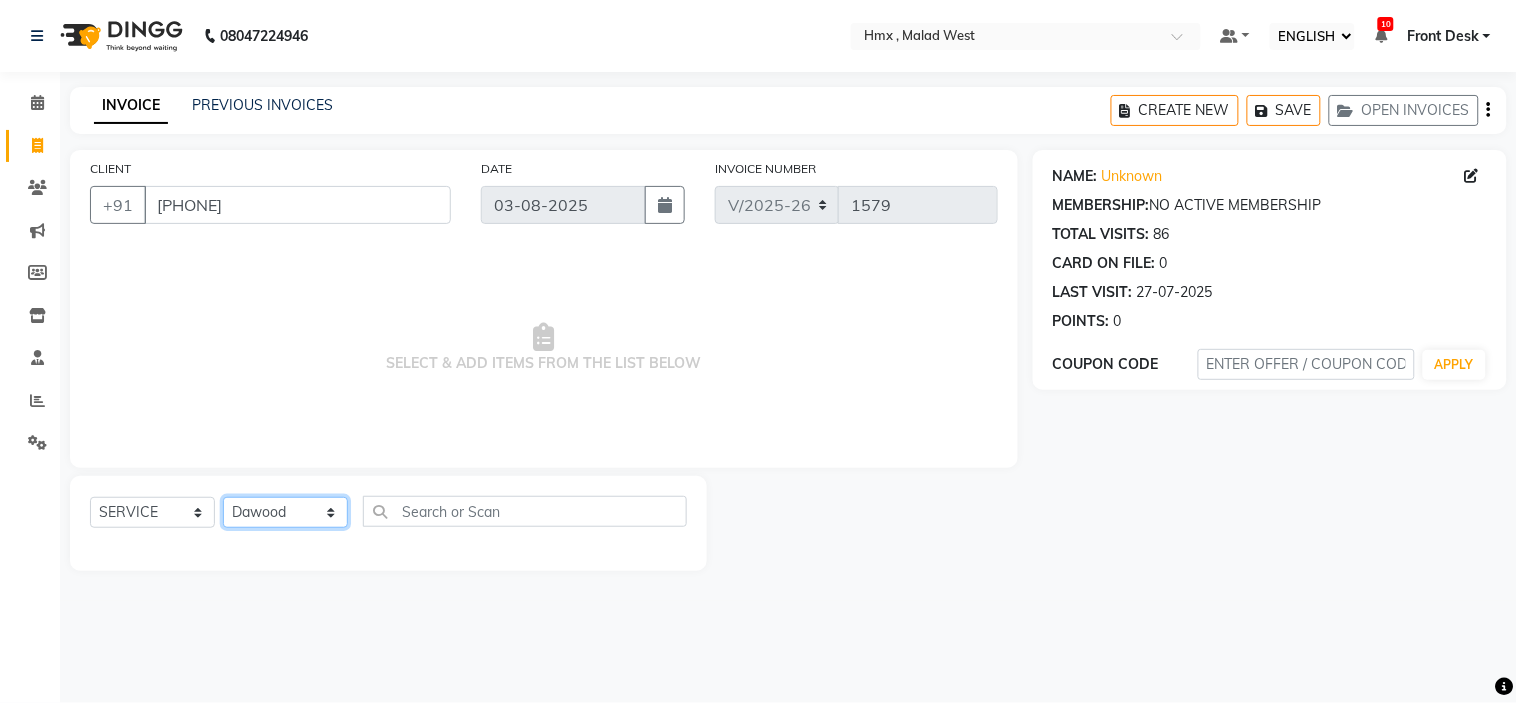 click on "SELECT STYLIST Aakash Azhar Bilal Dawood Front Desk Kaikasha Shaikh Mohsin Rizwan Sanjay Sarita Suman swapnali Uzair Vinita Yash Padrath" 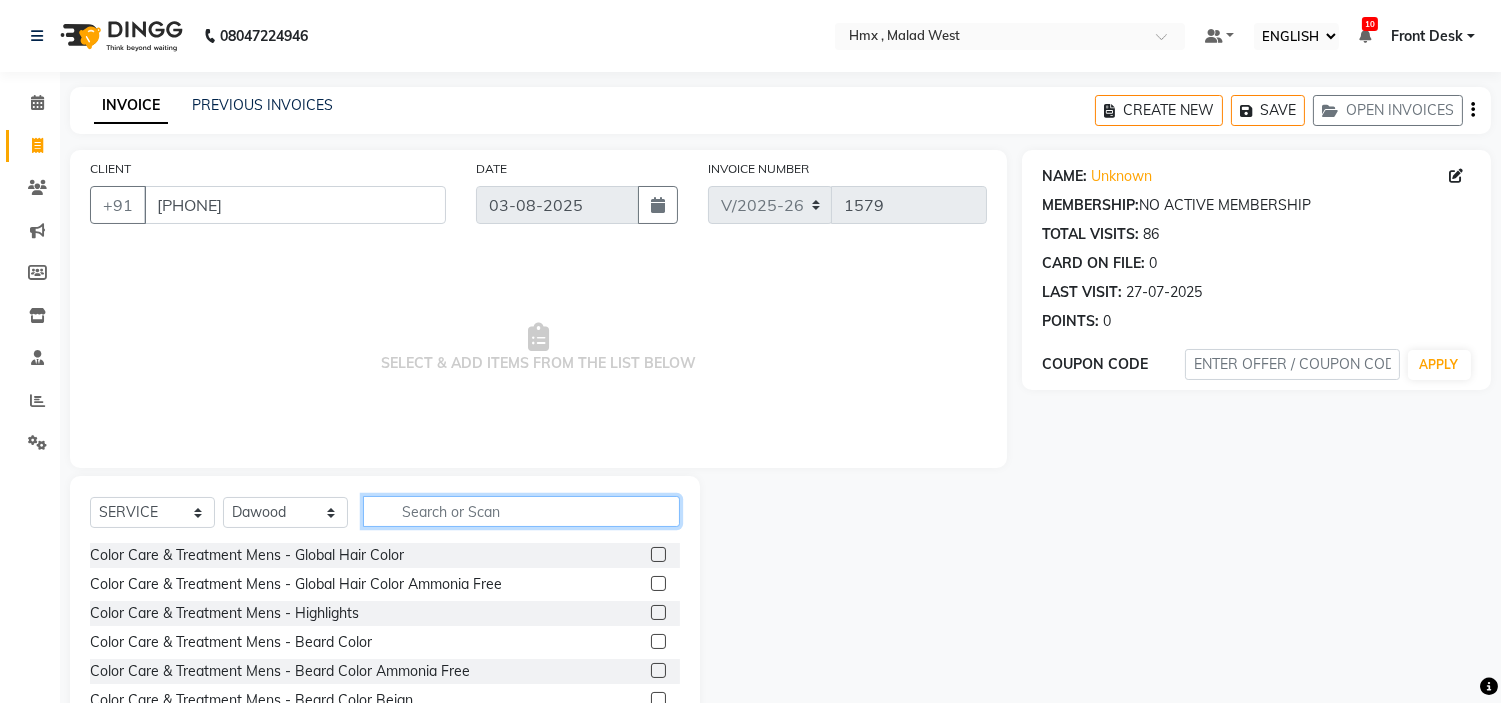 click 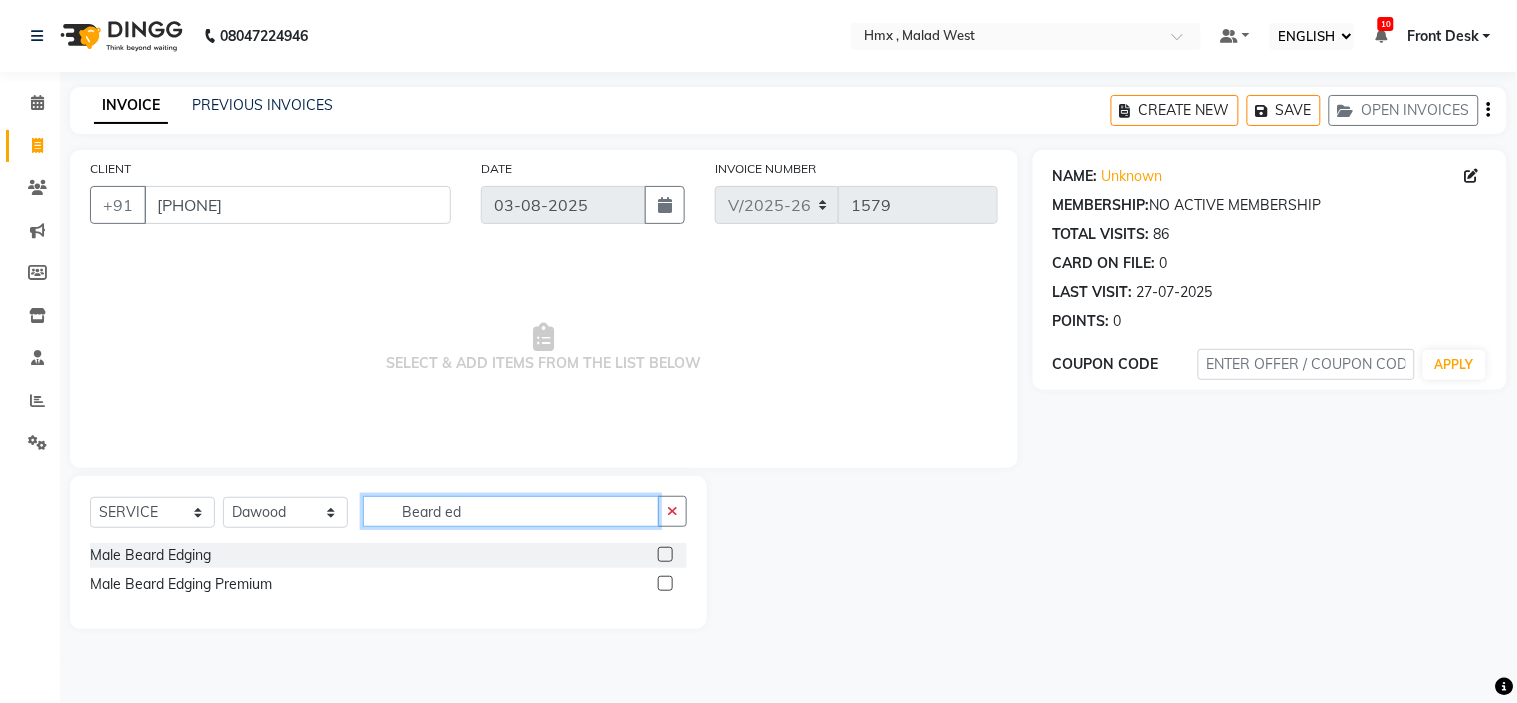 type on "Beard ed" 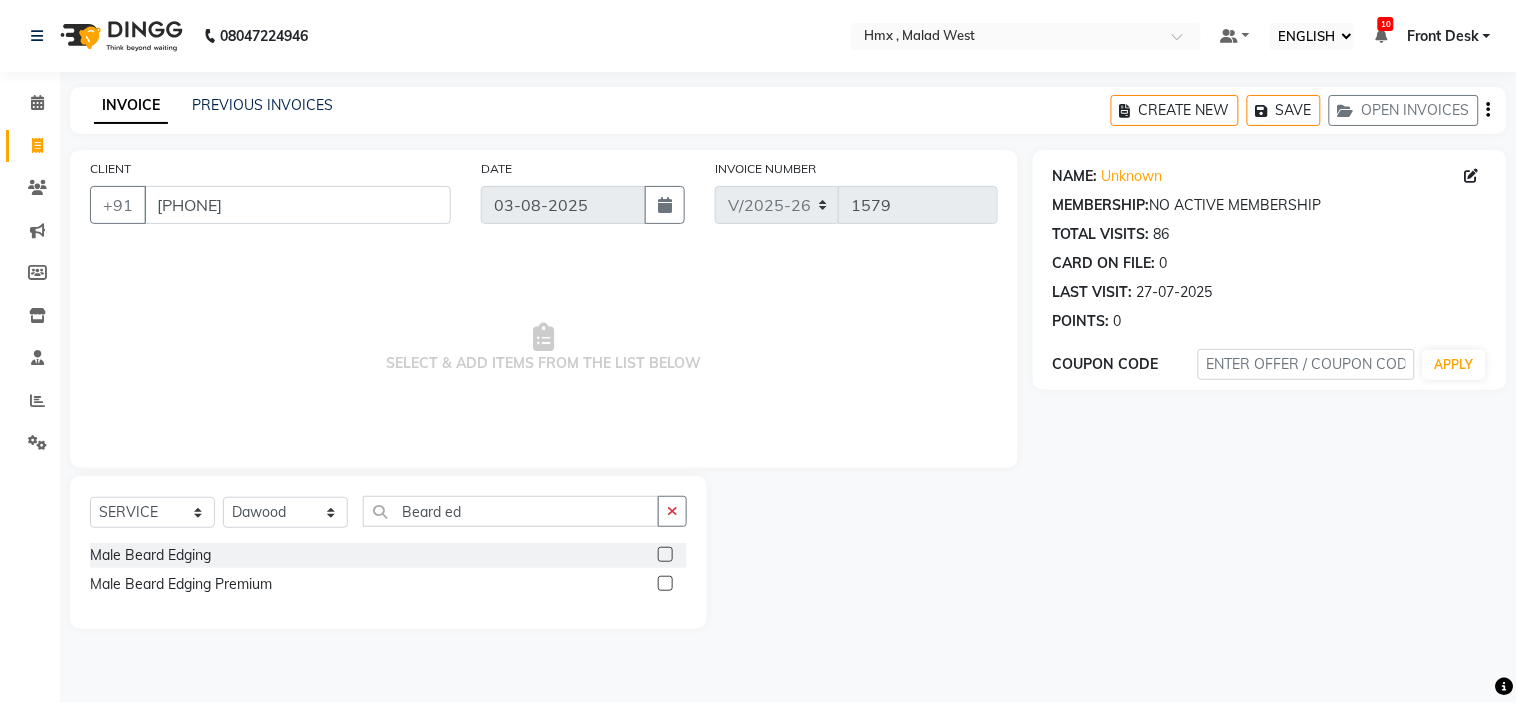 click 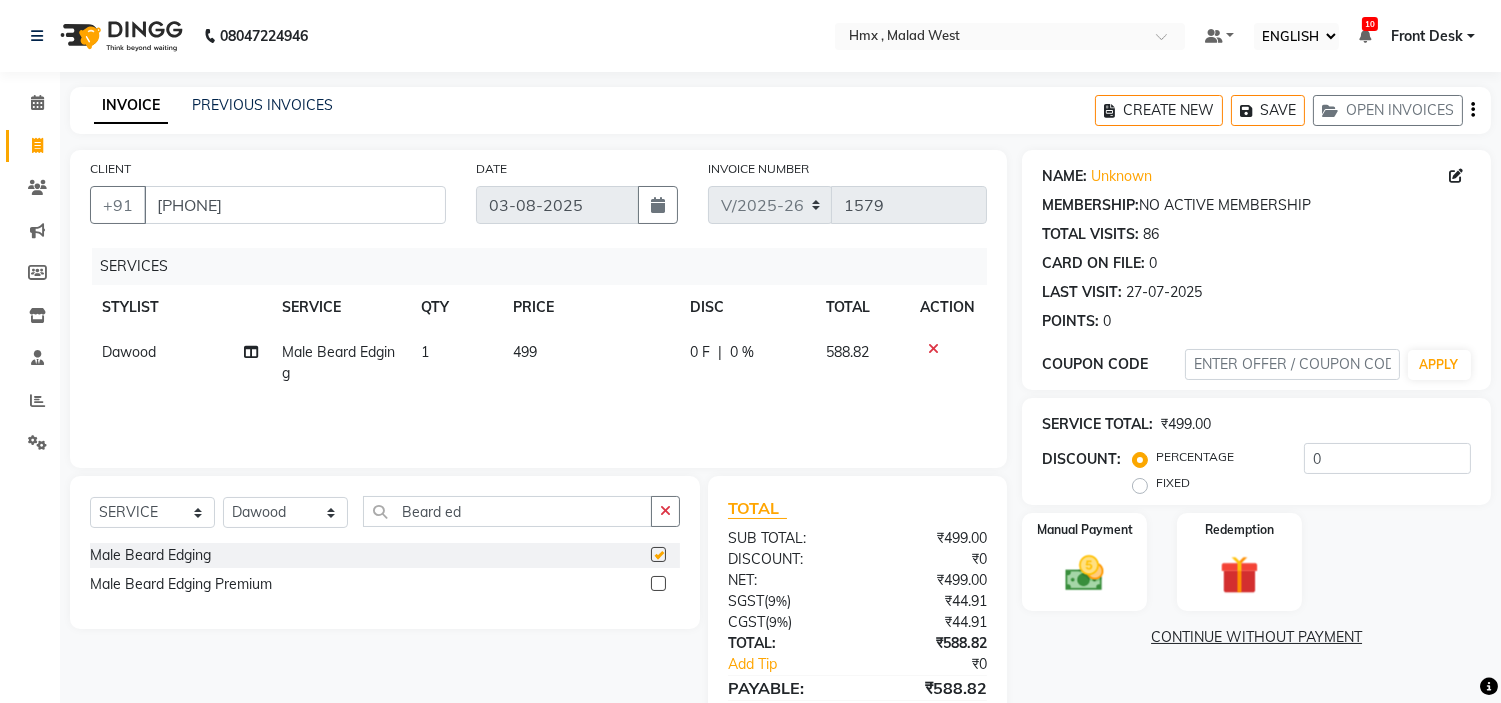 checkbox on "false" 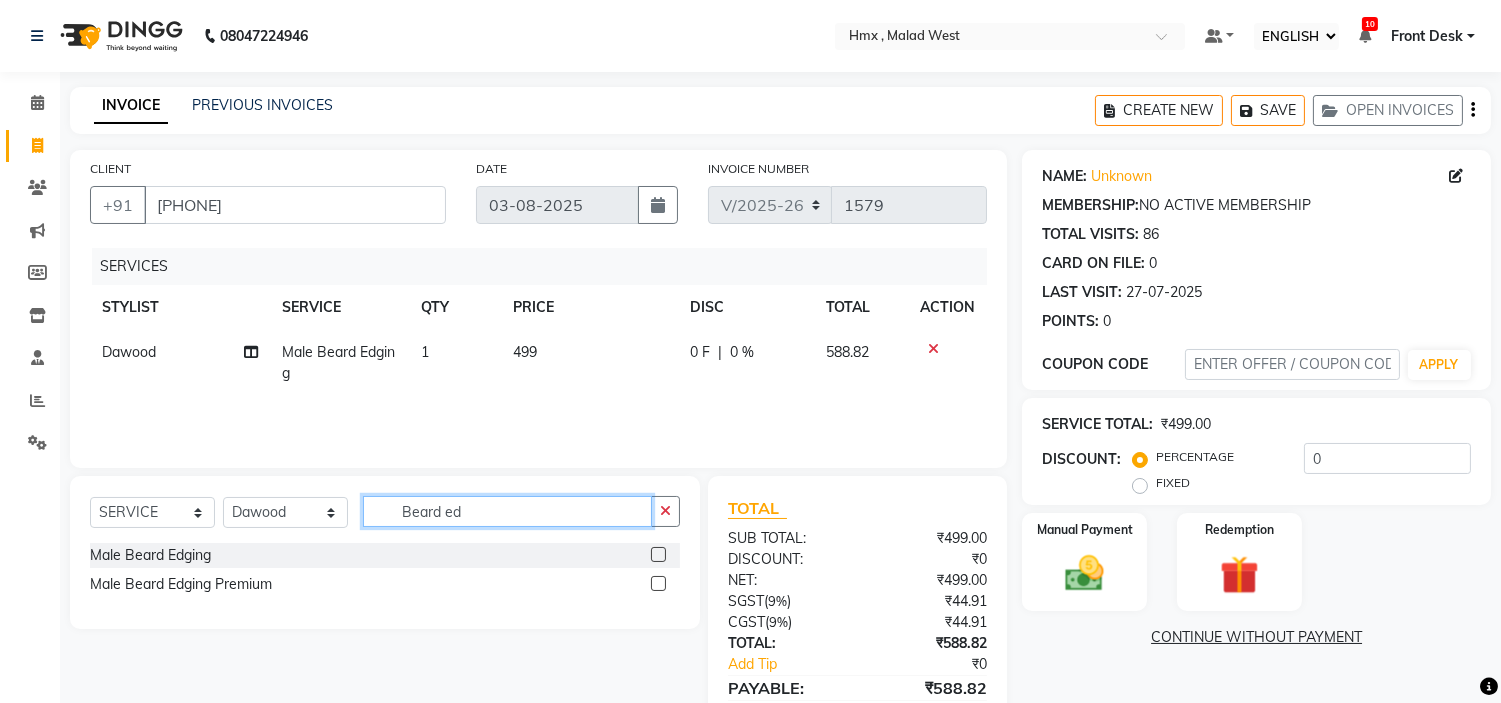 drag, startPoint x: 490, startPoint y: 508, endPoint x: 381, endPoint y: 514, distance: 109.165016 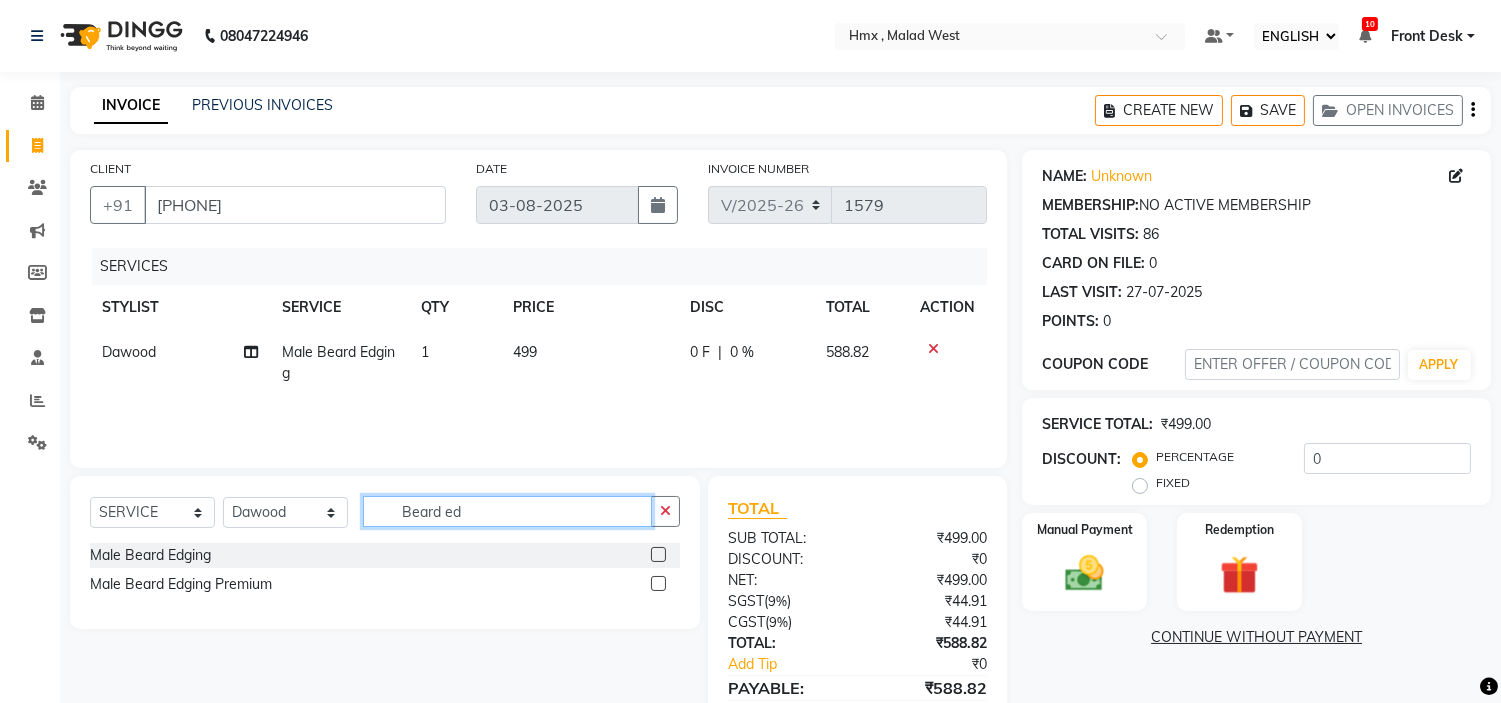 click on "Beard ed" 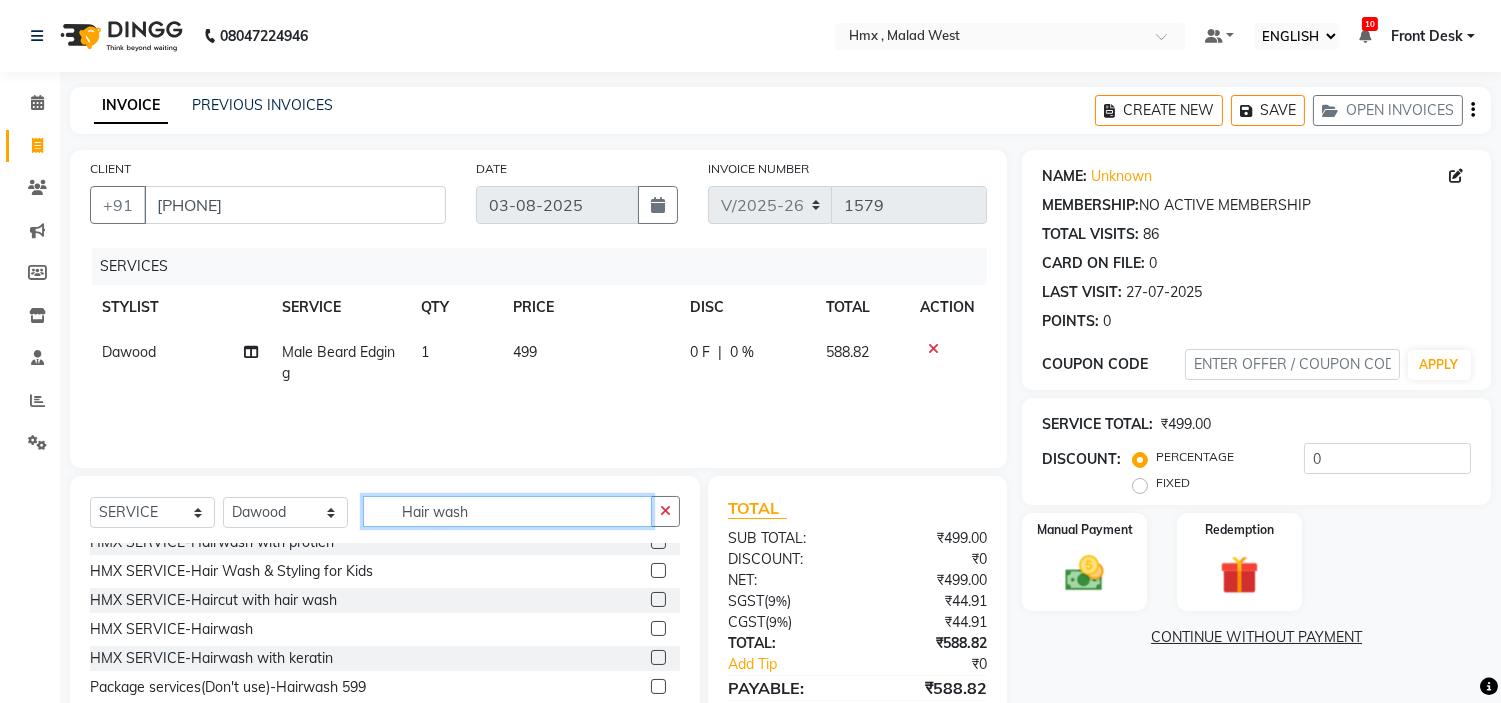 scroll, scrollTop: 222, scrollLeft: 0, axis: vertical 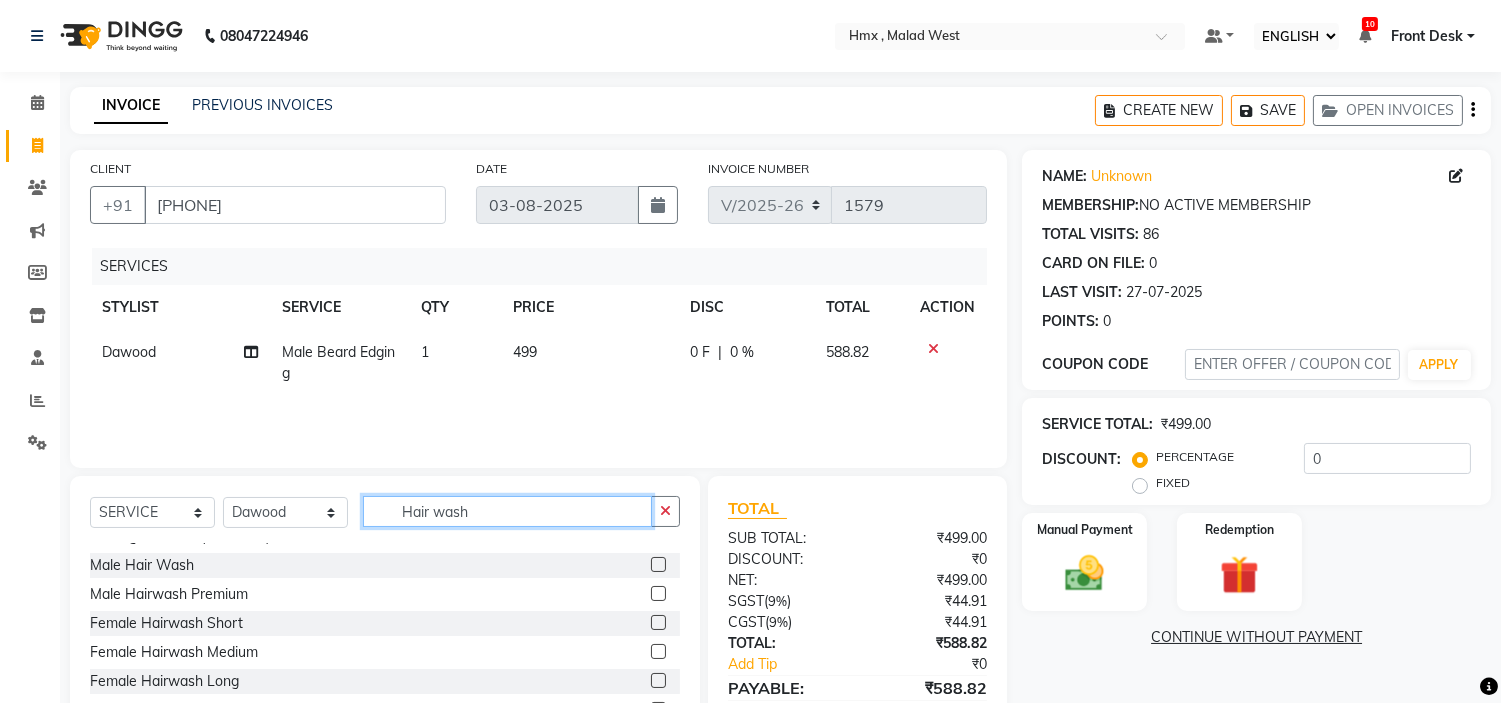 type on "Hair wash" 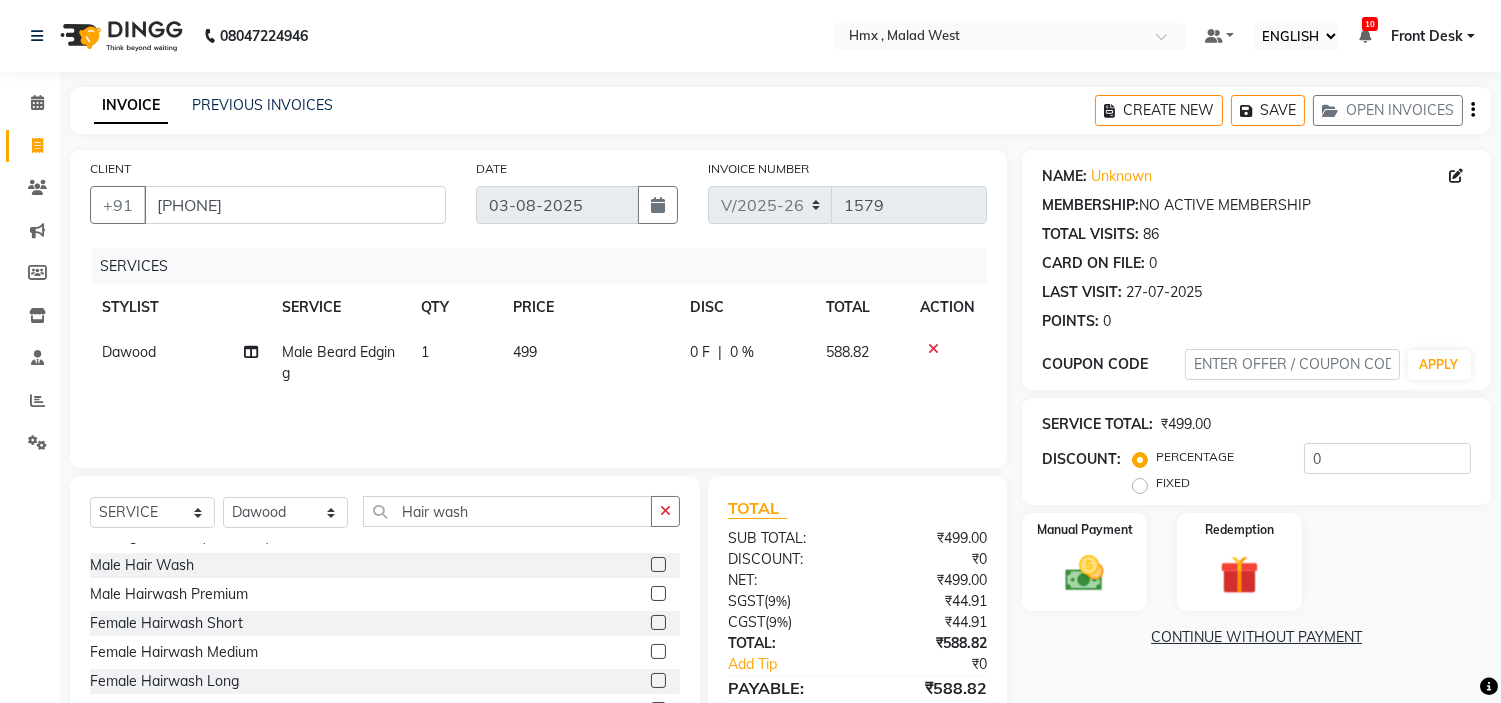 click 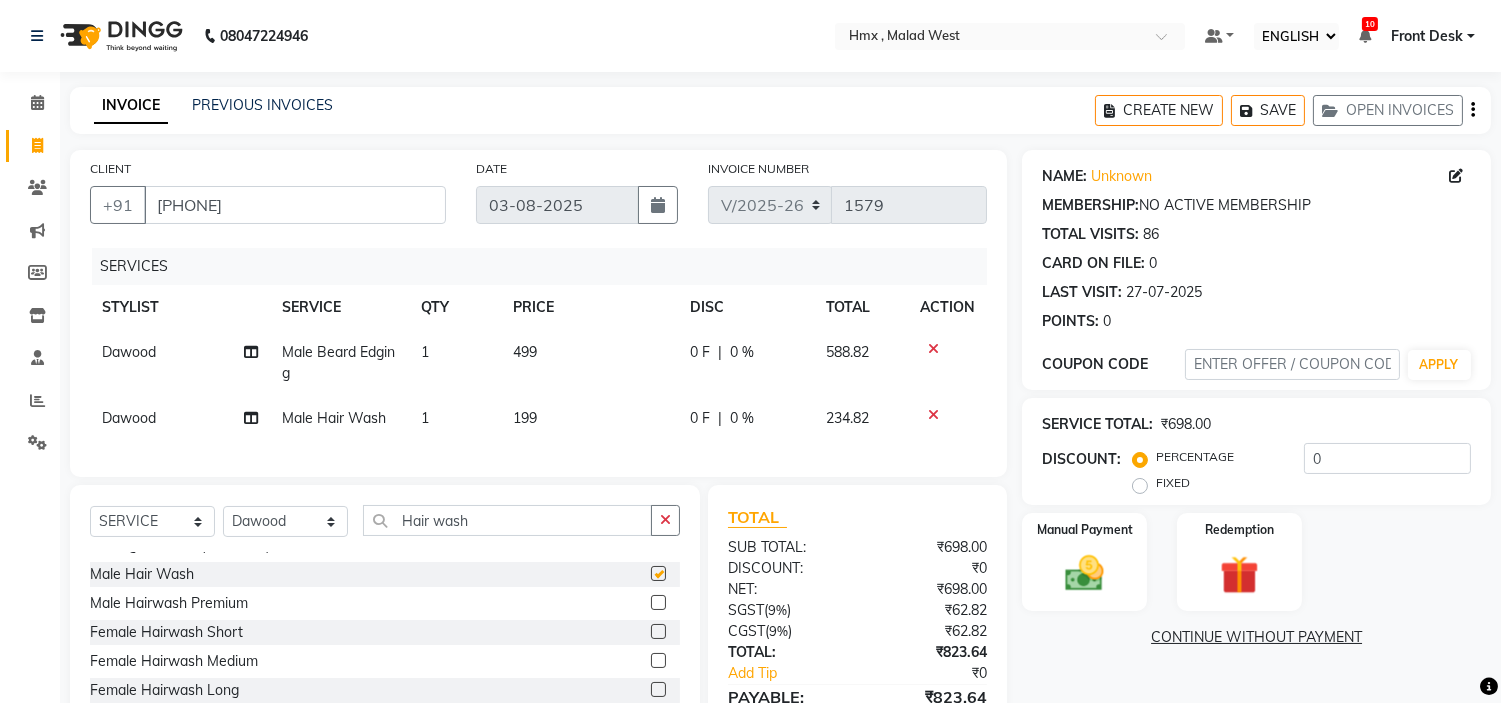 checkbox on "false" 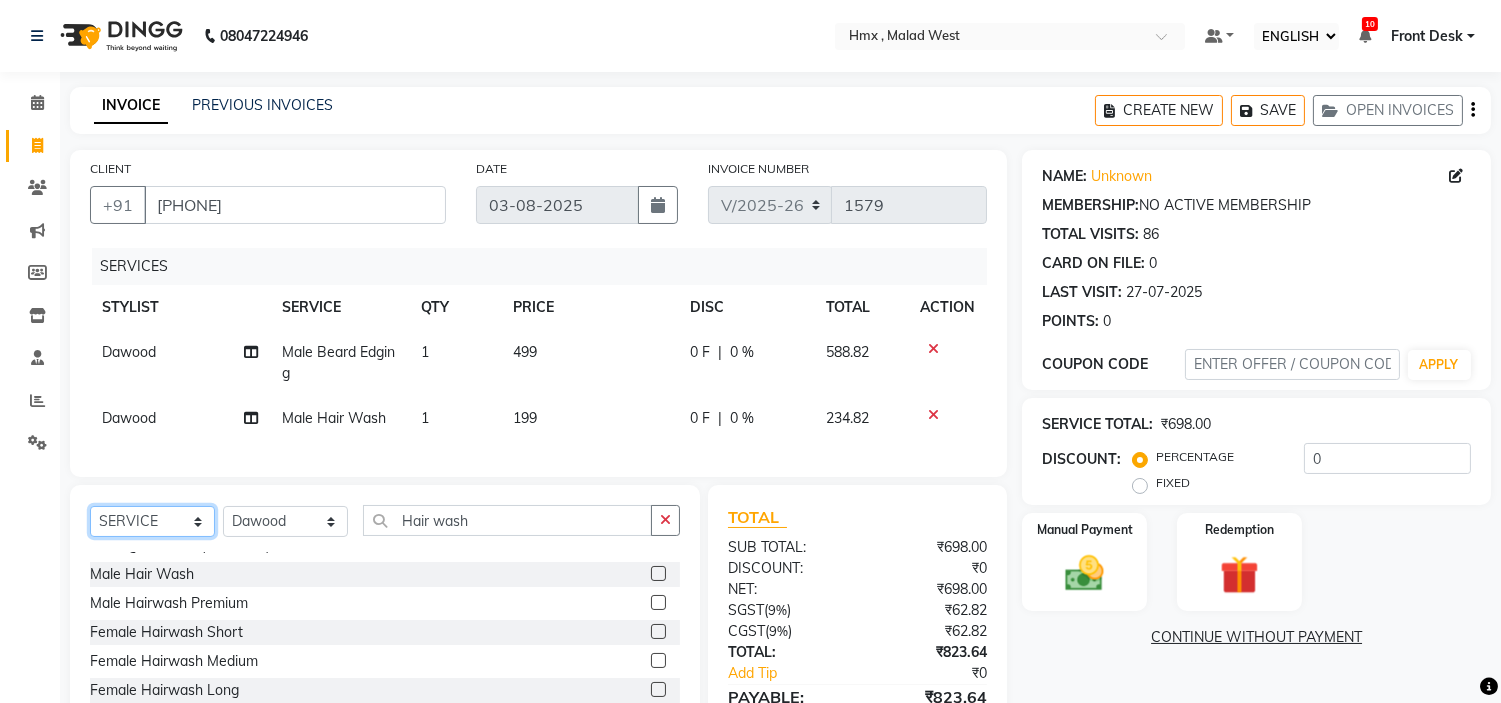 click on "SELECT  SERVICE  PRODUCT  MEMBERSHIP  PACKAGE VOUCHER PREPAID GIFT CARD" 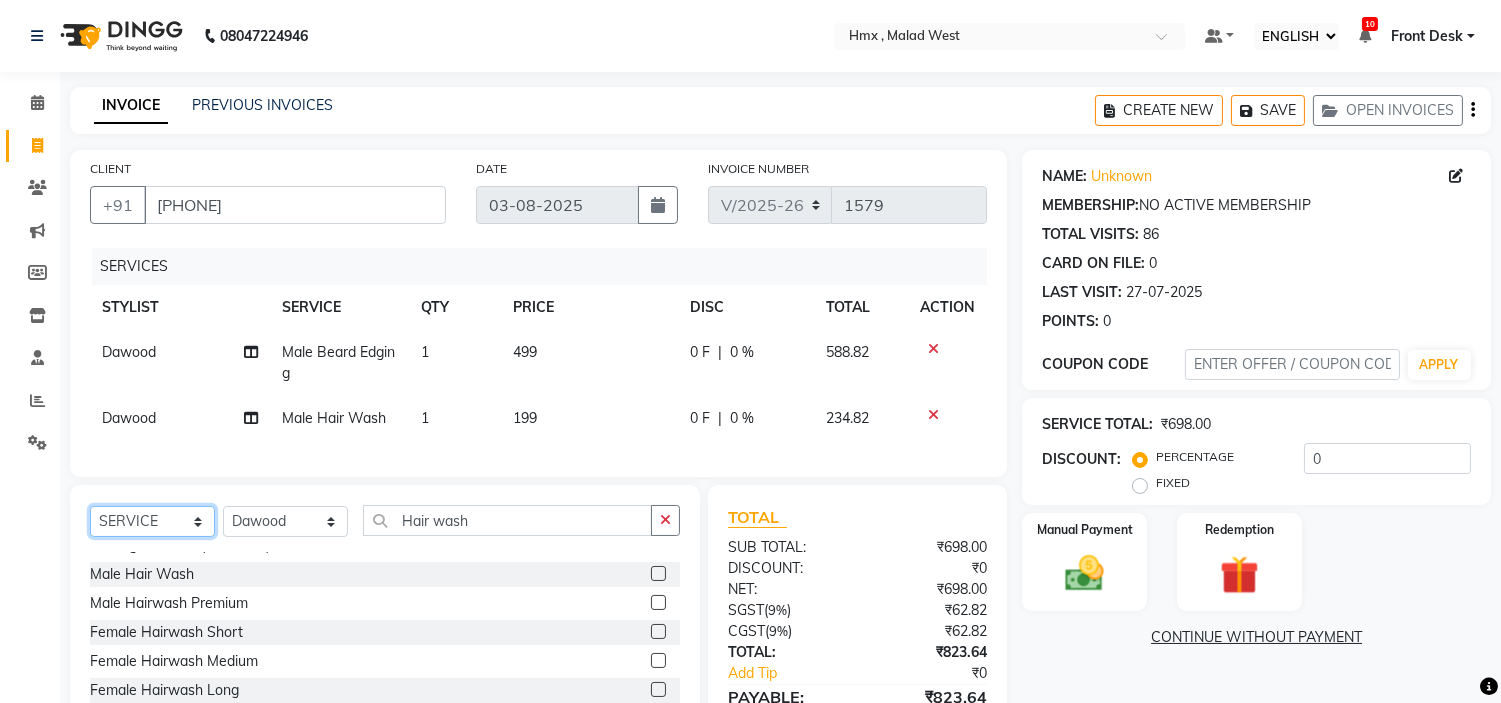select on "product" 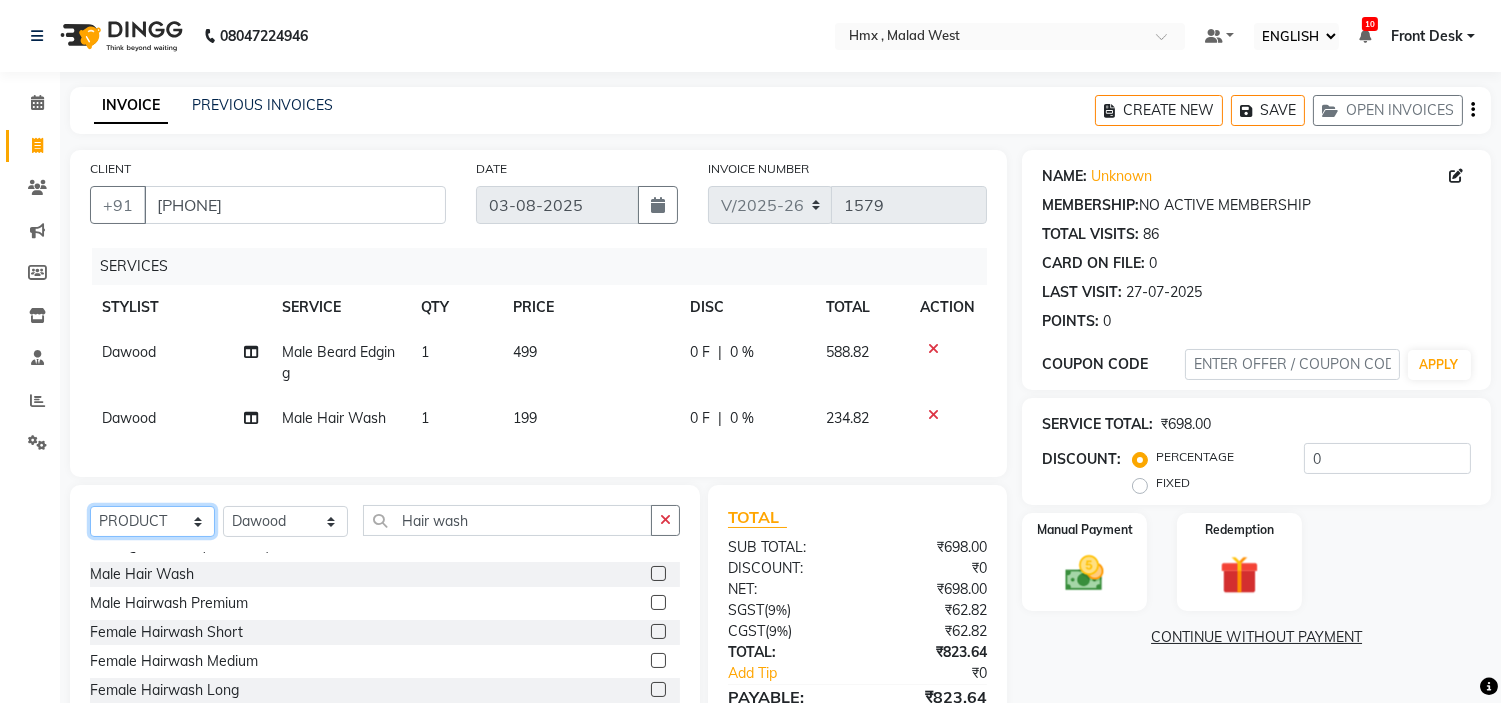 click on "SELECT  SERVICE  PRODUCT  MEMBERSHIP  PACKAGE VOUCHER PREPAID GIFT CARD" 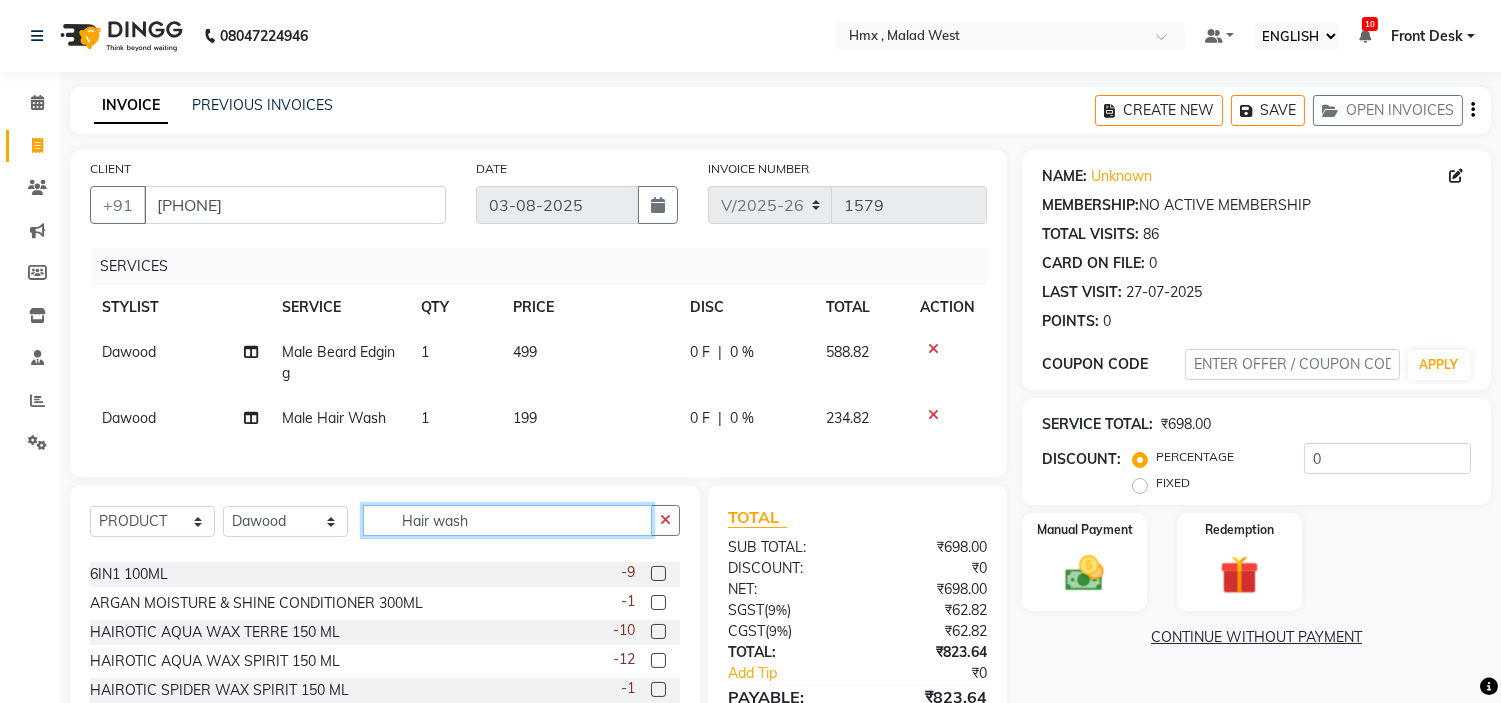 click on "Hair wash" 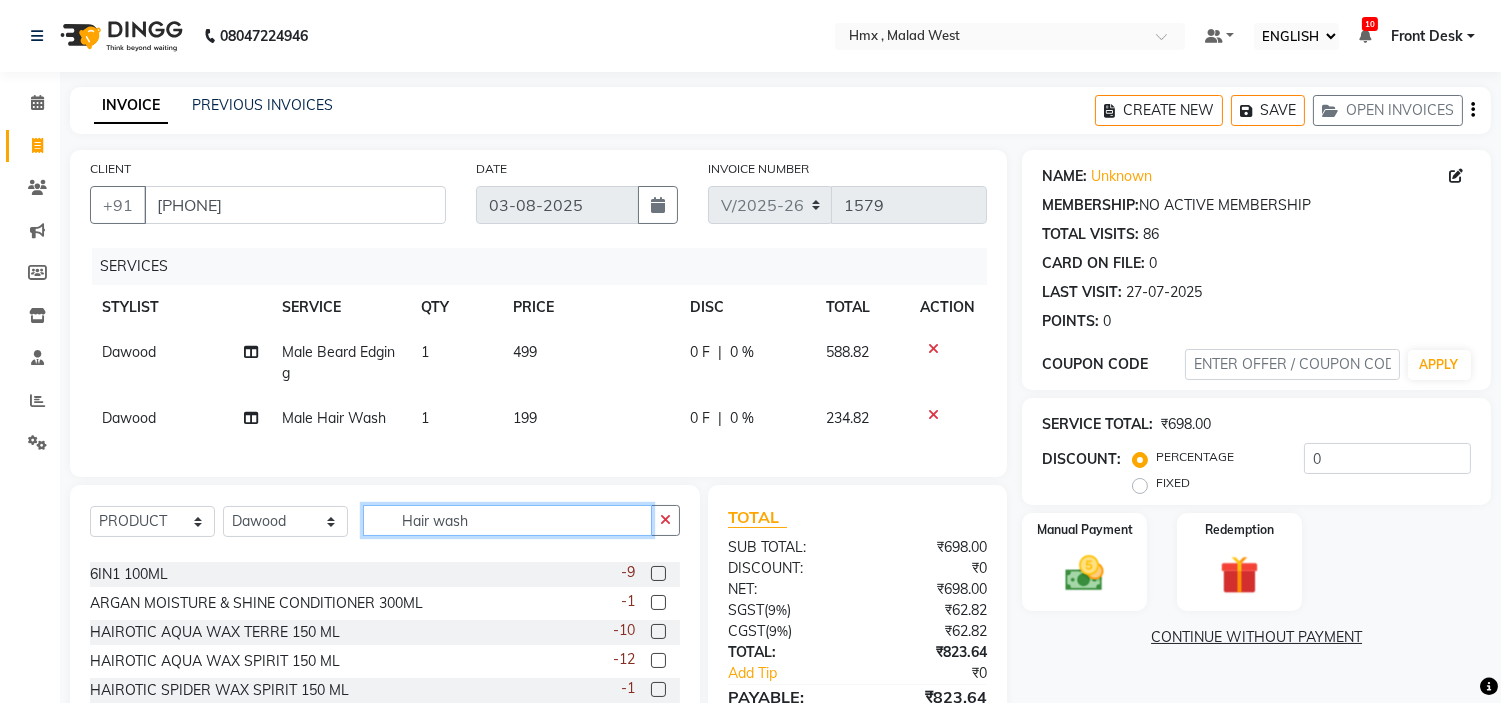 drag, startPoint x: 528, startPoint y: 534, endPoint x: 344, endPoint y: 538, distance: 184.04347 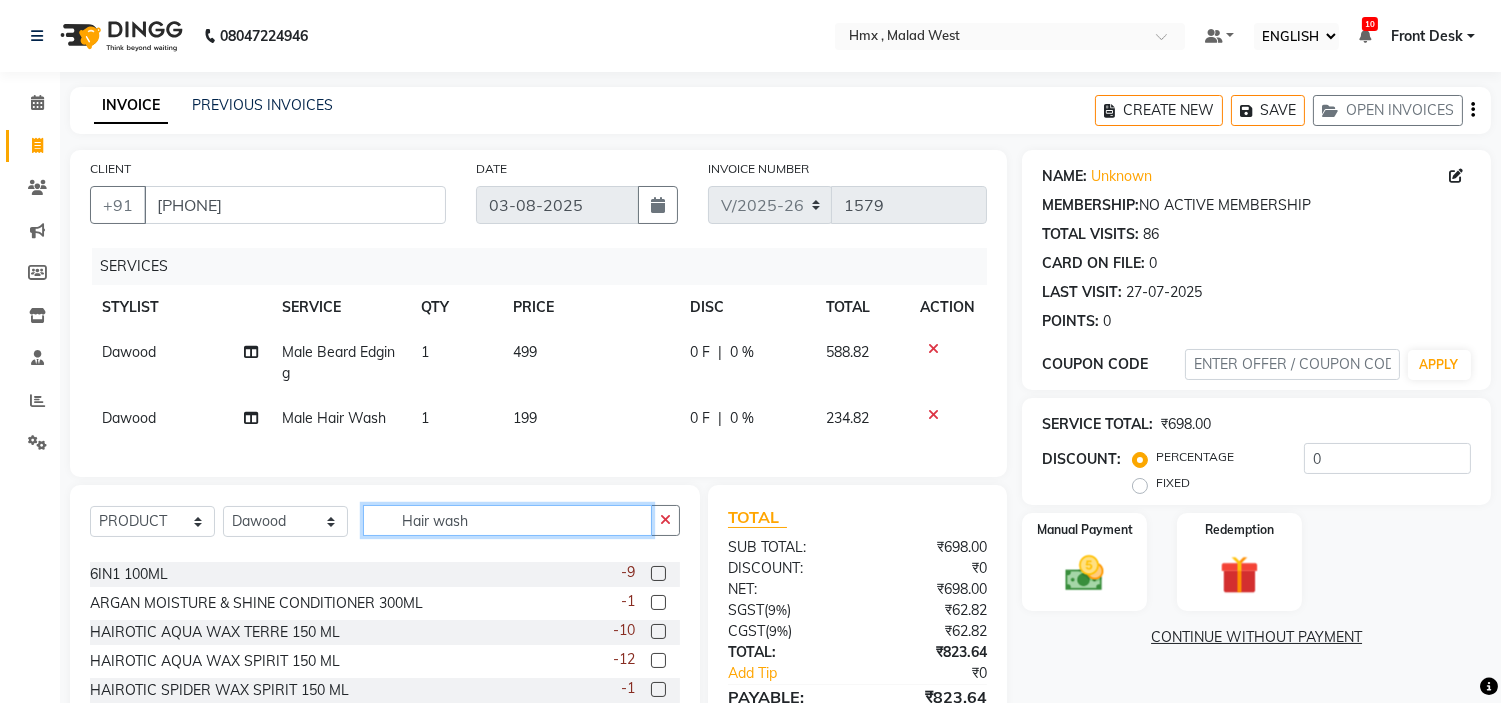 click on "SELECT  SERVICE  PRODUCT  MEMBERSHIP  PACKAGE VOUCHER PREPAID GIFT CARD  SELECT STYLIST Aakash Azhar Bilal Dawood Front Desk Kaikasha Shaikh Mohsin Rizwan Sanjay Sarita Suman swapnali Uzair Vinita Yash Padrath Hair wash" 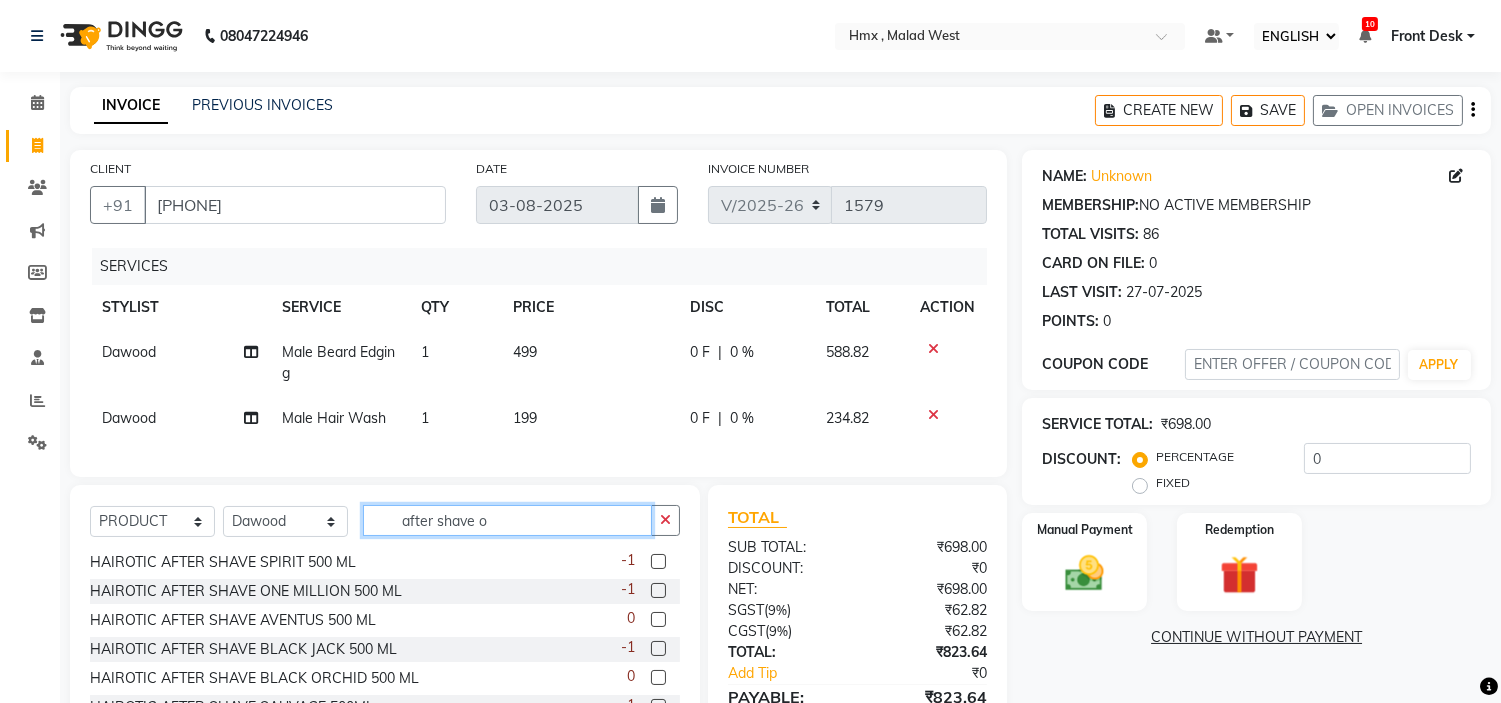scroll, scrollTop: 0, scrollLeft: 0, axis: both 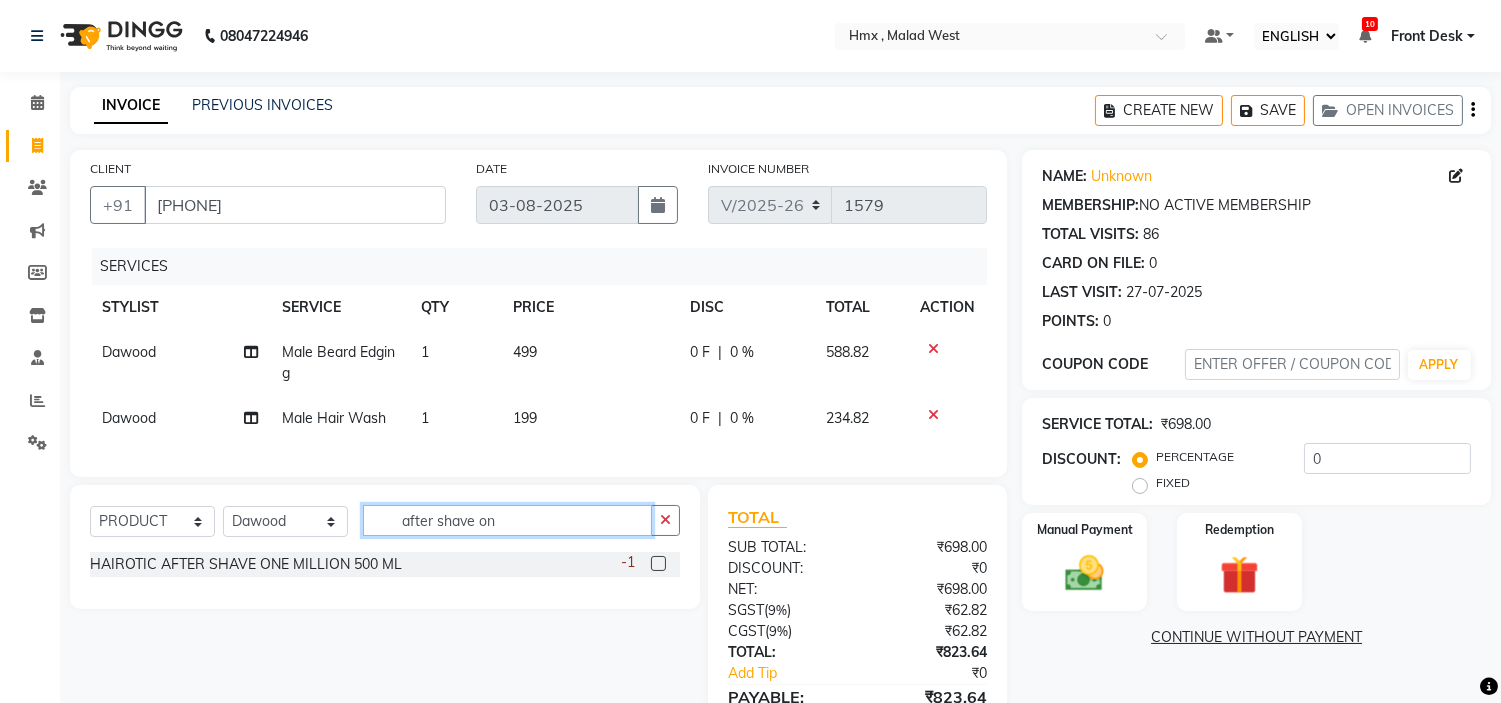 type on "after shave on" 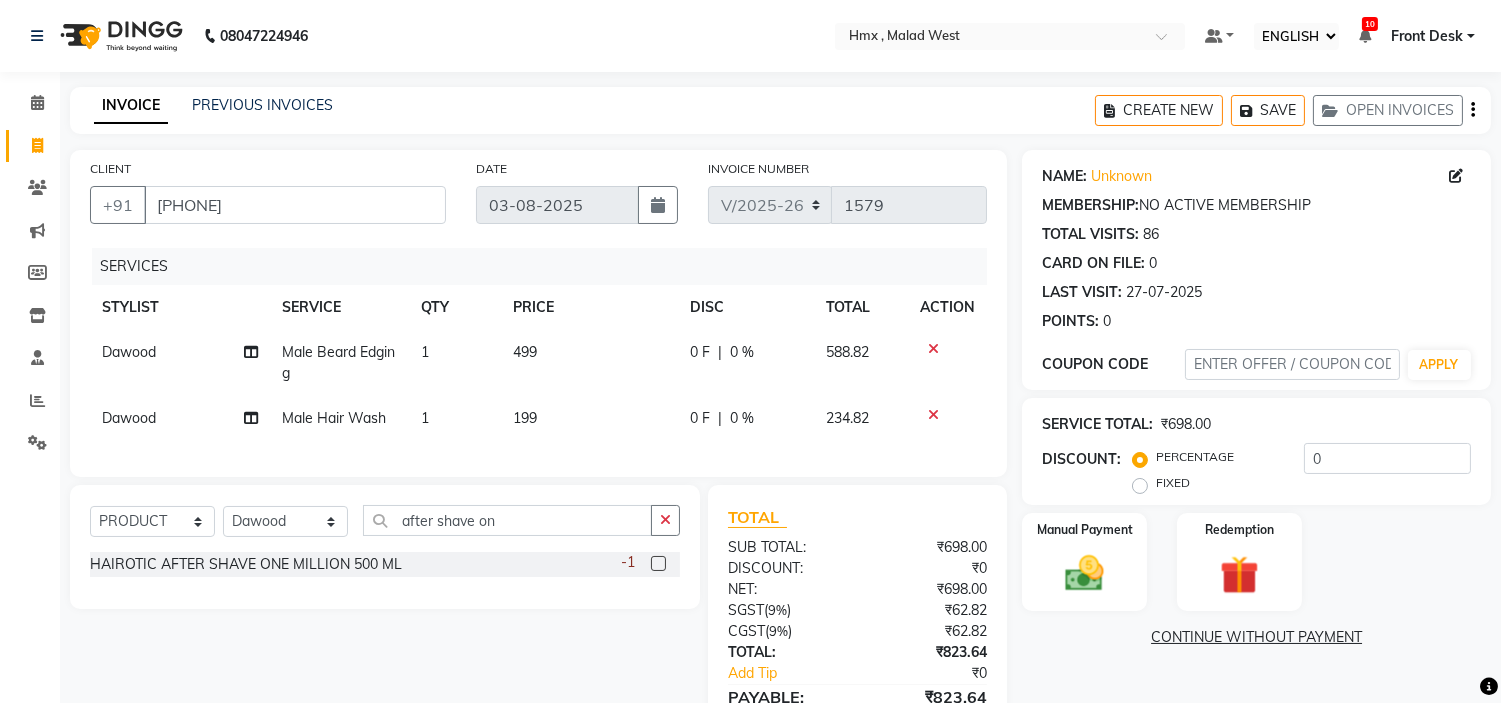 click 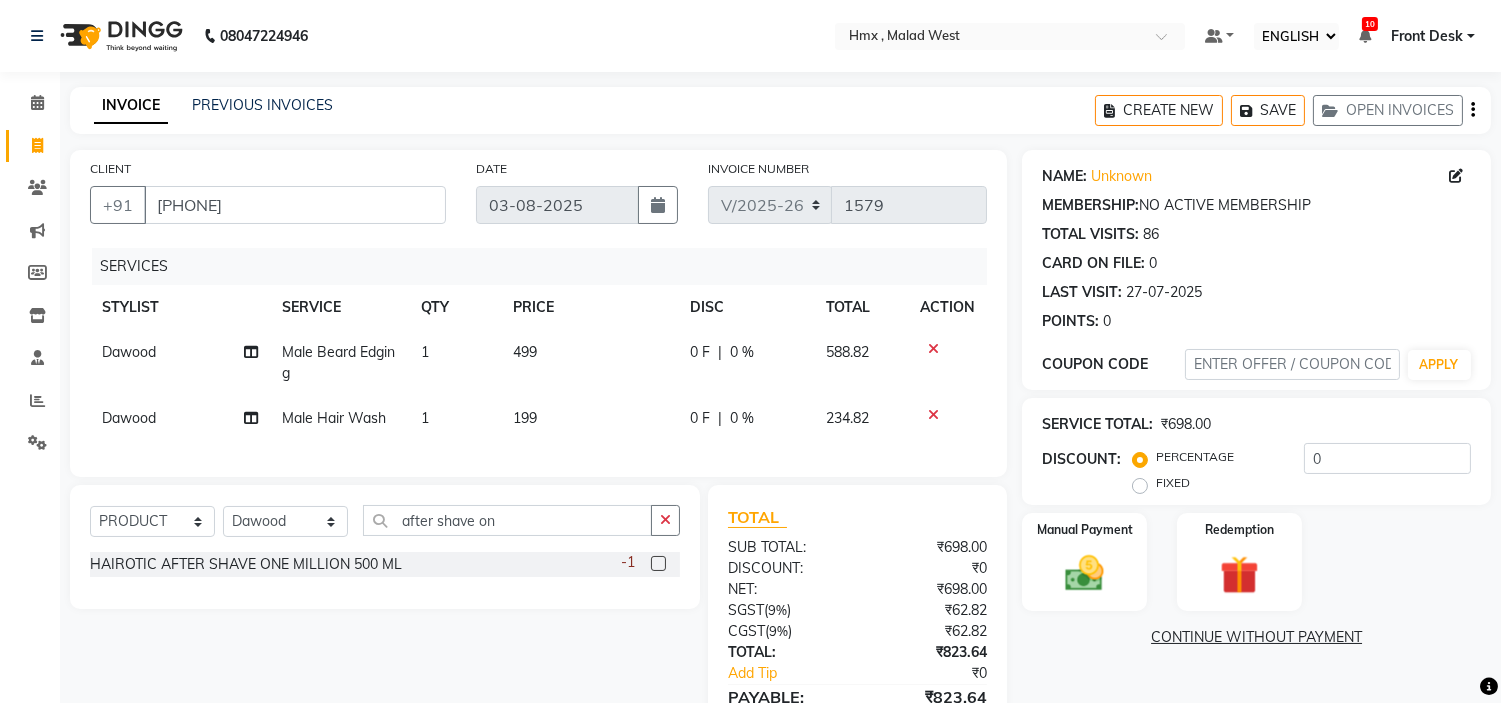 click at bounding box center (657, 564) 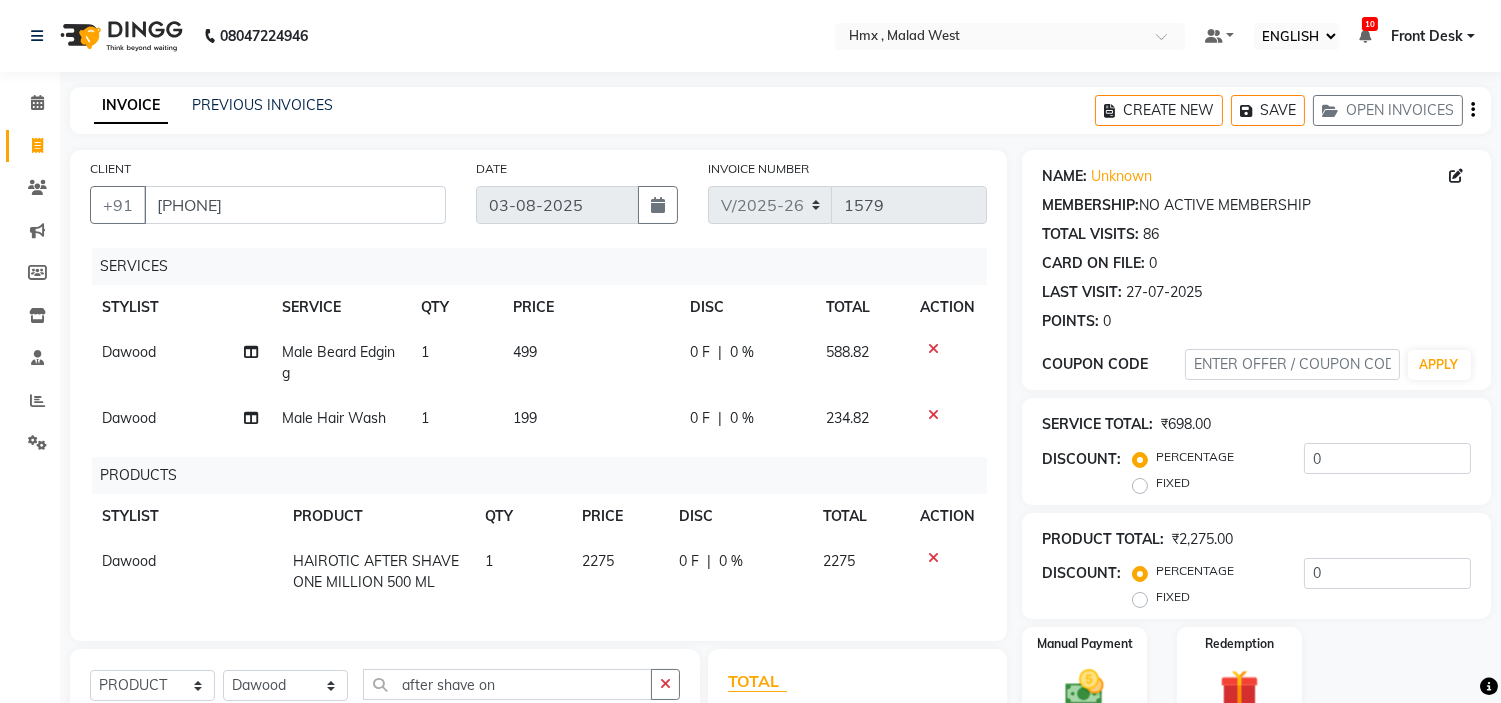 checkbox on "false" 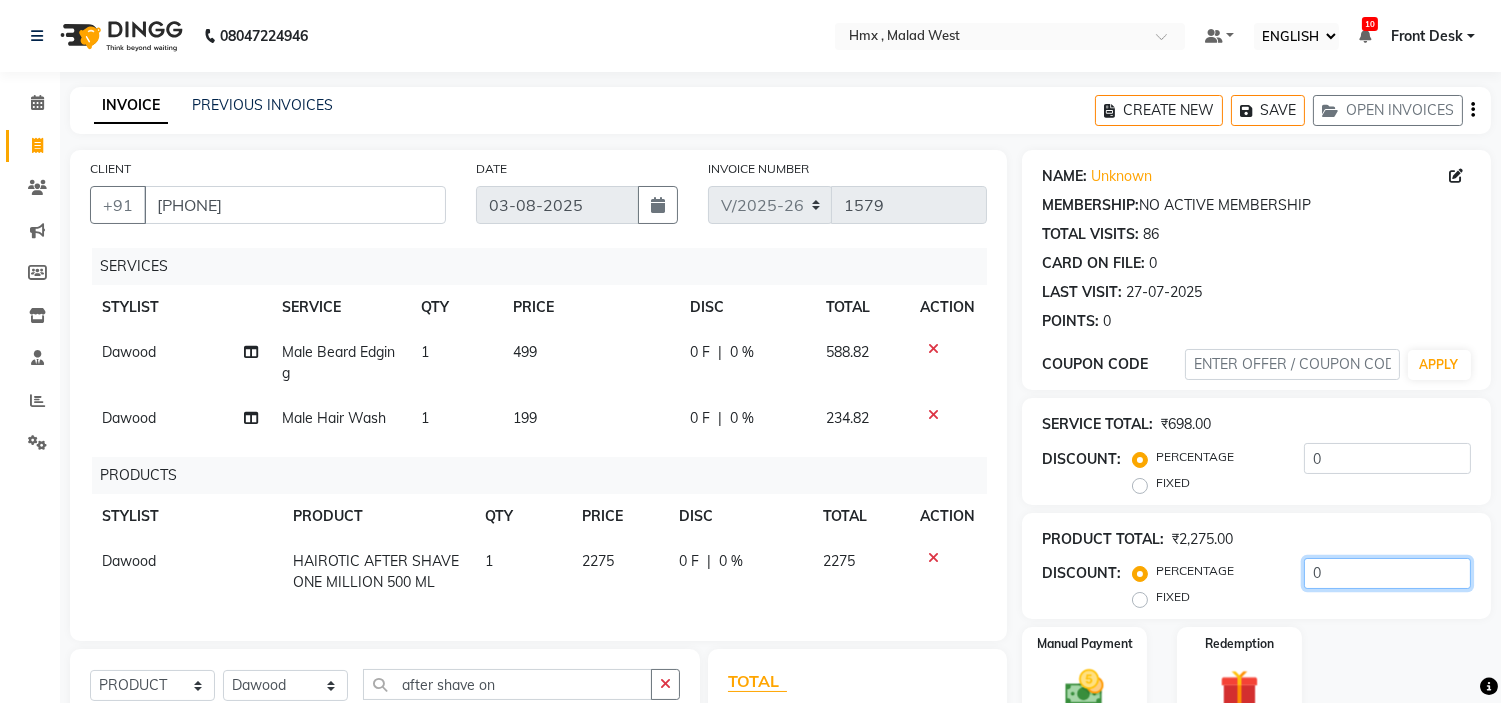 drag, startPoint x: 1353, startPoint y: 557, endPoint x: 1384, endPoint y: 557, distance: 31 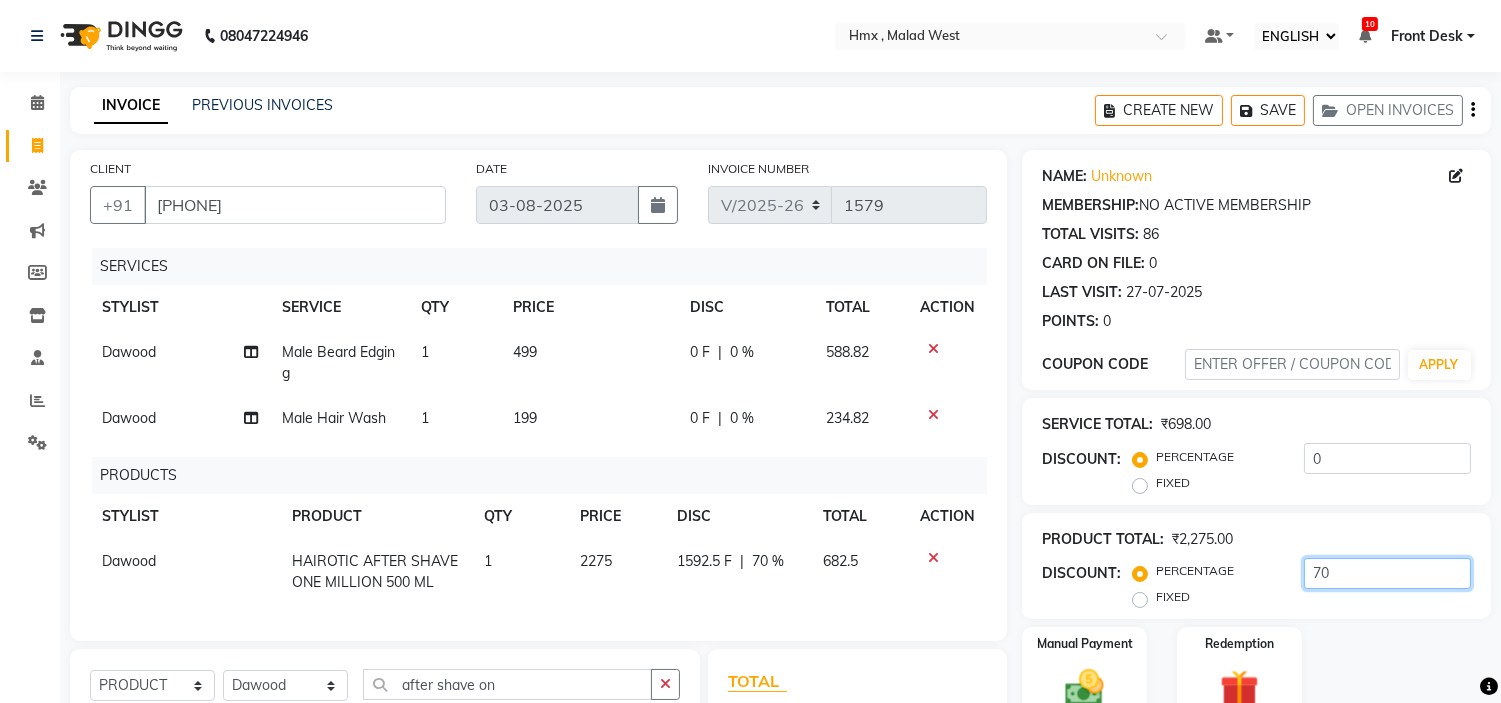 type on "70" 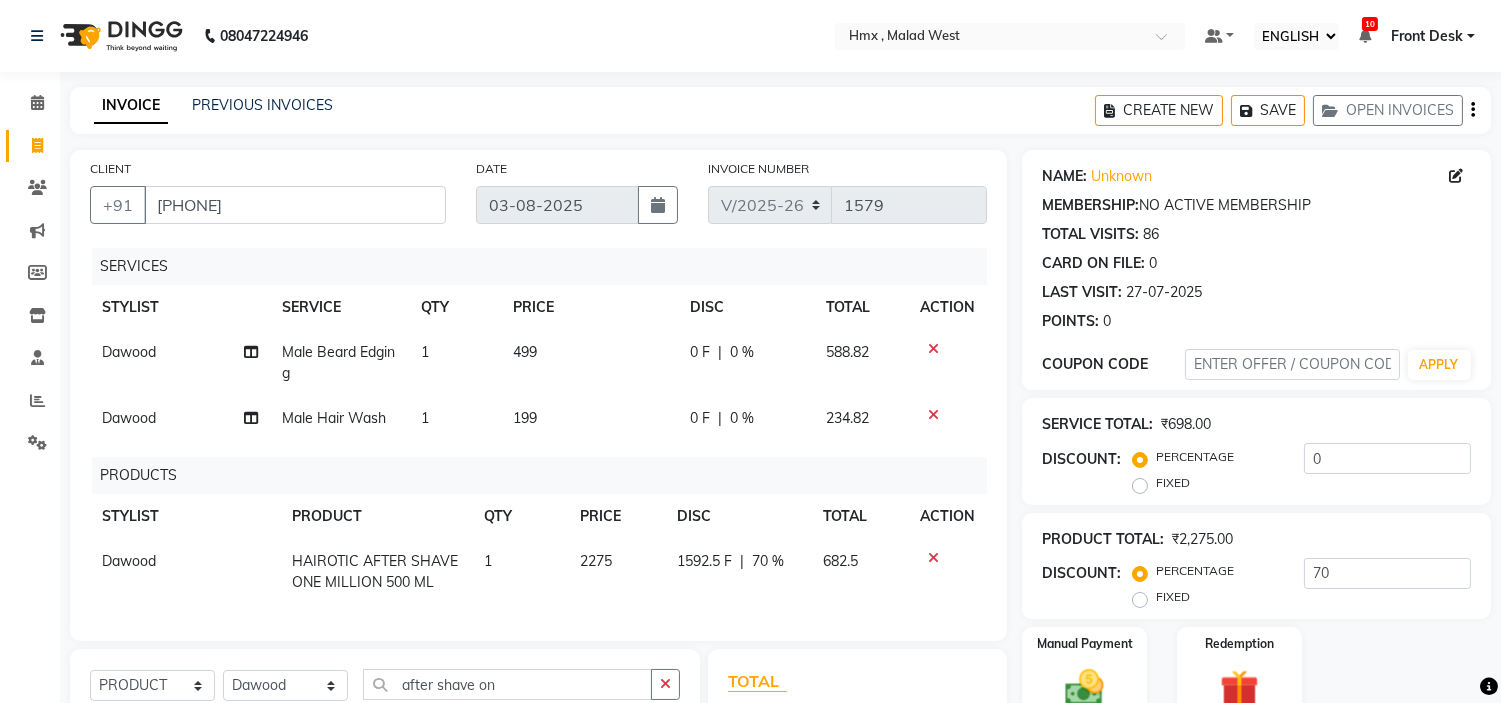 click on "PRODUCTS" 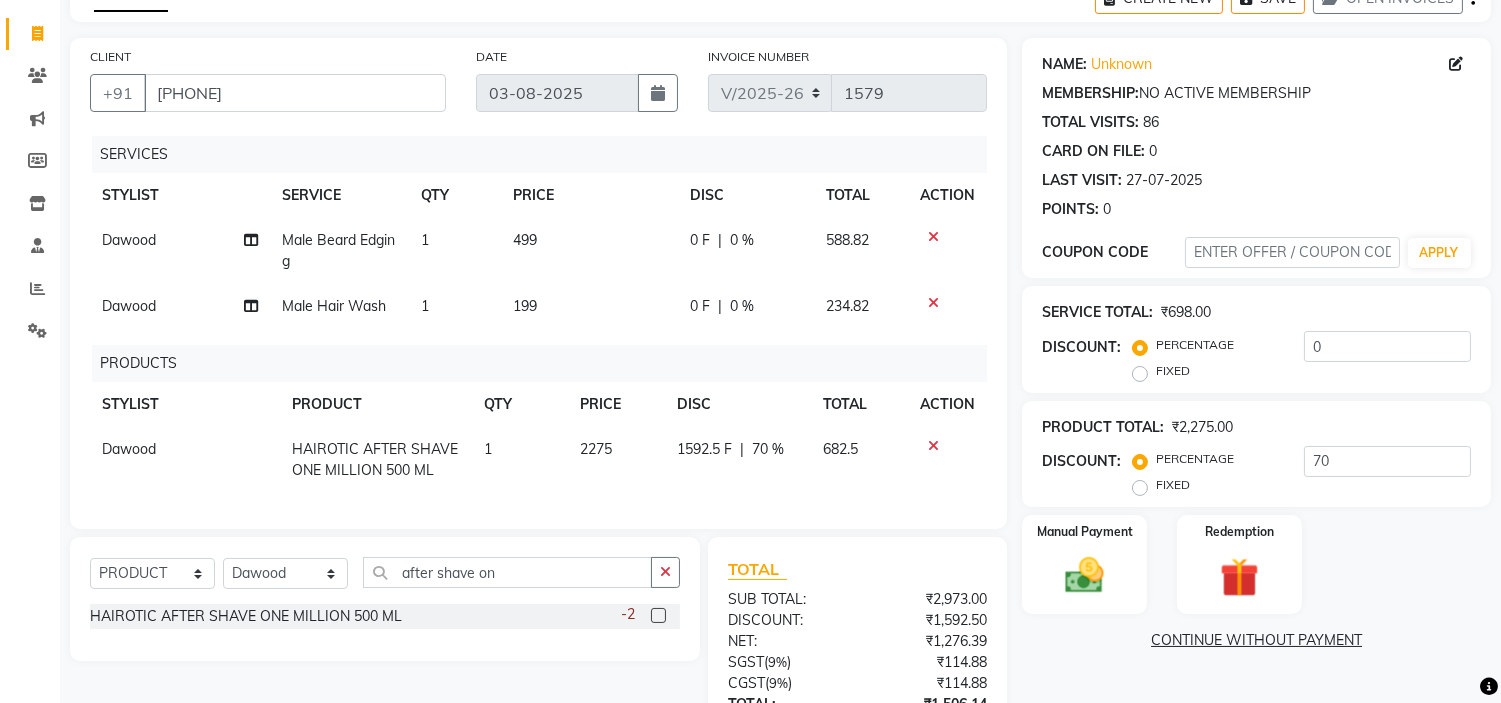 scroll, scrollTop: 286, scrollLeft: 0, axis: vertical 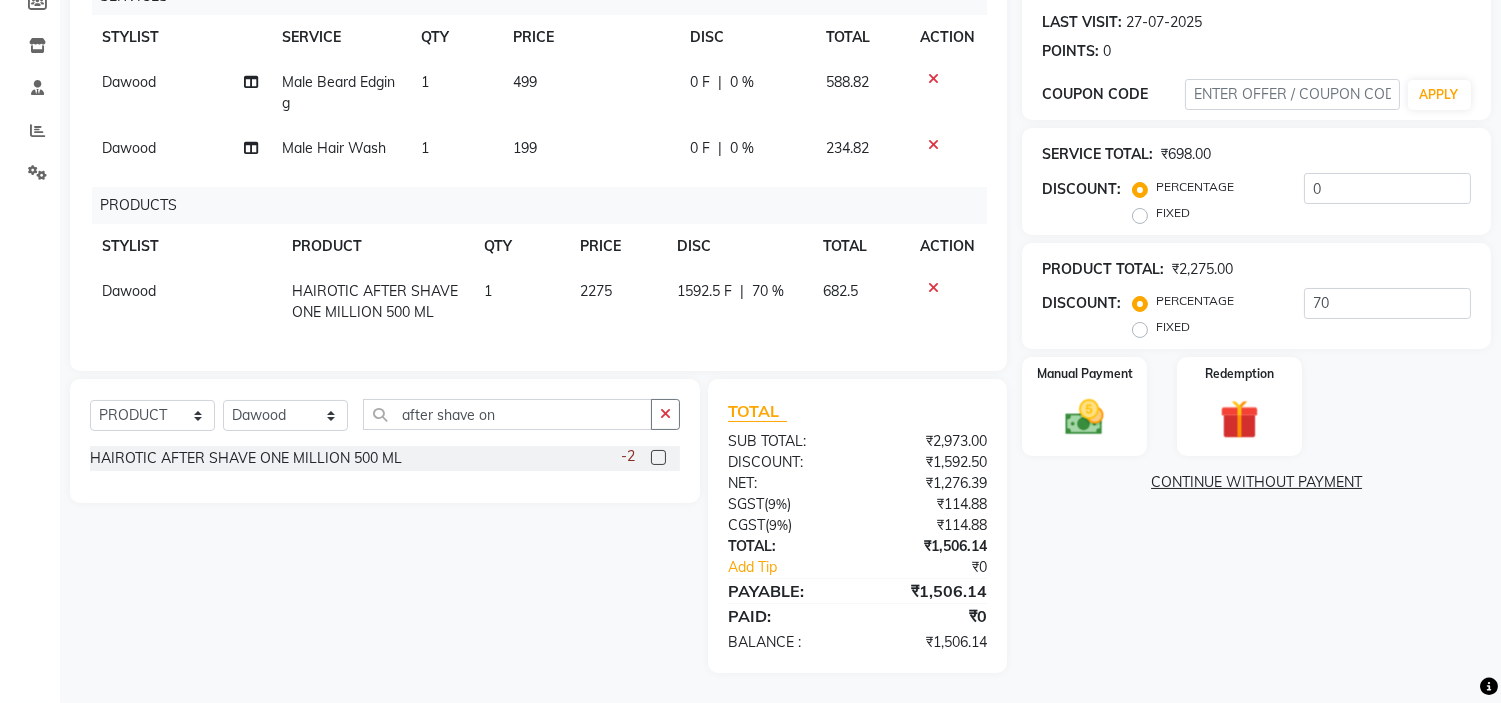 click on "NAME: Unknown  MEMBERSHIP:  NO ACTIVE MEMBERSHIP  TOTAL VISITS:  86 CARD ON FILE:  0 LAST VISIT:   27-07-2025 POINTS:   0  COUPON CODE APPLY SERVICE TOTAL:  ₹698.00  DISCOUNT:  PERCENTAGE   FIXED  0 PRODUCT TOTAL:  ₹2,275.00  DISCOUNT:  PERCENTAGE   FIXED  70 Manual Payment Redemption  CONTINUE WITHOUT PAYMENT" 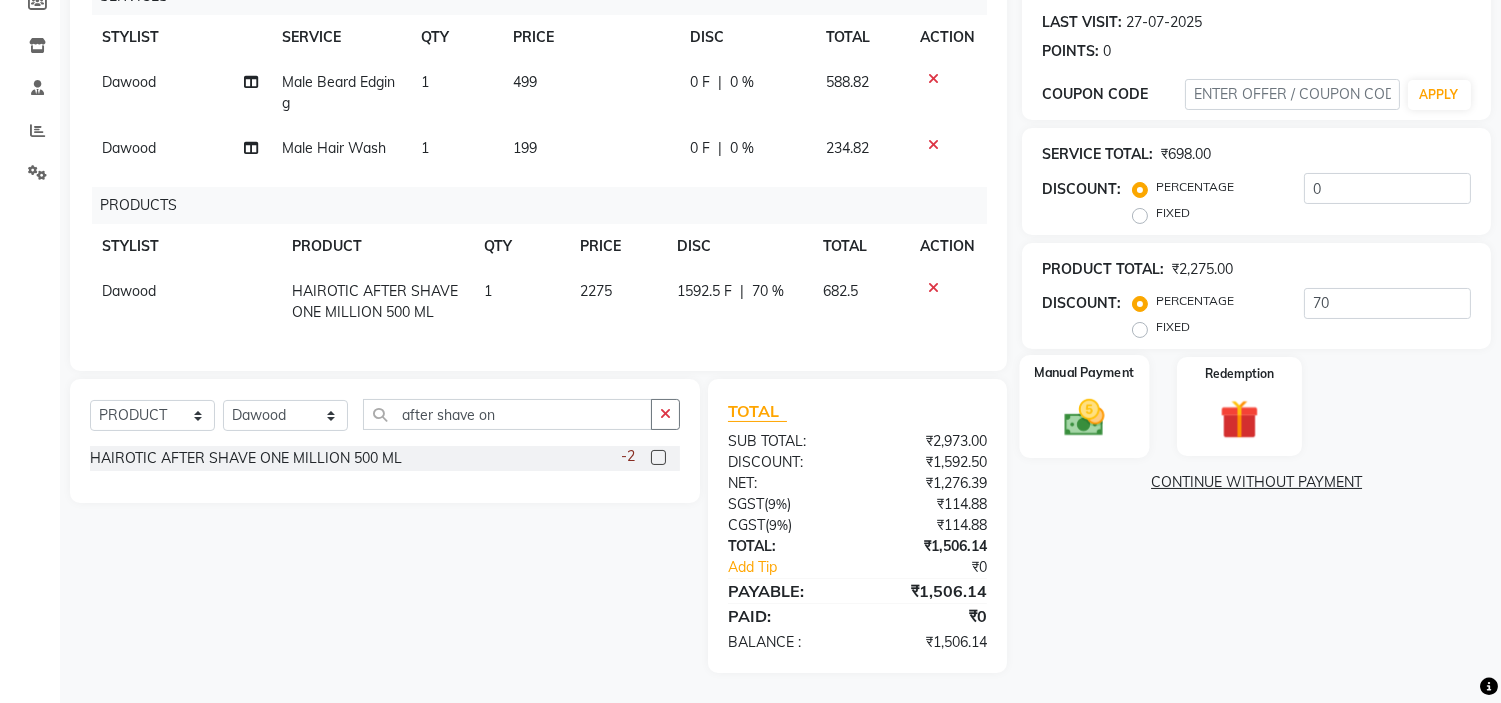 click 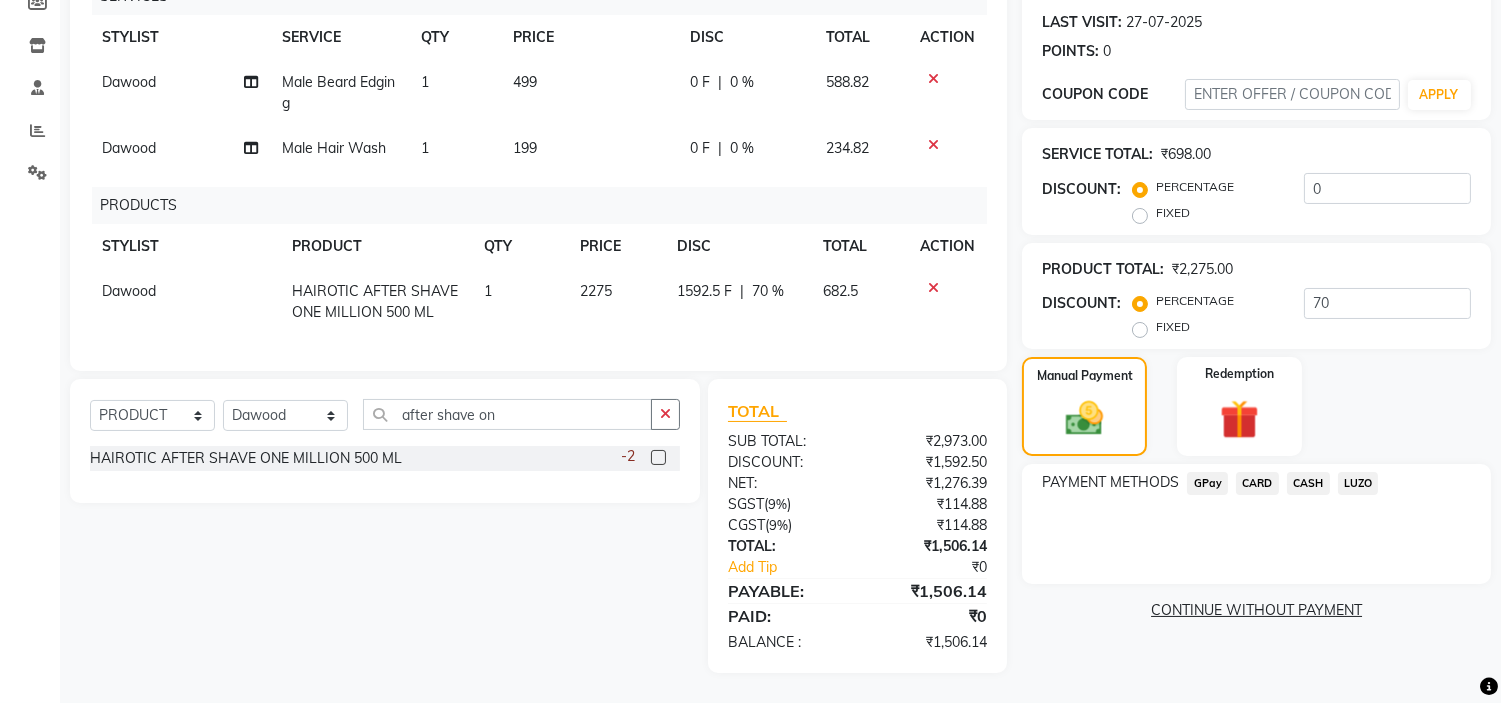 click on "CARD" 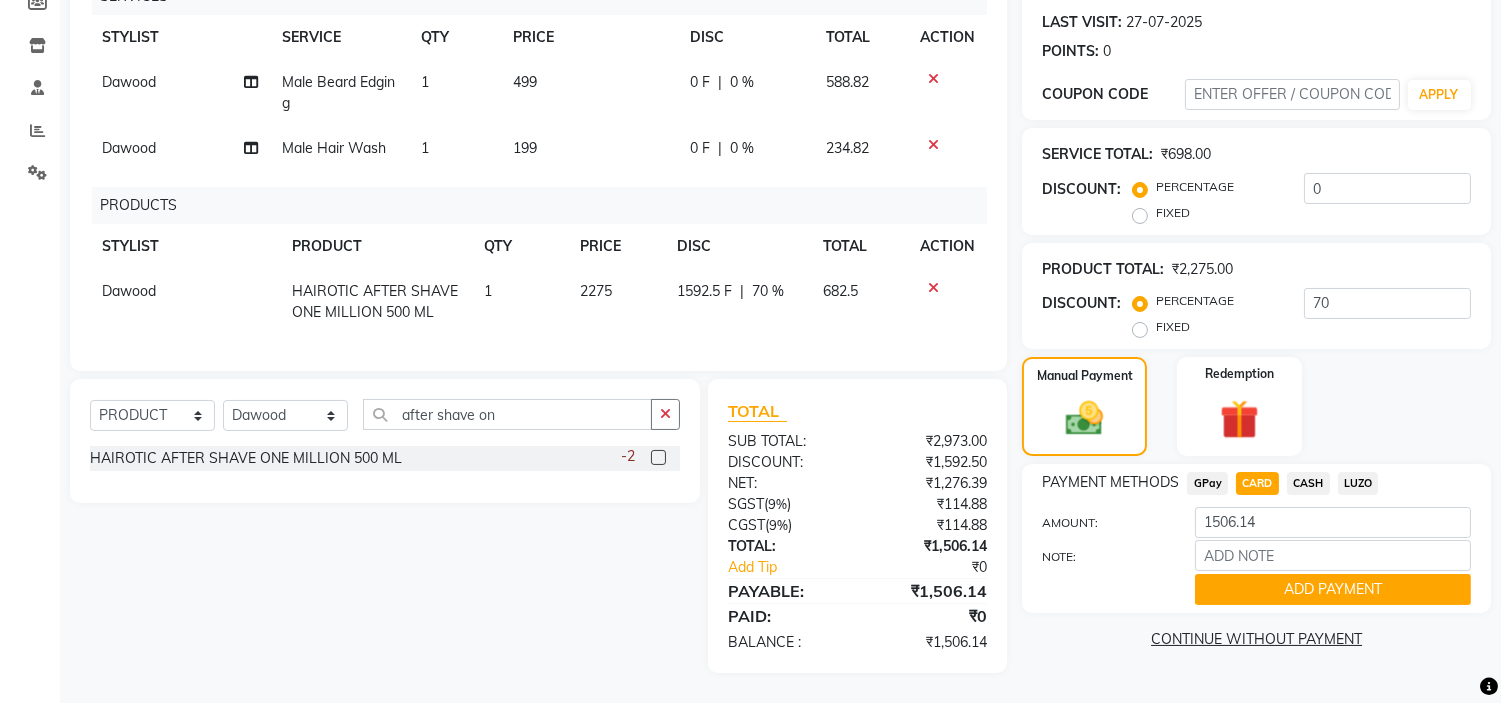 click on "ADD PAYMENT" 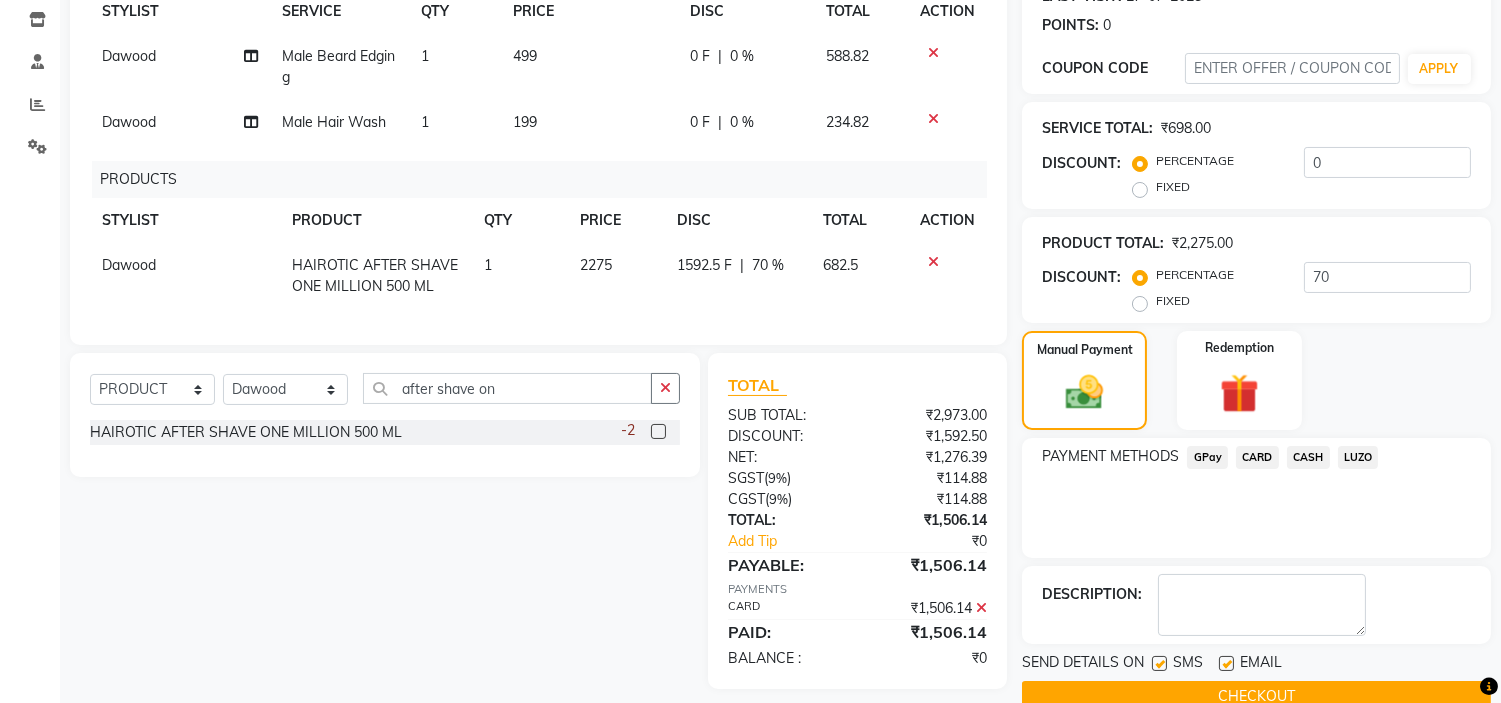 scroll, scrollTop: 335, scrollLeft: 0, axis: vertical 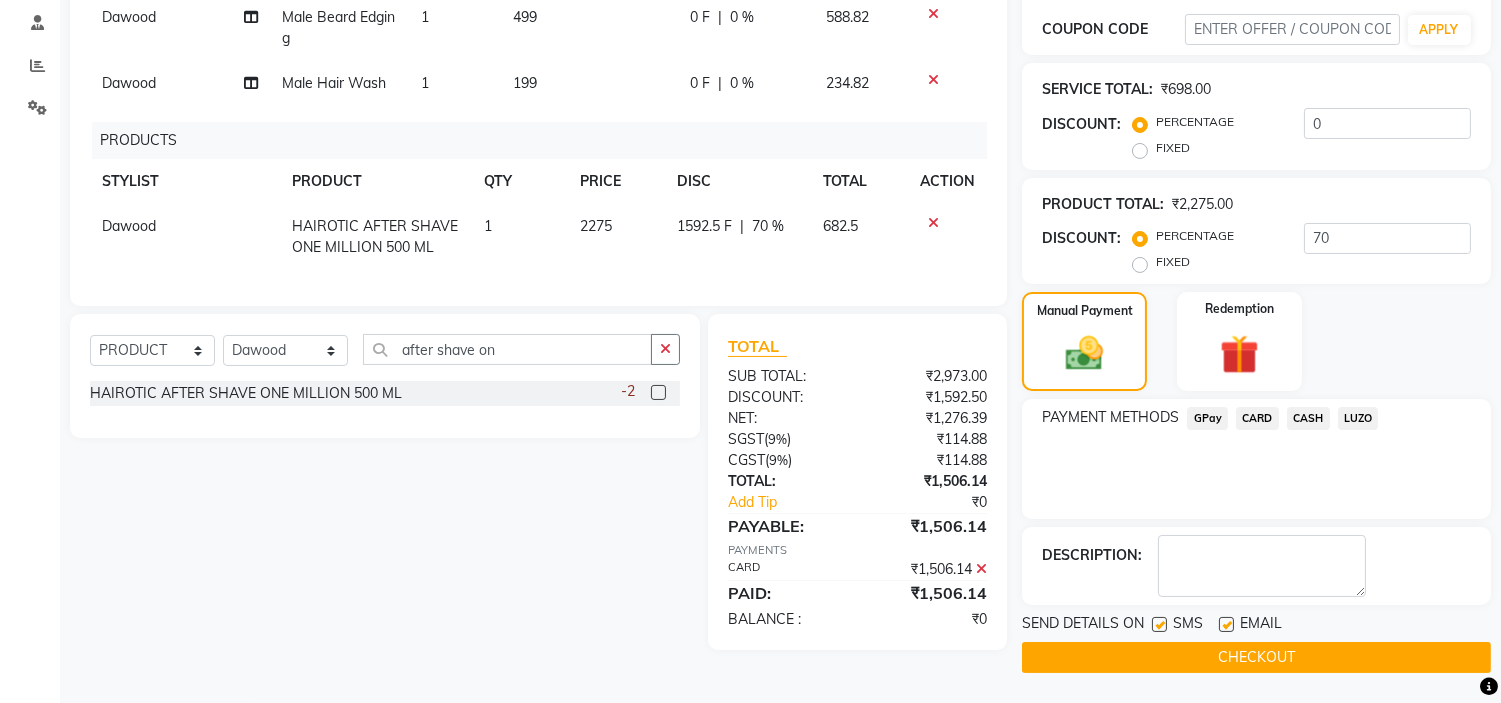 click on "CHECKOUT" 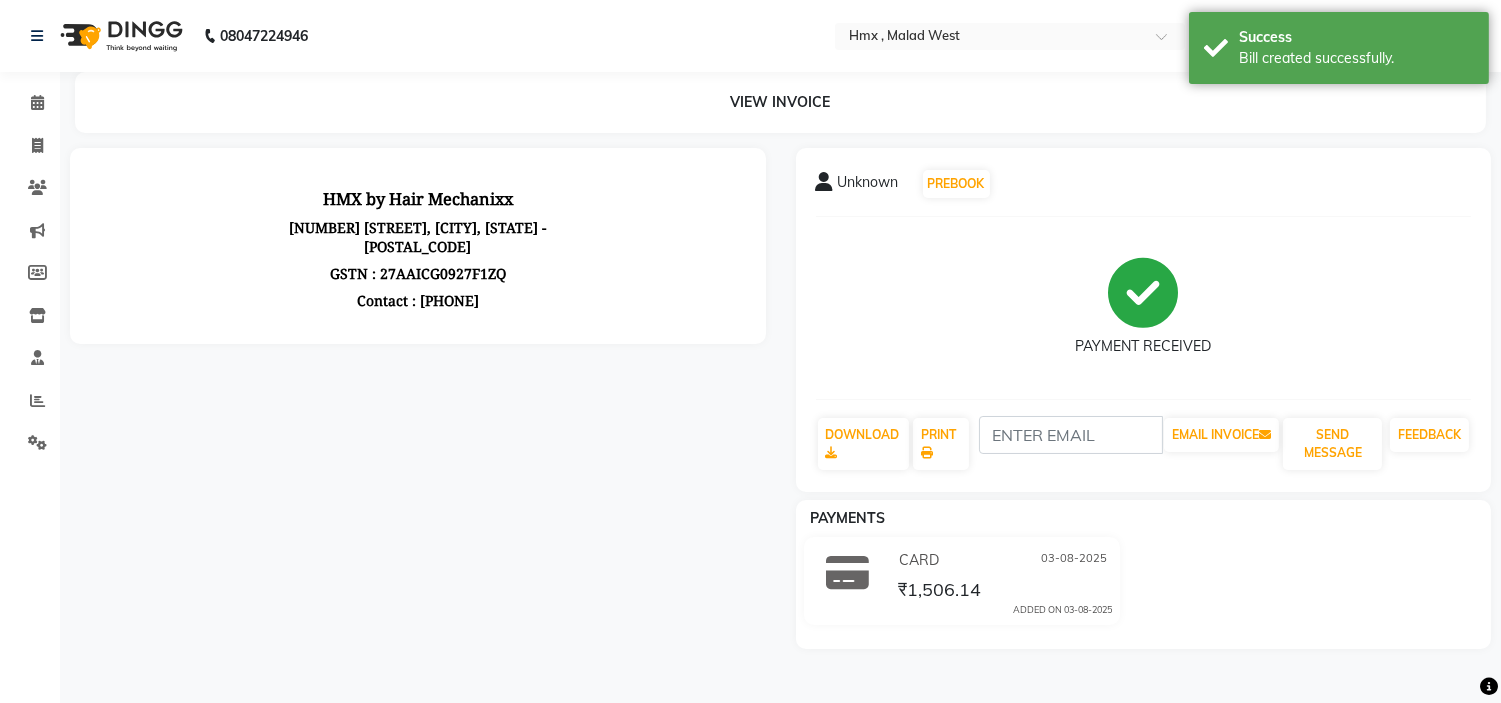 scroll, scrollTop: 0, scrollLeft: 0, axis: both 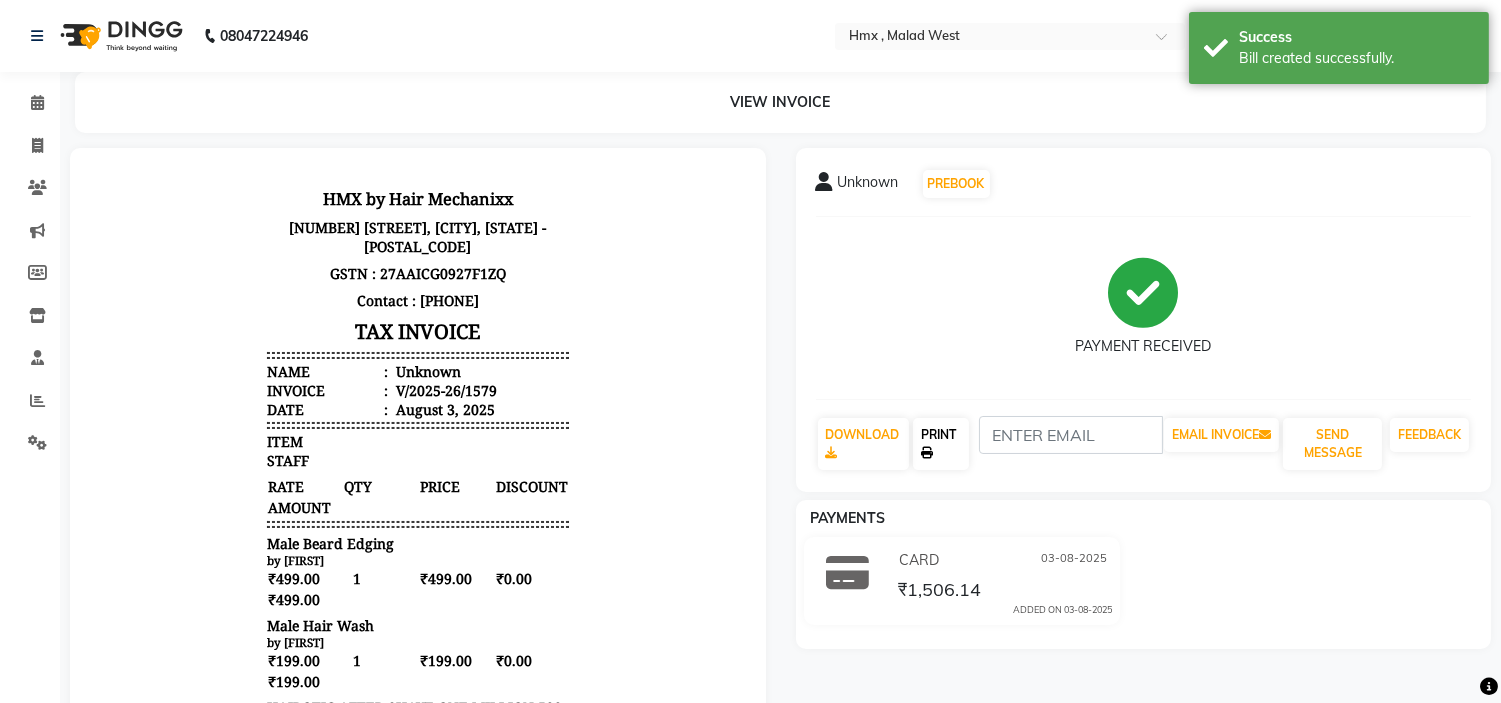 click on "PRINT" 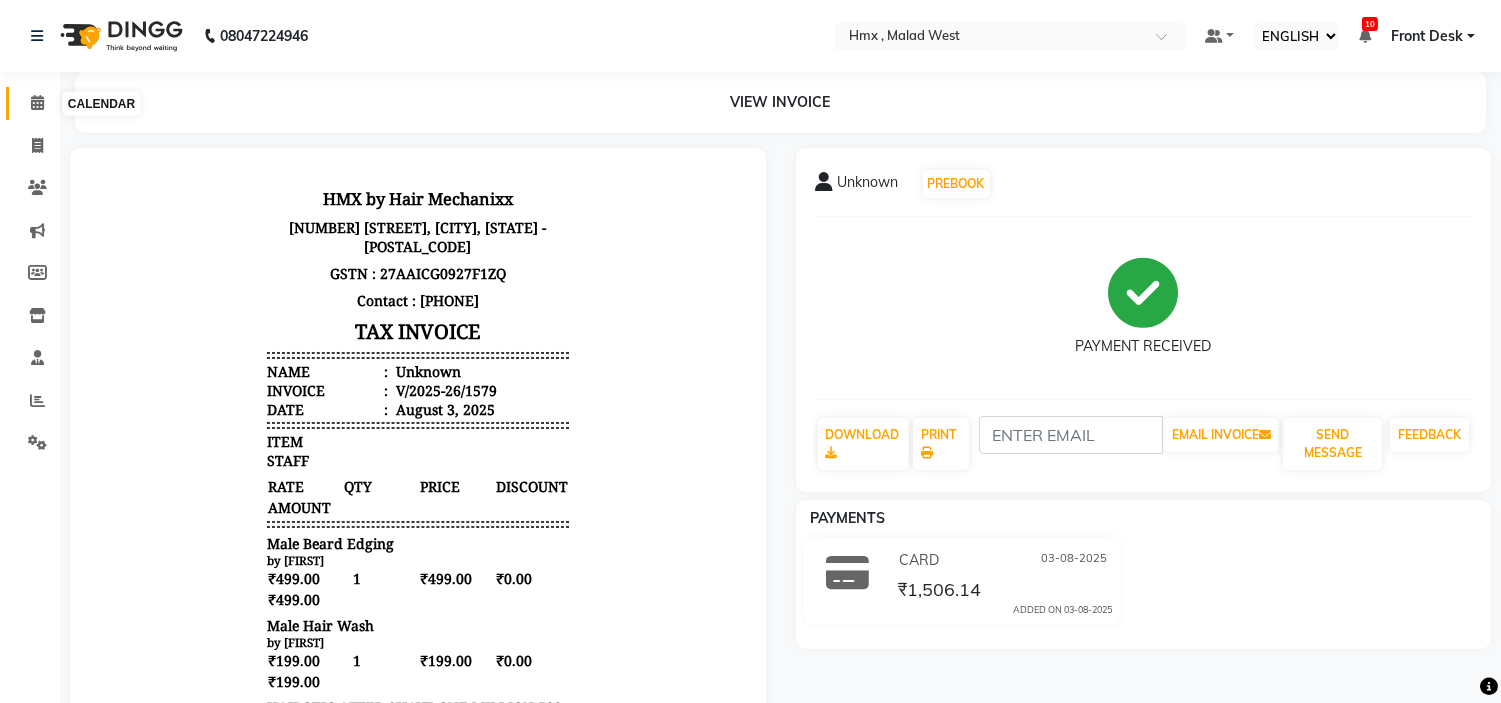 click 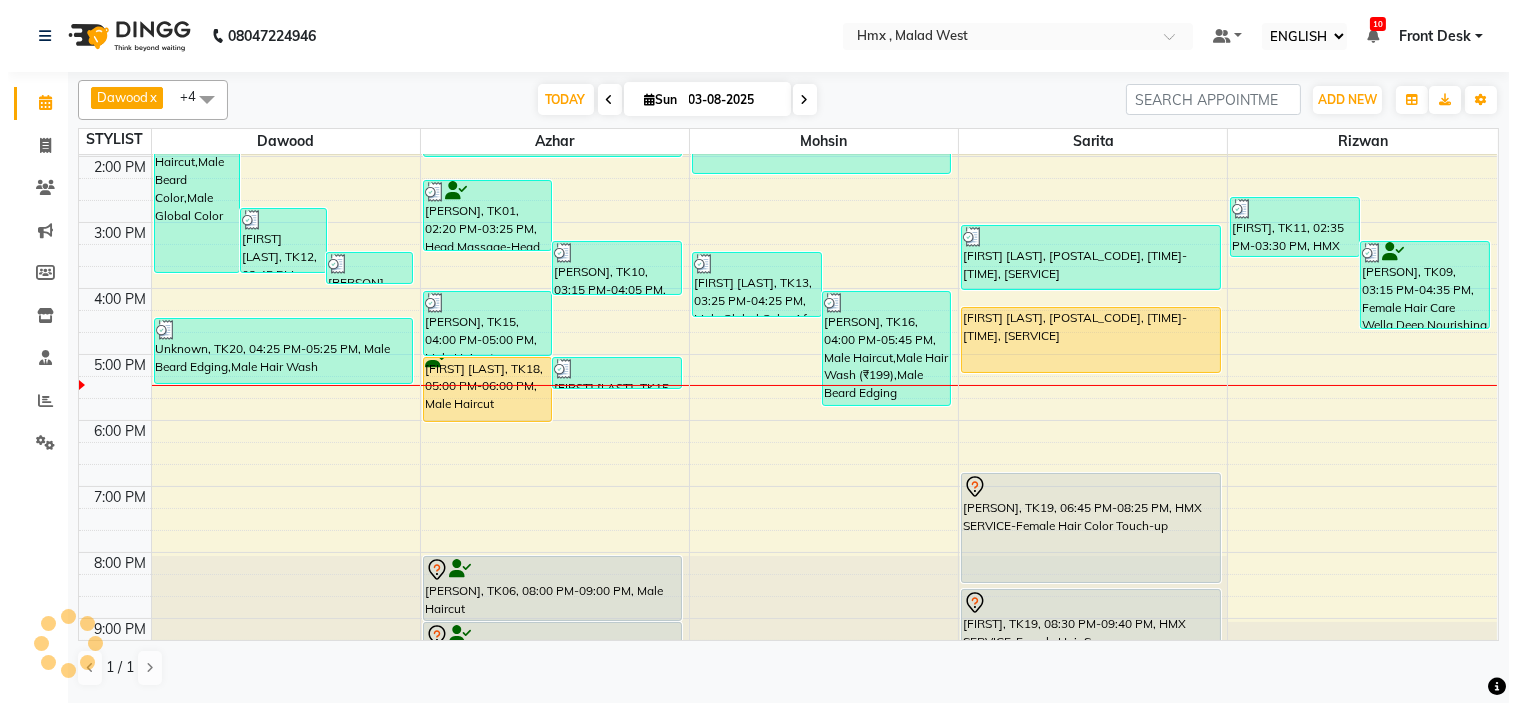 scroll, scrollTop: 0, scrollLeft: 0, axis: both 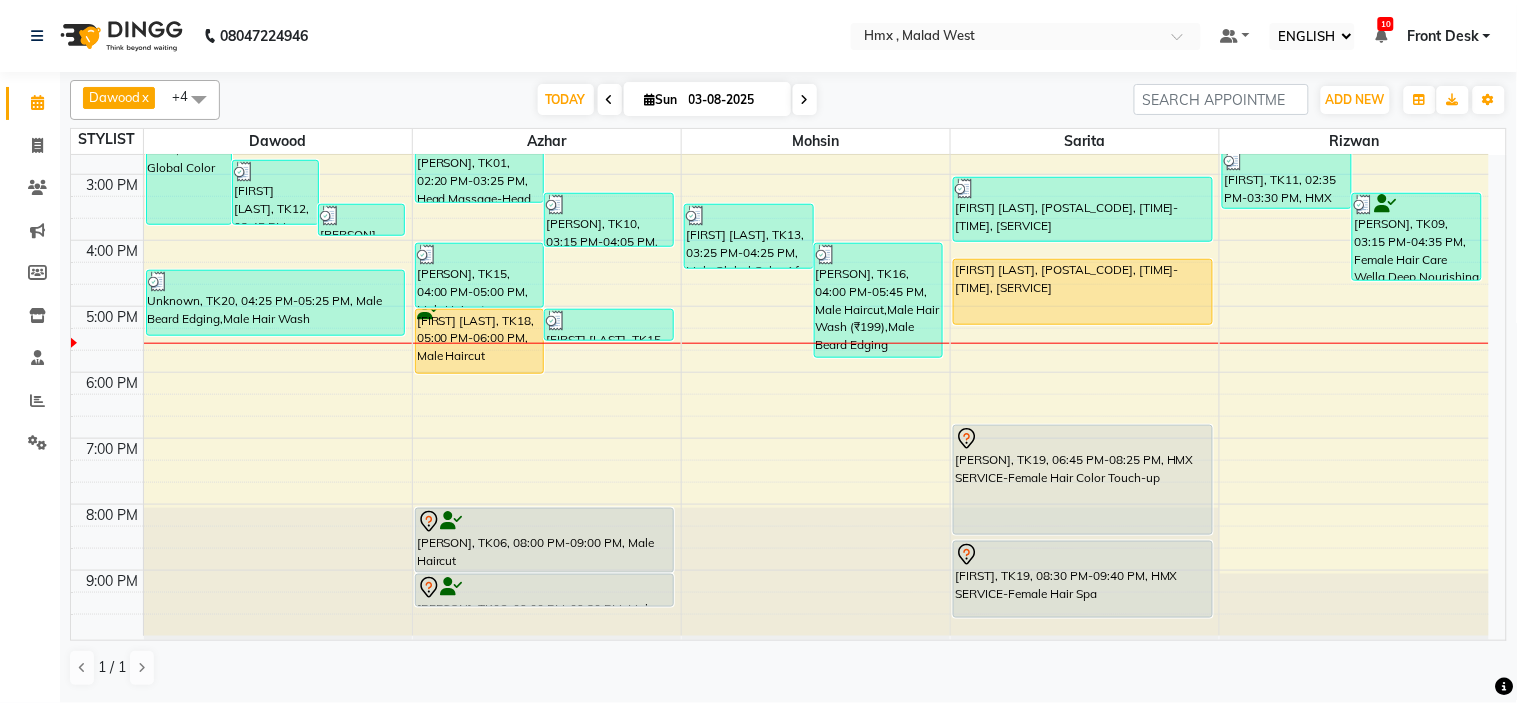 drag, startPoint x: 547, startPoint y: 615, endPoint x: 497, endPoint y: 348, distance: 271.6413 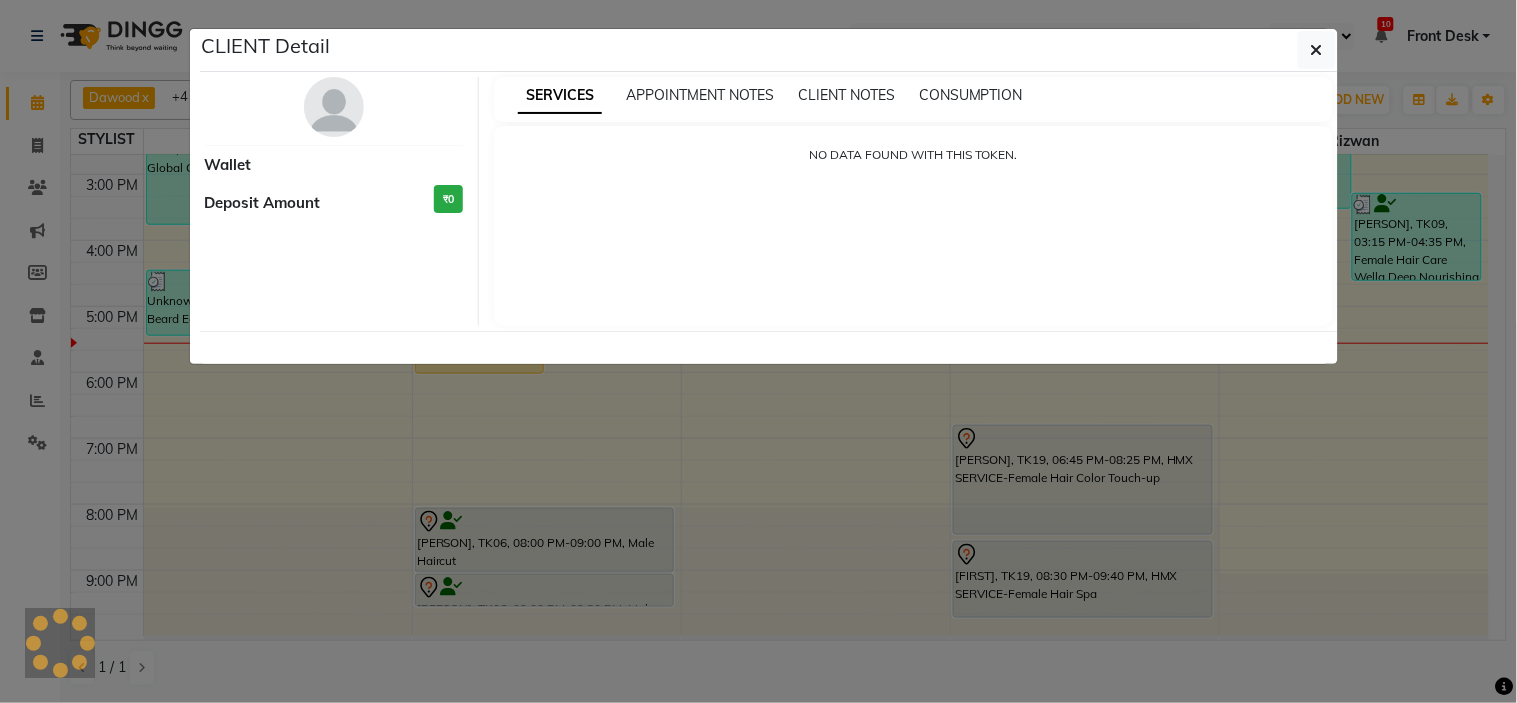 select on "1" 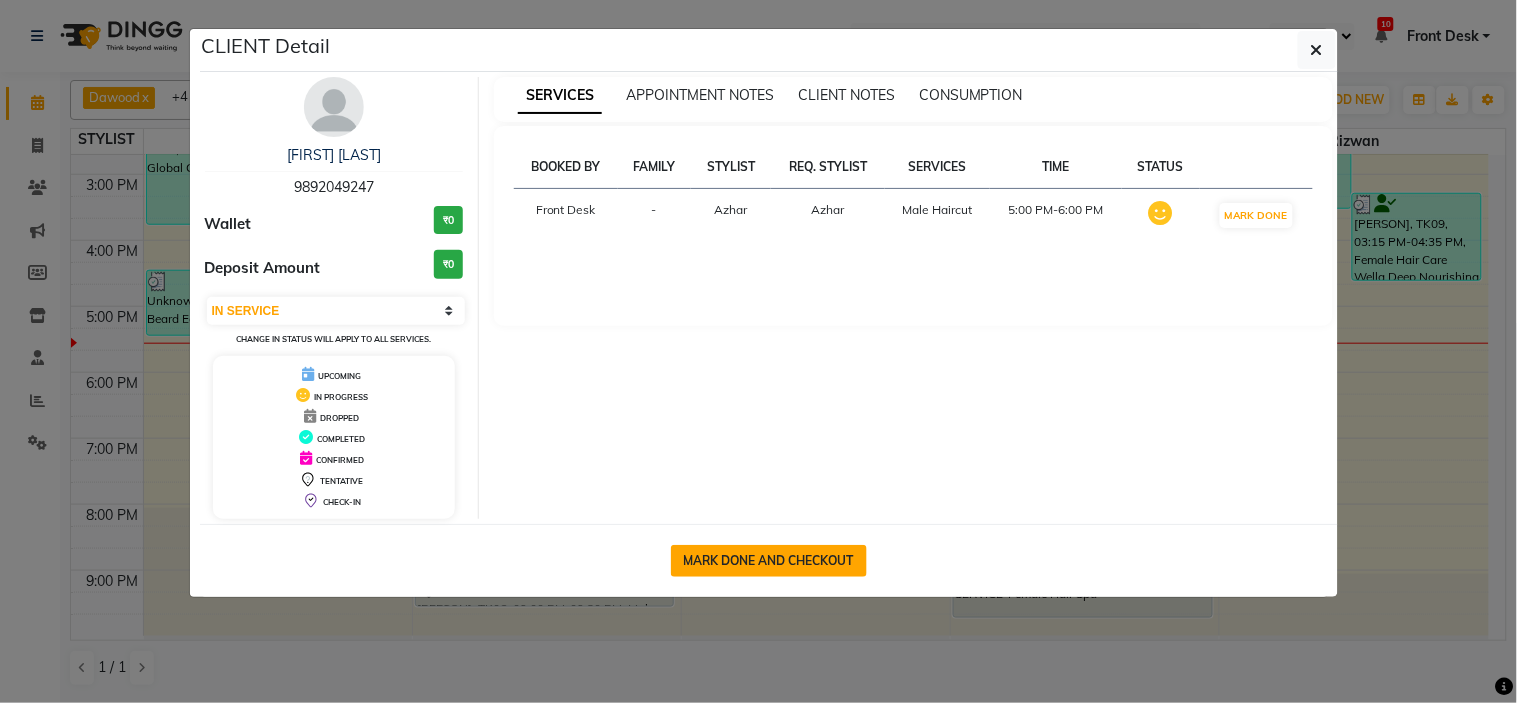 click on "MARK DONE AND CHECKOUT" 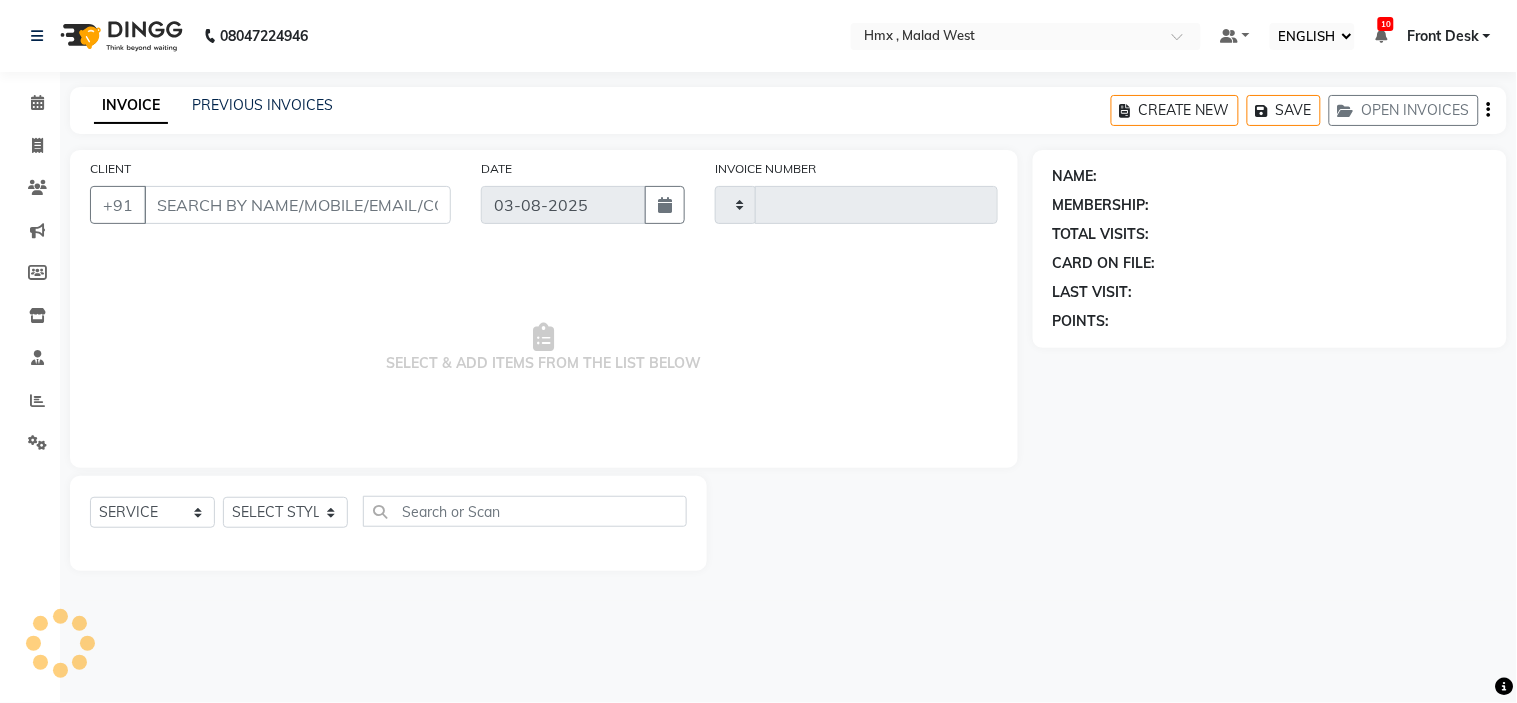 type on "1580" 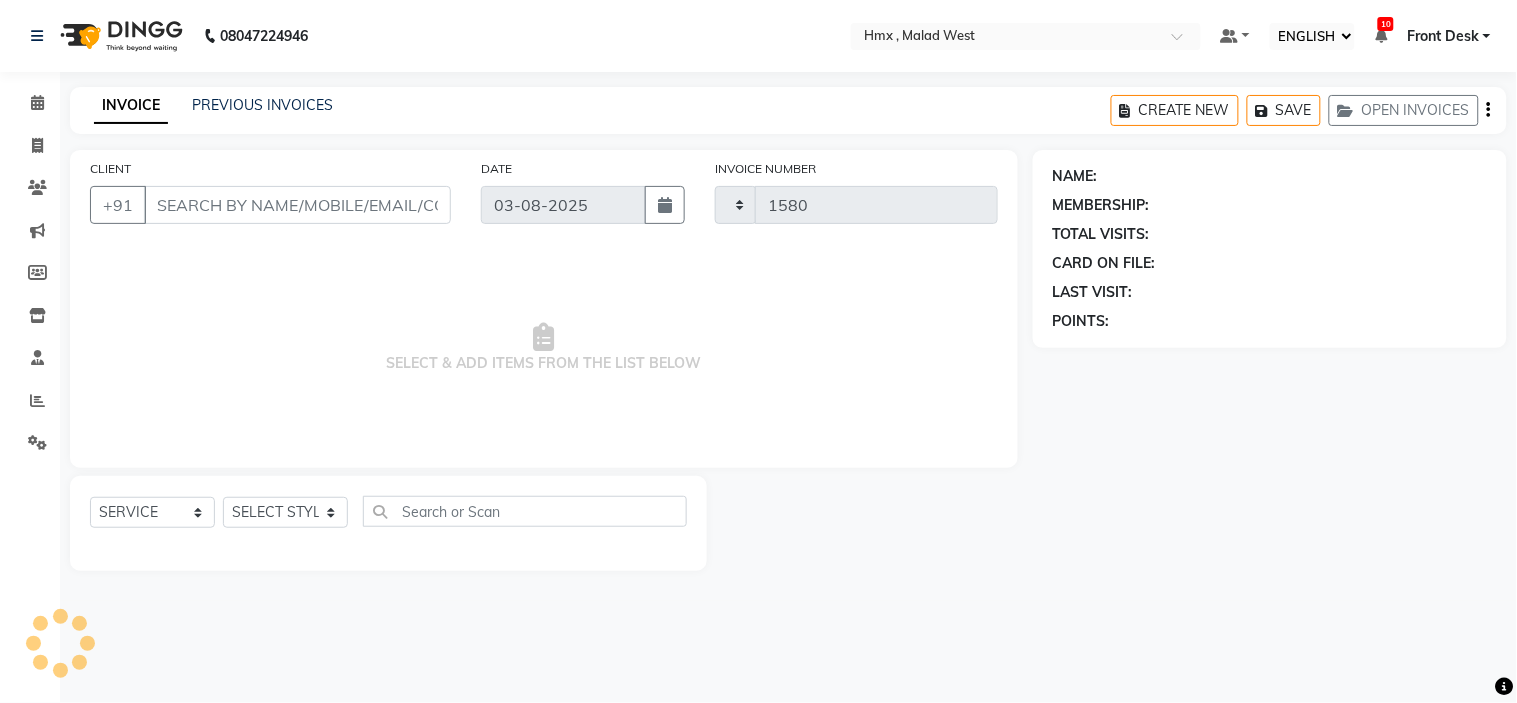 select on "5711" 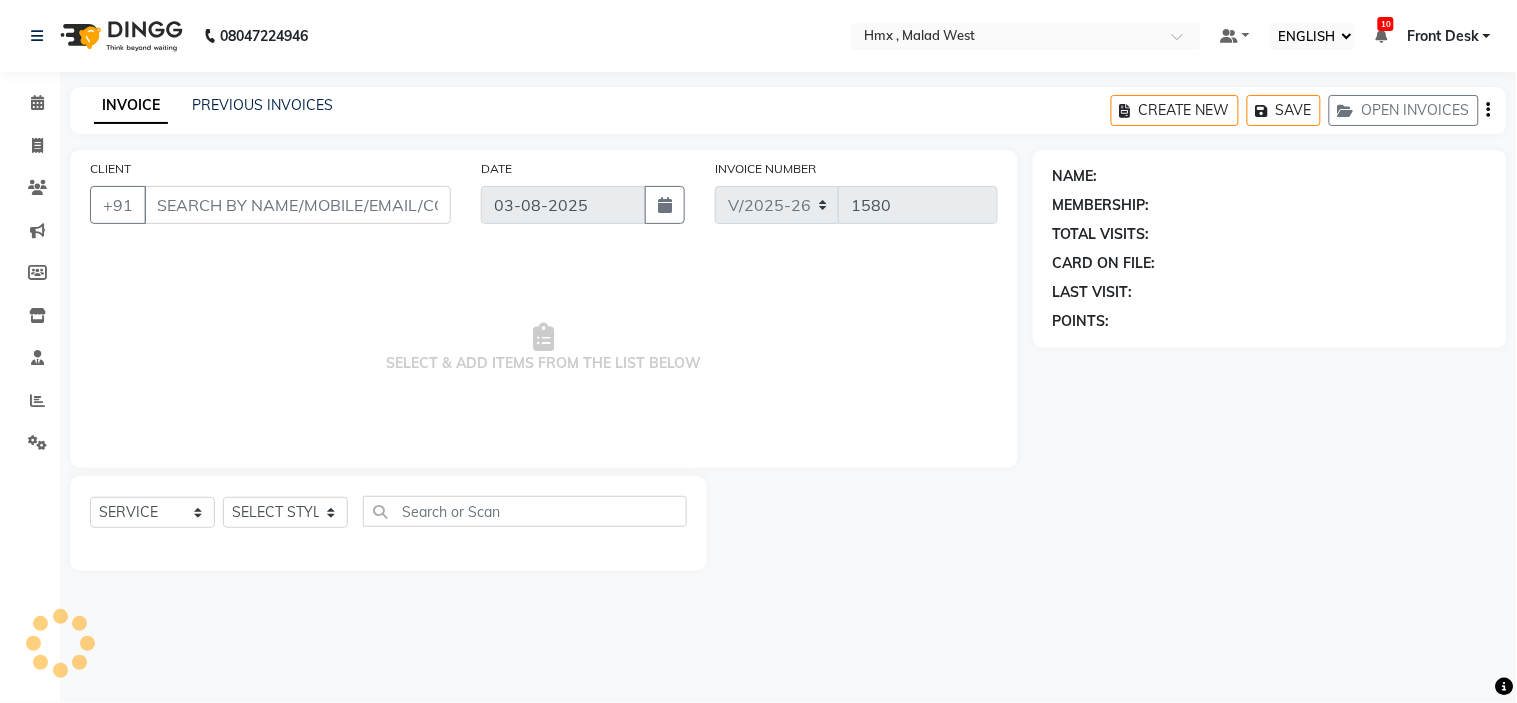 type on "9892049247" 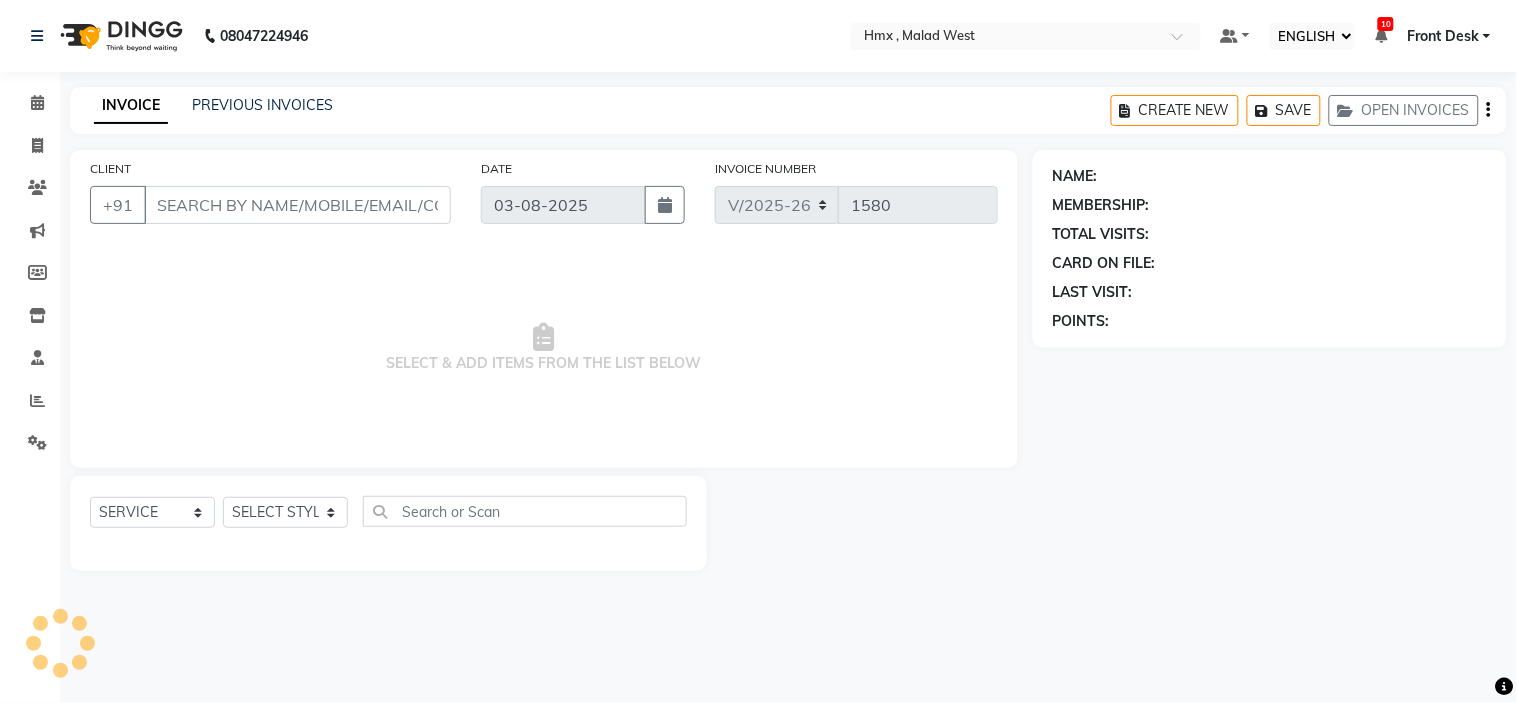 select on "39098" 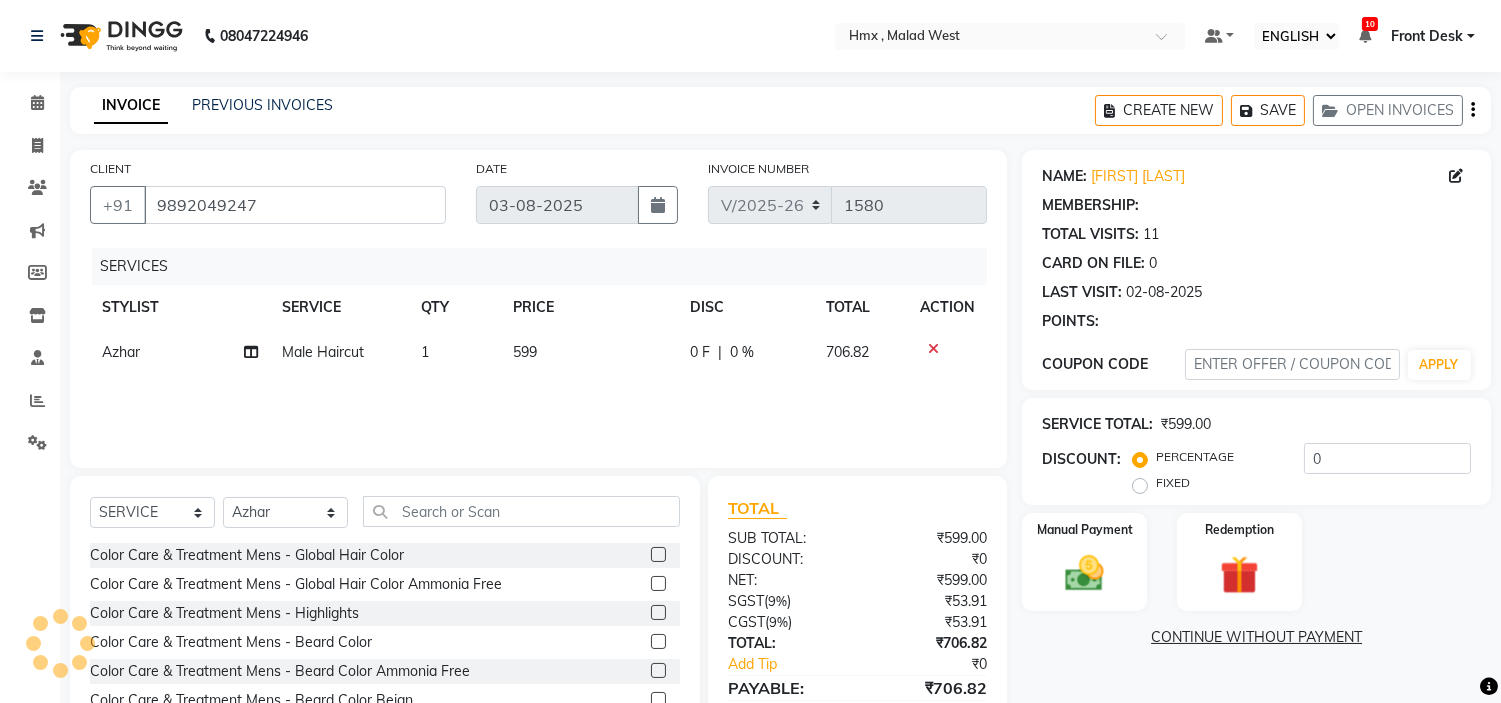 select on "1: Object" 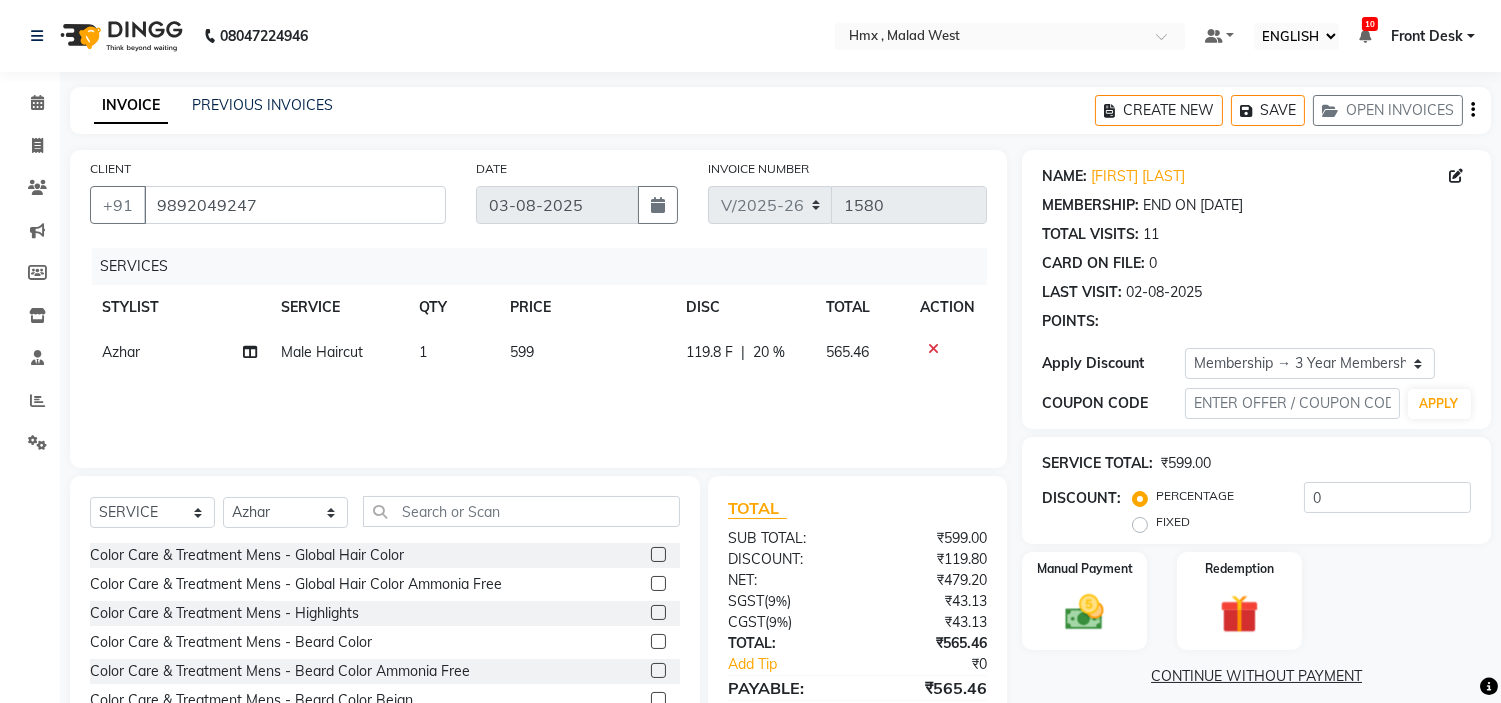 type on "20" 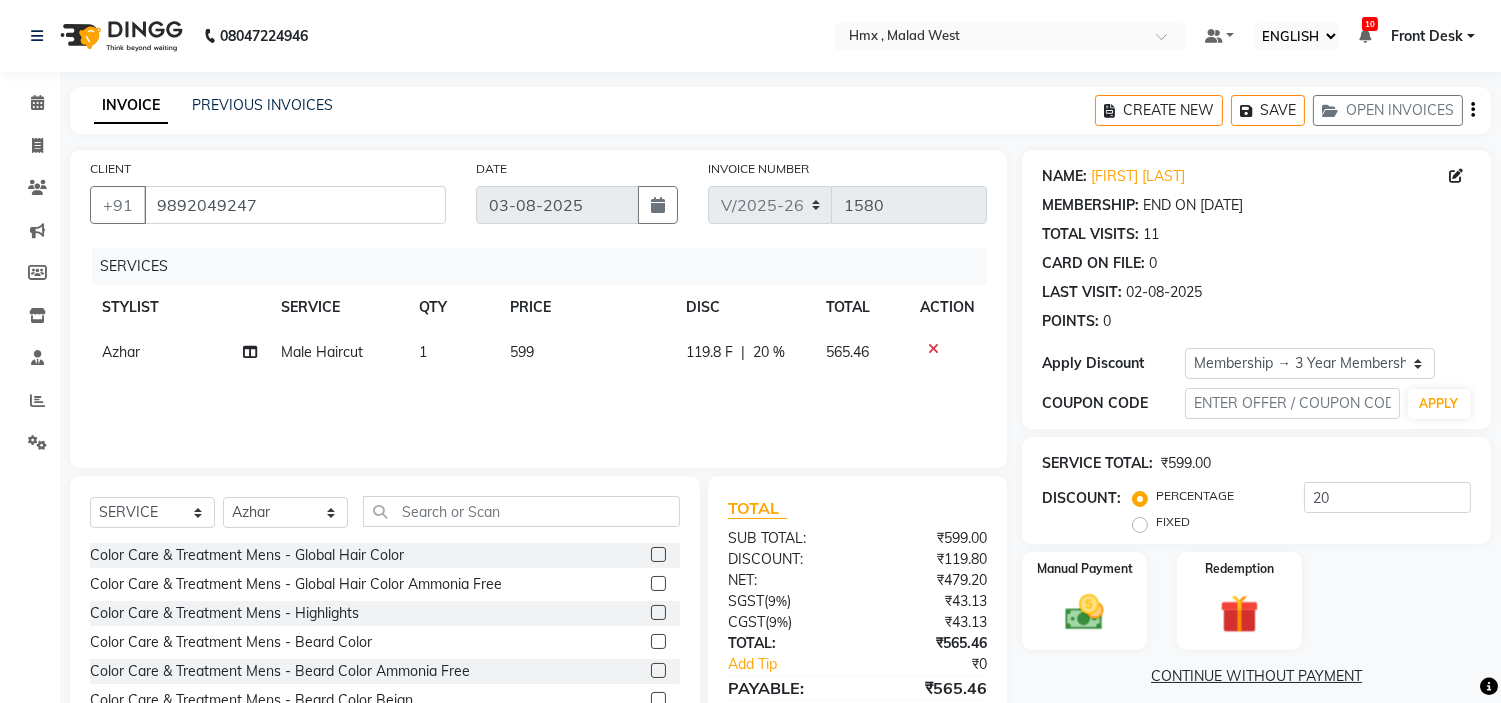 click on "599" 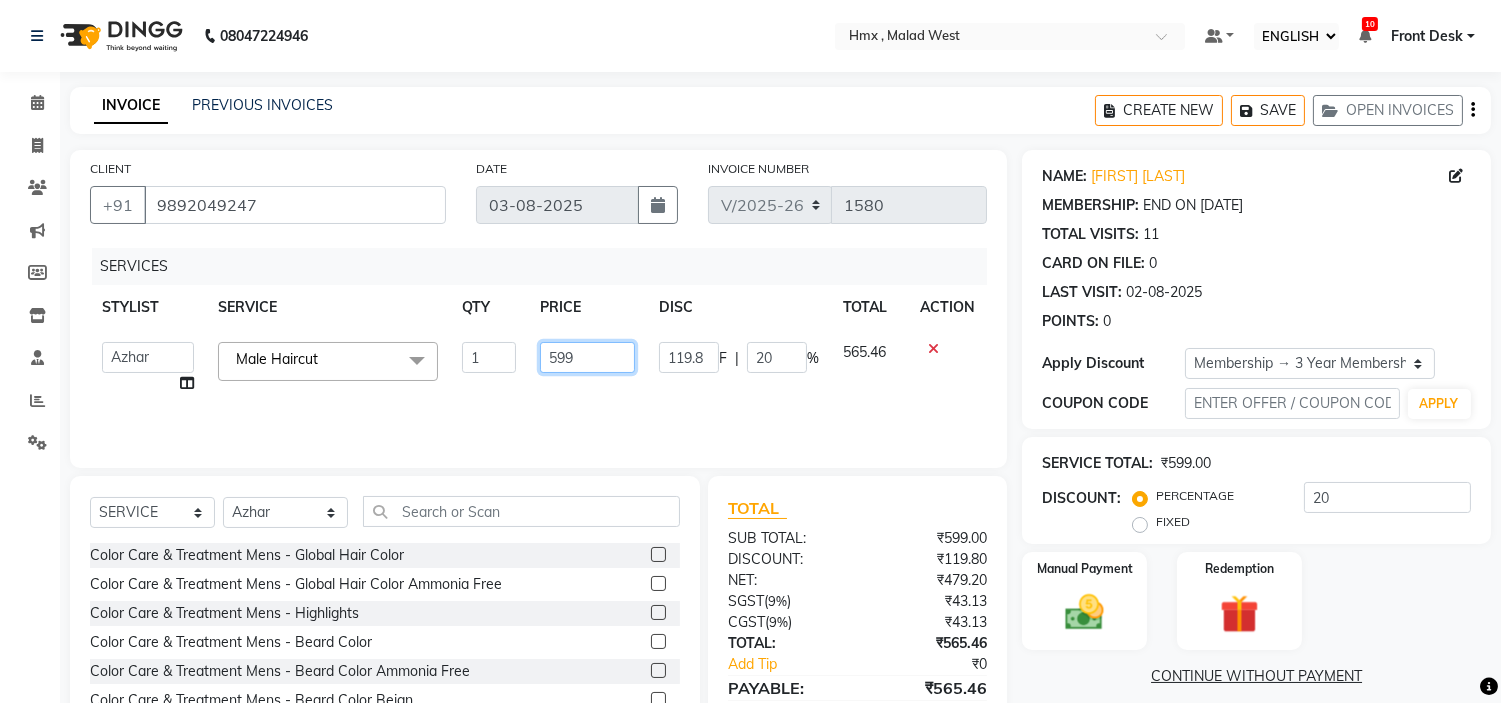 click on "599" 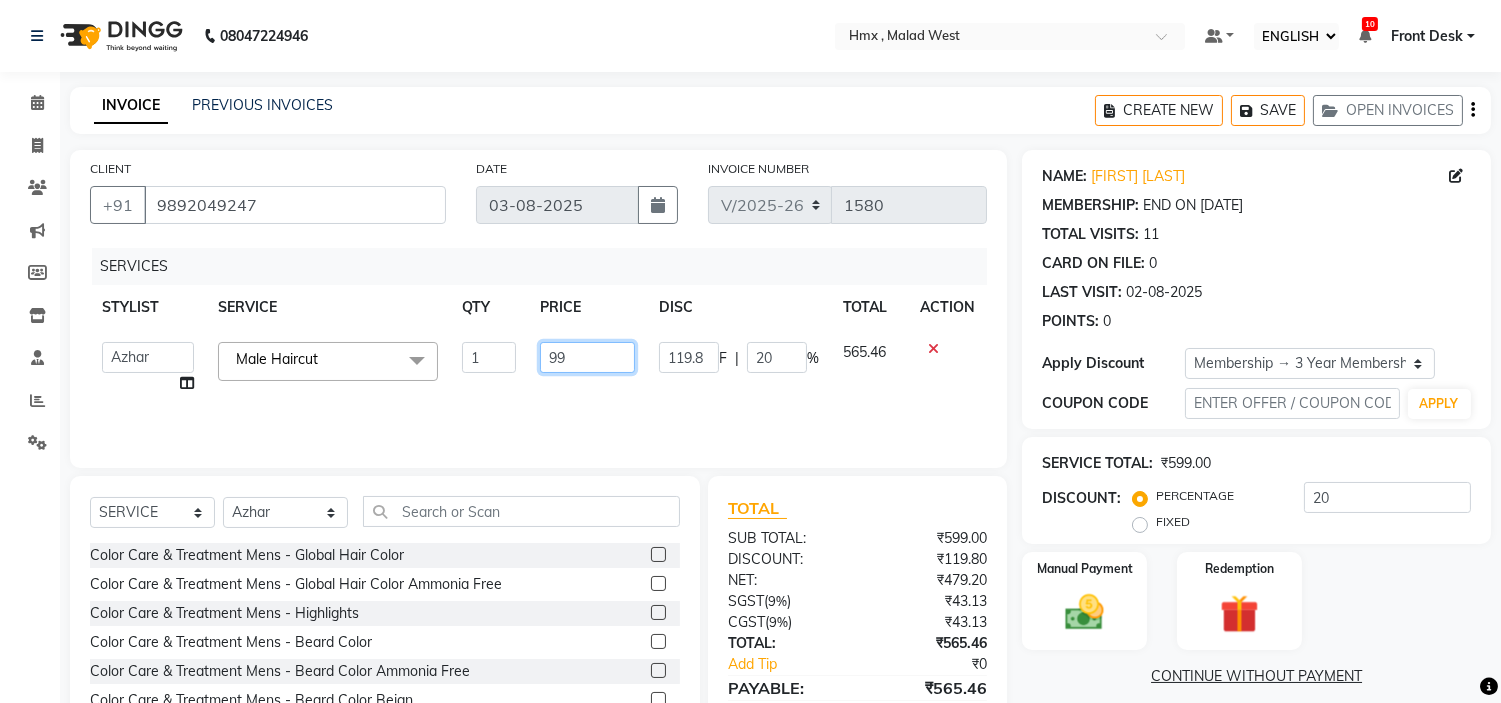 type on "799" 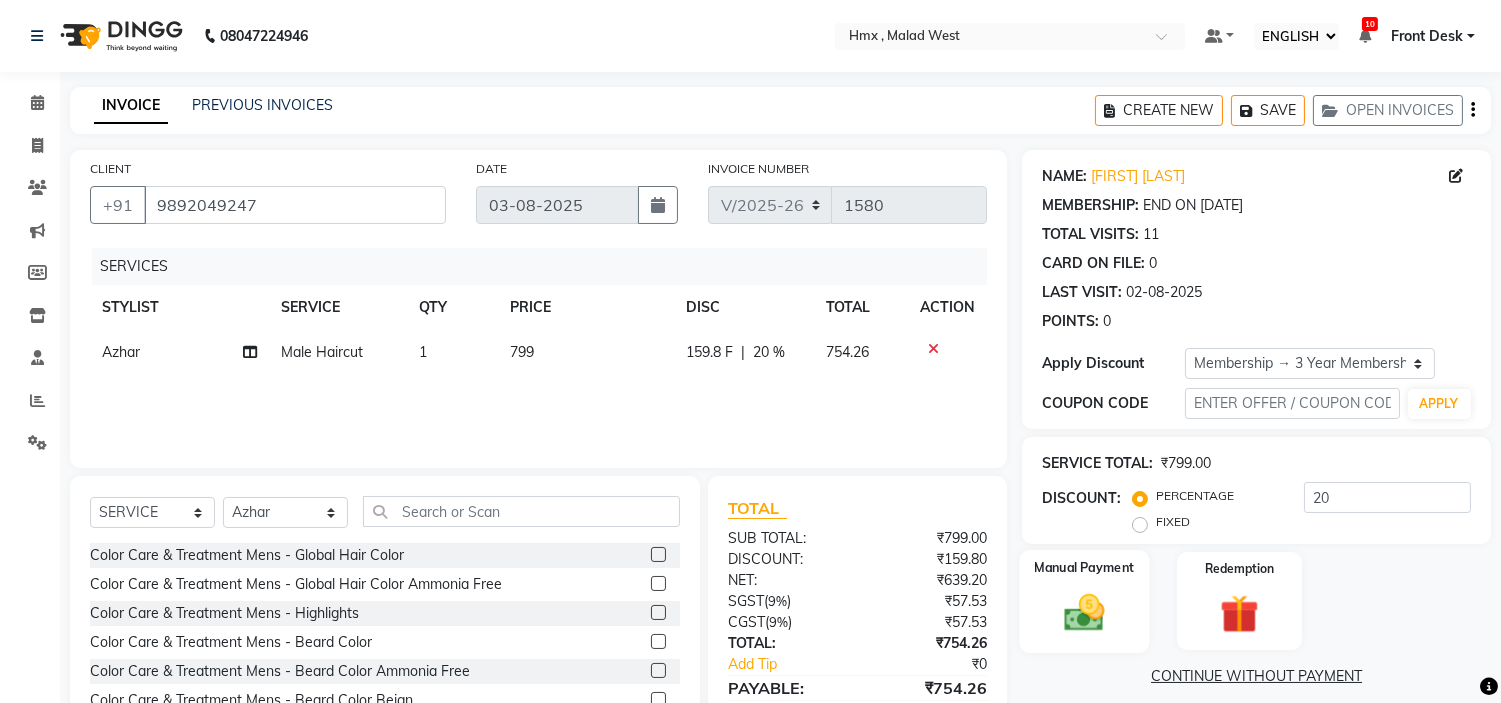 scroll, scrollTop: 97, scrollLeft: 0, axis: vertical 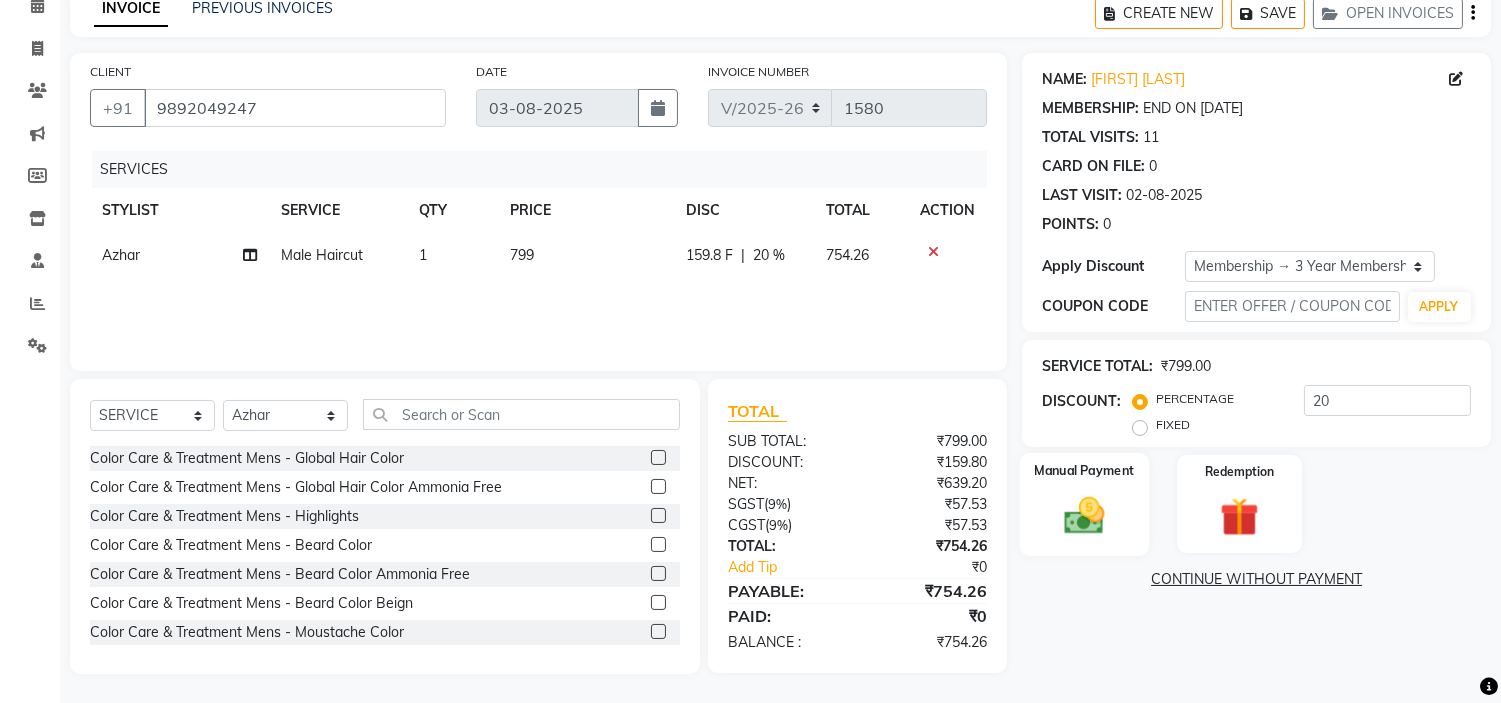 click 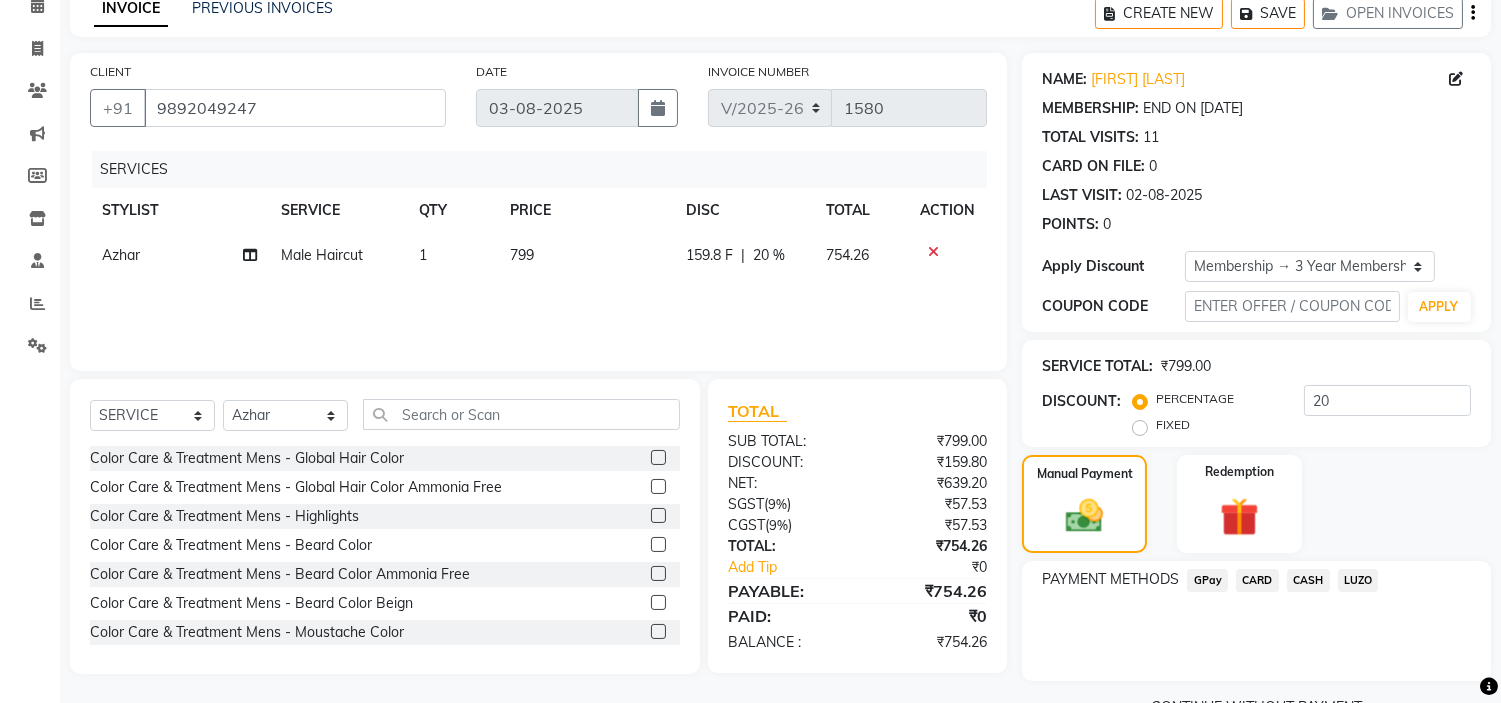 click on "CARD" 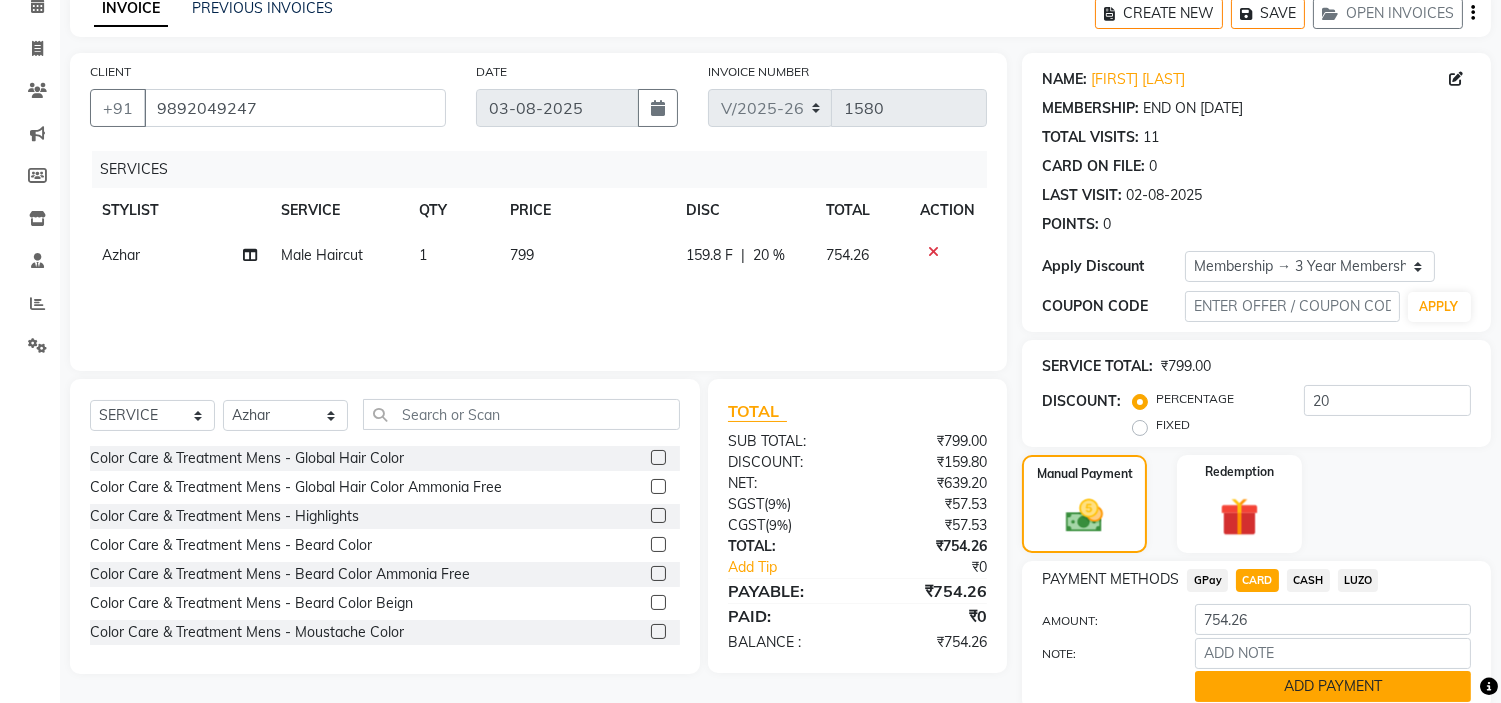 click on "ADD PAYMENT" 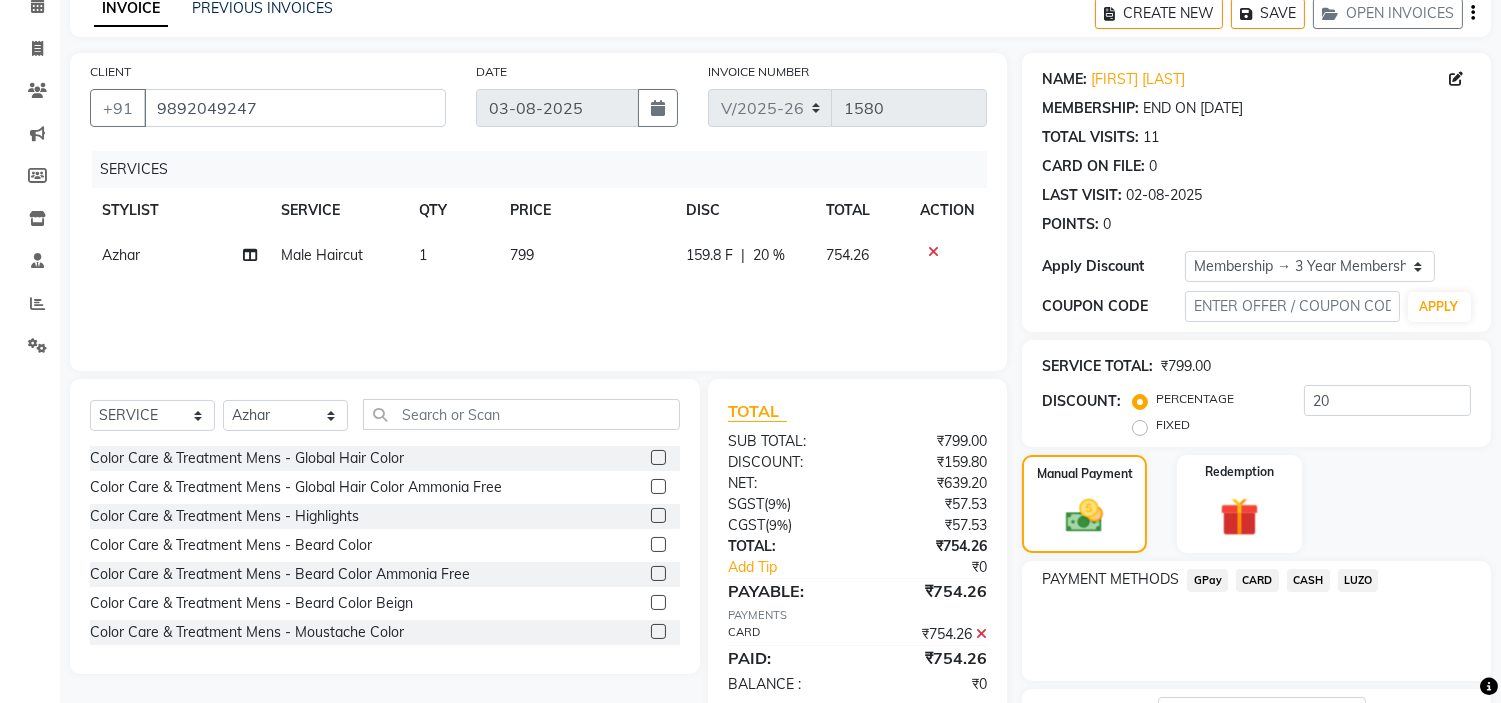 scroll, scrollTop: 258, scrollLeft: 0, axis: vertical 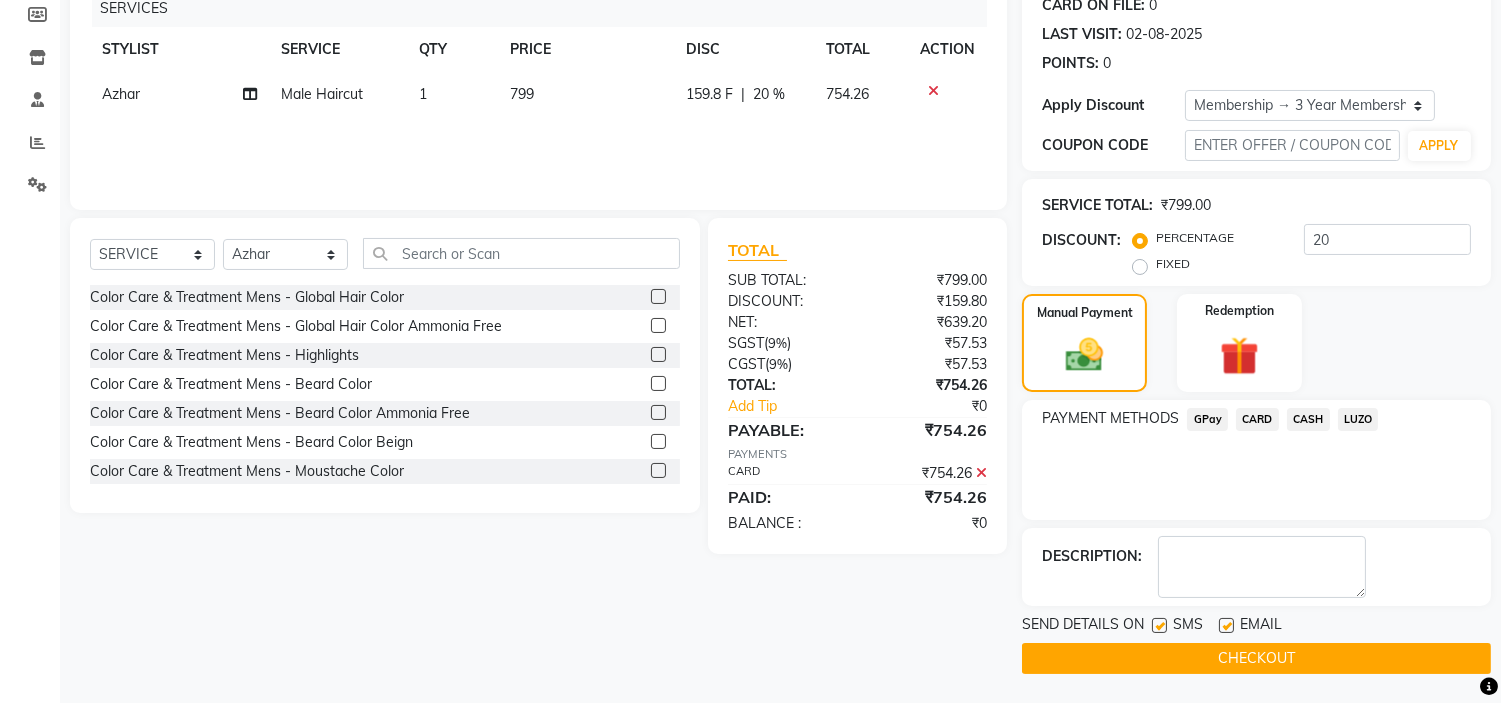 click on "CHECKOUT" 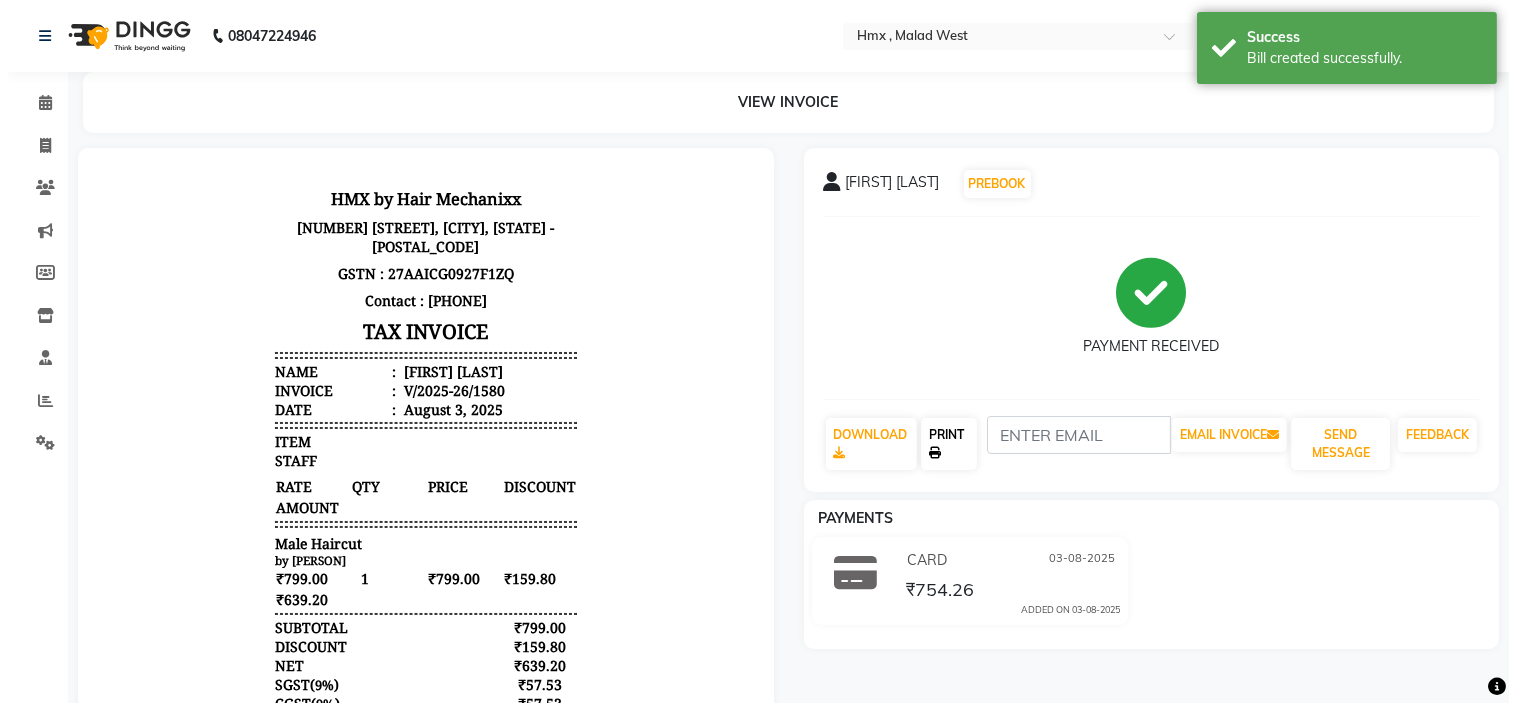 scroll, scrollTop: 0, scrollLeft: 0, axis: both 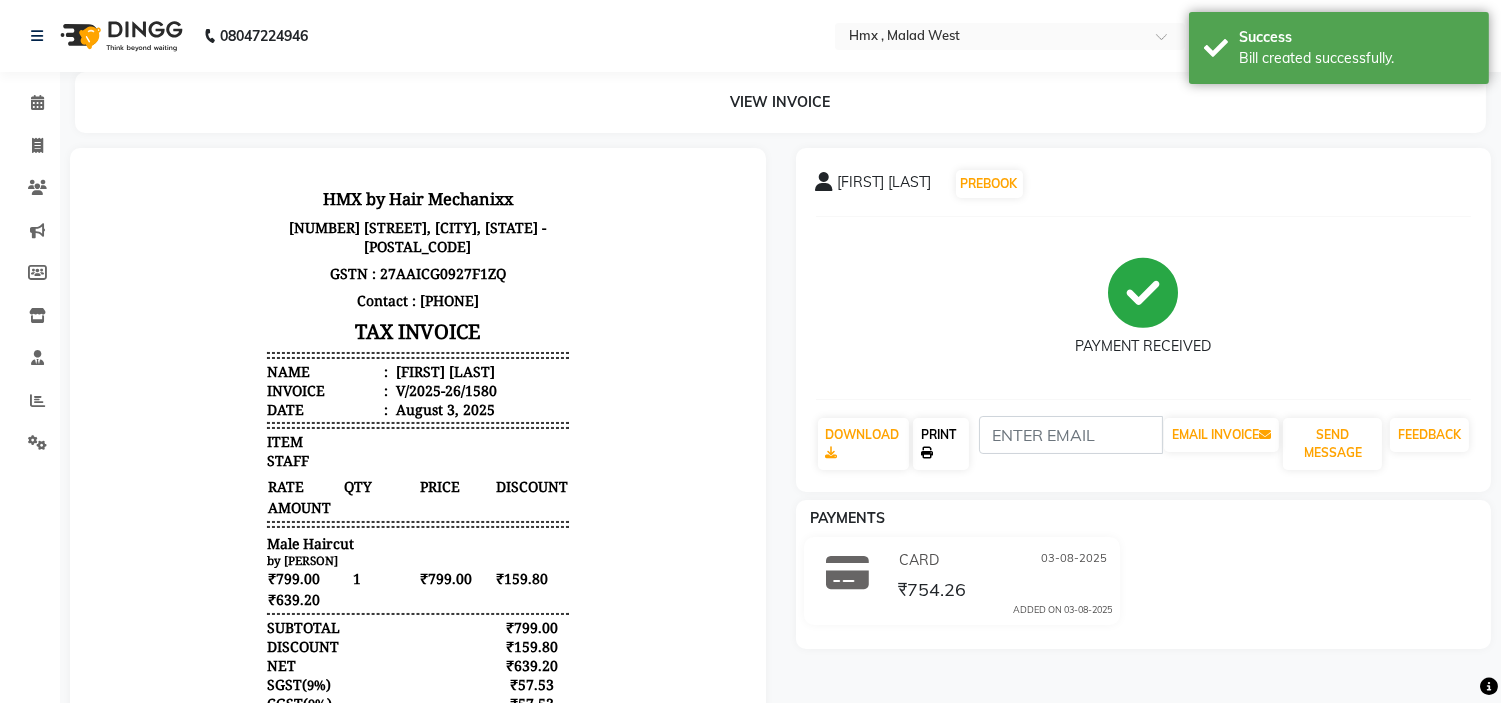 click on "PRINT" 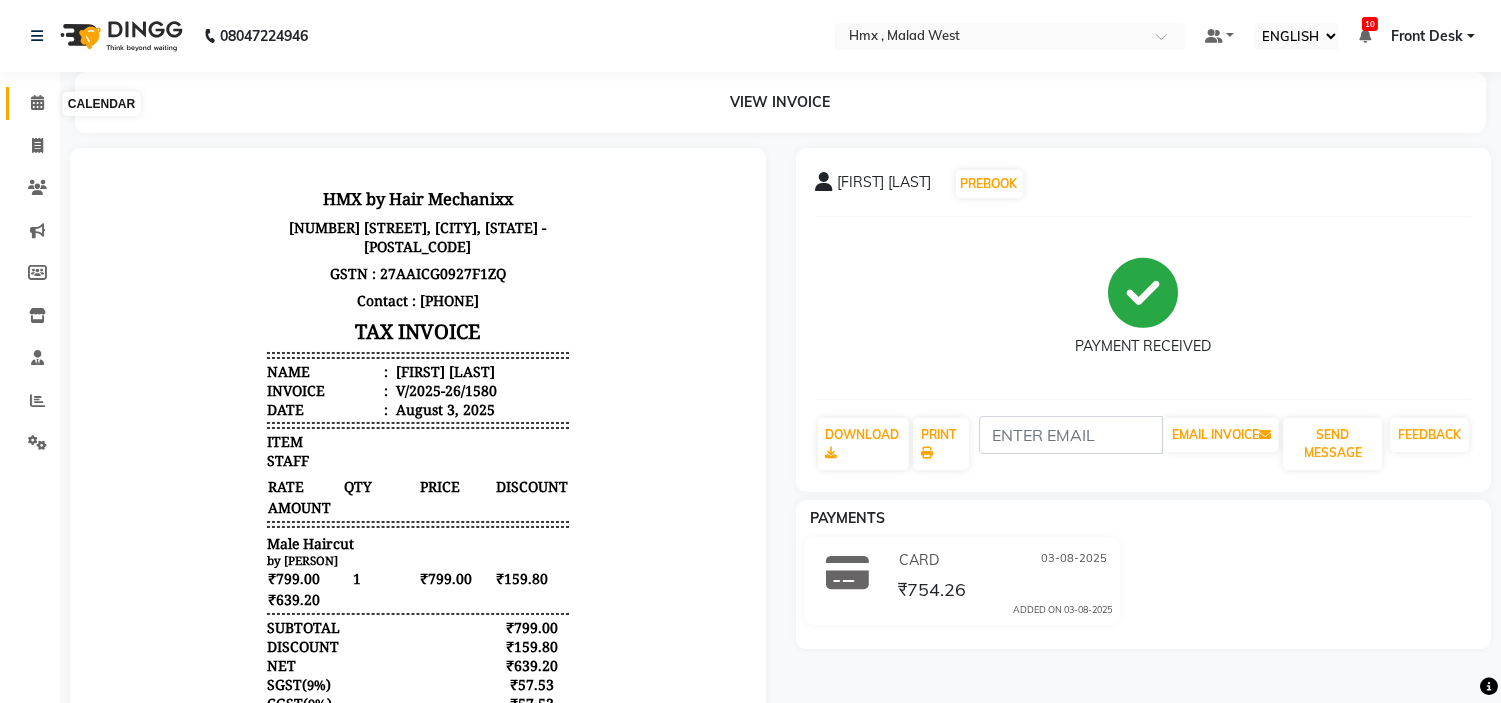 click 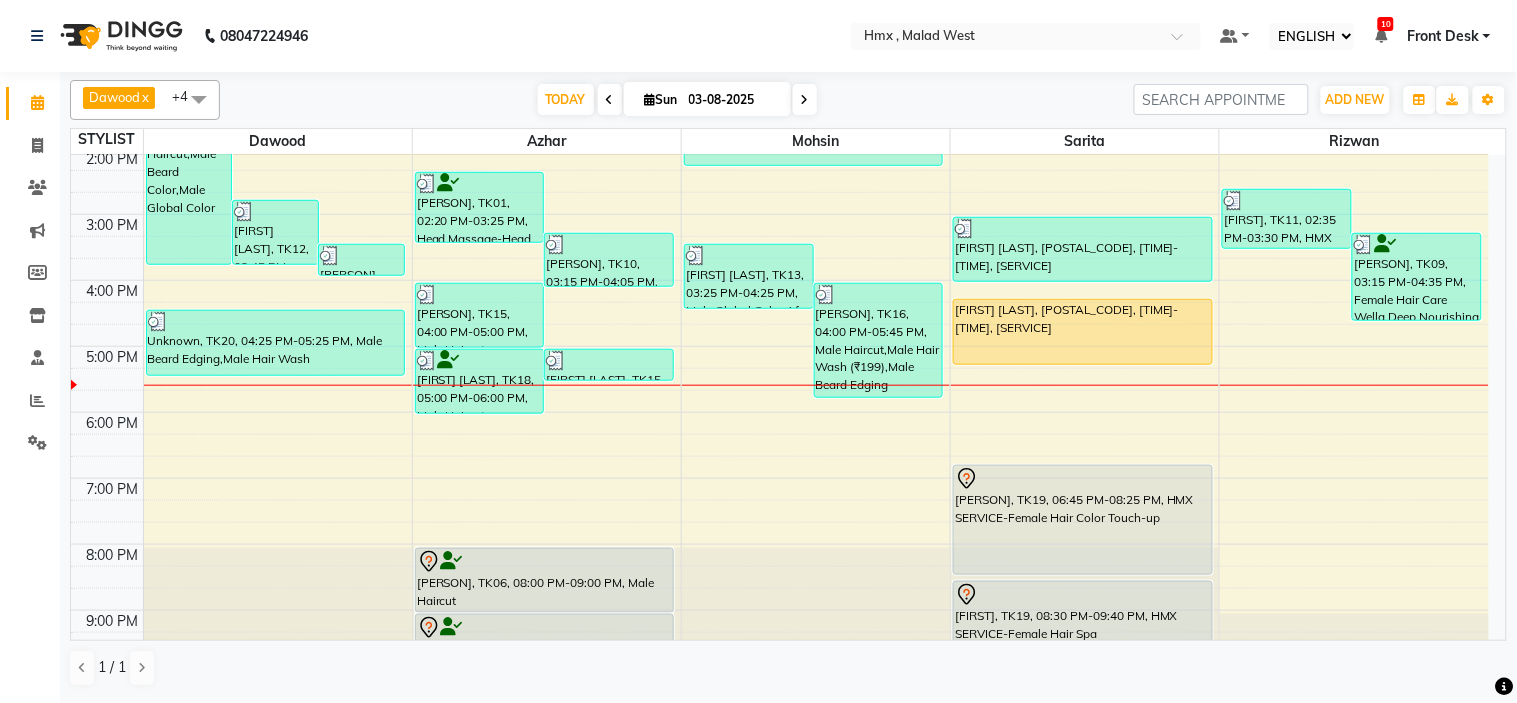 scroll, scrollTop: 442, scrollLeft: 0, axis: vertical 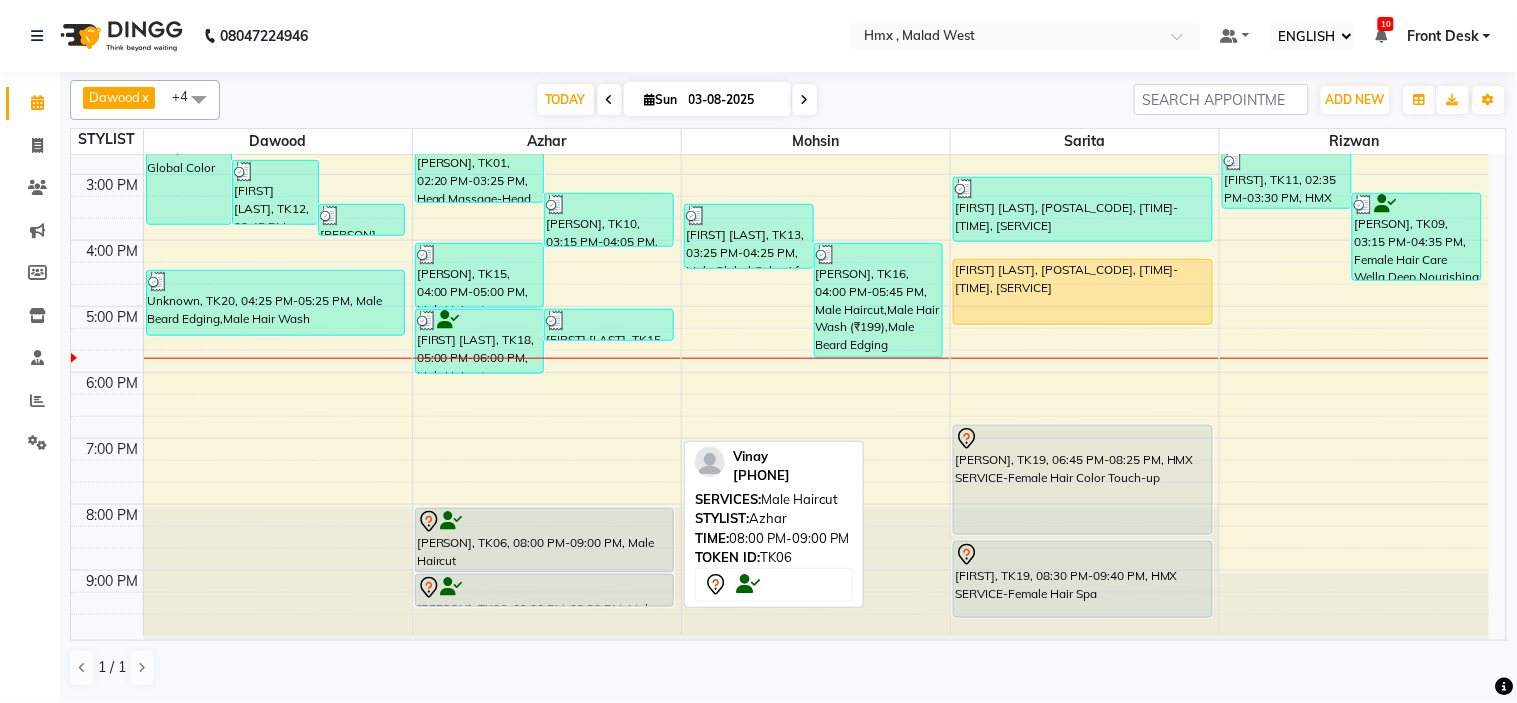 click at bounding box center [544, 522] 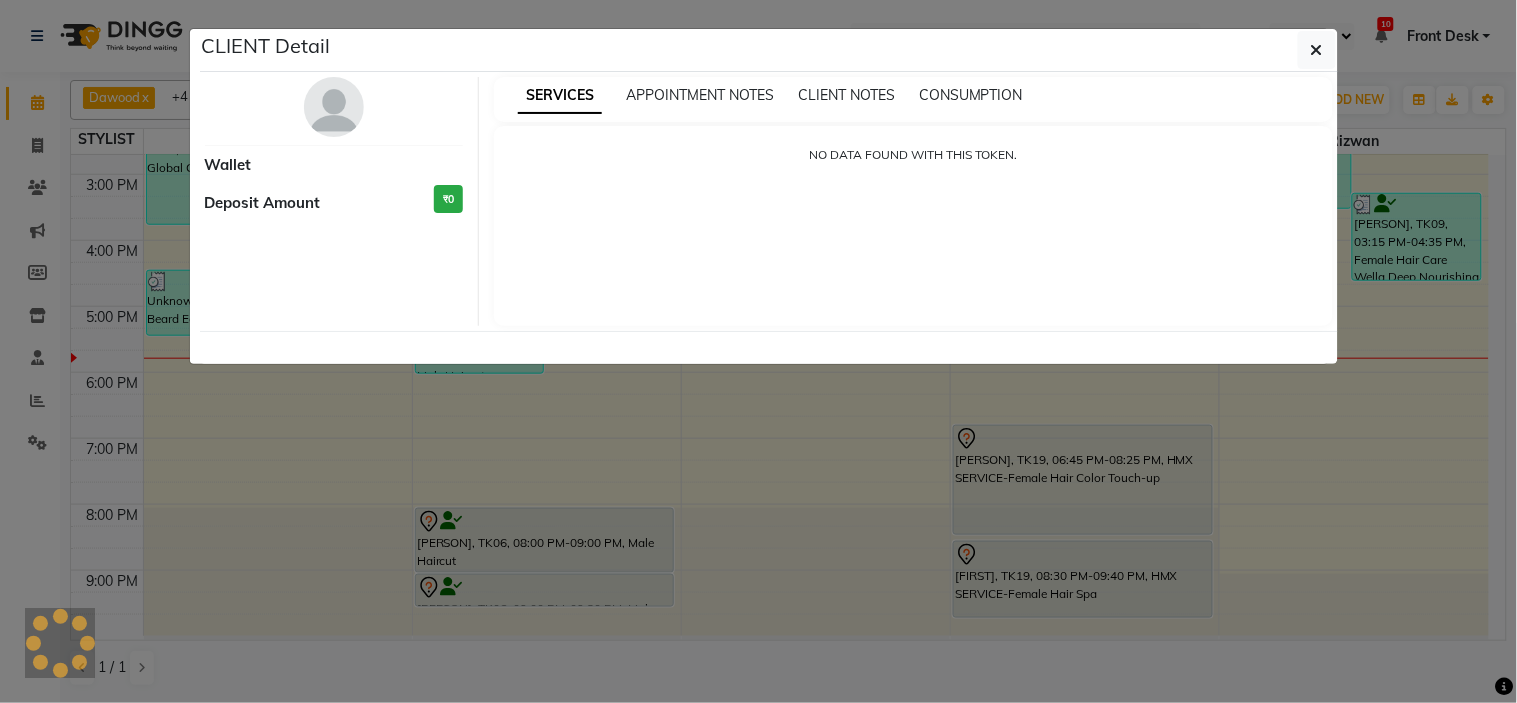 select on "7" 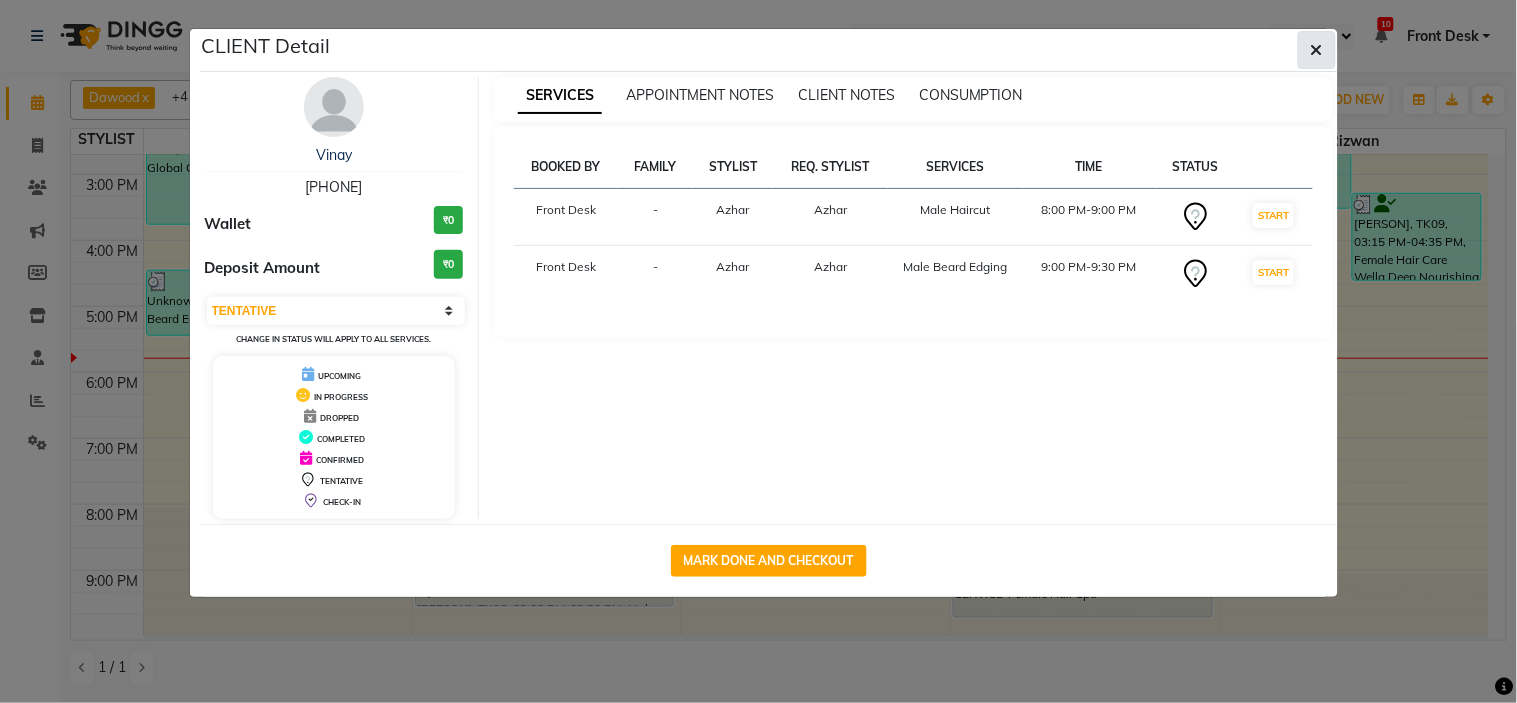 click 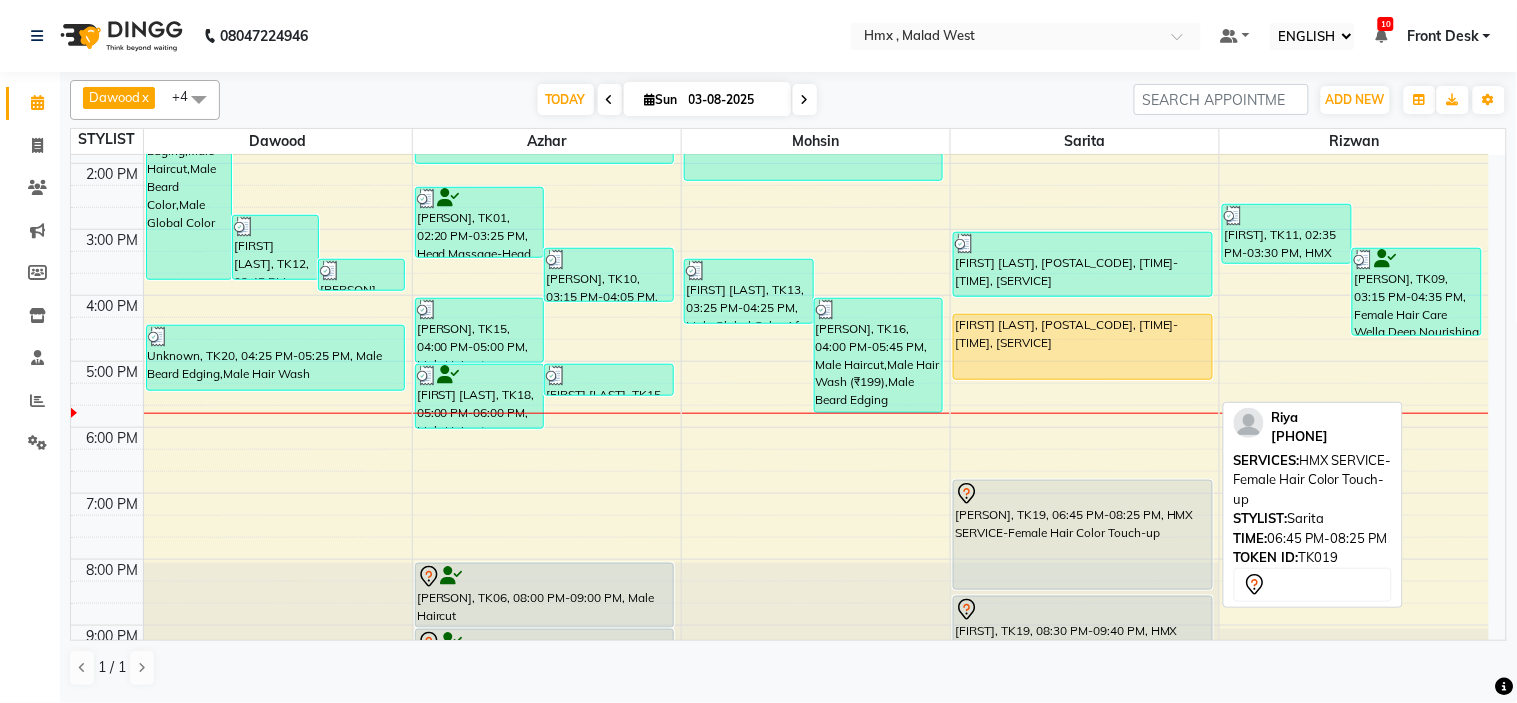scroll, scrollTop: 442, scrollLeft: 0, axis: vertical 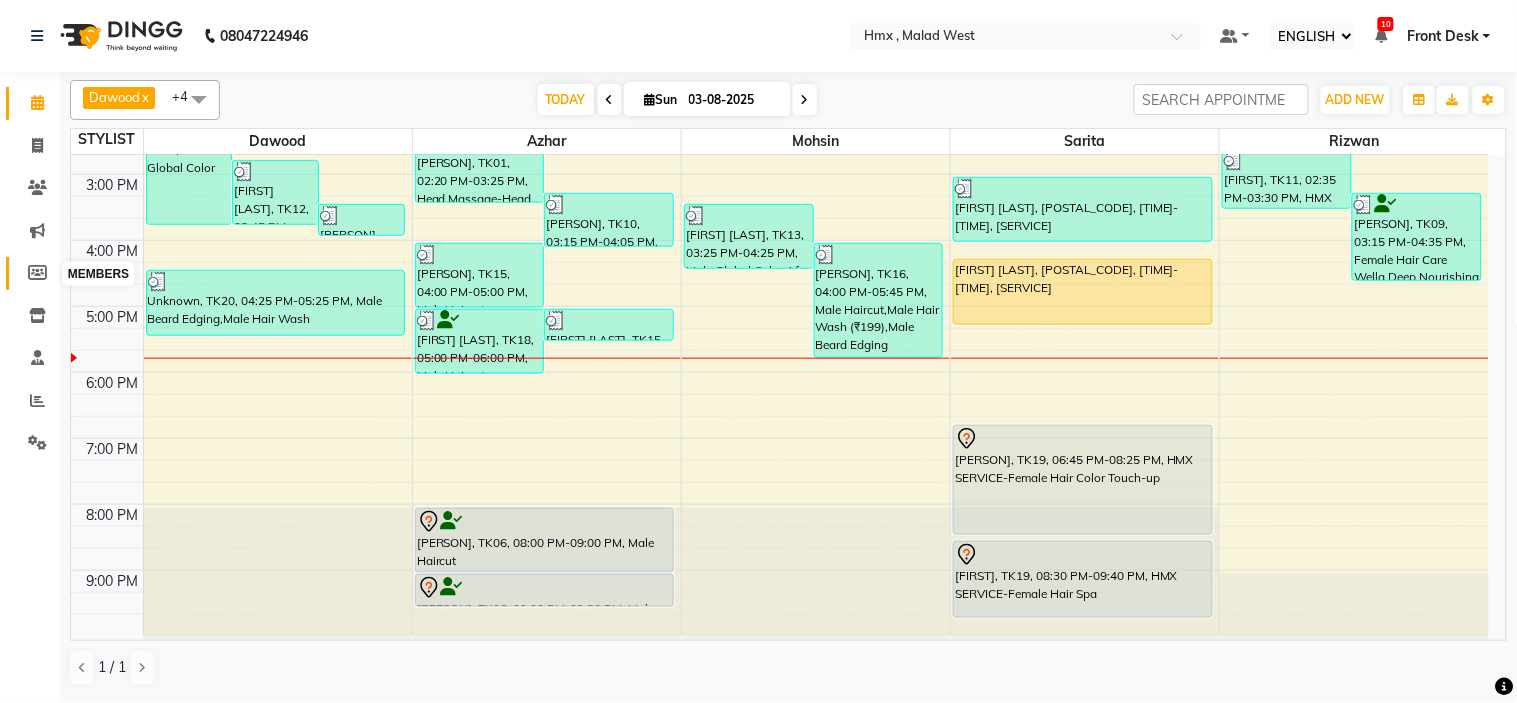 click 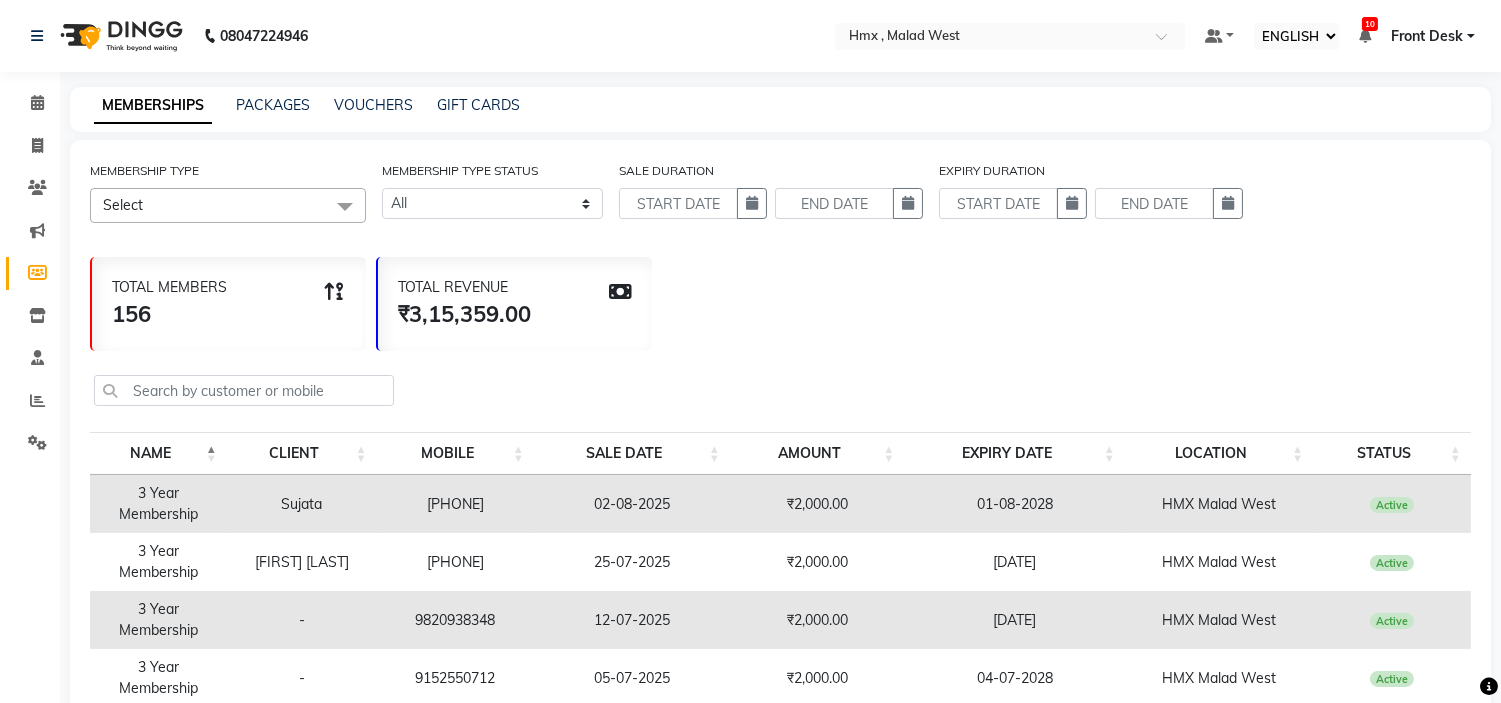 click on "Select" 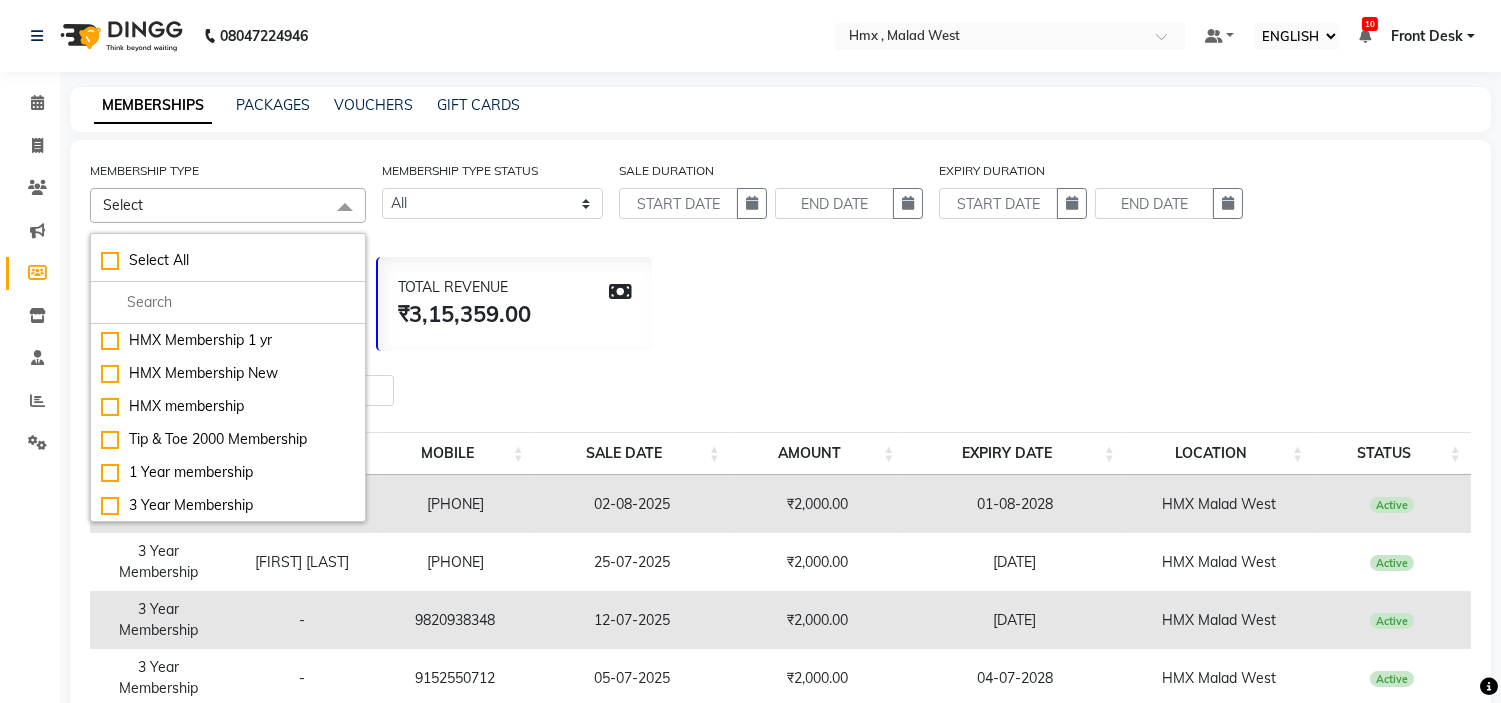 click on "TOTAL MEMBERS 156 TOTAL REVENUE ₹3,15,359.00" 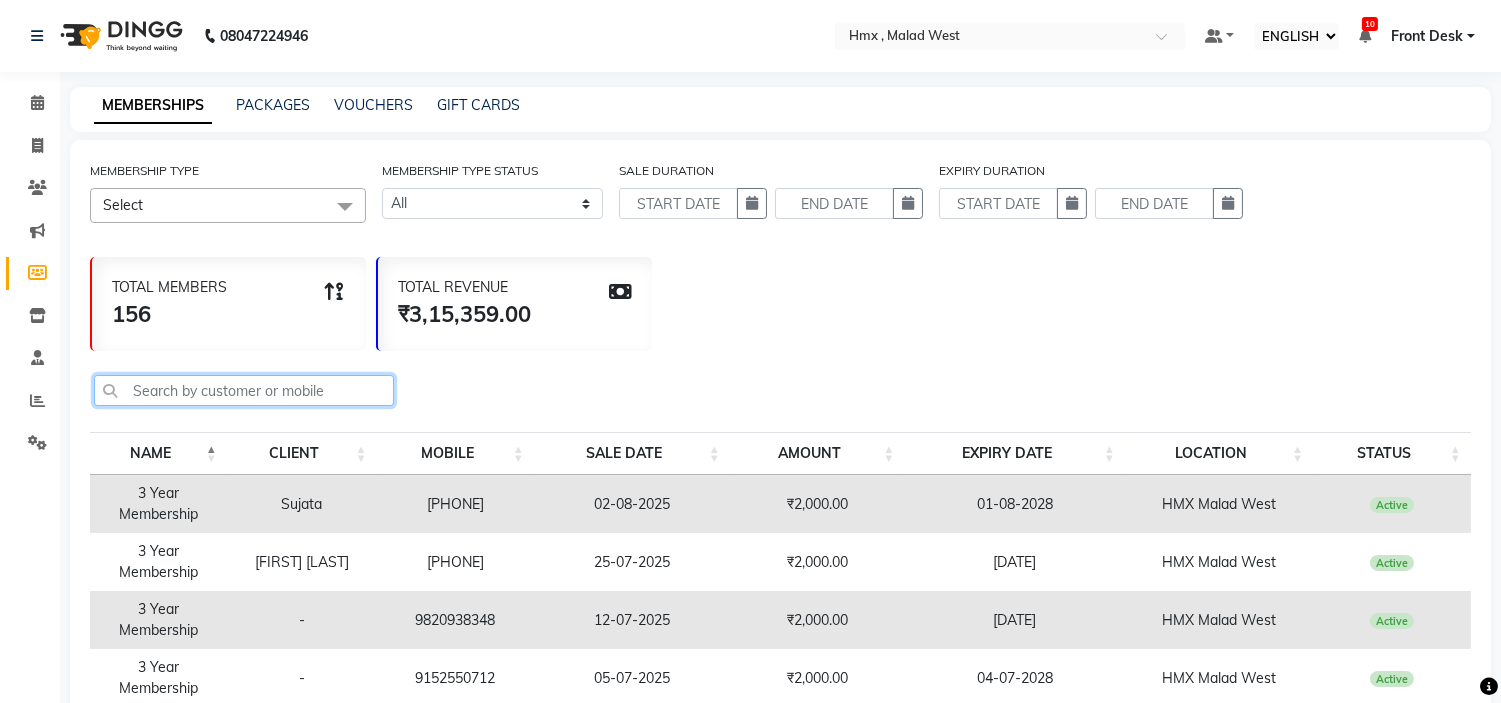 click 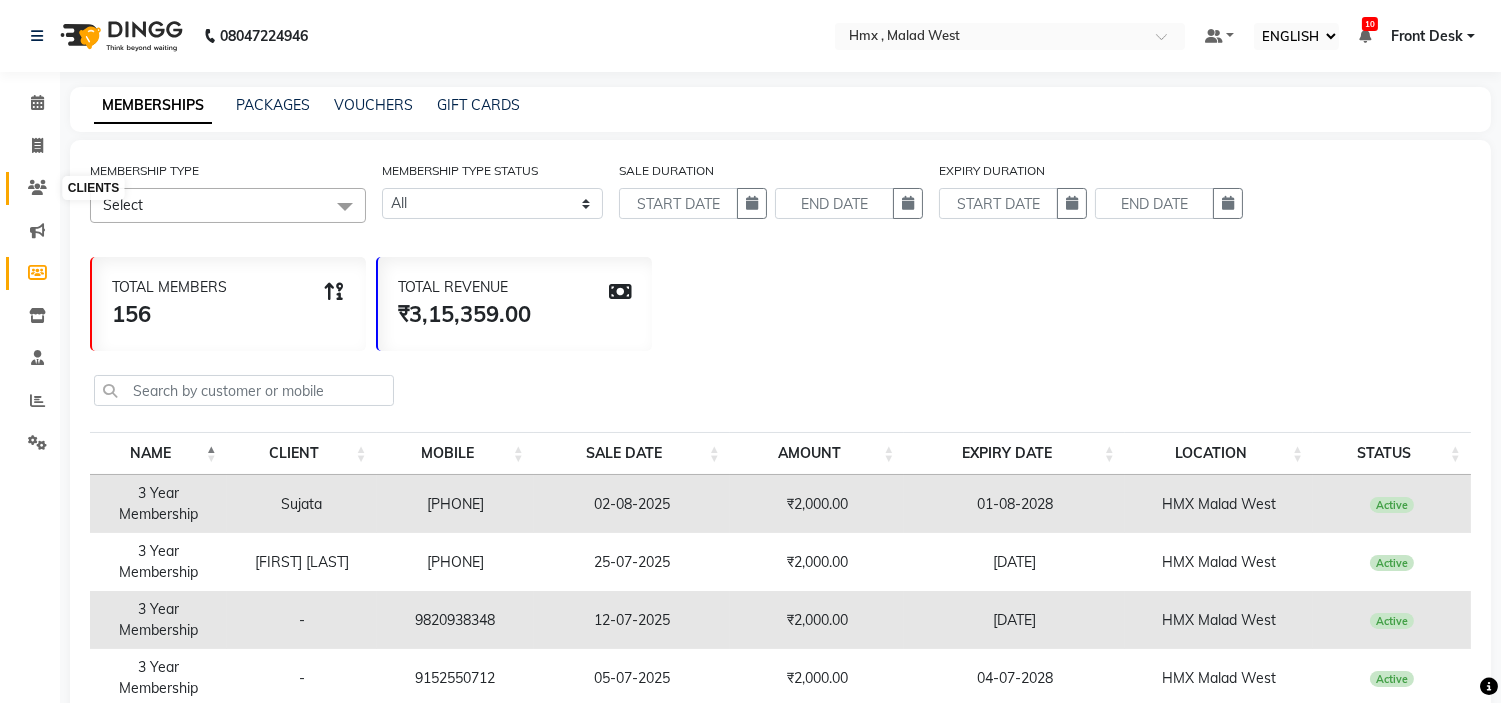 click 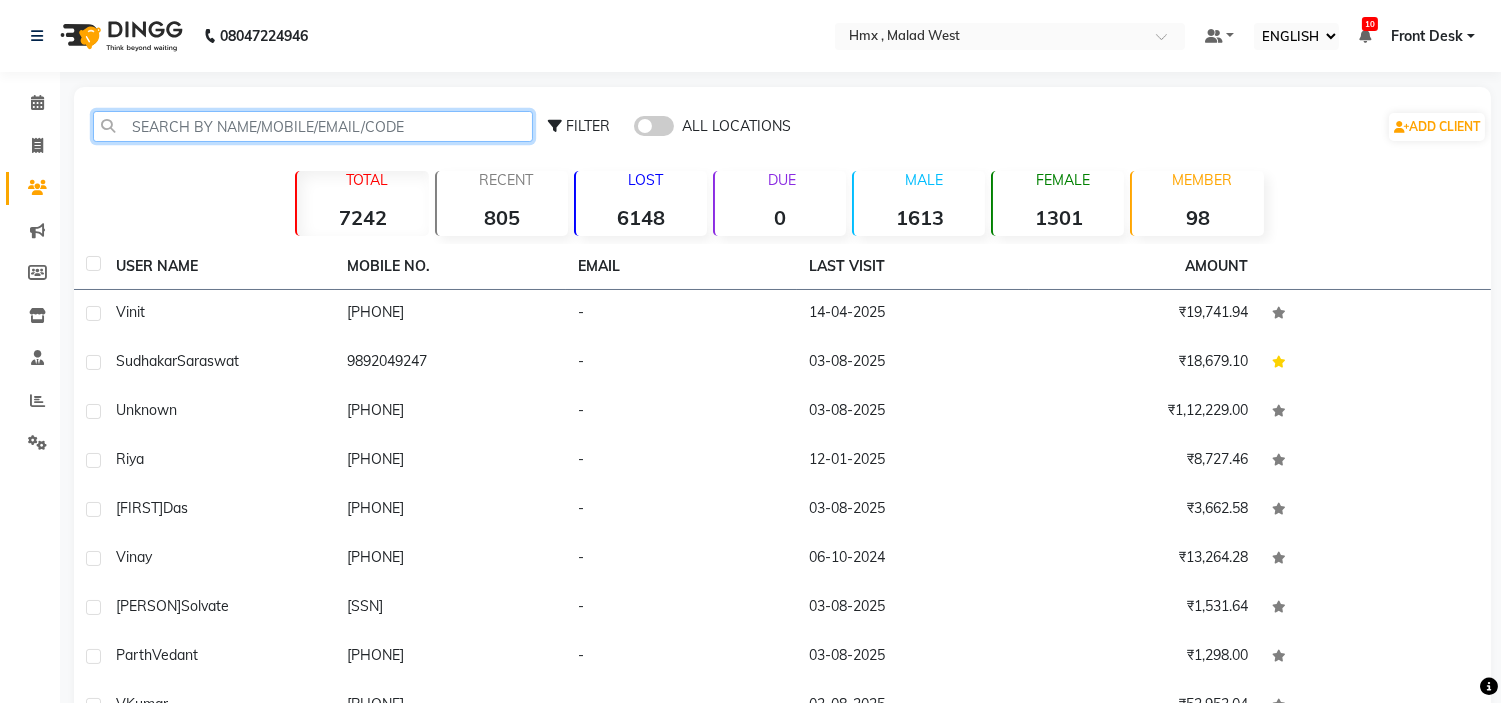 click 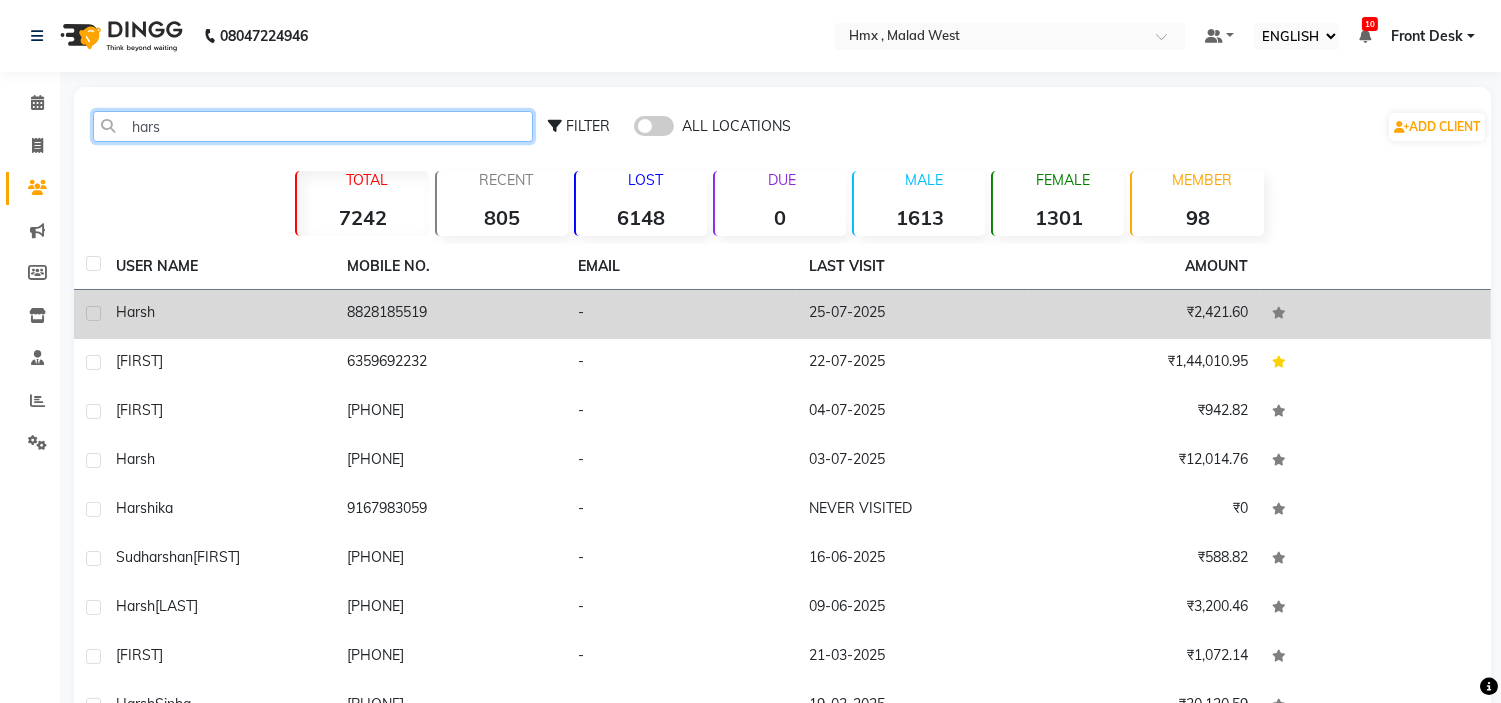 type on "hars" 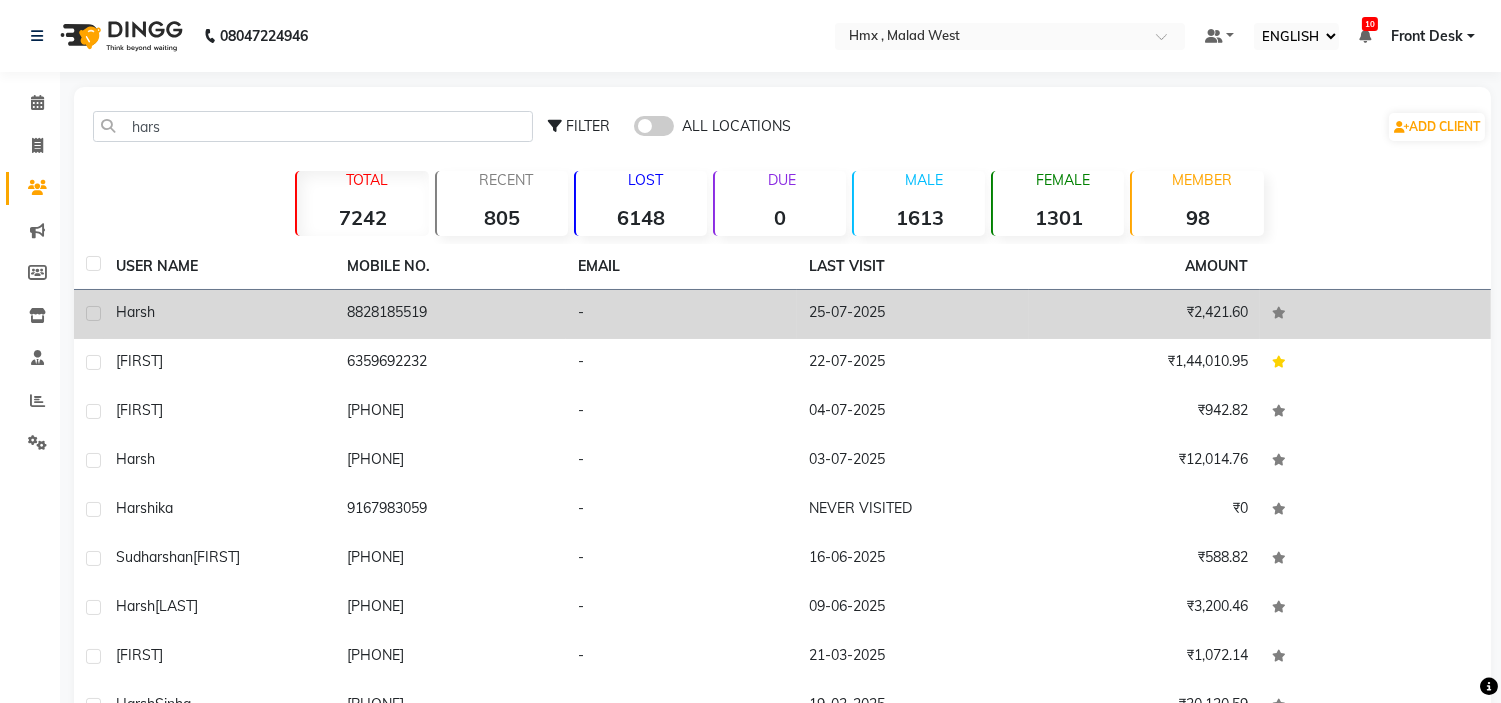 click on "8828185519" 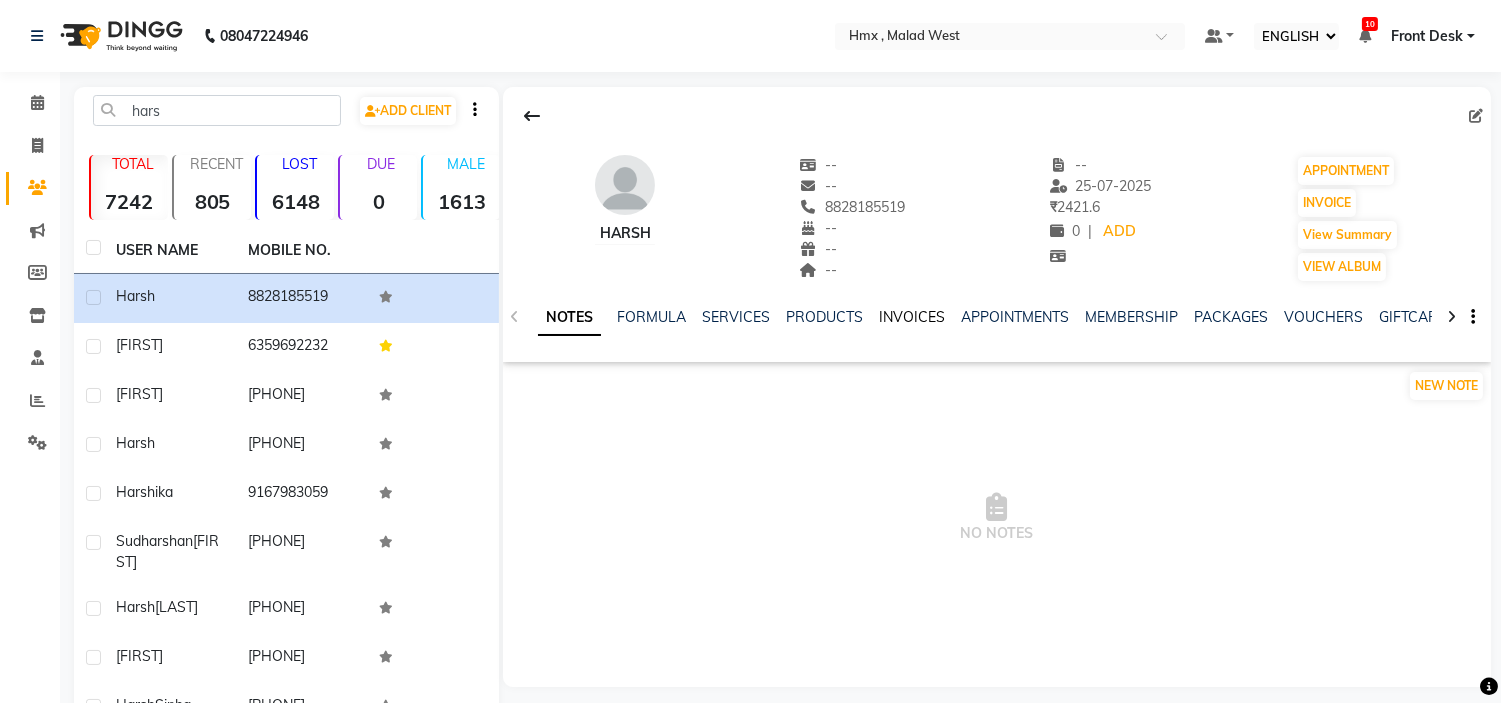 click on "INVOICES" 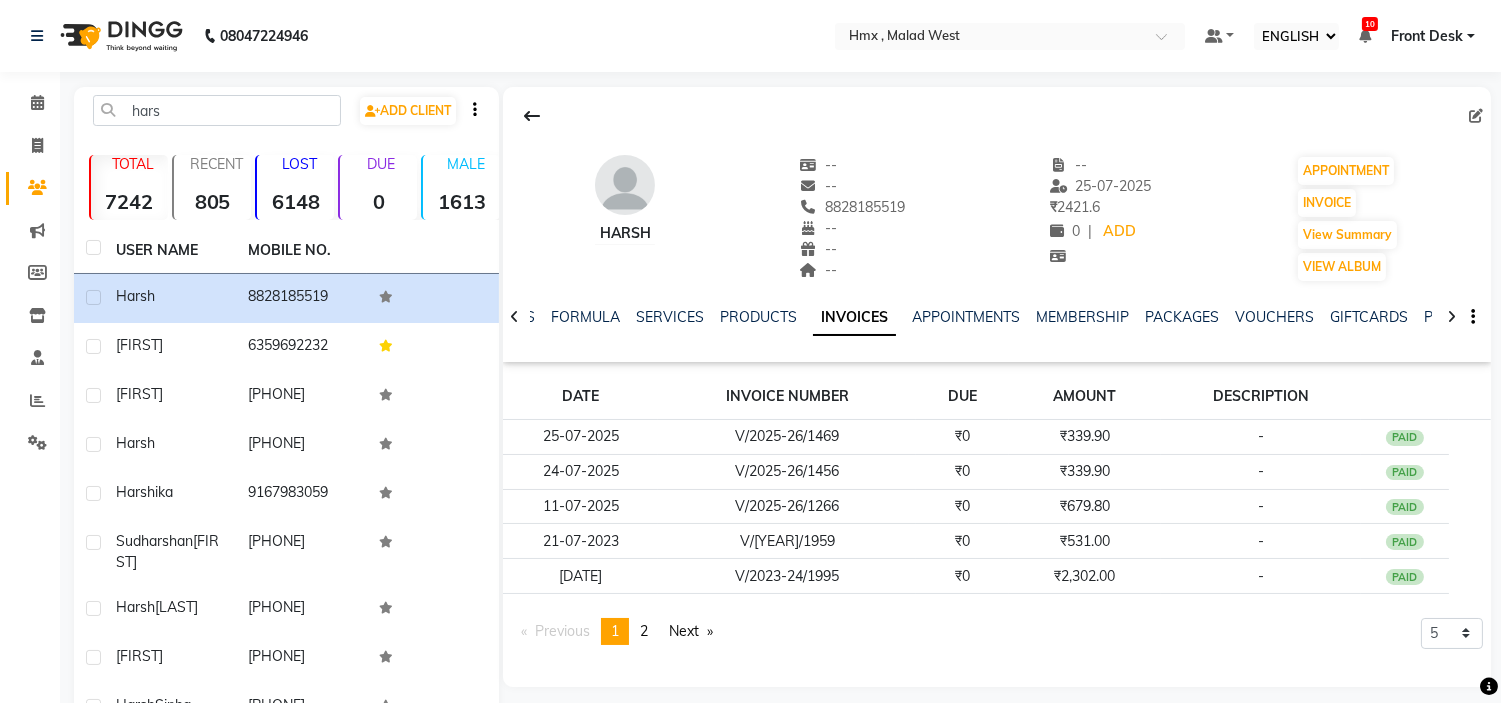 drag, startPoint x: 823, startPoint y: 207, endPoint x: 912, endPoint y: 207, distance: 89 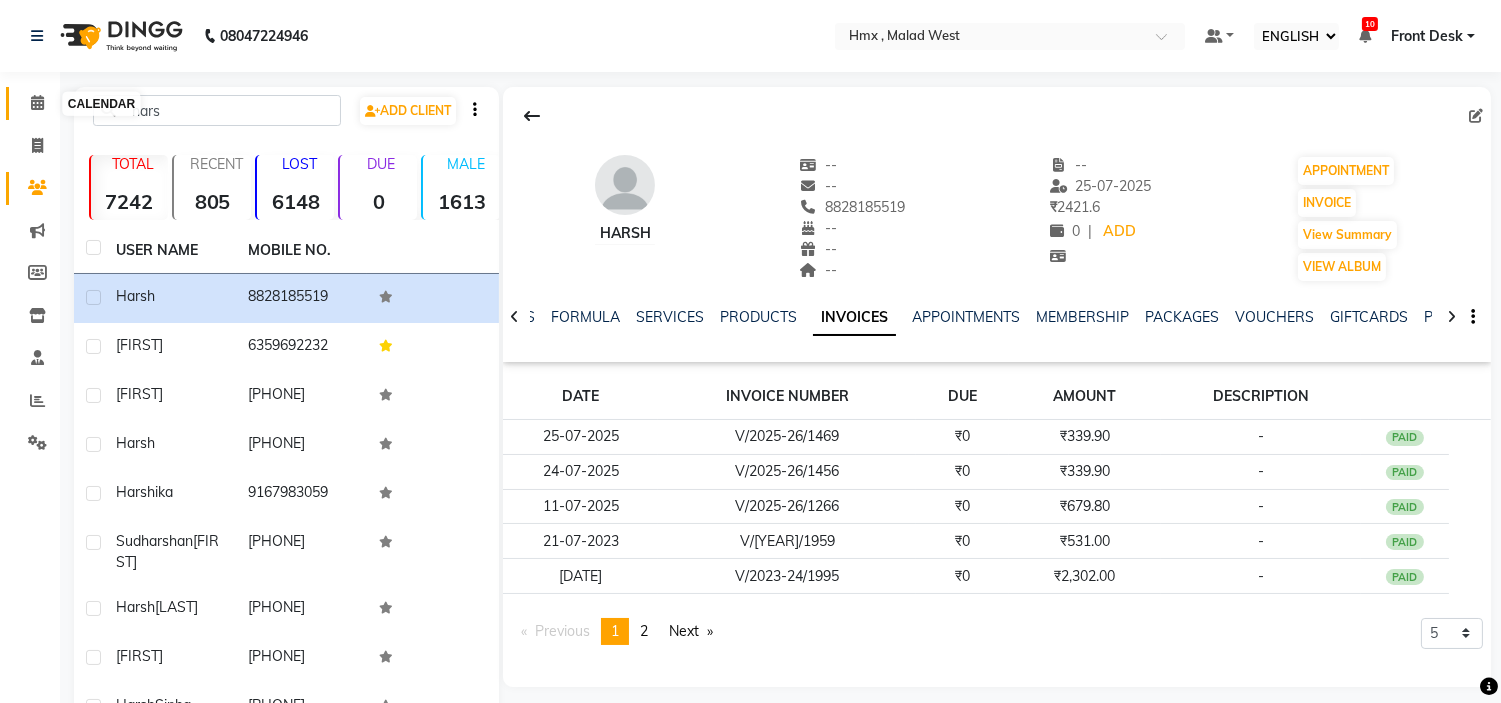 click 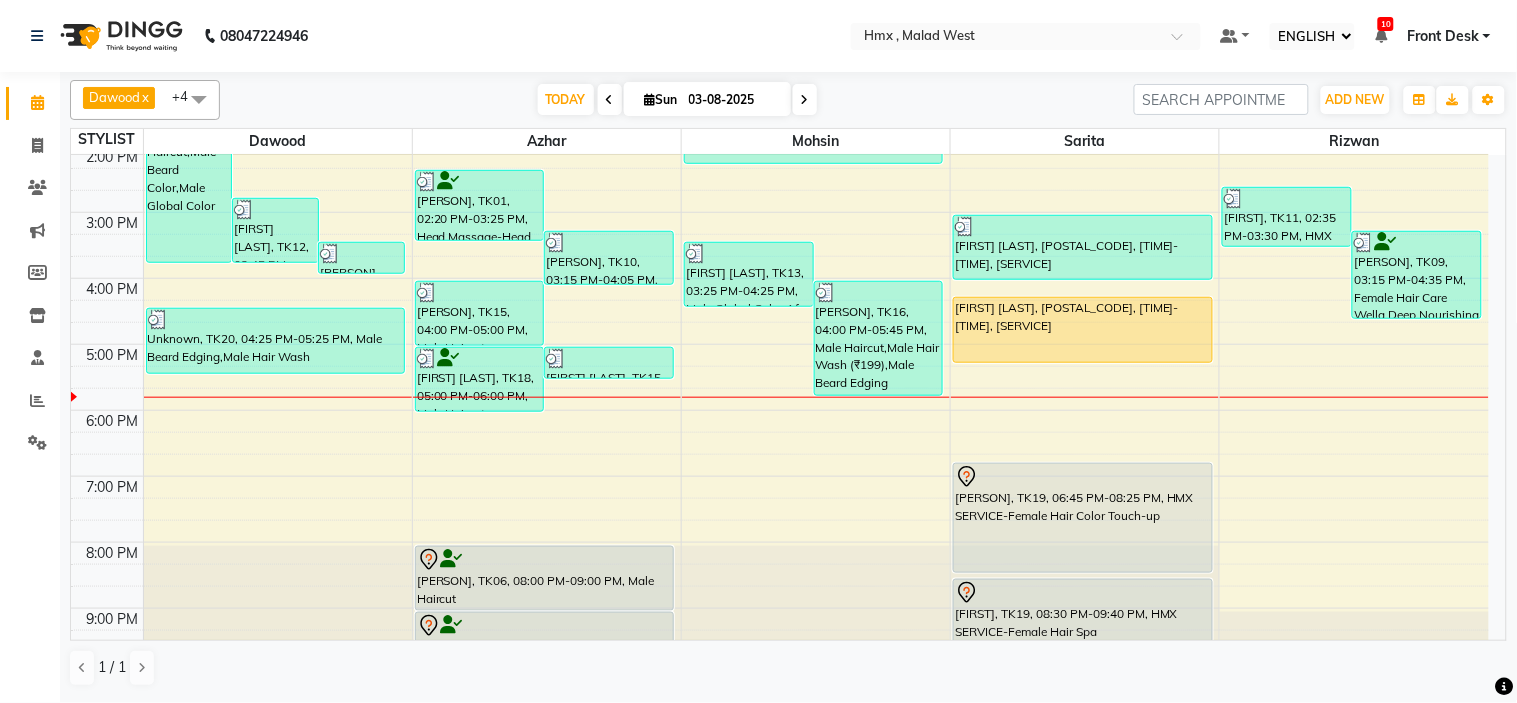 scroll, scrollTop: 442, scrollLeft: 0, axis: vertical 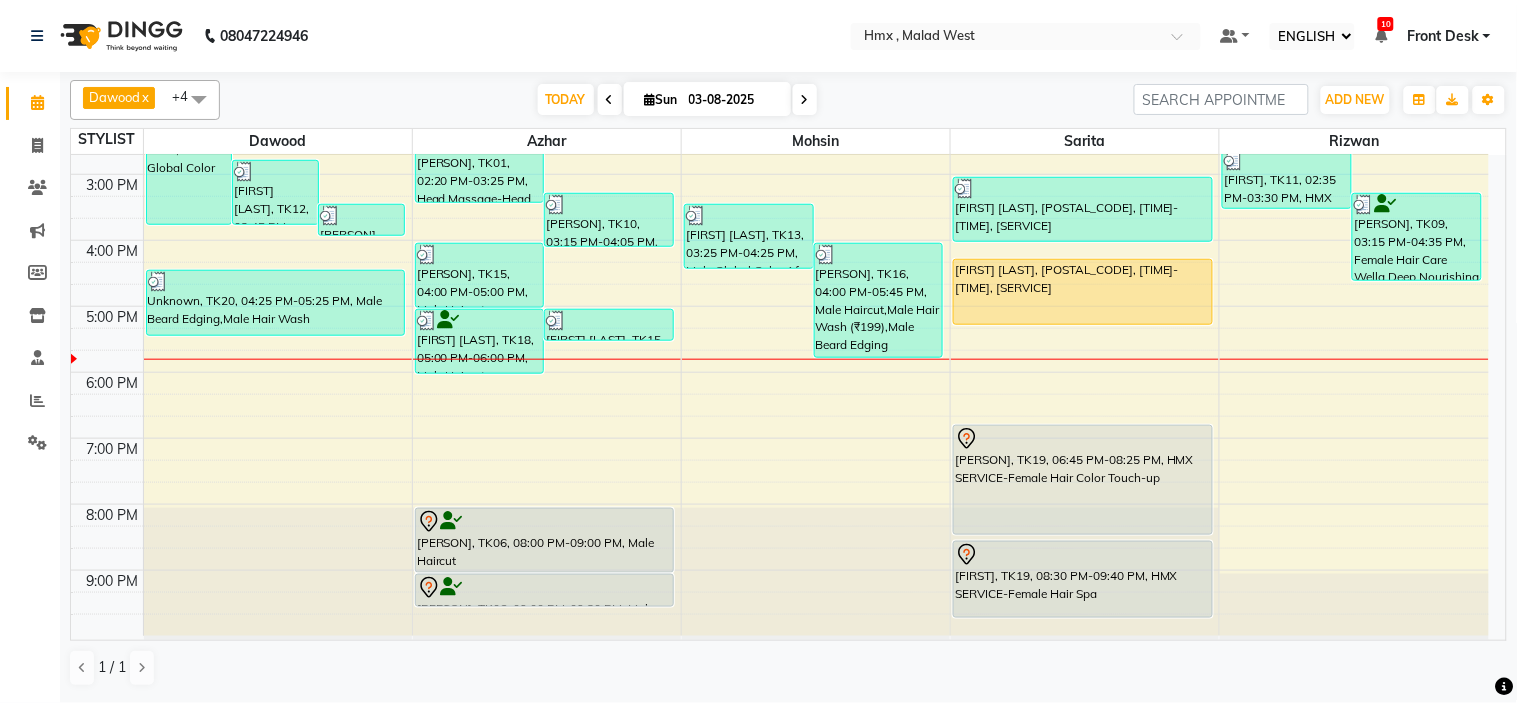 click on "8:00 AM 9:00 AM 10:00 AM 11:00 AM 12:00 PM 1:00 PM 2:00 PM 3:00 PM 4:00 PM 5:00 PM 6:00 PM 7:00 PM 8:00 PM 9:00 PM     sandeep jairath, TK03, 12:15 PM-03:45 PM, Male Beard Edging,Male Haircut,Male Beard Color,Male Global Color     Jeewan Joshi, TK12, 02:45 PM-03:45 PM, Male Haircut     Jeewan Joshi, TK12, 03:25 PM-03:55 PM, Male Beard Edging     Unknown, TK20, 04:25 PM-05:25 PM, Male Beard Edging,Male Hair Wash     VINOD, TK01, 02:20 PM-03:25 PM, Head Massage-Head Massage With Coconut Oil     Gulzar, TK10, 03:15 PM-04:05 PM, Male Beard Edging     Gabiliel Solvate, TK15, 04:00 PM-05:00 PM, Male Haircut     Sudhakar Saraswat, TK18, 05:00 PM-06:00 PM, Male Haircut     Gabiliel Solvate, TK15, 05:00 PM-05:30 PM, Male Beard Edging     VINOD, TK01, 01:00 PM-02:00 PM, Male Haircut             Vinay, TK06, 08:00 PM-09:00 PM, Male Haircut             Vinay, TK06, 09:00 PM-09:30 PM, Male Beard Edging     Parth Vedant, TK13, 03:25 PM-04:25 PM, Male Global Color Af" at bounding box center [780, 174] 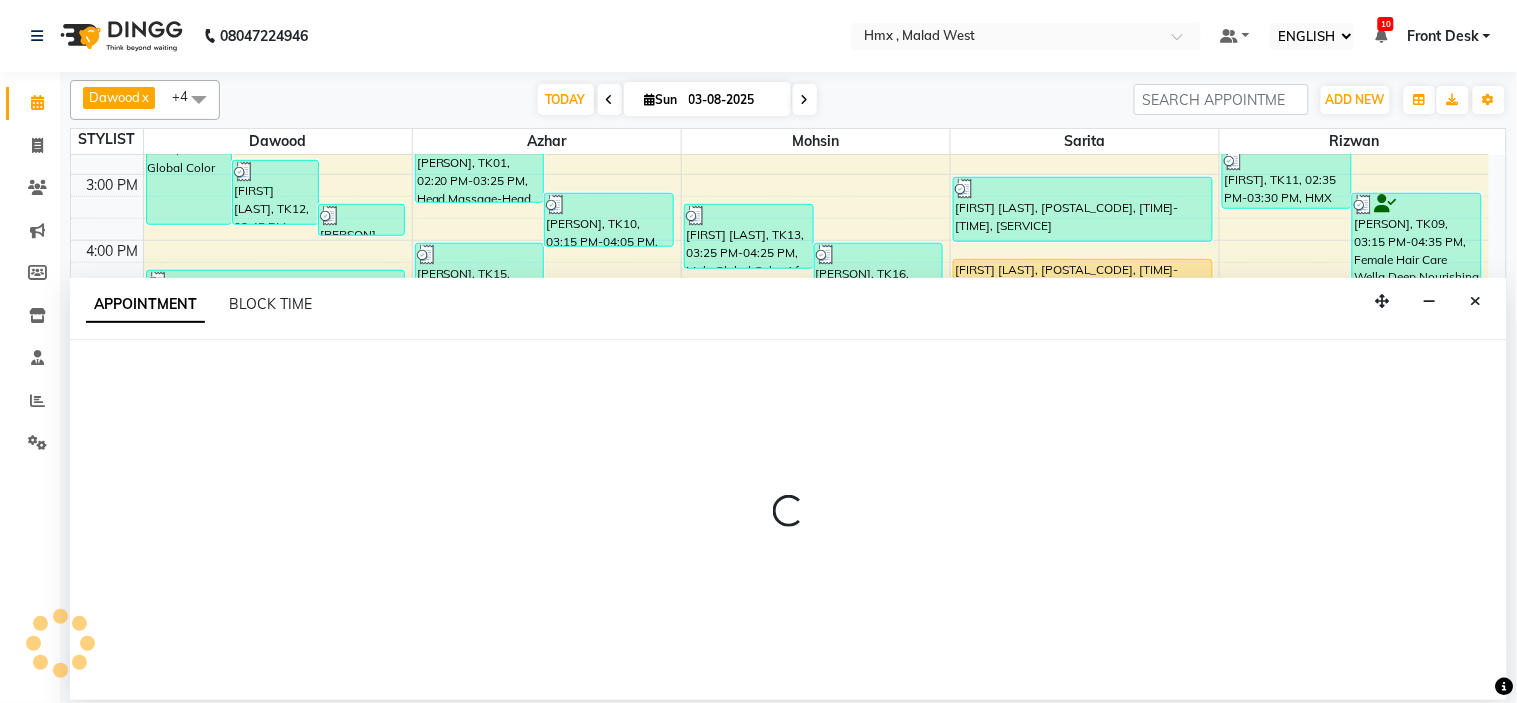 select on "39095" 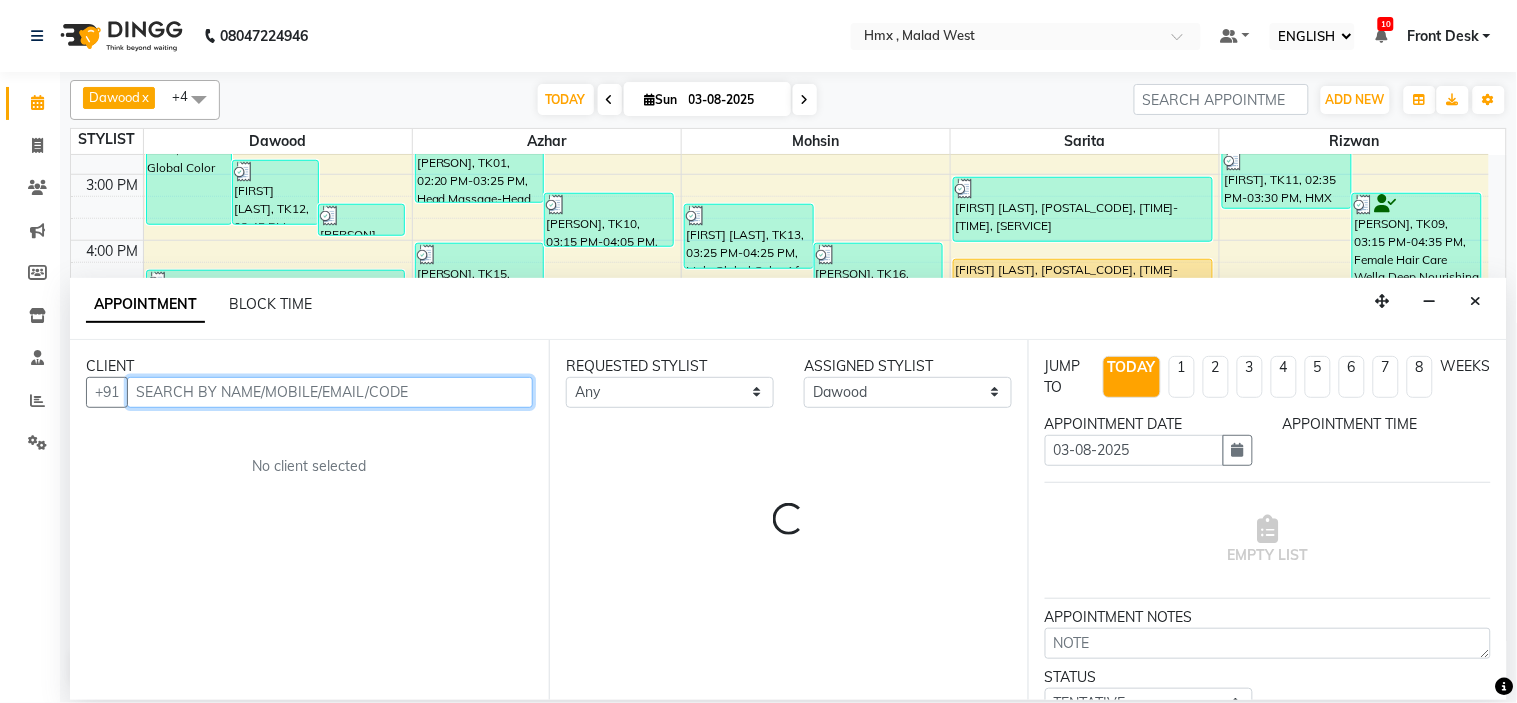 select on "1065" 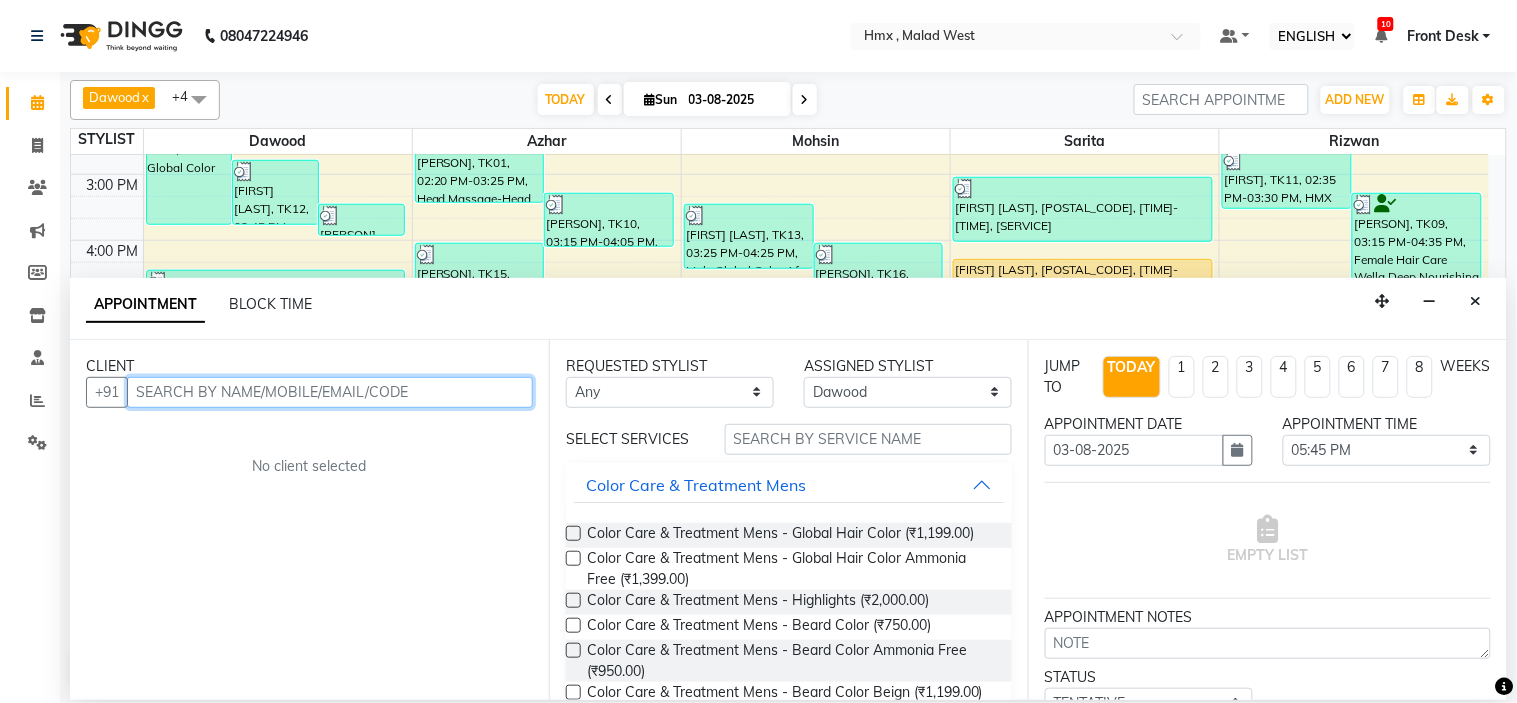 click at bounding box center (330, 392) 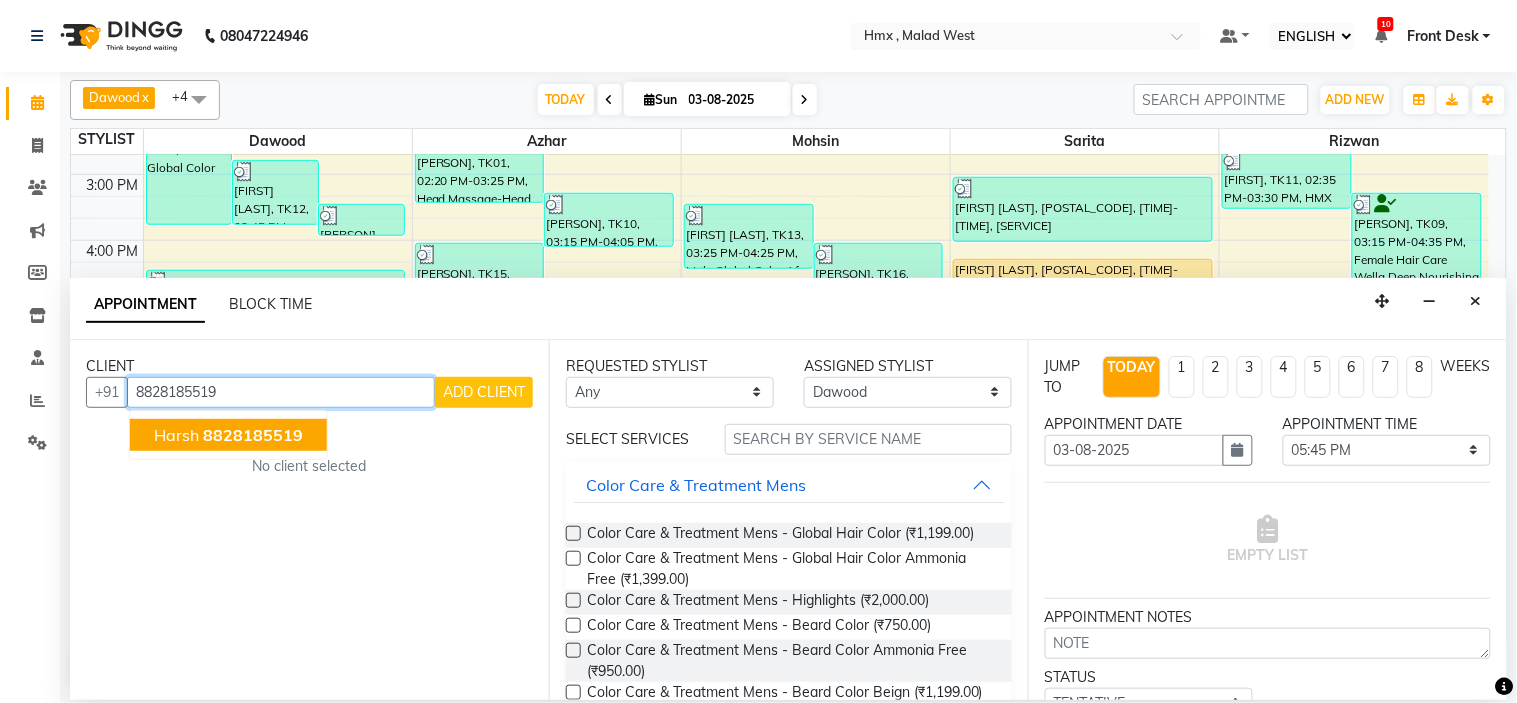 drag, startPoint x: 265, startPoint y: 430, endPoint x: 446, endPoint y: 414, distance: 181.70581 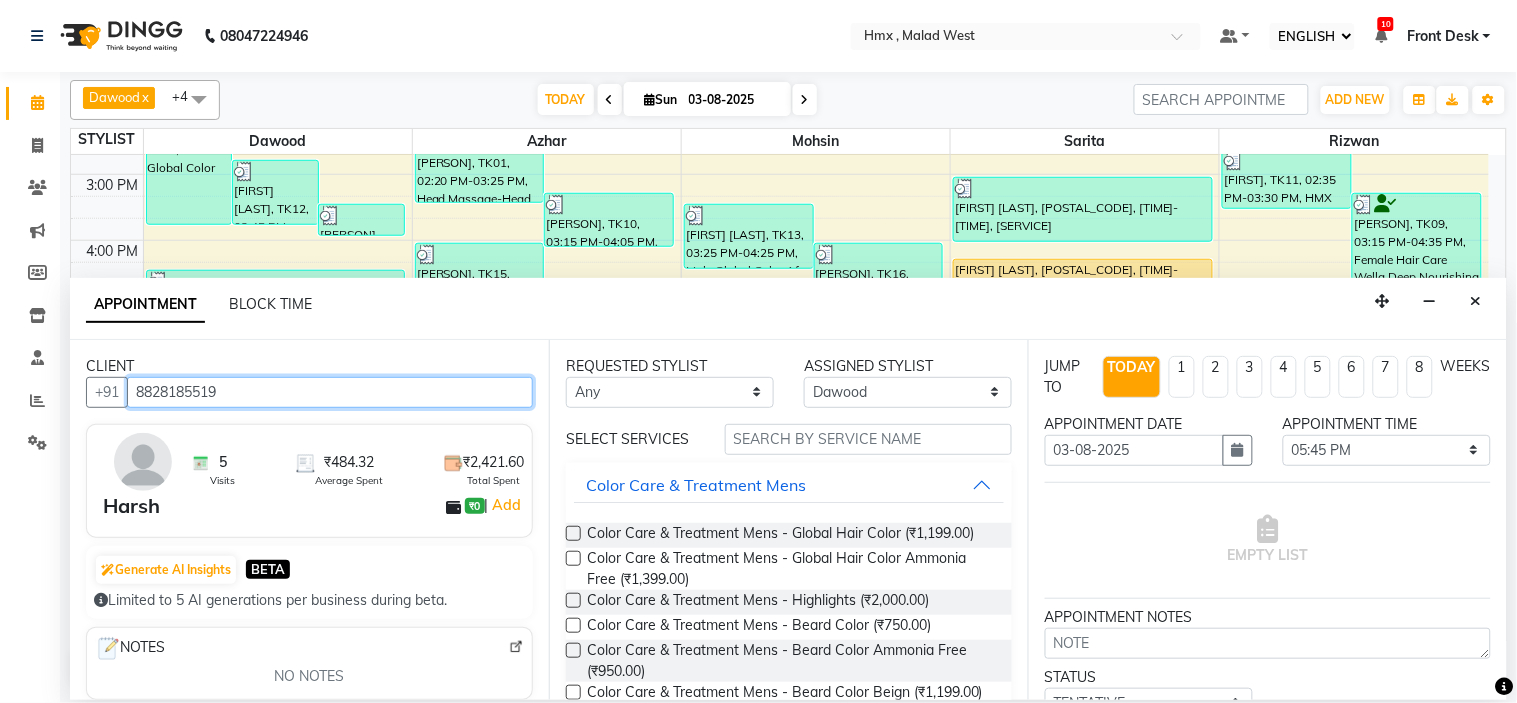 type on "8828185519" 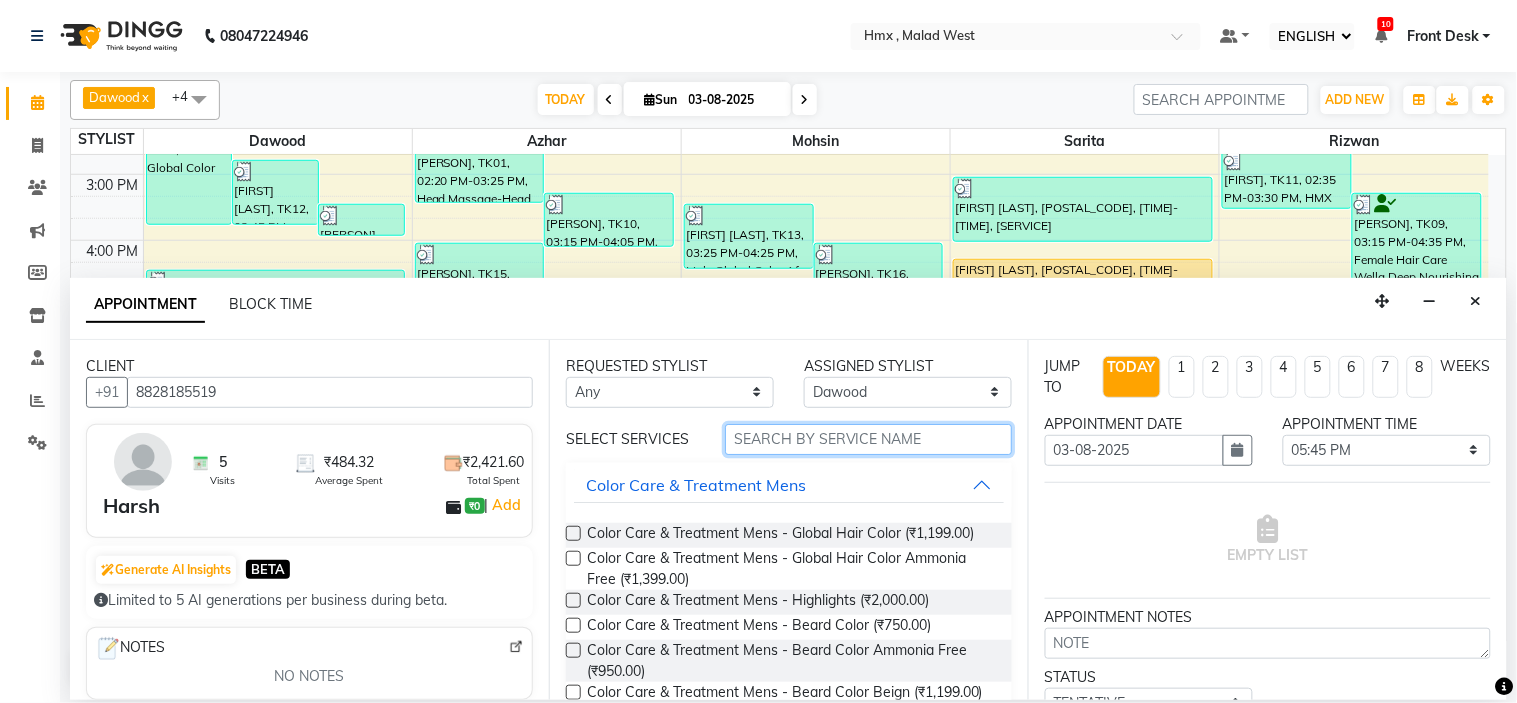 click at bounding box center [868, 439] 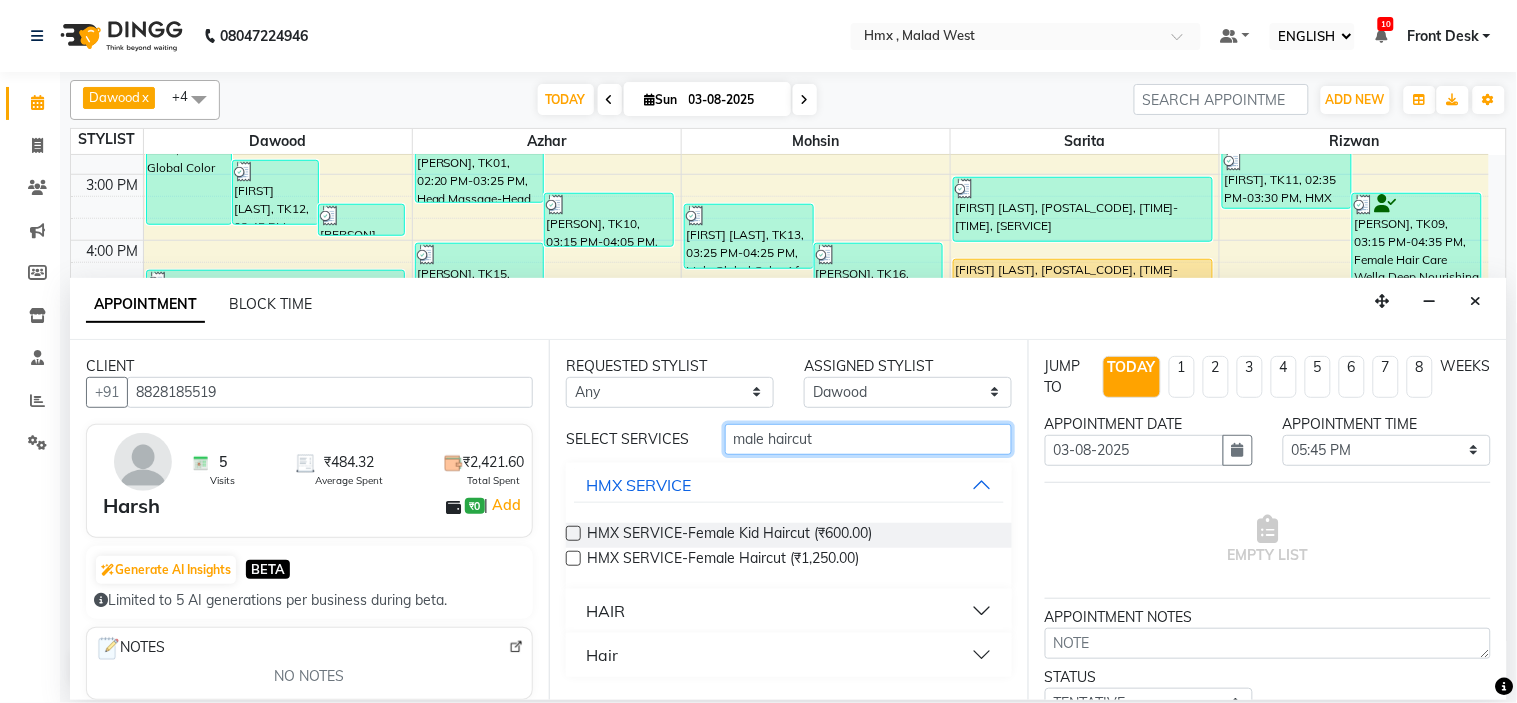 type on "male haircut" 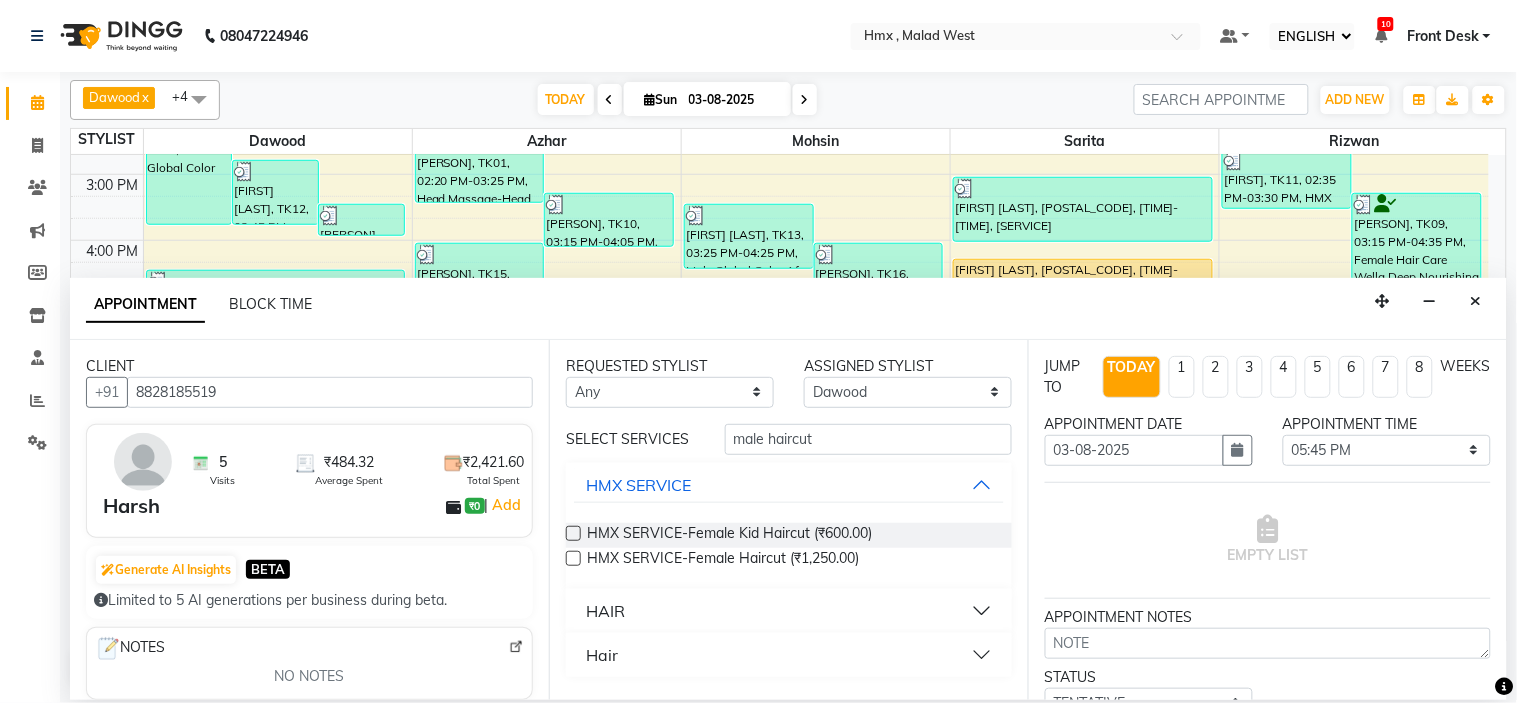 click on "HAIR" at bounding box center (789, 611) 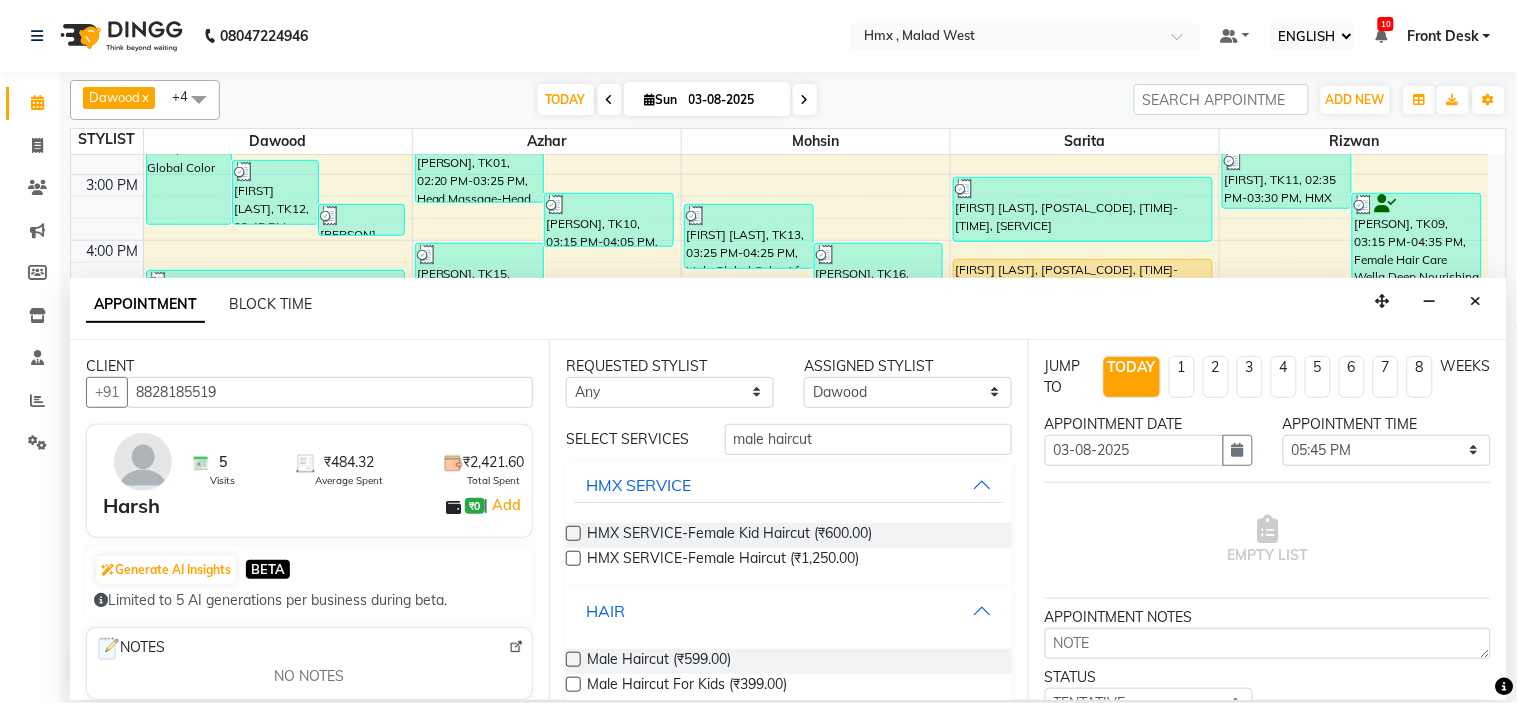 scroll, scrollTop: 74, scrollLeft: 0, axis: vertical 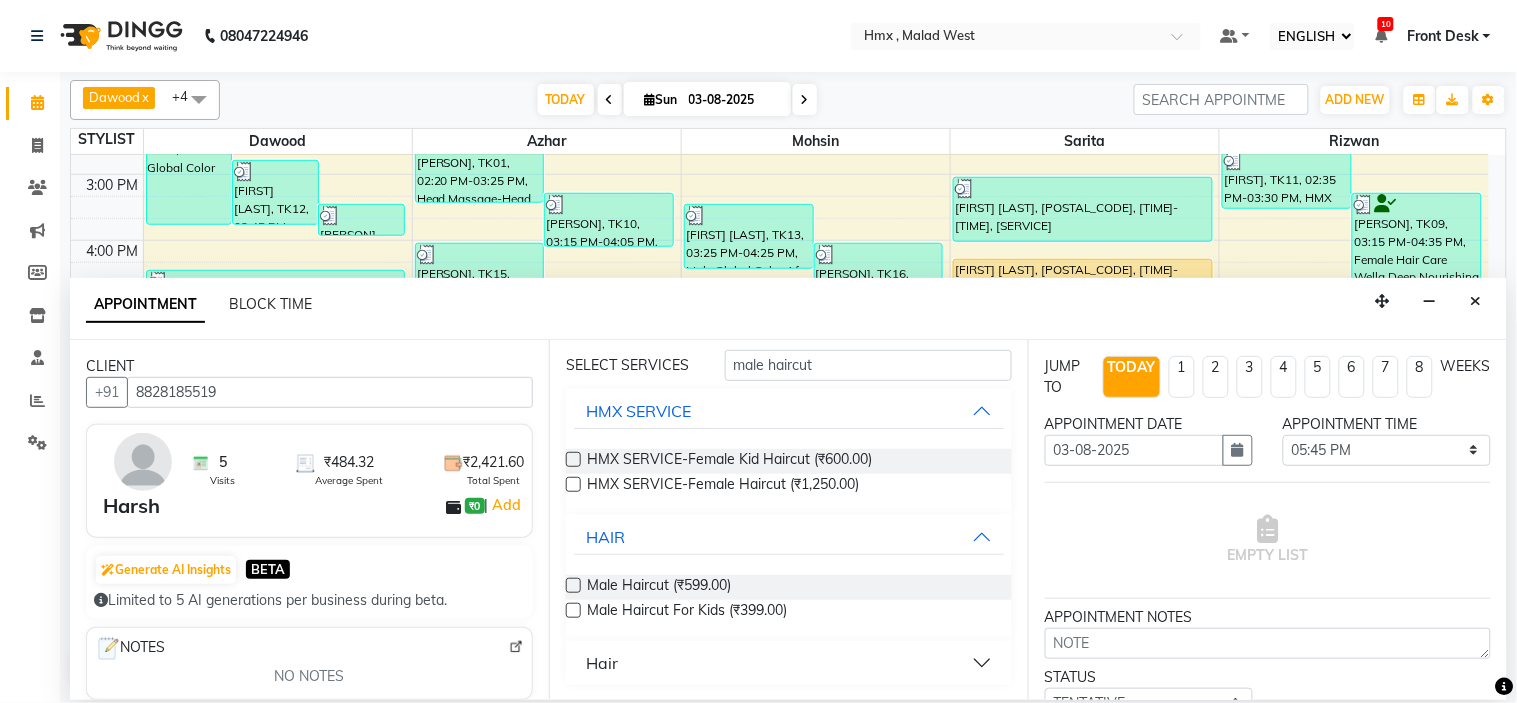 click at bounding box center [573, 585] 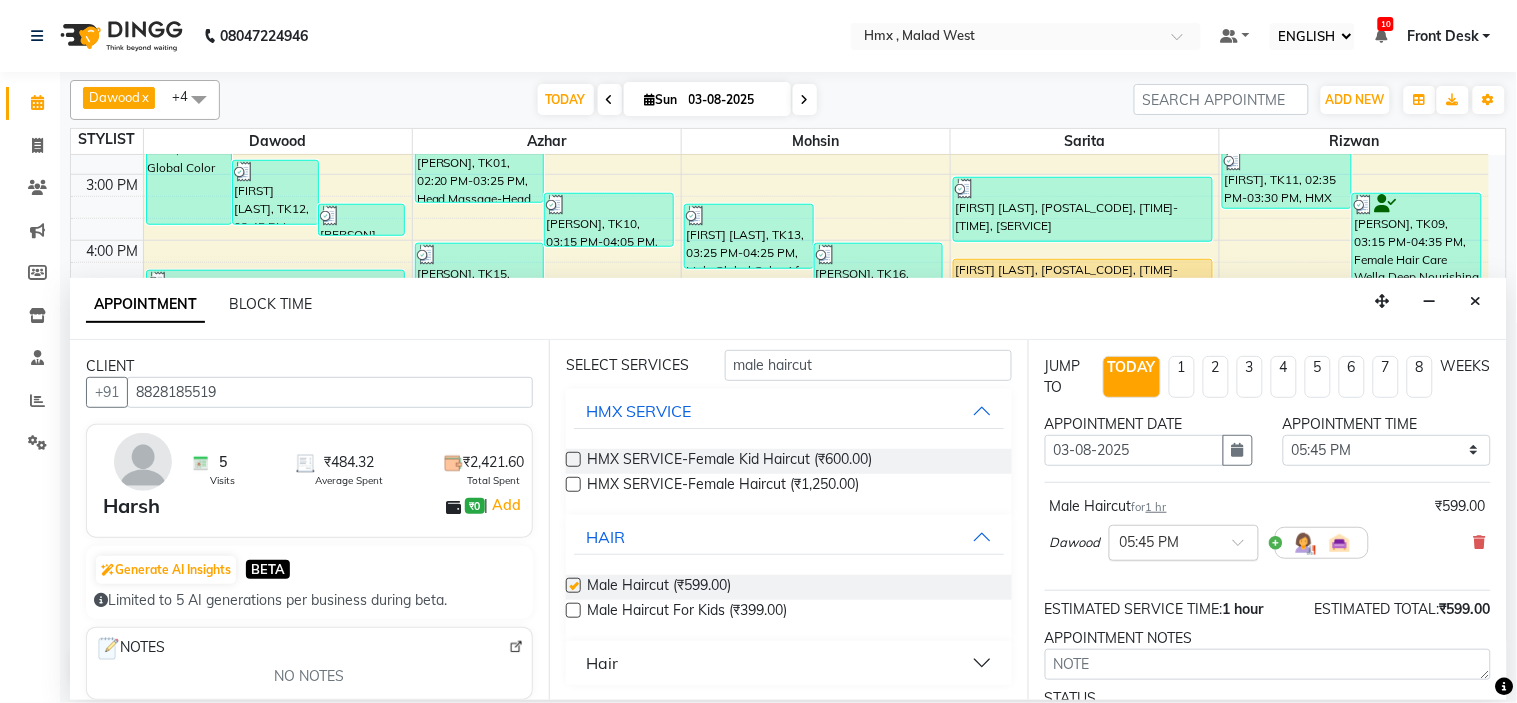 checkbox on "false" 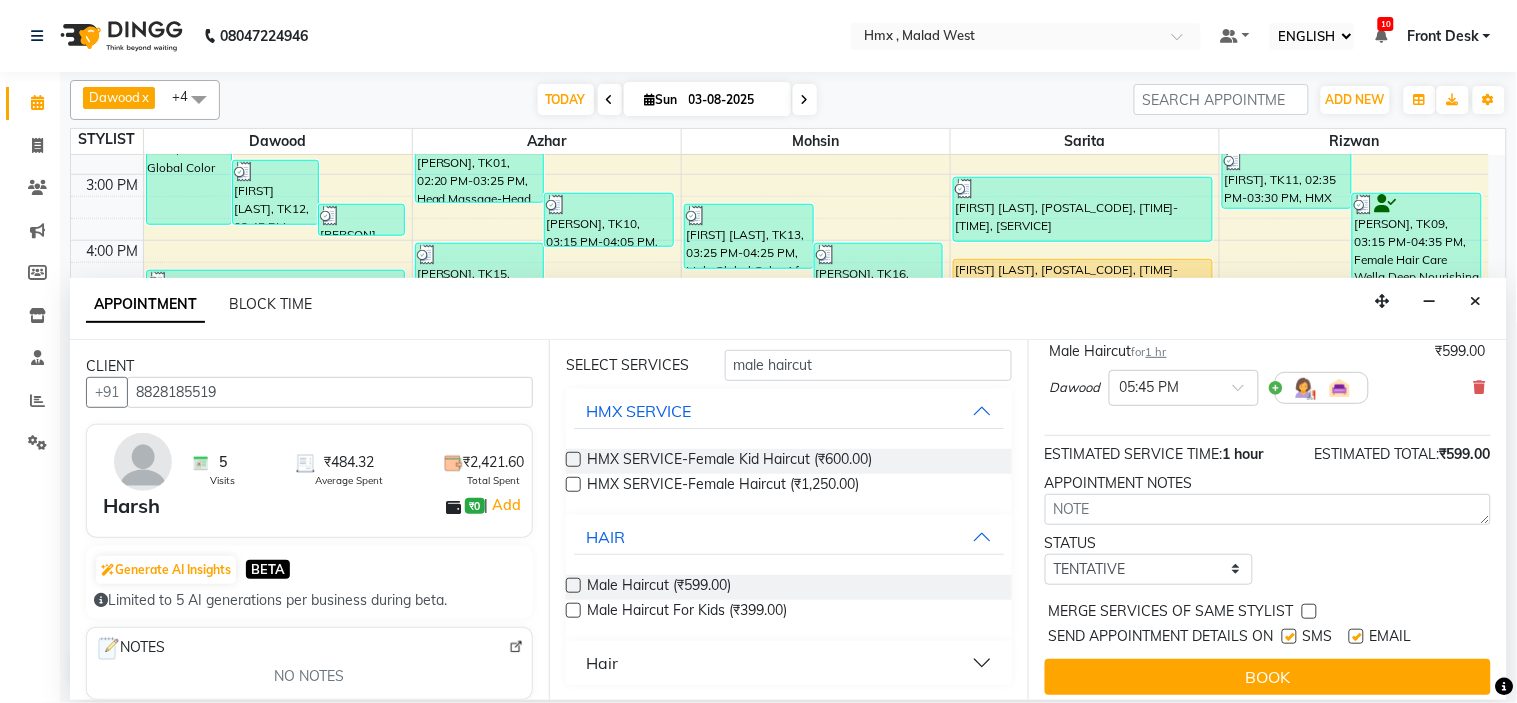 scroll, scrollTop: 166, scrollLeft: 0, axis: vertical 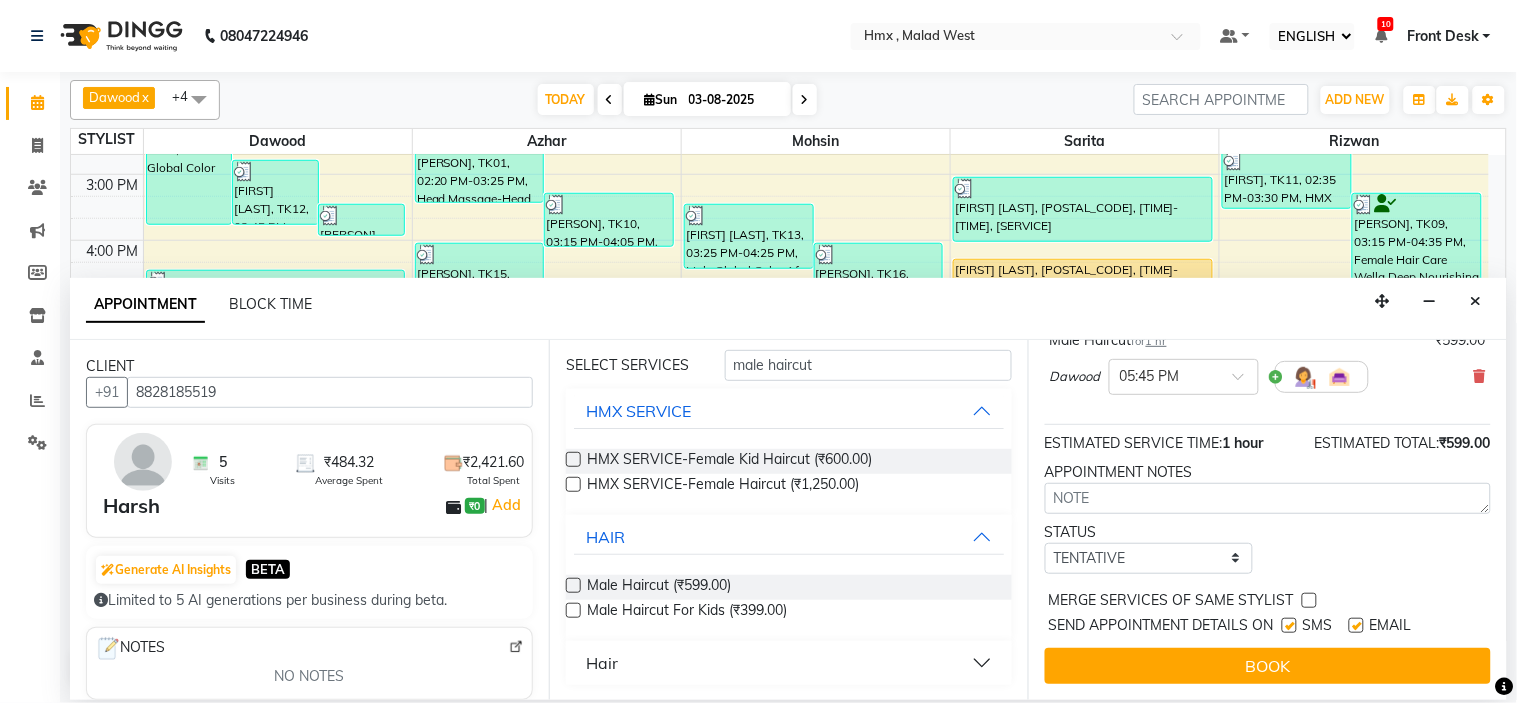 click at bounding box center [1289, 625] 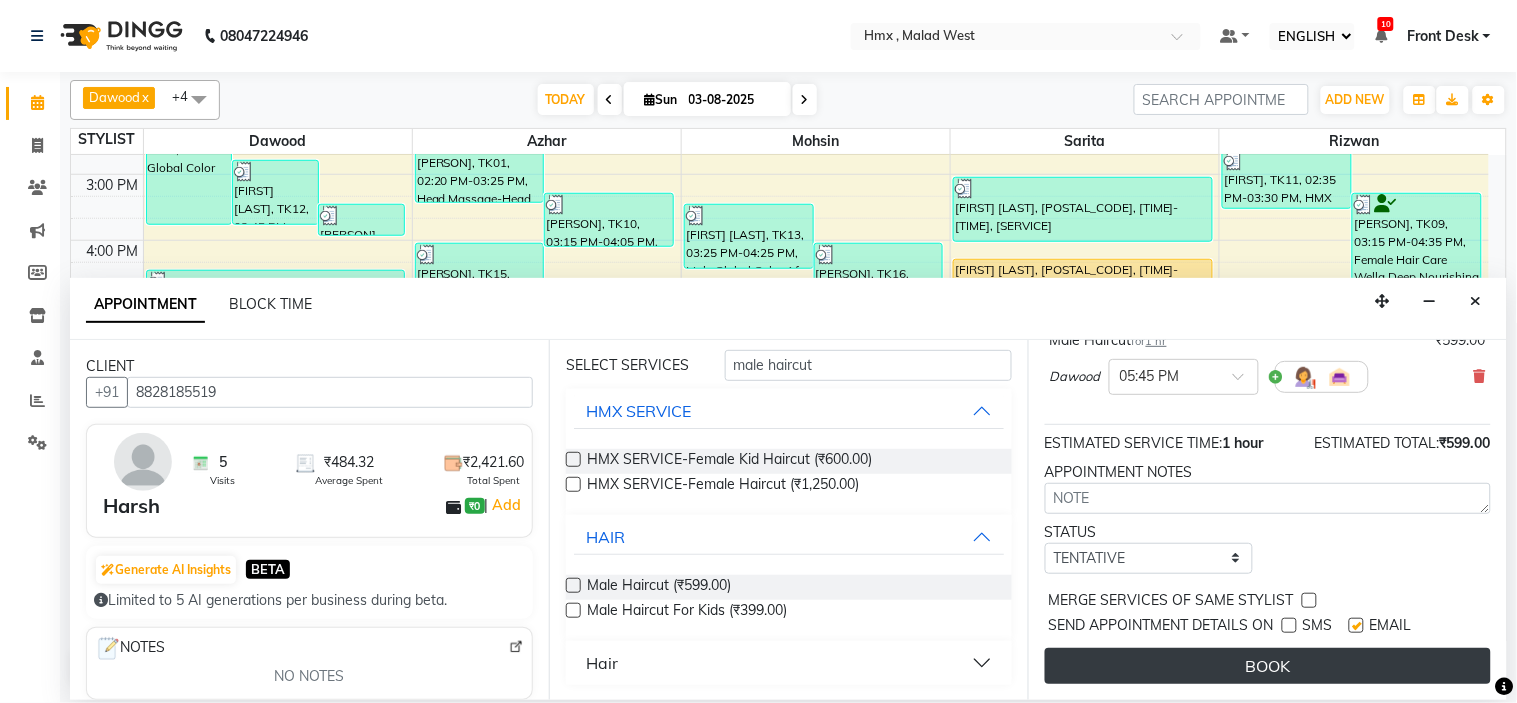 click on "BOOK" at bounding box center (1268, 666) 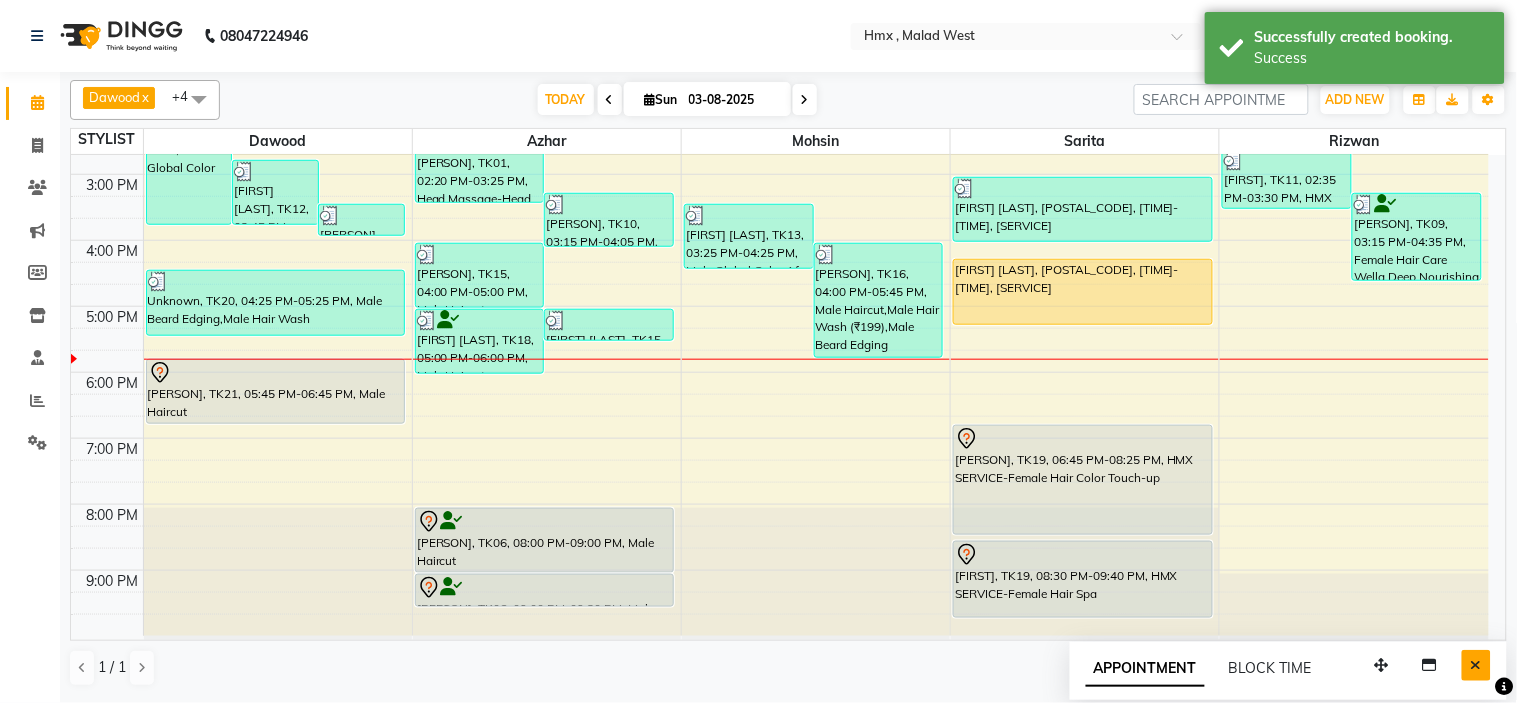 click at bounding box center (1476, 665) 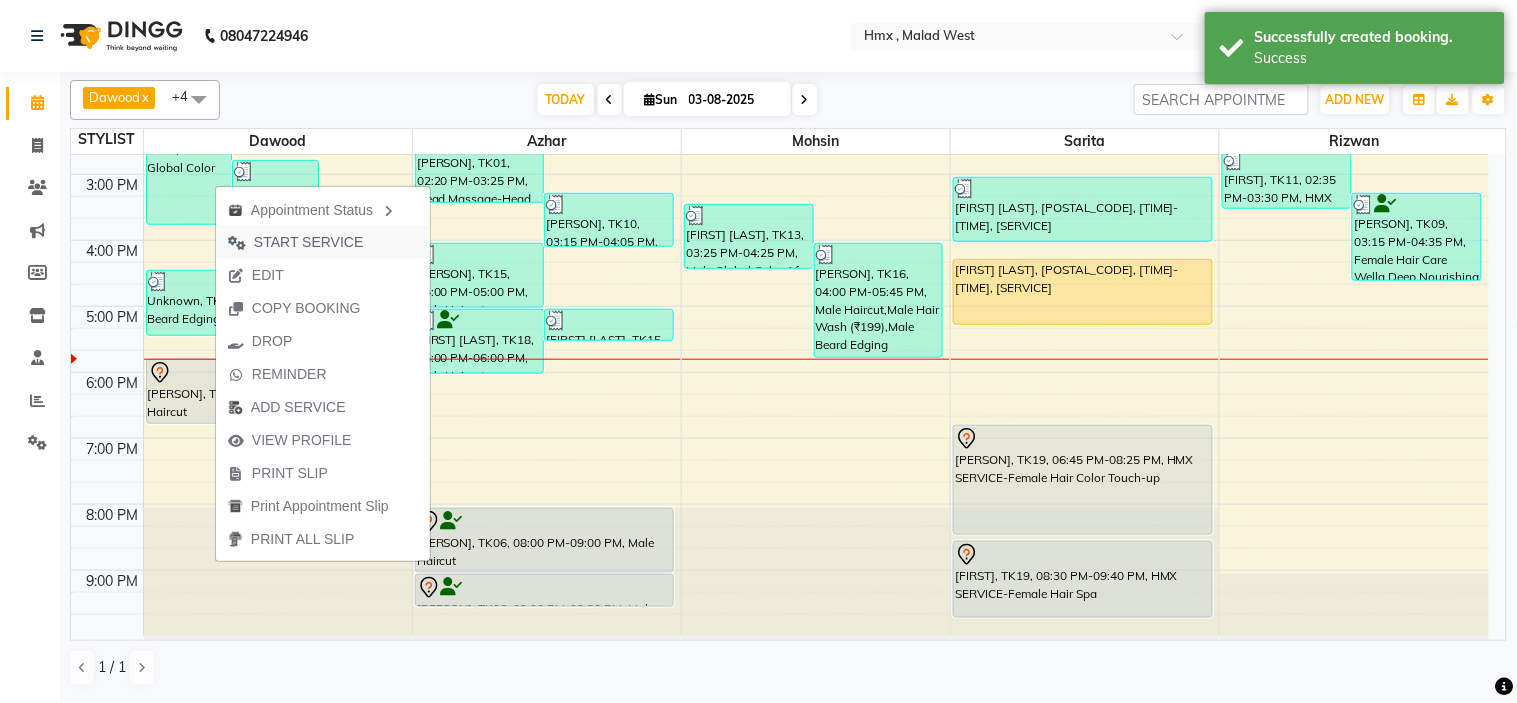 click on "START SERVICE" at bounding box center (308, 242) 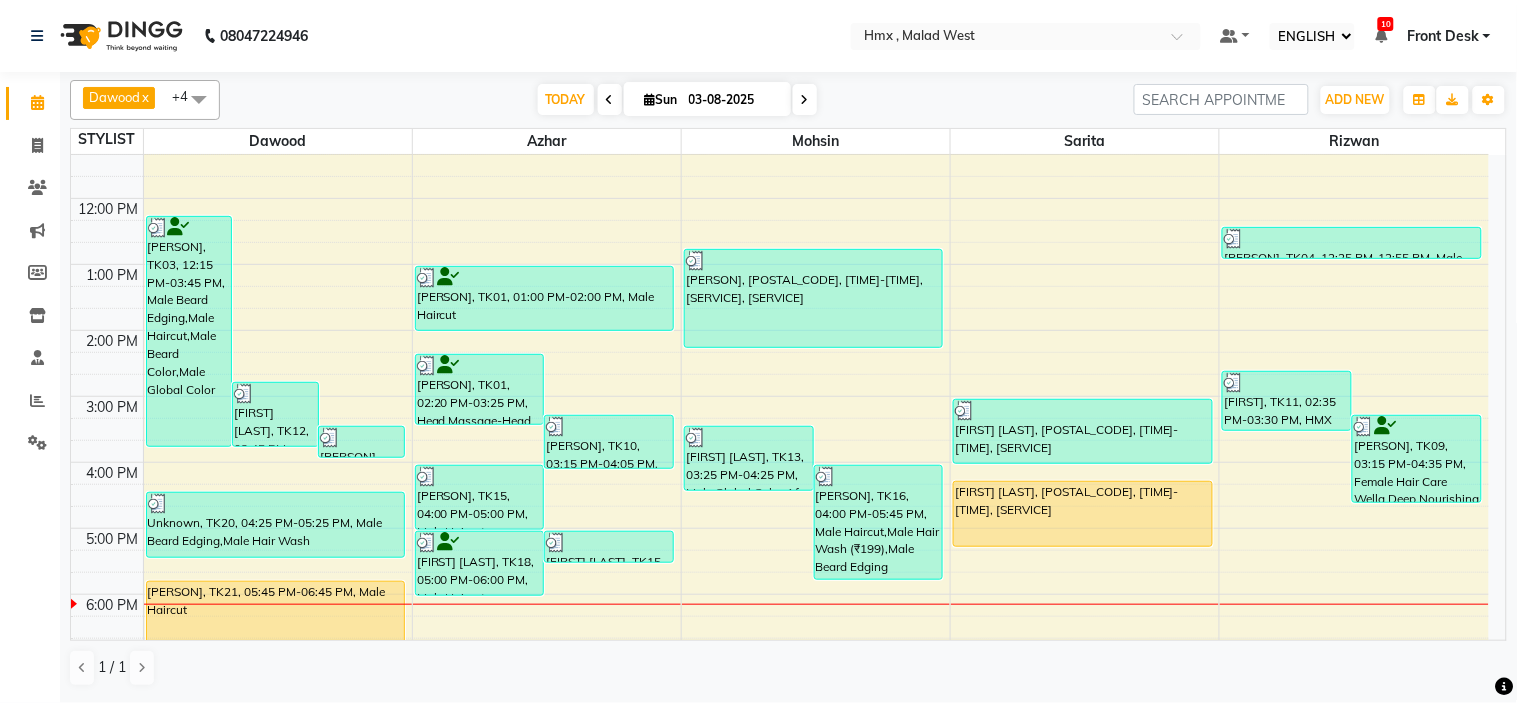 scroll, scrollTop: 331, scrollLeft: 0, axis: vertical 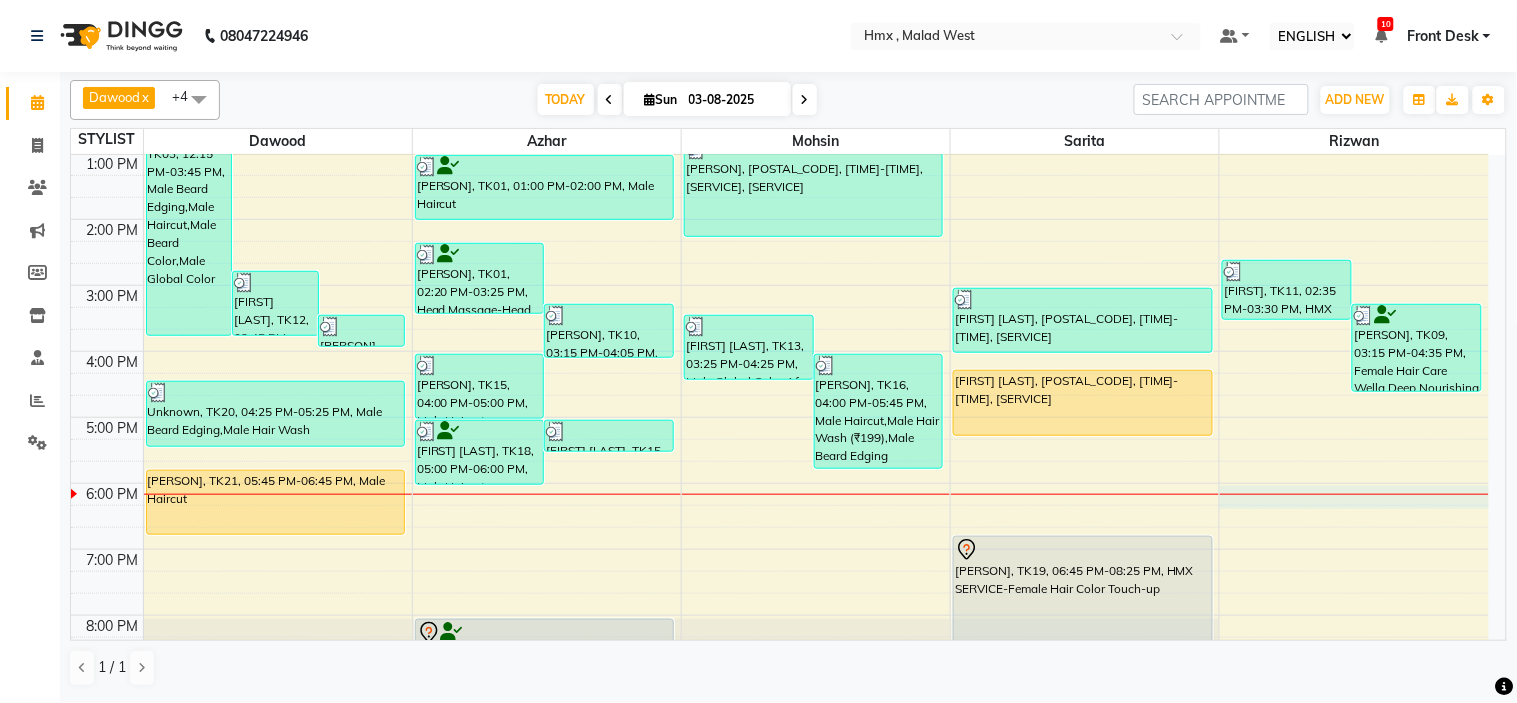 click on "8:00 AM 9:00 AM 10:00 AM 11:00 AM 12:00 PM 1:00 PM 2:00 PM 3:00 PM 4:00 PM 5:00 PM 6:00 PM 7:00 PM 8:00 PM 9:00 PM     sandeep jairath, TK03, 12:15 PM-03:45 PM, Male Beard Edging,Male Haircut,Male Beard Color,Male Global Color     Jeewan Joshi, TK12, 02:45 PM-03:45 PM, Male Haircut     Jeewan Joshi, TK12, 03:25 PM-03:55 PM, Male Beard Edging     Unknown, TK20, 04:25 PM-05:25 PM, Male Beard Edging,Male Hair Wash    Harsh, TK21, 05:45 PM-06:45 PM, Male Haircut     VINOD, TK01, 02:20 PM-03:25 PM, Head Massage-Head Massage With Coconut Oil     Gulzar, TK10, 03:15 PM-04:05 PM, Male Beard Edging     Gabiliel Solvate, TK15, 04:00 PM-05:00 PM, Male Haircut     Sudhakar Saraswat, TK18, 05:00 PM-06:00 PM, Male Haircut     Gabiliel Solvate, TK15, 05:00 PM-05:30 PM, Male Beard Edging     VINOD, TK01, 01:00 PM-02:00 PM, Male Haircut             Vinay, TK06, 08:00 PM-09:00 PM, Male Haircut             Vinay, TK06, 09:00 PM-09:30 PM, Male Beard Edging     Parth Vedant, TK13, 03:25 PM-04:25 PM, Male Global Color Af" at bounding box center [780, 285] 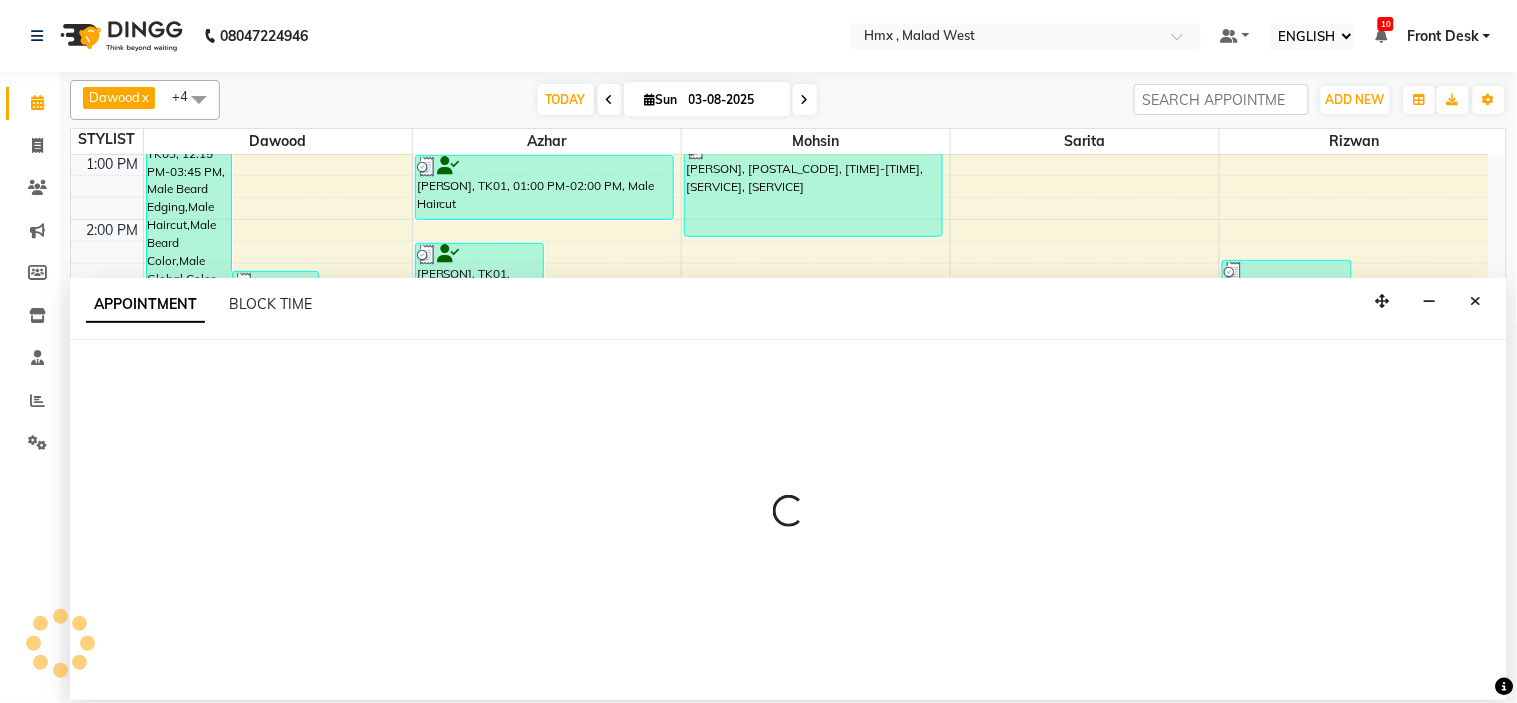 select on "76837" 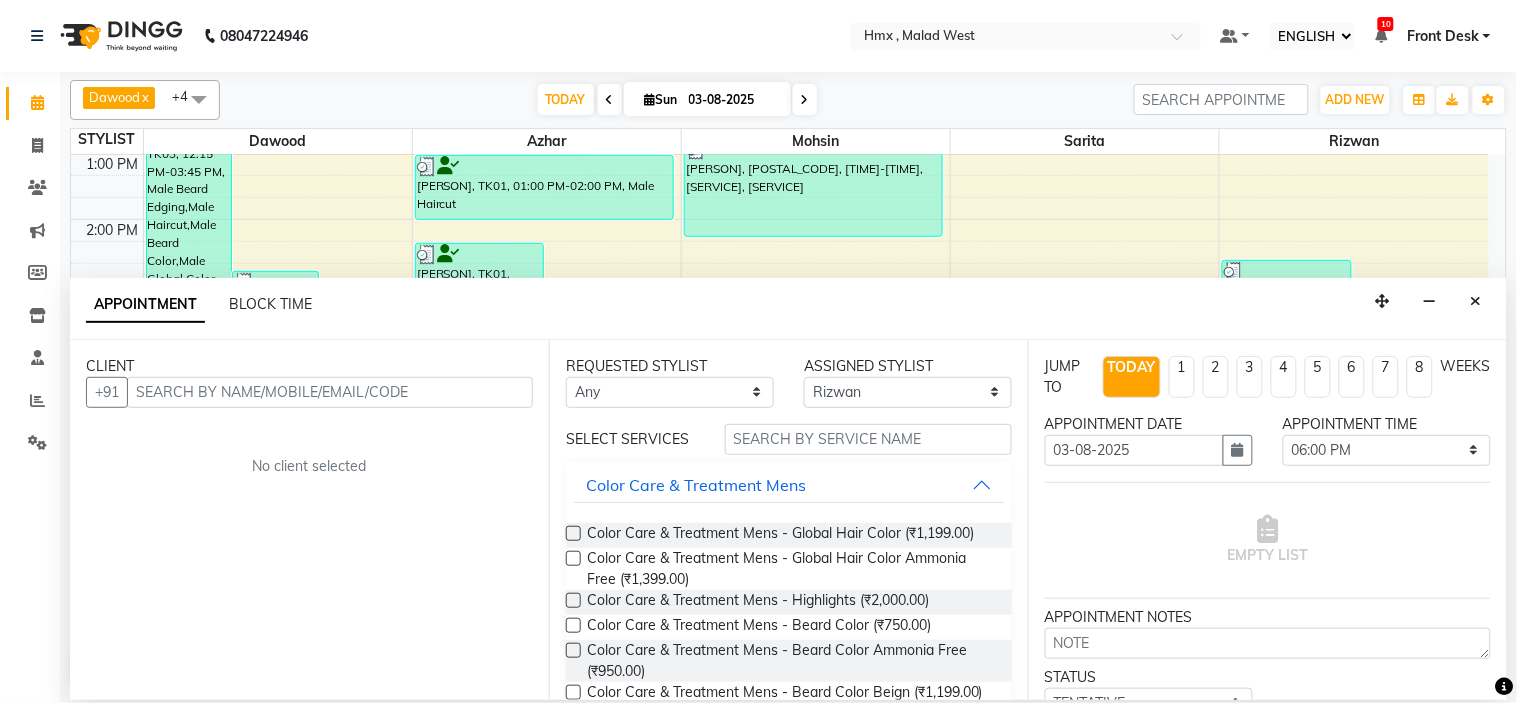 click at bounding box center (330, 392) 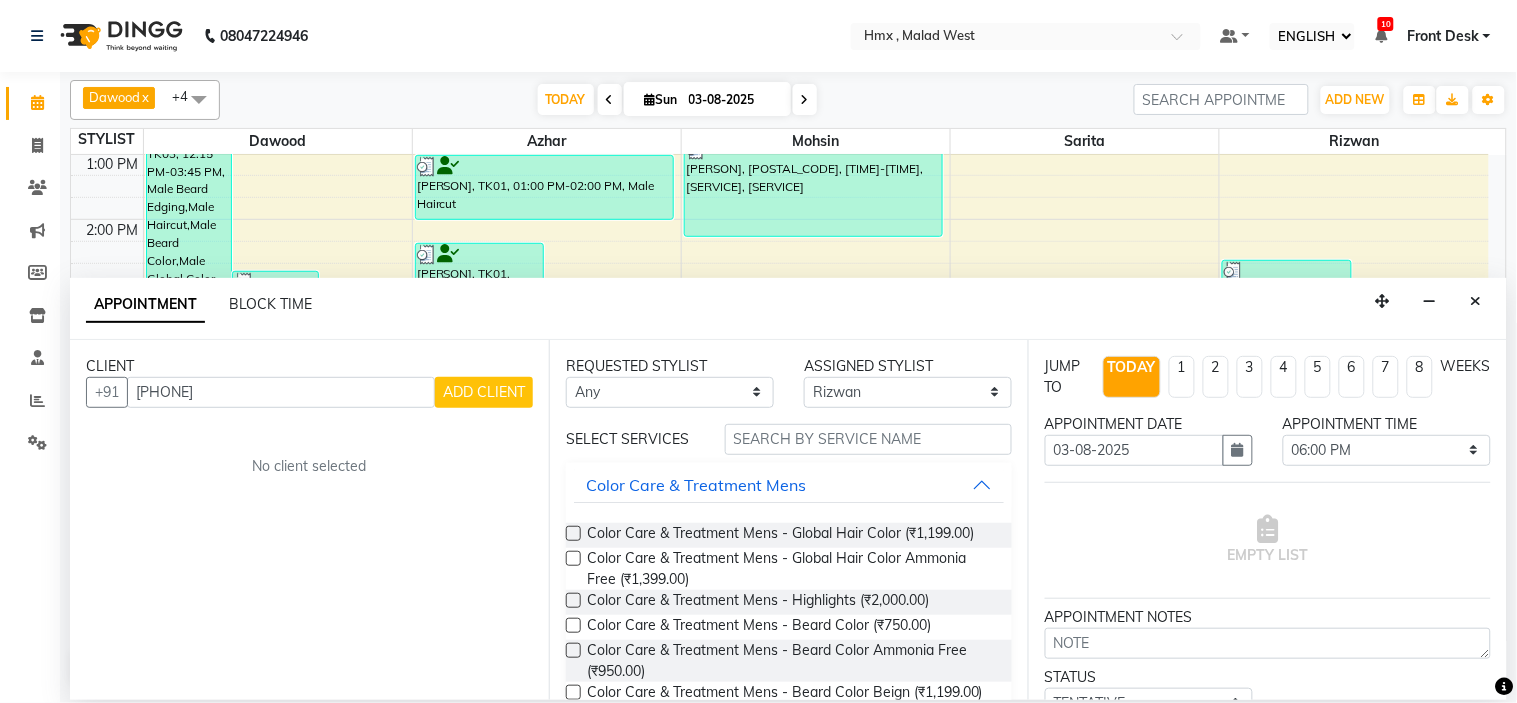 type on "[PHONE]" 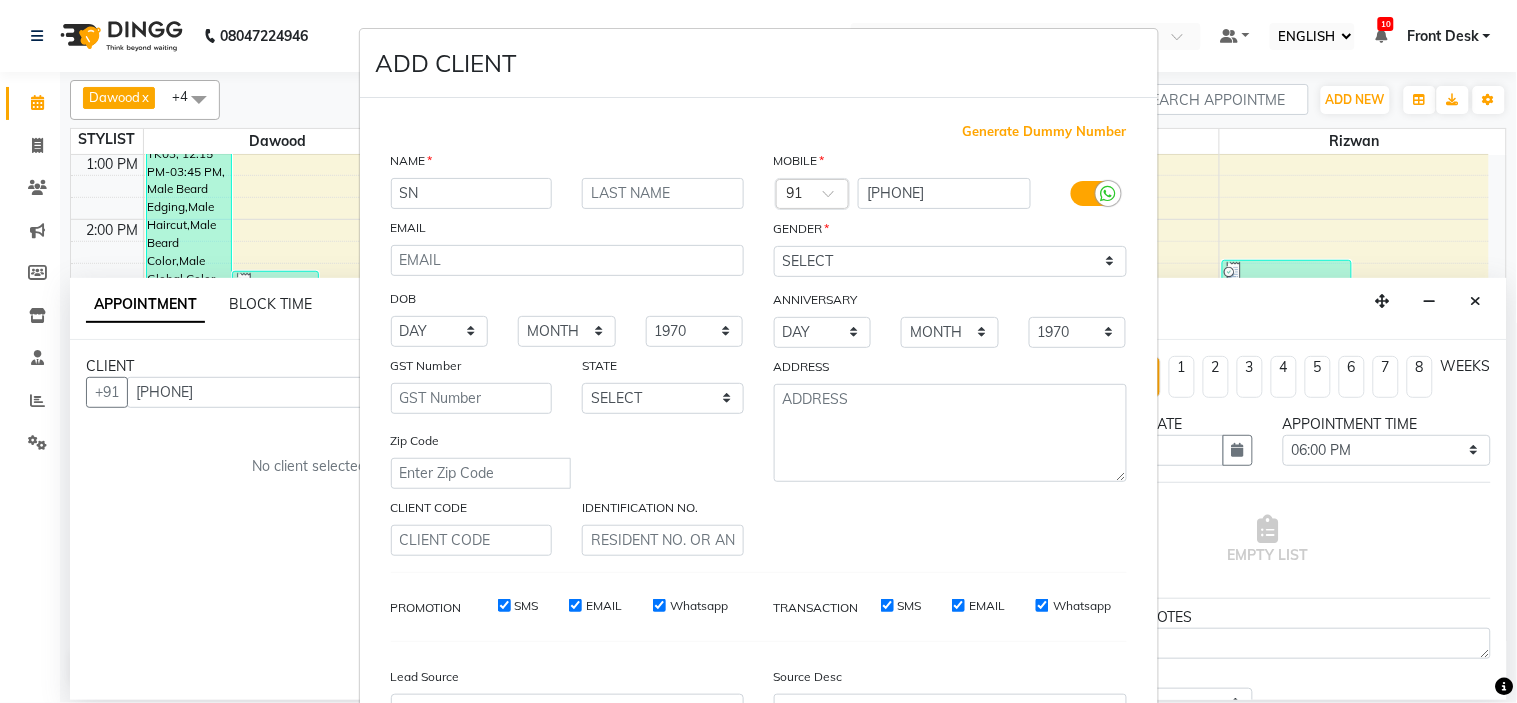 type on "SN" 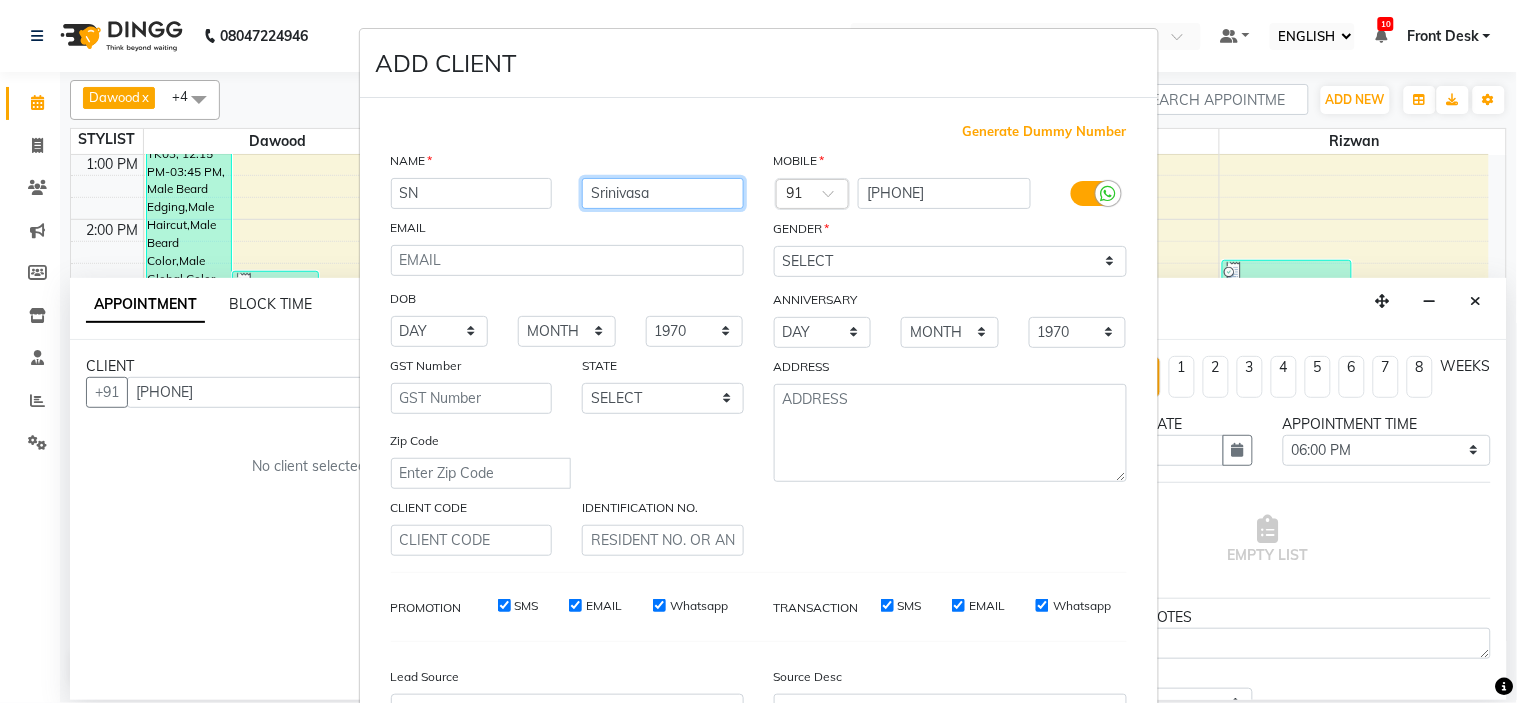 type on "Srinivasa" 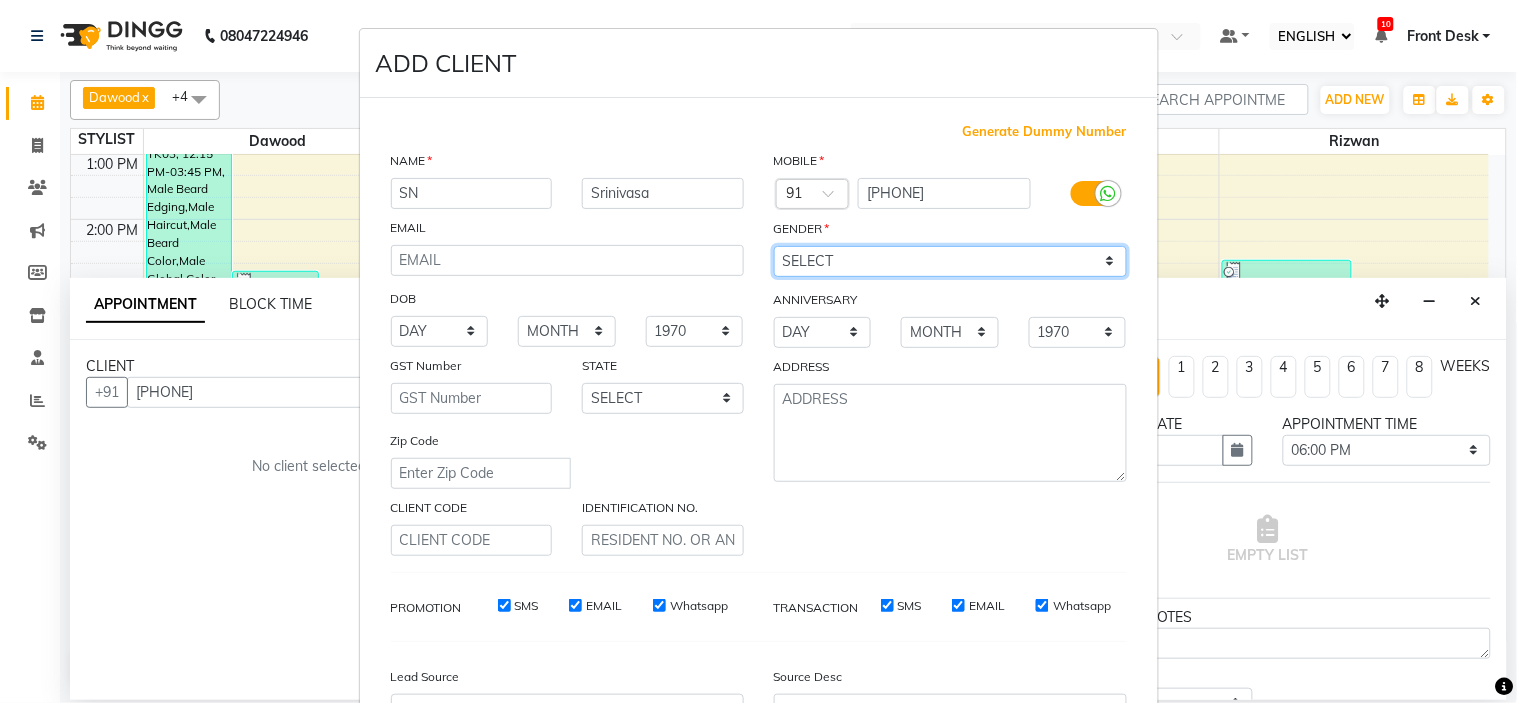 drag, startPoint x: 927, startPoint y: 251, endPoint x: 925, endPoint y: 261, distance: 10.198039 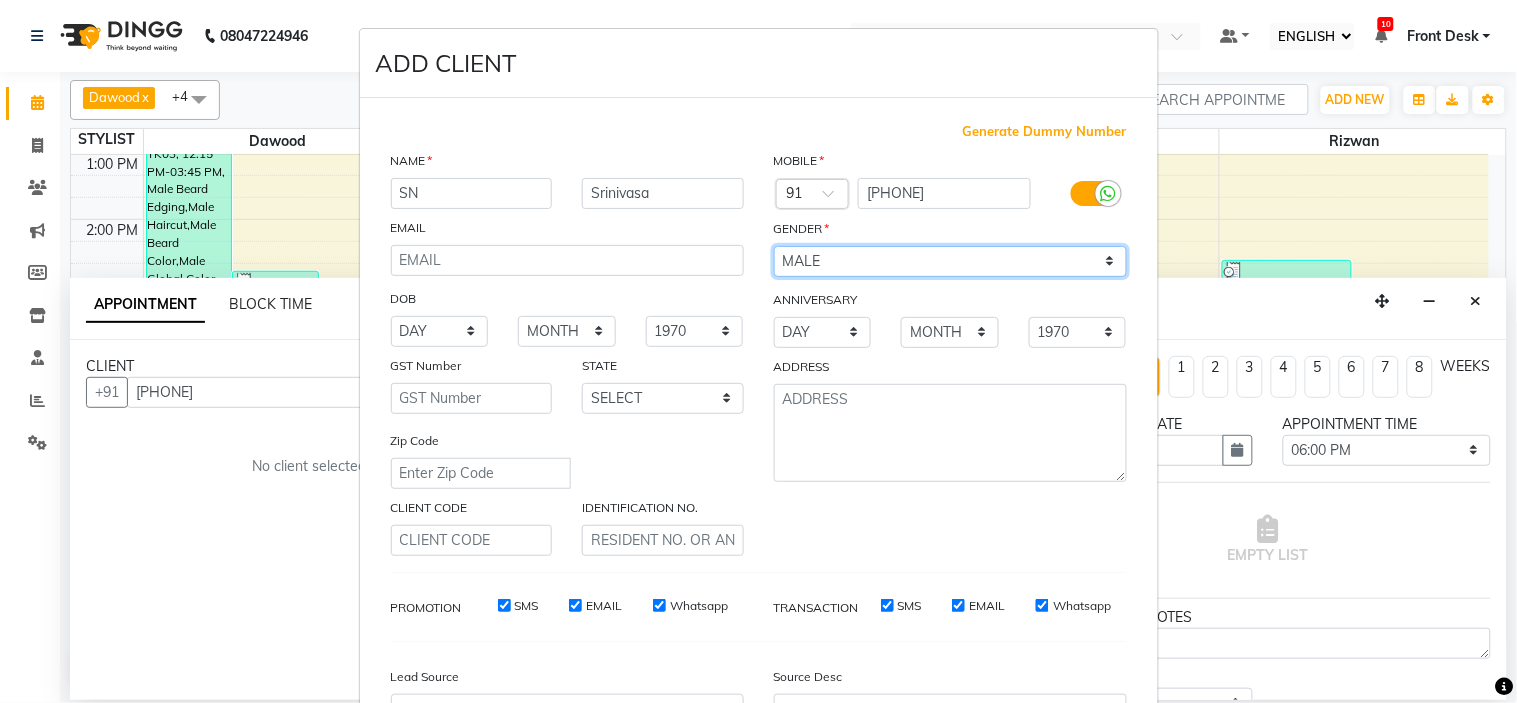 click on "SELECT MALE FEMALE OTHER PREFER NOT TO SAY" at bounding box center (950, 261) 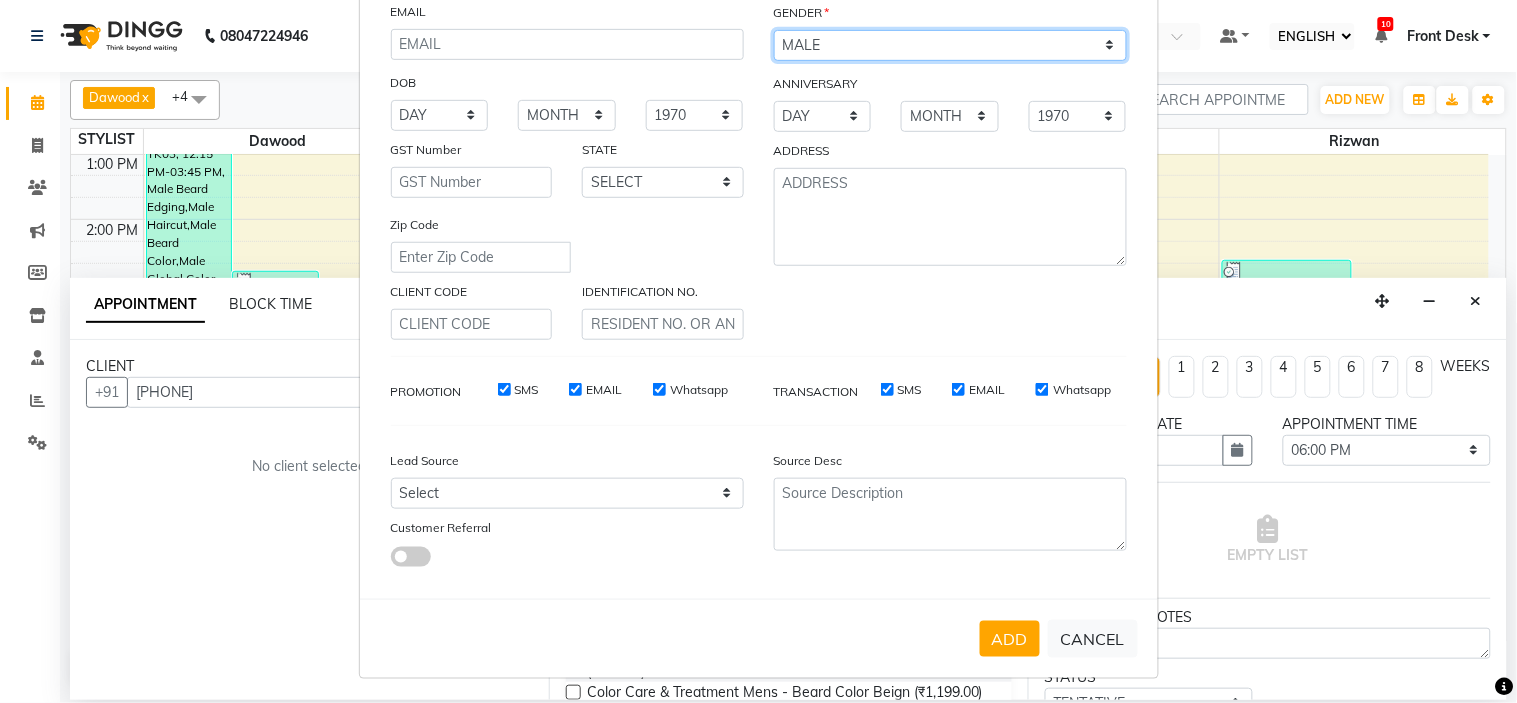 scroll, scrollTop: 221, scrollLeft: 0, axis: vertical 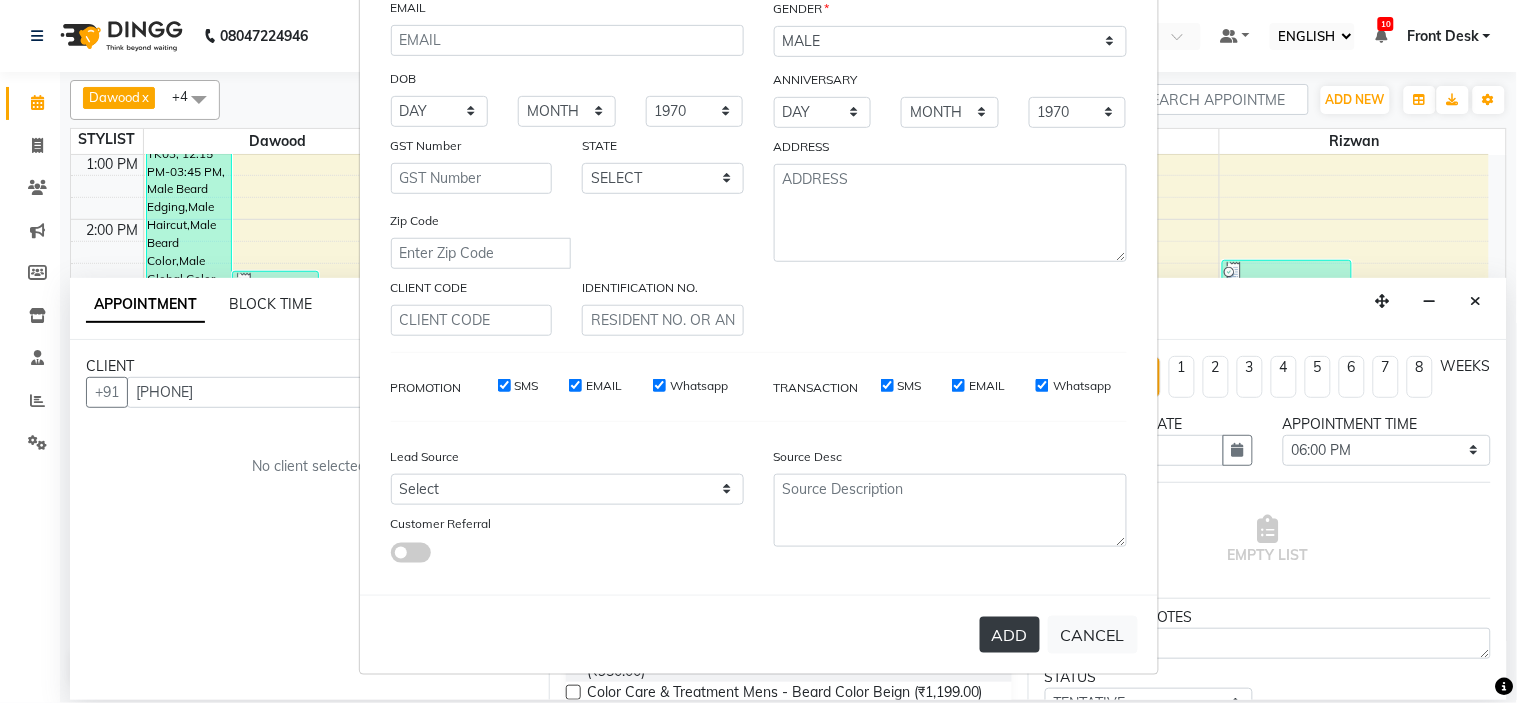 click on "ADD" at bounding box center (1010, 635) 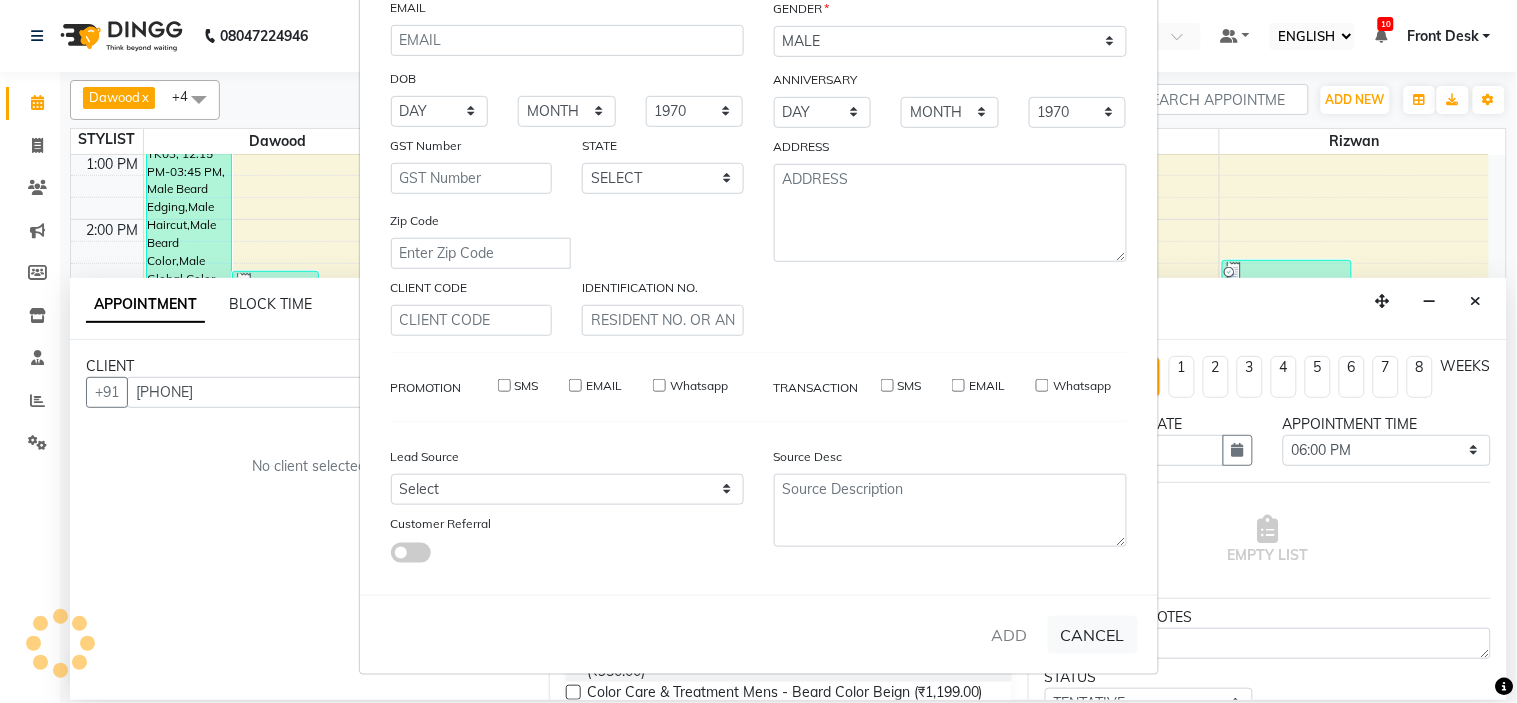 type 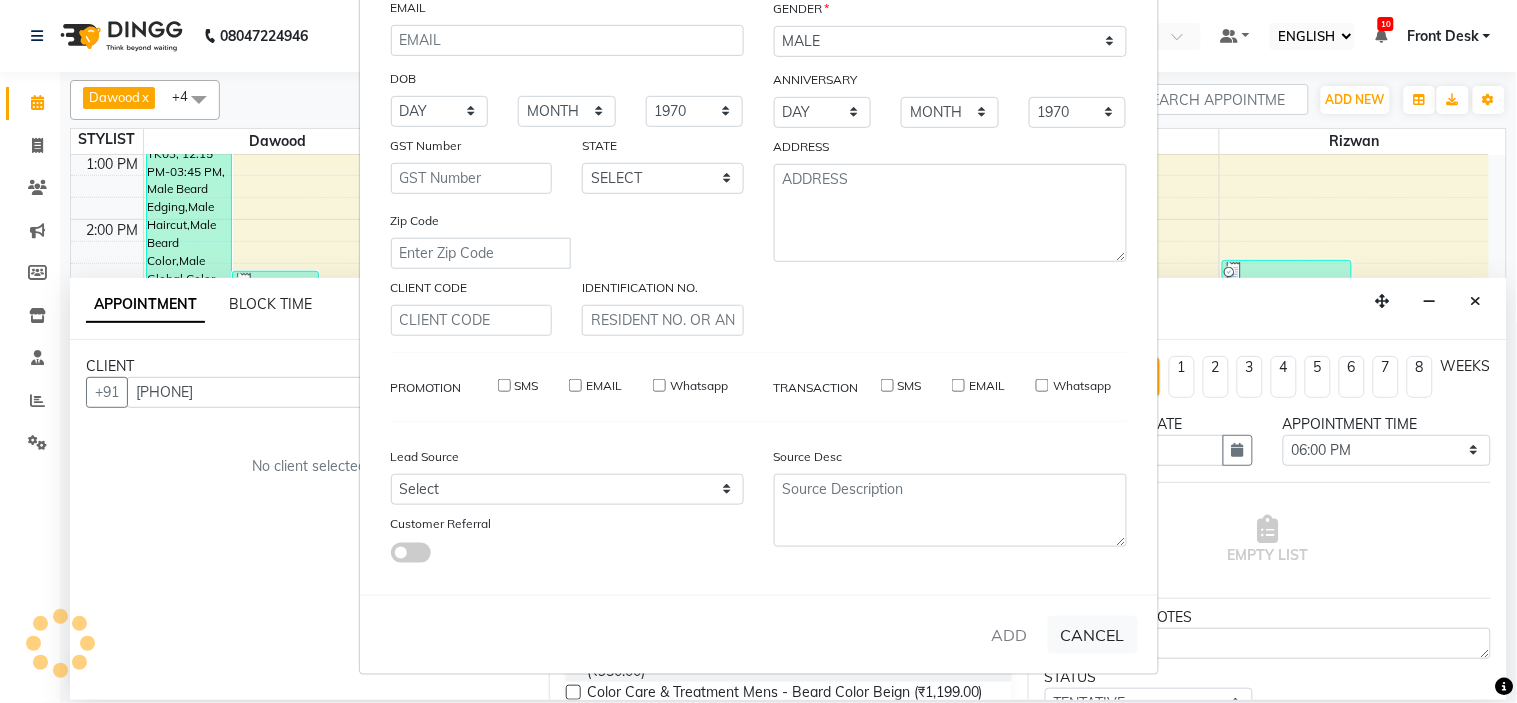 type 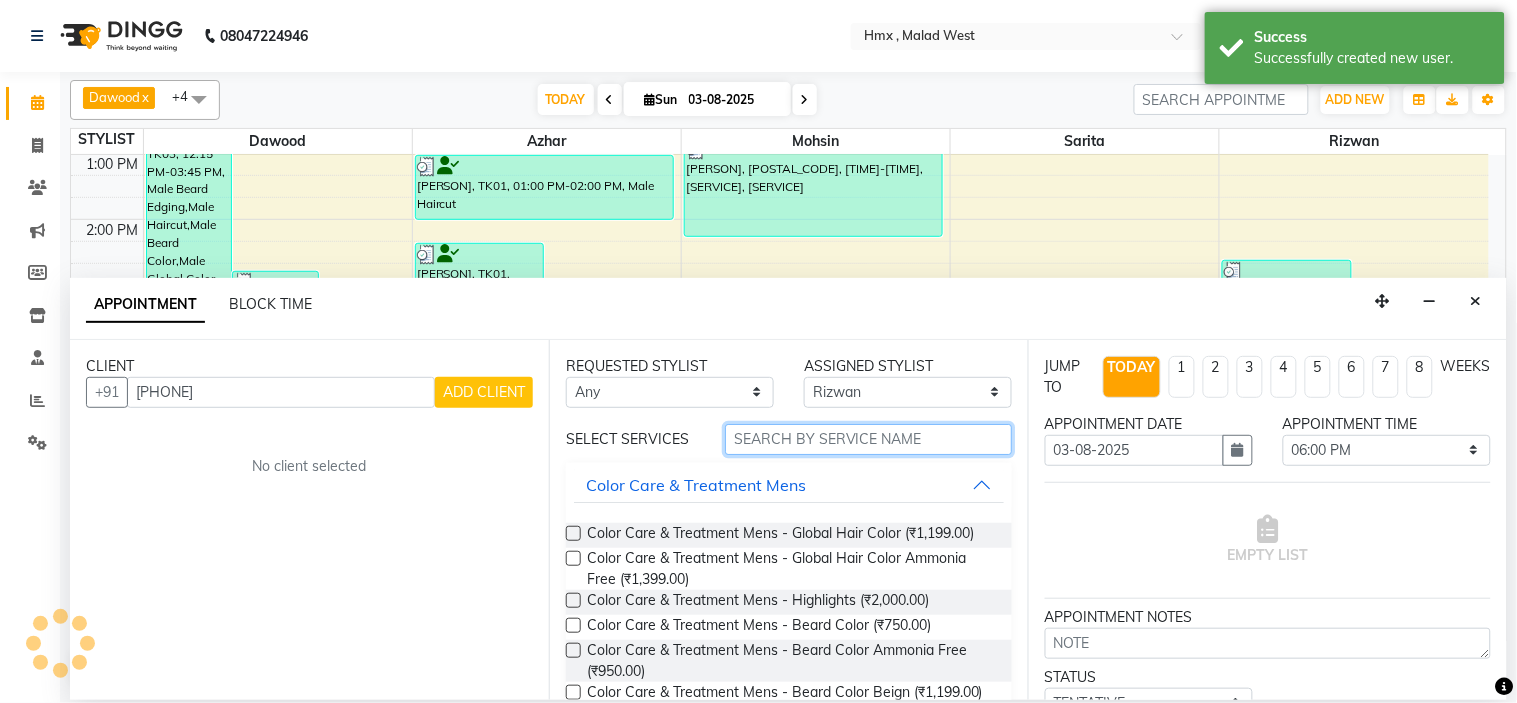 click at bounding box center (868, 439) 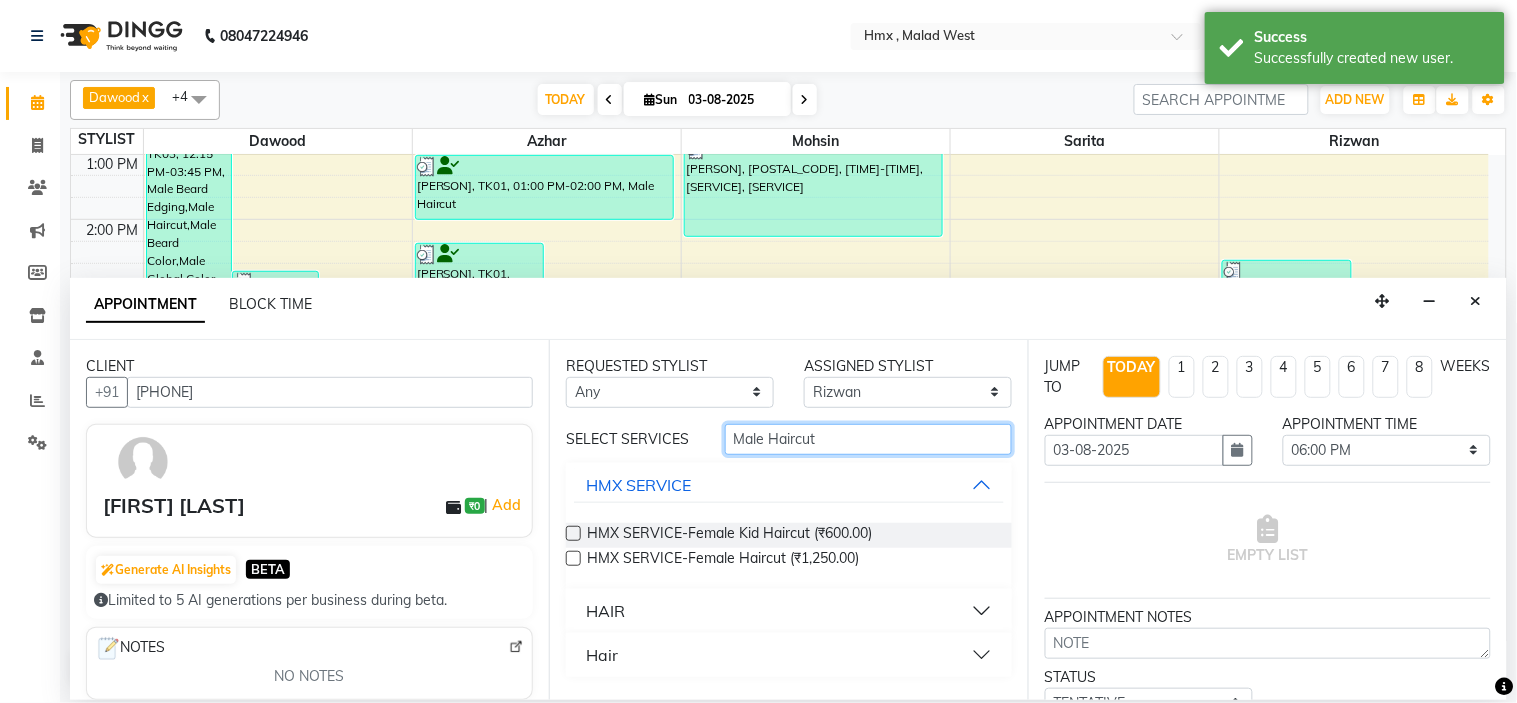 type on "Male Haircut" 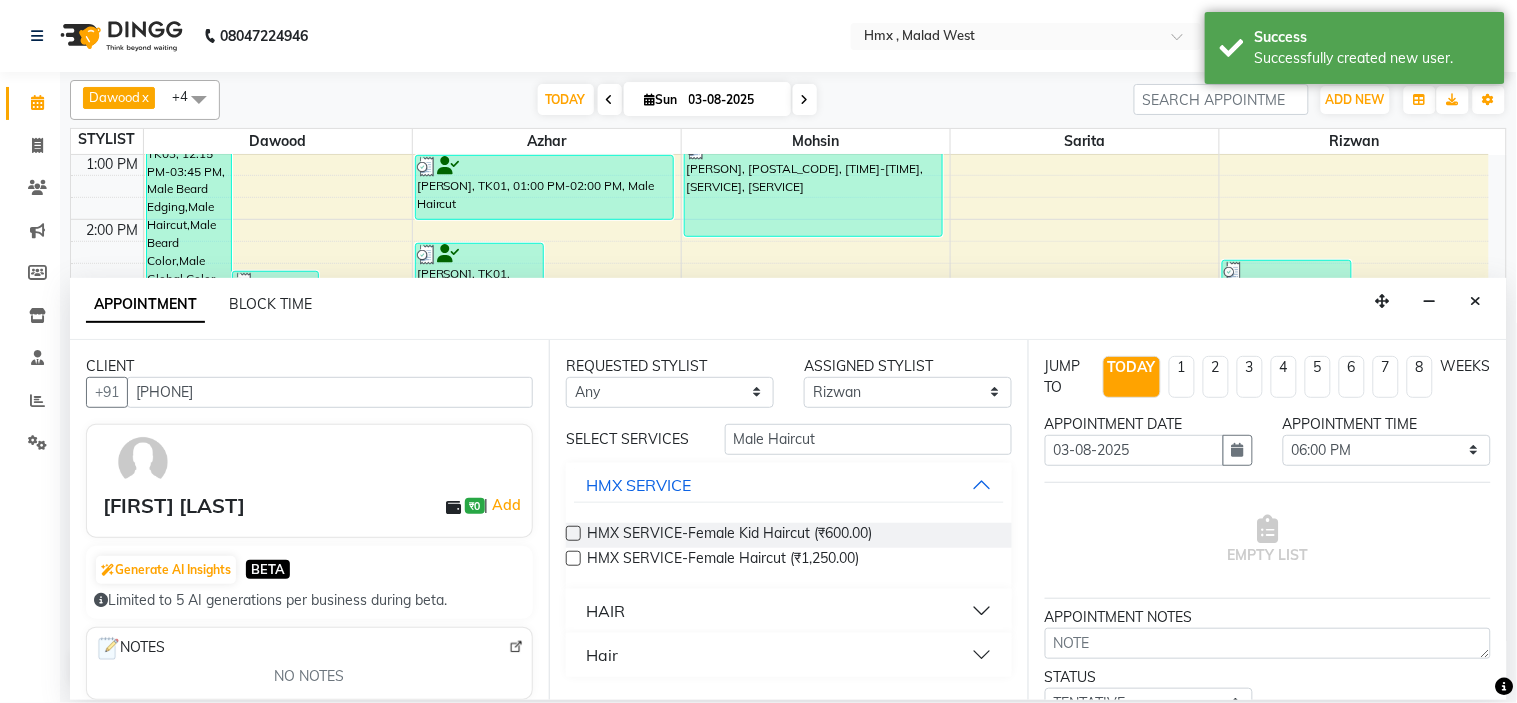 click on "HAIR" at bounding box center (789, 611) 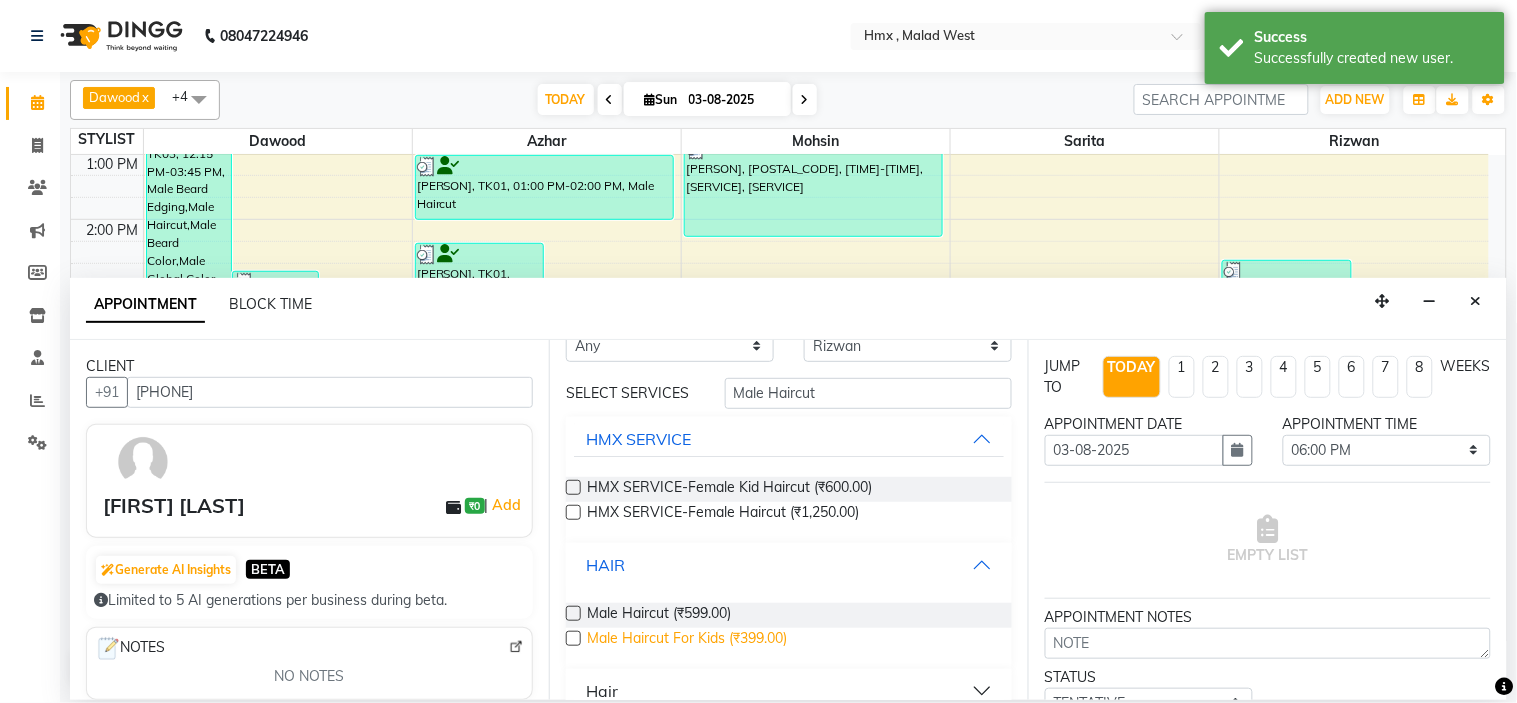 scroll, scrollTop: 72, scrollLeft: 0, axis: vertical 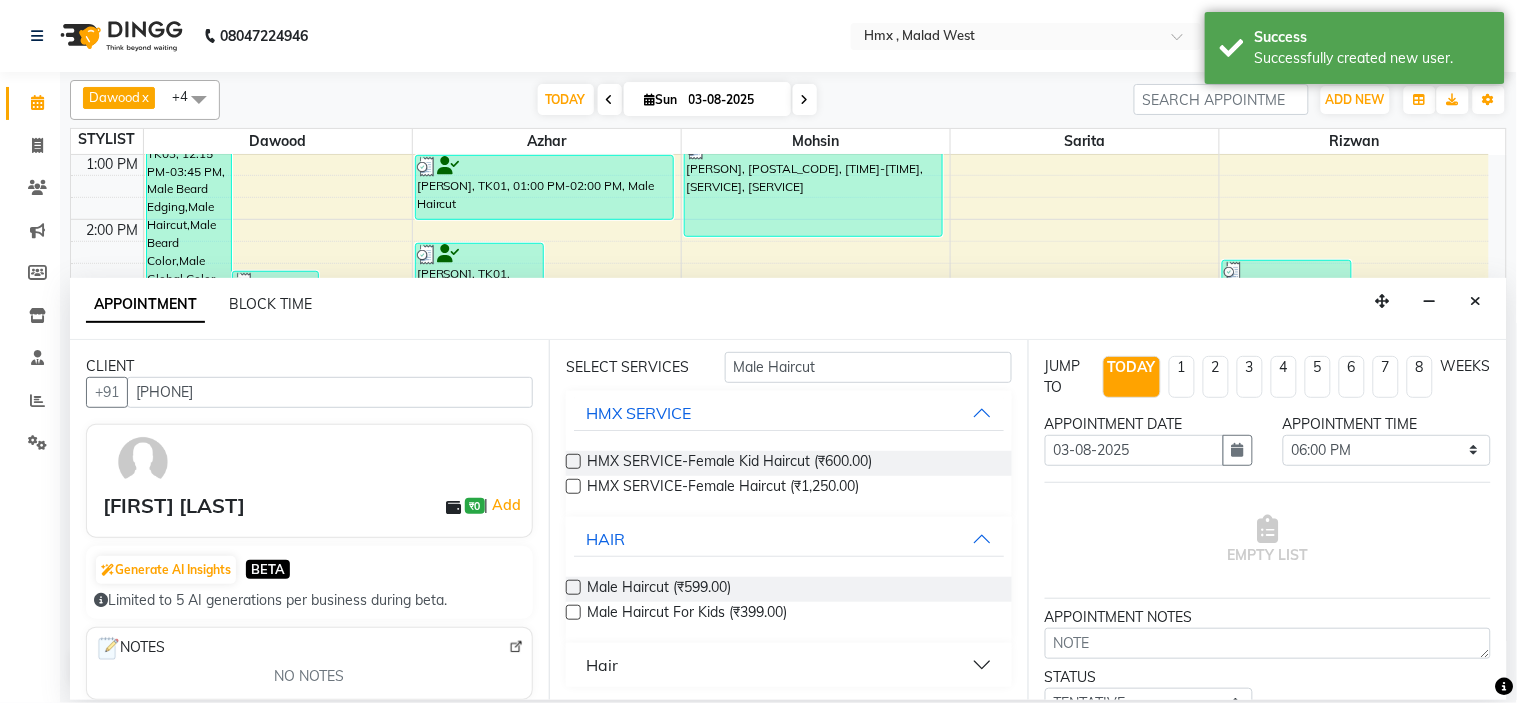 click at bounding box center (573, 587) 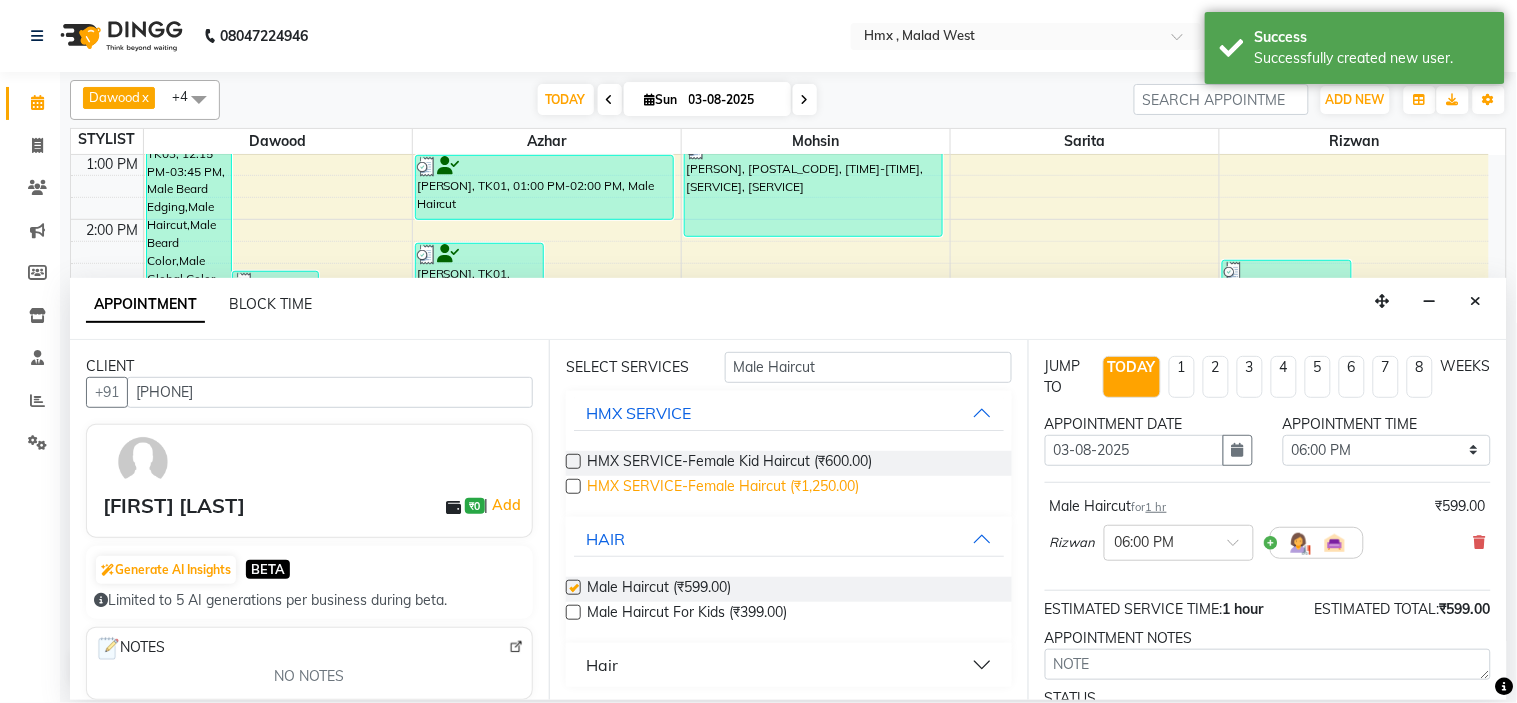 scroll, scrollTop: 23, scrollLeft: 0, axis: vertical 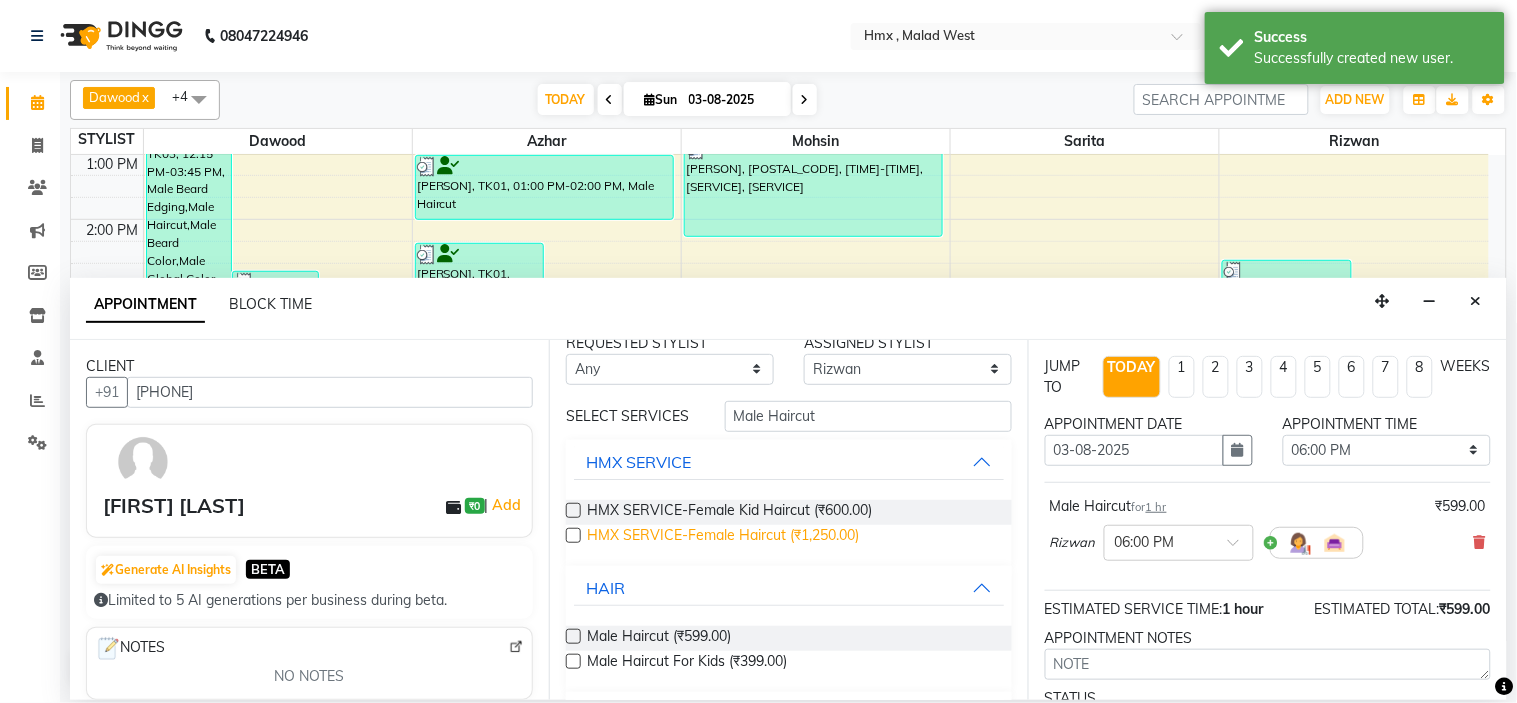 checkbox on "false" 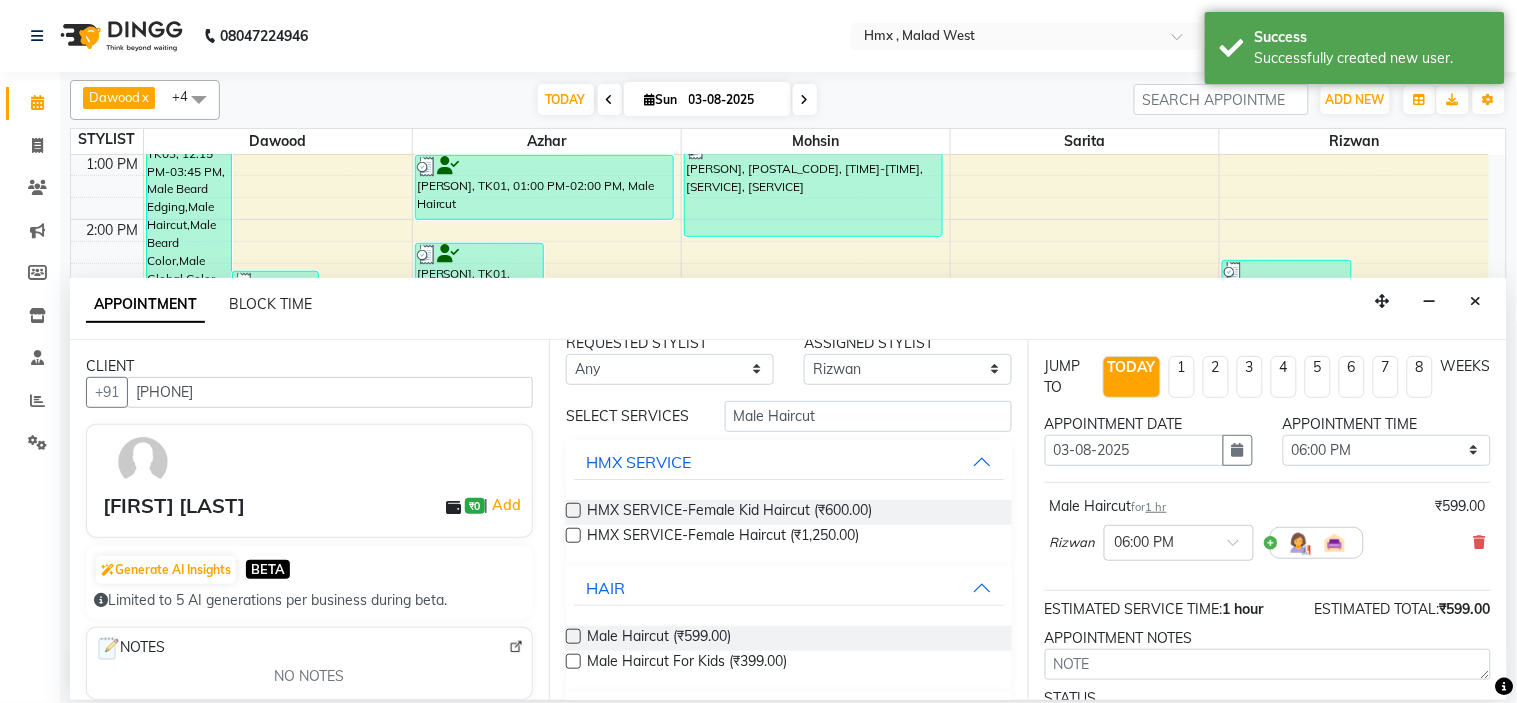 scroll, scrollTop: 0, scrollLeft: 0, axis: both 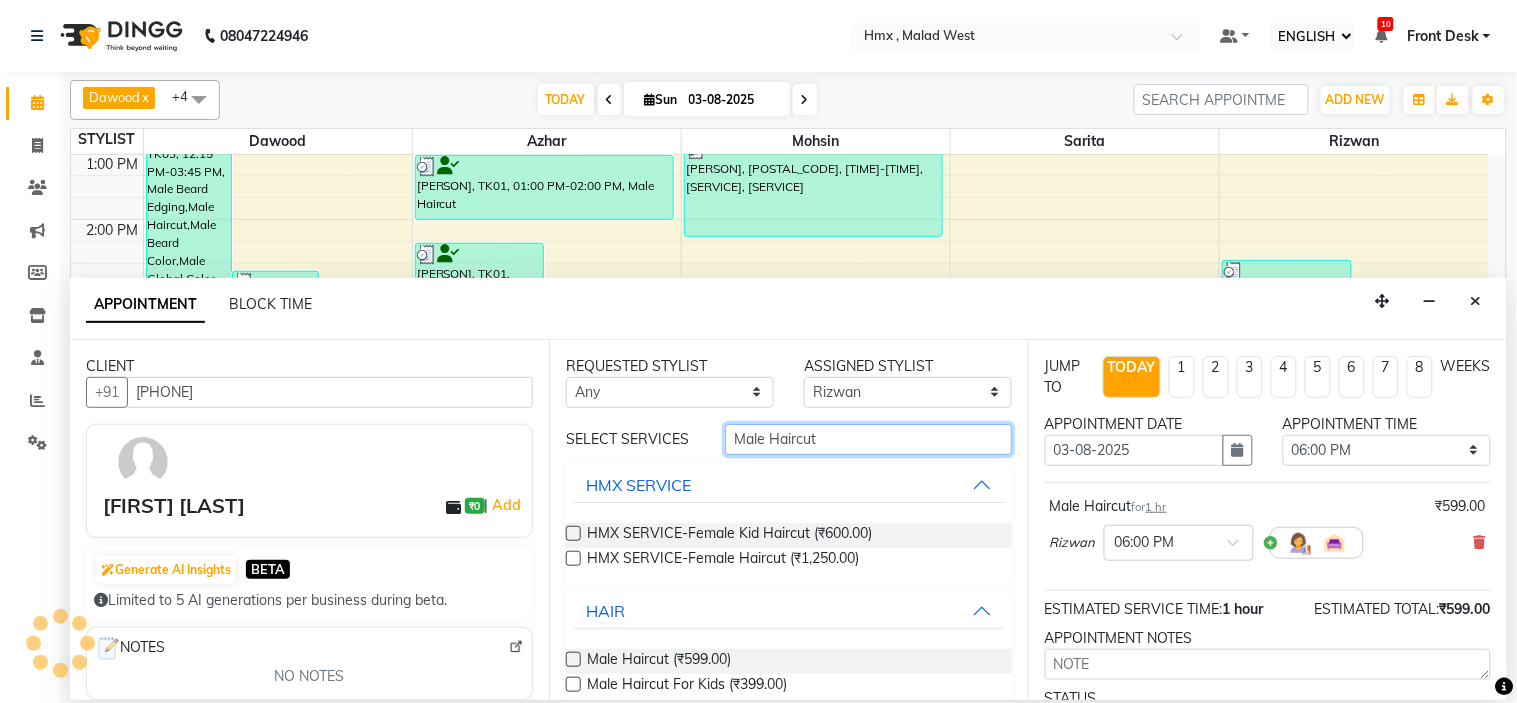 drag, startPoint x: 815, startPoint y: 435, endPoint x: 685, endPoint y: 453, distance: 131.24023 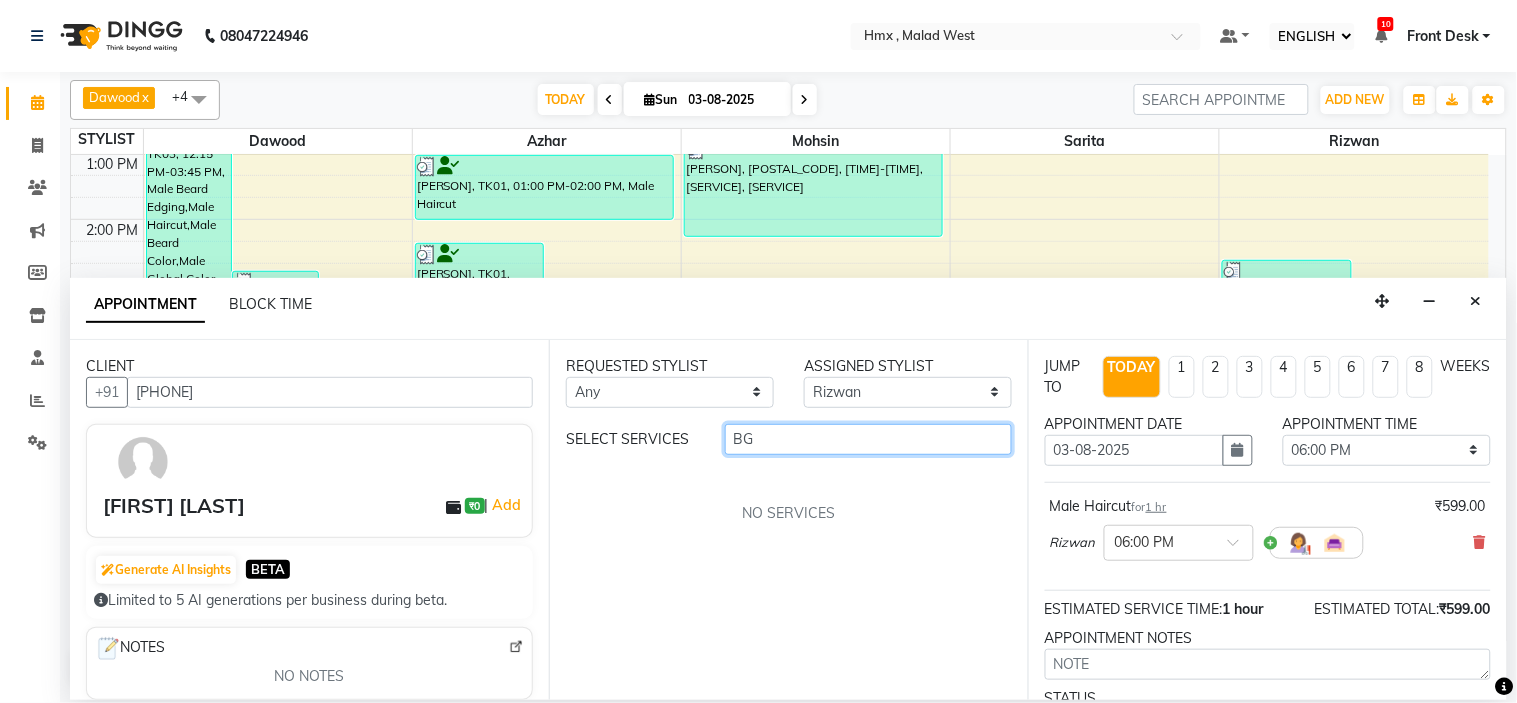 type on "B" 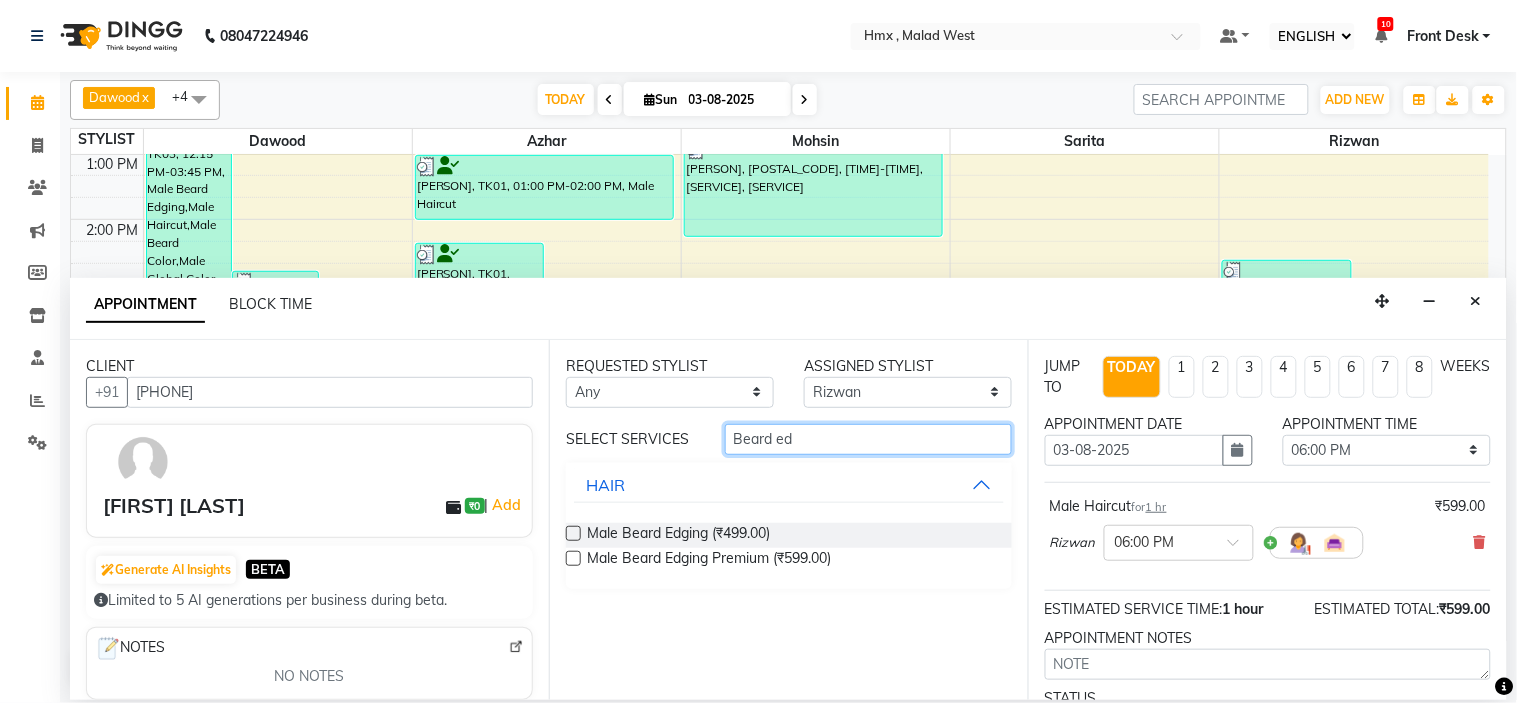 type on "Beard ed" 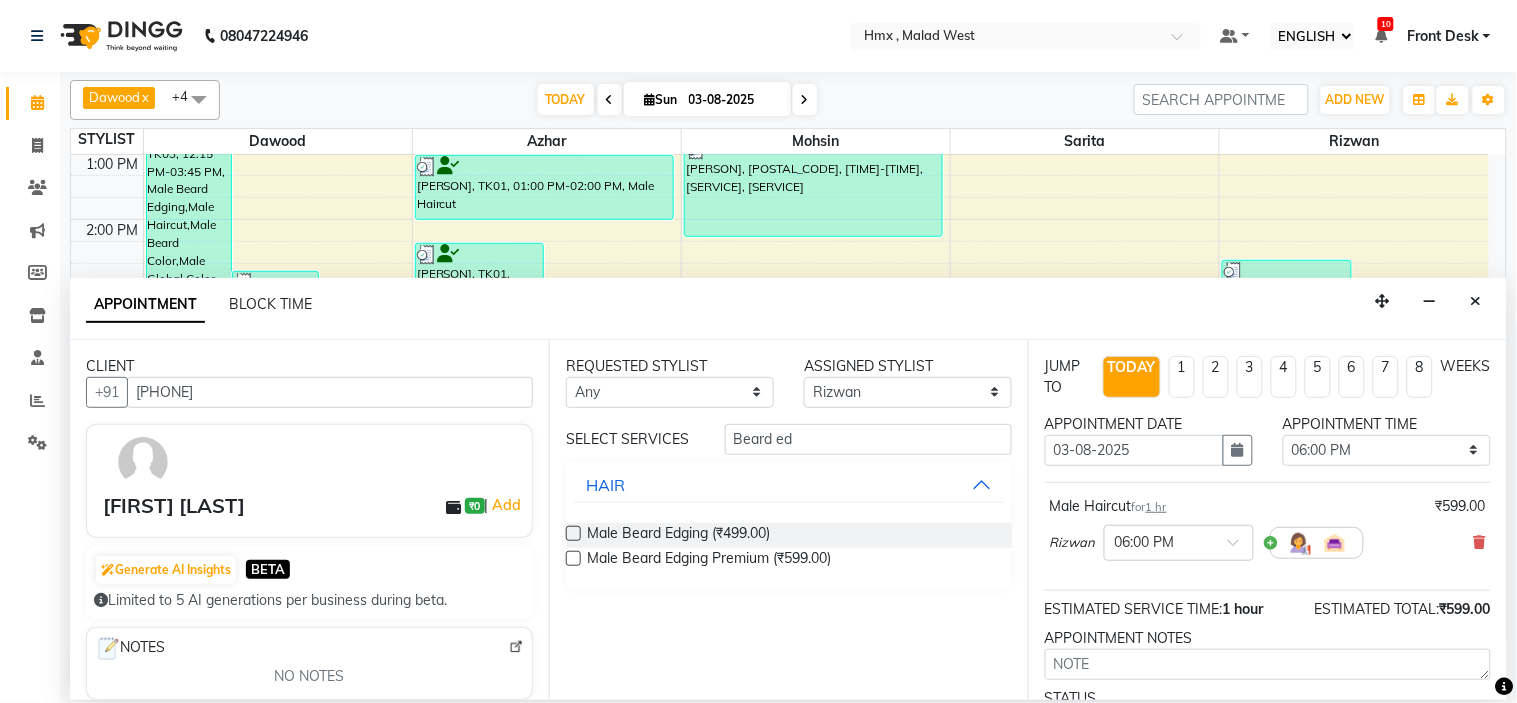 click on "REQUESTED STYLIST Any Azhar Bilal Dawood Mohsin Rizwan Sarita Suman swapnali Uzair Yash Padrath ASSIGNED STYLIST SELECT Azhar Bilal Dawood Mohsin Rizwan Sarita Suman swapnali Uzair Yash Padrath SELECT SERVICES Beard ed    HAIR Male Beard Edging (₹499.00) Male Beard Edging Premium (₹599.00)" at bounding box center (788, 520) 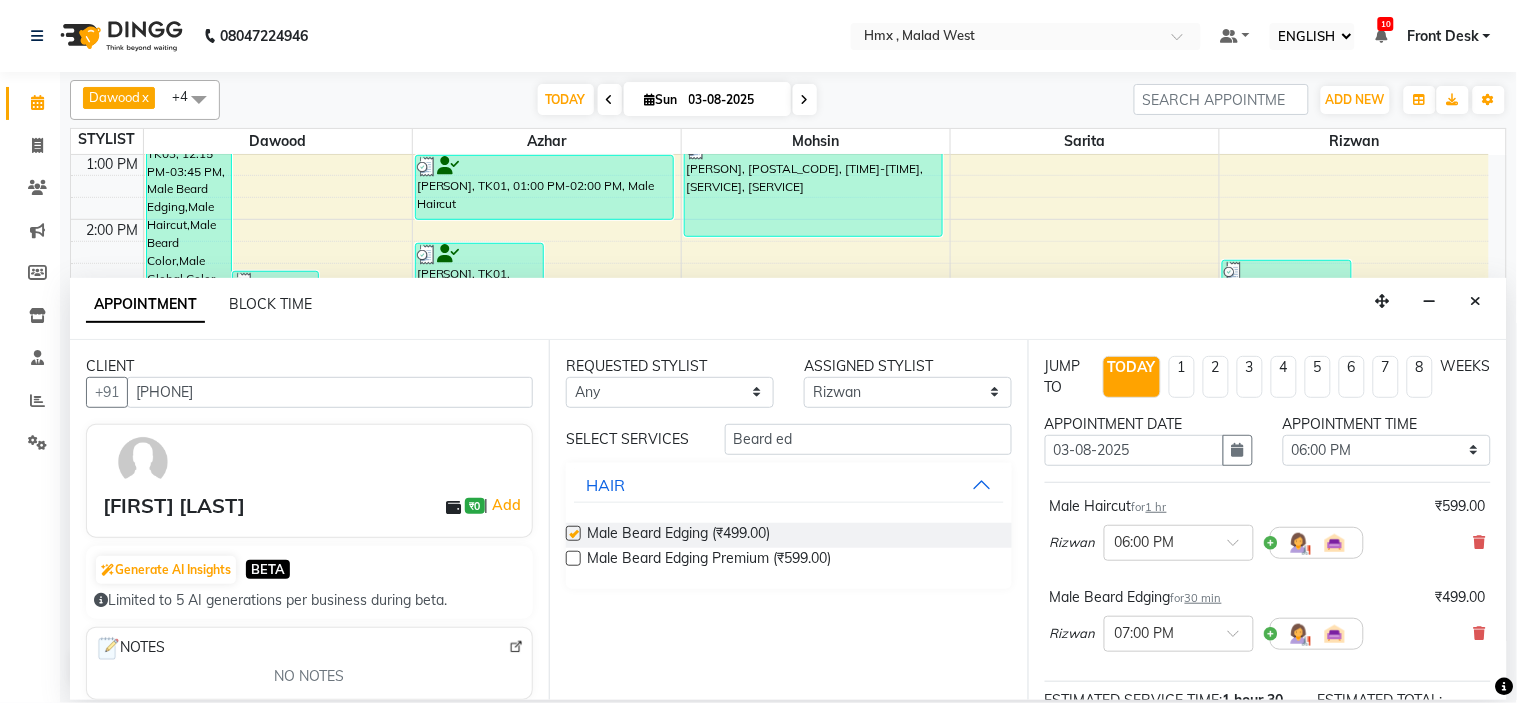 checkbox on "false" 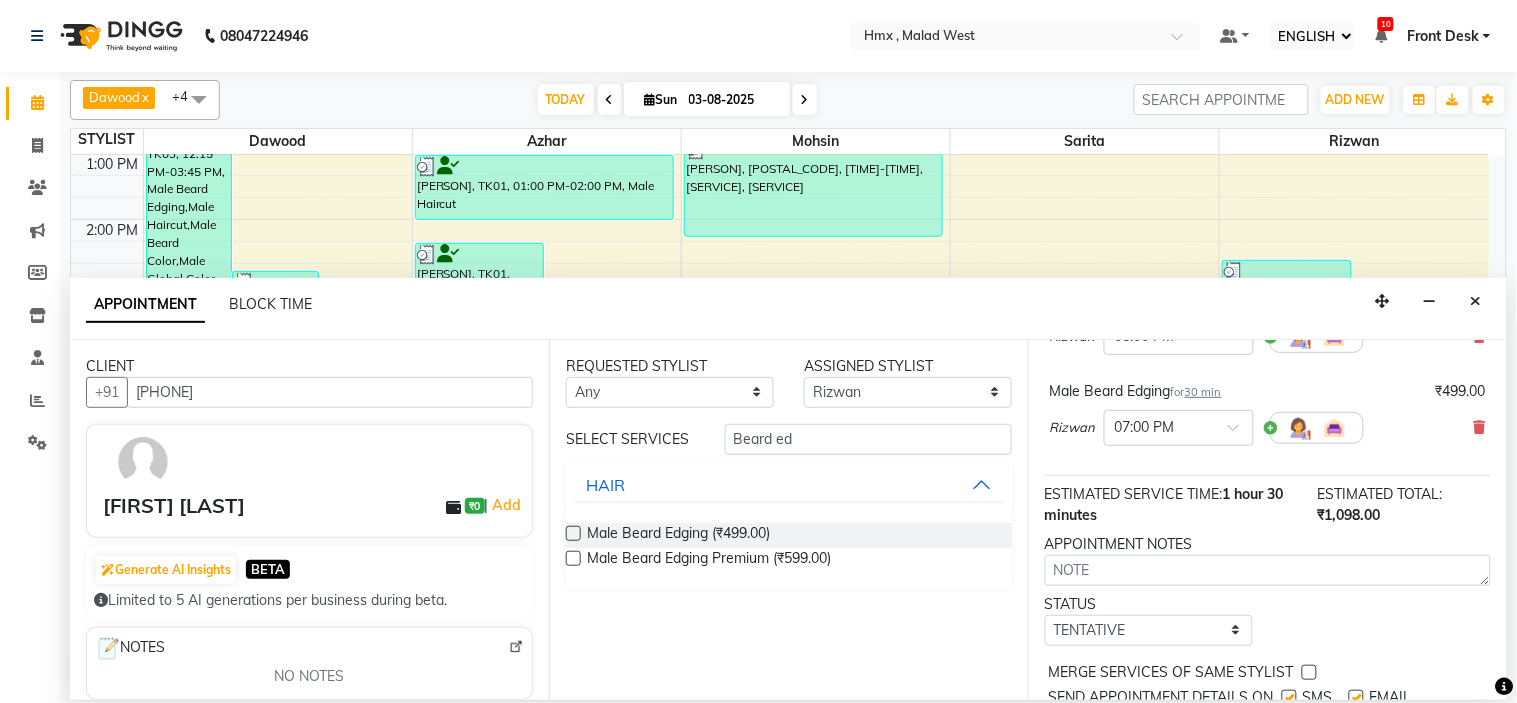 scroll, scrollTop: 277, scrollLeft: 0, axis: vertical 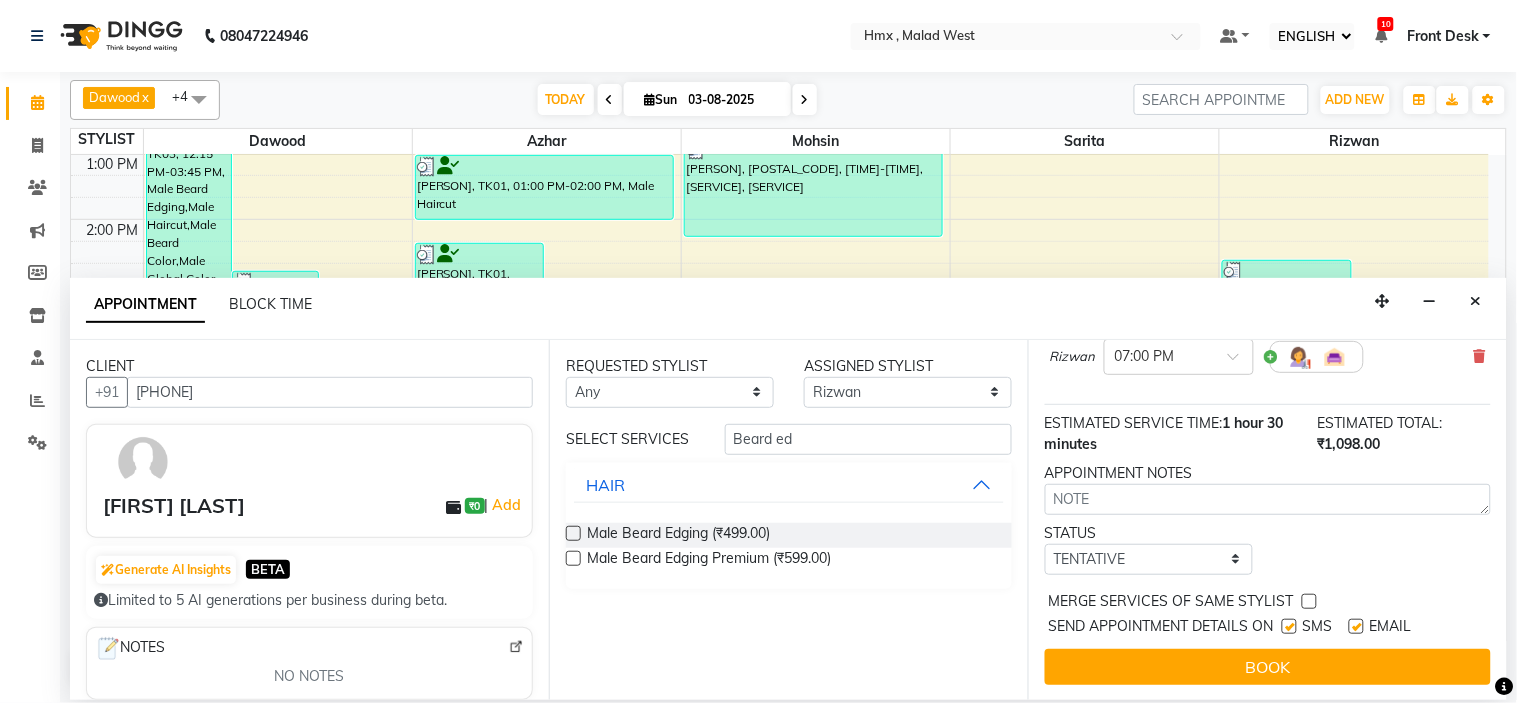 click at bounding box center (1289, 626) 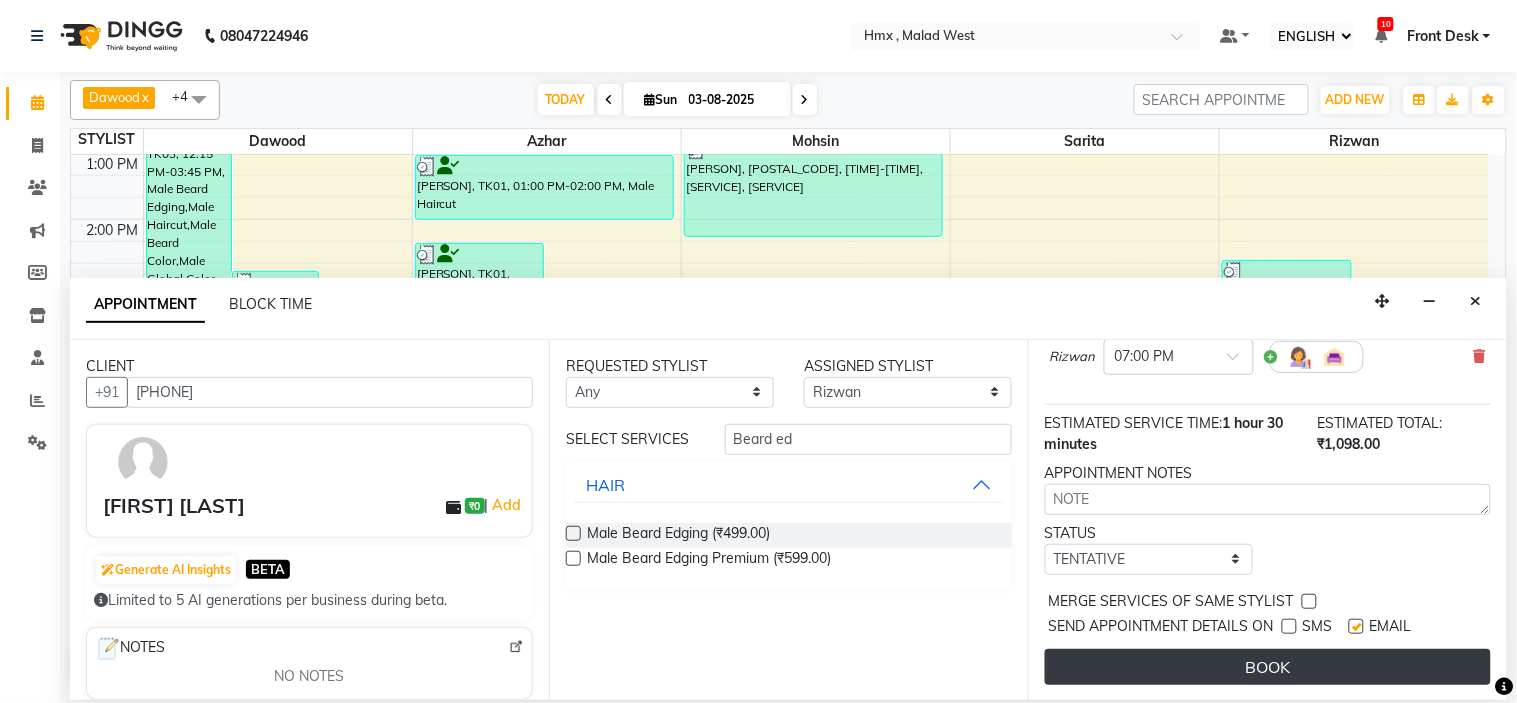 click on "BOOK" at bounding box center [1268, 667] 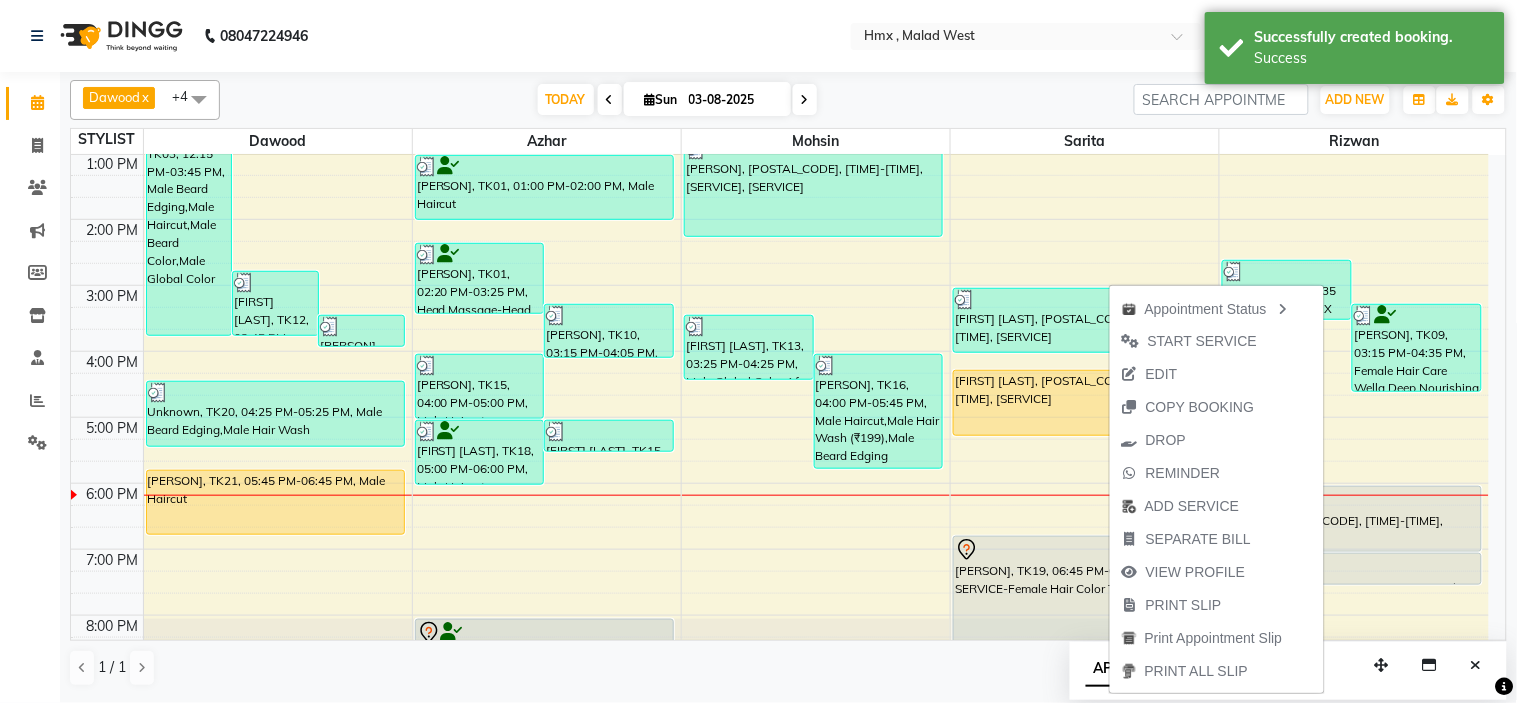 drag, startPoint x: 1162, startPoint y: 336, endPoint x: 1163, endPoint y: 351, distance: 15.033297 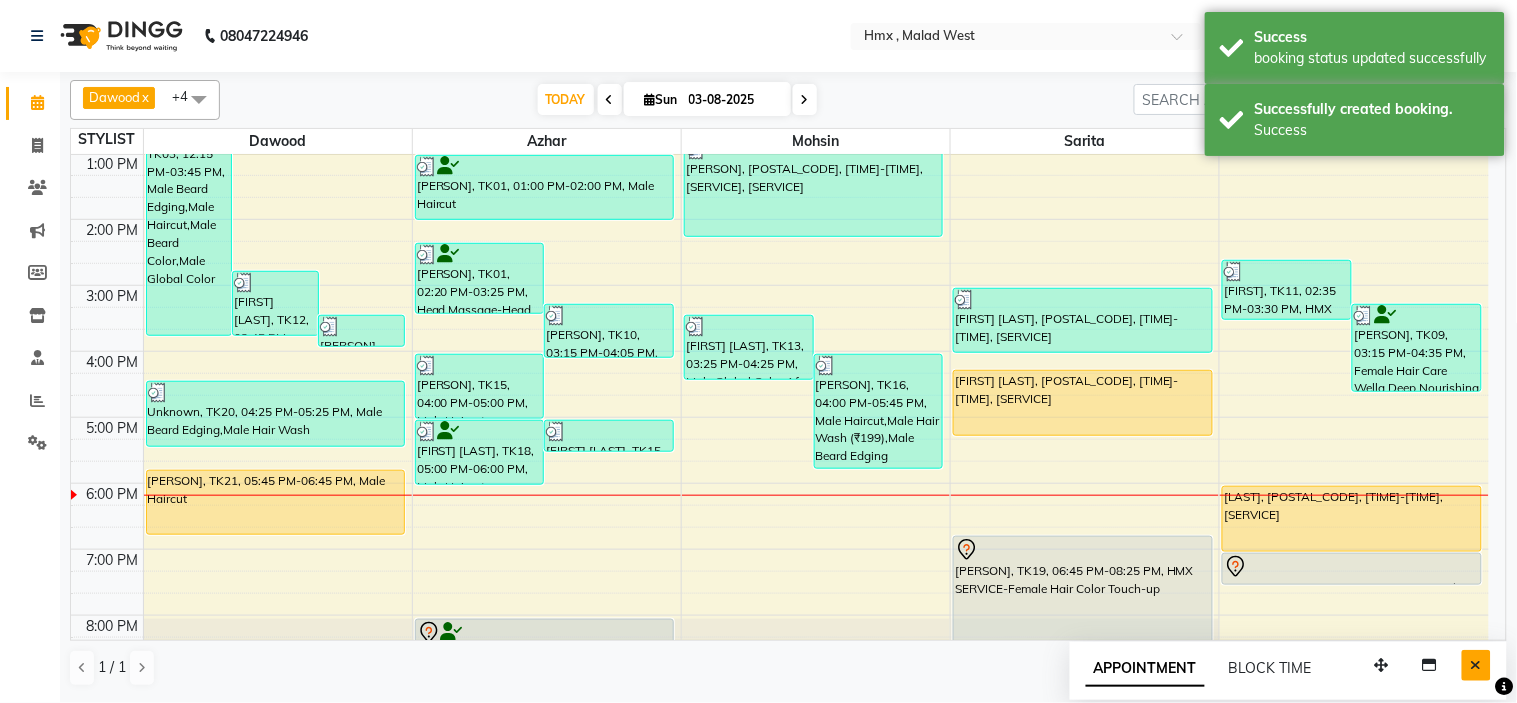 click at bounding box center (1476, 665) 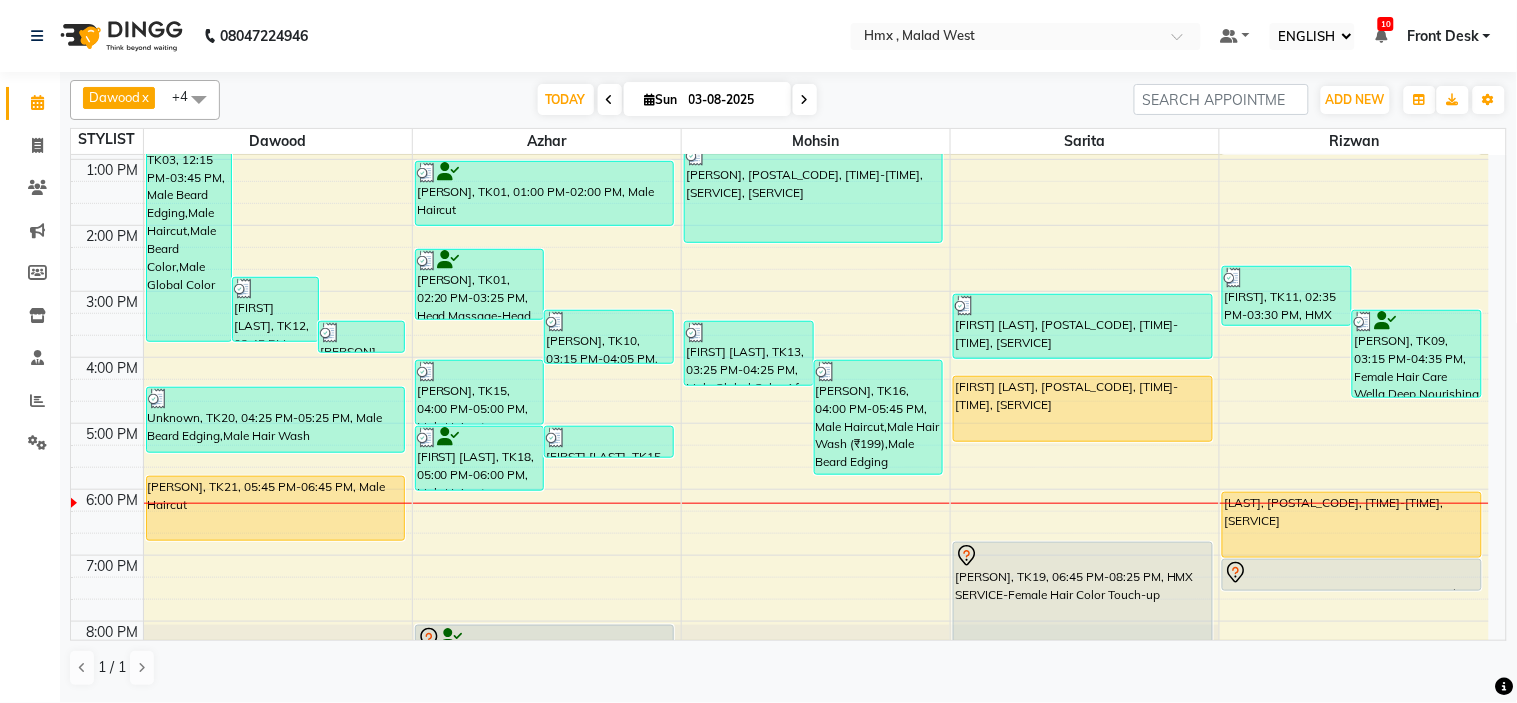 scroll, scrollTop: 331, scrollLeft: 0, axis: vertical 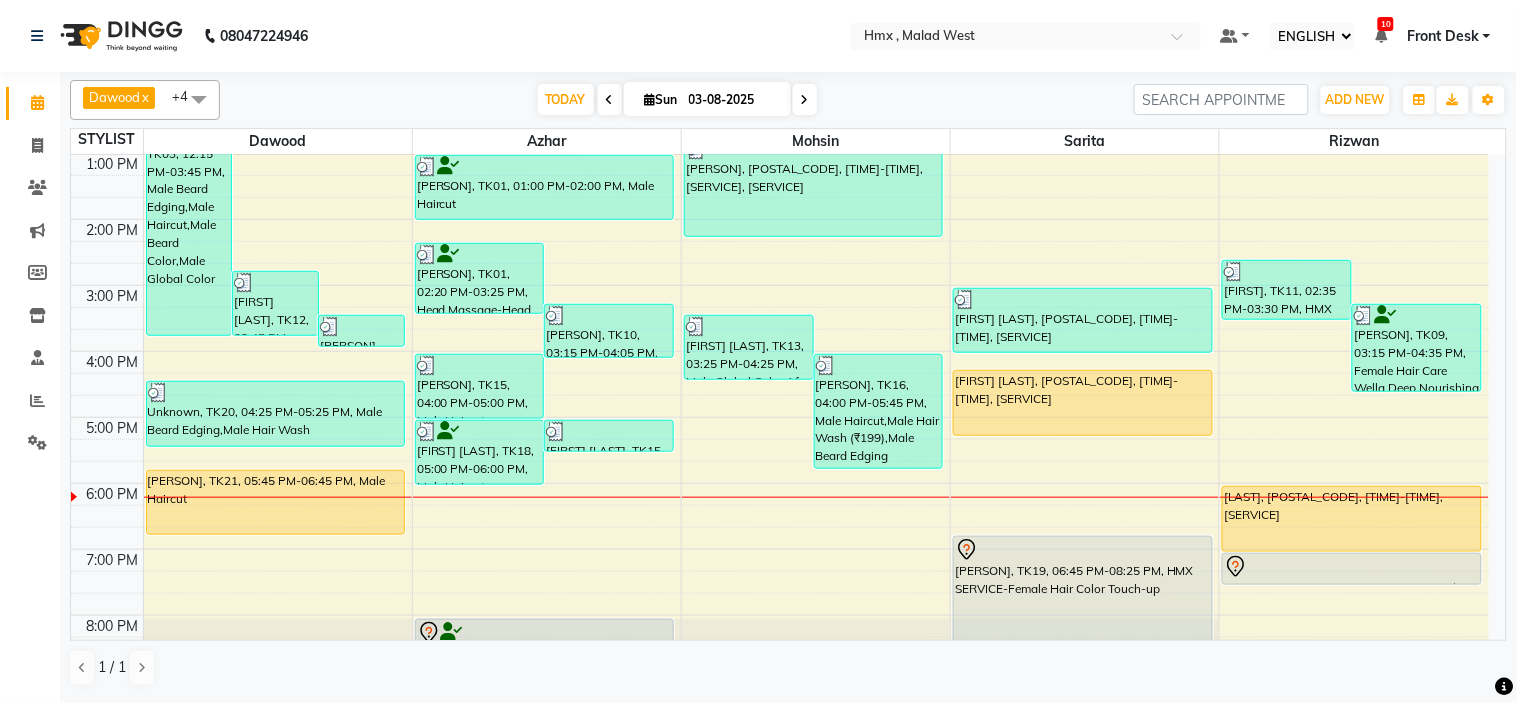 click on "8:00 AM 9:00 AM 10:00 AM 11:00 AM 12:00 PM 1:00 PM 2:00 PM 3:00 PM 4:00 PM 5:00 PM 6:00 PM 7:00 PM 8:00 PM 9:00 PM     sandeep jairath, TK03, 12:15 PM-03:45 PM, Male Beard Edging,Male Haircut,Male Beard Color,Male Global Color     Jeewan Joshi, TK12, 02:45 PM-03:45 PM, Male Haircut     Jeewan Joshi, TK12, 03:25 PM-03:55 PM, Male Beard Edging     Unknown, TK20, 04:25 PM-05:25 PM, Male Beard Edging,Male Hair Wash    Harsh, TK21, 05:45 PM-06:45 PM, Male Haircut     VINOD, TK01, 02:20 PM-03:25 PM, Head Massage-Head Massage With Coconut Oil     Gulzar, TK10, 03:15 PM-04:05 PM, Male Beard Edging     Gabiliel Solvate, TK15, 04:00 PM-05:00 PM, Male Haircut     Sudhakar Saraswat, TK18, 05:00 PM-06:00 PM, Male Haircut     Gabiliel Solvate, TK15, 05:00 PM-05:30 PM, Male Beard Edging     VINOD, TK01, 01:00 PM-02:00 PM, Male Haircut             Vinay, TK06, 08:00 PM-09:00 PM, Male Haircut             Vinay, TK06, 09:00 PM-09:30 PM, Male Beard Edging     Parth Vedant, TK13, 03:25 PM-04:25 PM, Male Global Color Af" at bounding box center (780, 285) 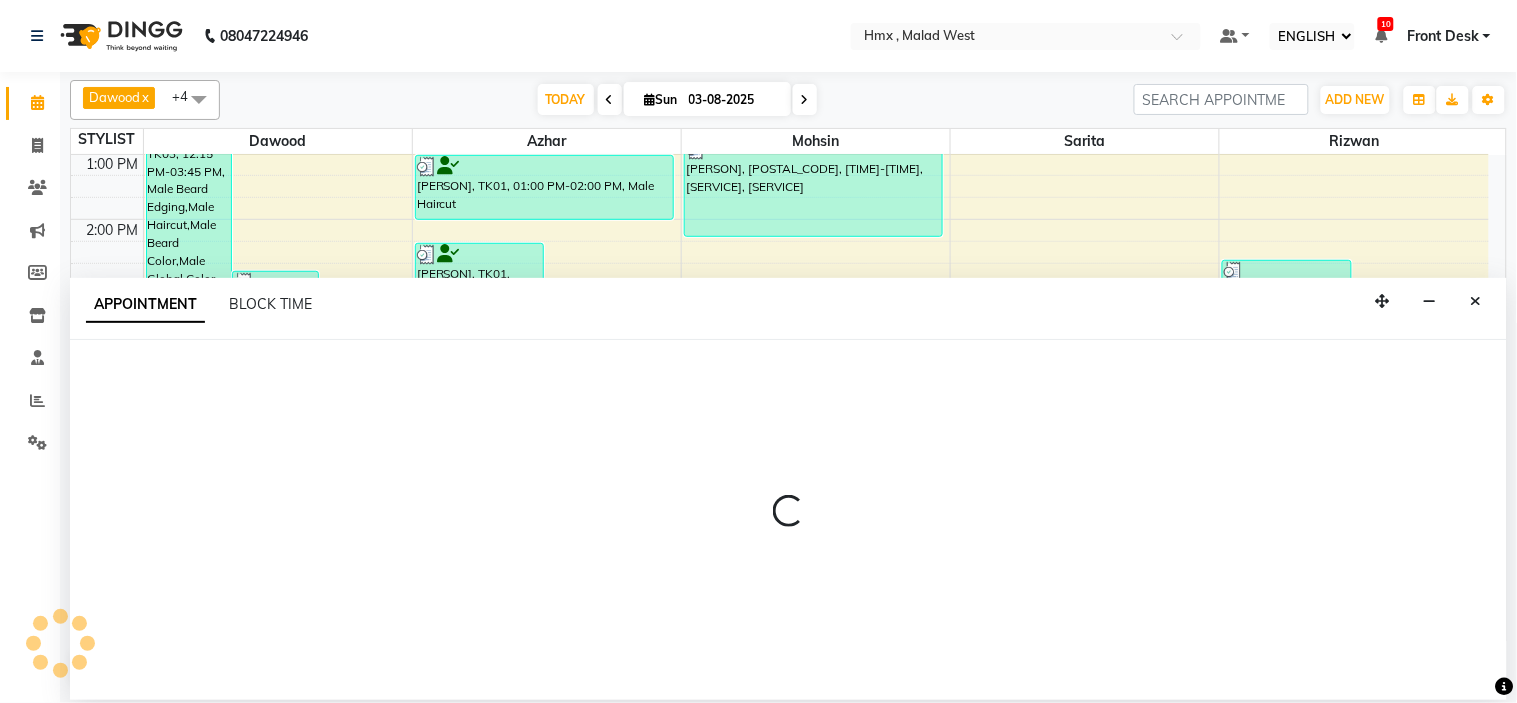 select on "39112" 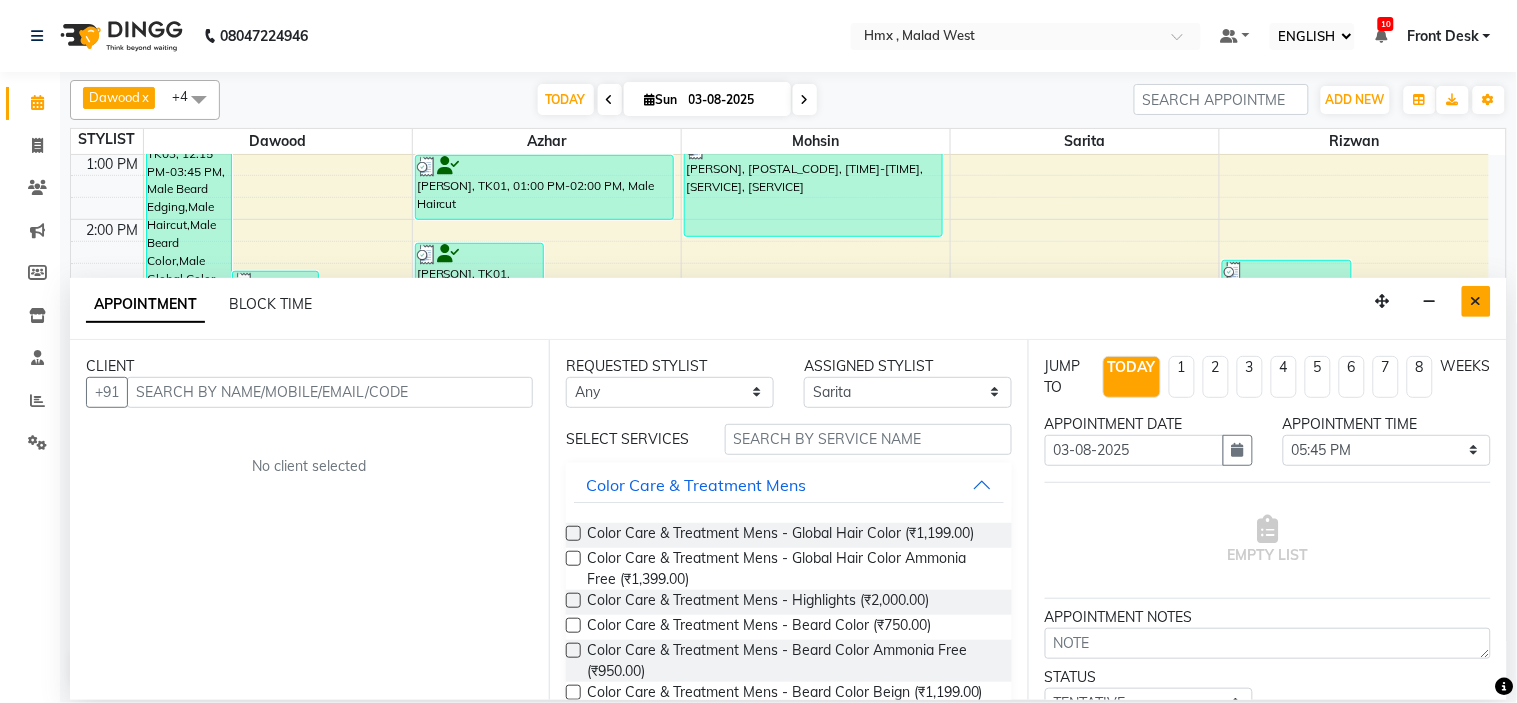 click at bounding box center [1476, 301] 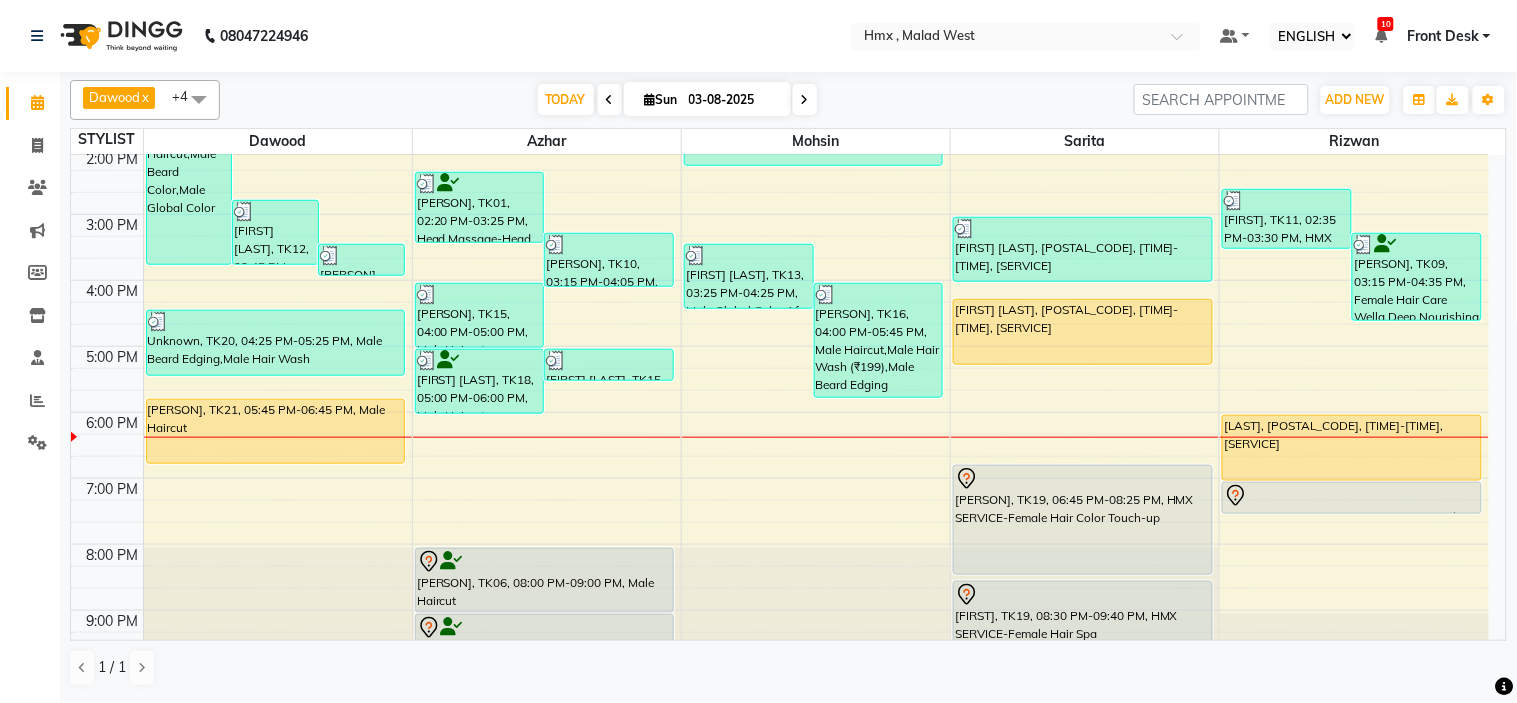scroll, scrollTop: 442, scrollLeft: 0, axis: vertical 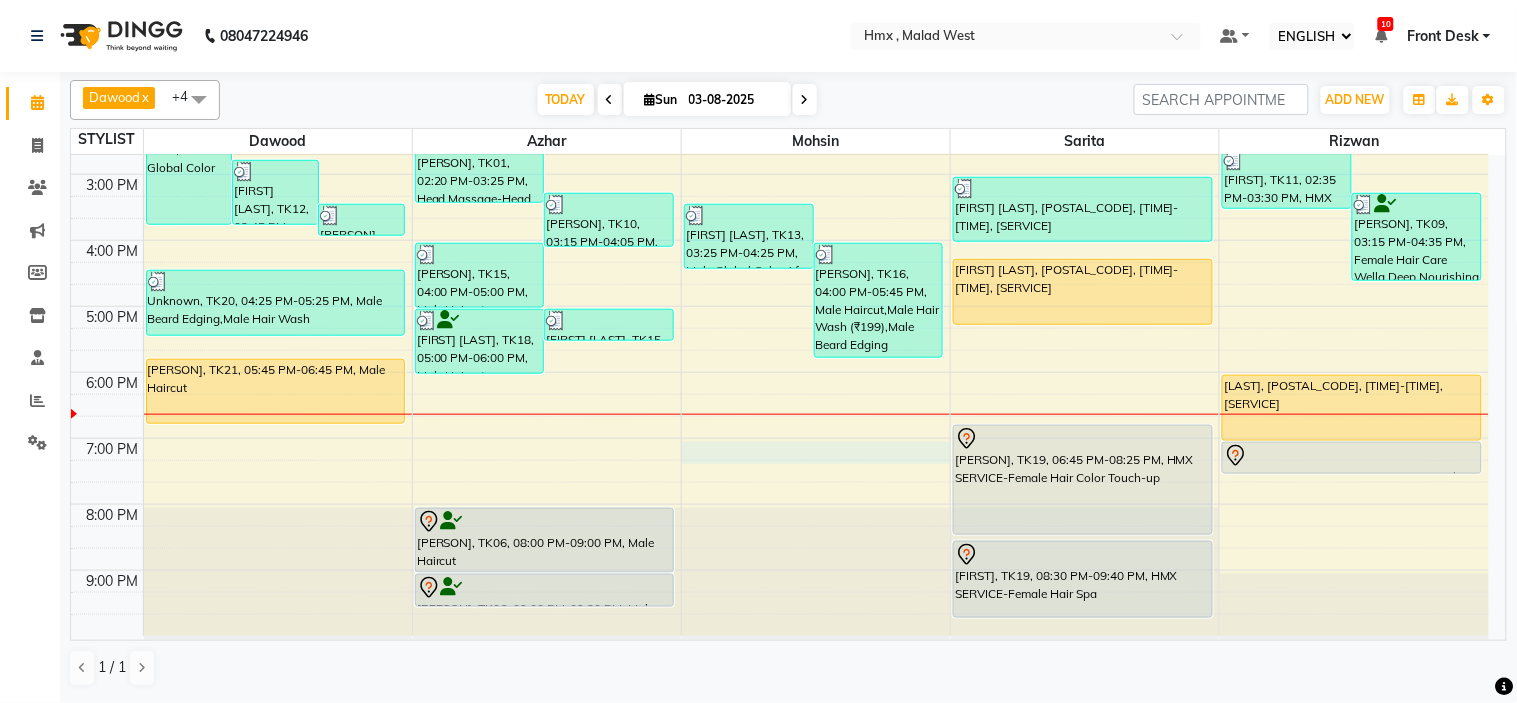 click on "8:00 AM 9:00 AM 10:00 AM 11:00 AM 12:00 PM 1:00 PM 2:00 PM 3:00 PM 4:00 PM 5:00 PM 6:00 PM 7:00 PM 8:00 PM 9:00 PM     sandeep jairath, TK03, 12:15 PM-03:45 PM, Male Beard Edging,Male Haircut,Male Beard Color,Male Global Color     Jeewan Joshi, TK12, 02:45 PM-03:45 PM, Male Haircut     Jeewan Joshi, TK12, 03:25 PM-03:55 PM, Male Beard Edging     Unknown, TK20, 04:25 PM-05:25 PM, Male Beard Edging,Male Hair Wash    Harsh, TK21, 05:45 PM-06:45 PM, Male Haircut     VINOD, TK01, 02:20 PM-03:25 PM, Head Massage-Head Massage With Coconut Oil     Gulzar, TK10, 03:15 PM-04:05 PM, Male Beard Edging     Gabiliel Solvate, TK15, 04:00 PM-05:00 PM, Male Haircut     Sudhakar Saraswat, TK18, 05:00 PM-06:00 PM, Male Haircut     Gabiliel Solvate, TK15, 05:00 PM-05:30 PM, Male Beard Edging     VINOD, TK01, 01:00 PM-02:00 PM, Male Haircut             Vinay, TK06, 08:00 PM-09:00 PM, Male Haircut             Vinay, TK06, 09:00 PM-09:30 PM, Male Beard Edging     Parth Vedant, TK13, 03:25 PM-04:25 PM, Male Global Color Af" at bounding box center (780, 174) 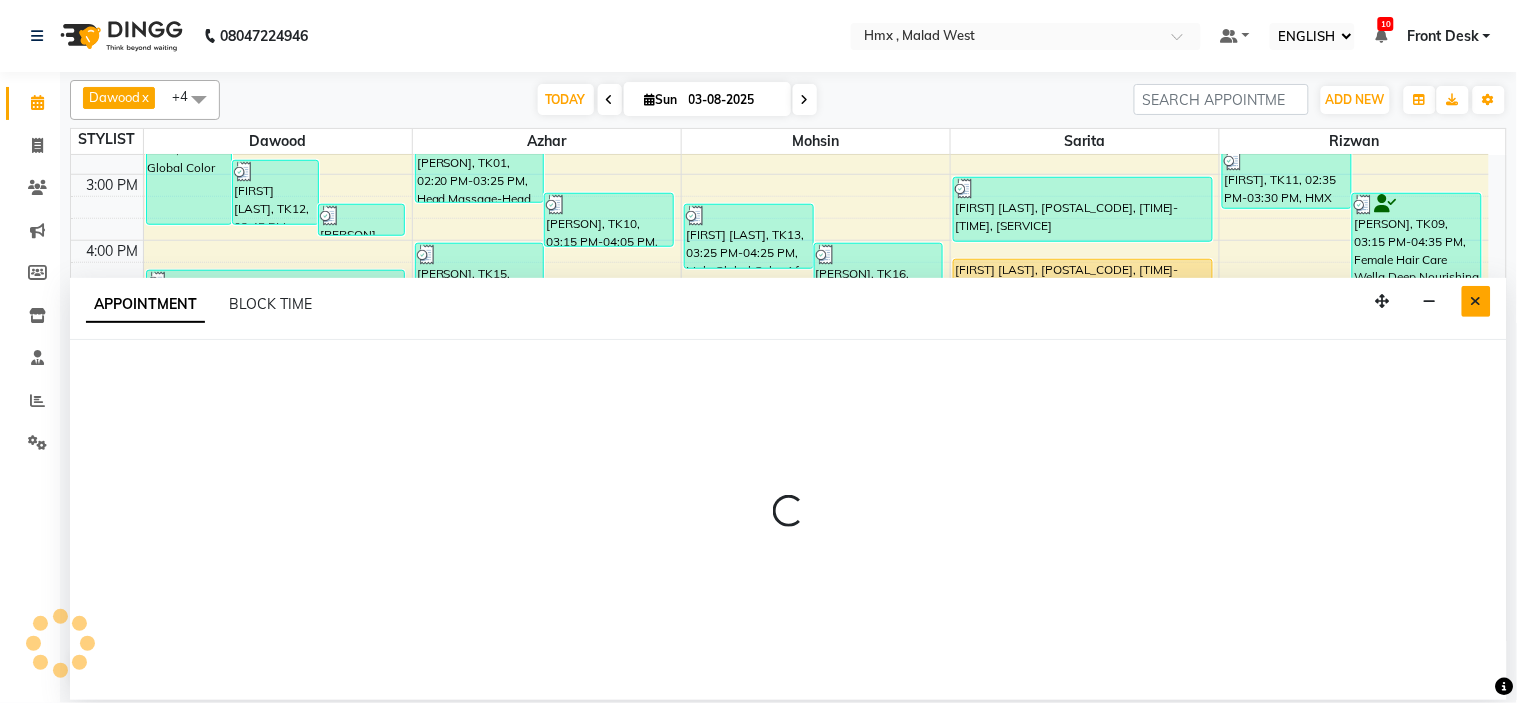 select on "39110" 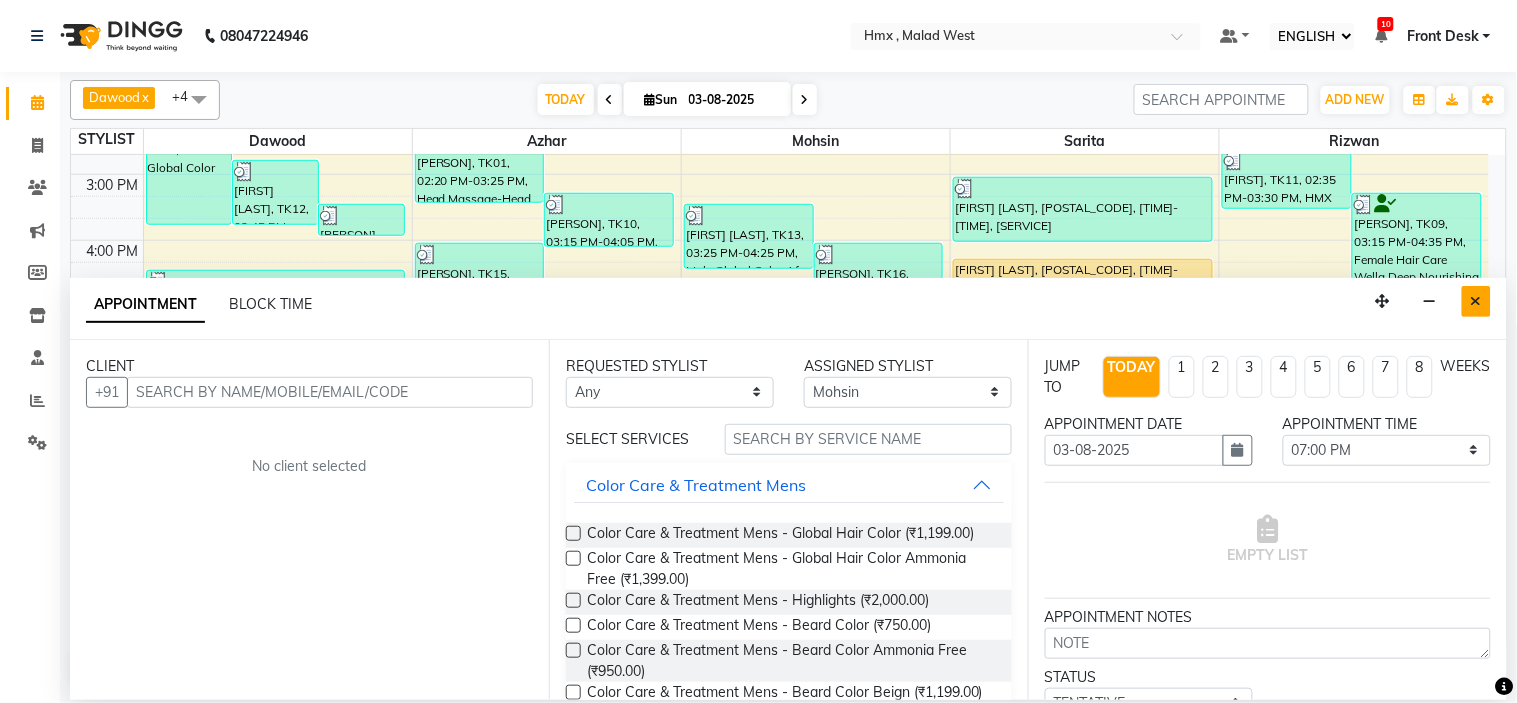 click at bounding box center [1476, 301] 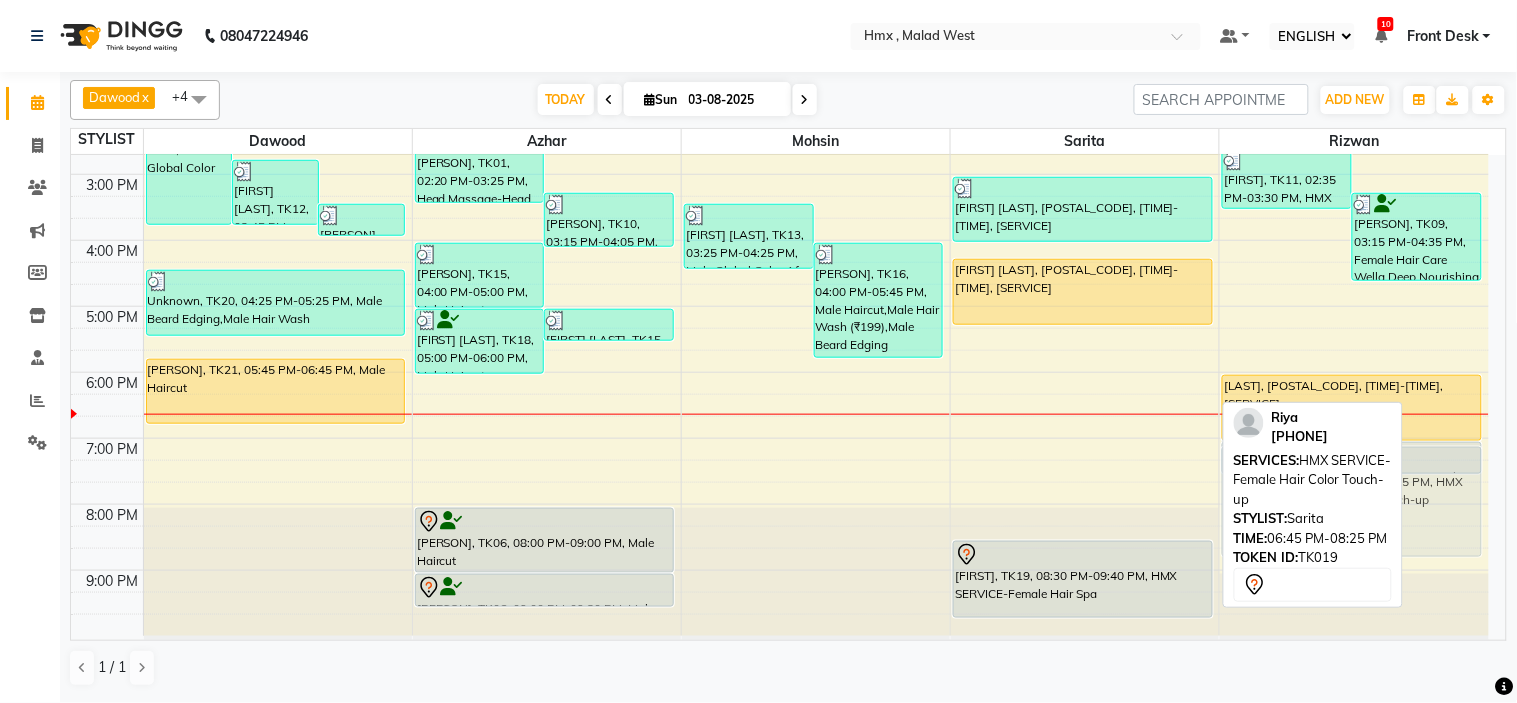 drag, startPoint x: 1088, startPoint y: 451, endPoint x: 1372, endPoint y: 474, distance: 284.9298 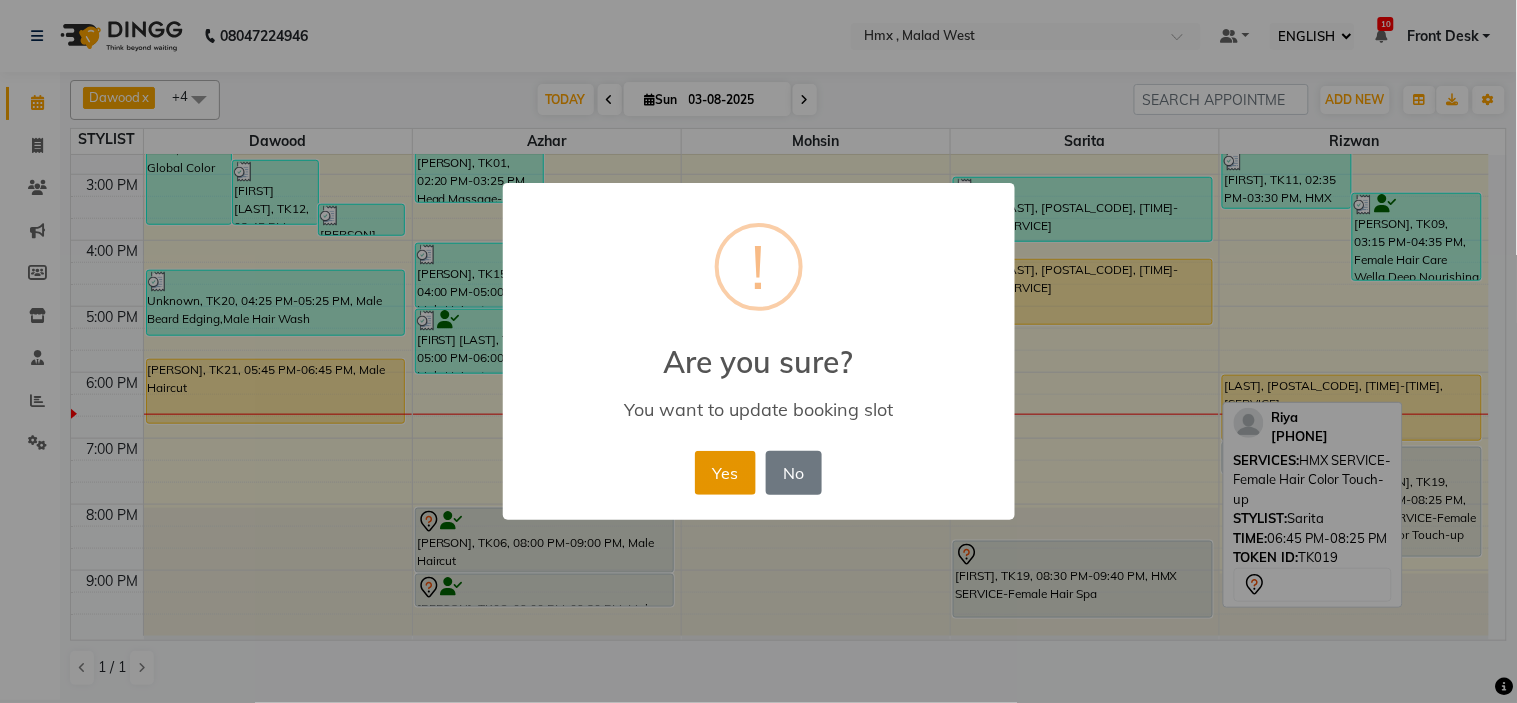 click on "Yes" at bounding box center [725, 473] 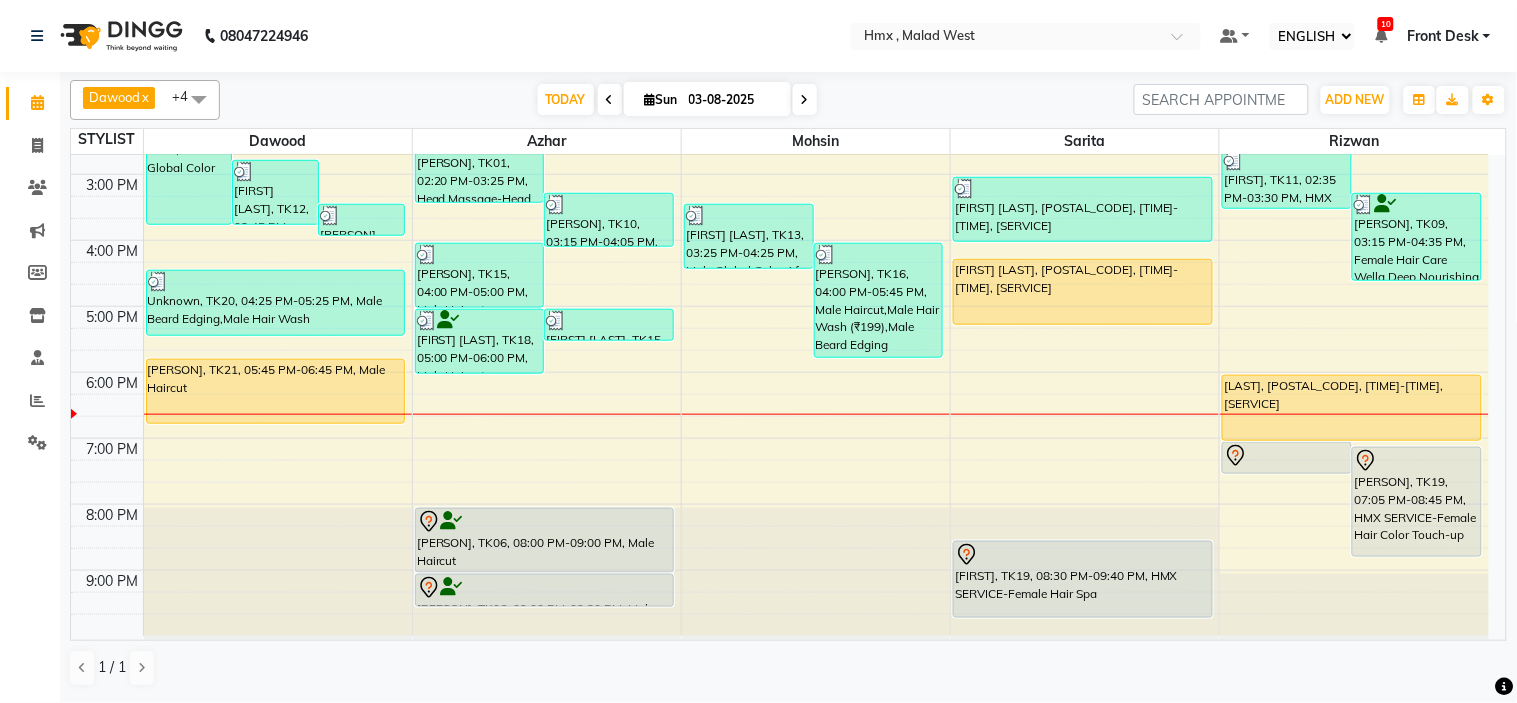 click on "8:00 AM 9:00 AM 10:00 AM 11:00 AM 12:00 PM 1:00 PM 2:00 PM 3:00 PM 4:00 PM 5:00 PM 6:00 PM 7:00 PM 8:00 PM 9:00 PM     sandeep jairath, TK03, 12:15 PM-03:45 PM, Male Beard Edging,Male Haircut,Male Beard Color,Male Global Color     Jeewan Joshi, TK12, 02:45 PM-03:45 PM, Male Haircut     Jeewan Joshi, TK12, 03:25 PM-03:55 PM, Male Beard Edging     Unknown, TK20, 04:25 PM-05:25 PM, Male Beard Edging,Male Hair Wash    Harsh, TK21, 05:45 PM-06:45 PM, Male Haircut     VINOD, TK01, 02:20 PM-03:25 PM, Head Massage-Head Massage With Coconut Oil     Gulzar, TK10, 03:15 PM-04:05 PM, Male Beard Edging     Gabiliel Solvate, TK15, 04:00 PM-05:00 PM, Male Haircut     Sudhakar Saraswat, TK18, 05:00 PM-06:00 PM, Male Haircut     Gabiliel Solvate, TK15, 05:00 PM-05:30 PM, Male Beard Edging     VINOD, TK01, 01:00 PM-02:00 PM, Male Haircut             Vinay, TK06, 08:00 PM-09:00 PM, Male Haircut             Vinay, TK06, 09:00 PM-09:30 PM, Male Beard Edging     Parth Vedant, TK13, 03:25 PM-04:25 PM, Male Global Color Af" at bounding box center (780, 174) 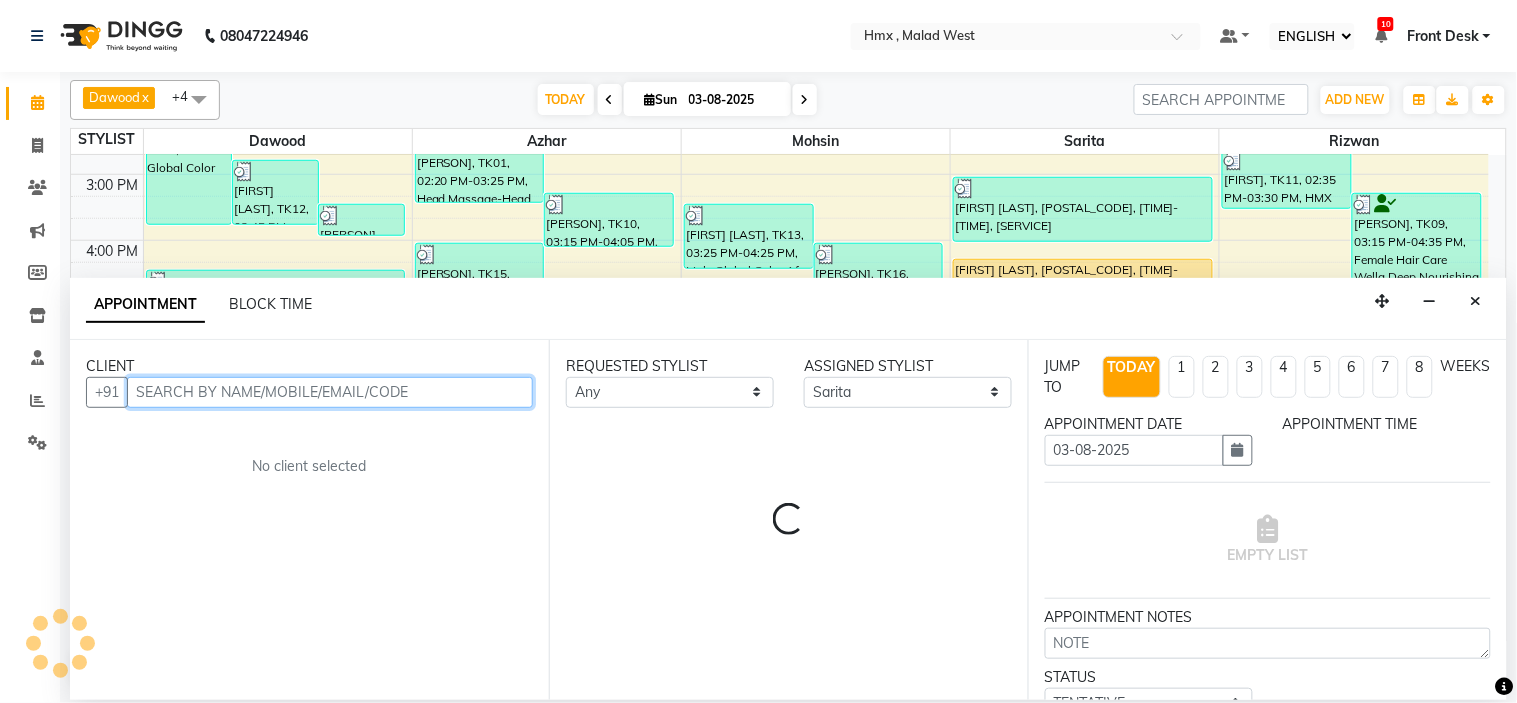 select on "1125" 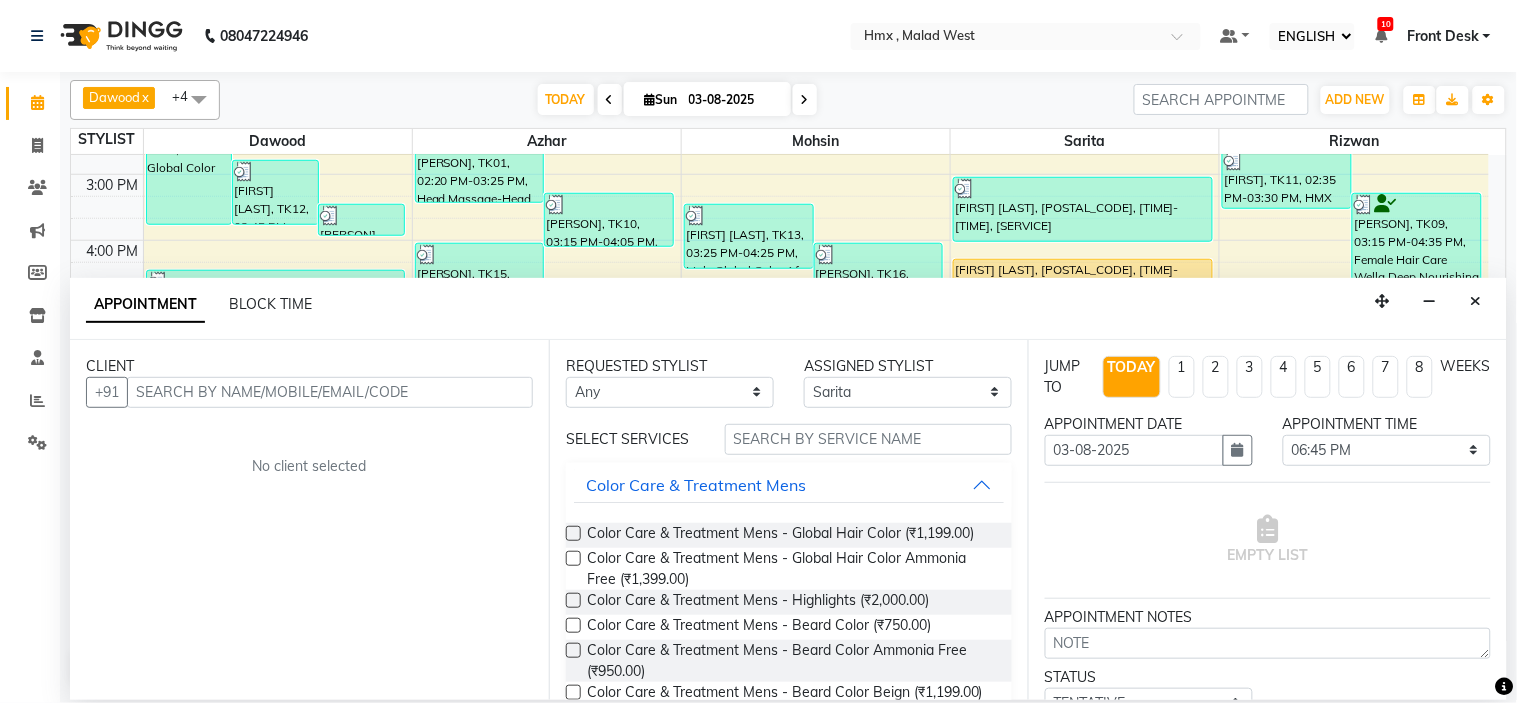 click on "CLIENT" at bounding box center [309, 366] 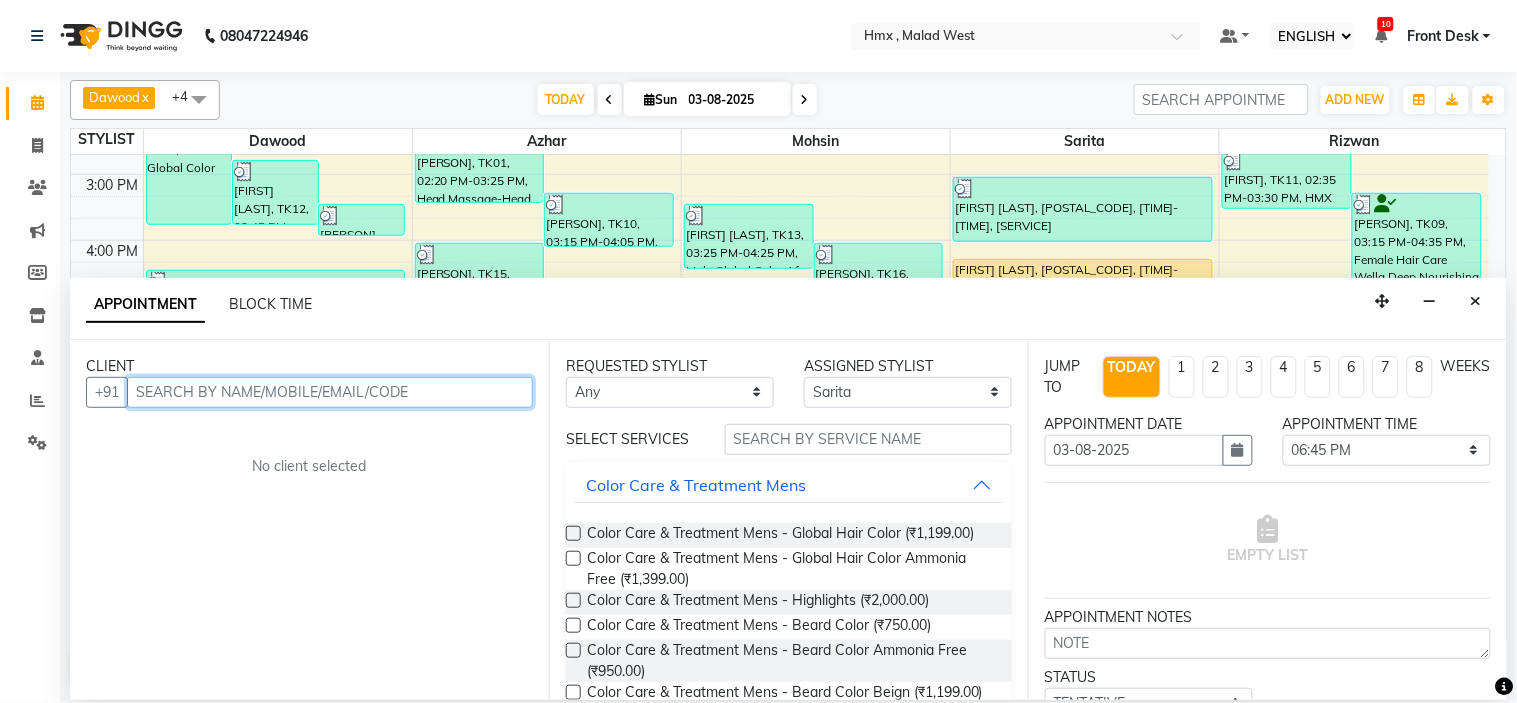 click at bounding box center [330, 392] 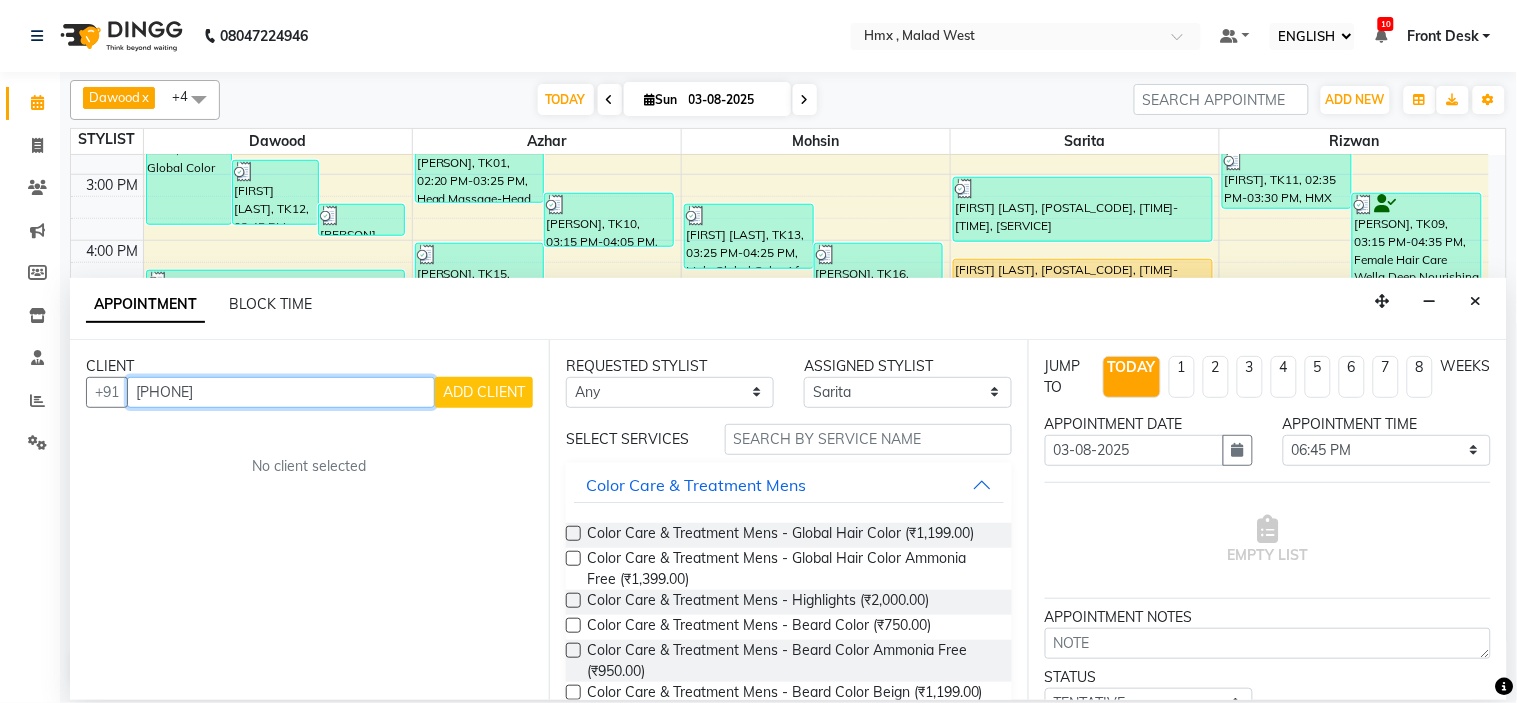 type on "[PHONE]" 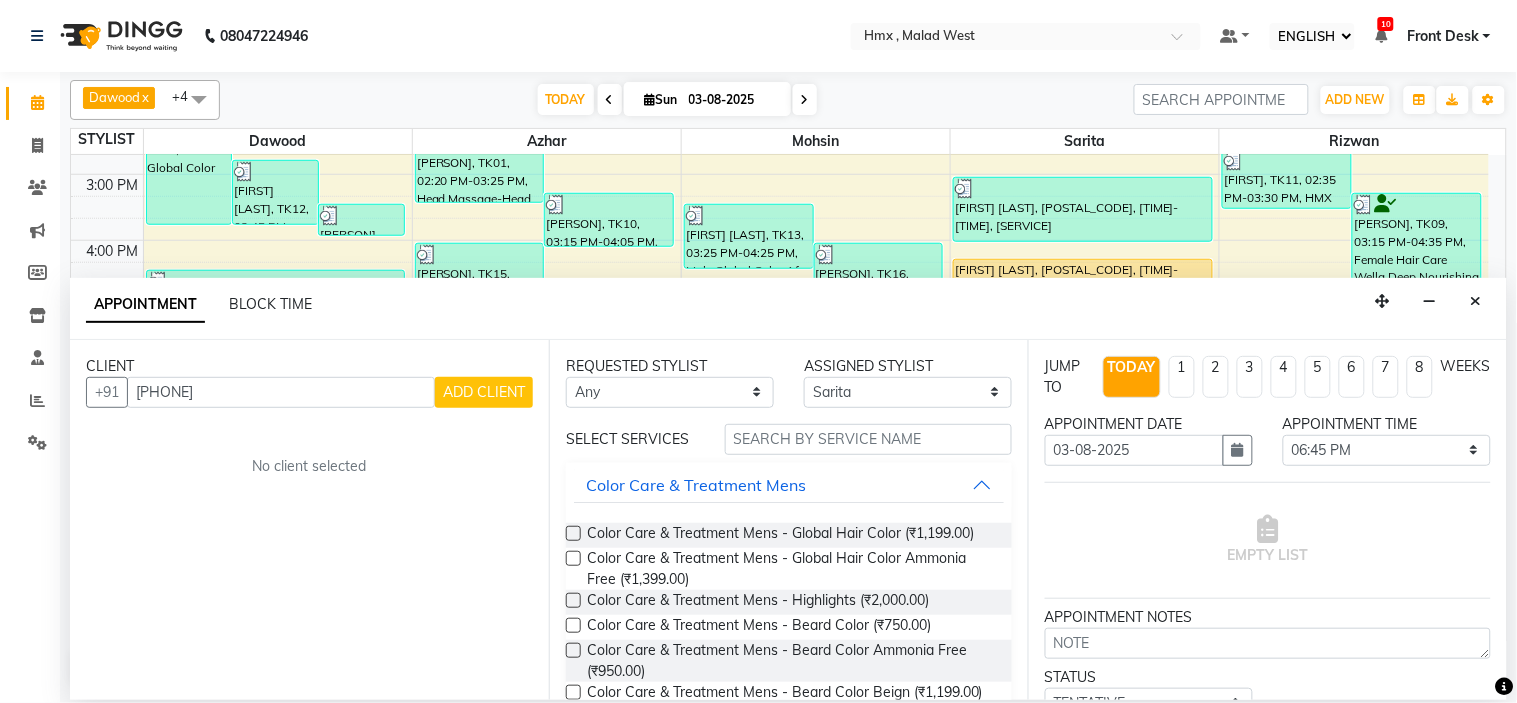 click on "ADD CLIENT" at bounding box center (484, 392) 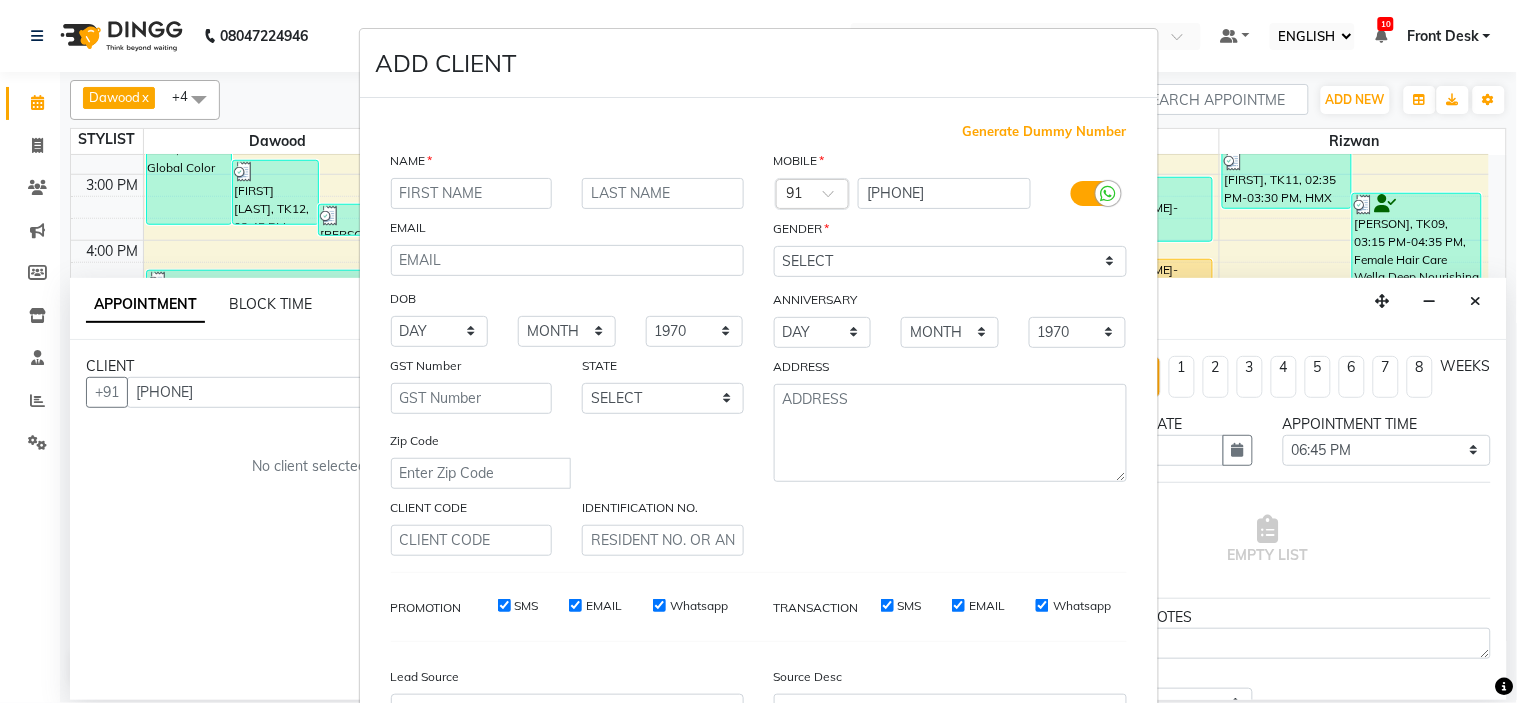 click at bounding box center [472, 193] 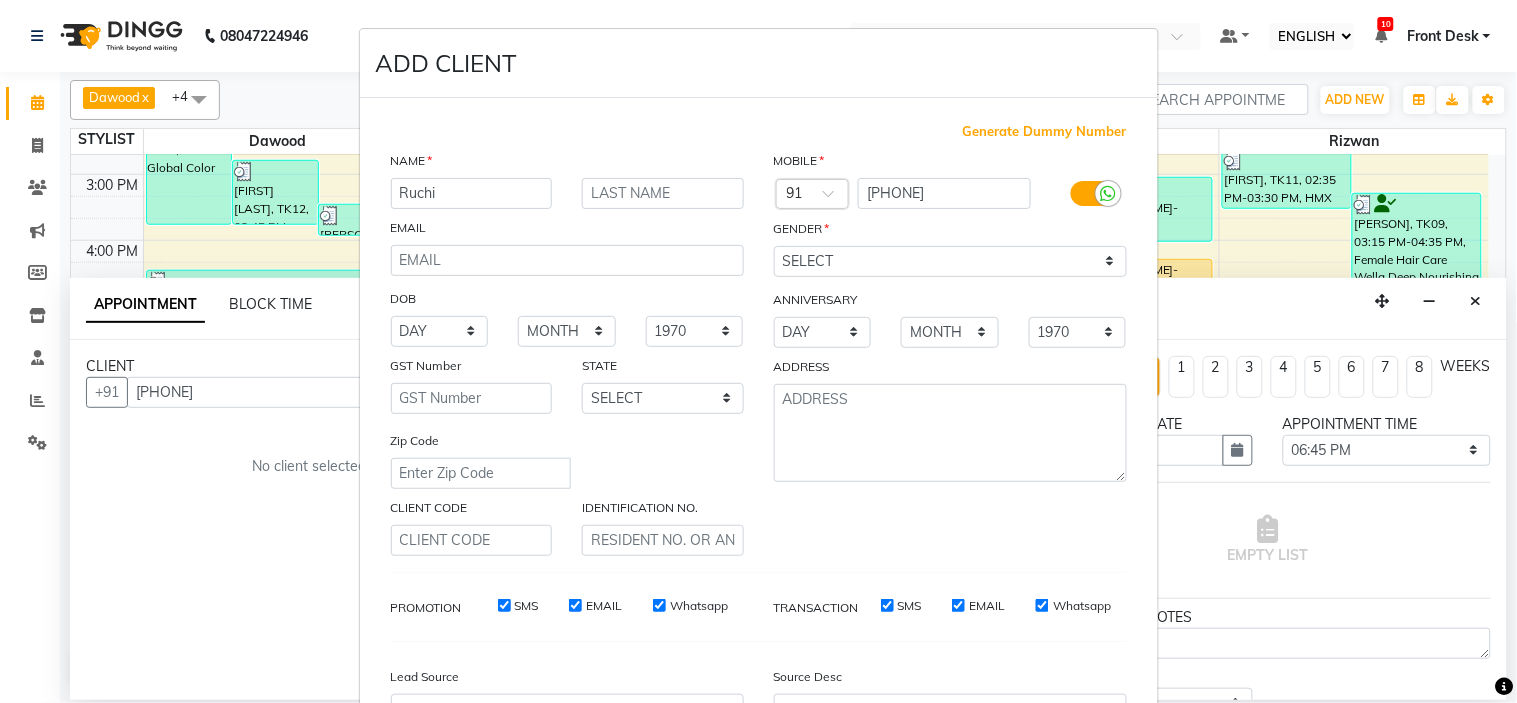 type on "Ruchi" 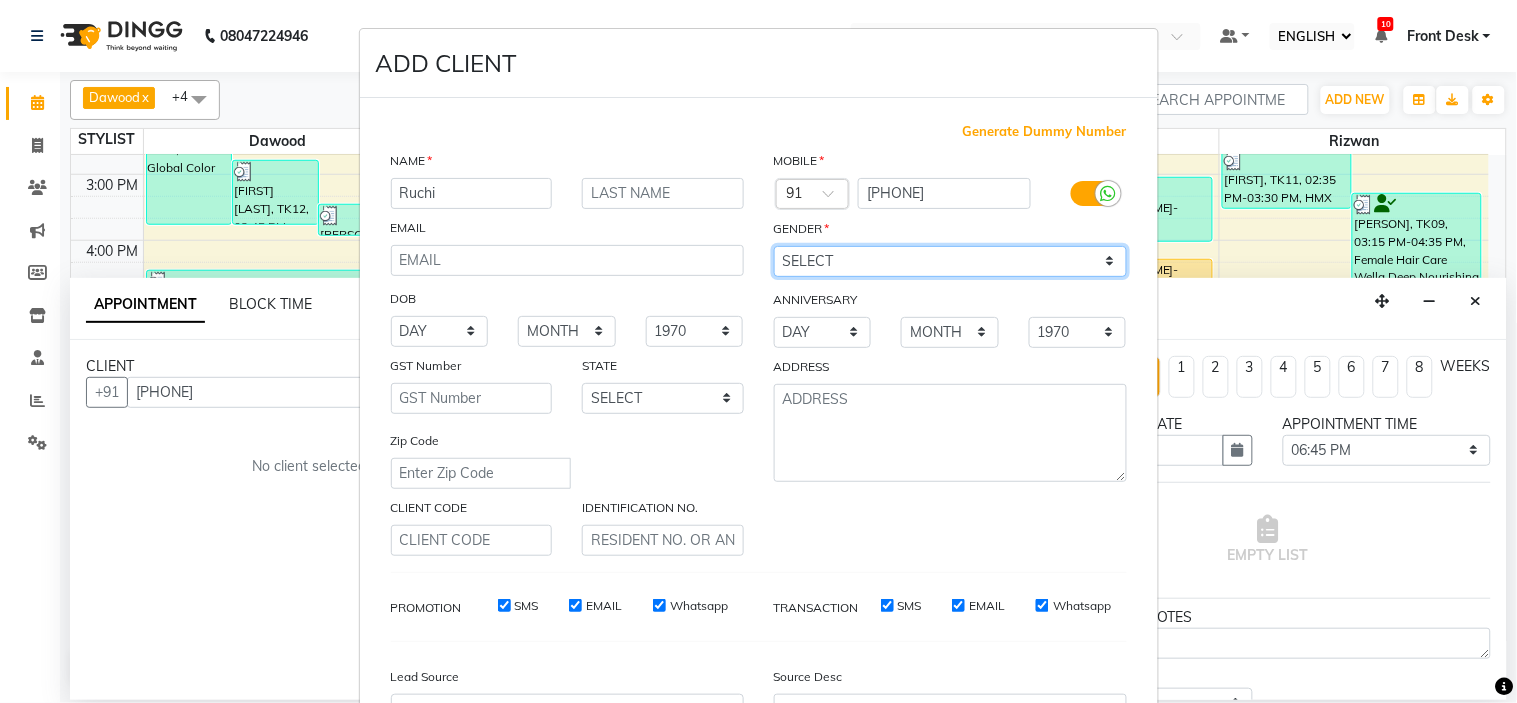 click on "SELECT MALE FEMALE OTHER PREFER NOT TO SAY" at bounding box center [950, 261] 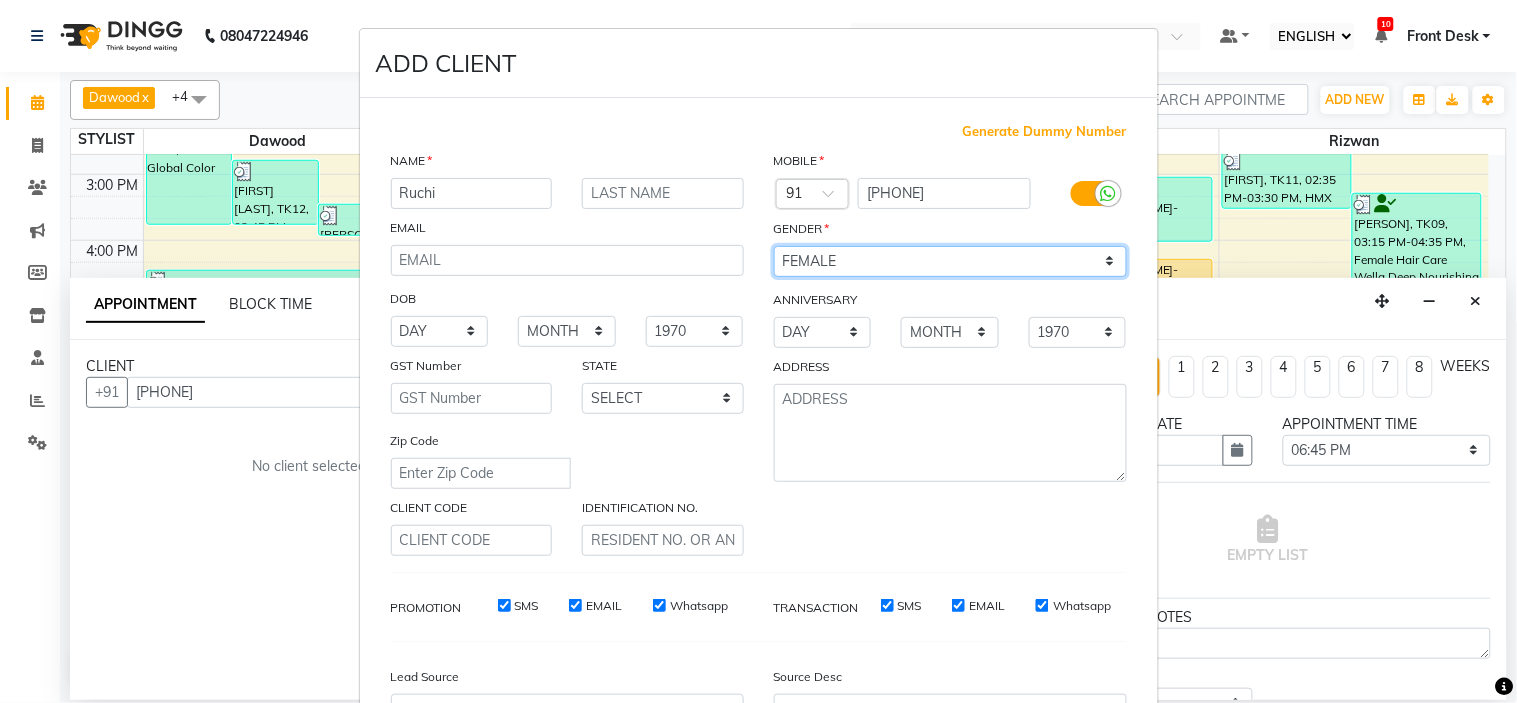 click on "SELECT MALE FEMALE OTHER PREFER NOT TO SAY" at bounding box center [950, 261] 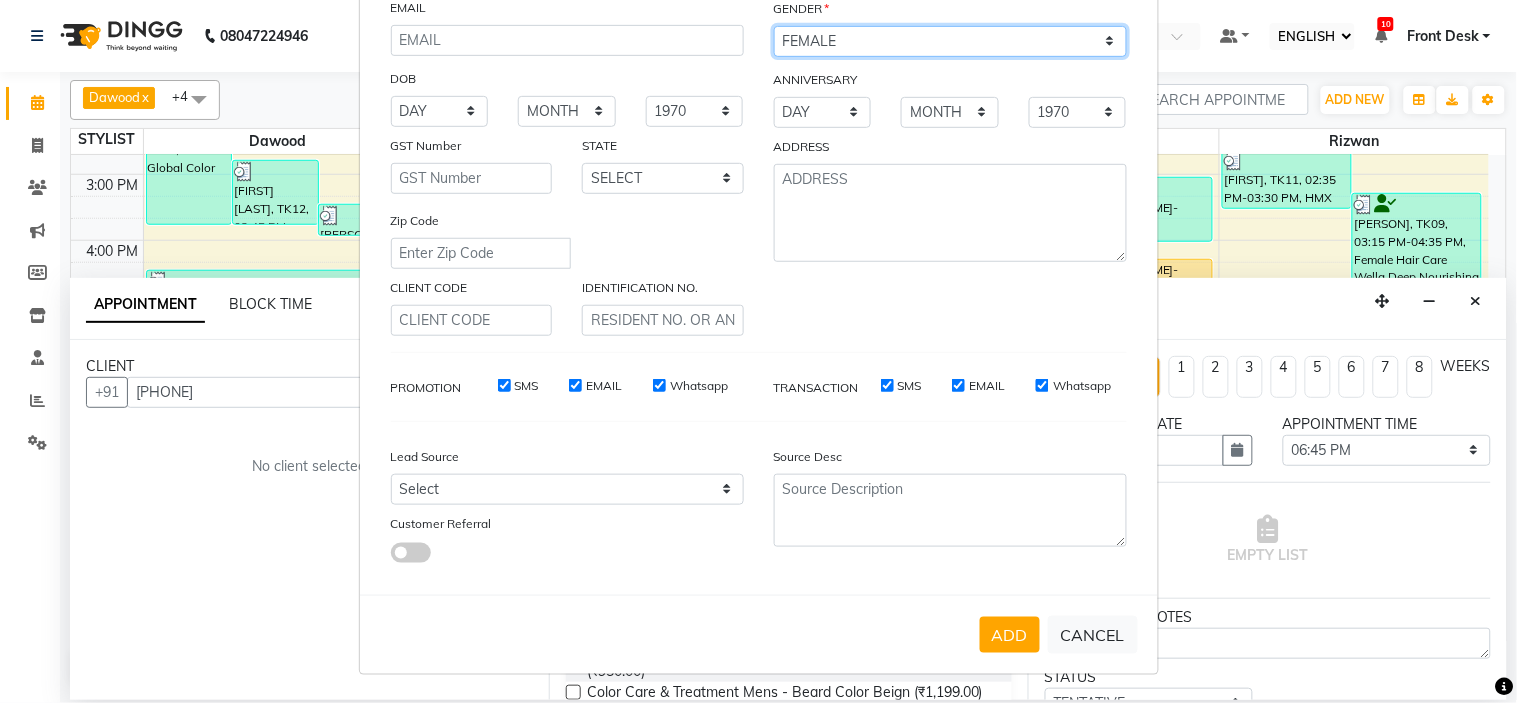 scroll, scrollTop: 221, scrollLeft: 0, axis: vertical 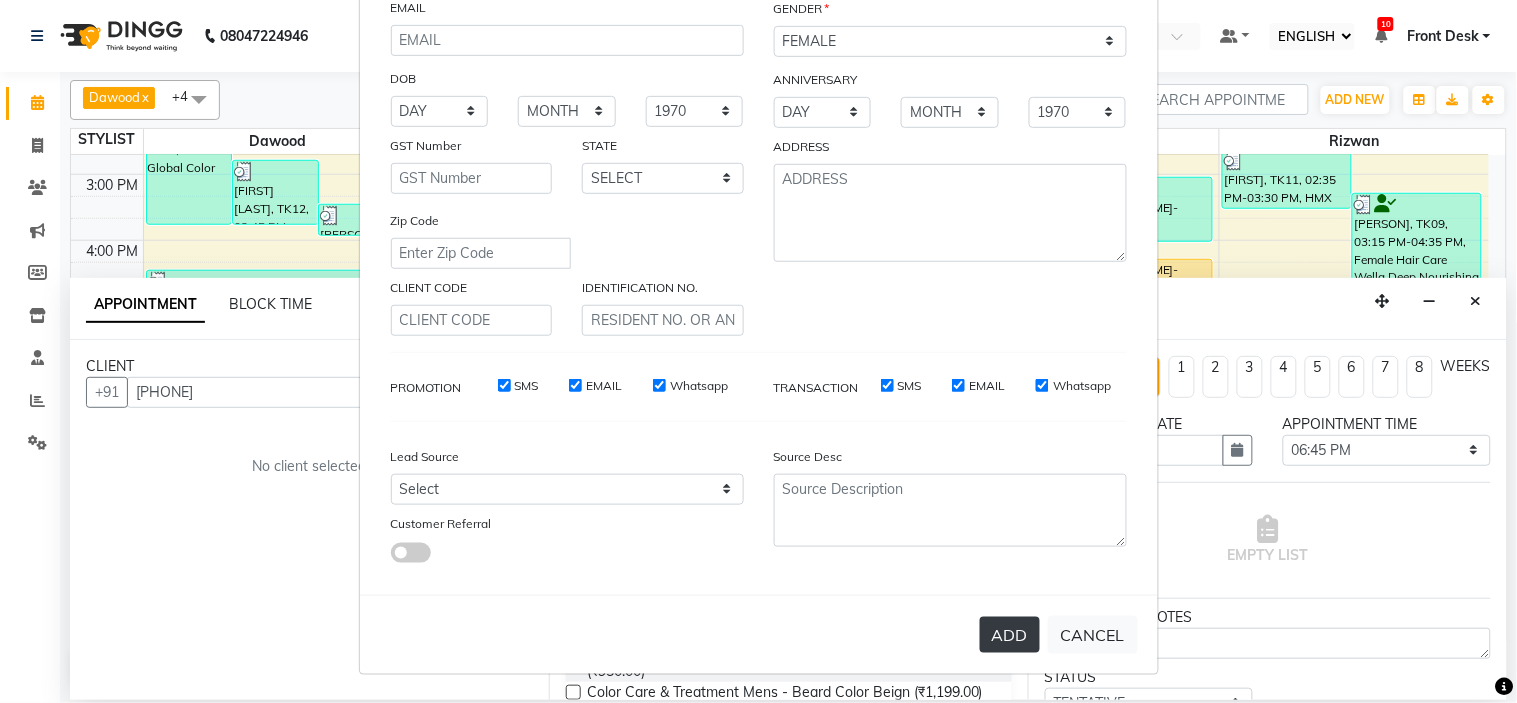 click on "ADD" at bounding box center [1010, 635] 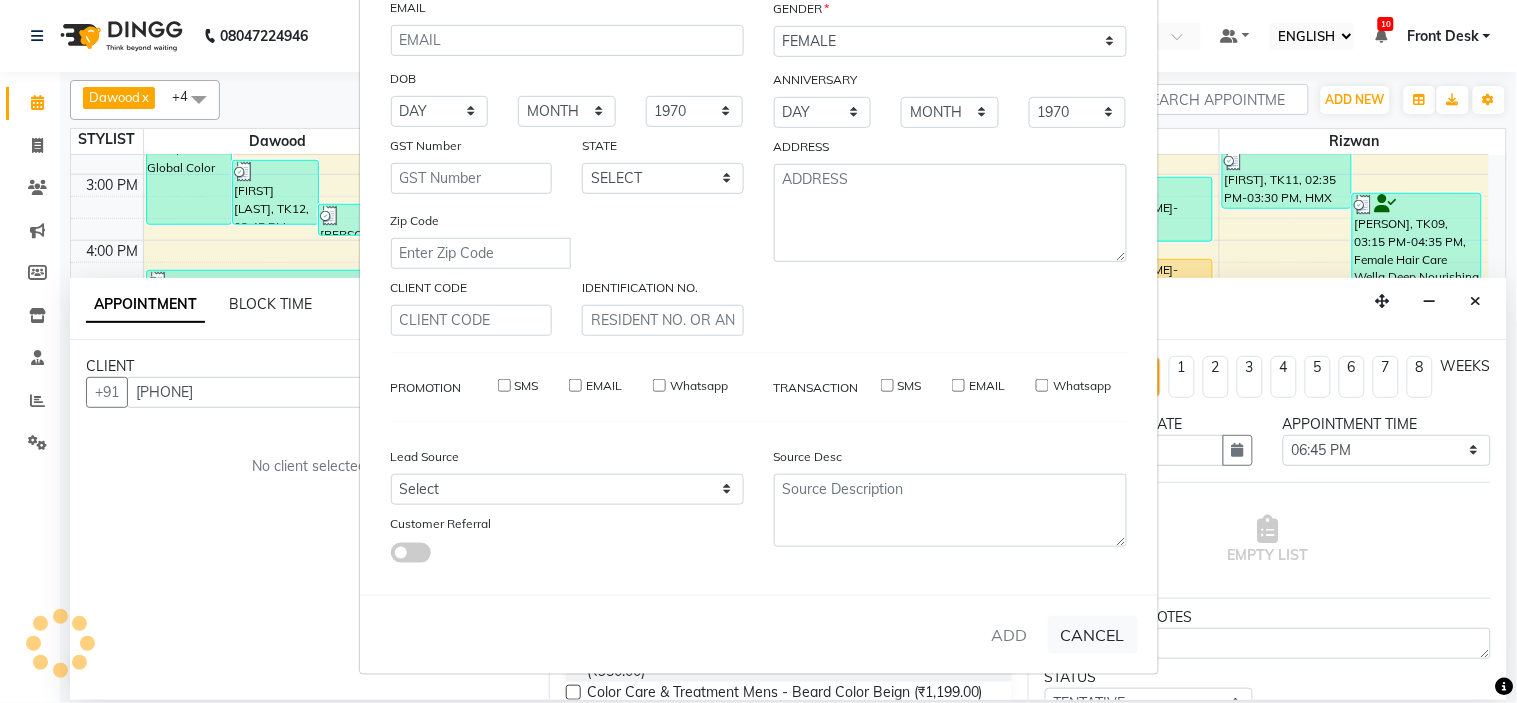 type 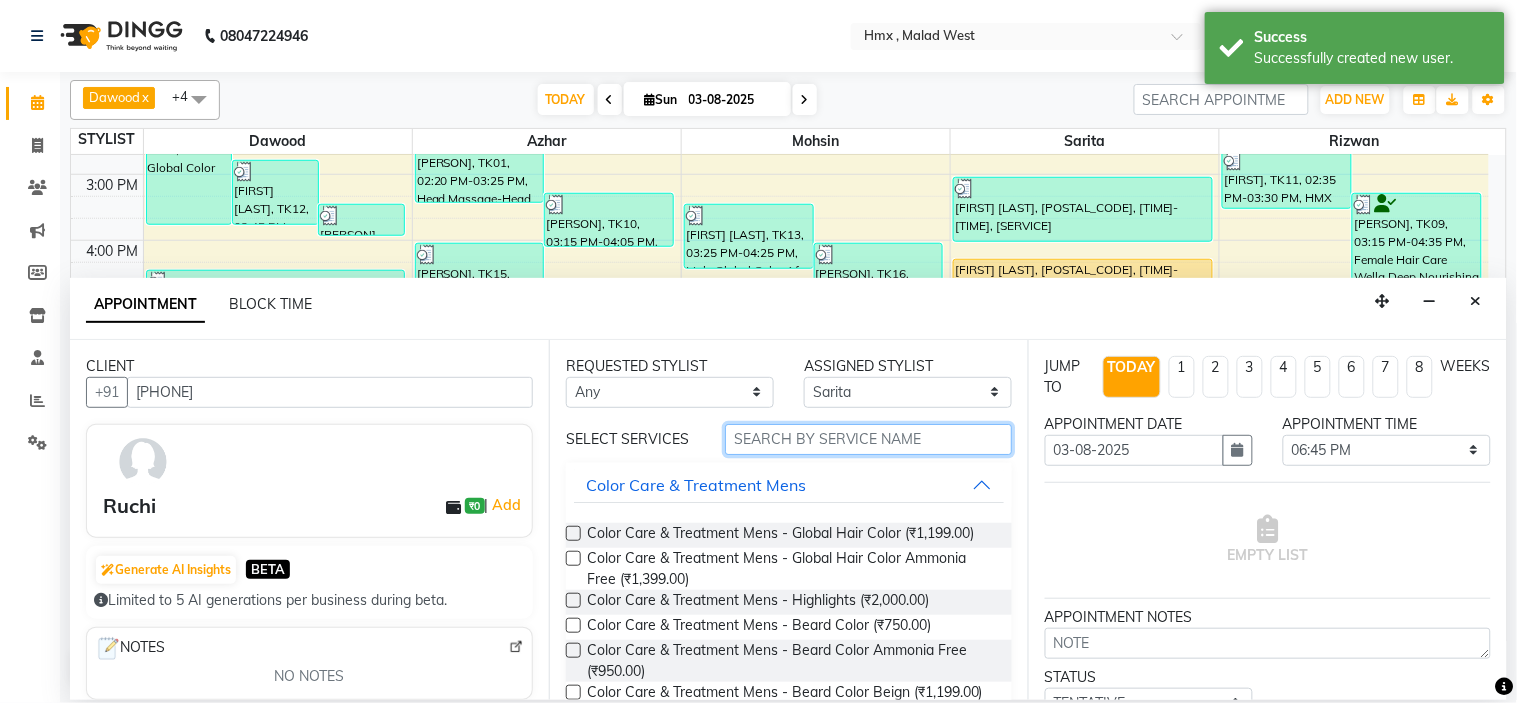 click at bounding box center [868, 439] 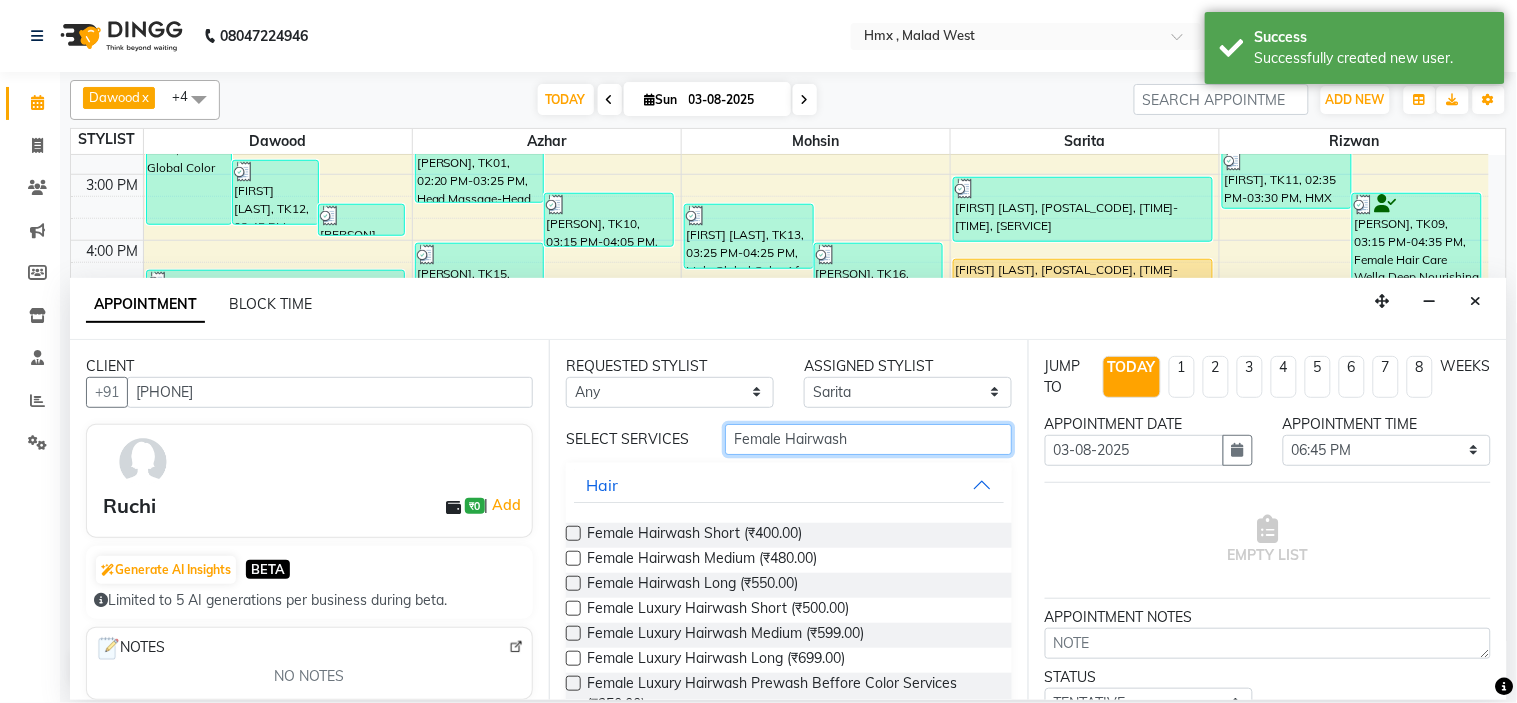 type on "Female Hairwash" 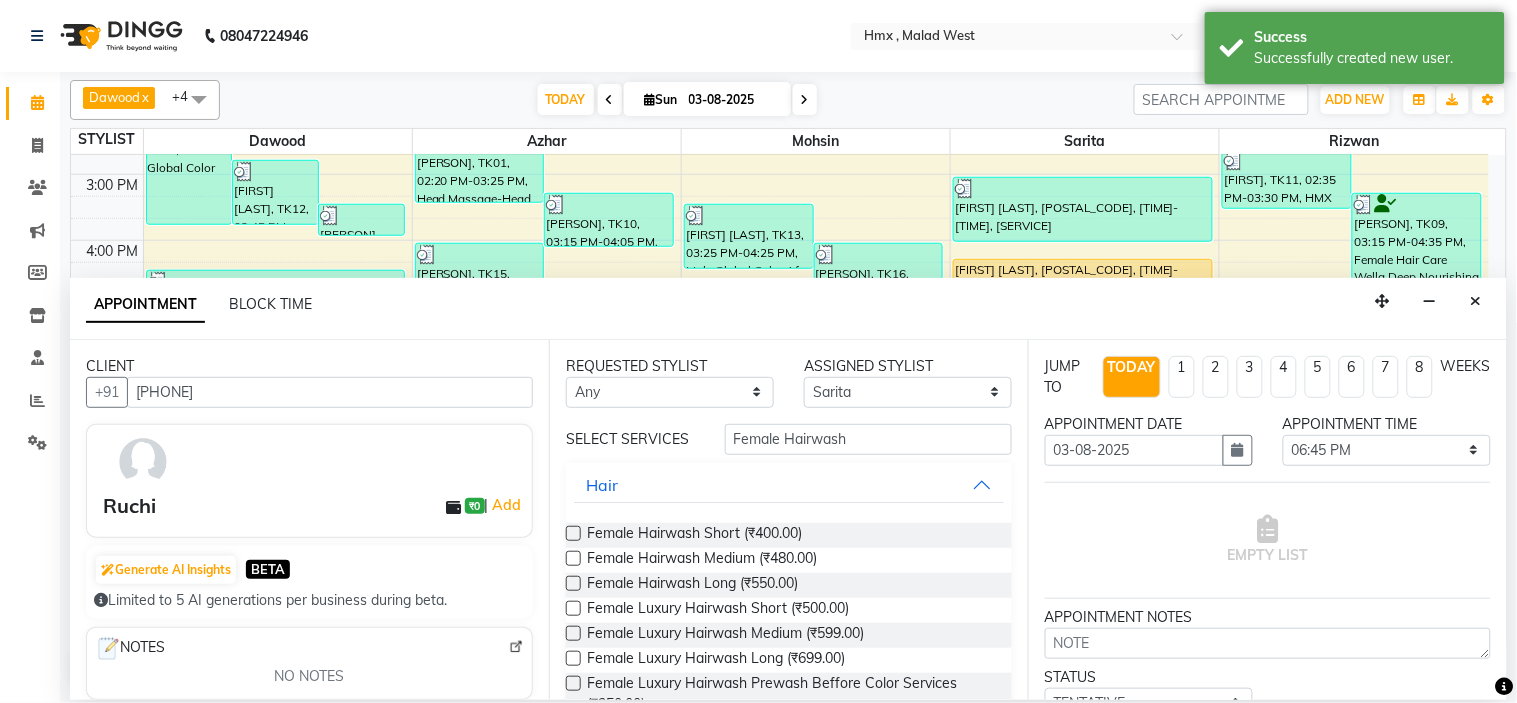 click at bounding box center [573, 558] 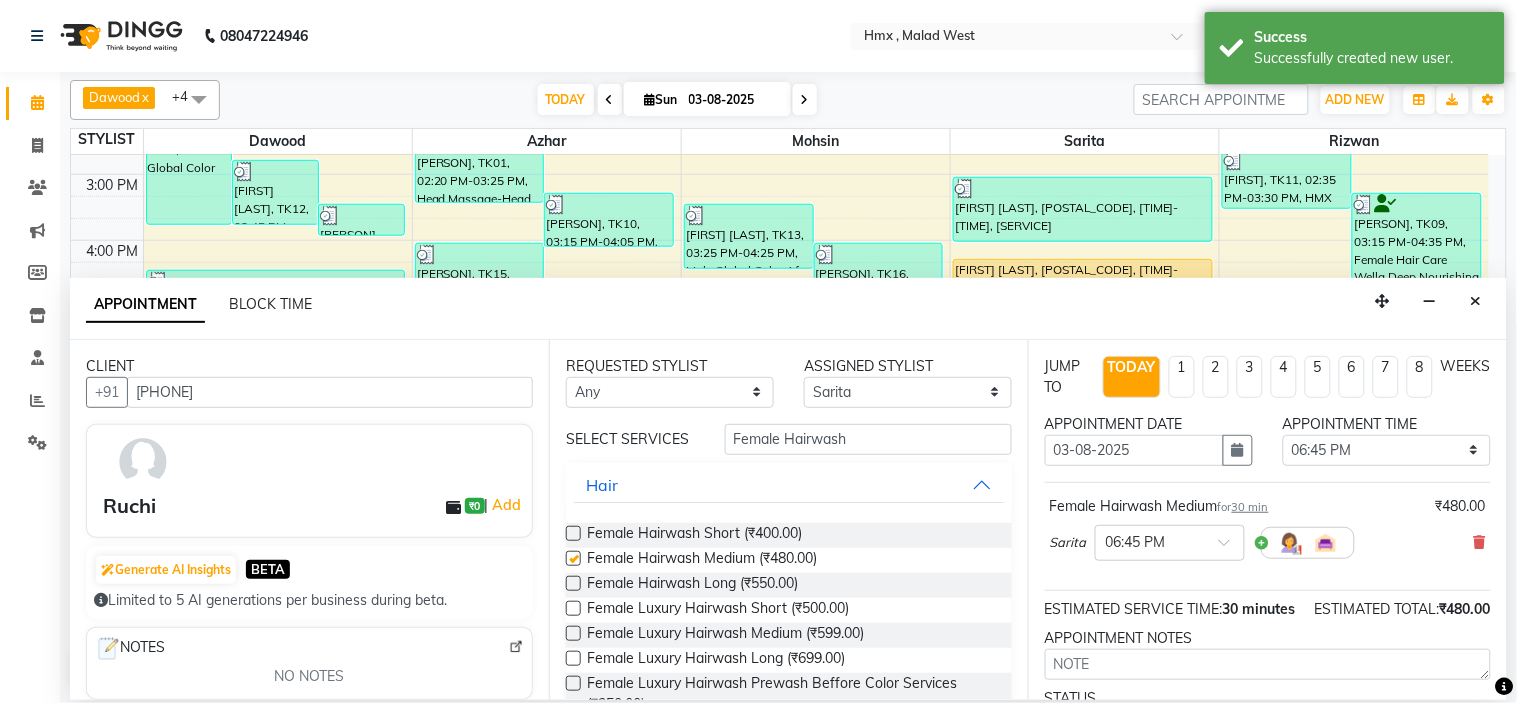 checkbox on "false" 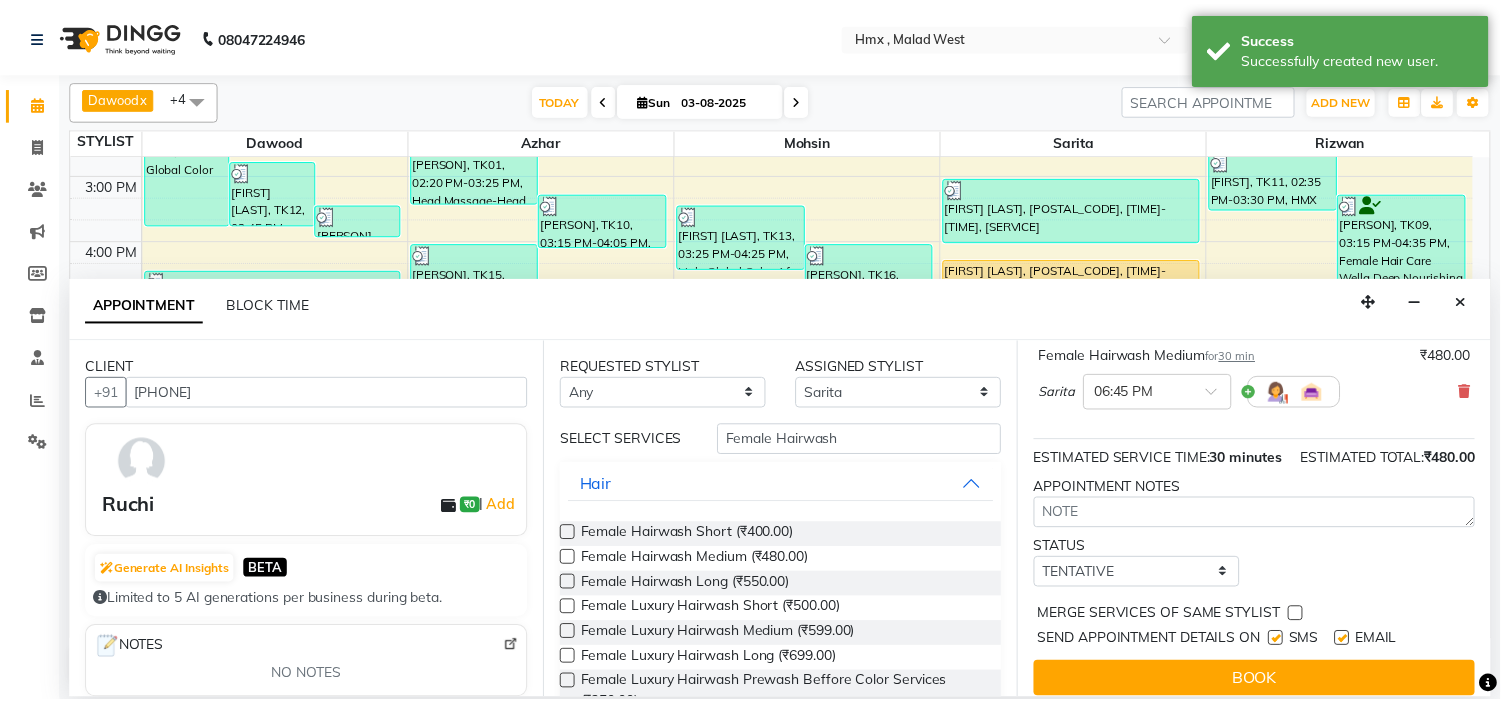 scroll, scrollTop: 187, scrollLeft: 0, axis: vertical 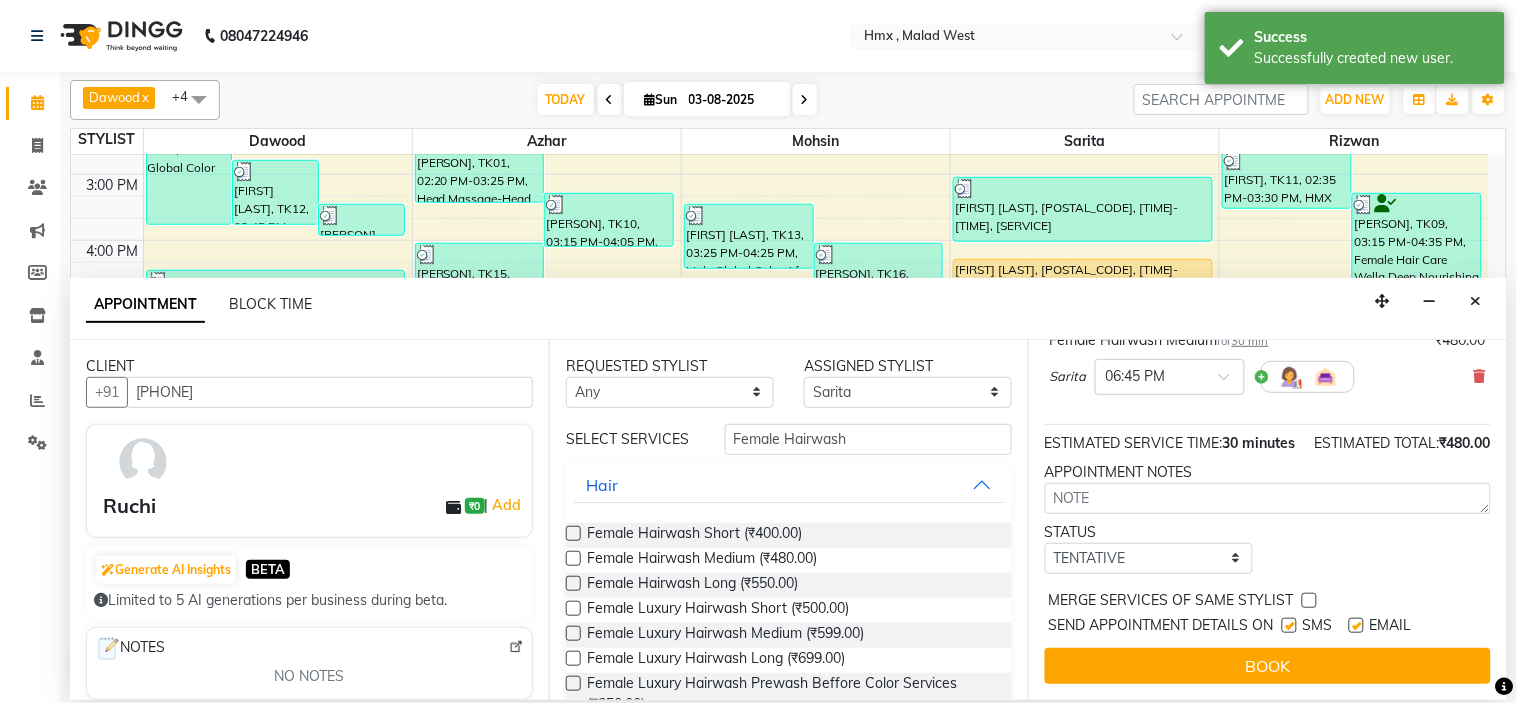 click at bounding box center [1289, 625] 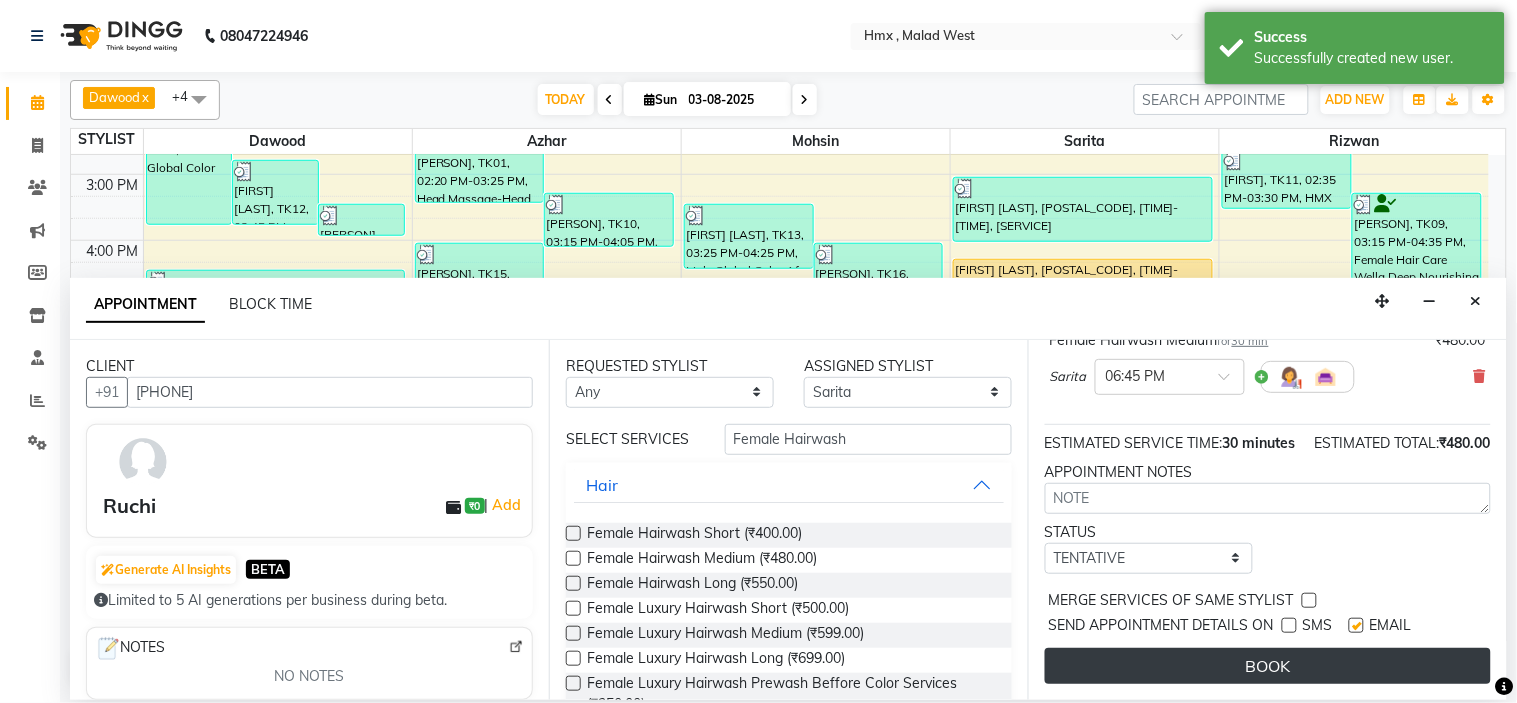 click on "BOOK" at bounding box center (1268, 666) 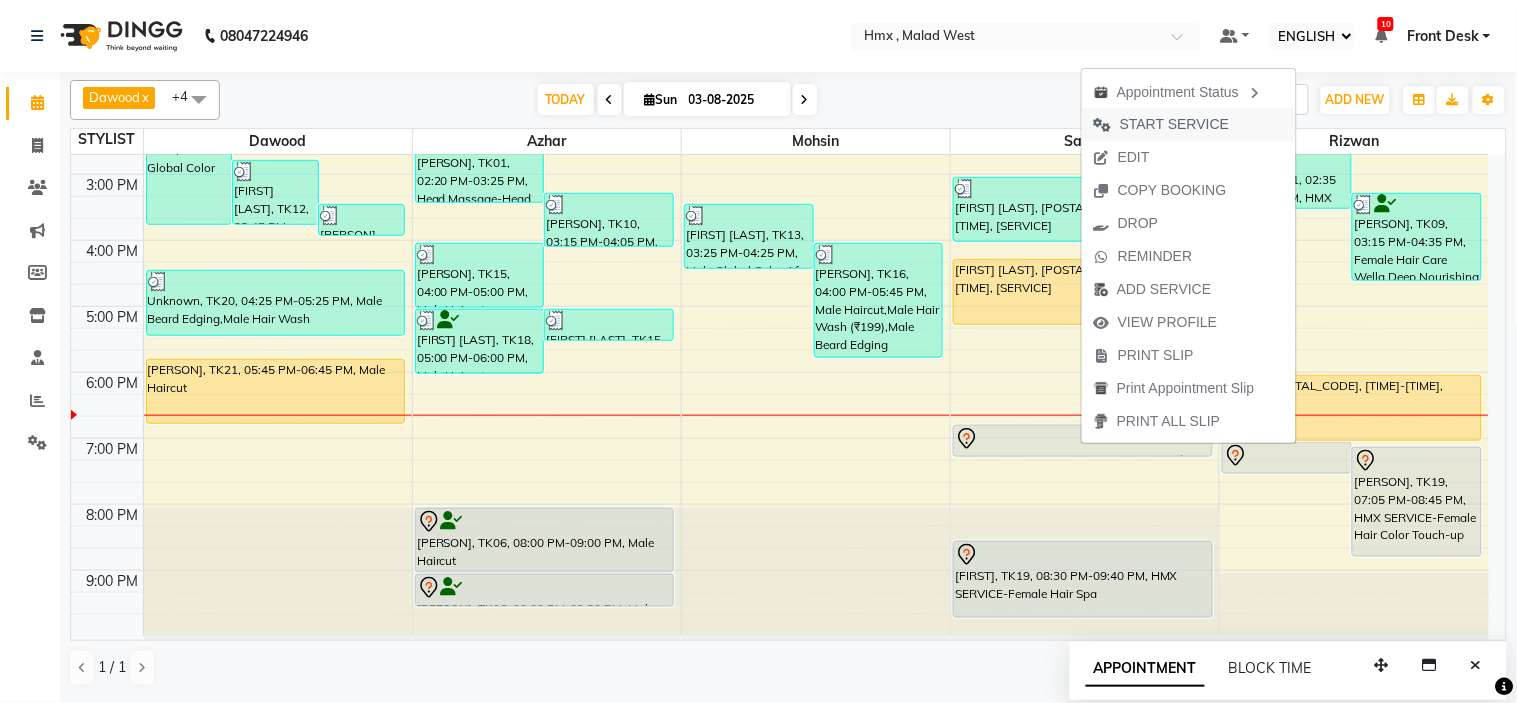click on "START SERVICE" at bounding box center (1174, 124) 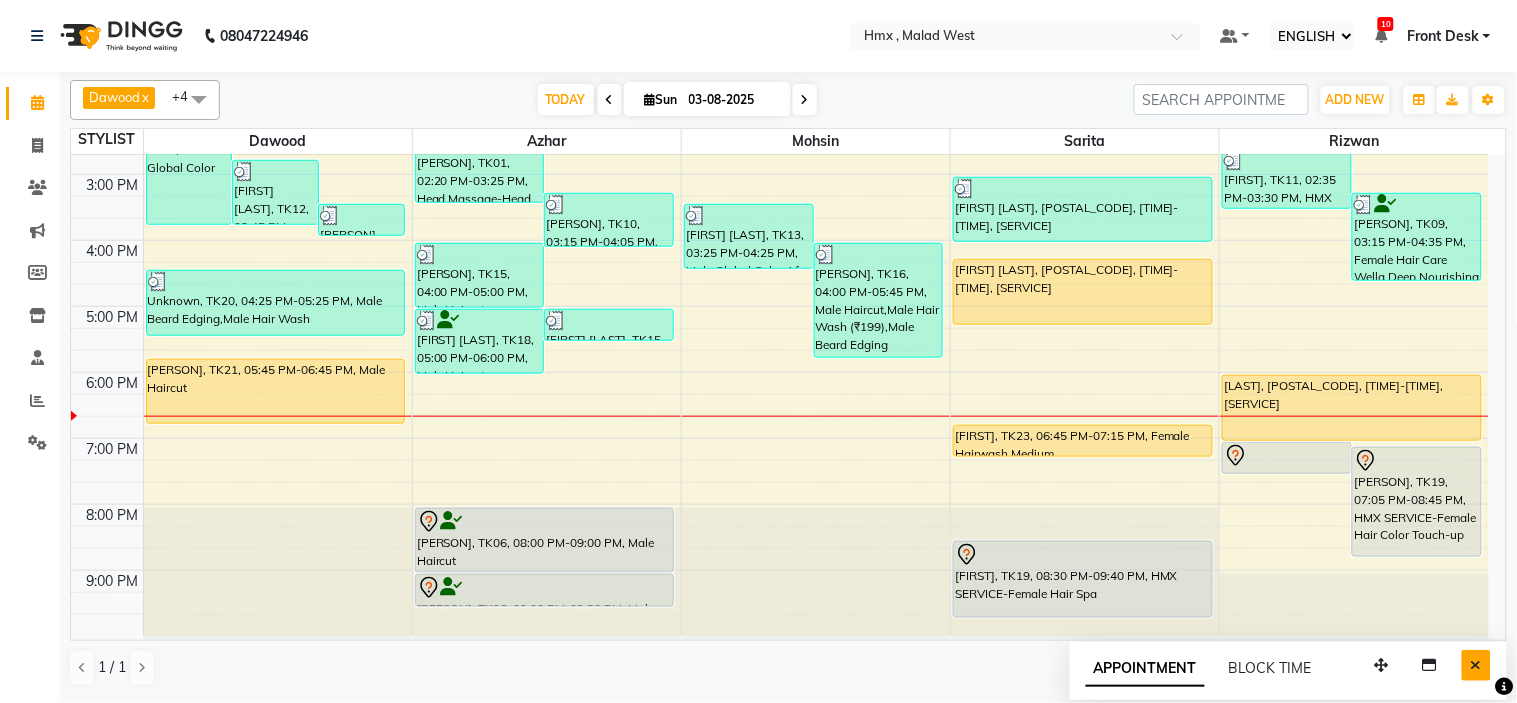 click at bounding box center [1476, 665] 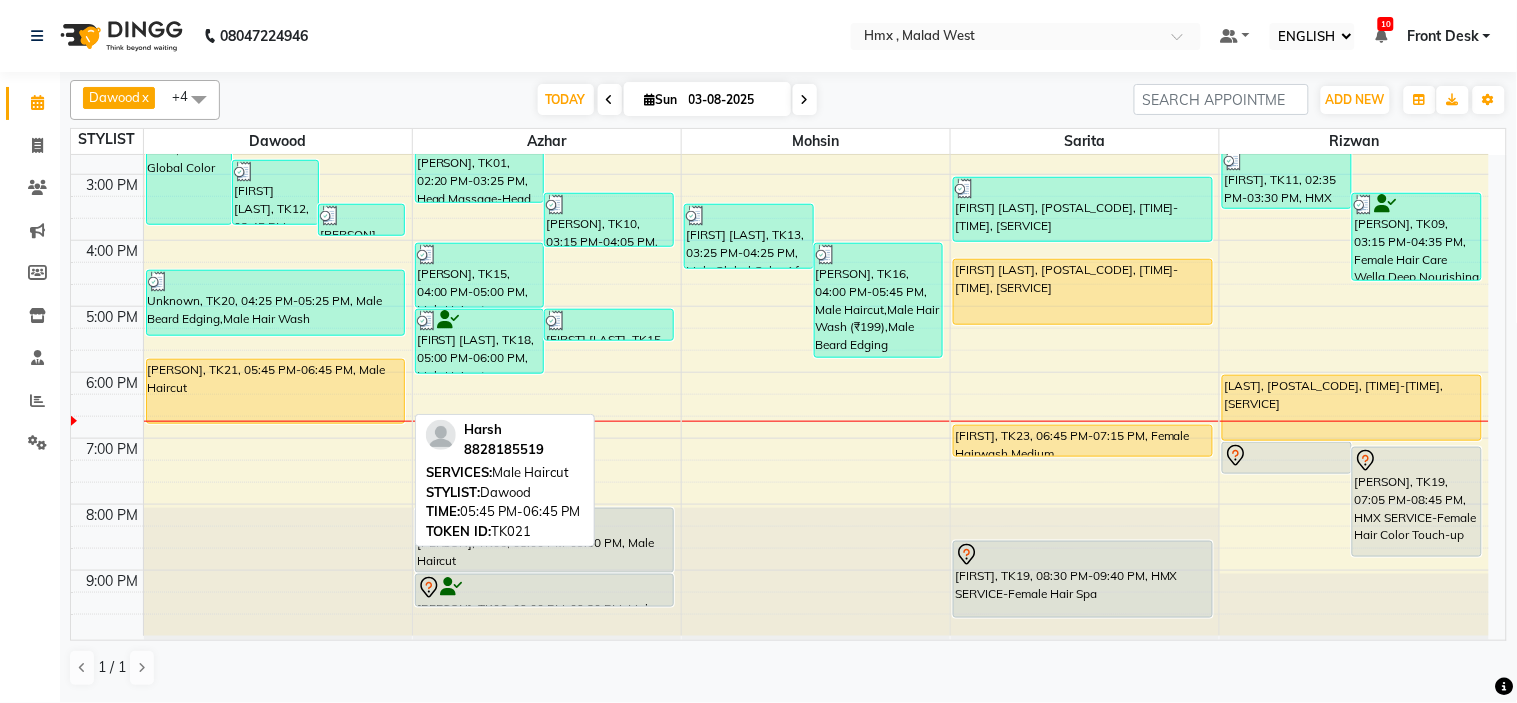 click on "Harsh, TK21, 05:45 PM-06:45 PM, Male Haircut" at bounding box center (275, 391) 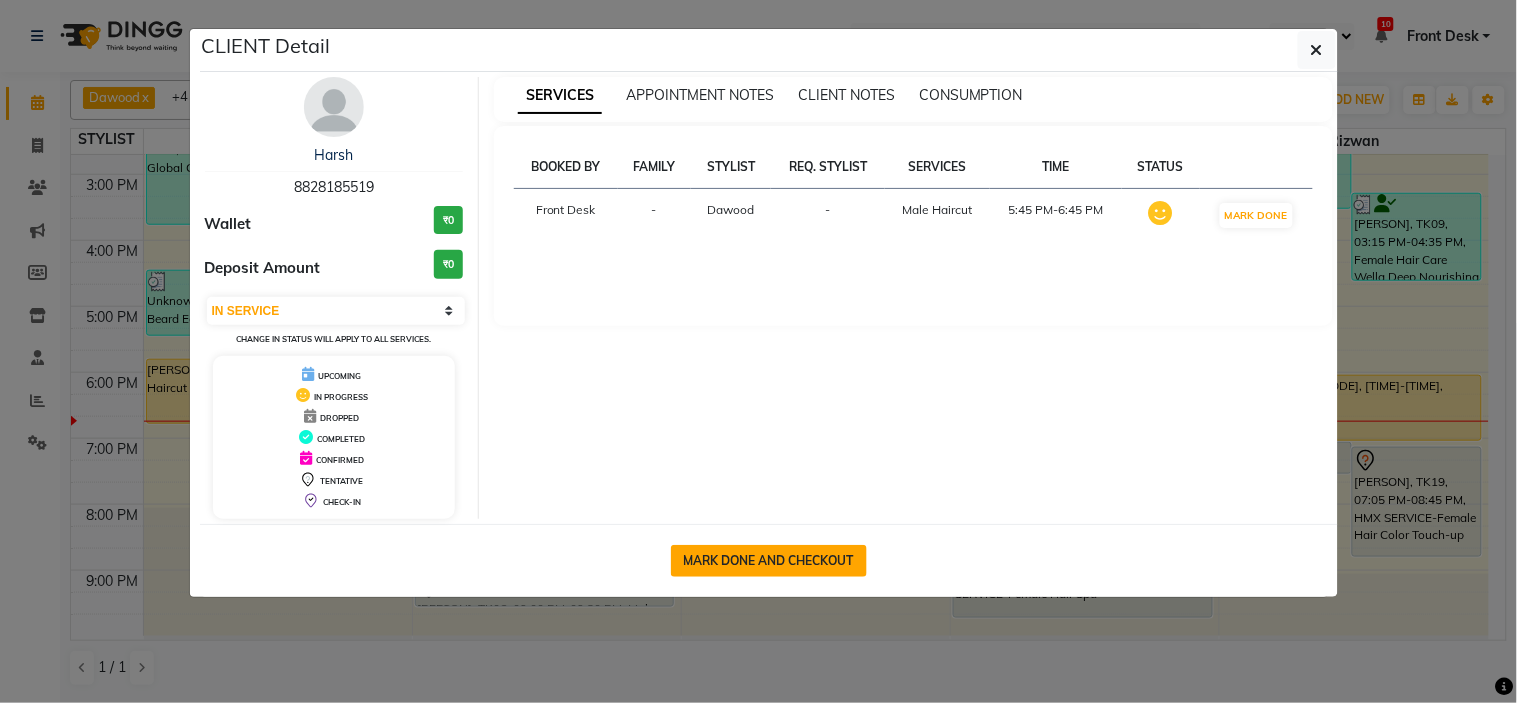 click on "MARK DONE AND CHECKOUT" 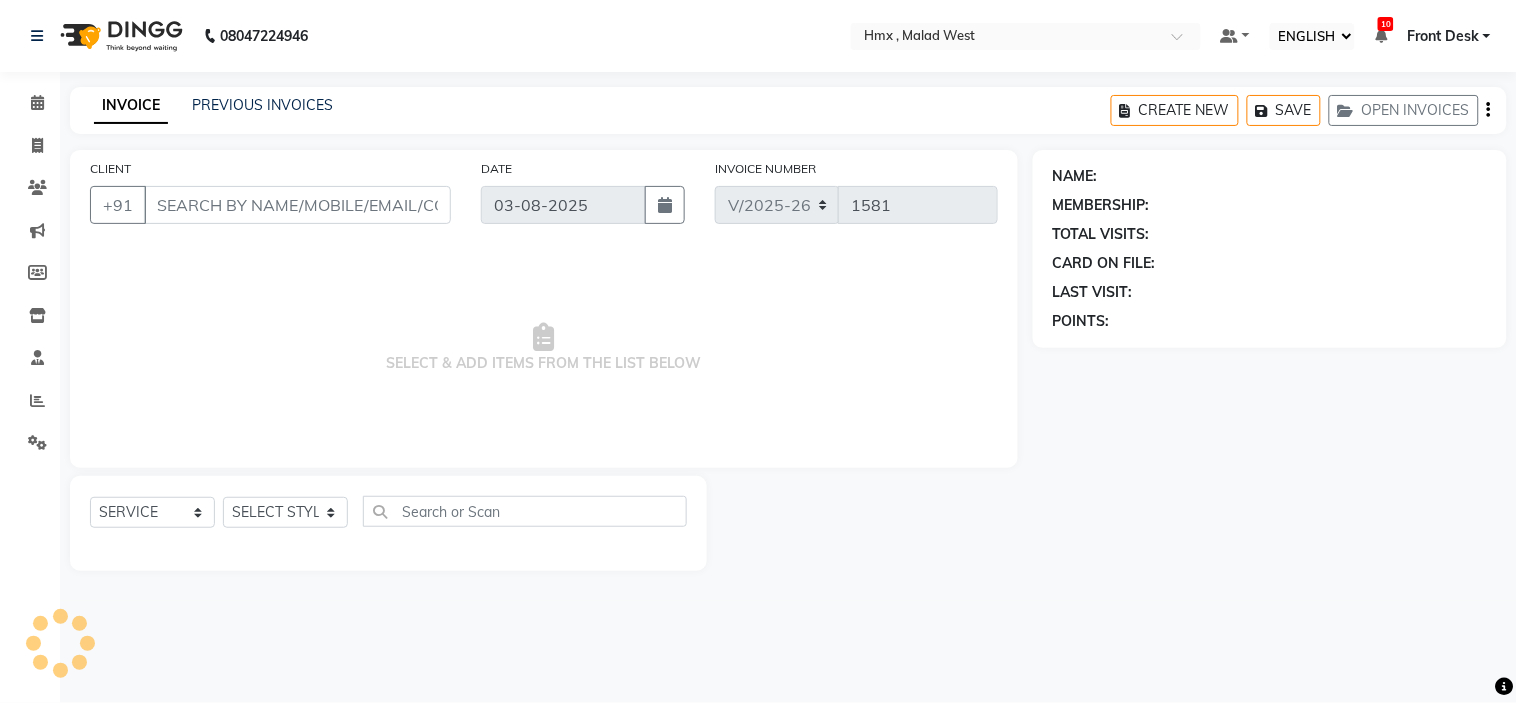 select on "3" 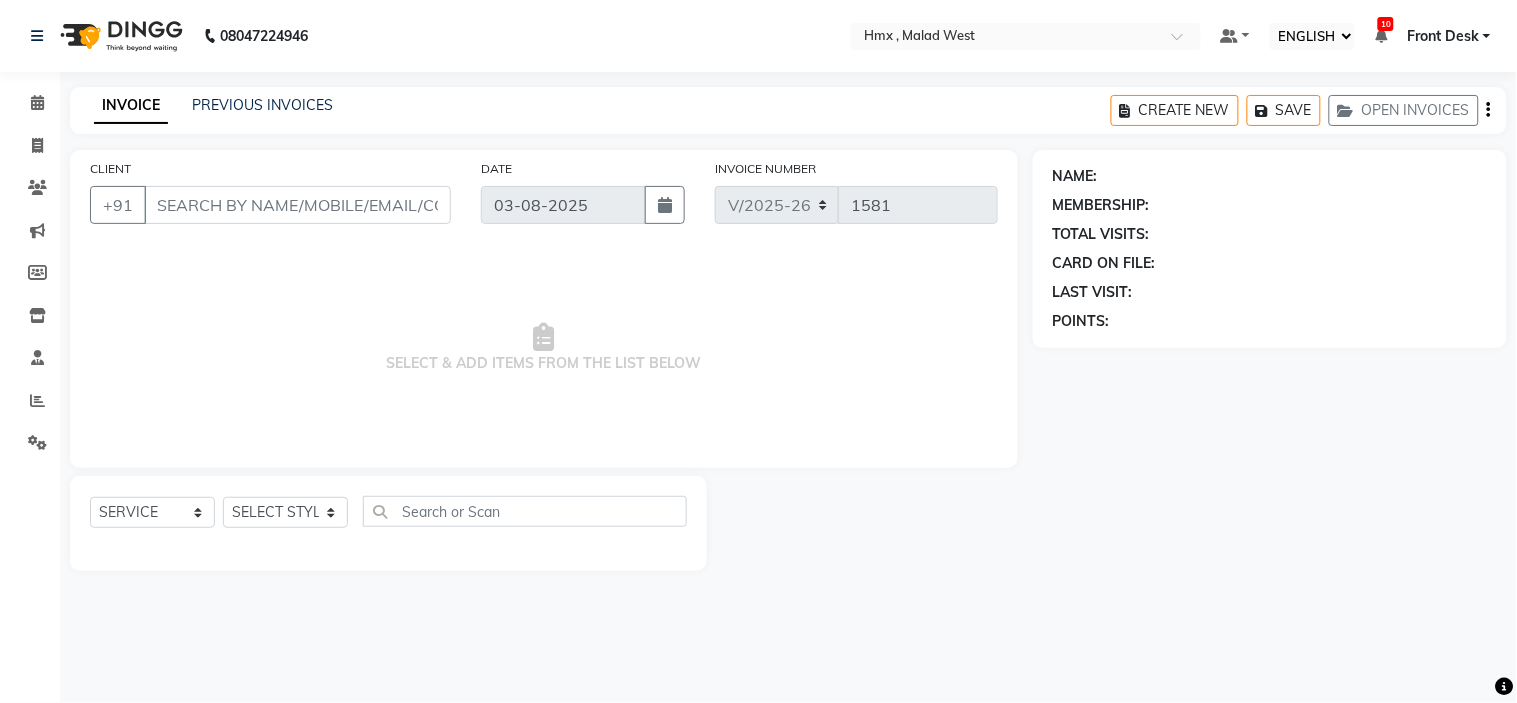 type on "8828185519" 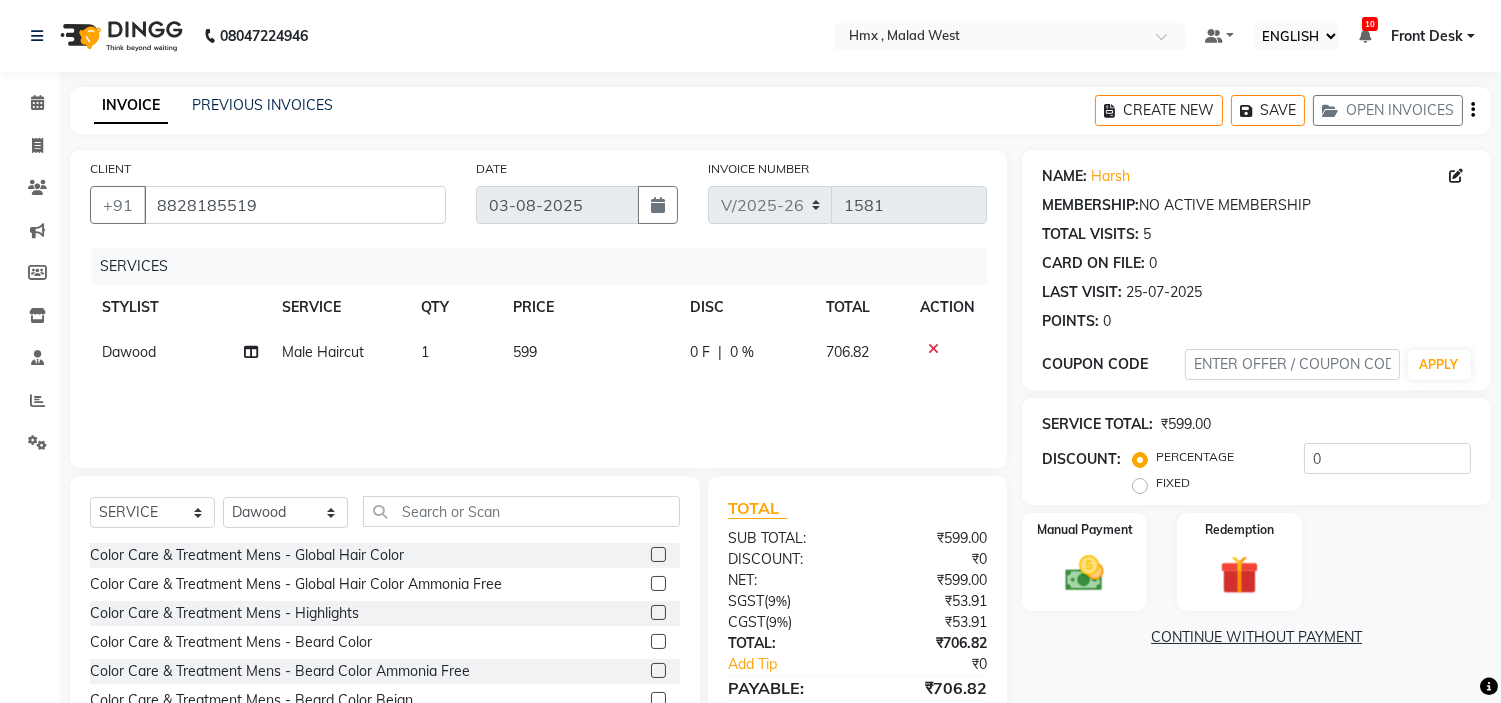 click on "SERVICE" 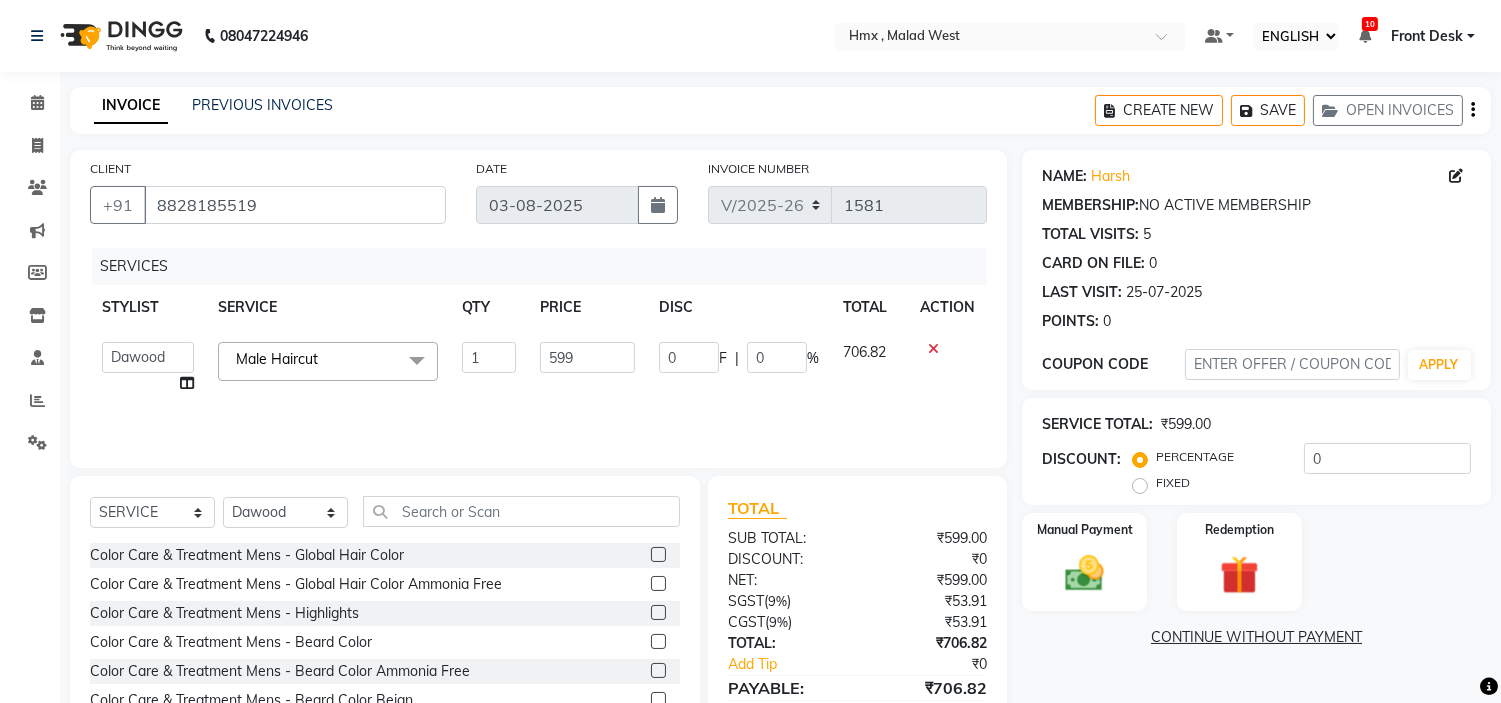 click on "Male Haircut  x" 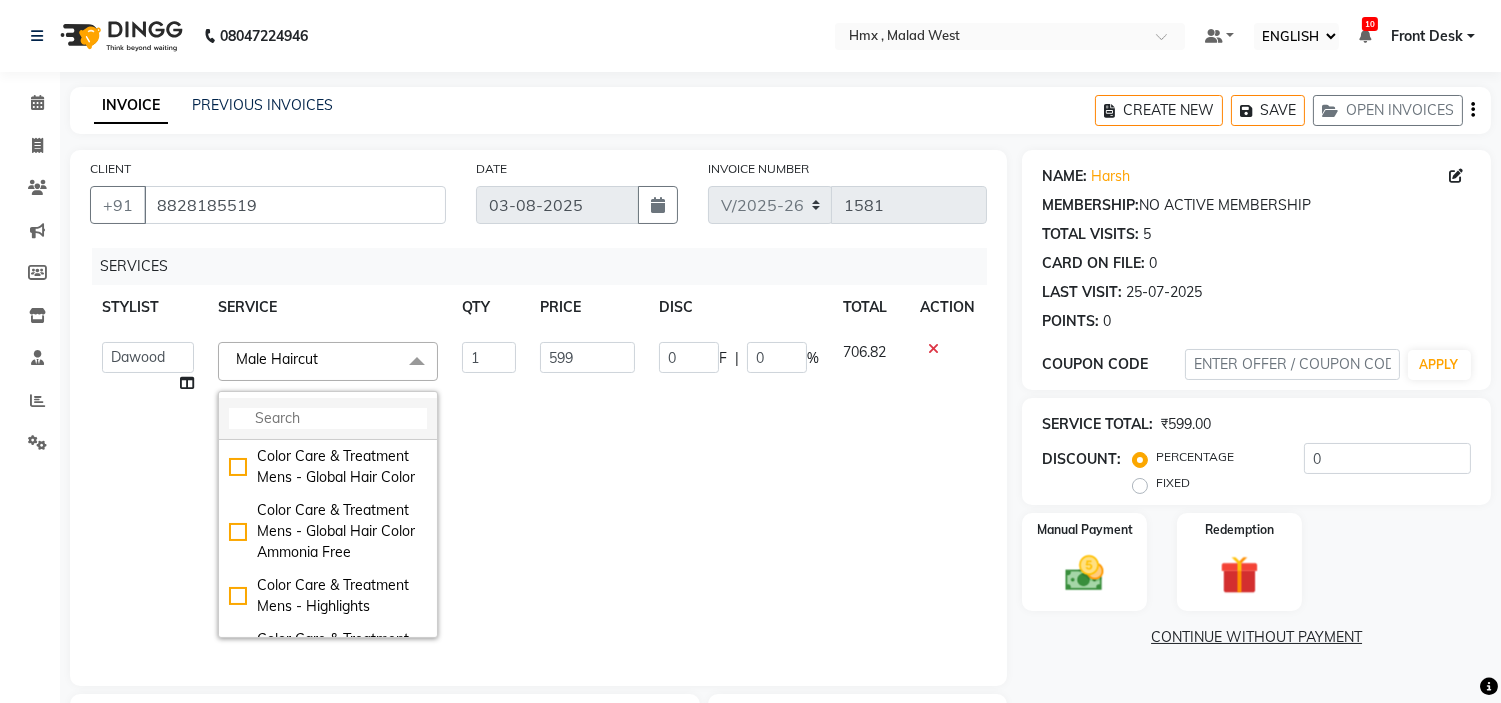 click 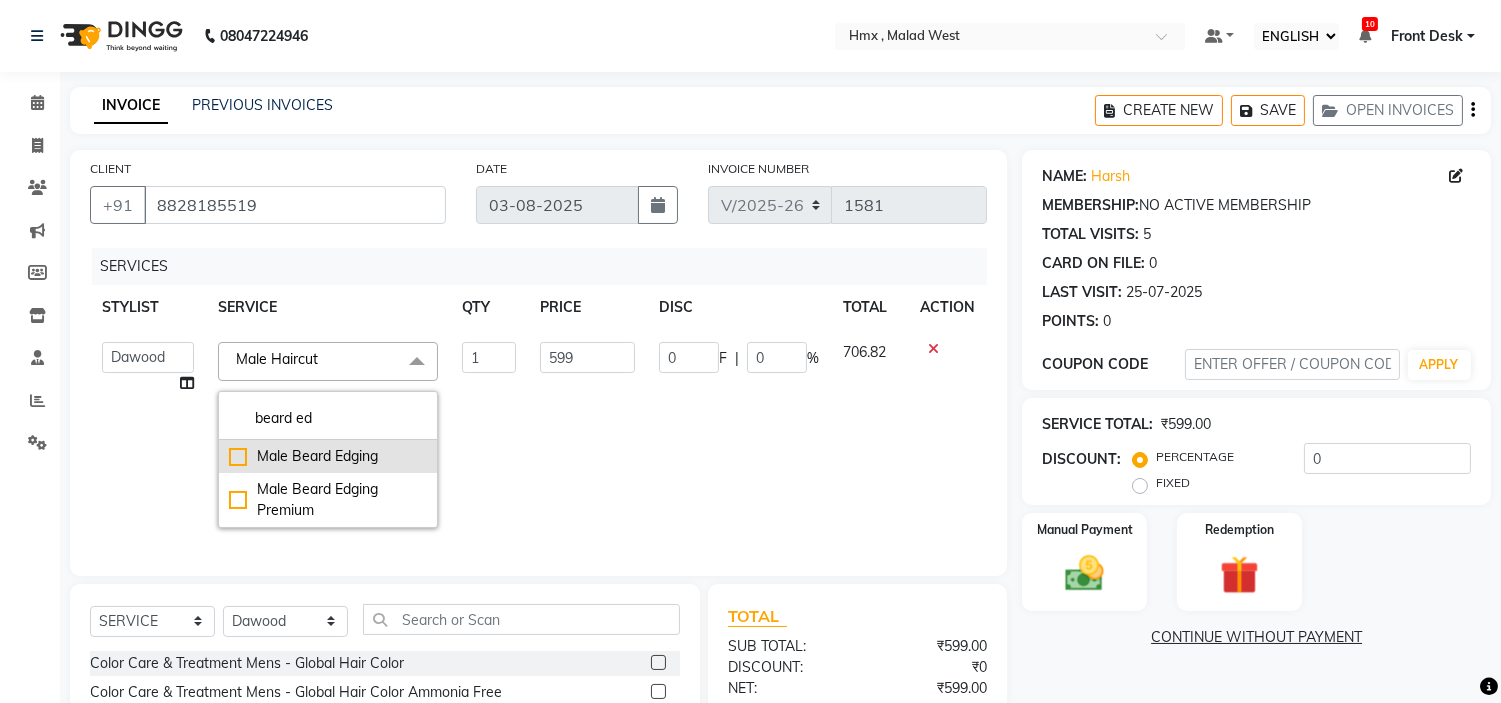 type on "beard ed" 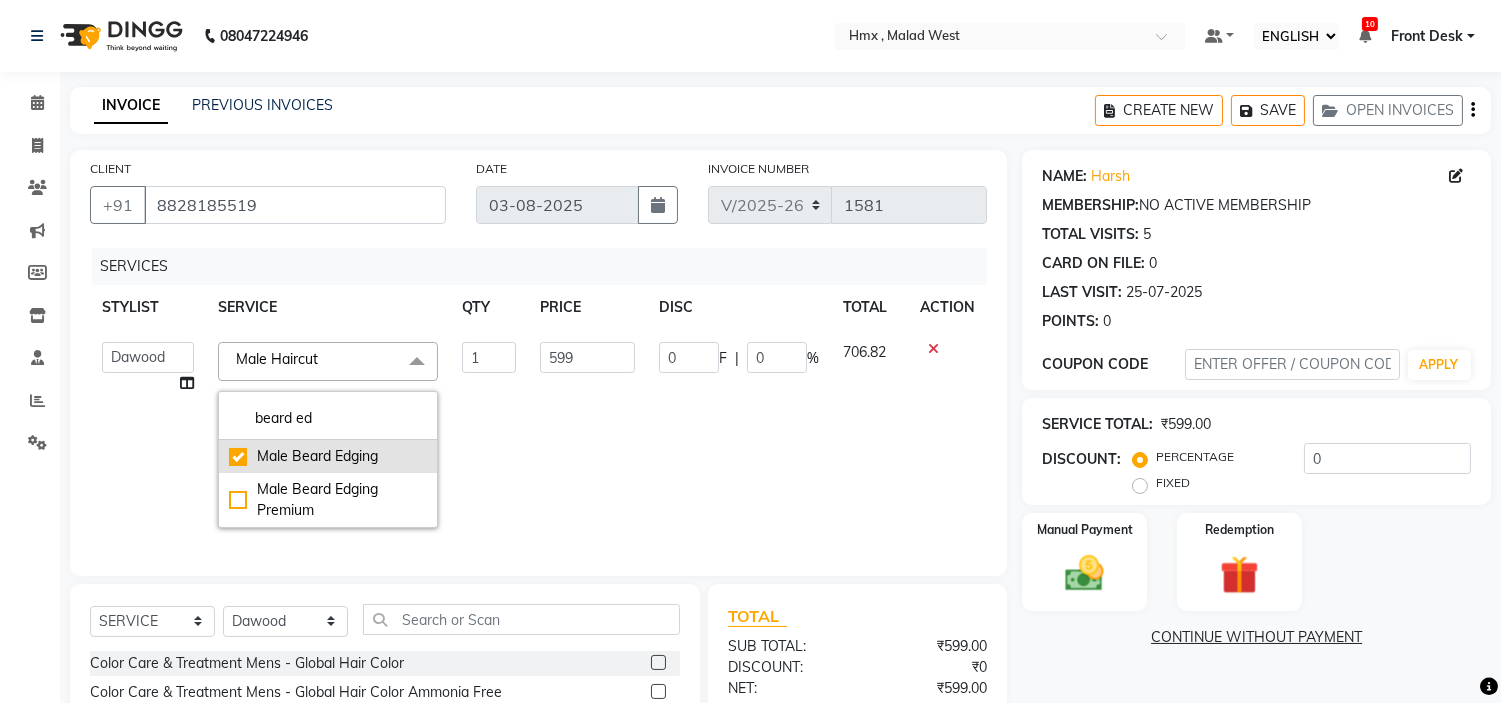 checkbox on "true" 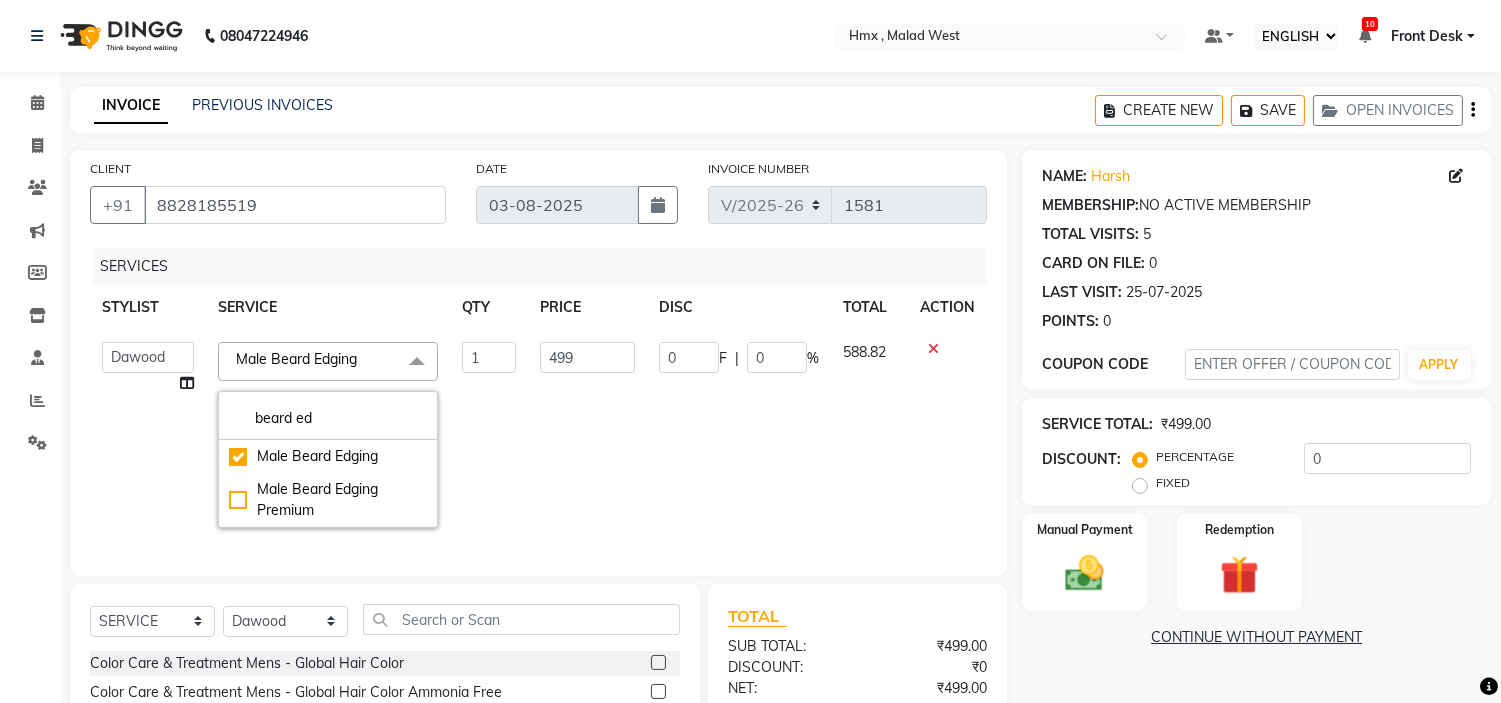 click on "499" 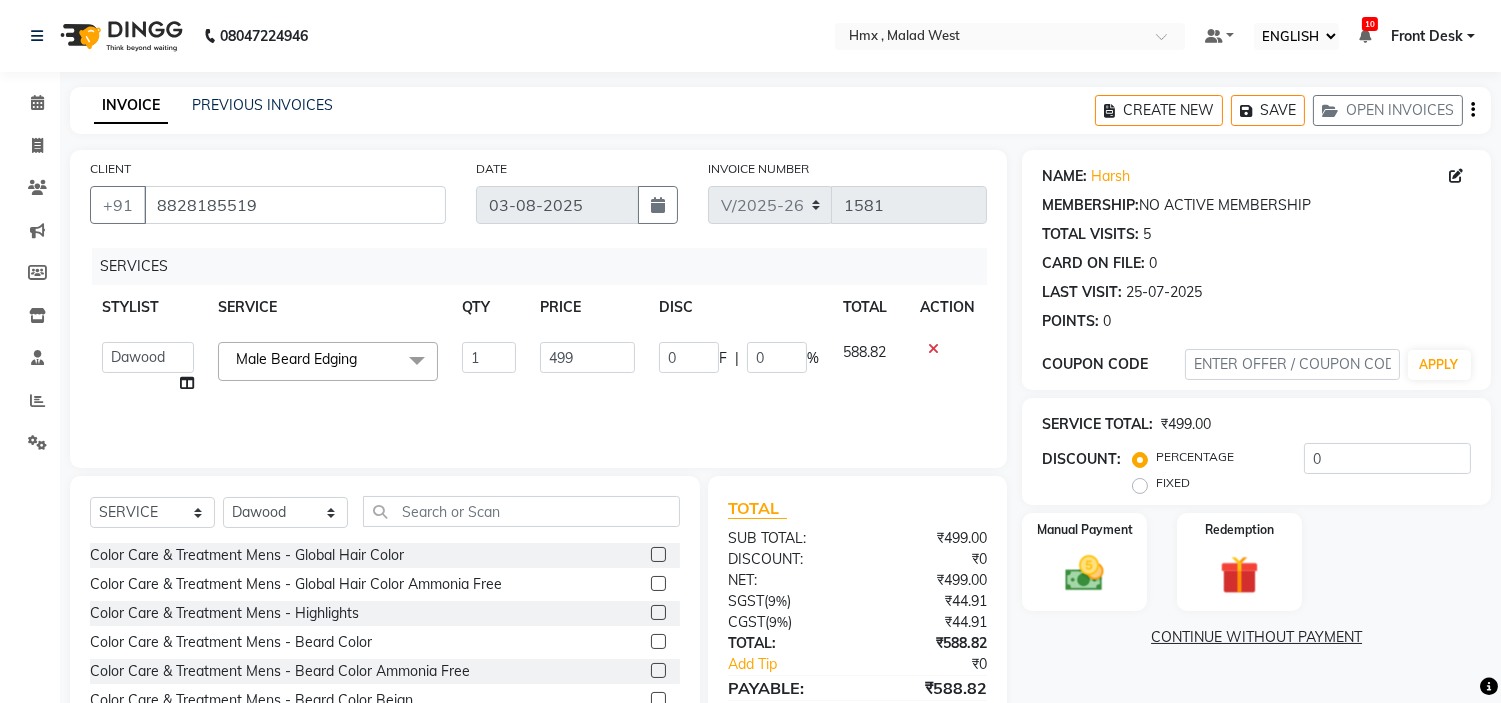 scroll, scrollTop: 97, scrollLeft: 0, axis: vertical 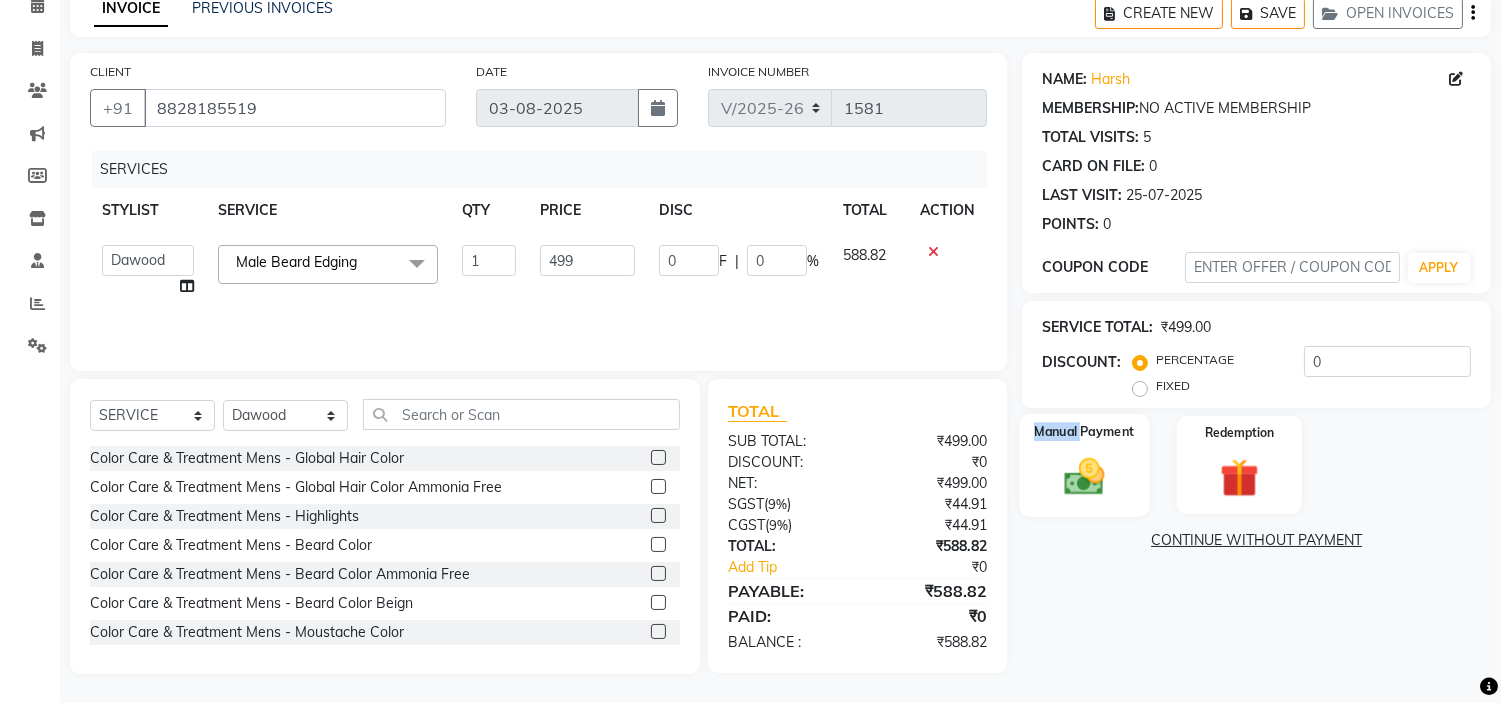 click on "Manual Payment" 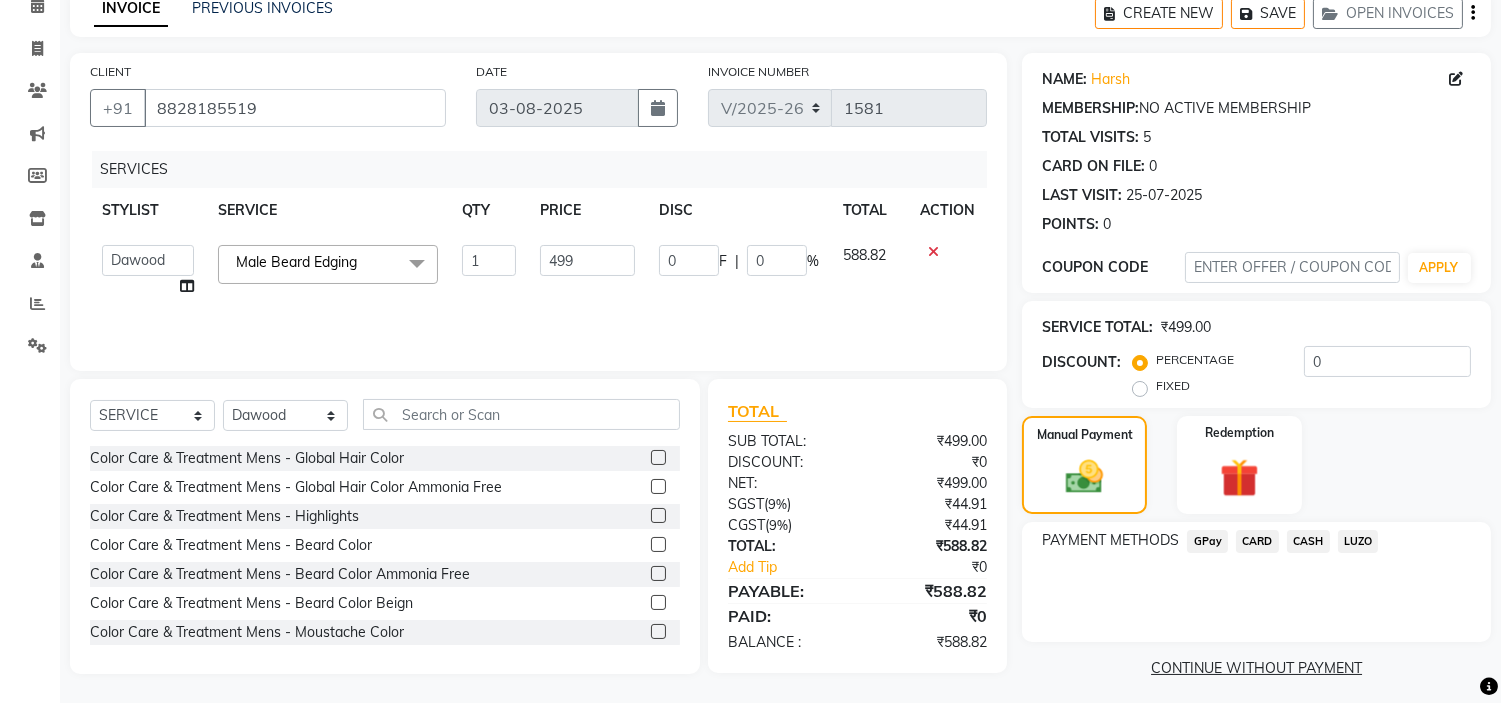 click on "CASH" 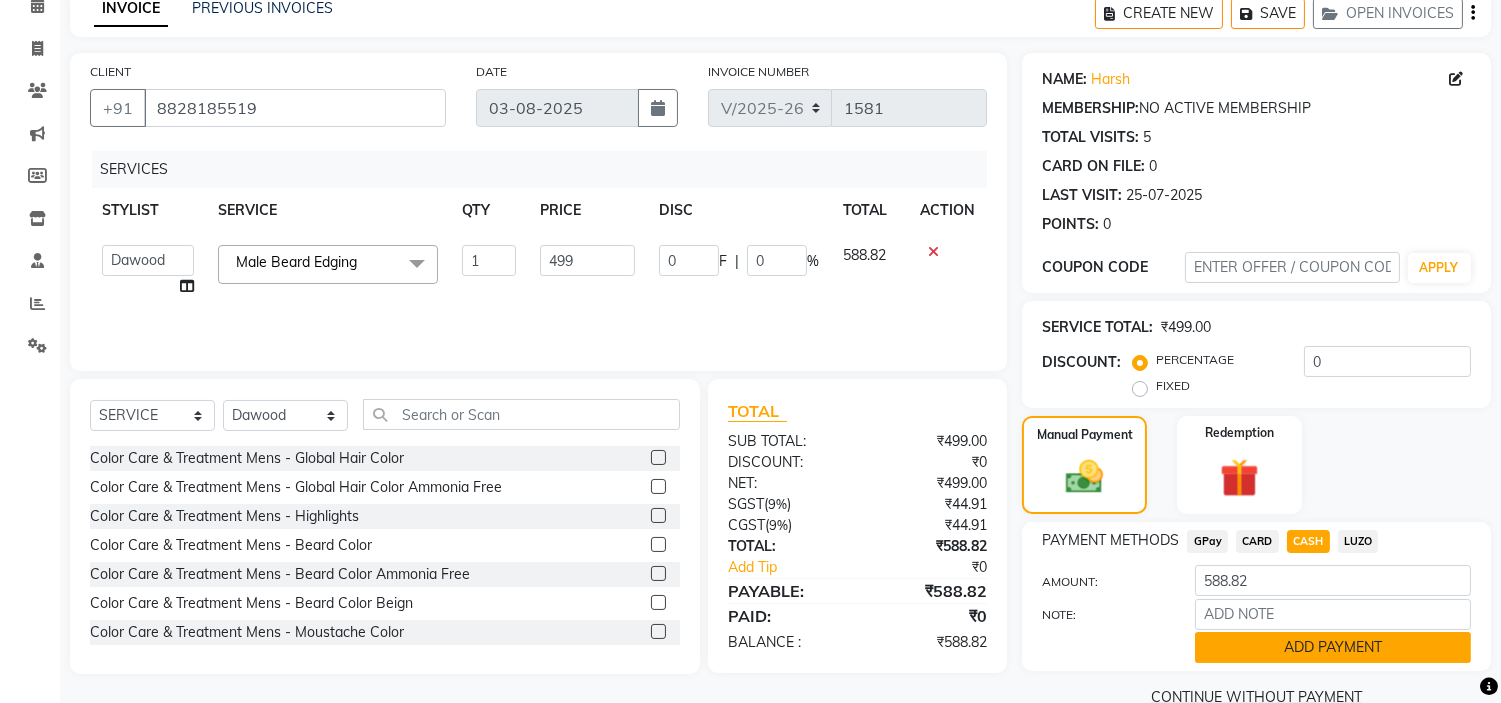 click on "ADD PAYMENT" 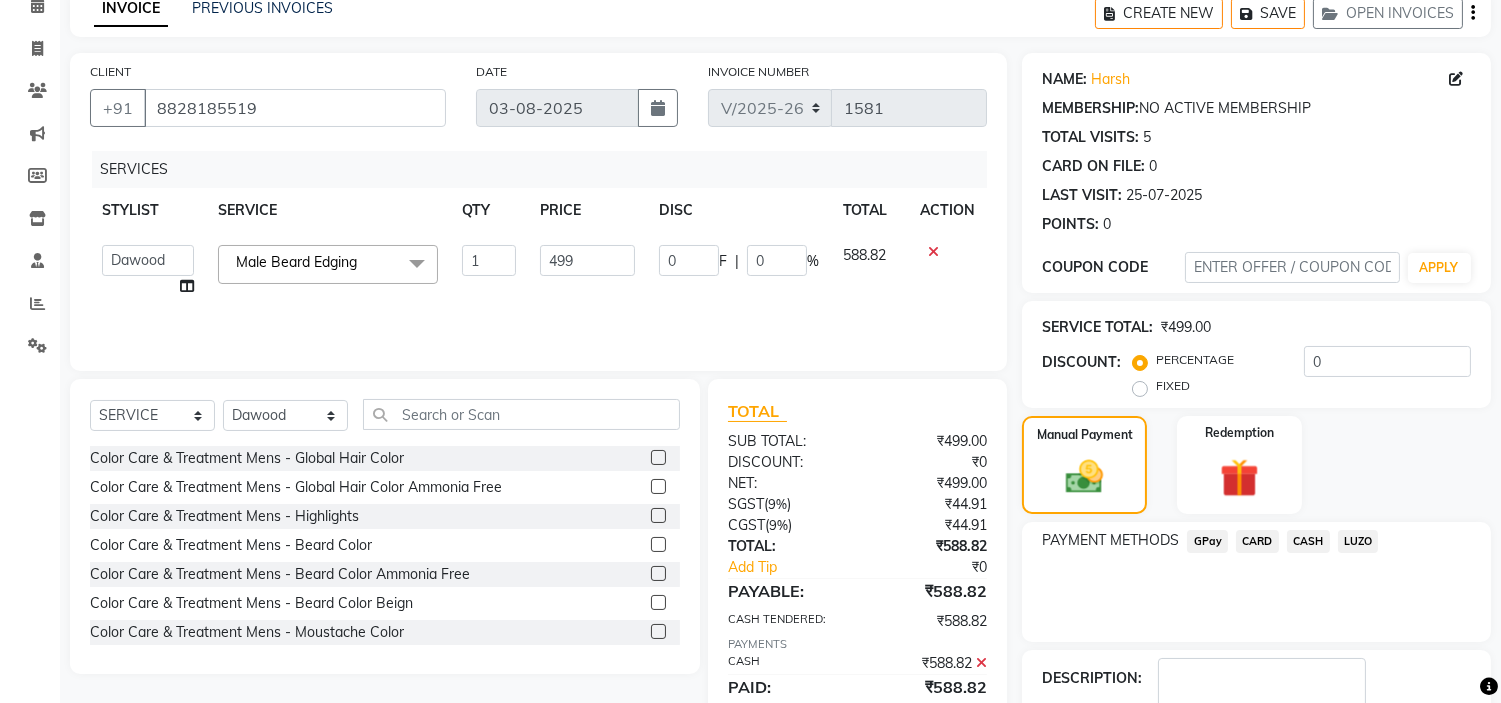 scroll, scrollTop: 220, scrollLeft: 0, axis: vertical 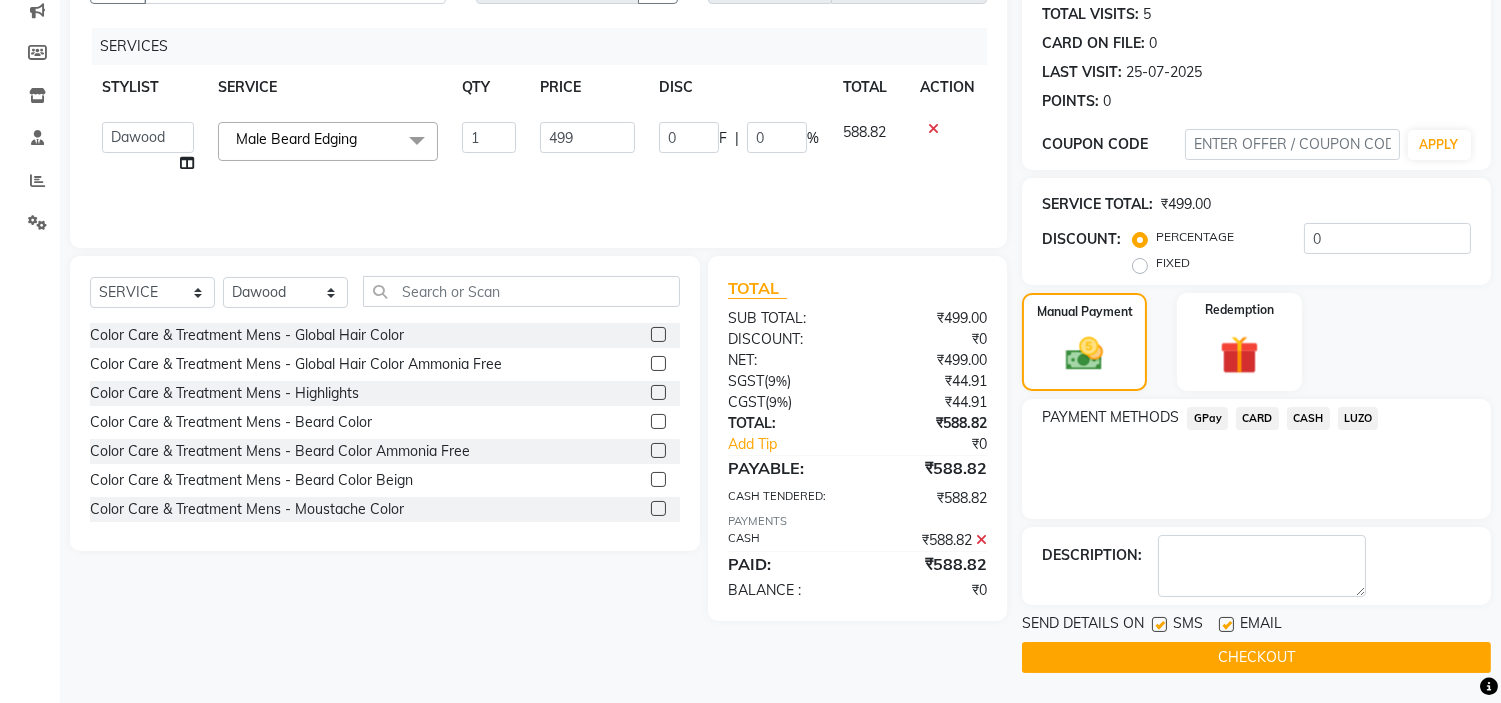 click on "CHECKOUT" 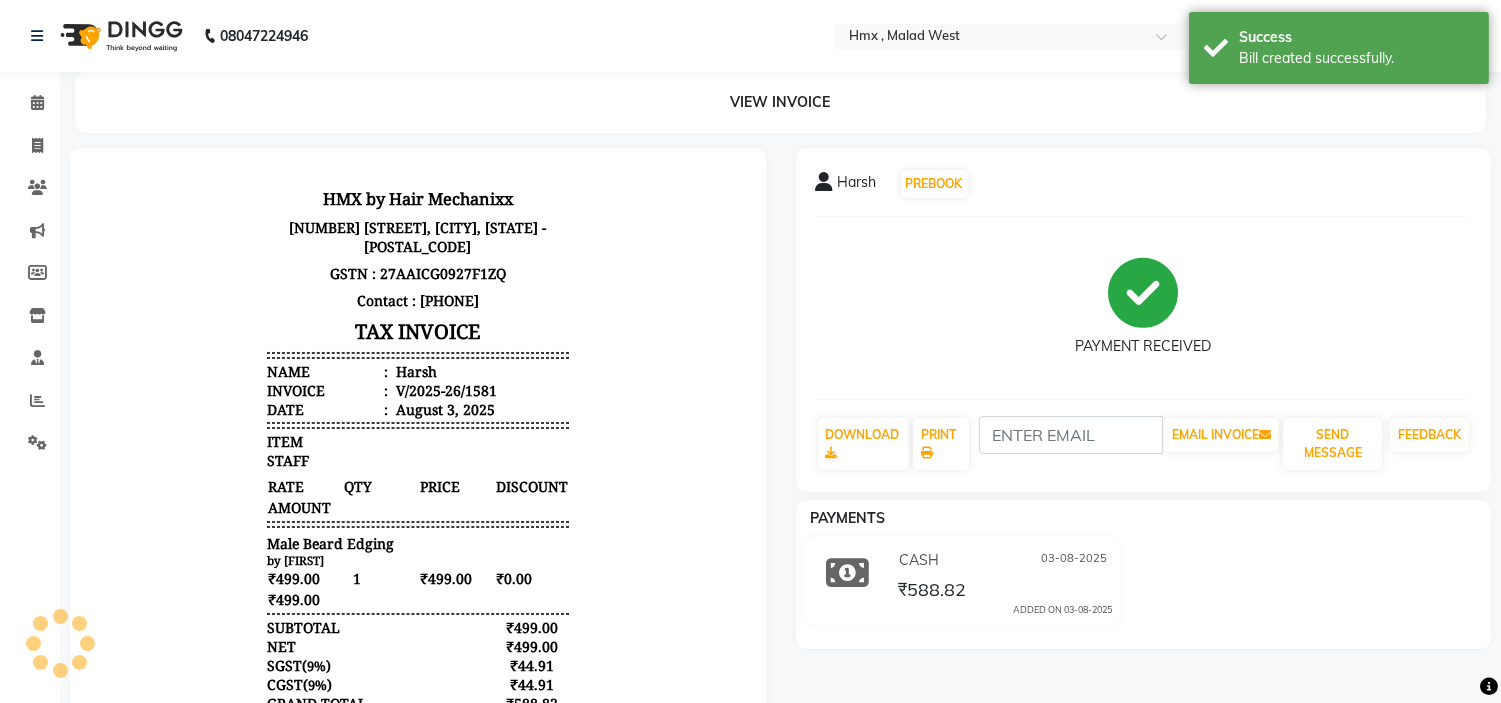 scroll, scrollTop: 0, scrollLeft: 0, axis: both 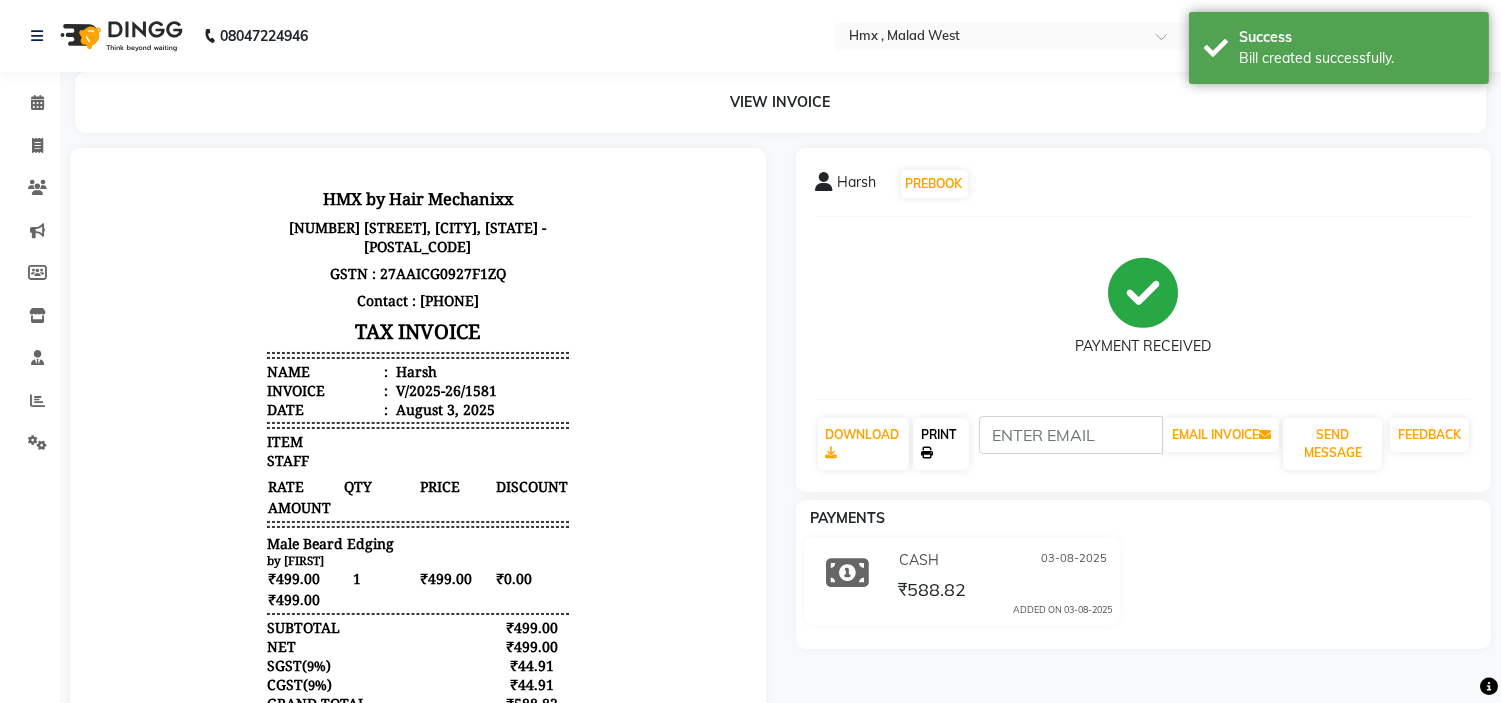 click on "PRINT" 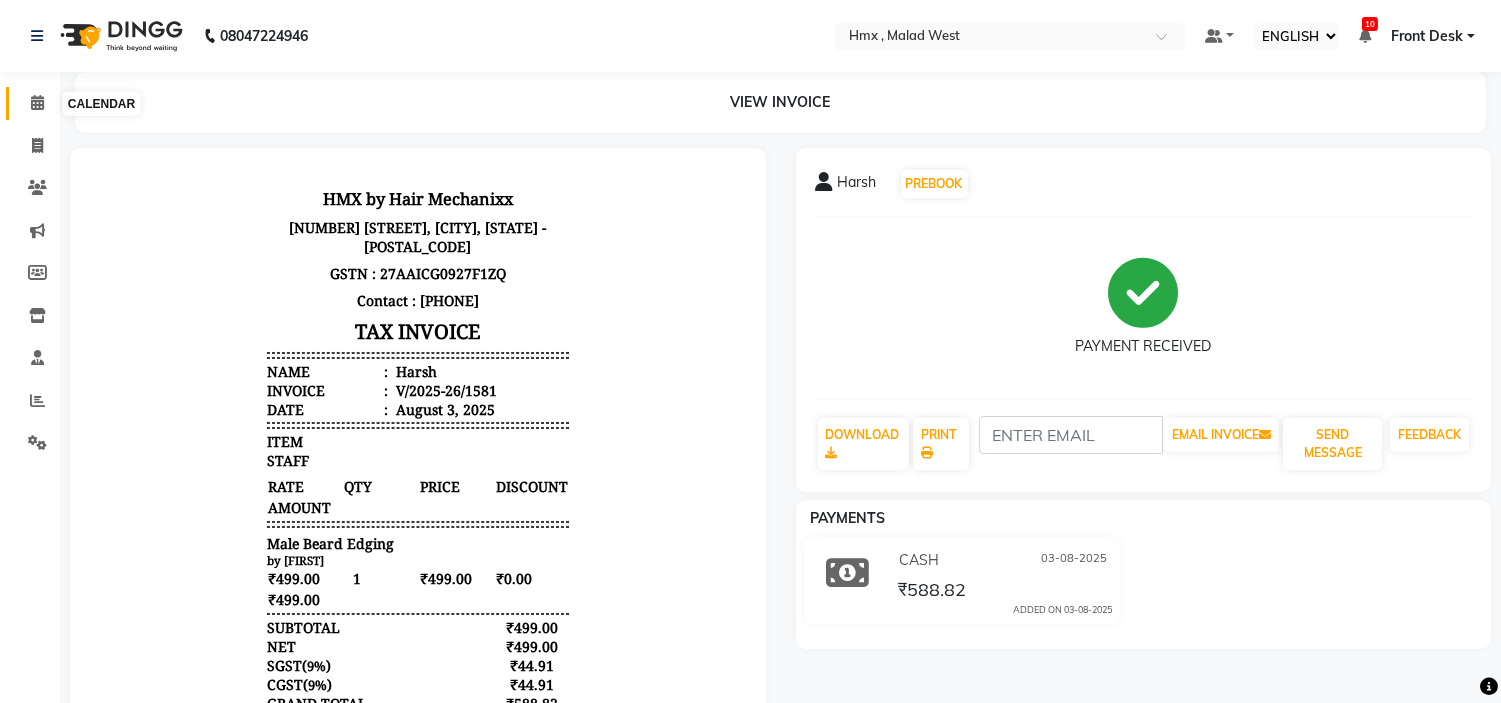 click 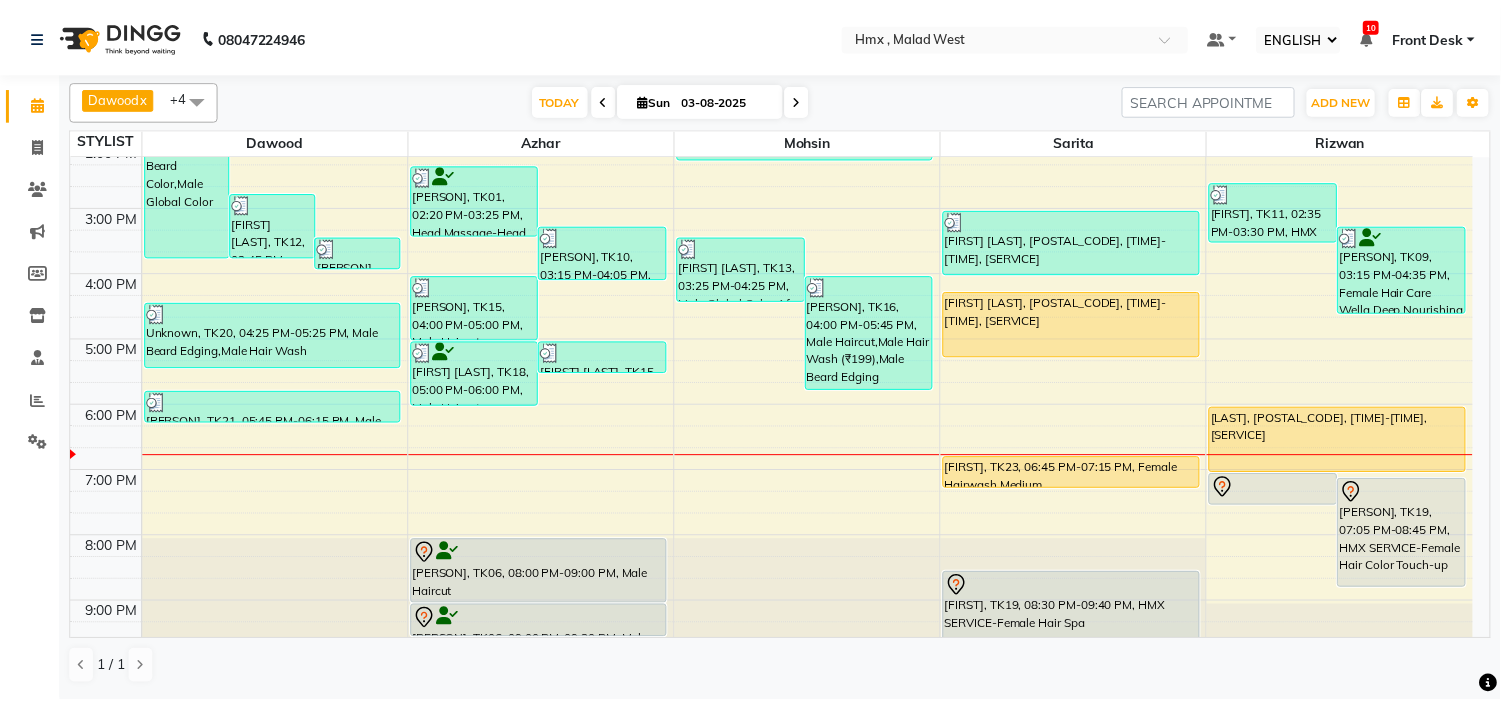 scroll, scrollTop: 442, scrollLeft: 0, axis: vertical 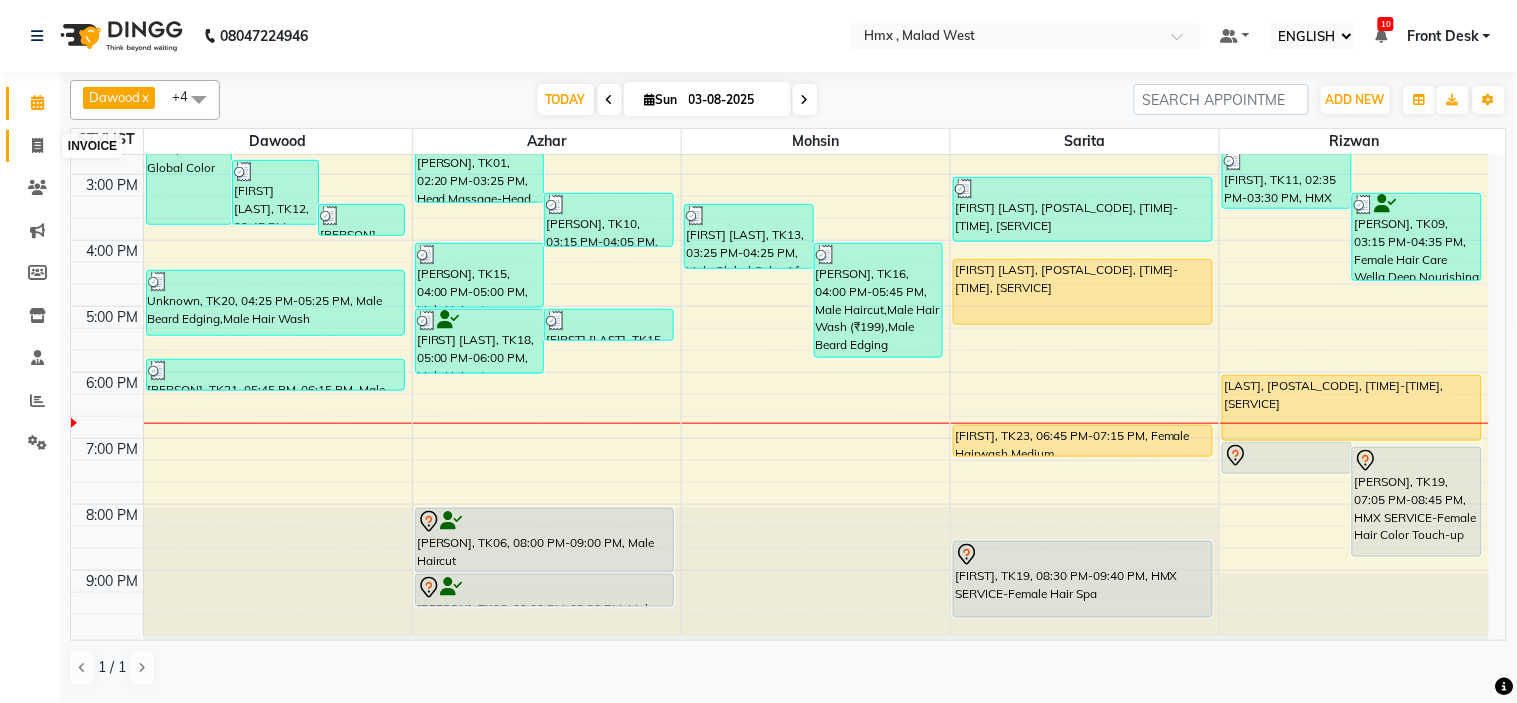click 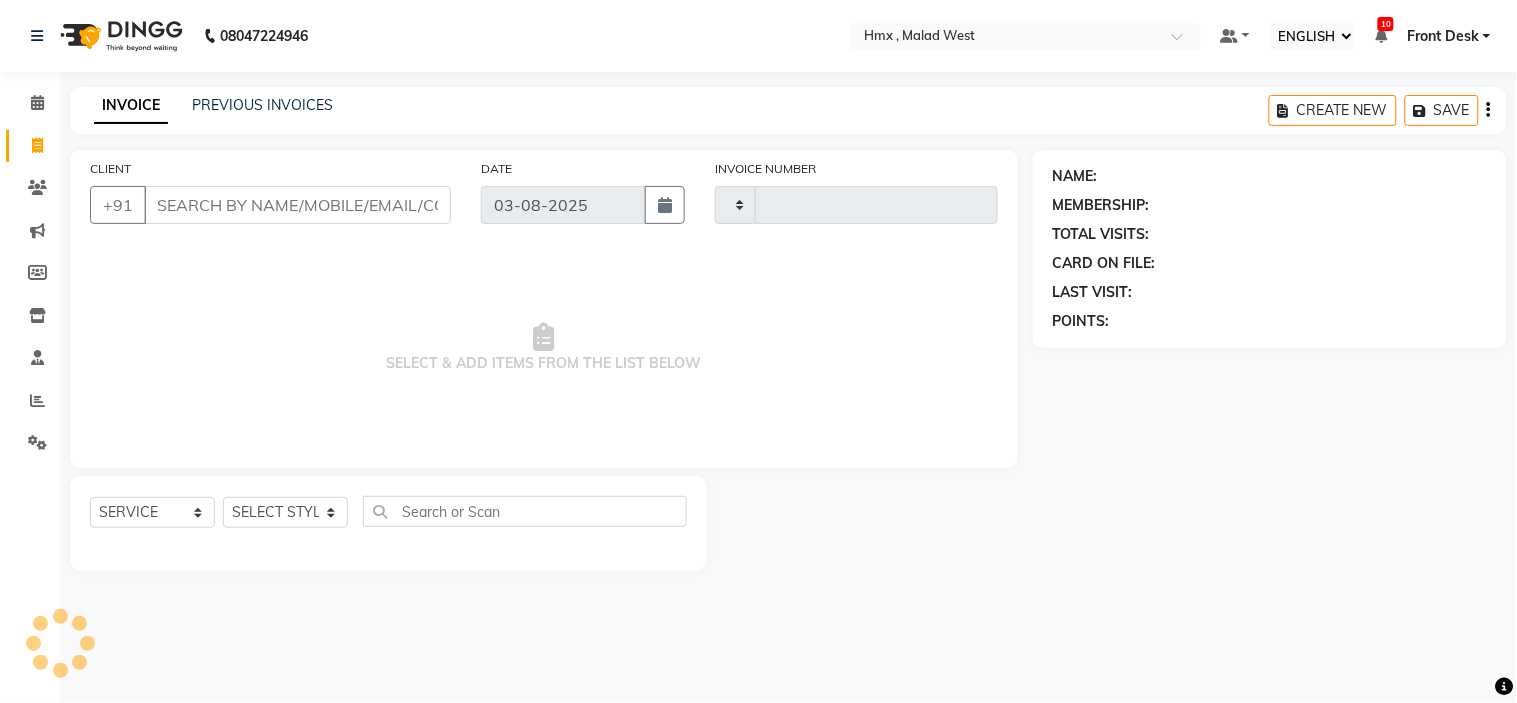 type on "1582" 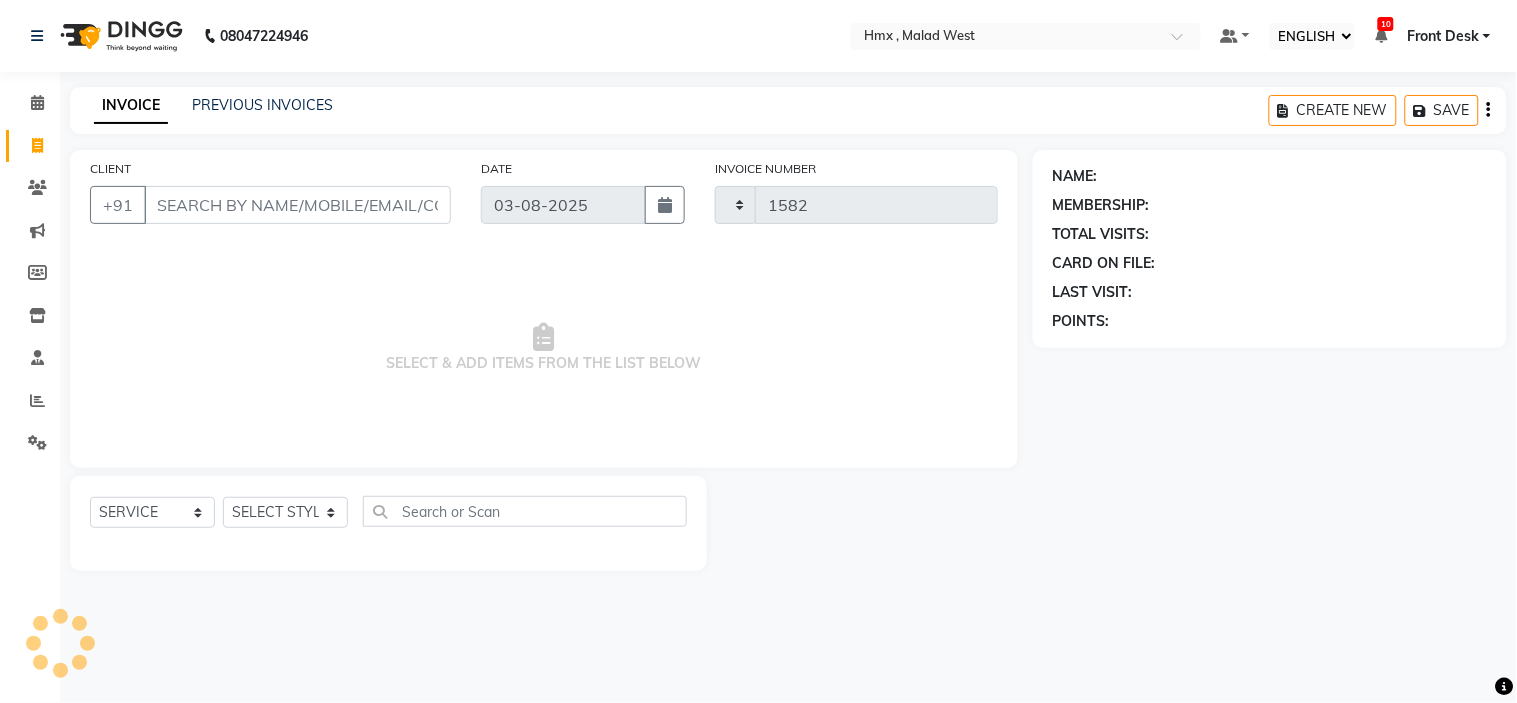 select on "5711" 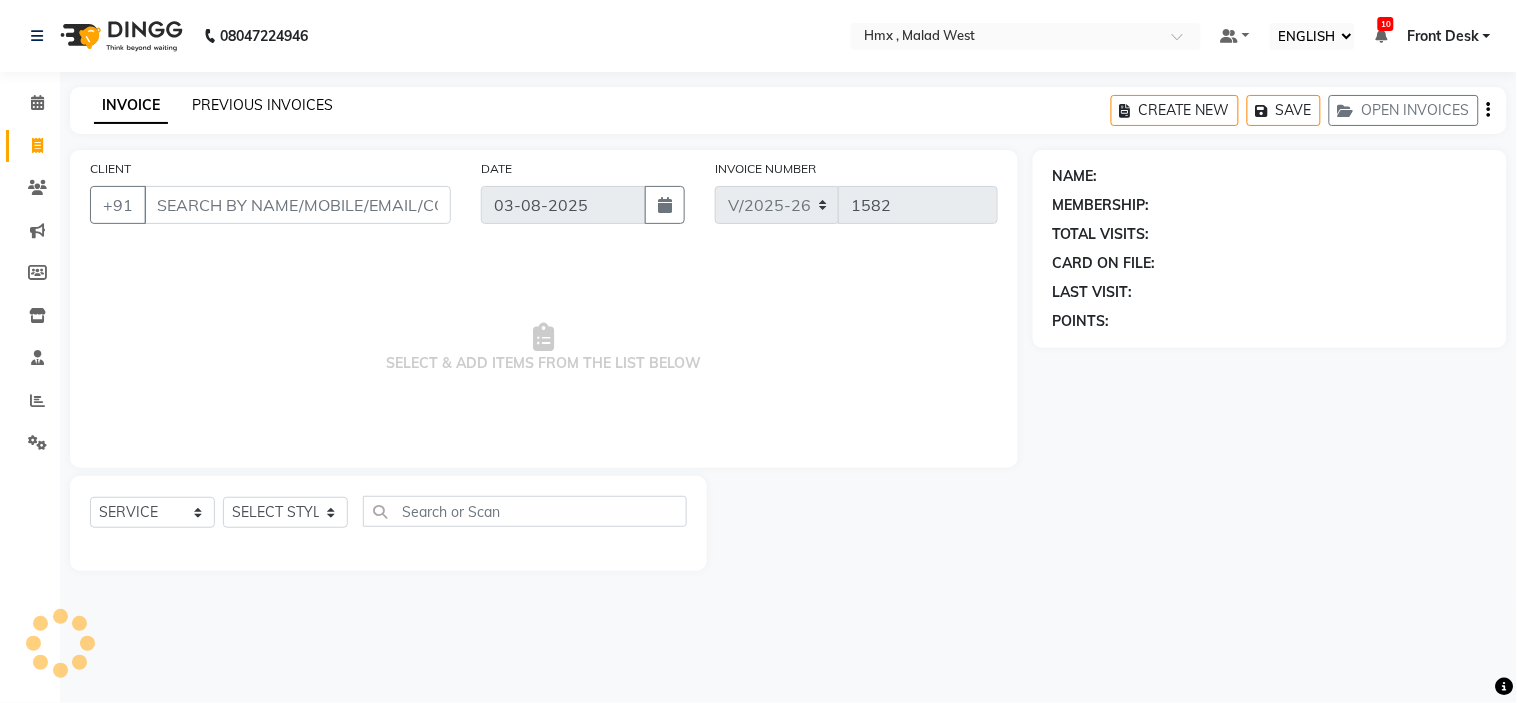 click on "PREVIOUS INVOICES" 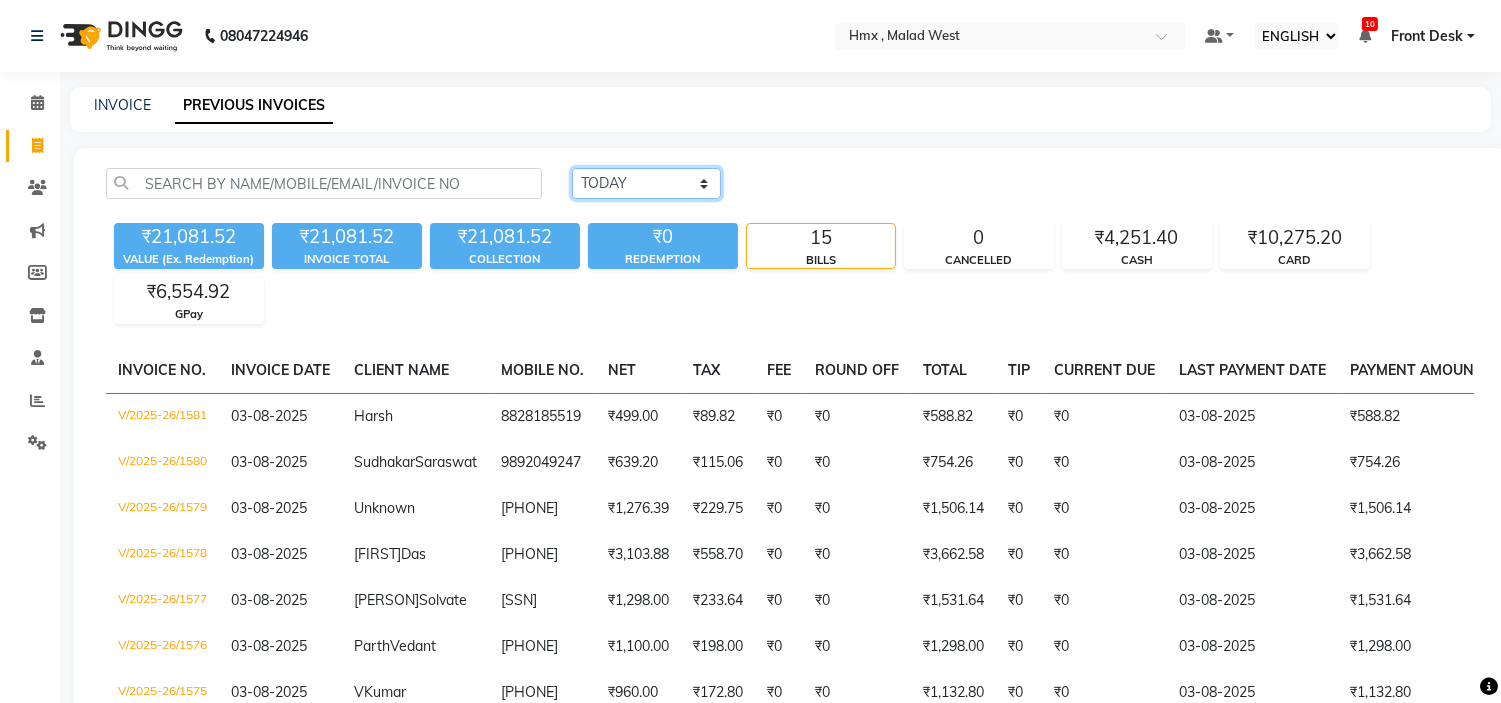 click on "TODAY YESTERDAY CUSTOM RANGE" 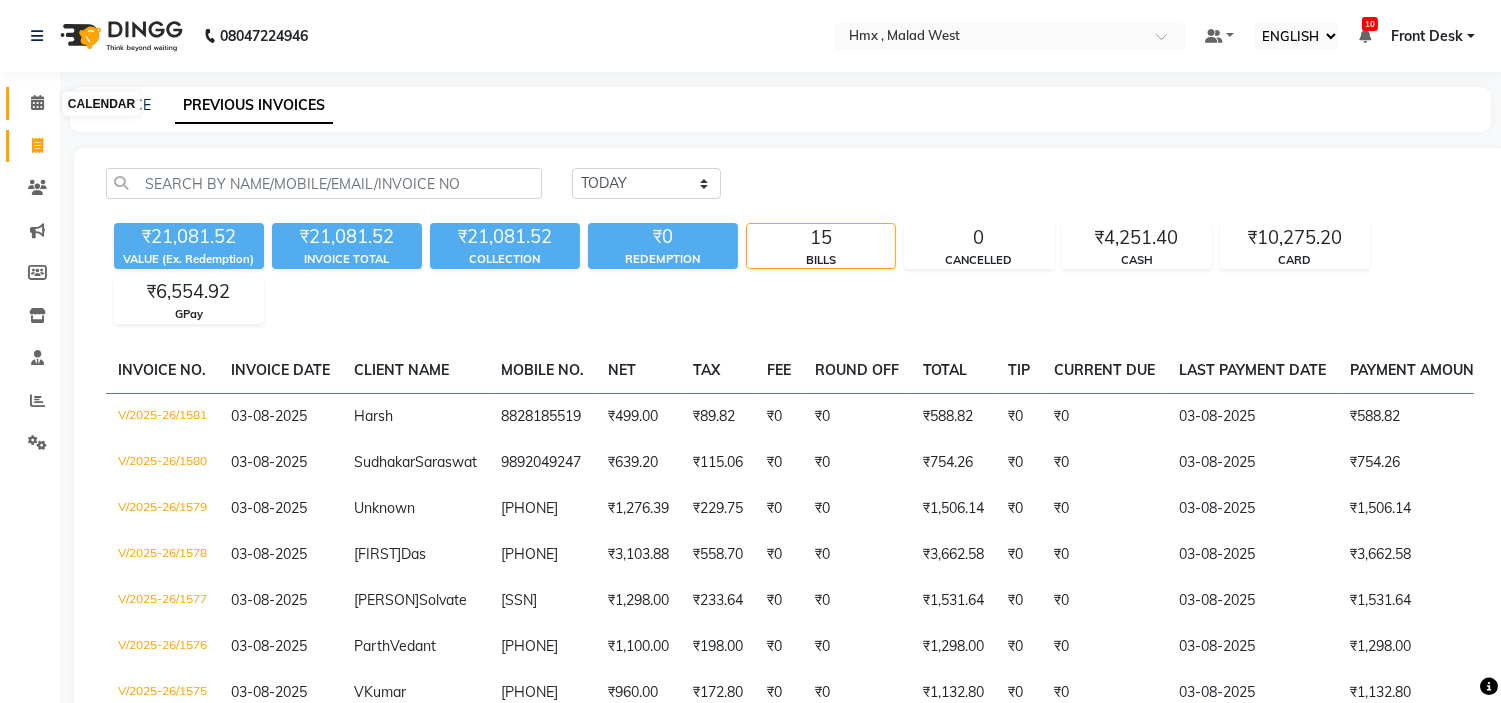 click 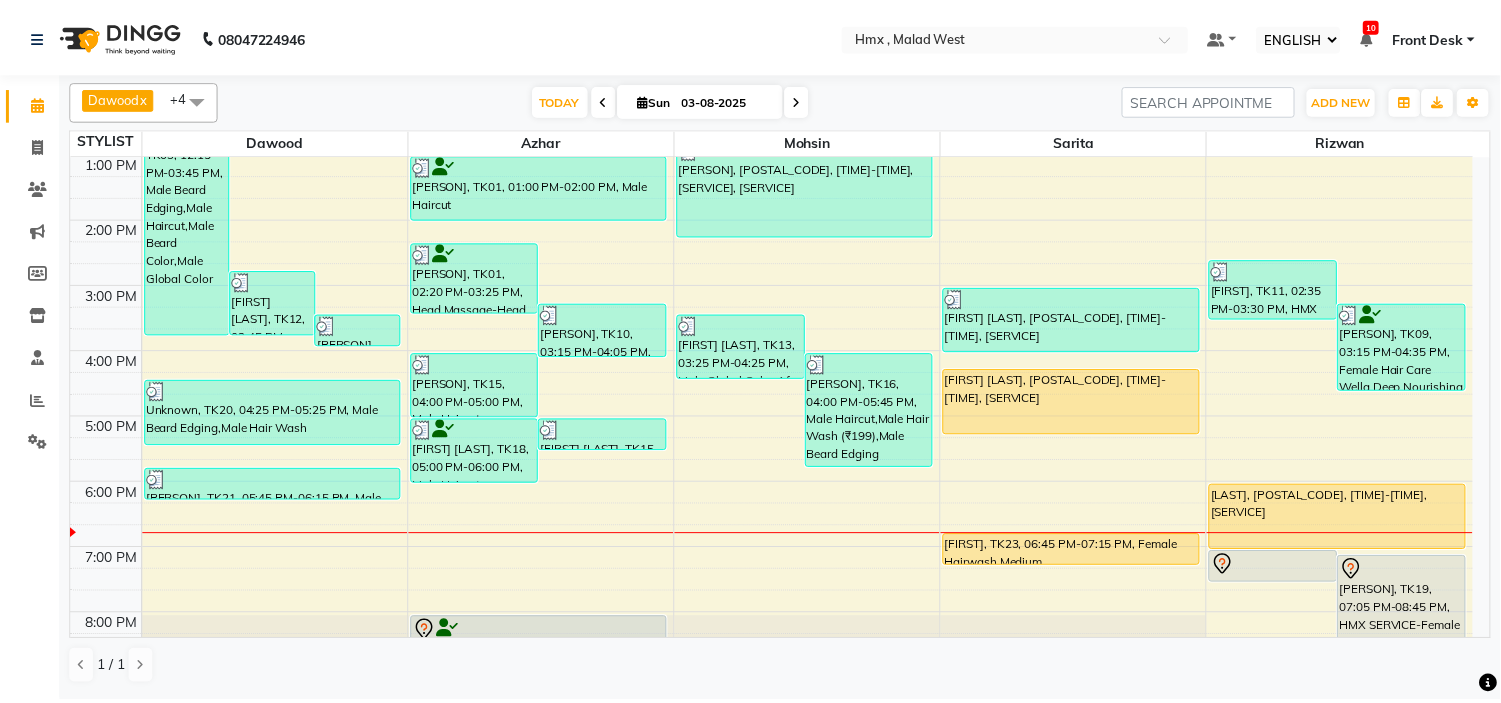scroll, scrollTop: 442, scrollLeft: 0, axis: vertical 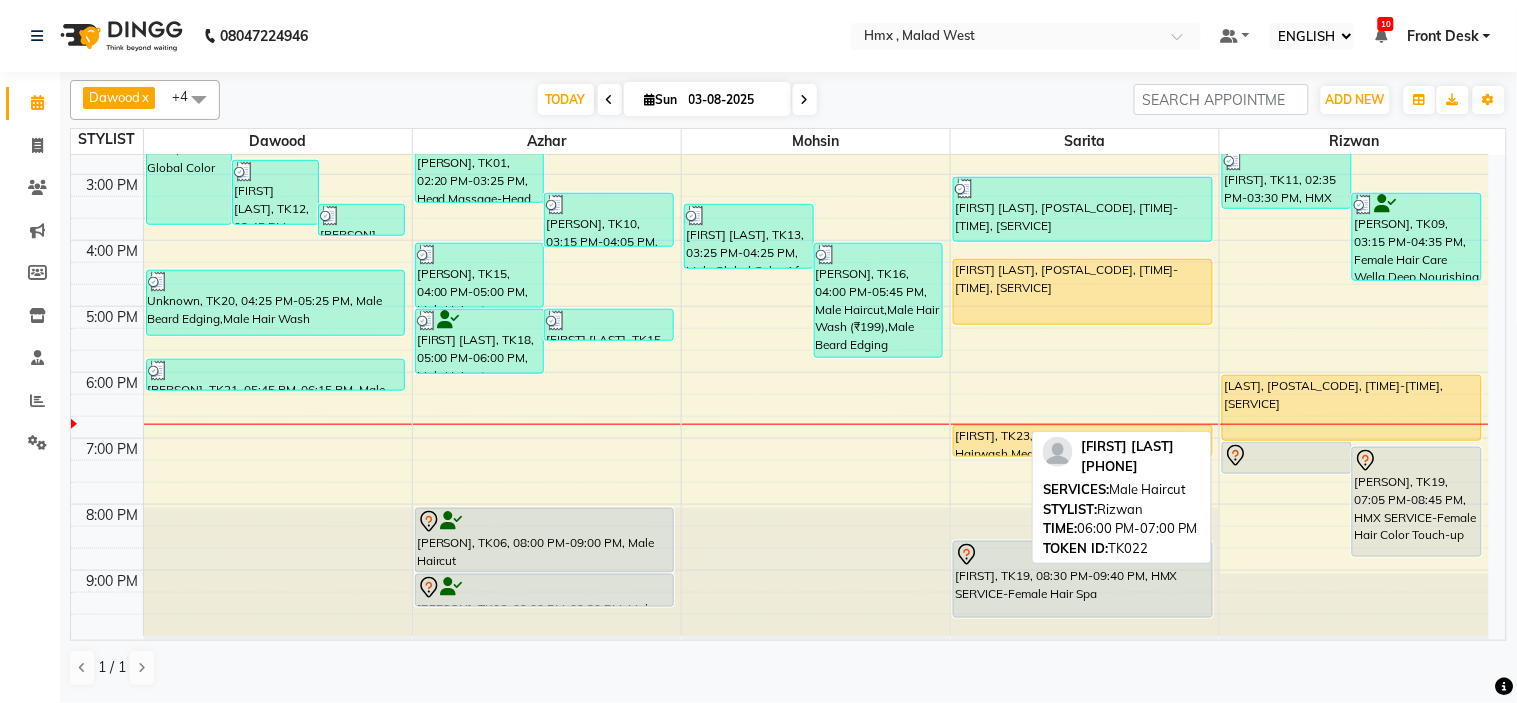 click on "[FIRST] [LAST], TK22, 06:00 PM-07:00 PM, Male Haircut" at bounding box center (1352, 408) 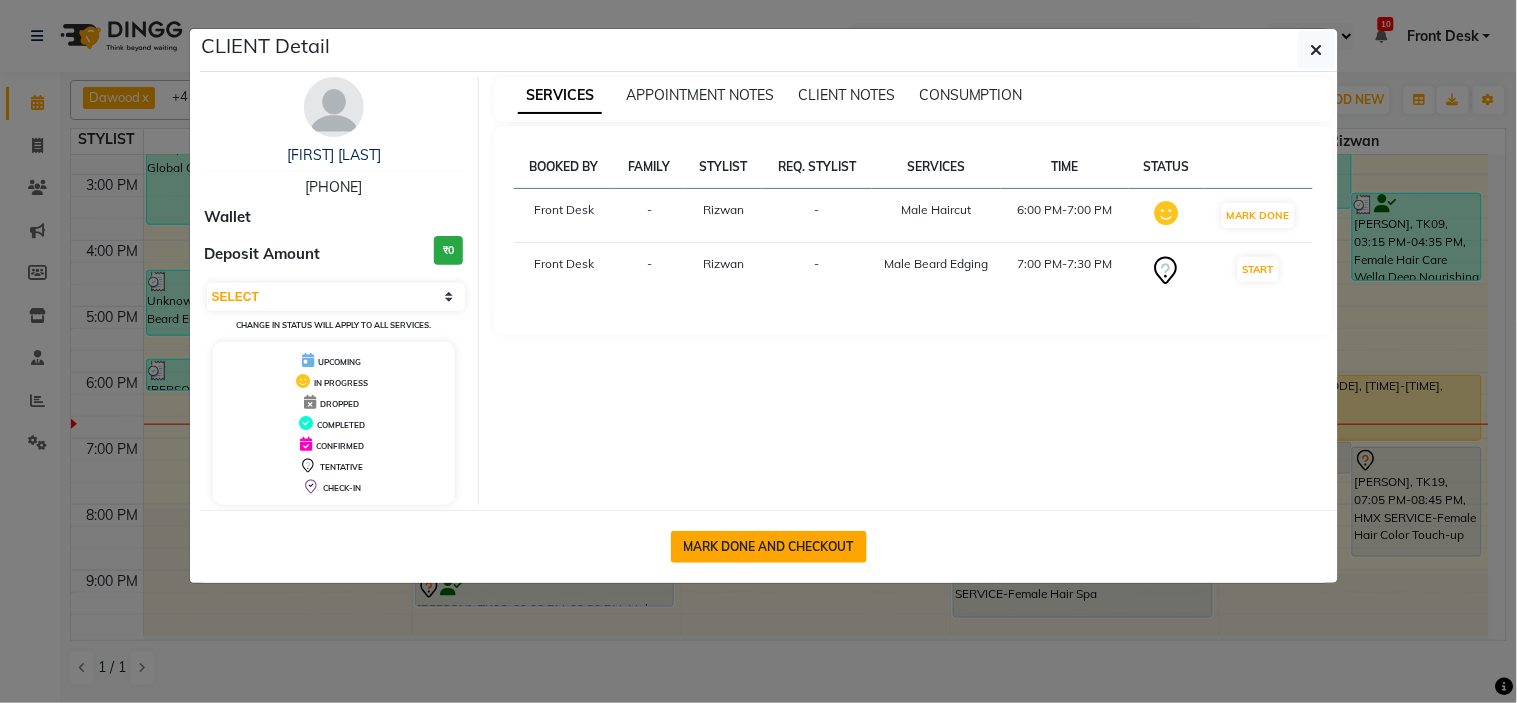 click on "MARK DONE AND CHECKOUT" 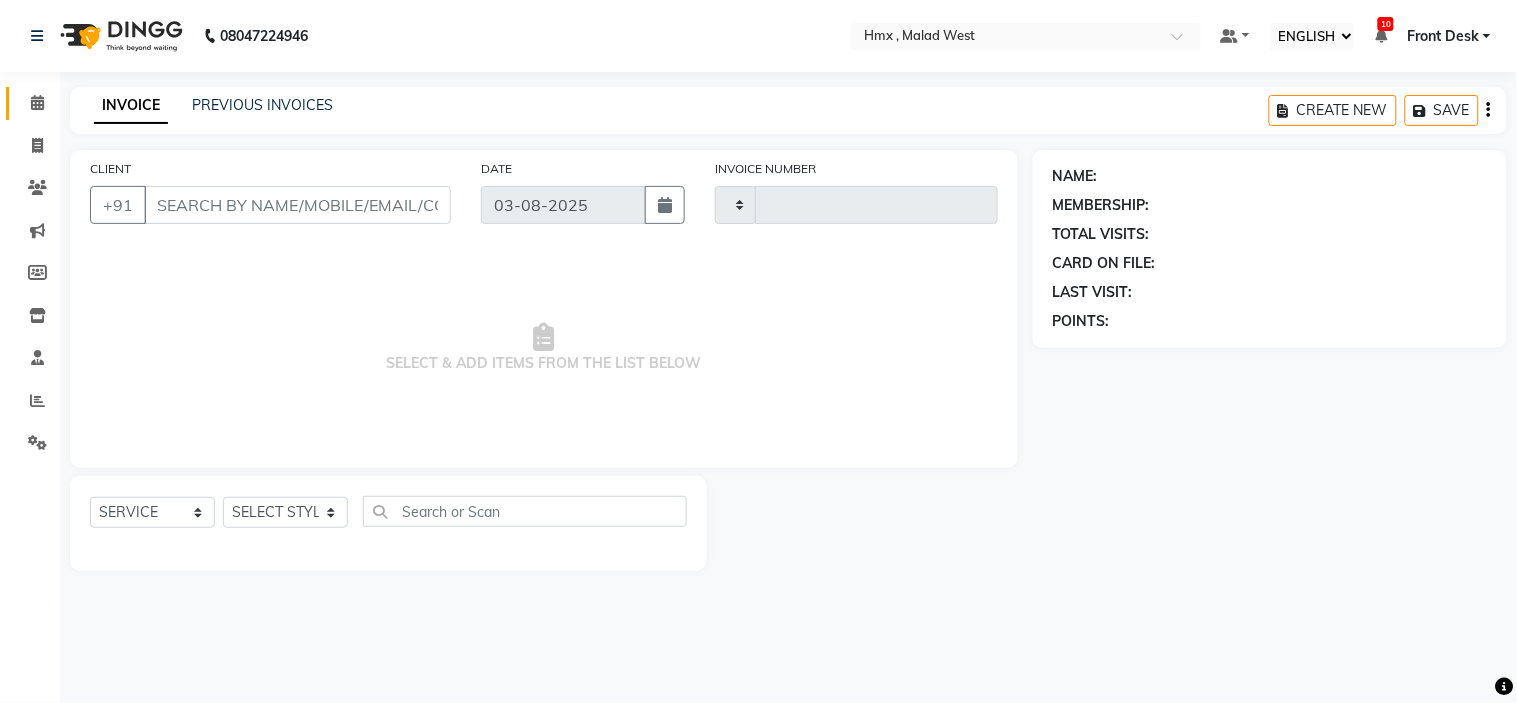 type on "1582" 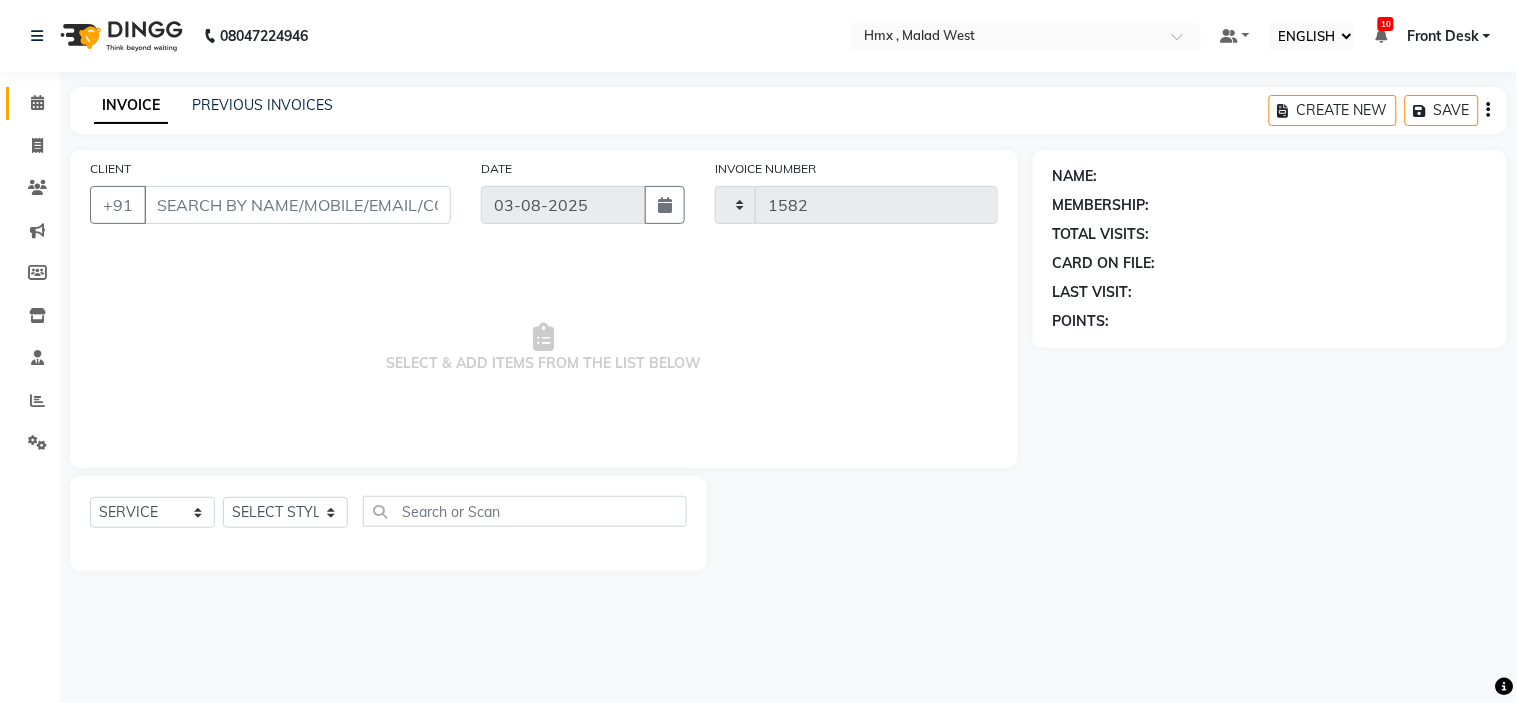 select on "5711" 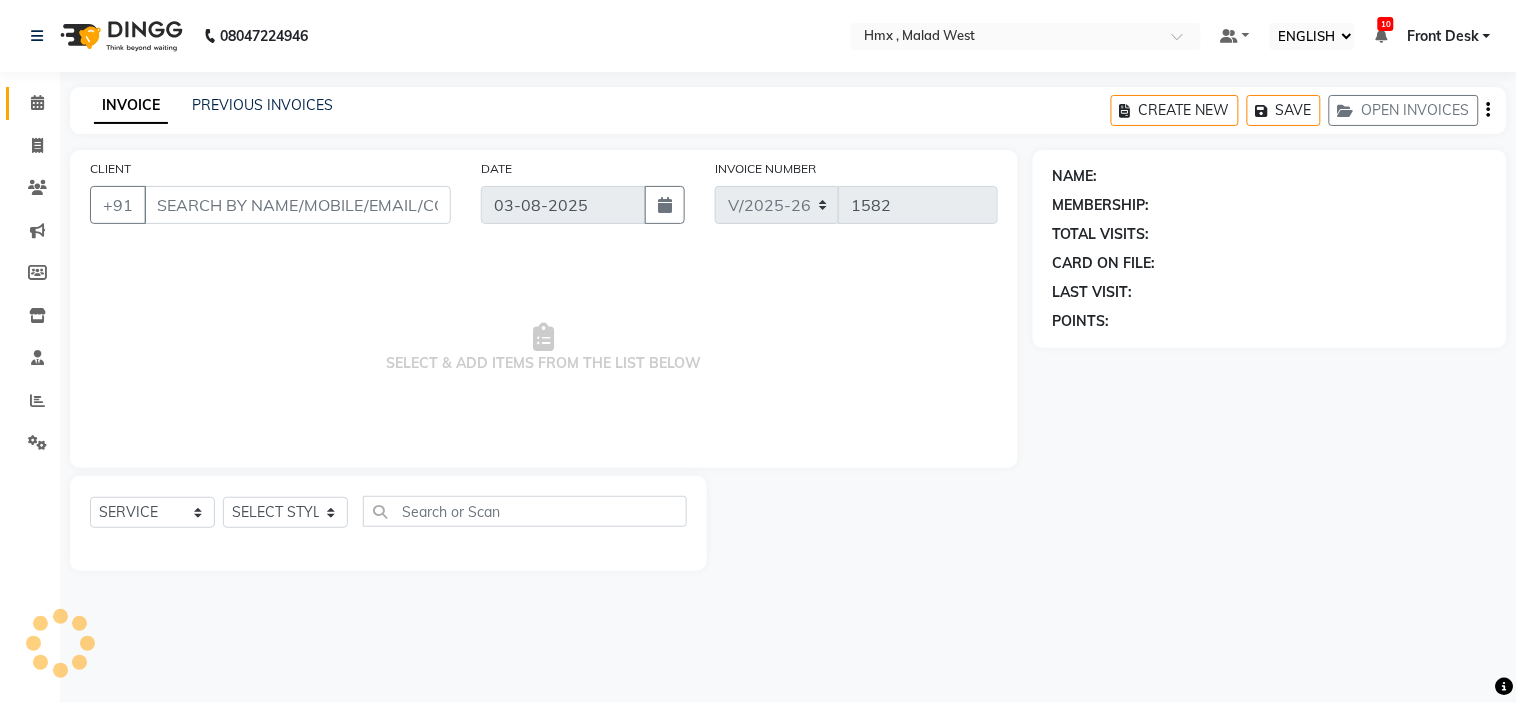 type on "[PHONE]" 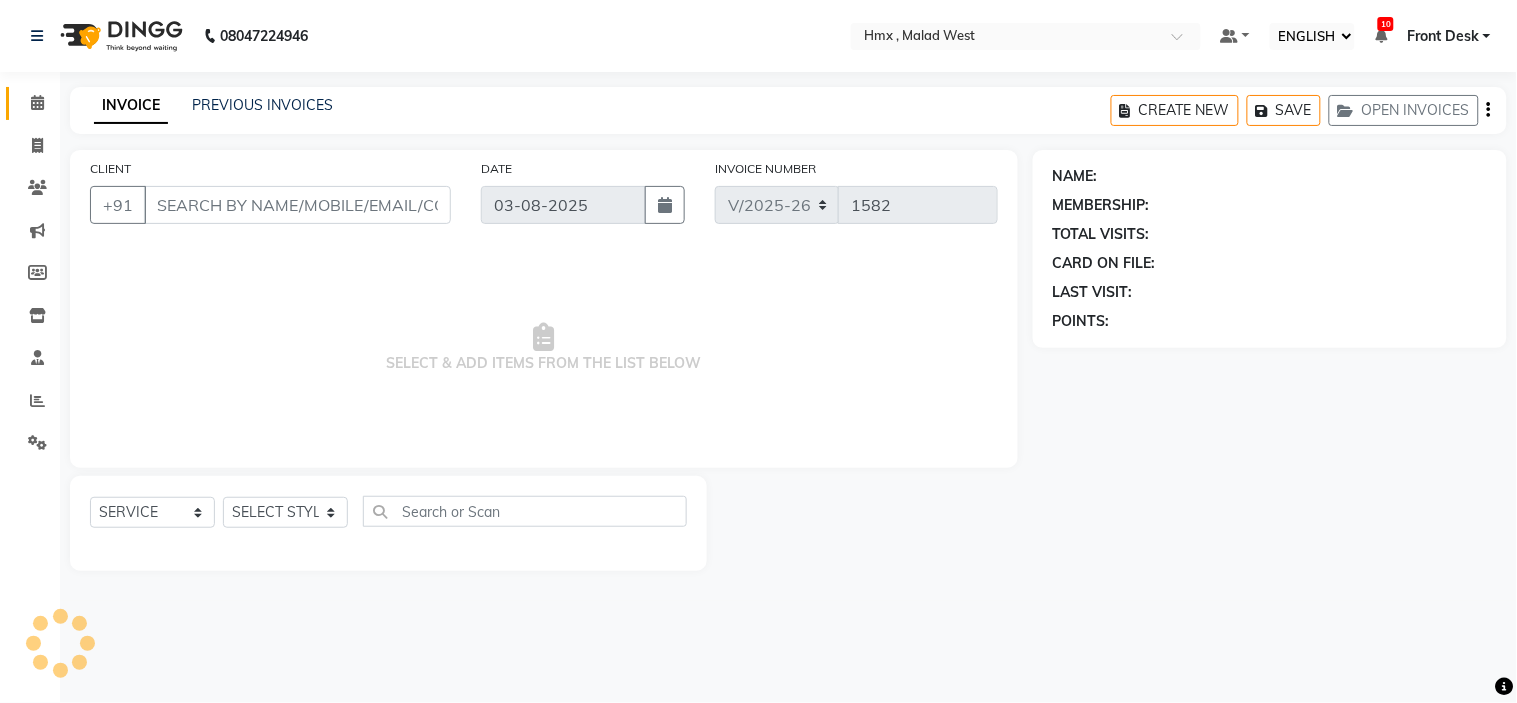 select on "76837" 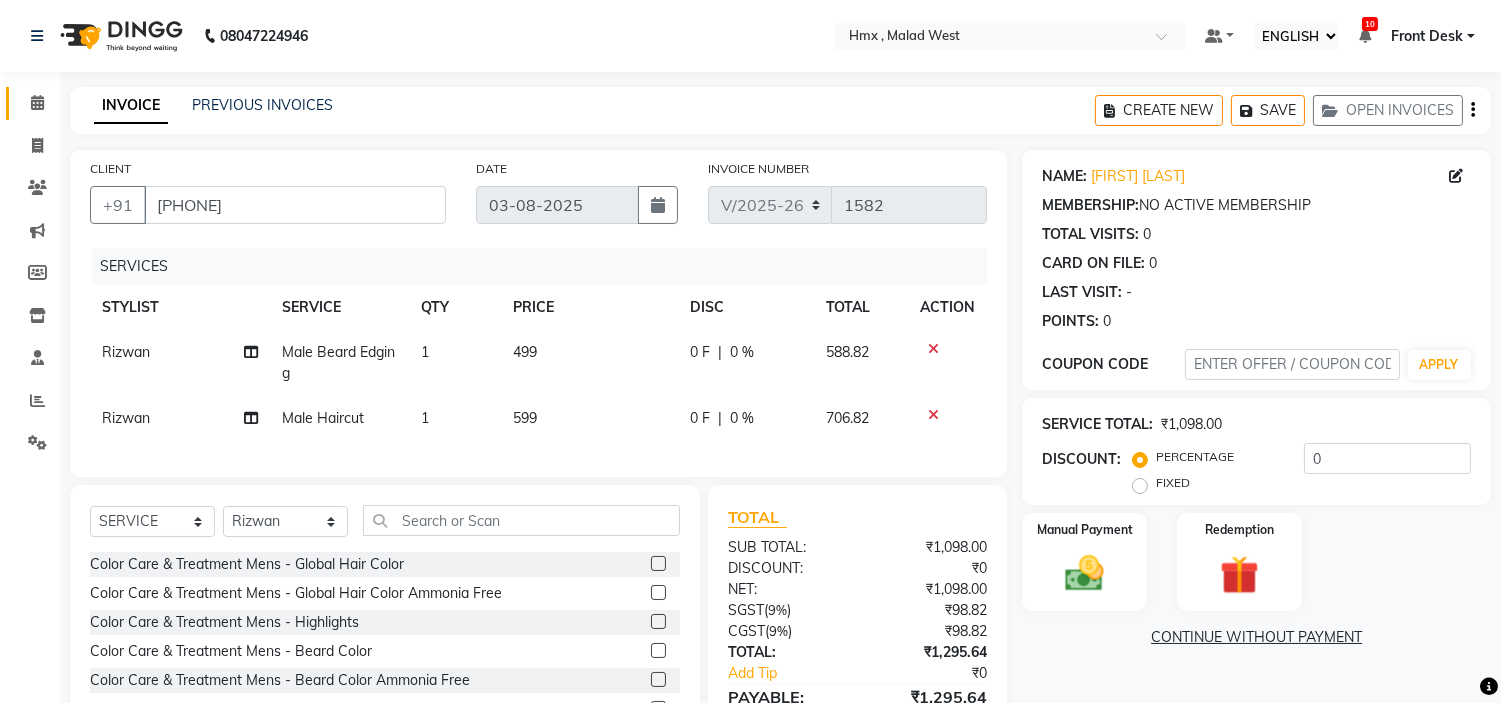 scroll, scrollTop: 123, scrollLeft: 0, axis: vertical 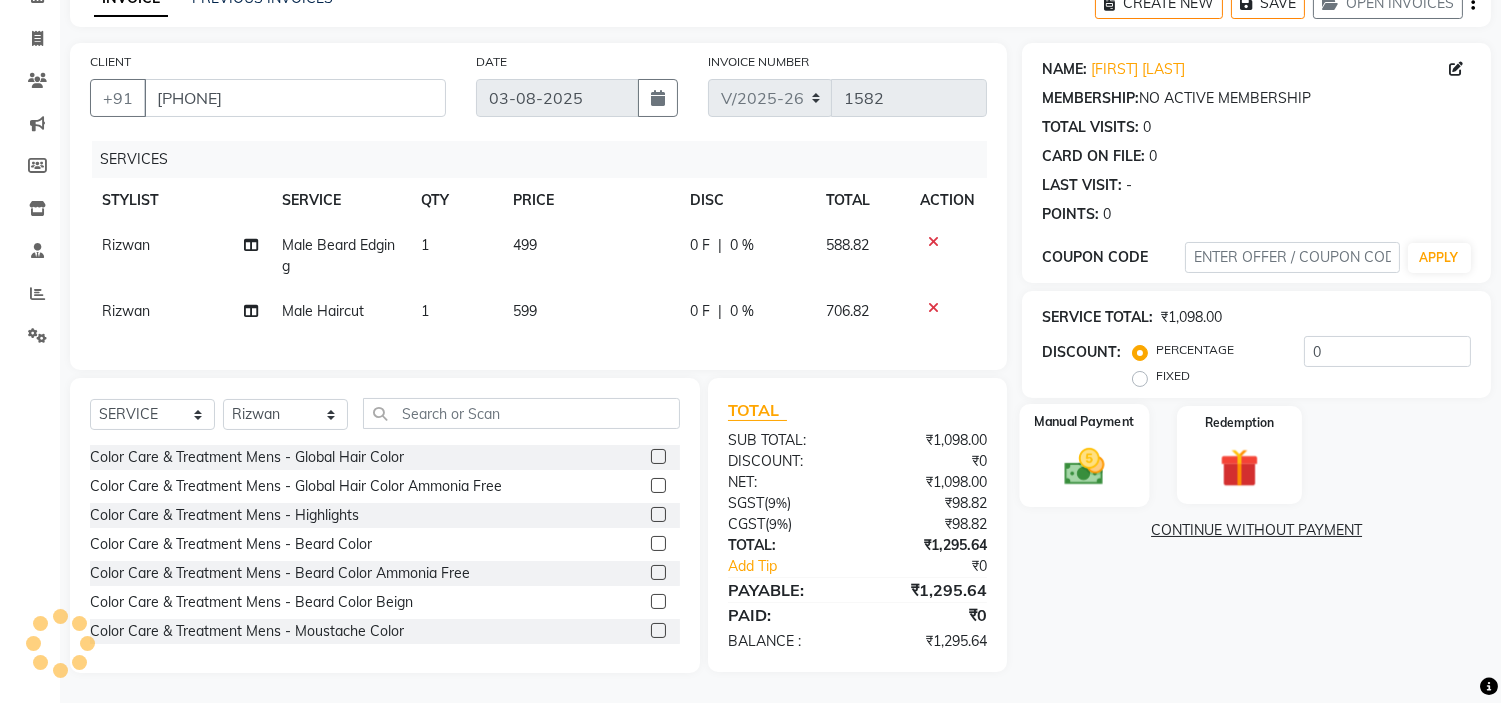 click 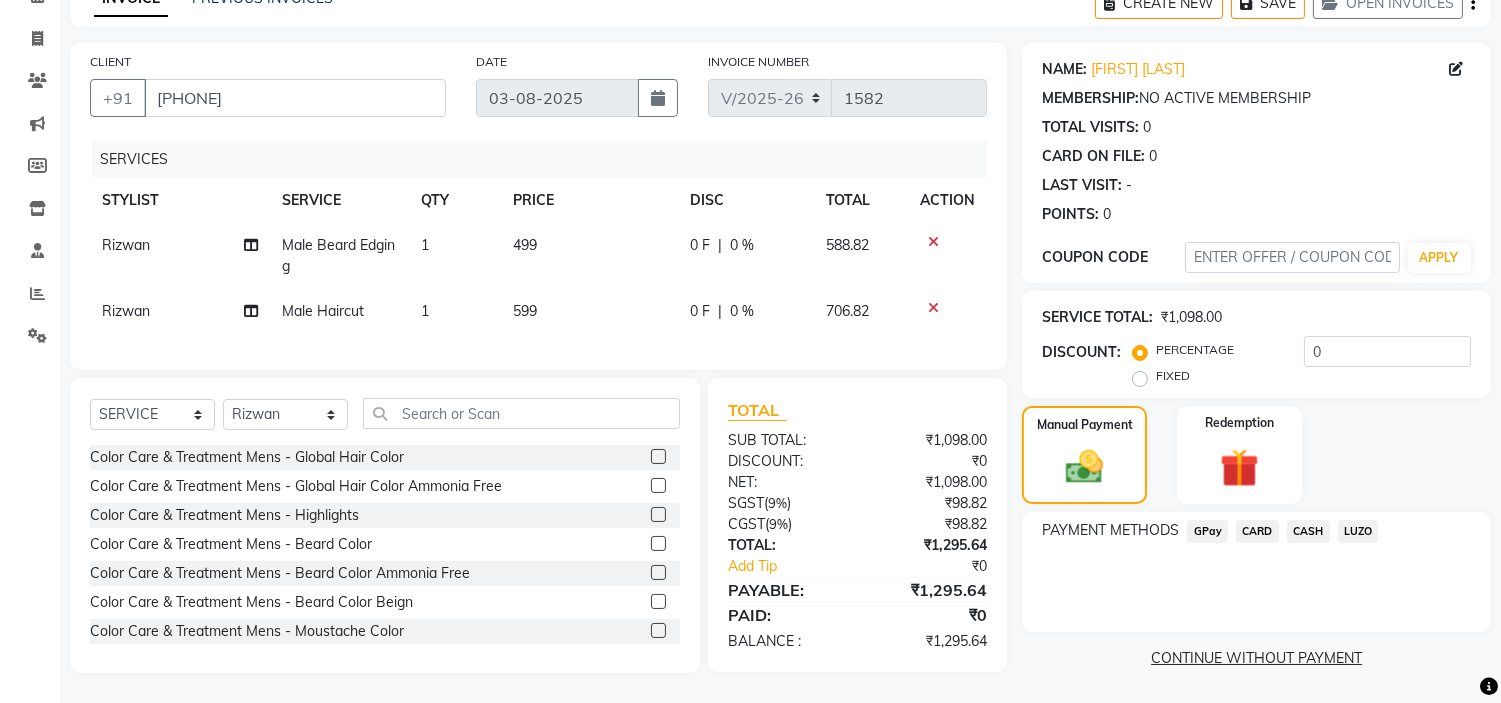 click on "GPay" 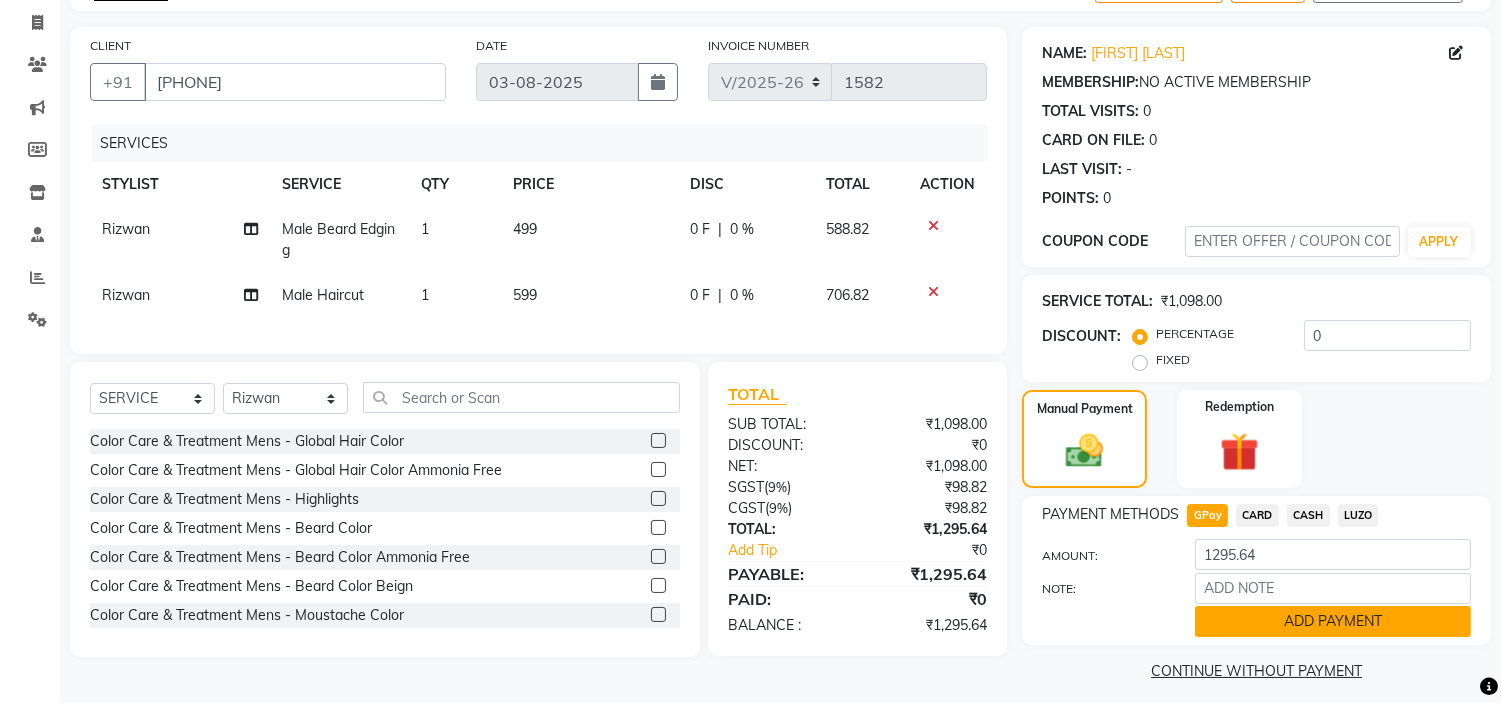 click on "ADD PAYMENT" 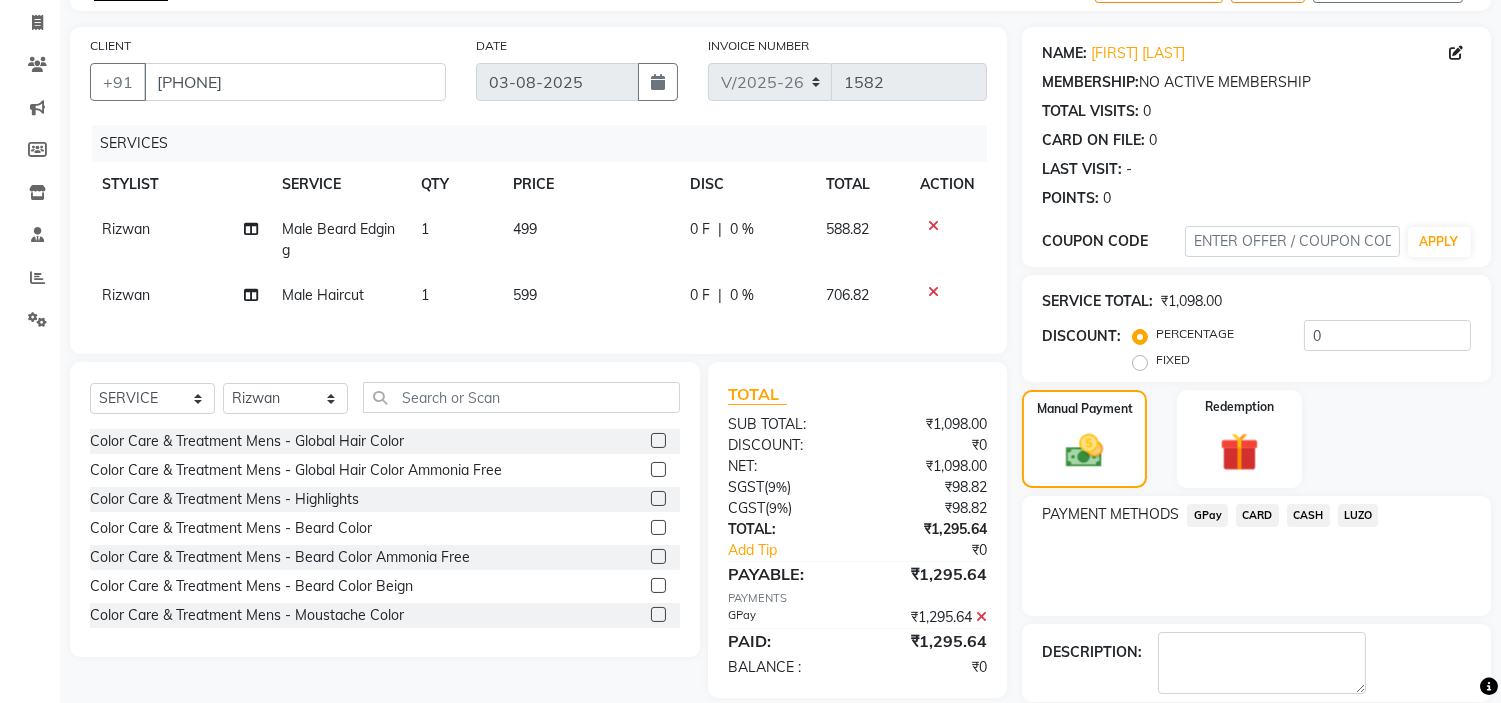scroll, scrollTop: 220, scrollLeft: 0, axis: vertical 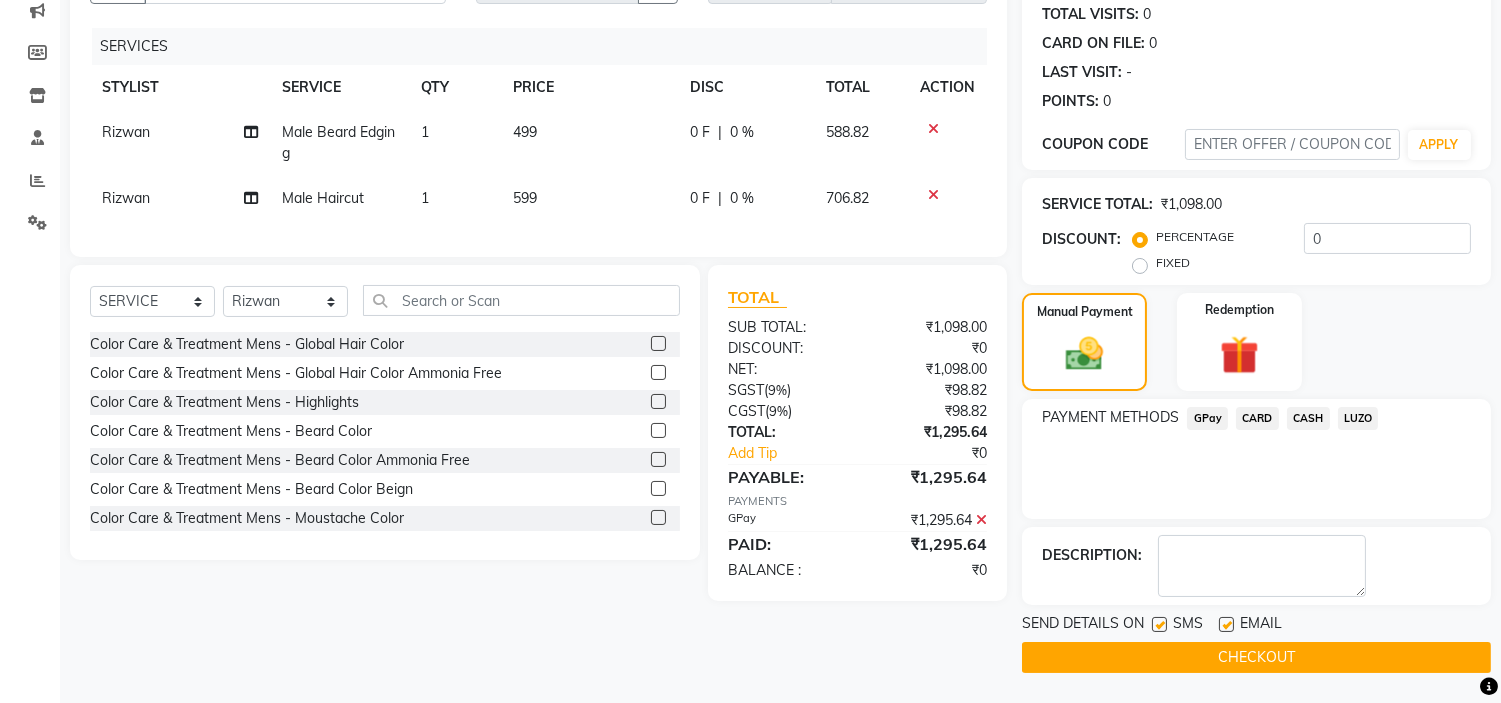 click on "CHECKOUT" 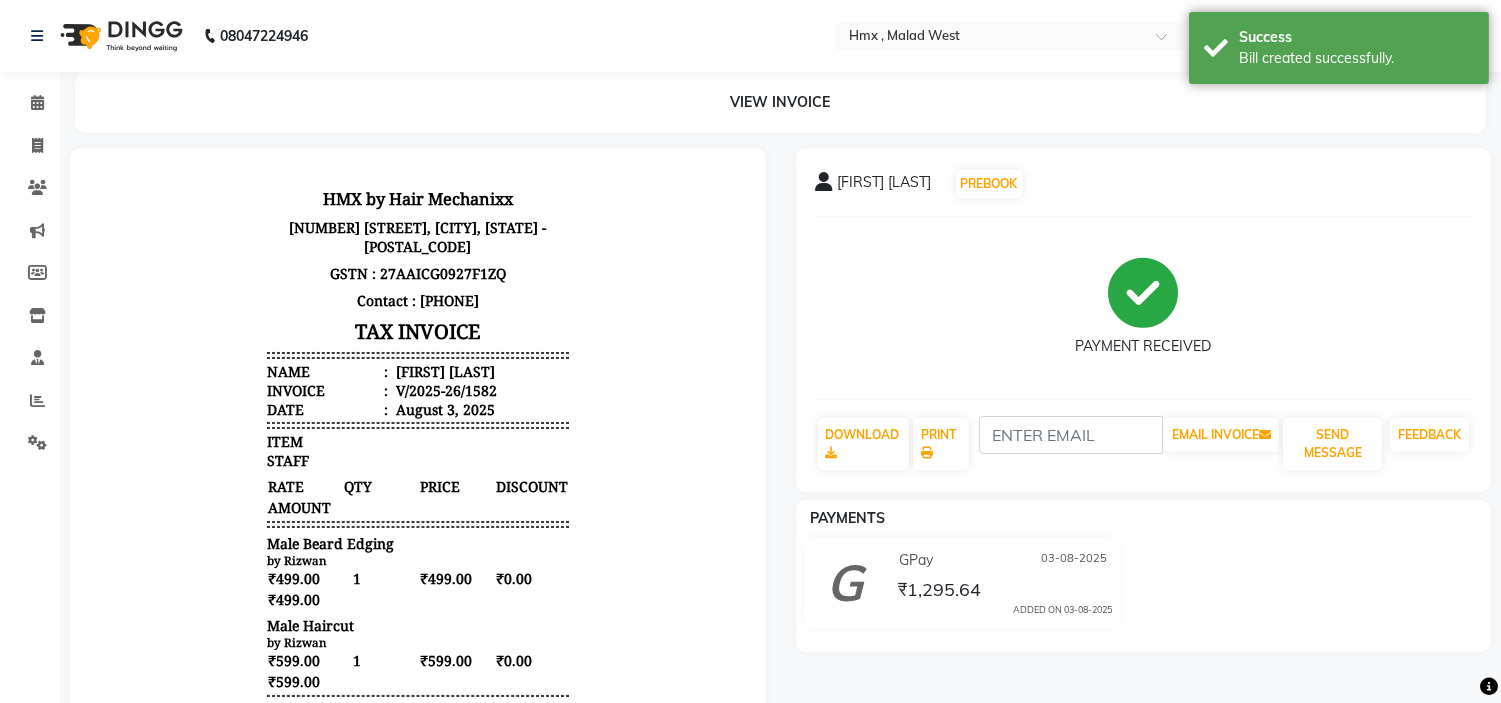scroll, scrollTop: 0, scrollLeft: 0, axis: both 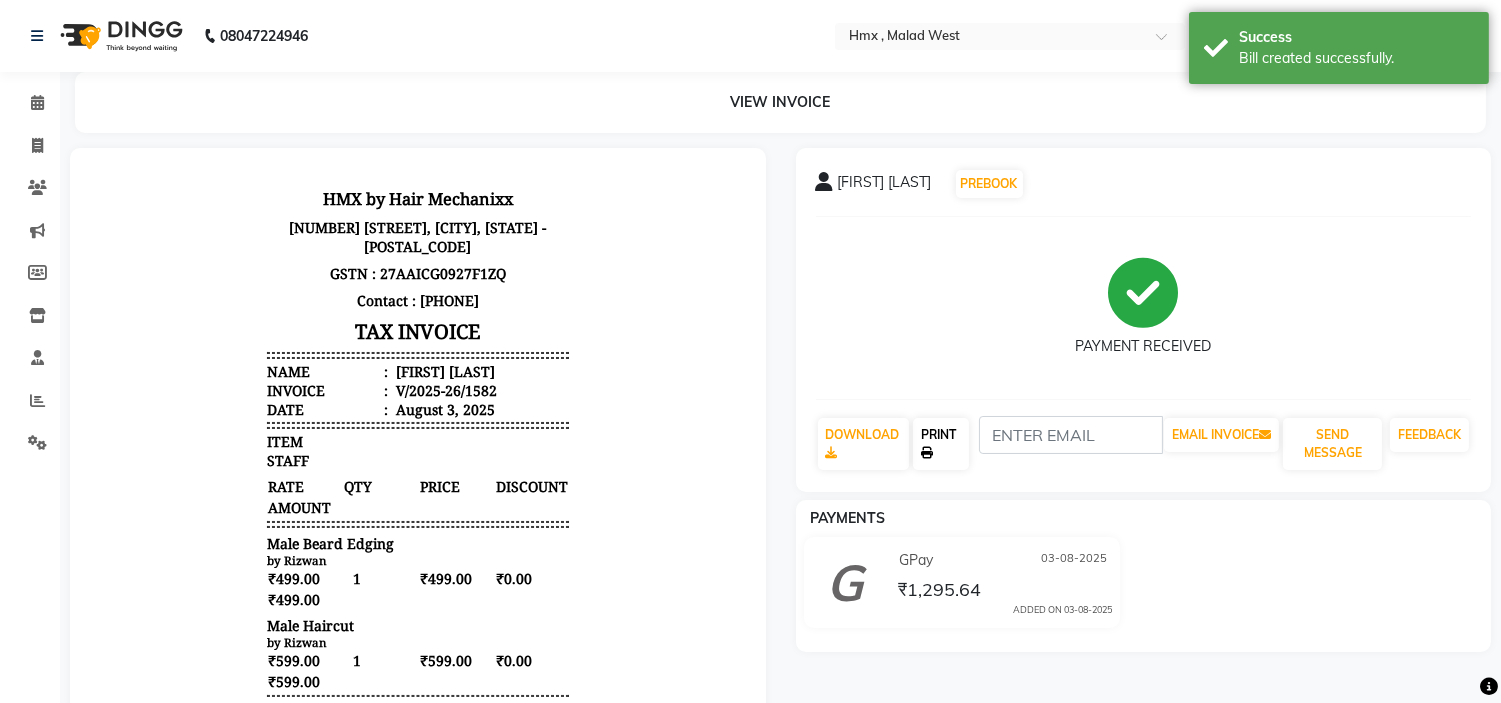 click on "PRINT" 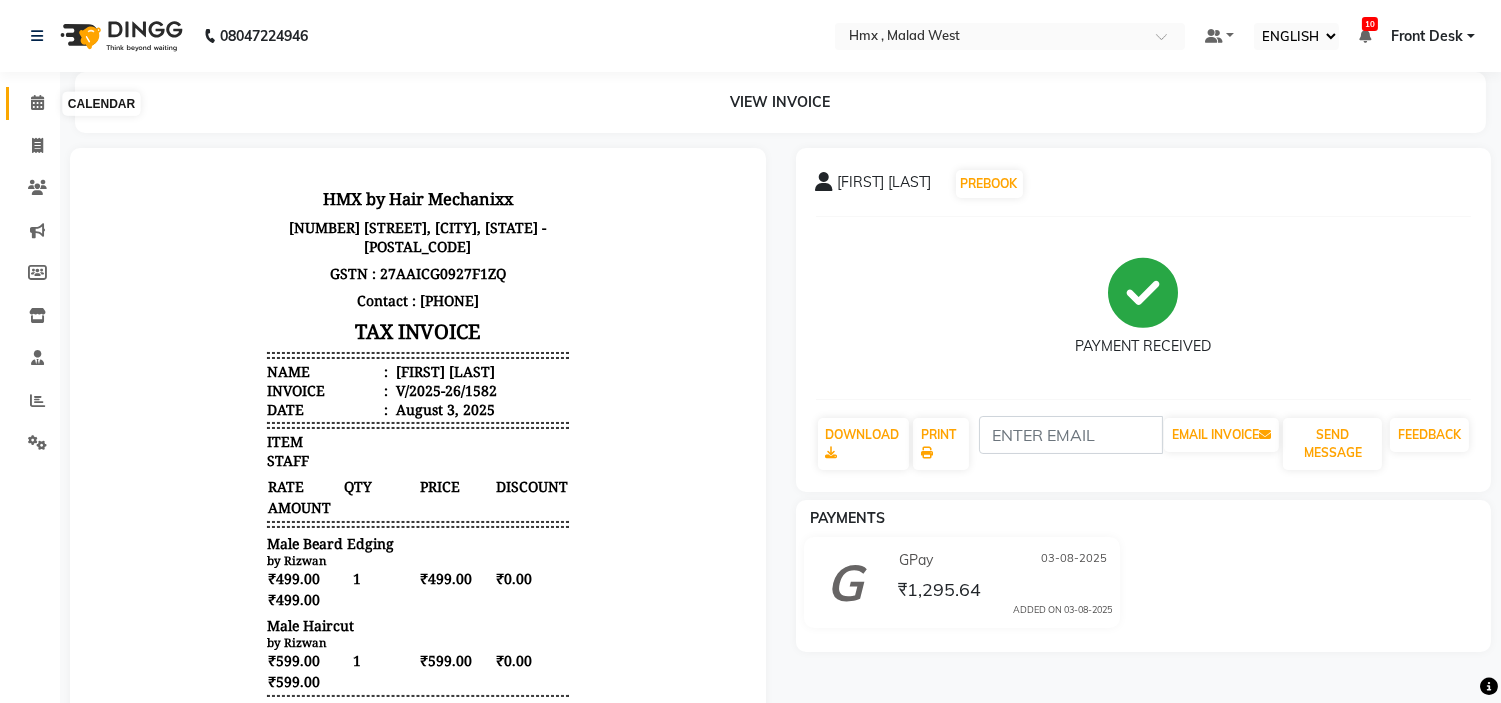 click 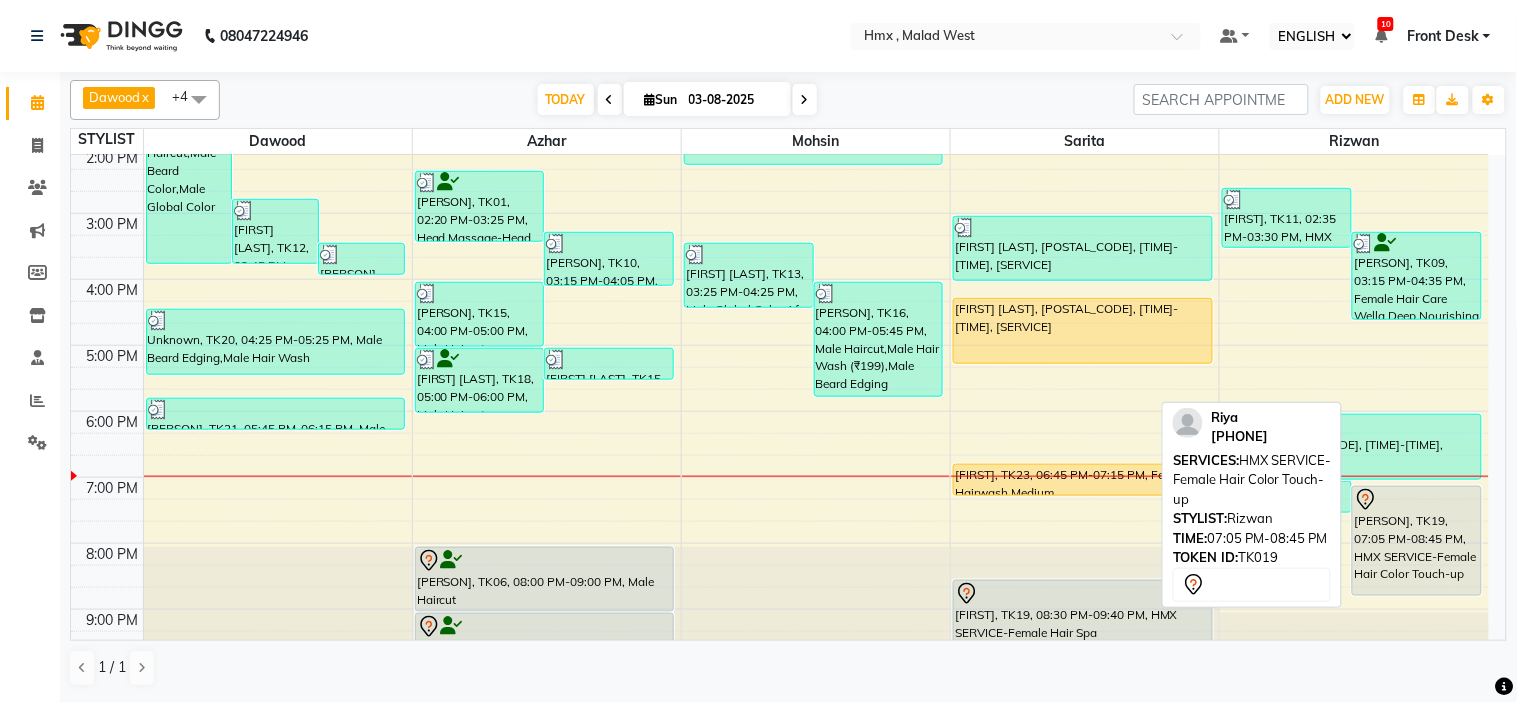 scroll, scrollTop: 442, scrollLeft: 0, axis: vertical 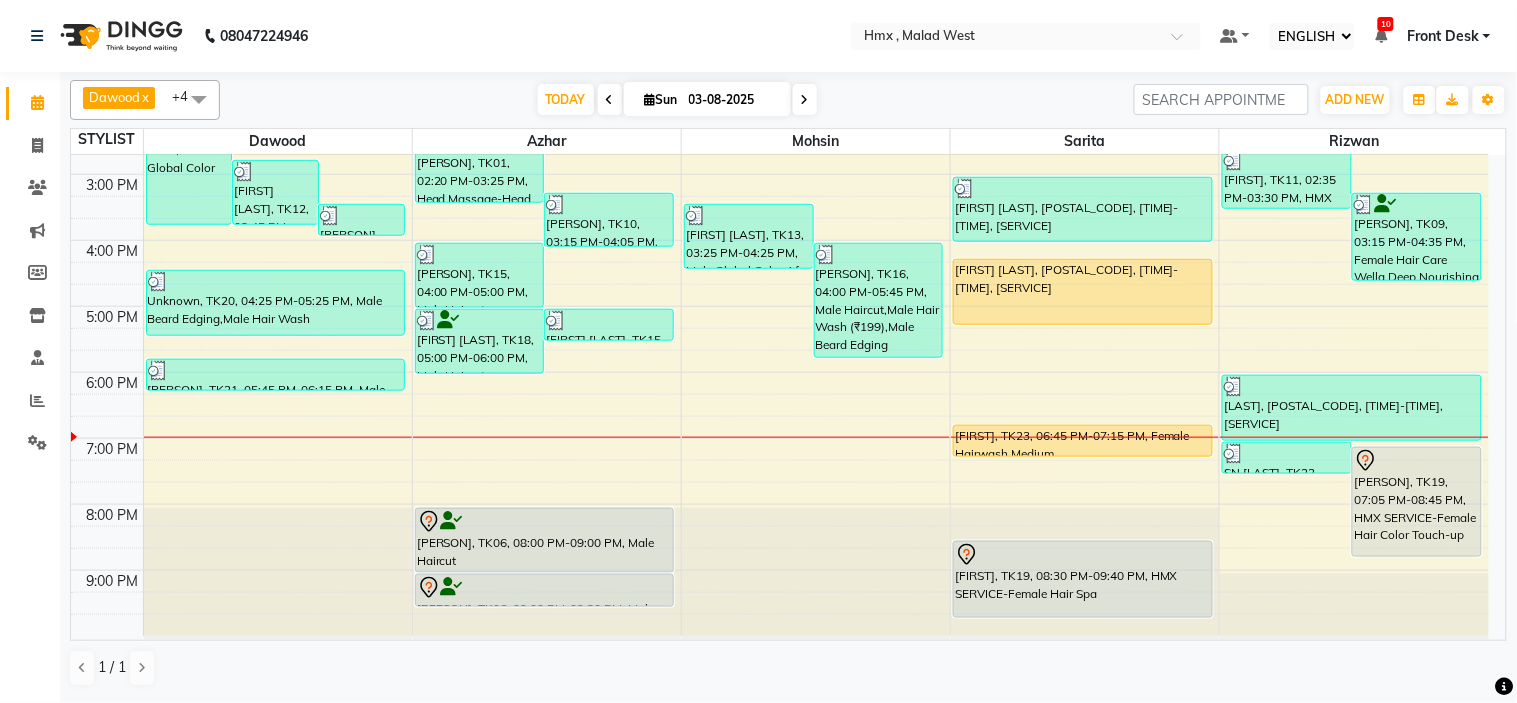 click on "8:00 AM 9:00 AM 10:00 AM 11:00 AM 12:00 PM 1:00 PM 2:00 PM 3:00 PM 4:00 PM 5:00 PM 6:00 PM 7:00 PM 8:00 PM 9:00 PM     sandeep jairath, TK03, 12:15 PM-03:45 PM, Male Beard Edging,Male Haircut,Male Beard Color,Male Global Color     Jeewan Joshi, TK12, 02:45 PM-03:45 PM, Male Haircut     Jeewan Joshi, TK12, 03:25 PM-03:55 PM, Male Beard Edging     Unknown, TK20, 04:25 PM-05:25 PM, Male Beard Edging,Male Hair Wash     Harsh, TK21, 05:45 PM-06:15 PM, Male Beard Edging     VINOD, TK01, 02:20 PM-03:25 PM, Head Massage-Head Massage With Coconut Oil     Gulzar, TK10, 03:15 PM-04:05 PM, Male Beard Edging     Gabiliel Solvate, TK15, 04:00 PM-05:00 PM, Male Haircut     Sudhakar Saraswat, TK18, 05:00 PM-06:00 PM, Male Haircut     Gabiliel Solvate, TK15, 05:00 PM-05:30 PM, Male Beard Edging     VINOD, TK01, 01:00 PM-02:00 PM, Male Haircut             Vinay, TK06, 08:00 PM-09:00 PM, Male Haircut             Vinay, TK06, 09:00 PM-09:30 PM, Male Beard Edging     Parth Vedant, TK13, 03:25 PM-04:25 PM, Male Global Color Af" at bounding box center (780, 174) 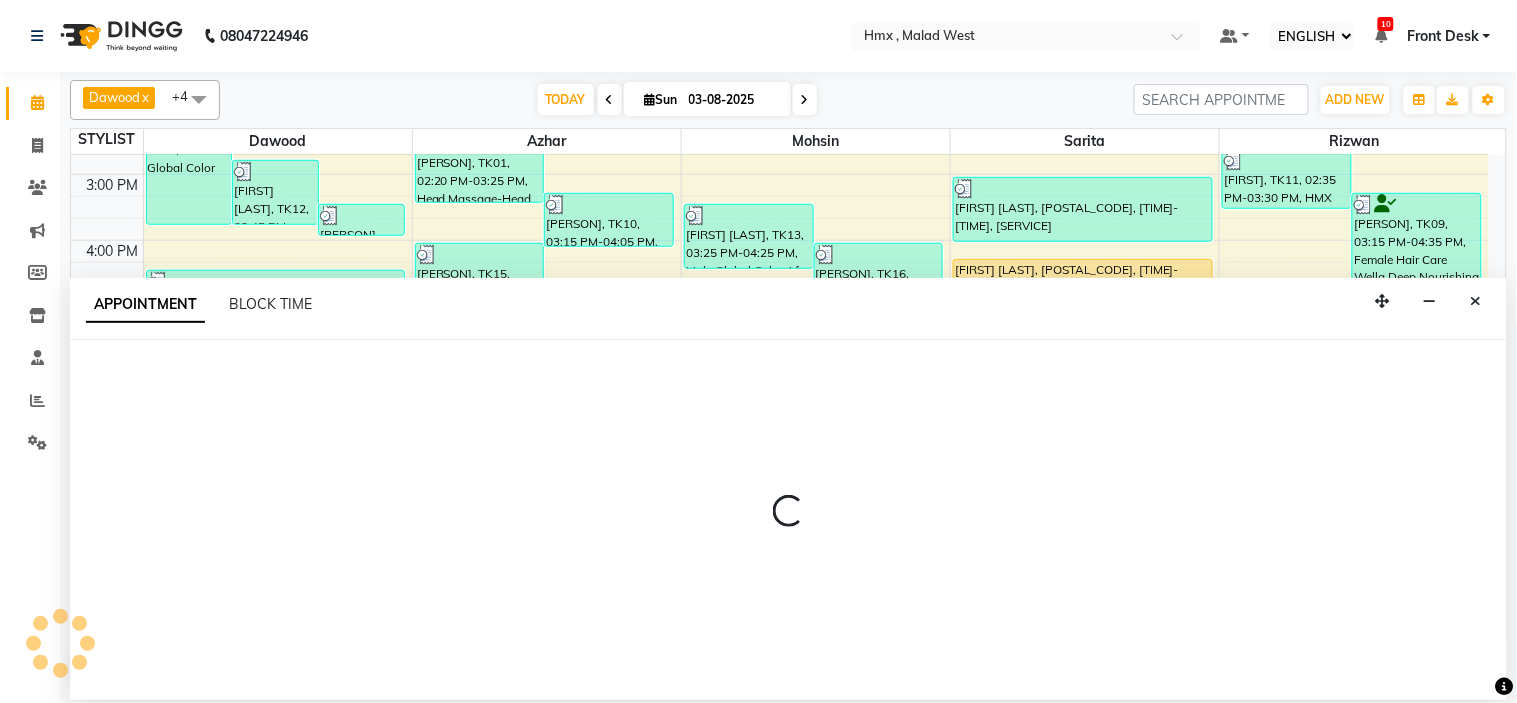 select on "76837" 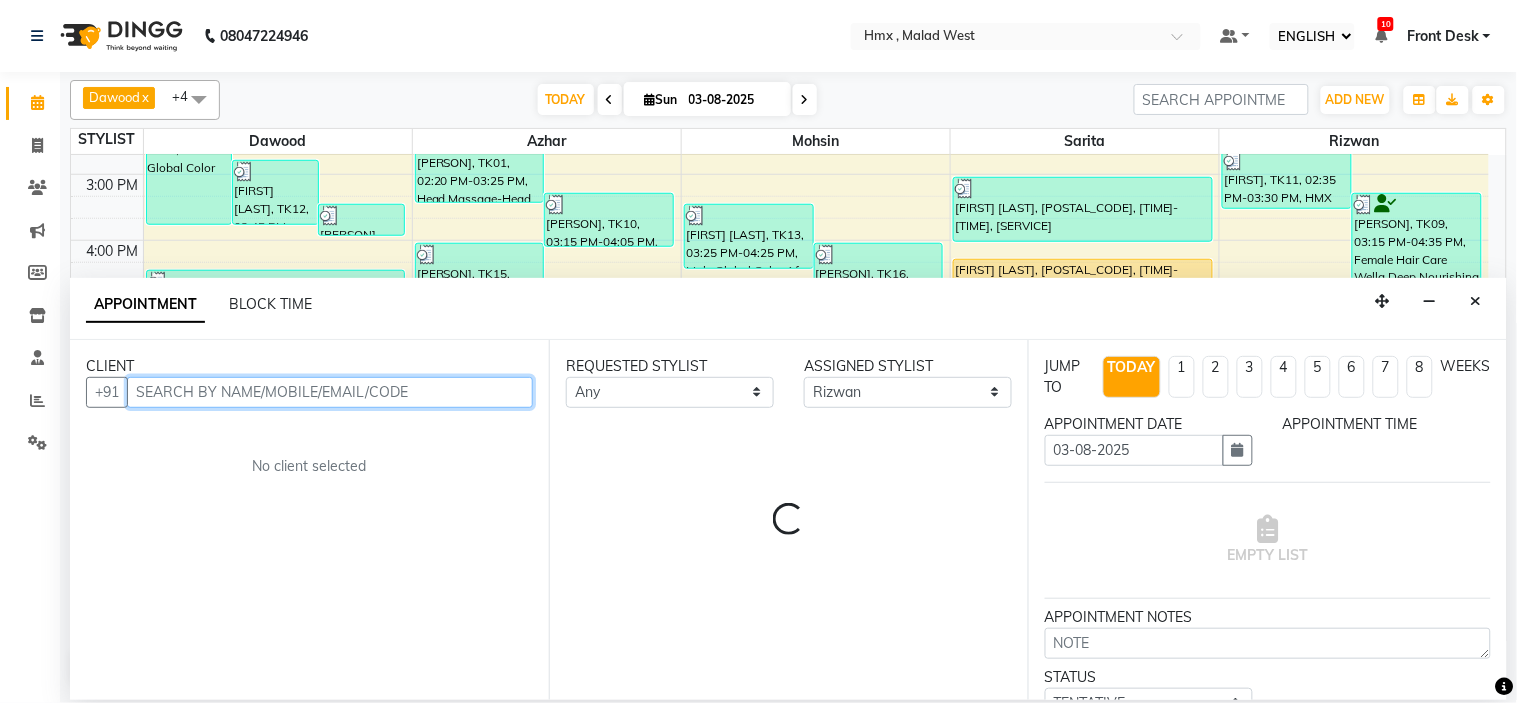 select on "1140" 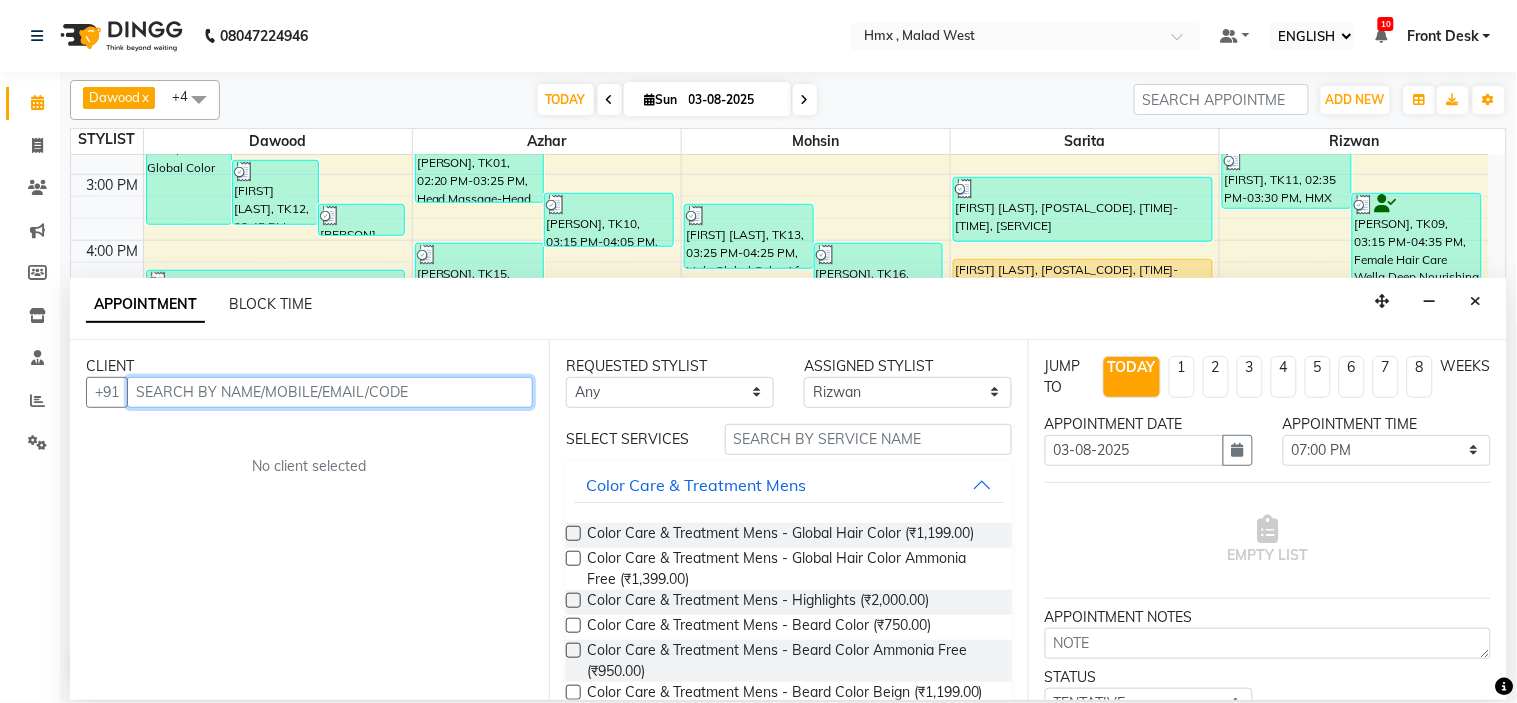 click at bounding box center (330, 392) 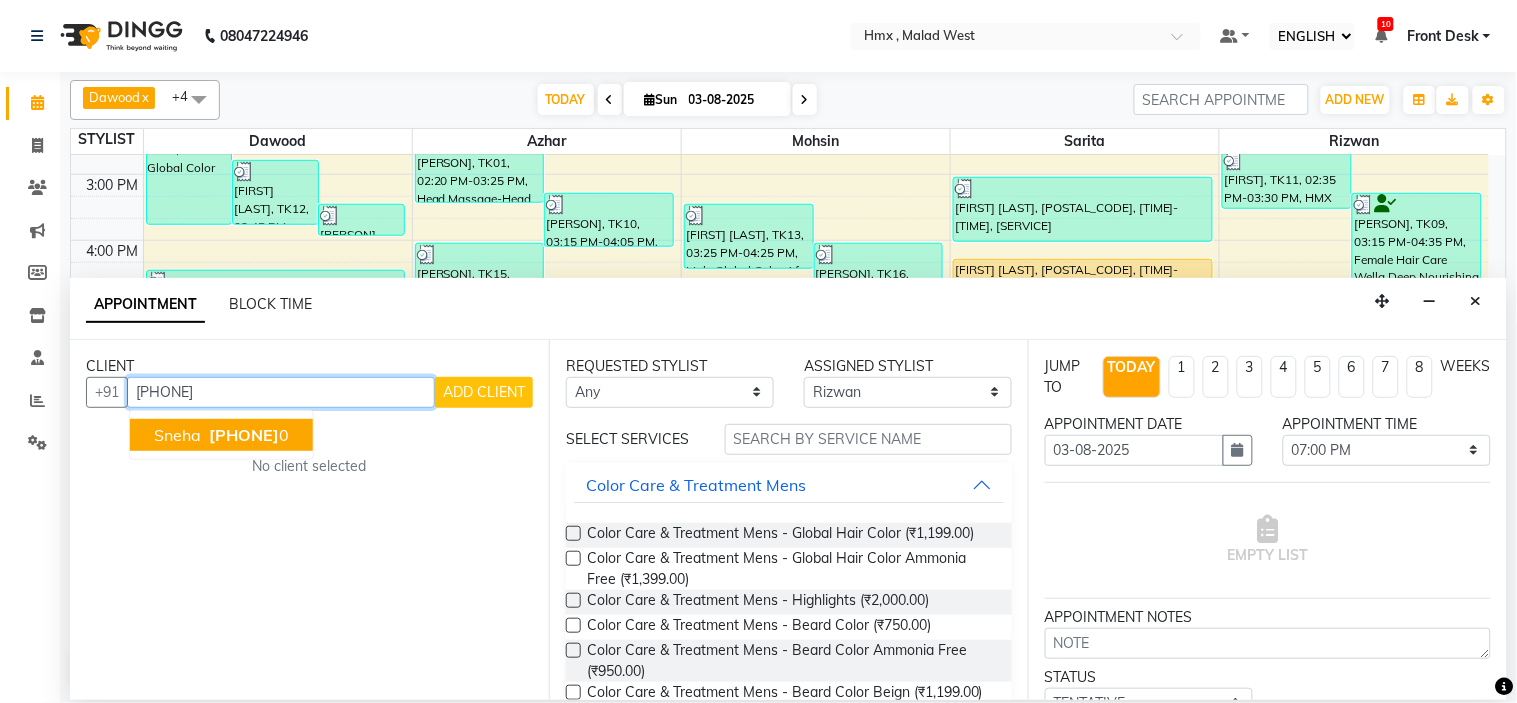 click on "982027453" at bounding box center (244, 435) 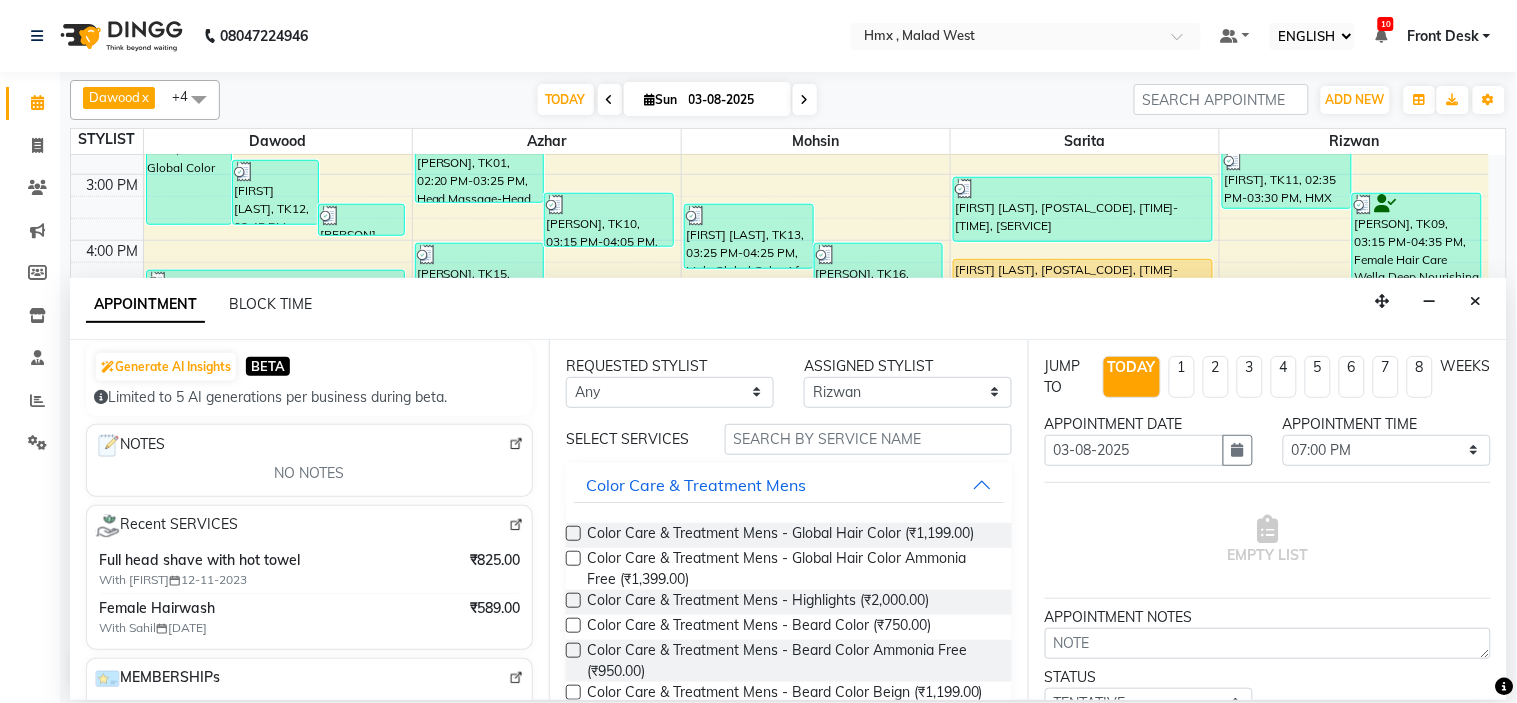 scroll, scrollTop: 222, scrollLeft: 0, axis: vertical 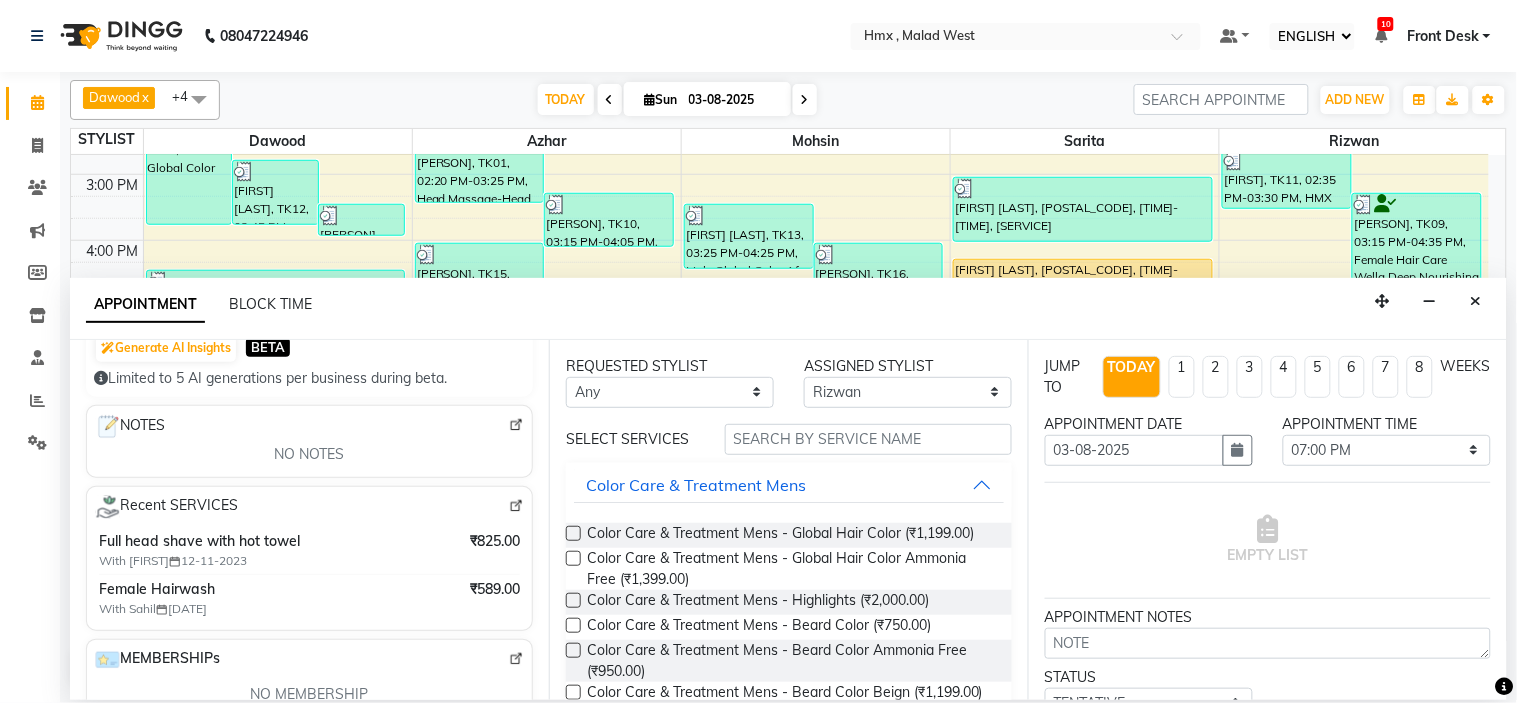 type on "[PHONE]" 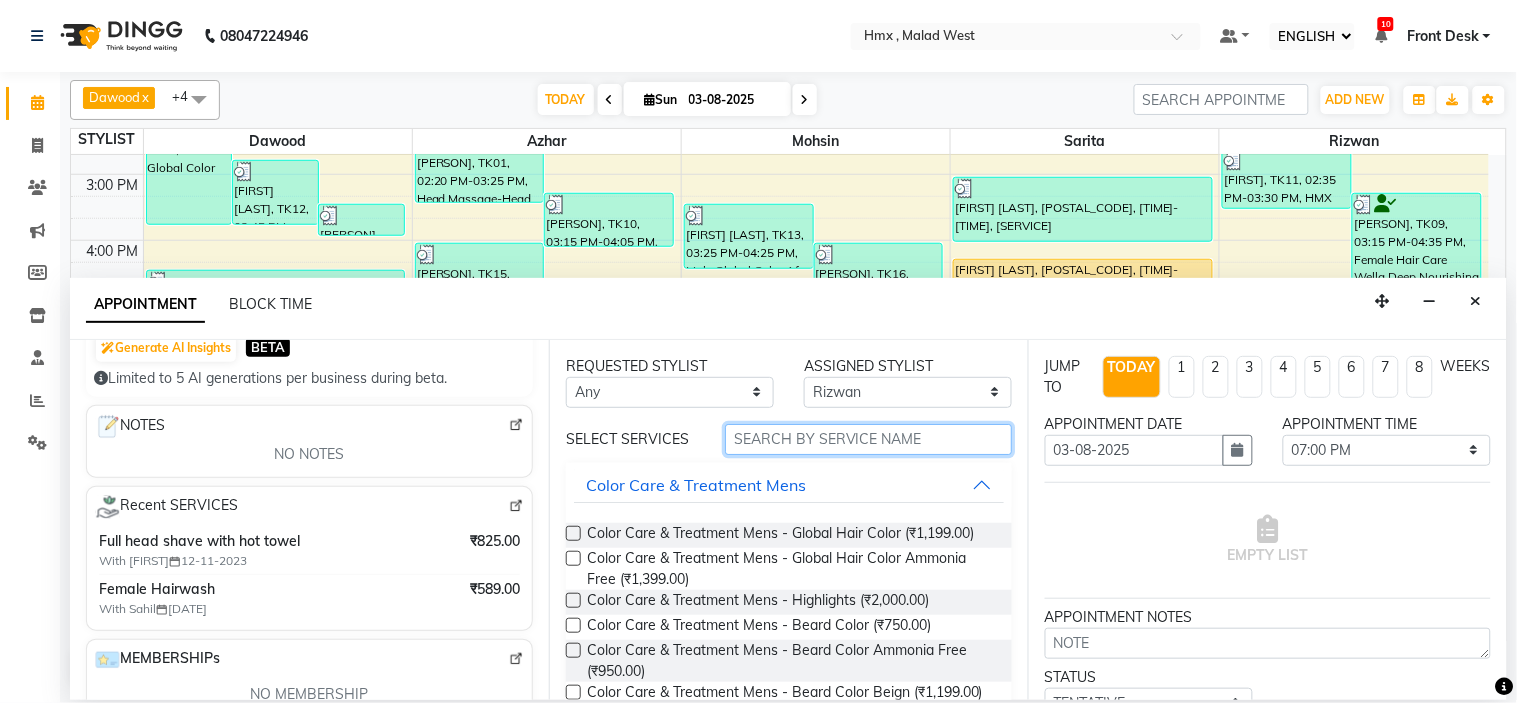 click at bounding box center (868, 439) 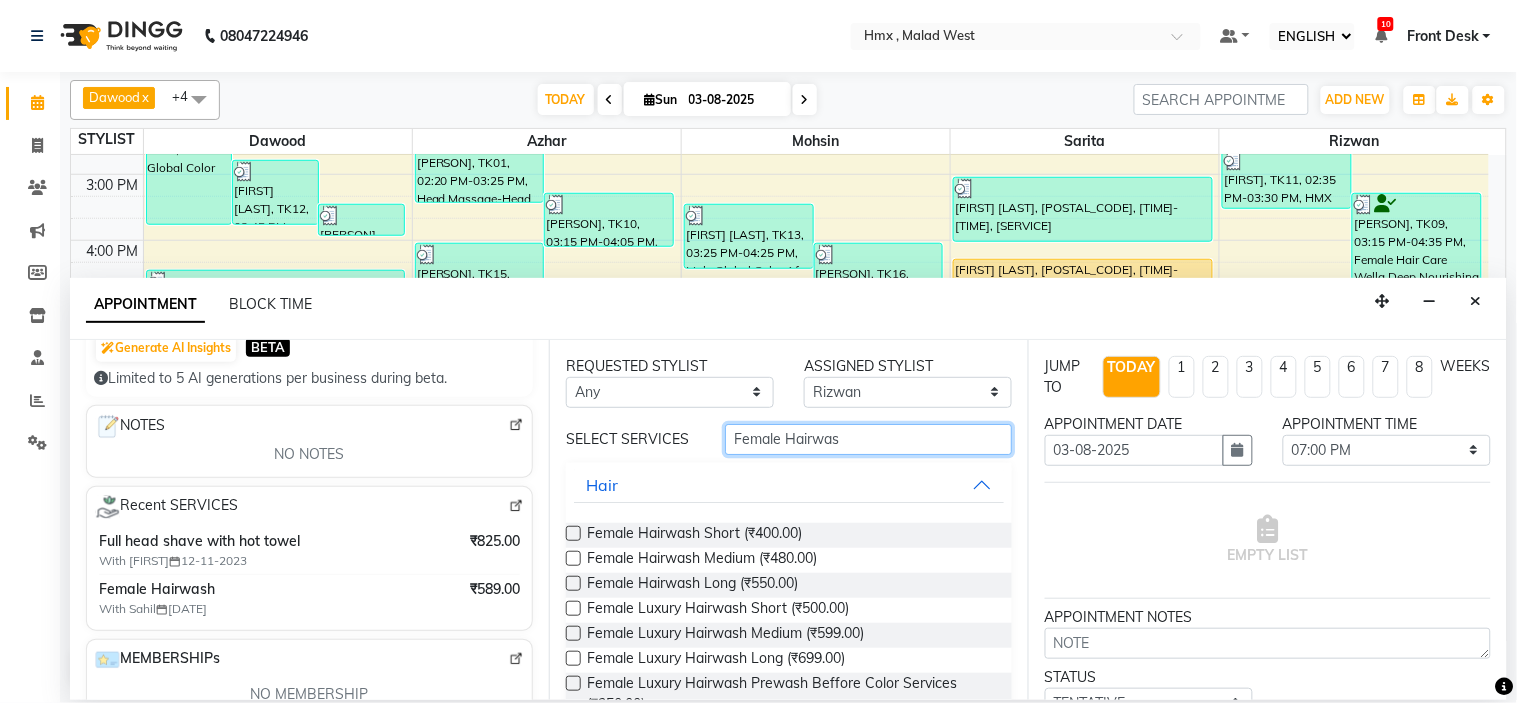 type on "Female Hairwas" 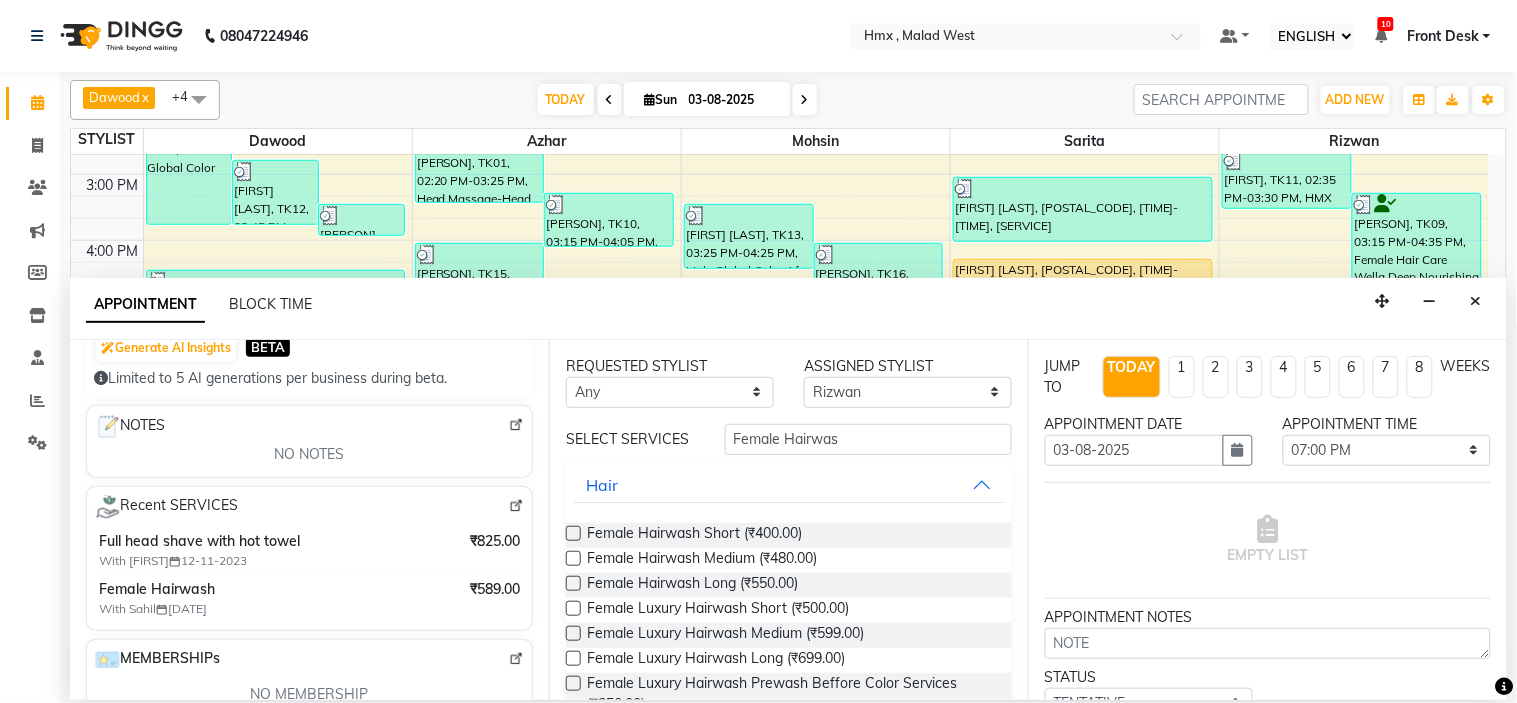 click at bounding box center [573, 558] 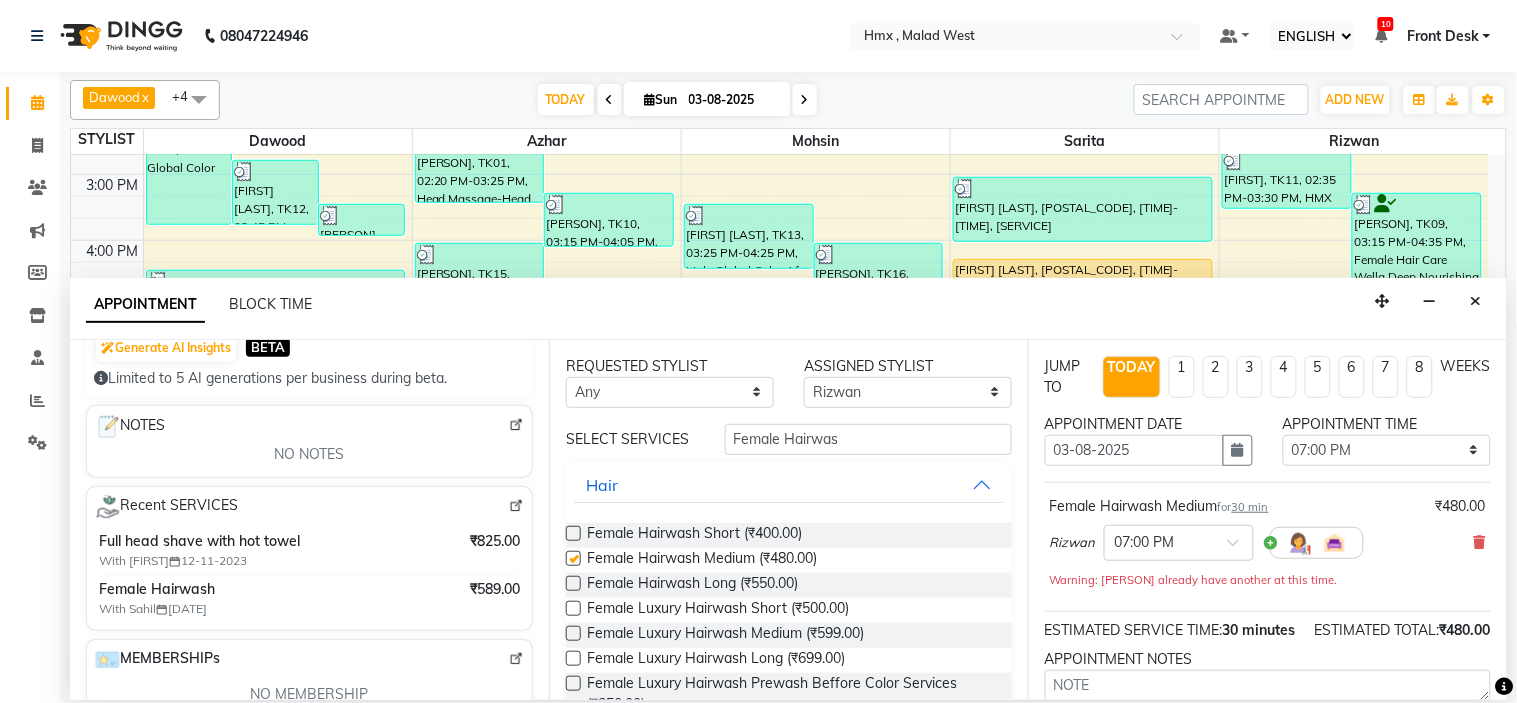 checkbox on "false" 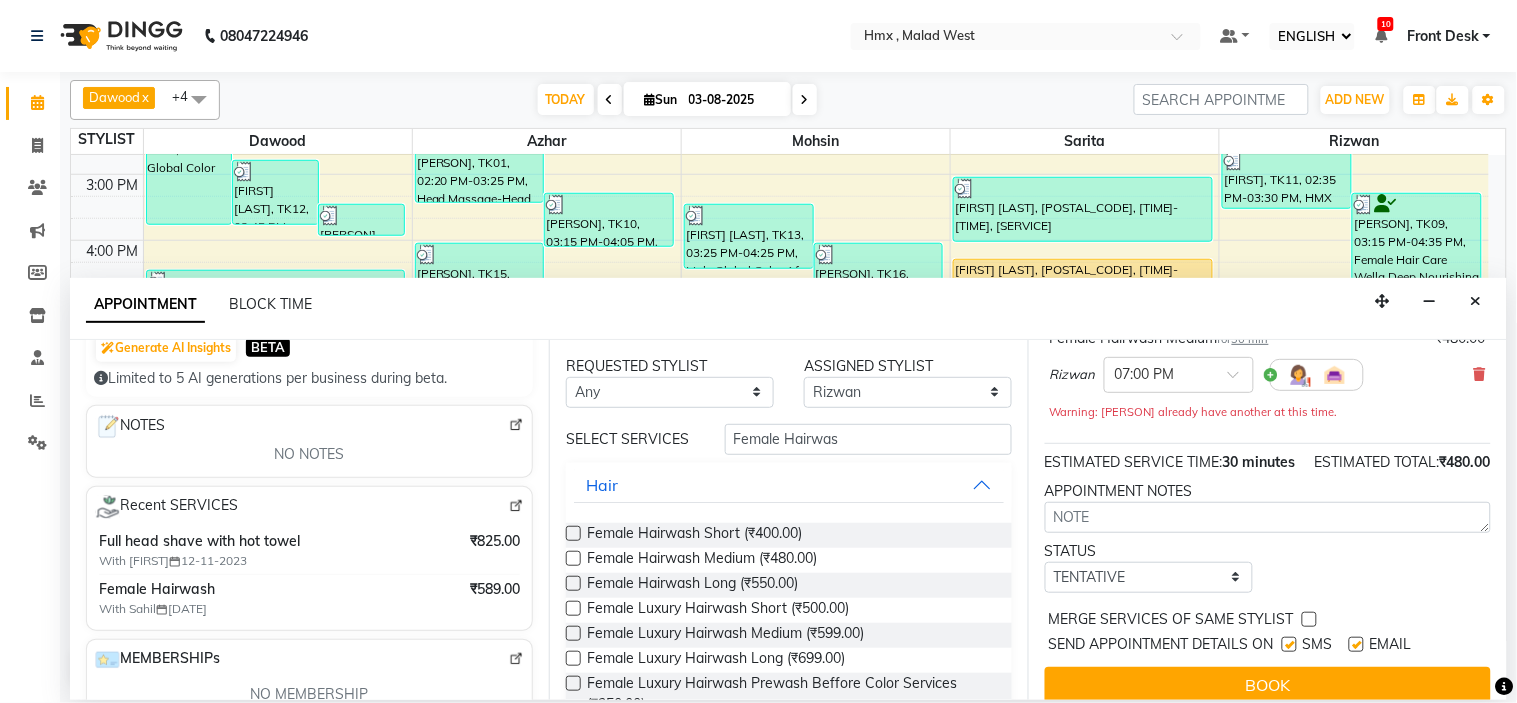 scroll, scrollTop: 207, scrollLeft: 0, axis: vertical 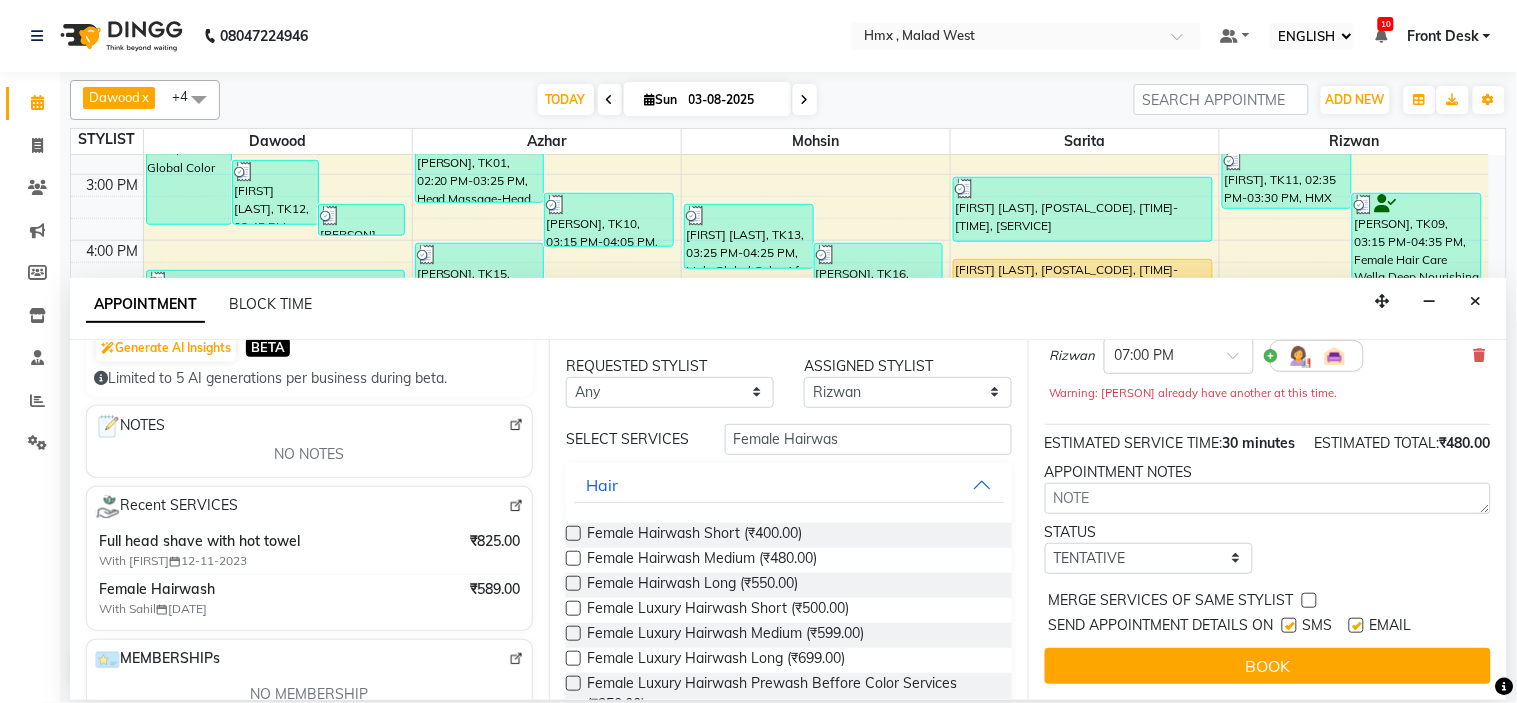 click at bounding box center (1289, 625) 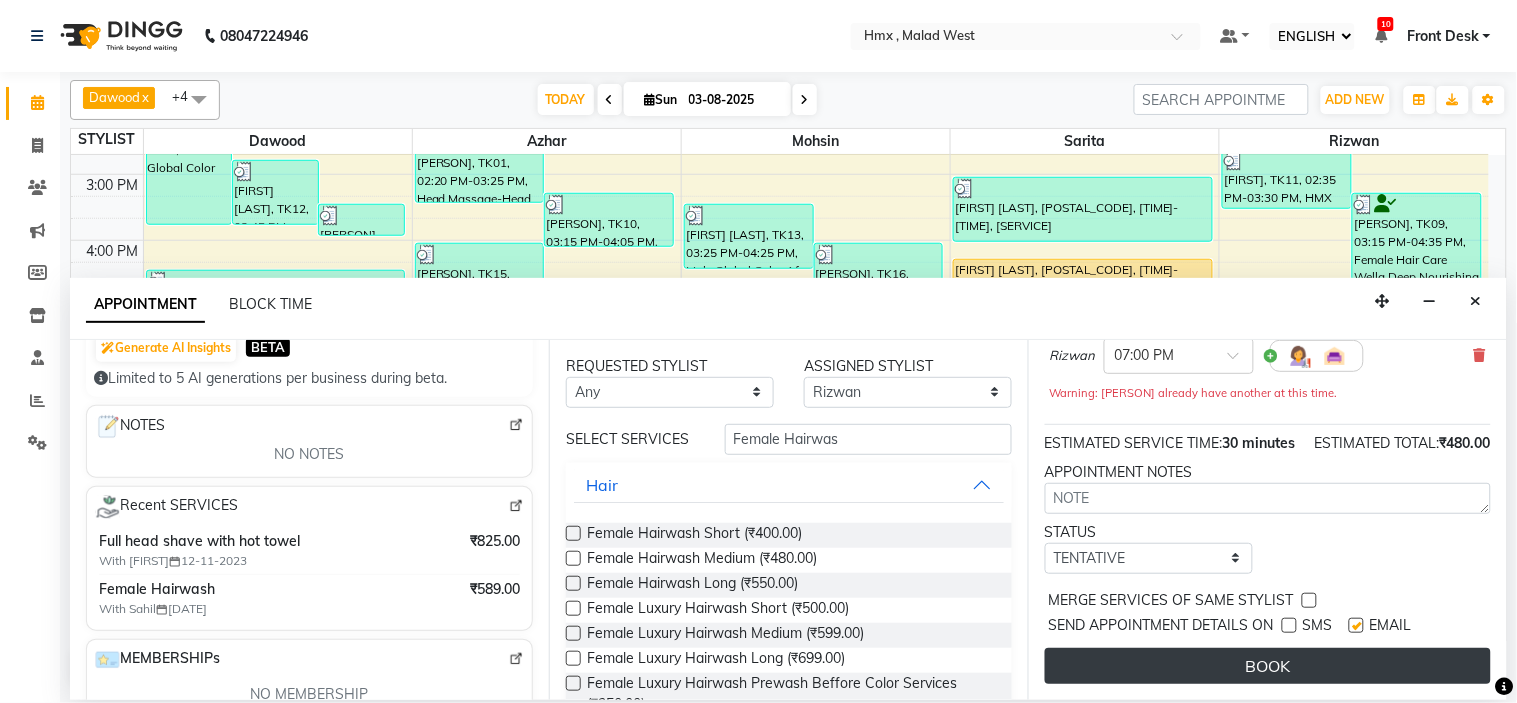 click on "BOOK" at bounding box center [1268, 666] 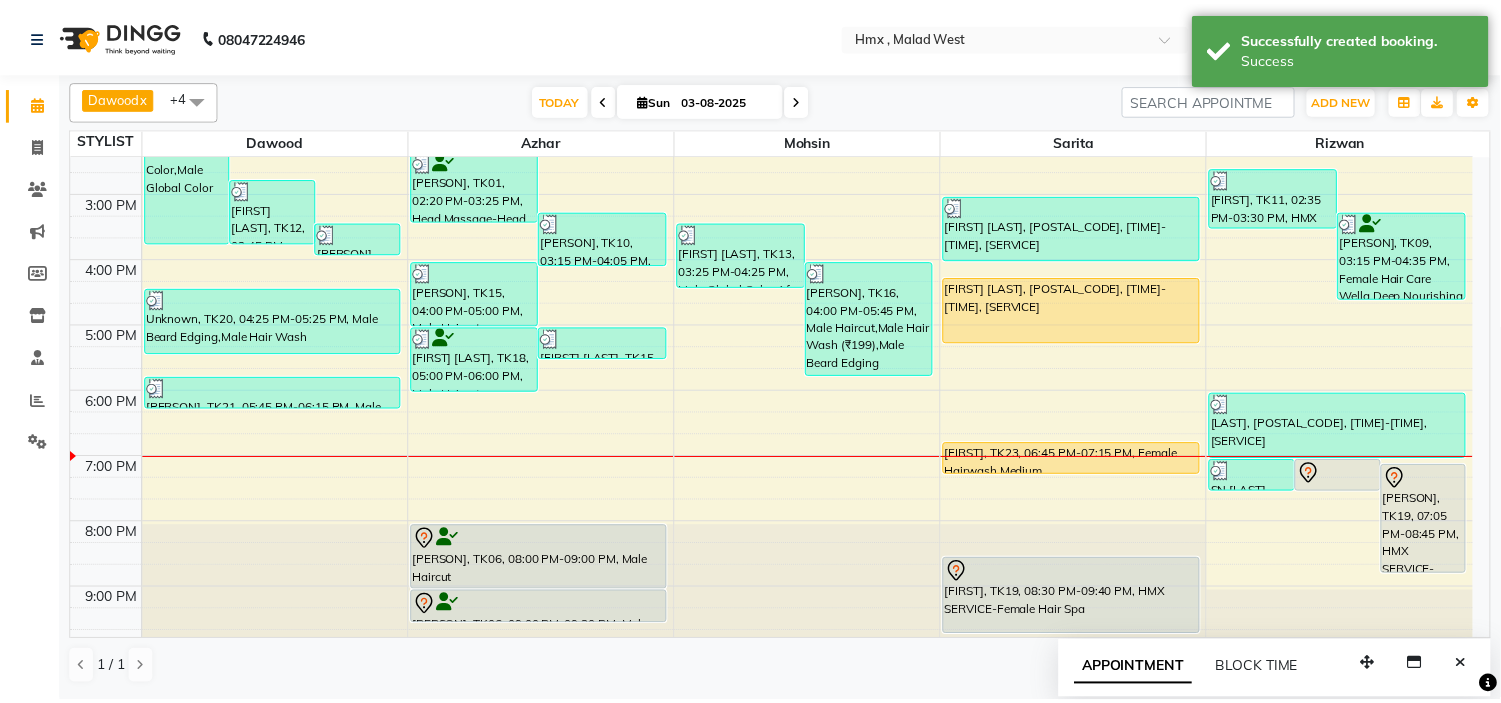 scroll, scrollTop: 442, scrollLeft: 0, axis: vertical 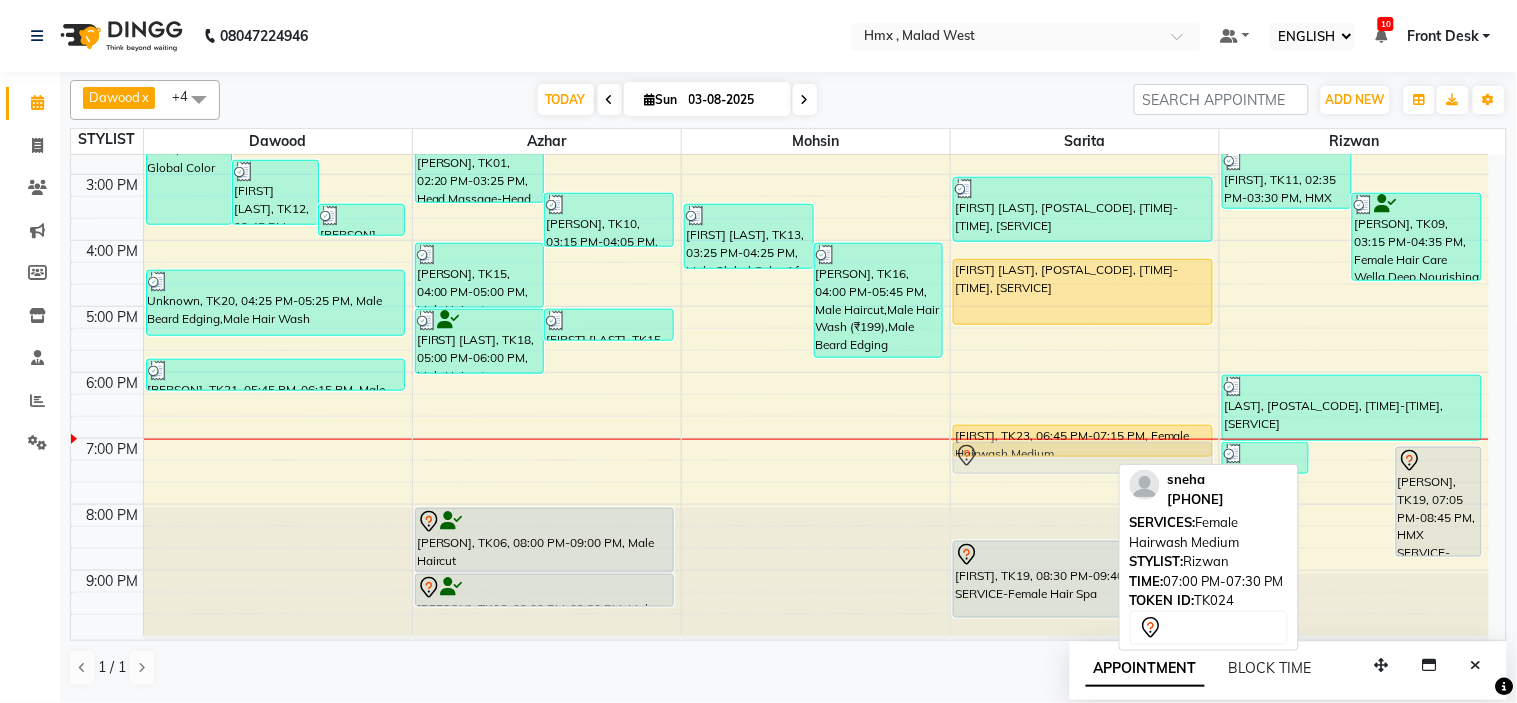 drag, startPoint x: 1345, startPoint y: 460, endPoint x: 1152, endPoint y: 464, distance: 193.04144 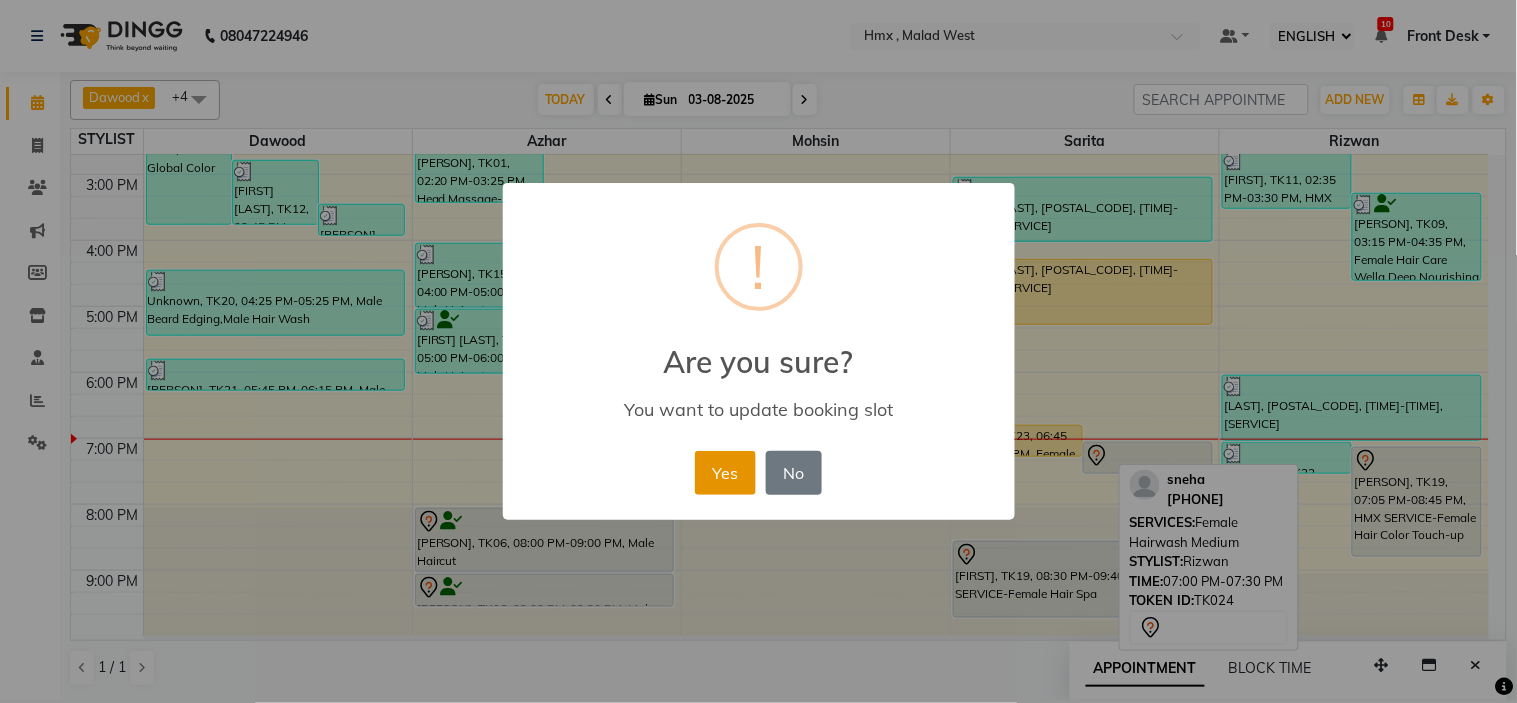 click on "Yes" at bounding box center [725, 473] 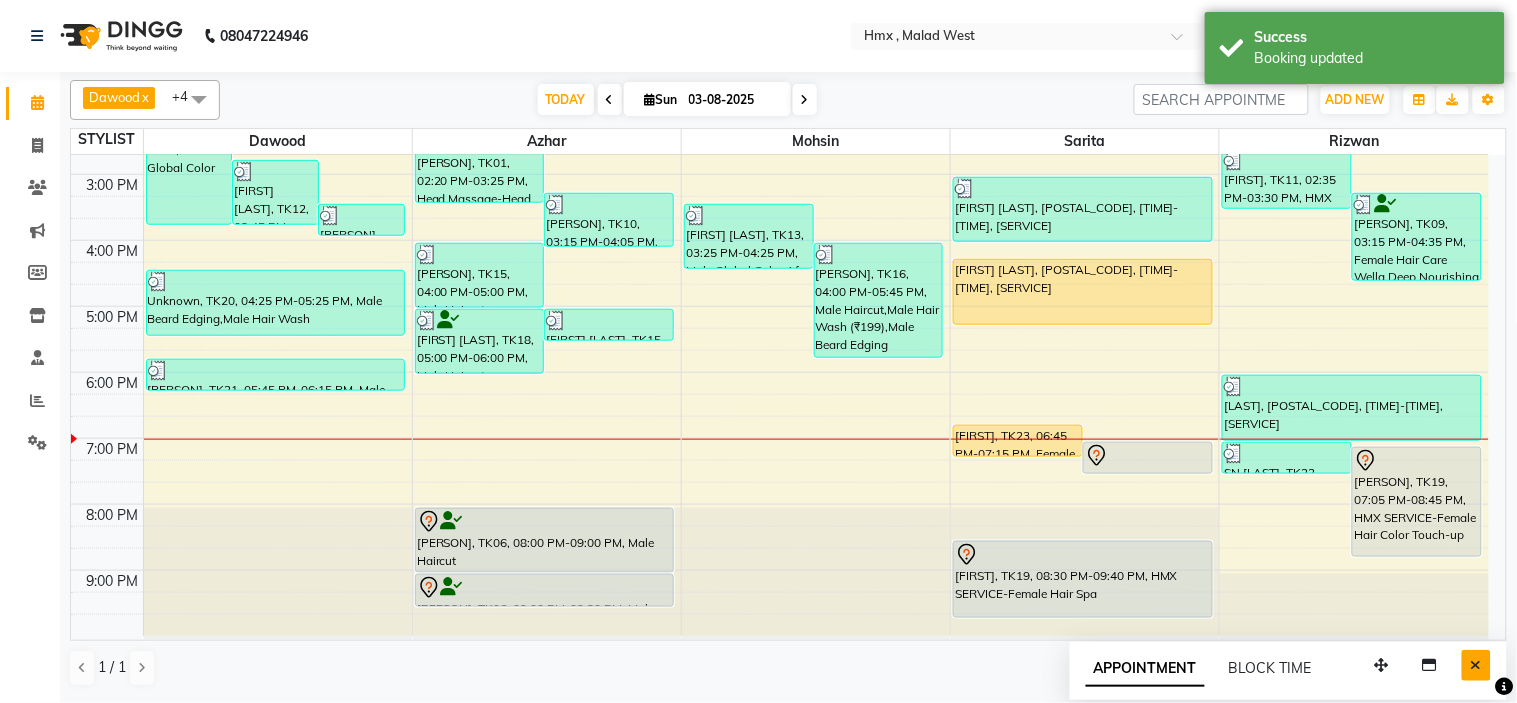 click at bounding box center (1476, 665) 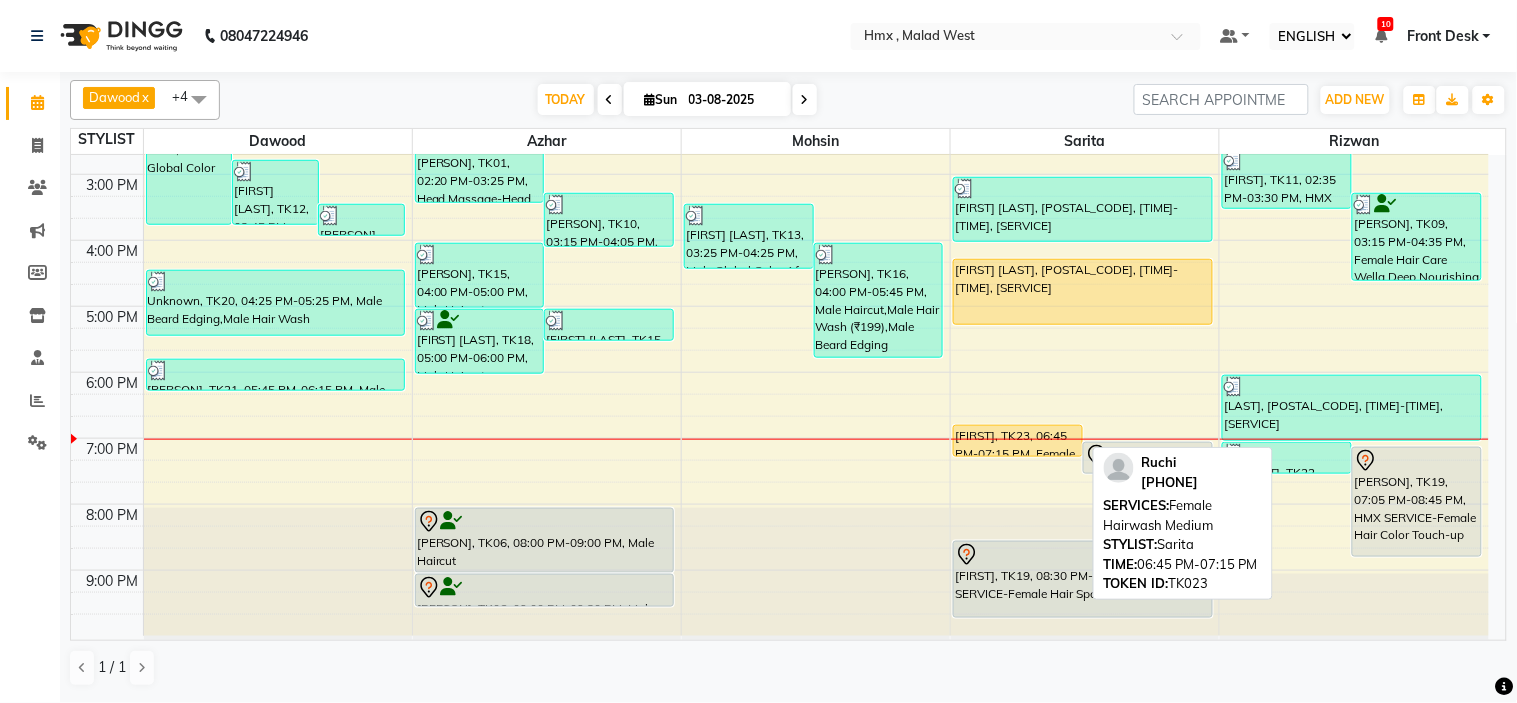 click on "[FIRST], TK23, 06:45 PM-07:15 PM, Female Hairwash Medium" at bounding box center [1018, 441] 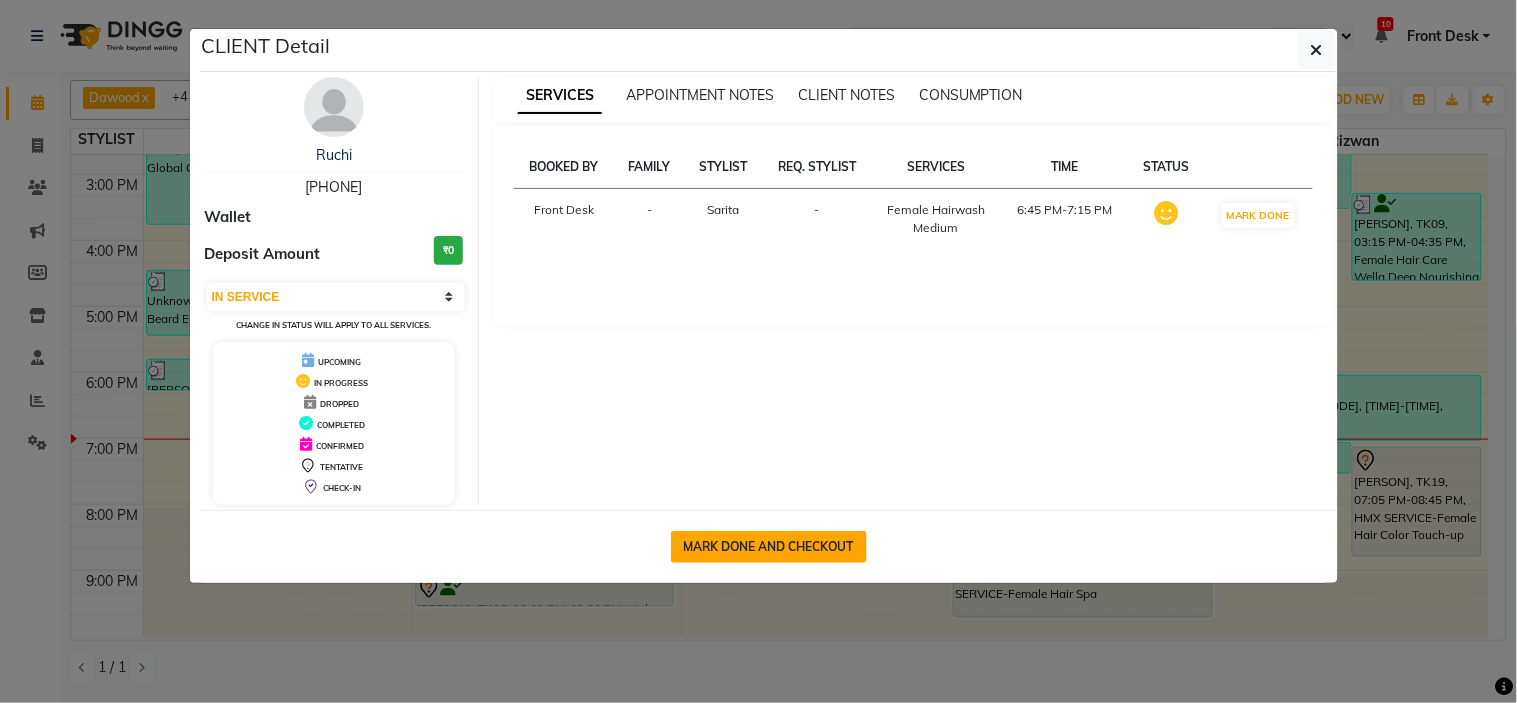 click on "MARK DONE AND CHECKOUT" 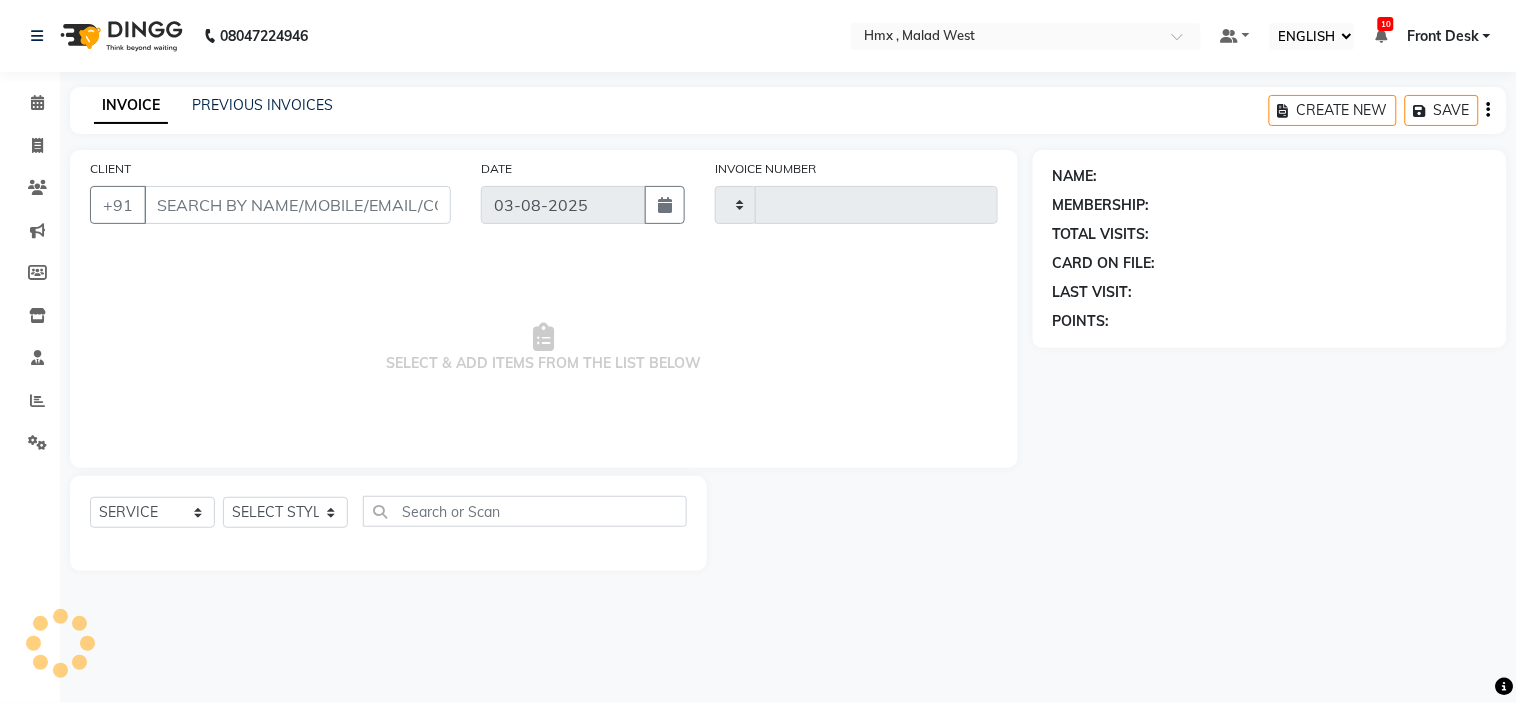 type on "1583" 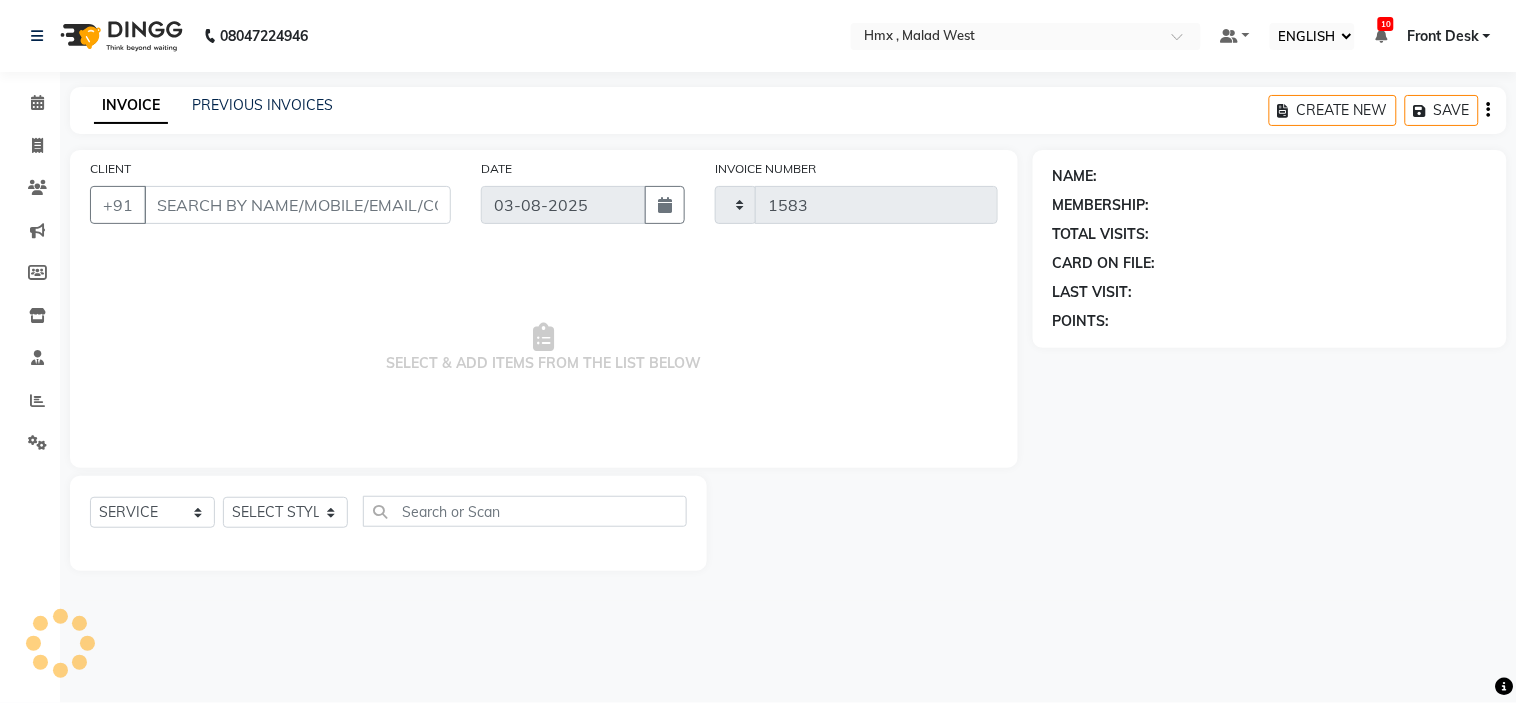 select on "3" 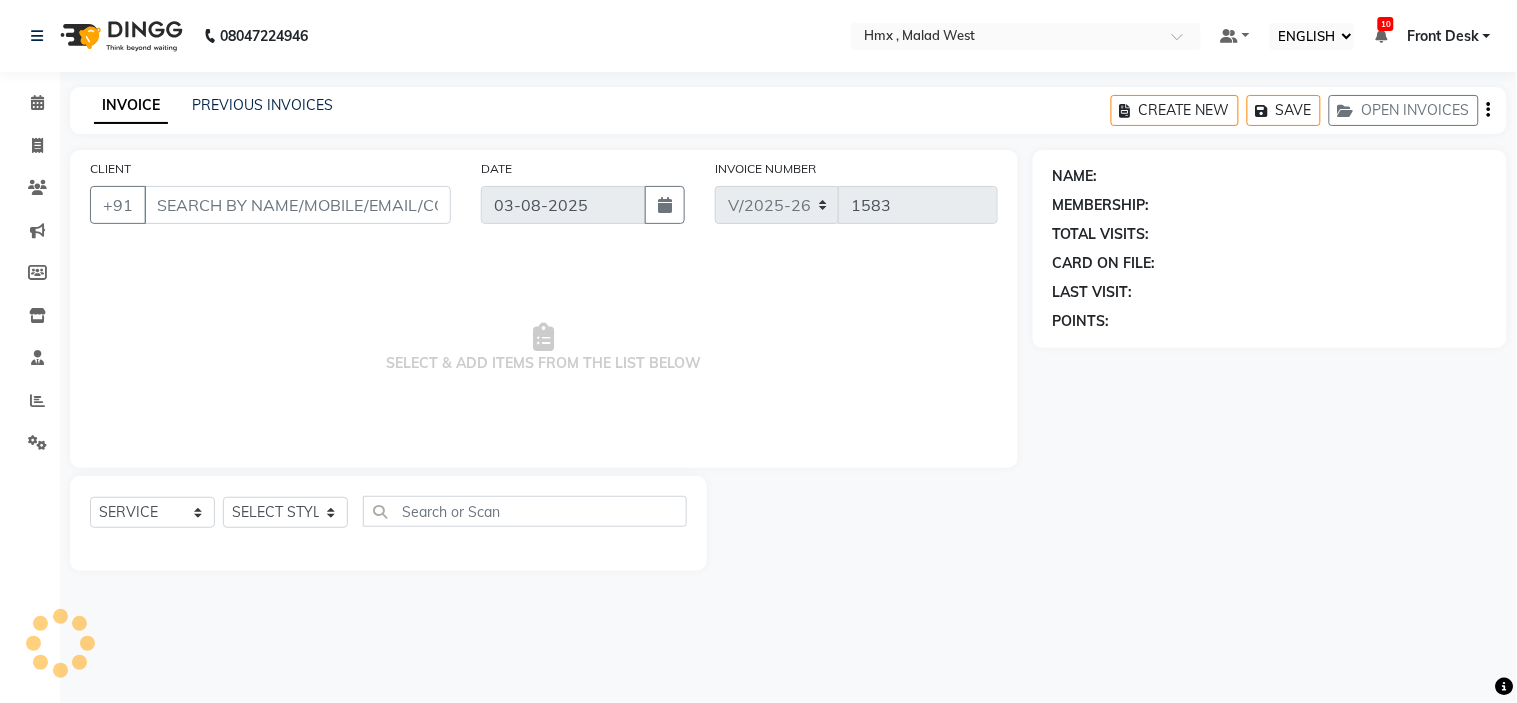 type on "[PHONE]" 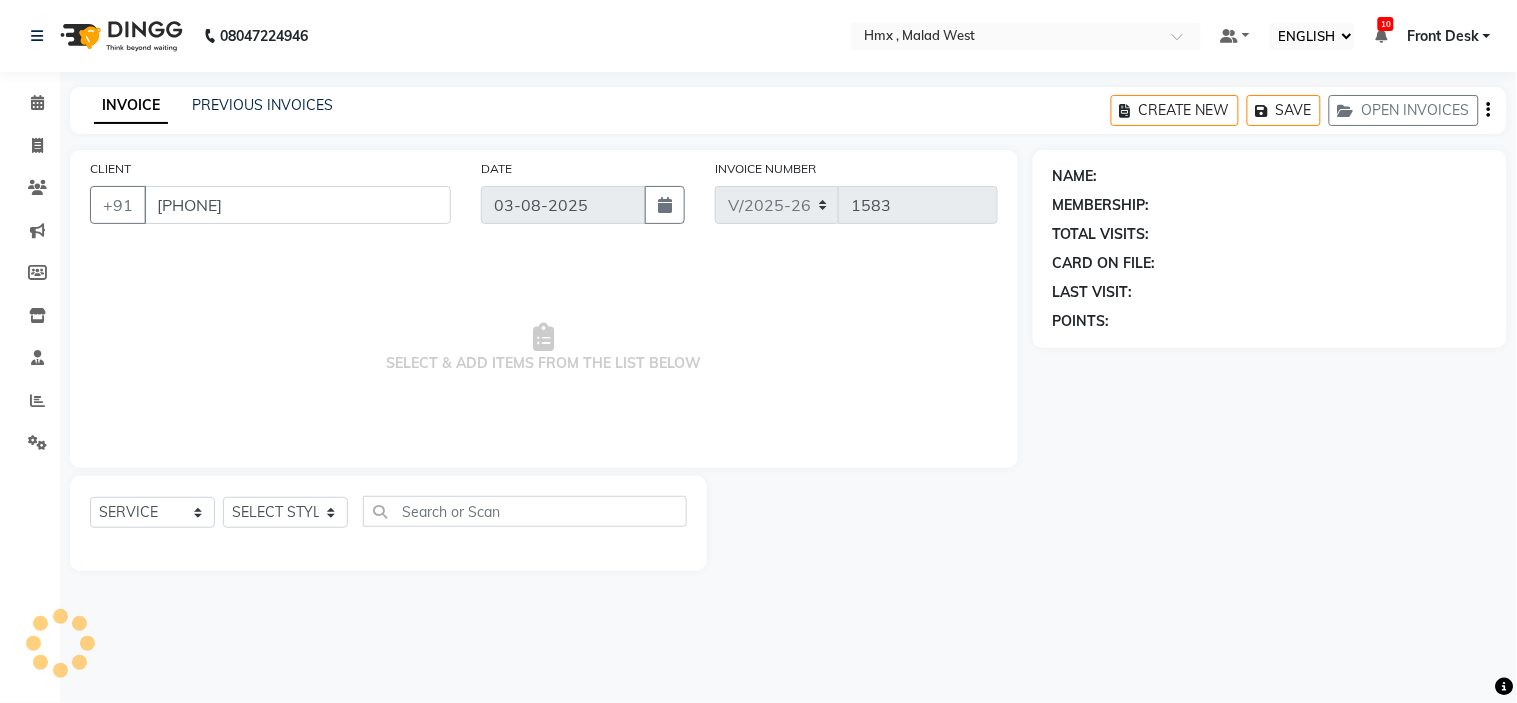 select on "39112" 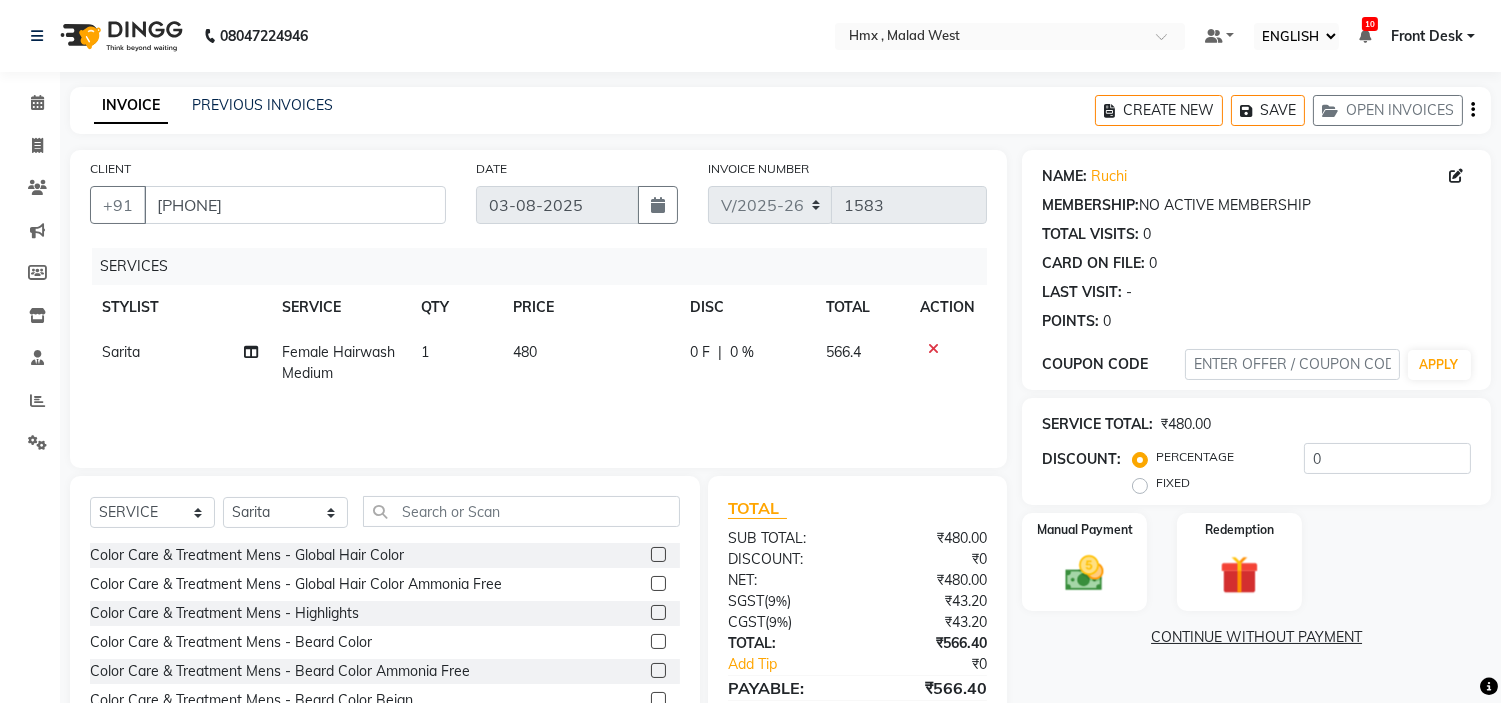 scroll, scrollTop: 97, scrollLeft: 0, axis: vertical 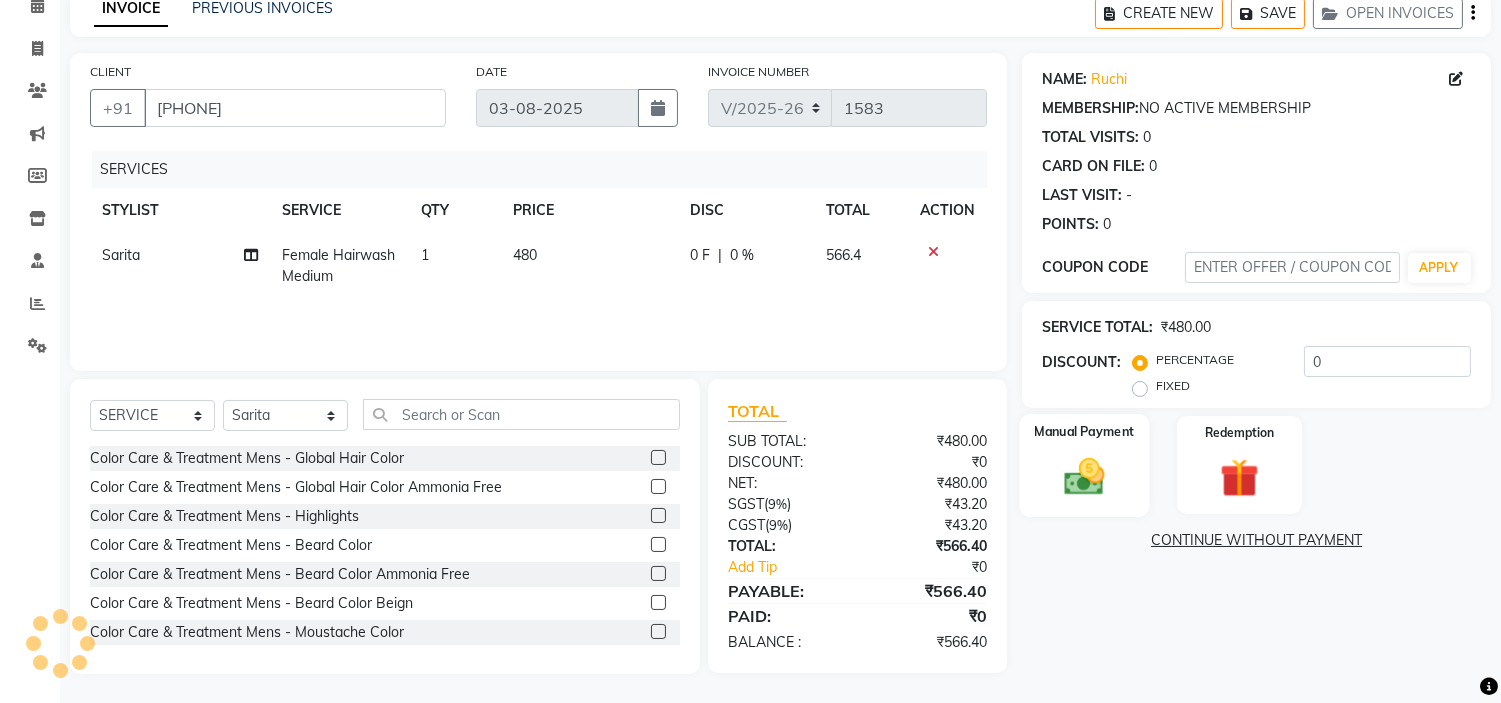 click on "Manual Payment" 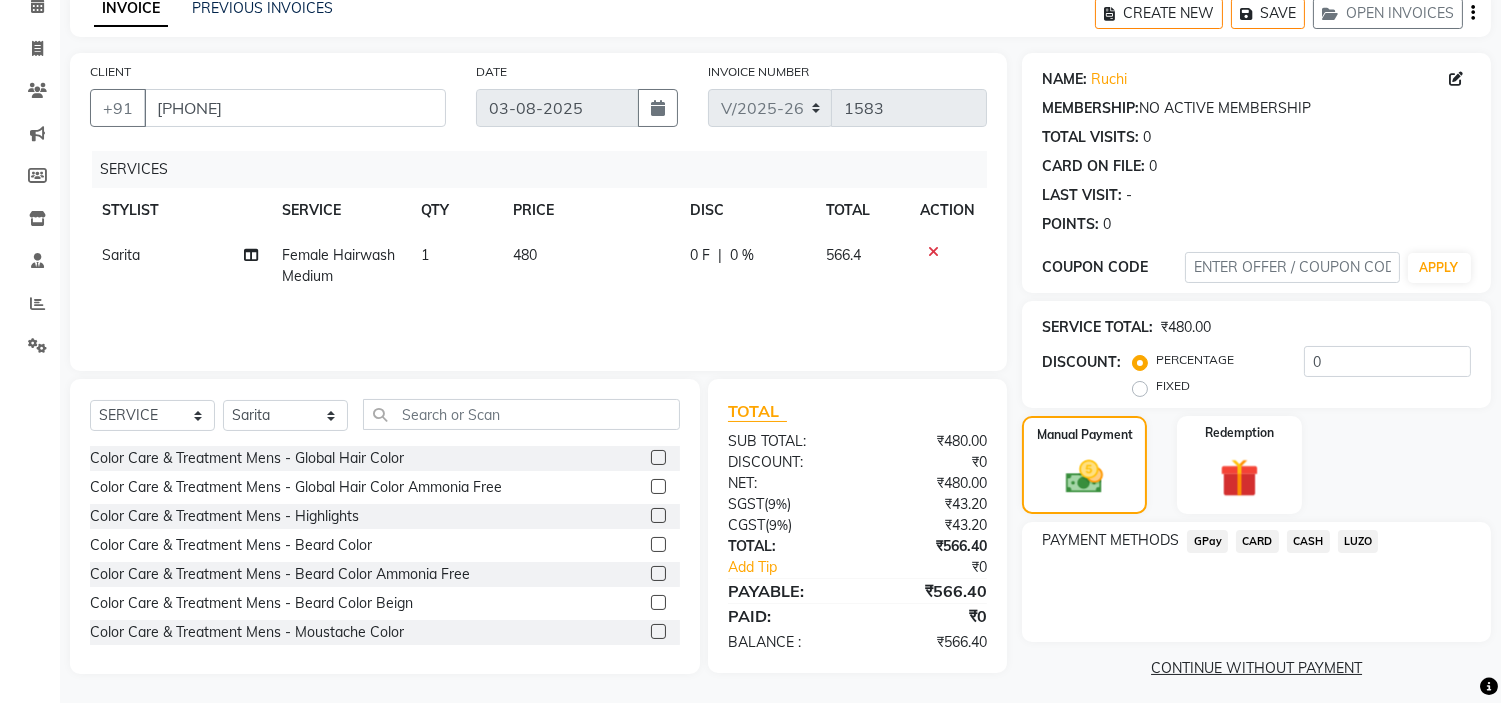 click on "CASH" 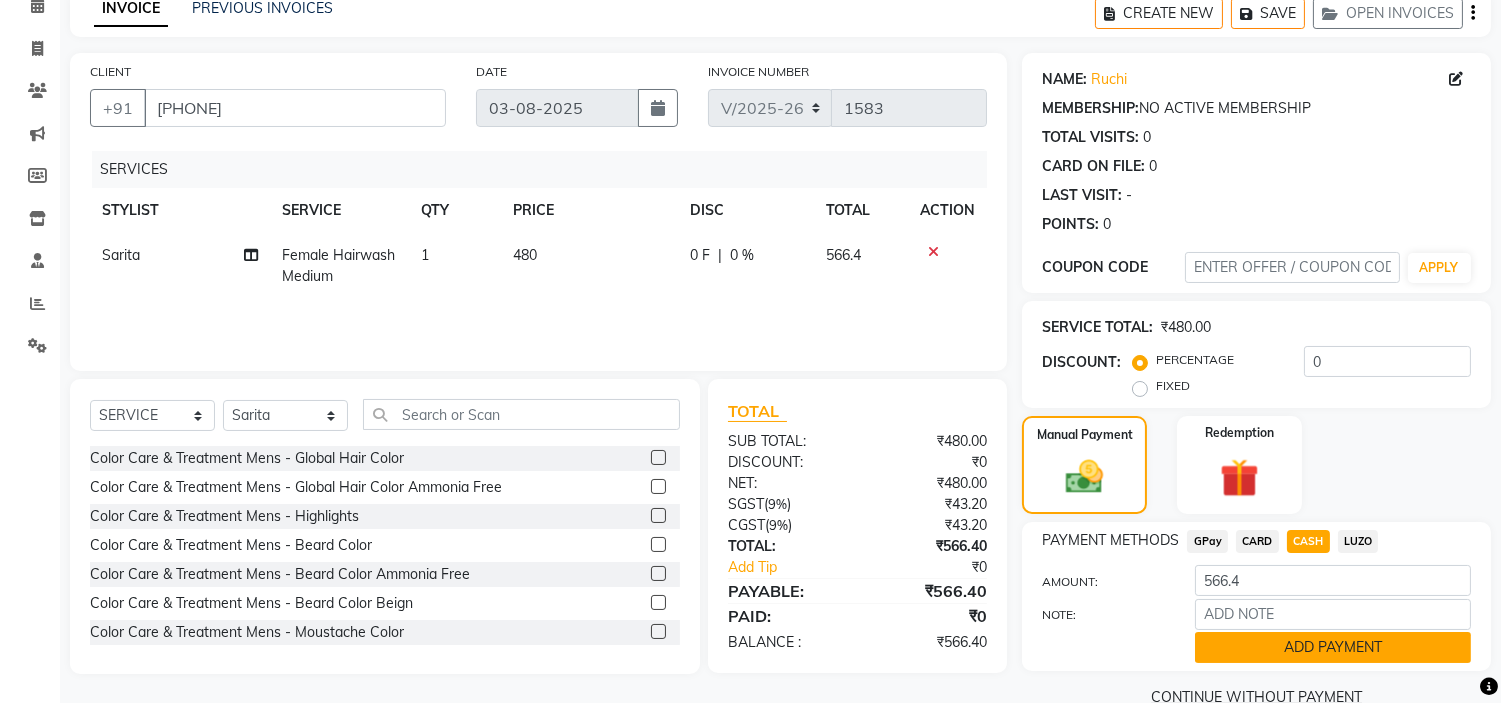 click on "ADD PAYMENT" 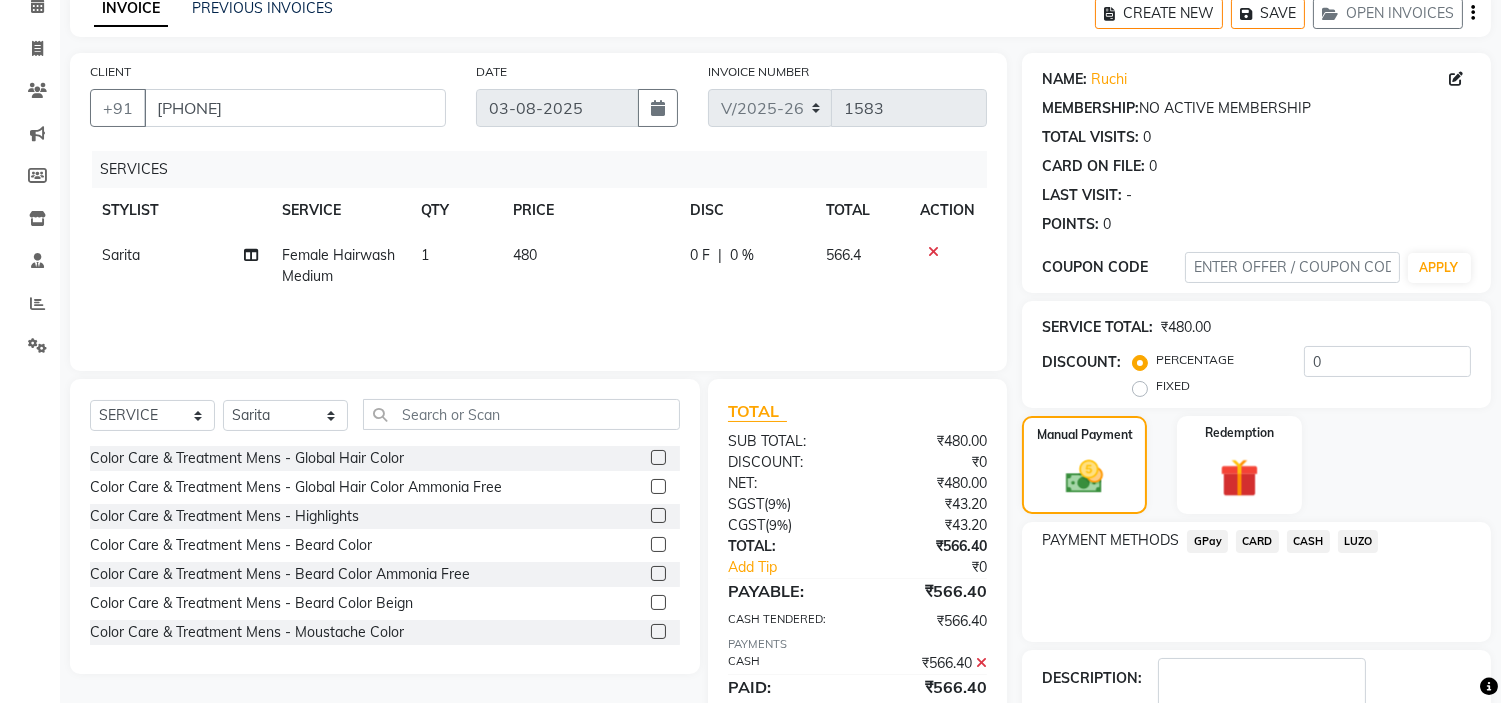scroll, scrollTop: 220, scrollLeft: 0, axis: vertical 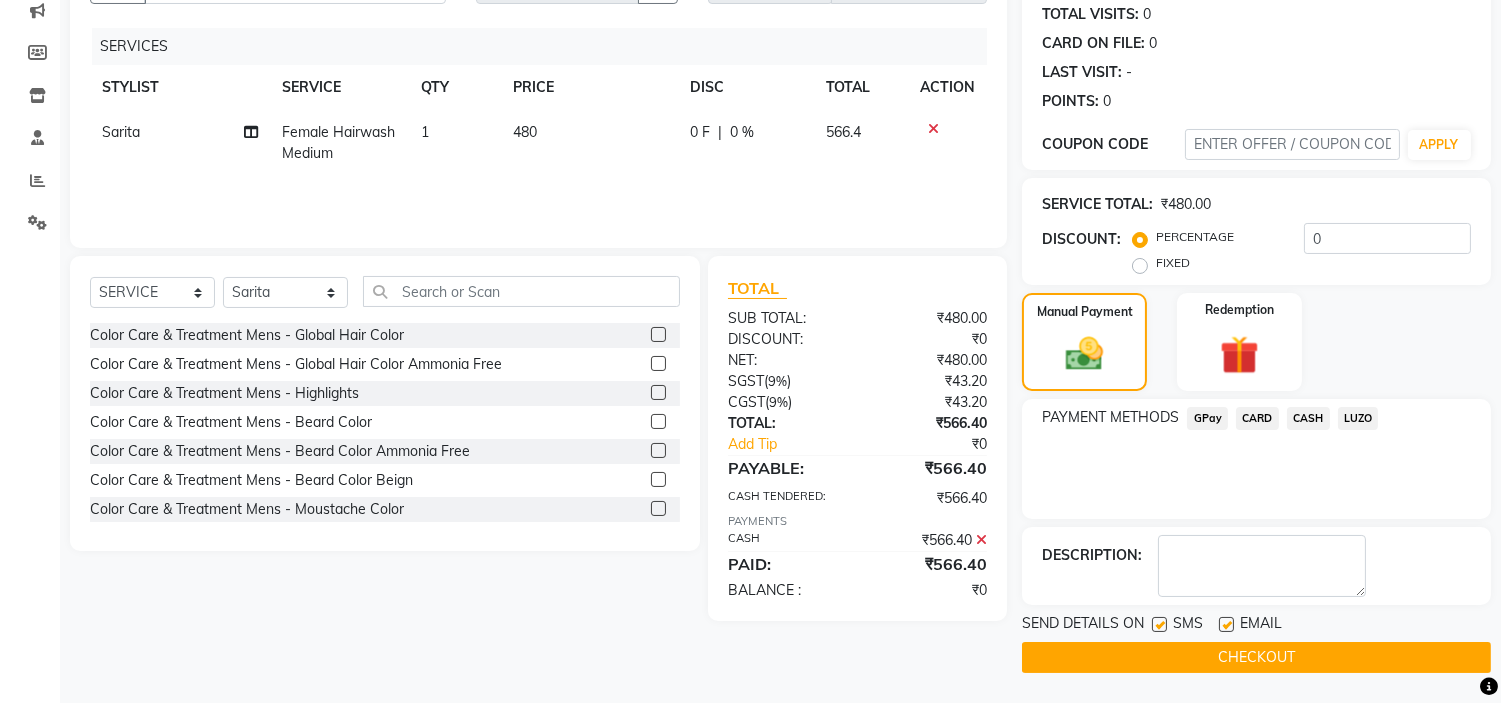 click on "CHECKOUT" 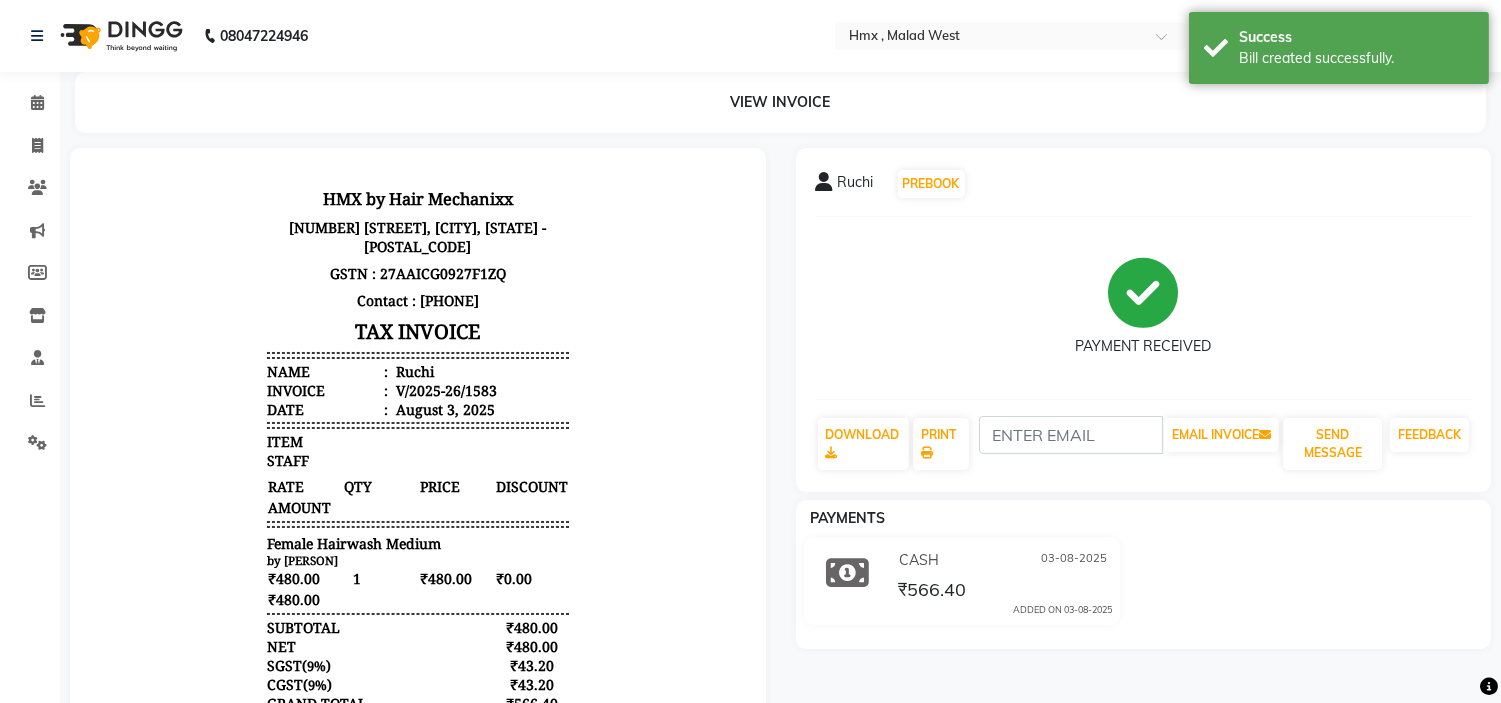 scroll, scrollTop: 0, scrollLeft: 0, axis: both 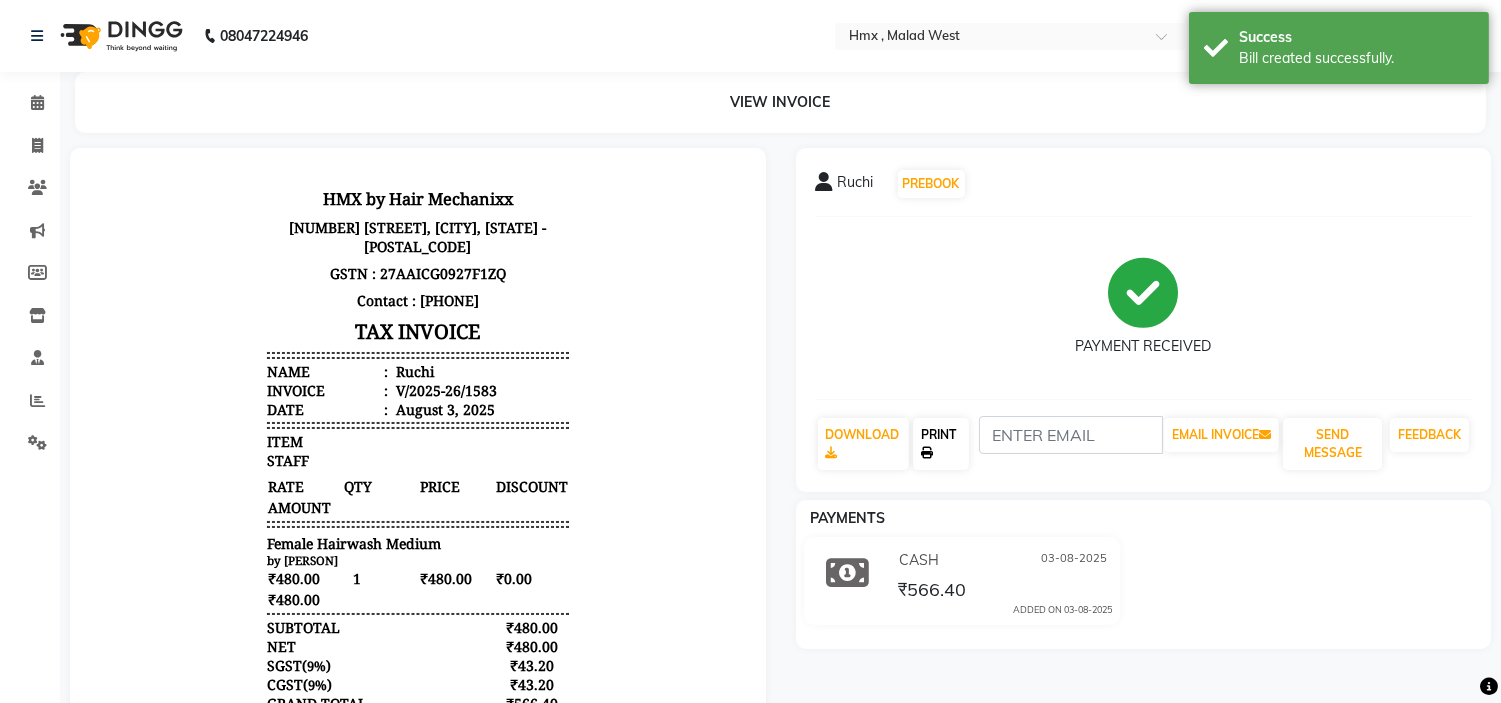 click on "PRINT" 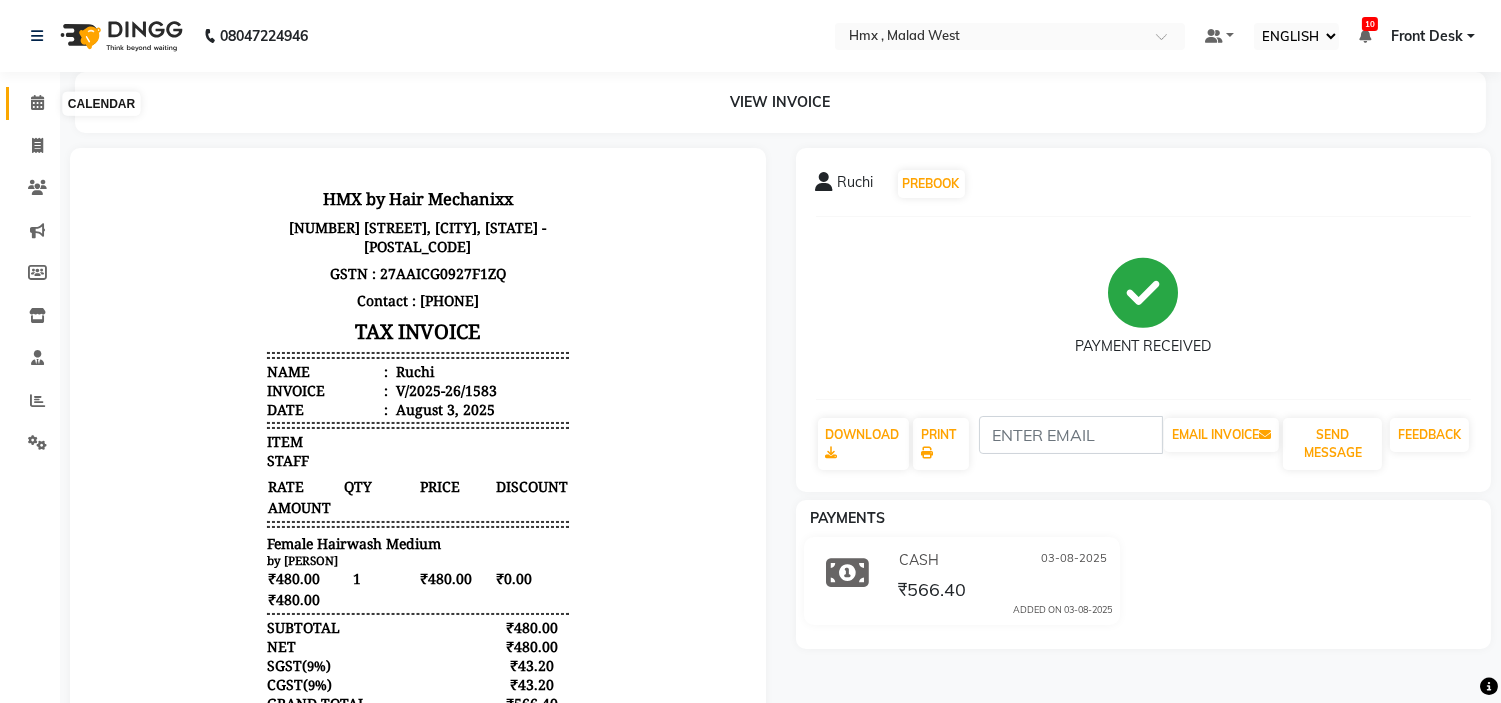 click 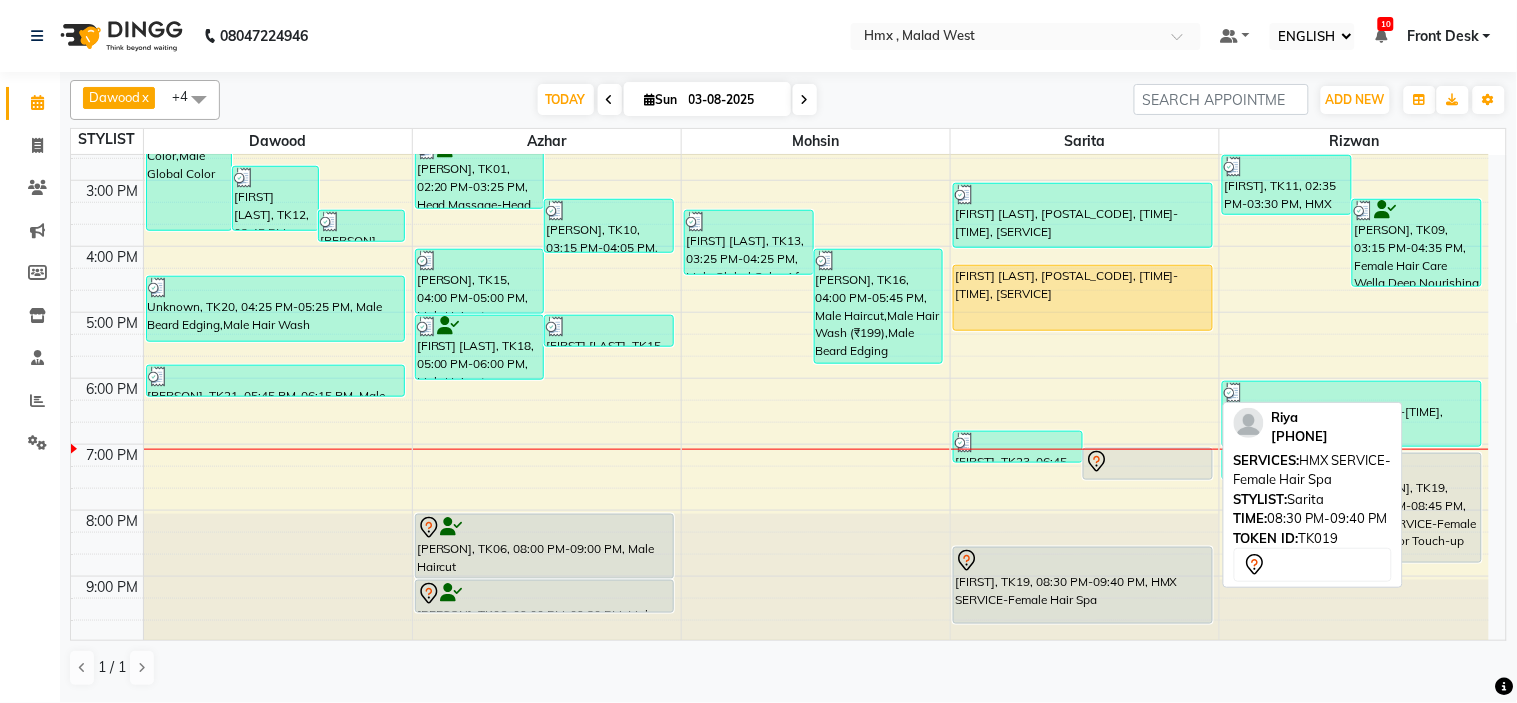 scroll, scrollTop: 442, scrollLeft: 0, axis: vertical 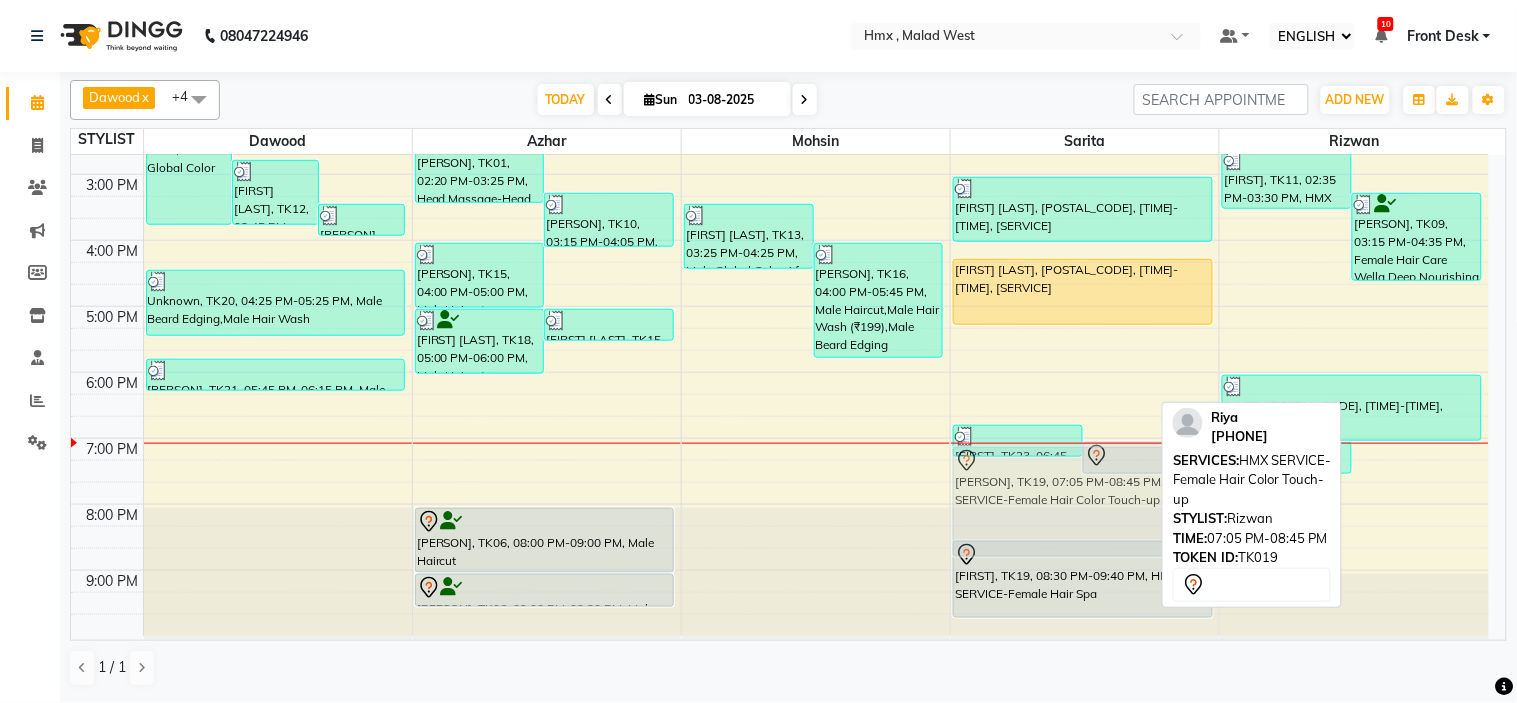 drag, startPoint x: 1424, startPoint y: 463, endPoint x: 1116, endPoint y: 456, distance: 308.07953 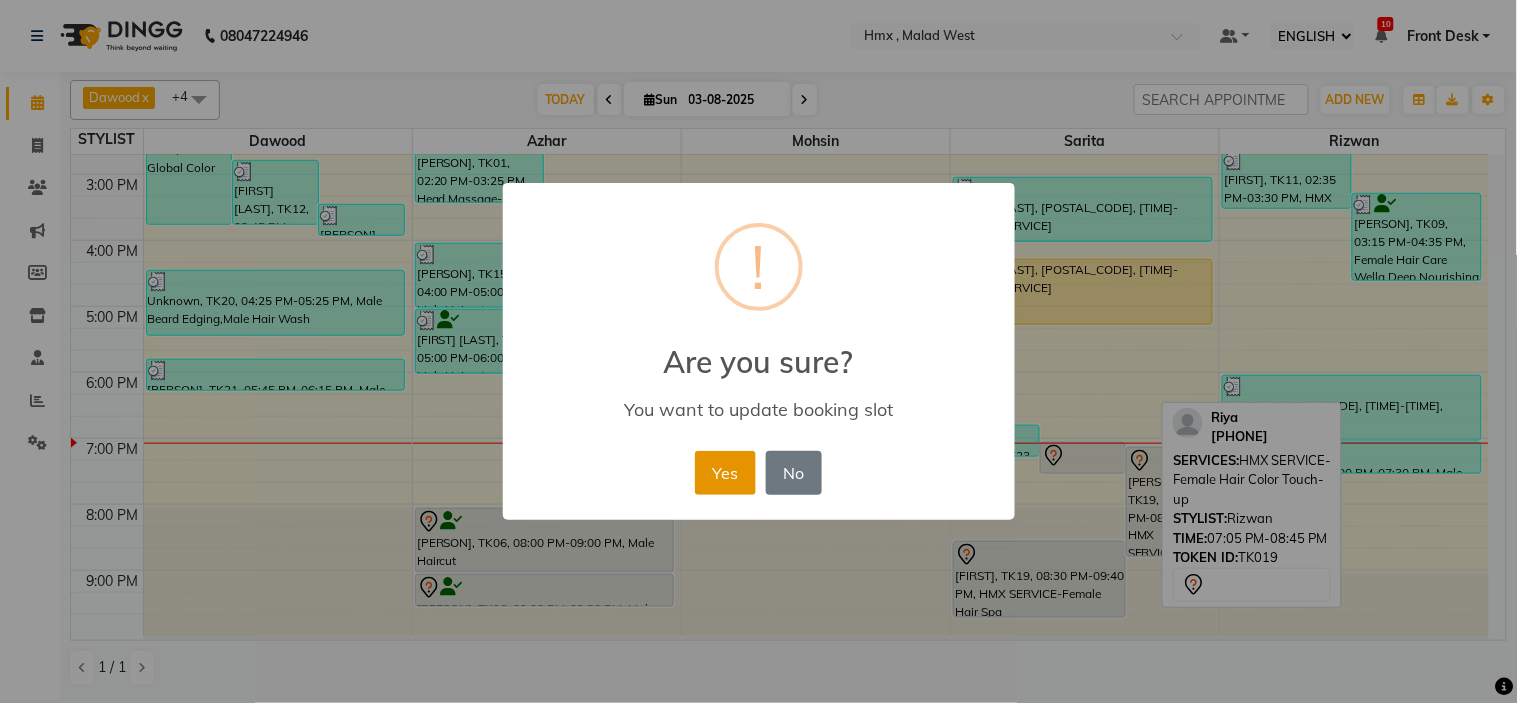 click on "Yes" at bounding box center (725, 473) 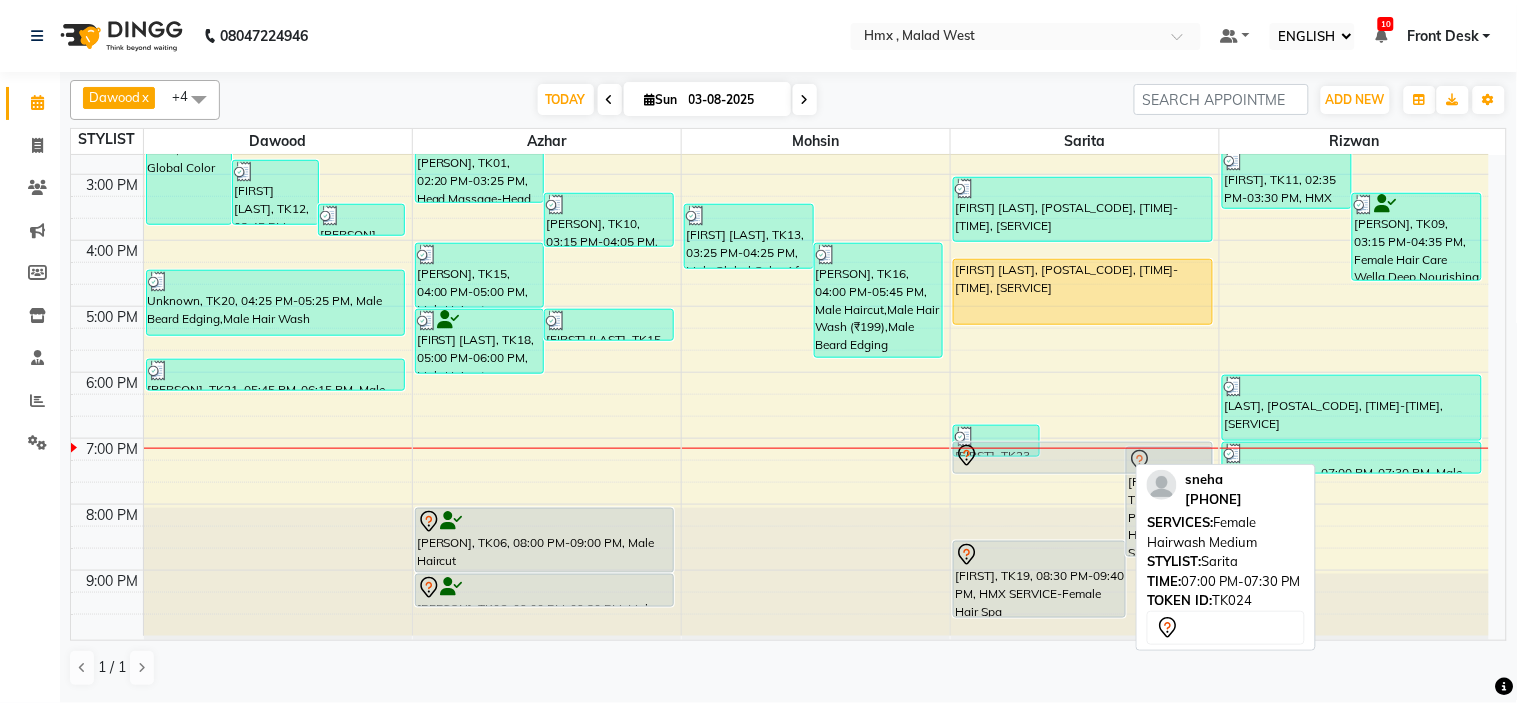 drag, startPoint x: 1078, startPoint y: 468, endPoint x: 1458, endPoint y: 460, distance: 380.0842 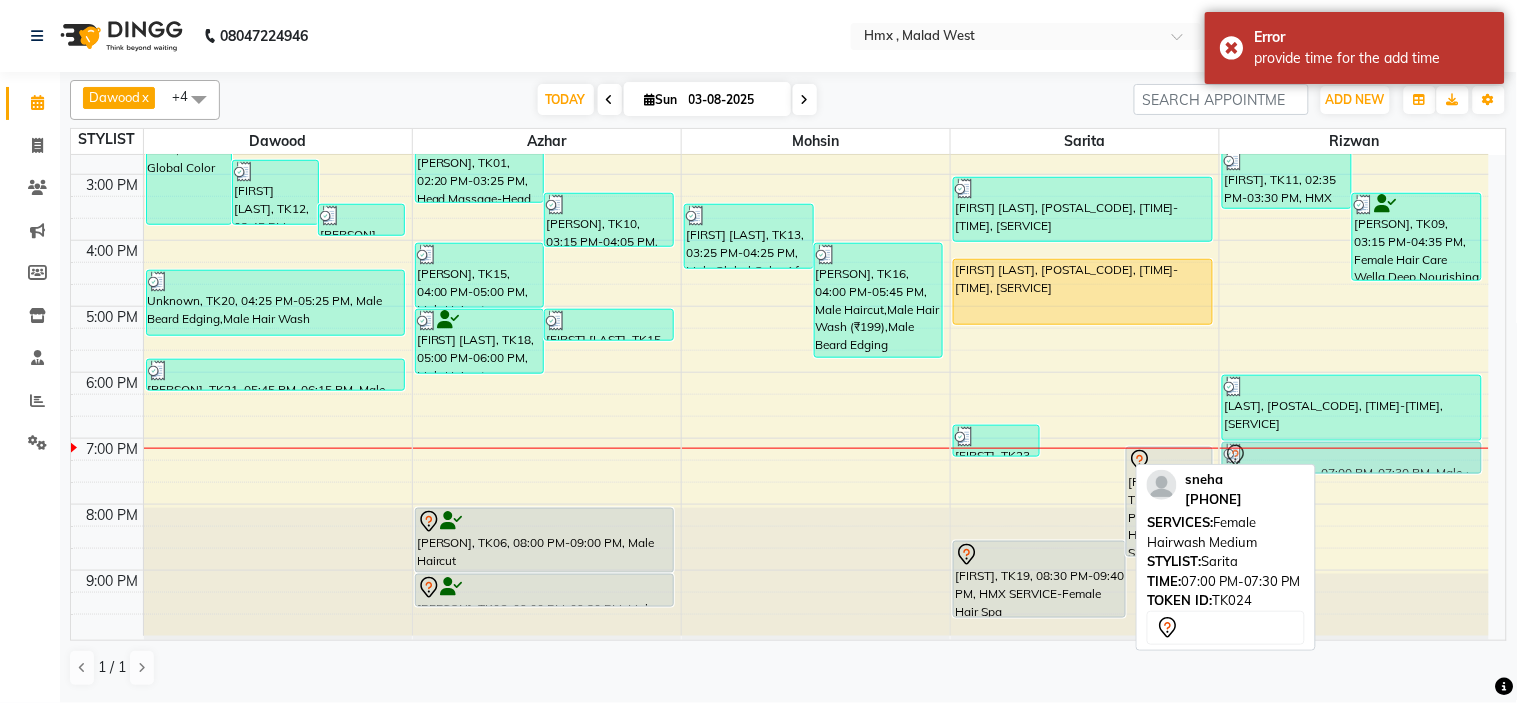 drag, startPoint x: 1068, startPoint y: 466, endPoint x: 1362, endPoint y: 470, distance: 294.02722 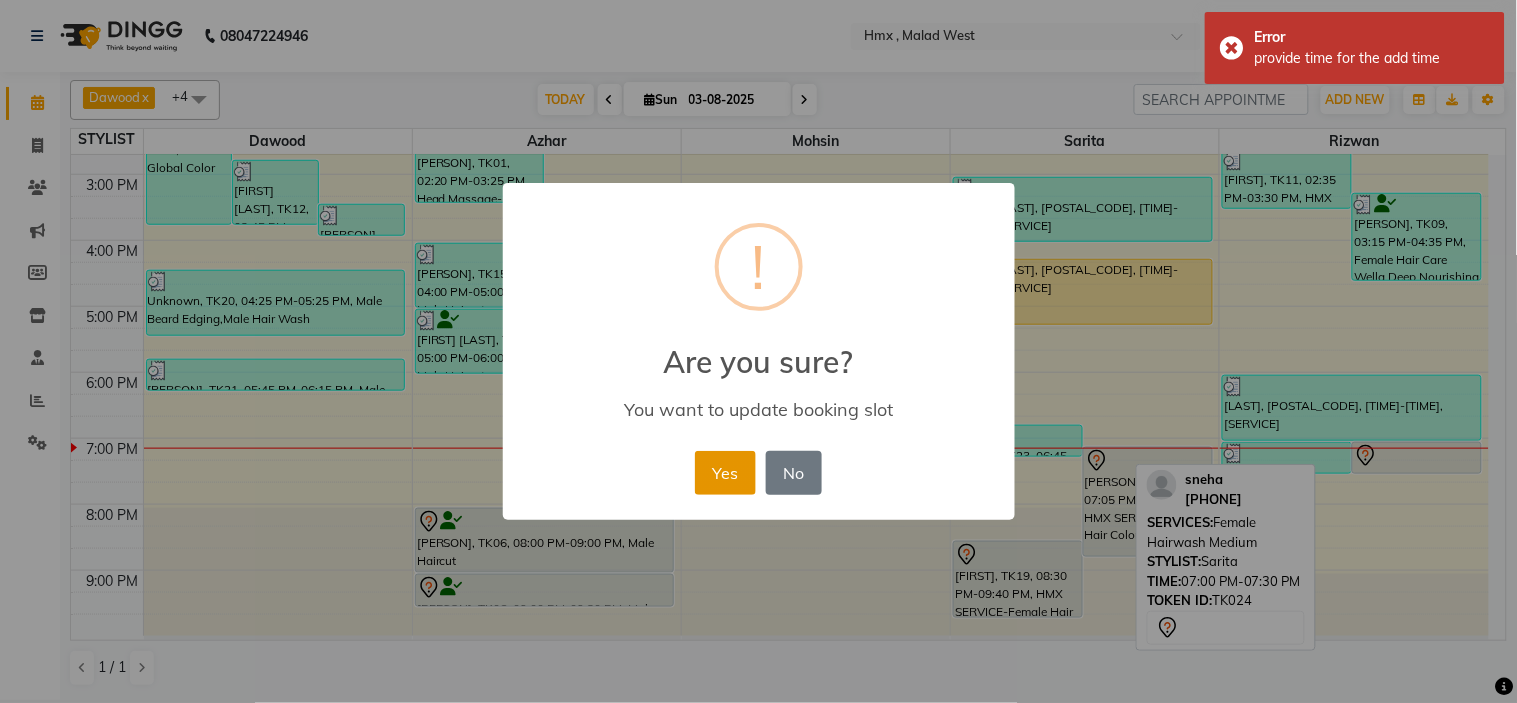 click on "Yes" at bounding box center (725, 473) 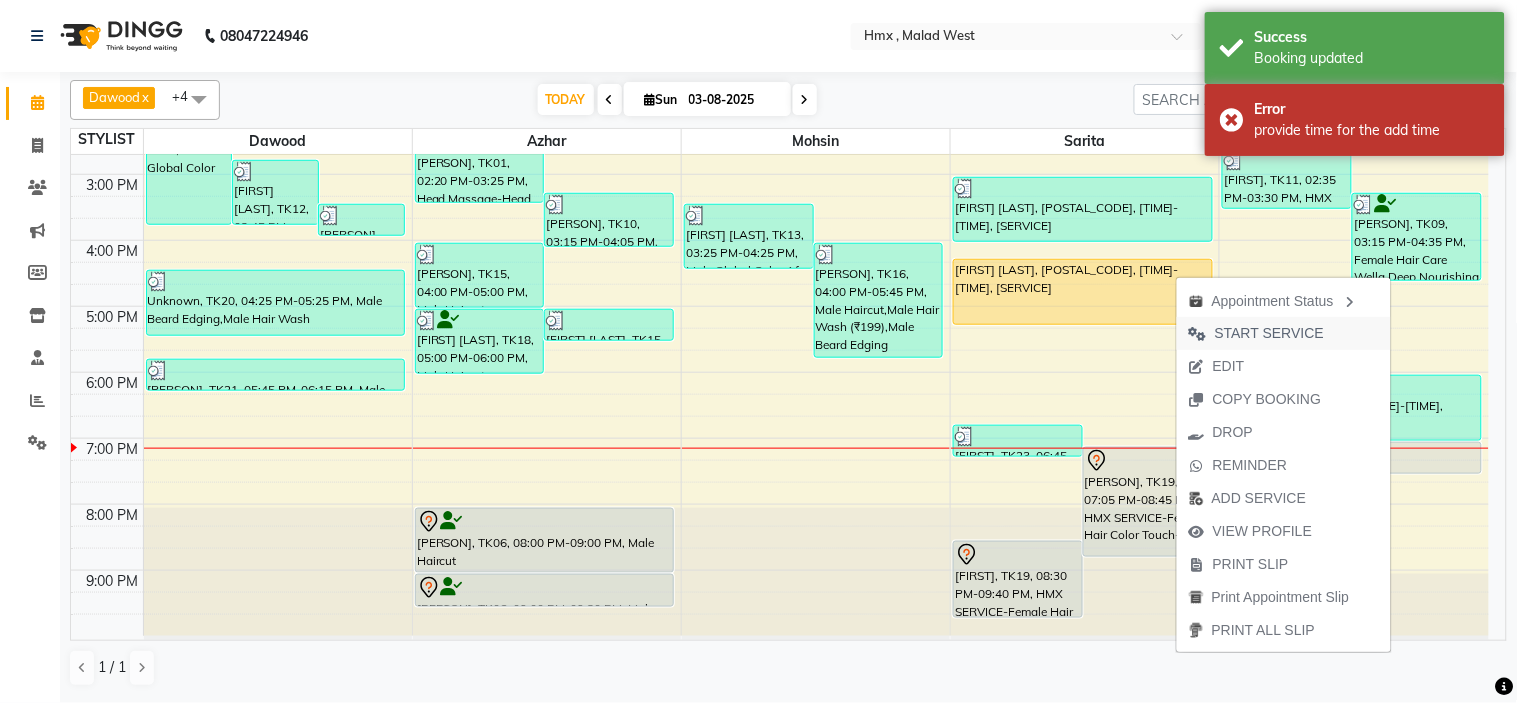 click on "START SERVICE" at bounding box center (1269, 333) 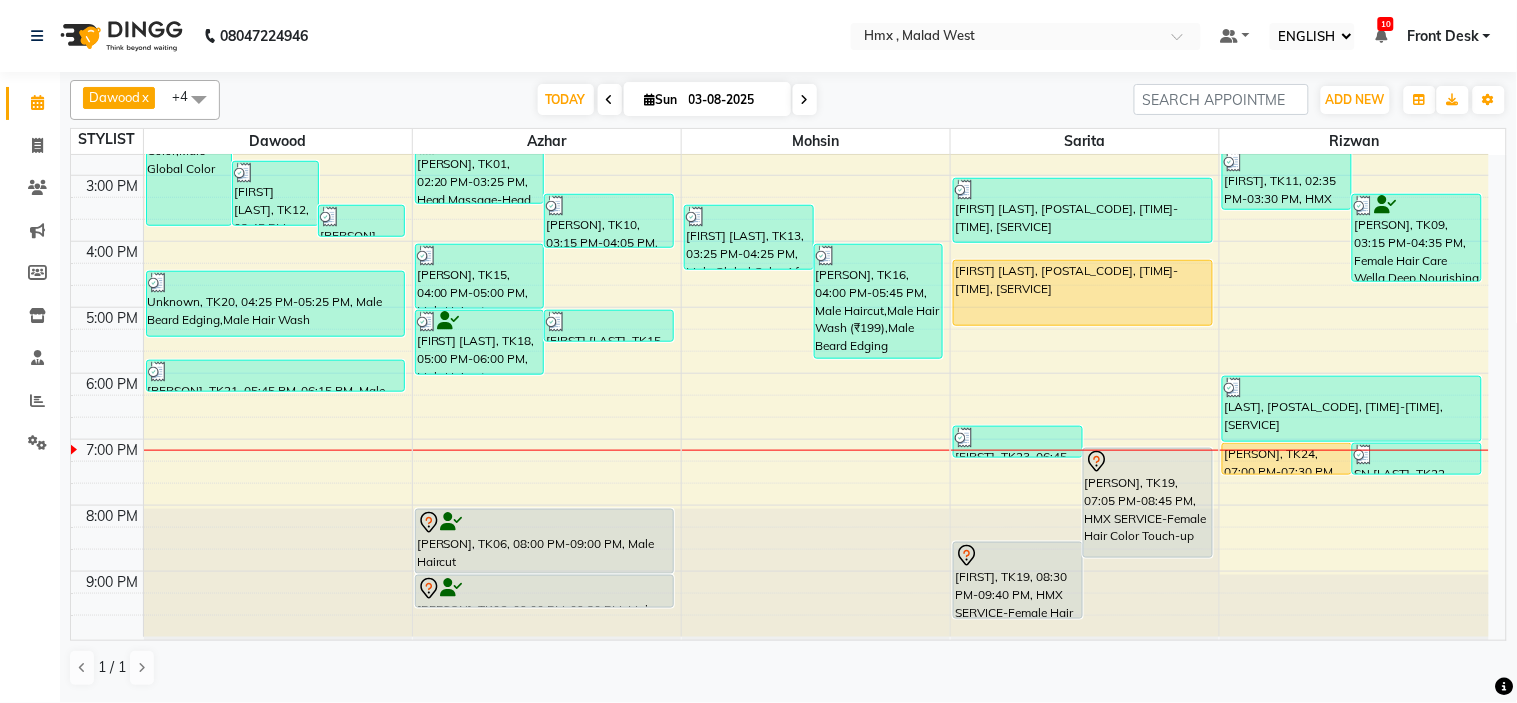 scroll, scrollTop: 442, scrollLeft: 0, axis: vertical 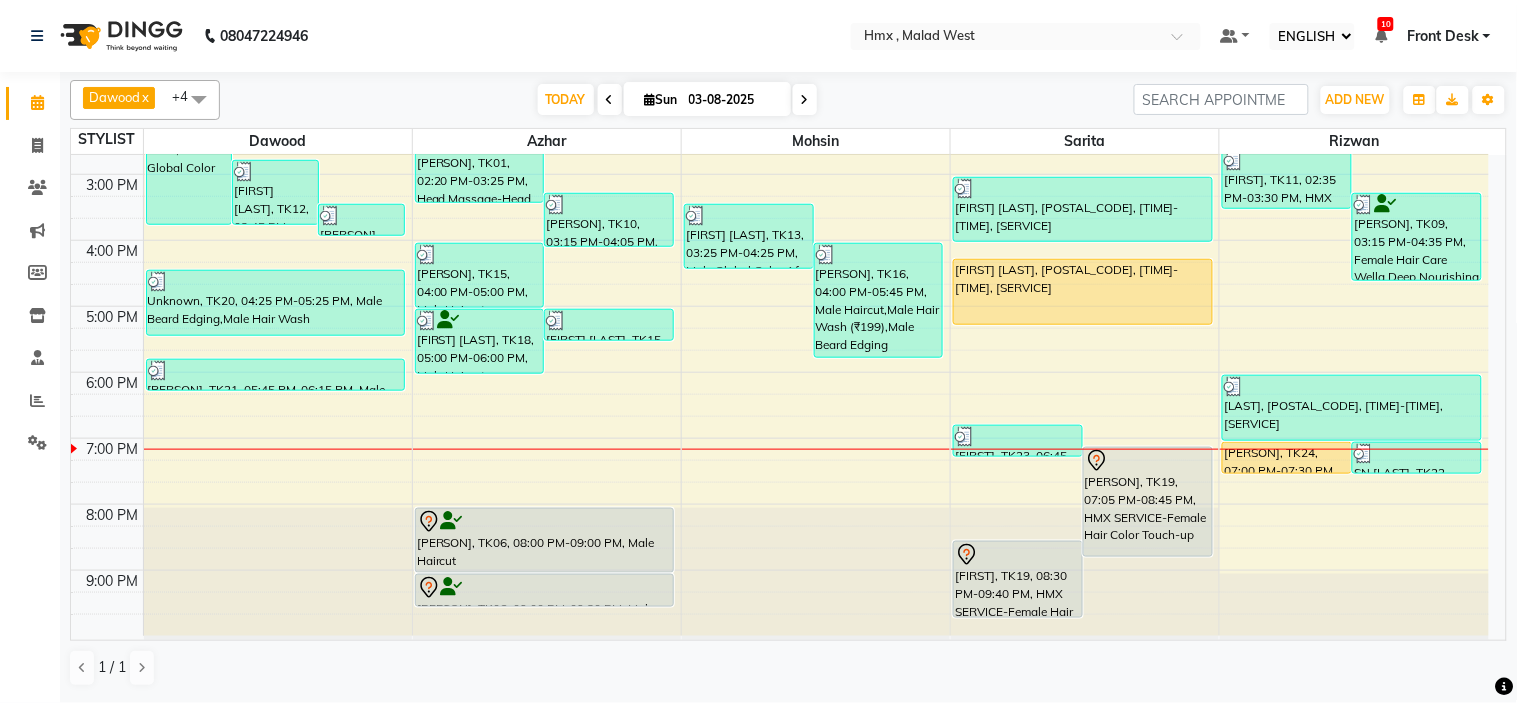 click on "8:00 AM 9:00 AM 10:00 AM 11:00 AM 12:00 PM 1:00 PM 2:00 PM 3:00 PM 4:00 PM 5:00 PM 6:00 PM 7:00 PM 8:00 PM 9:00 PM     sandeep jairath, TK03, 12:15 PM-03:45 PM, Male Beard Edging,Male Haircut,Male Beard Color,Male Global Color     Jeewan Joshi, TK12, 02:45 PM-03:45 PM, Male Haircut     Jeewan Joshi, TK12, 03:25 PM-03:55 PM, Male Beard Edging     Unknown, TK20, 04:25 PM-05:25 PM, Male Beard Edging,Male Hair Wash     Harsh, TK21, 05:45 PM-06:15 PM, Male Beard Edging     VINOD, TK01, 02:20 PM-03:25 PM, Head Massage-Head Massage With Coconut Oil     Gulzar, TK10, 03:15 PM-04:05 PM, Male Beard Edging     Gabiliel Solvate, TK15, 04:00 PM-05:00 PM, Male Haircut     Sudhakar Saraswat, TK18, 05:00 PM-06:00 PM, Male Haircut     Gabiliel Solvate, TK15, 05:00 PM-05:30 PM, Male Beard Edging     VINOD, TK01, 01:00 PM-02:00 PM, Male Haircut             Vinay, TK06, 08:00 PM-09:00 PM, Male Haircut             Vinay, TK06, 09:00 PM-09:30 PM, Male Beard Edging     Parth Vedant, TK13, 03:25 PM-04:25 PM, Male Global Color Af" at bounding box center [780, 174] 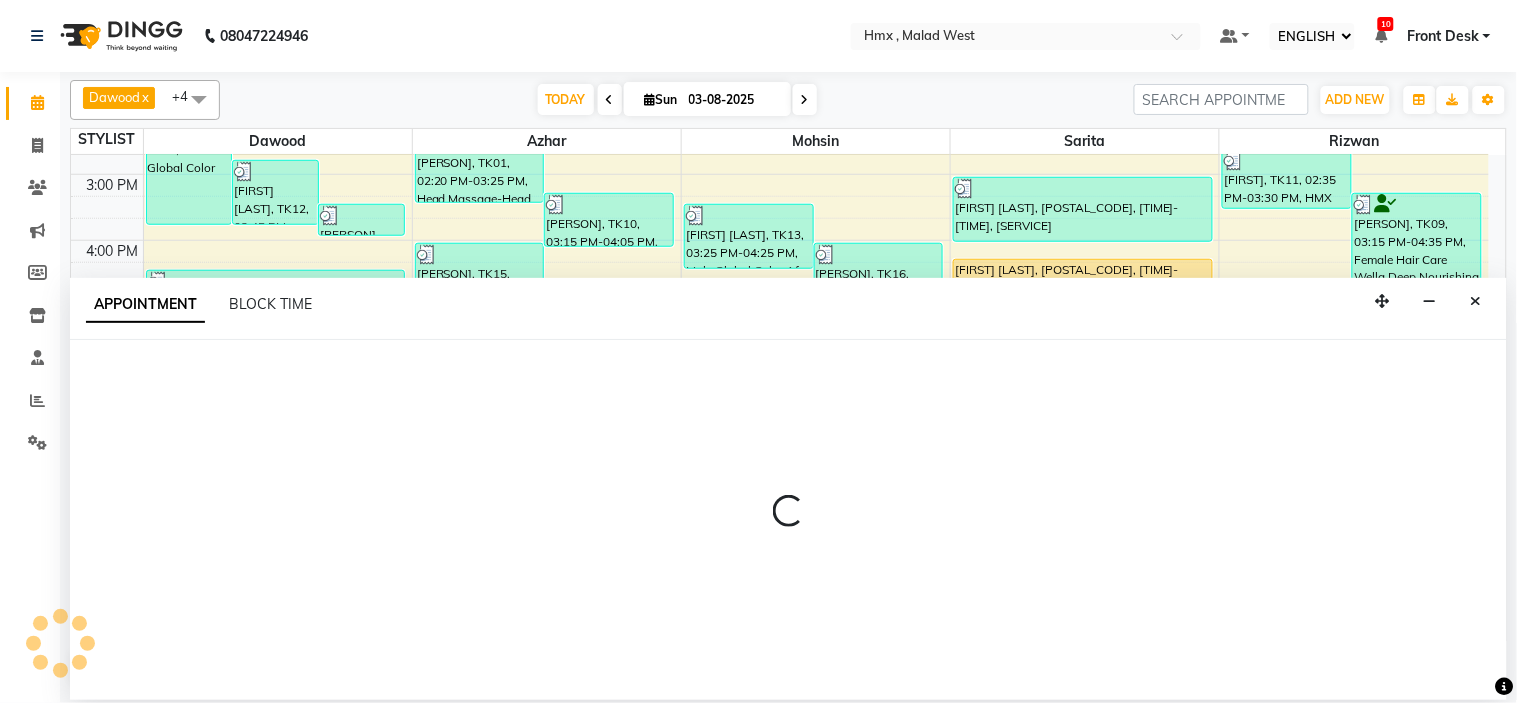 select on "39110" 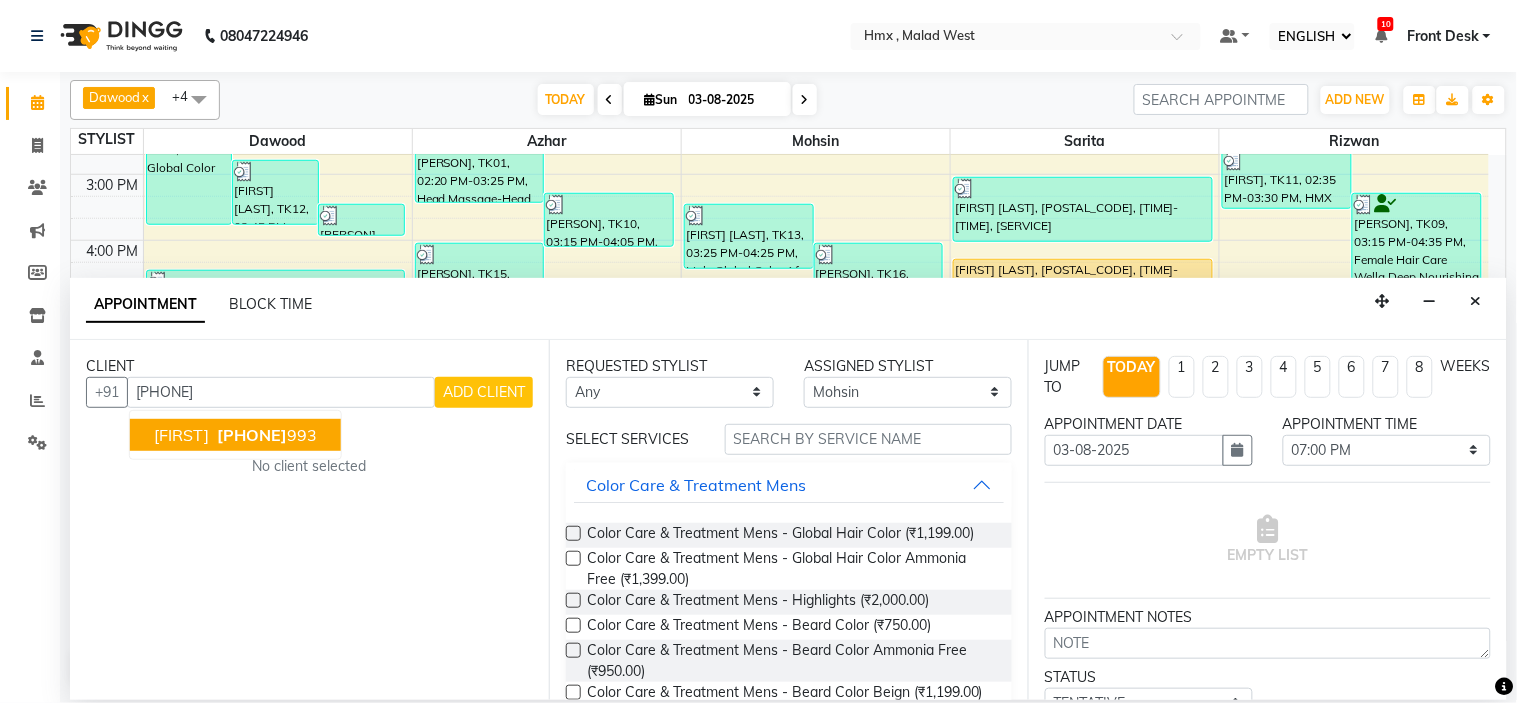 click on "9817520 993" at bounding box center (265, 435) 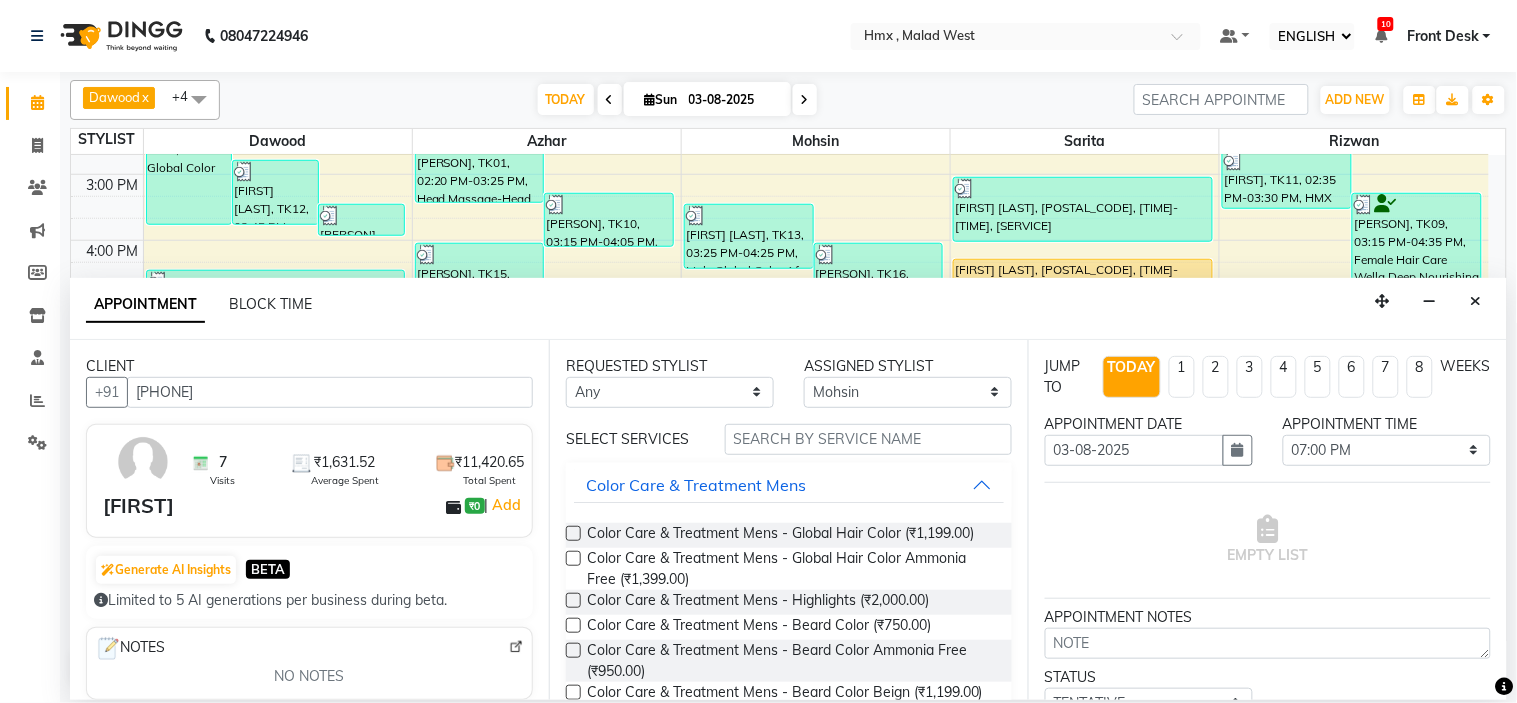 type on "[PHONE]" 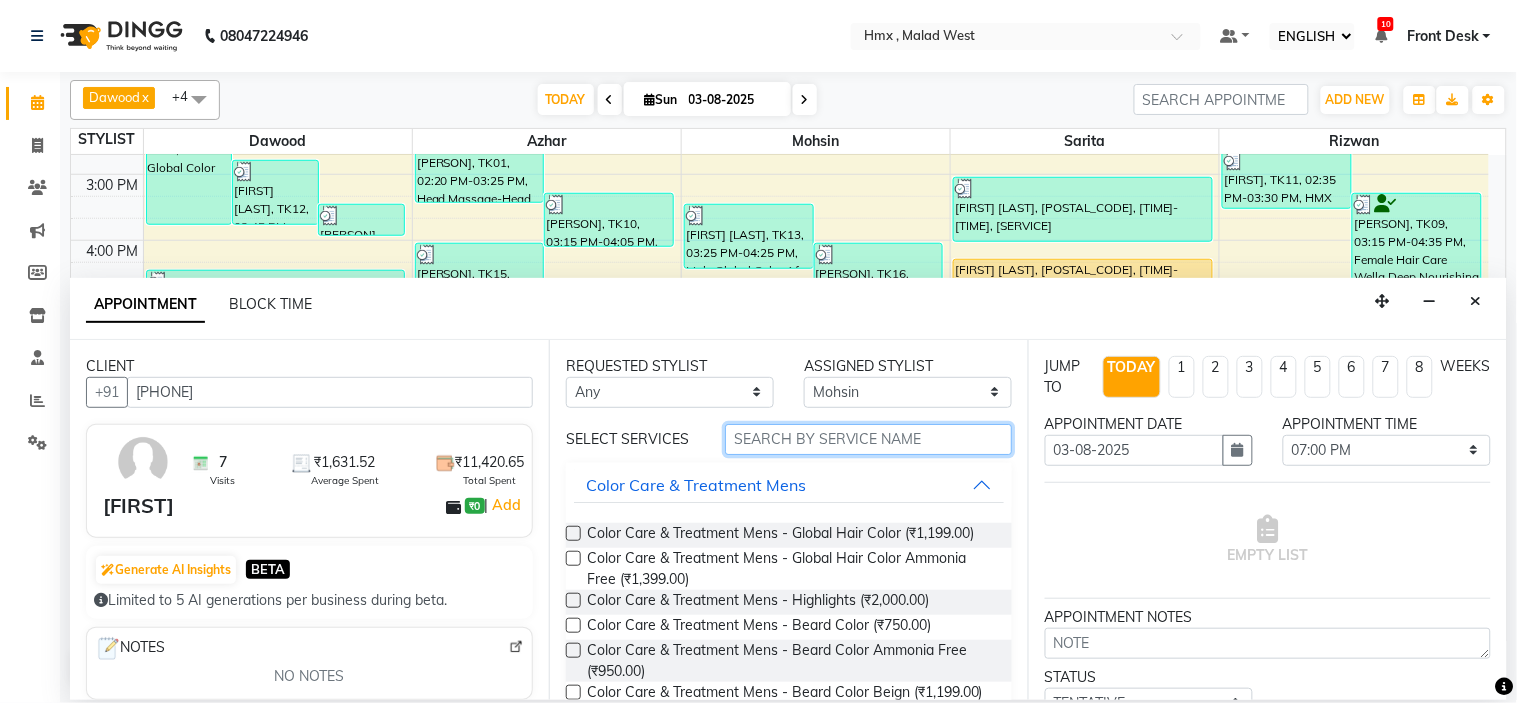 click at bounding box center [868, 439] 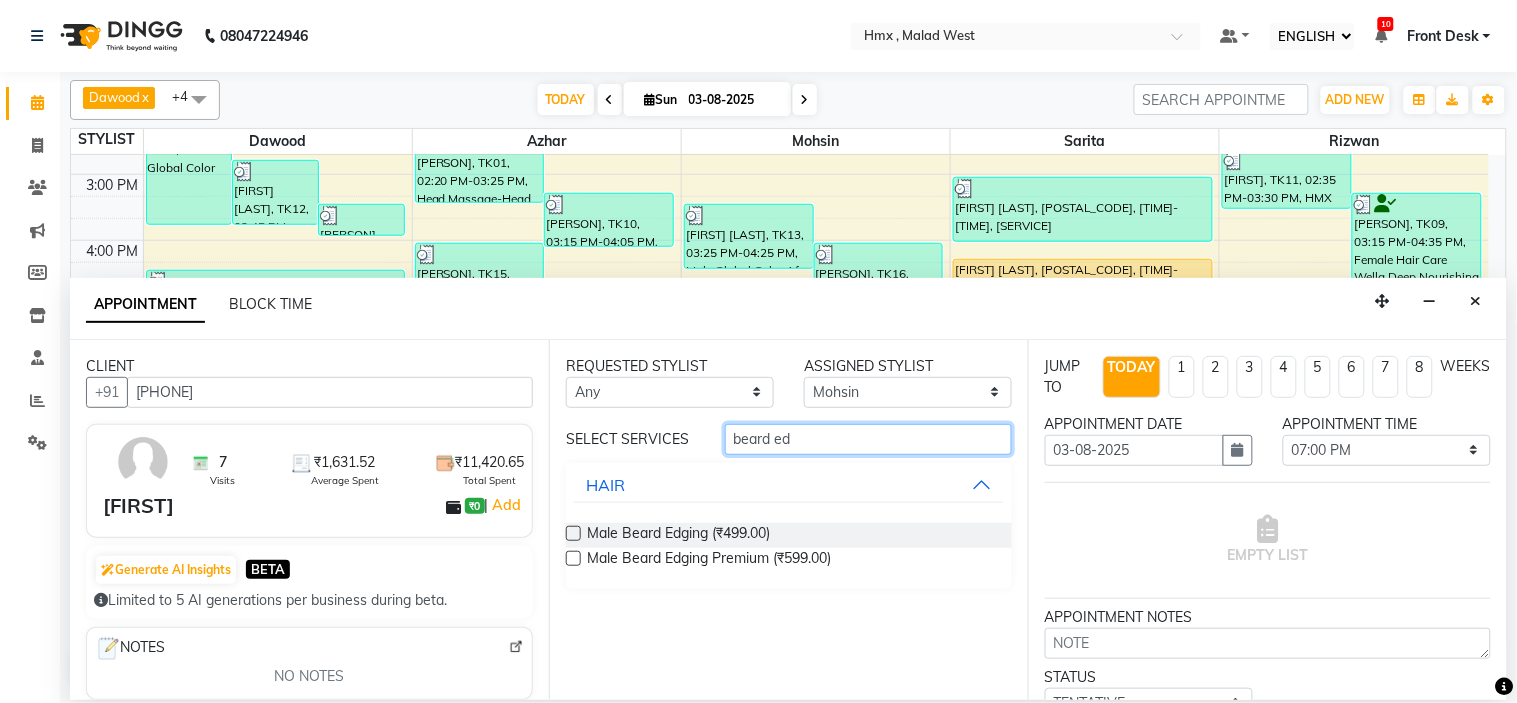 type on "beard ed" 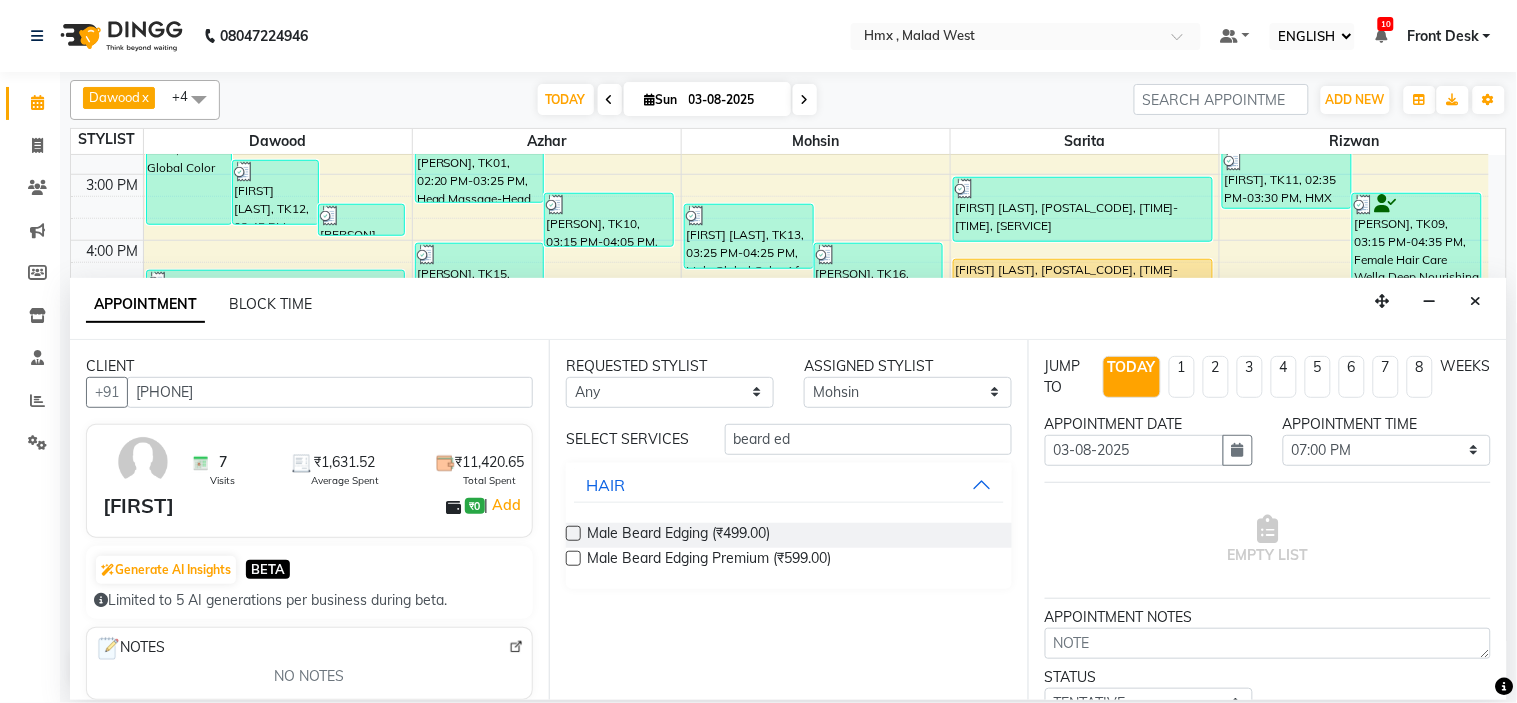 click at bounding box center (573, 533) 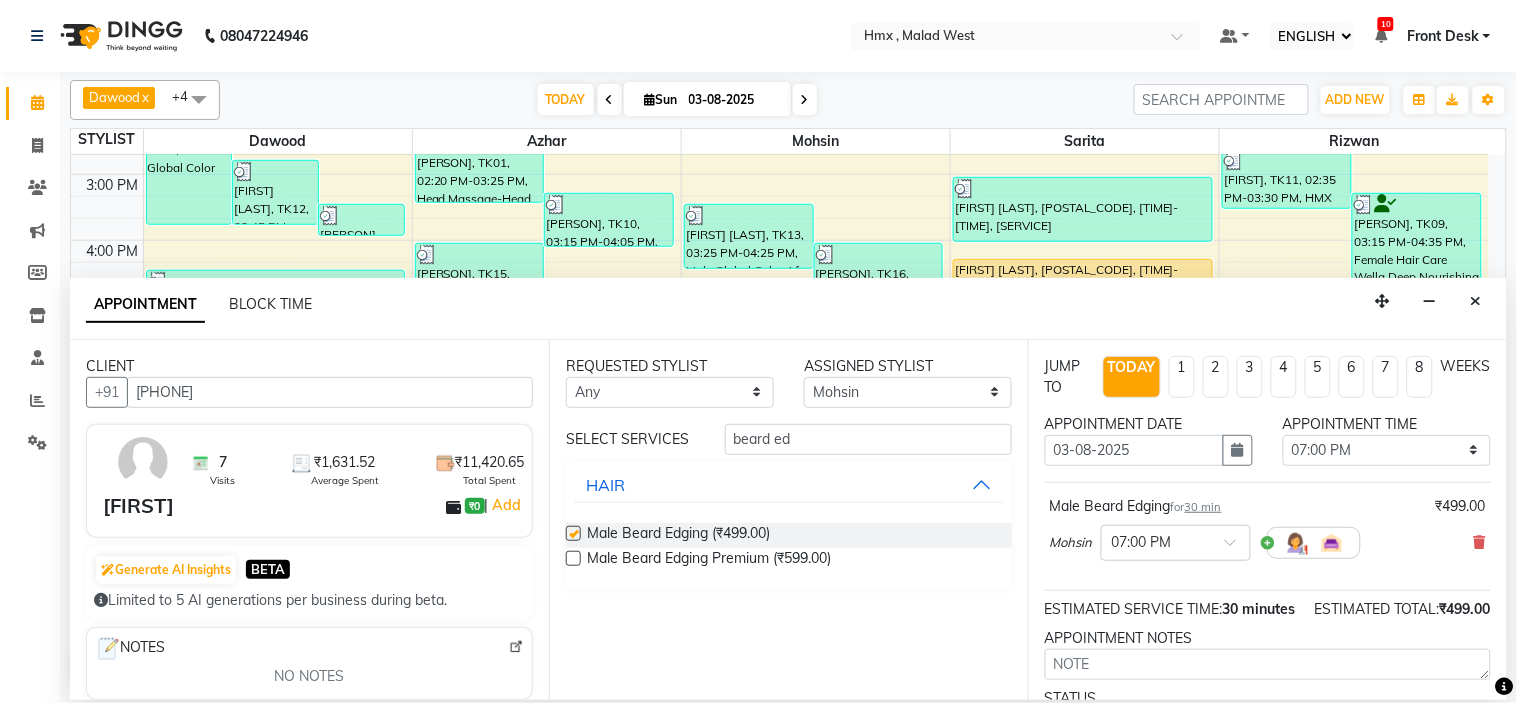 checkbox on "false" 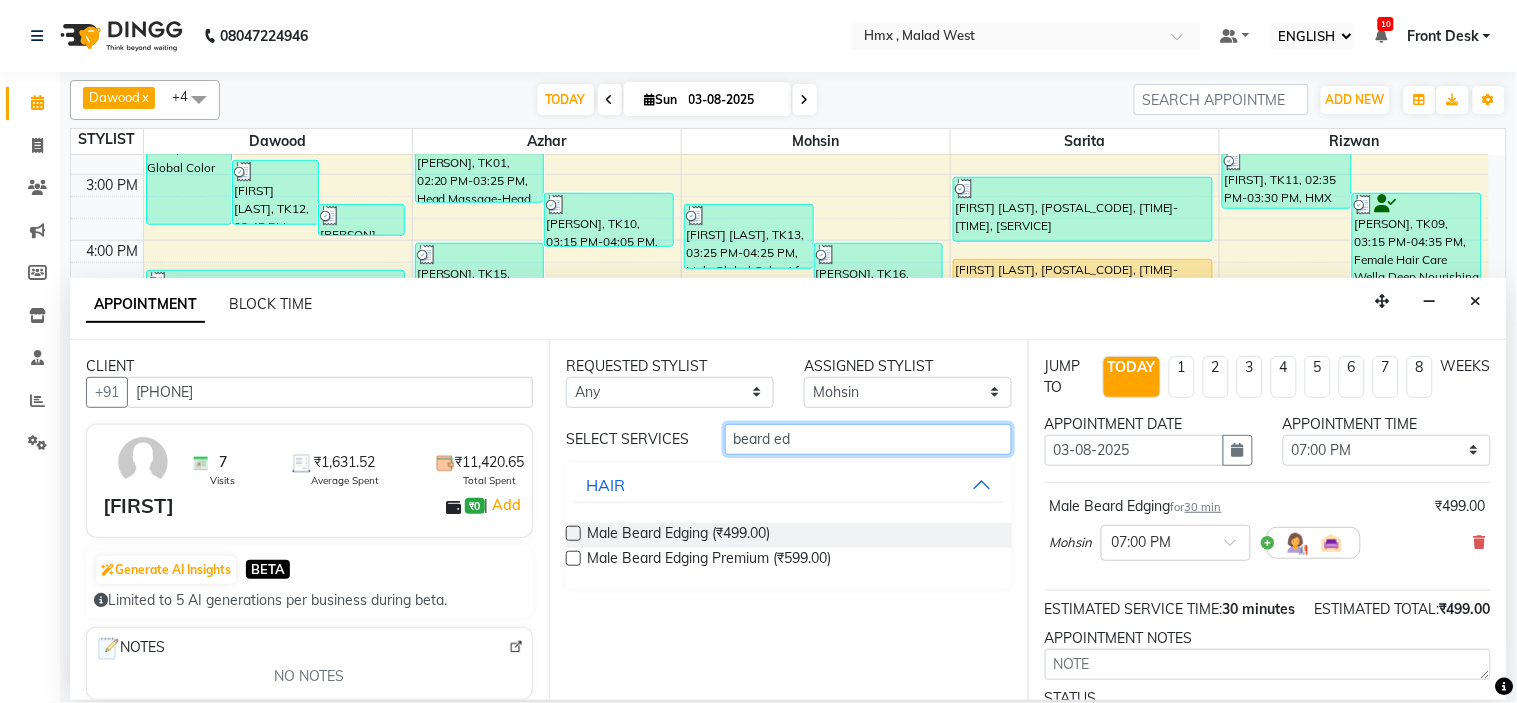 click on "beard ed" at bounding box center (868, 439) 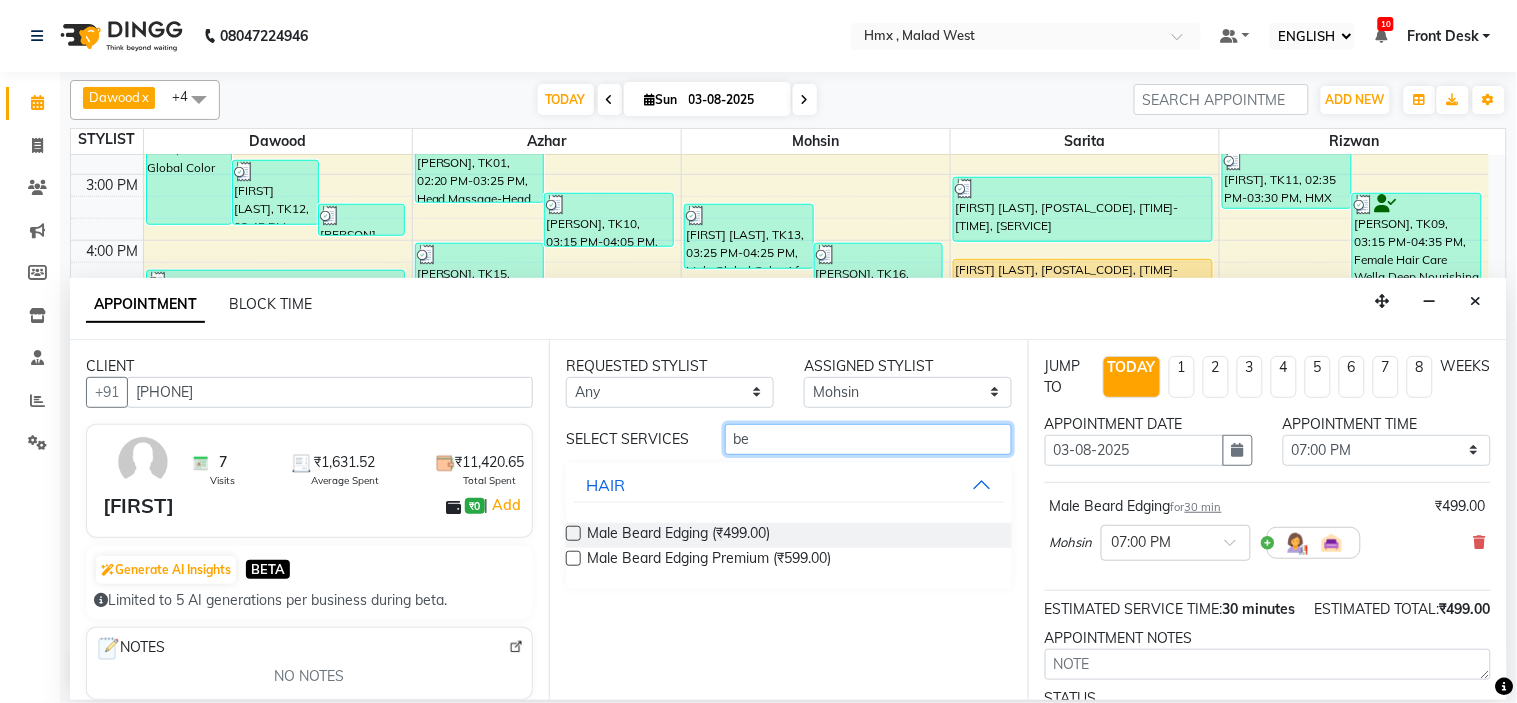 type on "b" 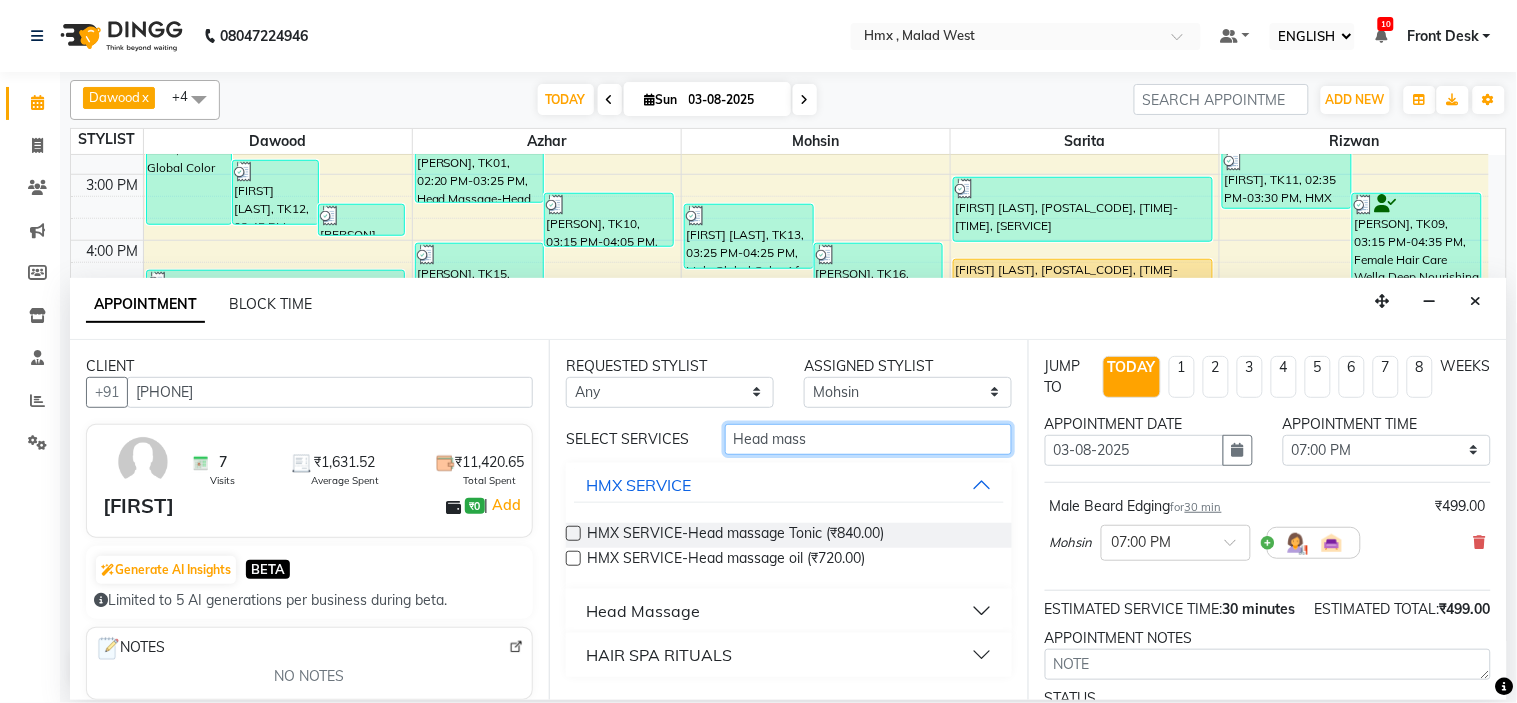 type on "Head mass" 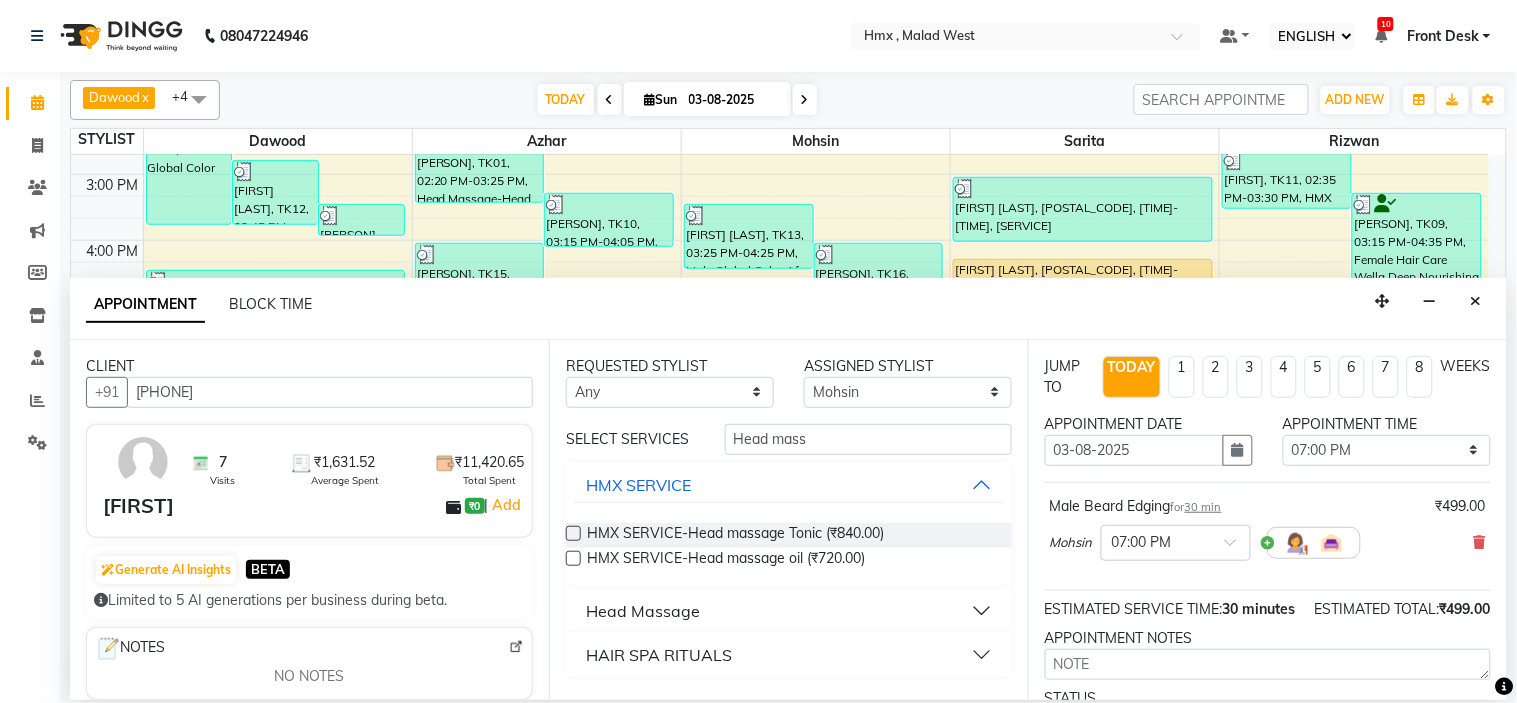 click on "Head Massage" at bounding box center [643, 611] 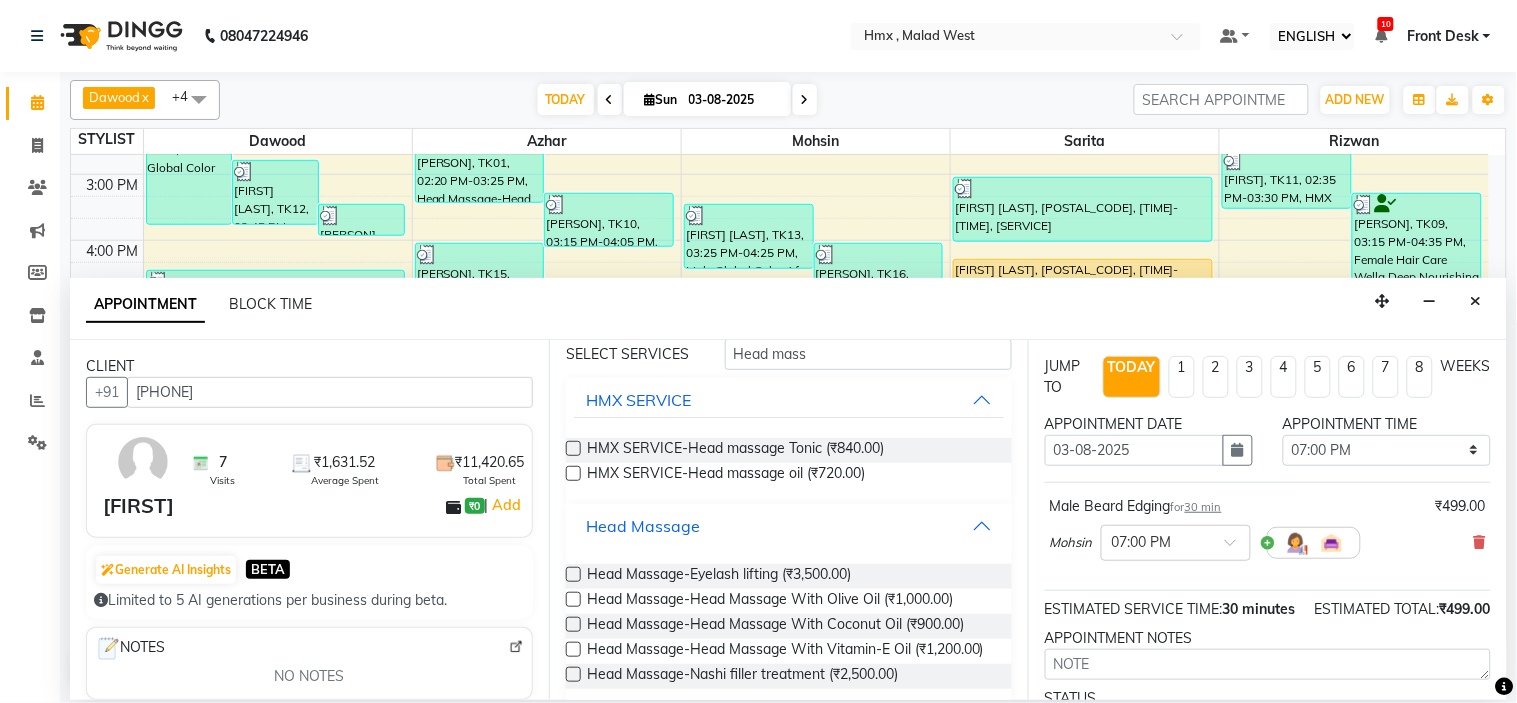 scroll, scrollTop: 111, scrollLeft: 0, axis: vertical 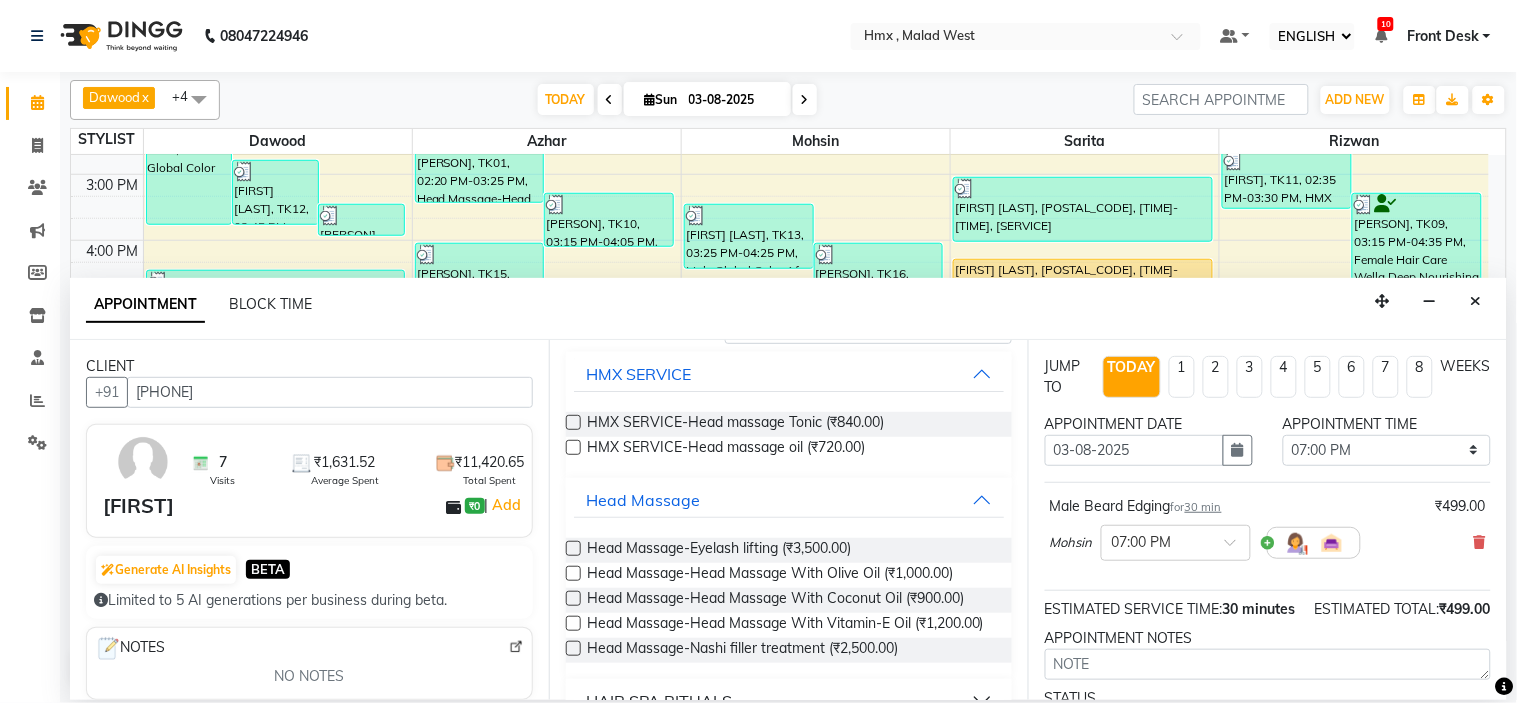 click at bounding box center [573, 598] 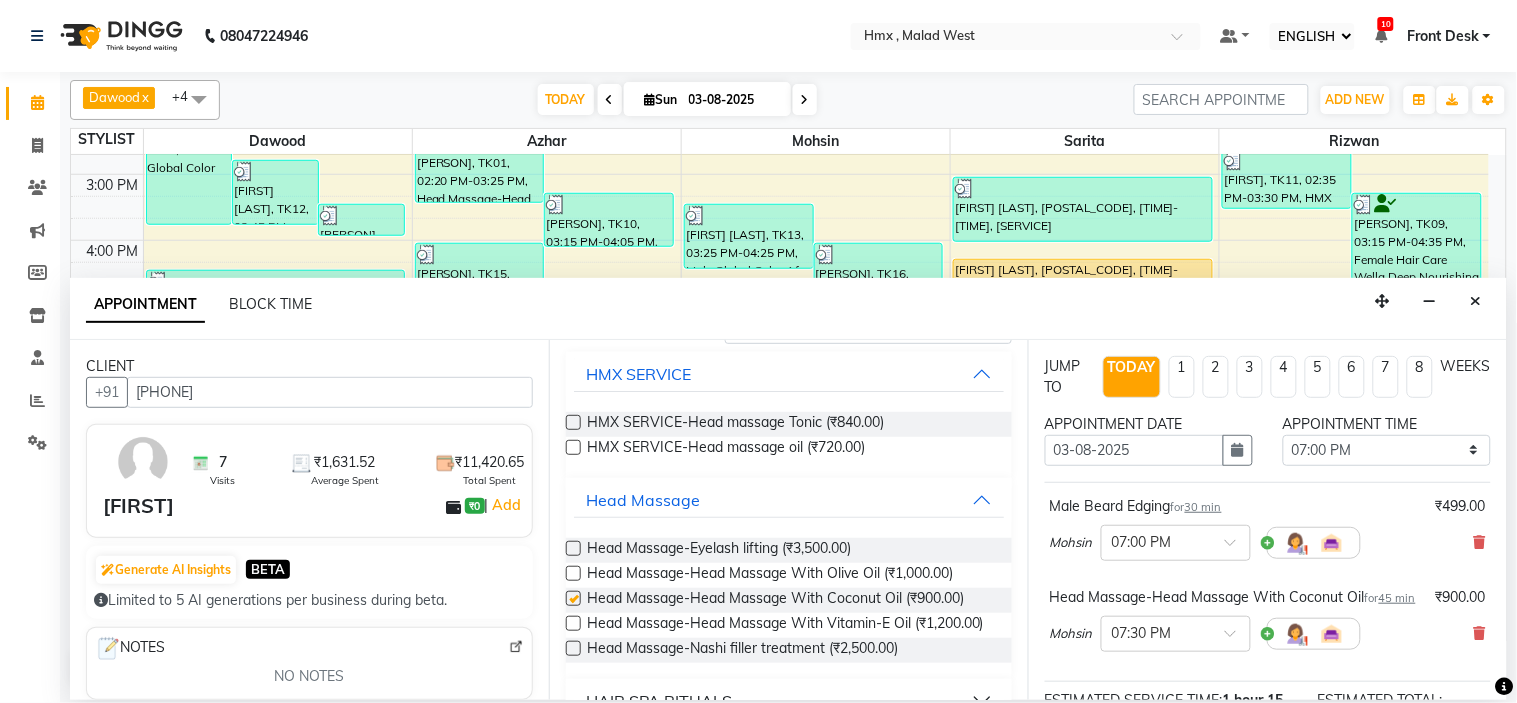 checkbox on "false" 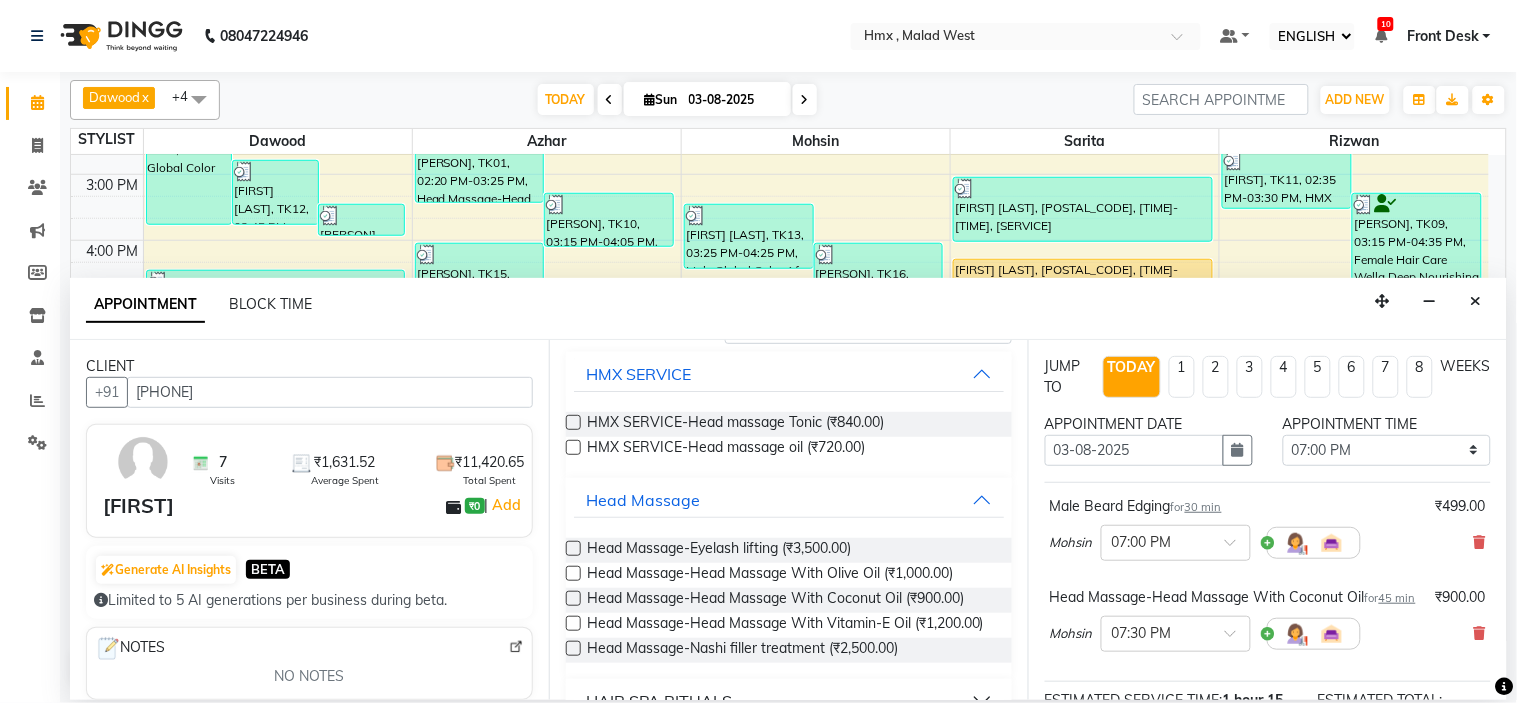 scroll, scrollTop: 0, scrollLeft: 0, axis: both 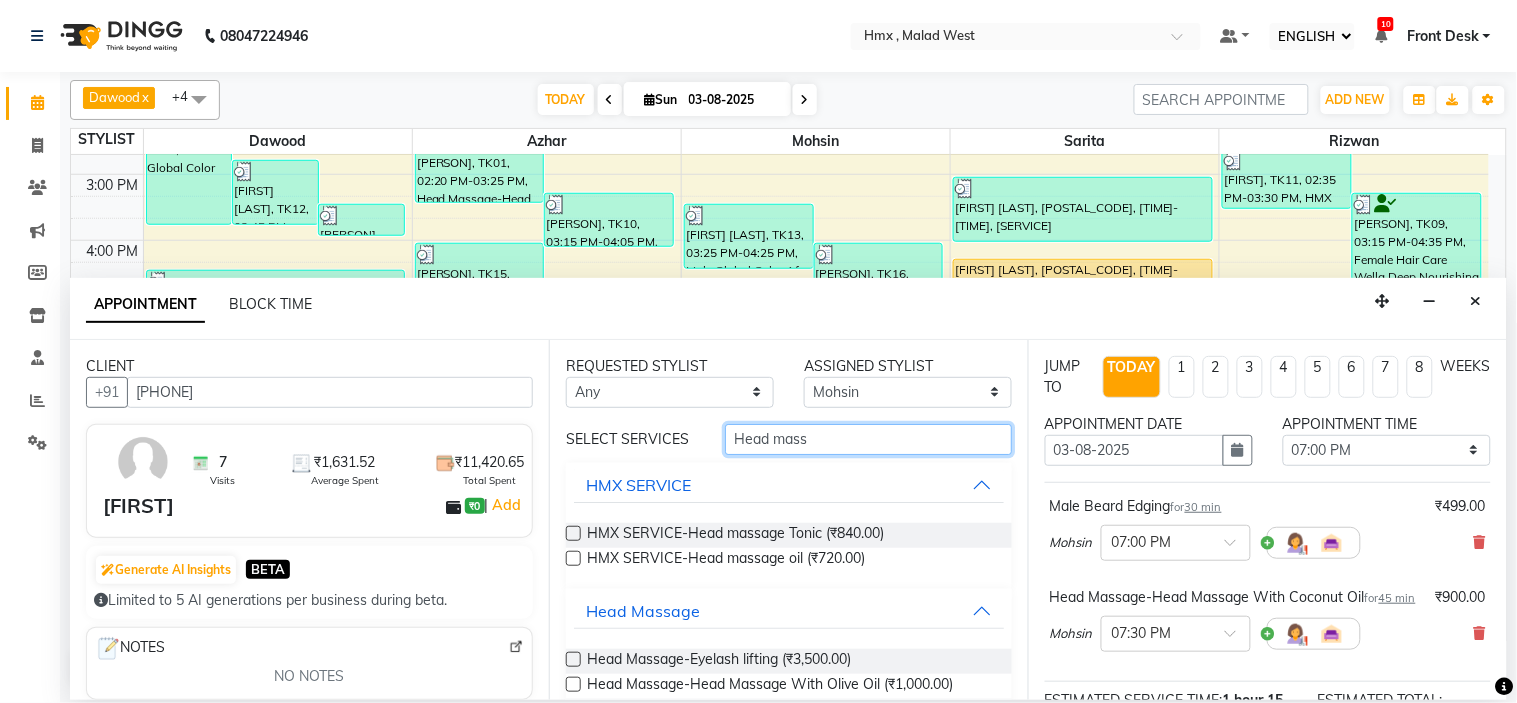 drag, startPoint x: 840, startPoint y: 441, endPoint x: 697, endPoint y: 450, distance: 143.28294 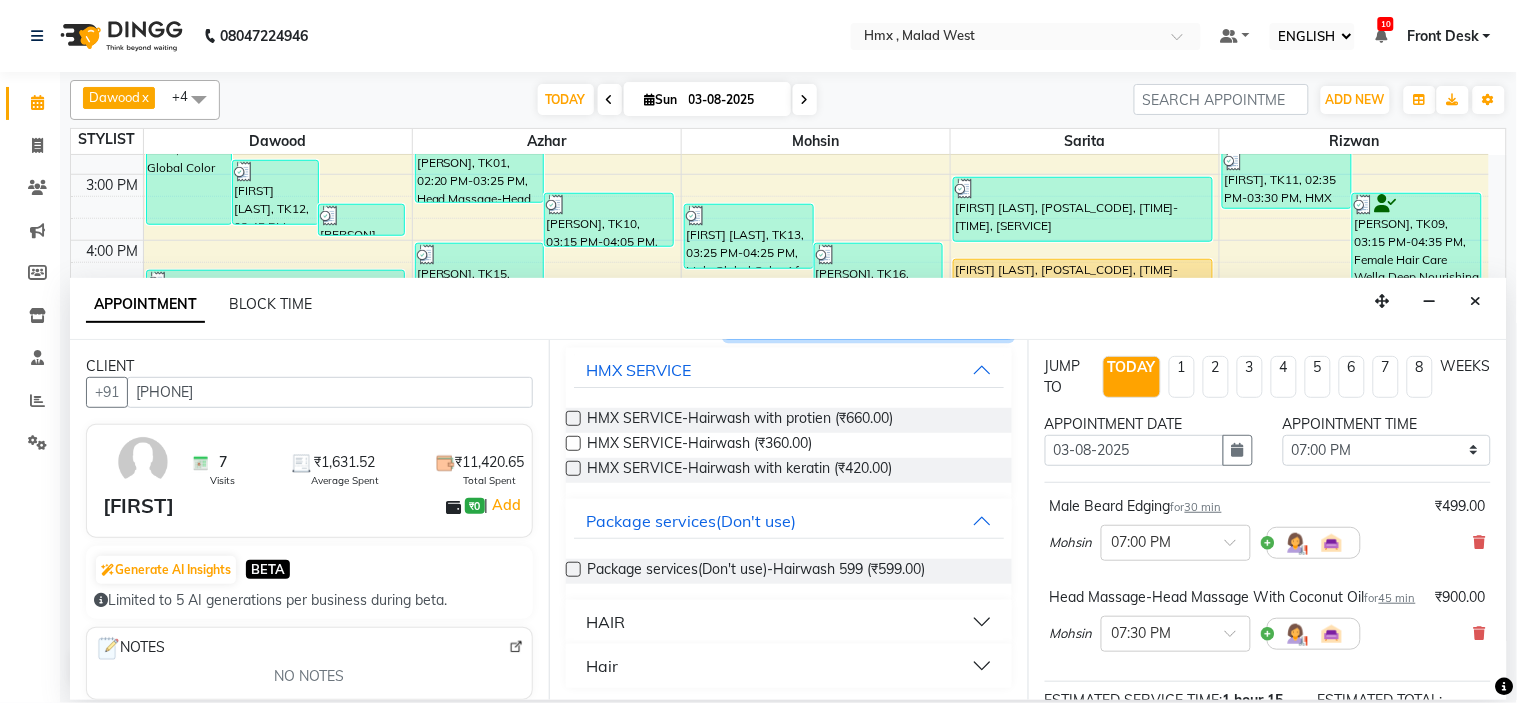 scroll, scrollTop: 118, scrollLeft: 0, axis: vertical 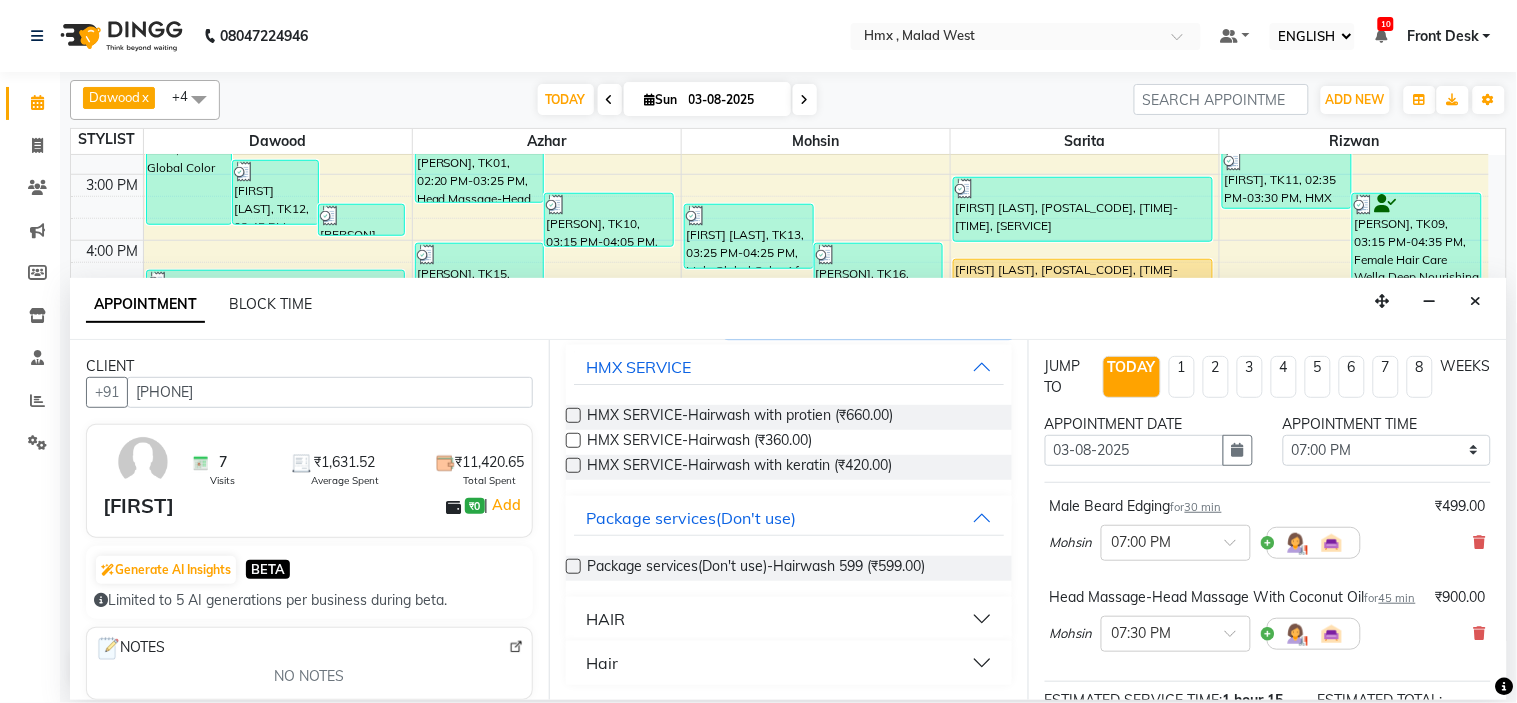type on "hairwash" 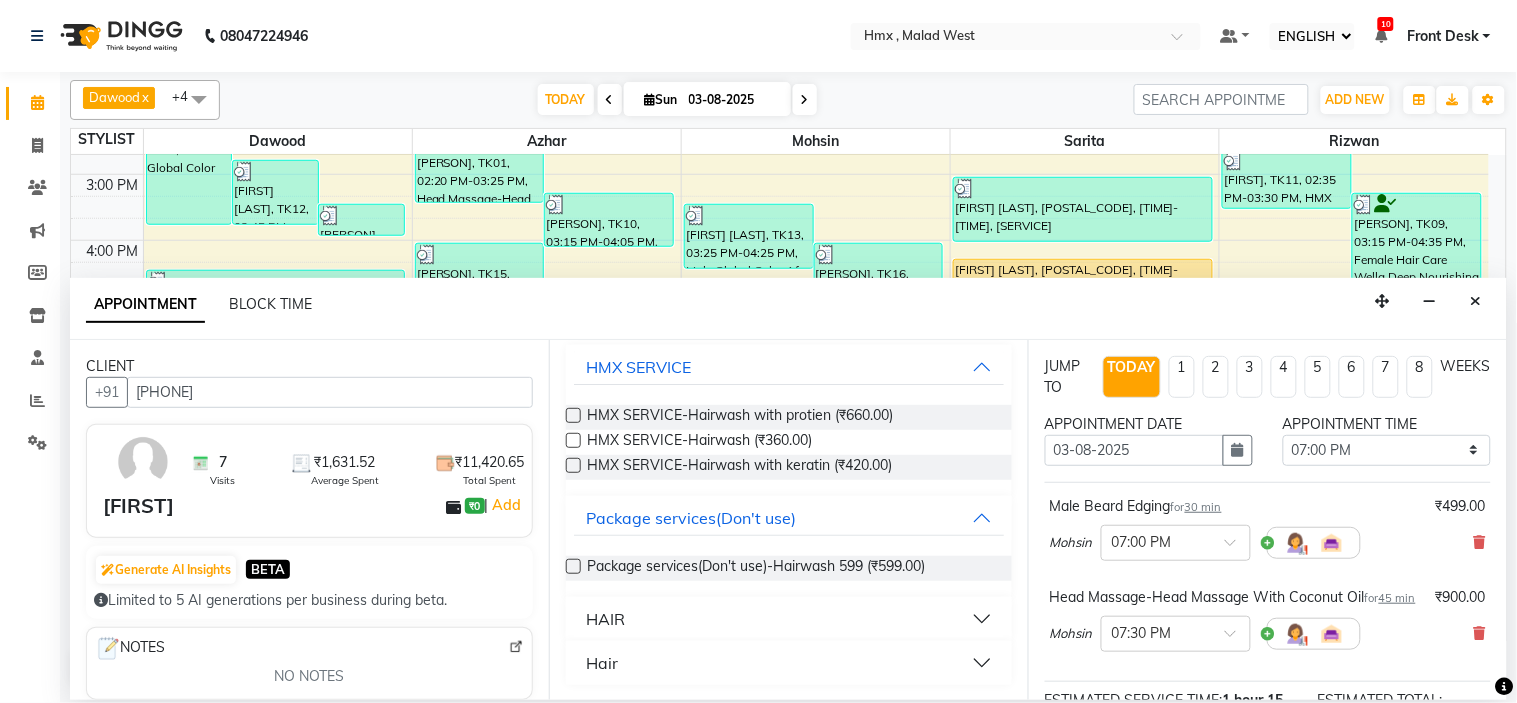 click on "HAIR" at bounding box center (605, 619) 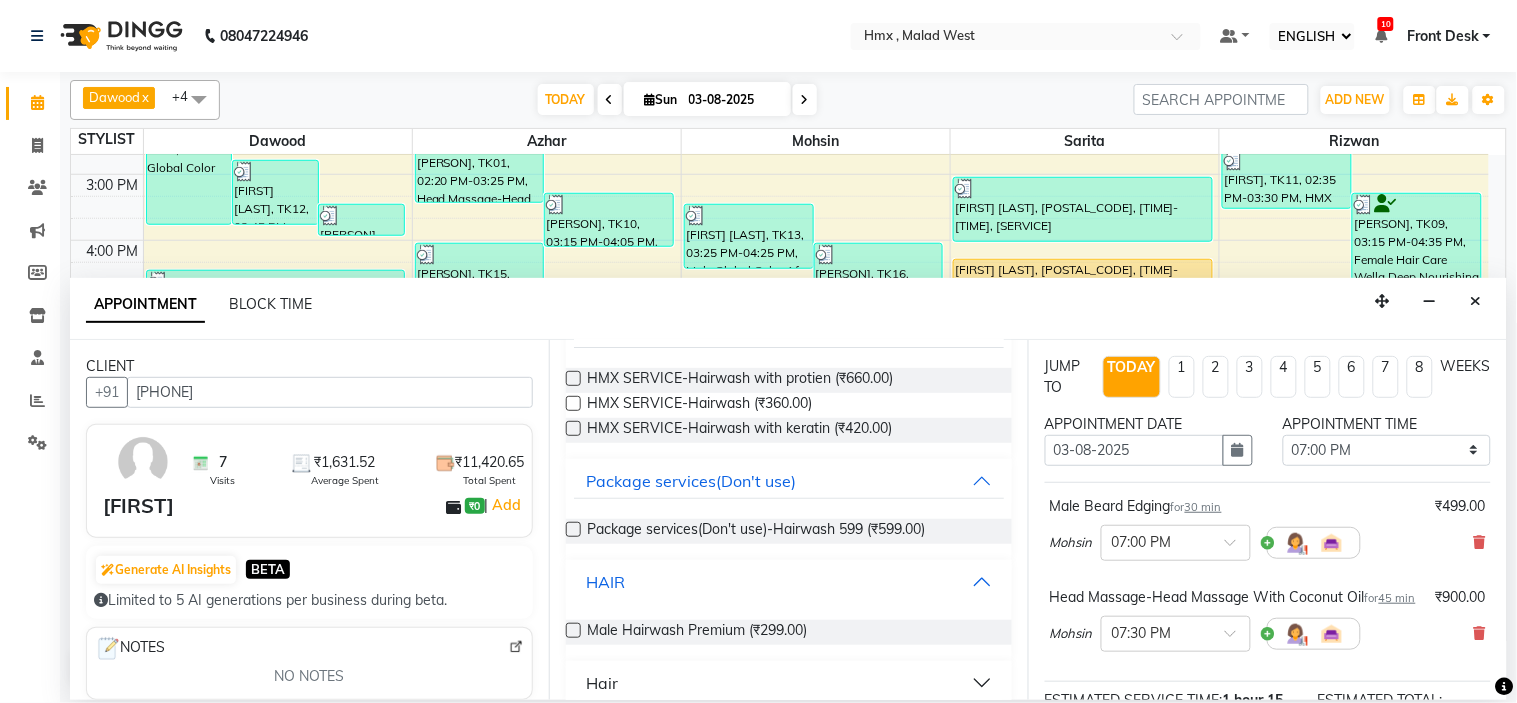 scroll, scrollTop: 175, scrollLeft: 0, axis: vertical 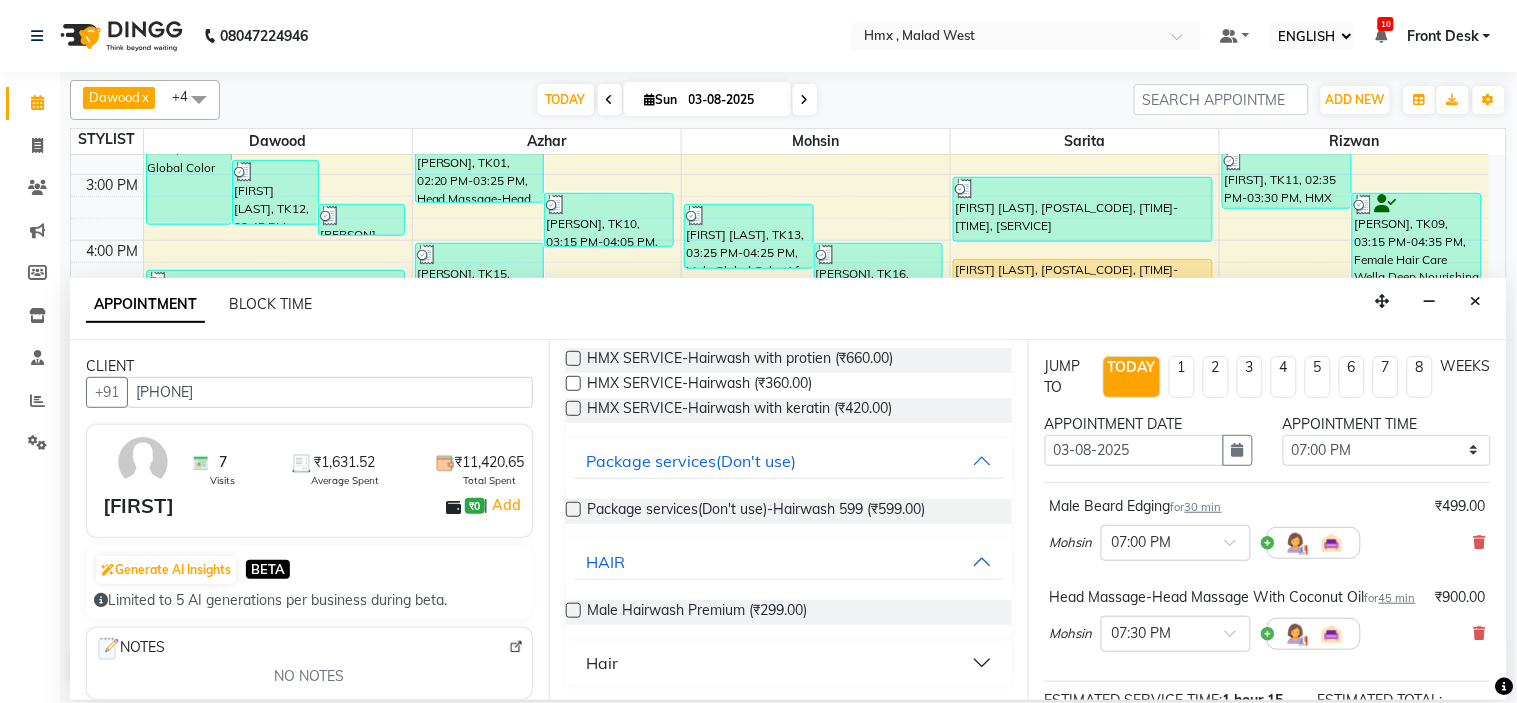 click at bounding box center [573, 610] 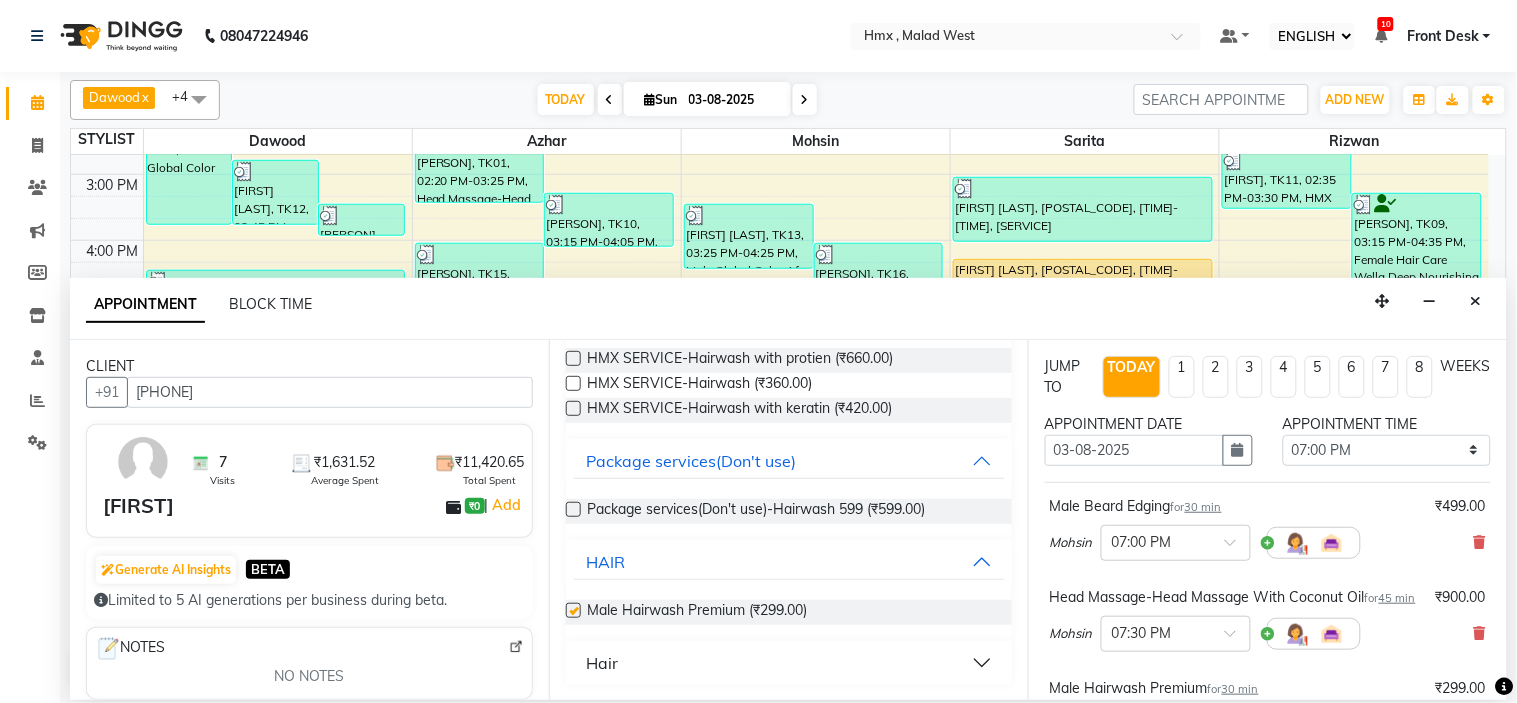 checkbox on "false" 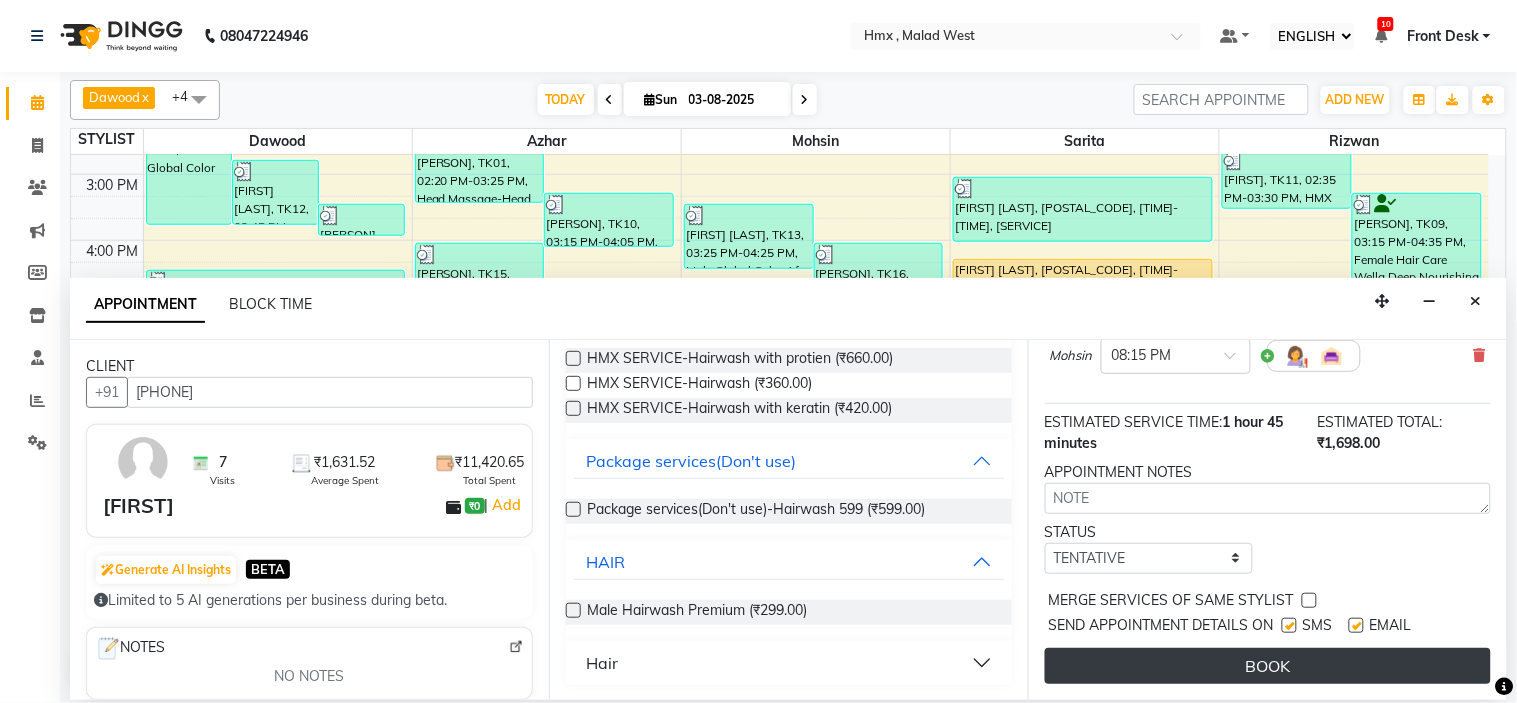scroll, scrollTop: 390, scrollLeft: 0, axis: vertical 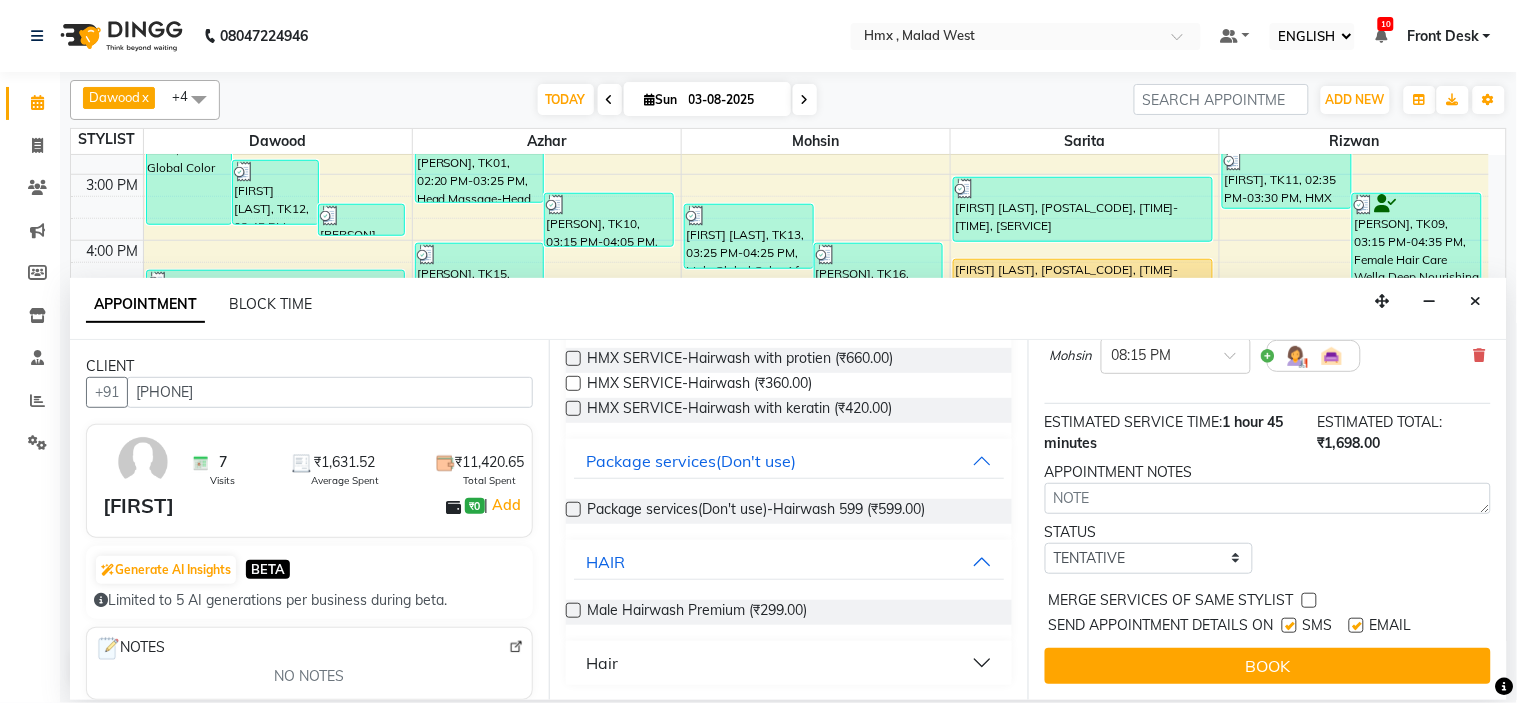 click at bounding box center (1289, 625) 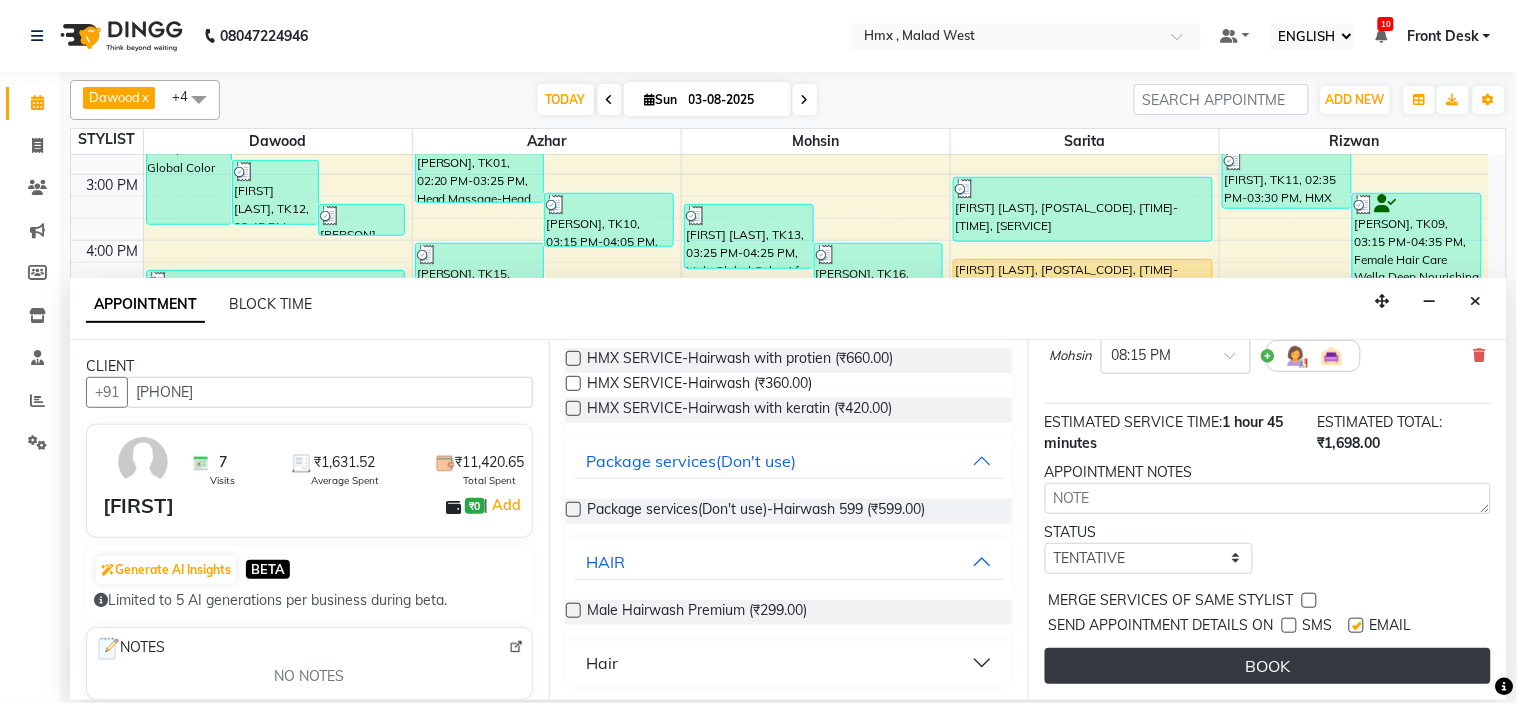 click on "BOOK" at bounding box center [1268, 666] 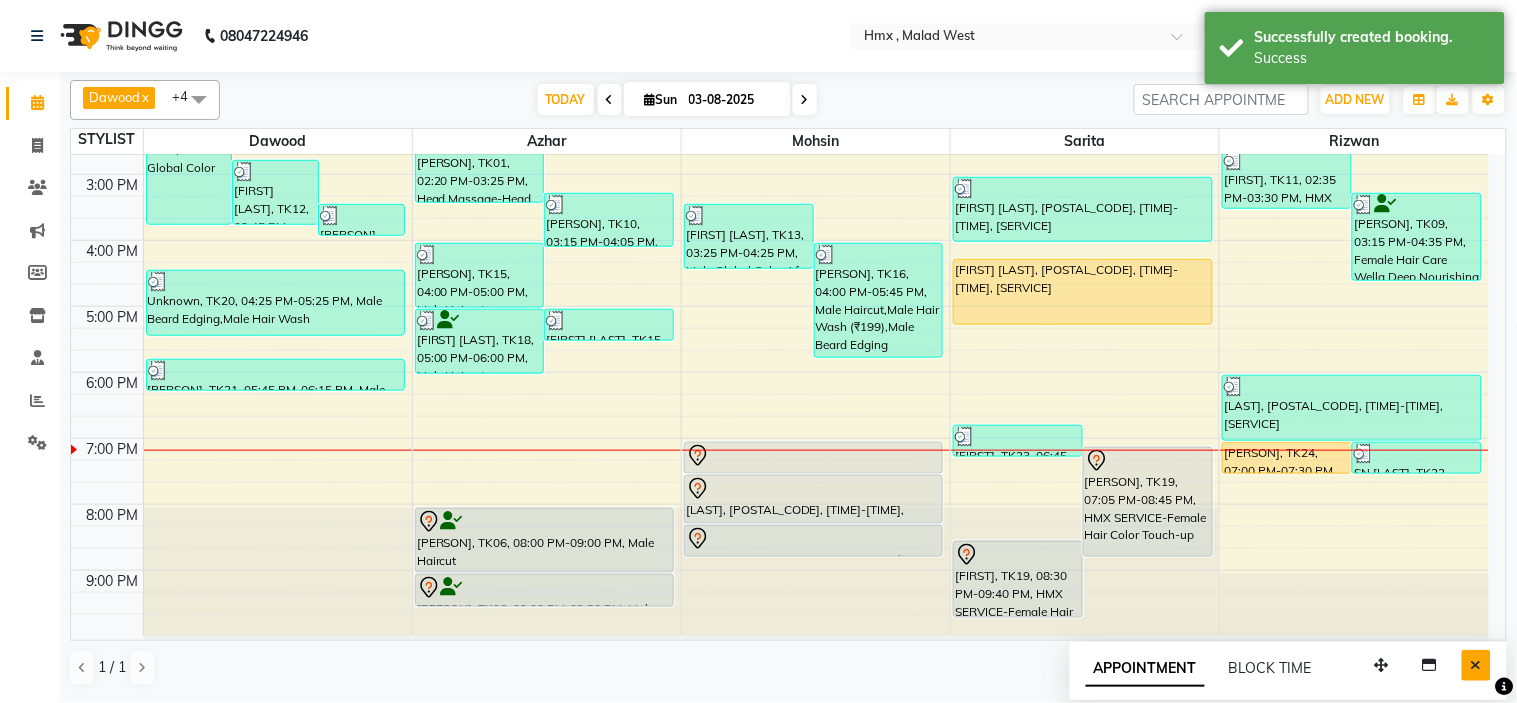 click at bounding box center [1476, 665] 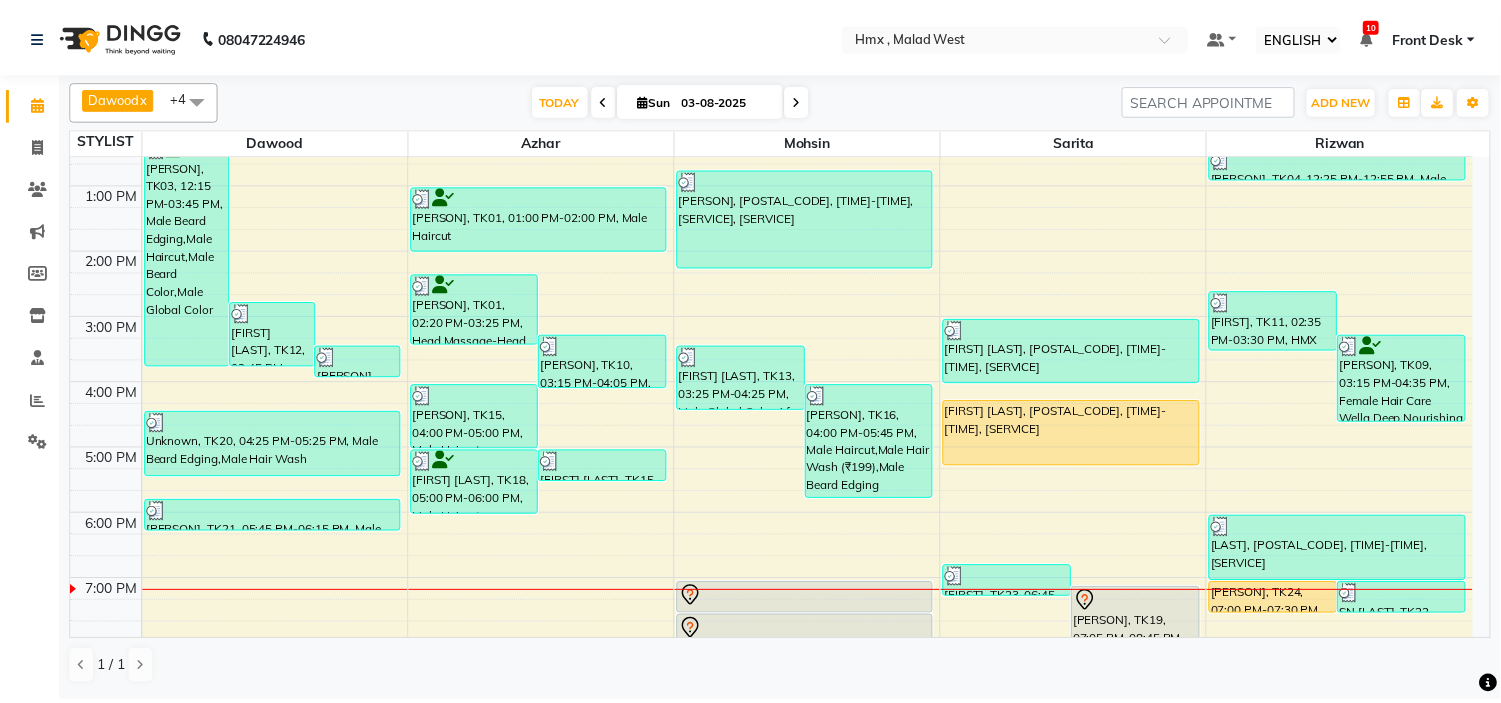 scroll, scrollTop: 442, scrollLeft: 0, axis: vertical 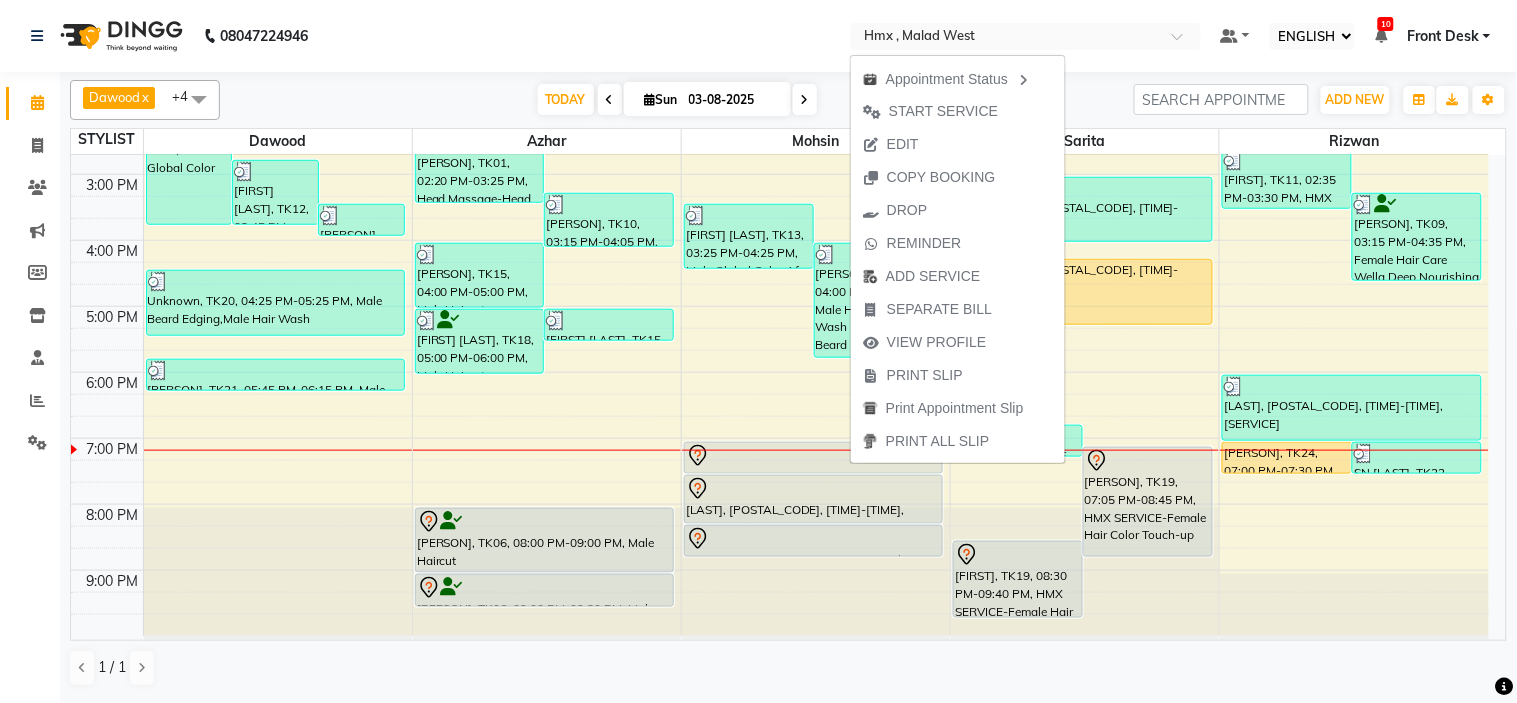 drag, startPoint x: 920, startPoint y: 106, endPoint x: 885, endPoint y: 150, distance: 56.22277 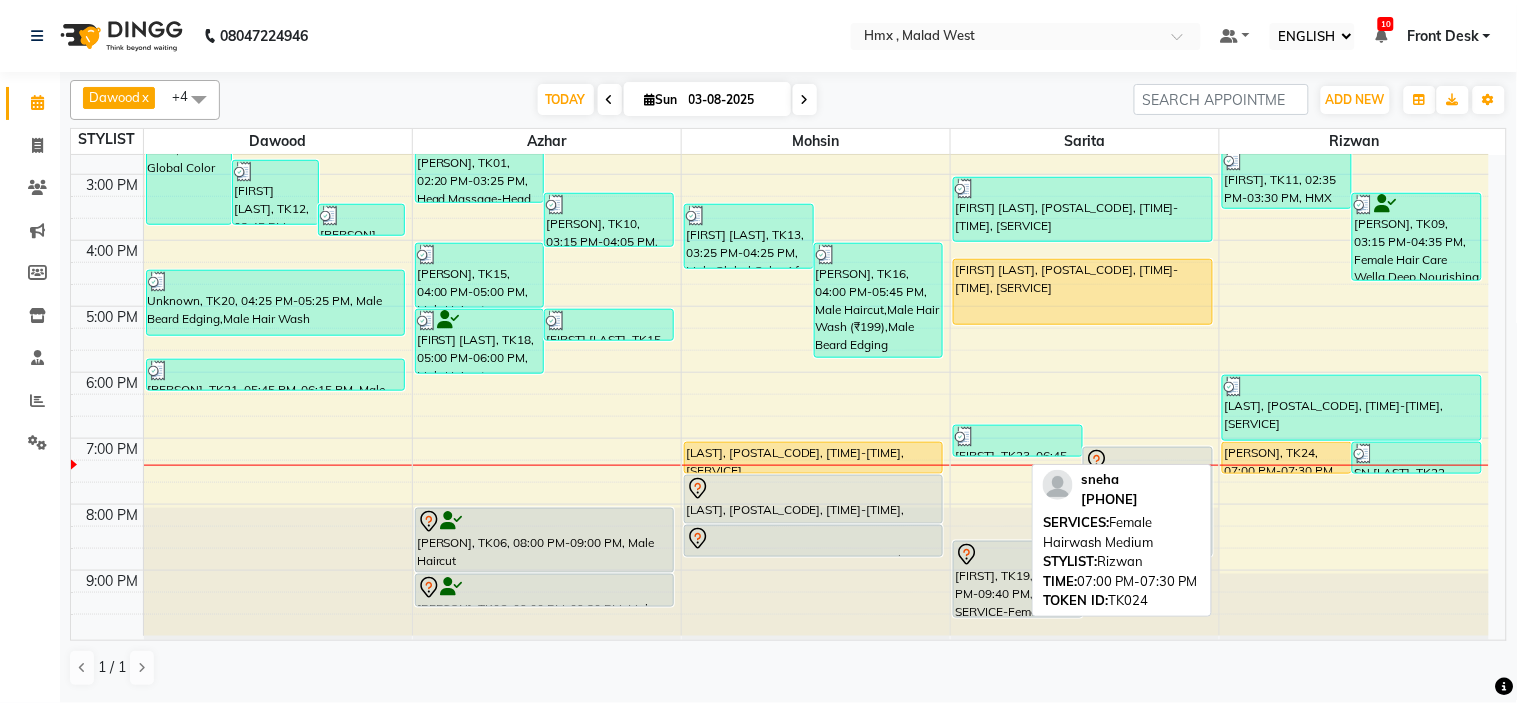 click on "sneha, TK24, 07:00 PM-07:30 PM, Female Hairwash Medium" at bounding box center [1287, 458] 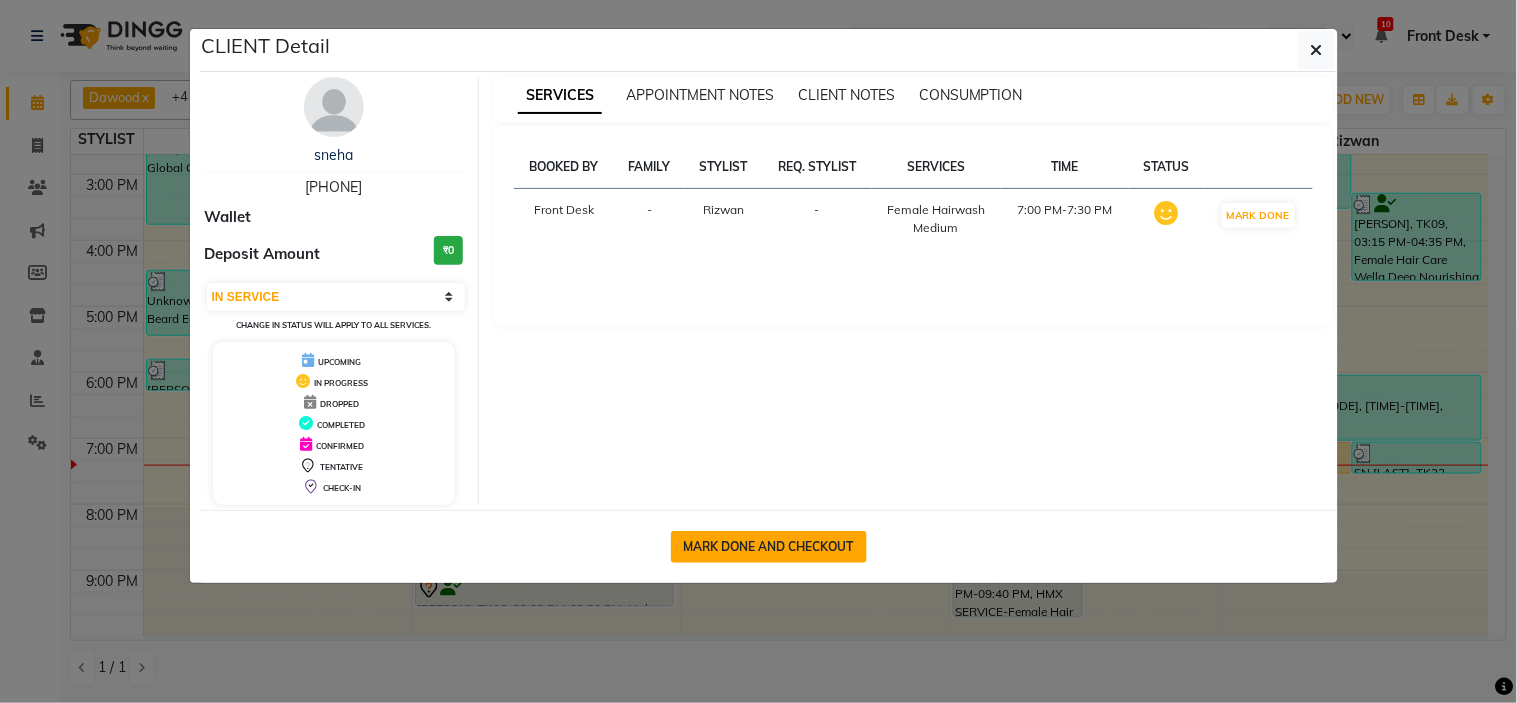click on "MARK DONE AND CHECKOUT" 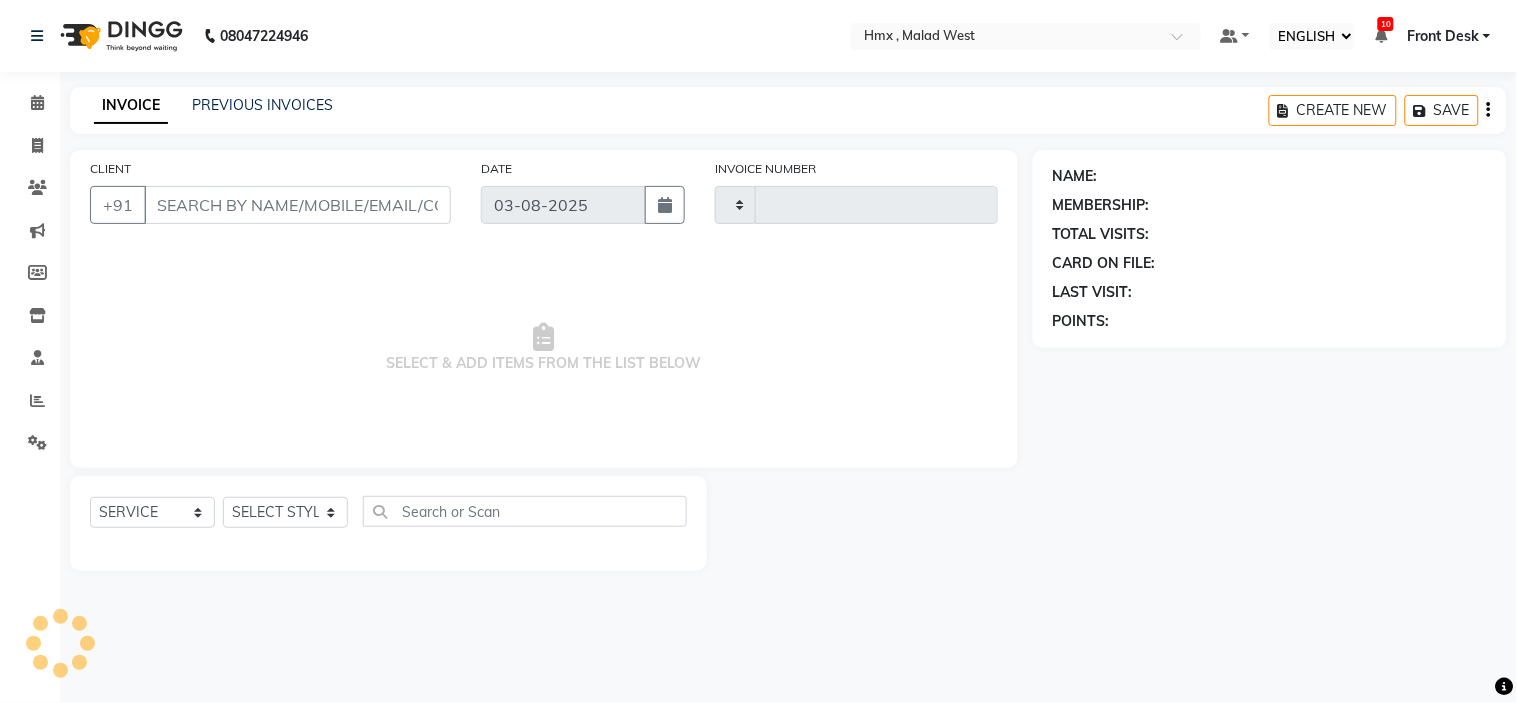 type on "1584" 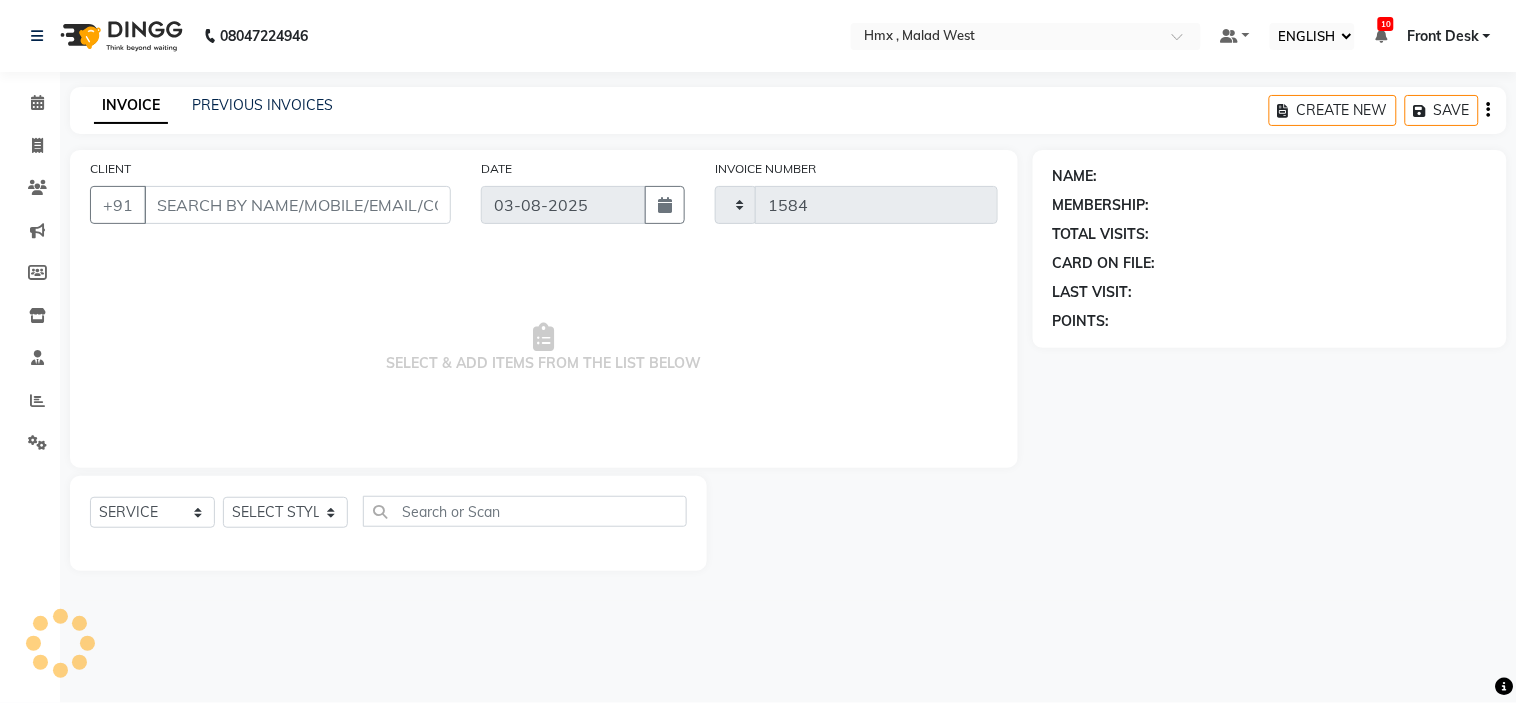 select on "5711" 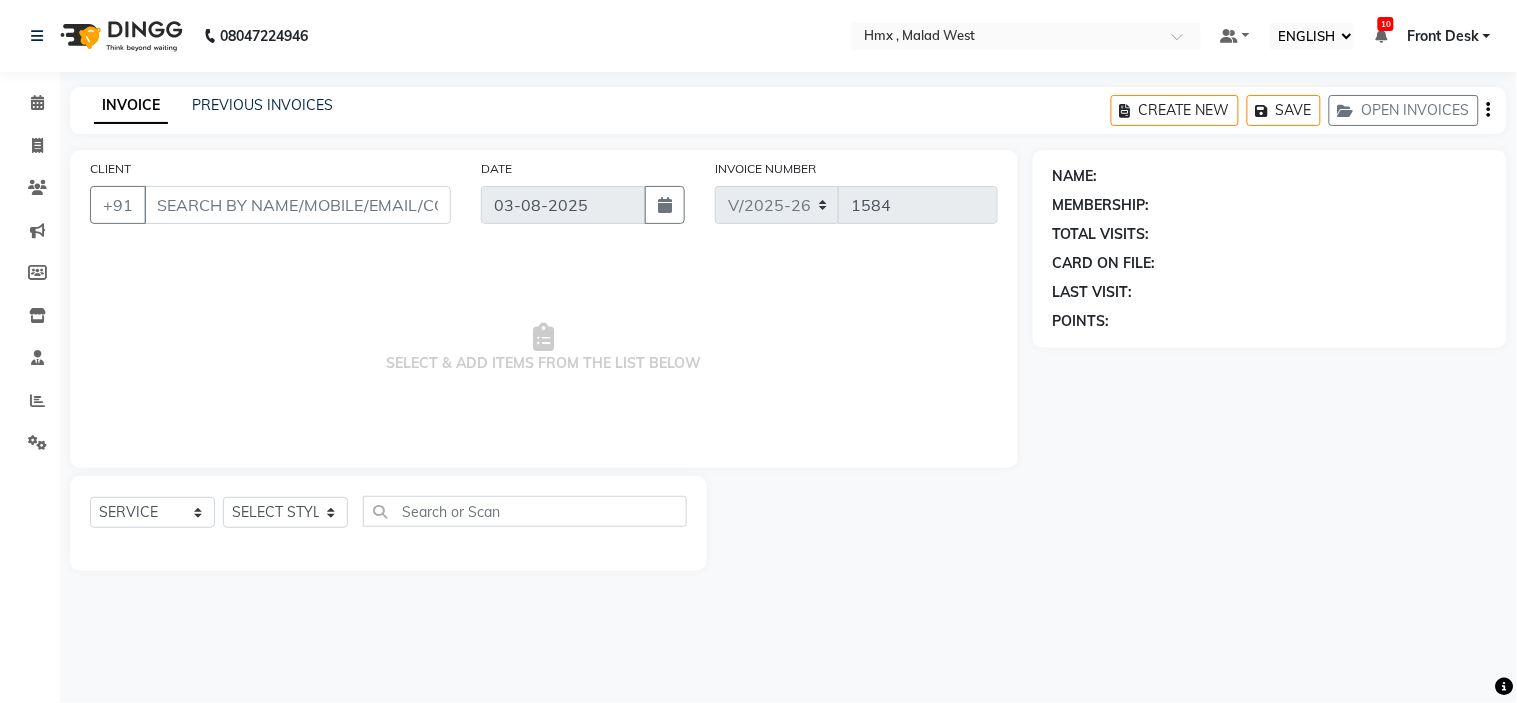 type on "[PHONE]" 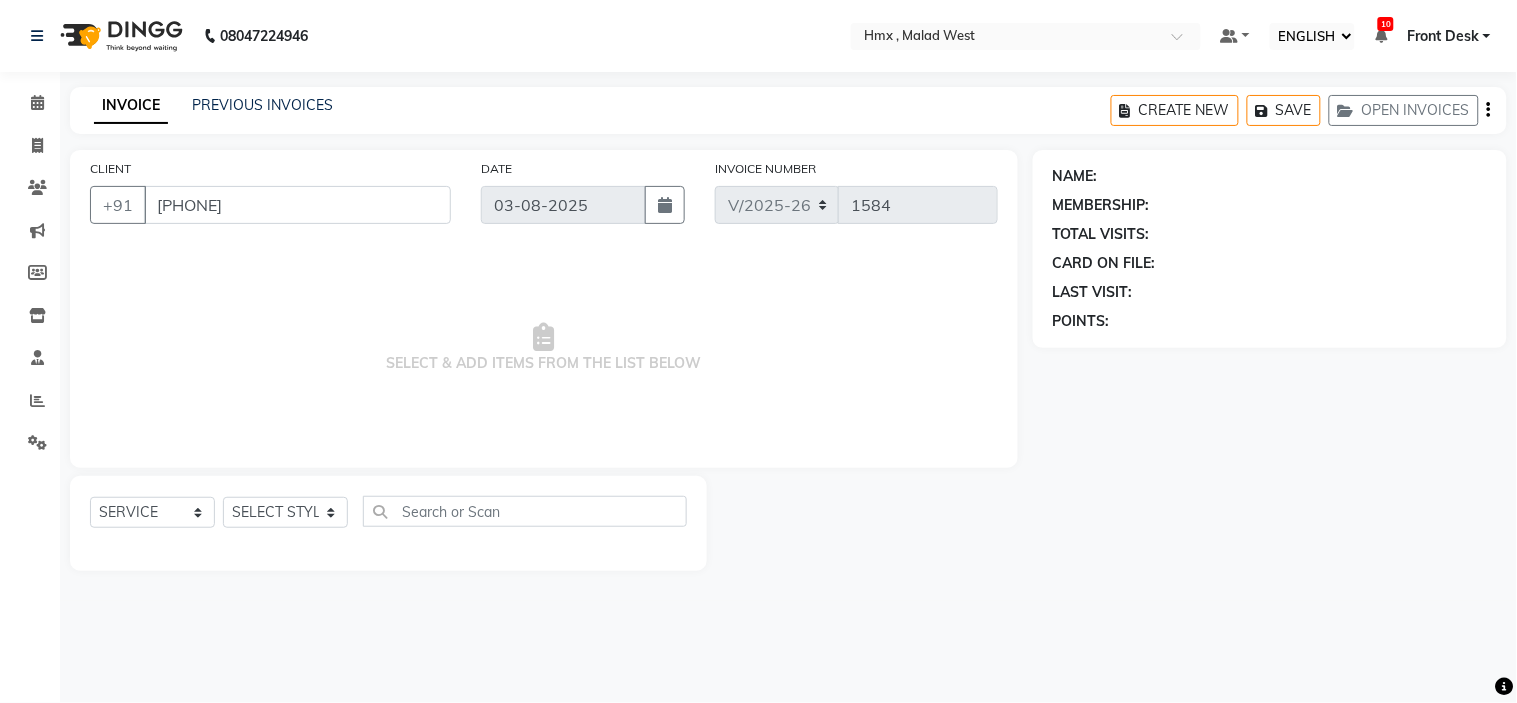 select on "76837" 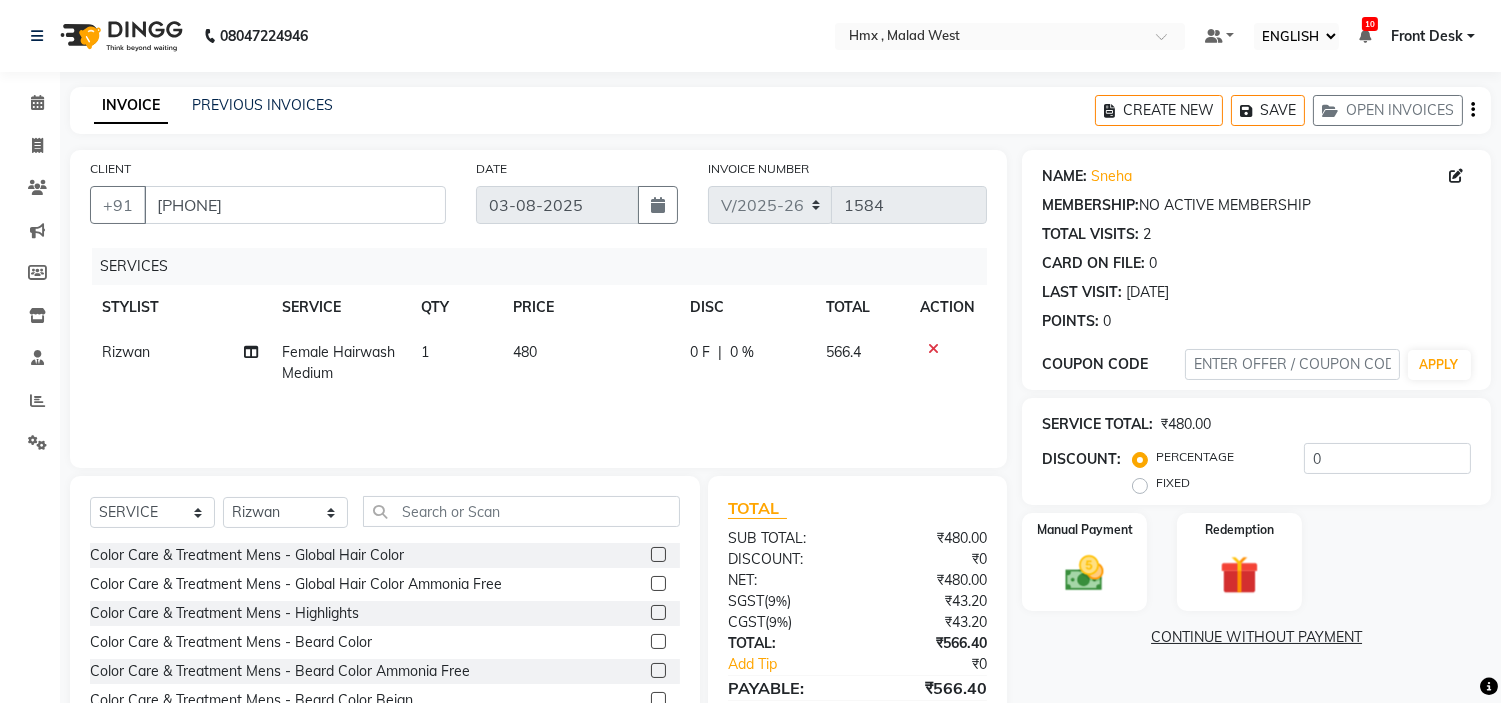 scroll, scrollTop: 97, scrollLeft: 0, axis: vertical 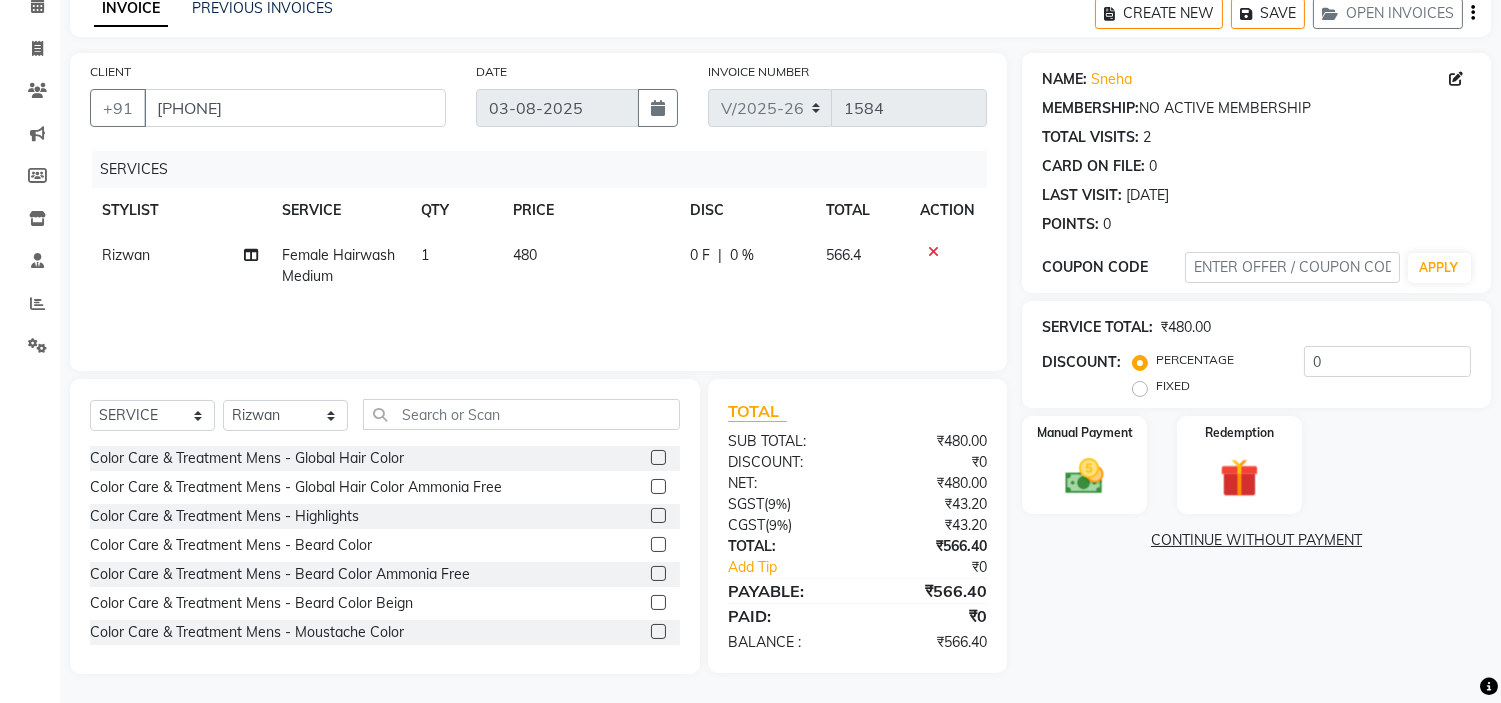 click on "Female Hairwash Medium" 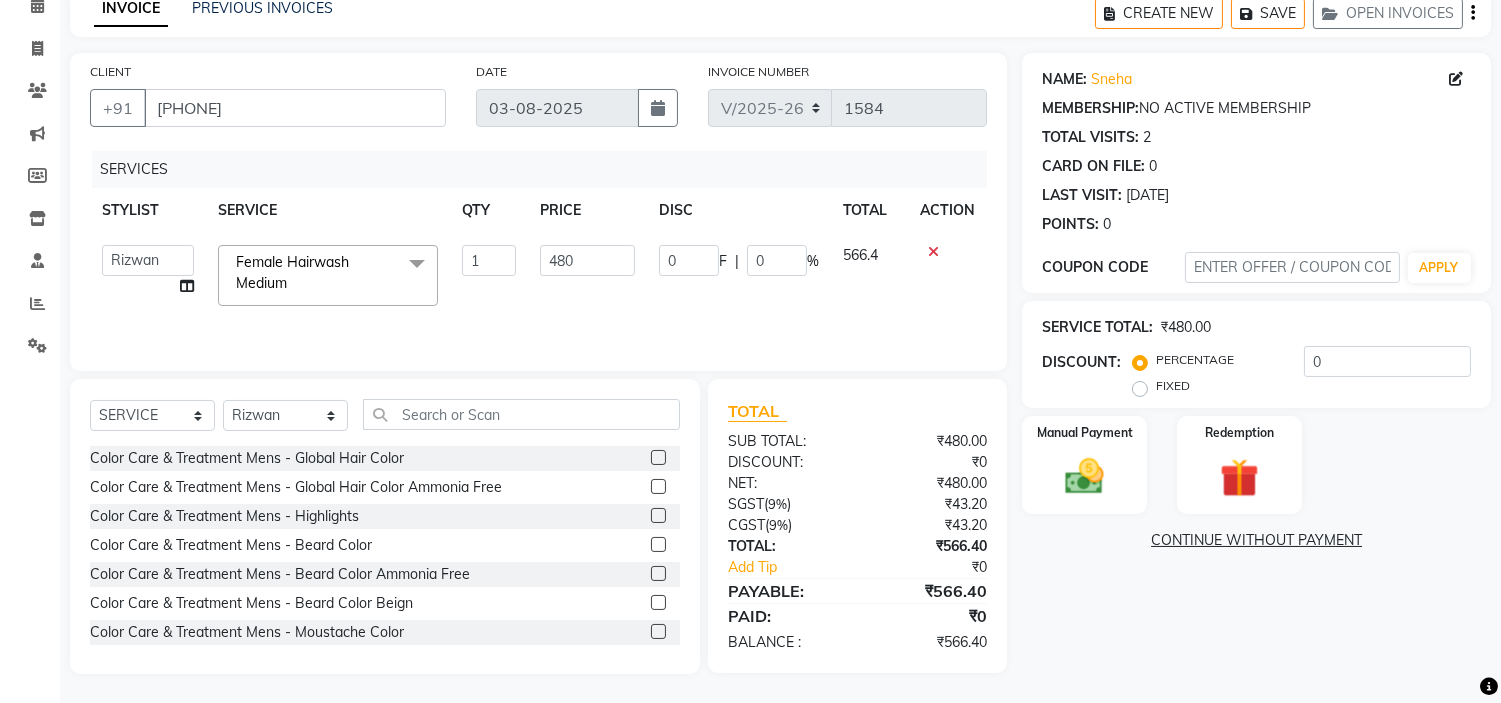 click on "Female Hairwash Medium  x" 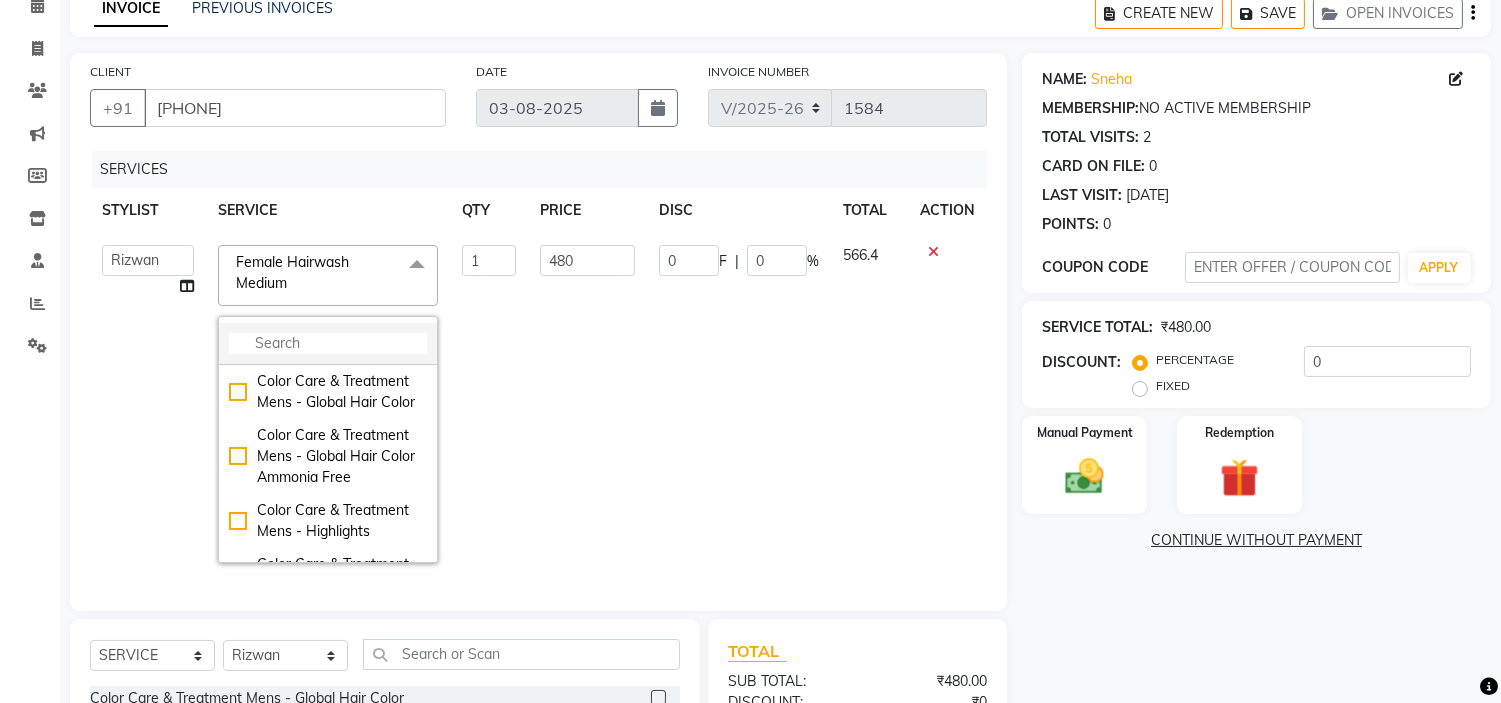 click 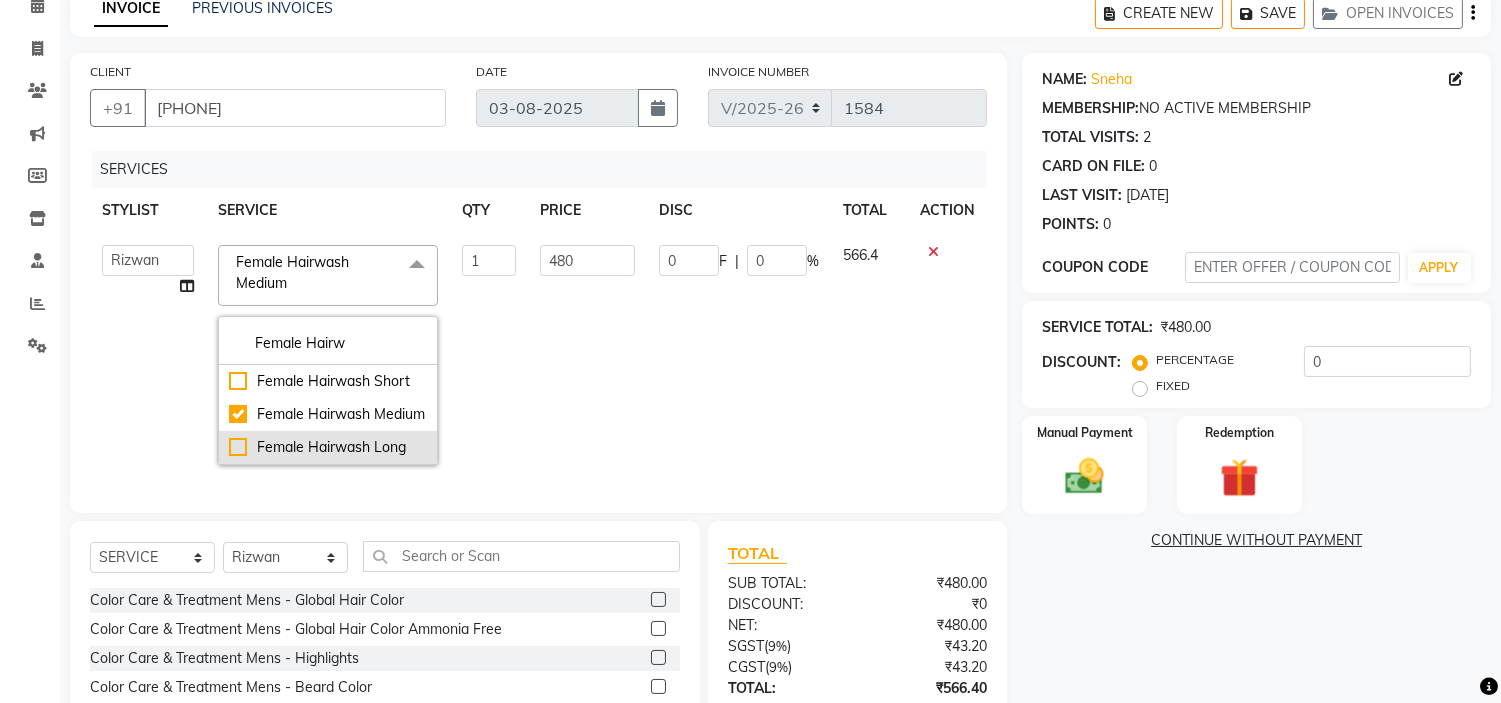 type on "Female Hairw" 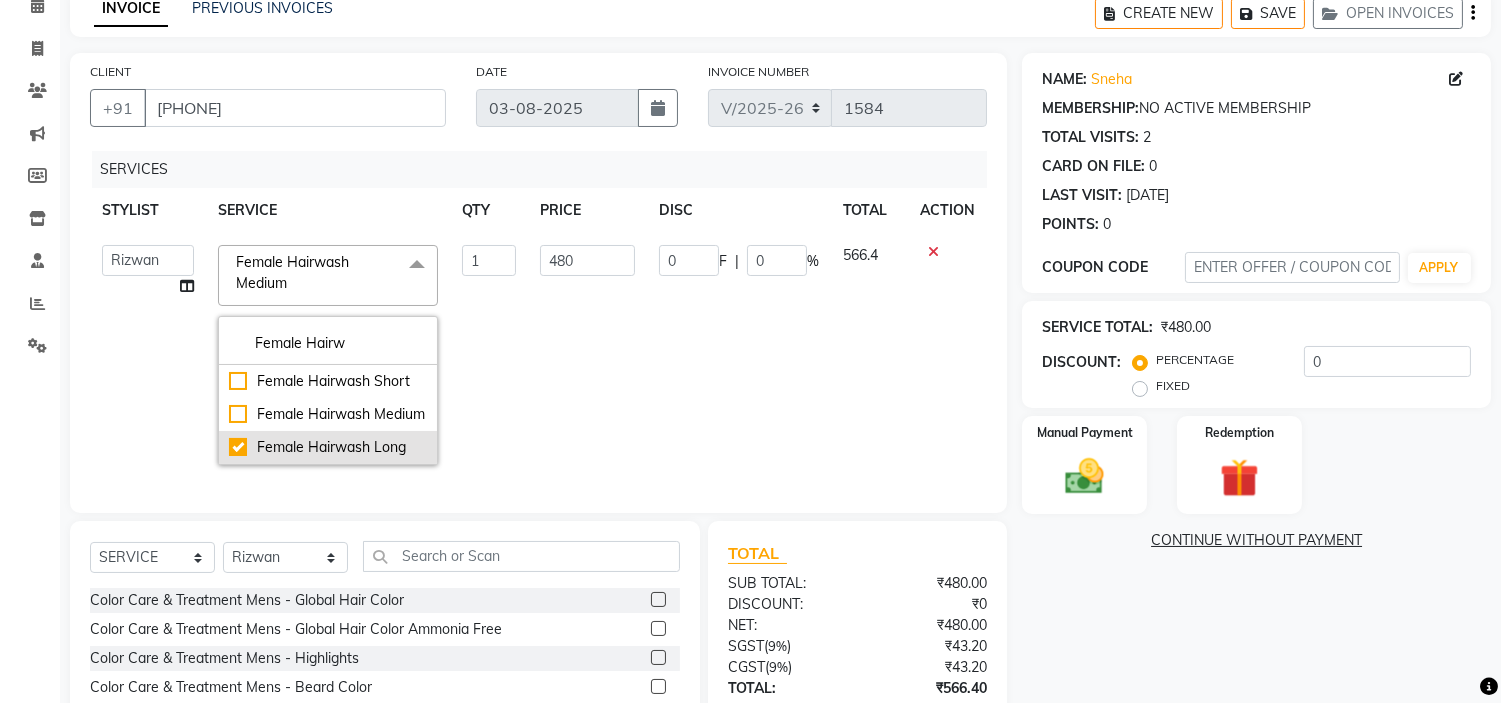 checkbox on "false" 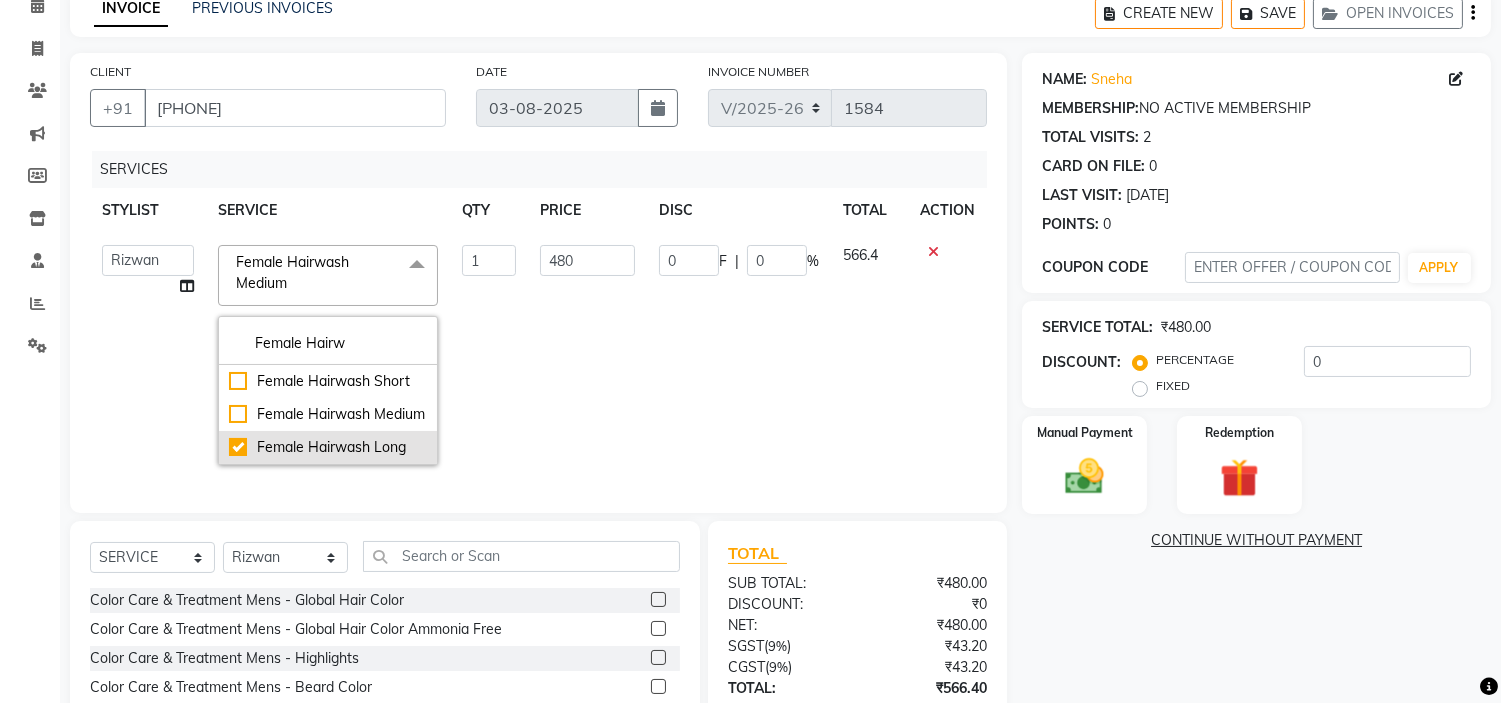 checkbox on "true" 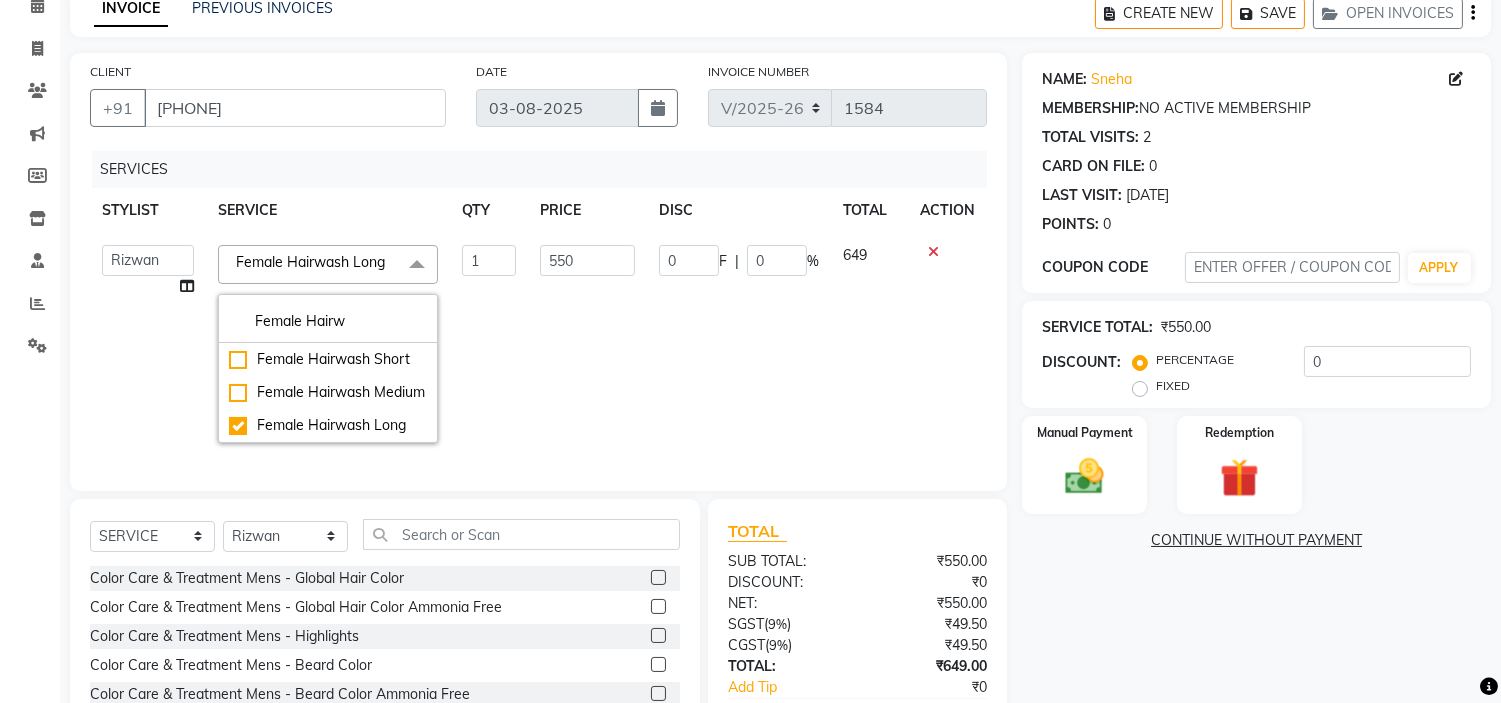 click on "0 F | 0 %" 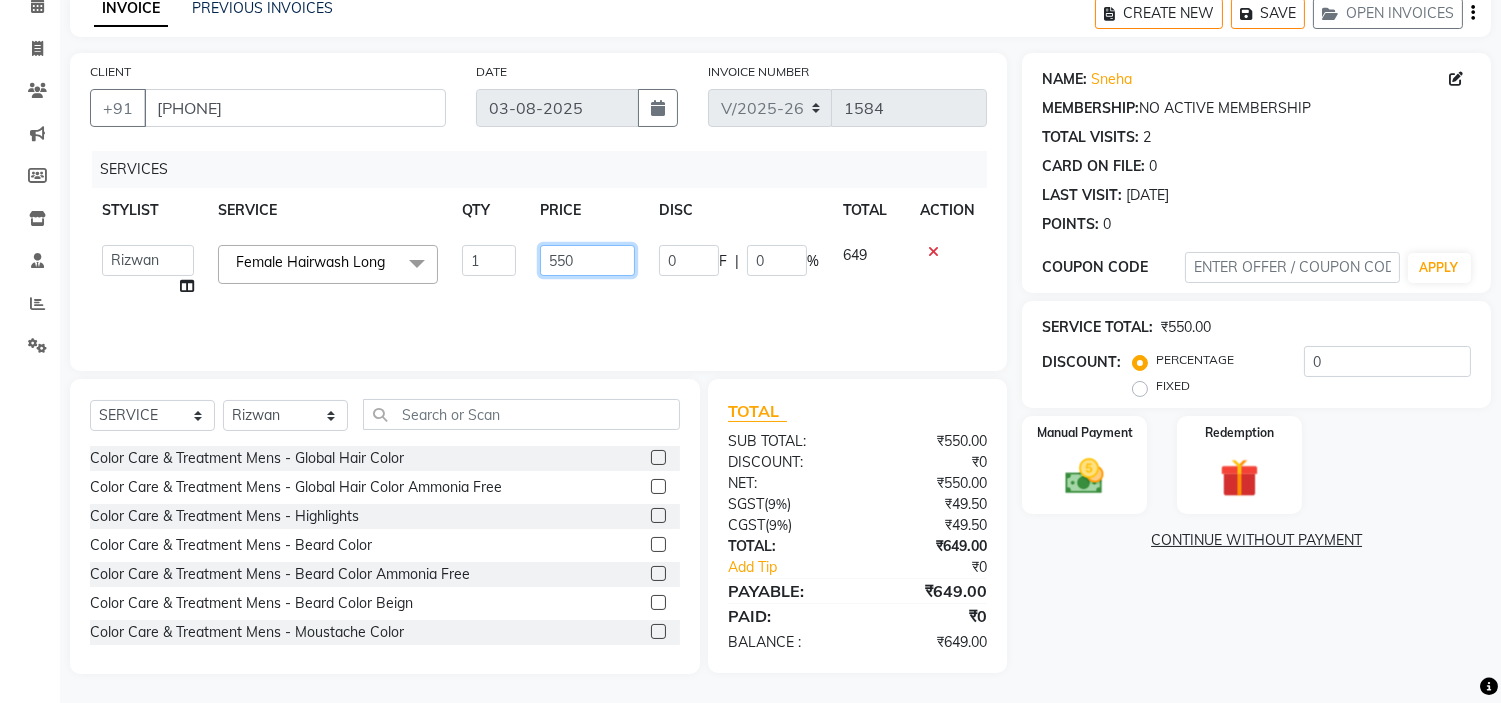 click on "550" 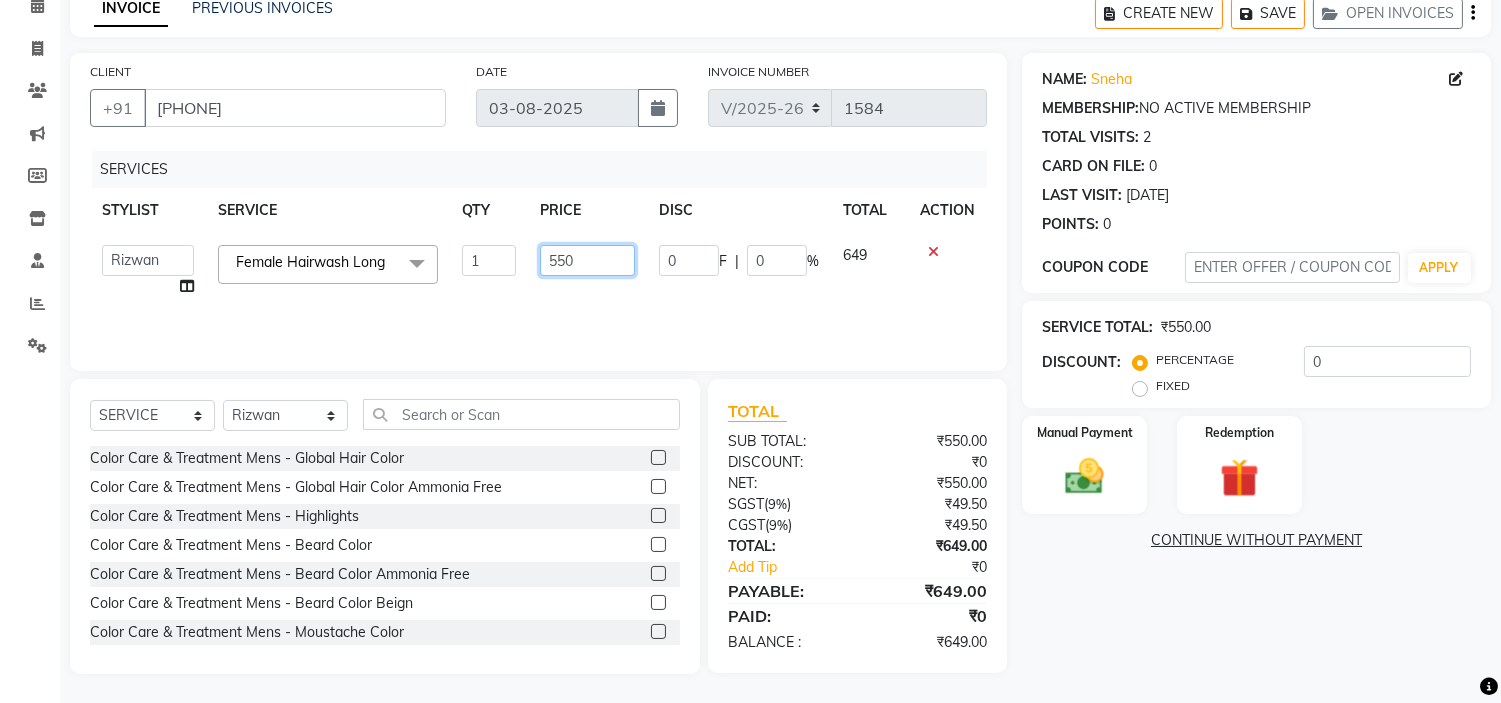 click on "550" 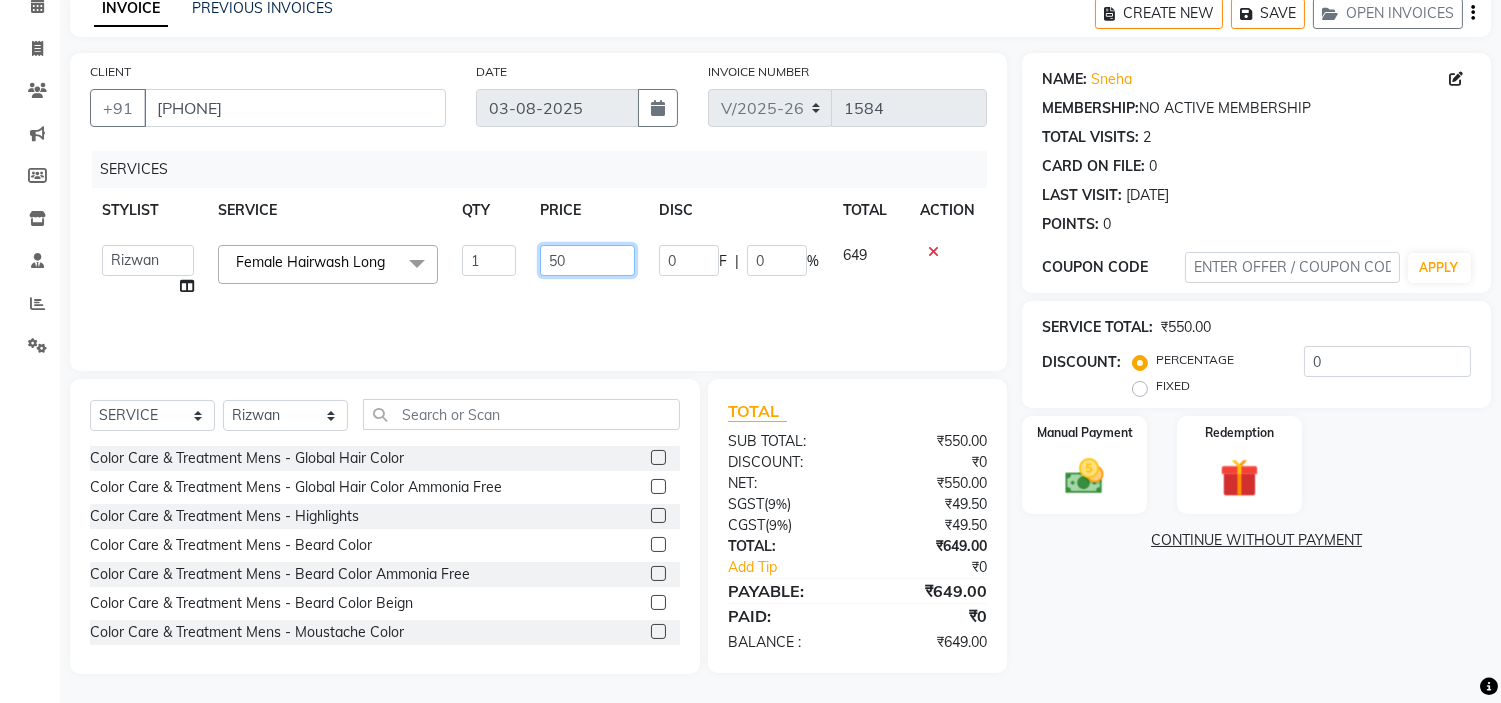 type on "650" 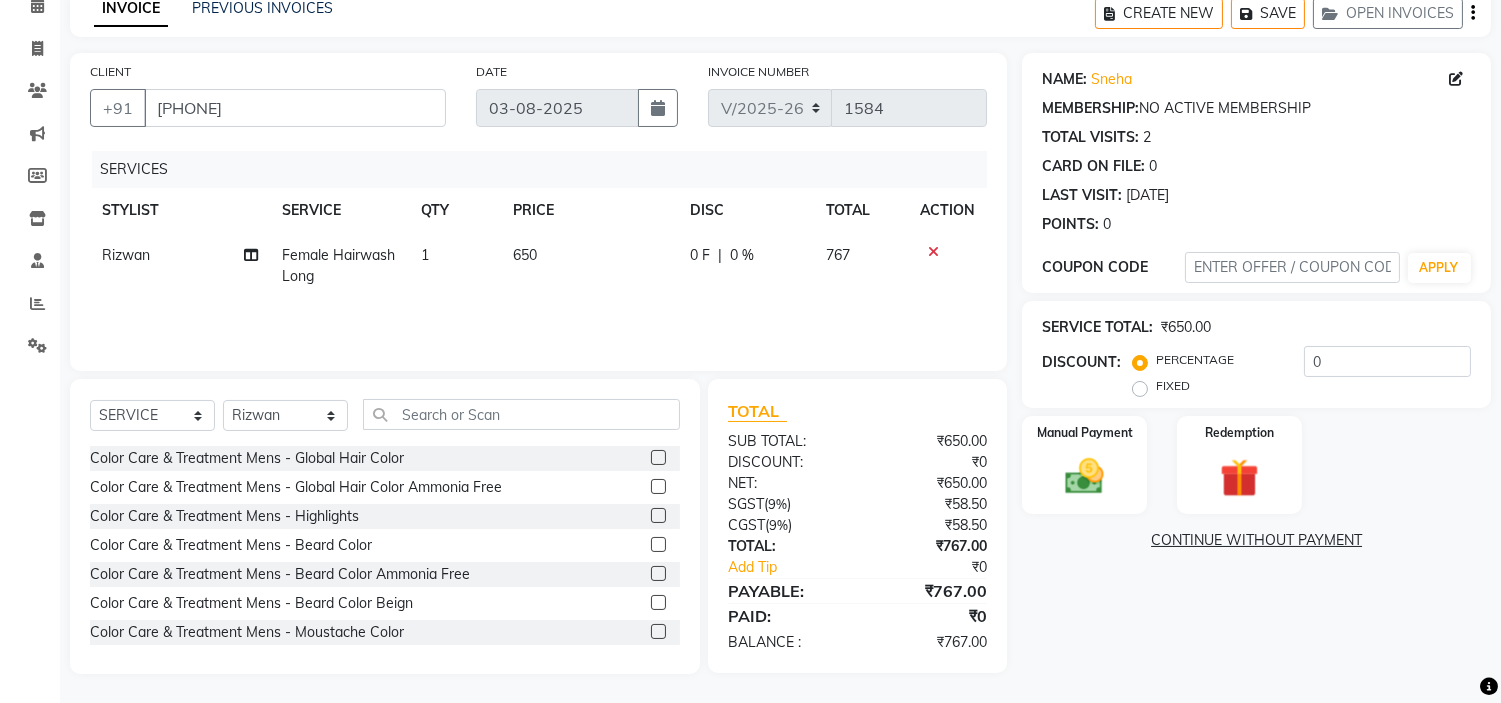 scroll, scrollTop: 0, scrollLeft: 0, axis: both 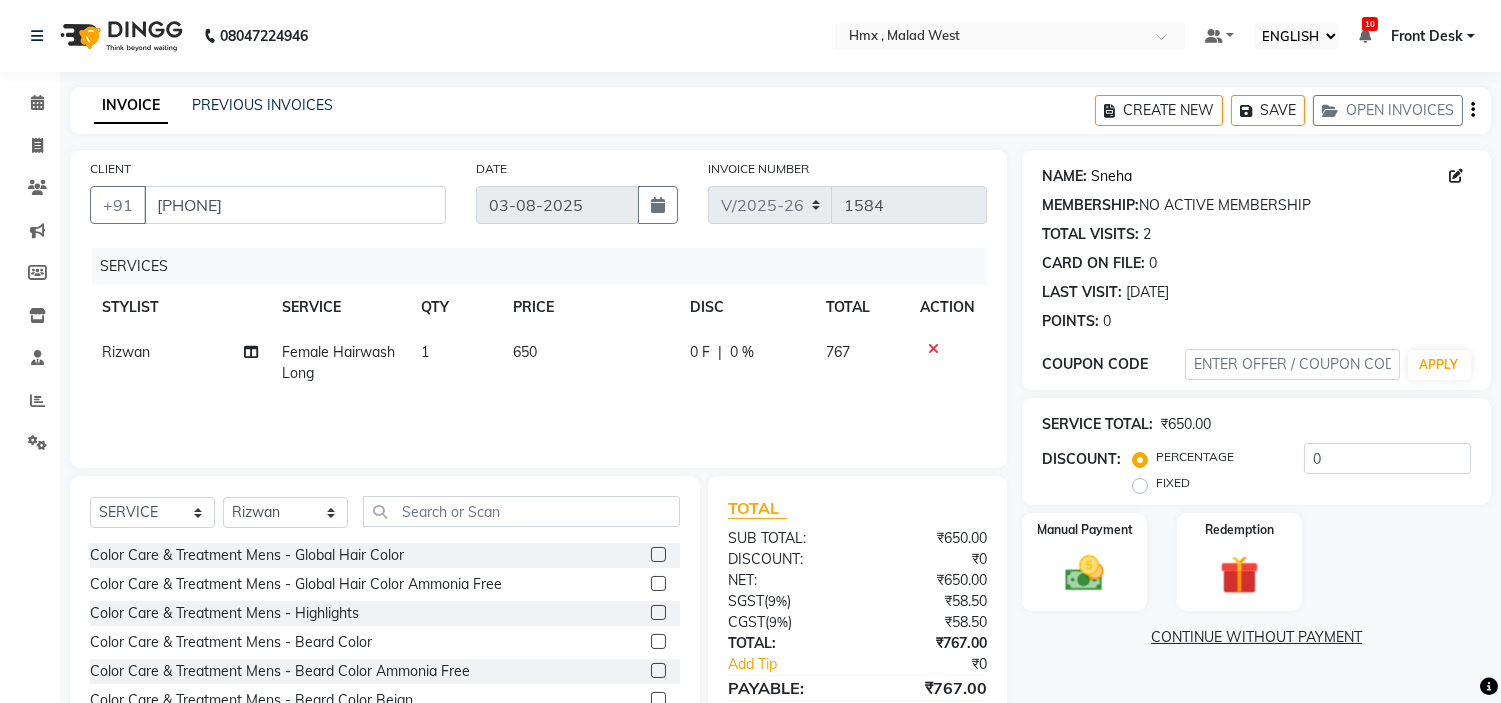 click on "Sneha" 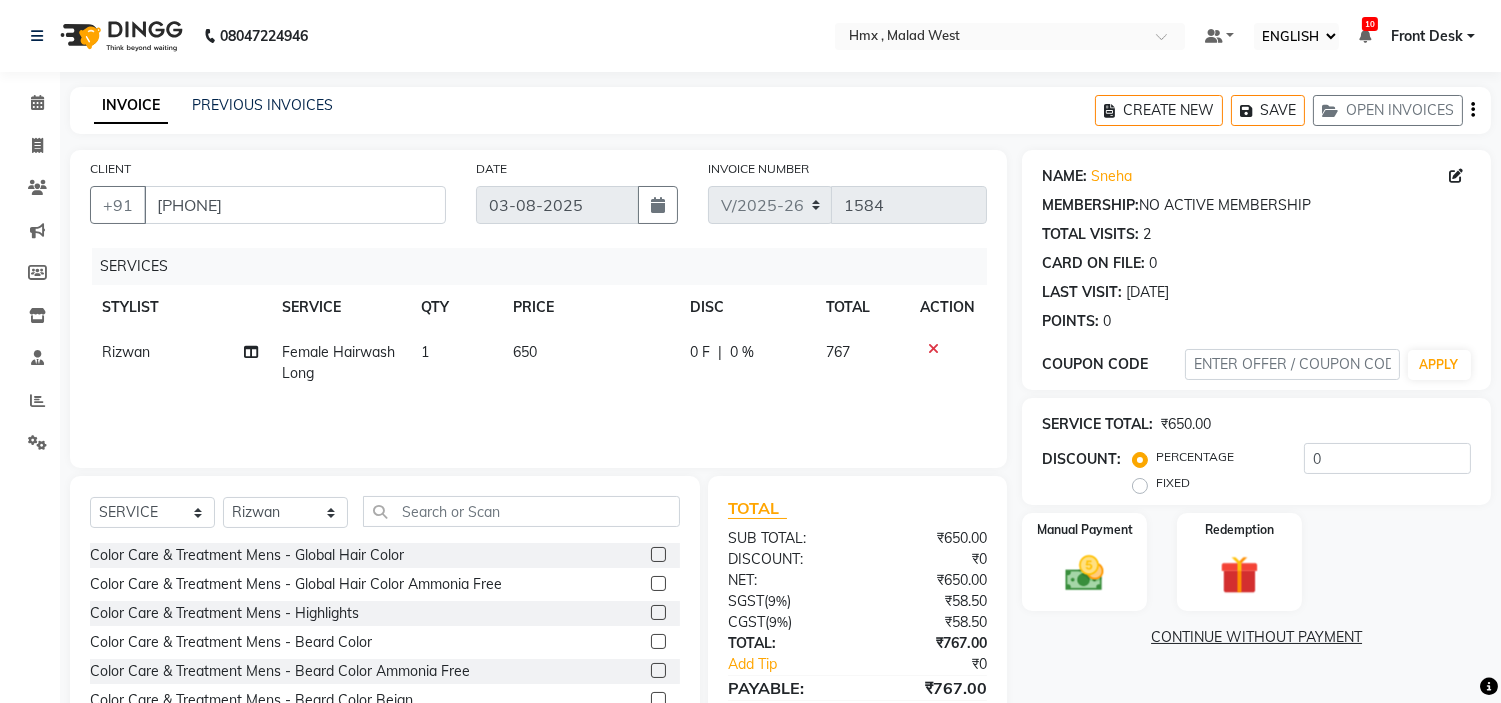 scroll, scrollTop: 97, scrollLeft: 0, axis: vertical 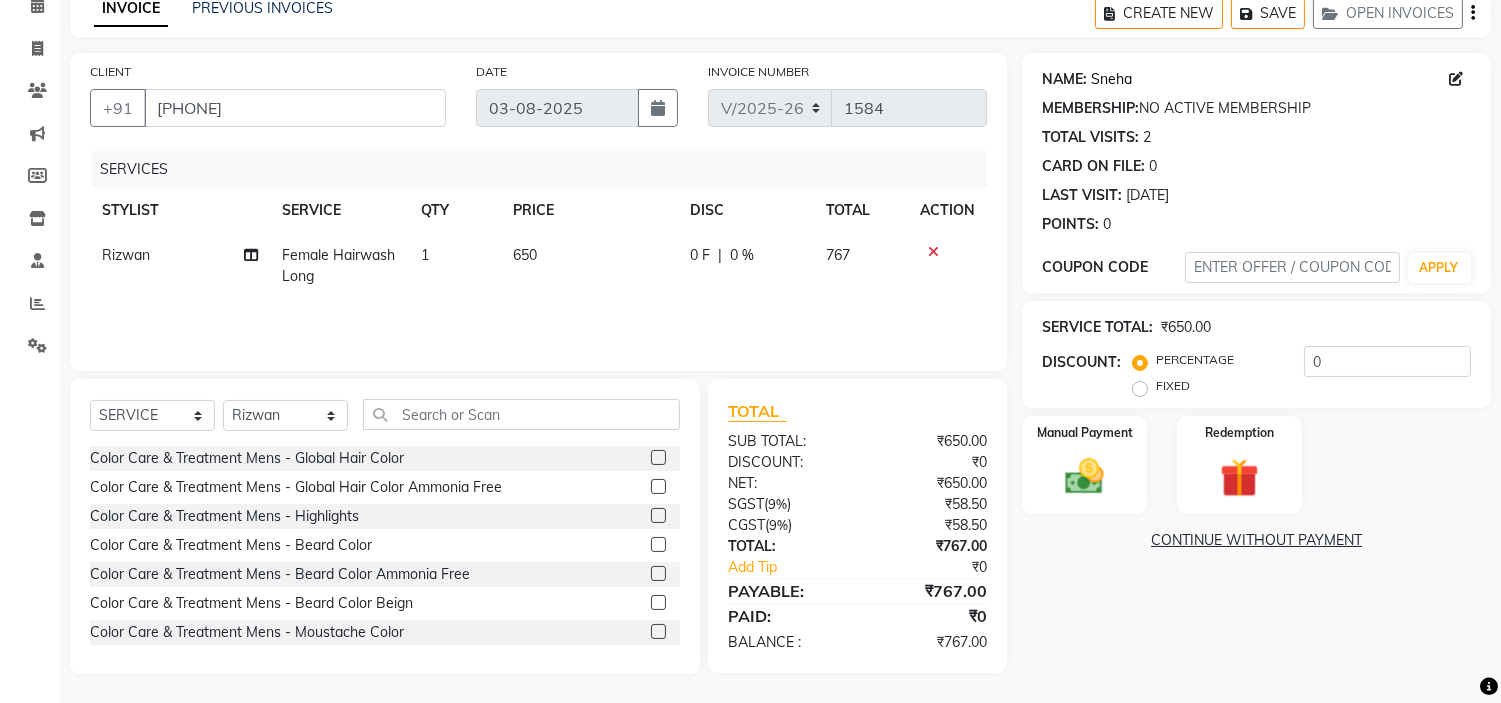 click on "Sneha" 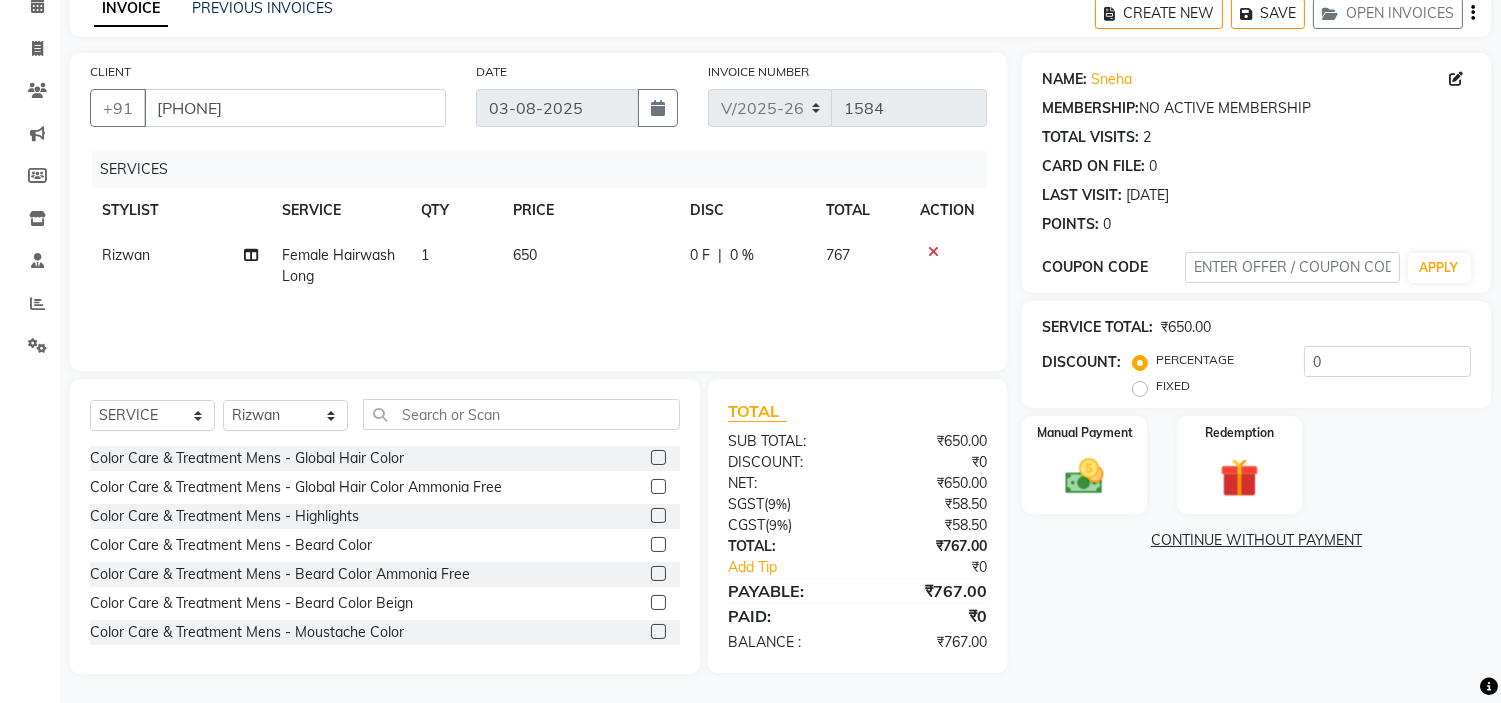 scroll, scrollTop: 0, scrollLeft: 0, axis: both 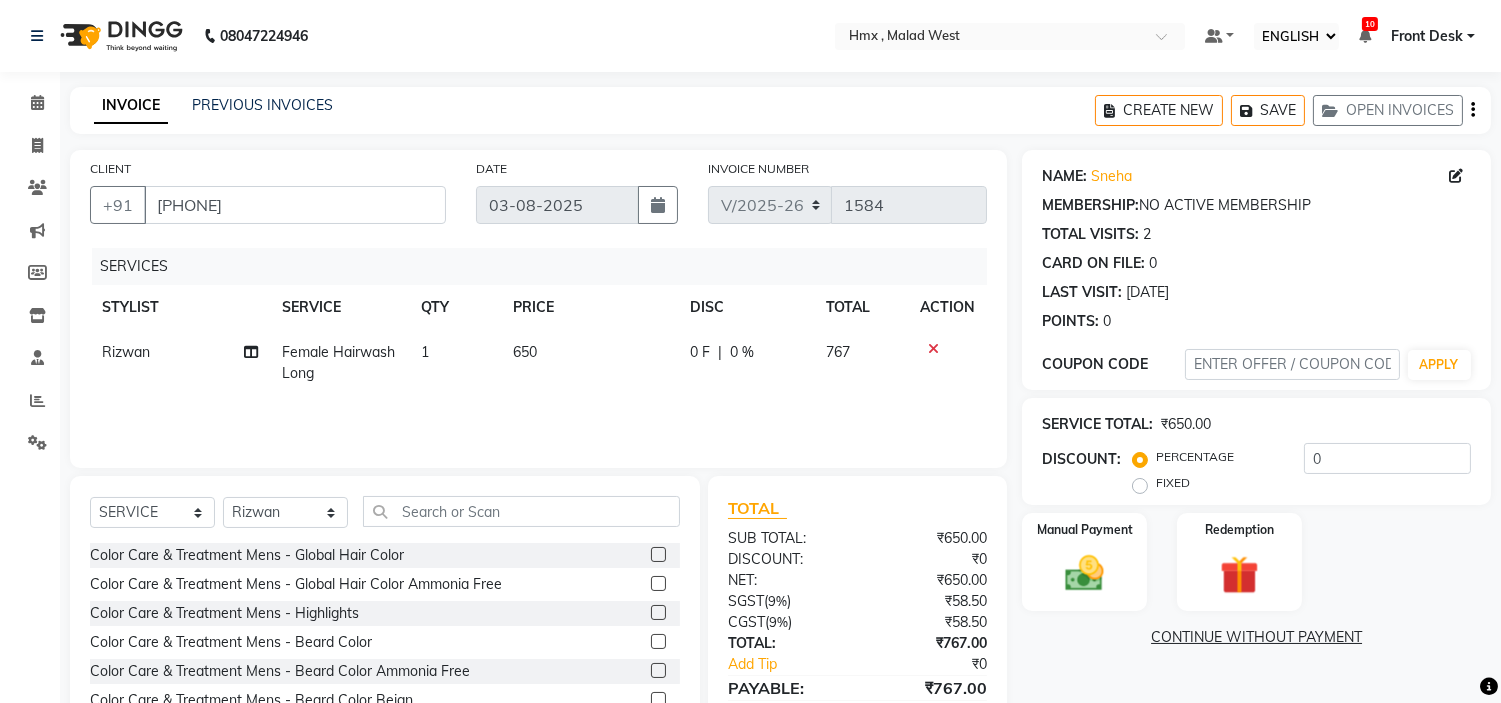 click on "650" 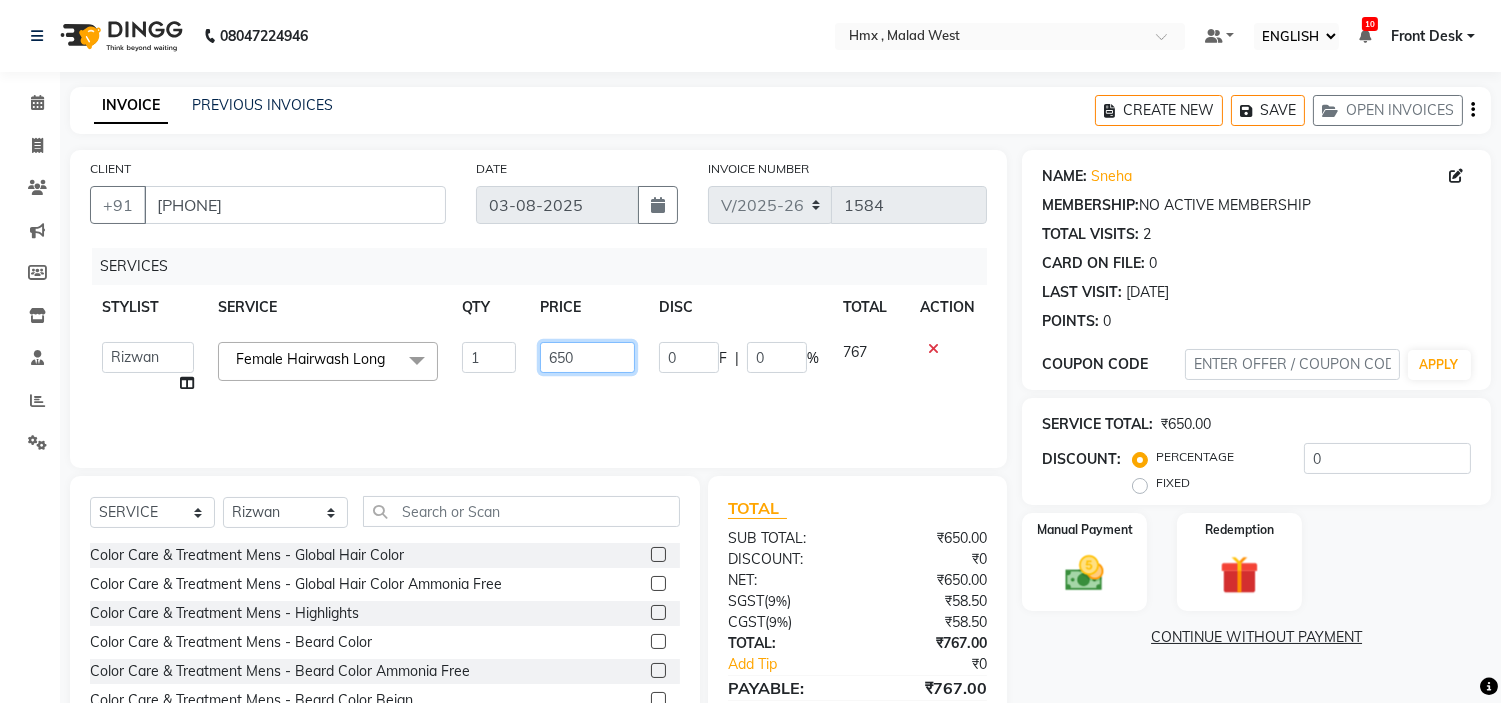 click on "650" 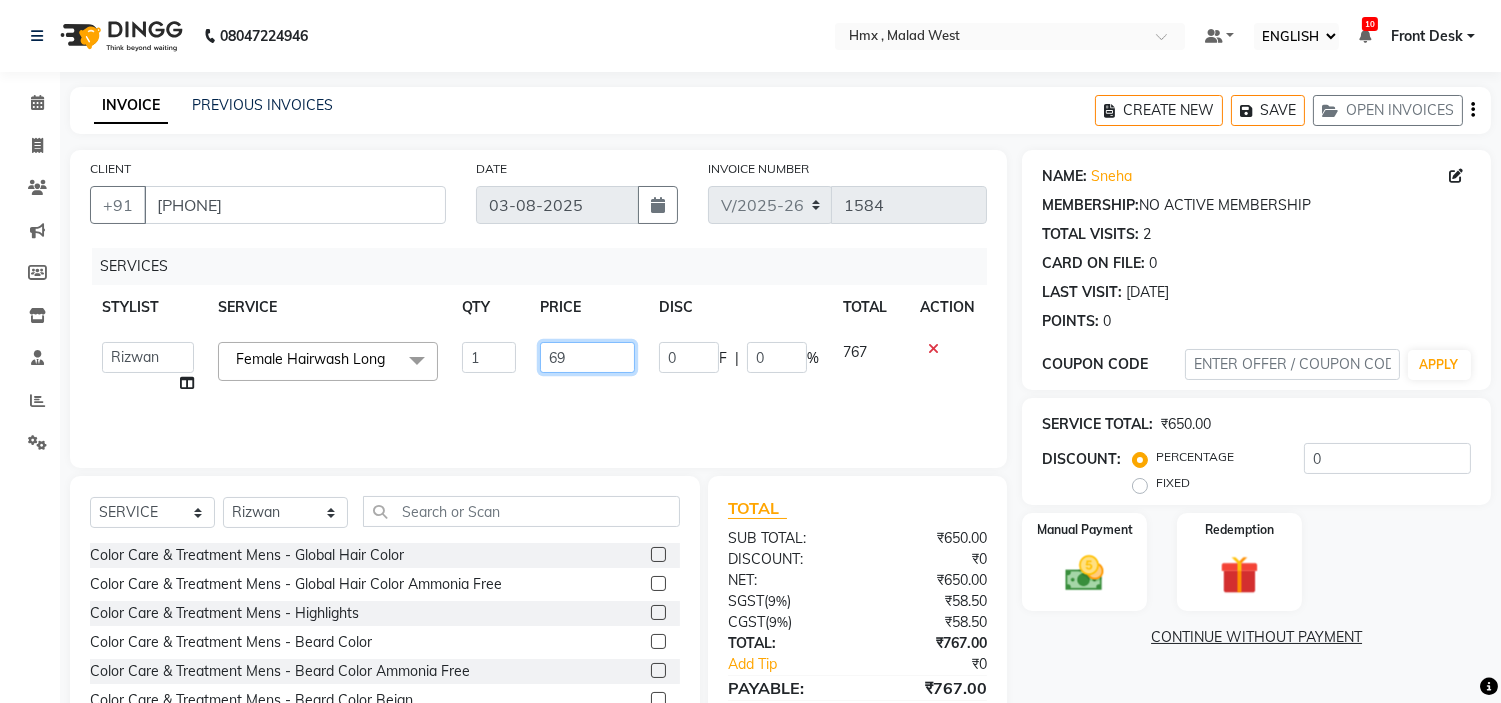 type on "699" 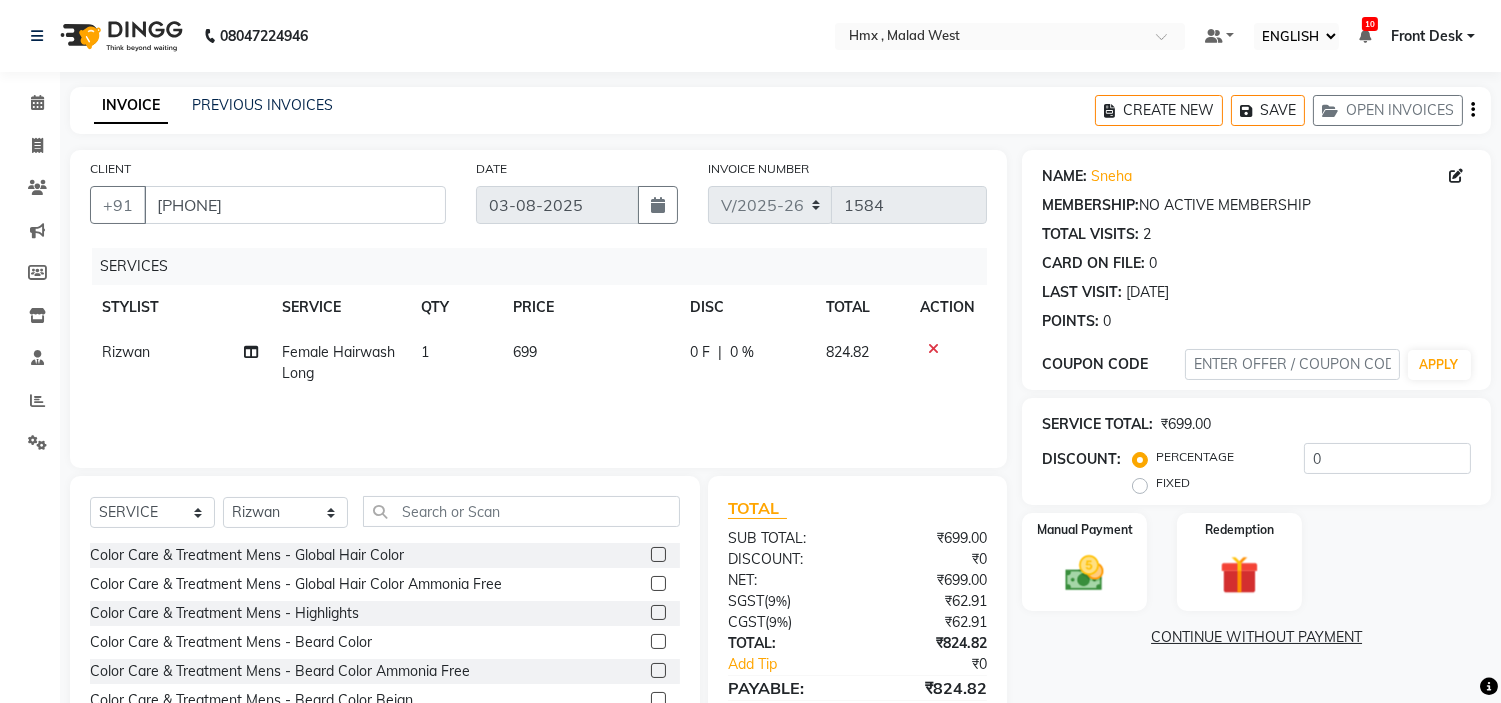 scroll, scrollTop: 97, scrollLeft: 0, axis: vertical 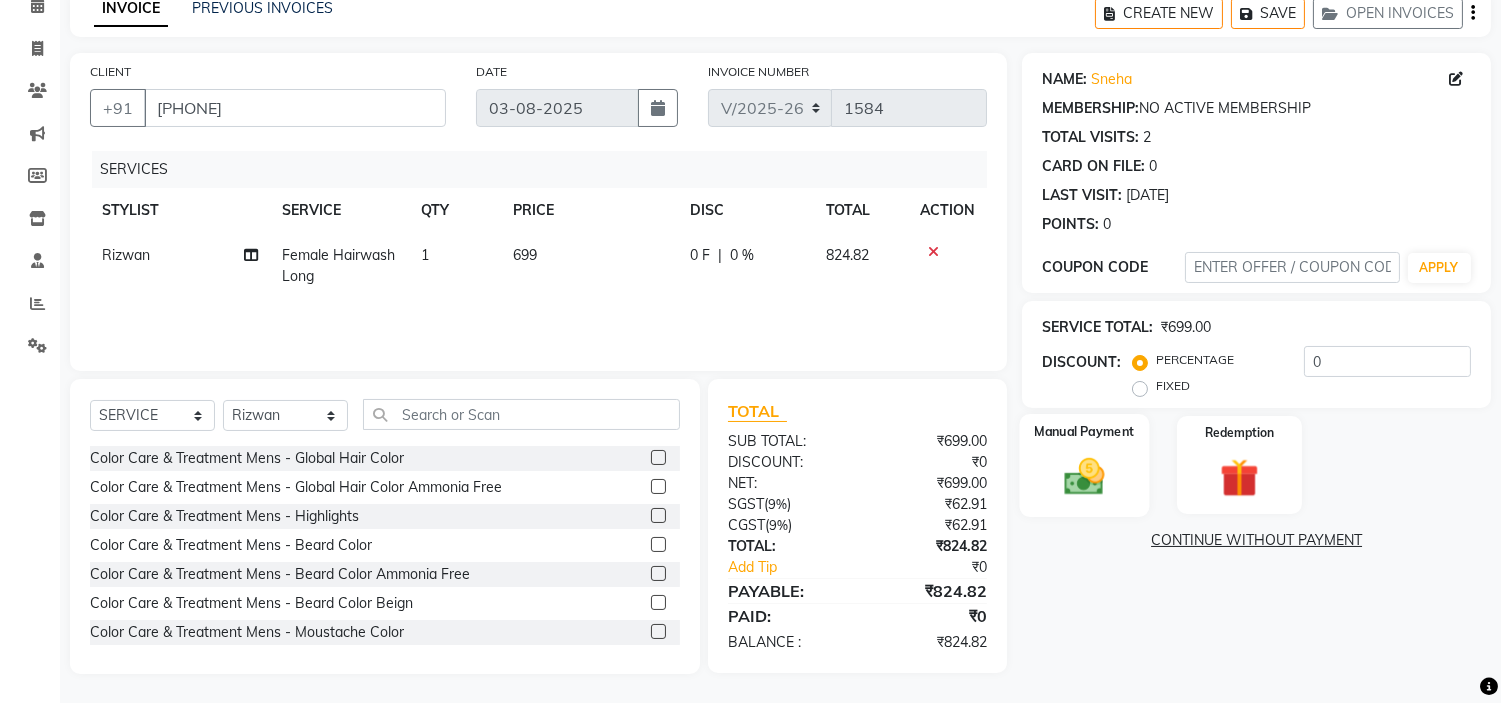 click 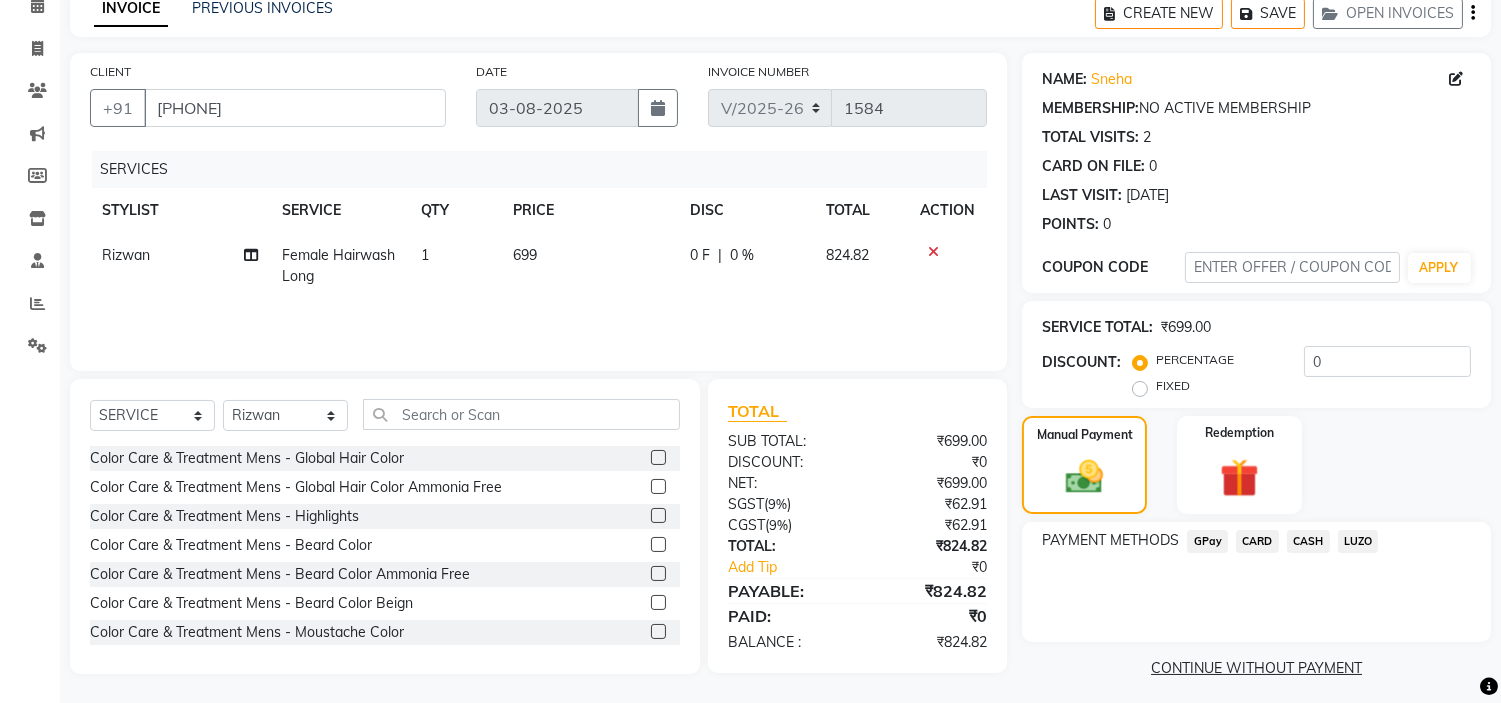 click on "GPay" 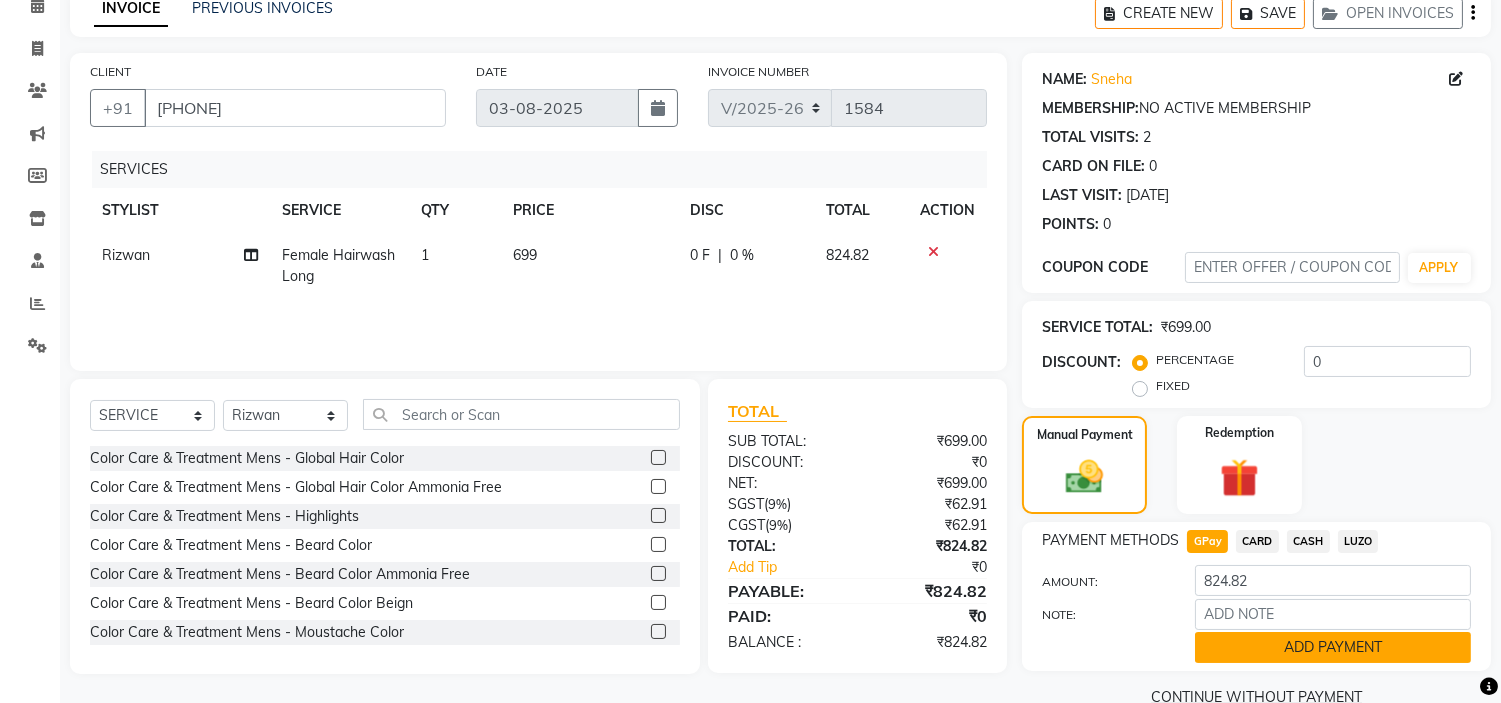click on "ADD PAYMENT" 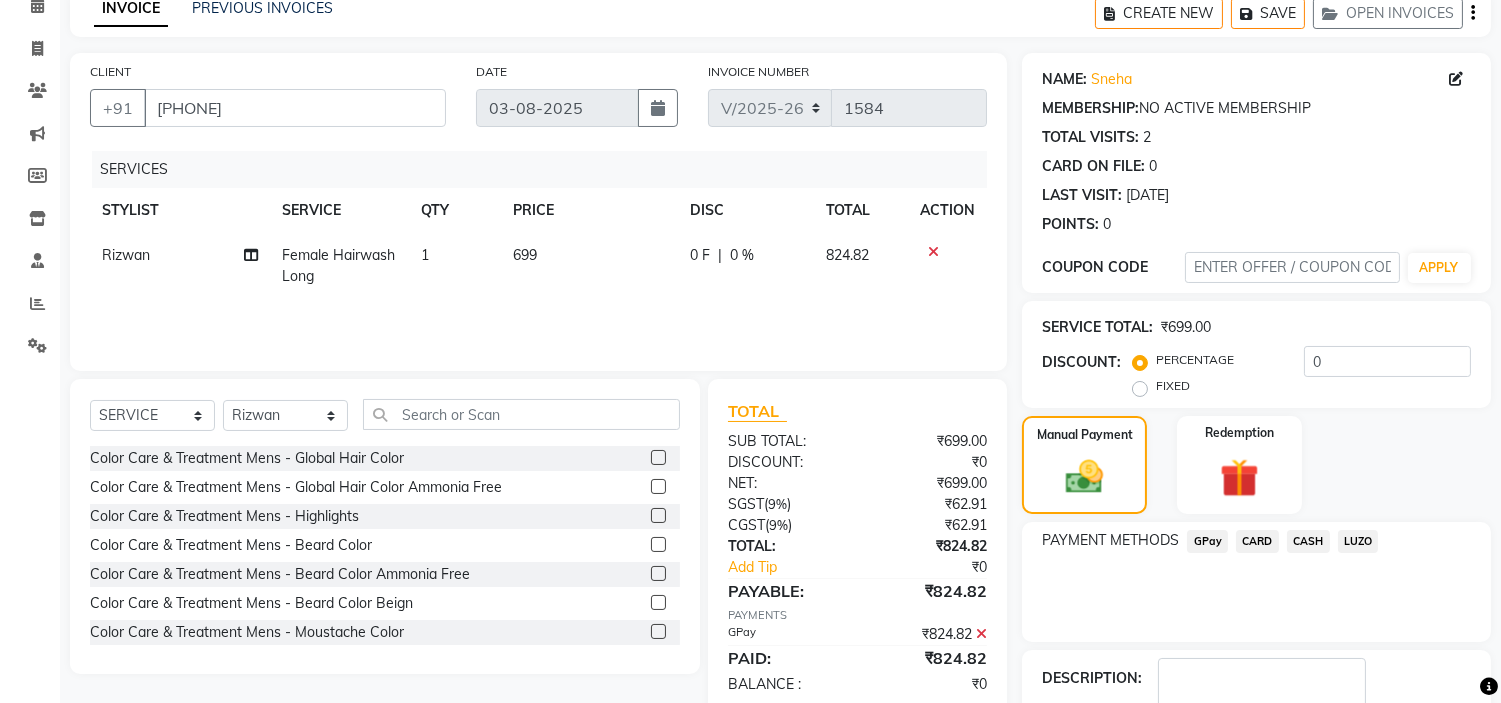 scroll, scrollTop: 220, scrollLeft: 0, axis: vertical 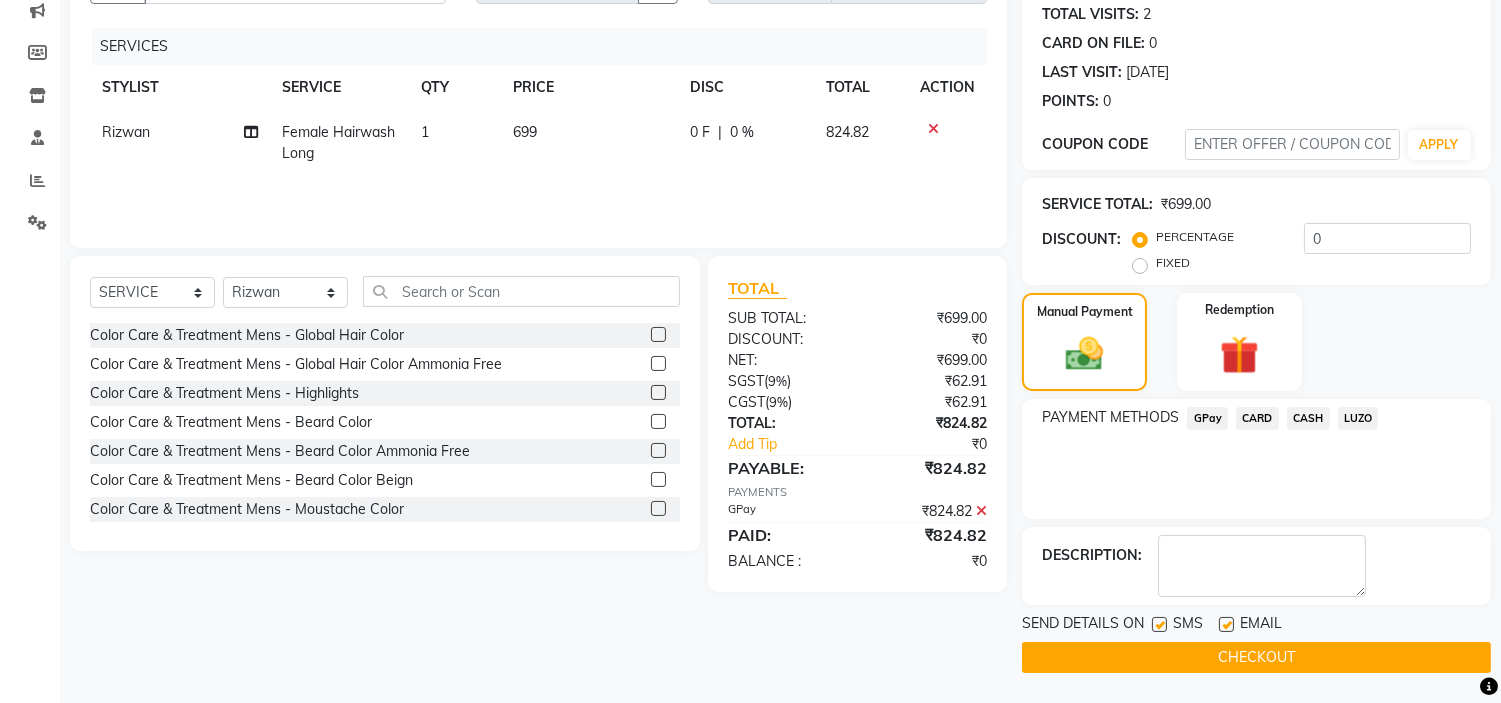 click on "CHECKOUT" 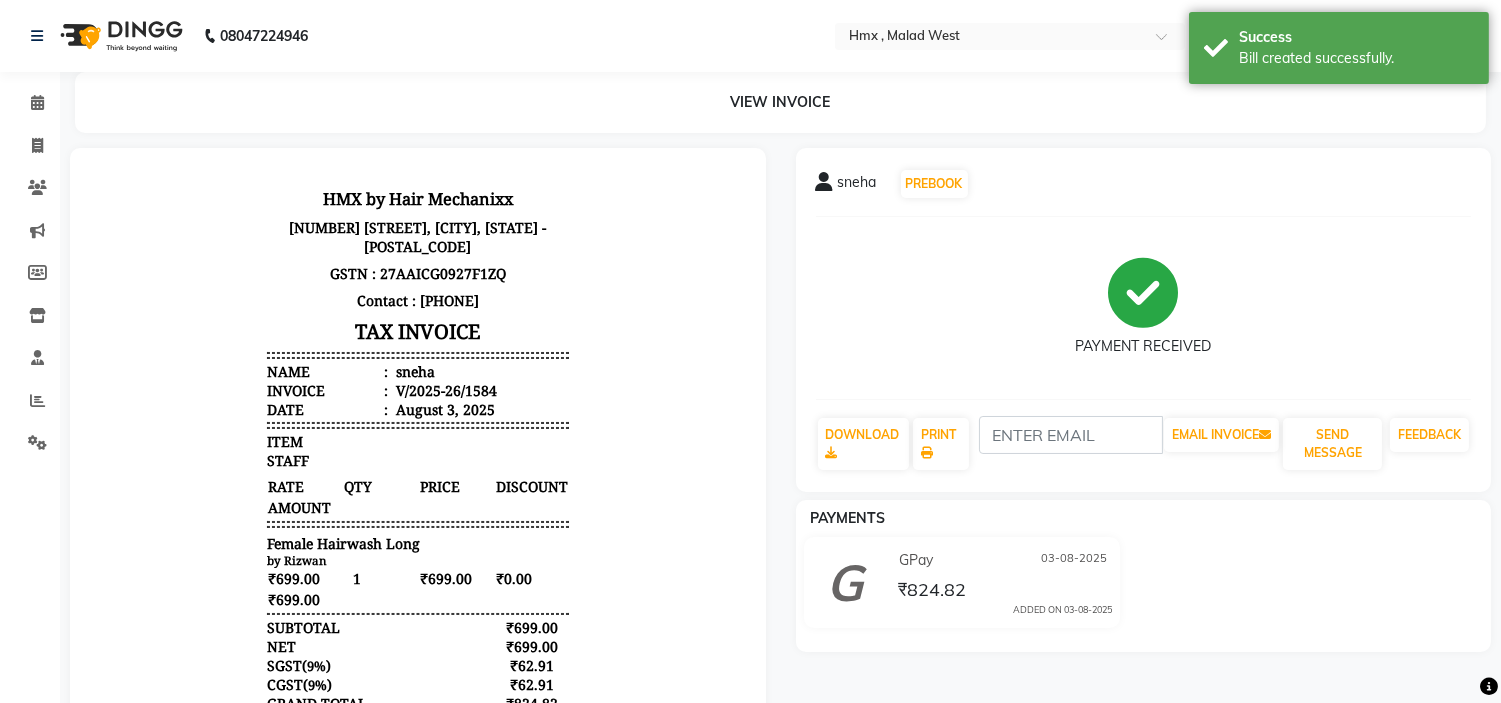 scroll, scrollTop: 0, scrollLeft: 0, axis: both 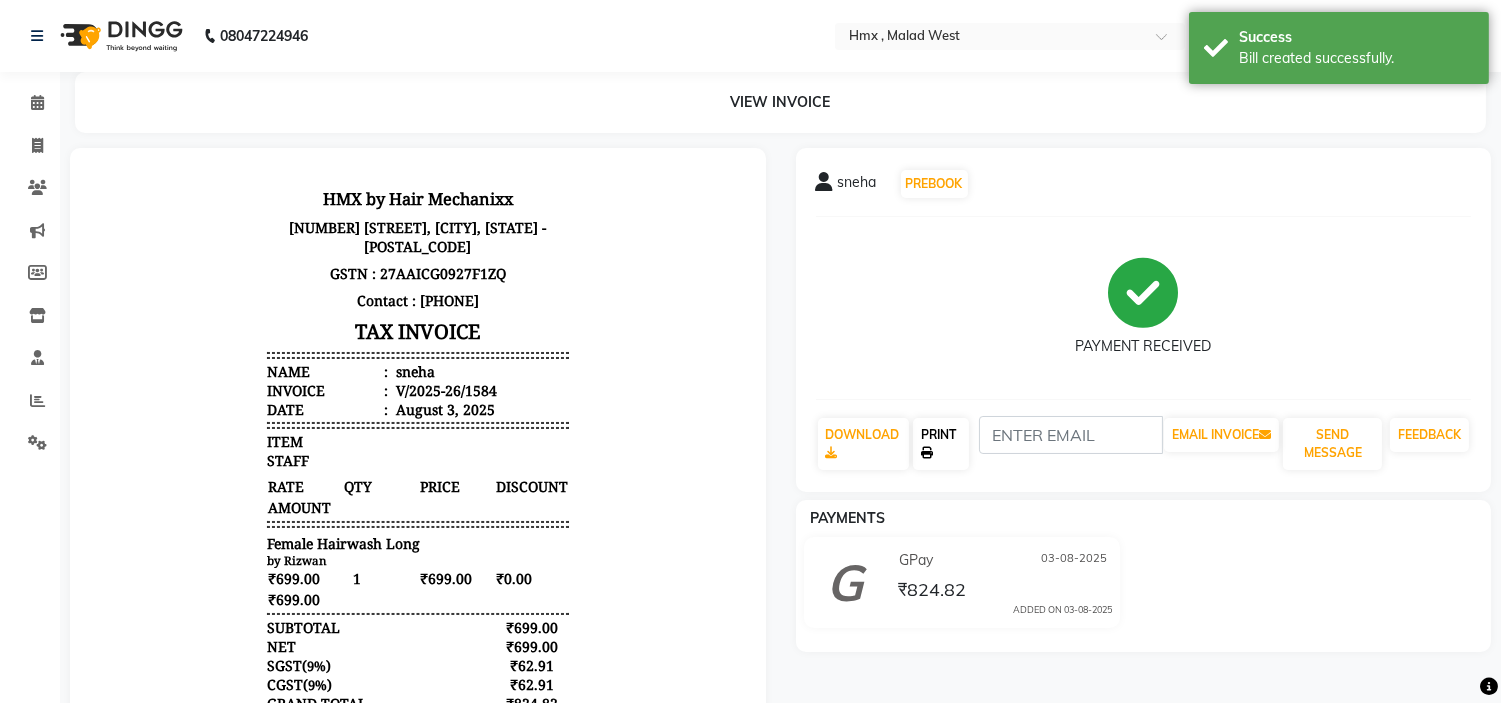click on "PRINT" 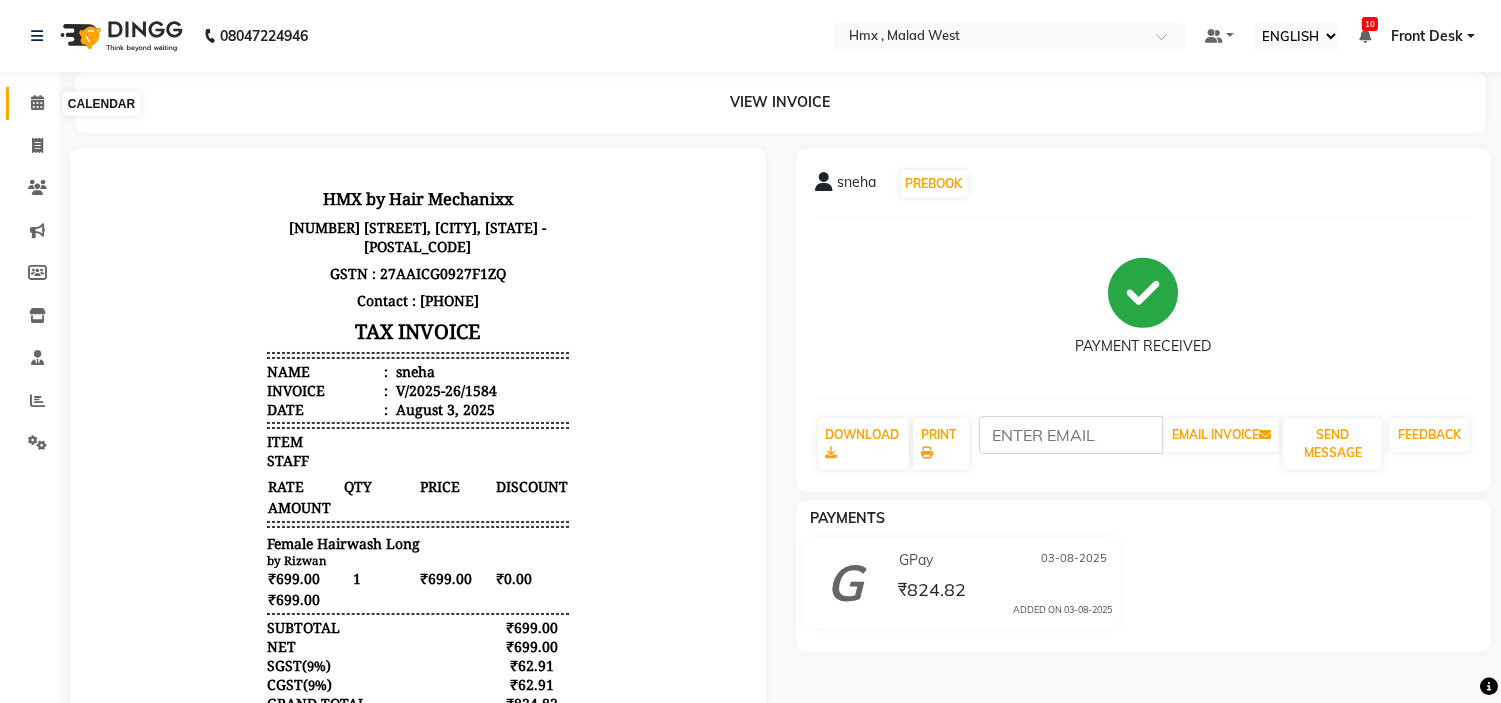 click 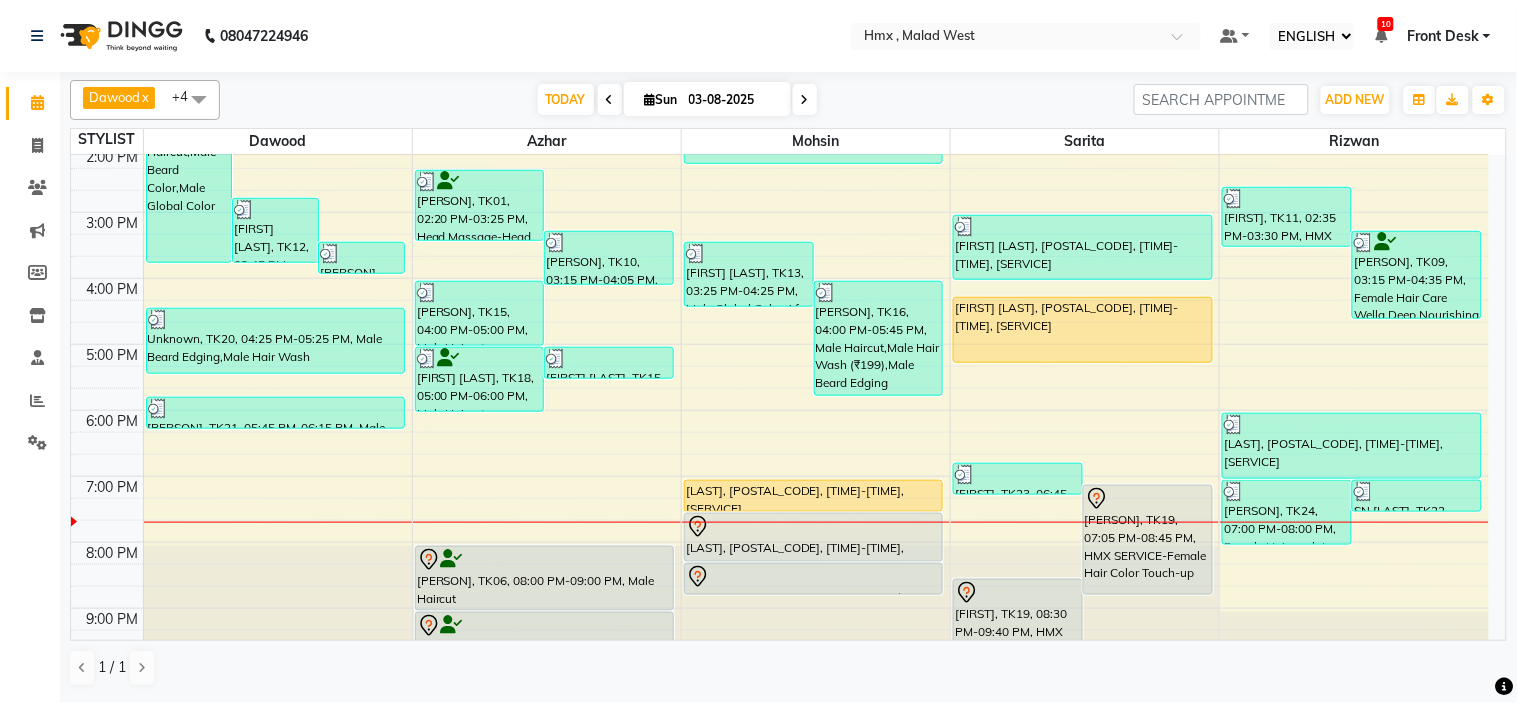 scroll, scrollTop: 442, scrollLeft: 0, axis: vertical 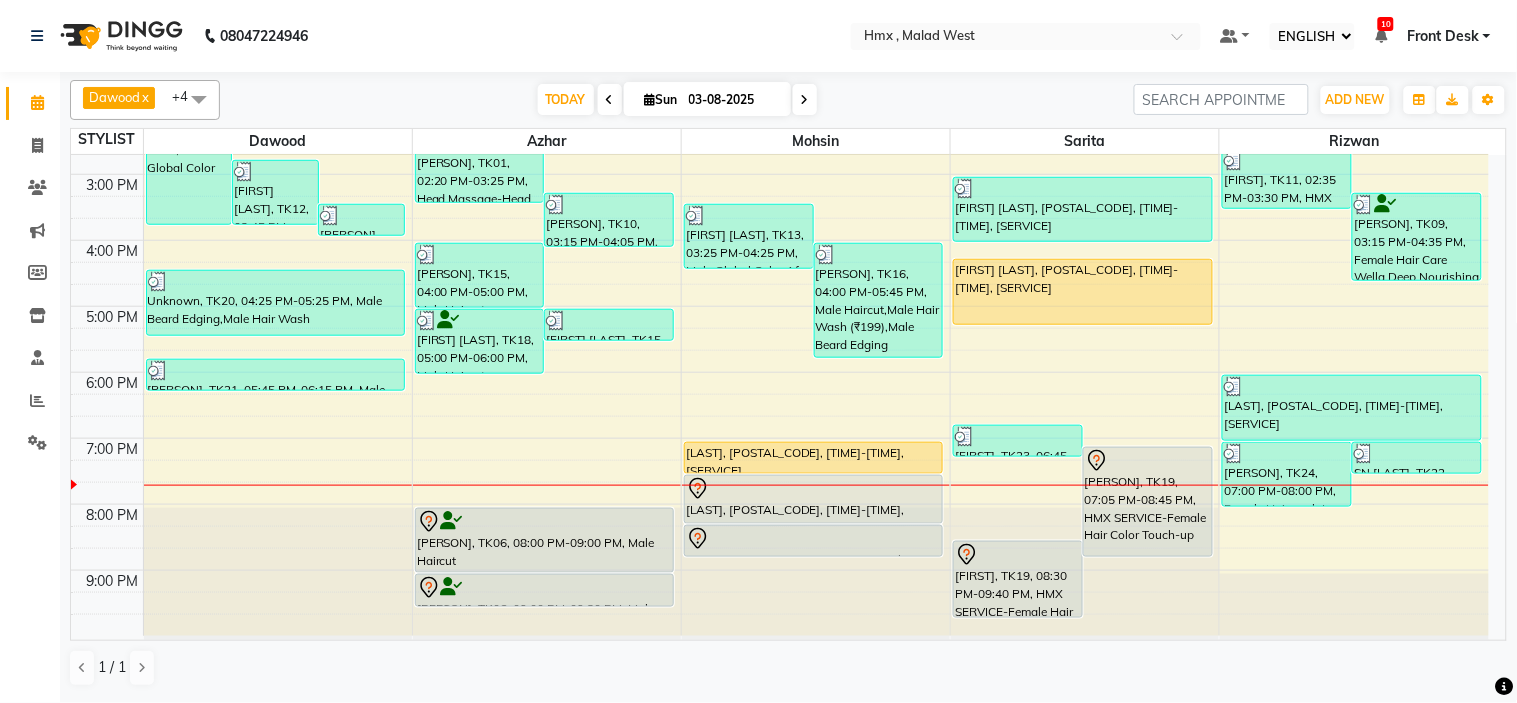 click on "8:00 AM 9:00 AM 10:00 AM 11:00 AM 12:00 PM 1:00 PM 2:00 PM 3:00 PM 4:00 PM 5:00 PM 6:00 PM 7:00 PM 8:00 PM 9:00 PM     sandeep jairath, TK03, 12:15 PM-03:45 PM, Male Beard Edging,Male Haircut,Male Beard Color,Male Global Color     Jeewan Joshi, TK12, 02:45 PM-03:45 PM, Male Haircut     Jeewan Joshi, TK12, 03:25 PM-03:55 PM, Male Beard Edging     Unknown, TK20, 04:25 PM-05:25 PM, Male Beard Edging,Male Hair Wash     Harsh, TK21, 05:45 PM-06:15 PM, Male Beard Edging     VINOD, TK01, 02:20 PM-03:25 PM, Head Massage-Head Massage With Coconut Oil     Gulzar, TK10, 03:15 PM-04:05 PM, Male Beard Edging     Gabiliel Solvate, TK15, 04:00 PM-05:00 PM, Male Haircut     Sudhakar Saraswat, TK18, 05:00 PM-06:00 PM, Male Haircut     Gabiliel Solvate, TK15, 05:00 PM-05:30 PM, Male Beard Edging     VINOD, TK01, 01:00 PM-02:00 PM, Male Haircut             Vinay, TK06, 08:00 PM-09:00 PM, Male Haircut             Vinay, TK06, 09:00 PM-09:30 PM, Male Beard Edging     Parth Vedant, TK13, 03:25 PM-04:25 PM, Male Global Color Af" at bounding box center (780, 174) 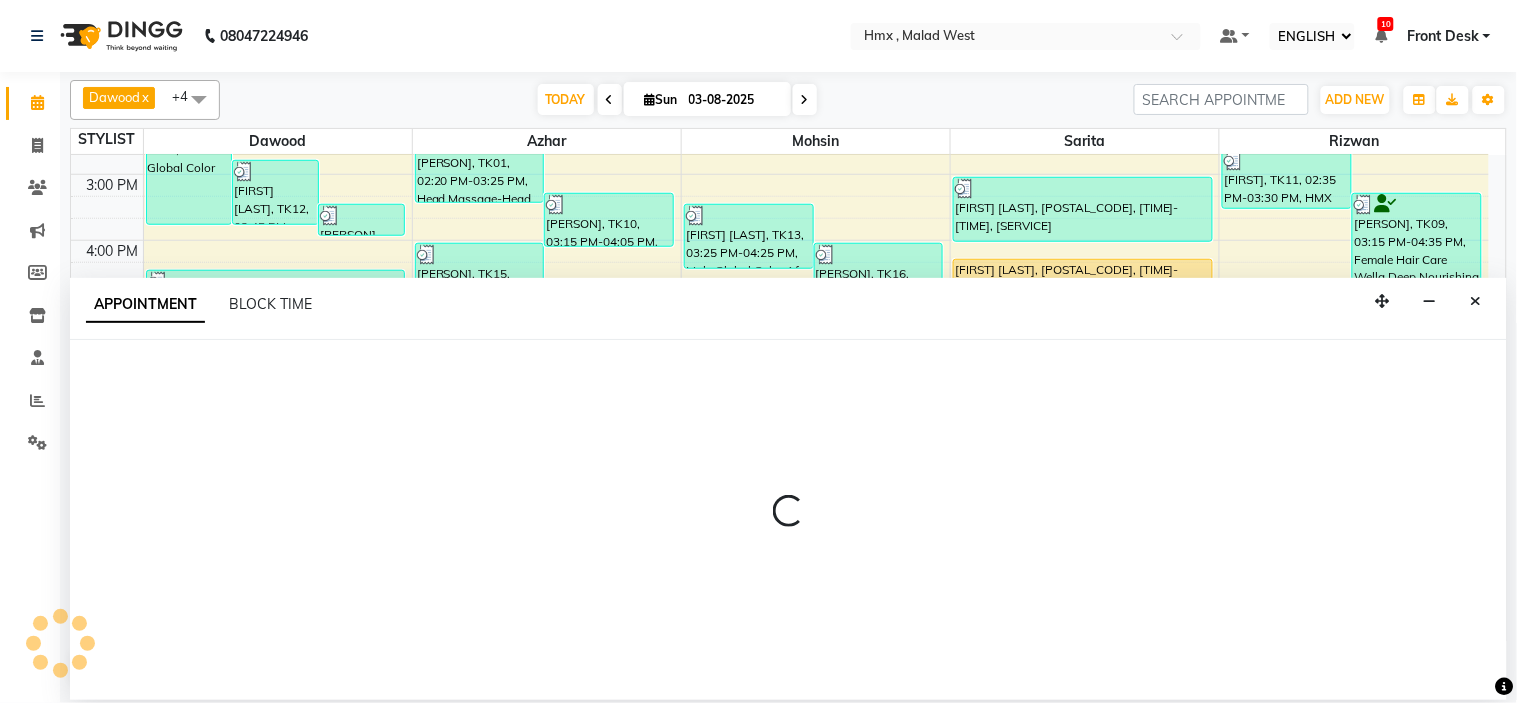 select on "39095" 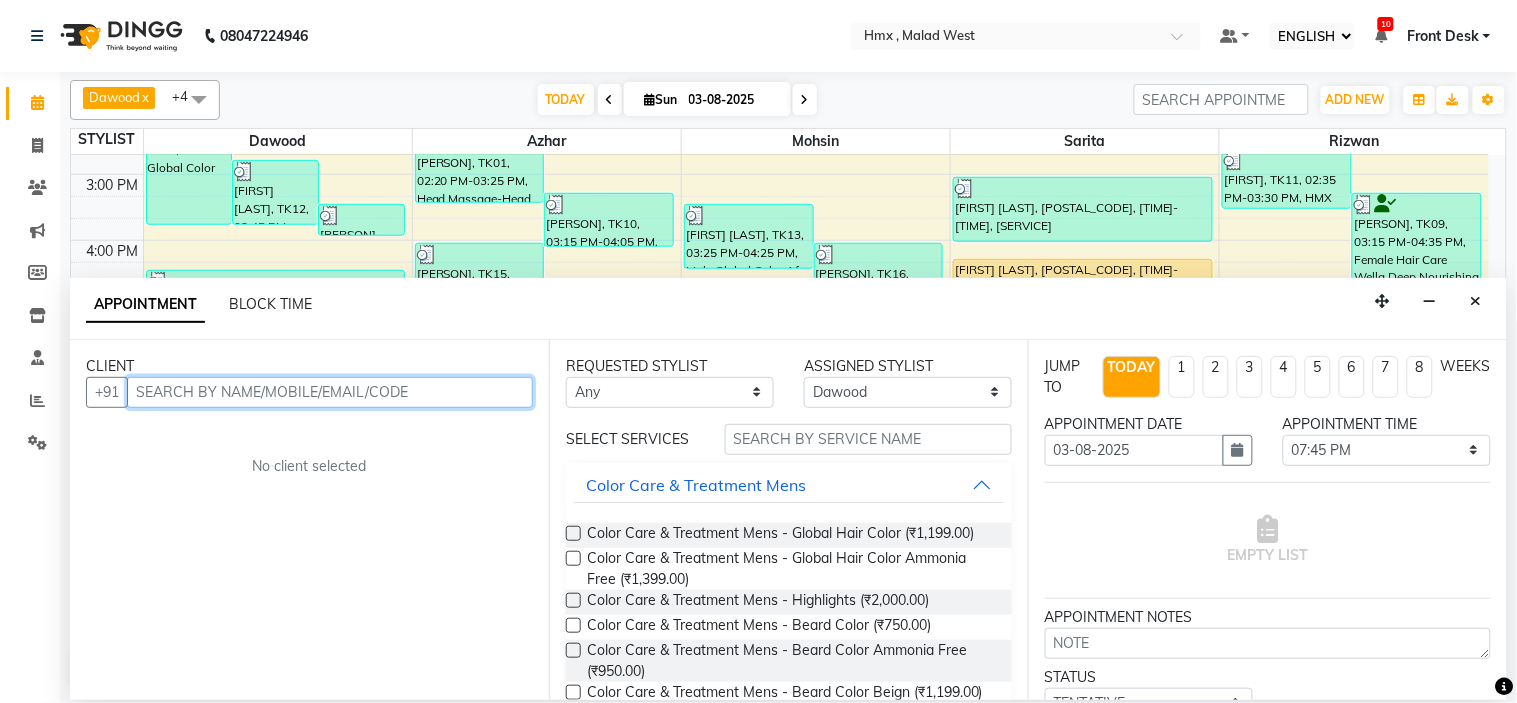 click at bounding box center (330, 392) 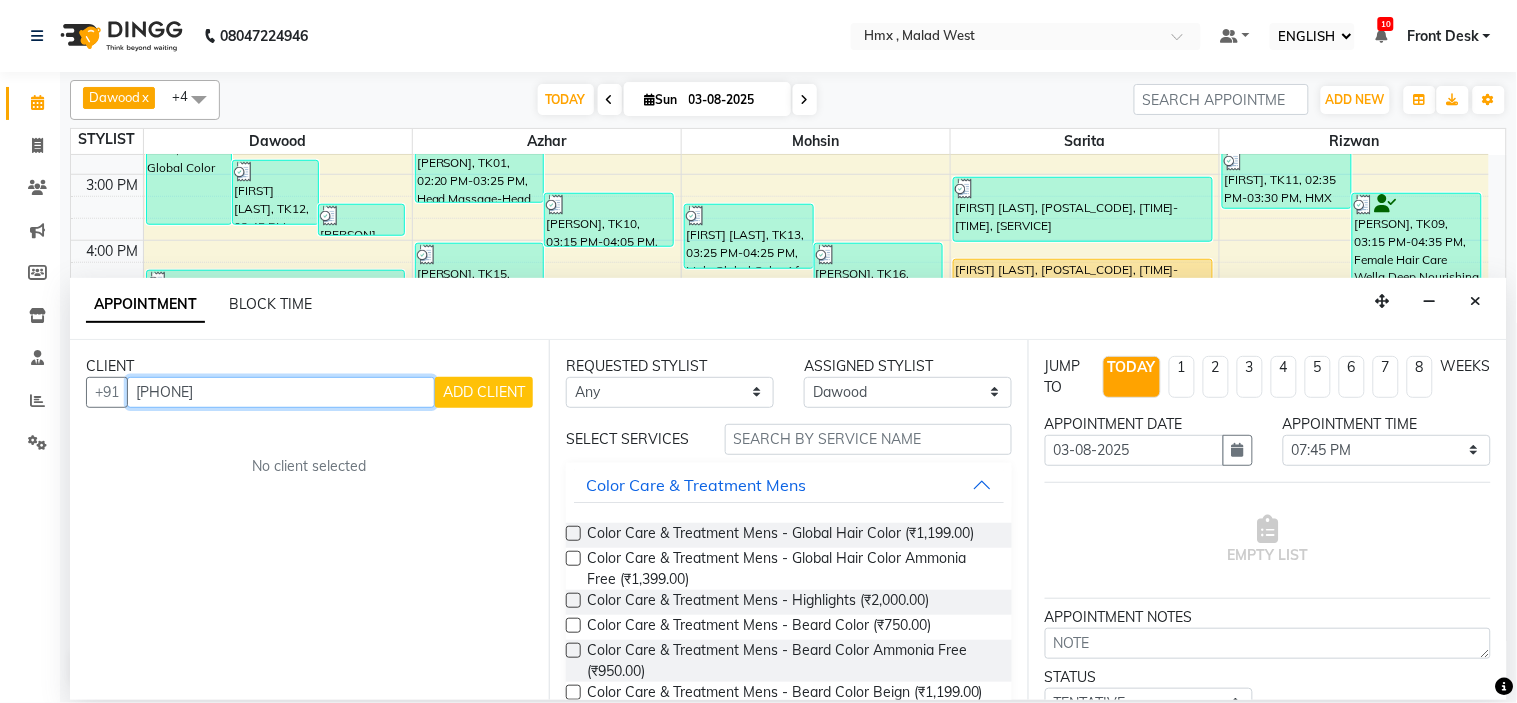 type on "[PHONE]" 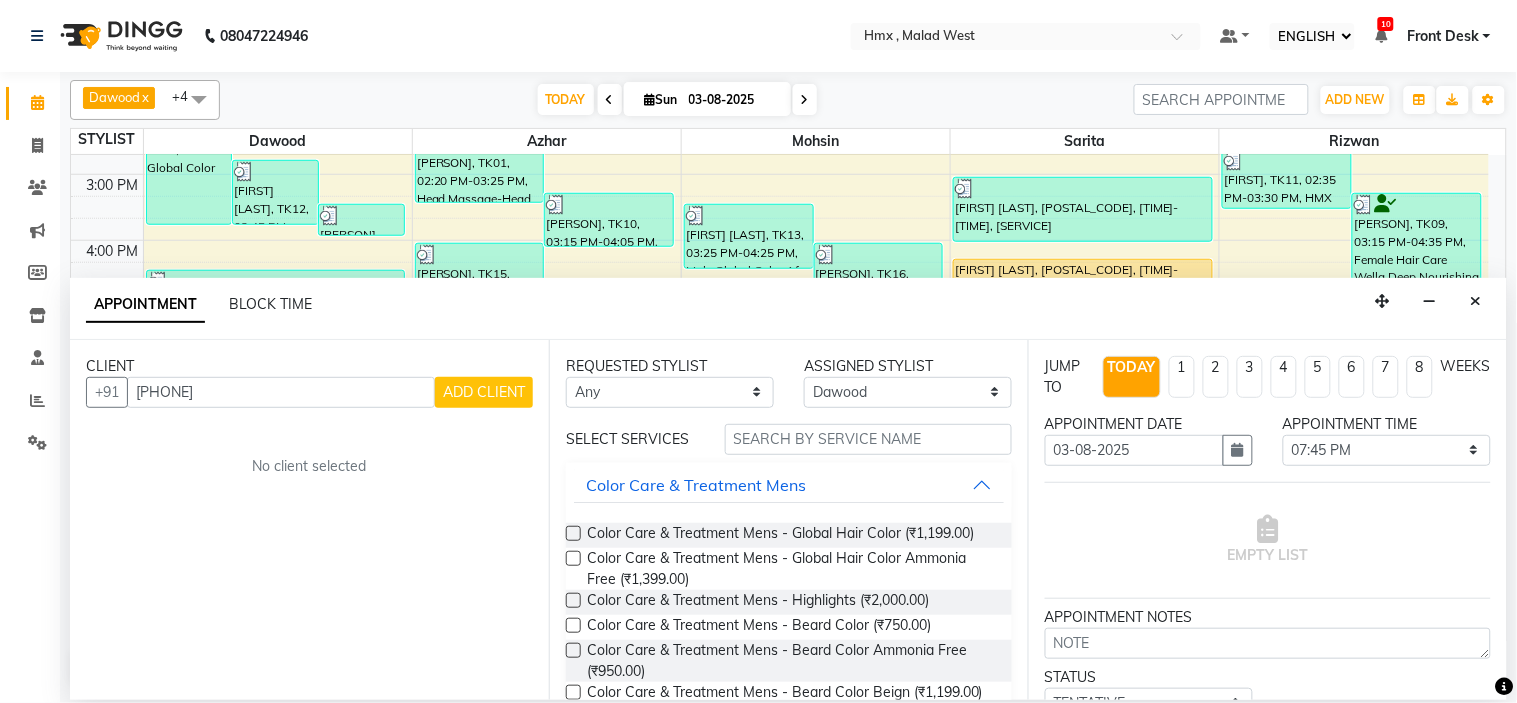 click on "ADD CLIENT" at bounding box center [484, 392] 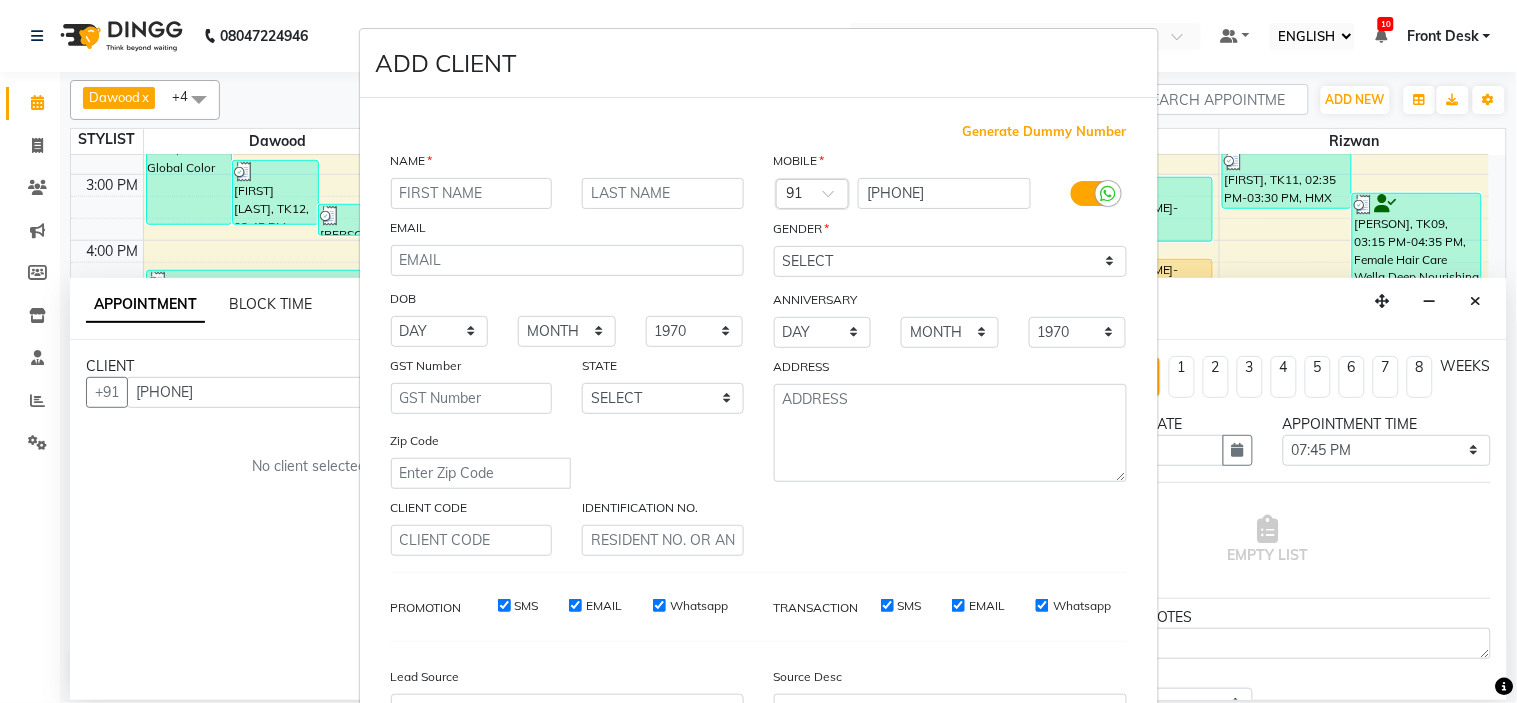 click at bounding box center (472, 193) 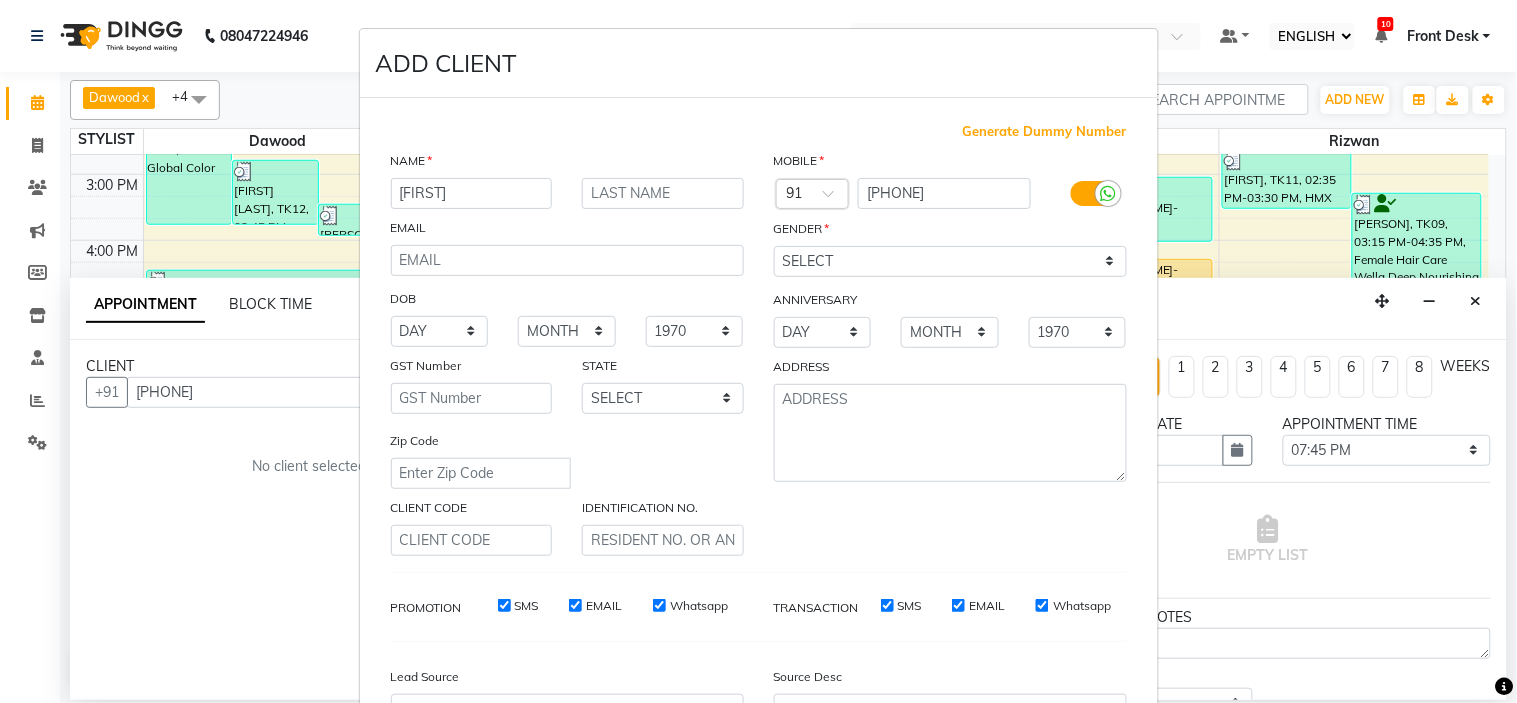 type on "[FIRST]" 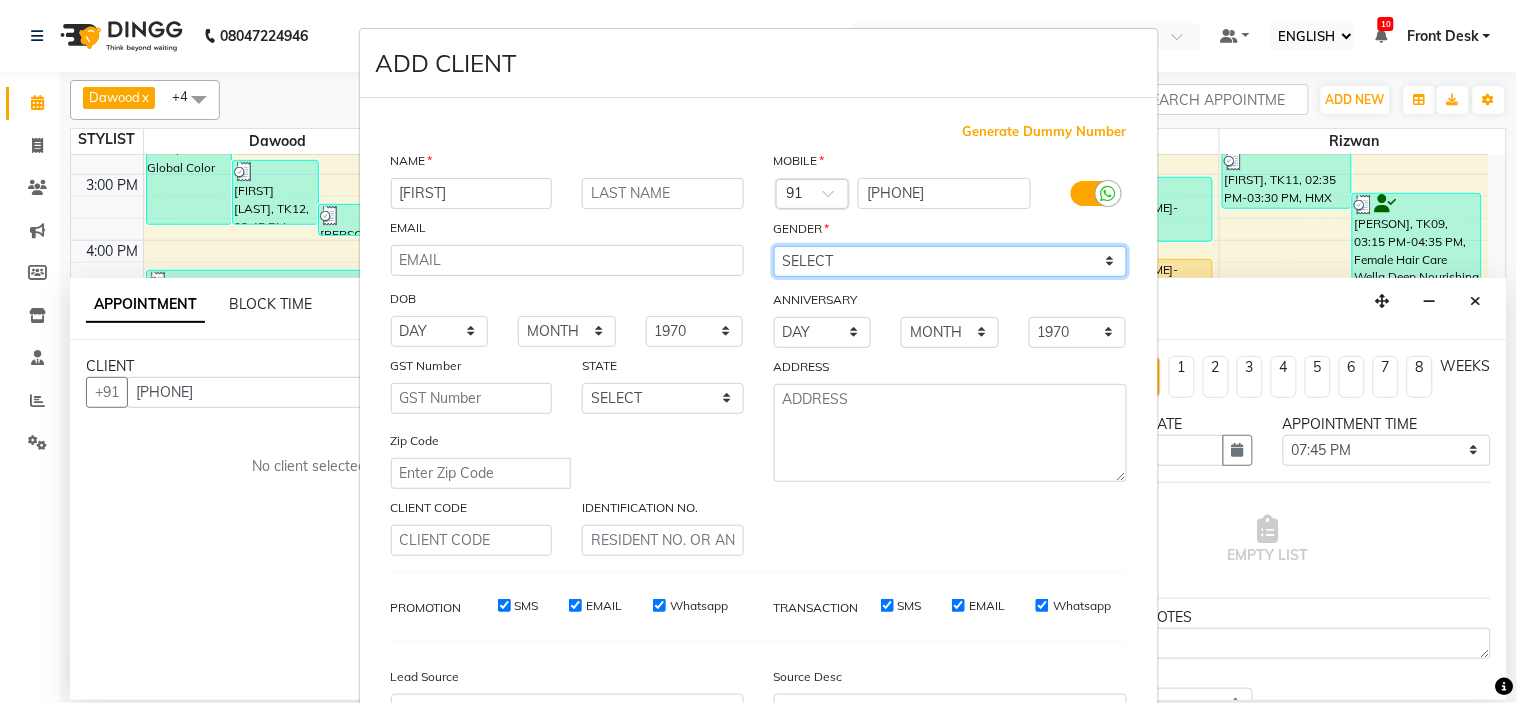 click on "SELECT MALE FEMALE OTHER PREFER NOT TO SAY" at bounding box center [950, 261] 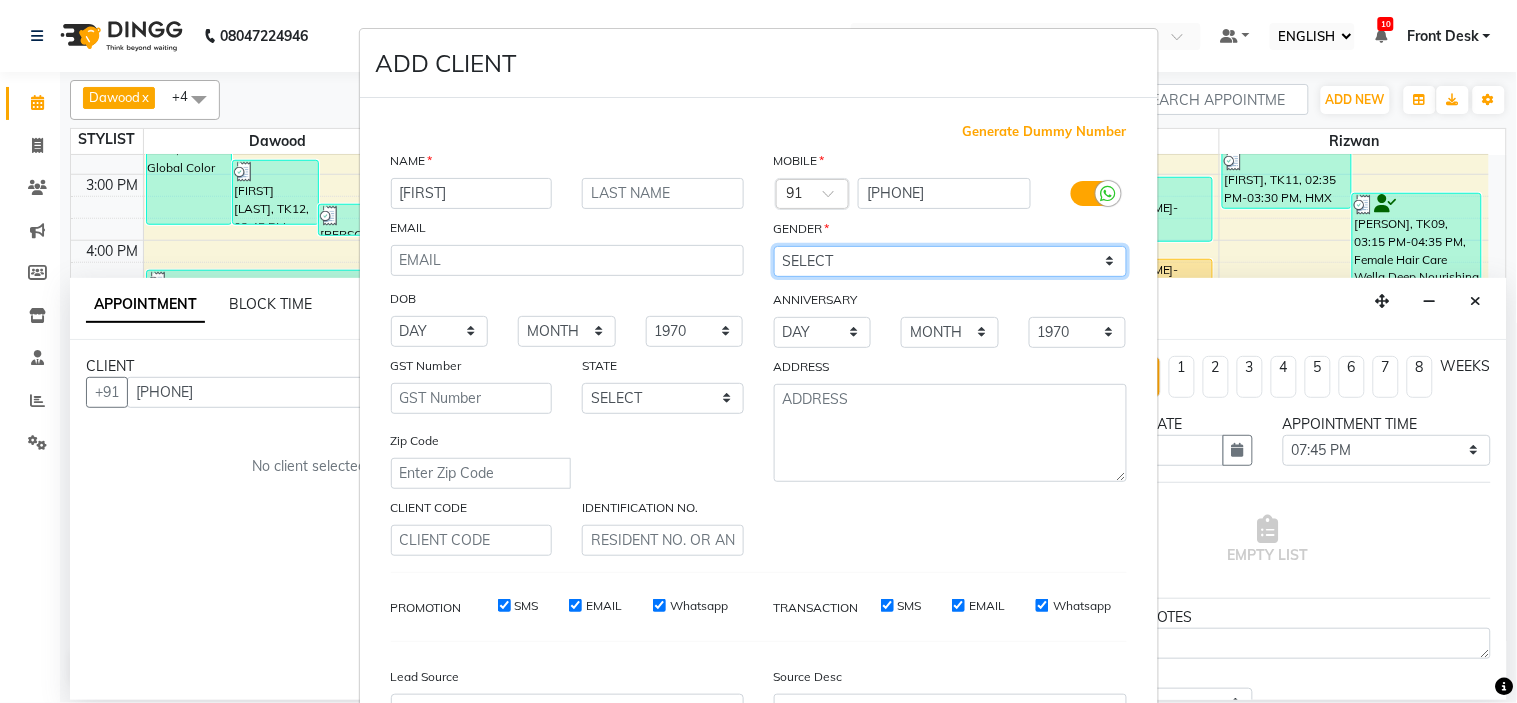 select on "female" 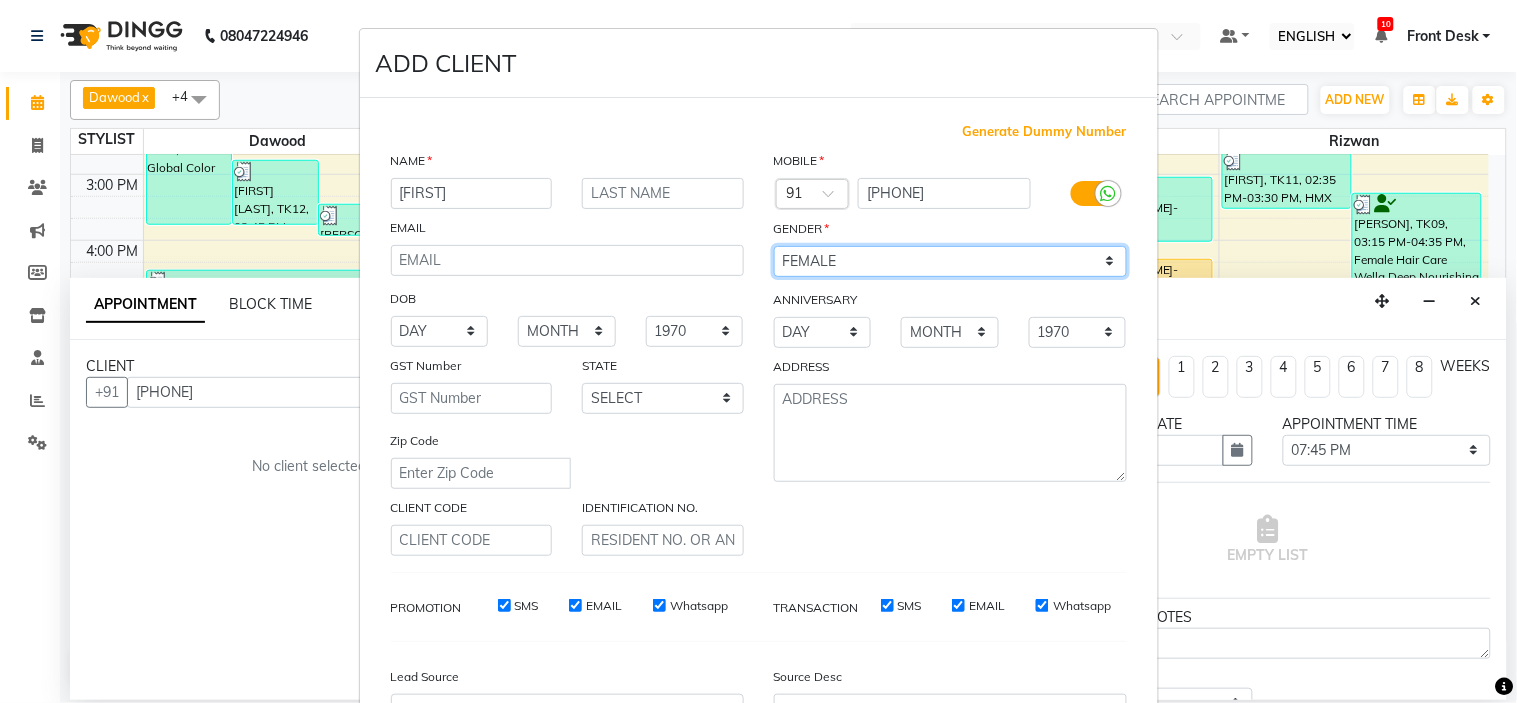 click on "SELECT MALE FEMALE OTHER PREFER NOT TO SAY" at bounding box center [950, 261] 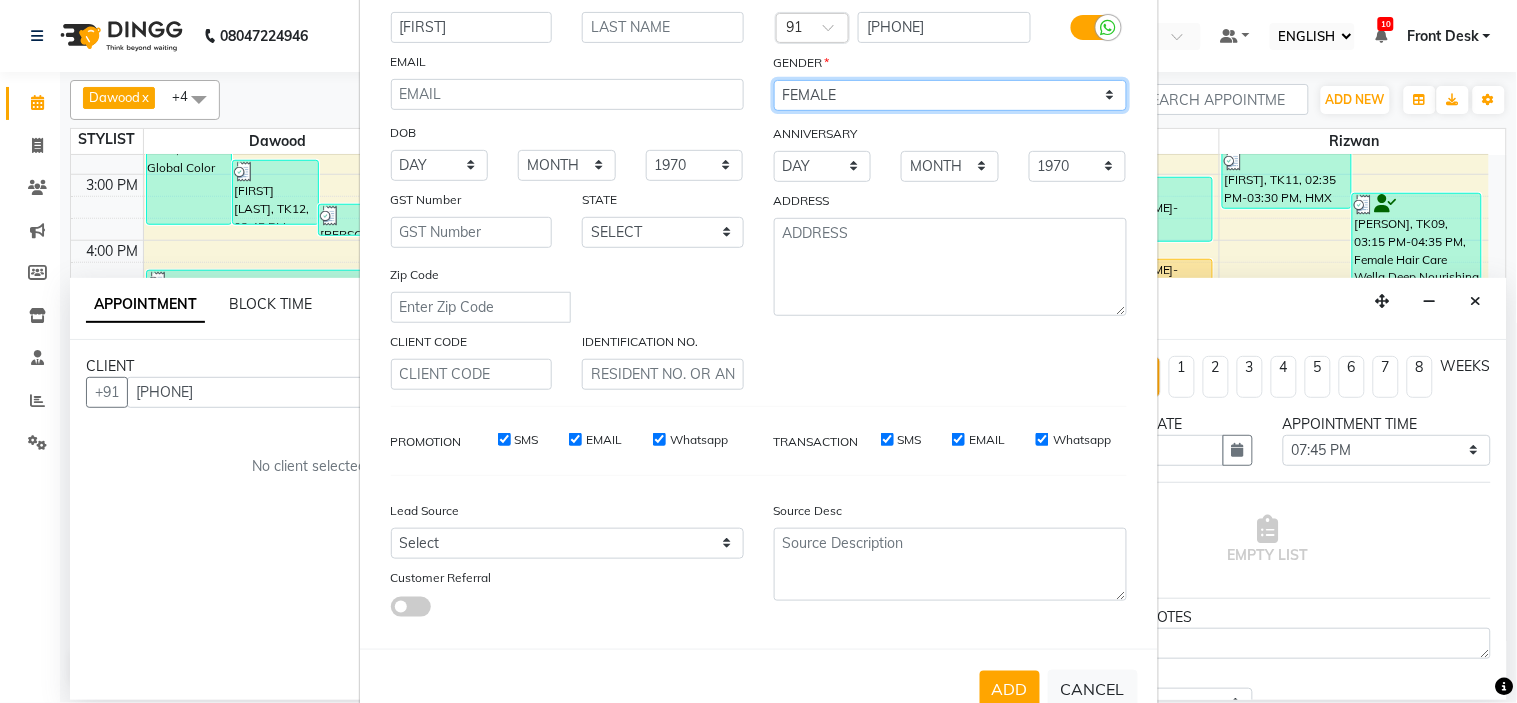 scroll, scrollTop: 221, scrollLeft: 0, axis: vertical 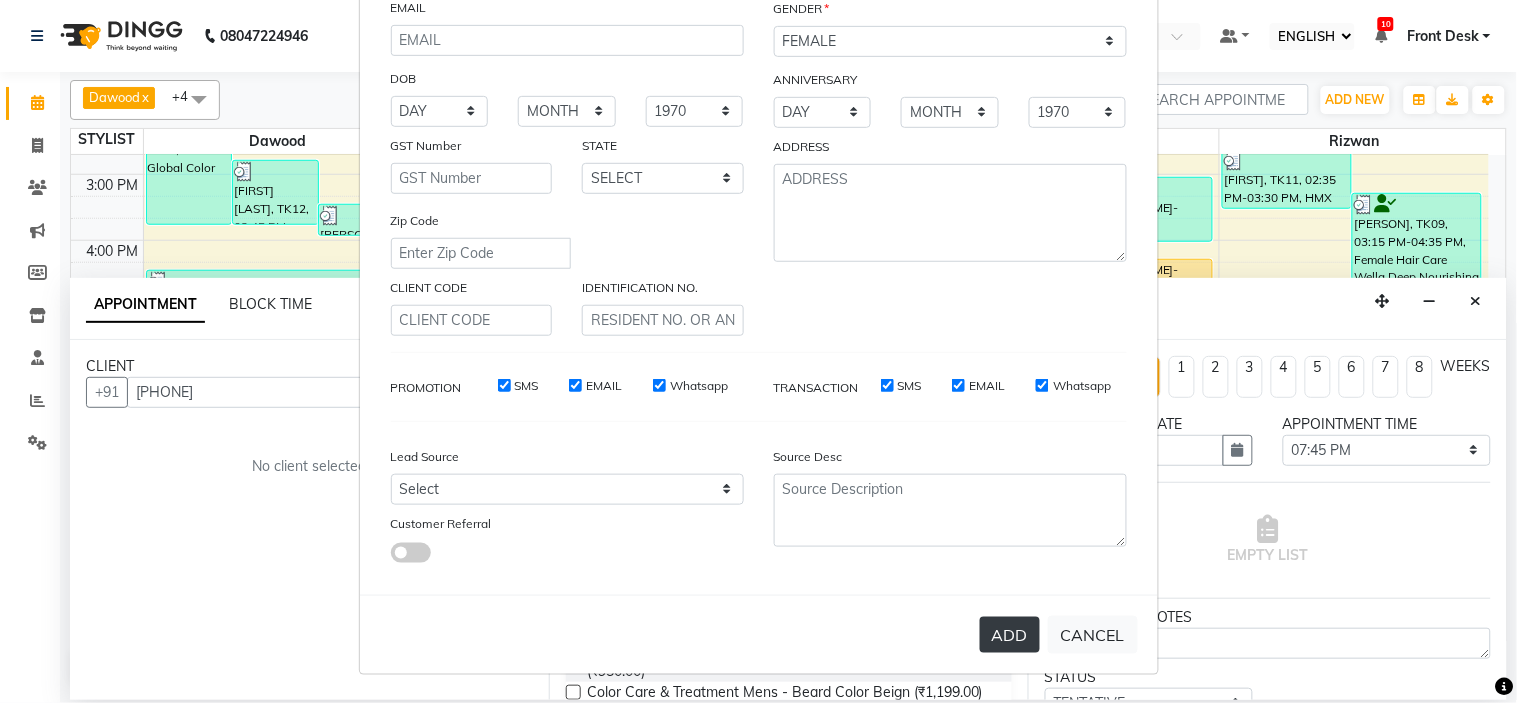 click on "ADD" at bounding box center (1010, 635) 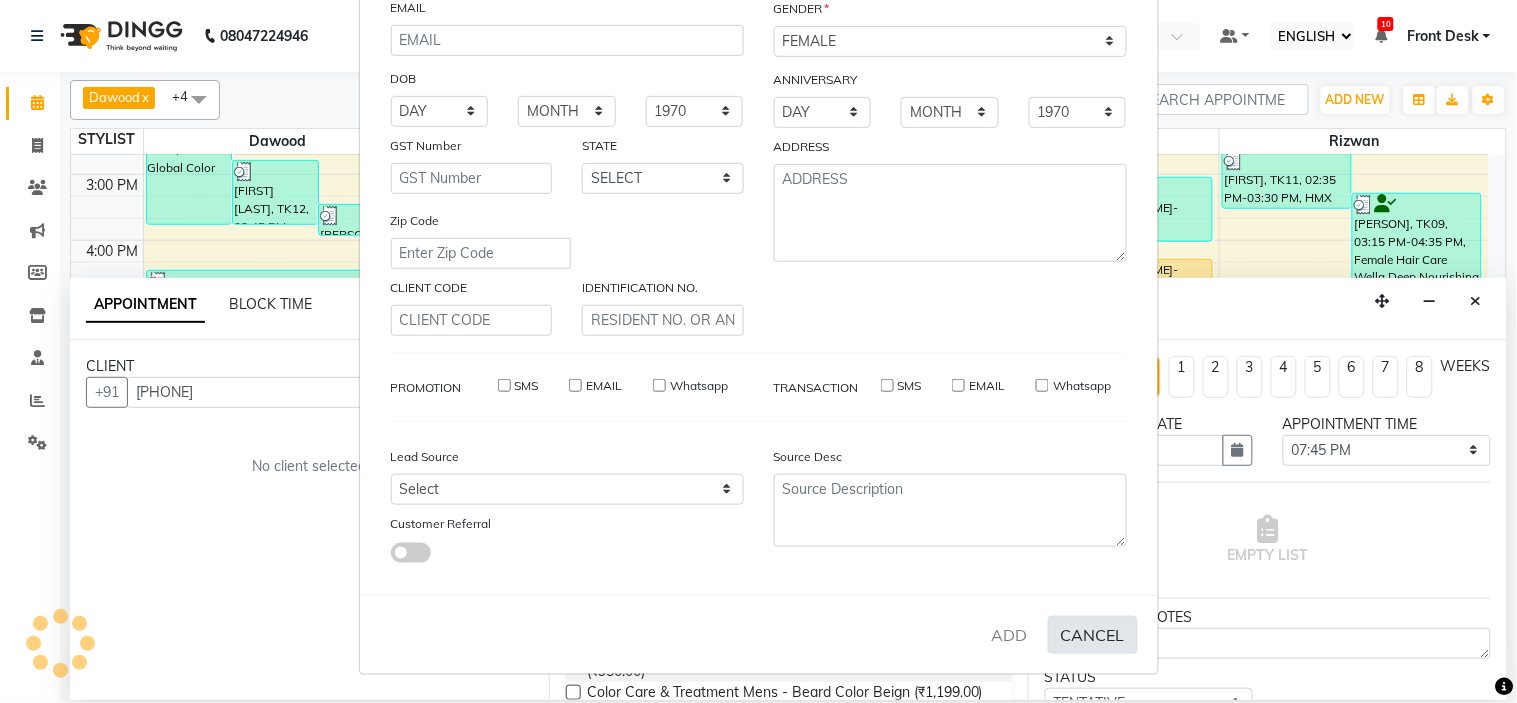 type 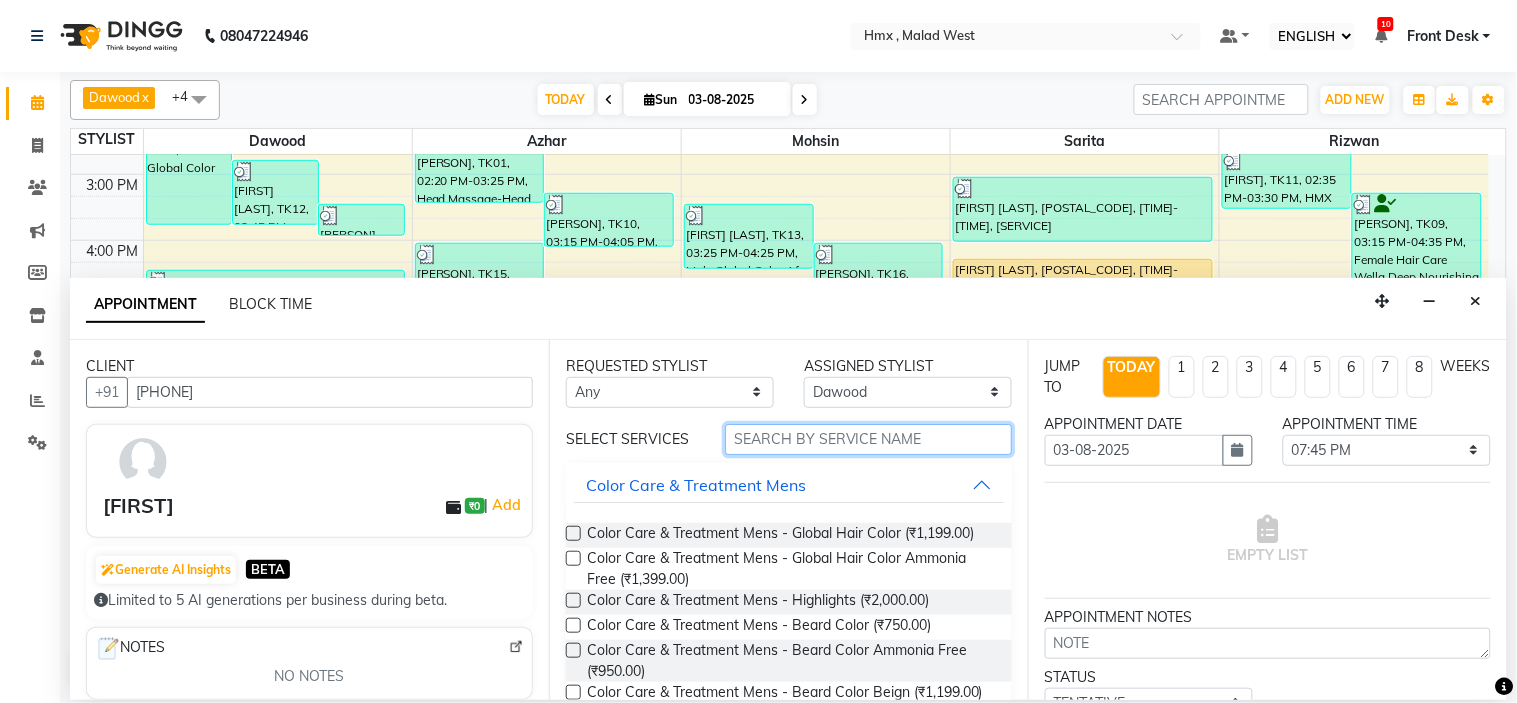 click at bounding box center [868, 439] 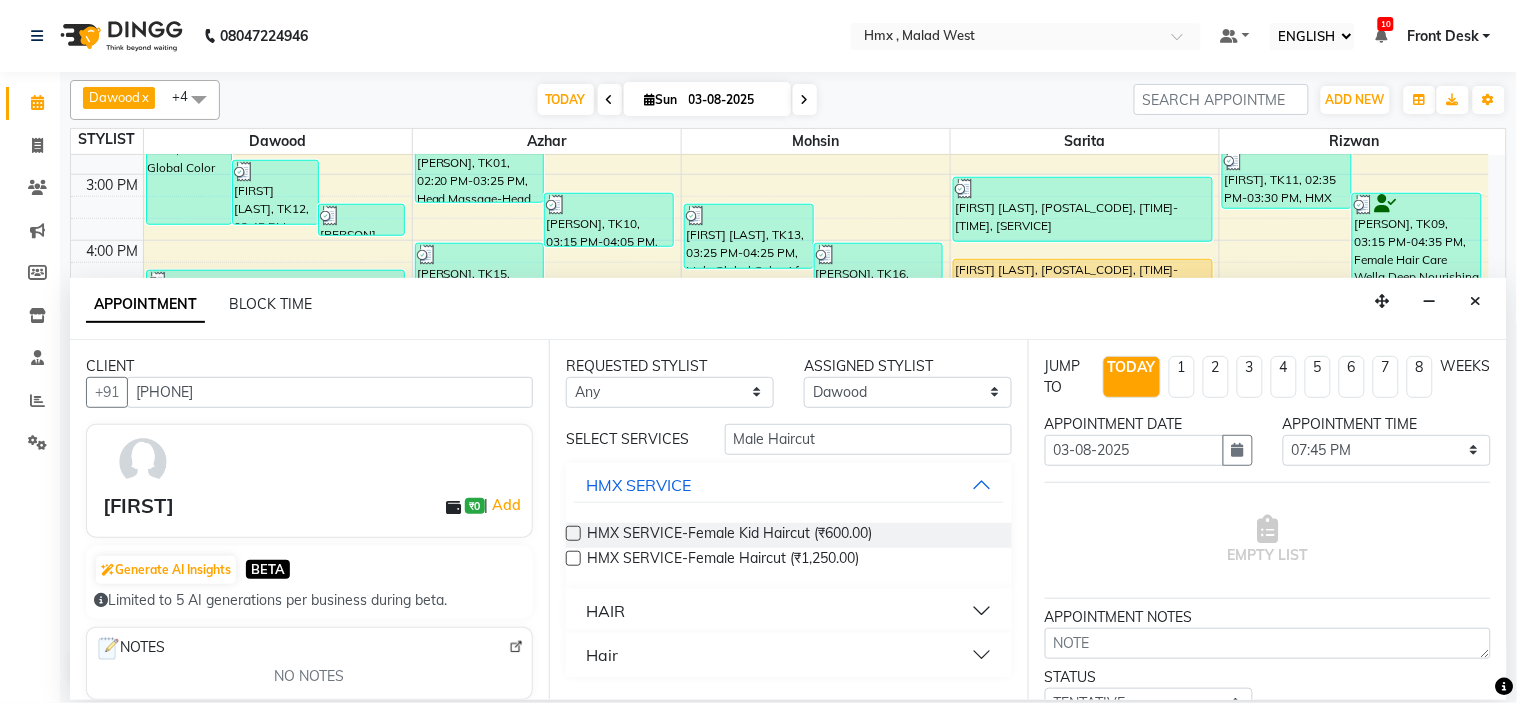 click on "HAIR" at bounding box center (789, 611) 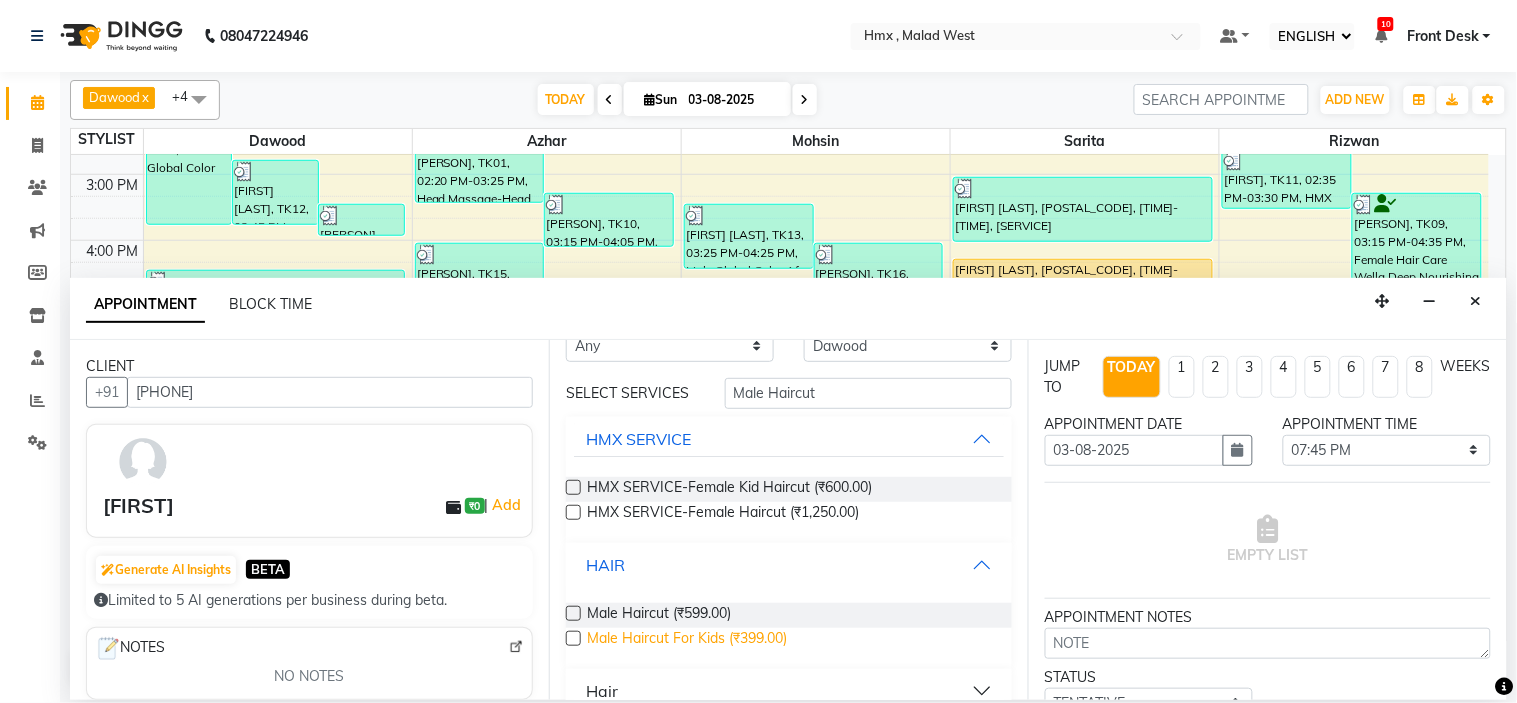 scroll, scrollTop: 73, scrollLeft: 0, axis: vertical 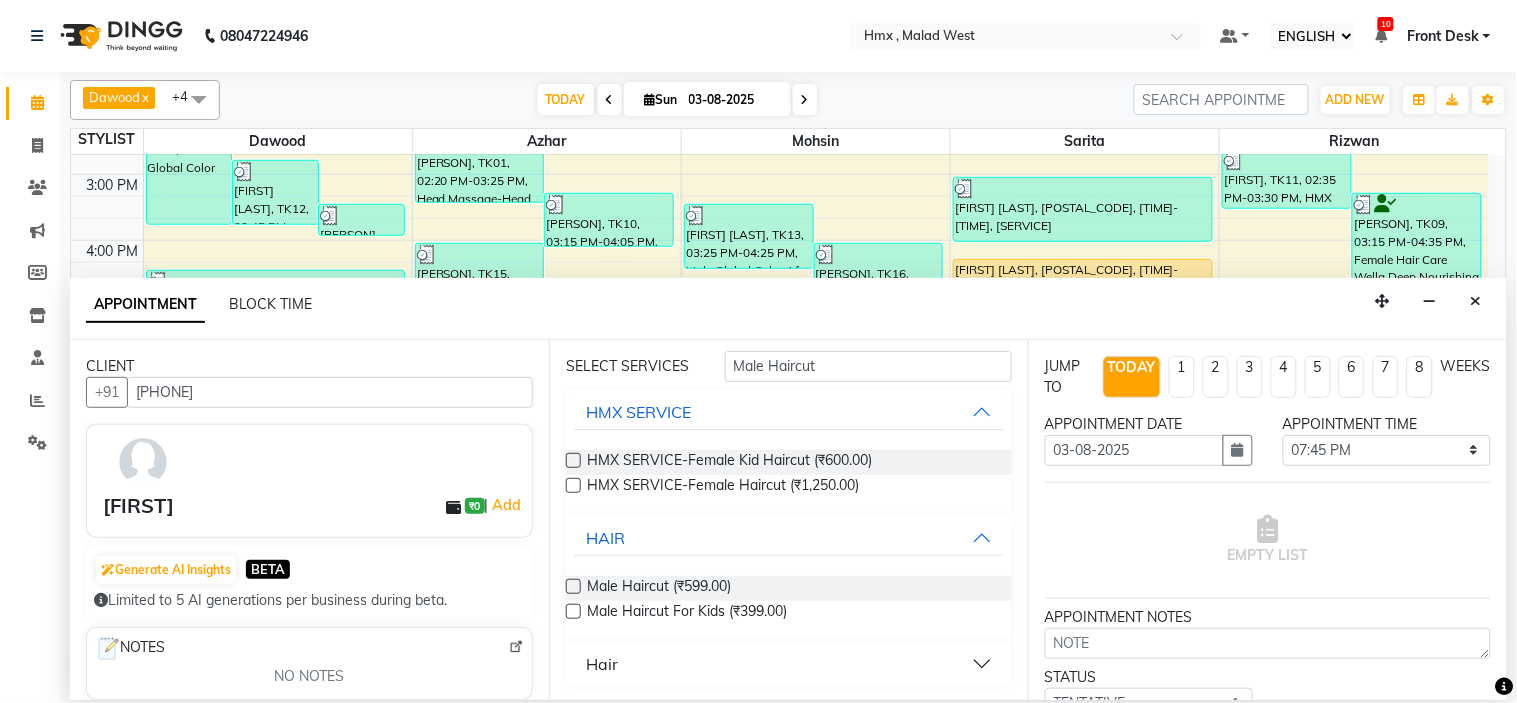 click at bounding box center [573, 586] 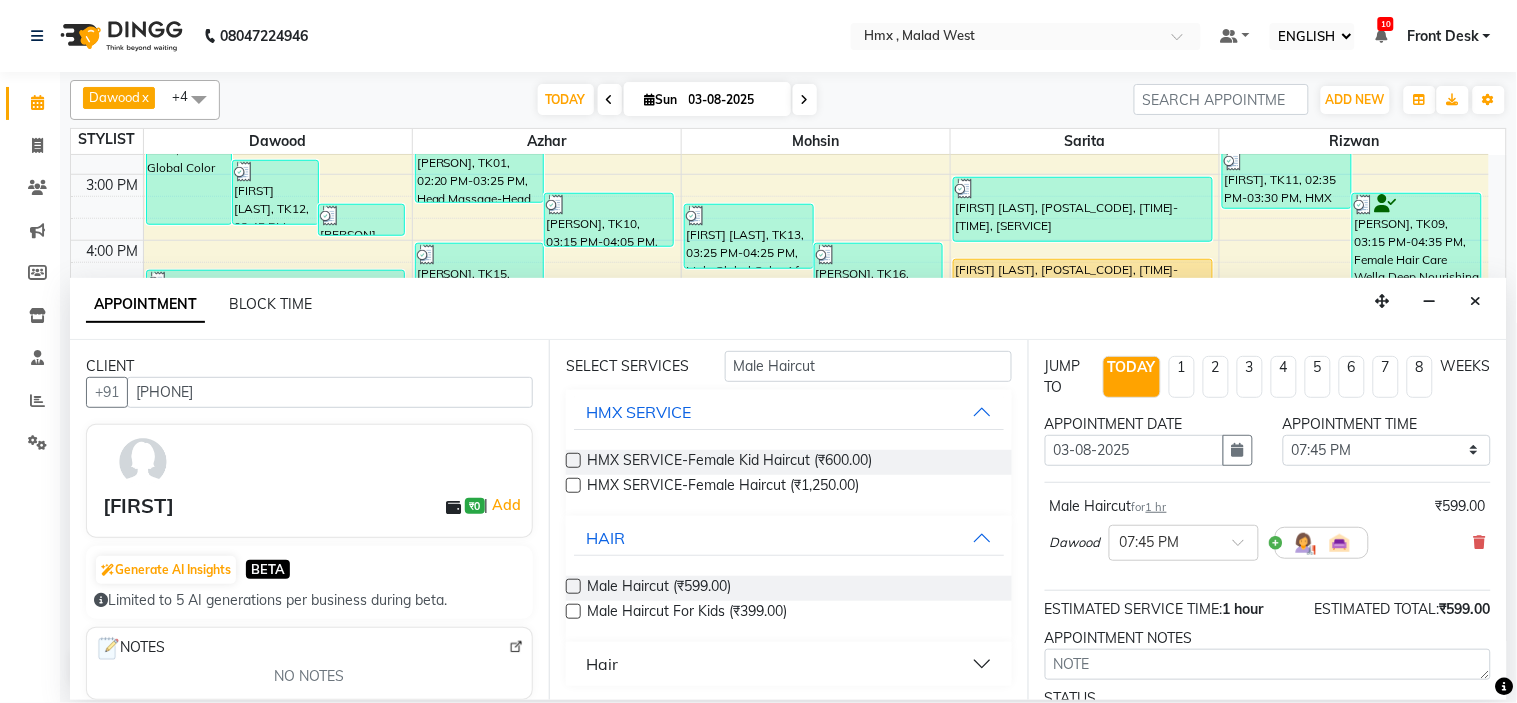 scroll, scrollTop: 0, scrollLeft: 0, axis: both 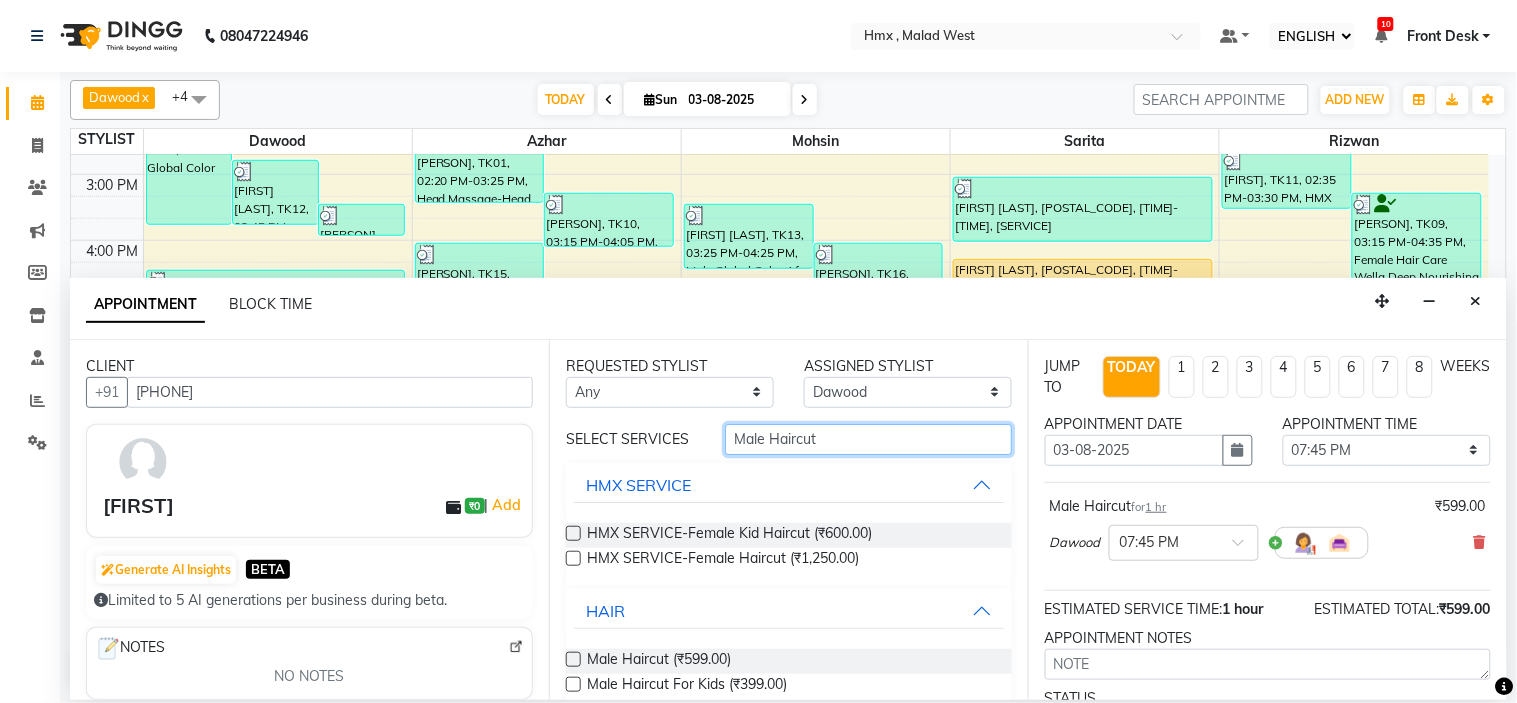 drag, startPoint x: 854, startPoint y: 447, endPoint x: 723, endPoint y: 453, distance: 131.13733 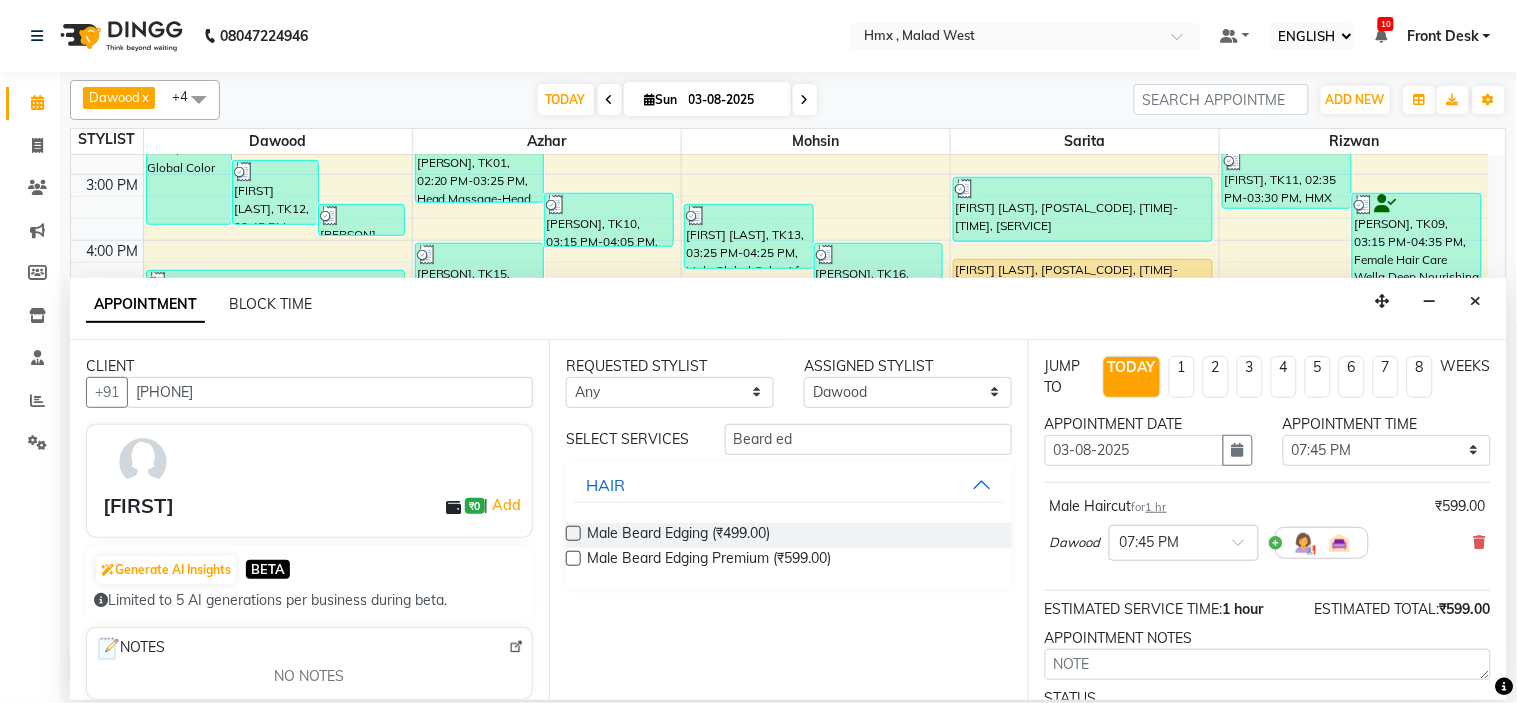 click at bounding box center (573, 533) 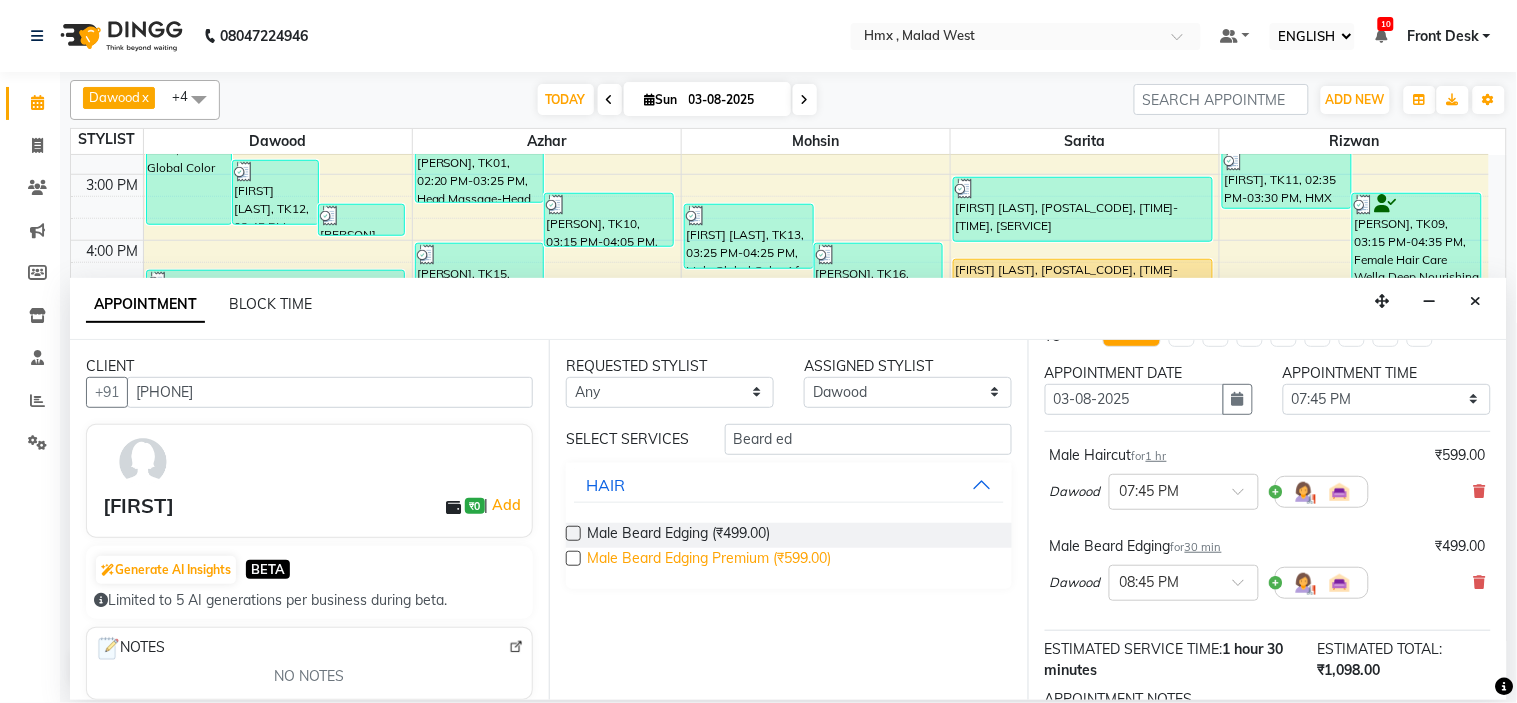 scroll, scrollTop: 0, scrollLeft: 0, axis: both 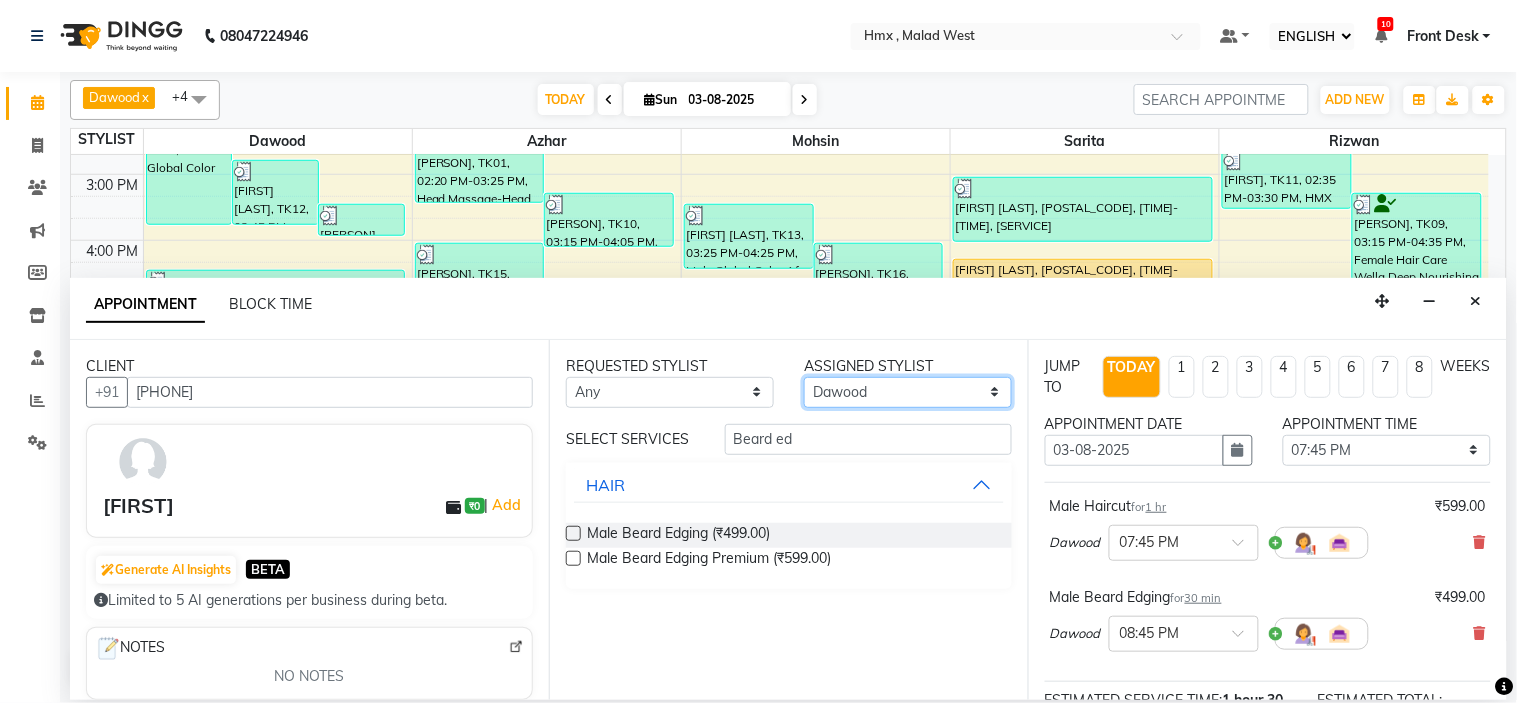 click on "SELECT Azhar Bilal Dawood Mohsin Rizwan Sarita Suman swapnali Uzair Yash Padrath" at bounding box center [908, 392] 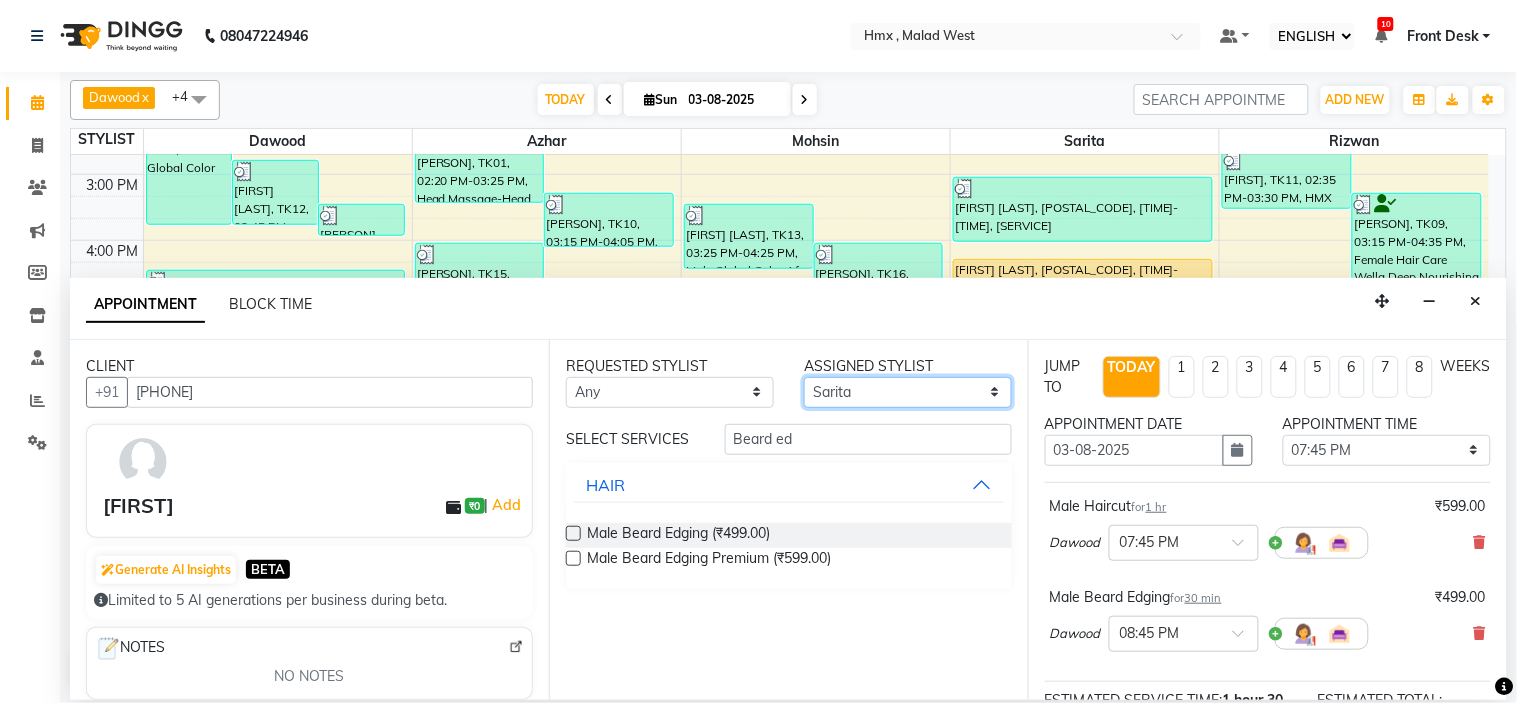 click on "SELECT Azhar Bilal Dawood Mohsin Rizwan Sarita Suman swapnali Uzair Yash Padrath" at bounding box center [908, 392] 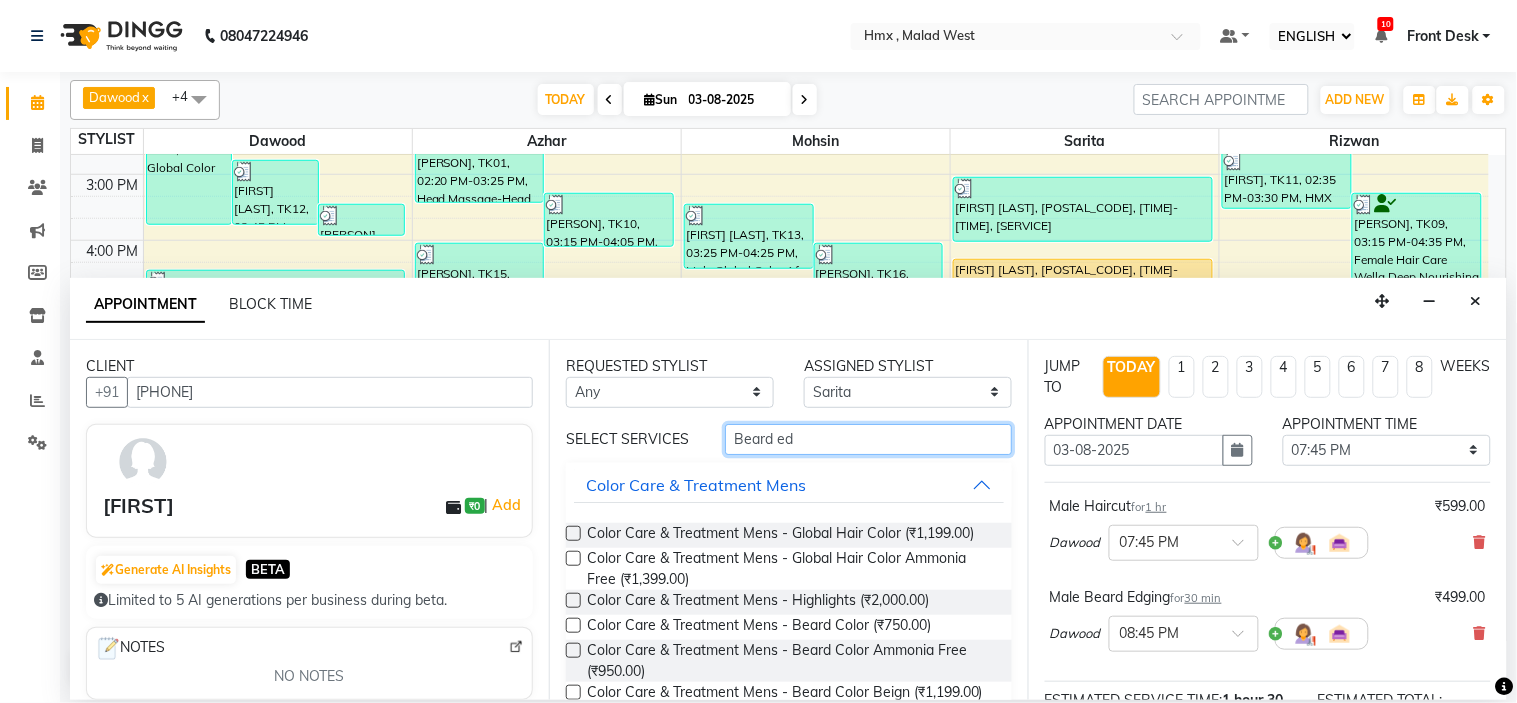 drag, startPoint x: 838, startPoint y: 431, endPoint x: 688, endPoint y: 451, distance: 151.32745 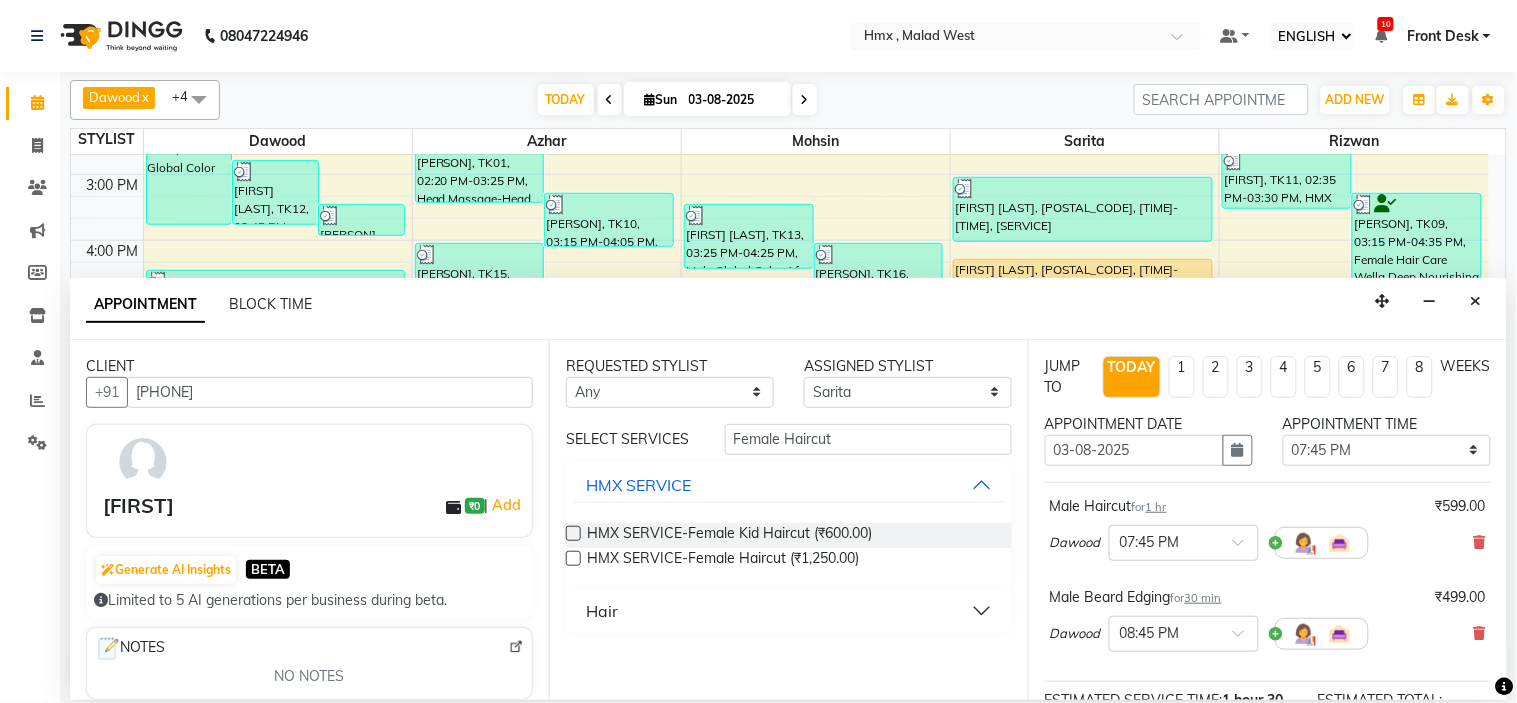 click on "Hair" at bounding box center (789, 611) 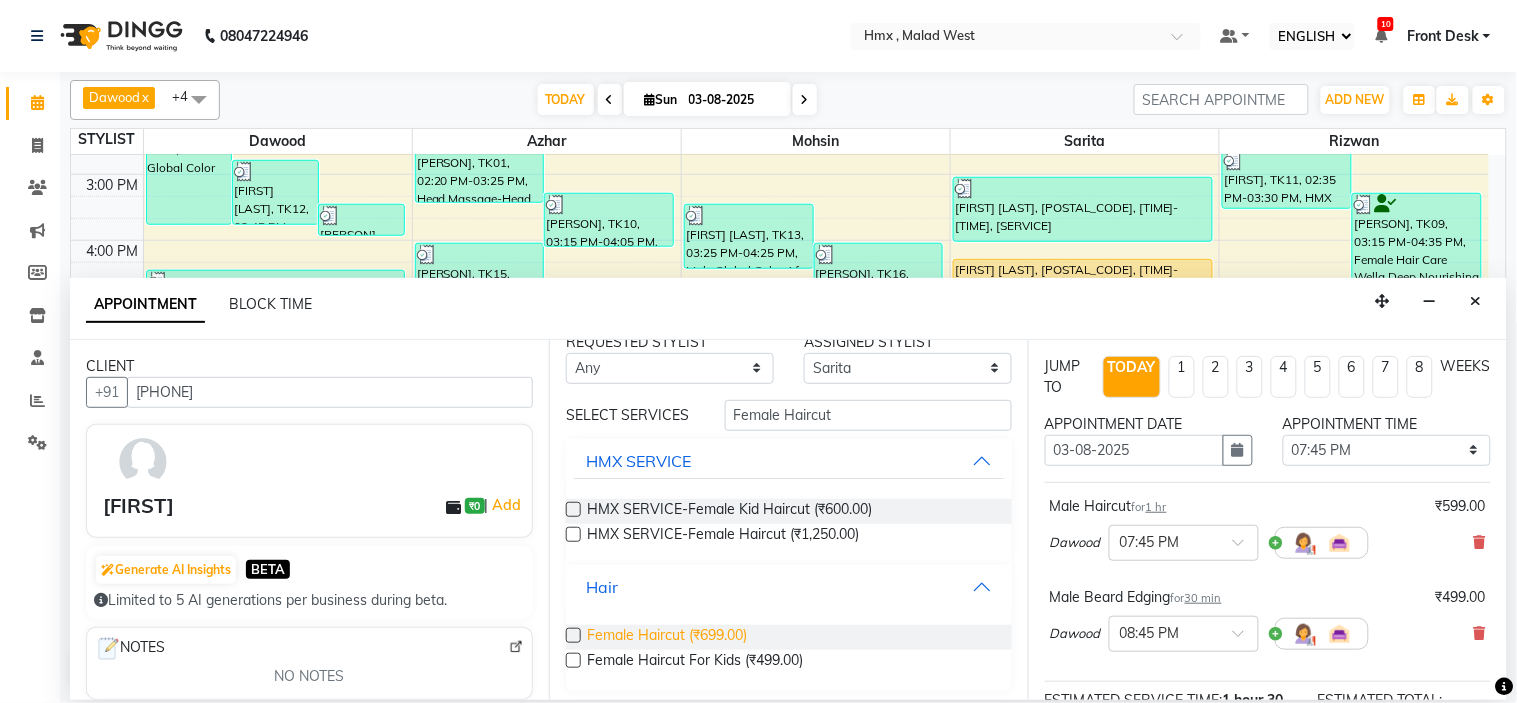 scroll, scrollTop: 31, scrollLeft: 0, axis: vertical 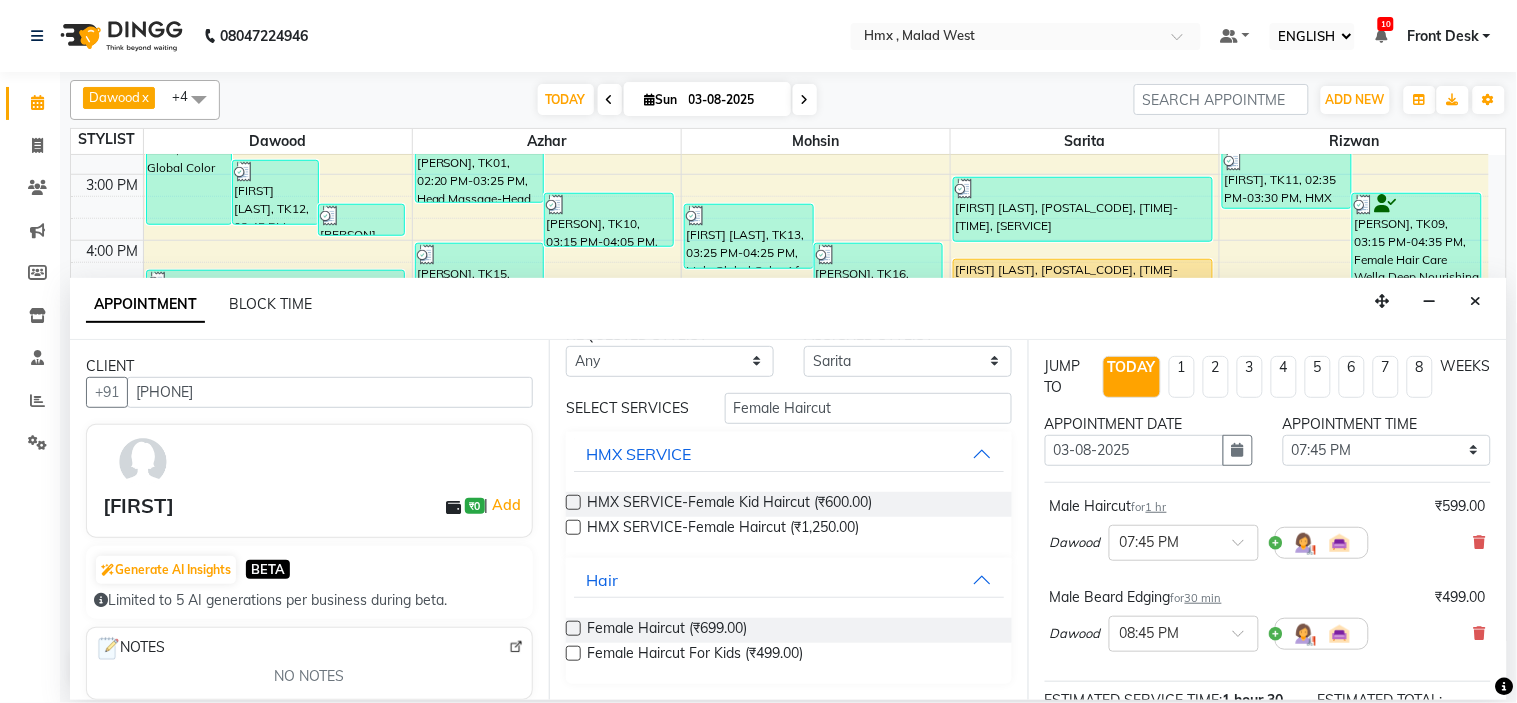 click at bounding box center [573, 628] 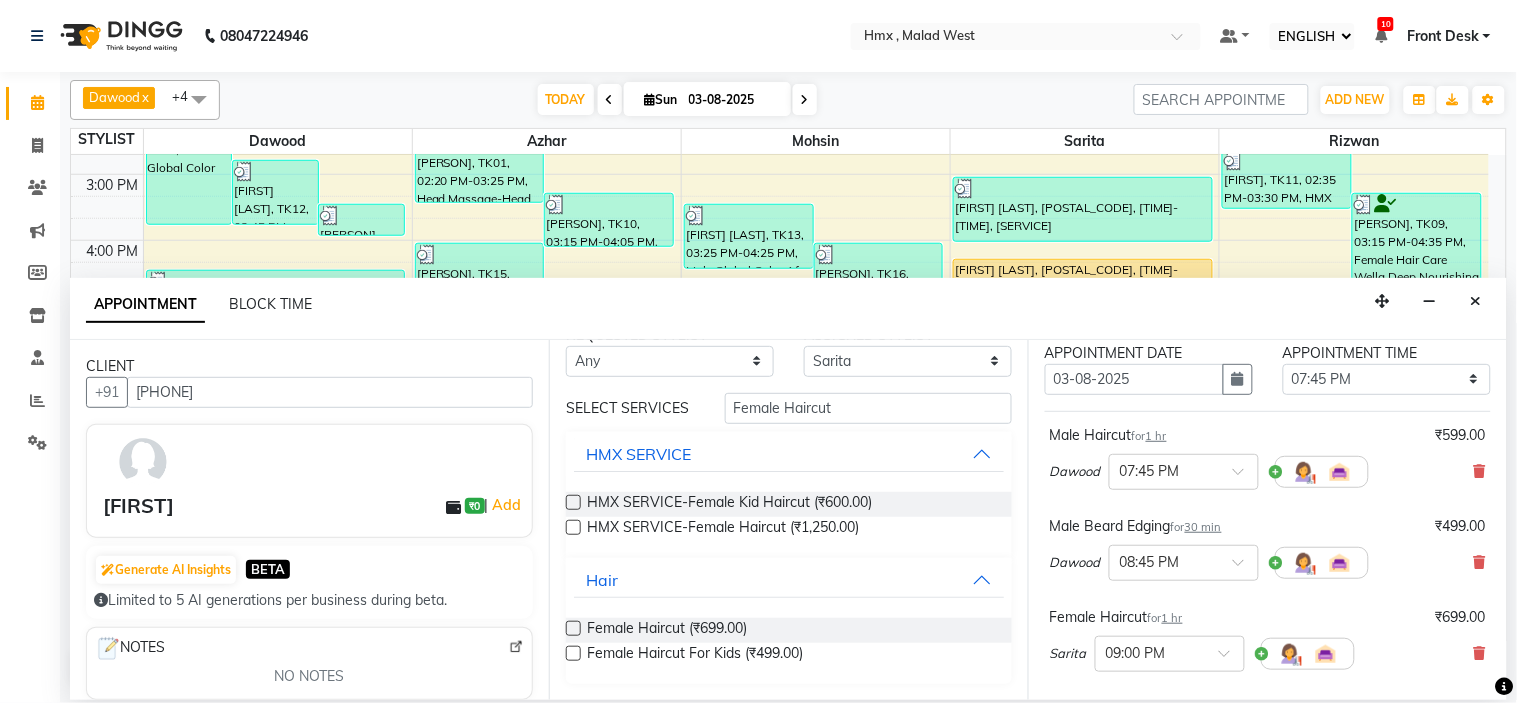 scroll, scrollTop: 111, scrollLeft: 0, axis: vertical 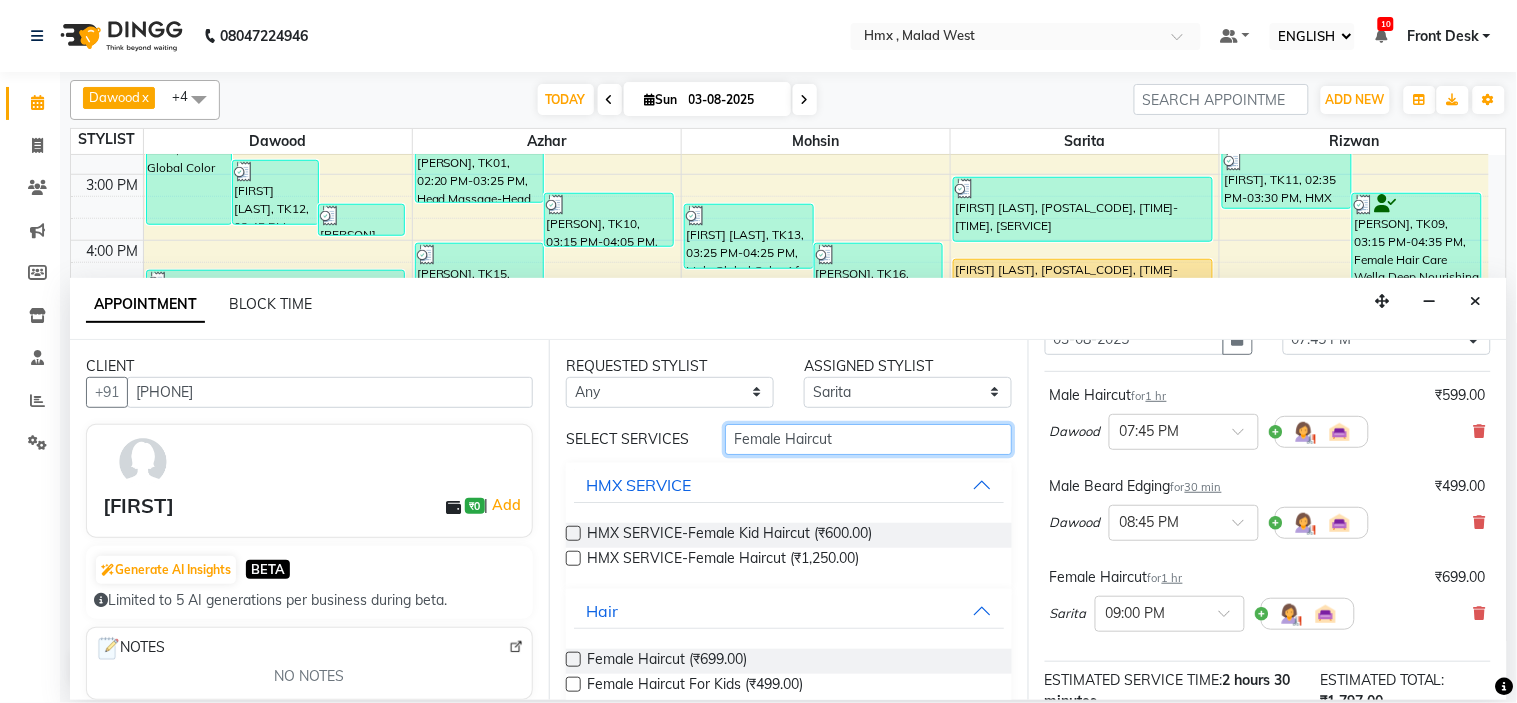 click on "Female Haircut" at bounding box center (868, 439) 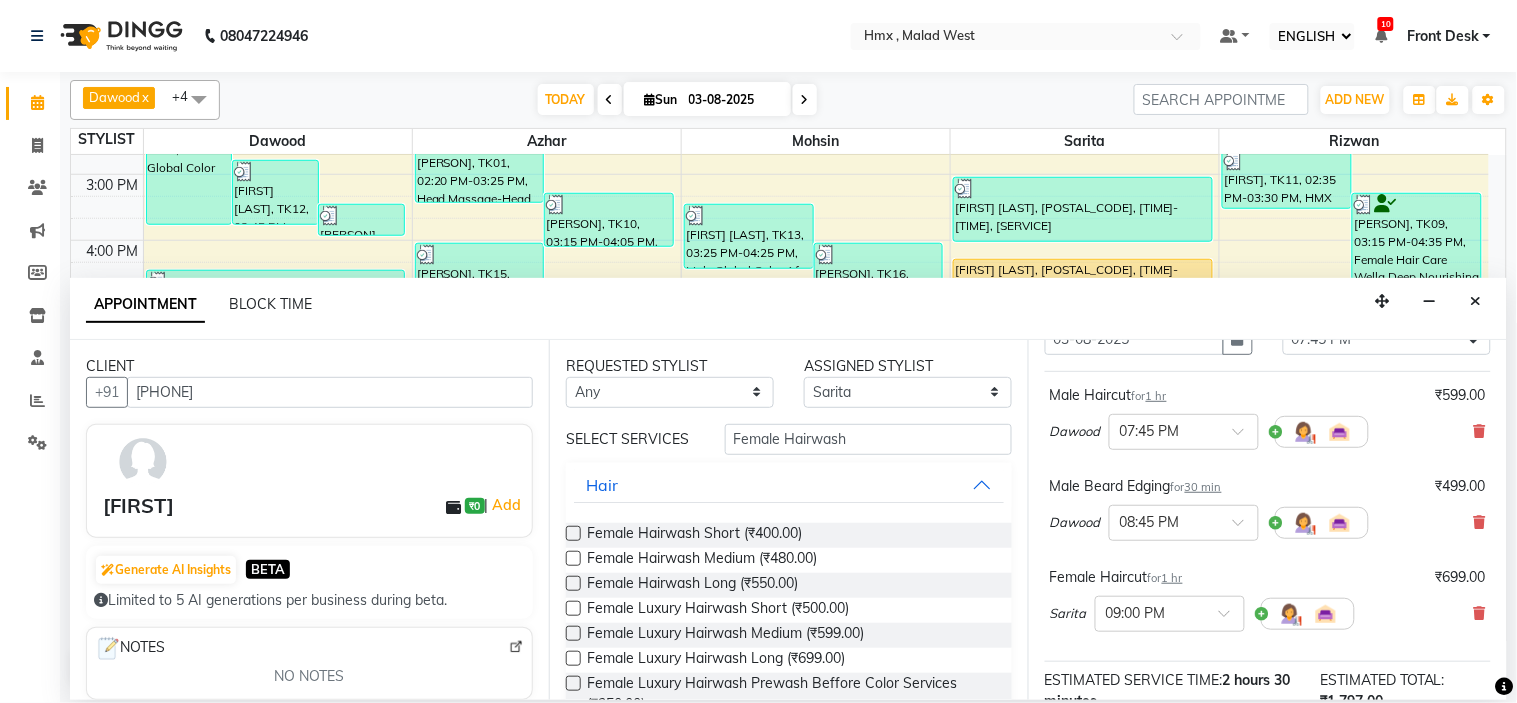 click at bounding box center (573, 583) 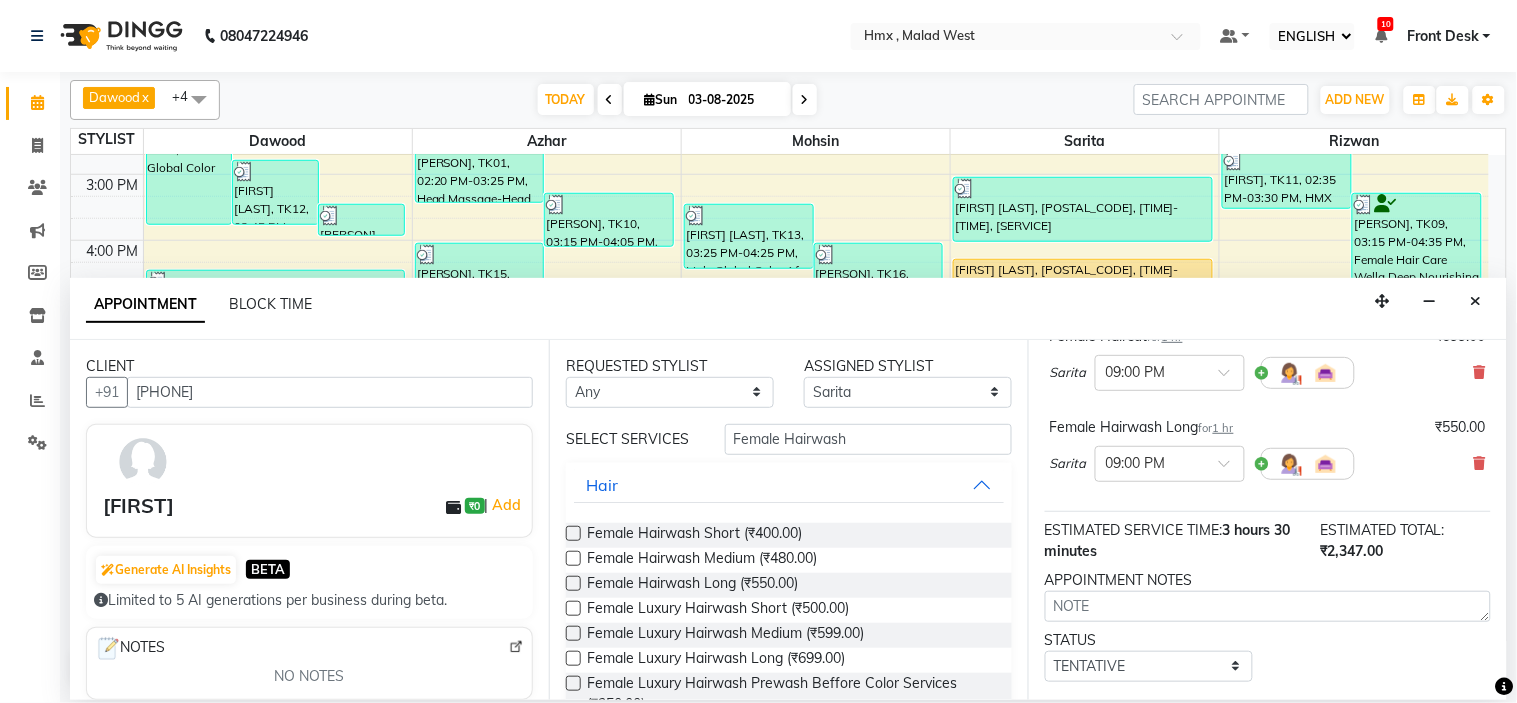 scroll, scrollTop: 481, scrollLeft: 0, axis: vertical 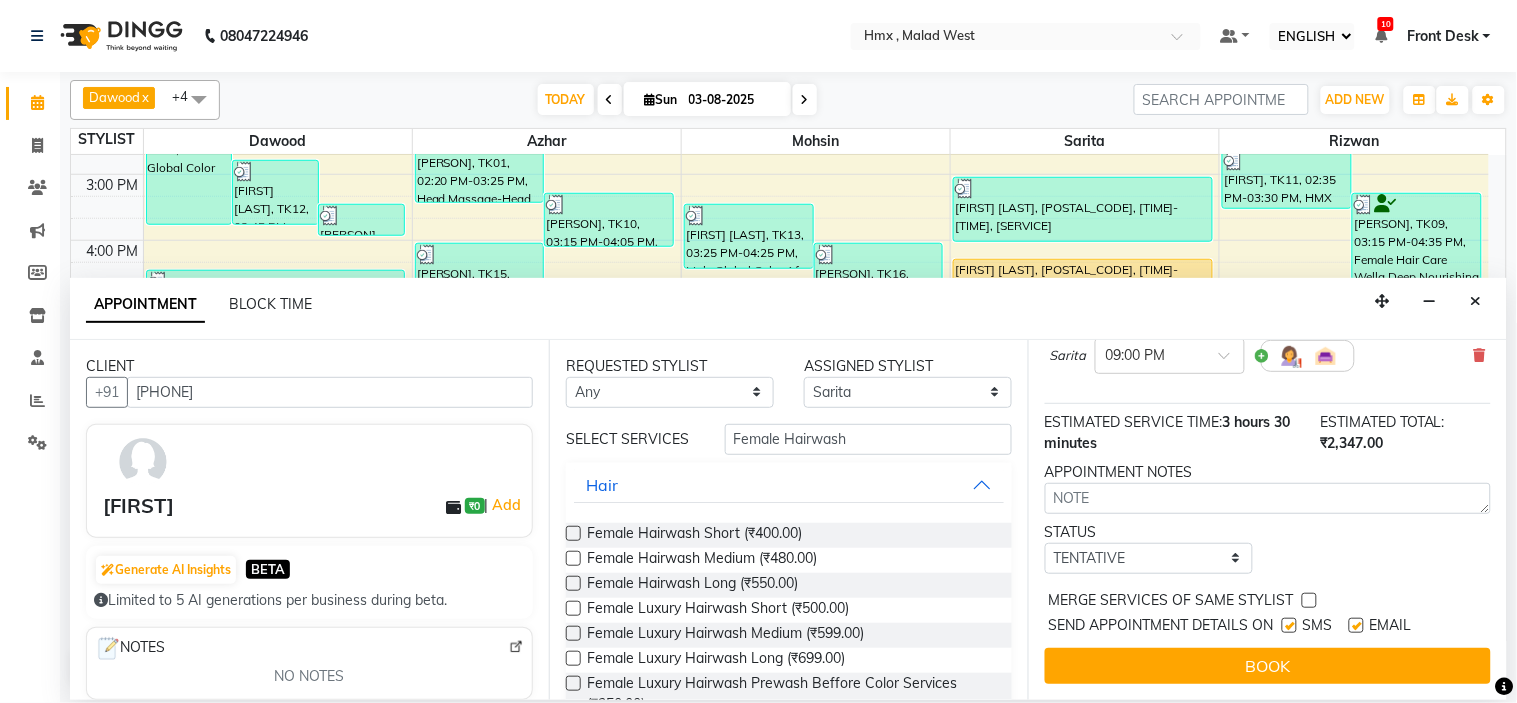click at bounding box center (1289, 625) 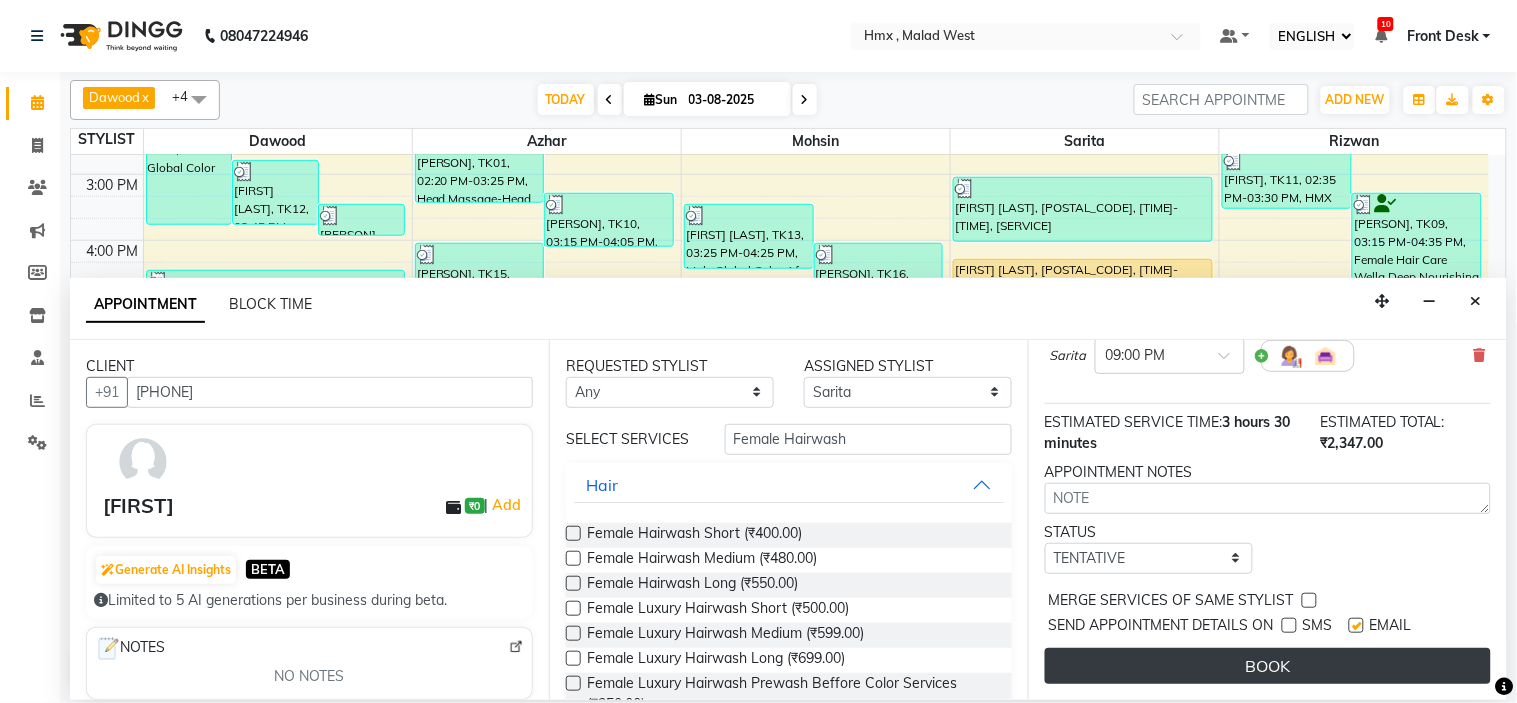 click on "BOOK" at bounding box center [1268, 666] 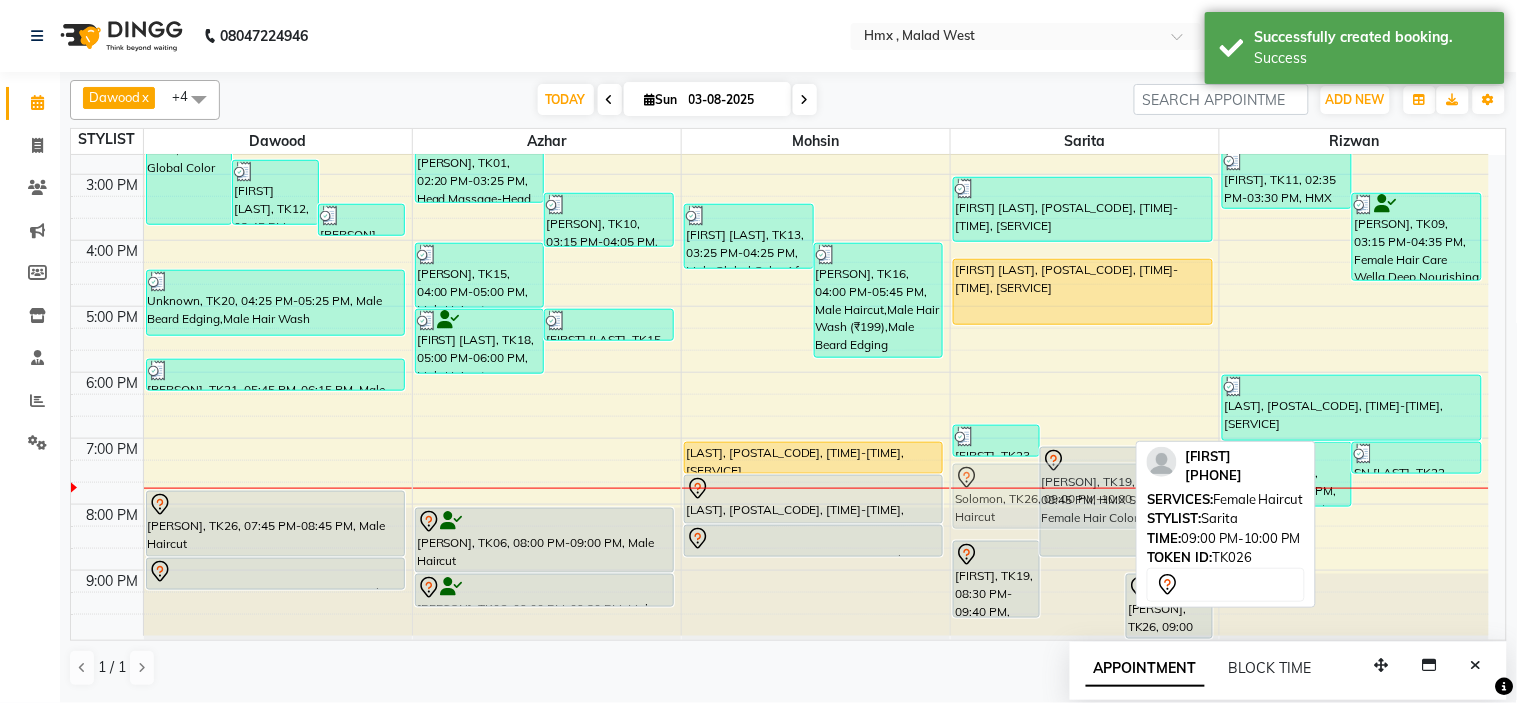 drag, startPoint x: 1074, startPoint y: 582, endPoint x: 1025, endPoint y: 463, distance: 128.69344 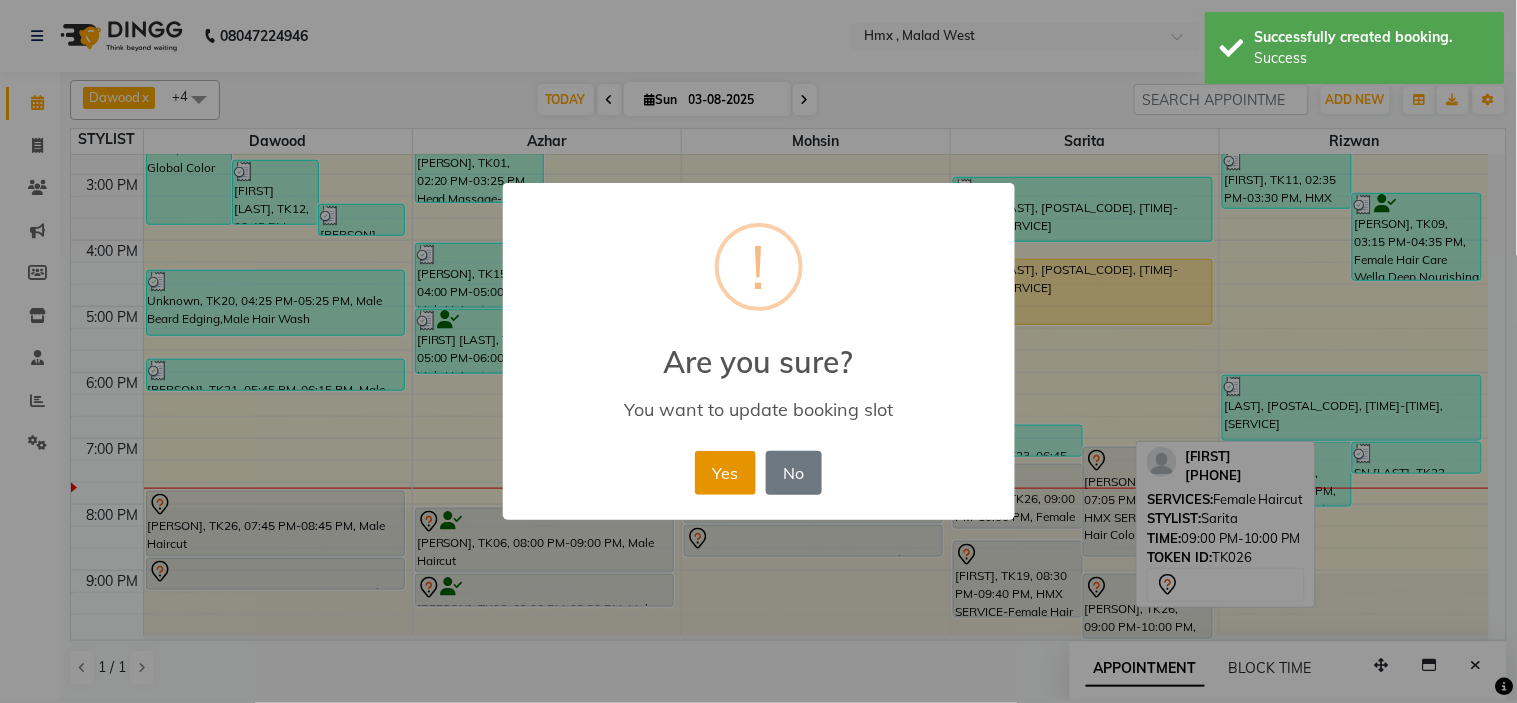 click on "Yes" at bounding box center (725, 473) 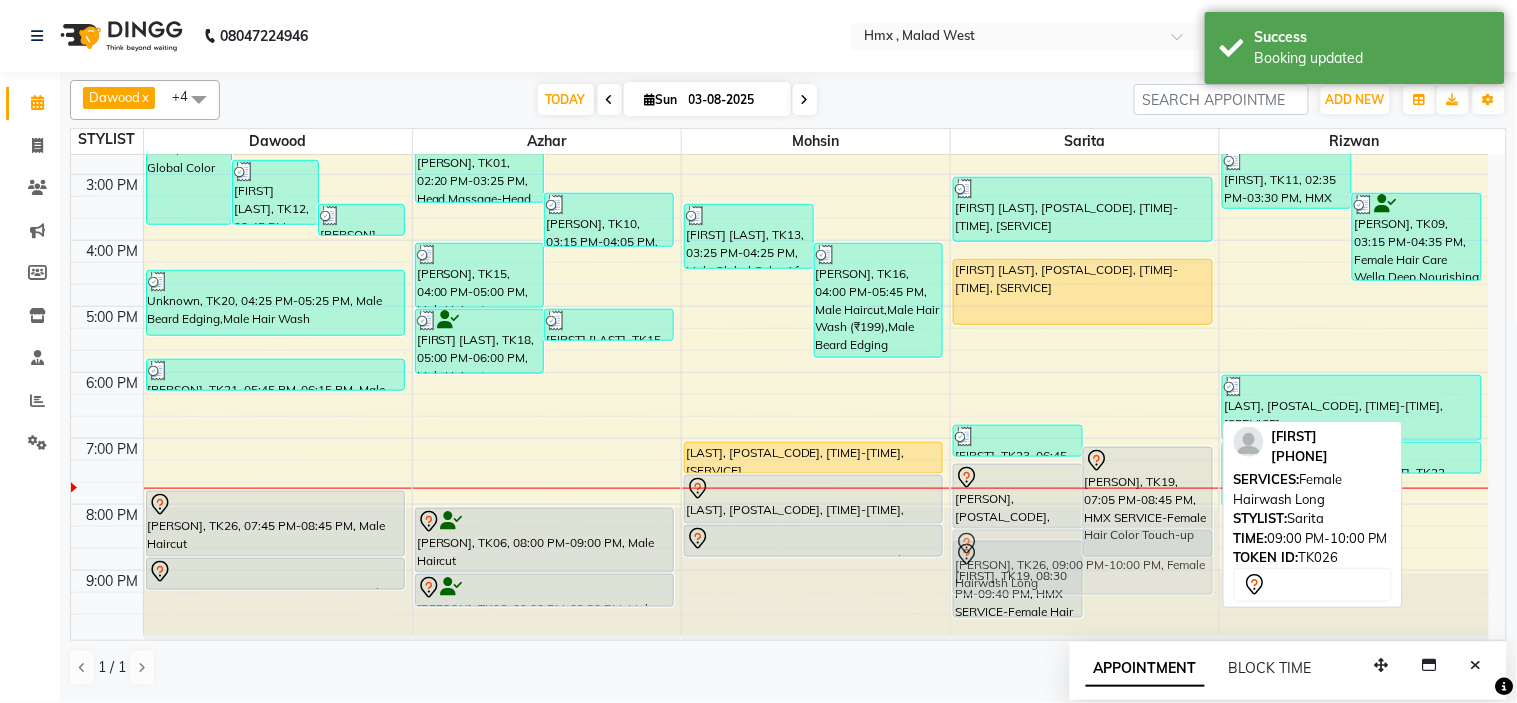 drag, startPoint x: 1121, startPoint y: 595, endPoint x: 1071, endPoint y: 544, distance: 71.42129 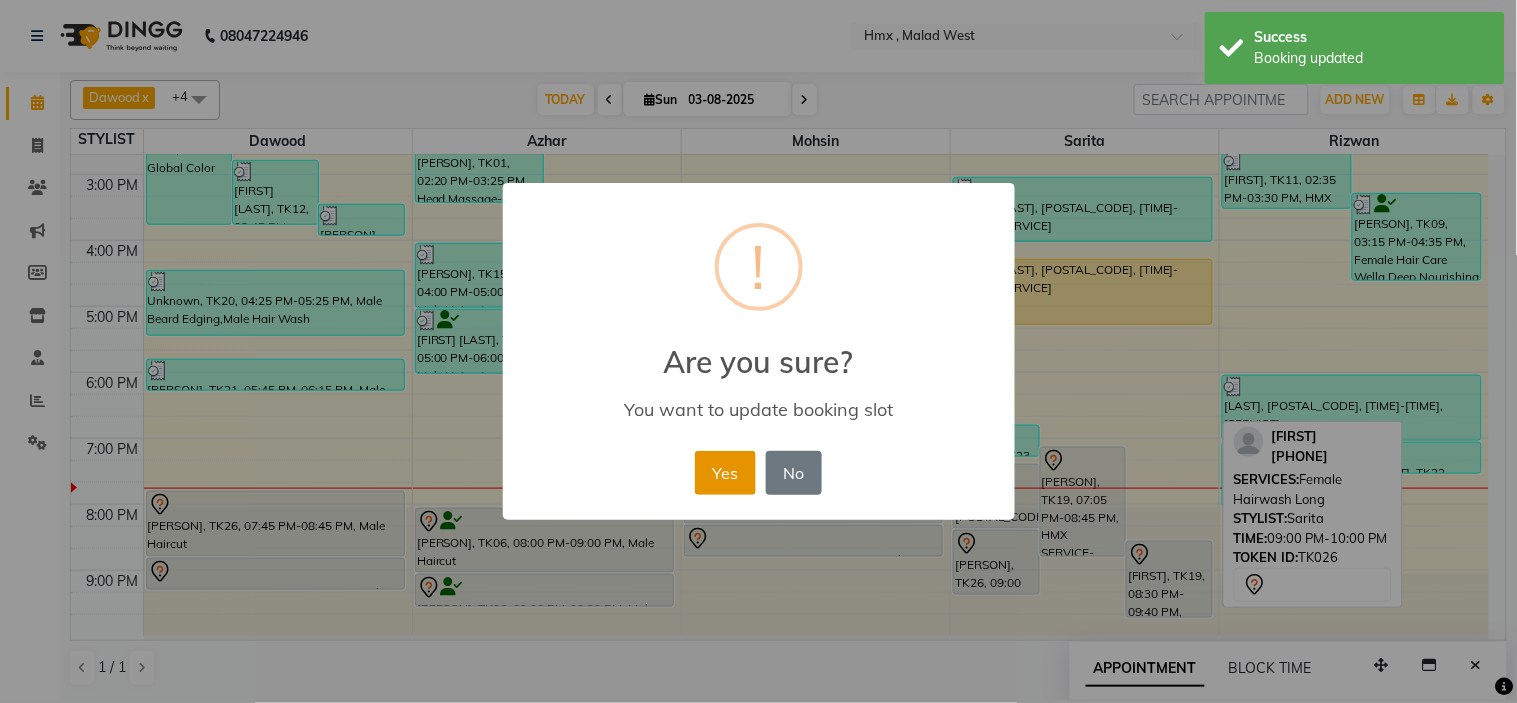 click on "Yes" at bounding box center [725, 473] 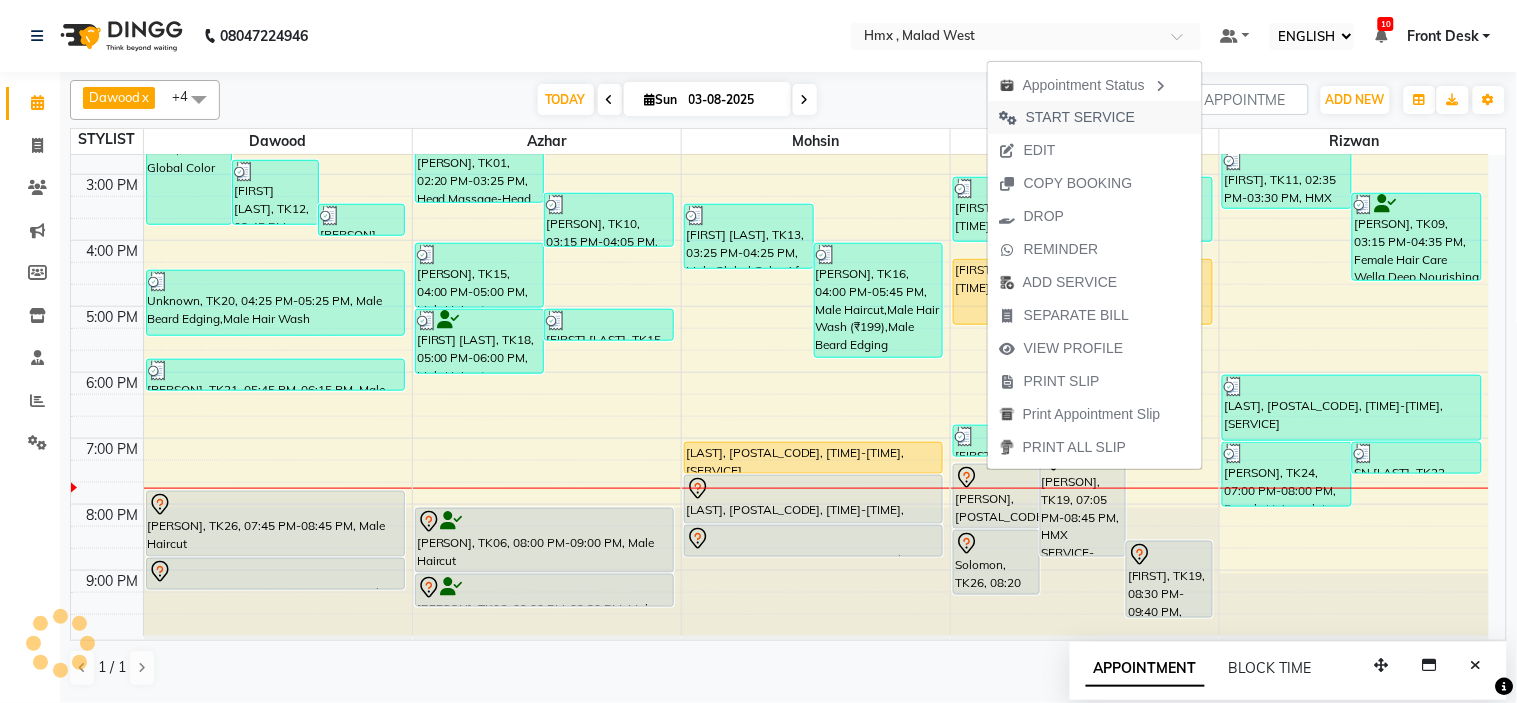 click on "START SERVICE" at bounding box center [1080, 117] 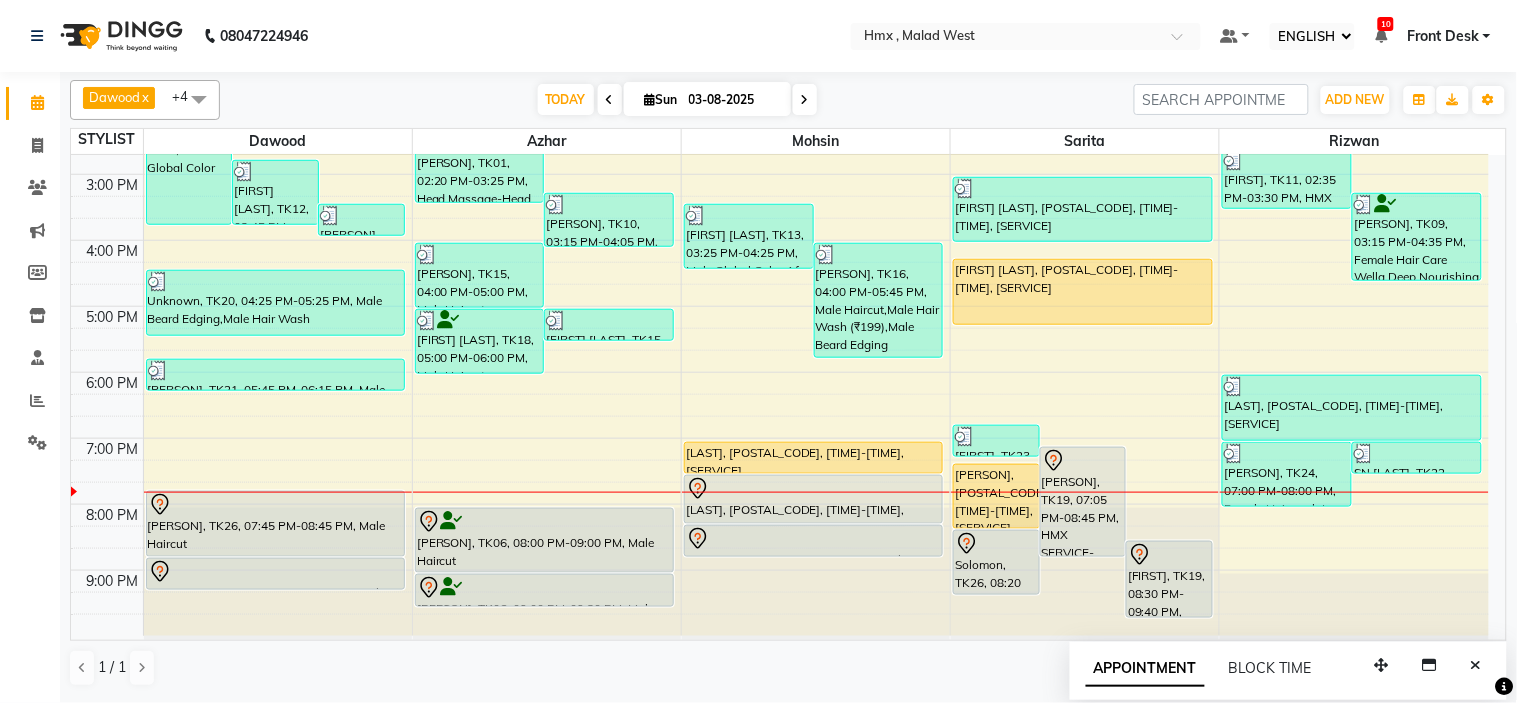click at bounding box center [1476, 665] 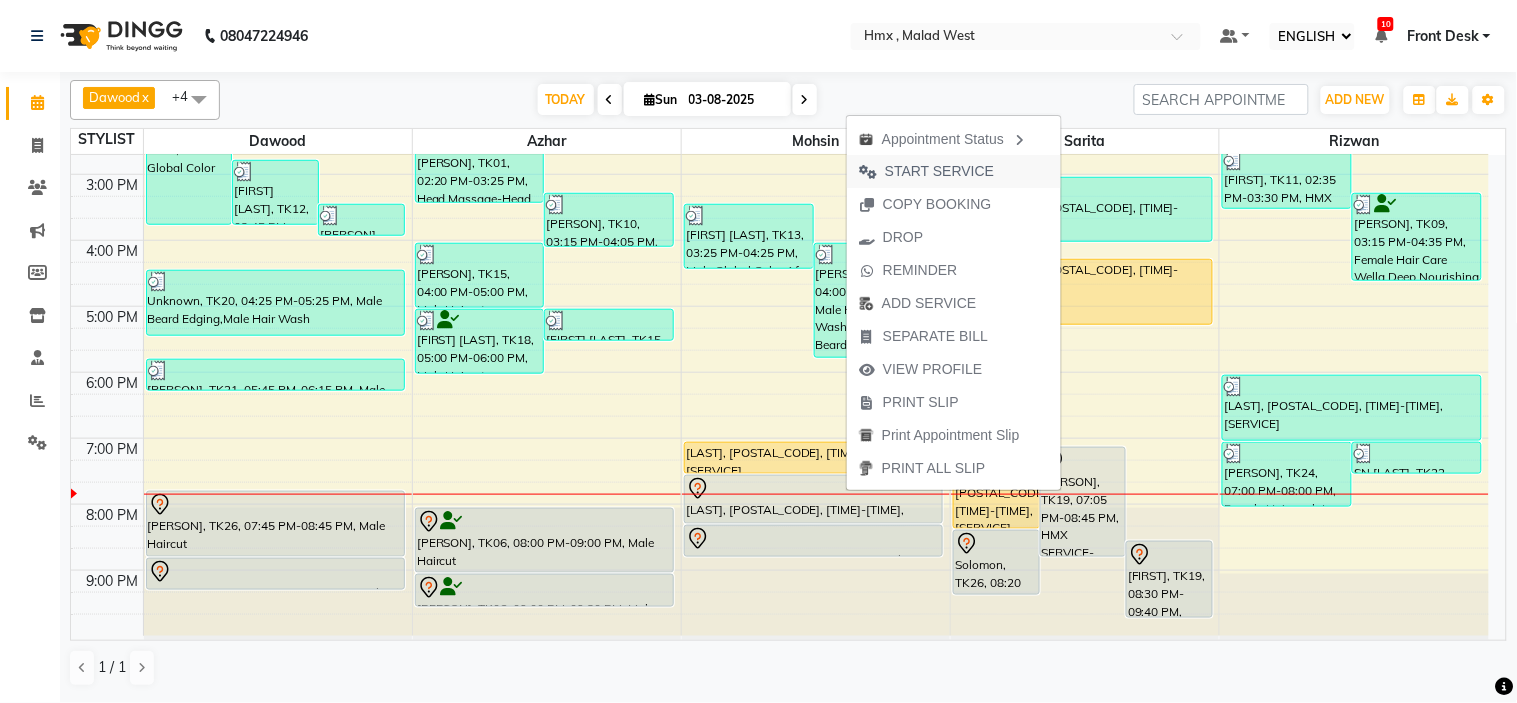 click on "START SERVICE" at bounding box center (939, 171) 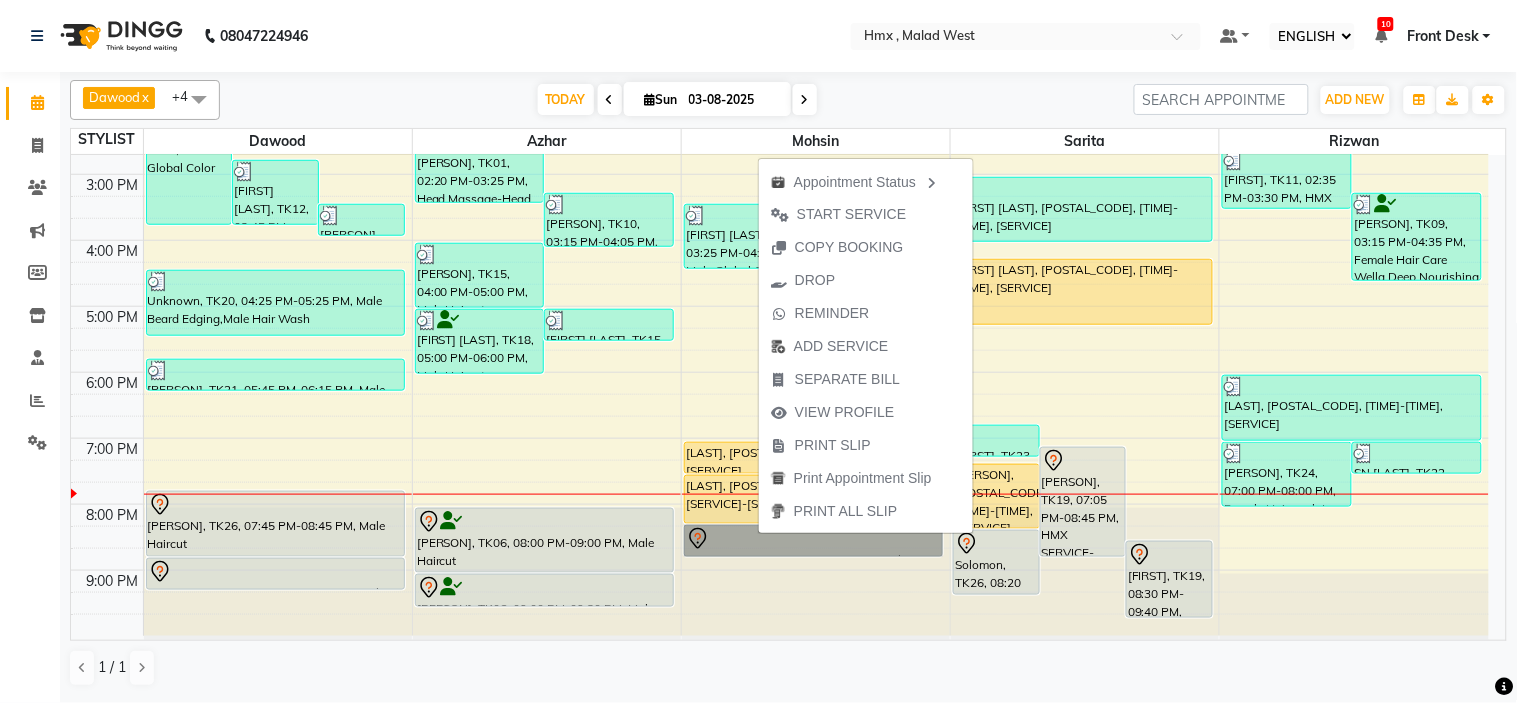 click at bounding box center (816, 574) 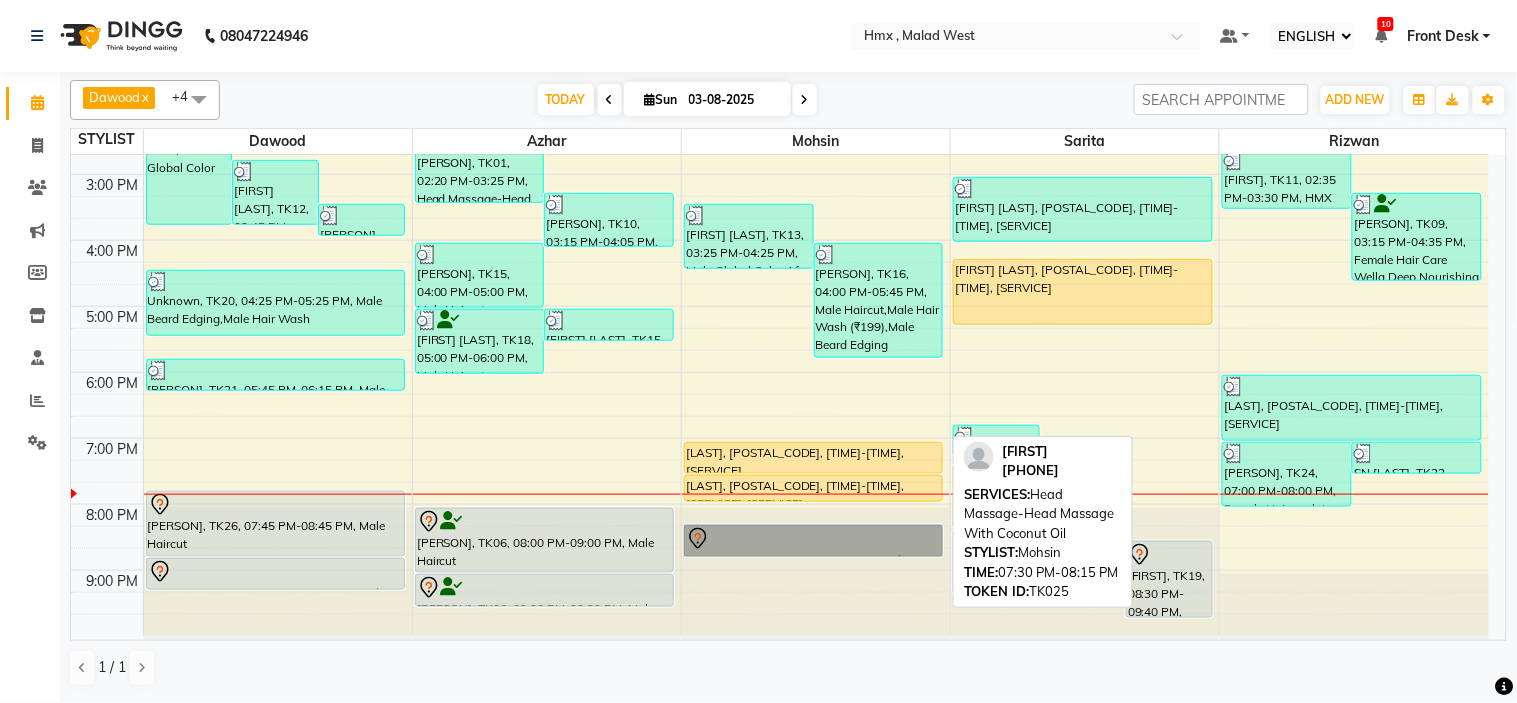drag, startPoint x: 802, startPoint y: 522, endPoint x: 811, endPoint y: 502, distance: 21.931713 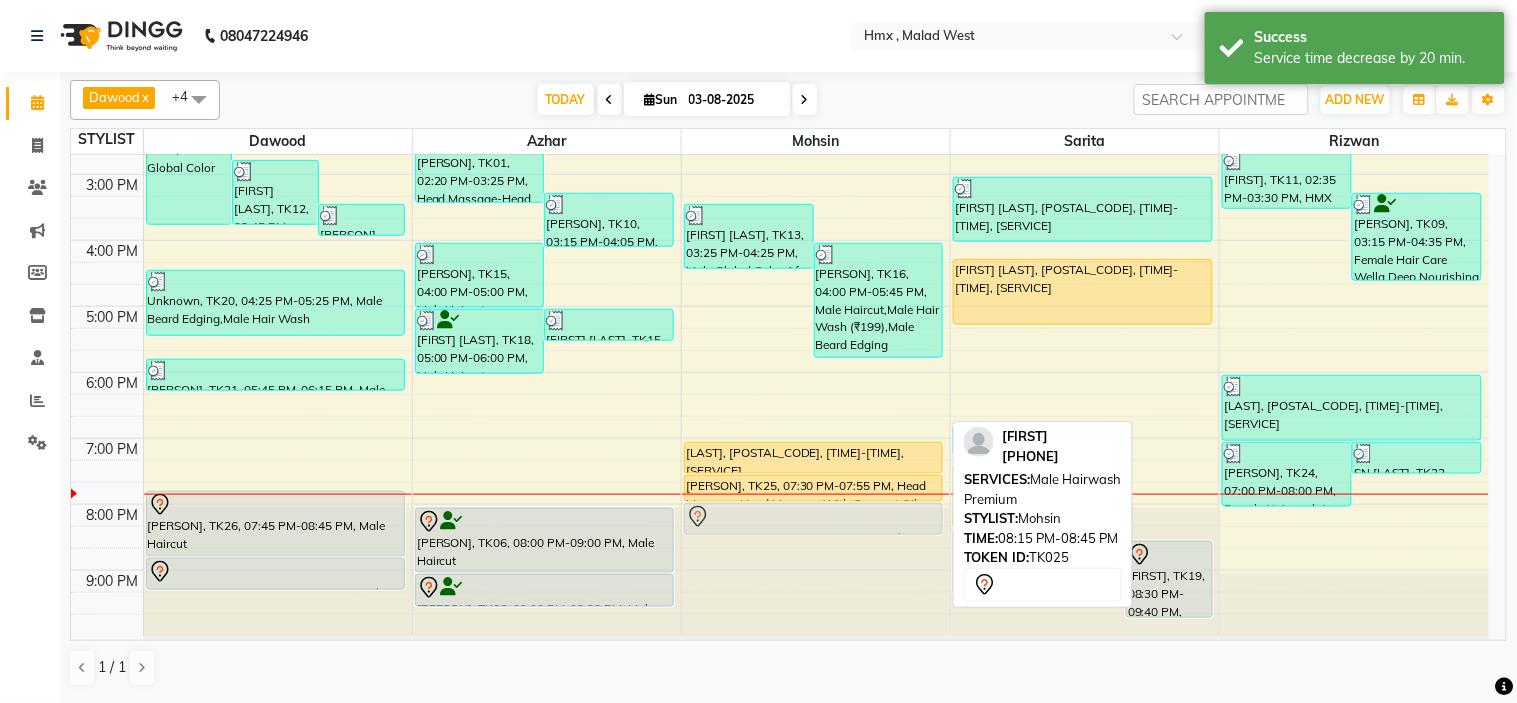 drag, startPoint x: 807, startPoint y: 532, endPoint x: 825, endPoint y: 501, distance: 35.846897 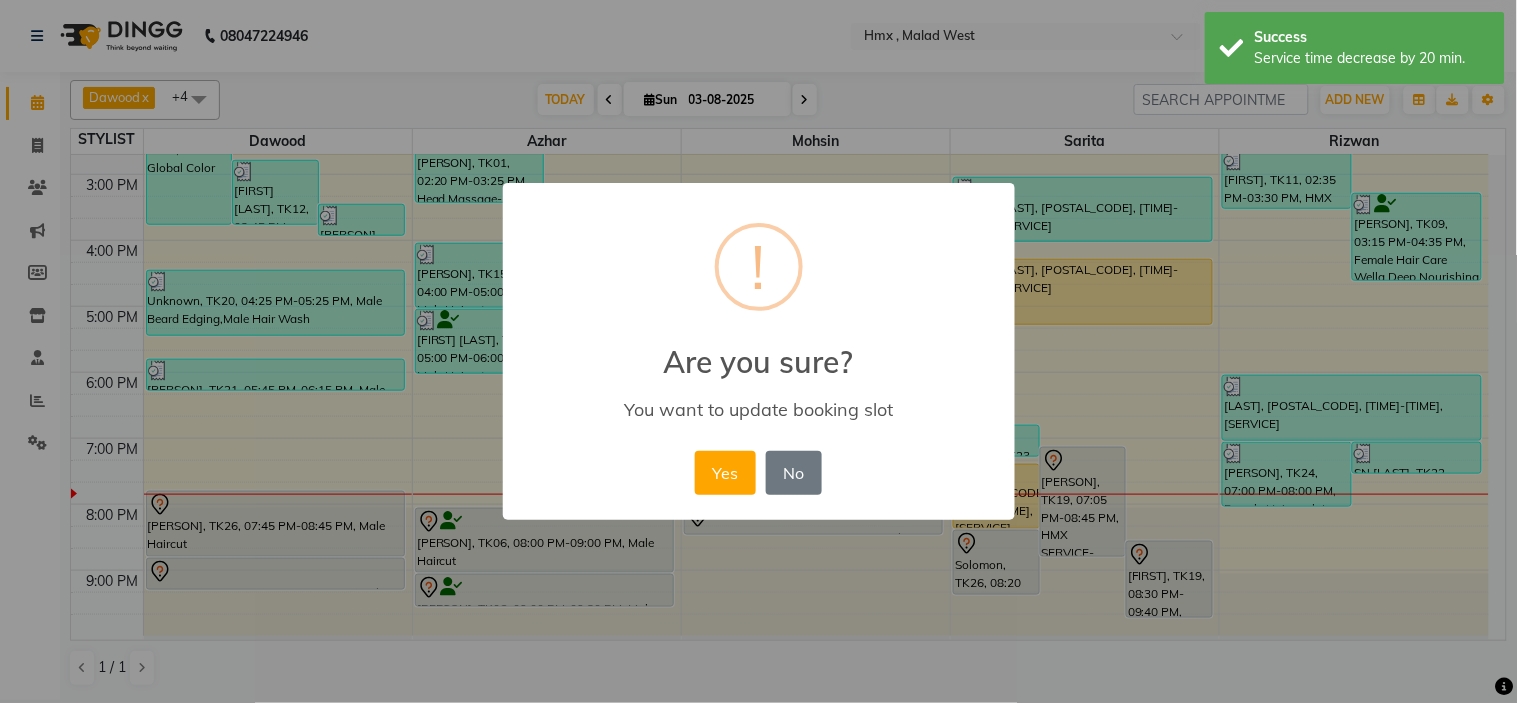 click on "Yes" at bounding box center [725, 473] 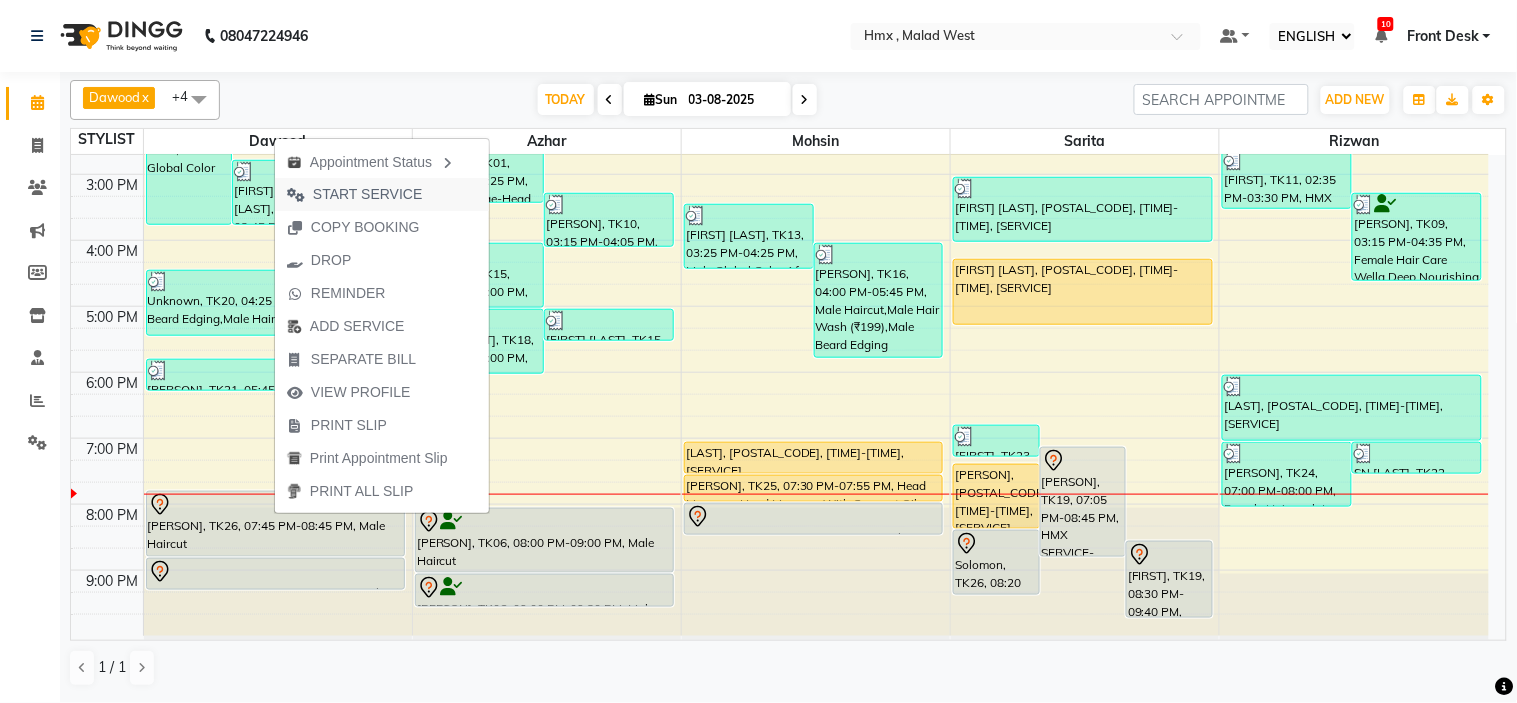click on "START SERVICE" at bounding box center [354, 194] 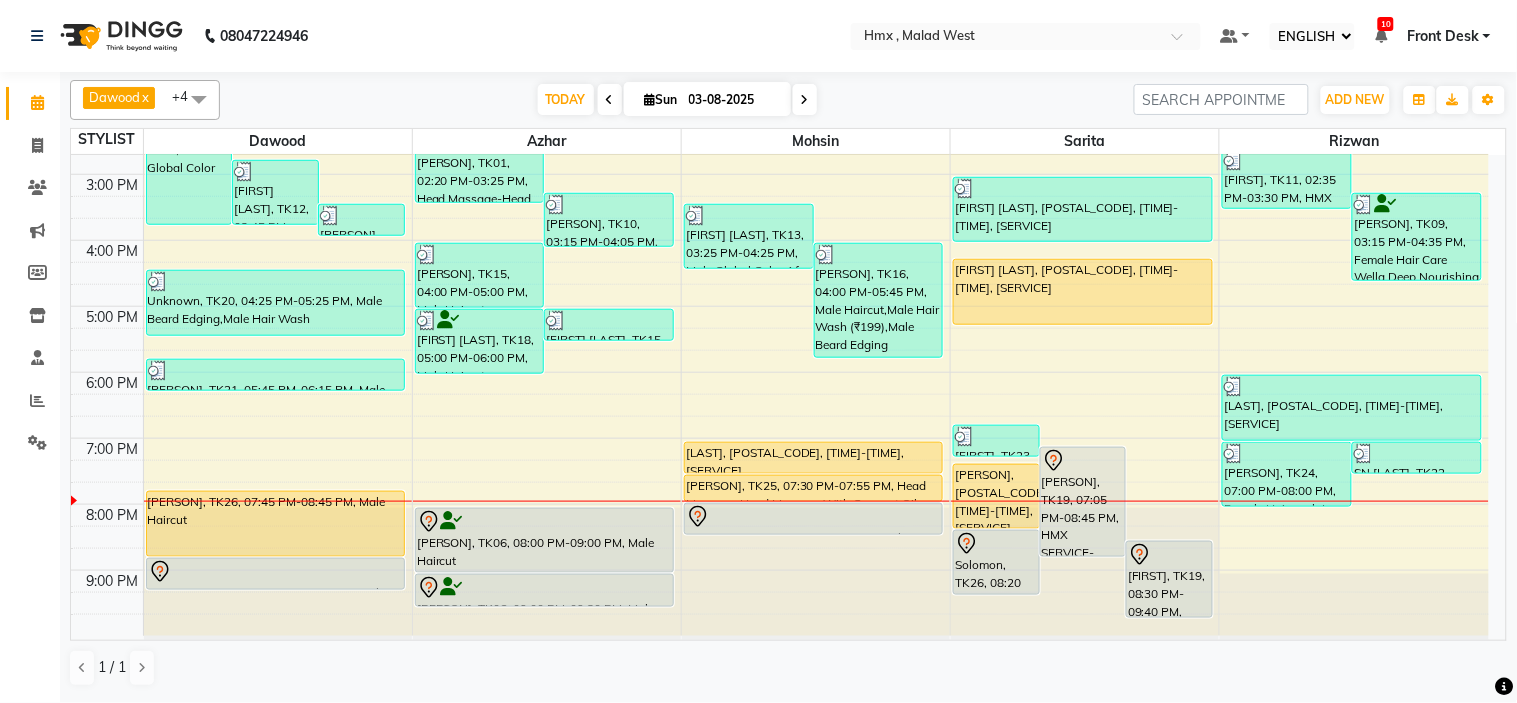 click on "8:00 AM 9:00 AM 10:00 AM 11:00 AM 12:00 PM 1:00 PM 2:00 PM 3:00 PM 4:00 PM 5:00 PM 6:00 PM 7:00 PM 8:00 PM 9:00 PM     sandeep jairath, TK03, 12:15 PM-03:45 PM, Male Beard Edging,Male Haircut,Male Beard Color,Male Global Color     Jeewan Joshi, TK12, 02:45 PM-03:45 PM, Male Haircut     Jeewan Joshi, TK12, 03:25 PM-03:55 PM, Male Beard Edging     Unknown, TK20, 04:25 PM-05:25 PM, Male Beard Edging,Male Hair Wash     Harsh, TK21, 05:45 PM-06:15 PM, Male Beard Edging    Solomon, TK26, 07:45 PM-08:45 PM, Male Haircut             Solomon, TK26, 08:45 PM-09:15 PM, Male Beard Edging     VINOD, TK01, 02:20 PM-03:25 PM, Head Massage-Head Massage With Coconut Oil     Gulzar, TK10, 03:15 PM-04:05 PM, Male Beard Edging     Gabiliel Solvate, TK15, 04:00 PM-05:00 PM, Male Haircut     Sudhakar Saraswat, TK18, 05:00 PM-06:00 PM, Male Haircut     Gabiliel Solvate, TK15, 05:00 PM-05:30 PM, Male Beard Edging     VINOD, TK01, 01:00 PM-02:00 PM, Male Haircut             Vinay, TK06, 08:00 PM-09:00 PM, Male Haircut" at bounding box center [780, 174] 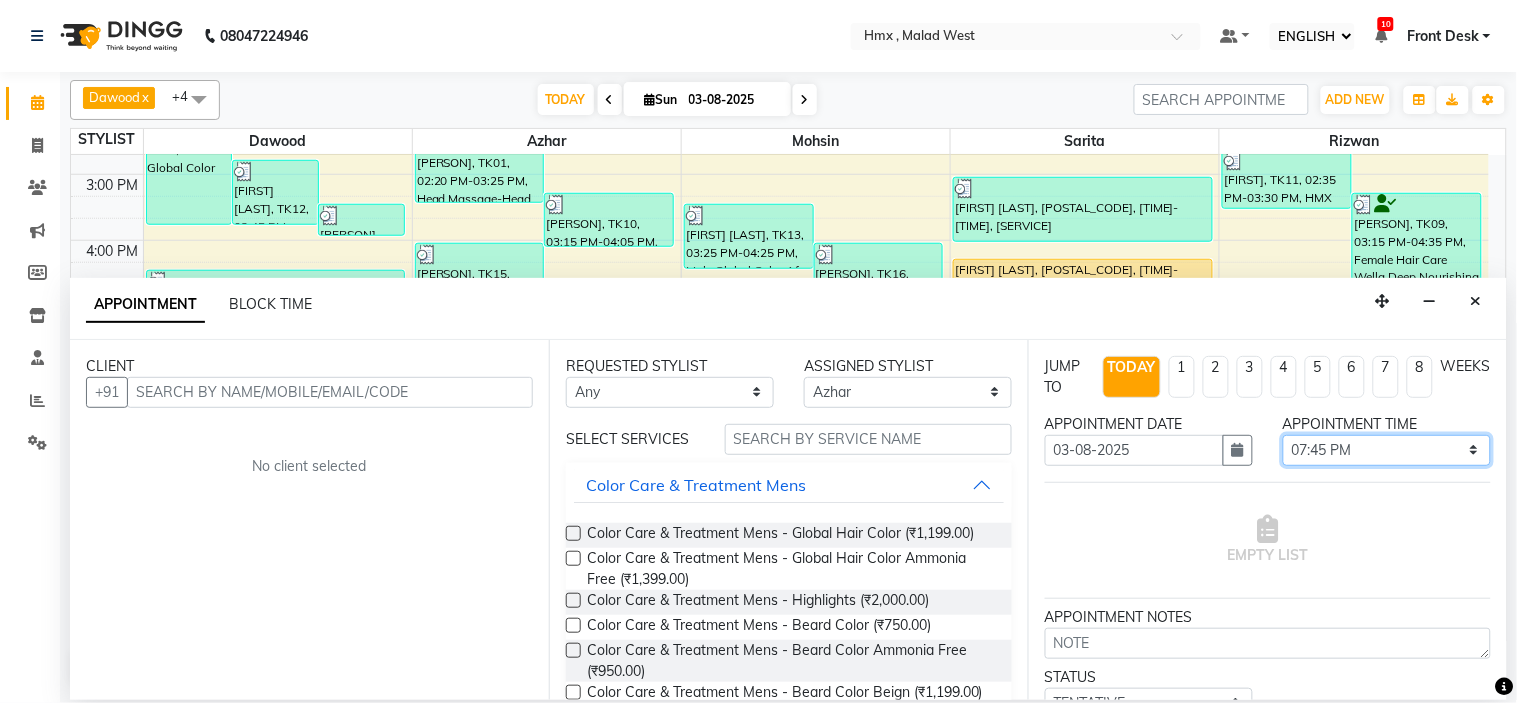 click on "SELECT 09:00 AM 09:15 AM 09:30 AM 09:45 AM 10:00 AM 10:15 AM 10:30 AM 10:45 AM 11:00 AM 11:15 AM 11:30 AM 11:45 AM 12:00 PM 12:15 PM 12:30 PM 12:45 PM 01:00 PM 01:15 PM 01:30 PM 01:45 PM 02:00 PM 02:15 PM 02:30 PM 02:45 PM 03:00 PM 03:15 PM 03:30 PM 03:45 PM 04:00 PM 04:15 PM 04:30 PM 04:45 PM 05:00 PM 05:15 PM 05:30 PM 05:45 PM 06:00 PM 06:15 PM 06:30 PM 06:45 PM 07:00 PM 07:15 PM 07:30 PM 07:45 PM 08:00 PM 08:15 PM 08:30 PM 08:45 PM 09:00 PM" at bounding box center [1387, 450] 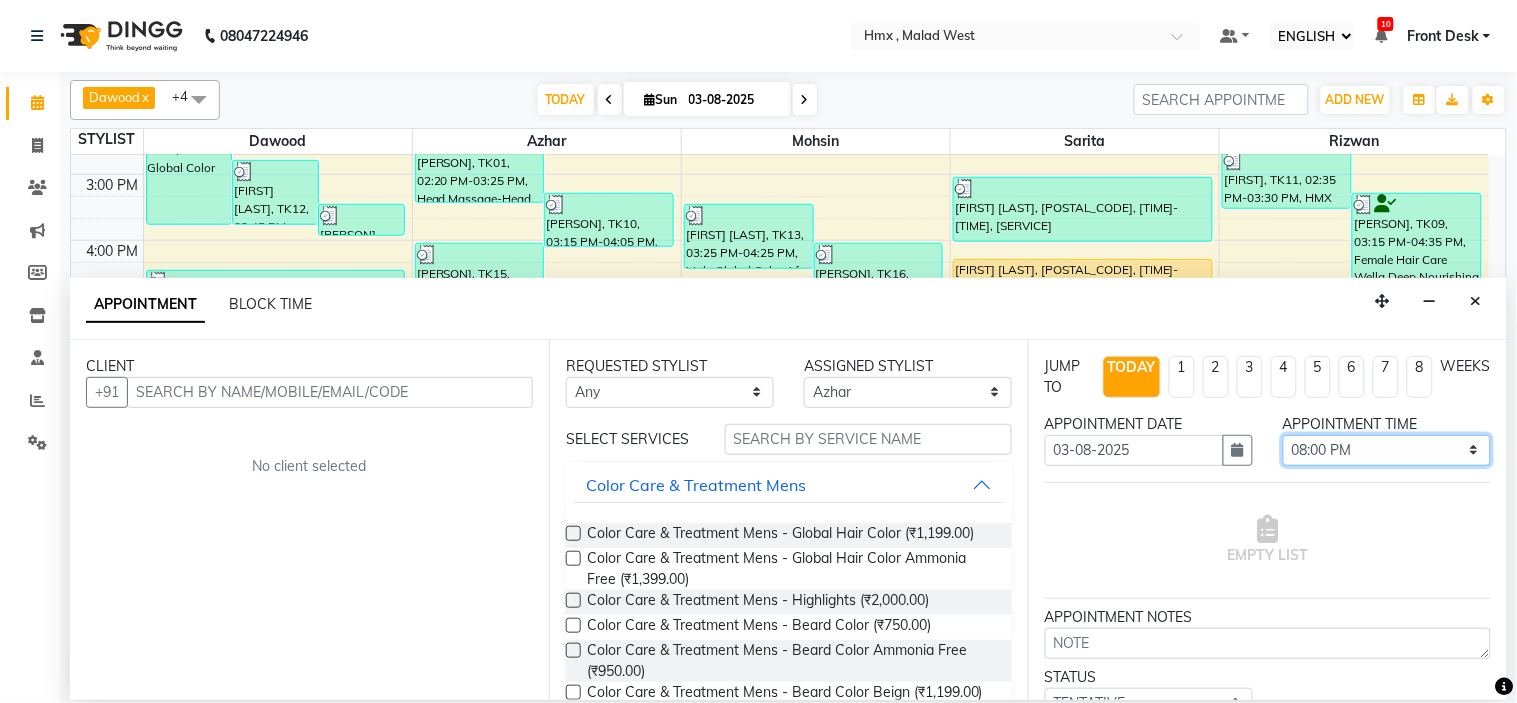 click on "SELECT 09:00 AM 09:15 AM 09:30 AM 09:45 AM 10:00 AM 10:15 AM 10:30 AM 10:45 AM 11:00 AM 11:15 AM 11:30 AM 11:45 AM 12:00 PM 12:15 PM 12:30 PM 12:45 PM 01:00 PM 01:15 PM 01:30 PM 01:45 PM 02:00 PM 02:15 PM 02:30 PM 02:45 PM 03:00 PM 03:15 PM 03:30 PM 03:45 PM 04:00 PM 04:15 PM 04:30 PM 04:45 PM 05:00 PM 05:15 PM 05:30 PM 05:45 PM 06:00 PM 06:15 PM 06:30 PM 06:45 PM 07:00 PM 07:15 PM 07:30 PM 07:45 PM 08:00 PM 08:15 PM 08:30 PM 08:45 PM 09:00 PM" at bounding box center (1387, 450) 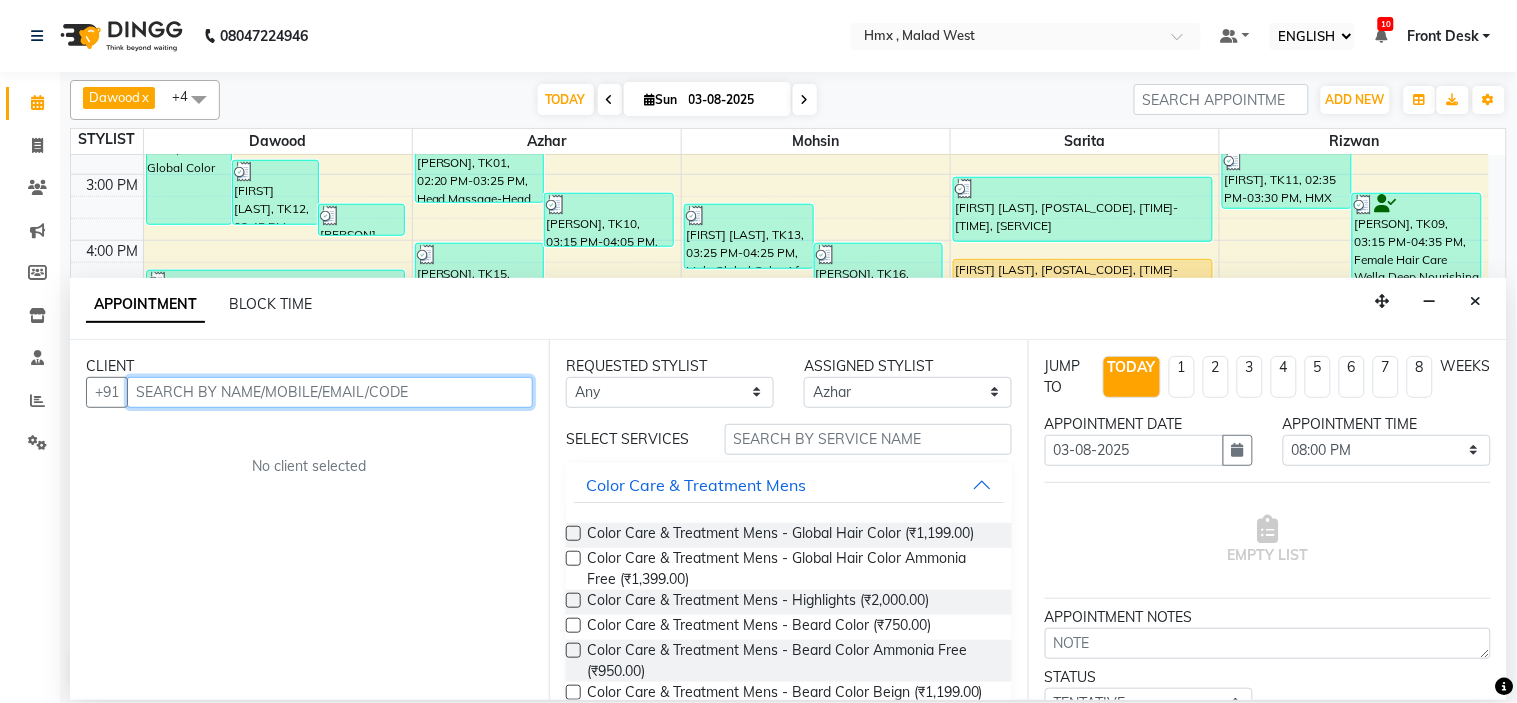 click at bounding box center (330, 392) 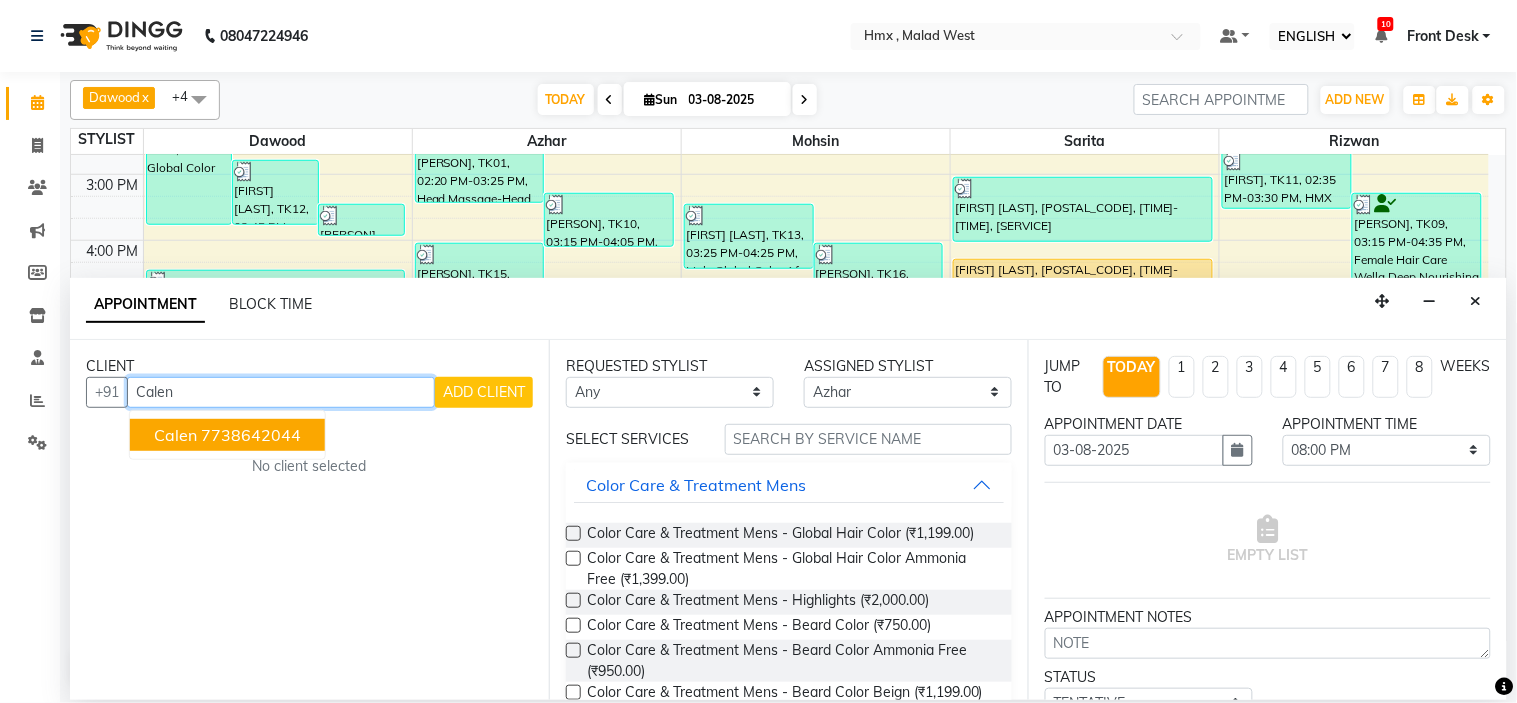 drag, startPoint x: 267, startPoint y: 437, endPoint x: 400, endPoint y: 425, distance: 133.54025 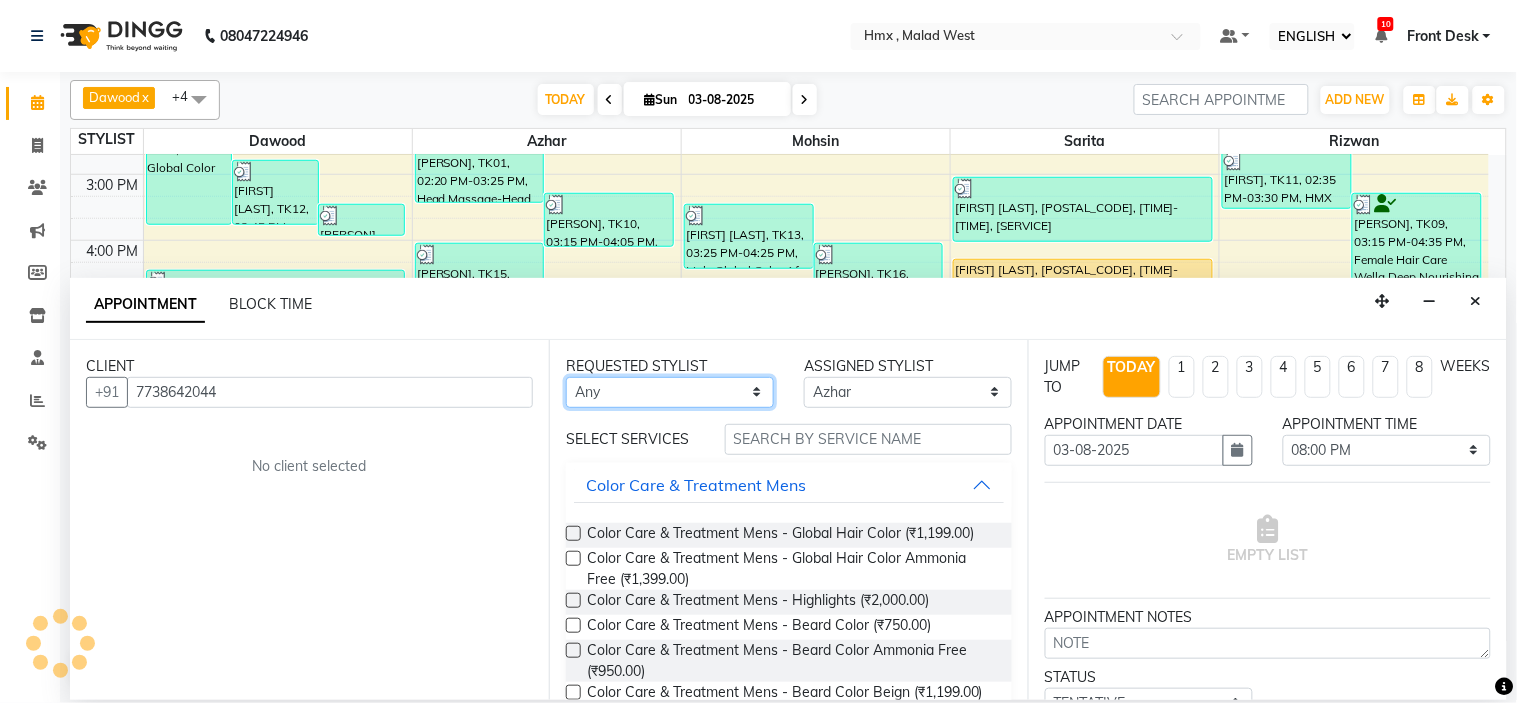 click on "Any Azhar Bilal Dawood Mohsin Rizwan Sarita Suman swapnali Uzair Yash Padrath" at bounding box center [670, 392] 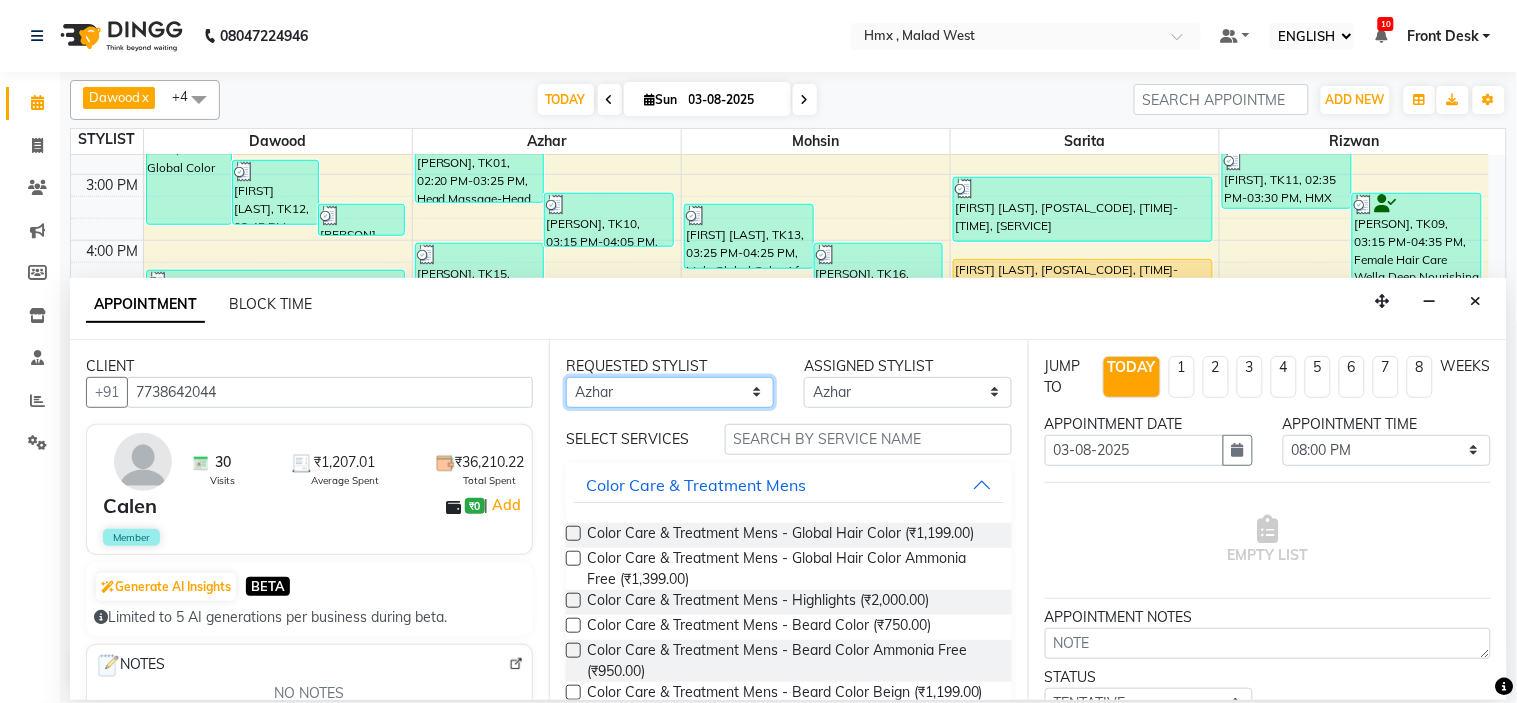 click on "Any Azhar Bilal Dawood Mohsin Rizwan Sarita Suman swapnali Uzair Yash Padrath" at bounding box center (670, 392) 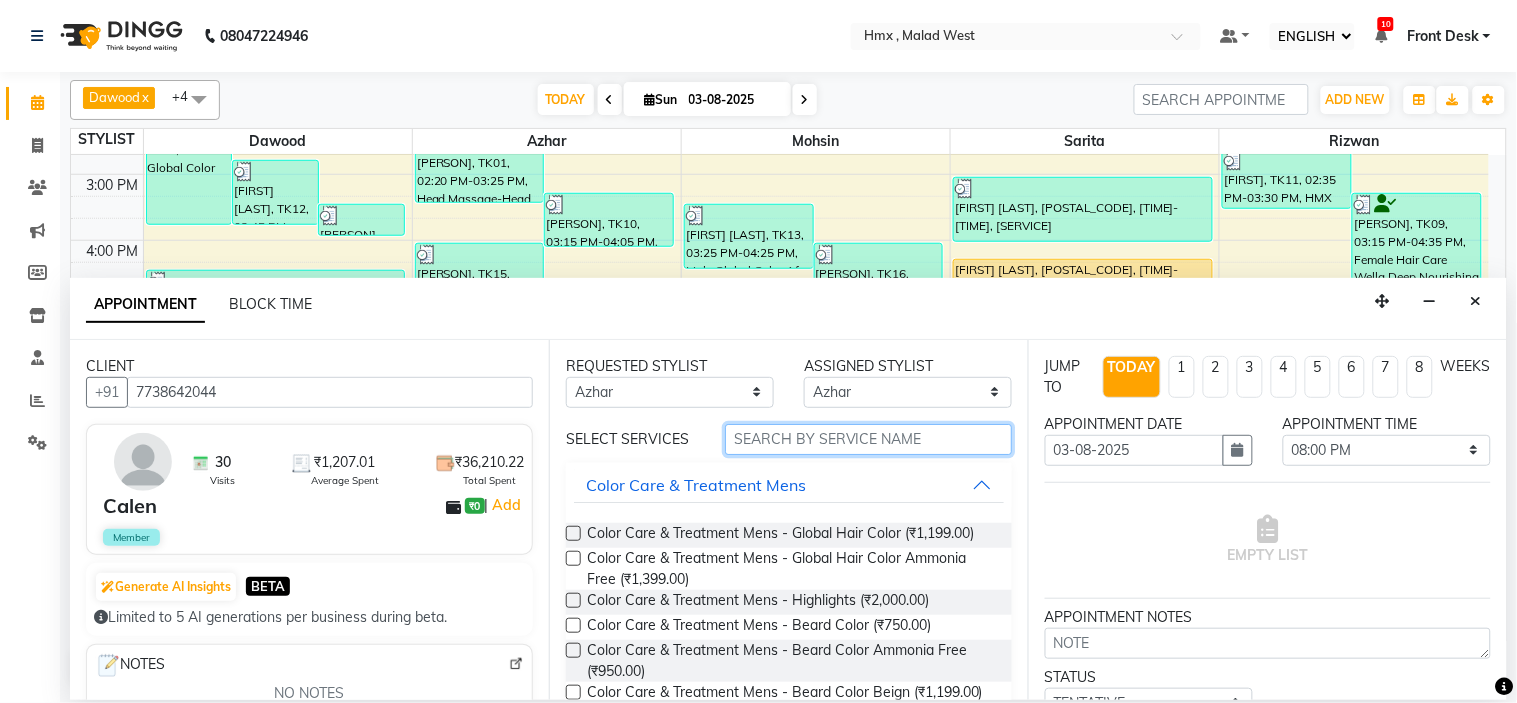 click at bounding box center [868, 439] 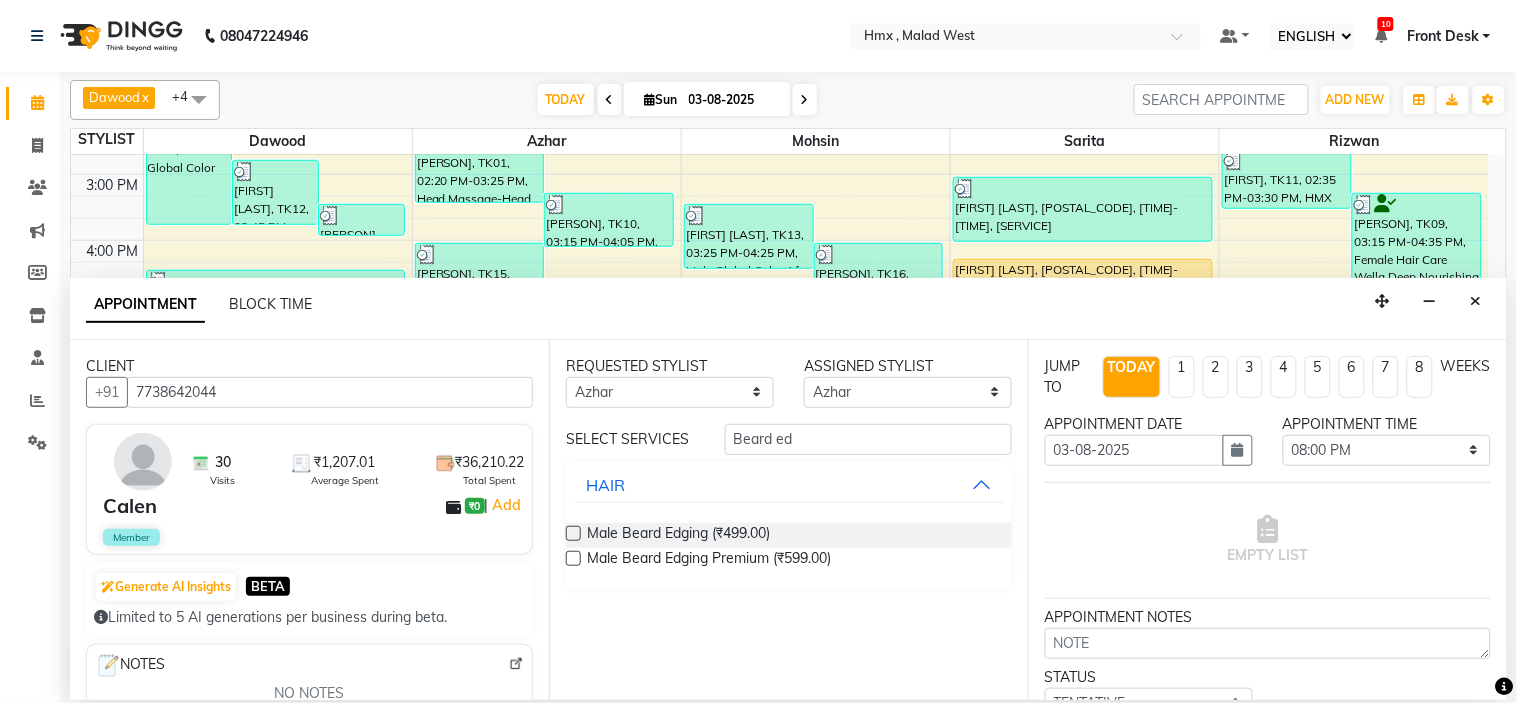 click at bounding box center (573, 533) 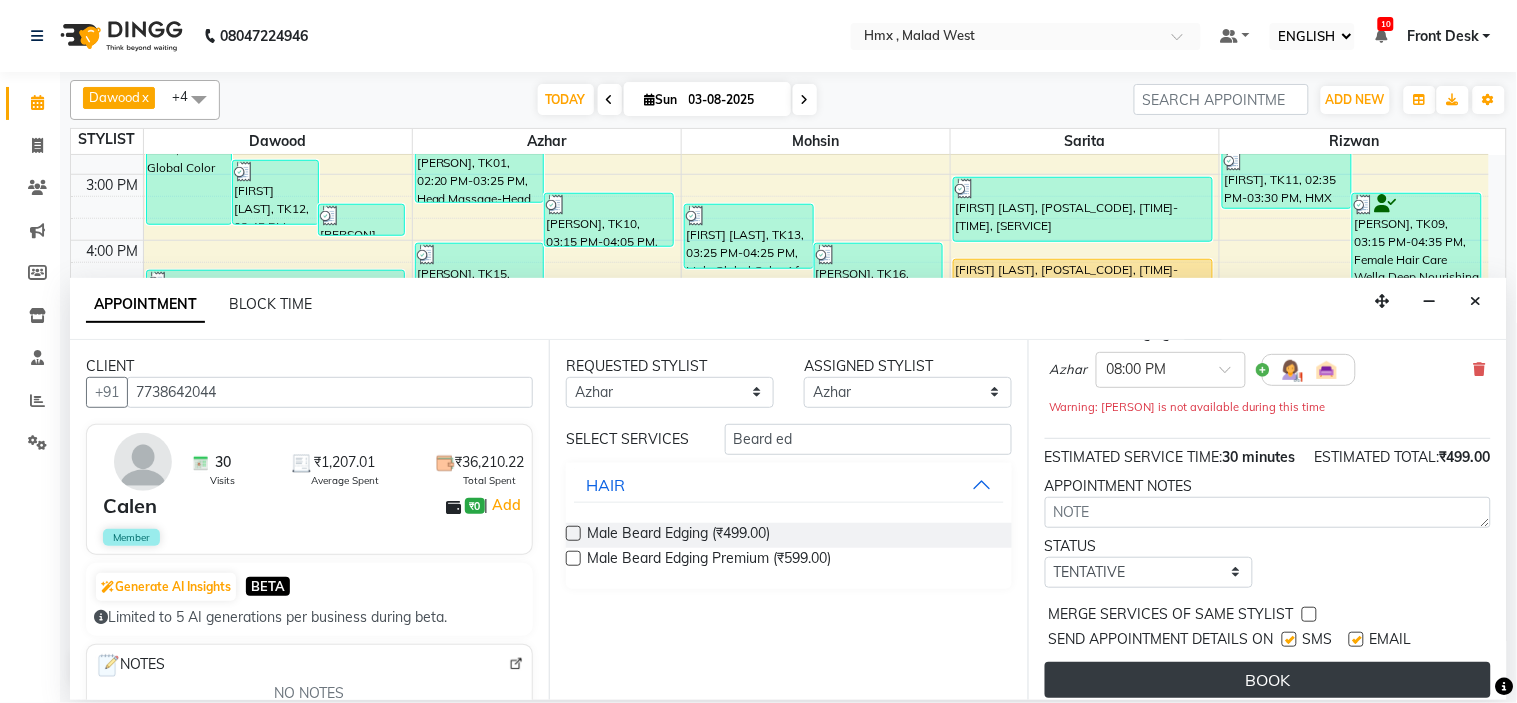 scroll, scrollTop: 207, scrollLeft: 0, axis: vertical 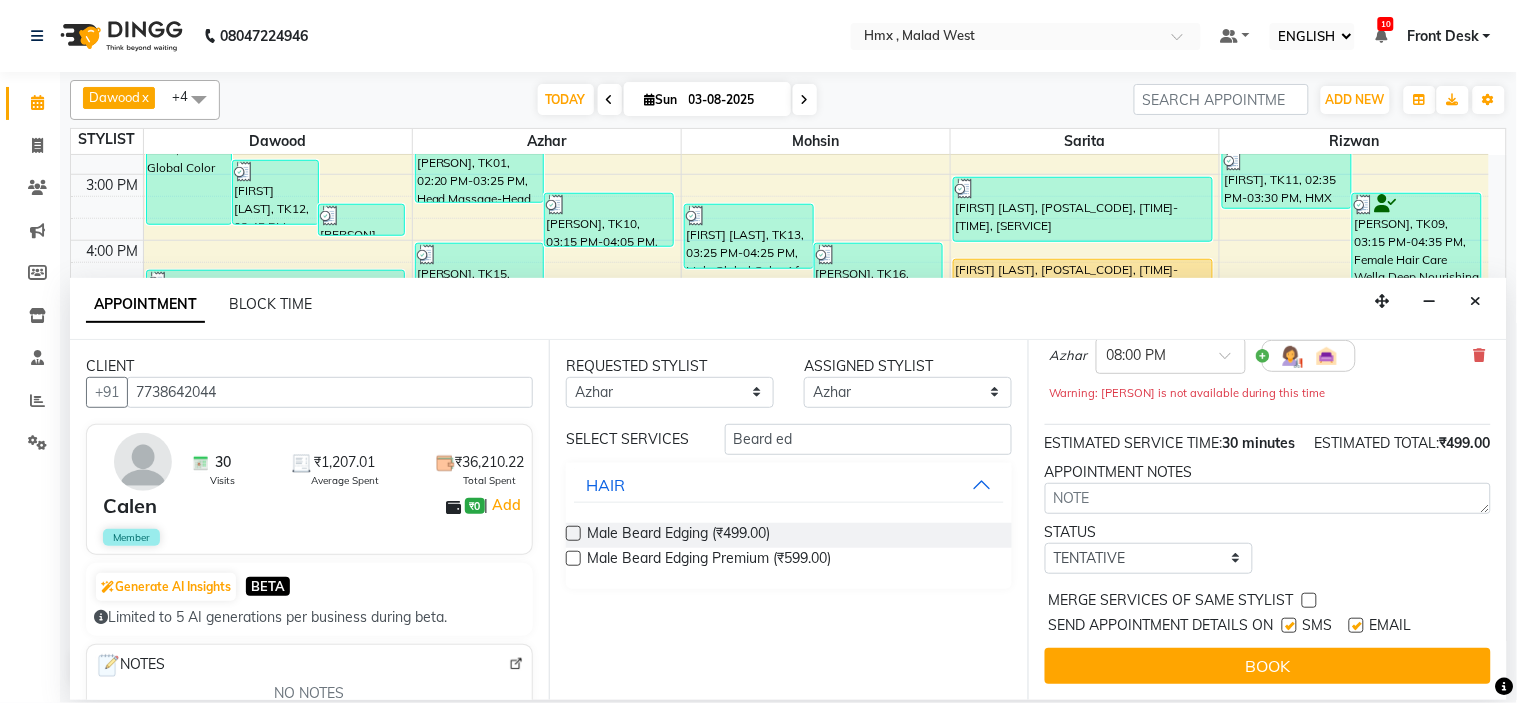 click at bounding box center (1289, 625) 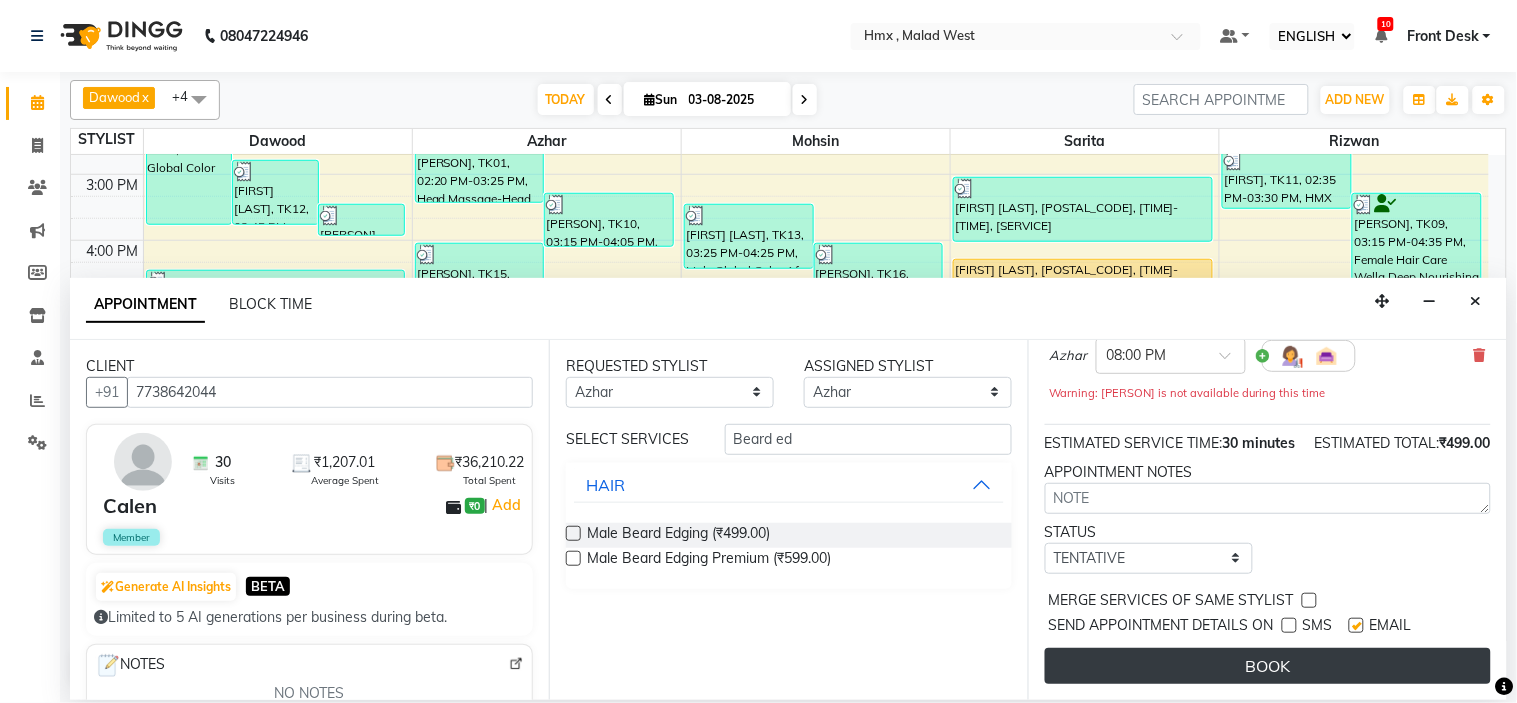 click on "BOOK" at bounding box center (1268, 666) 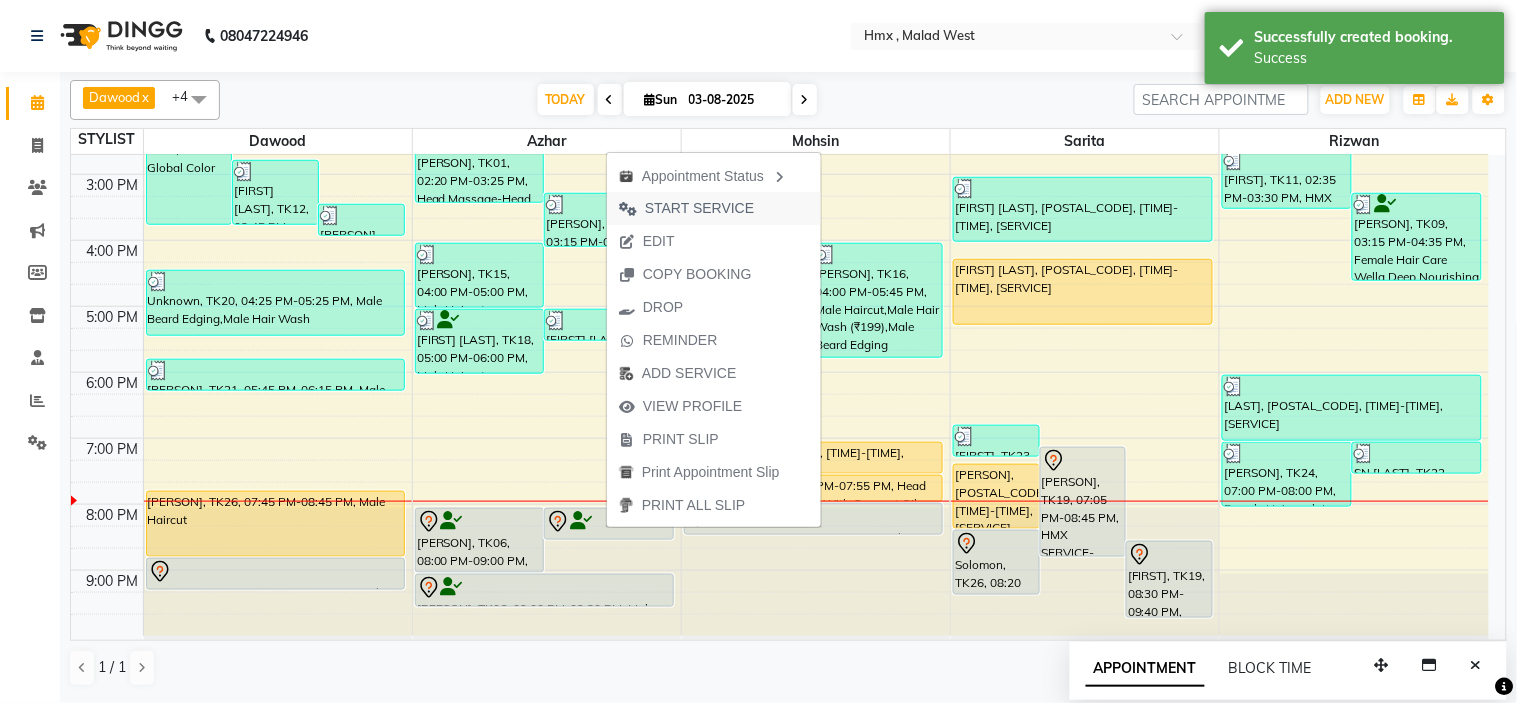click on "START SERVICE" at bounding box center (699, 208) 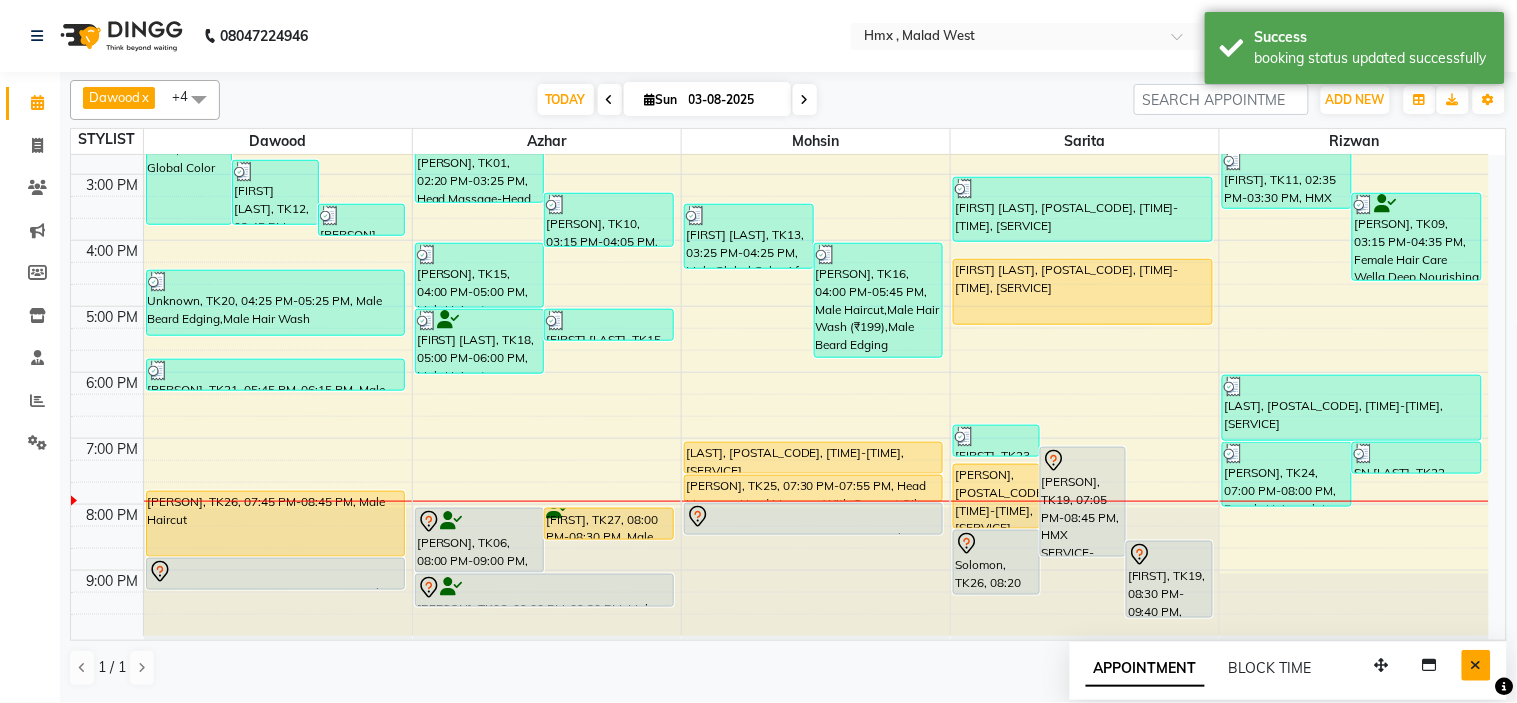 click at bounding box center (1476, 665) 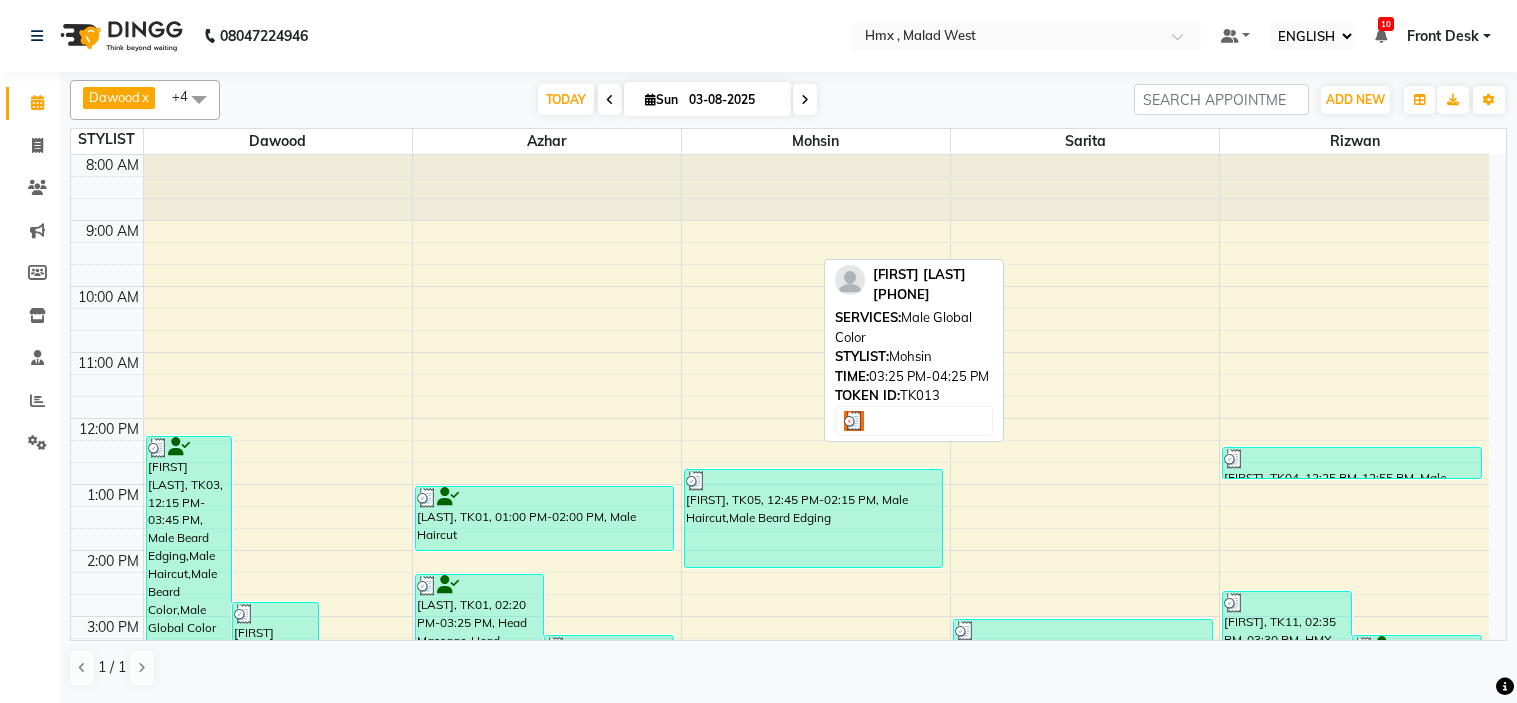 select on "ec" 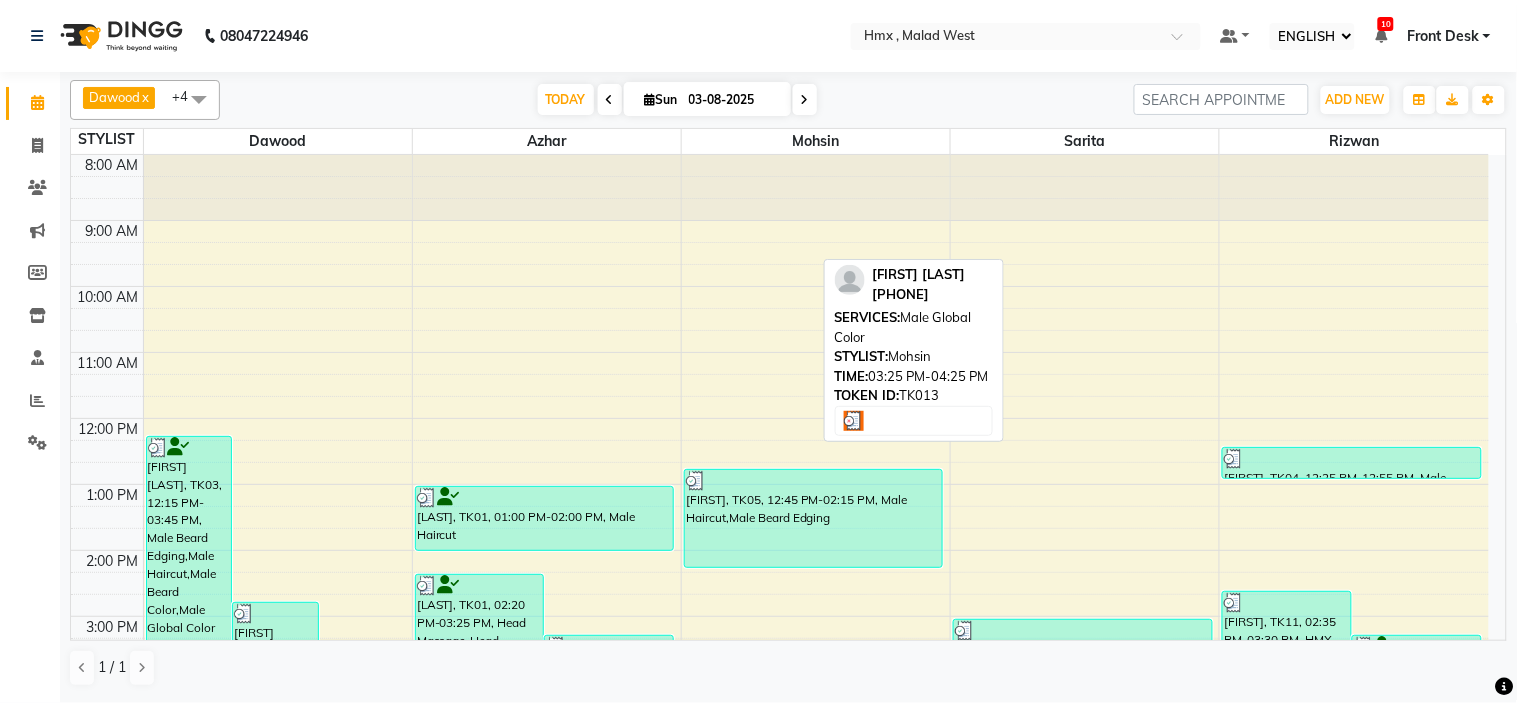 scroll, scrollTop: 0, scrollLeft: 0, axis: both 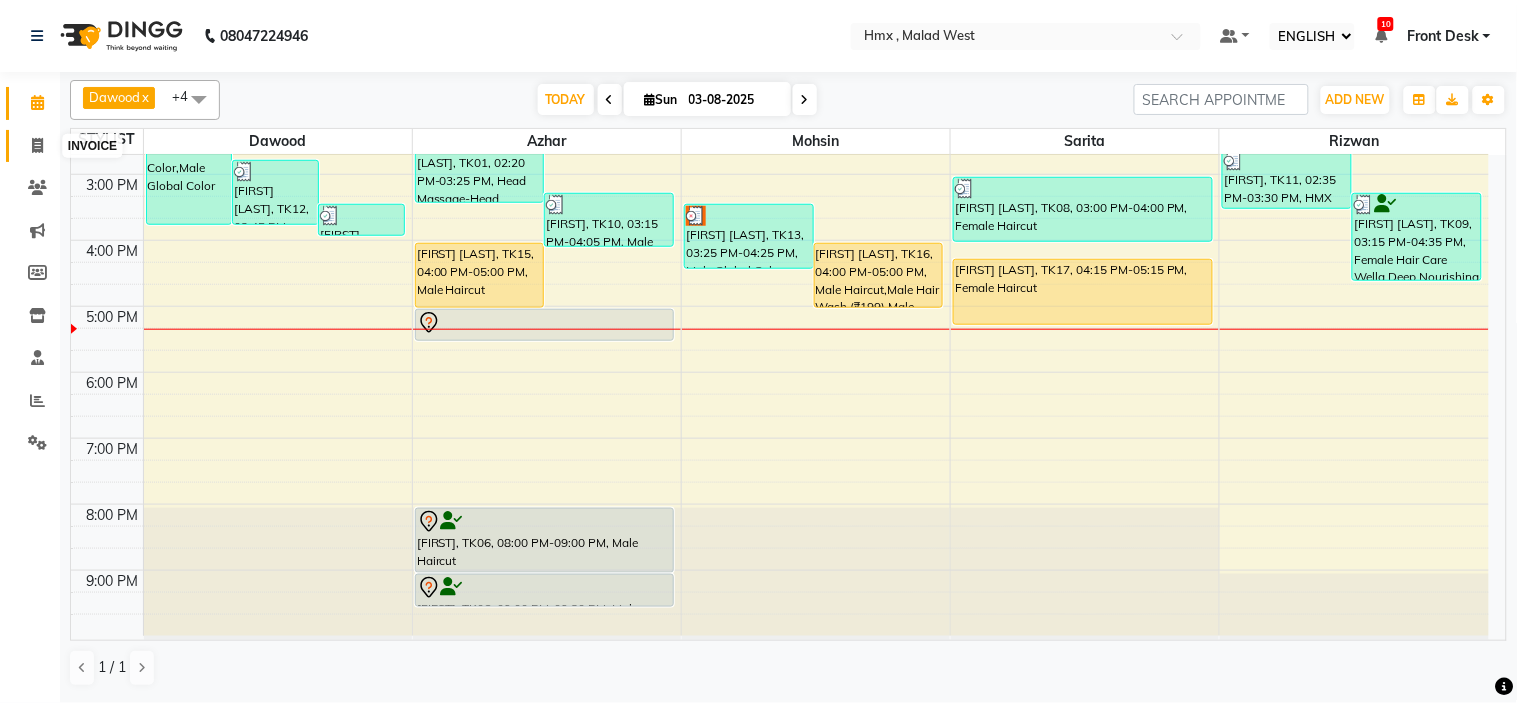 click 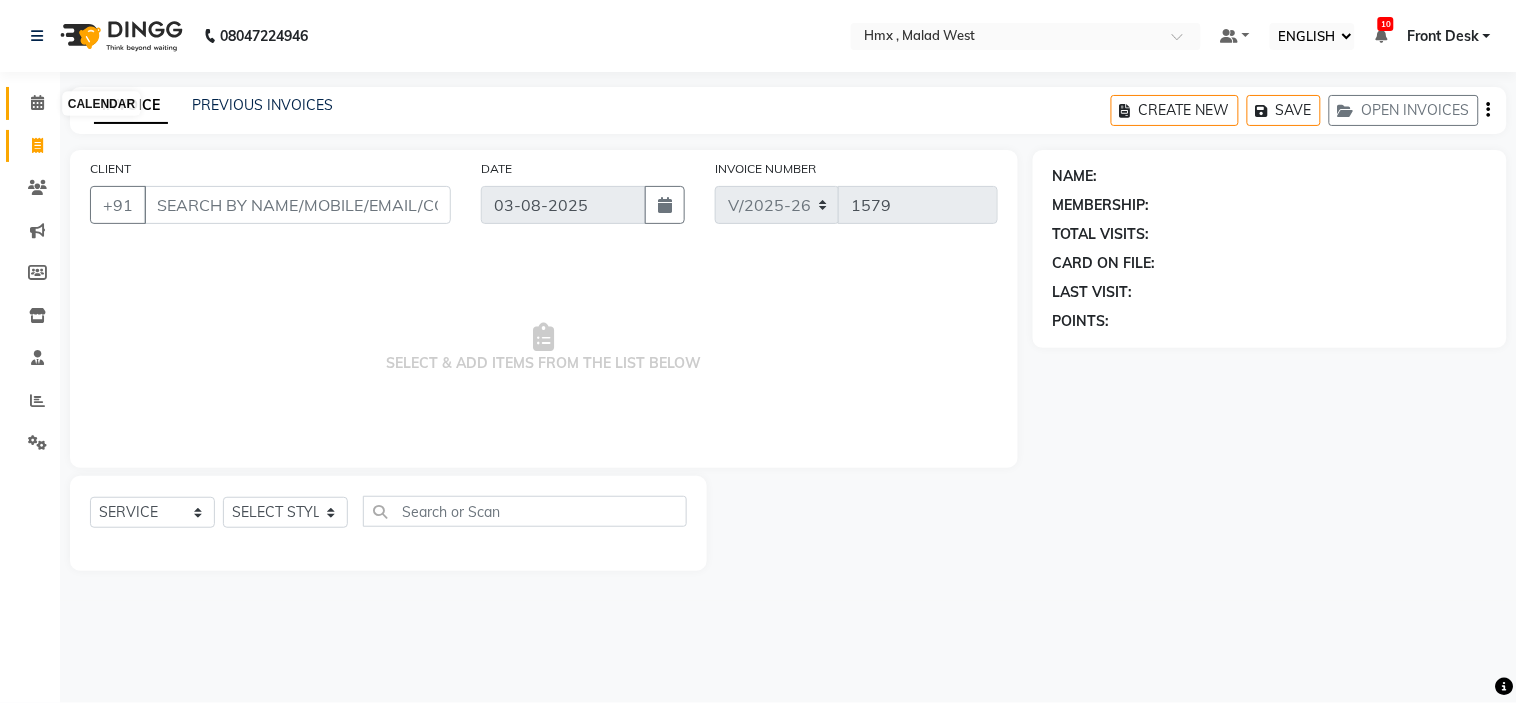 click 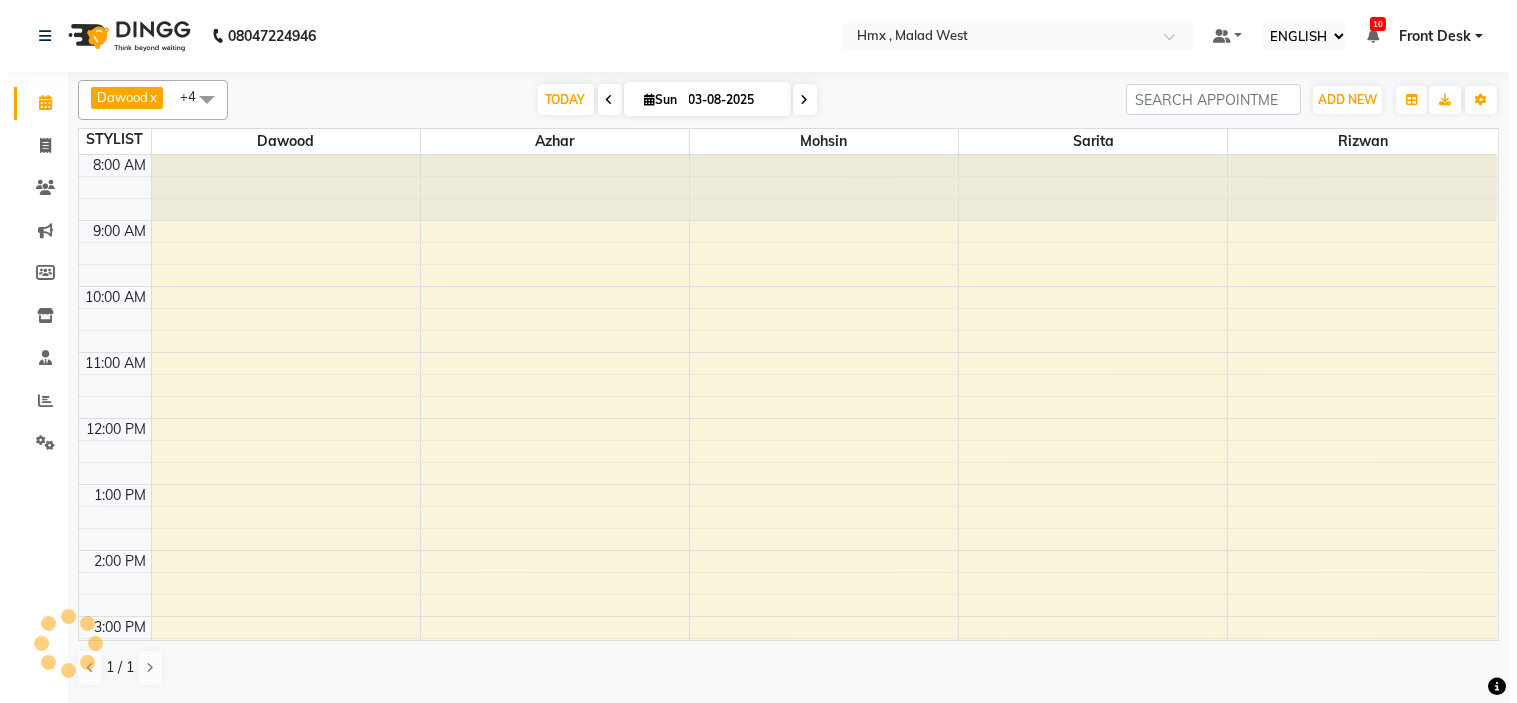 scroll, scrollTop: 404, scrollLeft: 0, axis: vertical 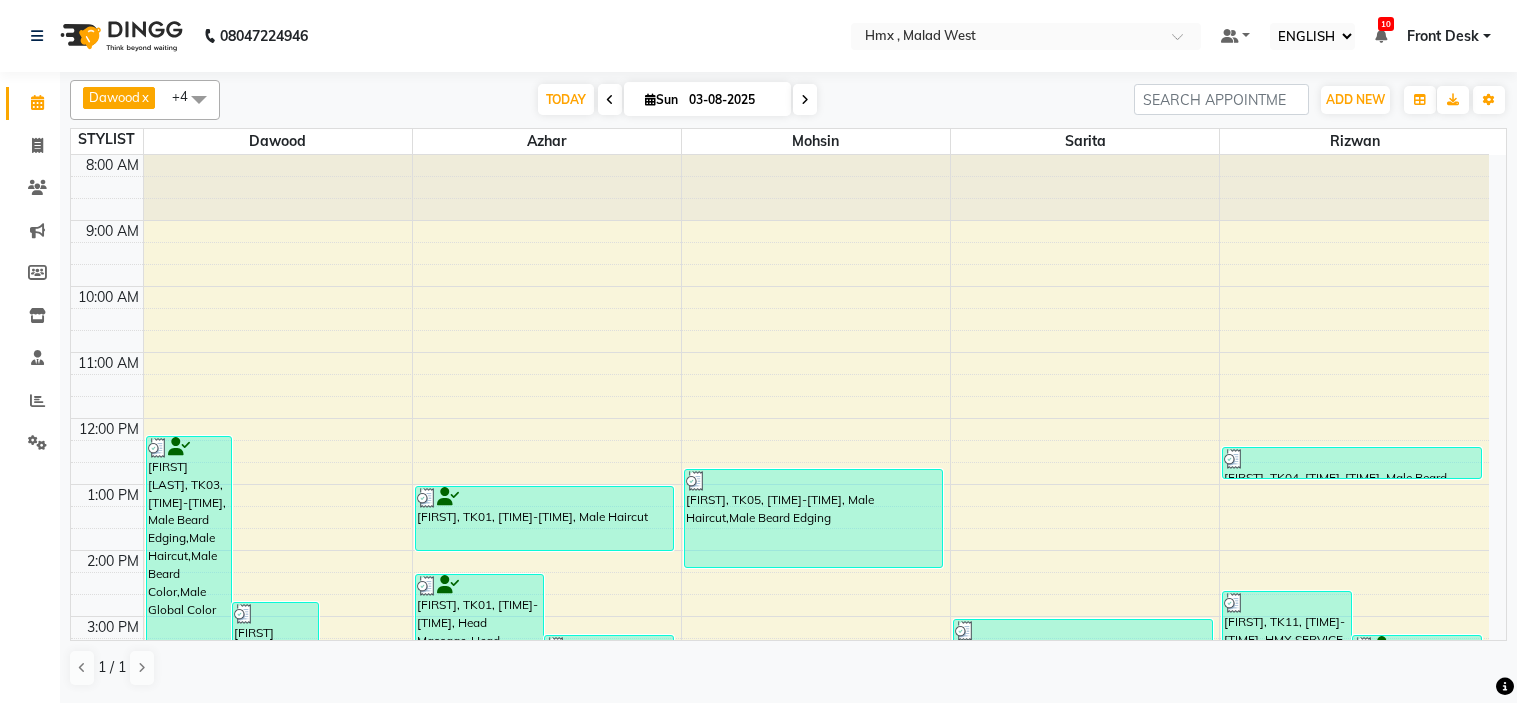 select on "ec" 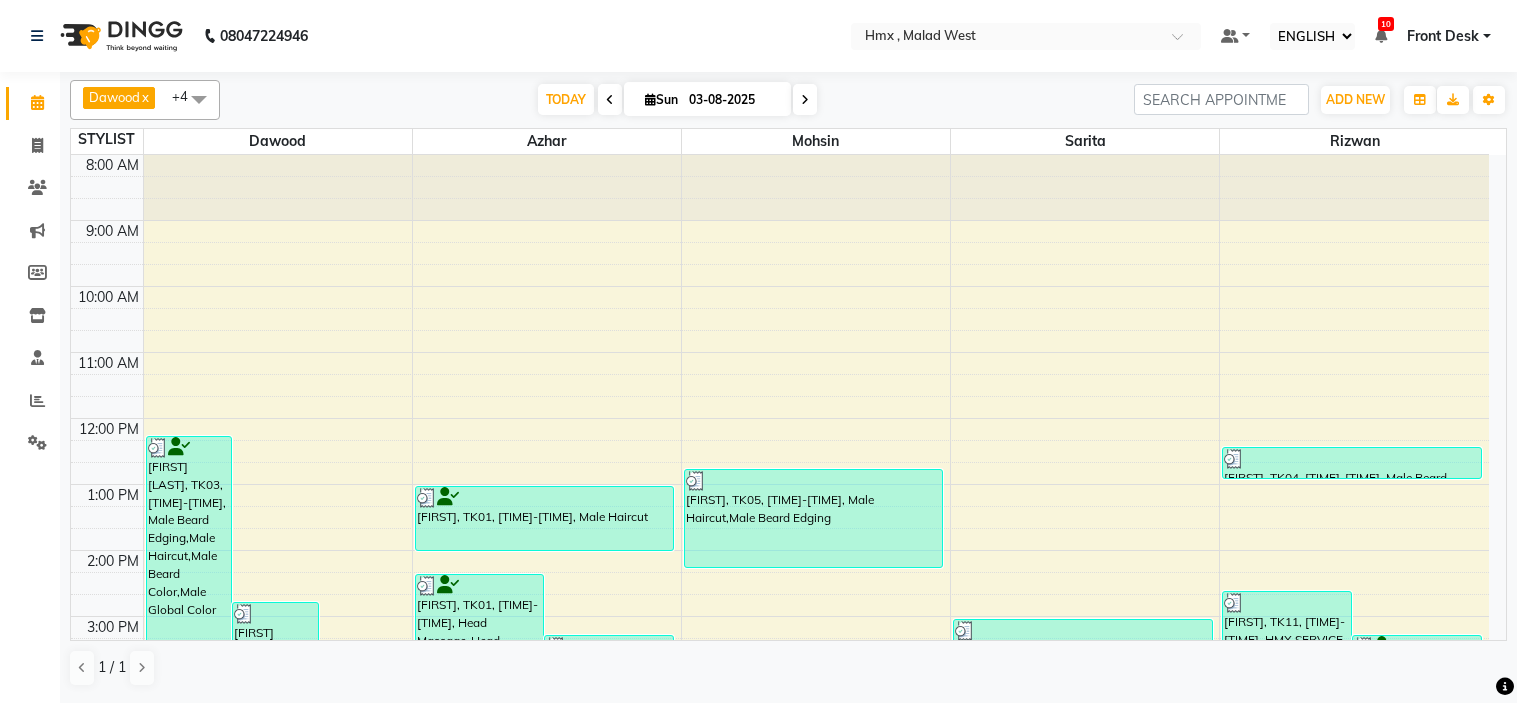 scroll, scrollTop: 0, scrollLeft: 0, axis: both 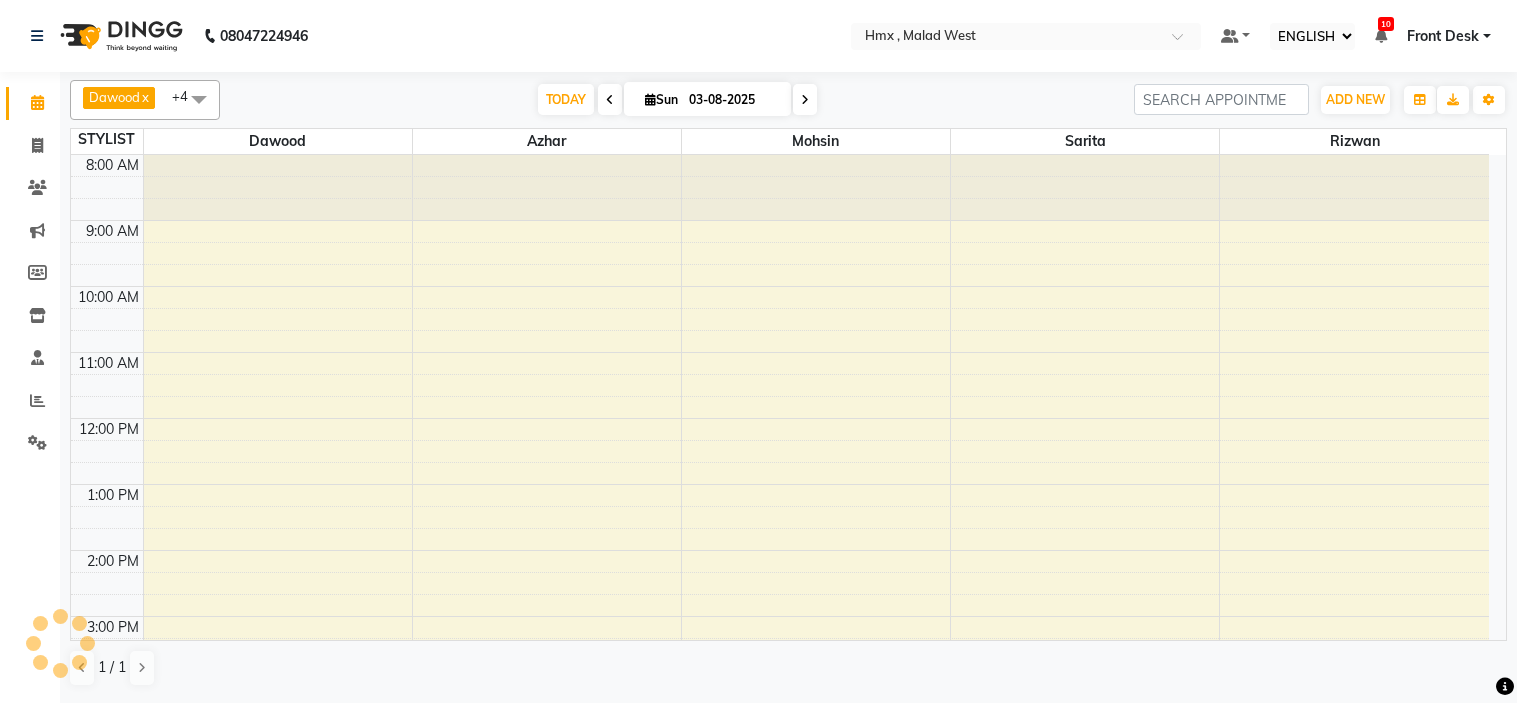 select on "ec" 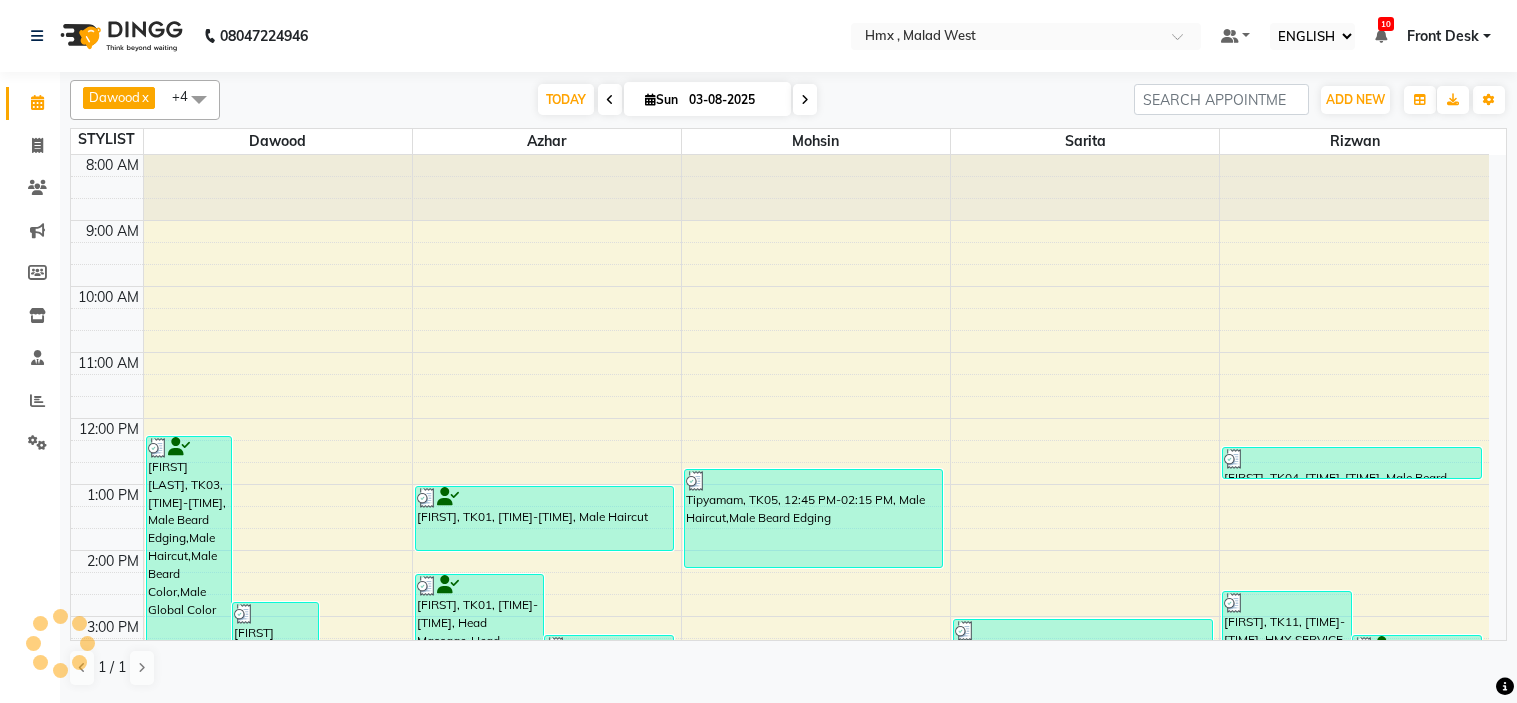 scroll, scrollTop: 0, scrollLeft: 0, axis: both 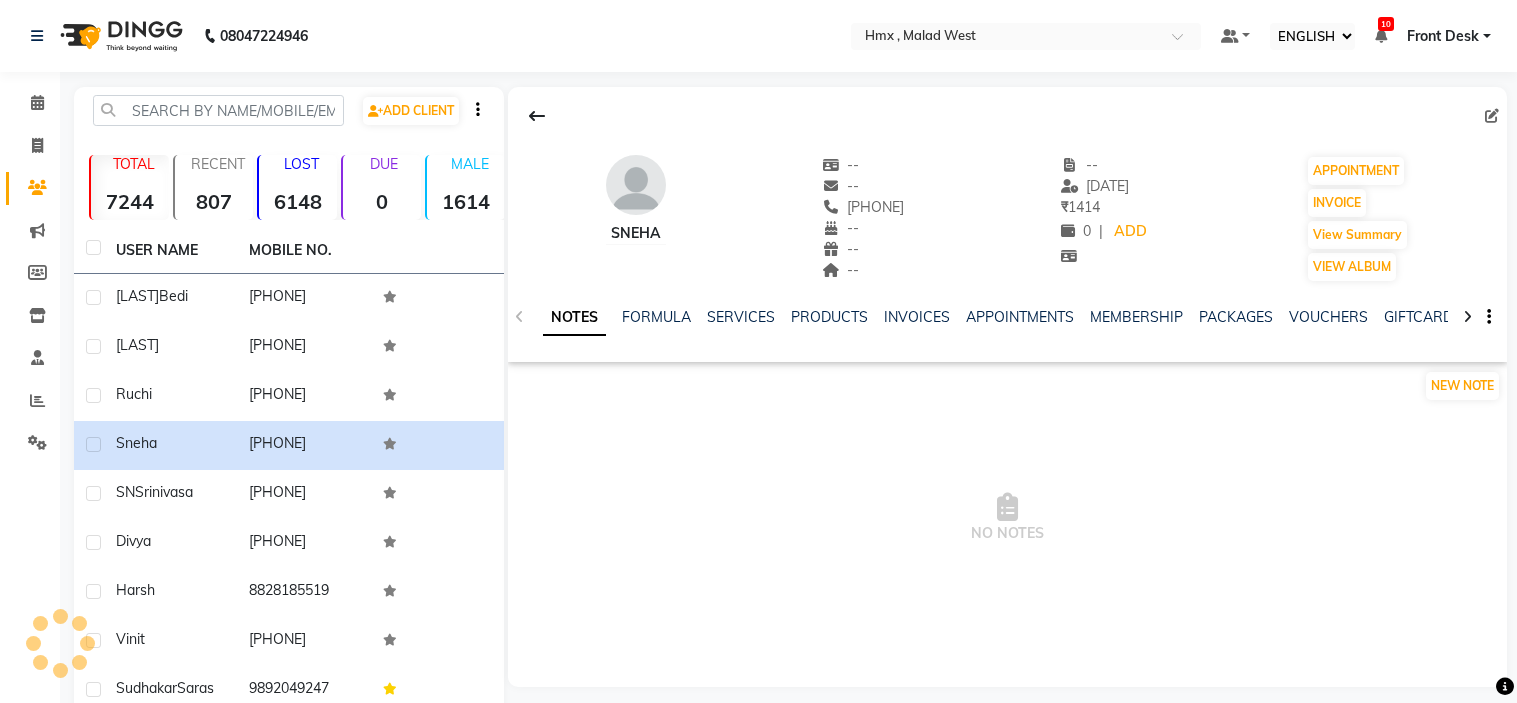 select on "ec" 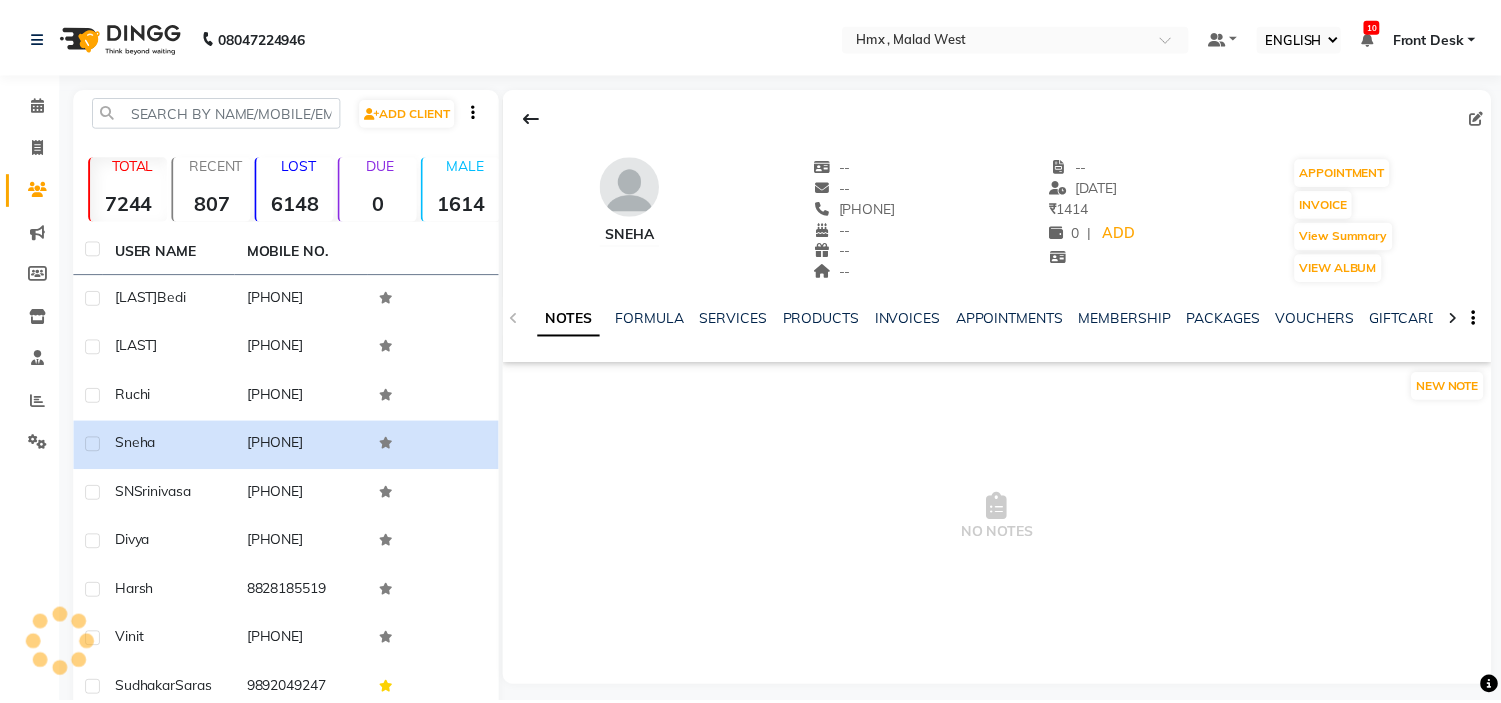 scroll, scrollTop: 0, scrollLeft: 0, axis: both 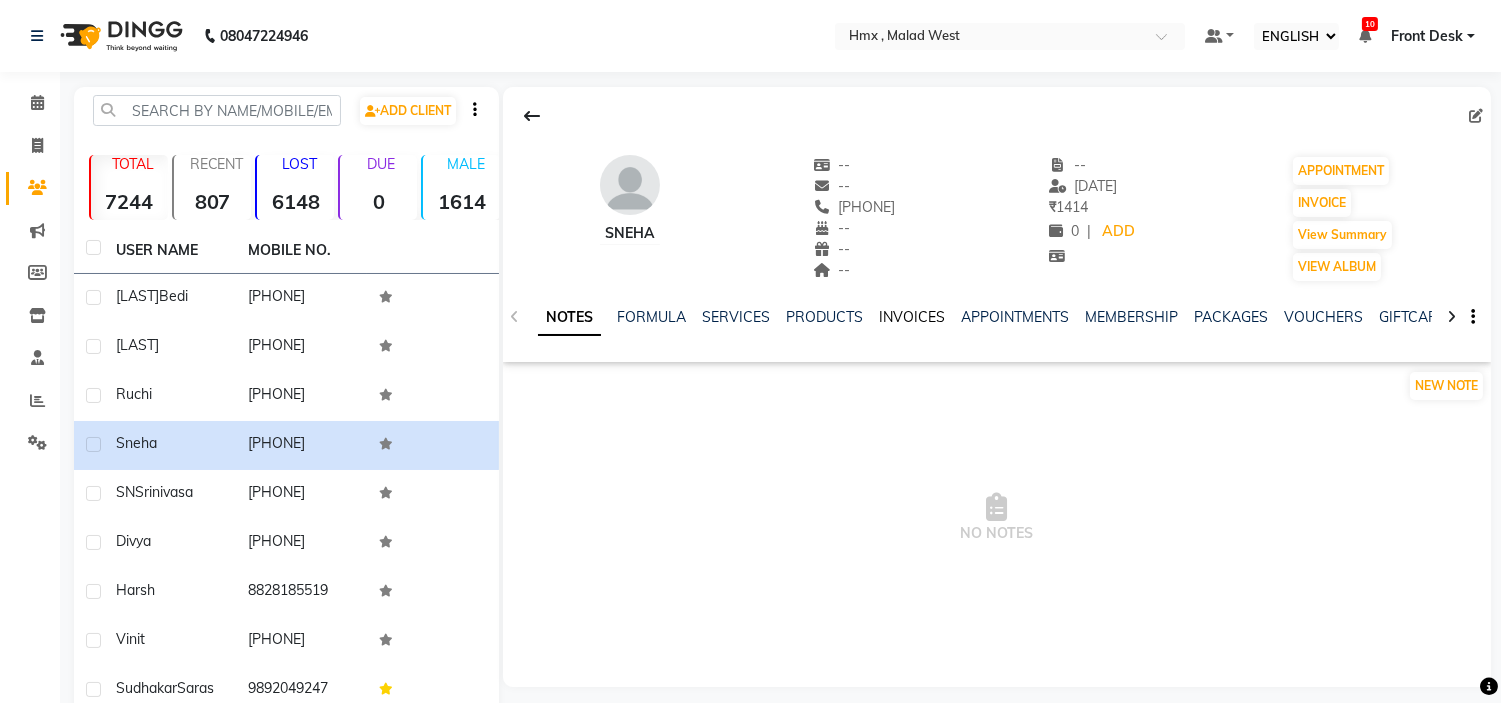 drag, startPoint x: 911, startPoint y: 306, endPoint x: 895, endPoint y: 316, distance: 18.867962 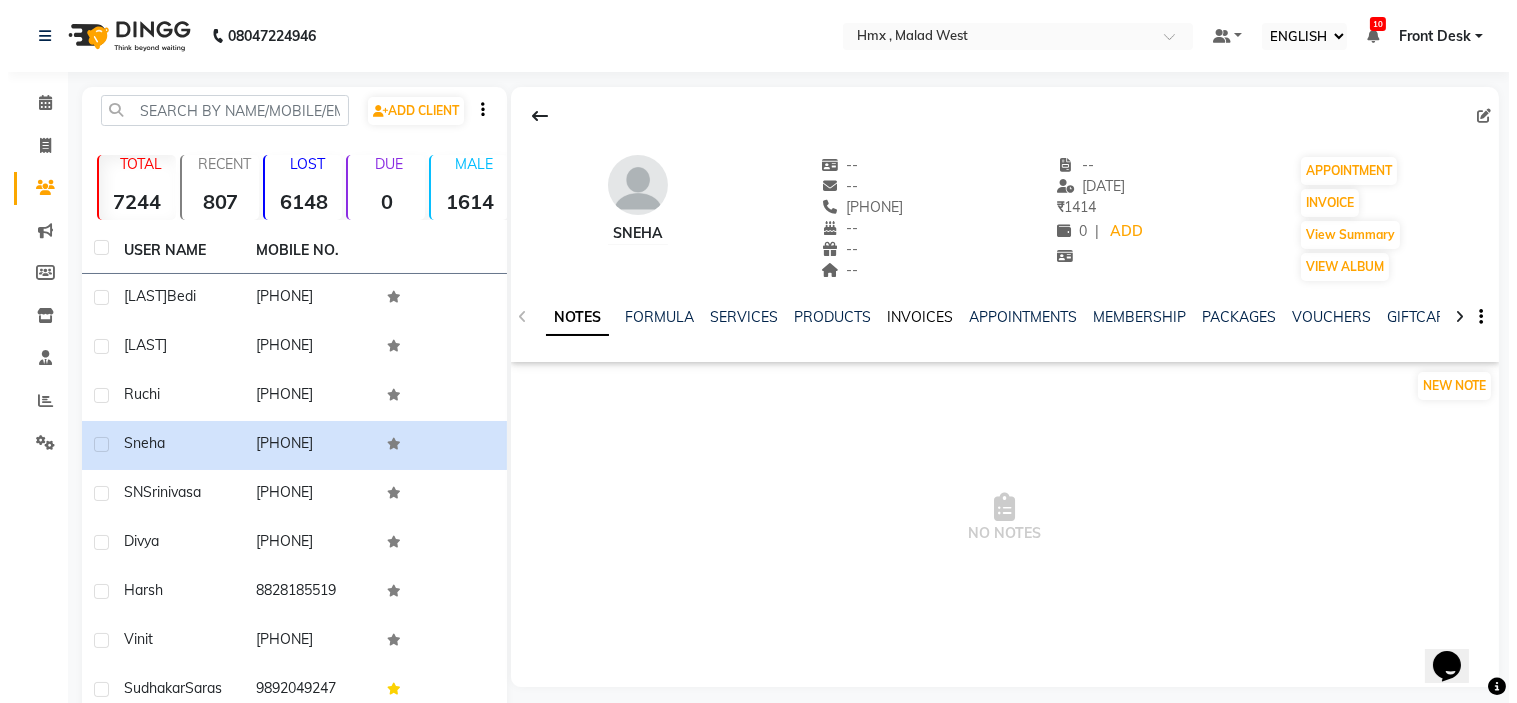 scroll, scrollTop: 0, scrollLeft: 0, axis: both 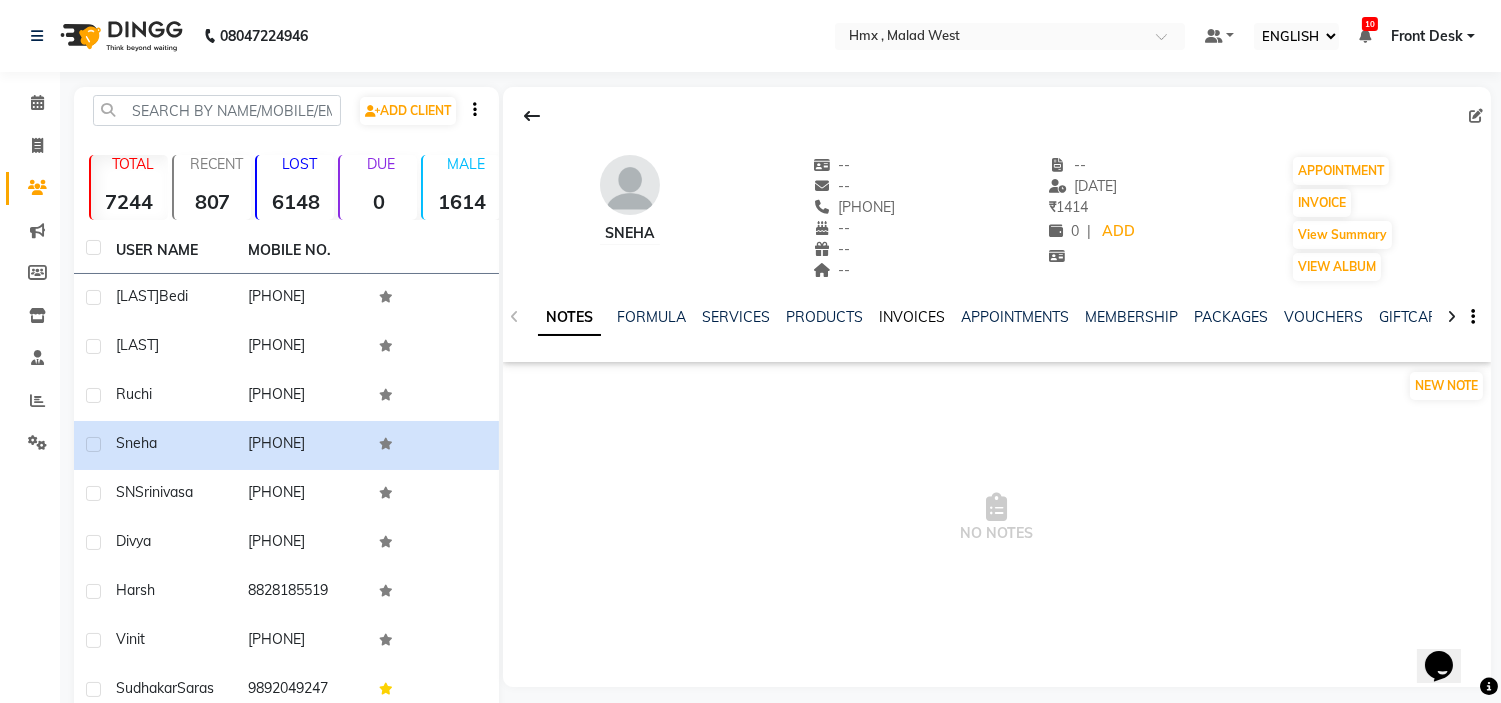 click on "INVOICES" 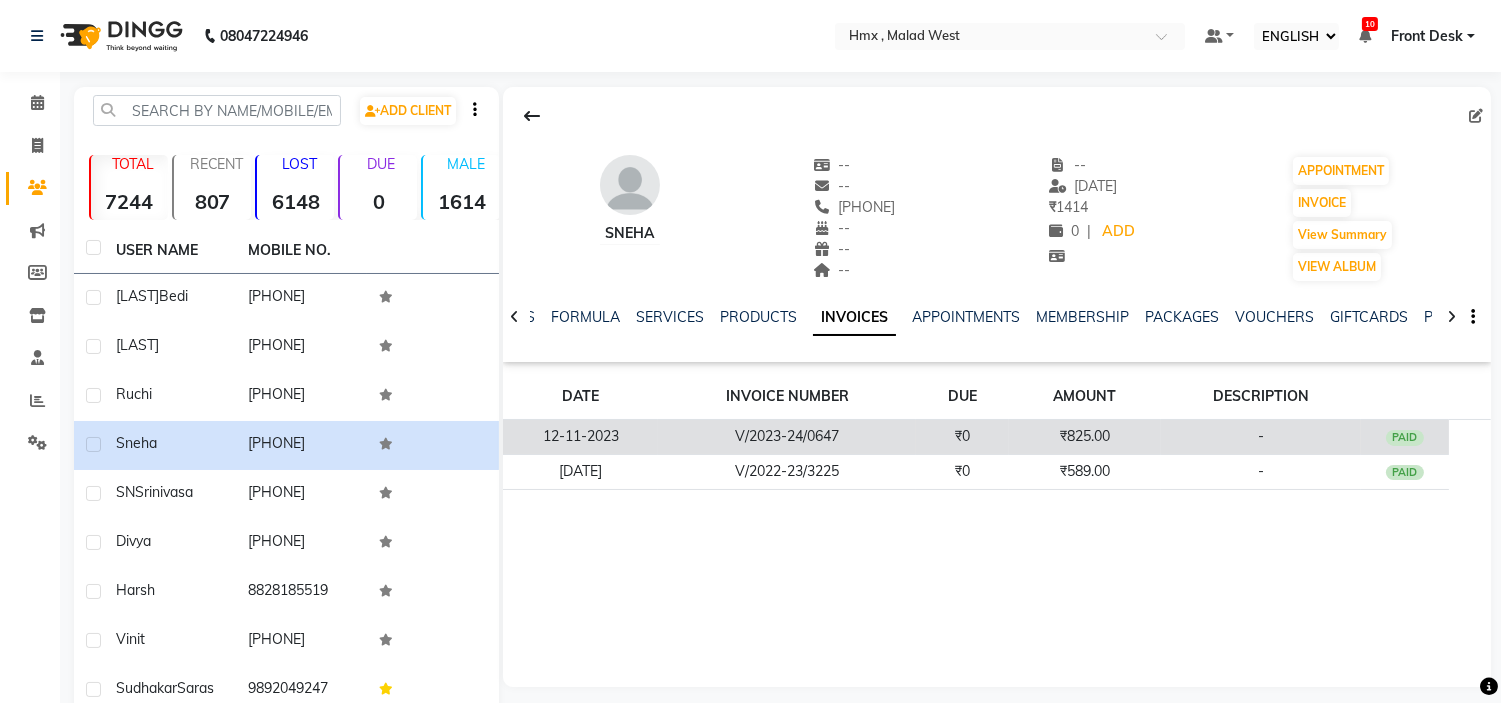 click on "V/2023-24/0647" 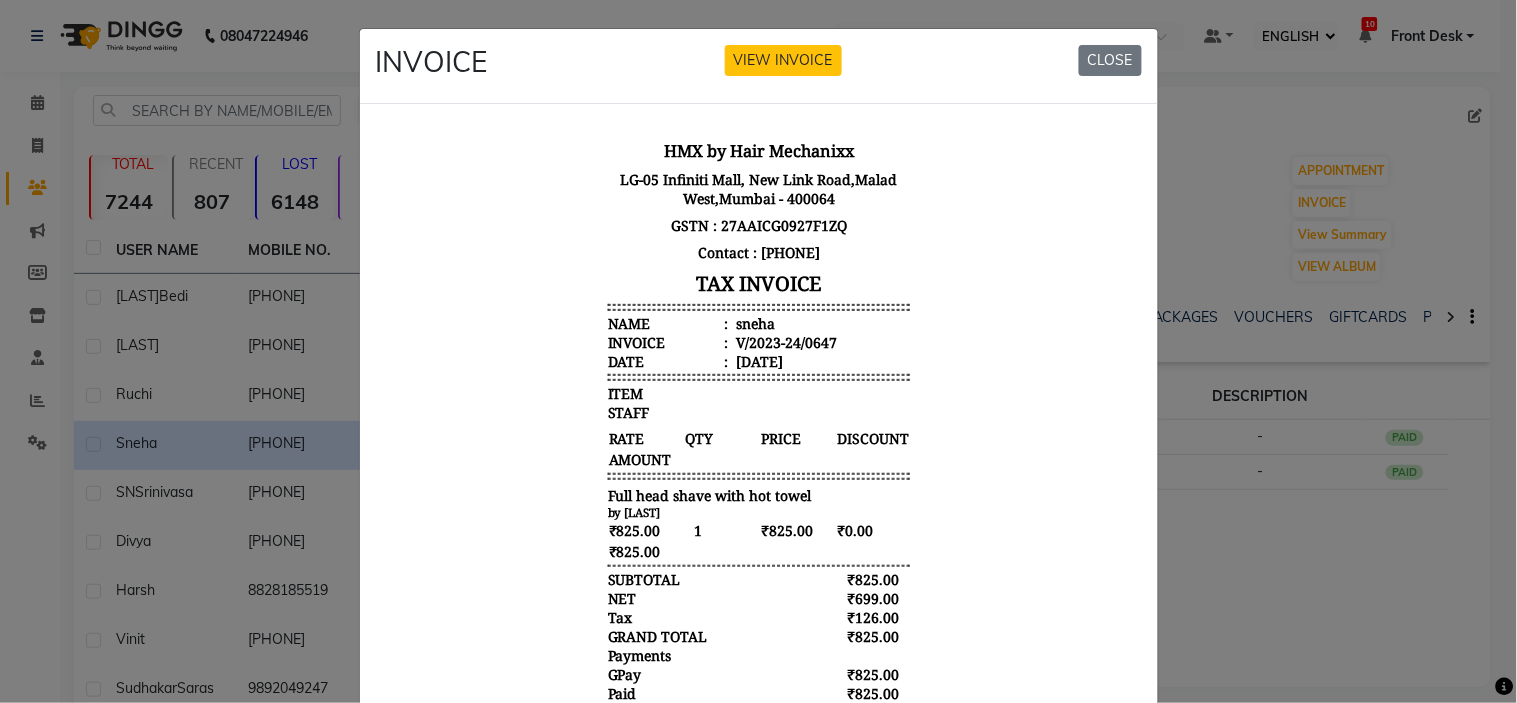 scroll, scrollTop: 16, scrollLeft: 0, axis: vertical 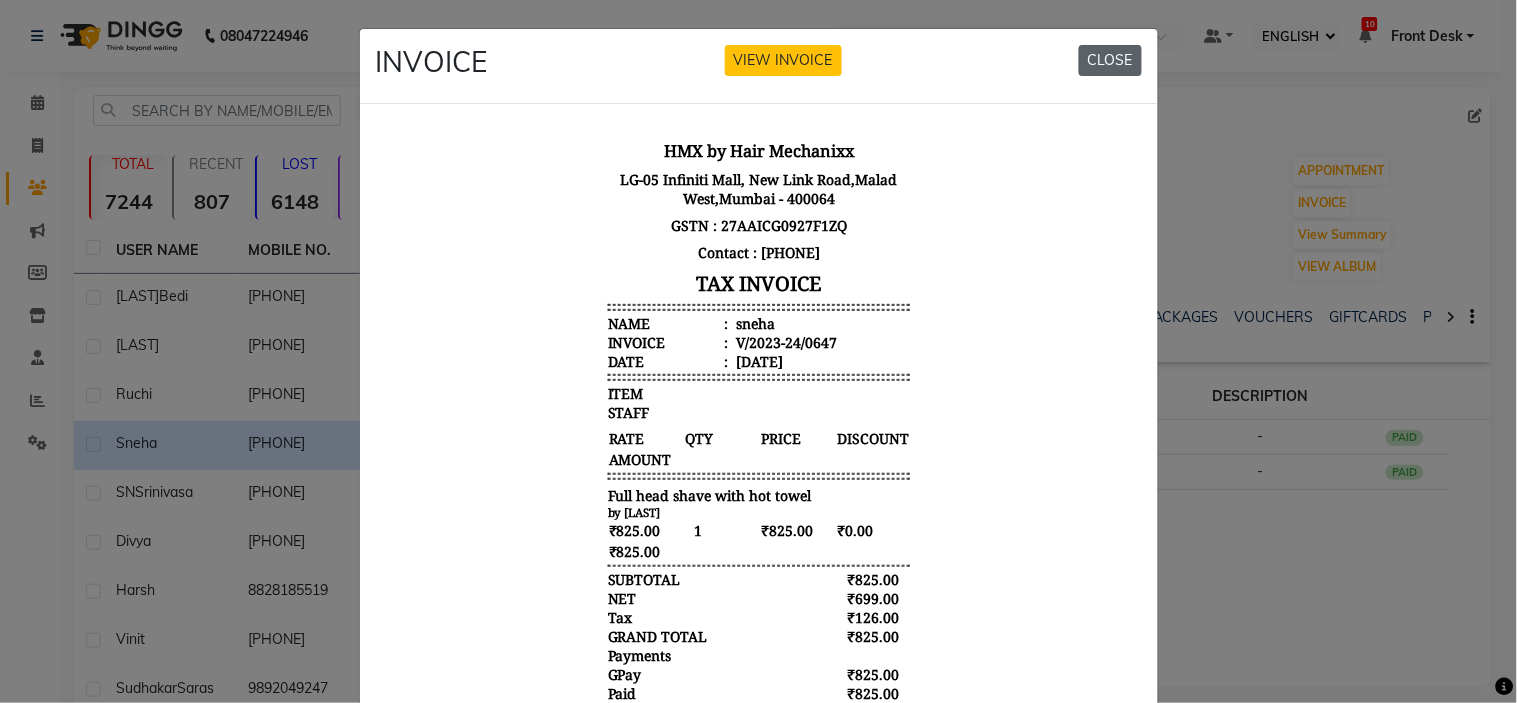click on "CLOSE" 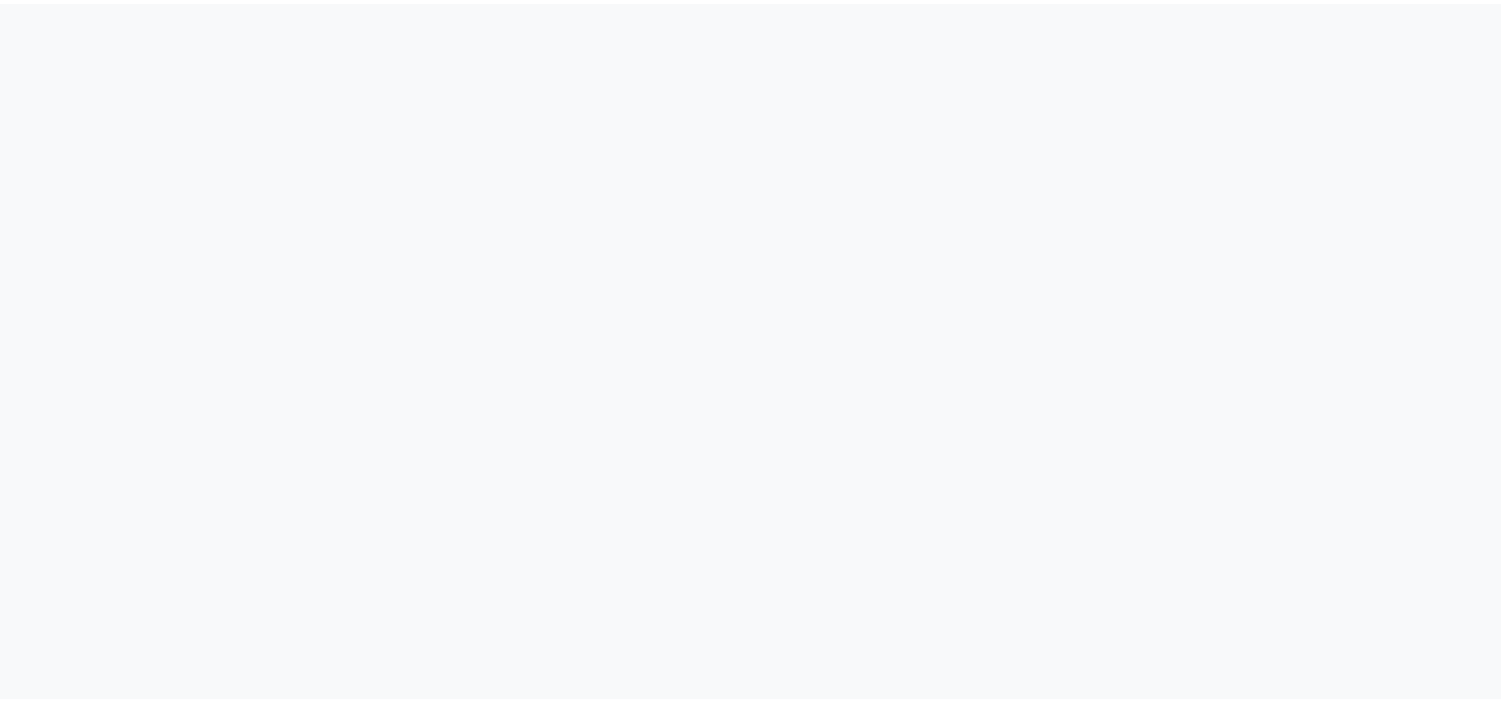 scroll, scrollTop: 0, scrollLeft: 0, axis: both 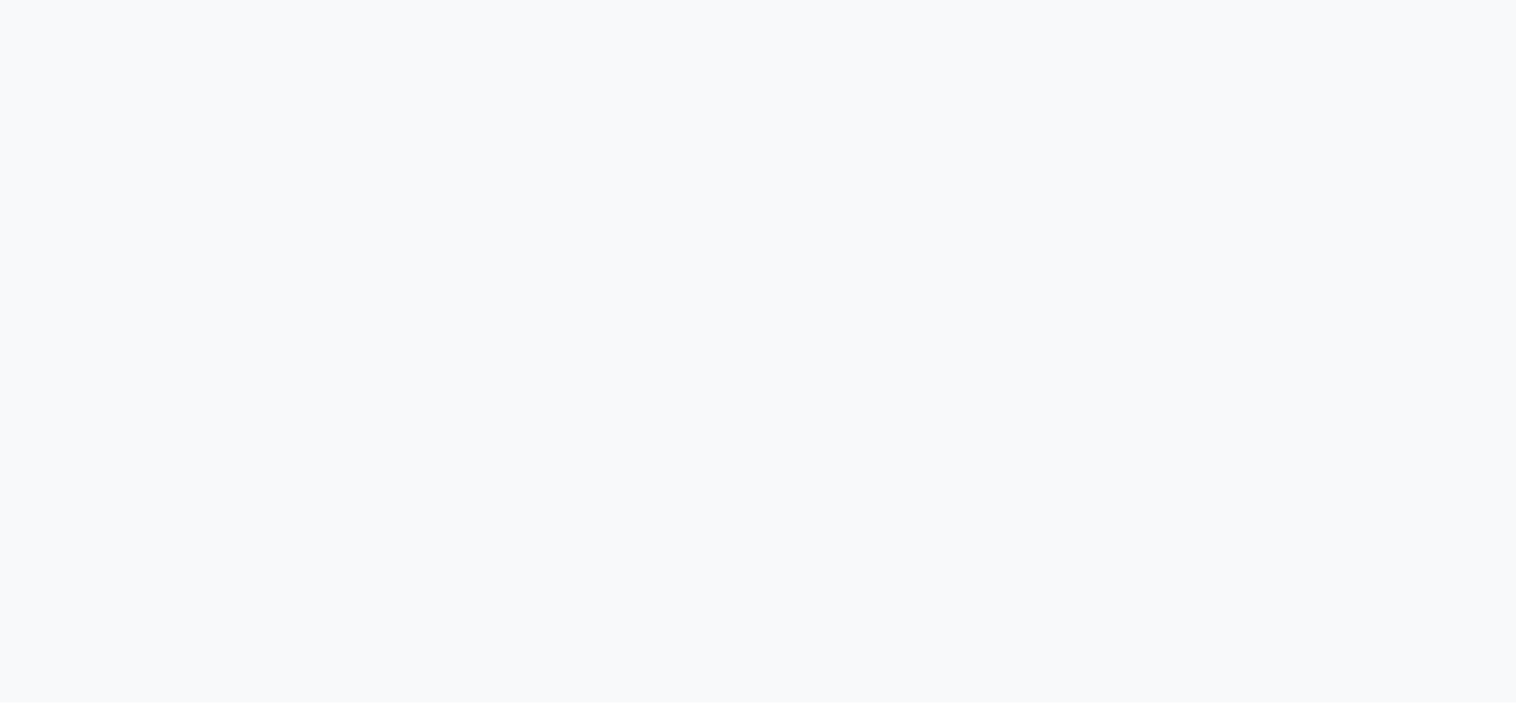 select on "ec" 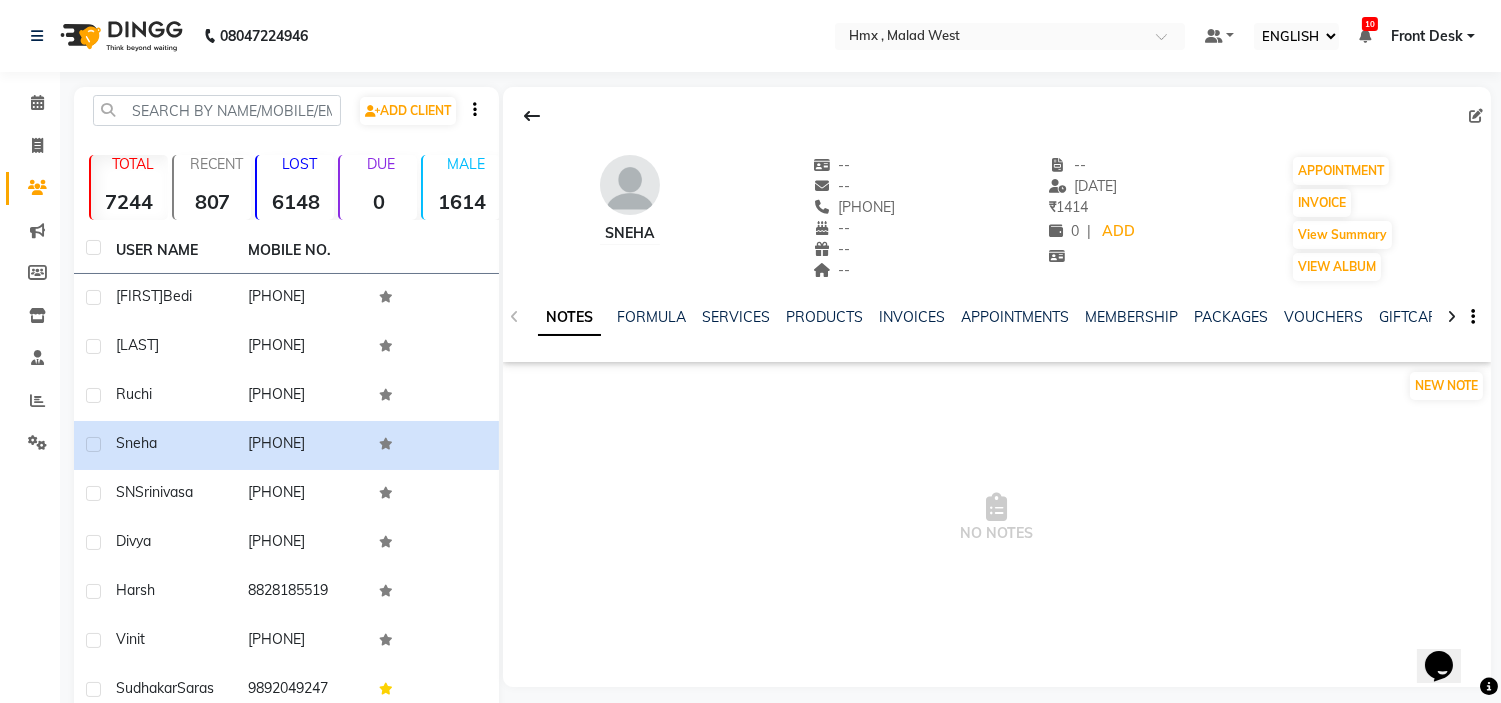 scroll, scrollTop: 0, scrollLeft: 0, axis: both 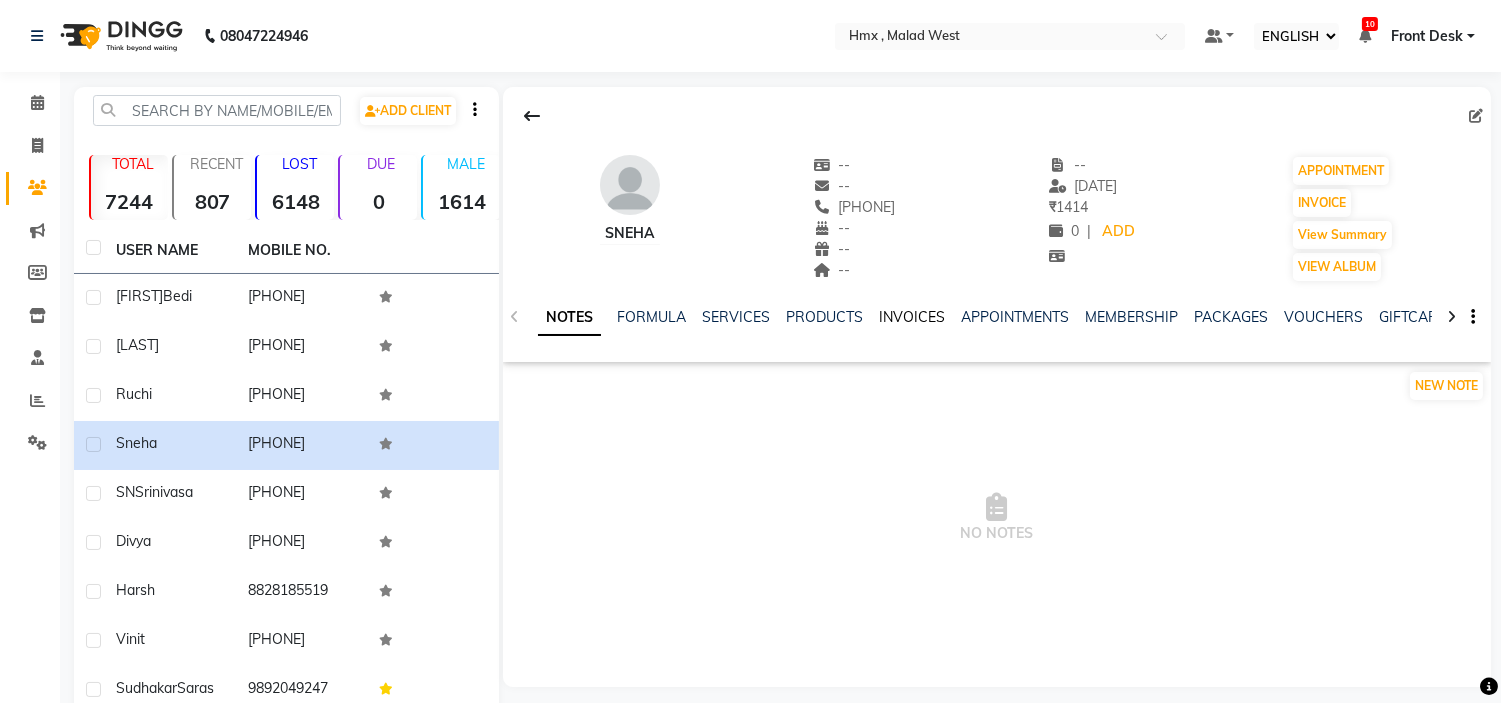 drag, startPoint x: 881, startPoint y: 317, endPoint x: 900, endPoint y: 350, distance: 38.078865 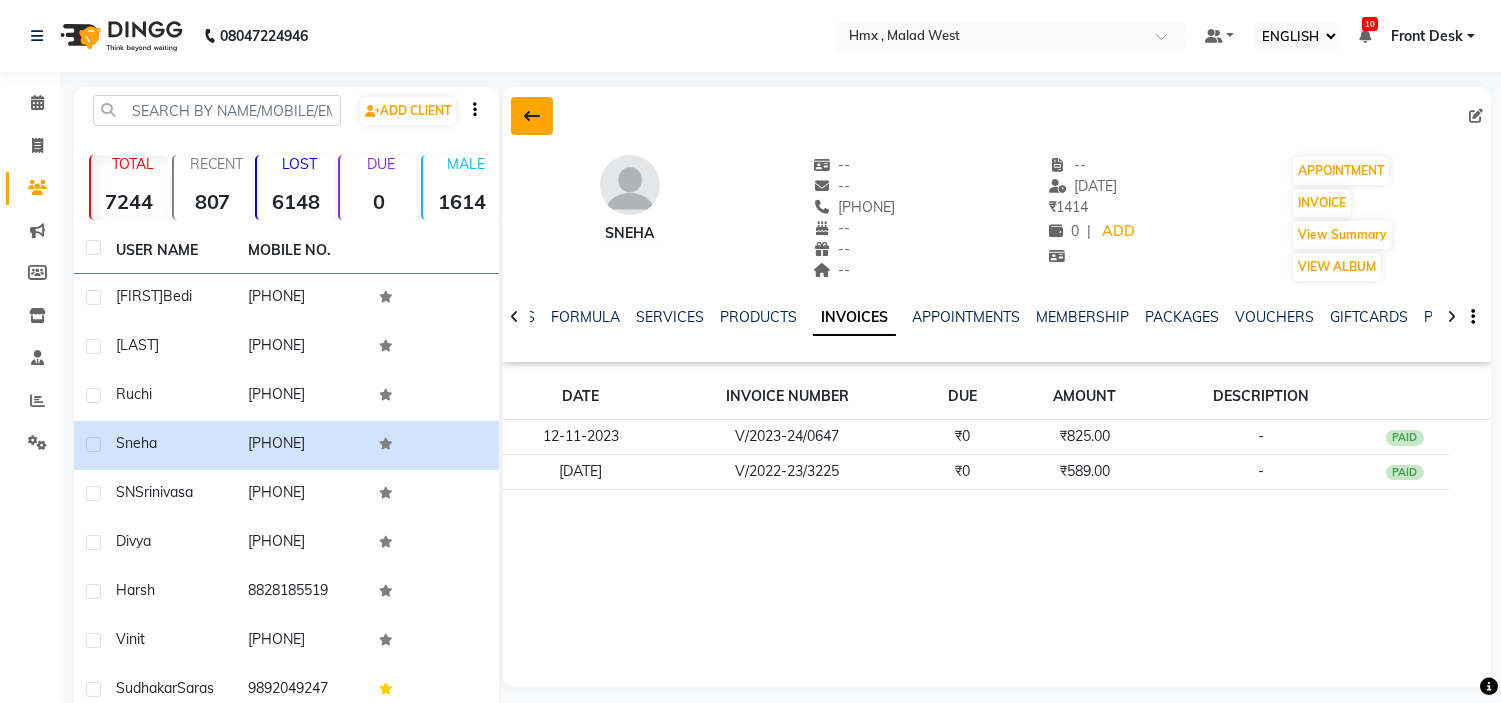 click 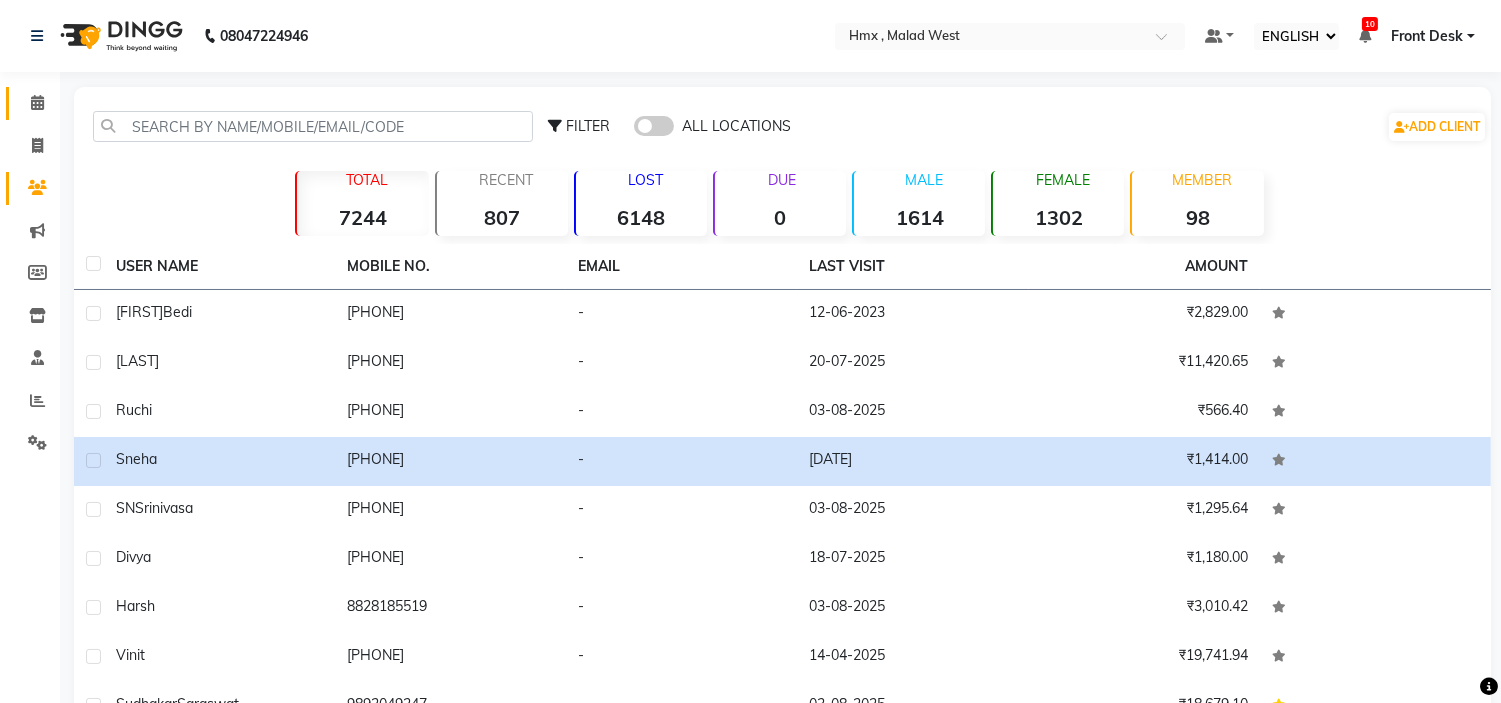 click 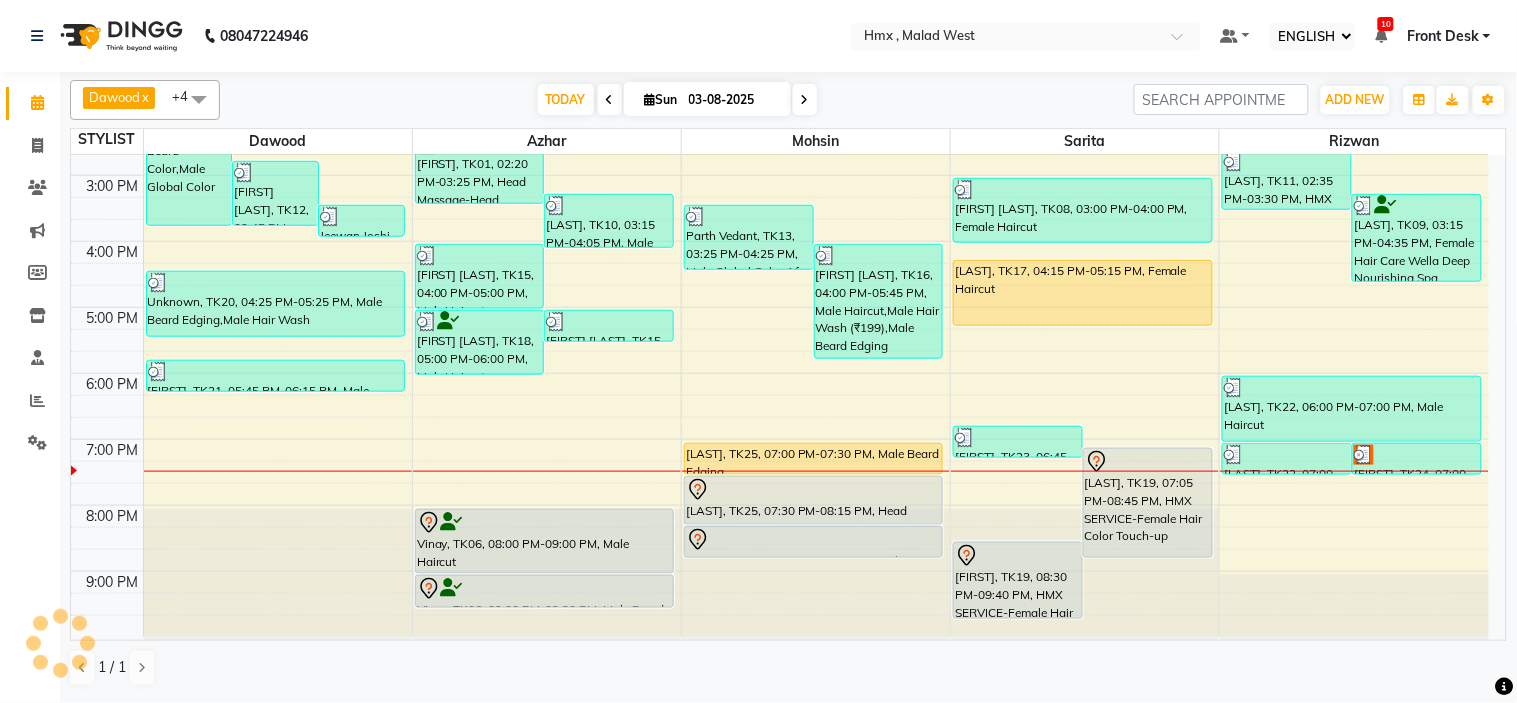 scroll, scrollTop: 442, scrollLeft: 0, axis: vertical 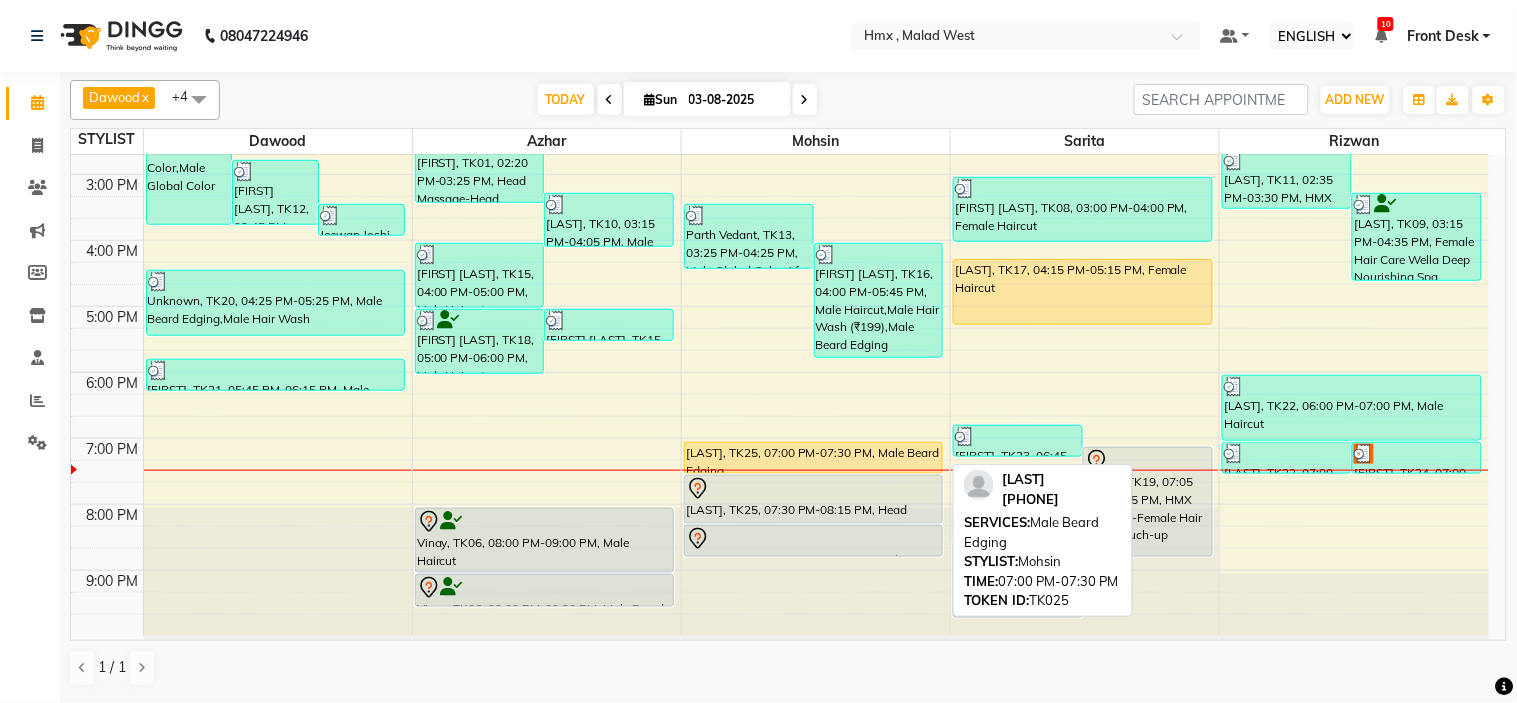 click on "[LAST], TK25, 07:00 PM-07:30 PM, Male Beard Edging" at bounding box center (813, 458) 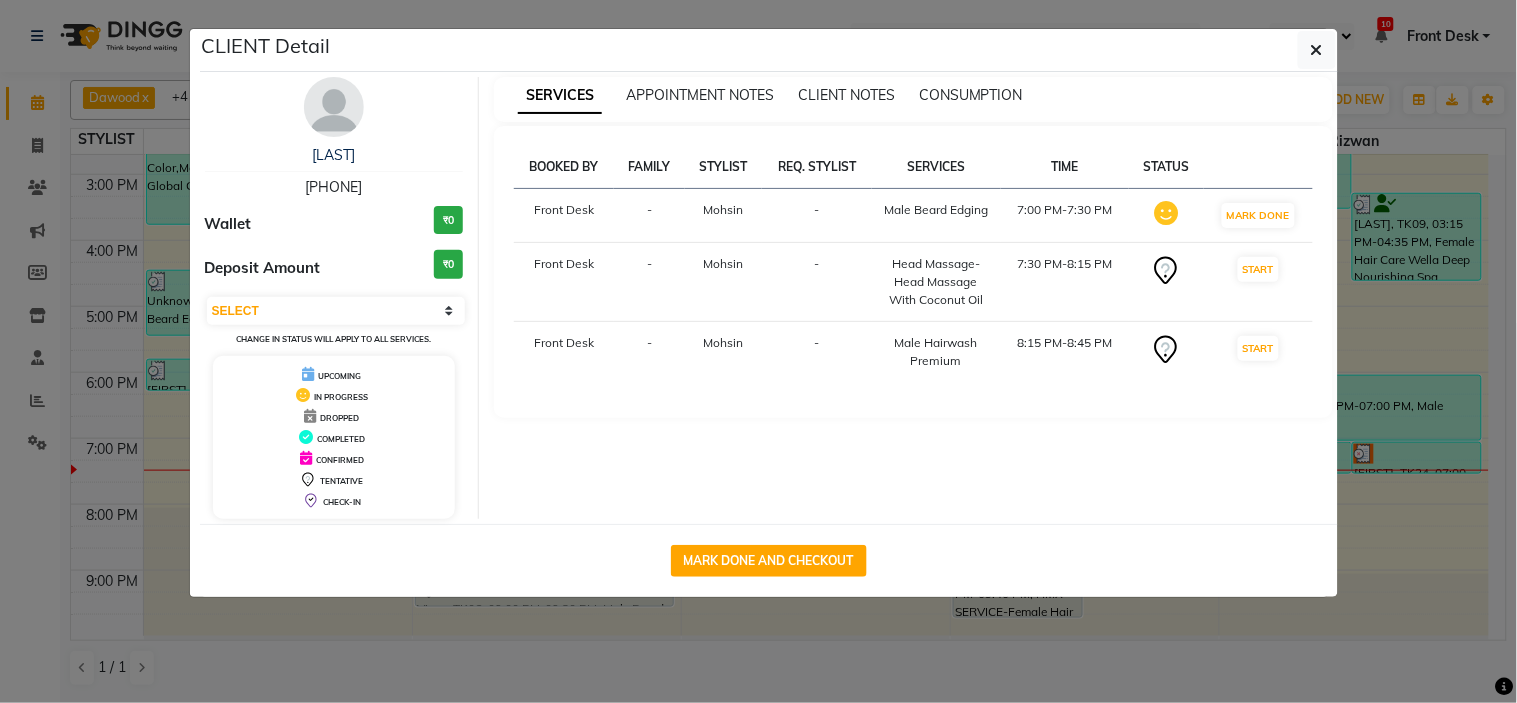 click at bounding box center (334, 107) 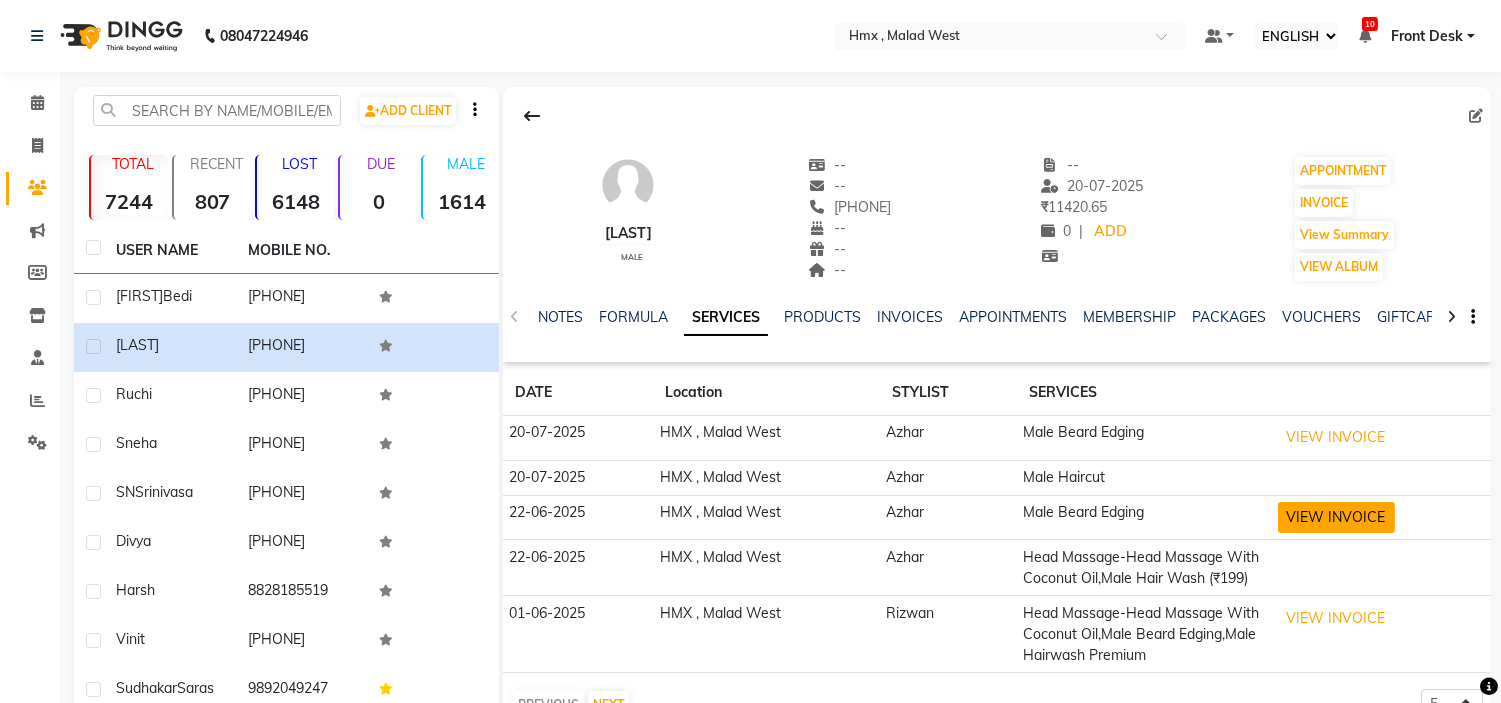 click on "VIEW INVOICE" 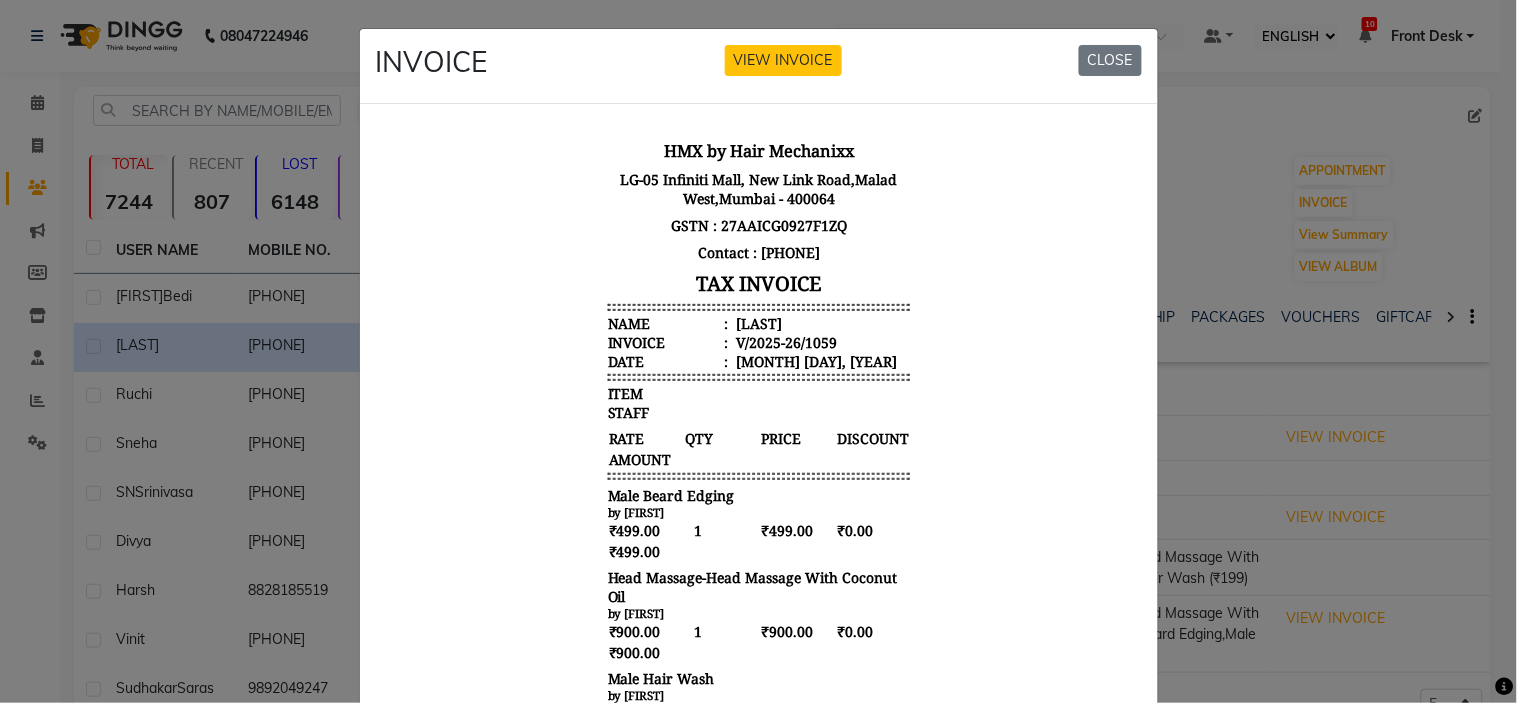 scroll, scrollTop: 16, scrollLeft: 0, axis: vertical 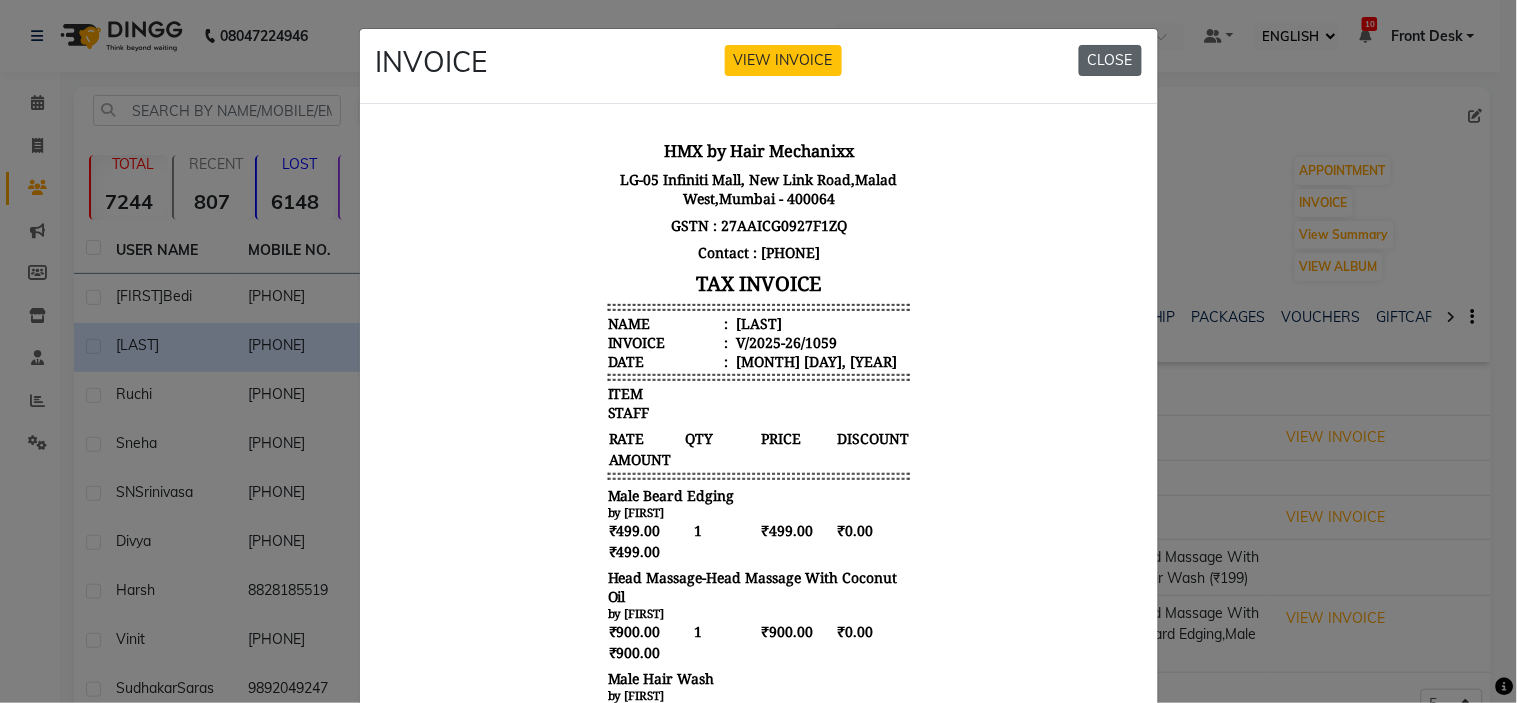 click on "CLOSE" 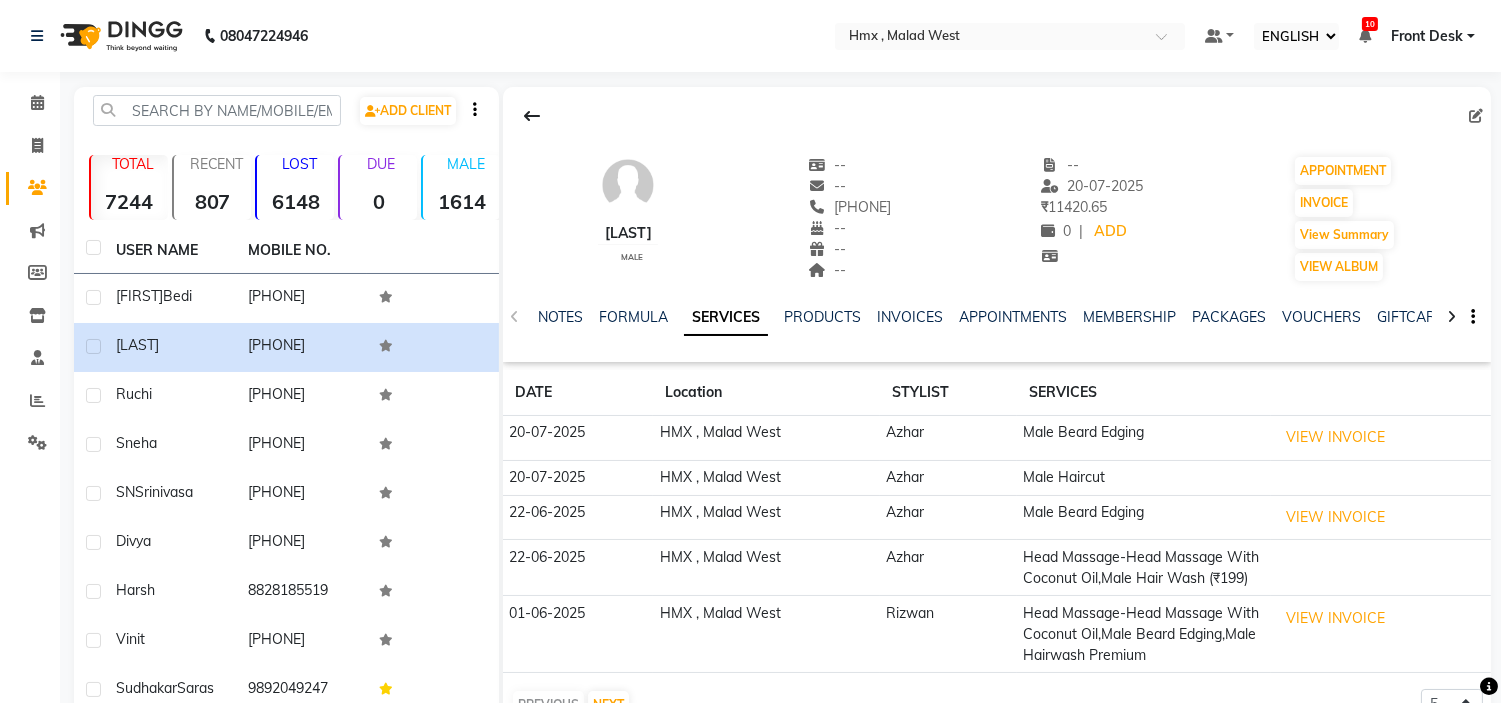 click 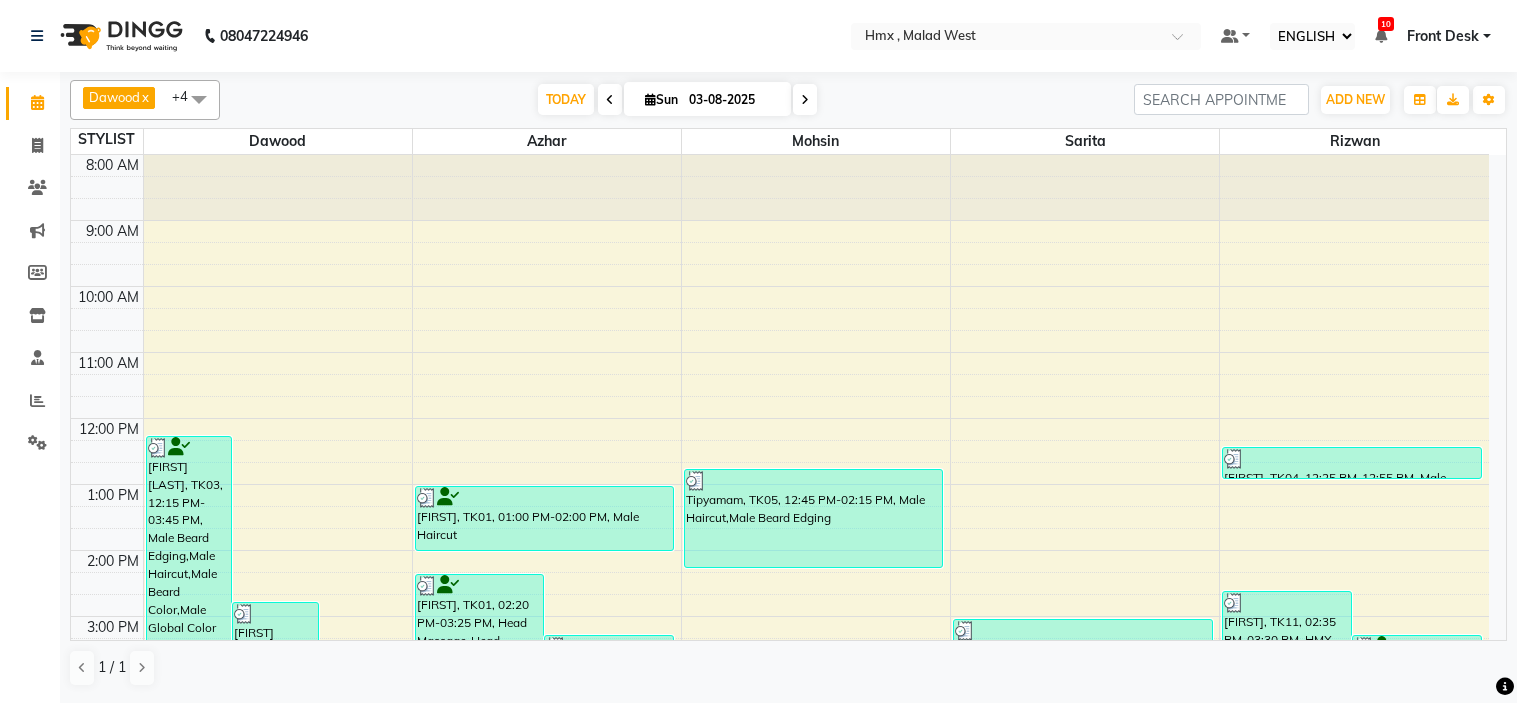 select on "ec" 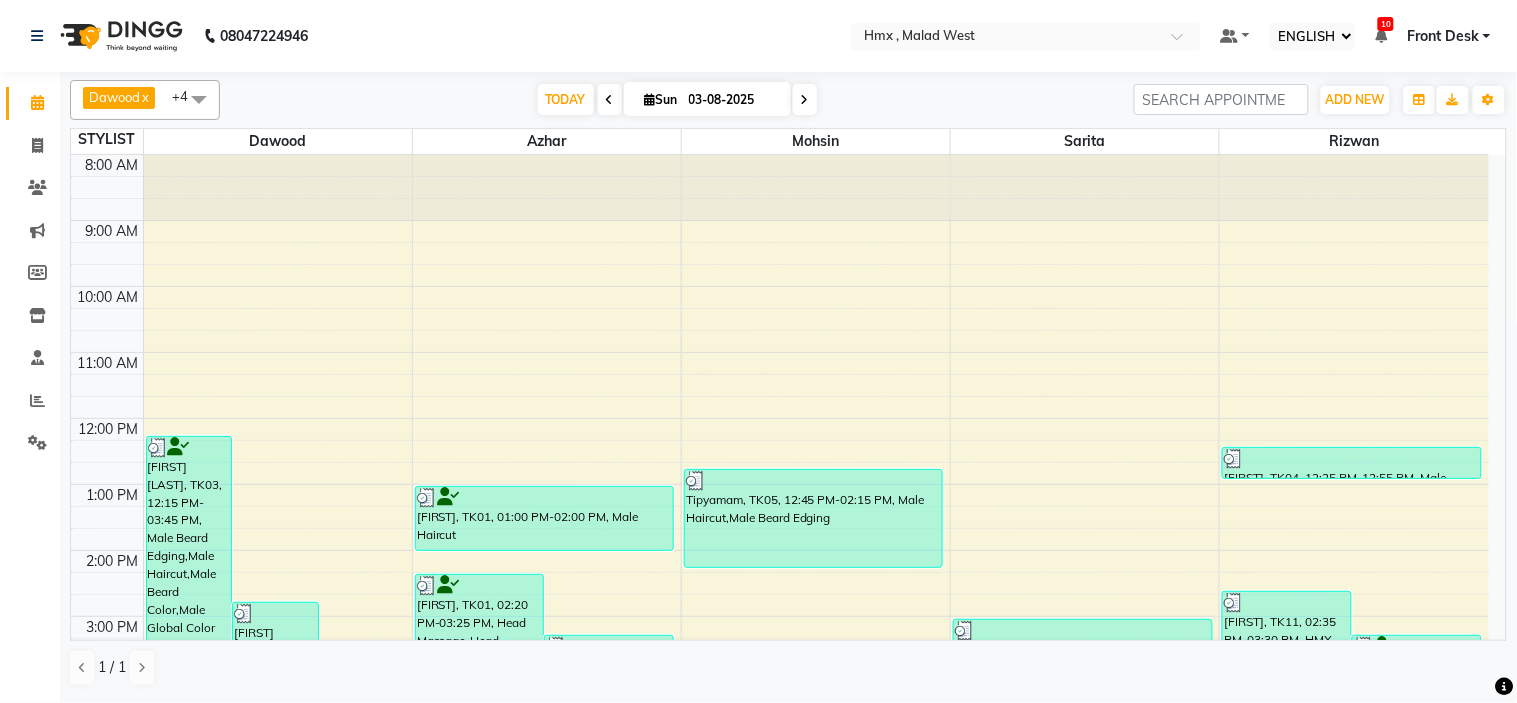 scroll, scrollTop: 0, scrollLeft: 0, axis: both 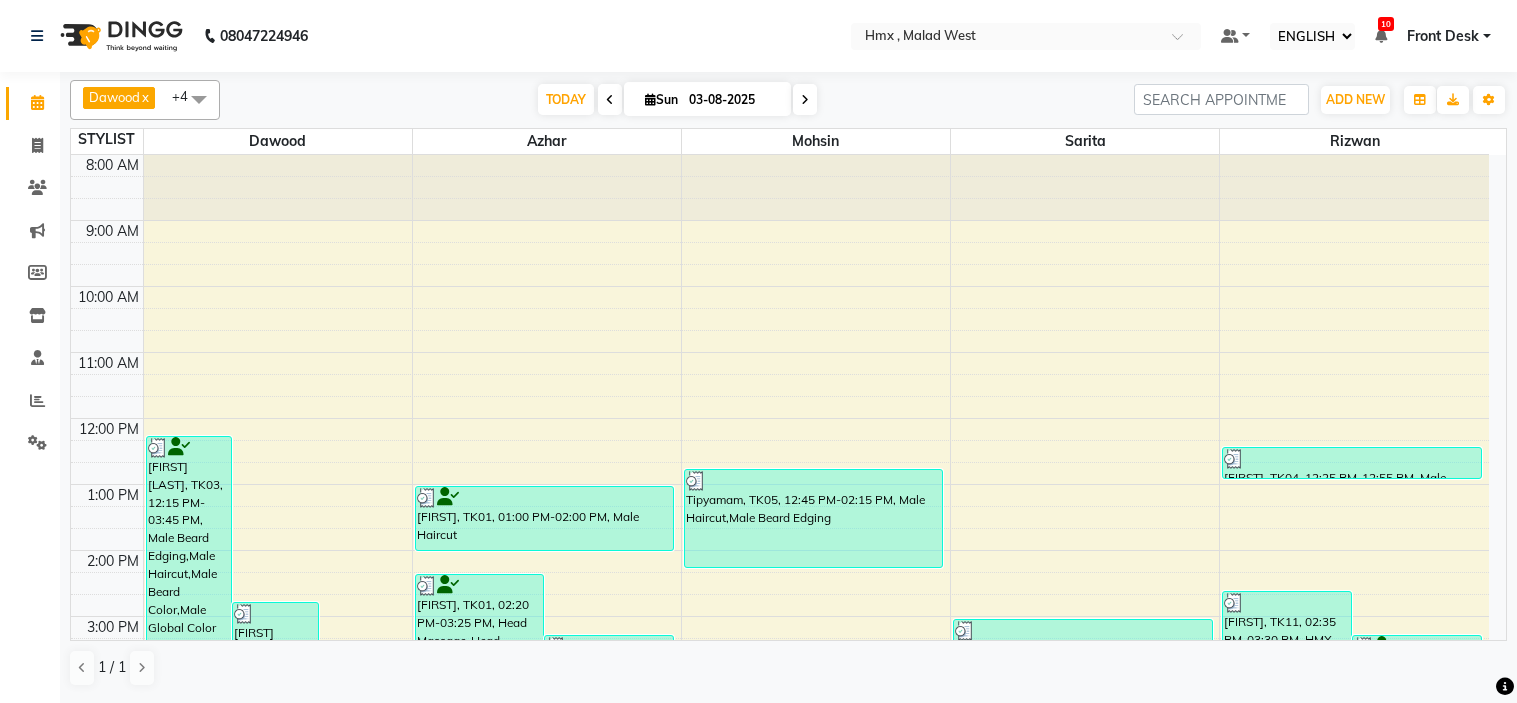 select on "ec" 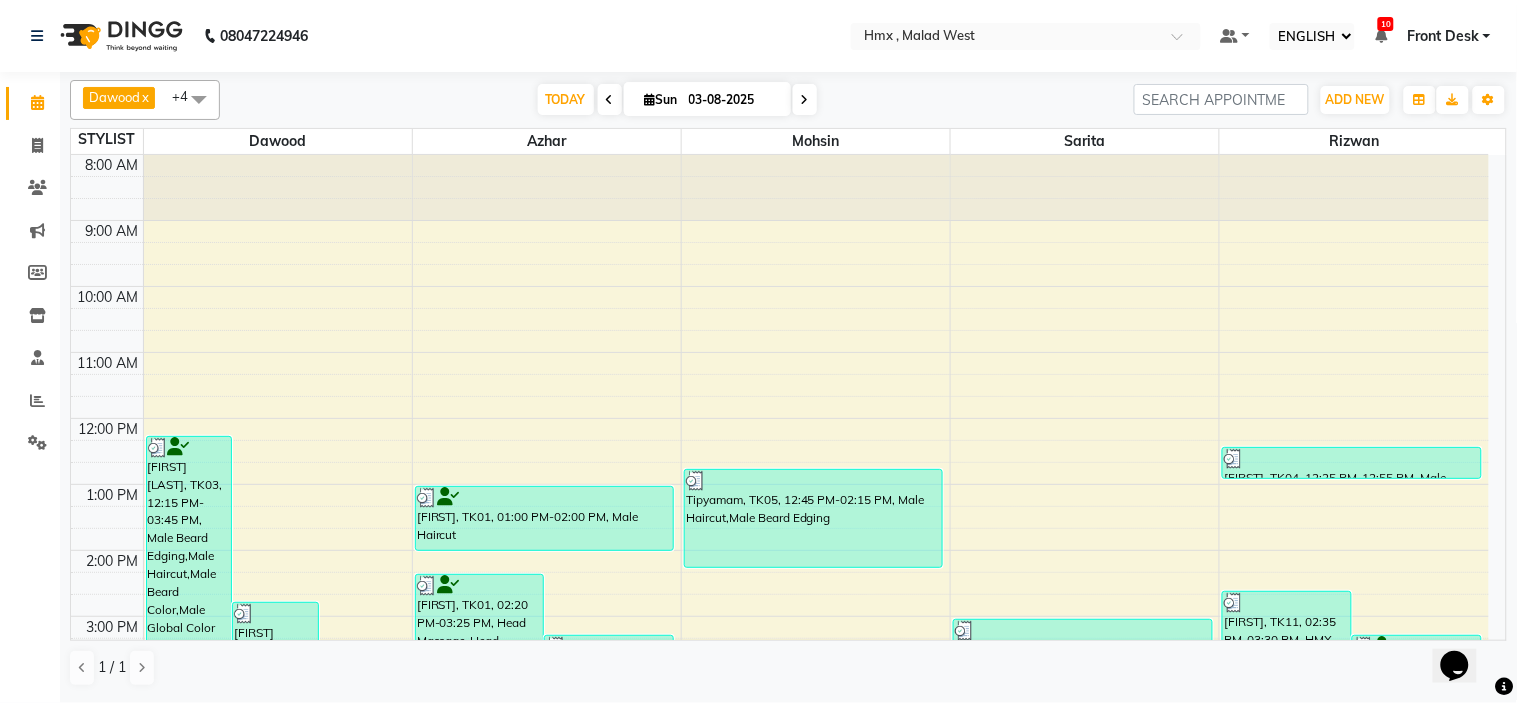 scroll, scrollTop: 0, scrollLeft: 0, axis: both 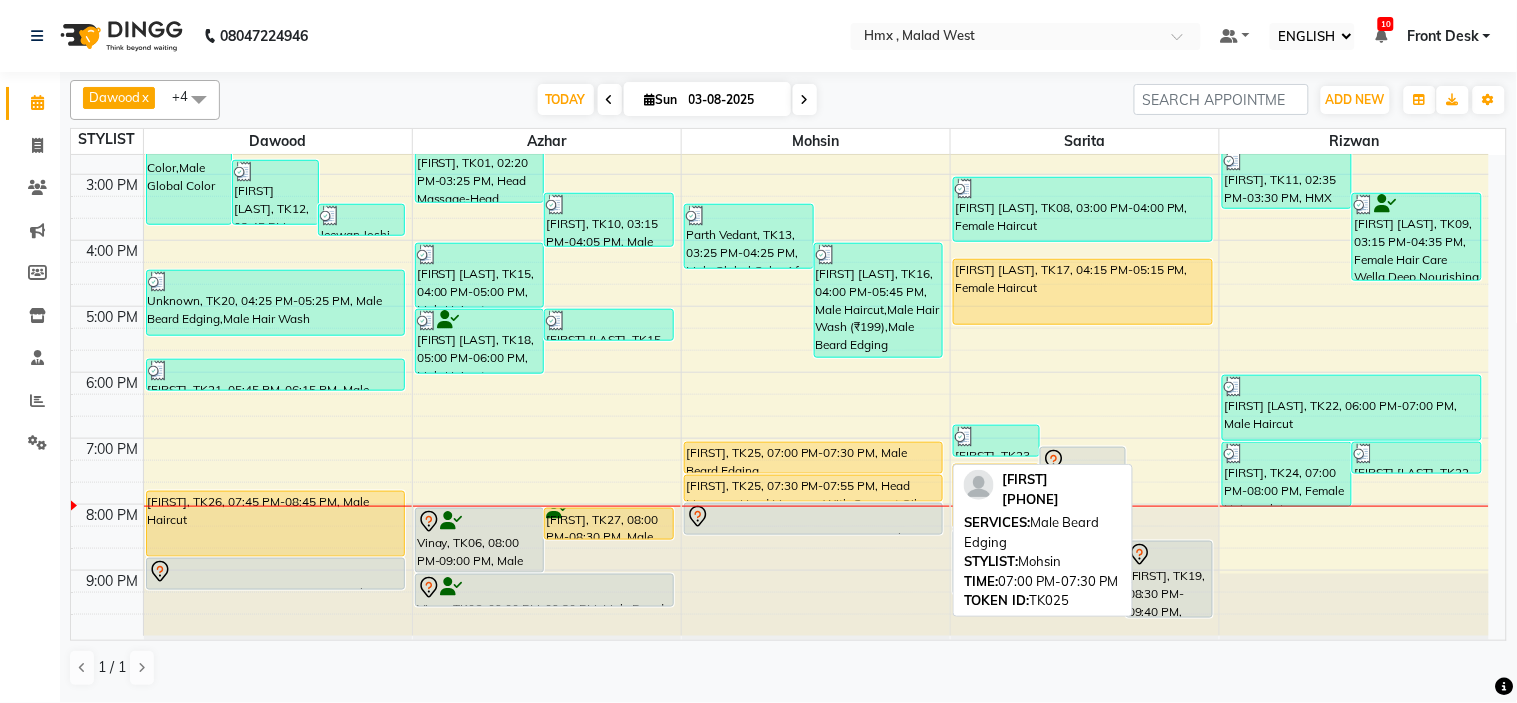 click on "[FIRST], TK25, 07:00 PM-07:30 PM, Male Beard Edging" at bounding box center [813, 458] 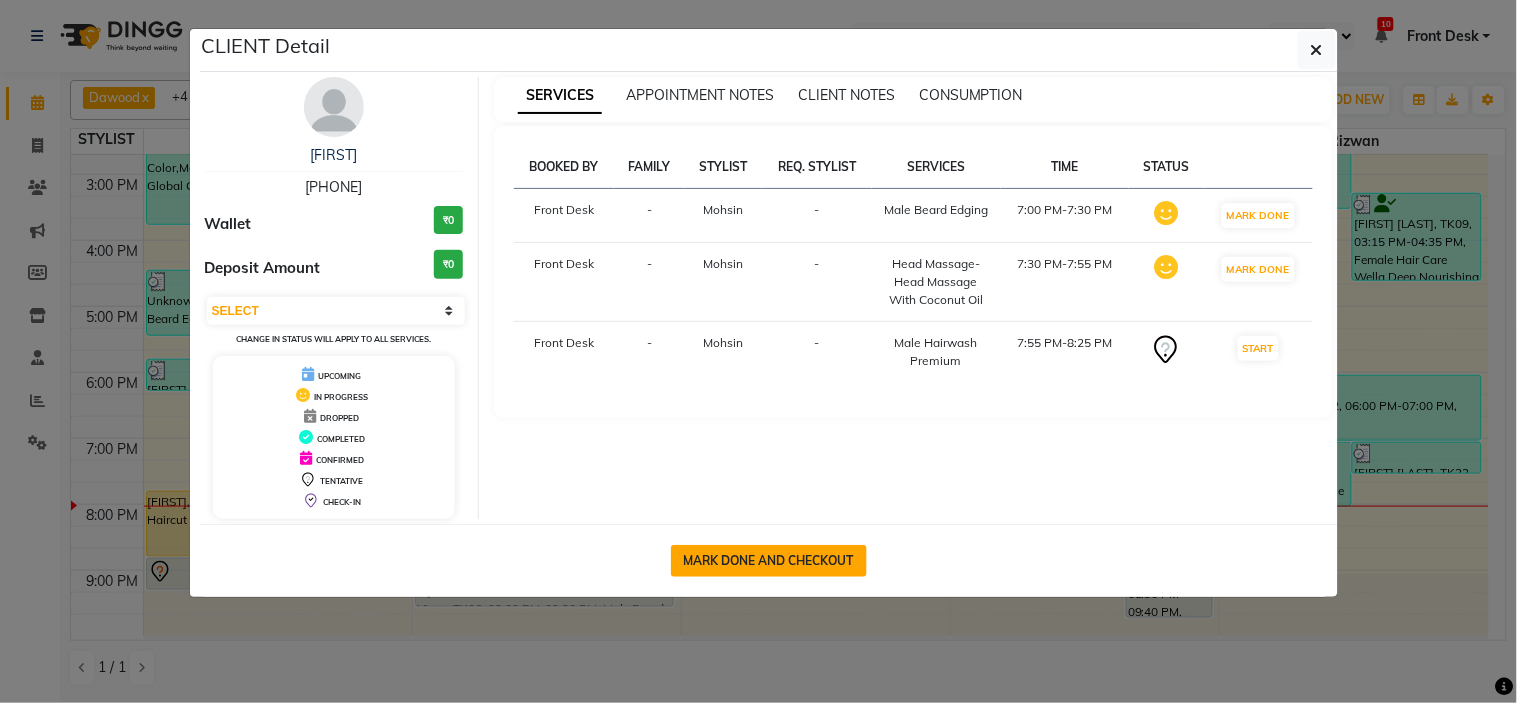 click on "MARK DONE AND CHECKOUT" 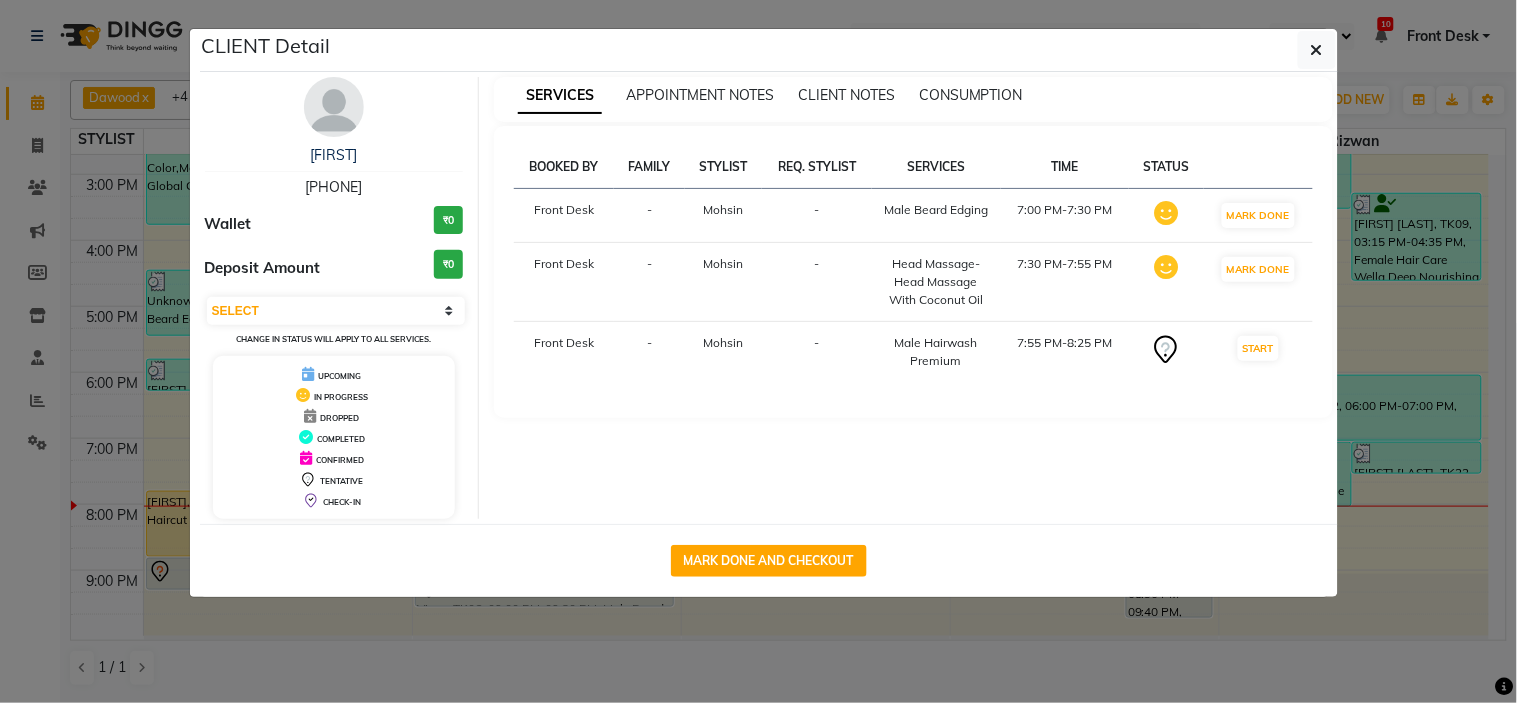 select on "5711" 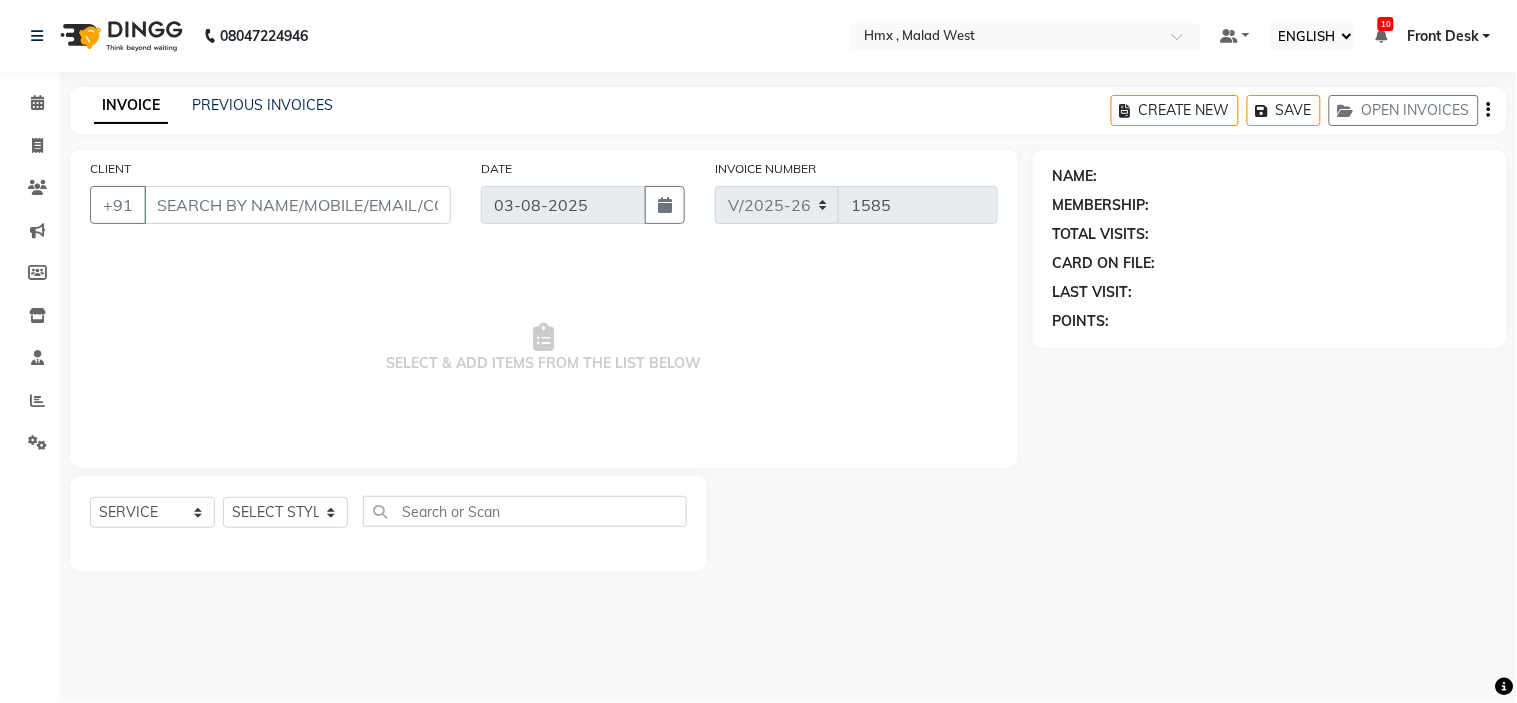 type on "[PHONE]" 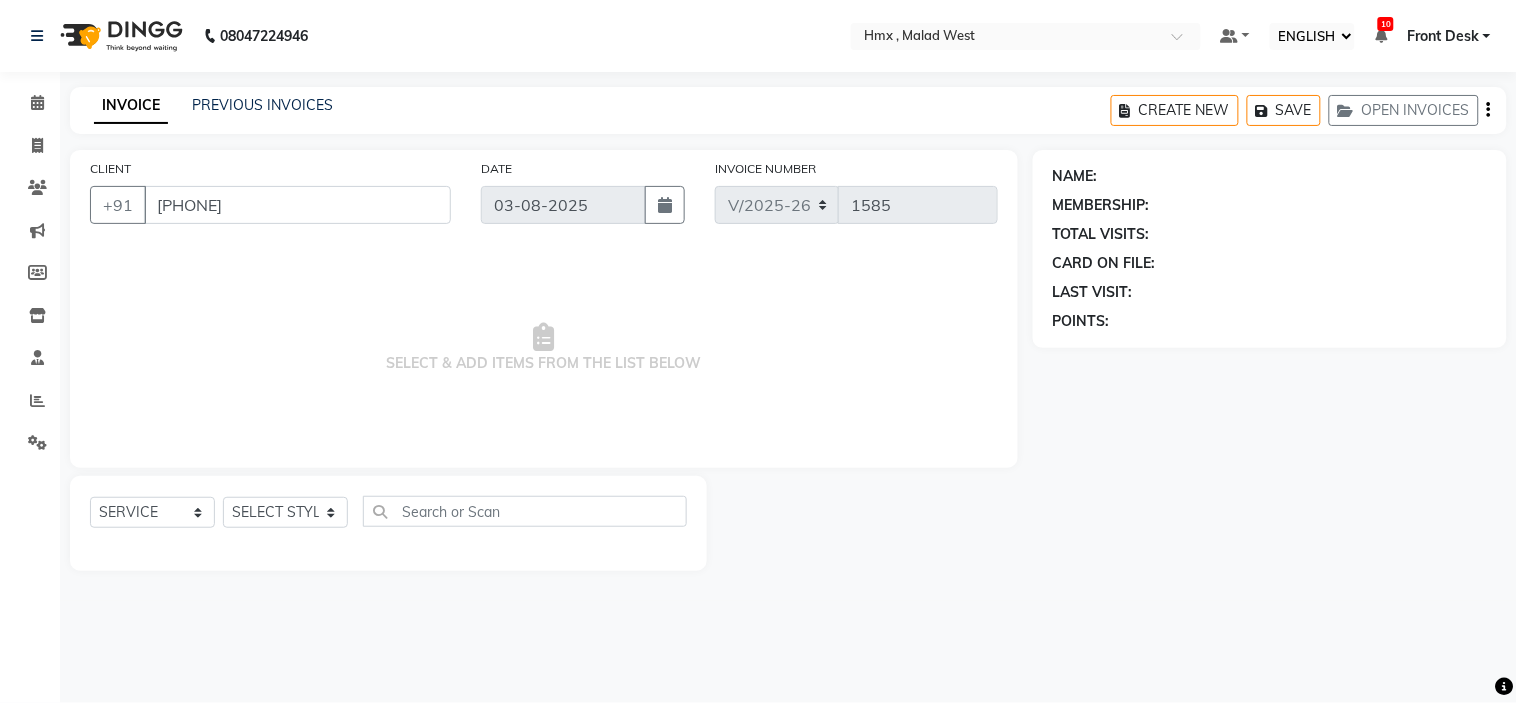 select on "39110" 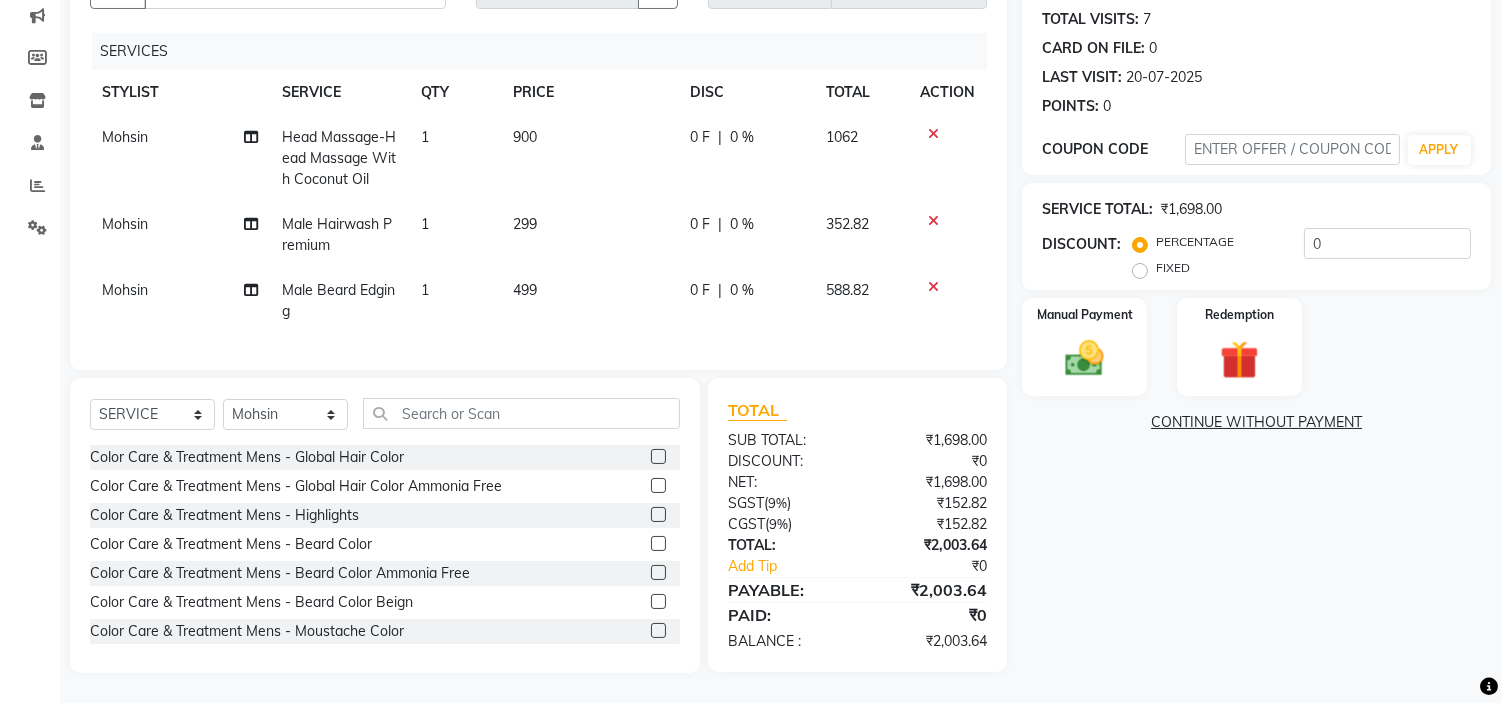 scroll, scrollTop: 231, scrollLeft: 0, axis: vertical 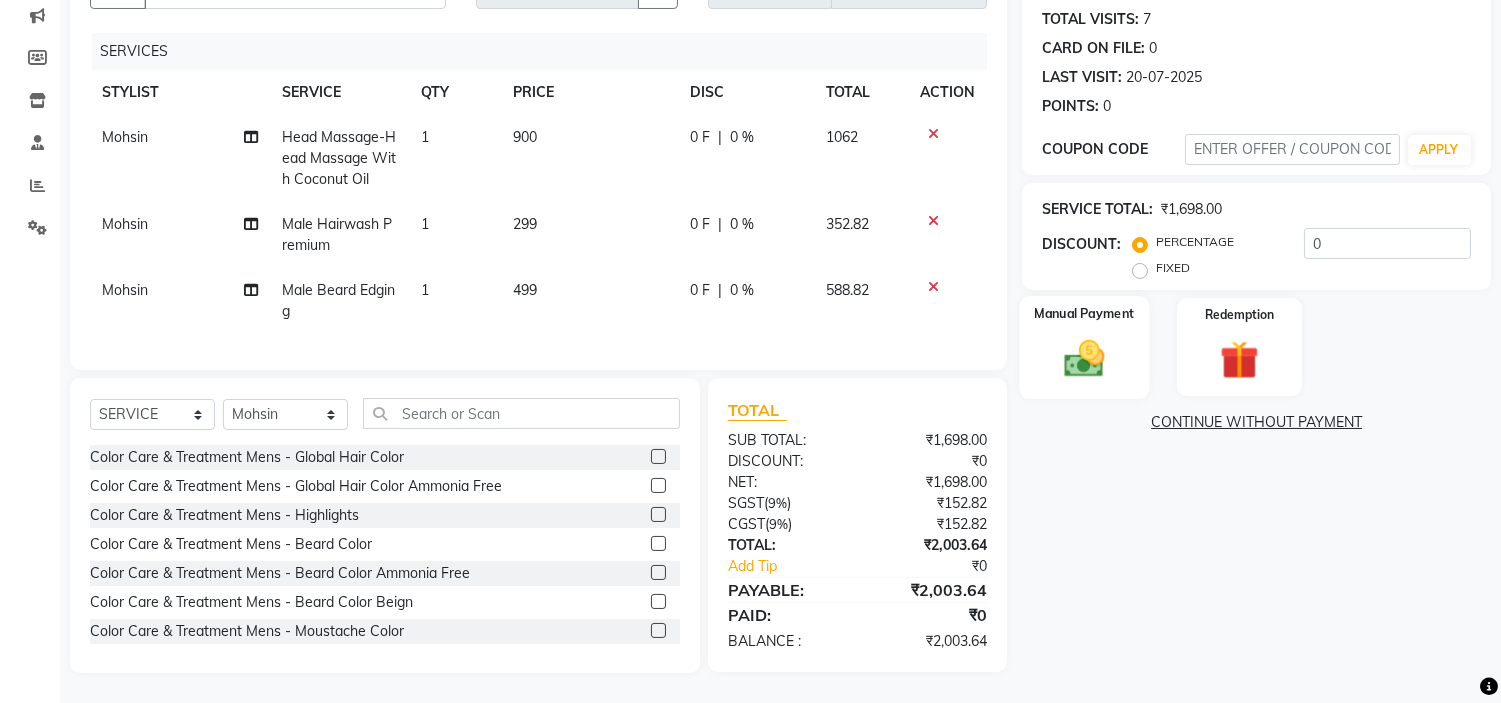 click 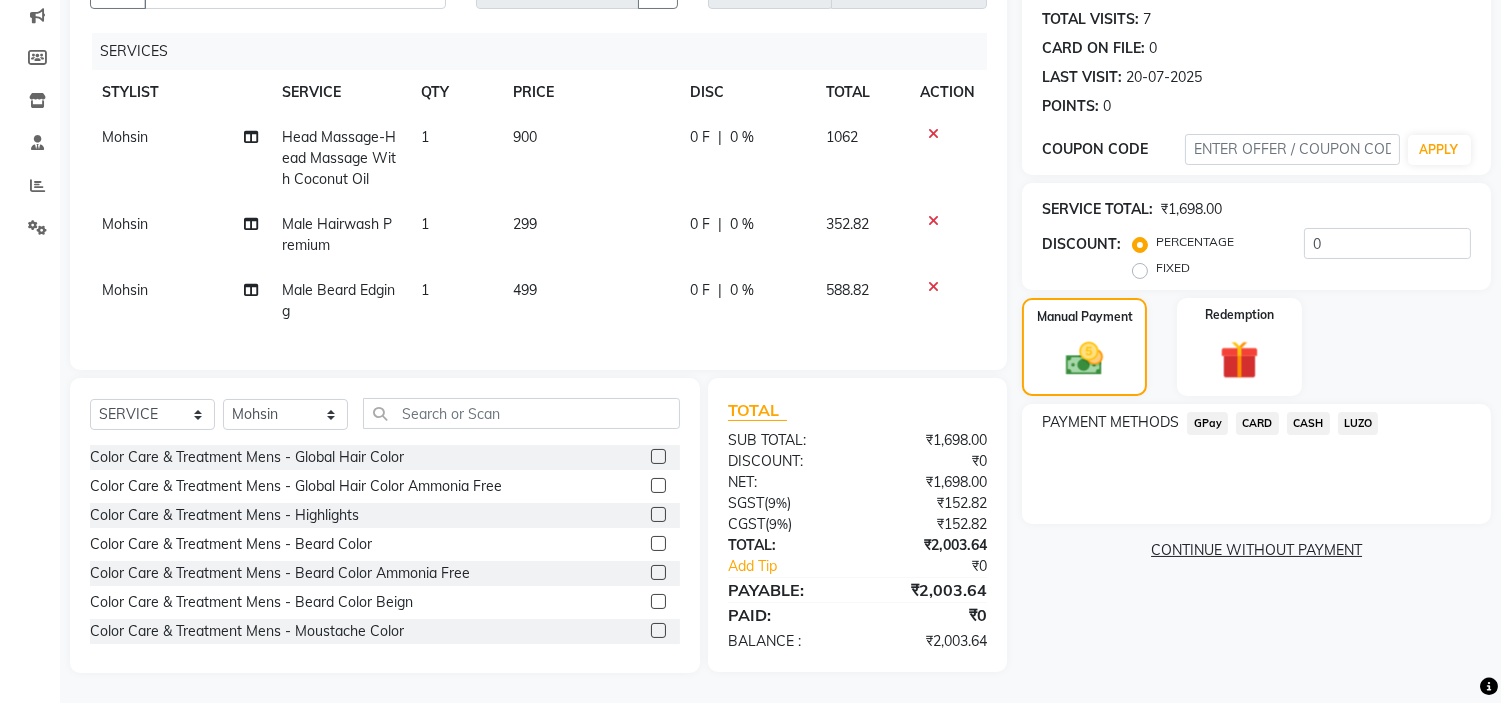 click on "GPay" 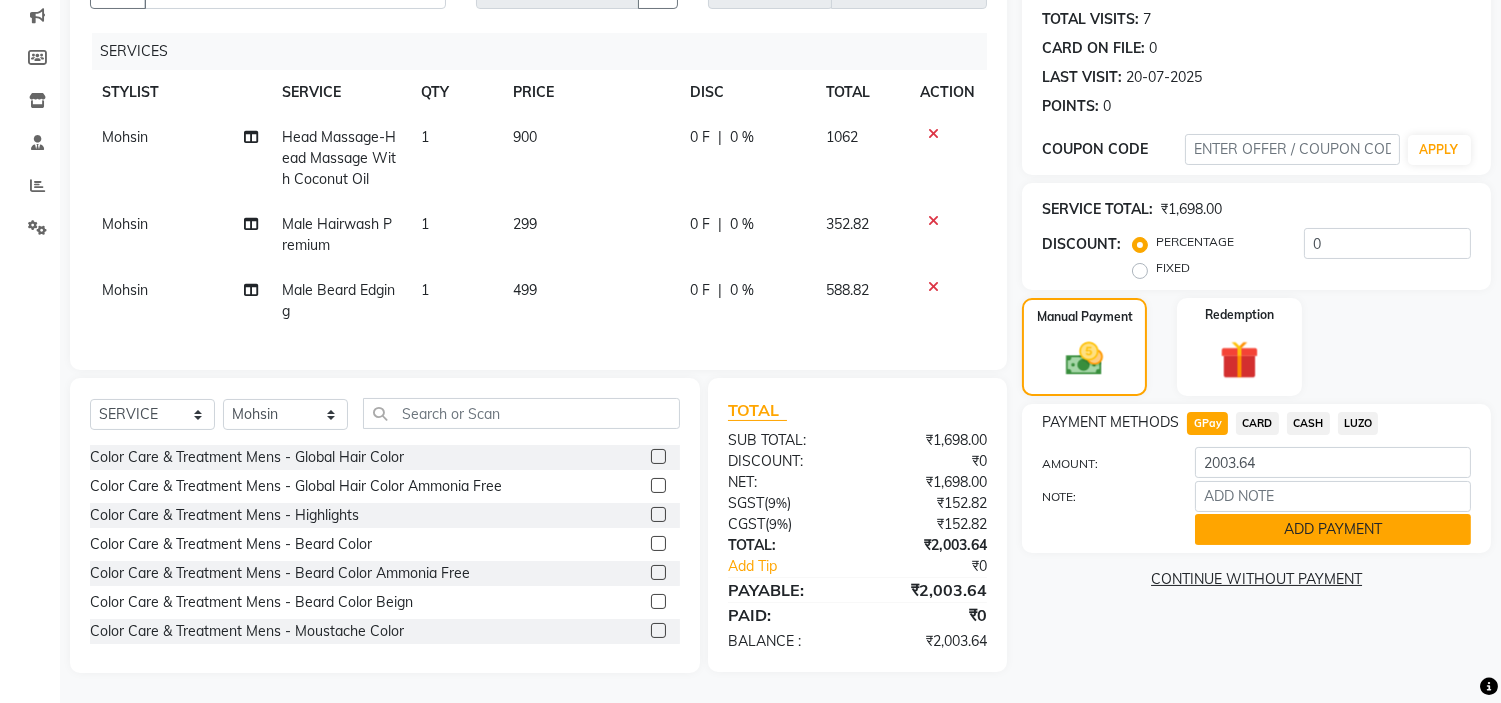 click on "ADD PAYMENT" 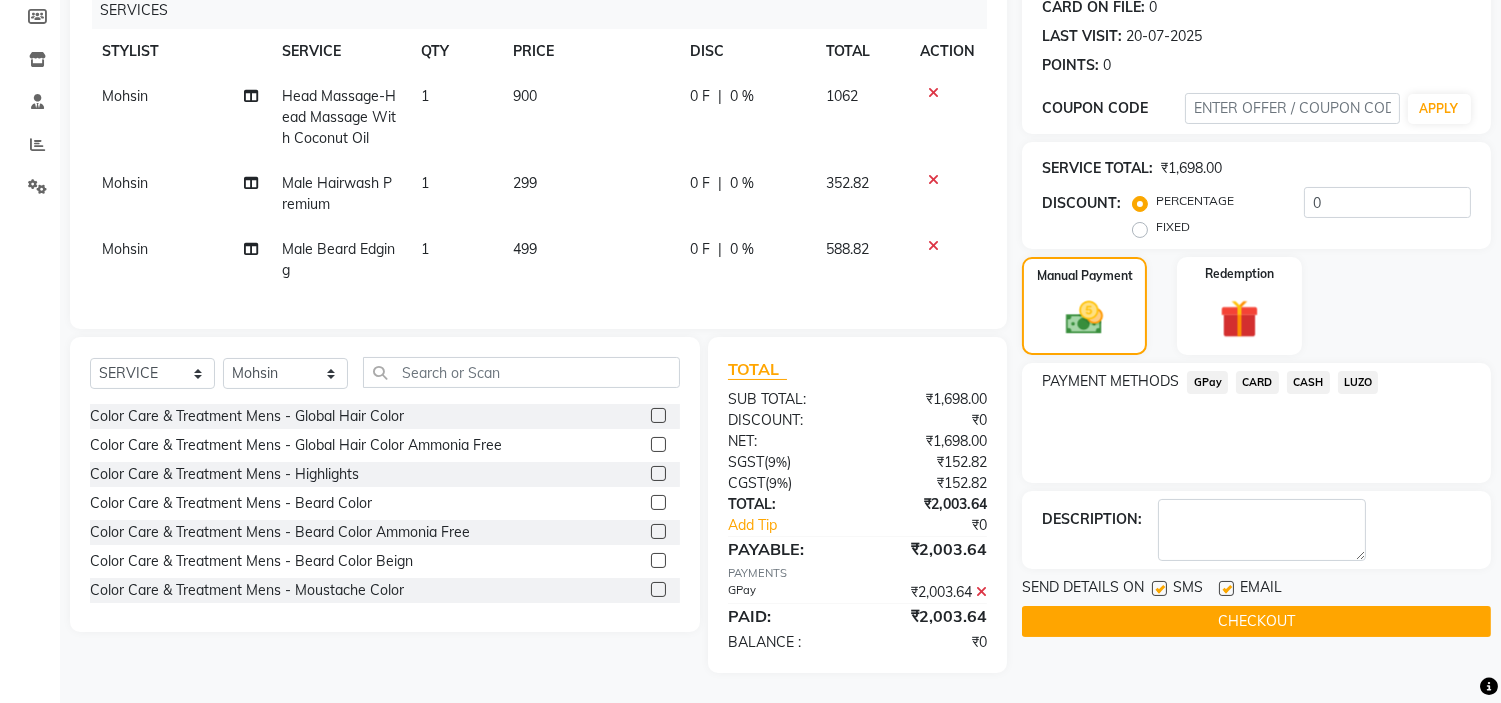 scroll, scrollTop: 272, scrollLeft: 0, axis: vertical 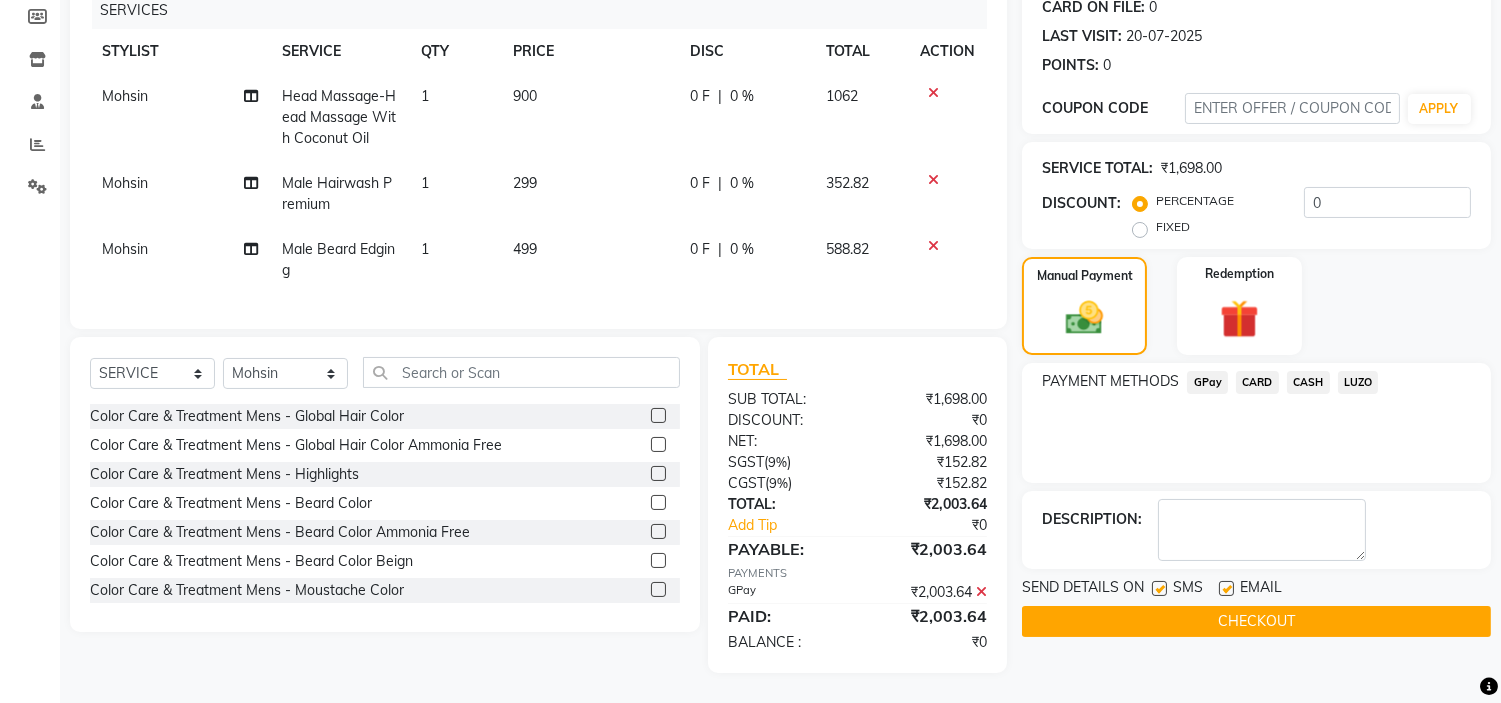 click on "CHECKOUT" 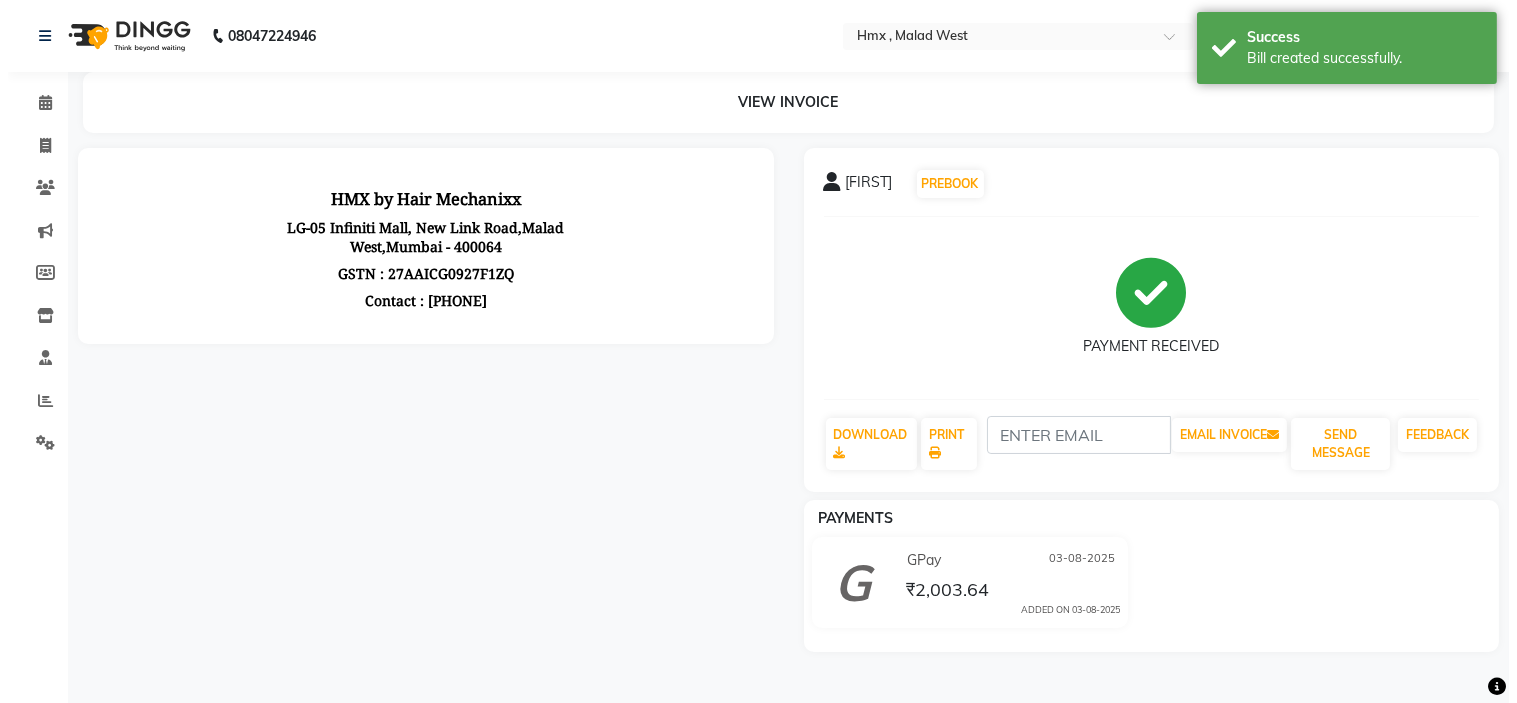 scroll, scrollTop: 0, scrollLeft: 0, axis: both 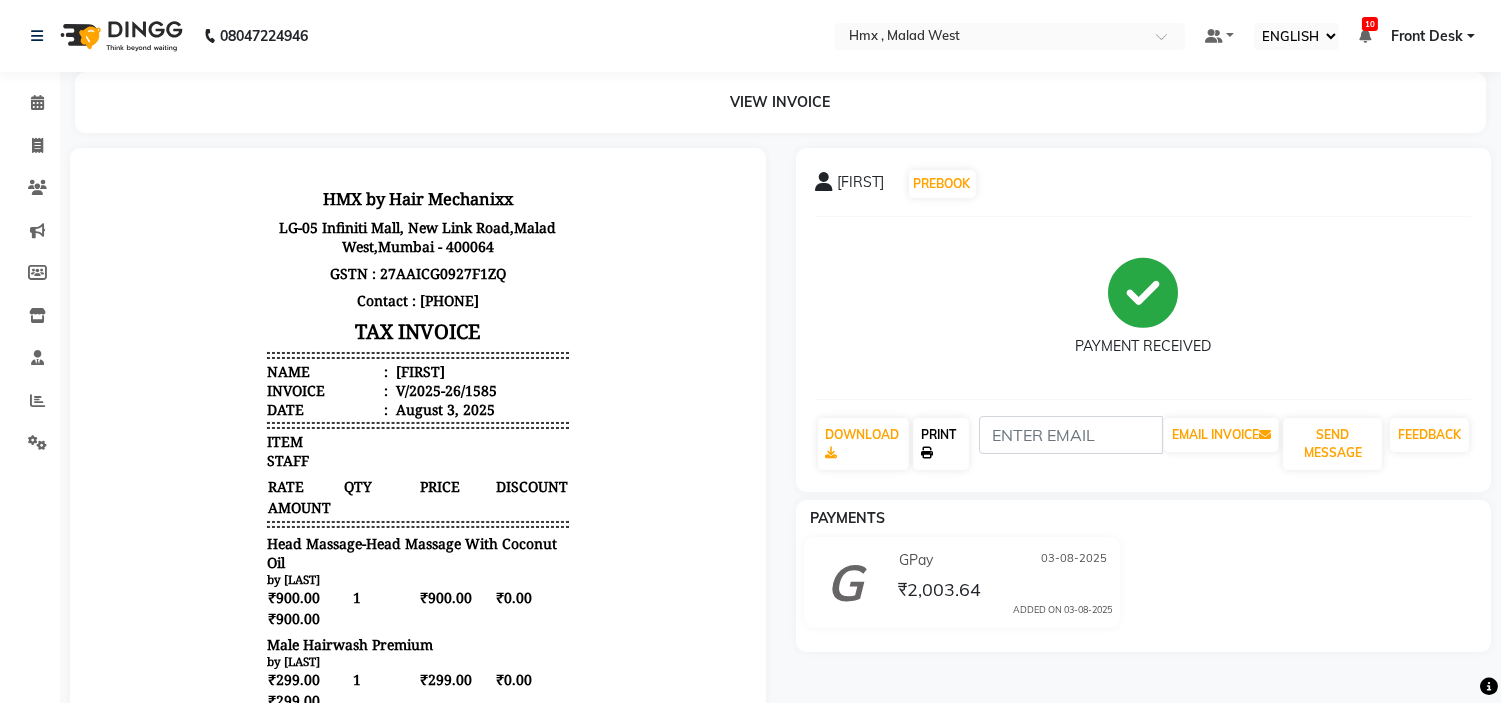 click on "PRINT" 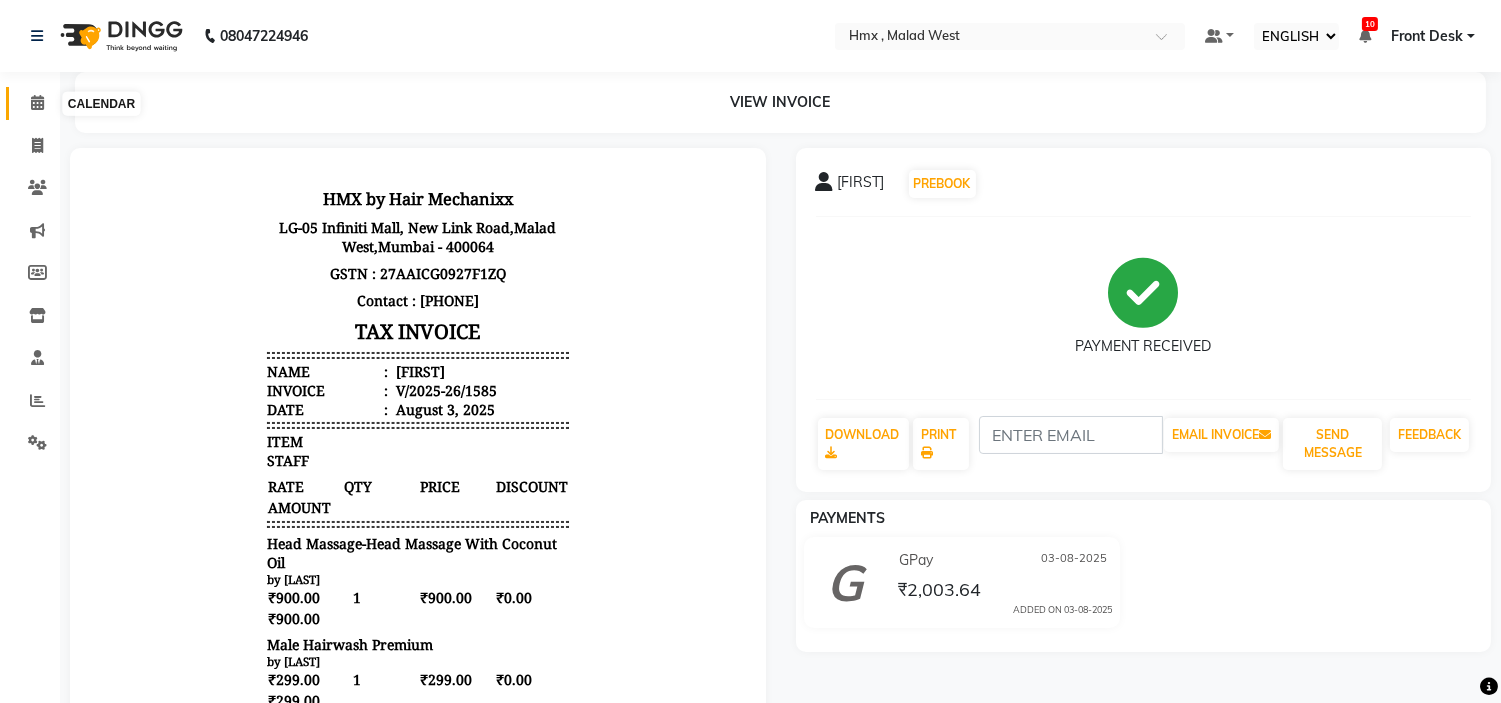 click 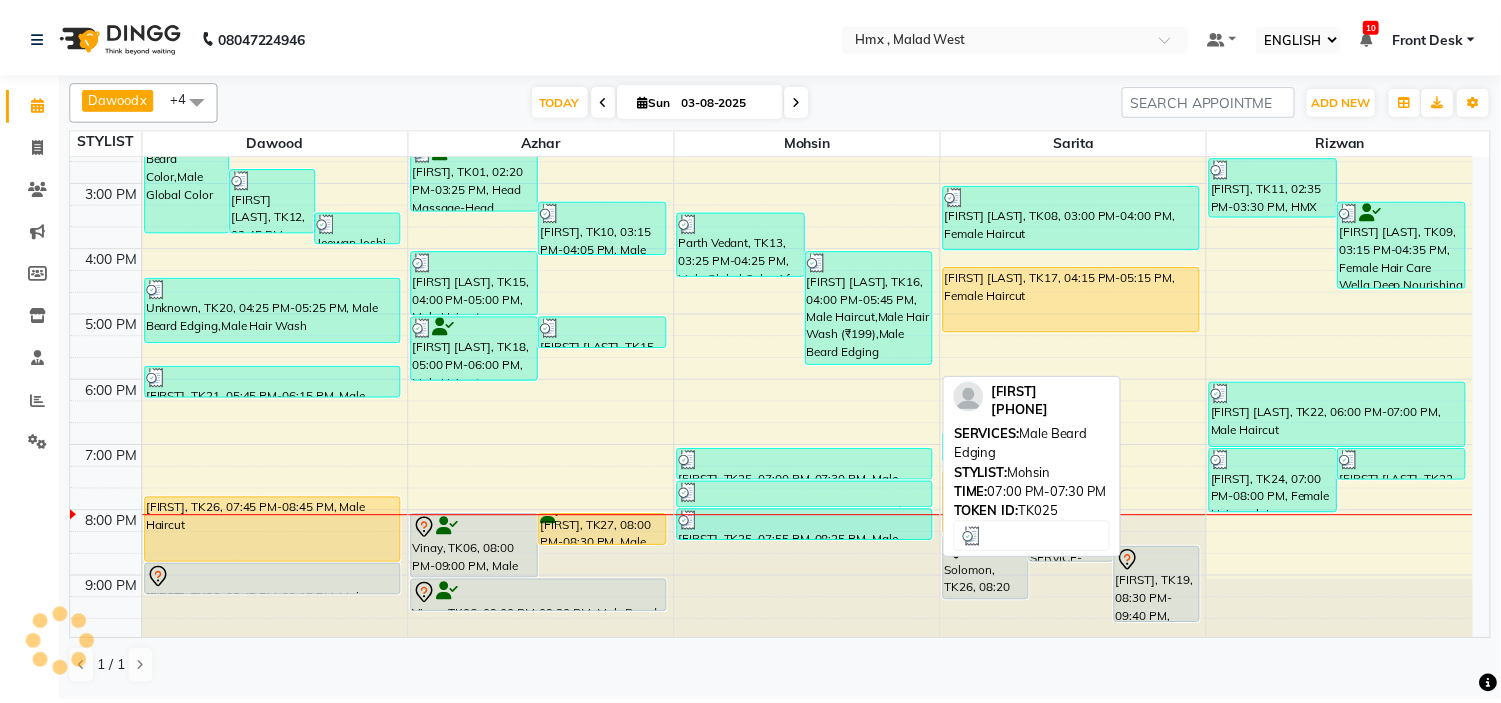scroll, scrollTop: 442, scrollLeft: 0, axis: vertical 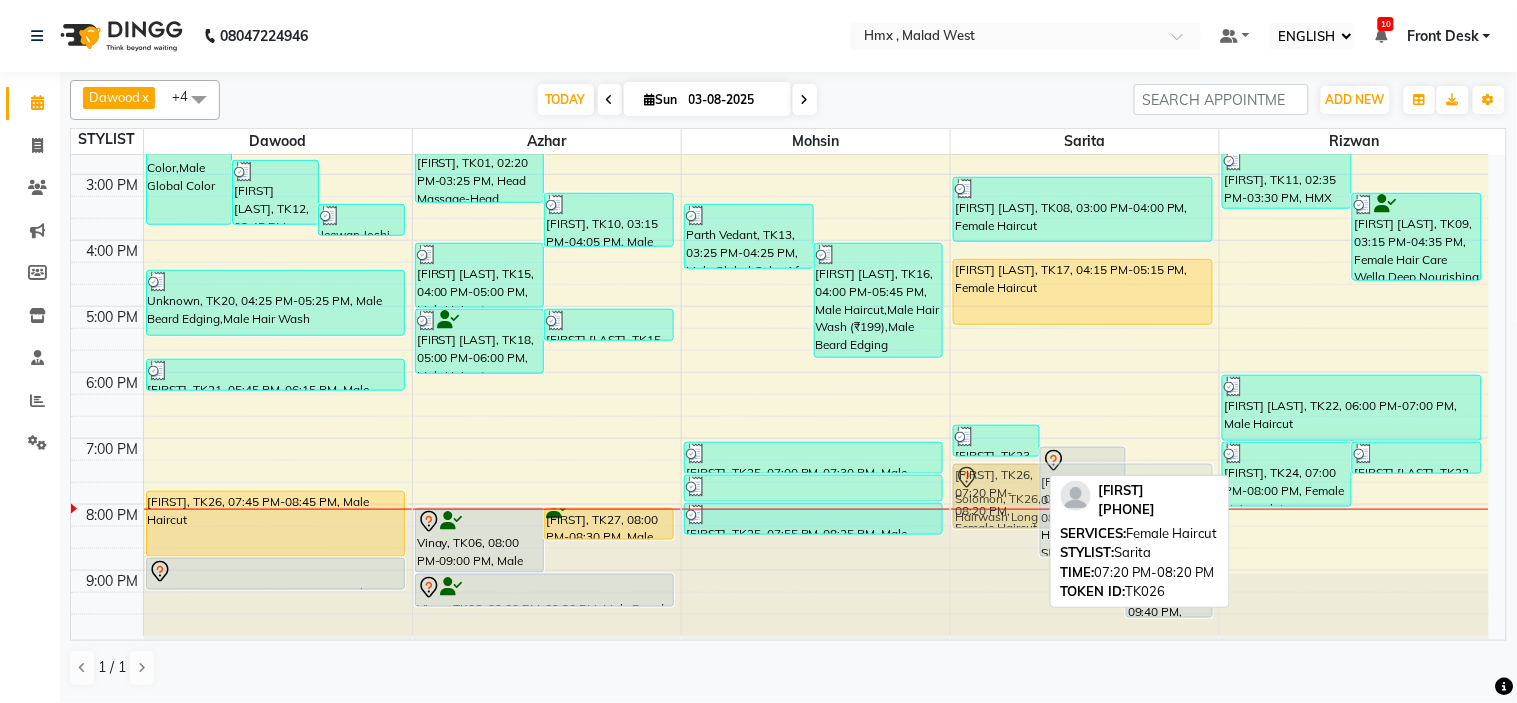 drag, startPoint x: 1000, startPoint y: 535, endPoint x: 982, endPoint y: 478, distance: 59.77458 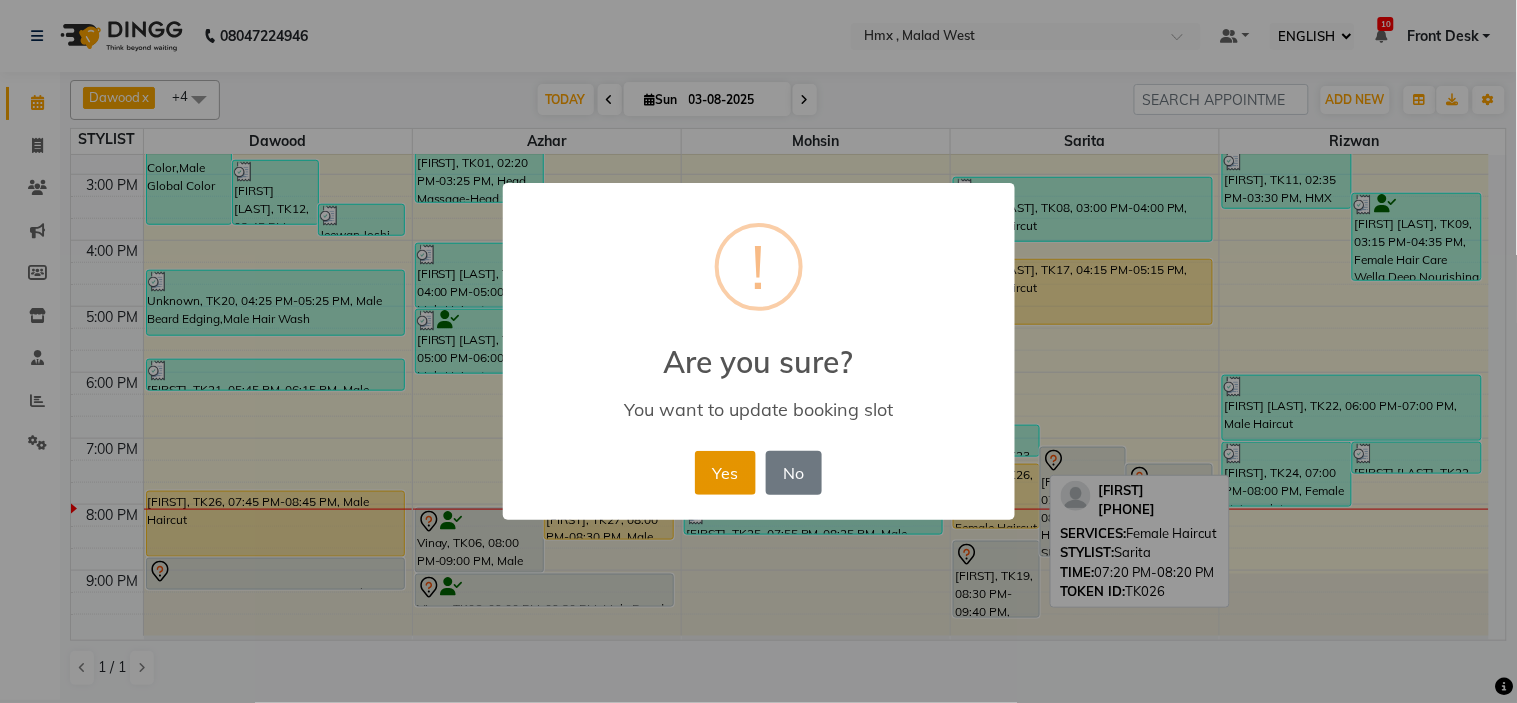 click on "Yes" at bounding box center (725, 473) 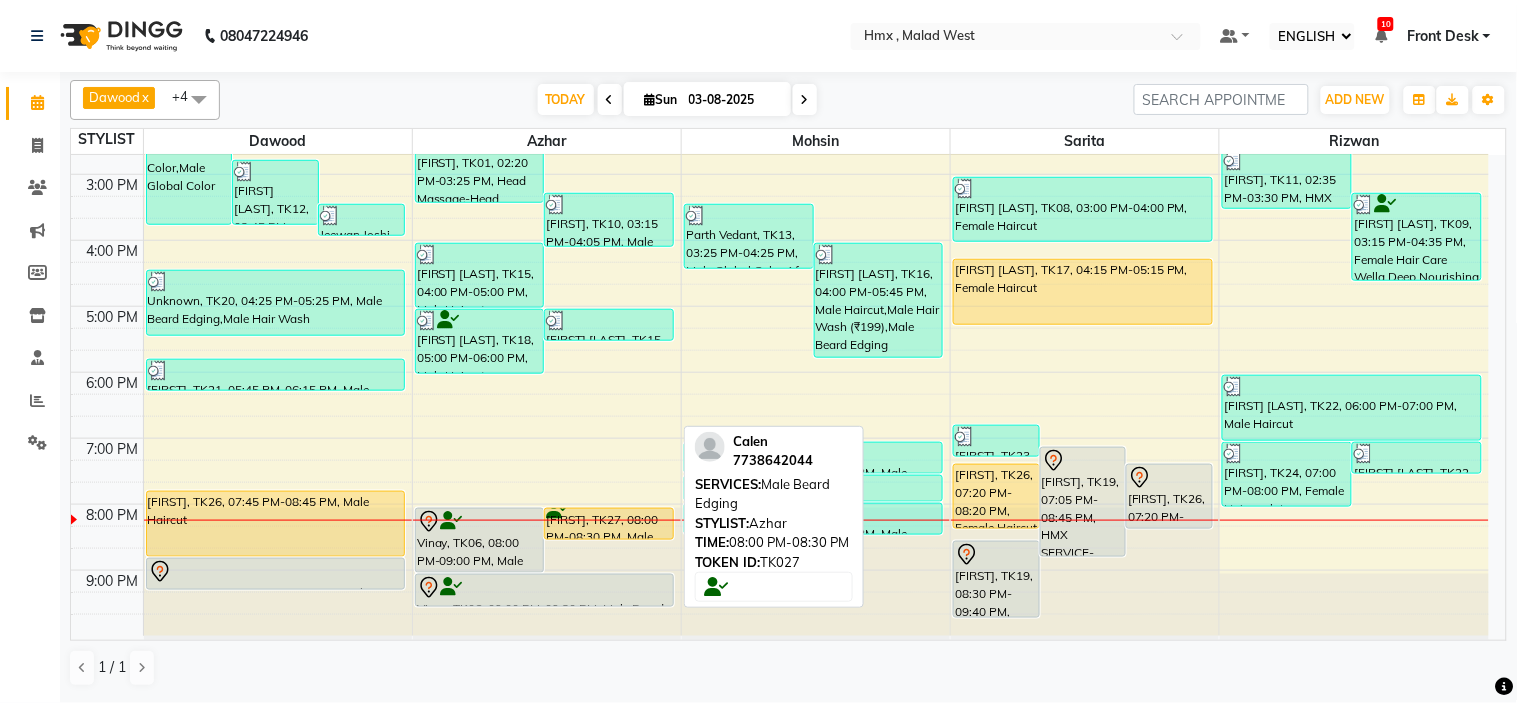 click on "[FIRST], TK27, 08:00 PM-08:30 PM, Male Beard Edging" at bounding box center [609, 524] 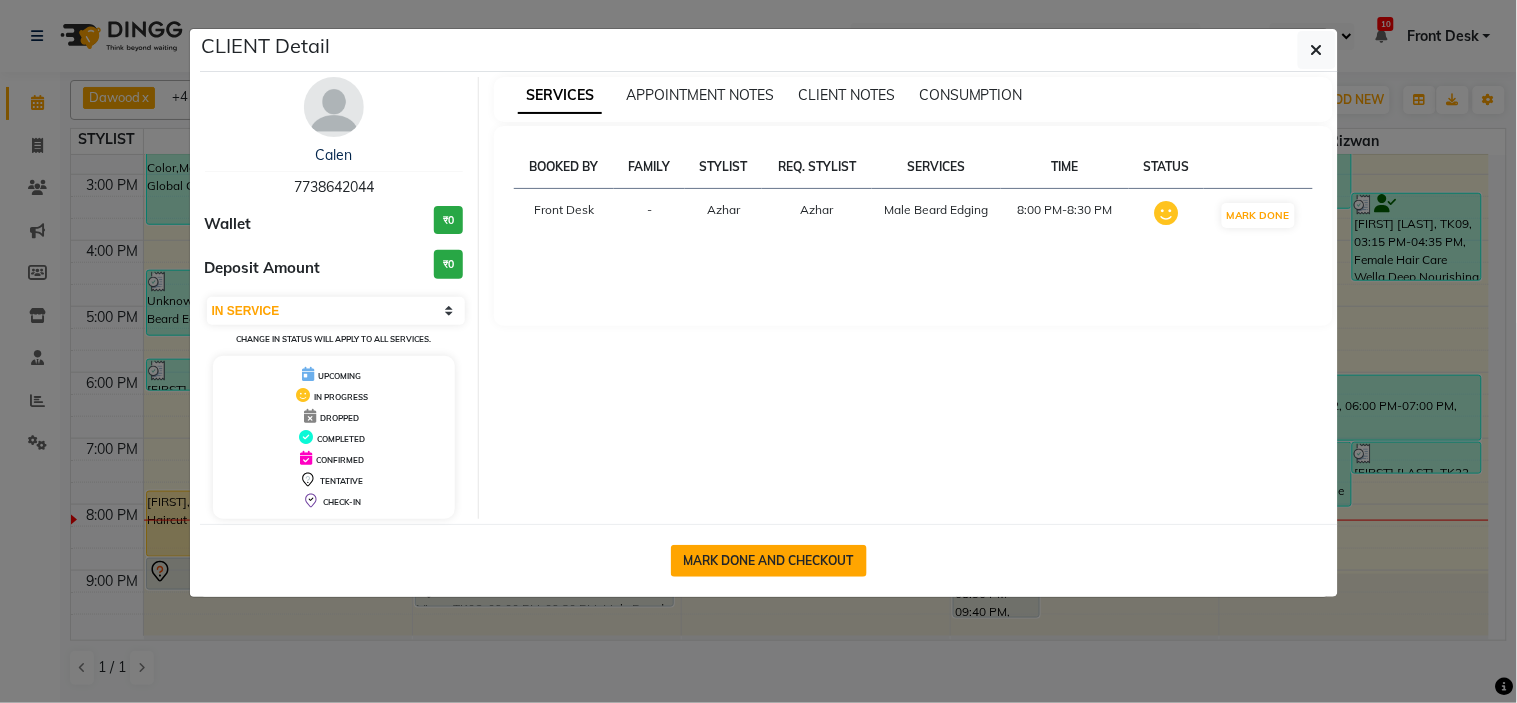 click on "MARK DONE AND CHECKOUT" 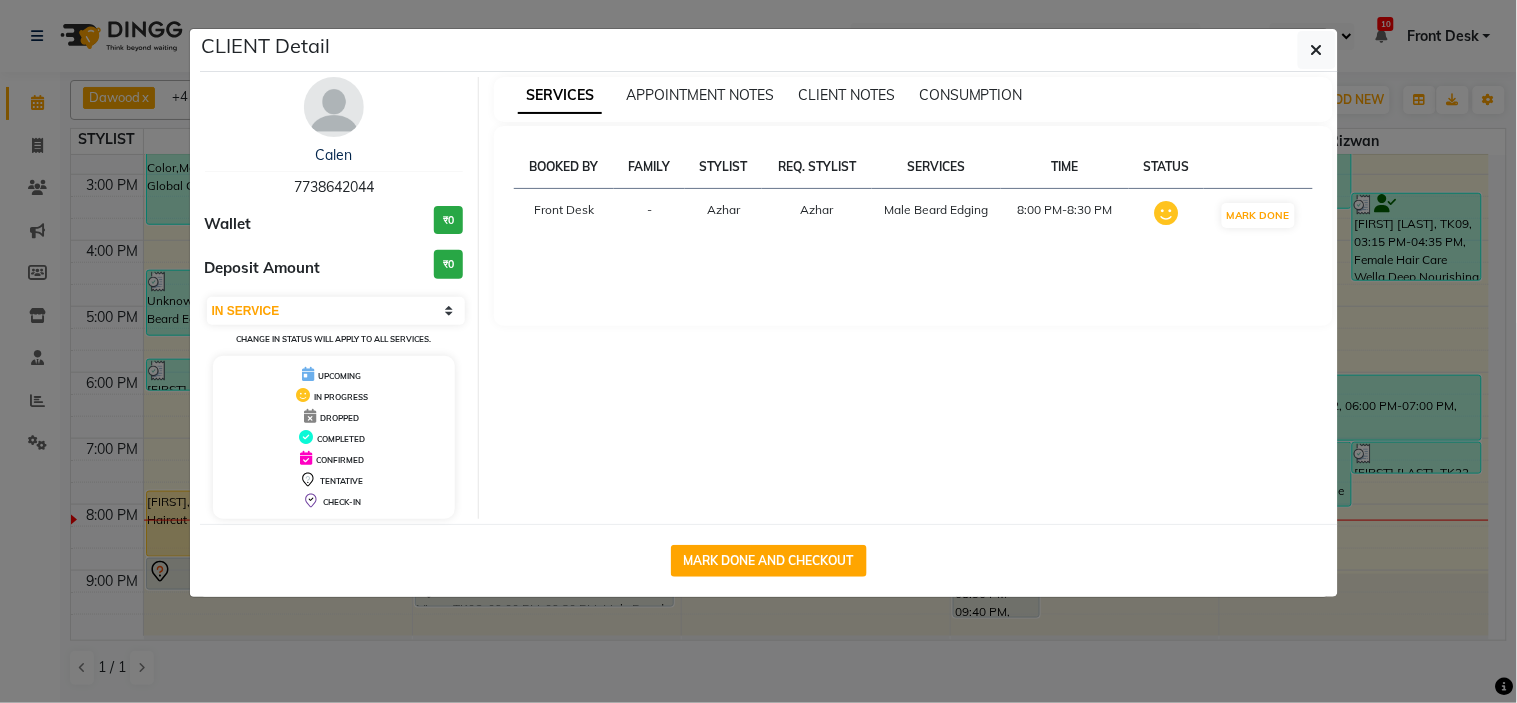select on "5711" 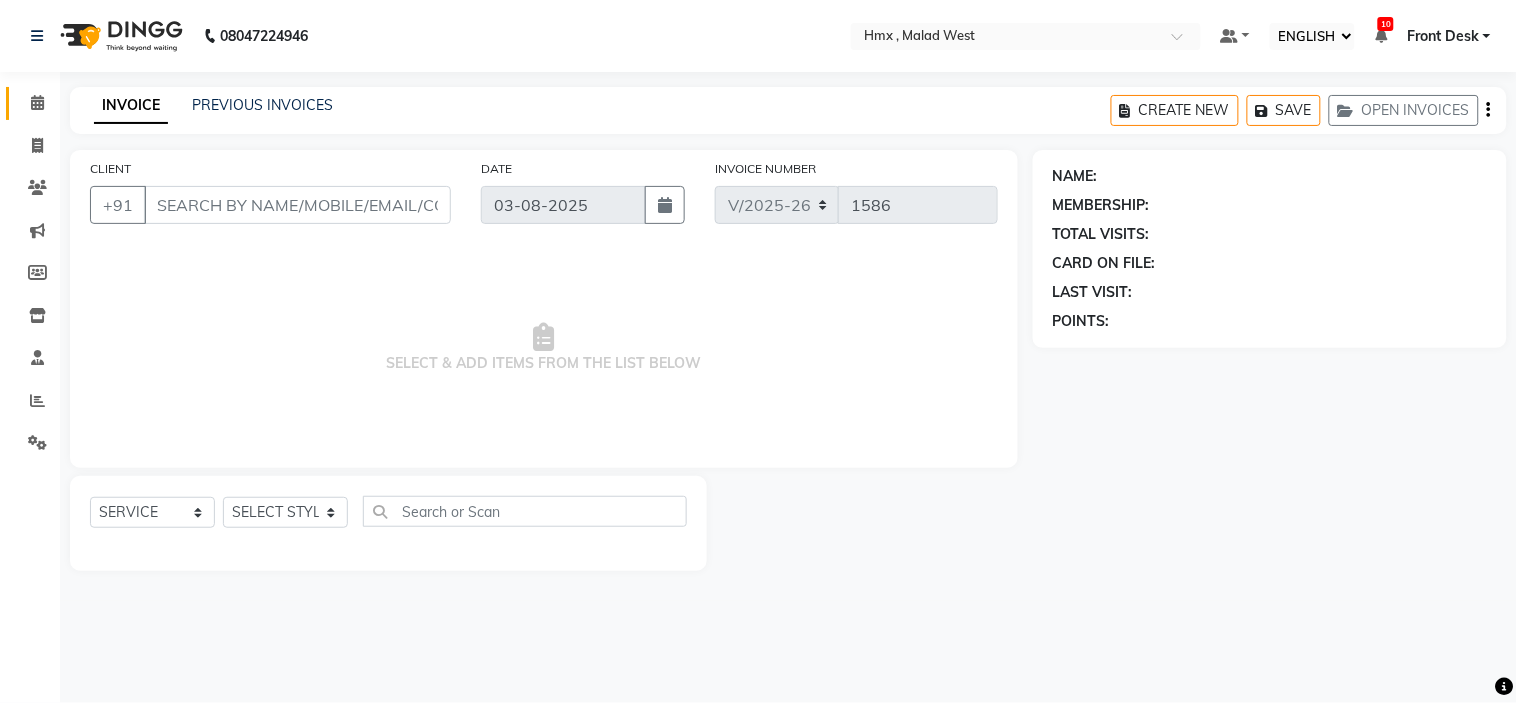 type on "7738642044" 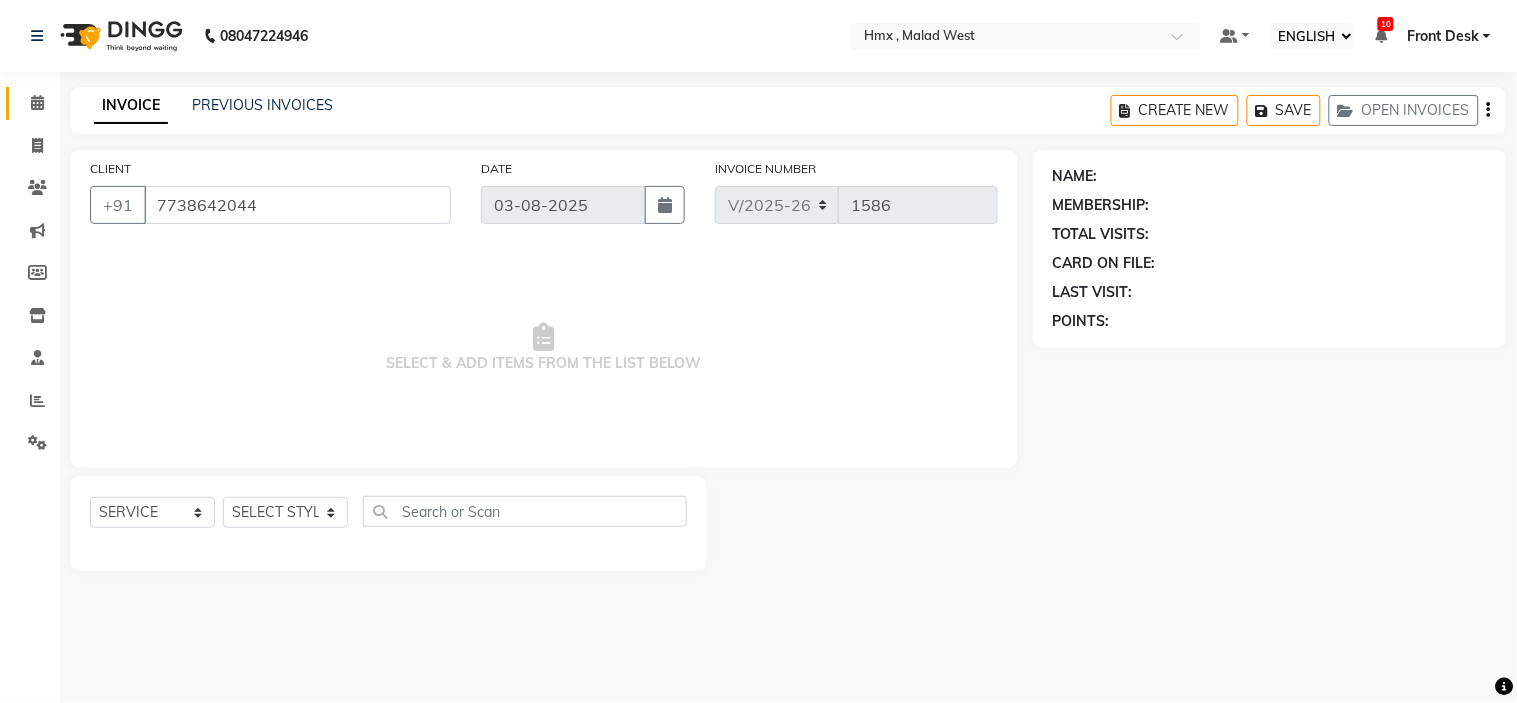 select on "39098" 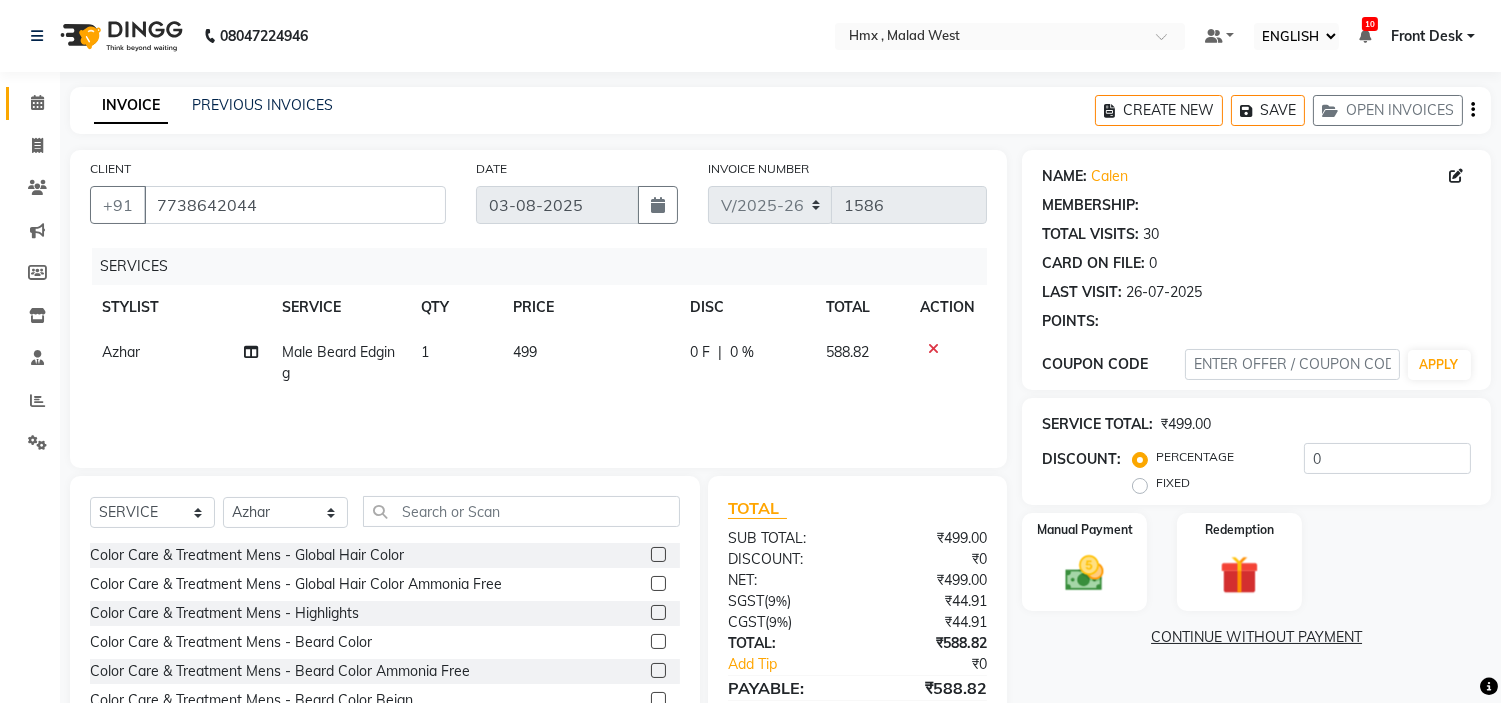 type on "20" 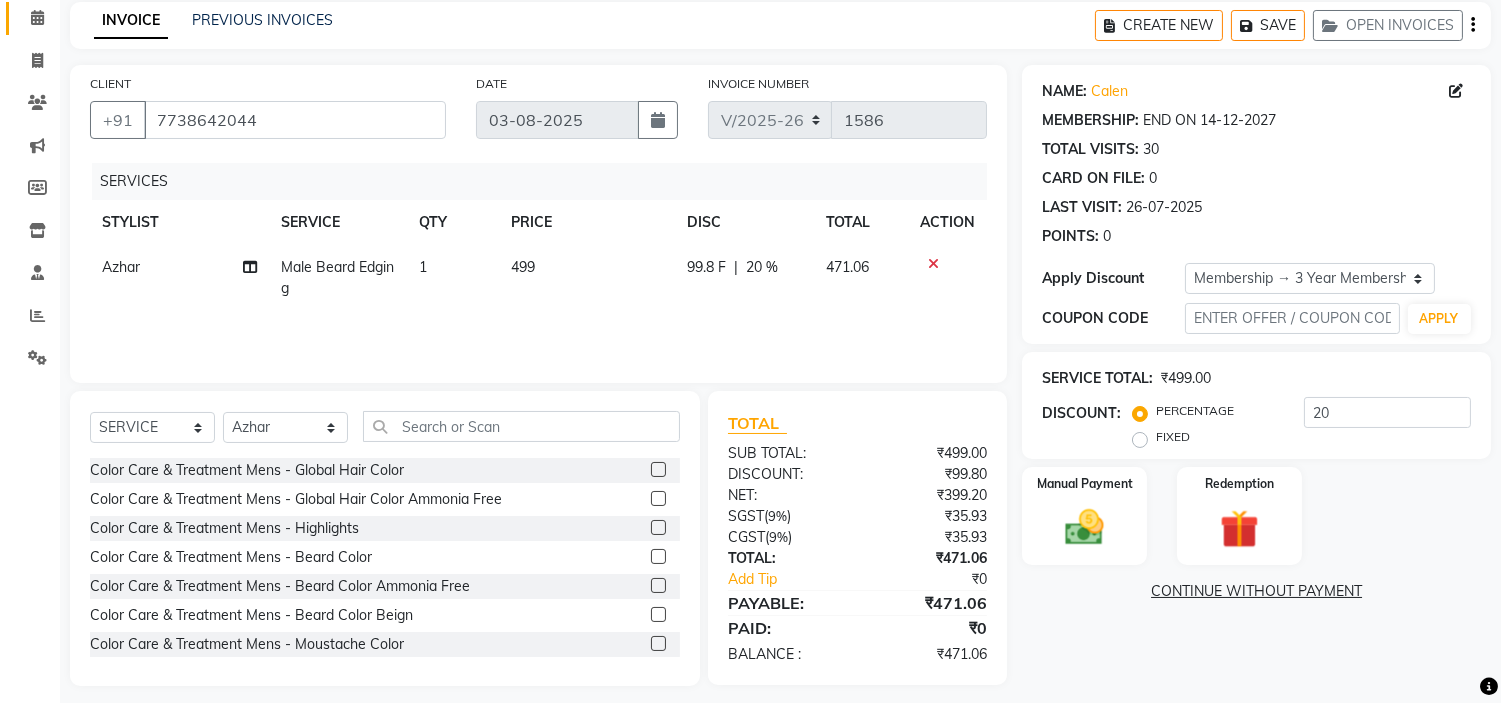 scroll, scrollTop: 97, scrollLeft: 0, axis: vertical 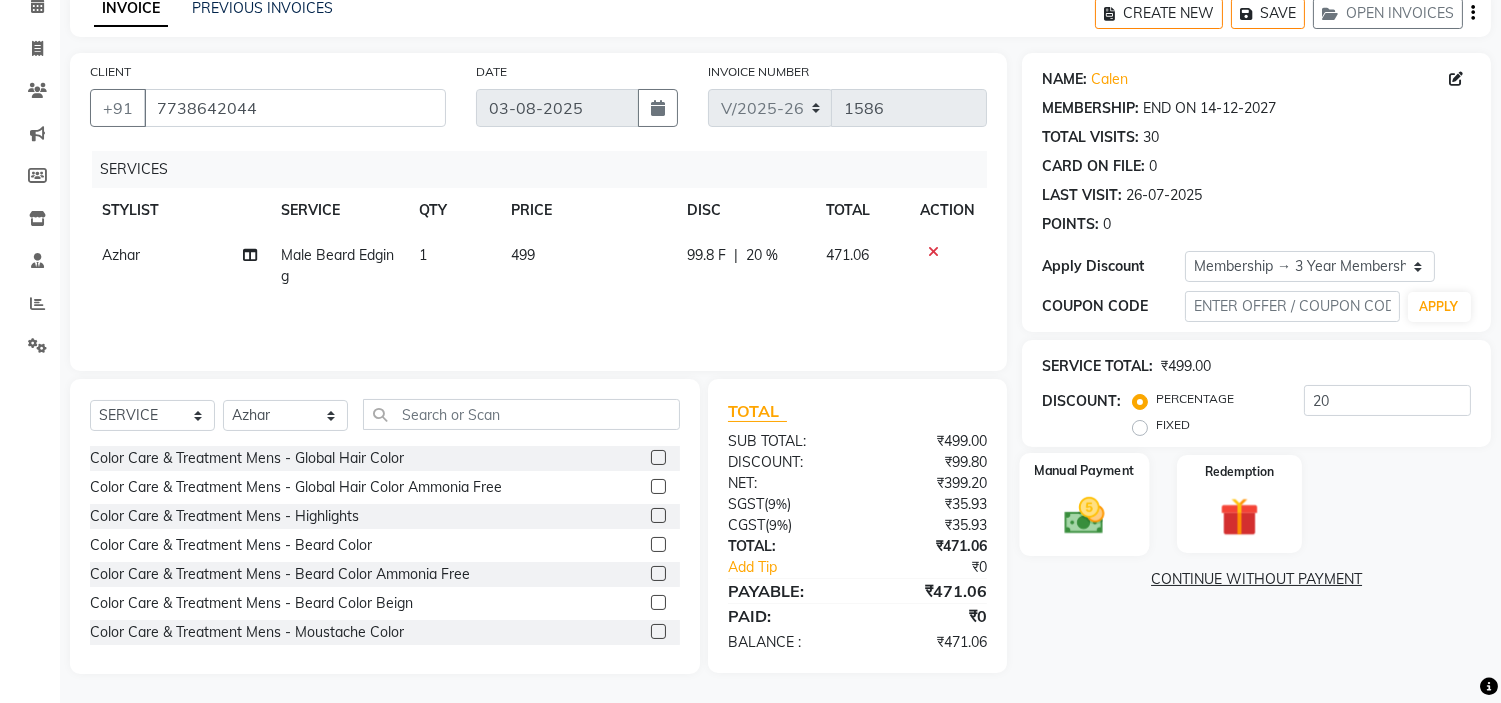 click 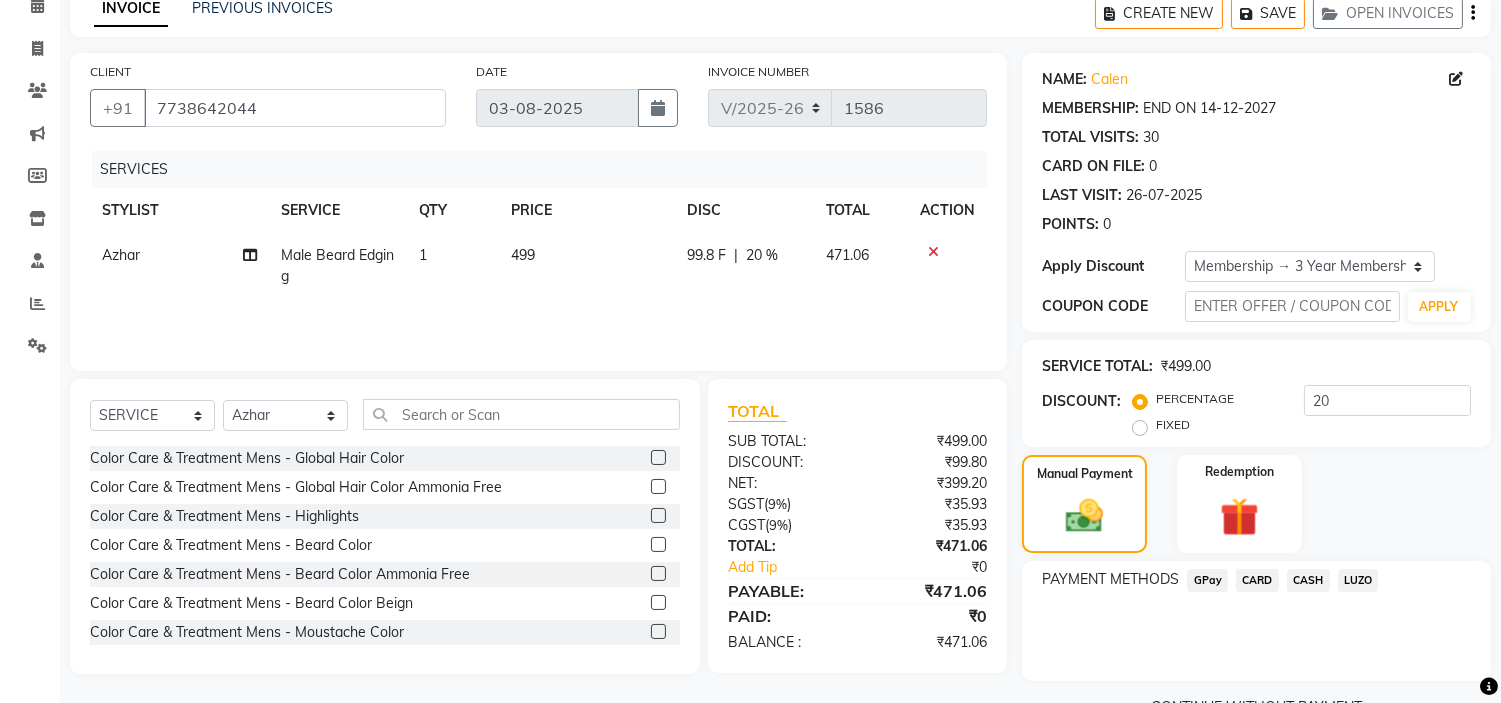 click on "GPay" 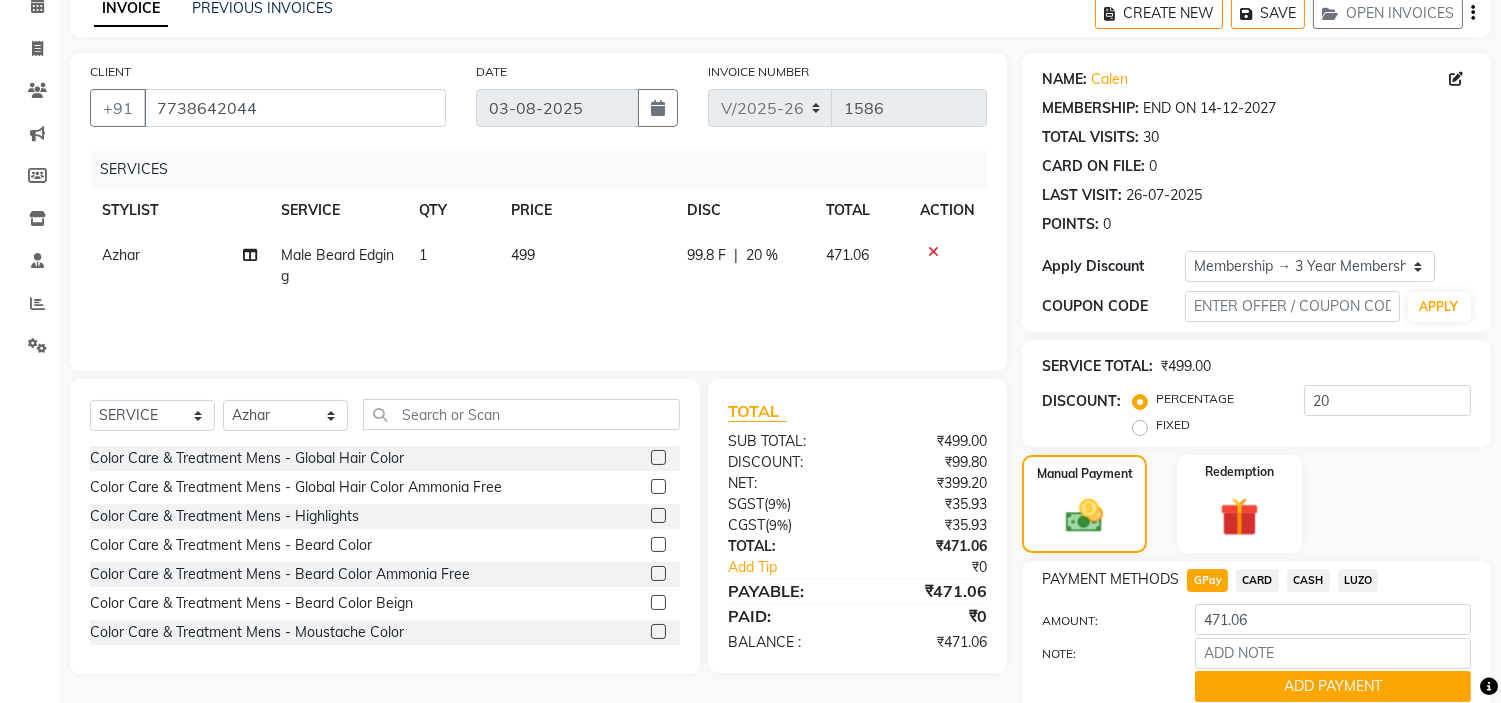 click on "ADD PAYMENT" 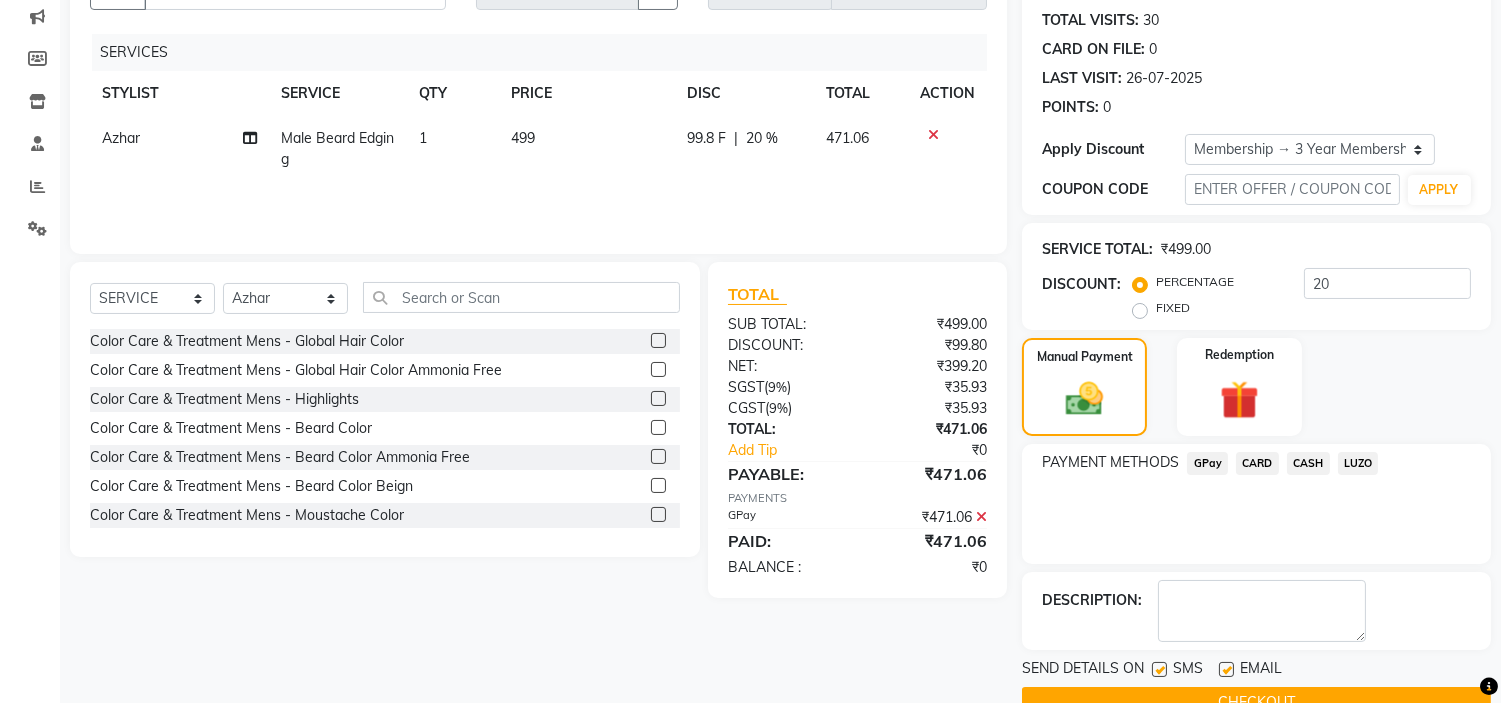 scroll, scrollTop: 258, scrollLeft: 0, axis: vertical 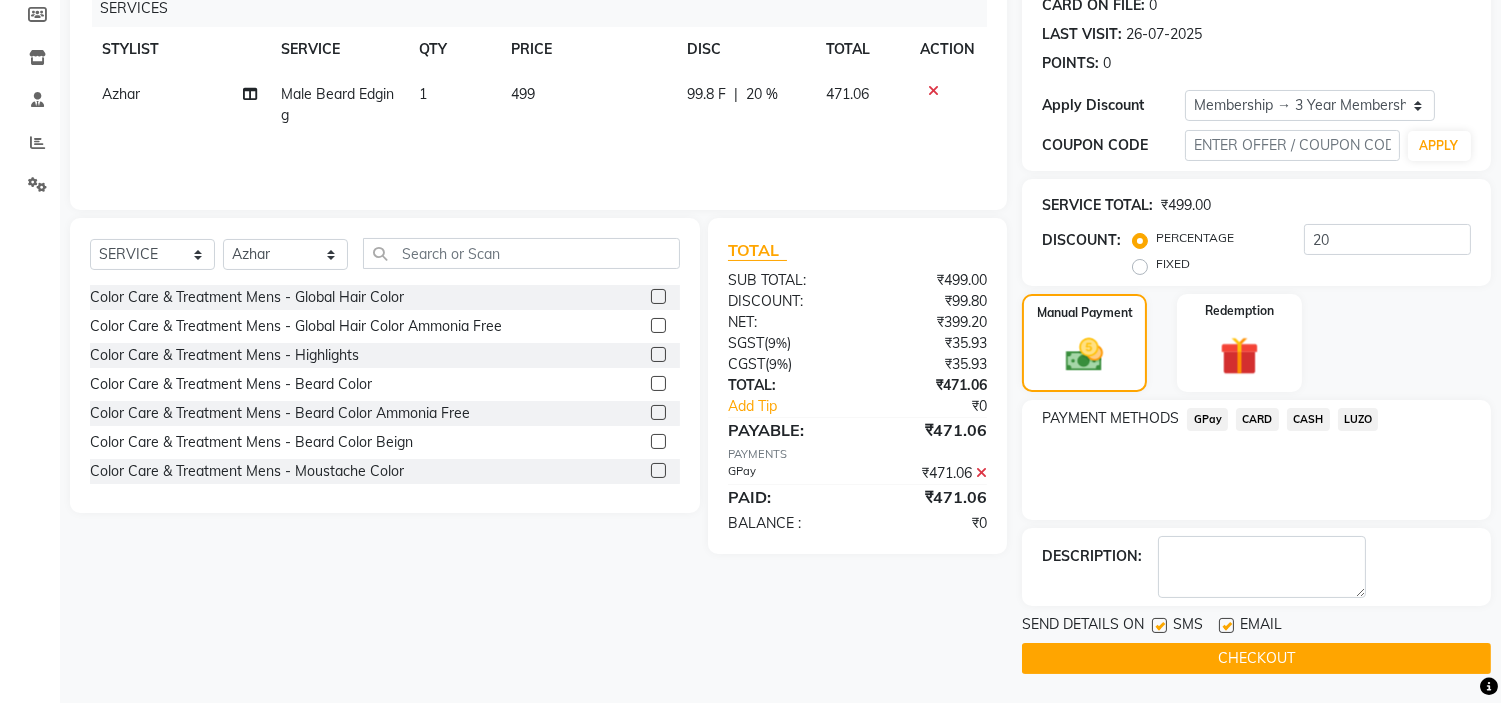 click on "CHECKOUT" 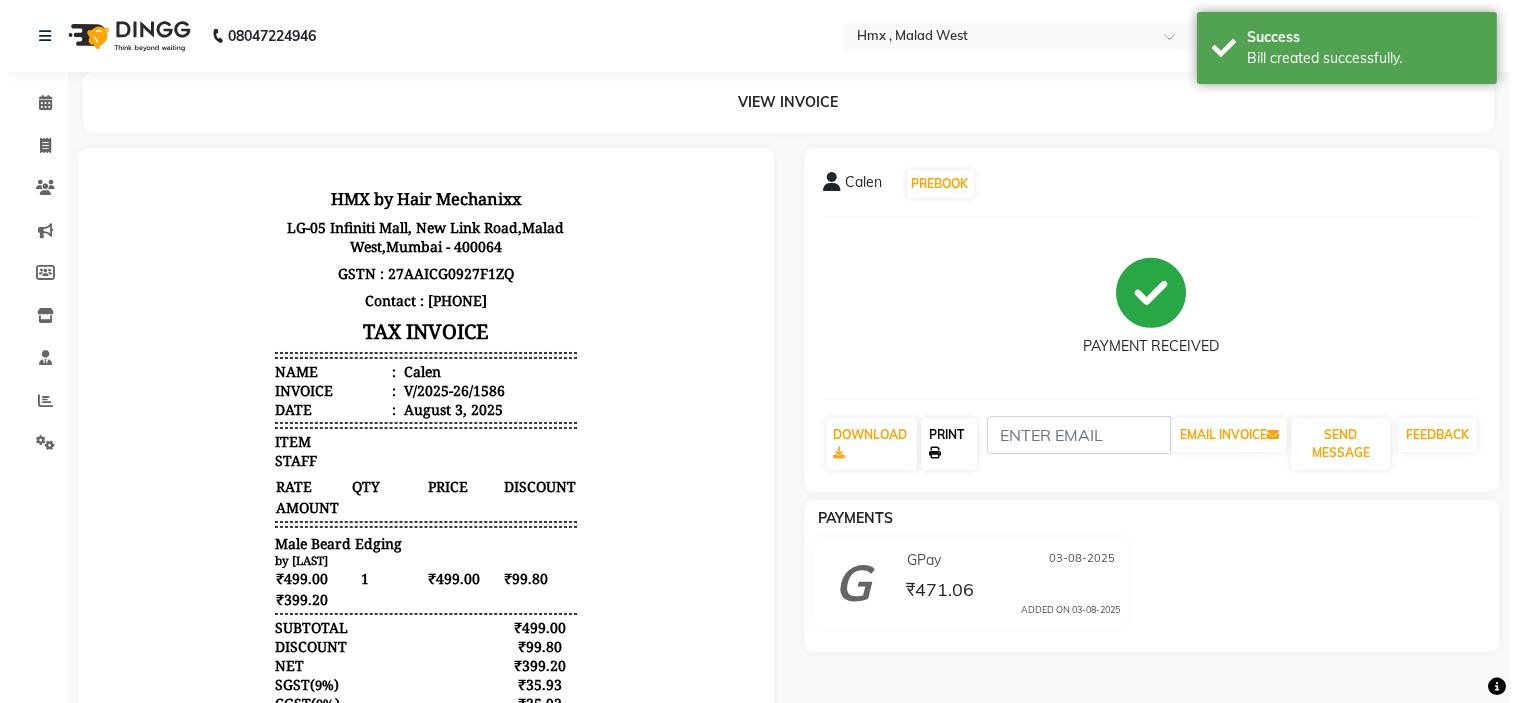scroll, scrollTop: 0, scrollLeft: 0, axis: both 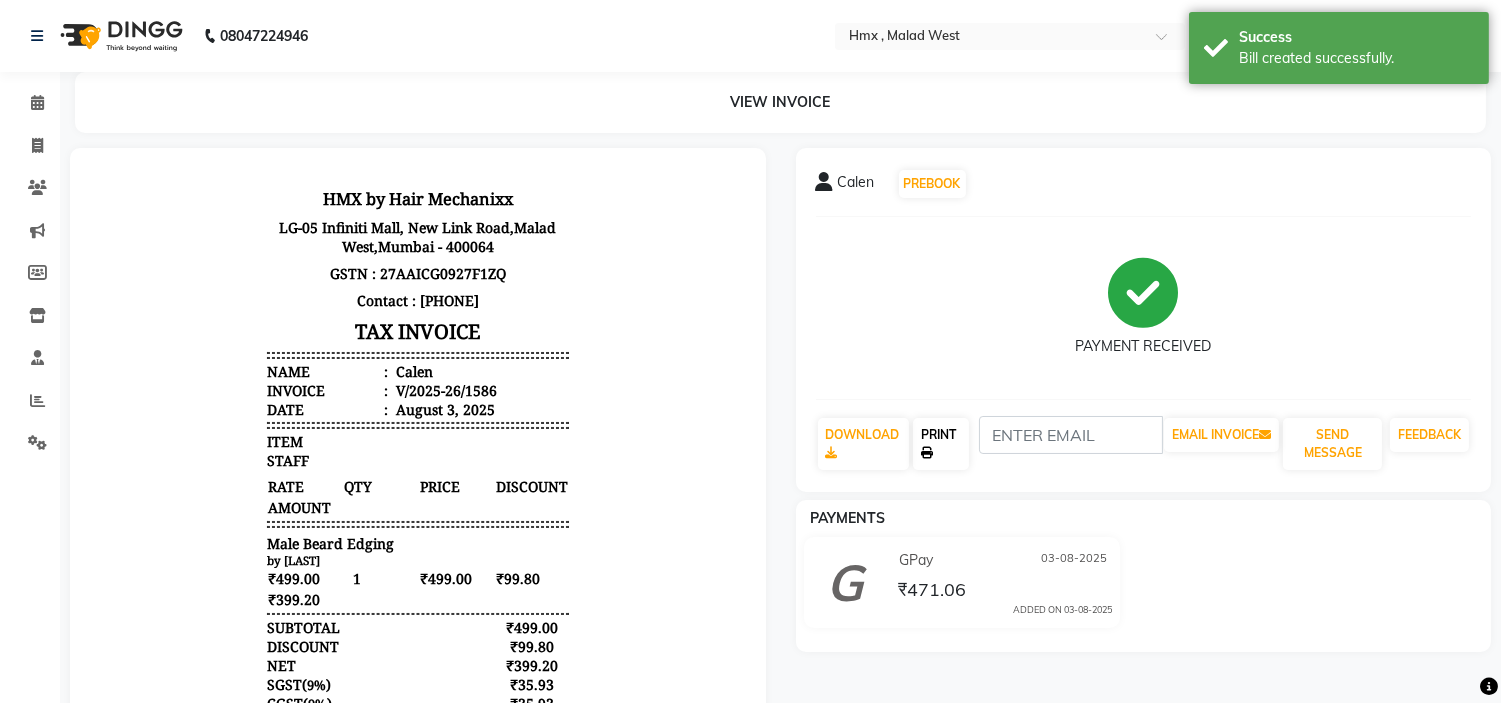 click on "PRINT" 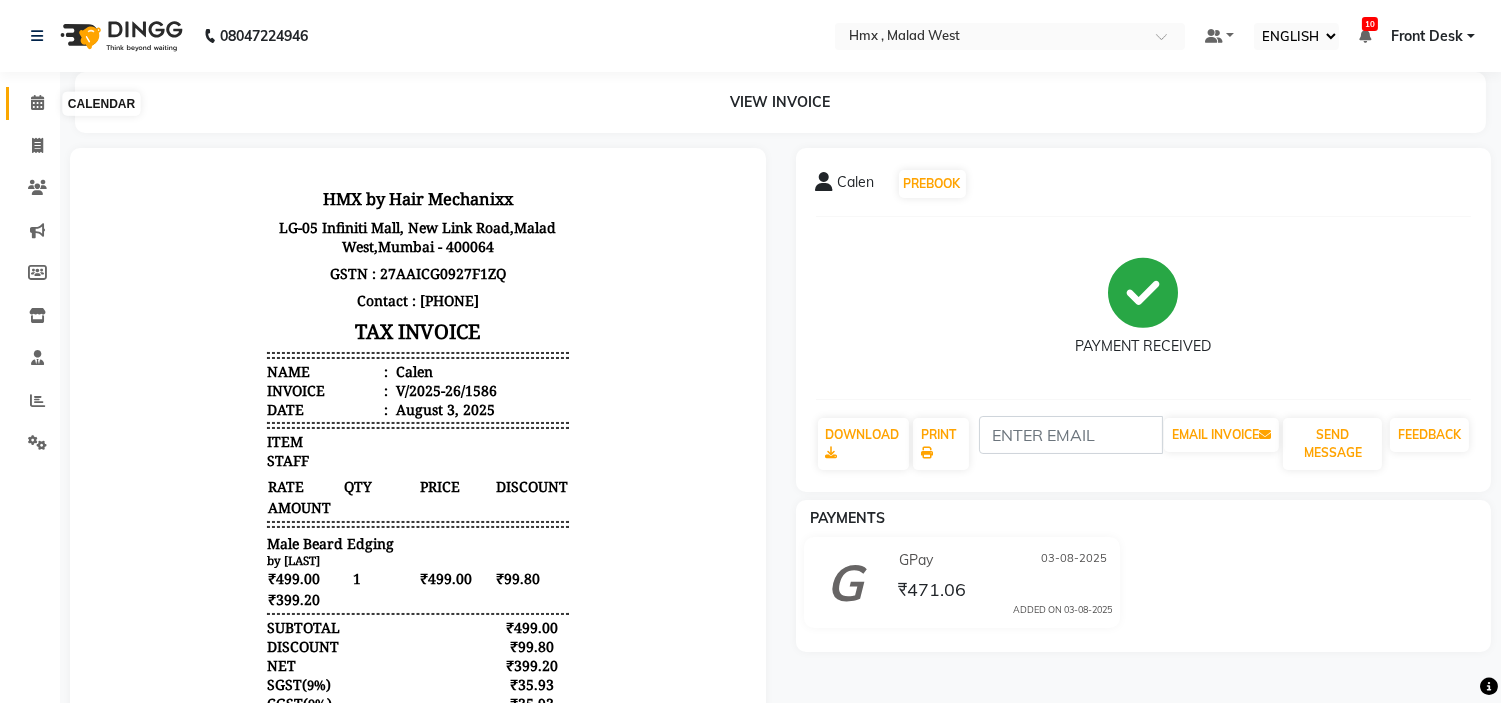 click 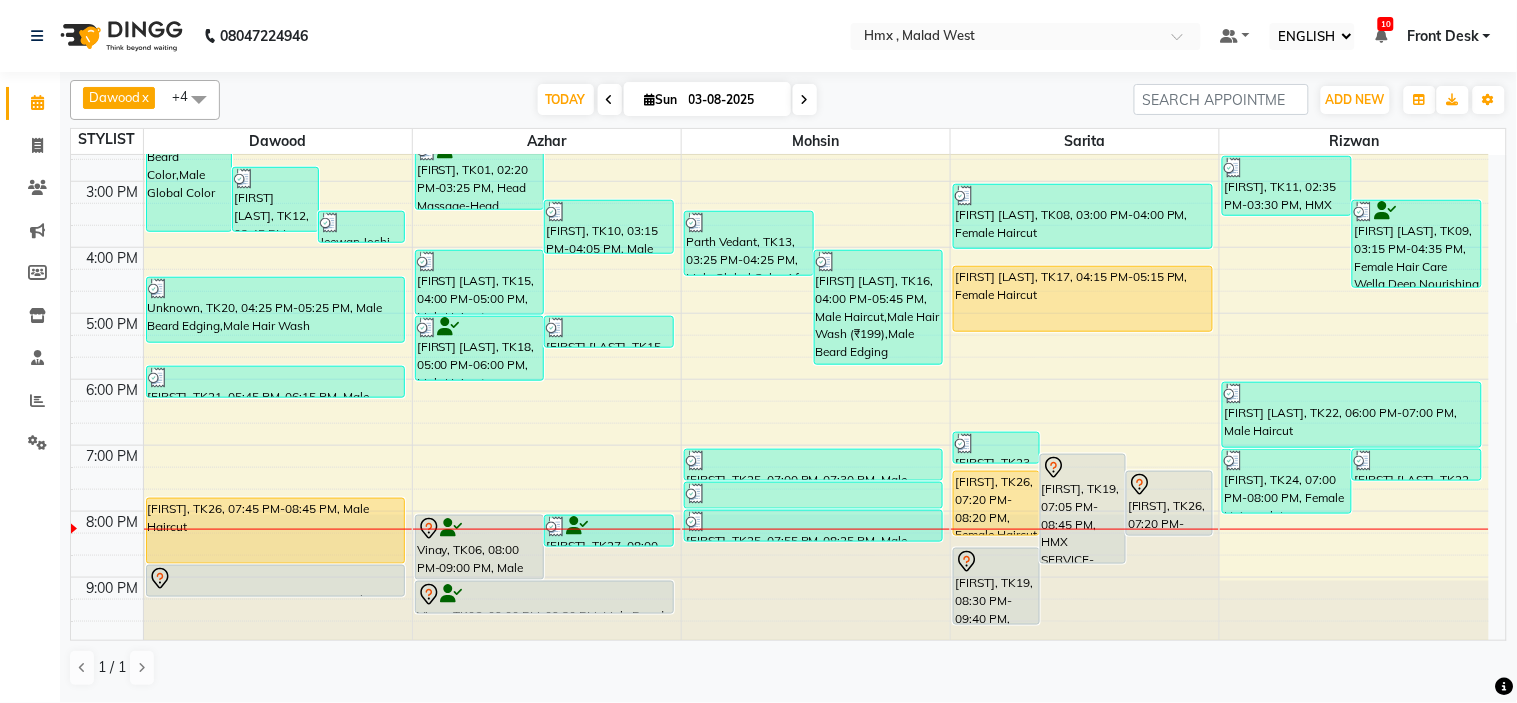 scroll, scrollTop: 442, scrollLeft: 0, axis: vertical 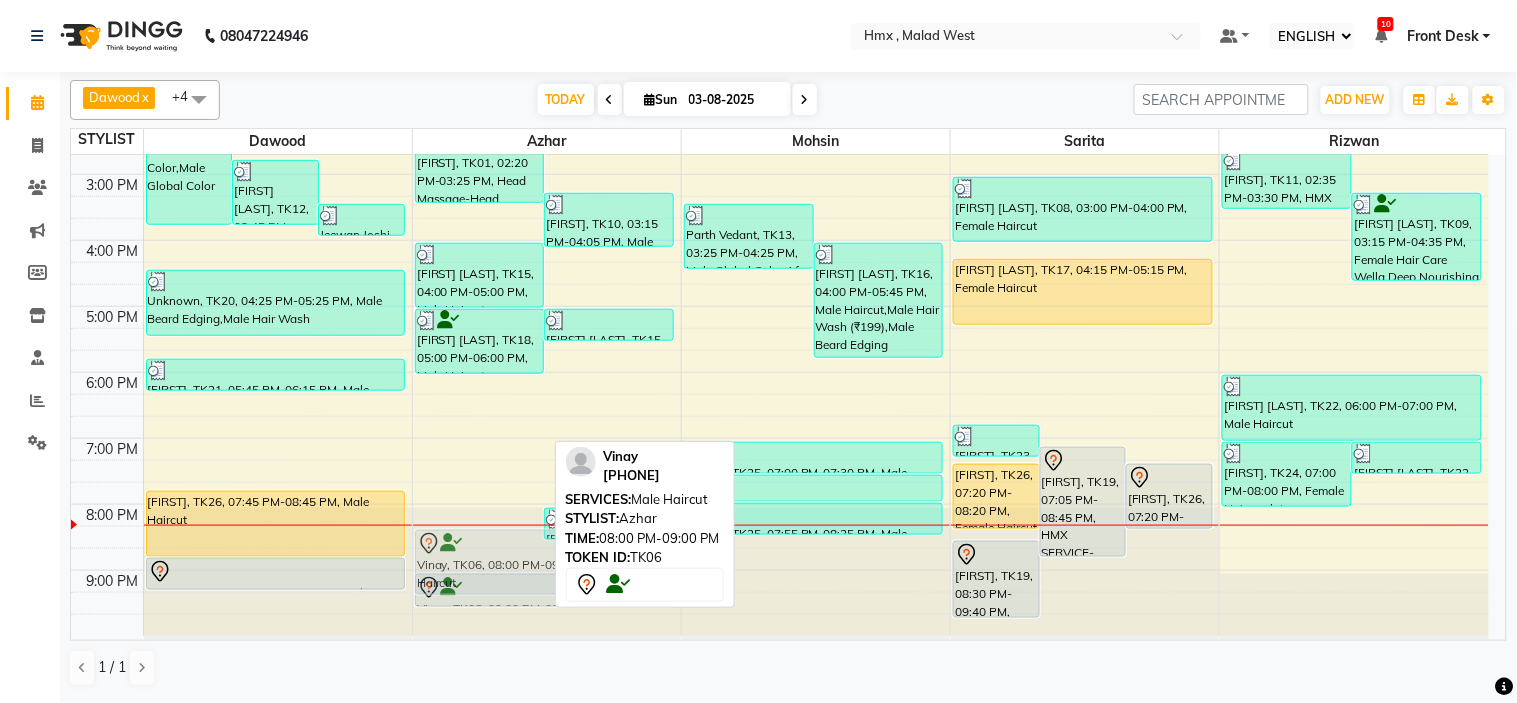 drag, startPoint x: 478, startPoint y: 511, endPoint x: 471, endPoint y: 525, distance: 15.652476 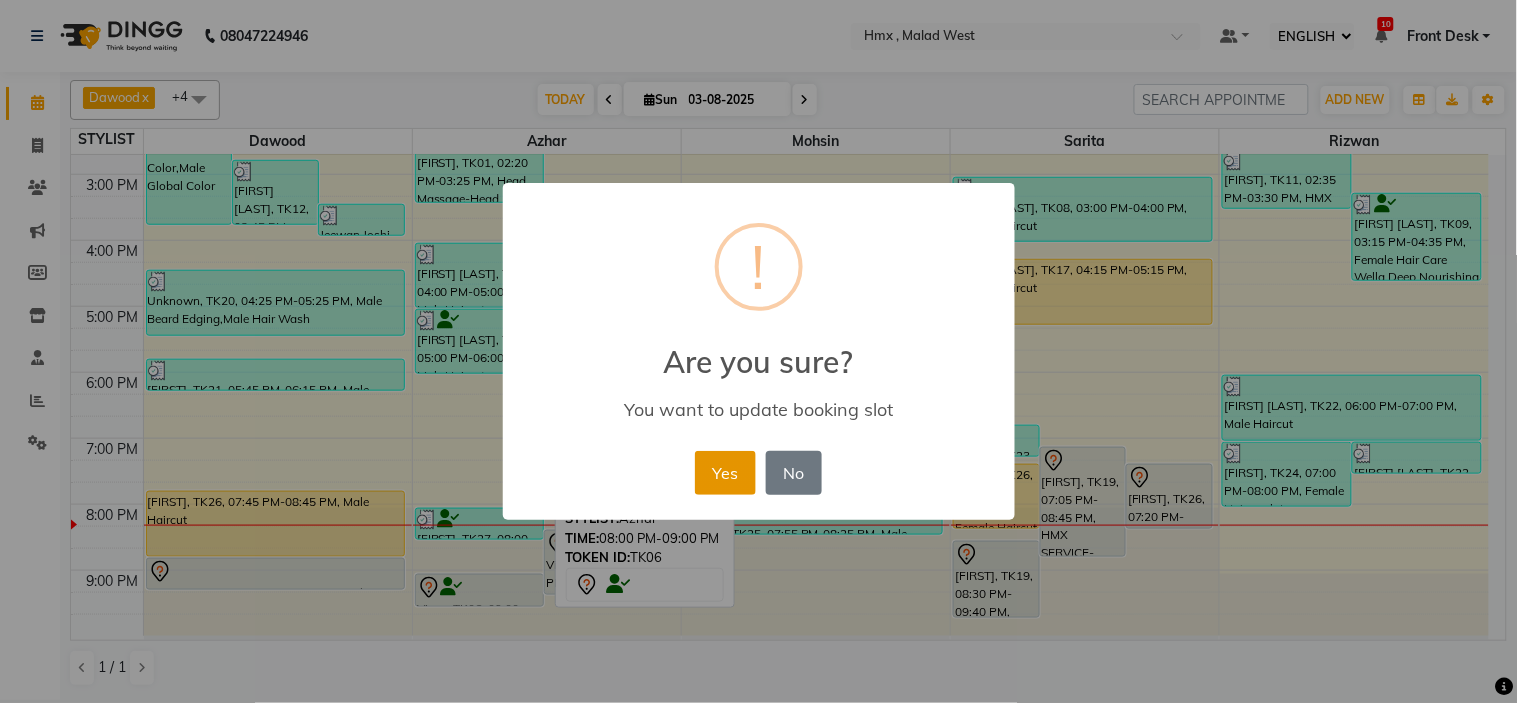 click on "Yes" at bounding box center (725, 473) 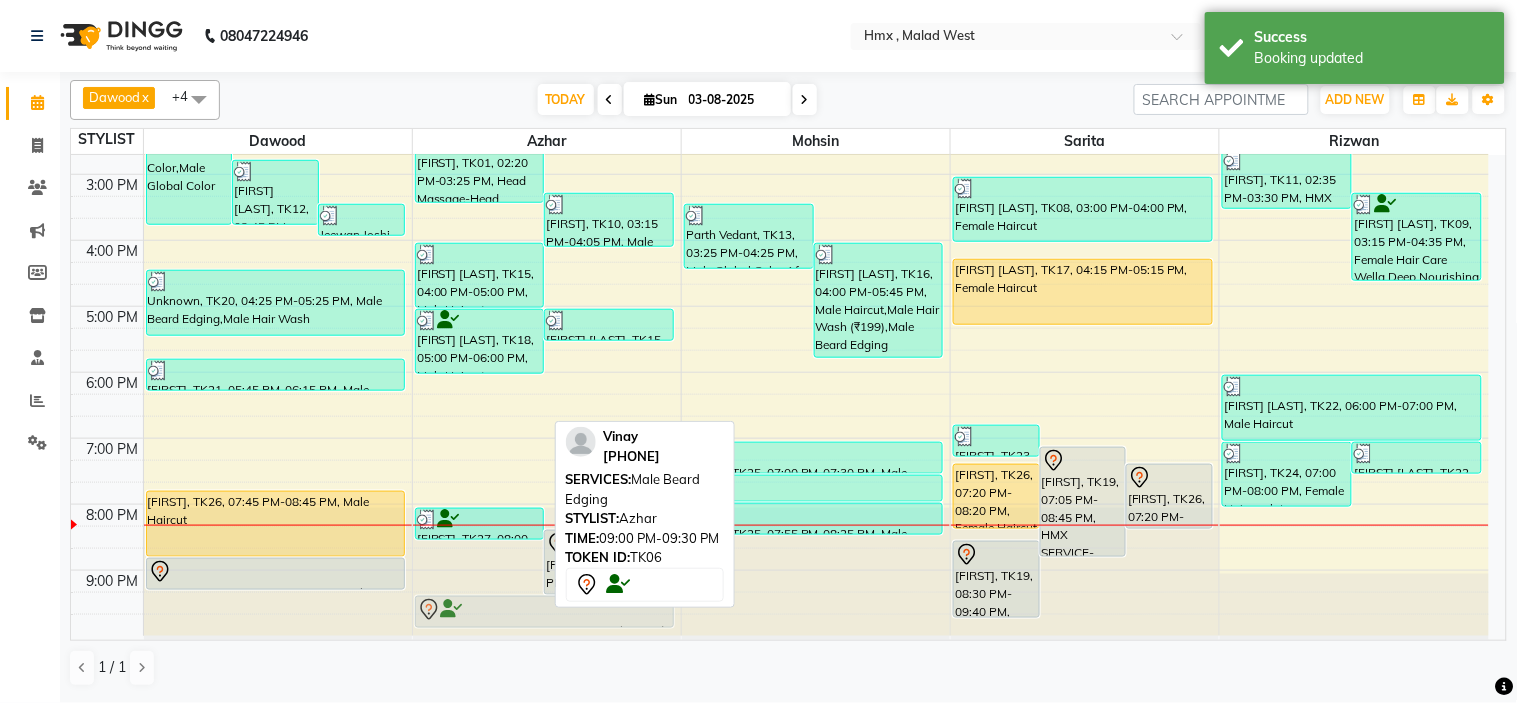 drag, startPoint x: 500, startPoint y: 587, endPoint x: 554, endPoint y: 608, distance: 57.939625 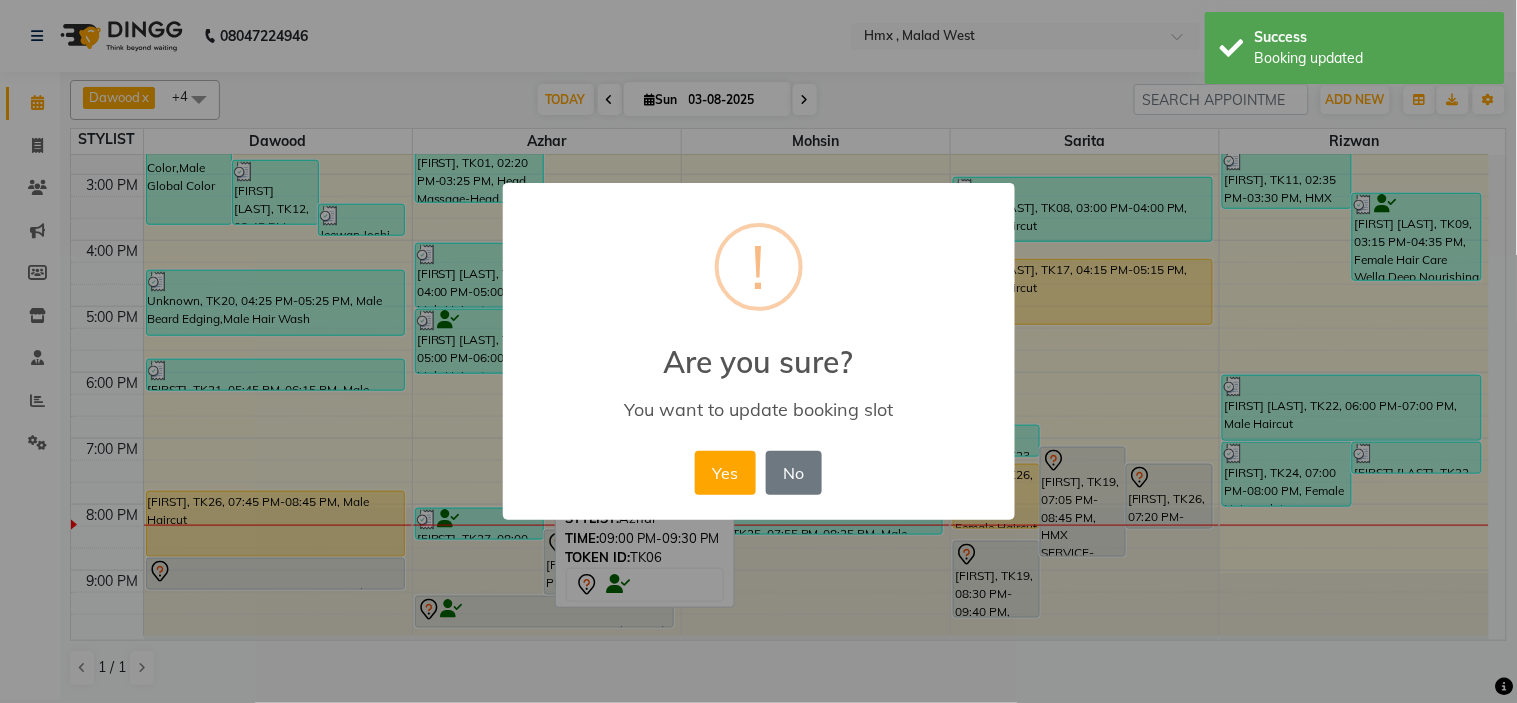 drag, startPoint x: 717, startPoint y: 474, endPoint x: 841, endPoint y: 505, distance: 127.81628 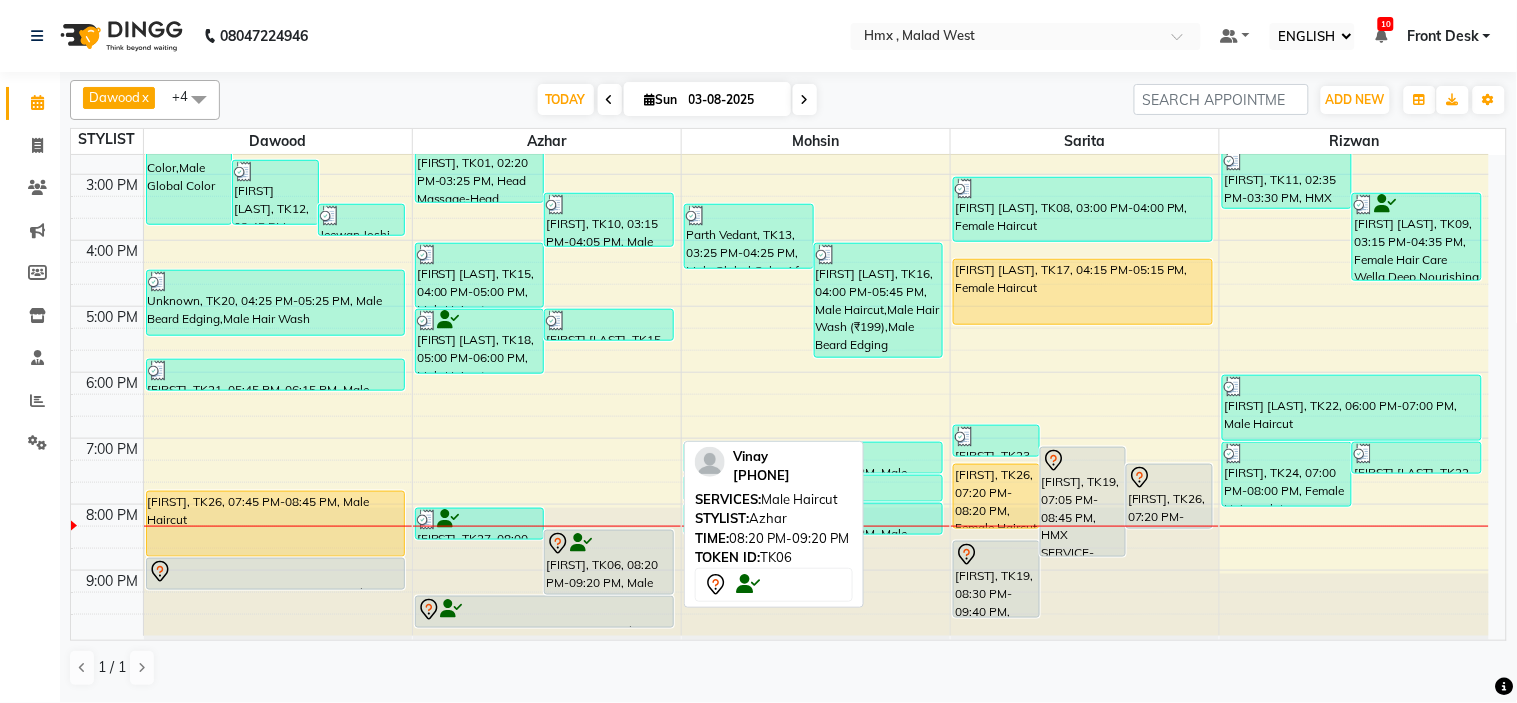 click at bounding box center [609, 544] 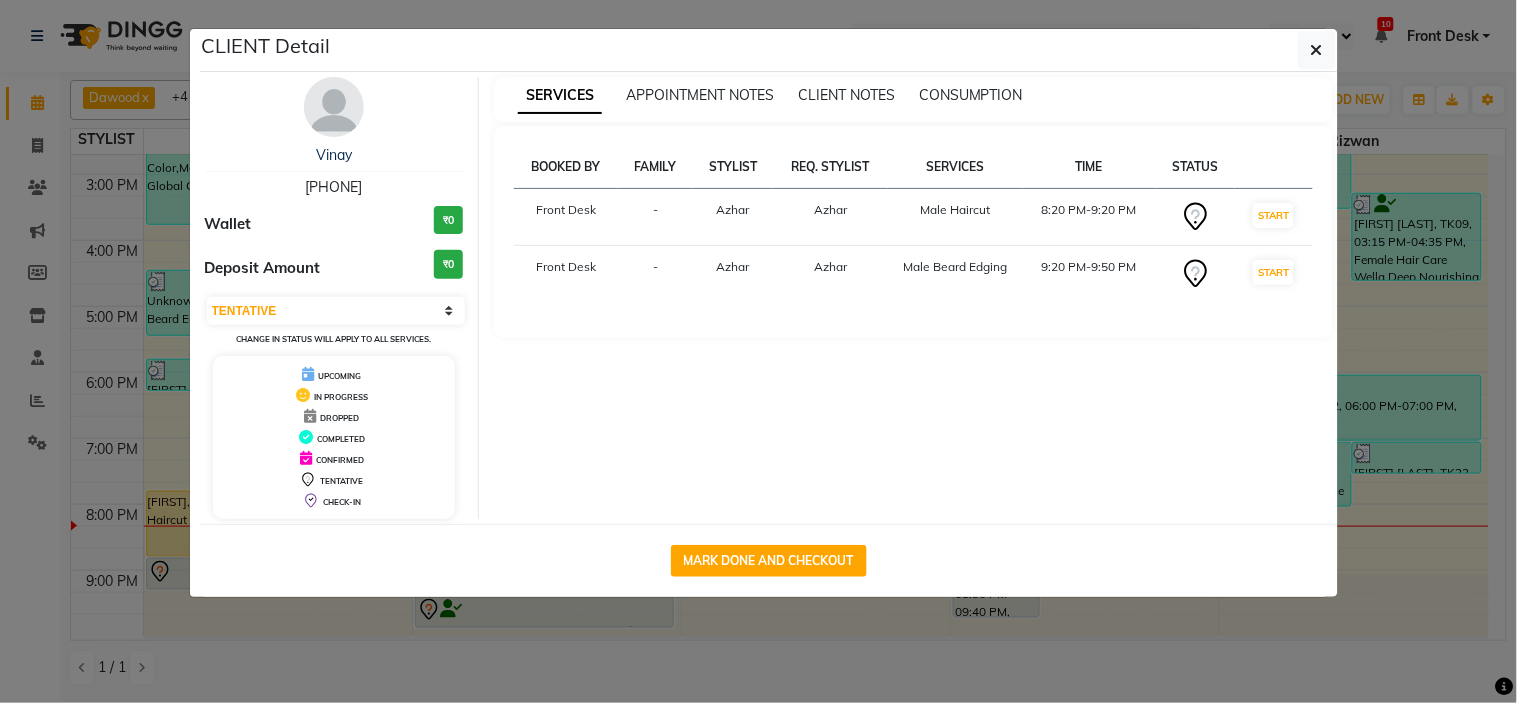 click at bounding box center (334, 107) 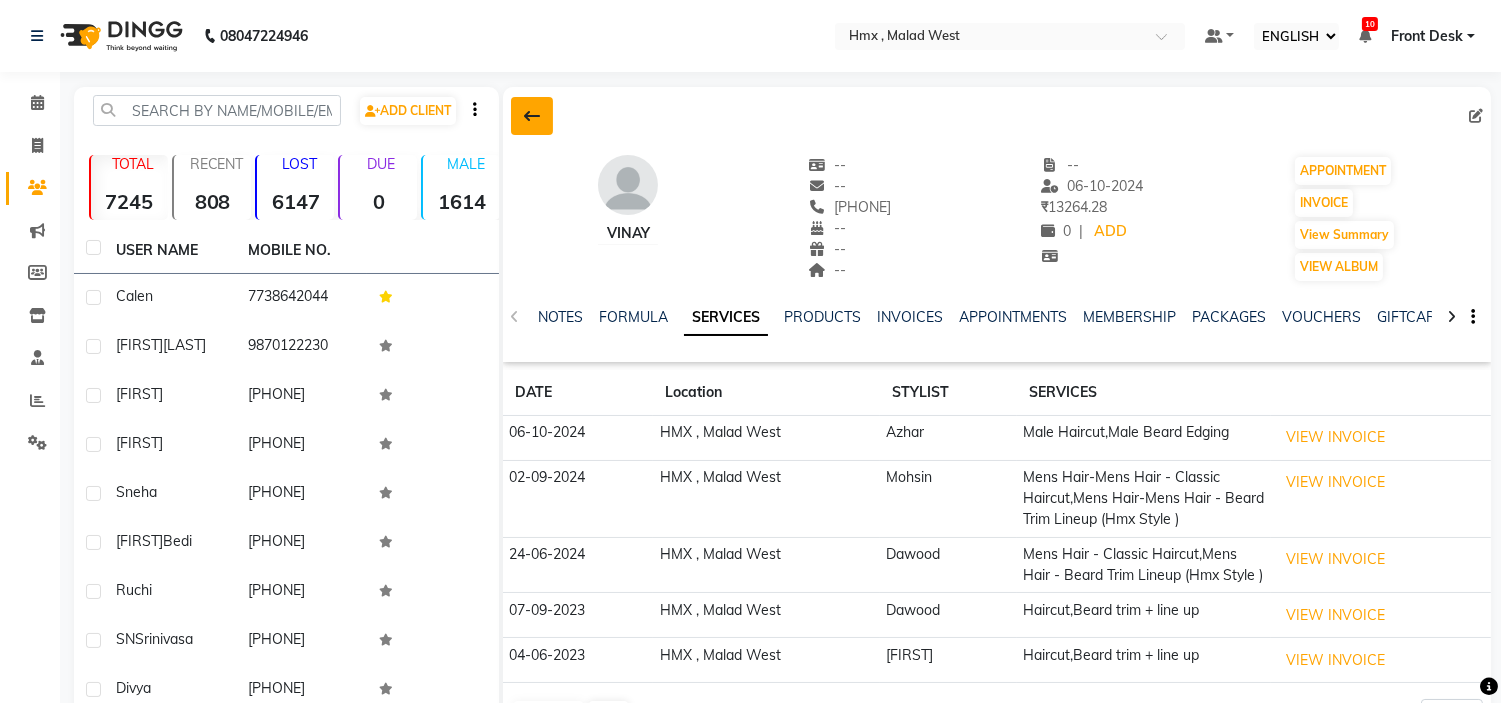 click 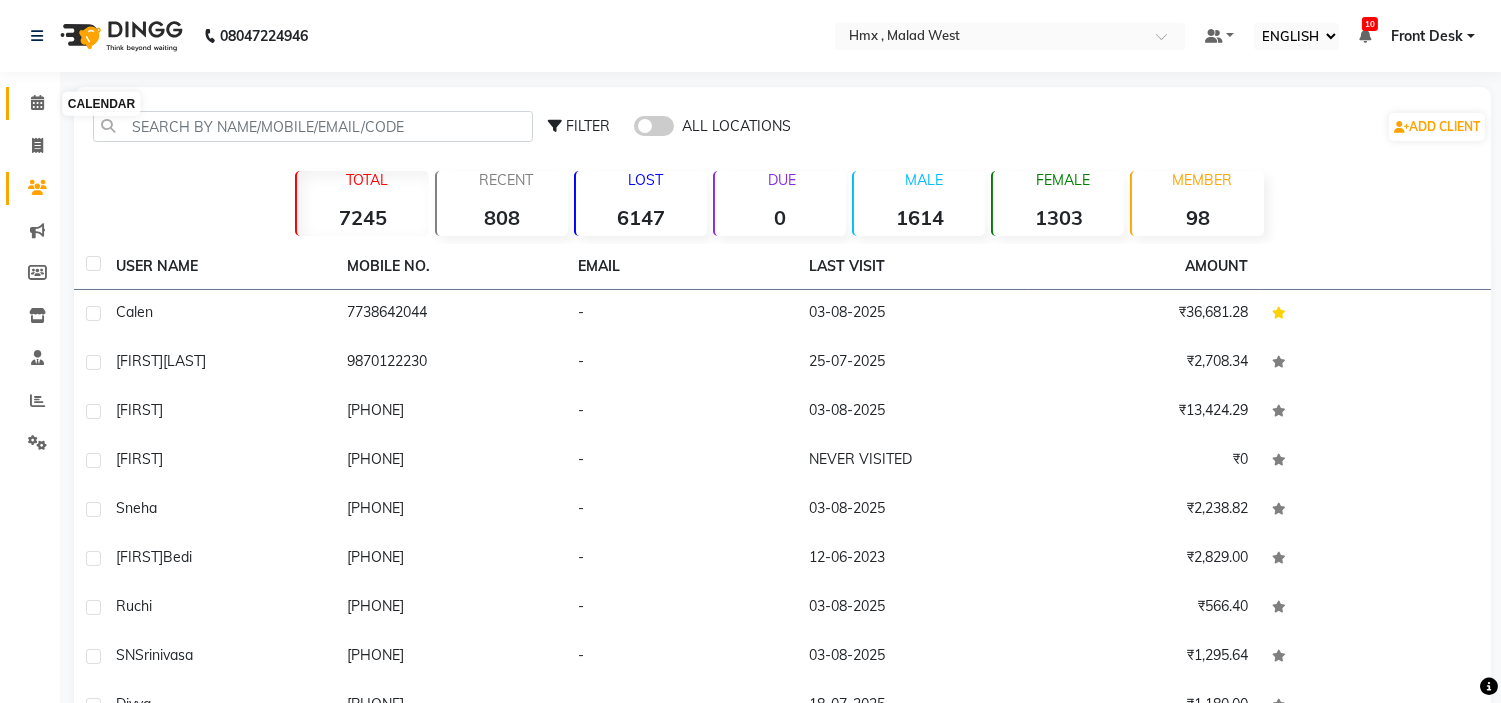 click 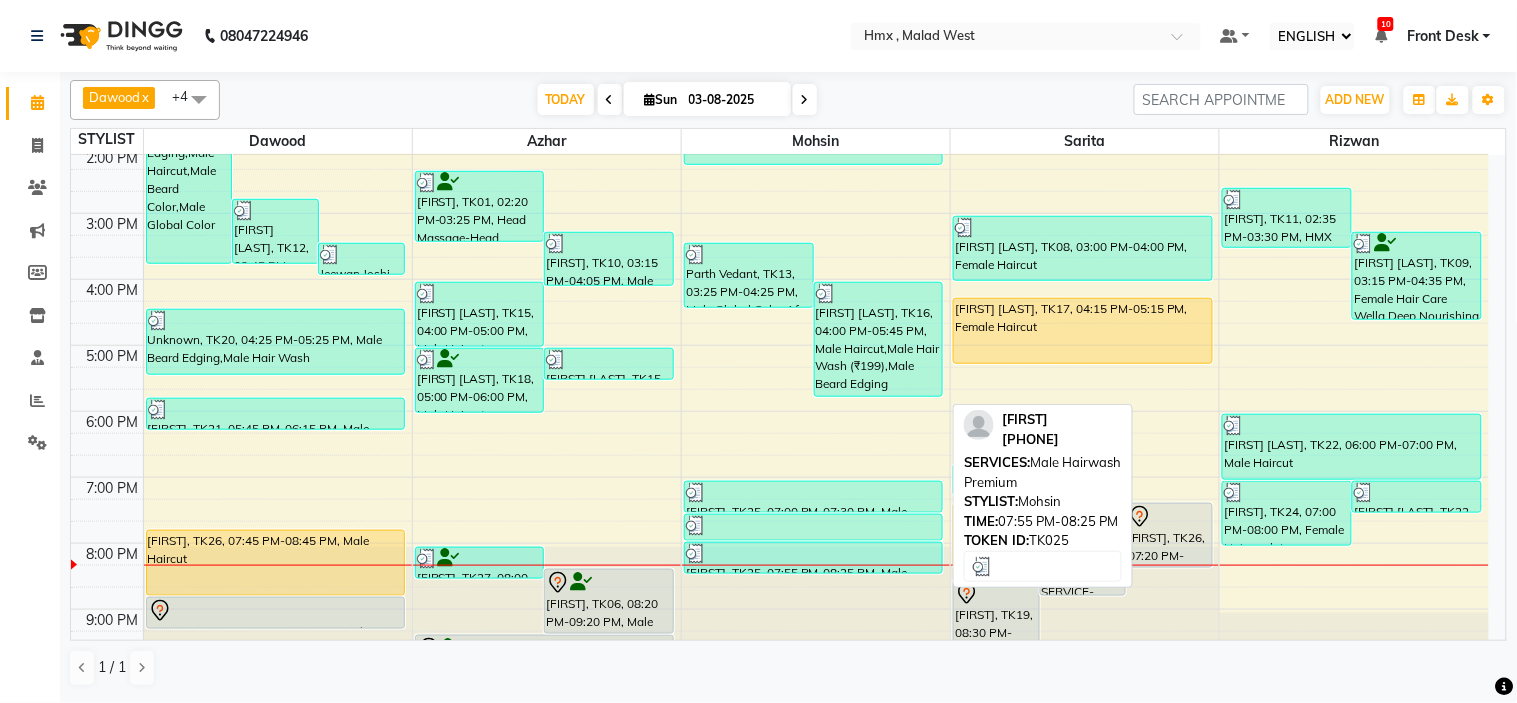 scroll, scrollTop: 442, scrollLeft: 0, axis: vertical 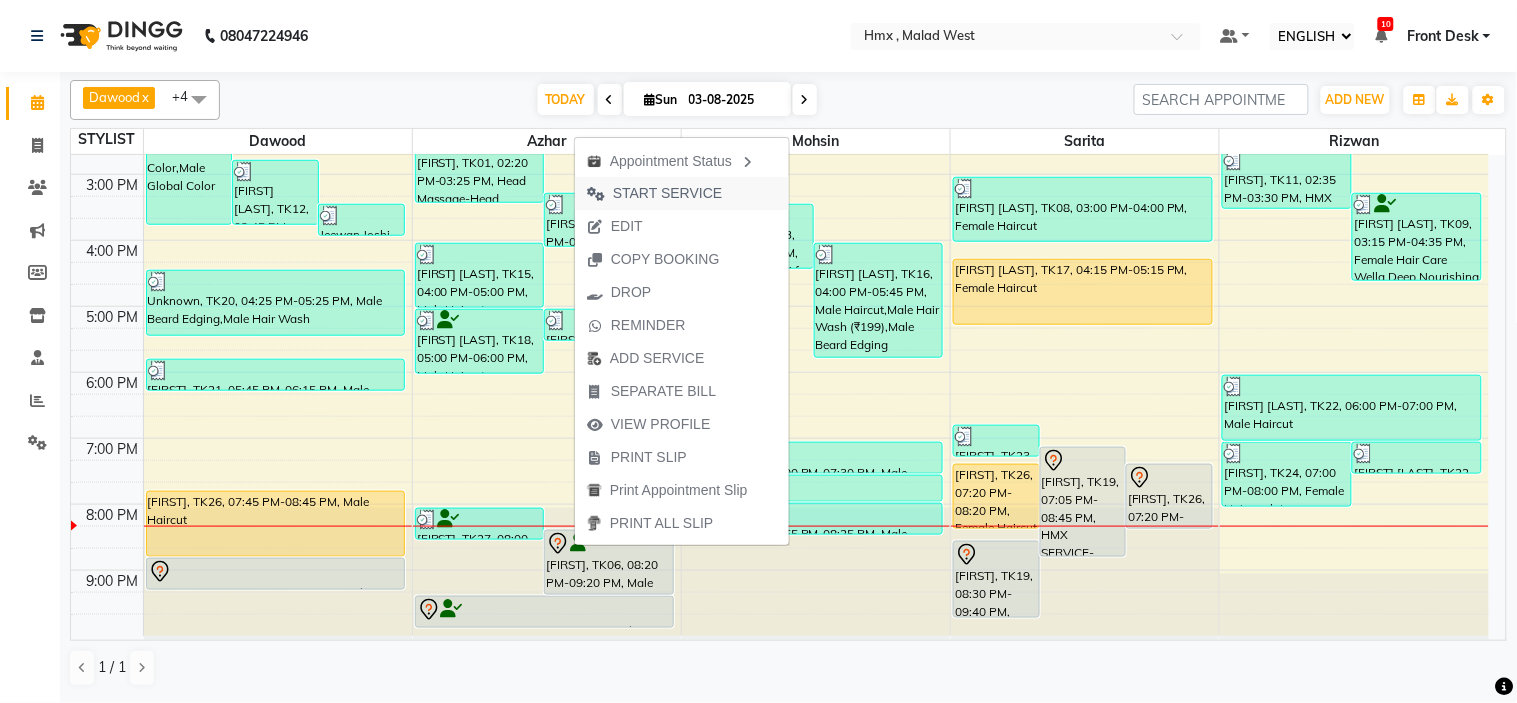 click on "START SERVICE" at bounding box center (667, 193) 